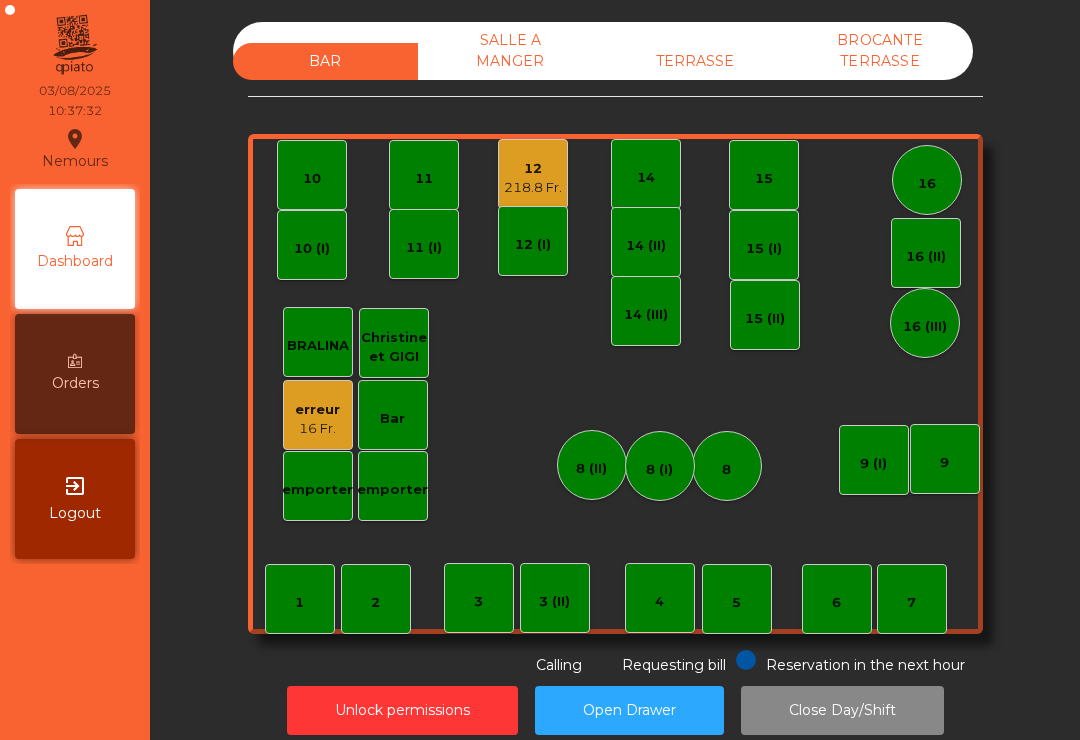 scroll, scrollTop: 1, scrollLeft: 0, axis: vertical 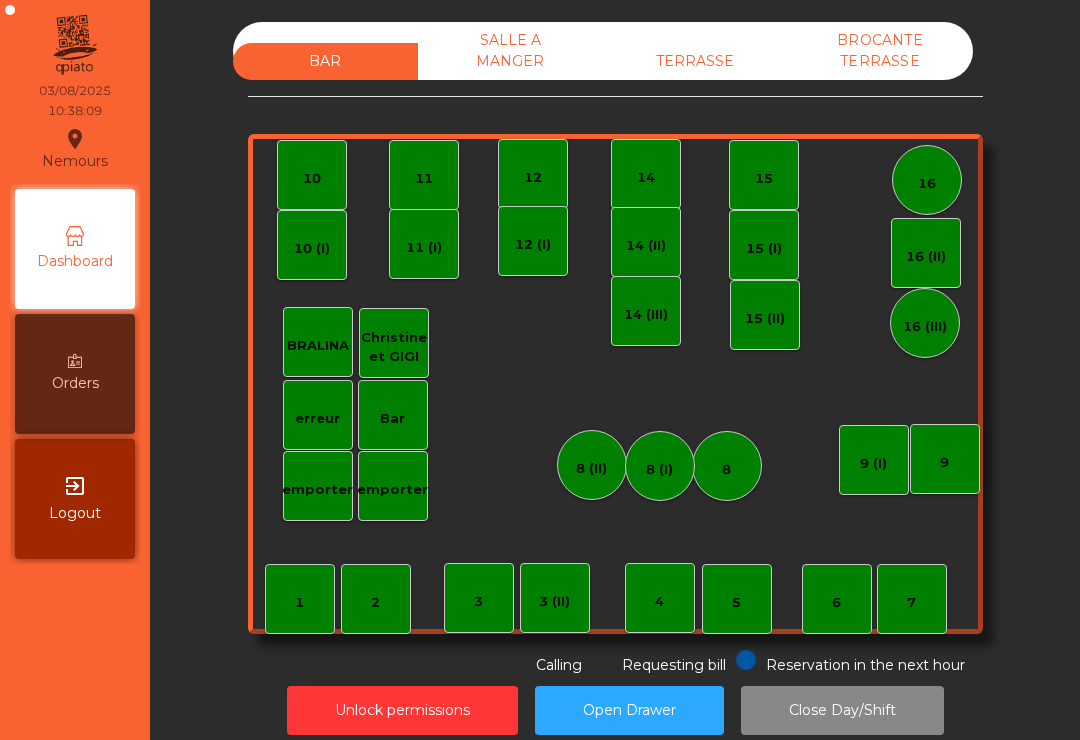 click on "BAR   SALLE A MANGER   TERRASSE   BROCANTE TERRASSE" 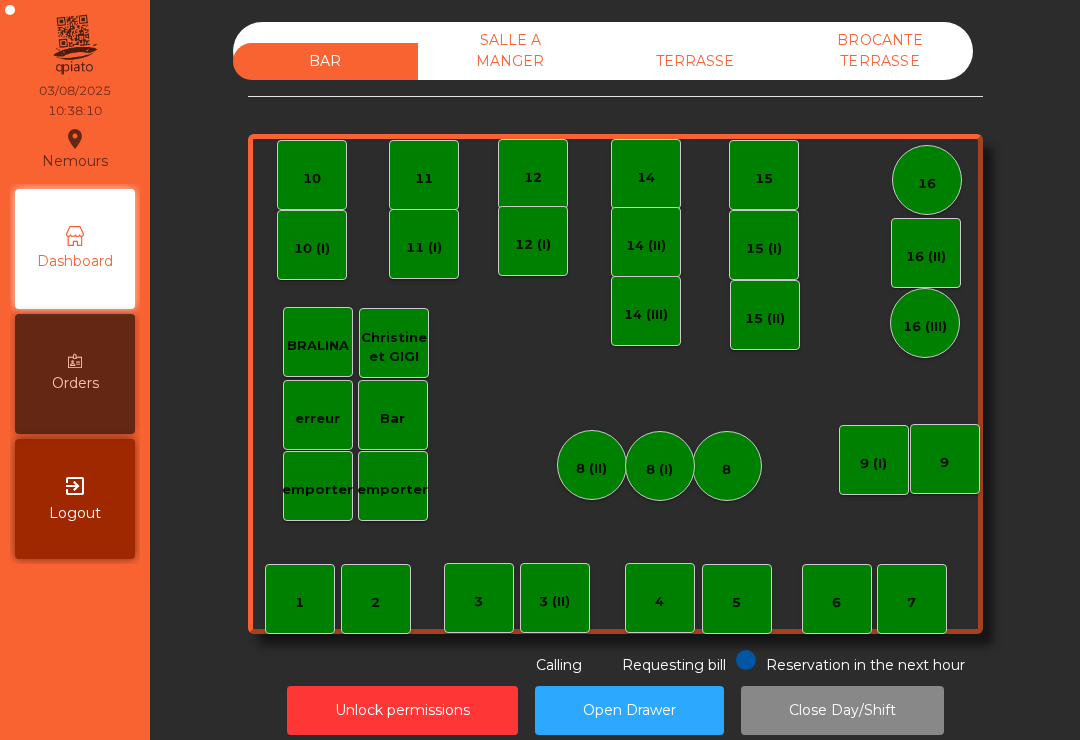 click on "TERRASSE" 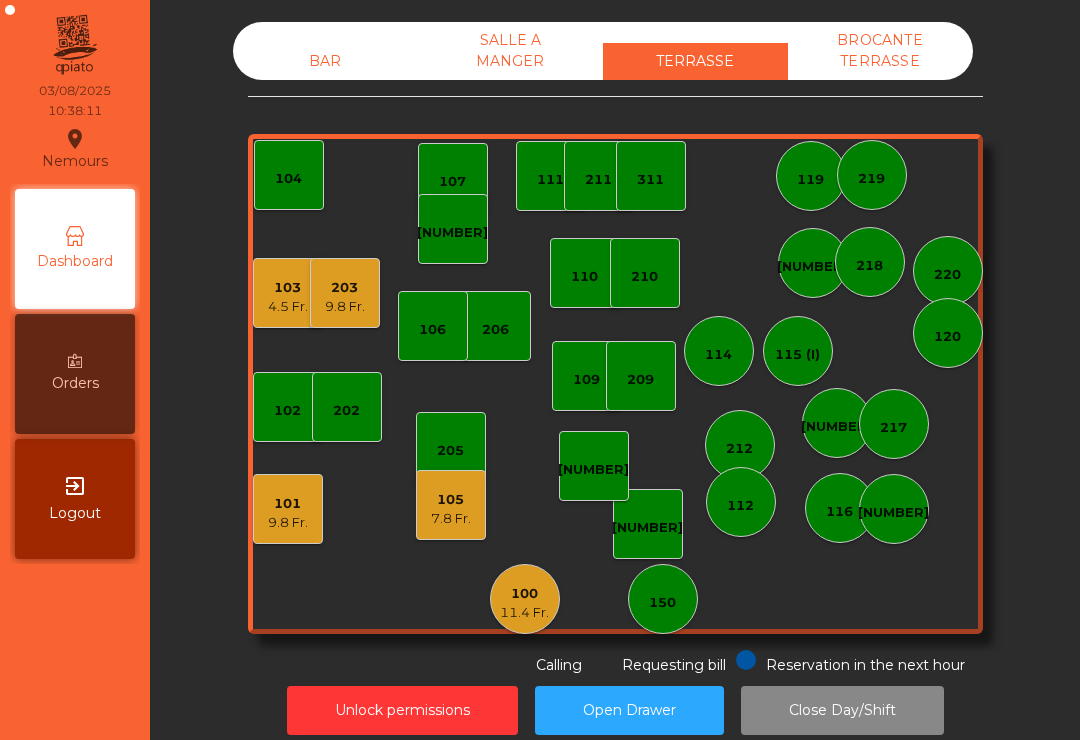 click on "[NUMBER]   [NUMBER] [NUMBER] [NUMBER]   [NUMBER]    [NUMBER]   [NUMBER]   [NUMBER]   [NUMBER]    [NUMBER]    [NUMBER]   [NUMBER] [NUMBER]   [NUMBER]   [NUMBER]   [NUMBER]    [NUMBER]   [NUMBER]   [NUMBER]    [NUMBER]   [NUMBER]   [NUMBER]    [NUMBER]   [NUMBER]   [NUMBER]   [NUMBER]    [NUMBER]   [NUMBER]   [NUMBER]   [NUMBER]   [NUMBER]   [NUMBER] (I)   [NUMBER]   [NUMBER]   [NUMBER]   [NUMBER]   [NUMBER]   [NUMBER]   [NUMBER]   [NUMBER]" 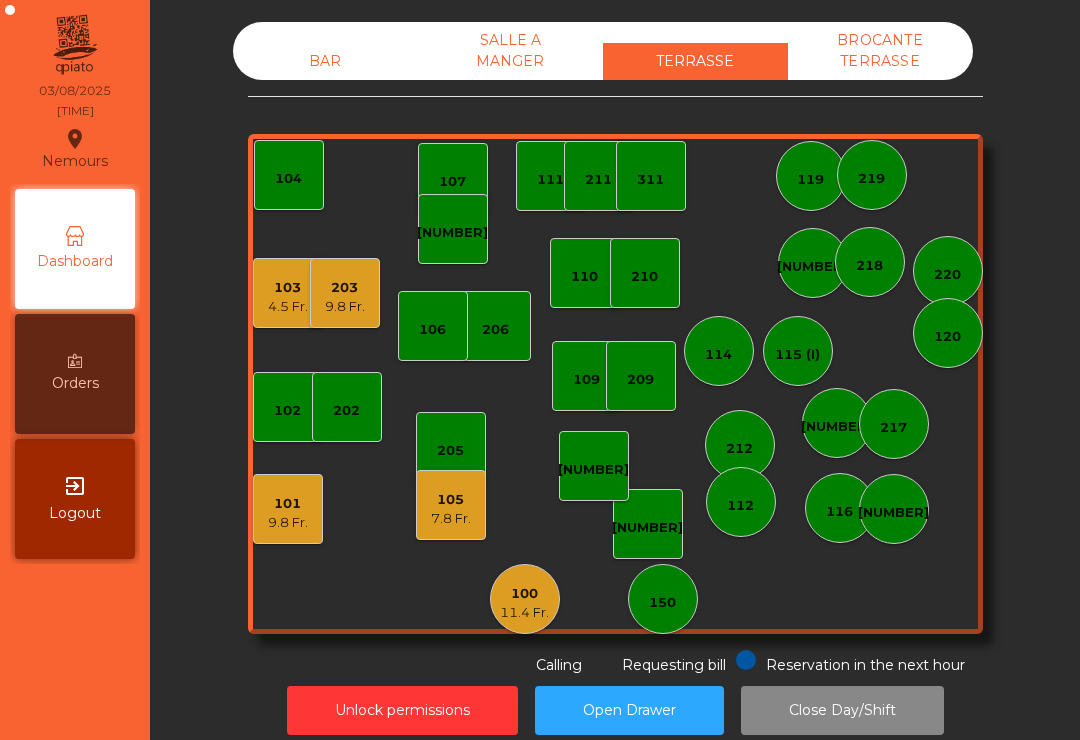 click on "105" 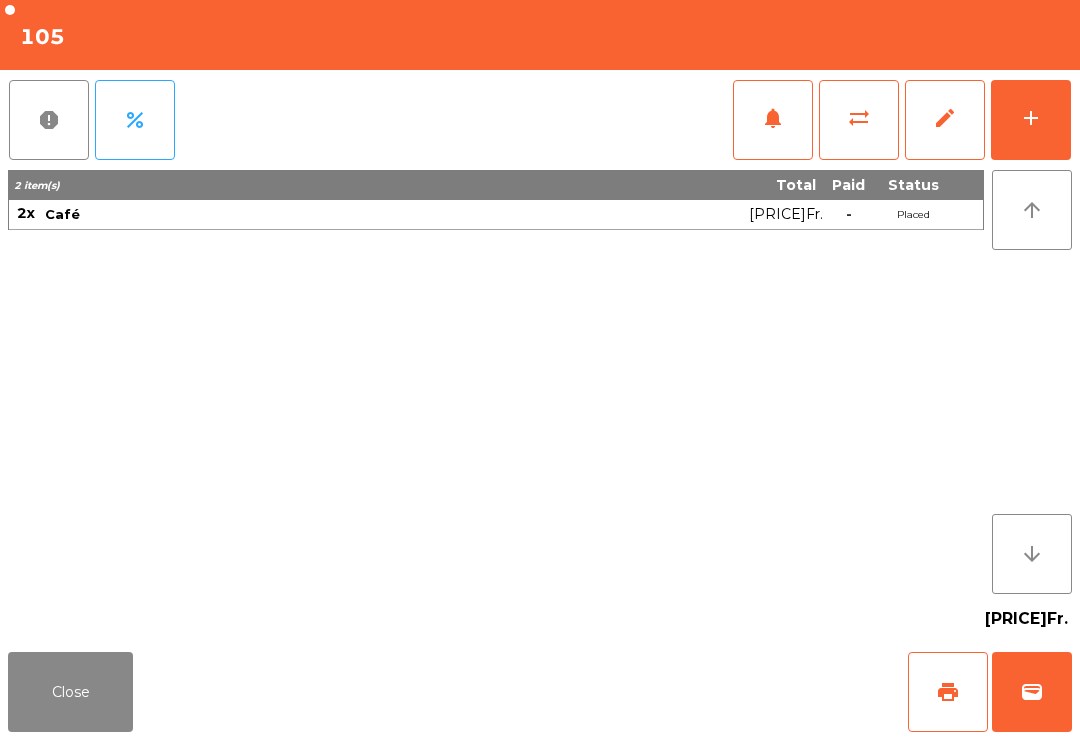 click on "wallet" 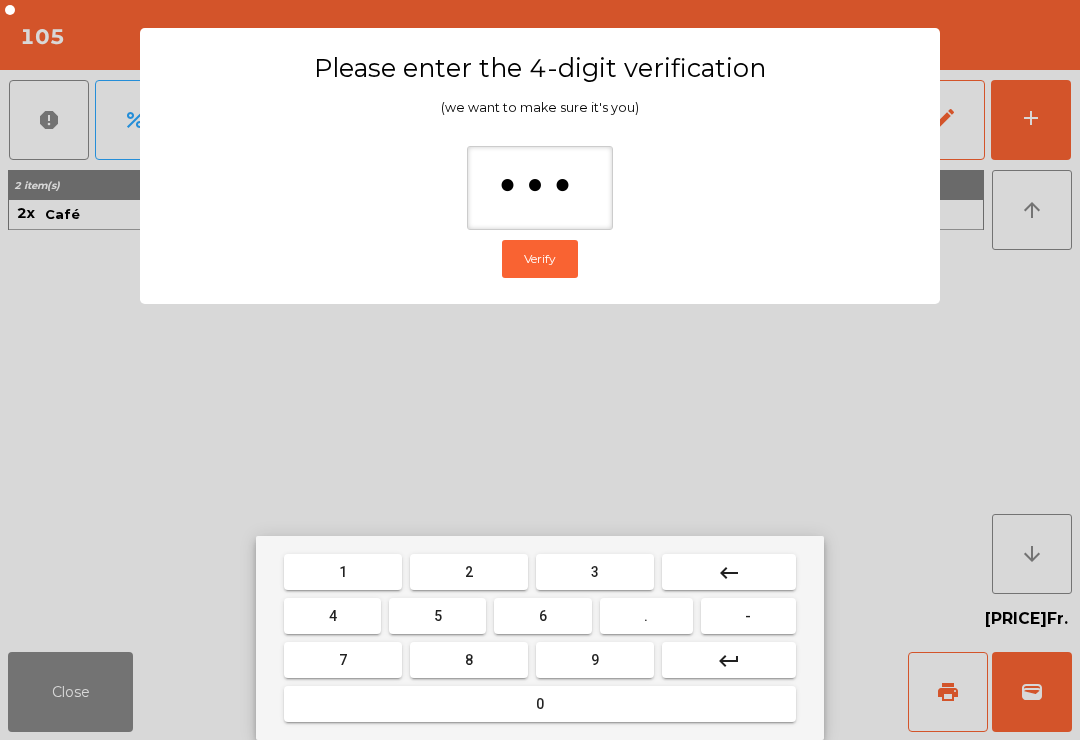 type on "****" 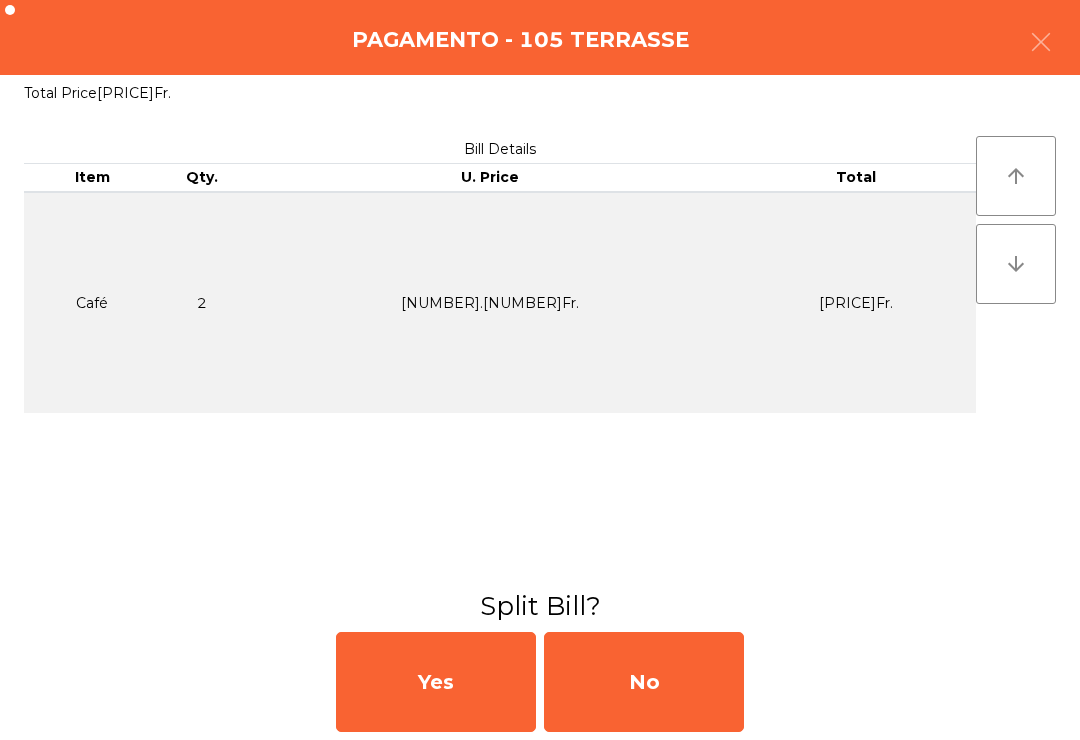 click on "No" 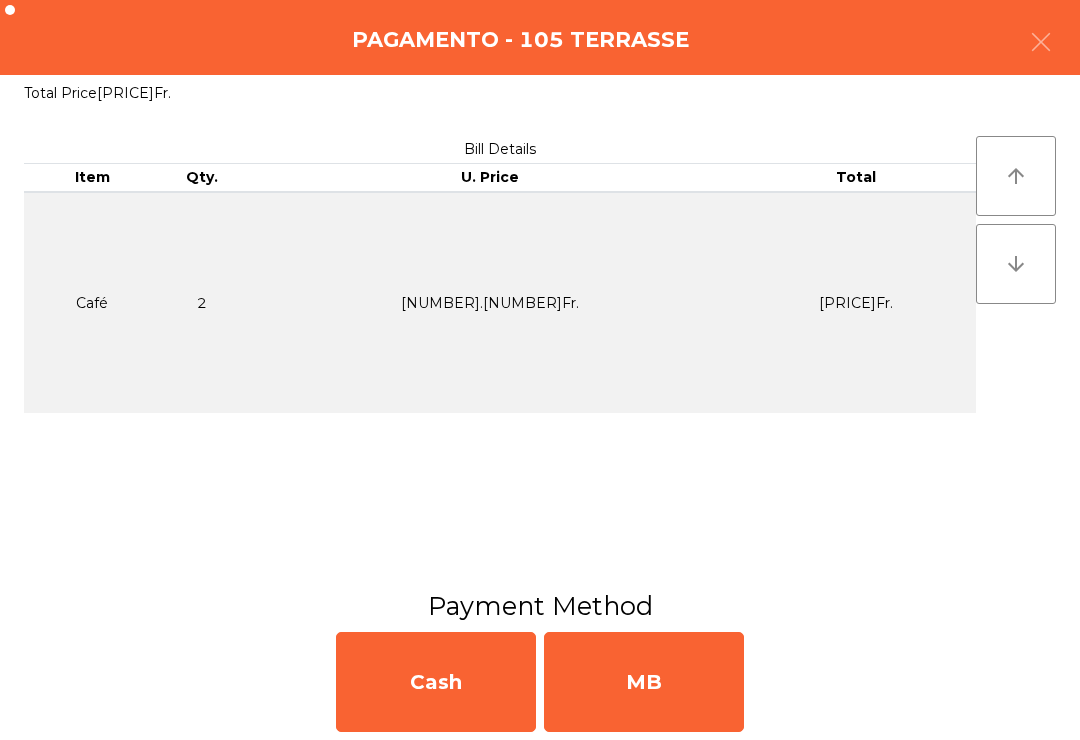click on "MB" 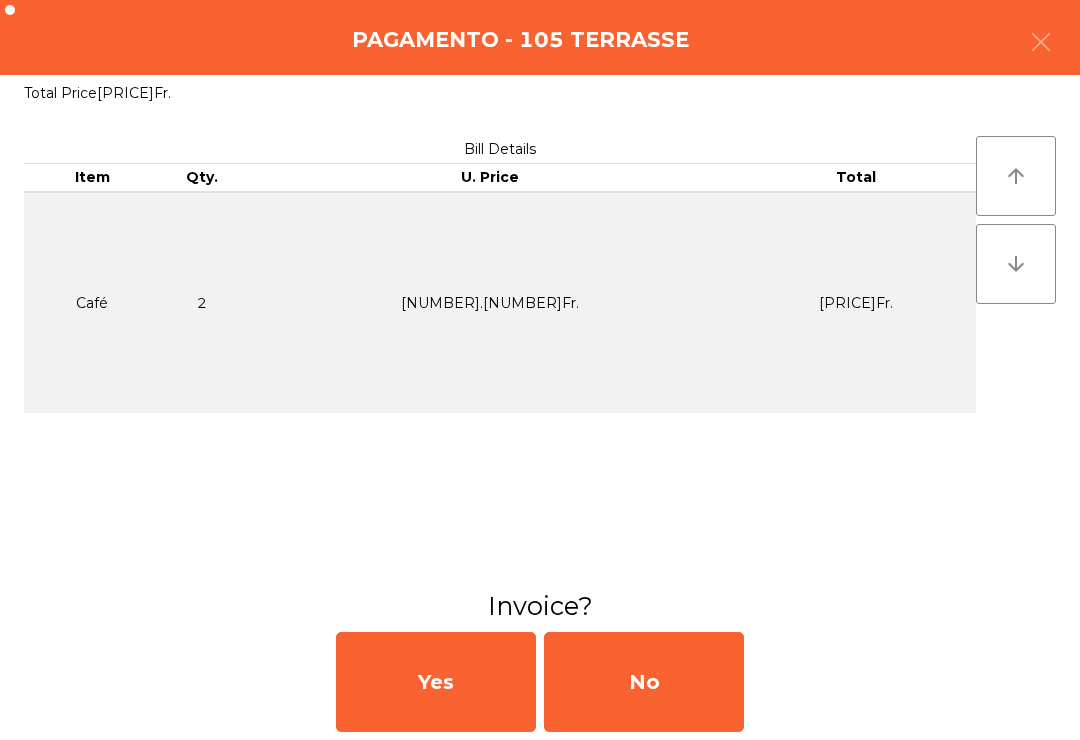 click on "No" 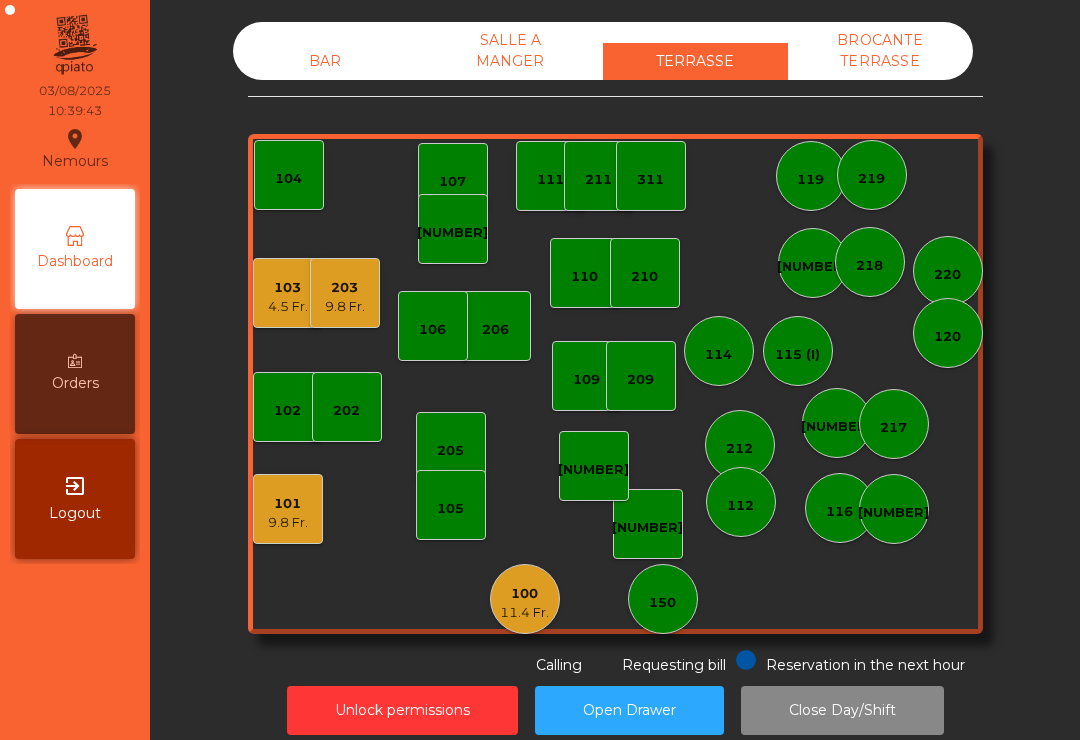 click on "210" 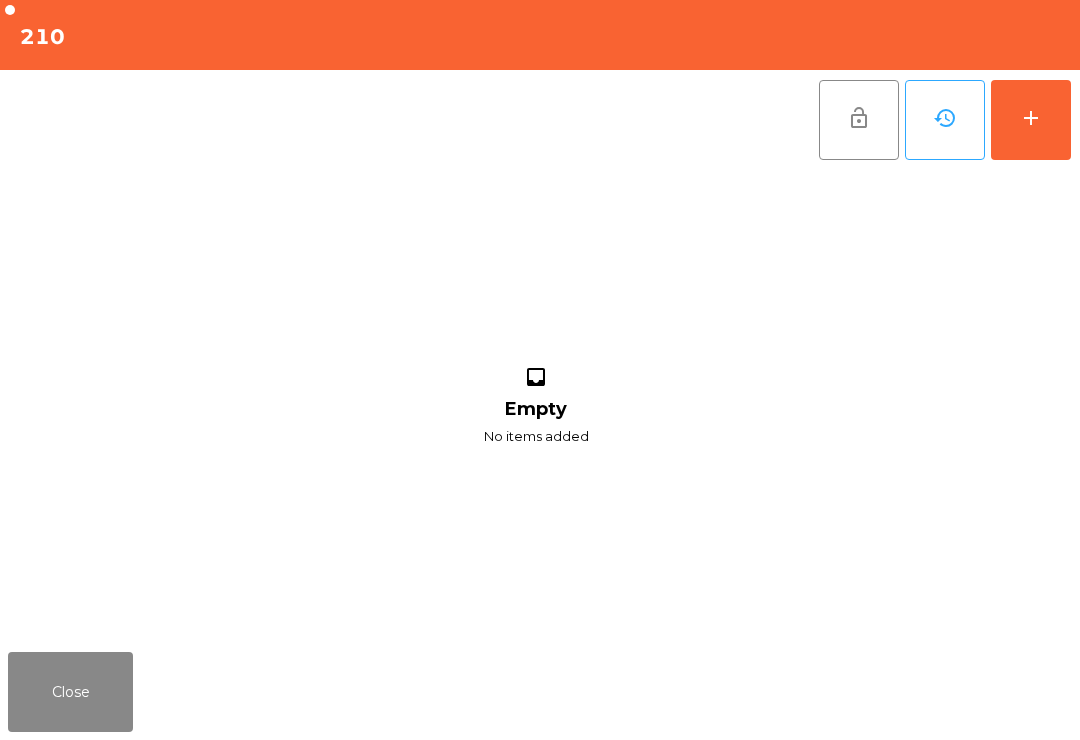 click on "history" 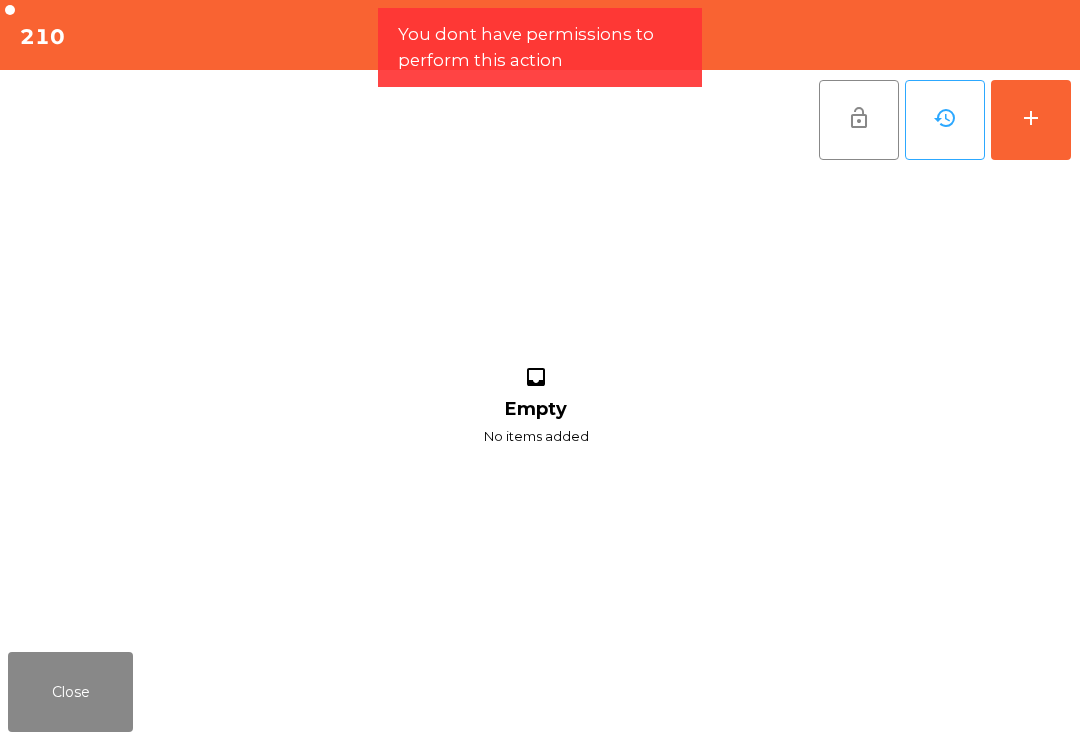 click on "add" 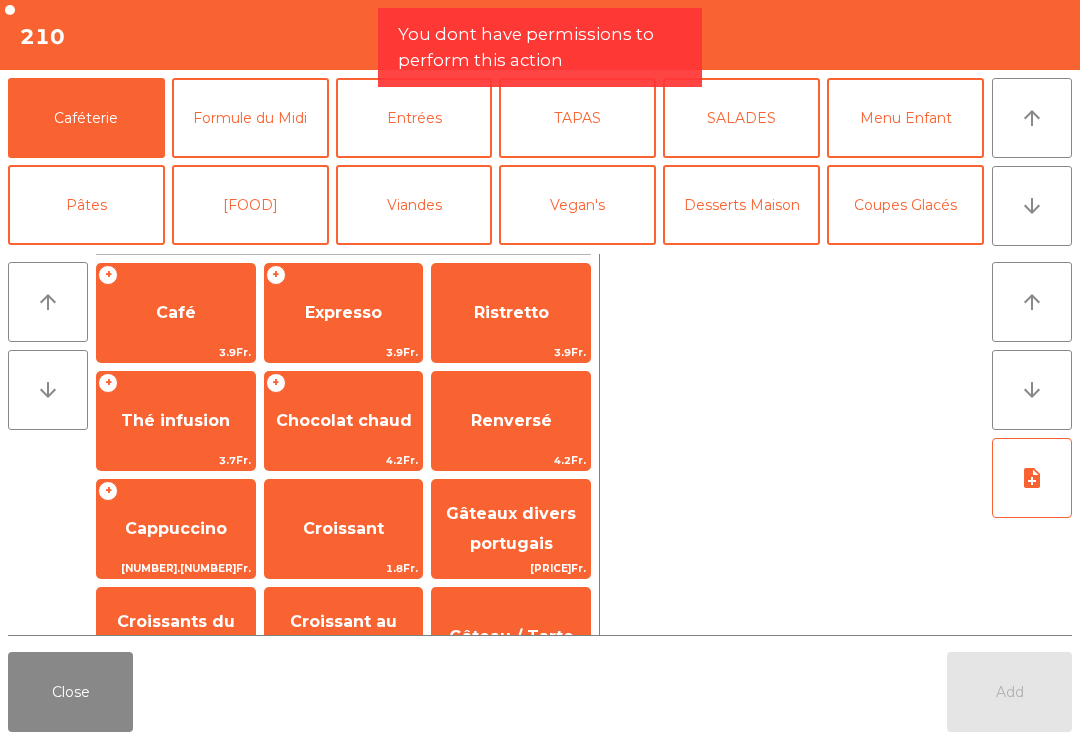 click on "Thé infusion" 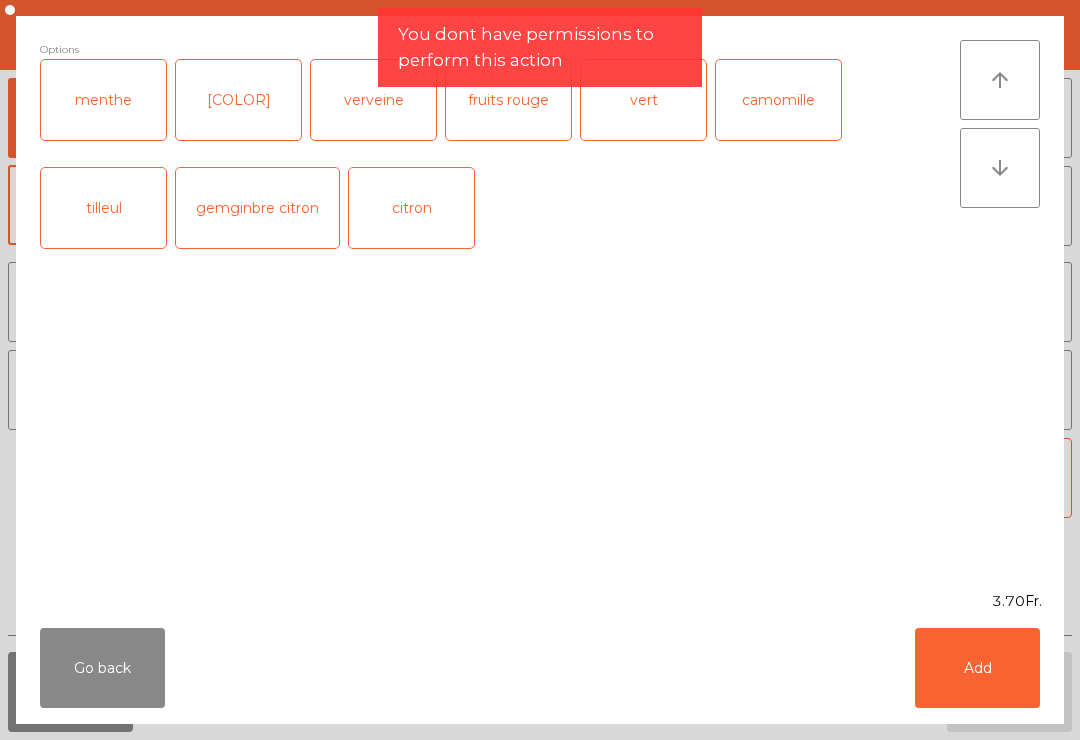 click on "Add" 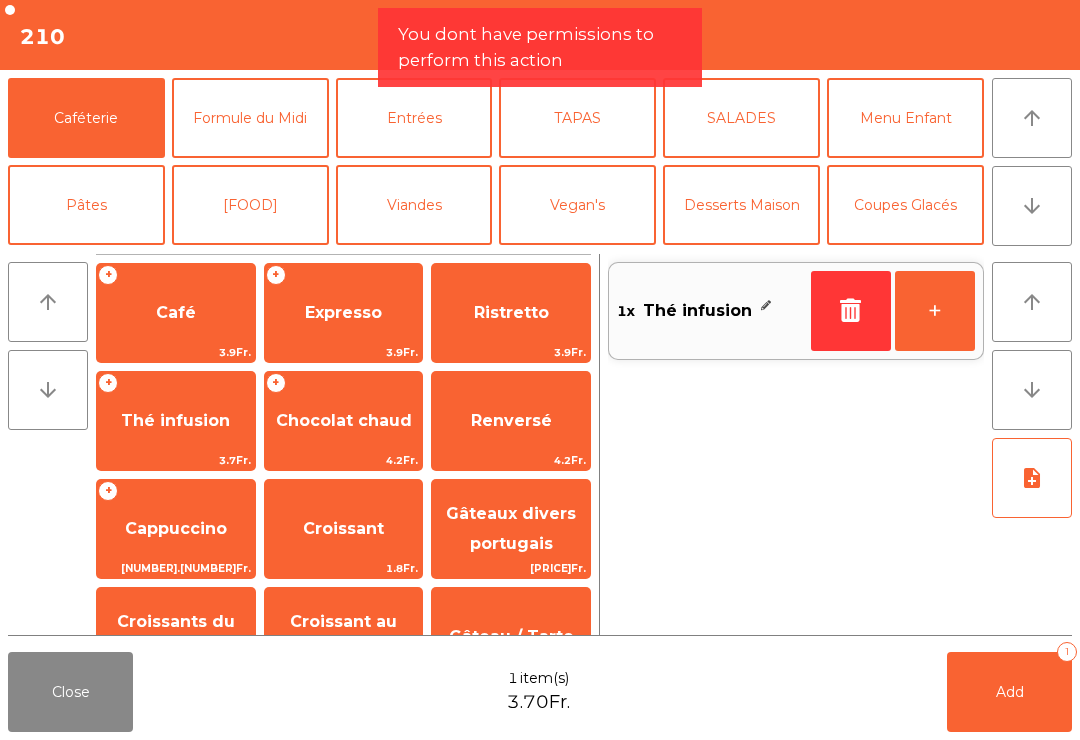 click on "Café" 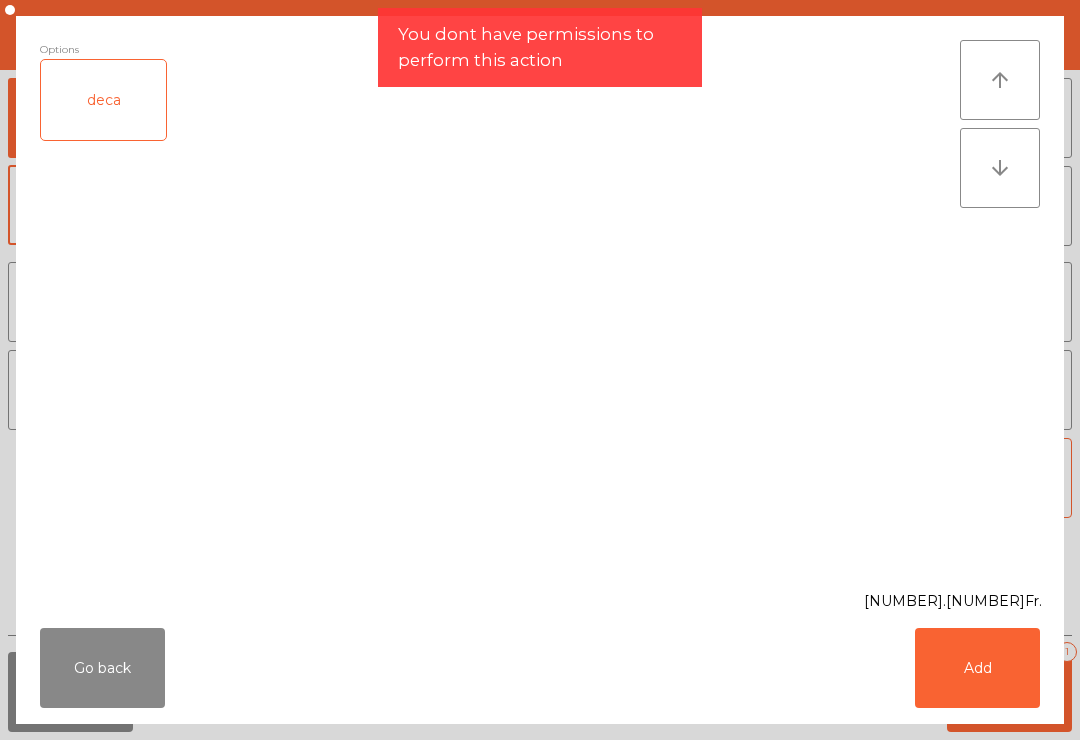 click on "Add" 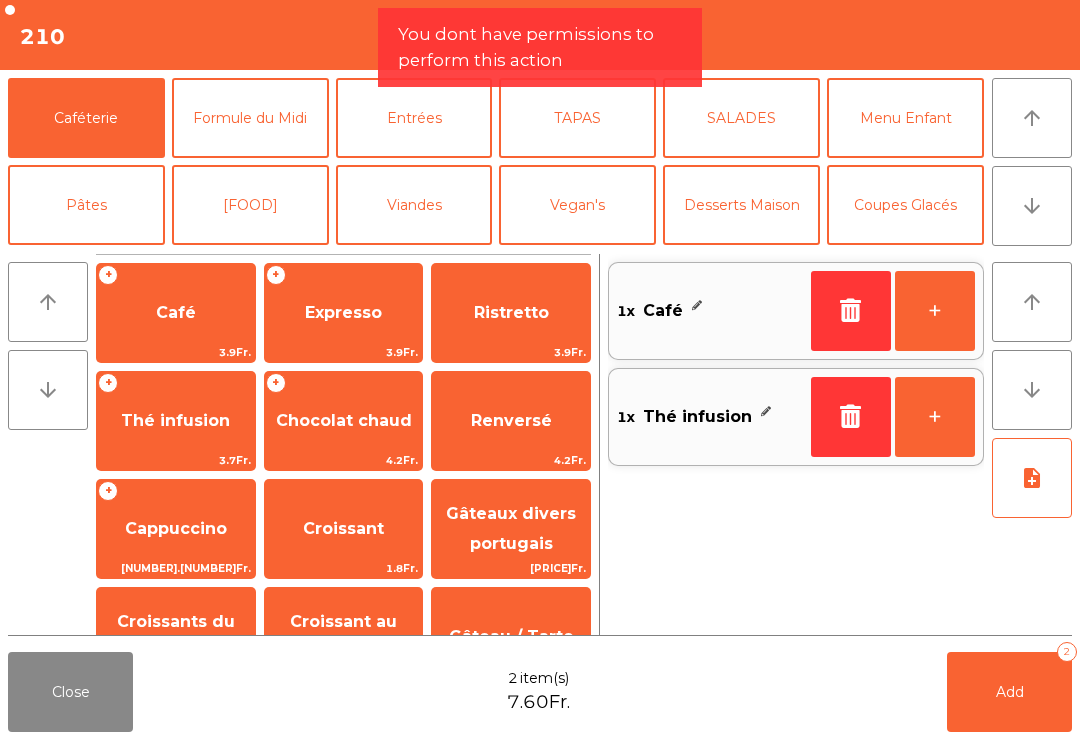 click on "+" 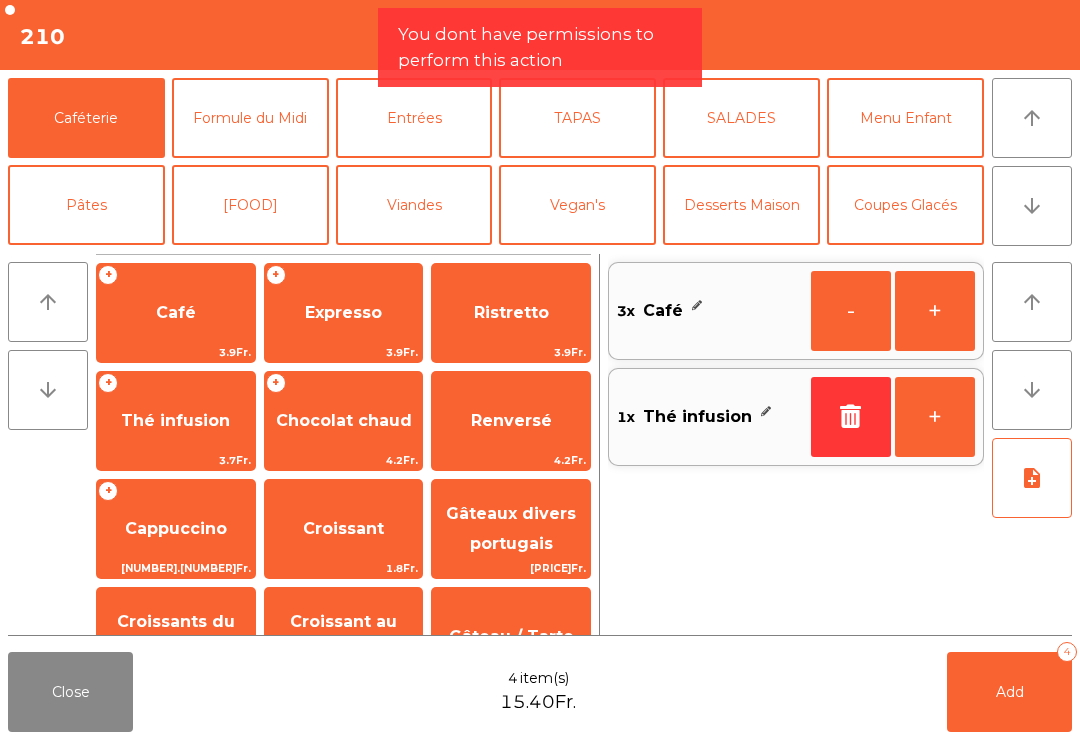 click on "-" 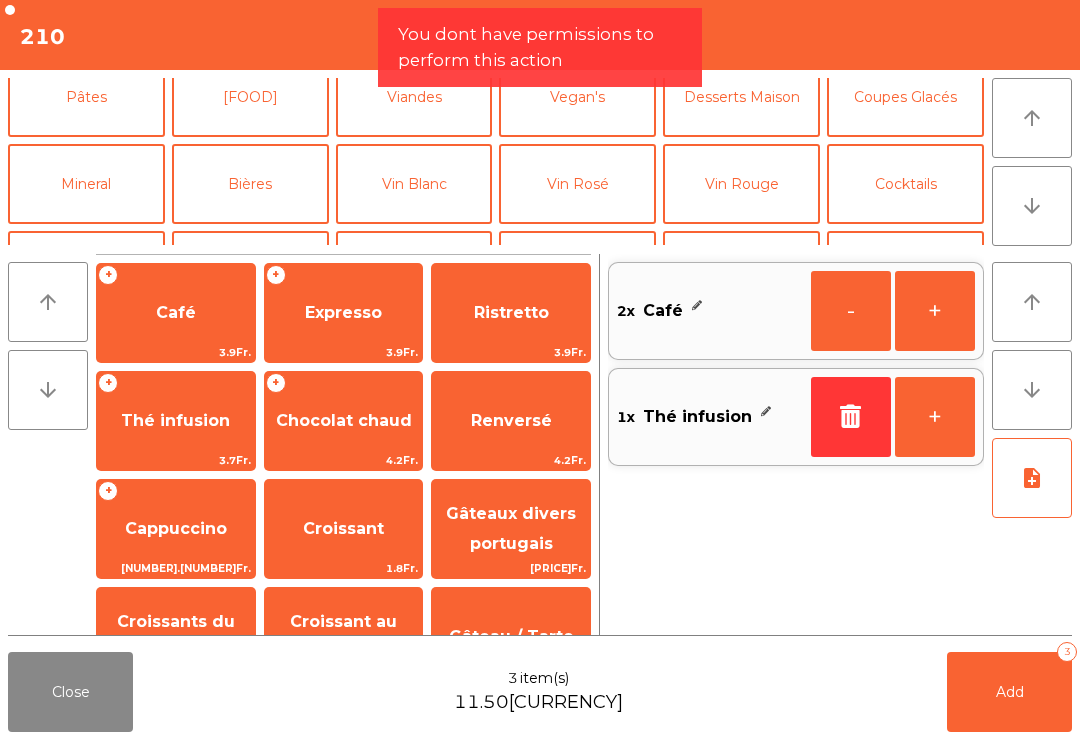 scroll, scrollTop: 109, scrollLeft: 0, axis: vertical 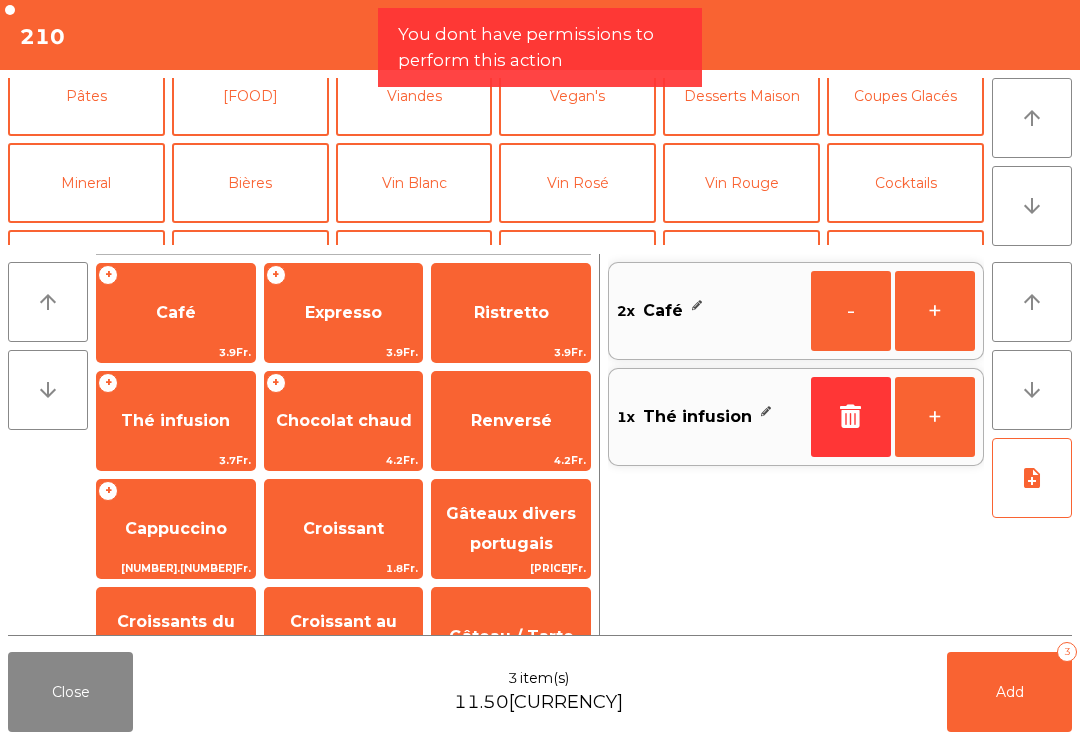 click on "Mineral" 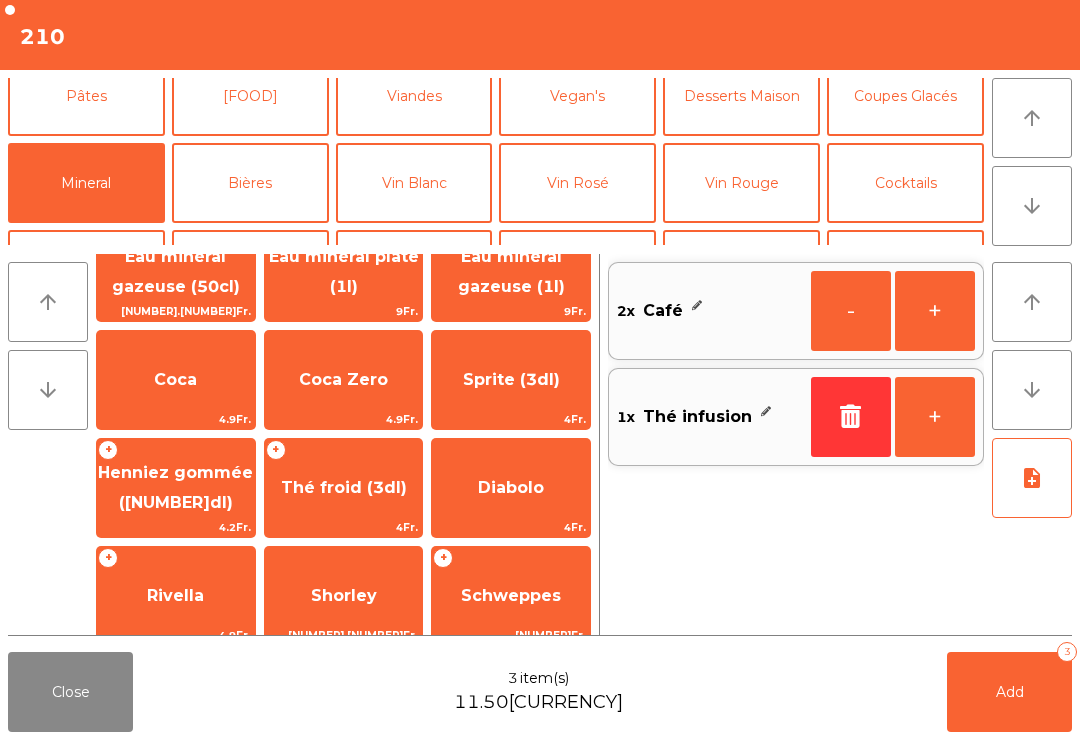 scroll, scrollTop: 151, scrollLeft: 0, axis: vertical 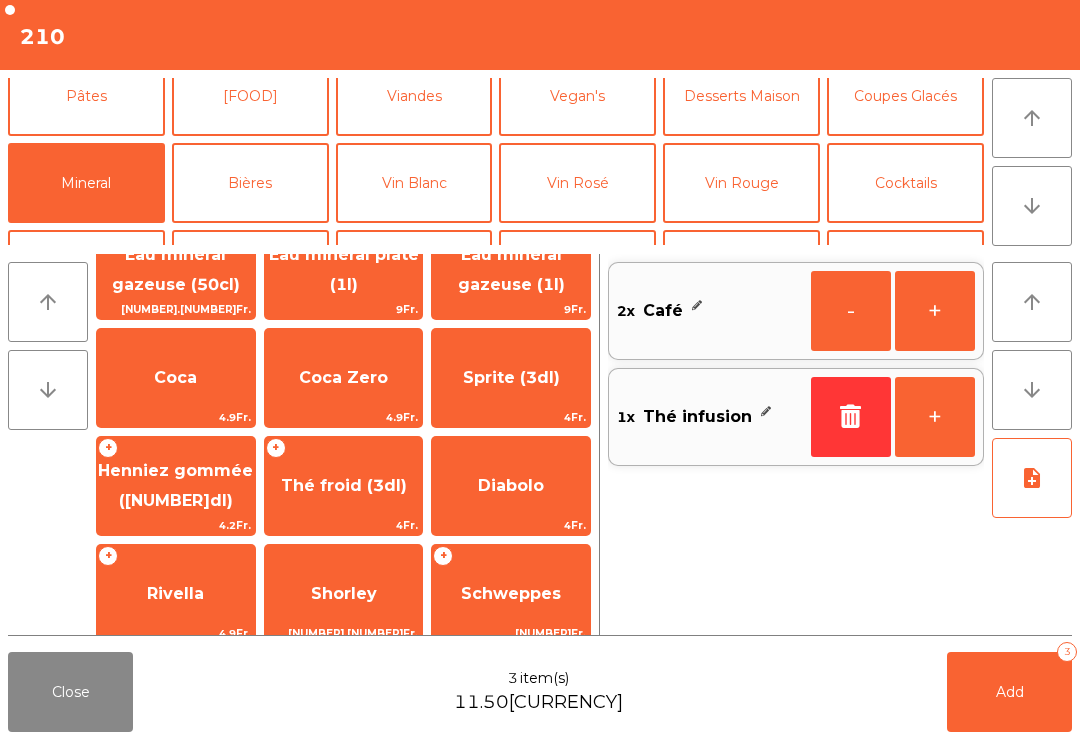 click on "Thé froid (3dl)" 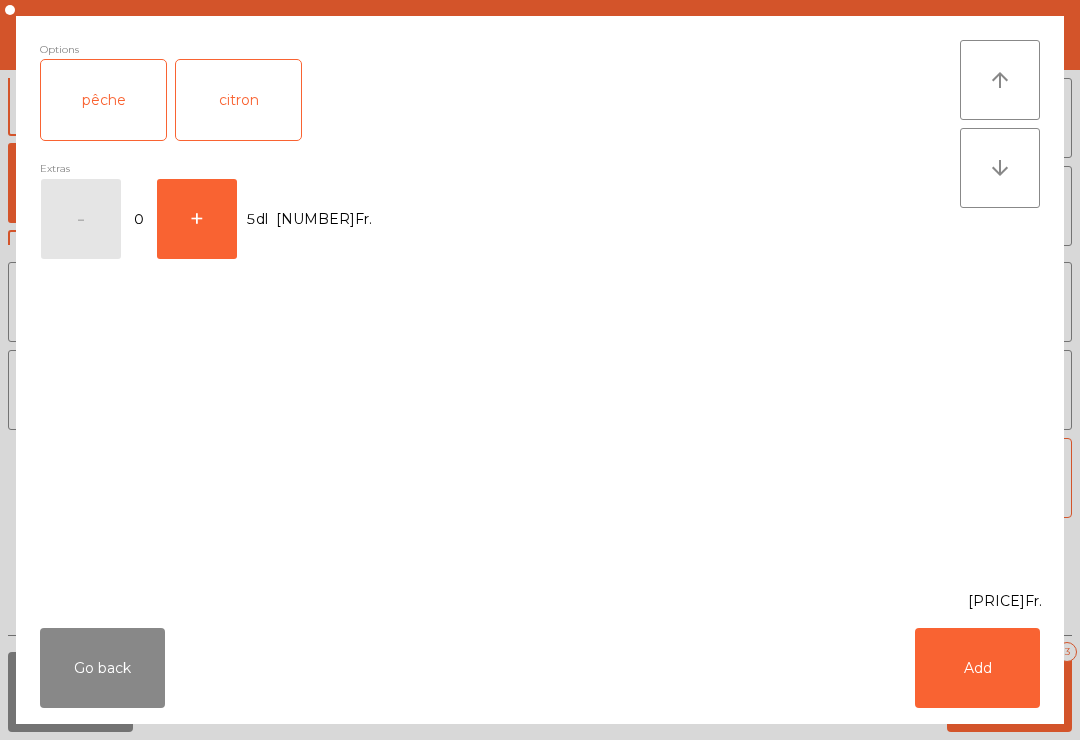 click on "Add" 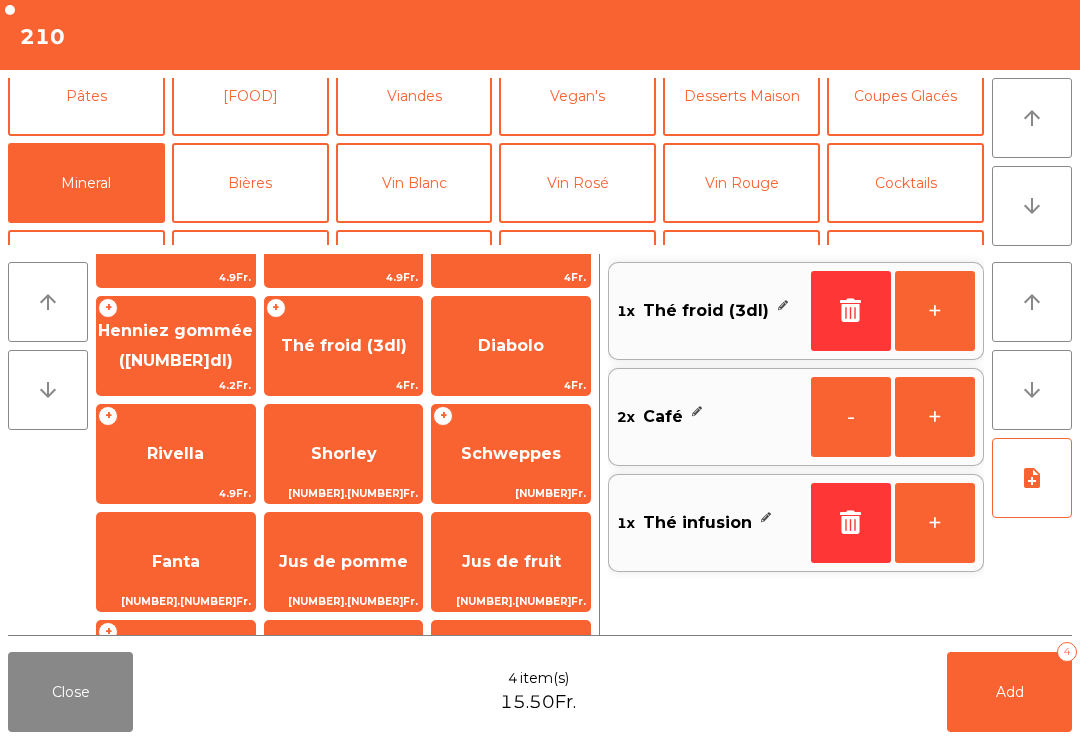 scroll, scrollTop: 292, scrollLeft: 0, axis: vertical 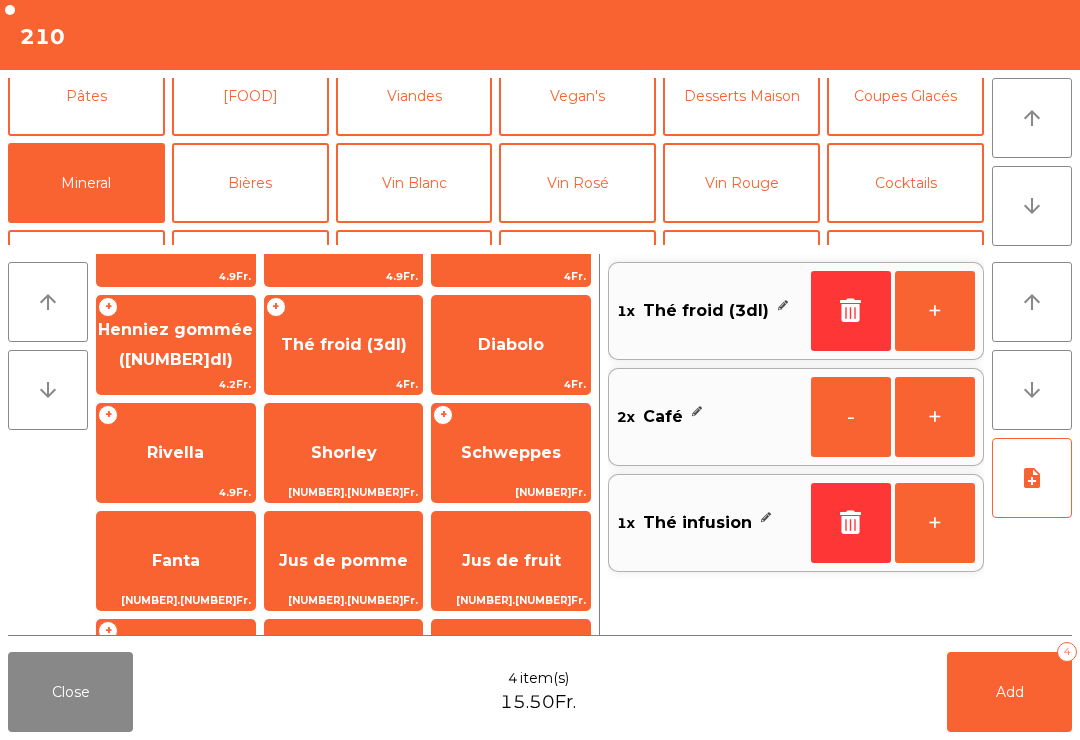click on "Jus de pomme" 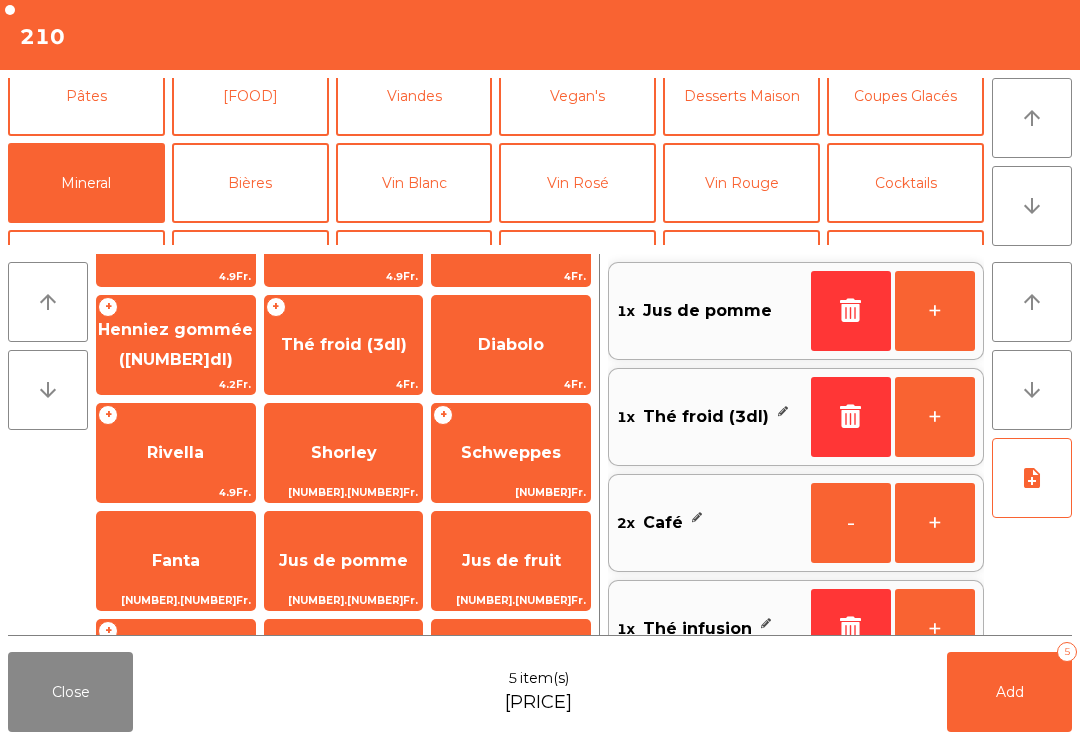 click on "Add   5" 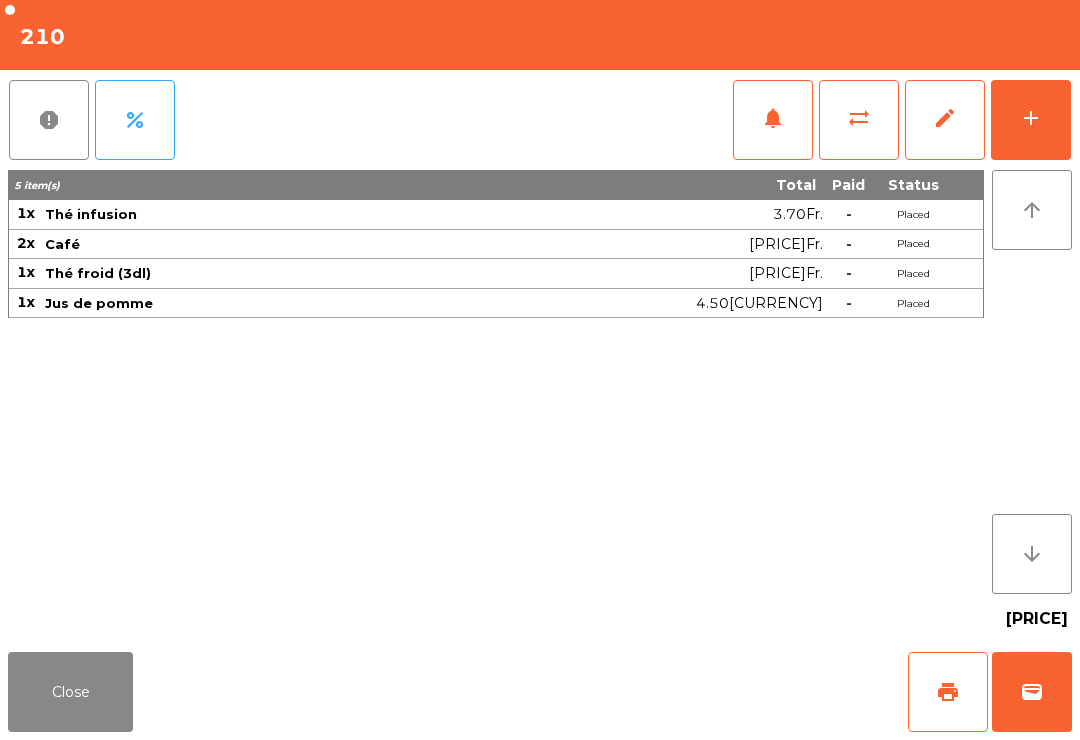 click on "Close" 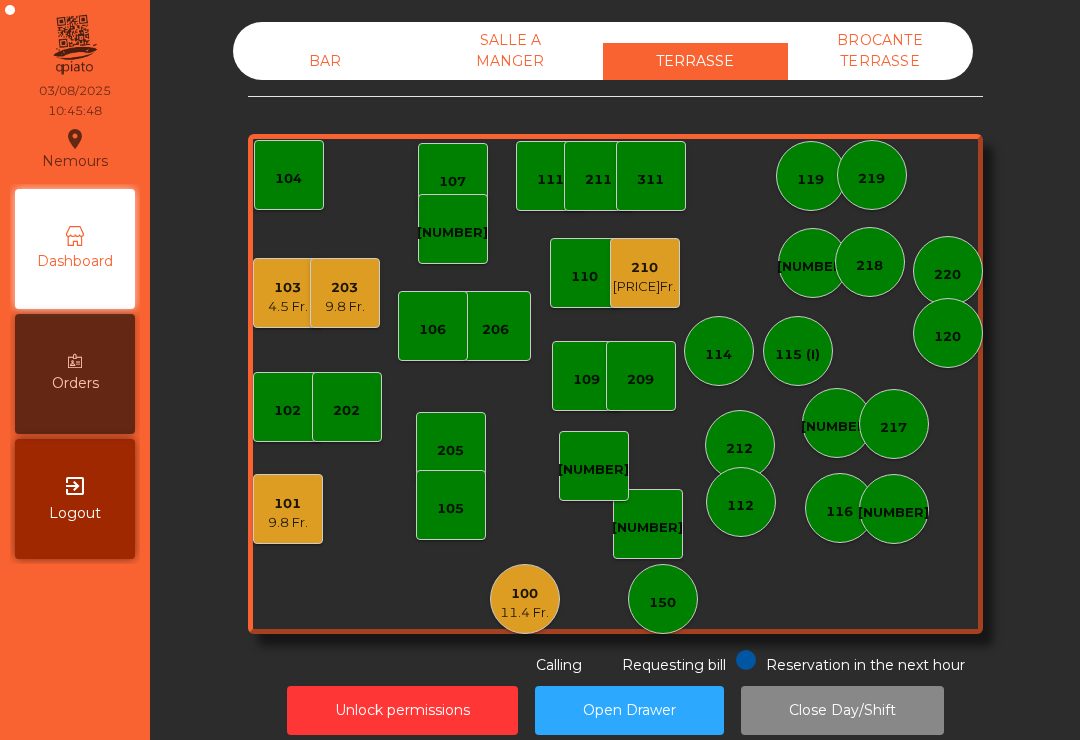 click on "107" 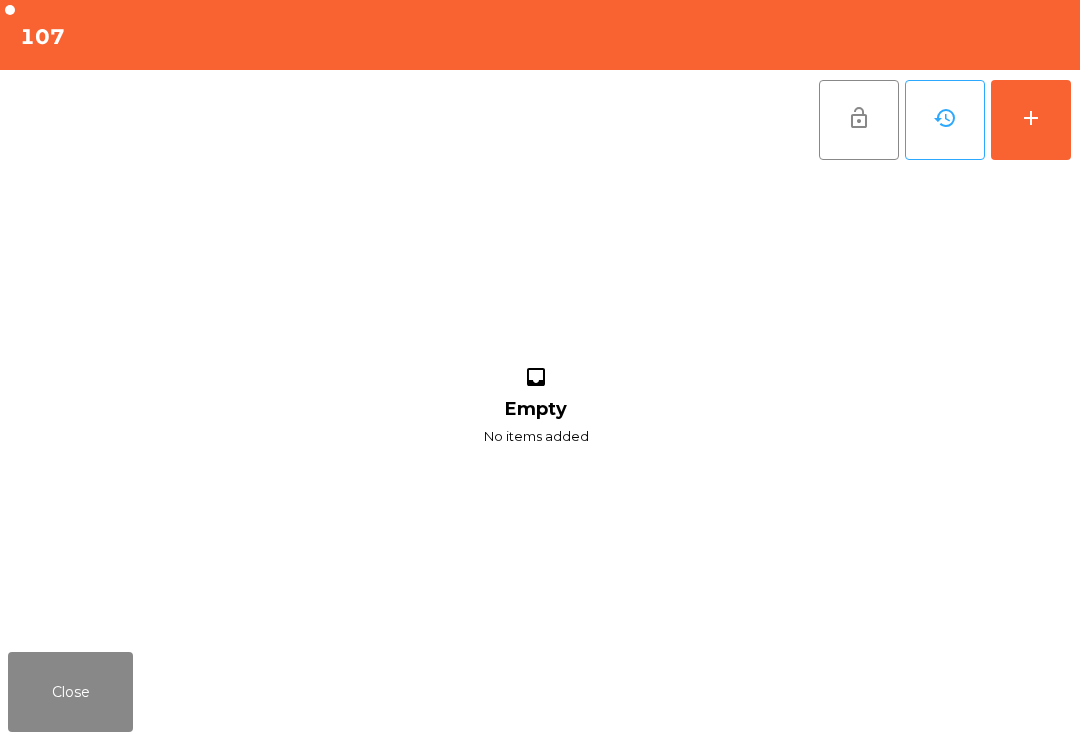 click on "add" 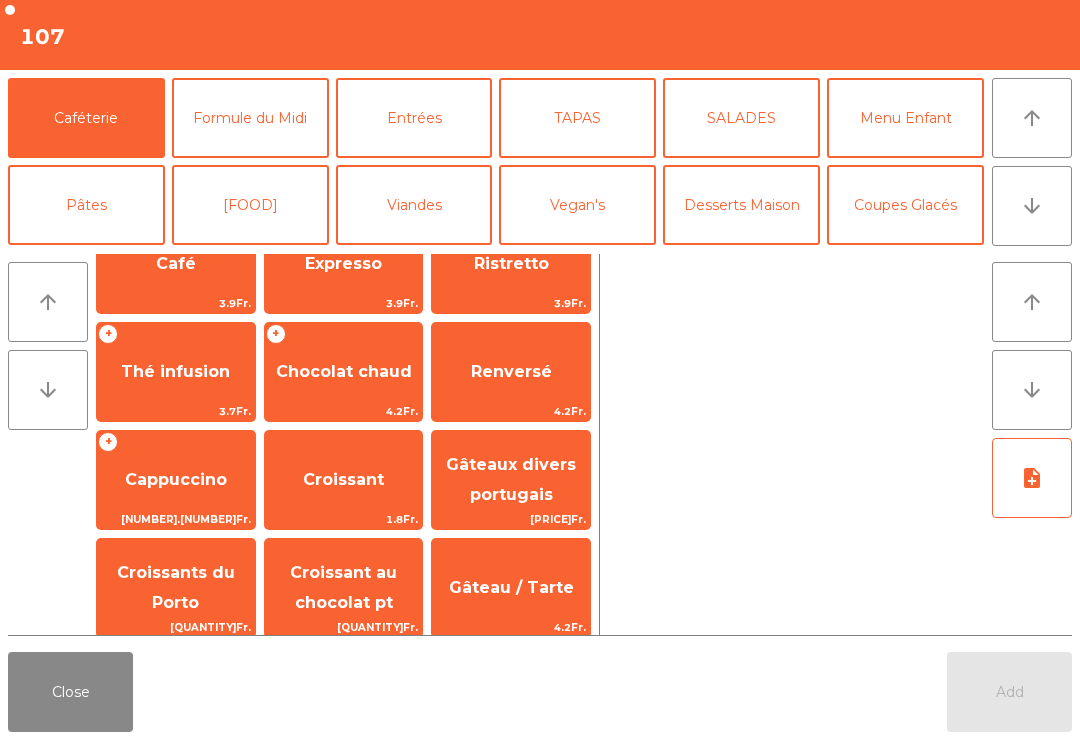 scroll, scrollTop: 48, scrollLeft: 0, axis: vertical 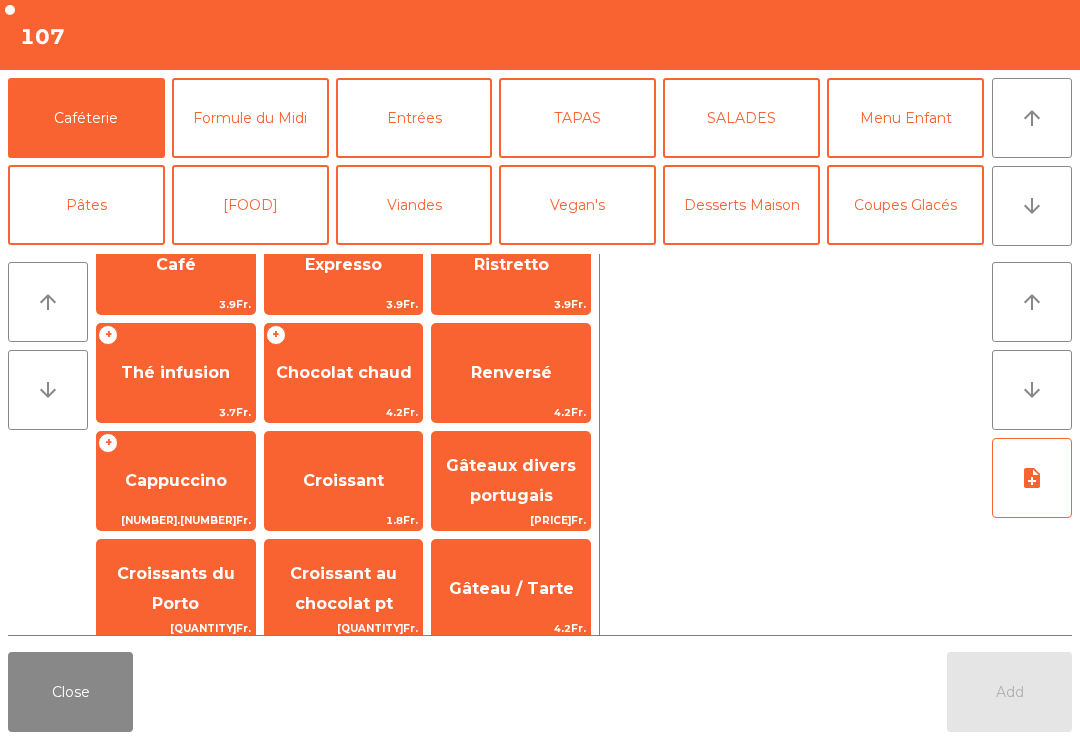 click on "Cappuccino" 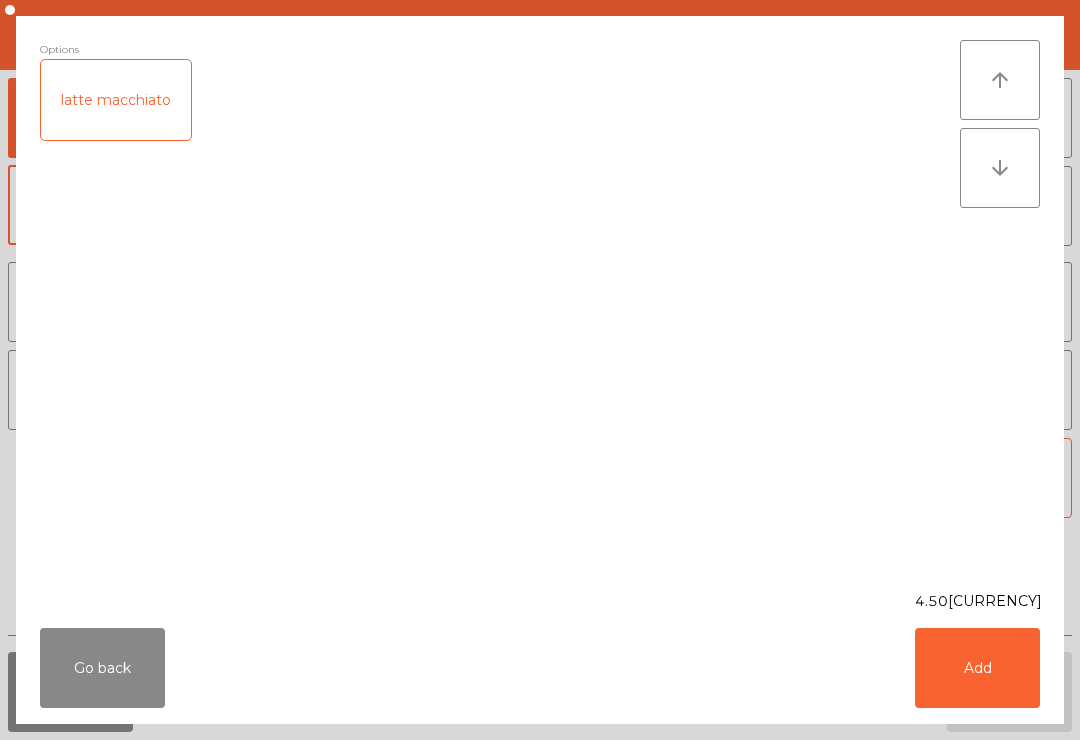click on "Add" 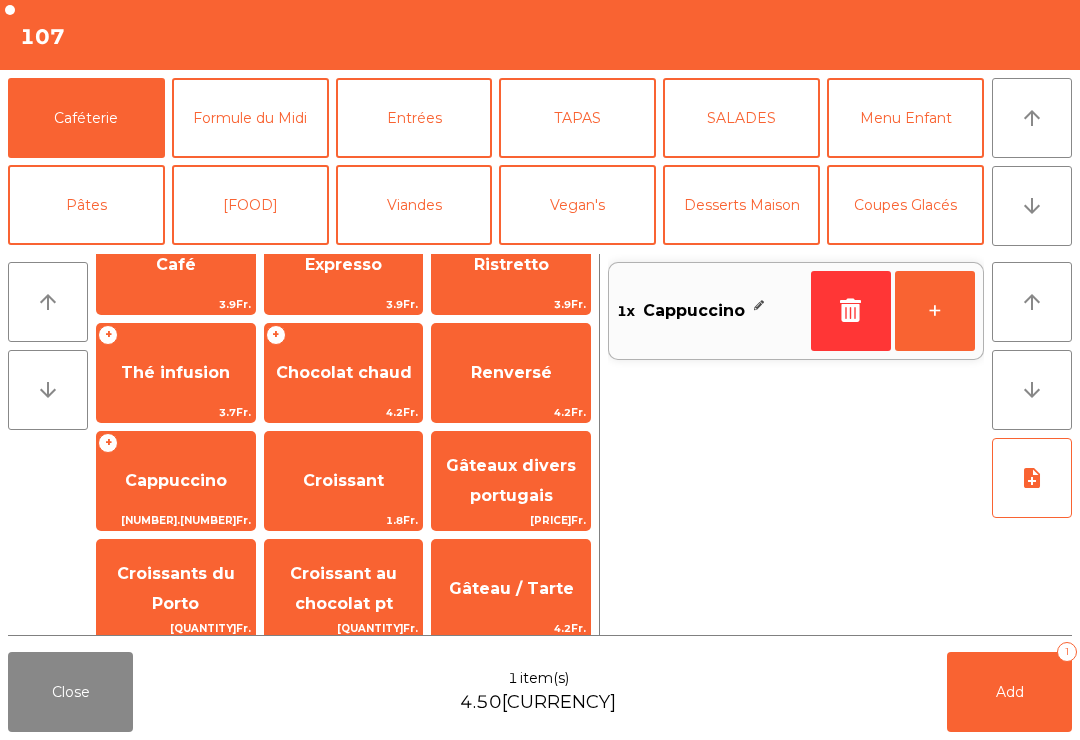 click on "+" 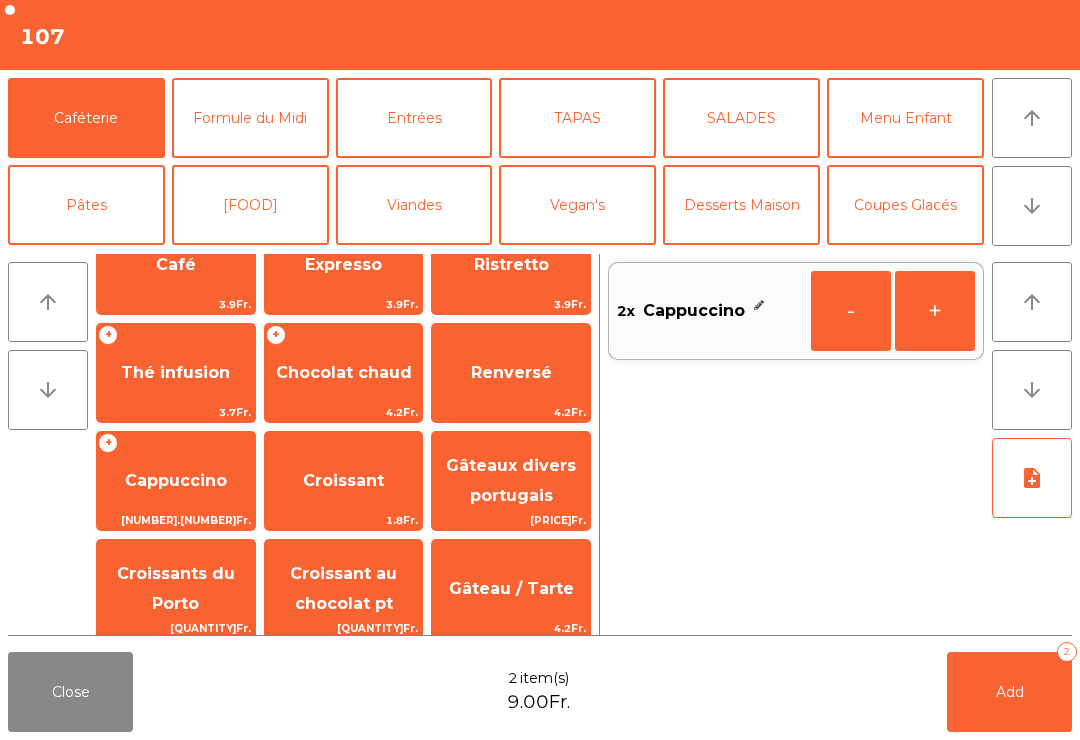click on "+" 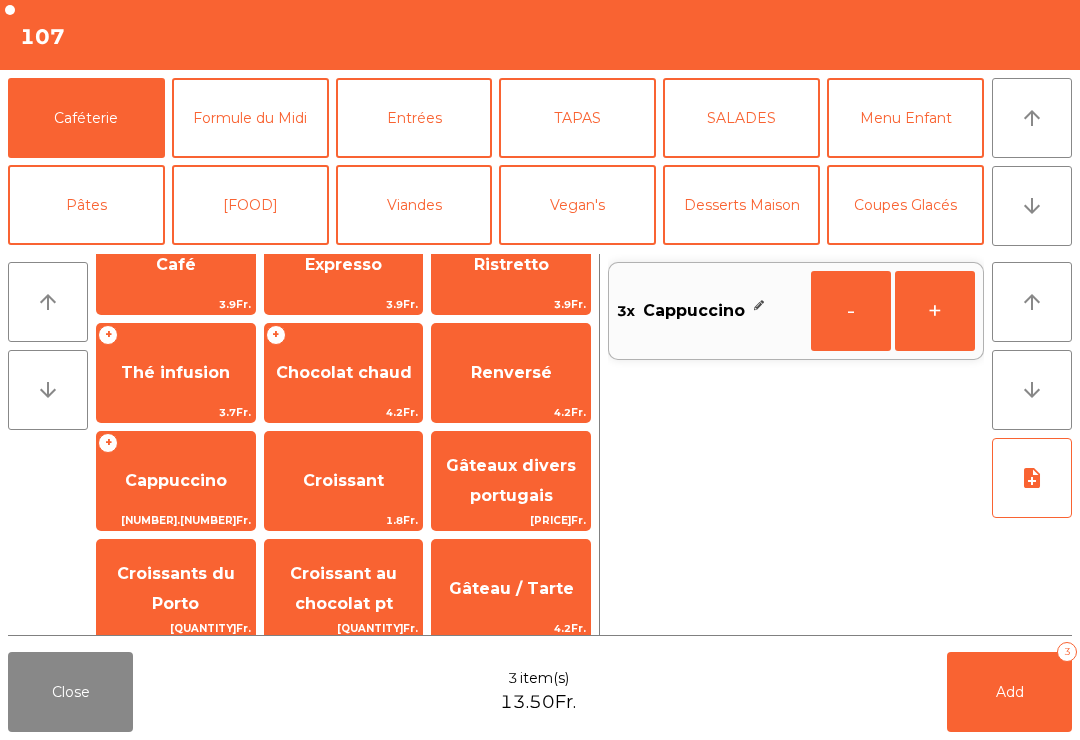 scroll, scrollTop: 86, scrollLeft: 0, axis: vertical 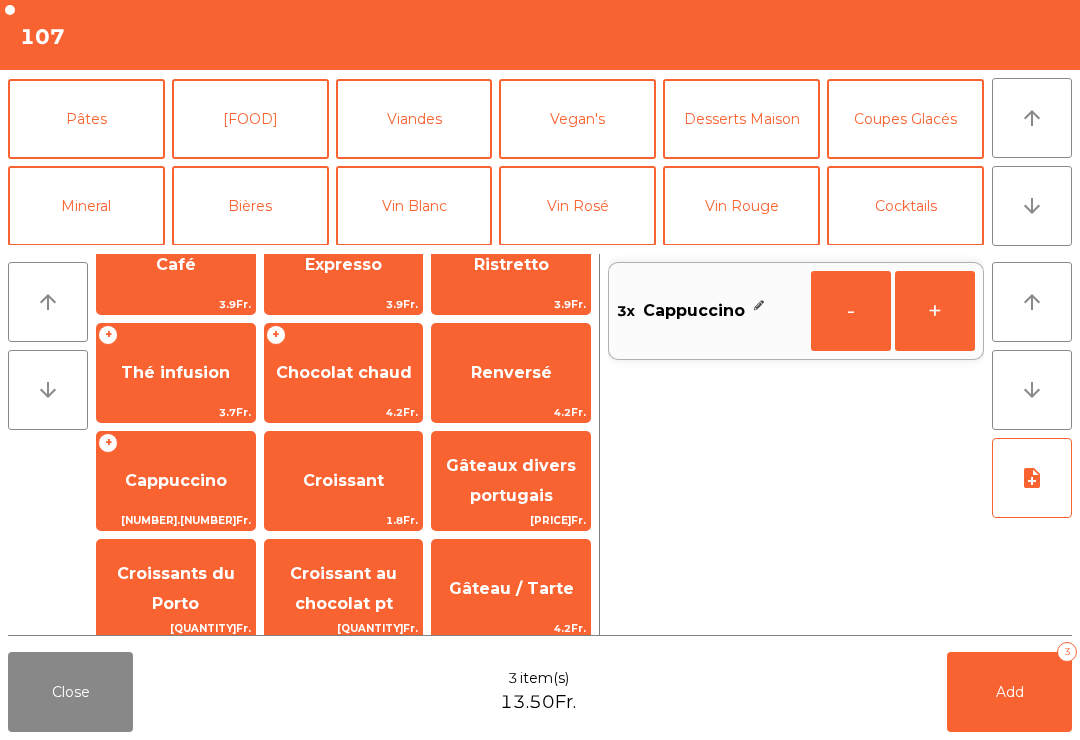 click on "Mineral" 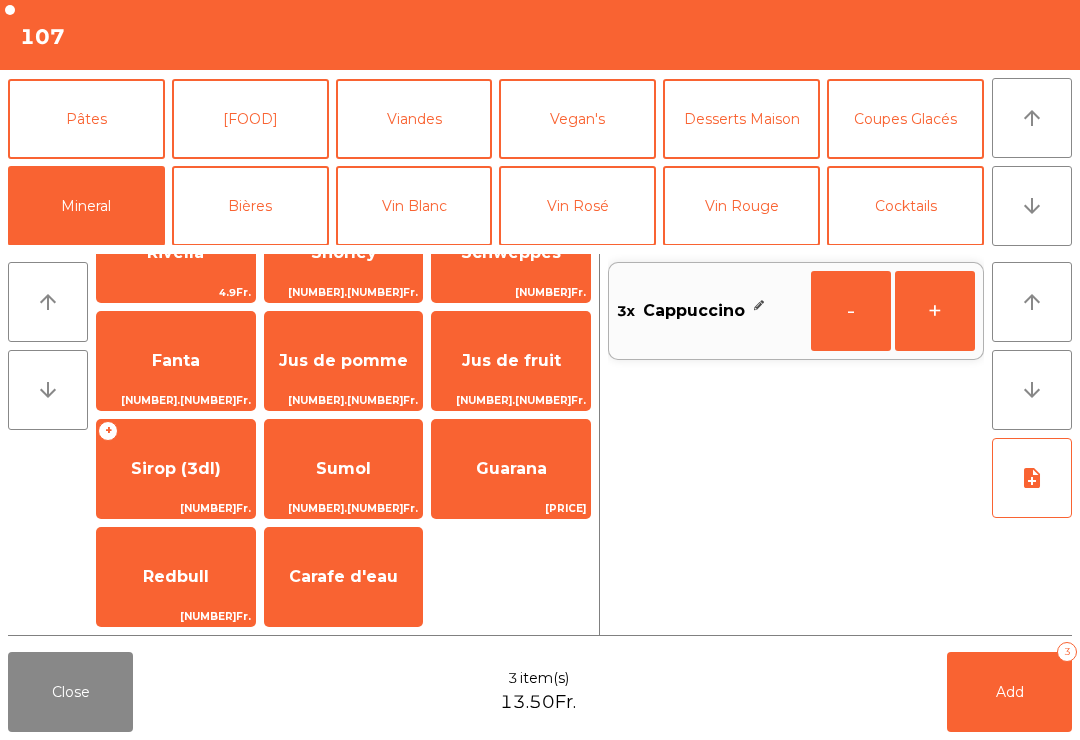 scroll, scrollTop: 492, scrollLeft: 0, axis: vertical 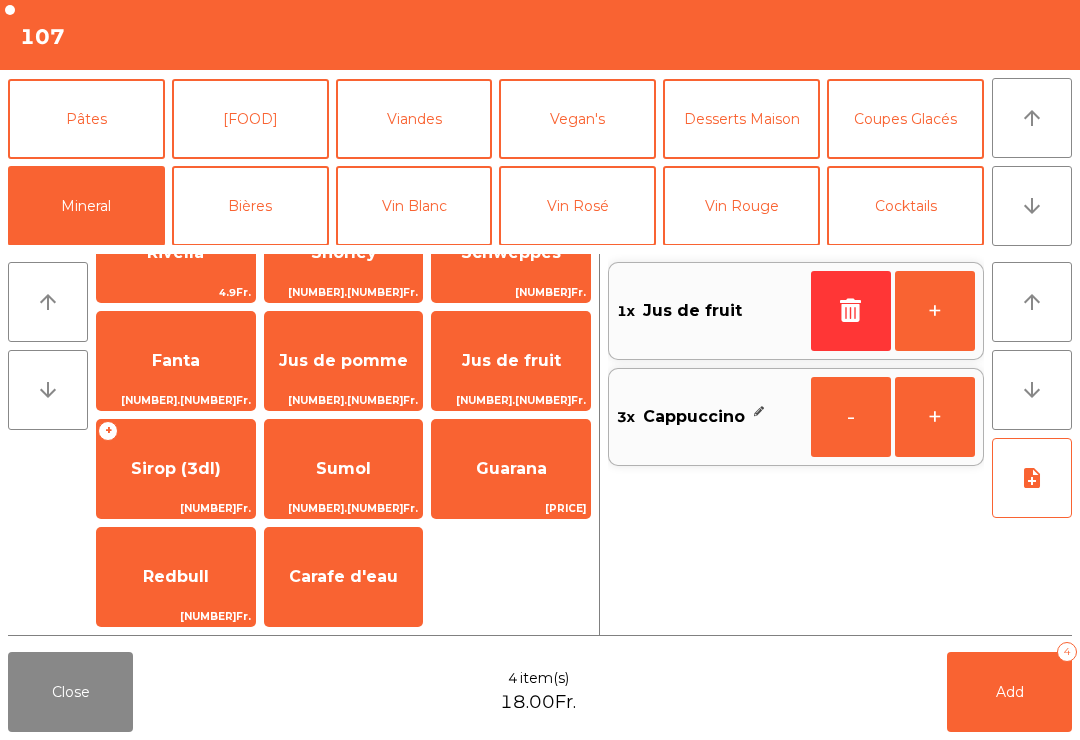click on "Add   4" 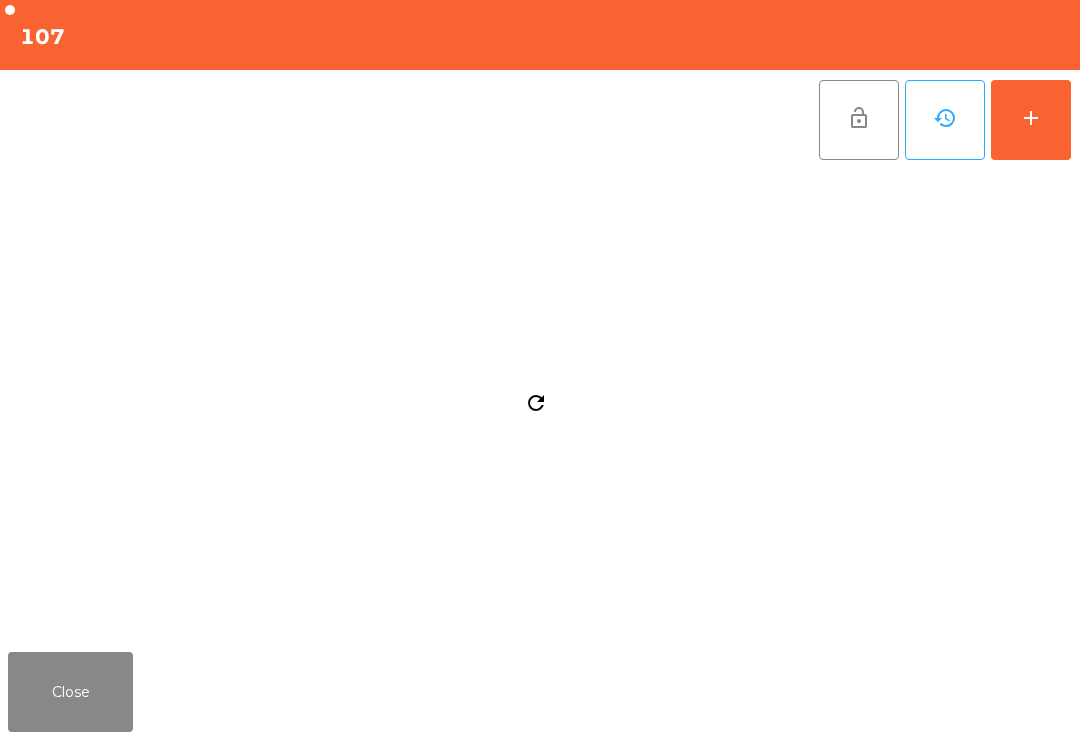 click on "Close" 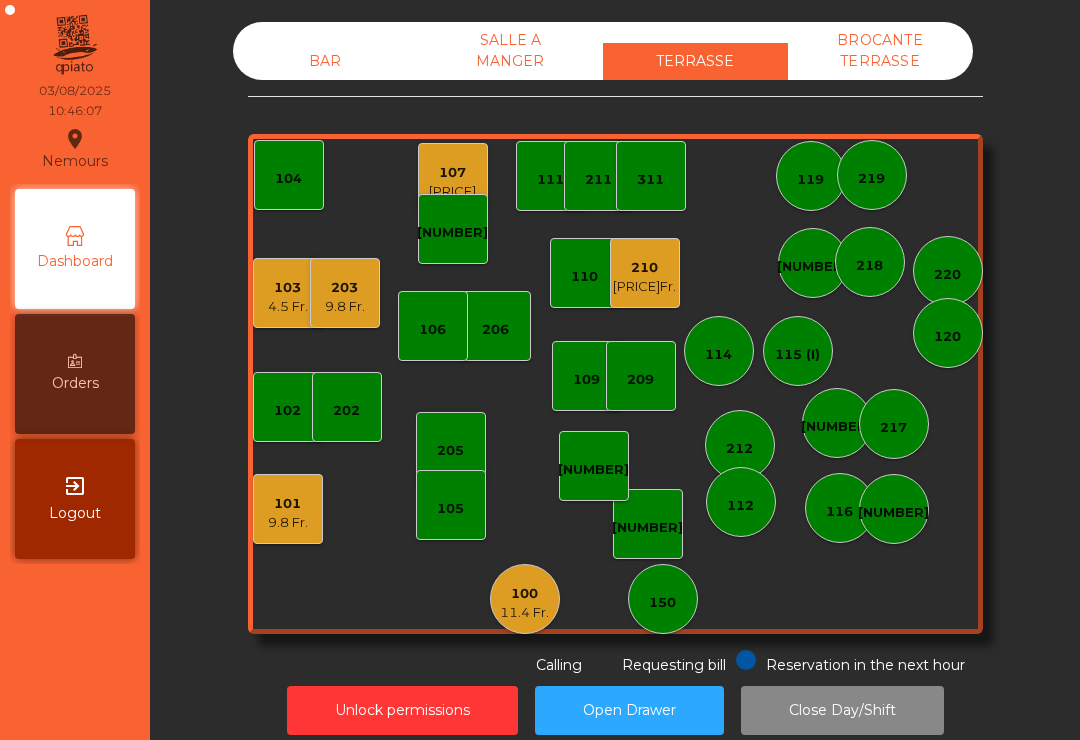 click on "203" 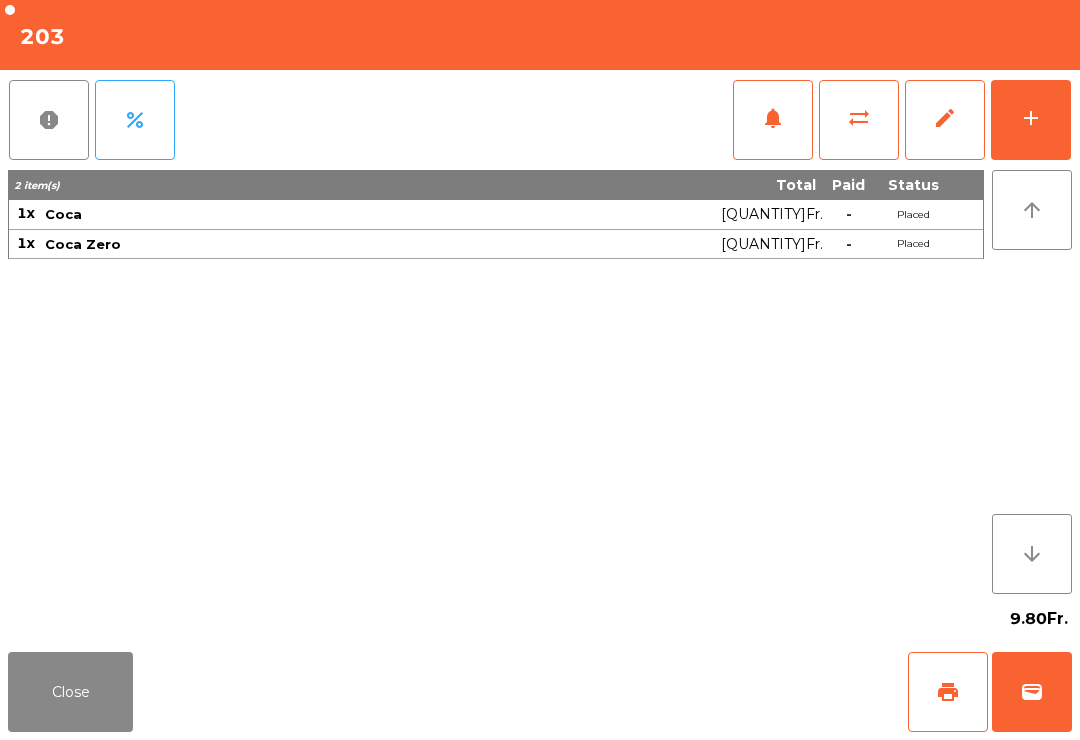 click on "Close" 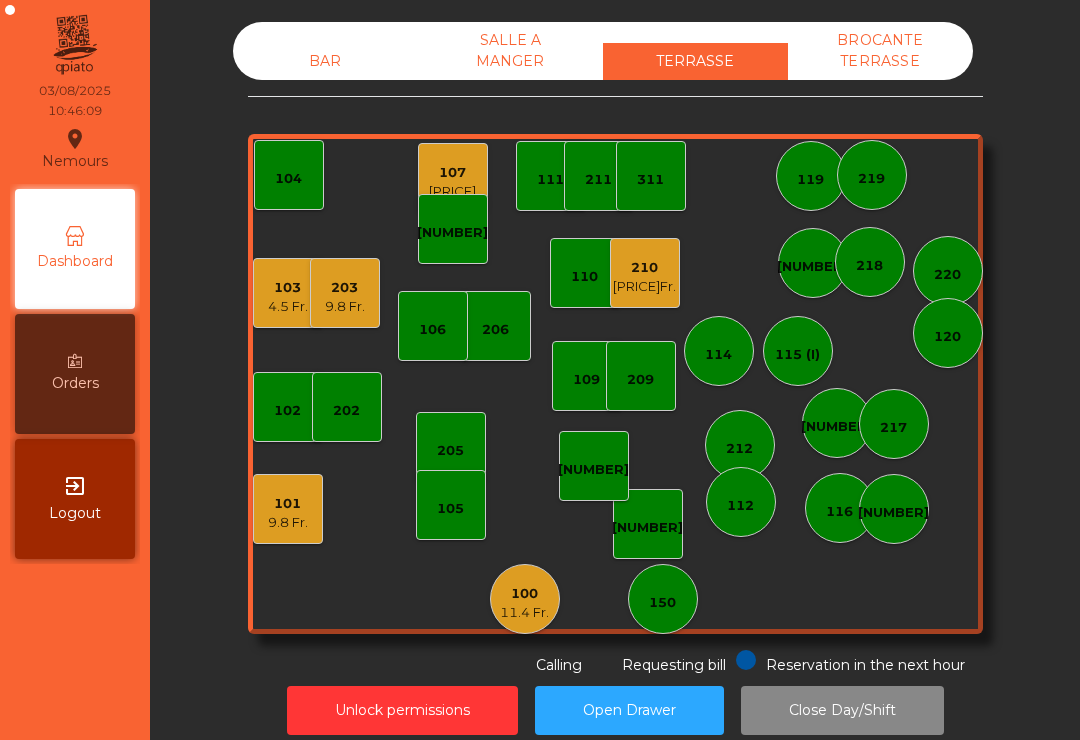 click on "4.5 Fr." 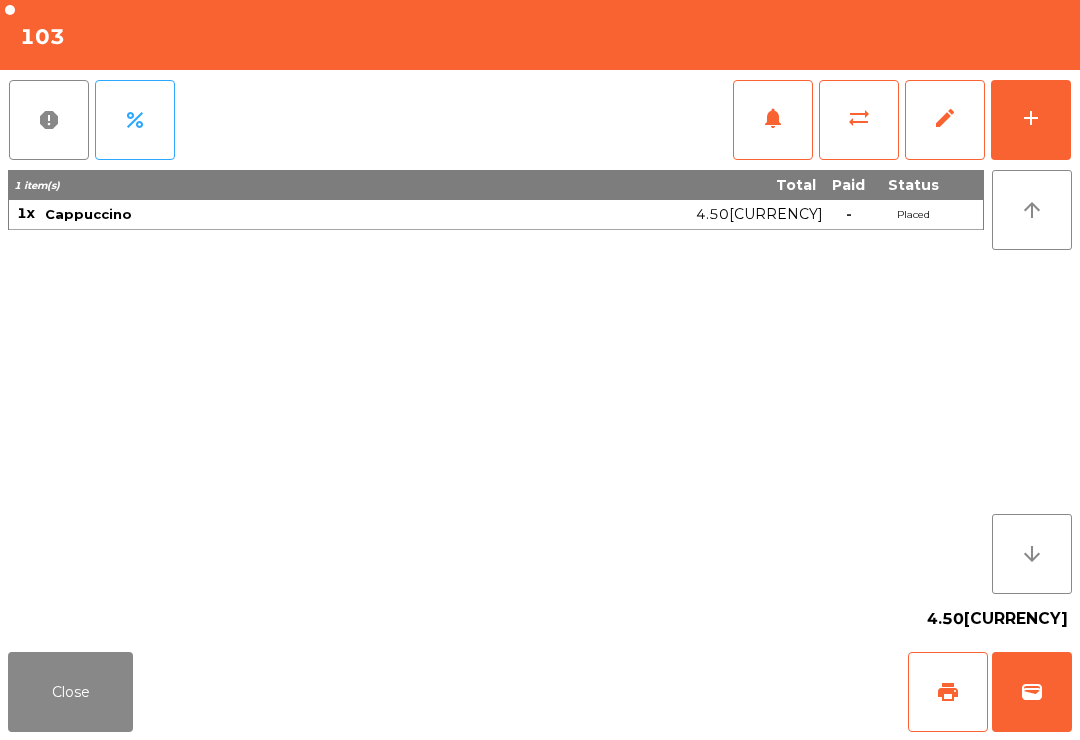 click on "Close" 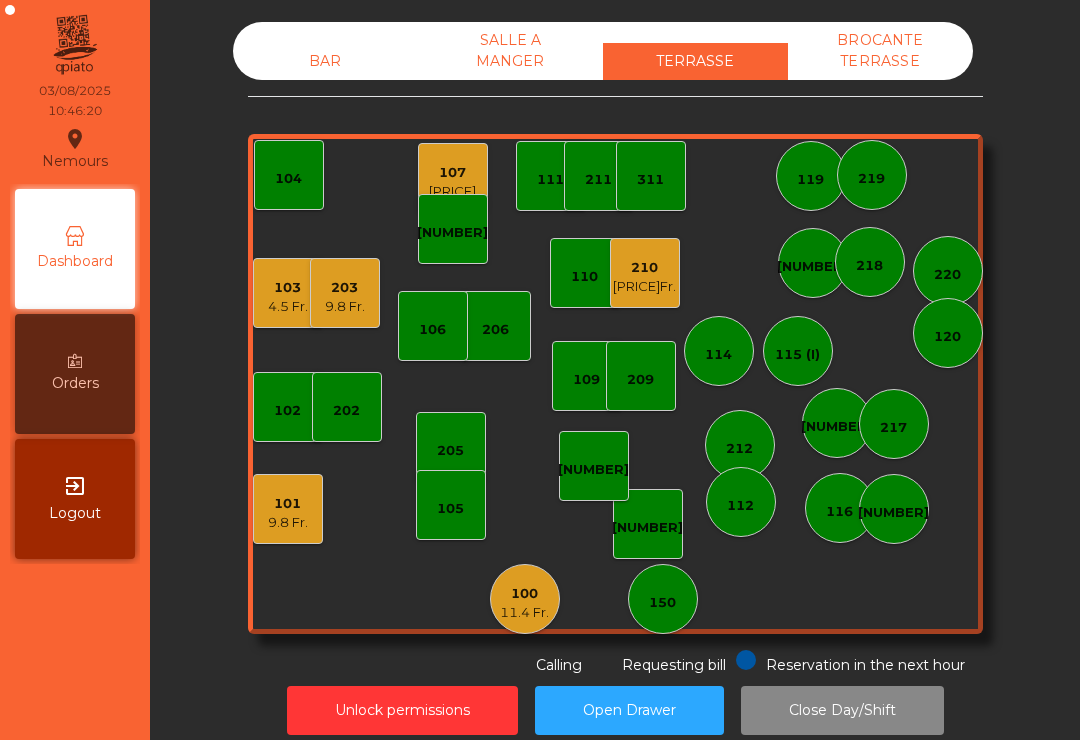 click on "[NUMBER]" 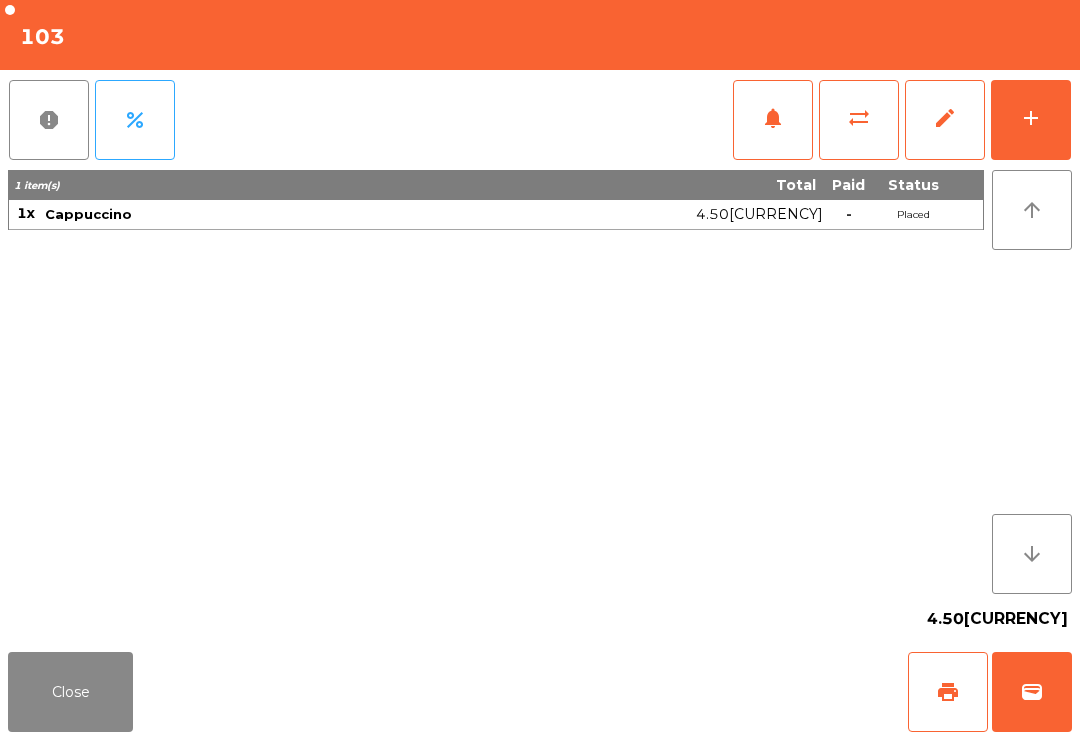 click on "sync_alt" 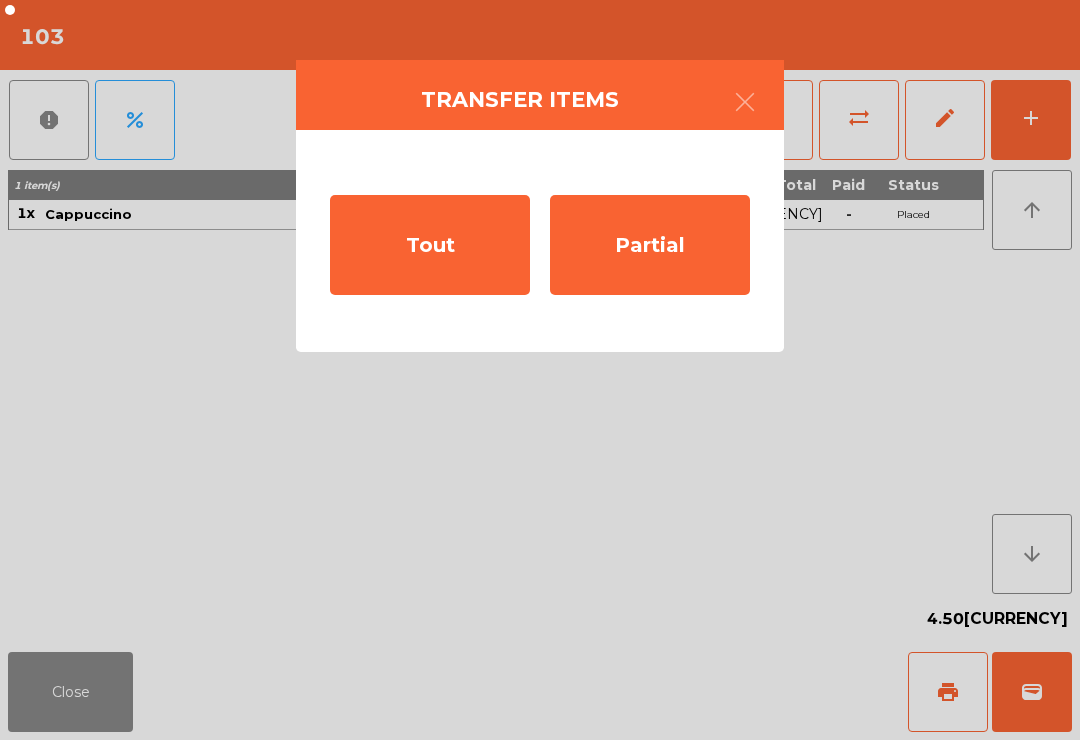 click on "Tout" 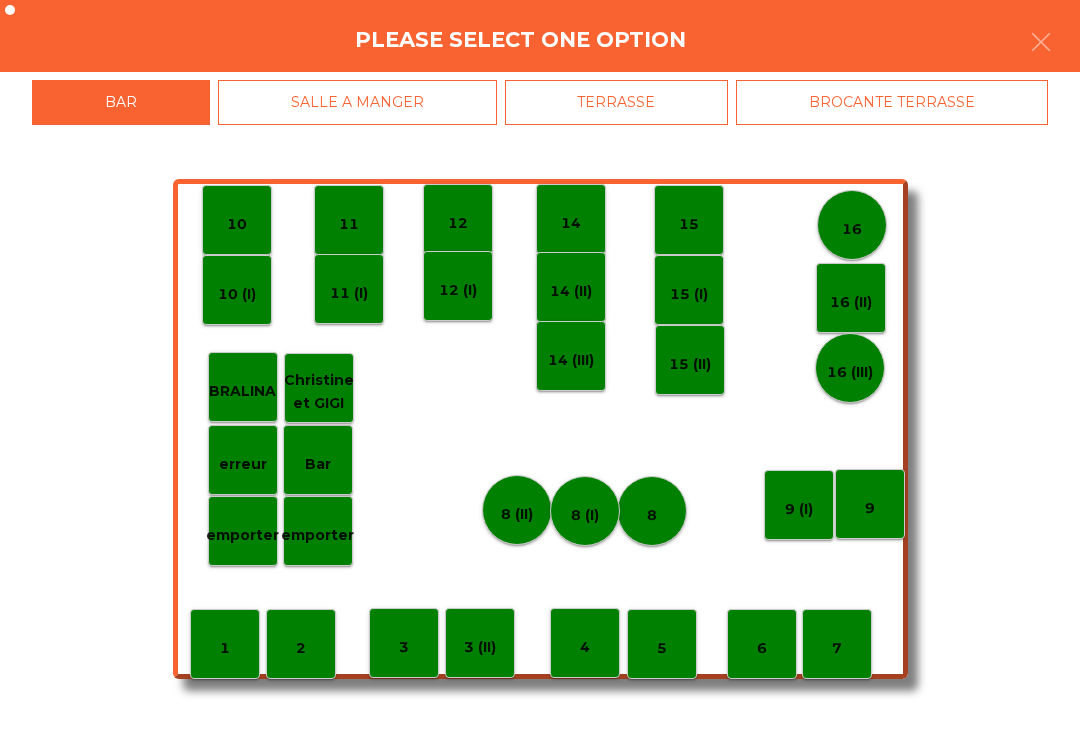 click on "TERRASSE" 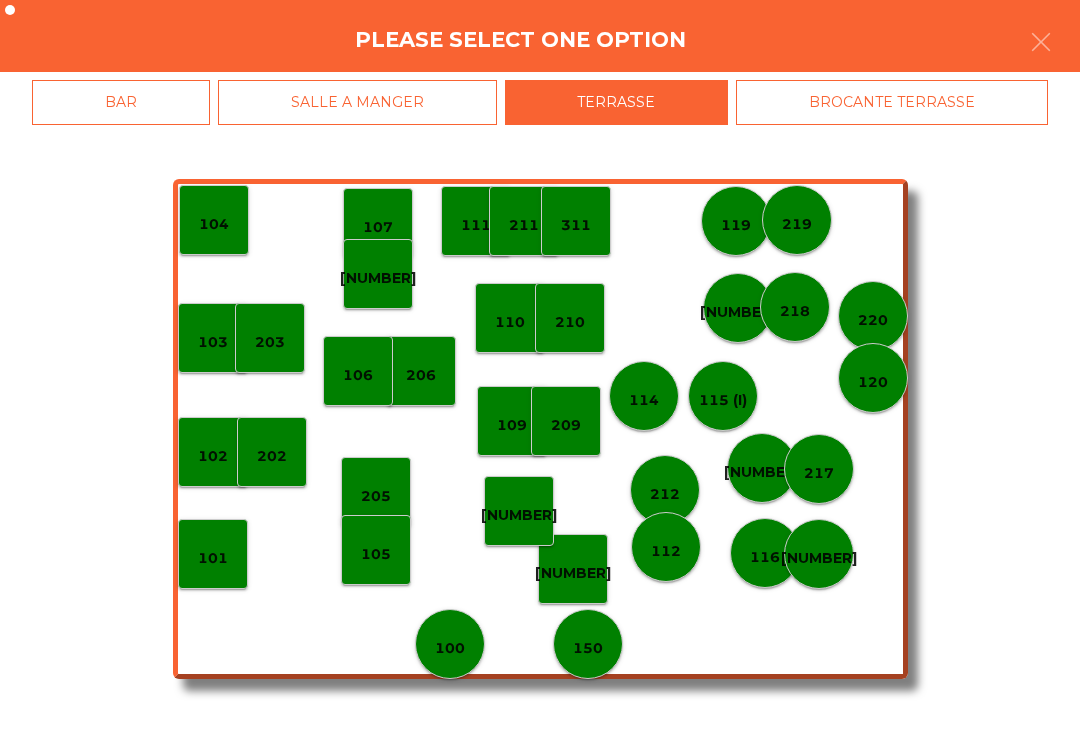 click on "203" 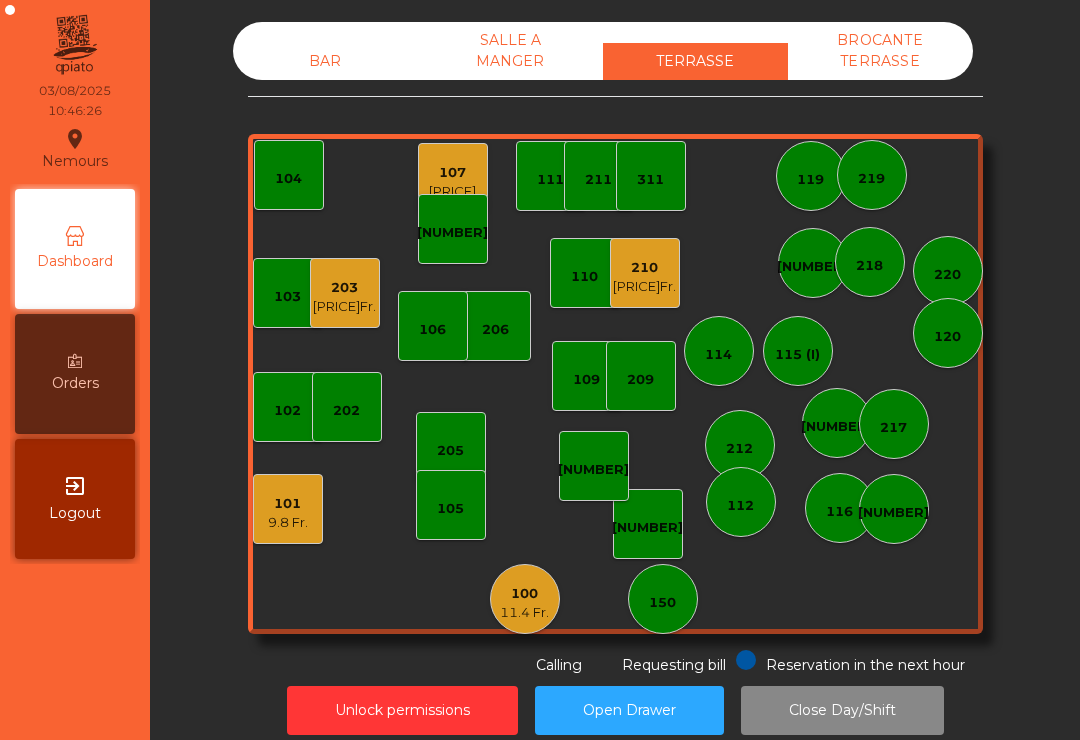 click on "106" 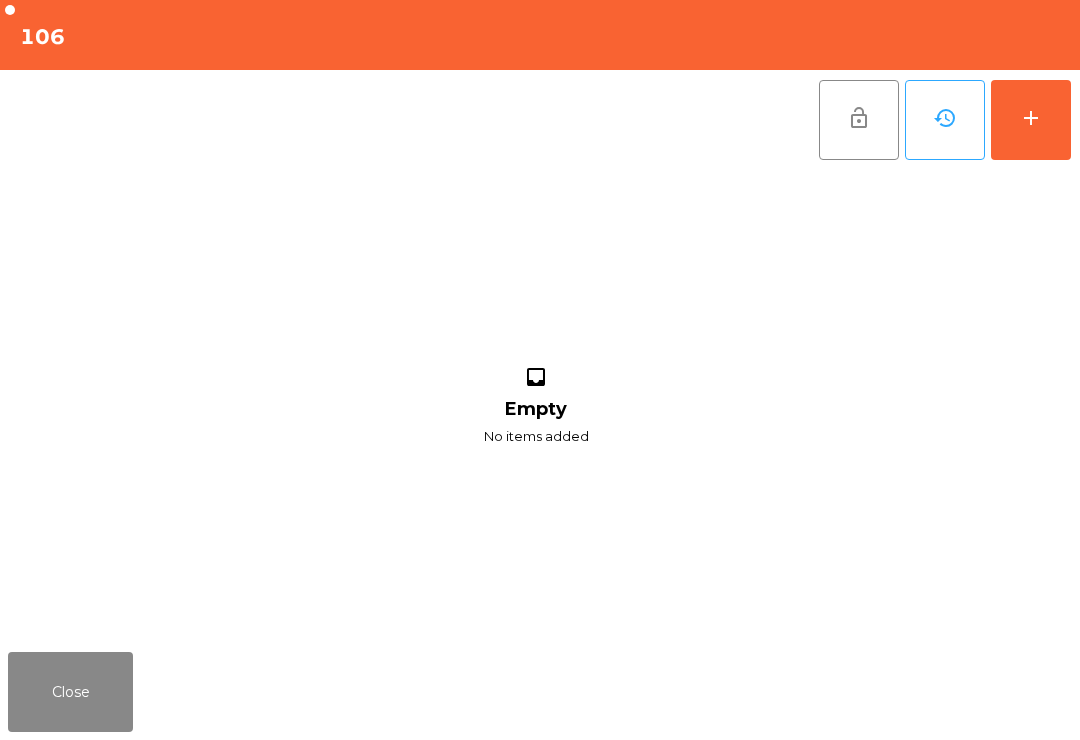 click on "Close" 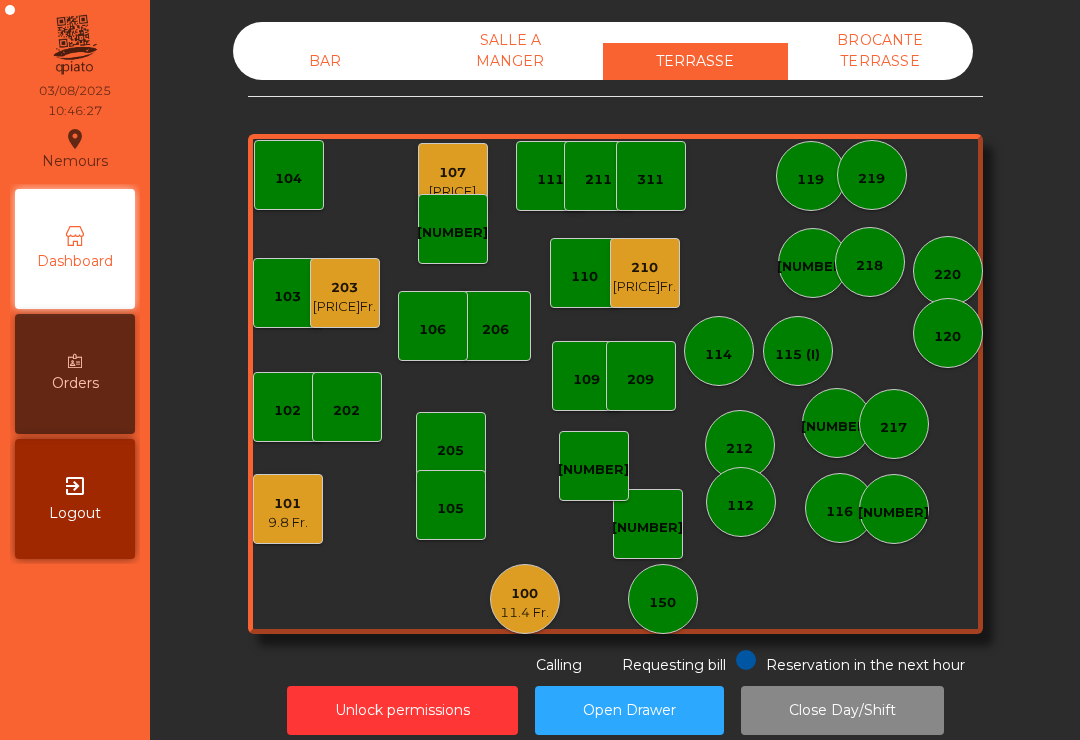 click on "101   9.8 Fr." 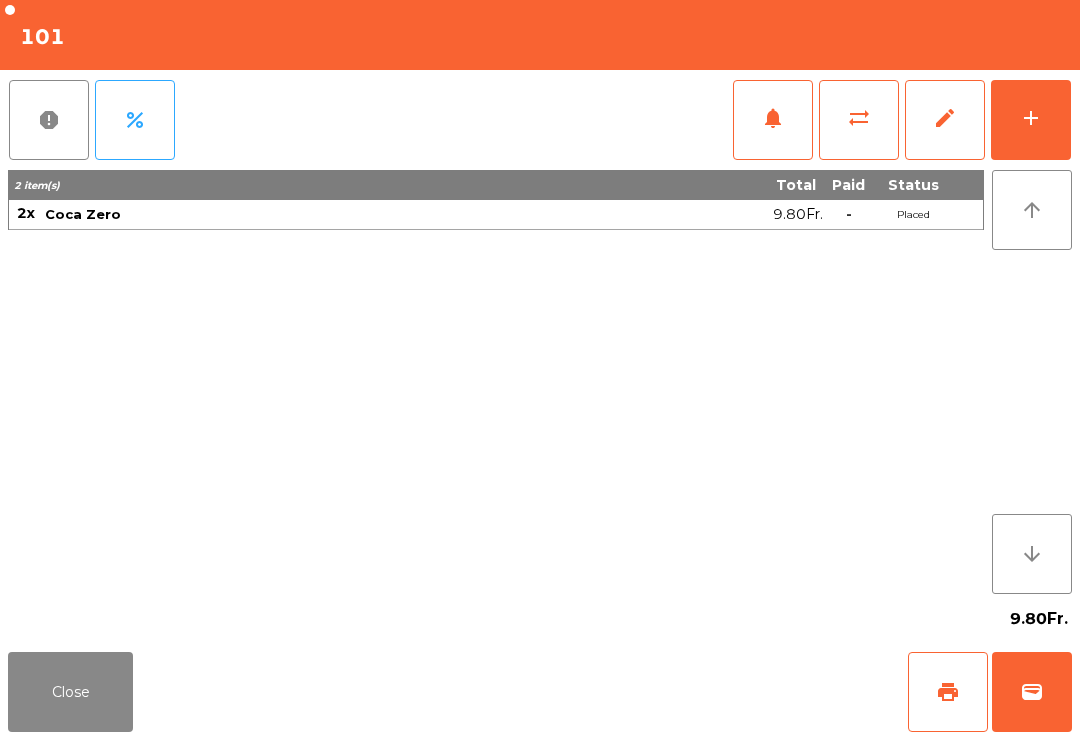 click on "Close" 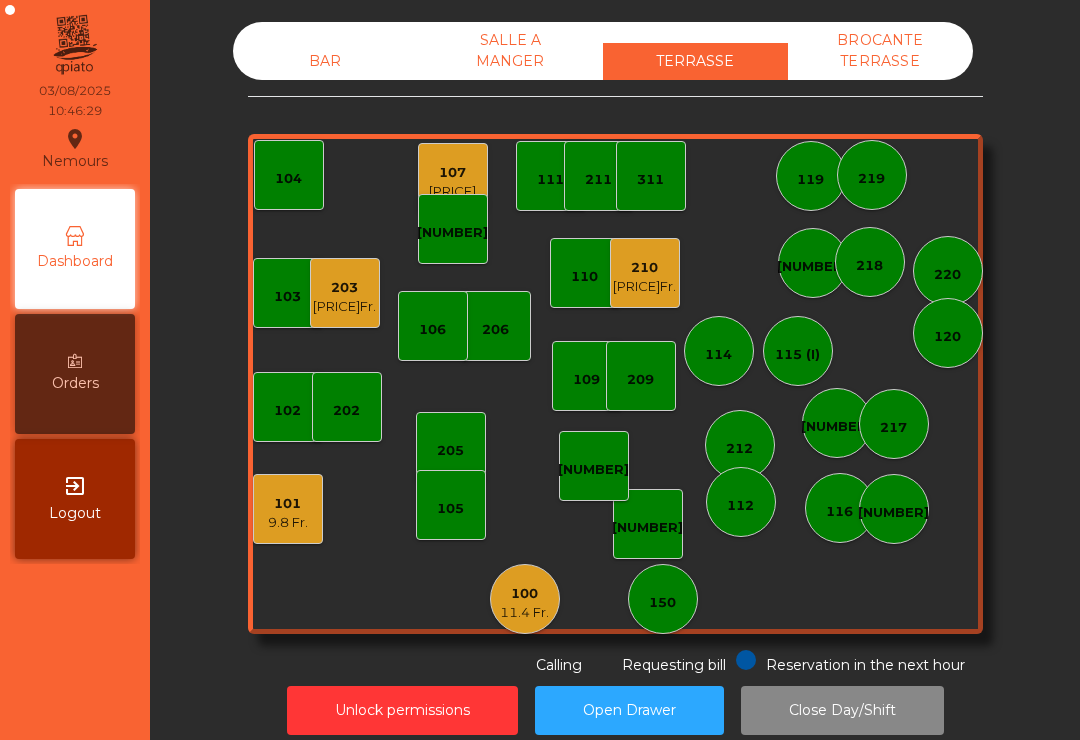 click on "106" 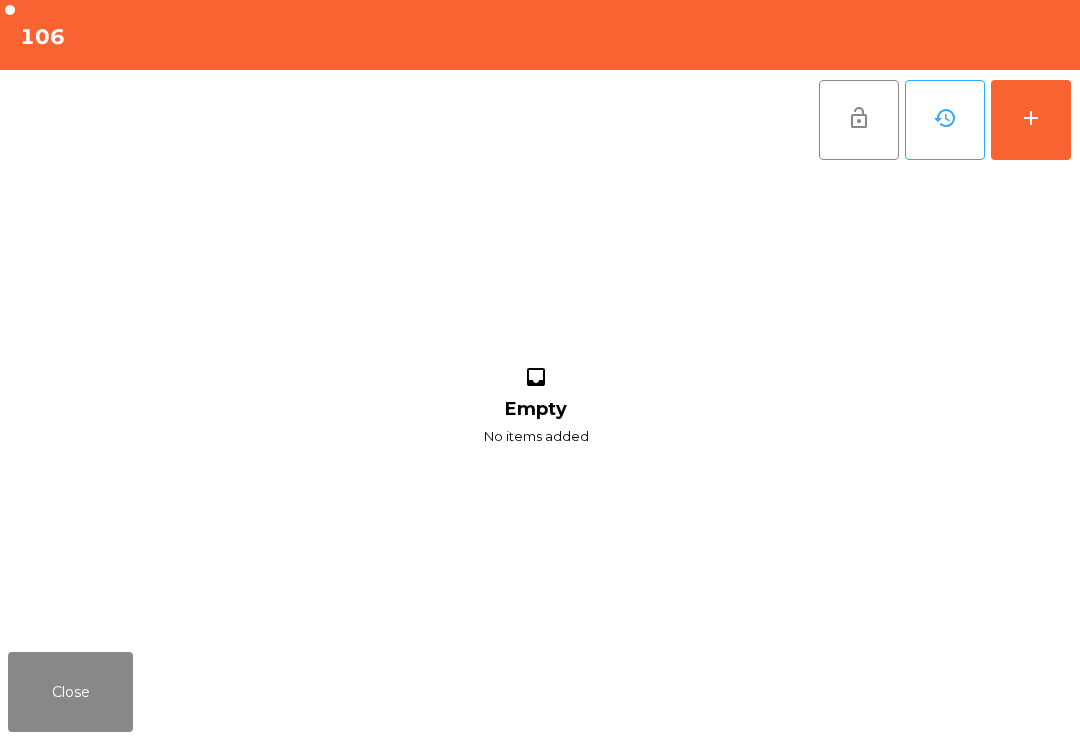 click on "add" 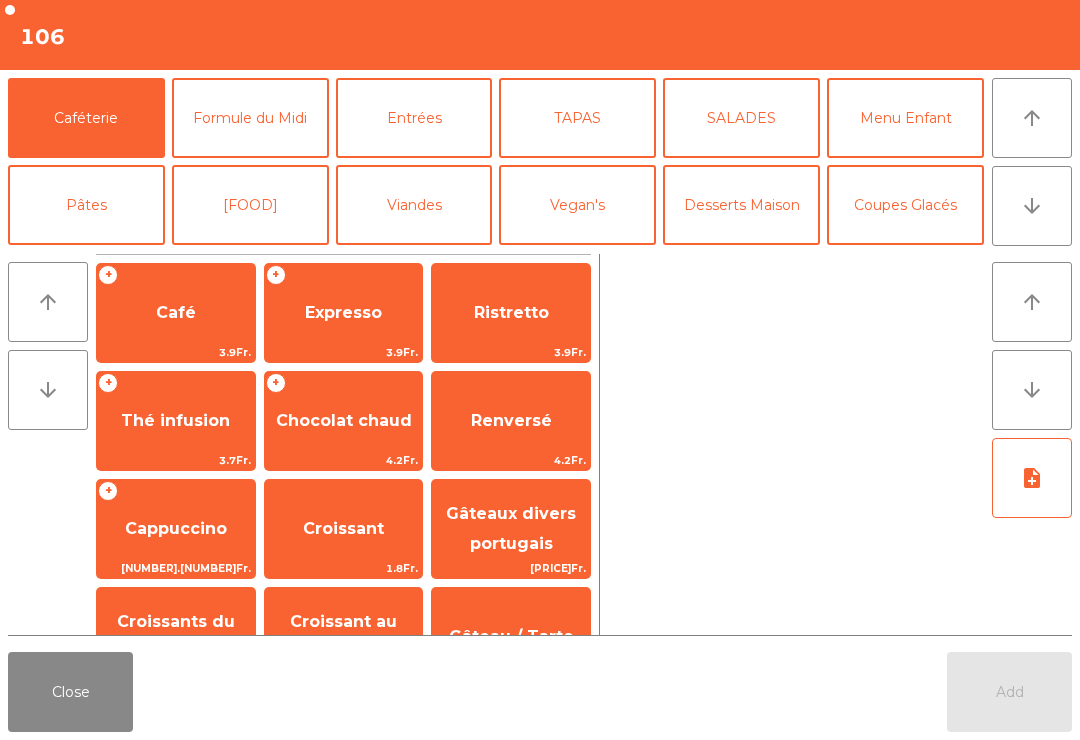 click on "Expresso" 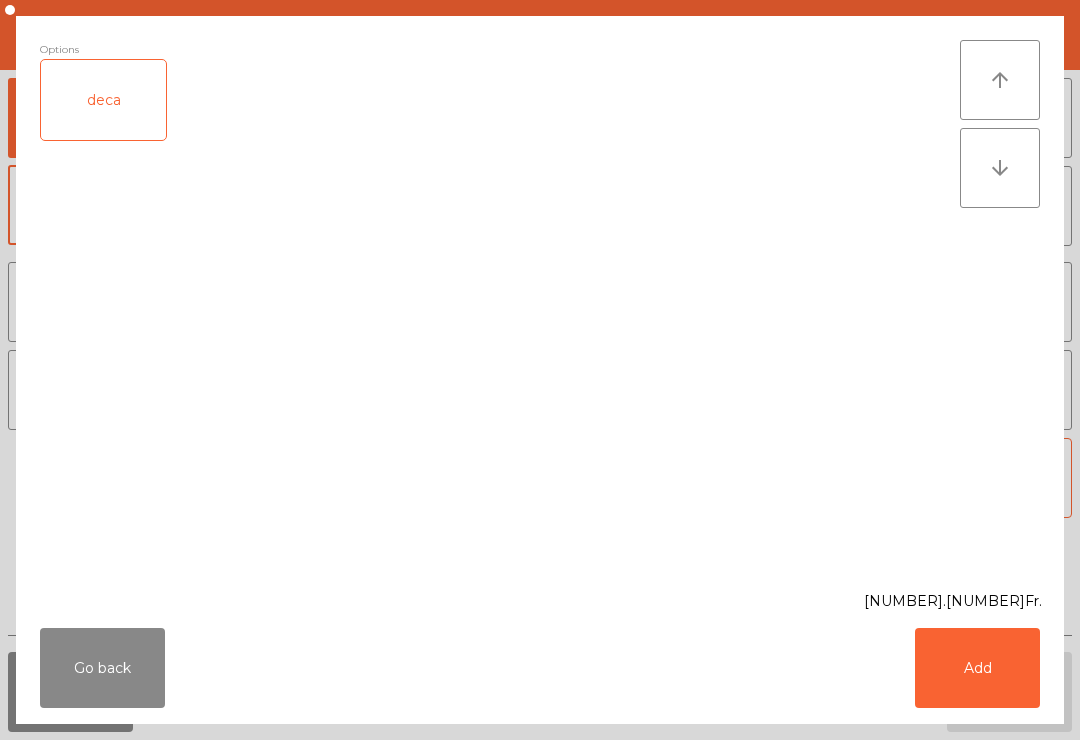 click on "Add" 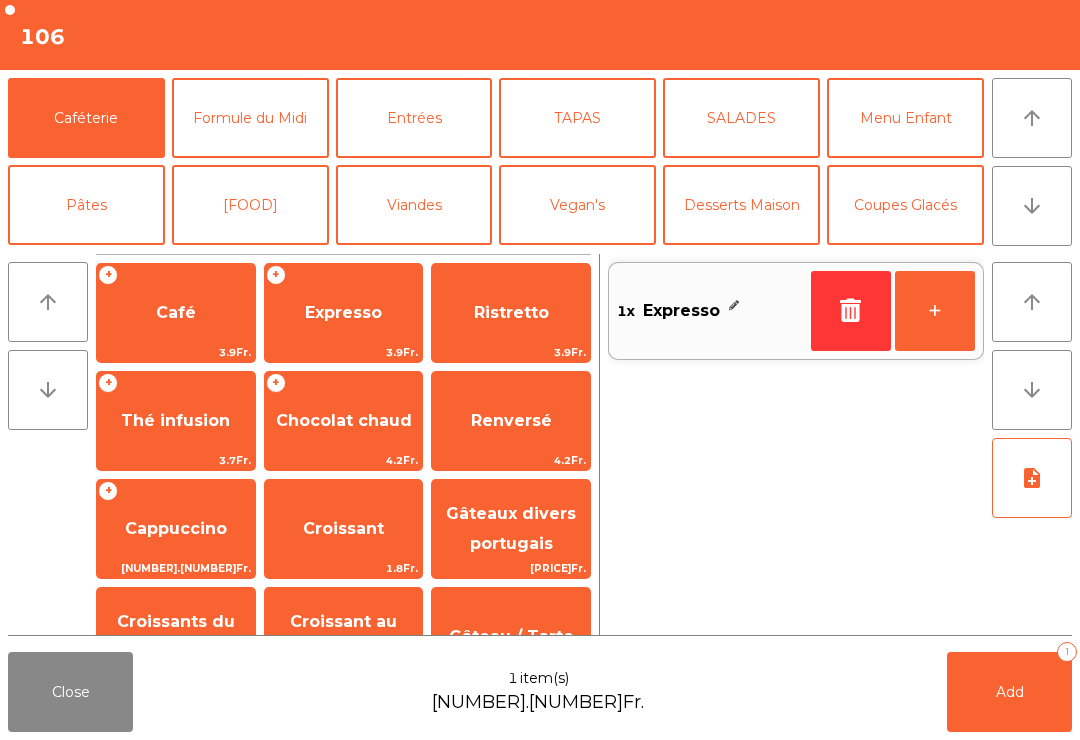 click on "+" 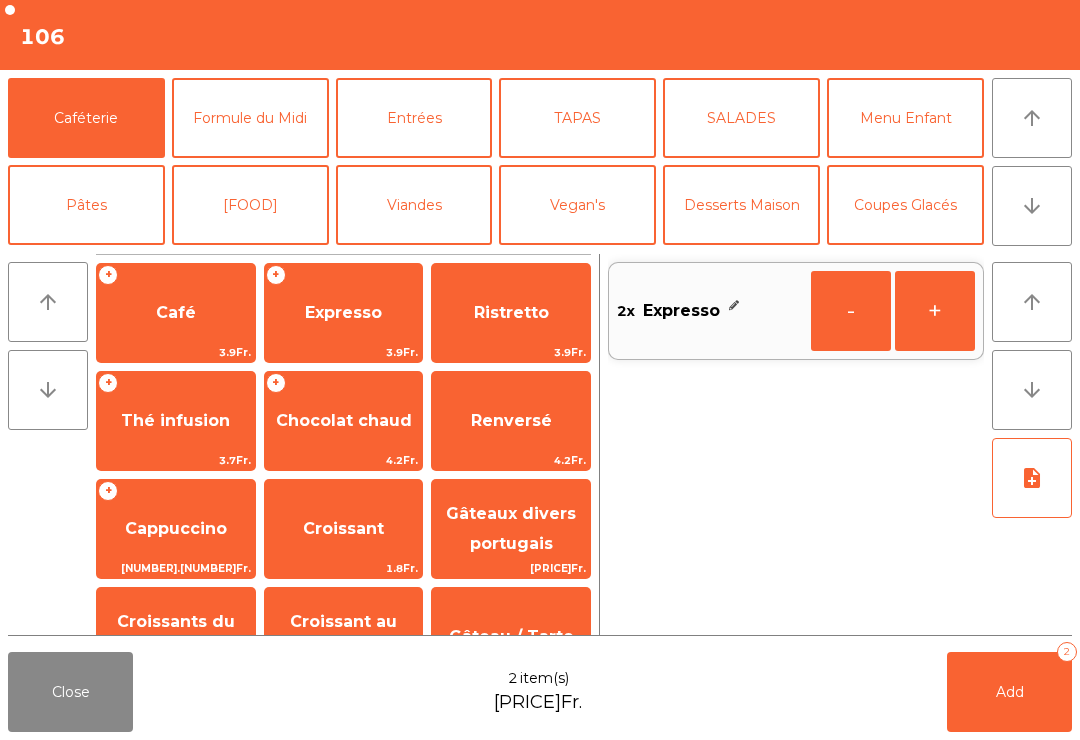 click on "Add   2" 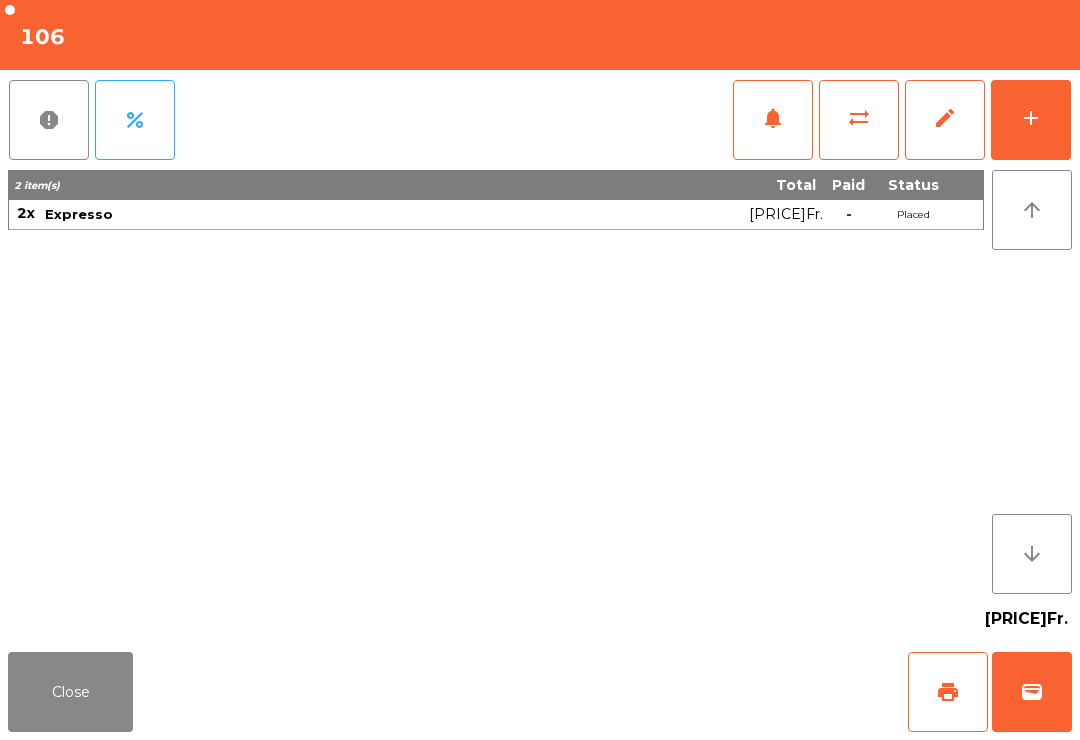 click on "Close" 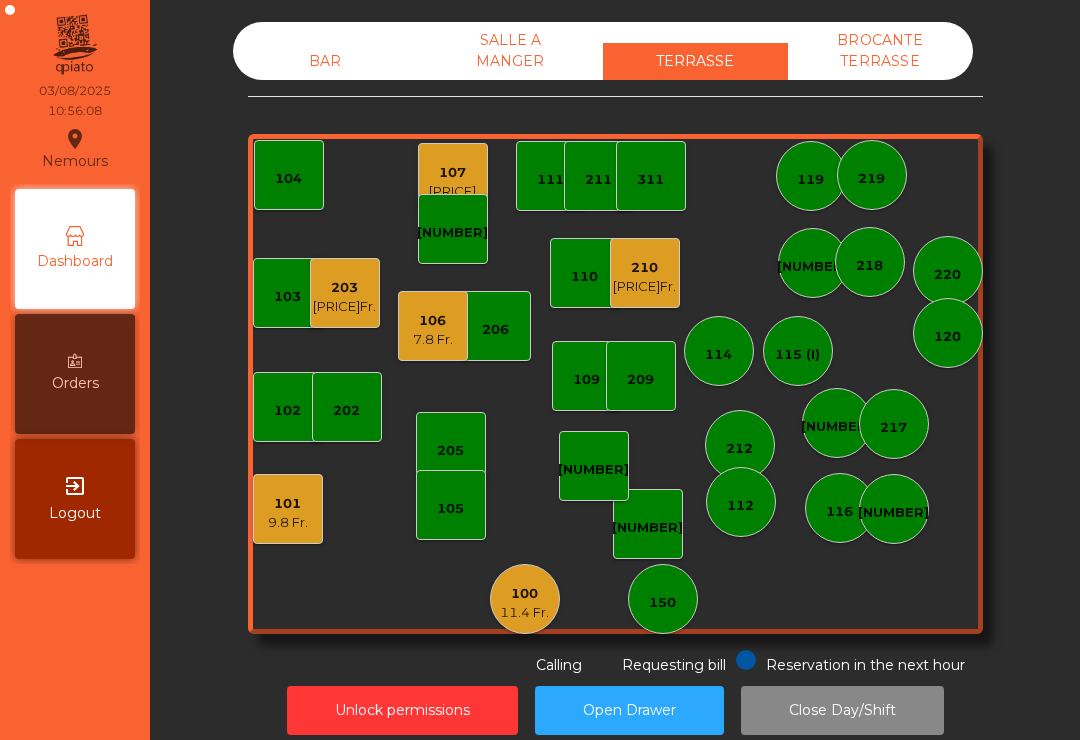 click on "9.8 Fr." 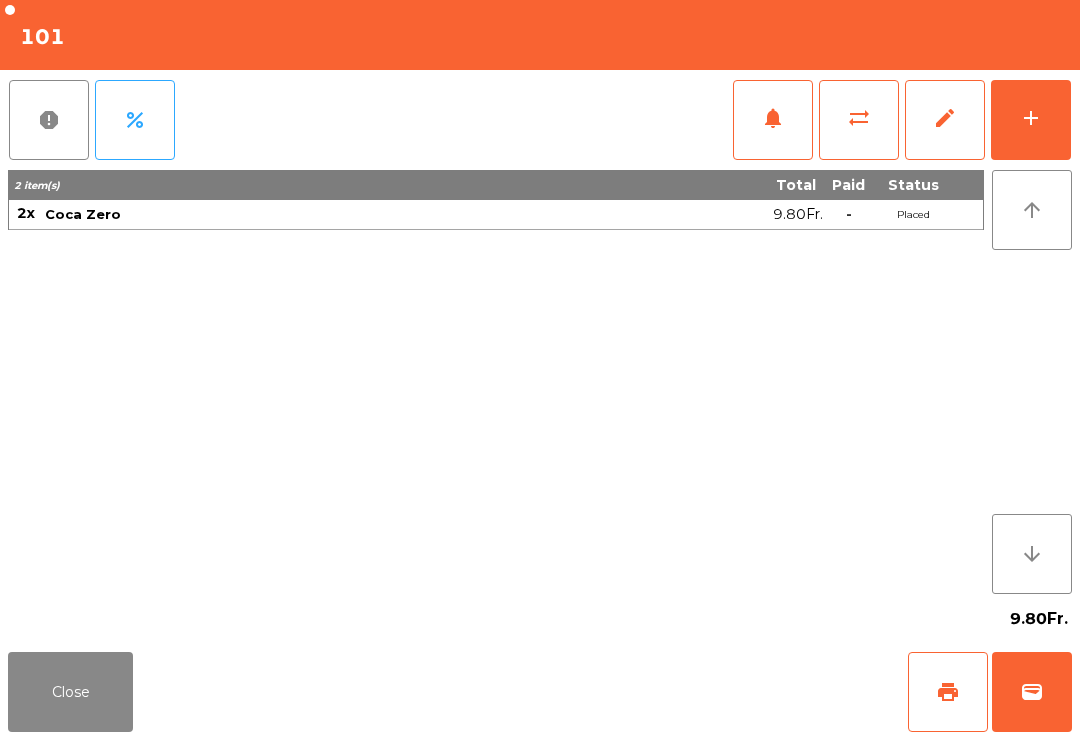 click on "print" 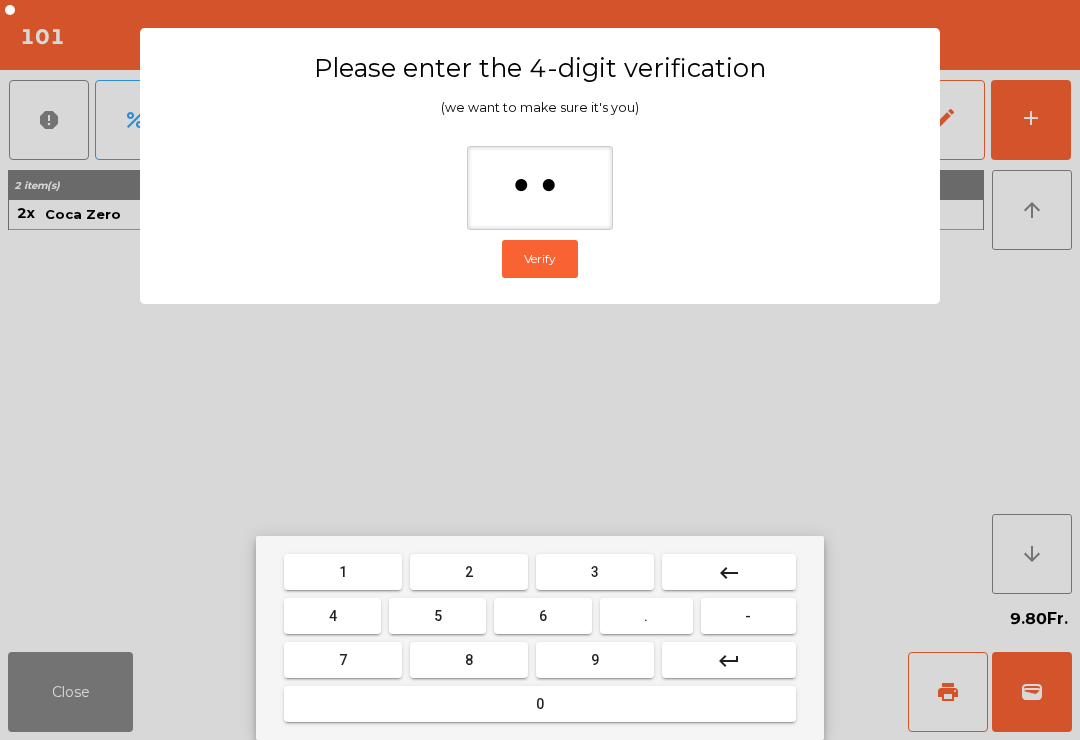 type on "***" 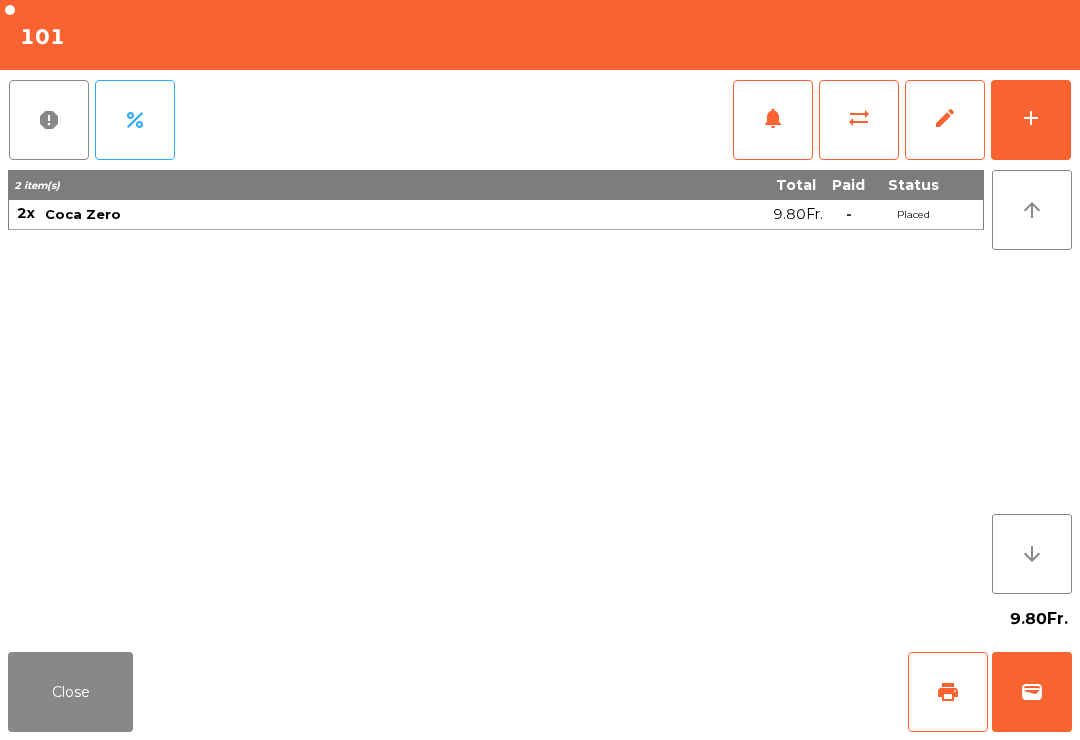 click on "Close   print   wallet" 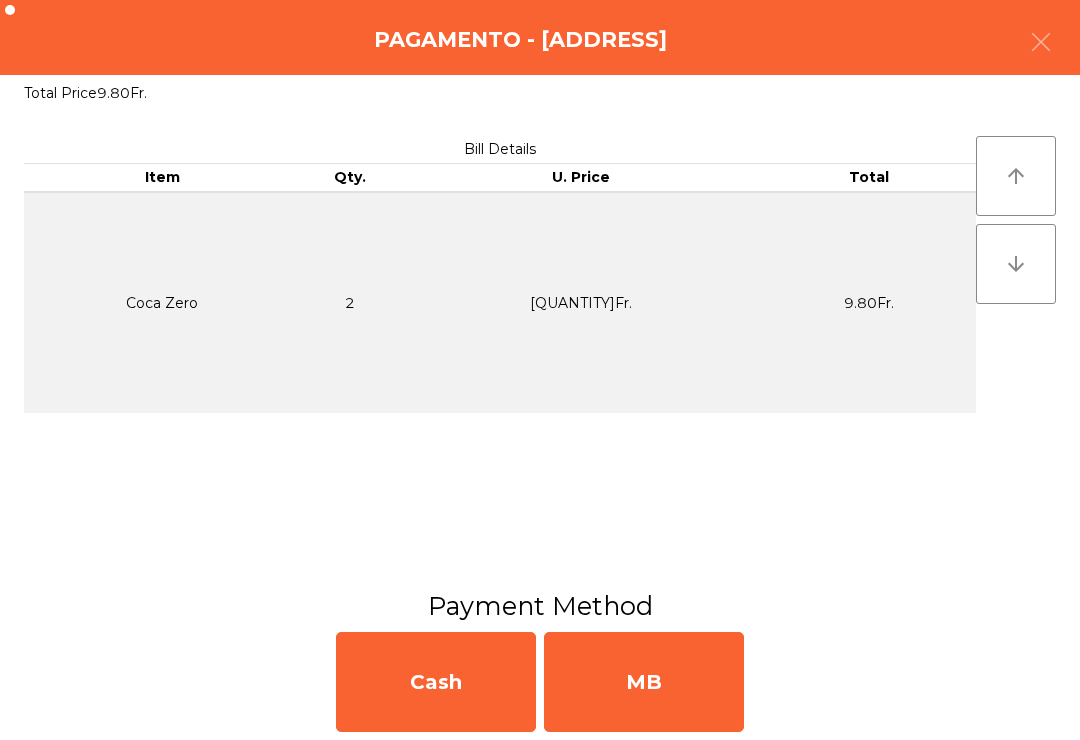 click on "MB" 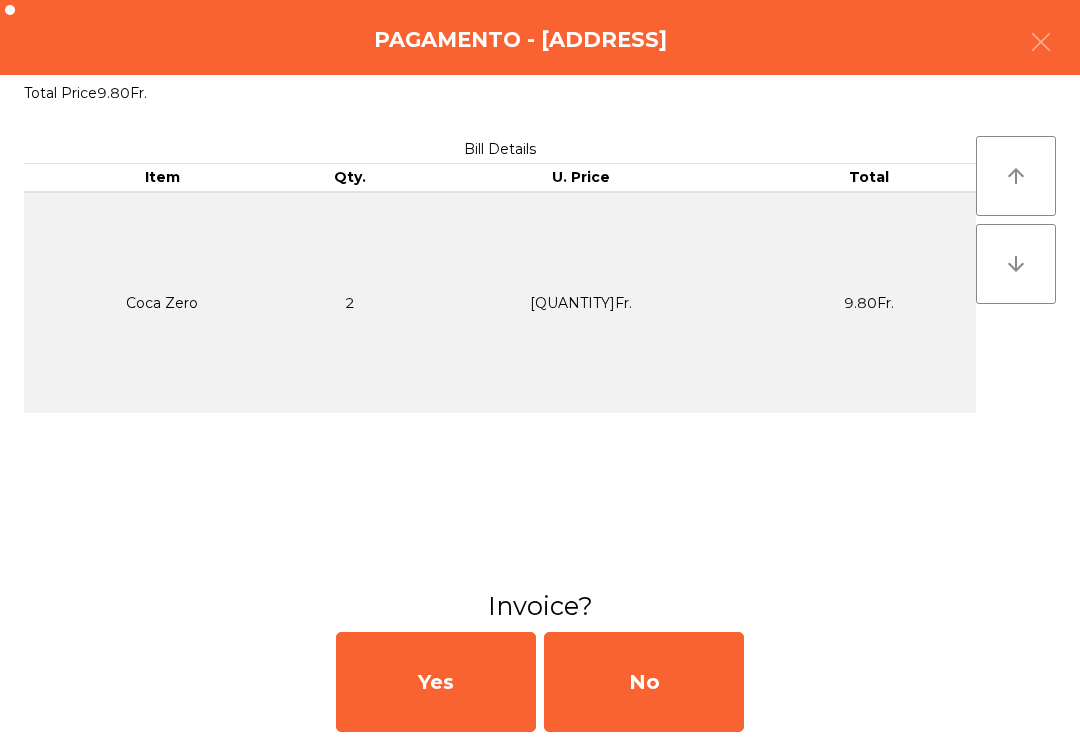 click on "No" 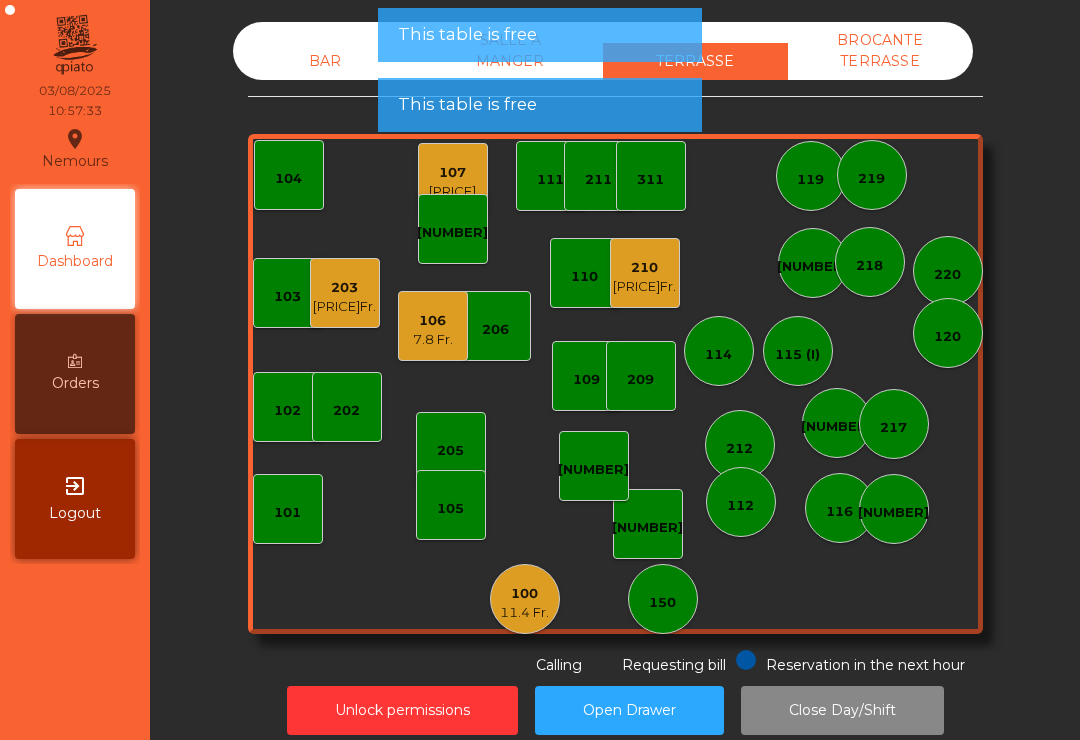 click on "100   11.4 Fr." 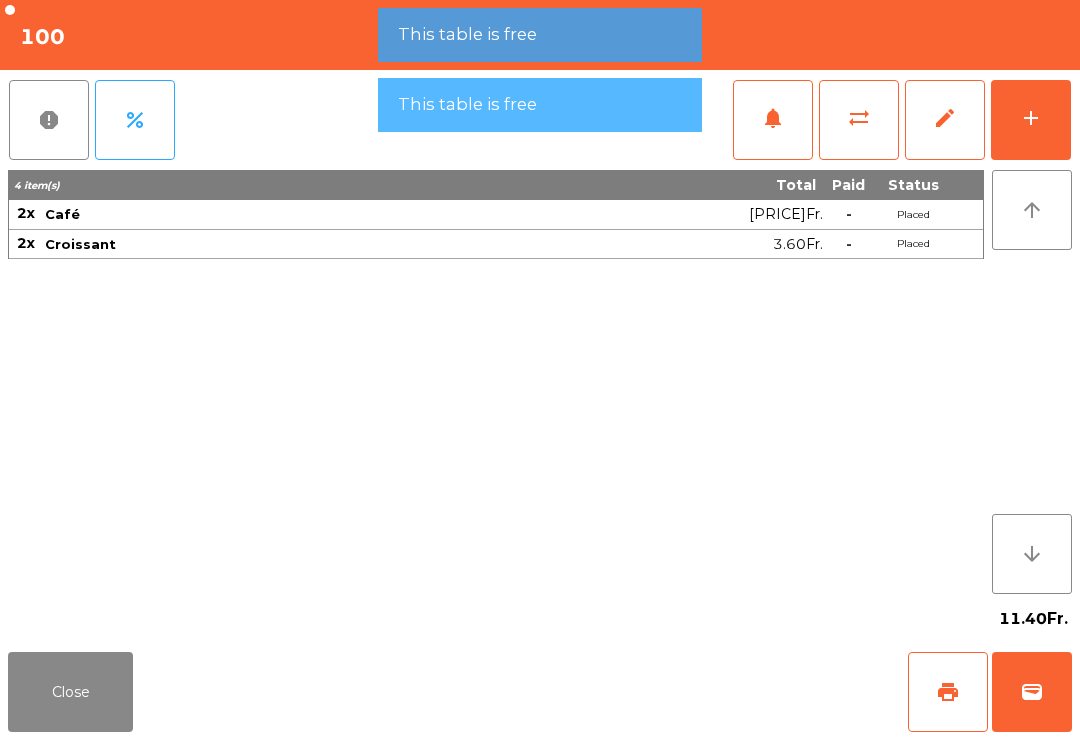 click on "wallet" 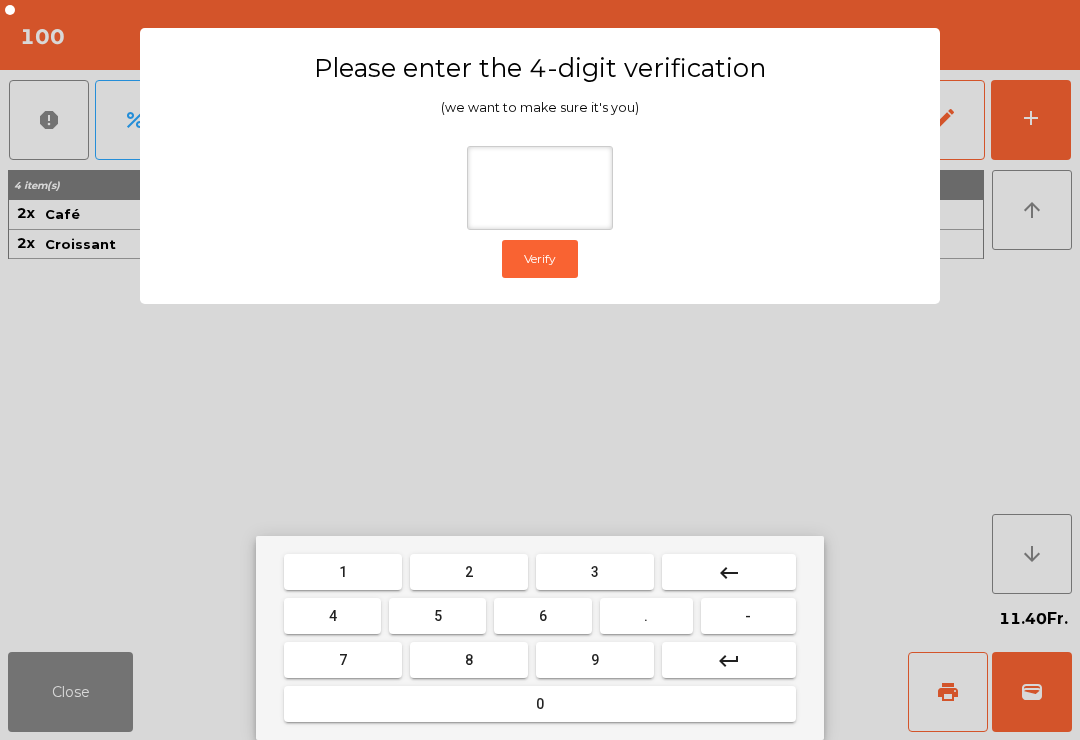 type on "*" 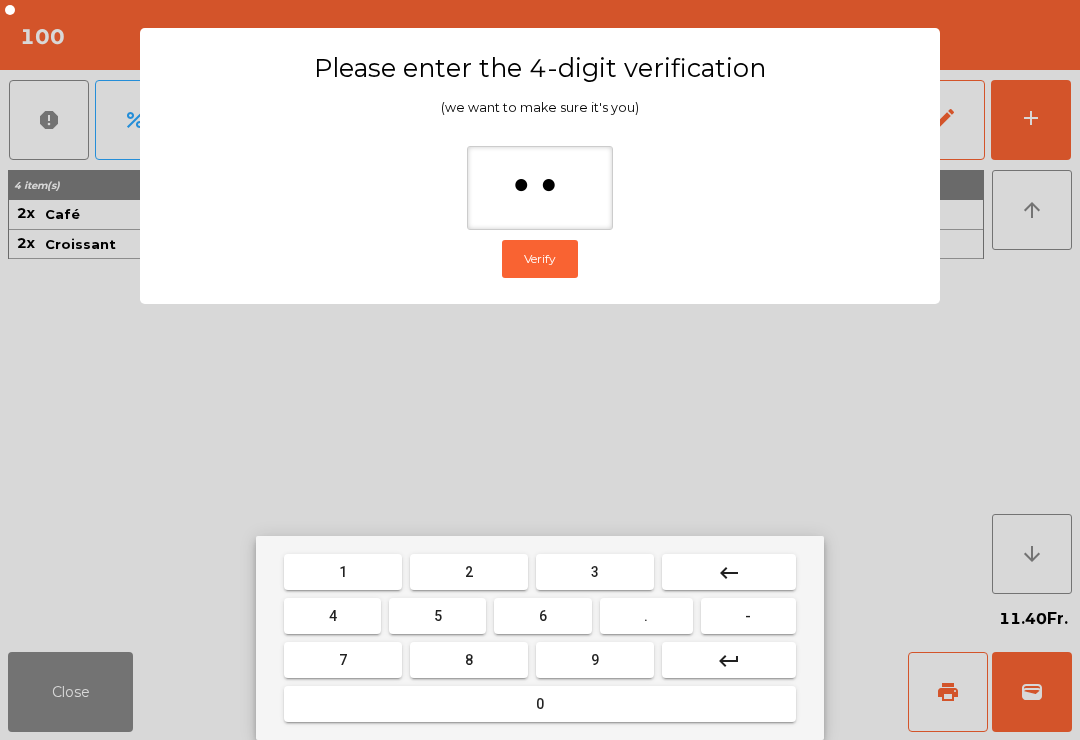 type on "***" 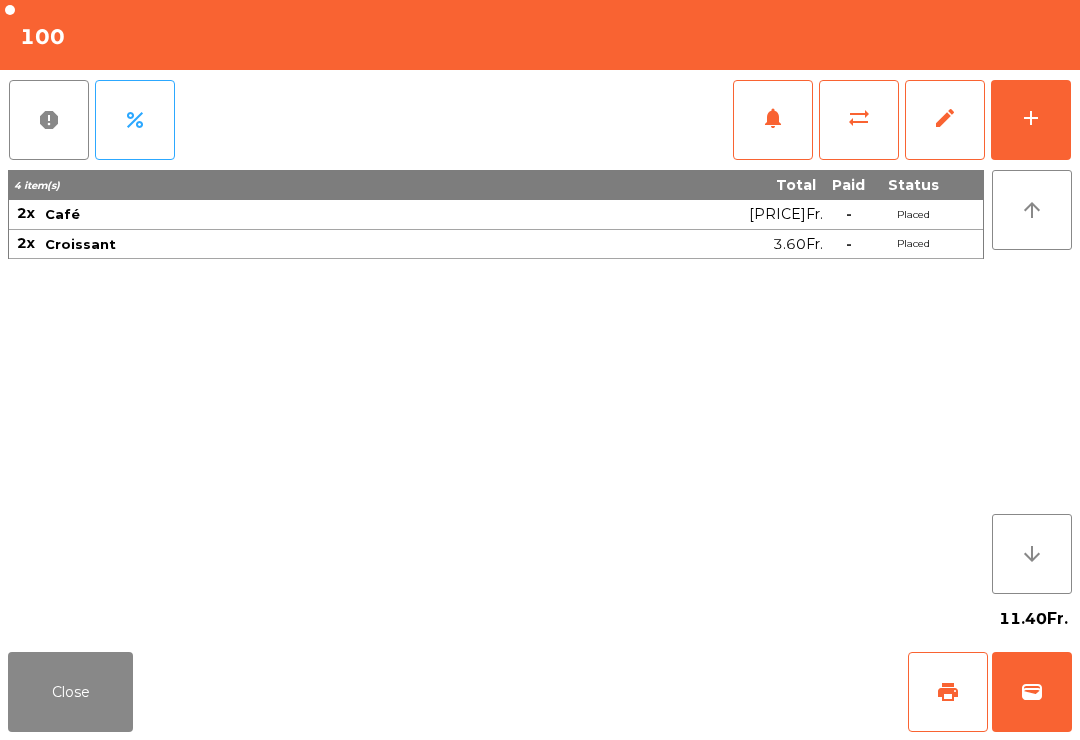 click on "Close   print   wallet" 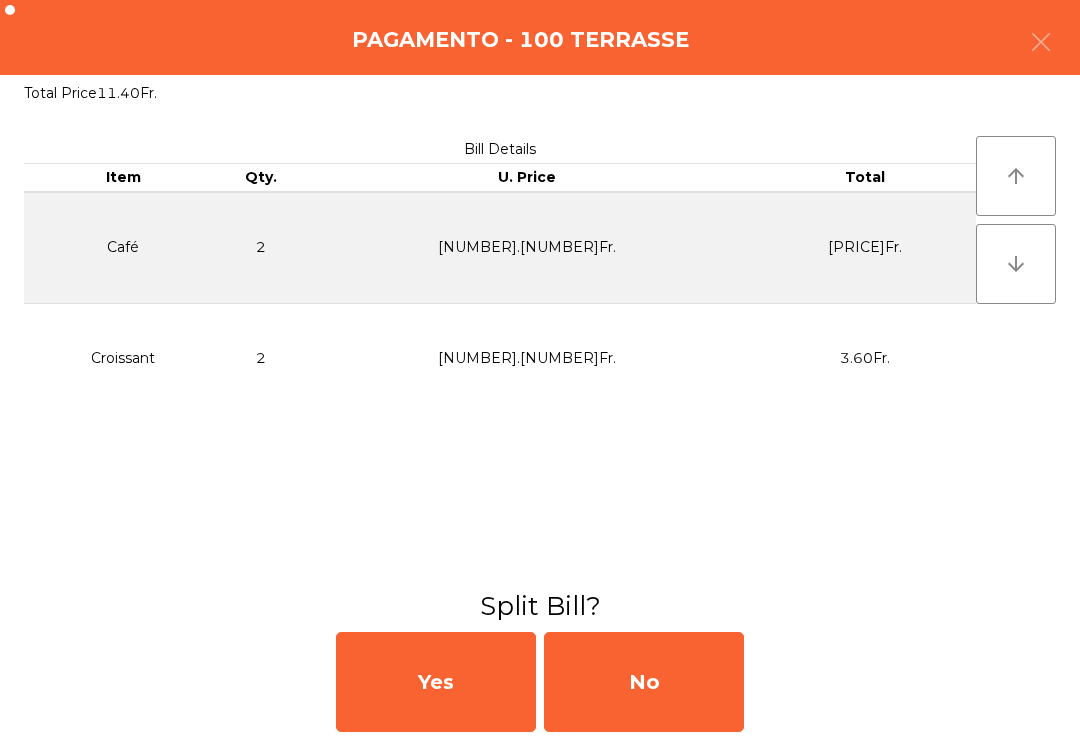 click on "No" 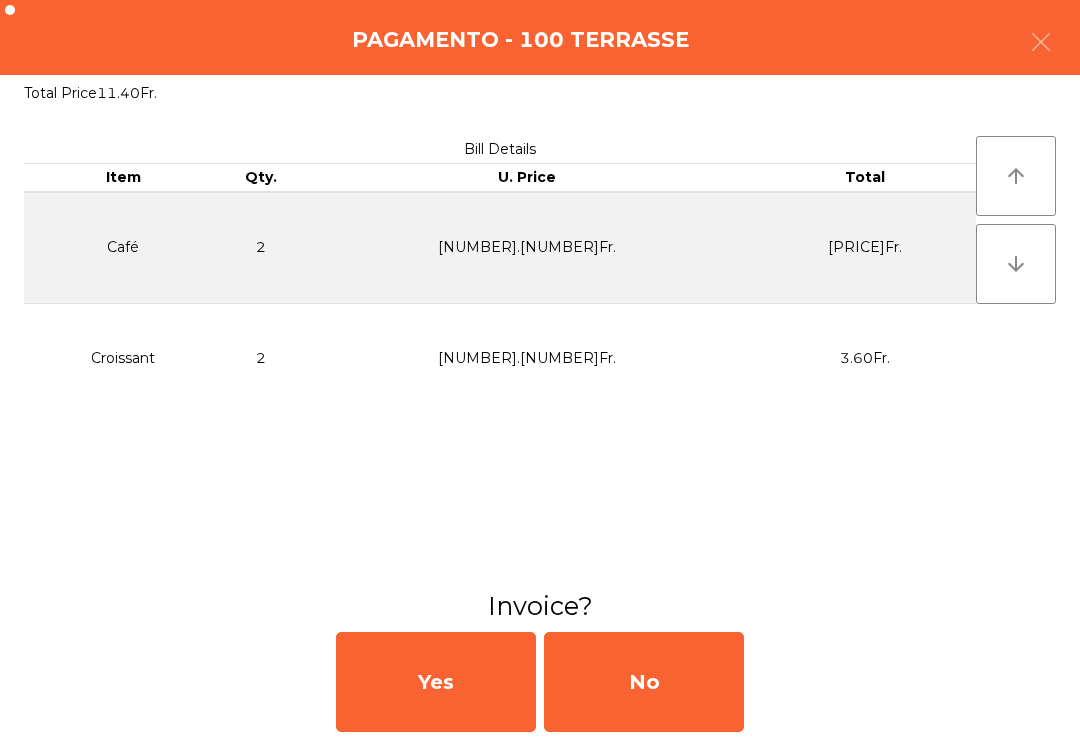 click on "No" 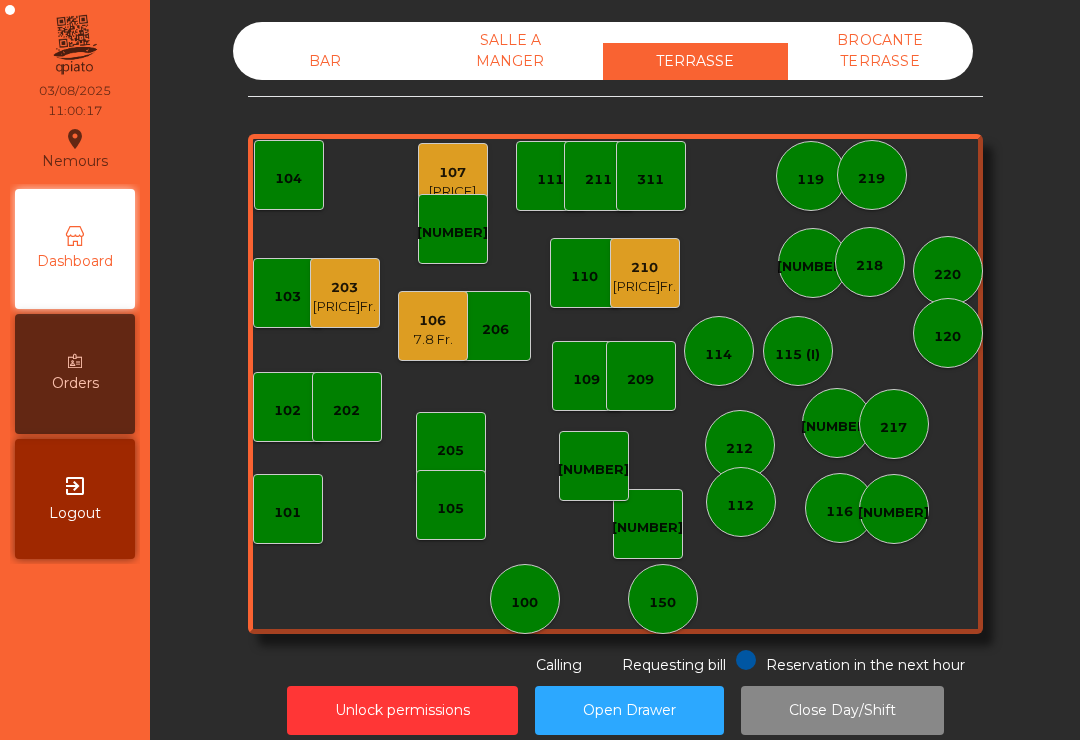 click on "14.3 Fr." 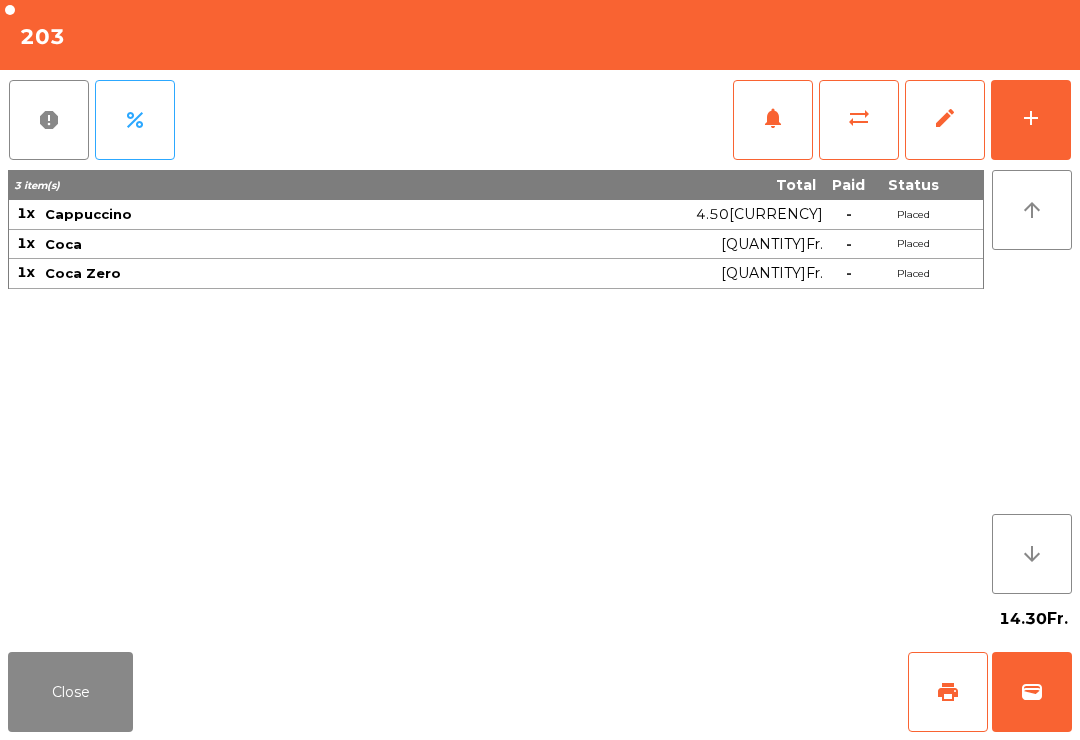 click on "add" 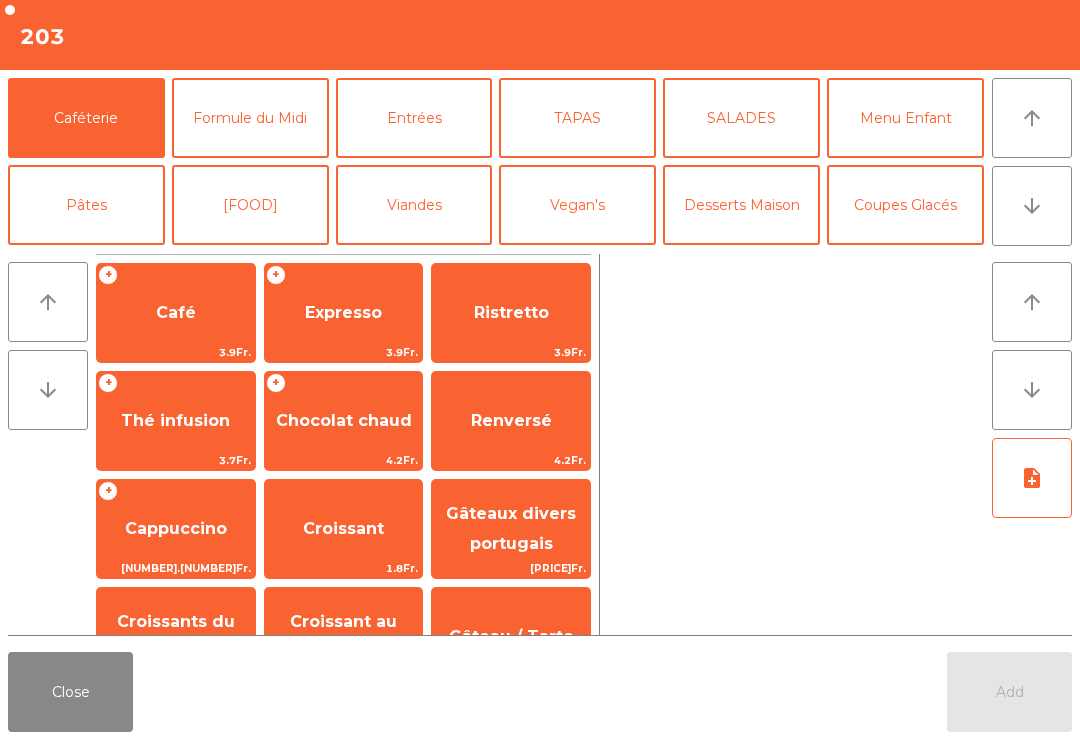 scroll, scrollTop: 135, scrollLeft: 0, axis: vertical 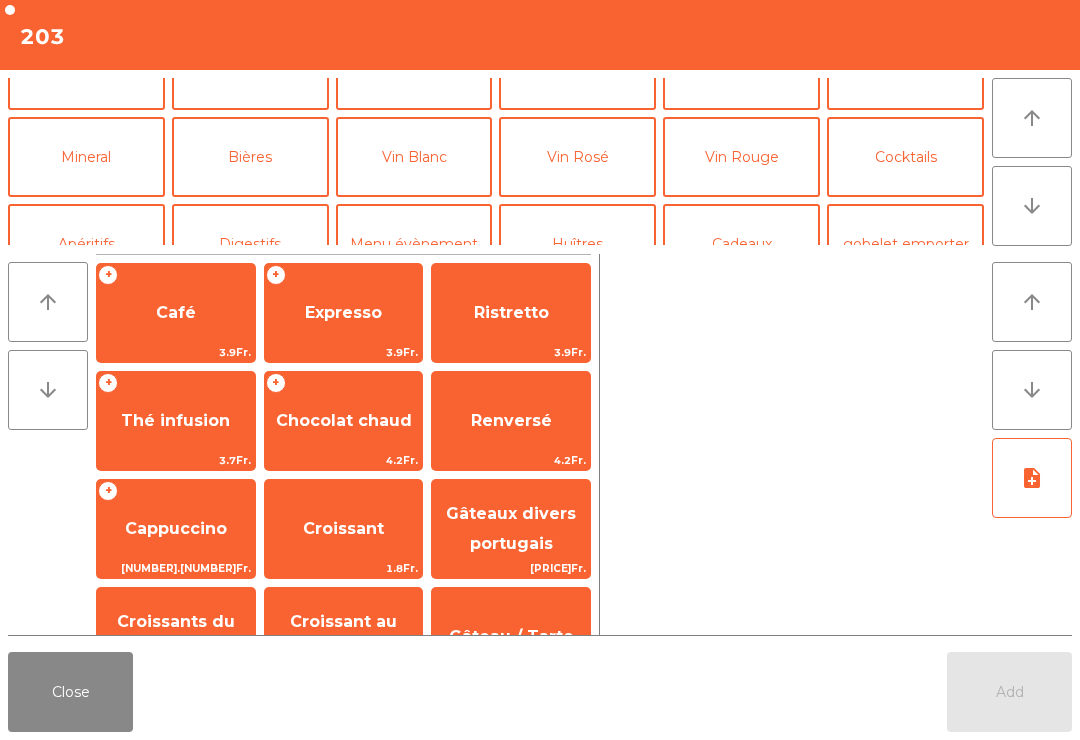 click on "Bières" 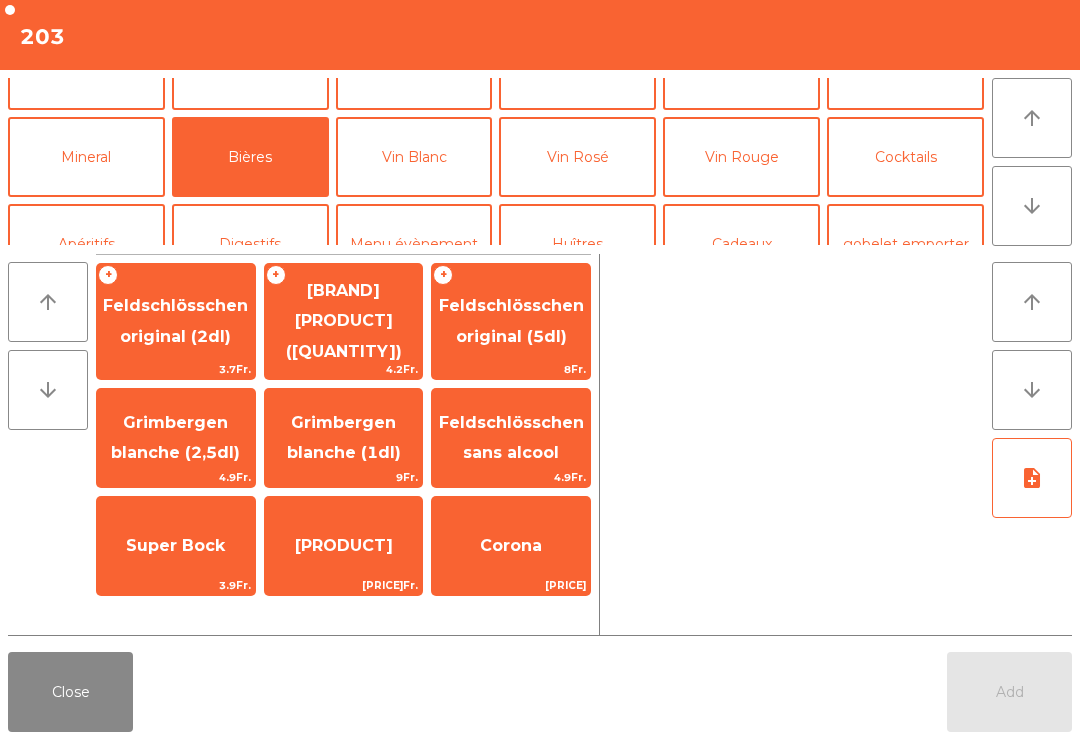 click on "Feldschlösschen original (3dl)" 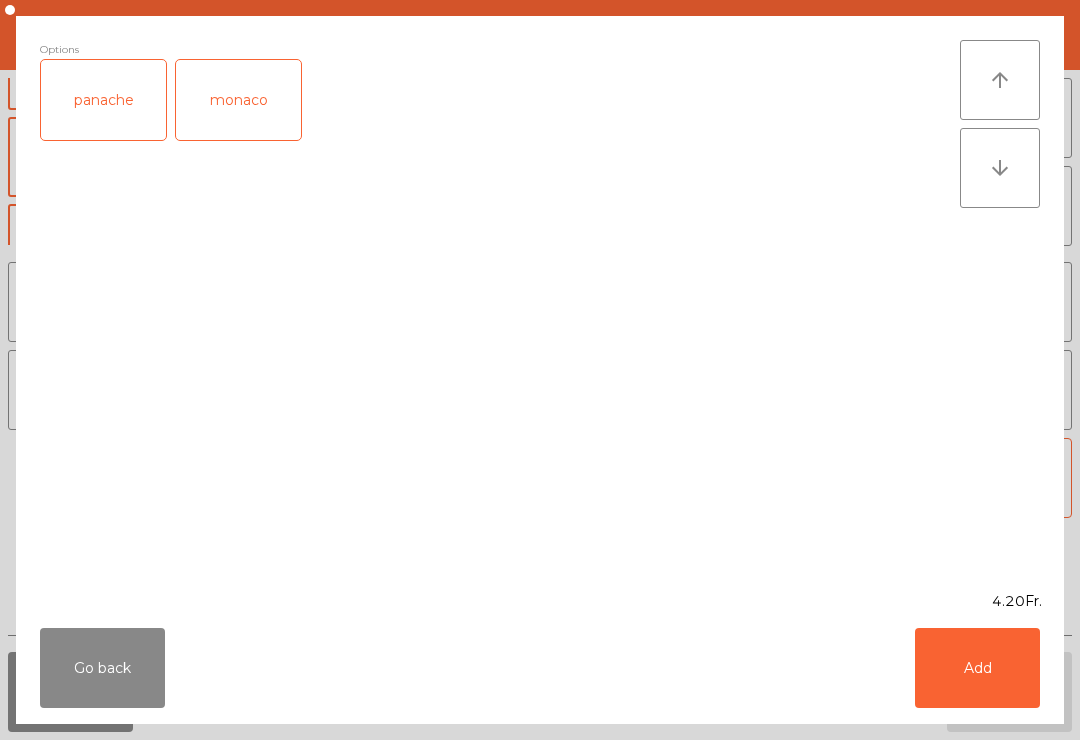 click on "Add" 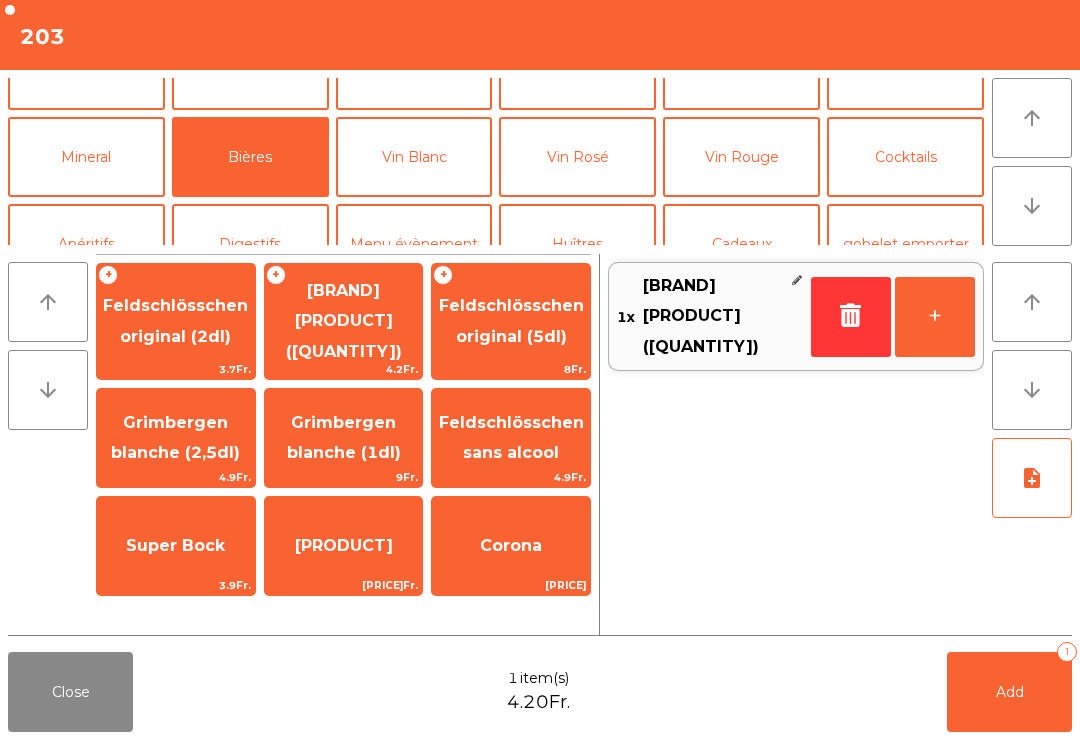 click on "Mineral" 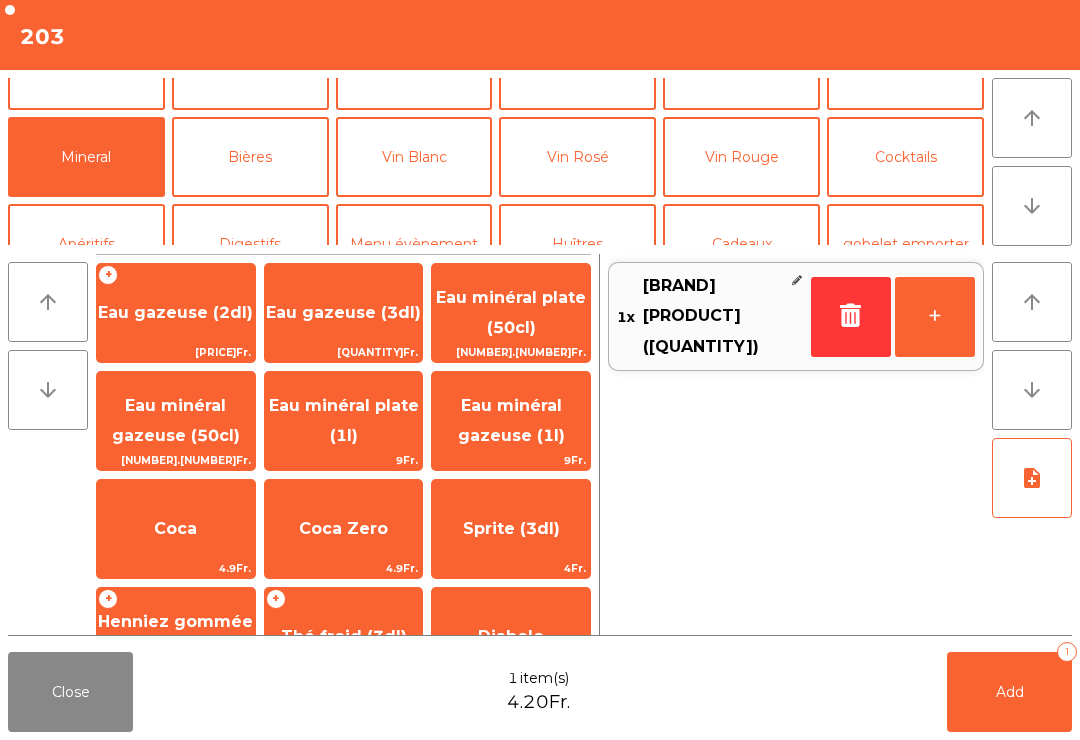 scroll, scrollTop: 165, scrollLeft: 0, axis: vertical 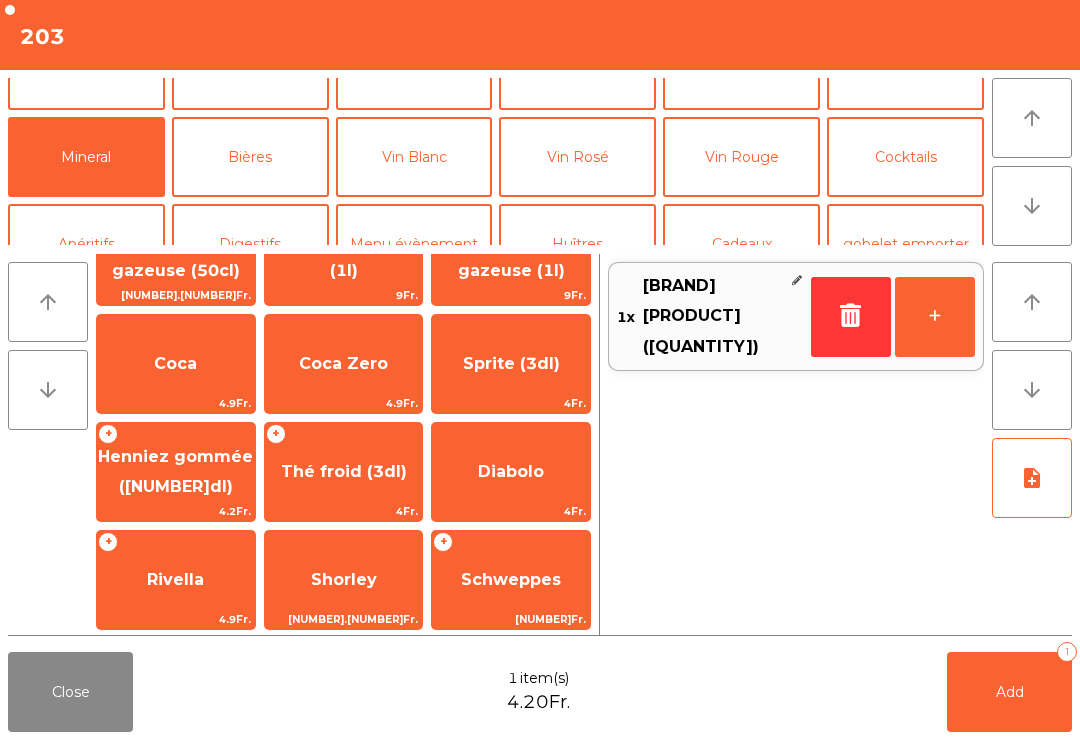 click on "Thé froid (3dl)" 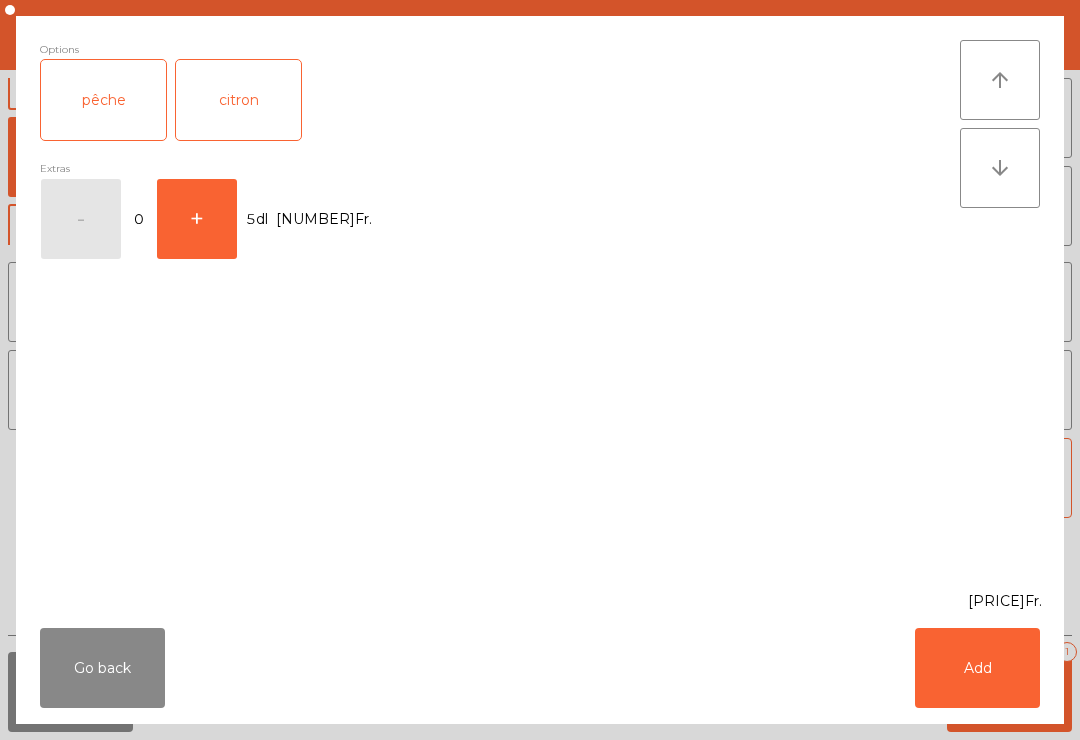 click on "Go back   Add" 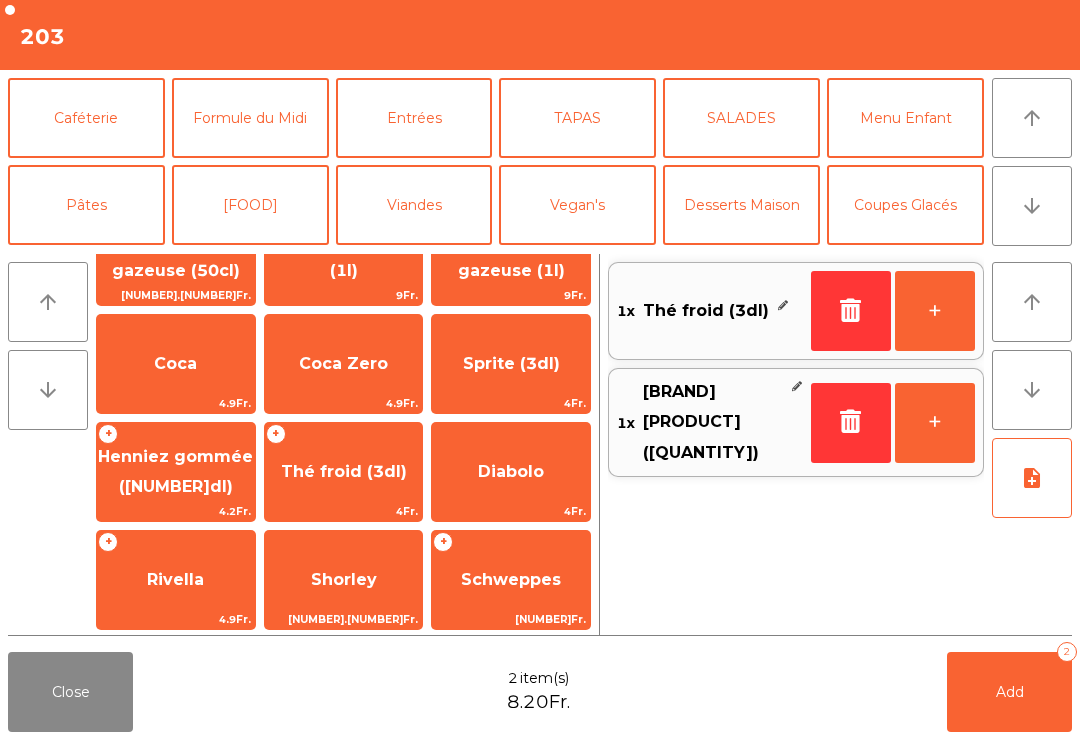 scroll, scrollTop: 0, scrollLeft: 0, axis: both 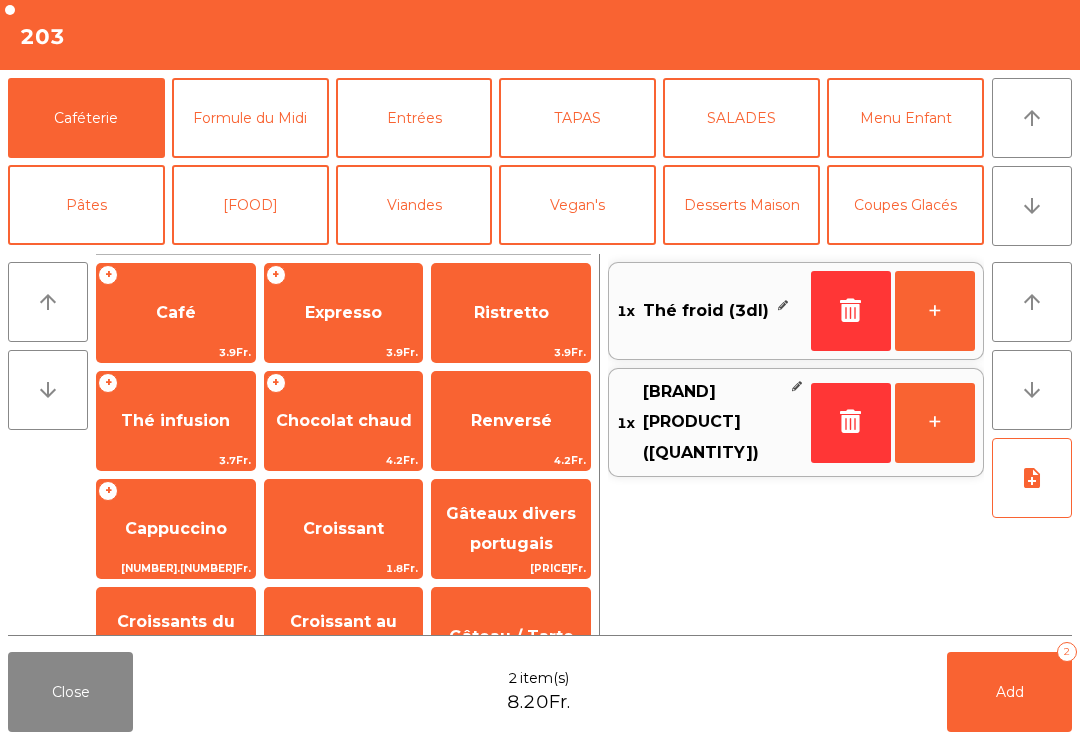 click on "[PRICE]Fr." 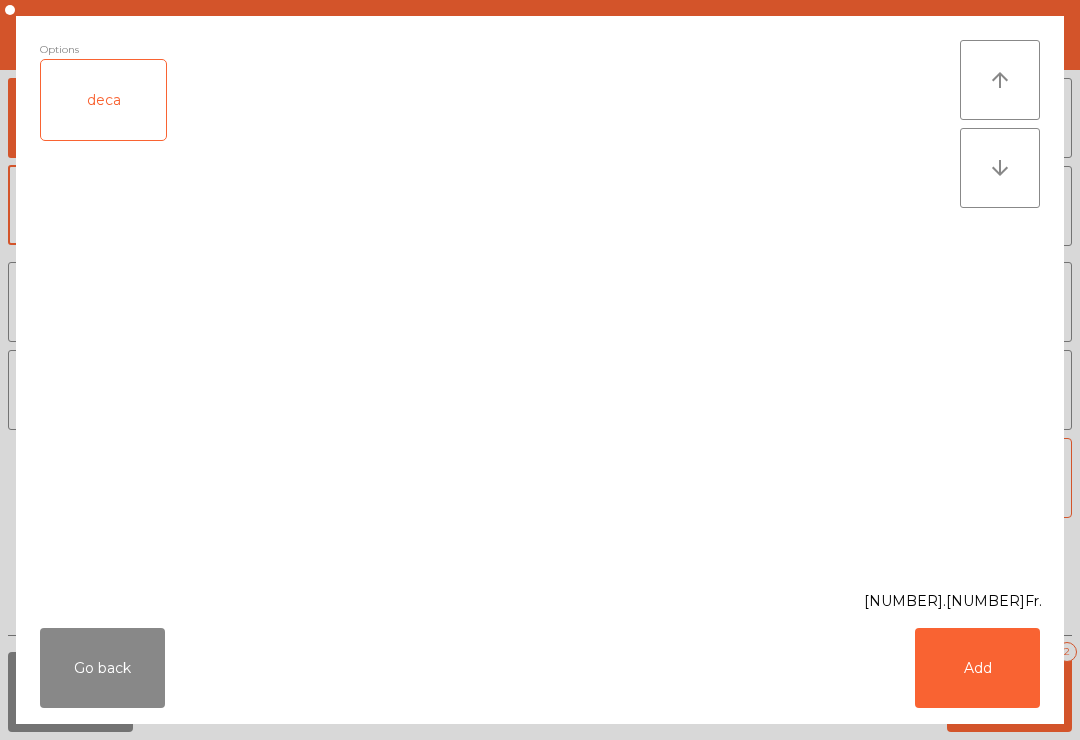 scroll, scrollTop: 0, scrollLeft: 0, axis: both 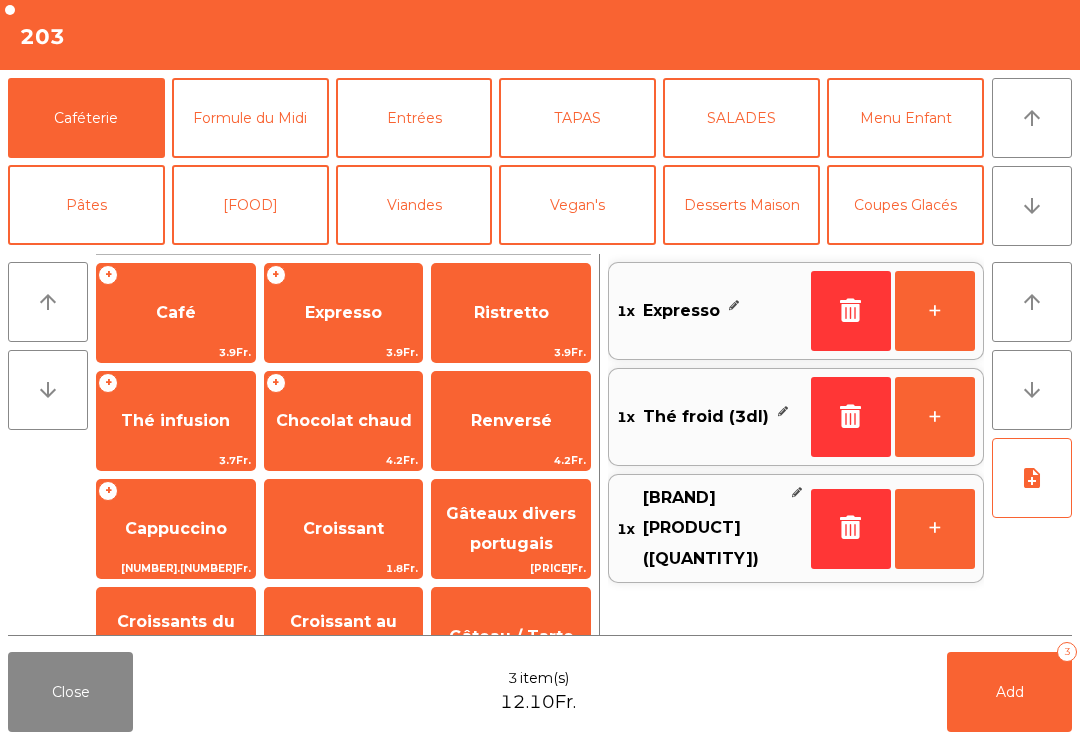click on "Add   3" 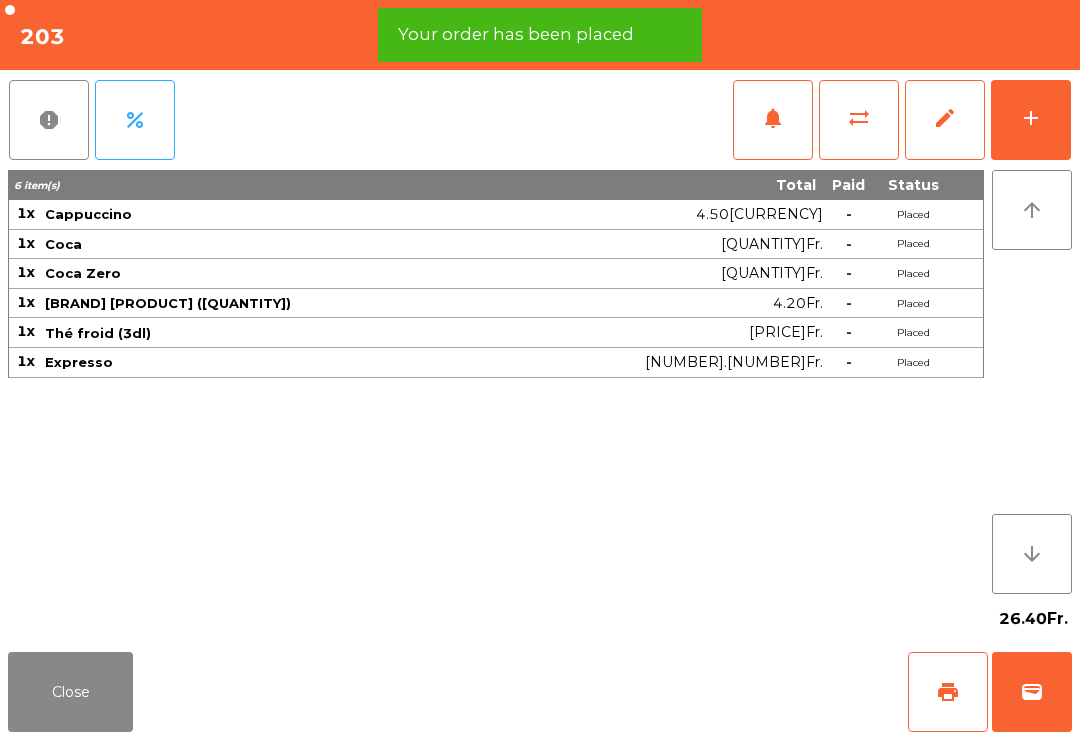 click on "print" 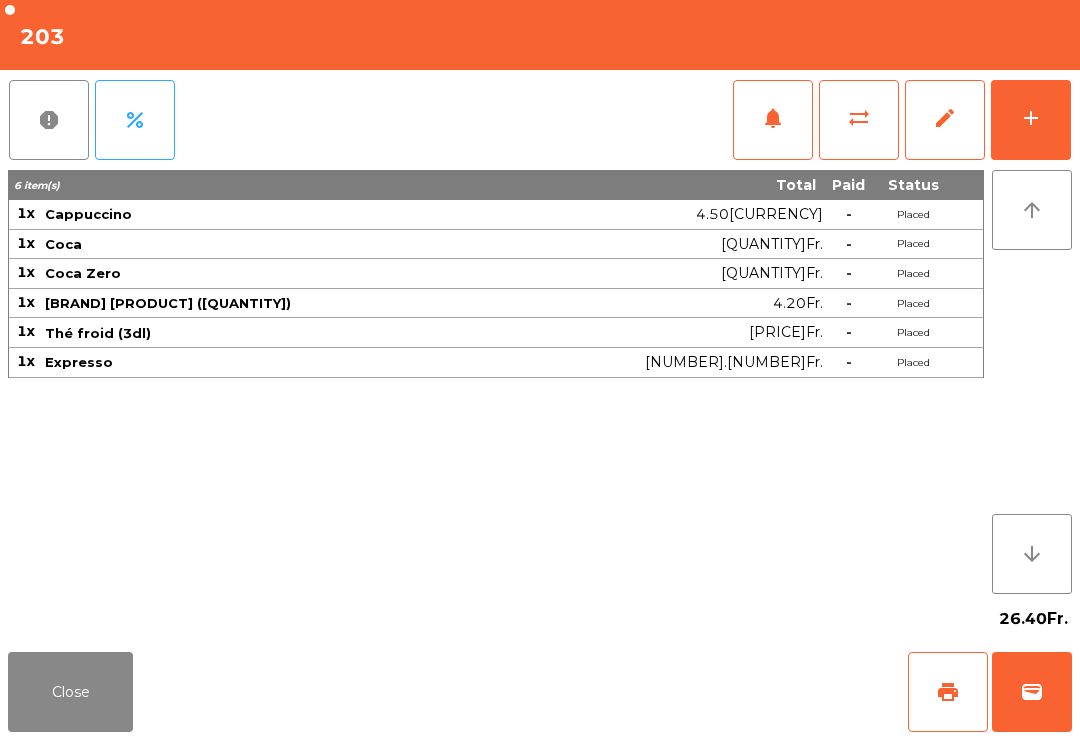 click on "wallet" 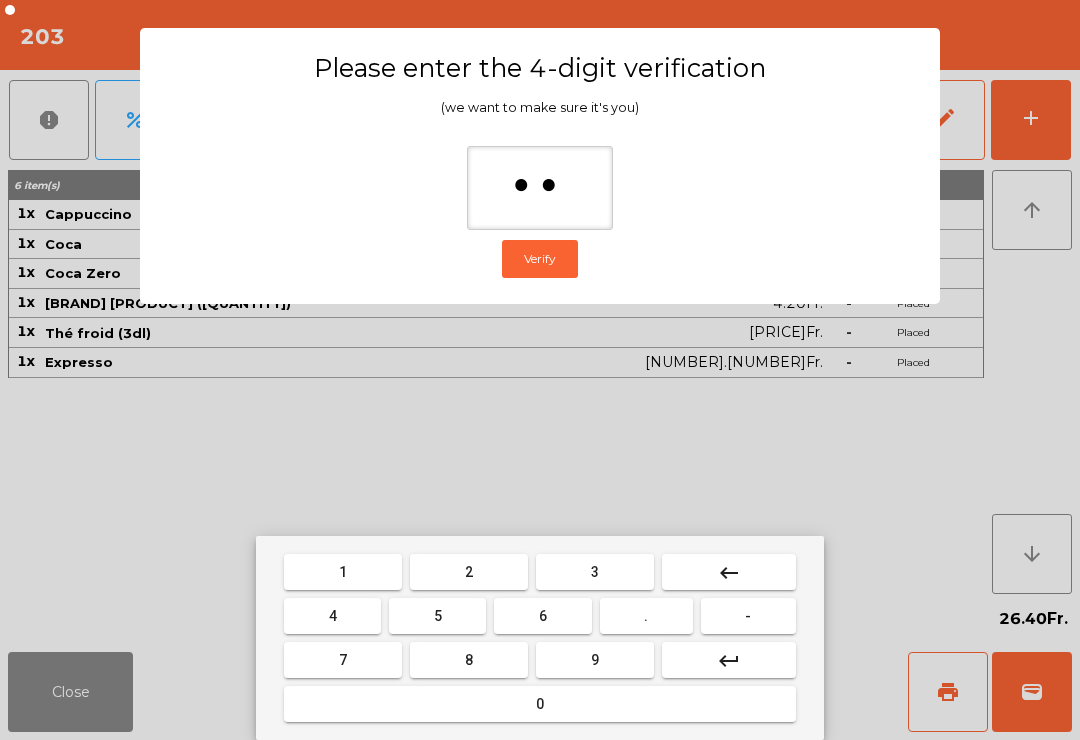 type on "***" 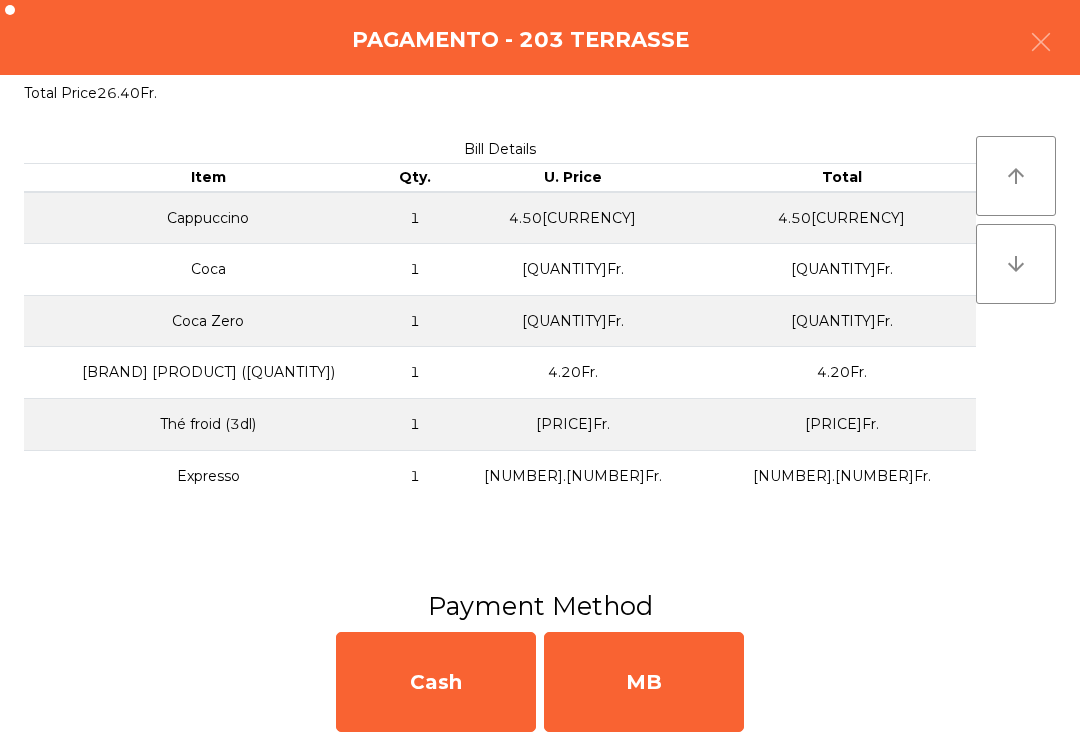 click on "MB" 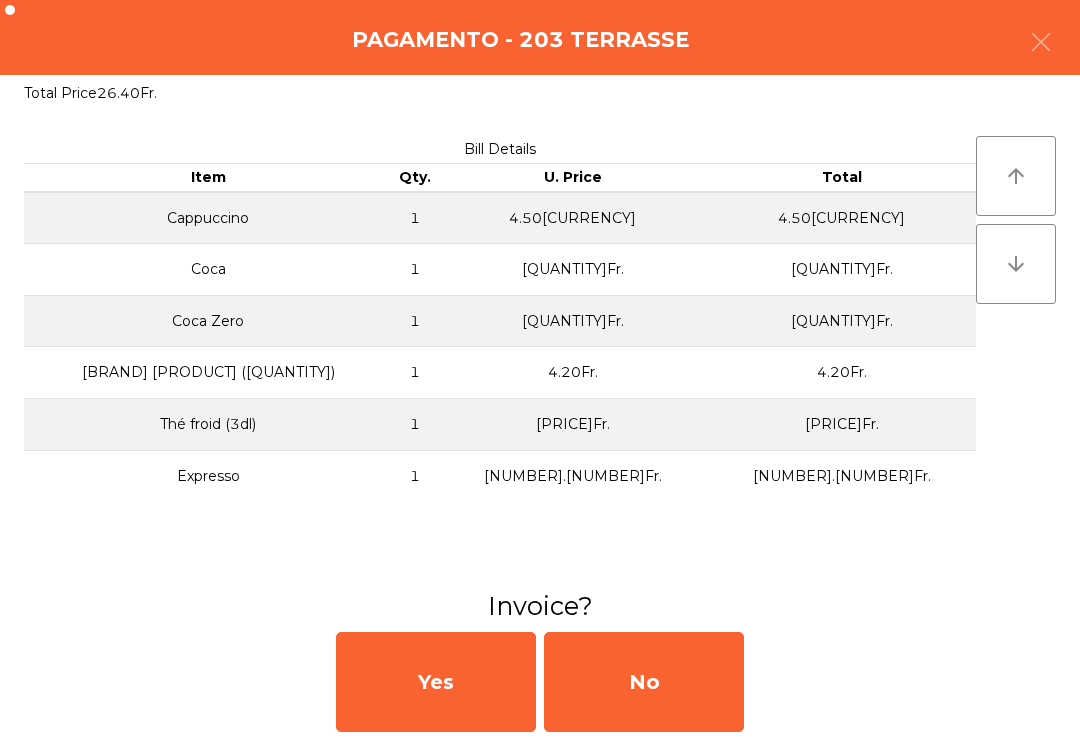 click on "No" 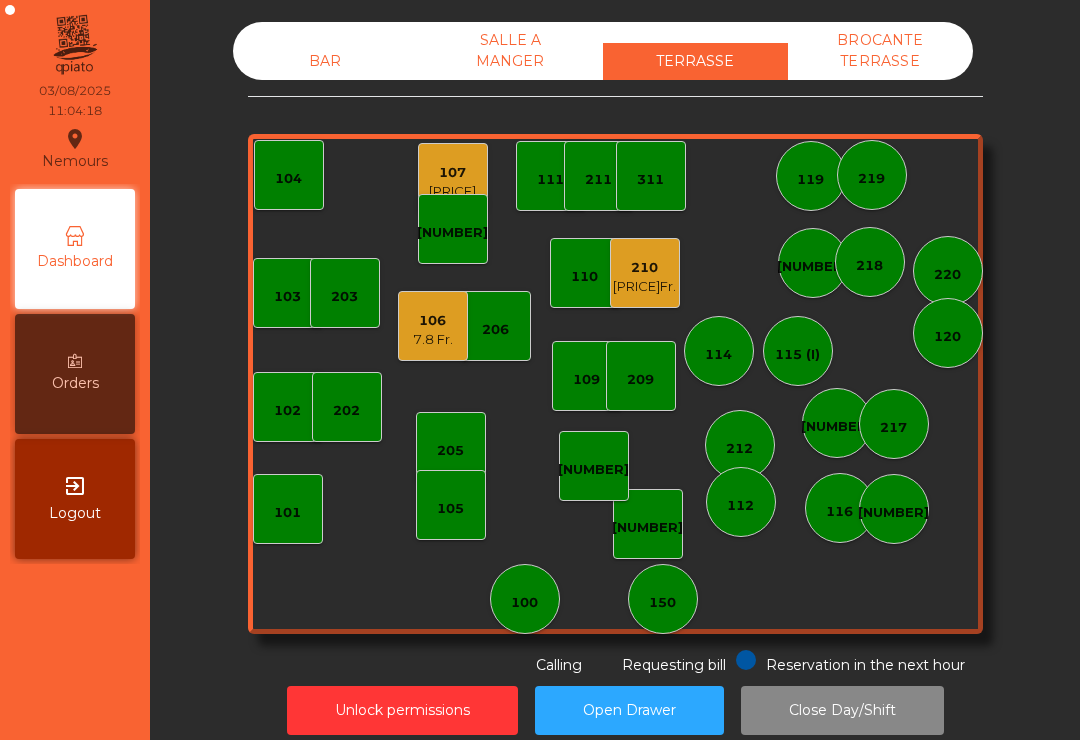 click on "211" 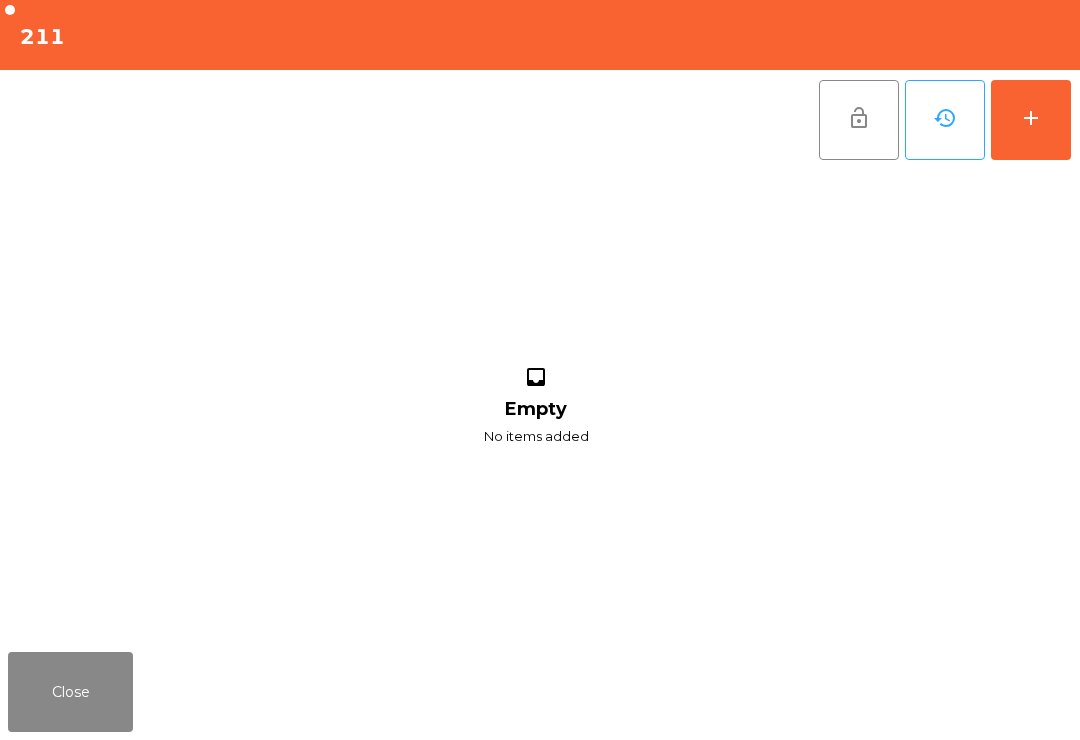 click on "add" 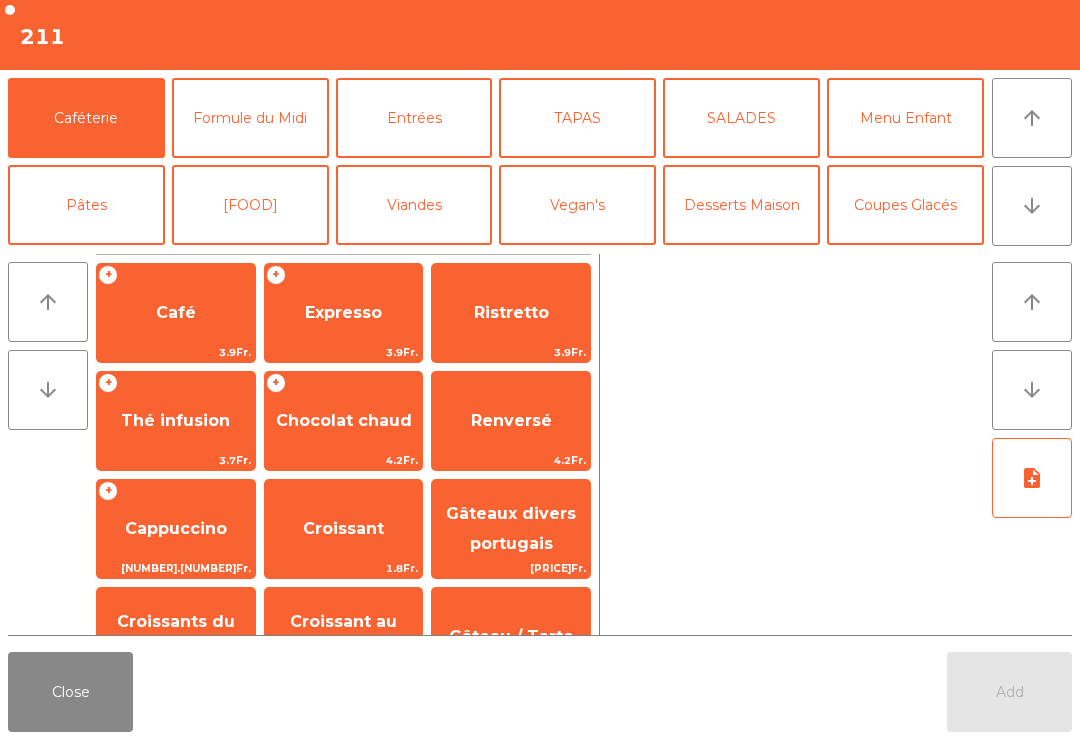 click on "Renversé" 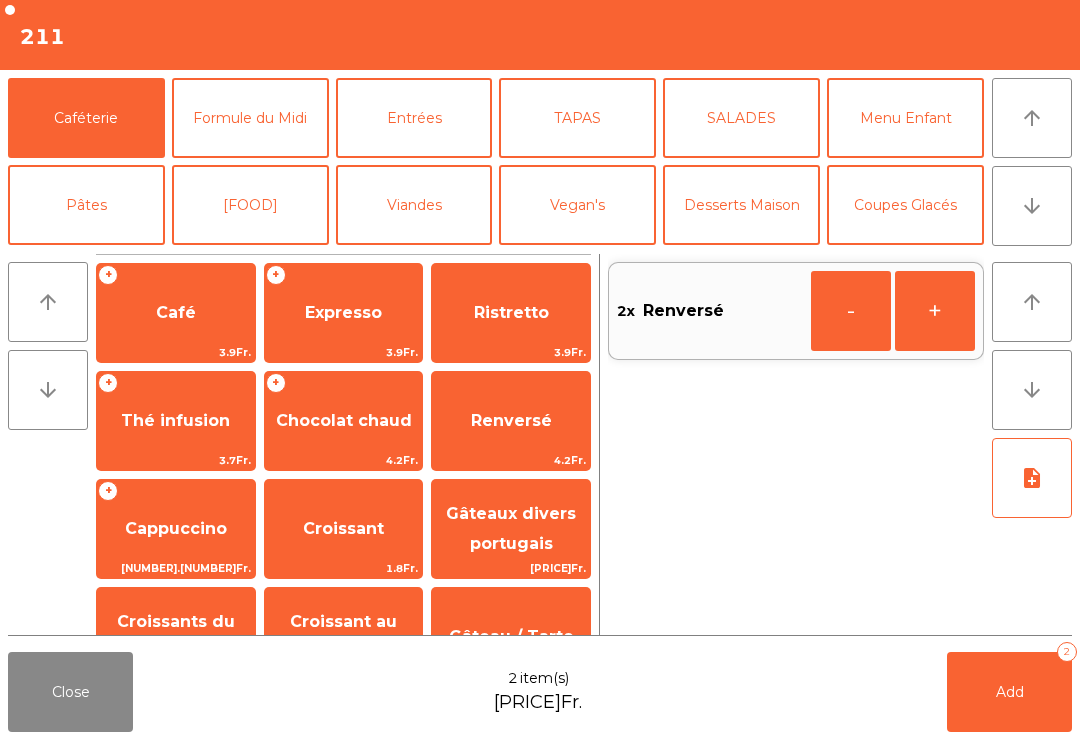 click on "+" 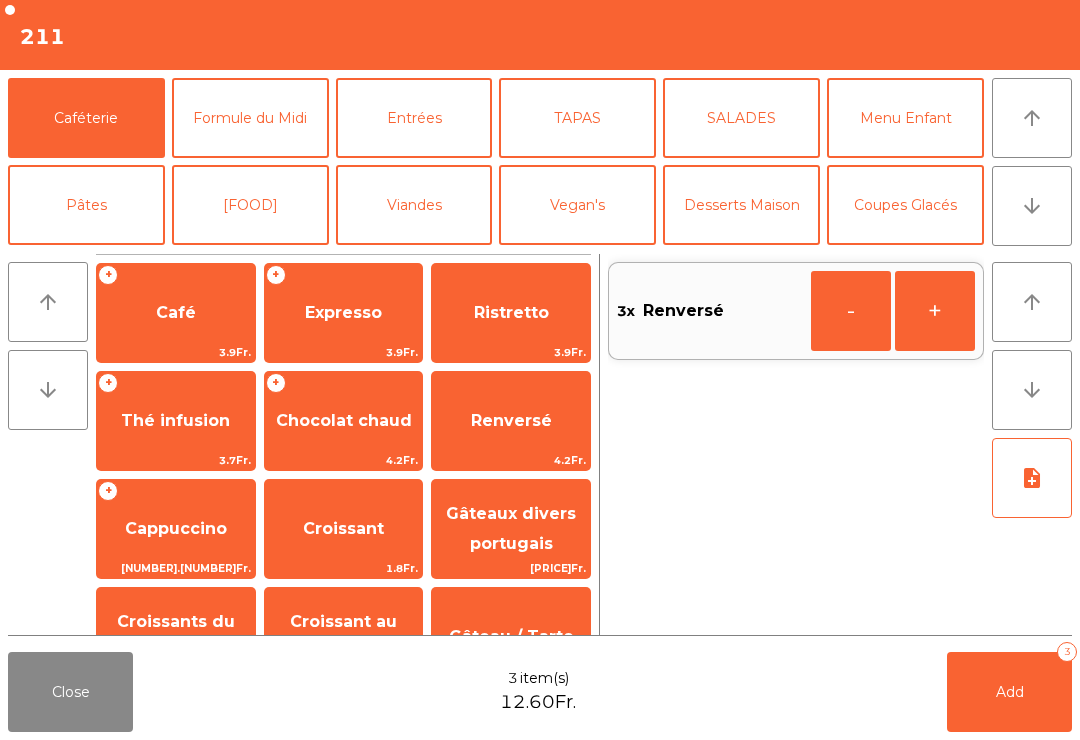 click on "Mineral" 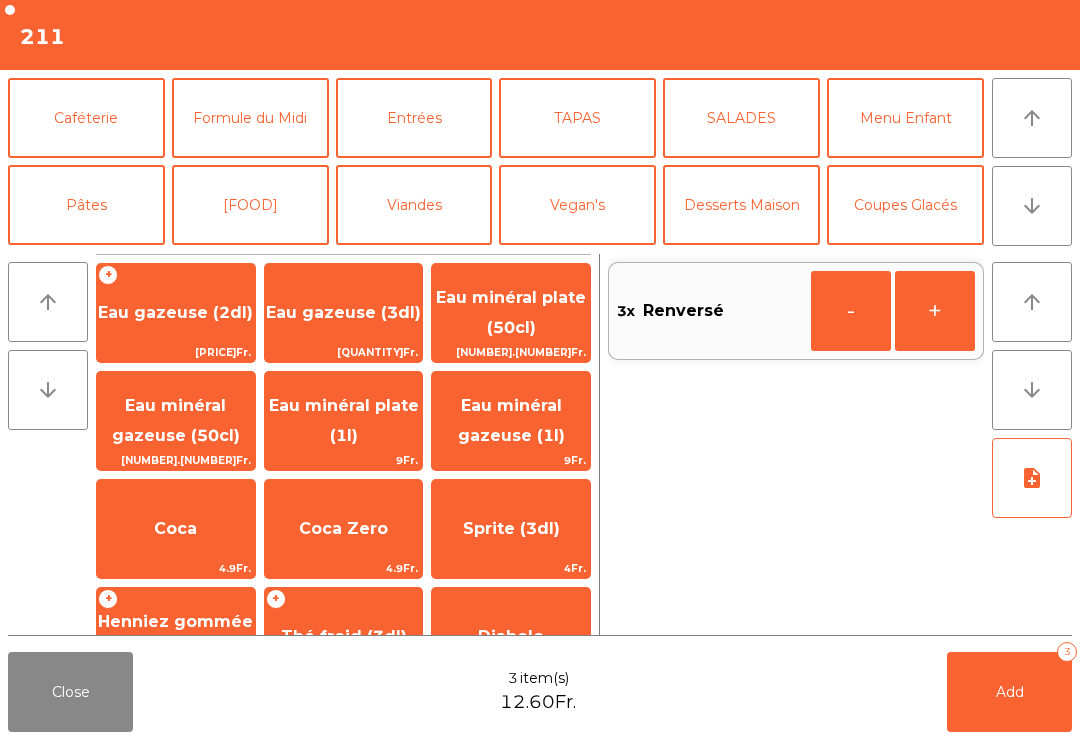 click on "Coca" 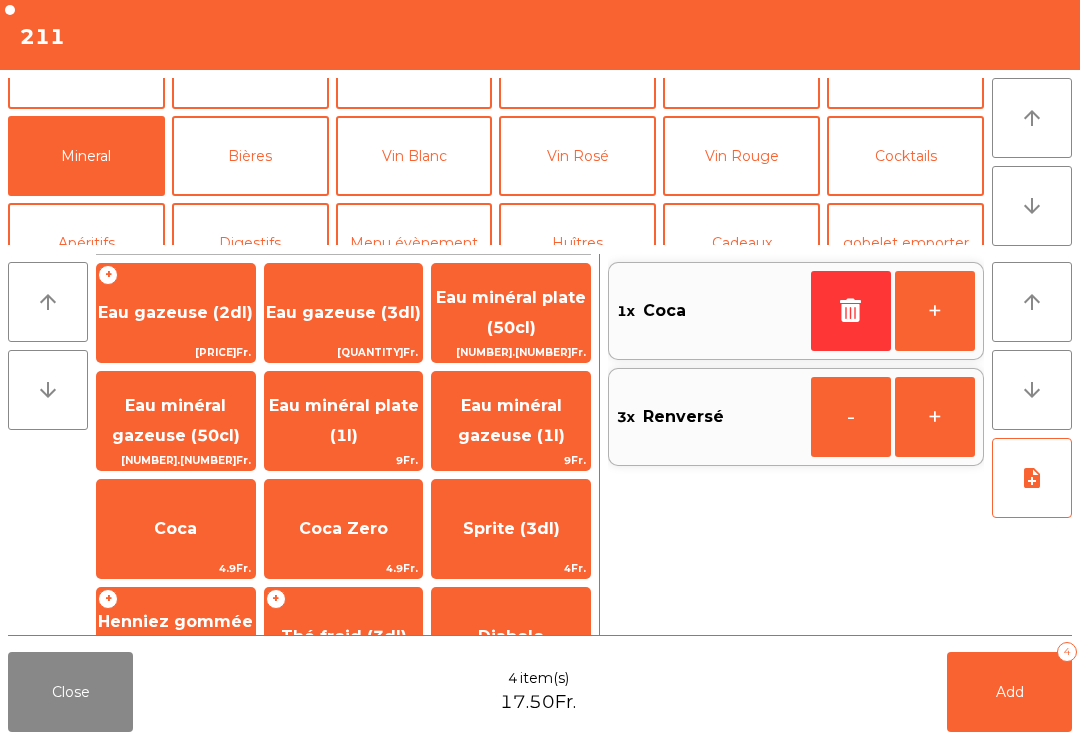 click on "Add   4" 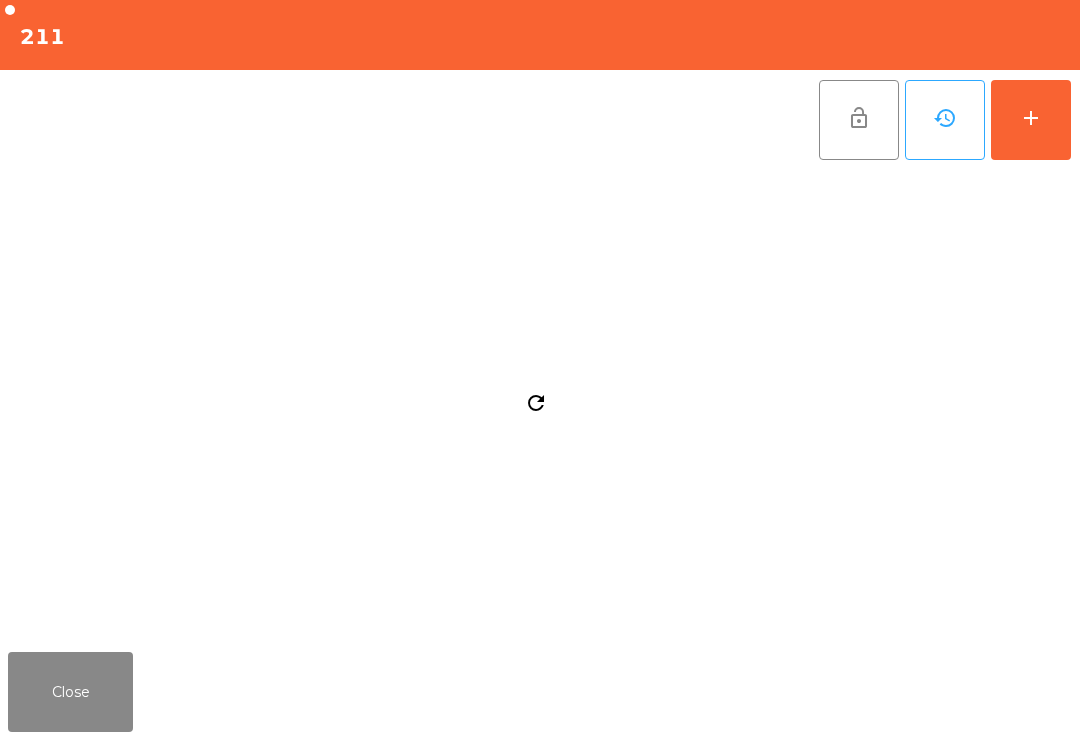 click on "Close" 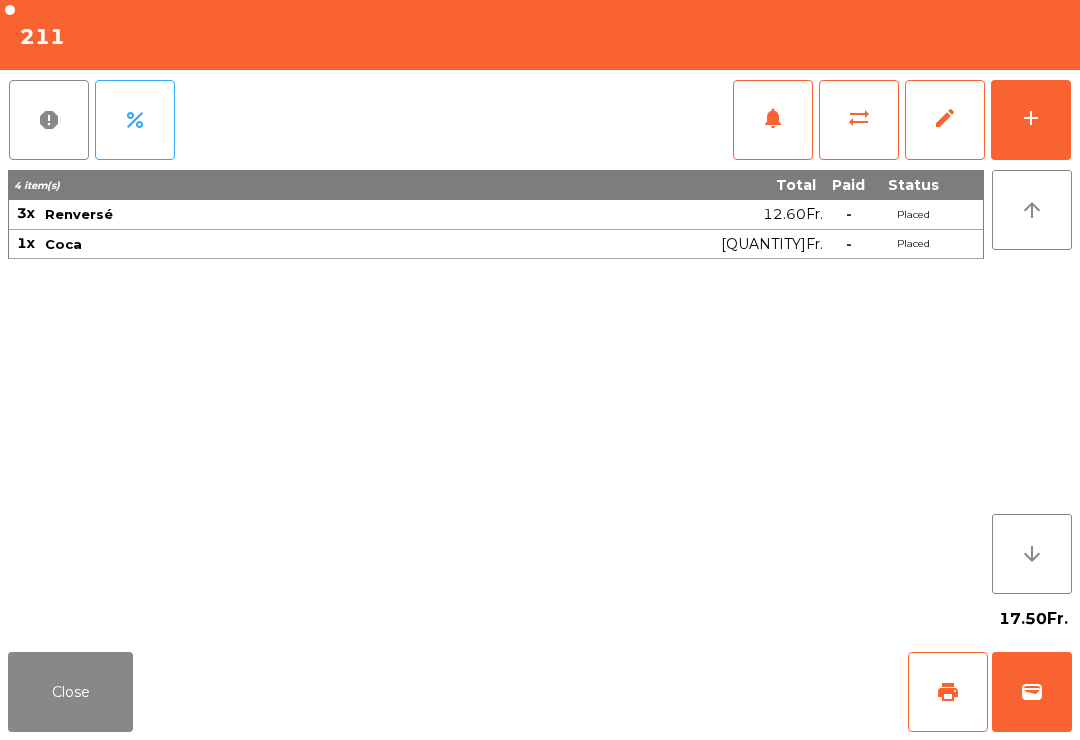 click on "Close" 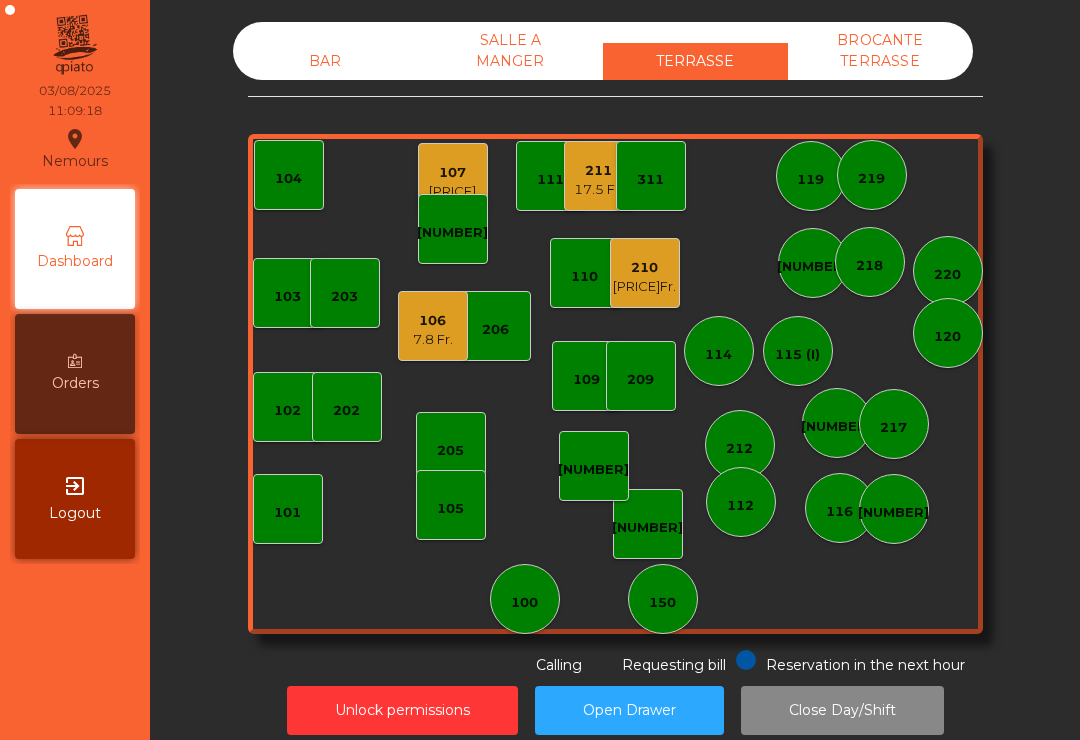click on "7.8 Fr." 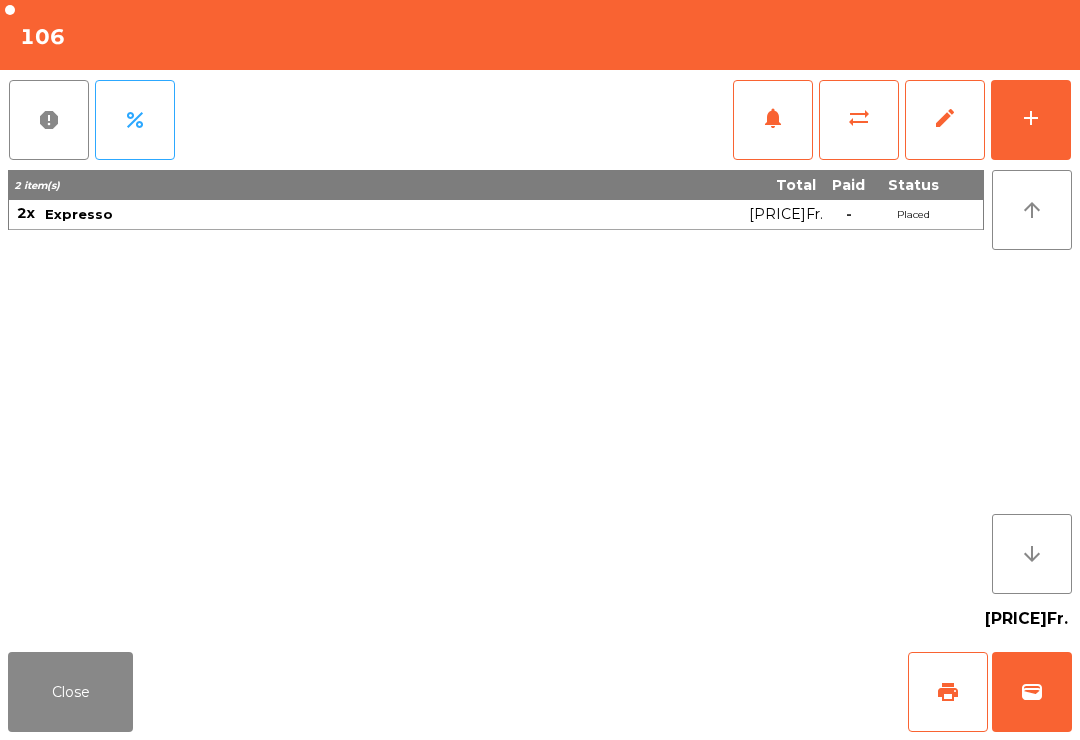 click on "print" 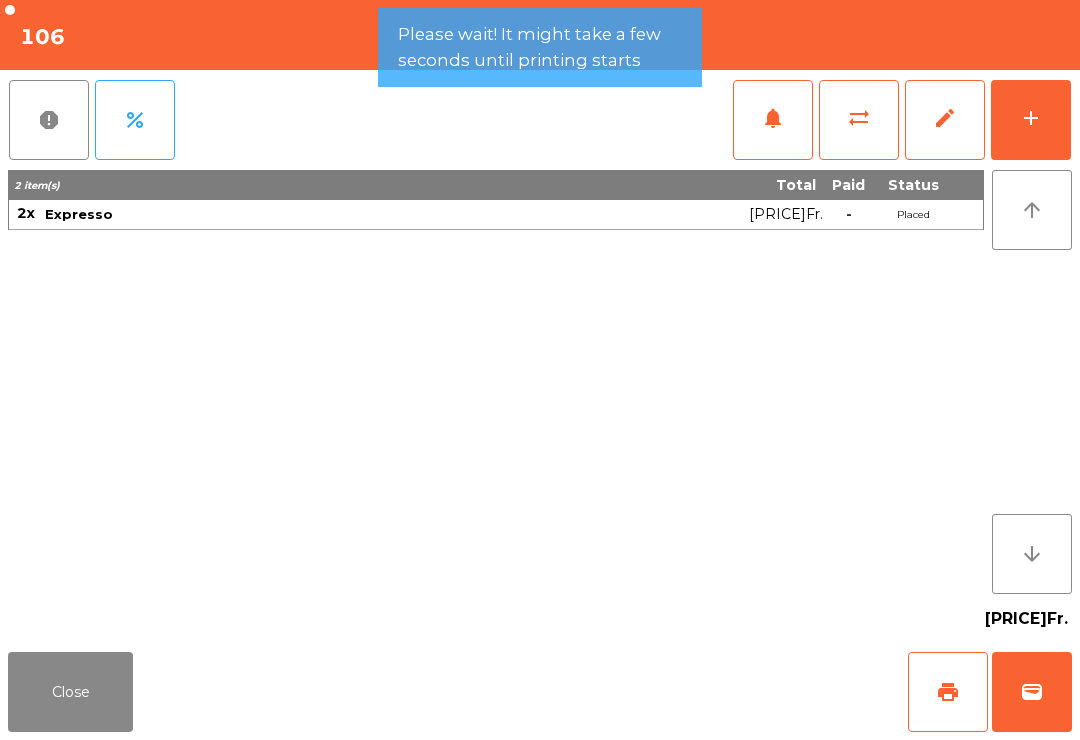 click on "print" 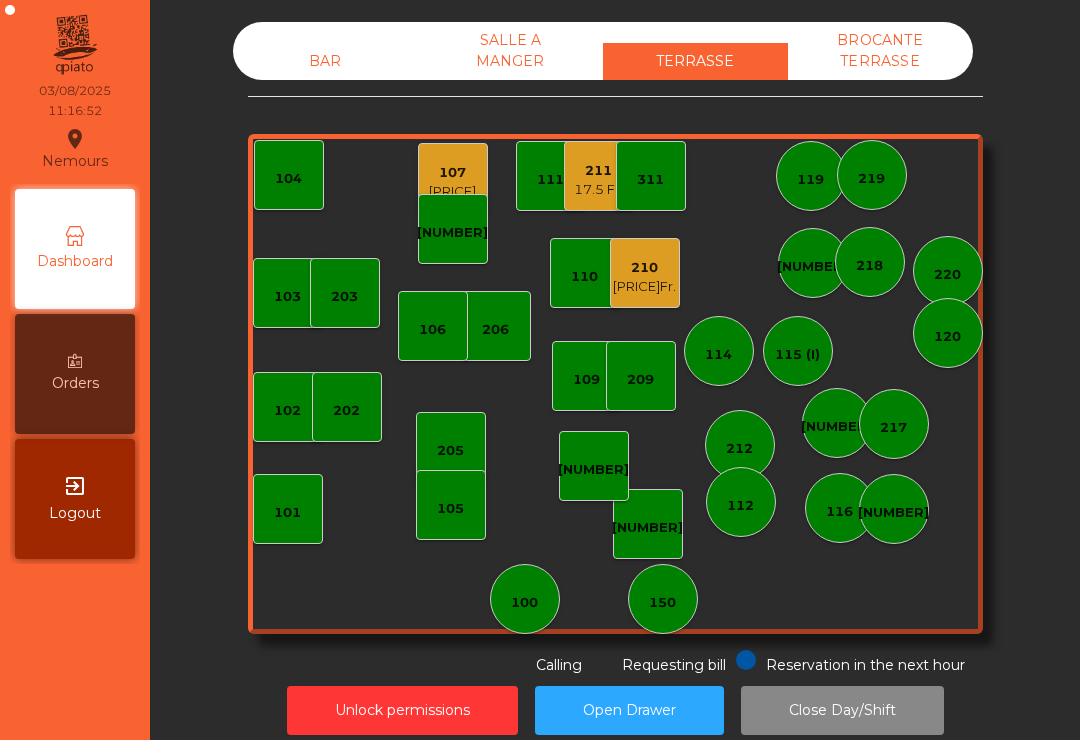 click on "207" 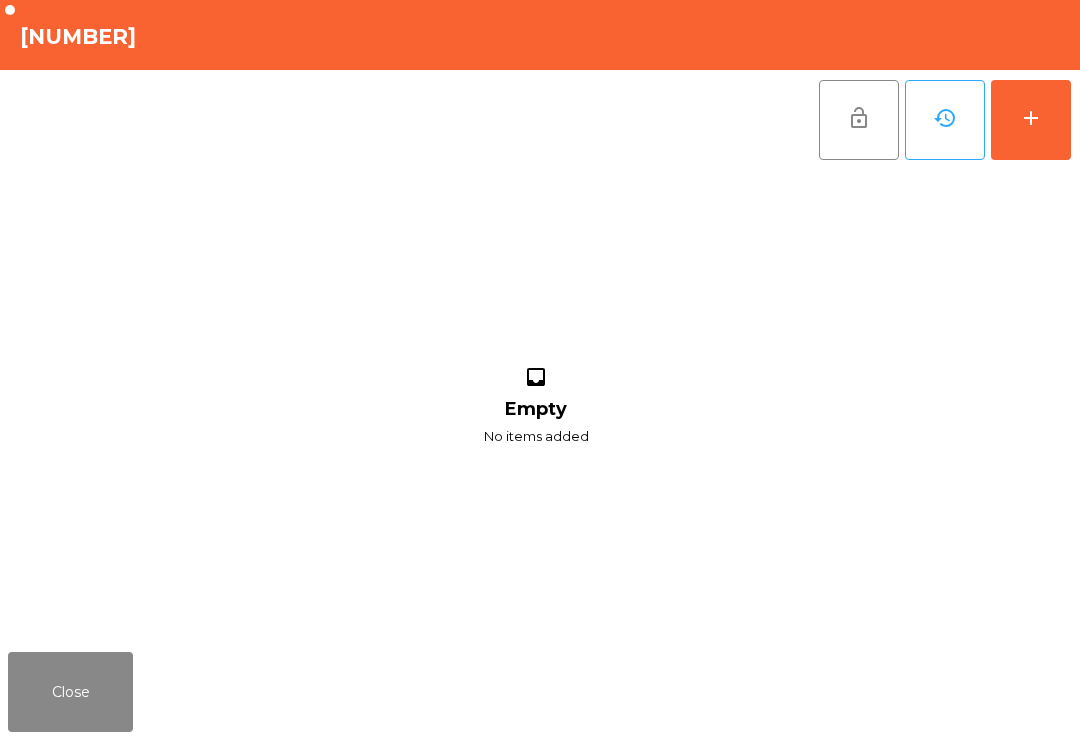 click on "inbox Empty No items added" 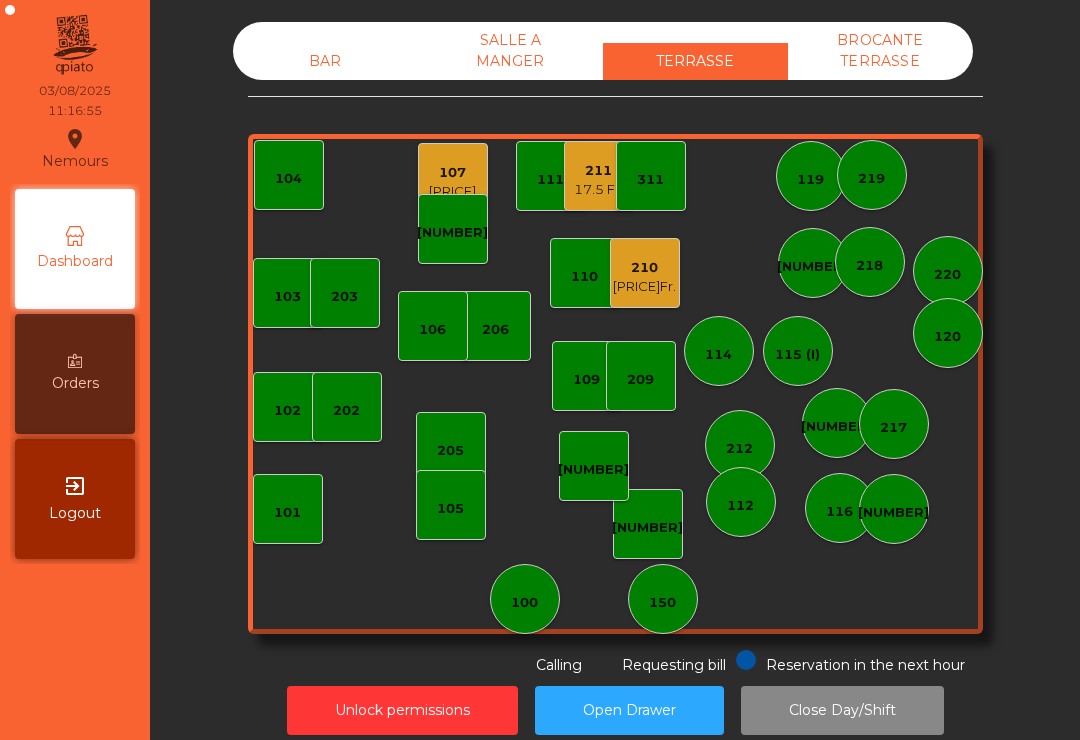 click on "107" 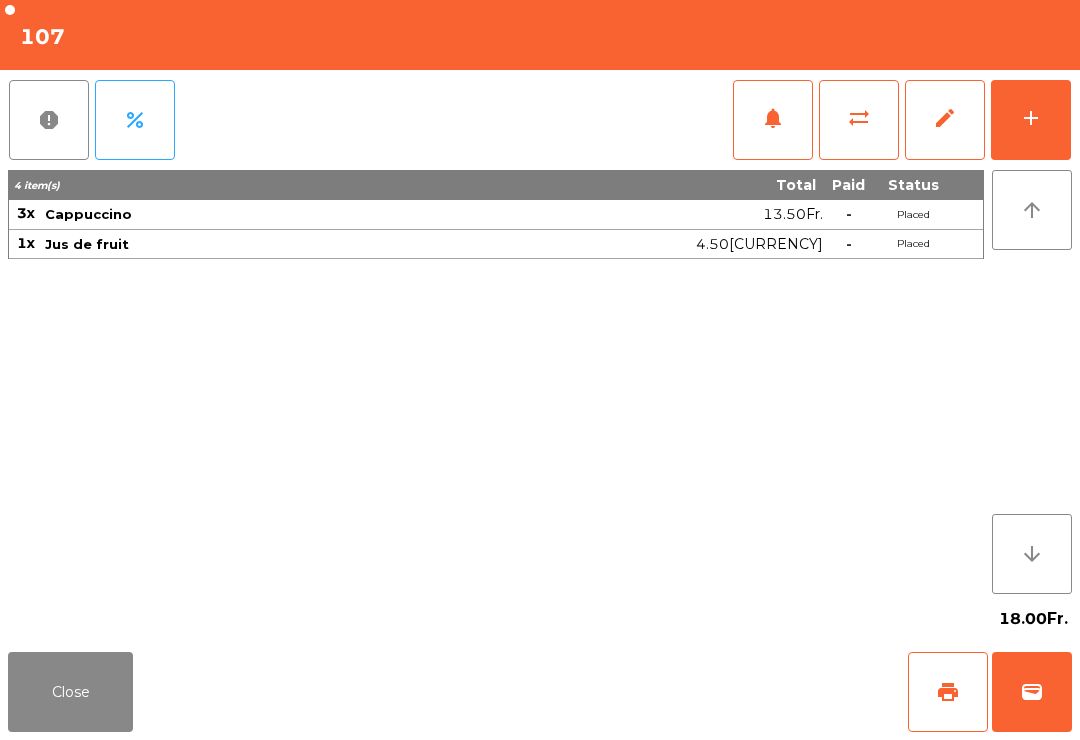 click on "print" 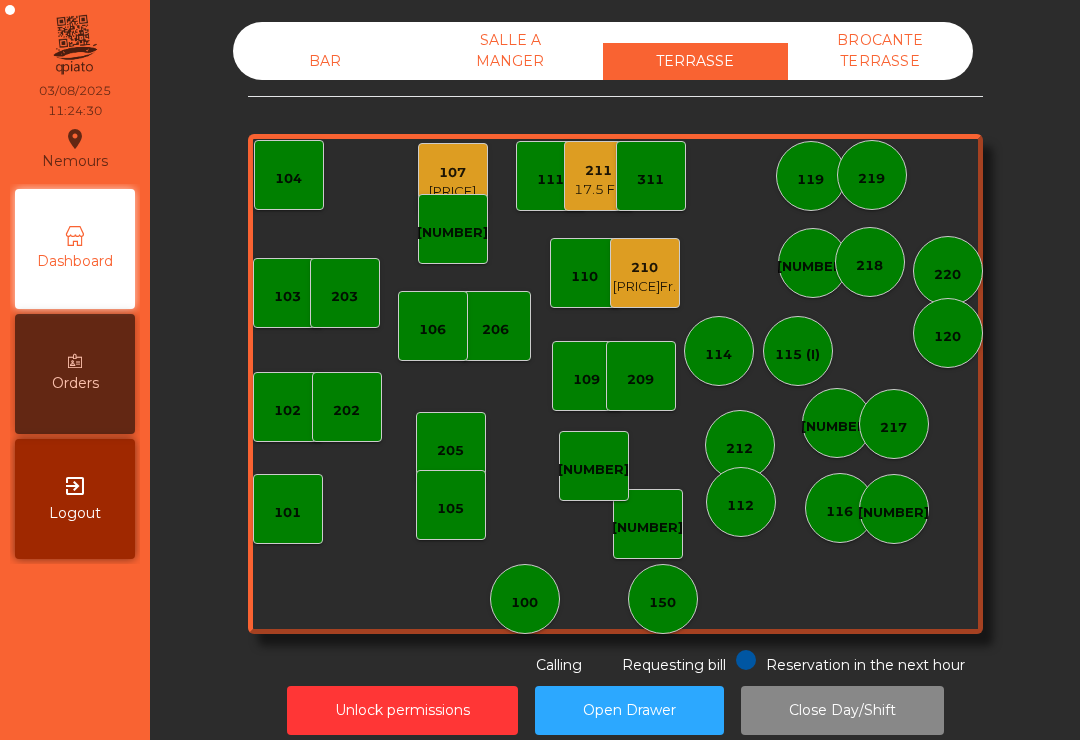 click on "119" 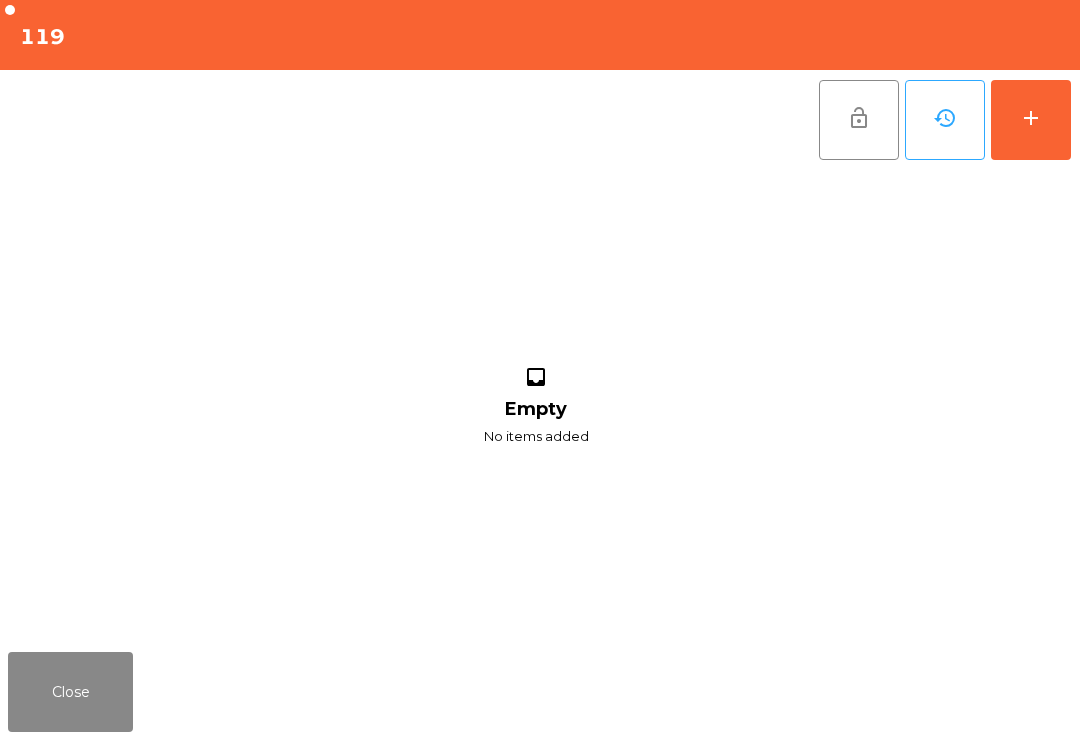 click on "add" 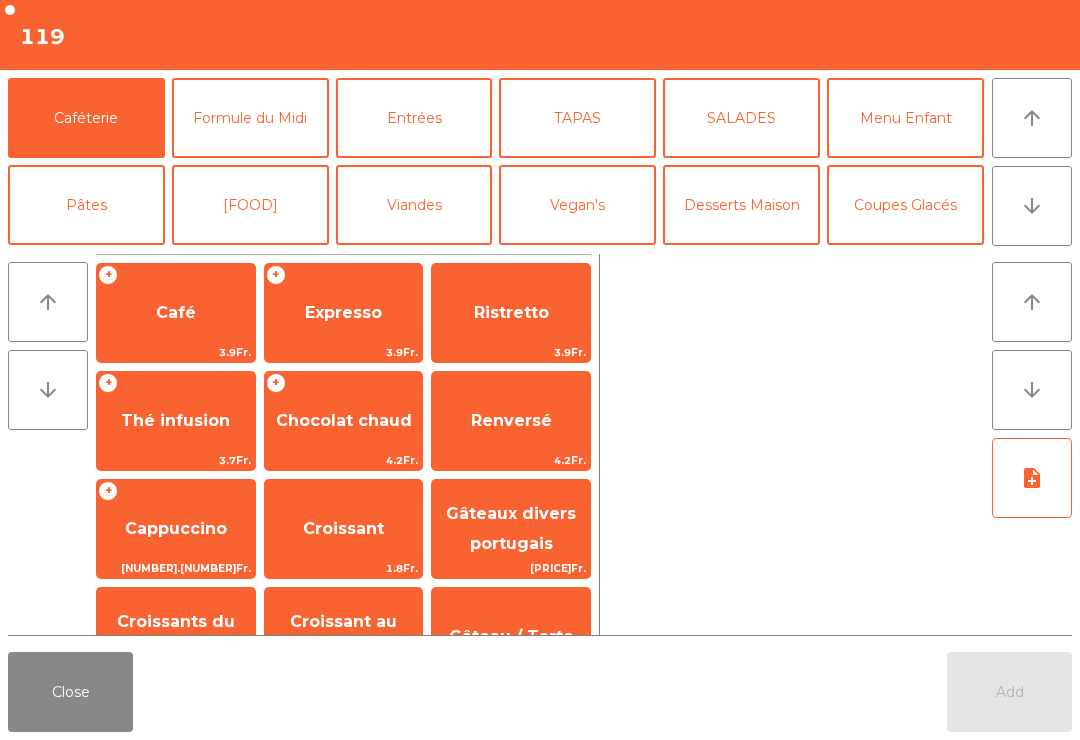 scroll, scrollTop: 94, scrollLeft: 0, axis: vertical 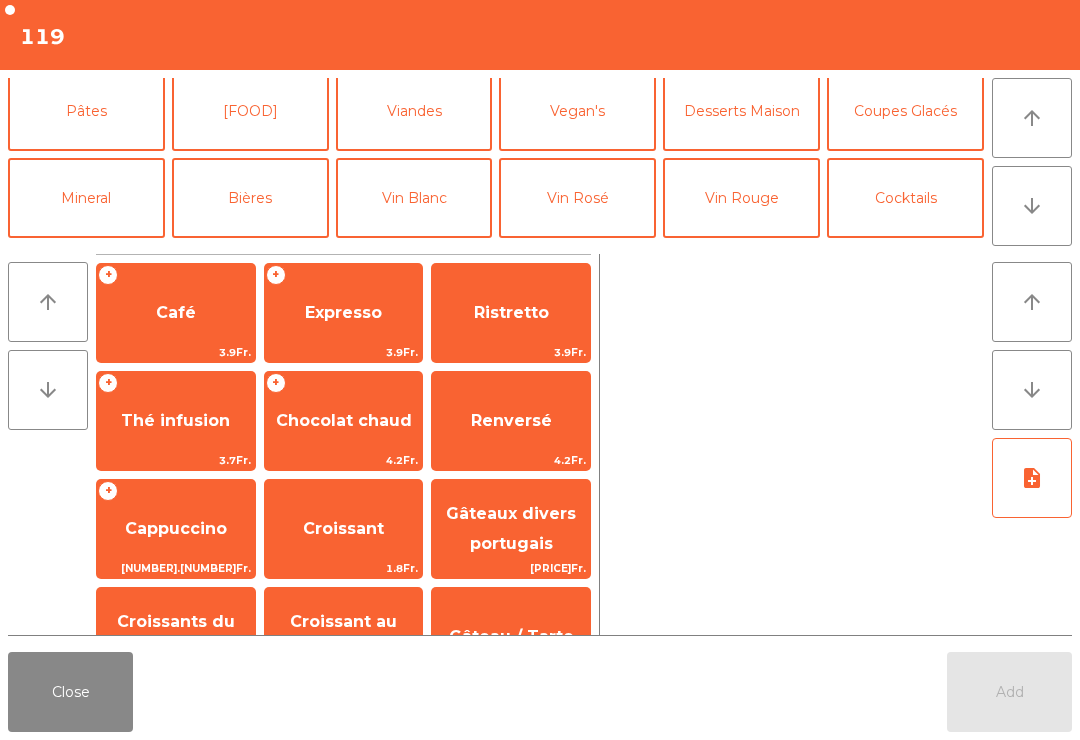 click on "Cocktails" 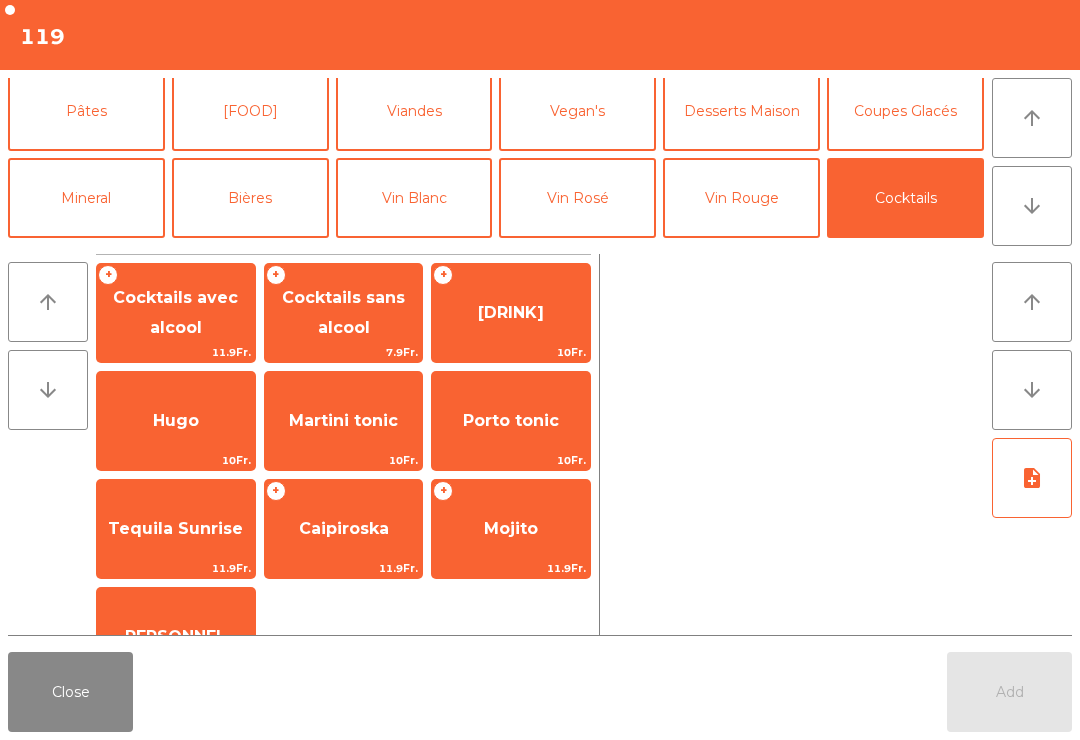 scroll, scrollTop: 94, scrollLeft: 0, axis: vertical 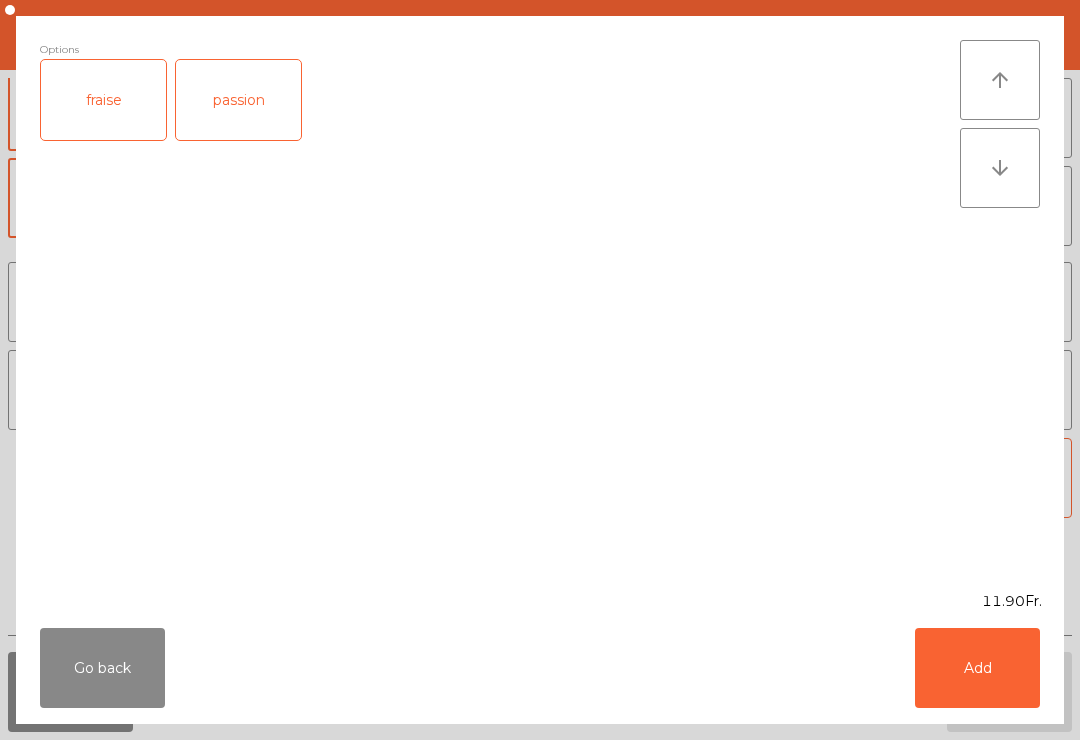 click on "Add" 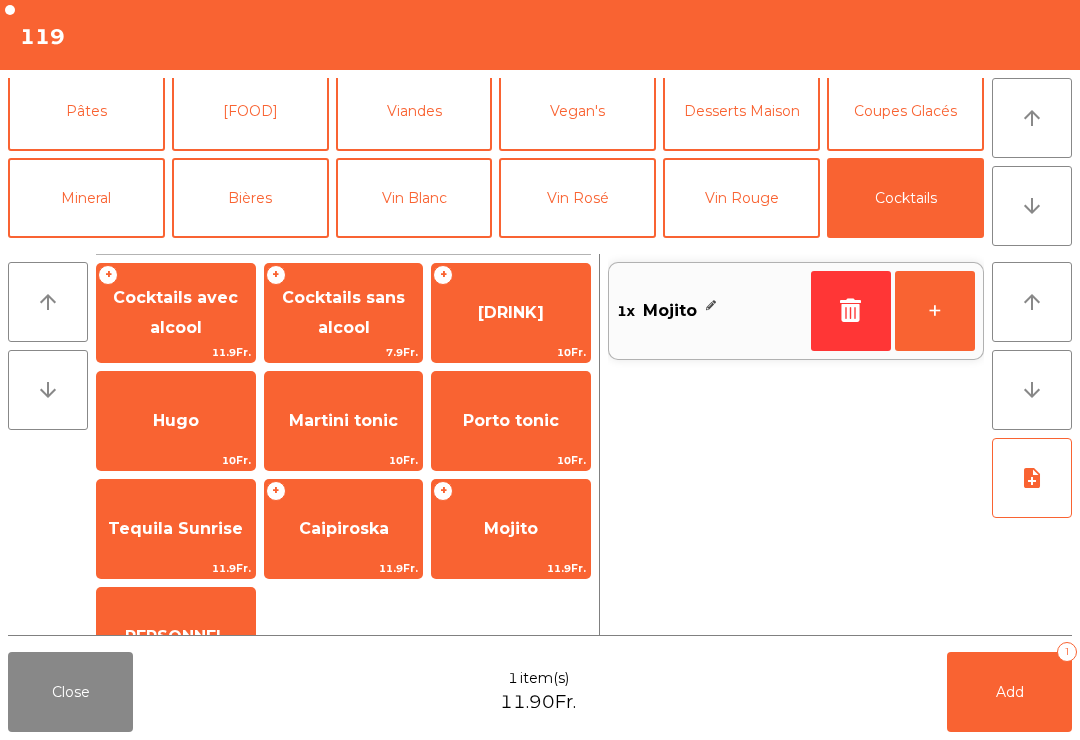 click on "Spritz" 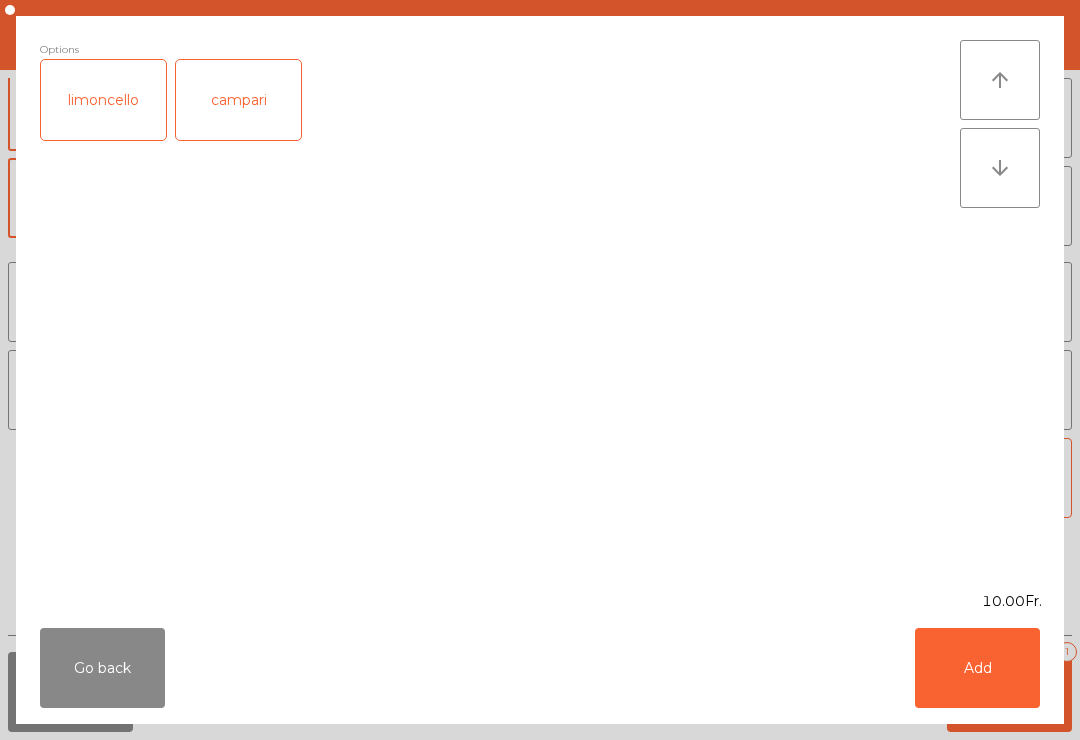 click on "Add" 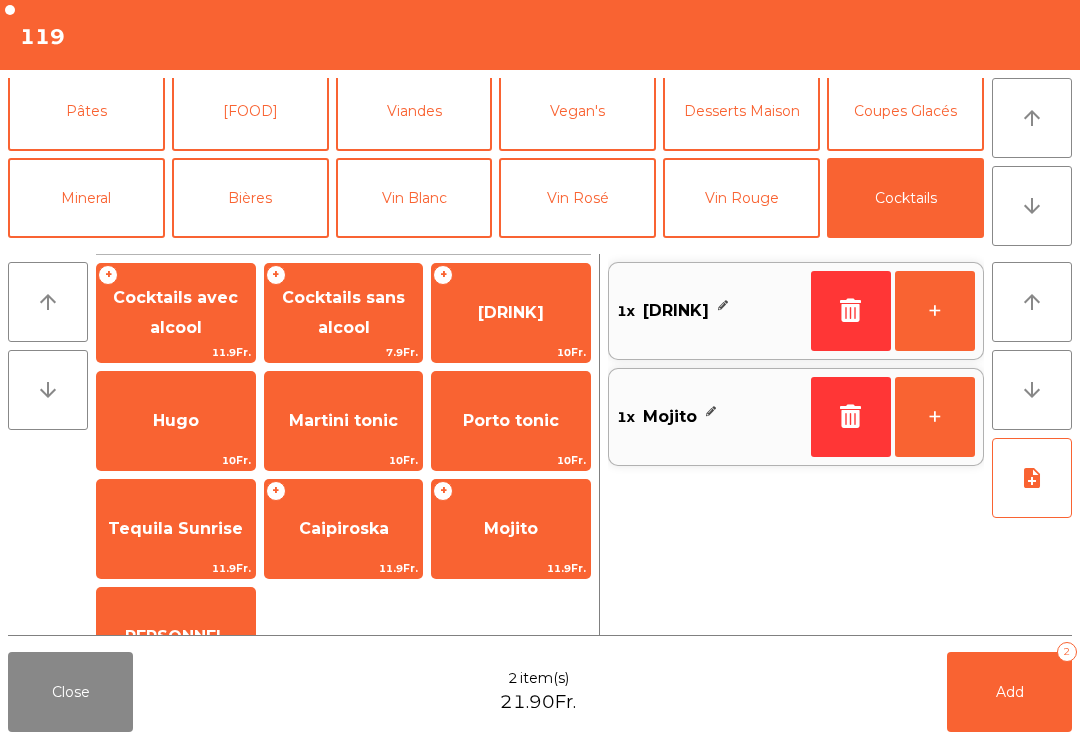 click on "Add   2" 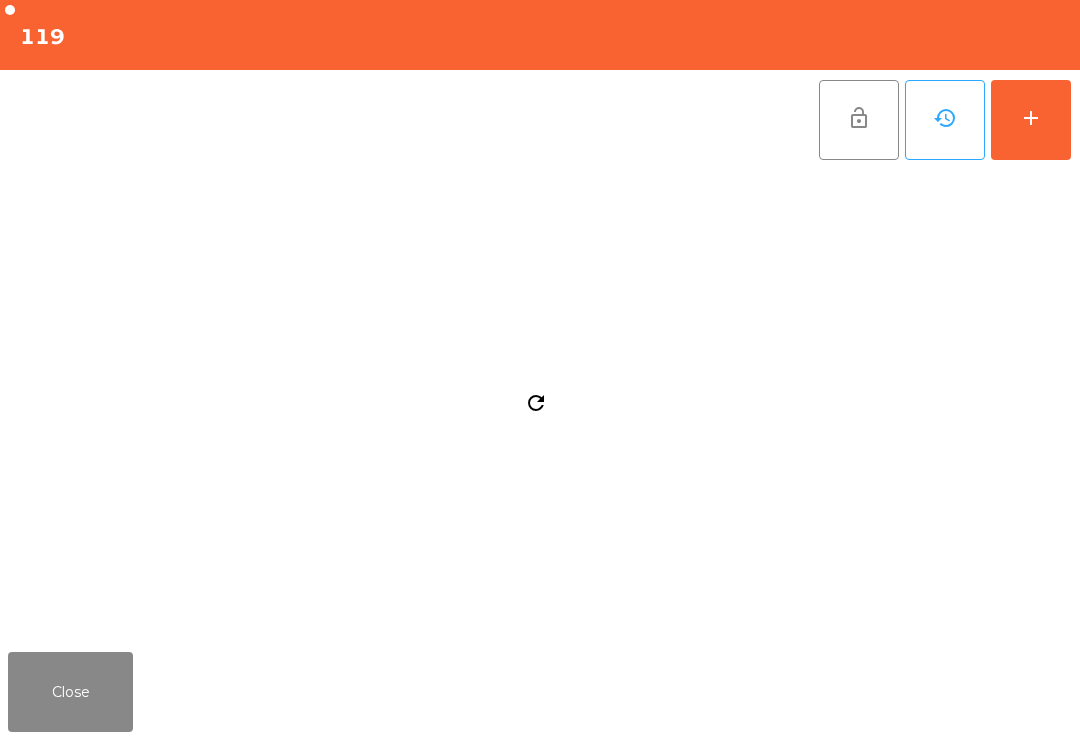 click on "Close" 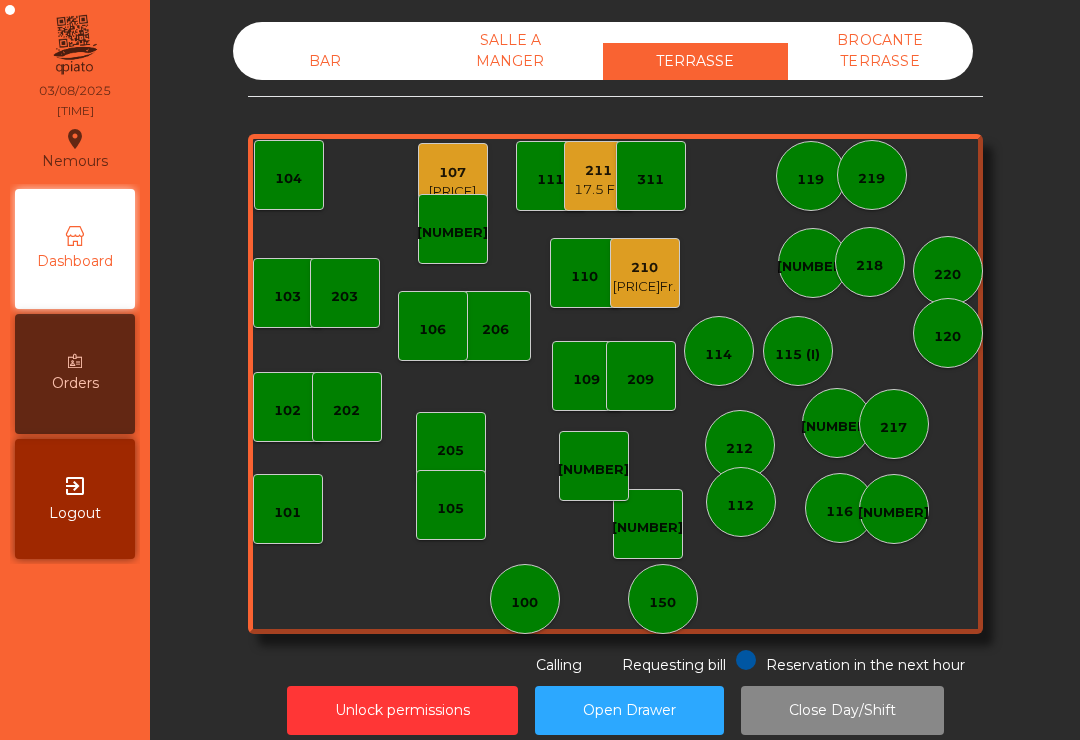 click on "203" 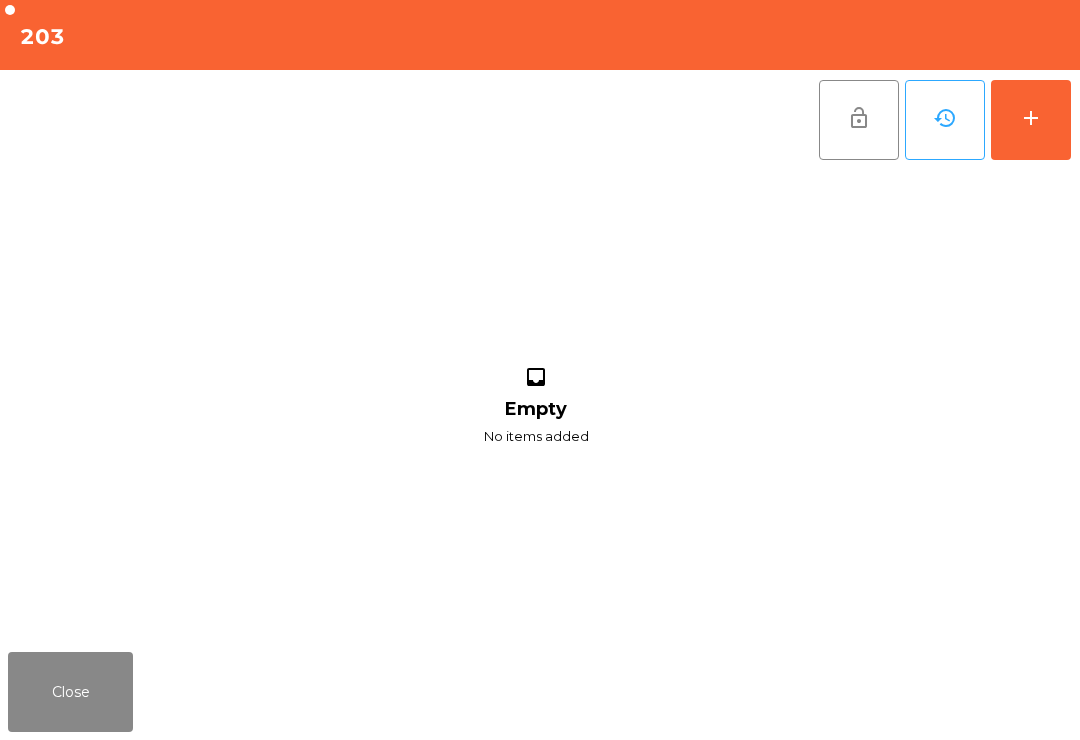 click on "add" 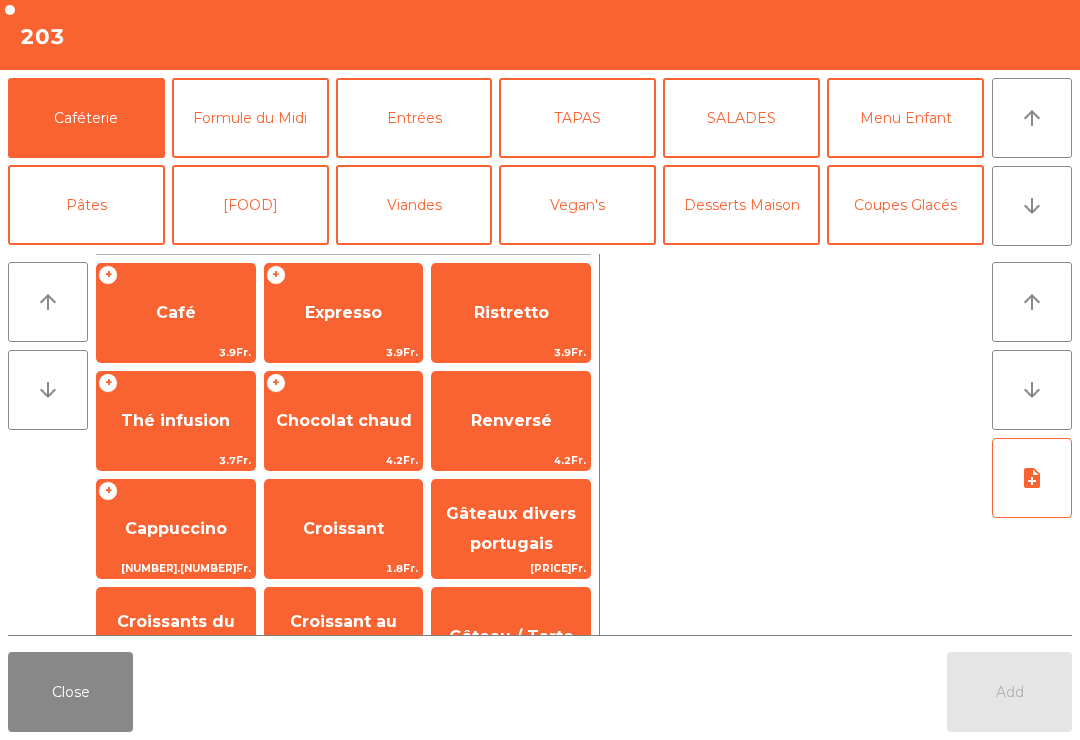 scroll, scrollTop: 67, scrollLeft: 0, axis: vertical 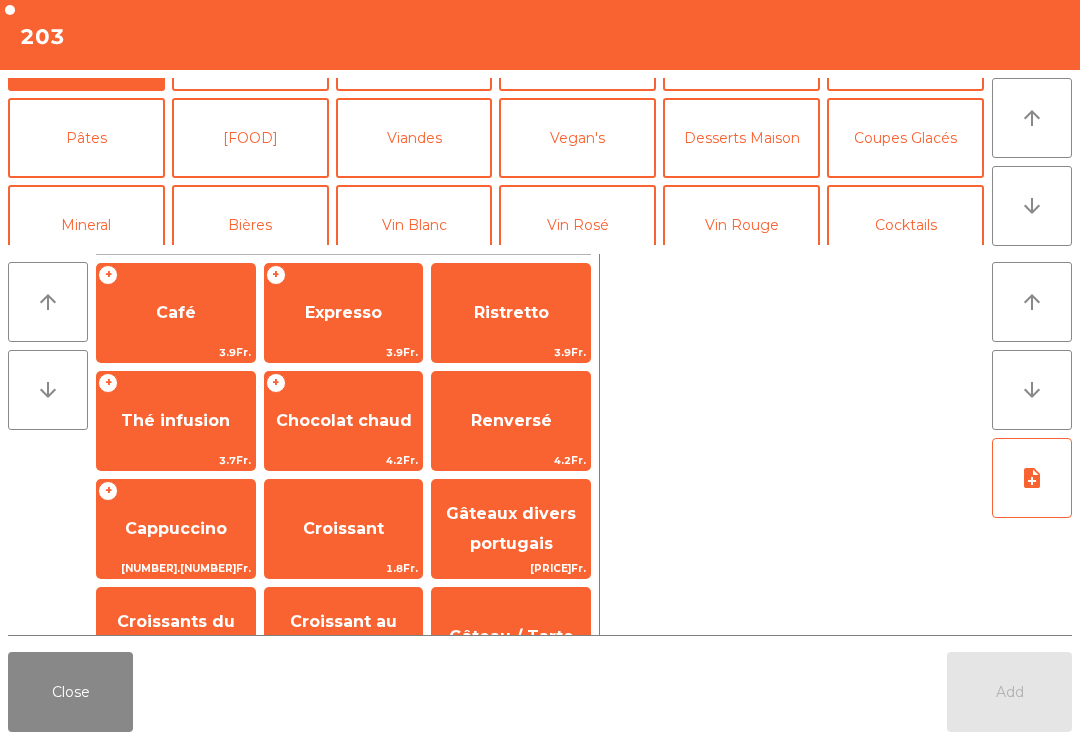 click on "Bières" 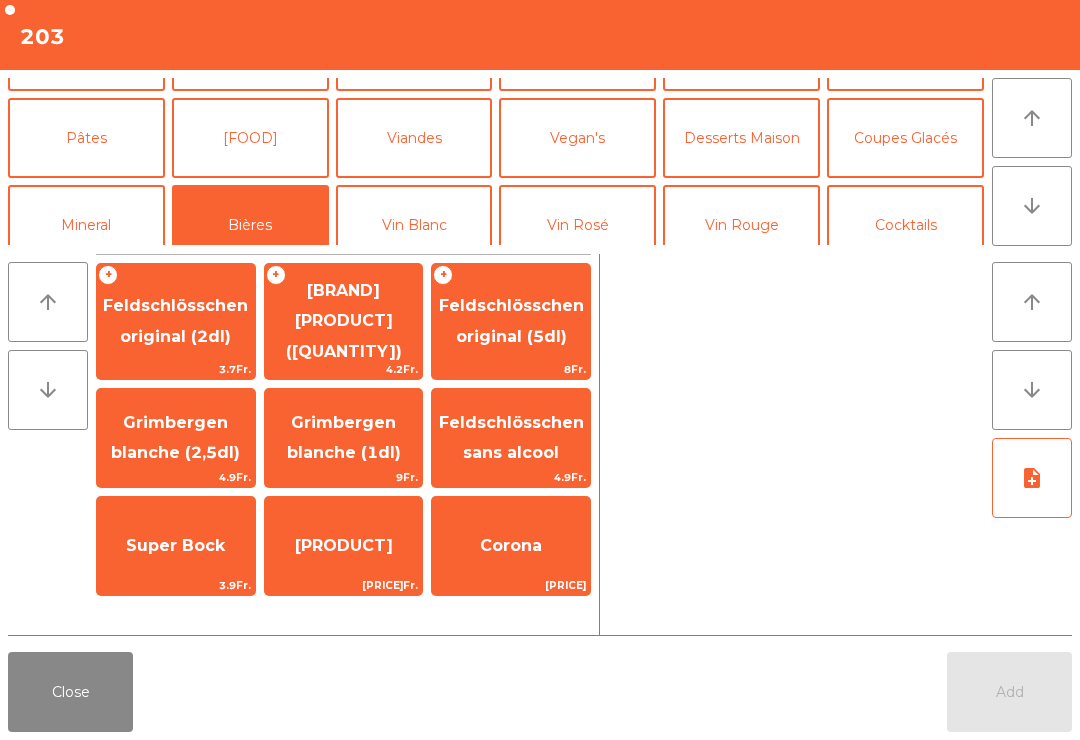 scroll, scrollTop: 67, scrollLeft: 0, axis: vertical 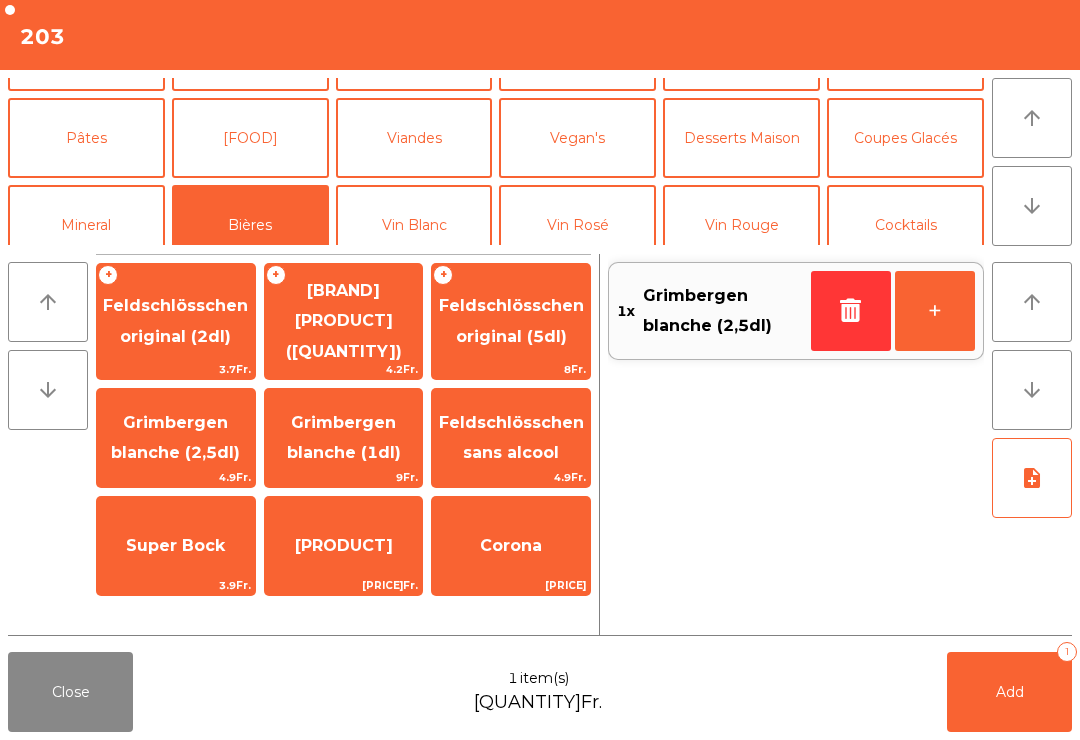 click on "Feldschlösschen original (5dl)" 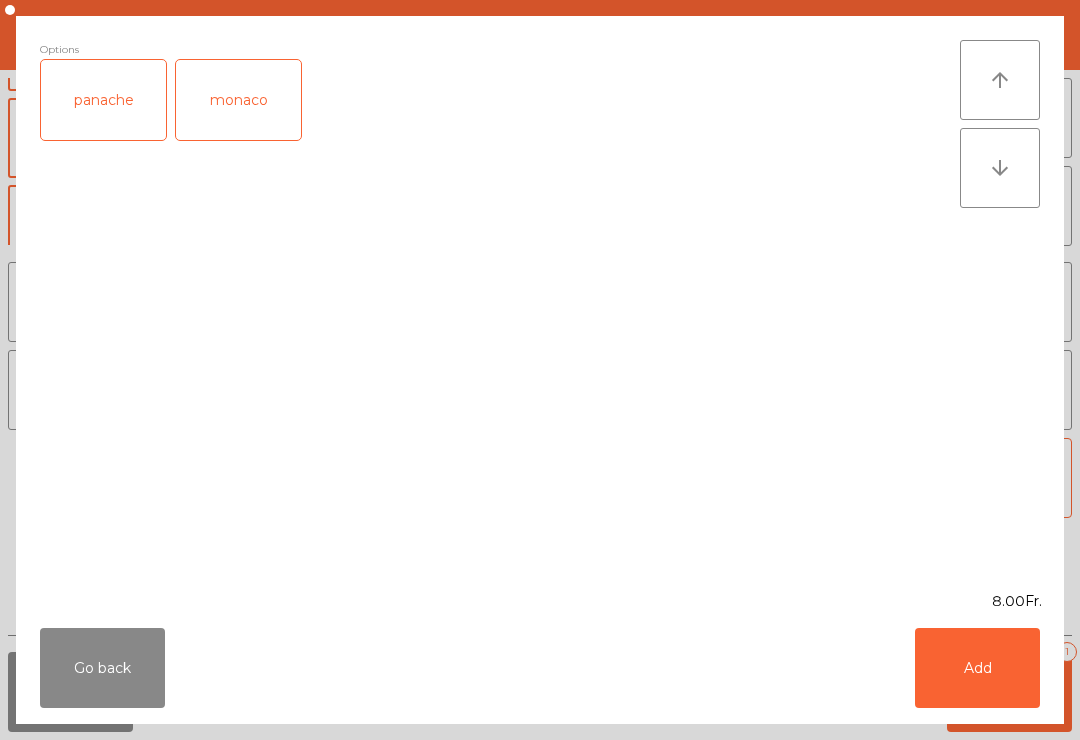 click on "Go back" 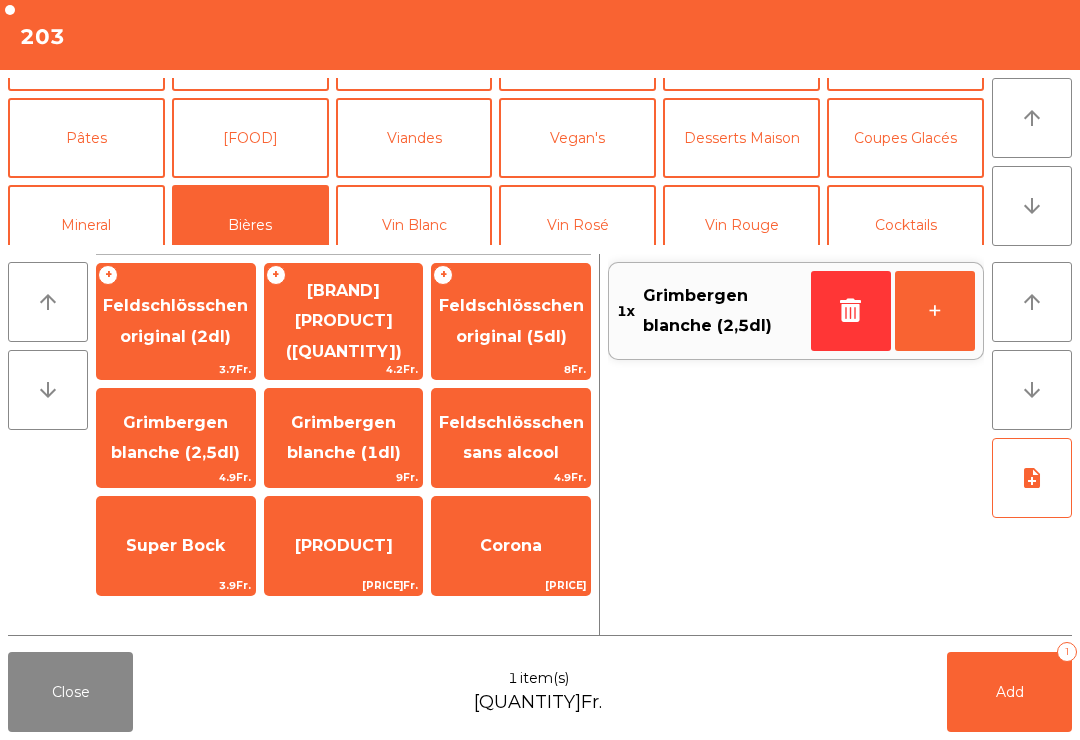 click on "Feldschlösschen original (3dl)" 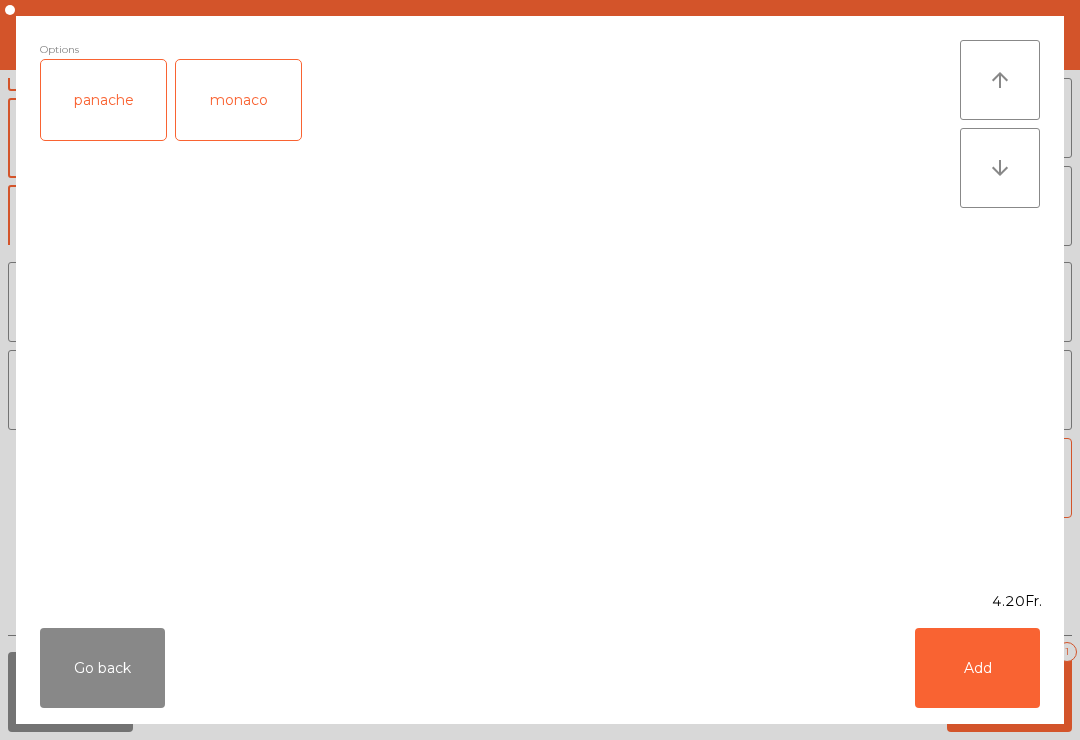 click on "Add" 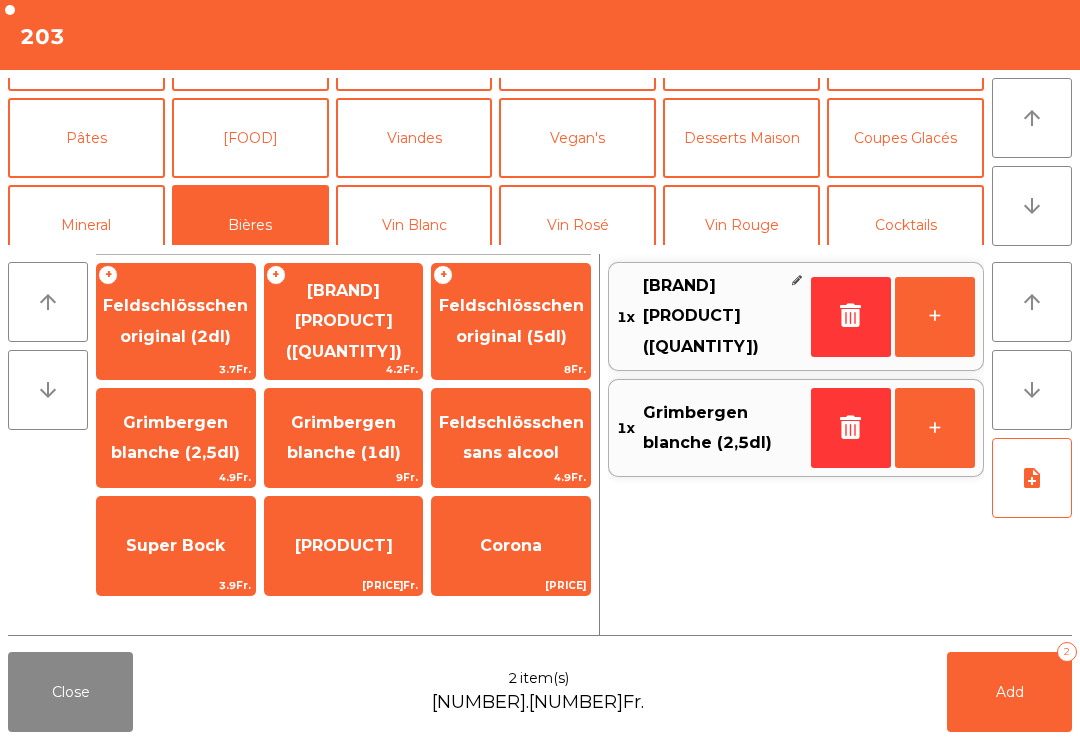 click on "Add   2" 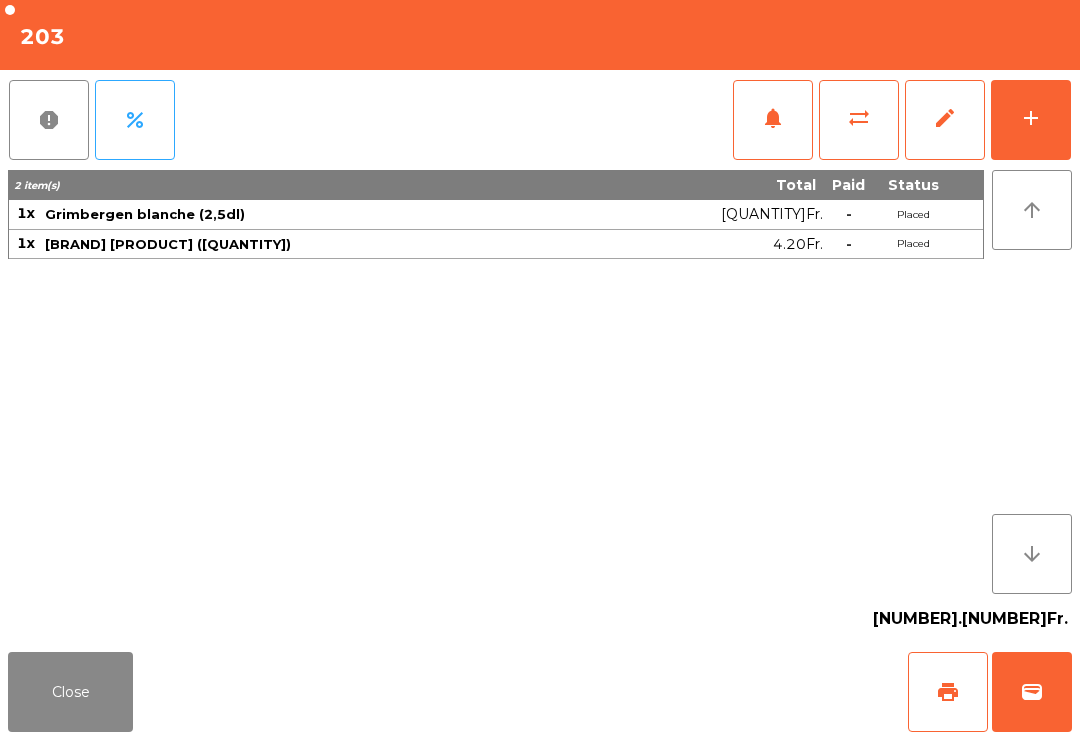 click on "Close" 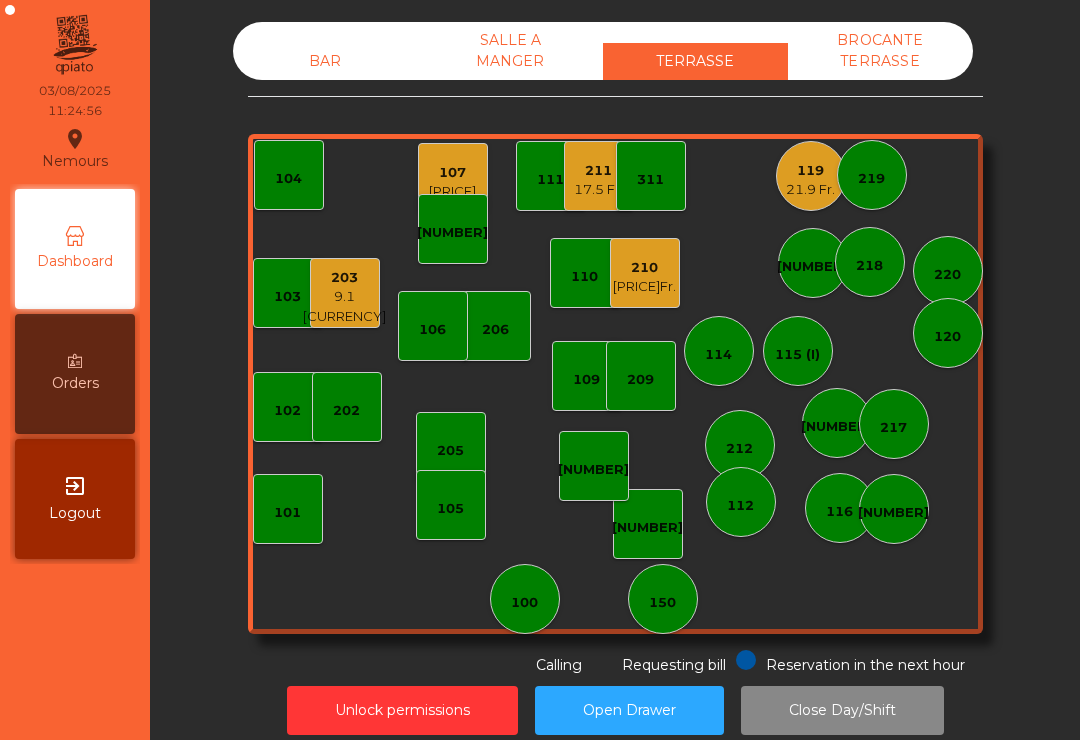 click on "210   20 Fr." 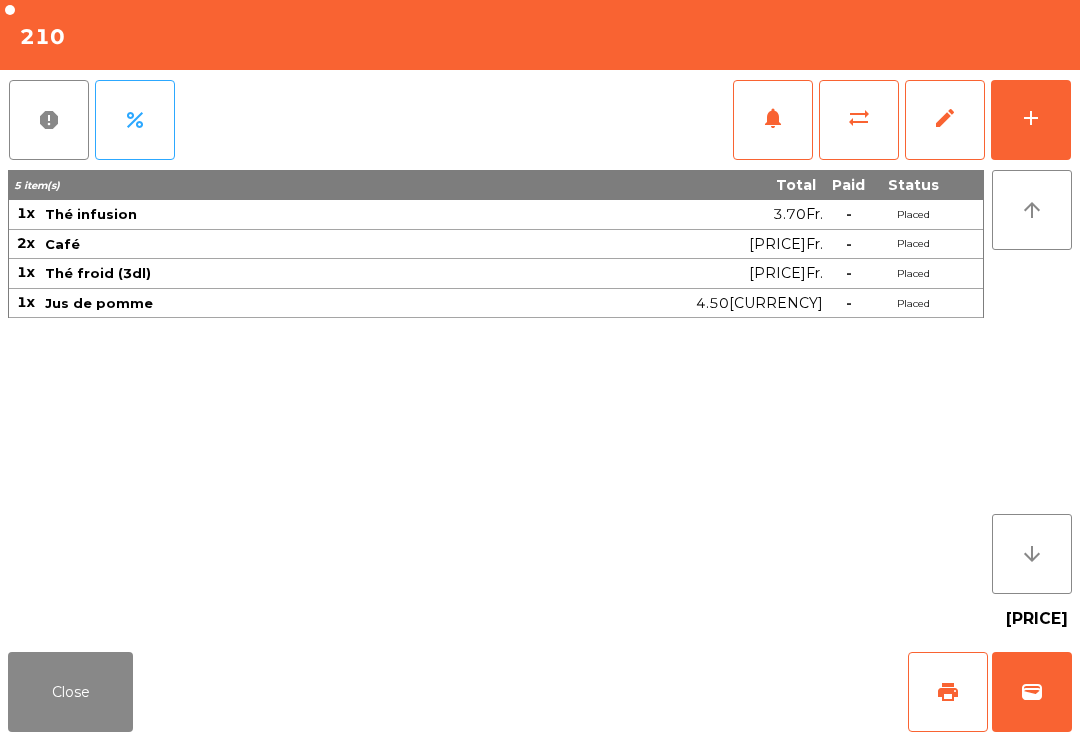 click on "print" 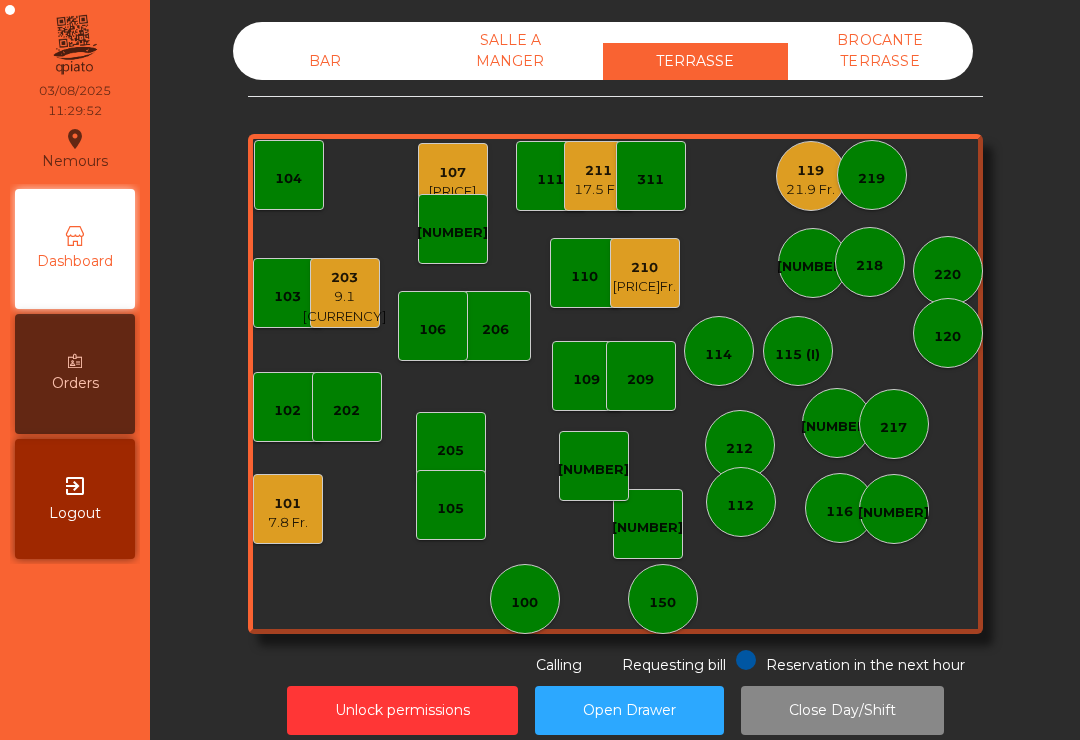 click on "17.5 Fr." 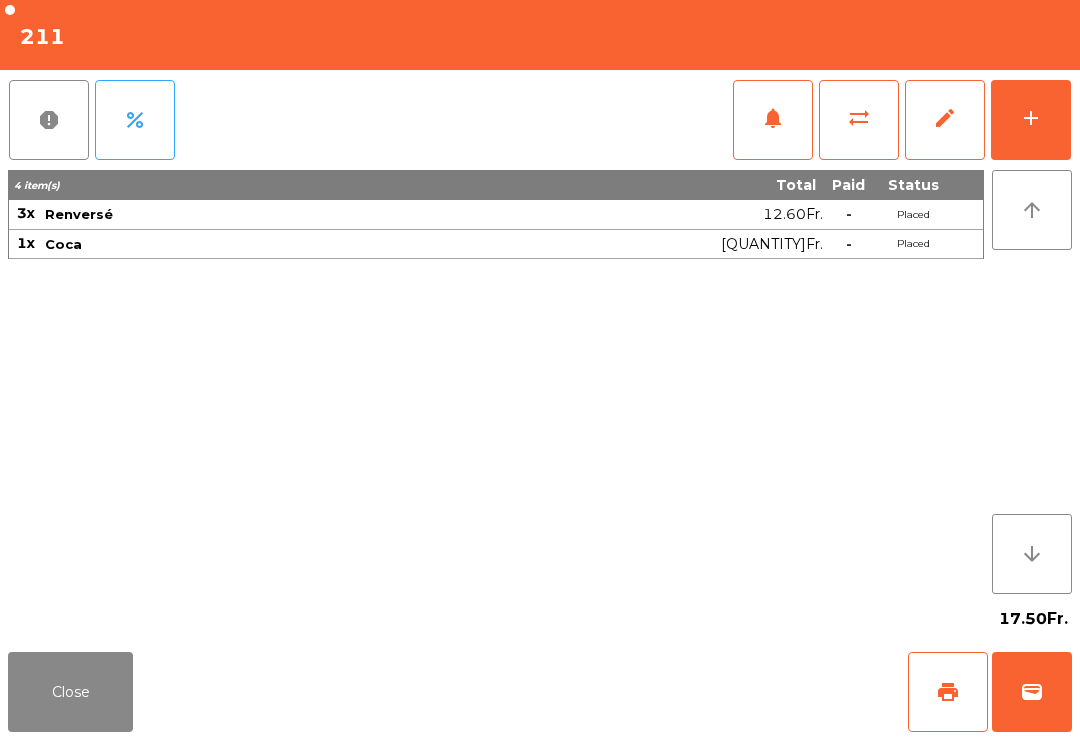 click on "print" 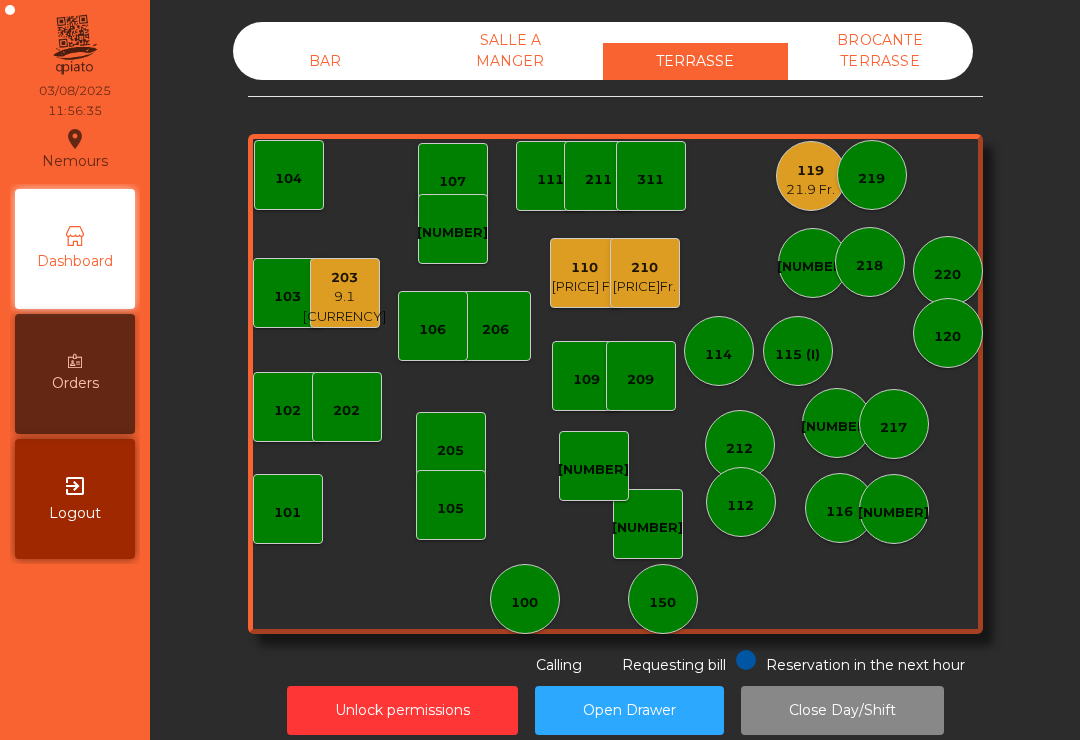 click on "119" 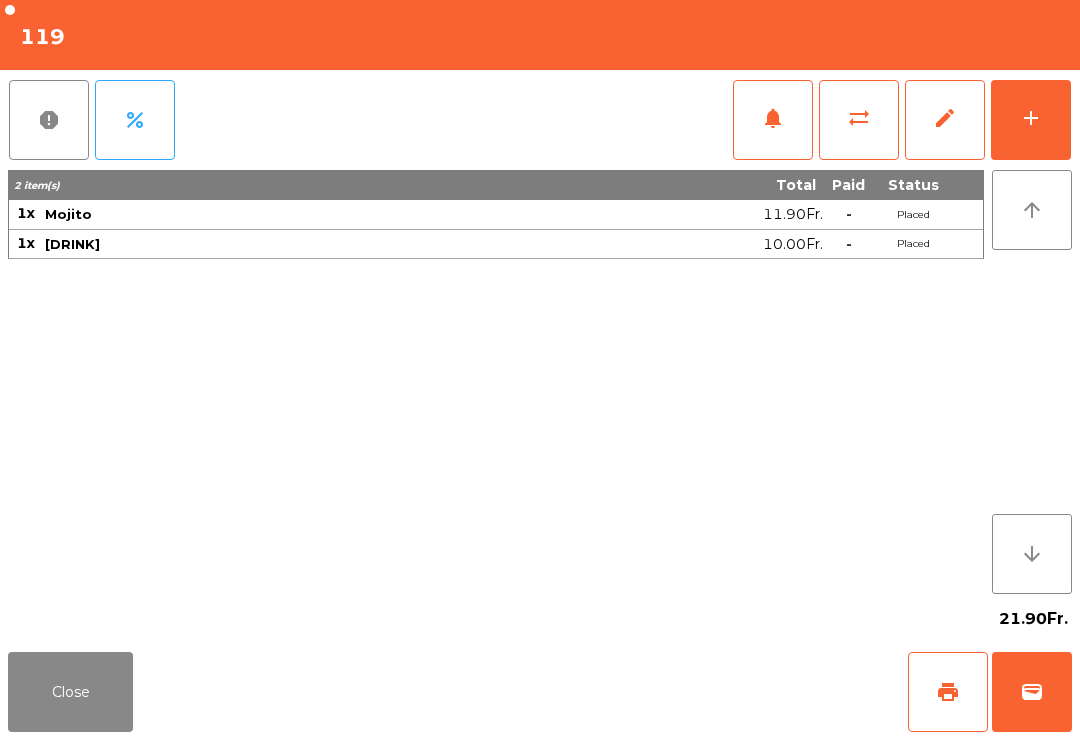 click on "Close   print   wallet" 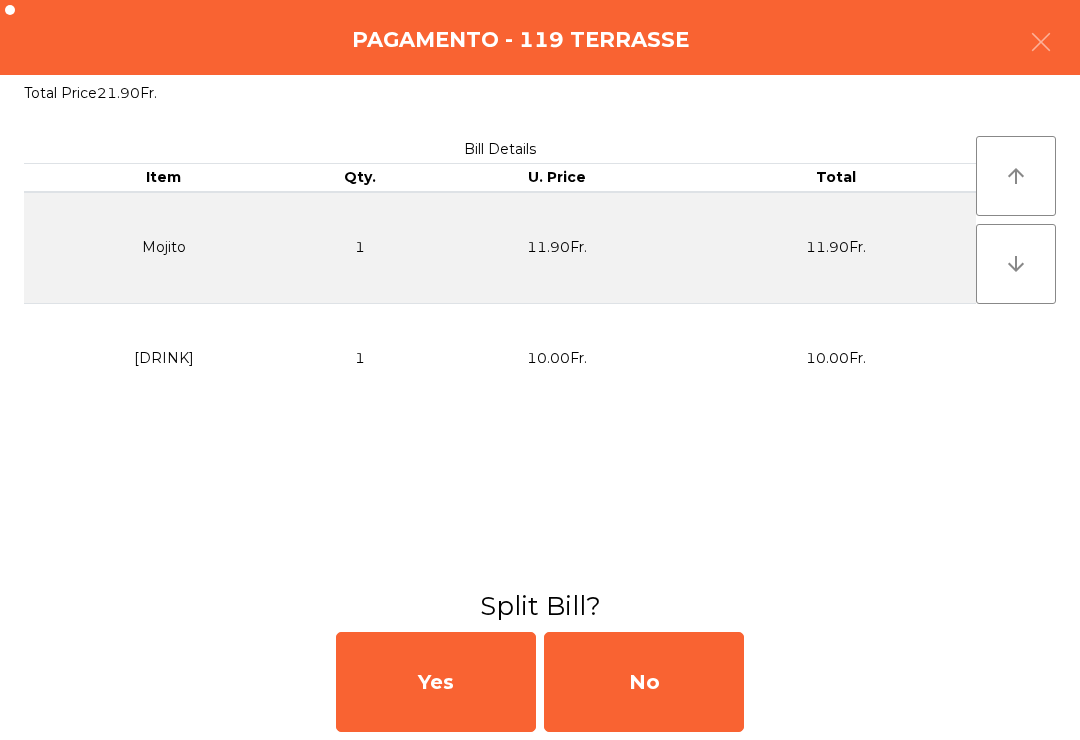 click on "No" 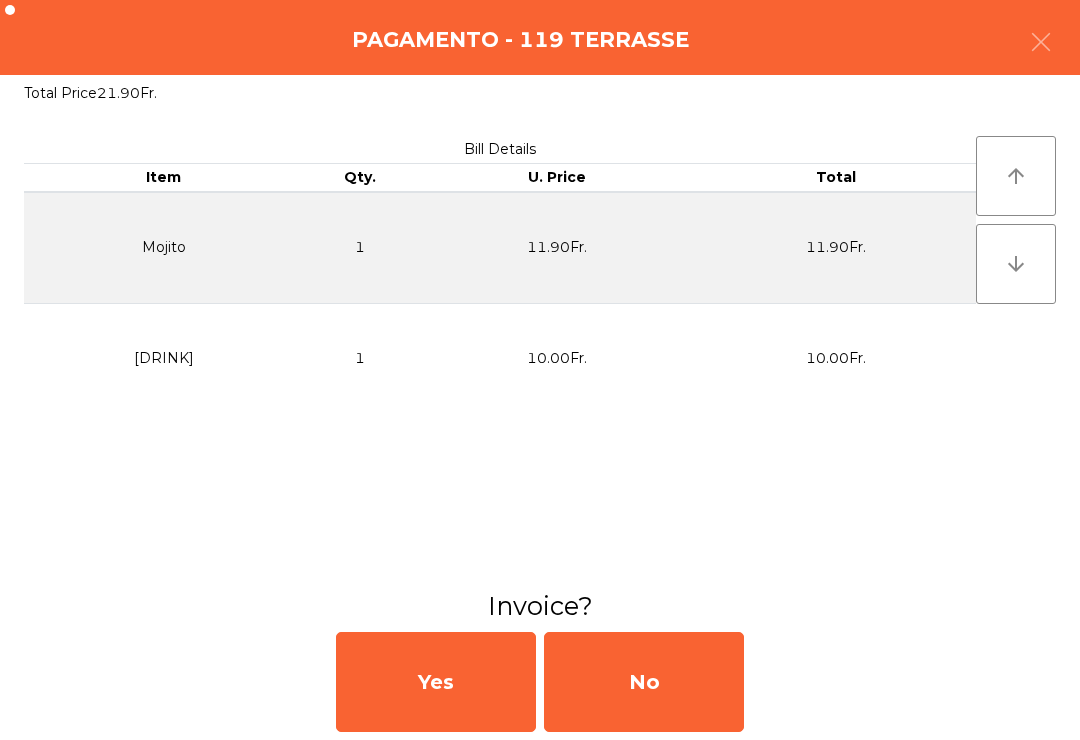 click on "No" 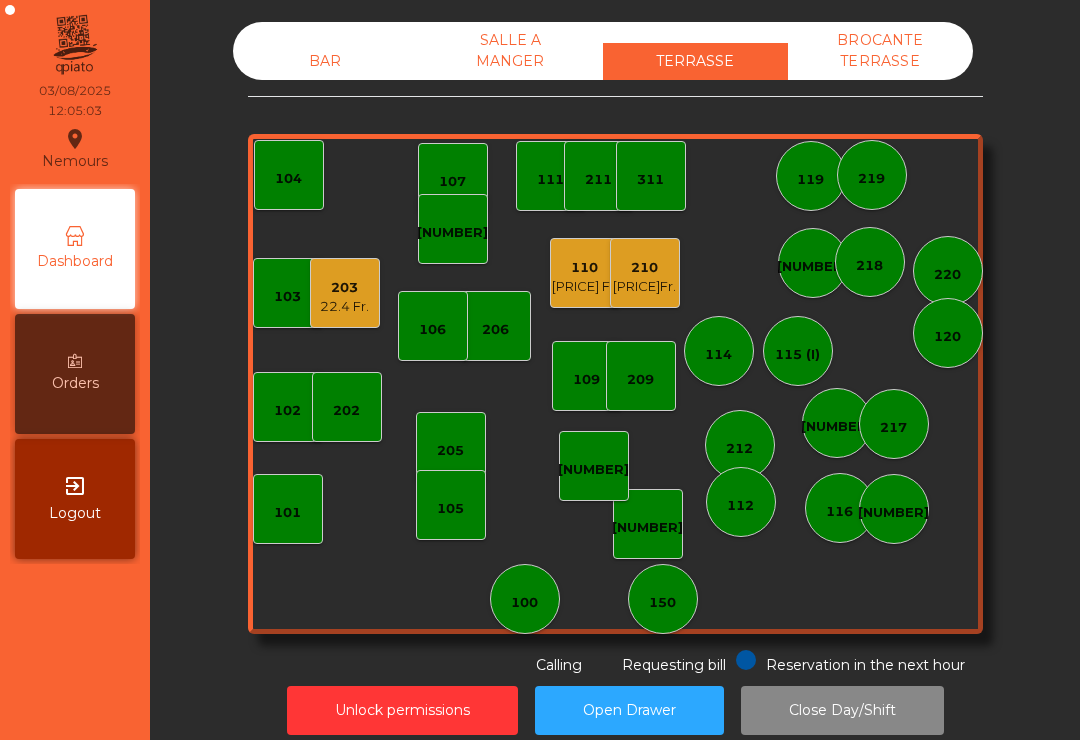 click on "117" 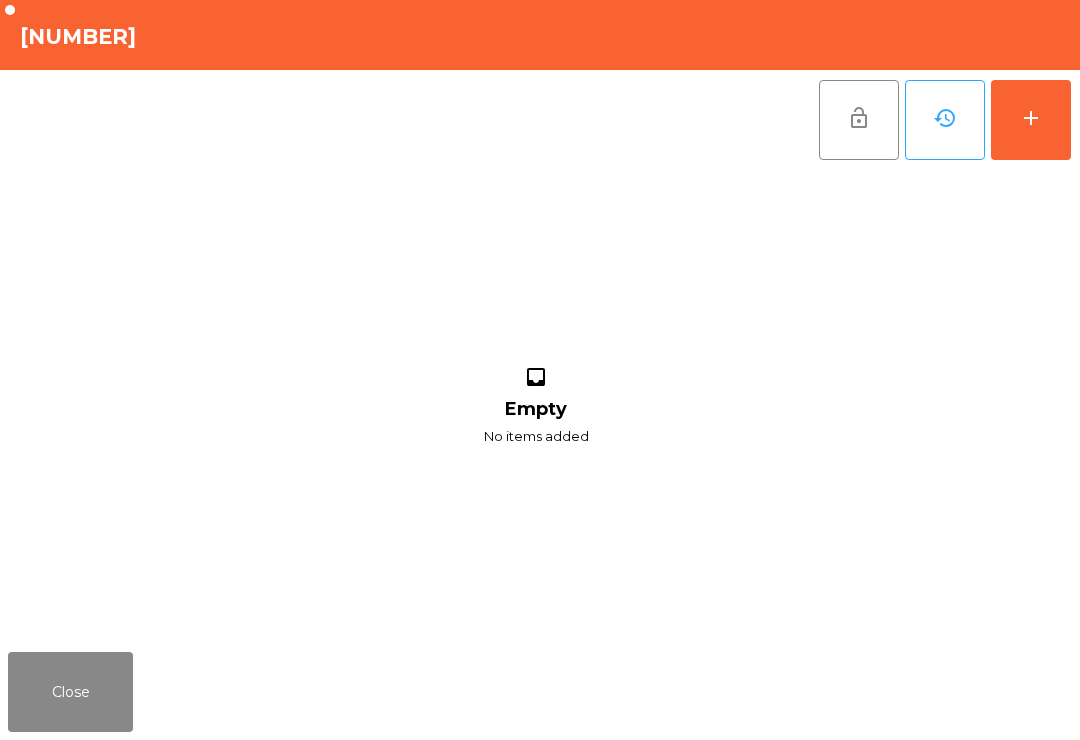 click on "add" 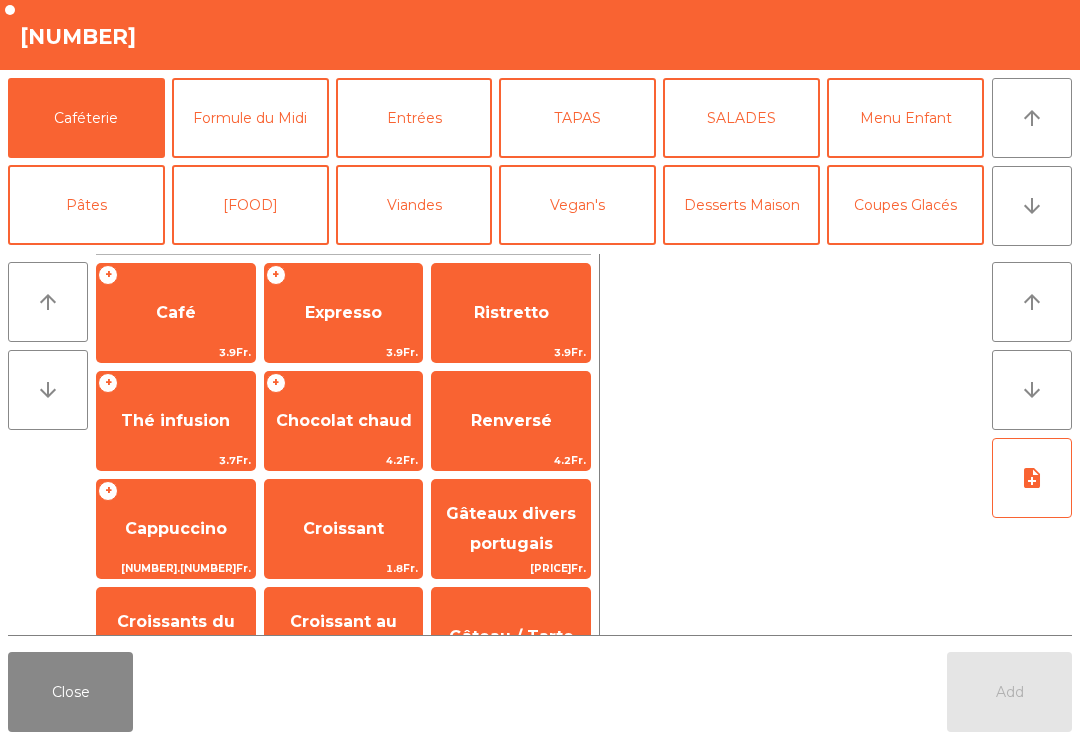 click on "arrow_downward" 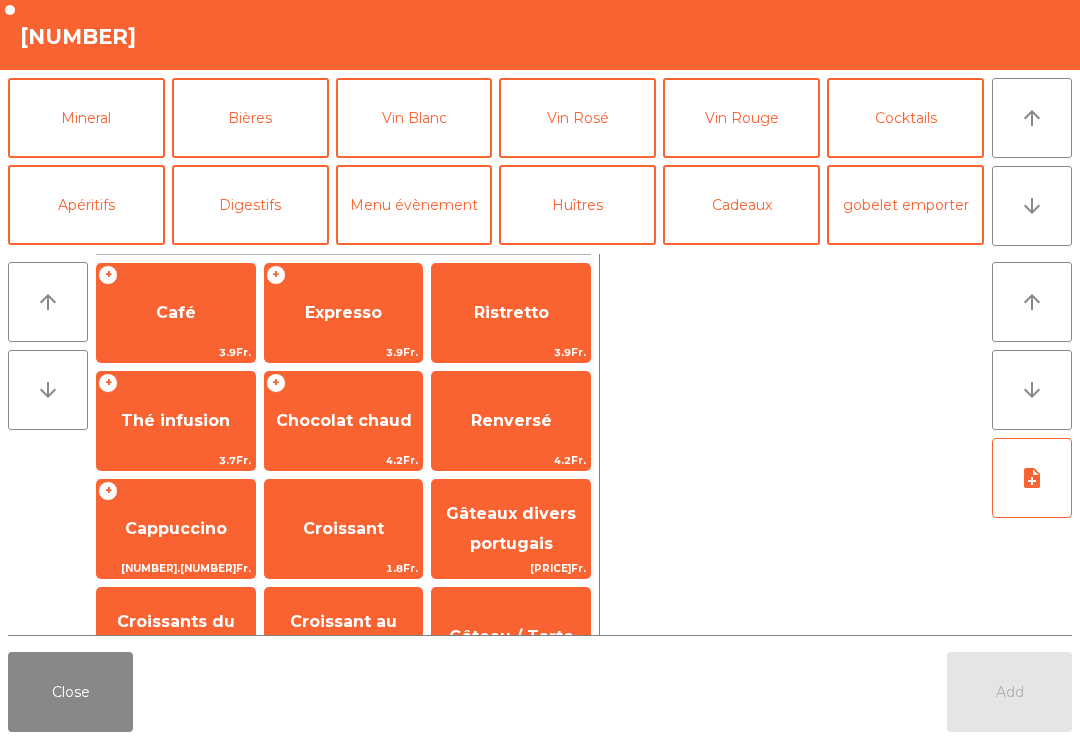 click on "arrow_downward" 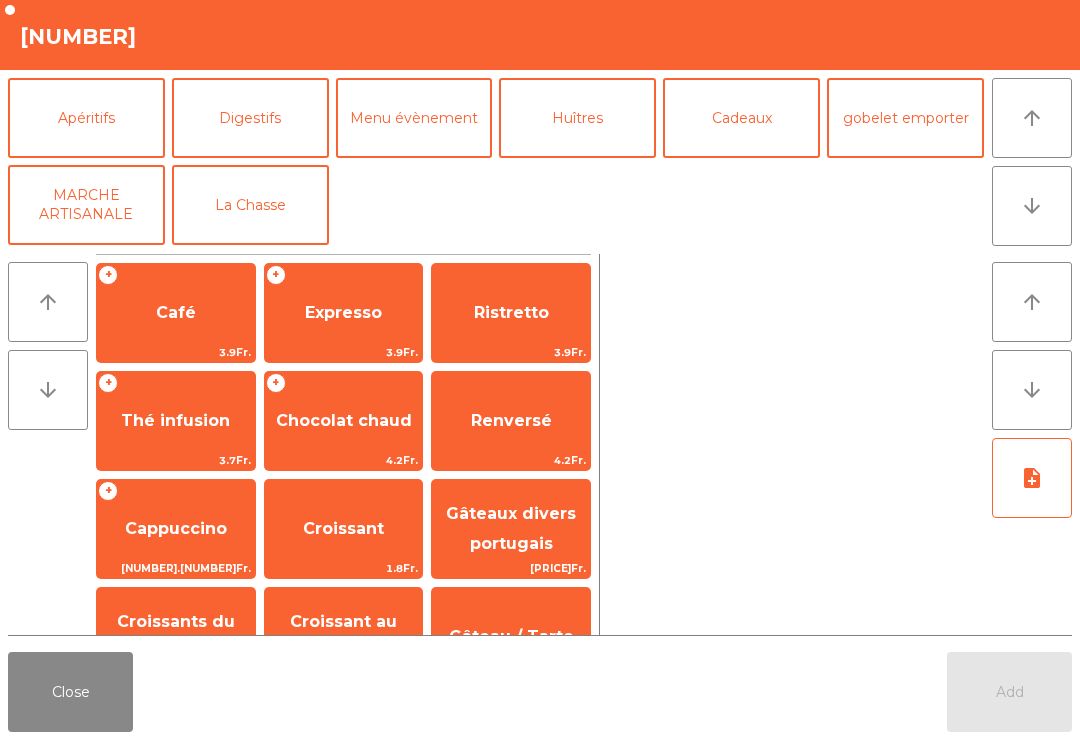 click on "arrow_upward" 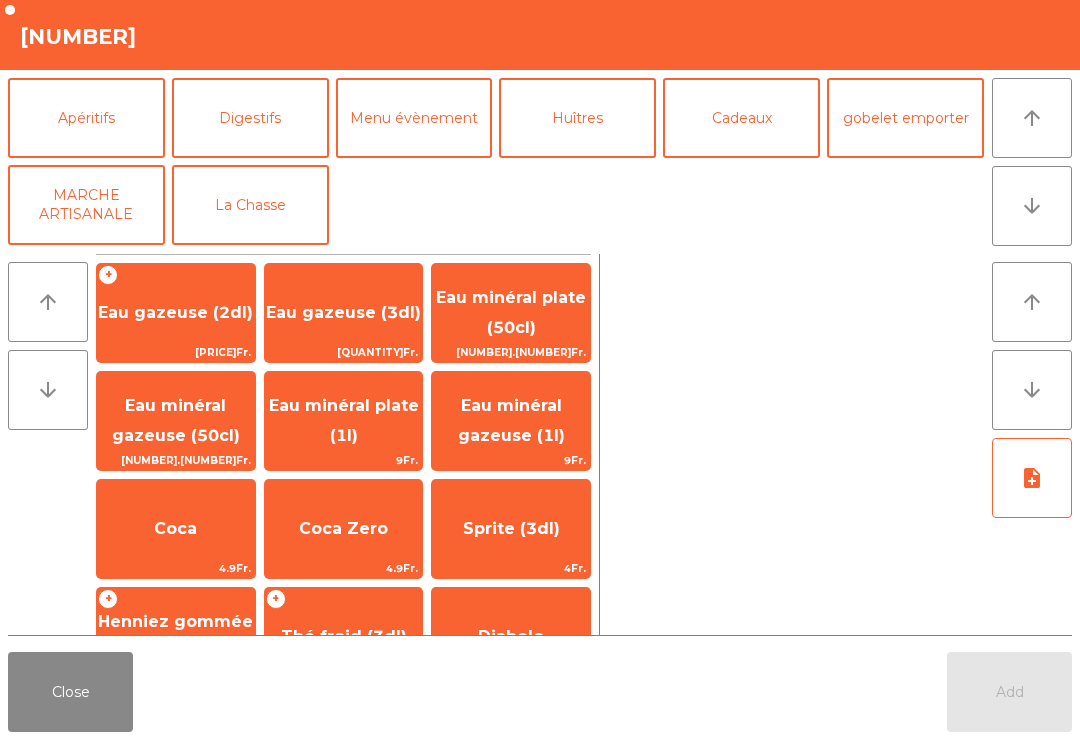 scroll, scrollTop: 174, scrollLeft: 0, axis: vertical 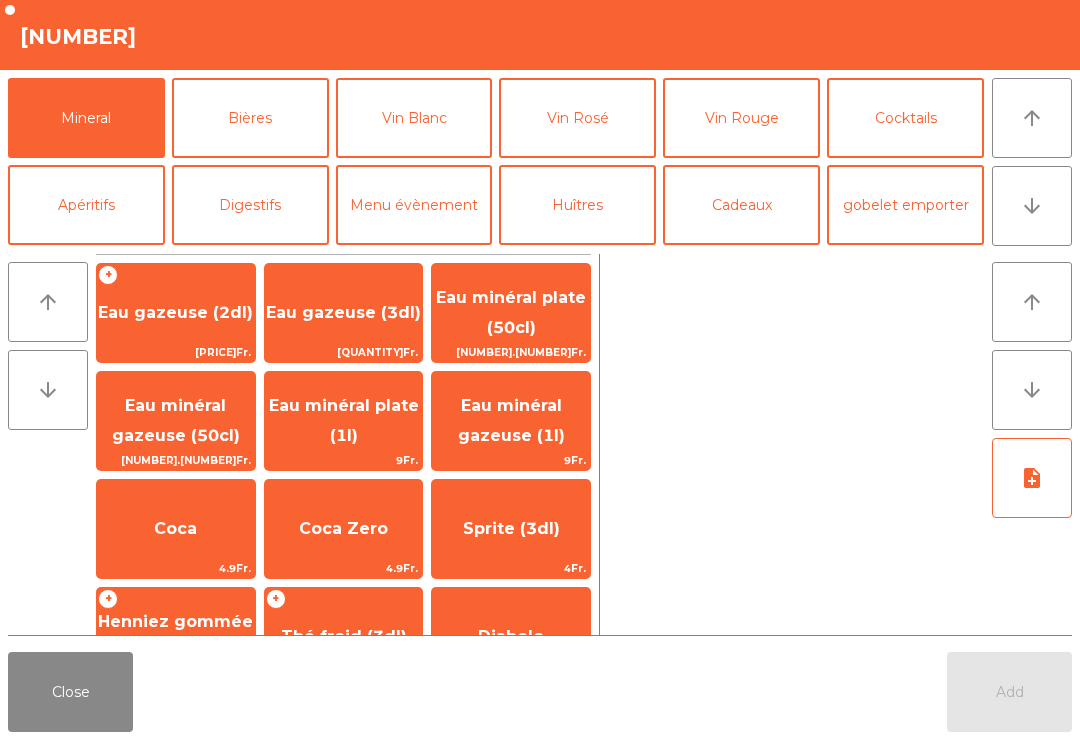 click on "Eau minéral plate (1l)" 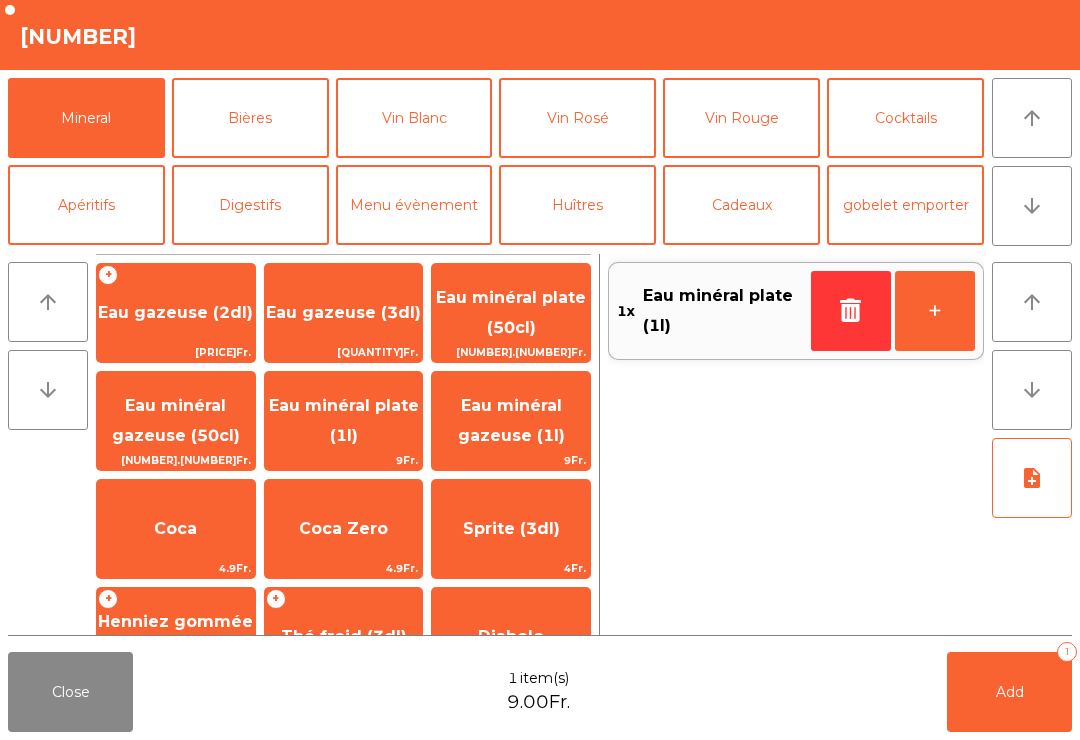 click on "Add   1" 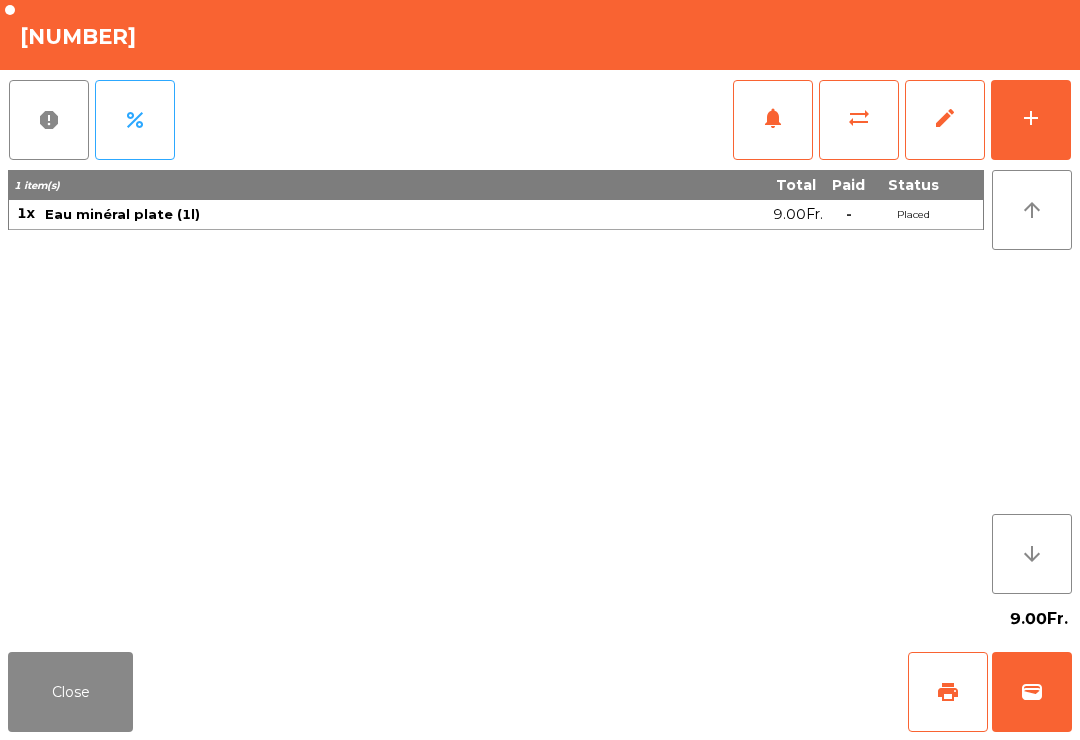 click on "Close" 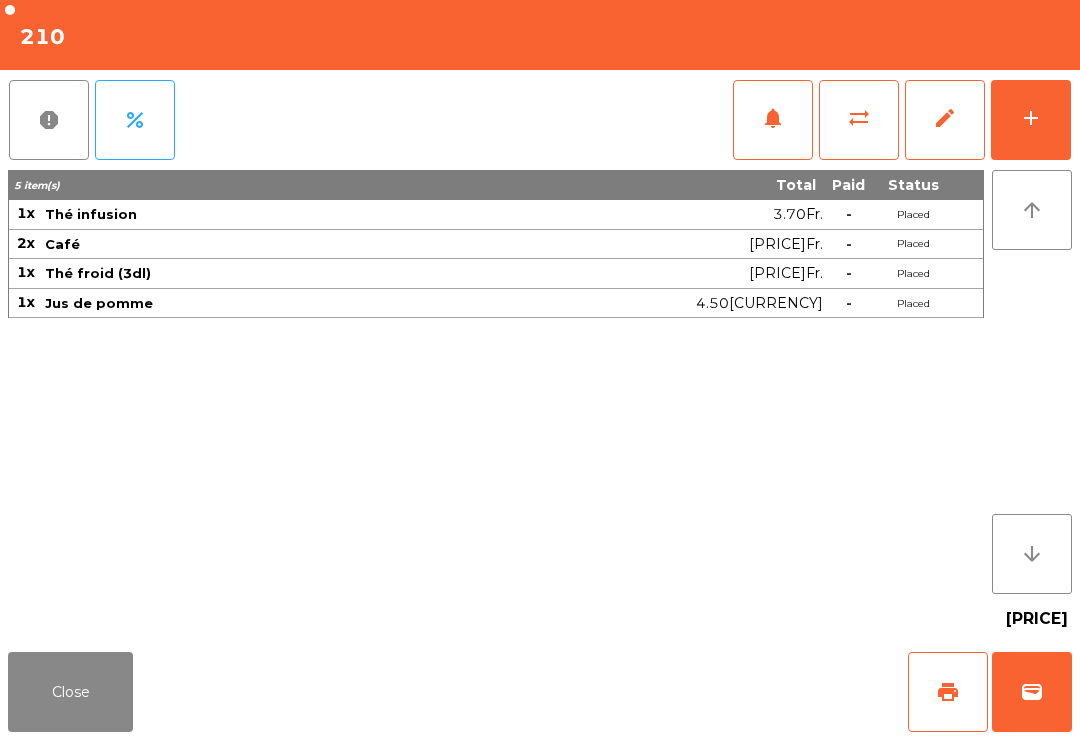click on "wallet" 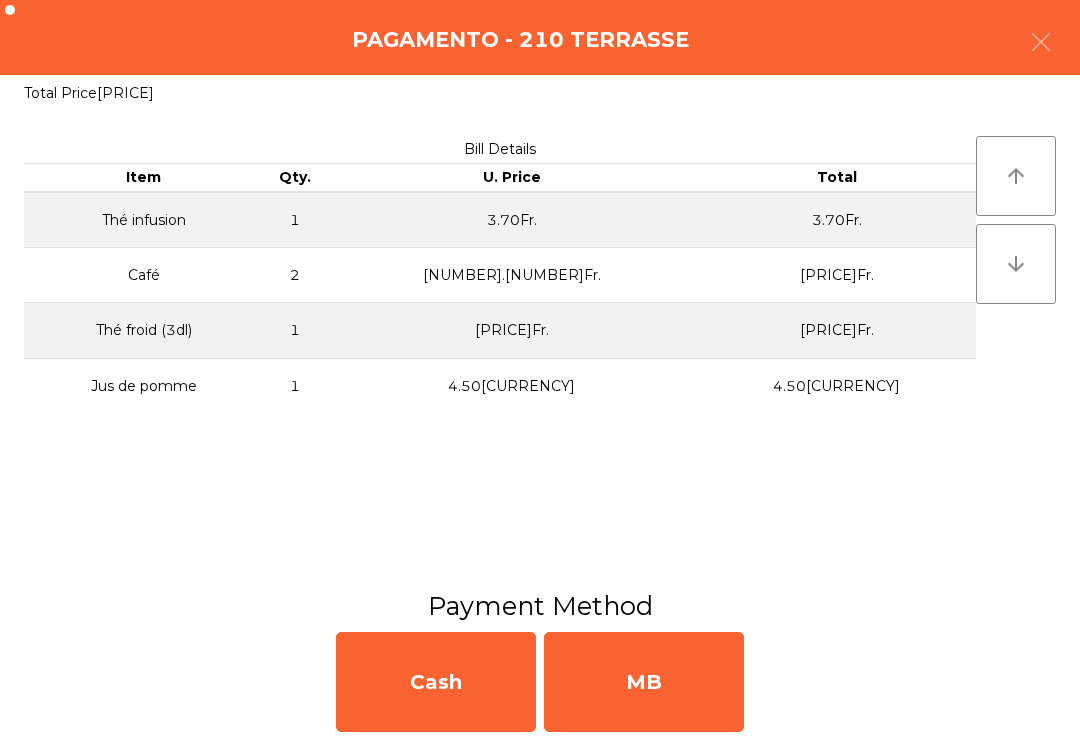 click on "MB" 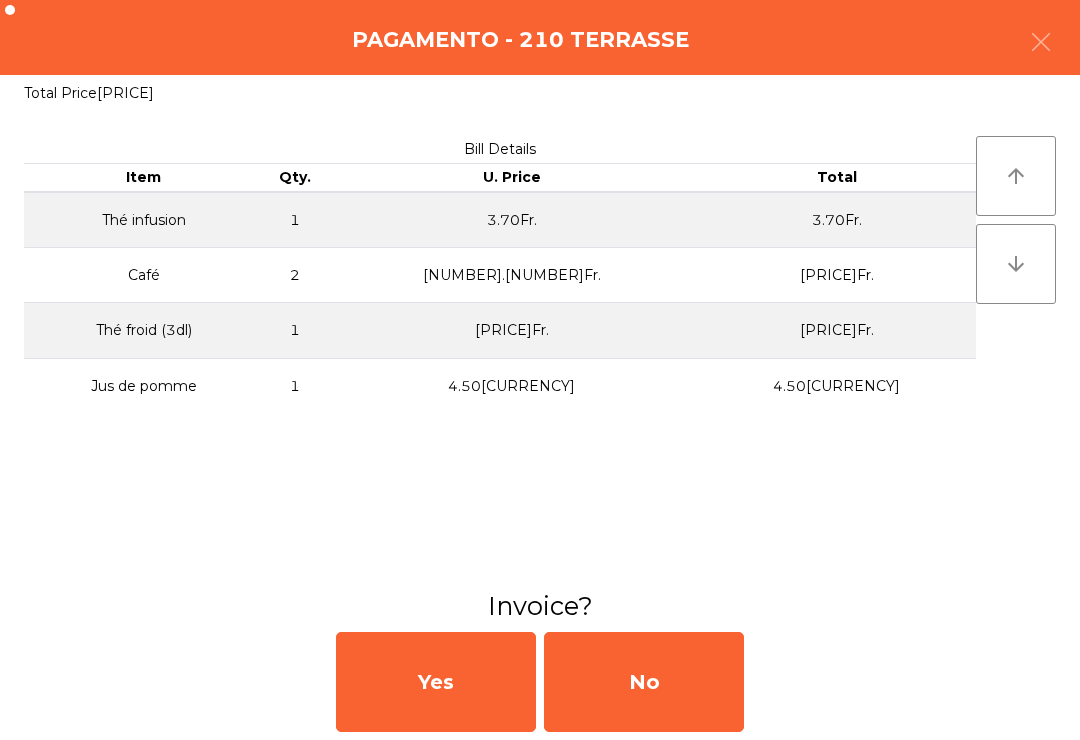 click on "No" 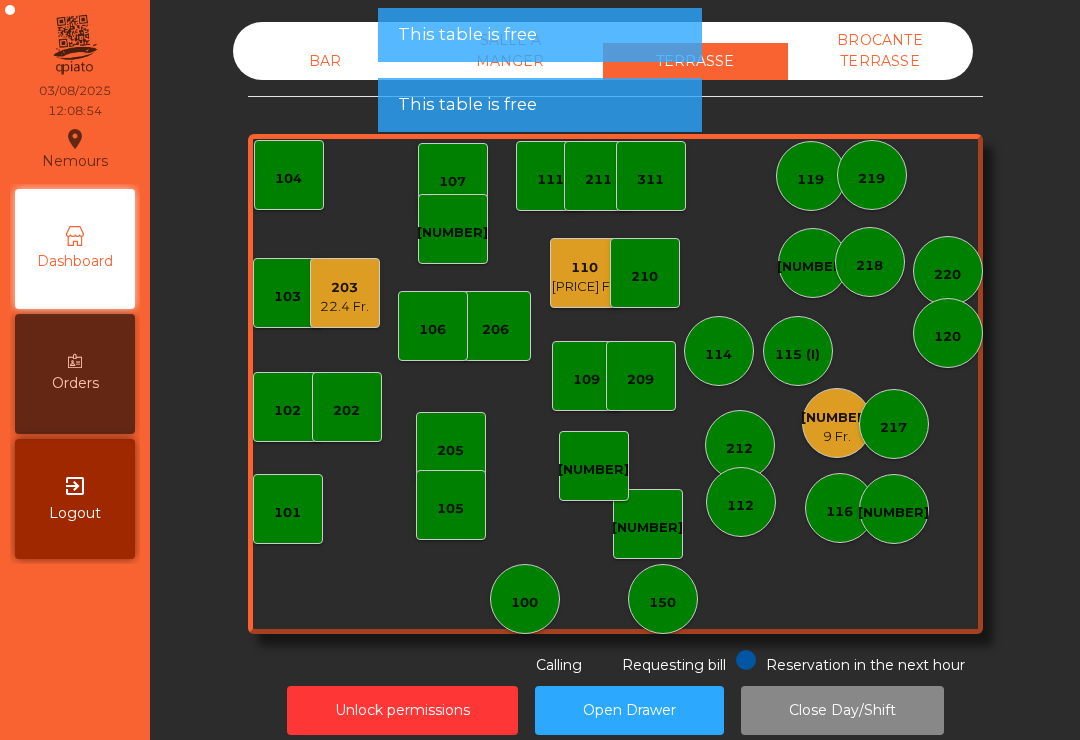 click on "110   8.4 Fr." 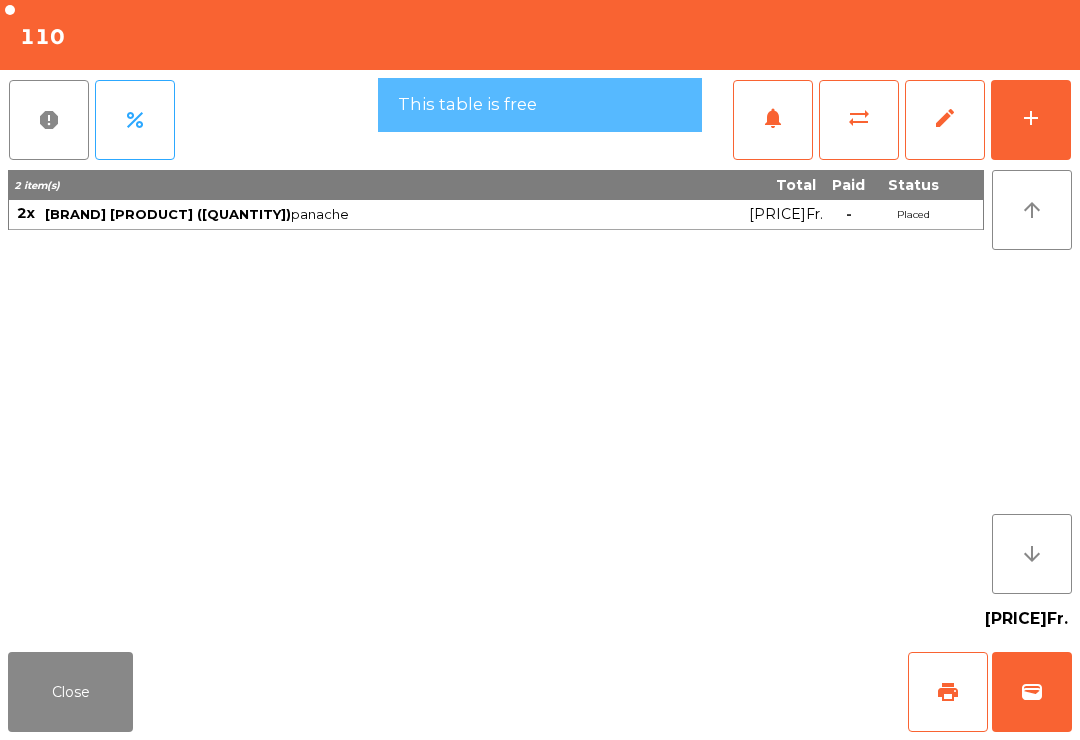 click on "print" 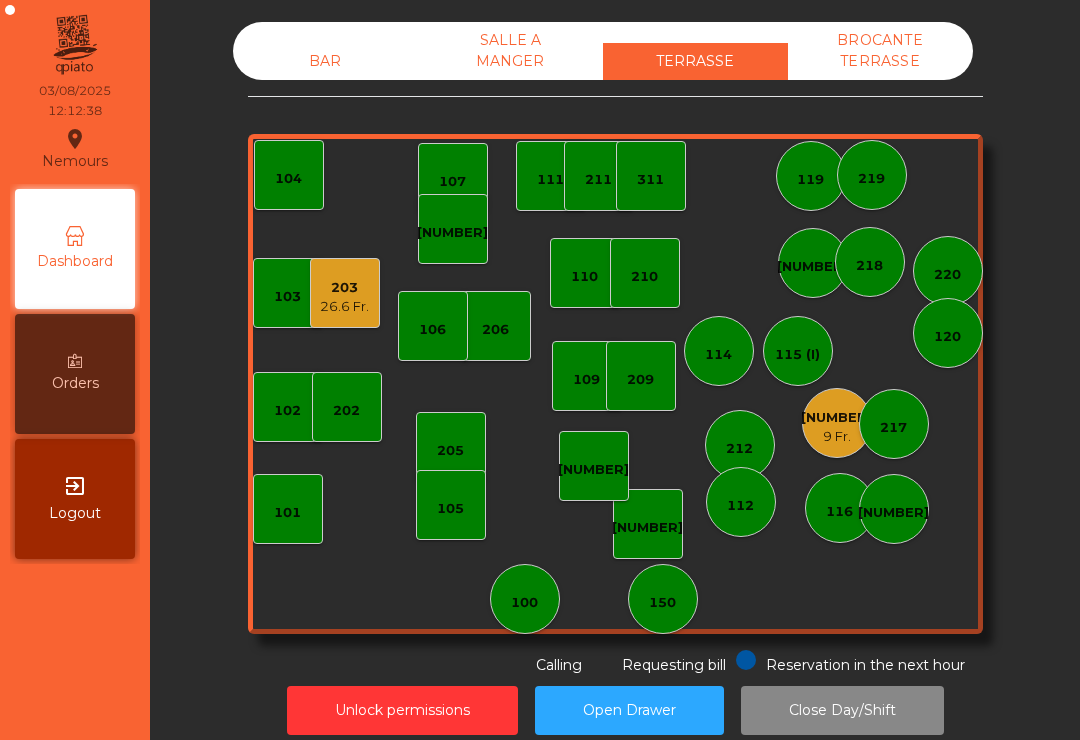 click on "[PRICE] Fr." 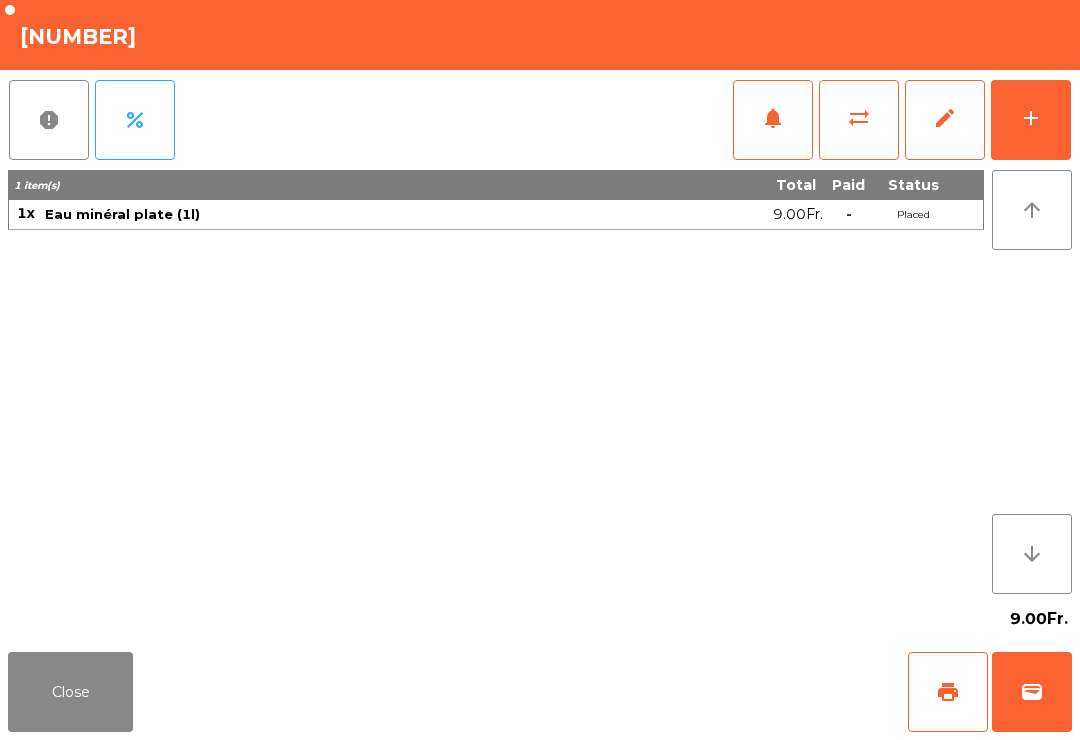 click on "add" 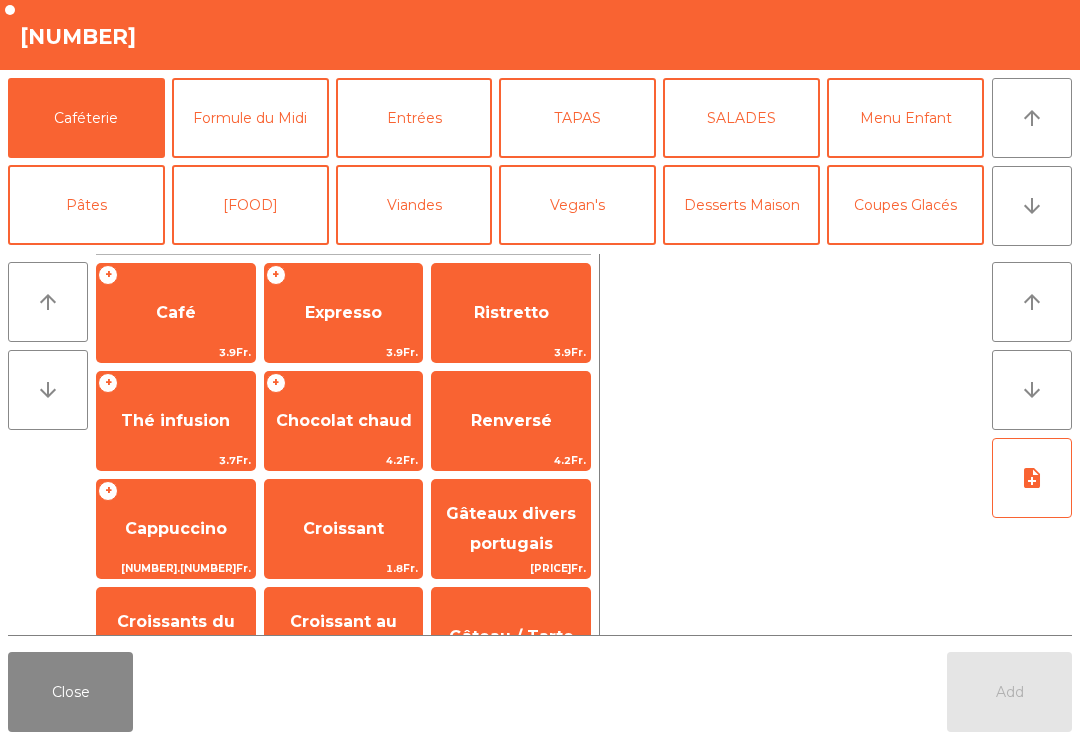 click on "Formule du Midi" 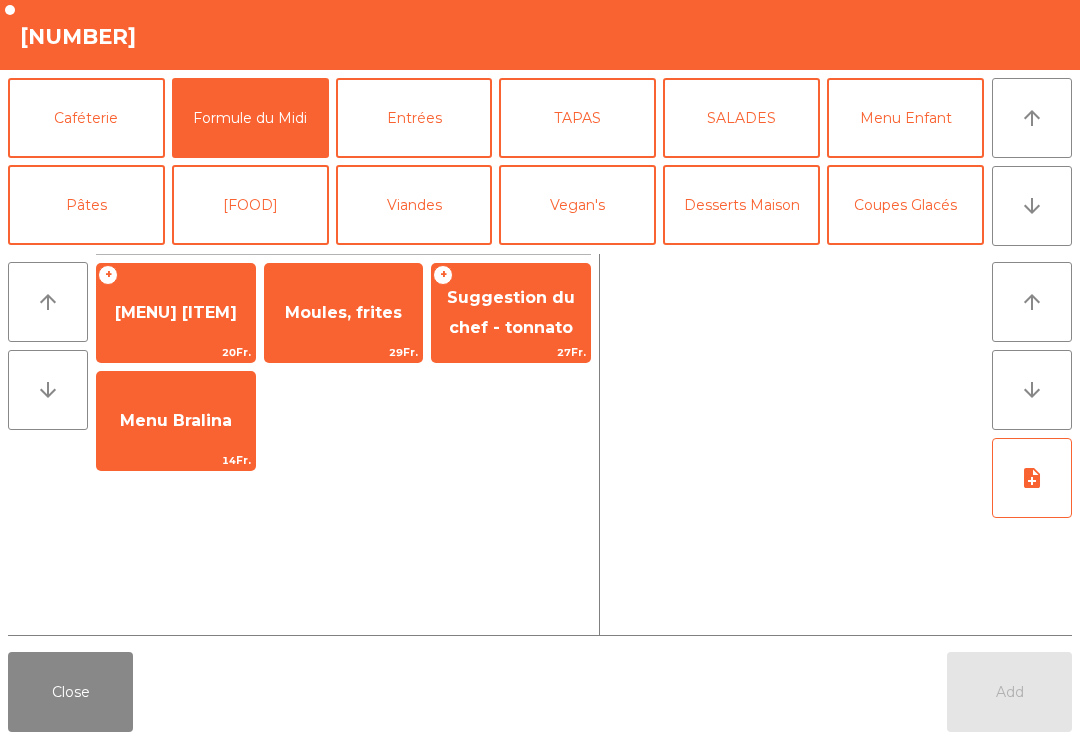 click on "Viandes" 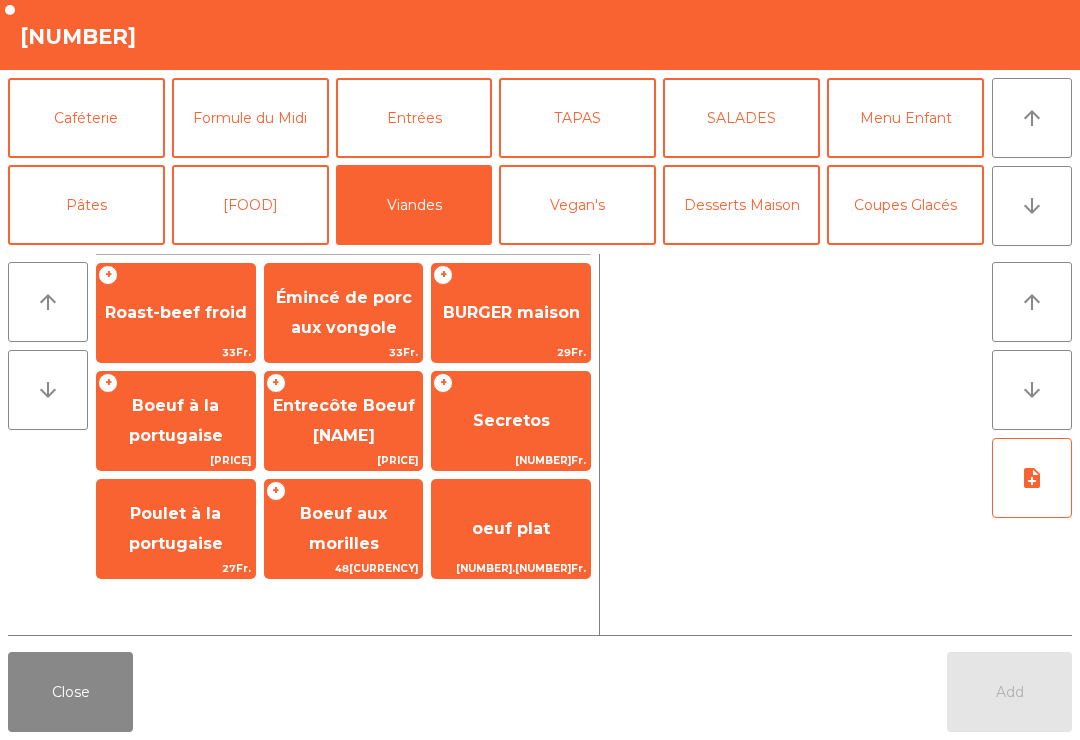 click on "Roast-beef froid" 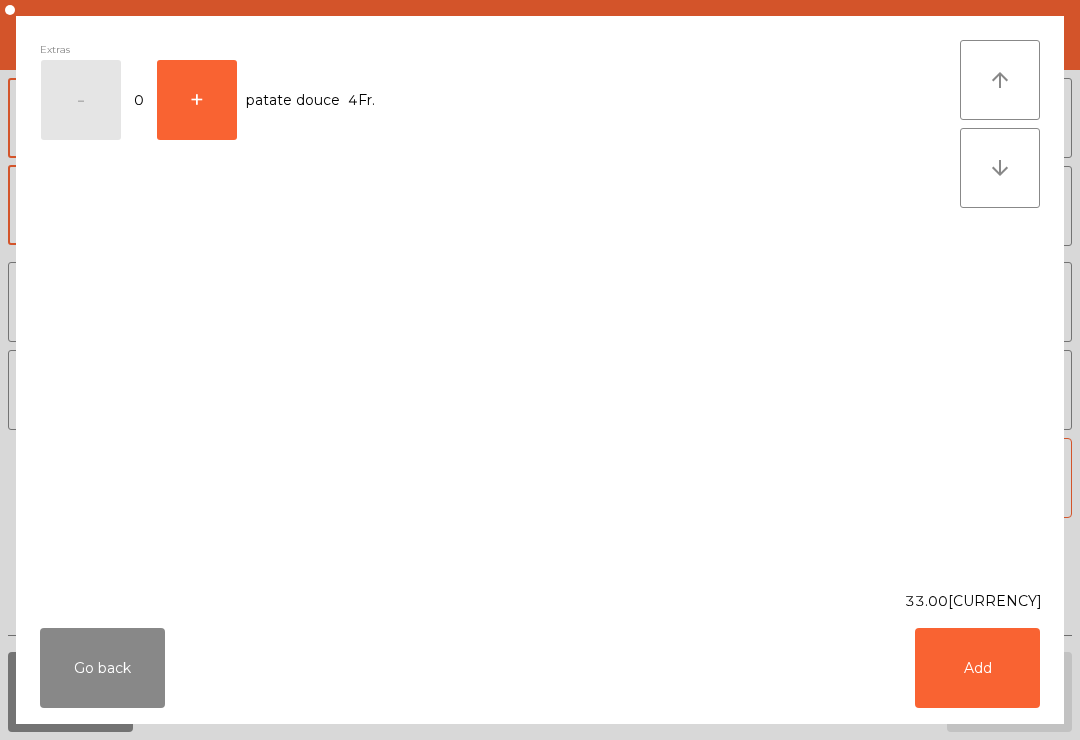 click on "Add" 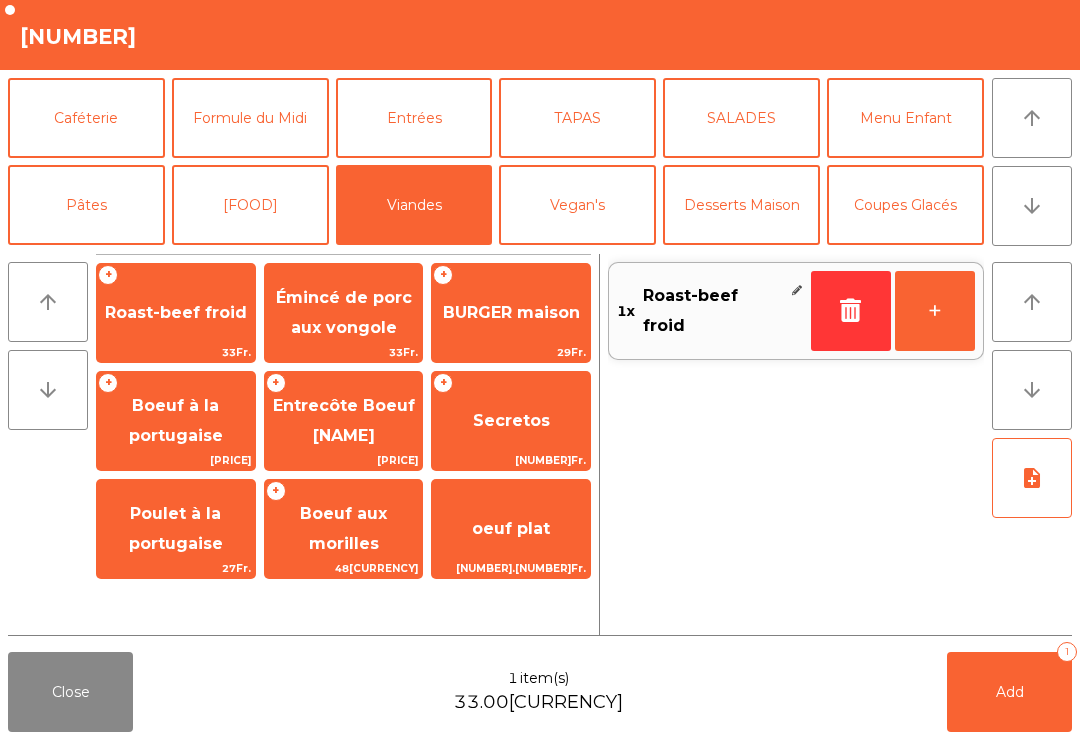 click on "Poulet à la portugaise" 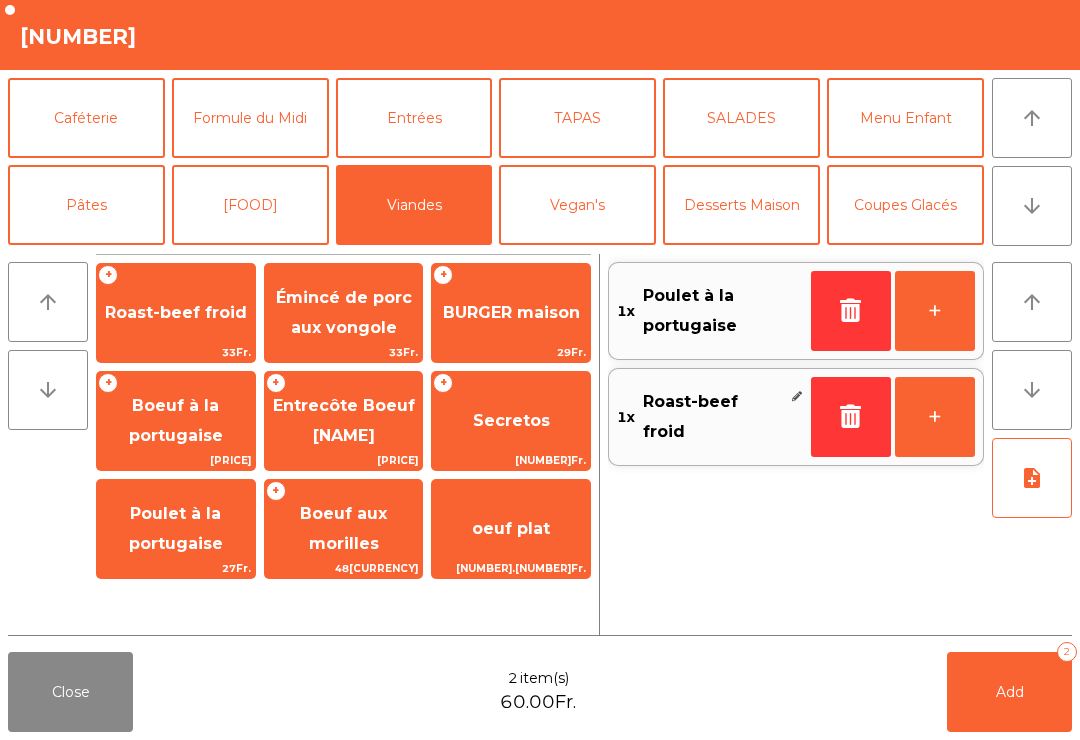 click on "Vegan's" 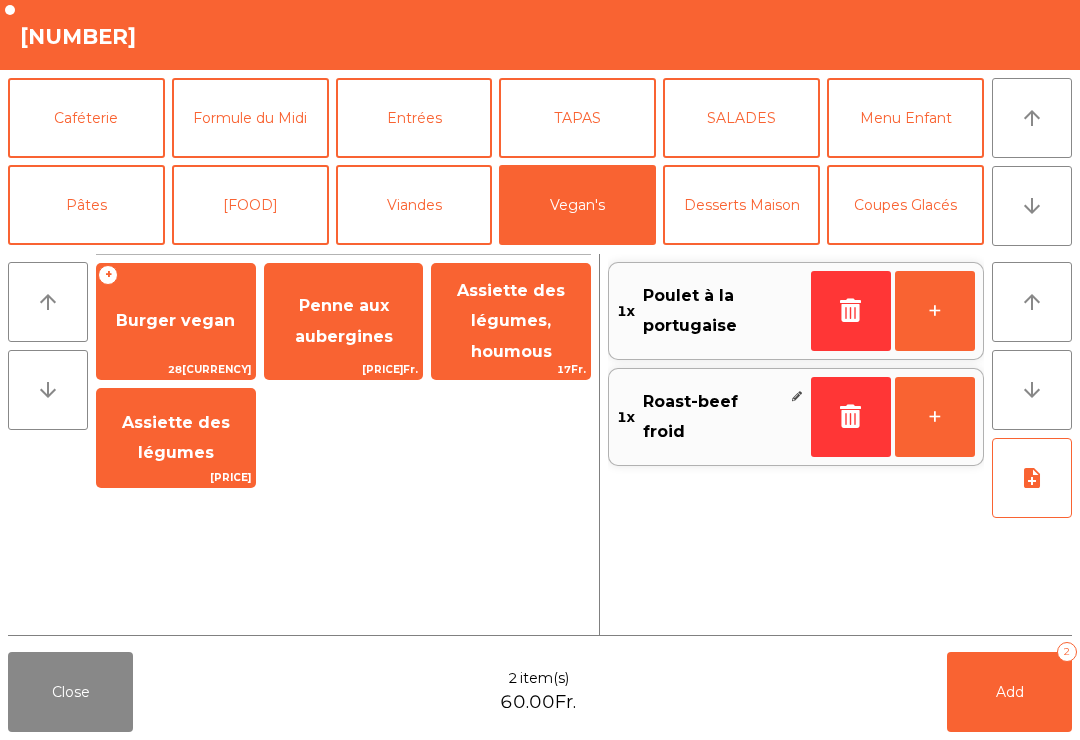click on "Assiette des légumes, houmous" 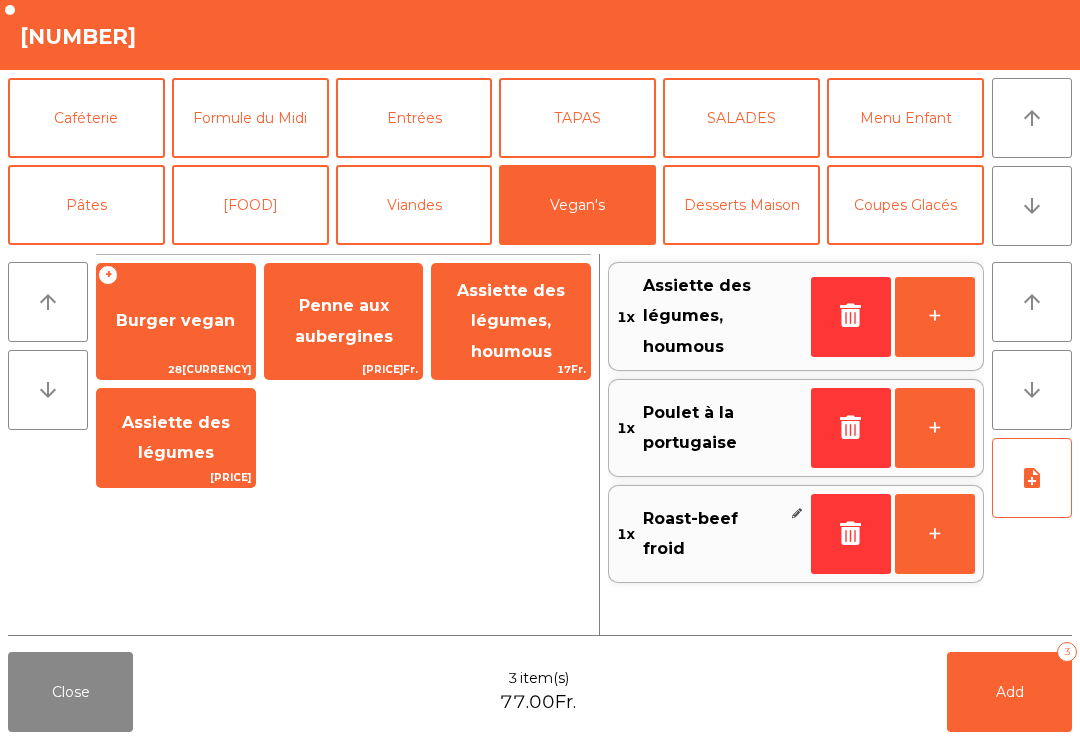 click on "Add" 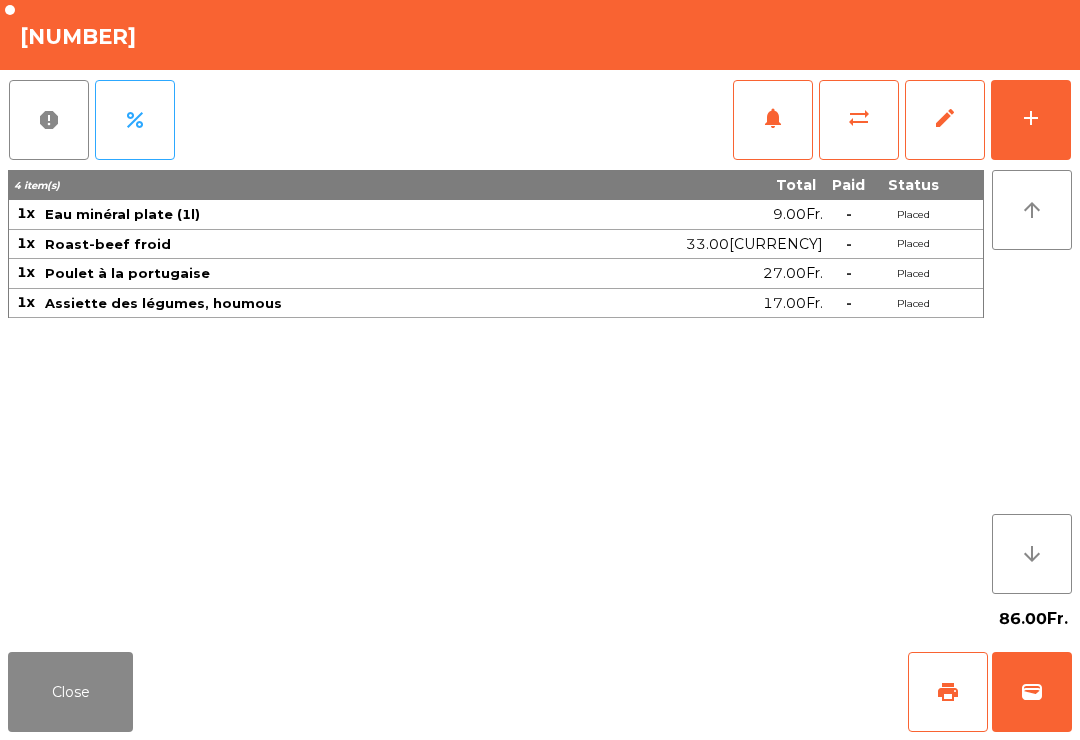 click on "Close" 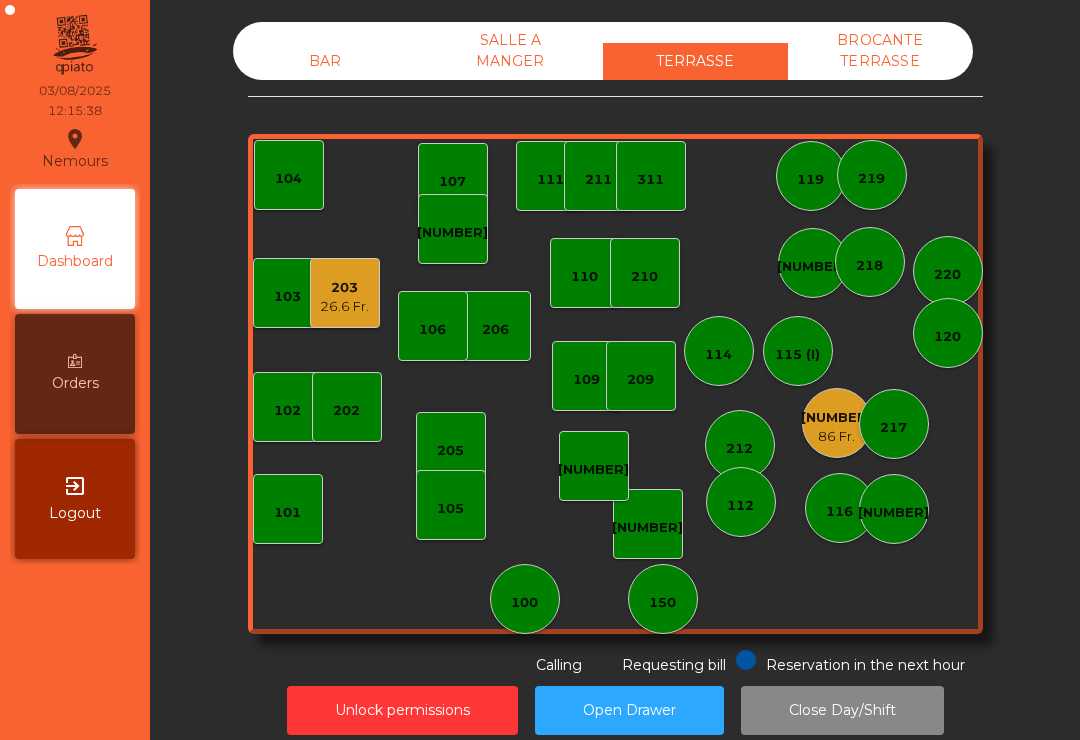 click on "108" 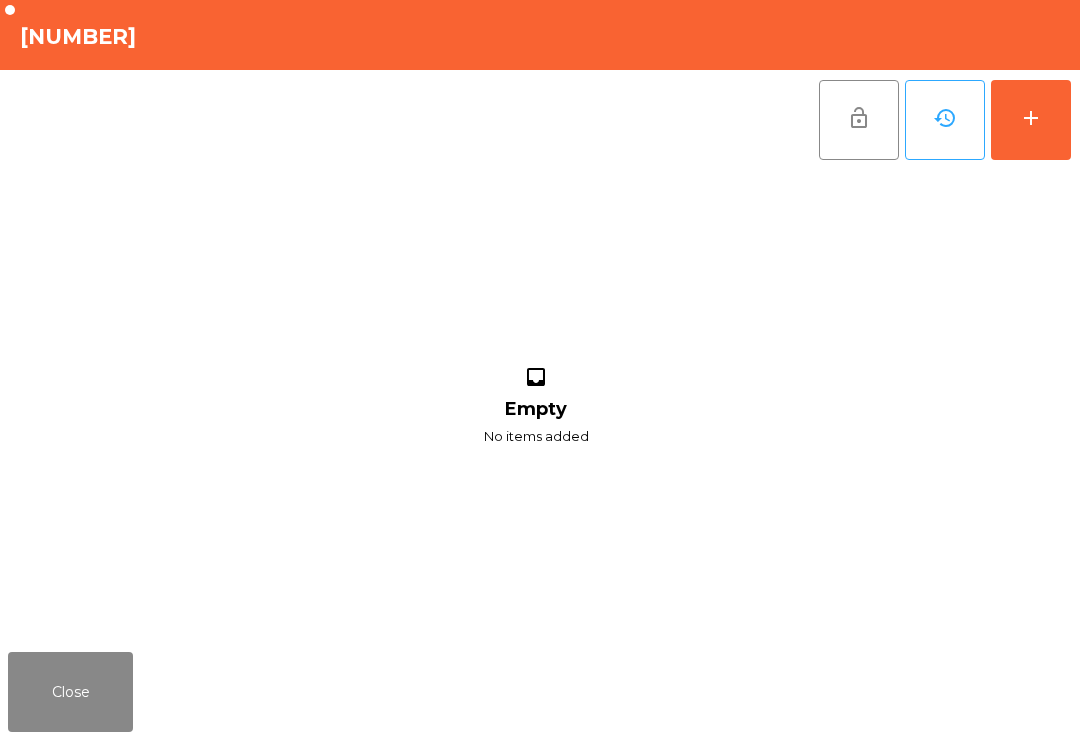click on "add" 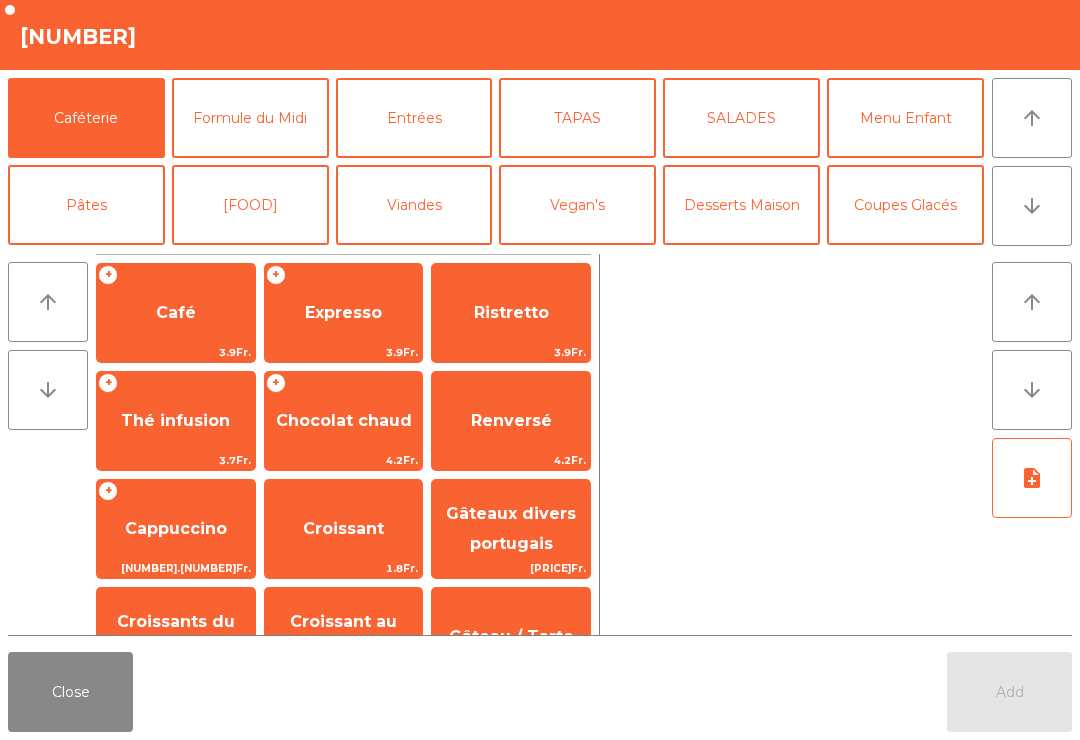 click on "Viandes" 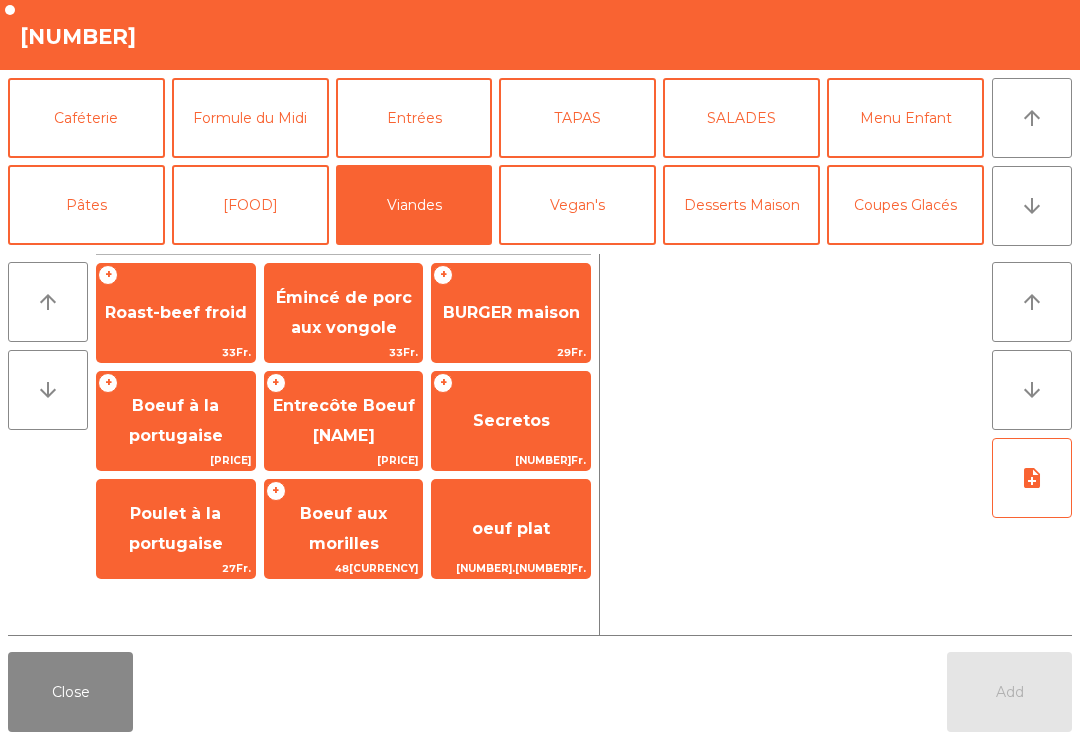 click on "Émincé de porc aux vongole" 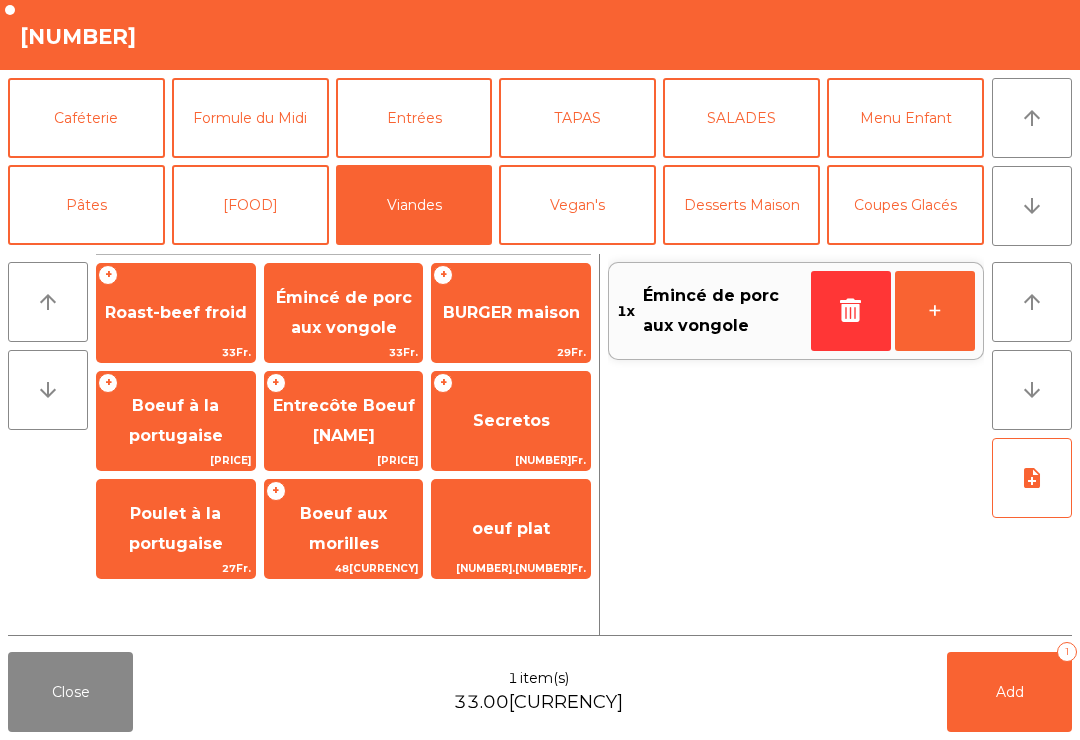 click on "+" 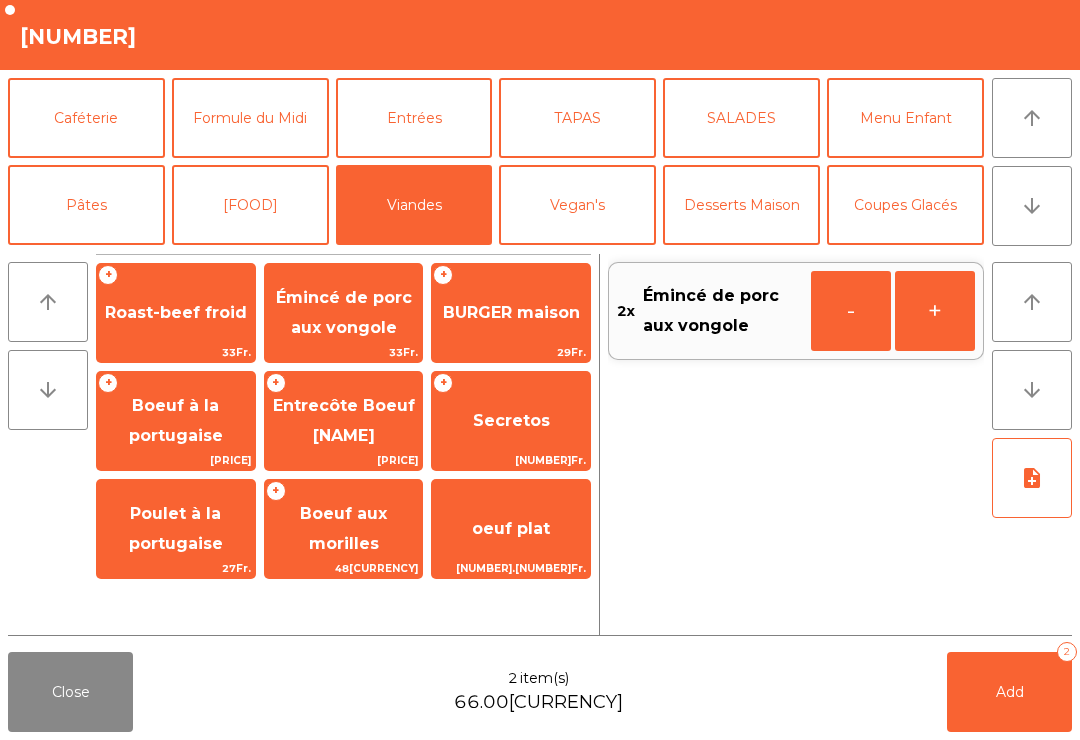 click on "Add   2" 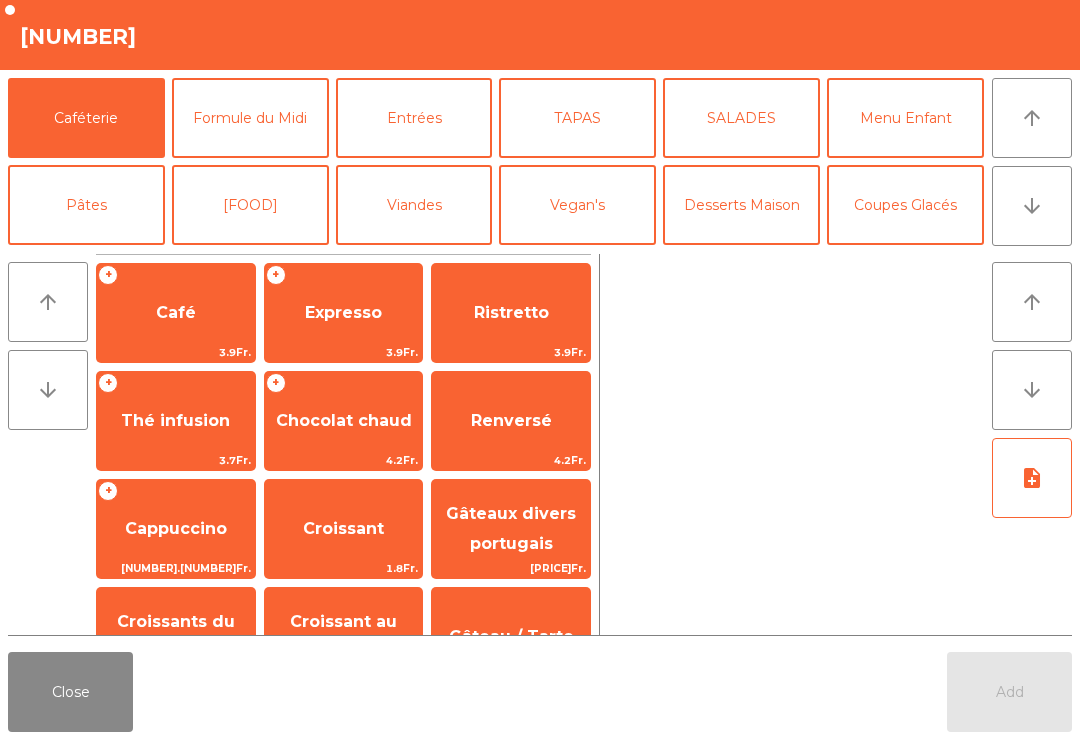 click on "Close" 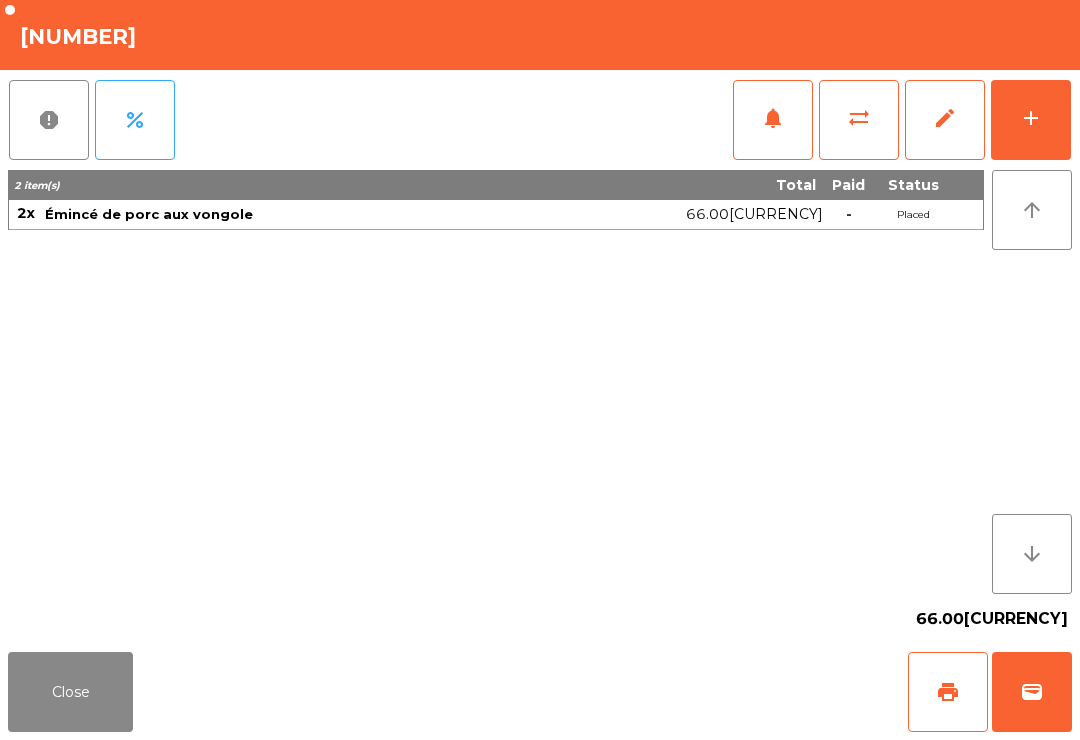 click on "Close" 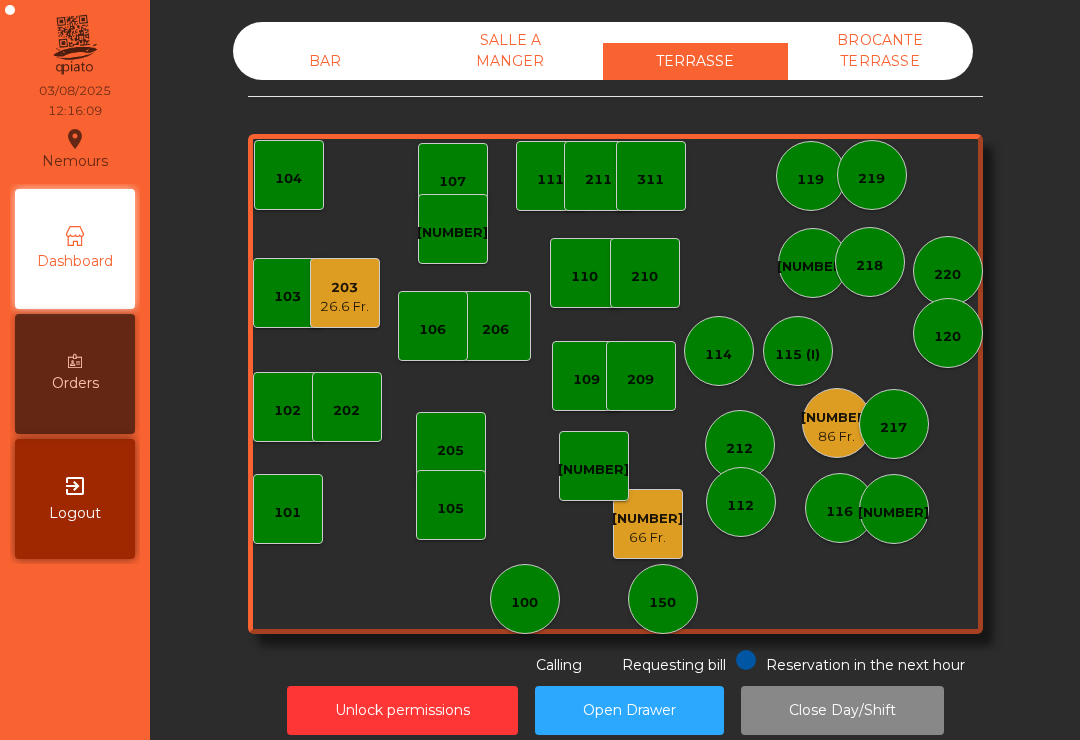click on "207" 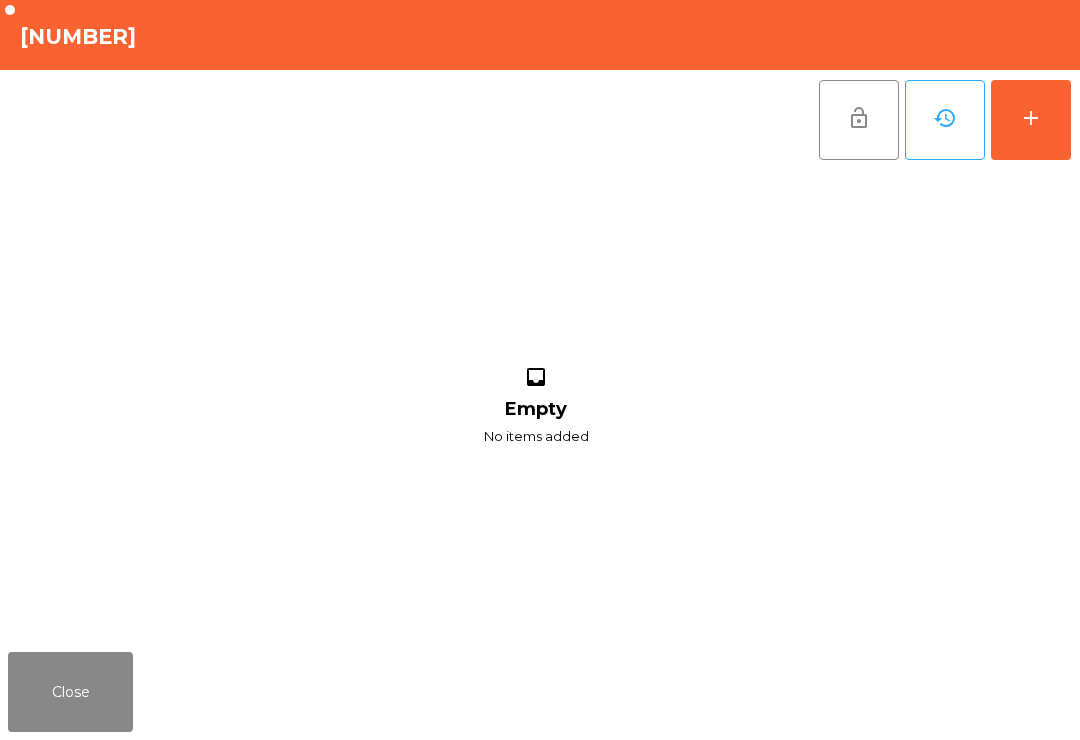 click on "add" 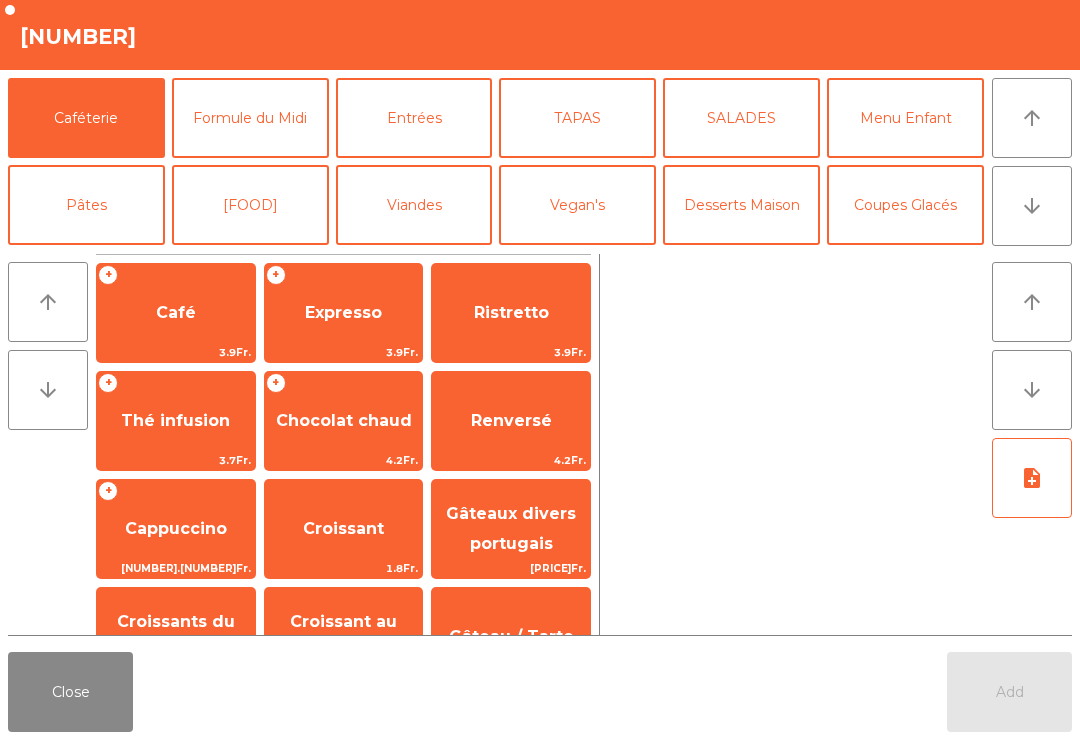 click on "arrow_downward" 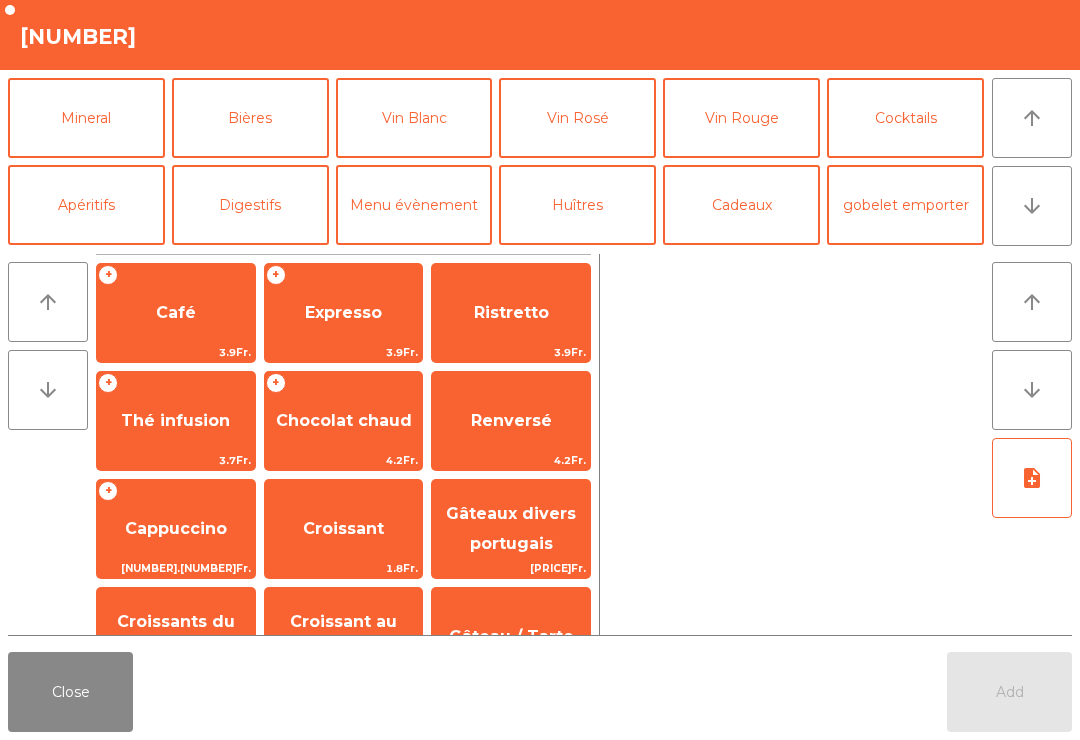 scroll, scrollTop: 244, scrollLeft: 0, axis: vertical 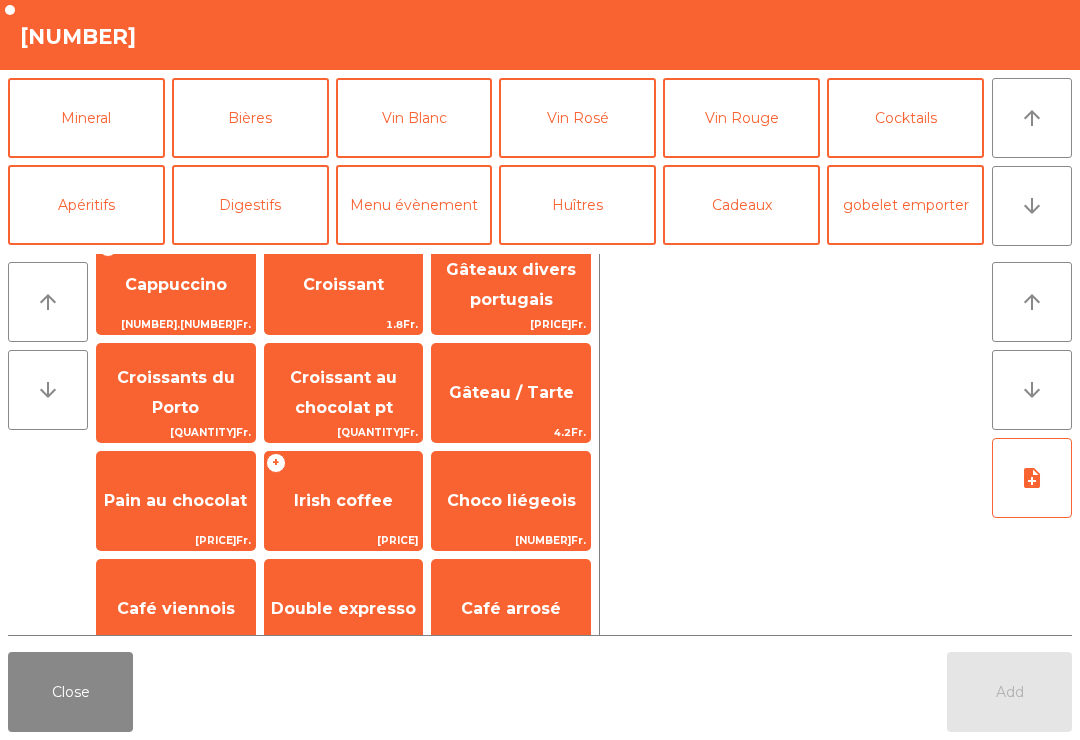 click on "6.9Fr." 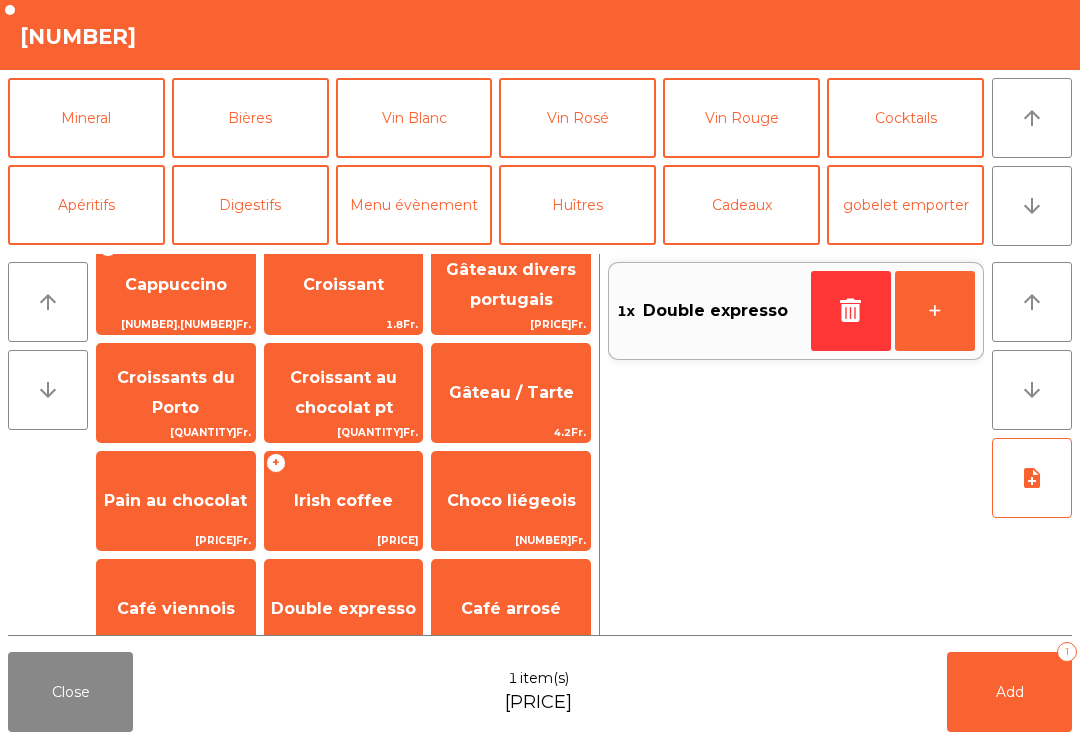 click on "Double expresso" 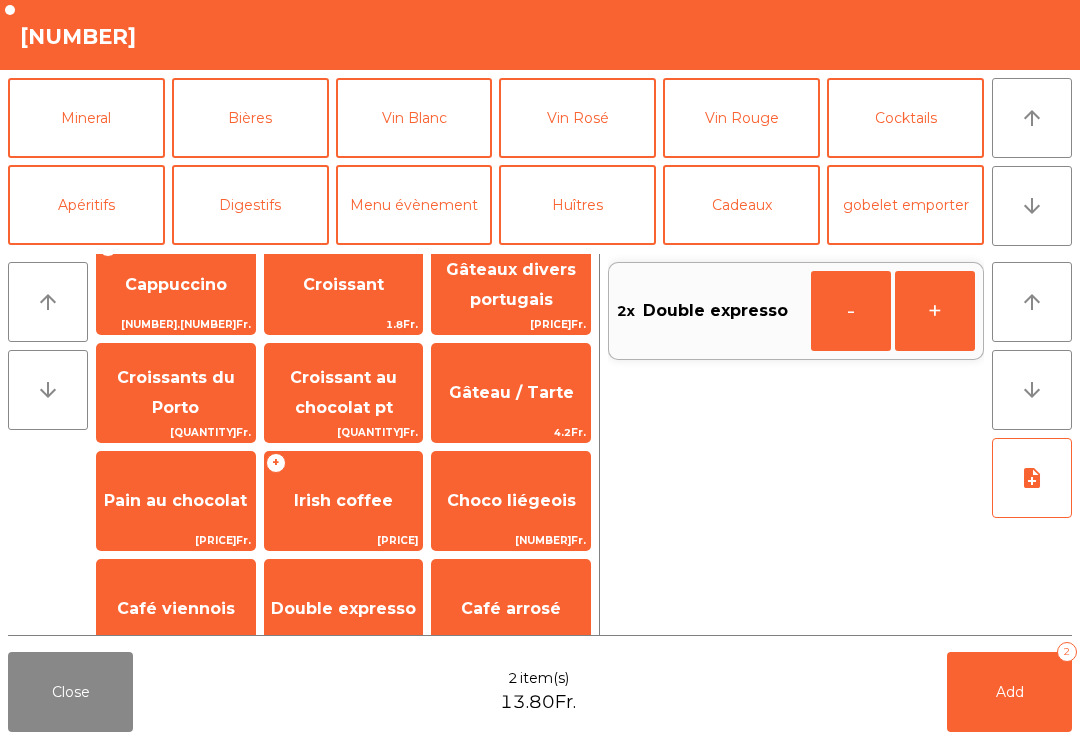 click on "Add" 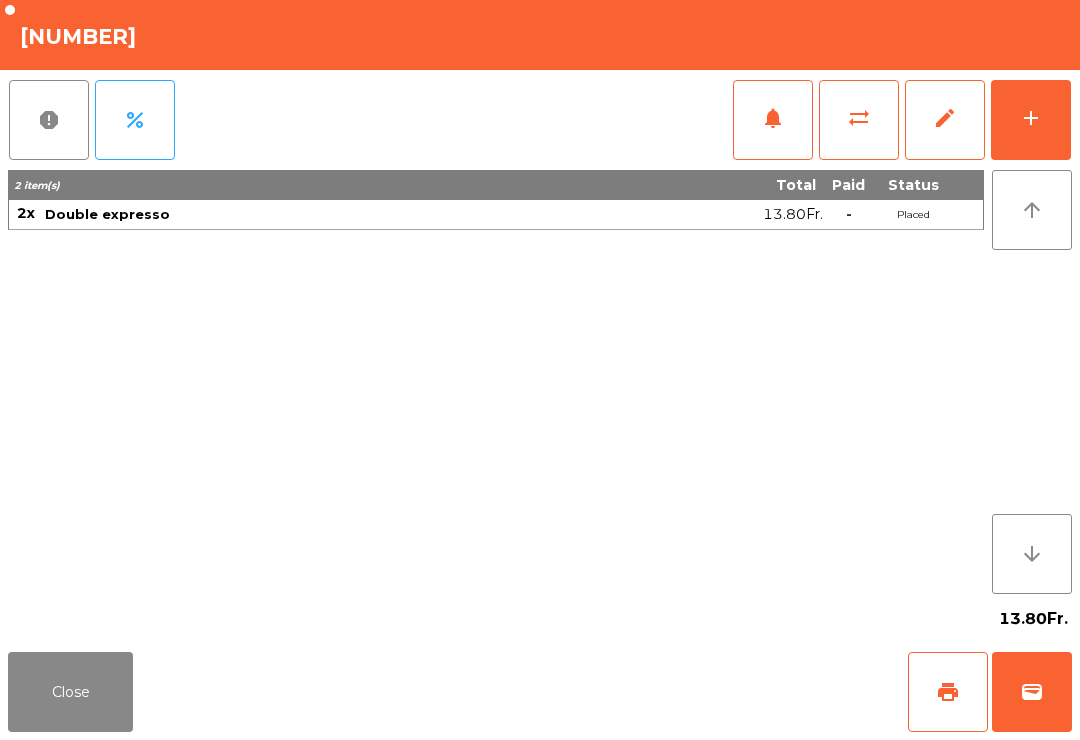 click on "Close" 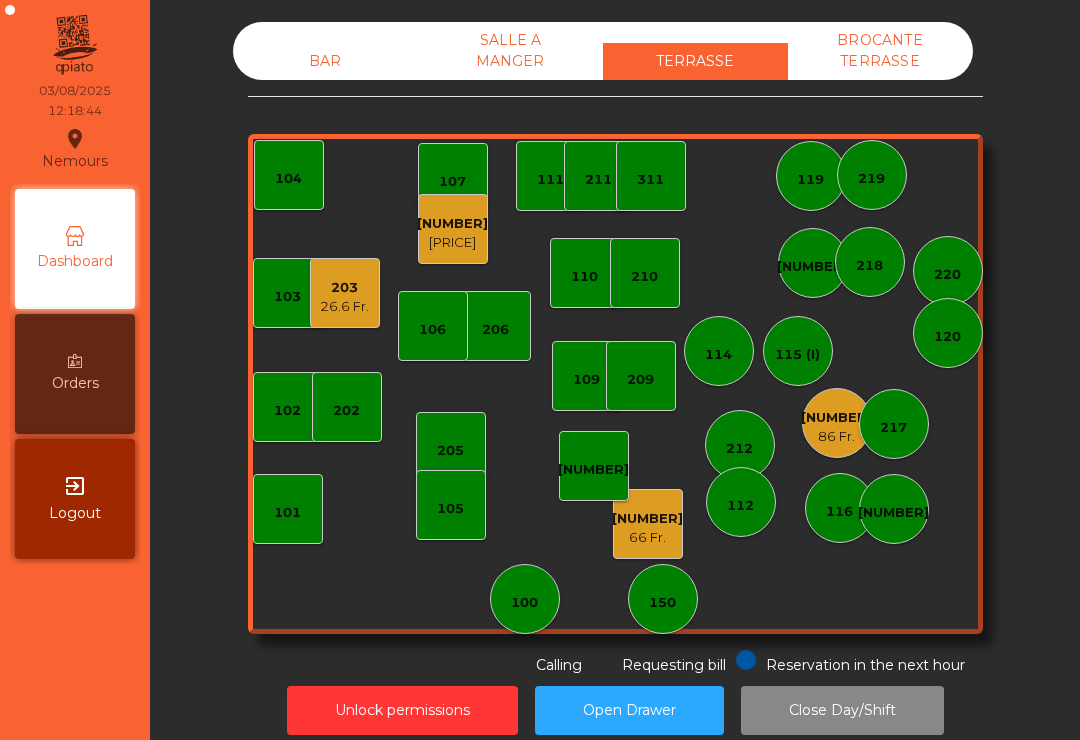 click on "[NUMBER]" 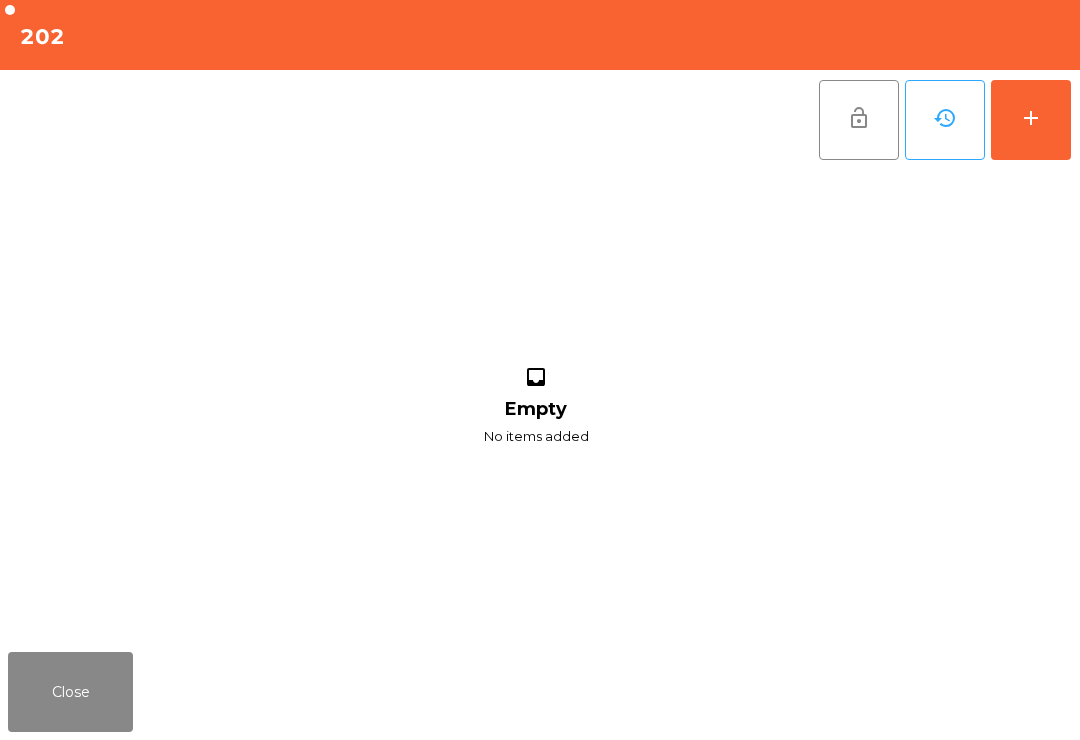 click on "add" 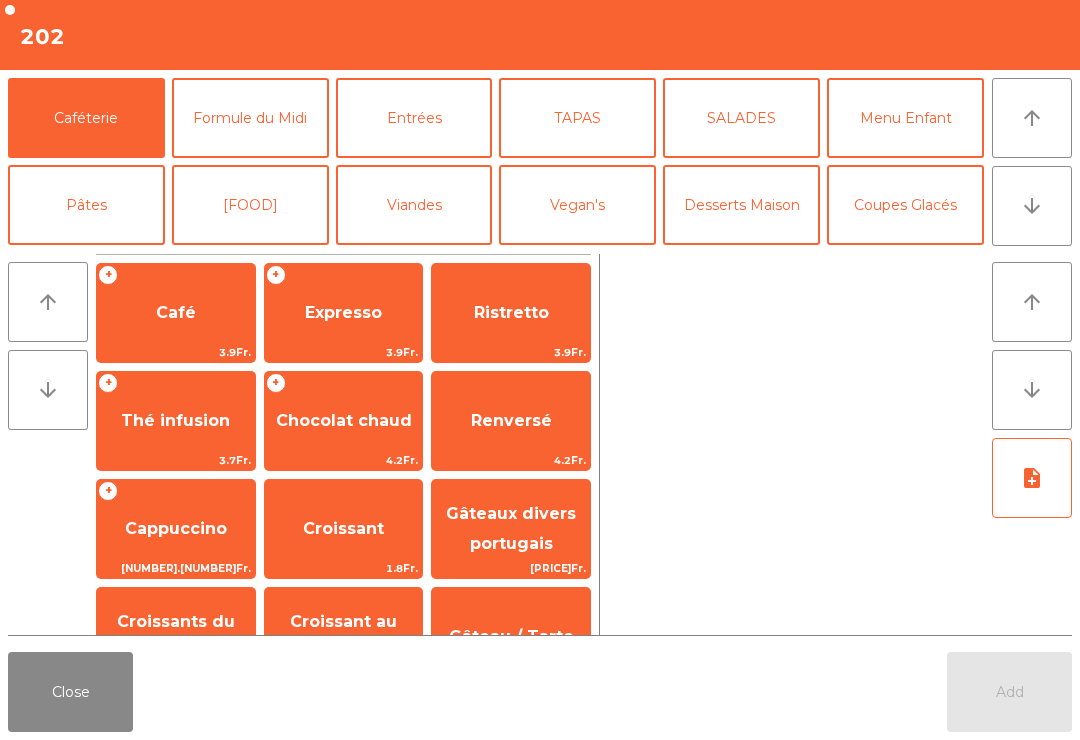 scroll, scrollTop: 180, scrollLeft: 0, axis: vertical 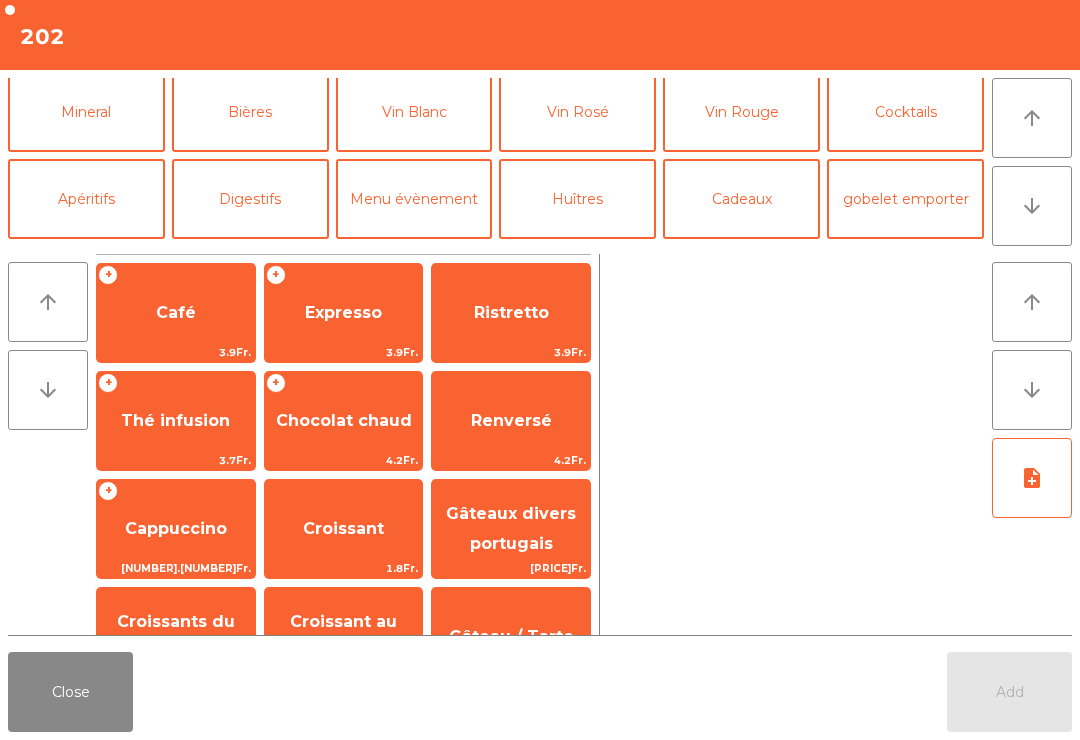 click on "Mineral" 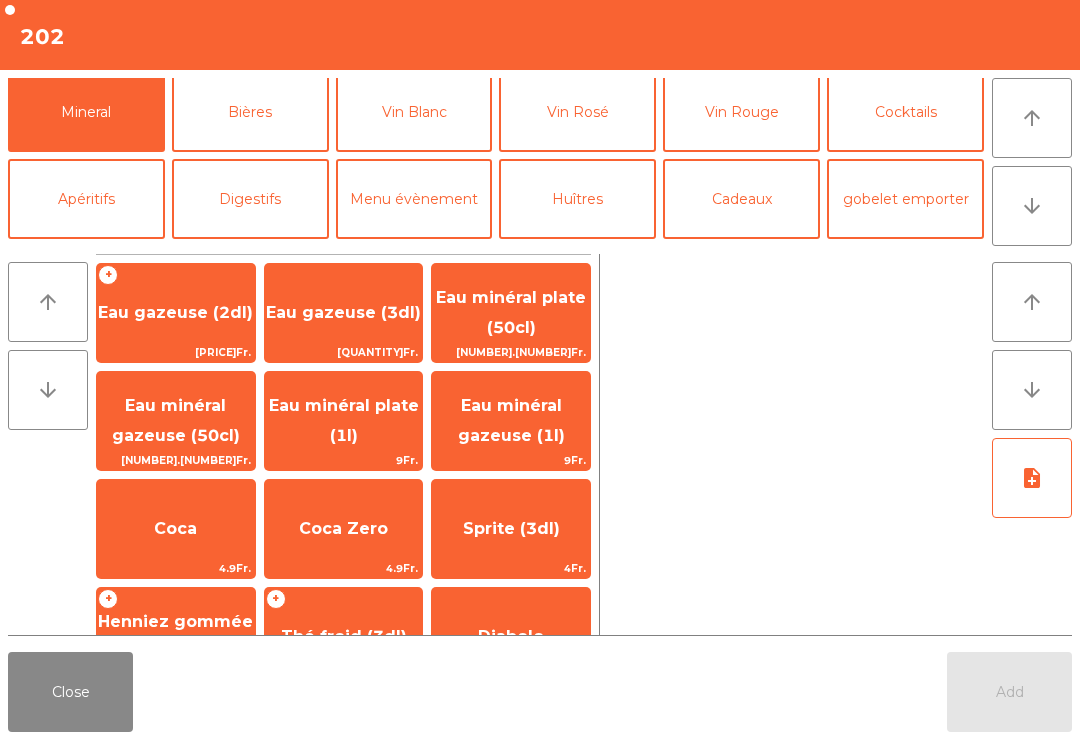 click on "Eau minéral gazeuse ([NUMBER]l)" 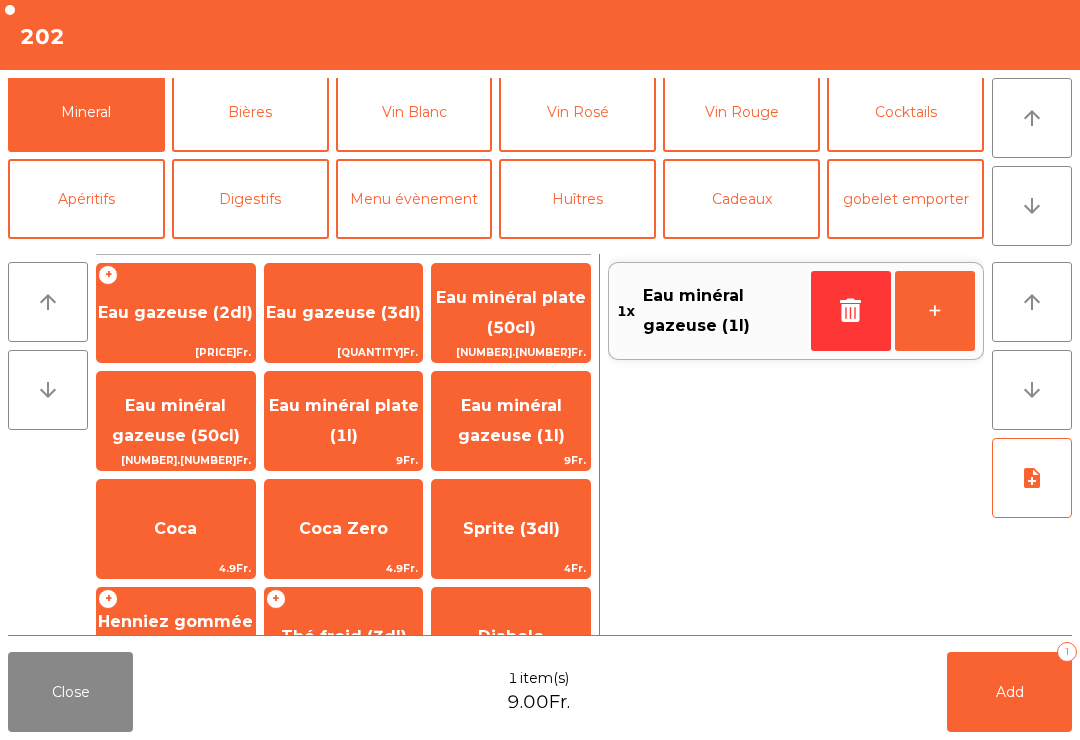 scroll, scrollTop: 473, scrollLeft: 0, axis: vertical 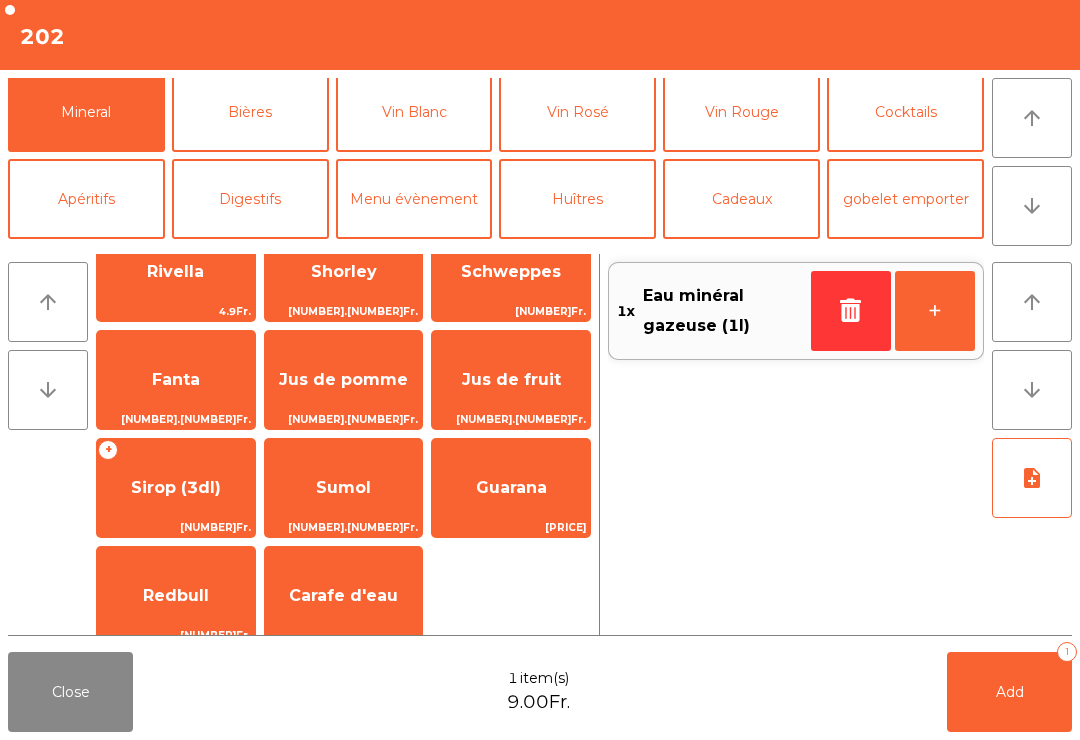 click on "Sirop ([NUMBER]dl)" 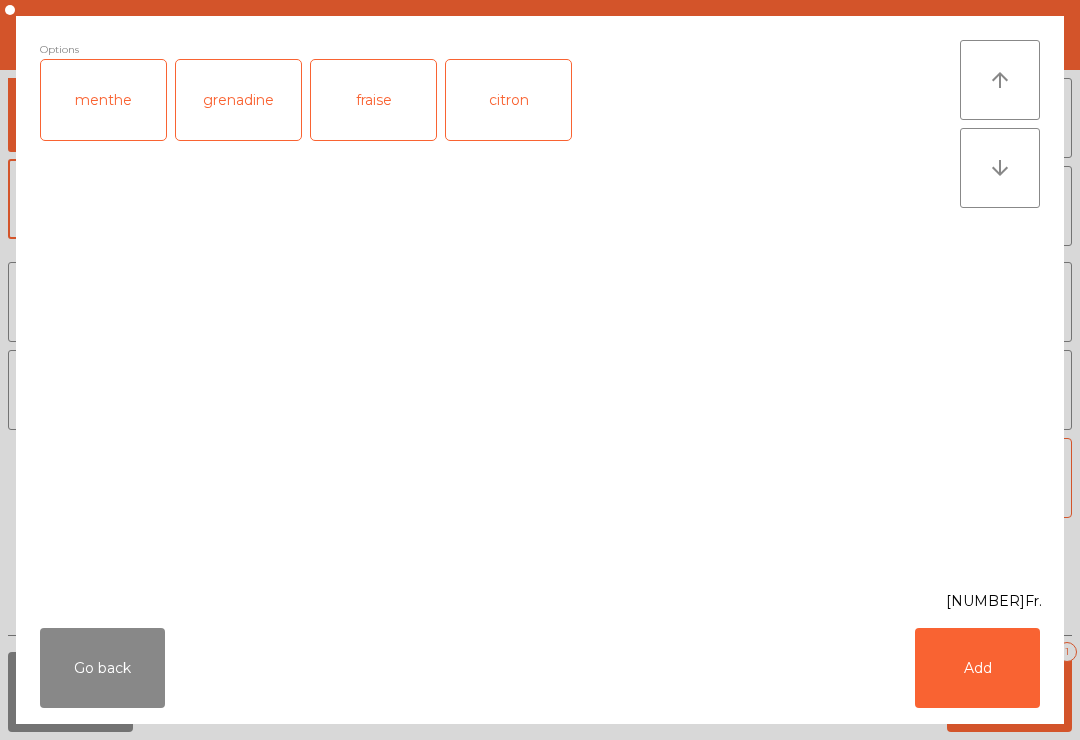 click on "Add" 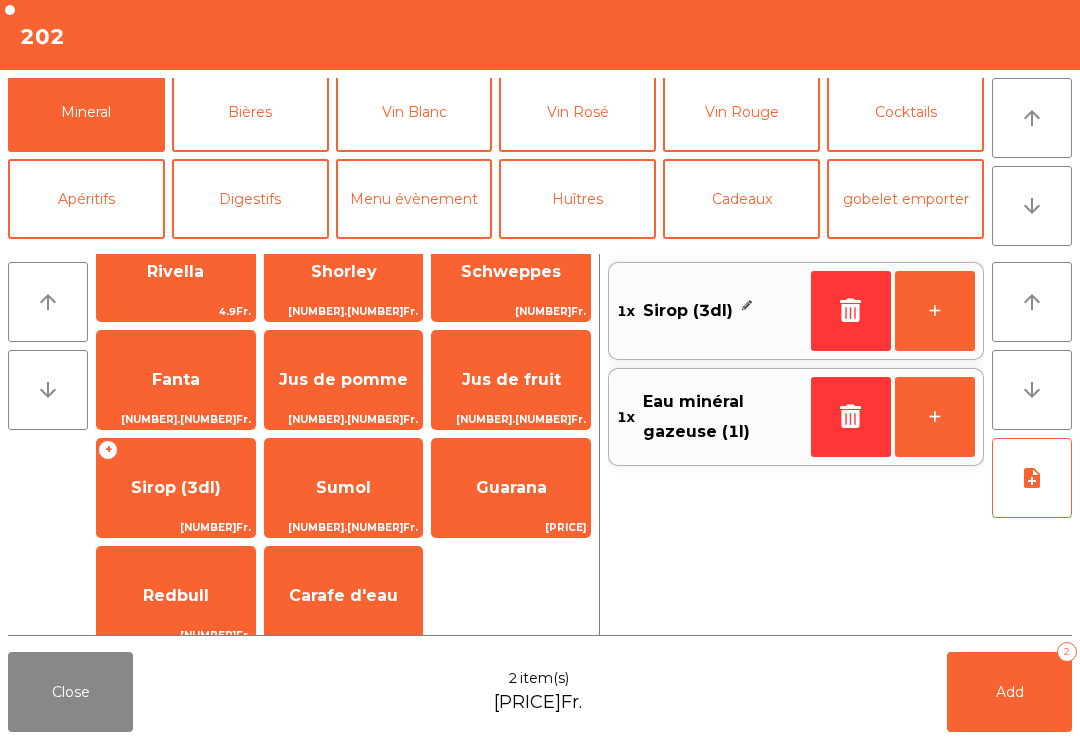 click on "Add   2" 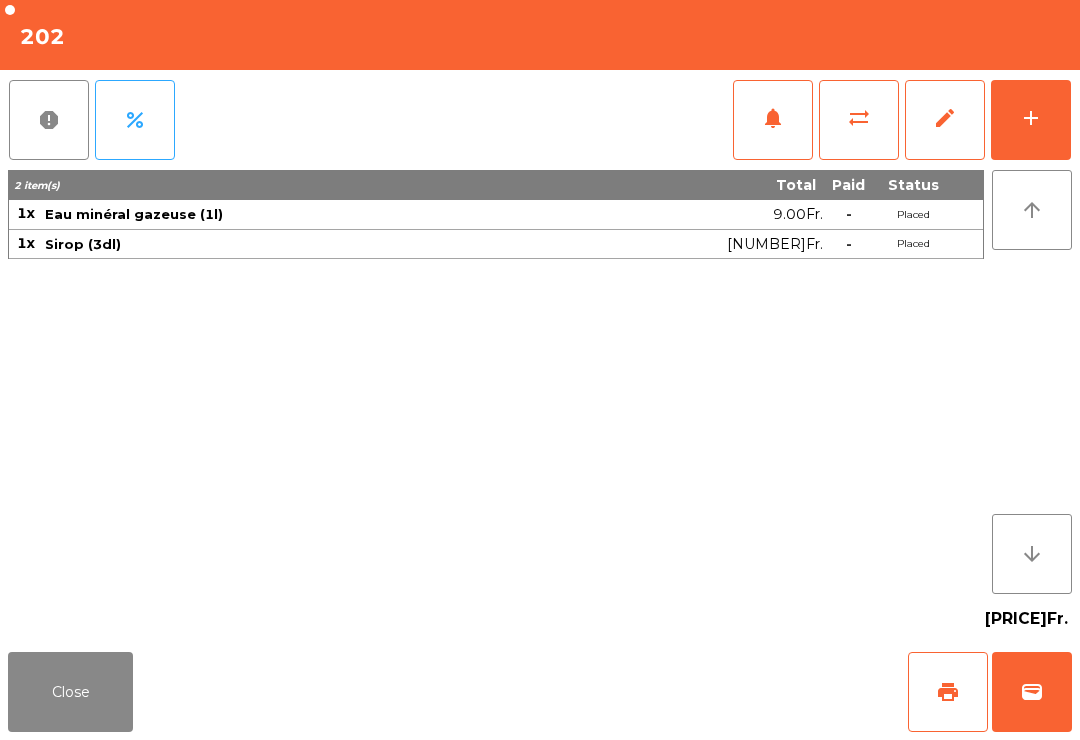 click on "Close" 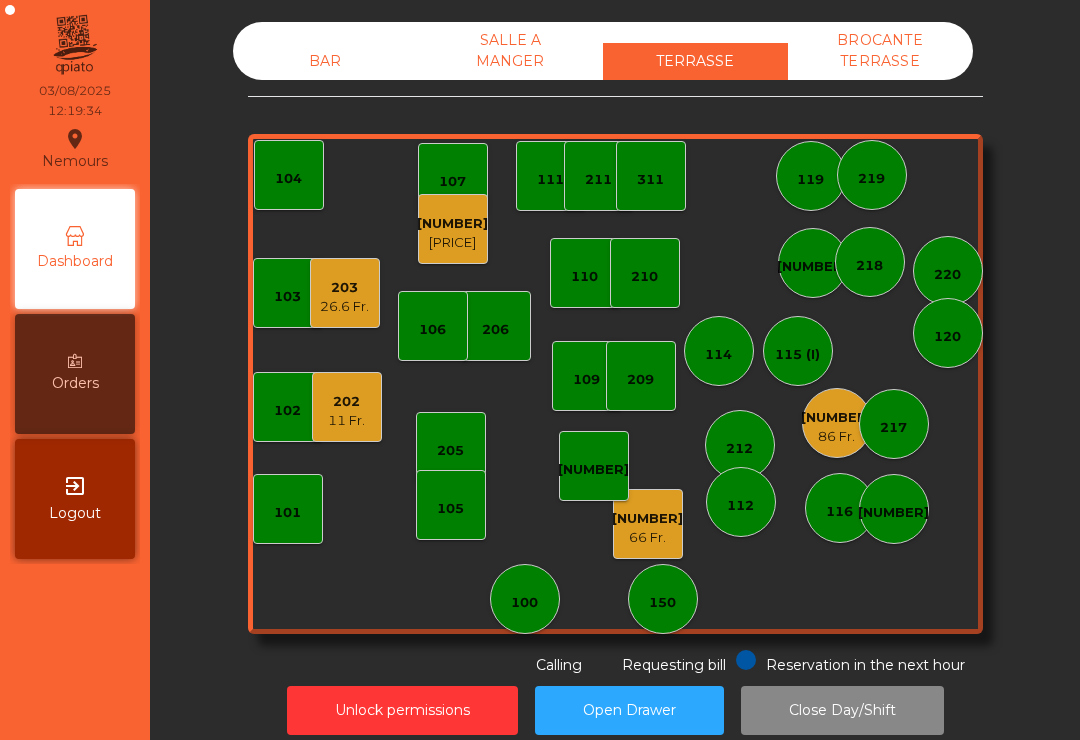 click on "66 Fr." 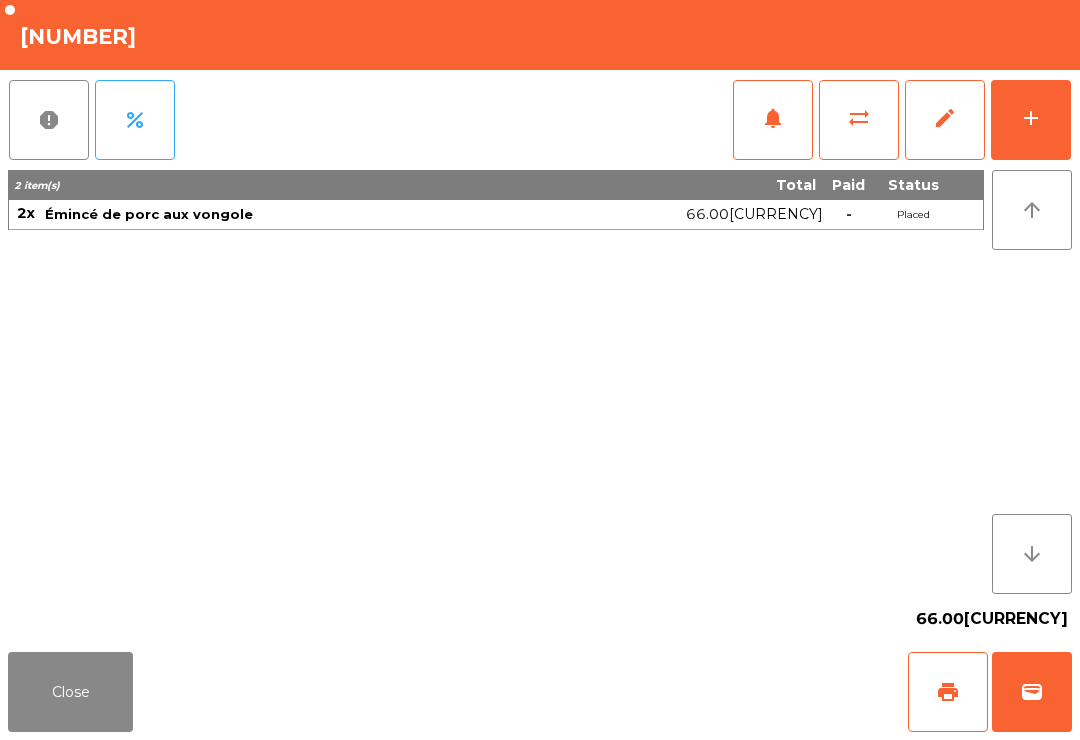 click on "add" 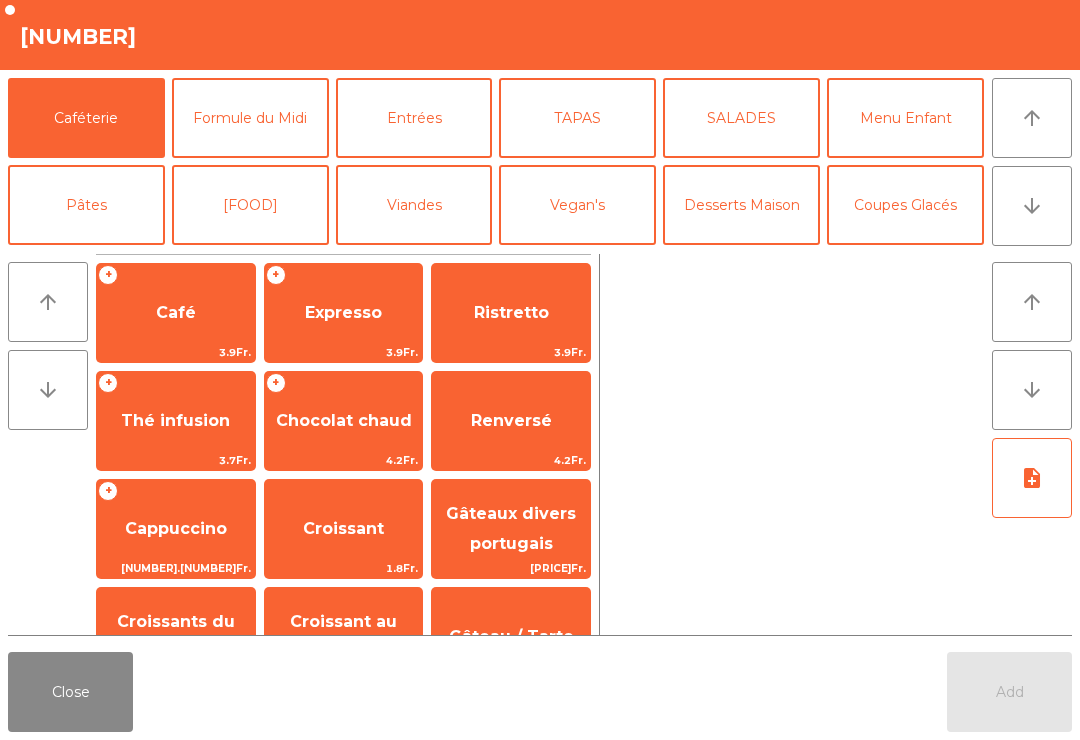 click on "arrow_downward" 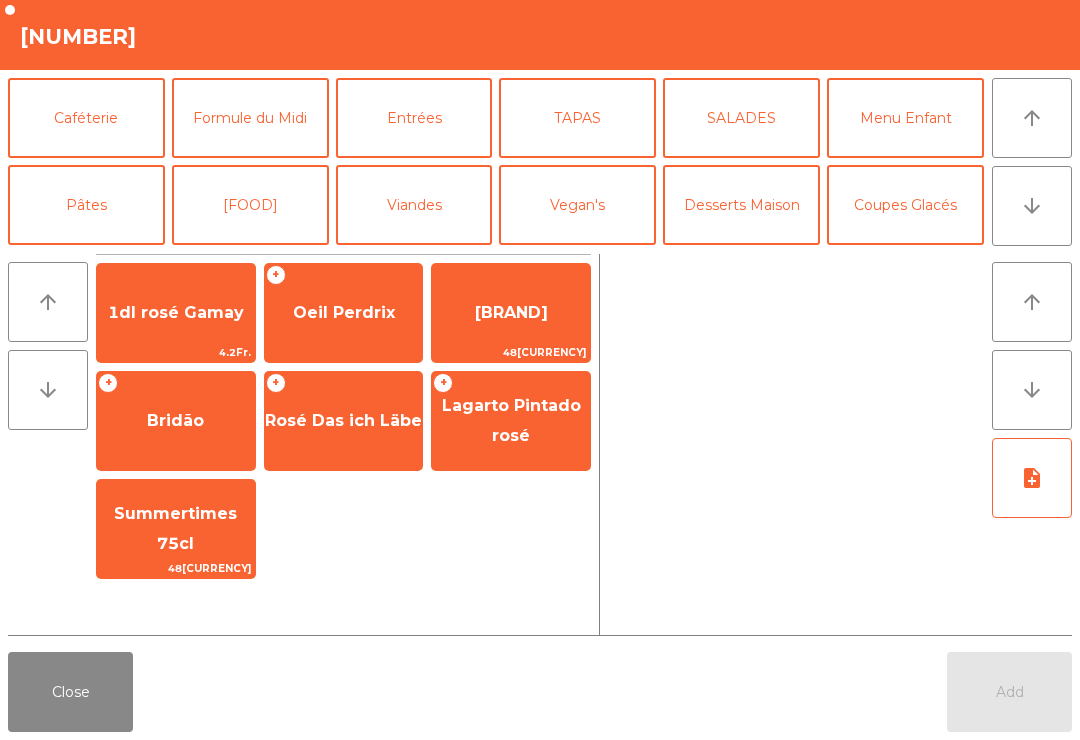 scroll, scrollTop: 174, scrollLeft: 0, axis: vertical 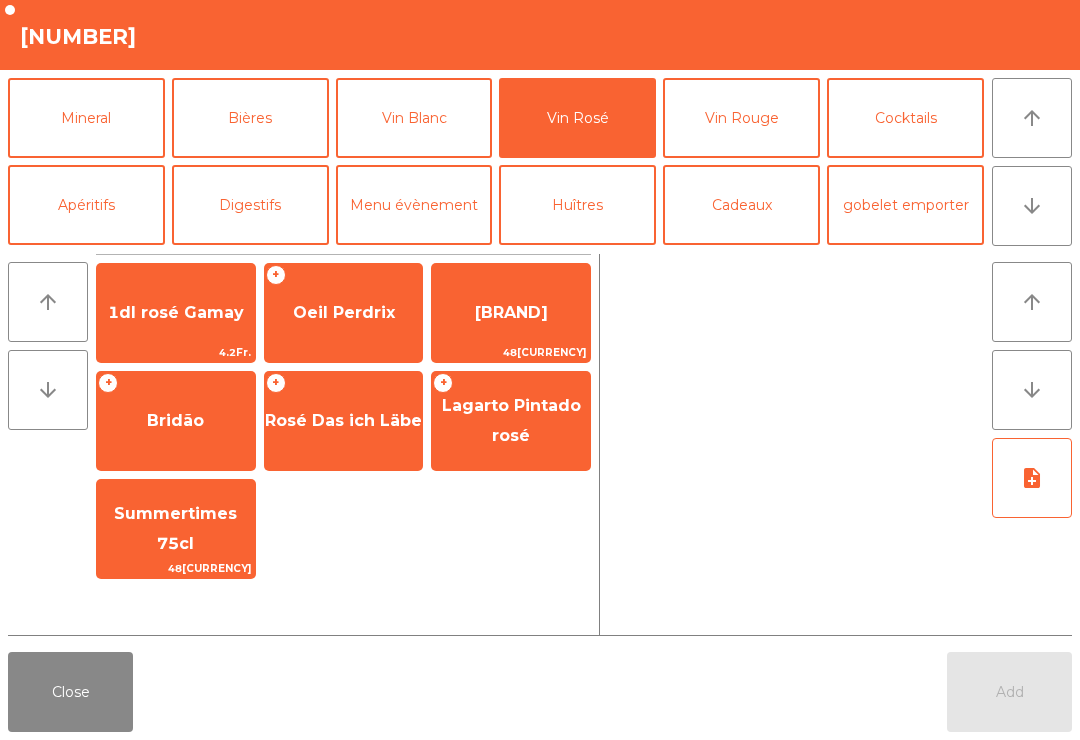 click on "[FIRST] [LAST]" 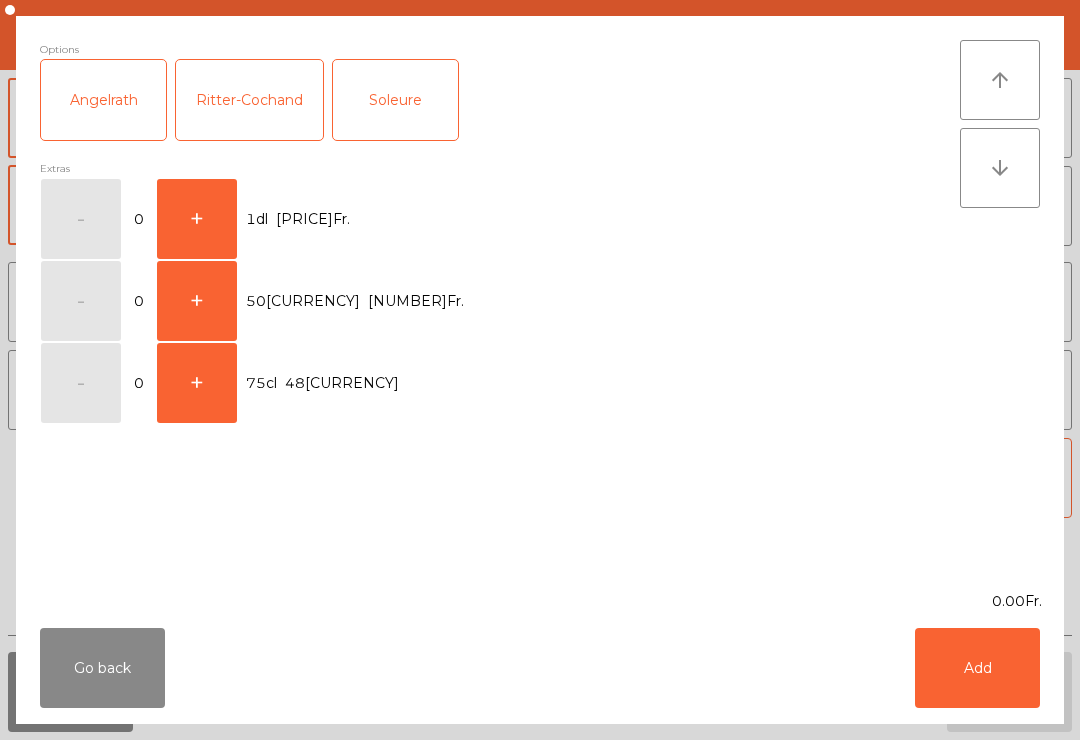 click on "+" 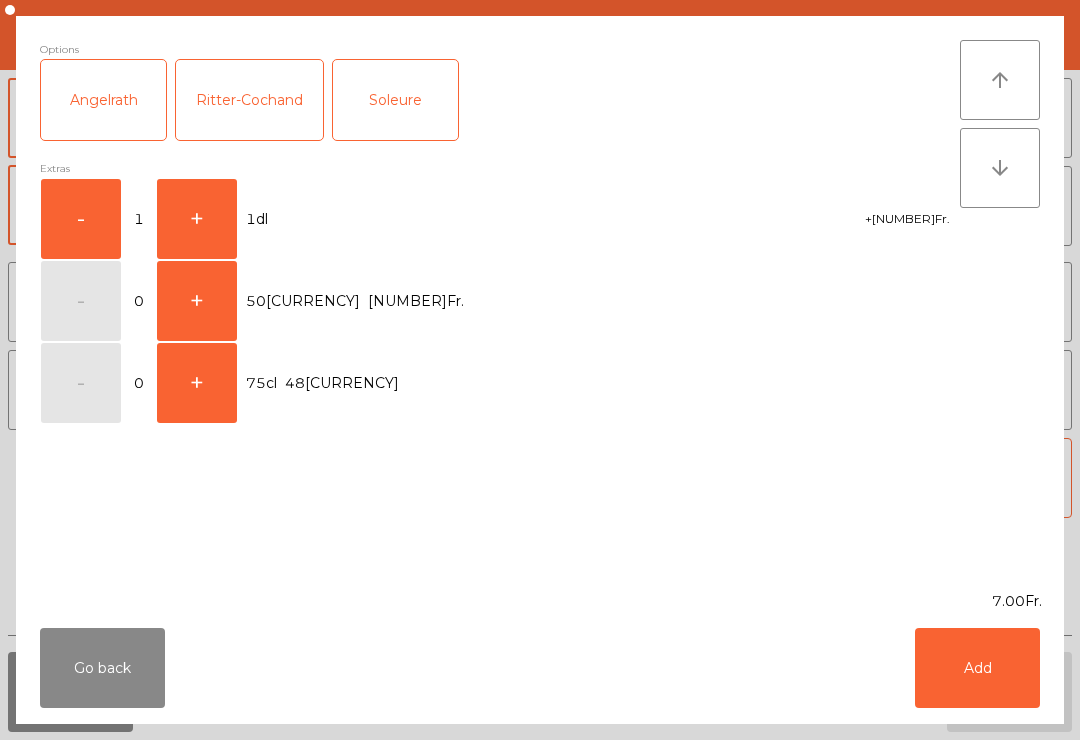 click on "+" 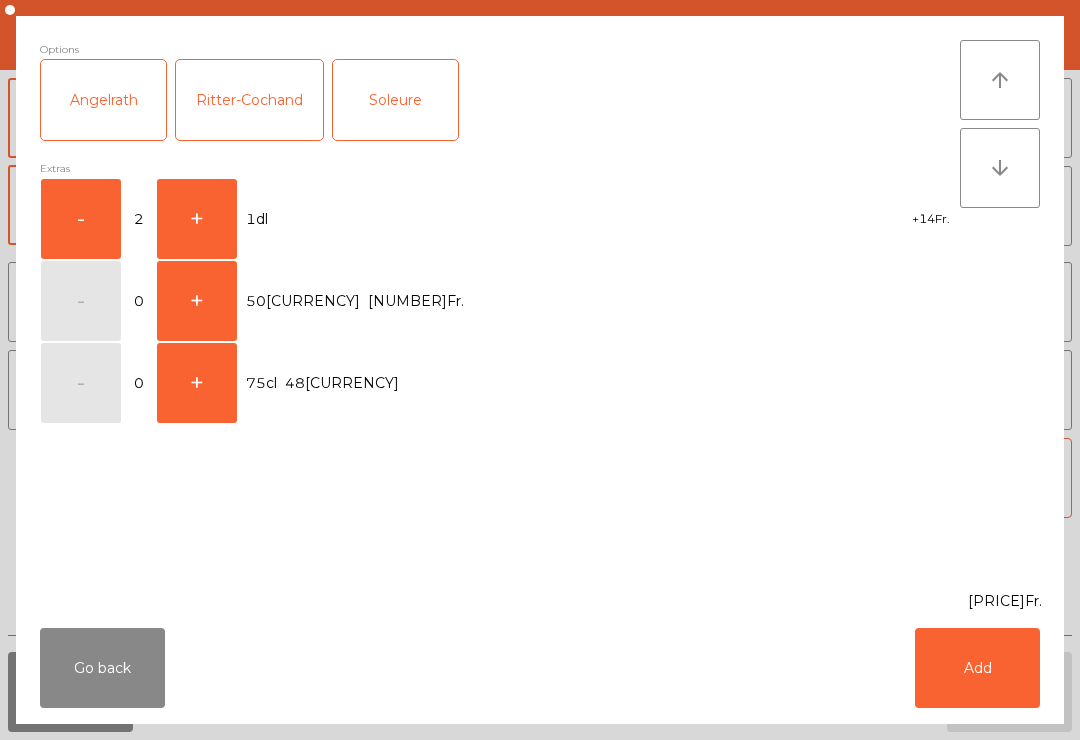 click on "+" 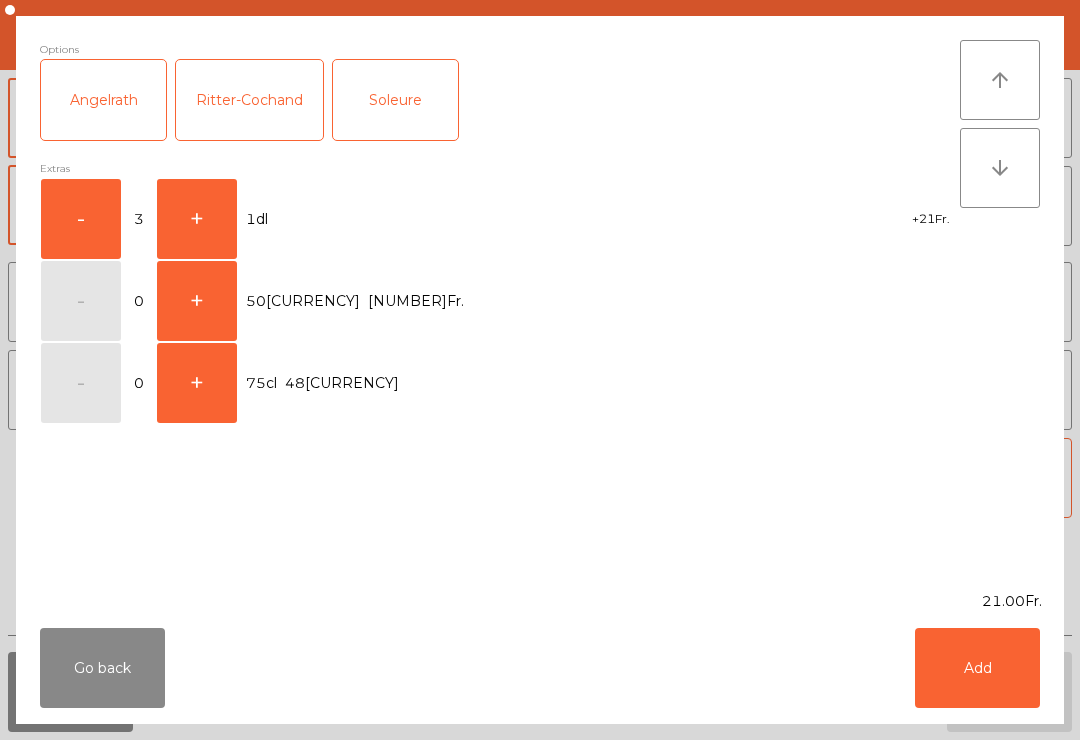 click on "Add" 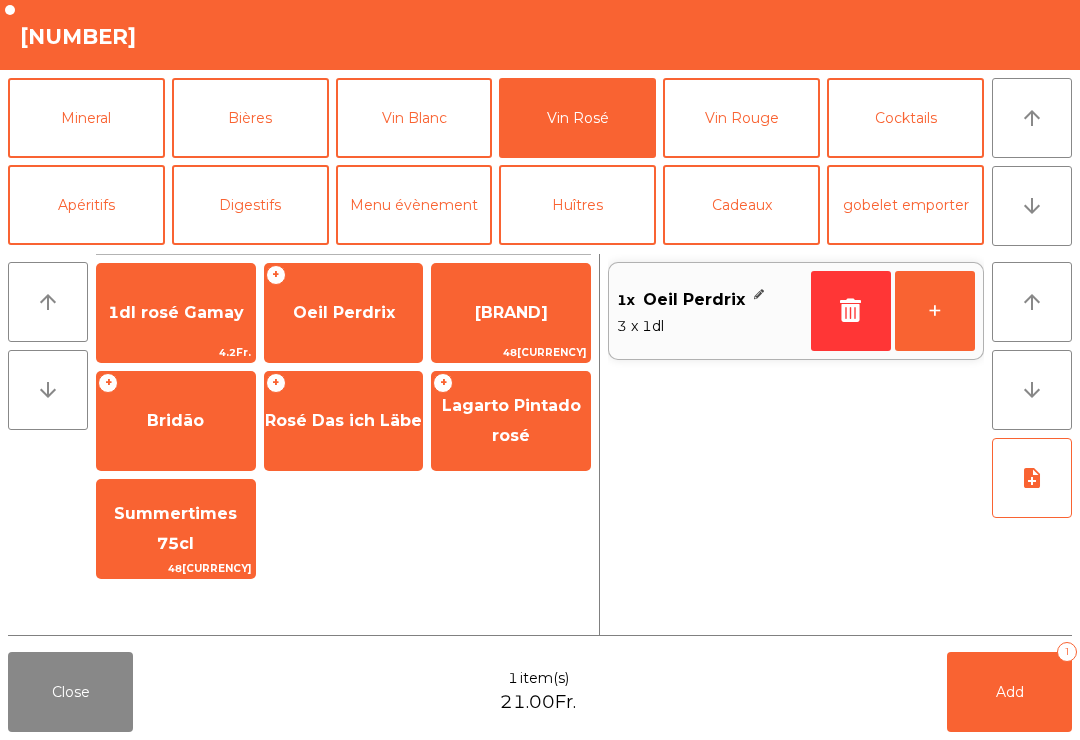 scroll, scrollTop: 174, scrollLeft: 0, axis: vertical 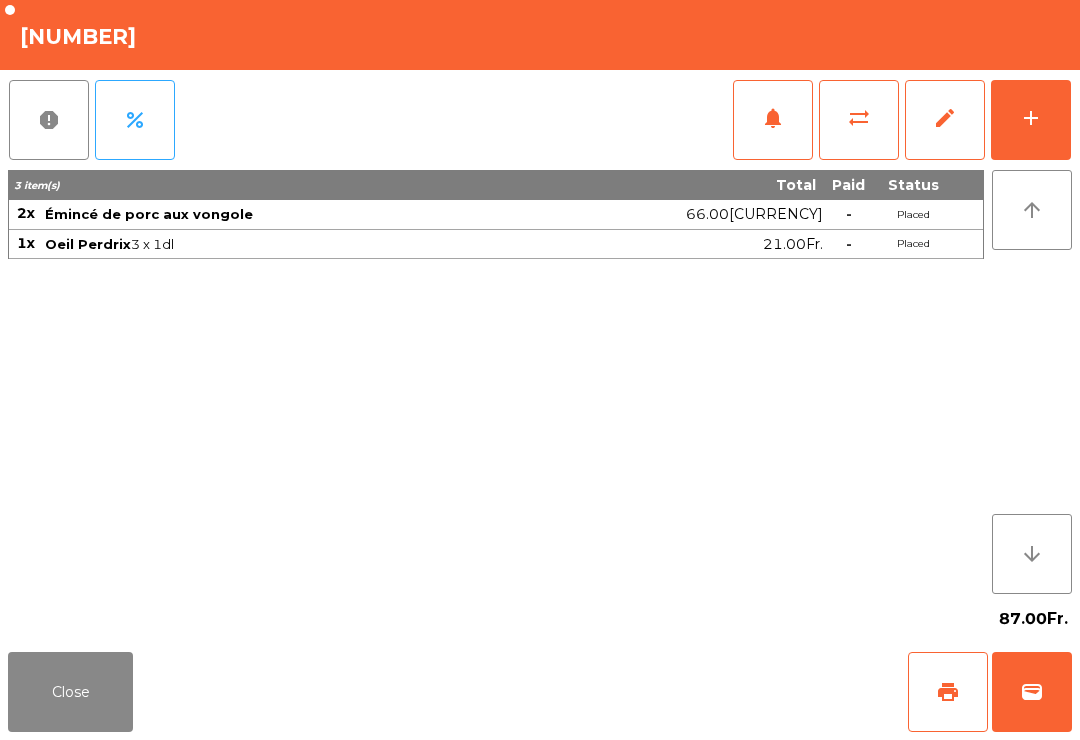 click on "Close" 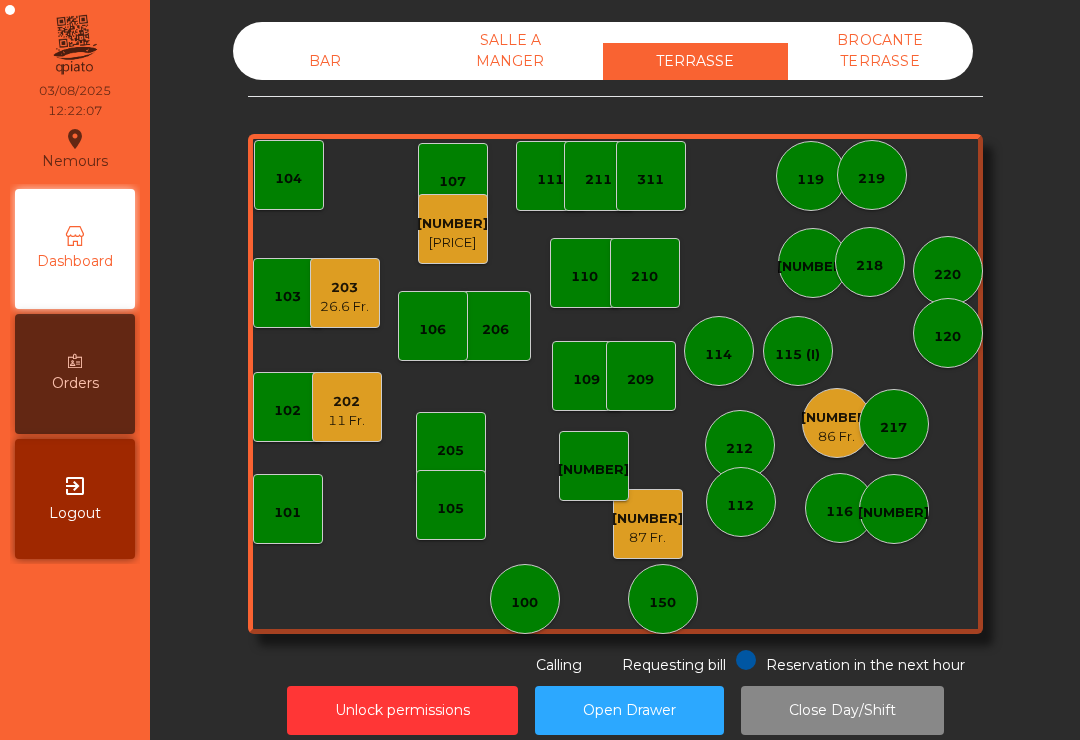 click on "112" 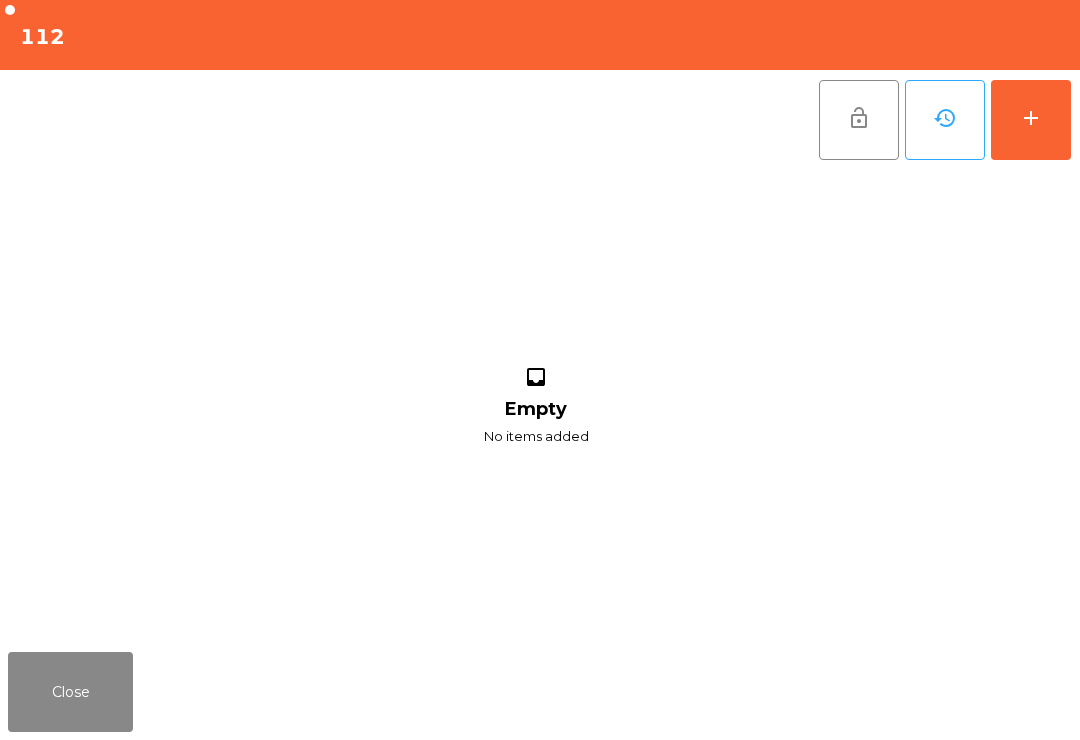 click on "add" 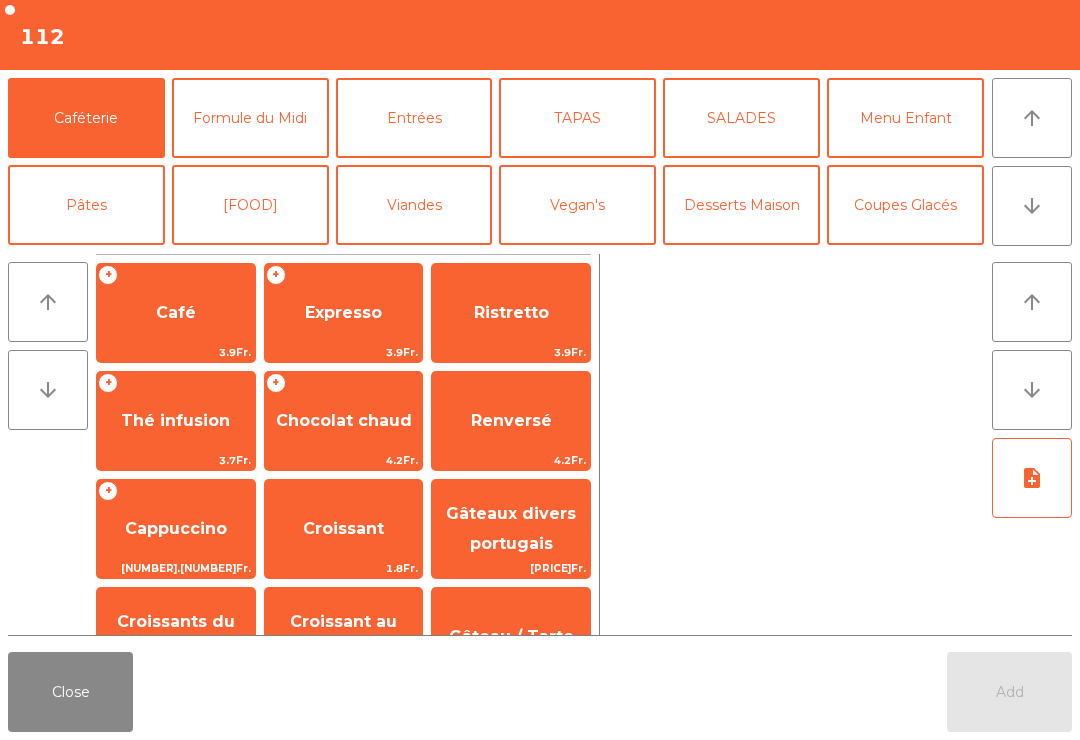 click on "arrow_downward" 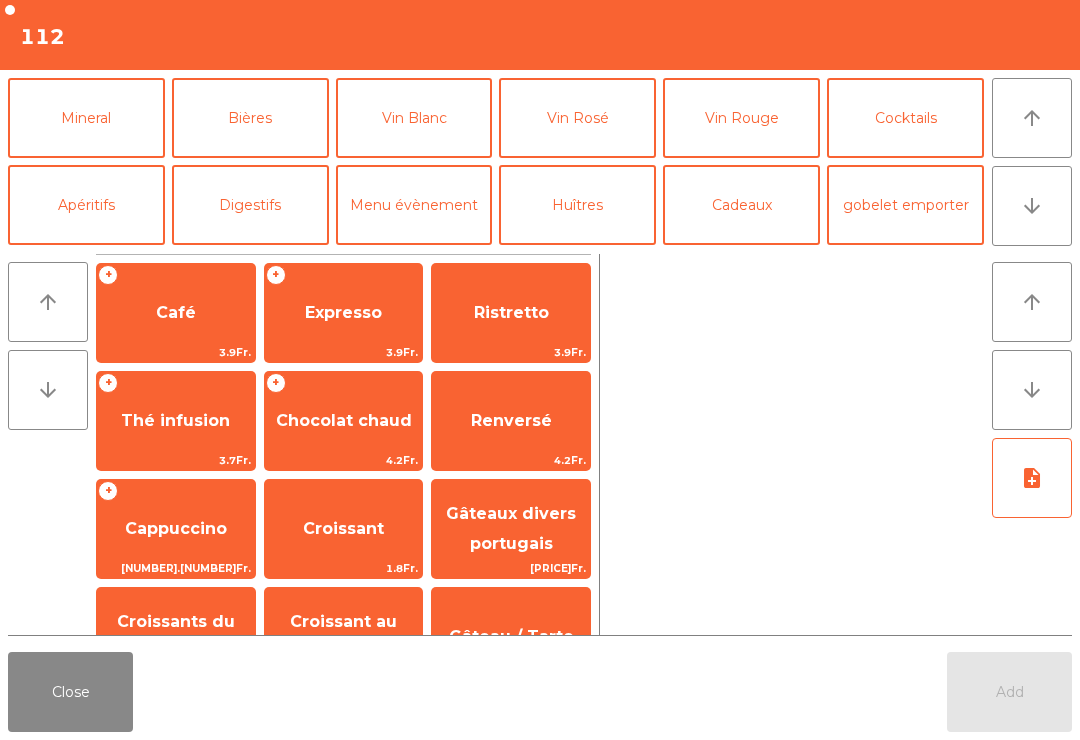 click on "arrow_upward" 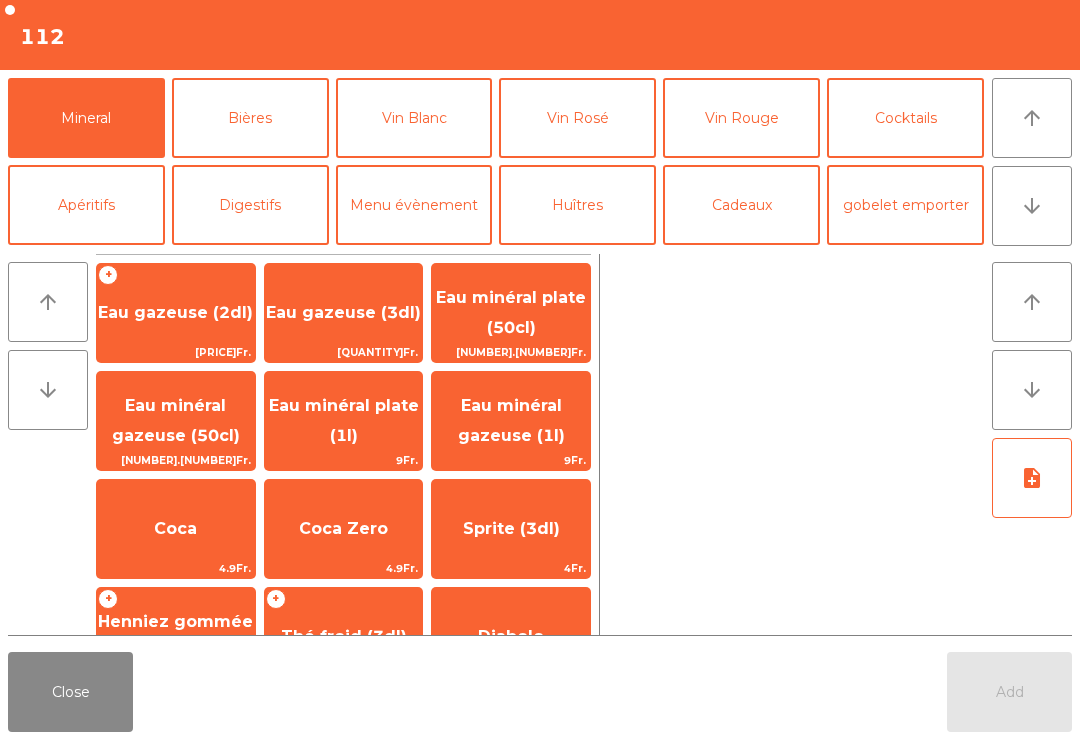 scroll, scrollTop: 174, scrollLeft: 0, axis: vertical 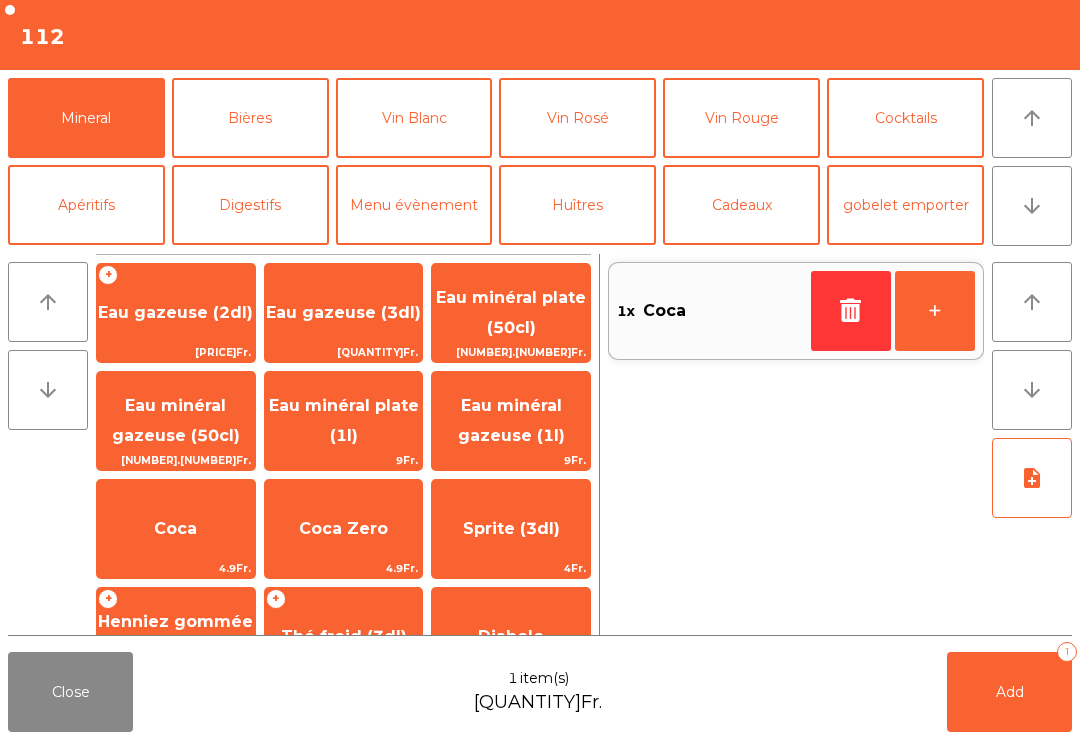 click on "+" 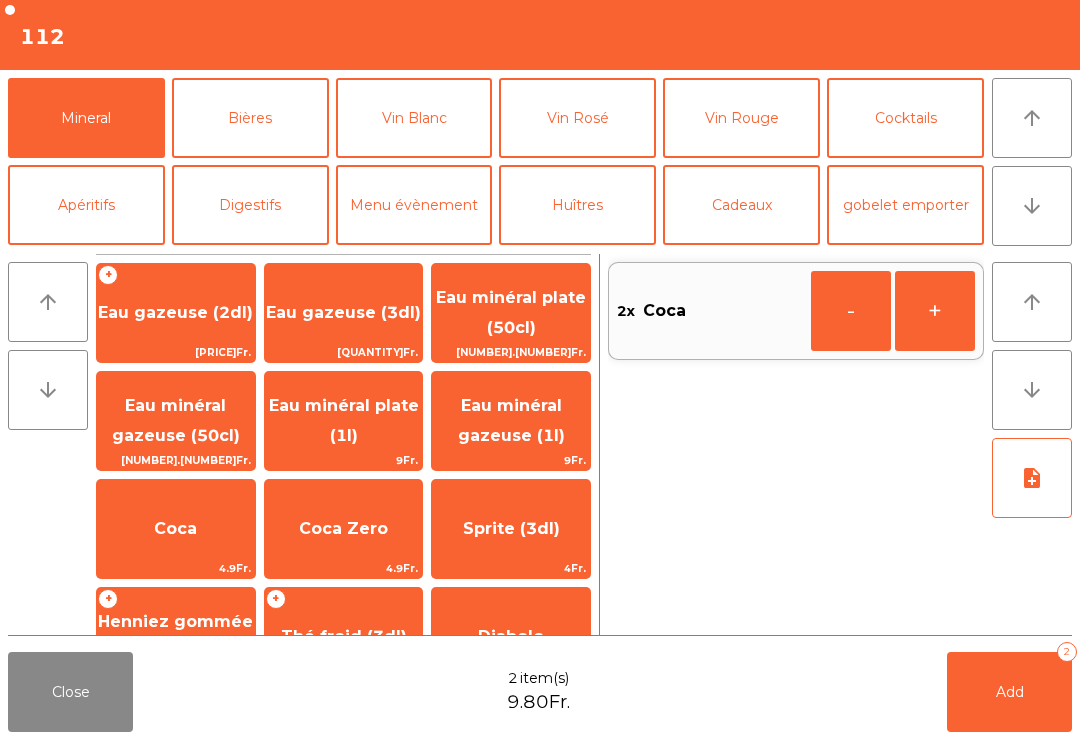 click on "arrow_downward" 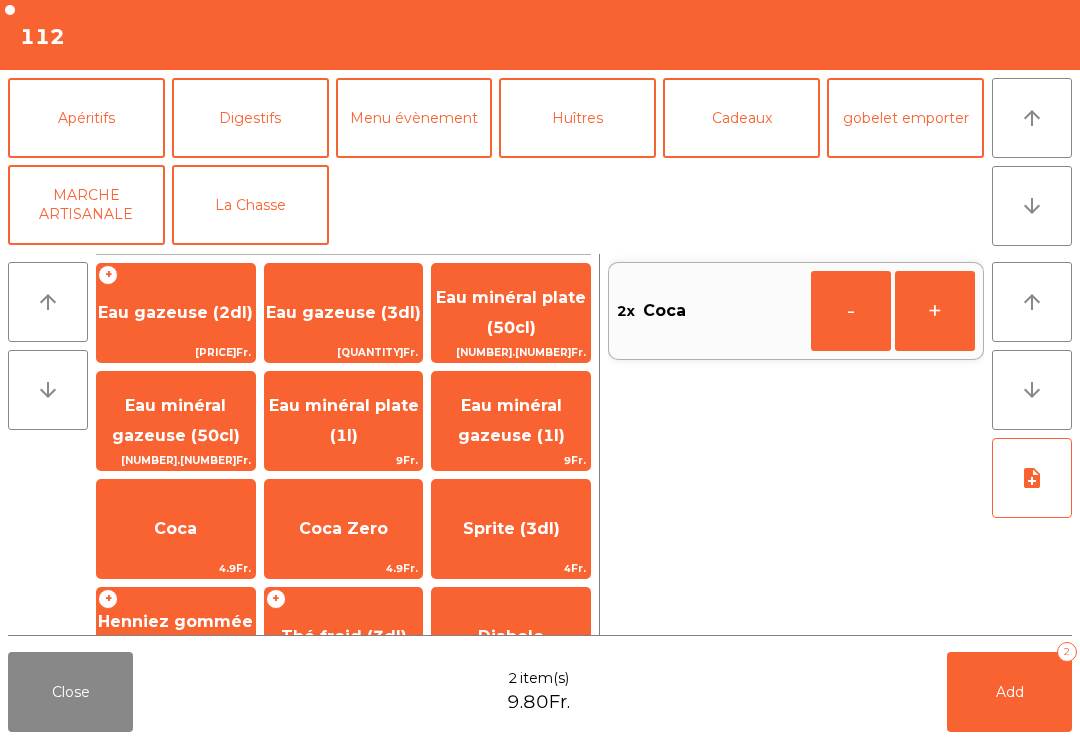 click on "arrow_upward" 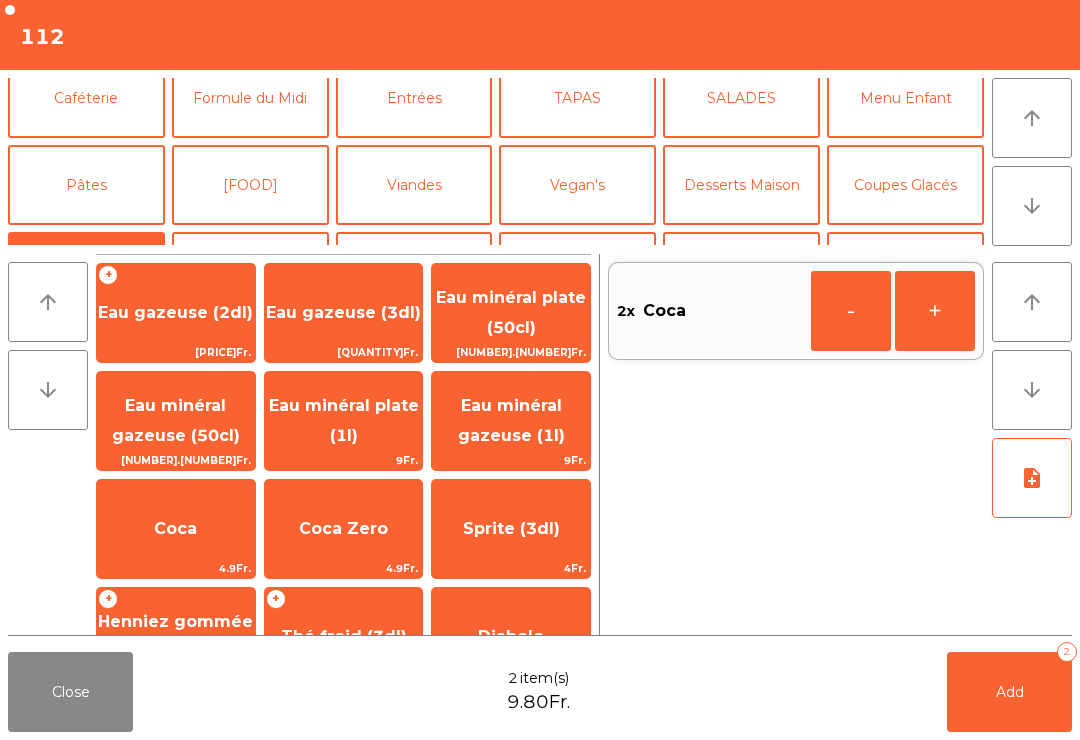 click on "Viandes" 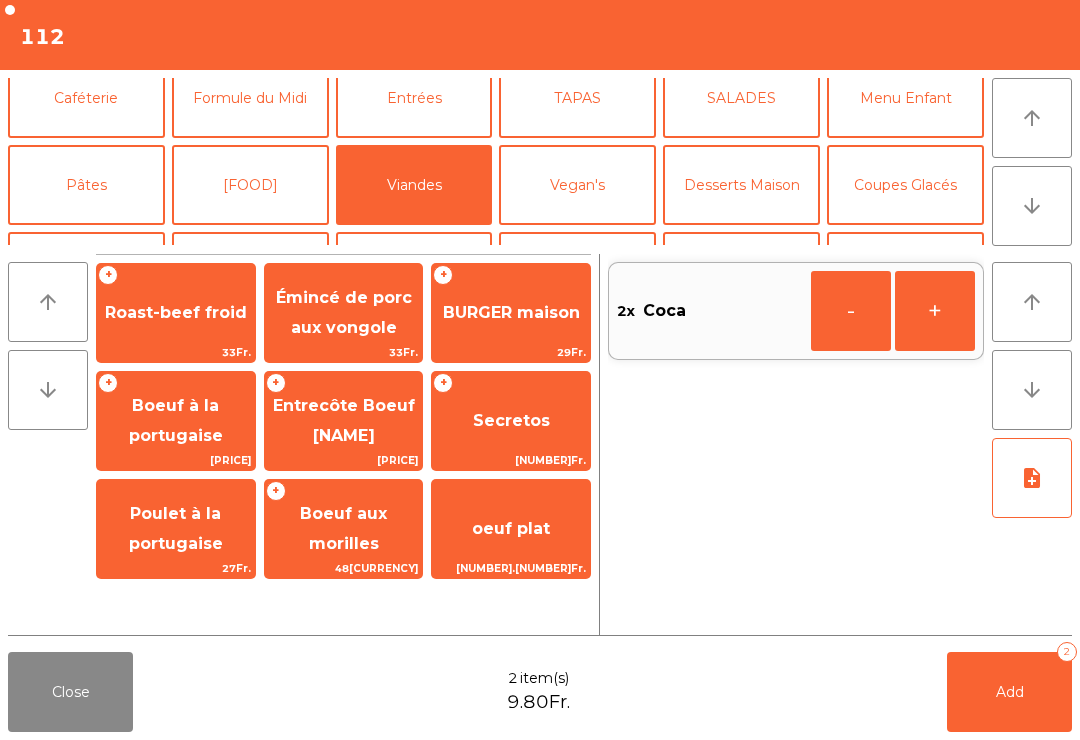 click on "Poulet à la portugaise" 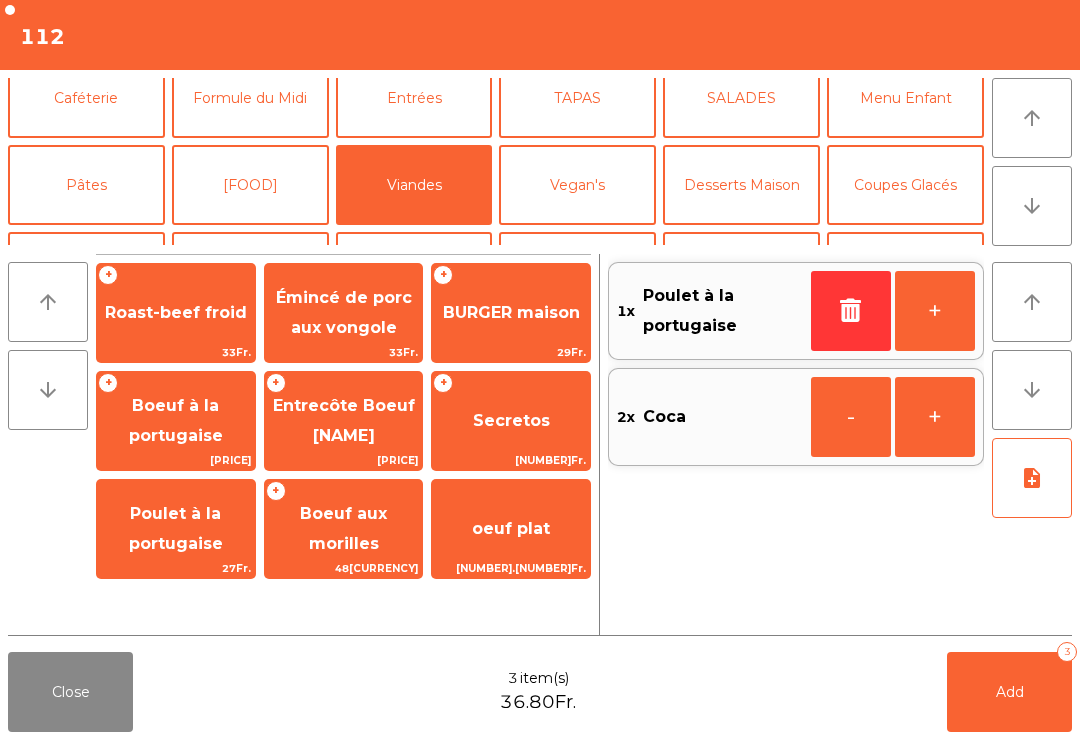 click on "Entrées" 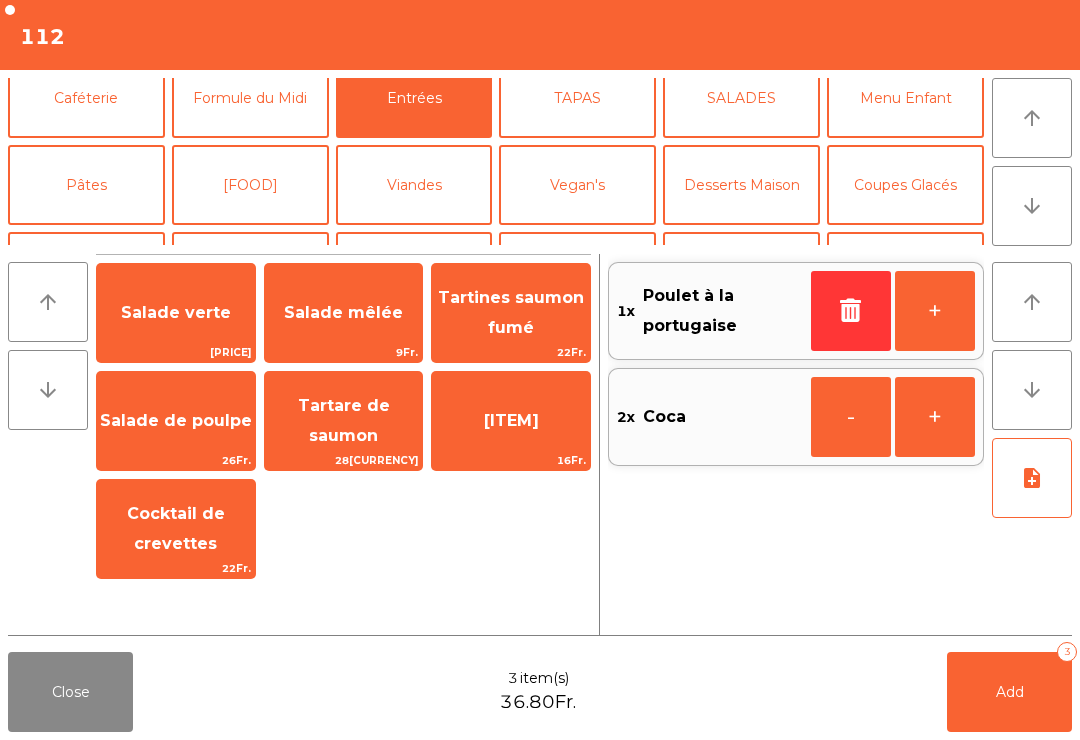 click on "Cocktail de crevettes" 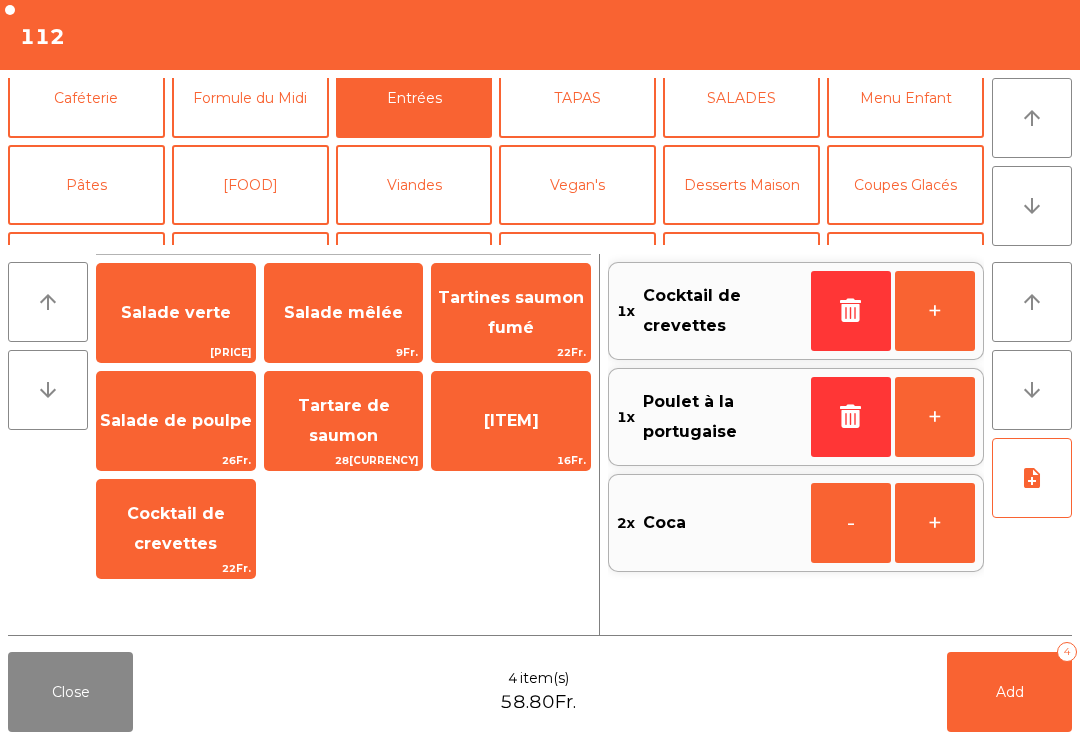 click on "note_add" 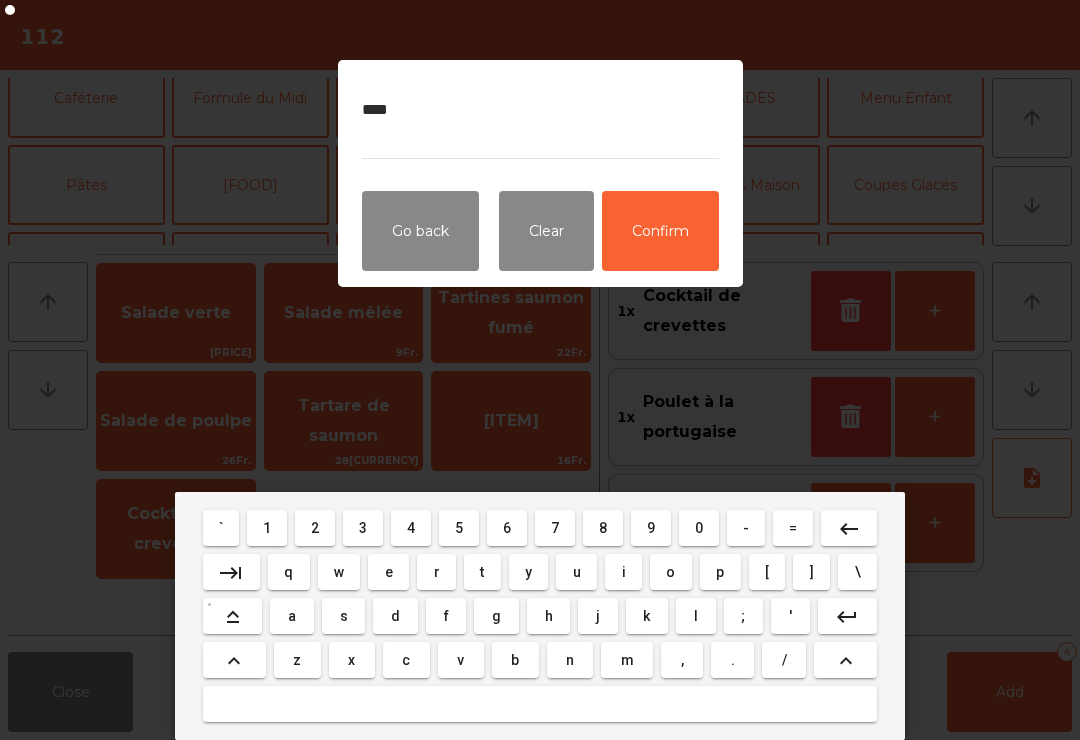 type on "*****" 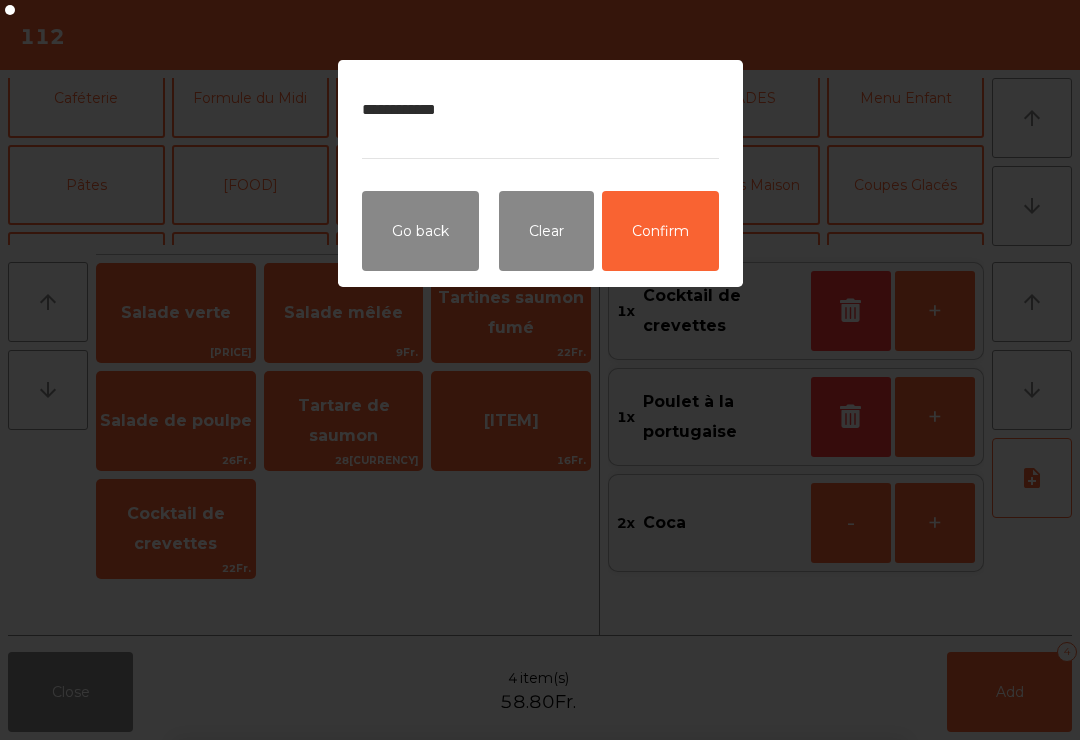 click on "Confirm" 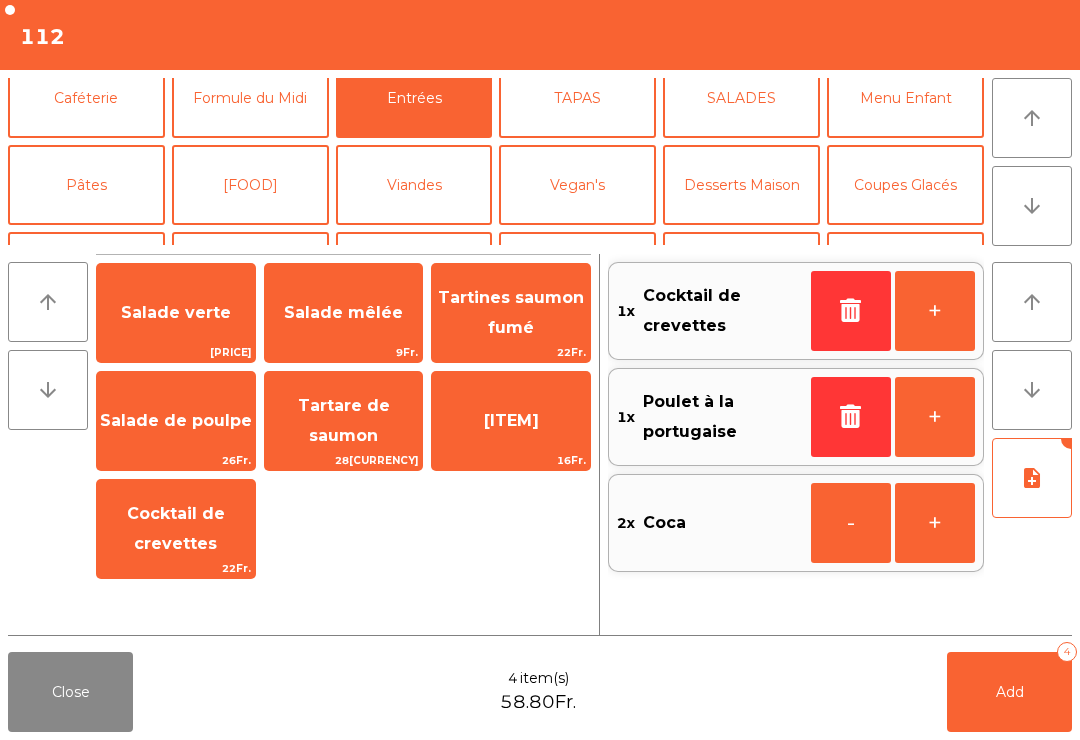 click on "Add" 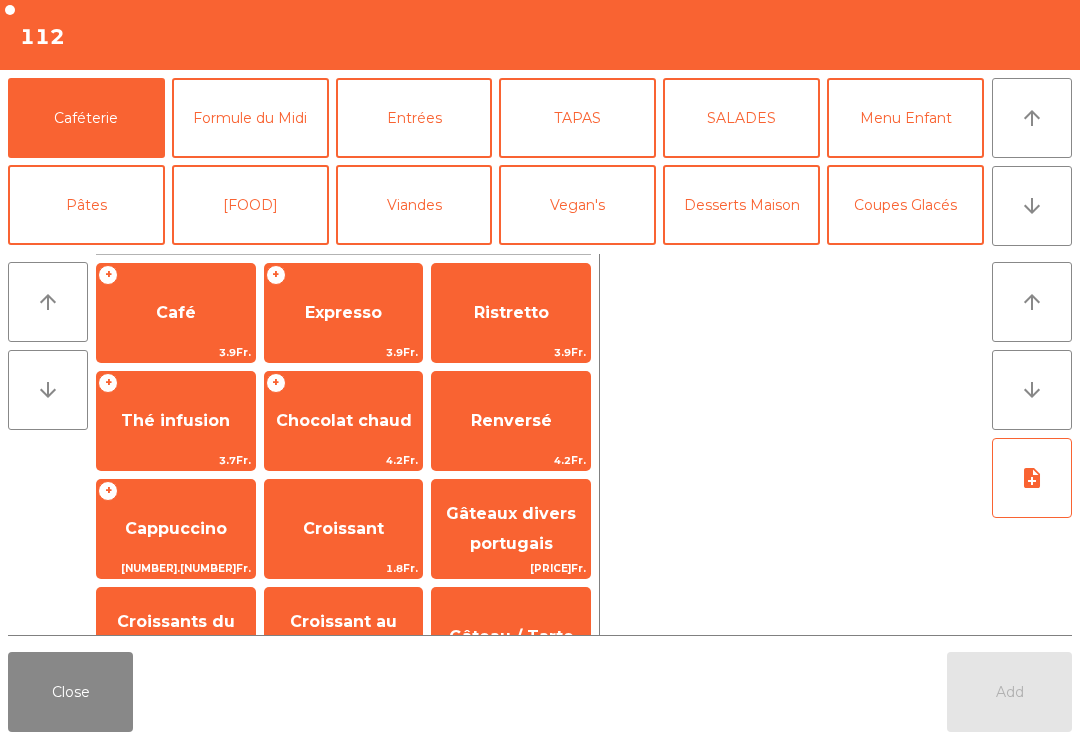 click on "Close" 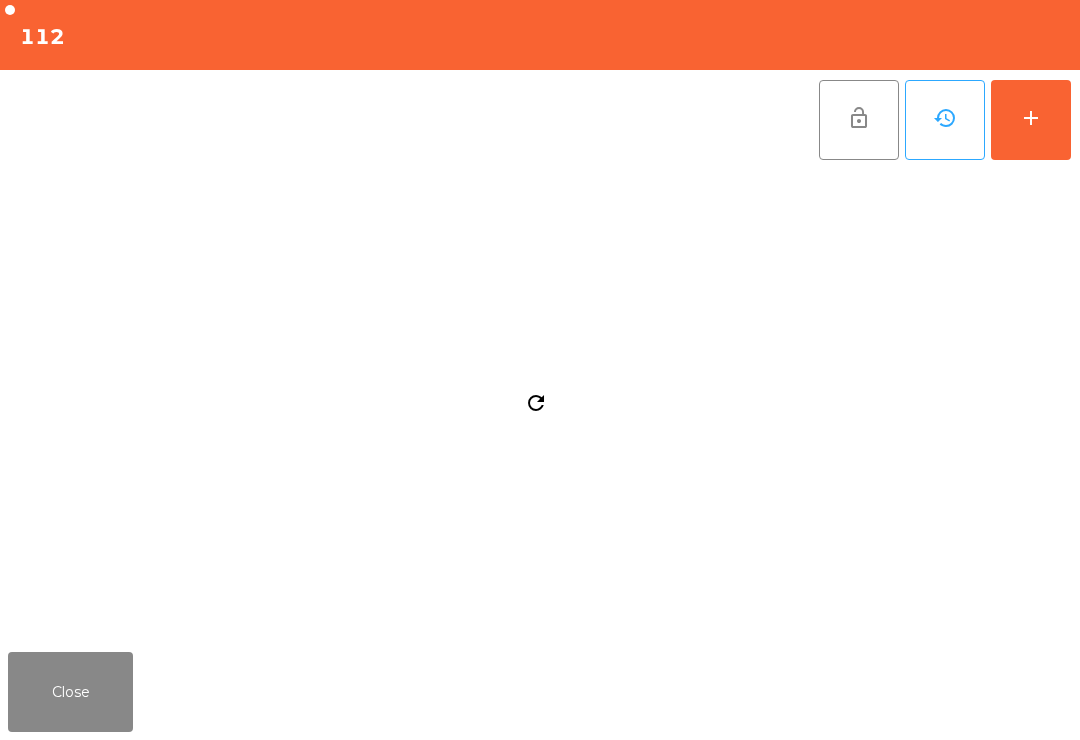click on "Close" 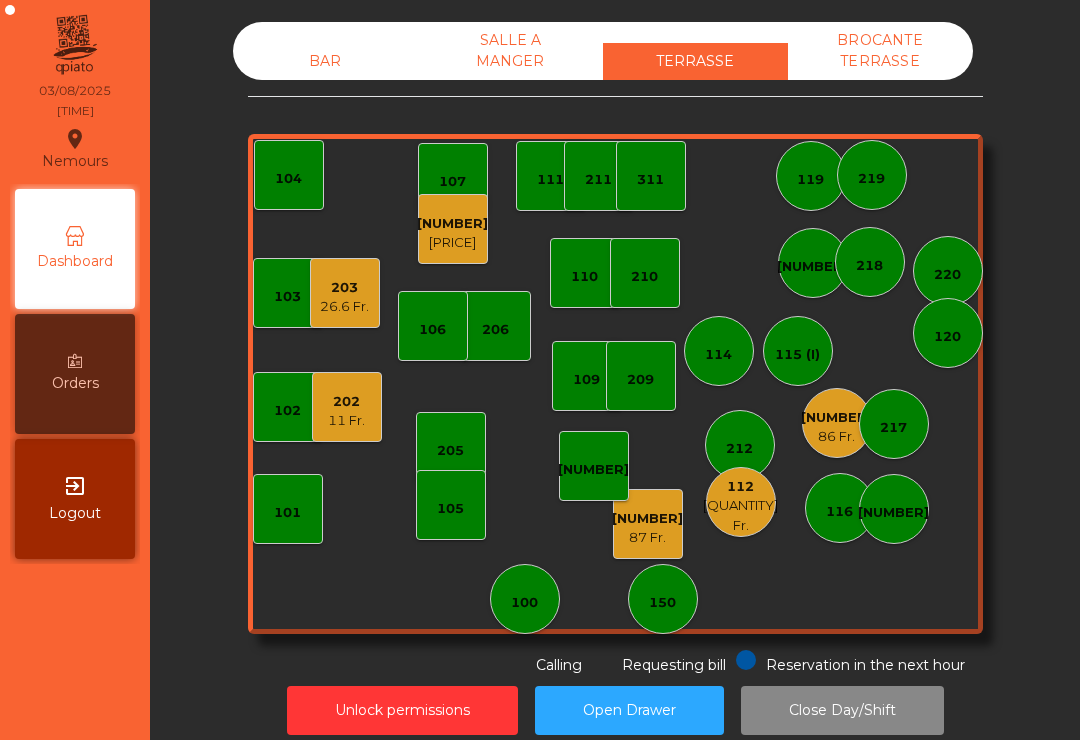 click on "11 Fr." 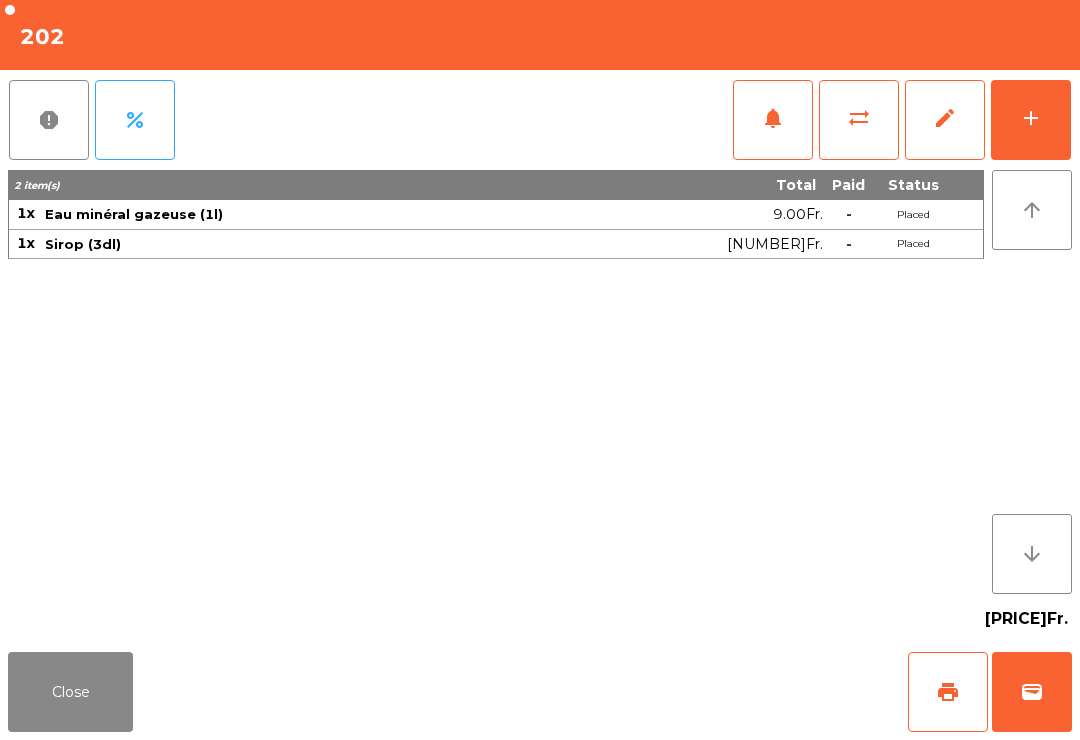 click on "add" 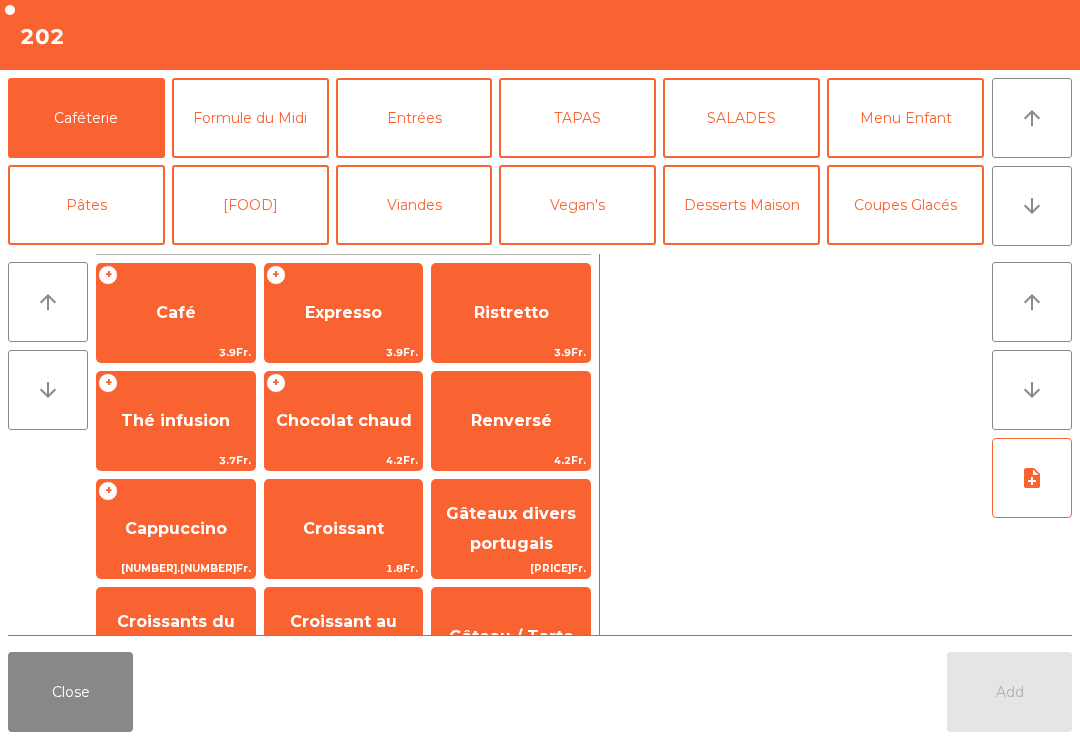 click on "Poissons" 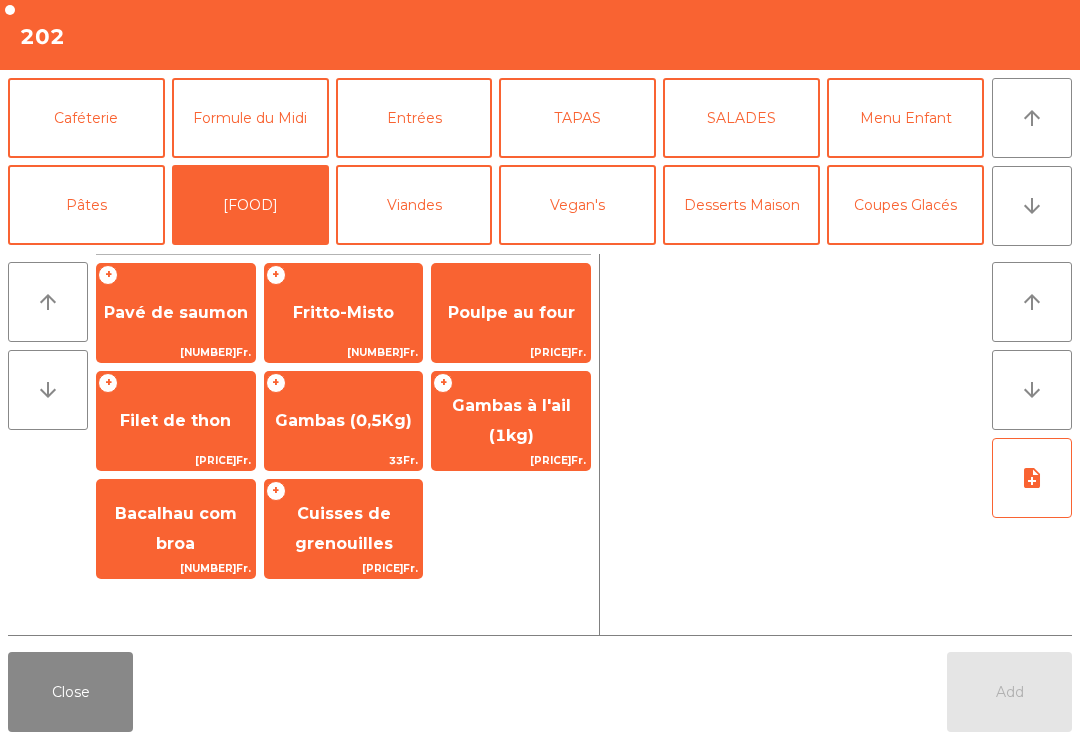 click on "Pâtes" 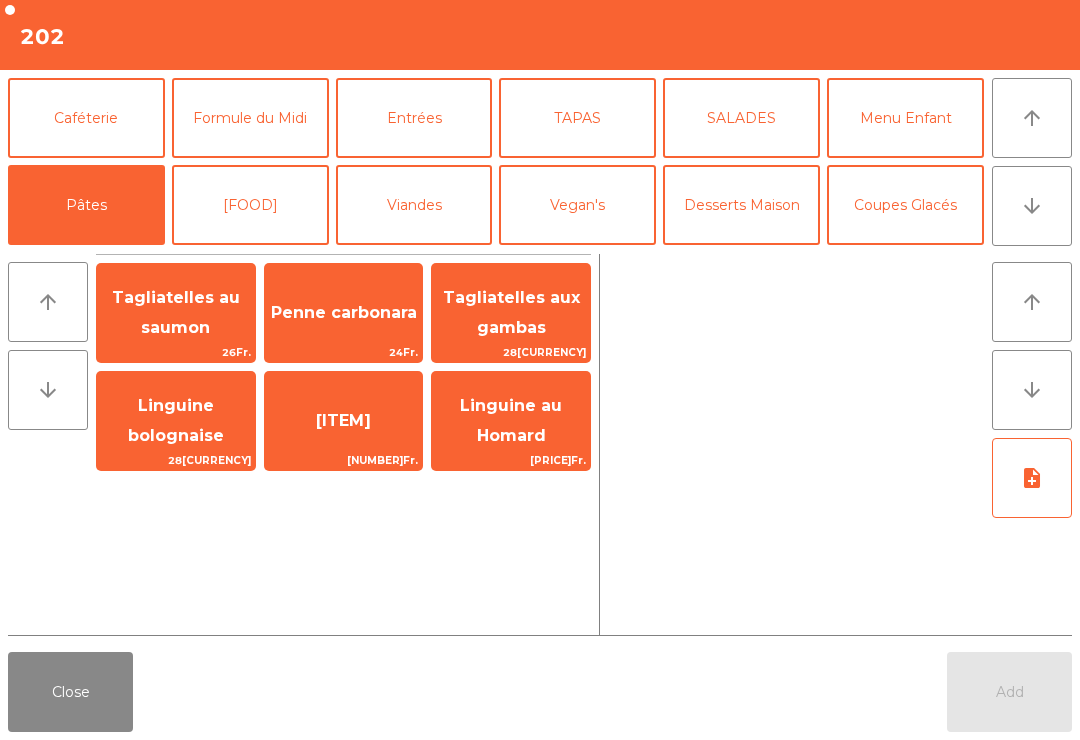 click on "Tagliatelles au saumon" 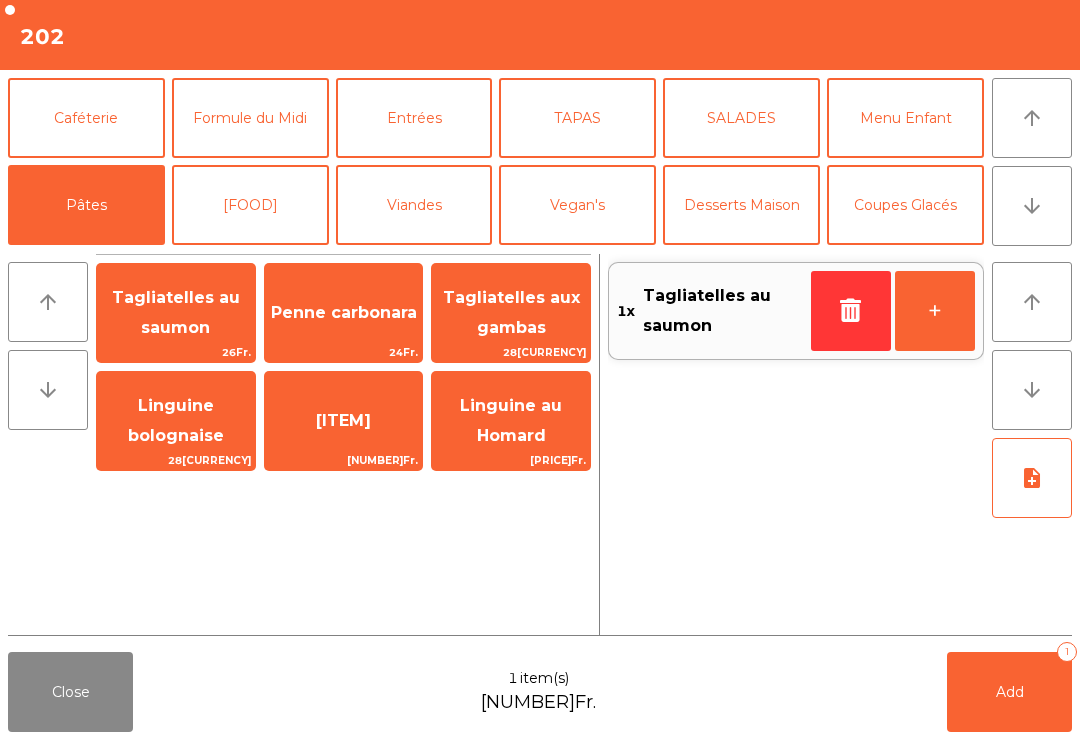 click on "SALADES" 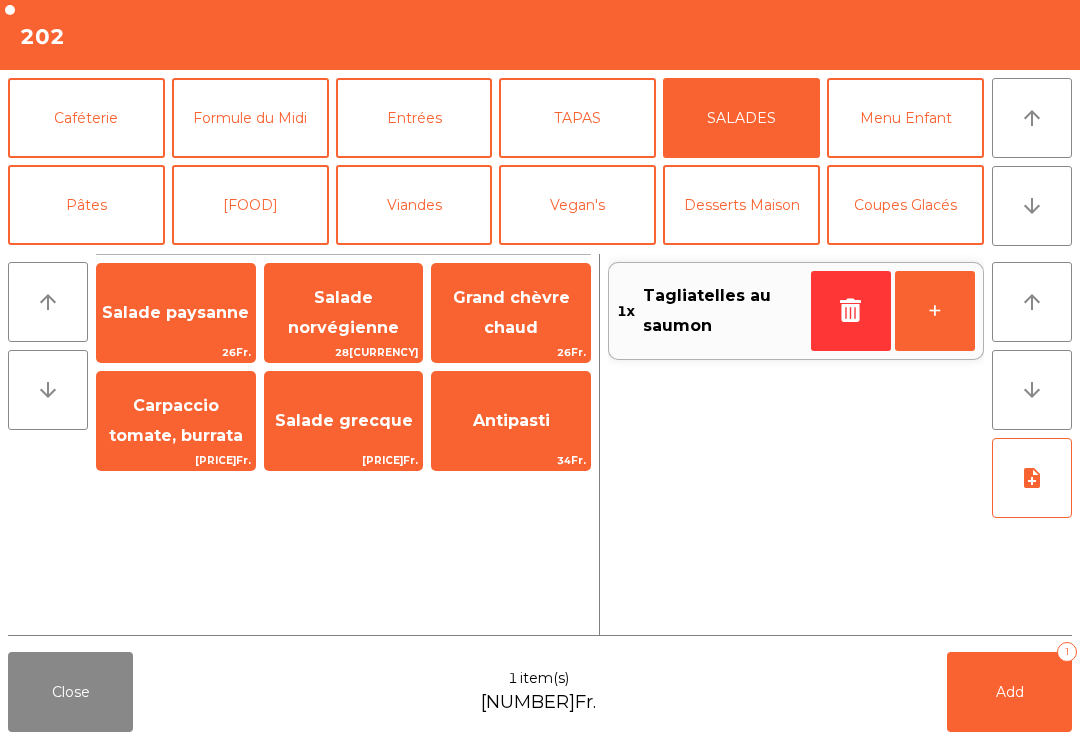 click on "Salade norvégienne" 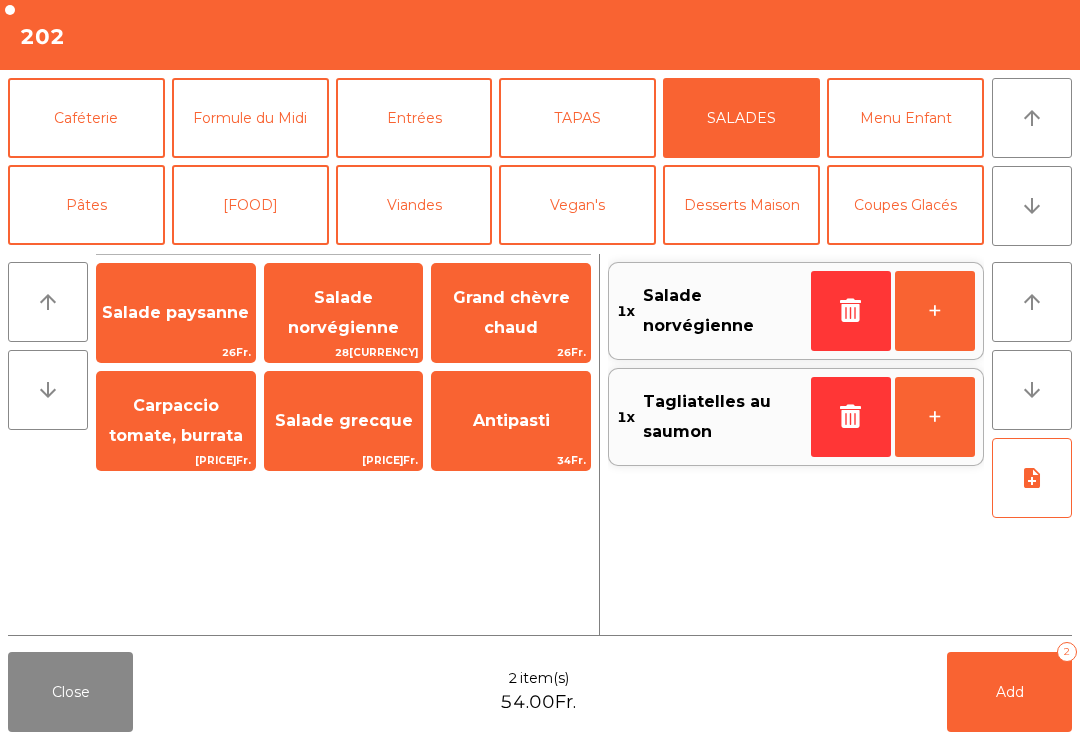 click on "Grand chèvre chaud" 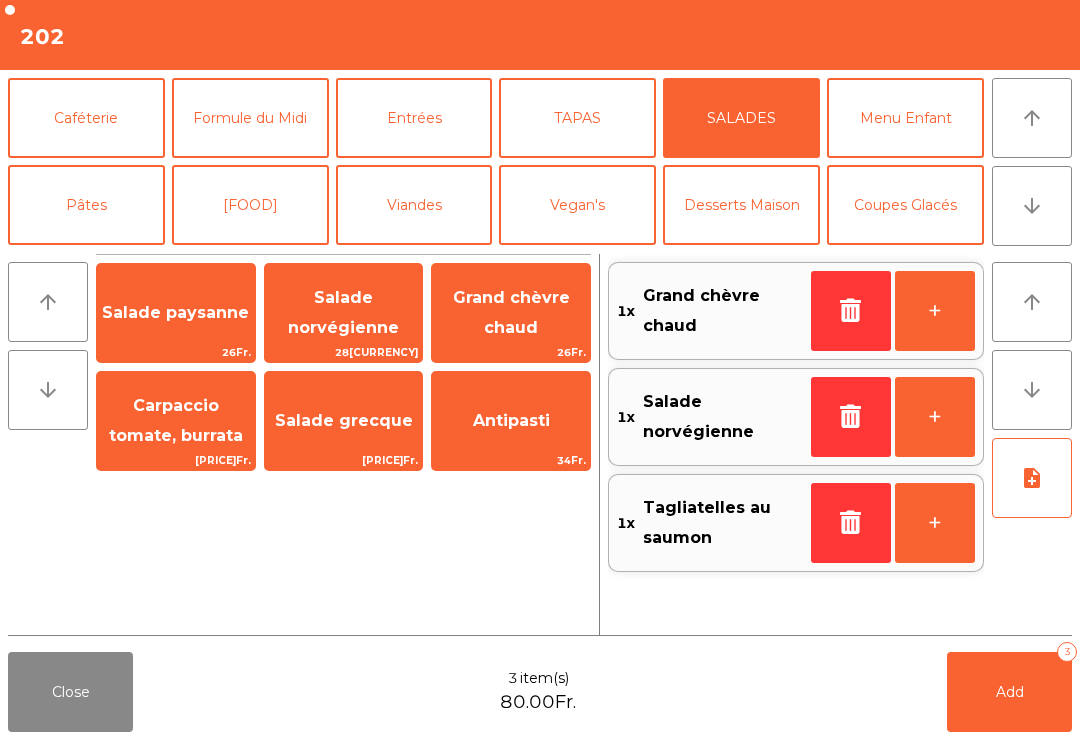 click on "note_add" 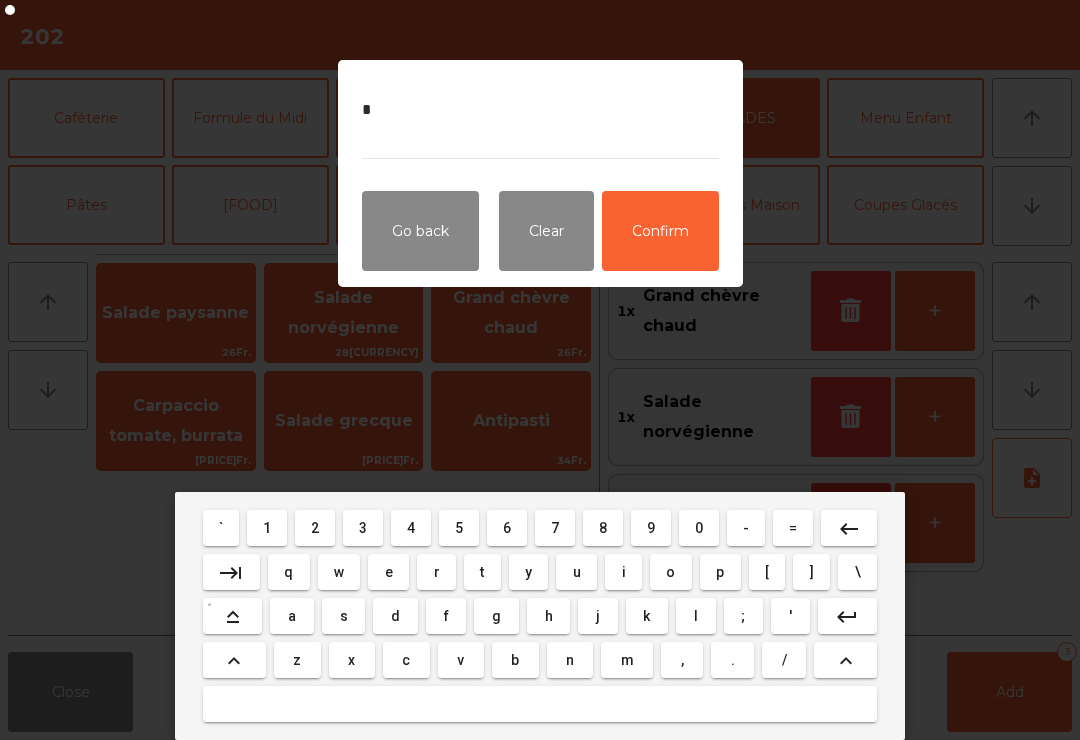 type on "**" 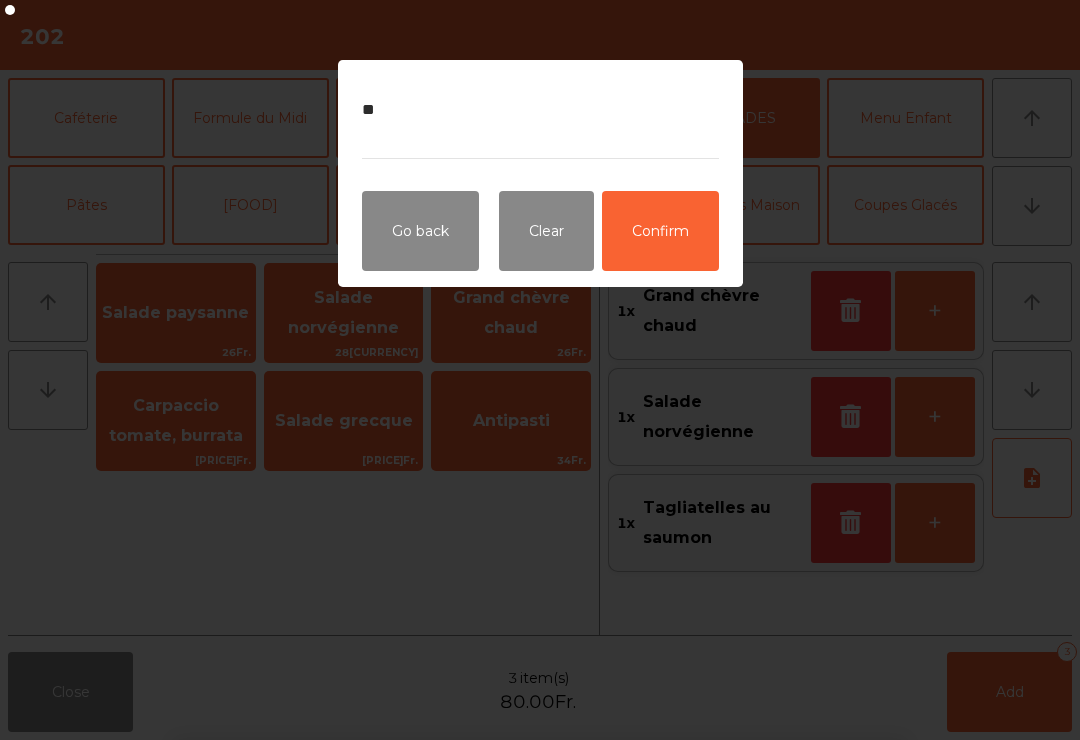 click on "Confirm" 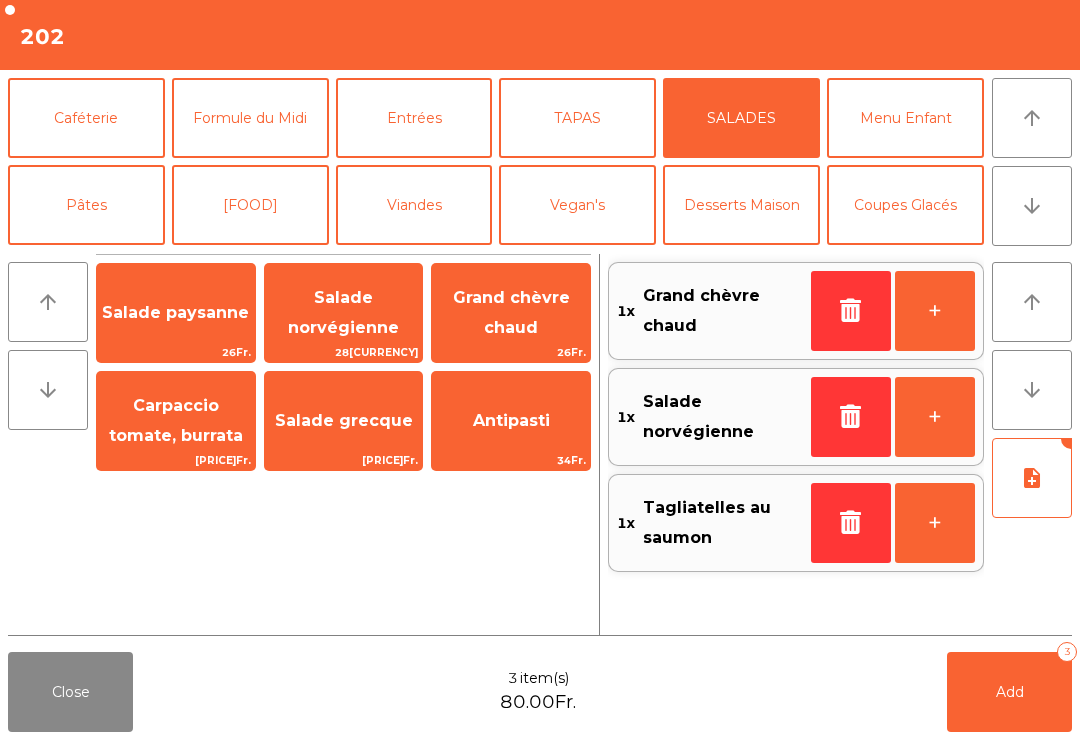 click on "Add   3" 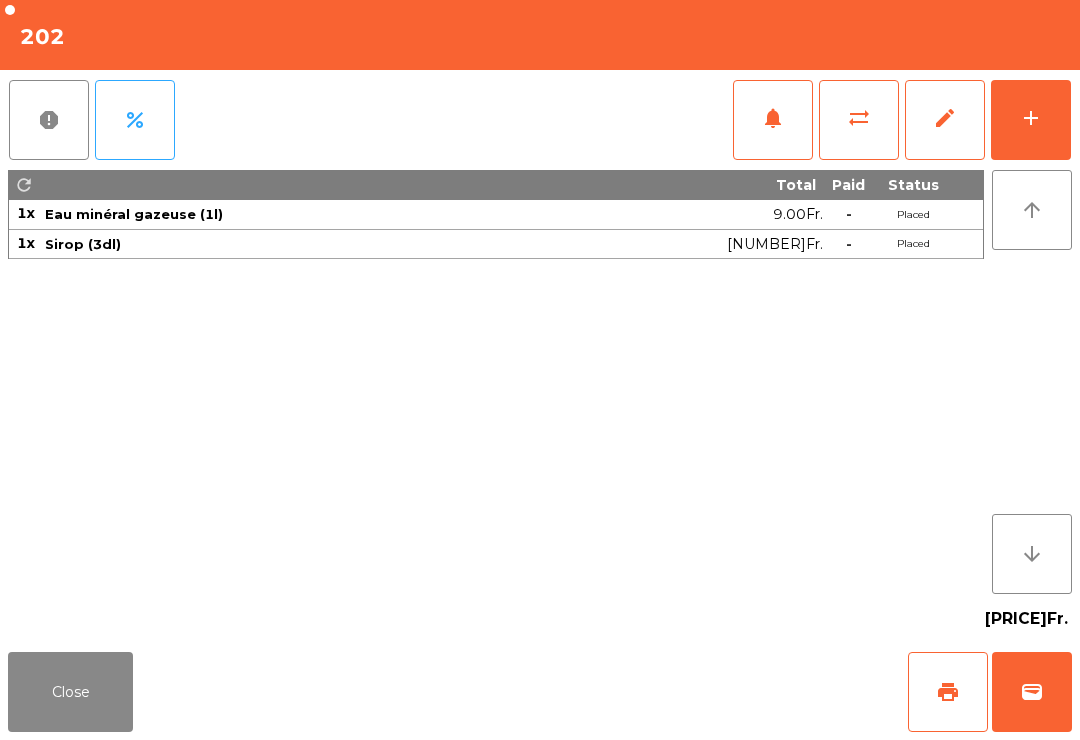 click on "Close" 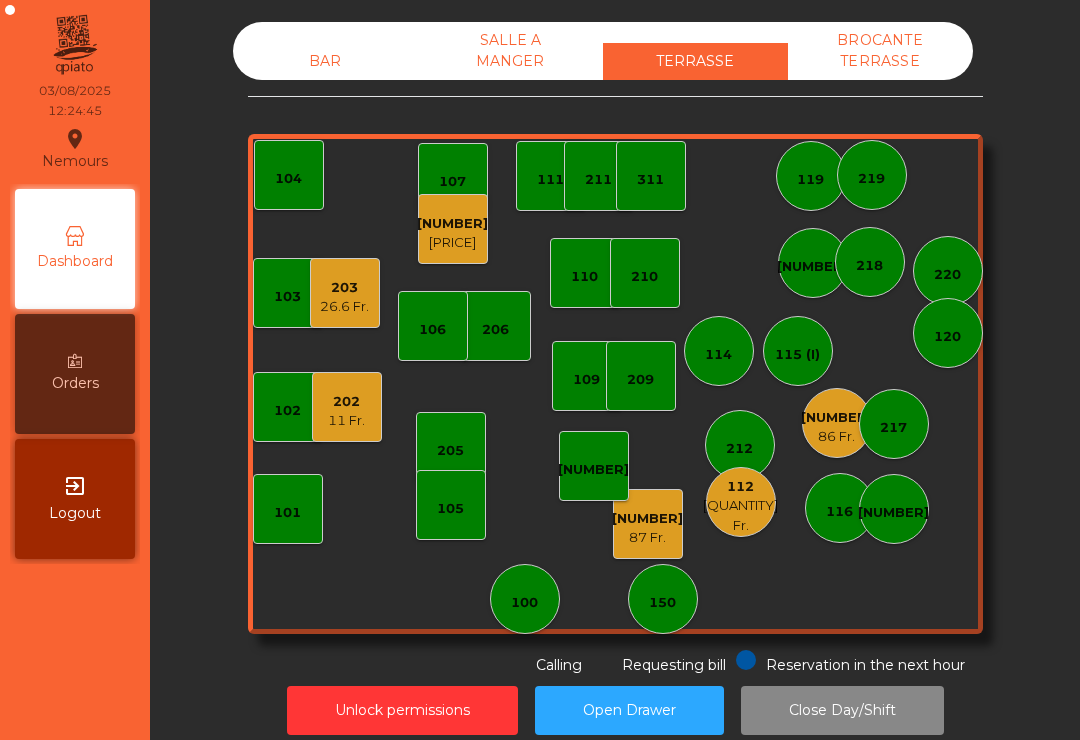 click on "101" 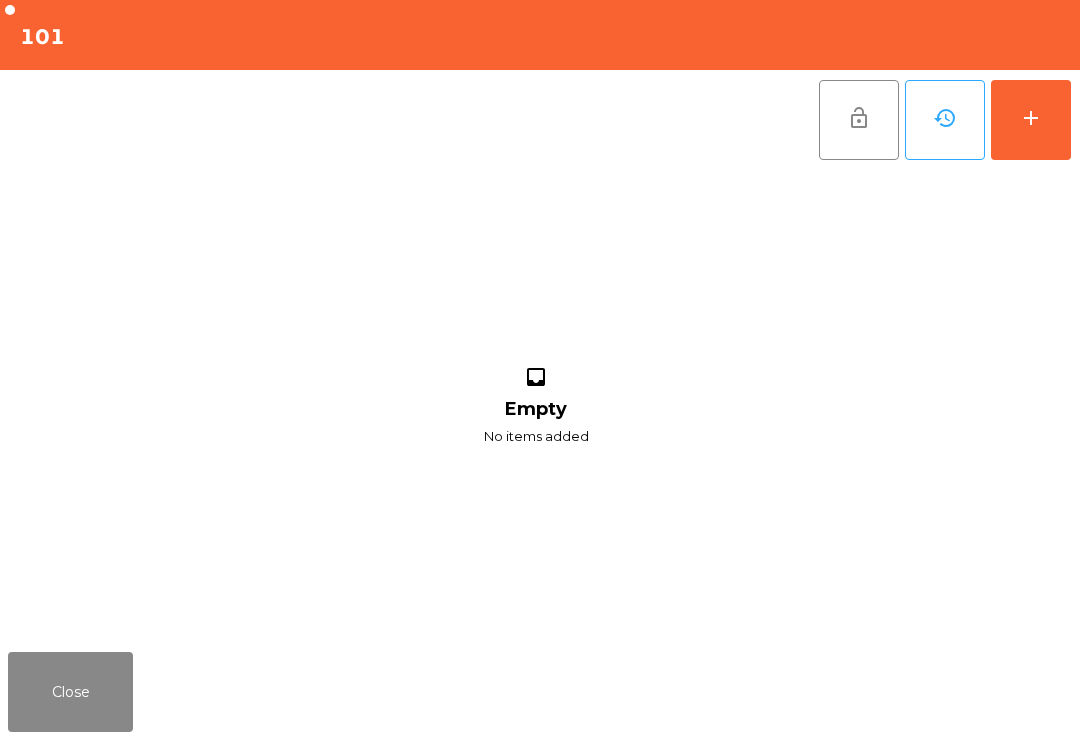 click on "add" 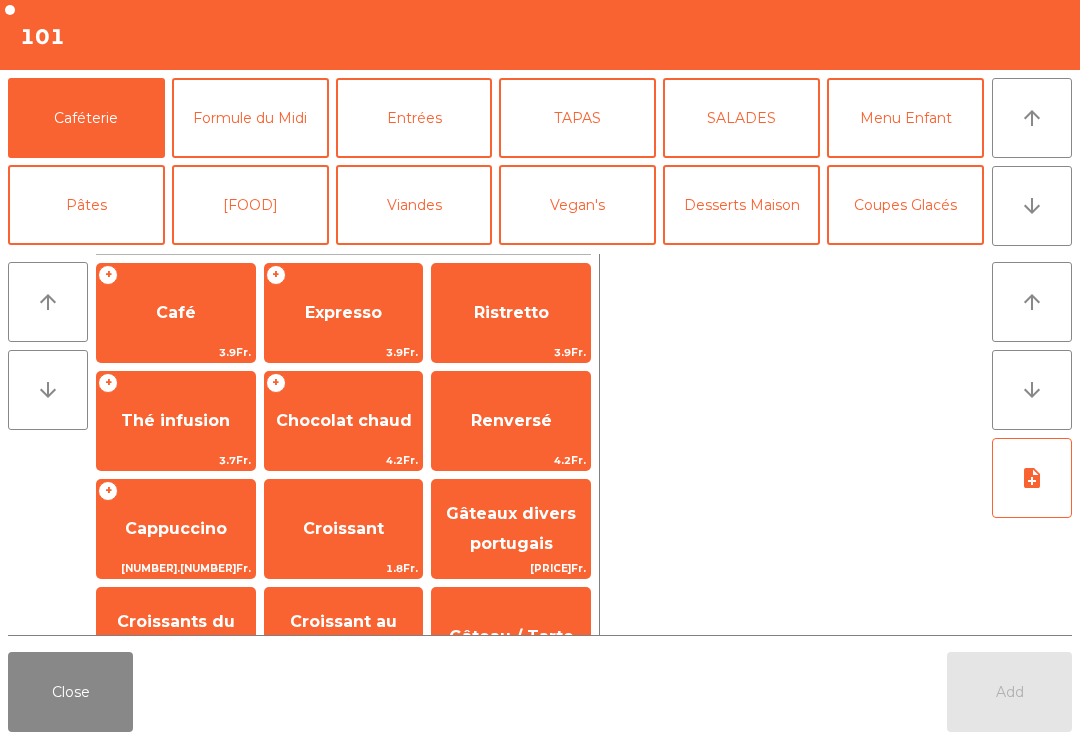 scroll, scrollTop: 168, scrollLeft: 0, axis: vertical 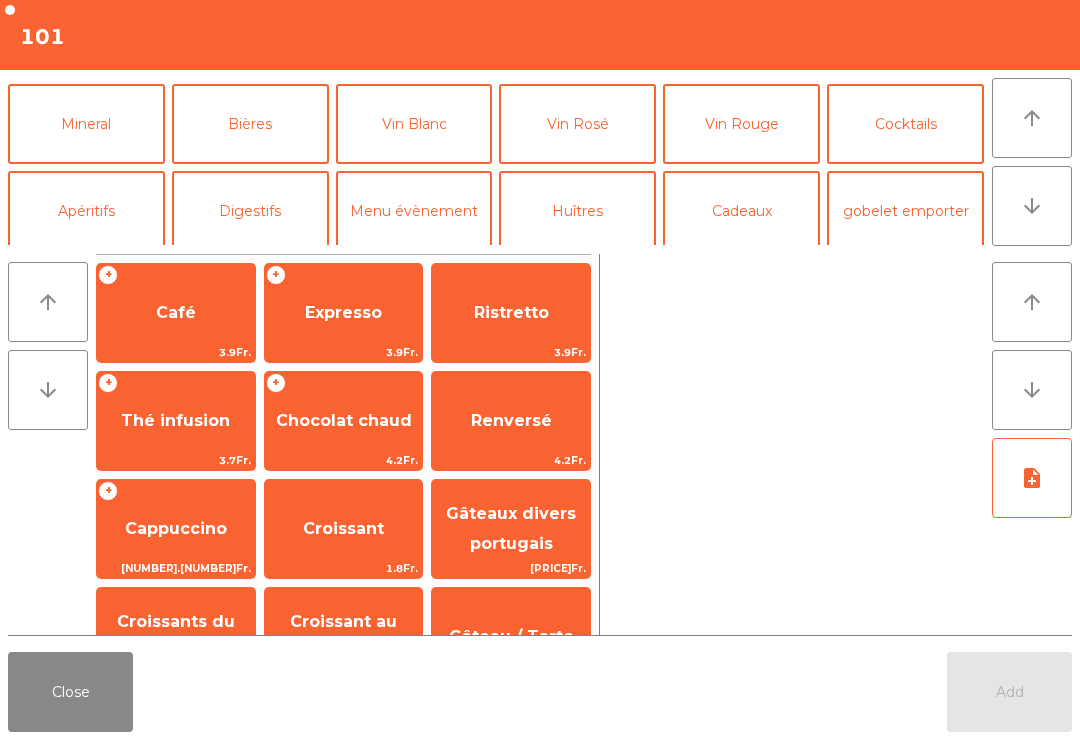 click on "Vin Blanc" 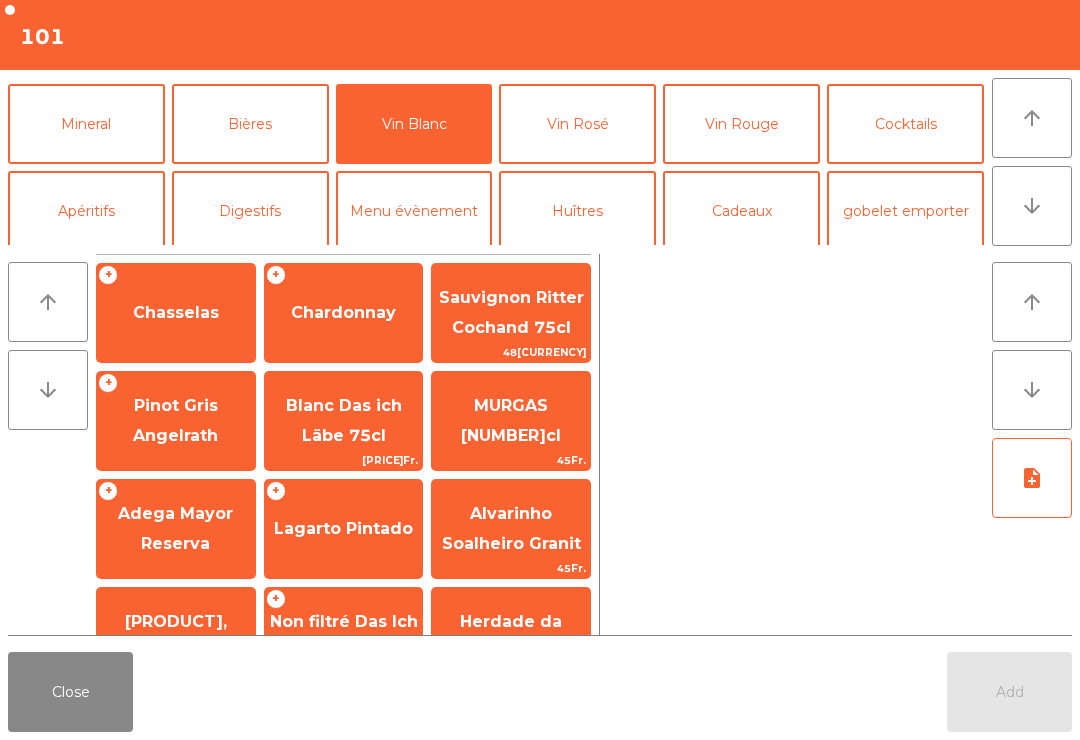 scroll, scrollTop: 76, scrollLeft: 0, axis: vertical 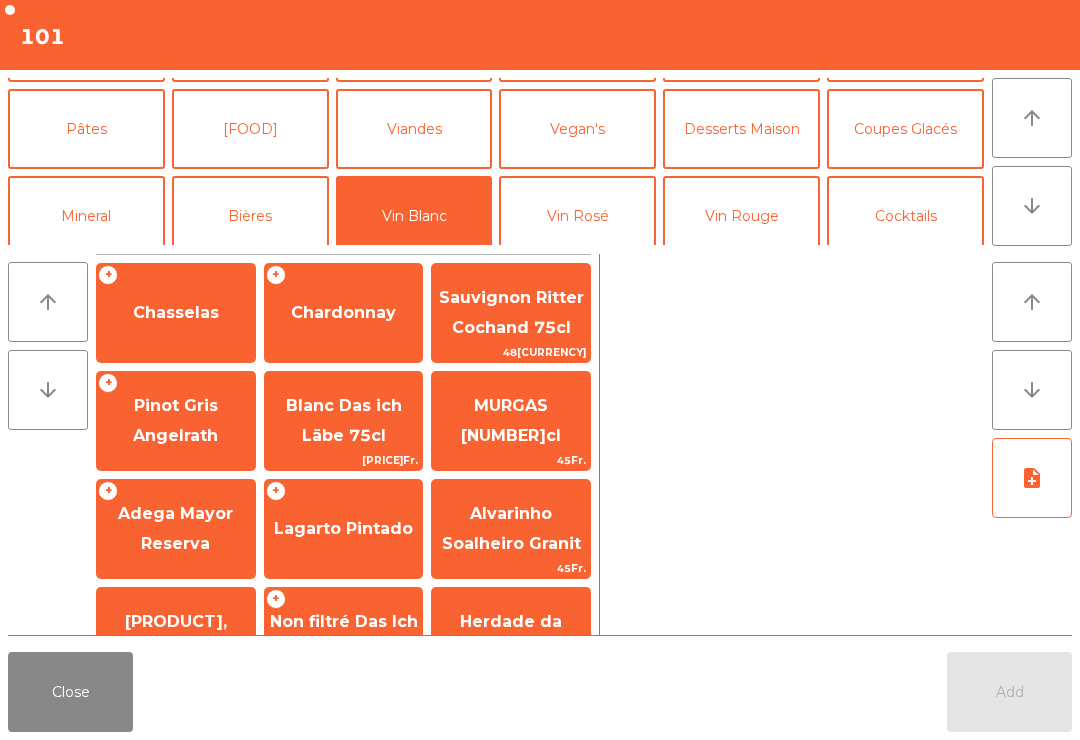 click on "Pinot Gris Angelrath" 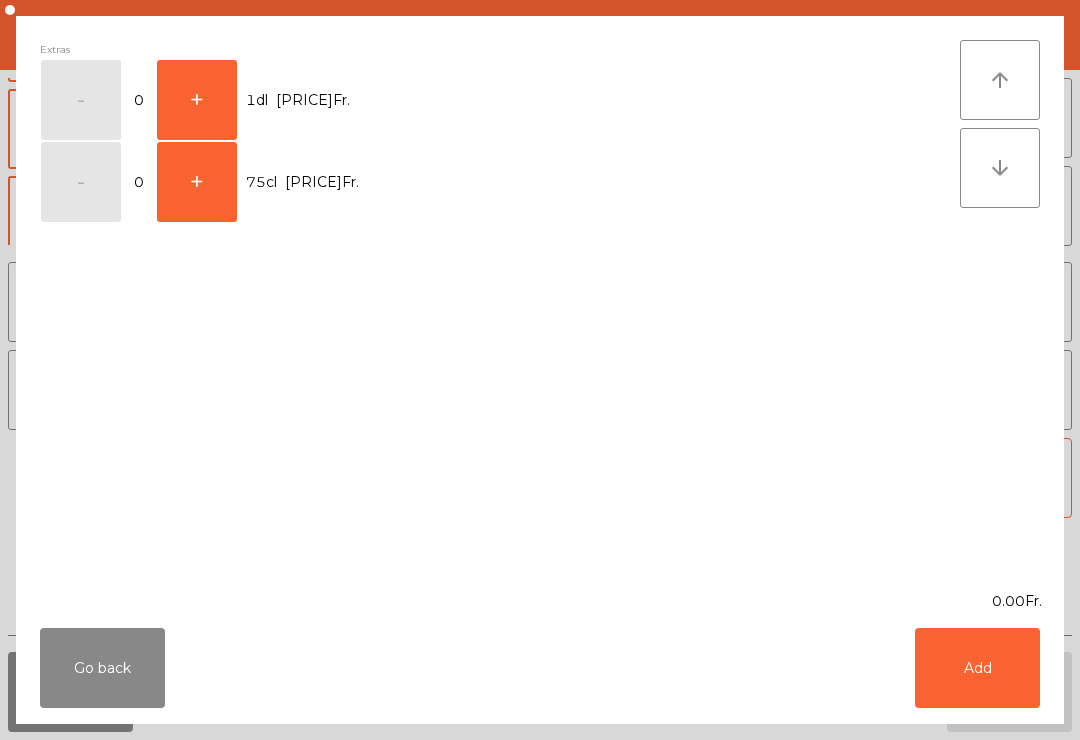 click on "+" 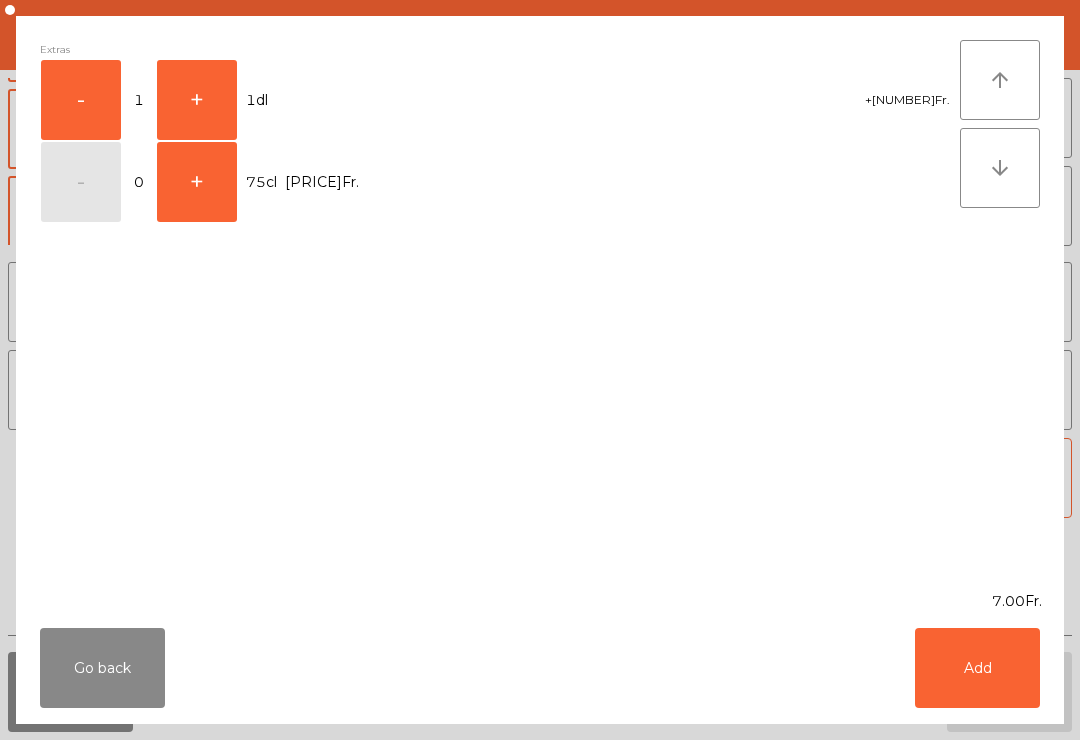 click on "7.00Fr." 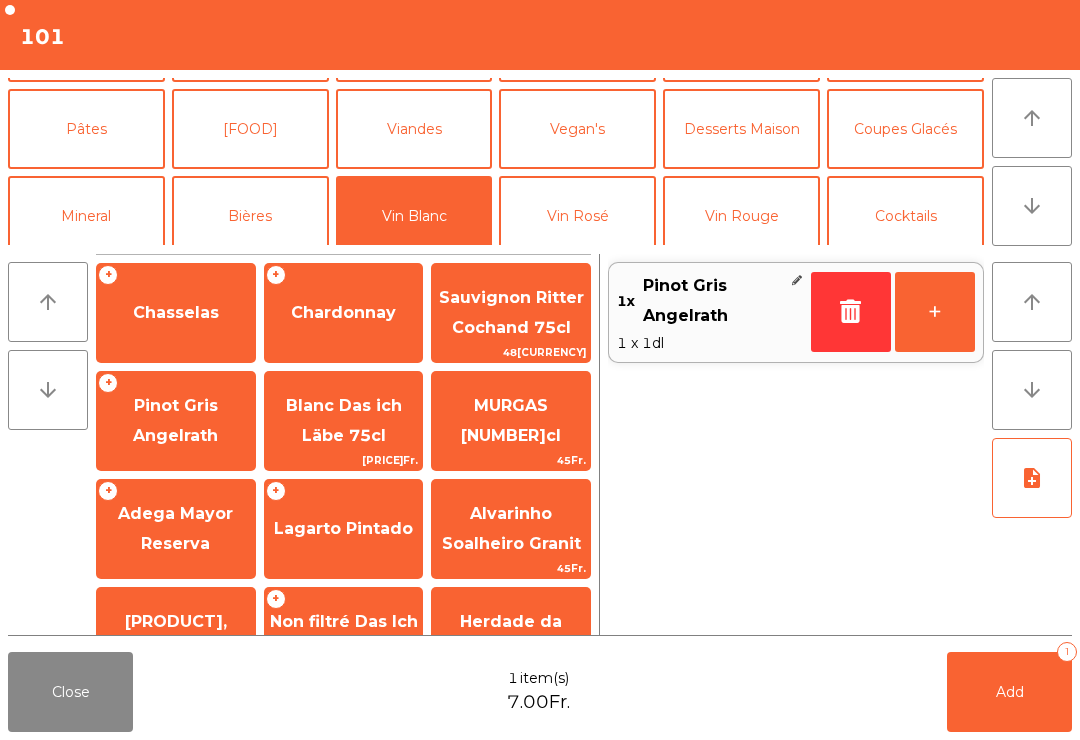 click on "Caféterie" 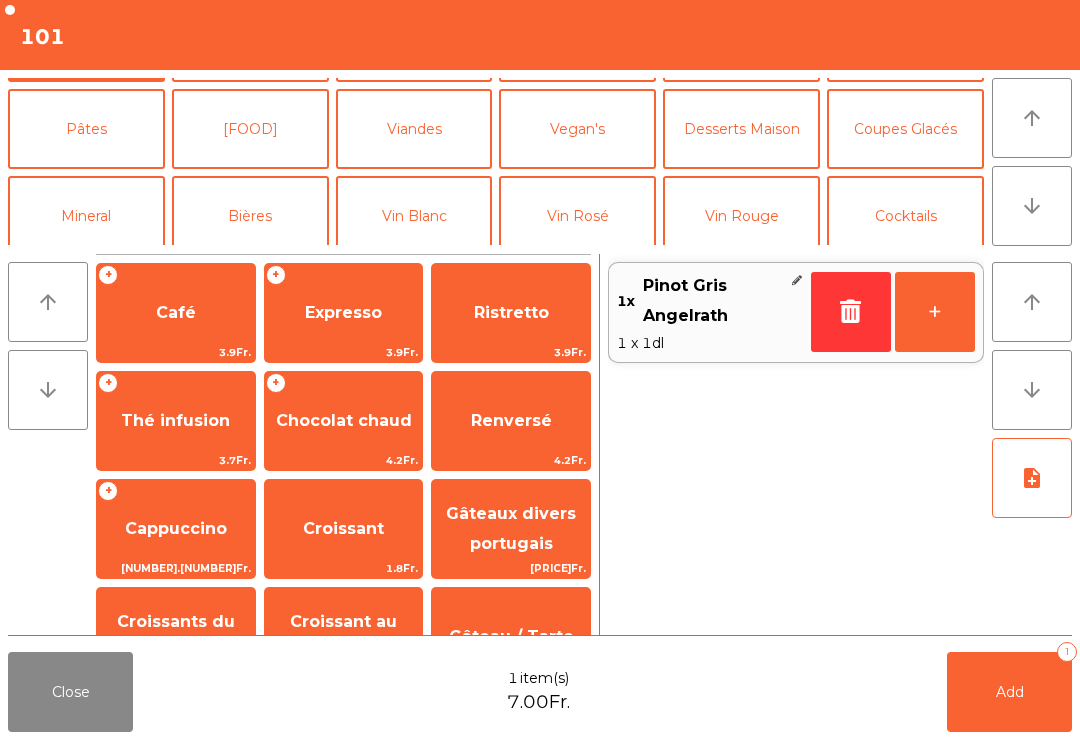 click on "Cappuccino" 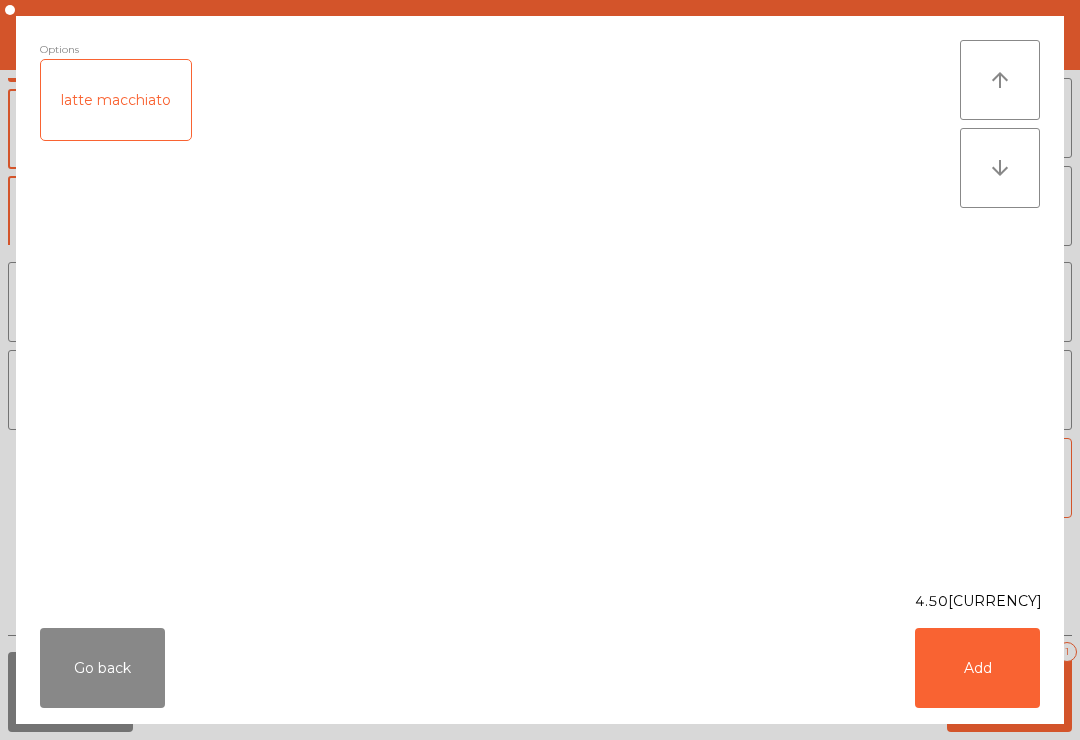 click on "Add" 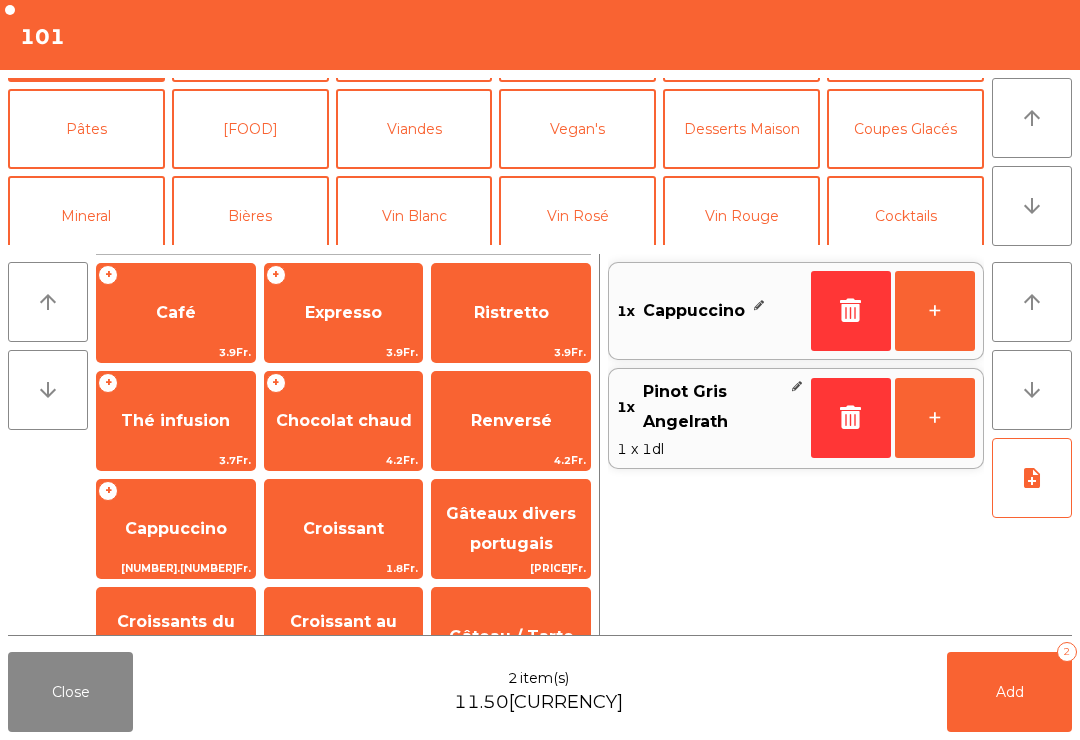 scroll, scrollTop: 0, scrollLeft: 0, axis: both 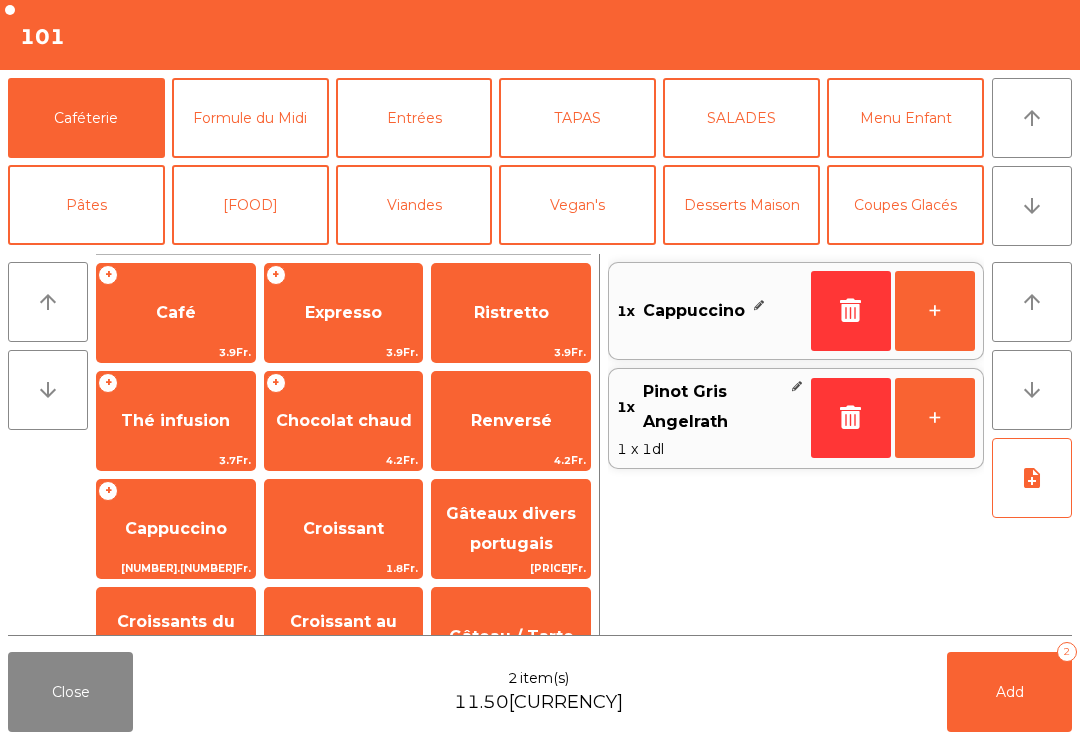 click on "Add   2" 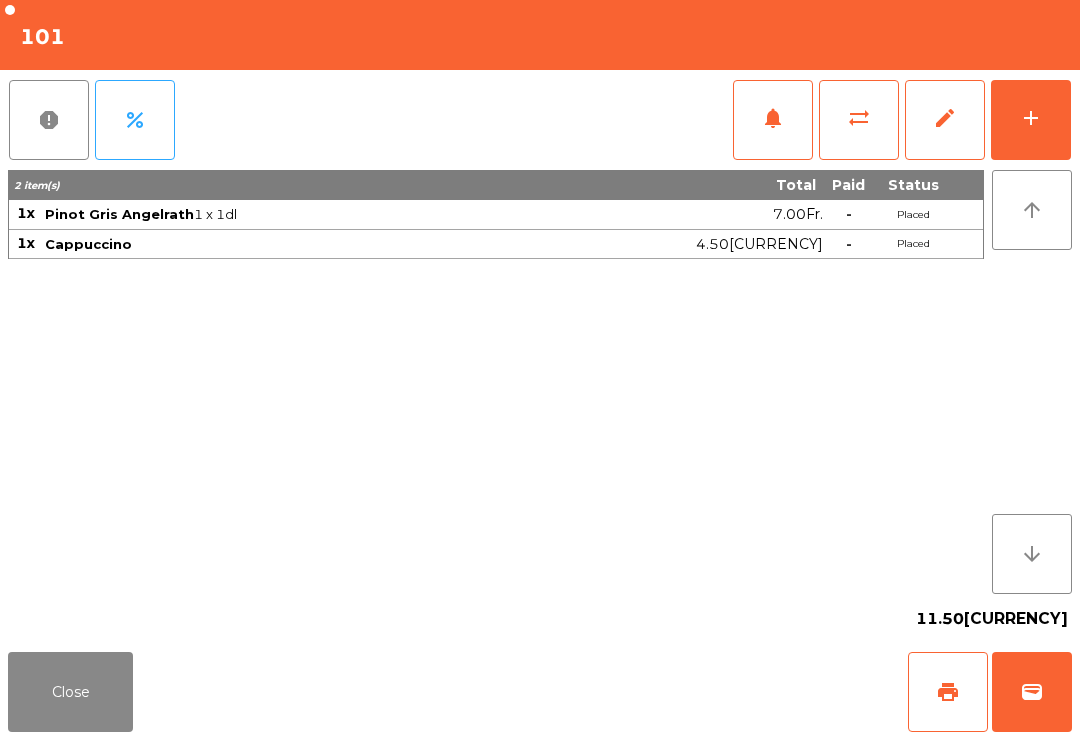 click on "Close" 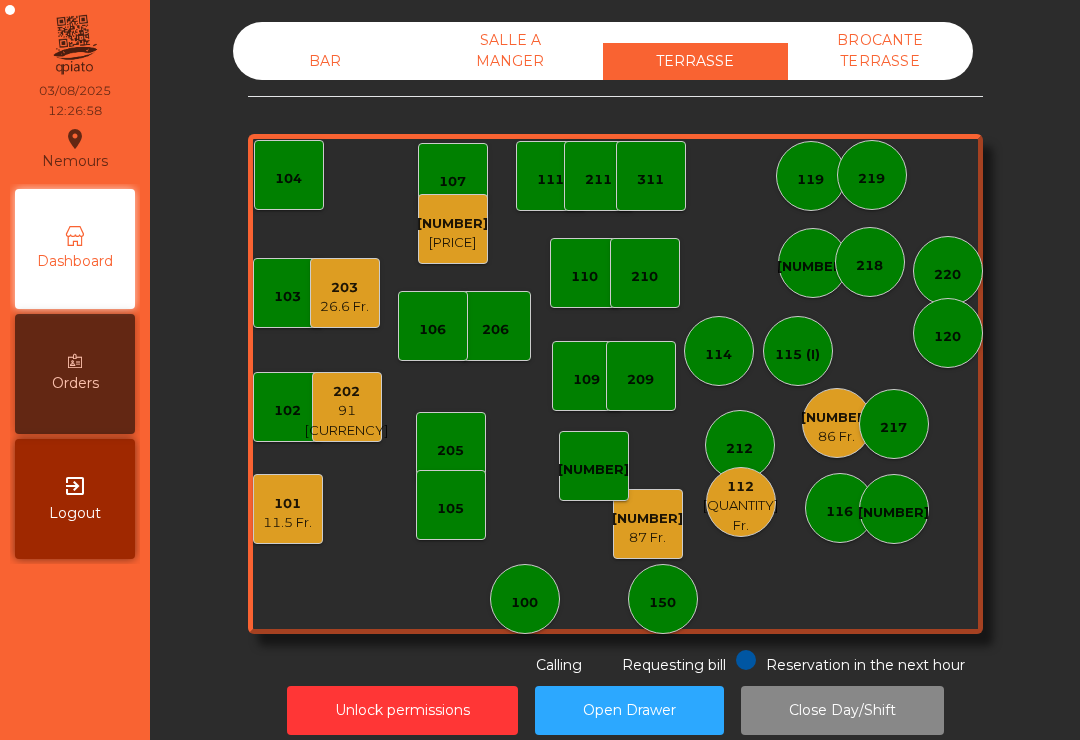 click on "110" 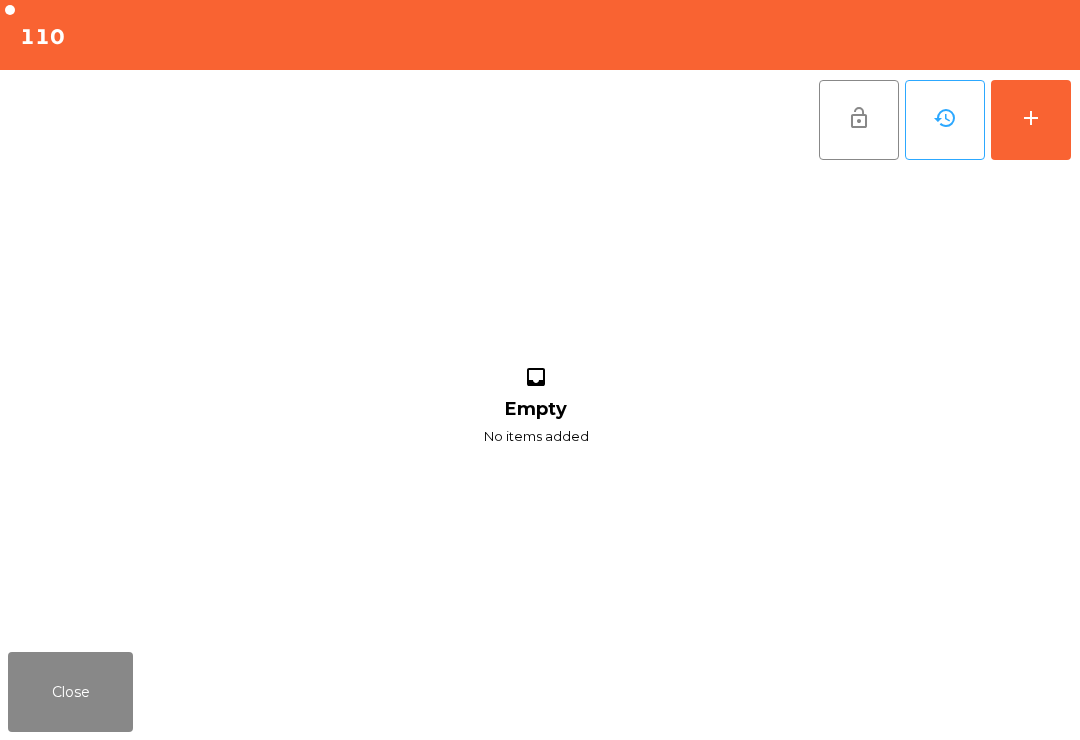 click on "add" 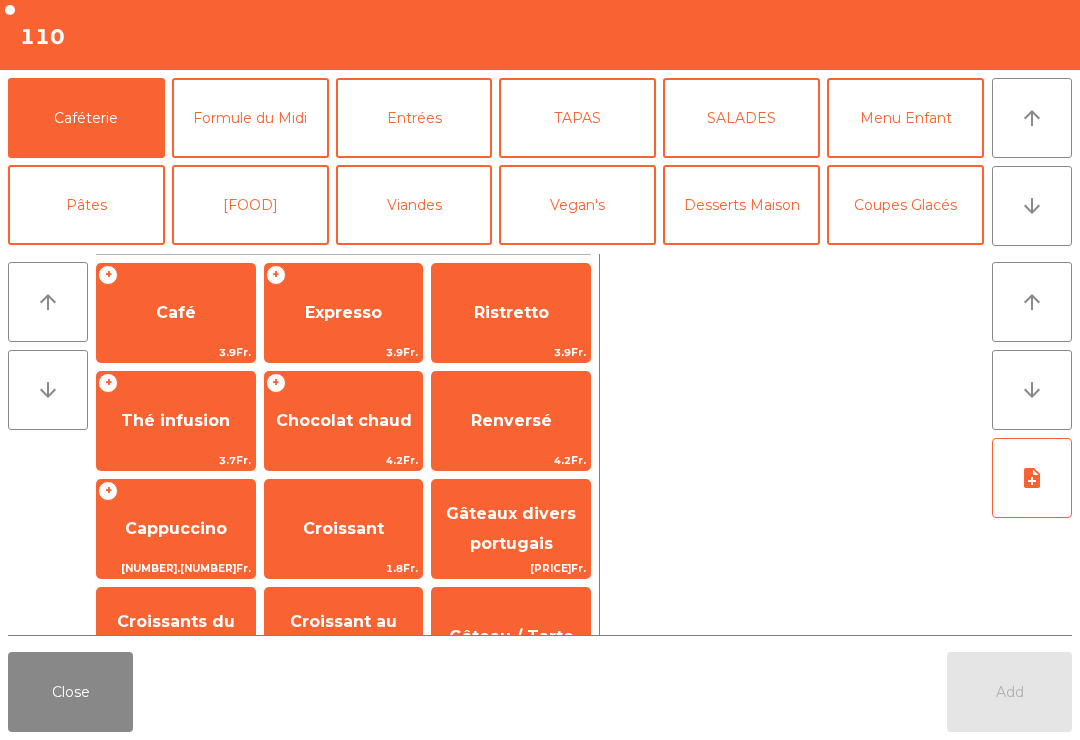 click on "Chocolat chaud" 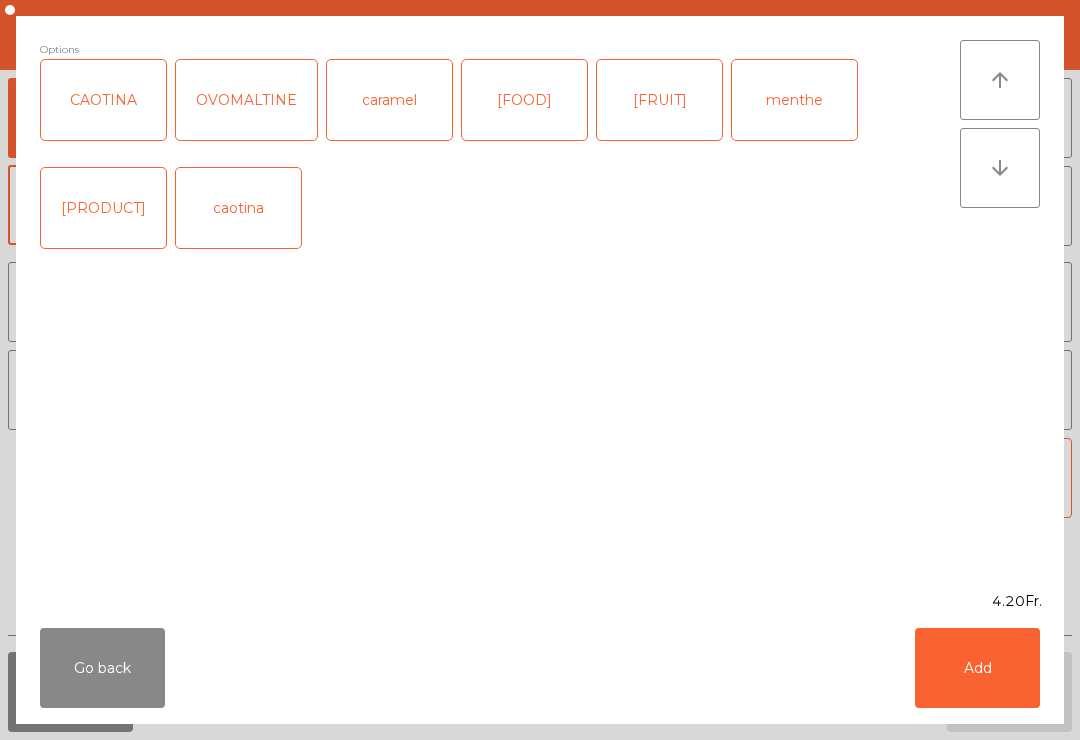 click on "CAOTINA" 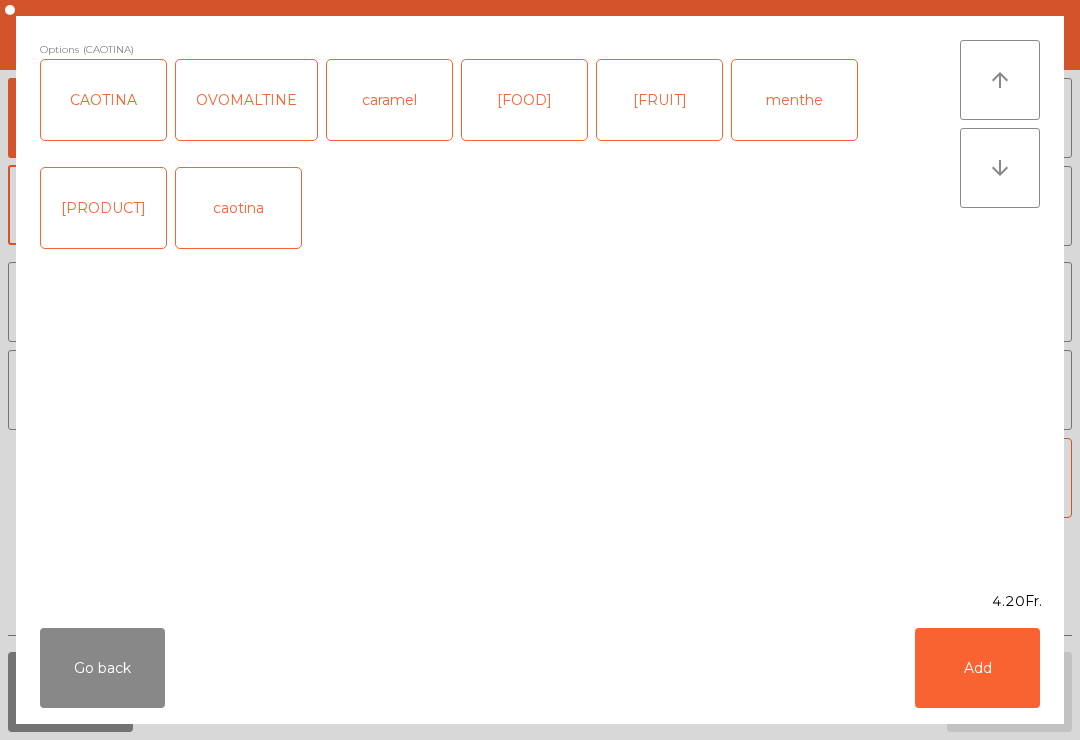 click on "Add" 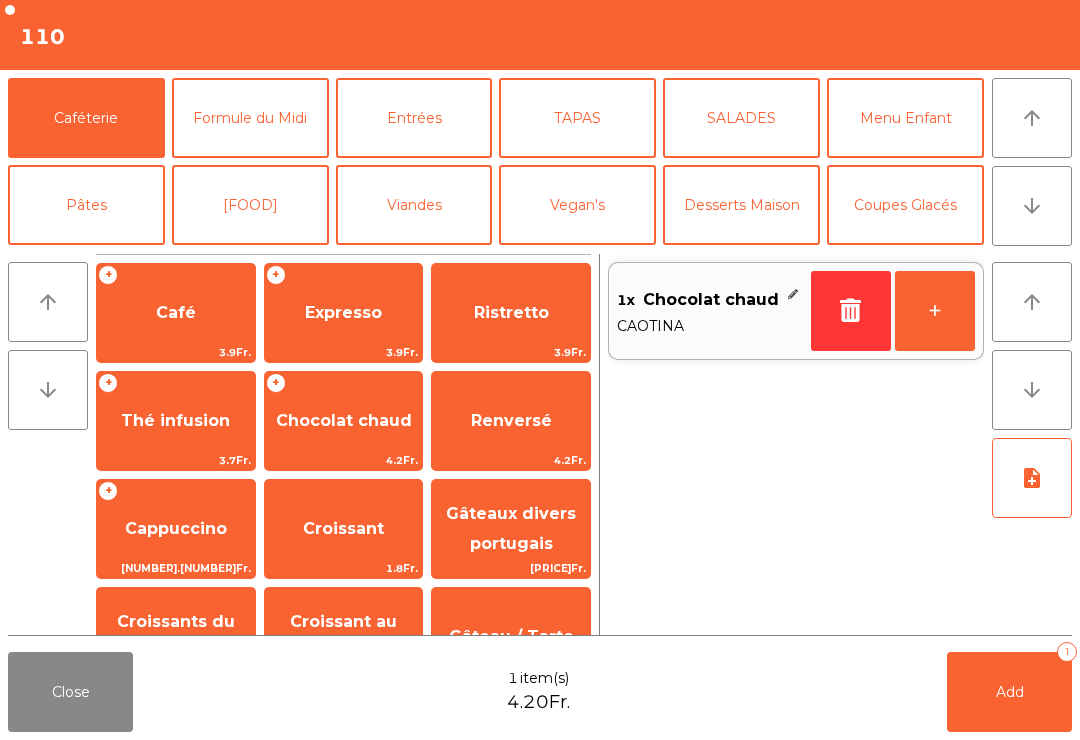 click on "Add   1" 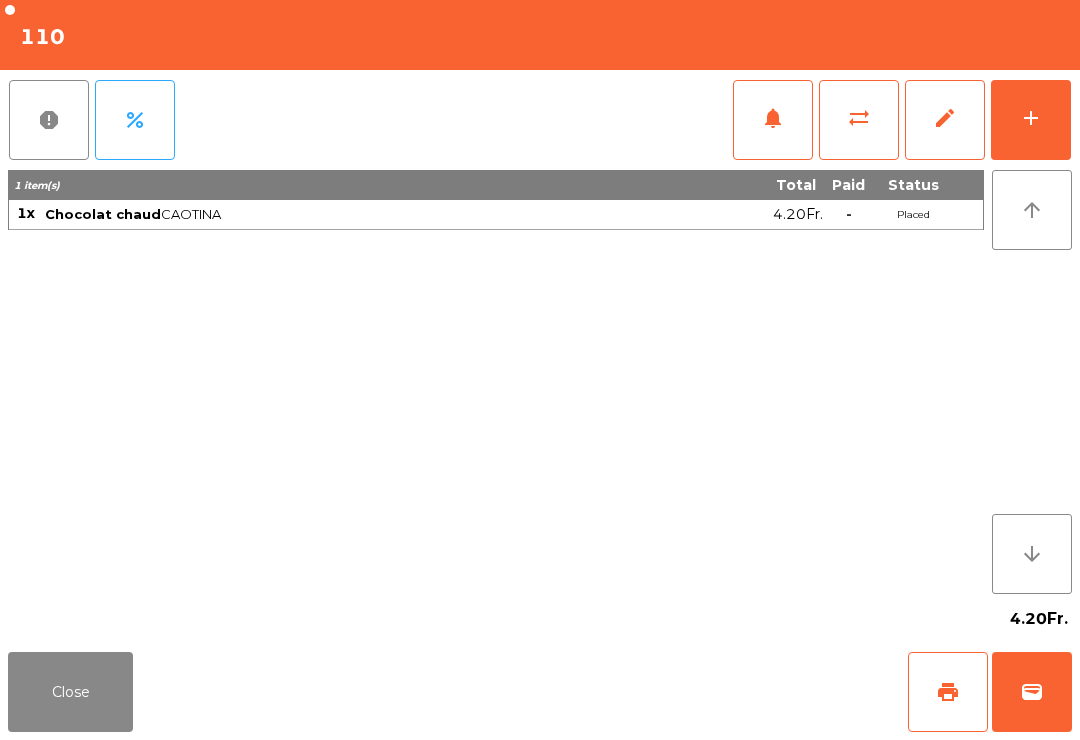 click on "[PRICE]Fr." 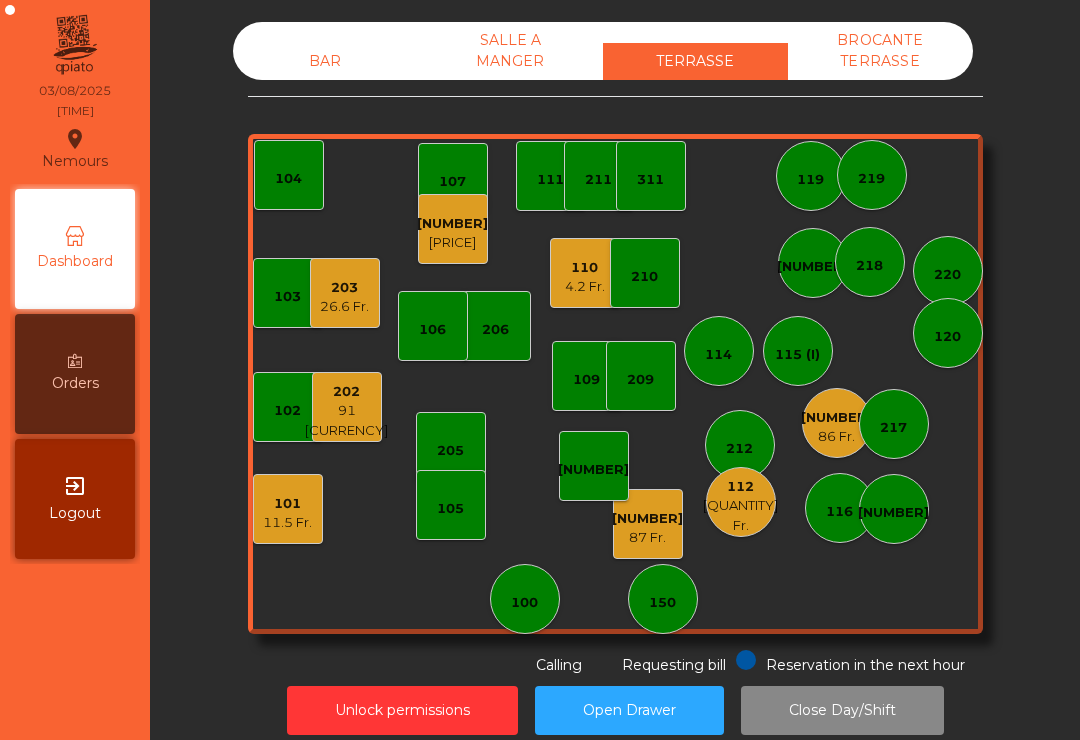 click on "58.8 Fr." 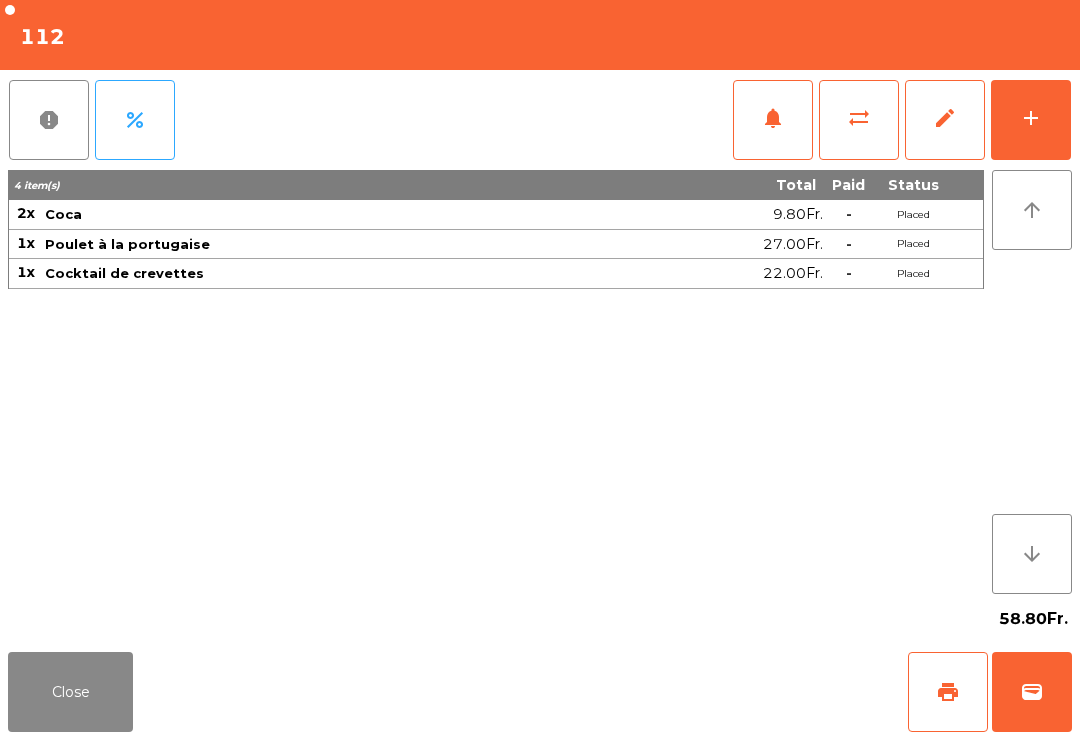 click on "Close" 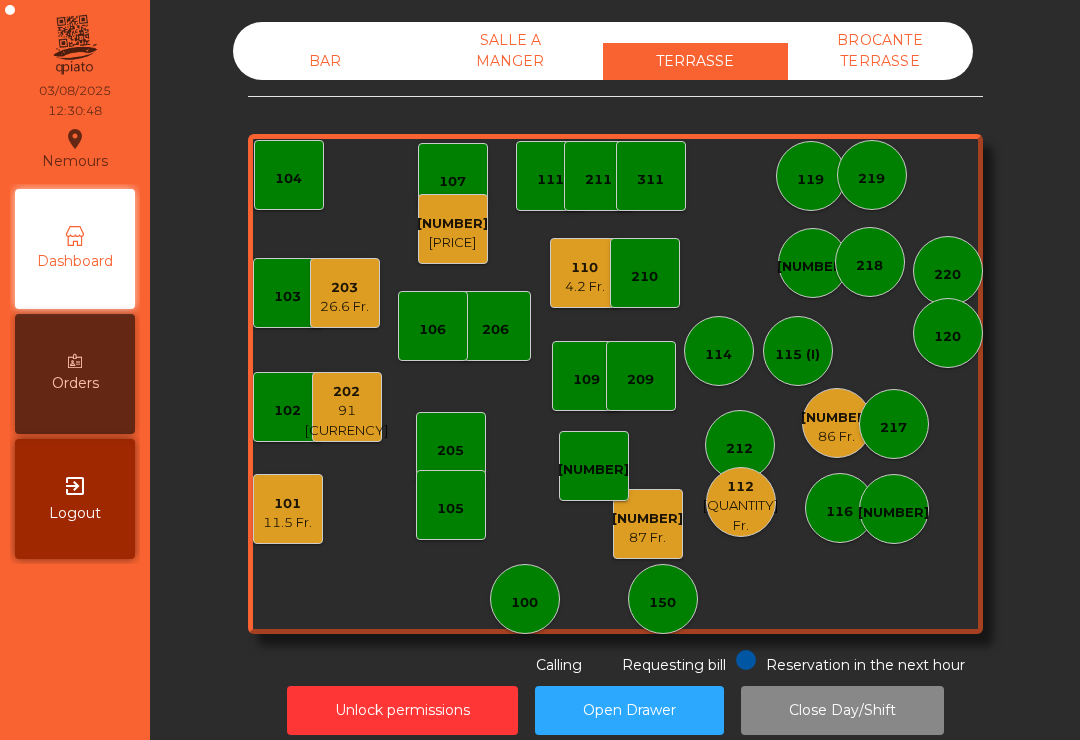 click on "150" 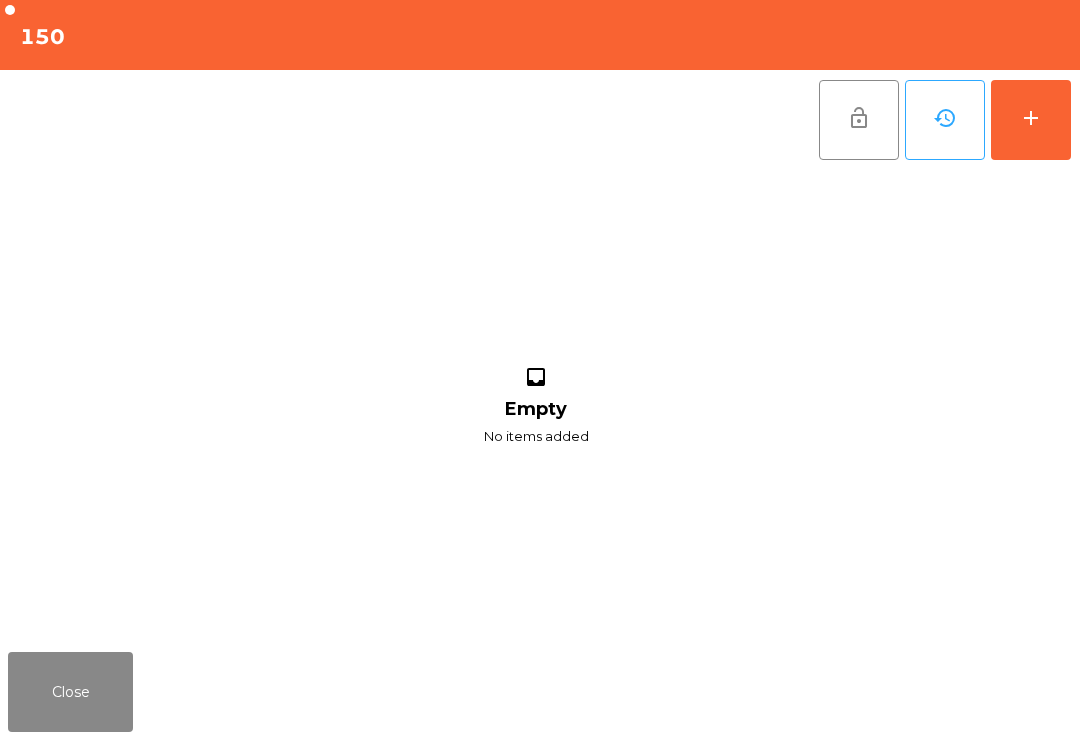 click on "add" 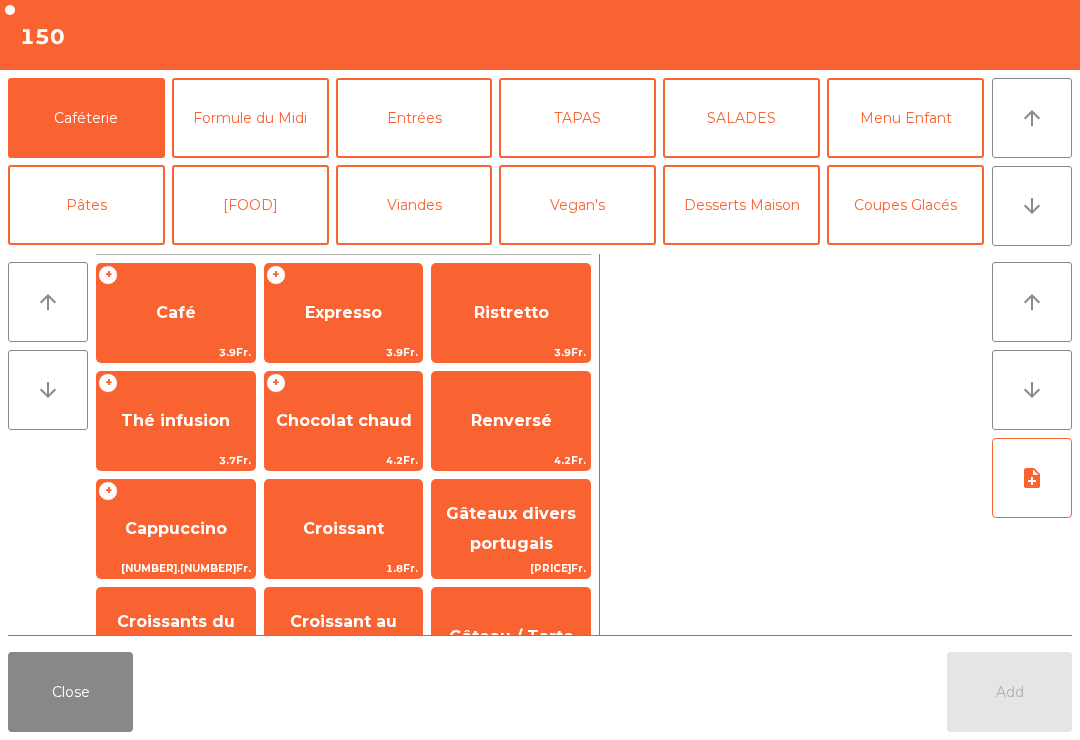 scroll, scrollTop: 15, scrollLeft: 0, axis: vertical 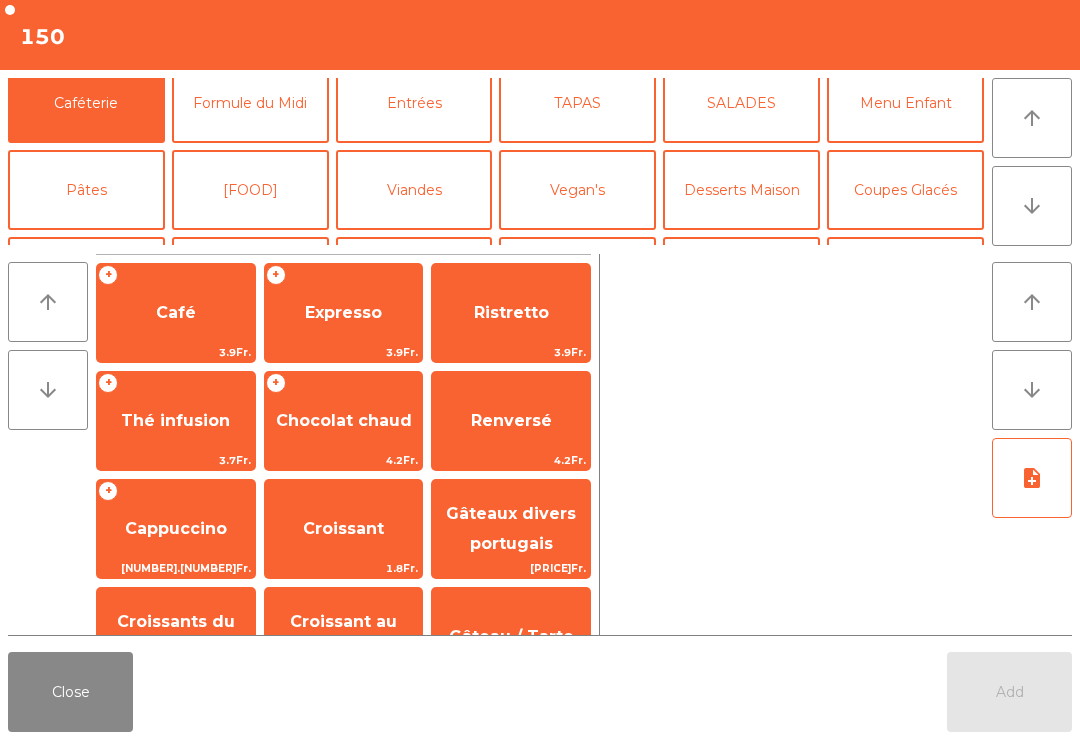 click on "Vin Blanc" 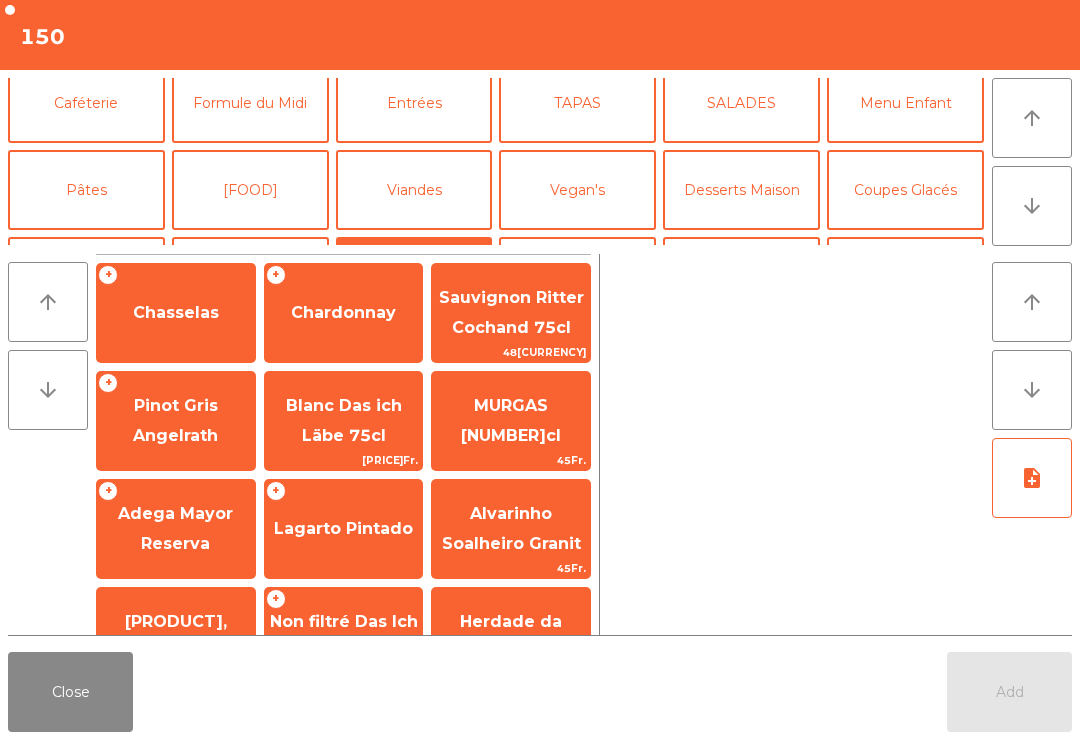 scroll, scrollTop: 158, scrollLeft: 0, axis: vertical 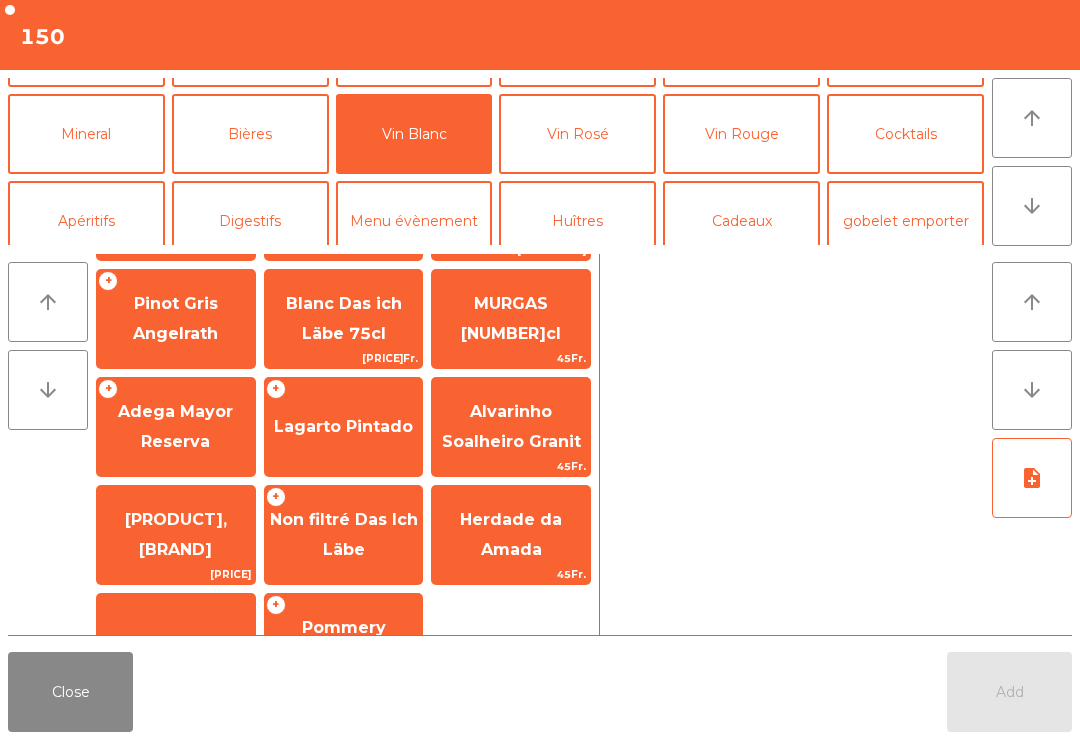 click on "Adega Mayor Reserva" 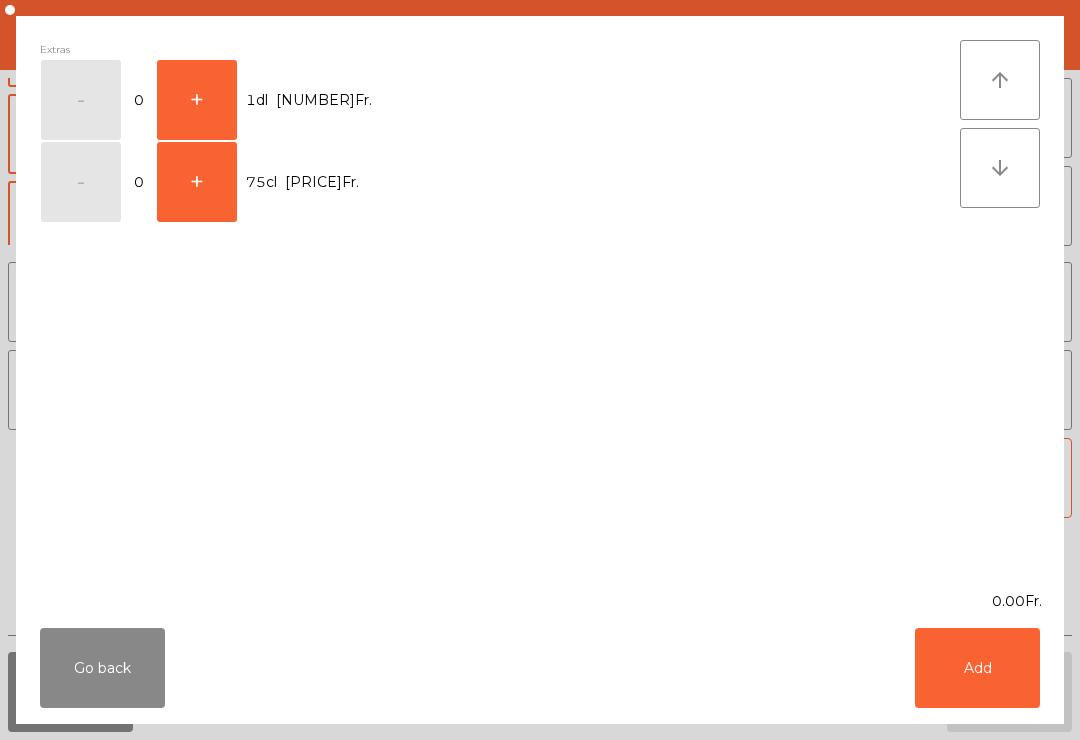 click on "+" 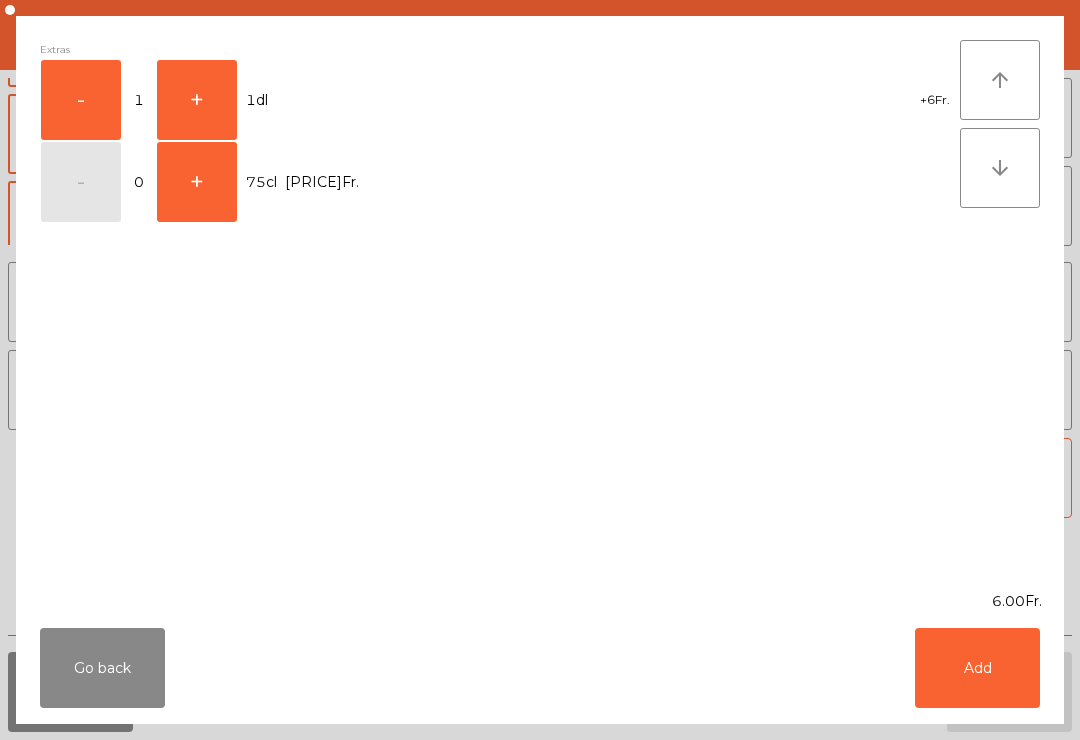 click on "Go back   Add" 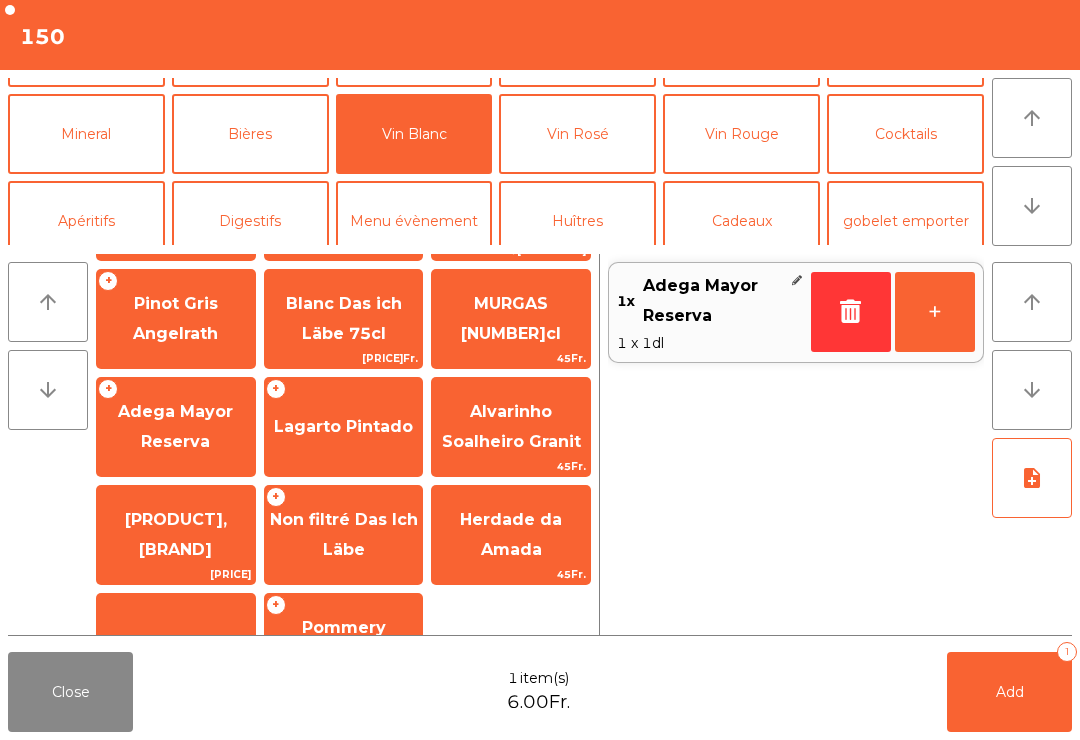 click on "+" 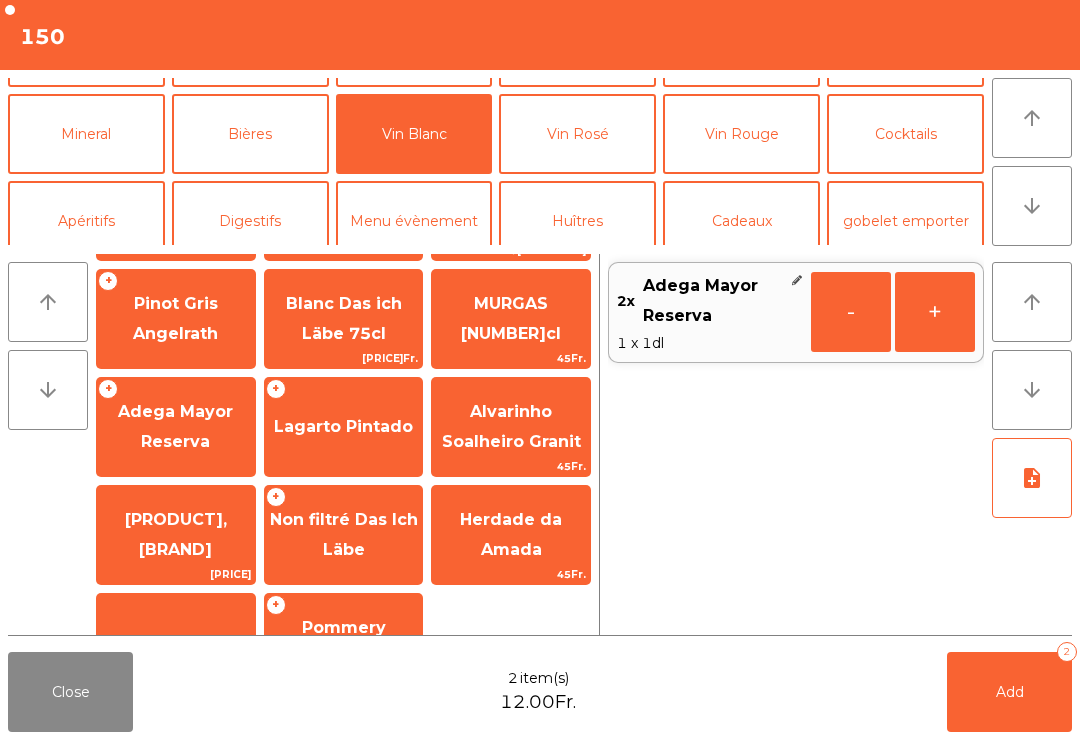 click on "Add   2" 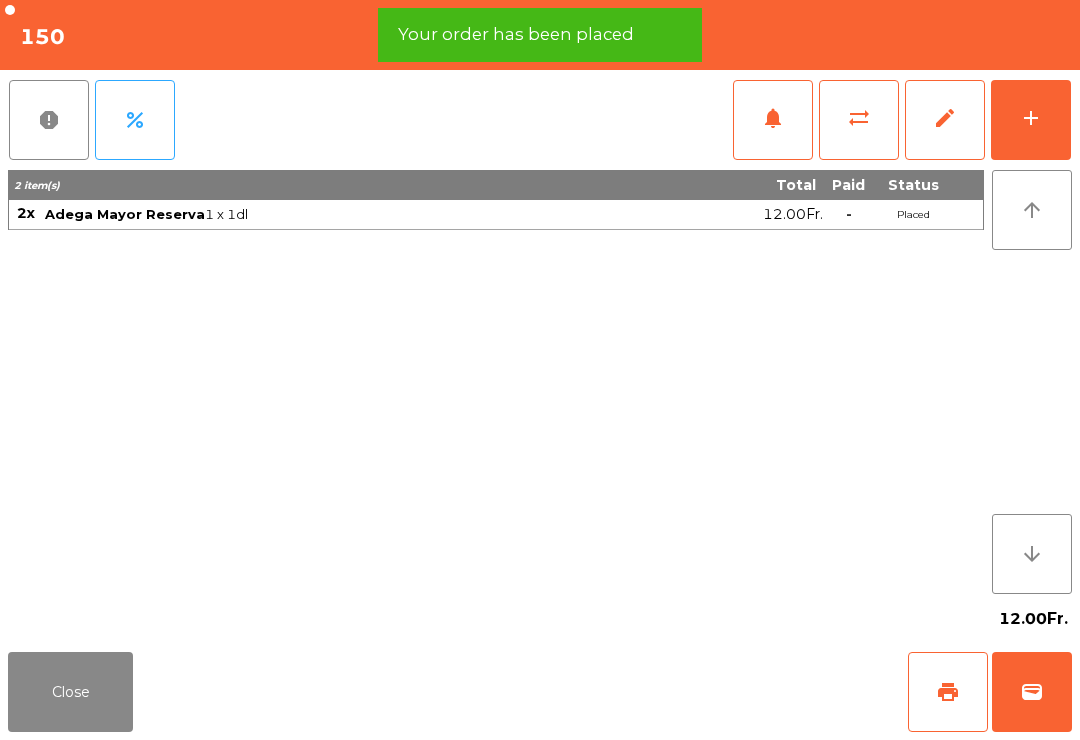 click on "print" 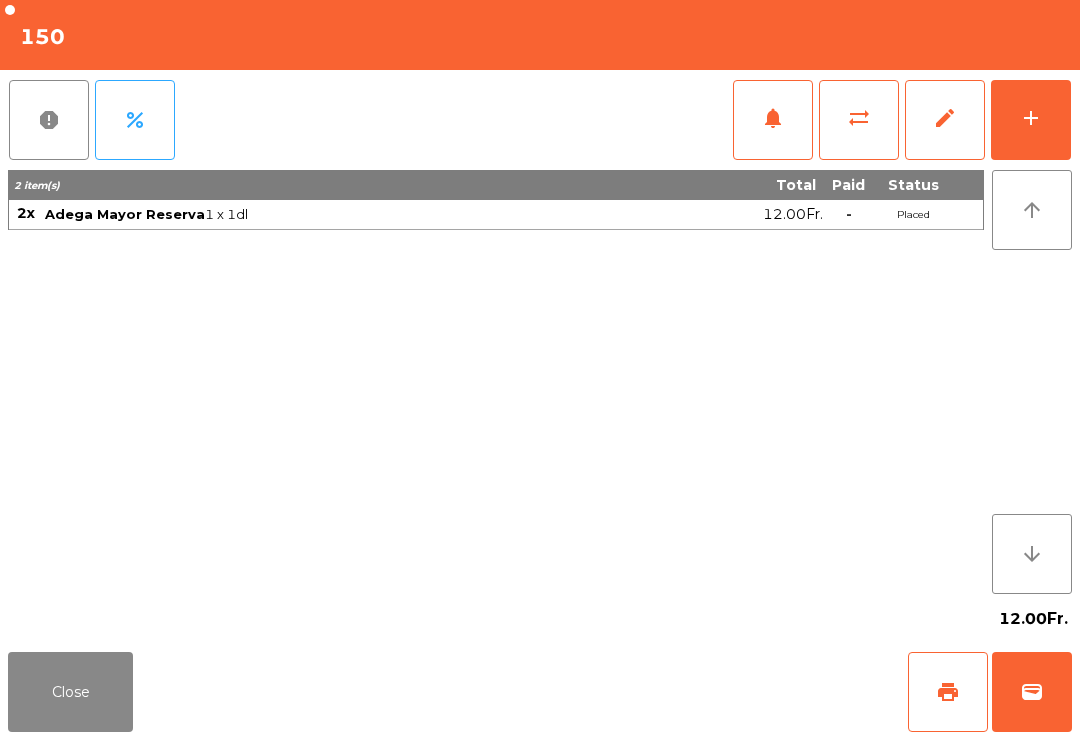 click on "Close" 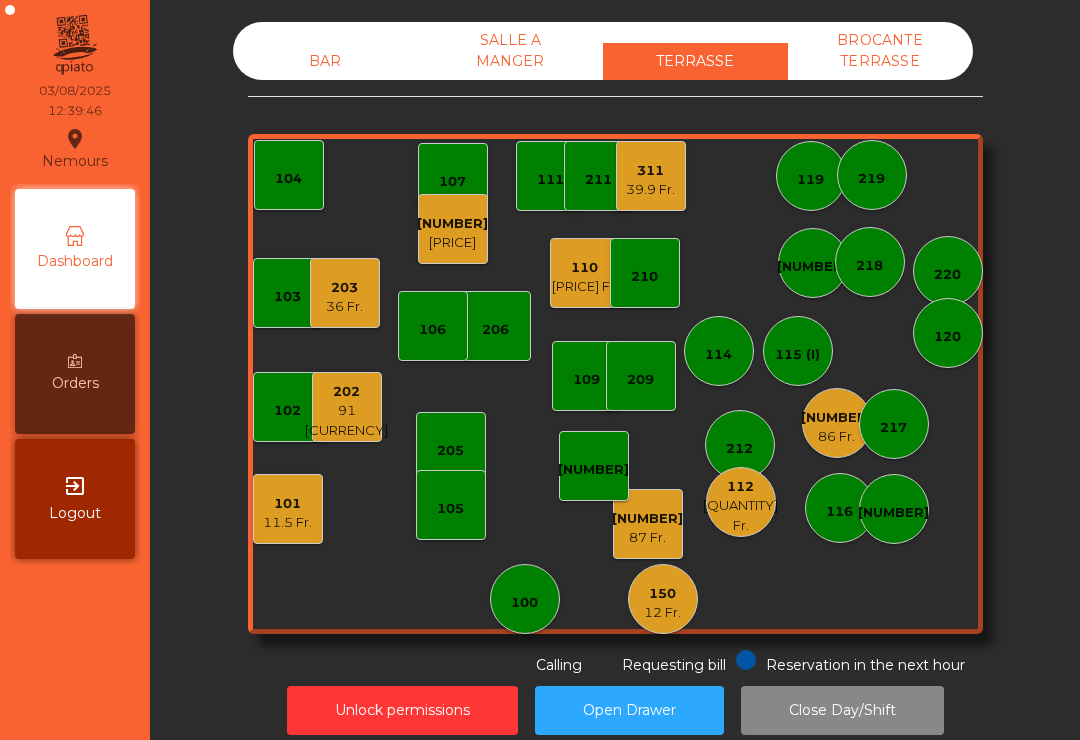 click on "108" 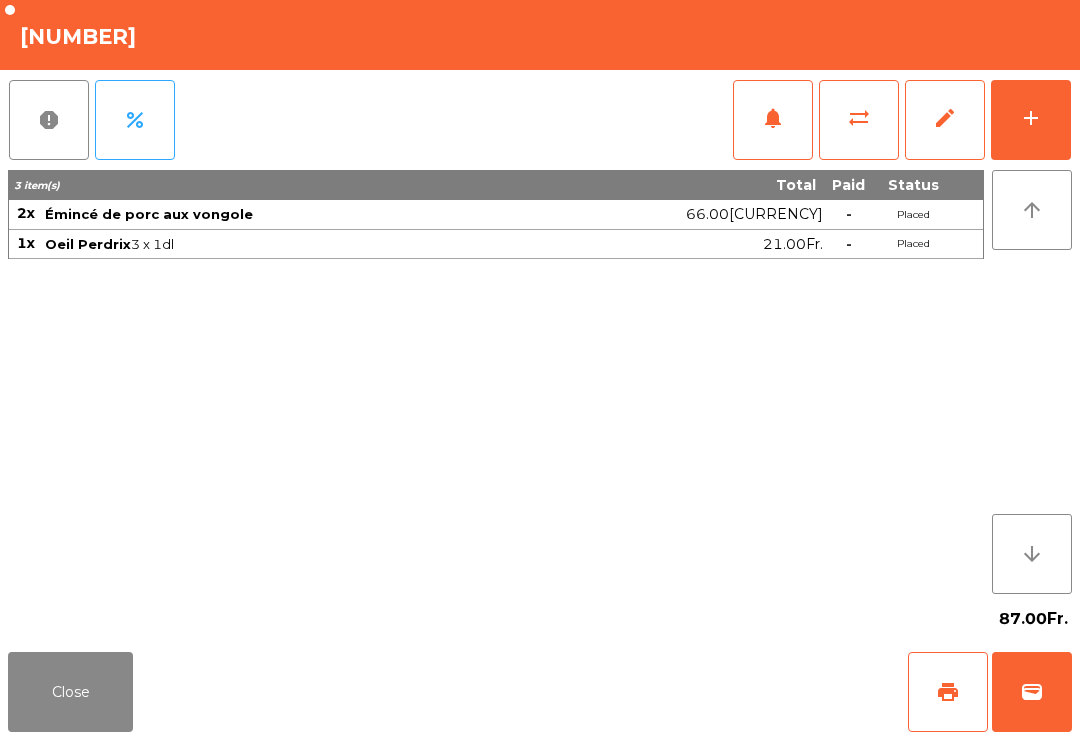 click on "add" 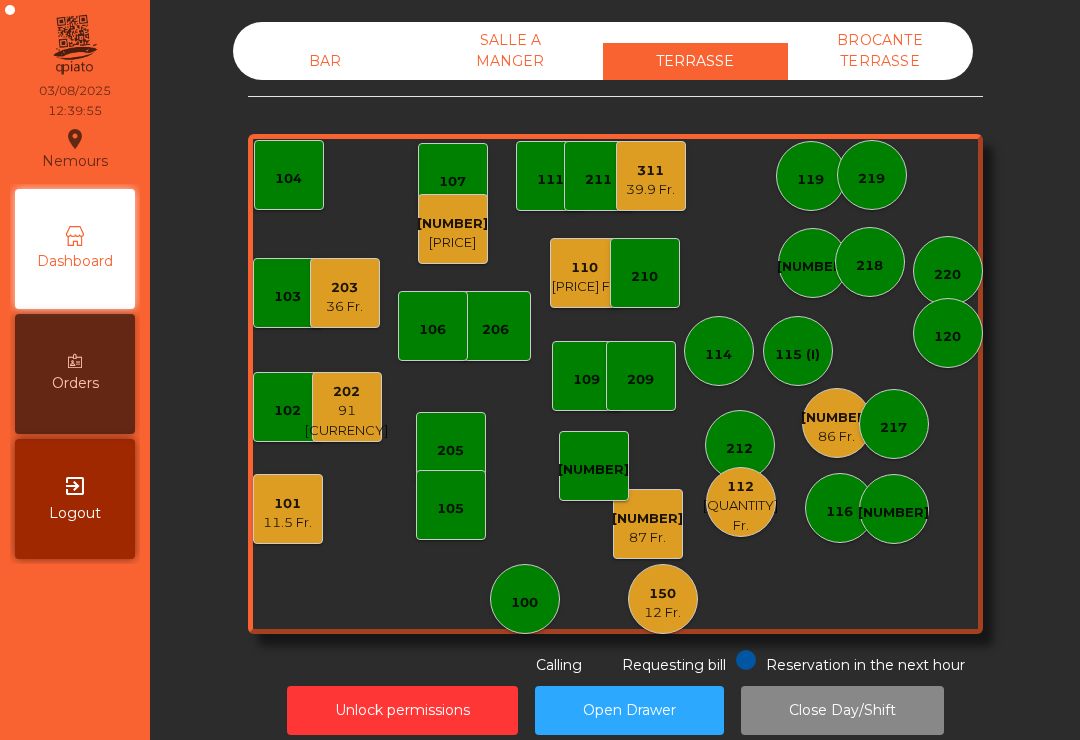 click on "12 Fr." 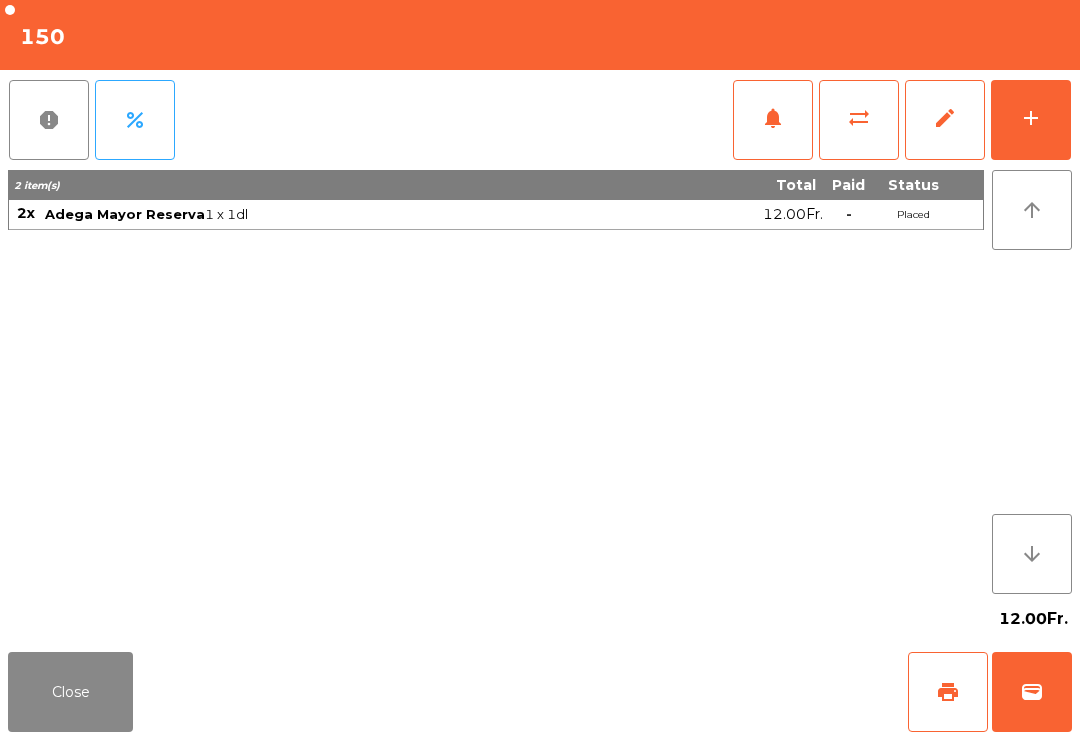 click on "Close" 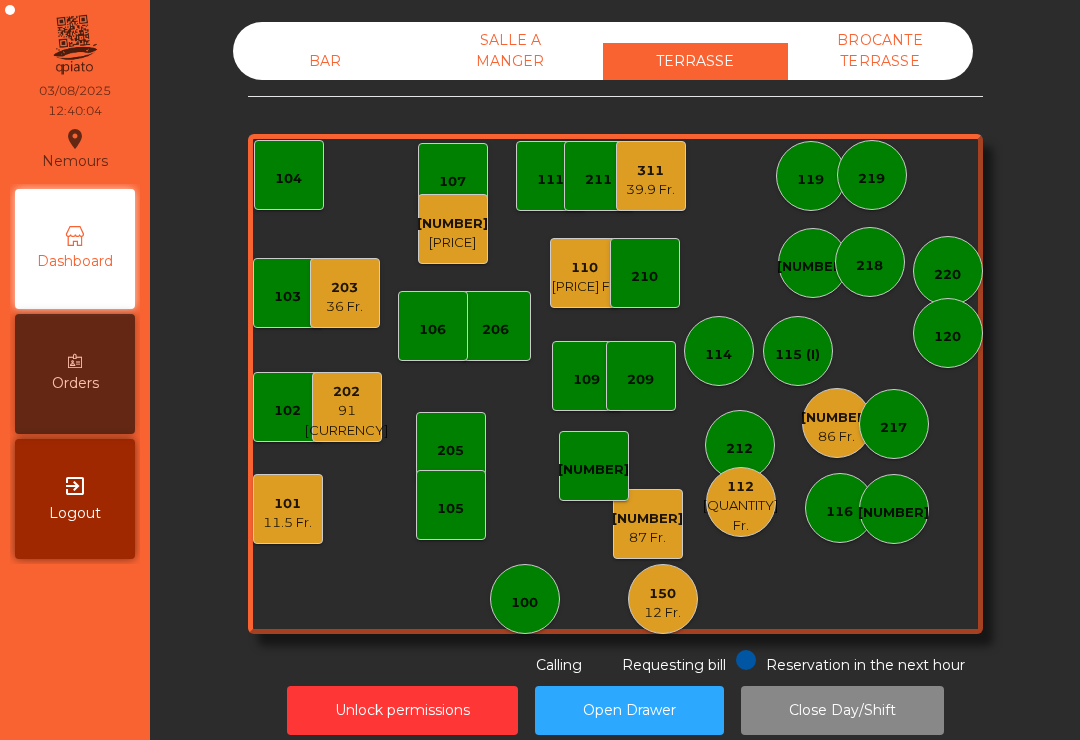 click on "150   12 Fr." 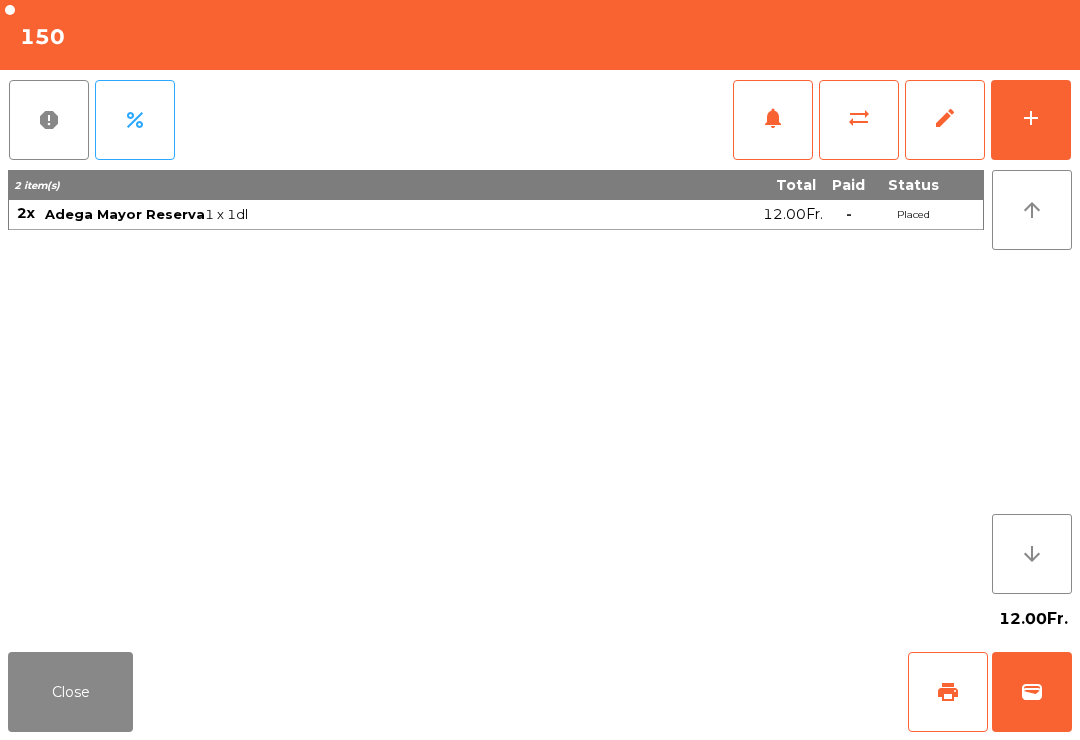 click on "add" 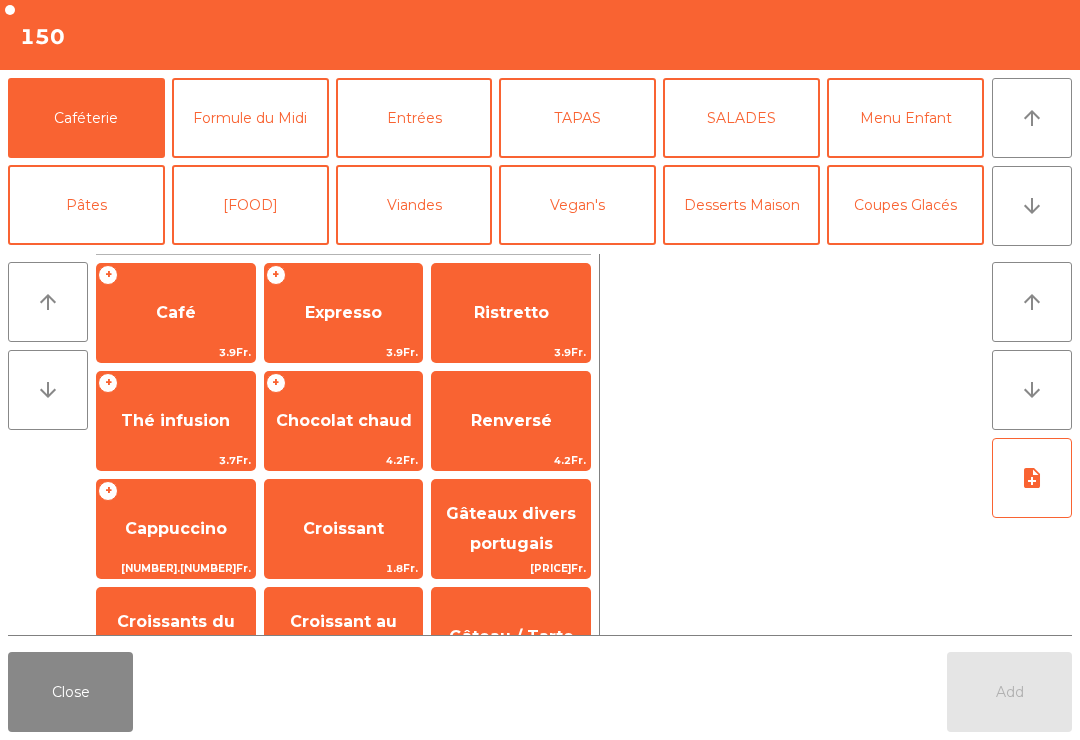 click on "Formule du Midi" 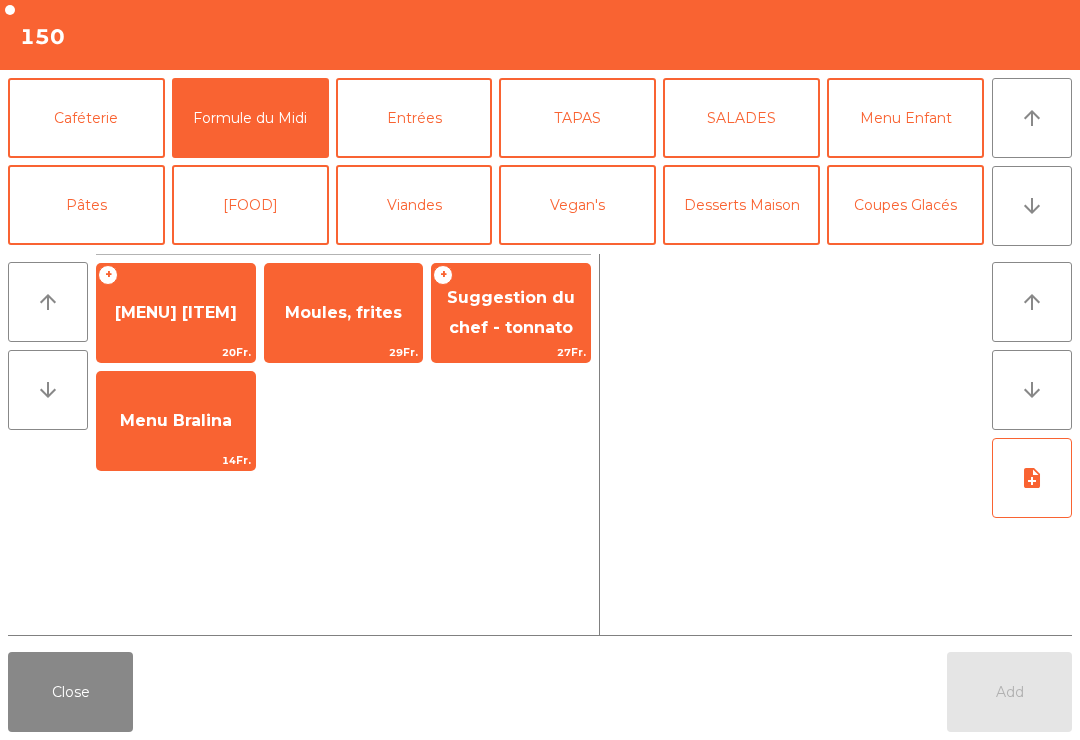 click on "Moules, frites" 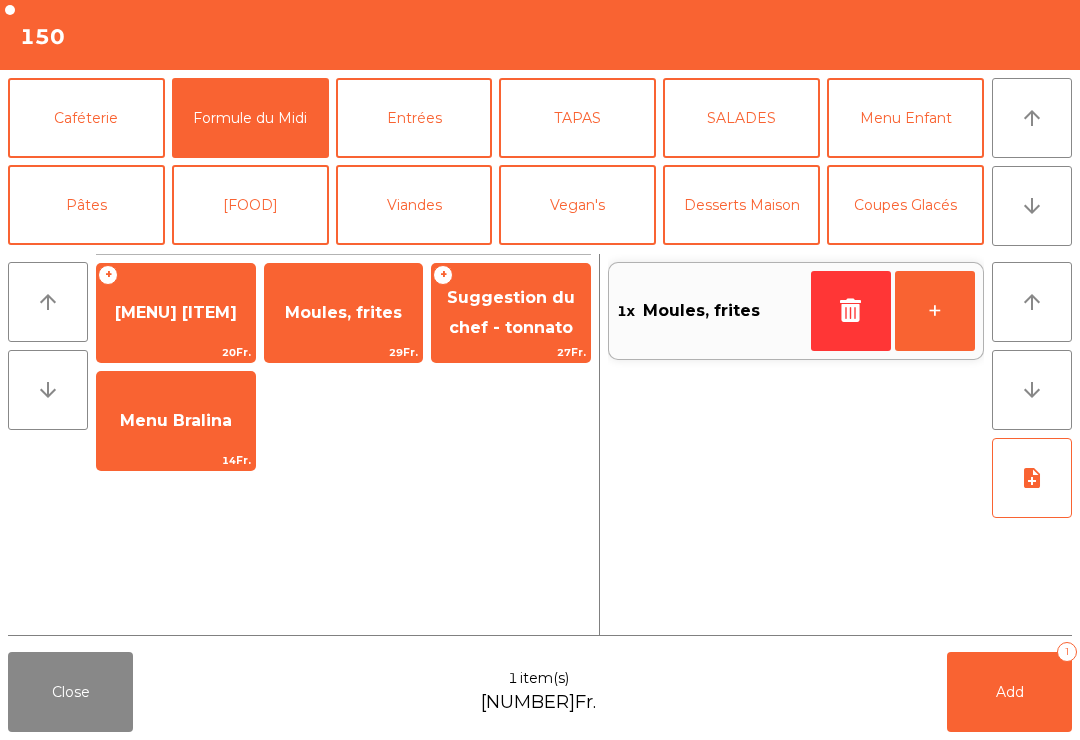 click on "note_add" 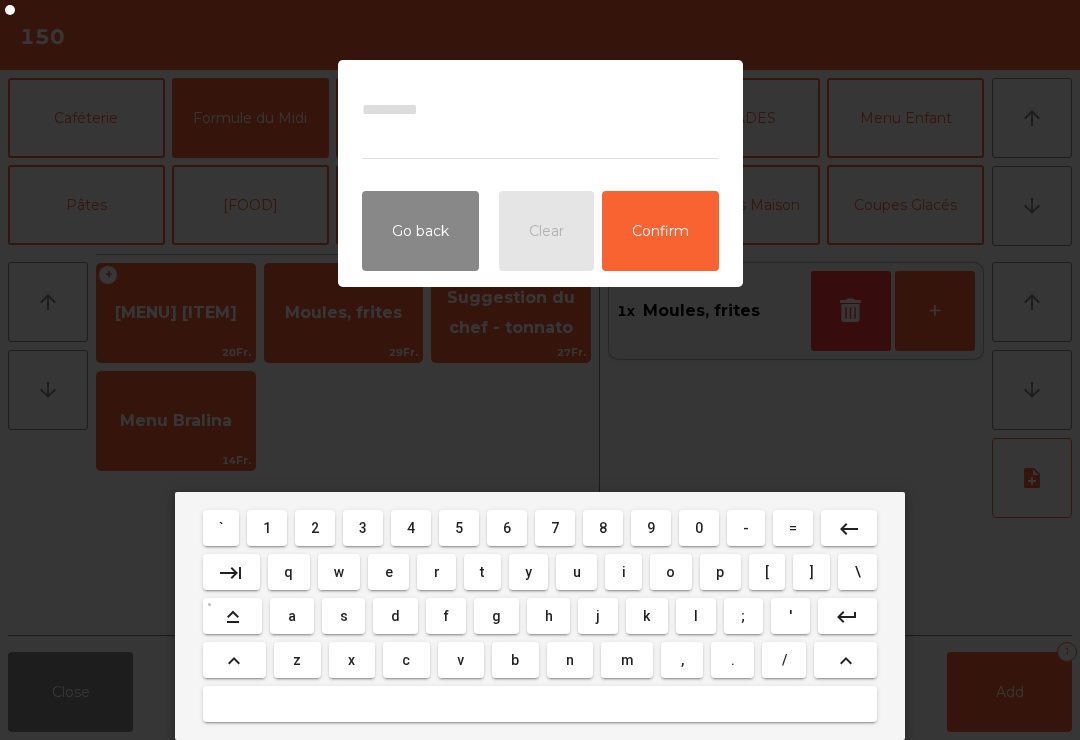 type on "*" 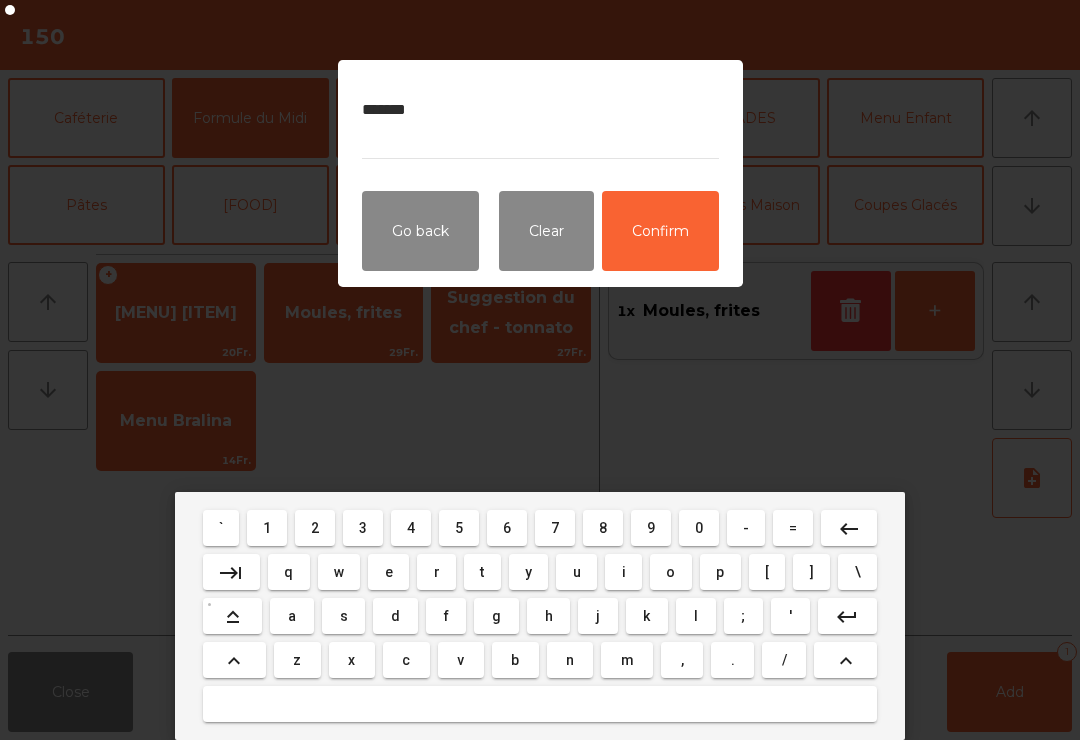 type on "********" 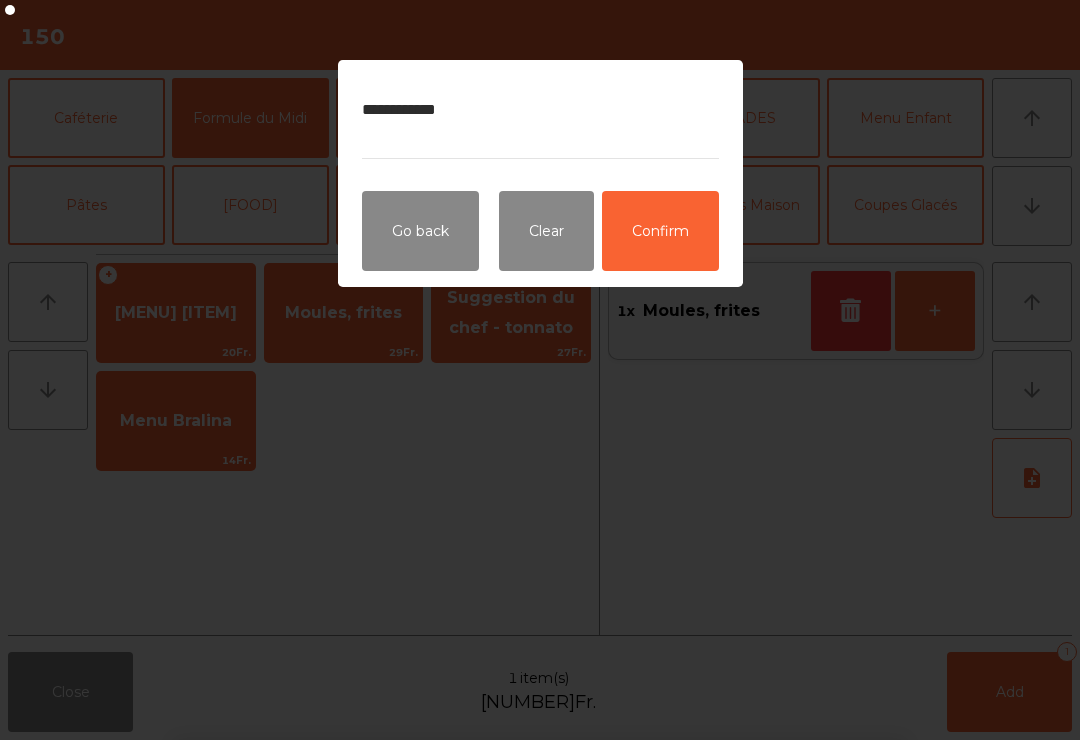 click on "Confirm" 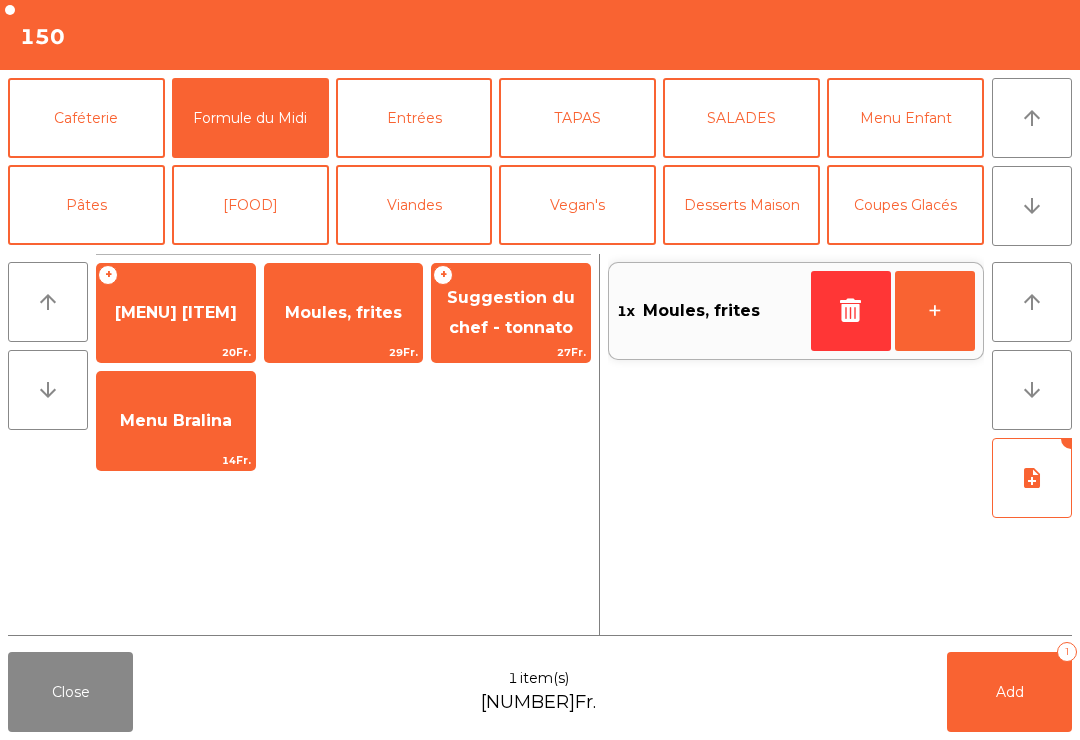 click on "Add   1" 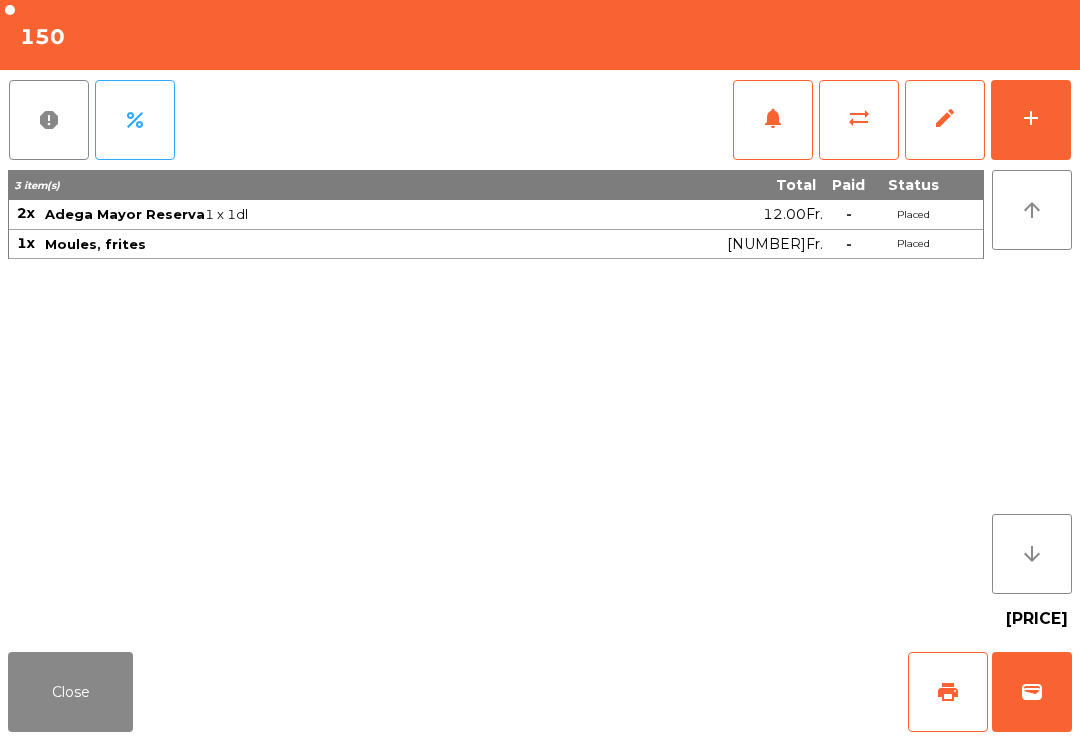 click on "Close" 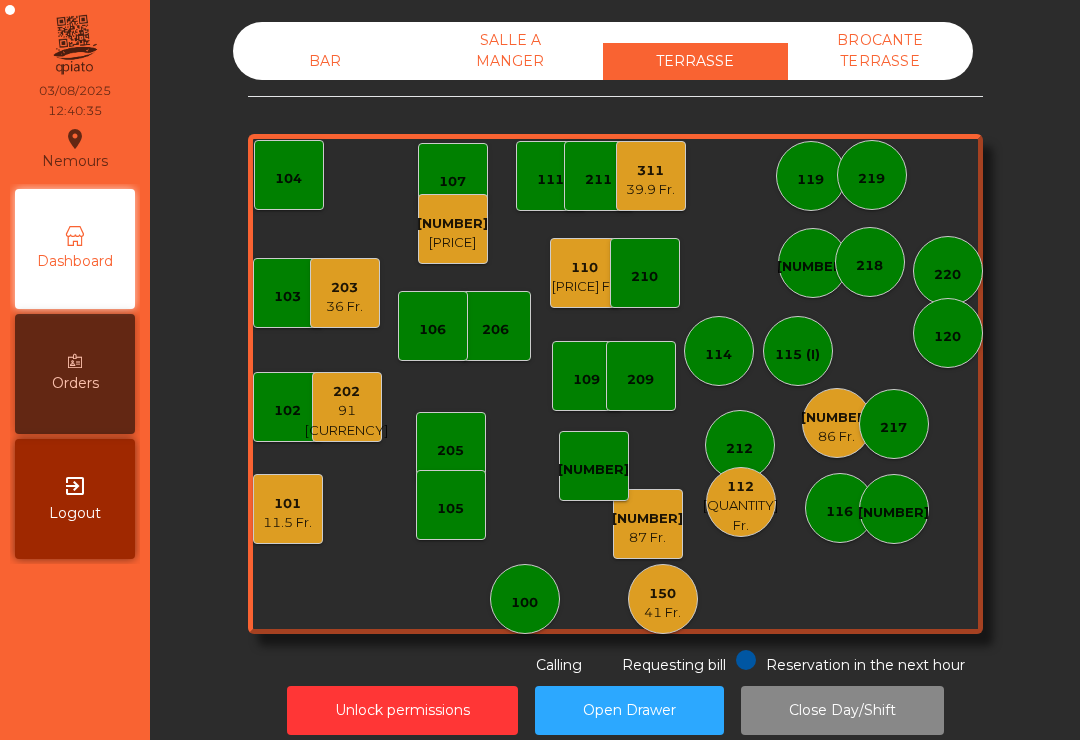 click on "108" 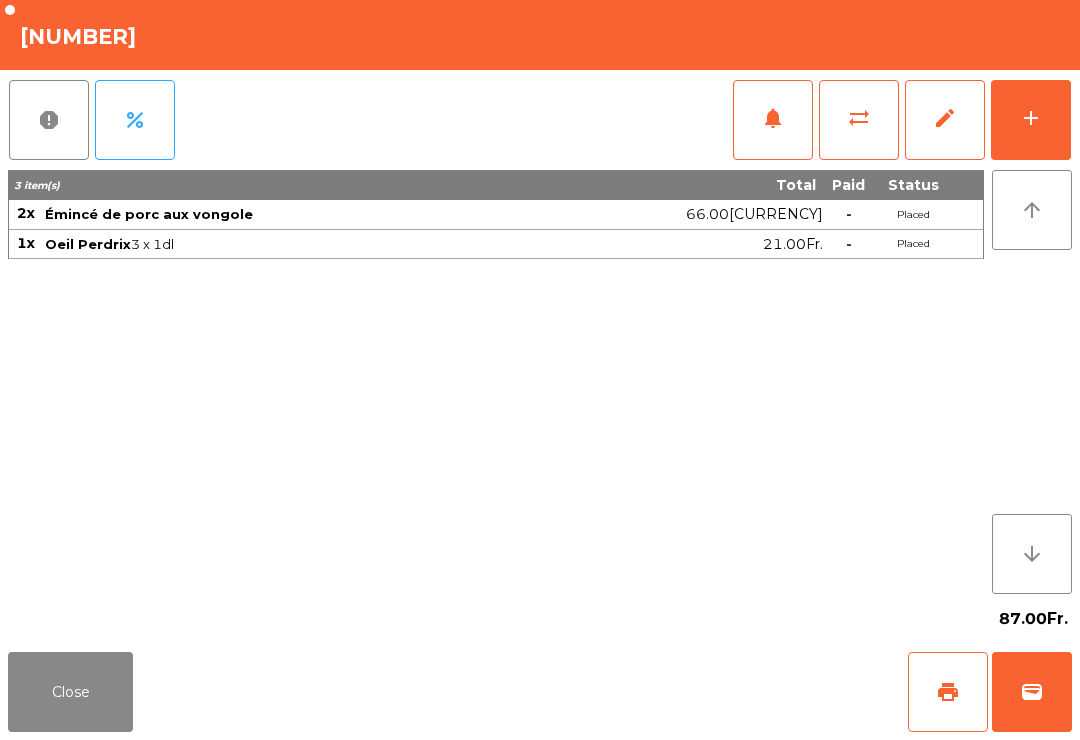 click on "sync_alt" 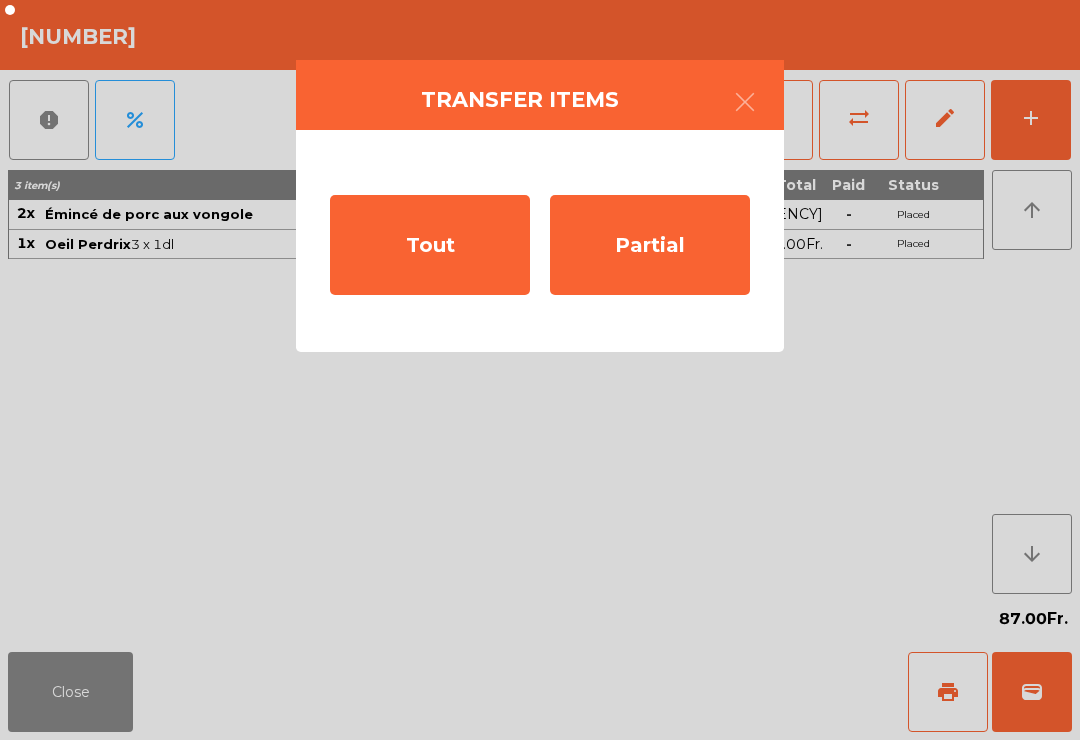 click on "Tout" 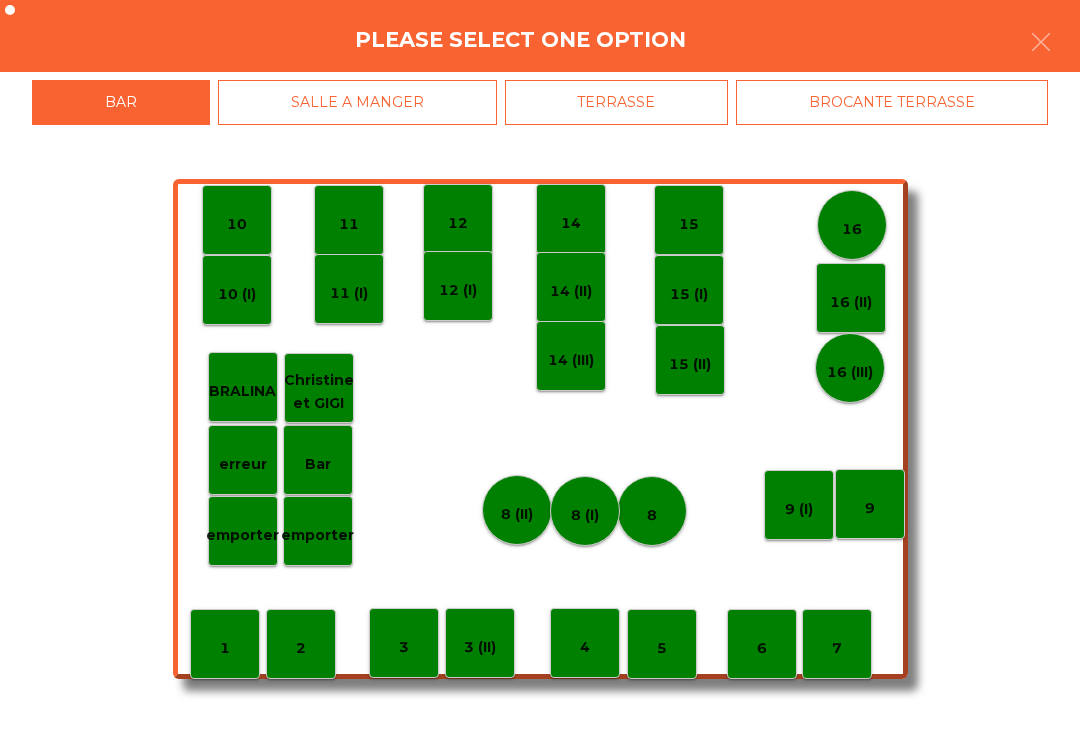 click on "TERRASSE" 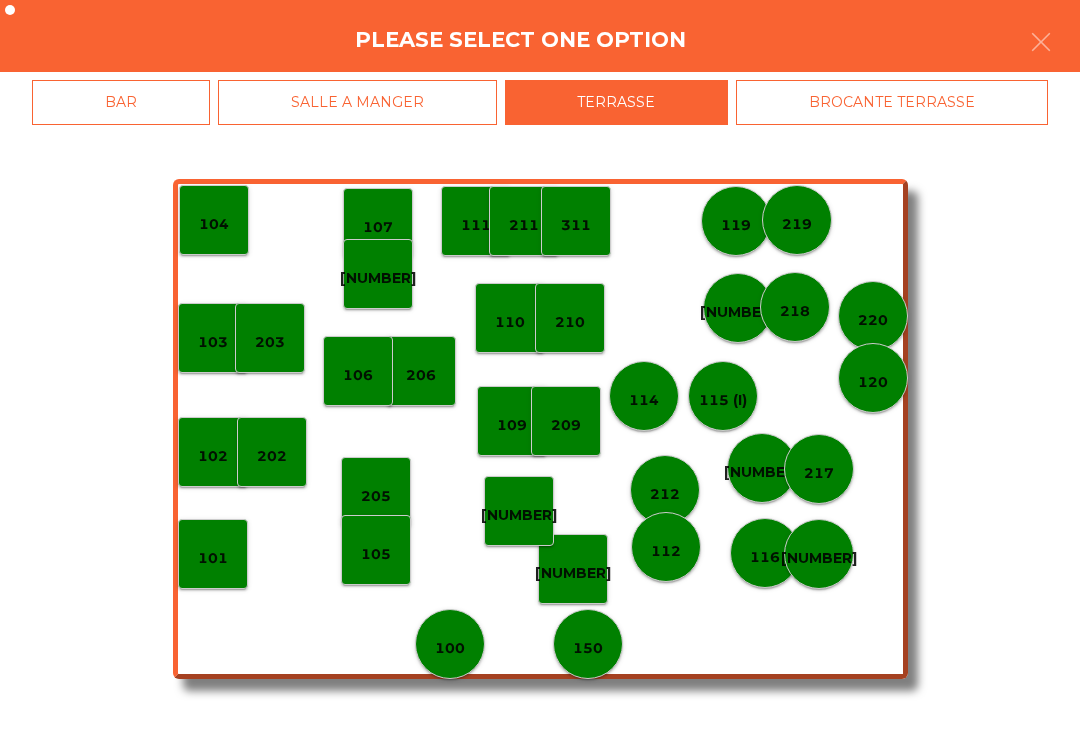 click on "208" 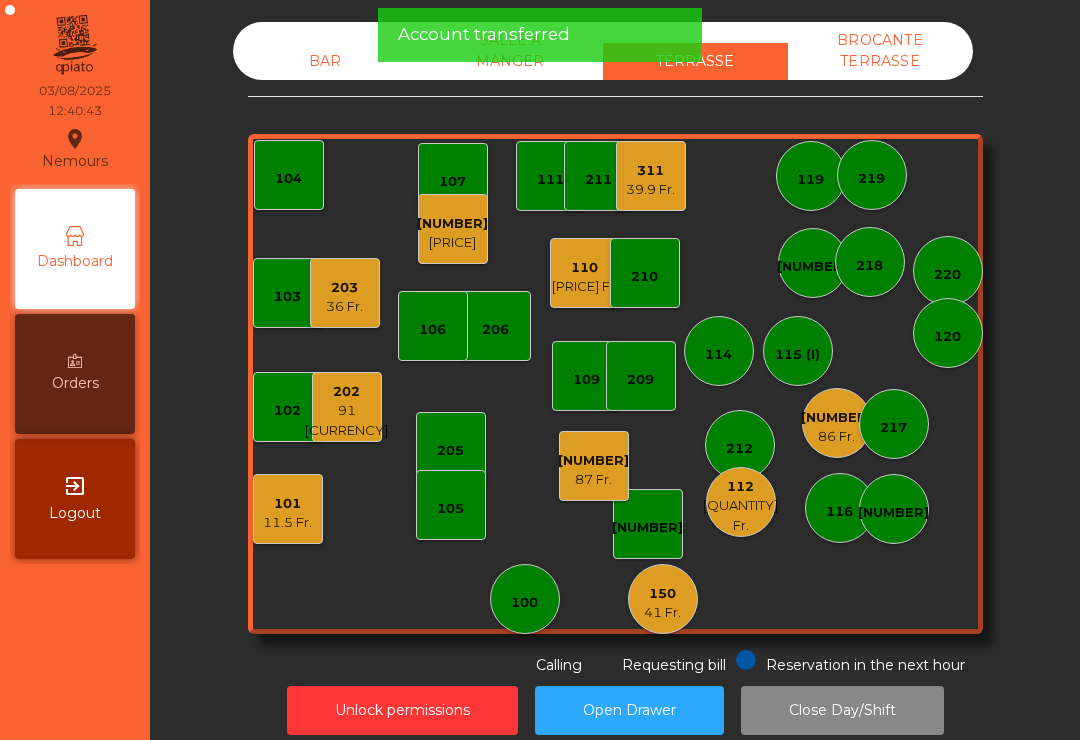 click on "150" 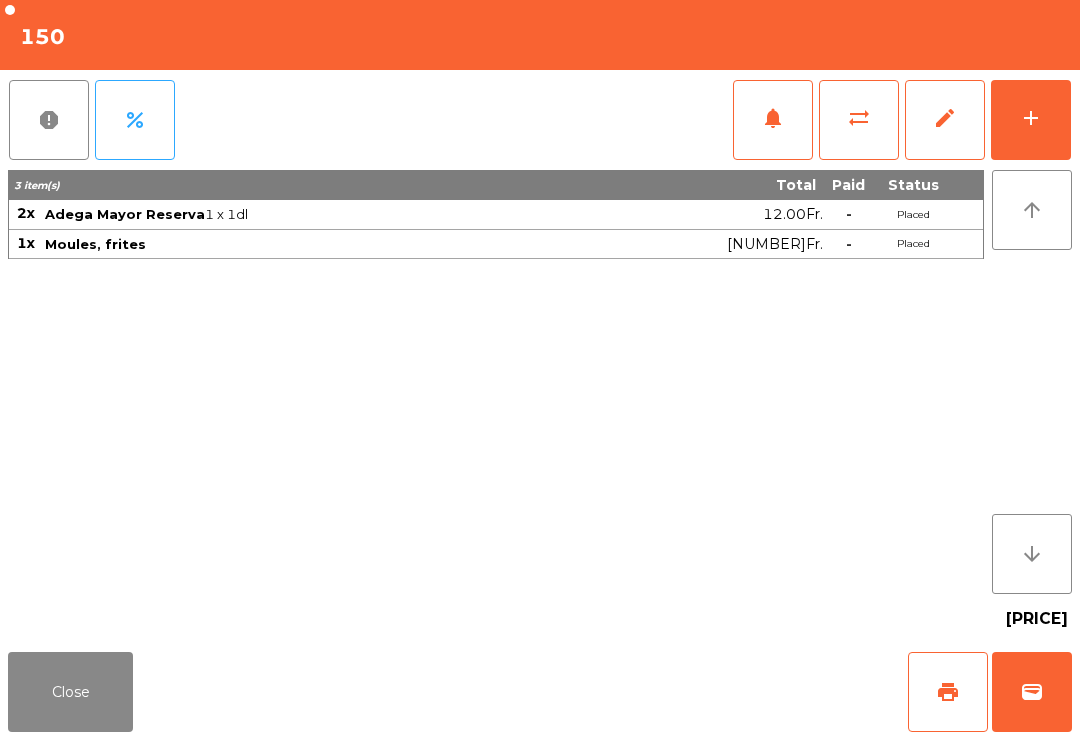 click on "Close" 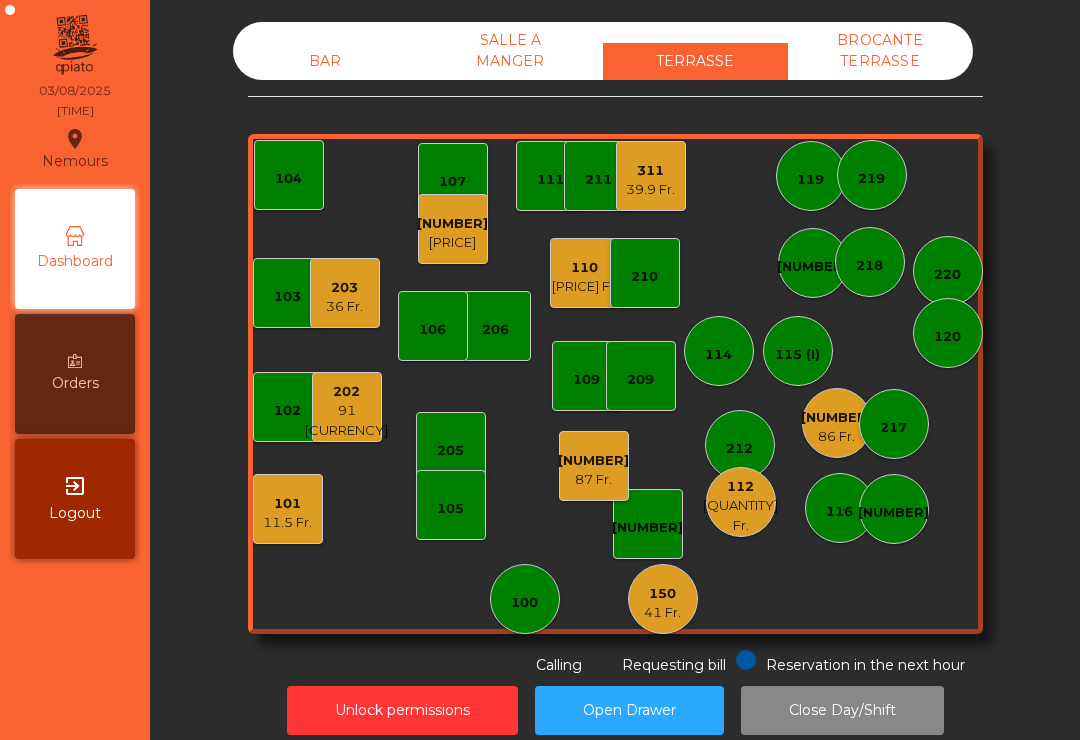 click on "203" 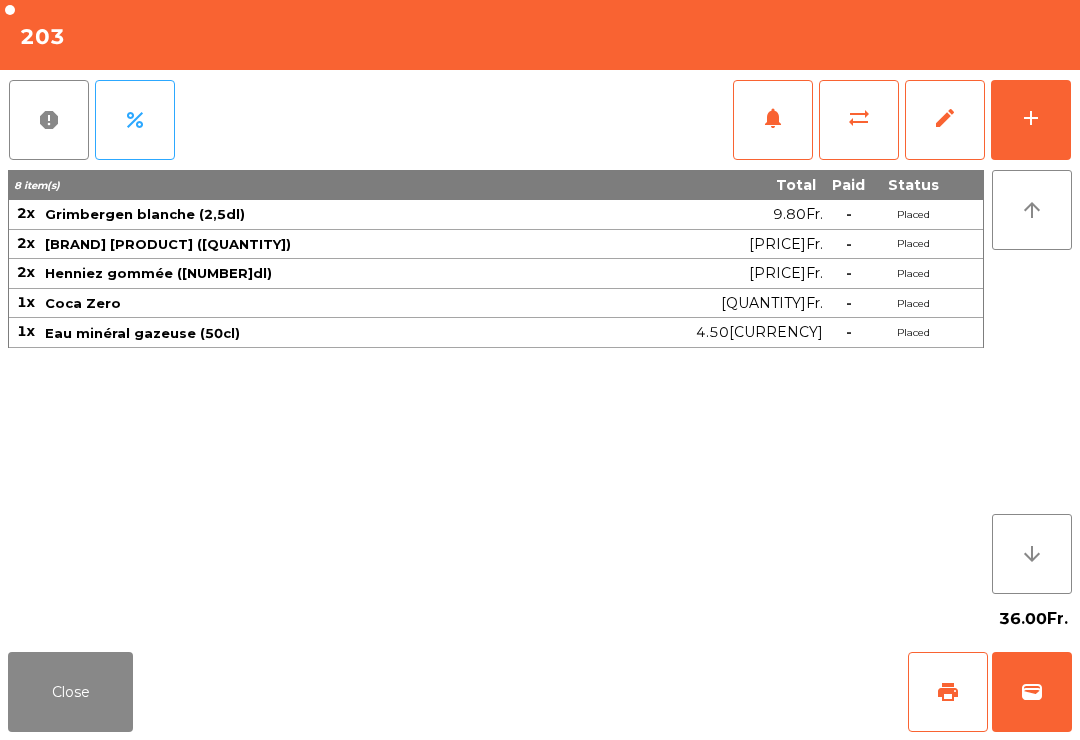 click on "add" 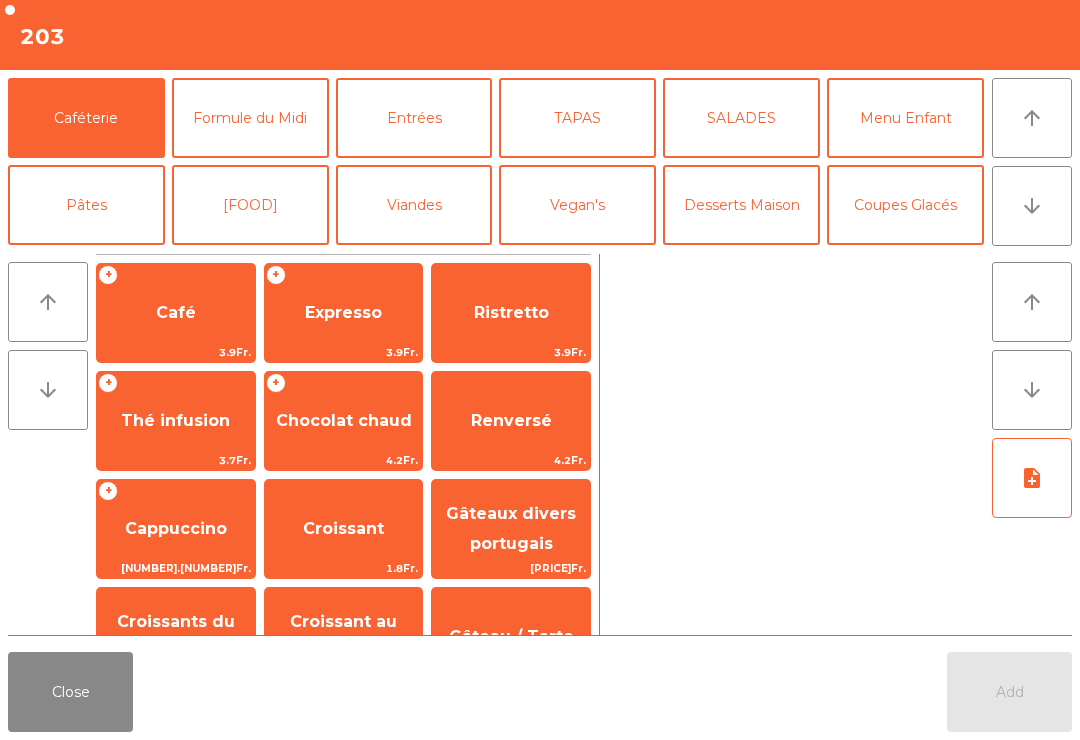 click on "arrow_upward" 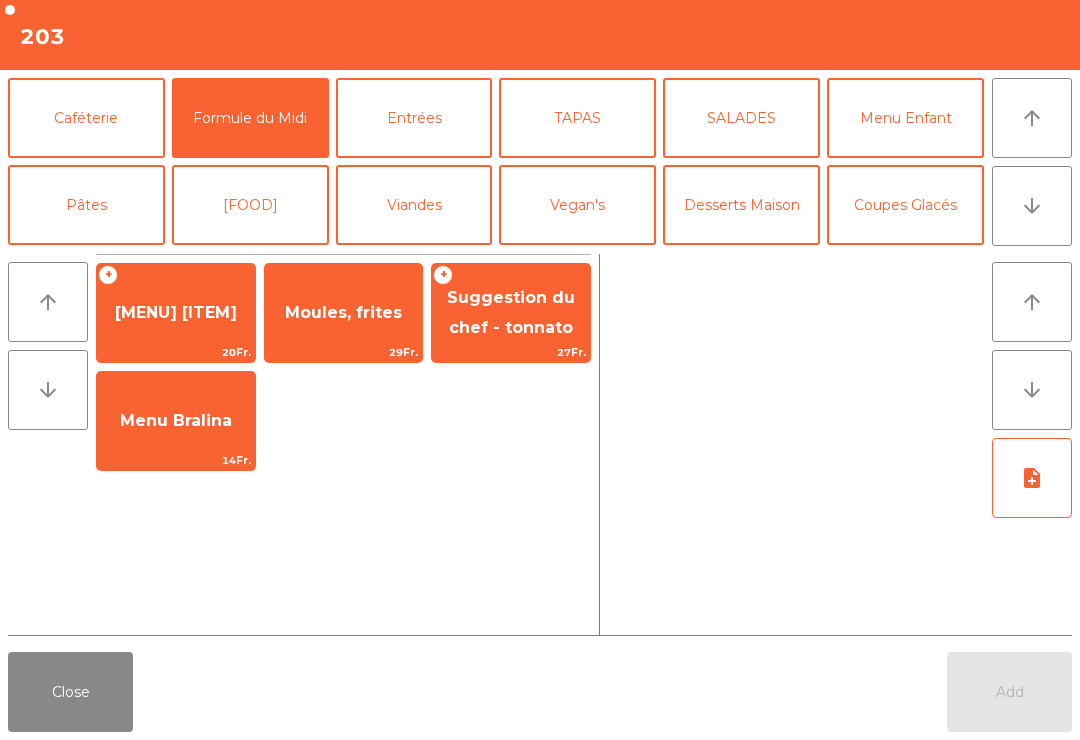 click on "29Fr." 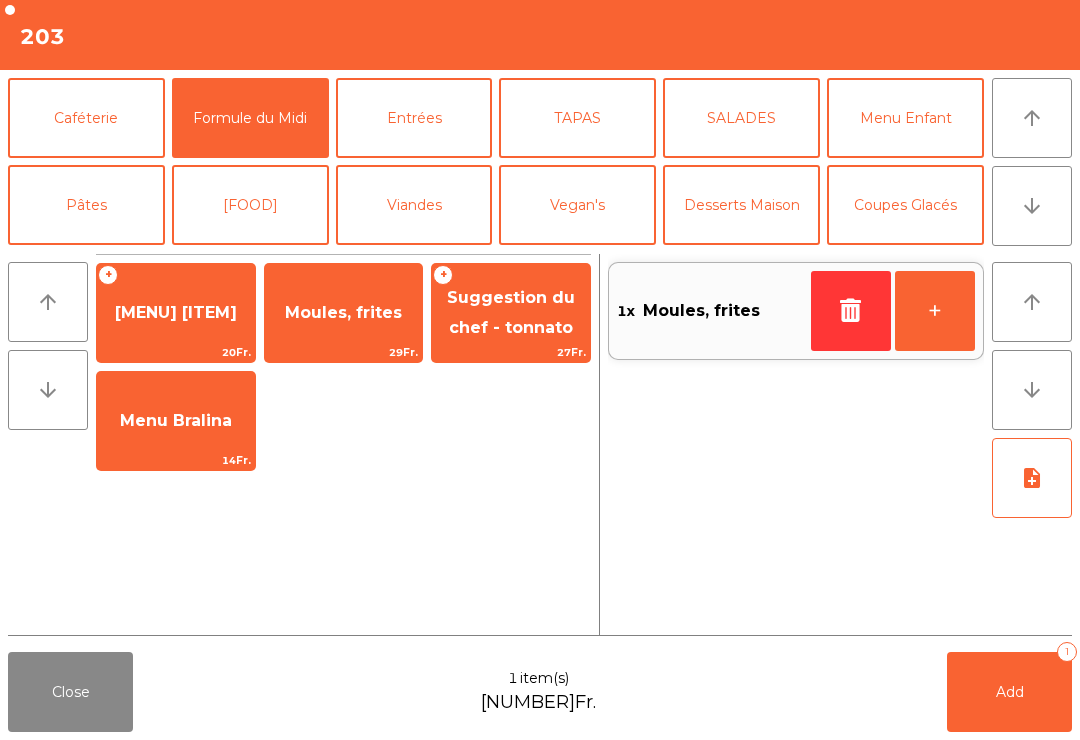 click on "+" 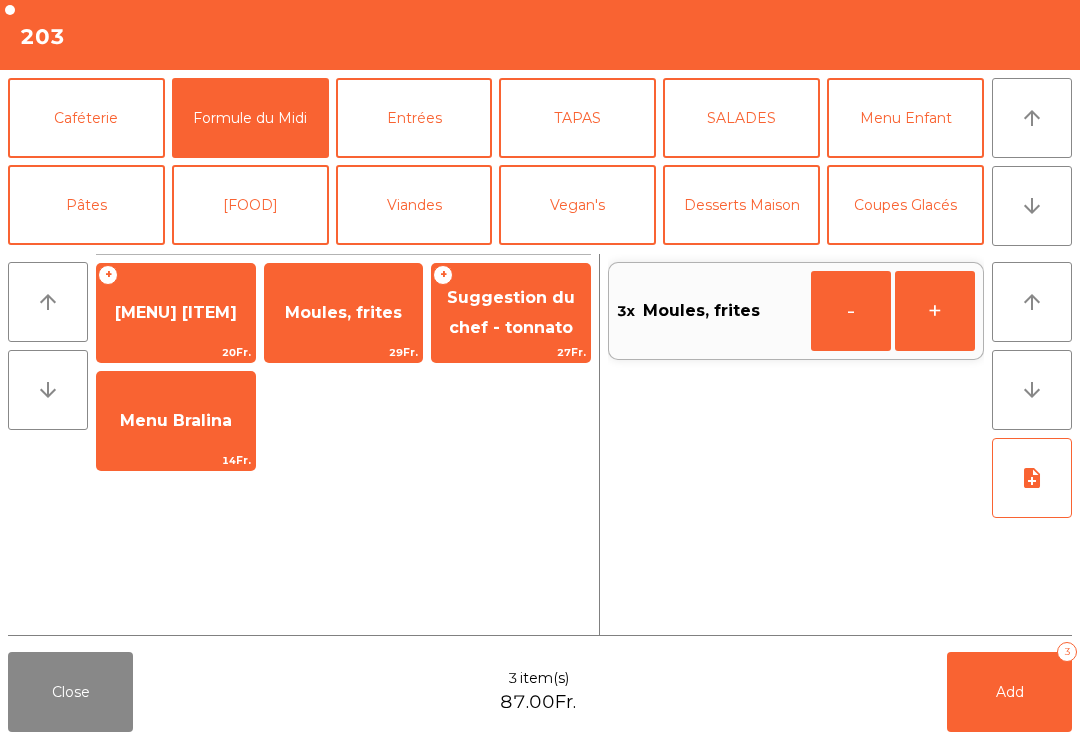 click on "+" 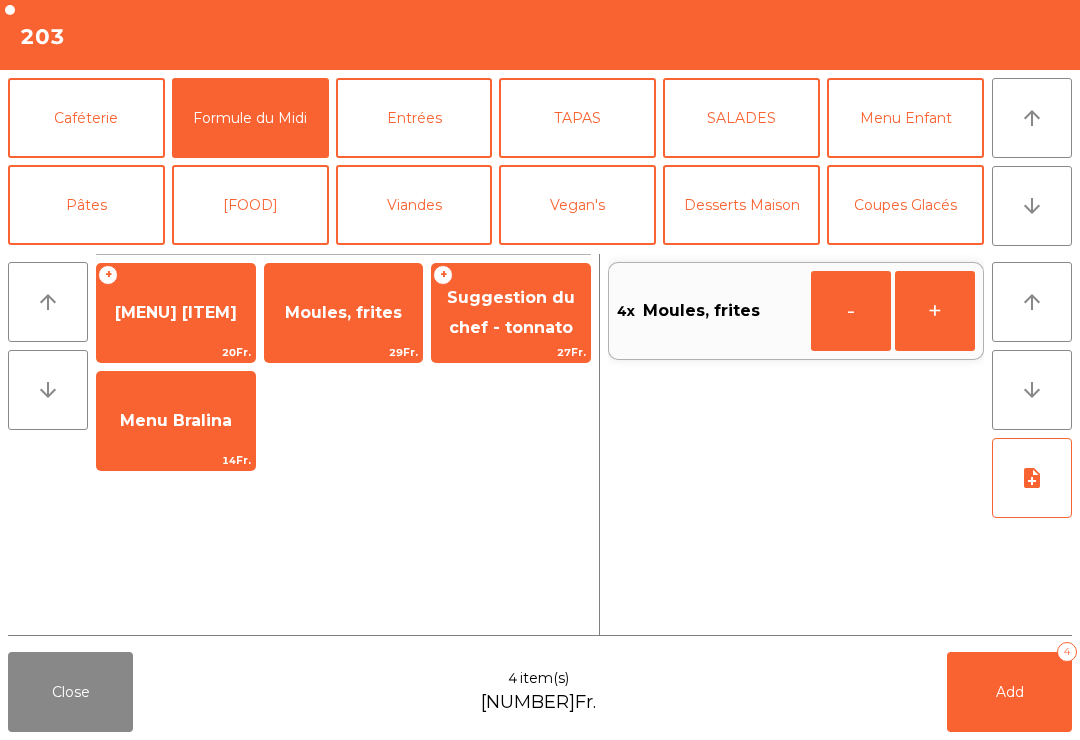 click on "Poissons" 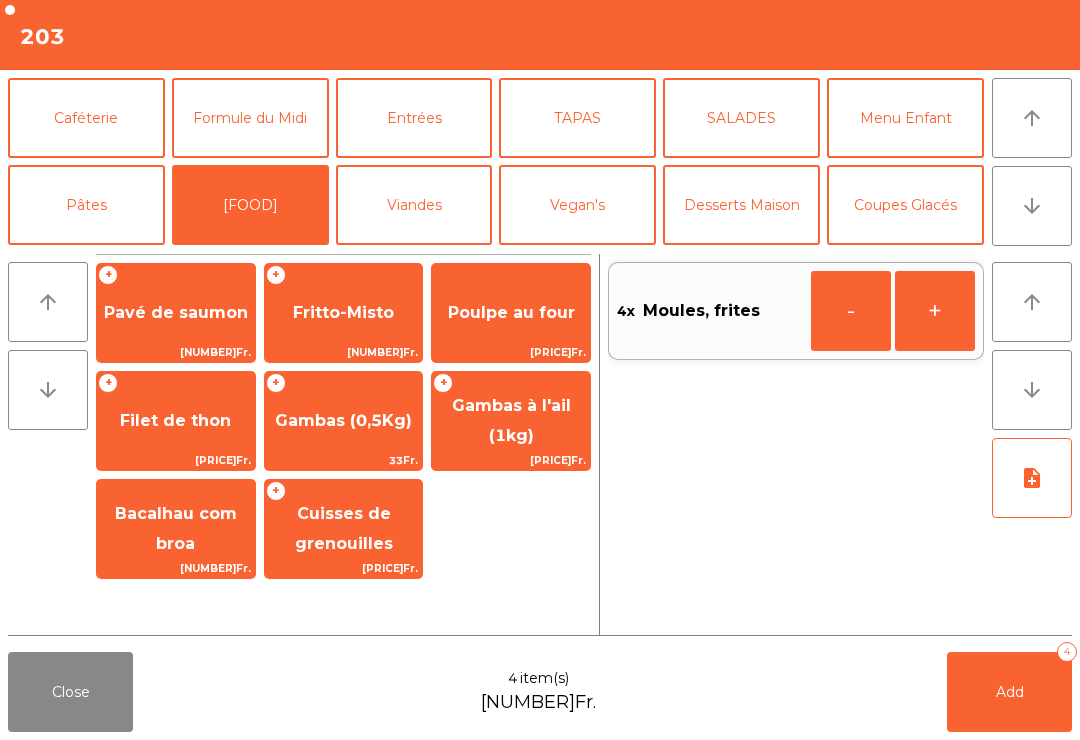 click on "Gambas à l'ail (1kg)" 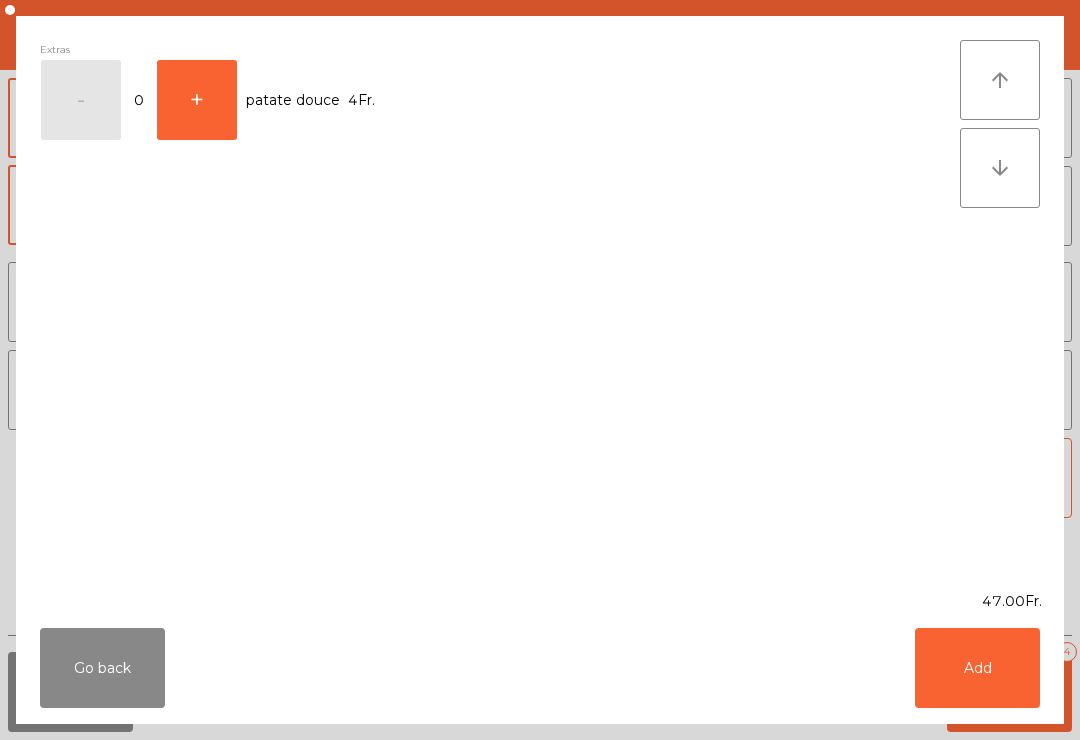 click on "Add" 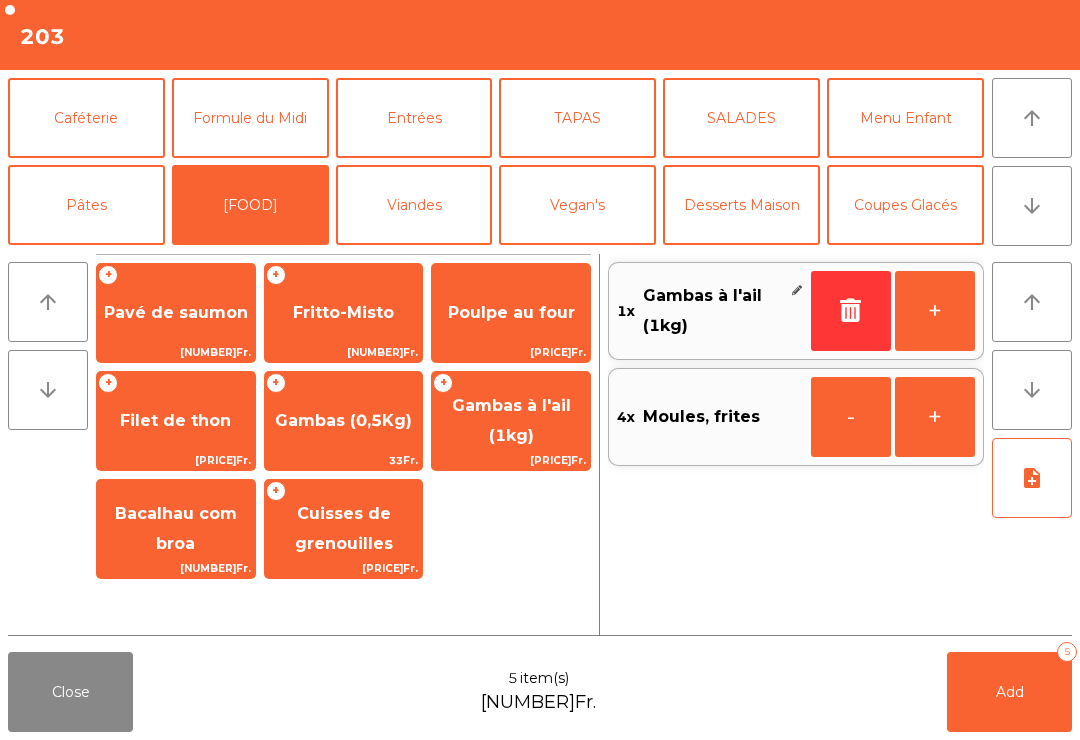 click on "note_add" 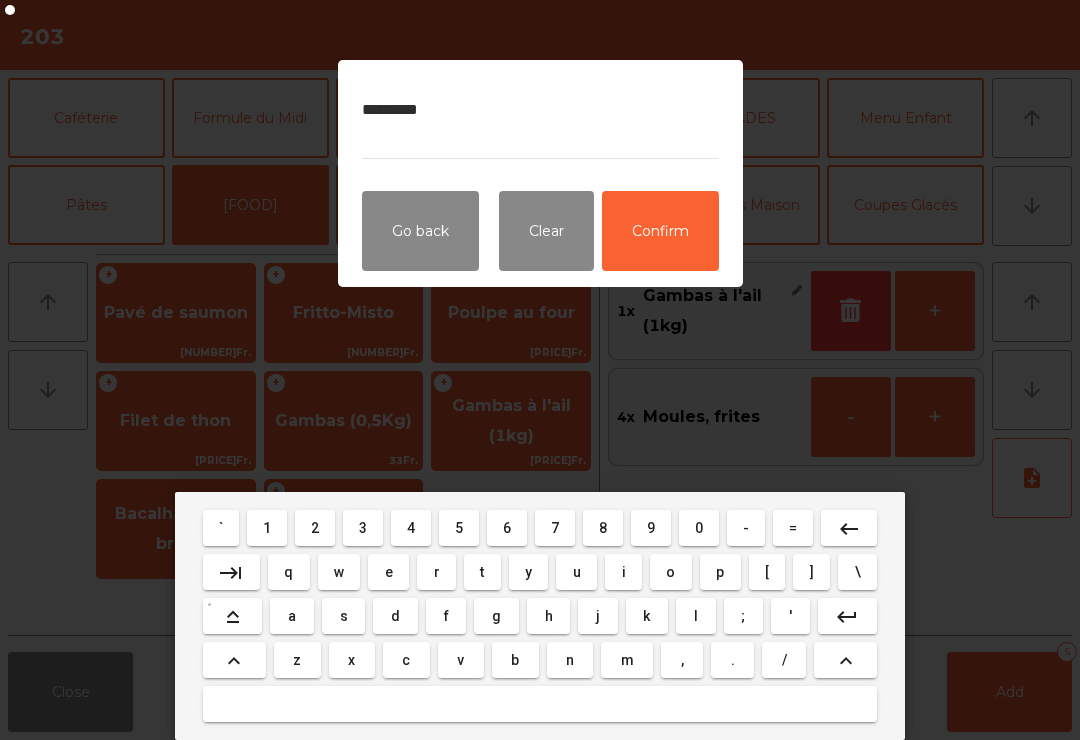 type on "**********" 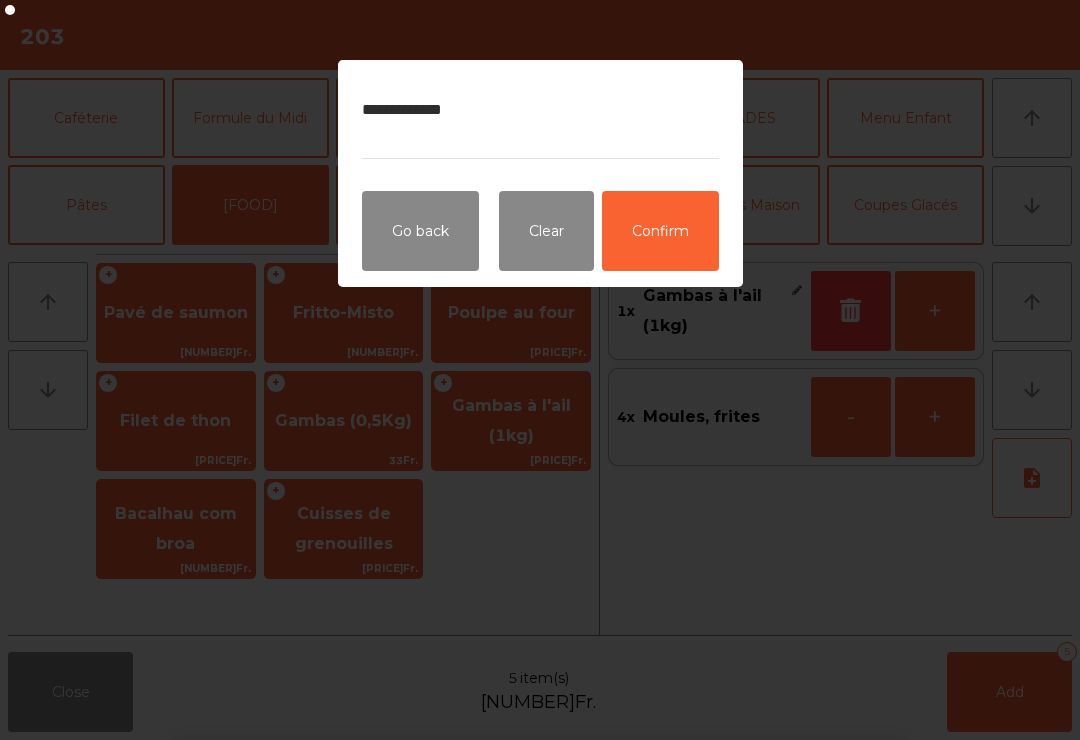 click on "Confirm" 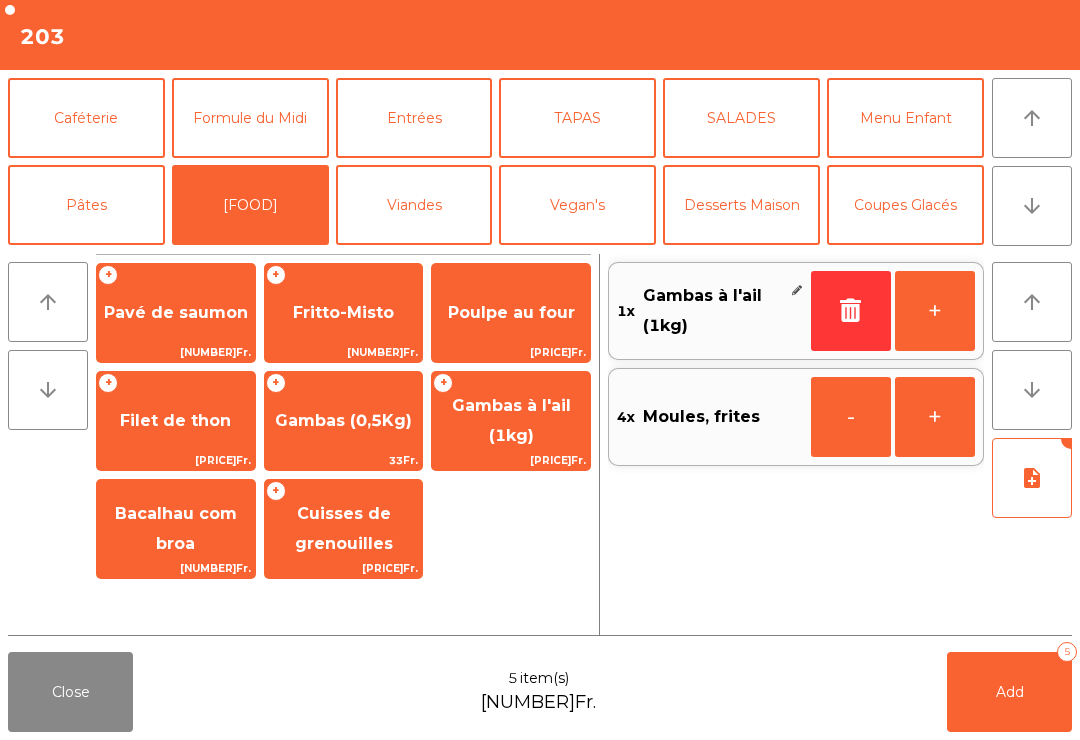click on "Add   5" 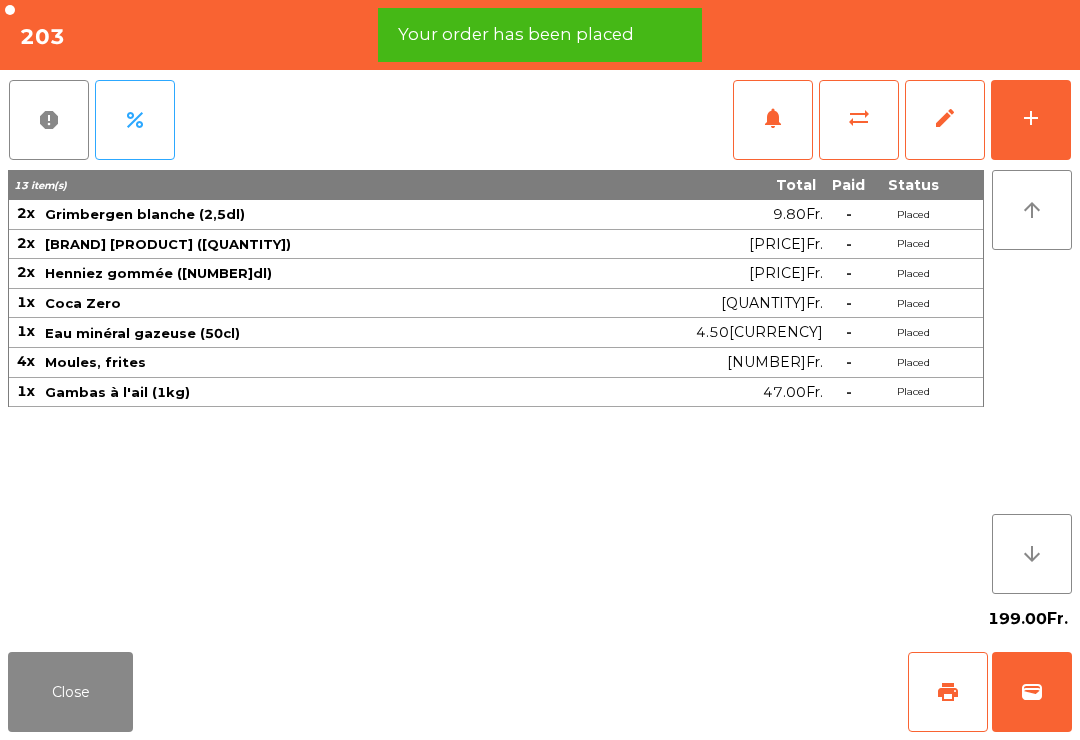 click on "Close" 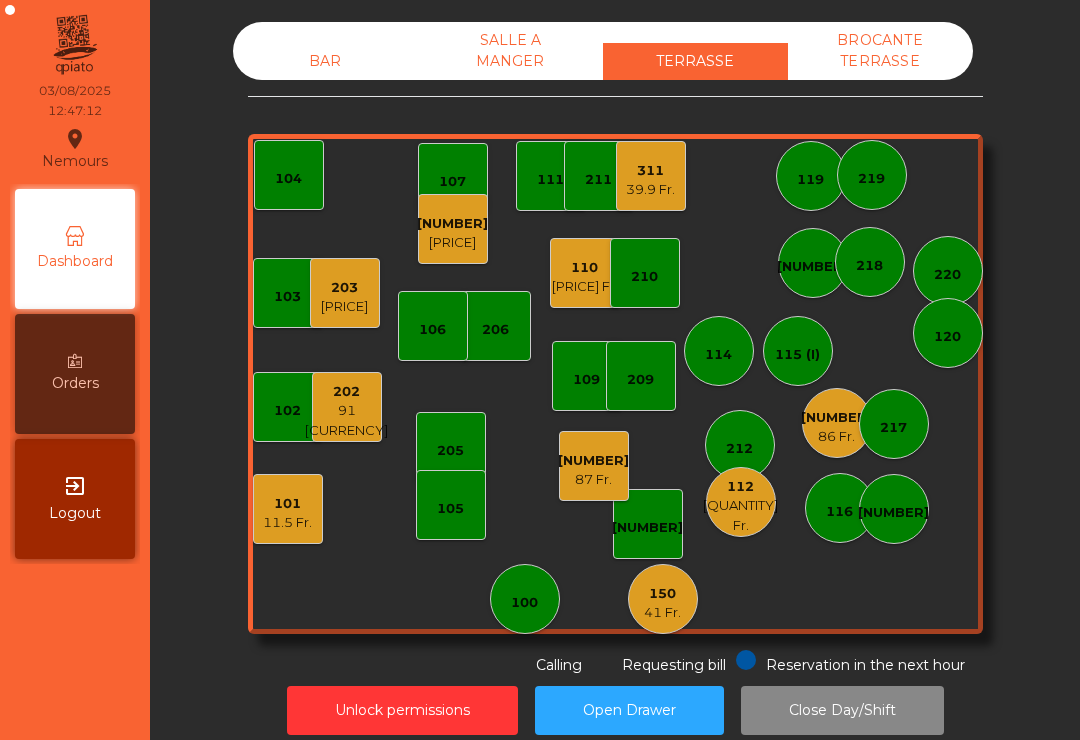 click on "108" 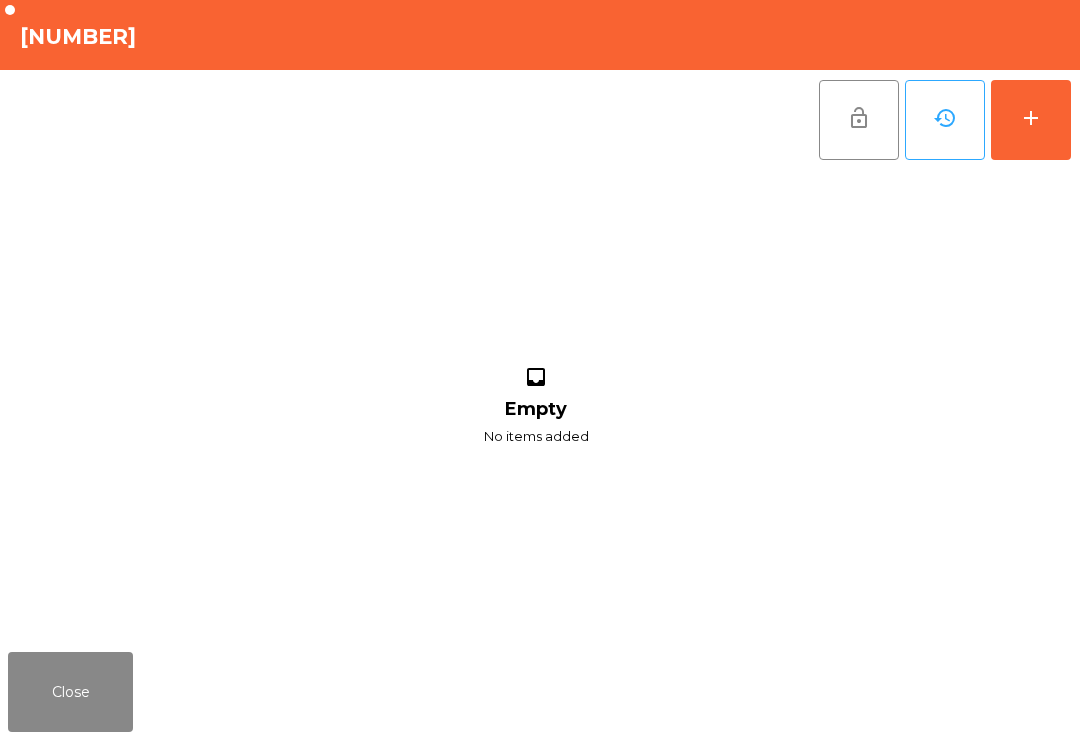 click on "Close" 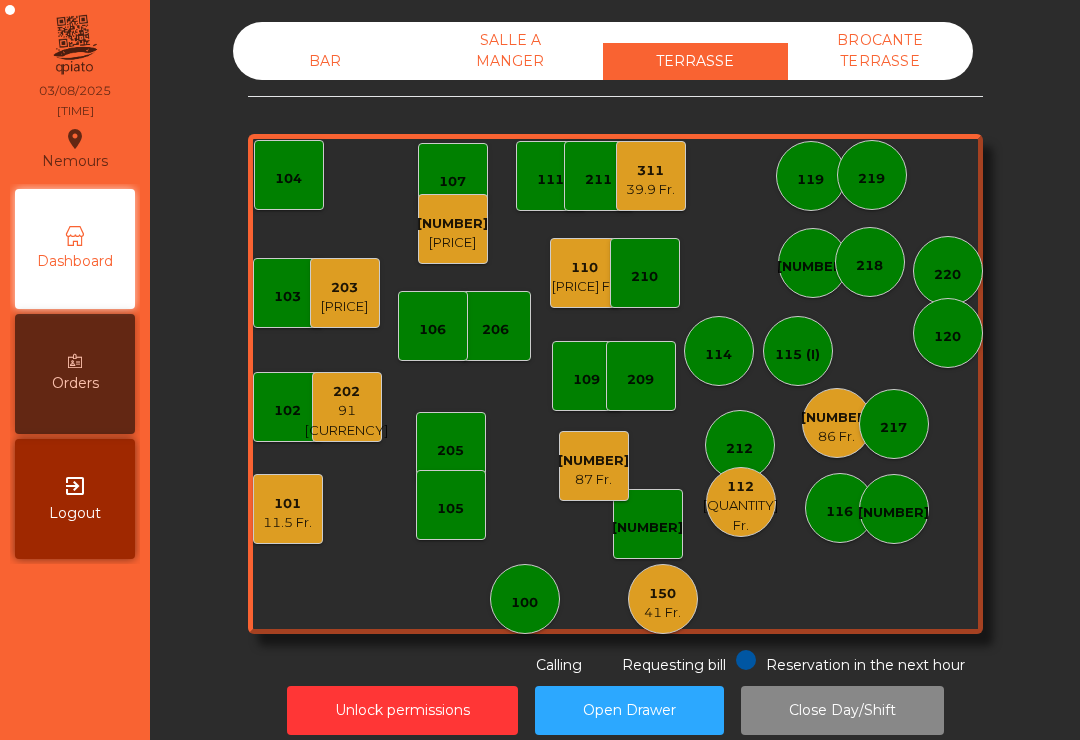 click on "87 Fr." 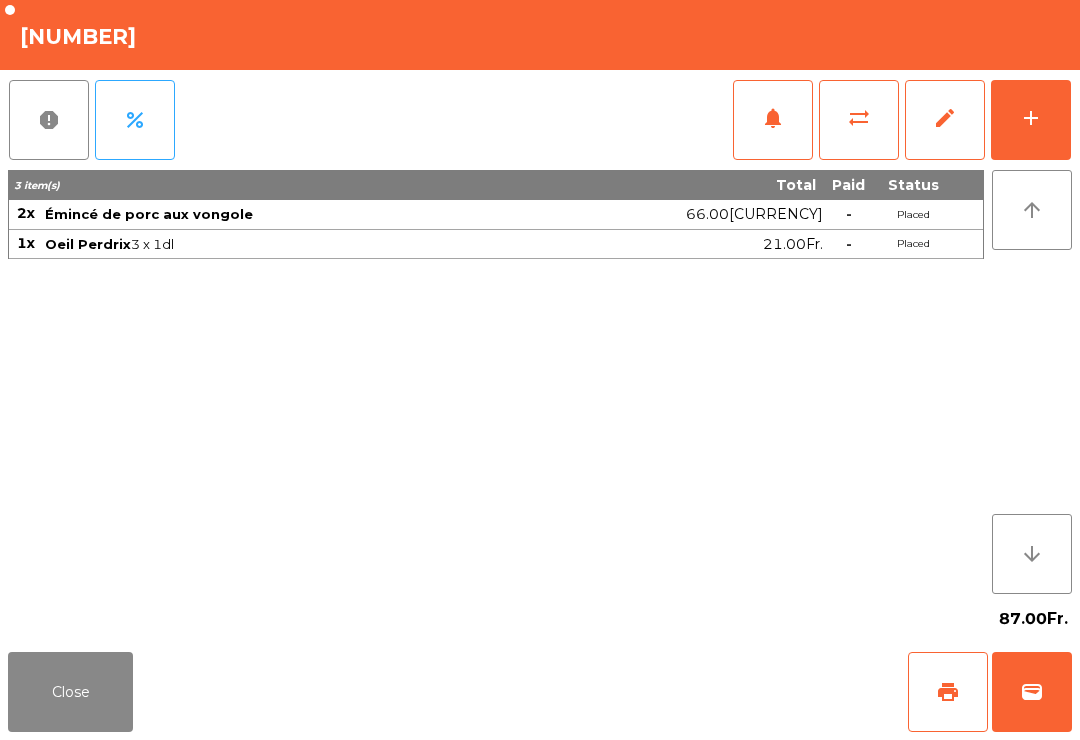 click on "add" 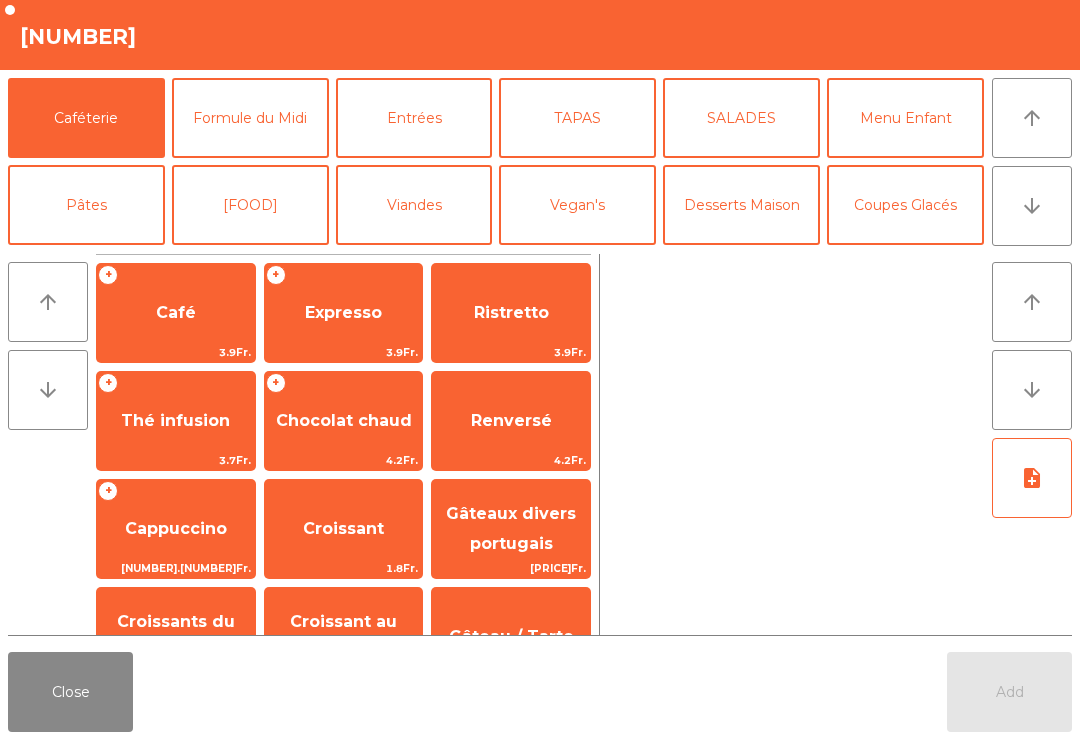 click on "Vin Rosé" 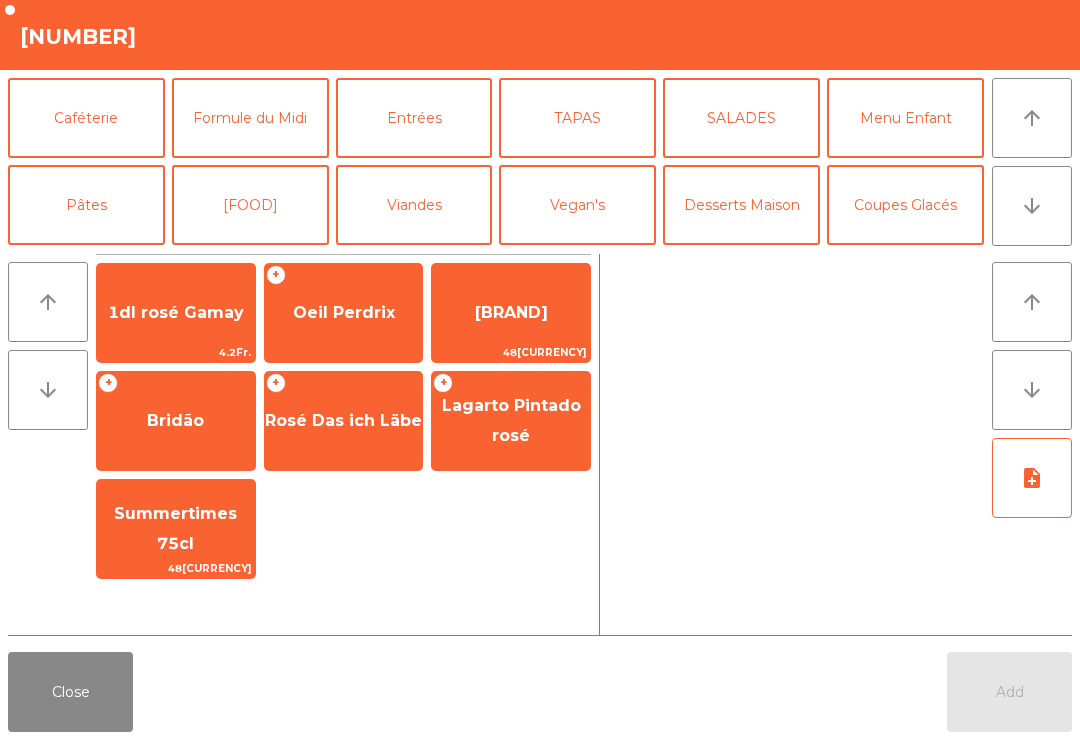 click on "[FIRST] [LAST]" 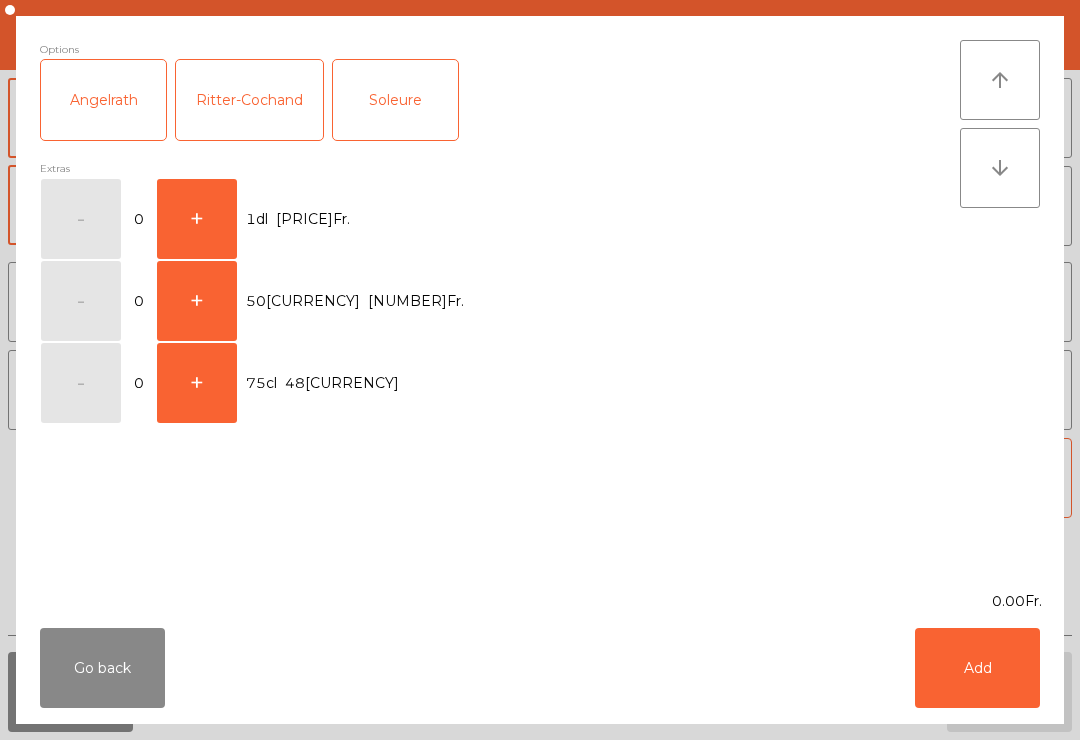 click on "+" 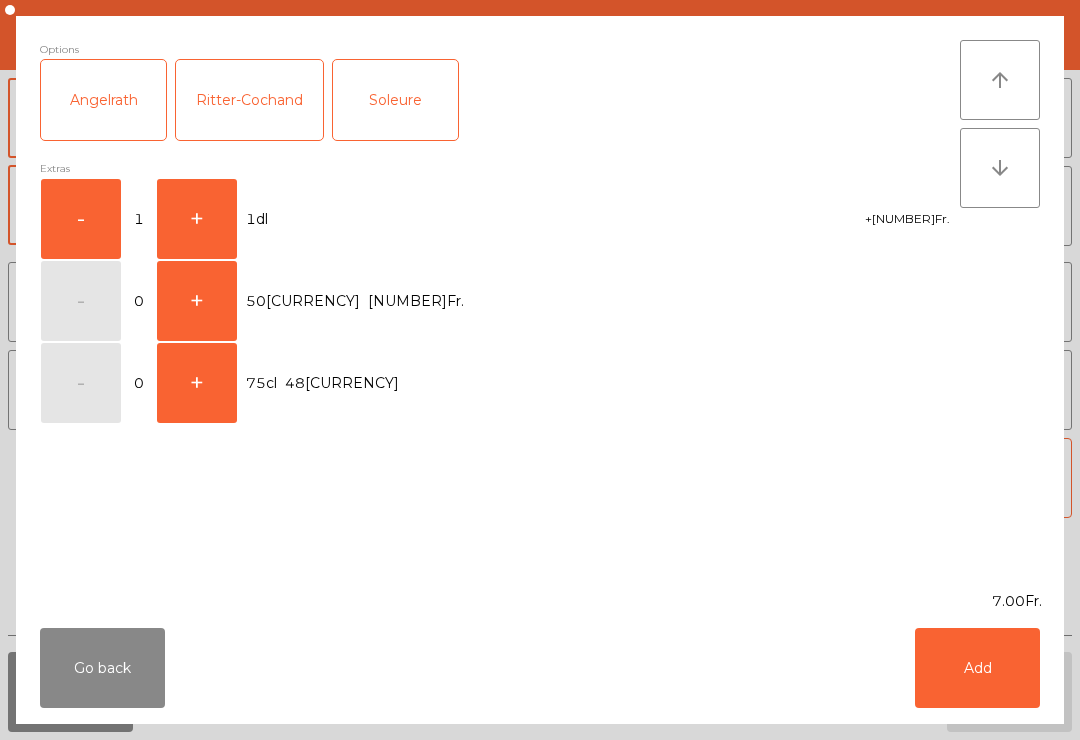 click on "+" 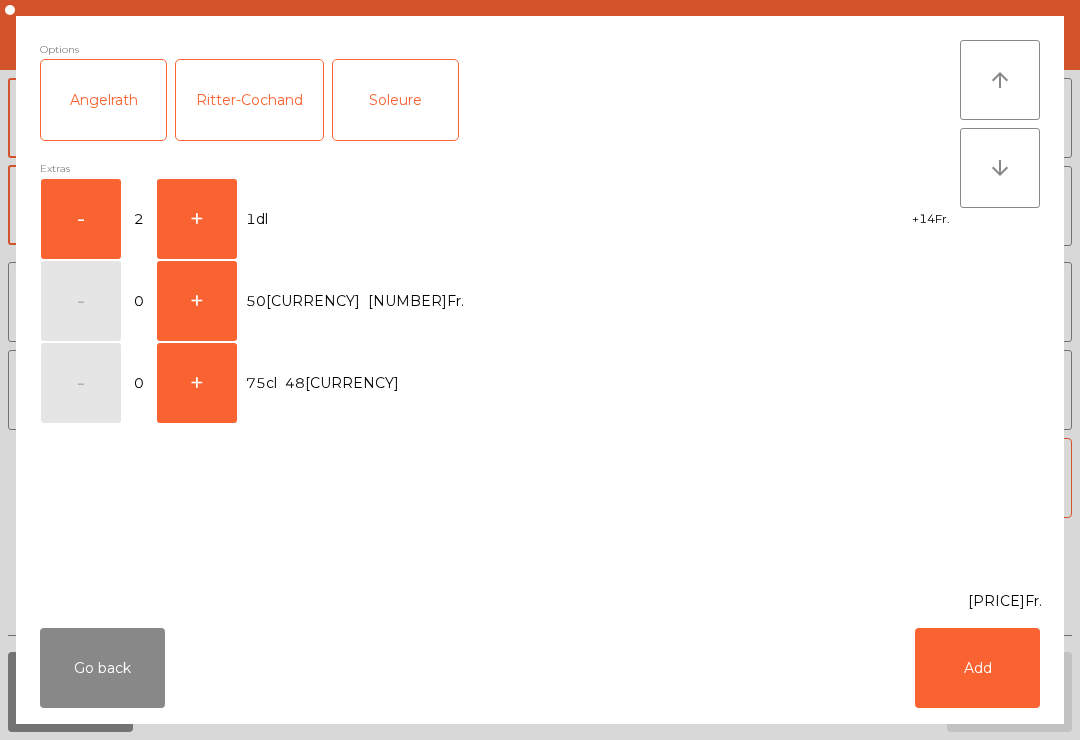 click on "Go back   Add" 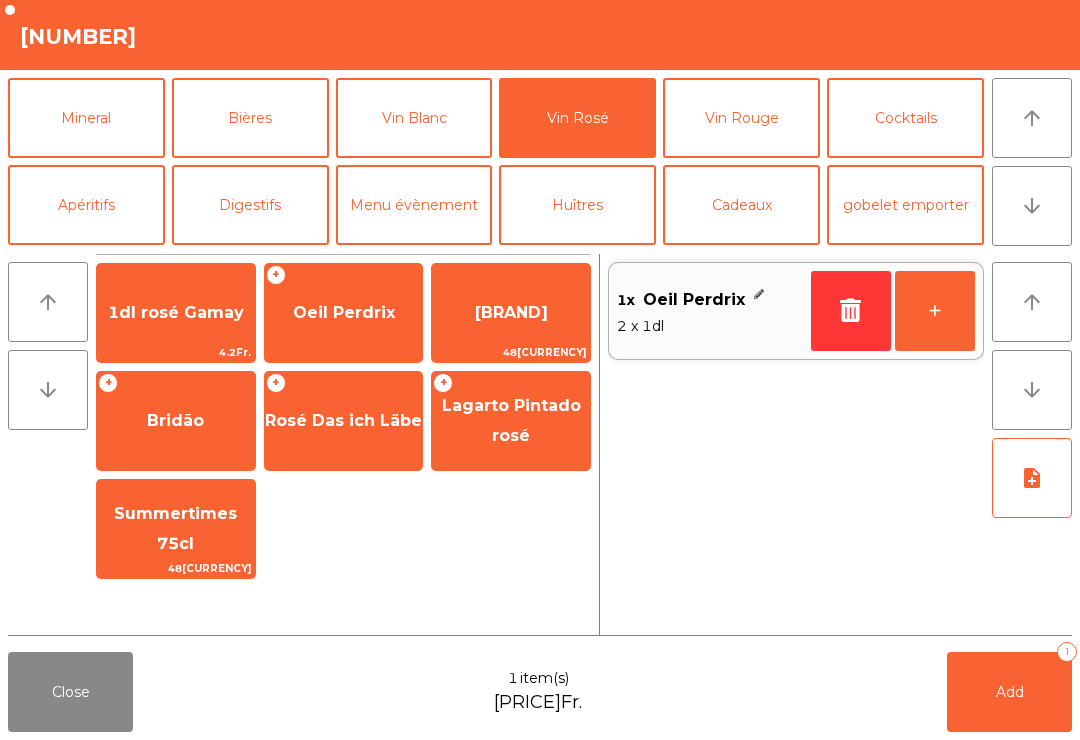 click on "Add   1" 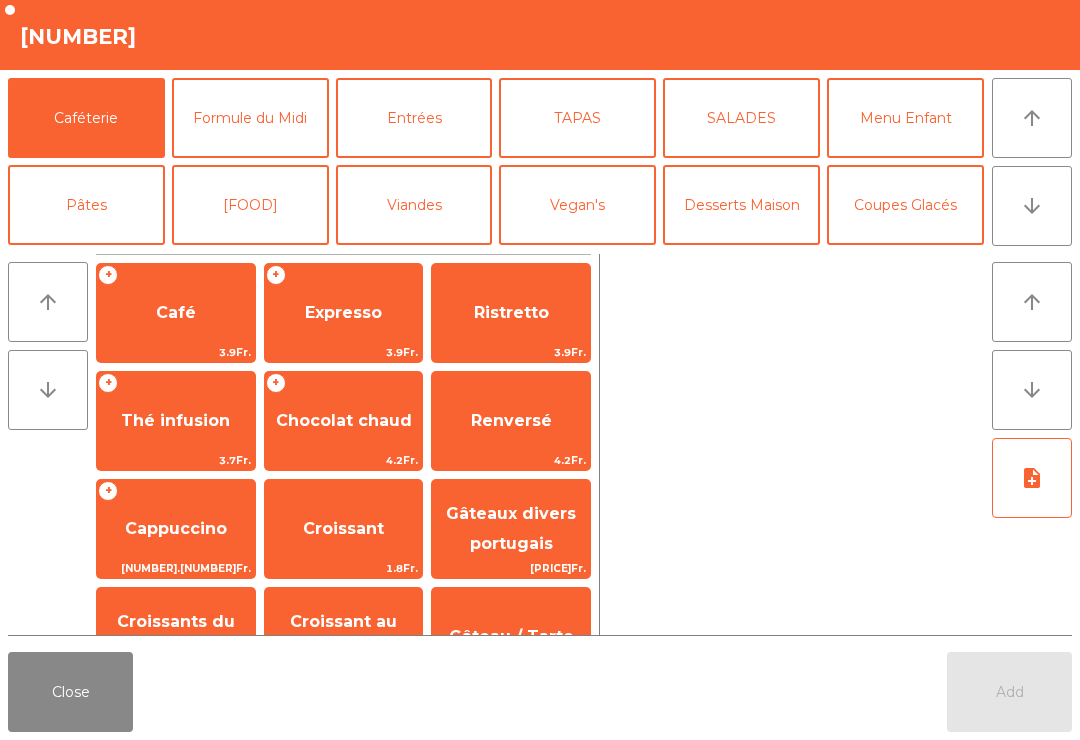 click on "Close" 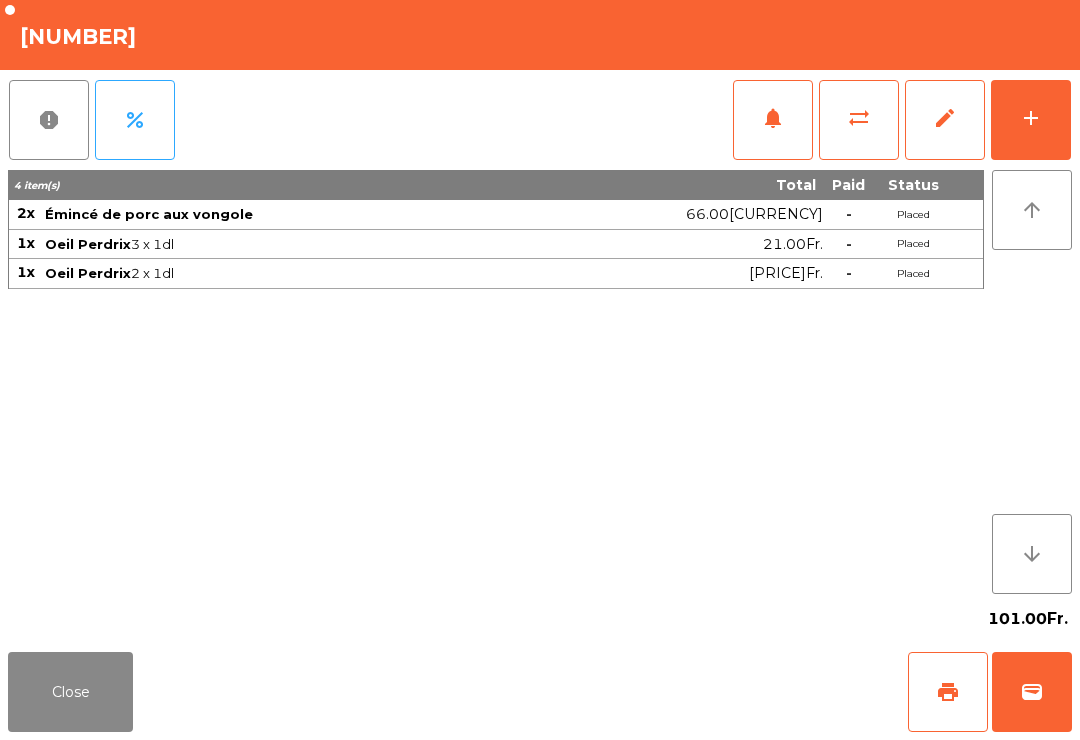 click on "Close" 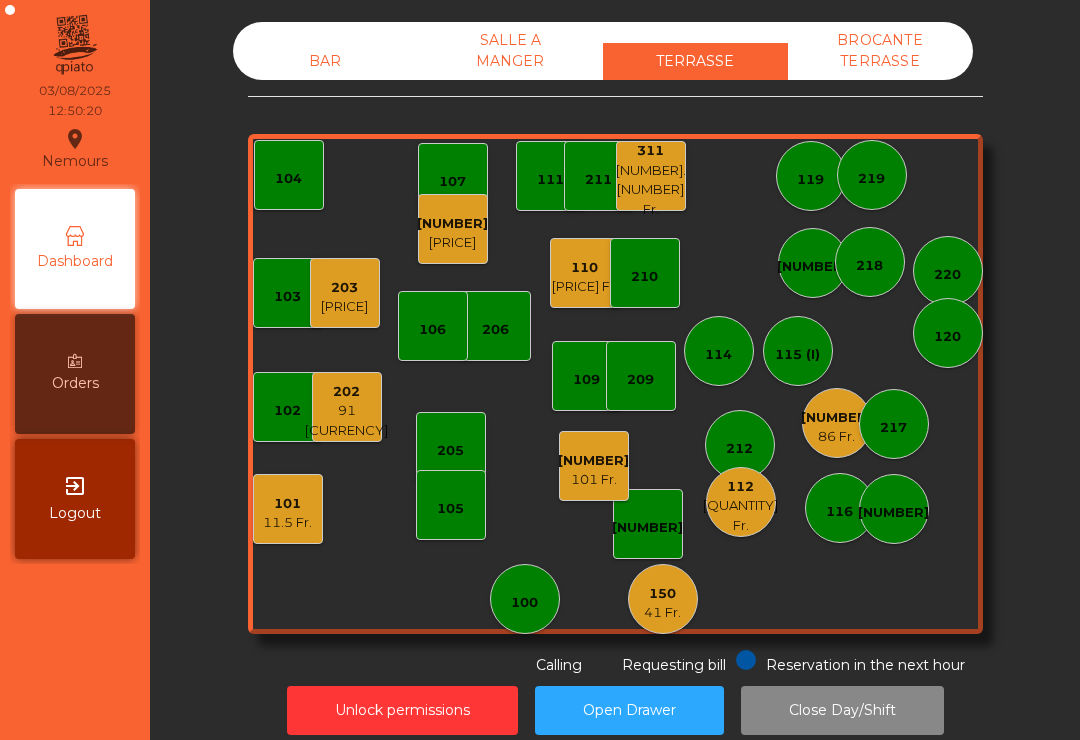 click on "209" 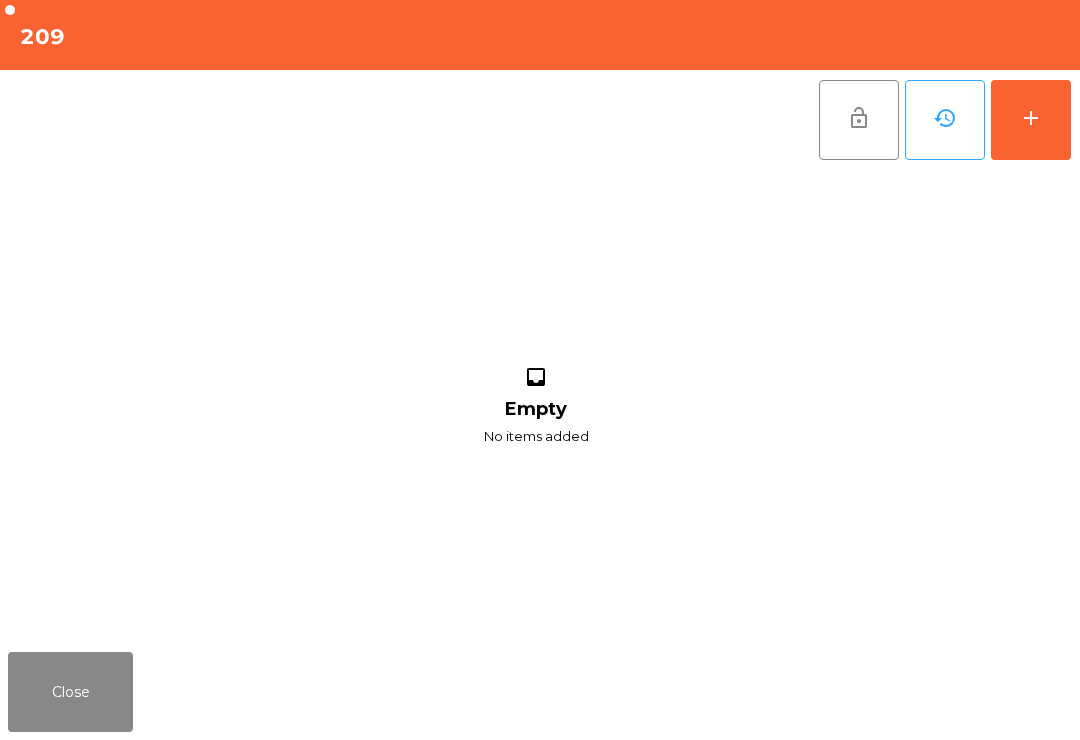 click on "add" 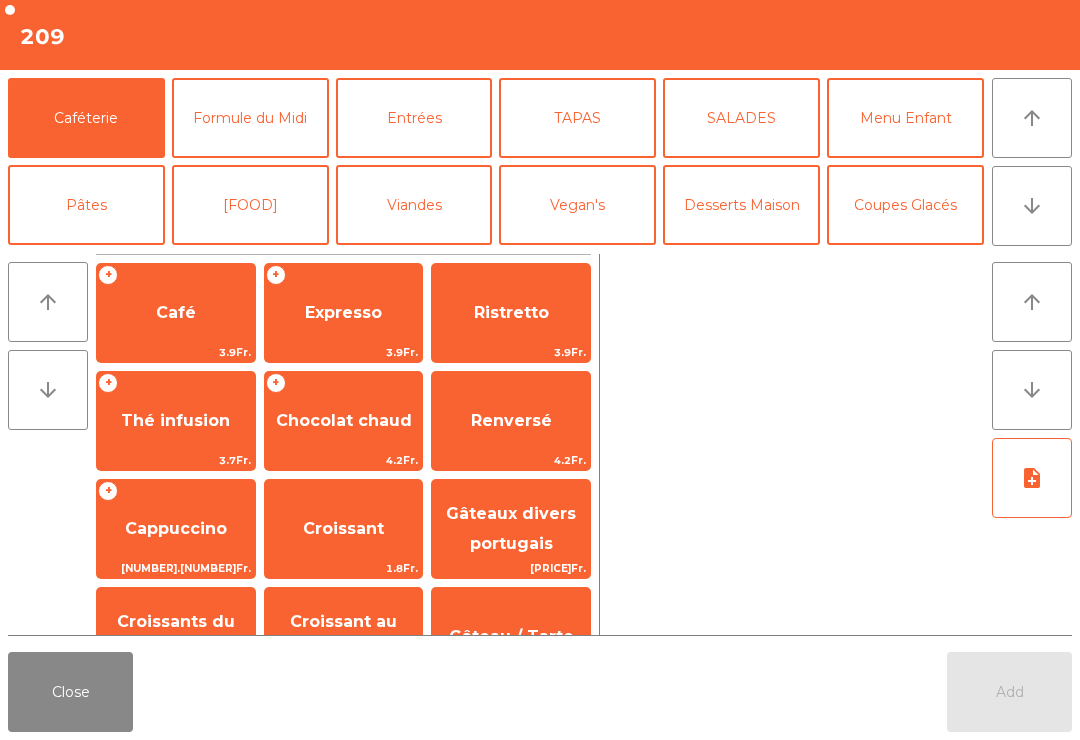 click on "arrow_upward" 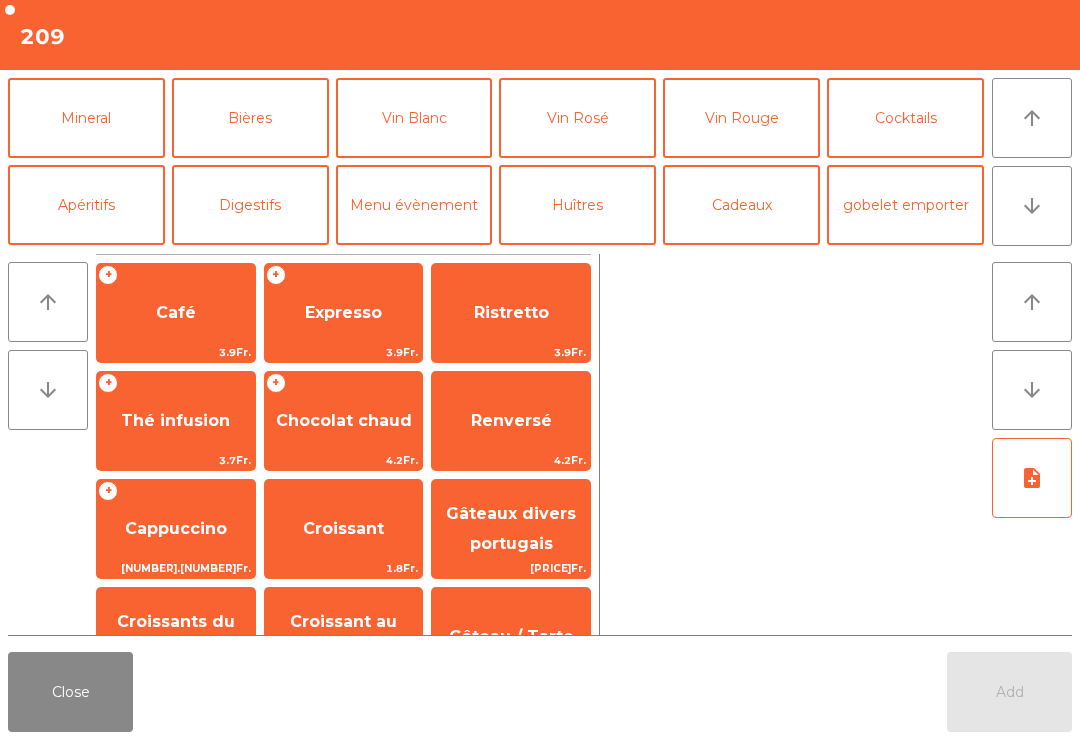 click on "Mineral" 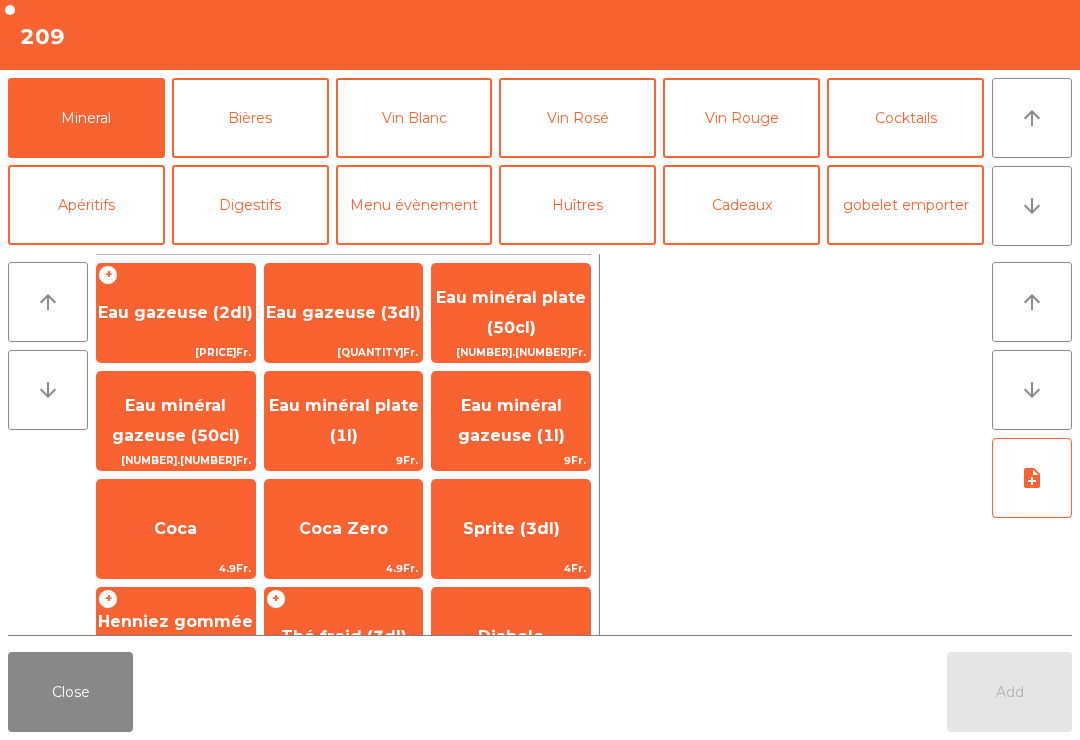 scroll, scrollTop: 174, scrollLeft: 0, axis: vertical 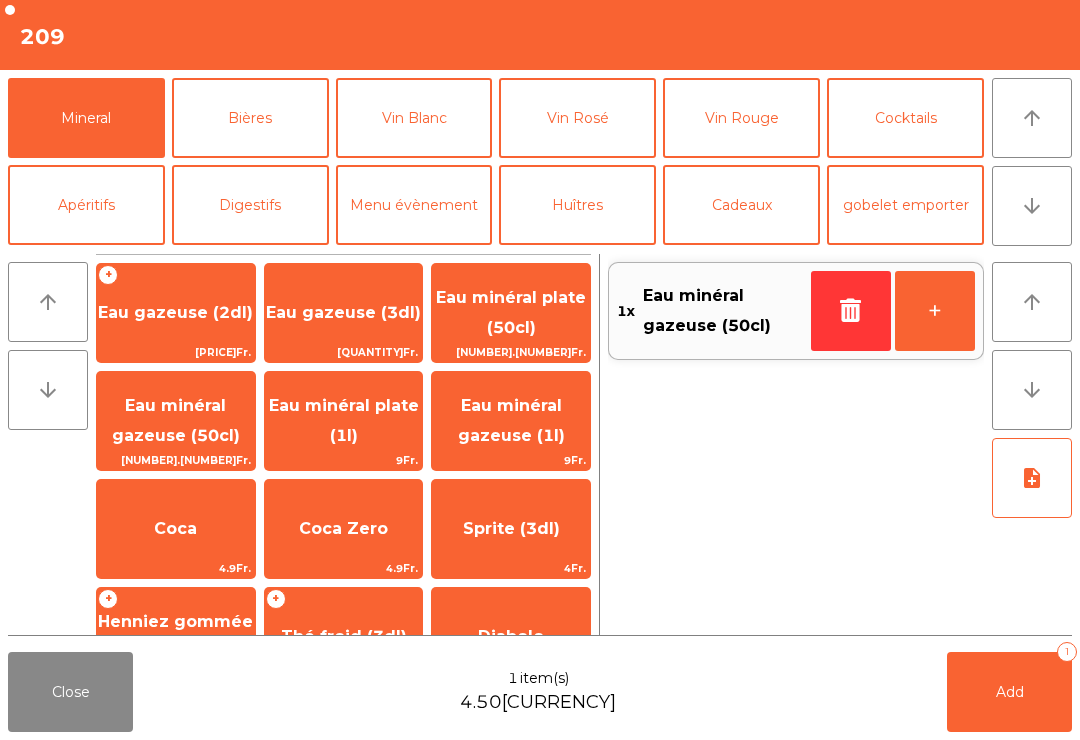 click on "Vin Rosé" 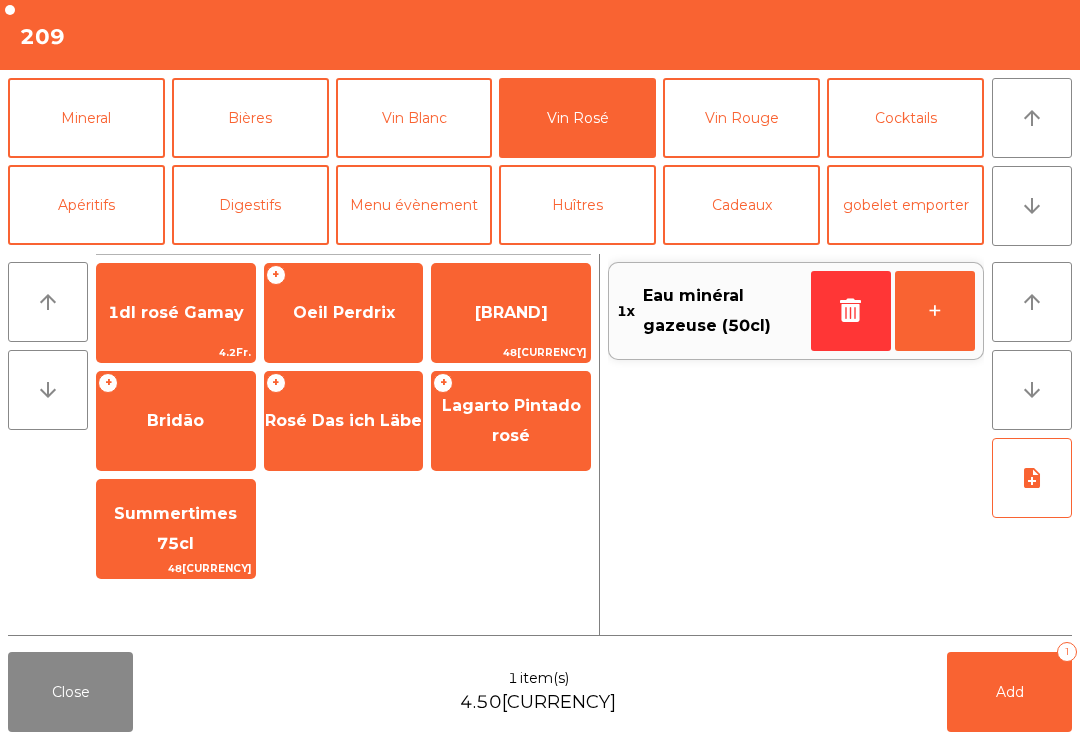 click on "arrow_upward" 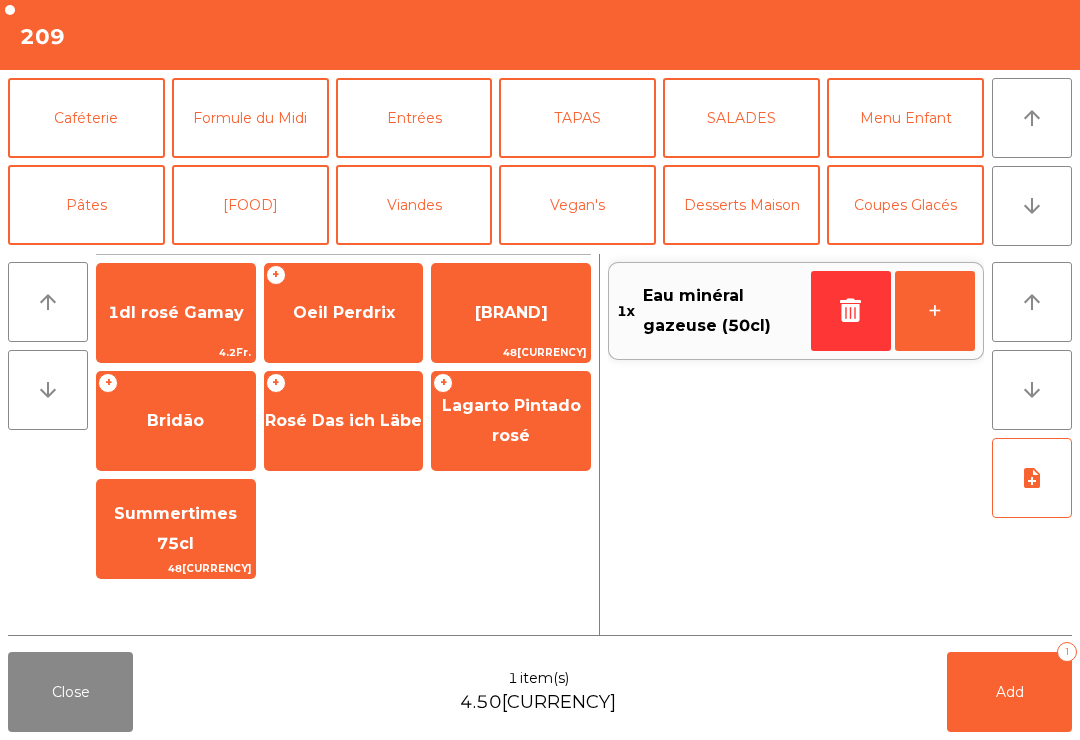 click on "SALADES" 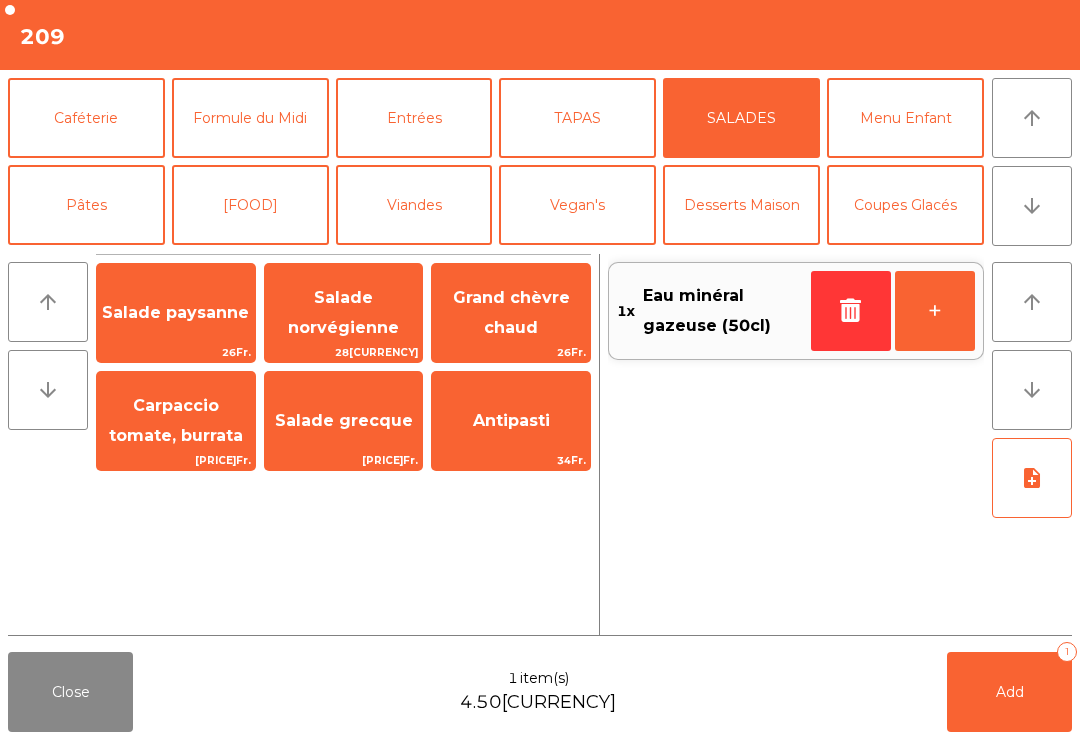 click on "Salade grecque" 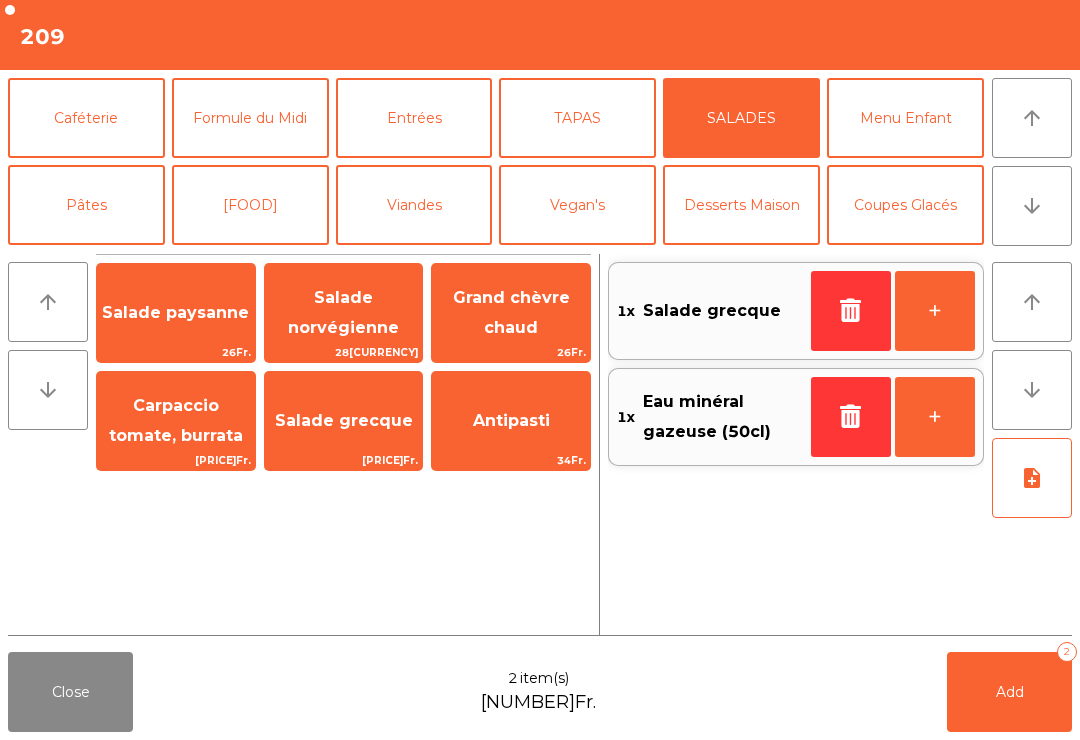click on "Grand chèvre chaud" 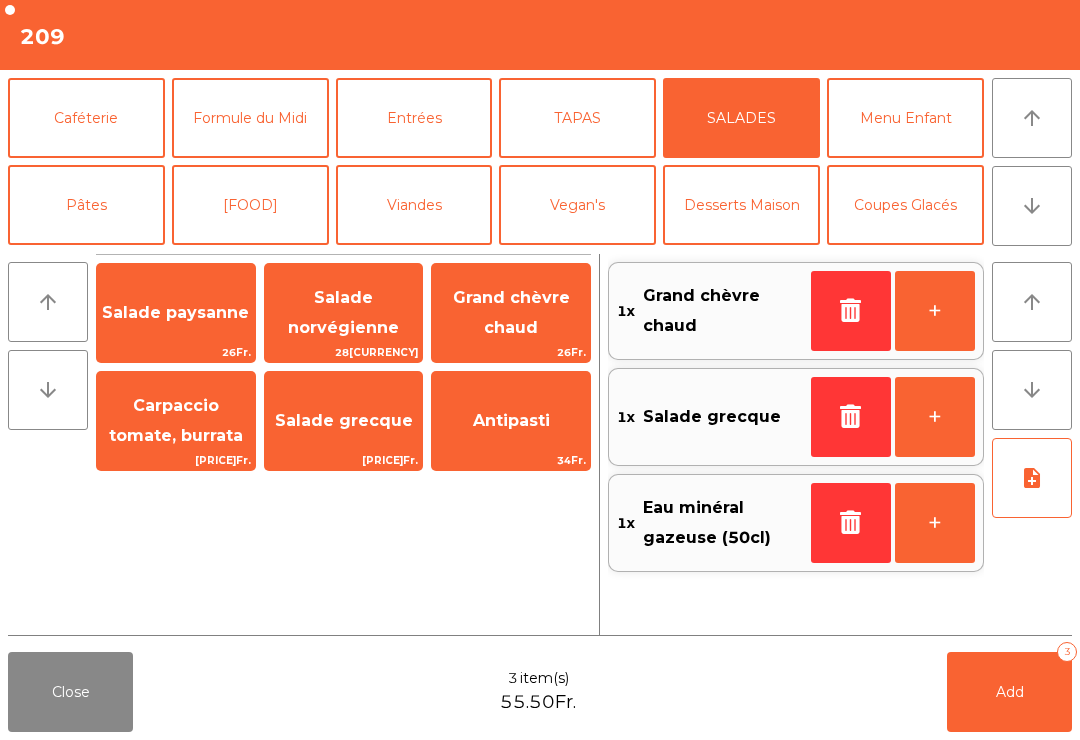 click on "Add   3" 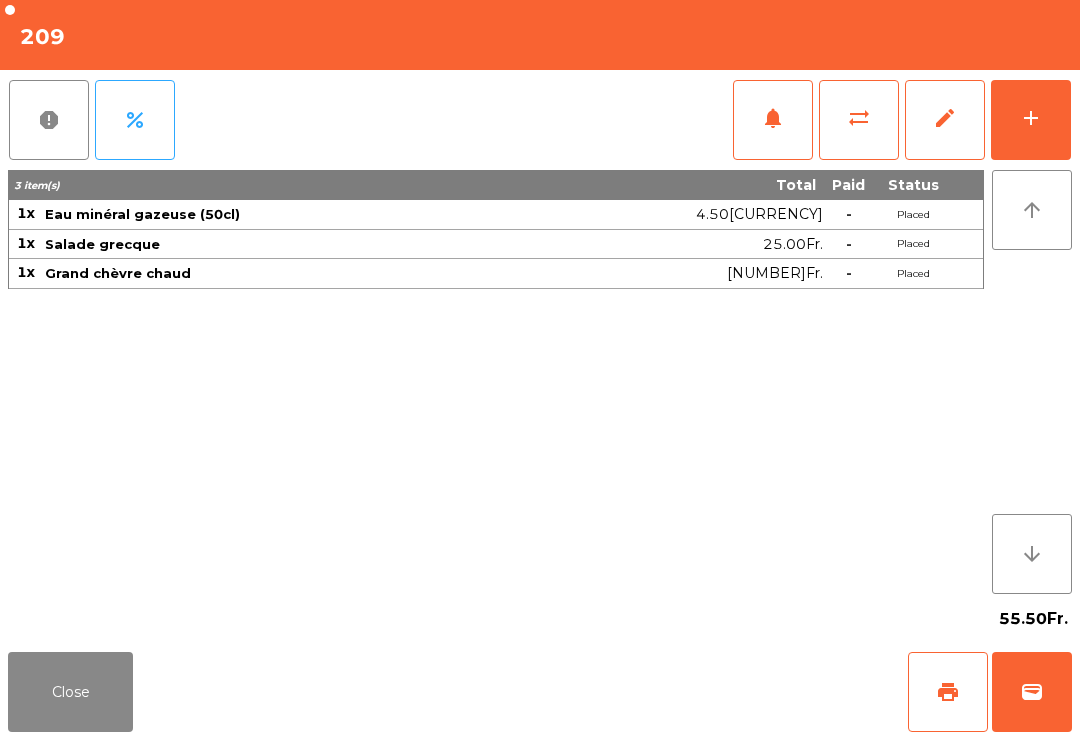 click on "Close" 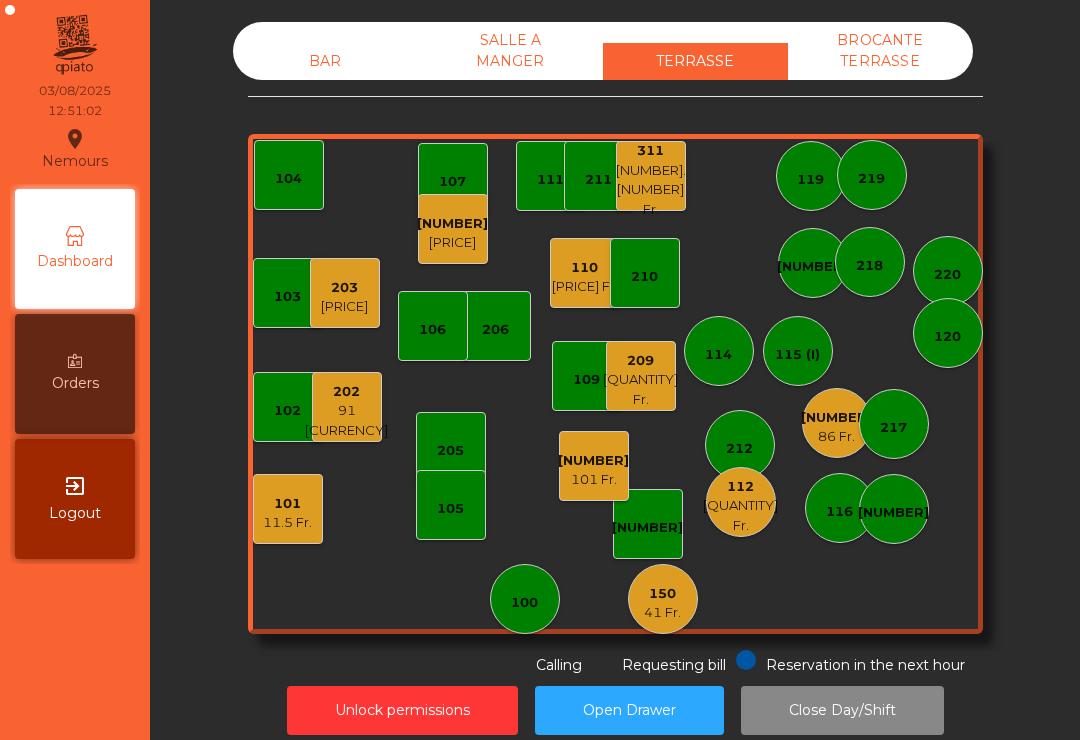 click on "311   210.9 Fr." 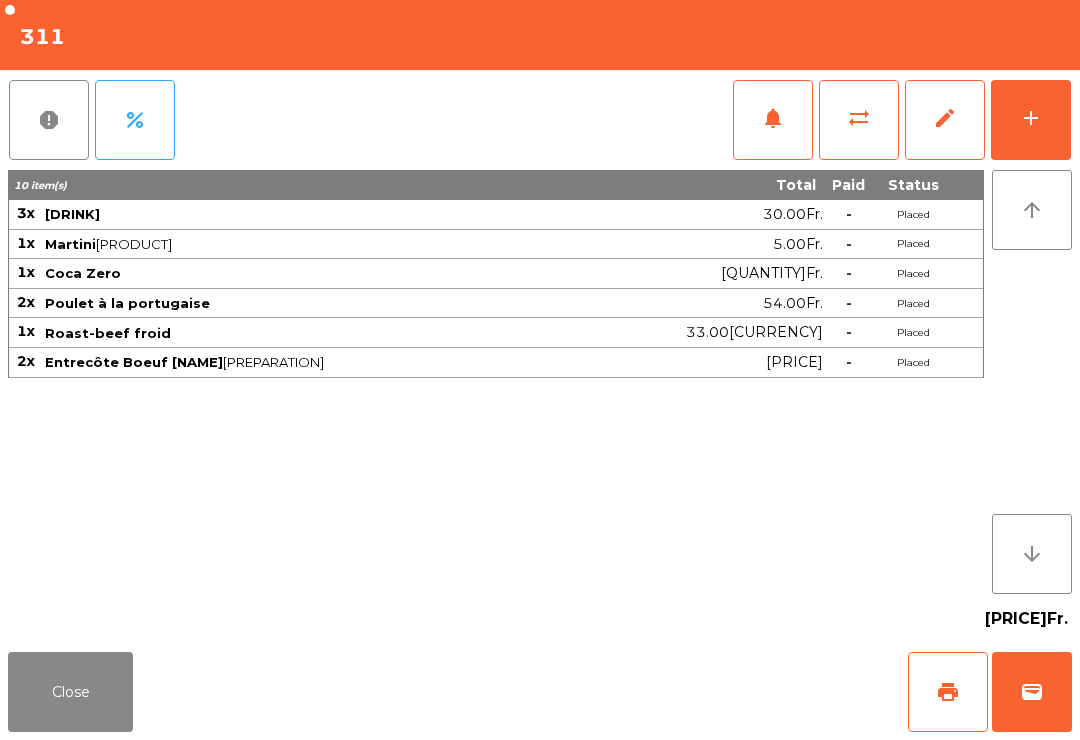 click on "add" 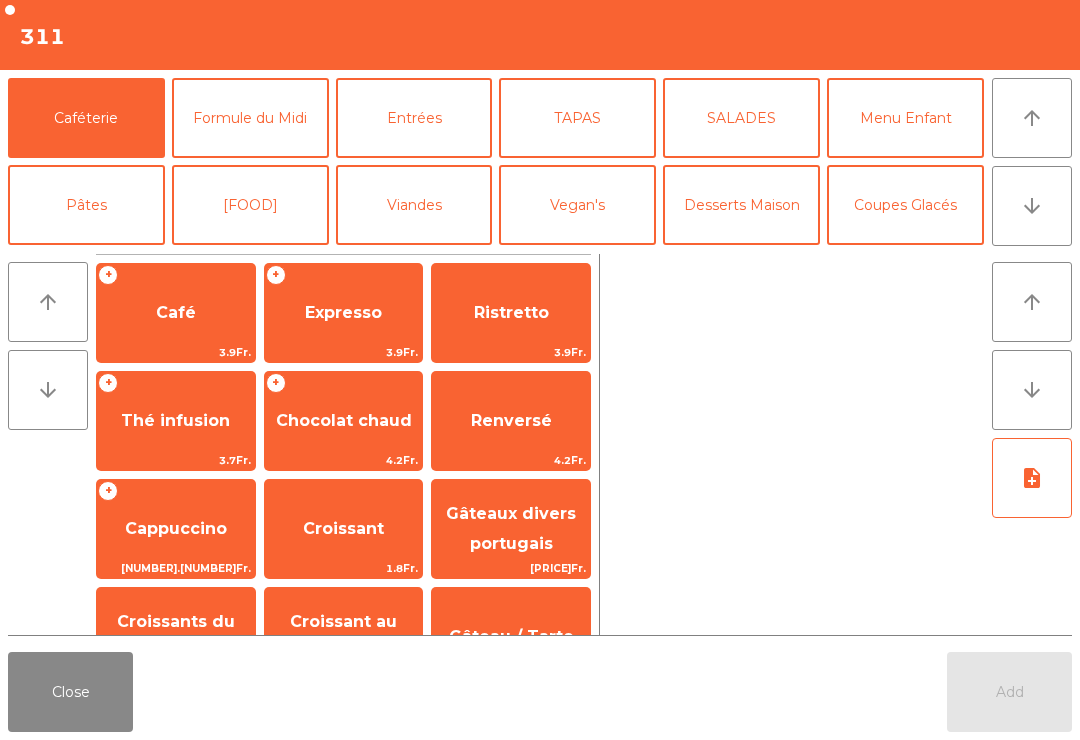 click on "arrow_downward" 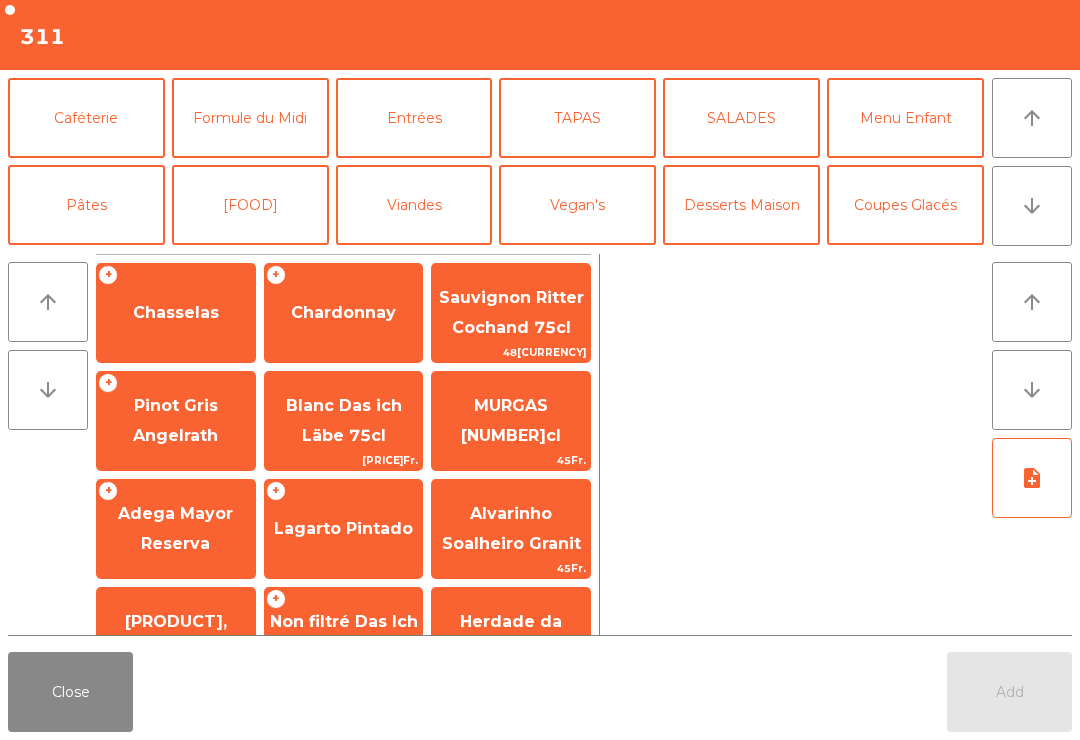 click on "Vin Rouge" 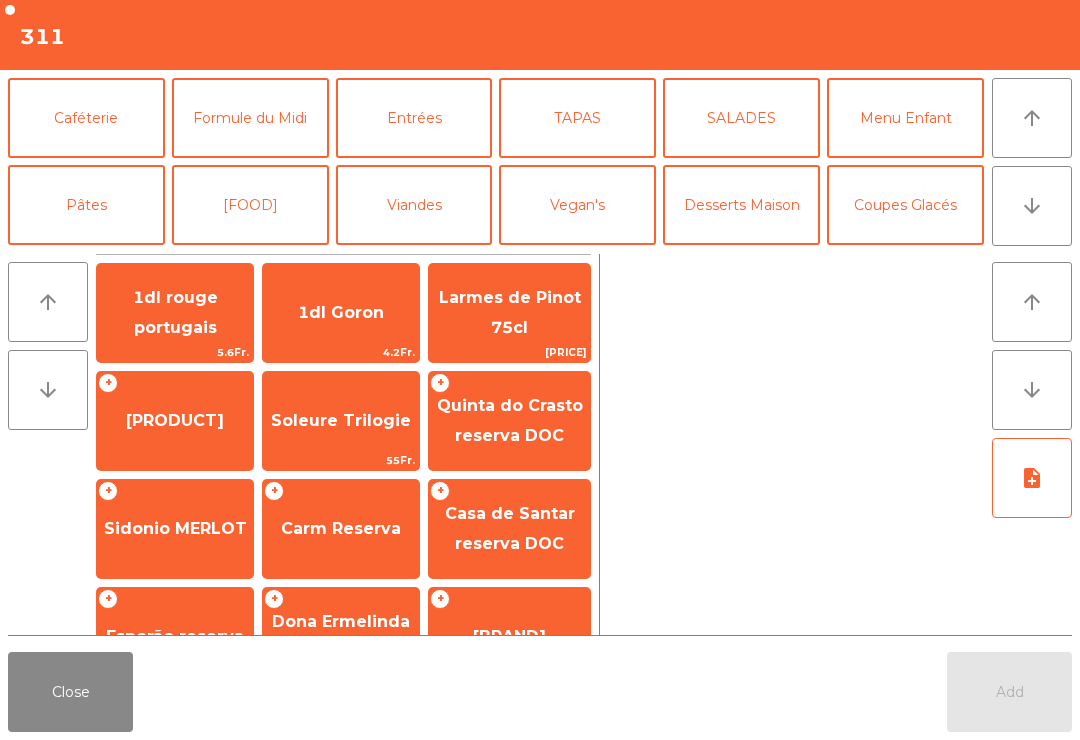 scroll, scrollTop: 174, scrollLeft: 0, axis: vertical 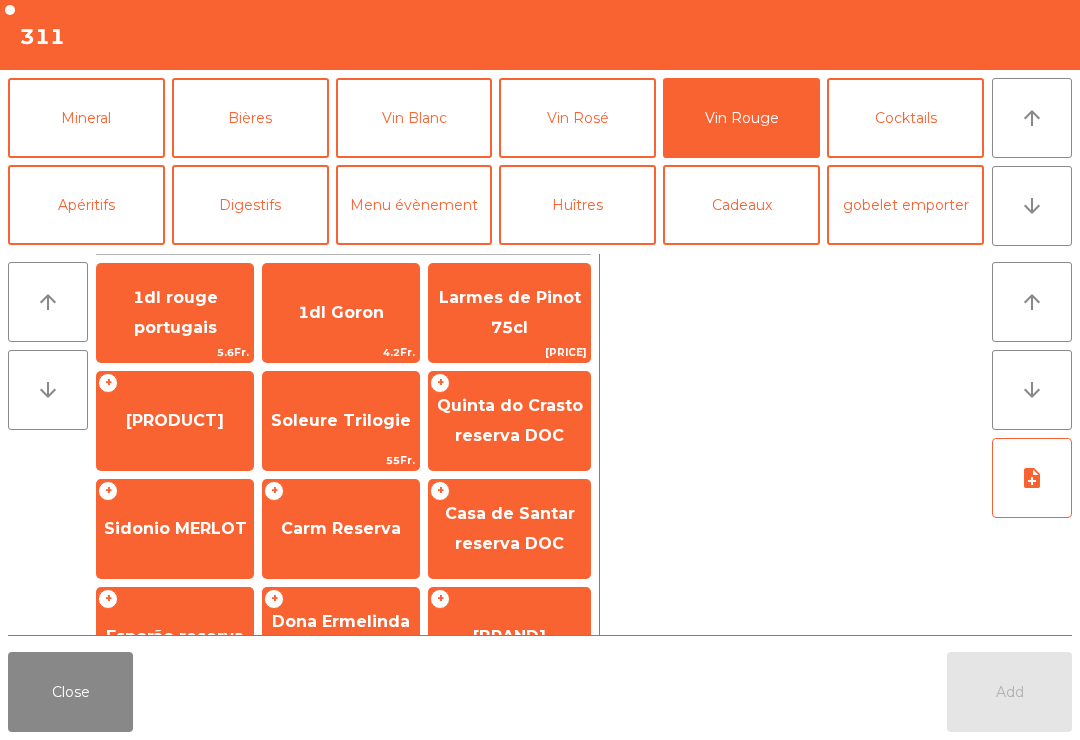 click on "Adega Mayor Reserva" 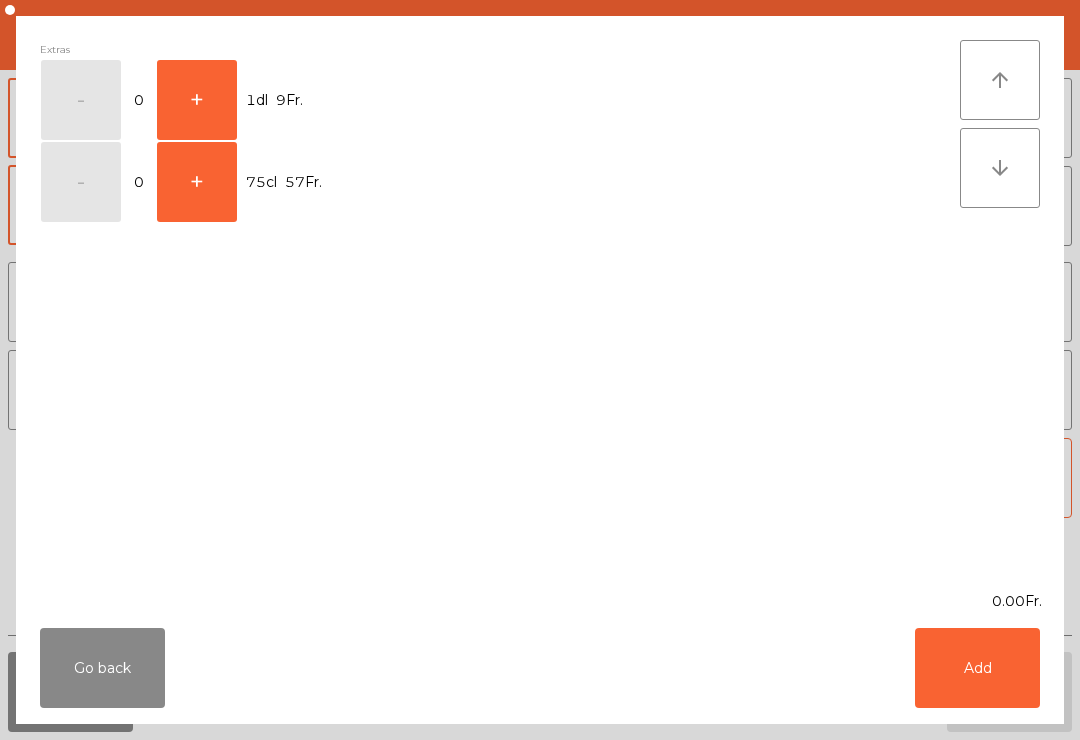 click on "+" 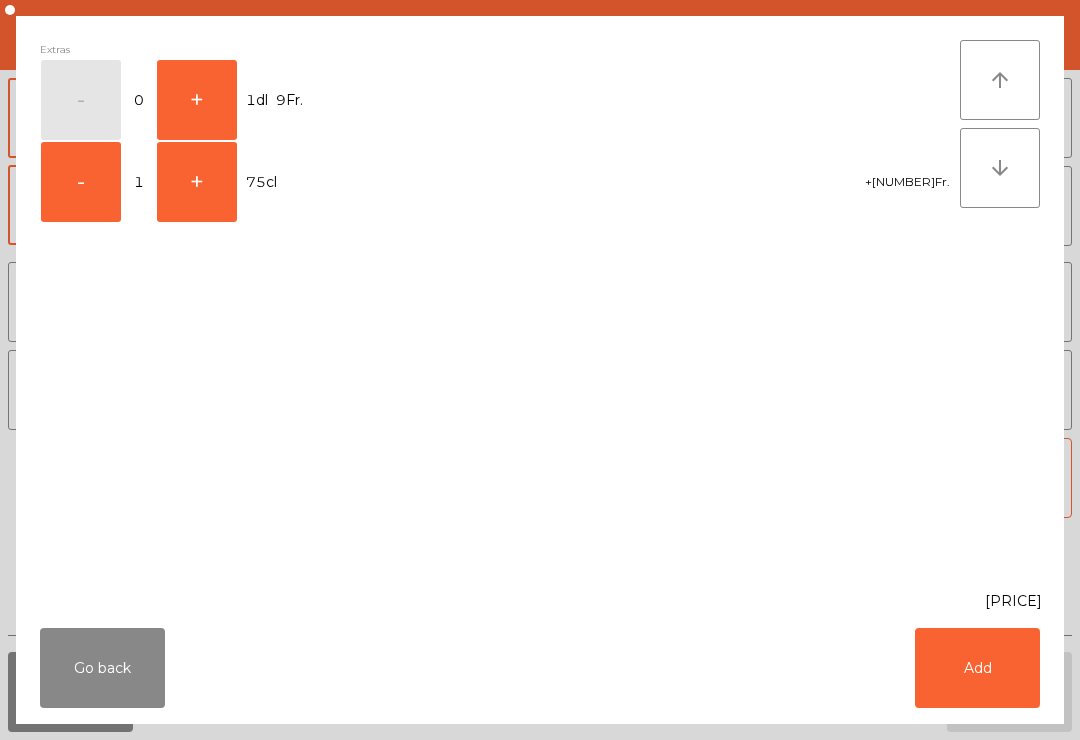 click on "Add" 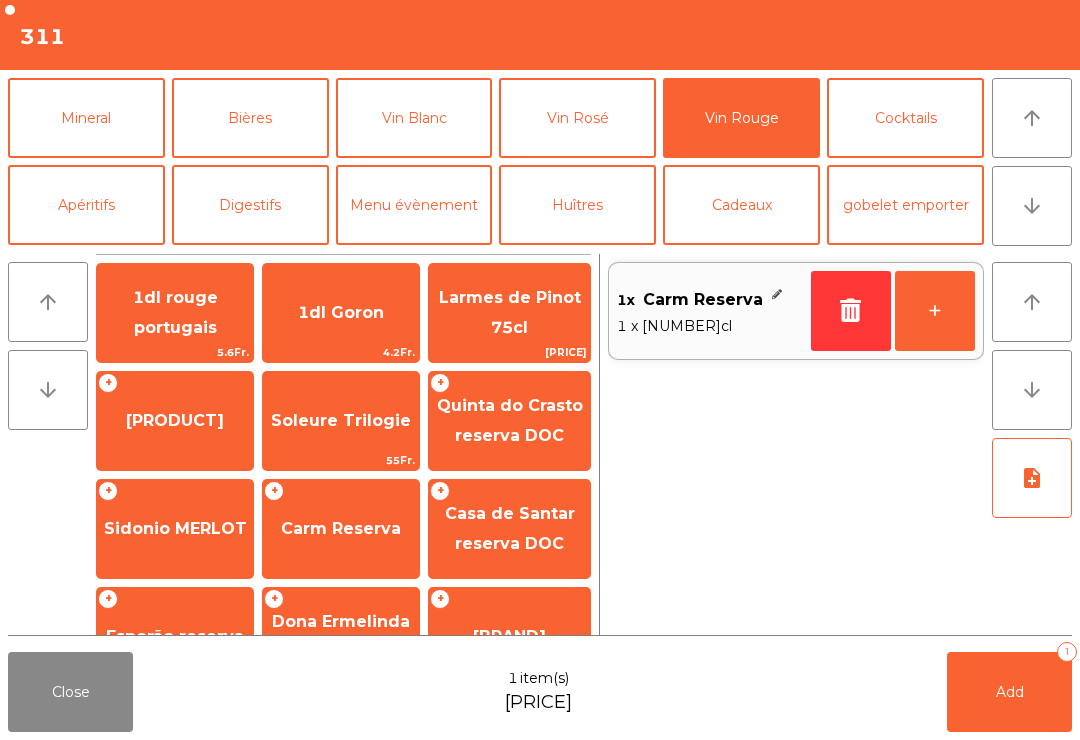 click on "+" 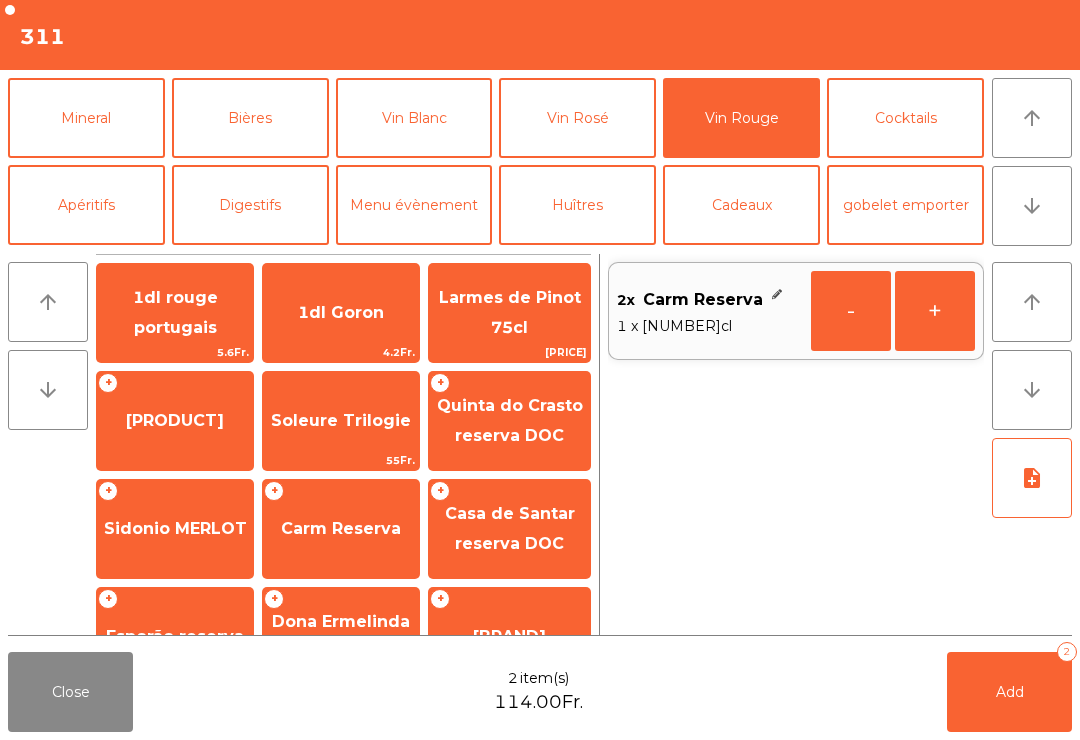 click on "-" 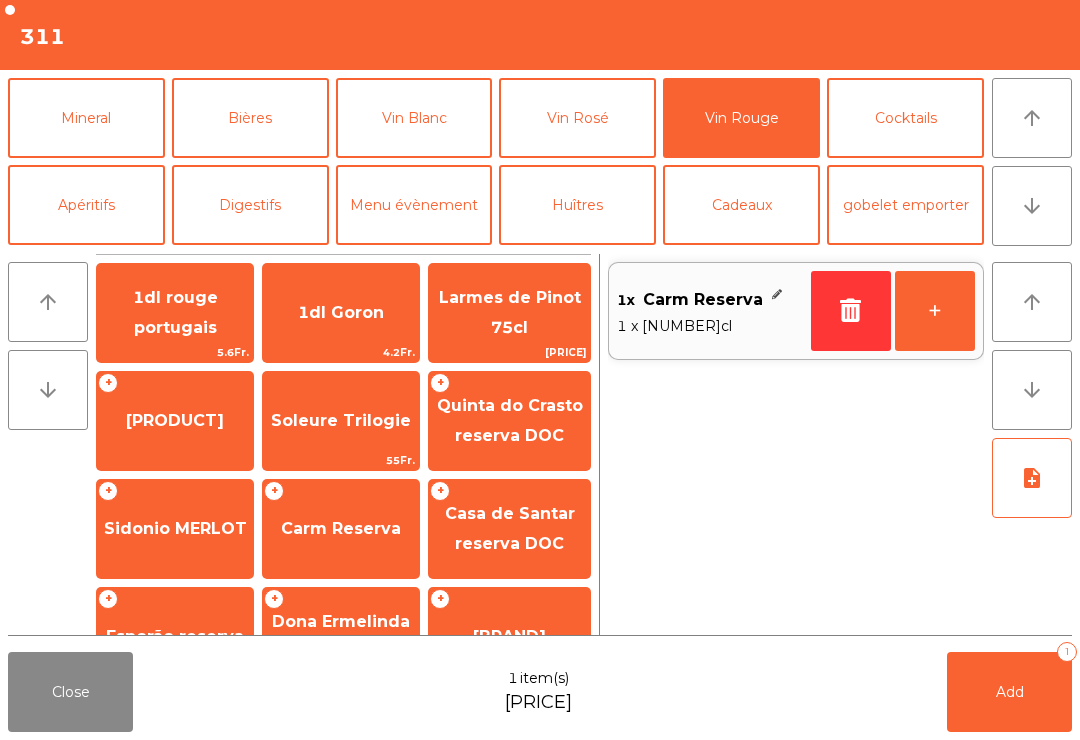 click on "Mineral" 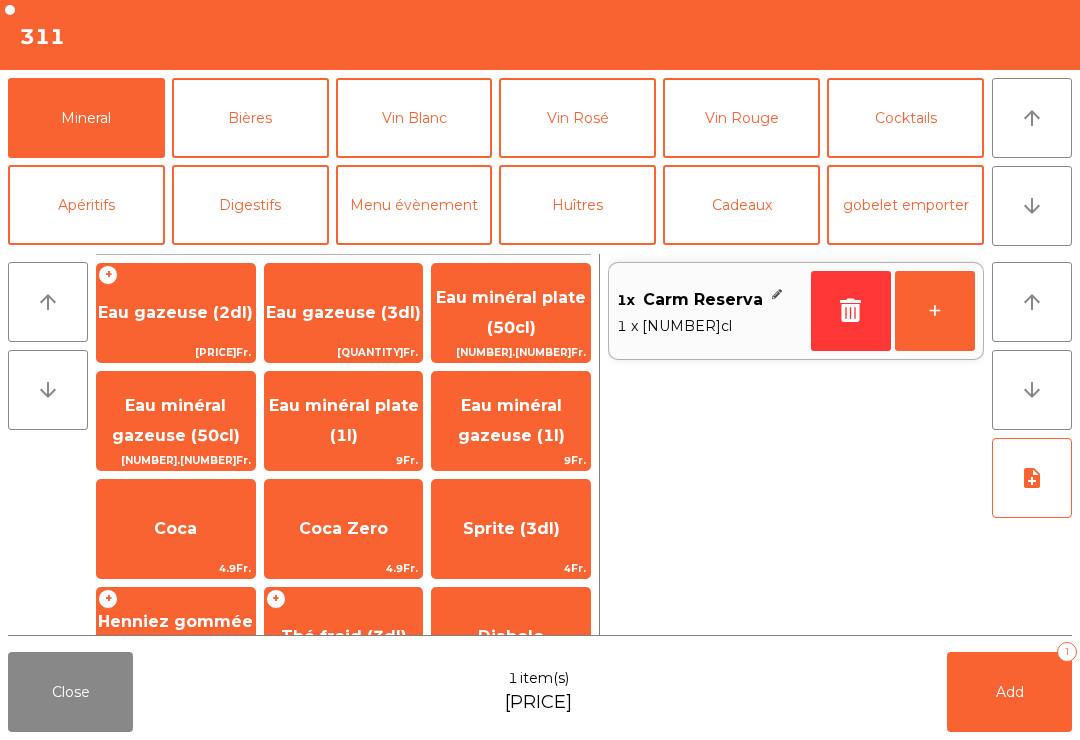 scroll, scrollTop: 174, scrollLeft: 0, axis: vertical 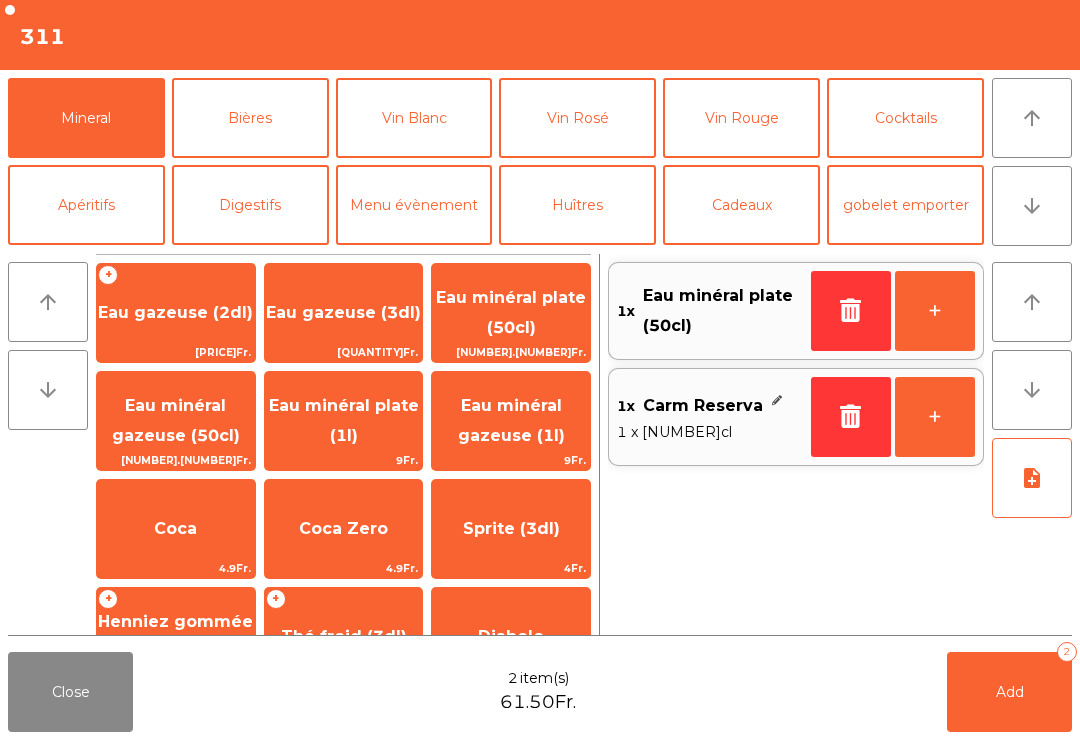 click 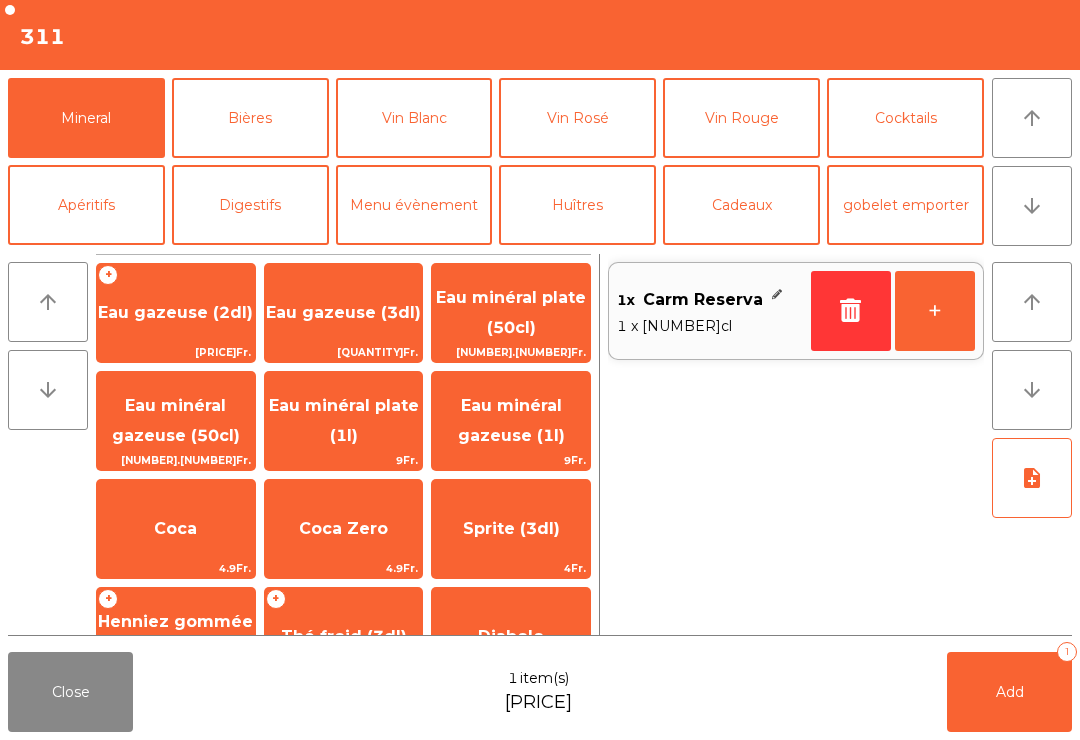 click on "Eau minéral gazeuse ([NUMBER]l)" 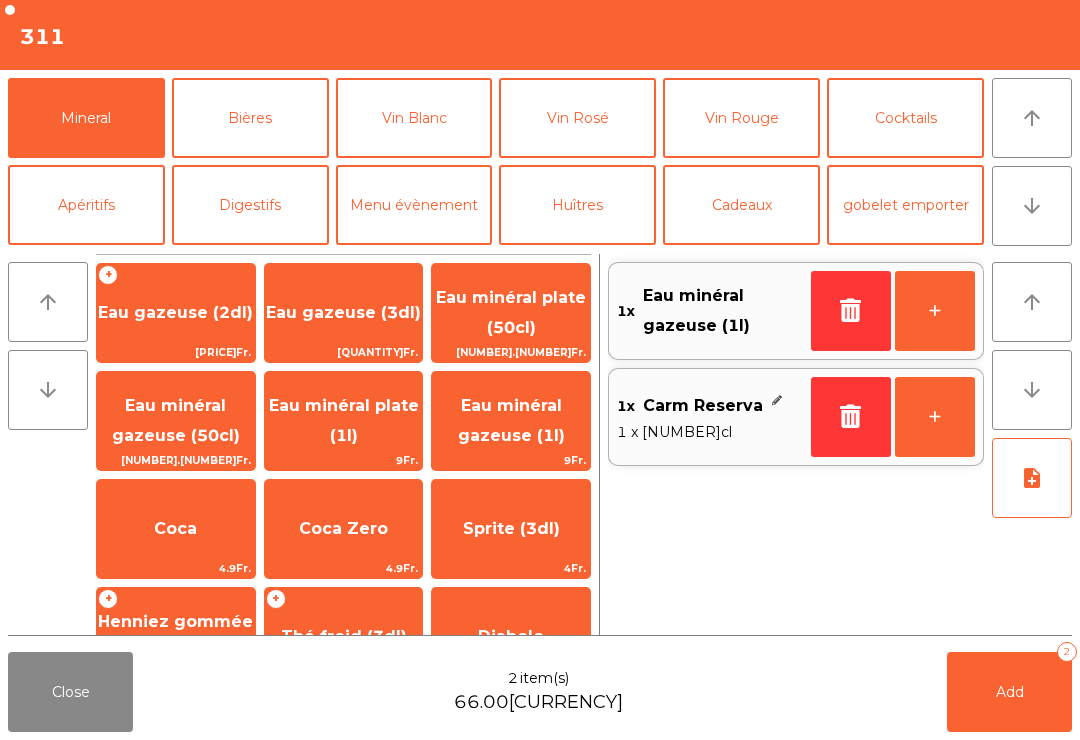 click on "Eau minéral plate (1l)" 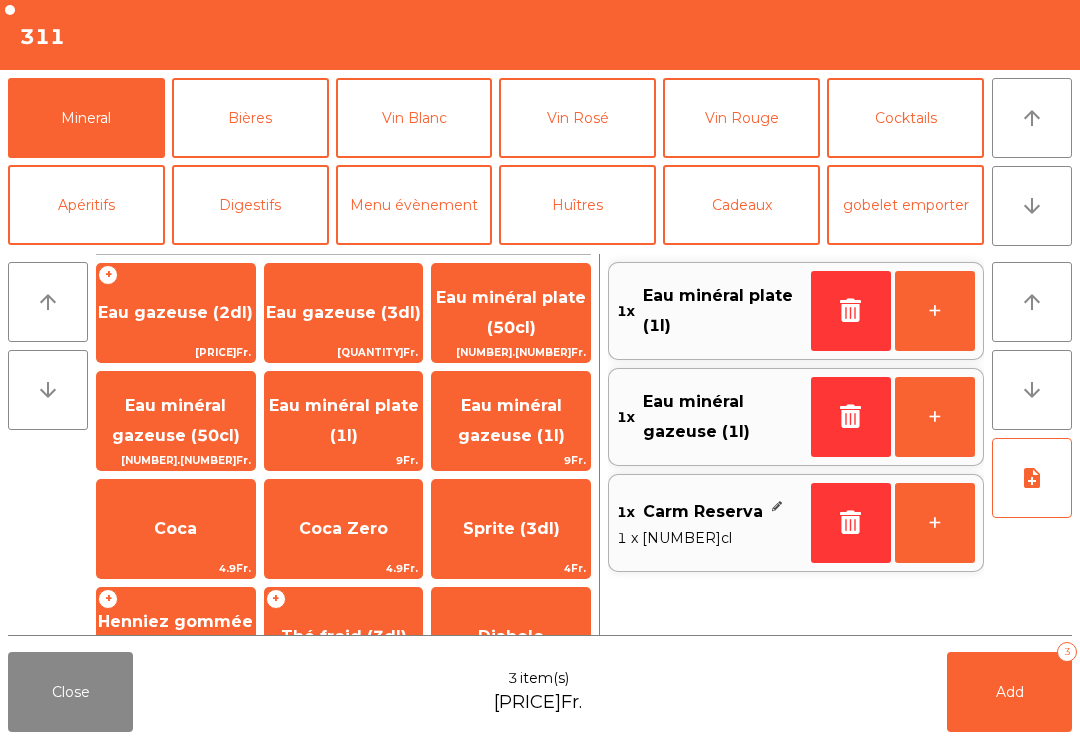 click on "Add   3" 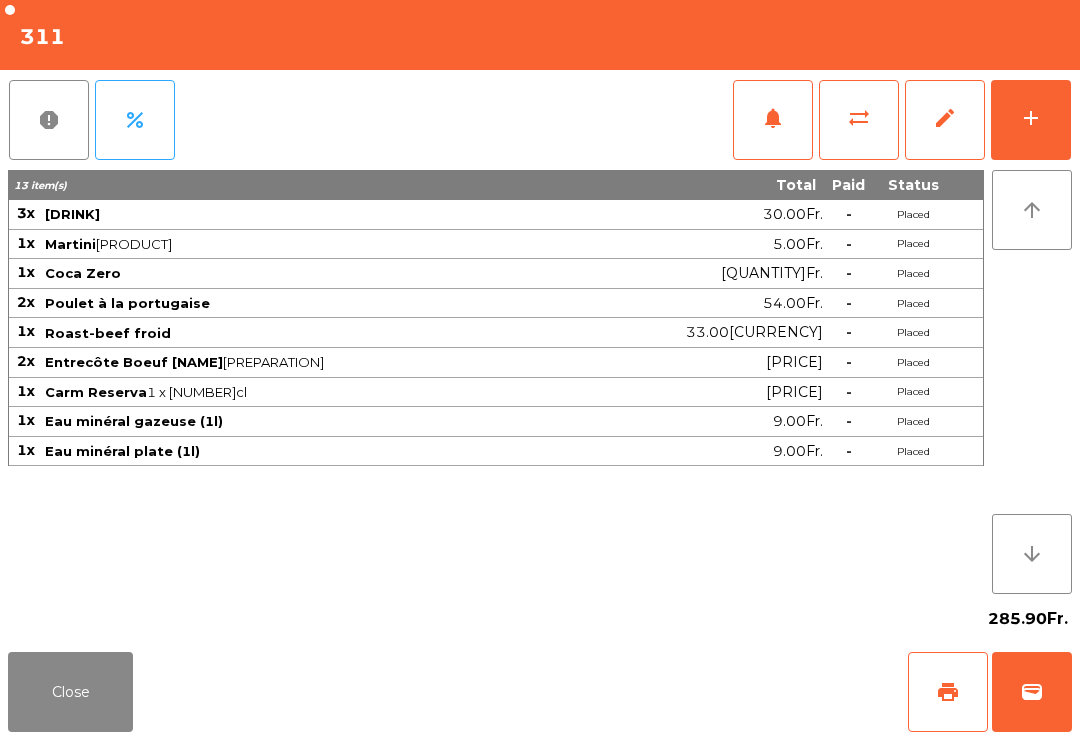 click on "Close" 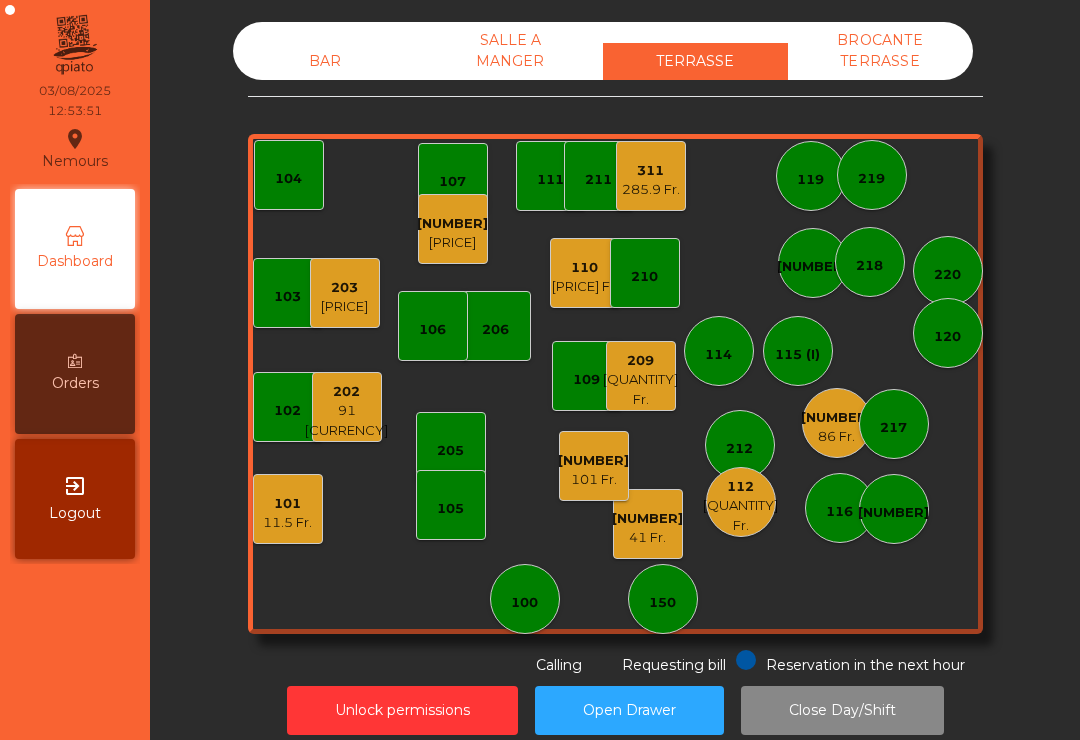click on "101" 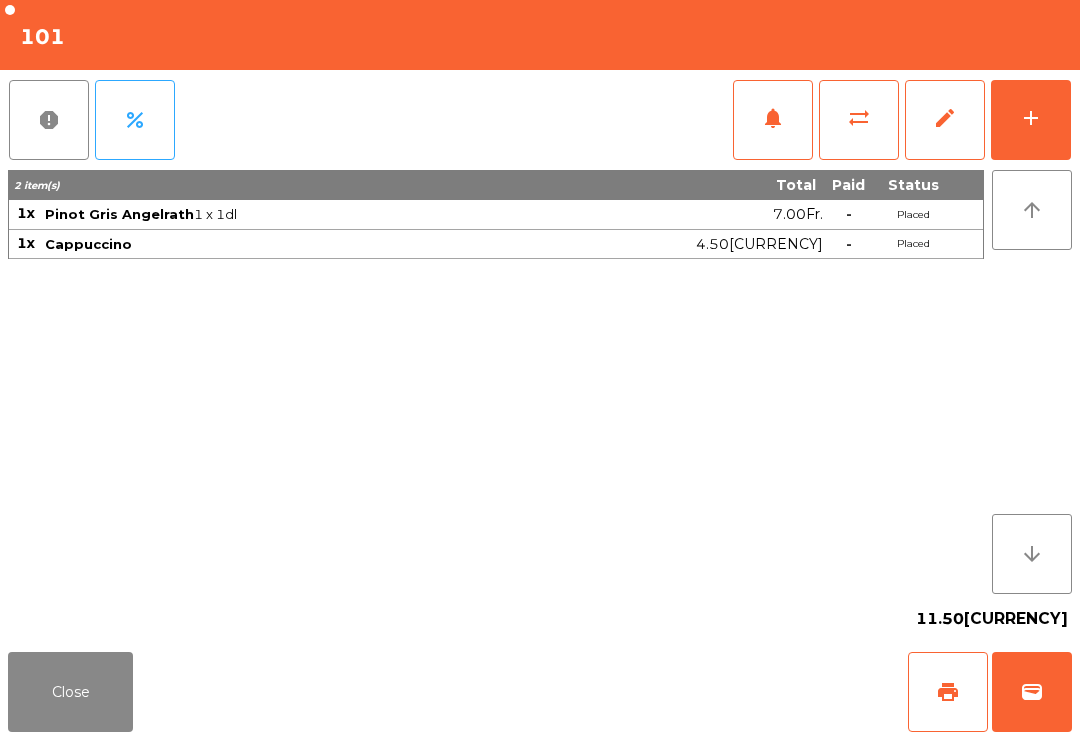 click on "print" 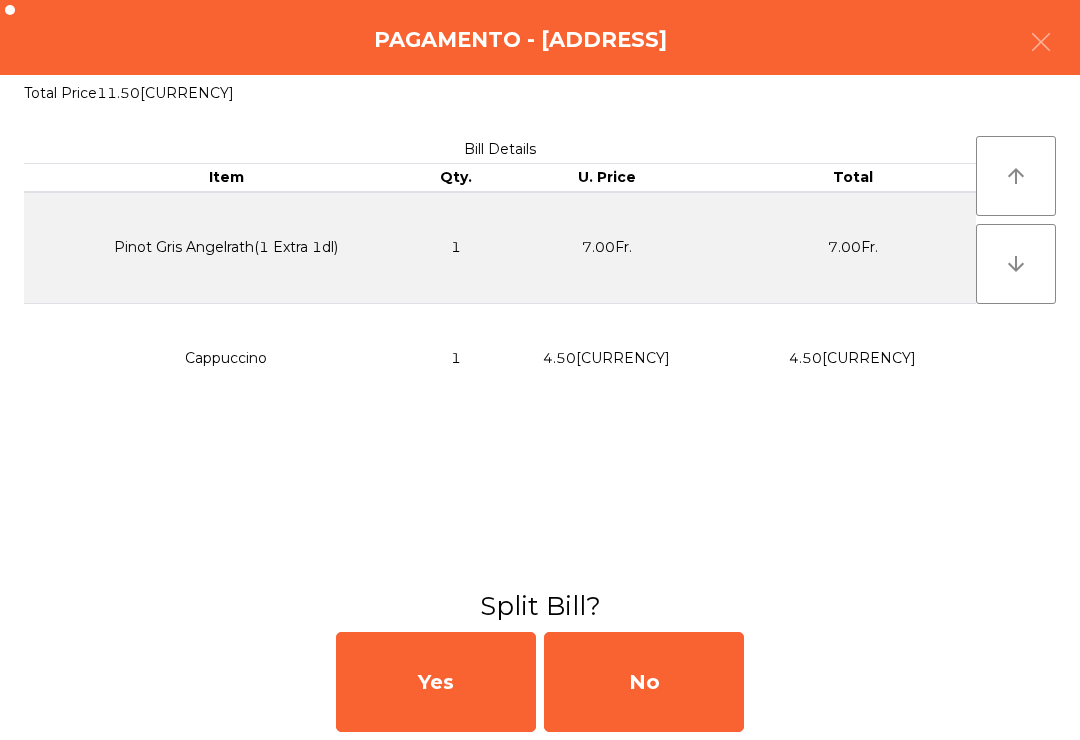 click on "No" 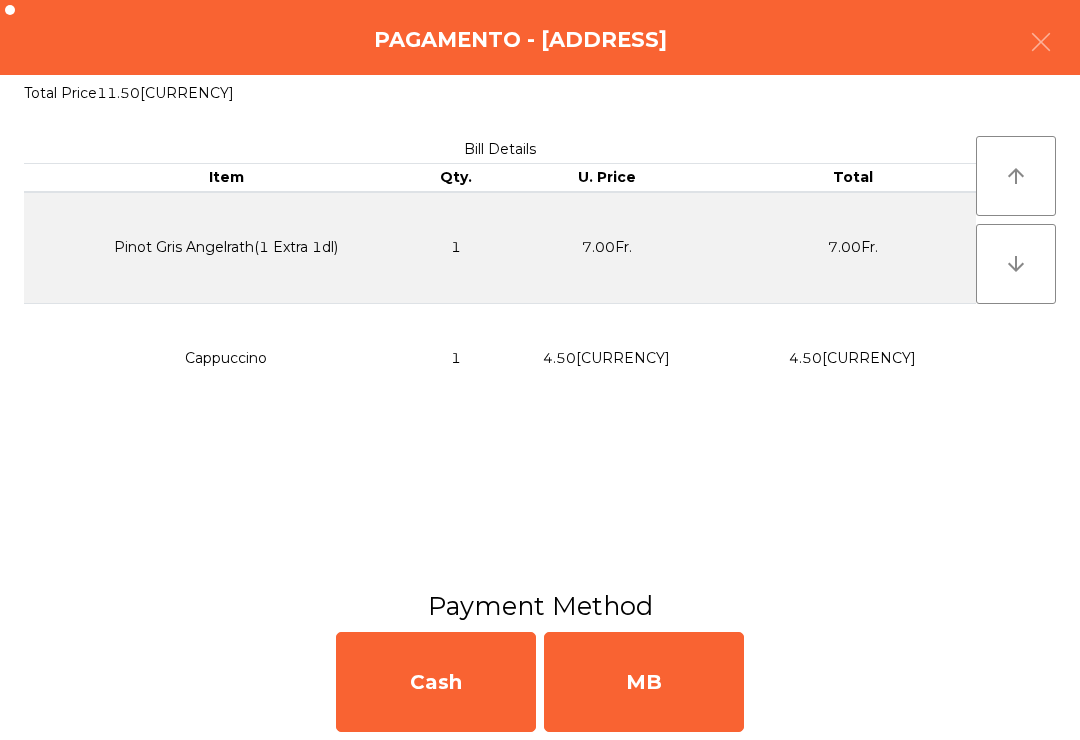 click on "MB" 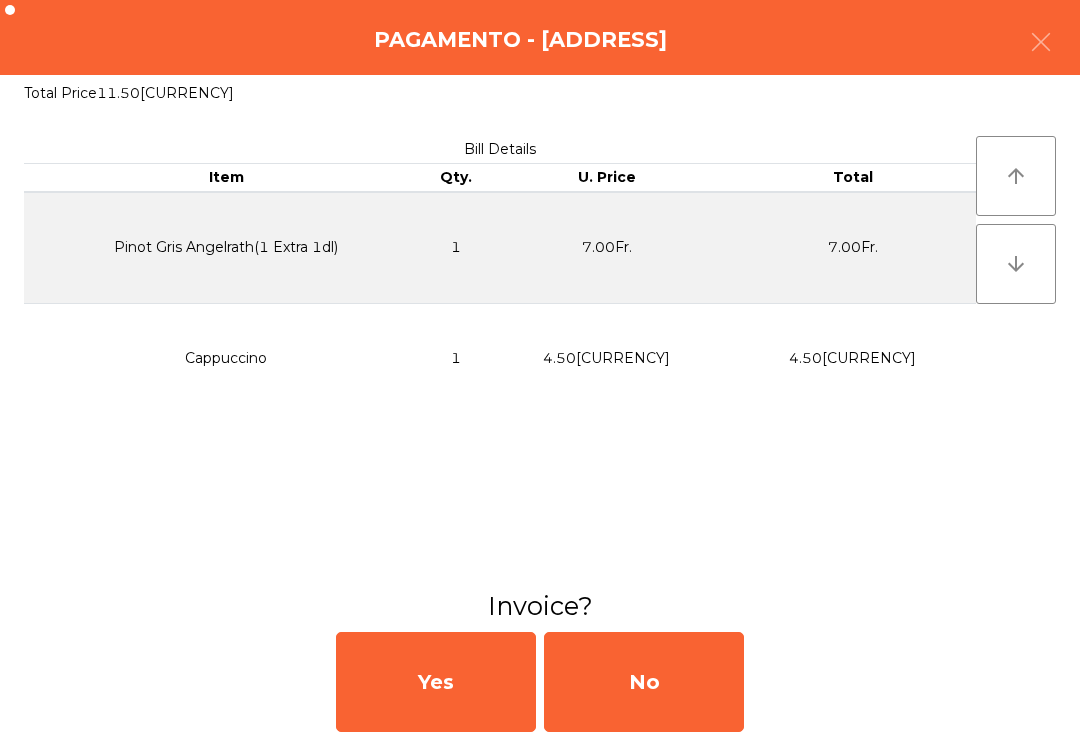 click on "No" 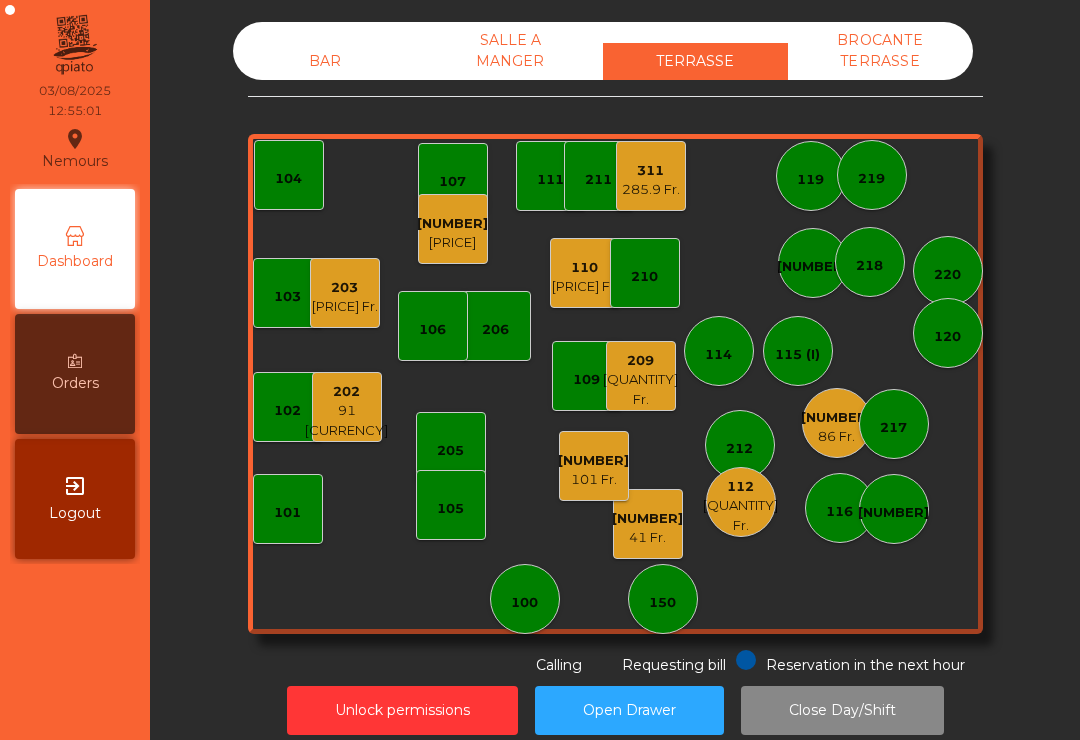 click on "119" 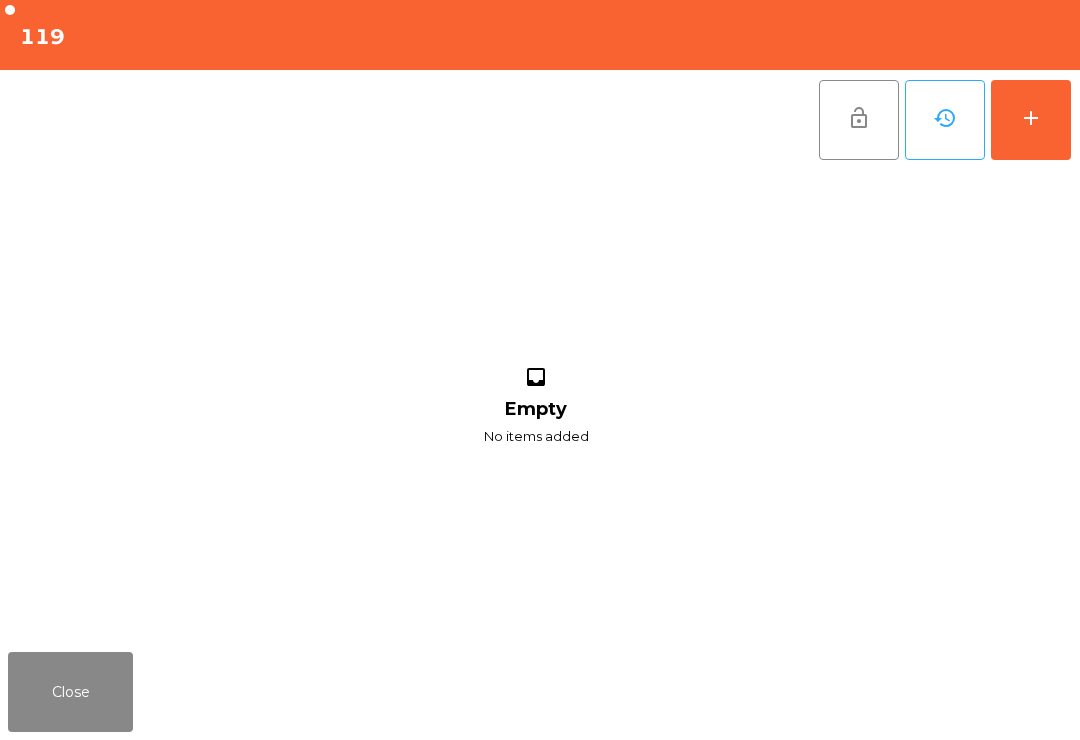 click on "add" 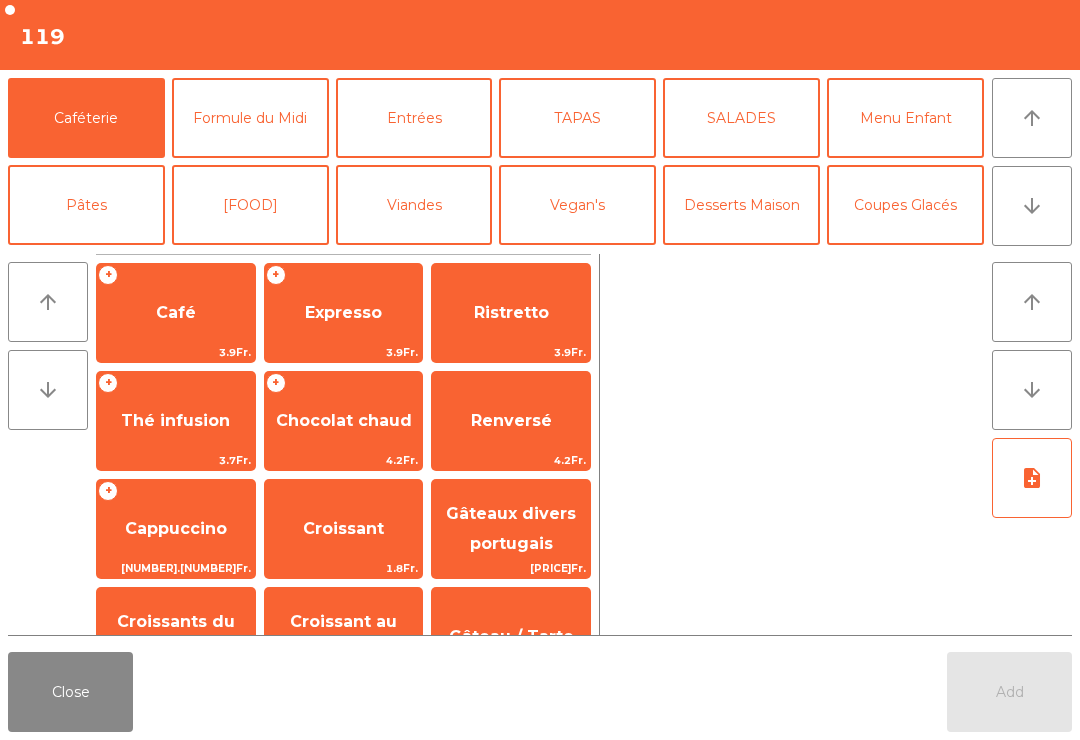 click on "Renversé" 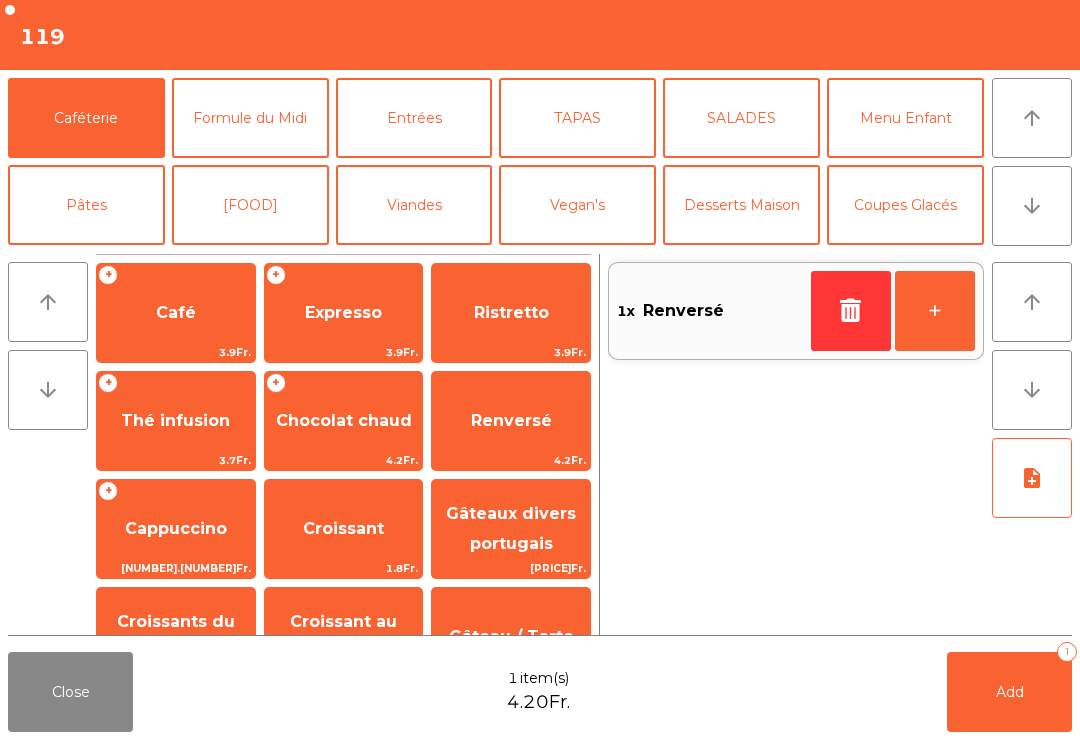 click on "+" 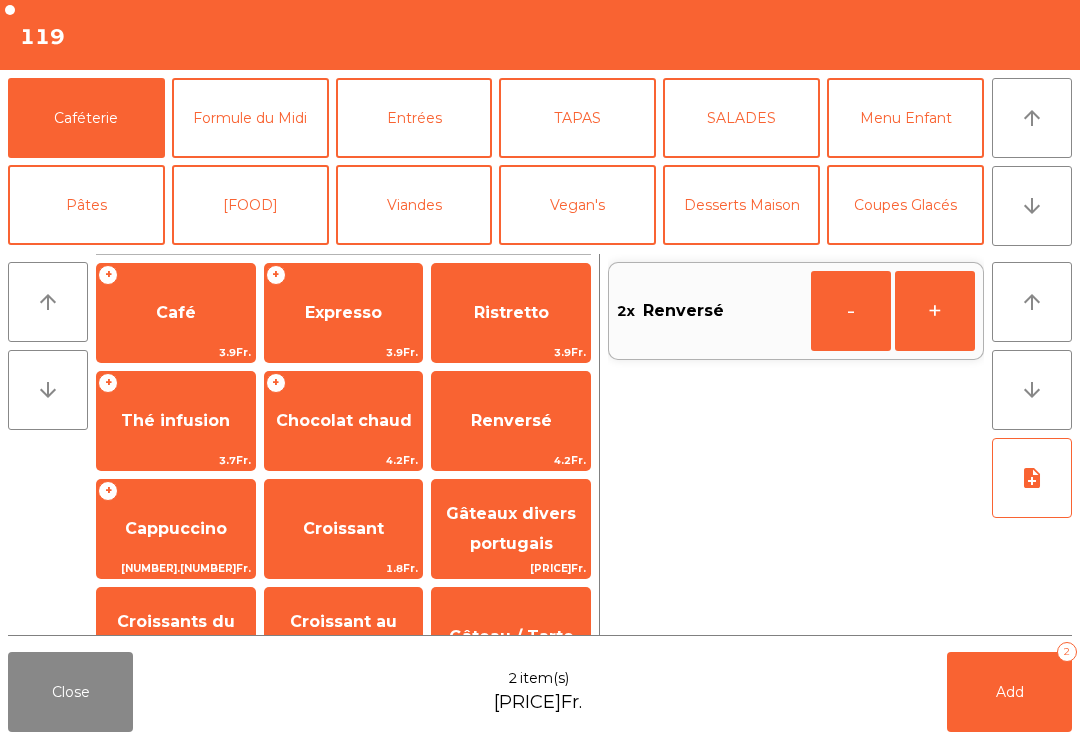 click on "Add   2" 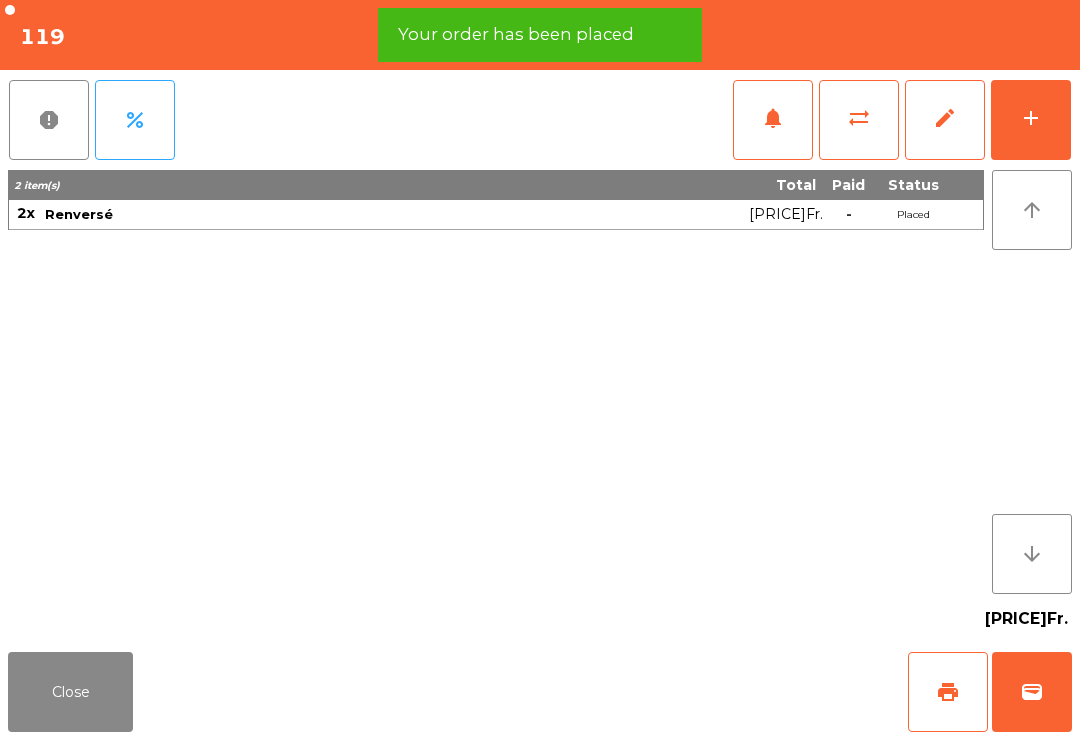 click on "print" 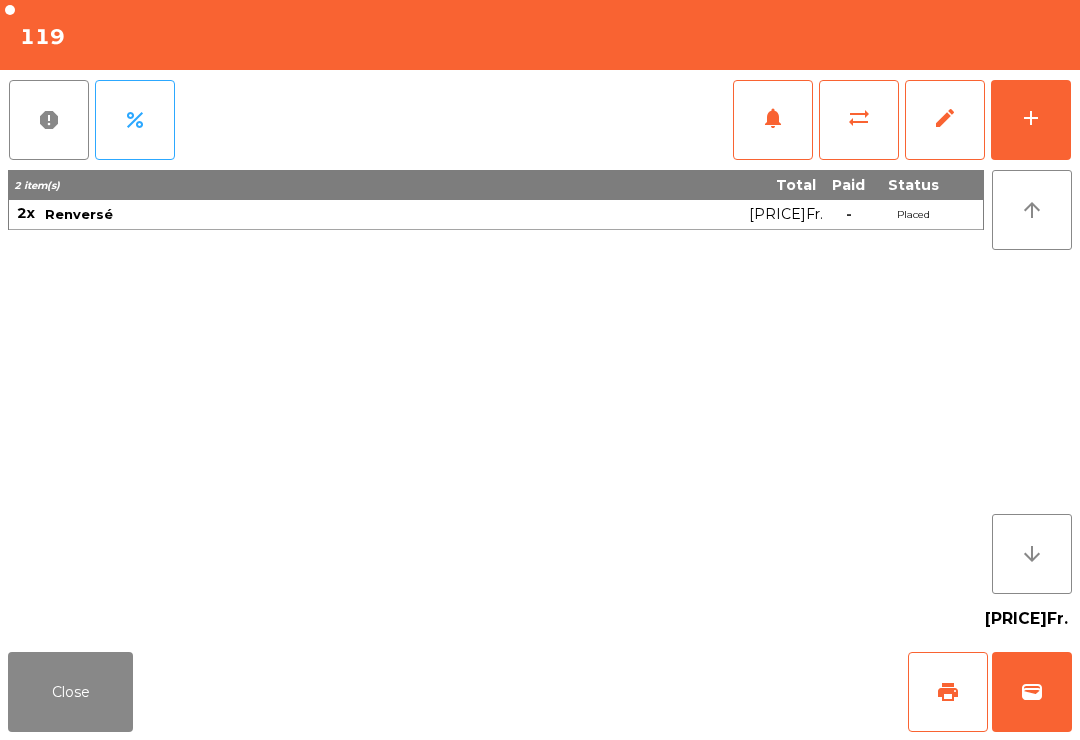 click on "Close" 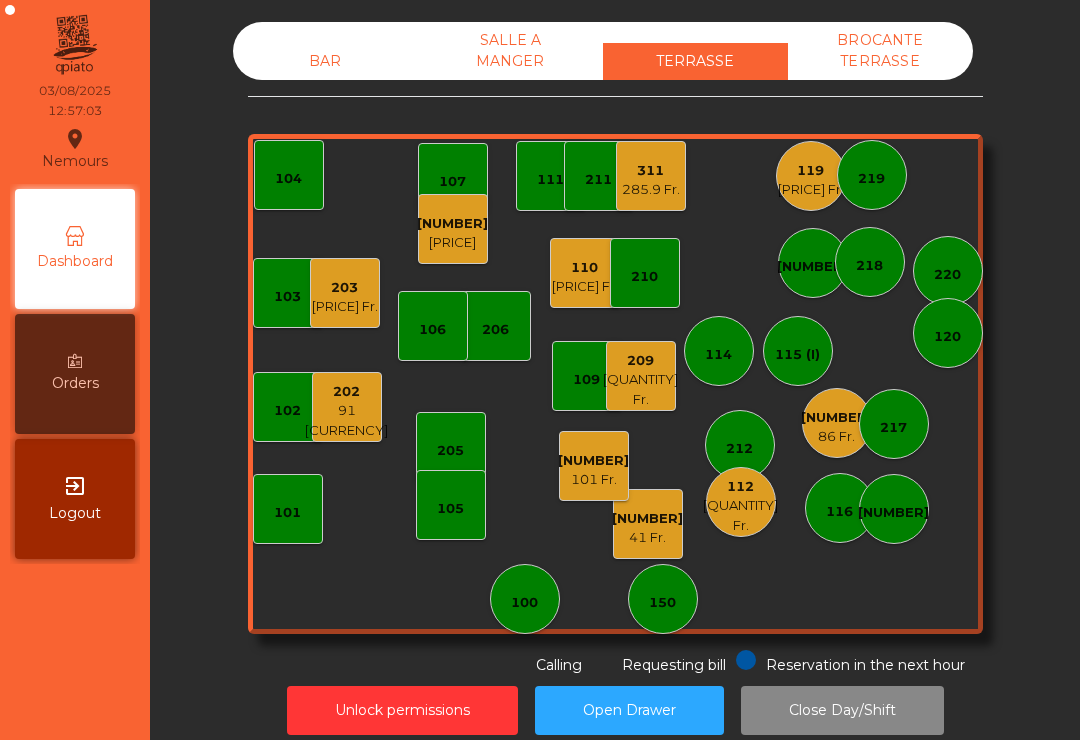 click on "207" 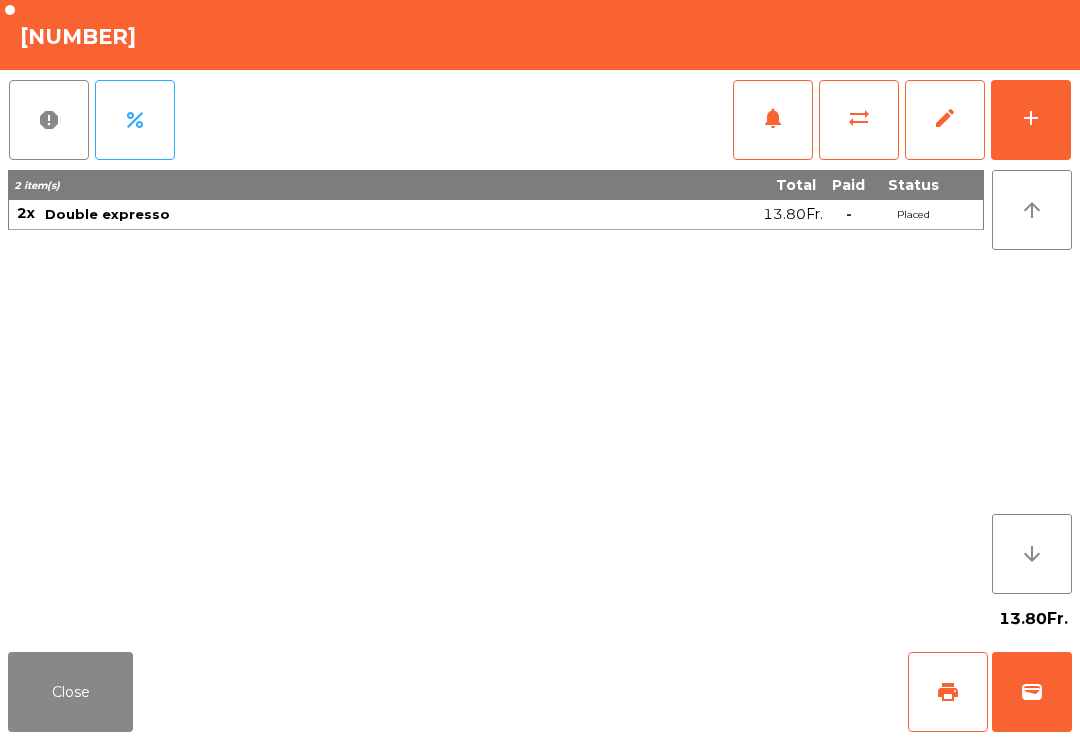 click on "wallet" 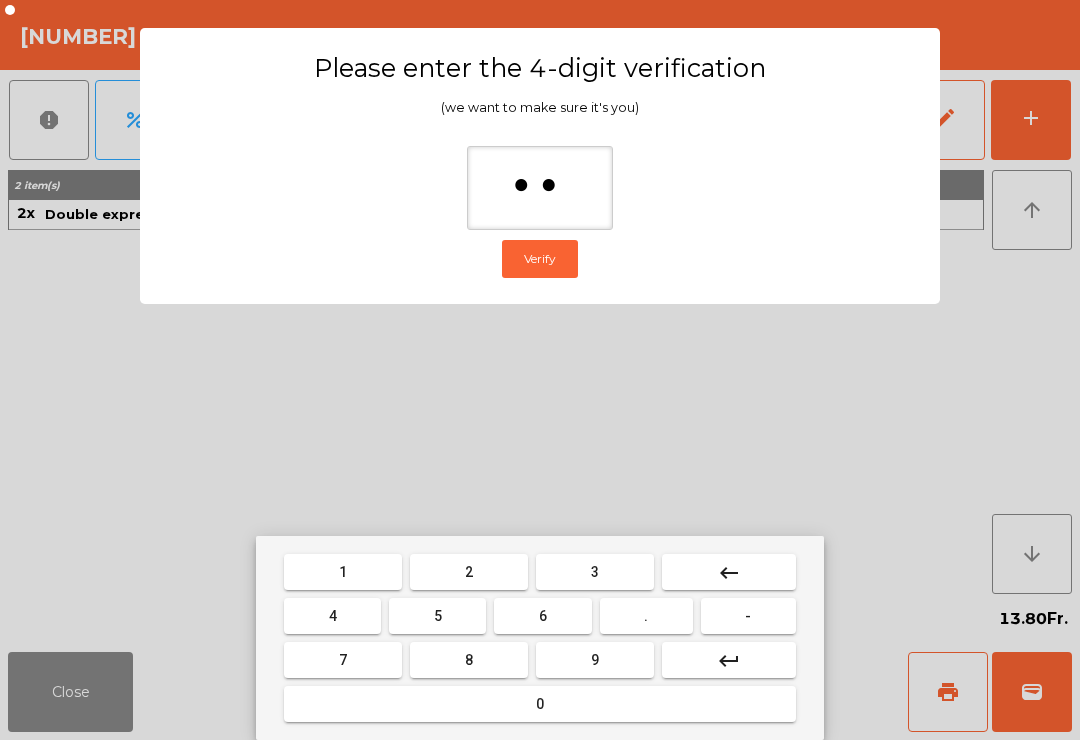 type on "***" 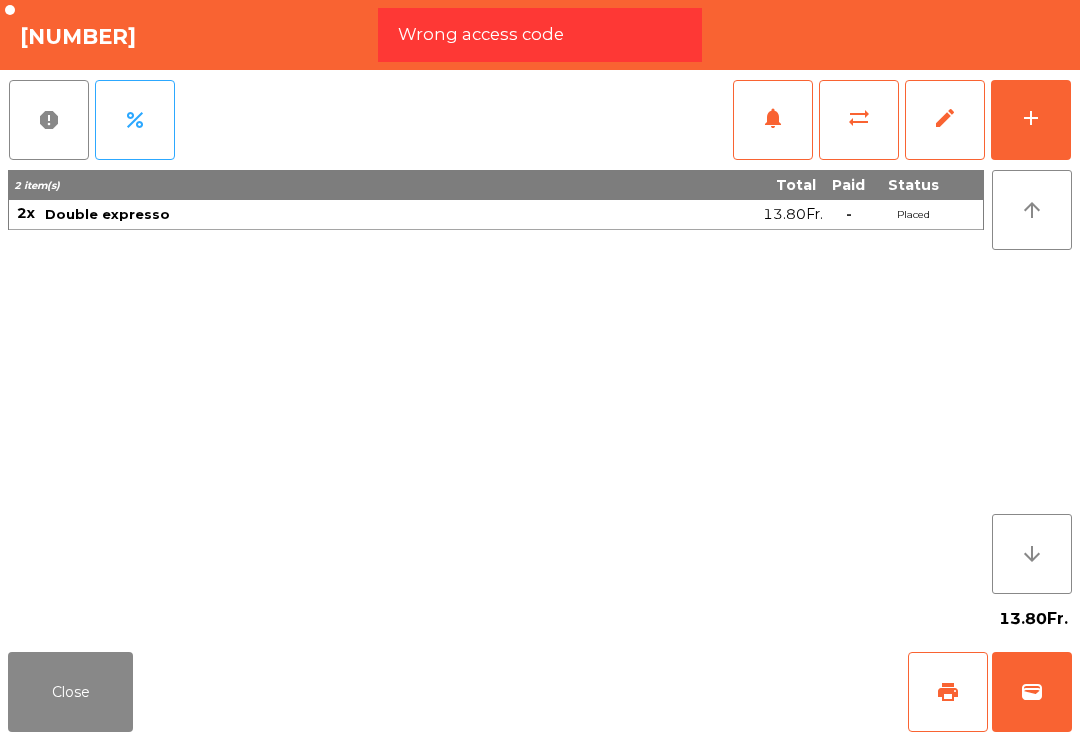 click on "Close   print   wallet" 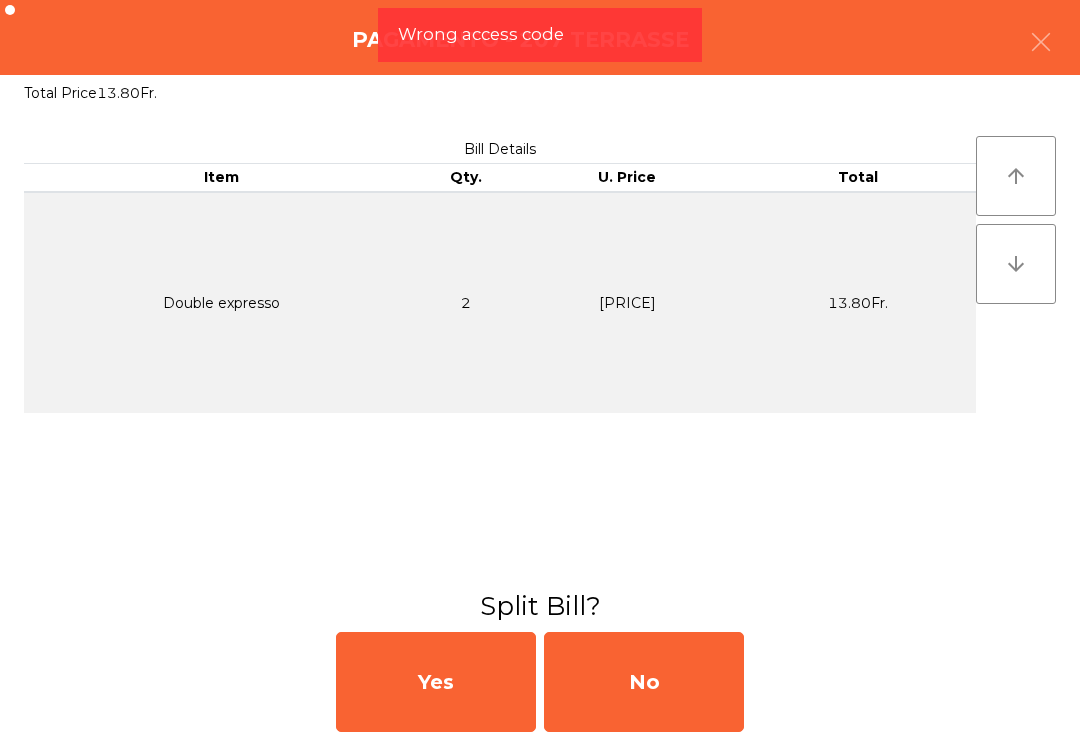 click on "No" 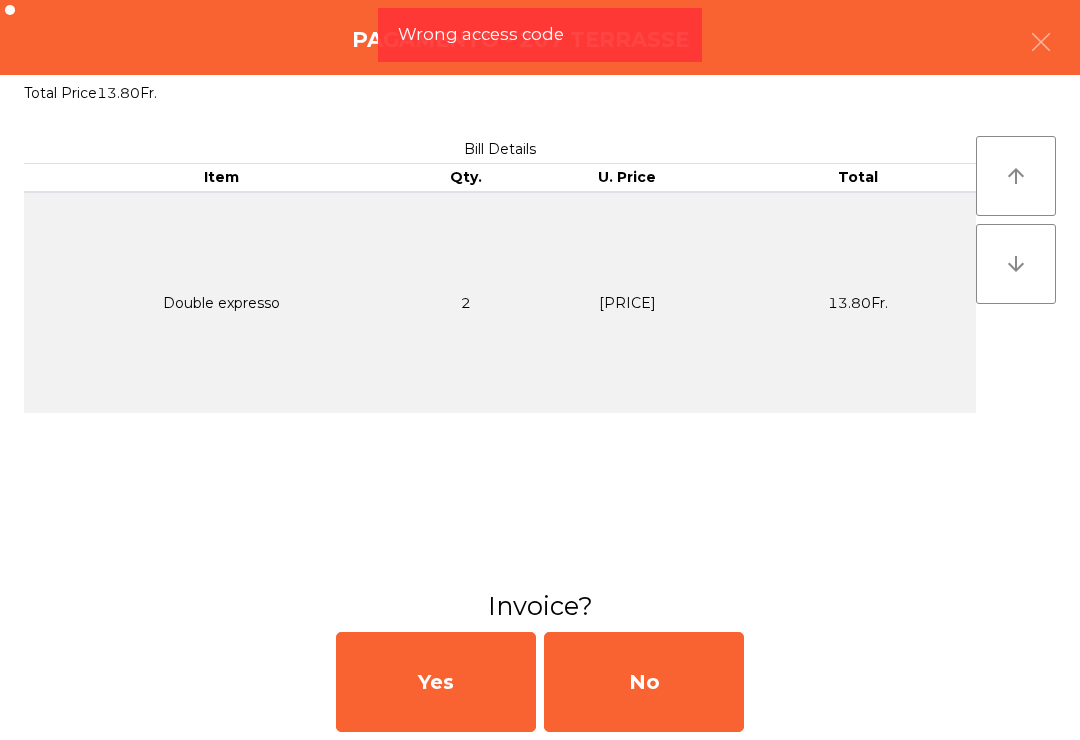 click on "No" 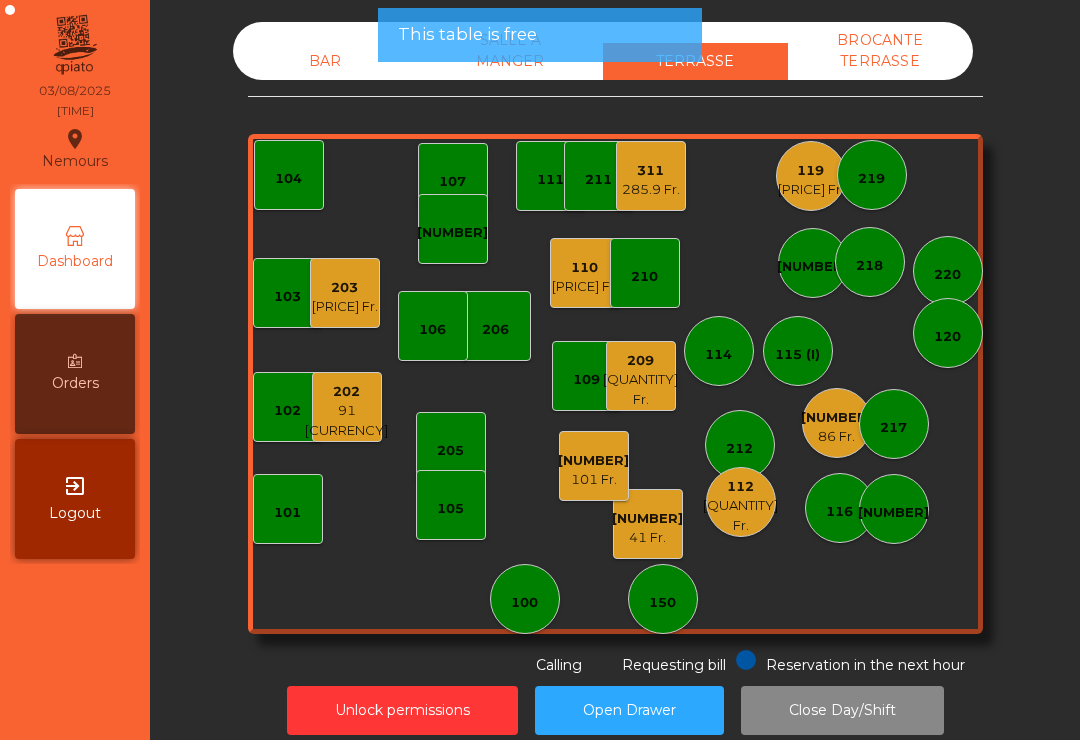 click on "285.9 Fr." 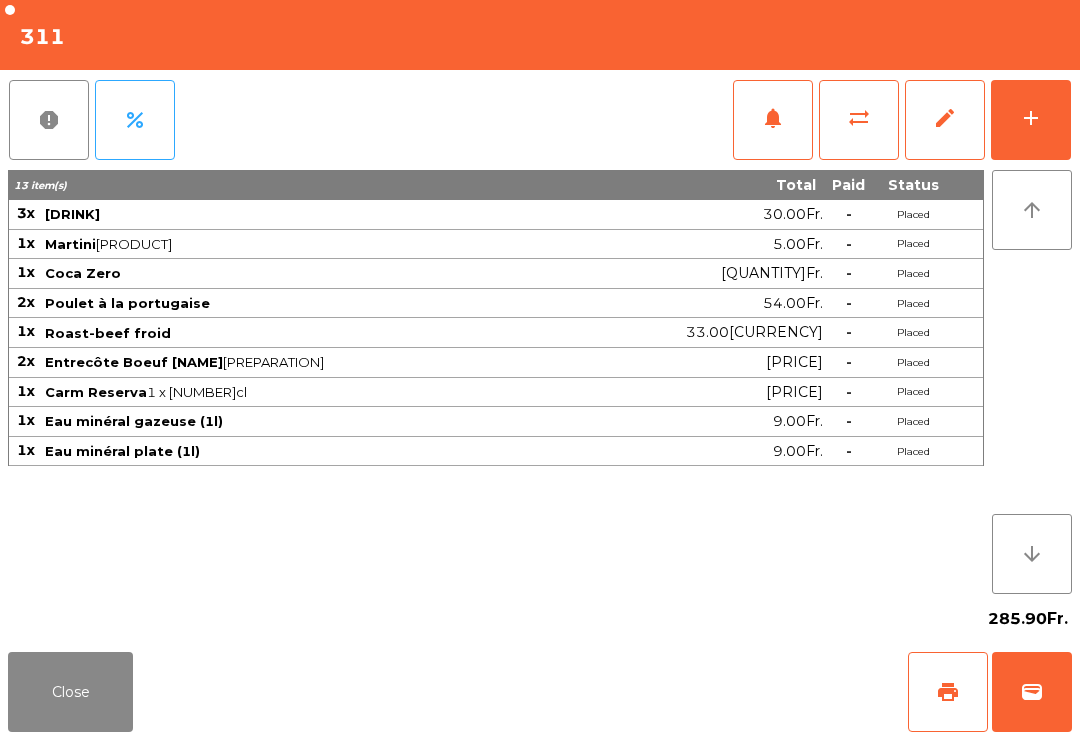 click on "Close" 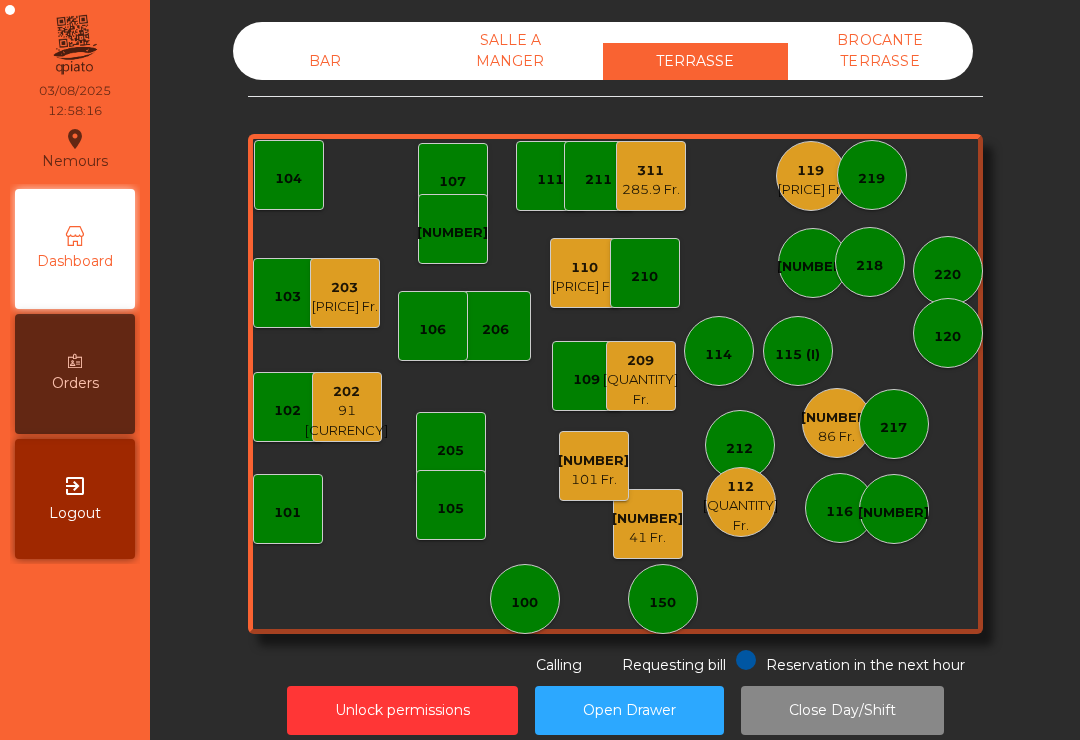 click on "208   101 Fr." 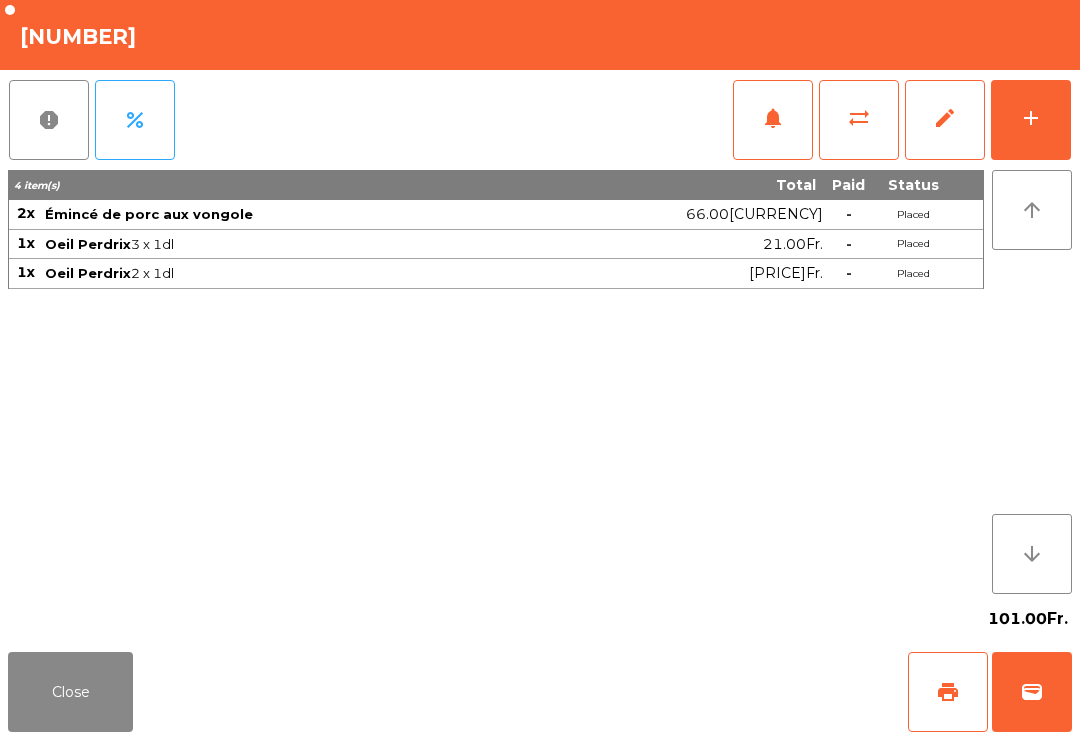 click on "Close" 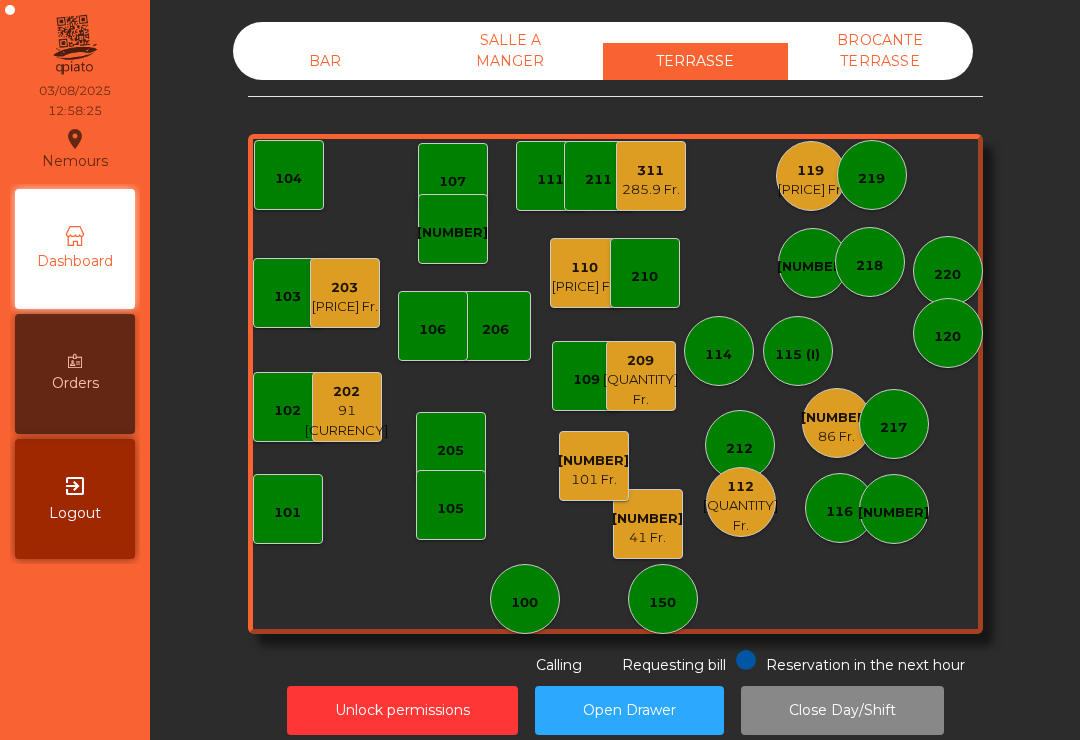 click on "41 Fr." 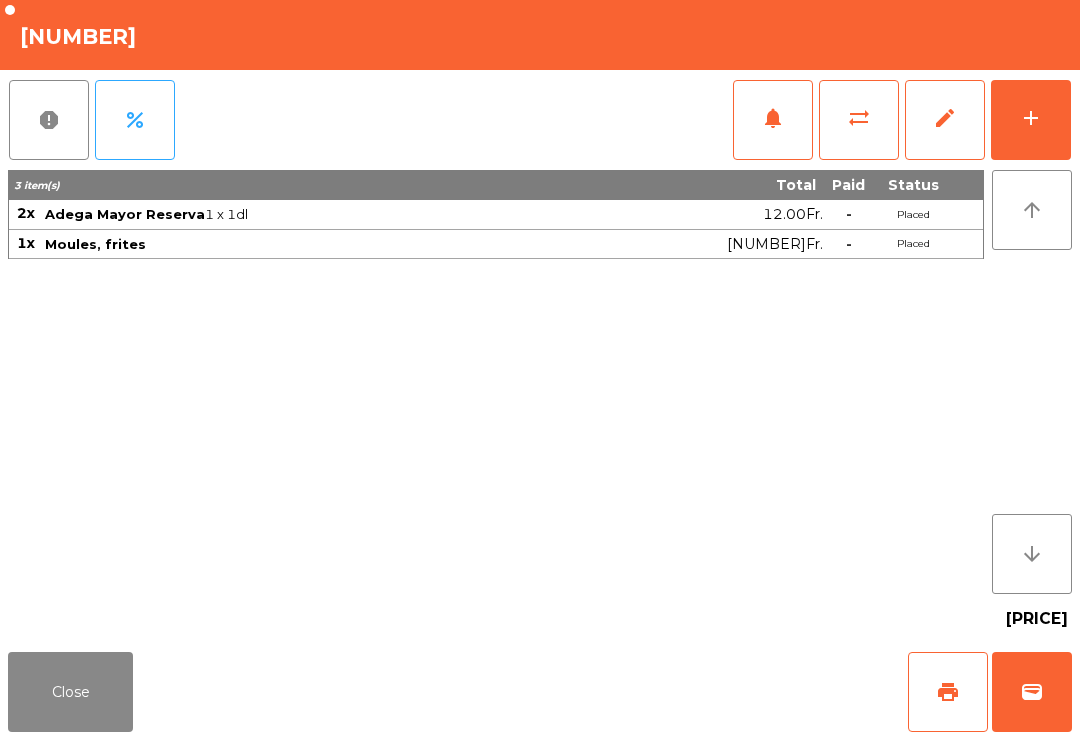 click on "add" 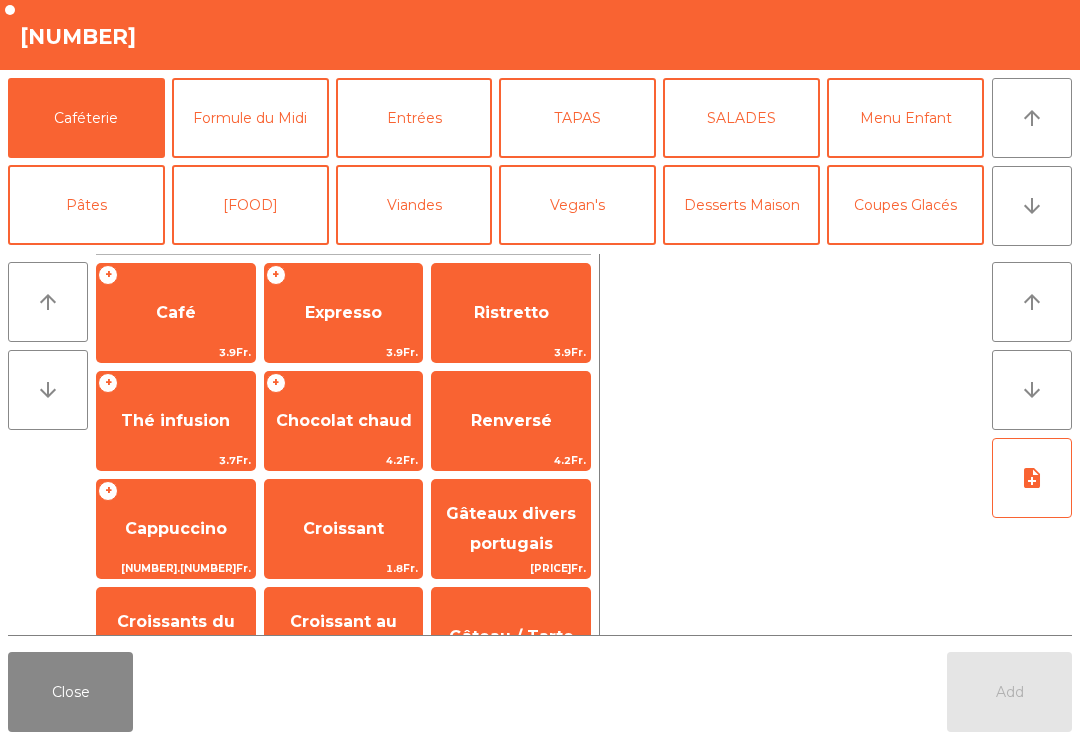 click on "arrow_downward" 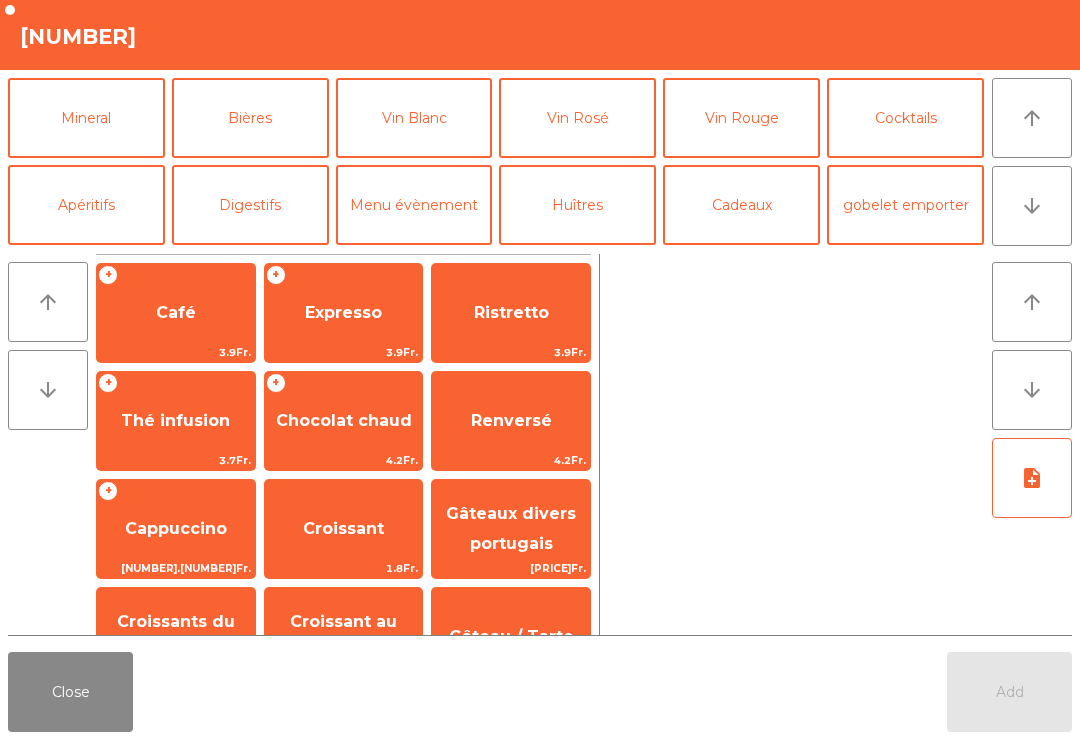 click on "Vin Blanc" 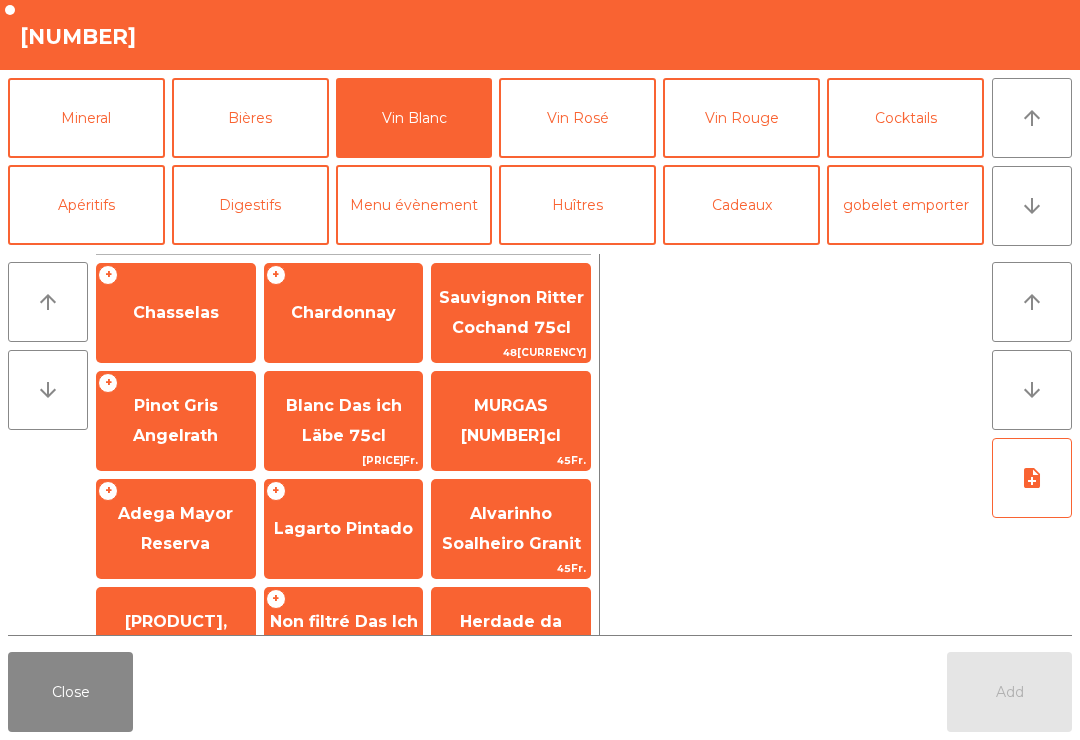 click on "Adega Mayor Reserva" 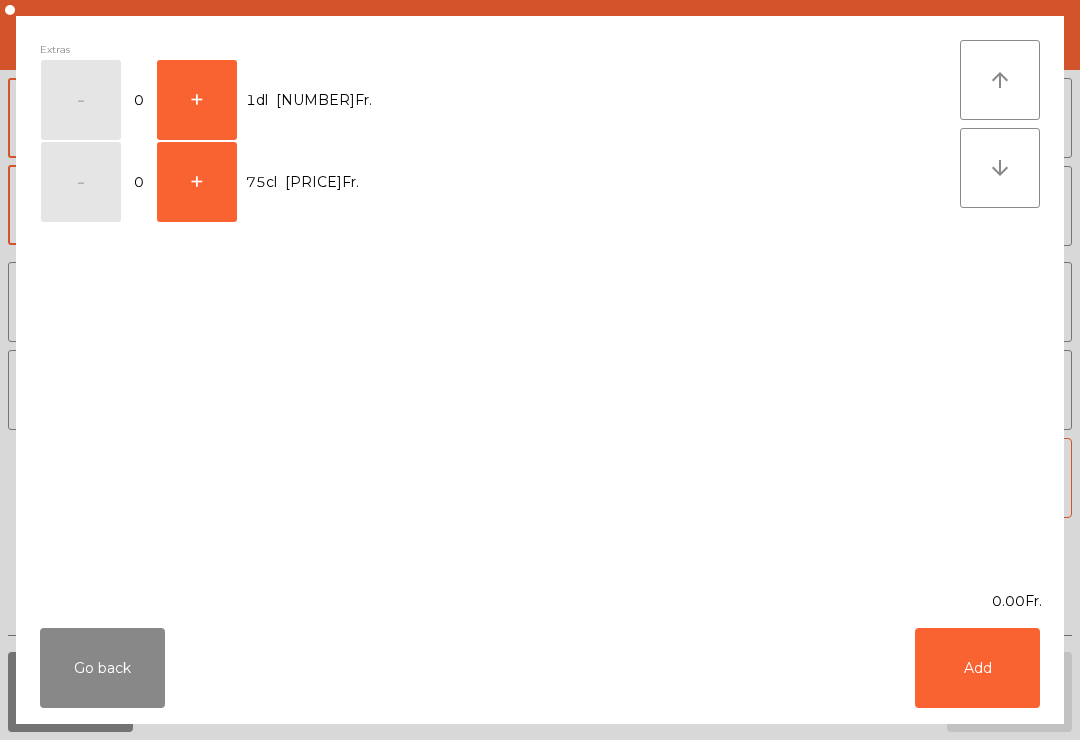 click on "+" 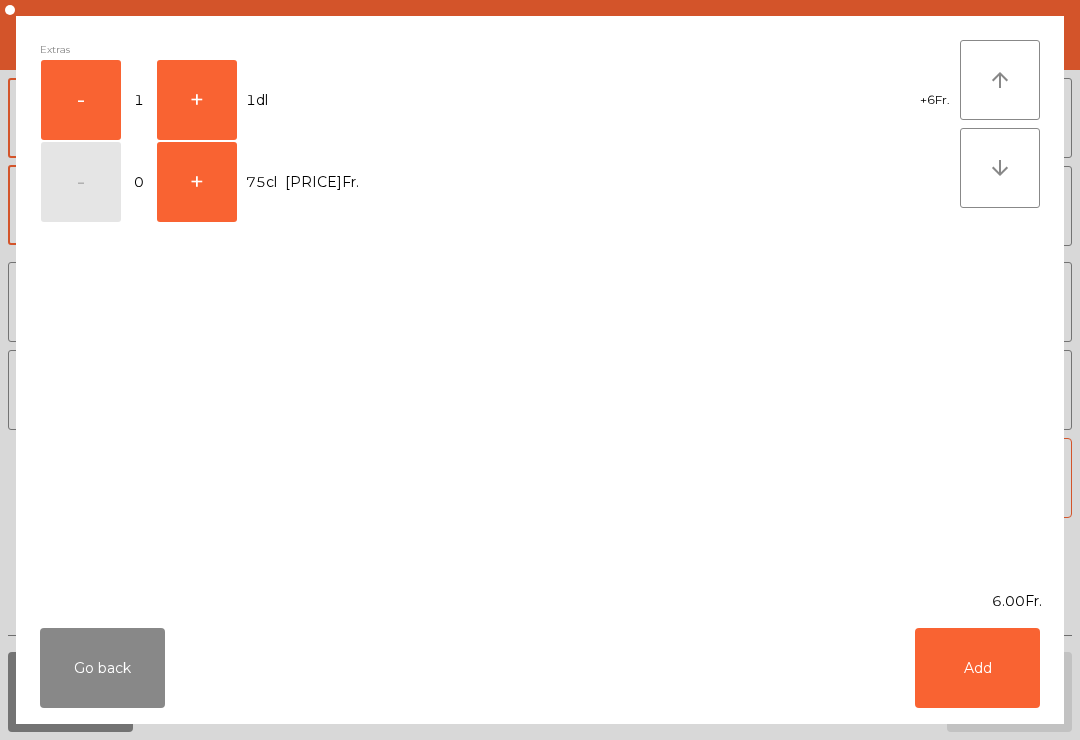 click on "Add" 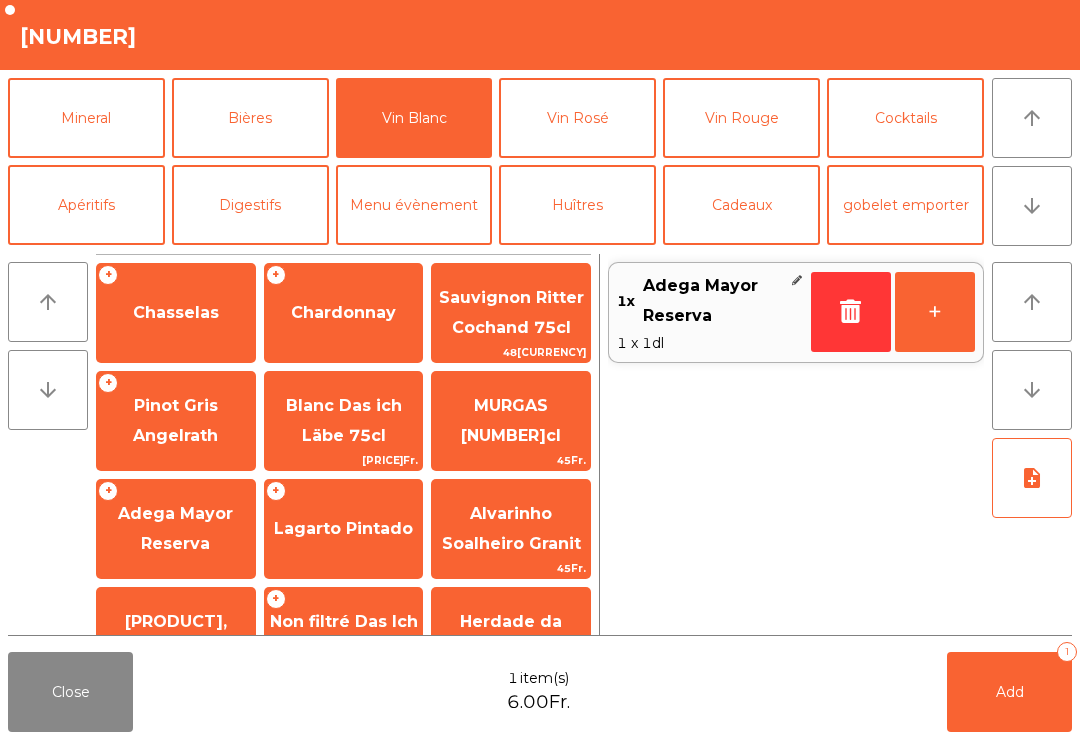 click on "Add   1" 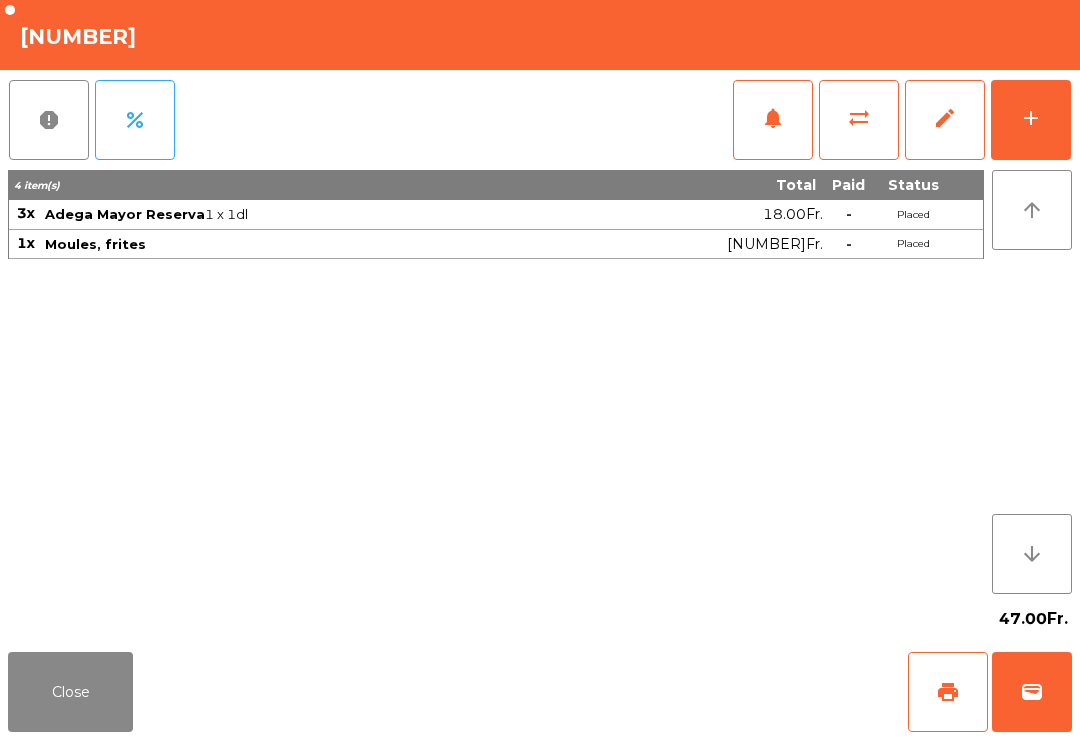 click on "Close" 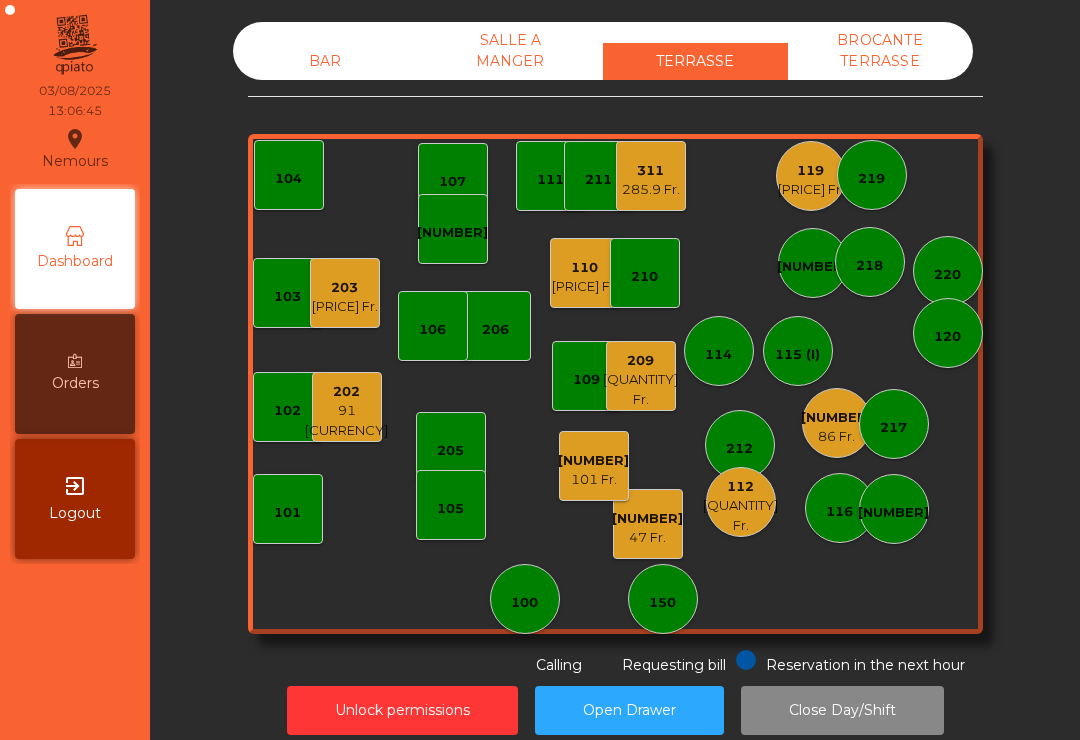 click on "7.9 Fr." 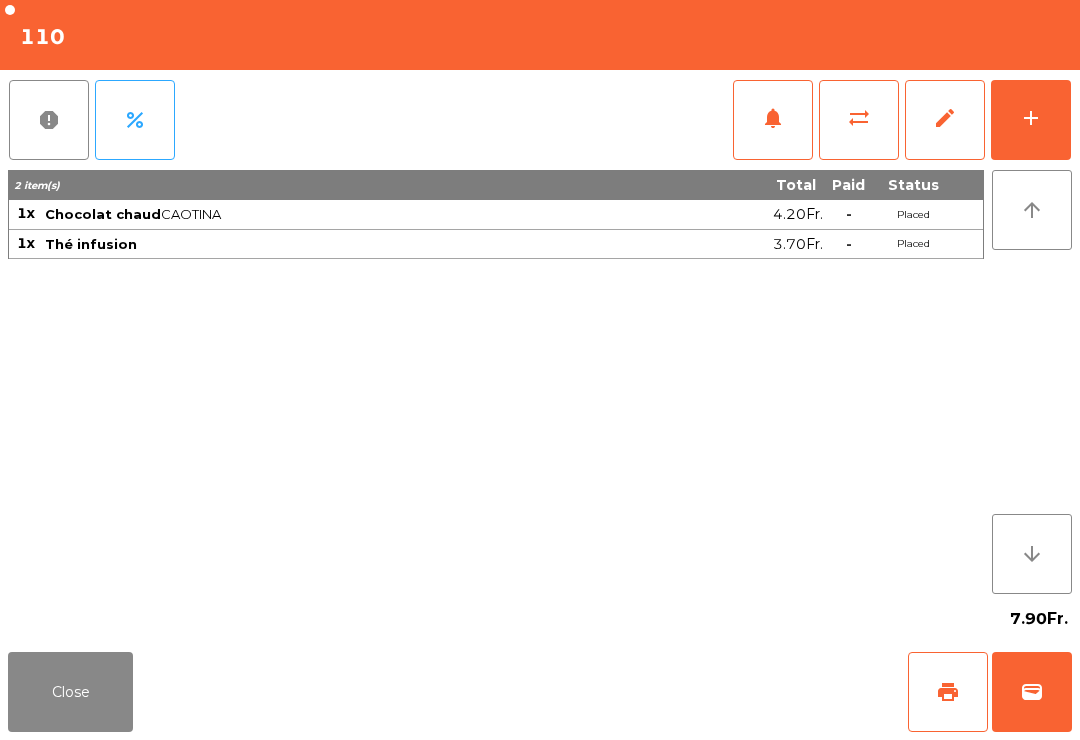 click on "print" 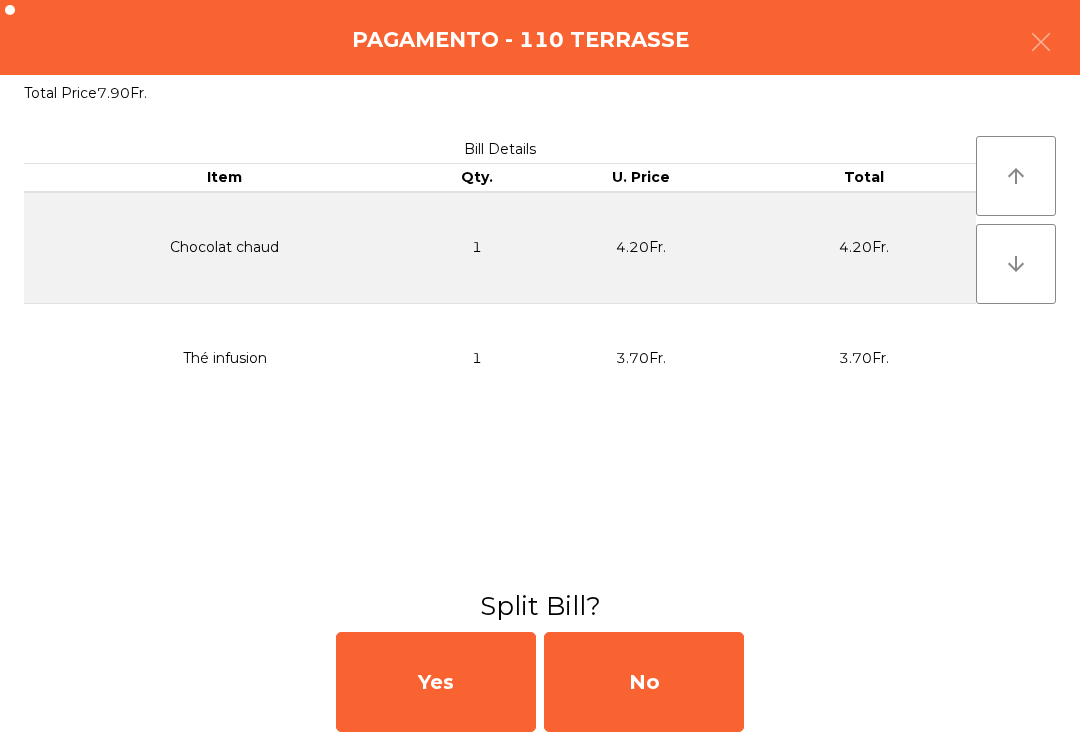 click on "No" 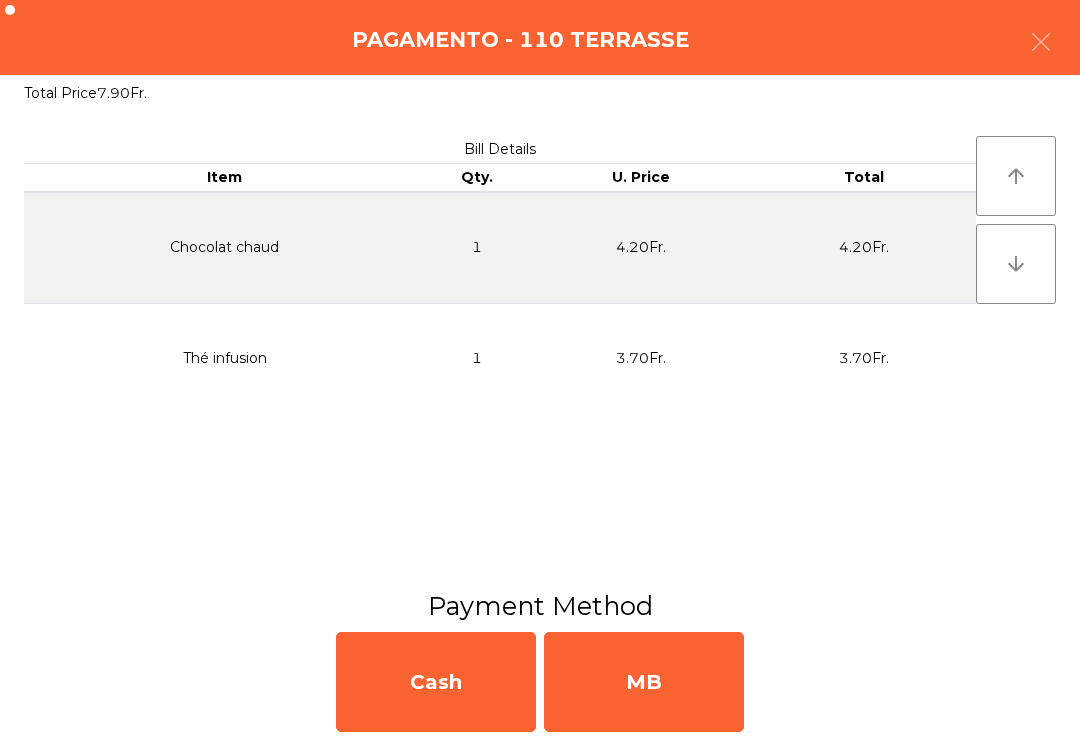 click on "MB" 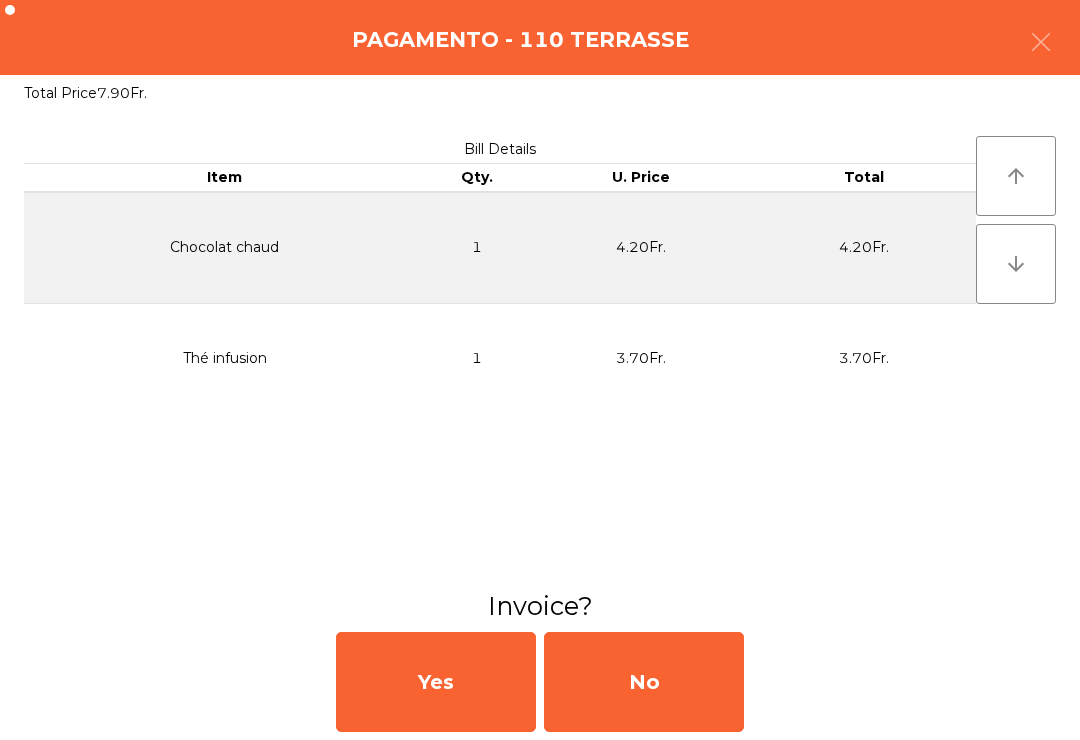 click on "No" 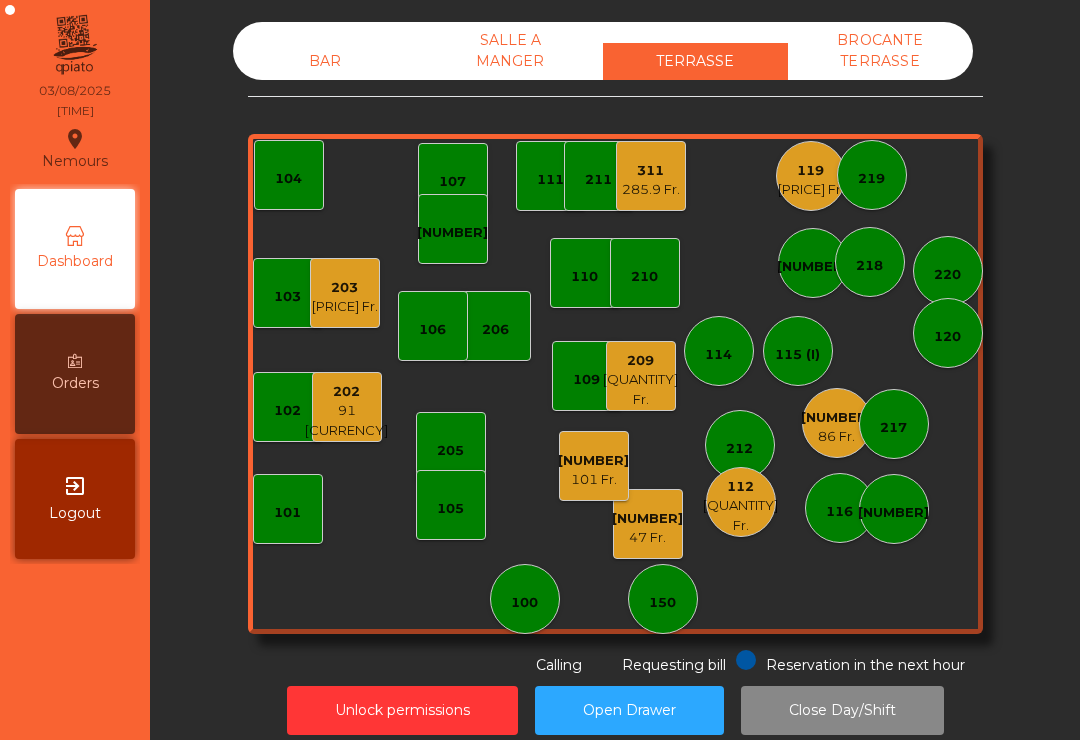 click on "101 Fr." 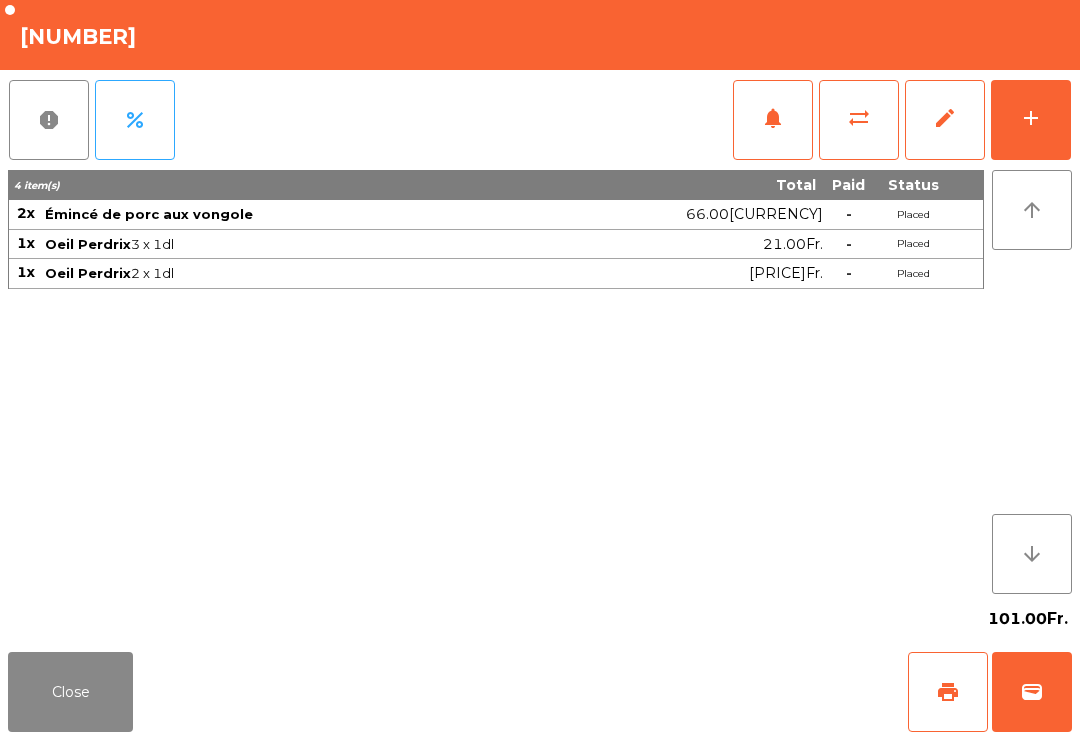 click on "Close" 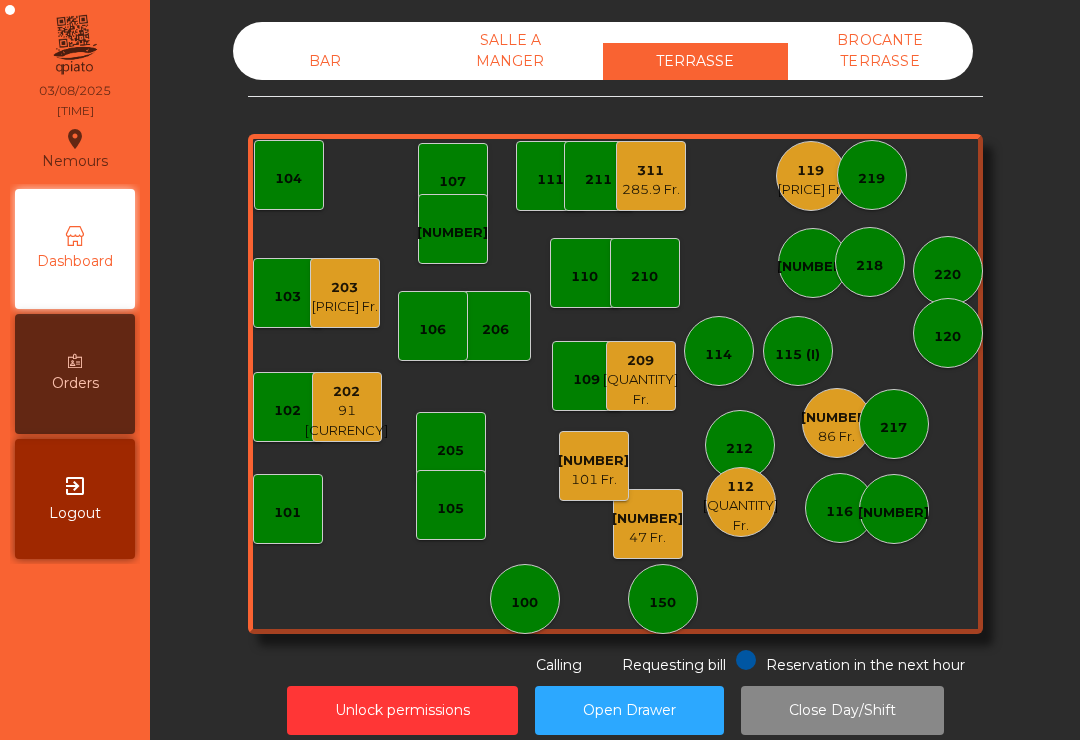 click on "208" 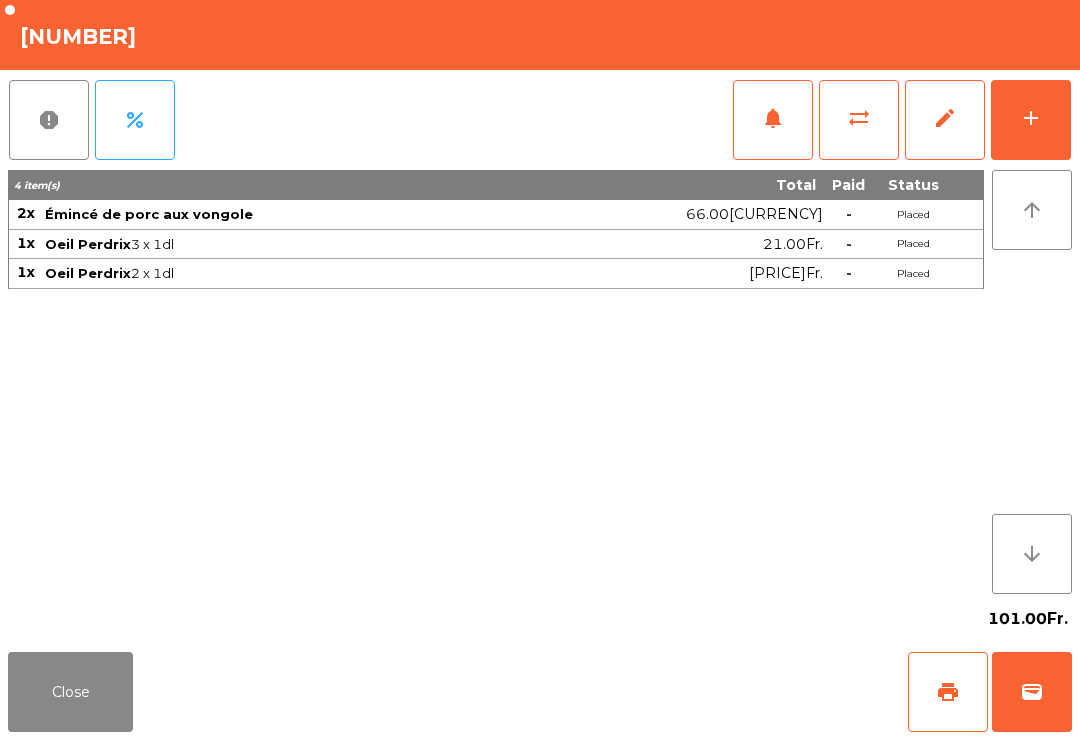 click on "add" 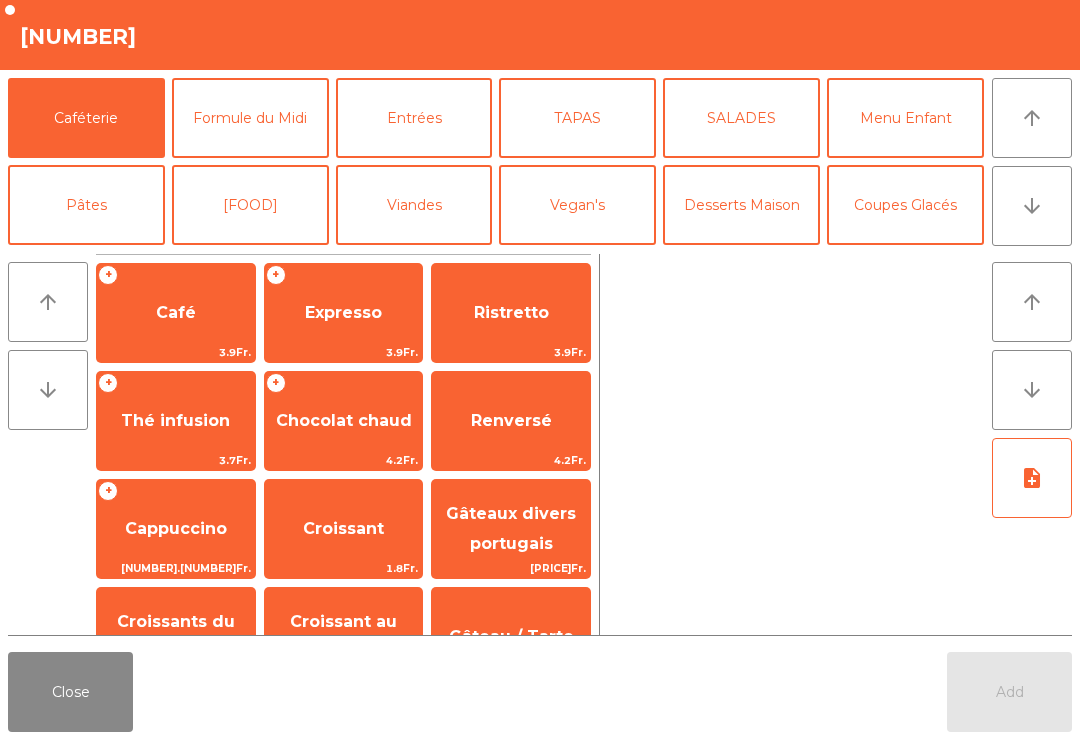 click on "Ristretto   3.9Fr." 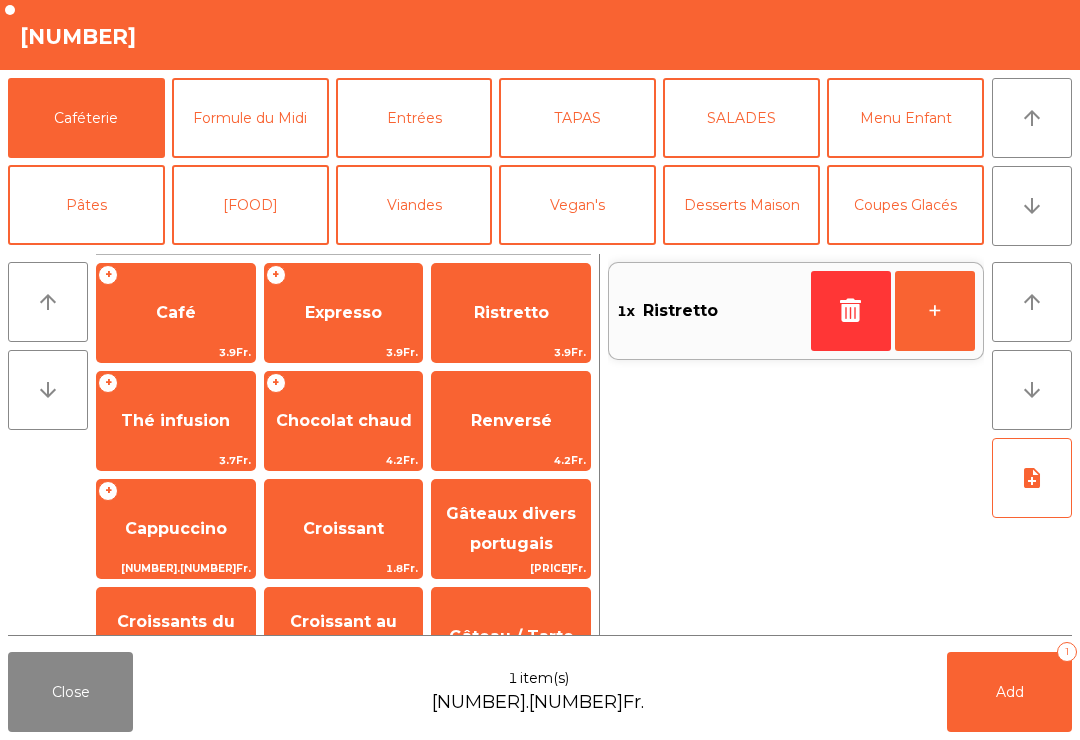 click on "+" 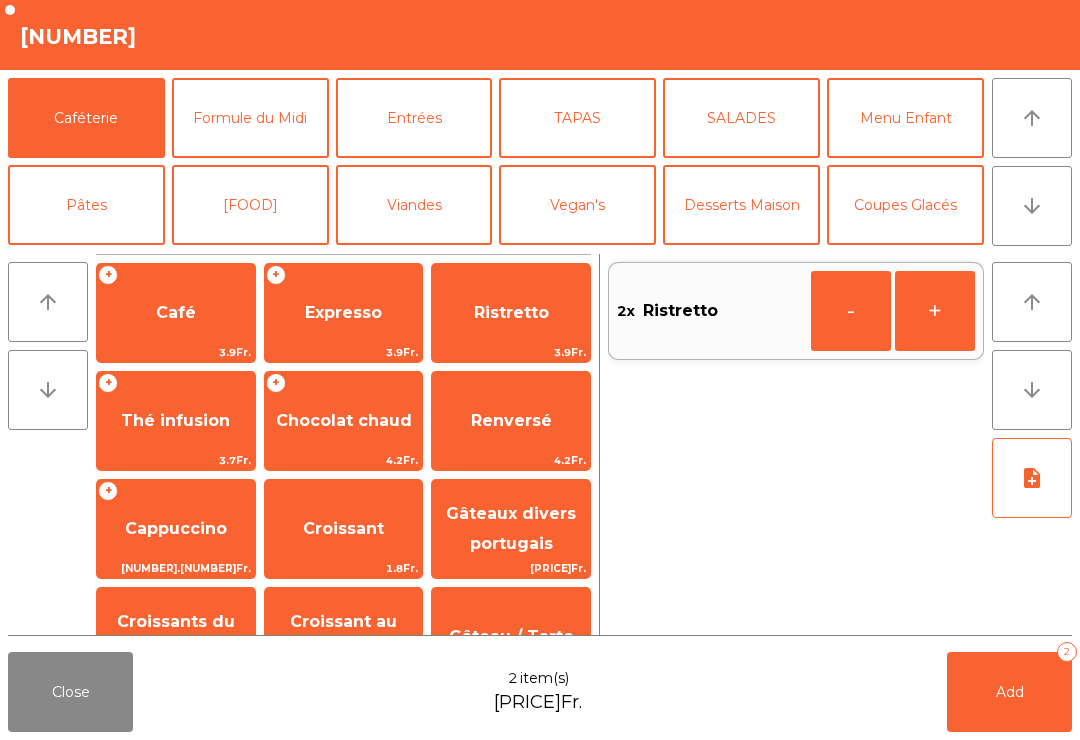 click on "Add   2" 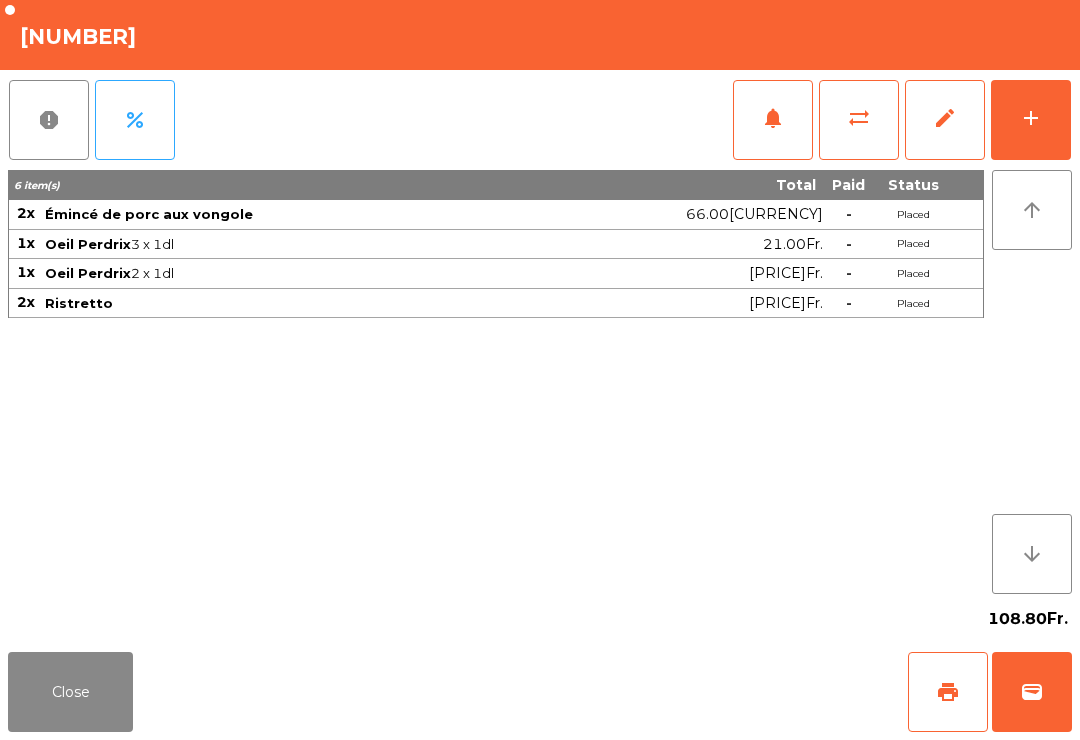 click on "Close" 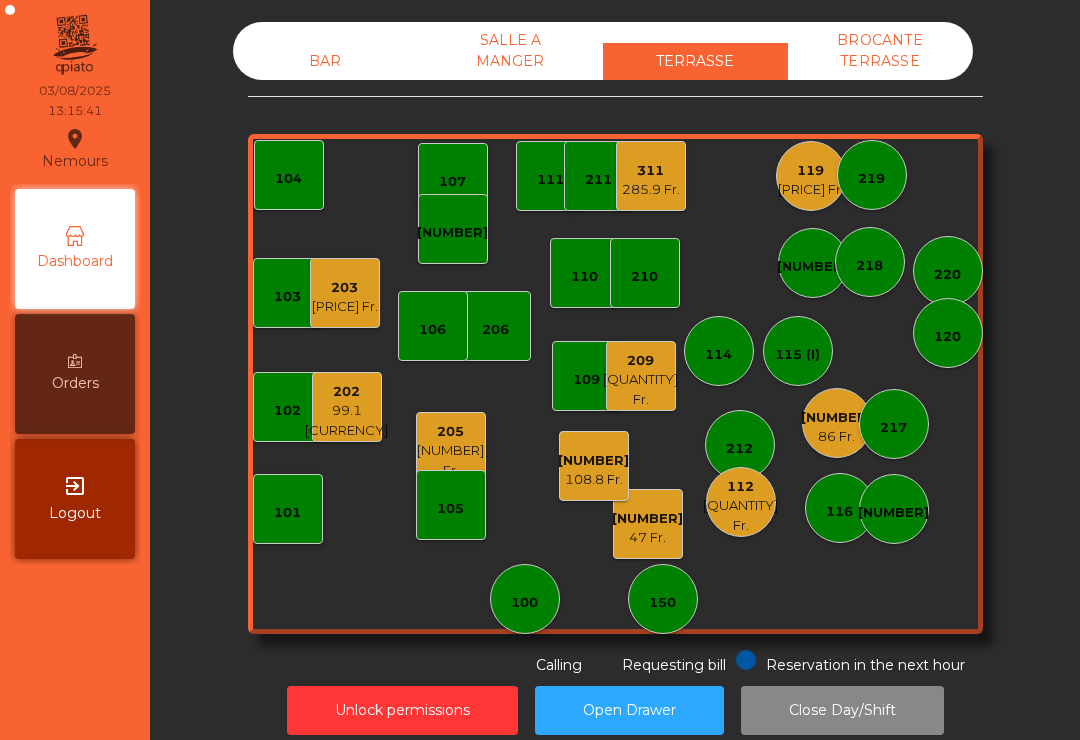 click on "100" 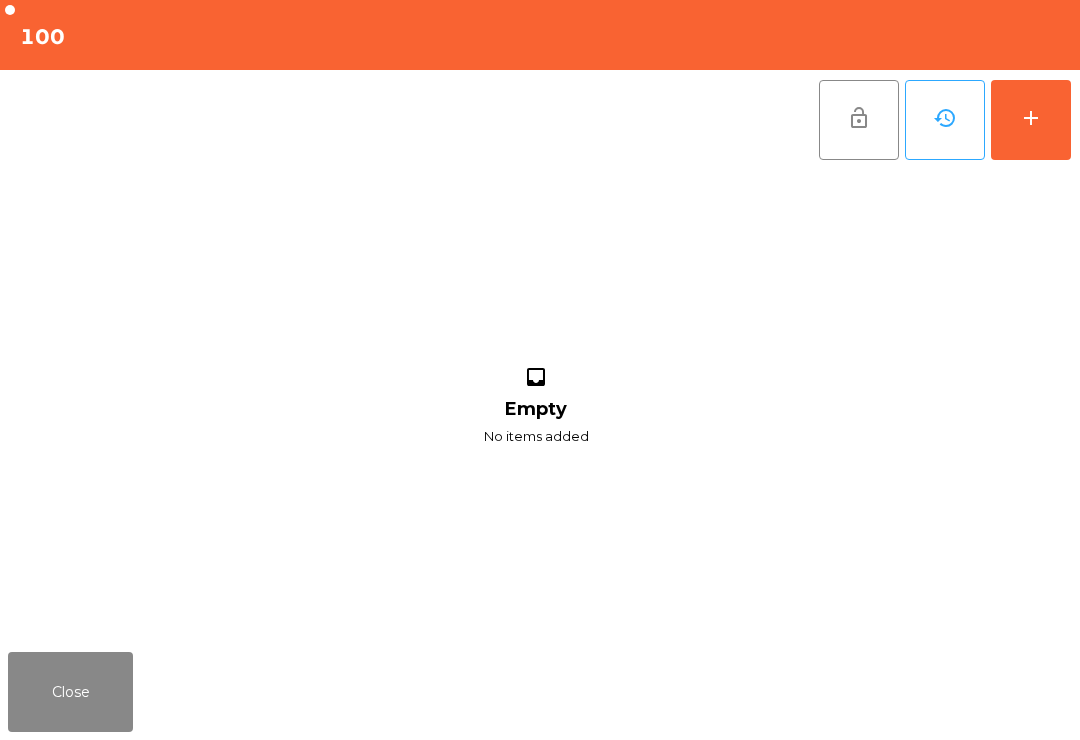 click on "add" 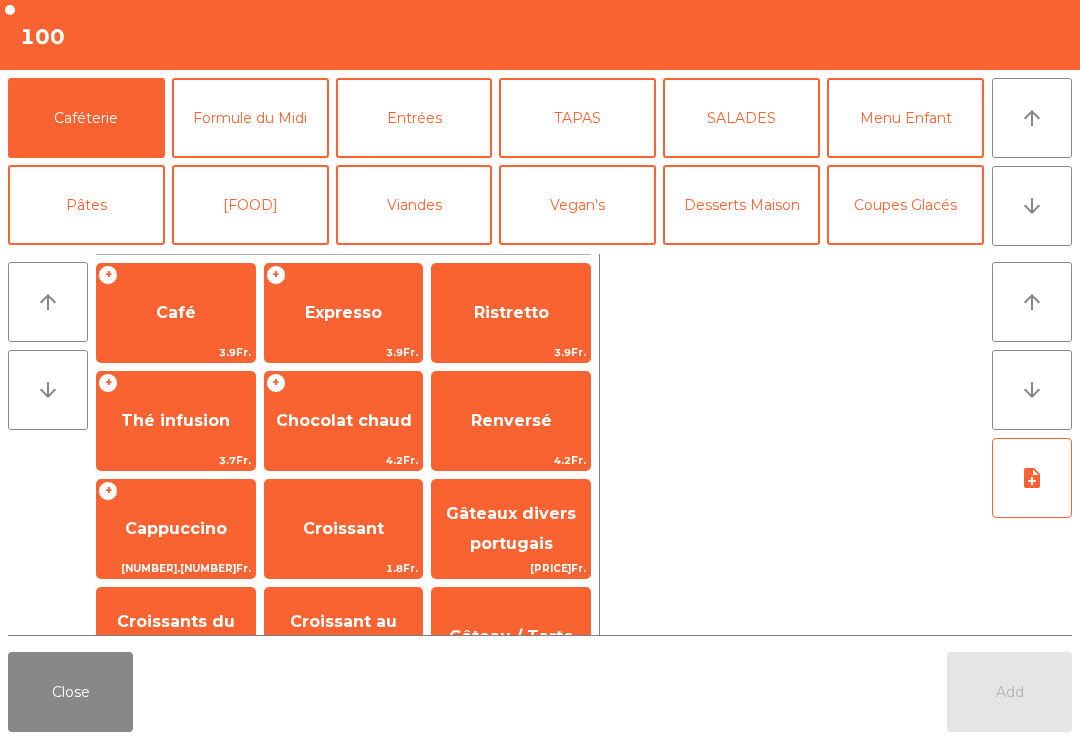 click on "arrow_downward" 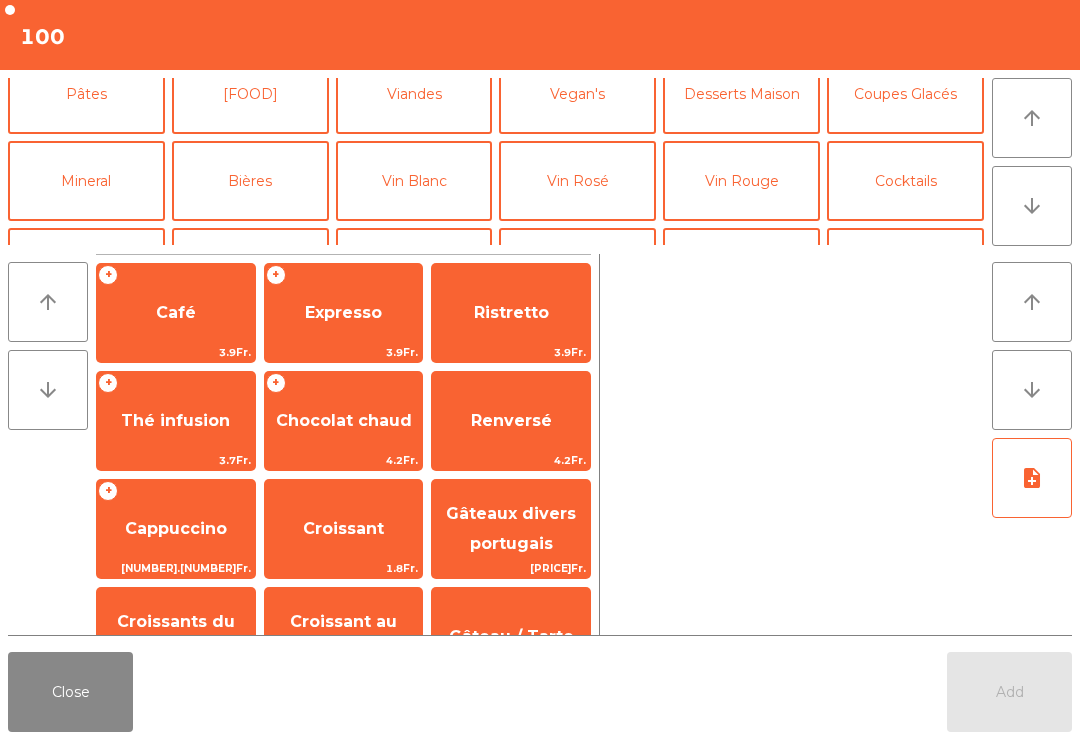 click on "Cocktails" 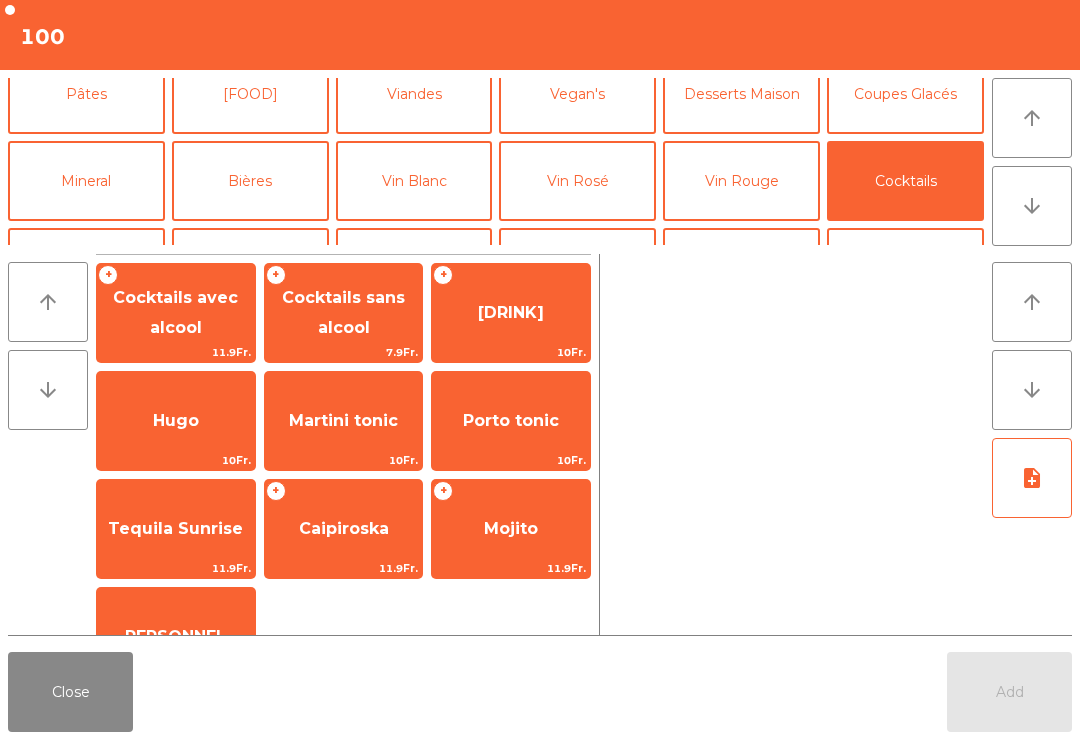 click on "Spritz" 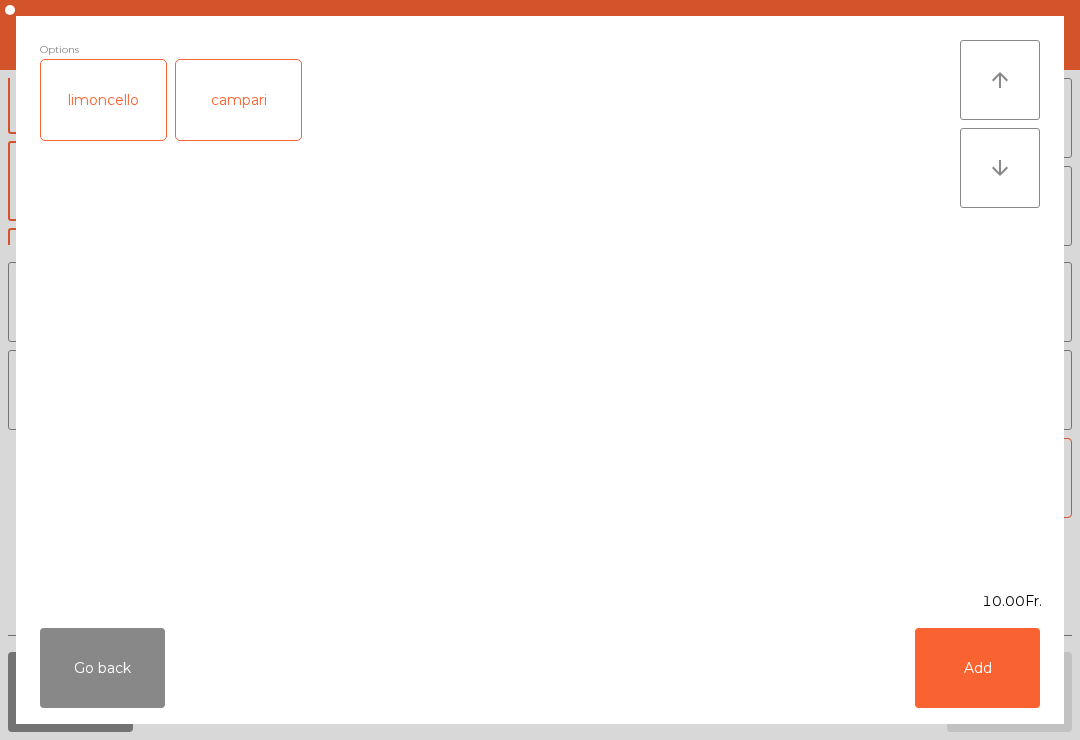 click on "Add" 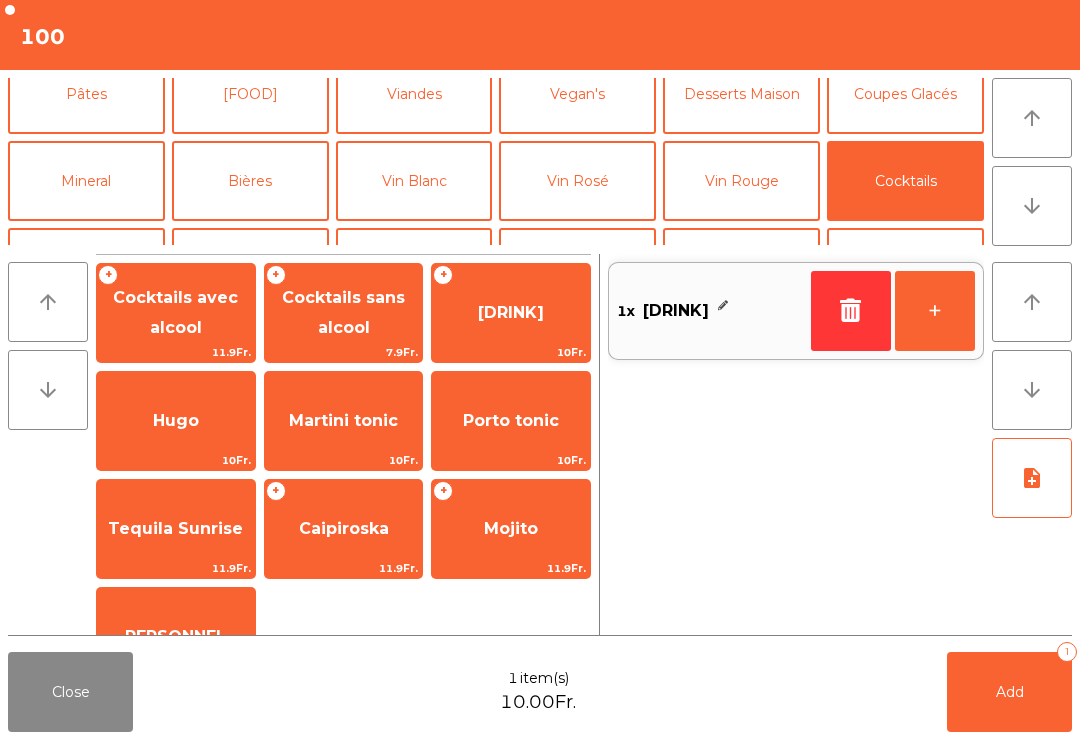 click on "+" 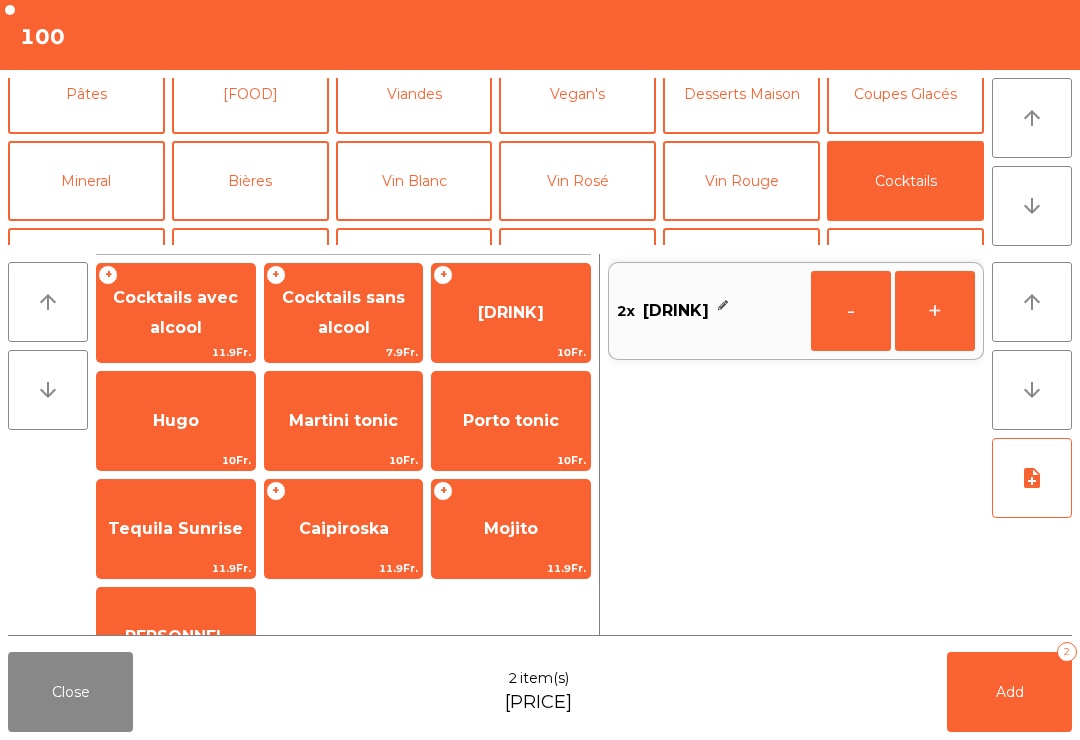 click on "Add   2" 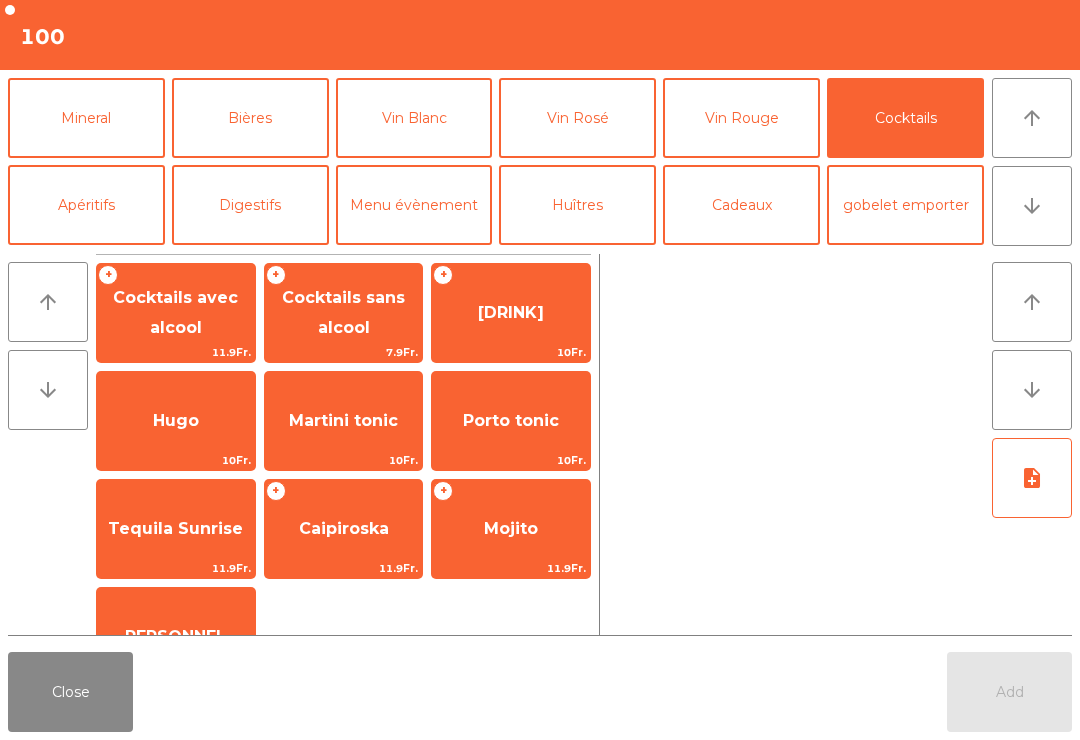 click on "Close" 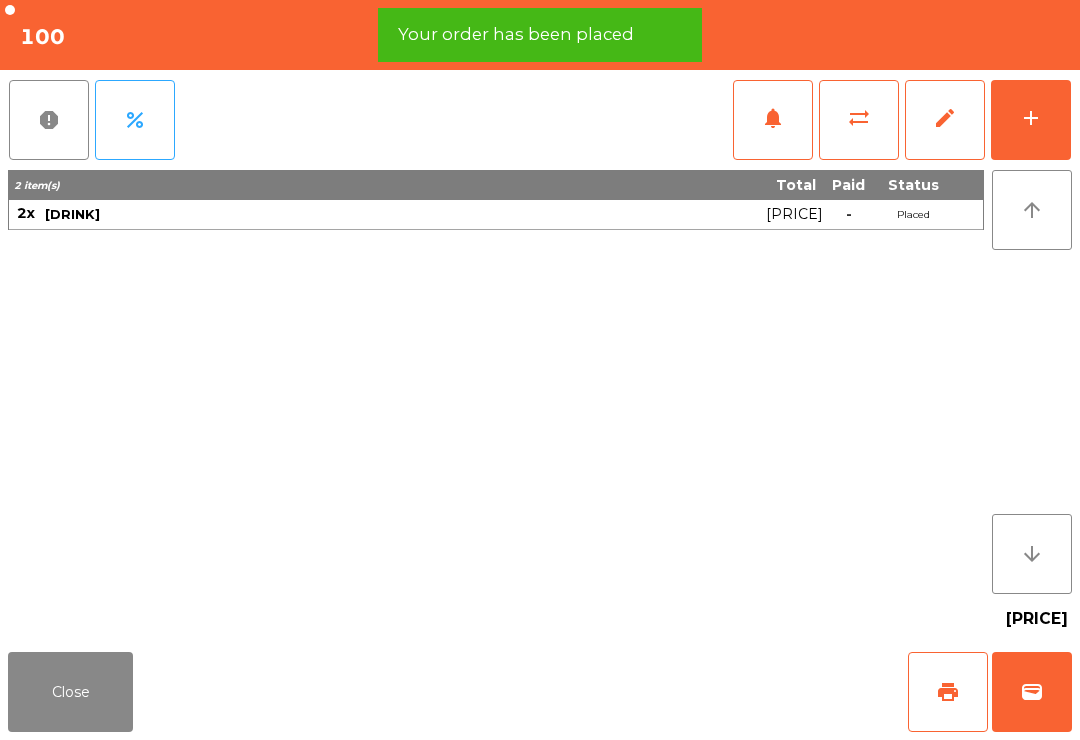 click on "Close" 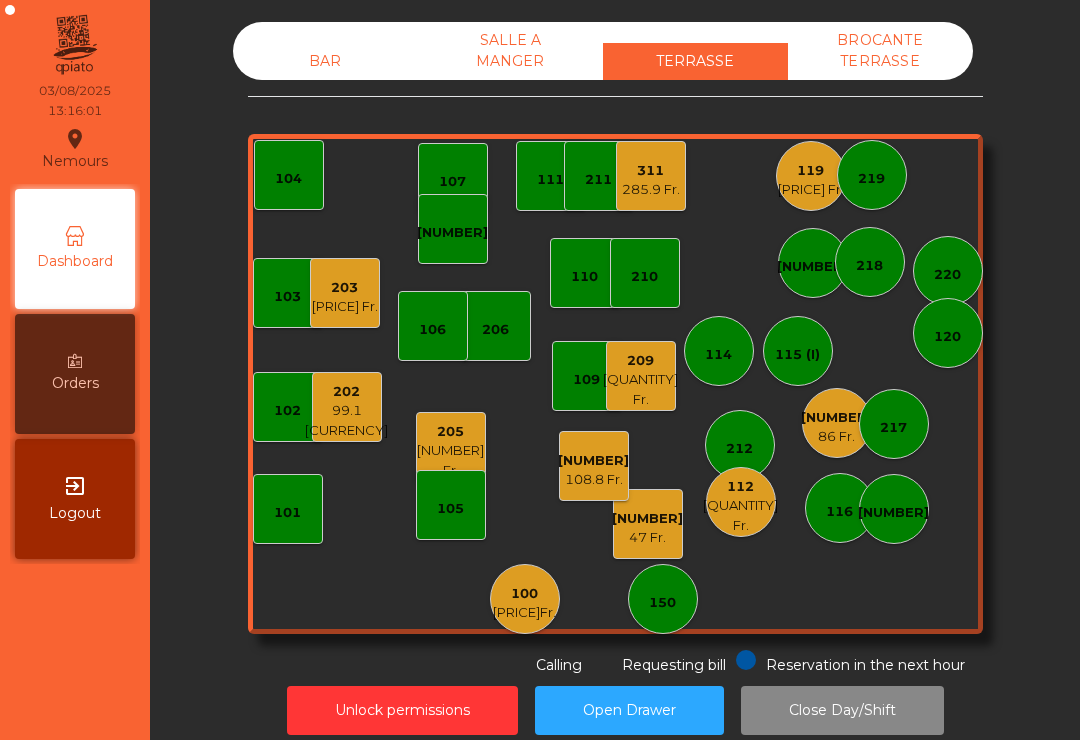 click on "108    47 Fr." 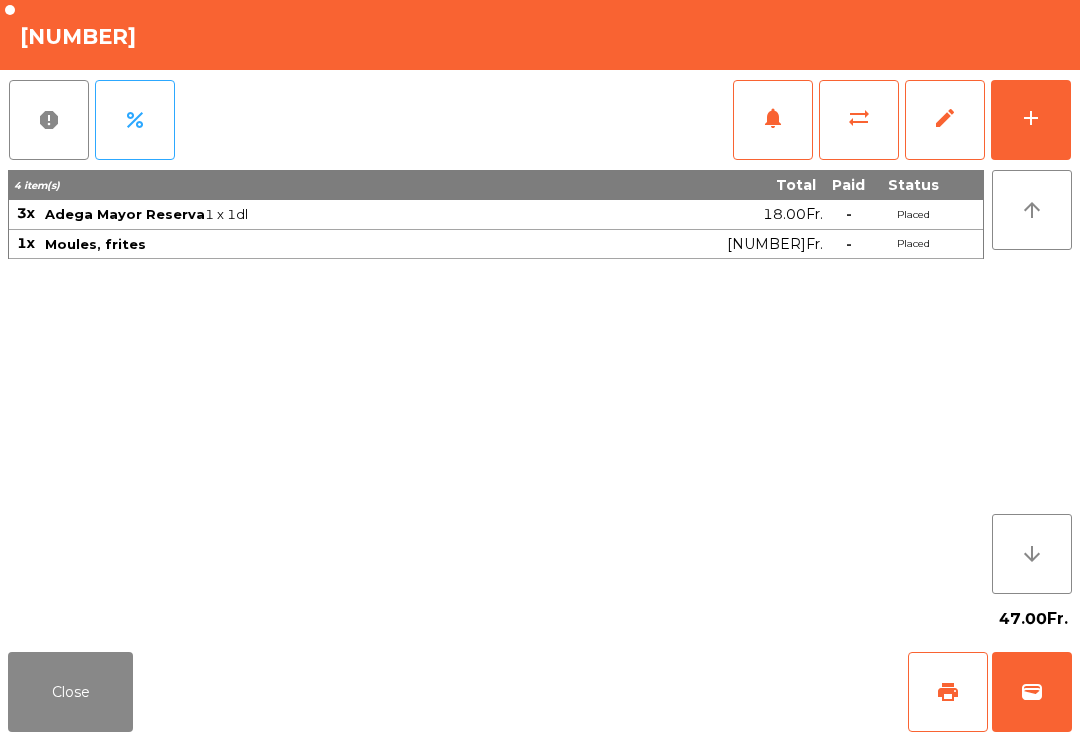 click on "add" 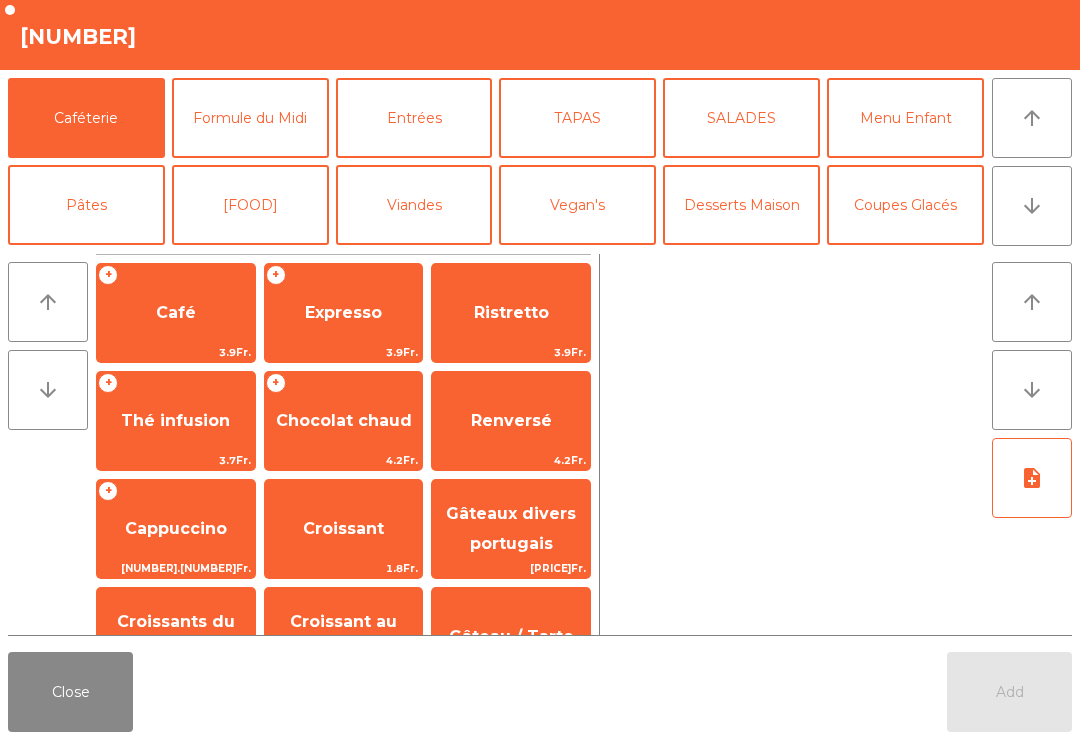 click on "arrow_downward" 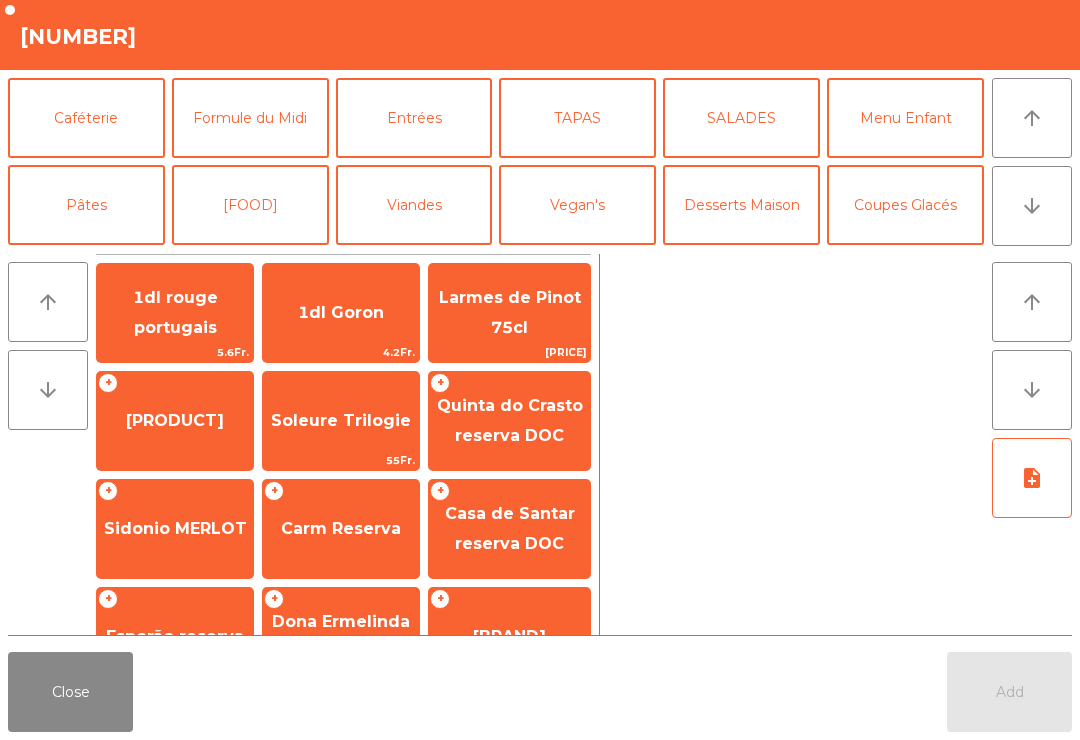 click on "Vin Blanc" 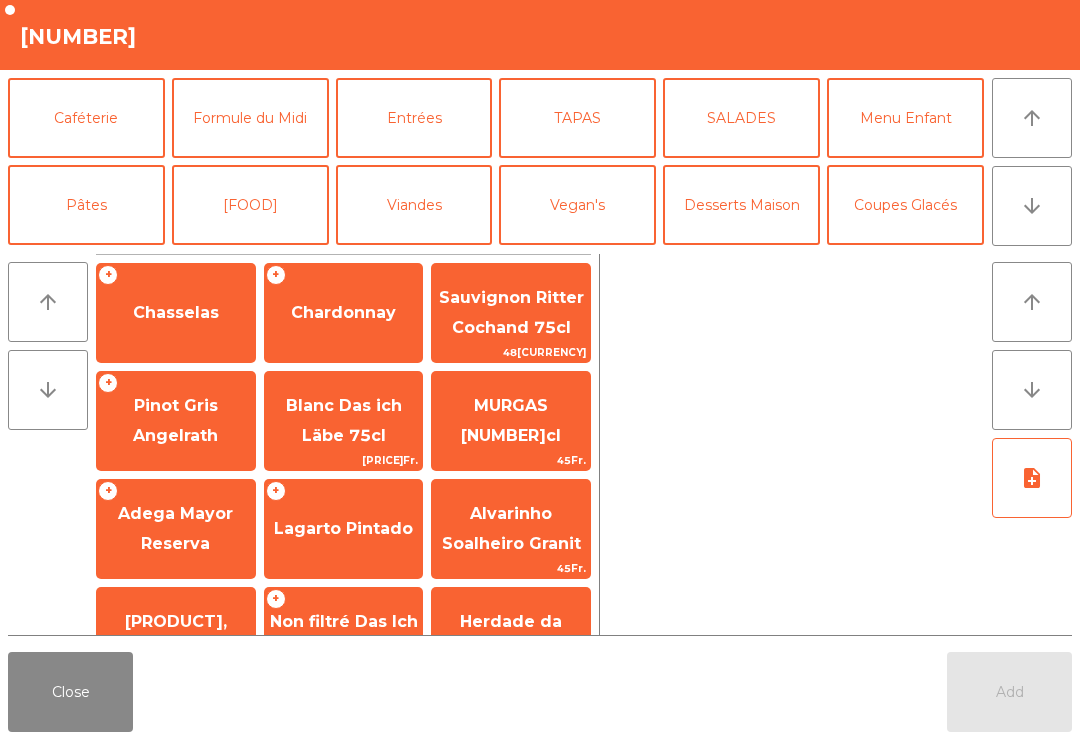 scroll, scrollTop: 174, scrollLeft: 0, axis: vertical 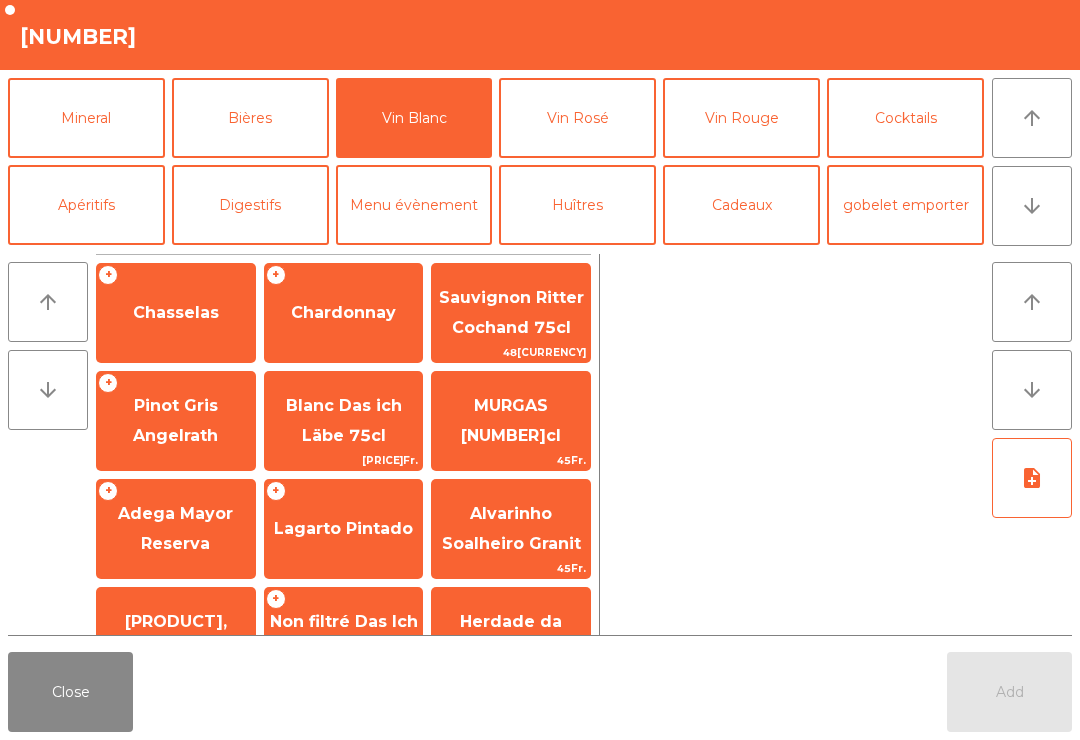 click on "Adega Mayor Reserva" 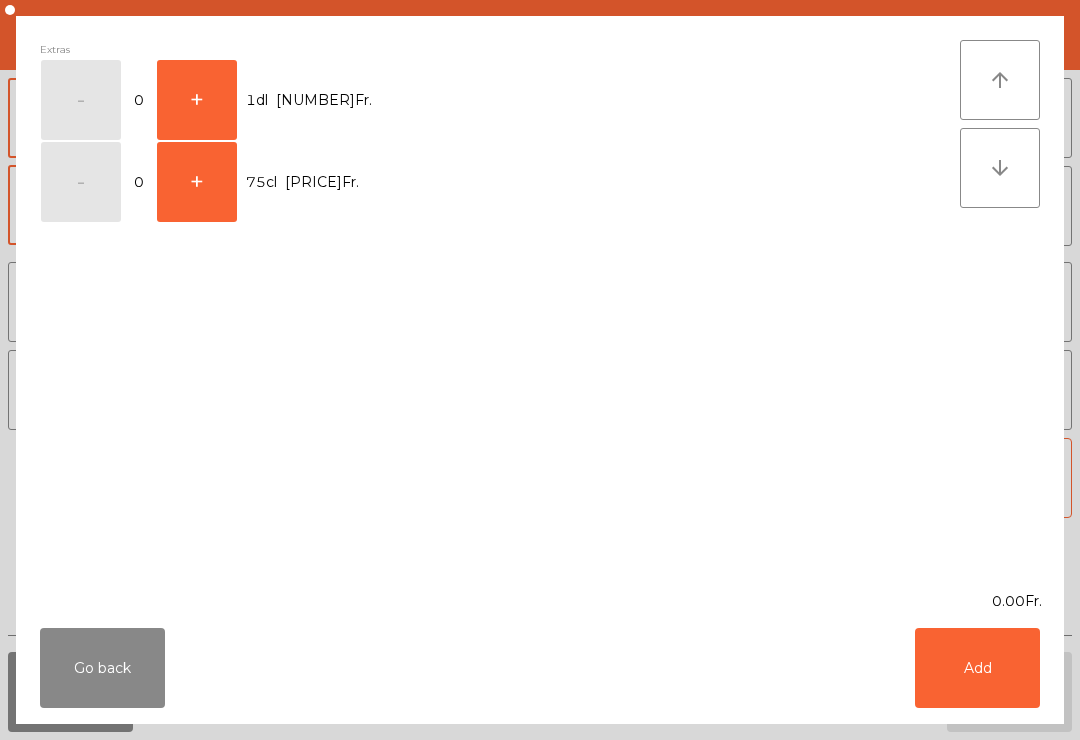 click on "+" 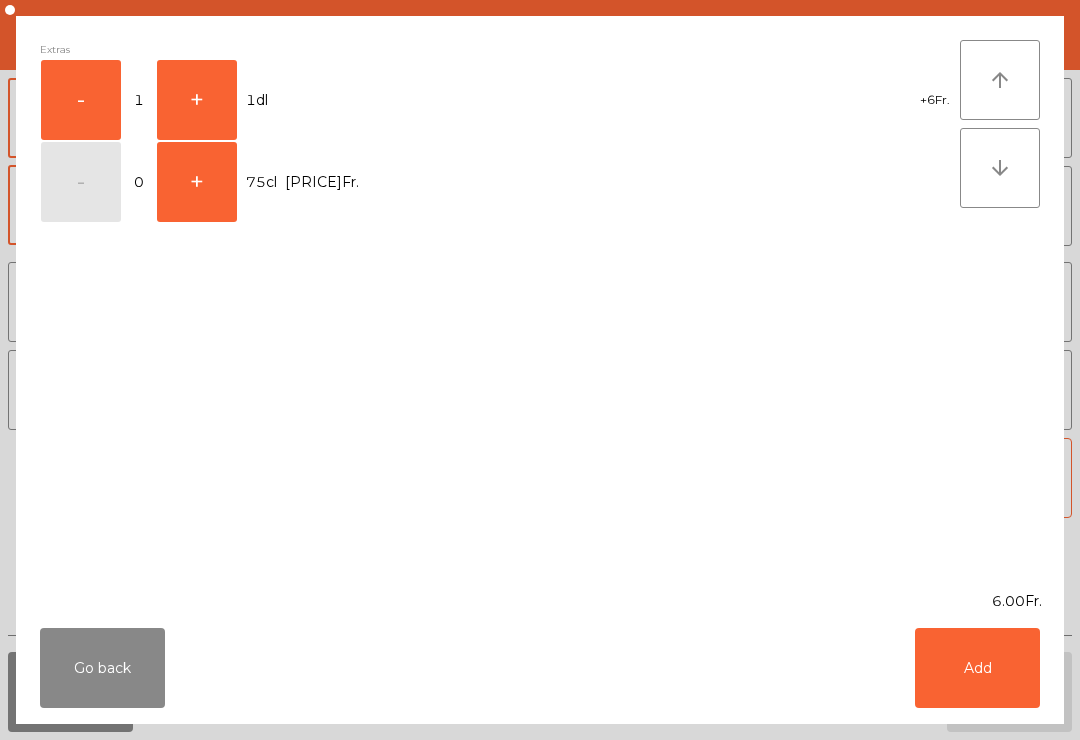 click on "Add" 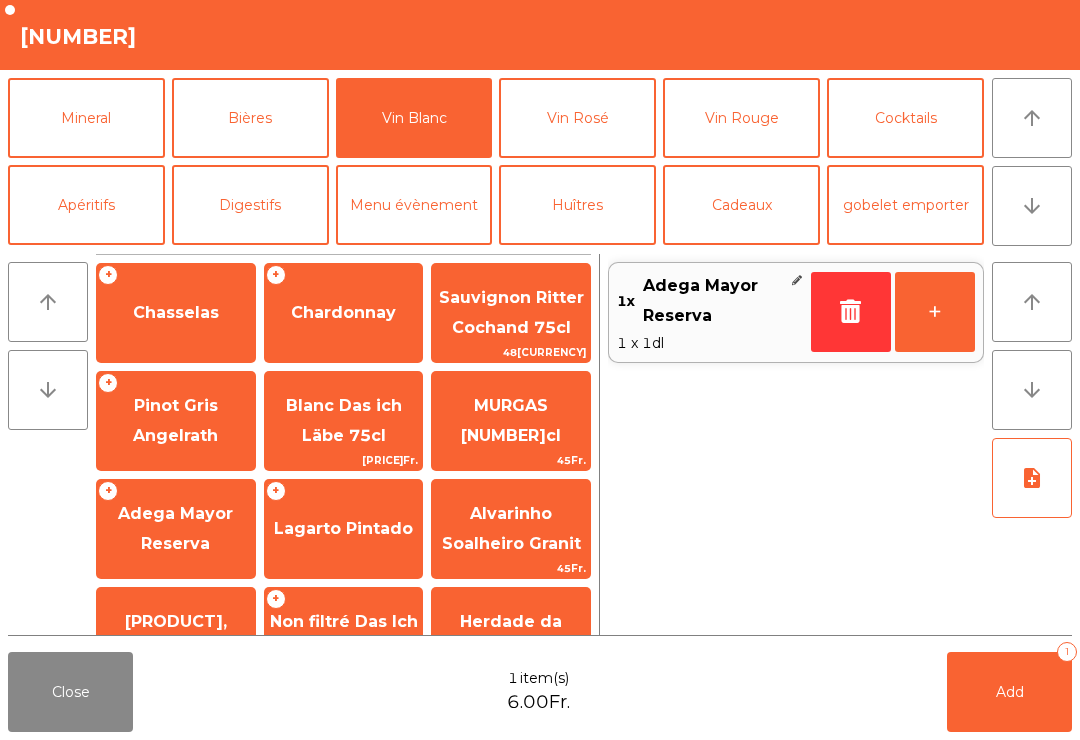 click on "Add   1" 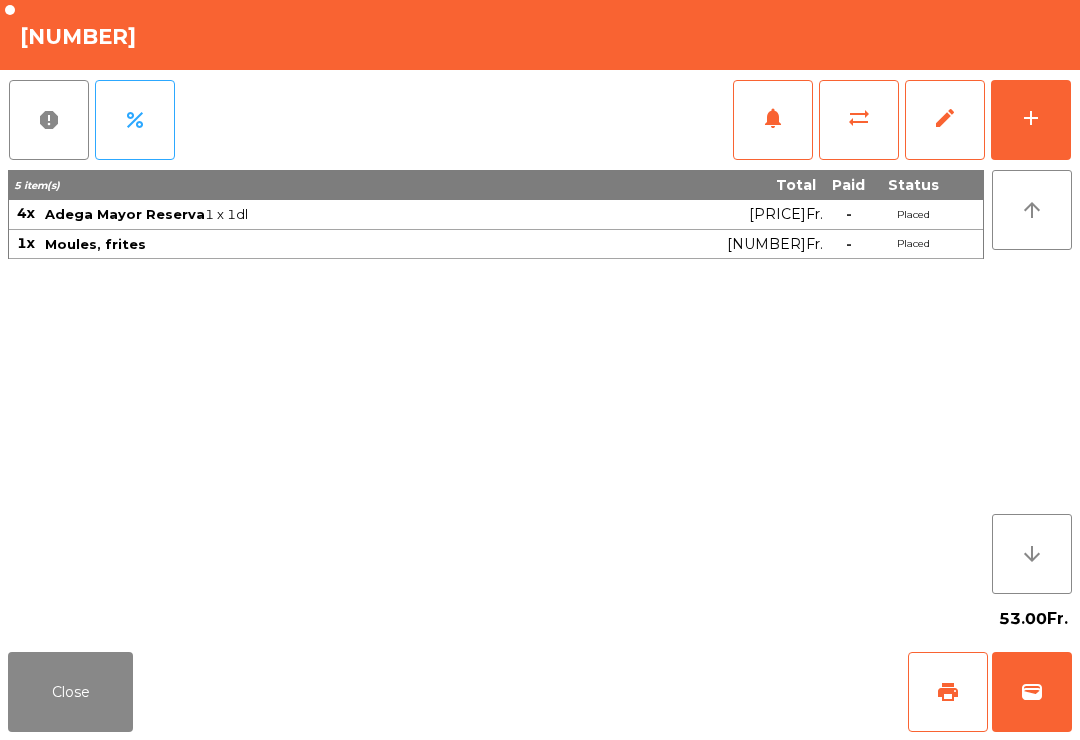 click on "Close" 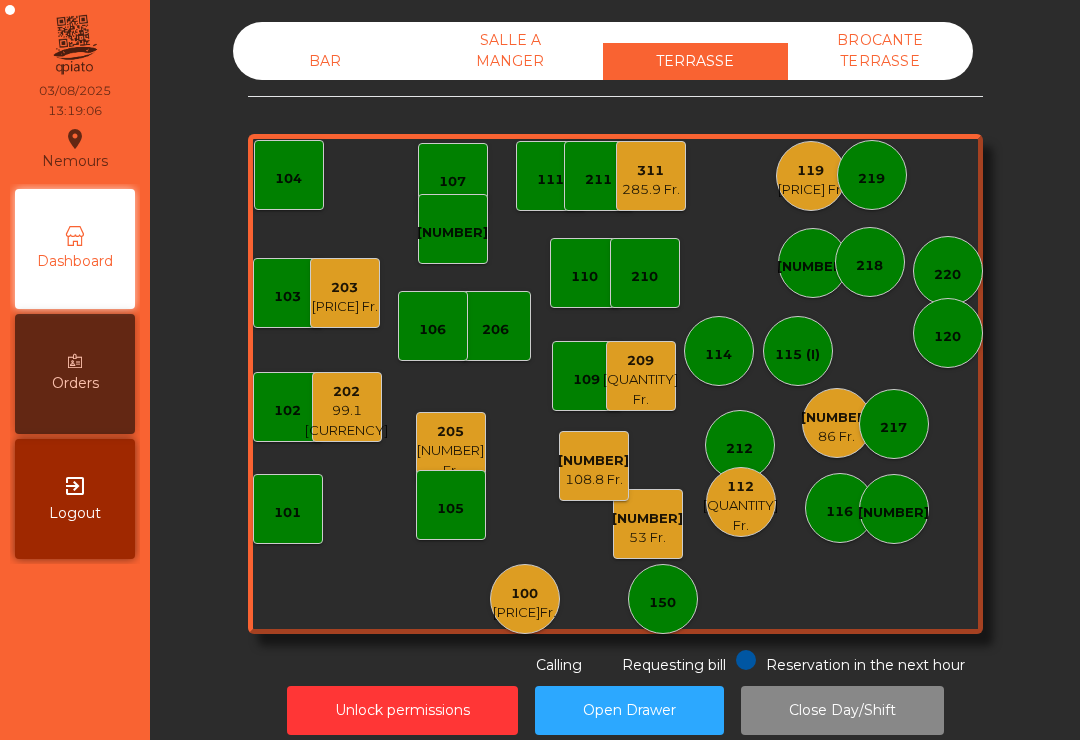 click on "86 Fr." 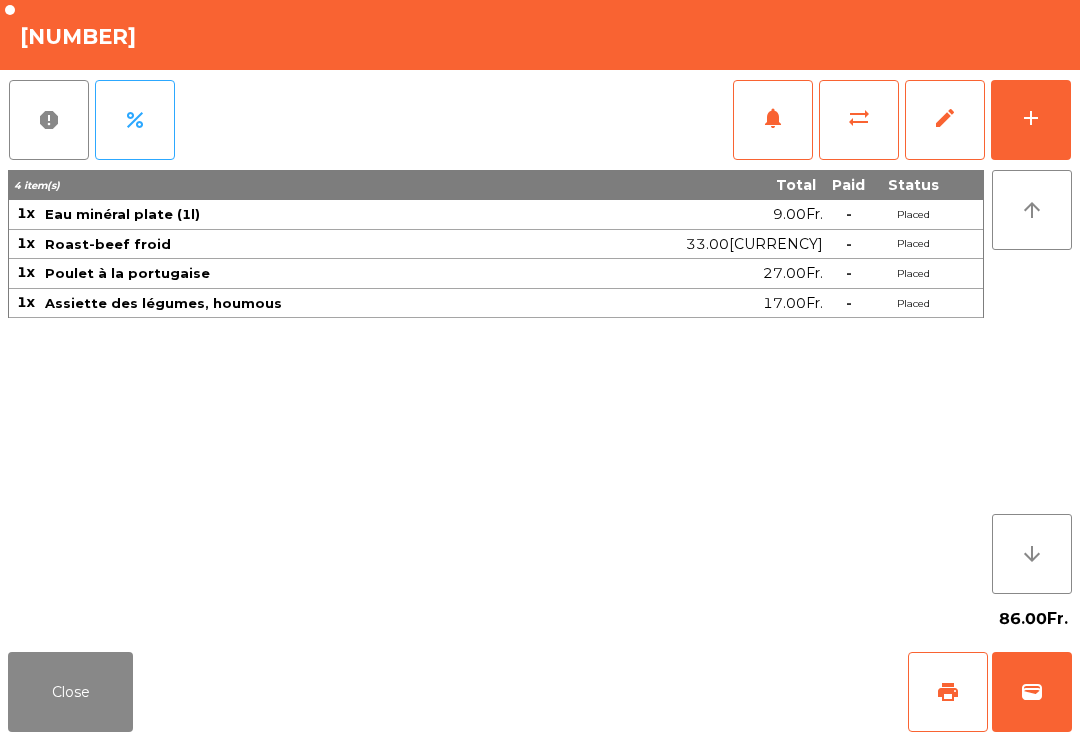 click on "add" 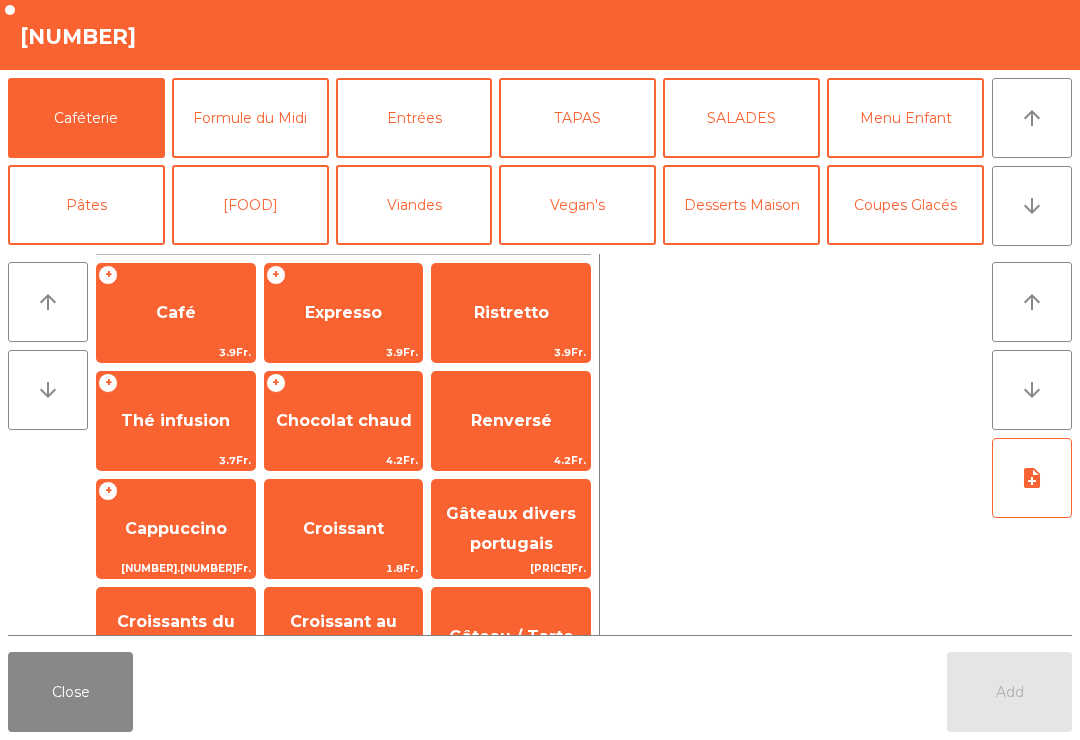 click on "arrow_upward" 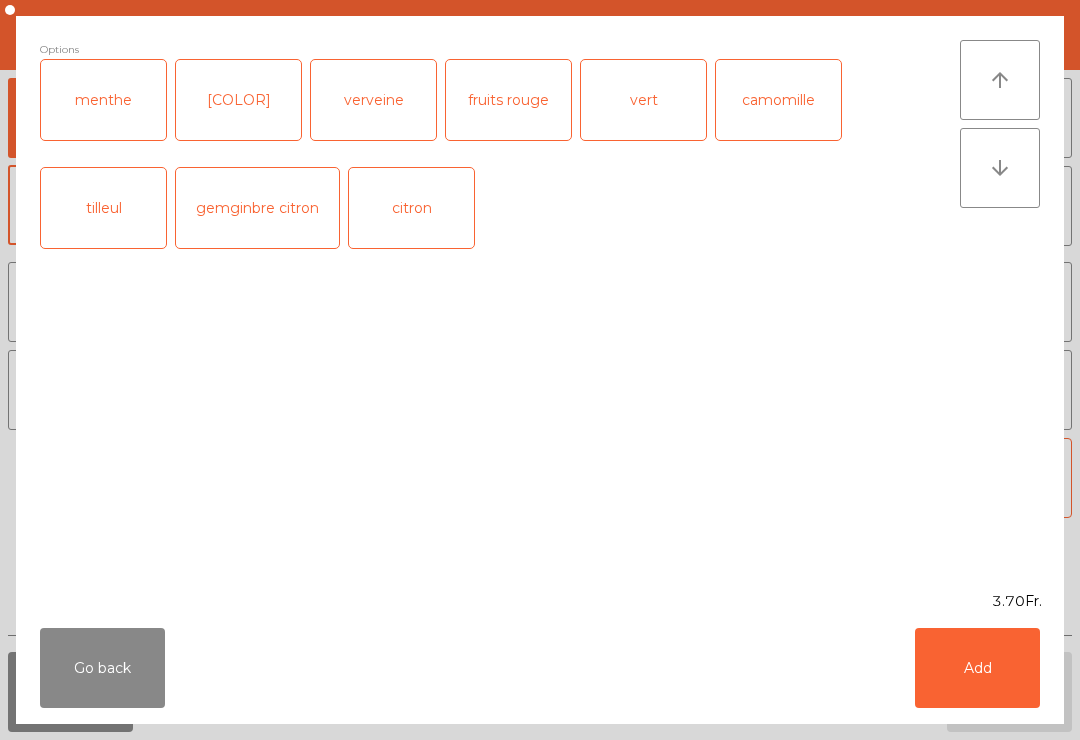 click on "noir" 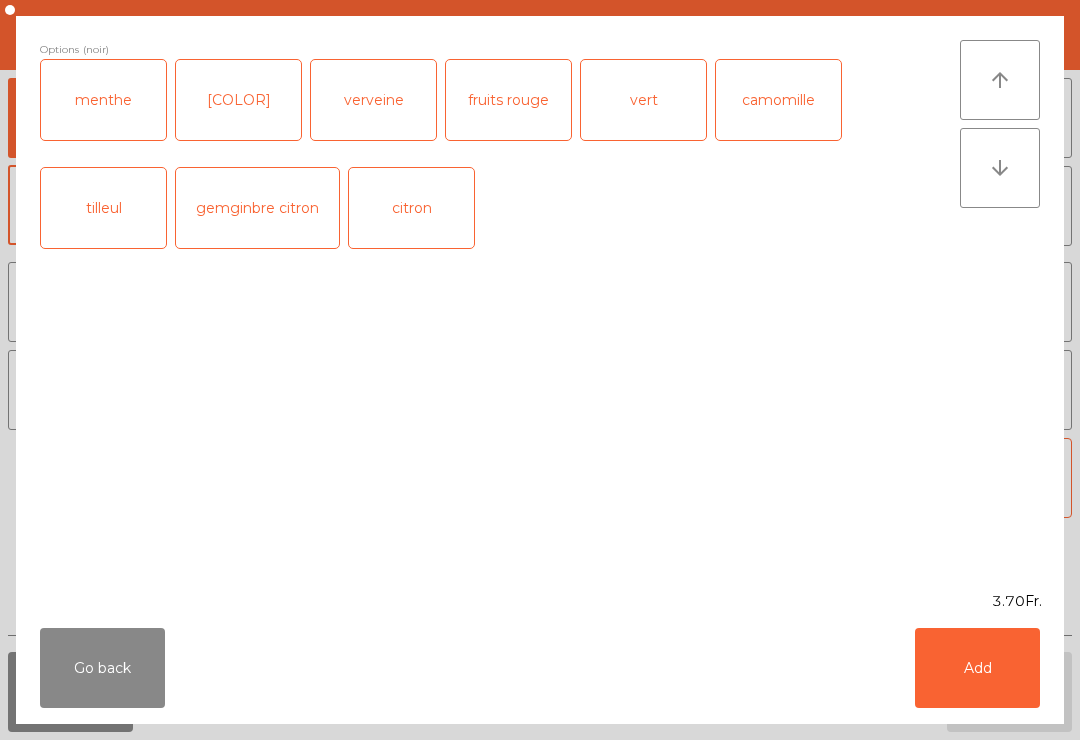 click on "Add" 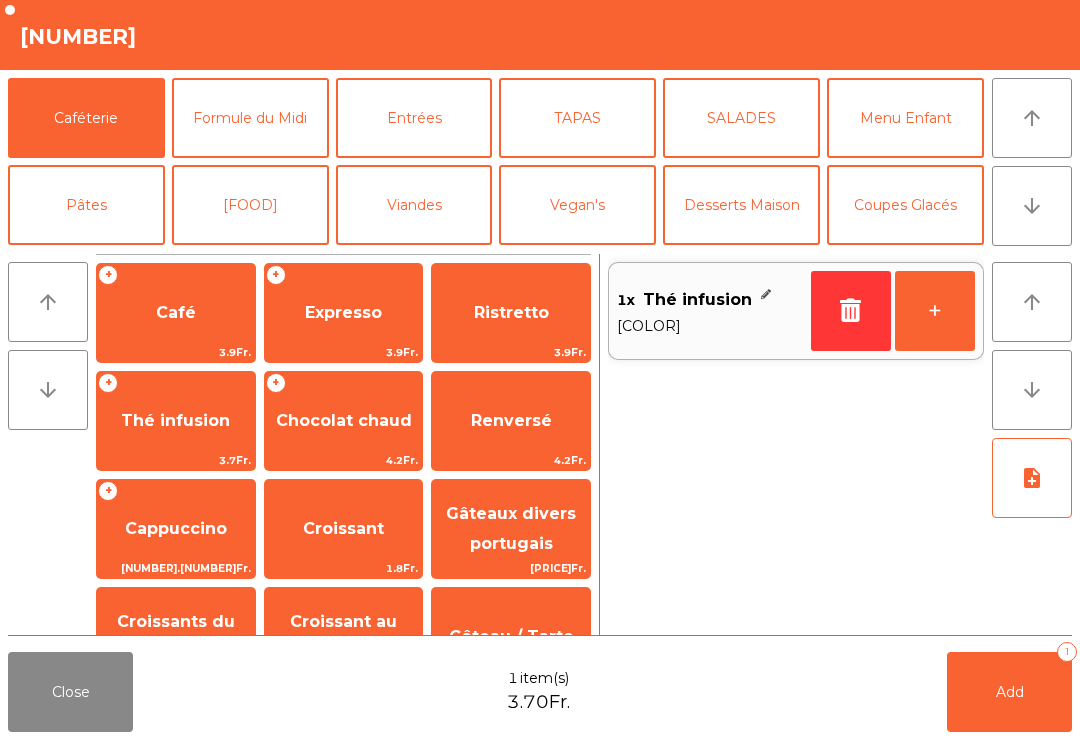 click on "Thé infusion" 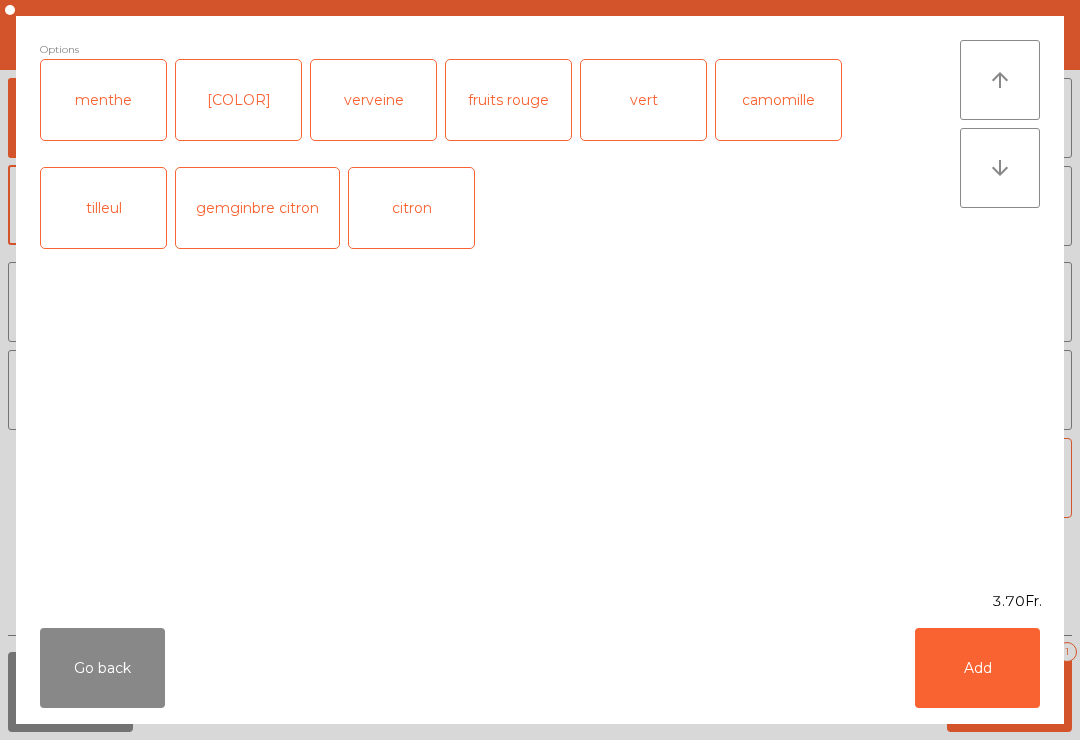 click on "verveine" 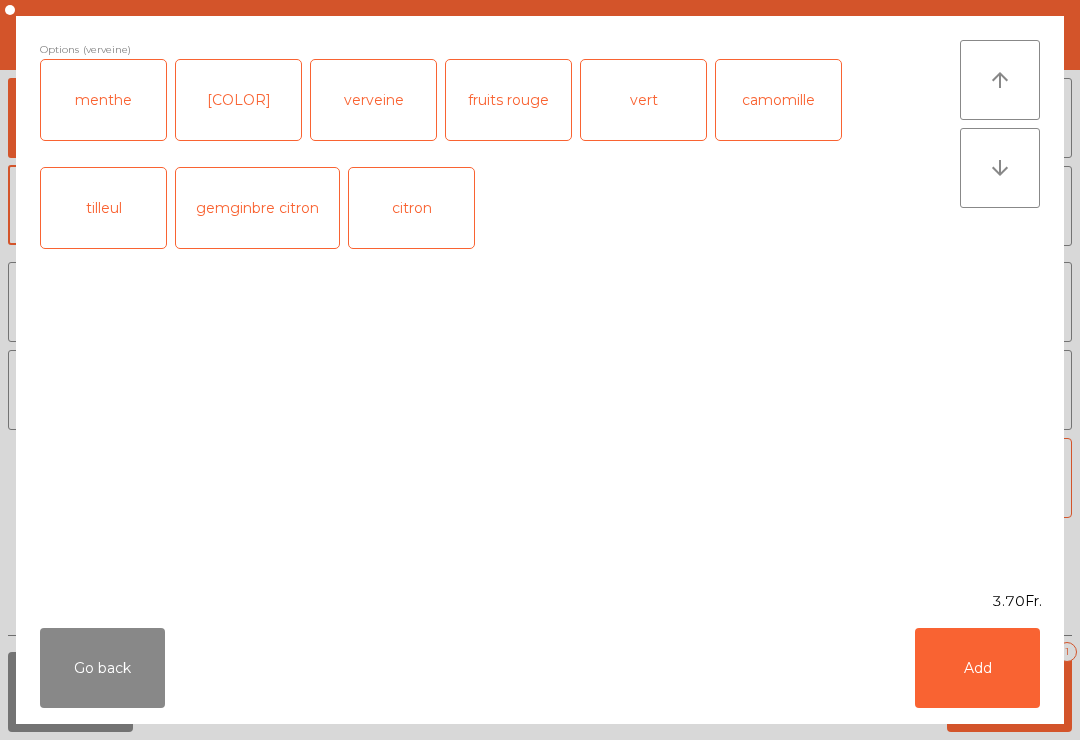 click on "Add" 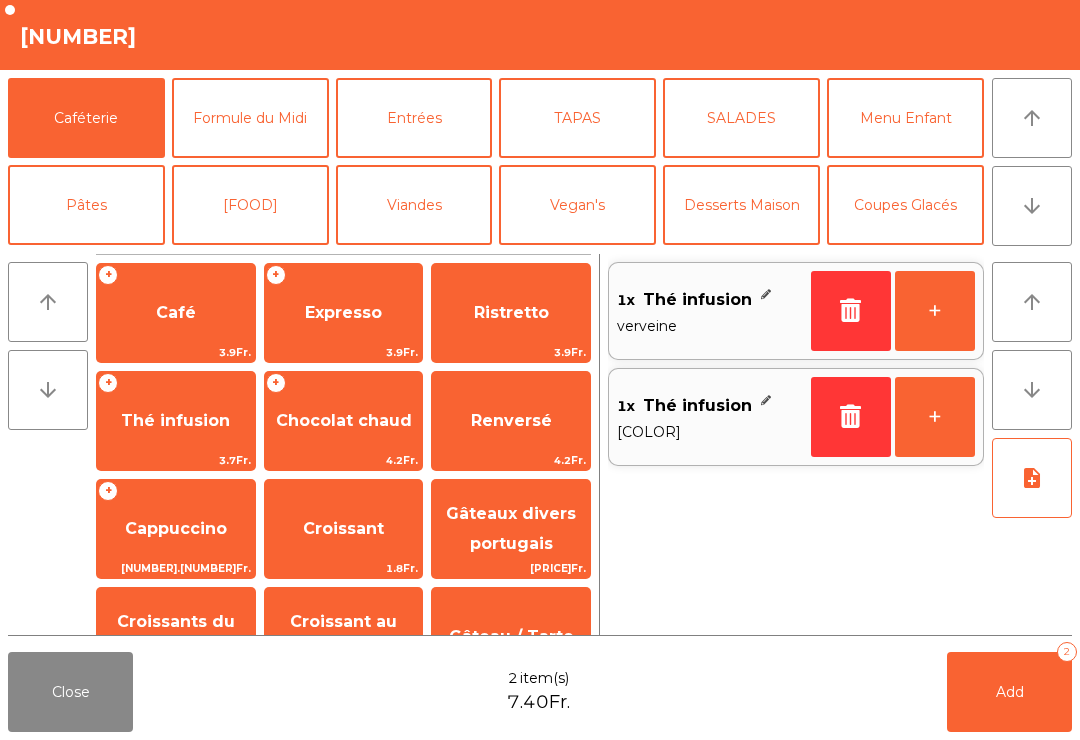 click on "Desserts Maison" 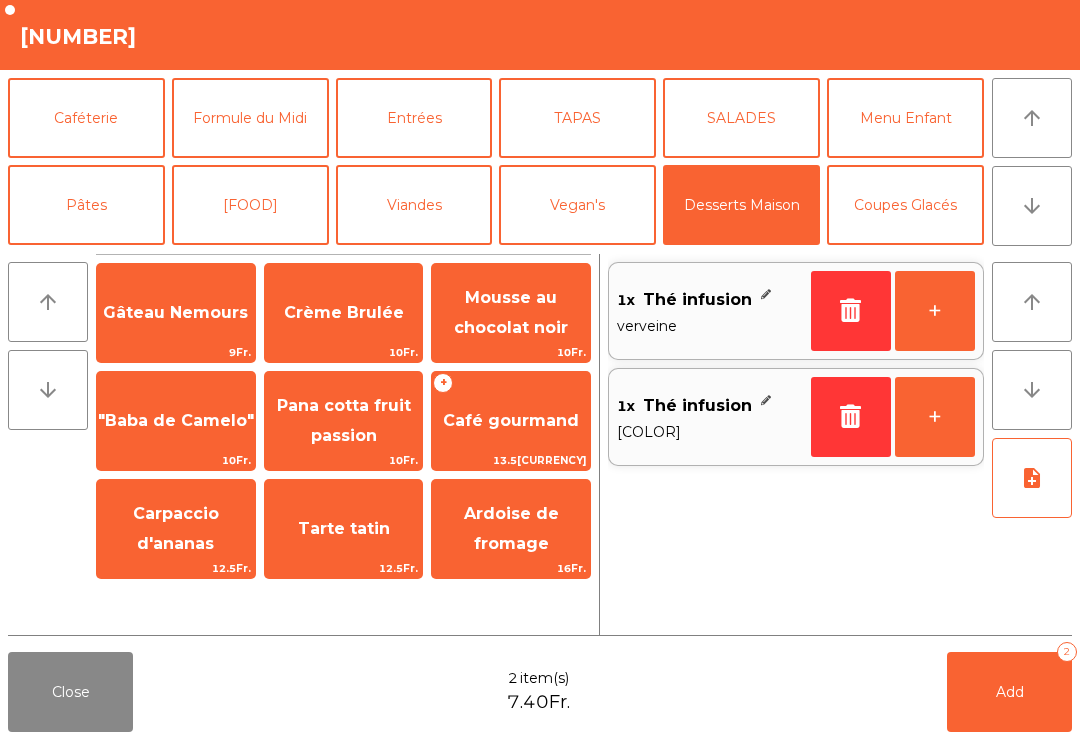 click on "[PRICE]Fr." 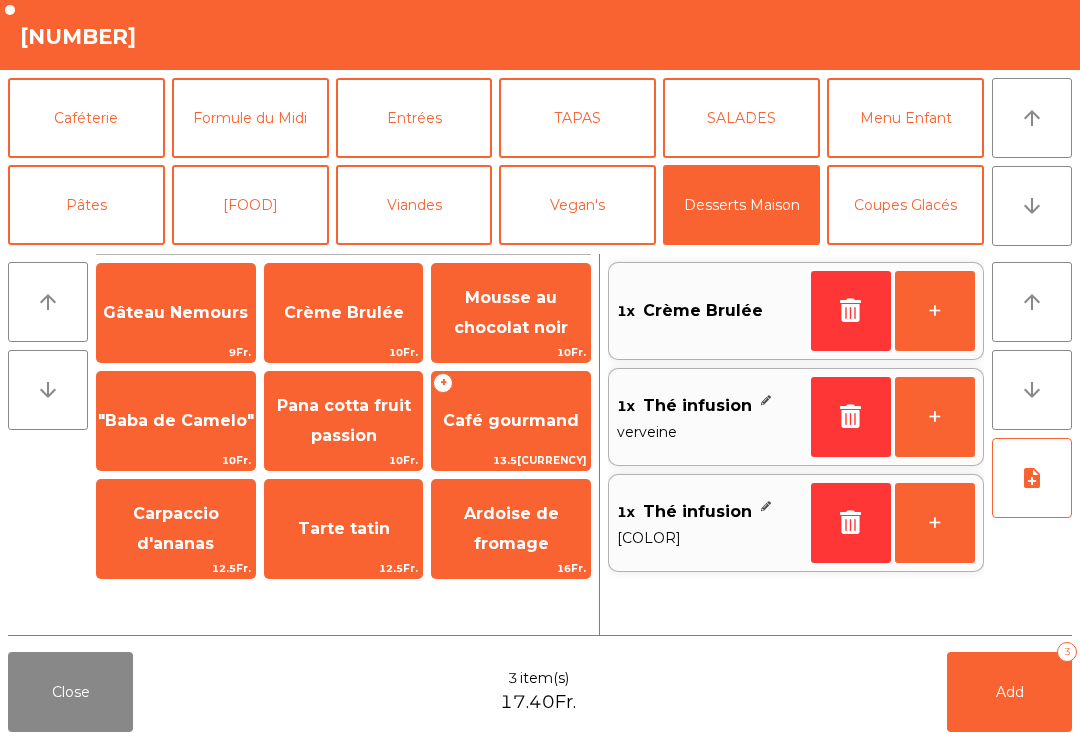 click on "Coupes Glacés" 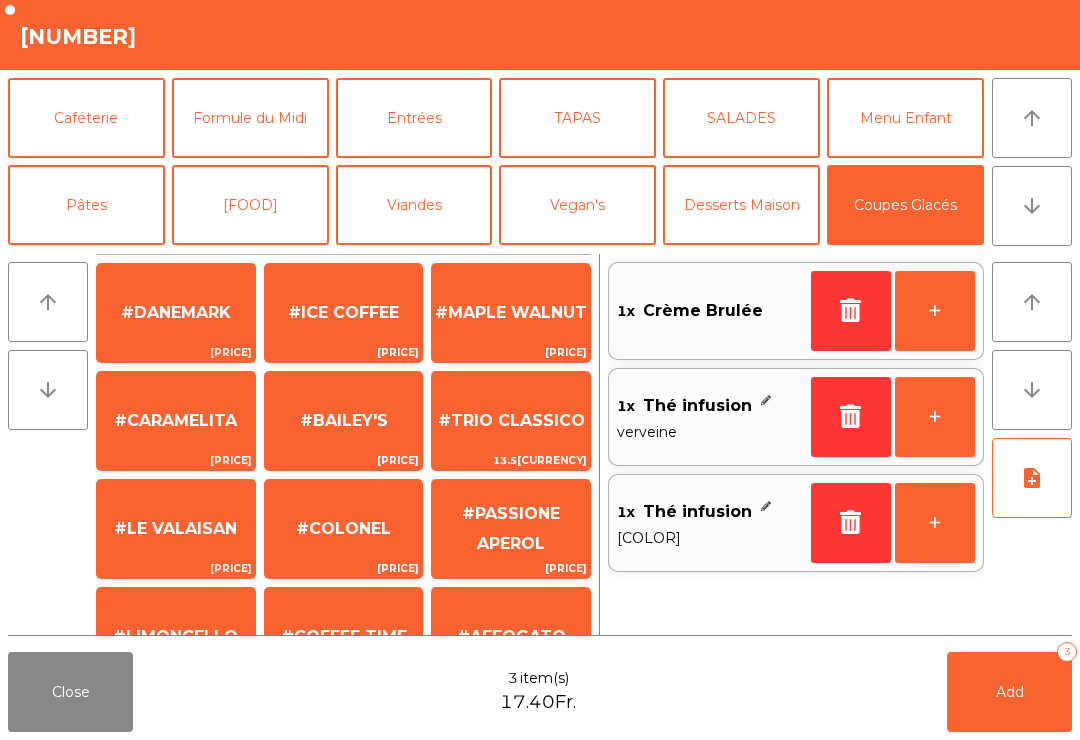 click on "arrow_downward" 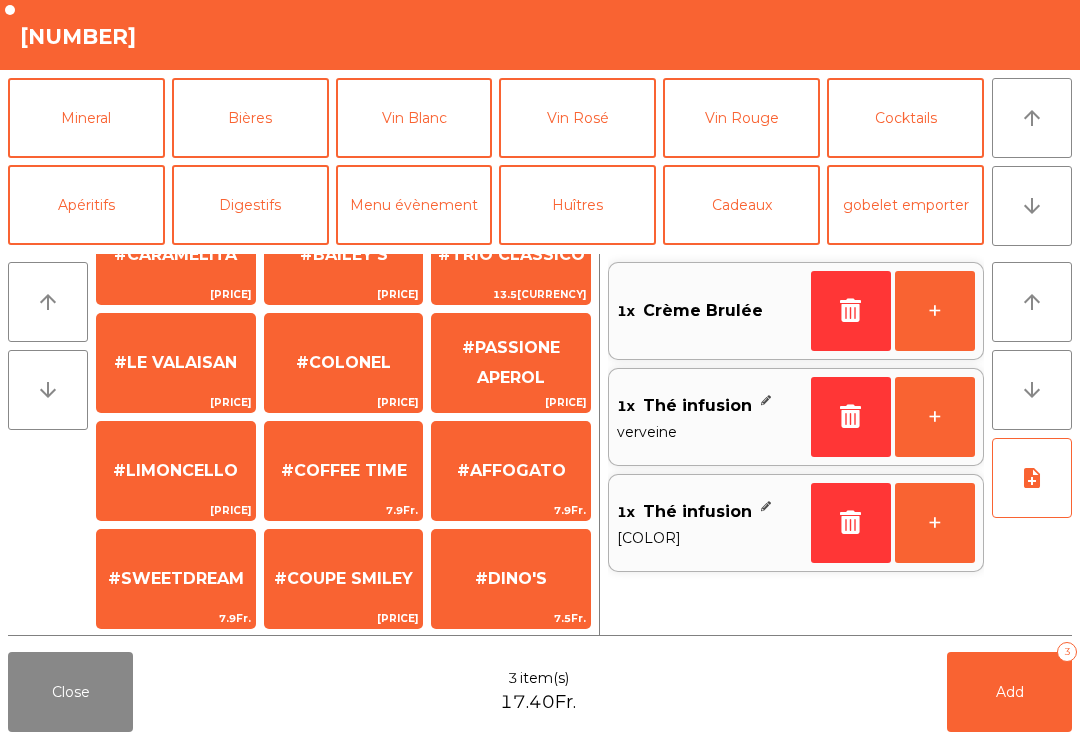 click on "arrow_downward" 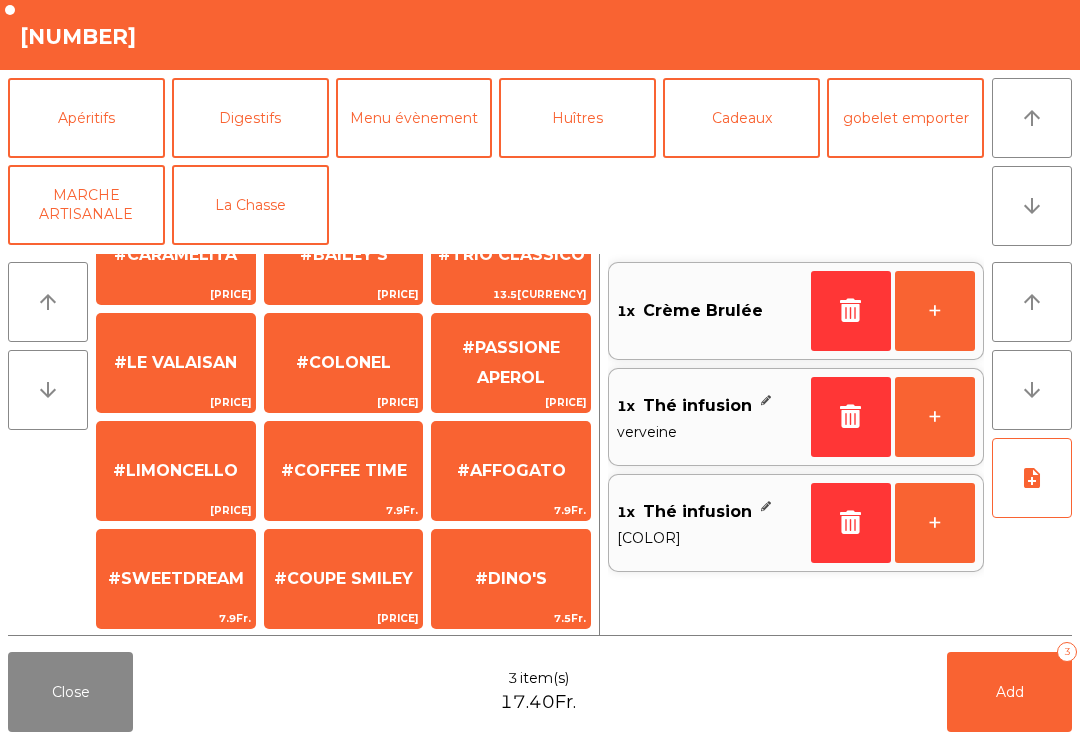 click on "arrow_upward" 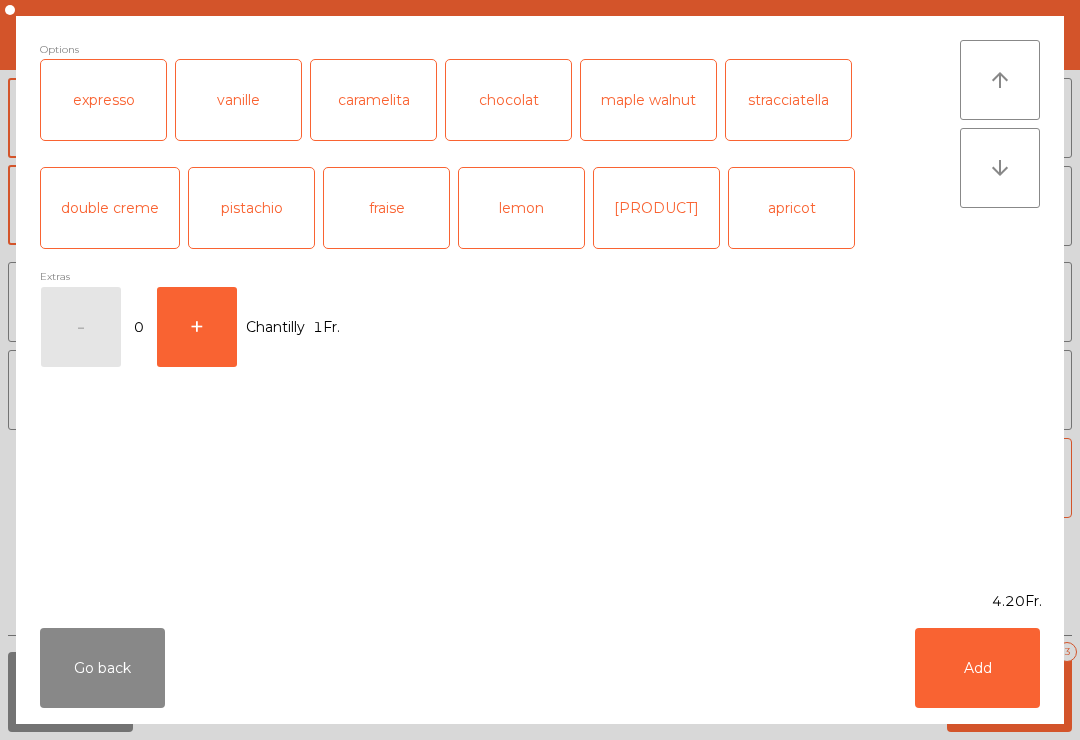 scroll, scrollTop: 0, scrollLeft: 0, axis: both 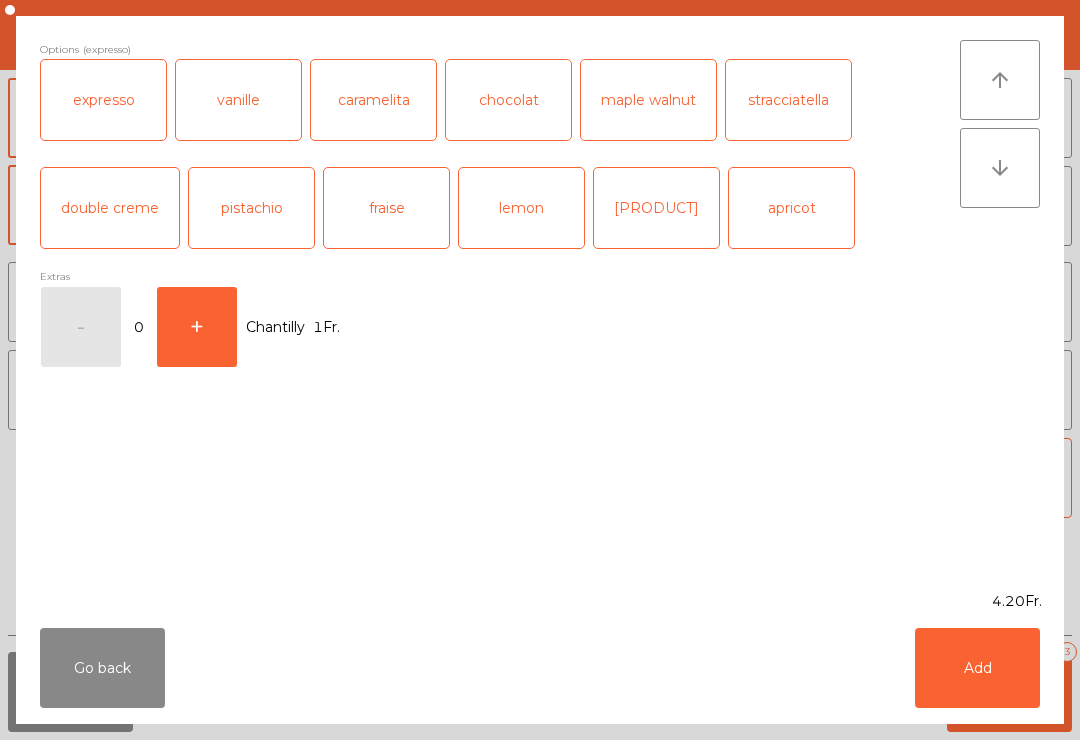 click on "Add" 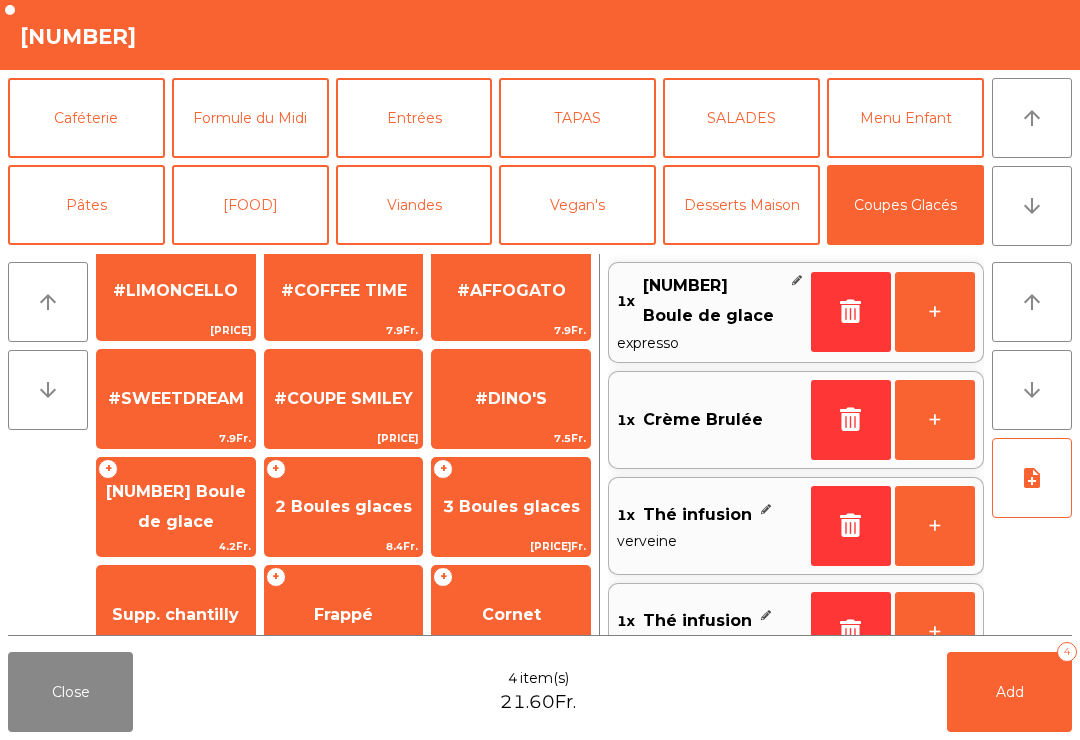 click on "Add   4" 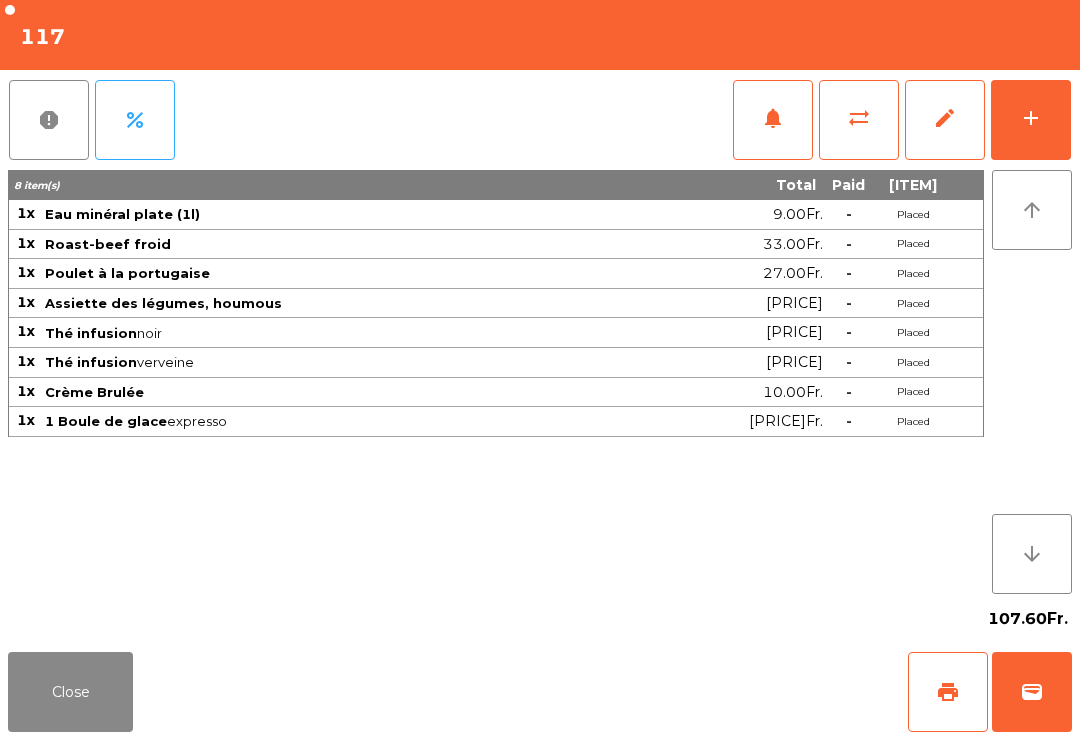 scroll, scrollTop: 0, scrollLeft: 0, axis: both 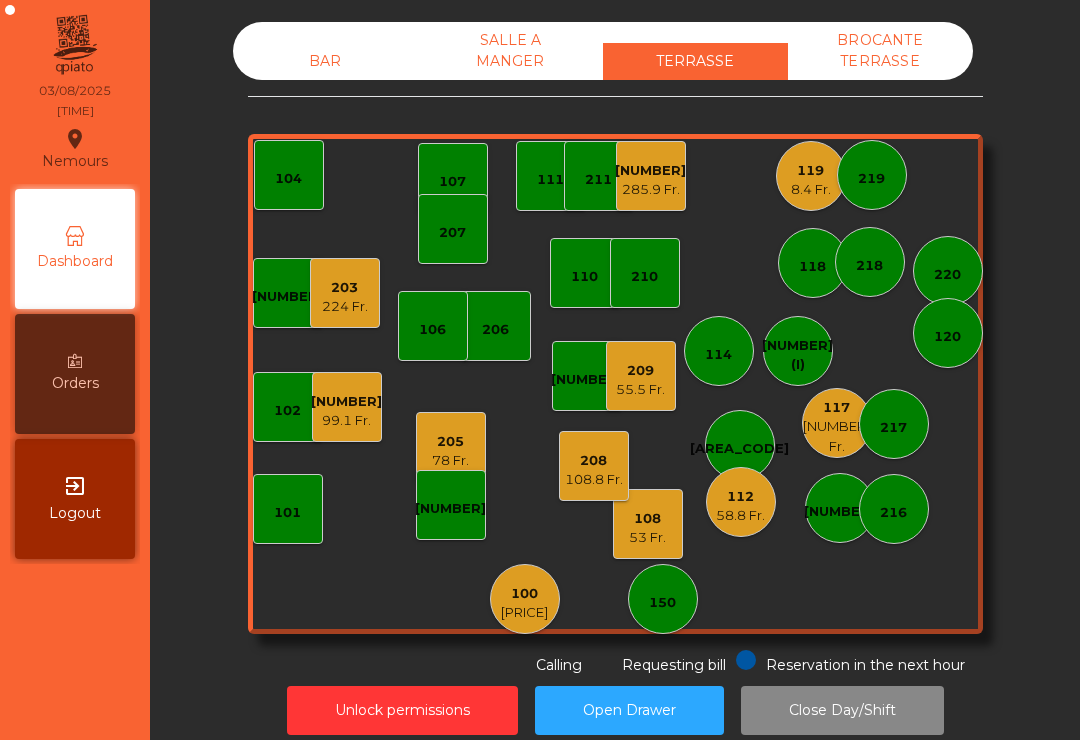 click on "8.4 Fr." 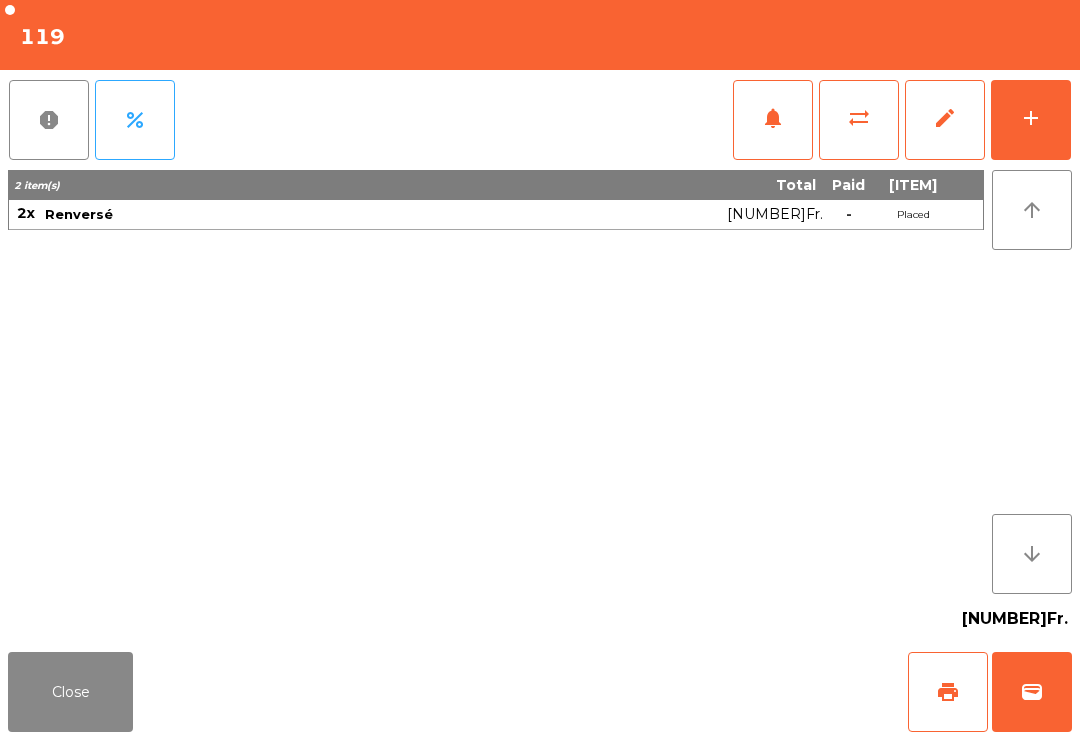 click on "wallet" 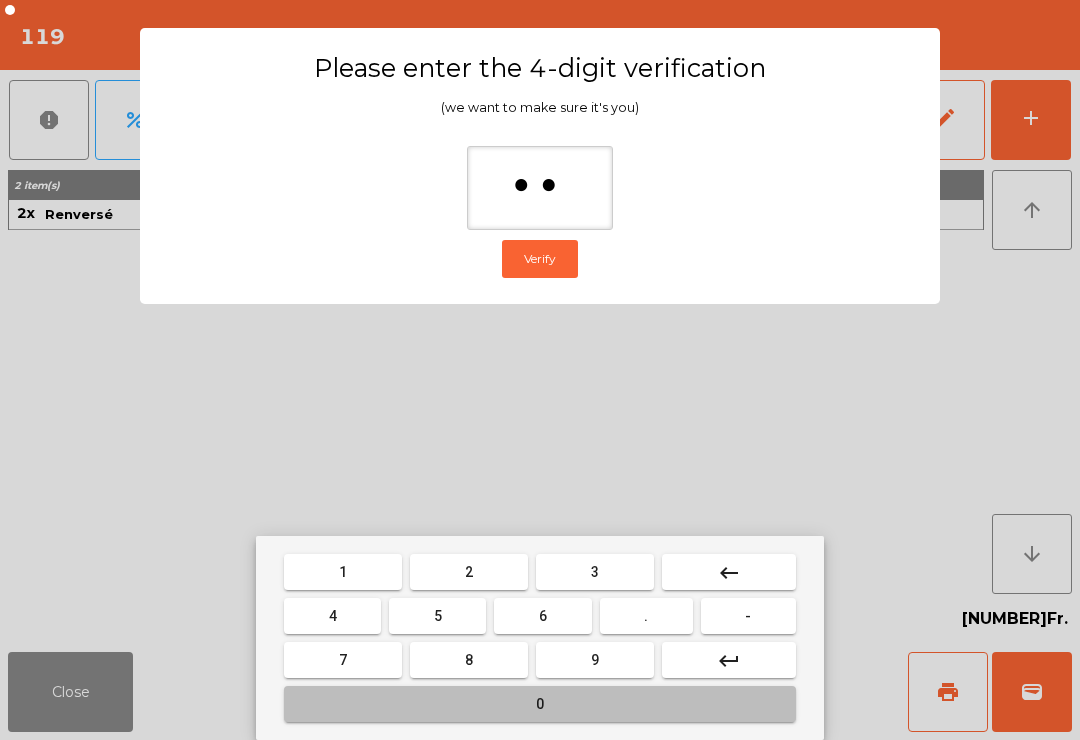 type on "***" 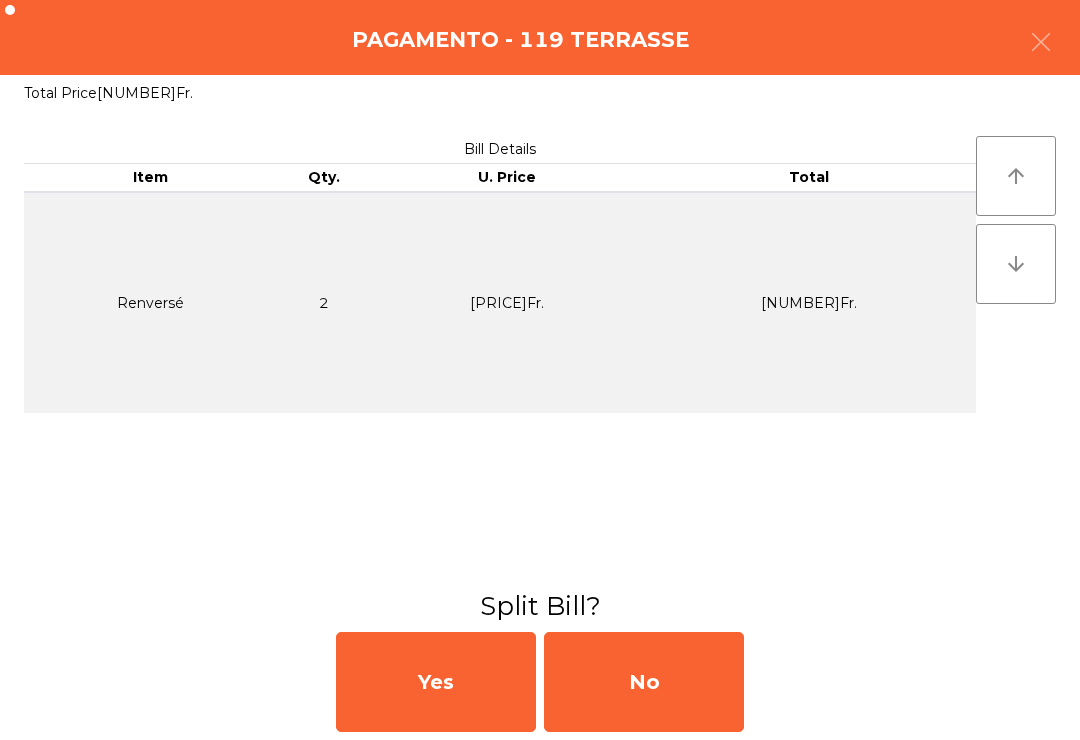 click on "No" 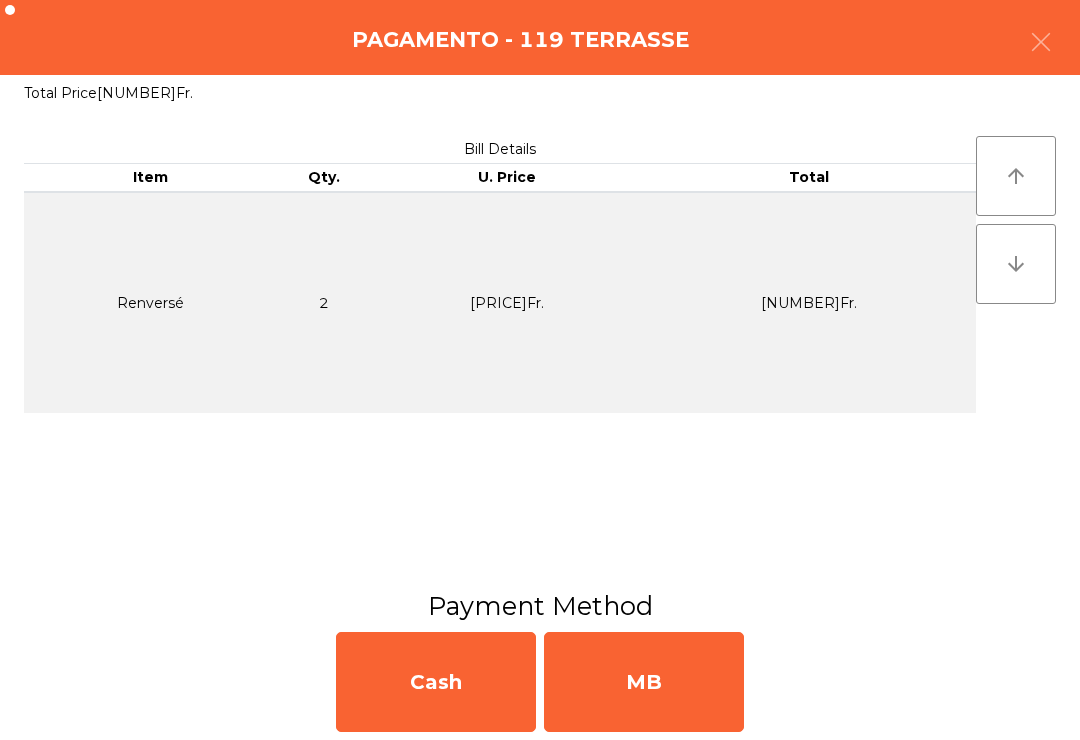 click on "MB" 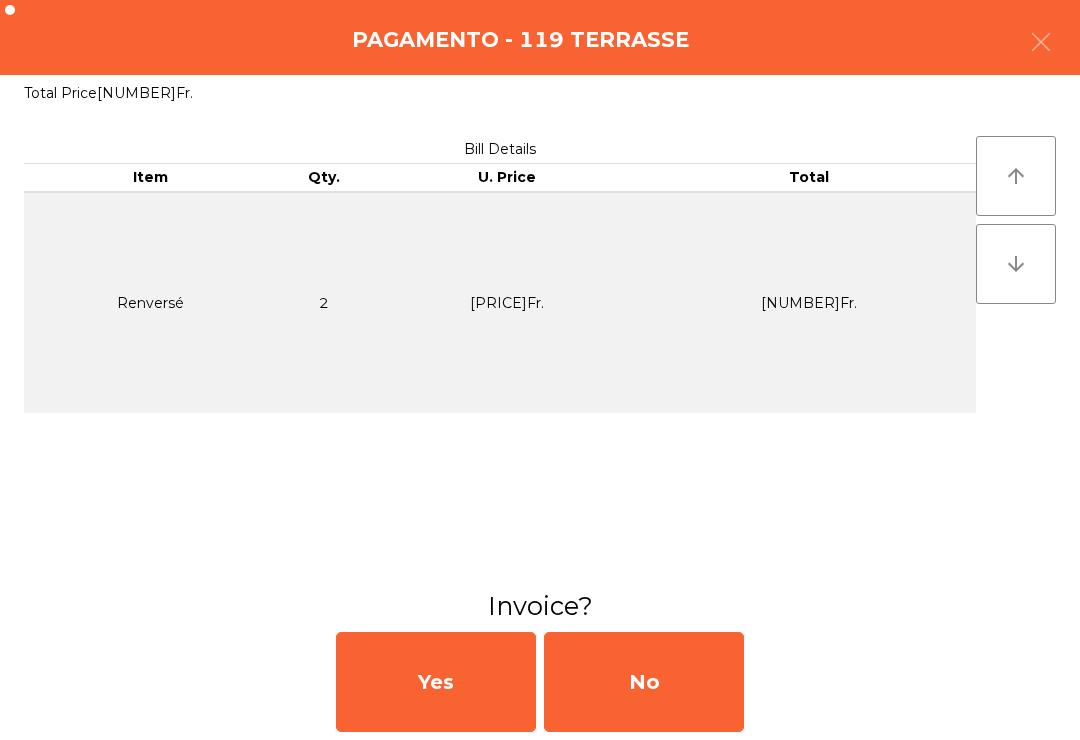 click on "No" 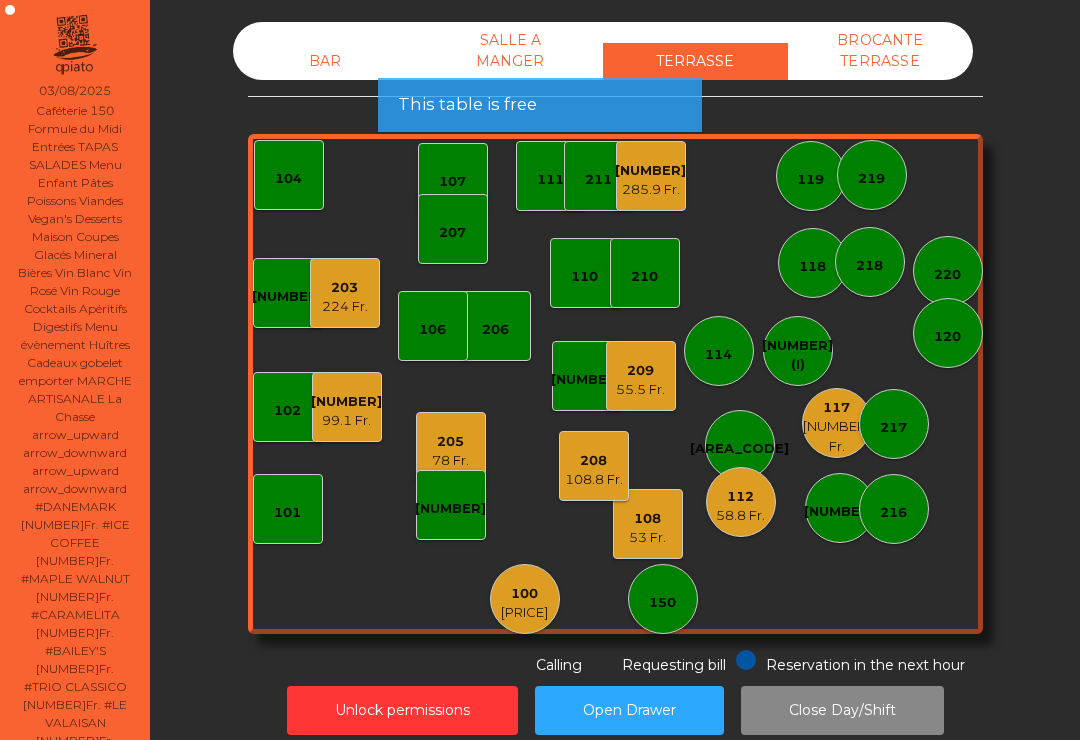 click on "206" 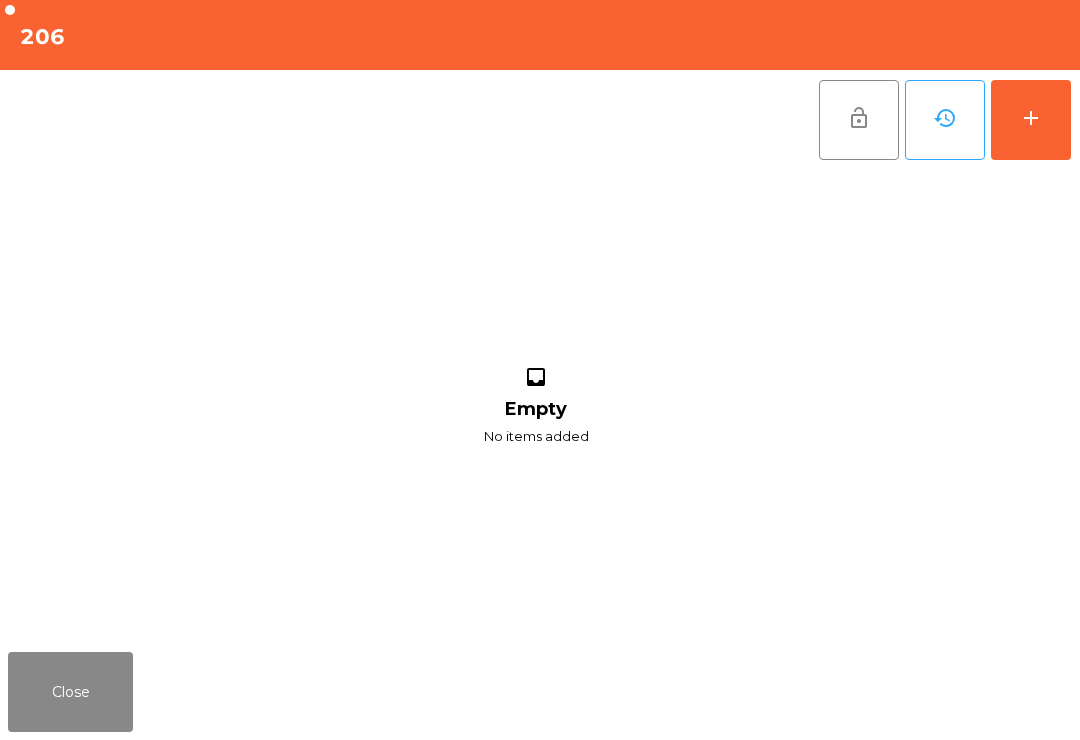 click on "add" 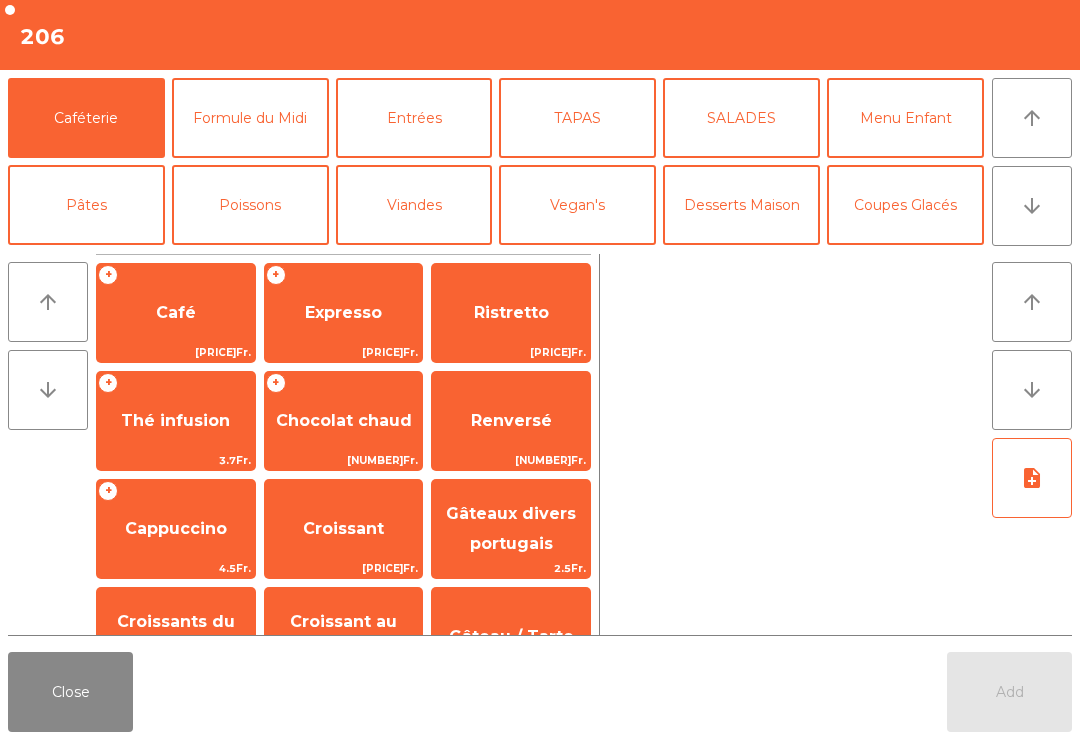 click on "arrow_downward" 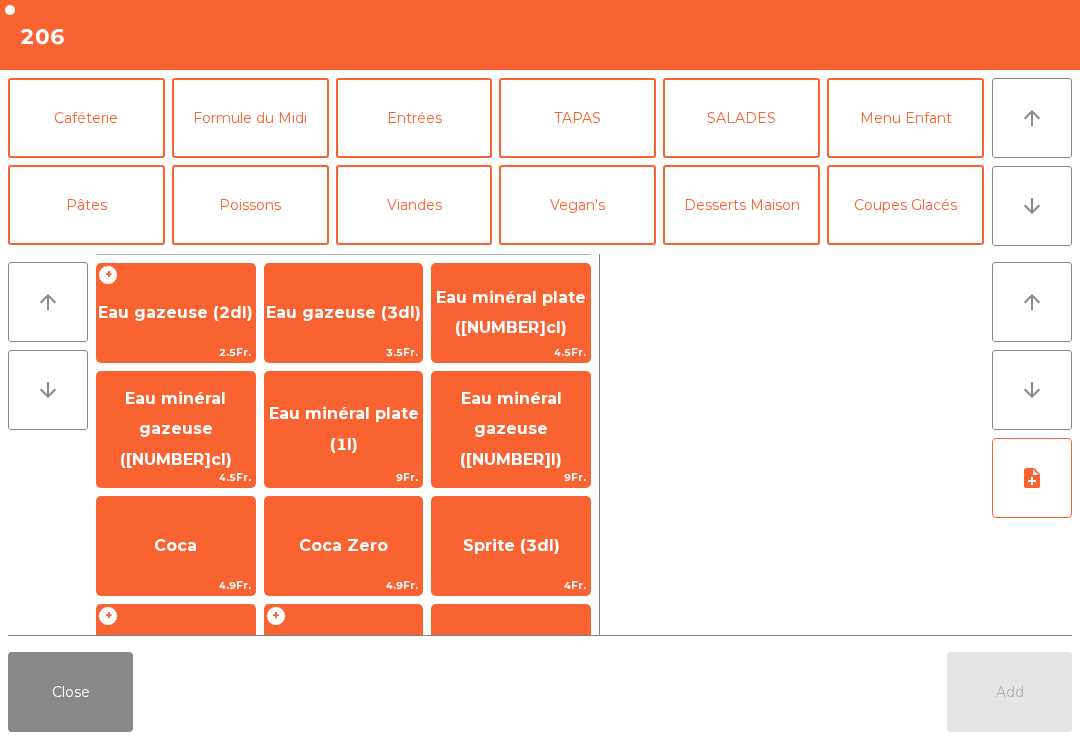 click on "Eau minéral gazeuse ([NUMBER]cl)" 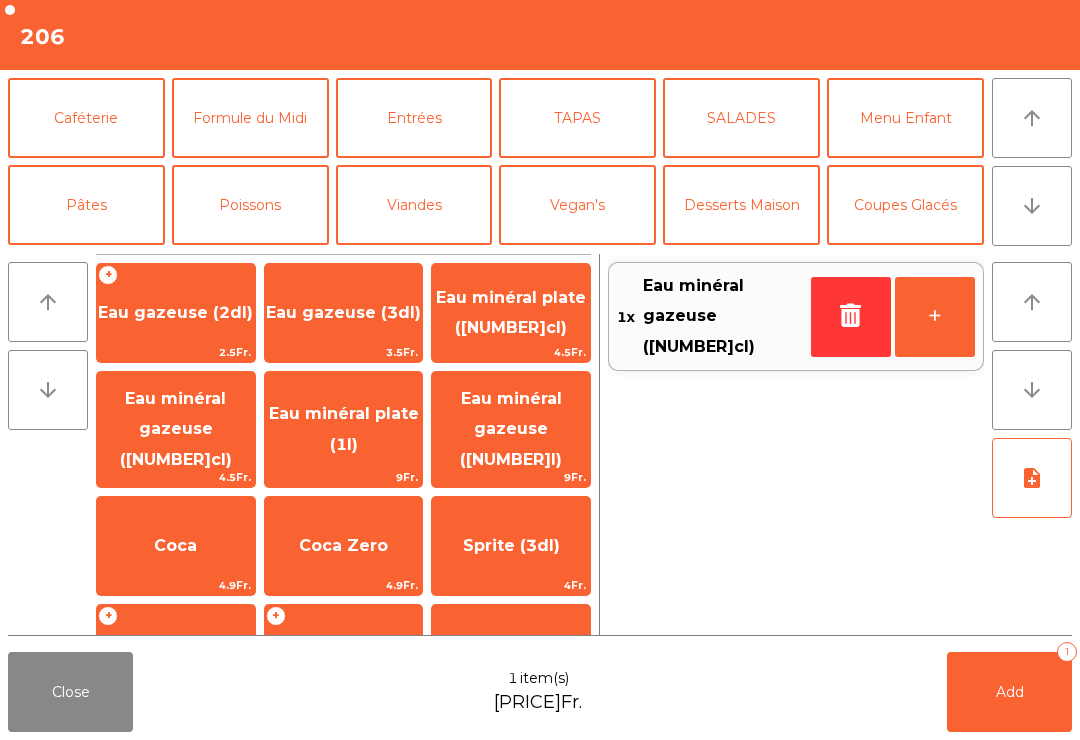scroll, scrollTop: 174, scrollLeft: 0, axis: vertical 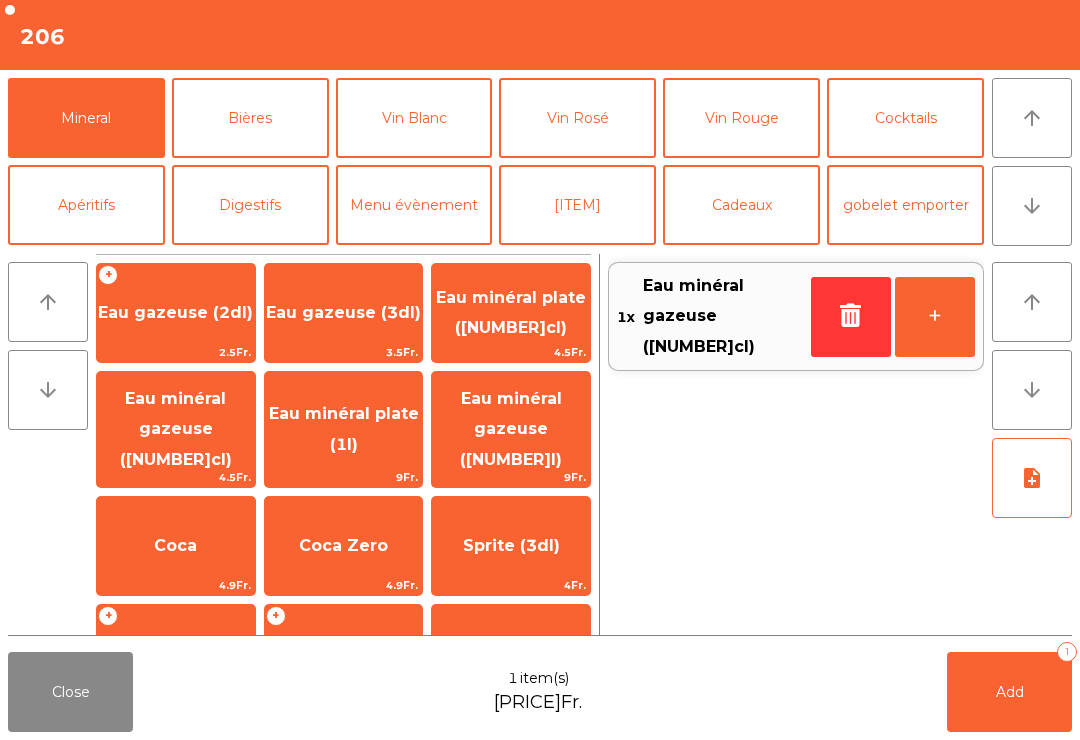 click on "Add   1" 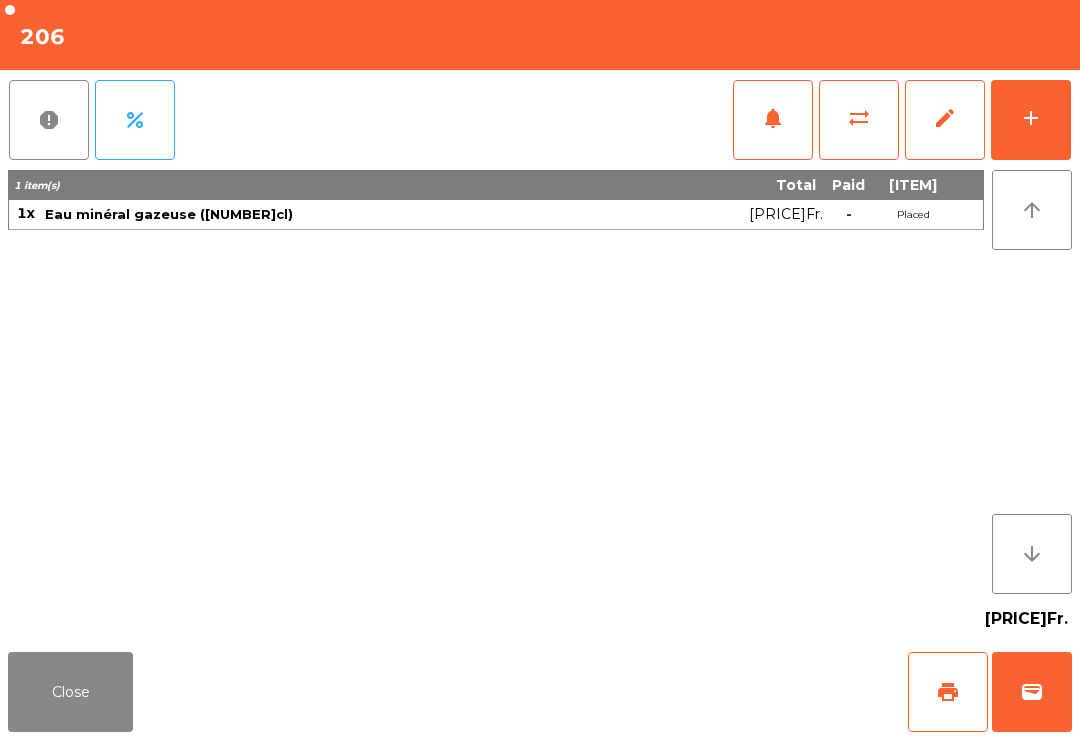 click on "add" 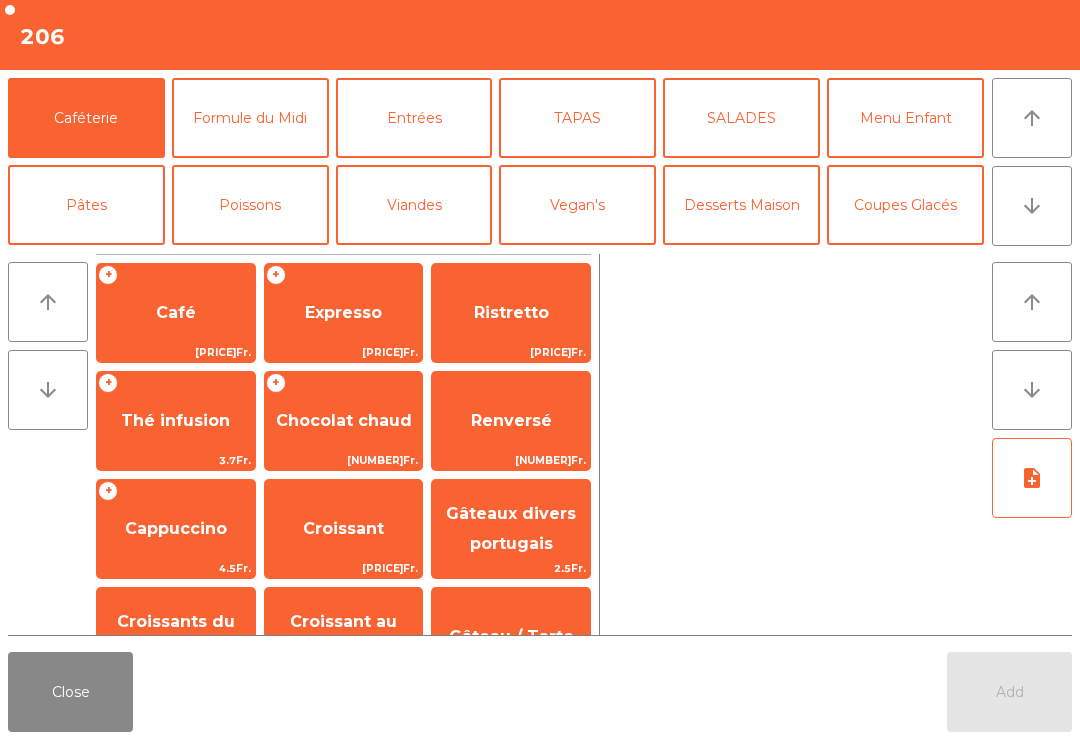 click on "Entrées" 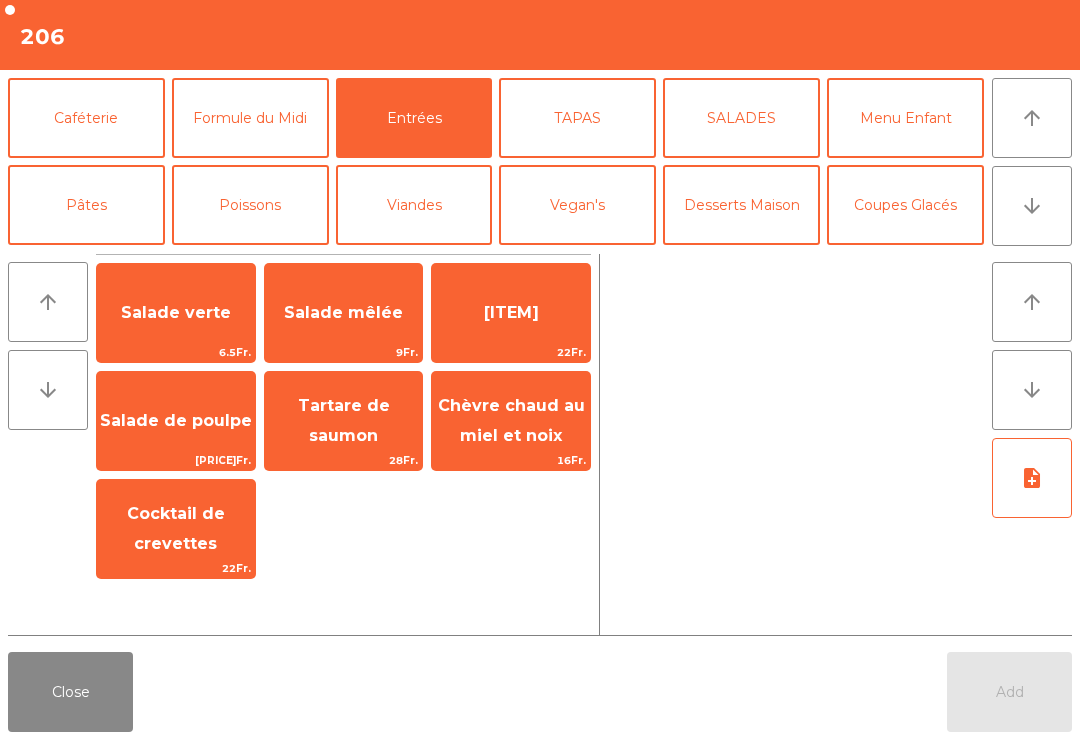 click on "Tartare de saumon" 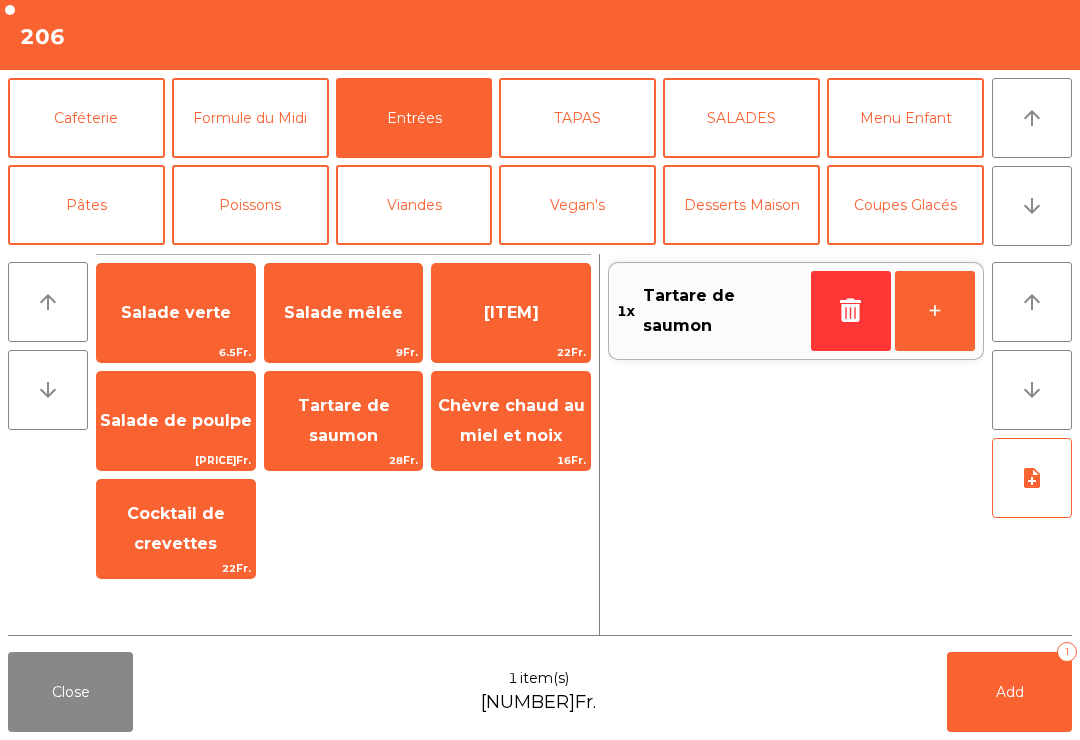 click on "Chèvre chaud au miel et noix 16Fr." 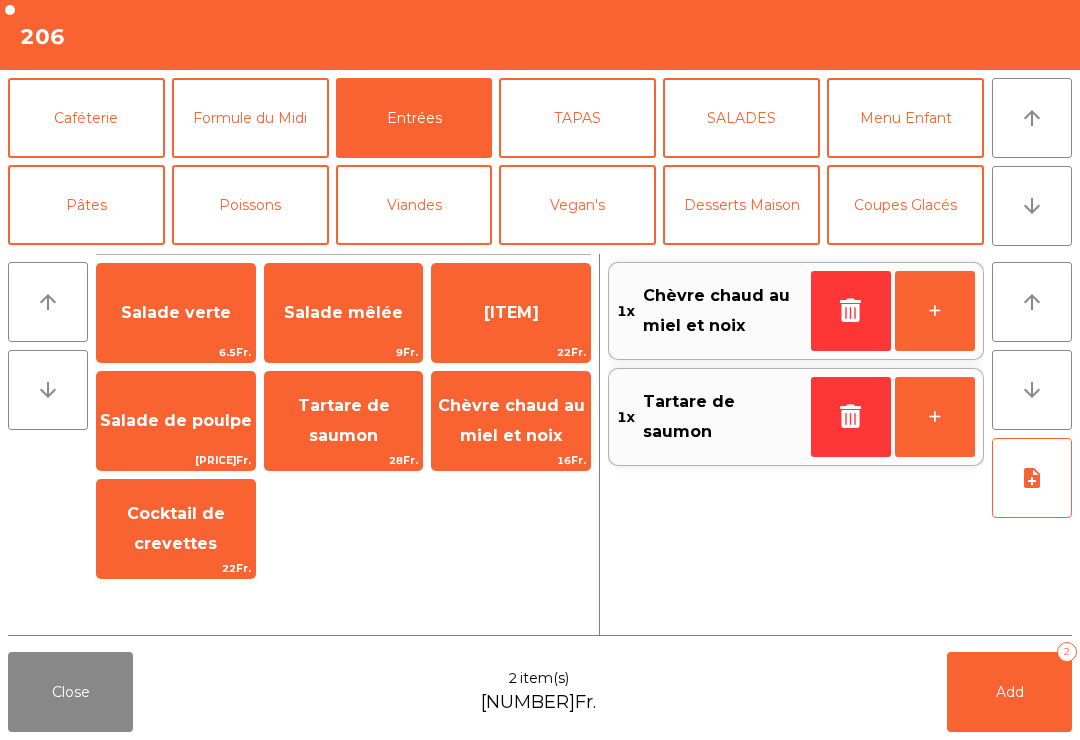 click on "note_add" 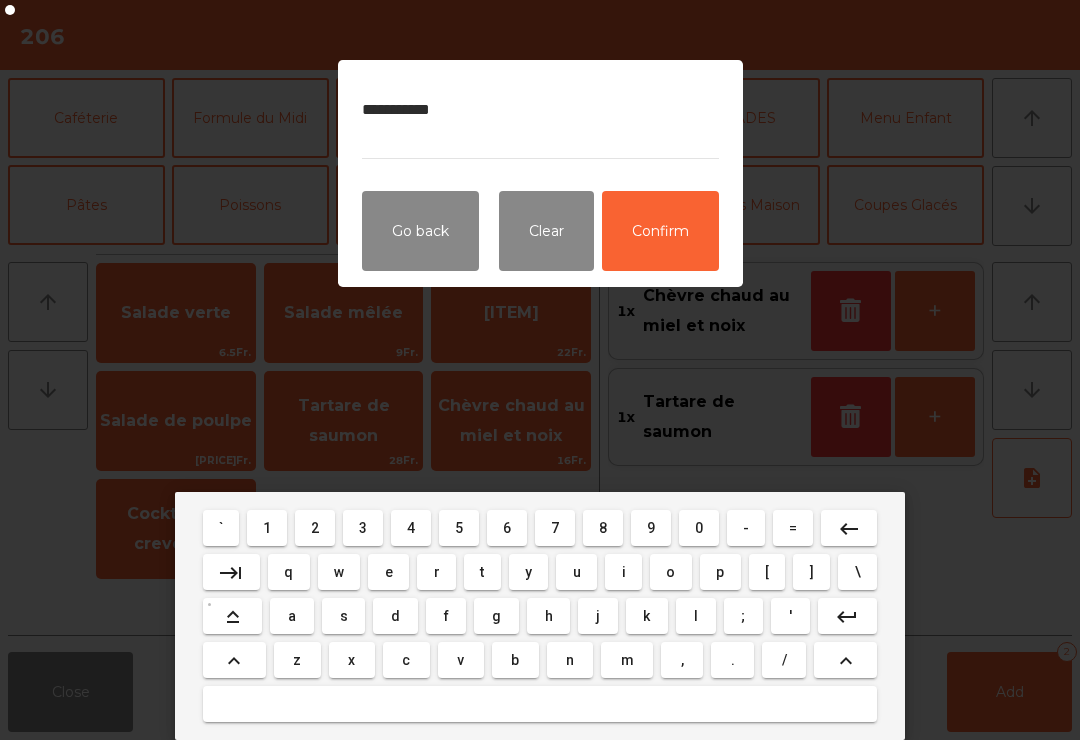 type on "**********" 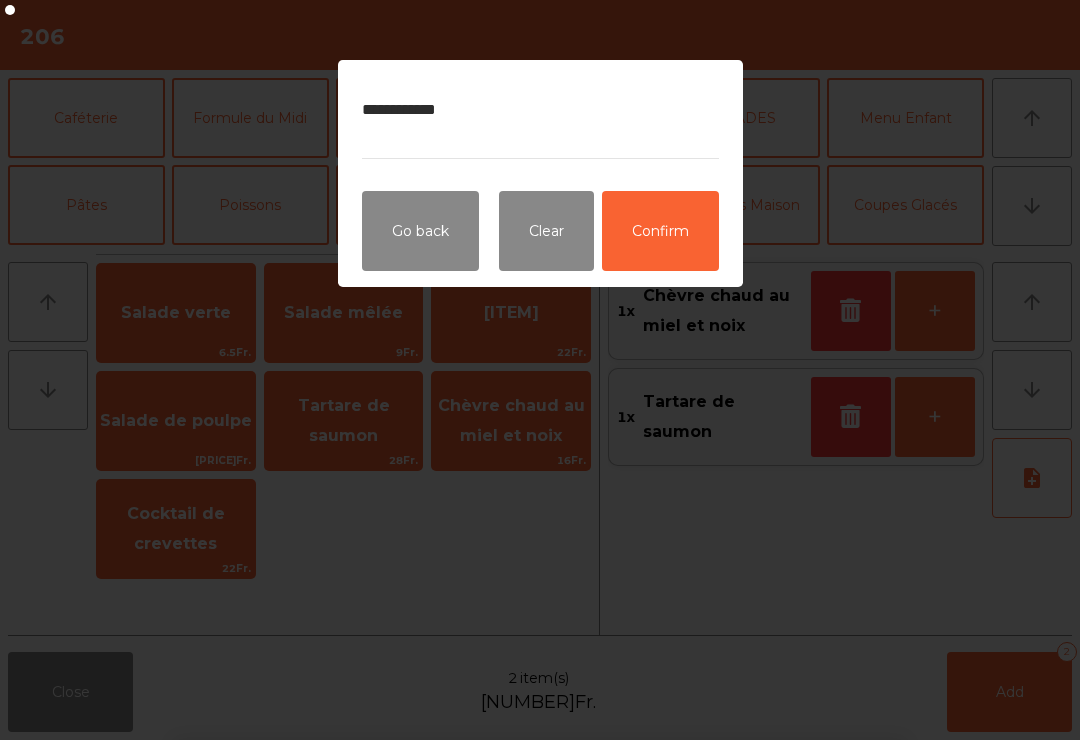 click on "Confirm" 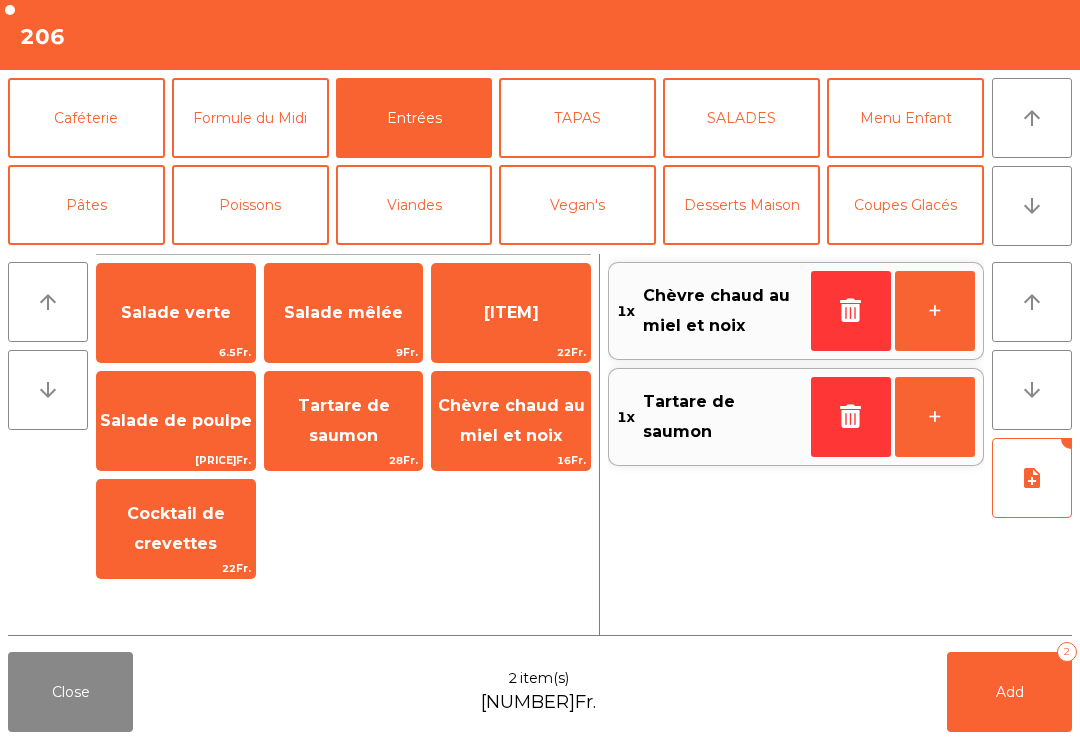click on "note_add" 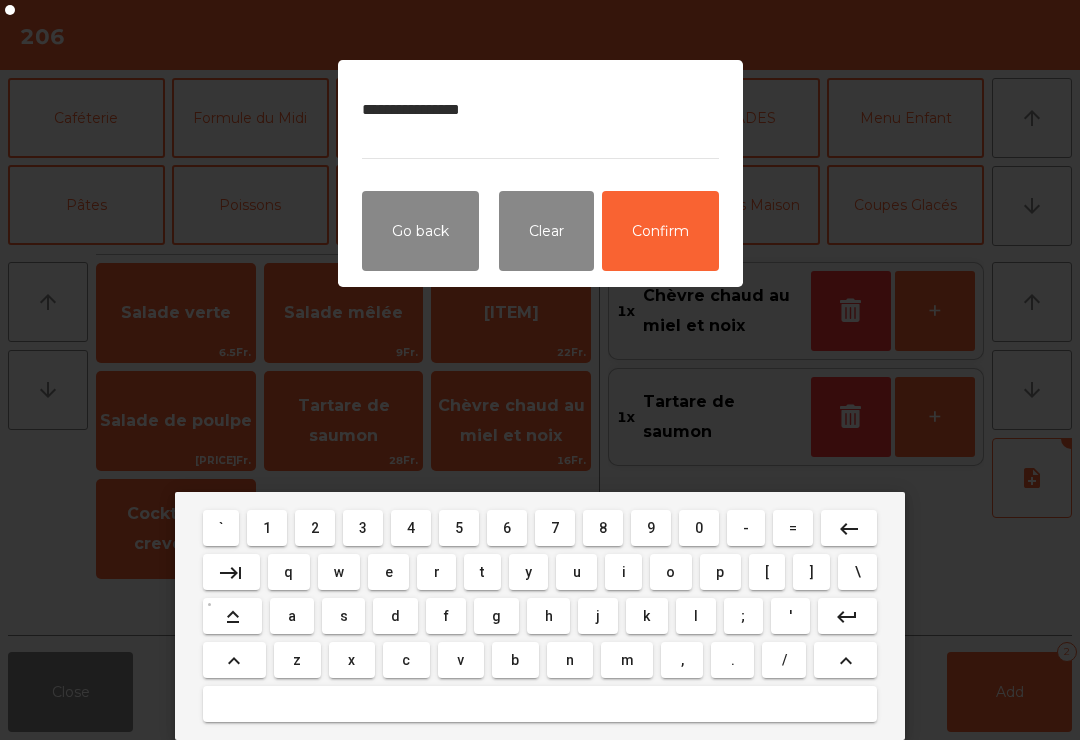 type on "**********" 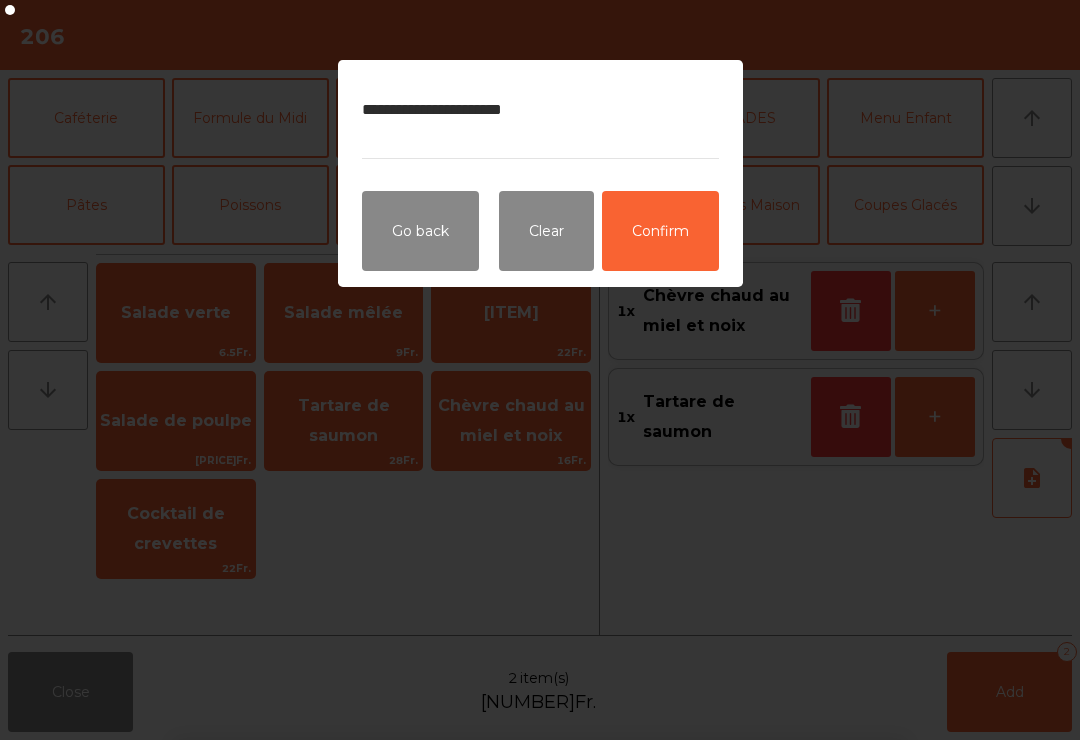 click on "Confirm" 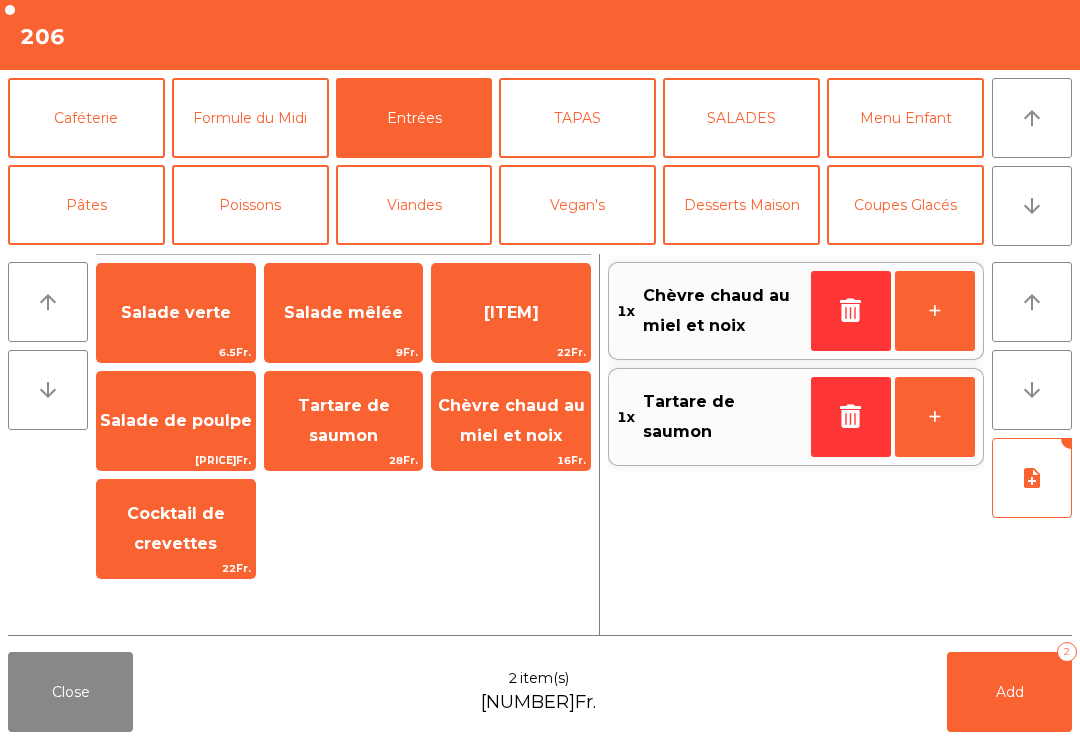 click on "TAPAS" 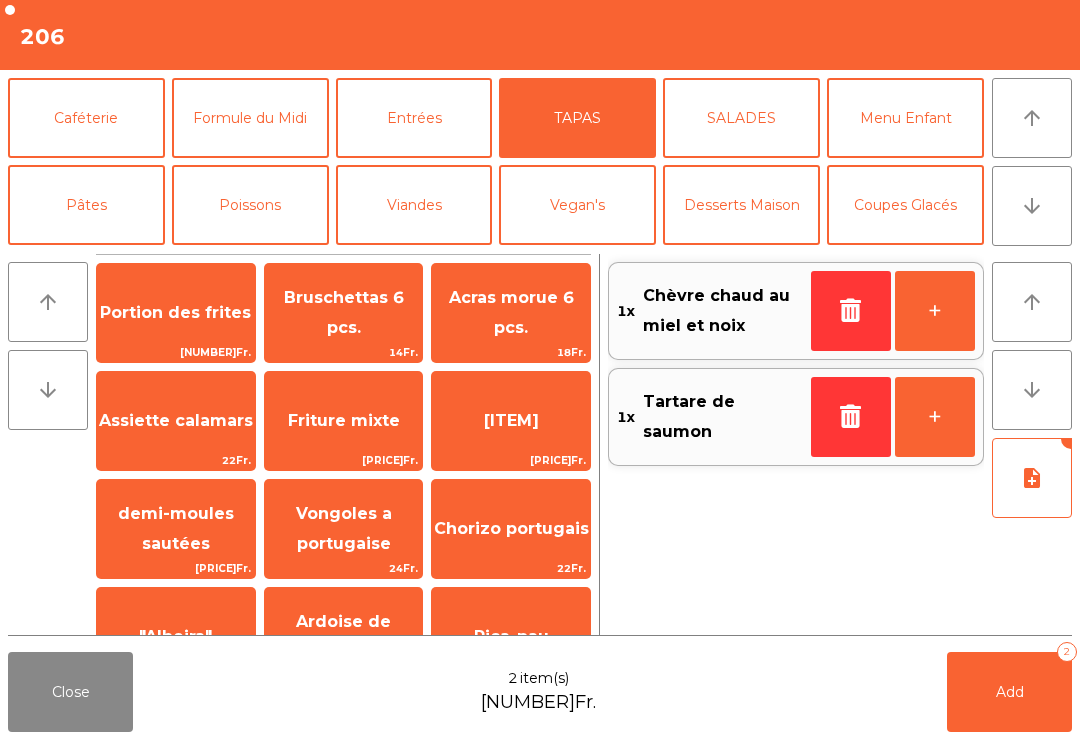 click on "Portion des frites" 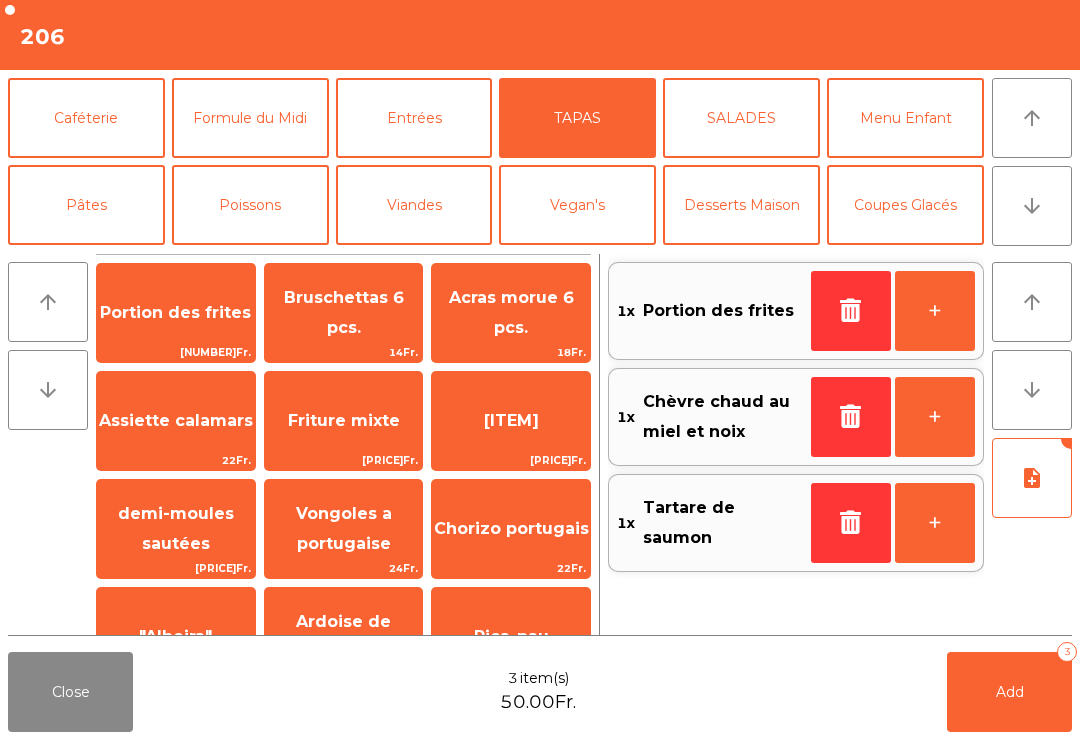 click on "Add" 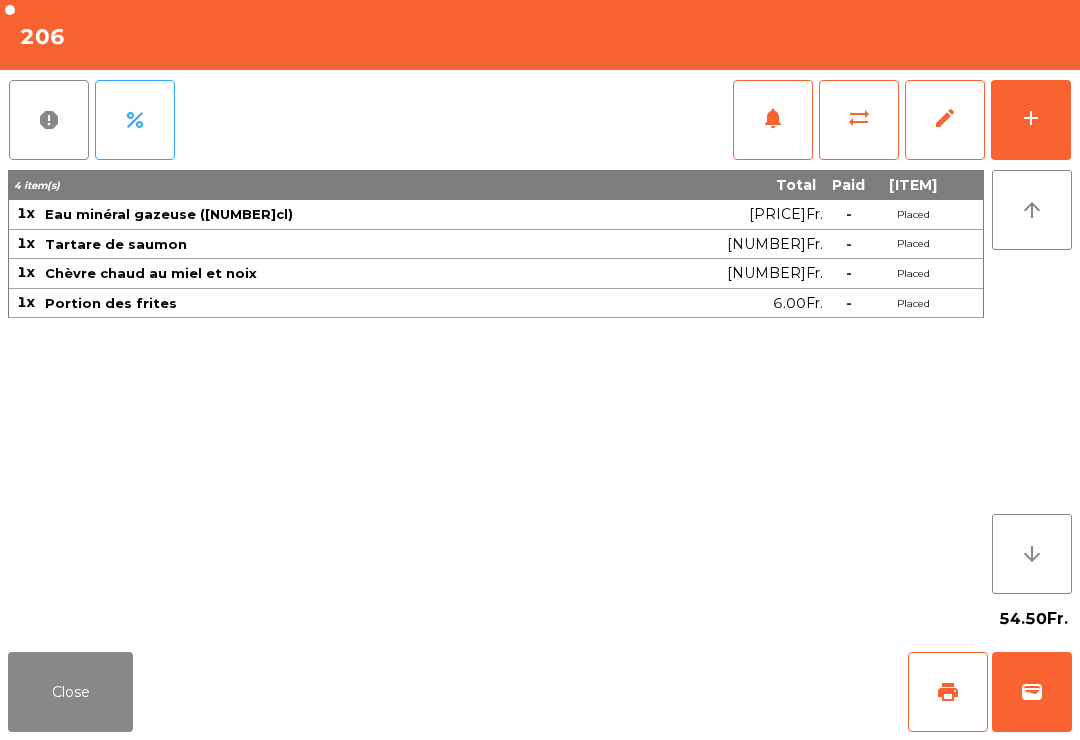 click on "Close" 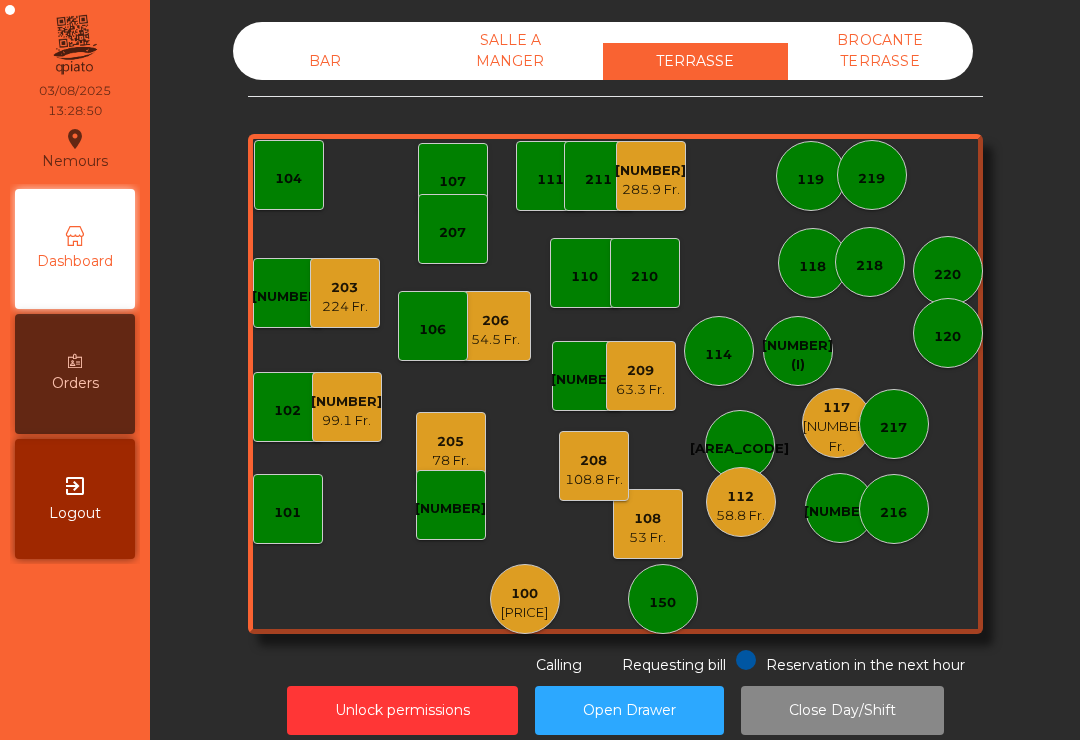 click on "110" 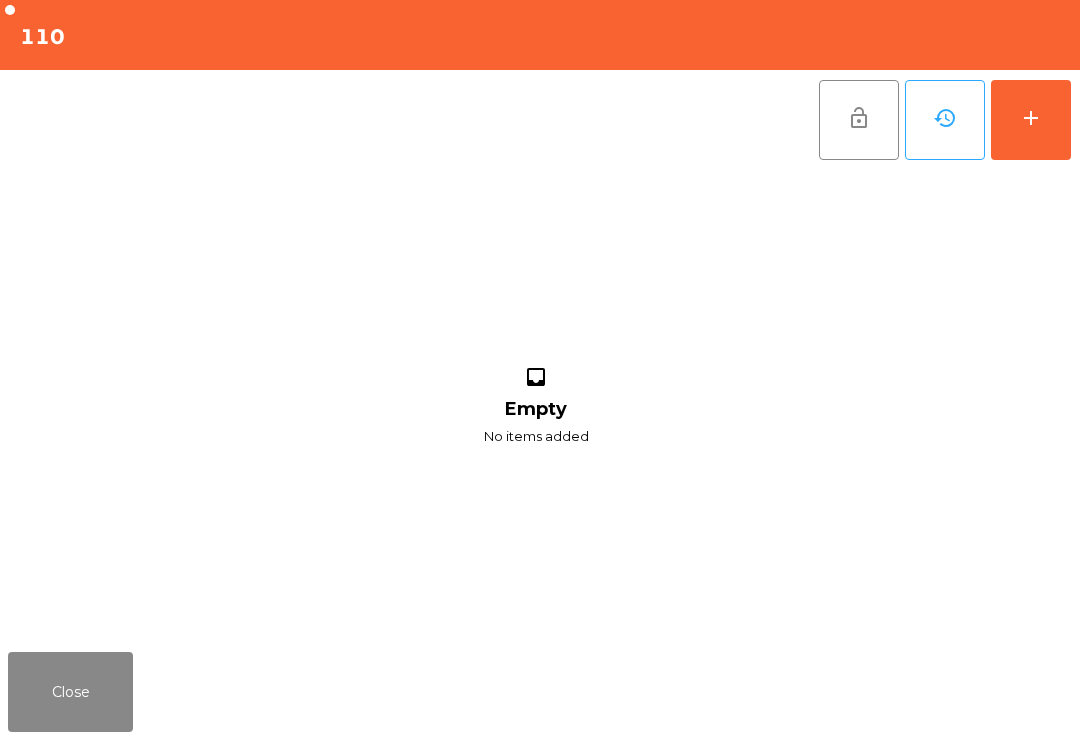 click on "add" 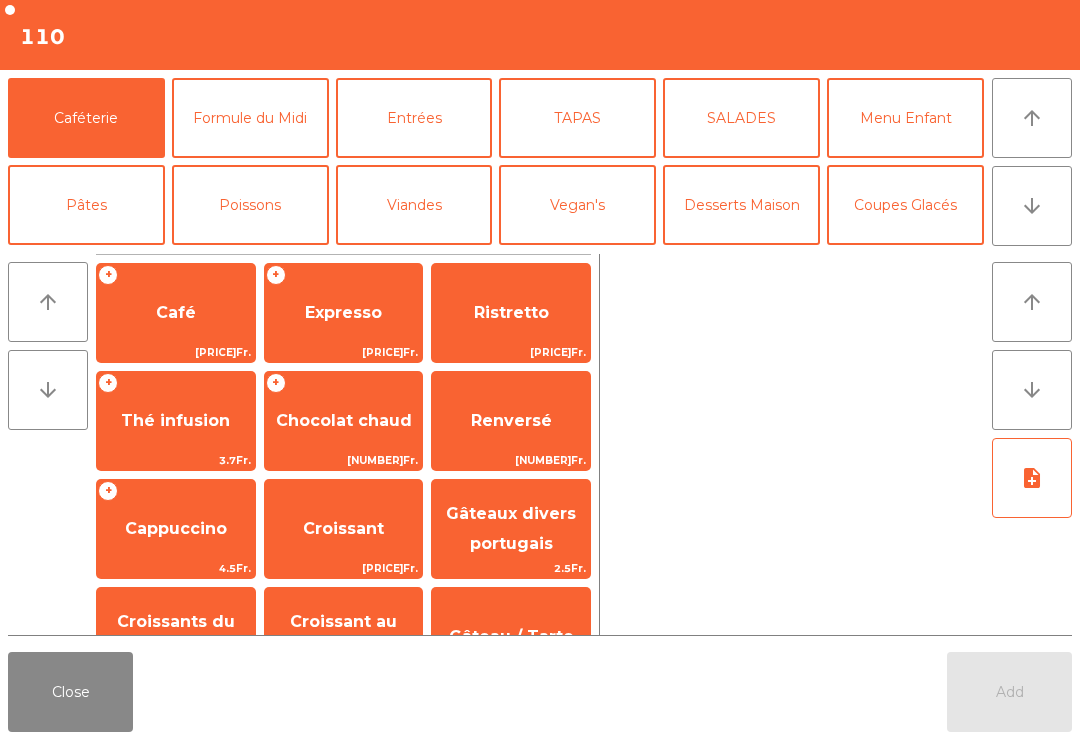 click on "arrow_downward" 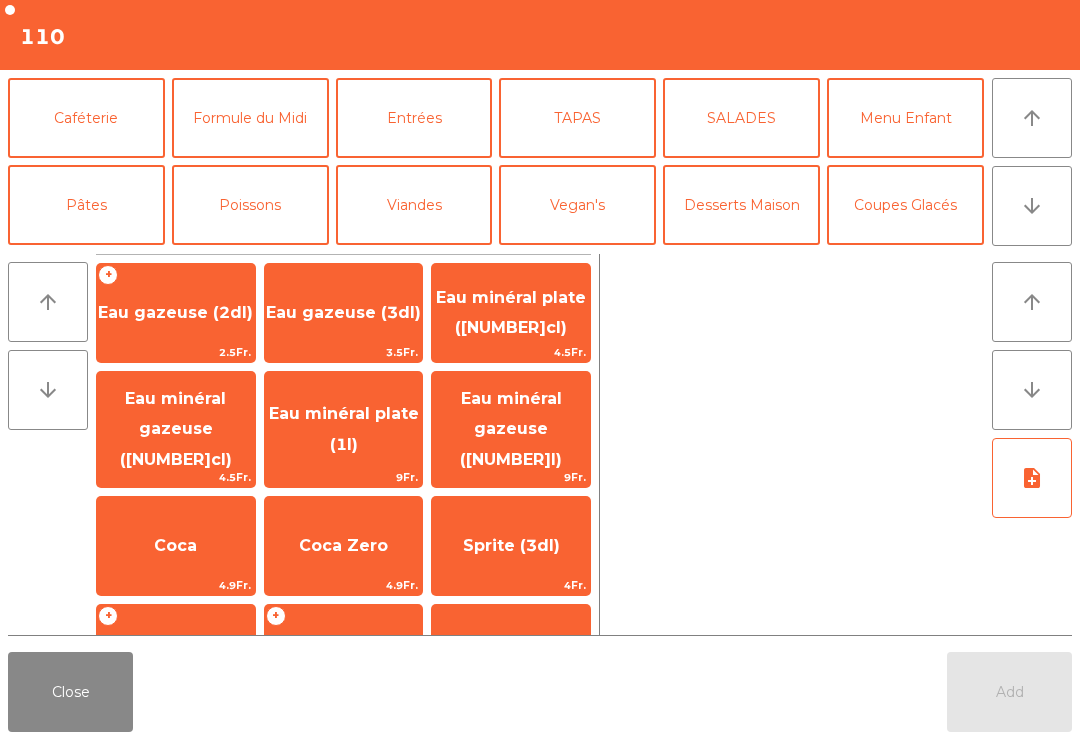 click on "4.9Fr." 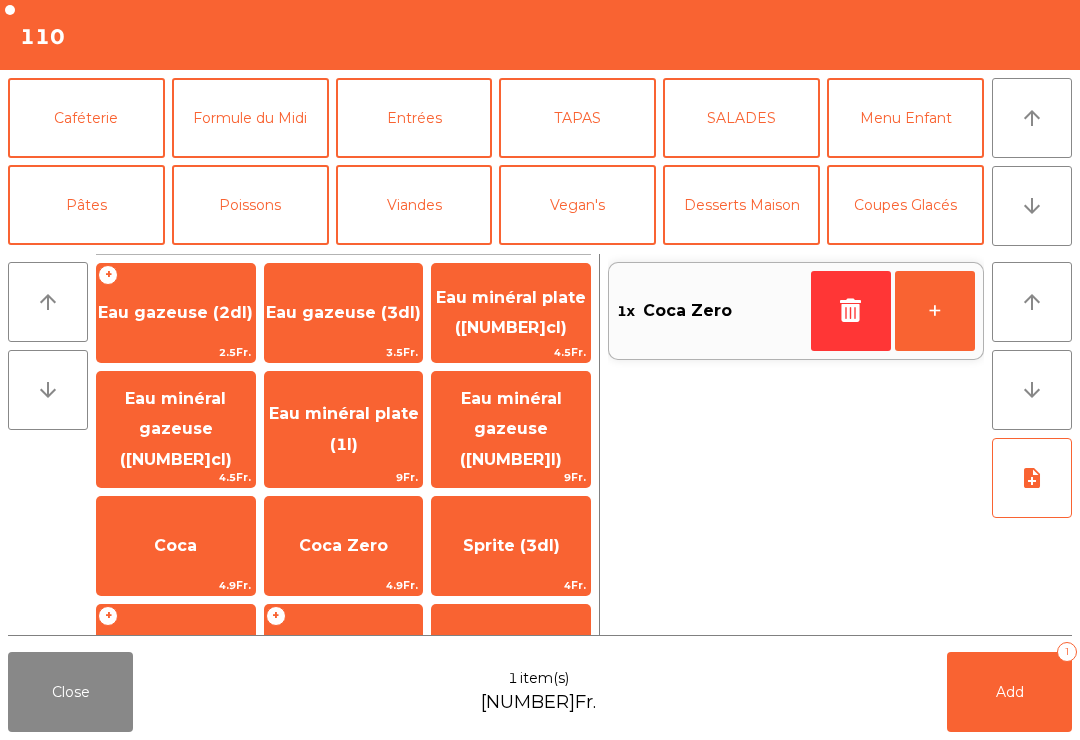 scroll, scrollTop: 174, scrollLeft: 0, axis: vertical 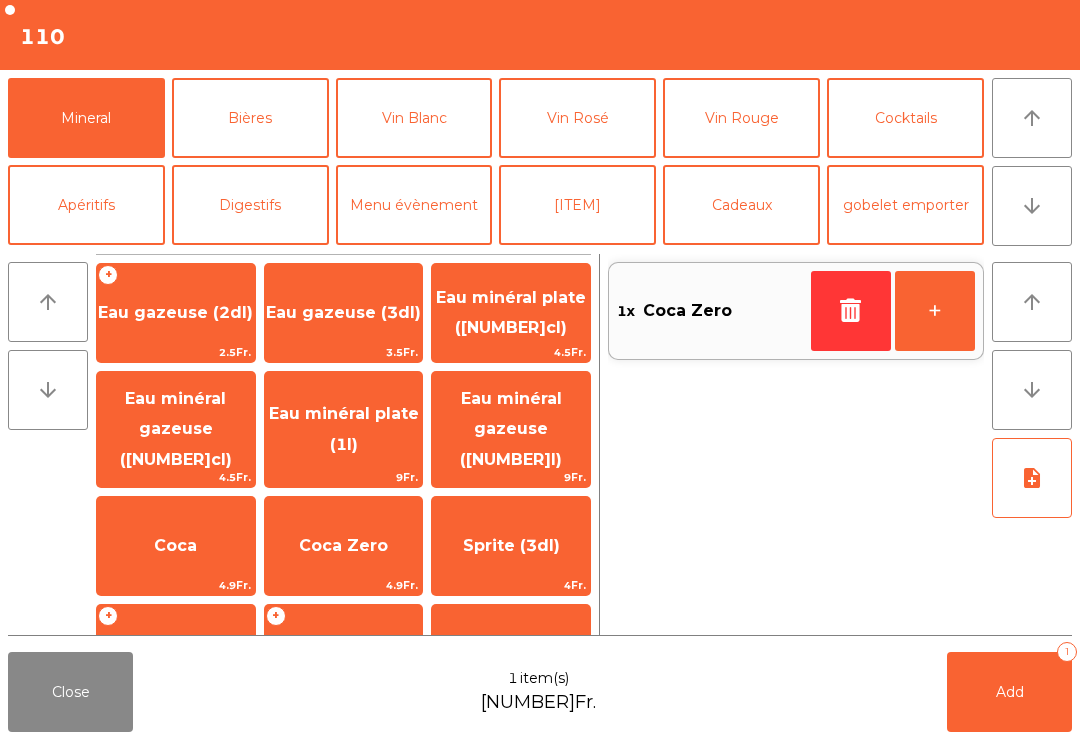 click on "Eau gazeuse (3dl)" 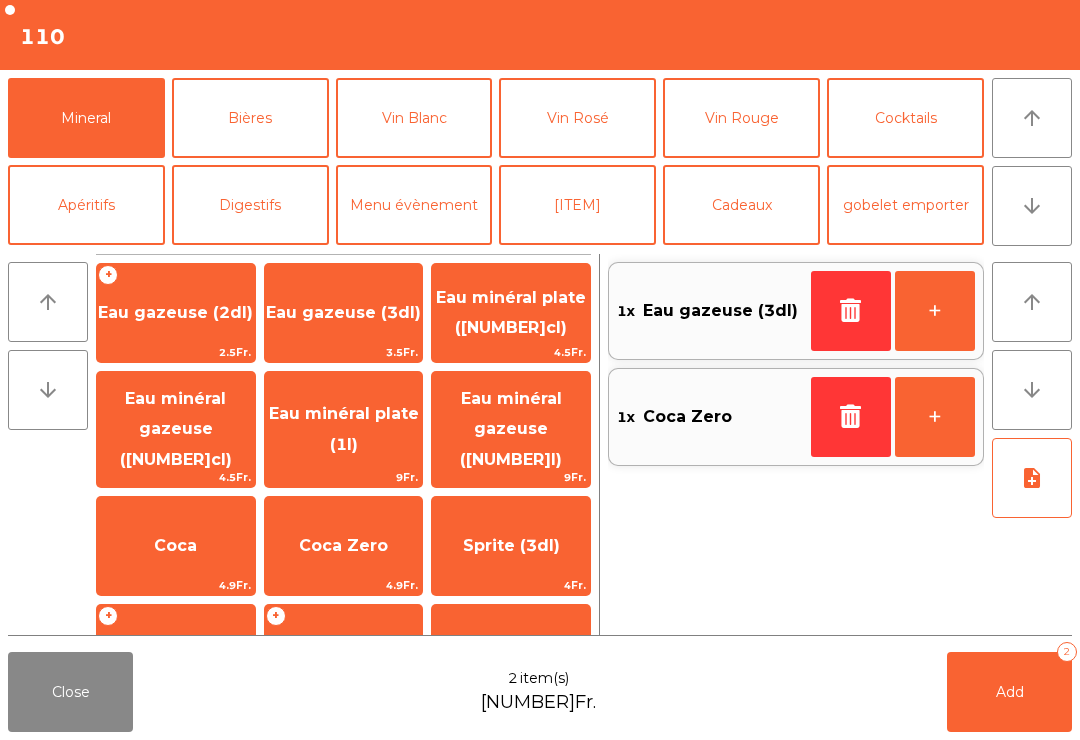 click on "arrow_upward" 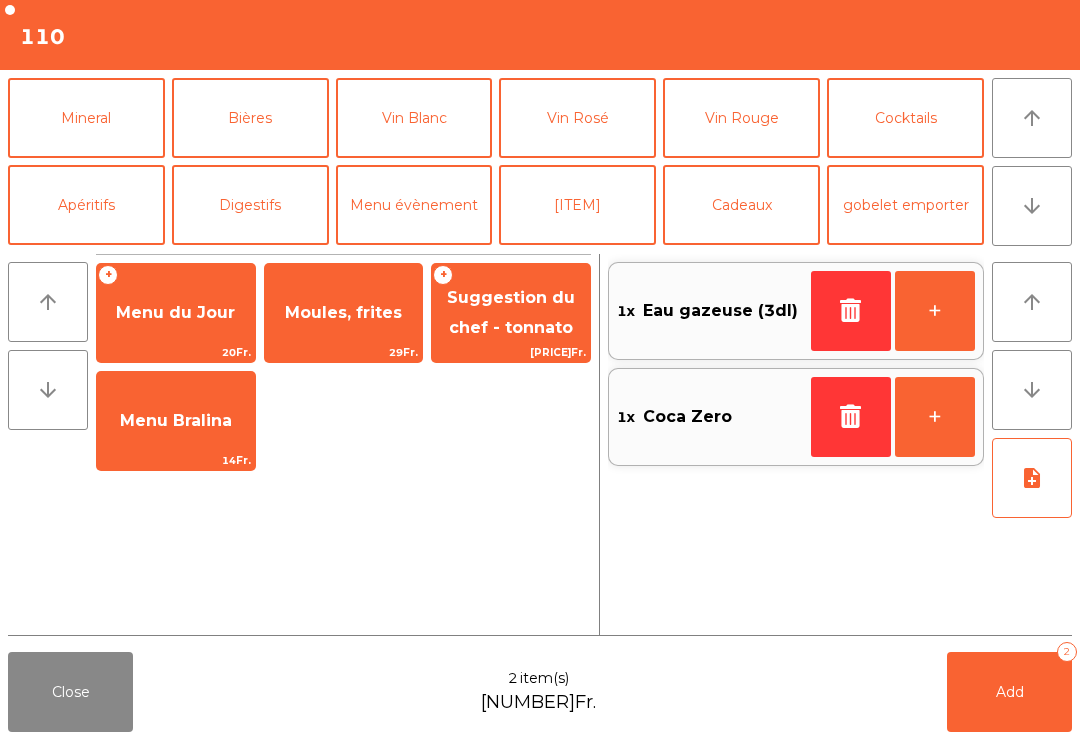 click on "Viandes" 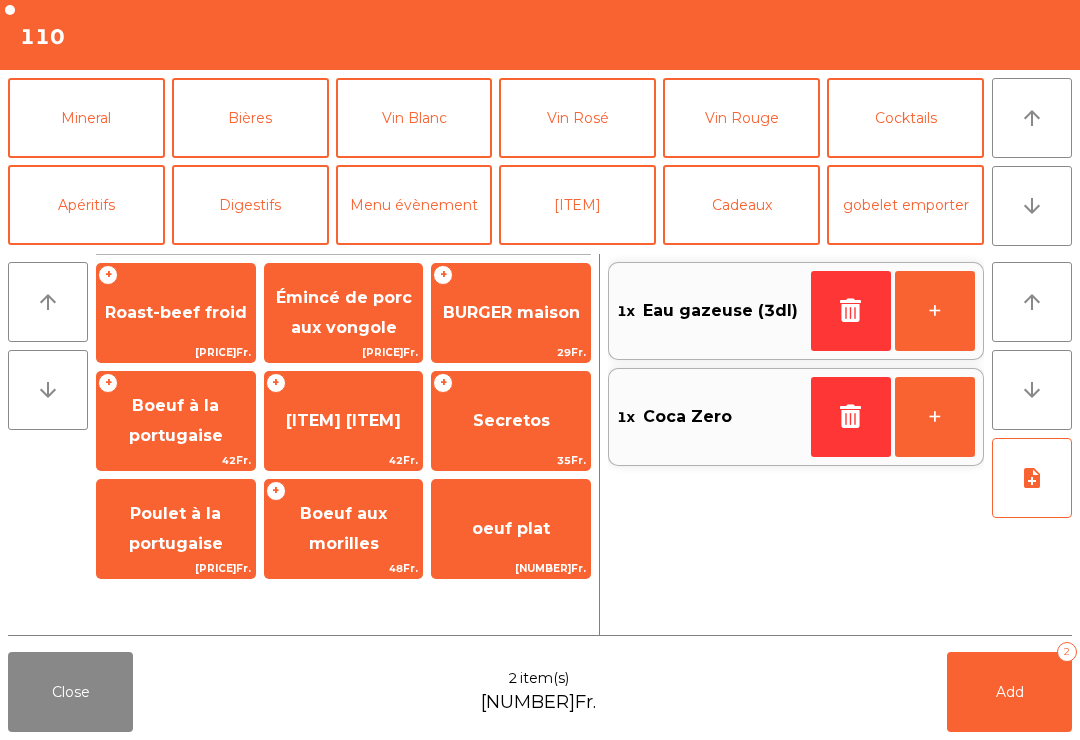 scroll, scrollTop: 0, scrollLeft: 0, axis: both 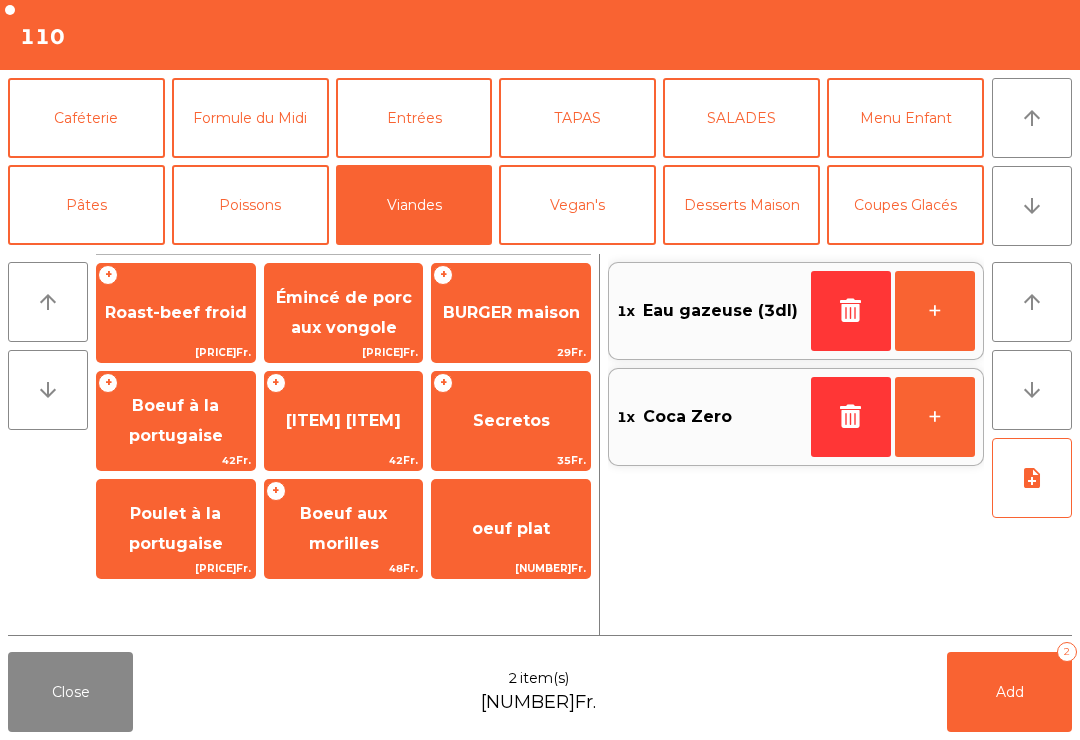 click on "Poulet à la portugaise" 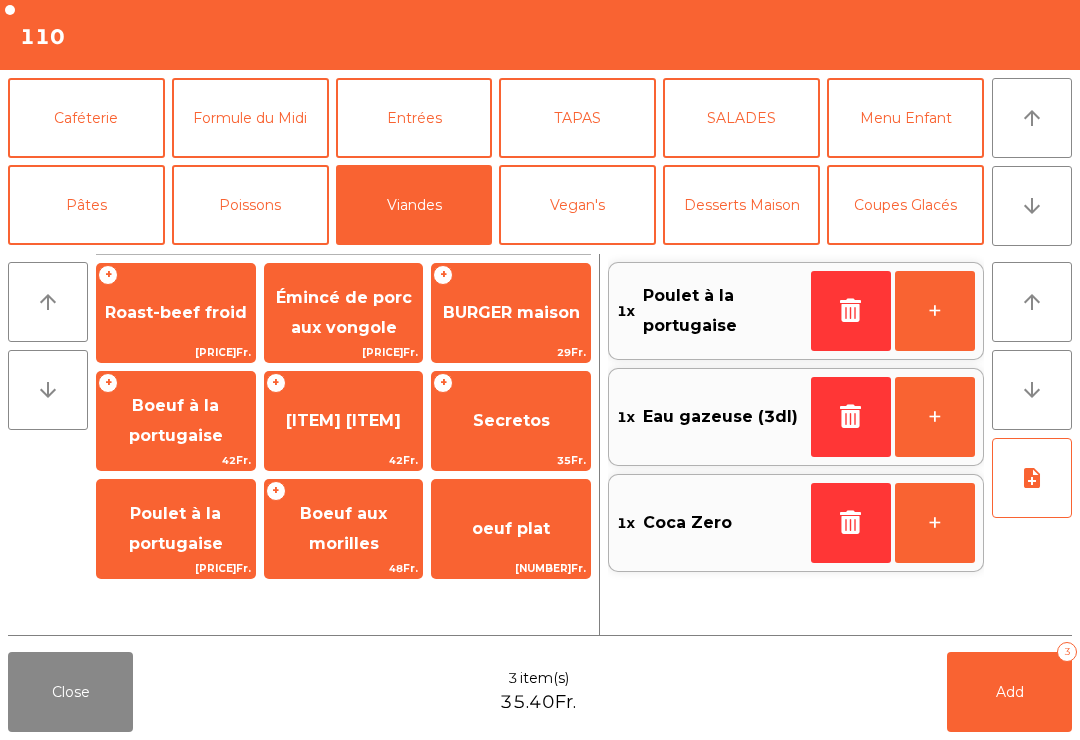 click on "note_add" 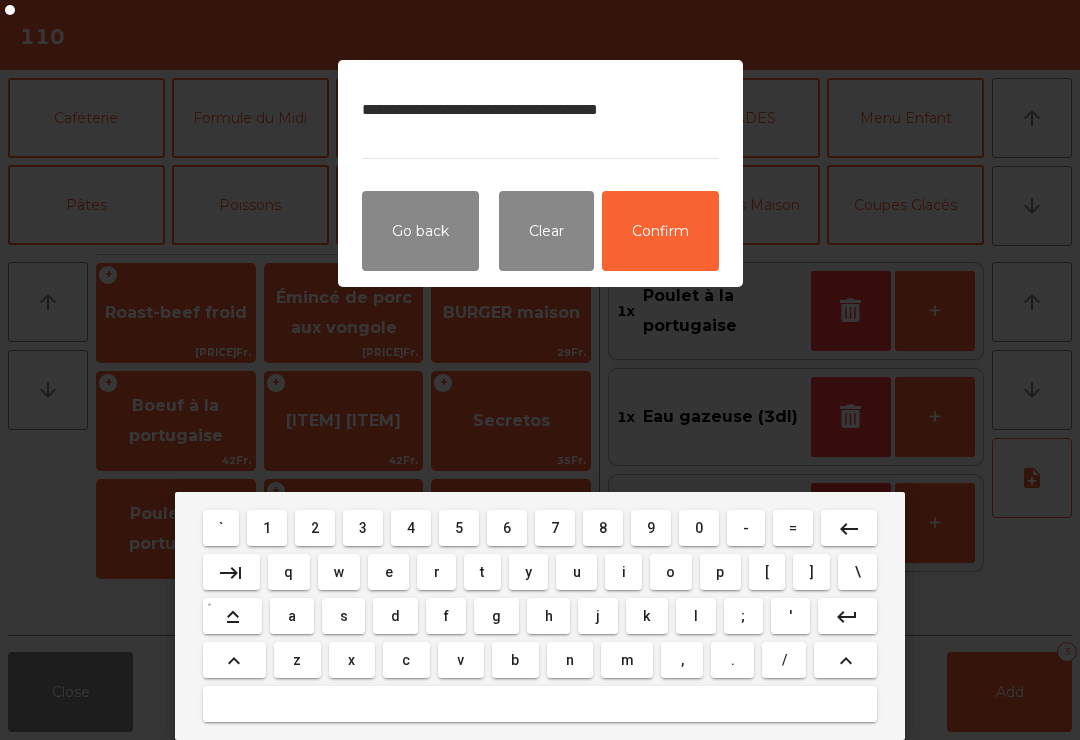 type on "**********" 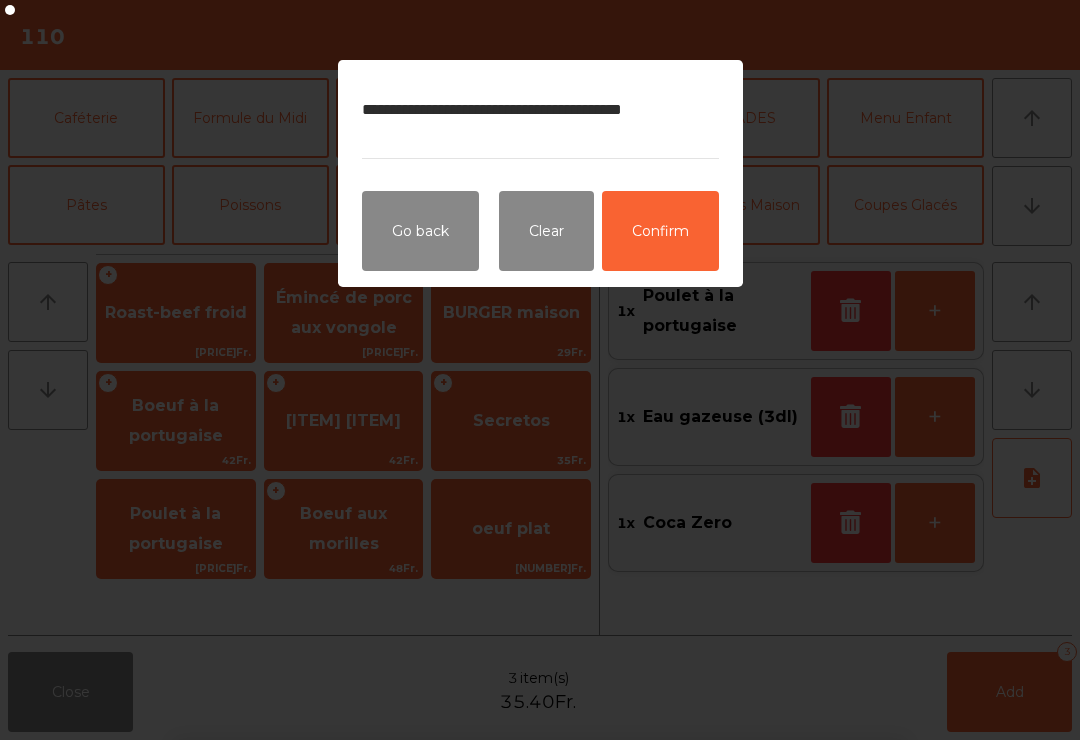 click on "Confirm" 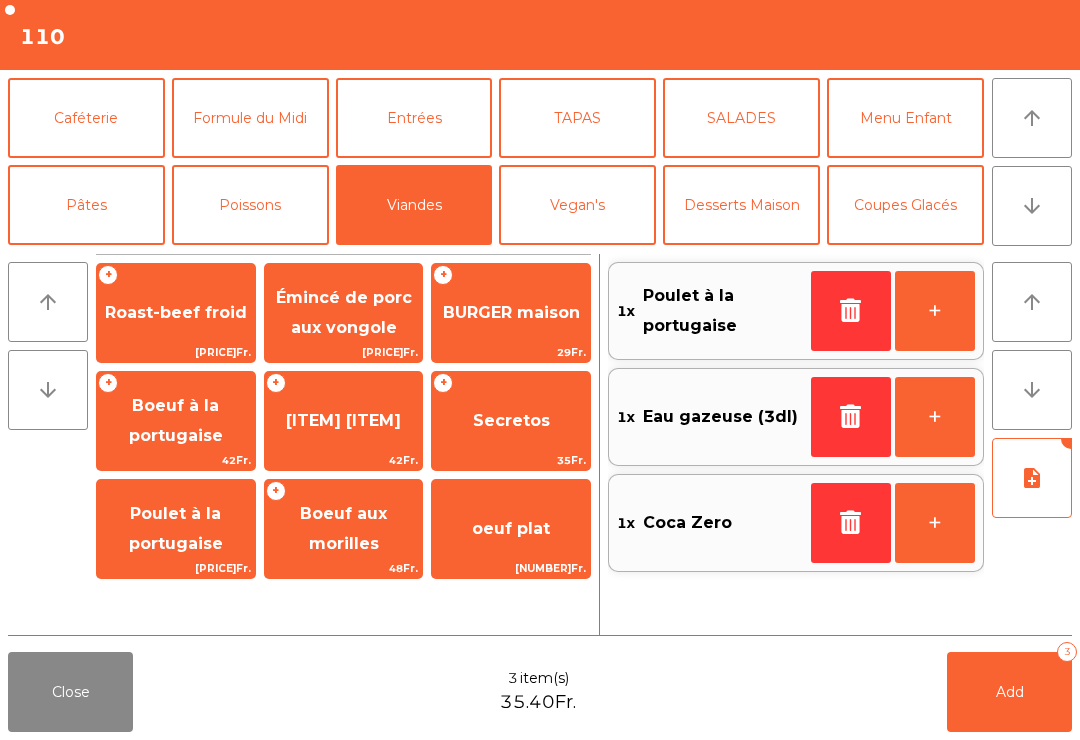click on "Add   3" 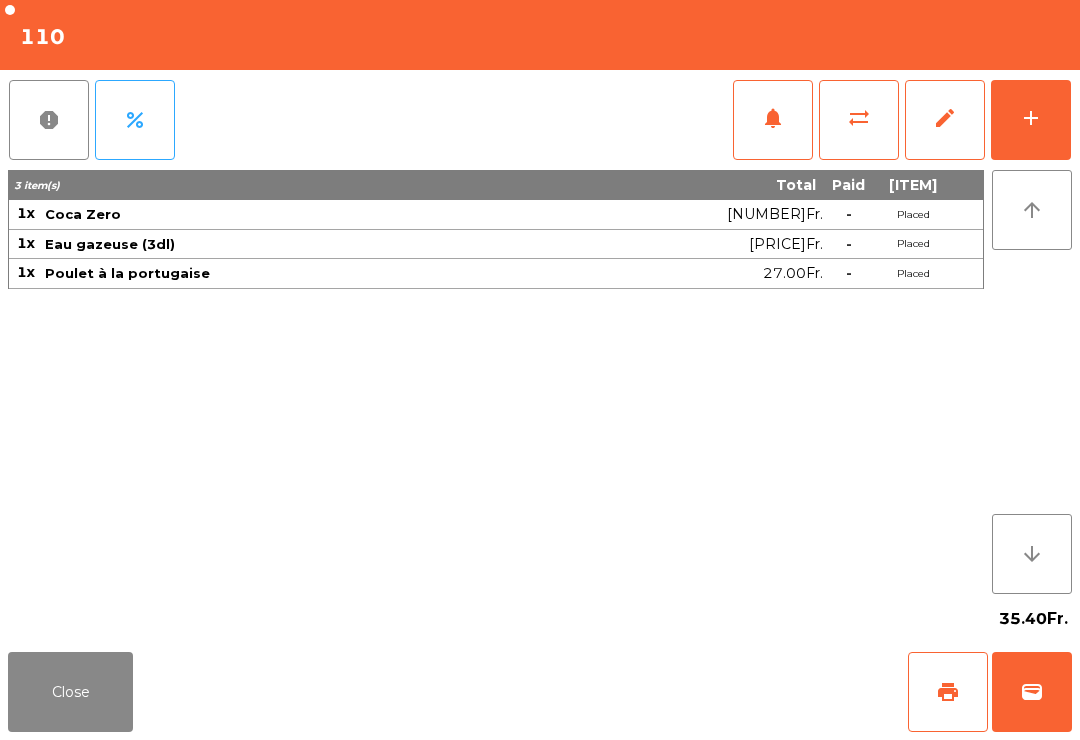 click on "Close" 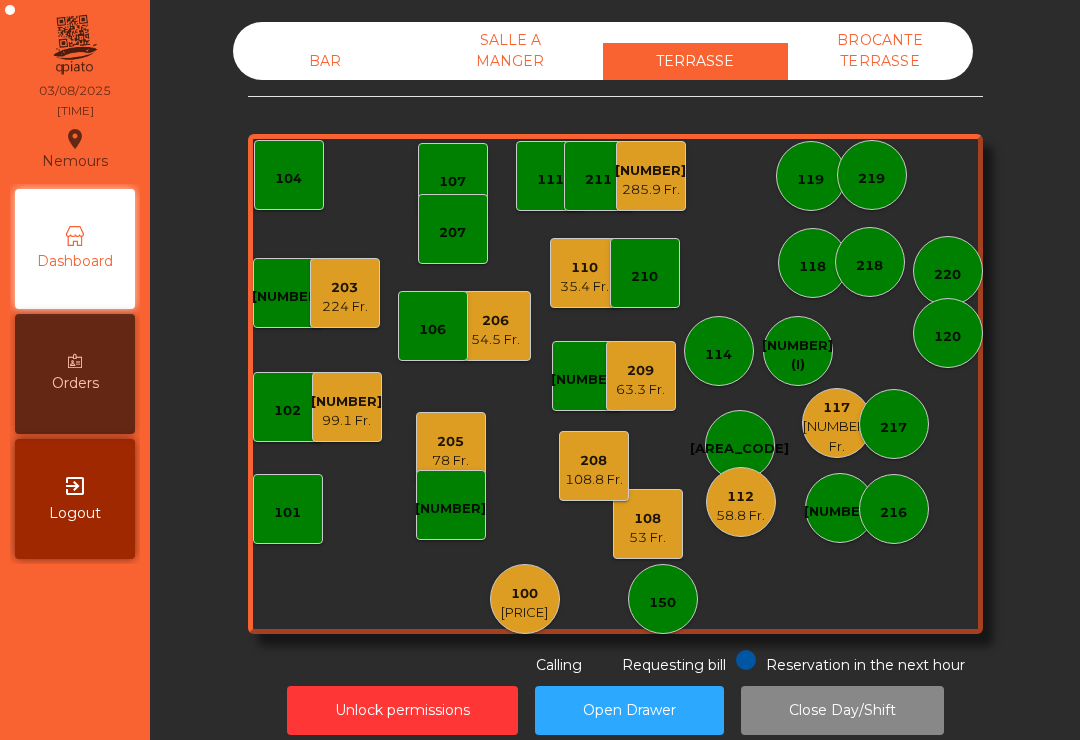 click on "209   63.3 Fr." 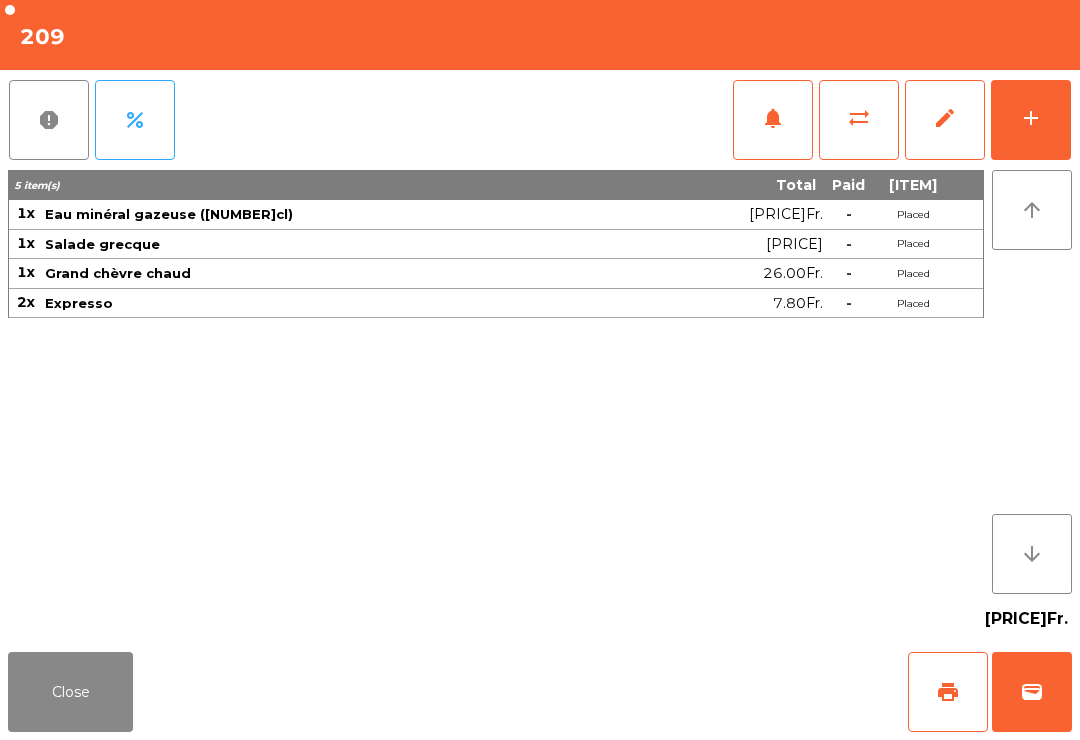 click on "print" 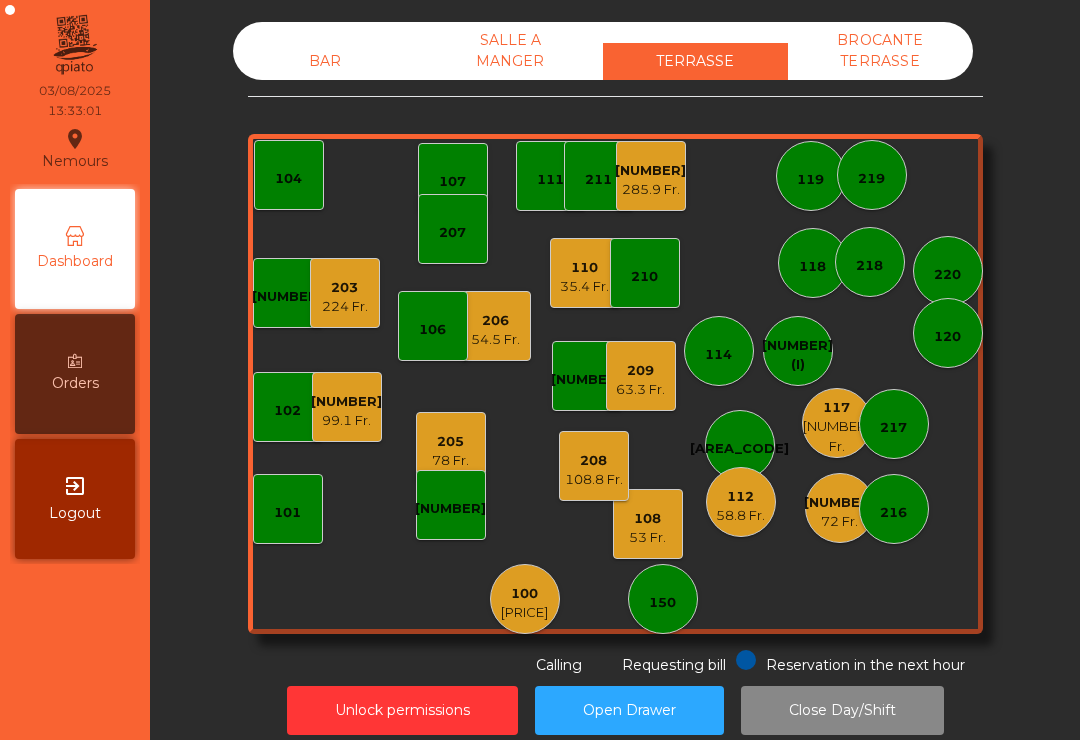 click on "108.8 Fr." 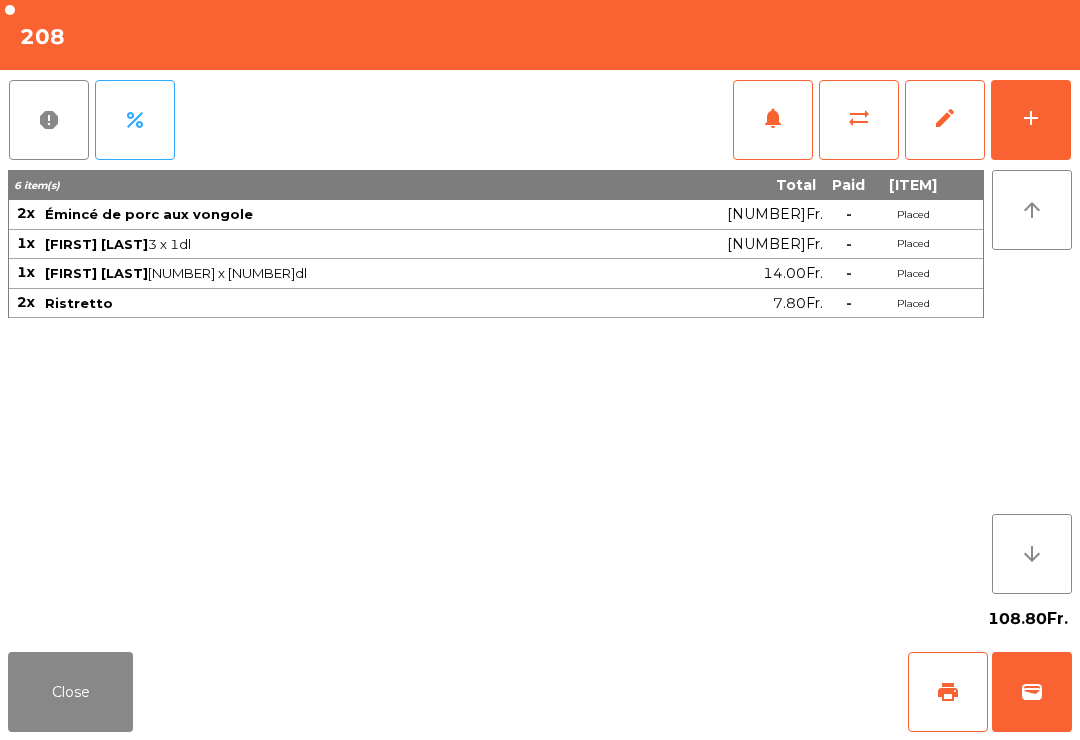 click on "print" 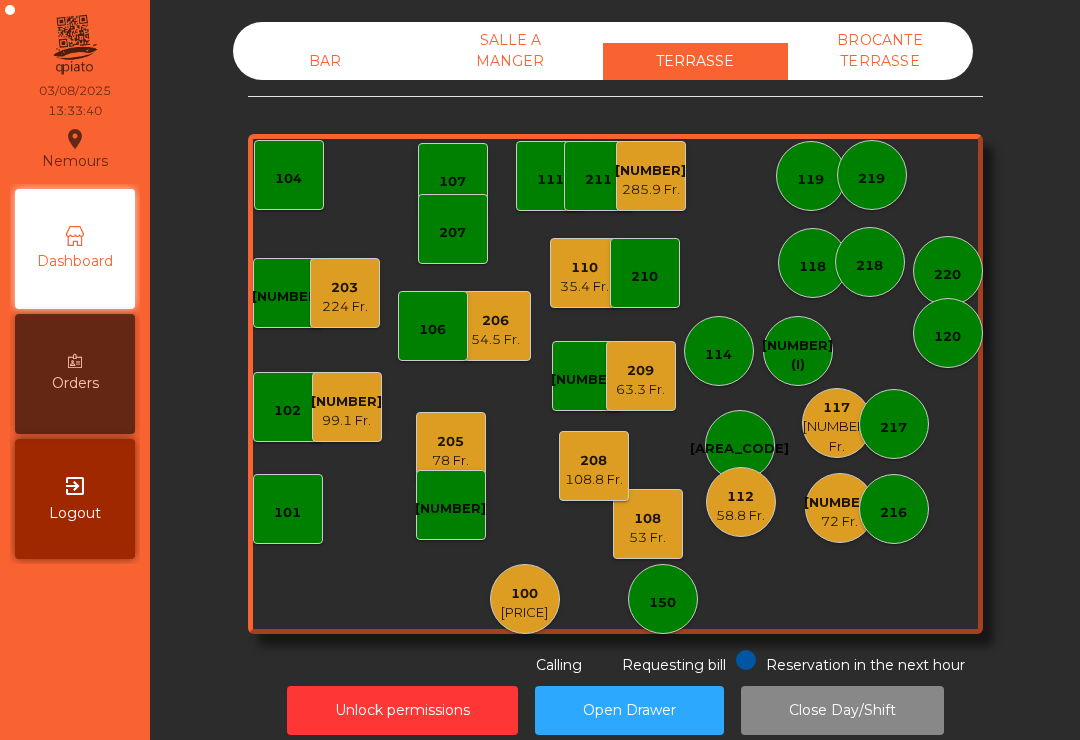 click on "108    53 Fr." 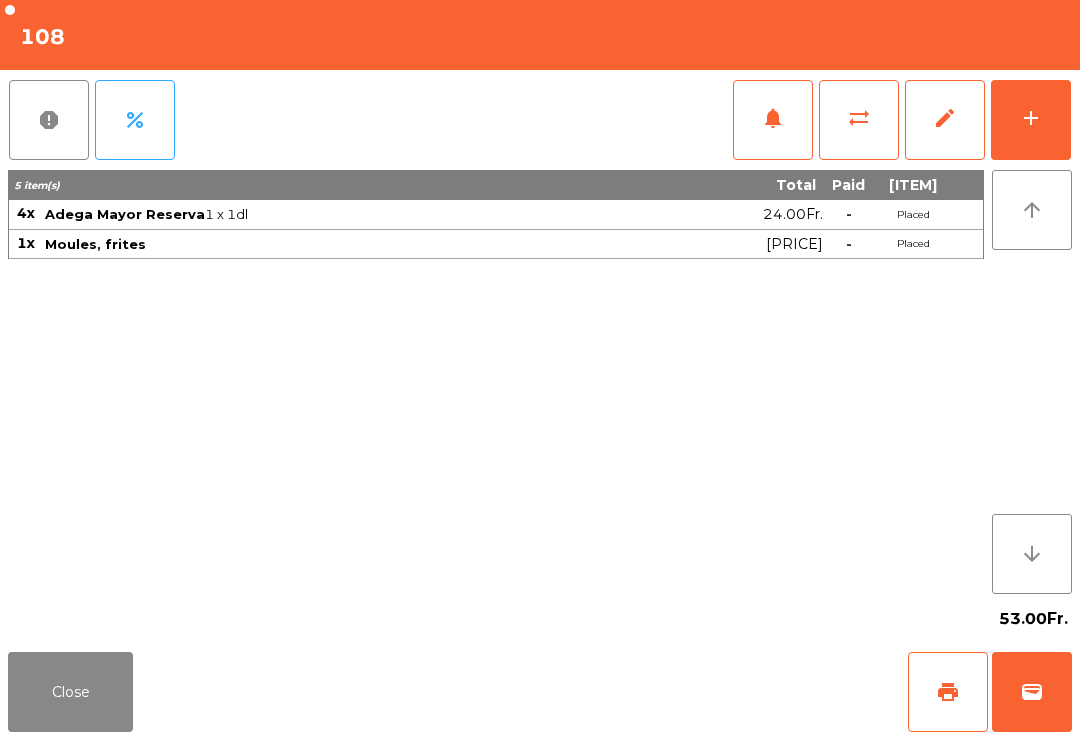click on "add" 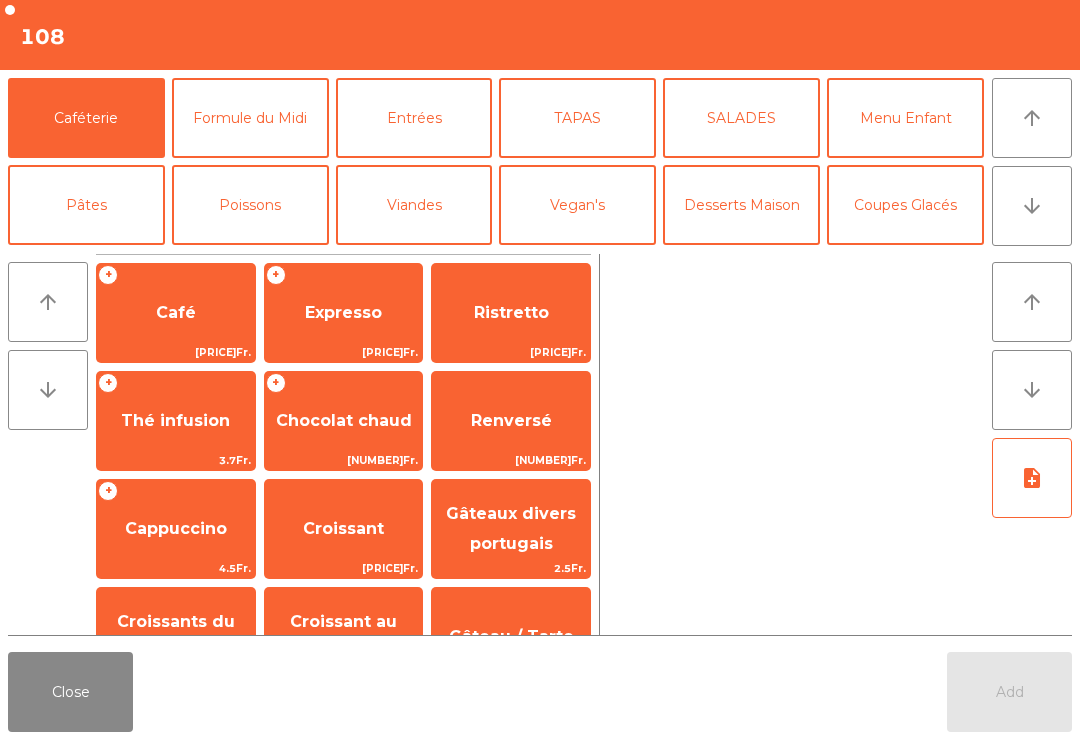 click on "arrow_upward" 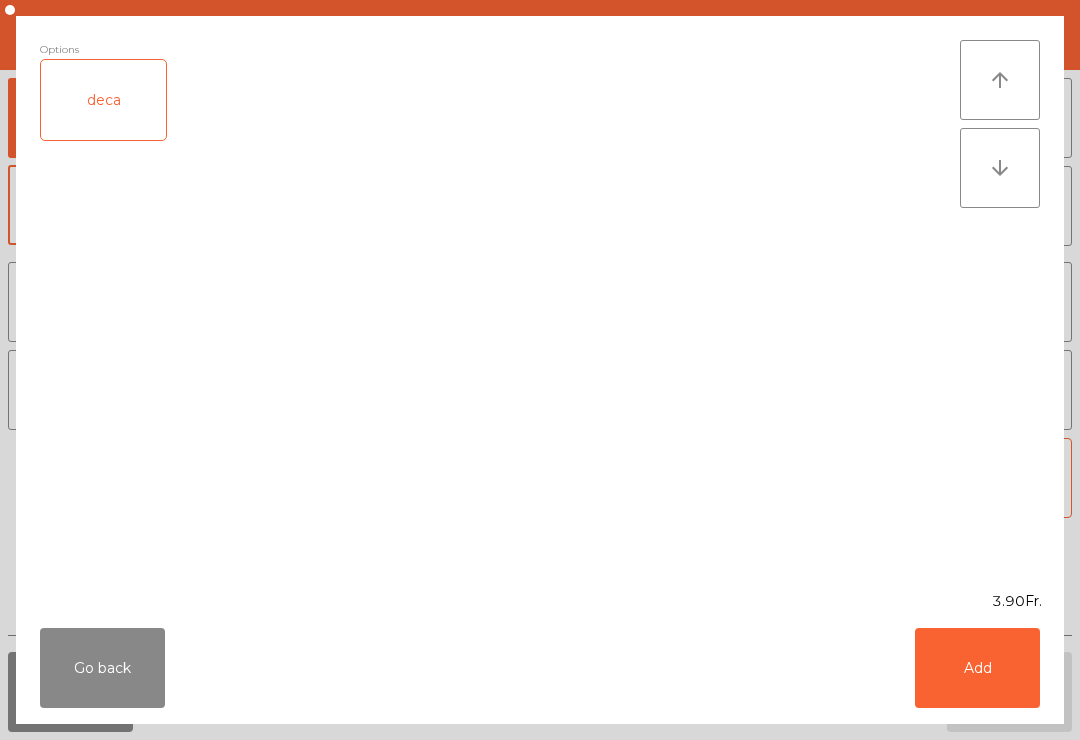 click on "Add" 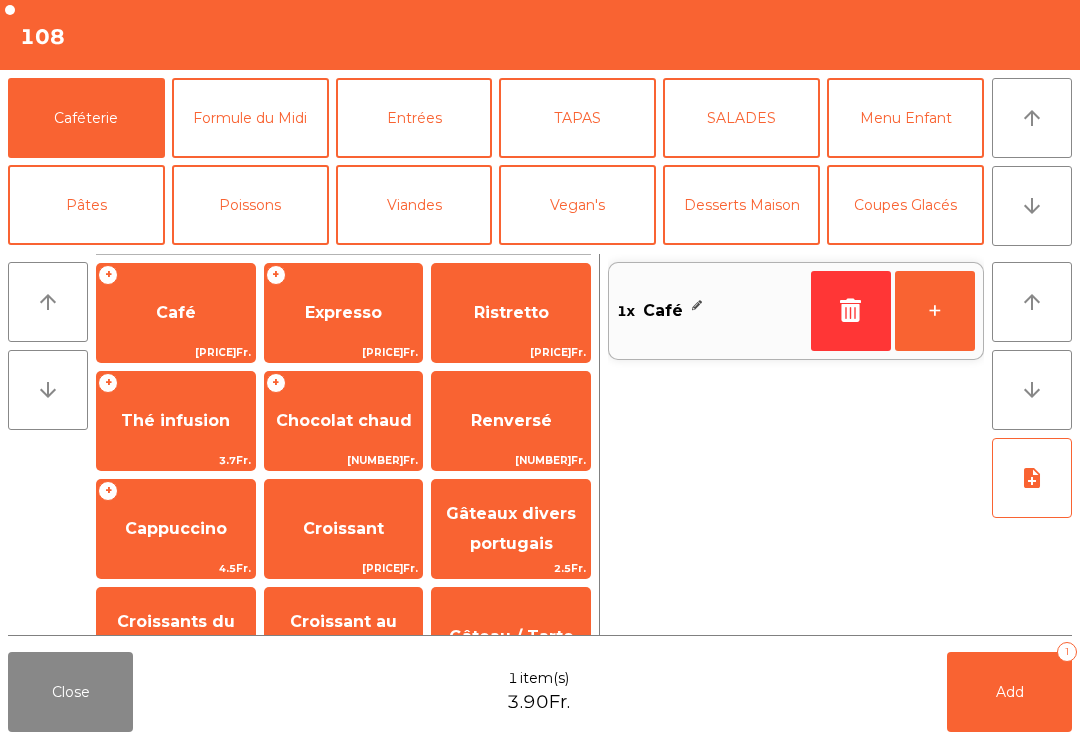 click on "Expresso" 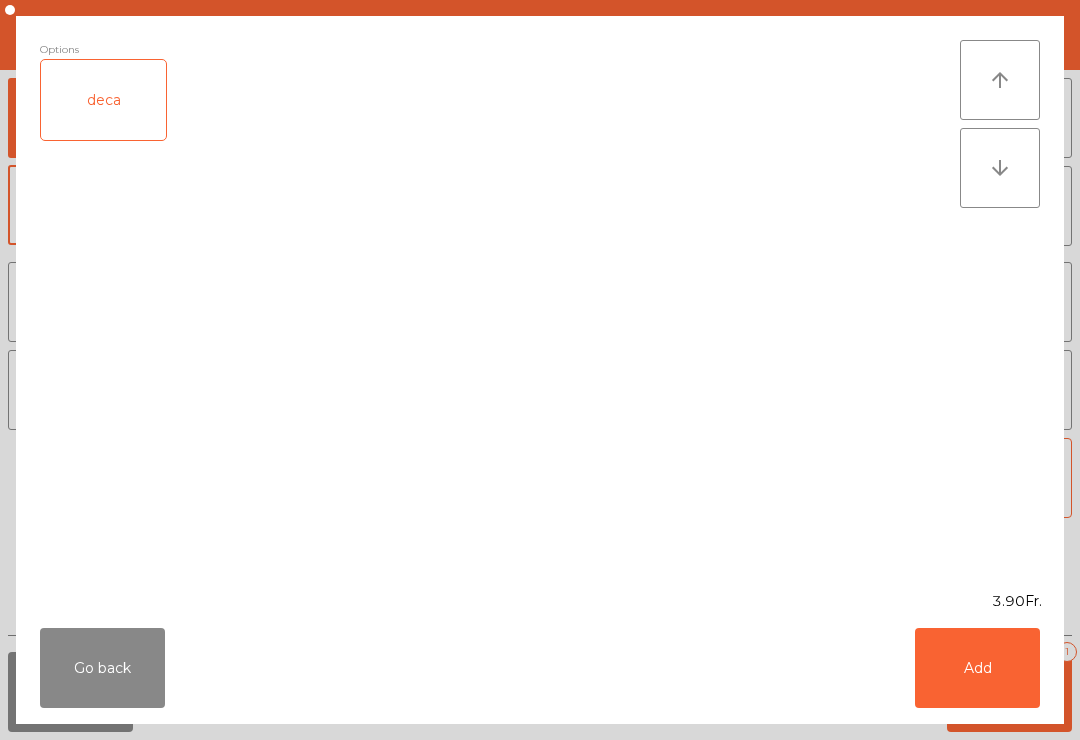 click on "Add" 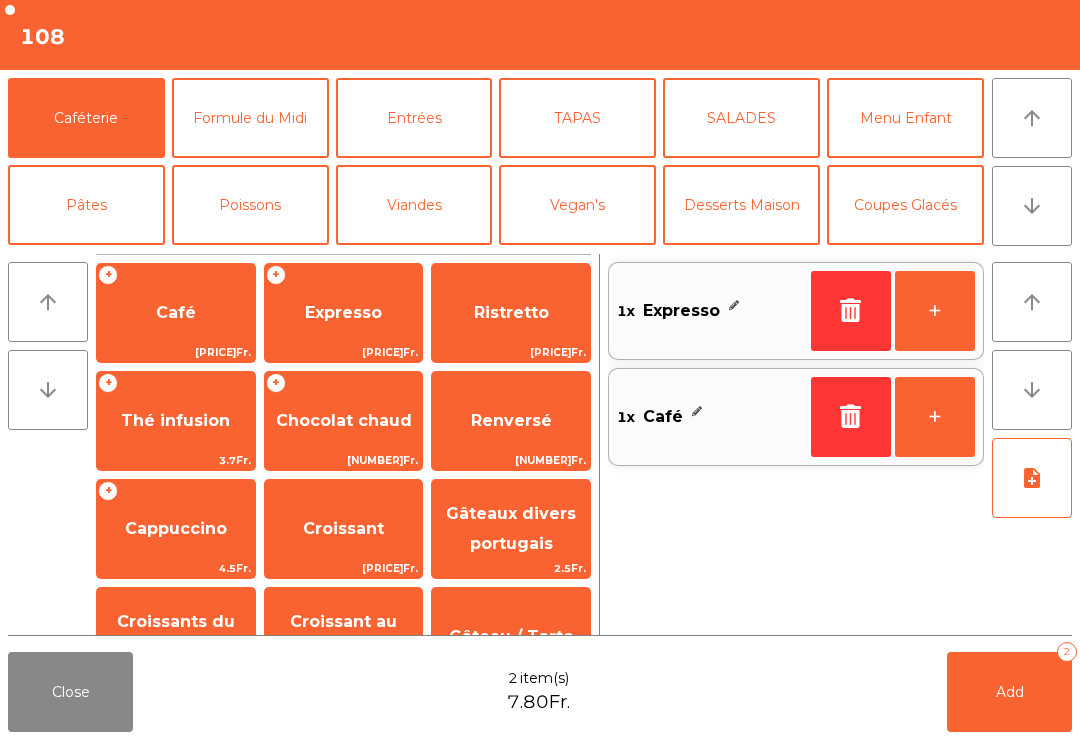 click on "Add   2" 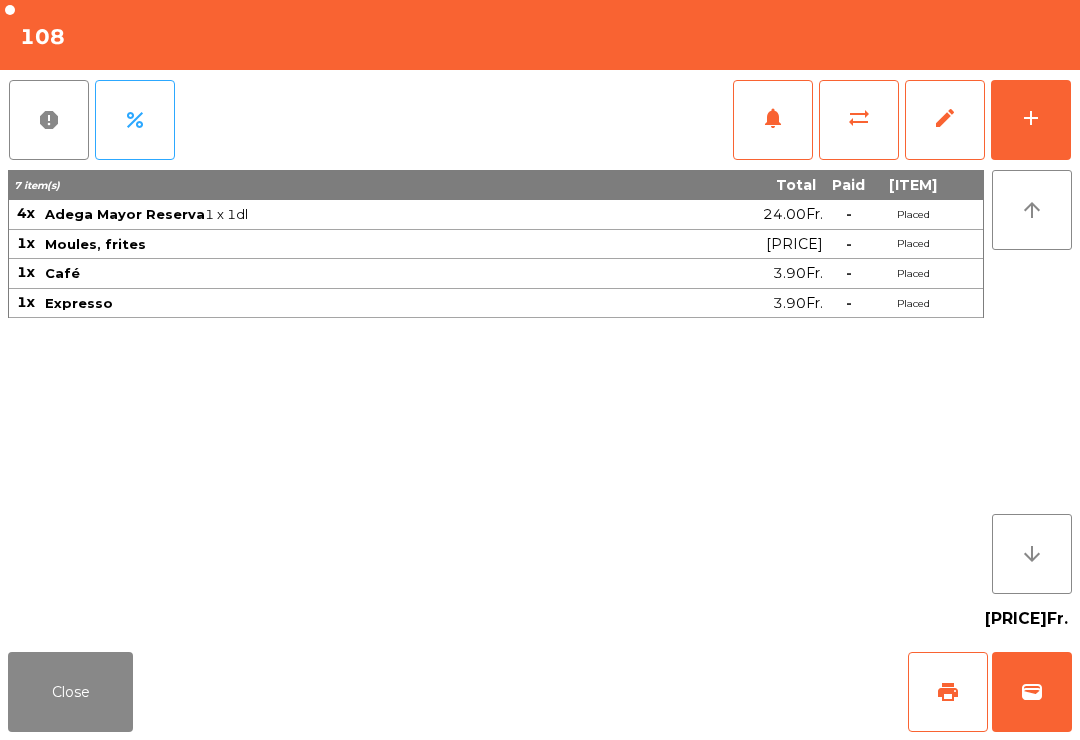 click on "Close" 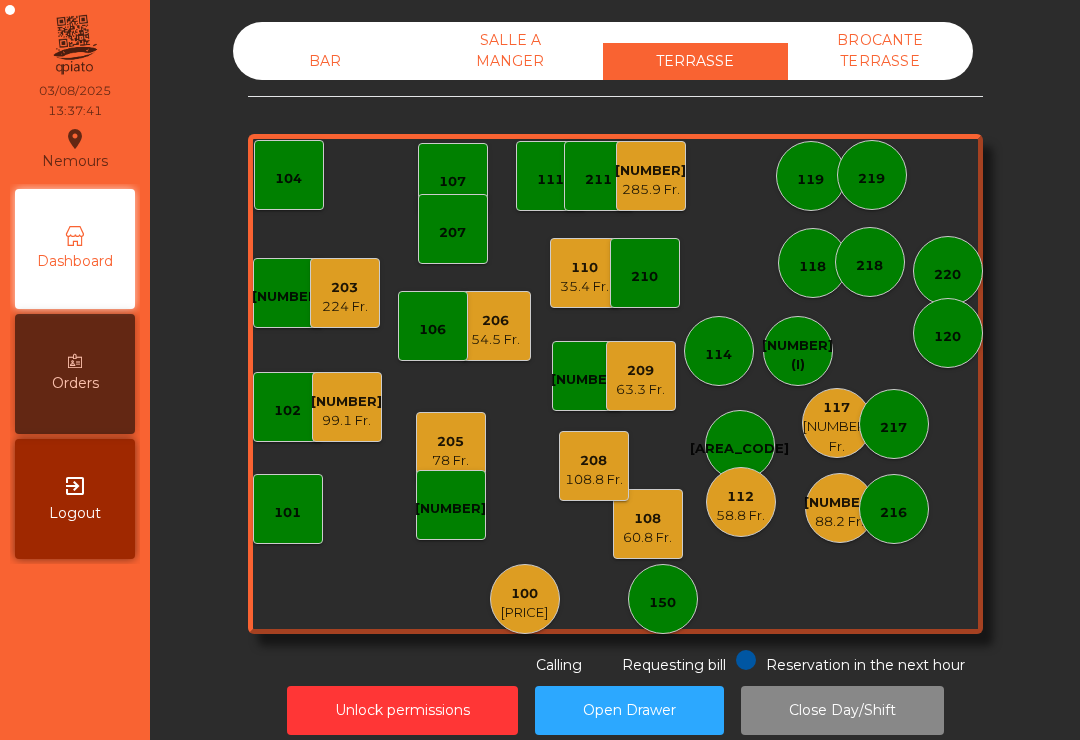 click on "100 20 Fr." 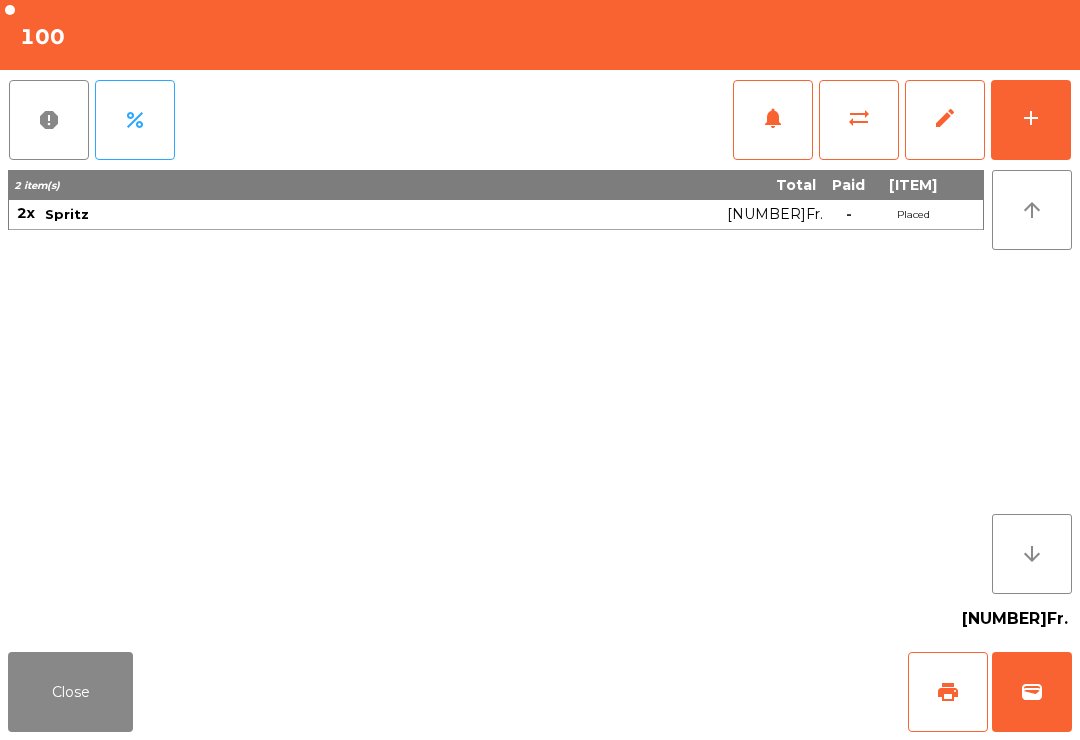 click on "add" 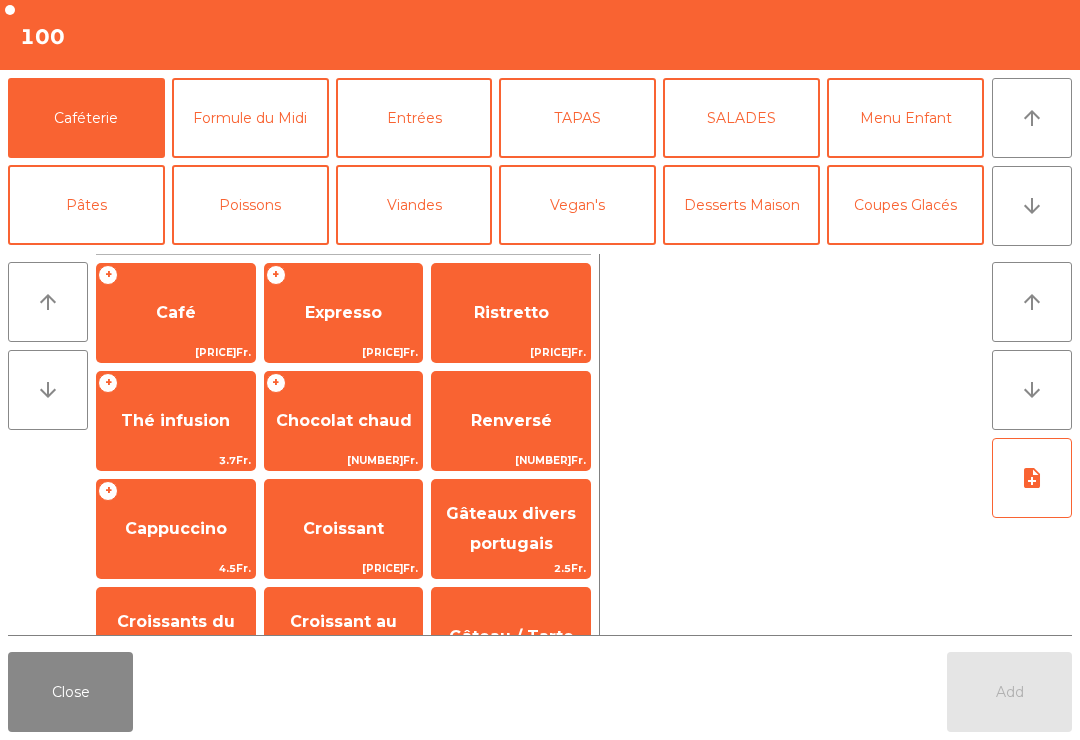 click on "Mineral" 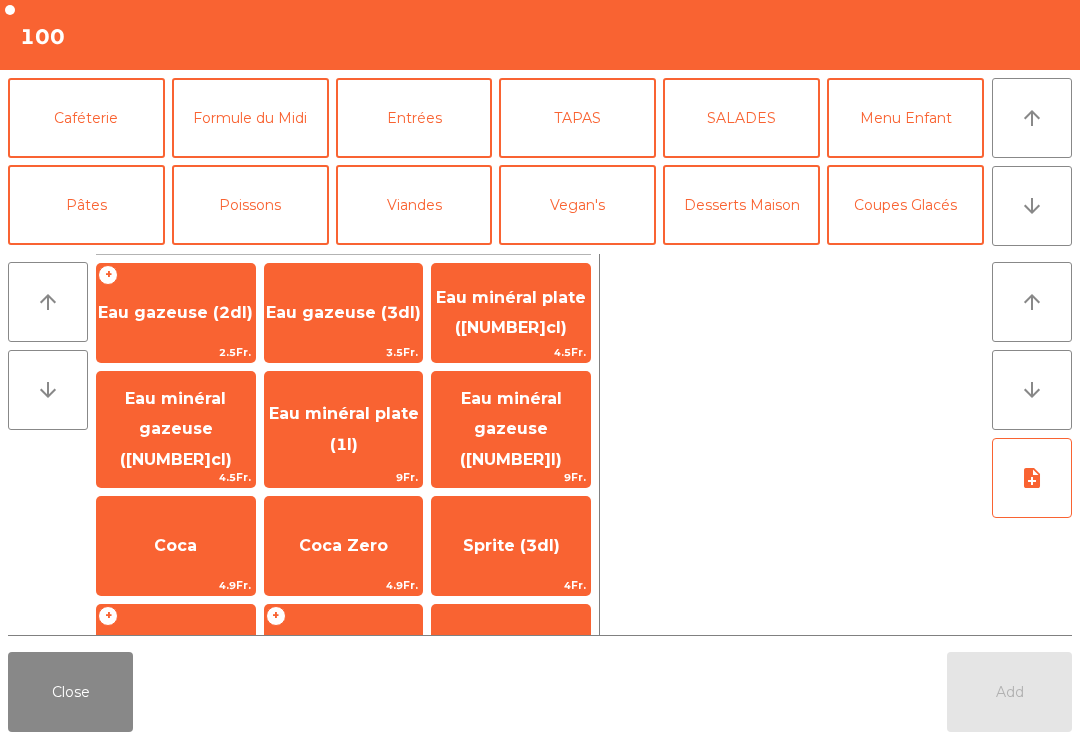 scroll, scrollTop: 138, scrollLeft: 0, axis: vertical 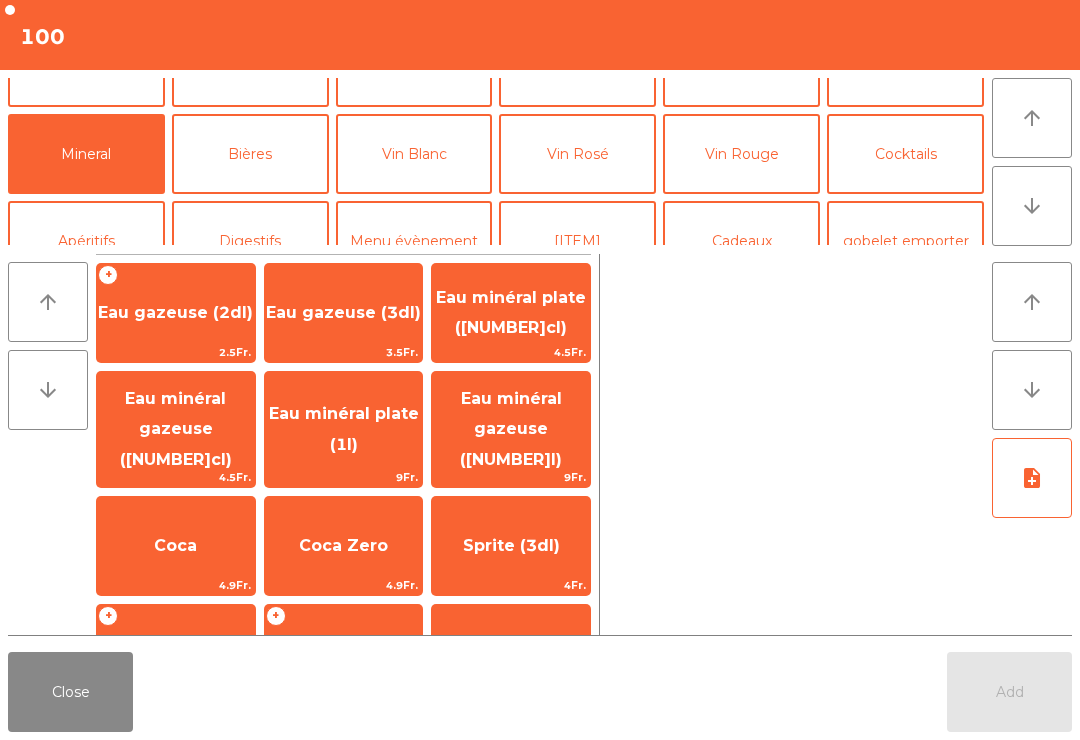 click on "Eau minéral plate (1l)" 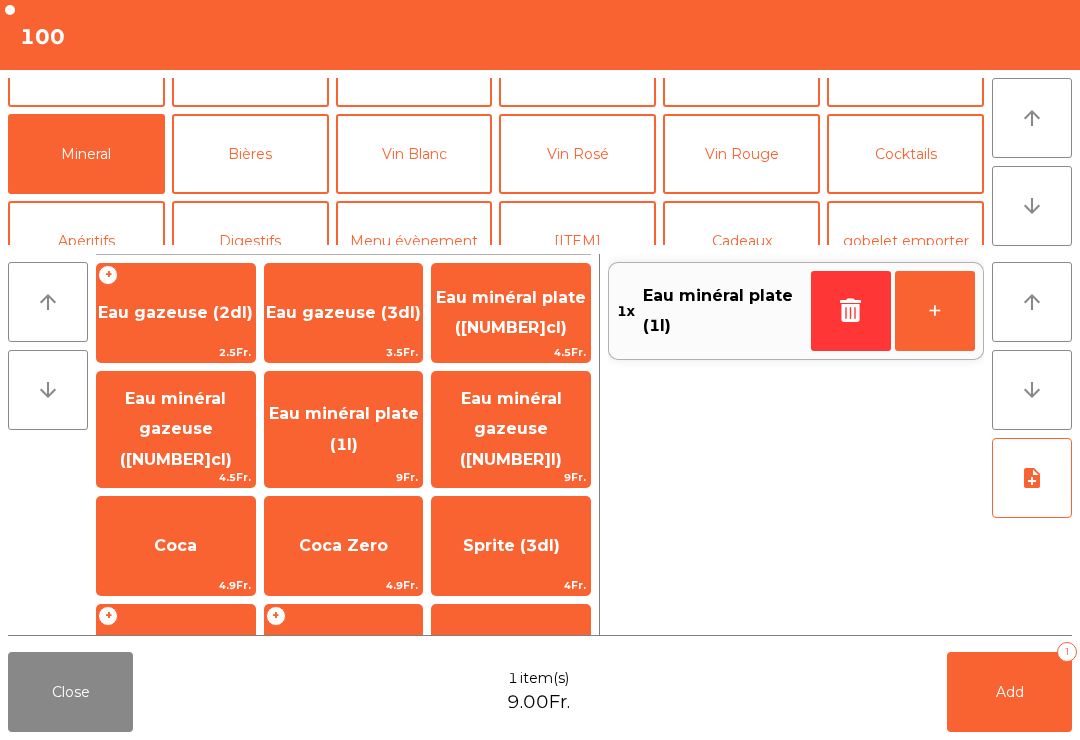 click on "Add   1" 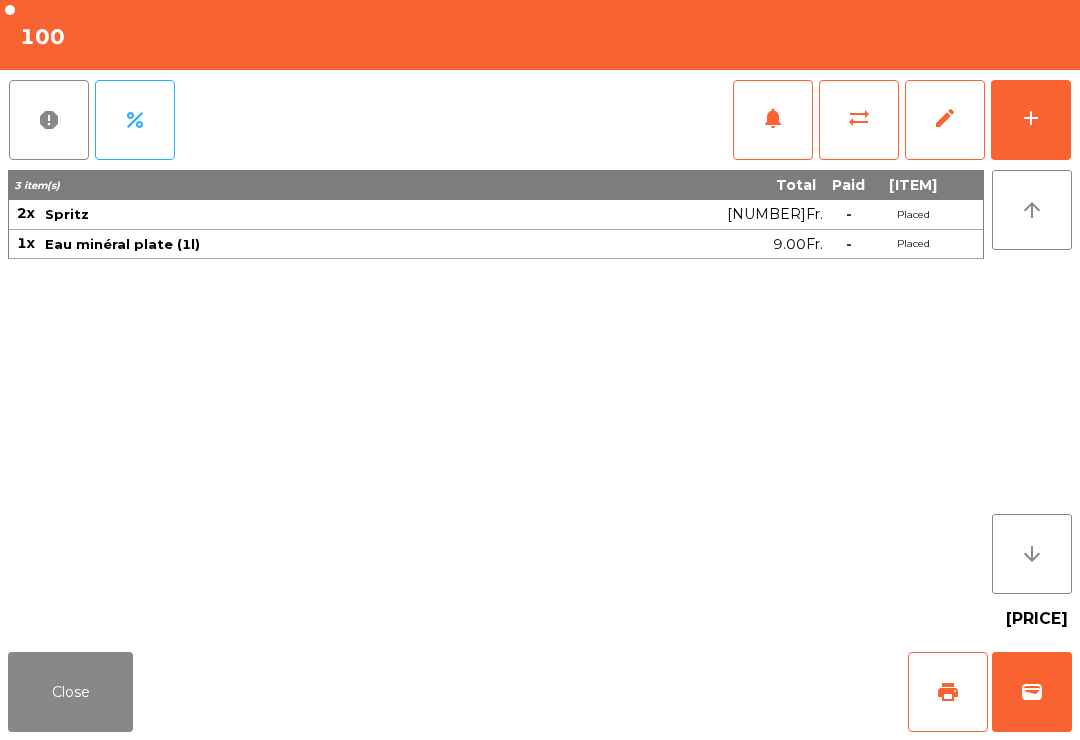 click on "Close" 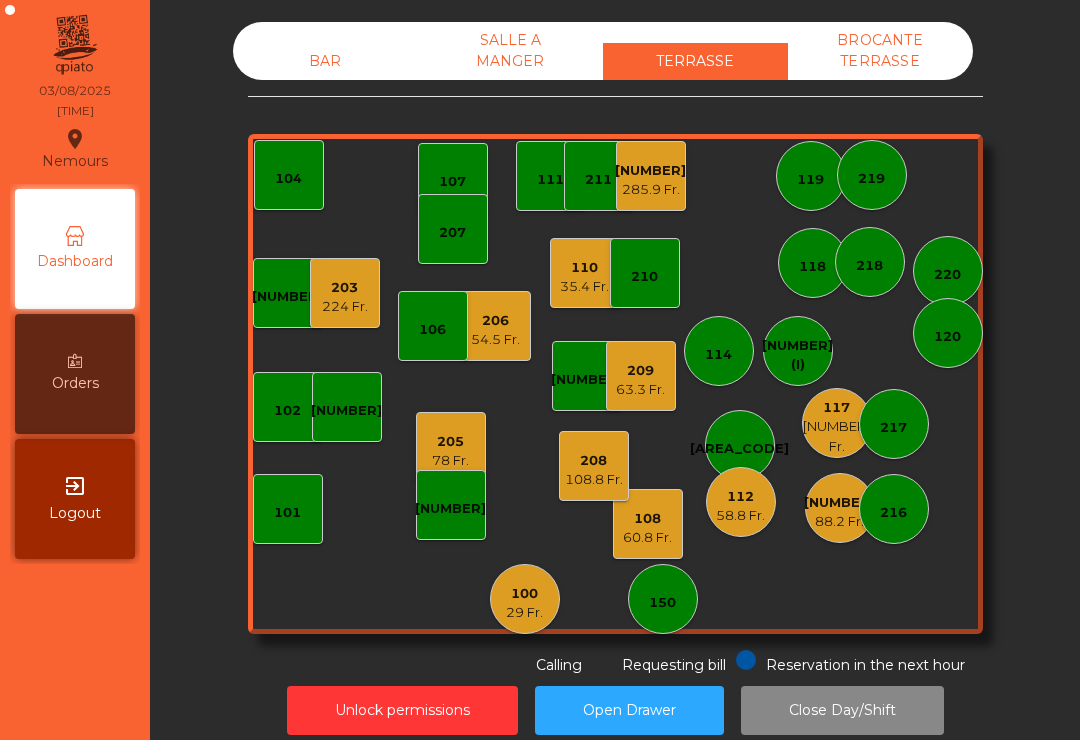 click on "58.8 Fr." 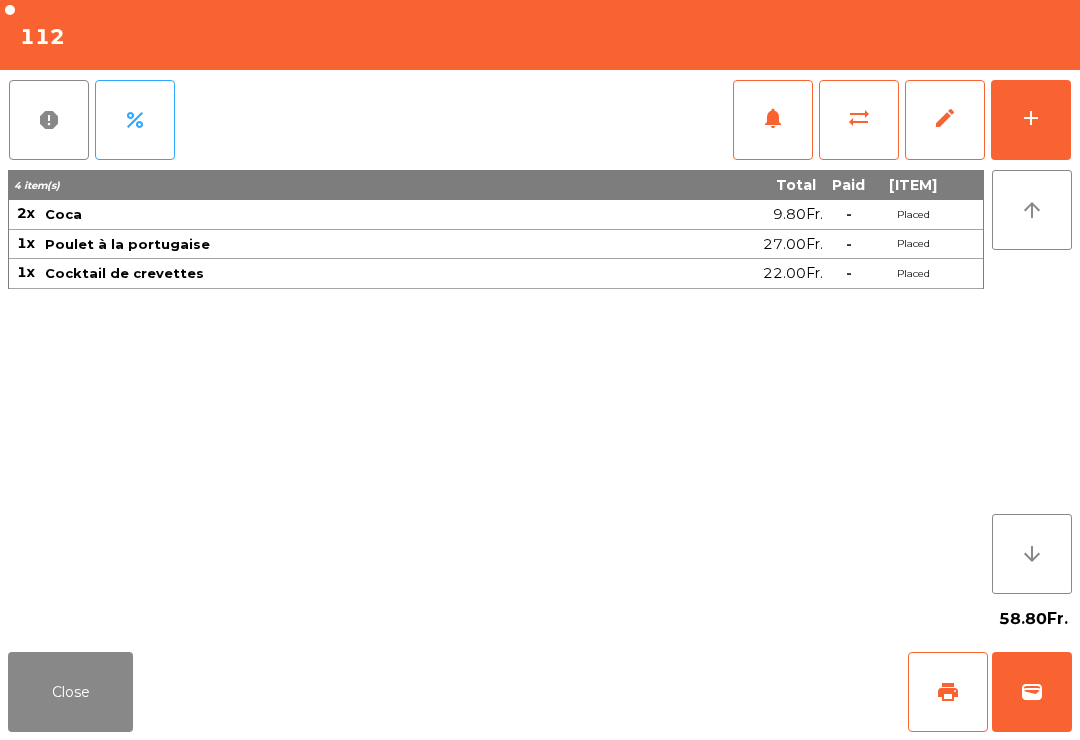 click on "add" 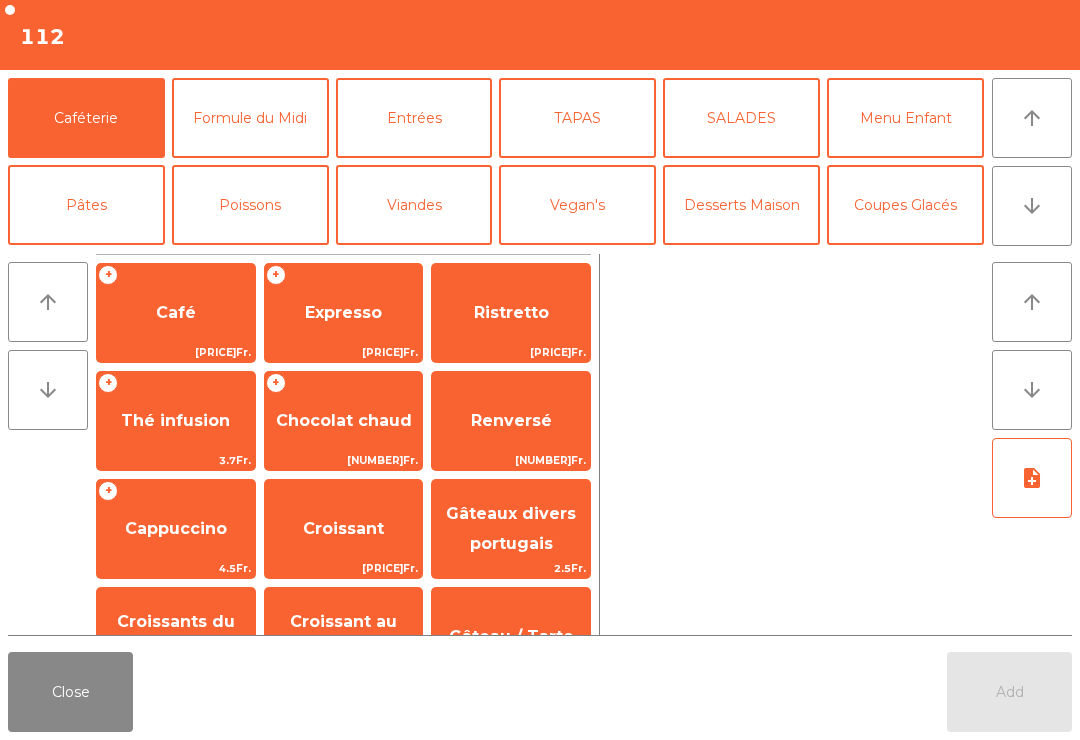 click on "Desserts Maison" 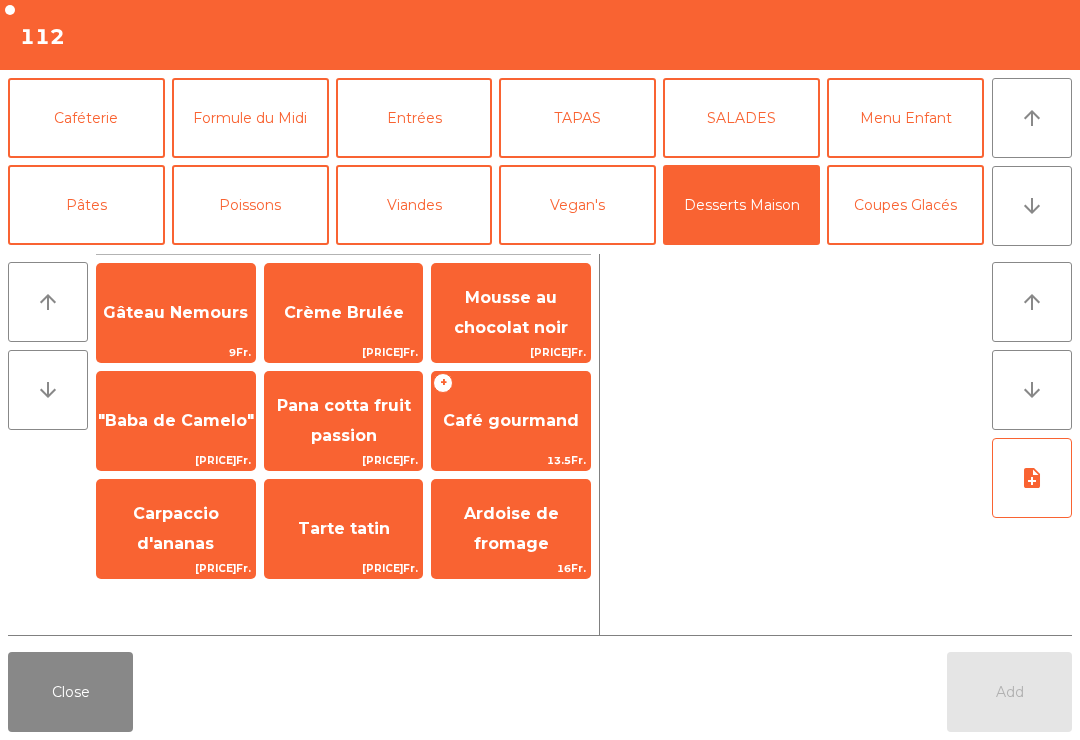 click on "Crème Brulée" 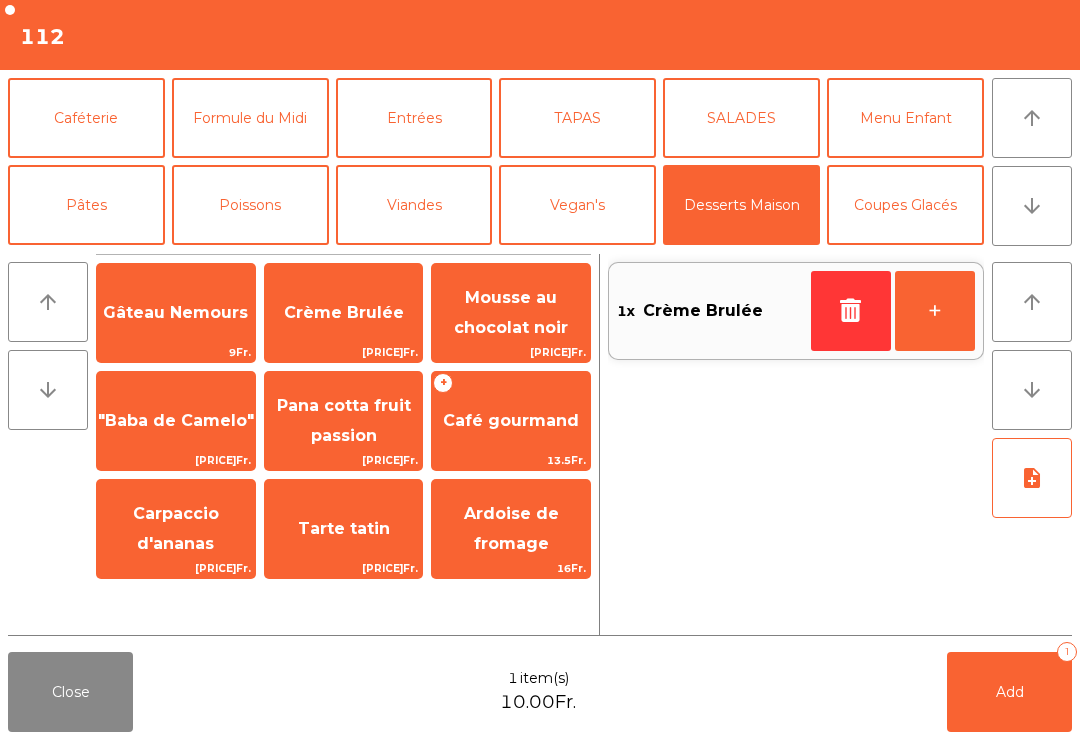 click on "Caféterie" 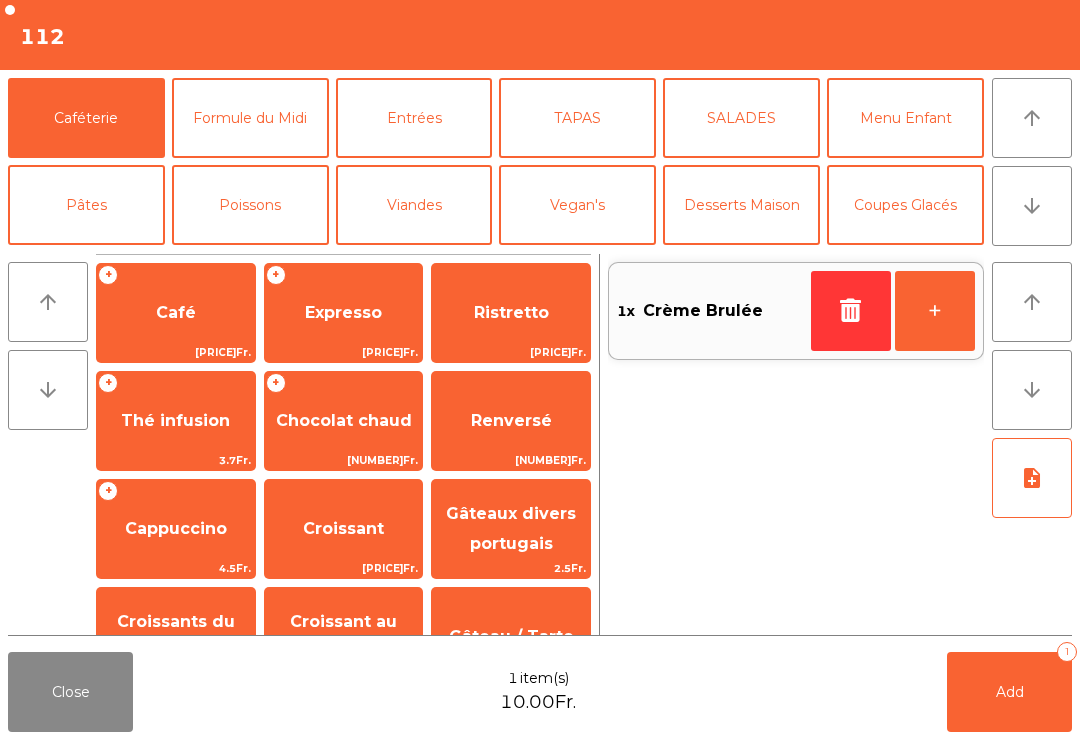 click on "Café" 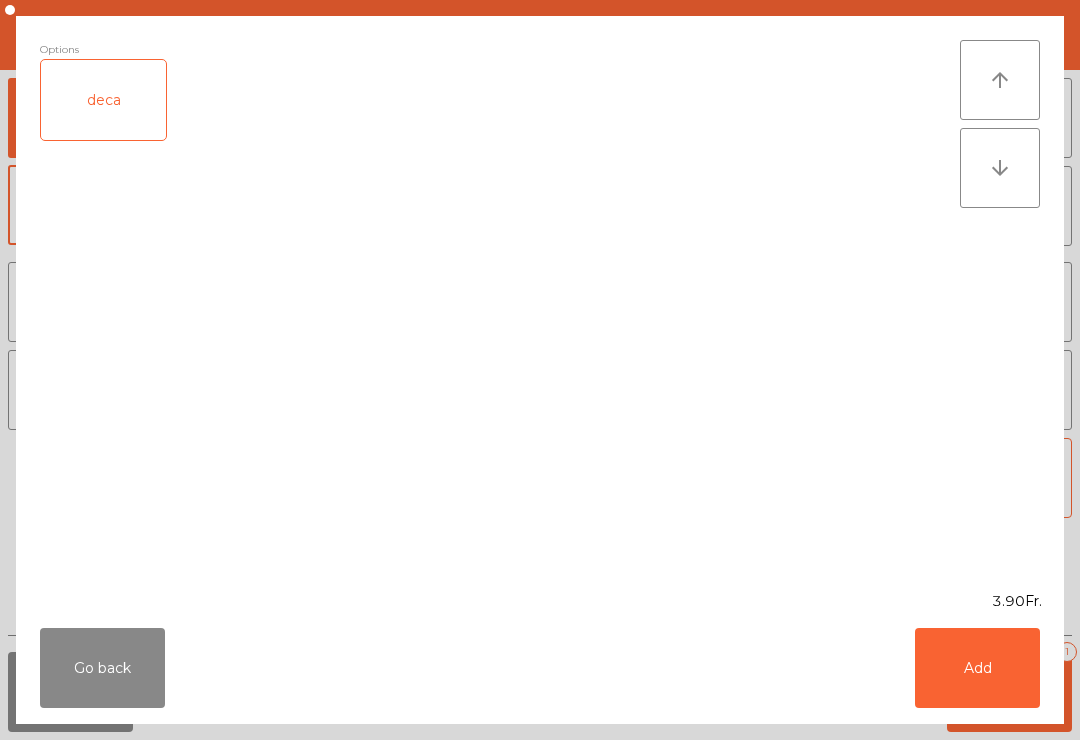 click on "Add" 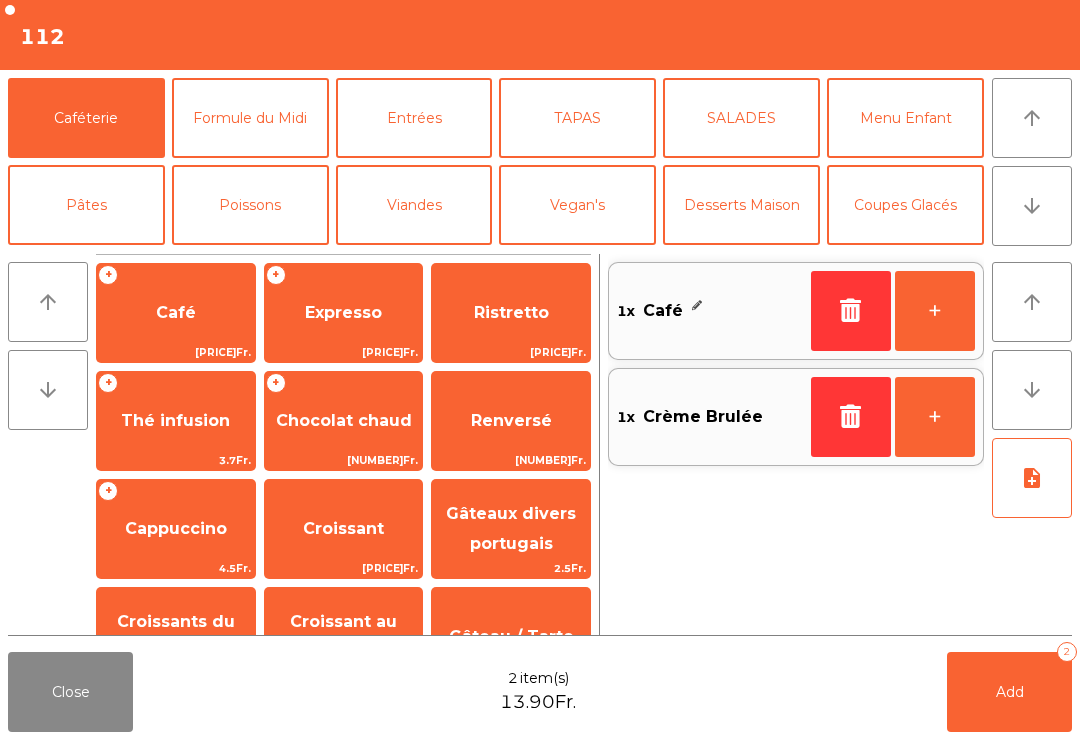 click on "Add   2" 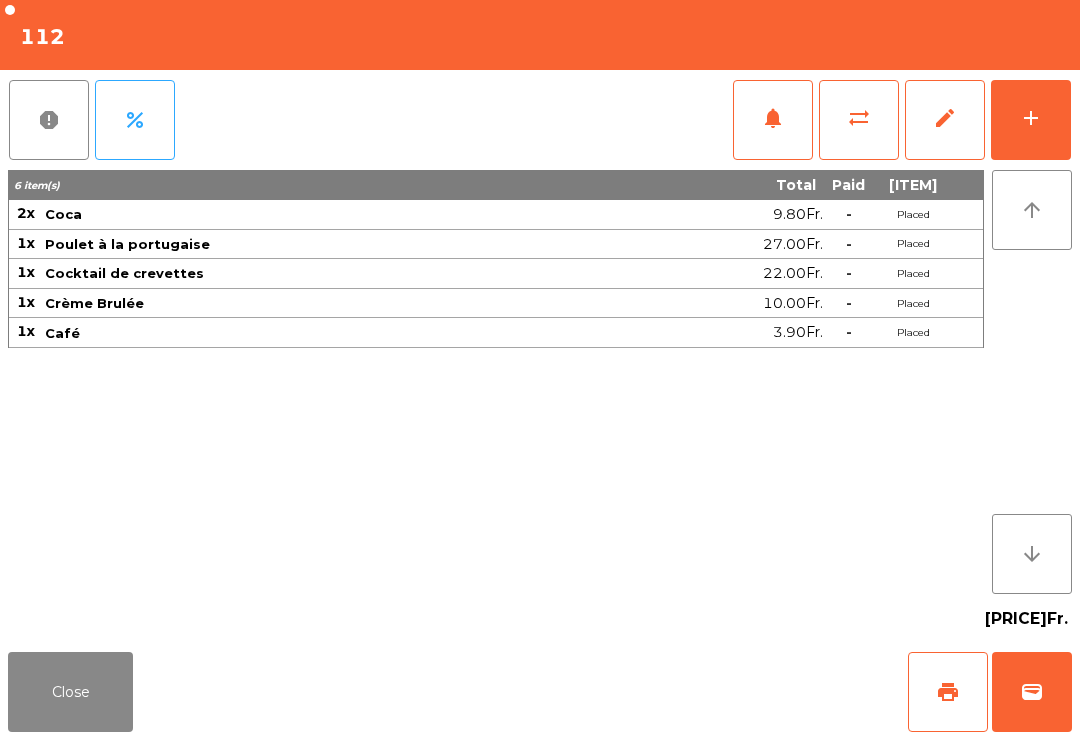 click on "Close" 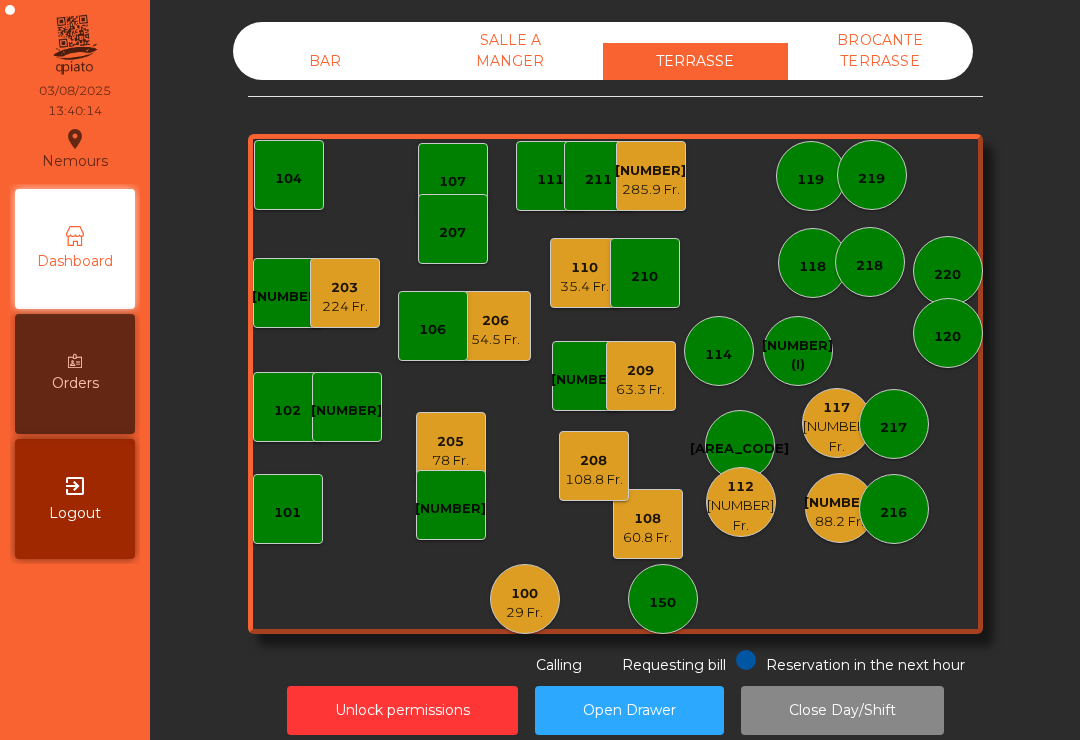 click on "108    60.8 Fr." 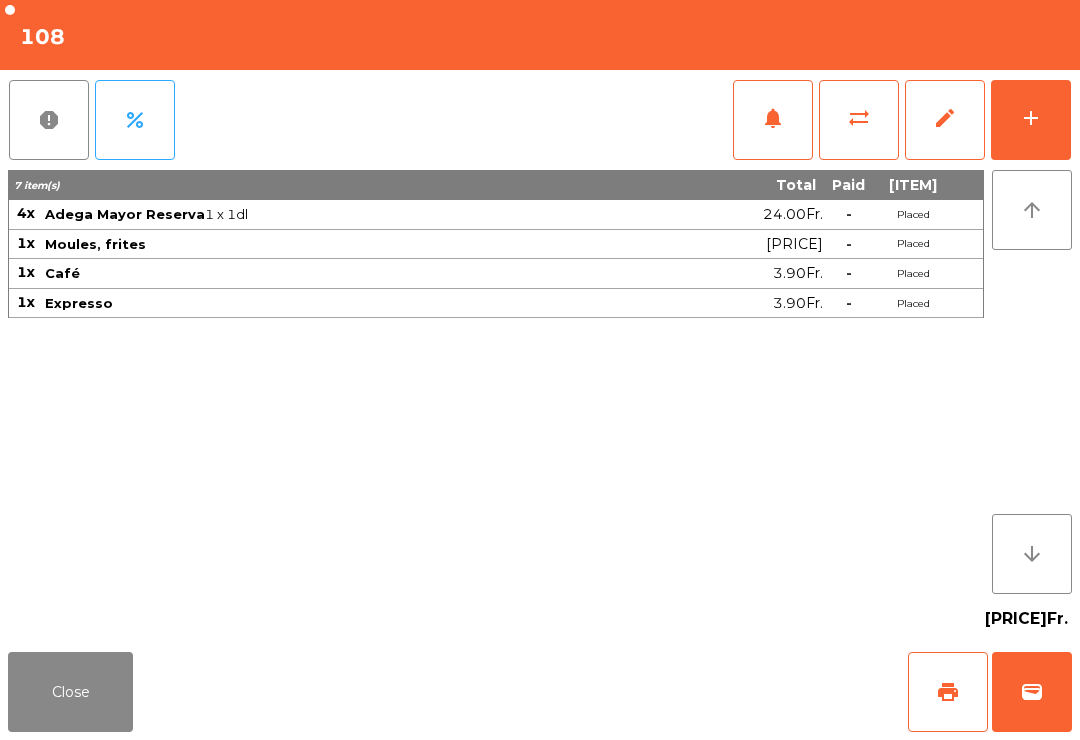 click on "wallet" 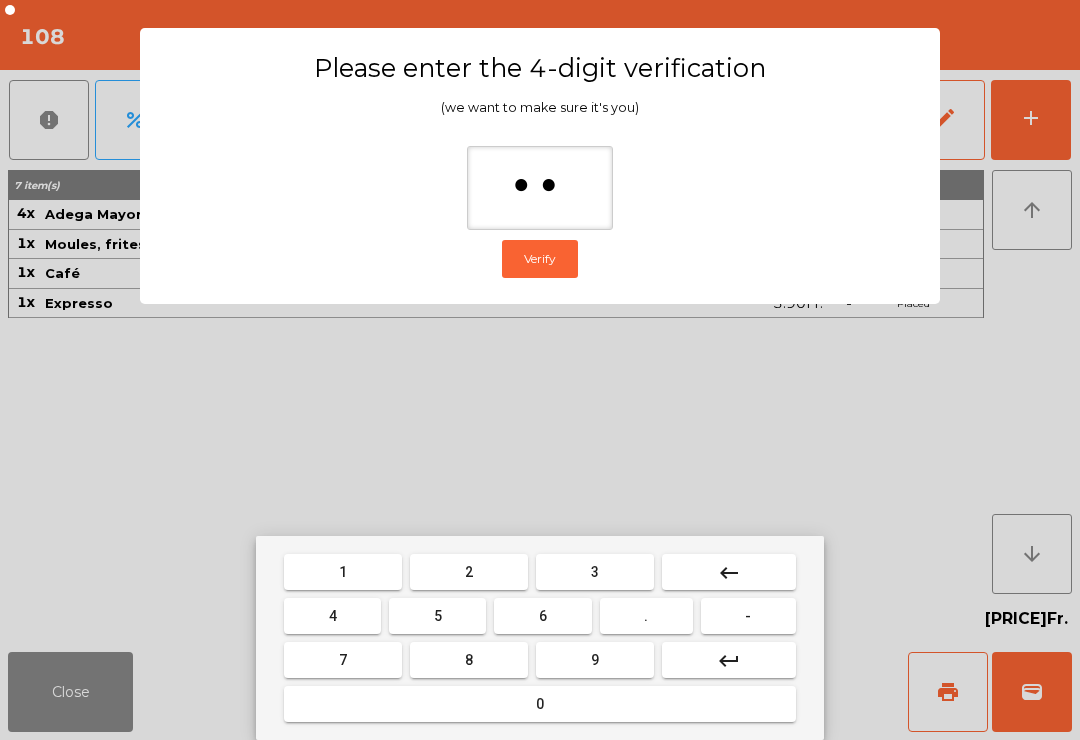 type on "***" 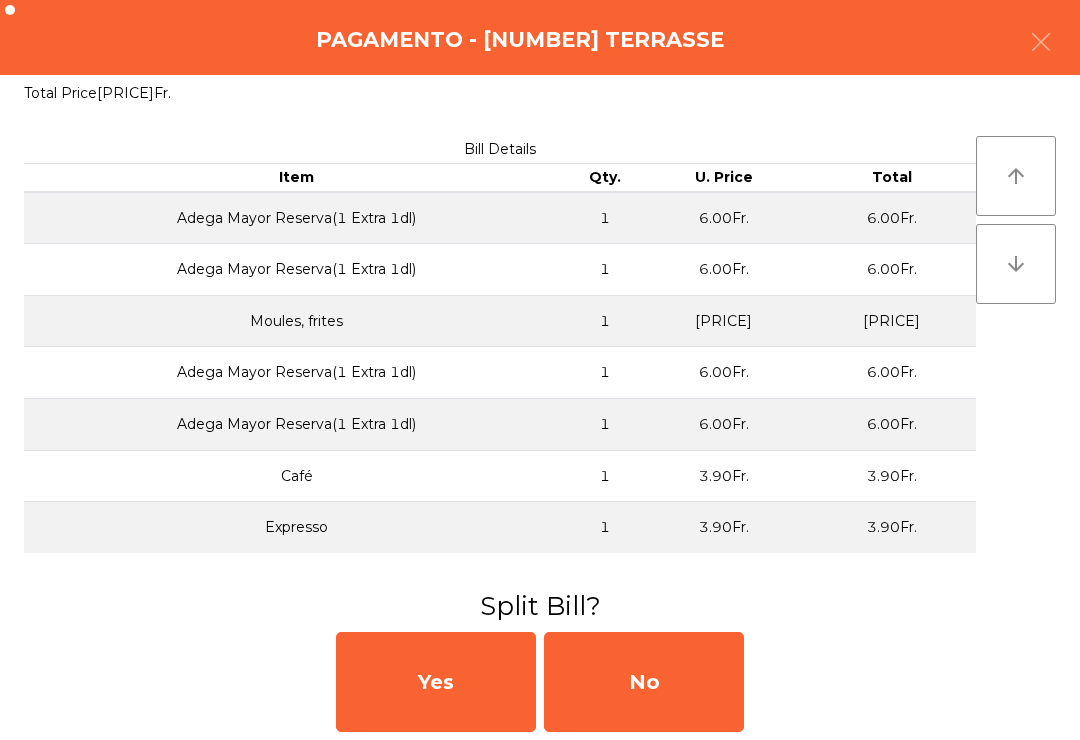 click on "No" 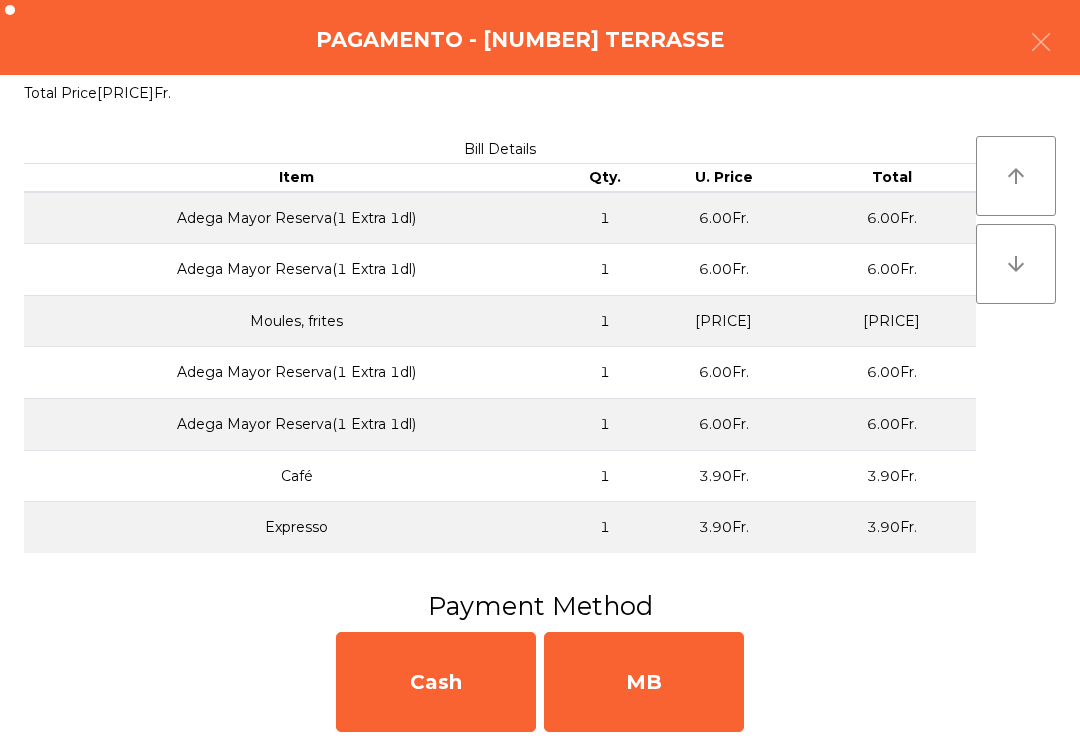 click on "MB" 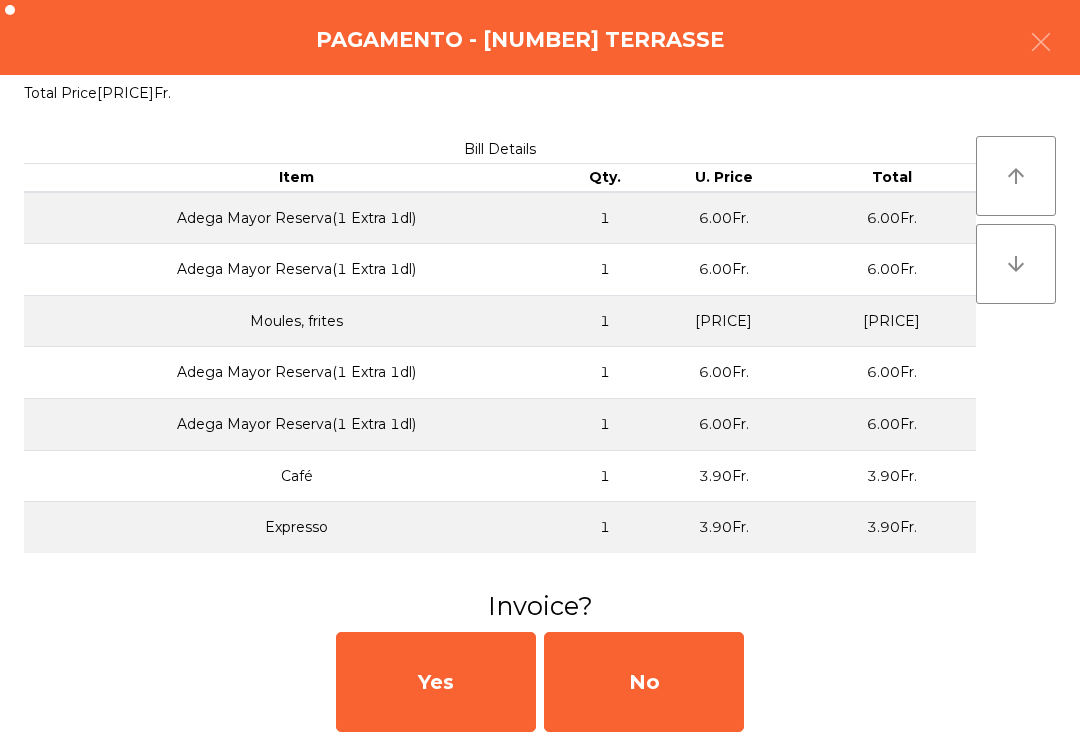 click on "No" 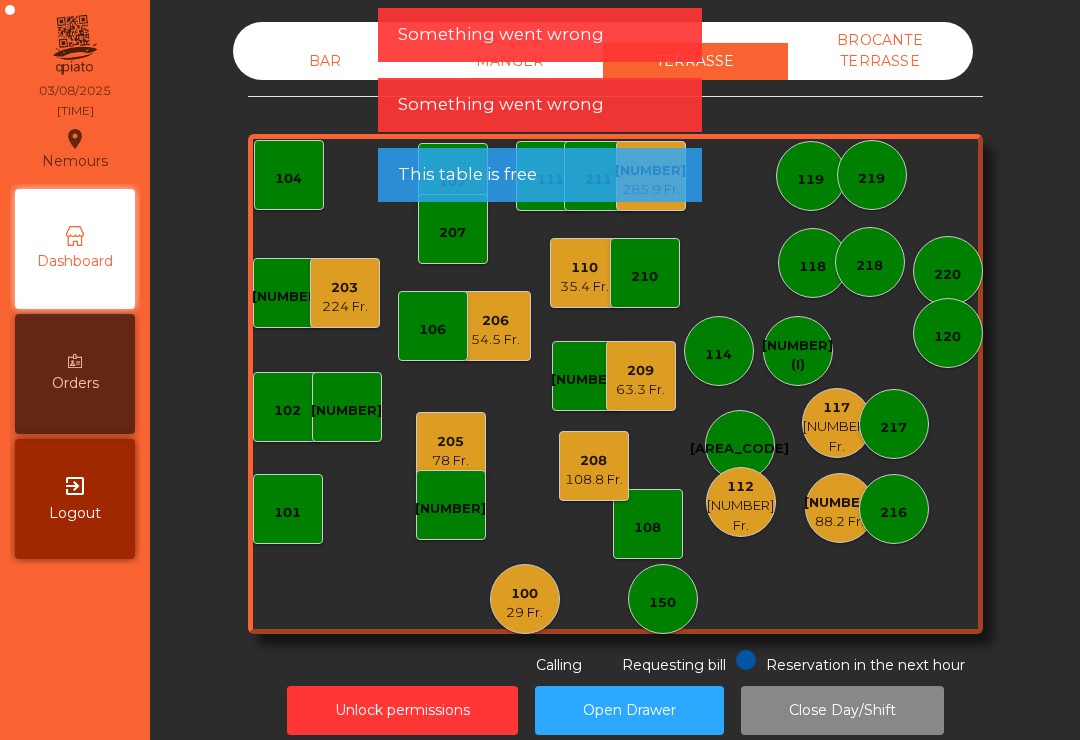 click on "108.8 Fr." 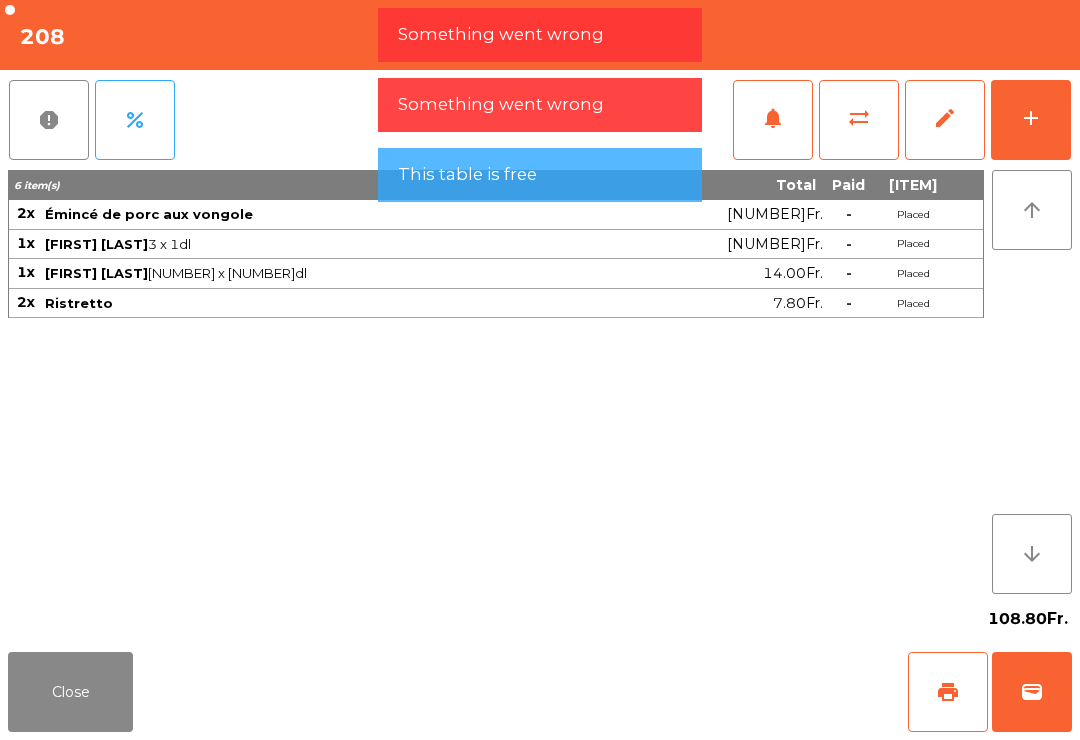 click on "wallet" 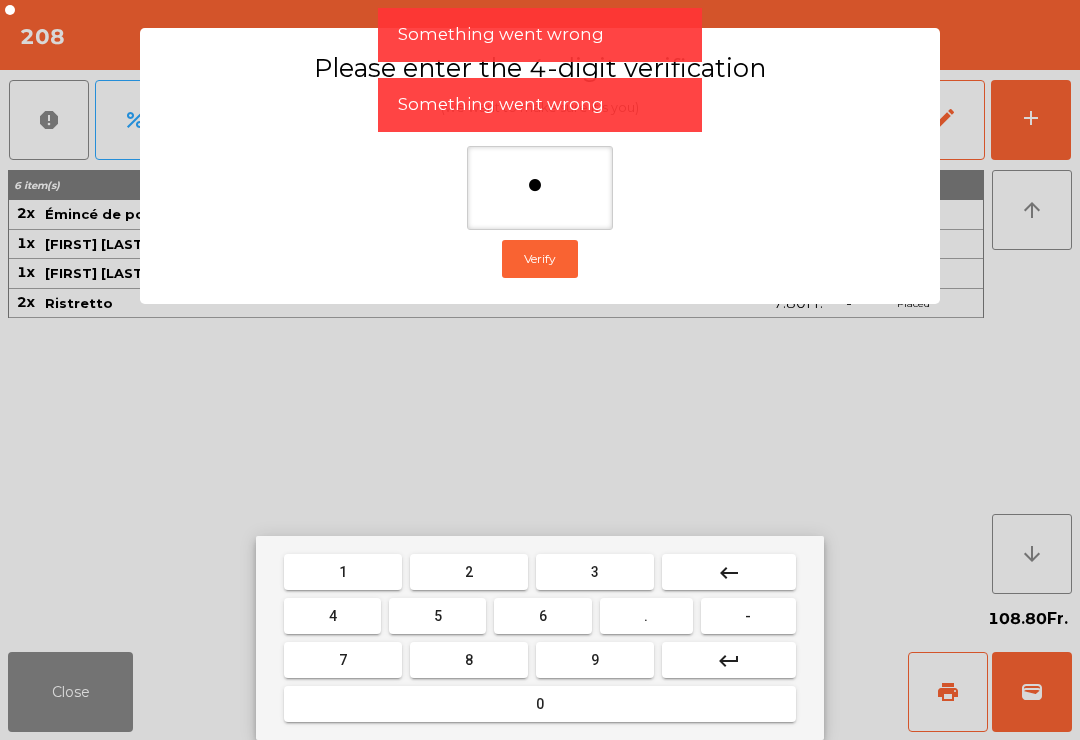 type on "**" 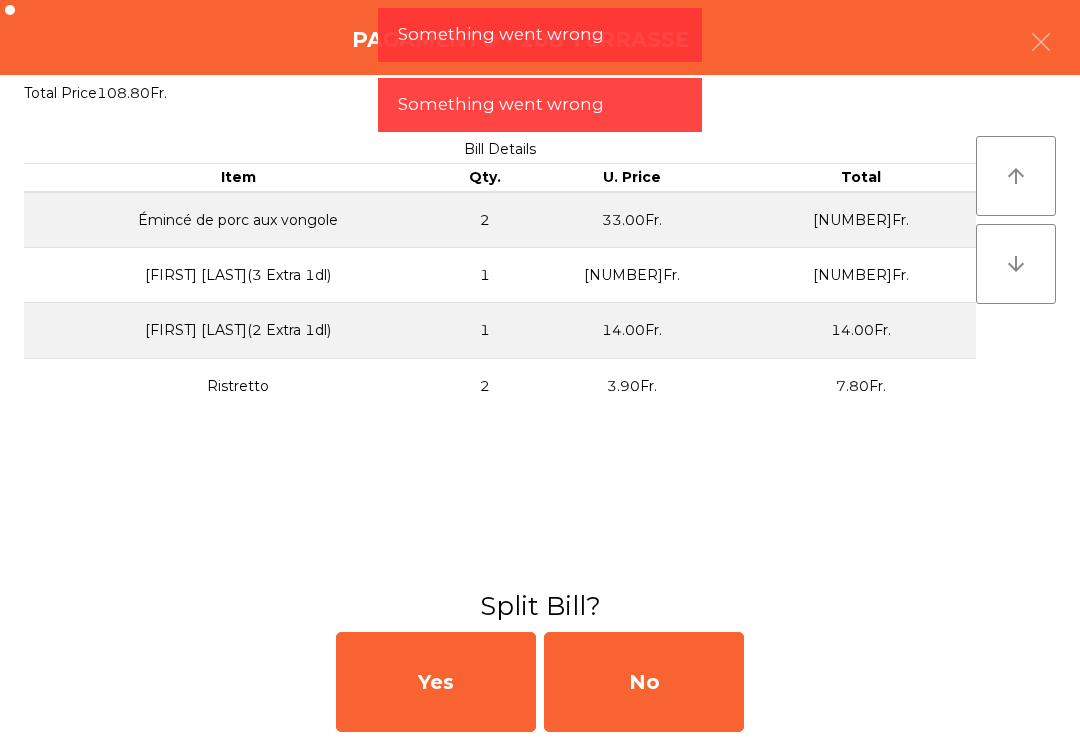 click on "No" 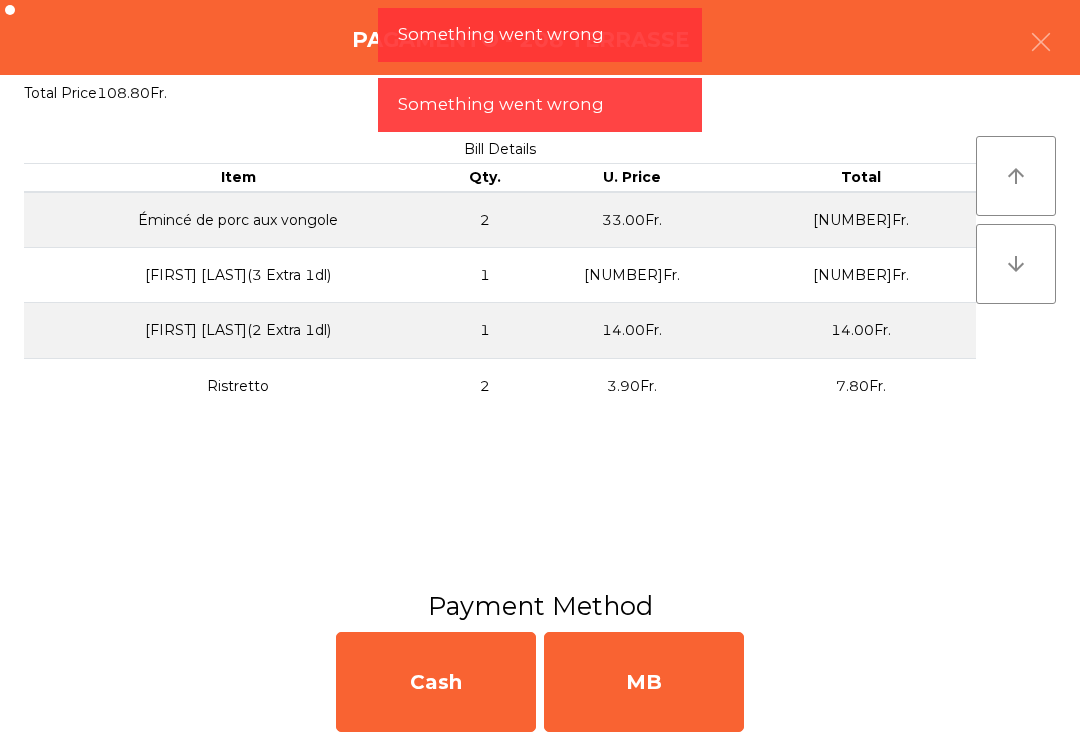 click on "MB" 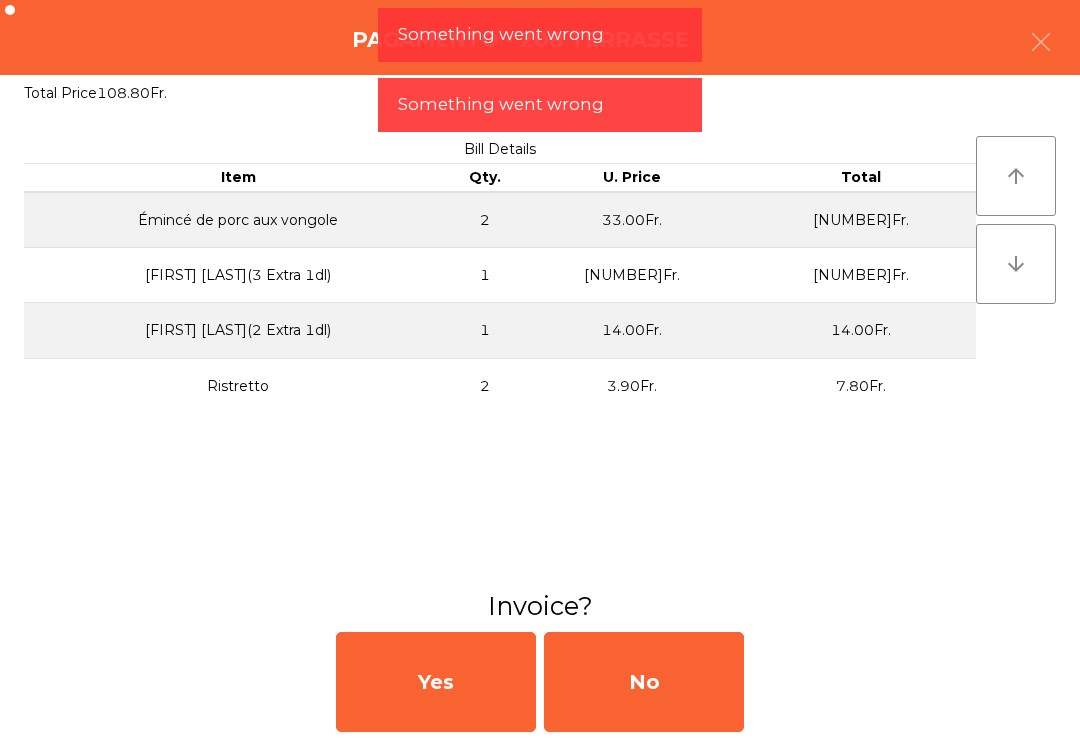click on "No" 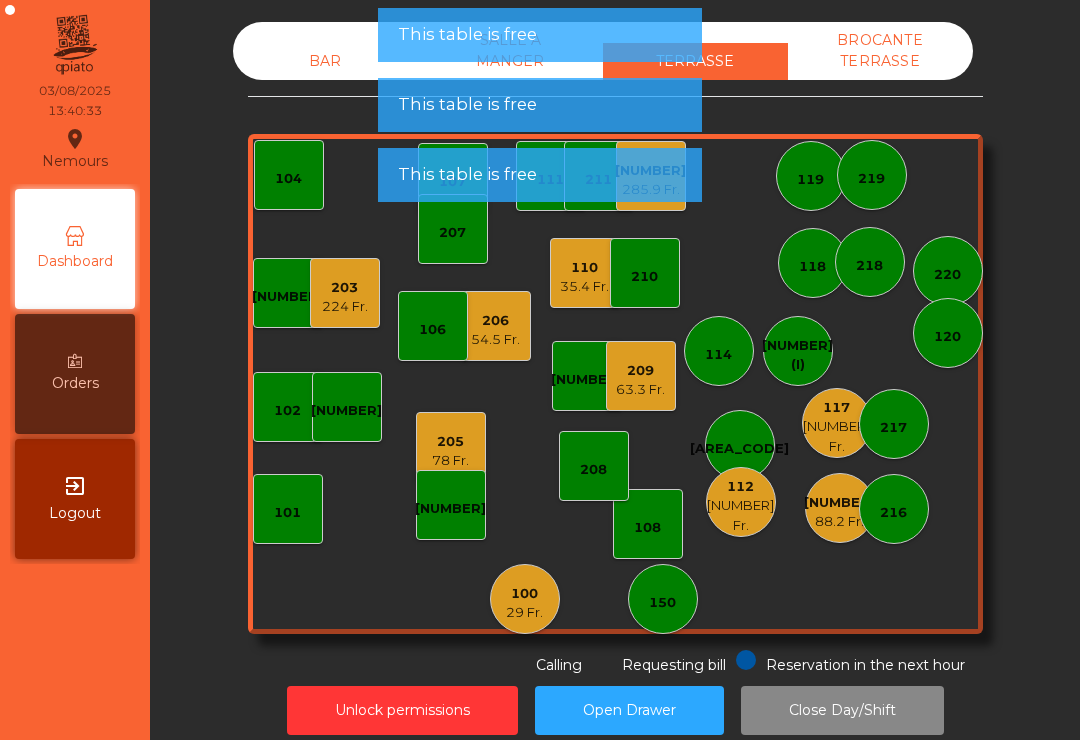scroll, scrollTop: 17, scrollLeft: 0, axis: vertical 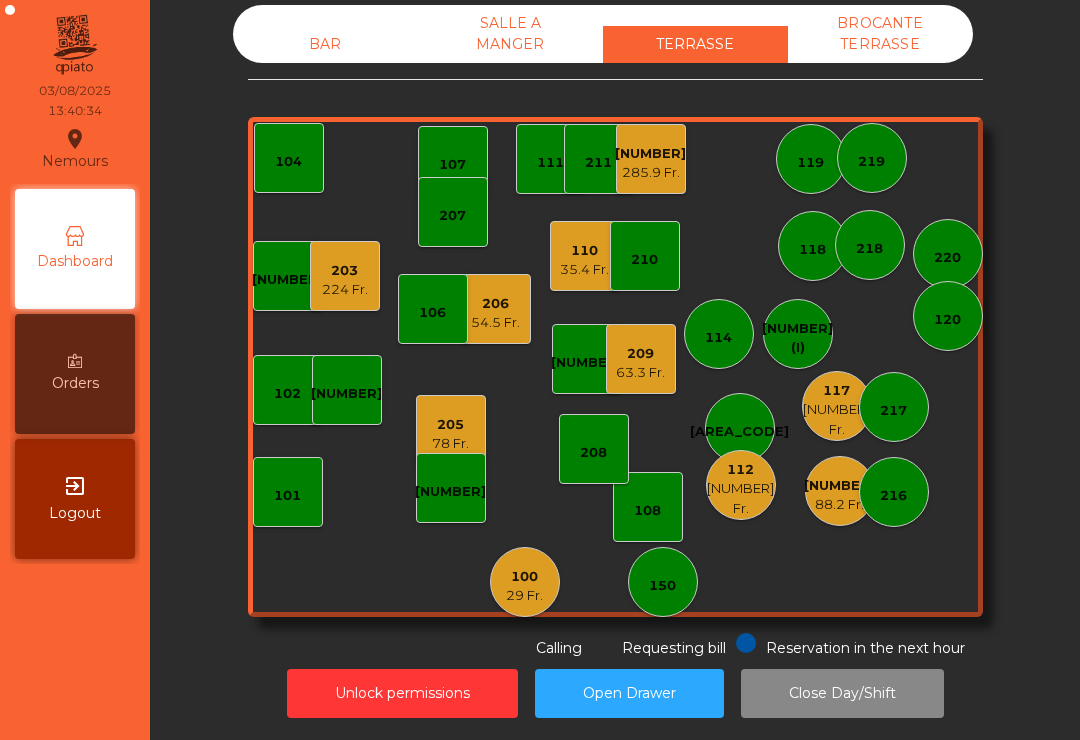 click on "63.3 Fr." 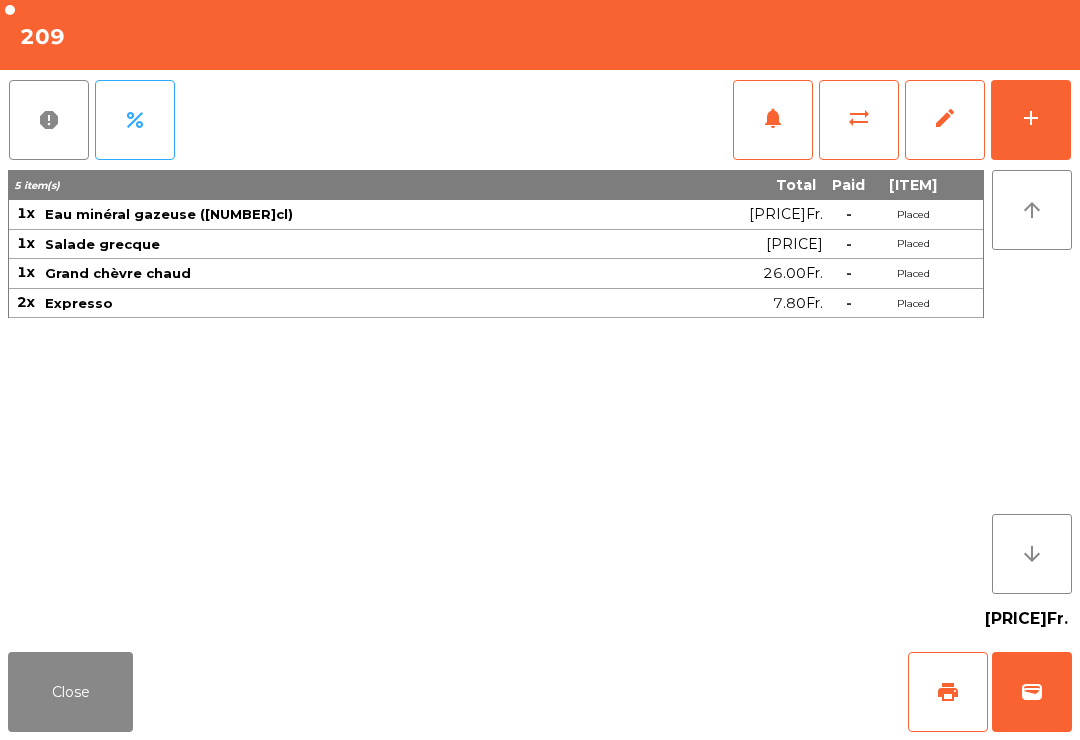 scroll, scrollTop: 16, scrollLeft: 0, axis: vertical 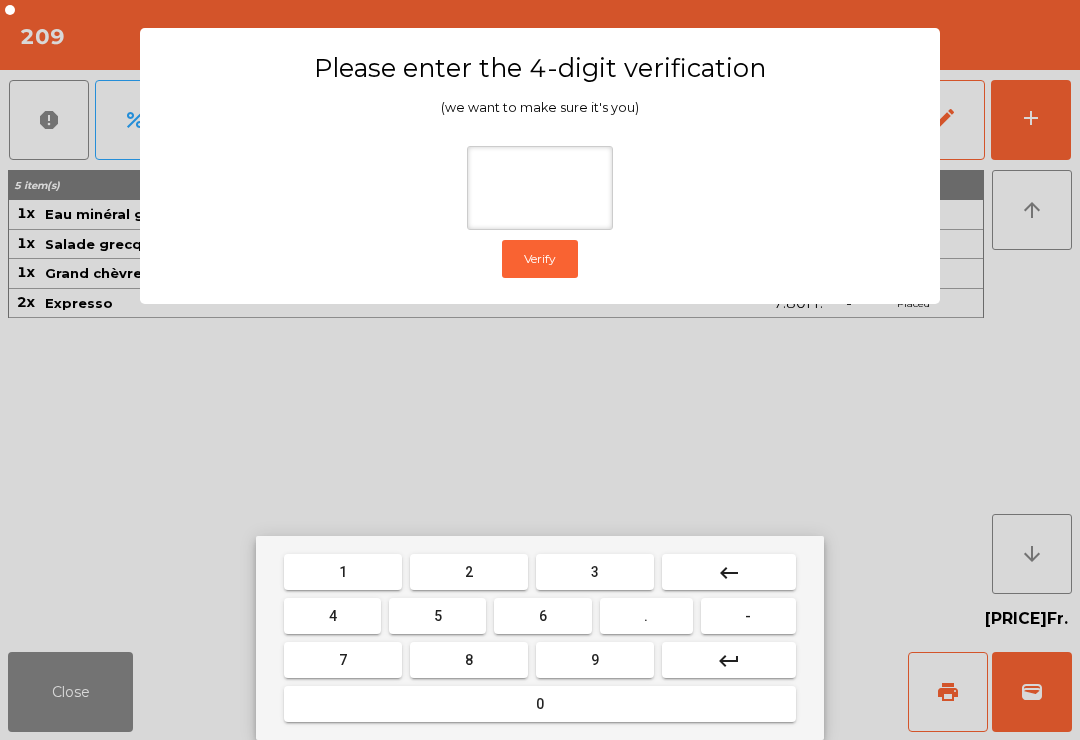 type on "*" 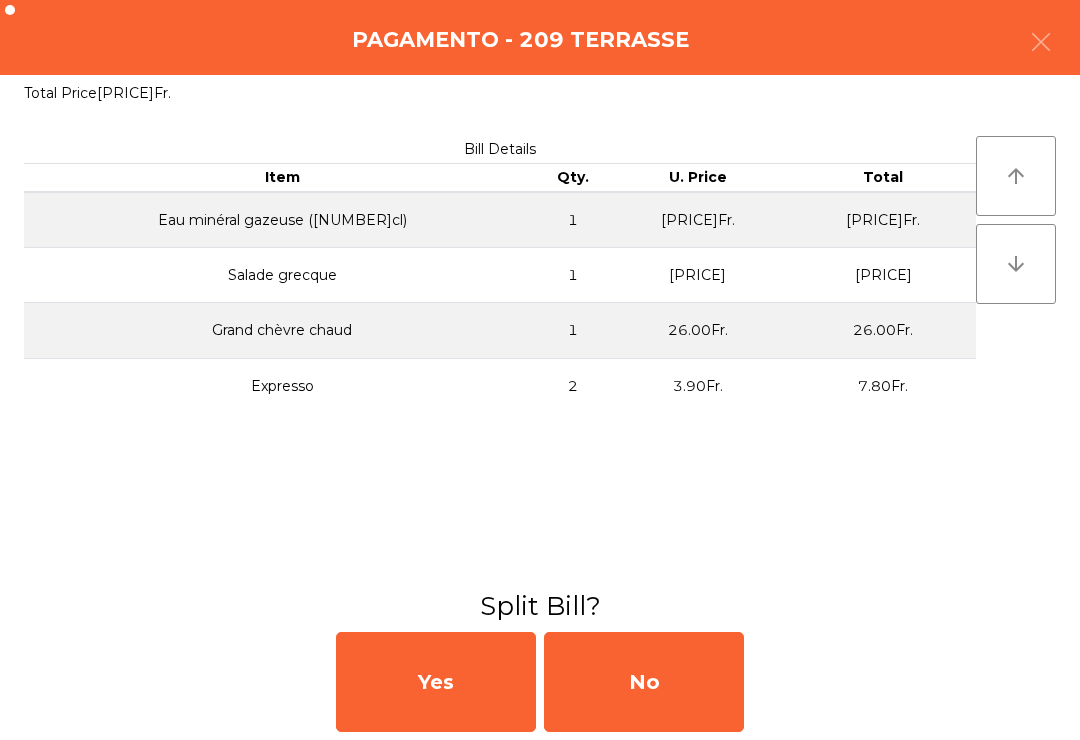 click on "No" 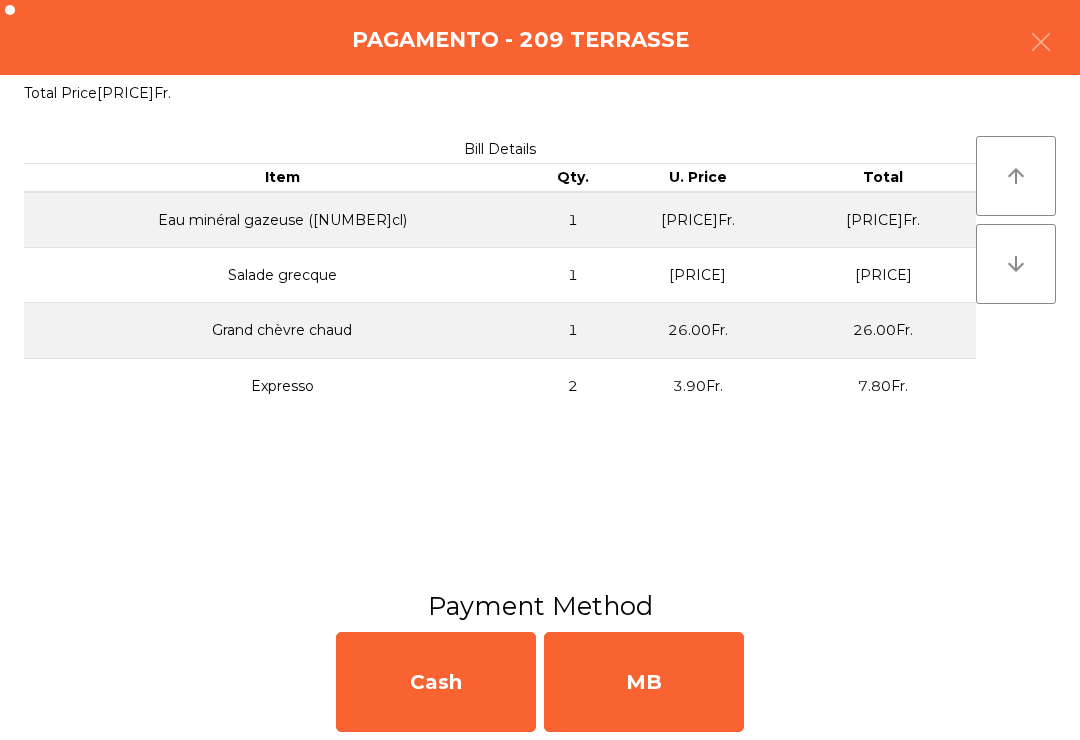 click on "MB" 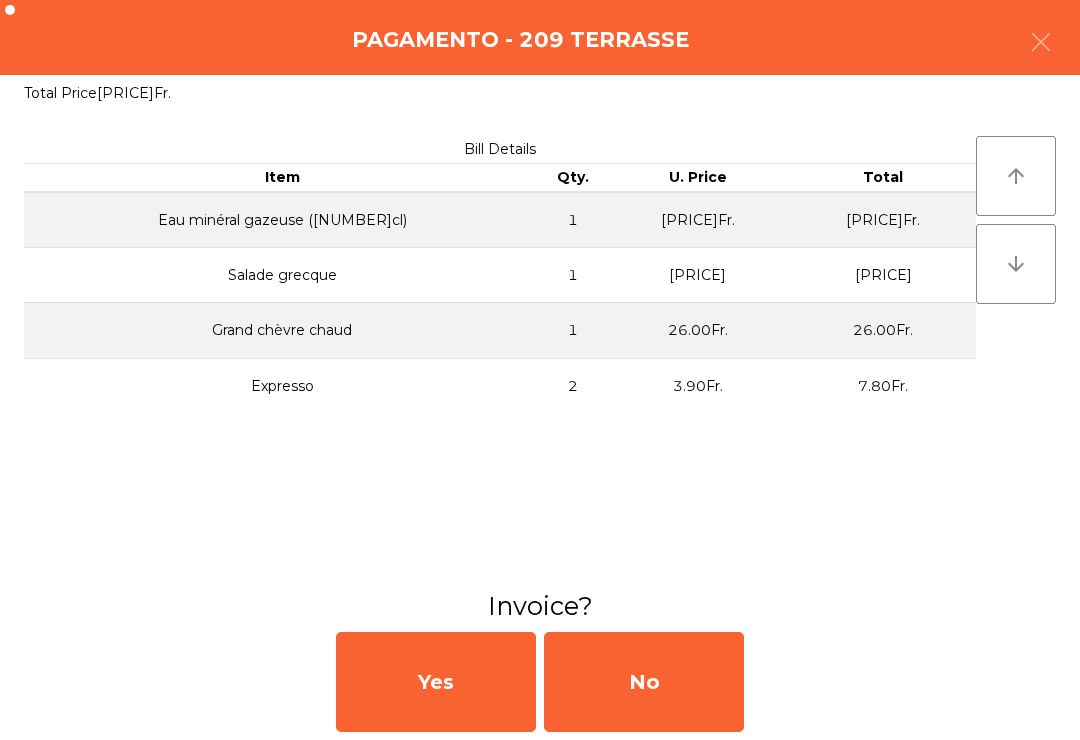 click on "No" 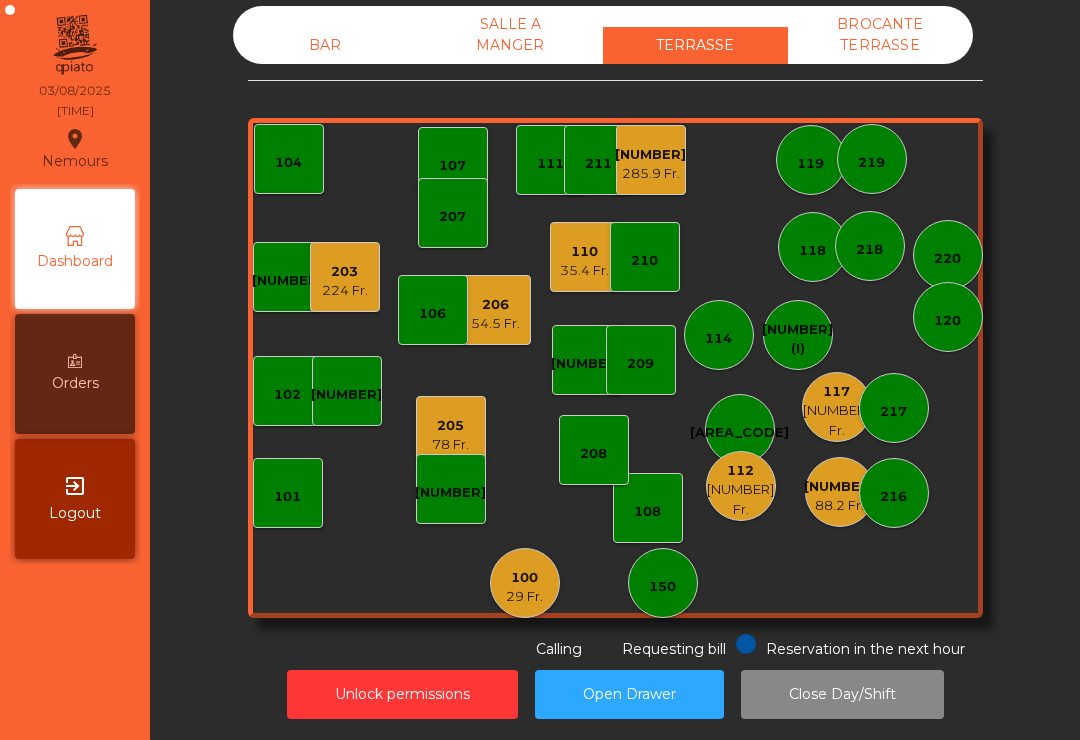 click on "104" 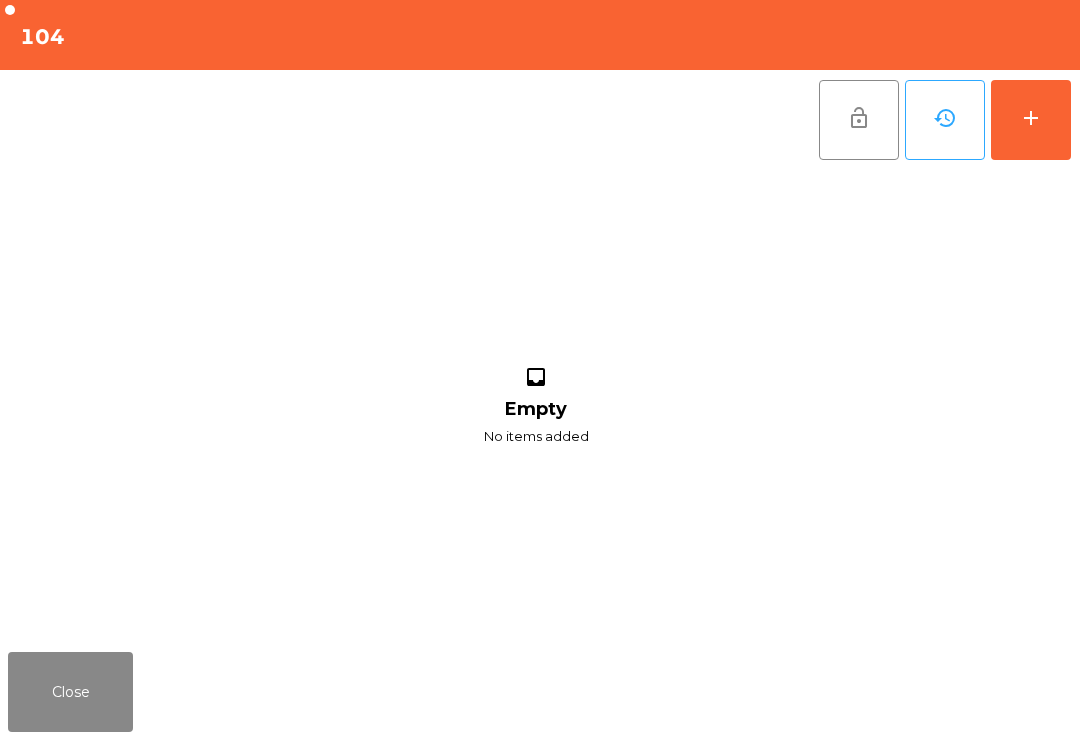 click on "add" 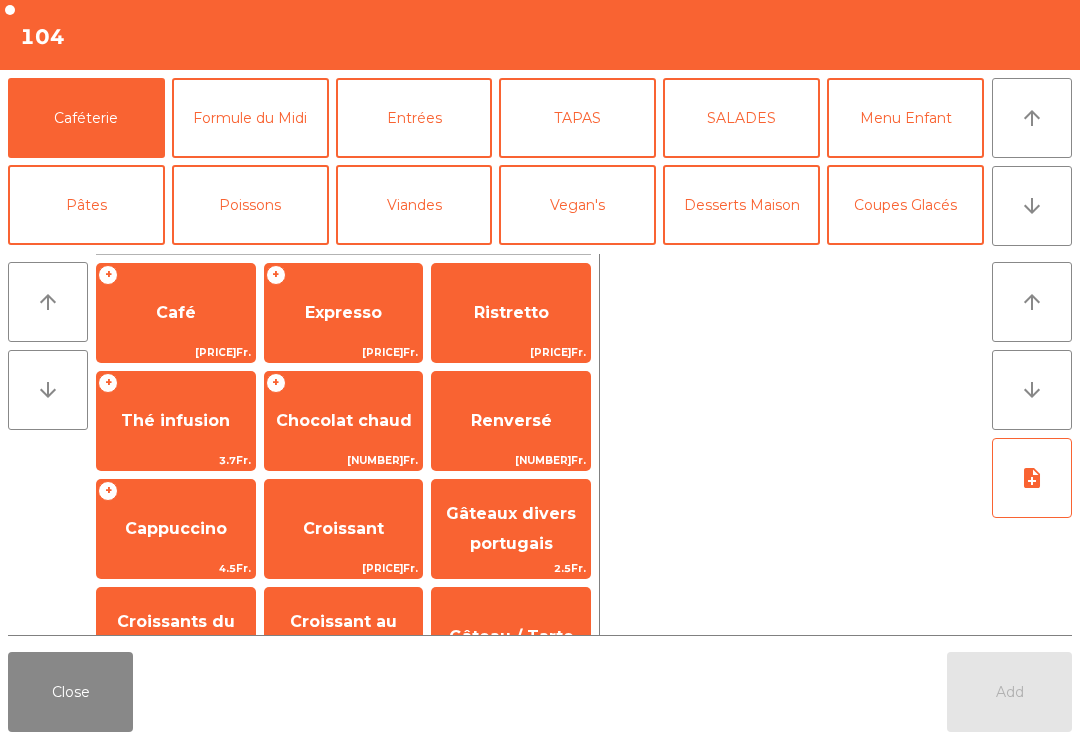 click on "Café" 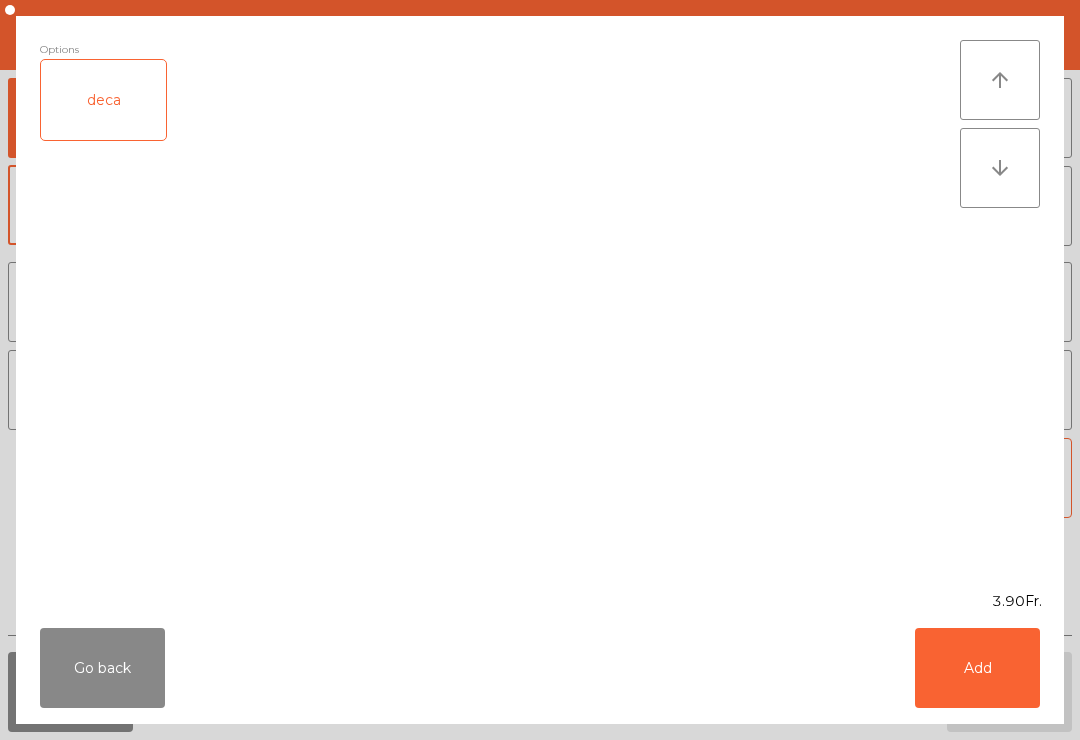 click on "Add" 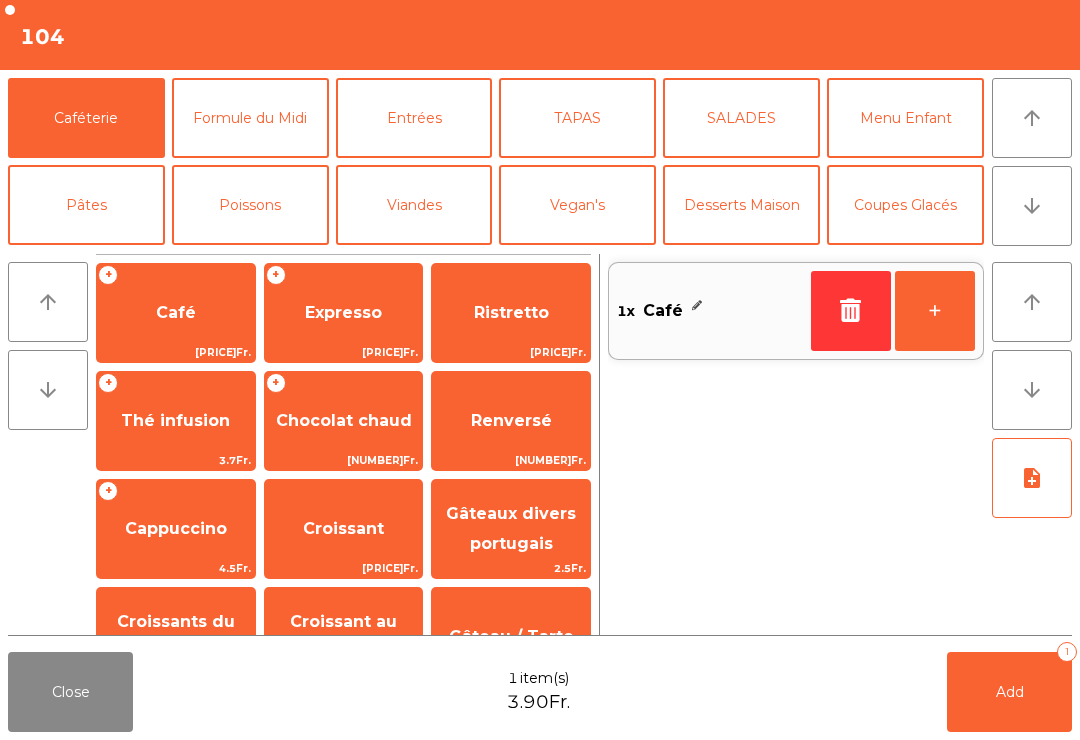 scroll, scrollTop: 0, scrollLeft: 0, axis: both 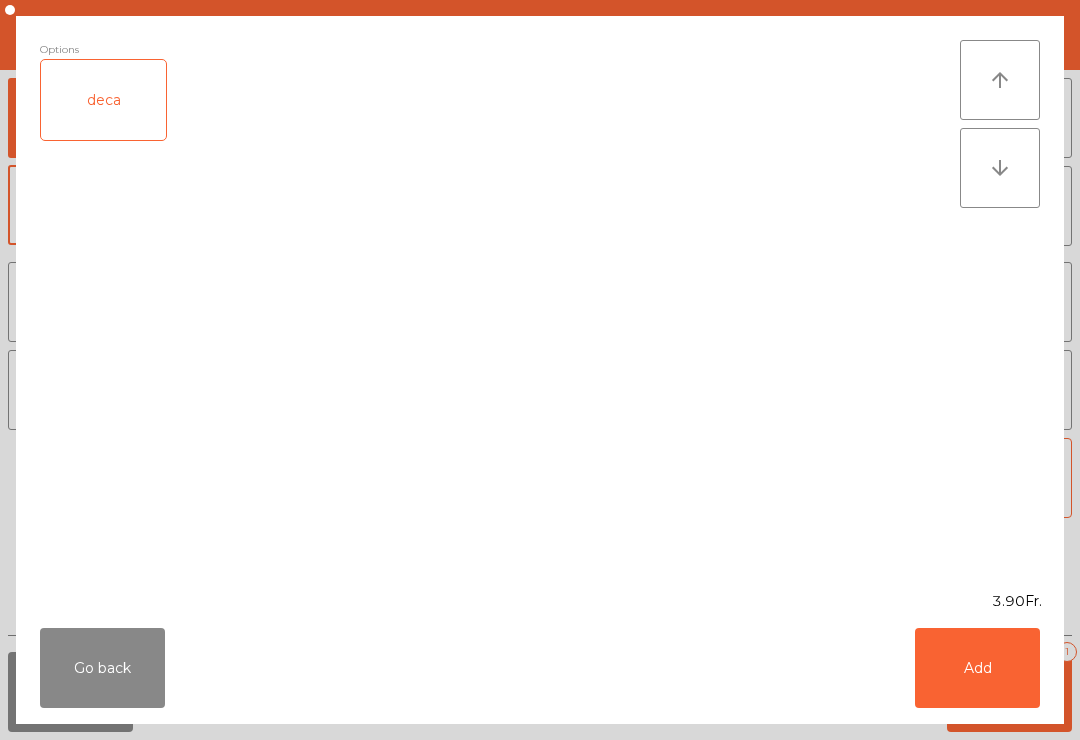 click on "Add" 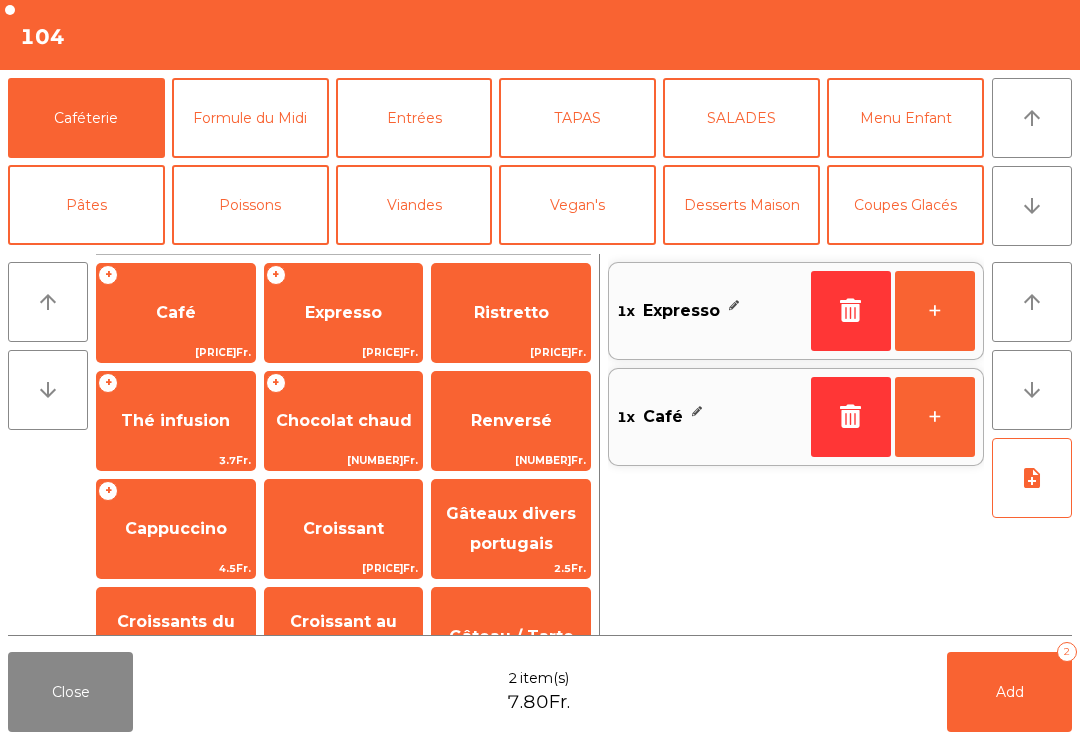 click on "Add   2" 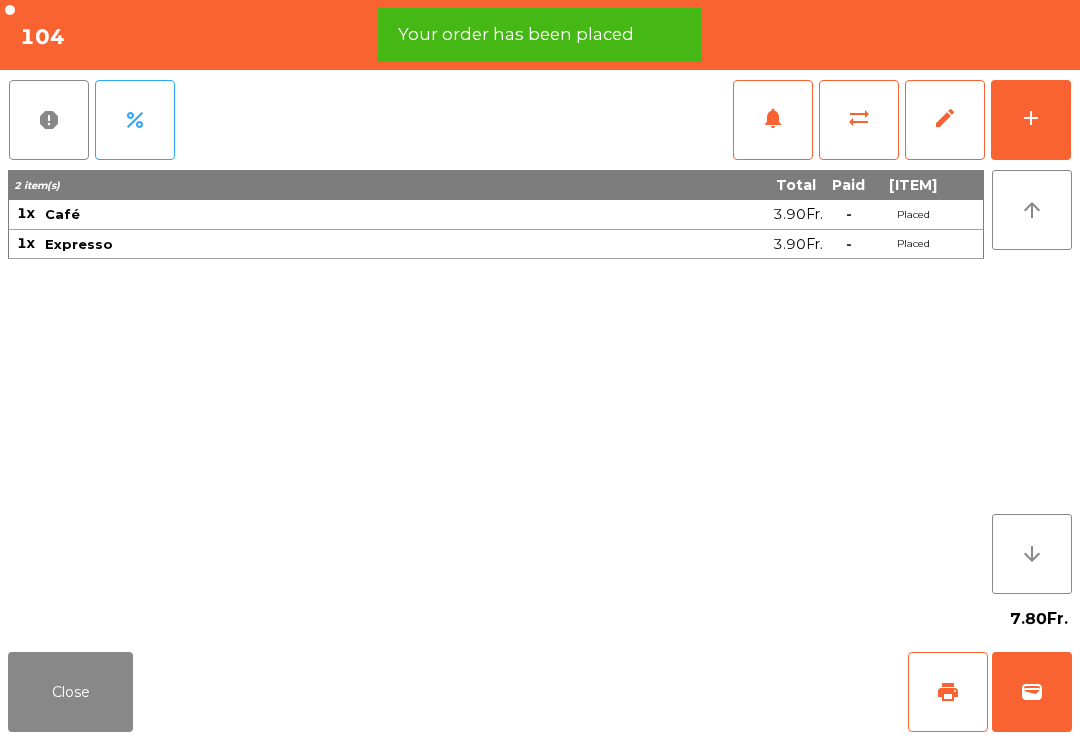 click on "print" 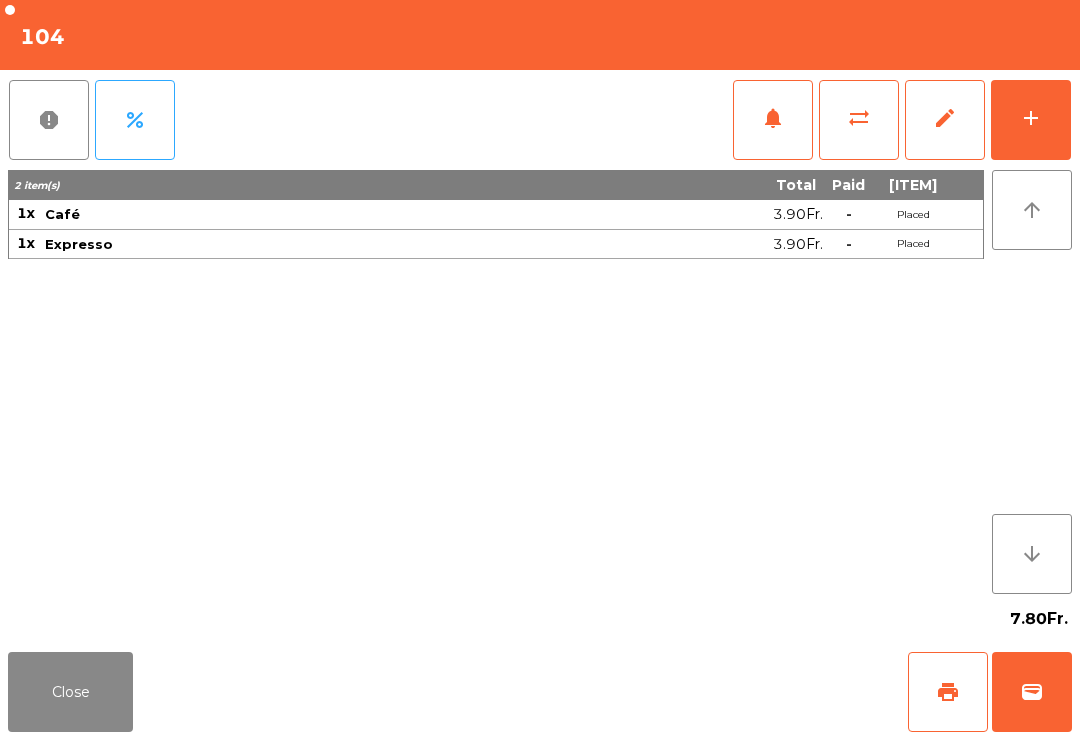 click on "Close" 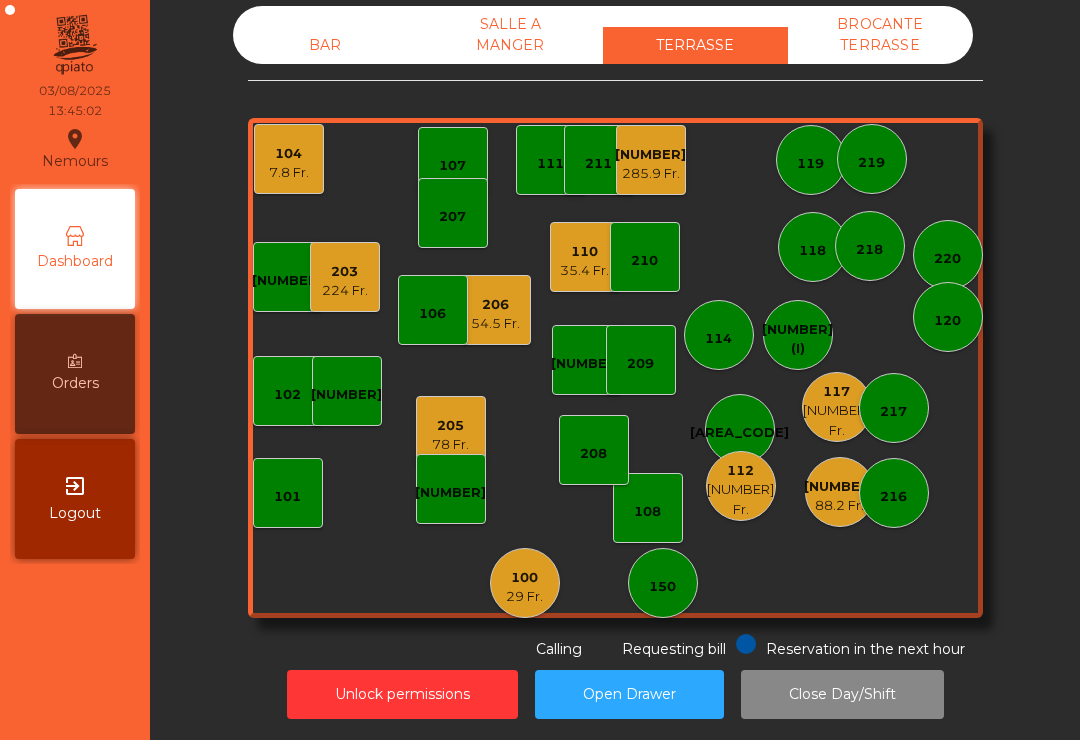 click on "[NUMBER] (I)" 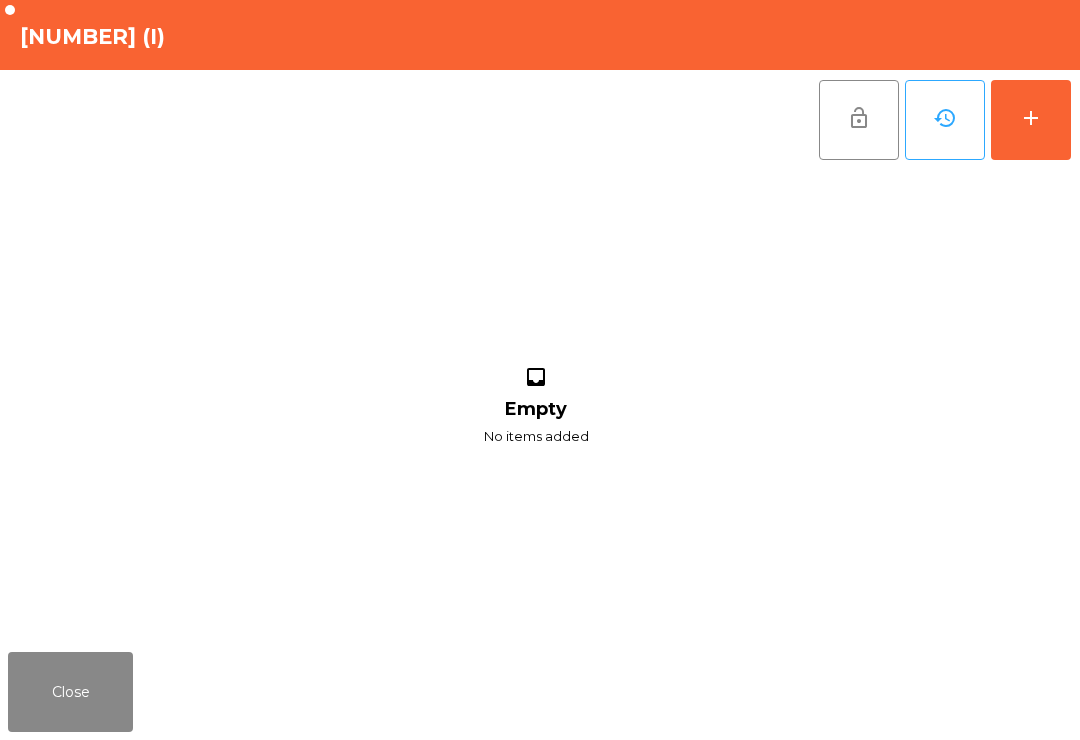 click on "add" 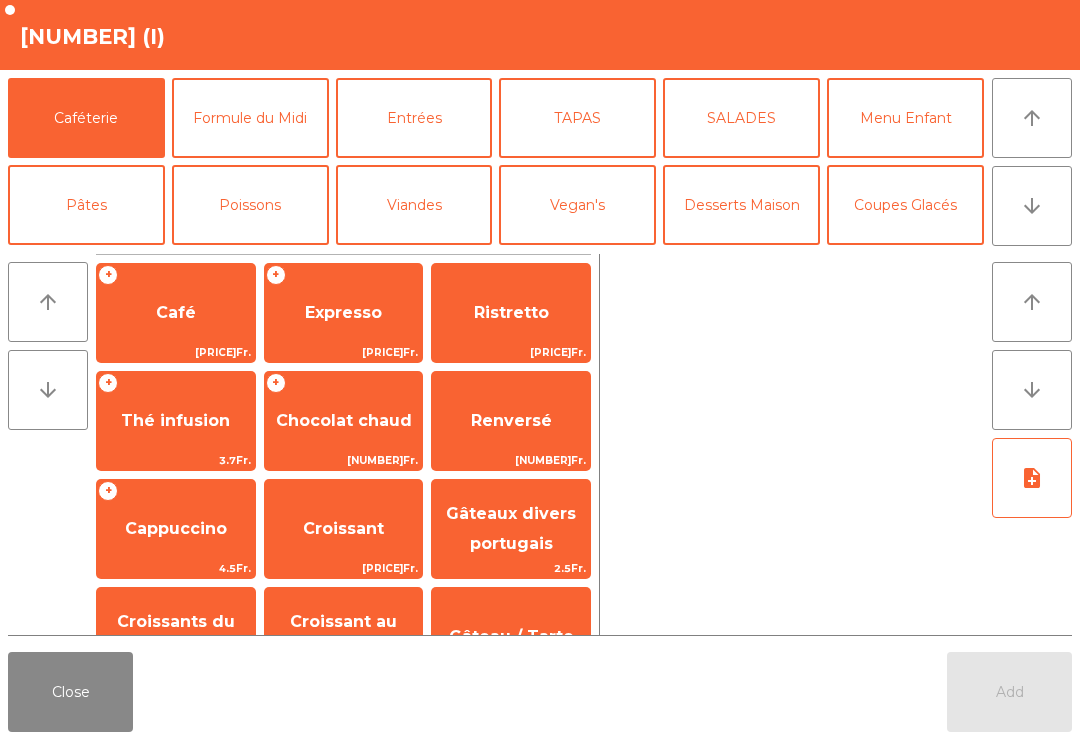 click on "Café" 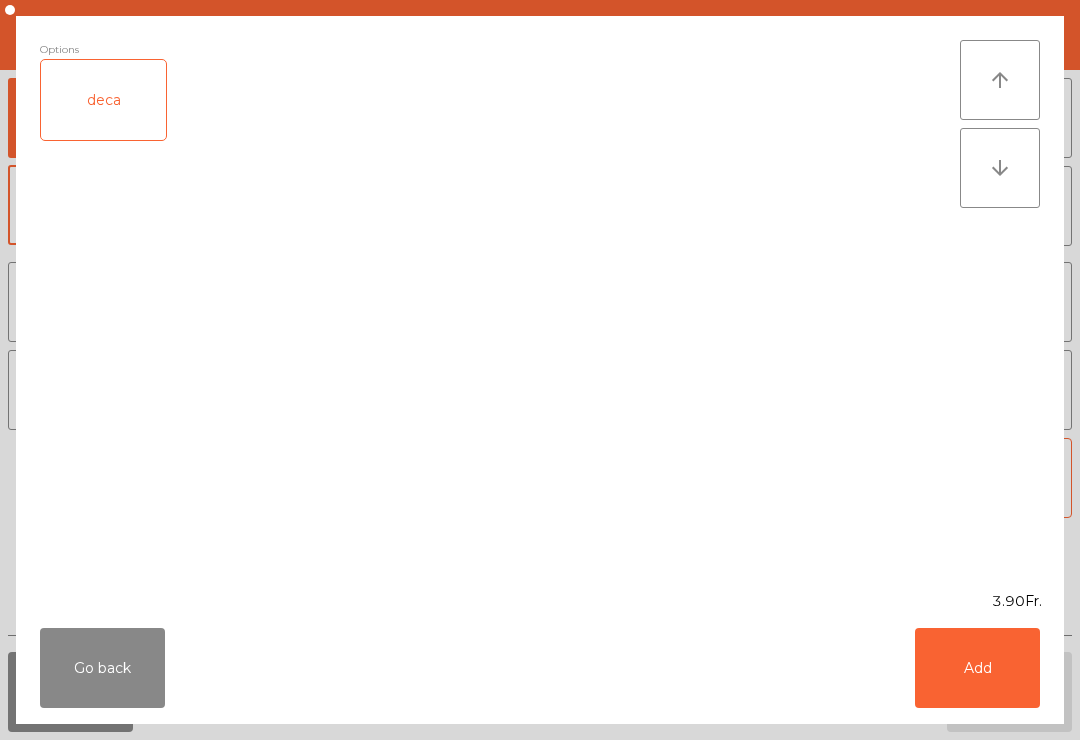 click on "Add" 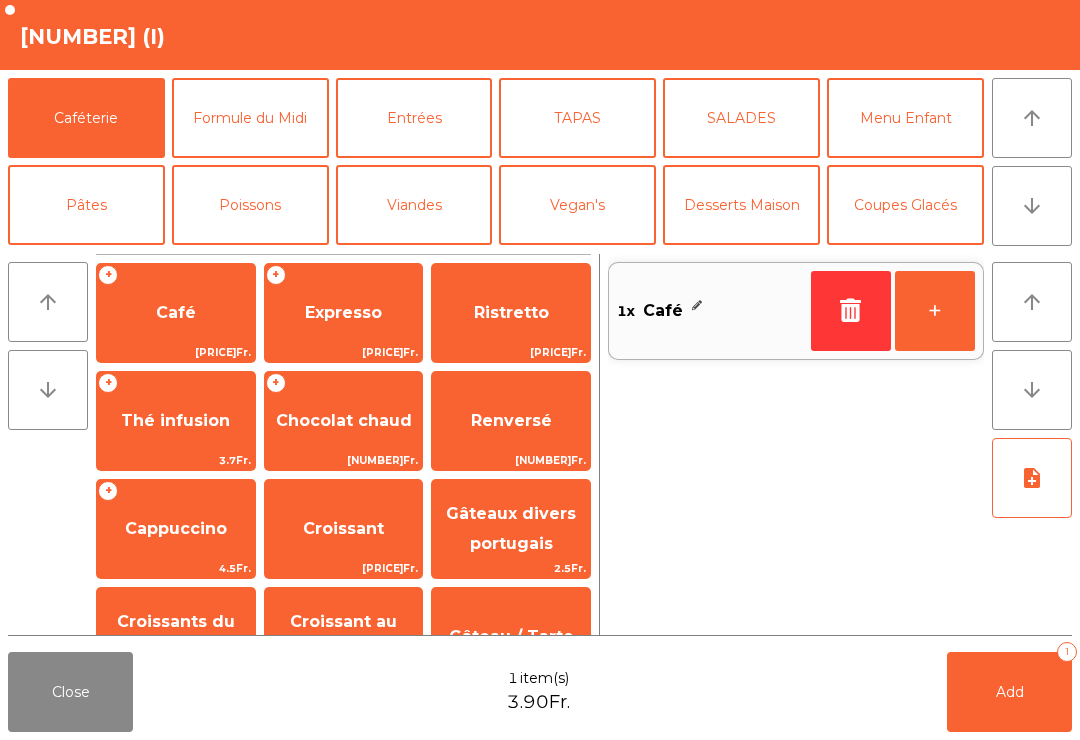 click on "Add   1" 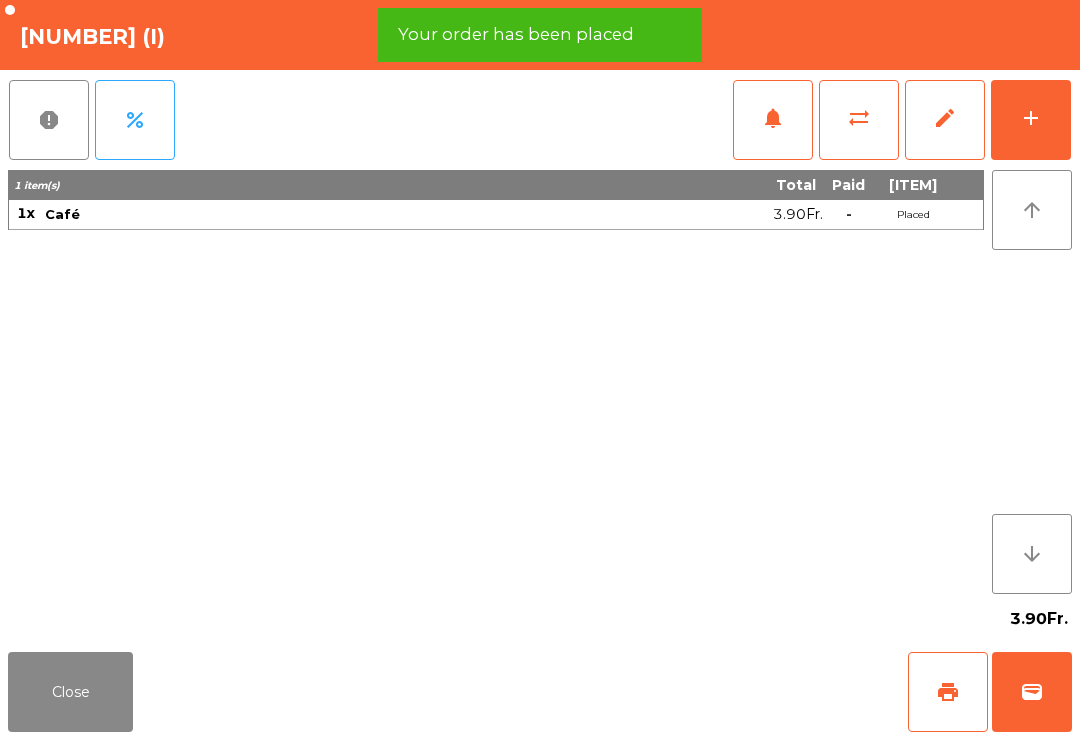 click on "print" 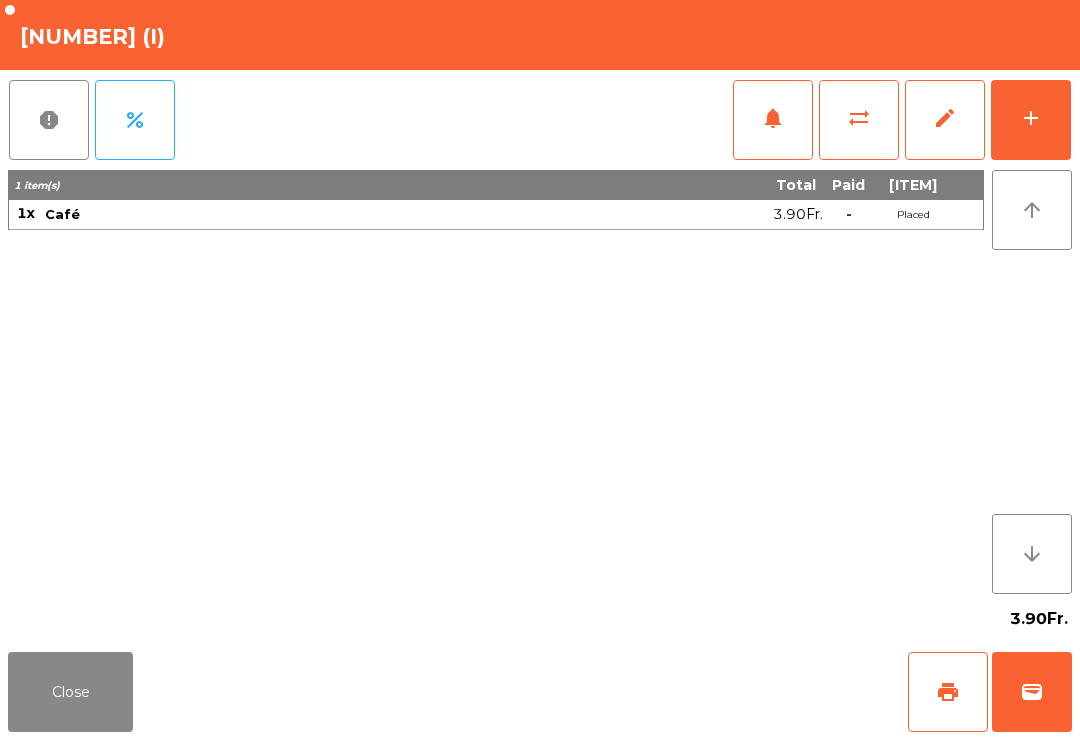 click on "Close" 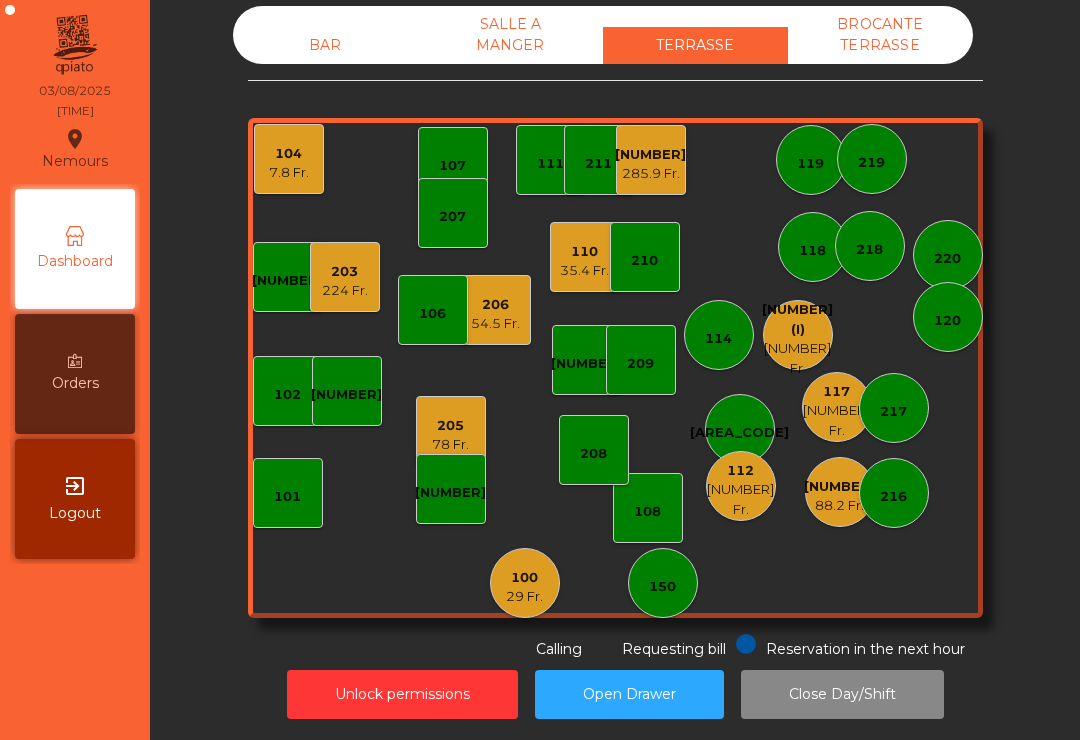 click on "[NUMBER] Fr." 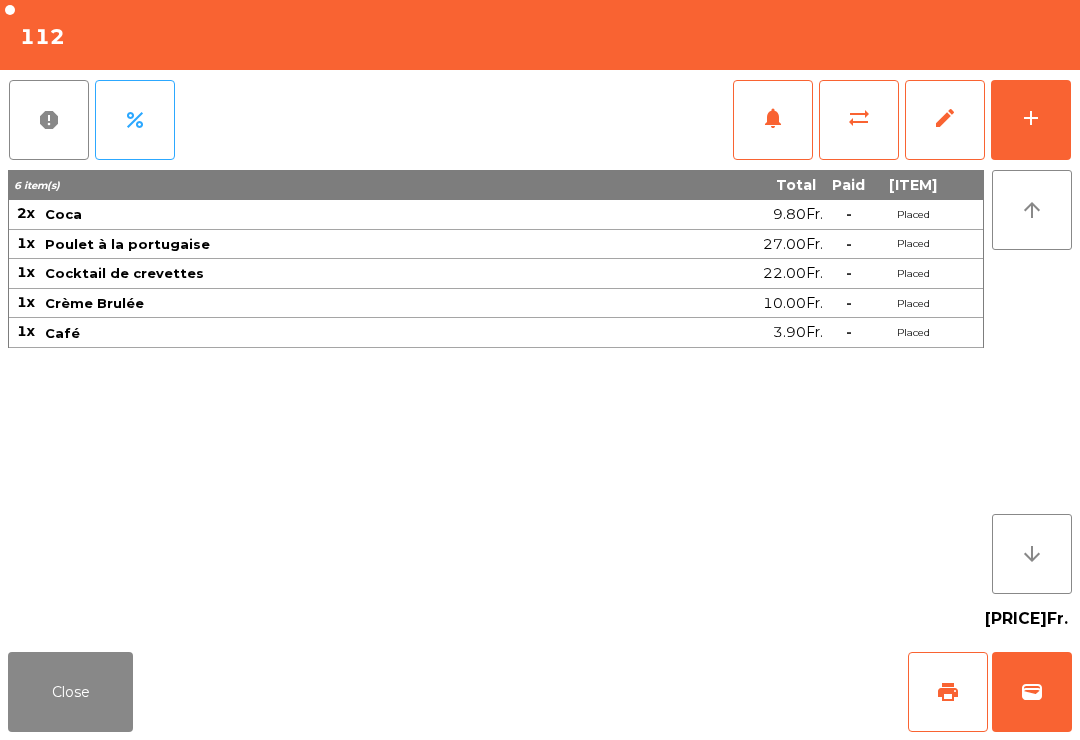click on "Close" 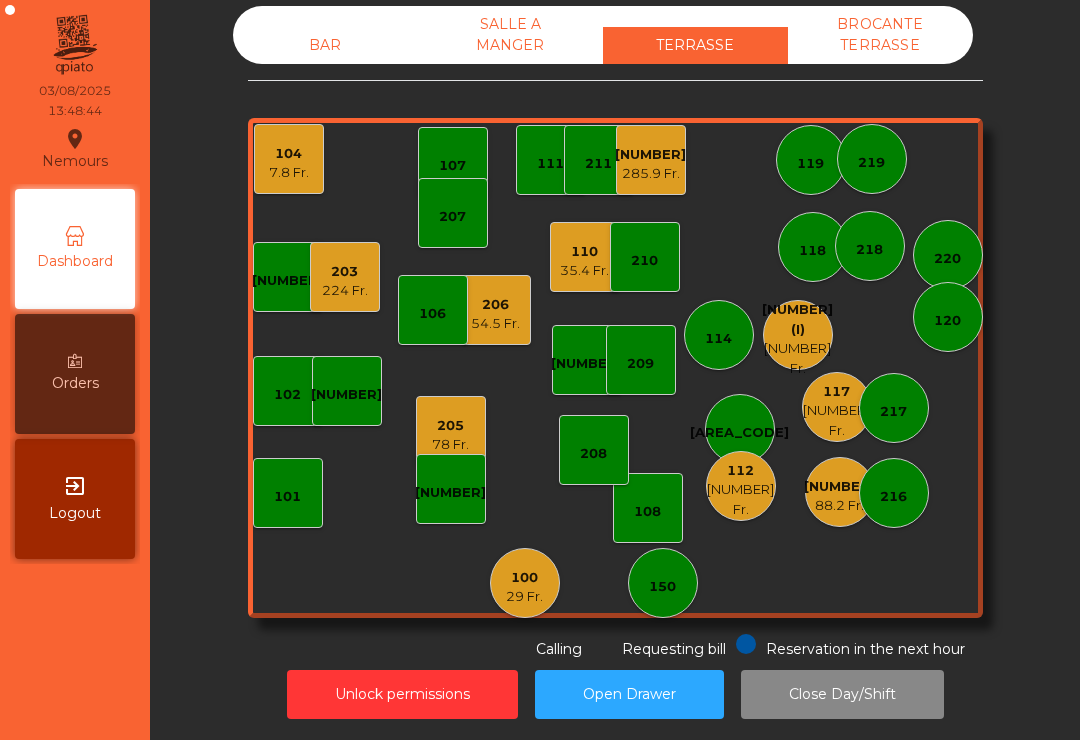 click on "[NUMBER] Fr." 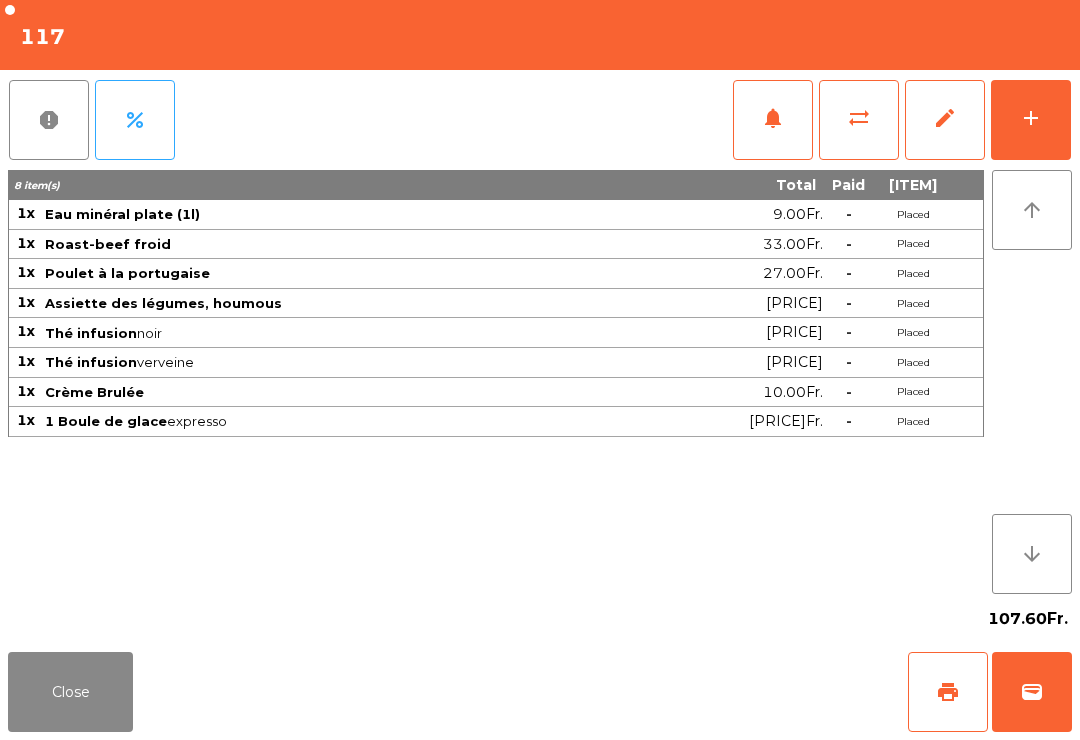 click on "print" 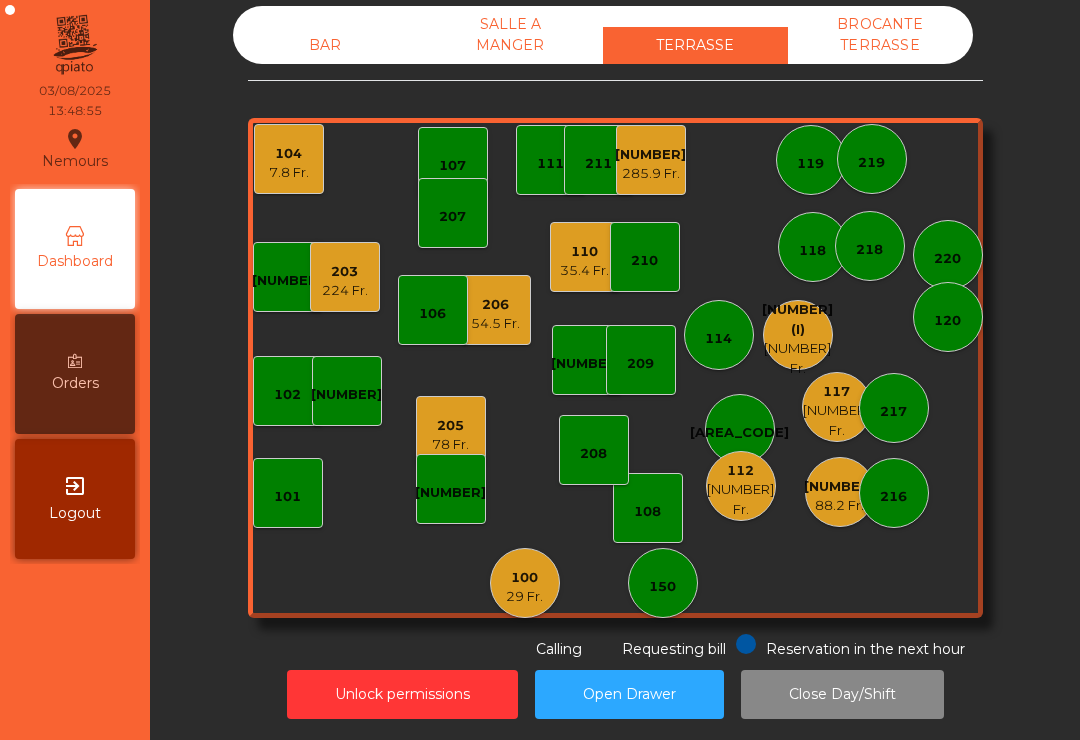 click on "[NUMBER] (I)" 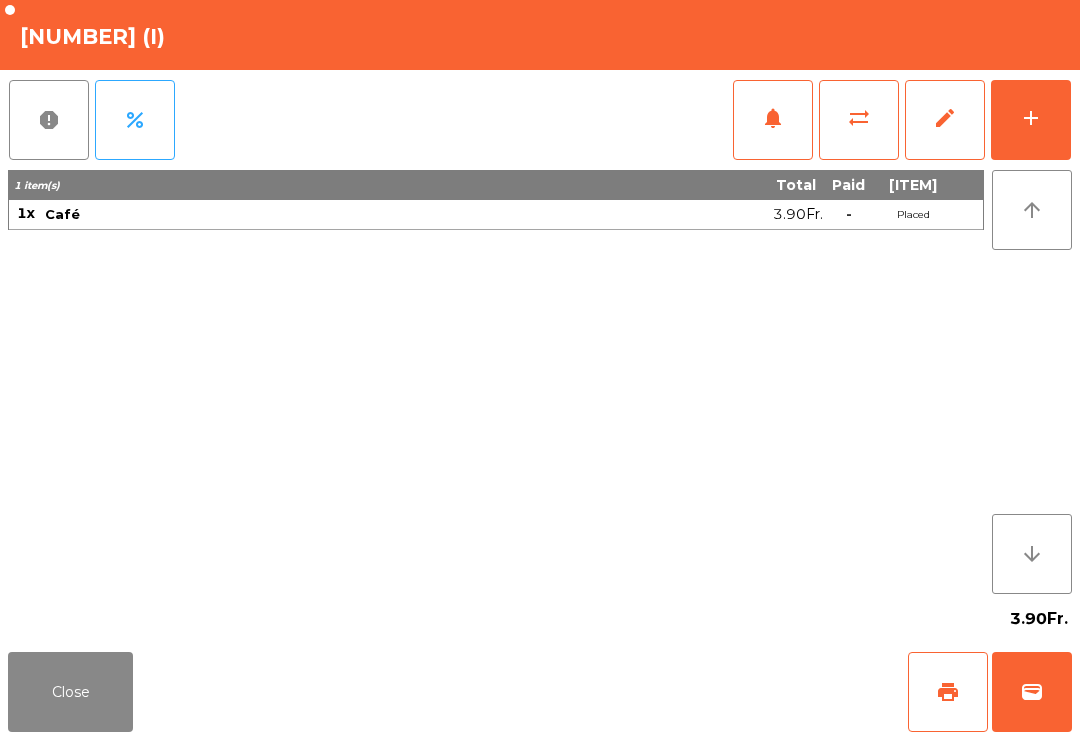 click on "print" 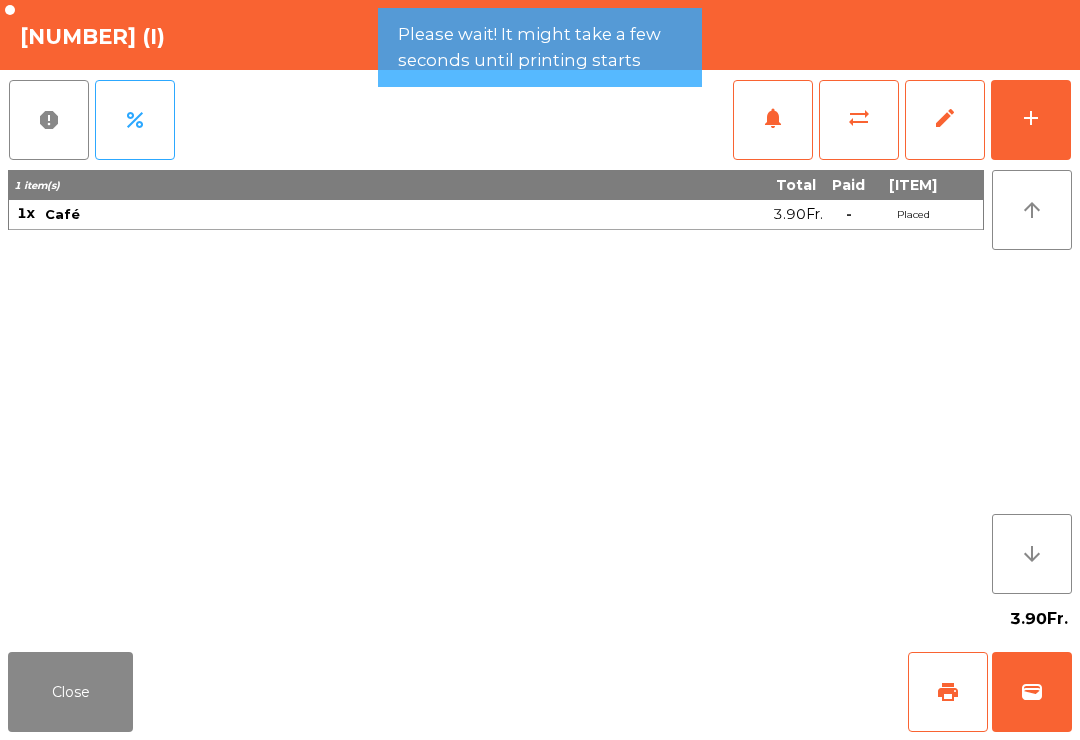 click on "wallet" 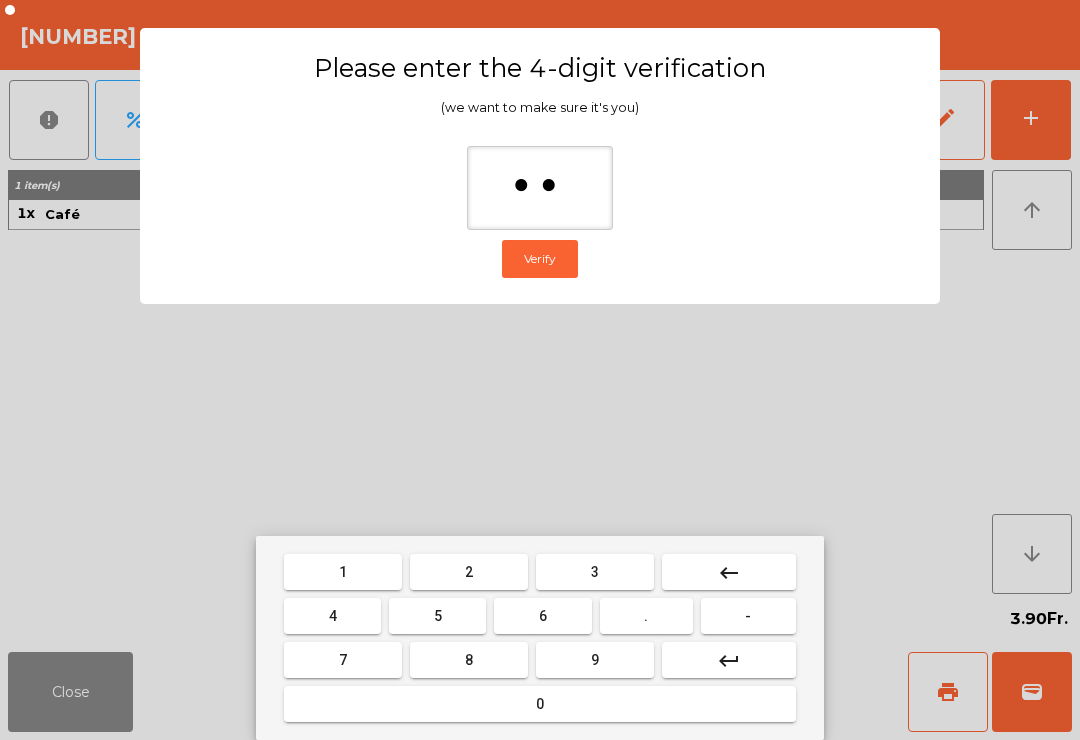 type on "***" 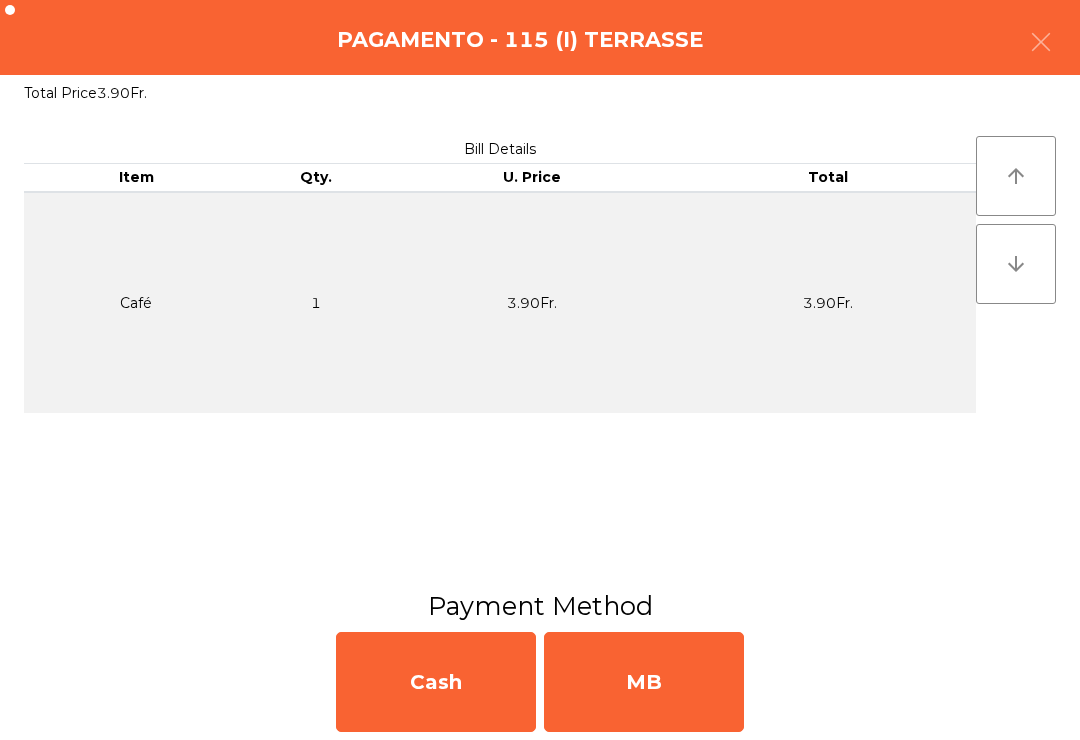 click on "MB" 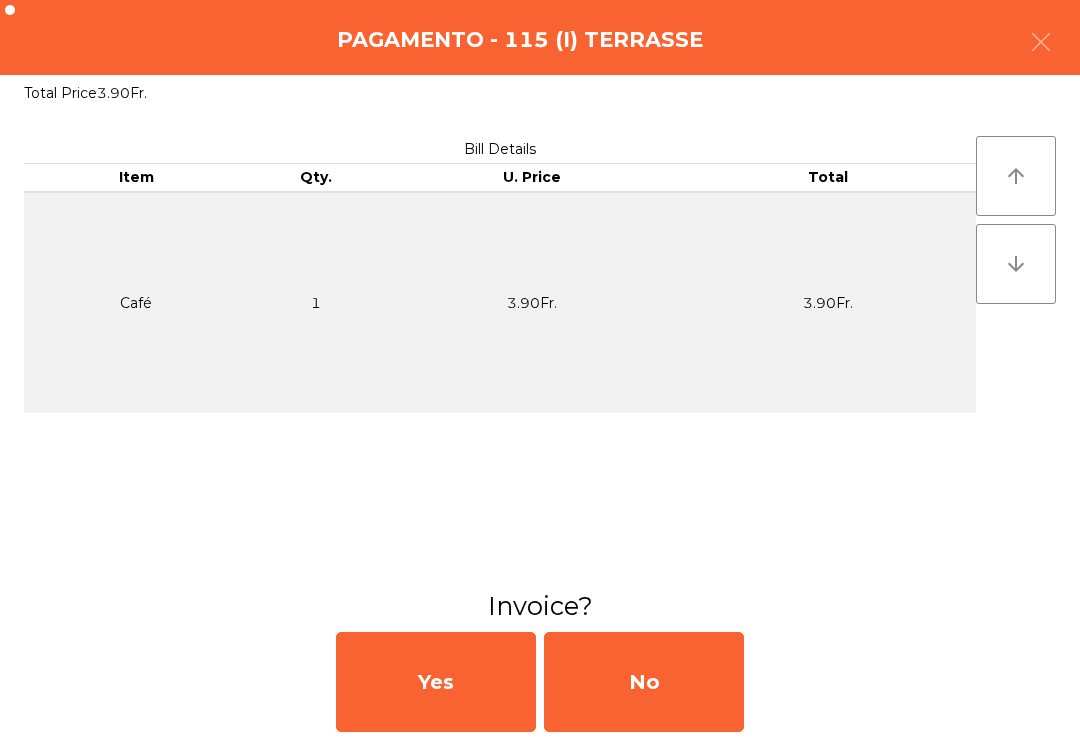 click on "No" 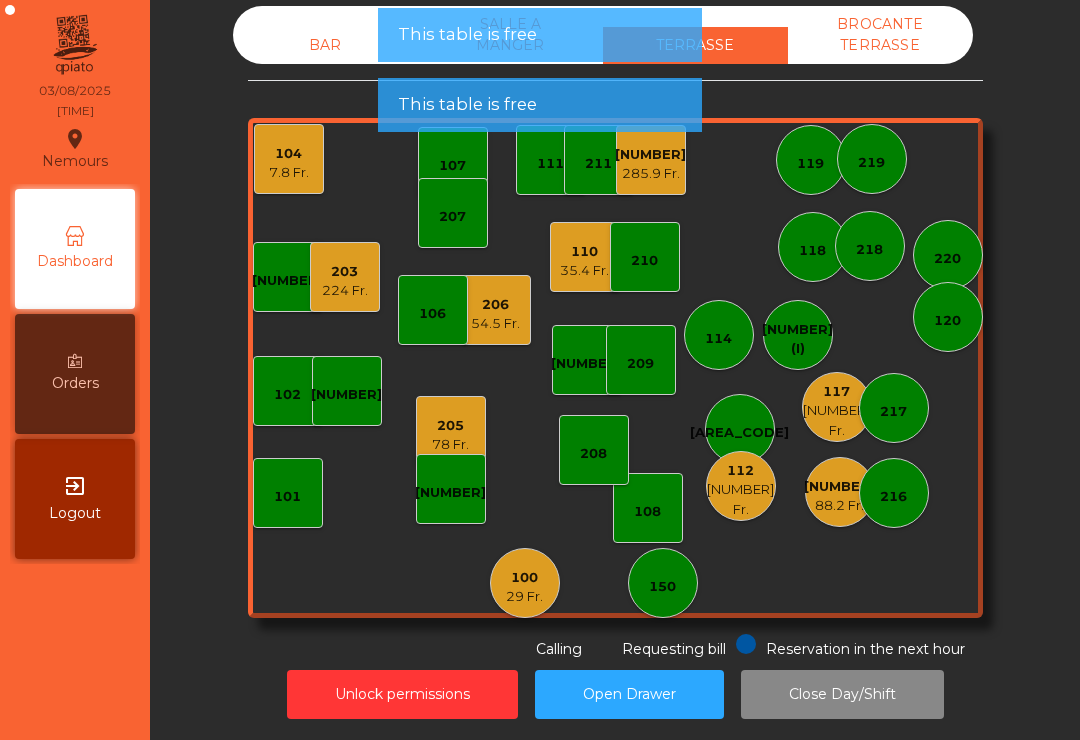 click on "7.8 Fr." 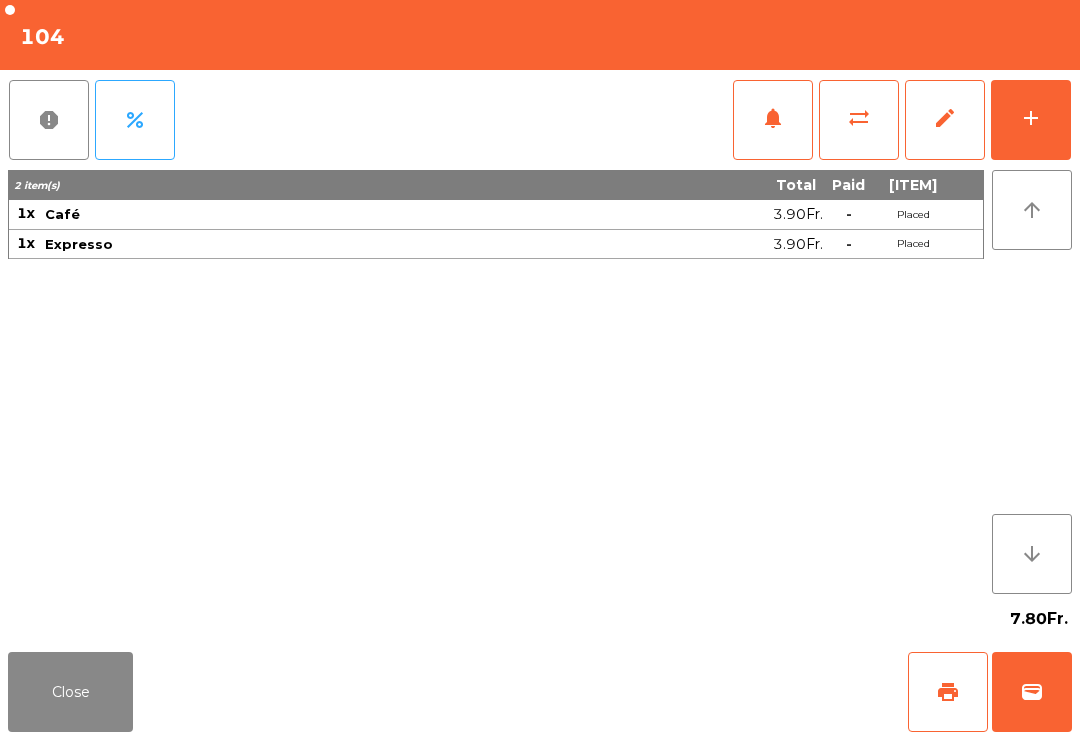 click on "wallet" 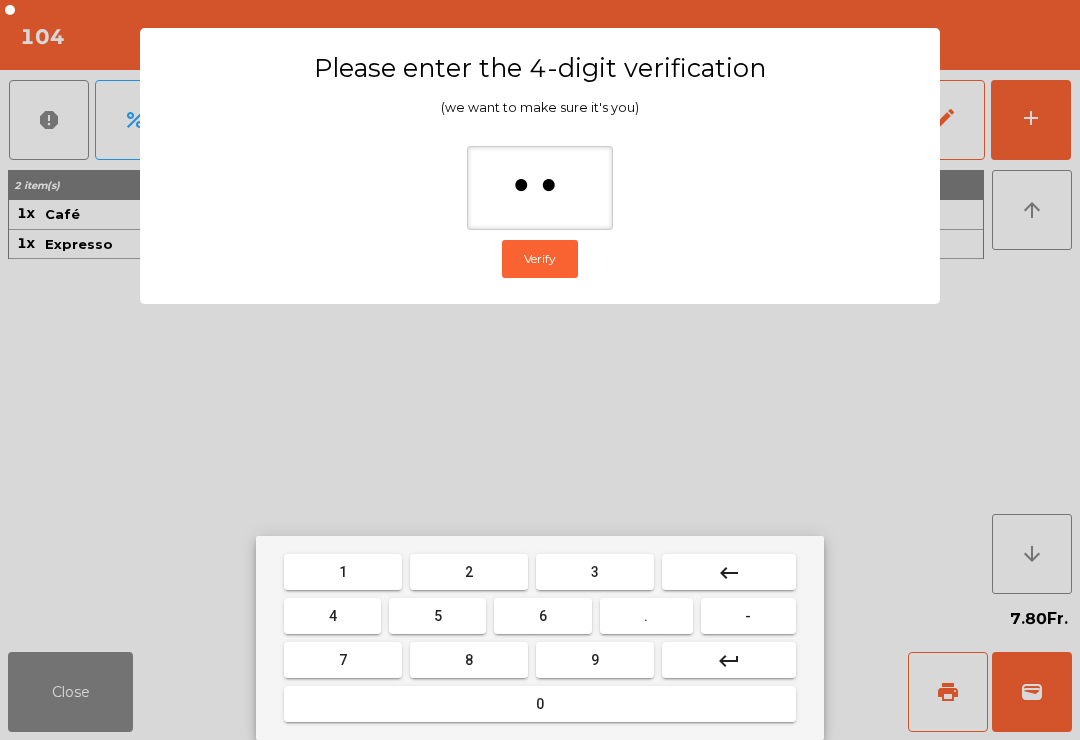 type on "***" 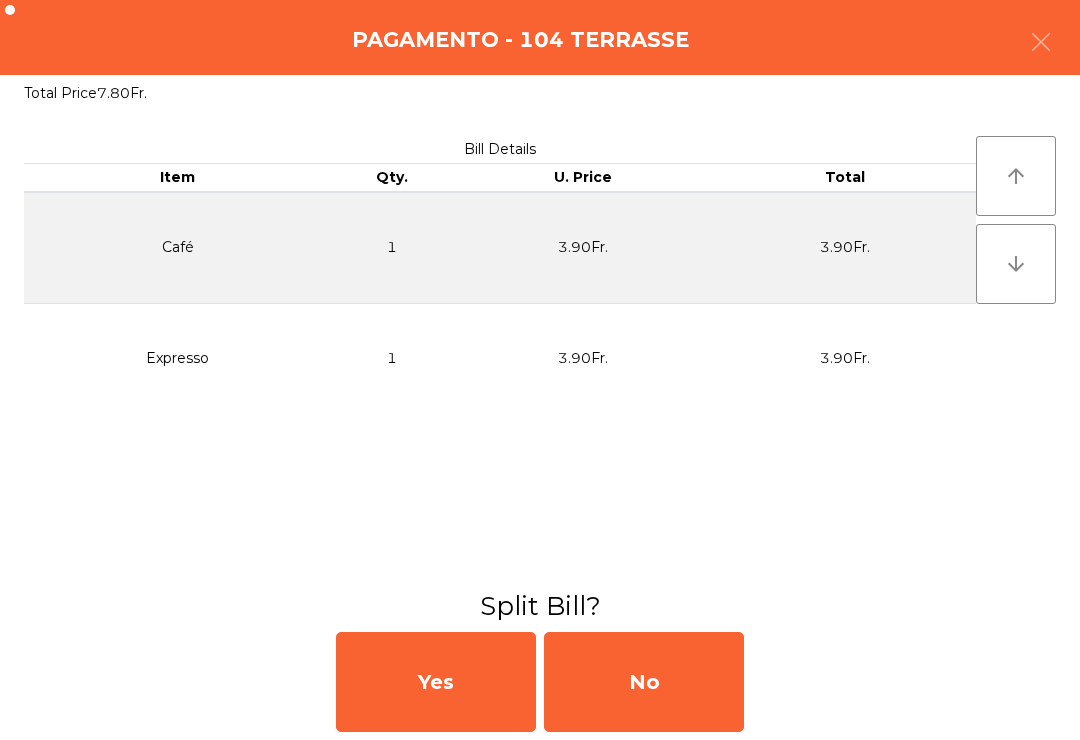 click on "Yes   No" 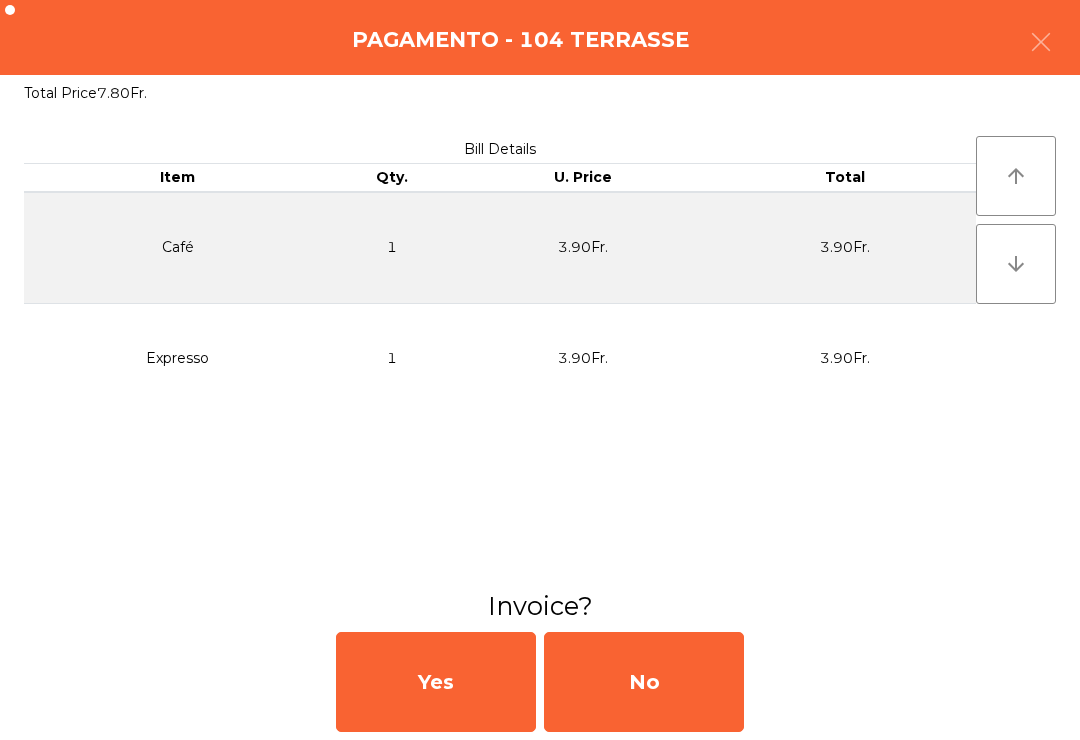 click on "No" 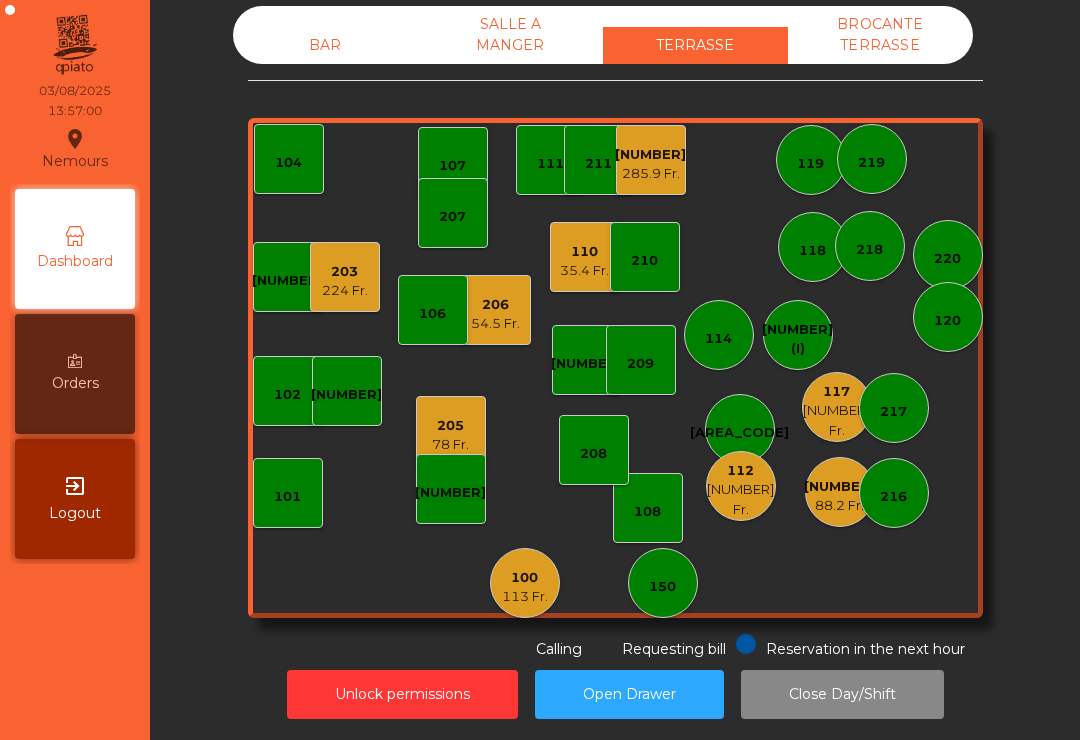 click on "54.5 Fr." 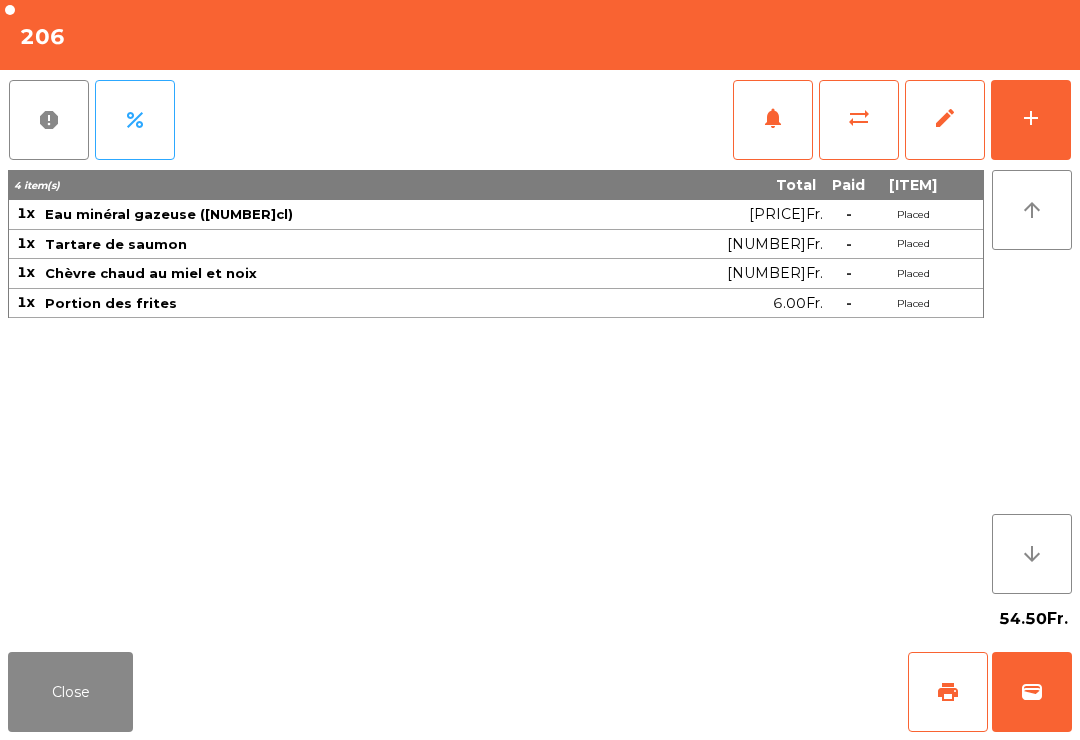 click on "add" 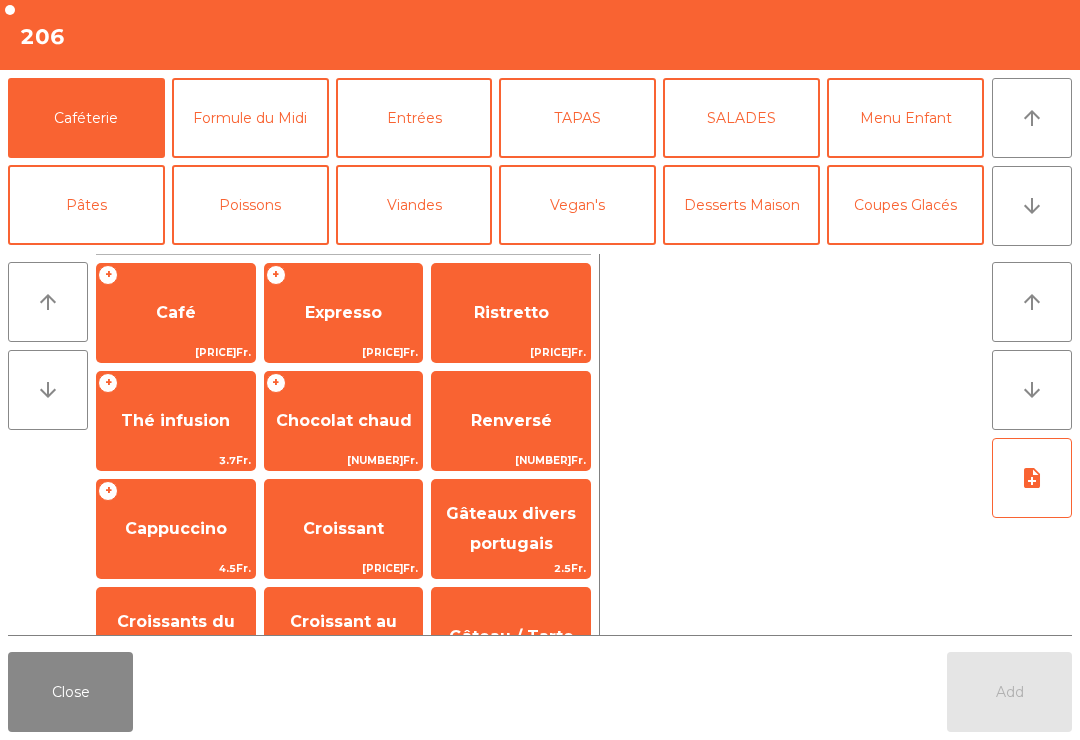 click on "Expresso" 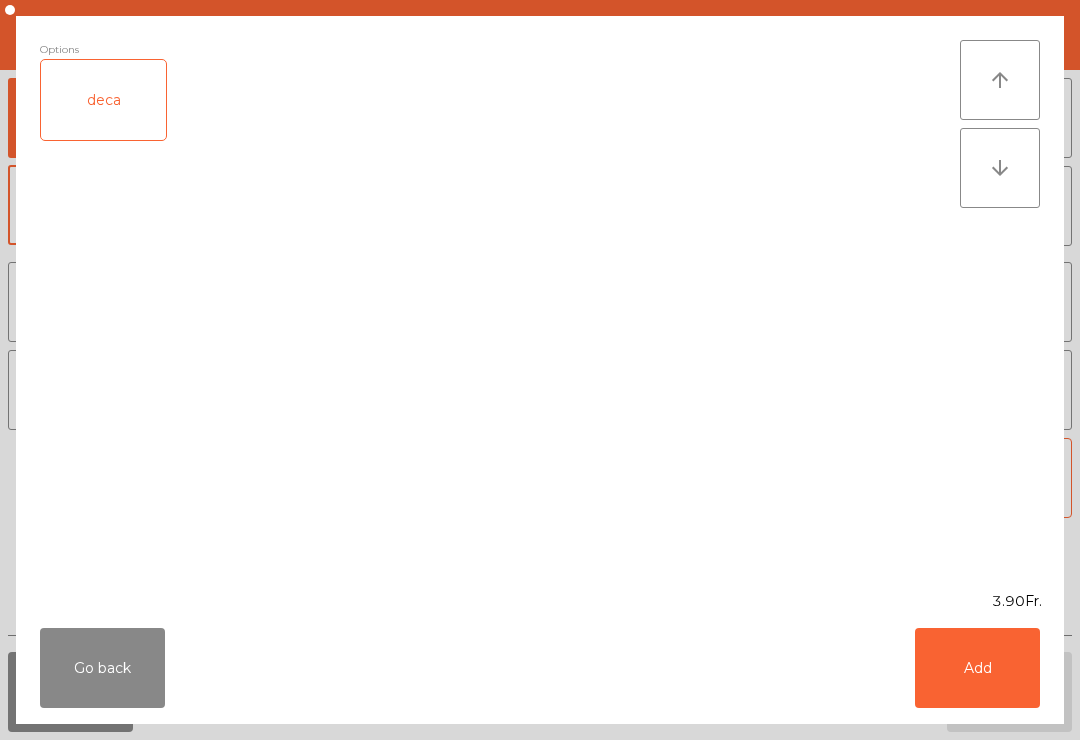 click on "Add" 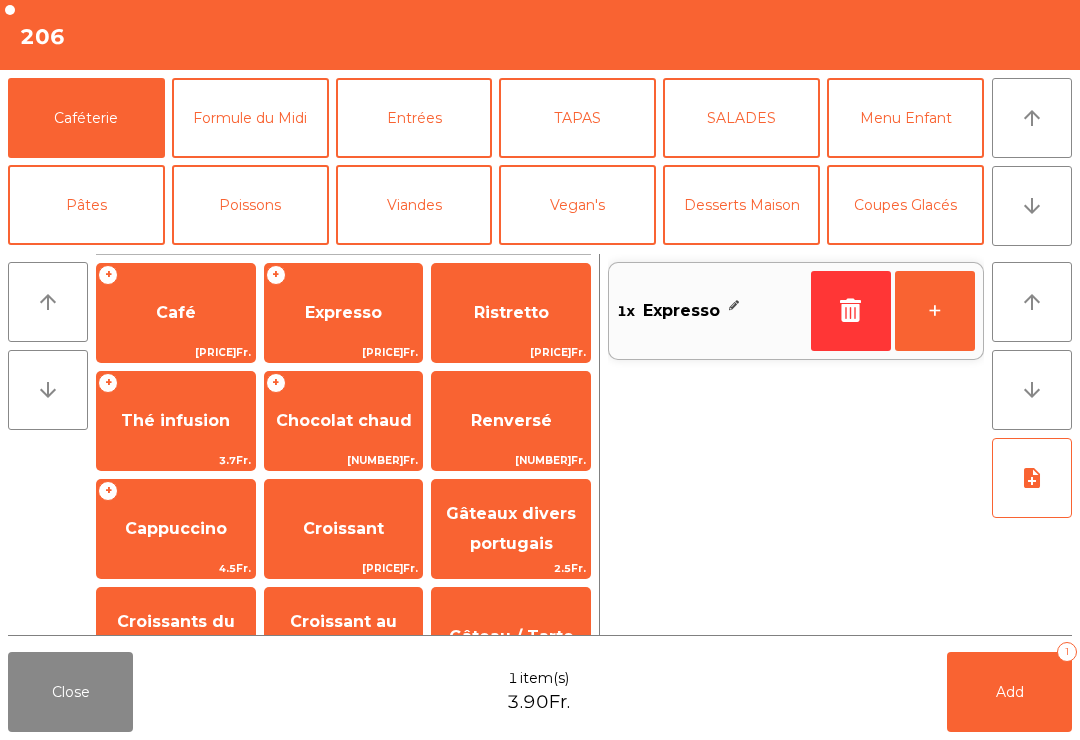 click on "Cappuccino" 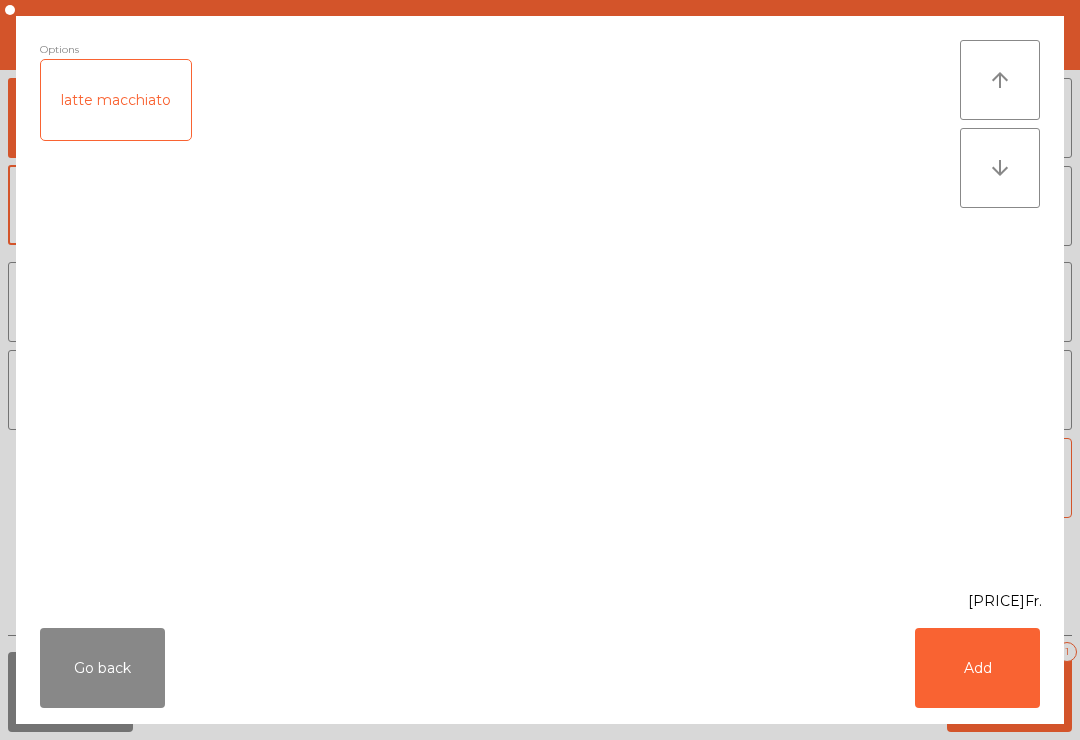 click on "Add" 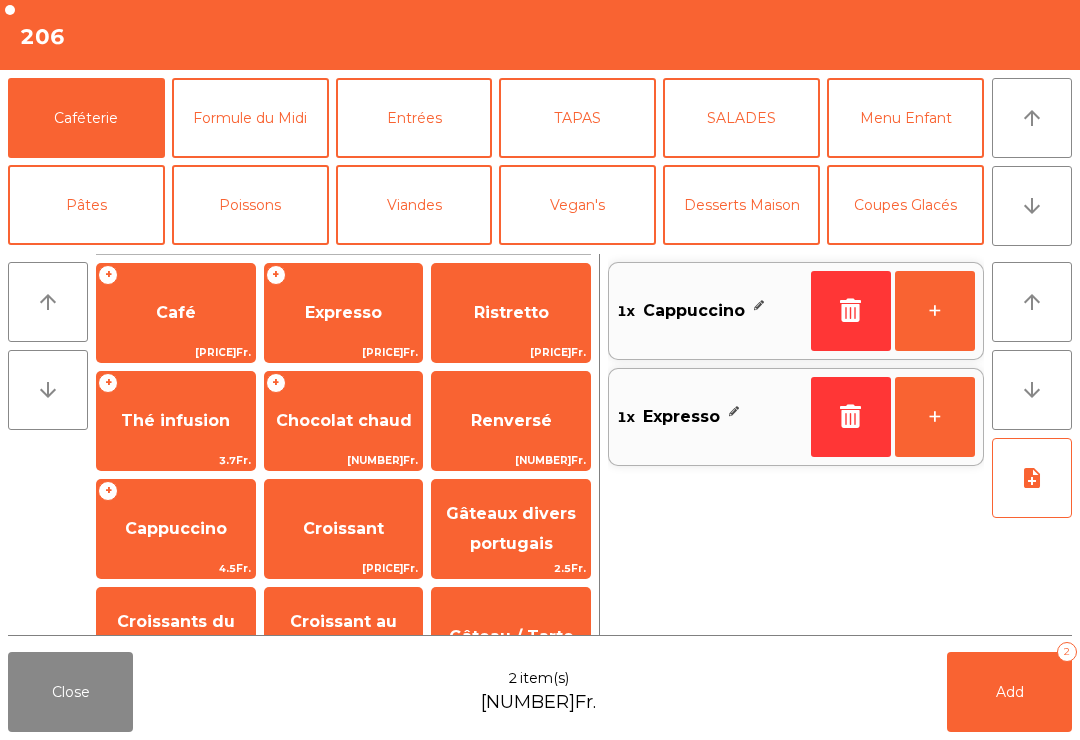 click on "Add   2" 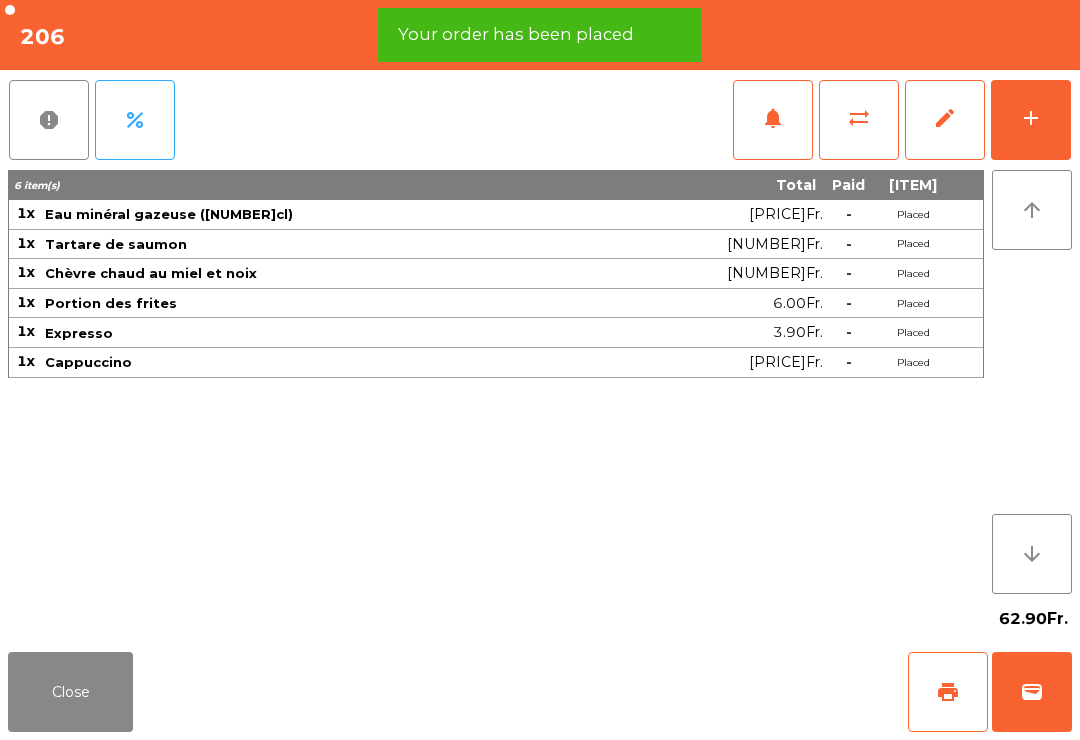 click on "Close" 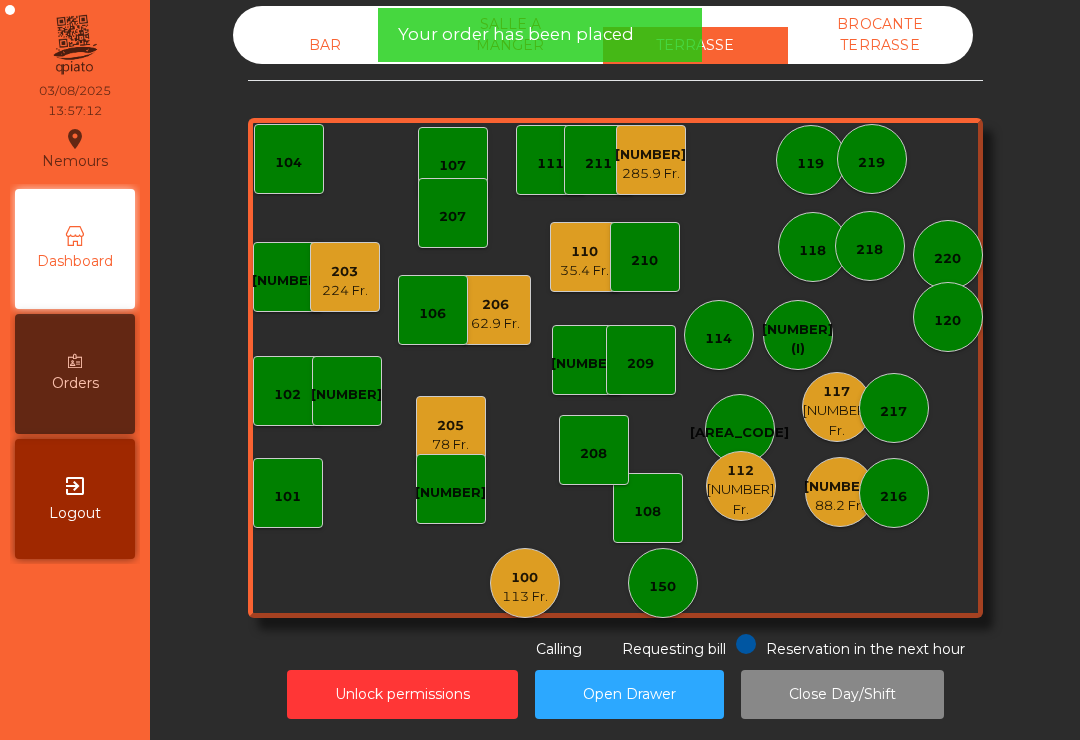 click on "117   107.6 Fr." 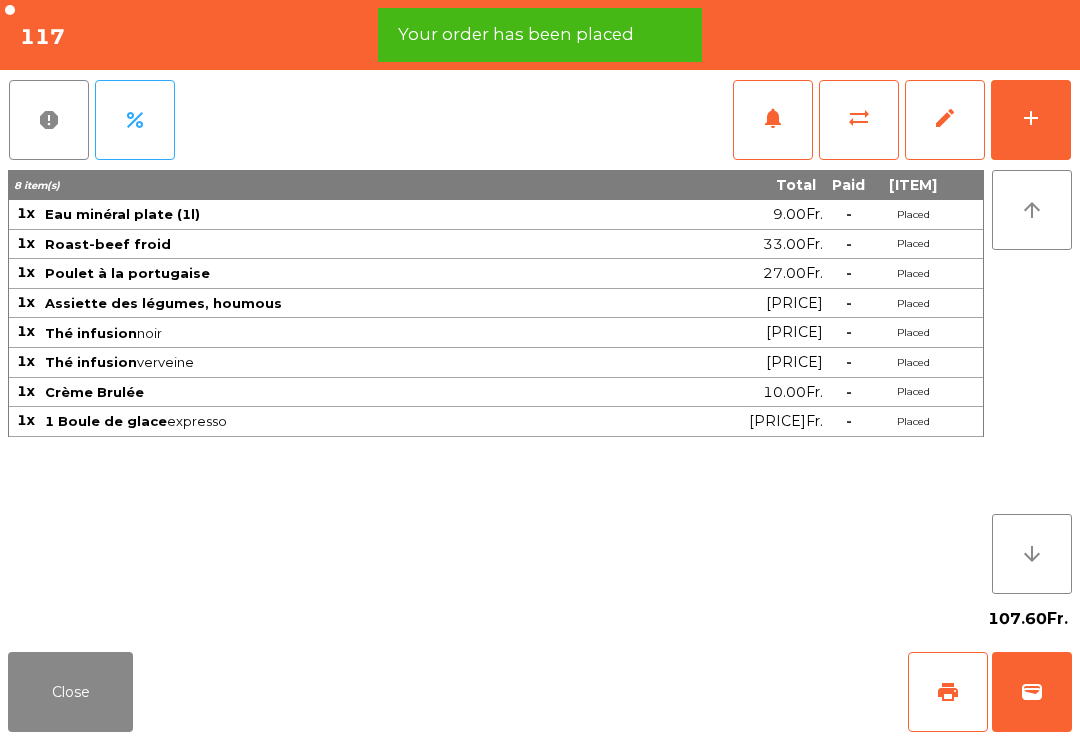 click on "wallet" 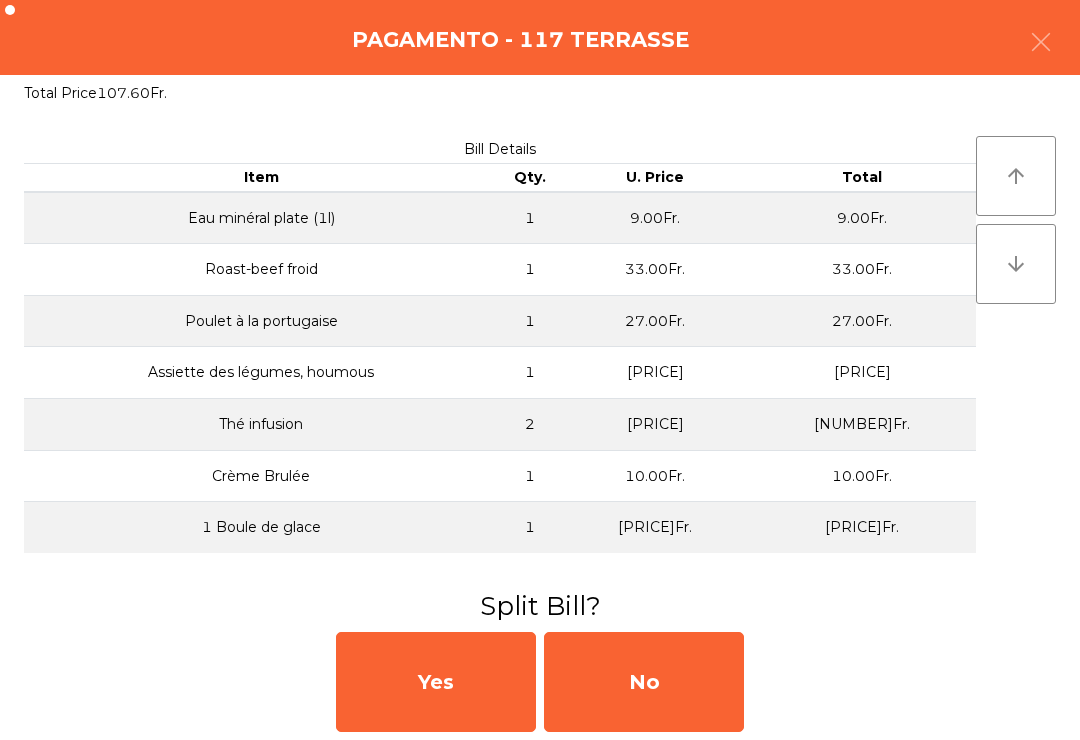click on "No" 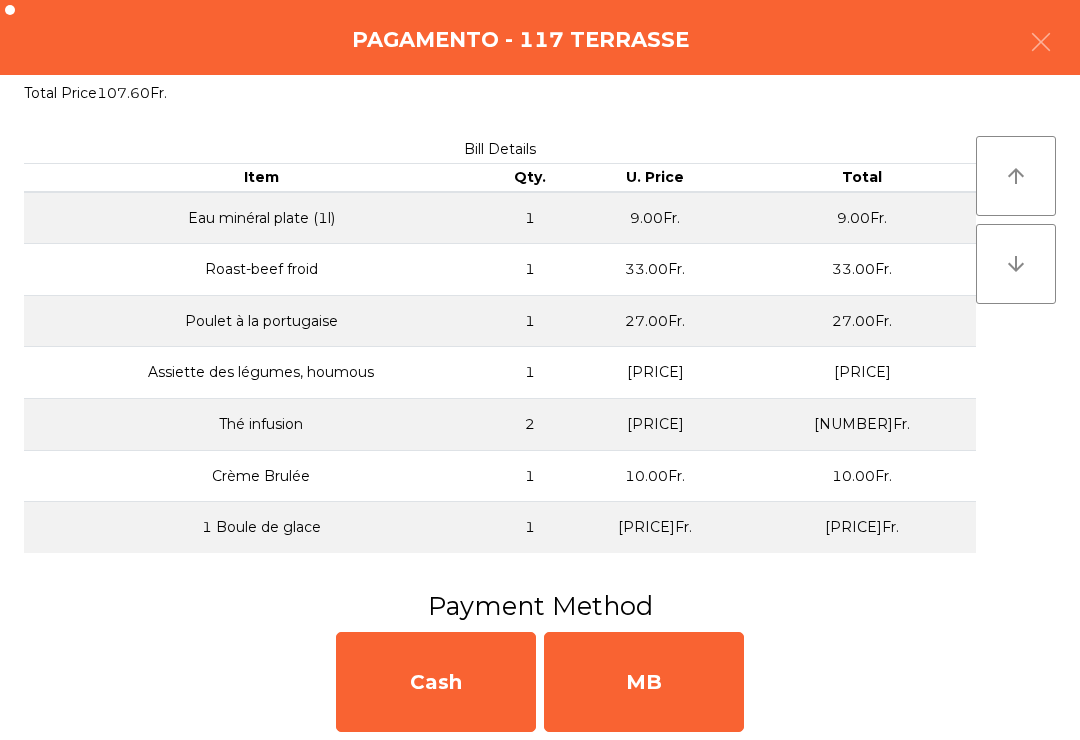 click on "MB" 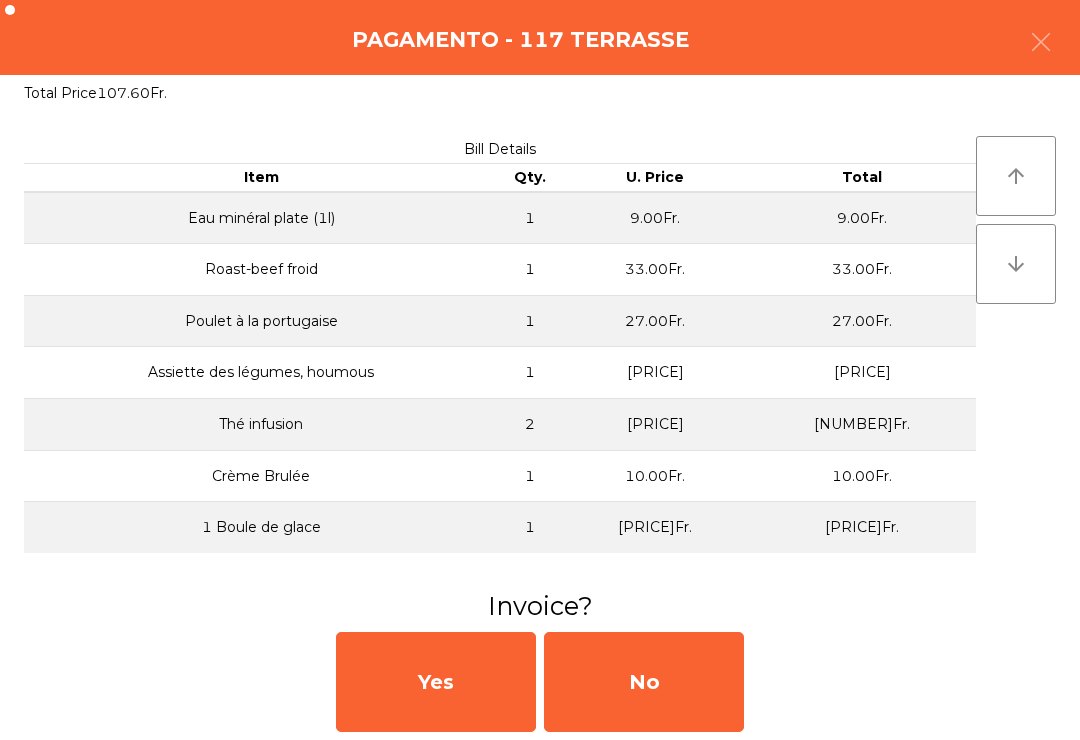 click on "No" 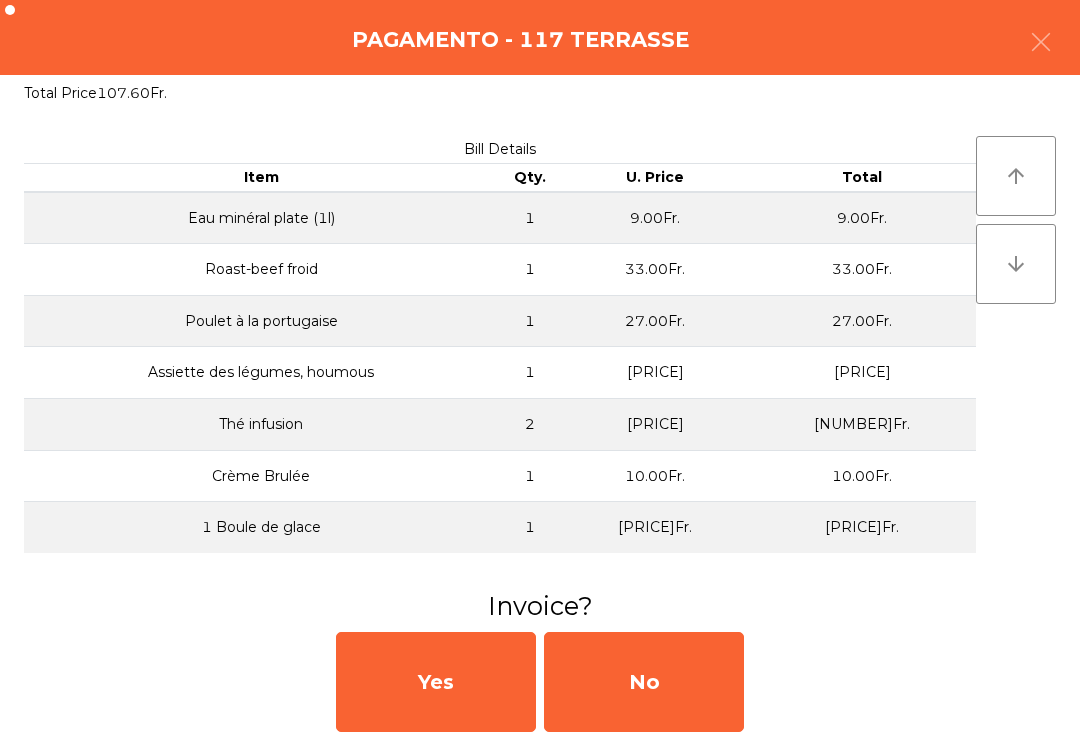 click on "No" 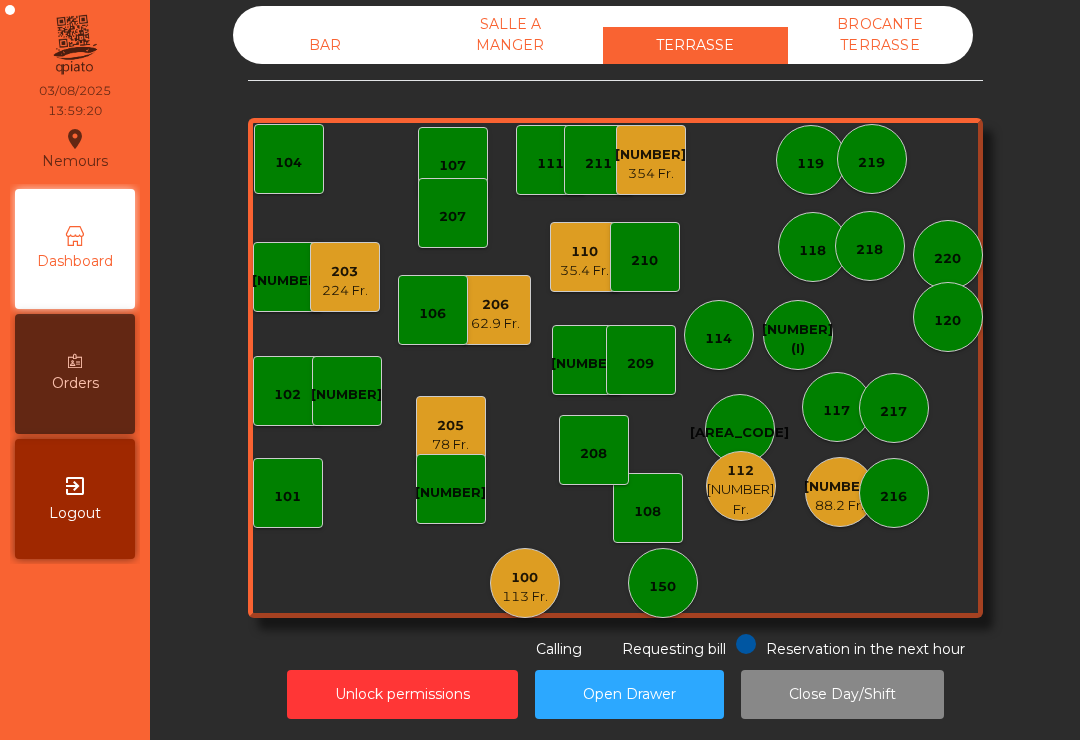click on "[NUMBER]" 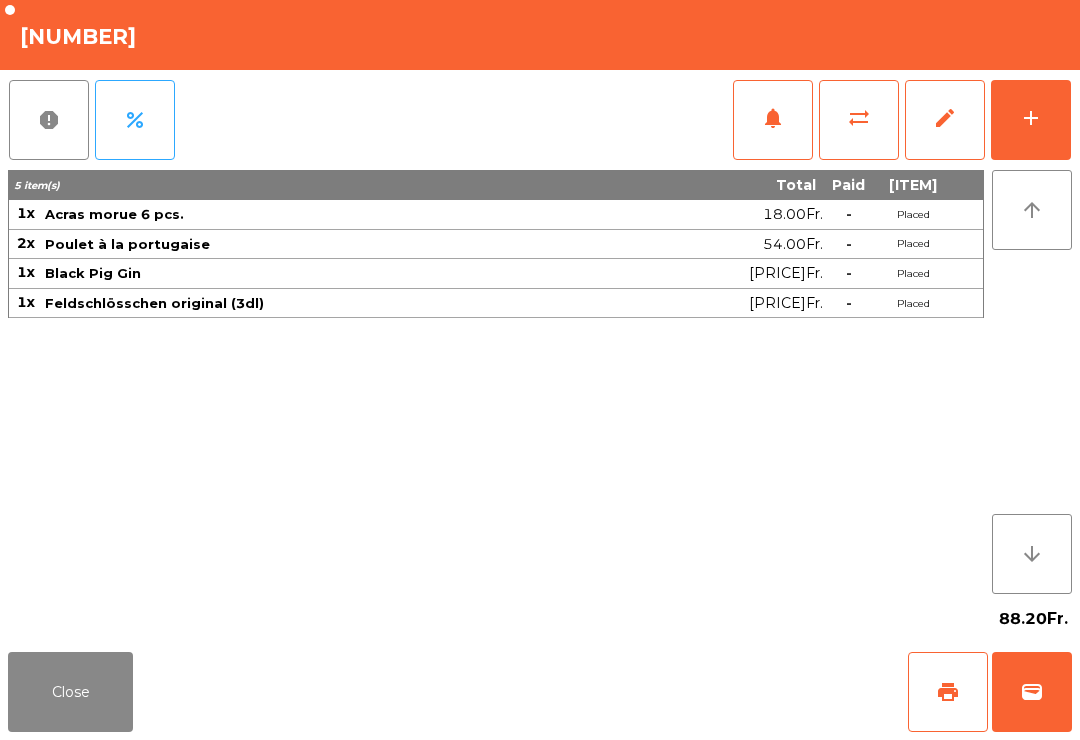 click on "notifications" 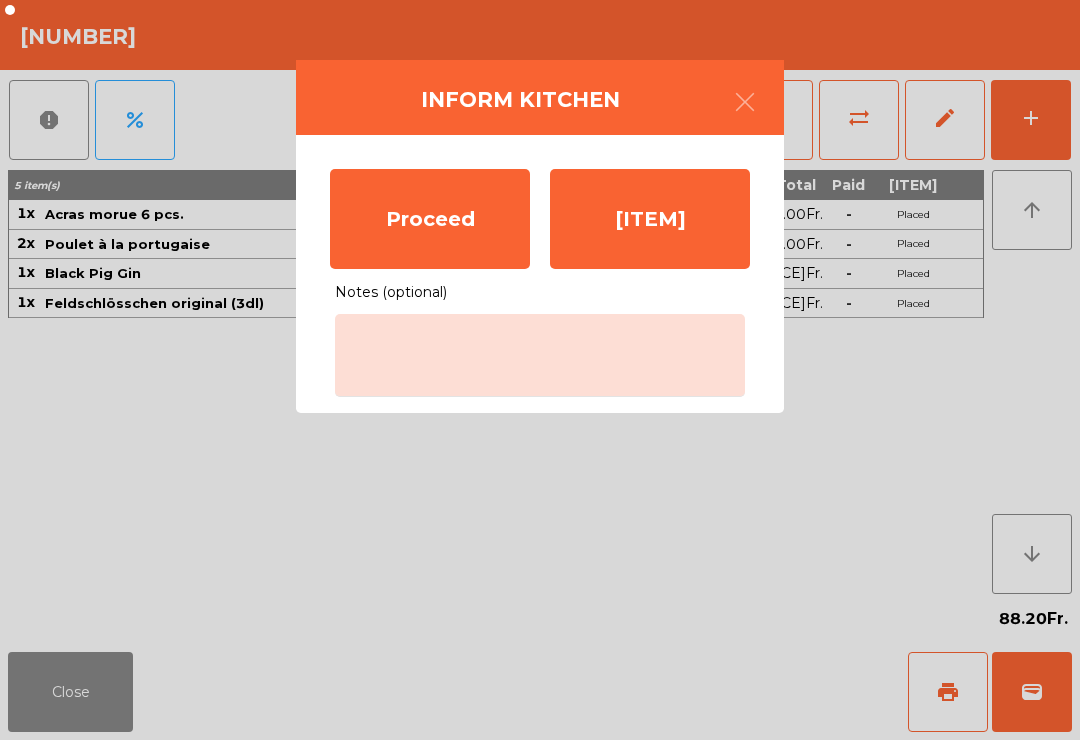 click on "Proceed" 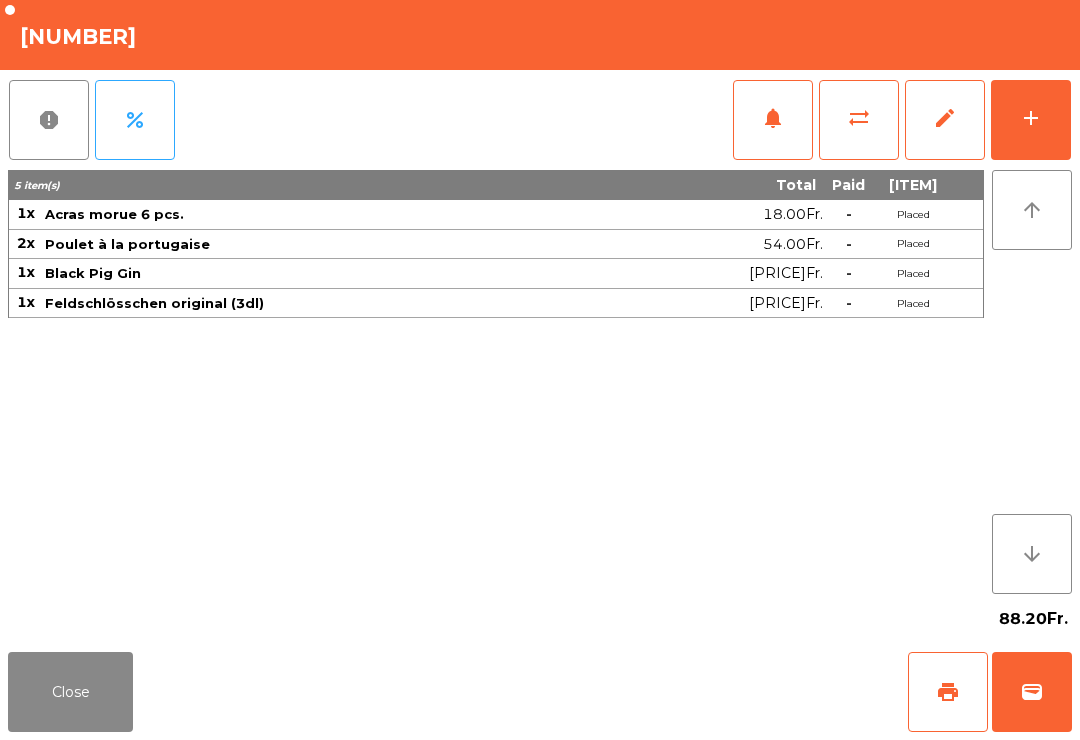 click on "Close" 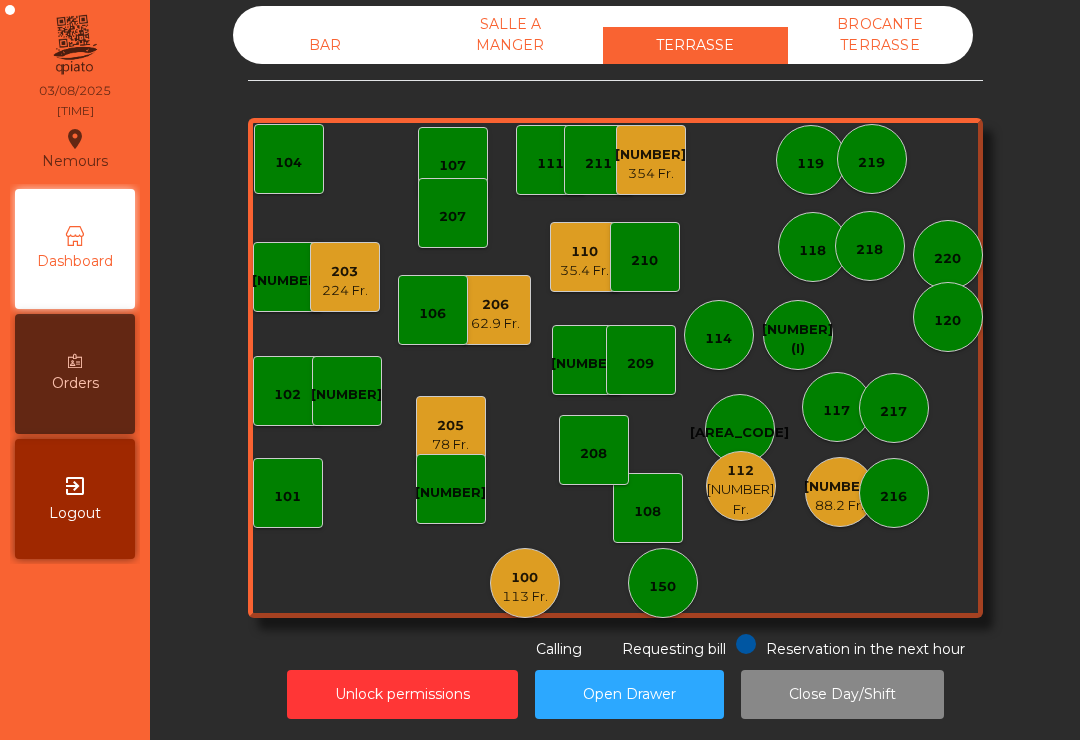click on "100" 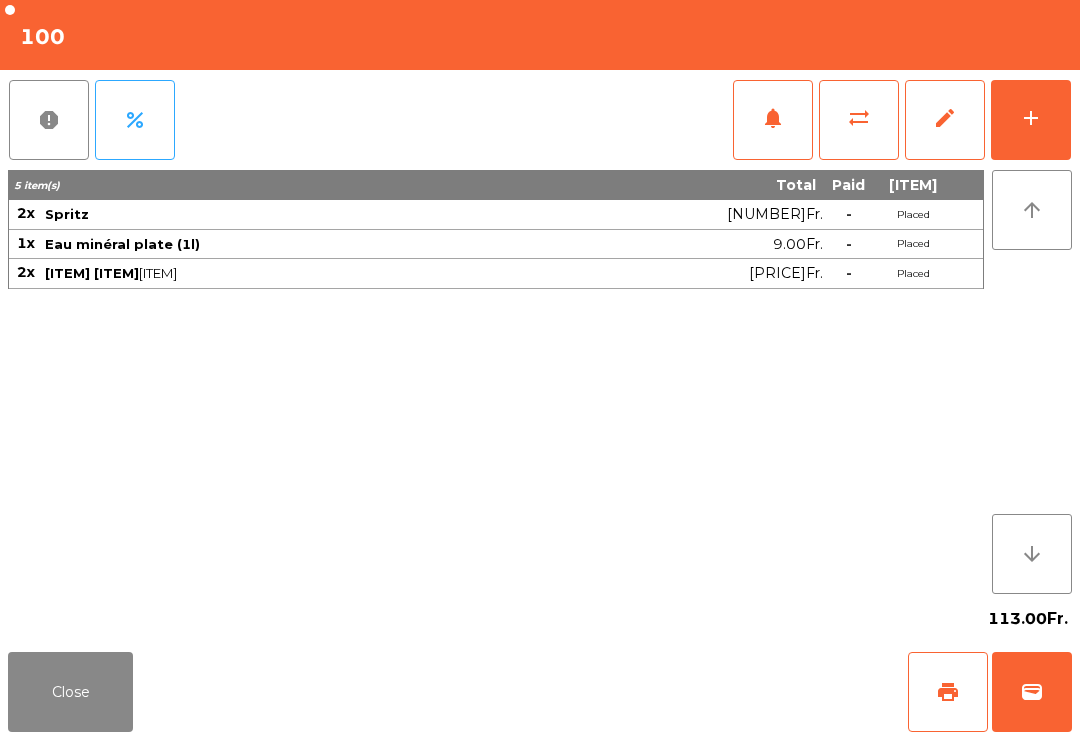 click on "Close" 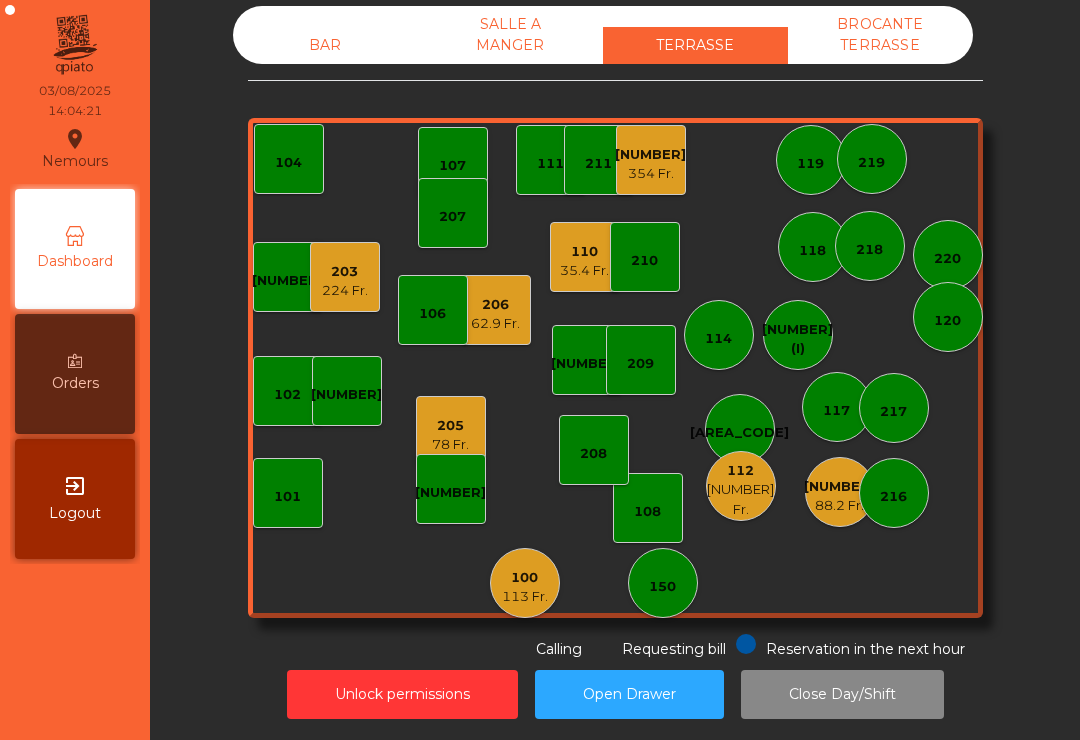 click on "203" 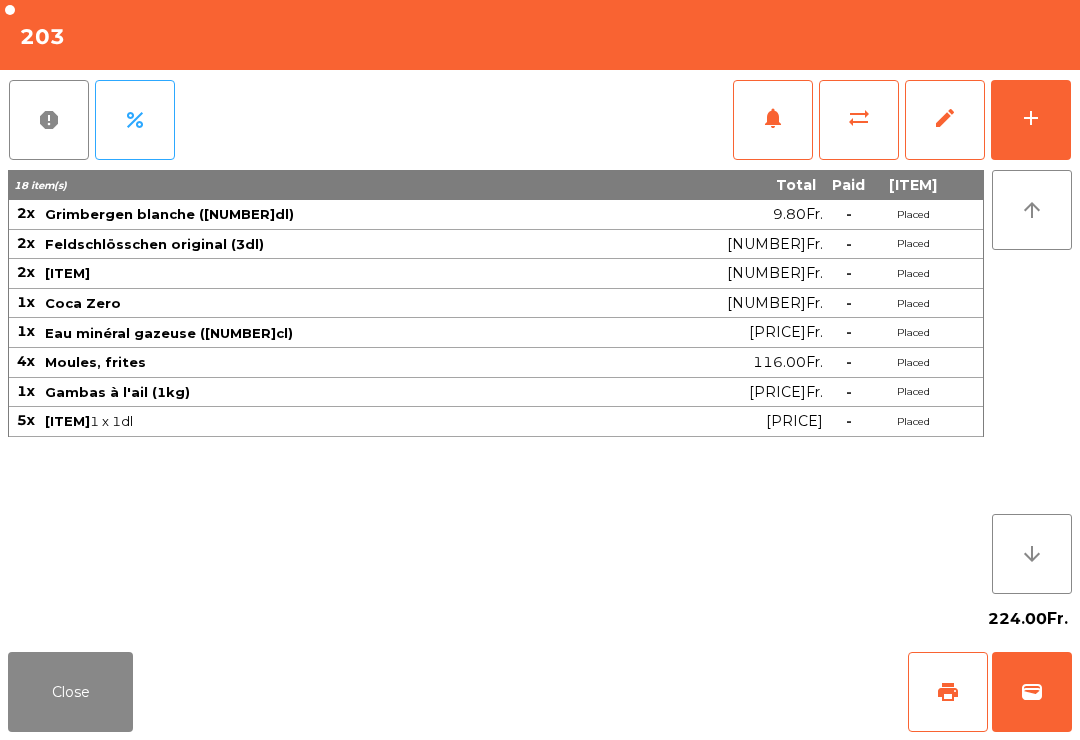 click on "add" 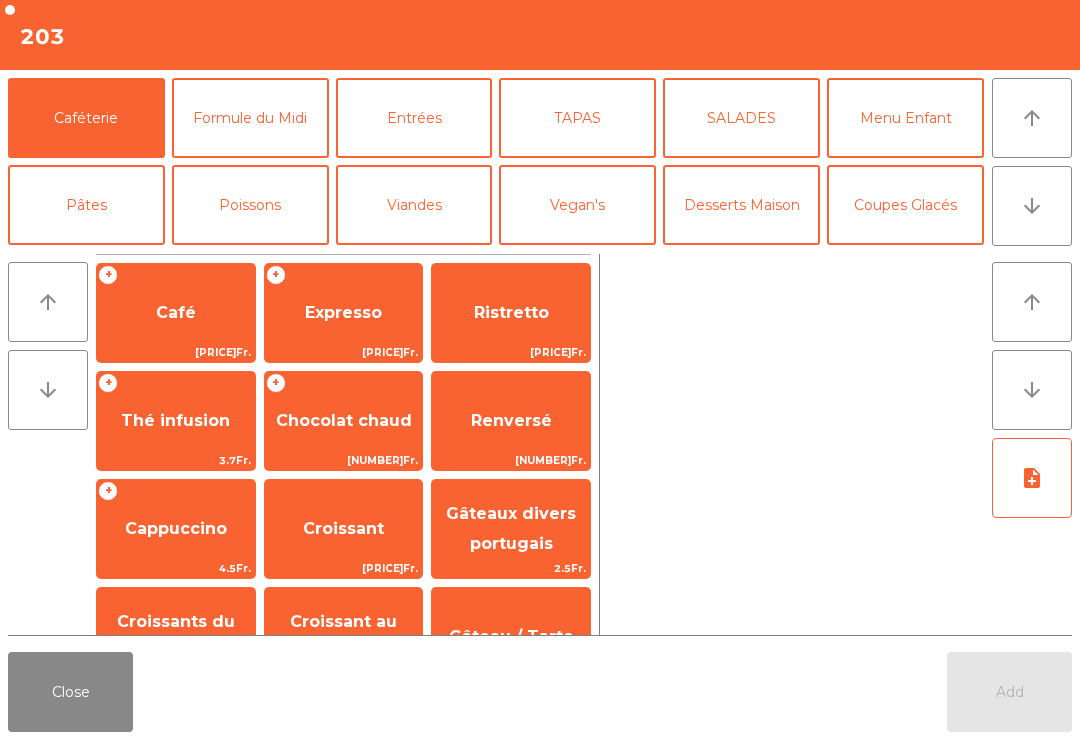 click on "Desserts Maison" 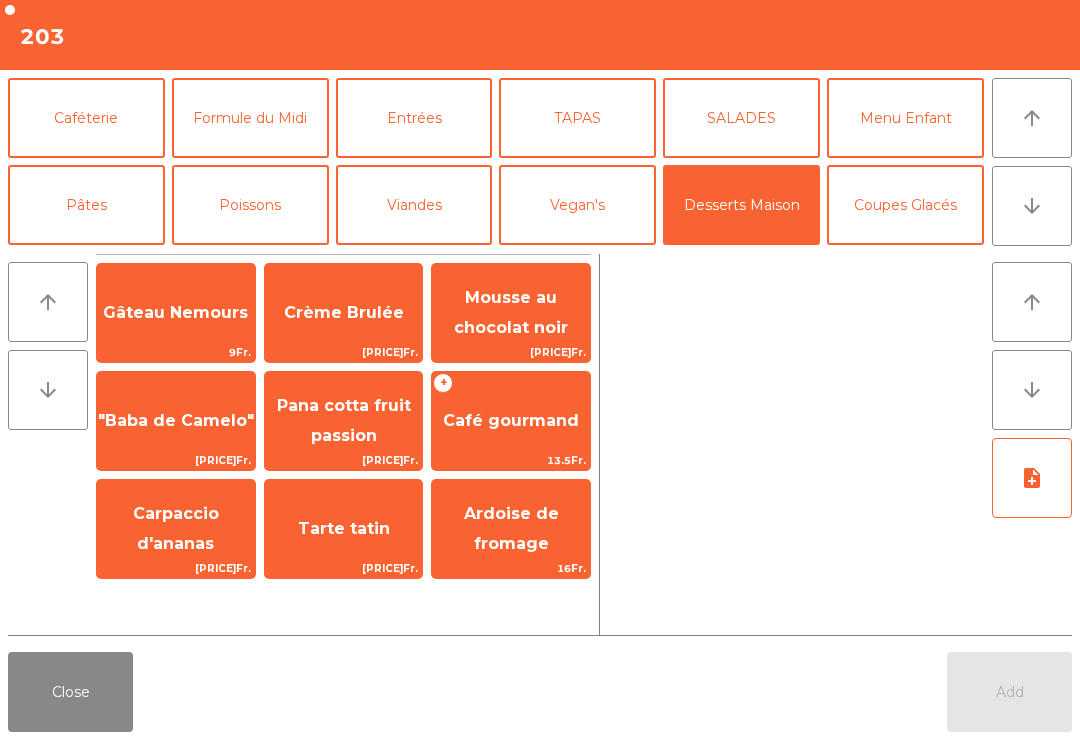 click on "Café gourmand" 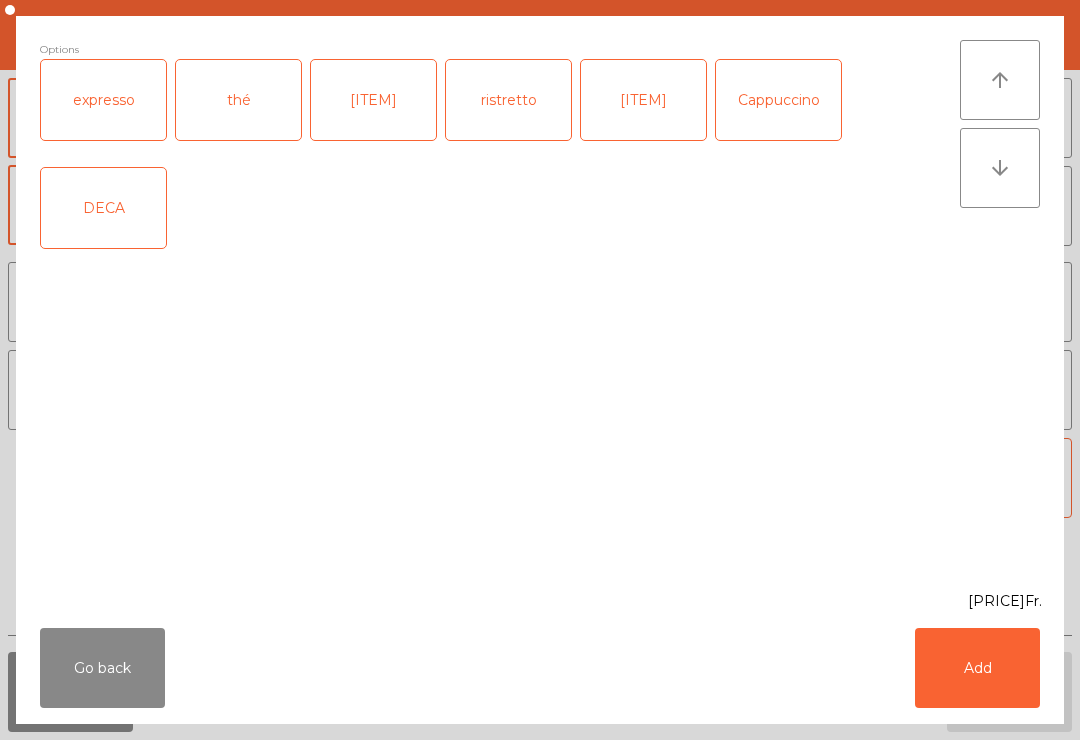click on "[ITEM]" 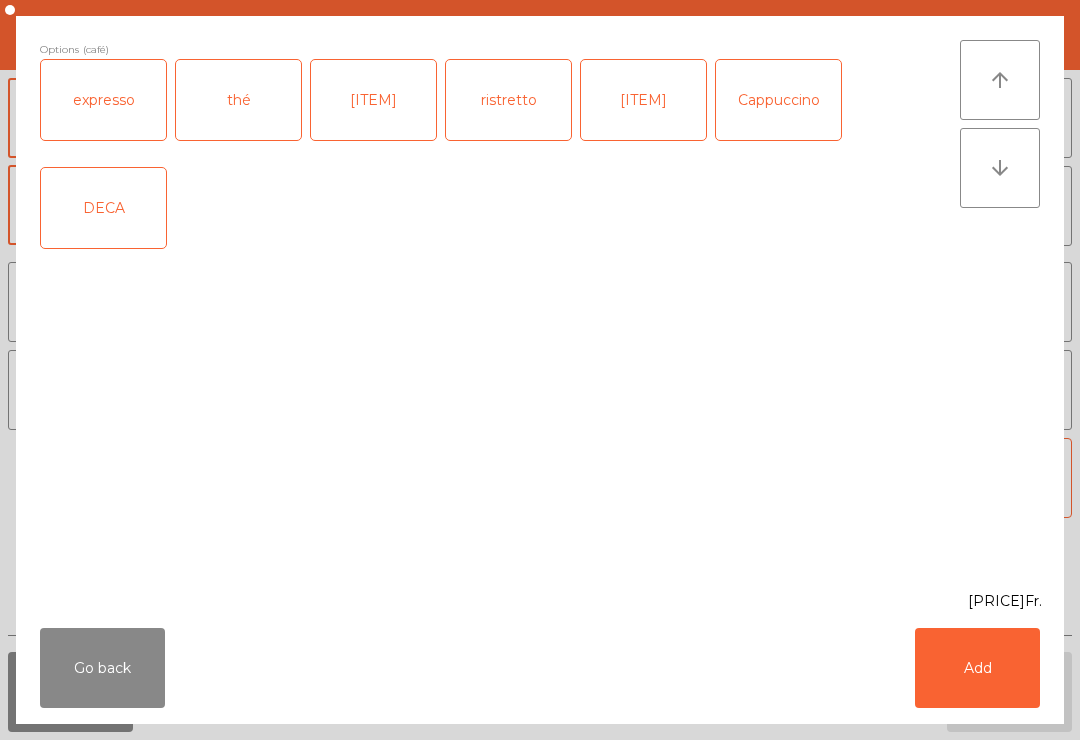 click on "Add" 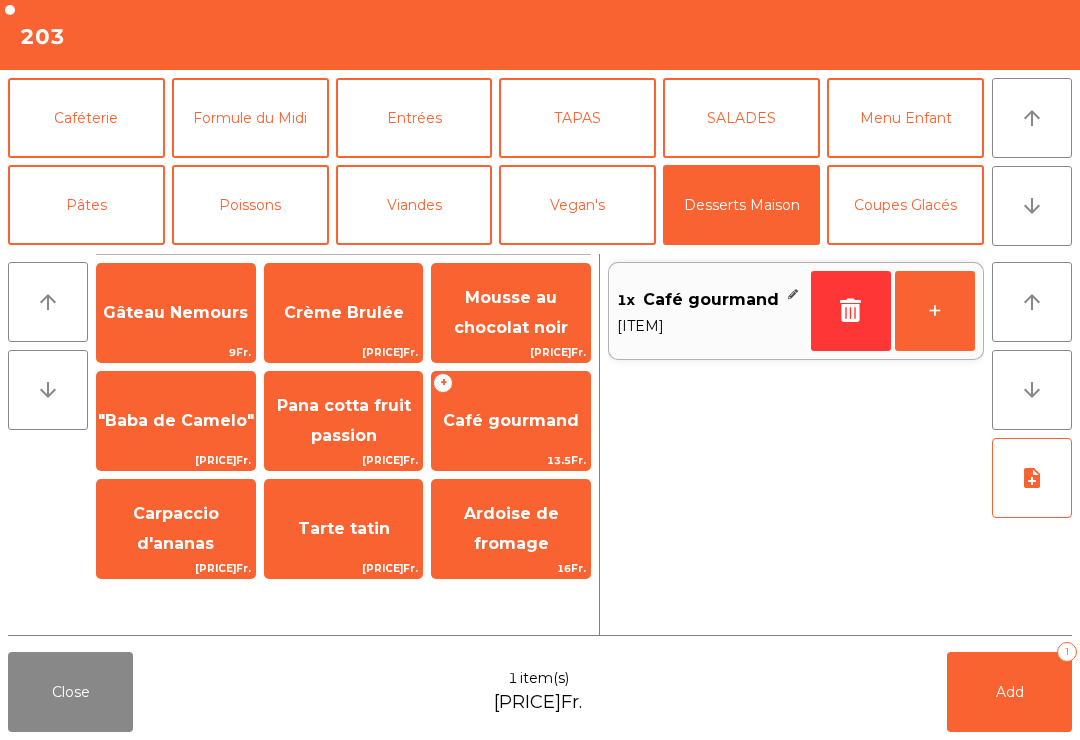click on "+" 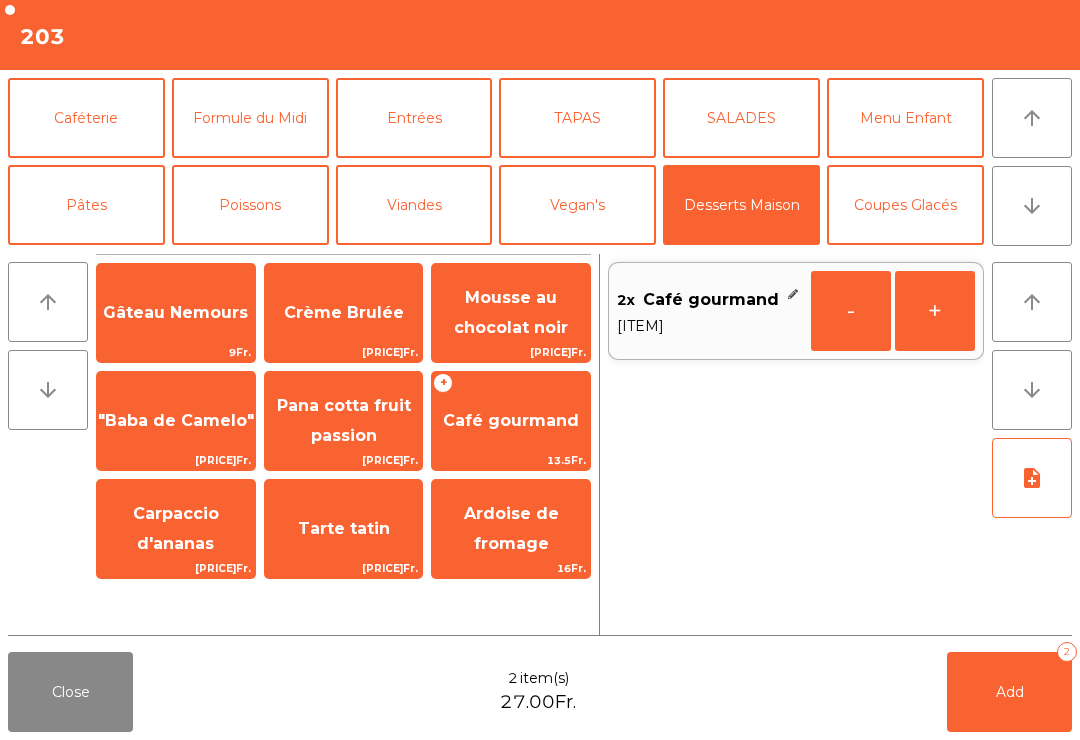 click on "Caféterie" 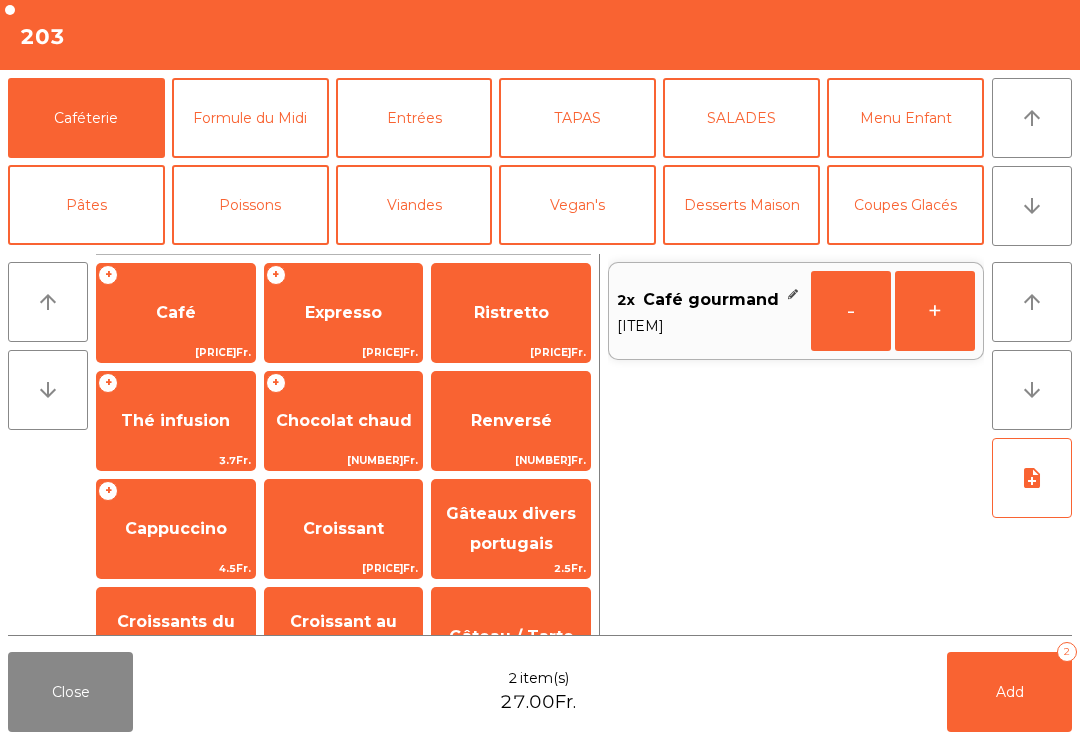 click on "Expresso" 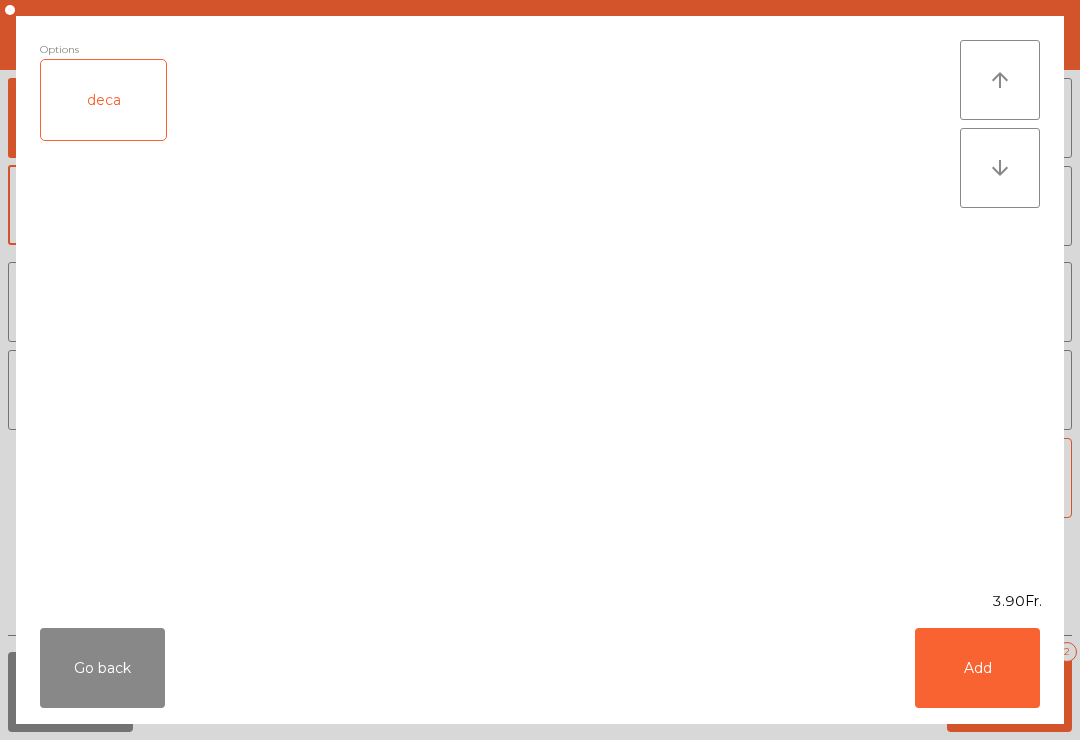click on "Add" 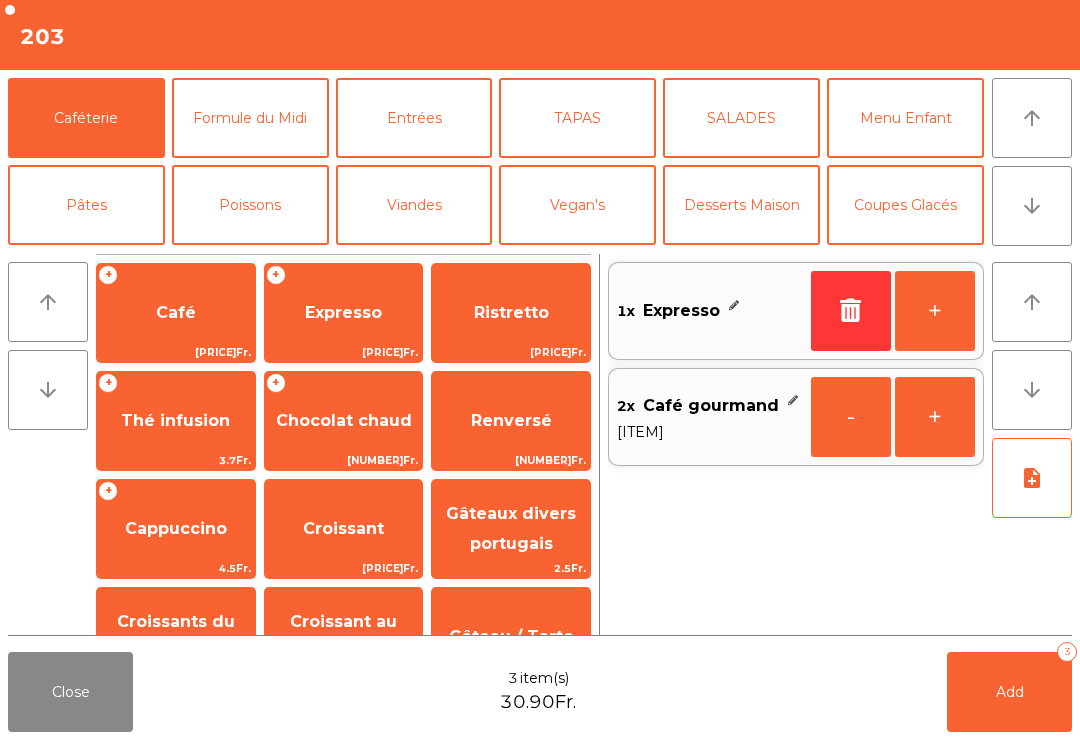 click on "+" 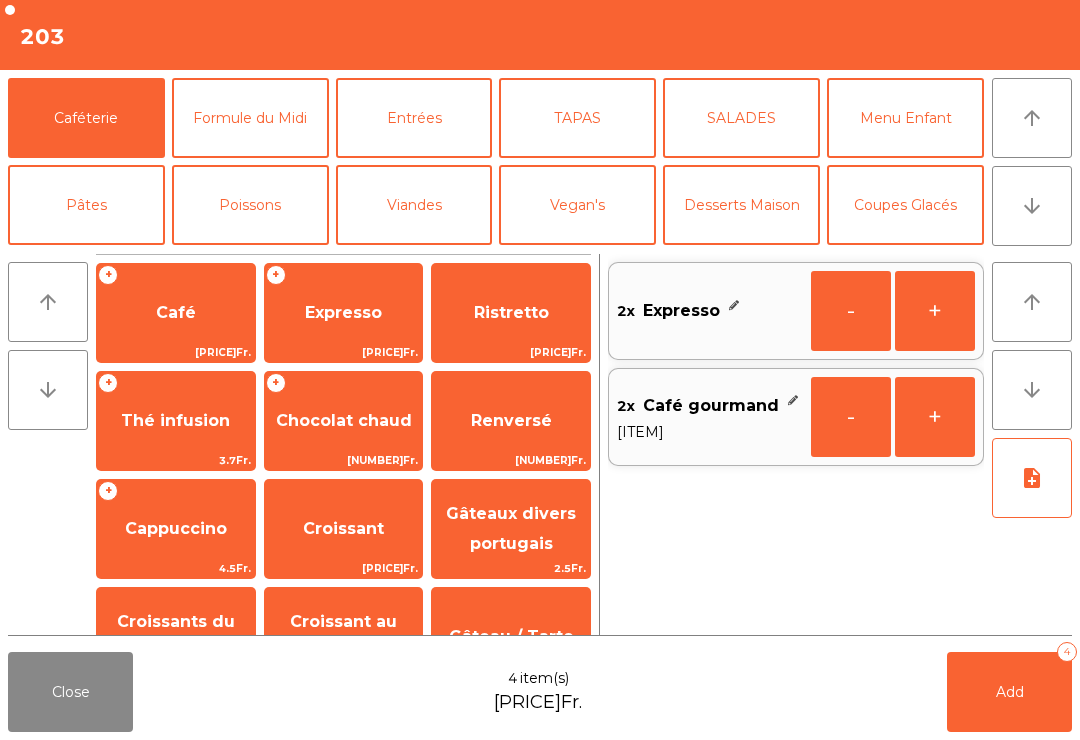 click on "arrow_upward" 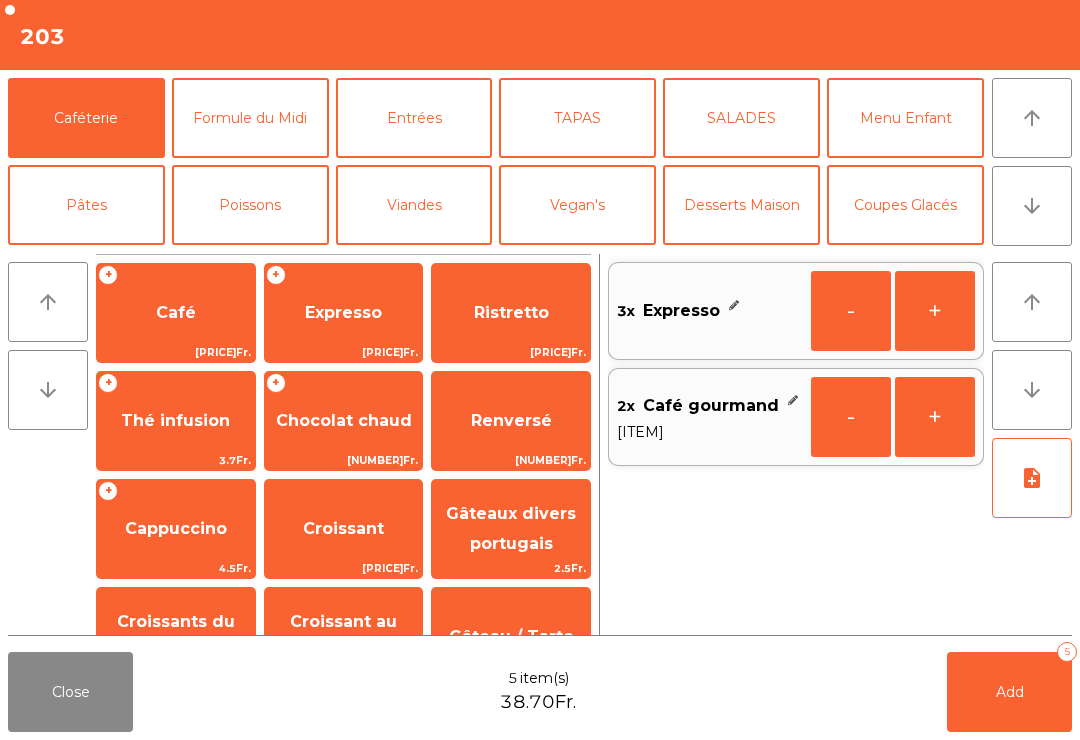 scroll, scrollTop: 104, scrollLeft: 0, axis: vertical 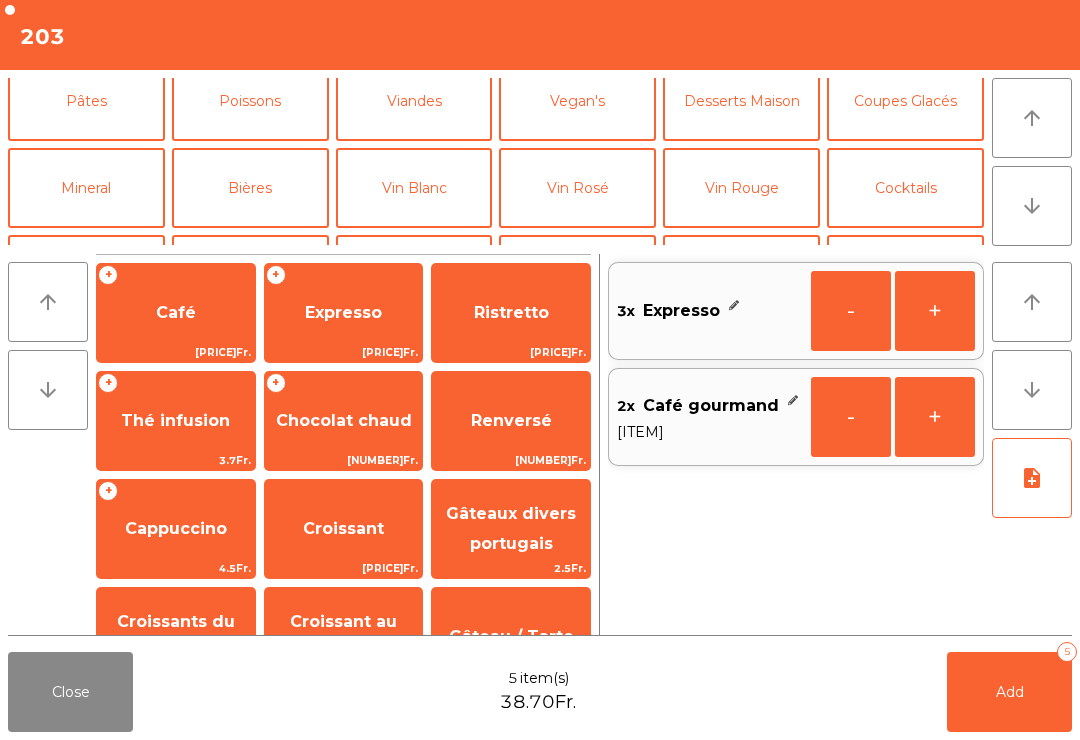 click on "Digestifs" 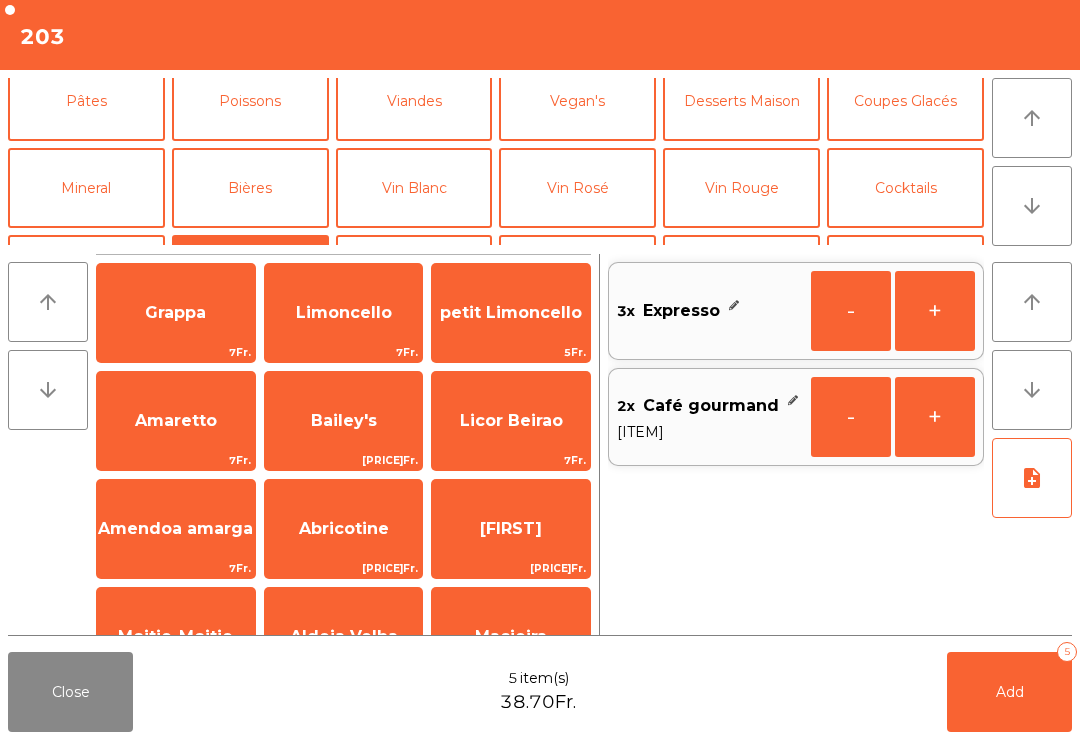 scroll, scrollTop: 160, scrollLeft: 0, axis: vertical 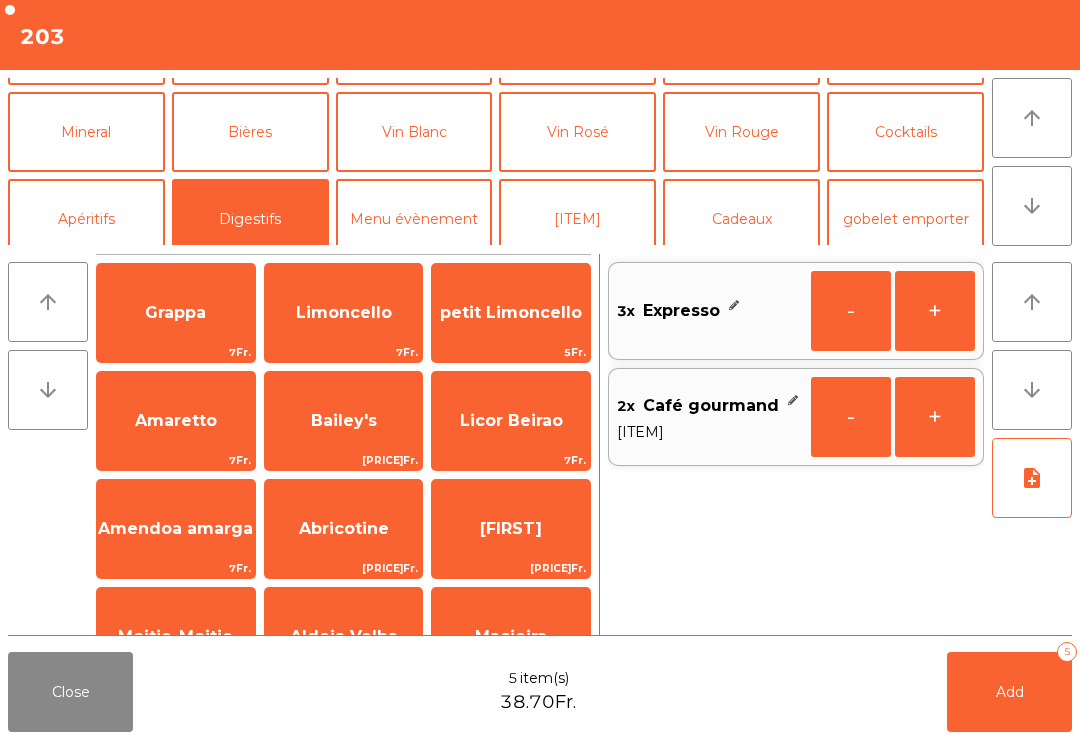 click on "Amendoa amarga" 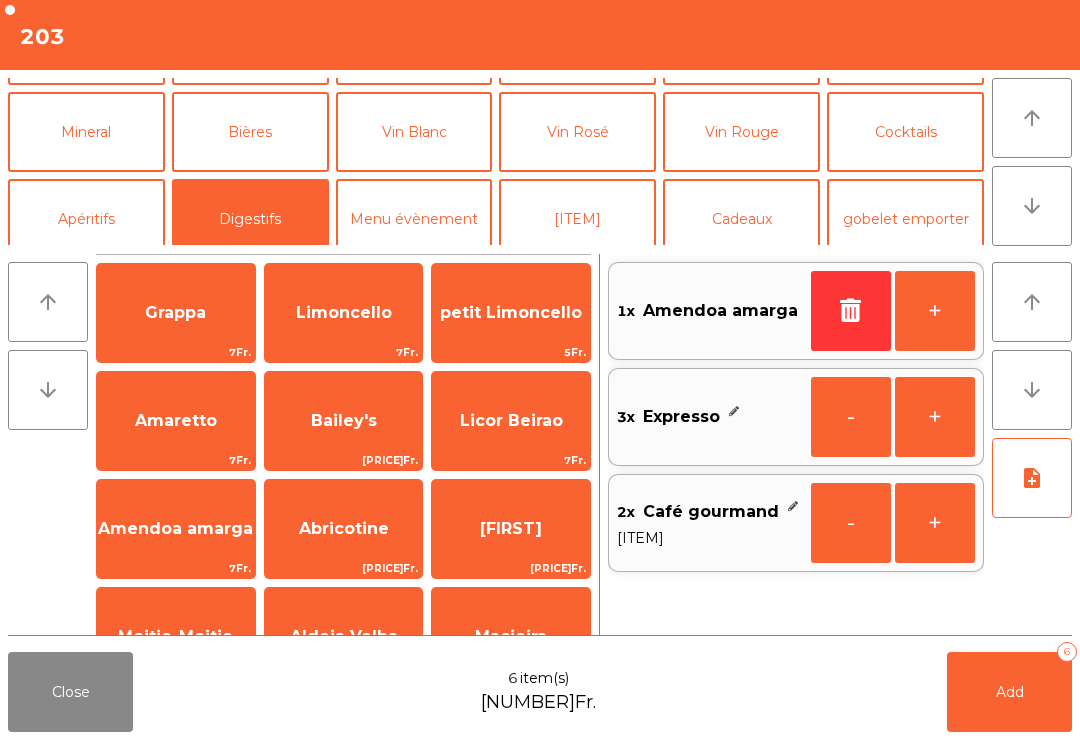 scroll, scrollTop: 201, scrollLeft: 0, axis: vertical 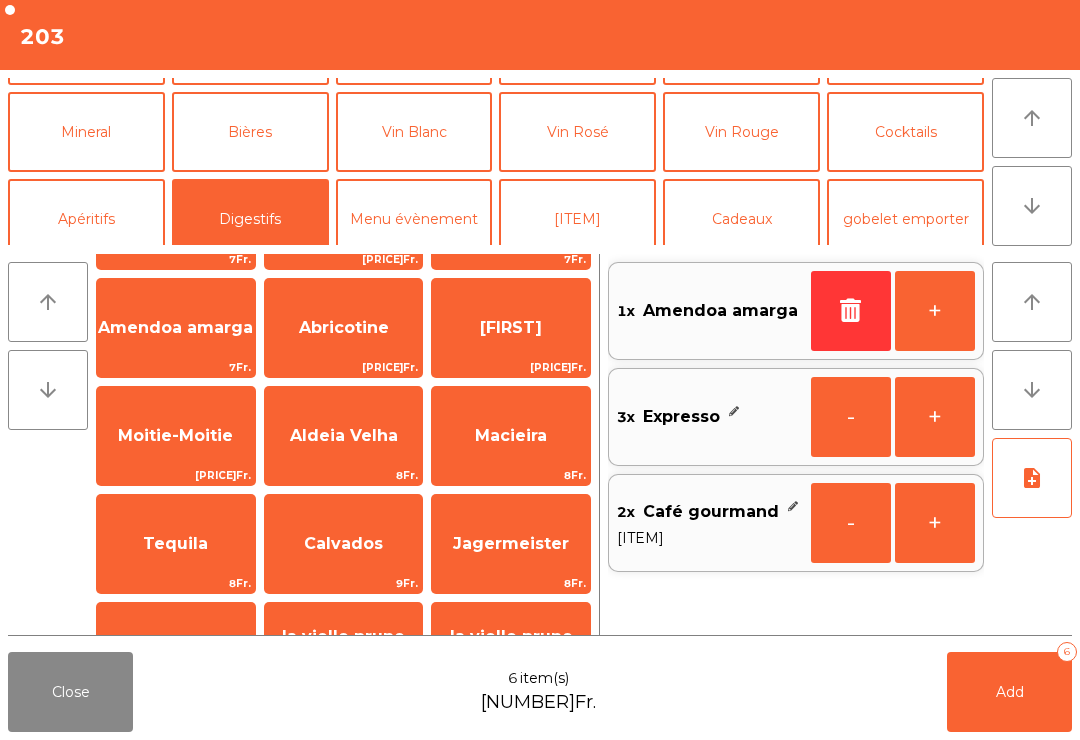 click on "Amendoa amarga" 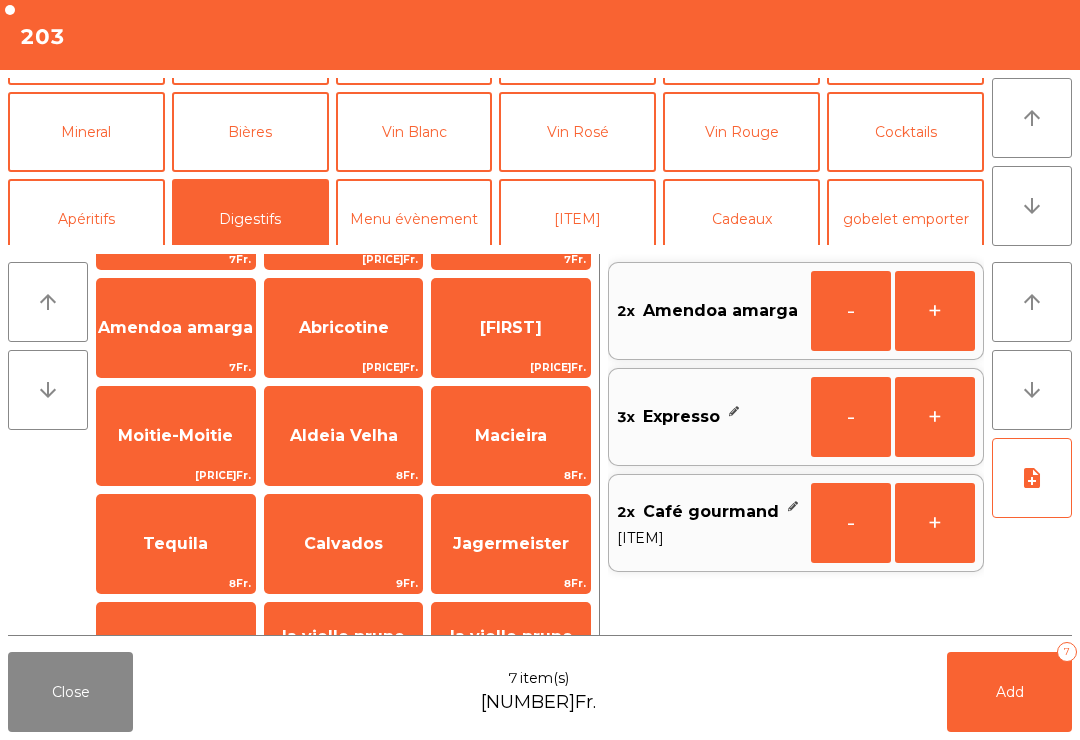click on "Add" 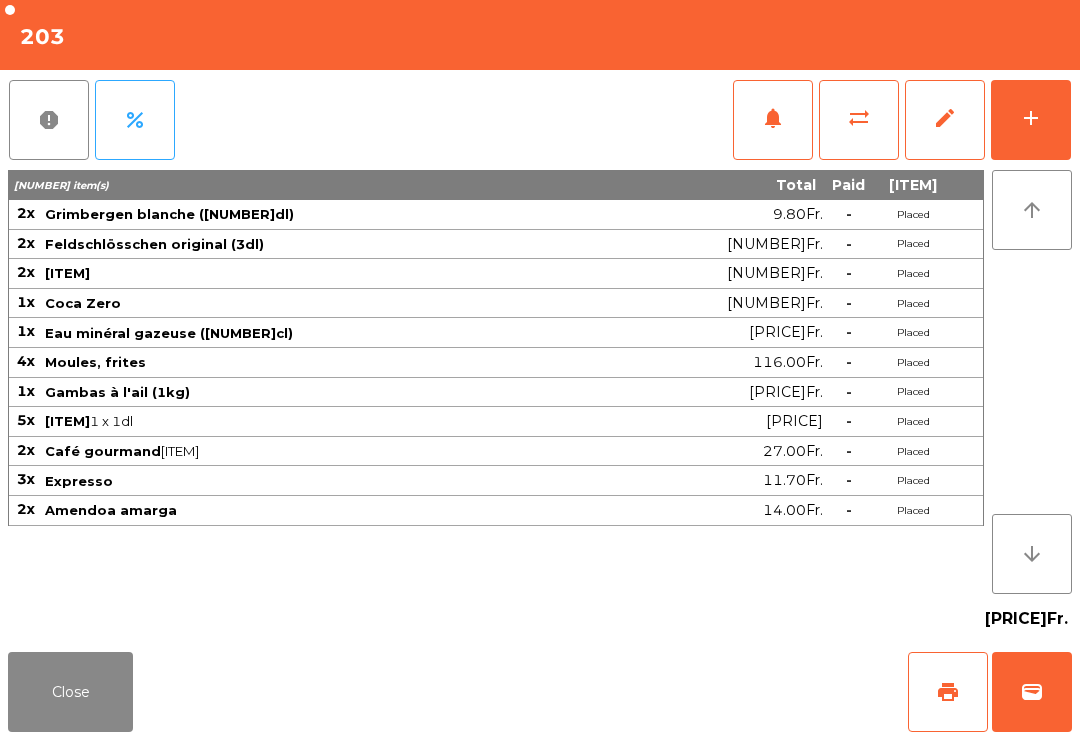 click on "Close" 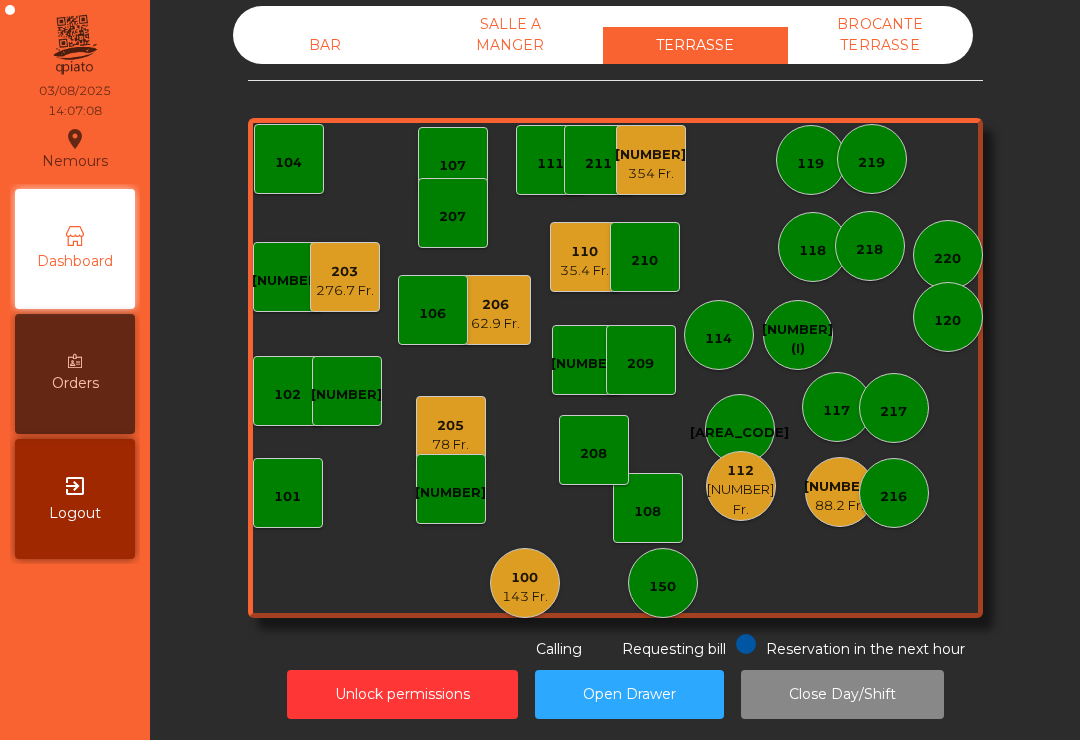 click on "205" 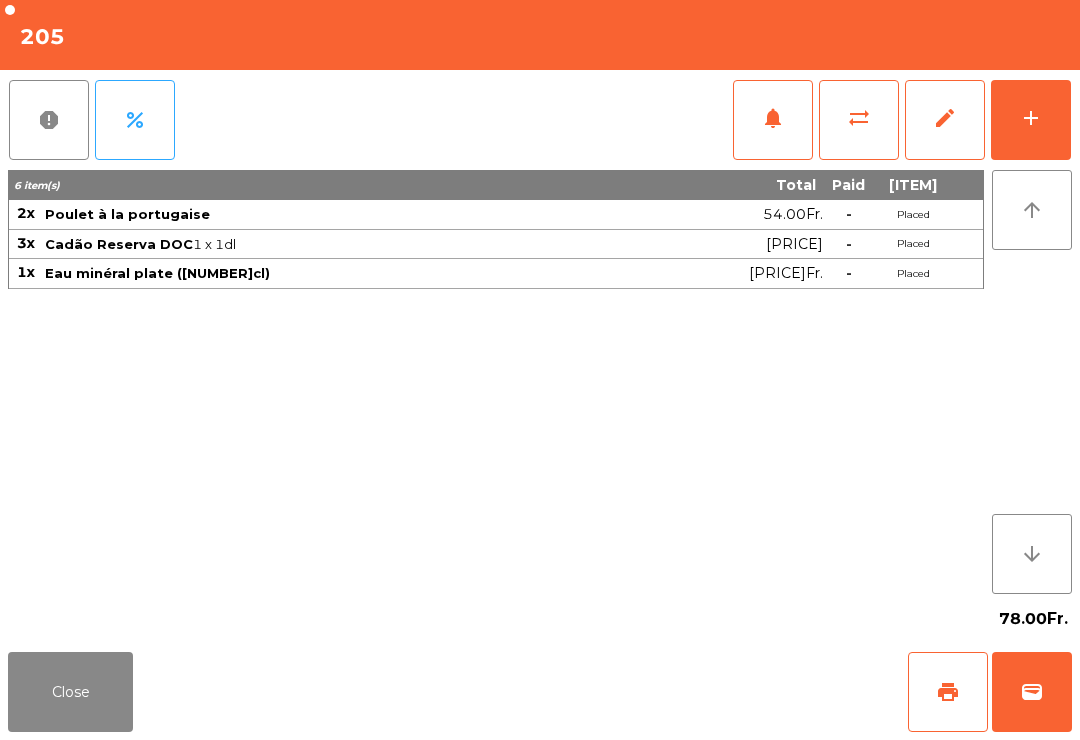 click on "add" 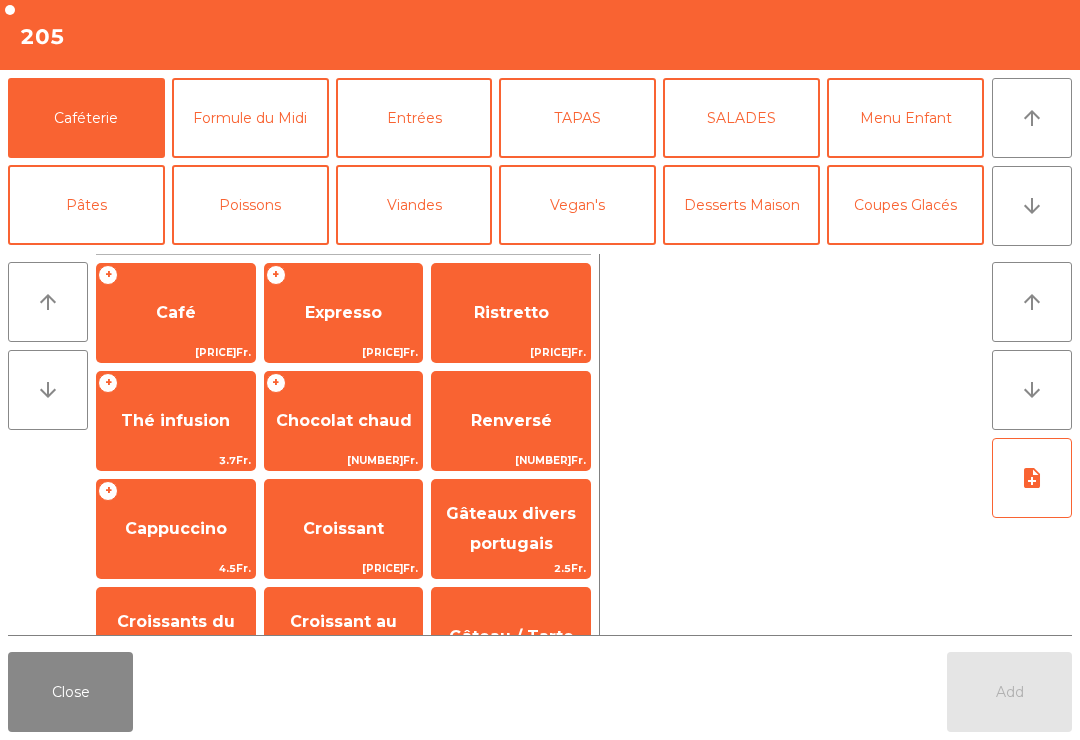 click on "Expresso" 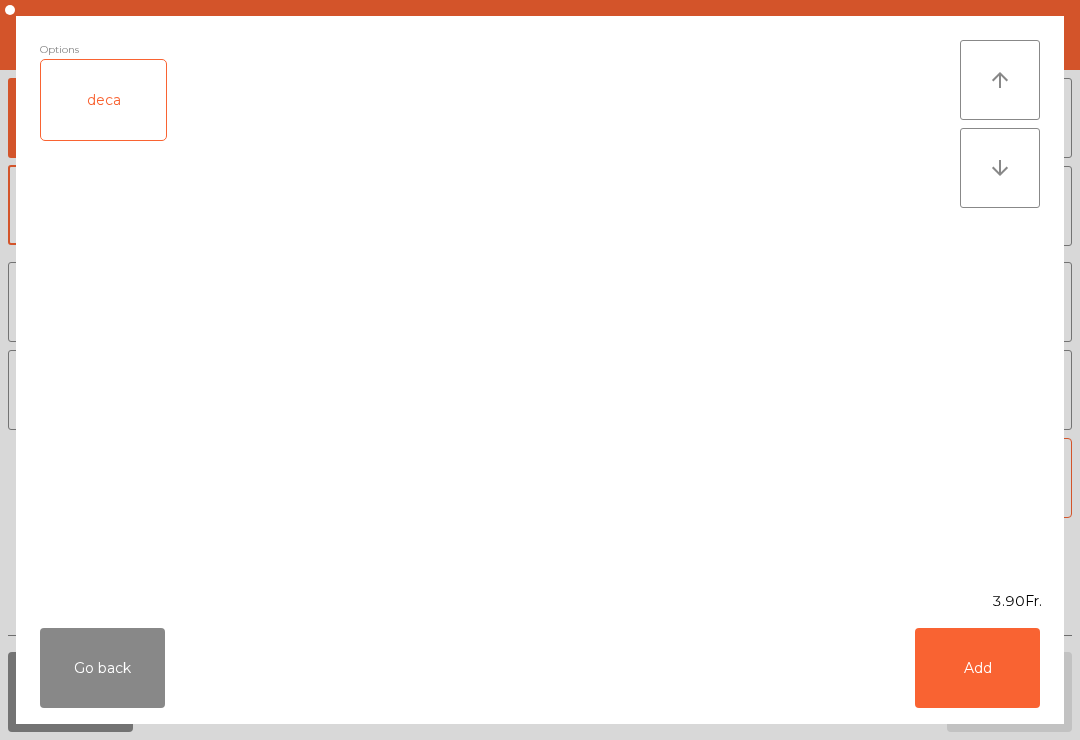 click on "Add" 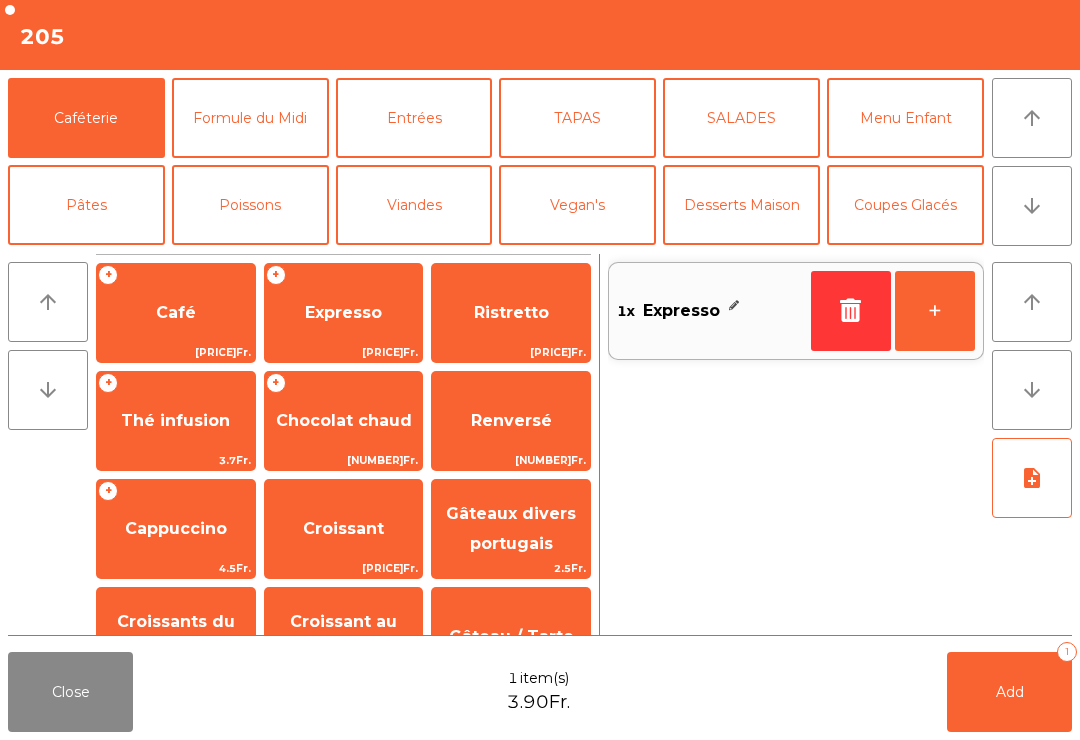 click on "+" 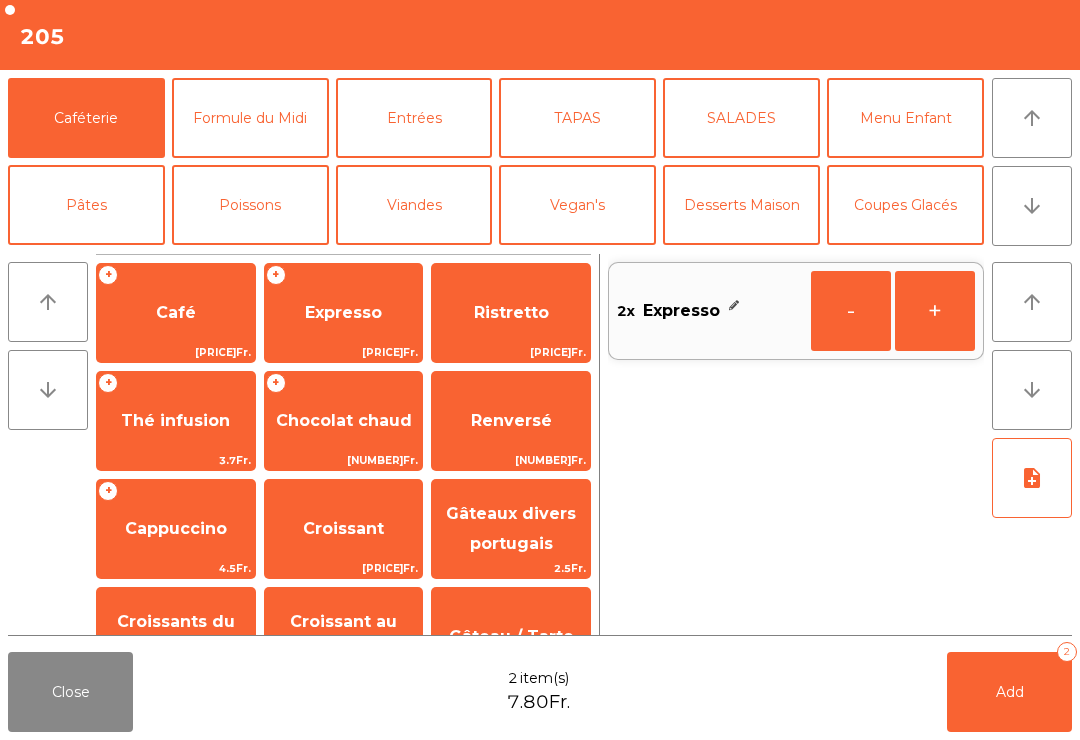 click on "Add   2" 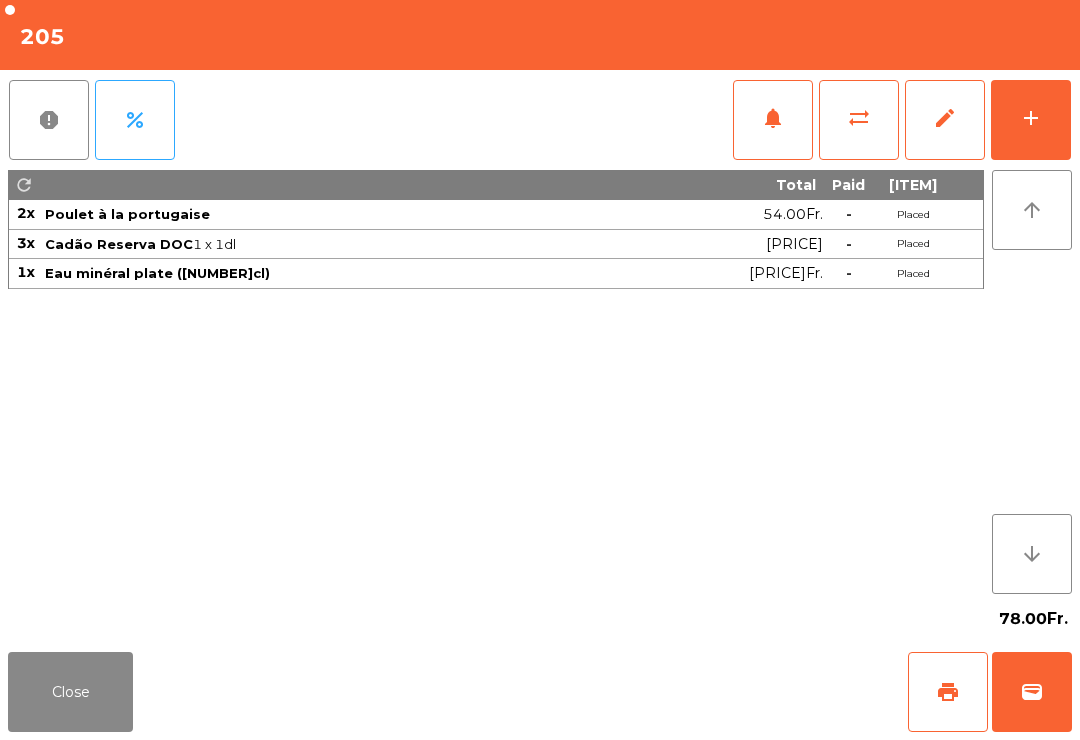 click on "Close" 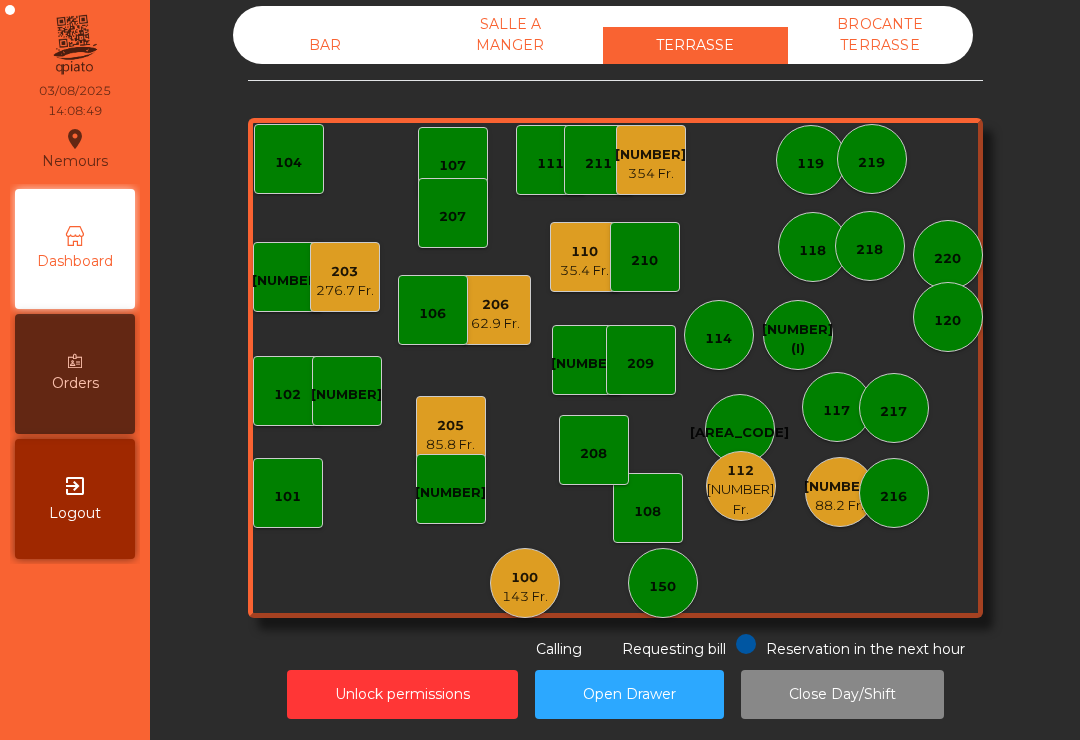 click on "[NUMBER]" 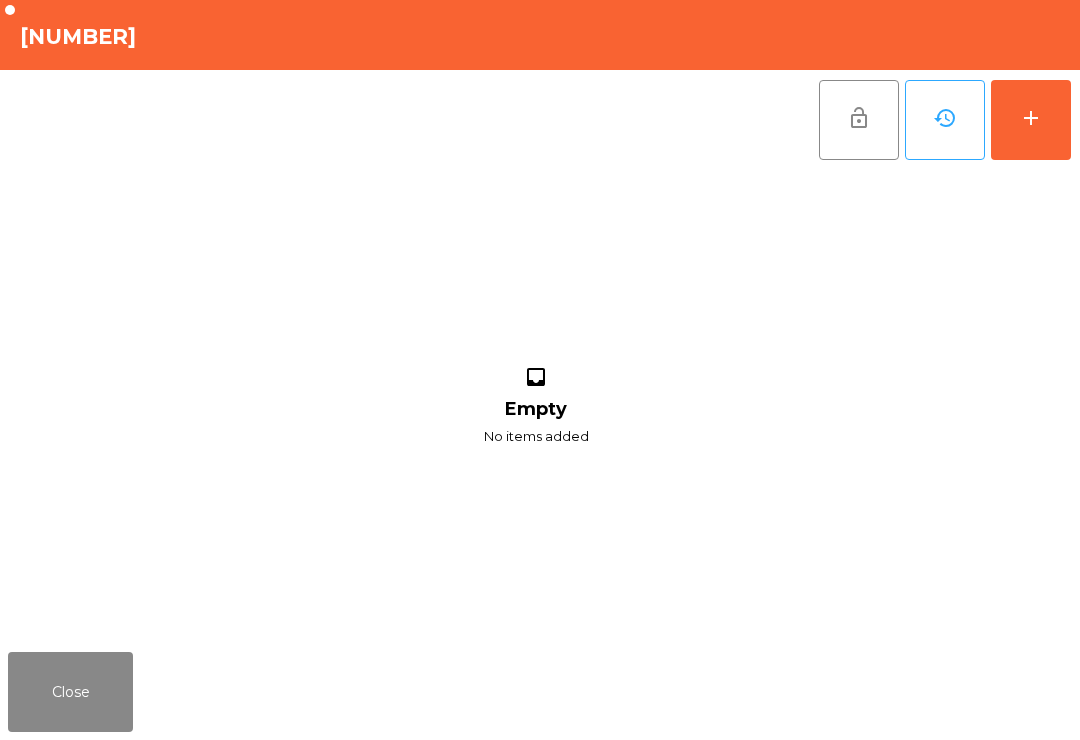 click on "add" 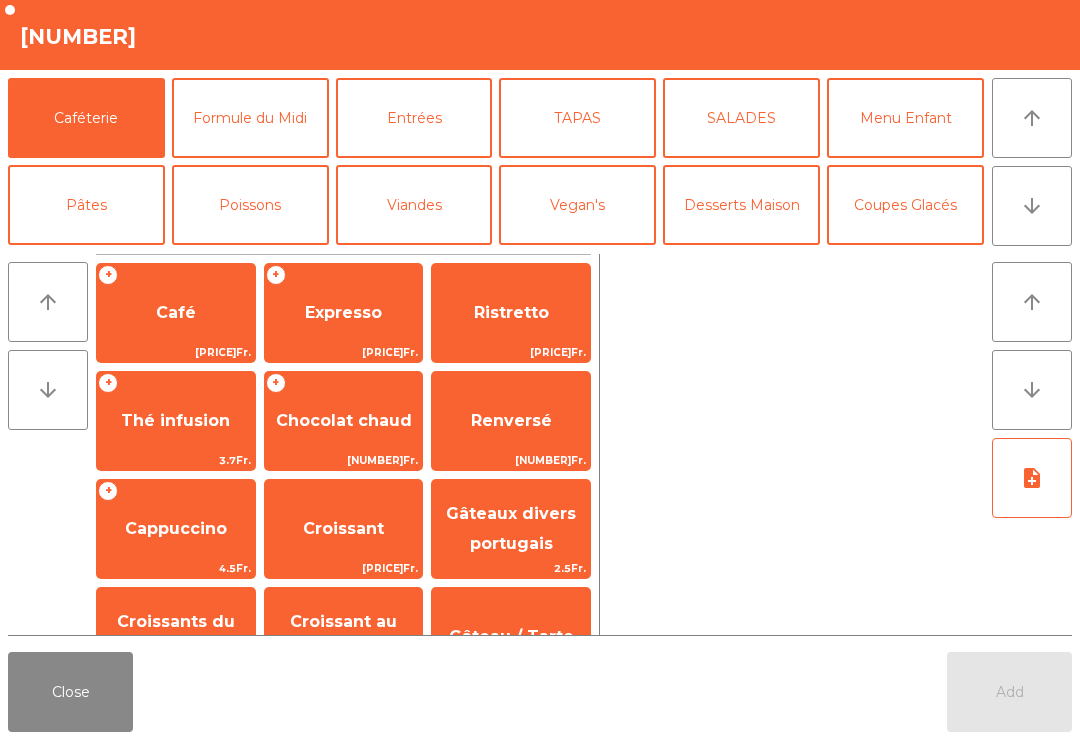 click on "arrow_downward" 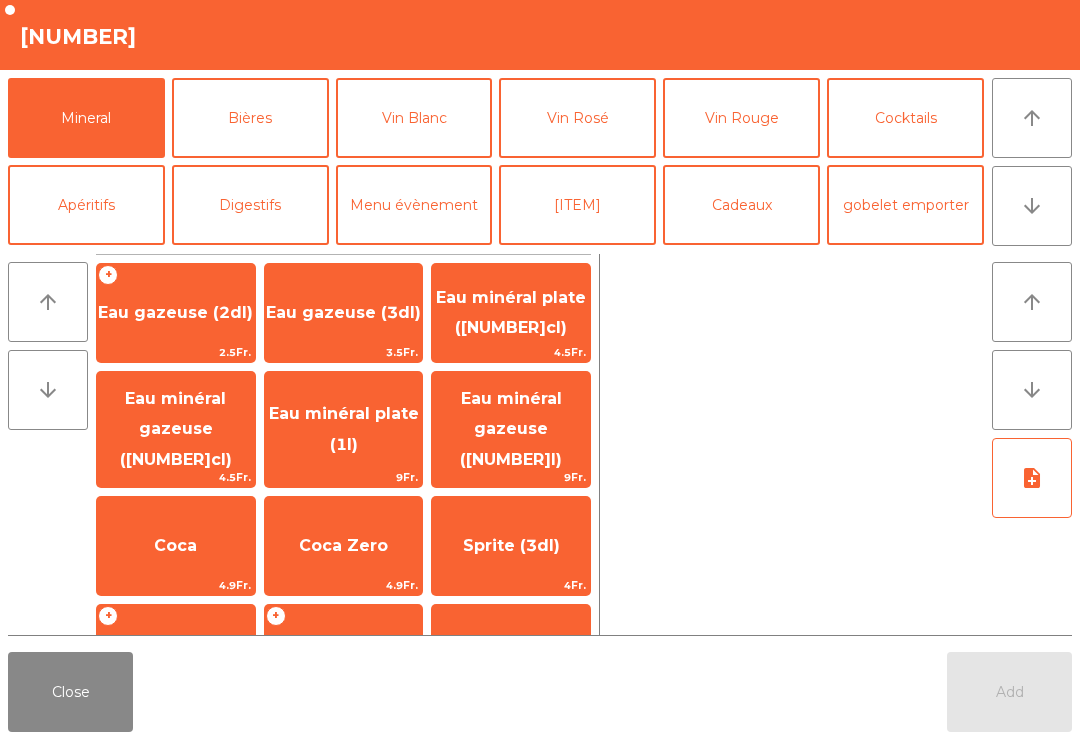 click on "Coca" 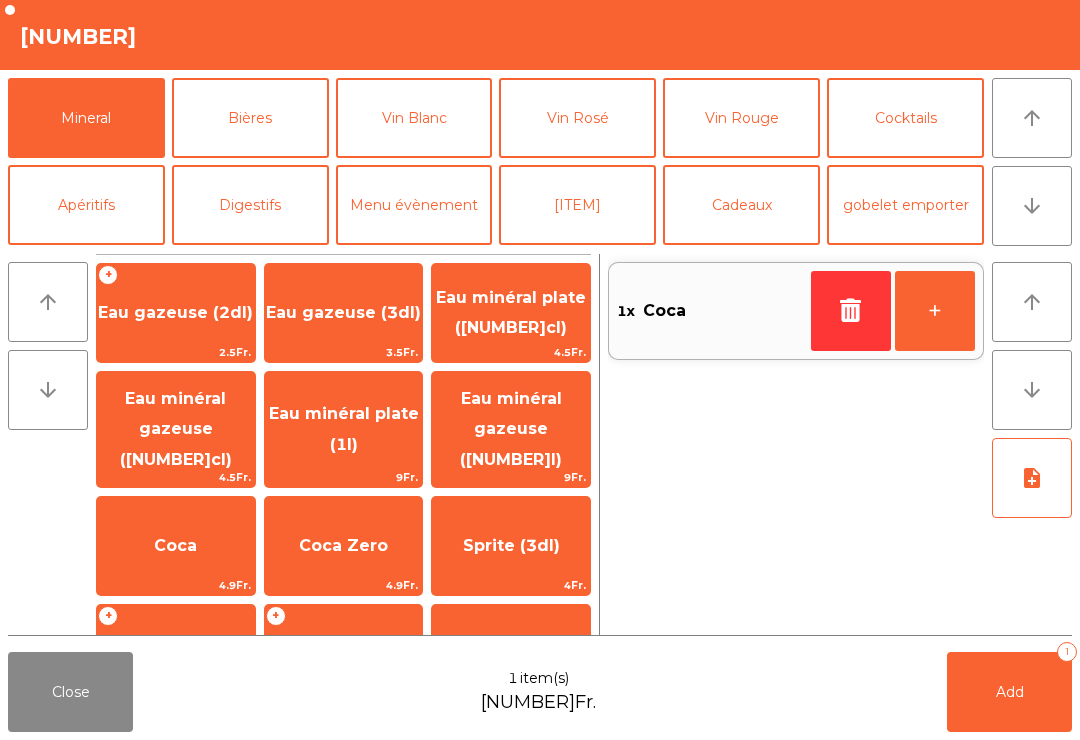 click on "+" 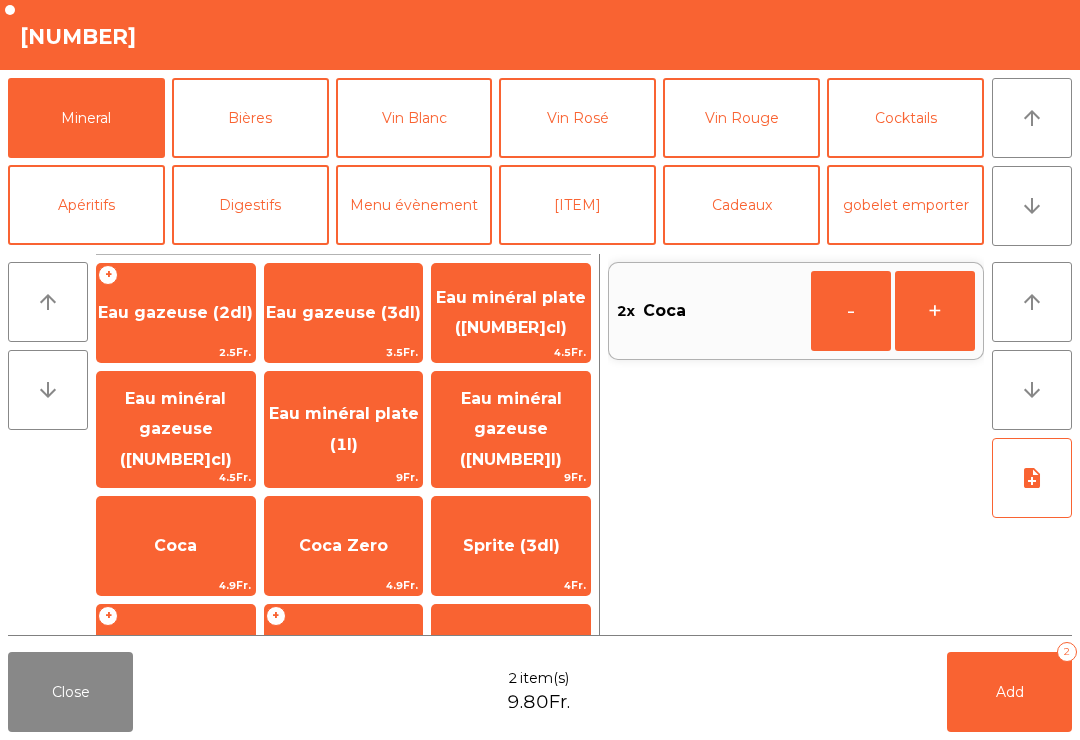 click on "Thé froid (3dl)" 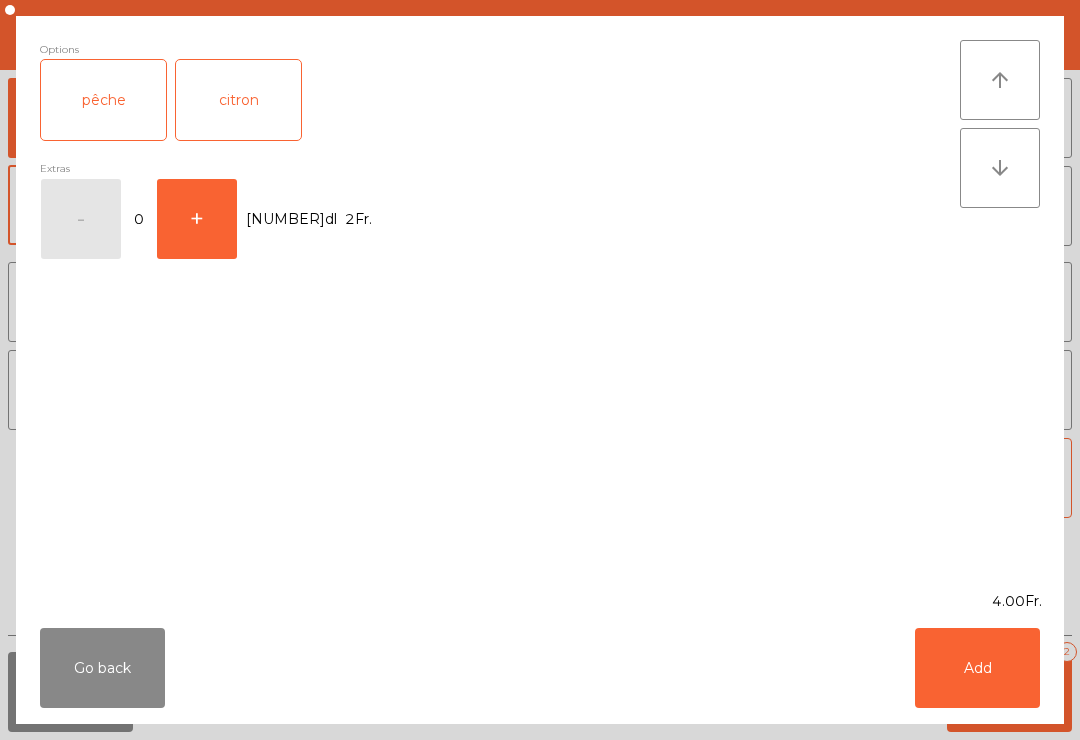 click on "pêche" 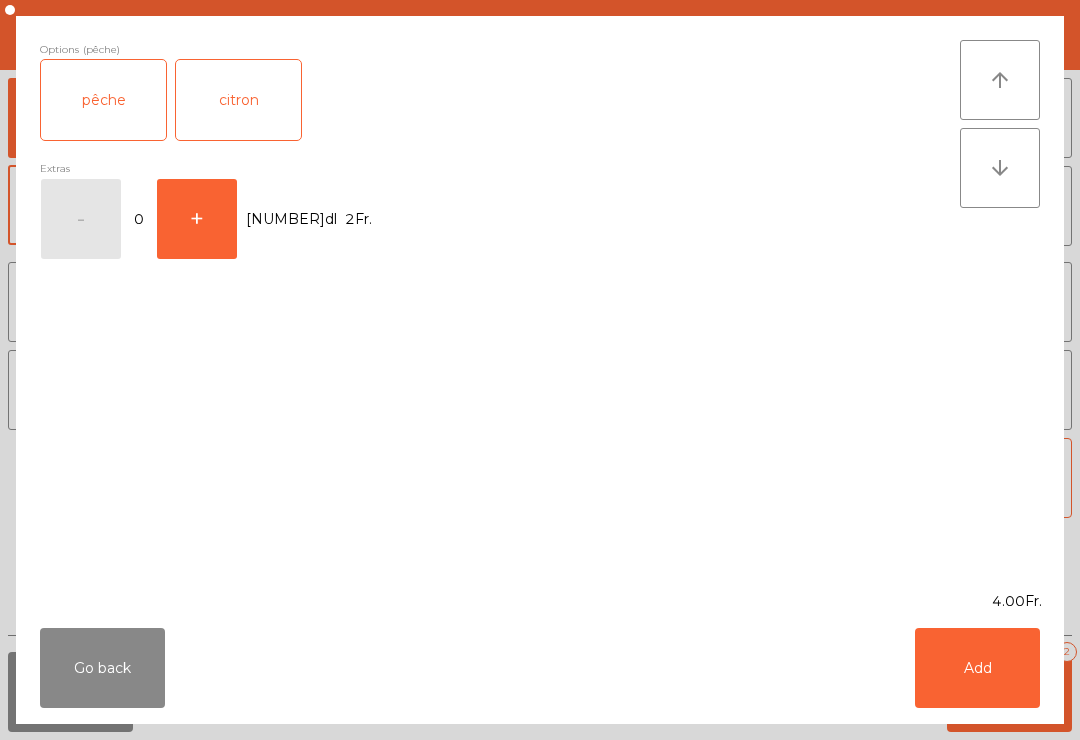 click on "Go back   Add" 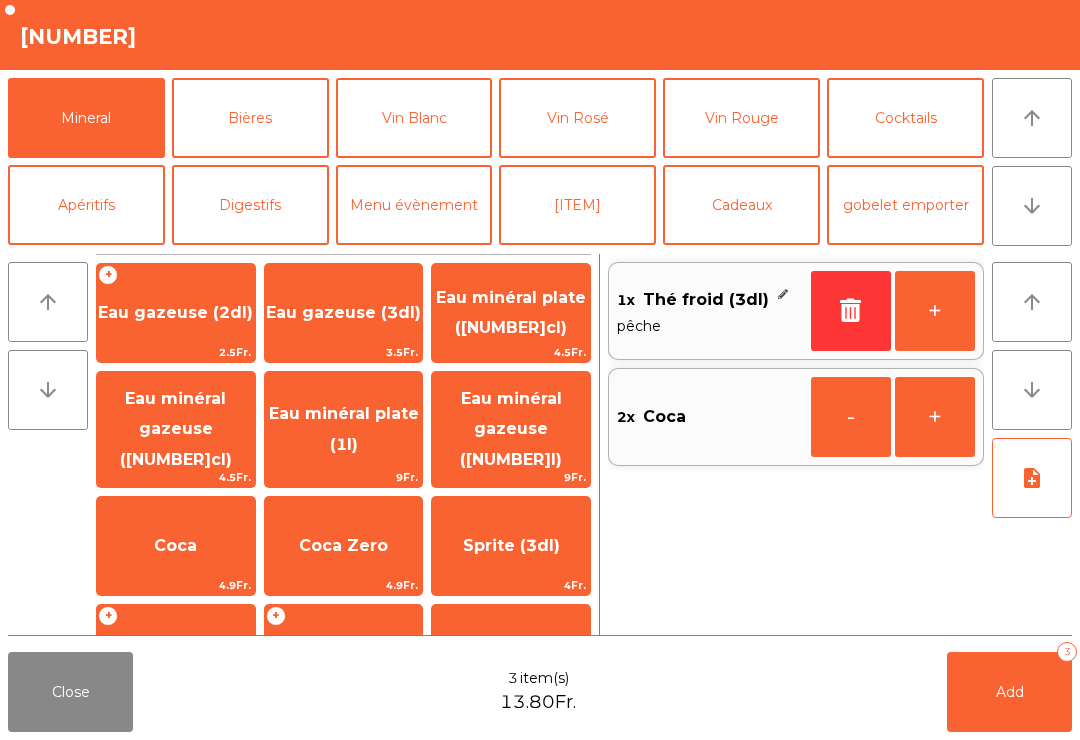scroll, scrollTop: 103, scrollLeft: 0, axis: vertical 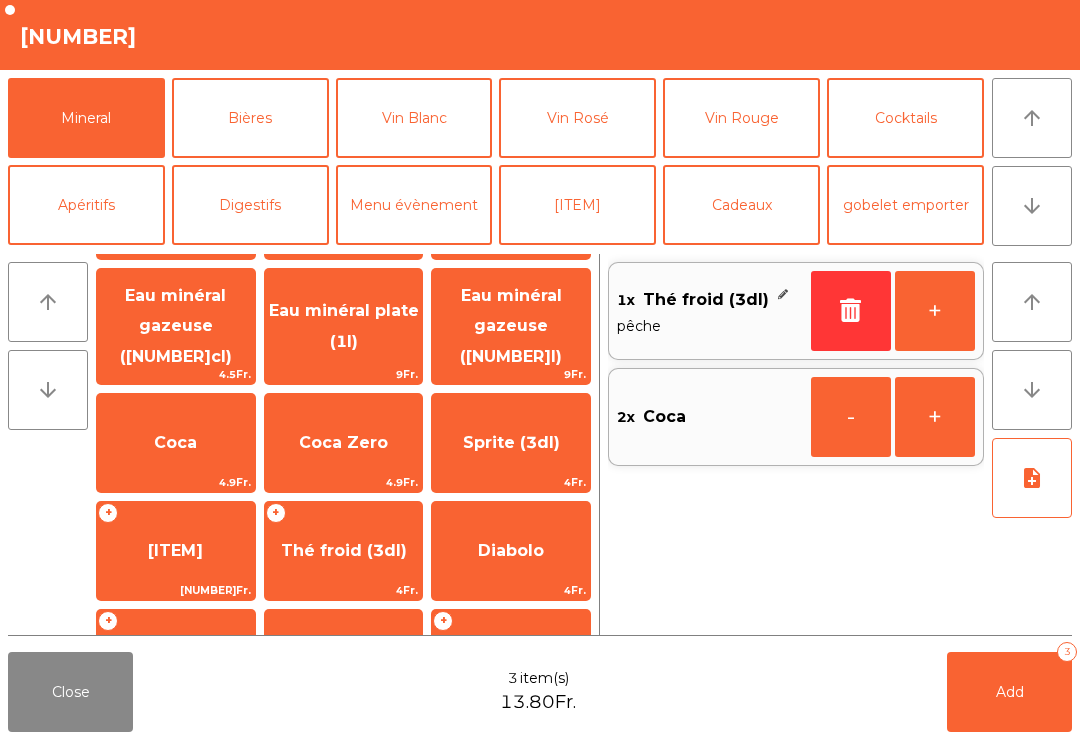 click on "Add   3" 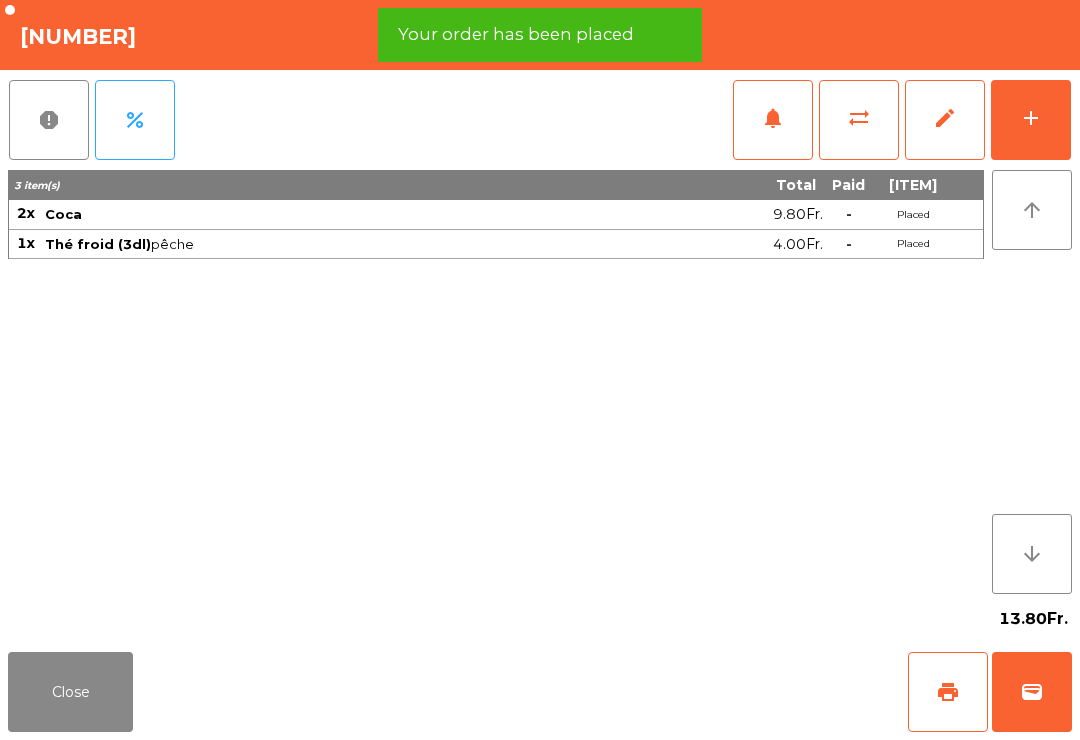 click on "print" 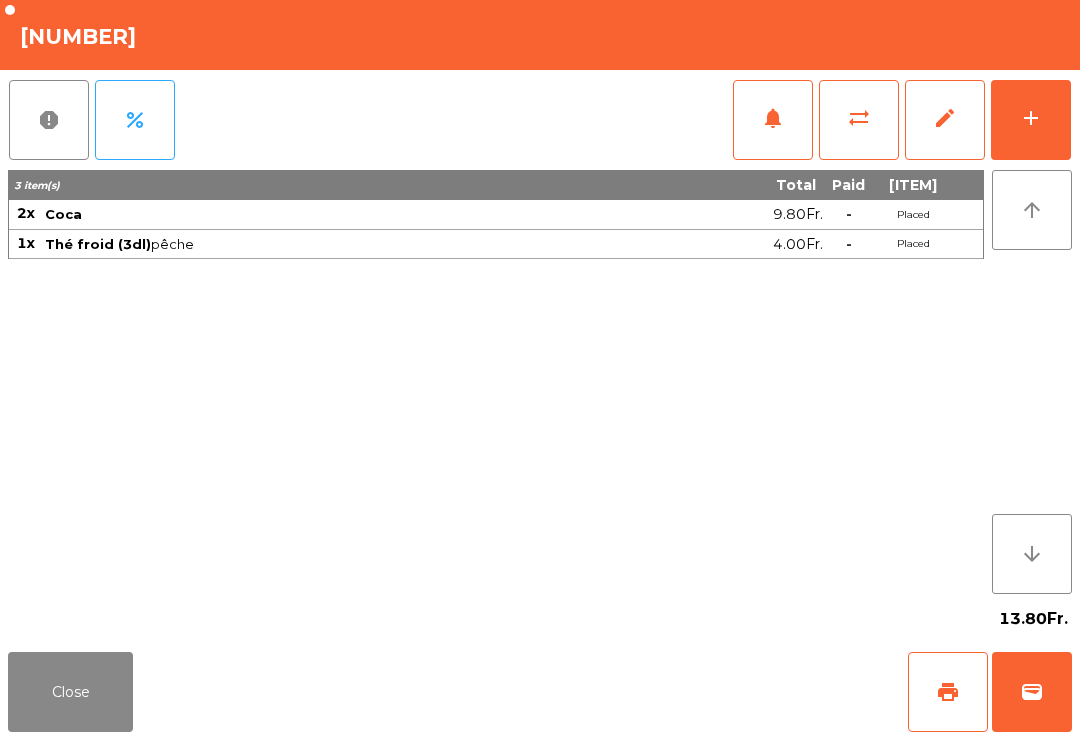 click on "Close" 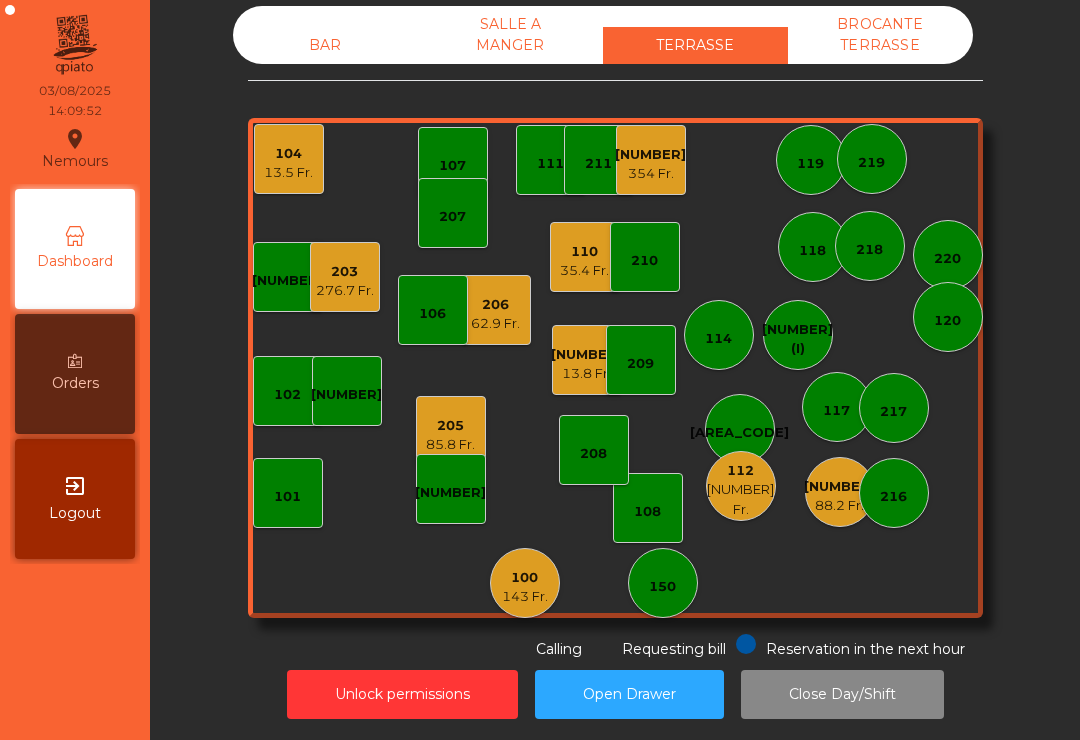 click on "[NUMBER] Fr." 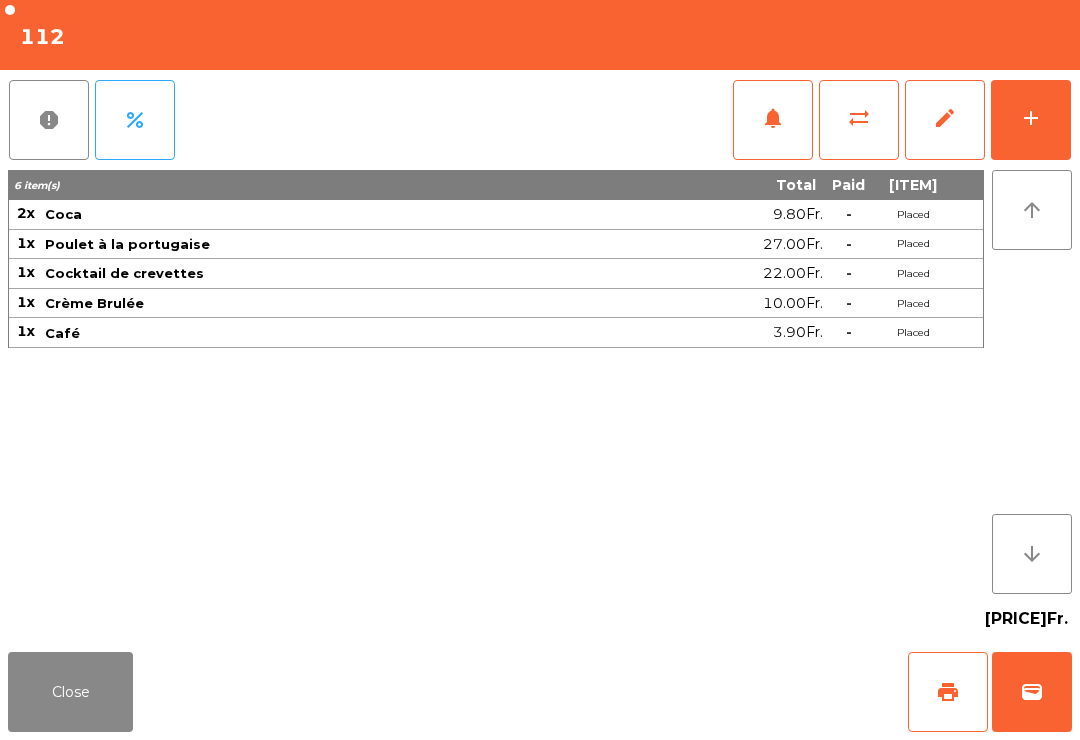 click on "print" 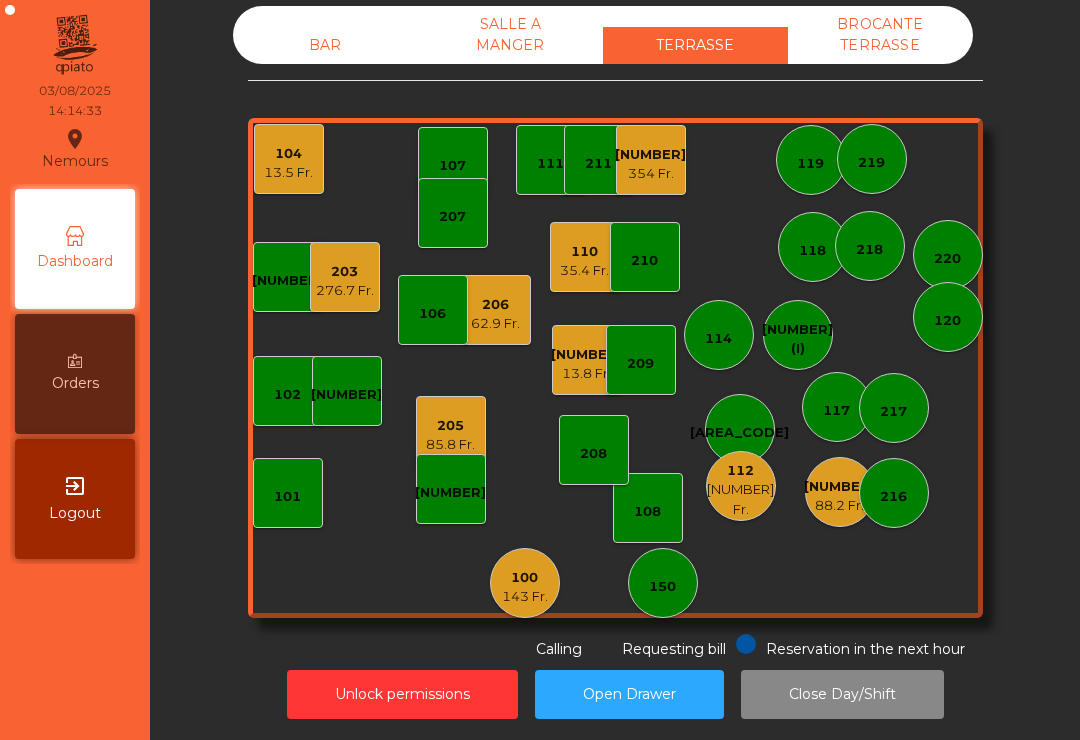 click on "BAR" 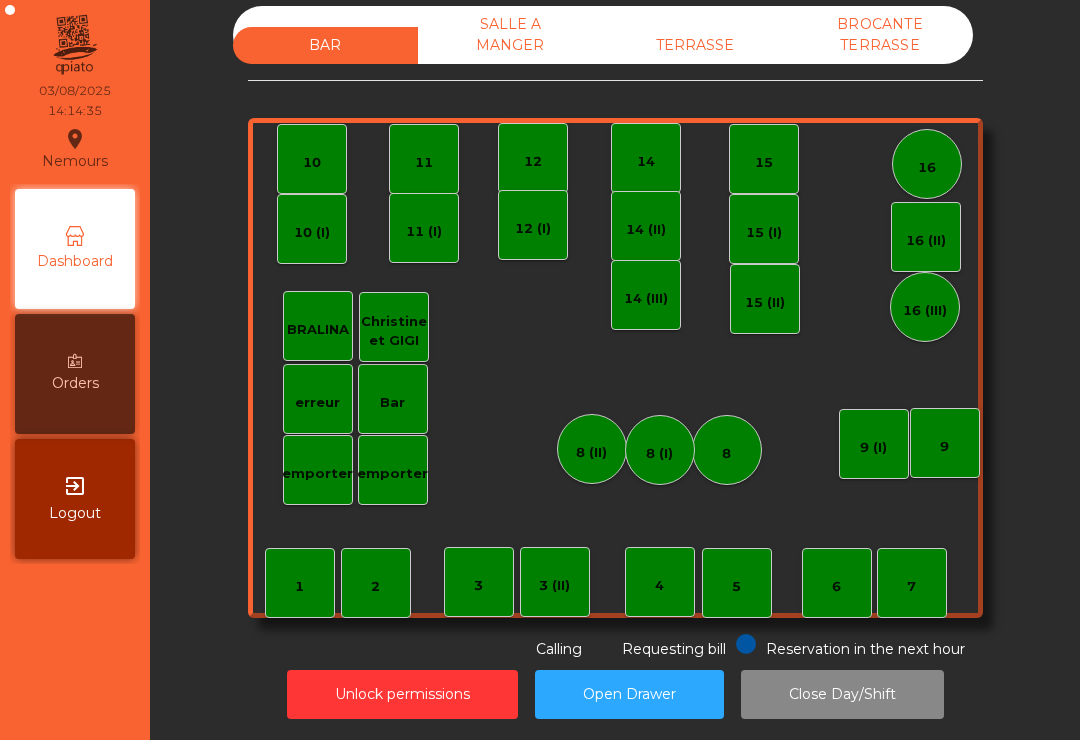 click on "TERRASSE" 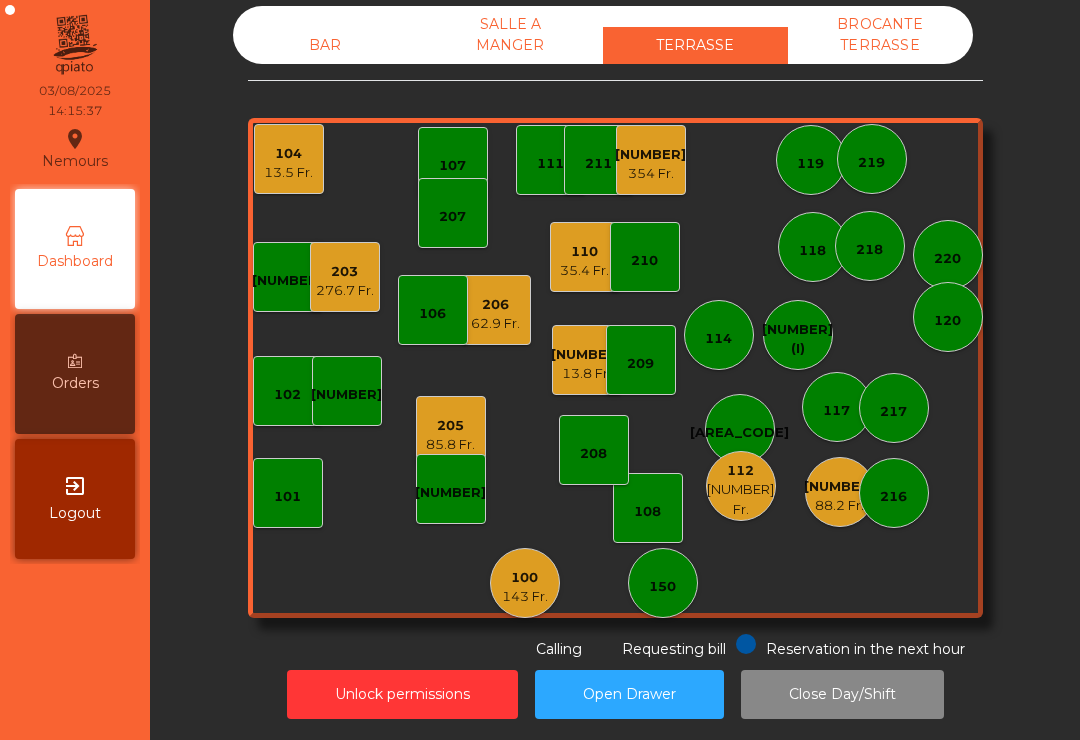 click on "205" 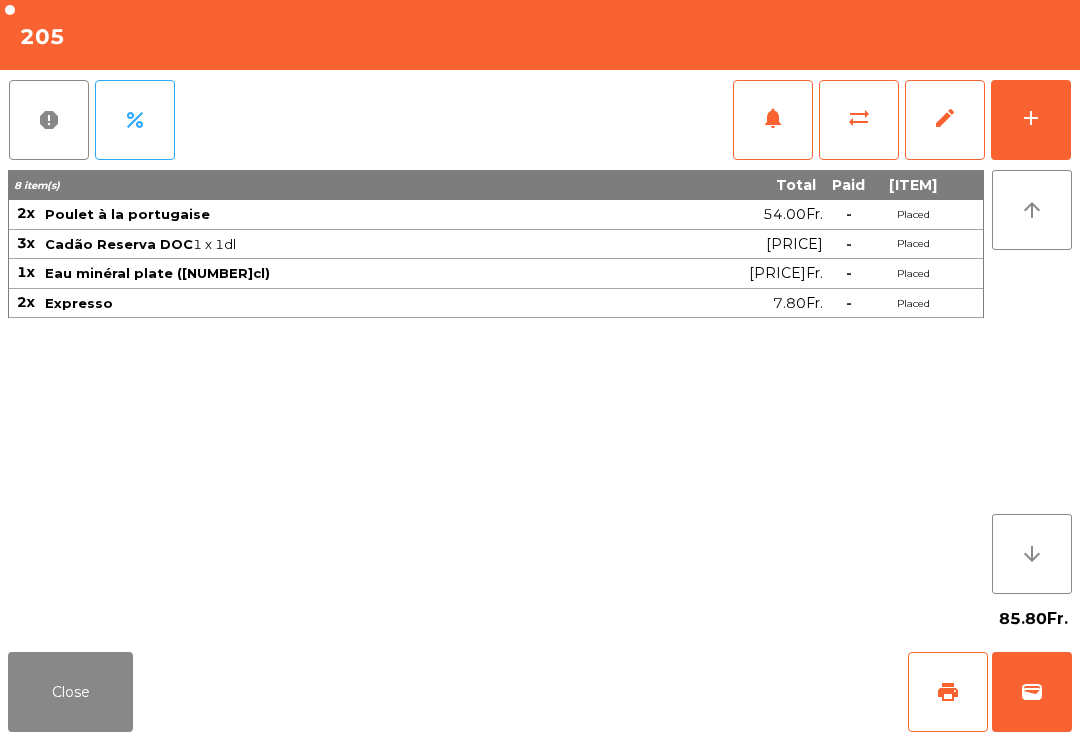 click on "print" 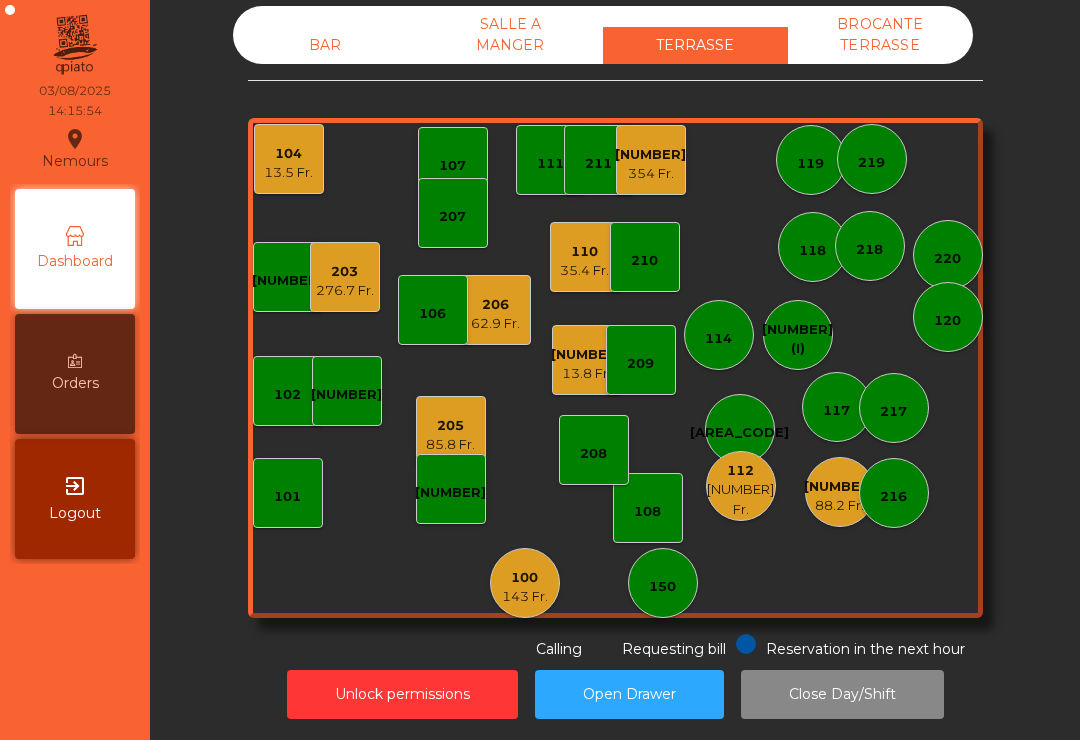 click on "110" 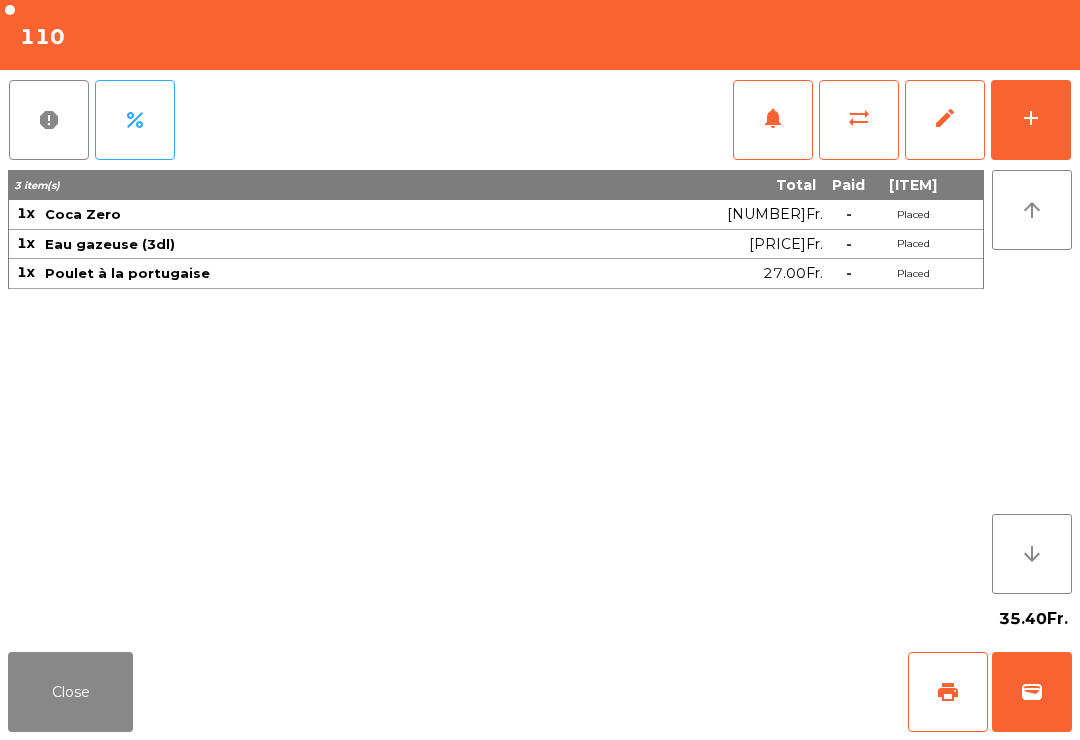 click on "print" 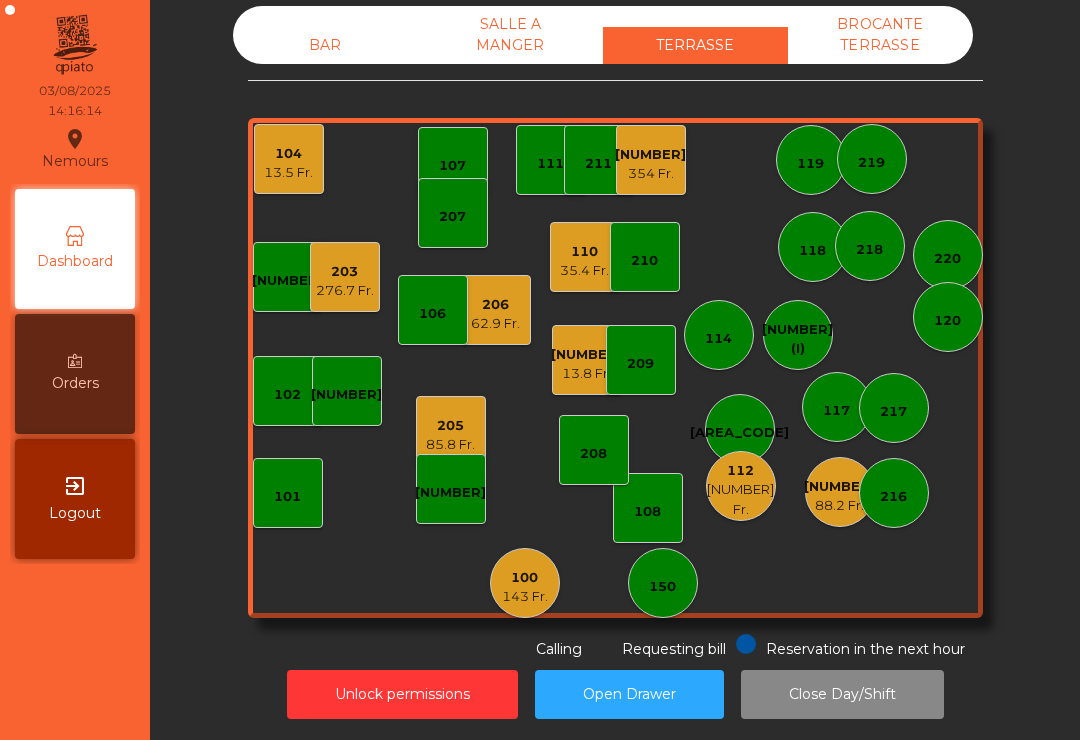 click on "206 62.9 Fr." 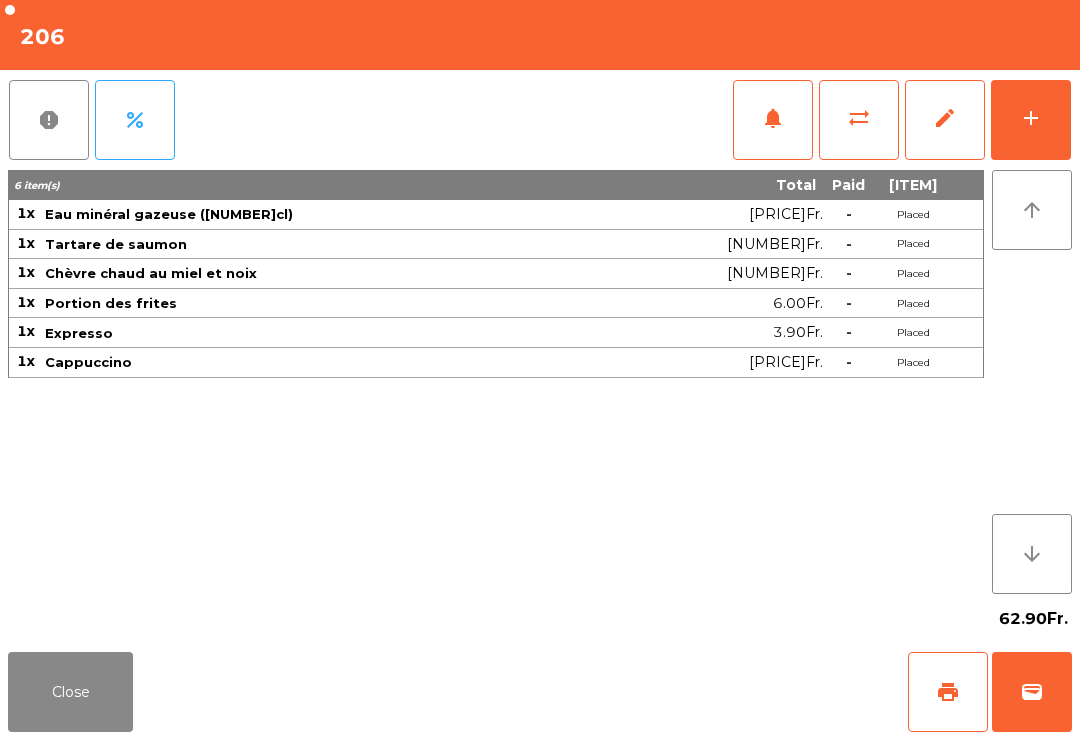 click on "print" 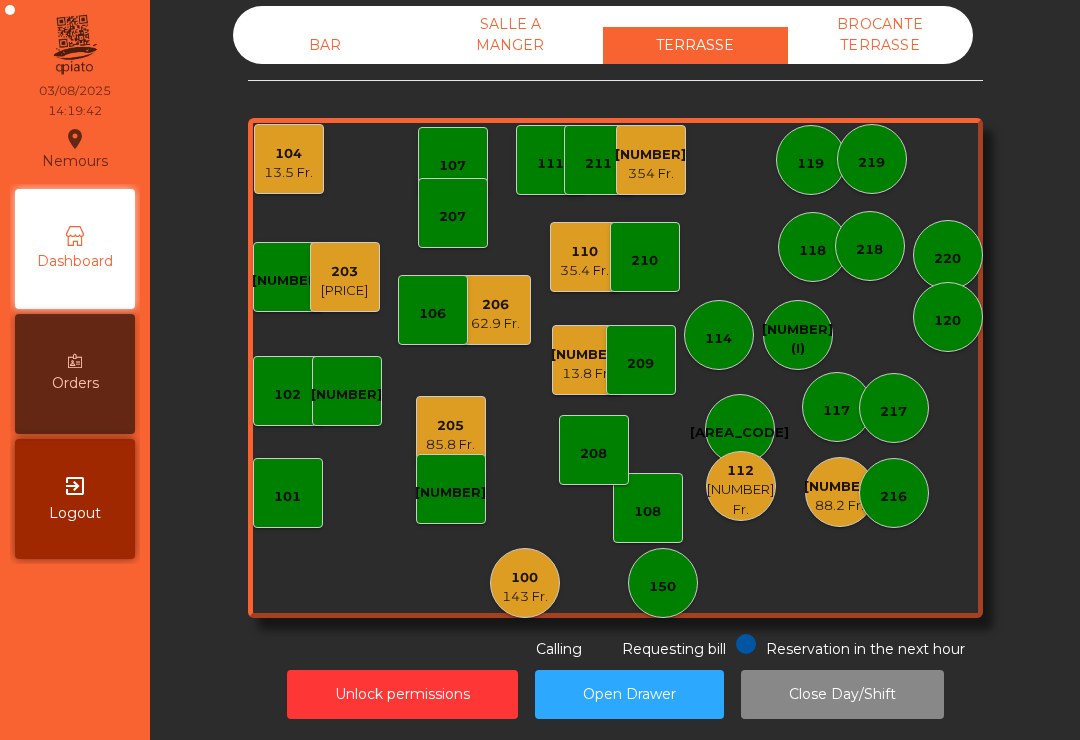 click on "205" 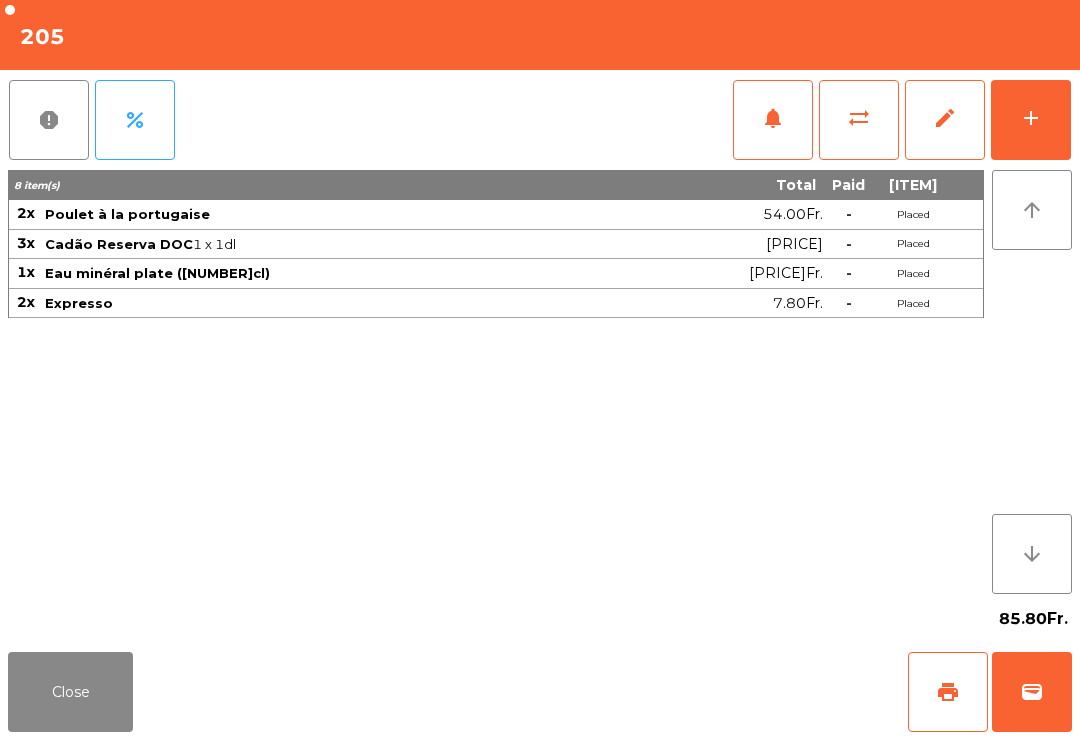 click on "wallet" 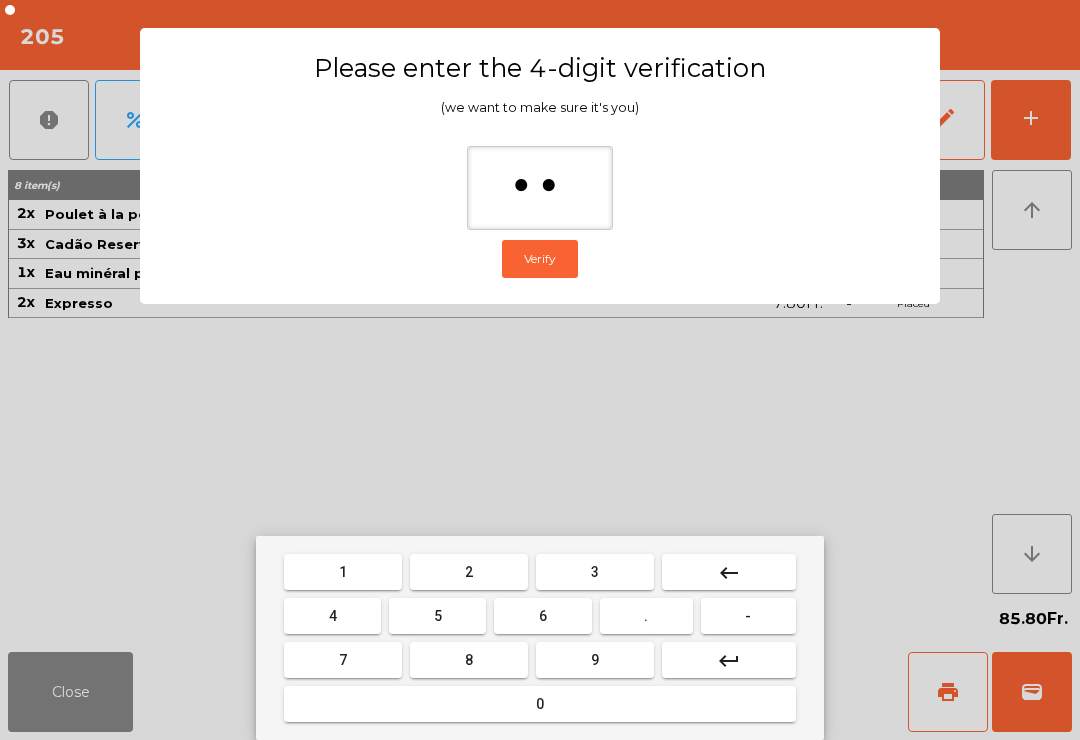 type on "***" 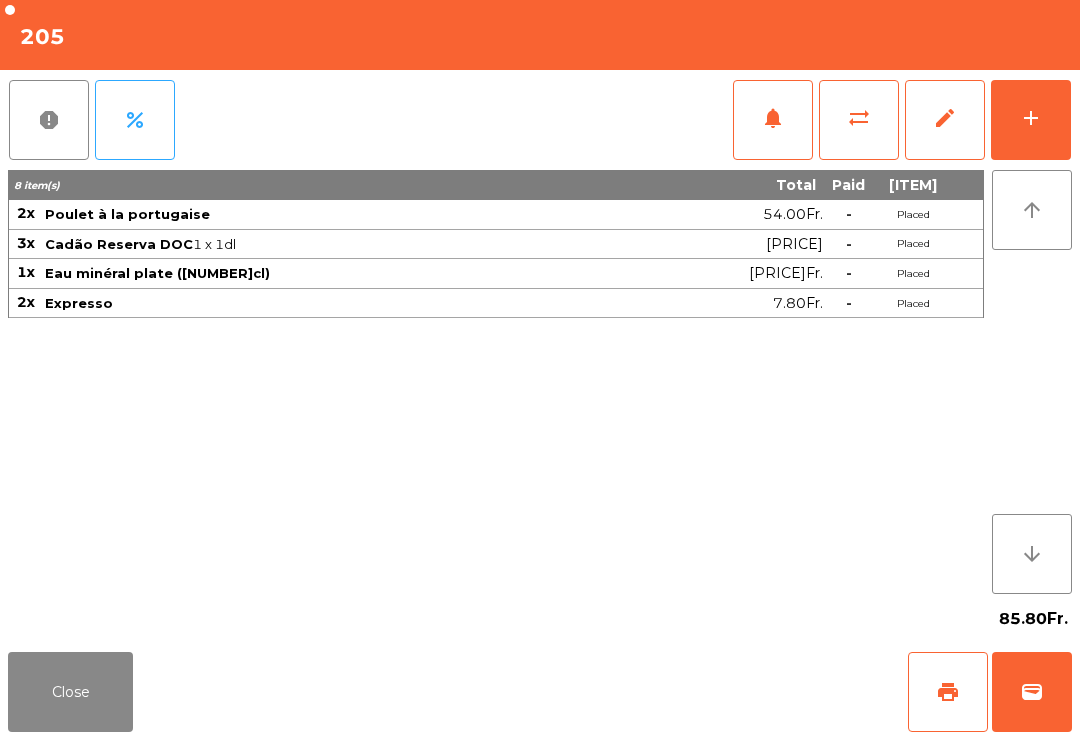 click on "Close   print   wallet" 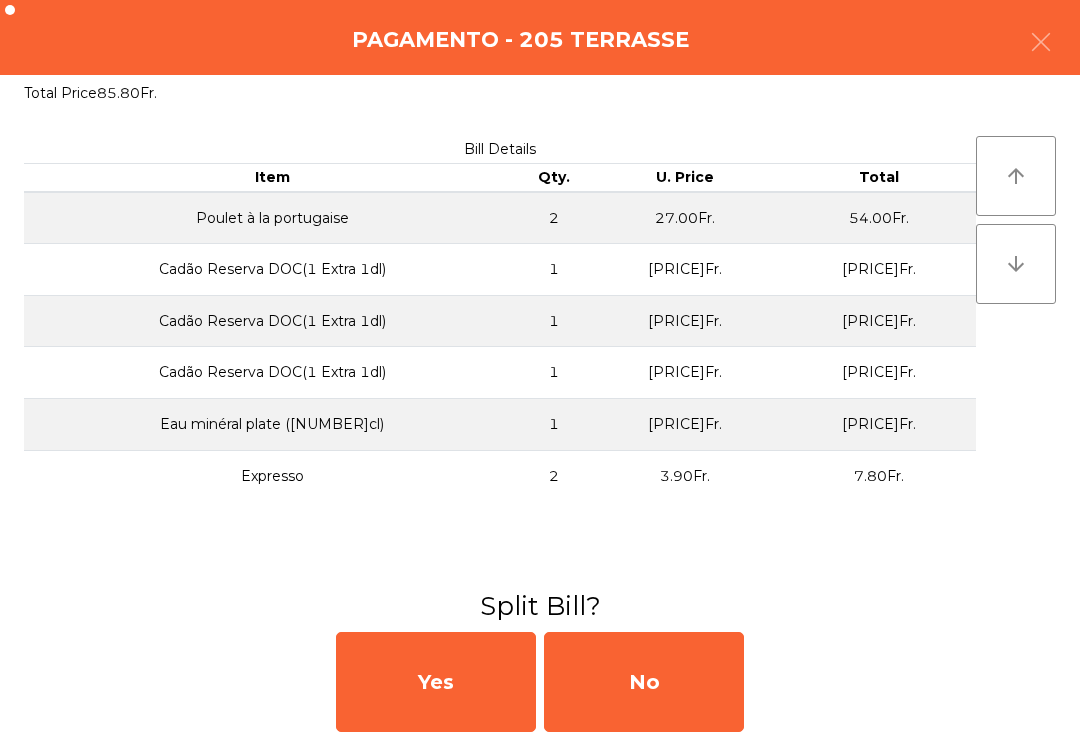 click on "No" 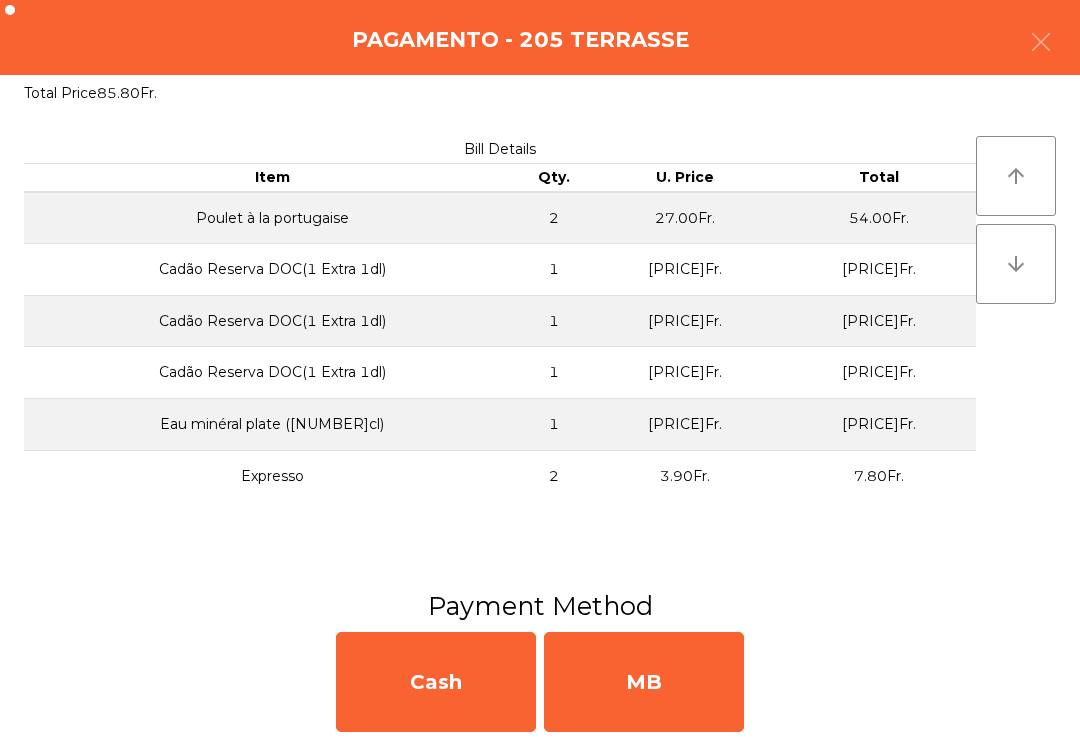 click on "MB" 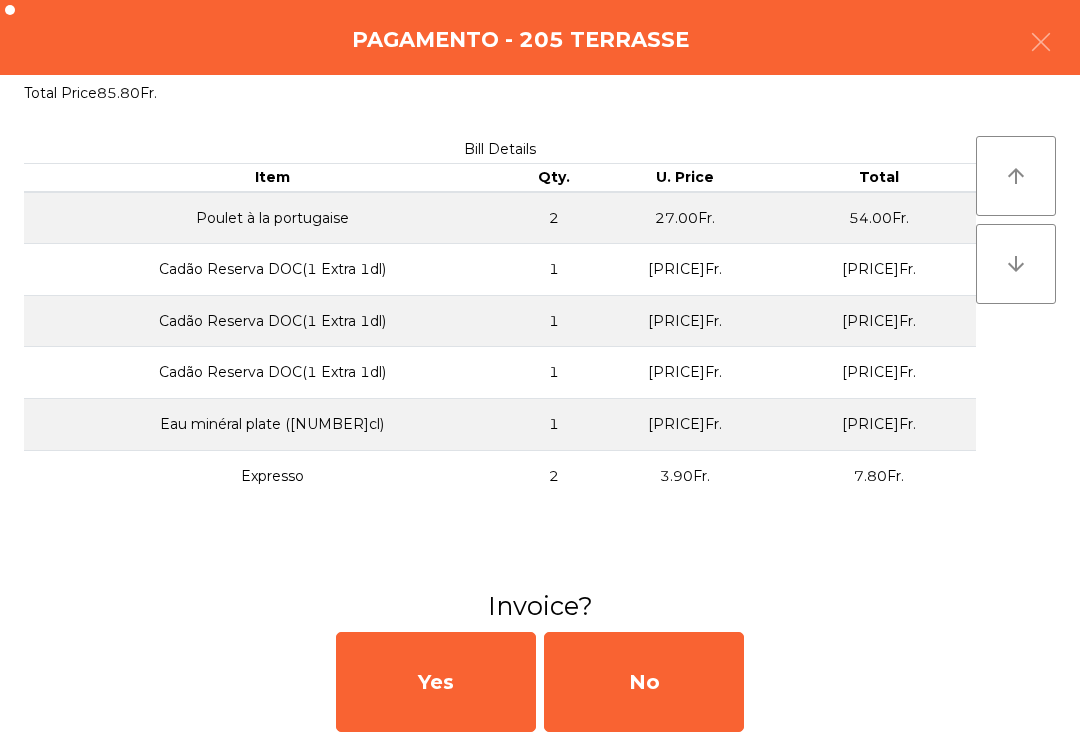 click on "No" 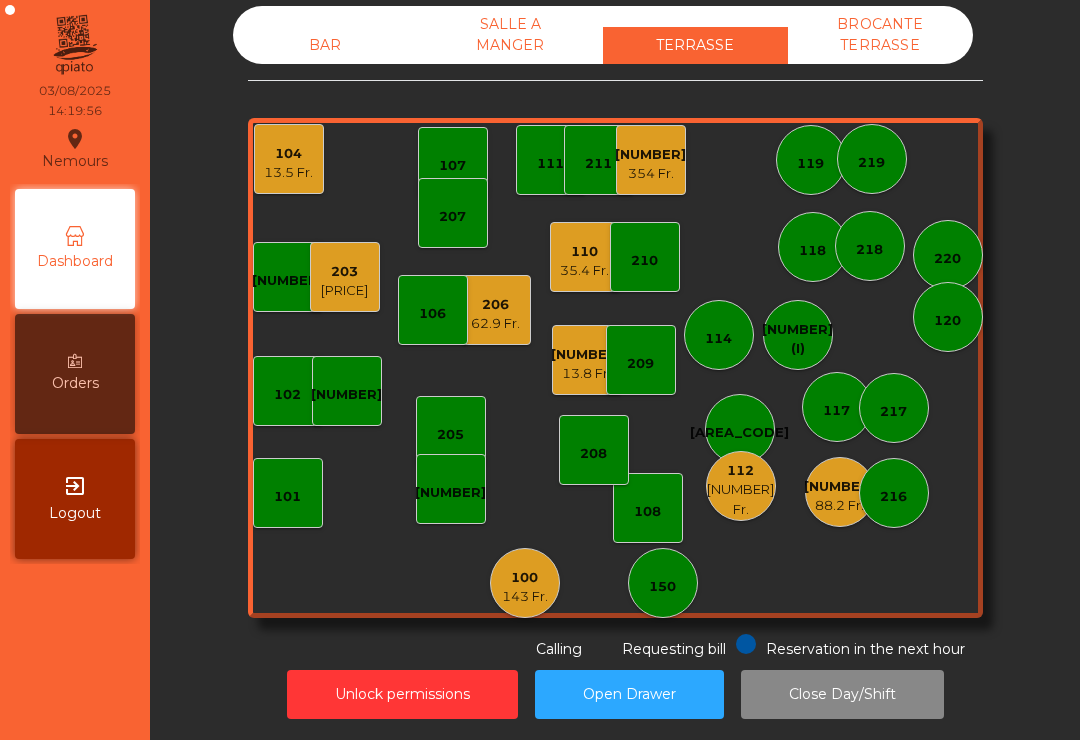 click on "13.5 Fr." 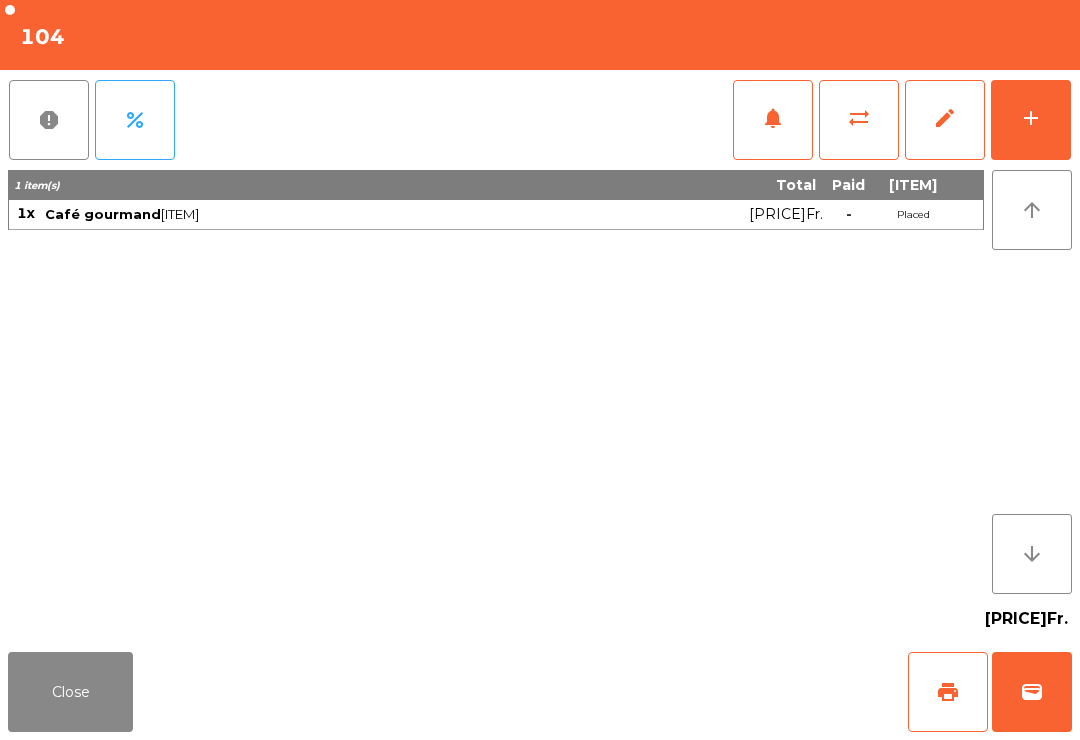 click on "Close" 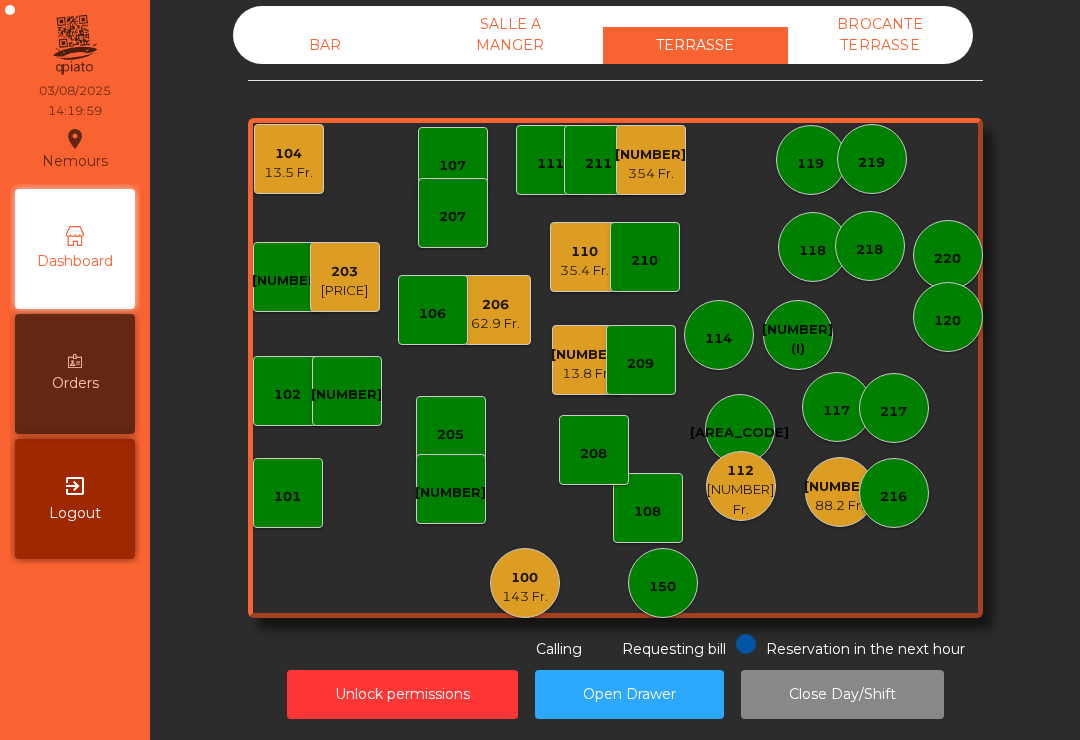 click on "13.5 Fr." 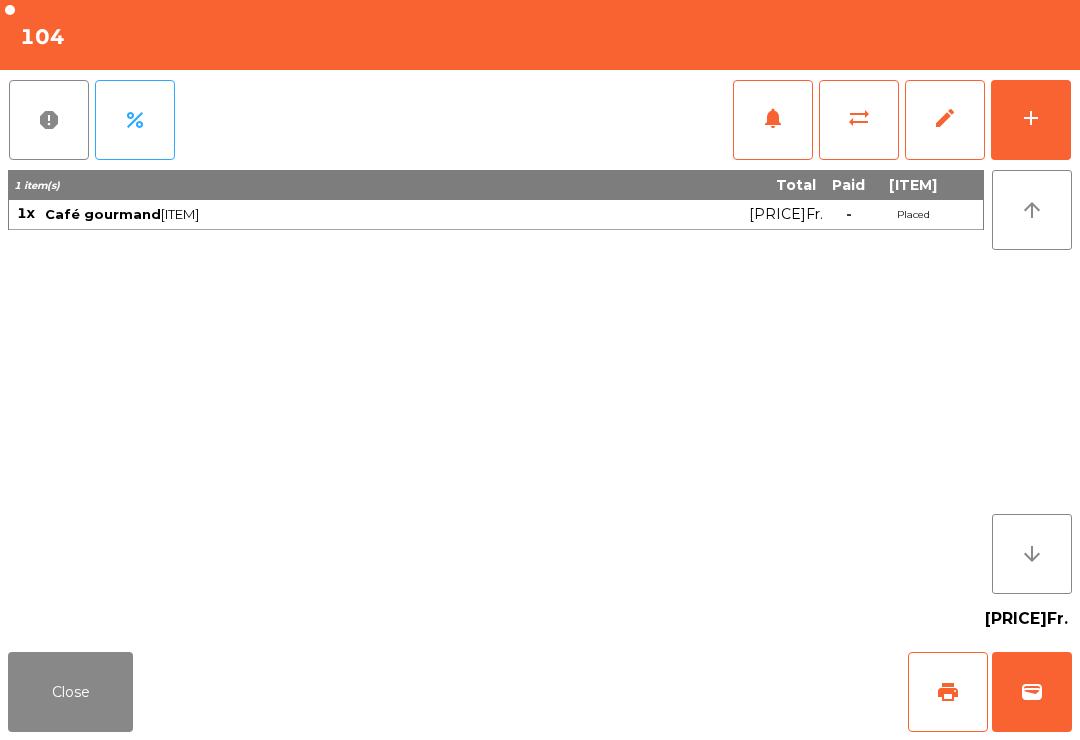click on "sync_alt" 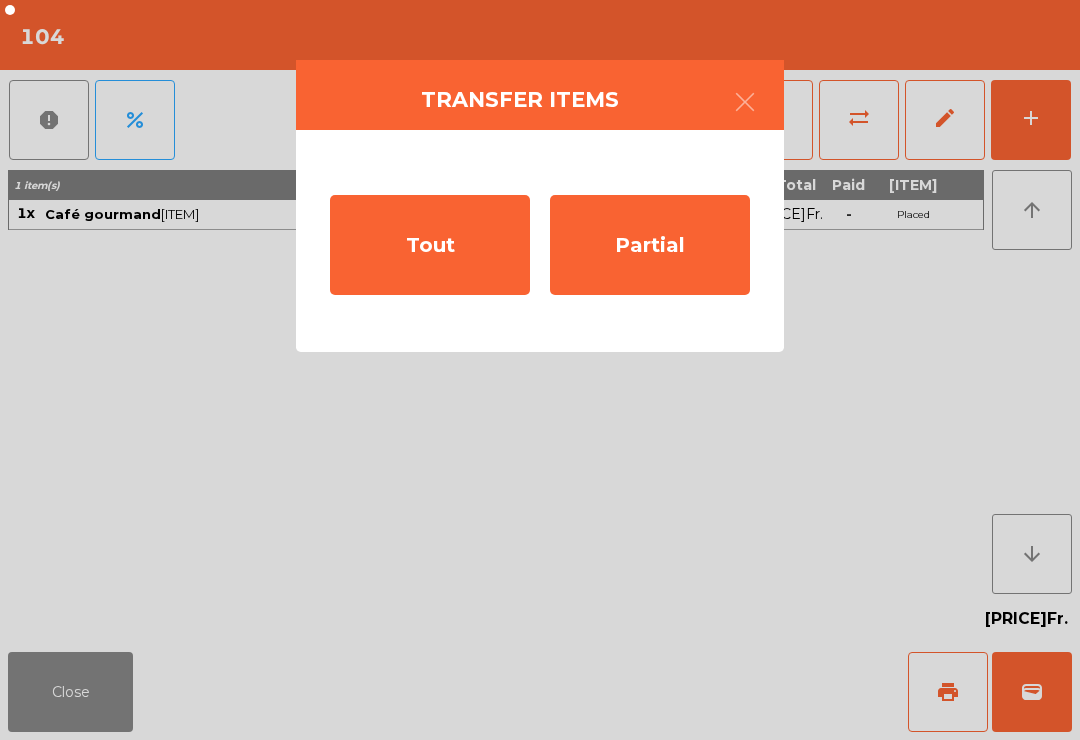 click on "Tout" 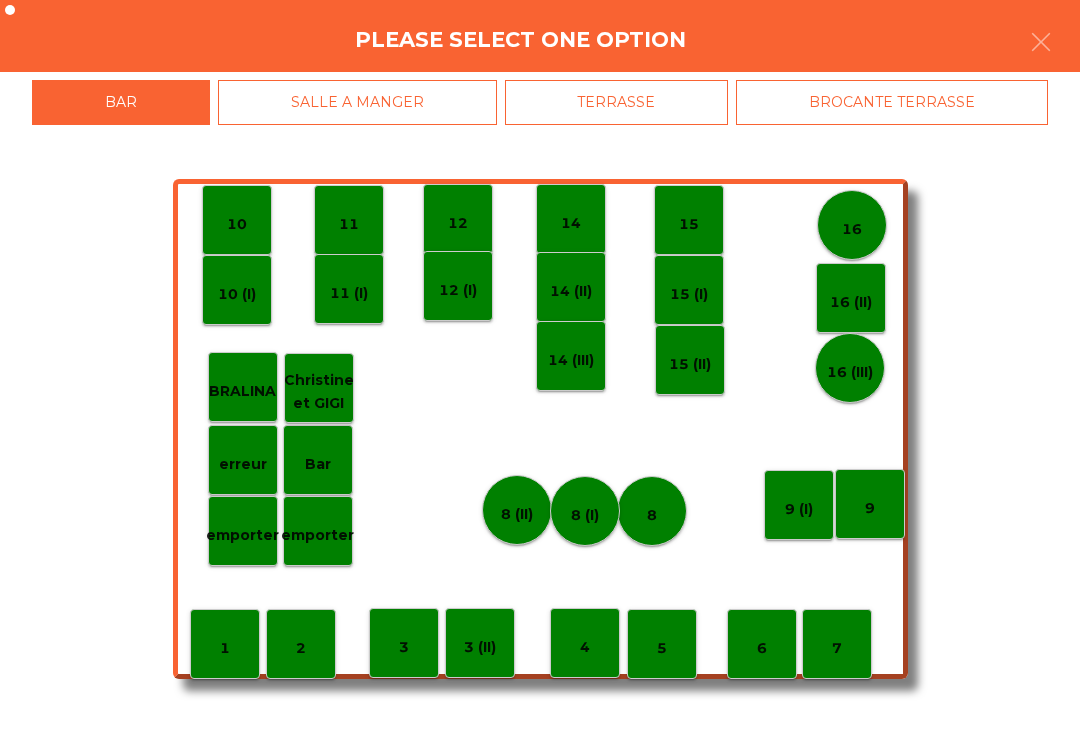 click on "TERRASSE" 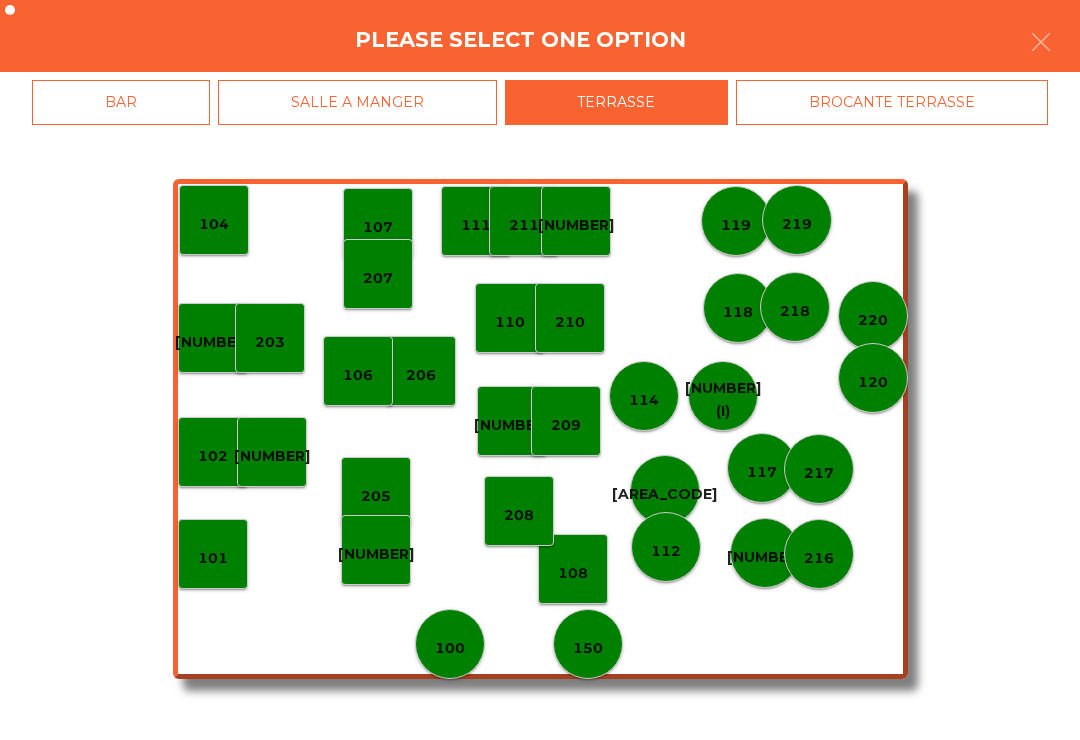click on "203" 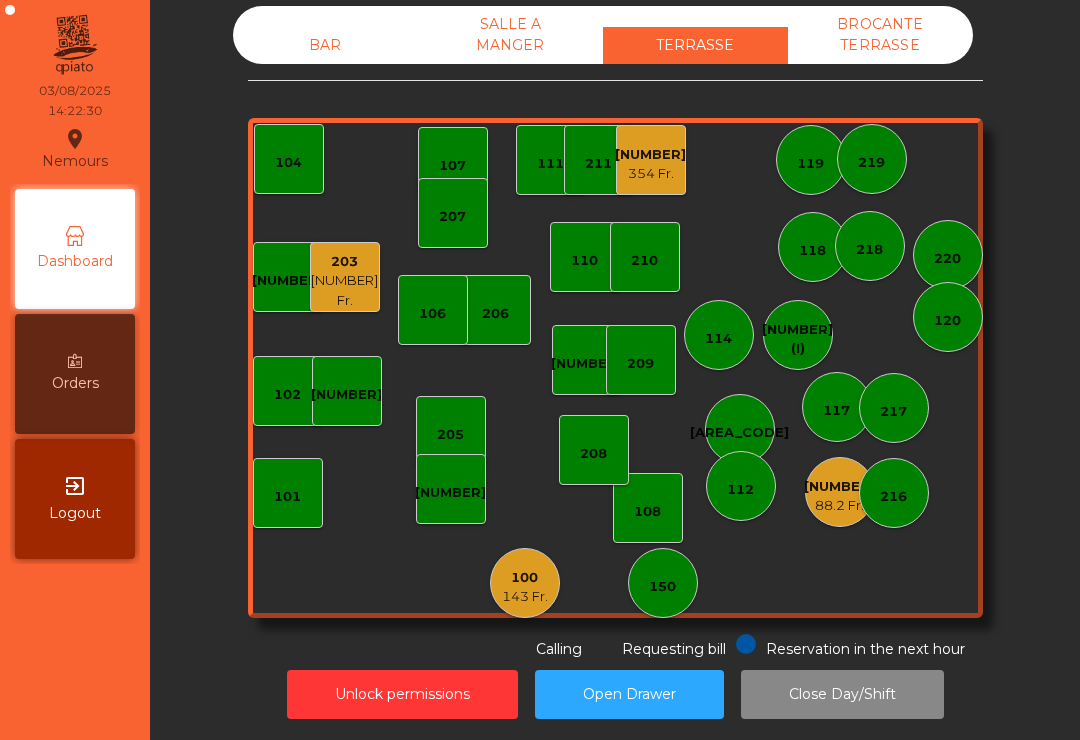 click on "106" 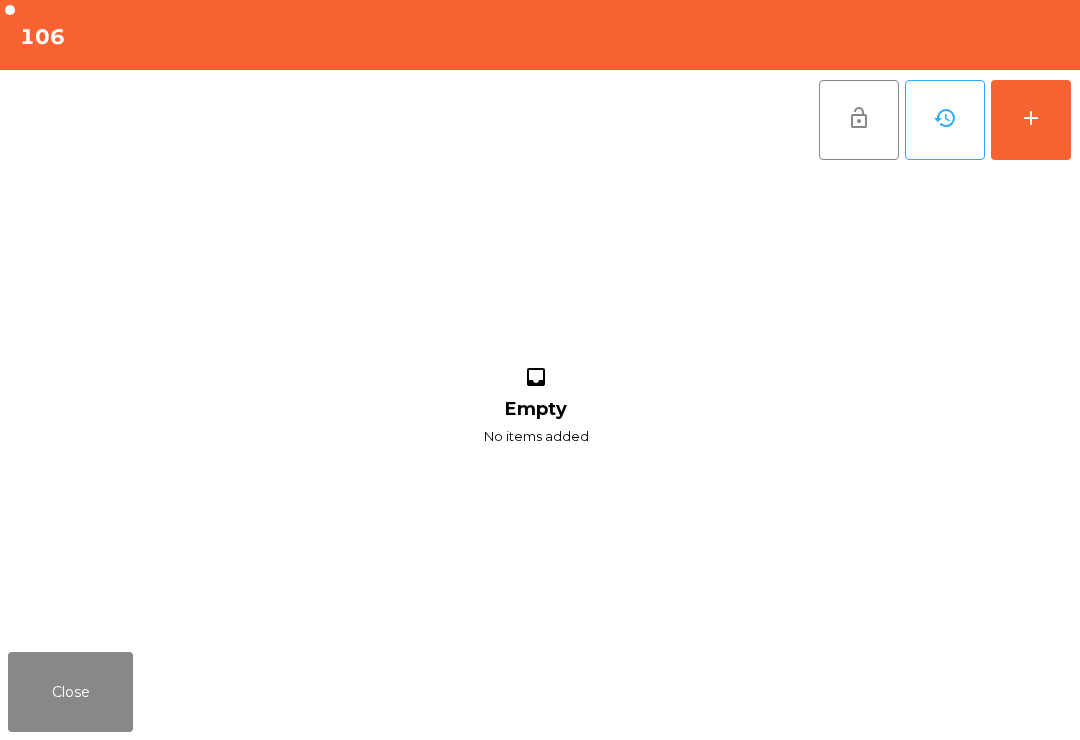 click on "add" 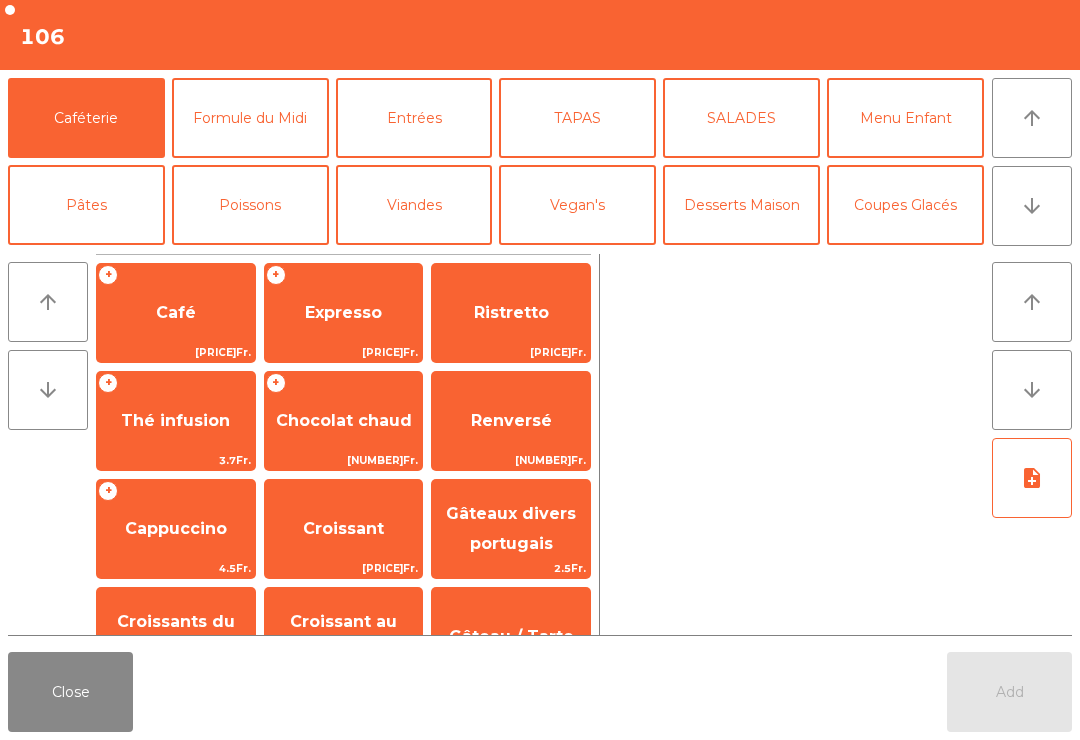 click on "Cappuccino" 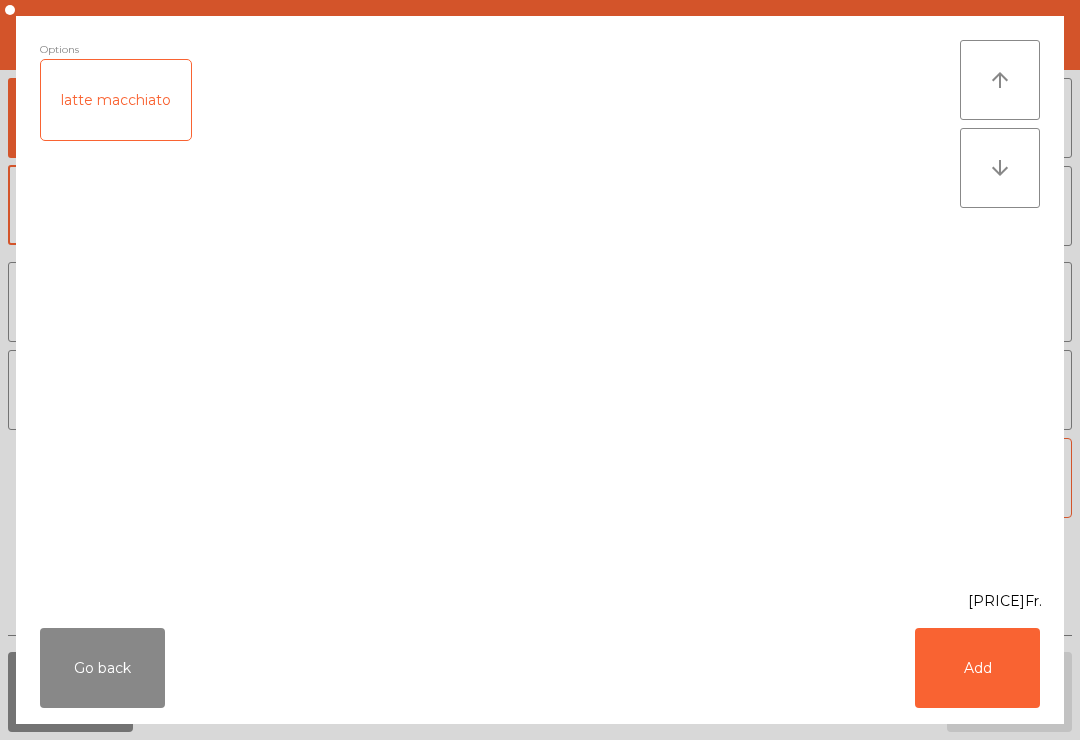scroll, scrollTop: 13, scrollLeft: 0, axis: vertical 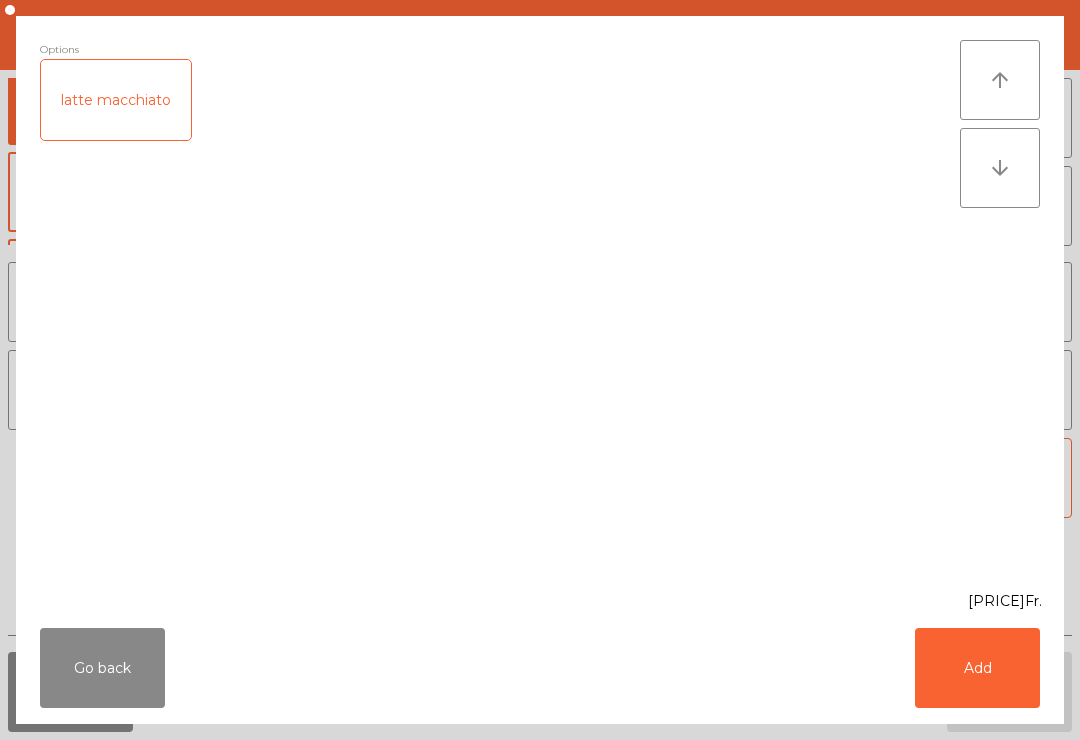 click on "Add" 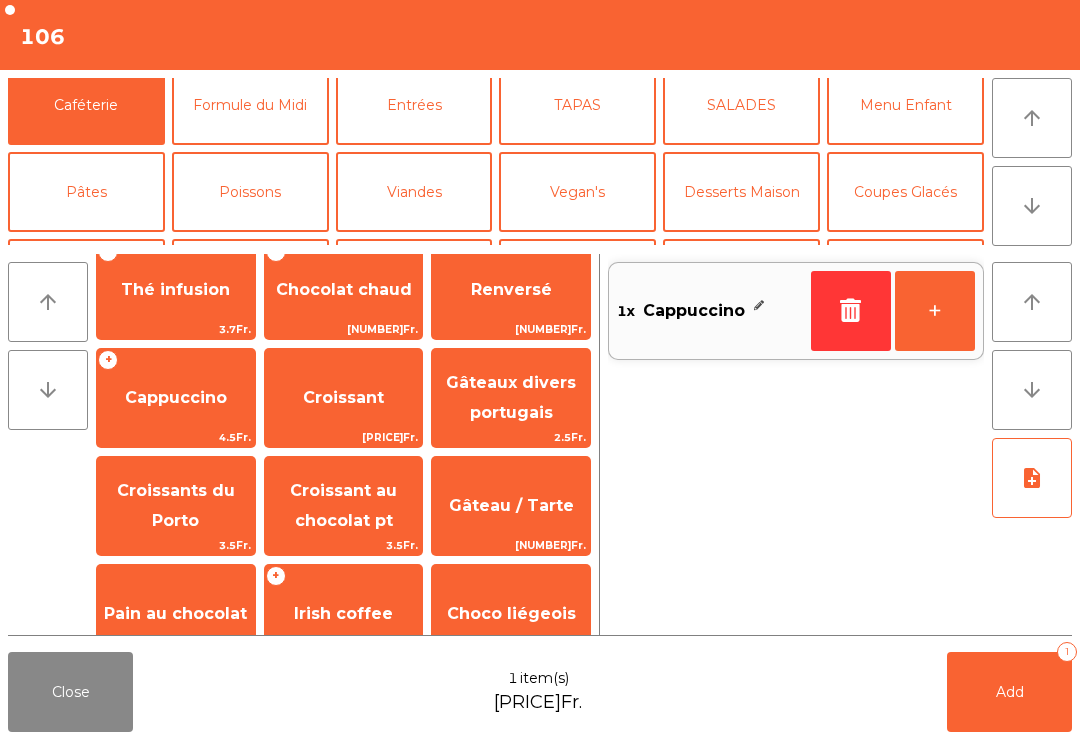 click on "+" 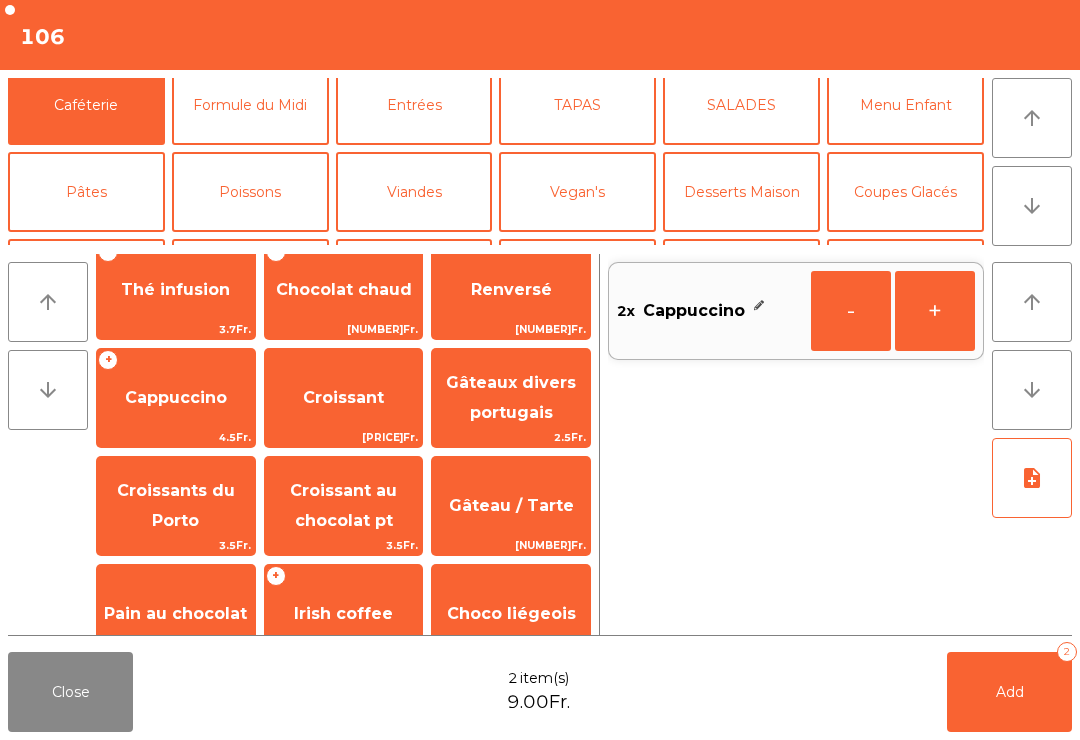 click on "Add   2" 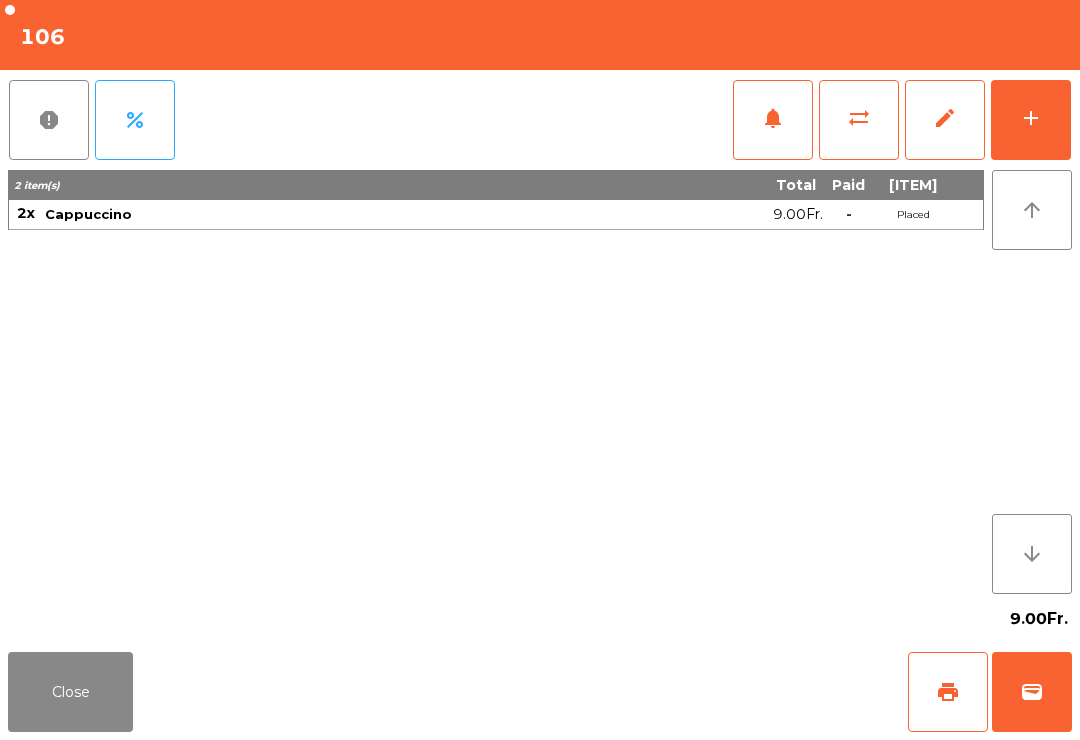 click on "Close" 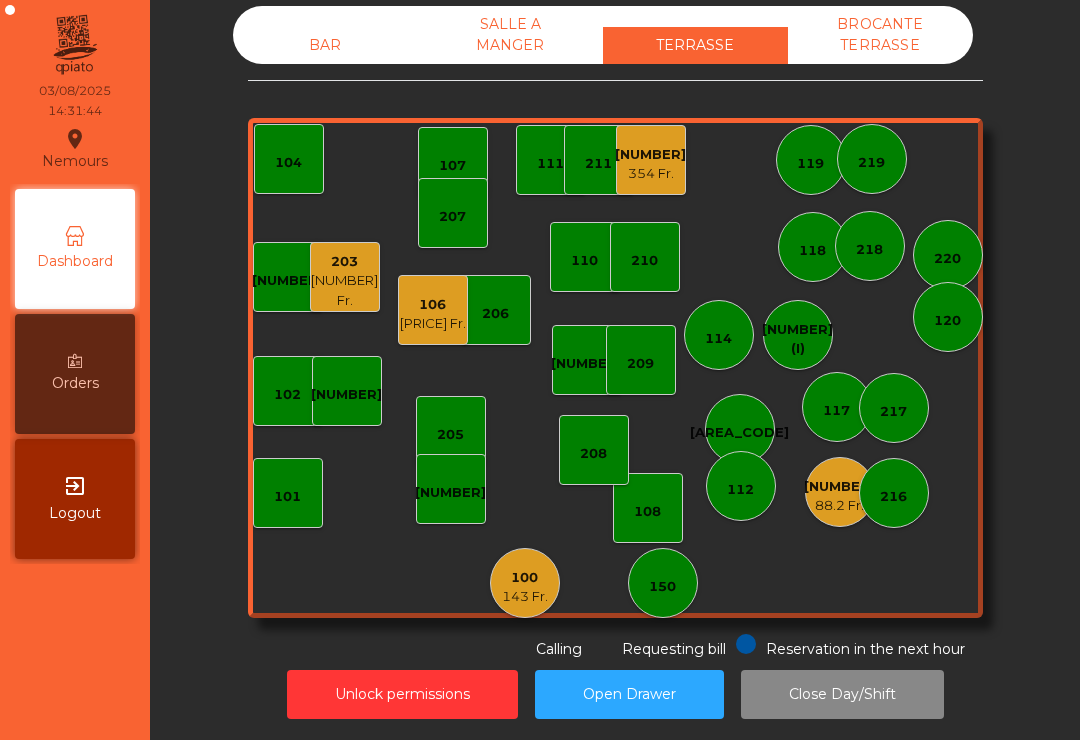 click on "119" 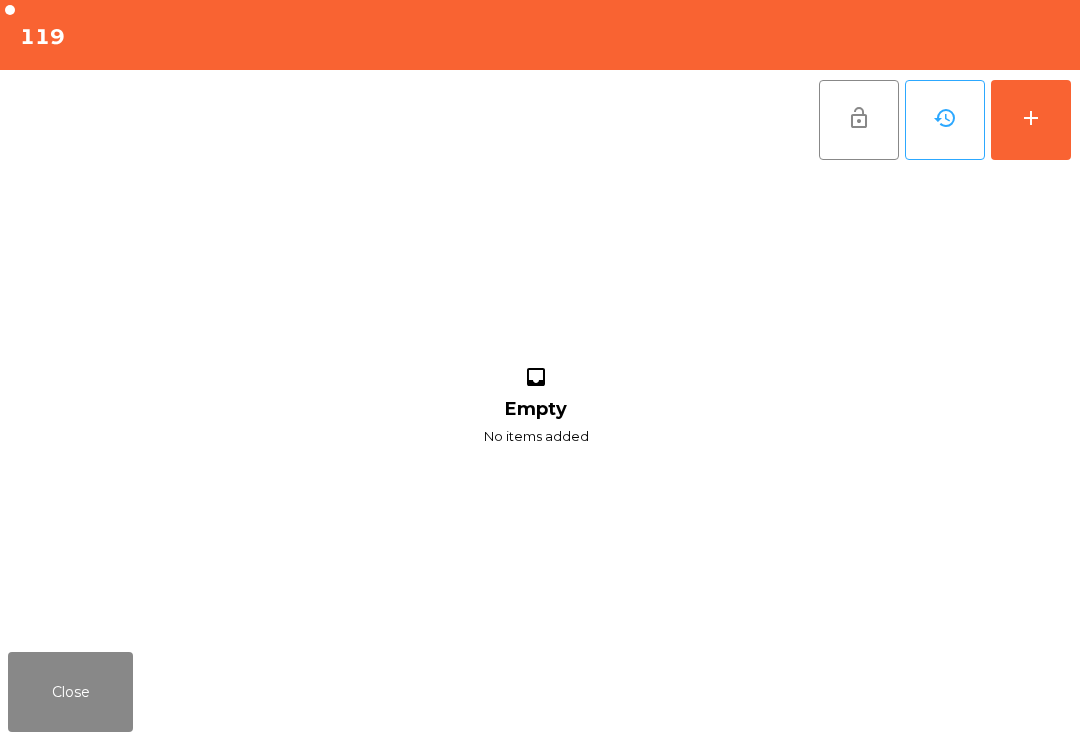 click on "add" 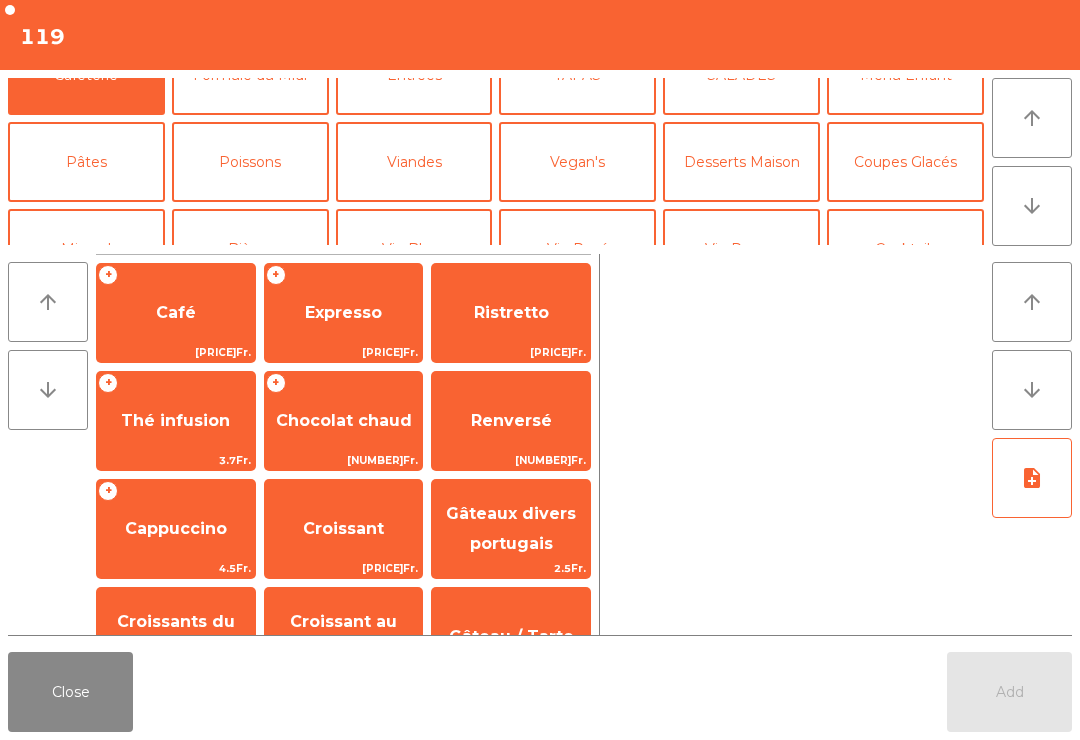 scroll, scrollTop: 4, scrollLeft: 0, axis: vertical 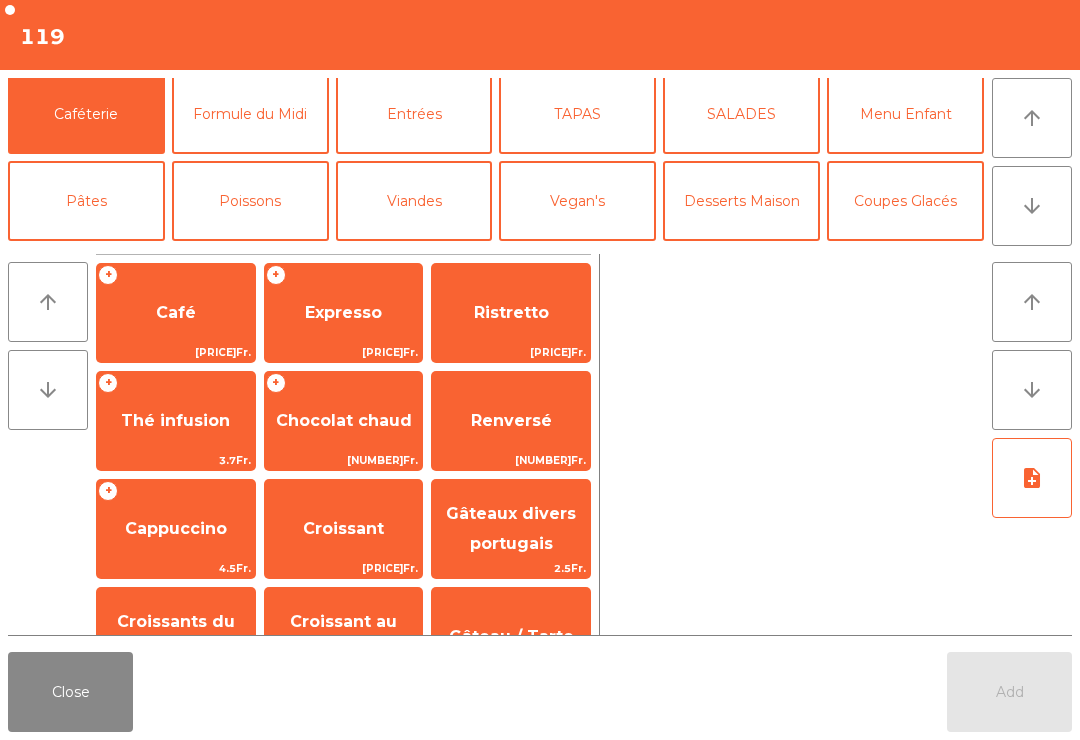 click on "Renversé" 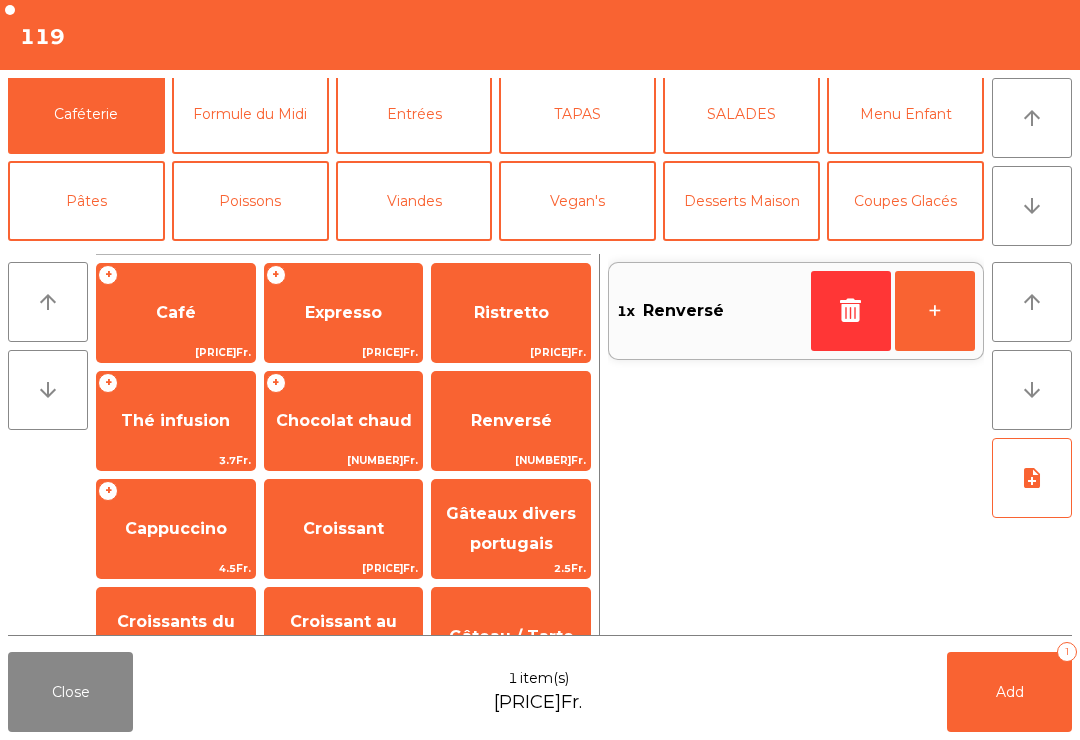 click on "Renversé" 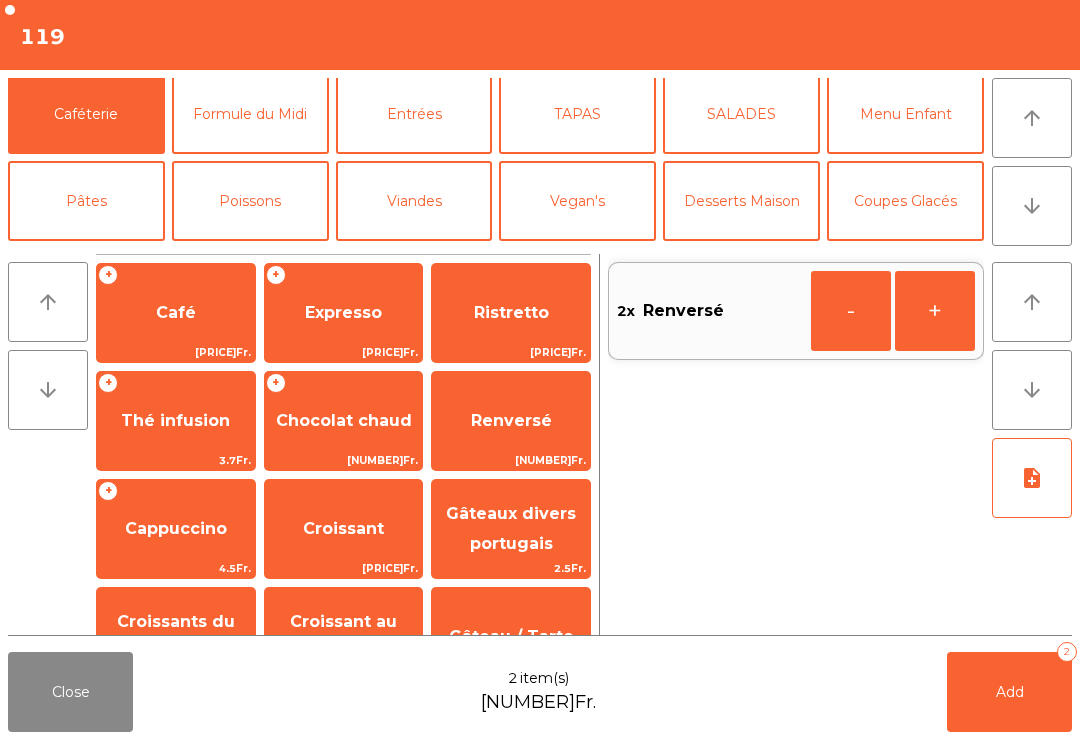 scroll, scrollTop: 12, scrollLeft: 0, axis: vertical 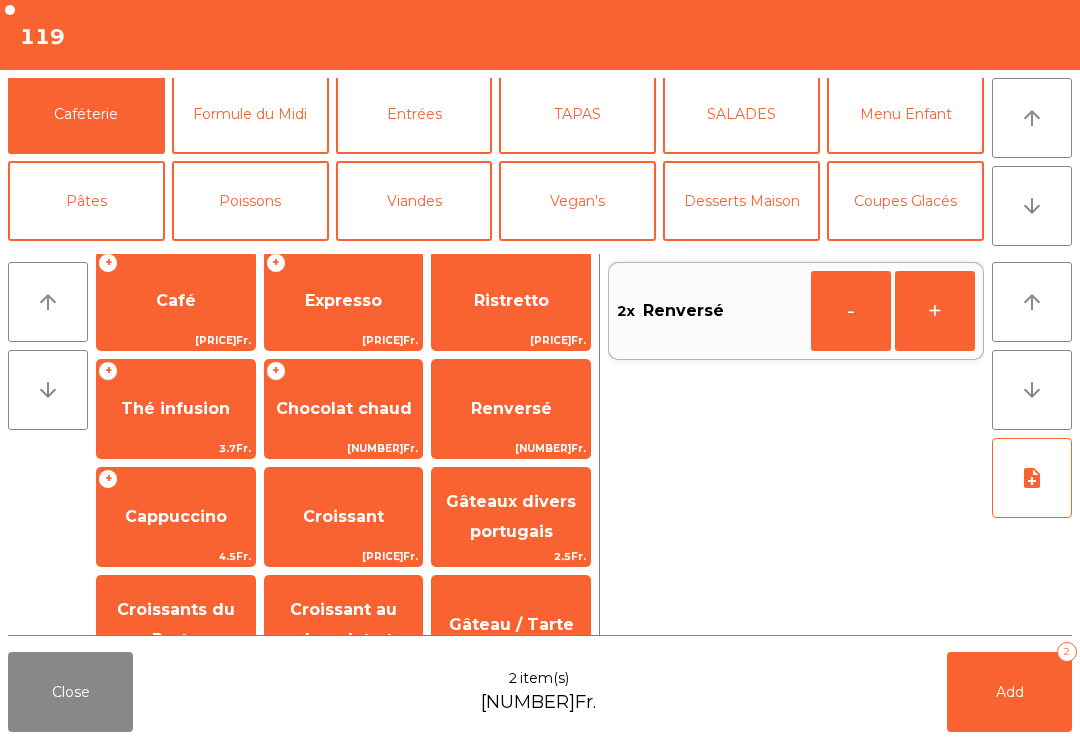 click on "Add   2" 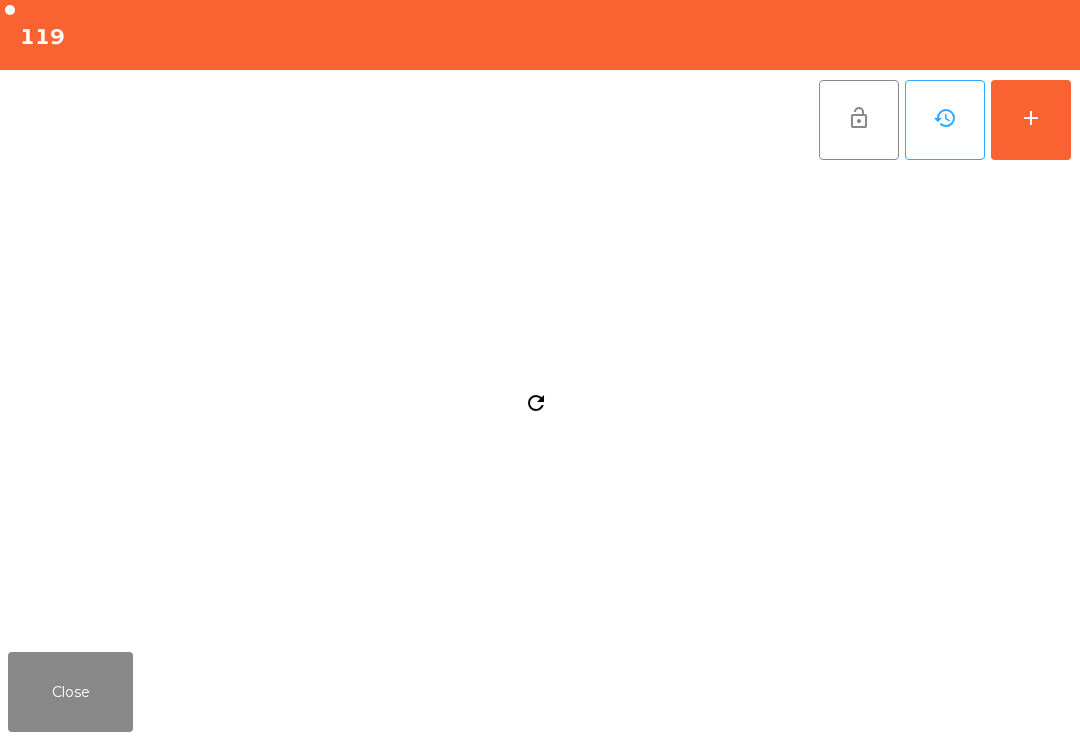 click on "Close" 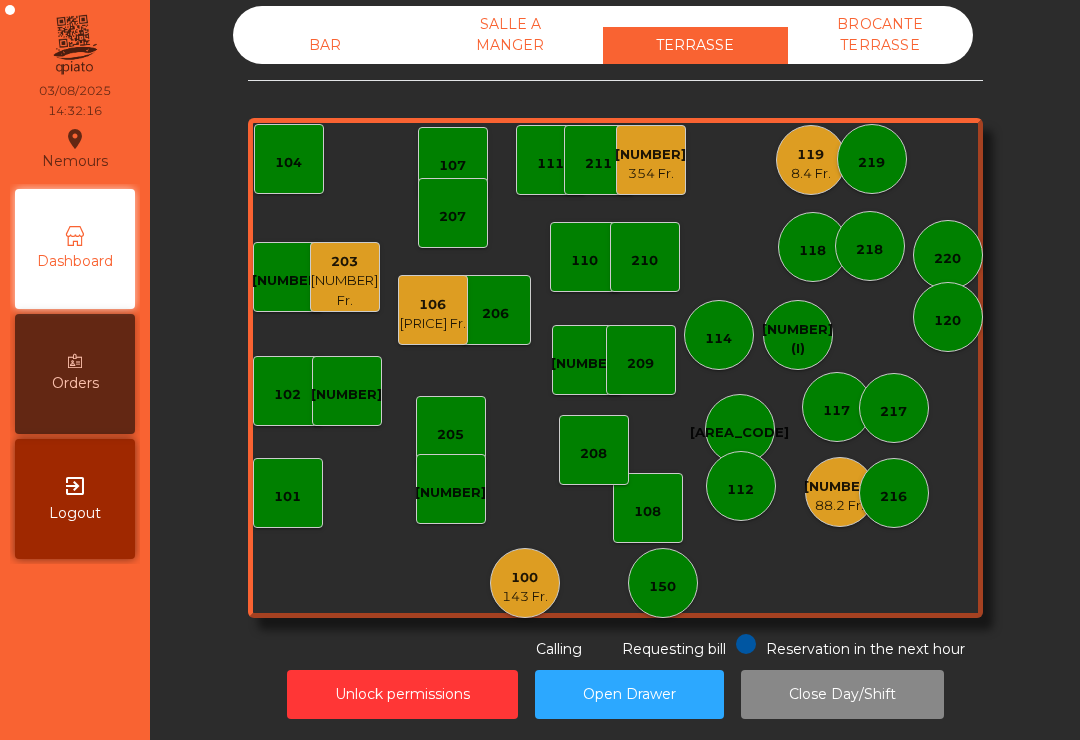 click on "[AREA_CODE]" 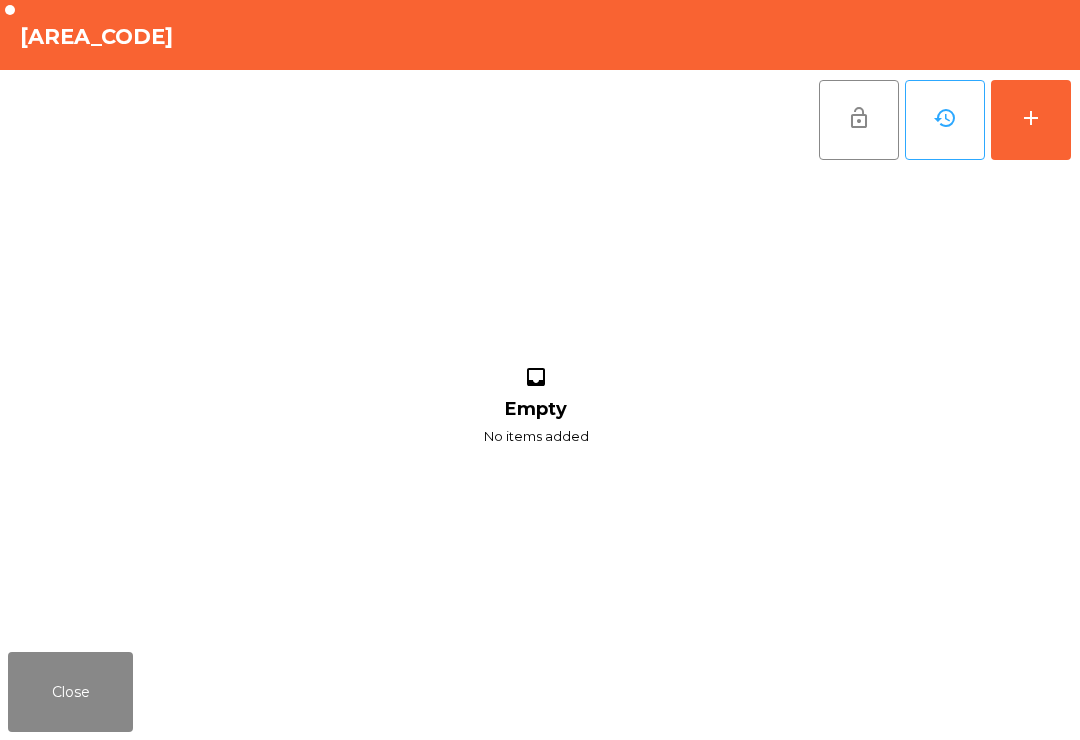 click on "add" 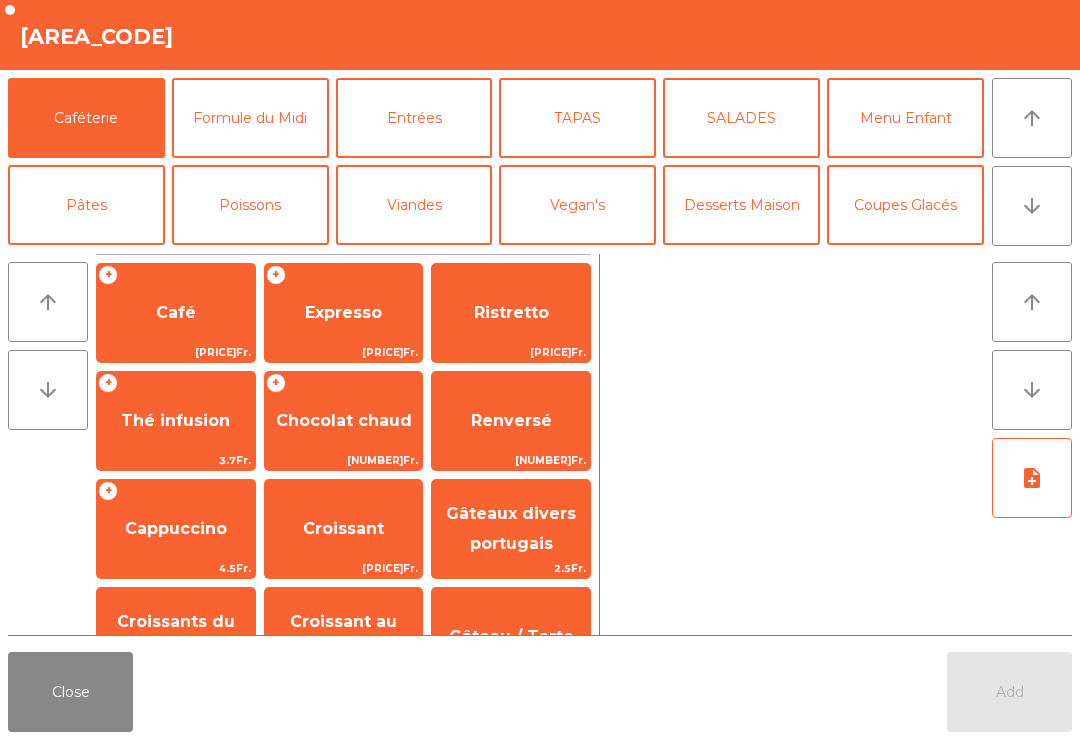 click on "Bières" 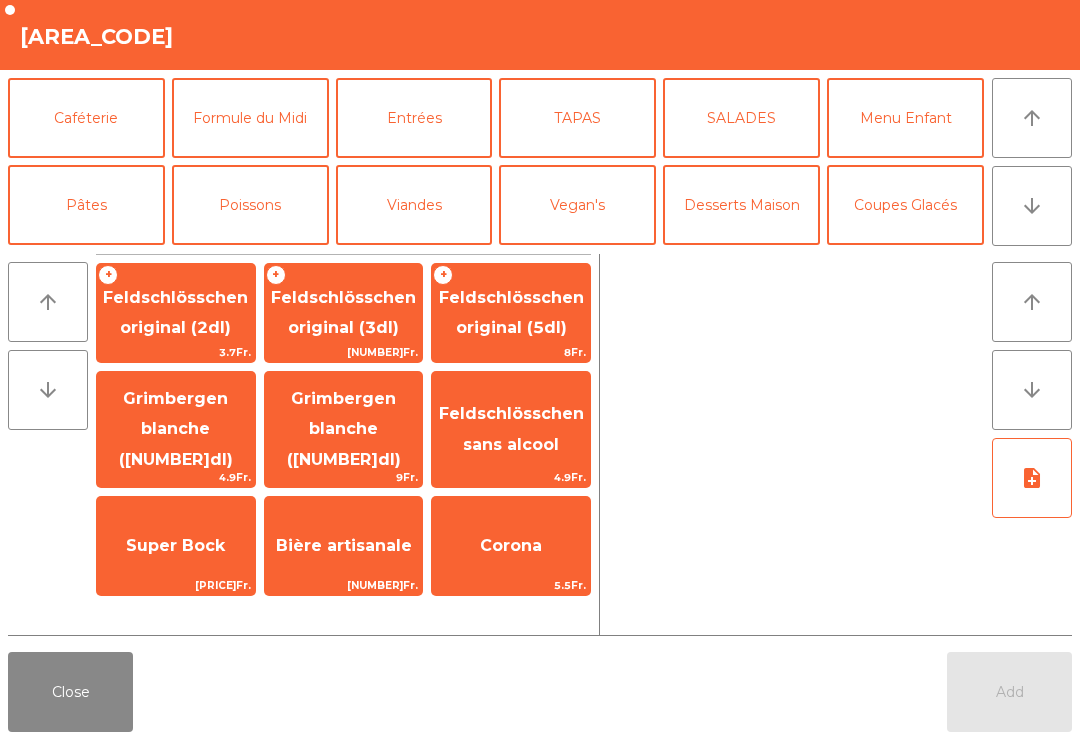 scroll, scrollTop: 87, scrollLeft: 0, axis: vertical 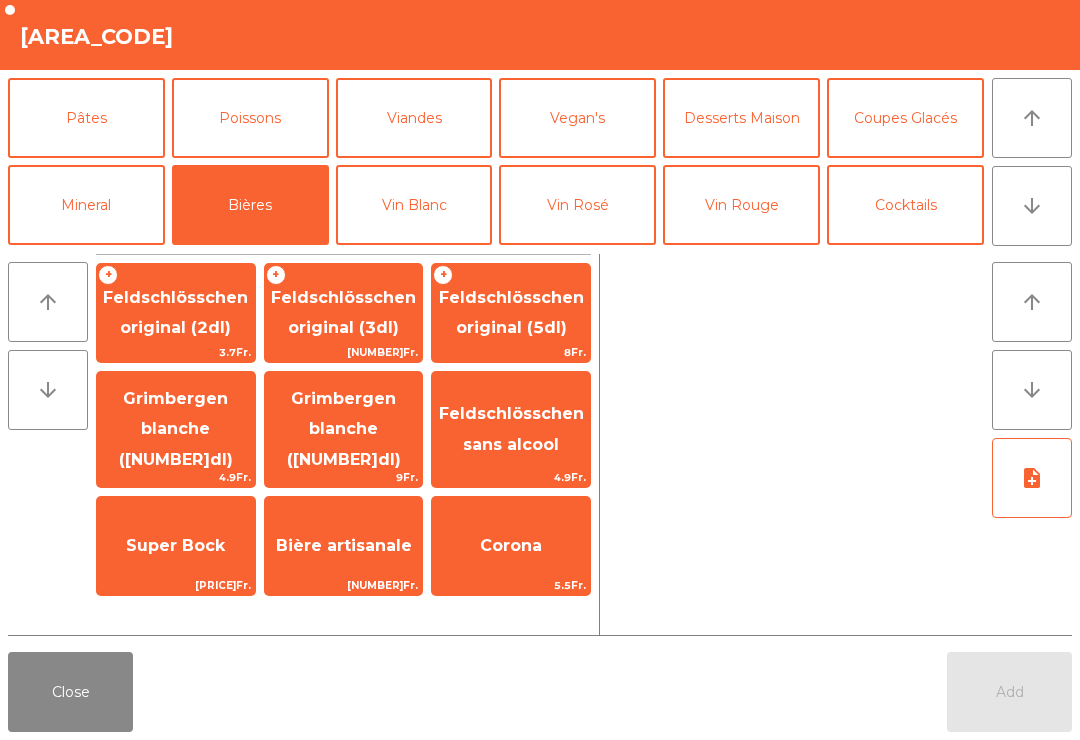 click on "Grimbergen blanche ([NUMBER]dl)" 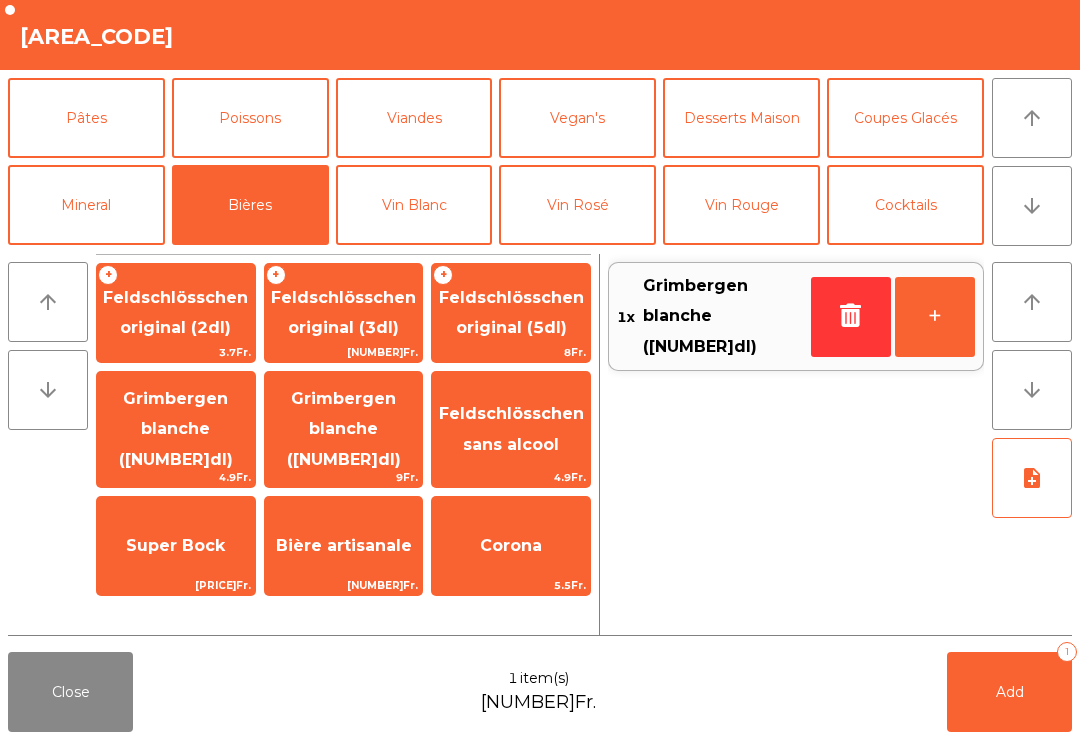 scroll, scrollTop: 87, scrollLeft: 0, axis: vertical 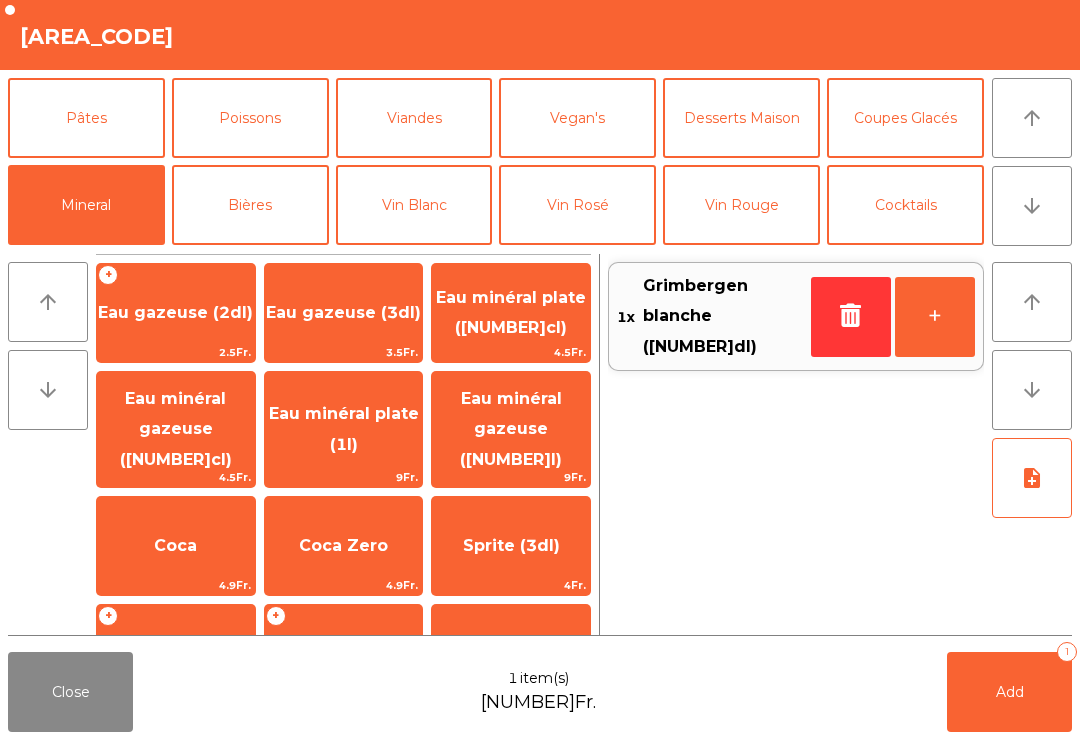click on "Coca" 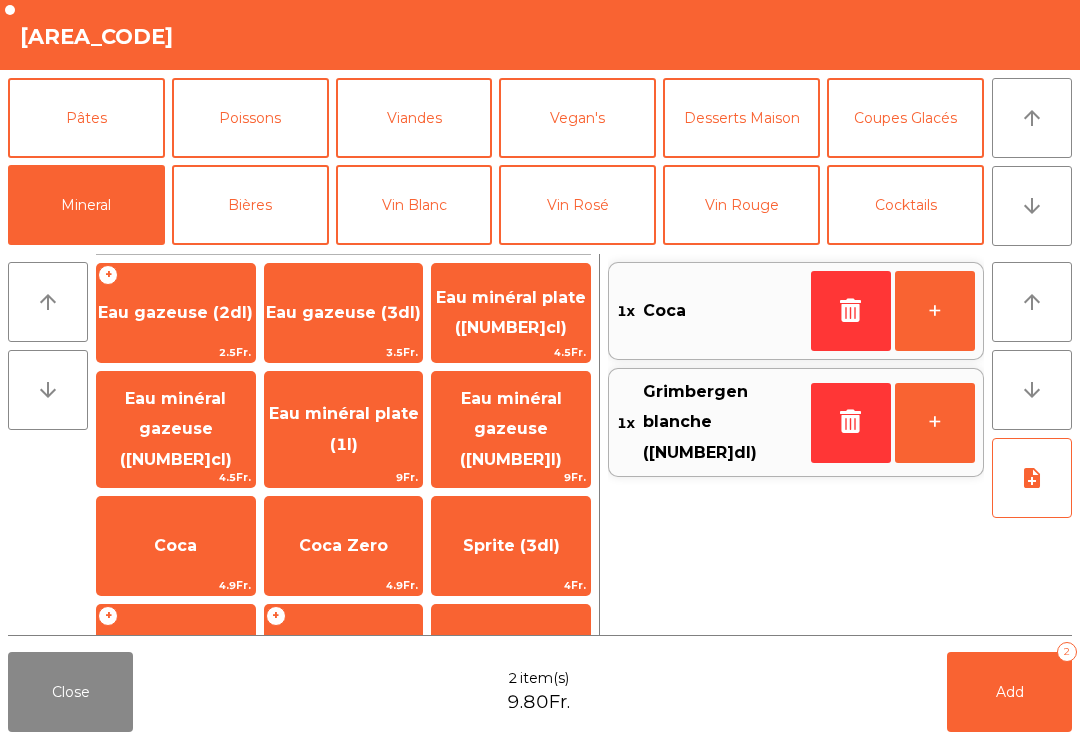 click on "Add   2" 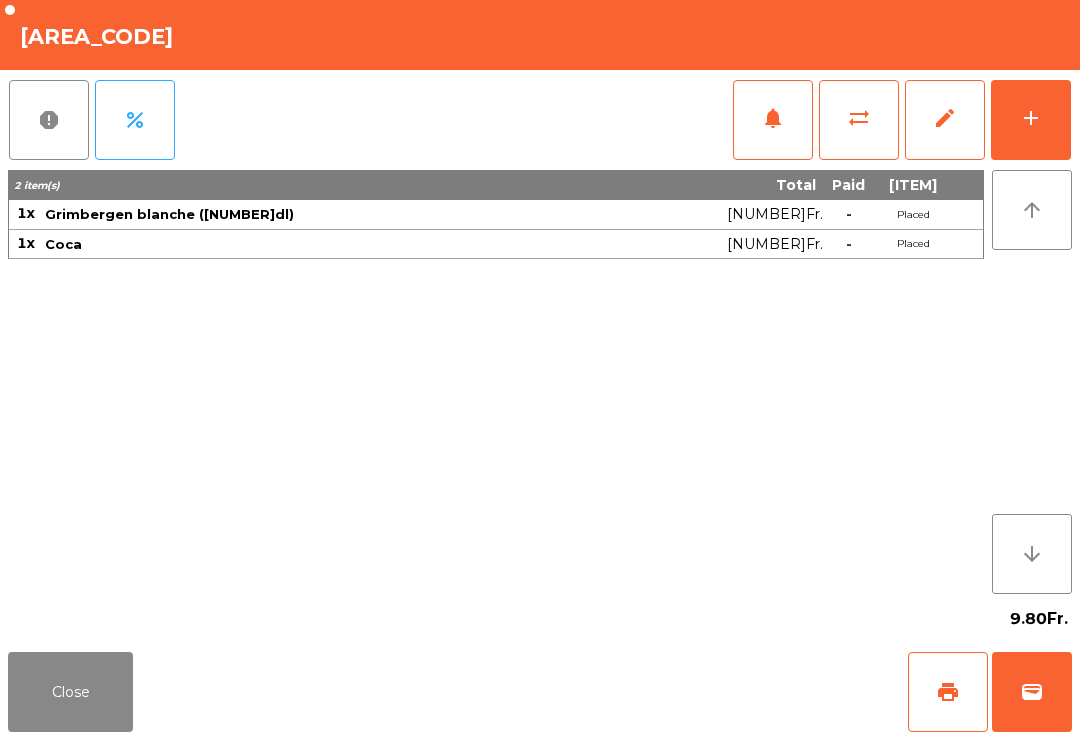 click on "Close" 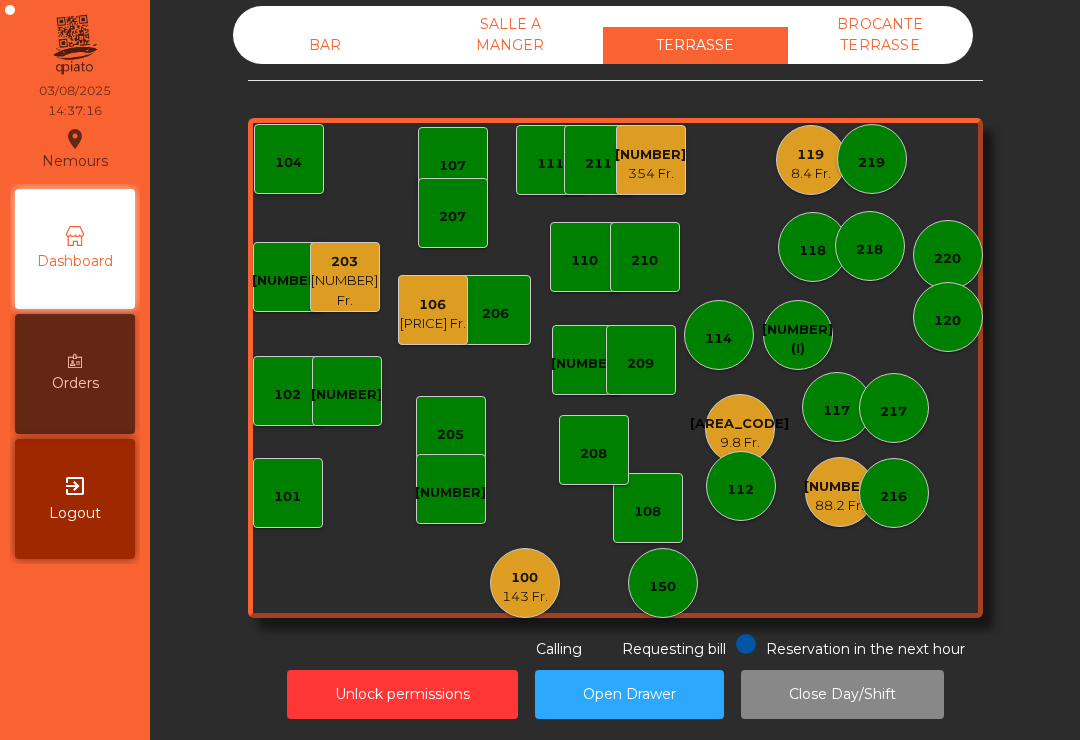 click on "119" 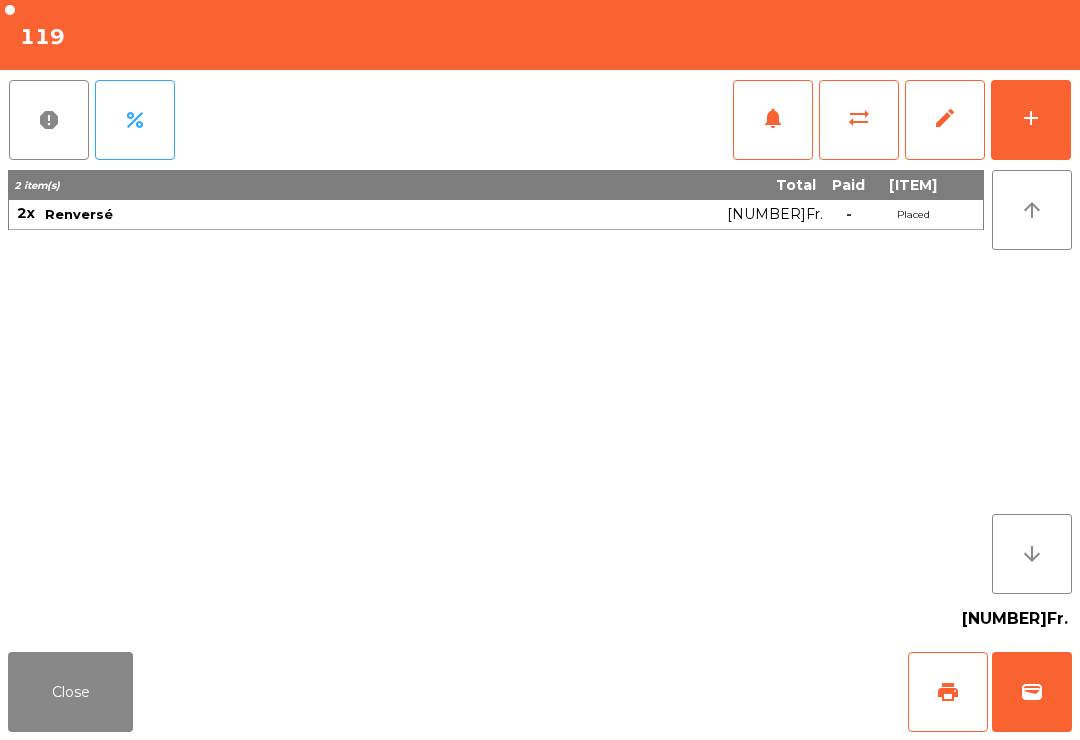 click on "add" 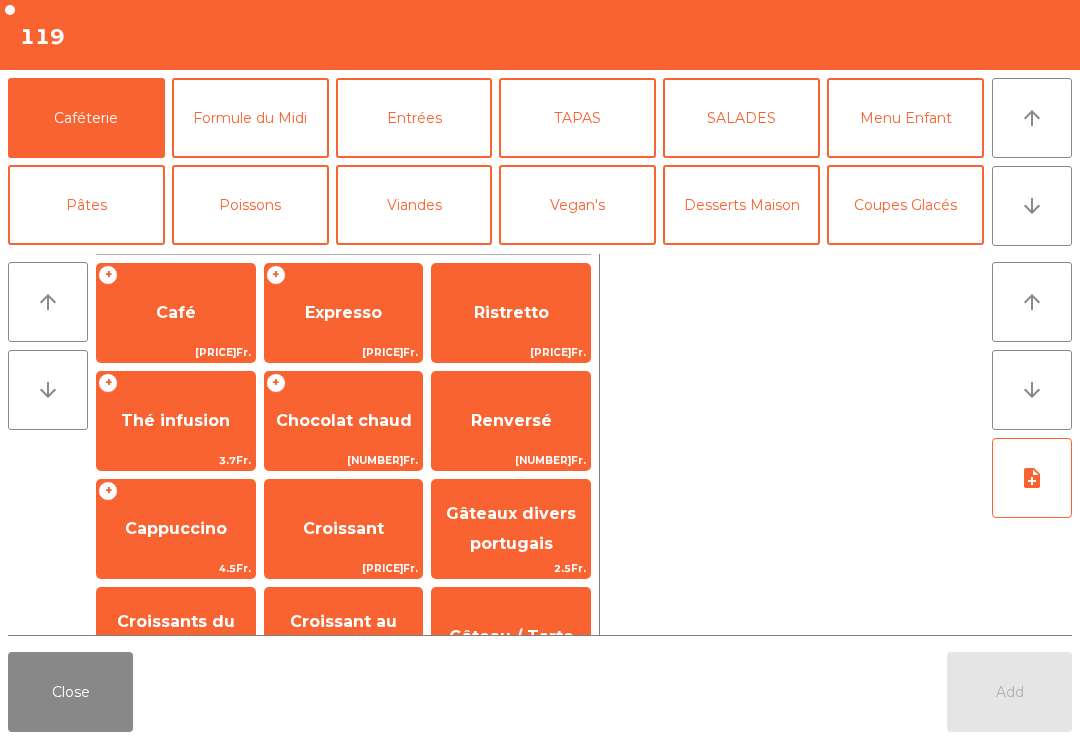 scroll, scrollTop: 158, scrollLeft: 0, axis: vertical 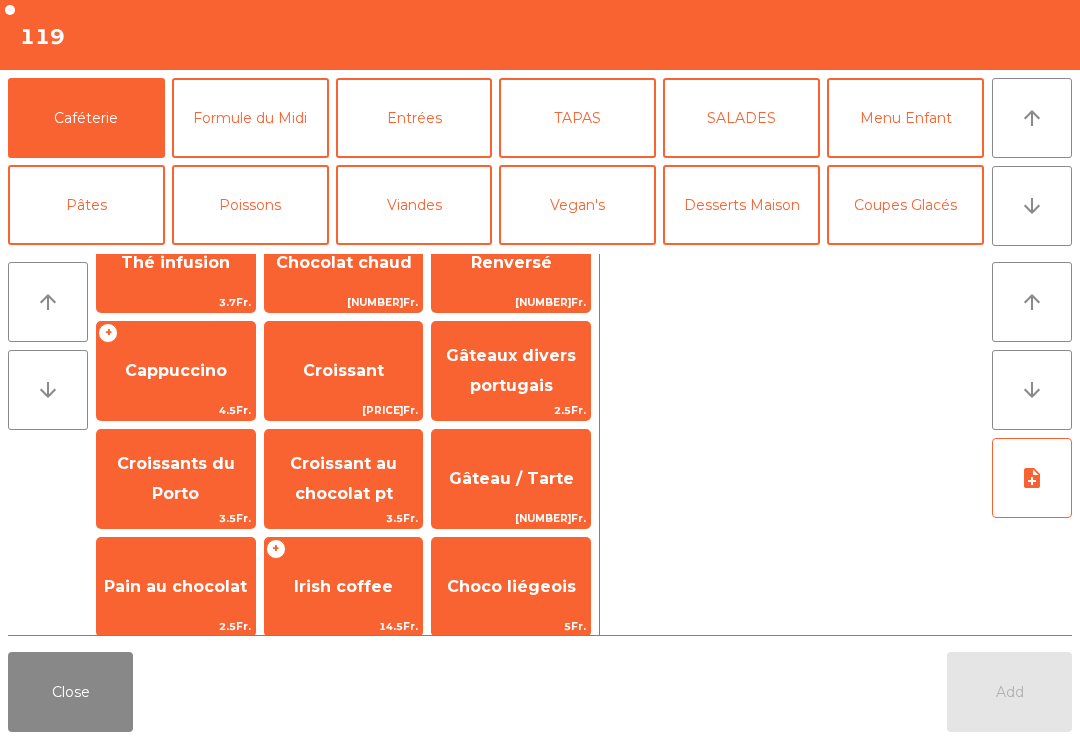 click on "+ Expresso [NUMBER]Fr." 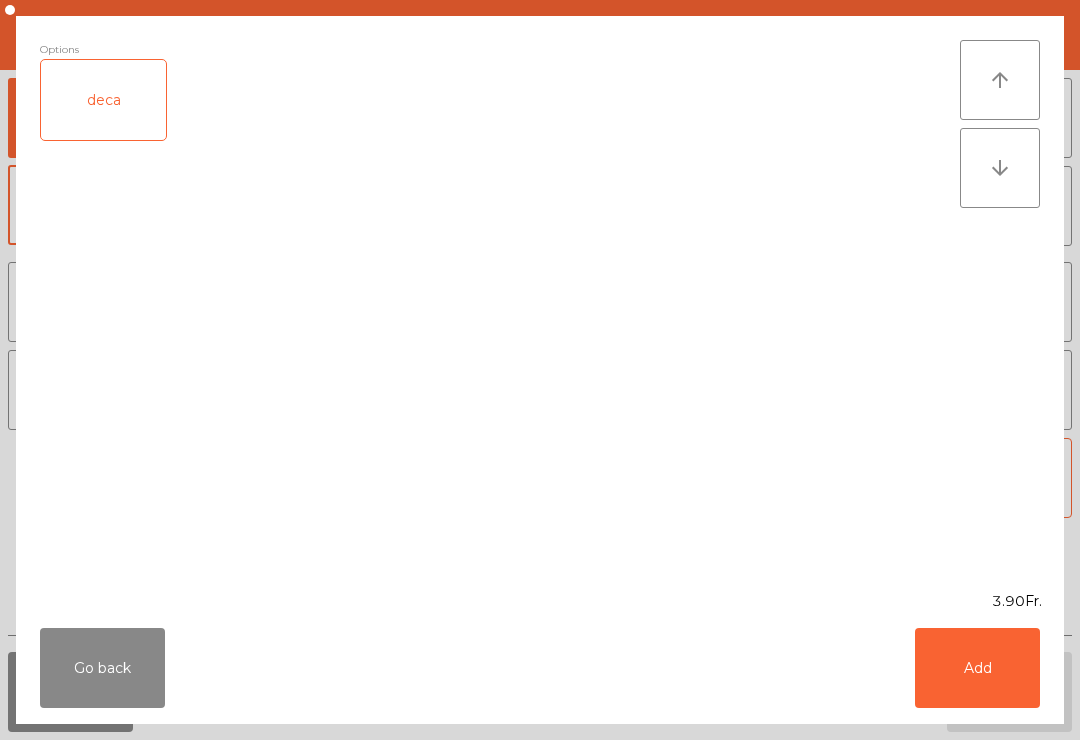 click on "Add" 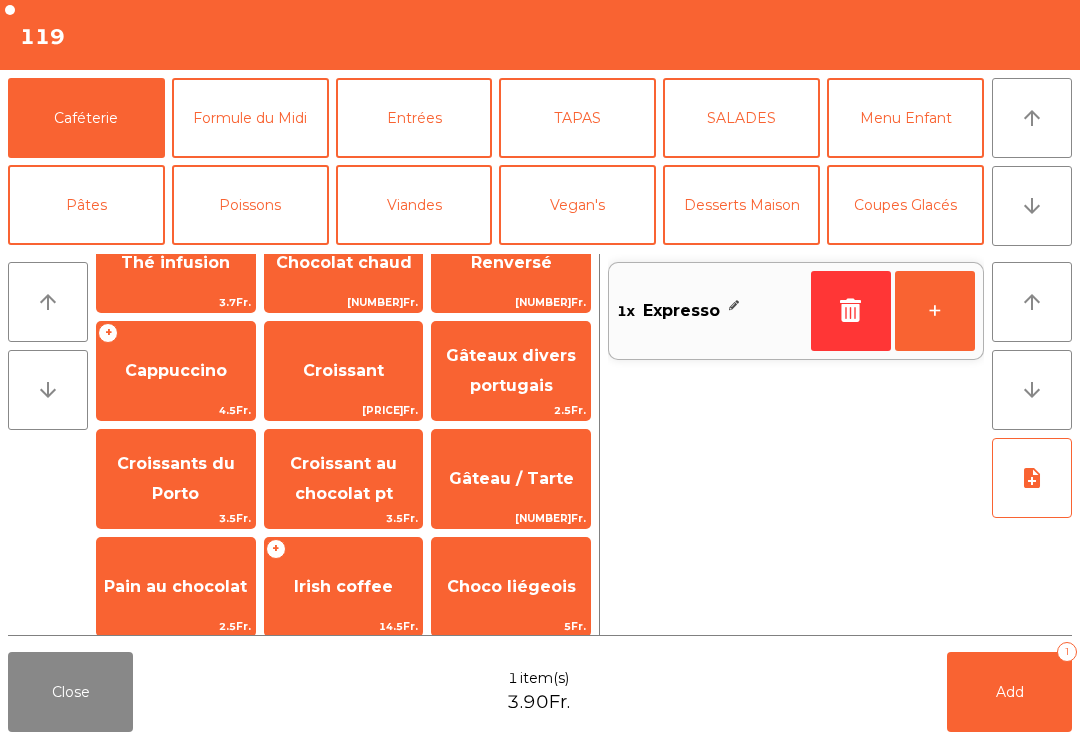 scroll, scrollTop: 0, scrollLeft: 0, axis: both 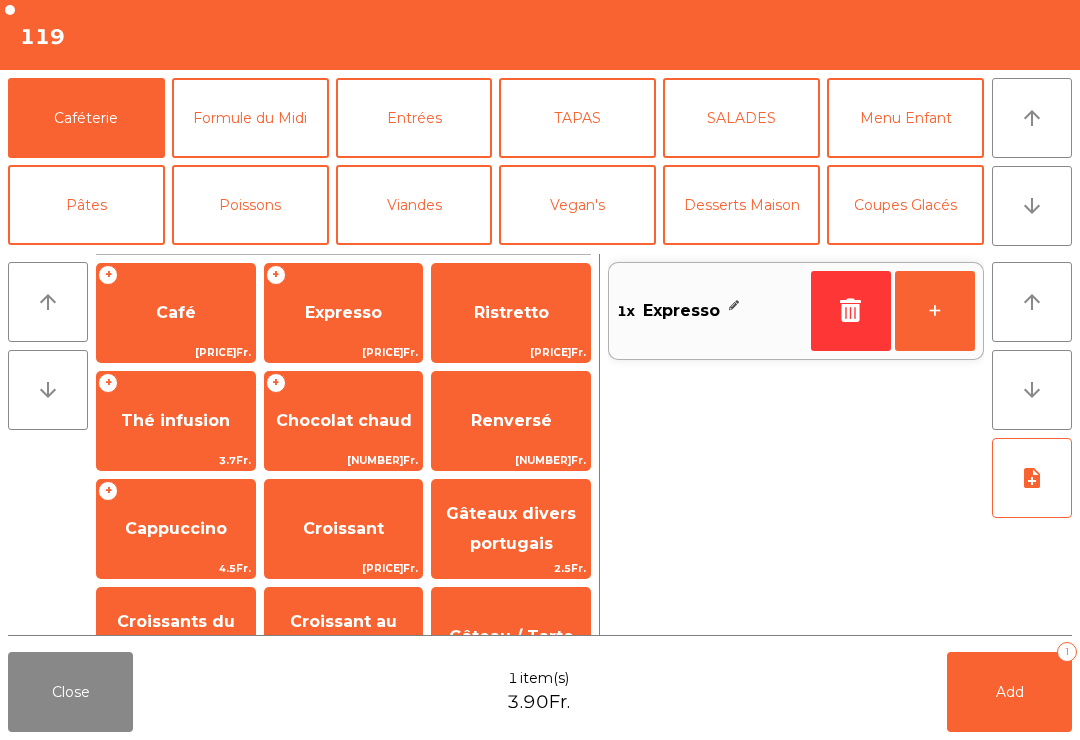 click 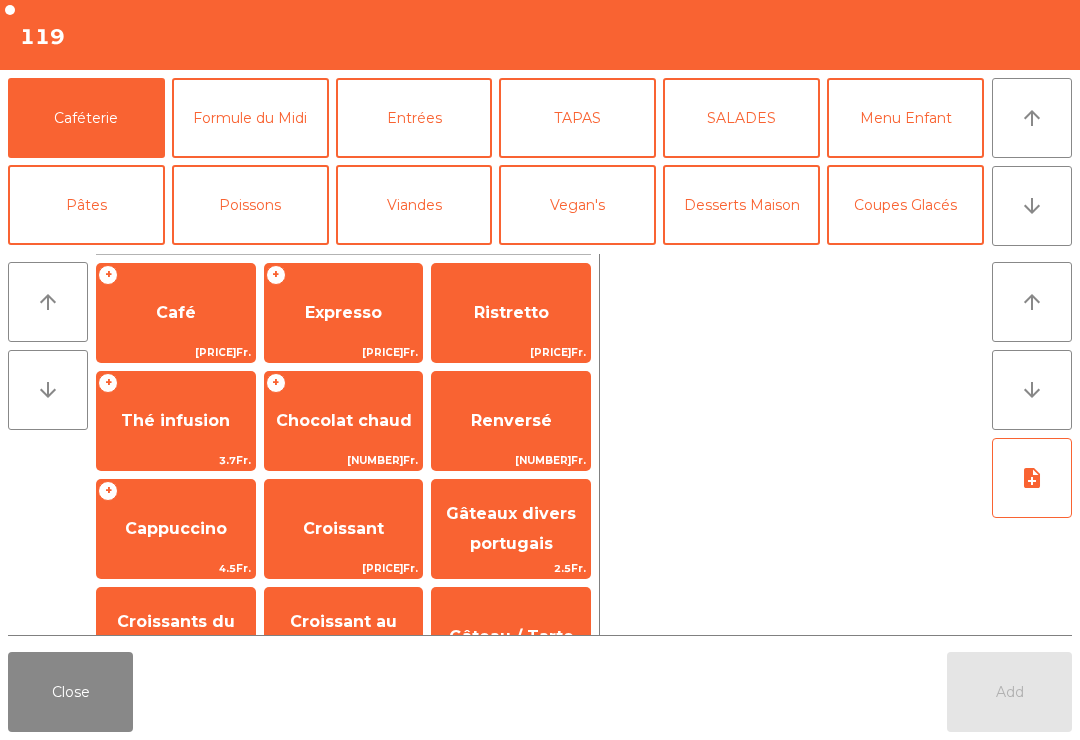 click on "Mineral" 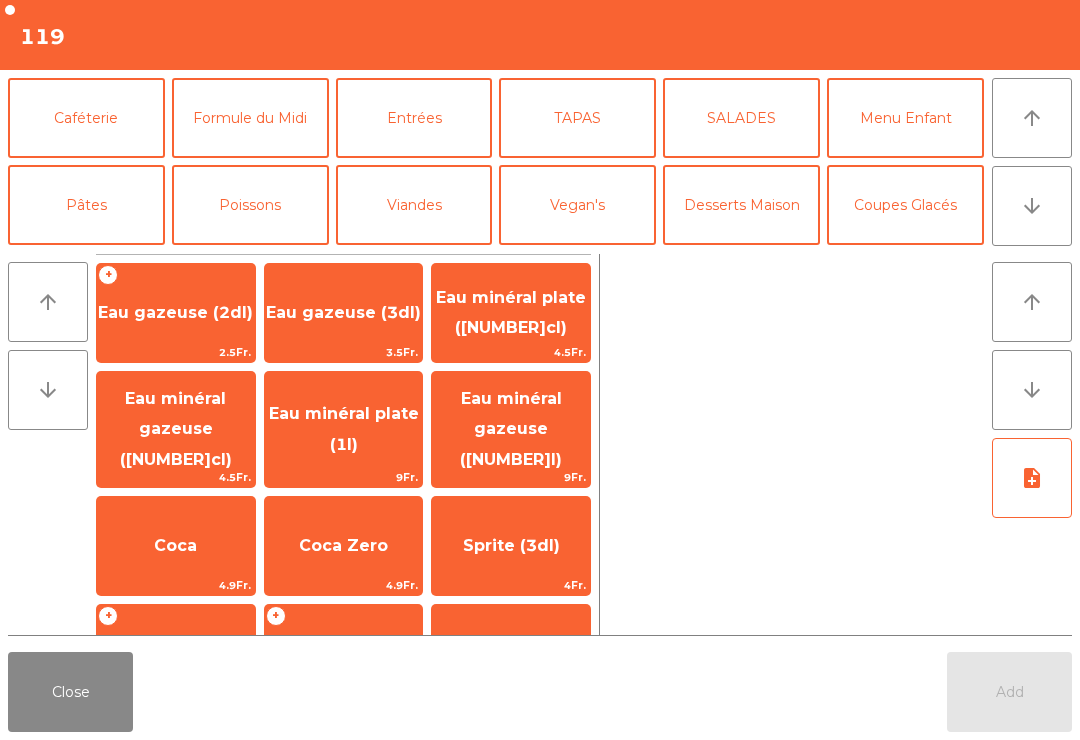 scroll, scrollTop: 109, scrollLeft: 0, axis: vertical 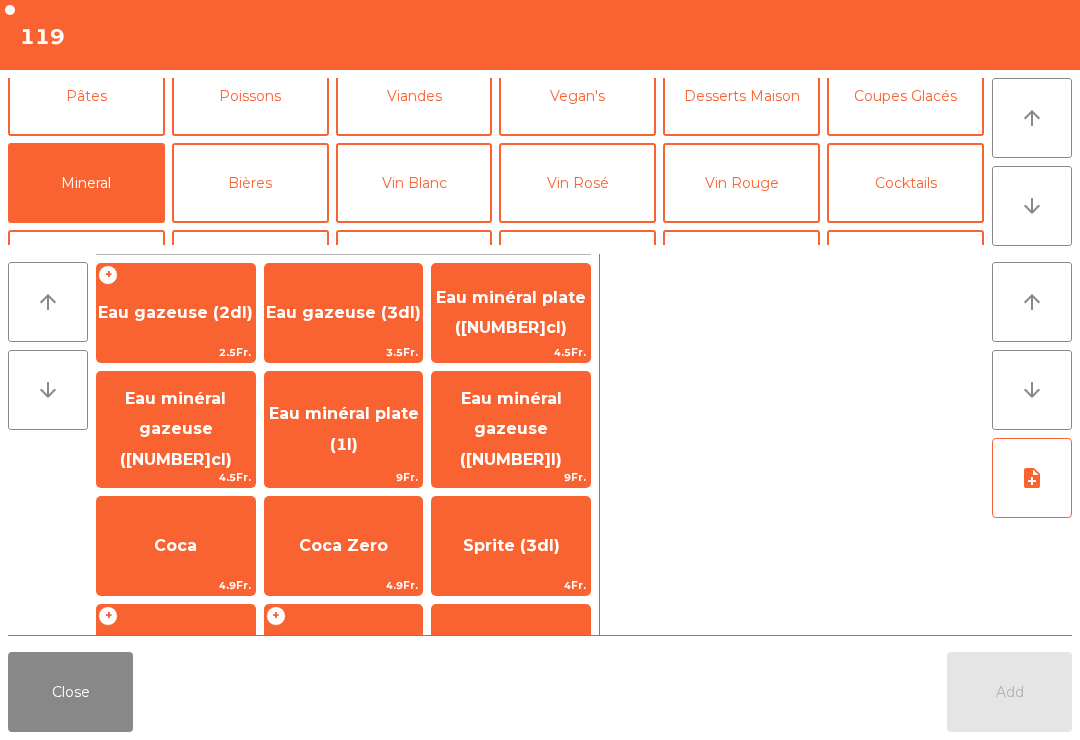 click on "Sprite (3dl)" 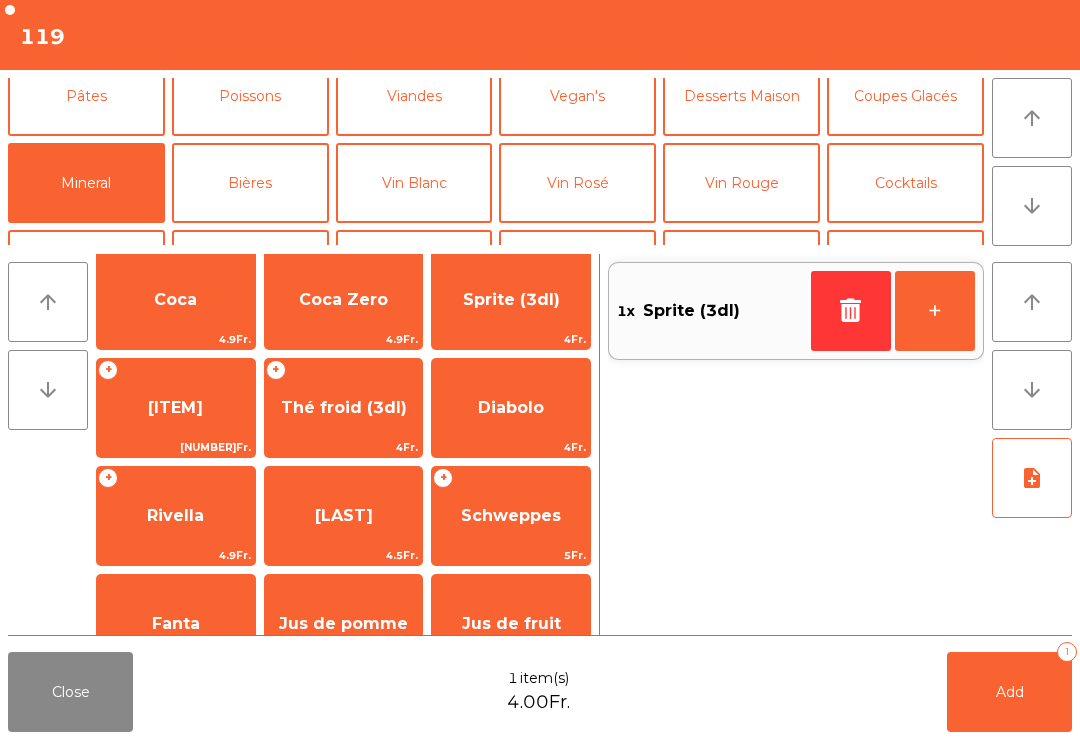 scroll, scrollTop: 0, scrollLeft: 0, axis: both 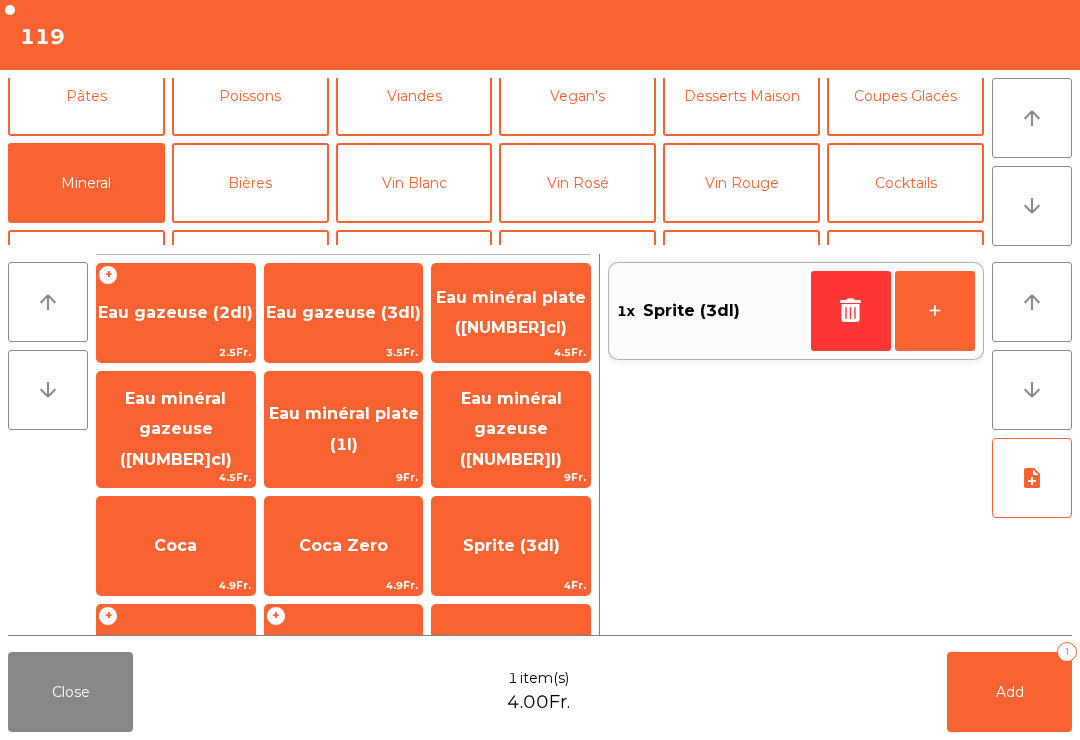 click on "Pâtes" 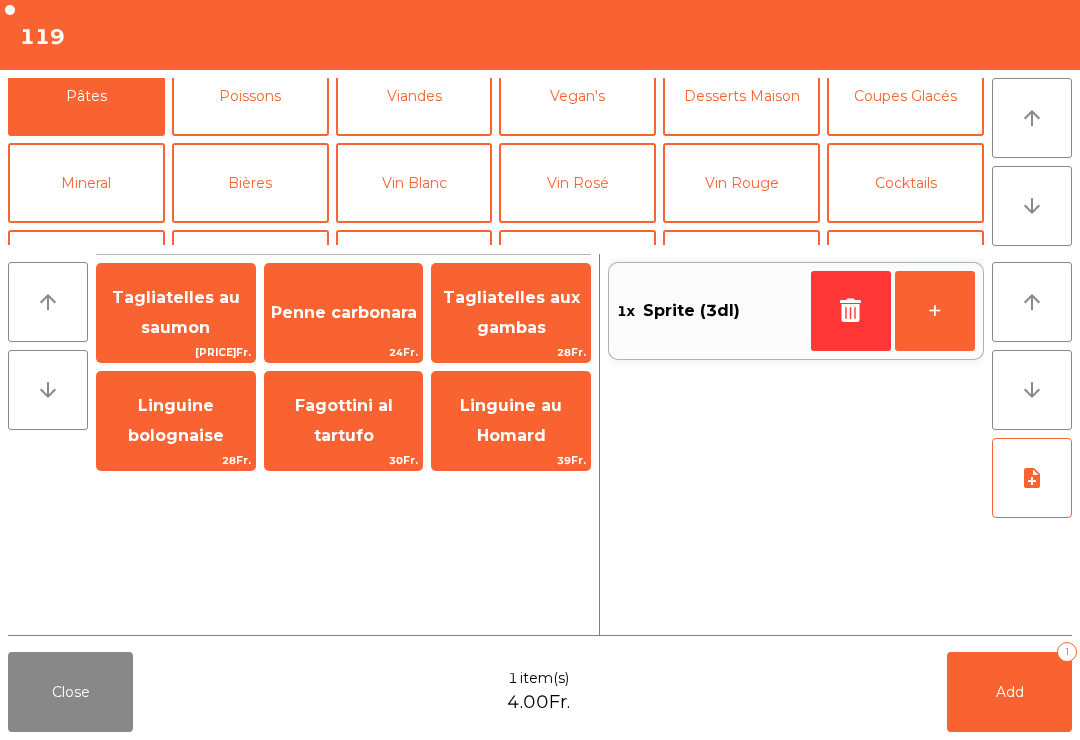 click on "Caféterie" 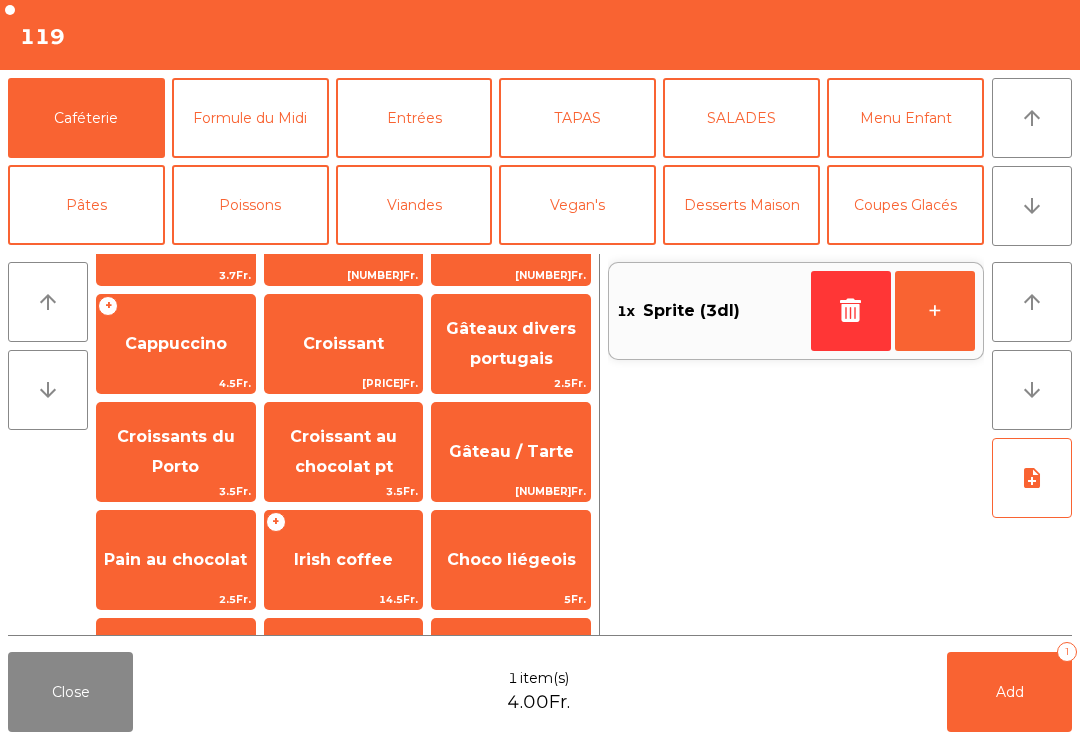 scroll, scrollTop: 189, scrollLeft: 0, axis: vertical 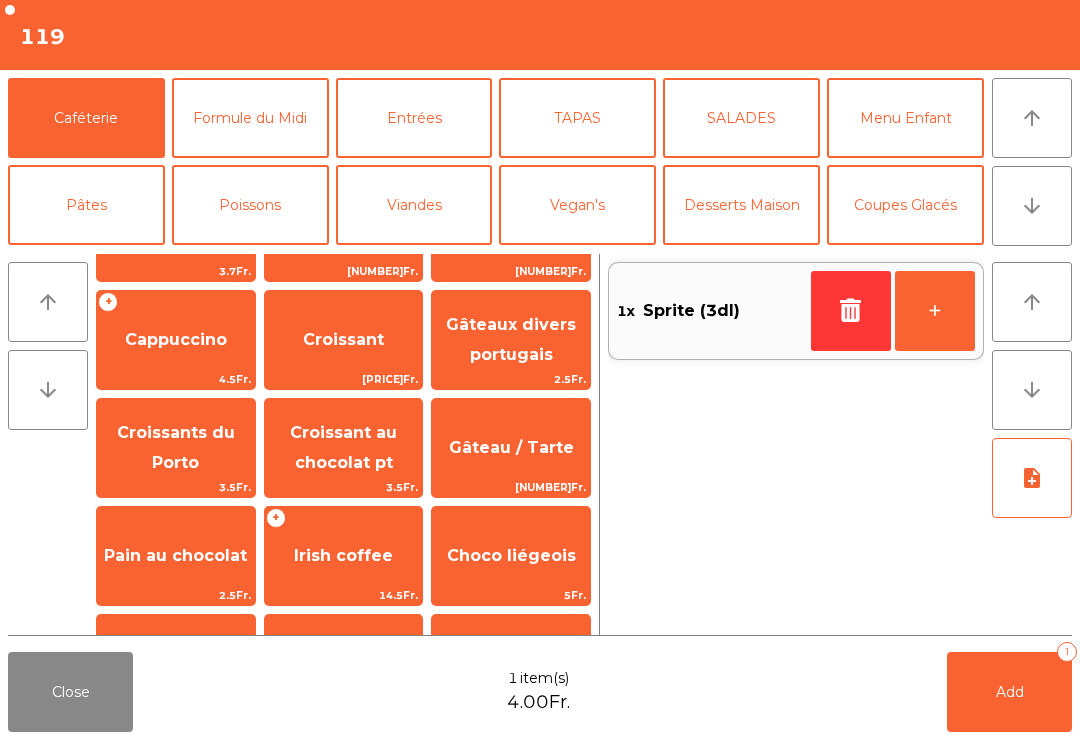 click on "Gâteau / Tarte" 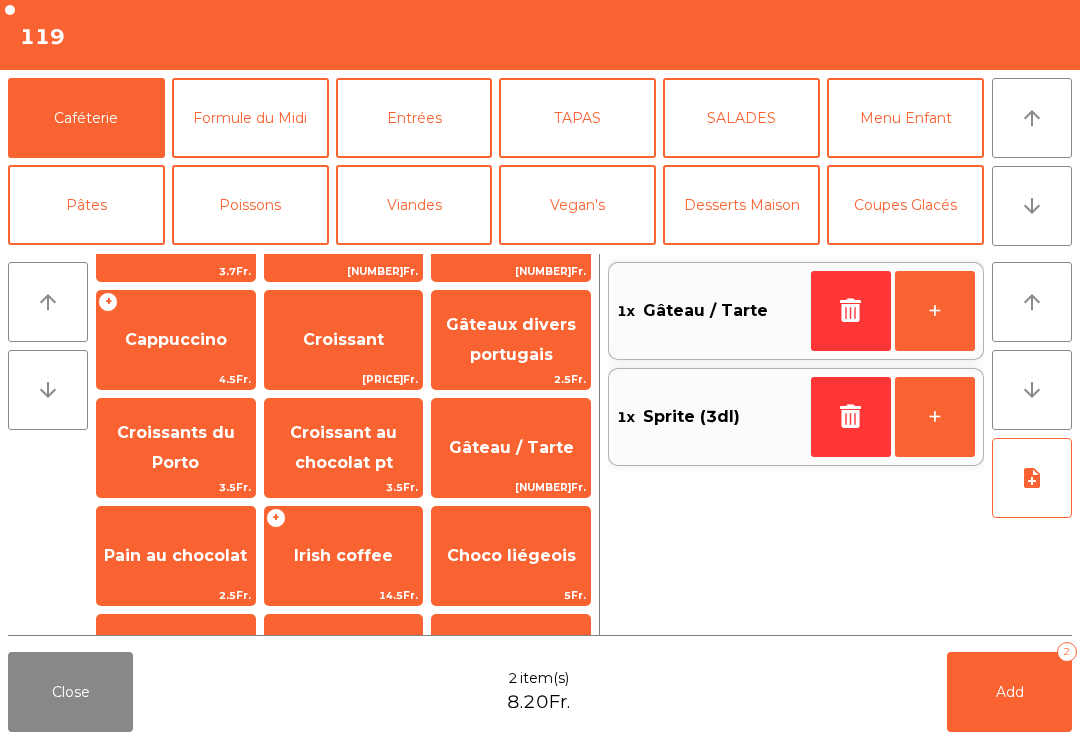 click on "Expresso" 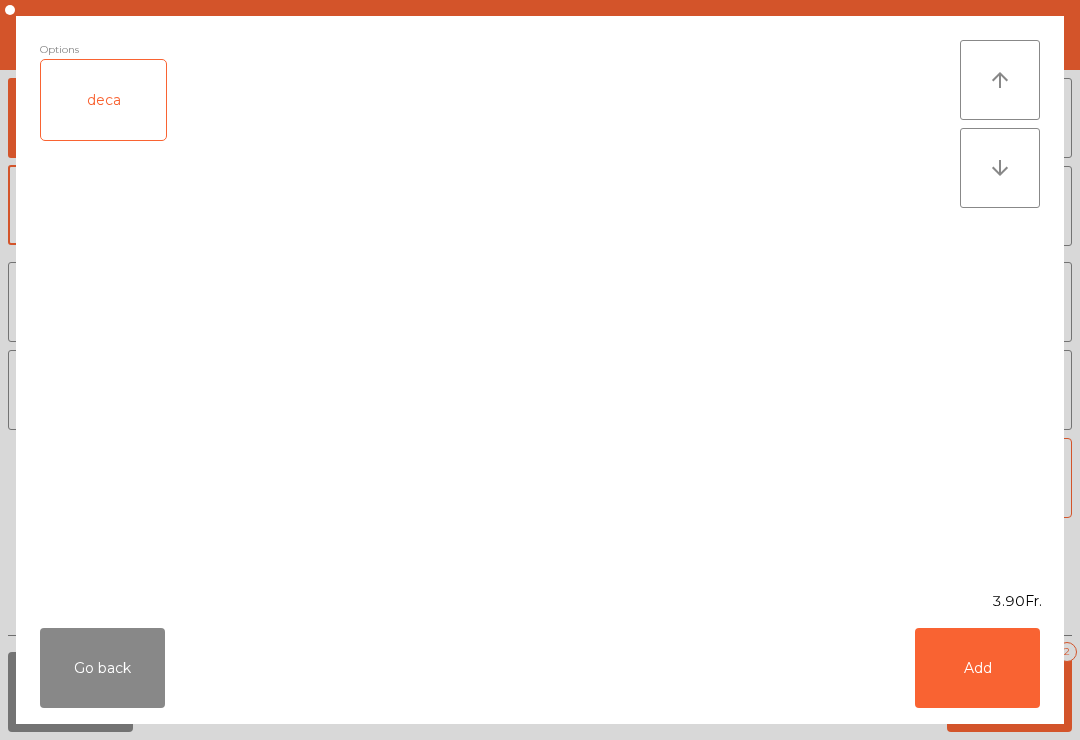 scroll, scrollTop: 0, scrollLeft: 0, axis: both 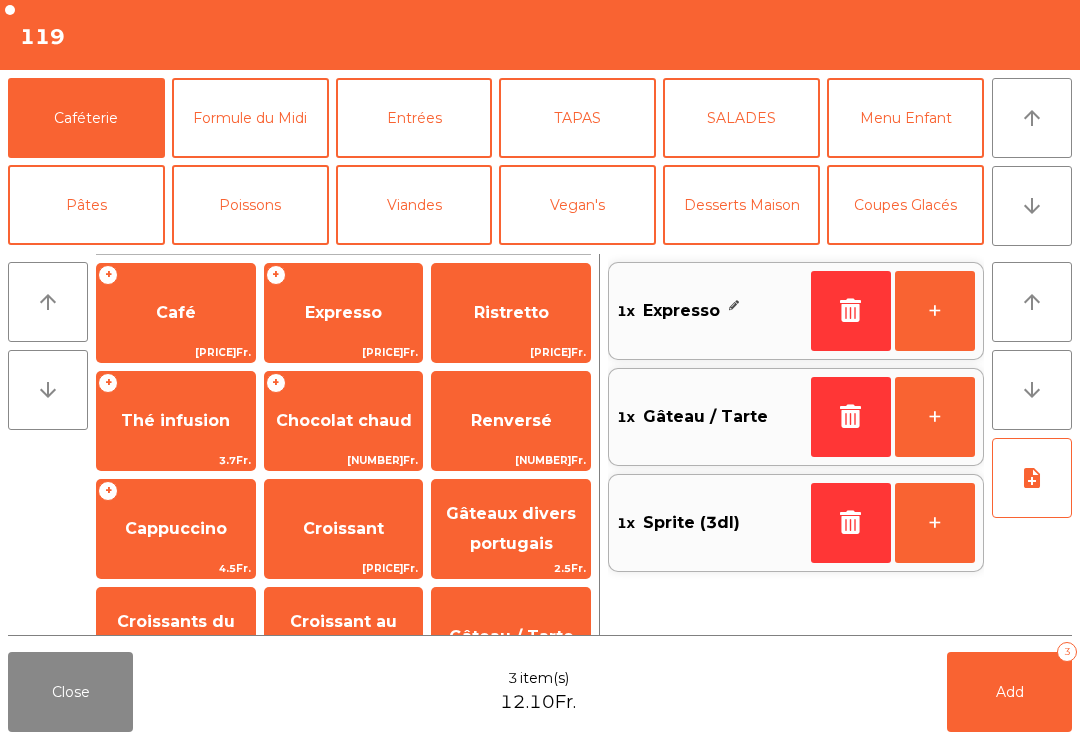click on "Add   3" 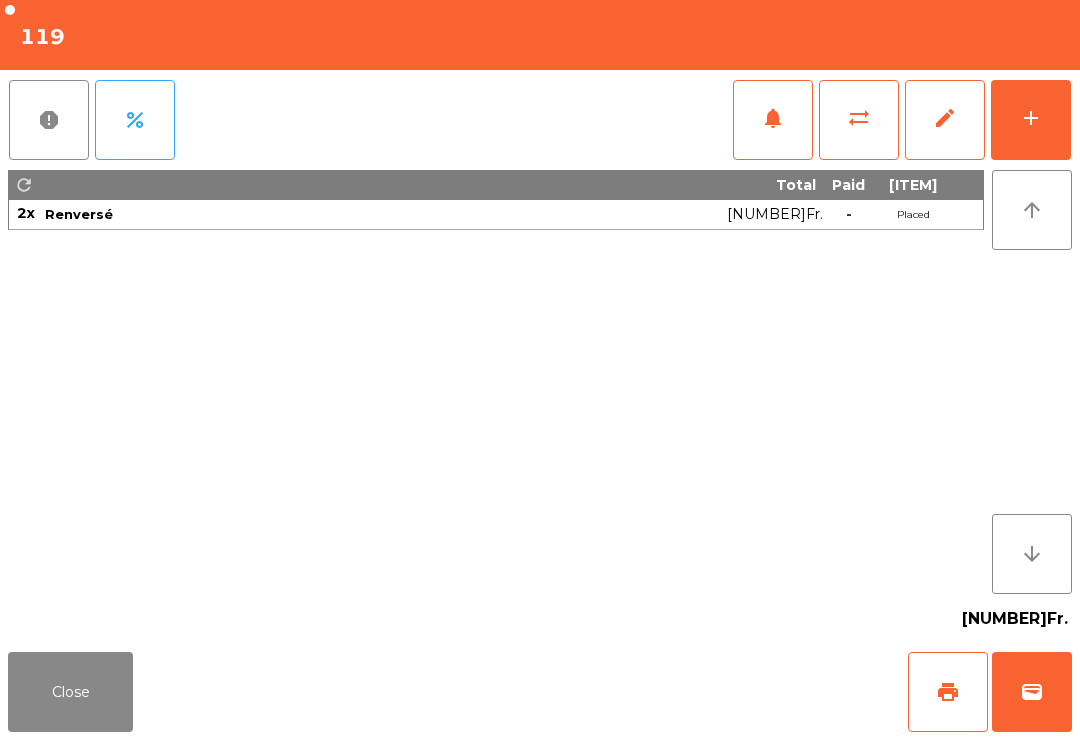 click on "Close" 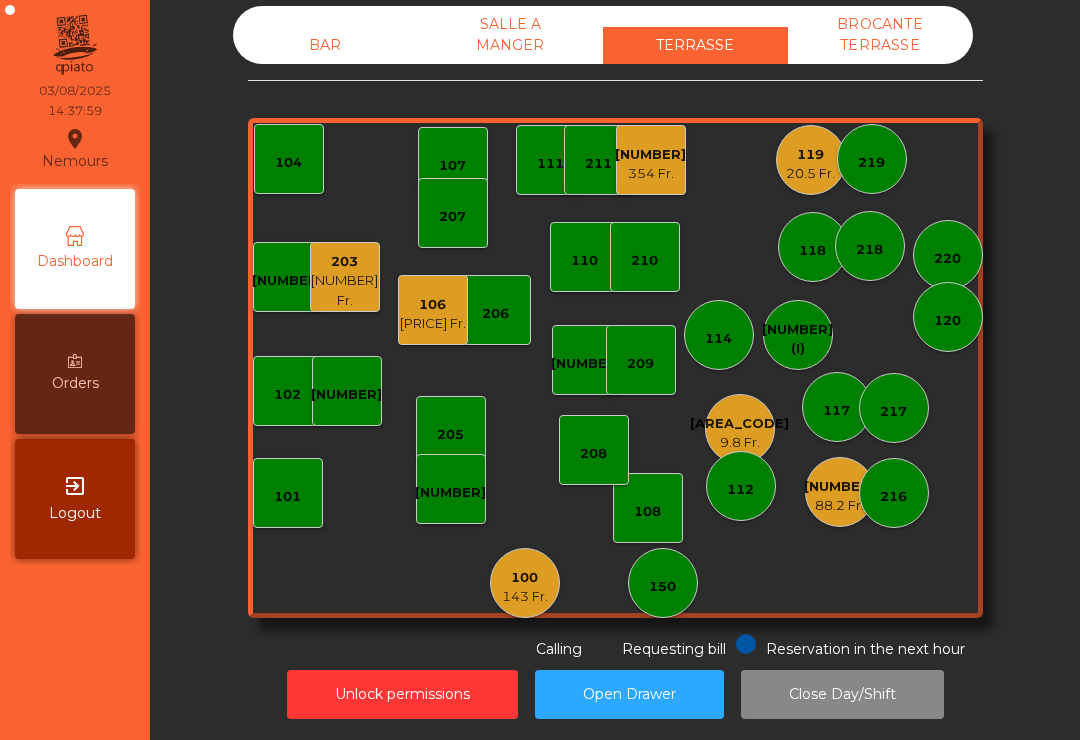 click on "20.5 Fr." 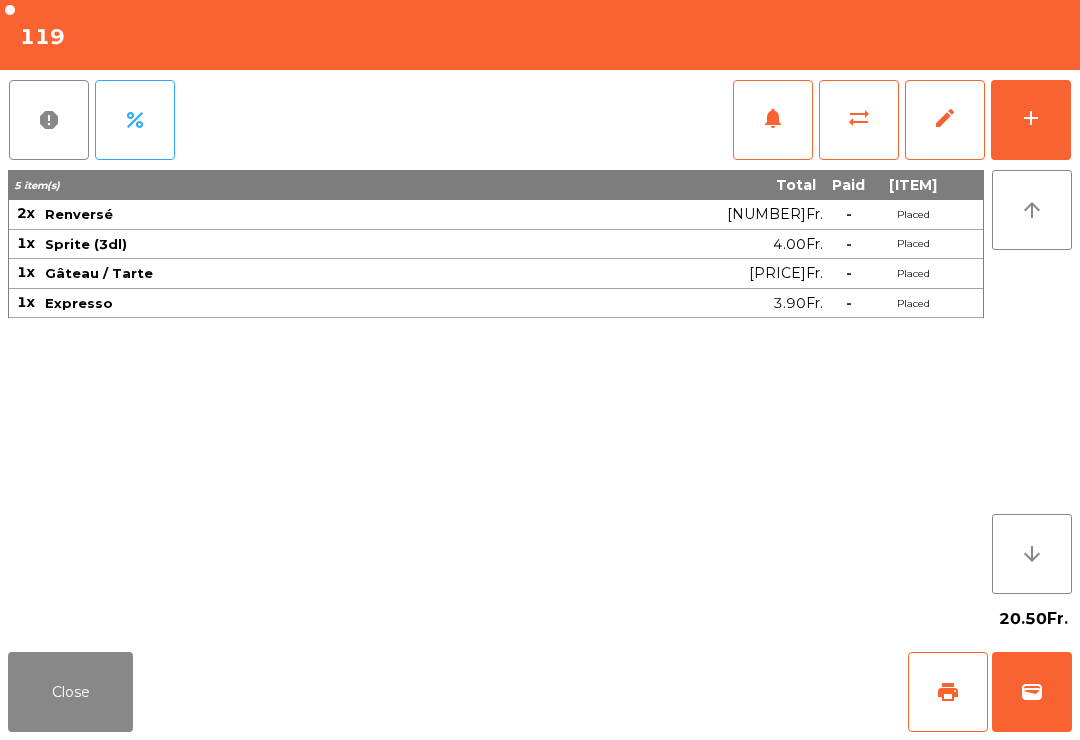 click on "add" 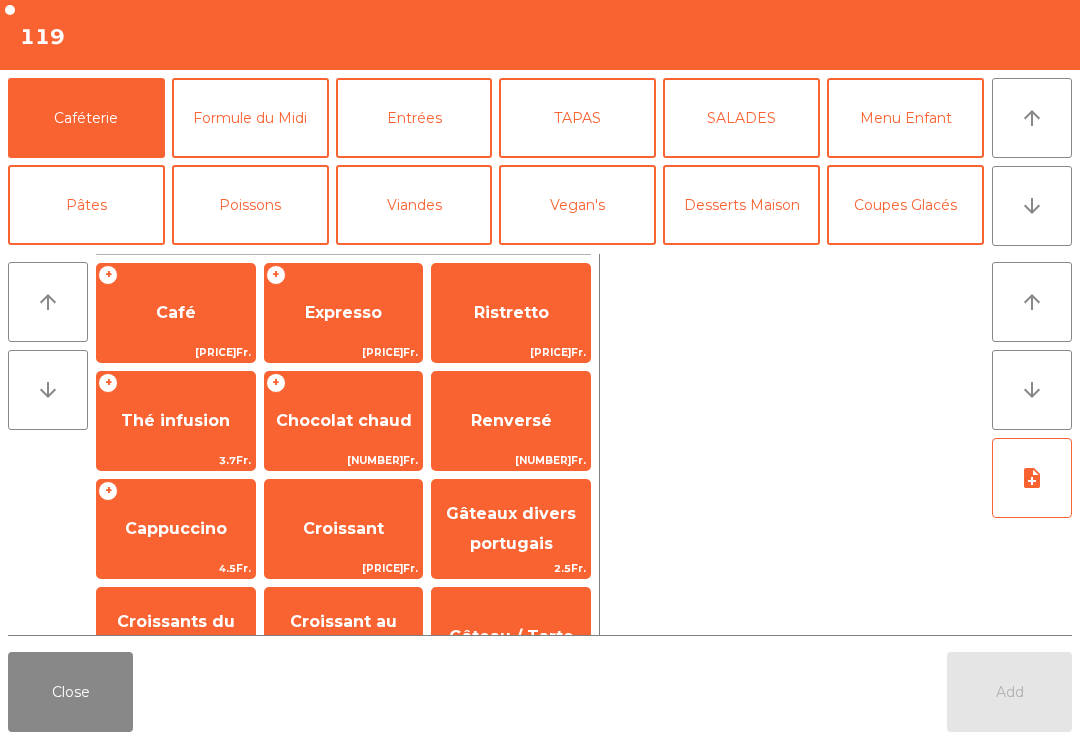 click on "Coupes Glacés" 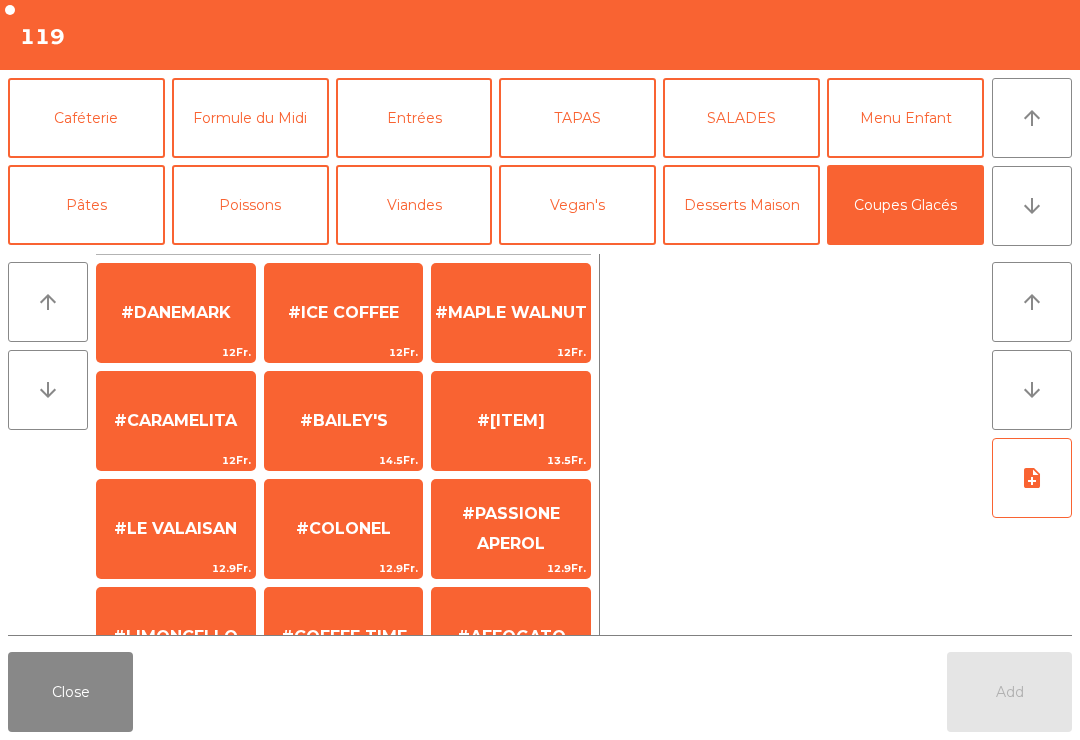scroll, scrollTop: 384, scrollLeft: 0, axis: vertical 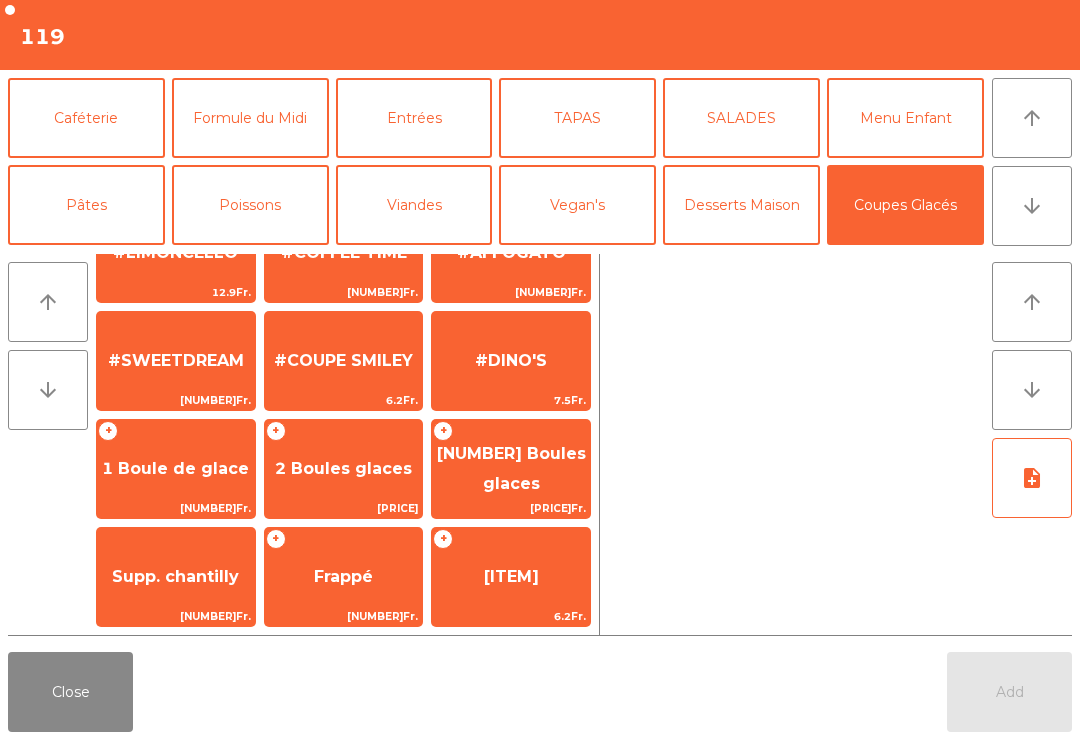 click on "#SWEETDREAM" 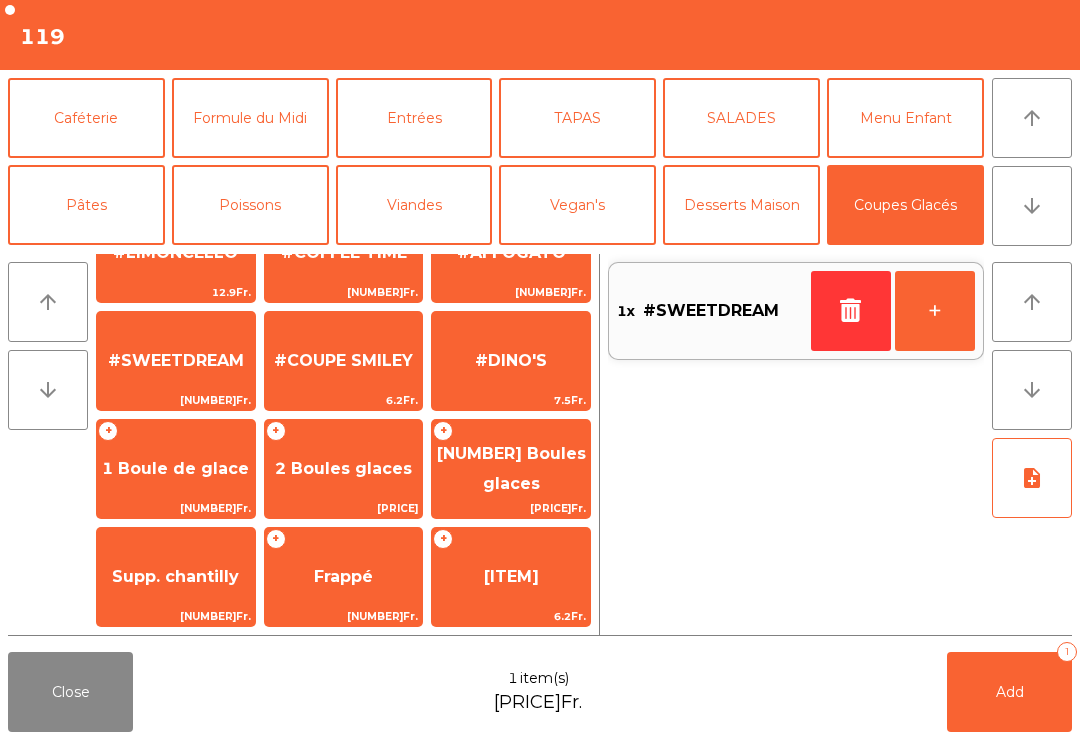 click on "#AFFOGATO" 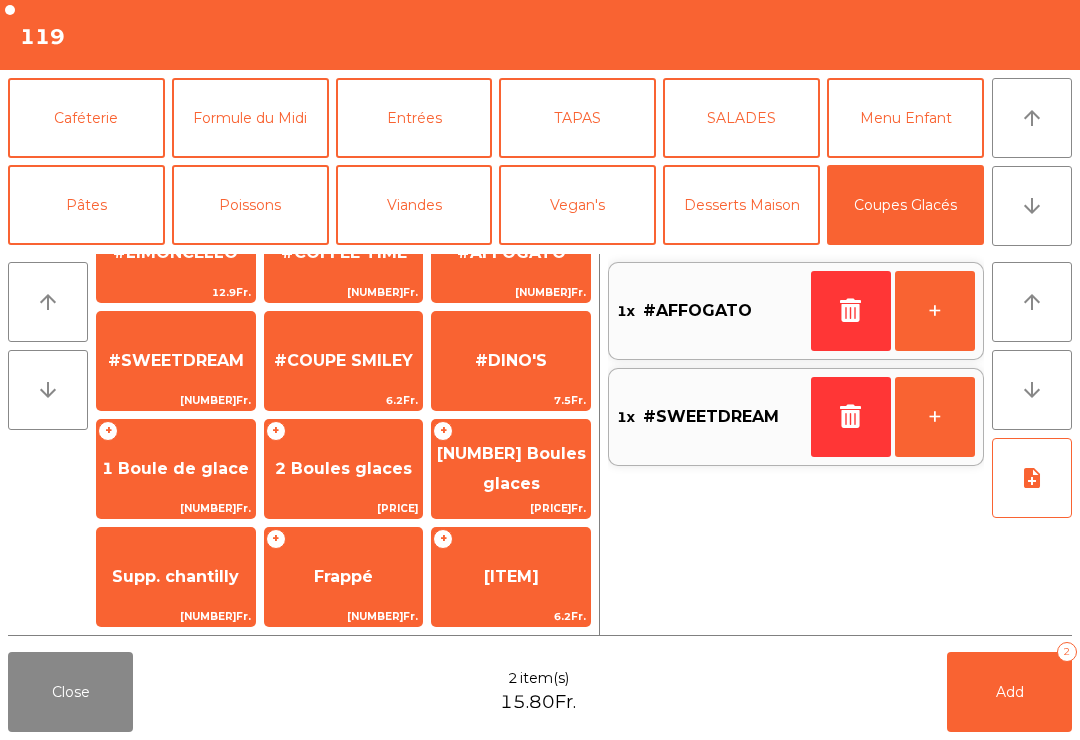 click on "Add   2" 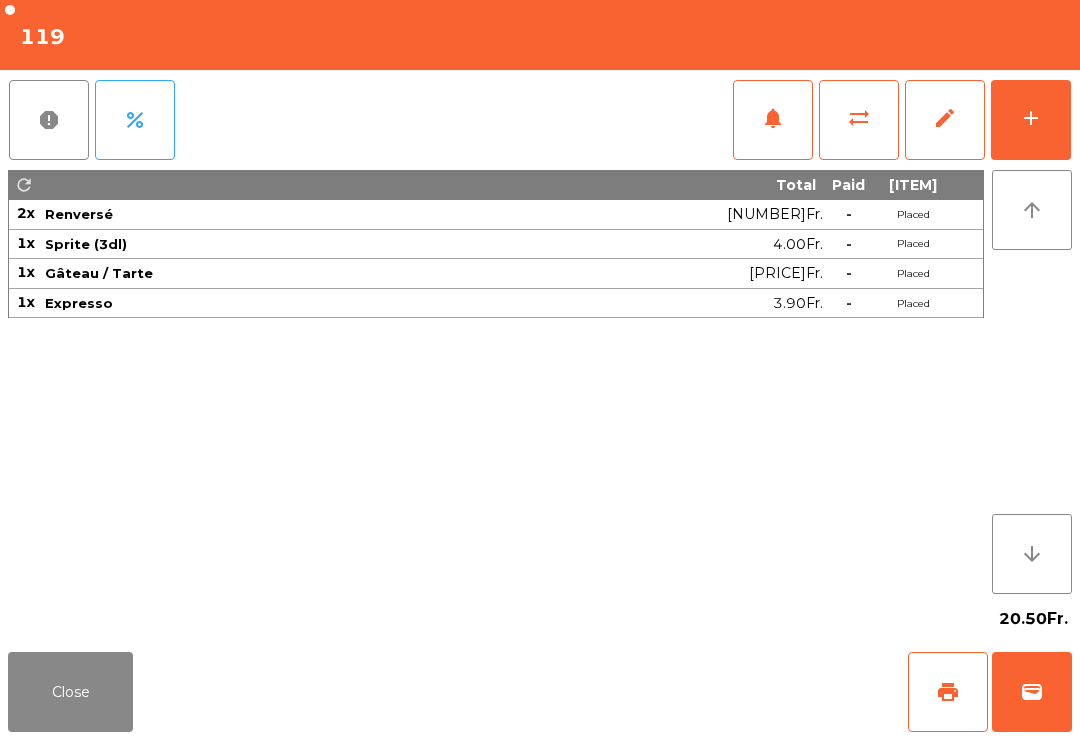 click on "sync_alt" 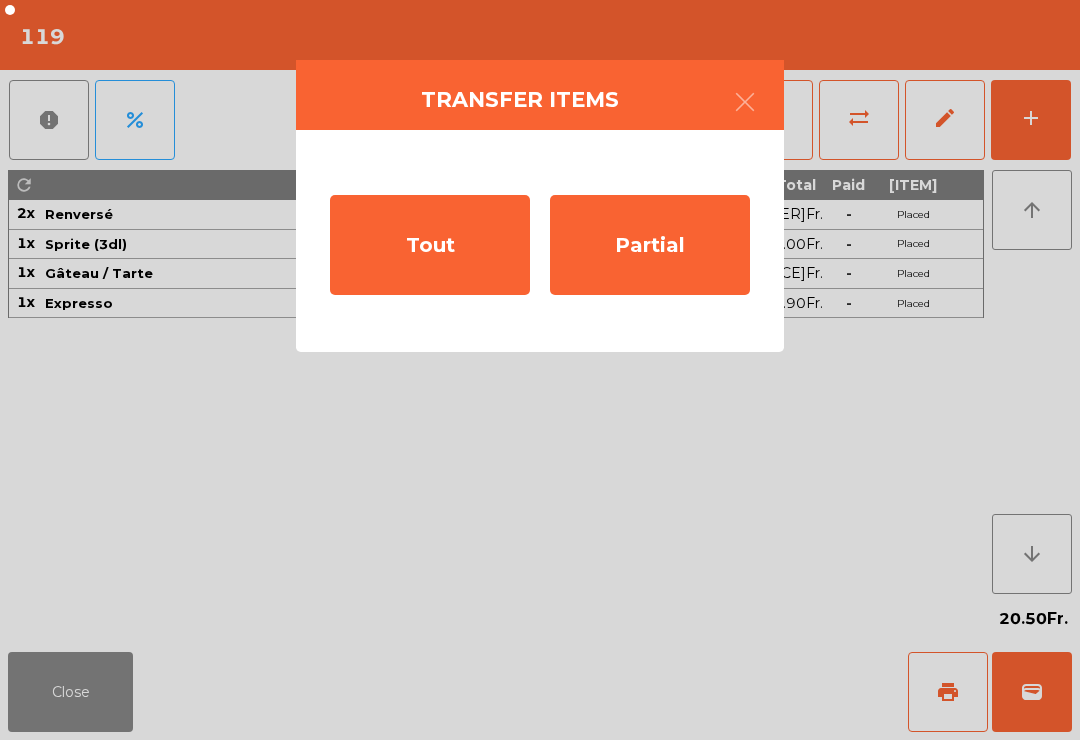 click on "Partial" 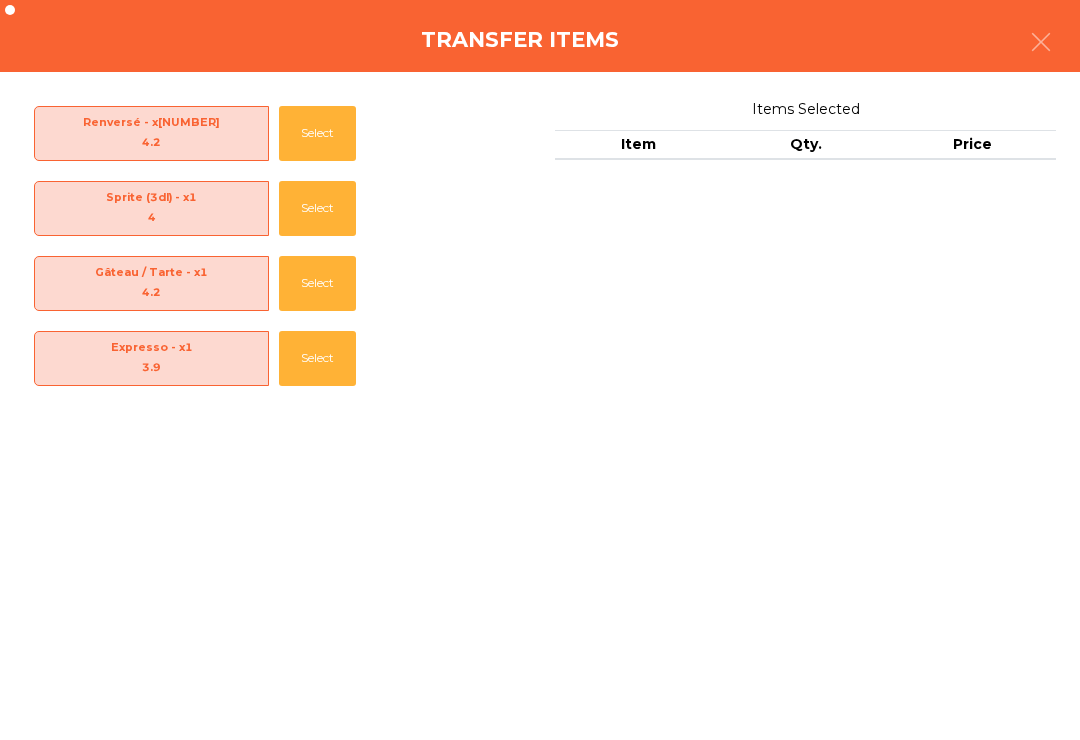 click on "Select" 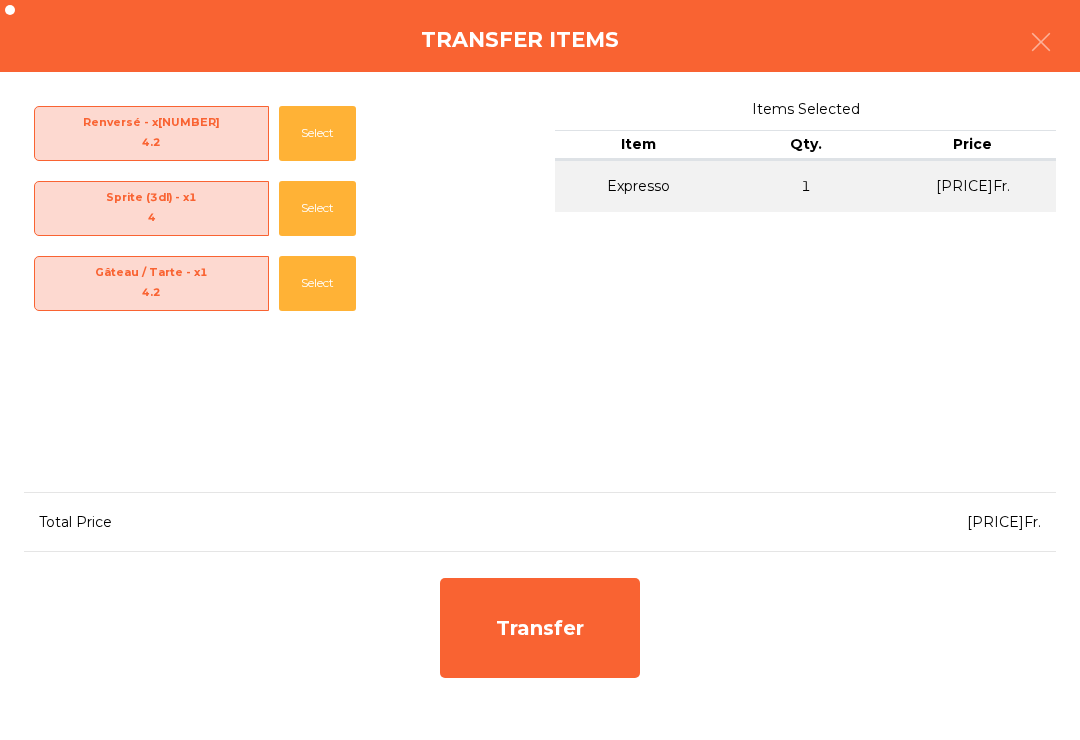click on "Select" 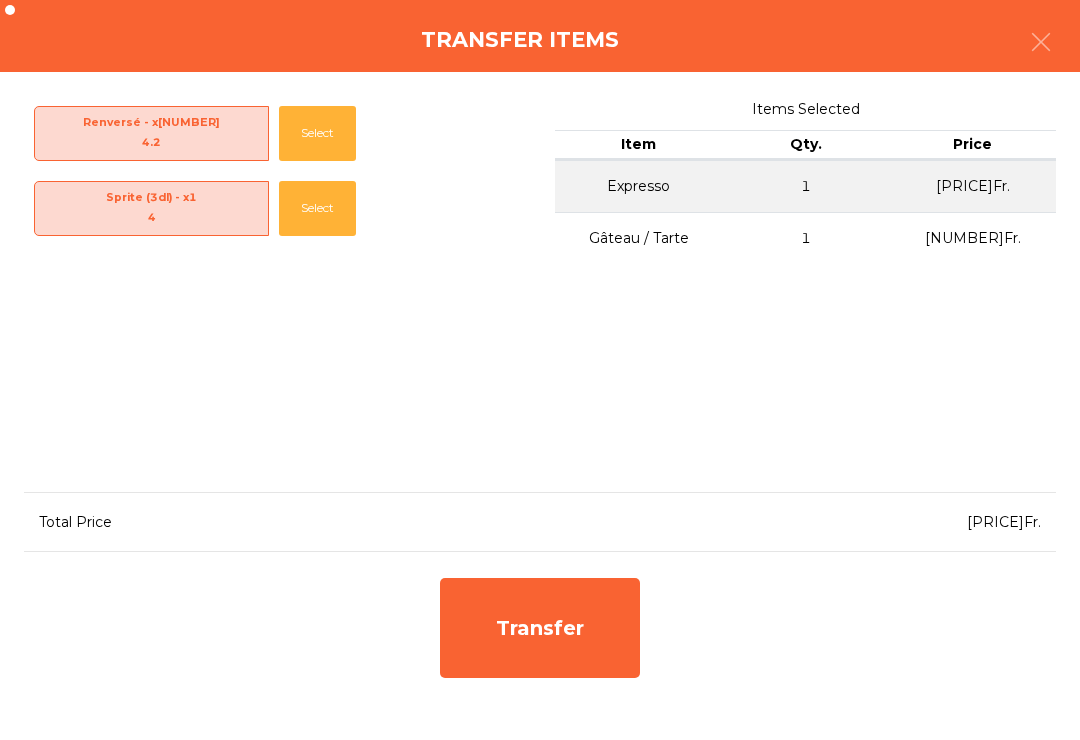 click on "Select" 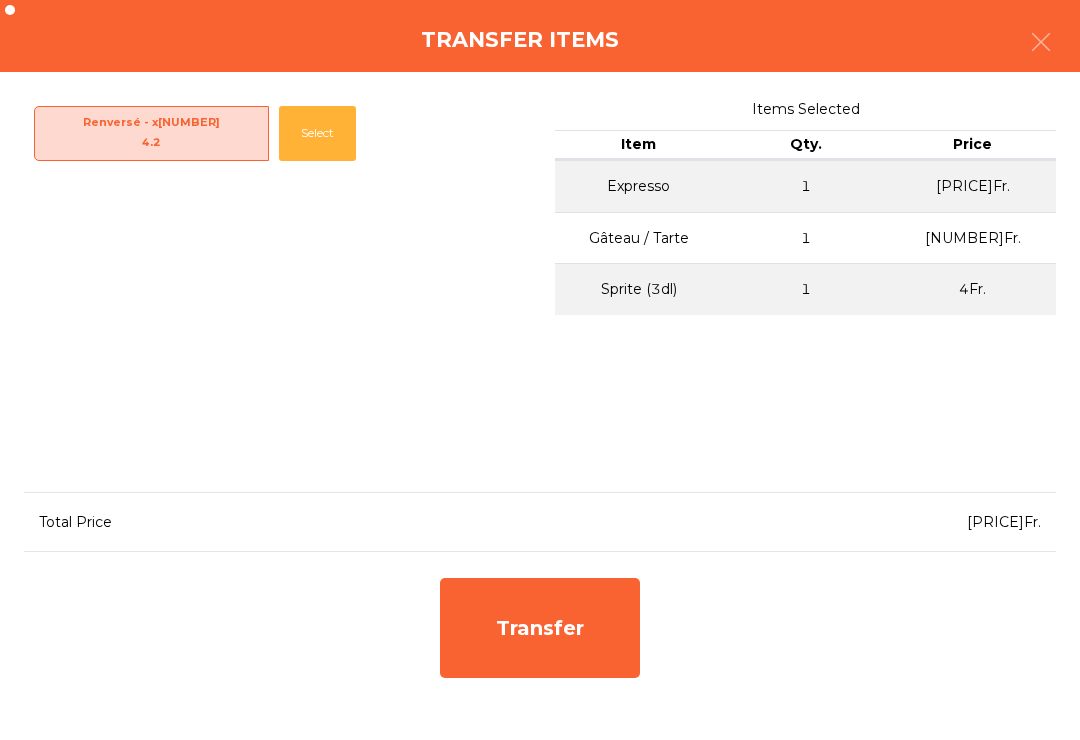 click on "Transfer" 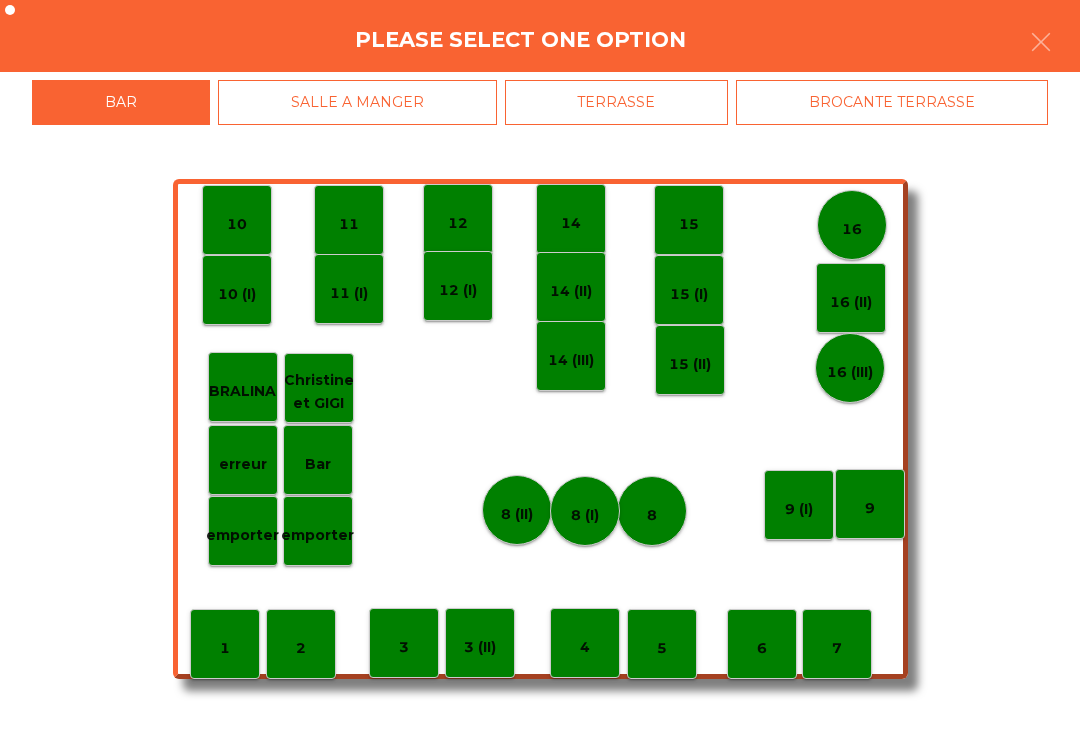 click on "TERRASSE" 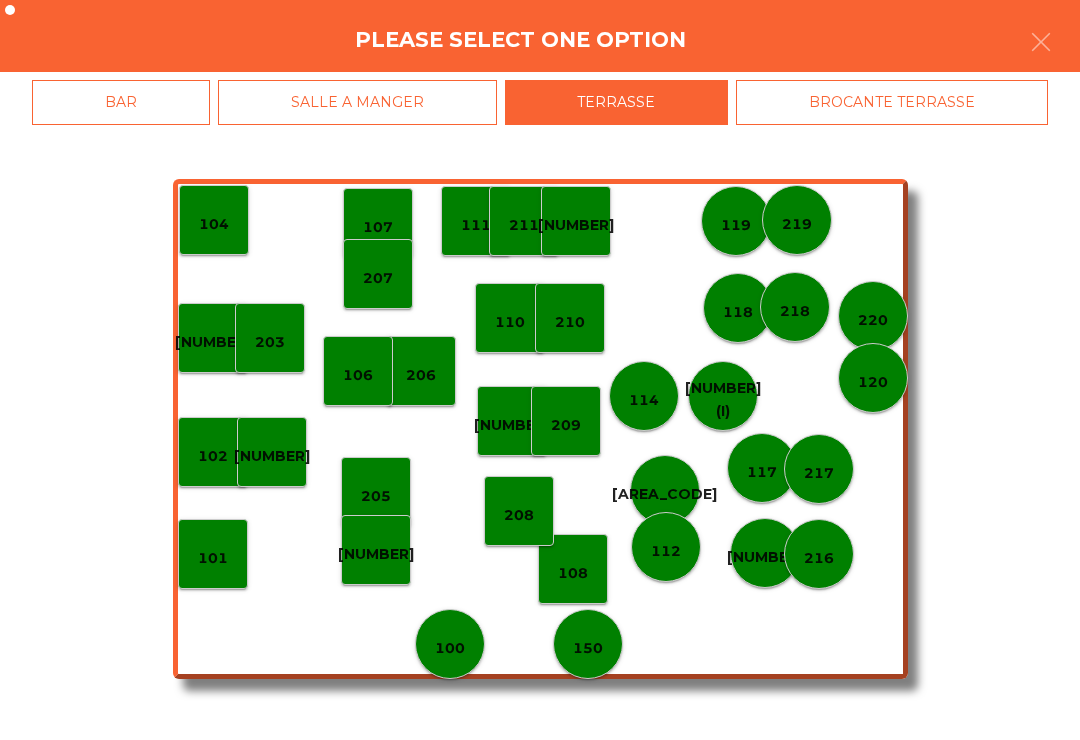 click on "[NUMBER]" 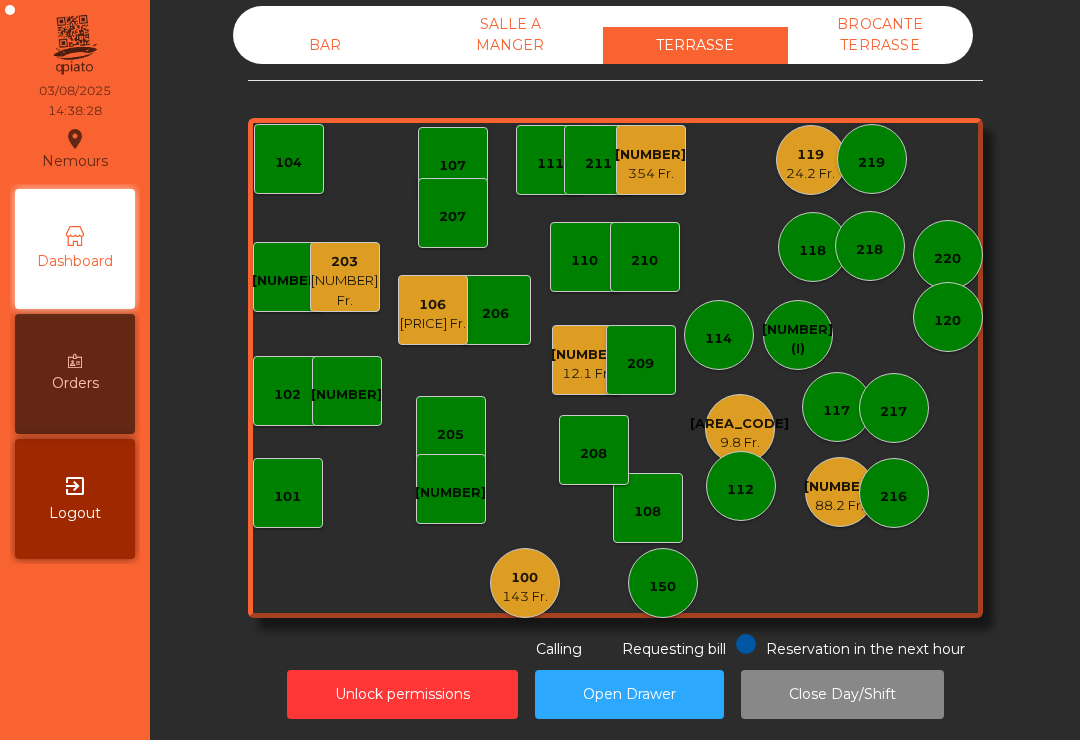 click on "203" 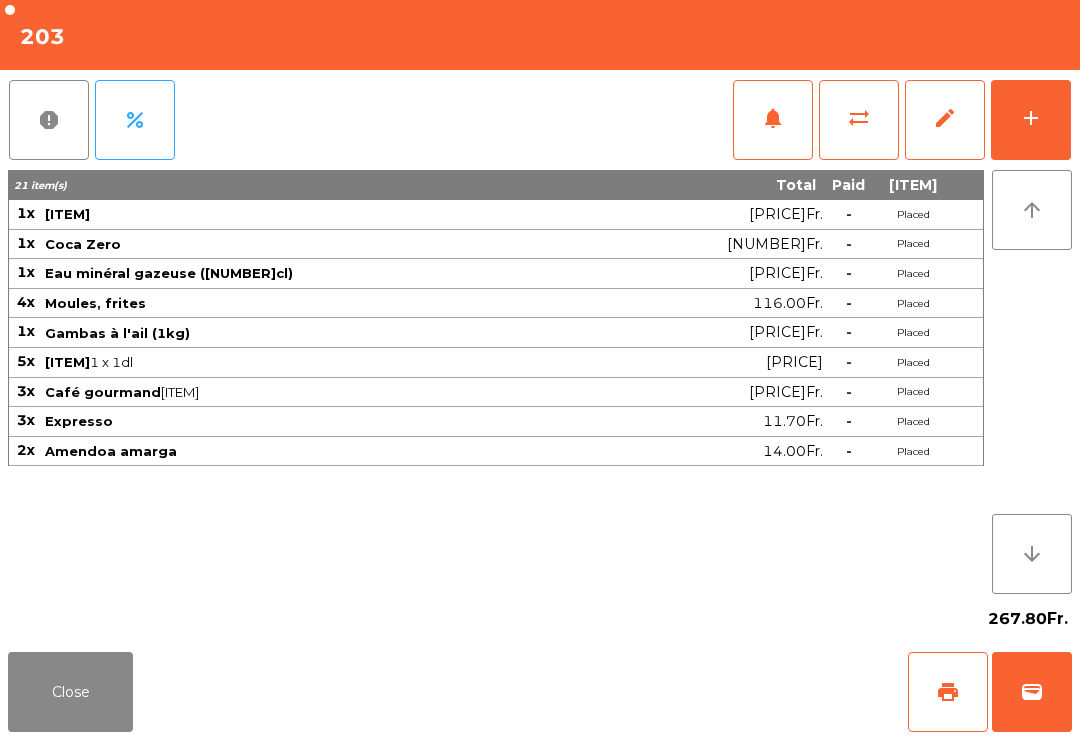 click on "print" 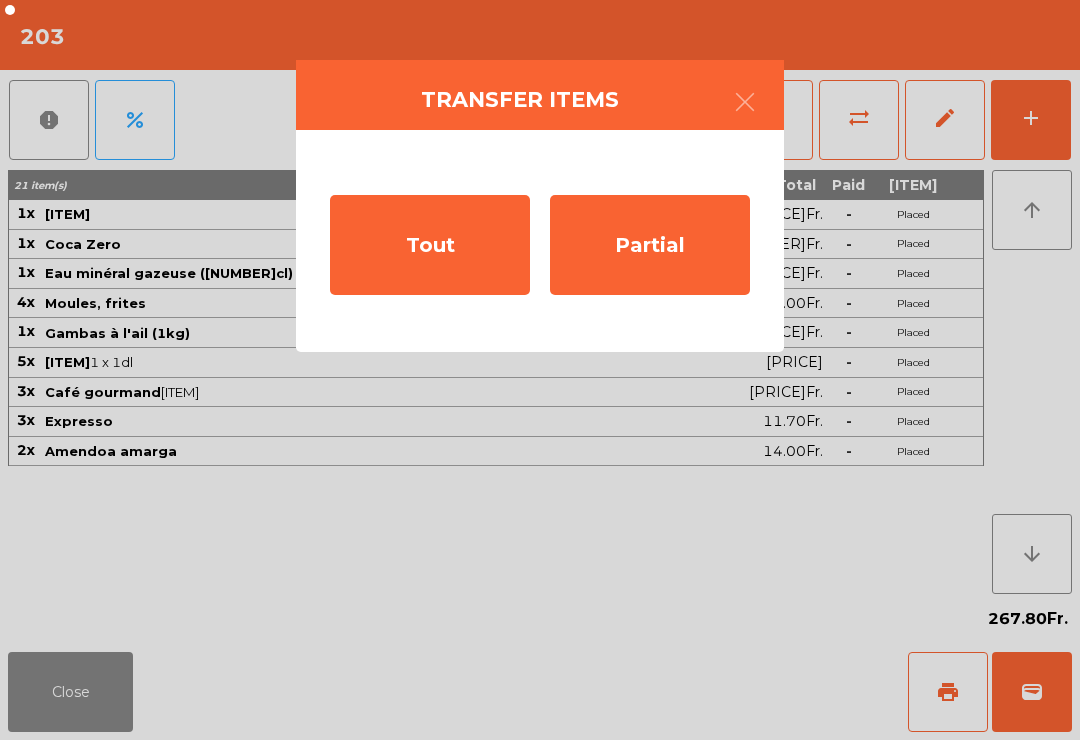 click on "Partial" 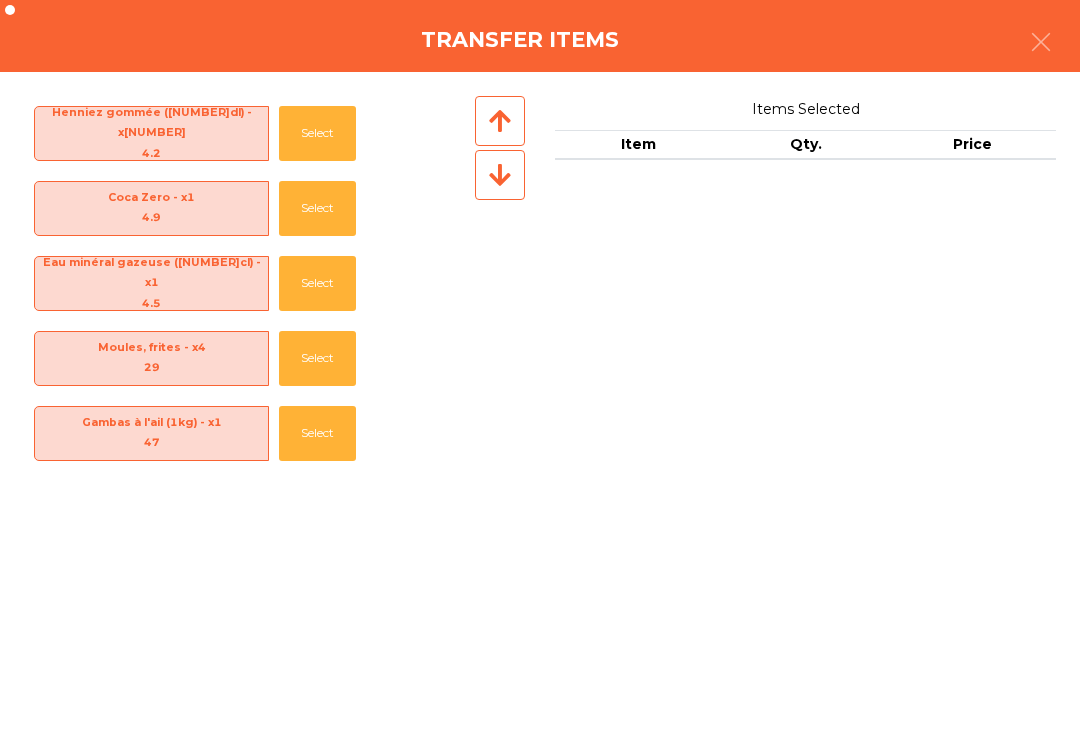 scroll, scrollTop: 0, scrollLeft: 0, axis: both 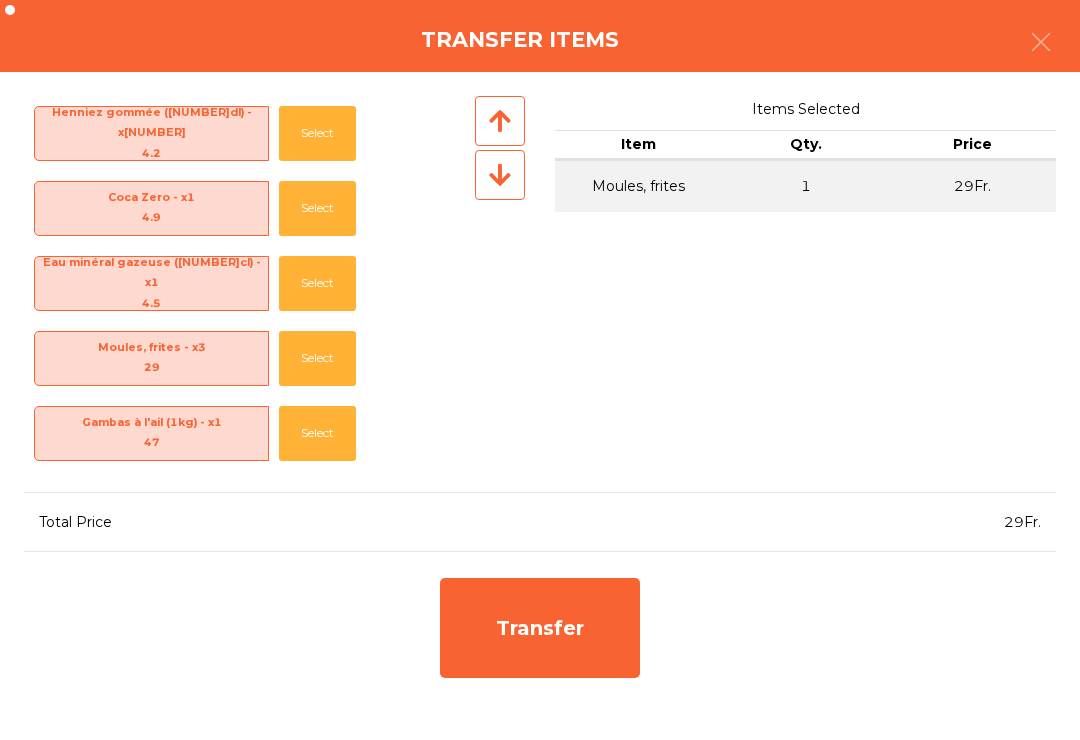 click on "Select" 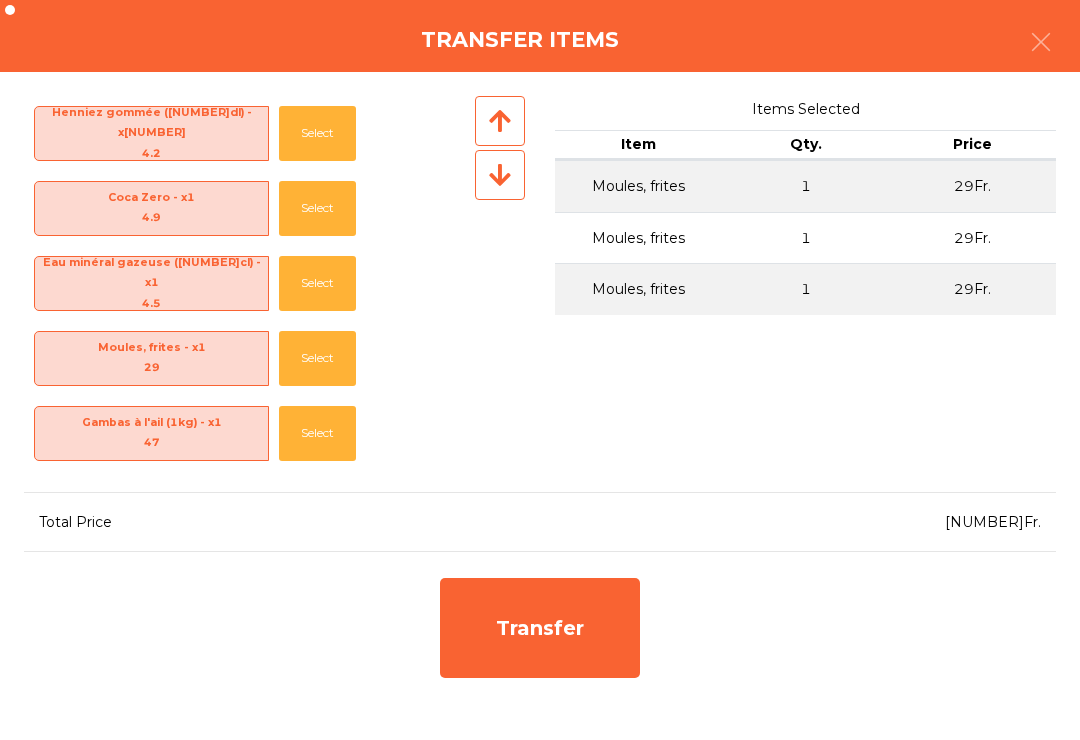 click on "Select" 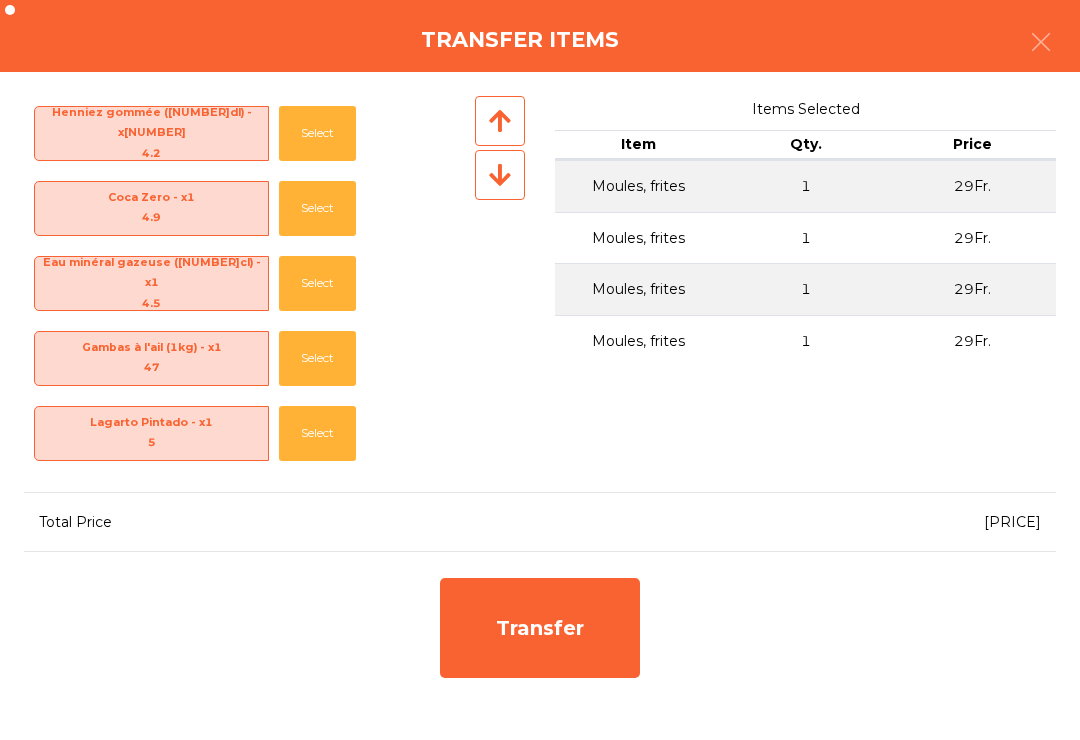 click on "Select" 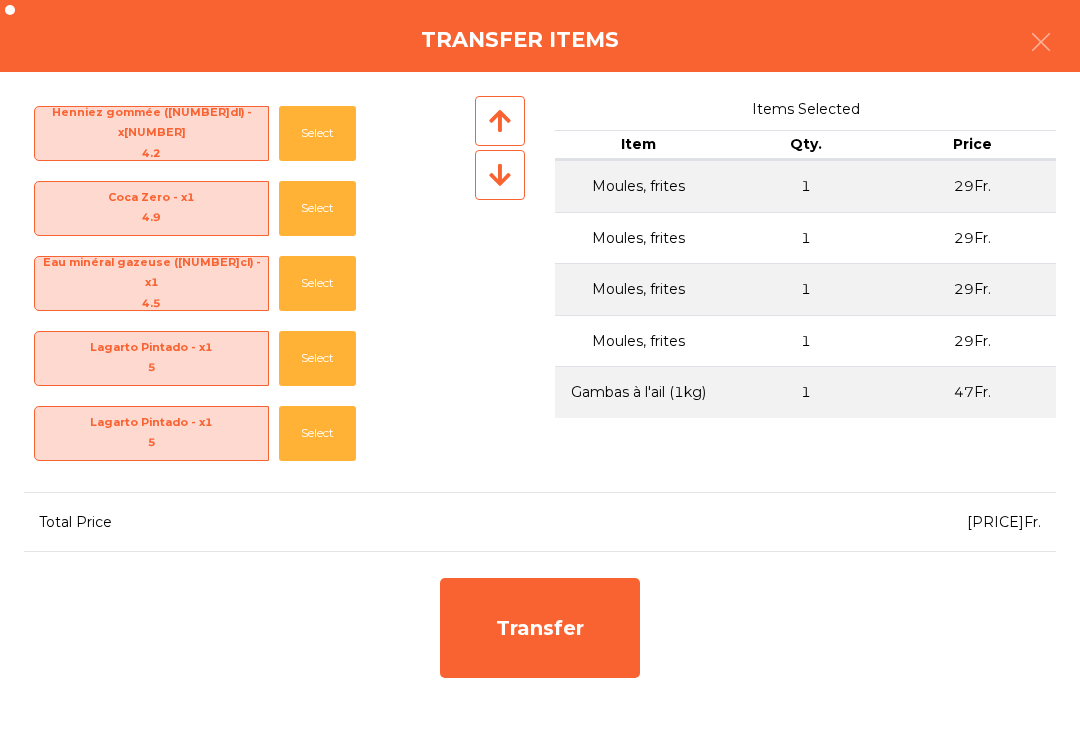 click on "Select" 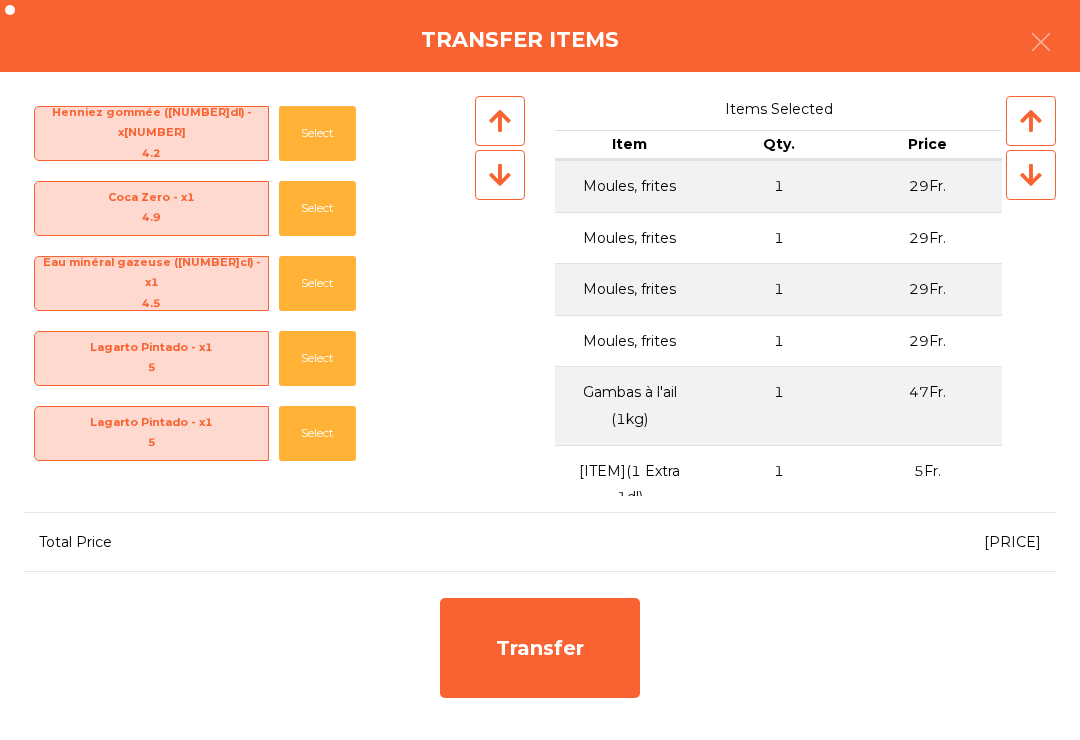 click on "Select" 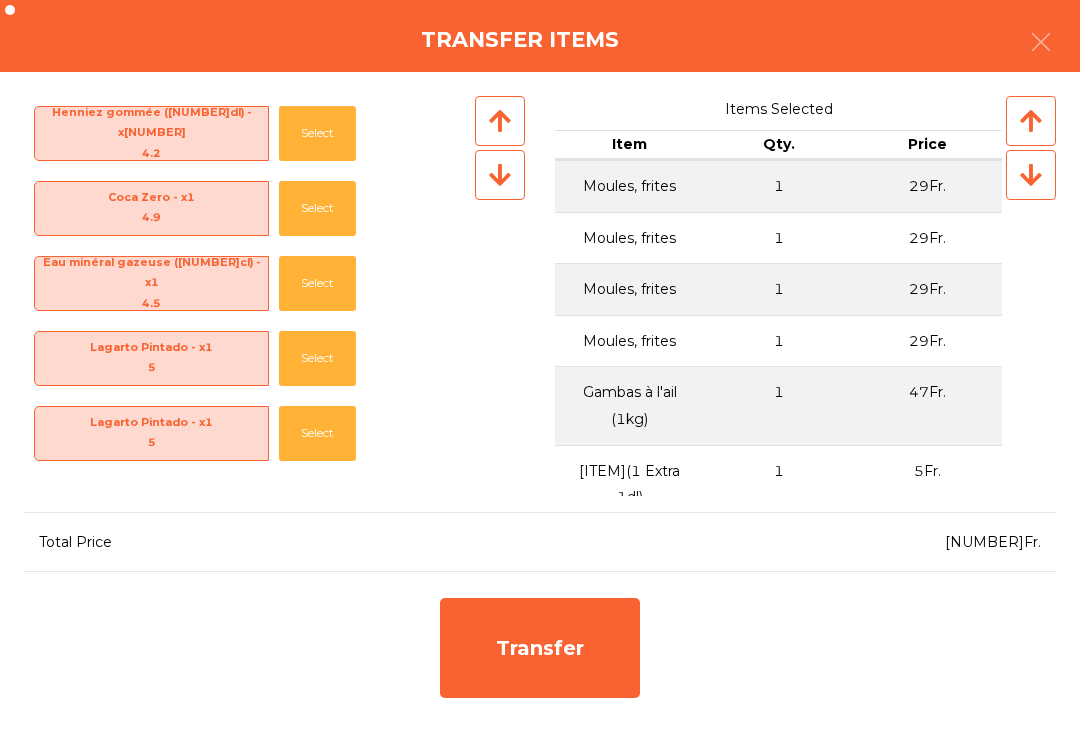 click on "Select" 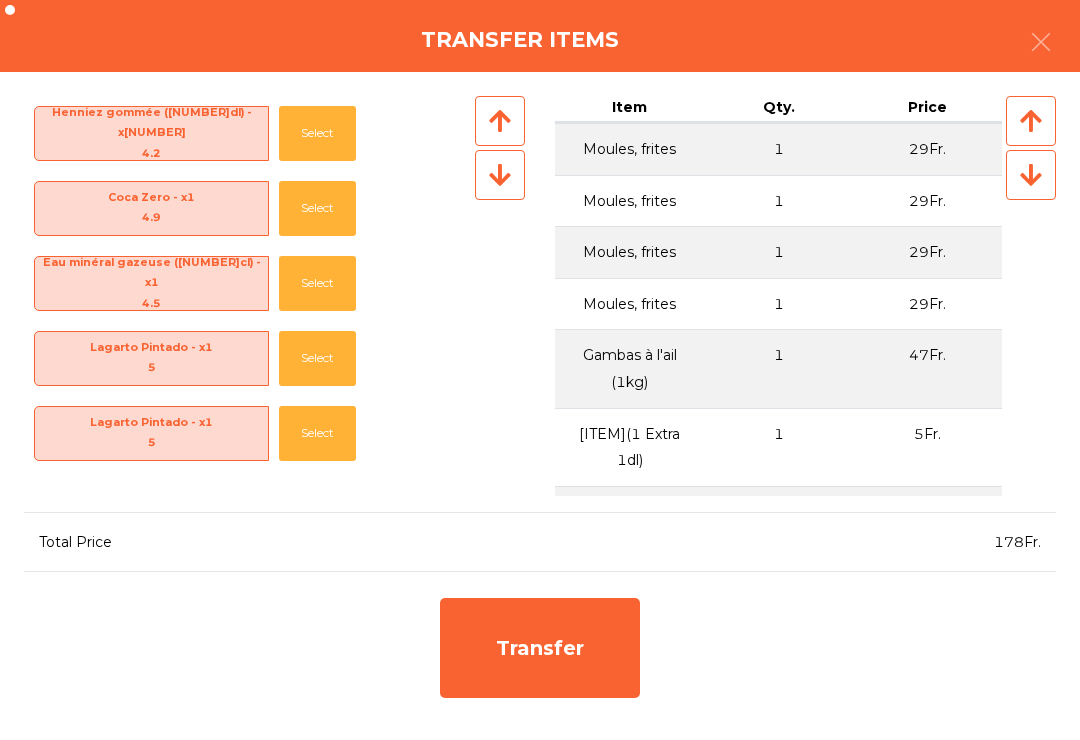 click on "Select" 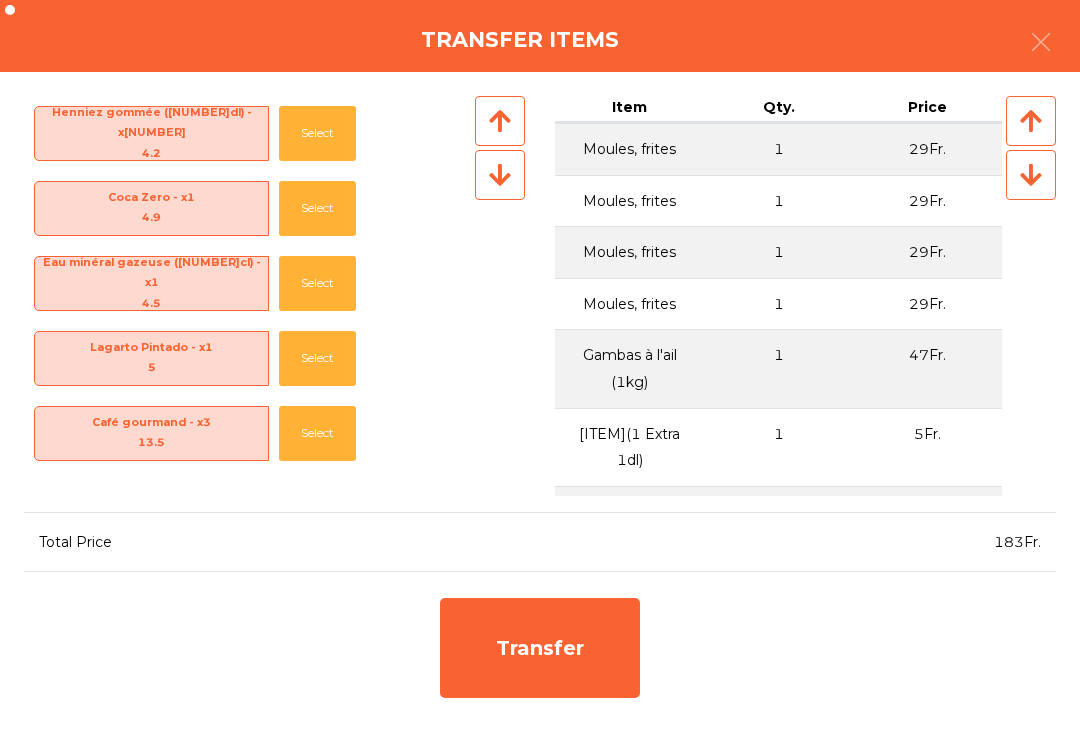 click on "Select" 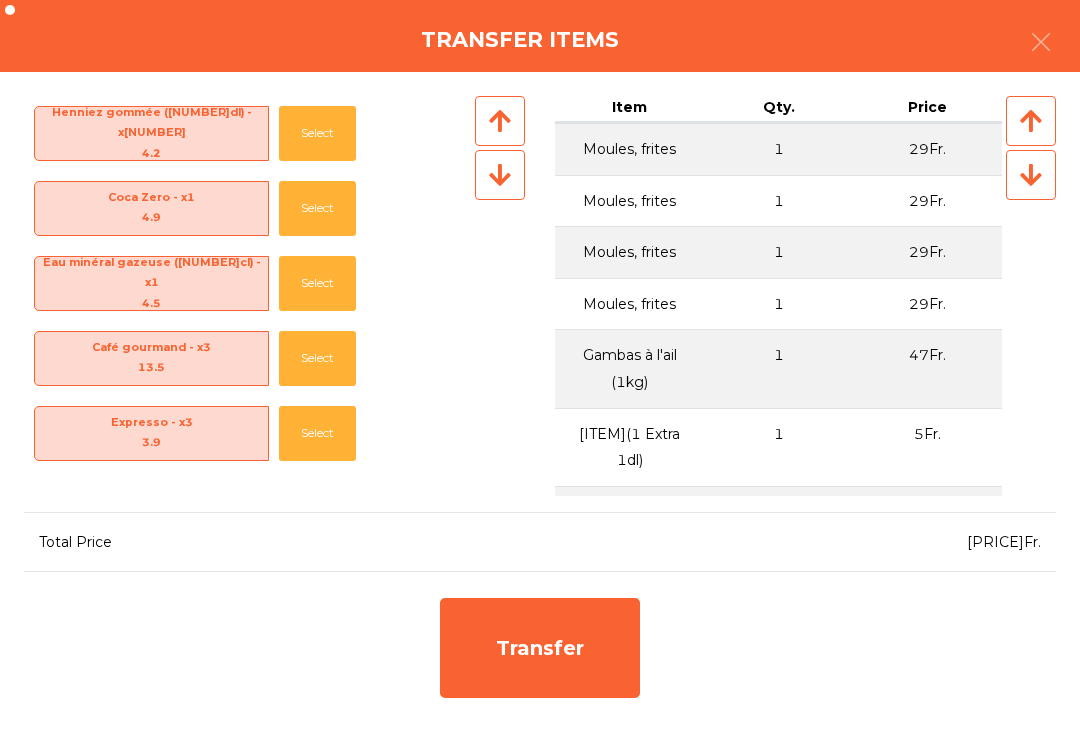 click on "Select" 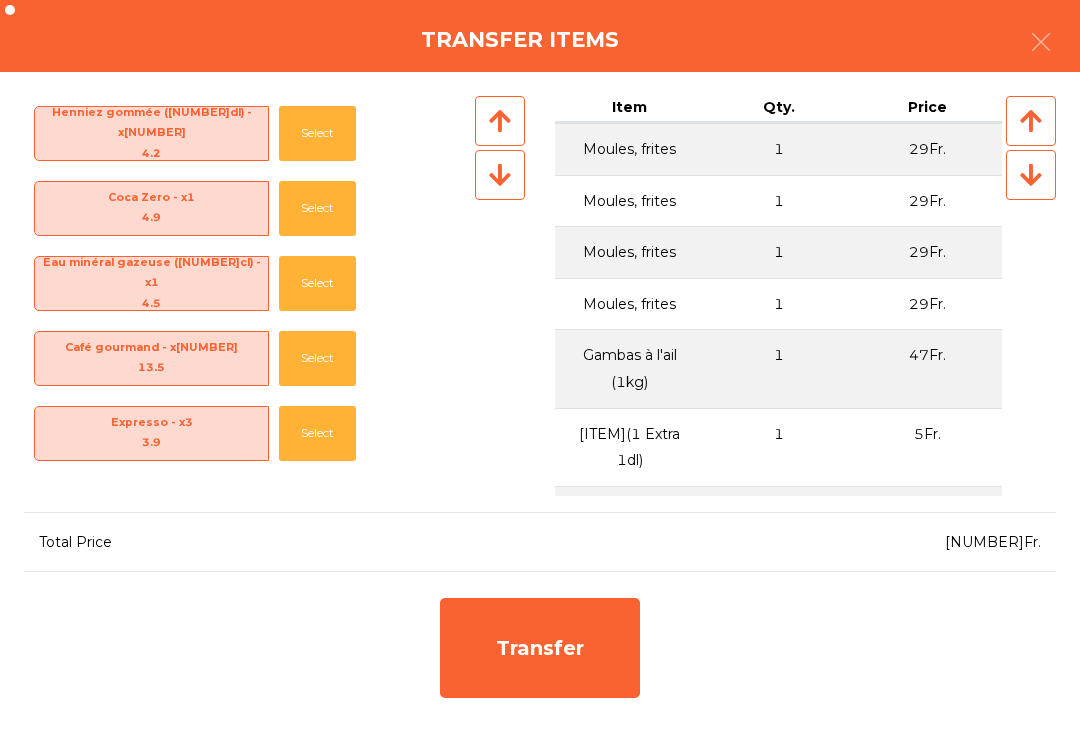 click on "Select" 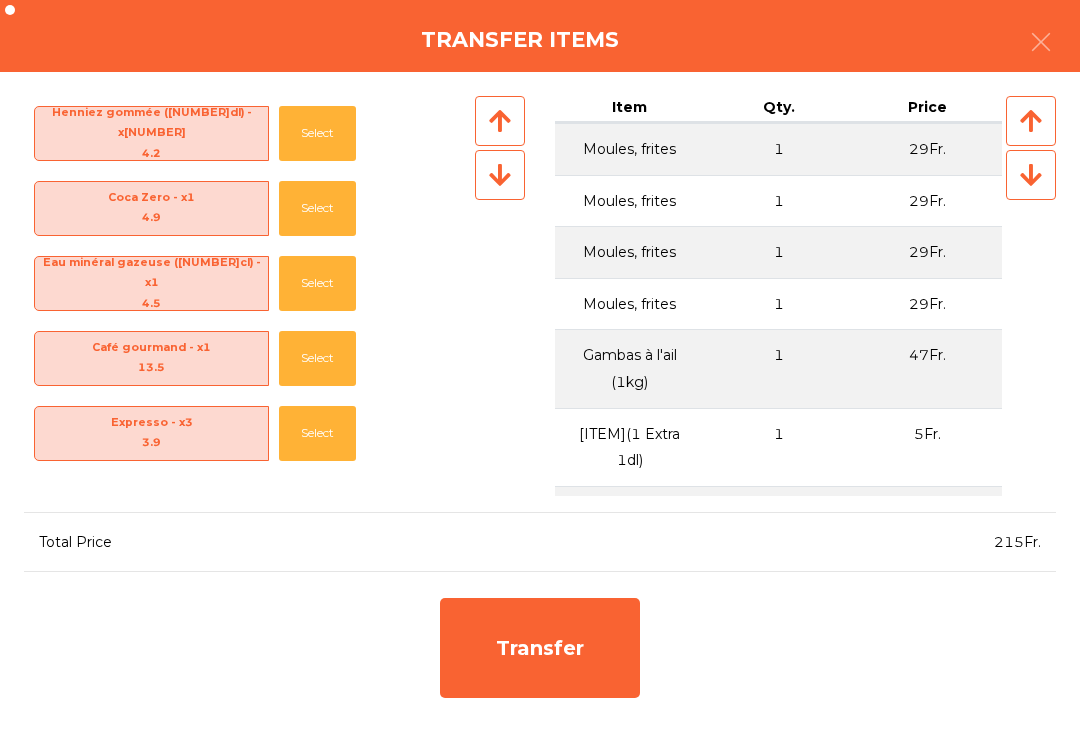 click on "Select" 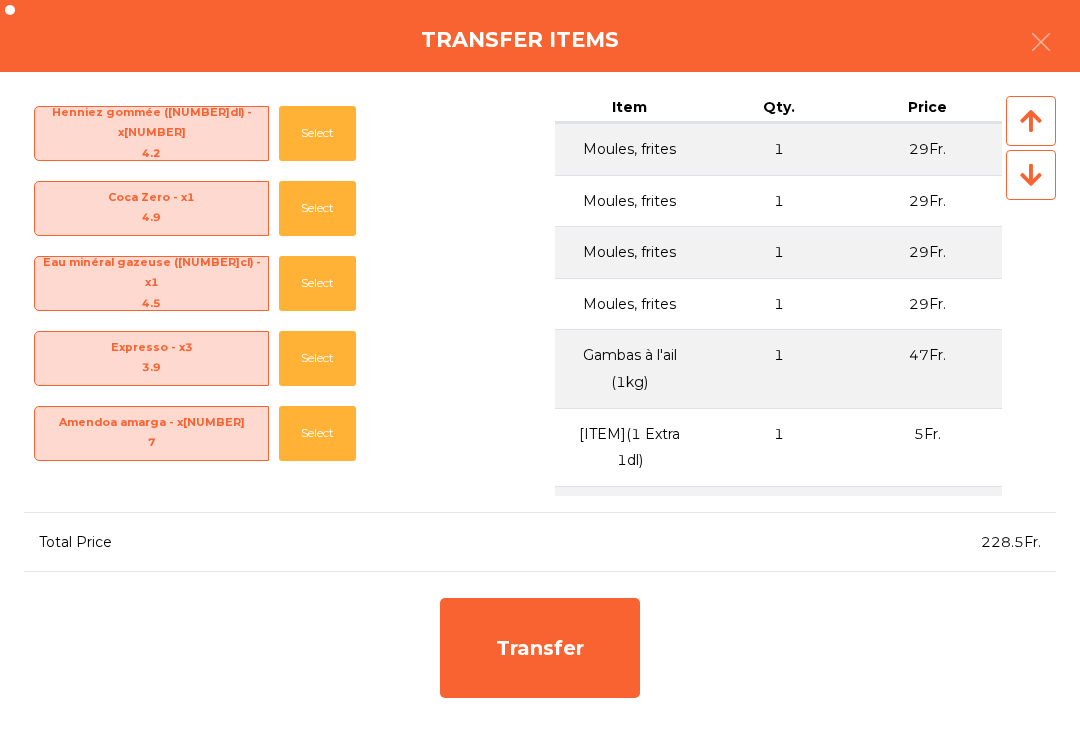 click on "Transfer" 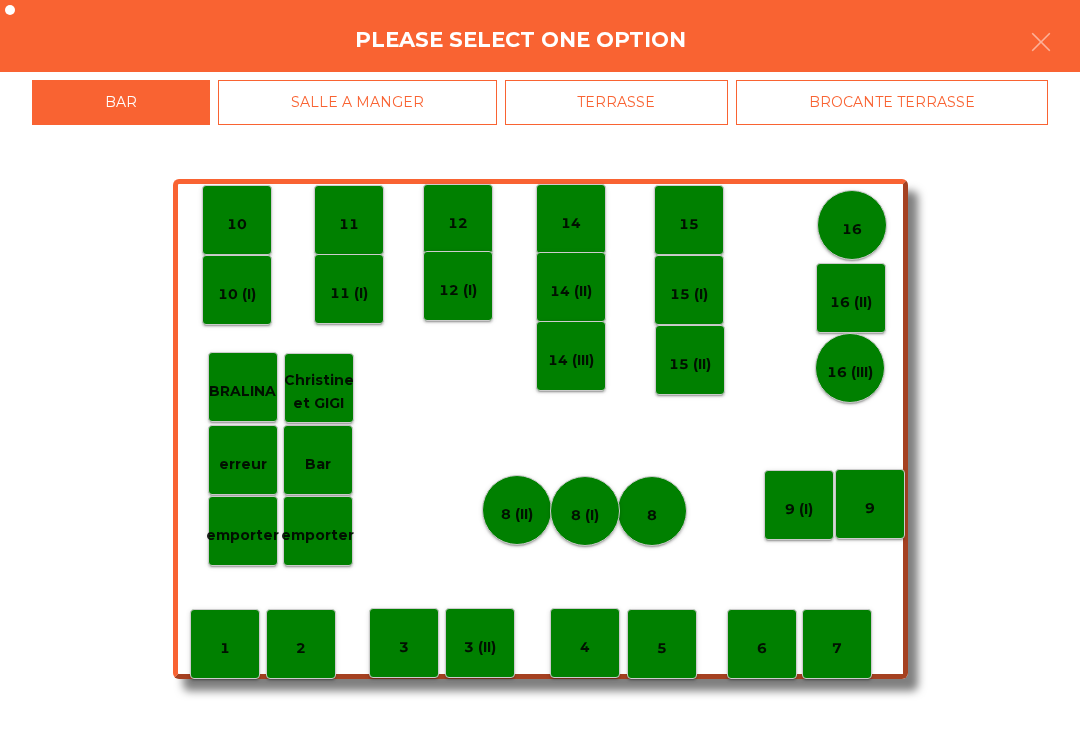 click on "8 (I)" 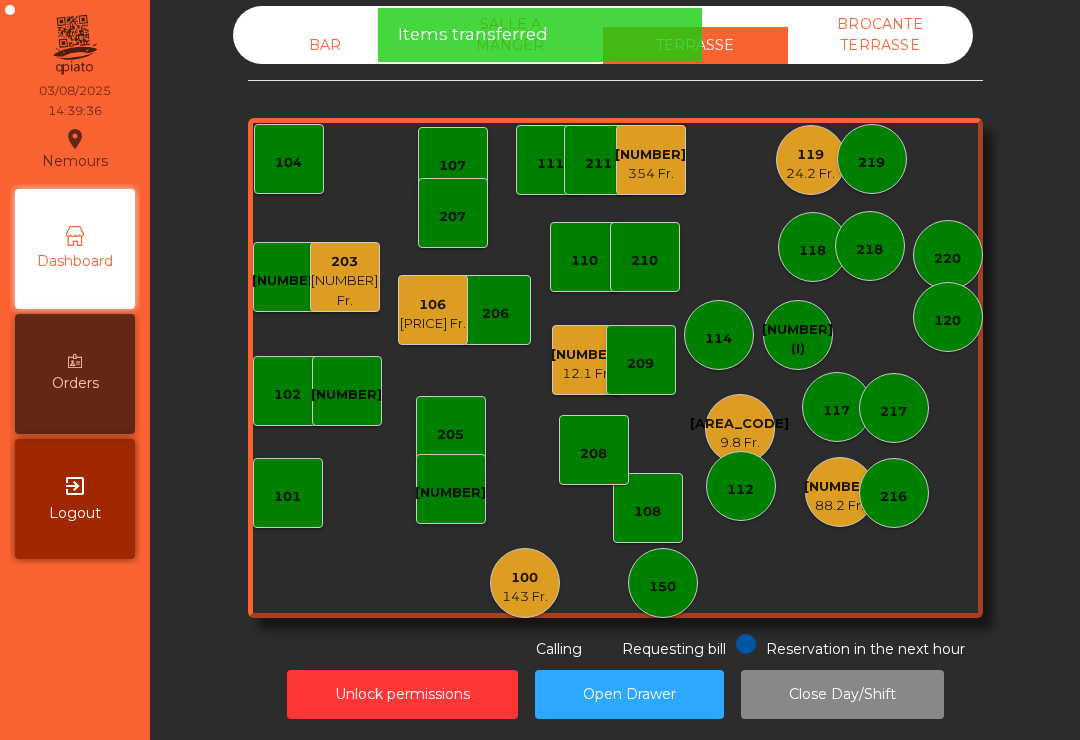 click on "[NUMBER] Fr." 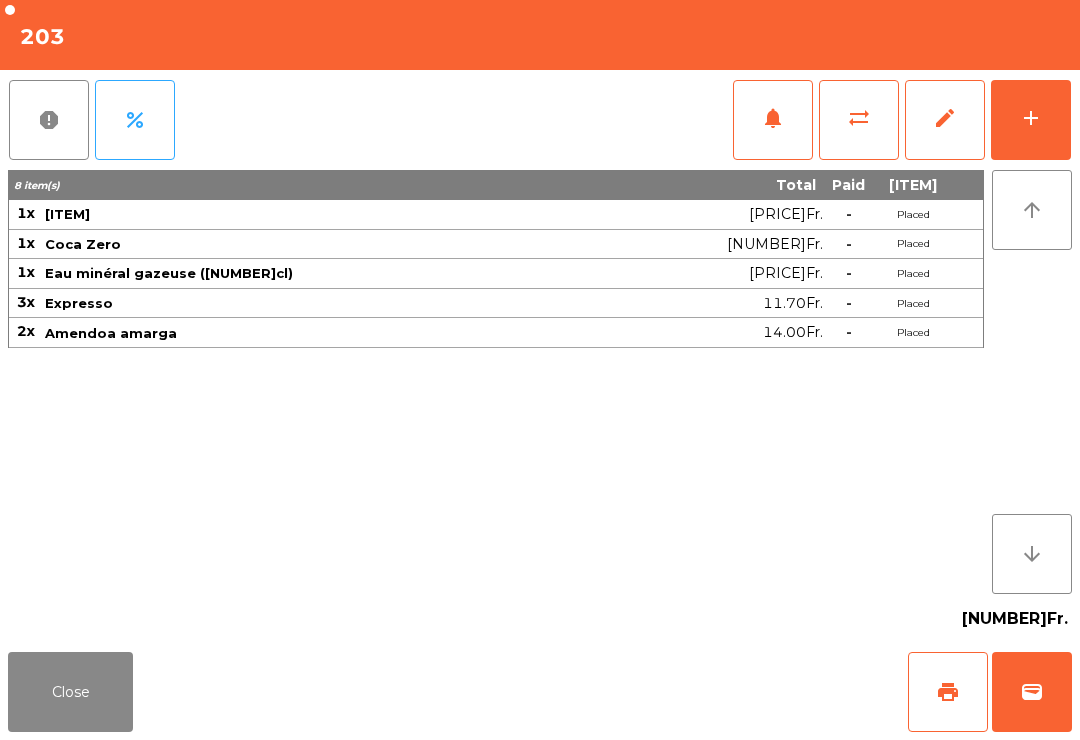 click on "print" 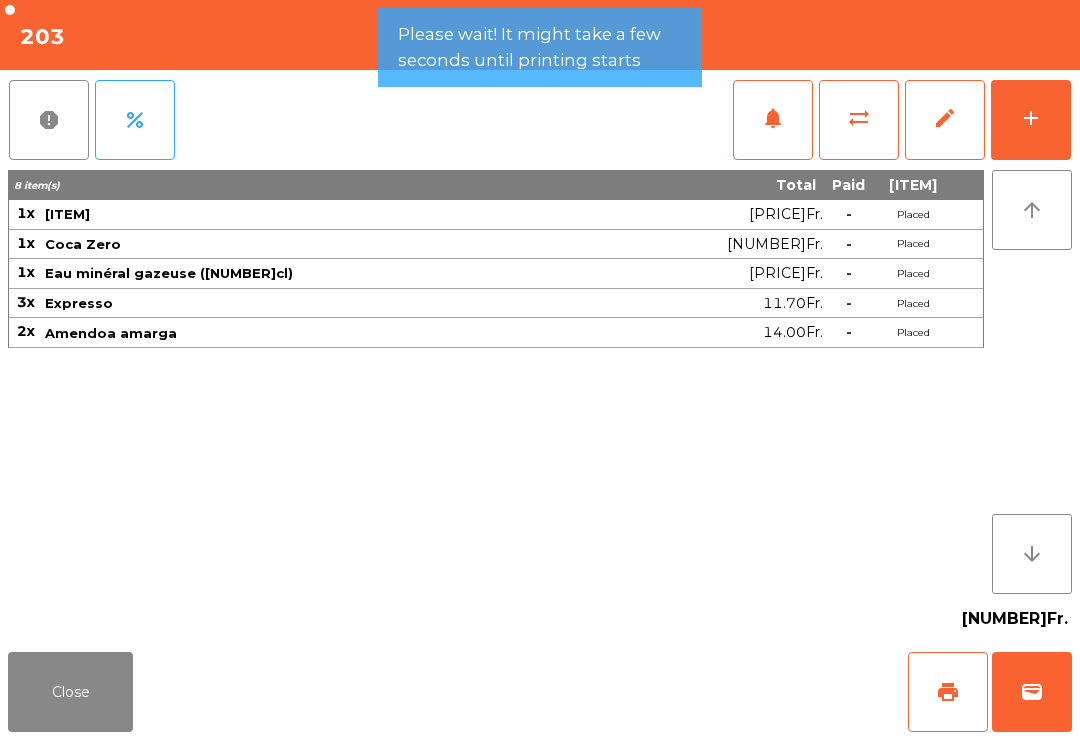 click on "Close" 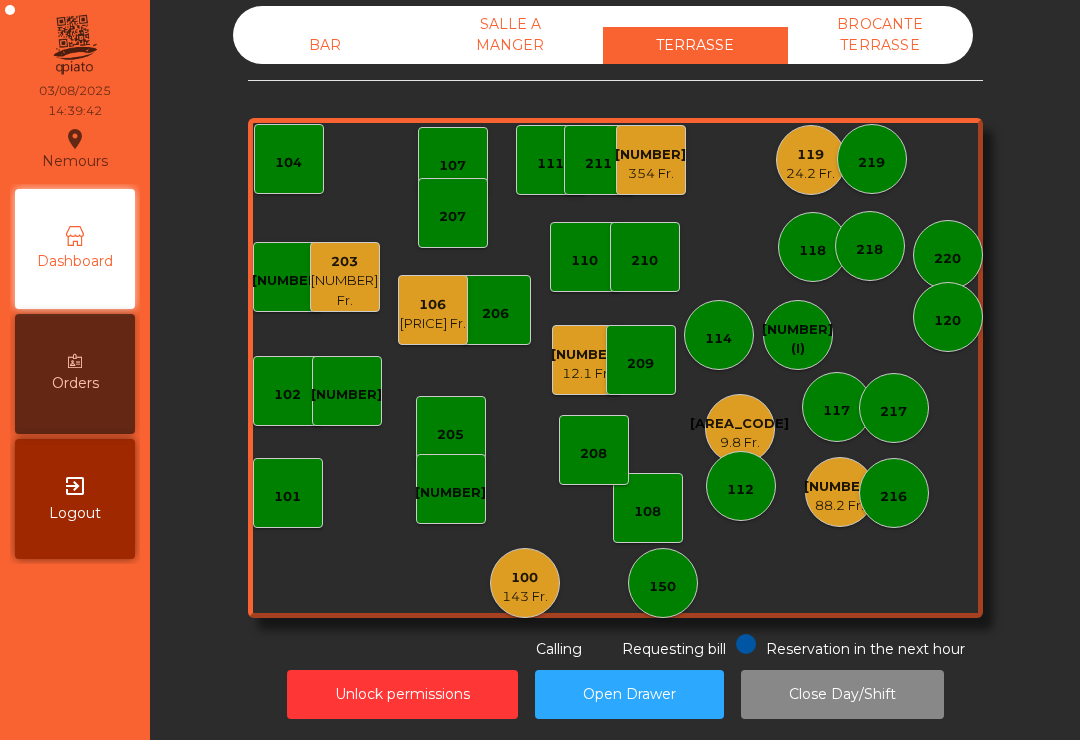click on "BAR" 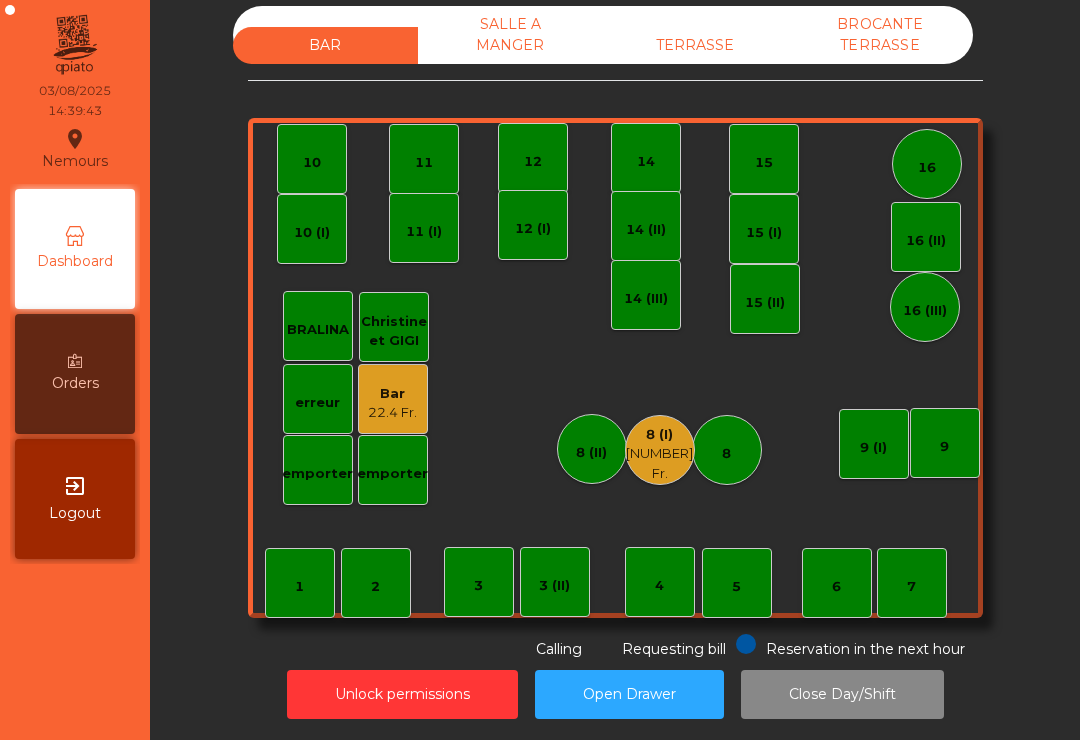 click on "8 (I)" 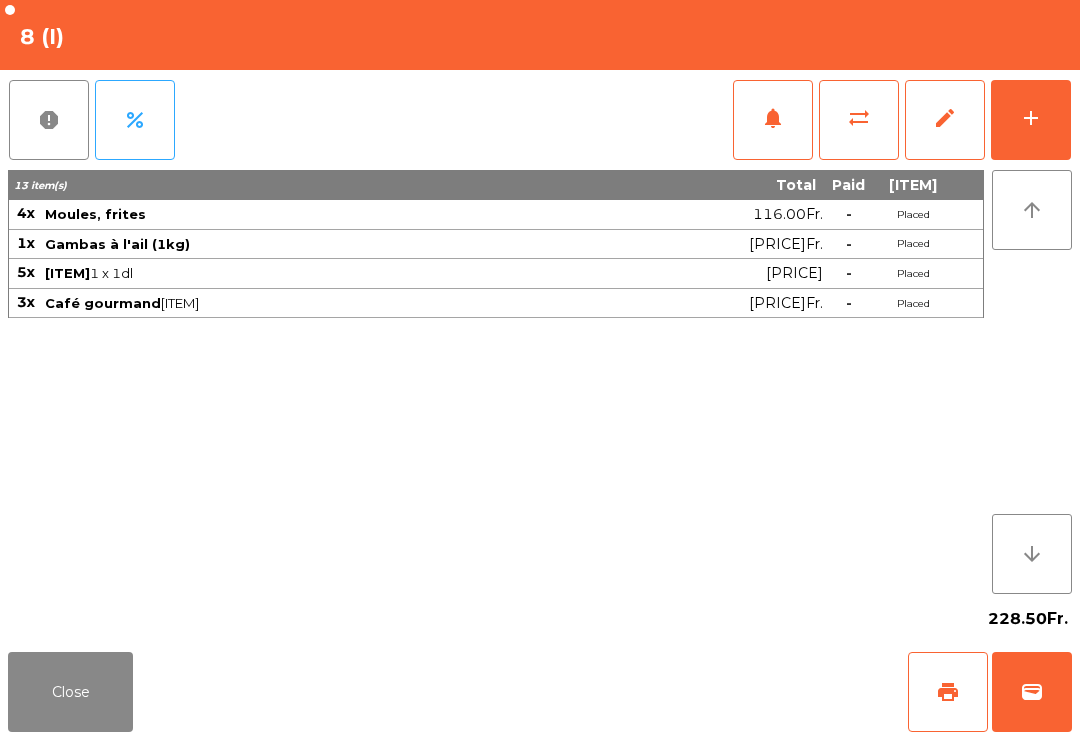 click on "wallet" 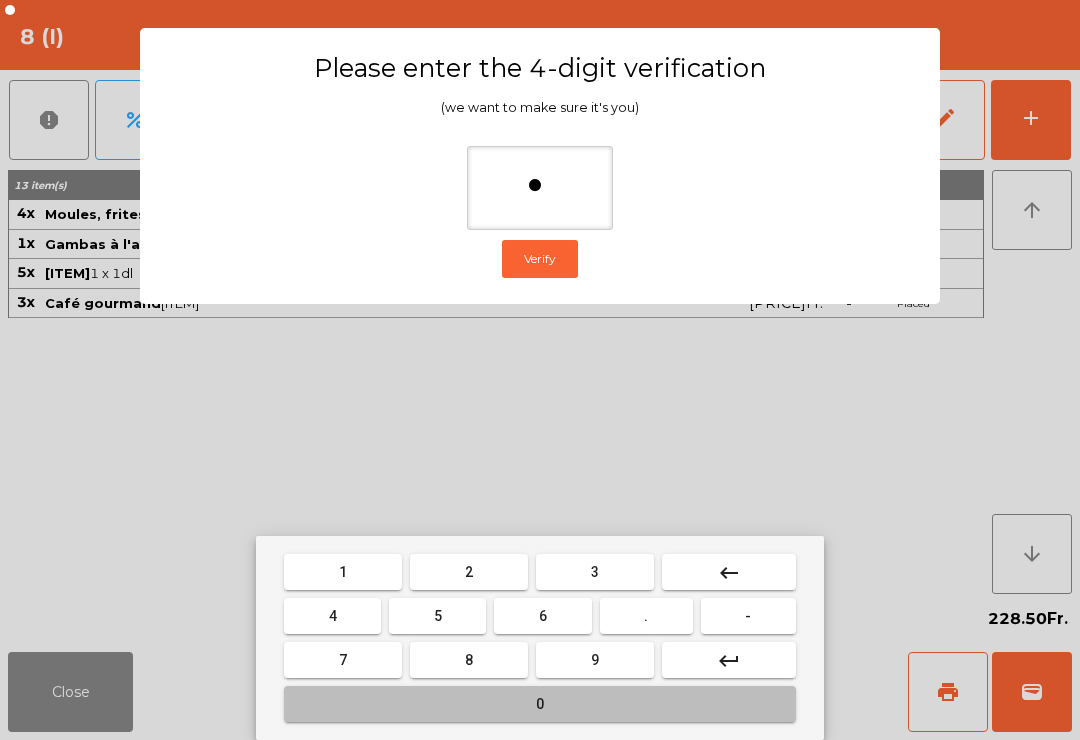 type on "**" 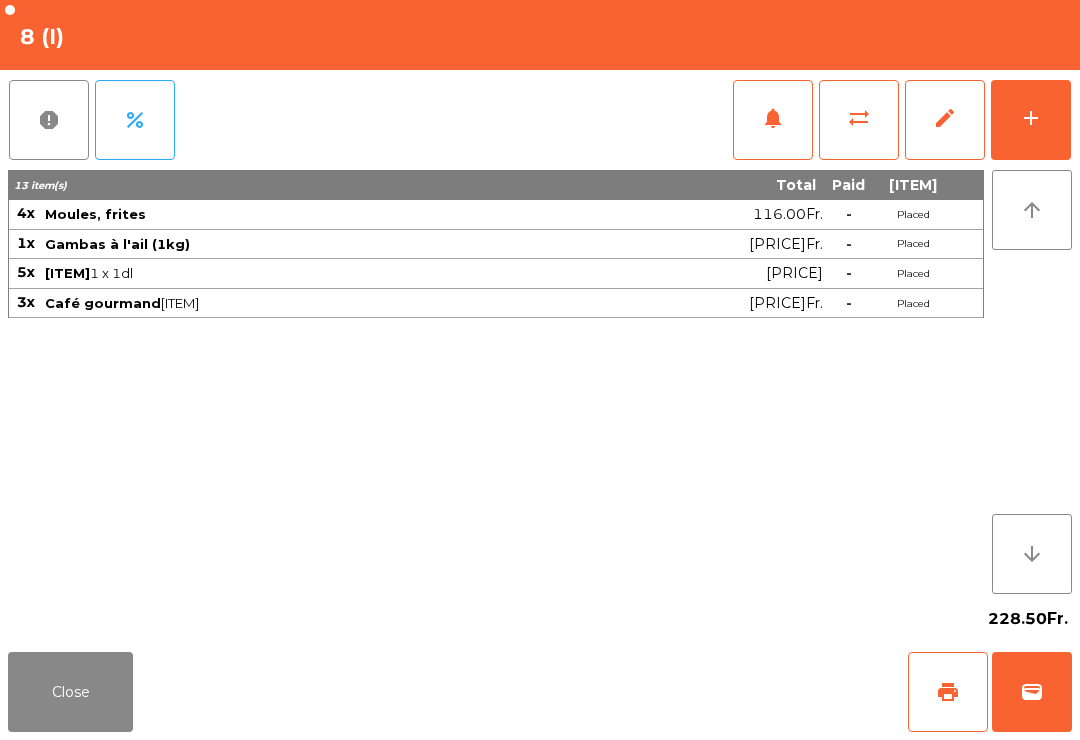 click on "Close   print   wallet" 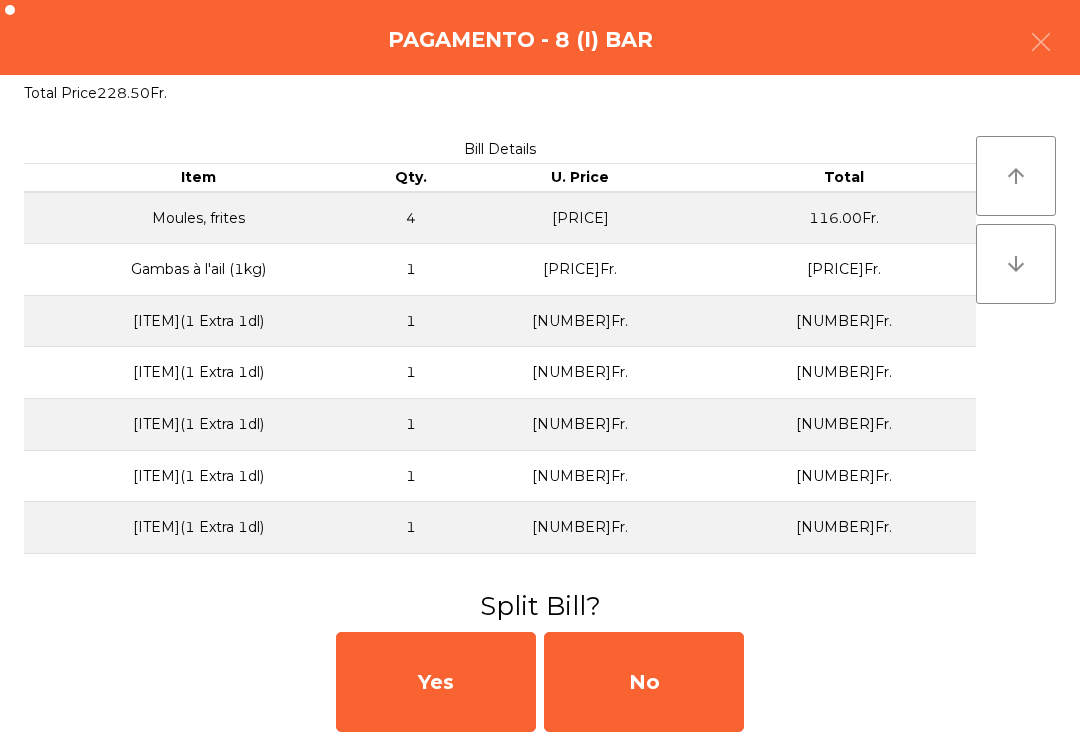 click on "No" 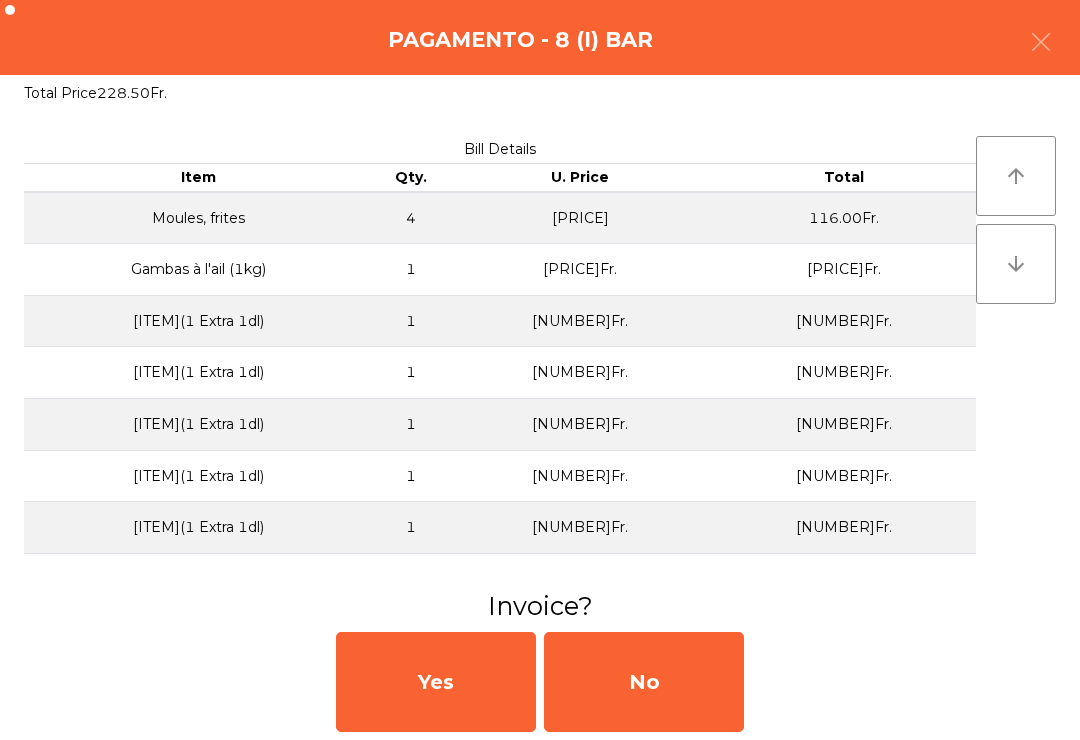 click on "No" 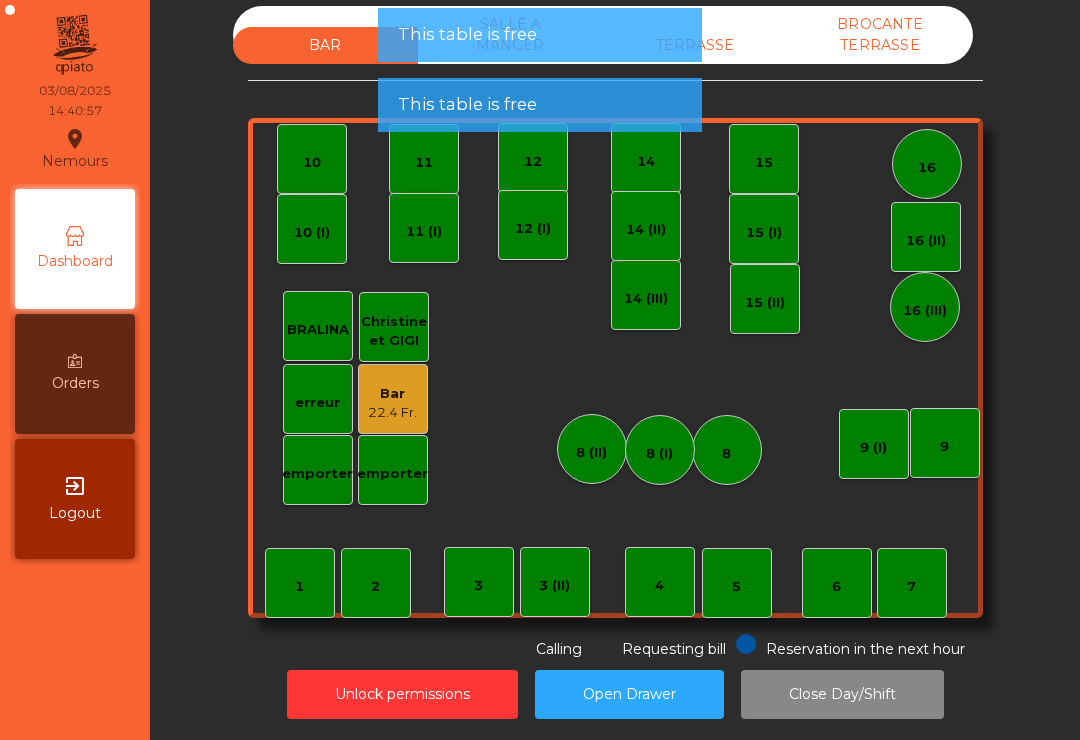 click on "Open Drawer" 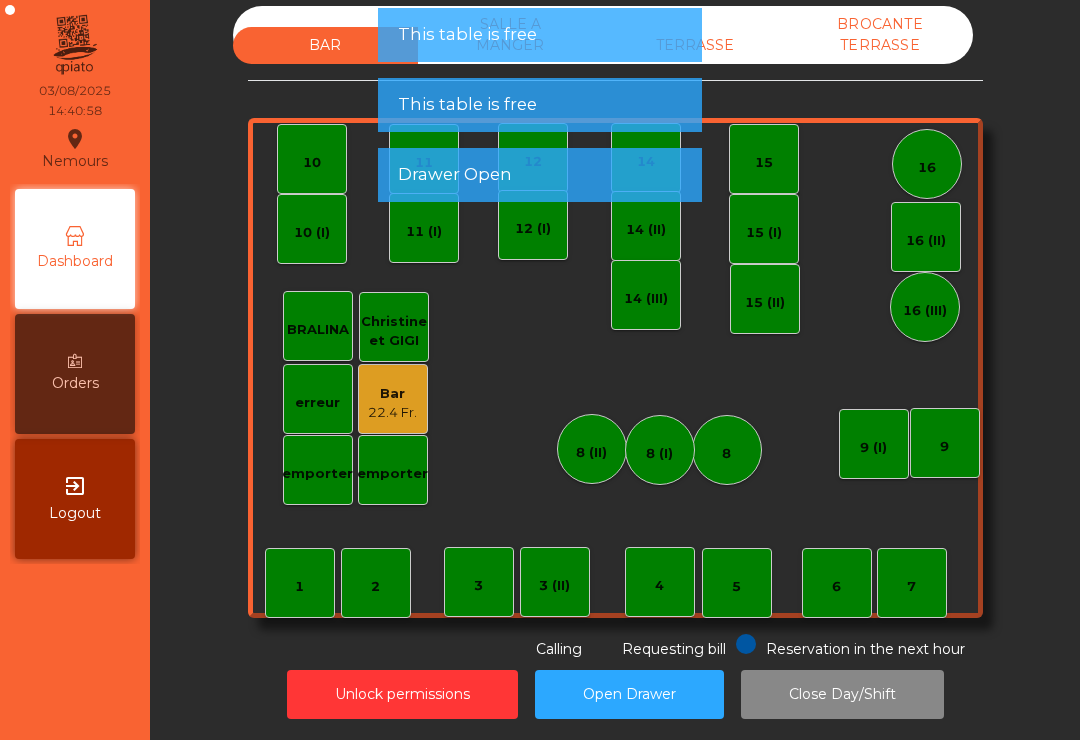 click on "This table is free" 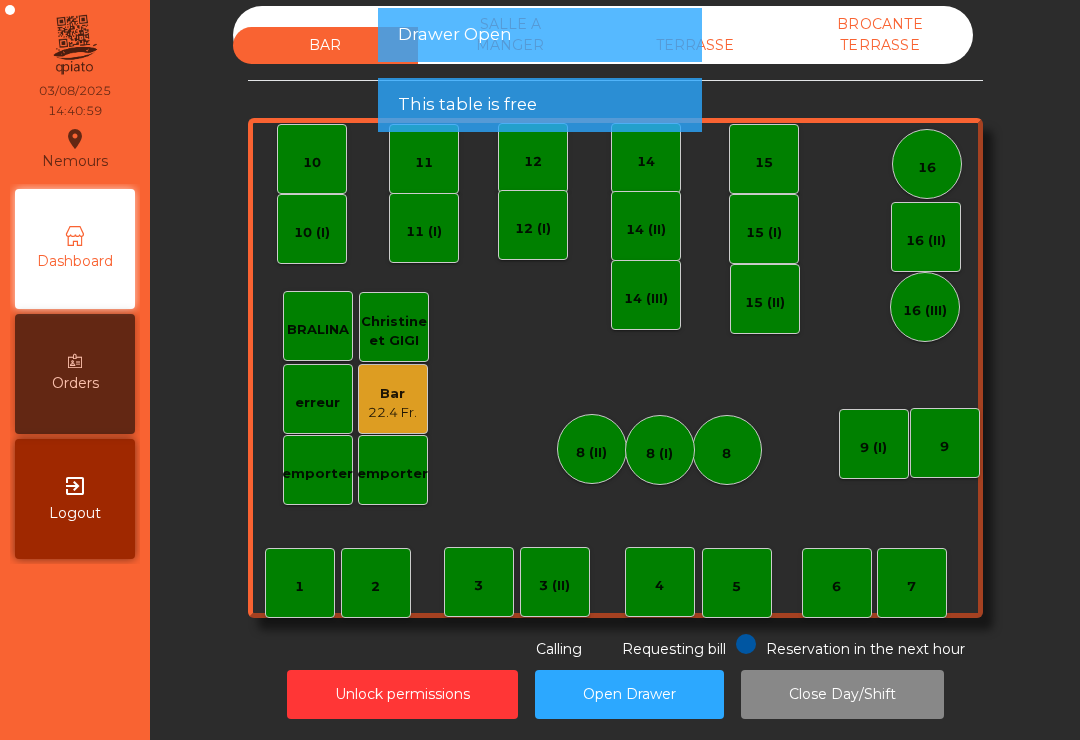 click on "Drawer Open This table is free" 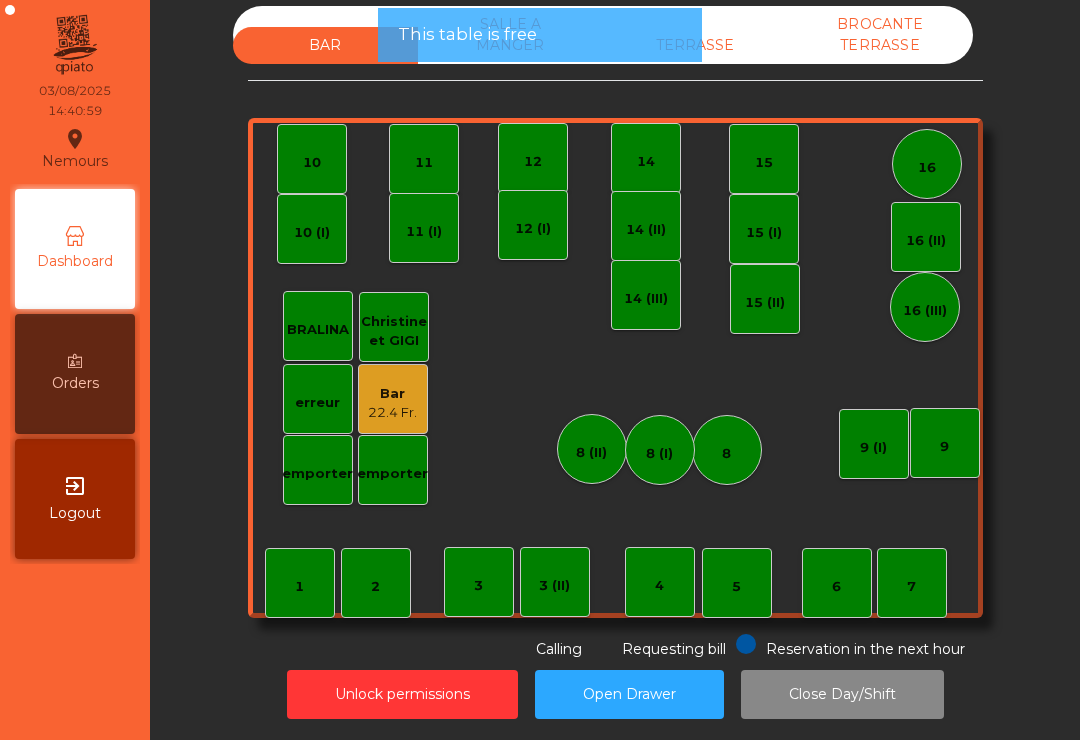 click on "TERRASSE" 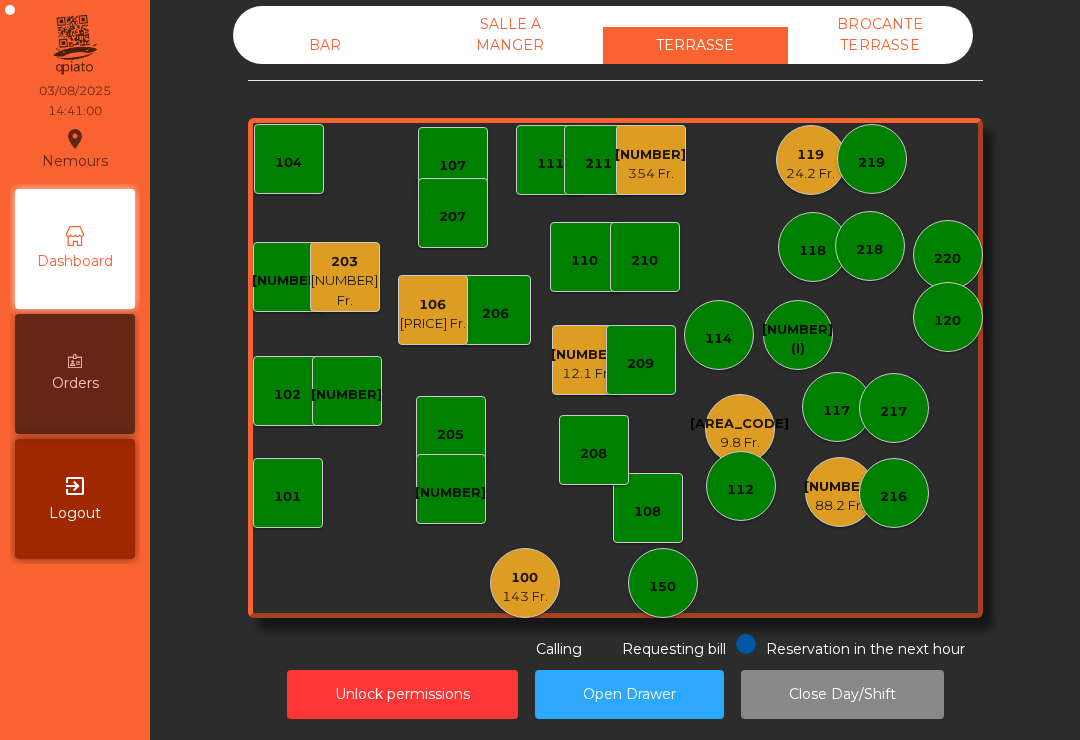 click on "[NUMBER] Fr." 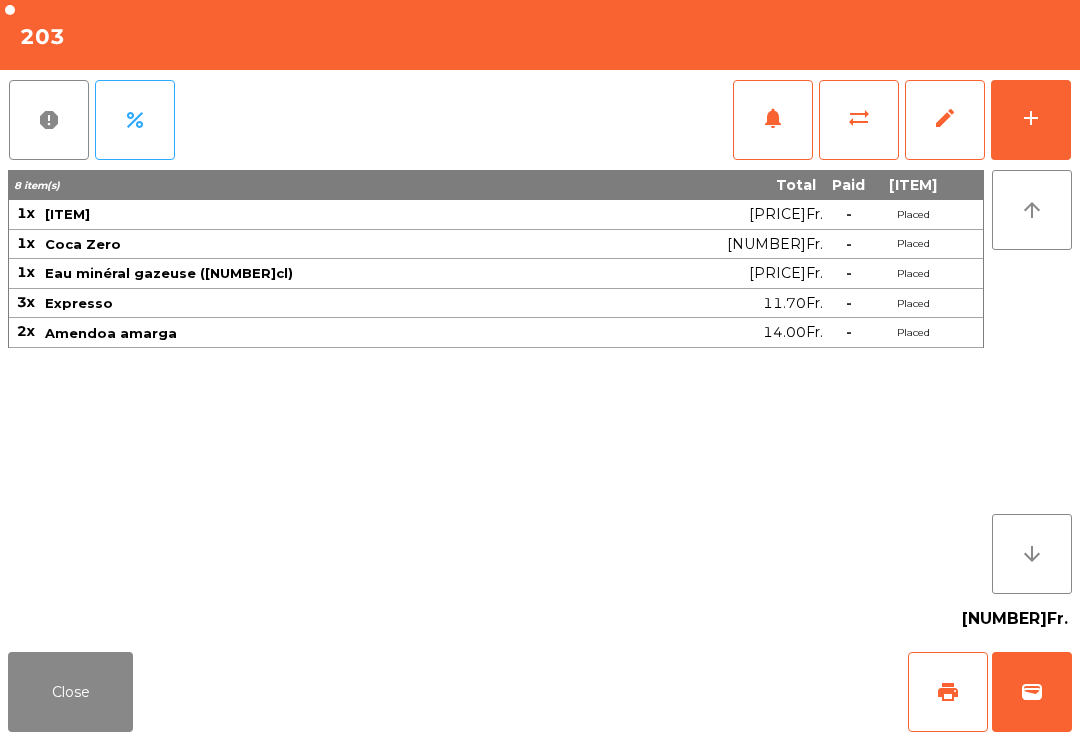 click on "wallet" 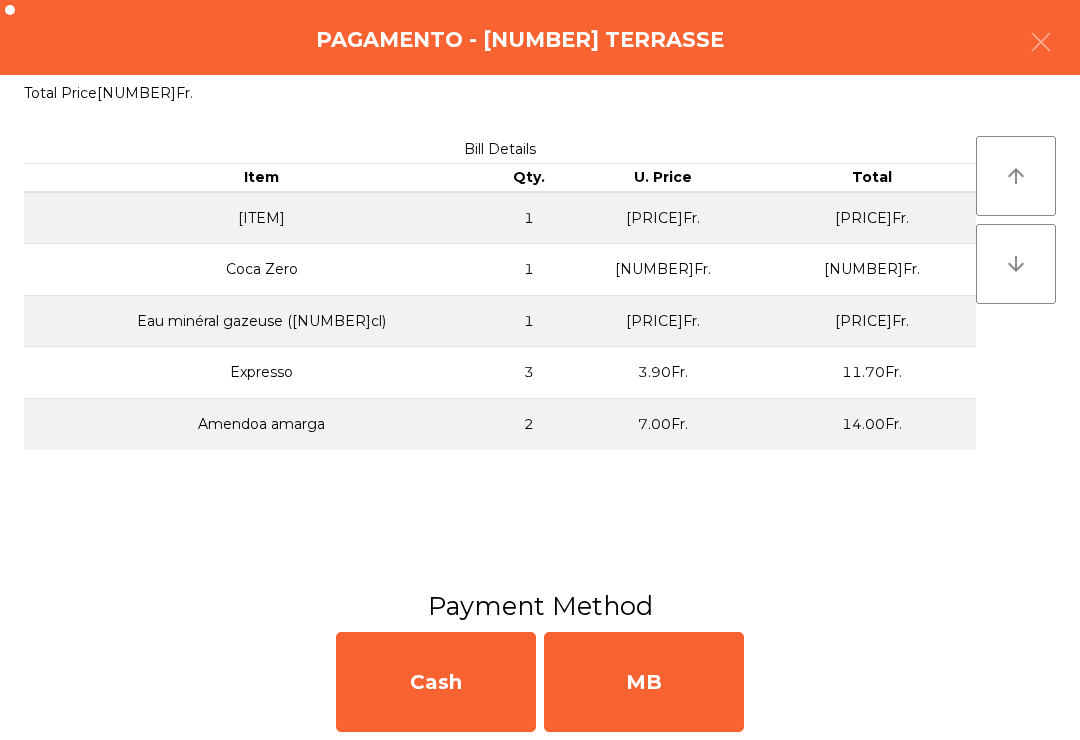 click on "MB" 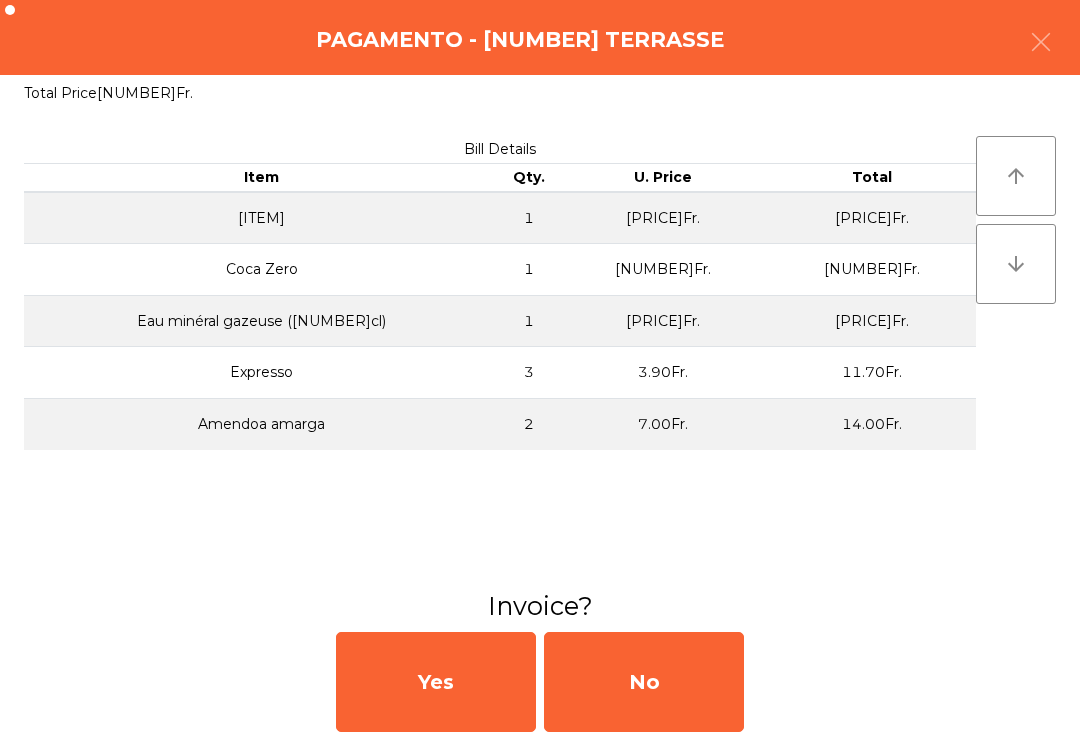 click on "No" 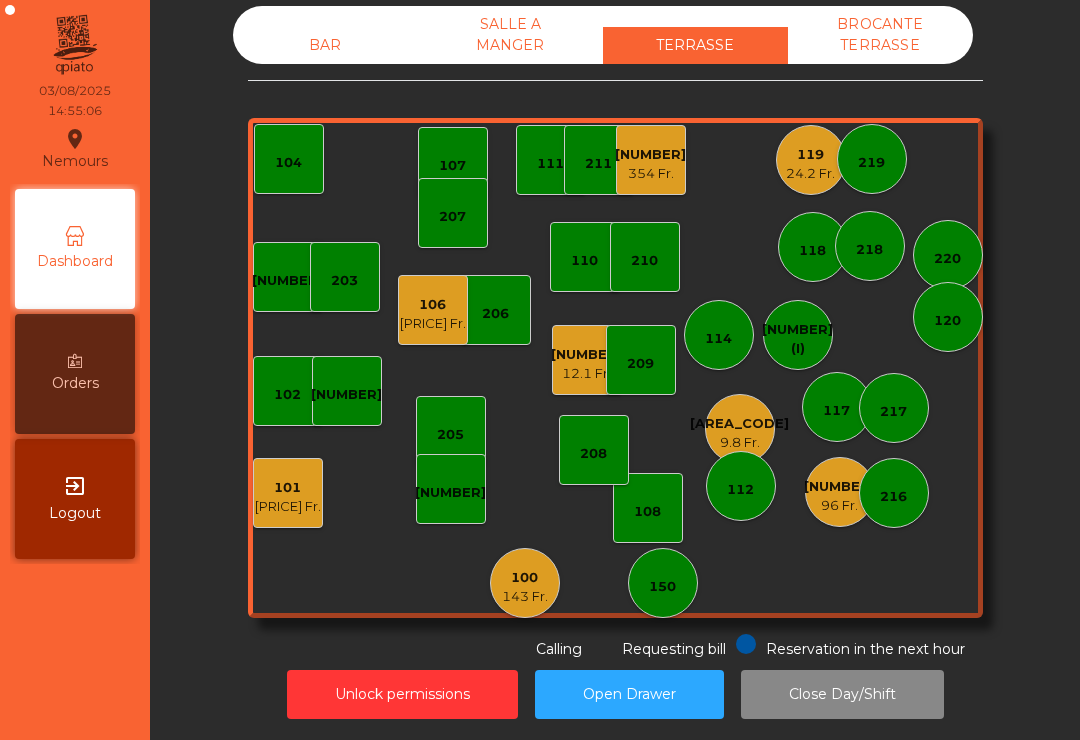 click on "101   9 Fr." 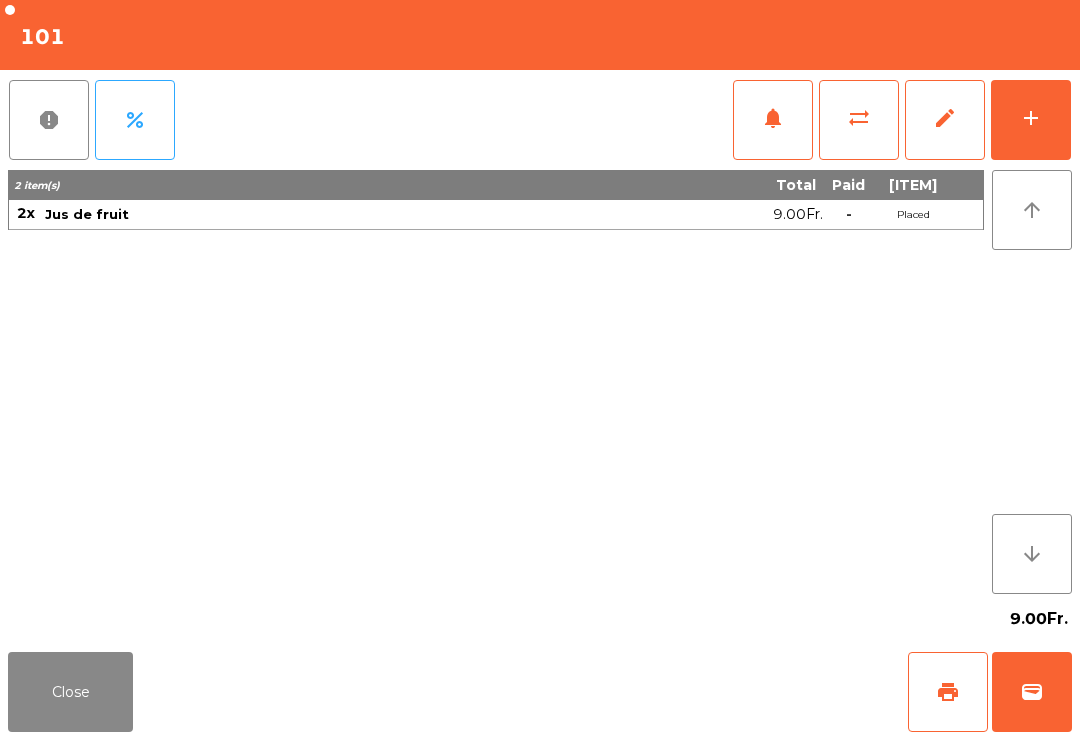 click on "print" 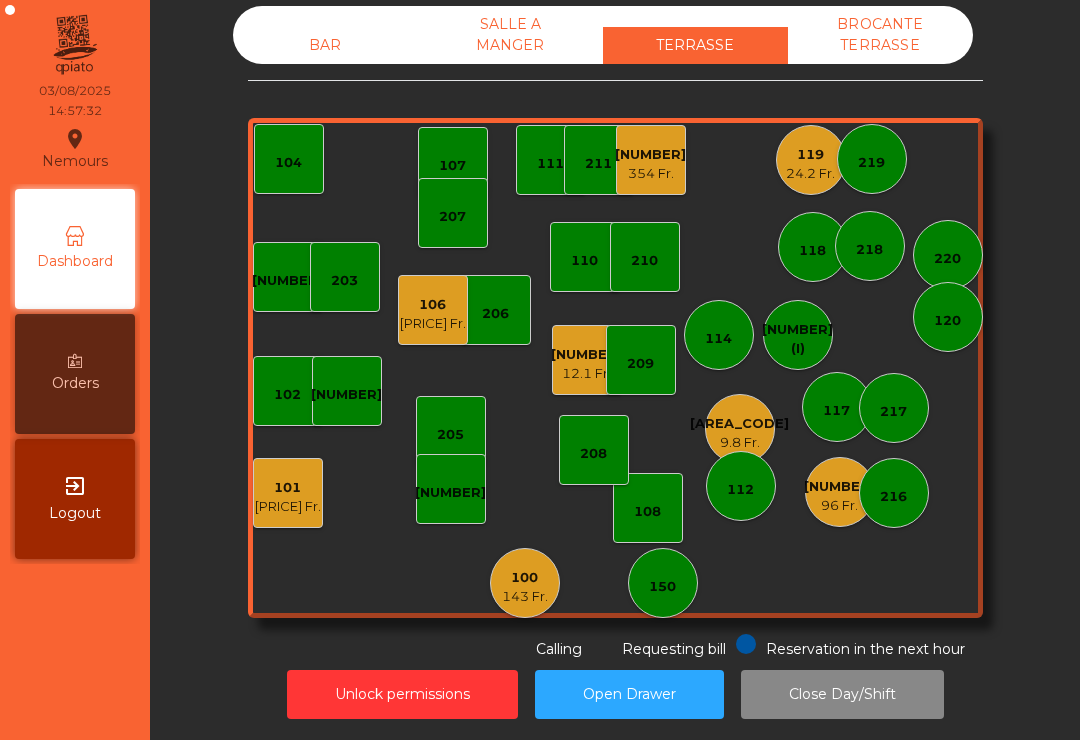 click on "96 Fr." 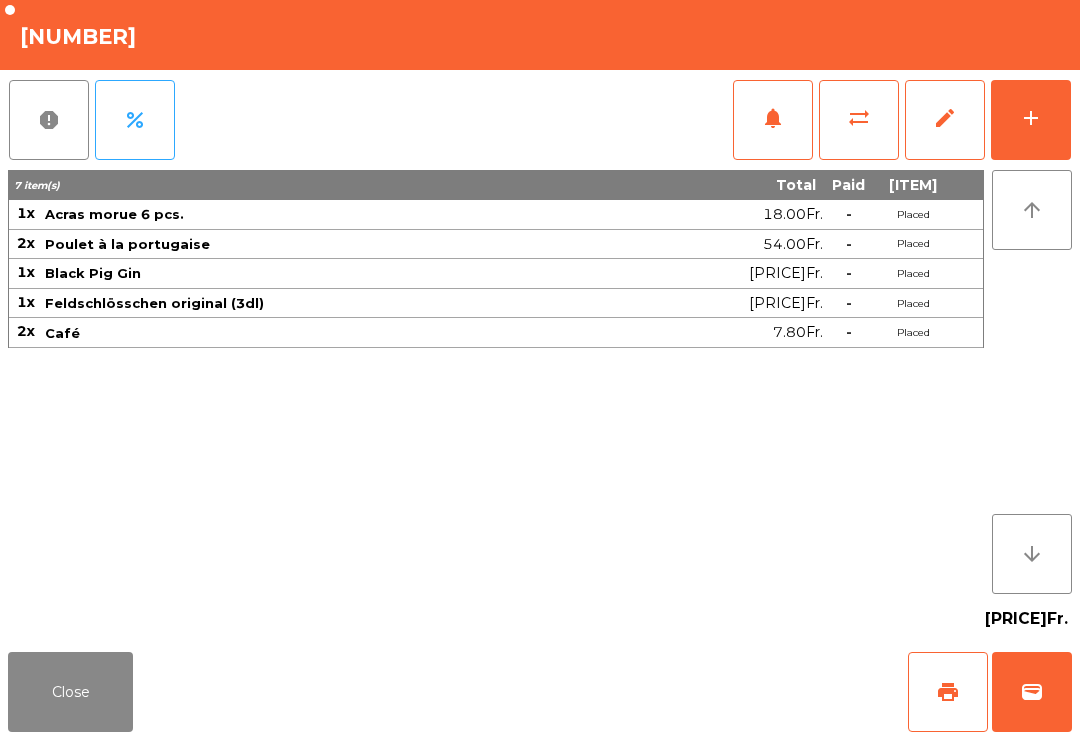 click on "add" 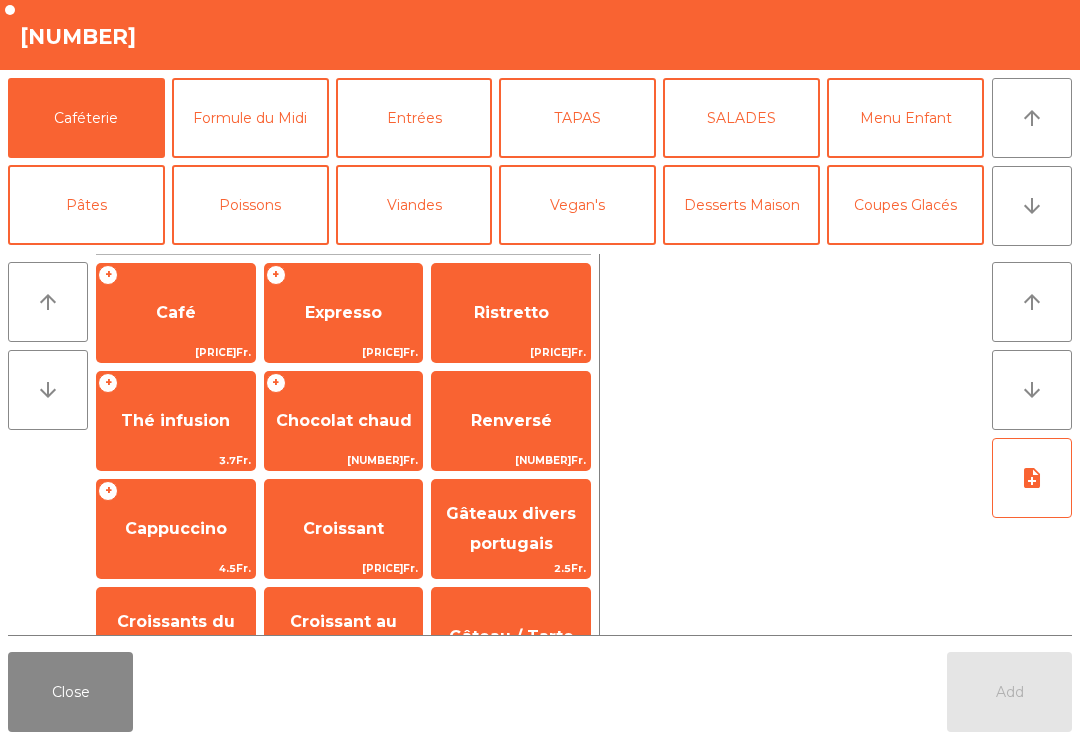 scroll, scrollTop: 150, scrollLeft: 0, axis: vertical 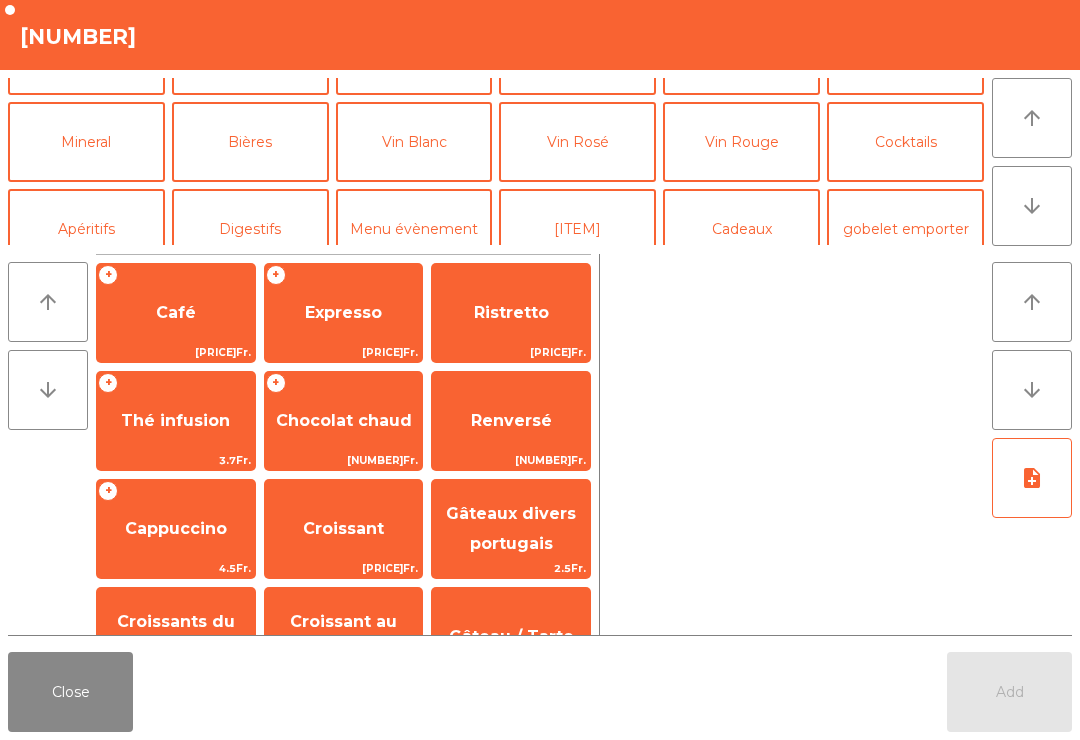 click on "Vin Rouge" 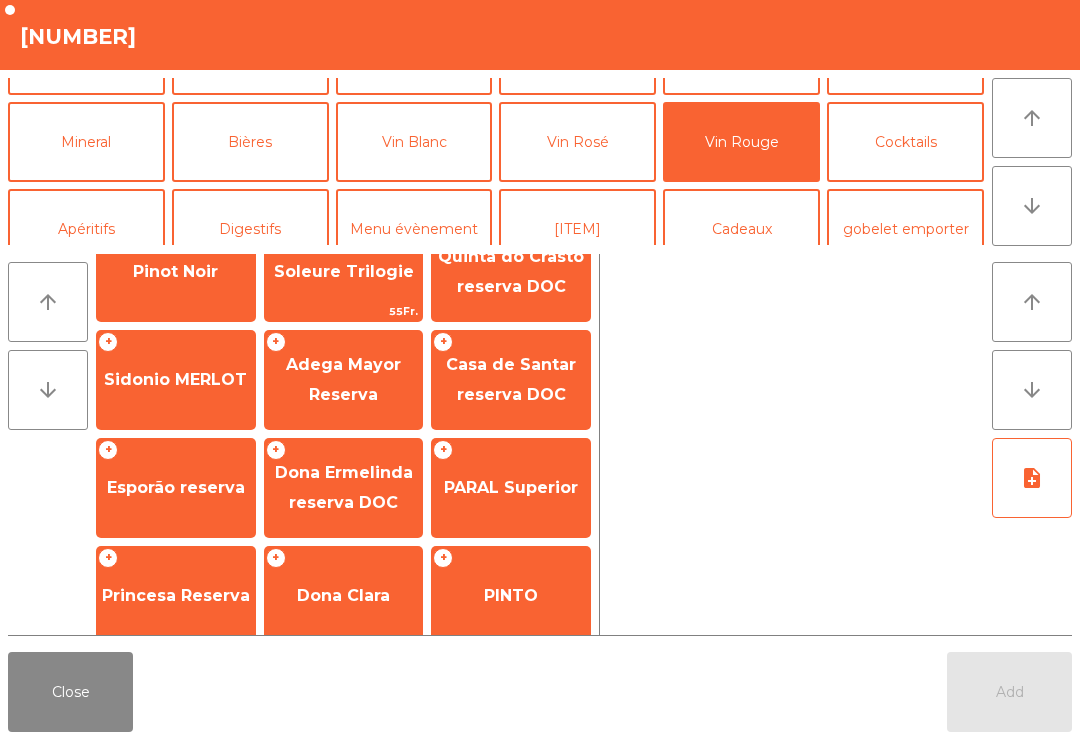 scroll, scrollTop: 210, scrollLeft: 0, axis: vertical 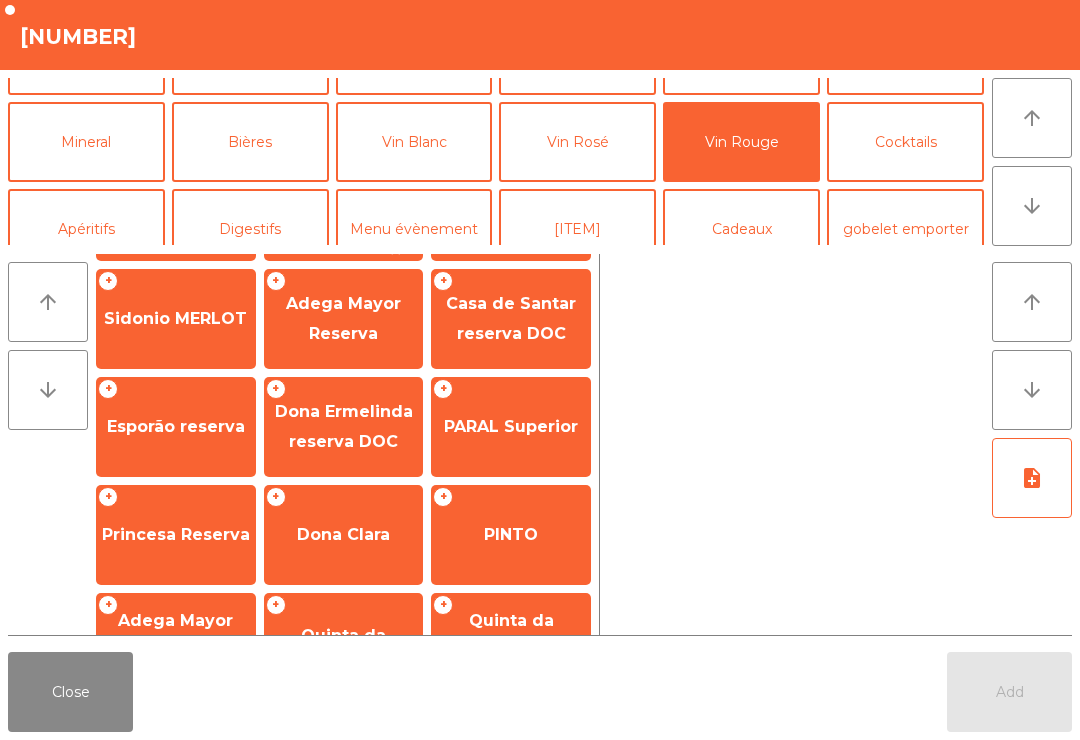 click on "Adega Mayor reserva" 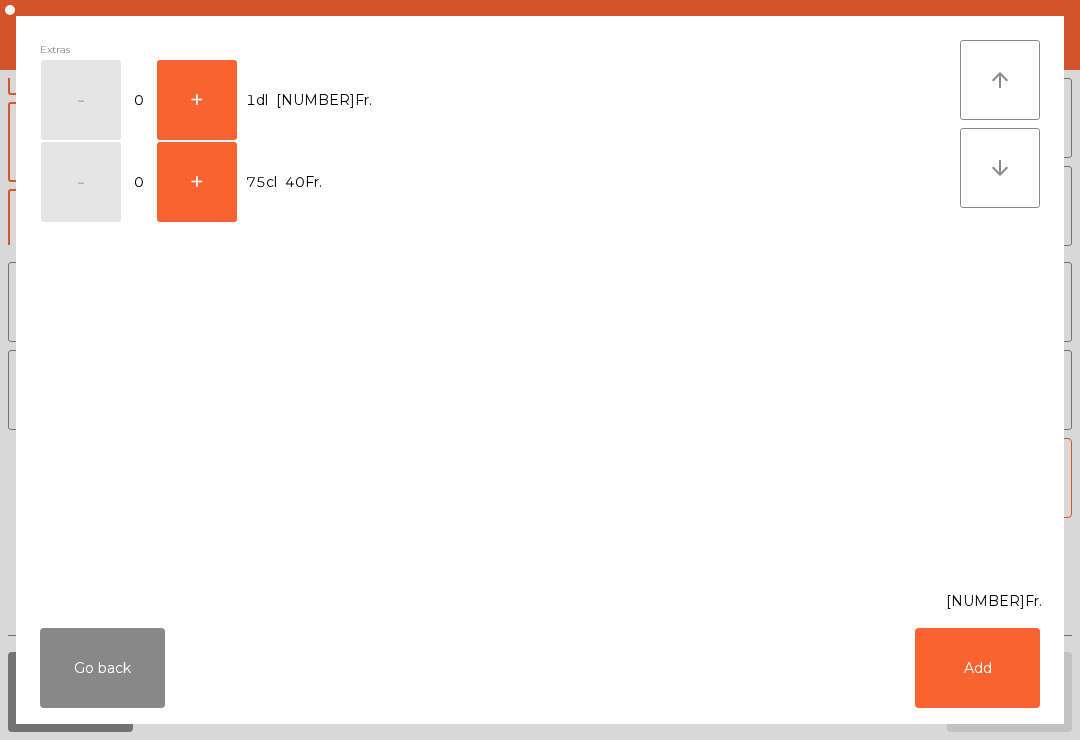 scroll, scrollTop: 589, scrollLeft: 0, axis: vertical 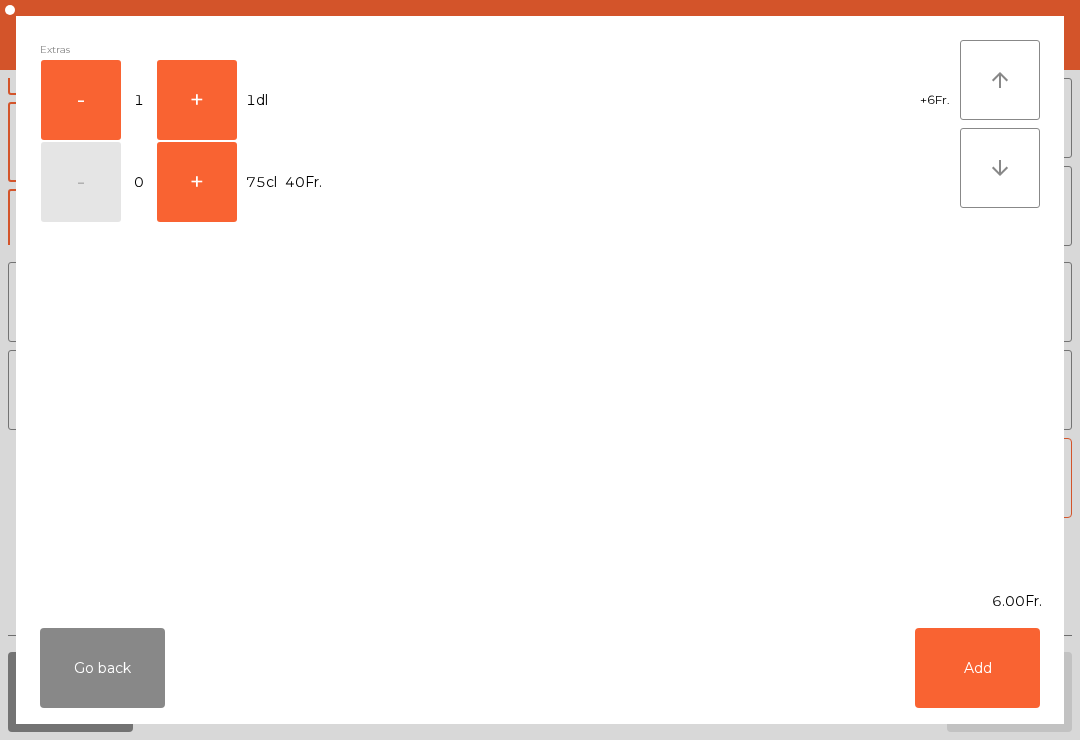 click on "Add" 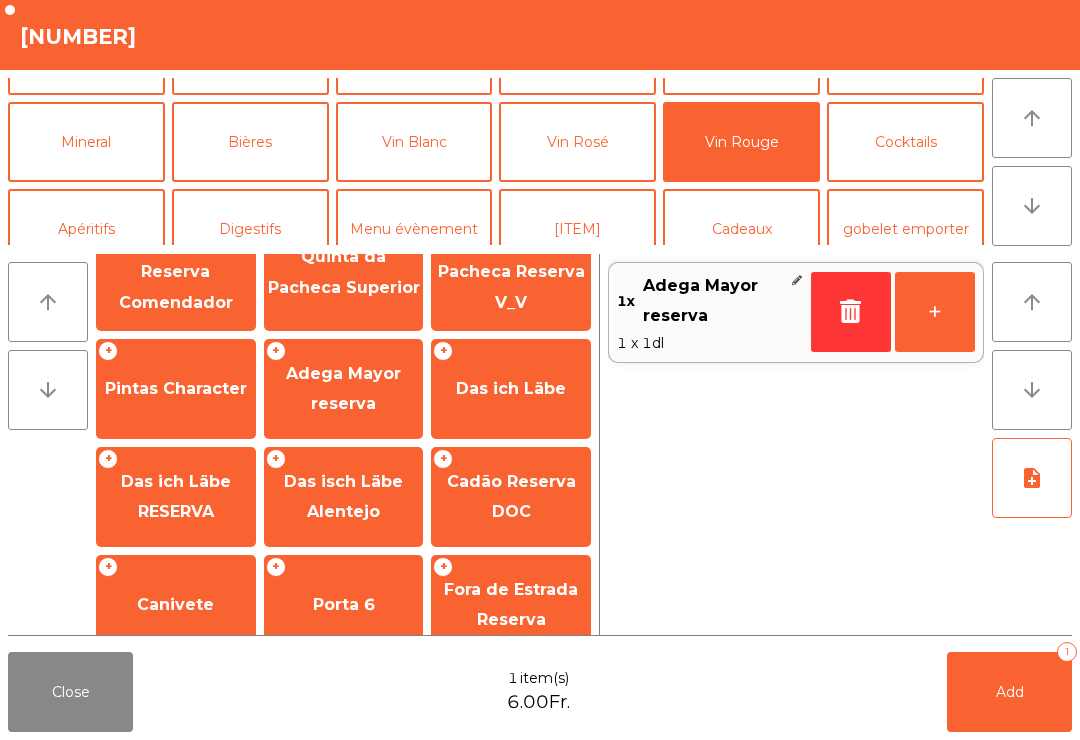 click on "+" 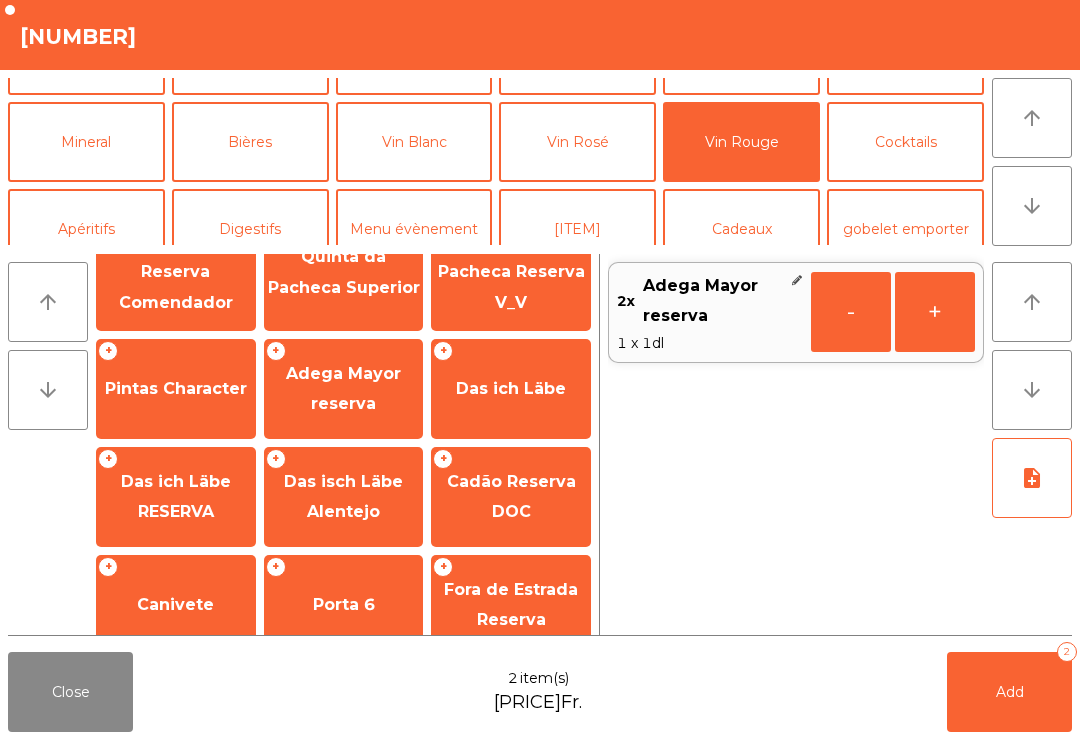 click on "Add   2" 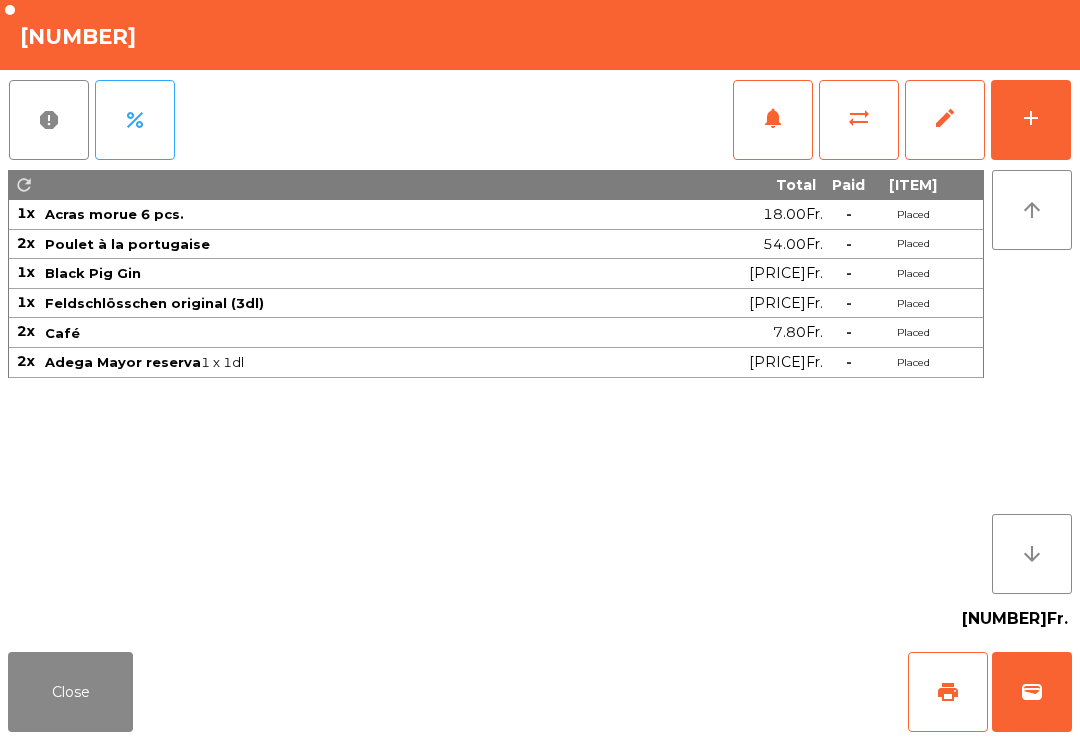 click on "print" 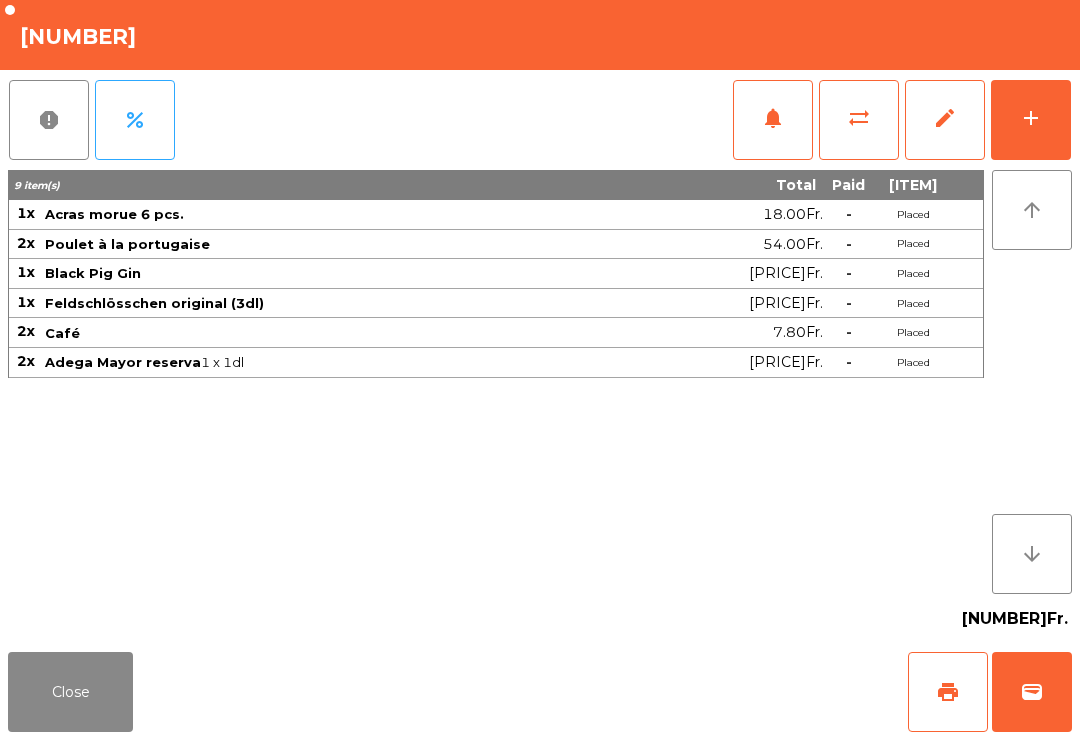 click on "Close" 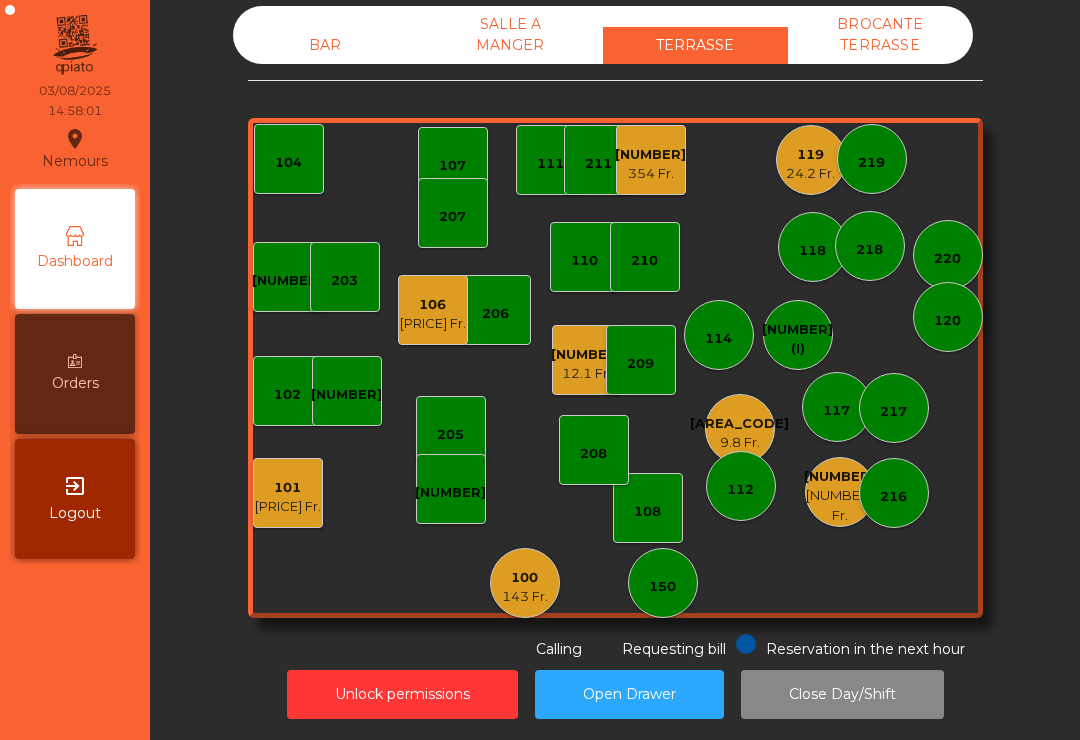 click on "119" 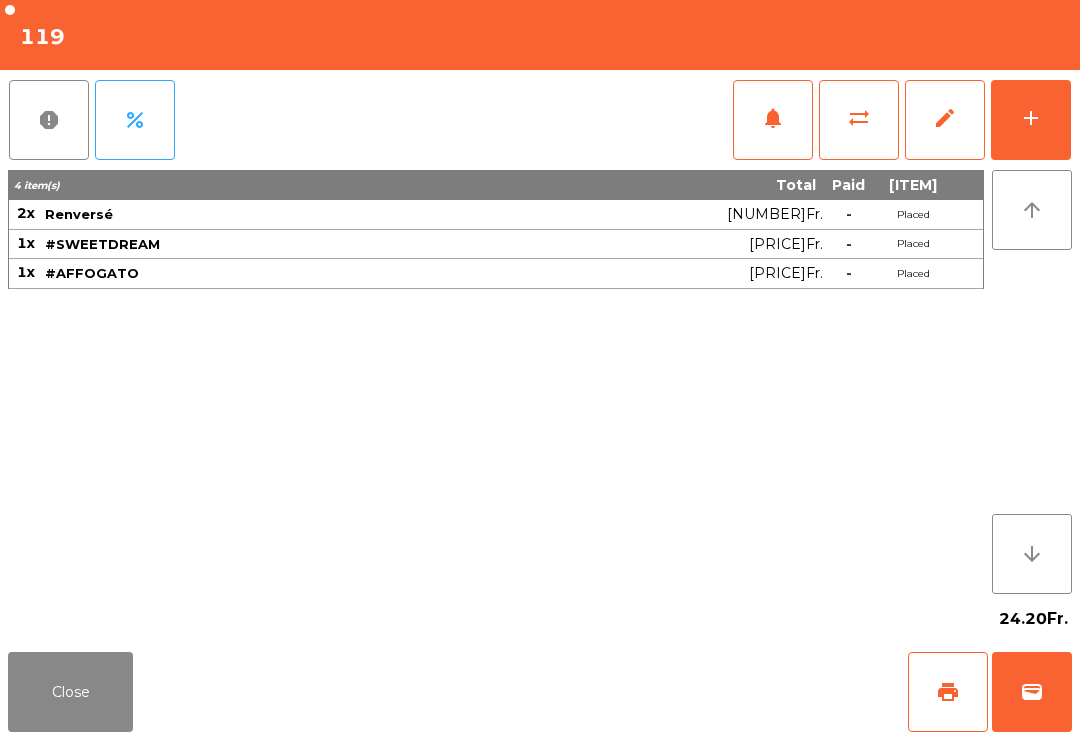click on "print" 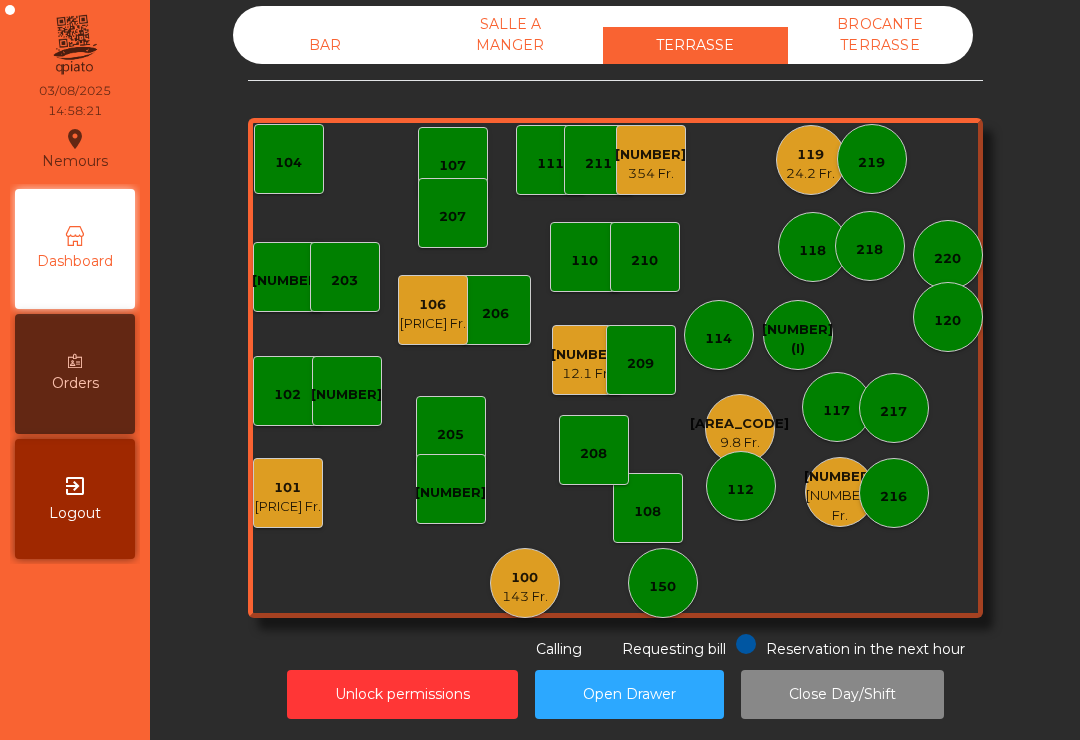 click on "106 9 Fr." 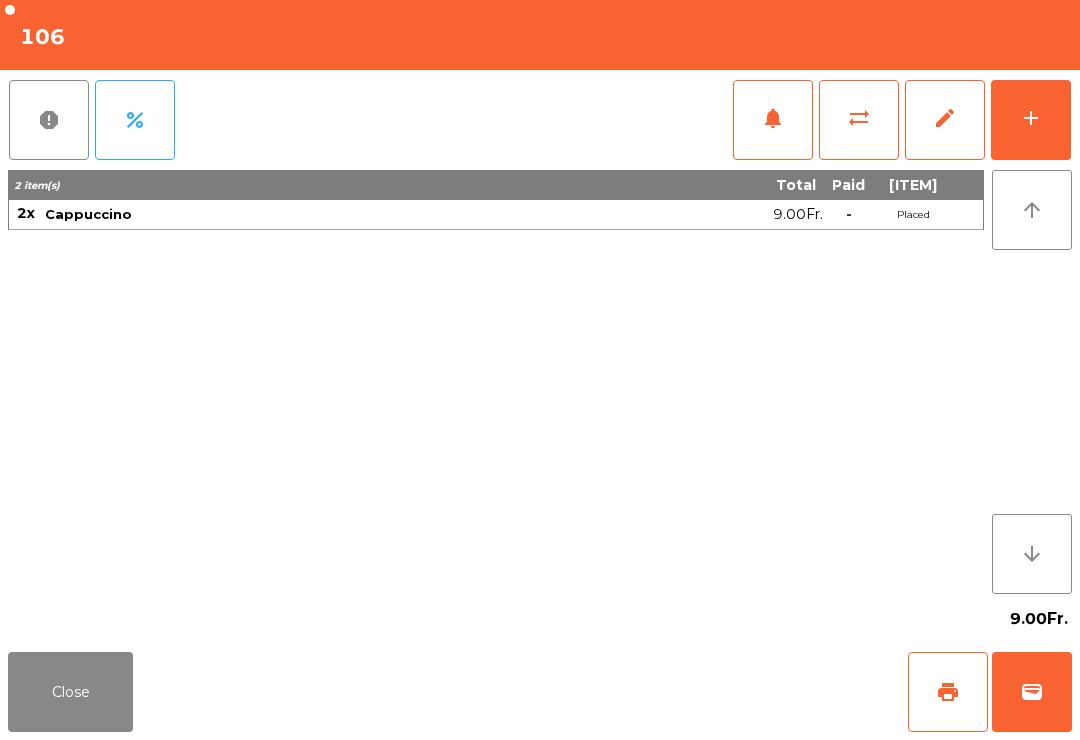 click on "Close" 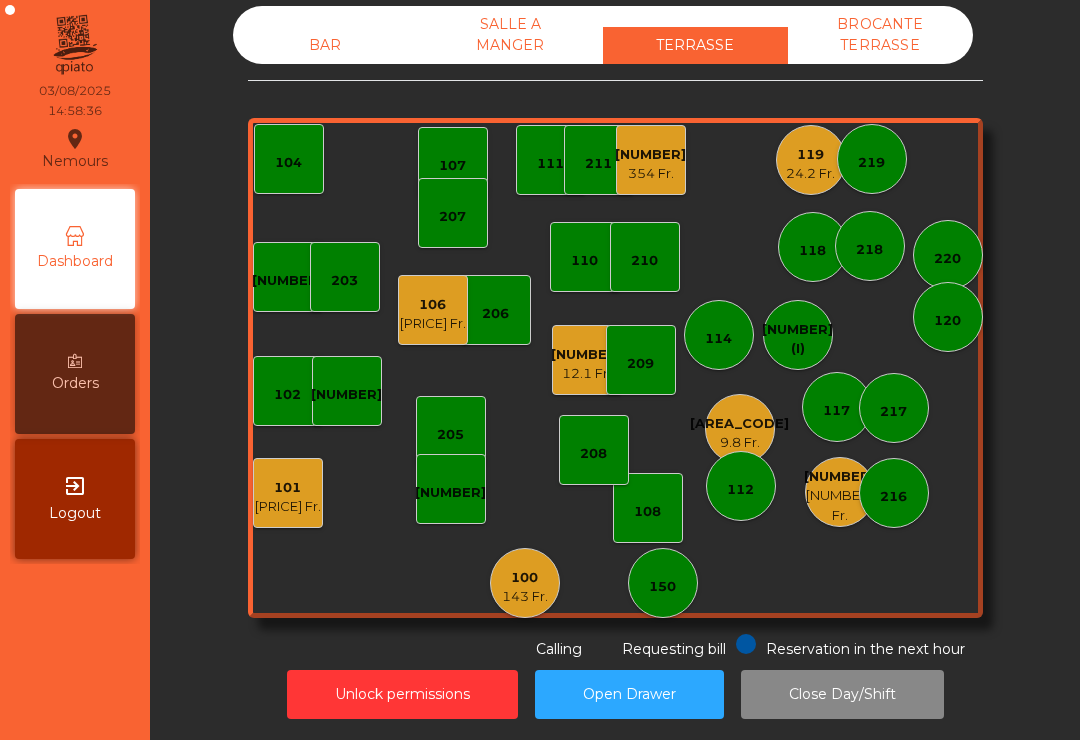 click on "206" 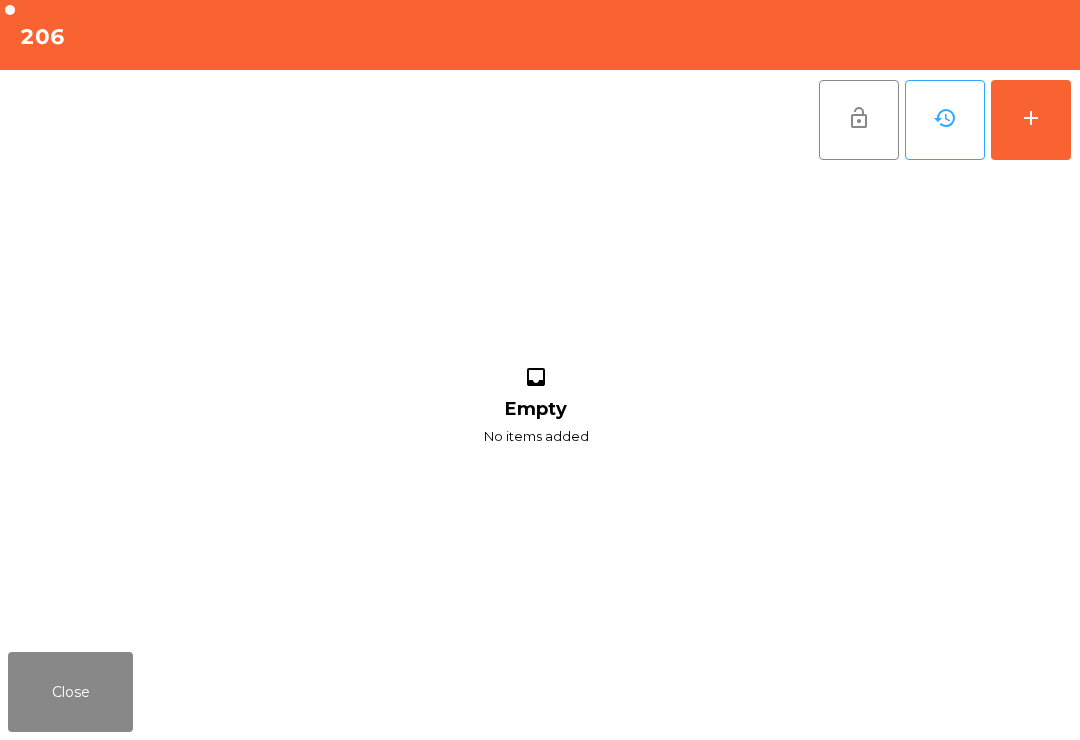 click on "add" 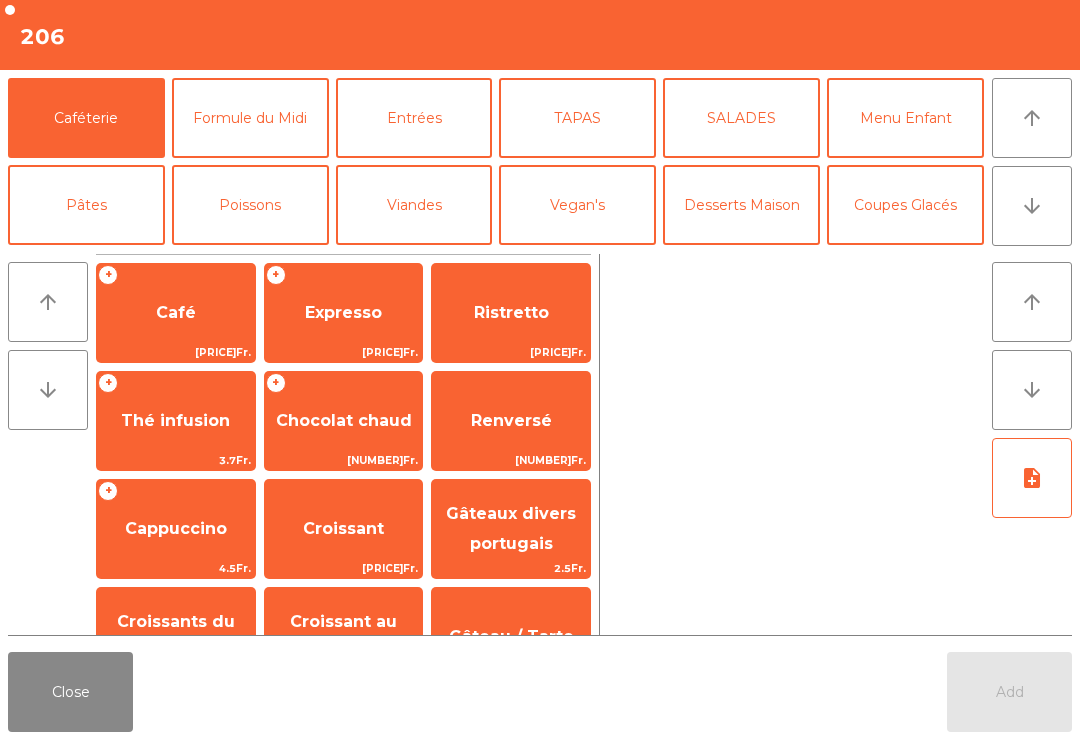 click on "Café" 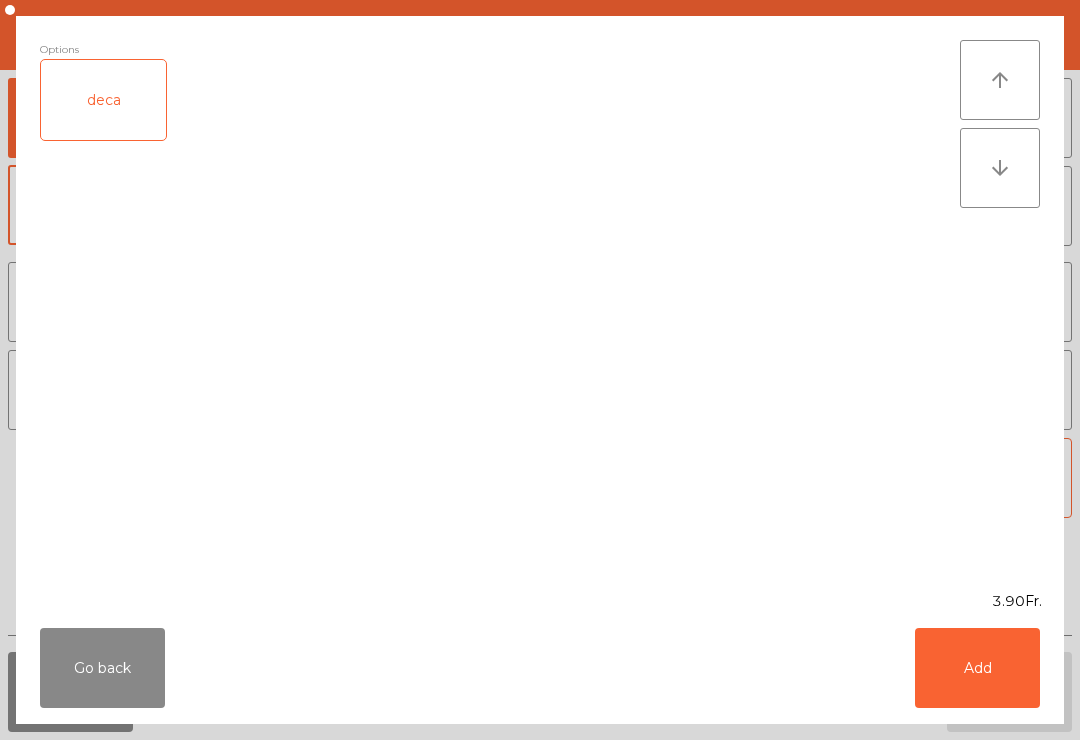 click on "Add" 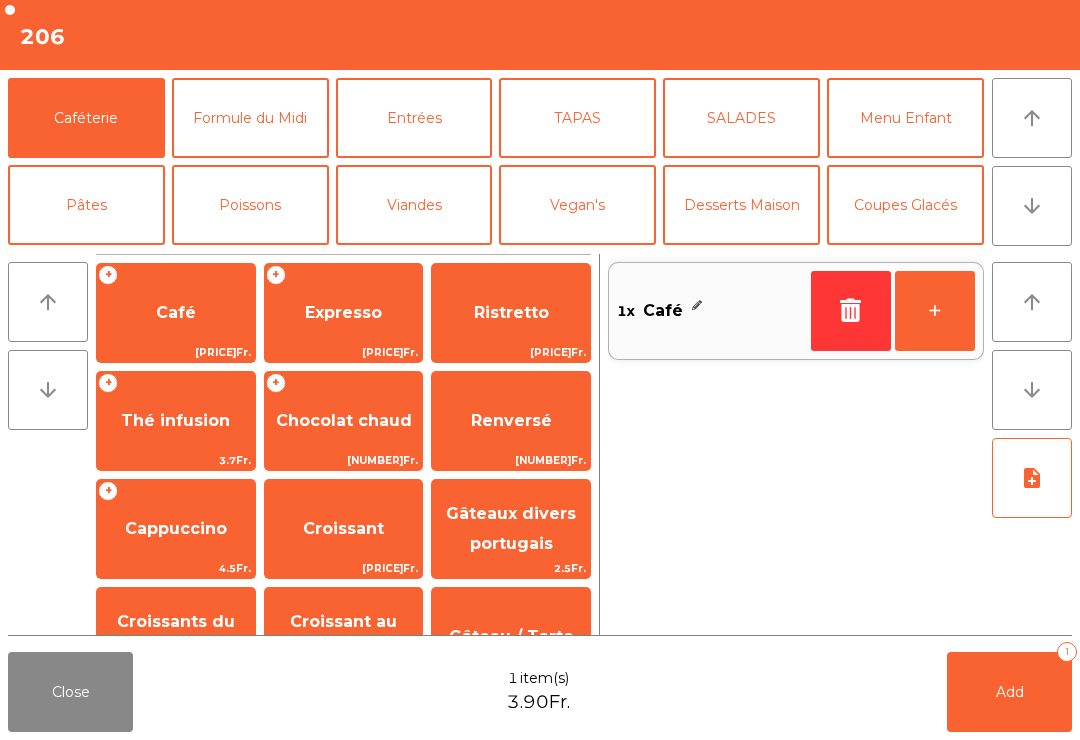 click on "Expresso" 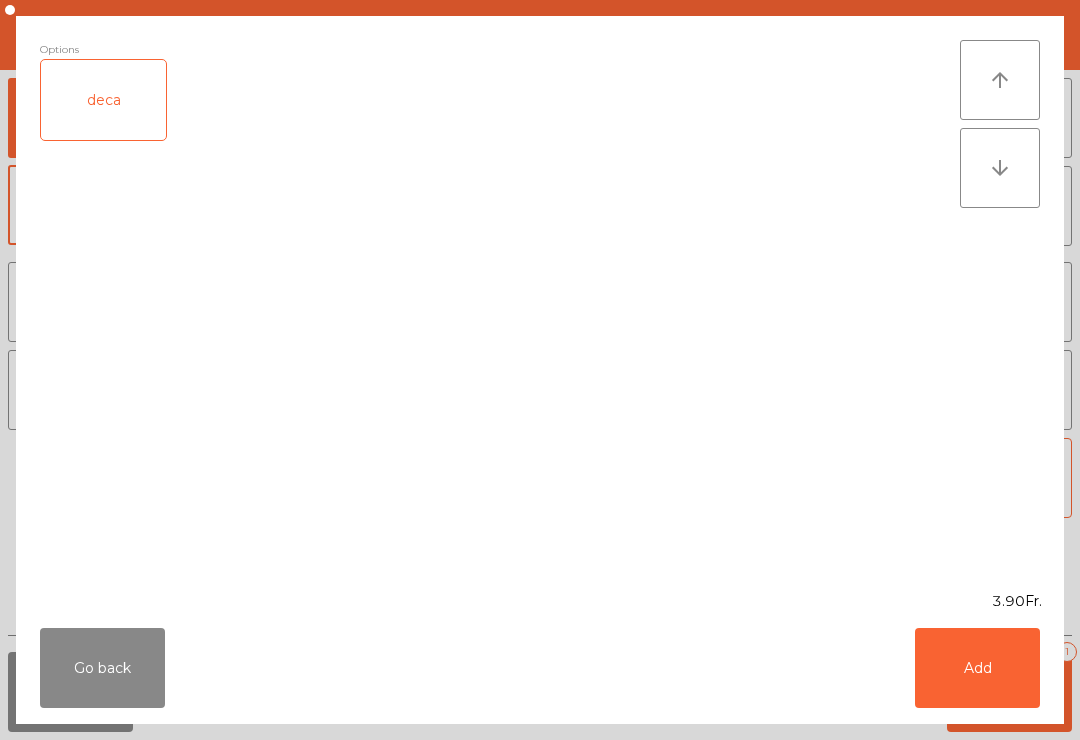 click on "Add" 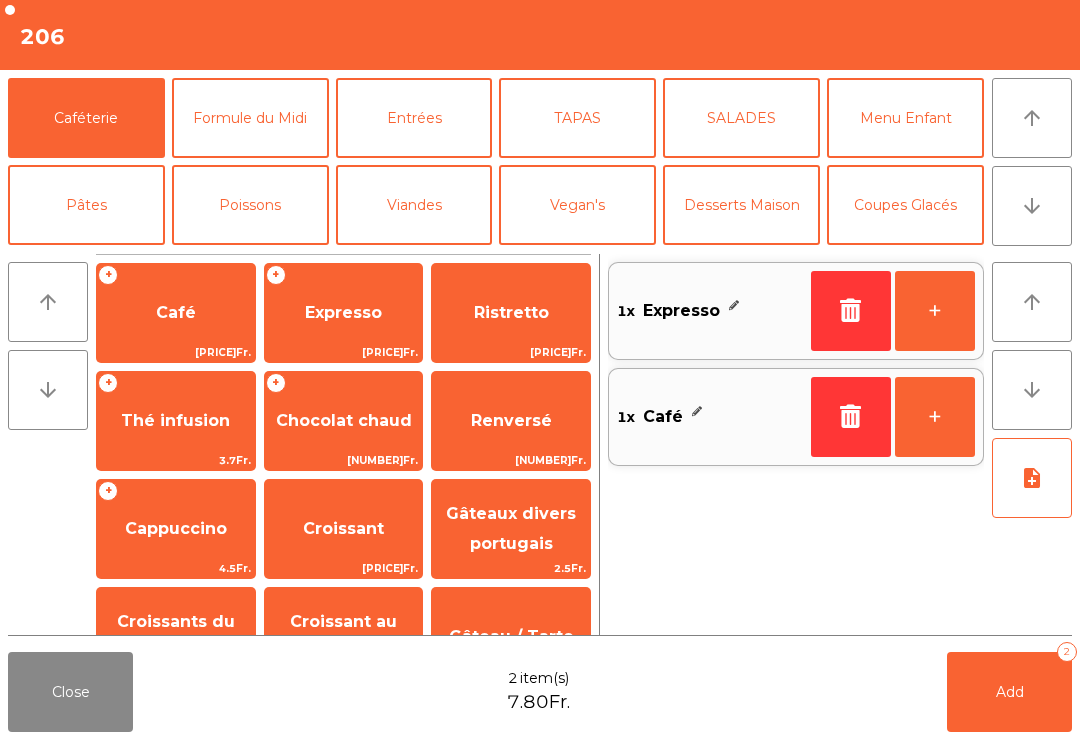click on "Add   2" 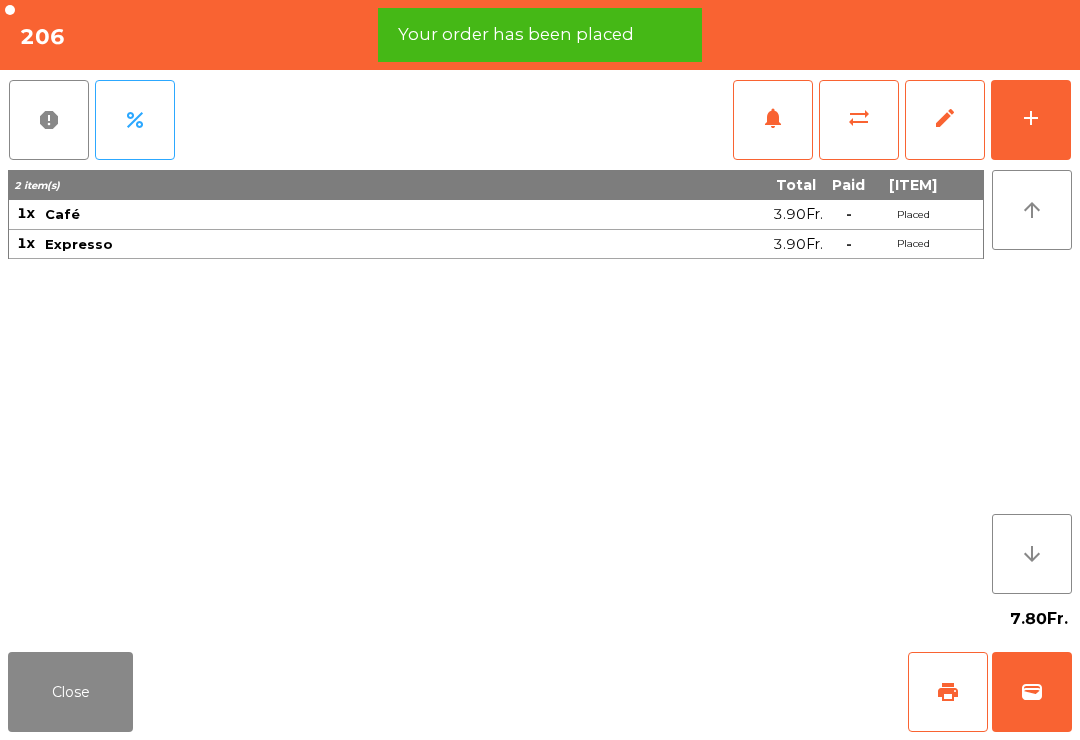 click on "print" 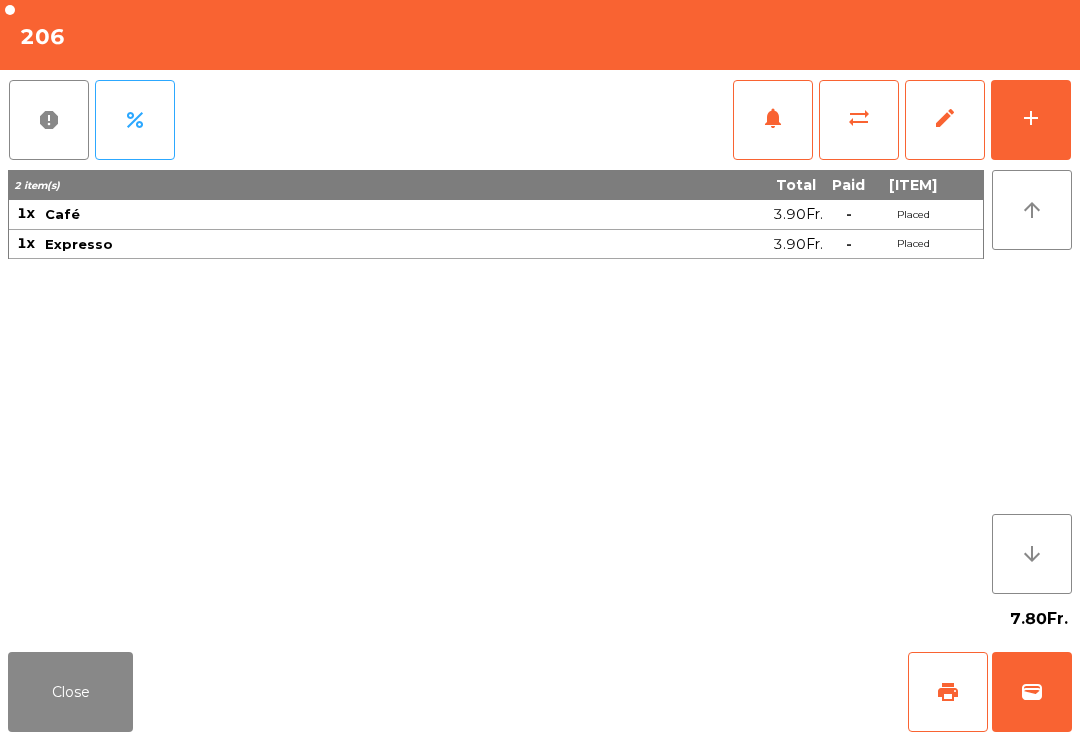 click on "Close" 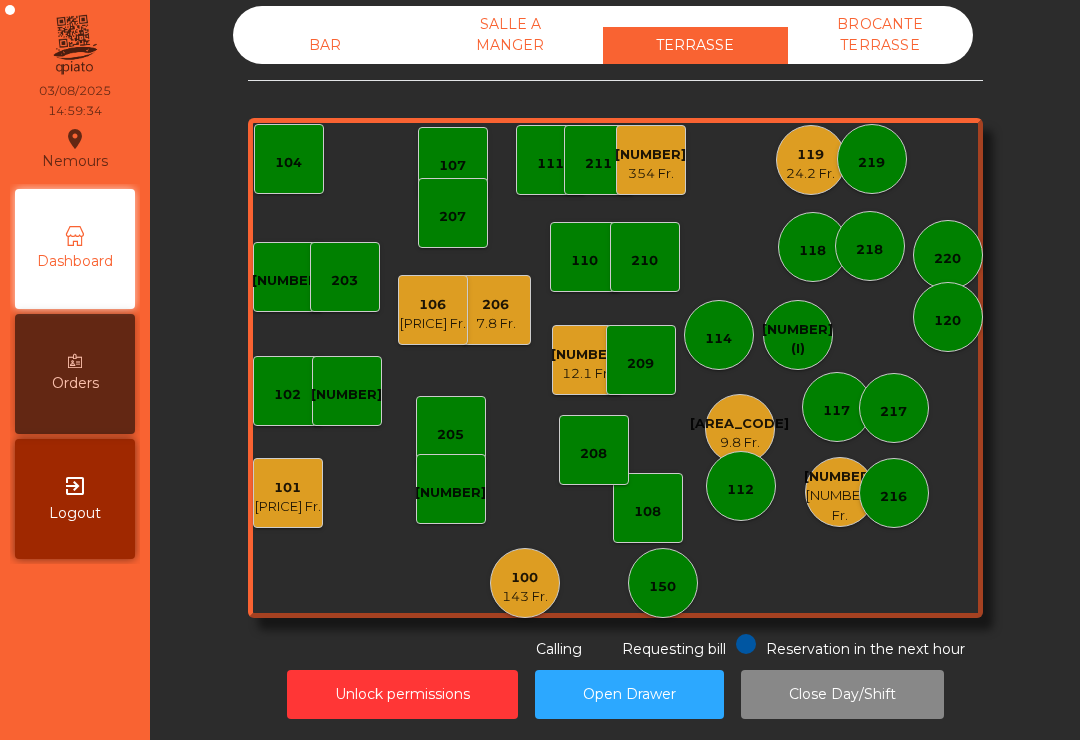 click on "212   9.8 Fr." 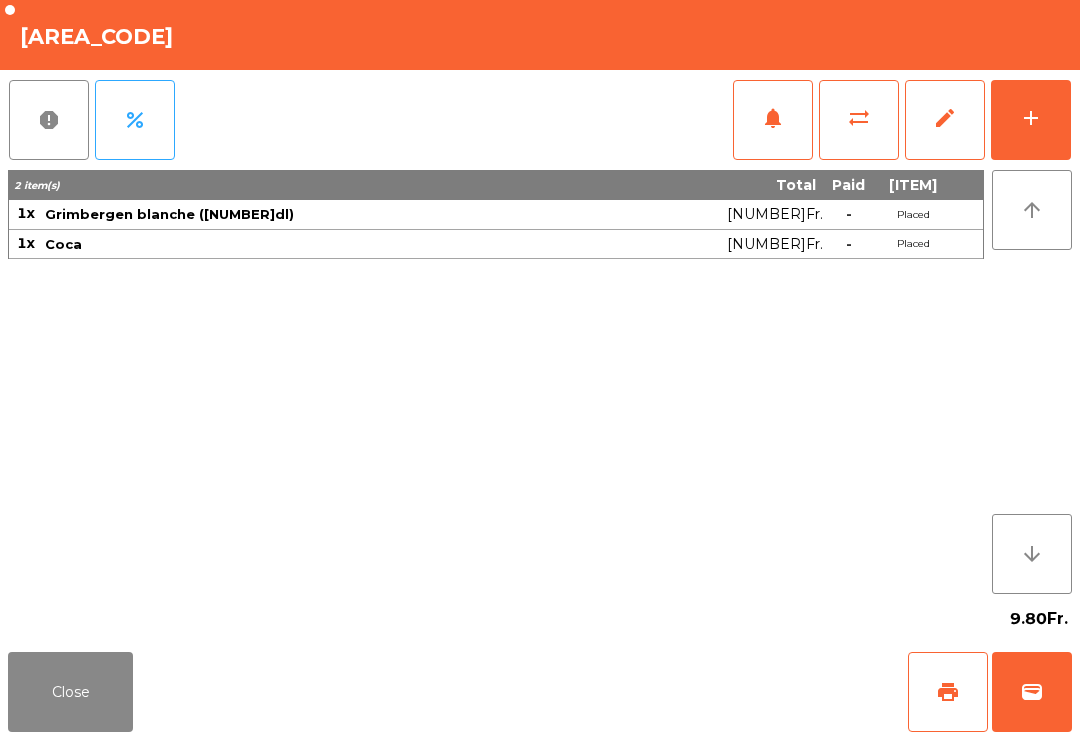 click on "print" 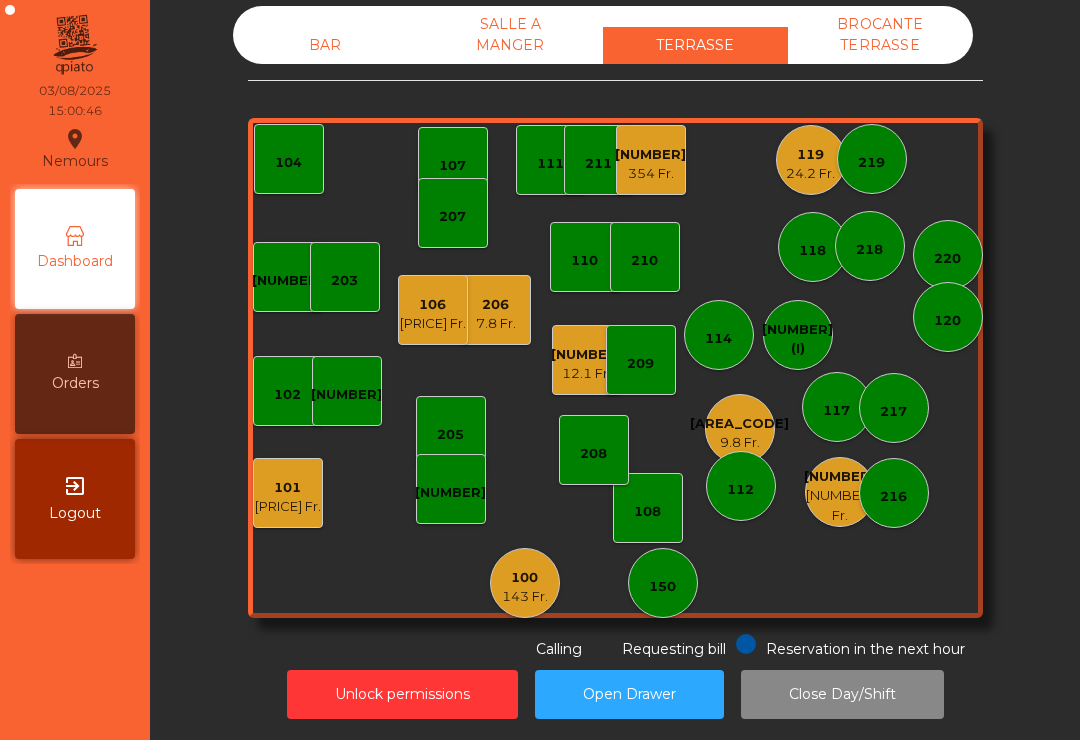 click on "114" 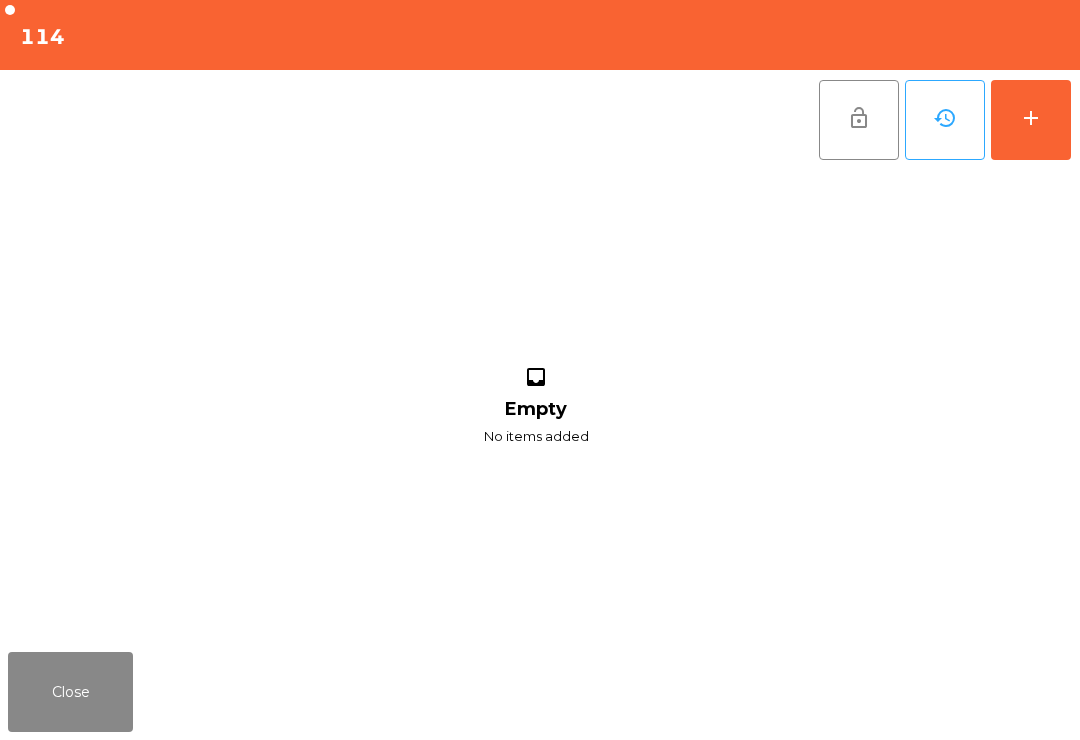 click on "add" 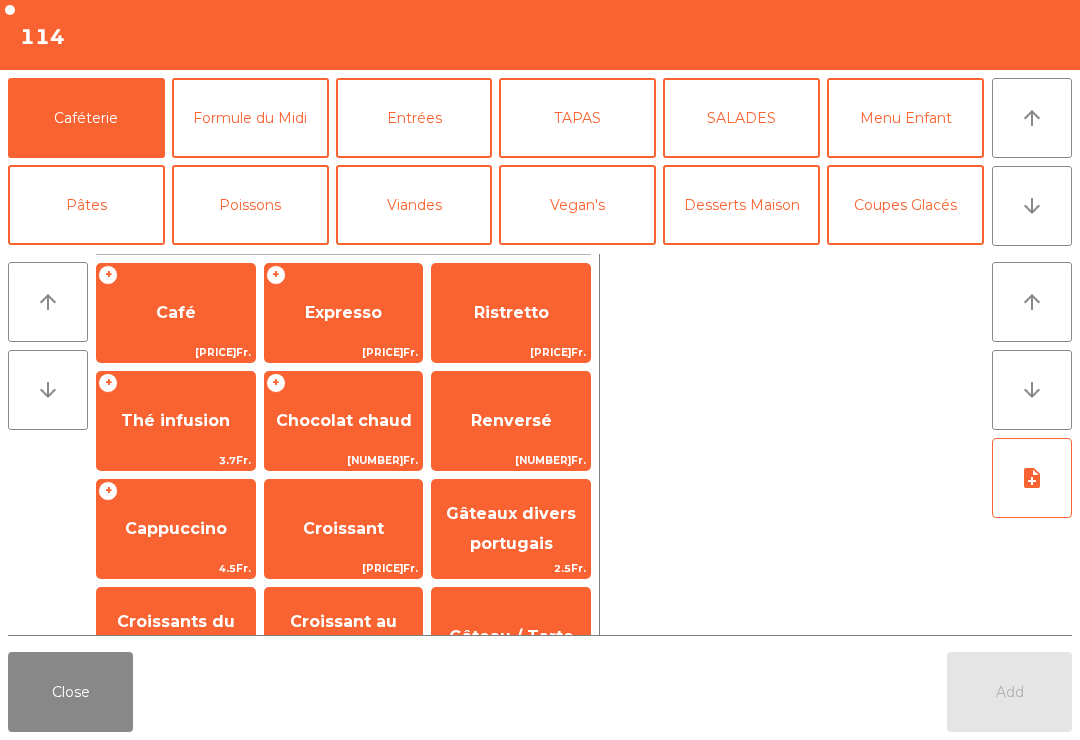 click on "[PRICE]Fr." 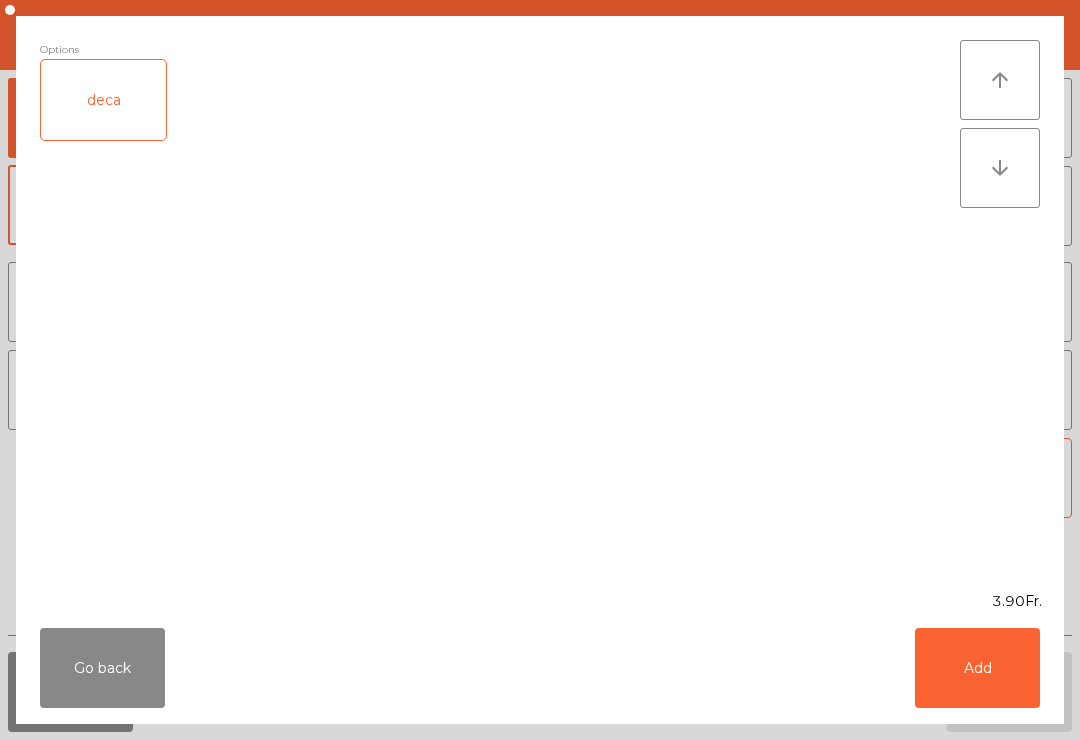 click on "Add" 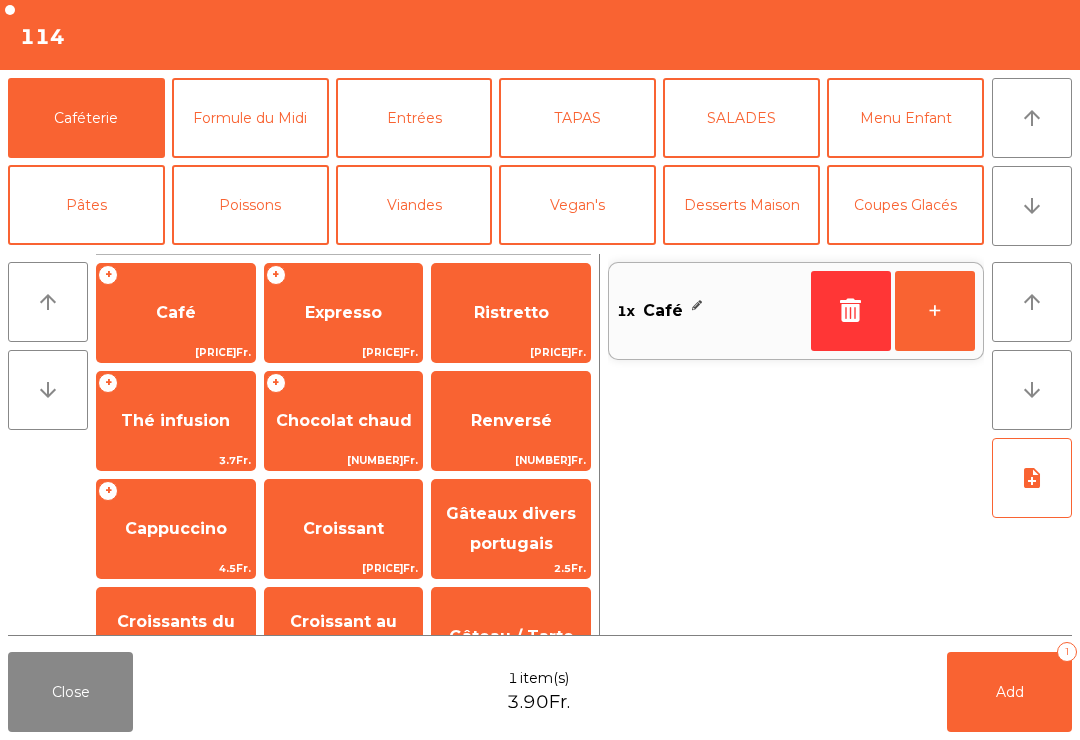 click on "+" 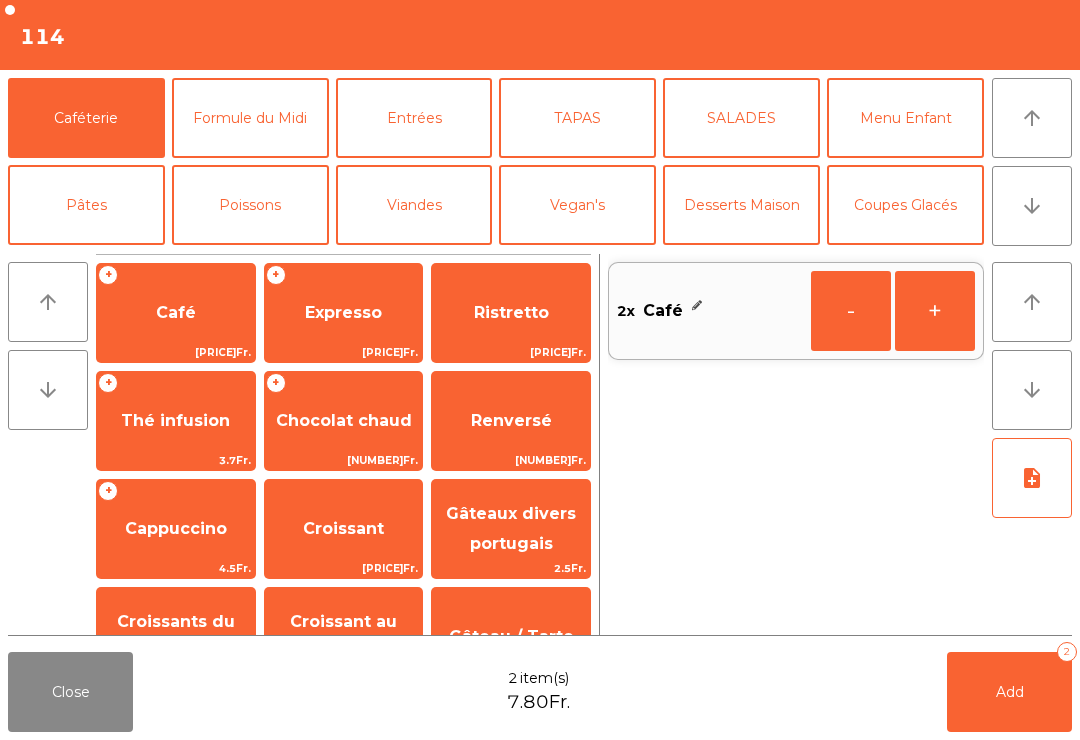 click on "Add" 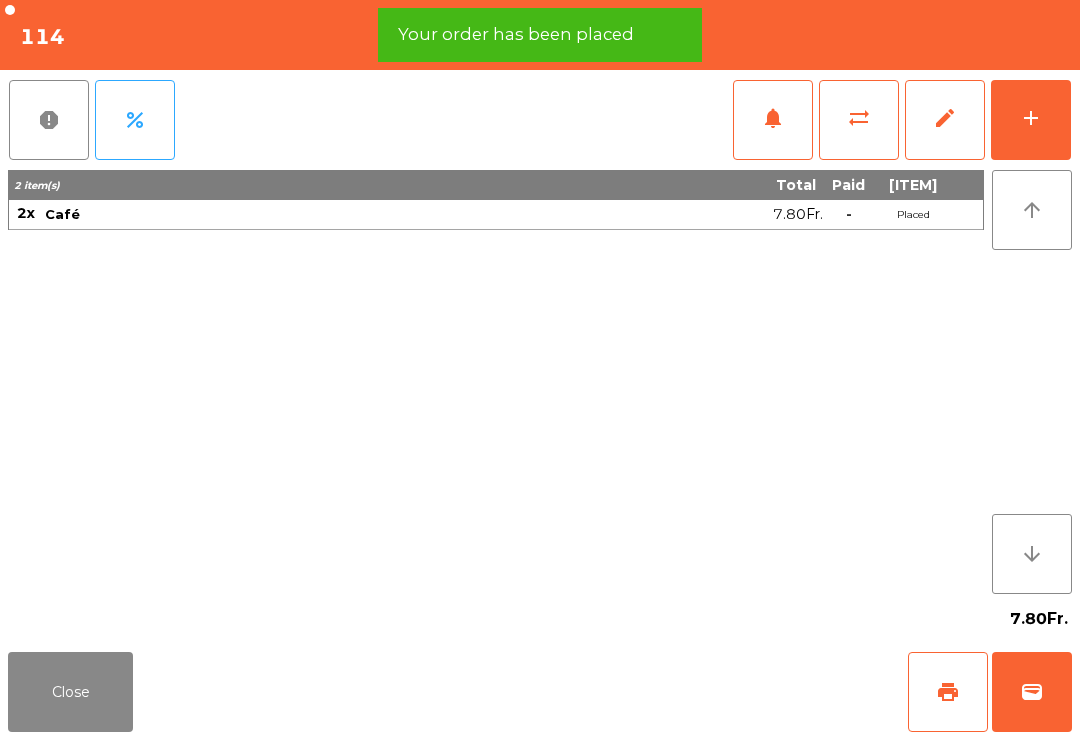 click on "print" 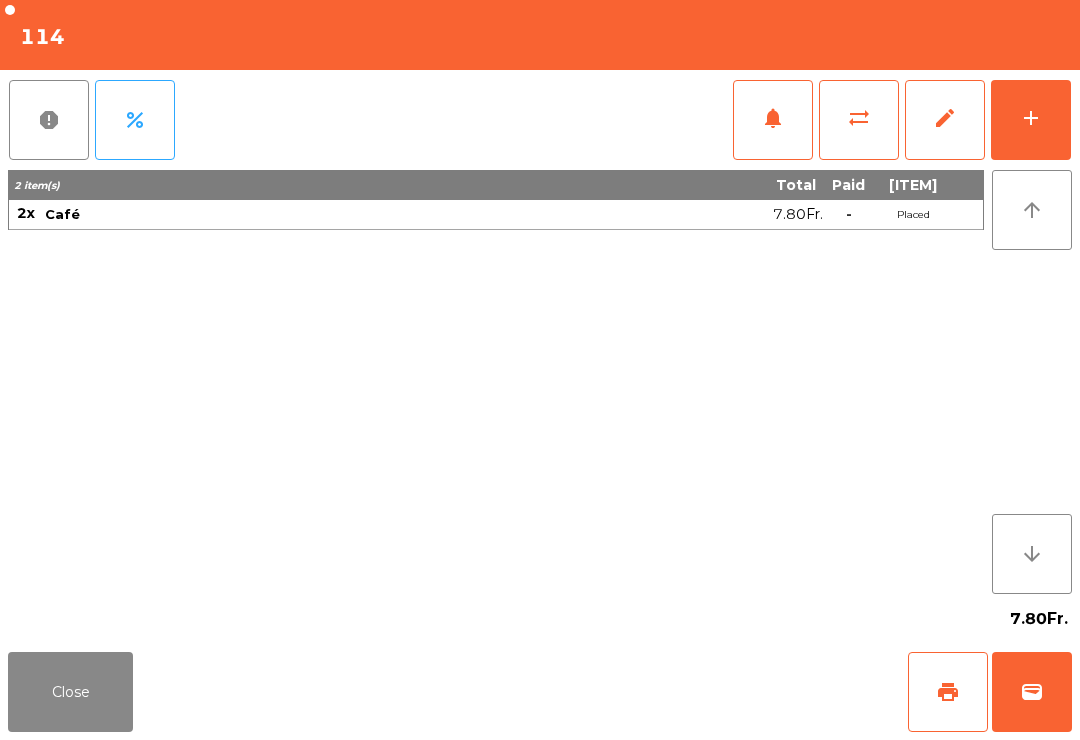 click on "Close" 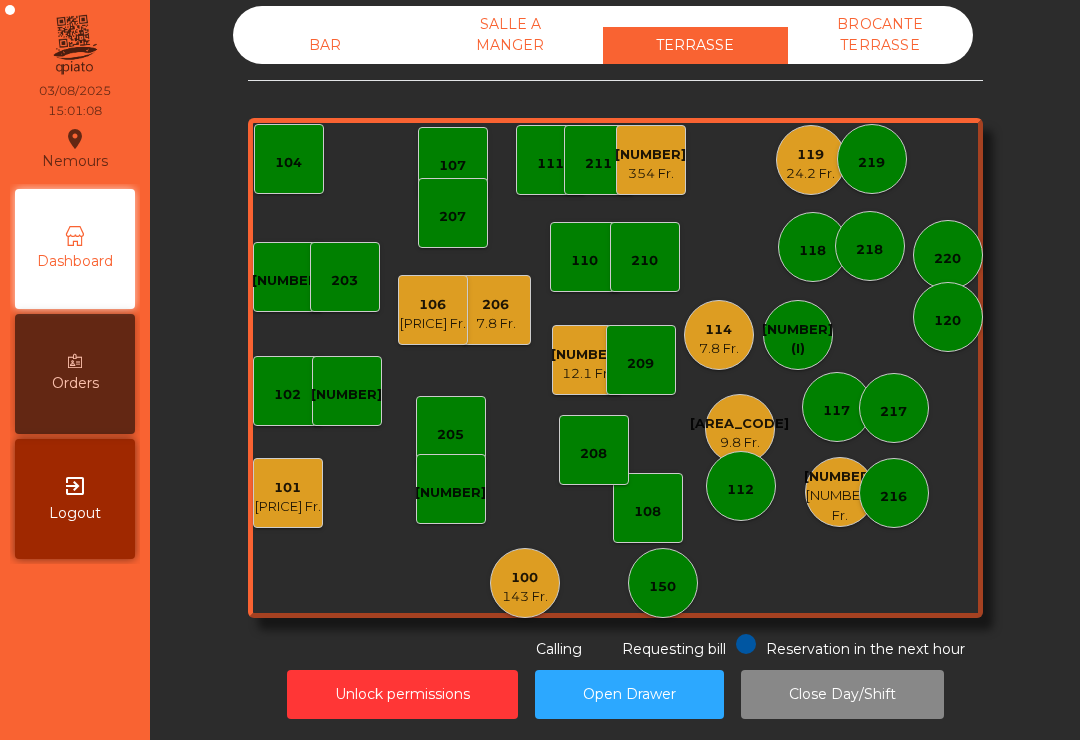 click on "[AREA_CODE]" 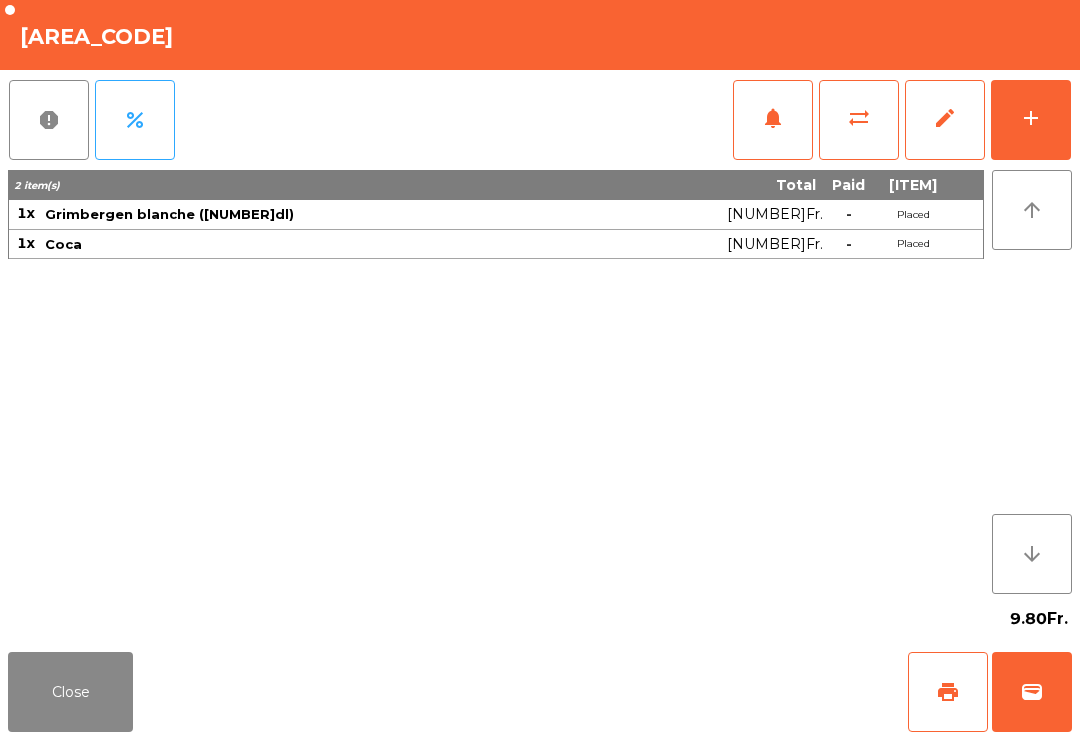 click on "wallet" 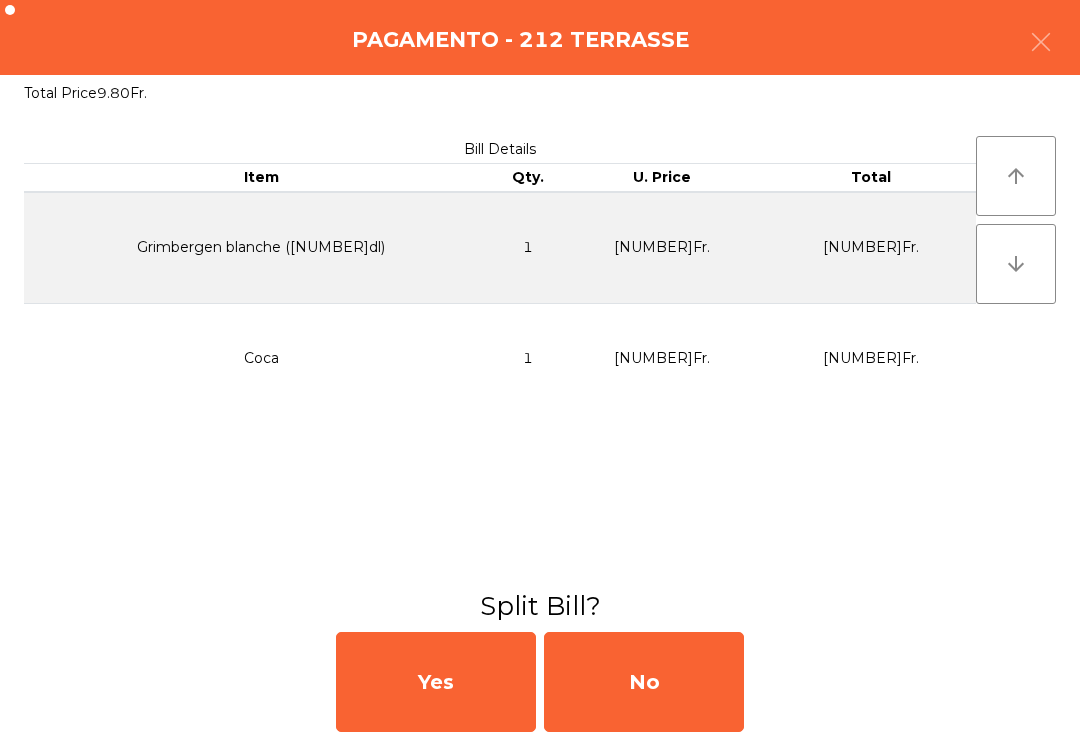 click on "No" 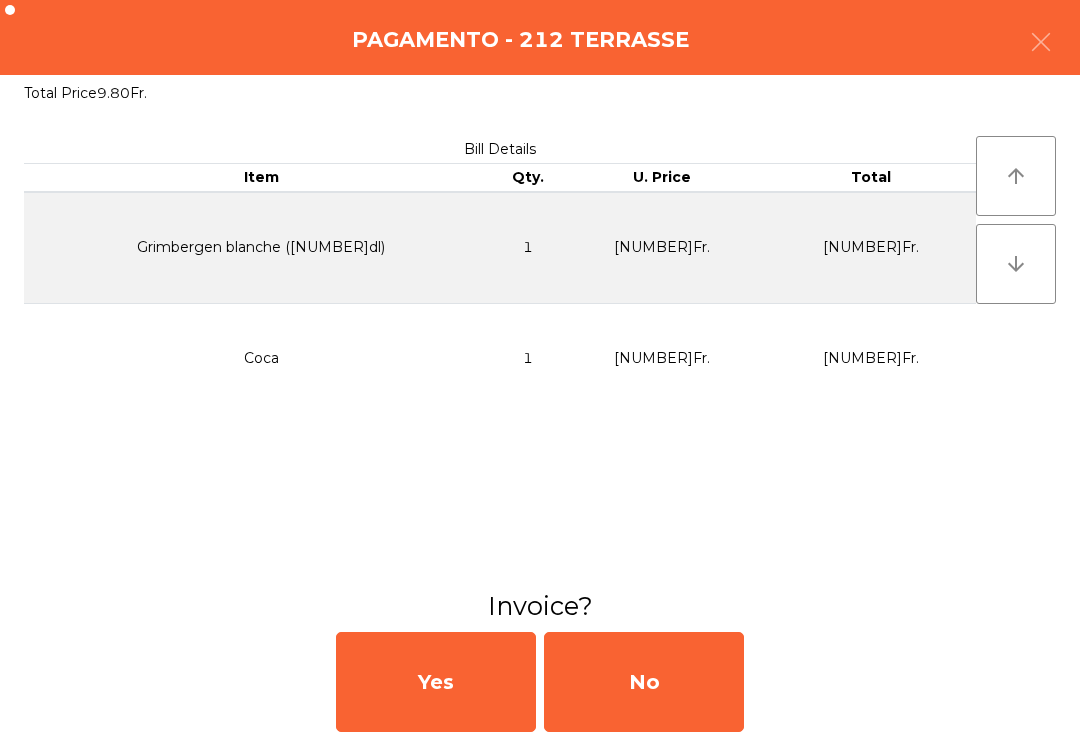 click on "No" 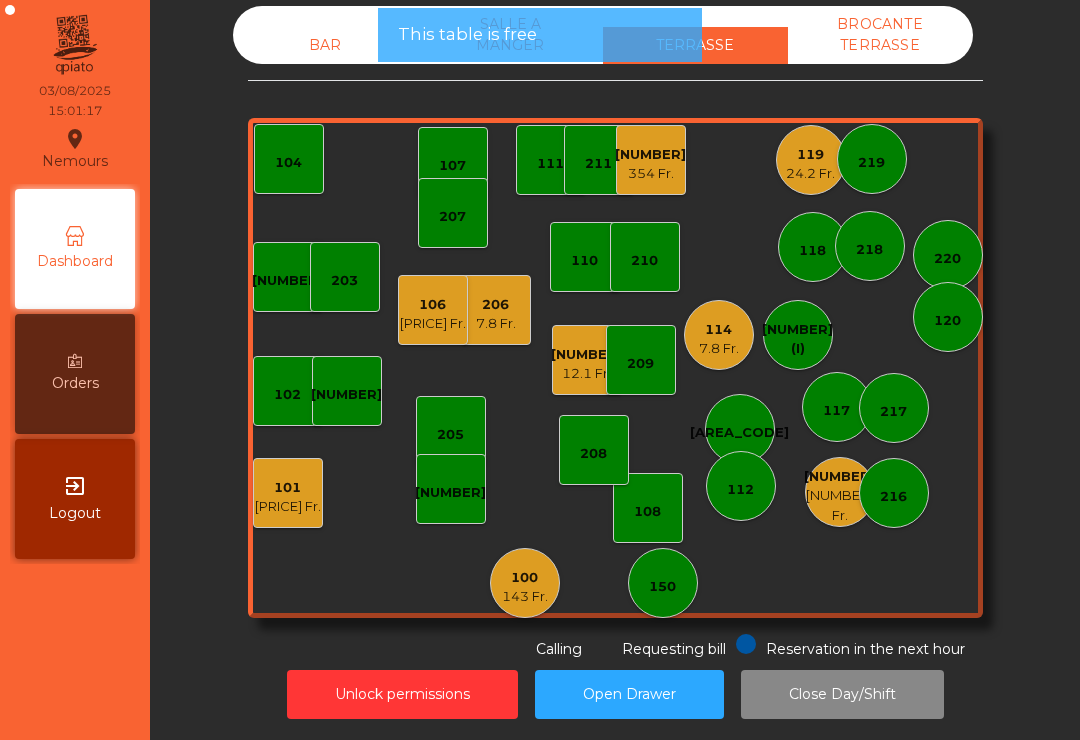 click on "119 24.2 Fr." 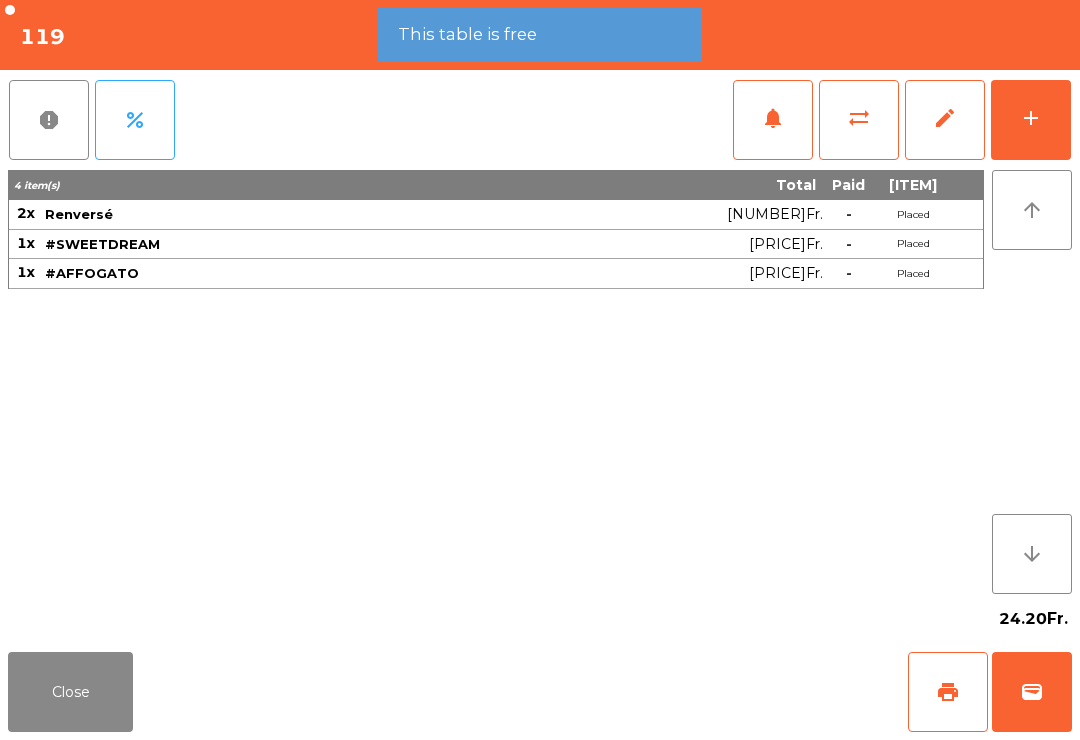 click on "wallet" 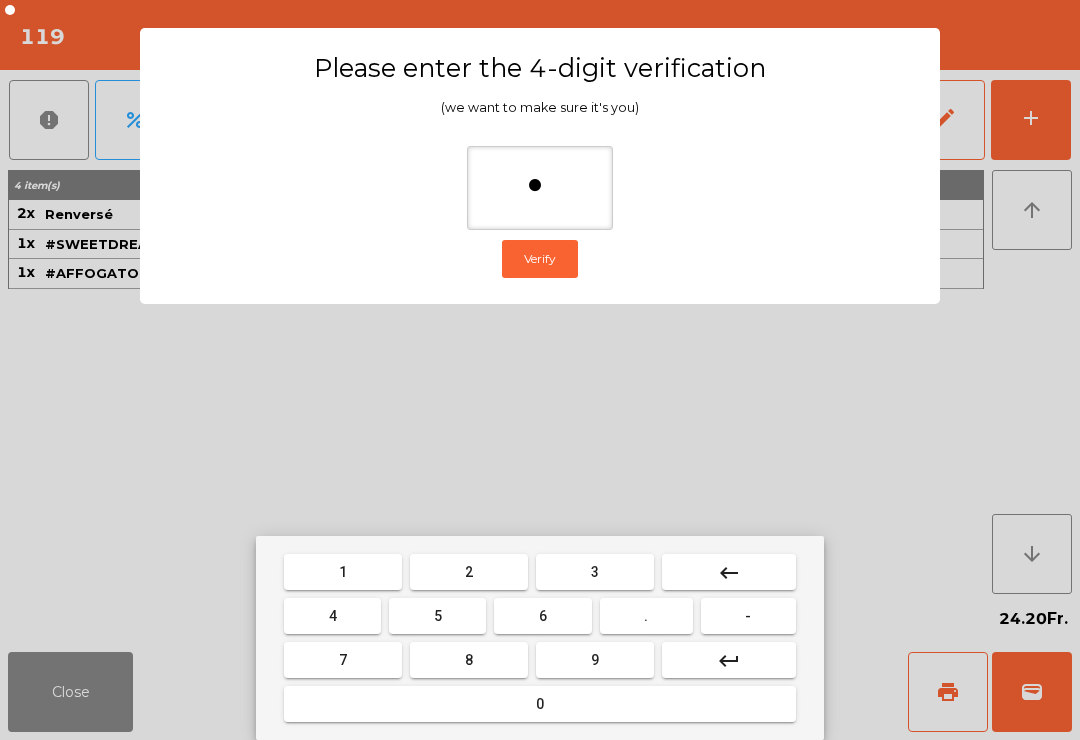 type on "**" 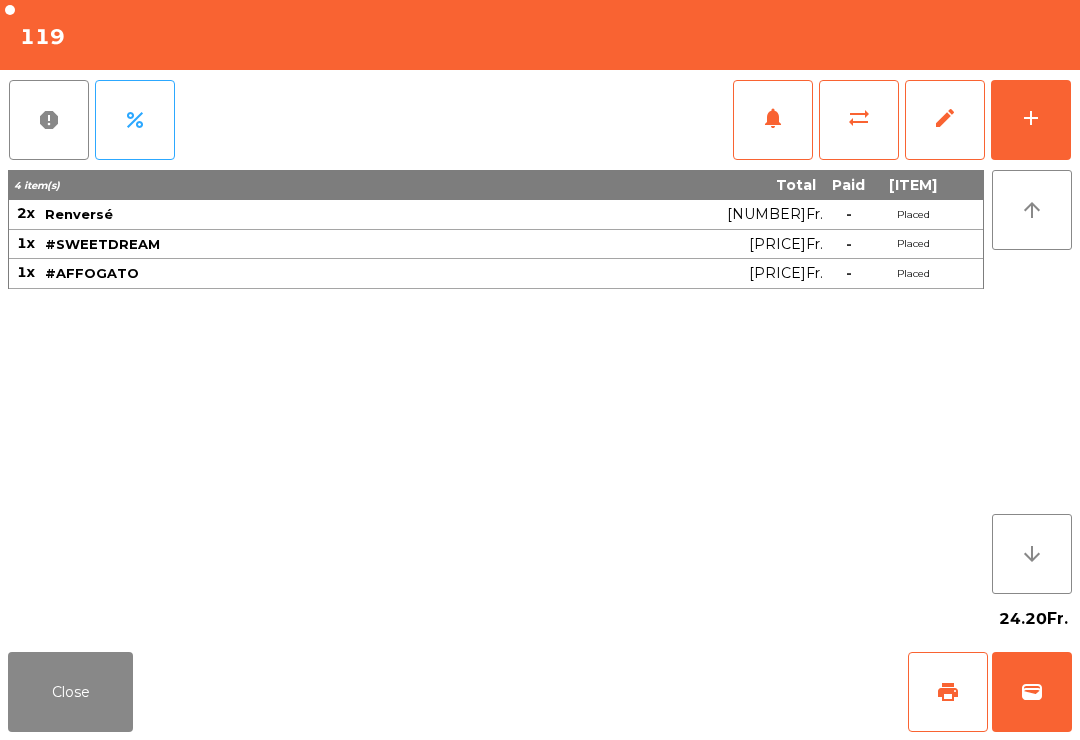 click on "Close   print   wallet" 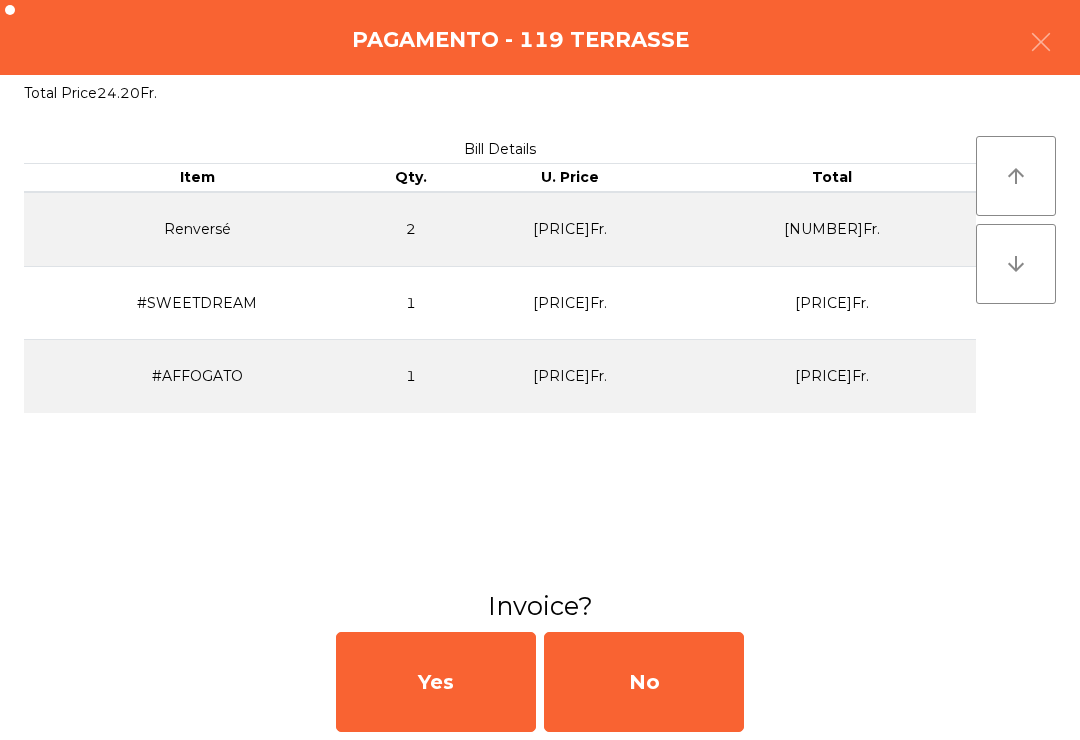 click on "No" 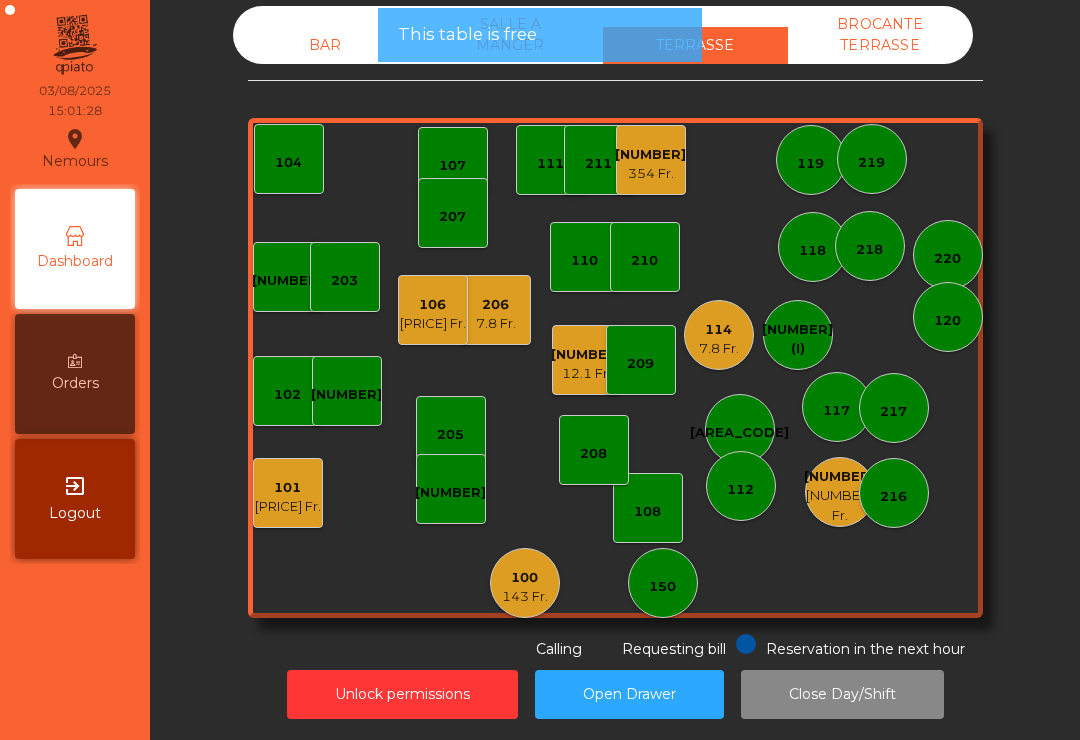 click on "[NUMBER]   [NUMBER] Fr." 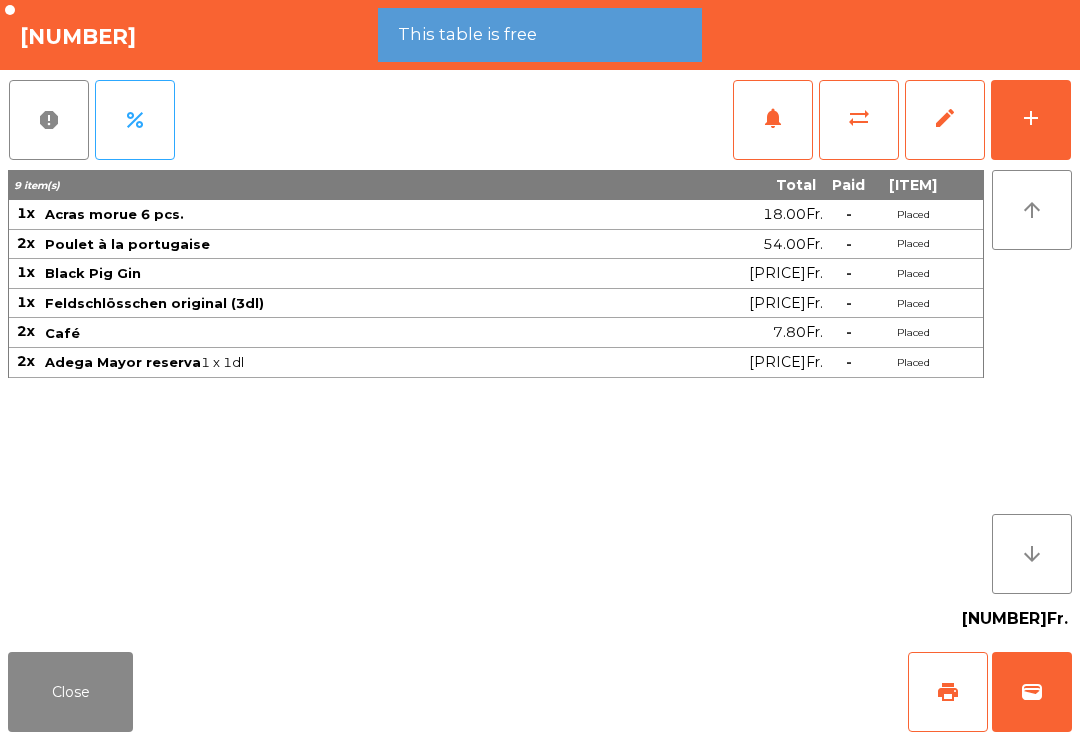 click on "wallet" 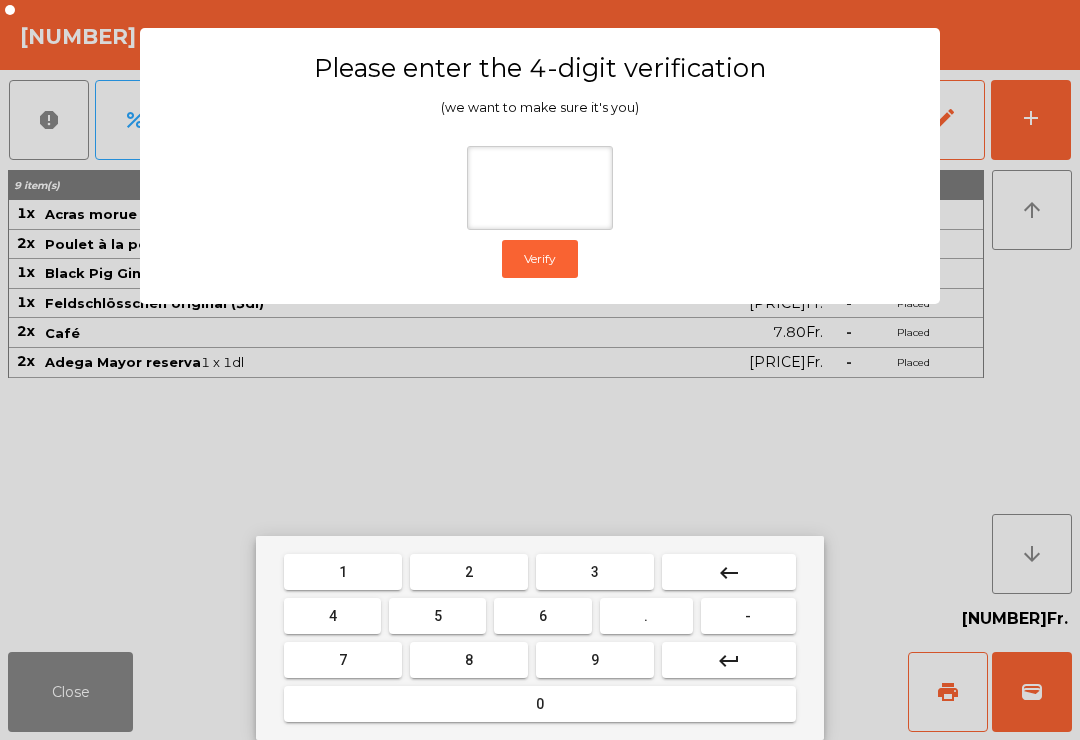 type on "*" 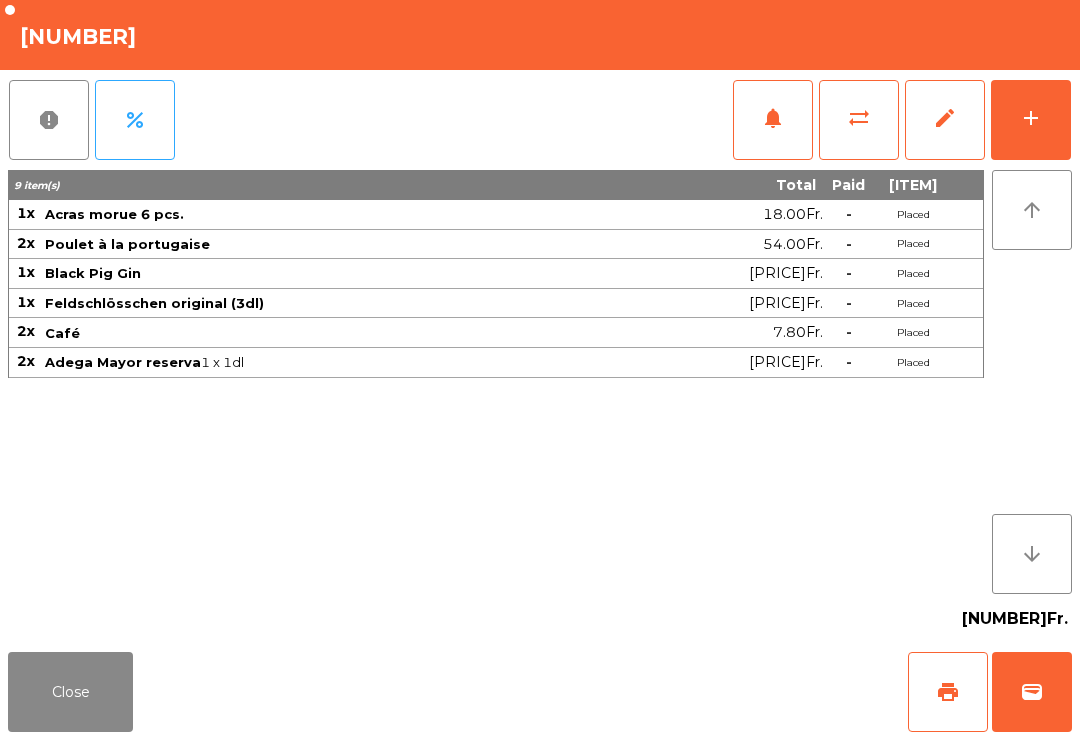 click on "Close   print   wallet" 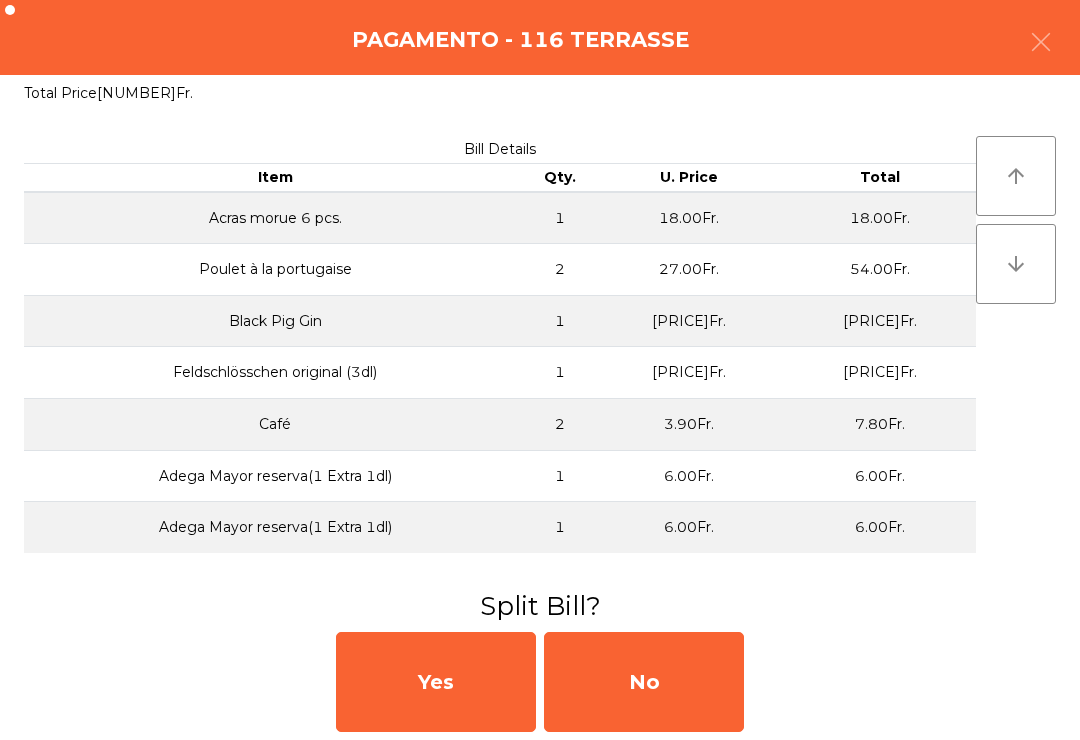 click on "No" 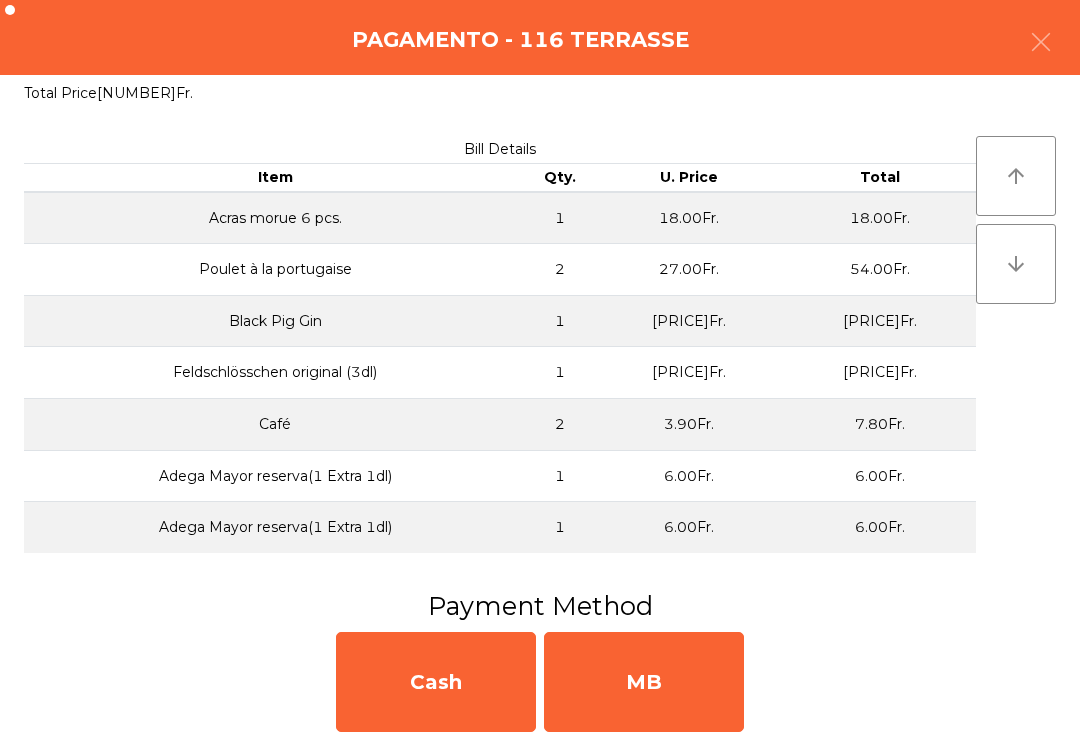 click on "MB" 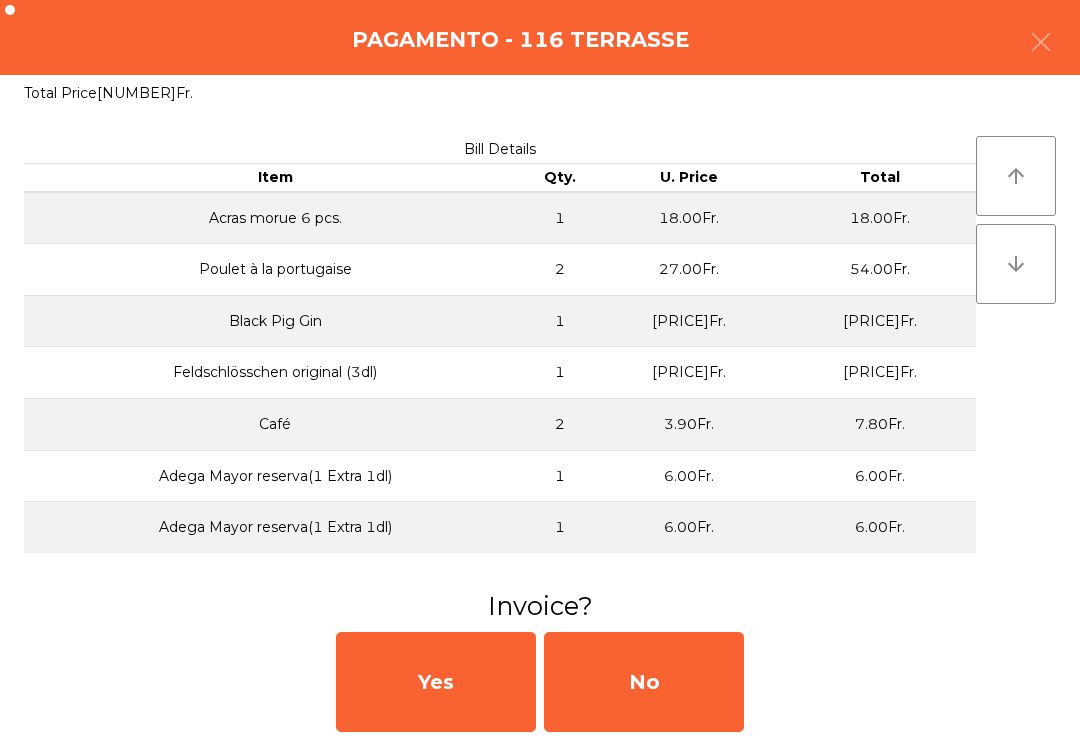 click on "No" 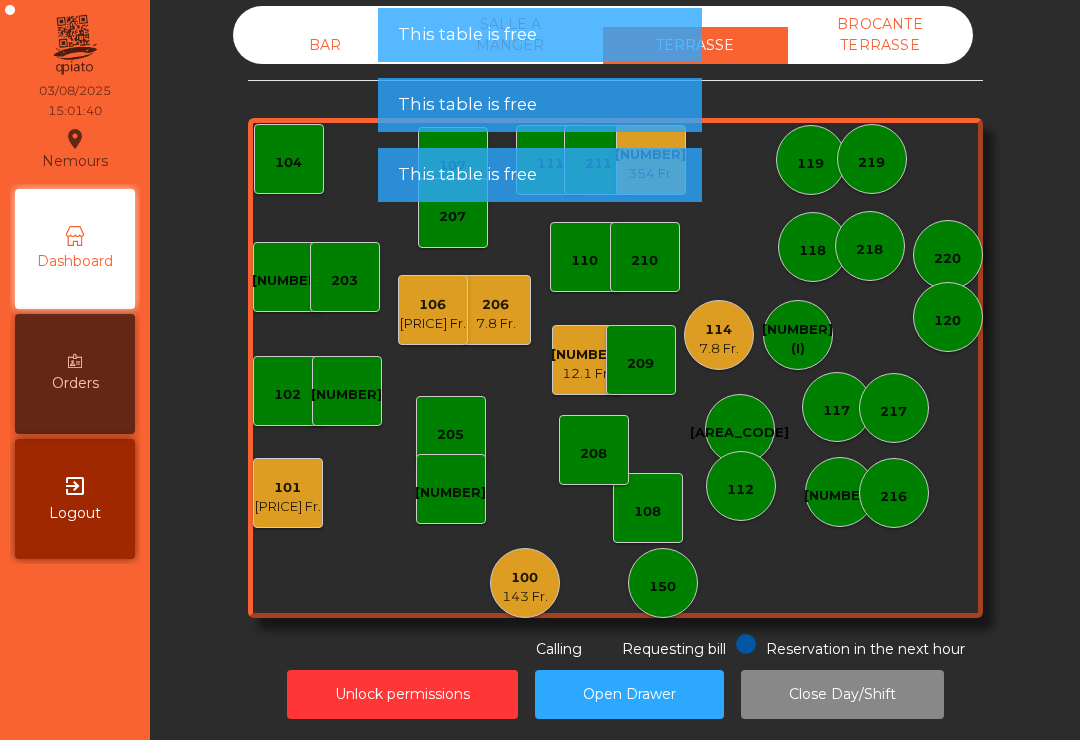 click on "206" 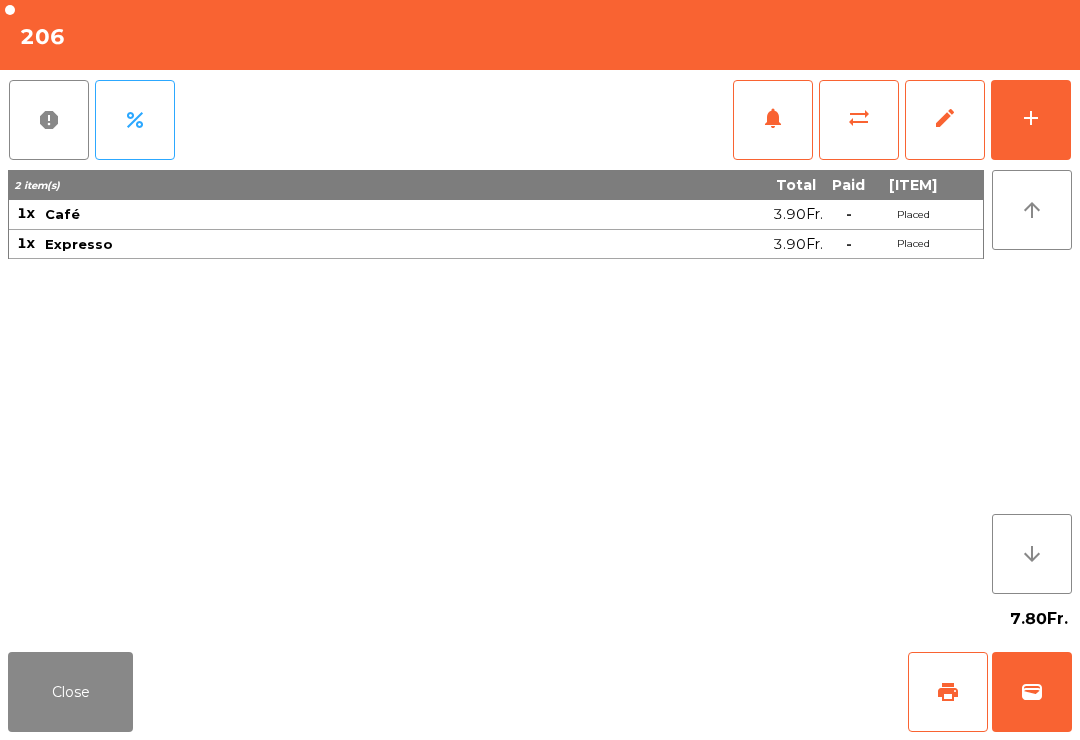 click on "7.80Fr." 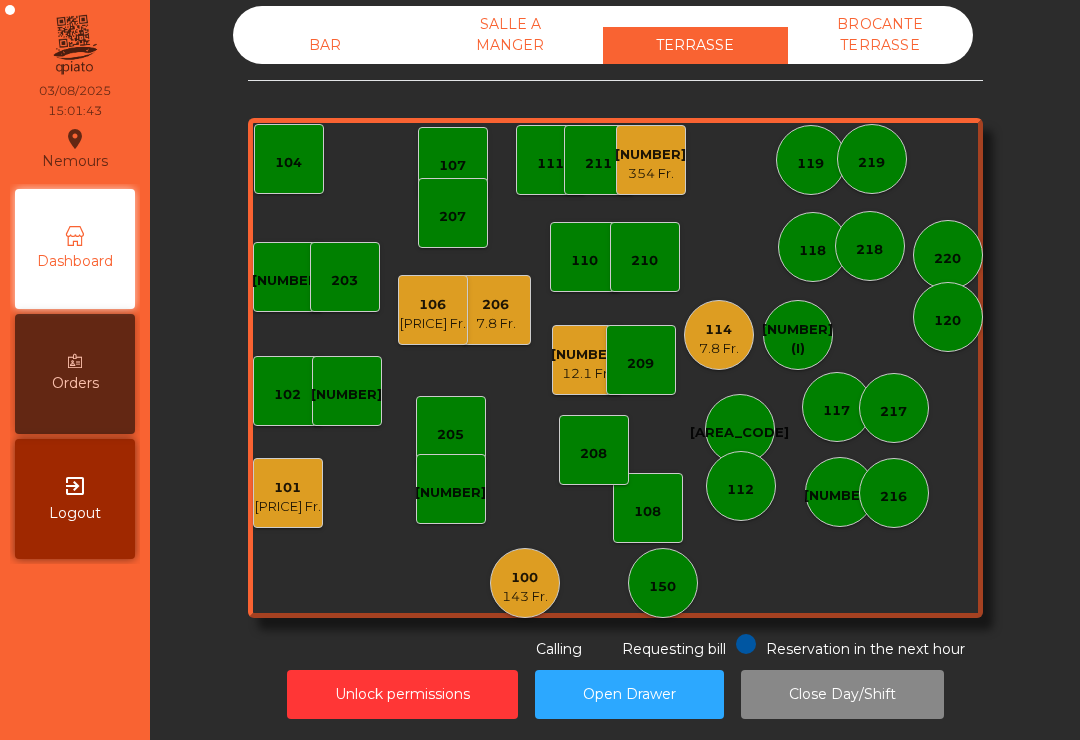 click on "106 9 Fr." 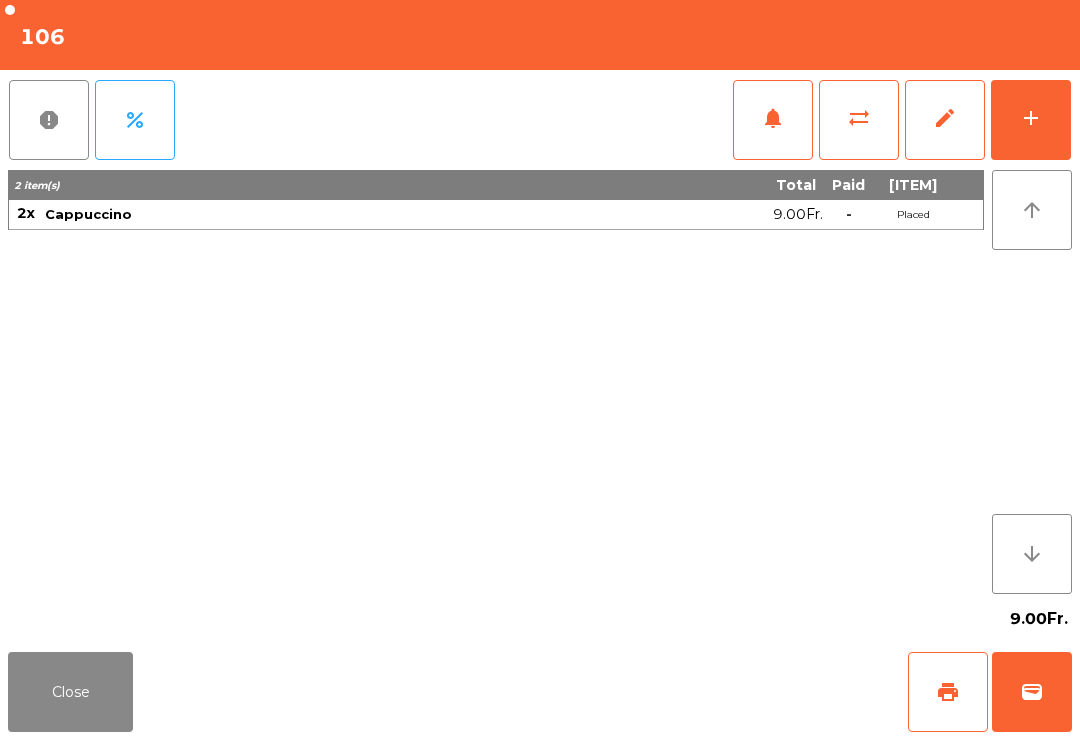 click on "wallet" 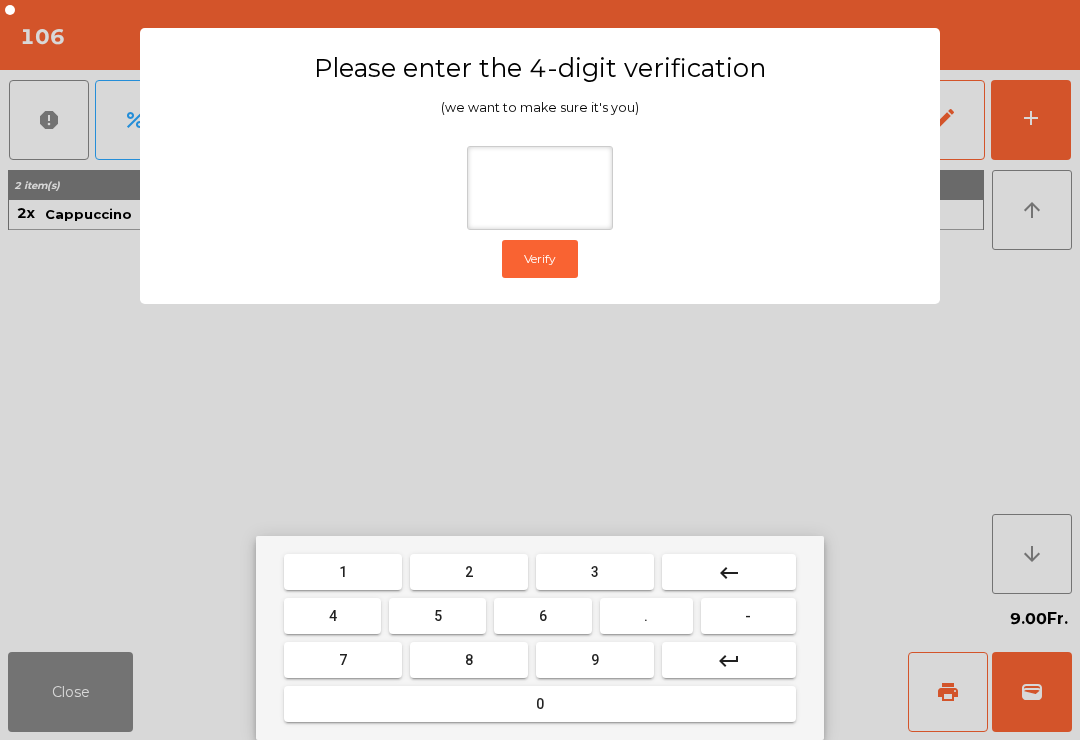 type on "*" 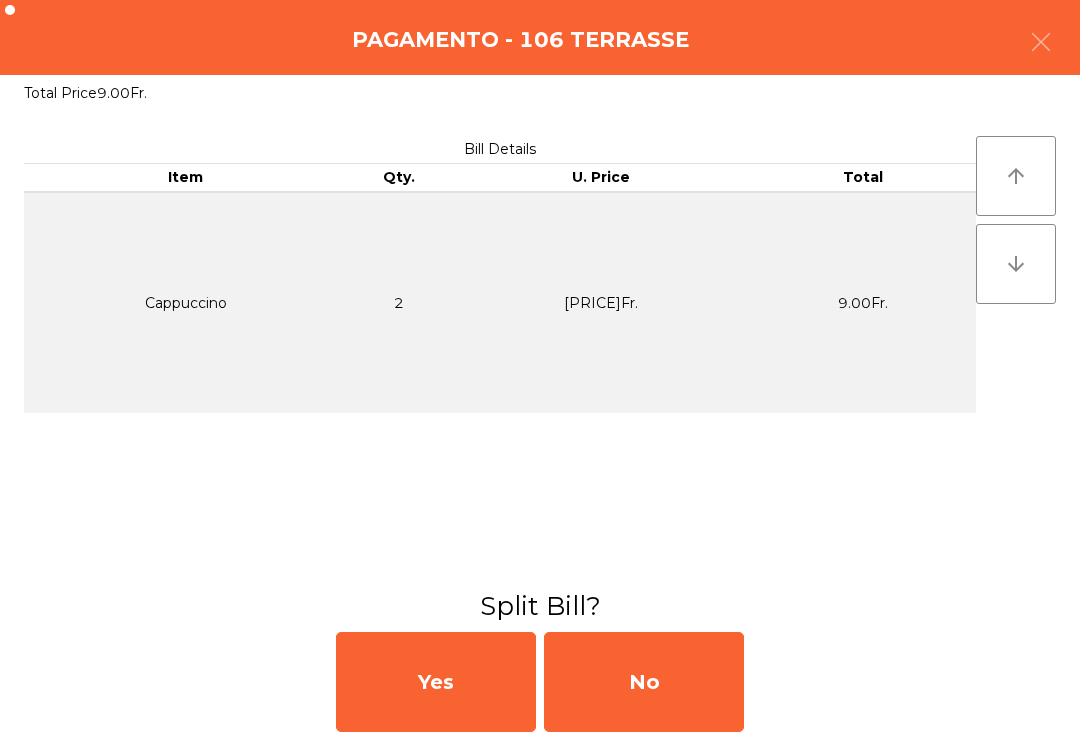 click on "No" 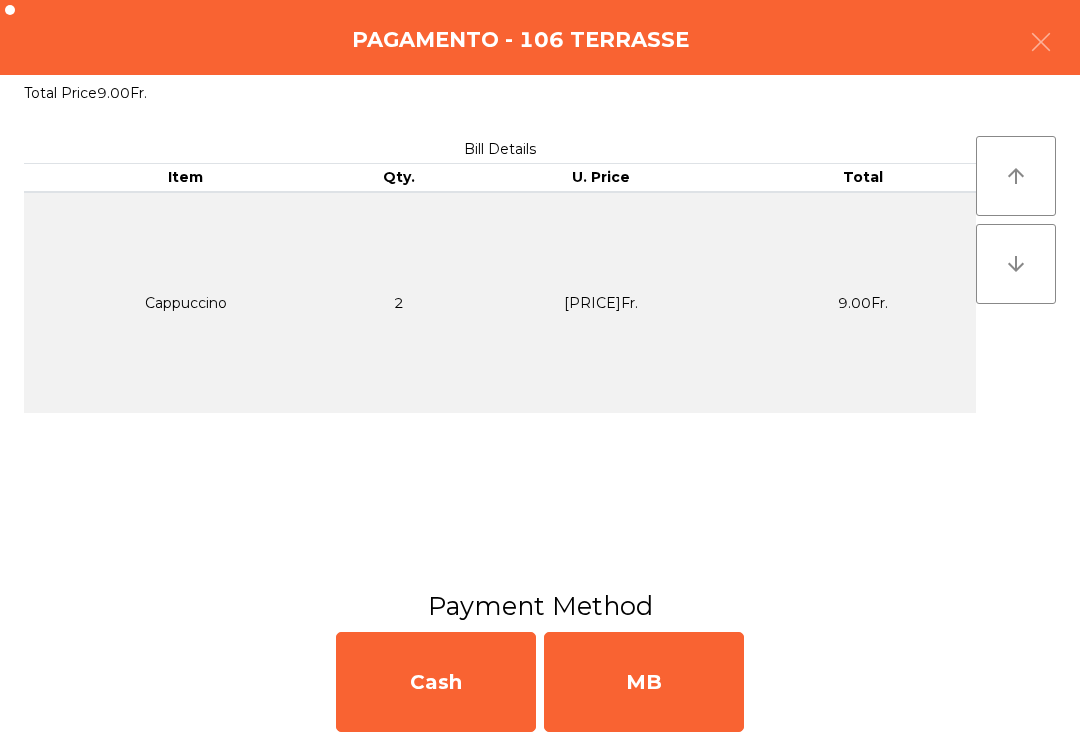 click on "MB" 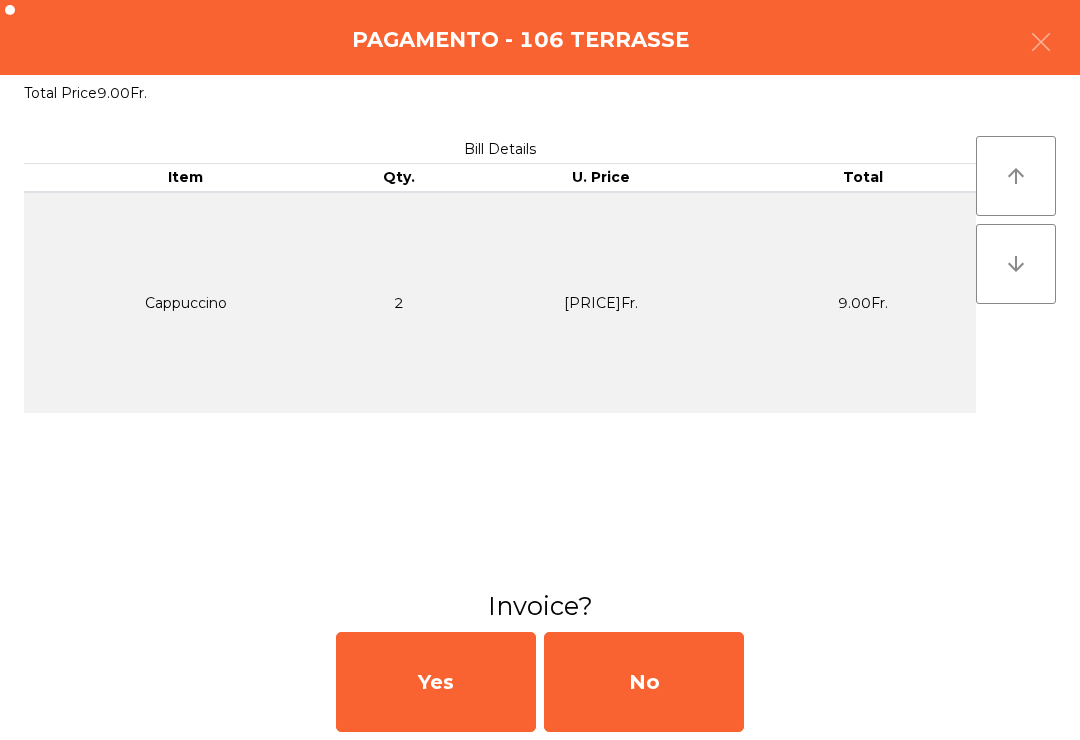 click on "No" 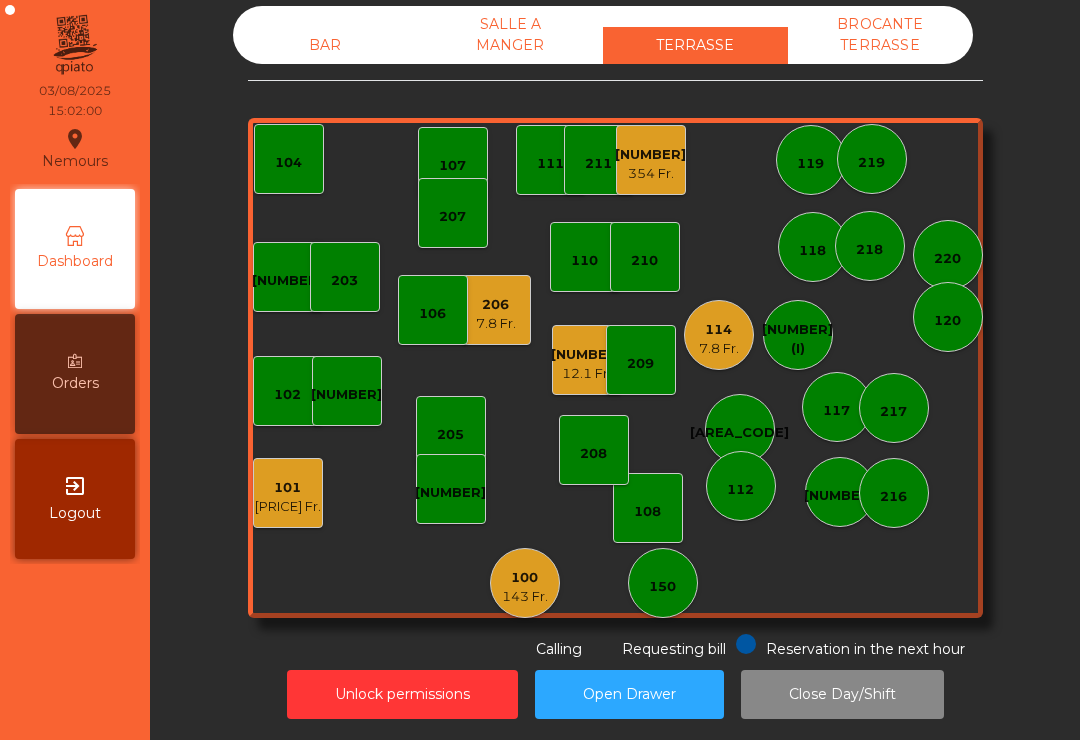 click on "[PRICE] Fr." 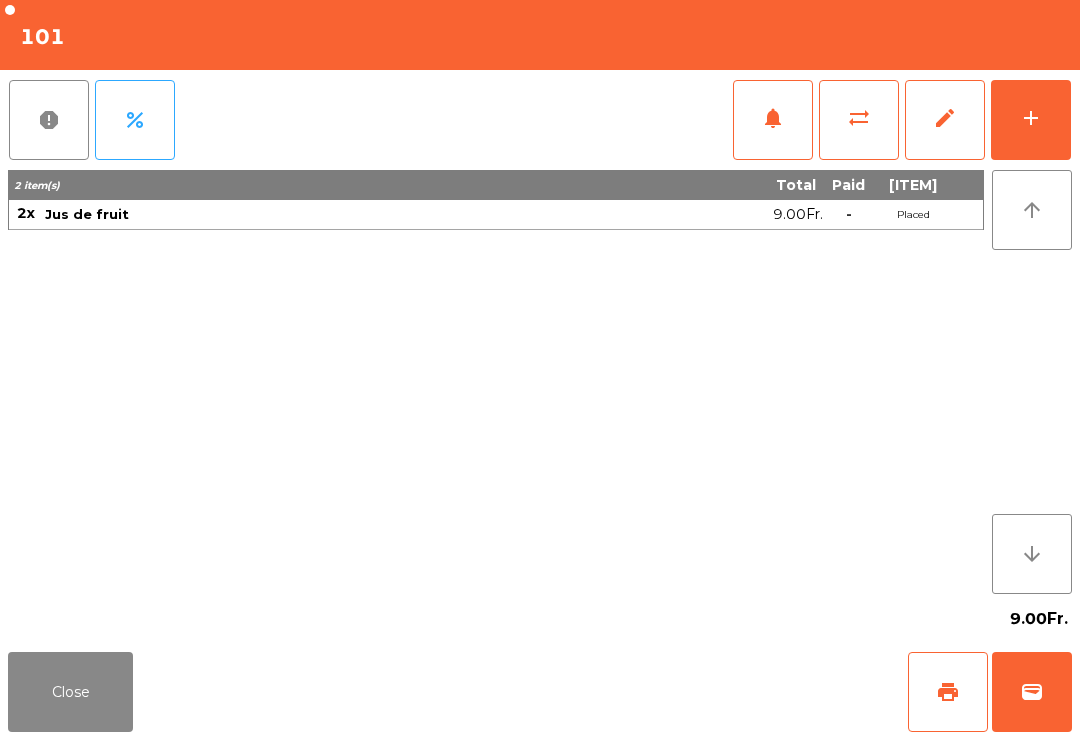 click on "Close" 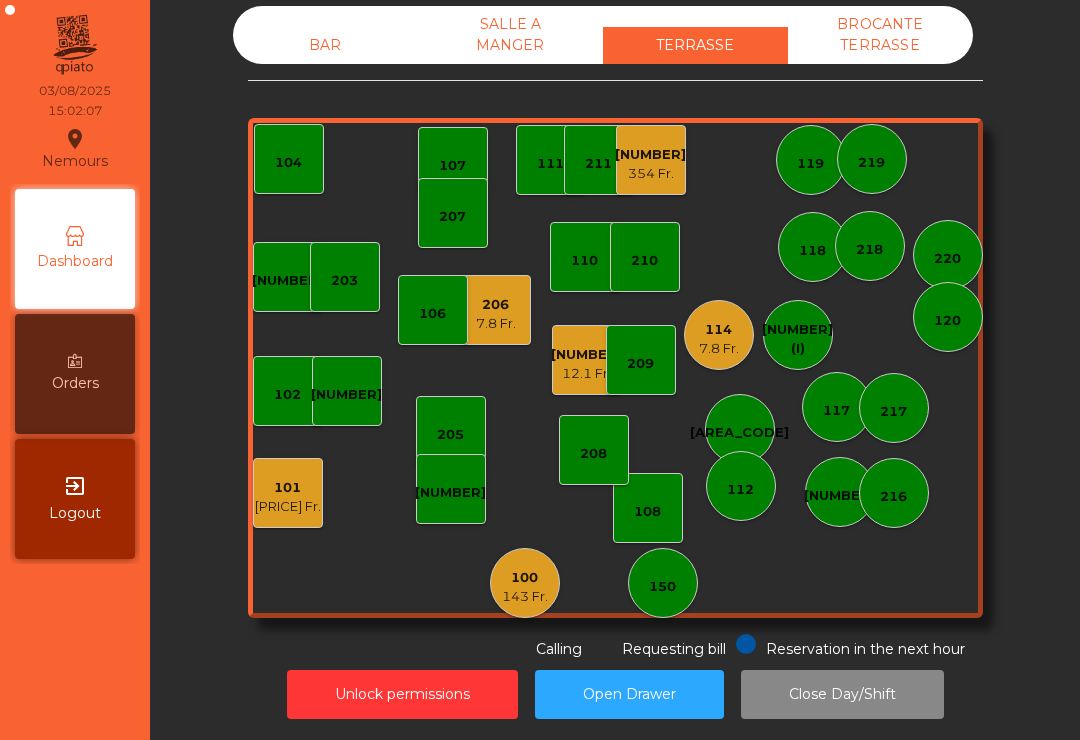 click on "12.1 Fr." 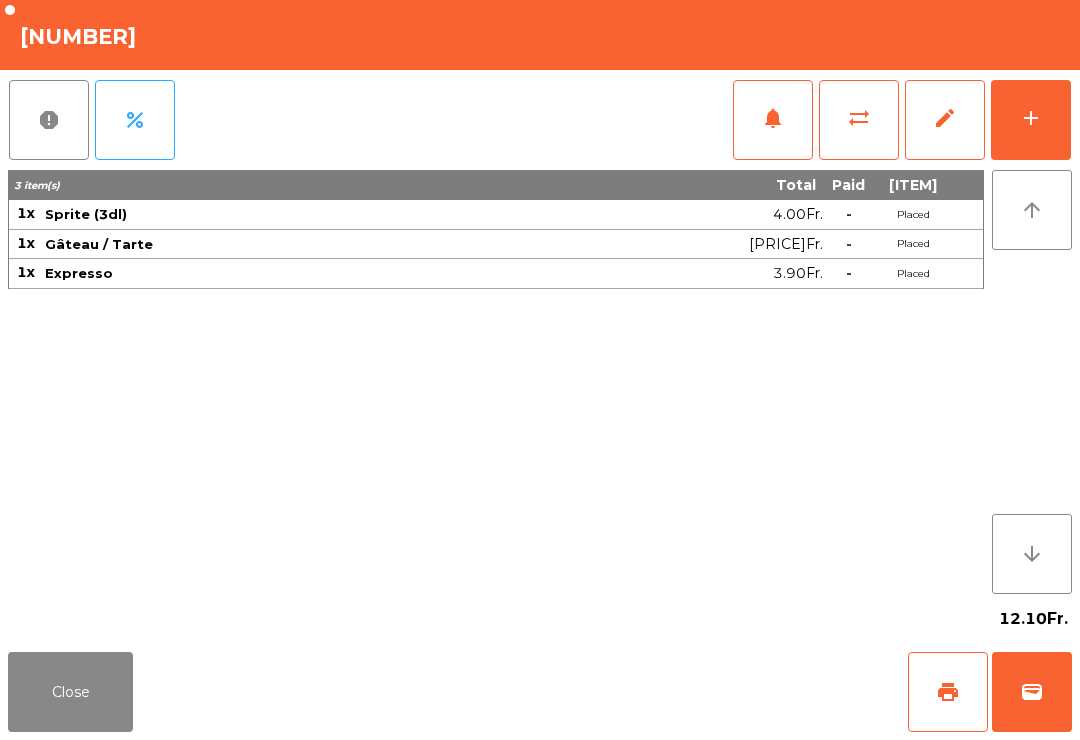 click on "Close" 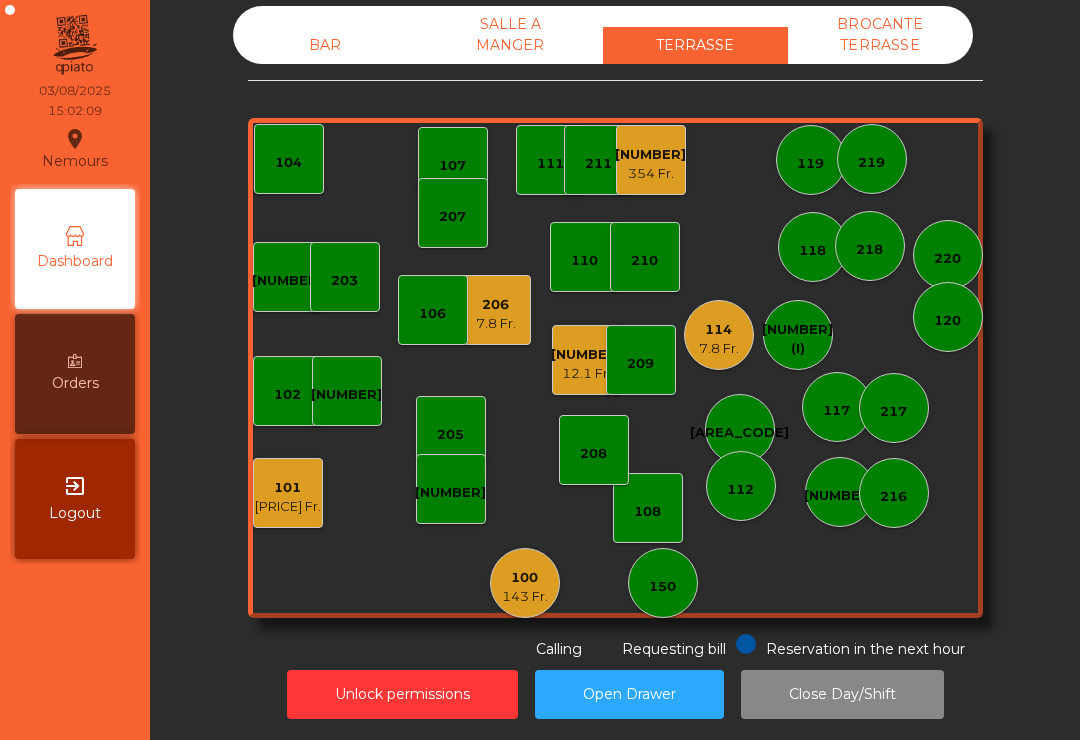 click on "114" 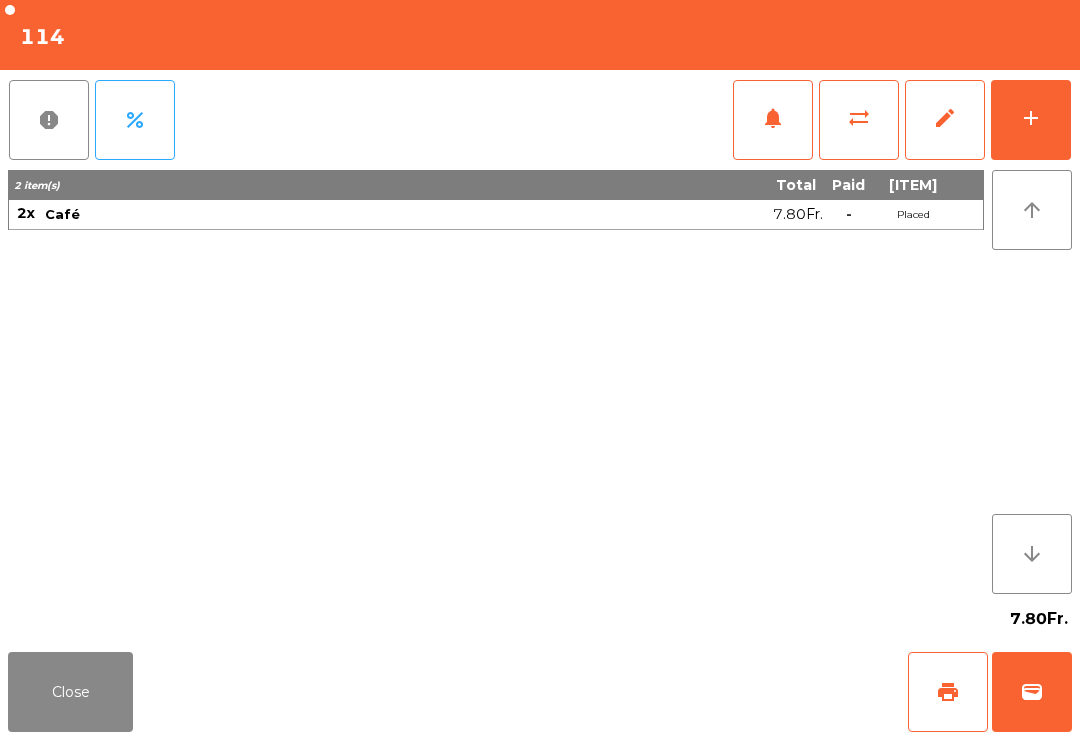 click on "Close" 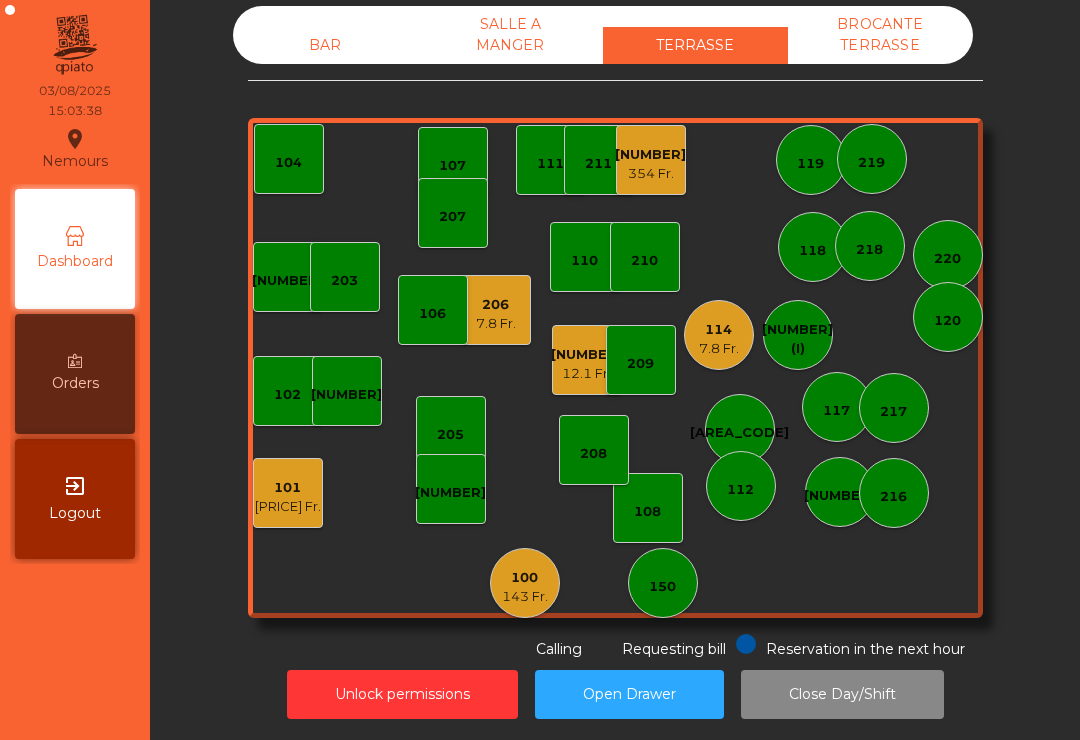 click on "[NUMBER]" 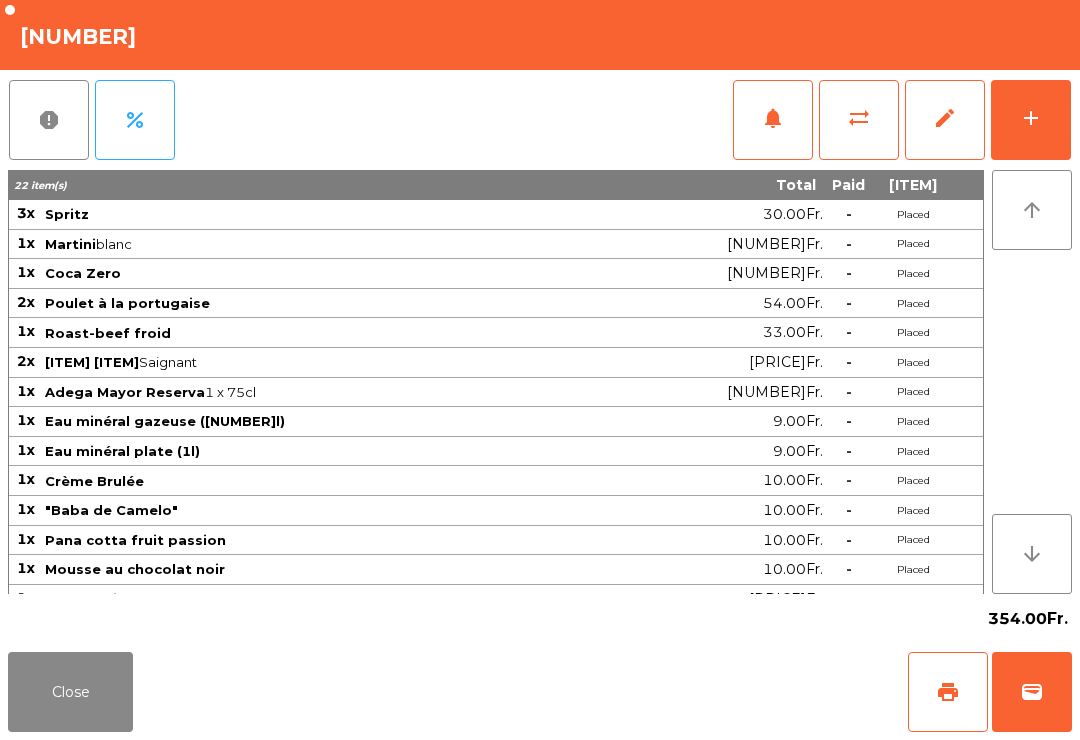 click on "print" 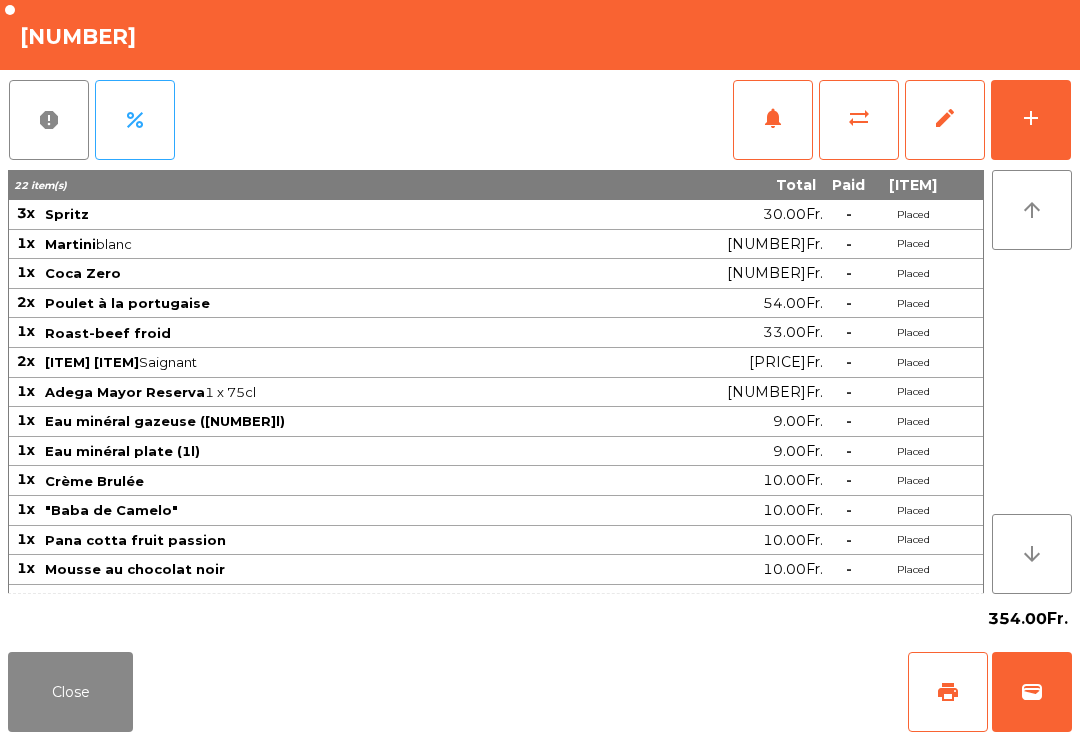 click on "Close" 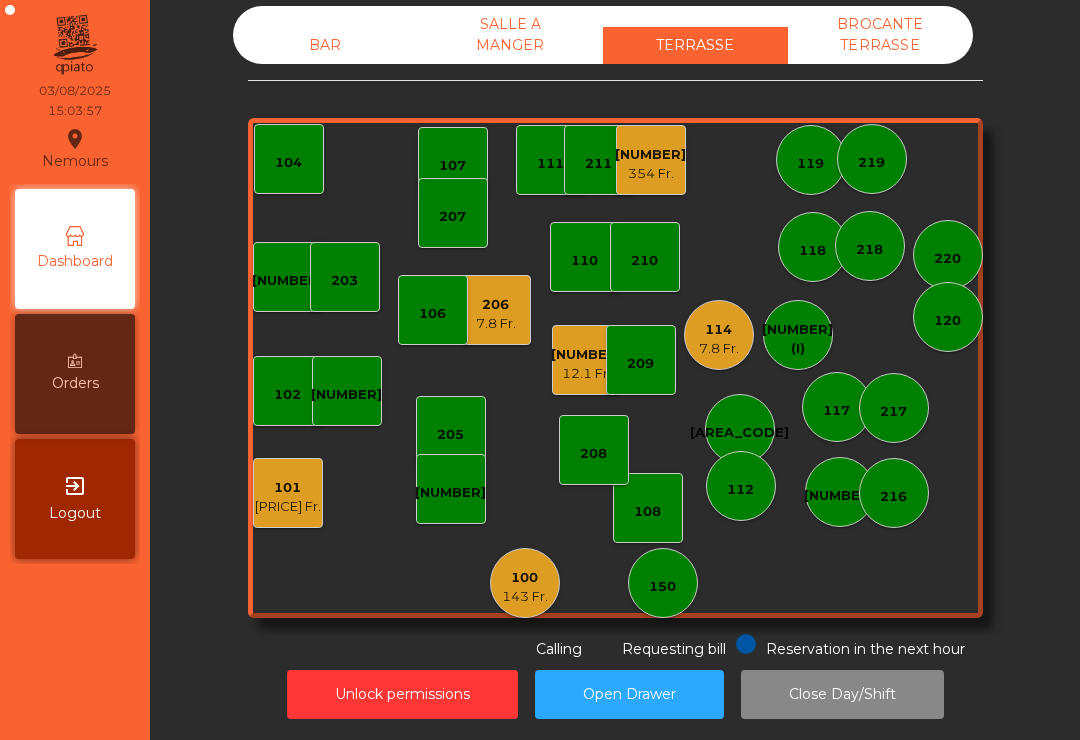 click on "12.1 Fr." 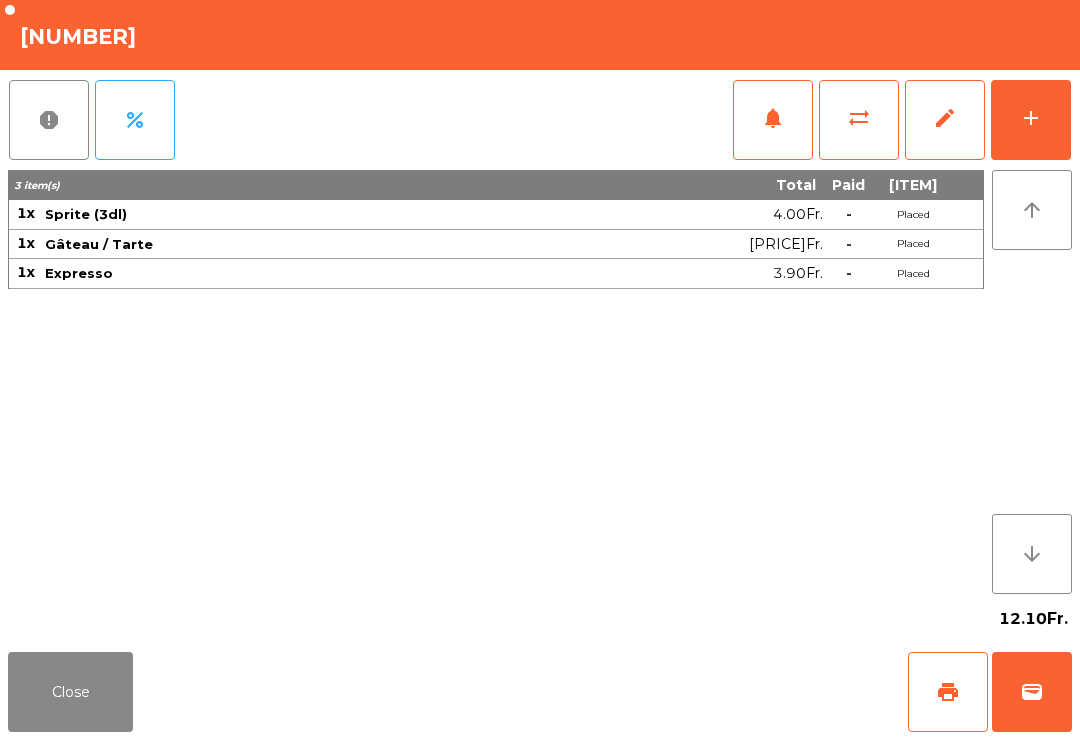 click on "print" 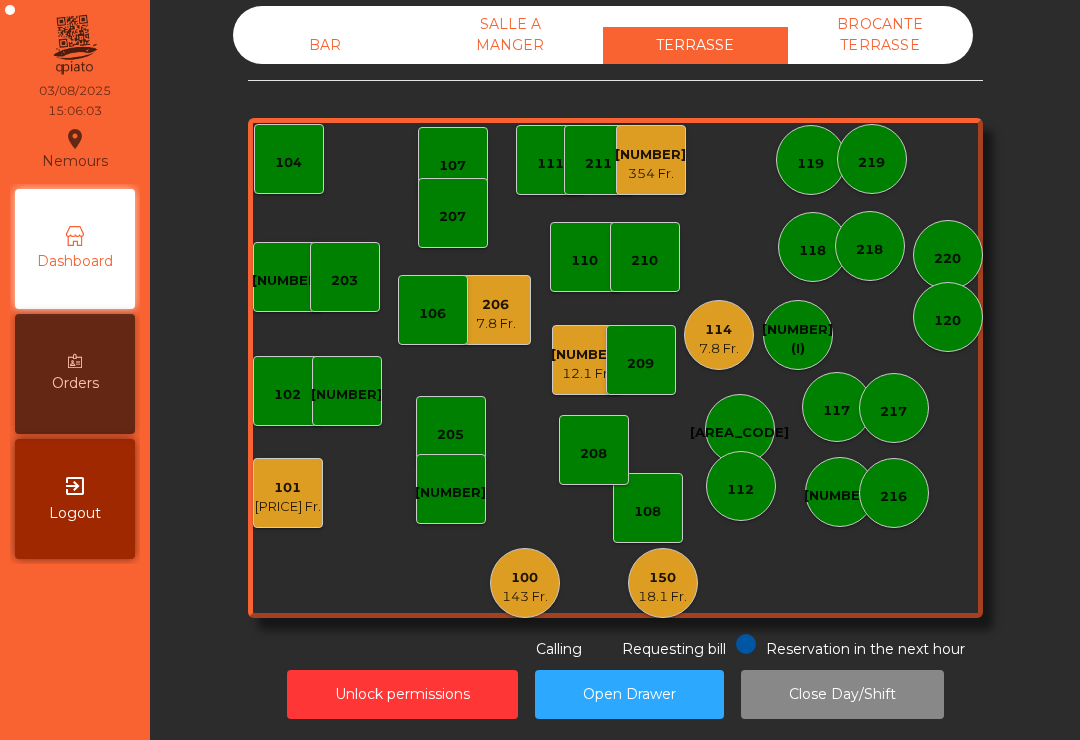 click on "[NUMBER] [NUMBER] Fr." 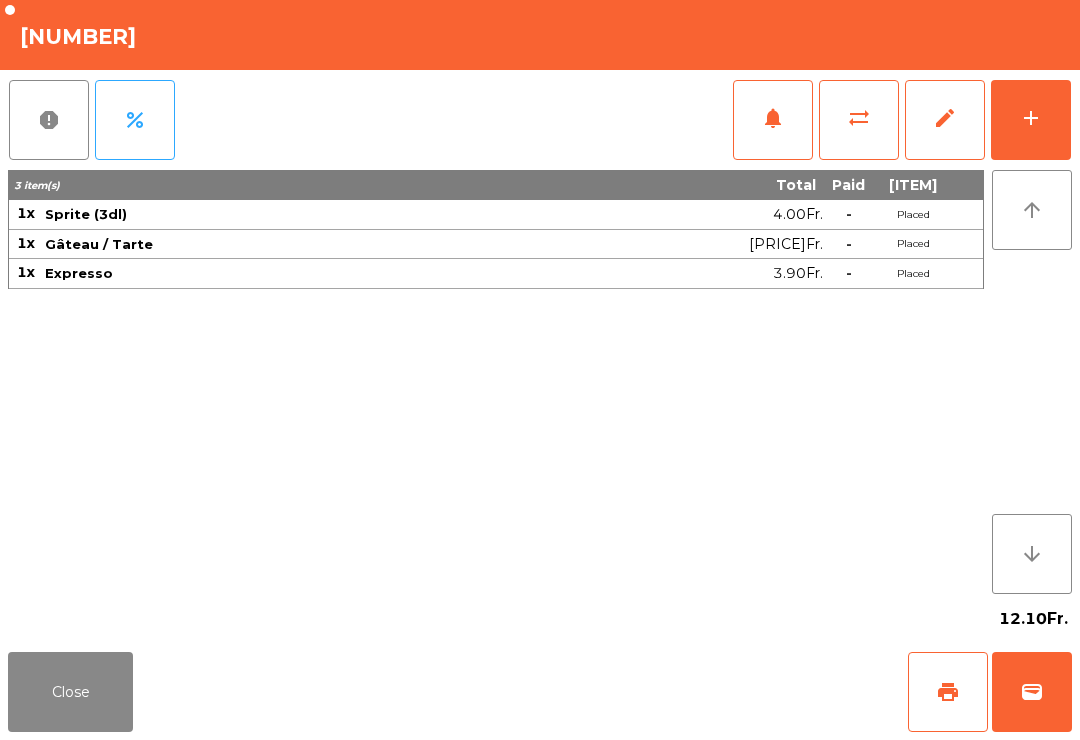 click on "wallet" 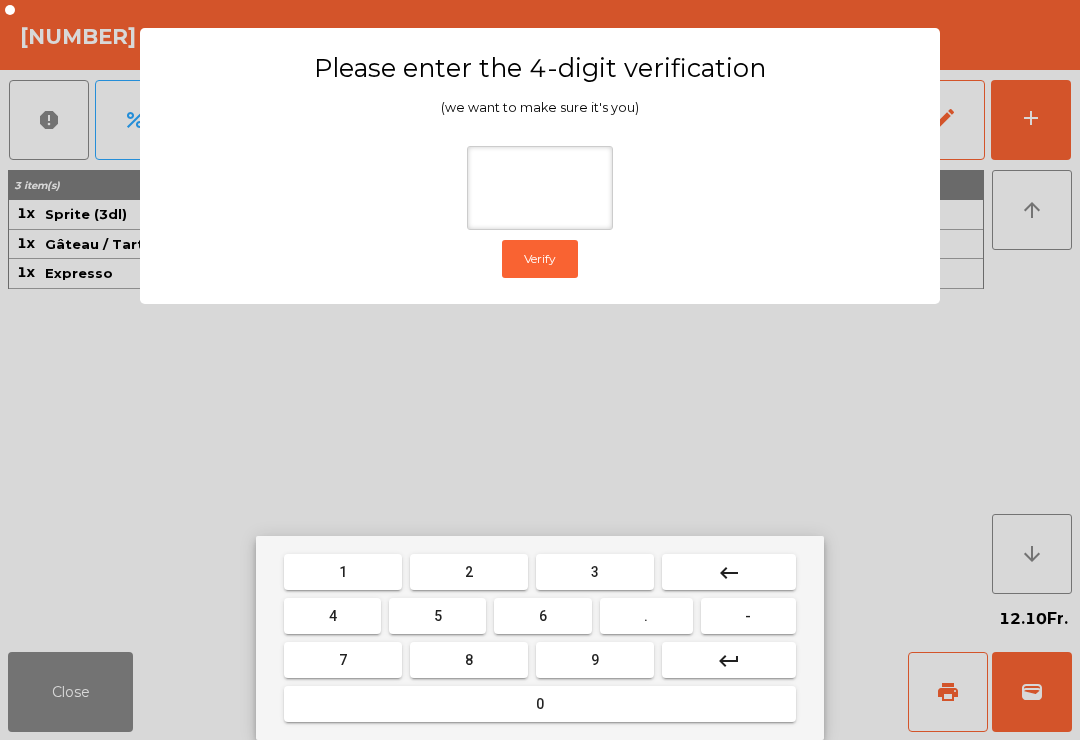type on "*" 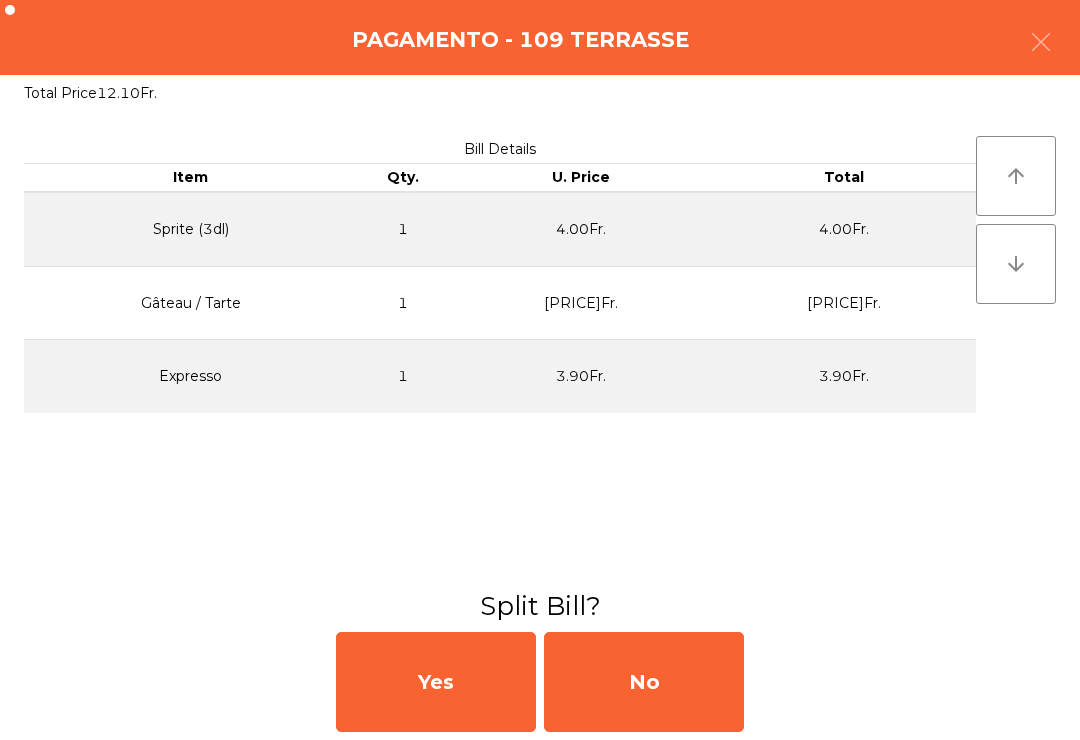 click on "No" 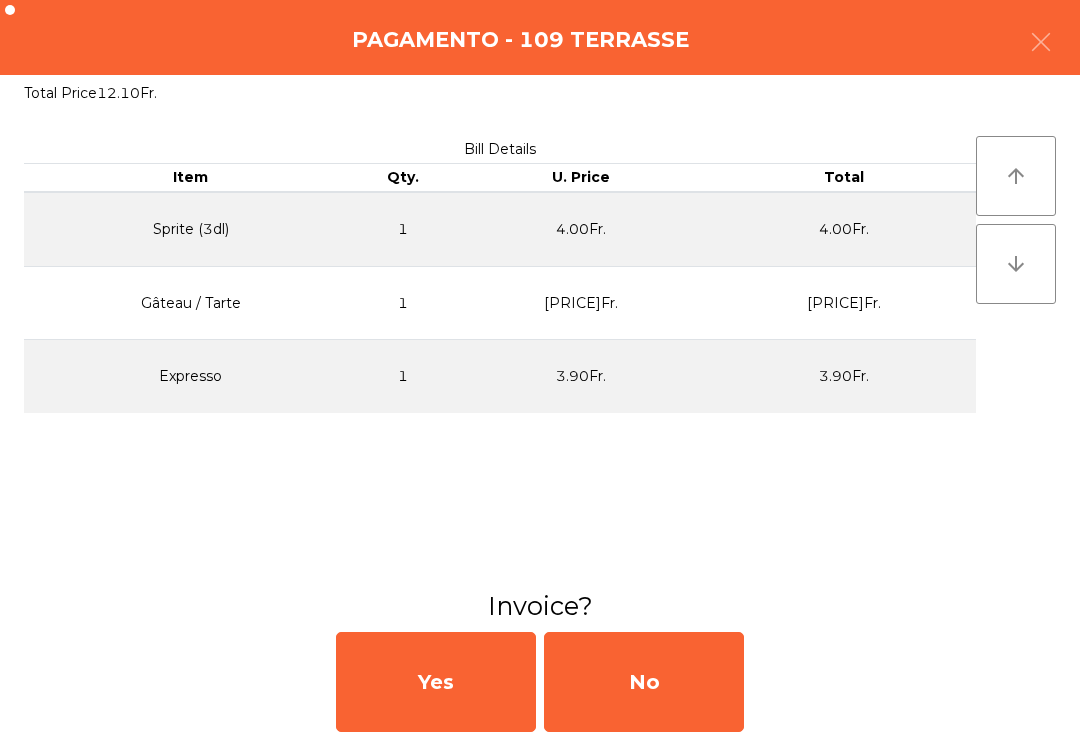 click on "No" 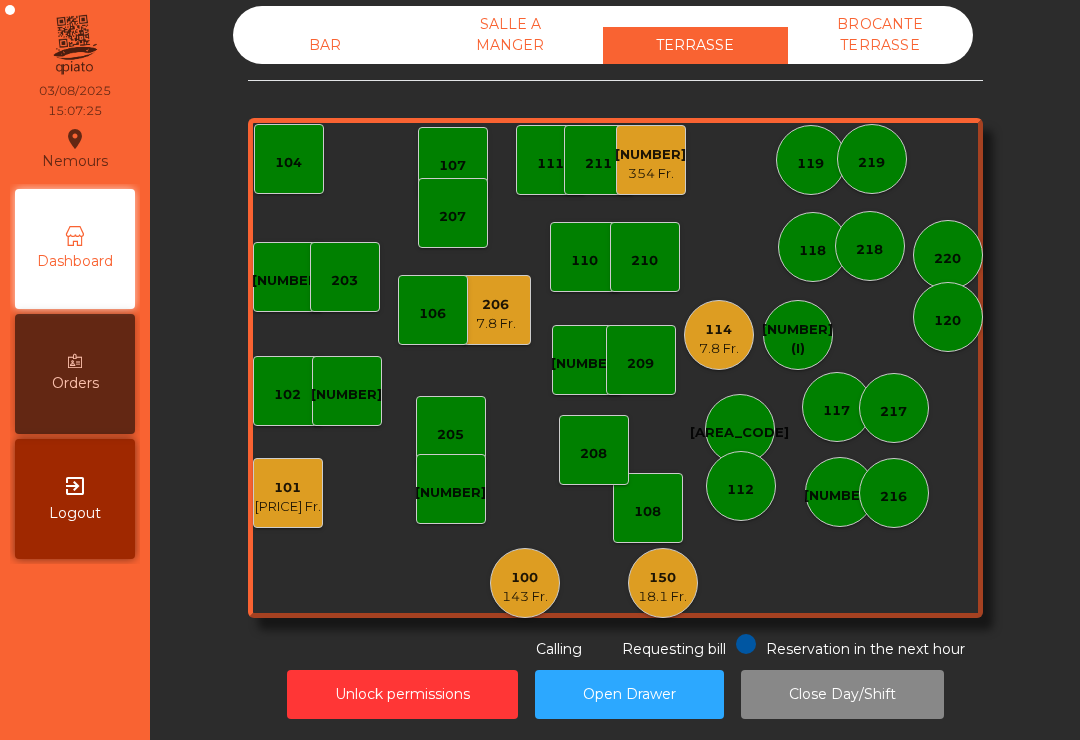click on "354 Fr." 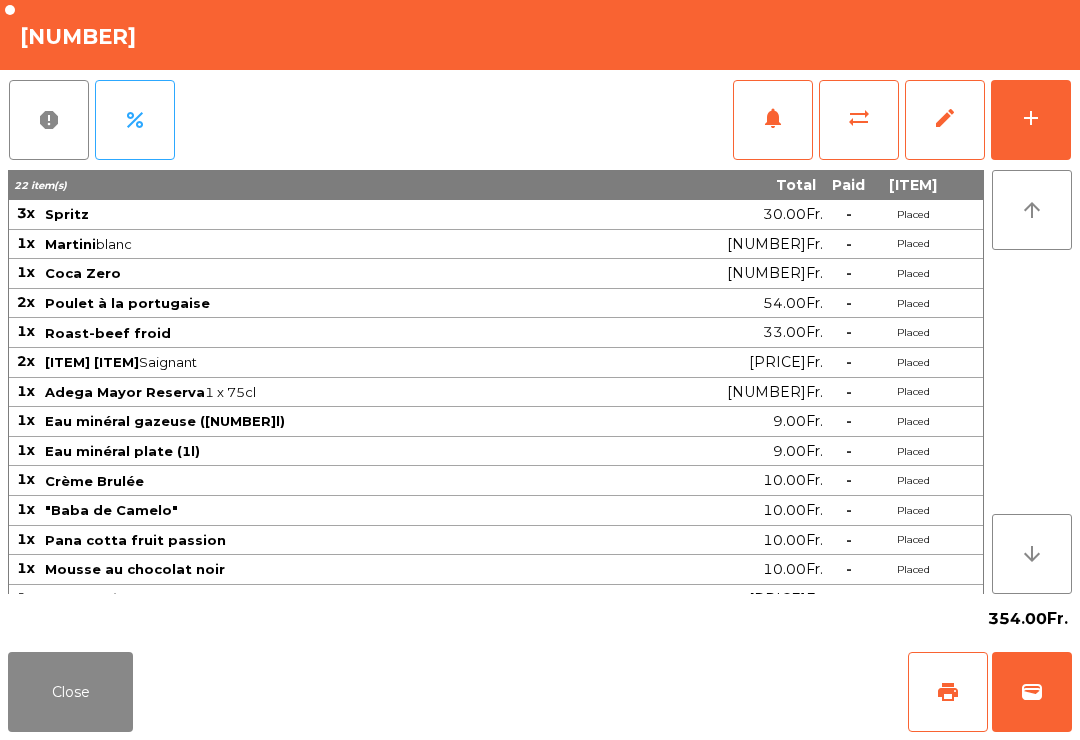 click on "wallet" 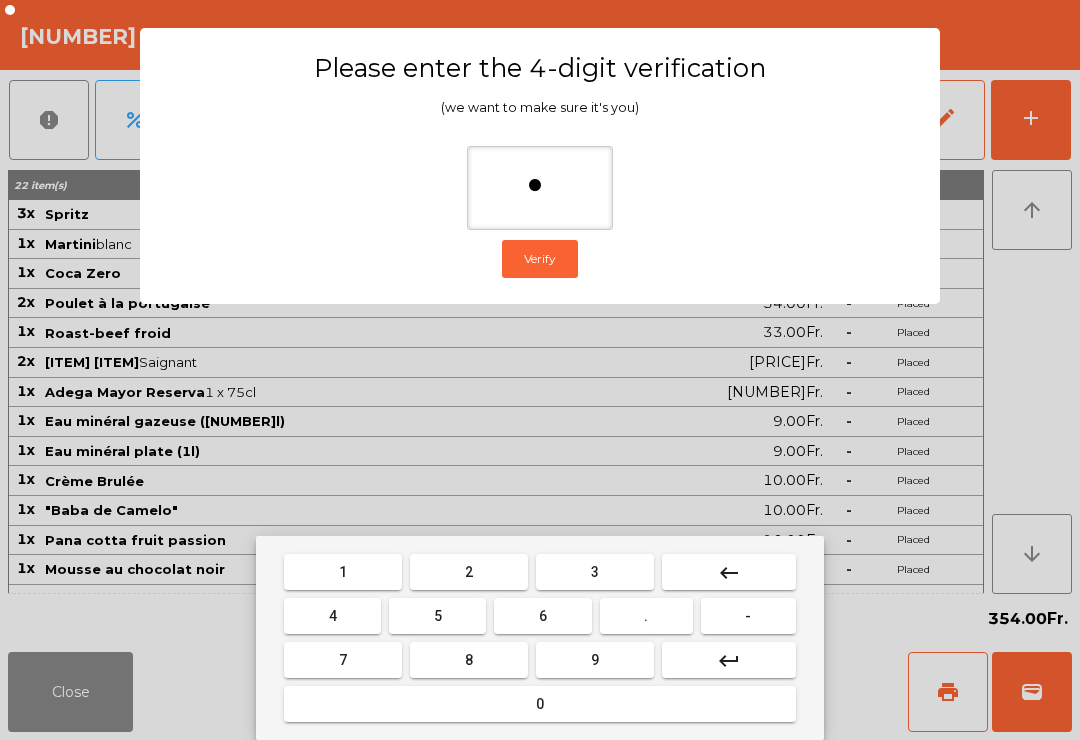 type on "**" 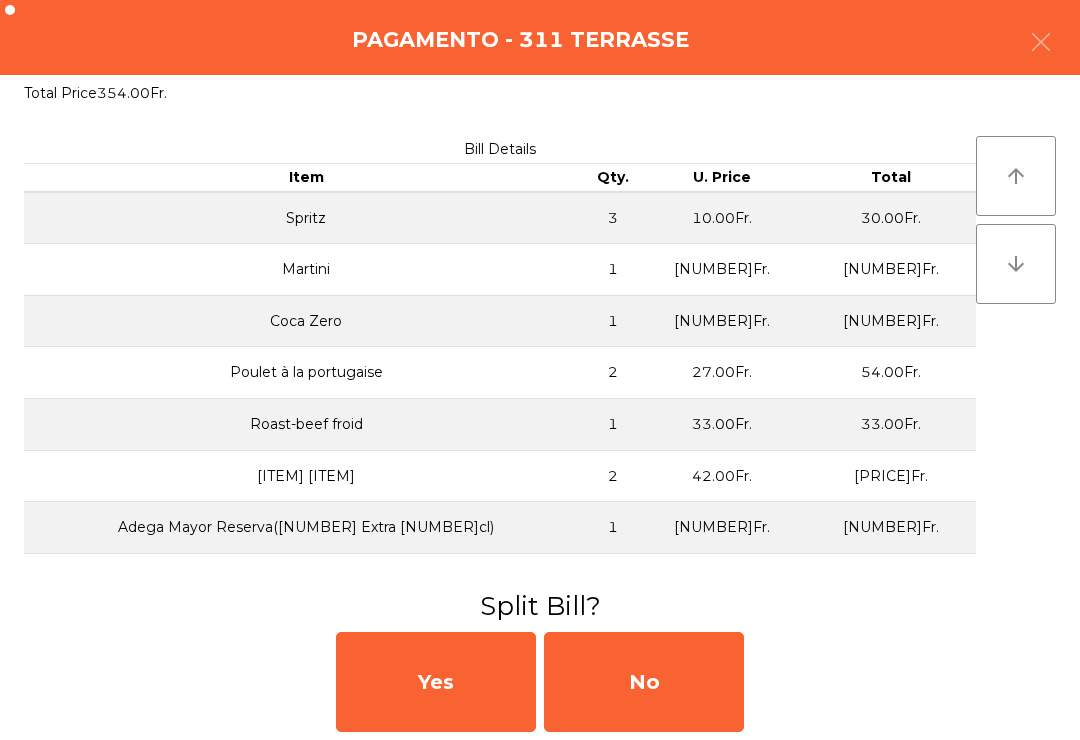 click on "No" 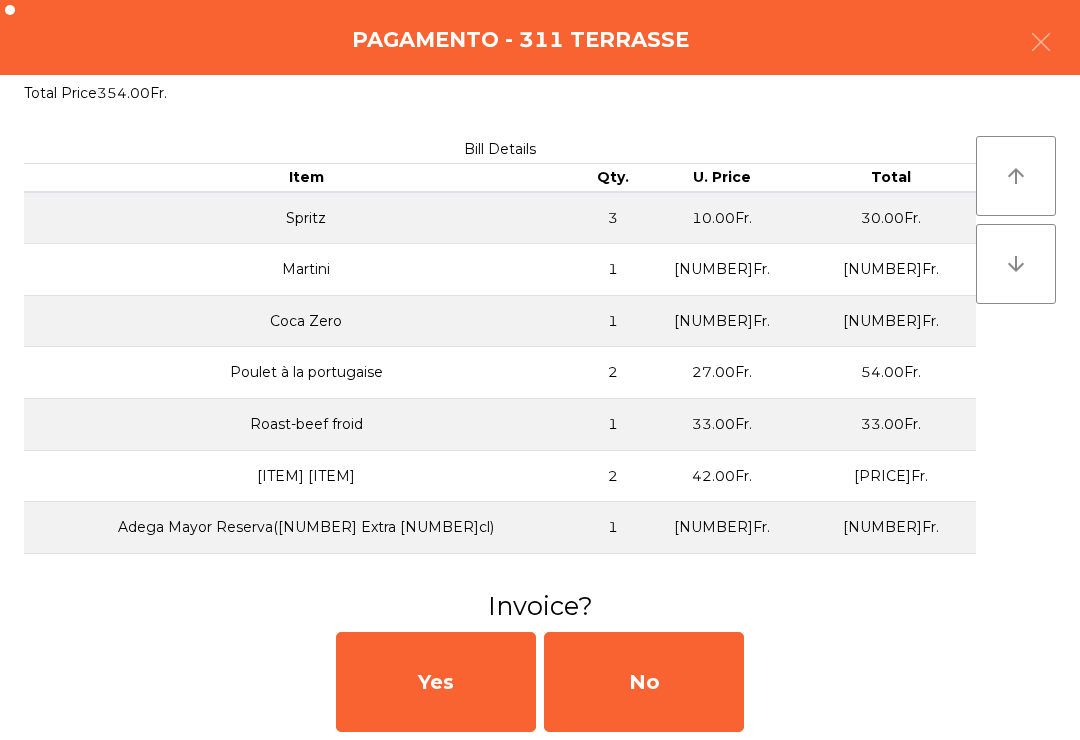click on "No" 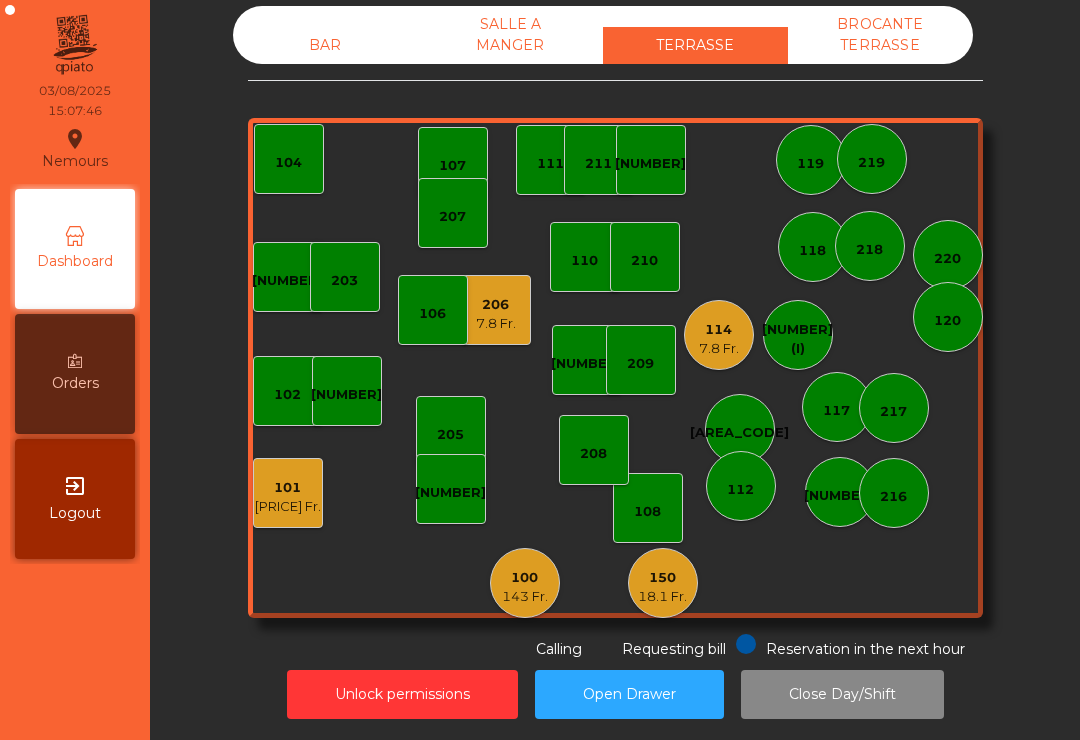 click on "7.8 Fr." 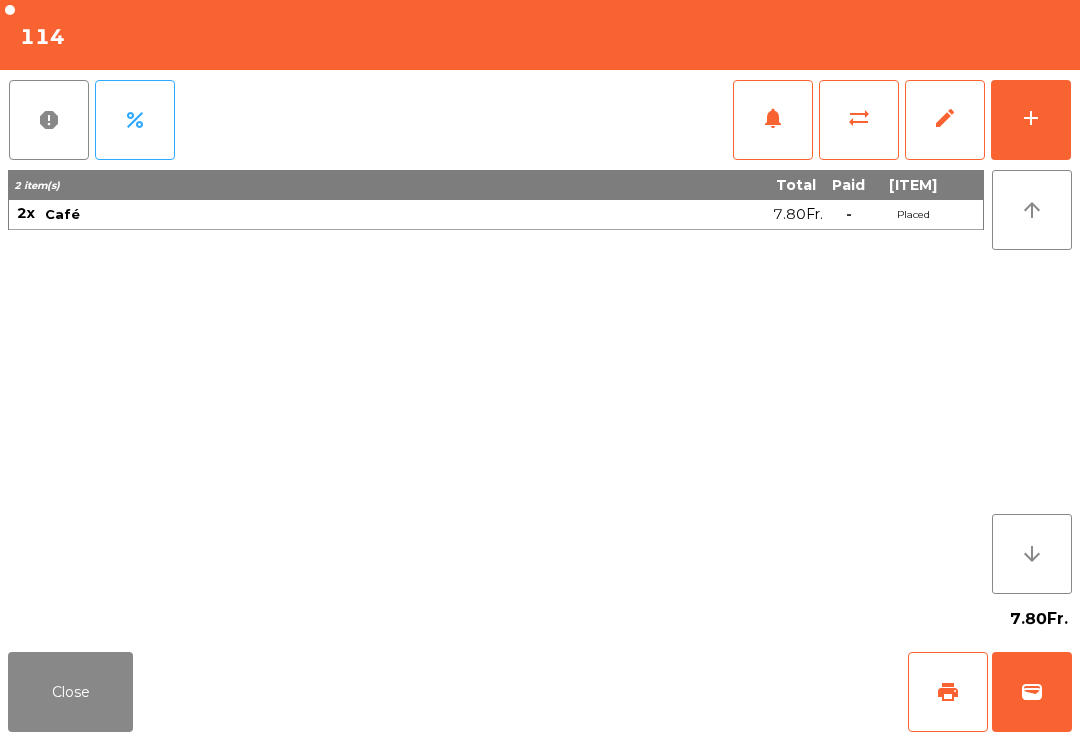 click on "Close" 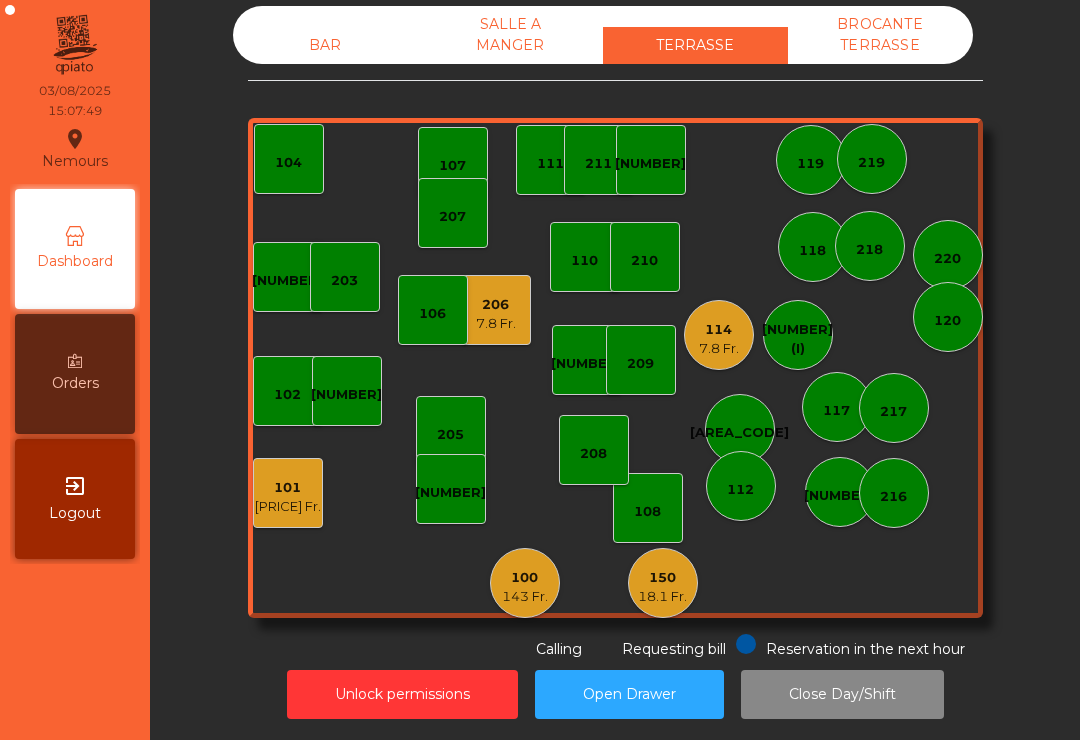 click on "103    102    101   9 Fr.   202   206   7.8 Fr.    104   205   108    105    107   100   143 Fr.   150   18.1 Fr.   110   207    203   208   116   216    109   106   111   211    311   117   217   118    119   115 (I)   212   112   114   7.8 Fr.   210   218   220   120   209   219" 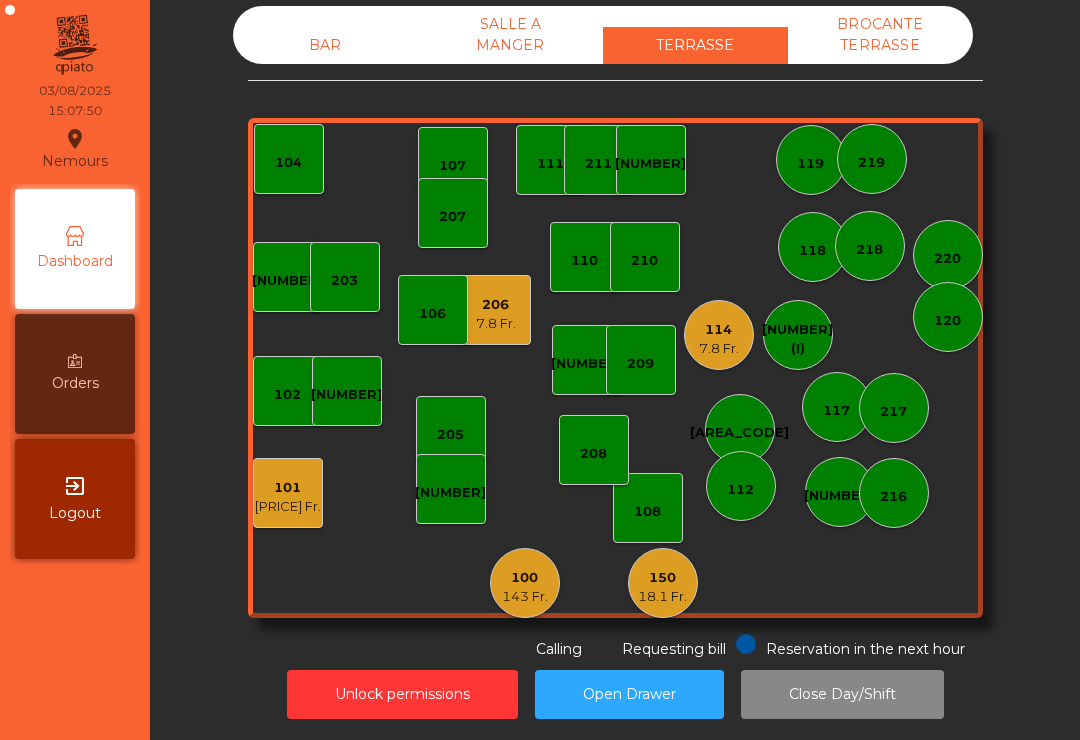 click on "7.8 Fr." 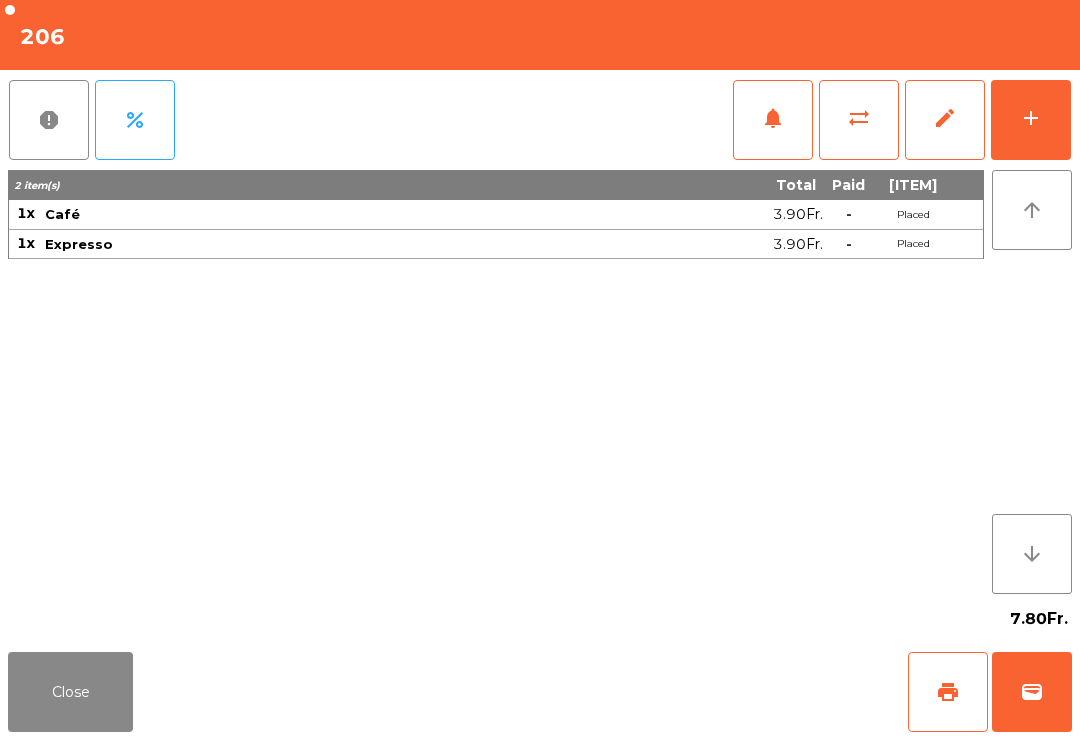 click on "7.80Fr." 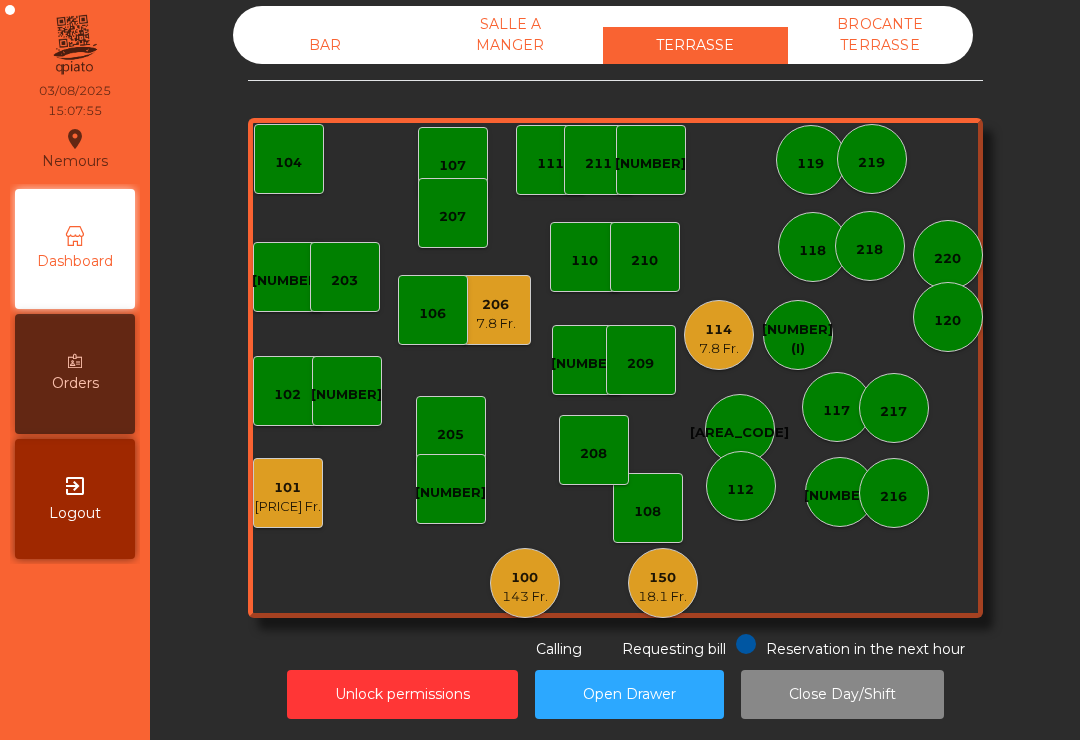 click on "101   9 Fr." 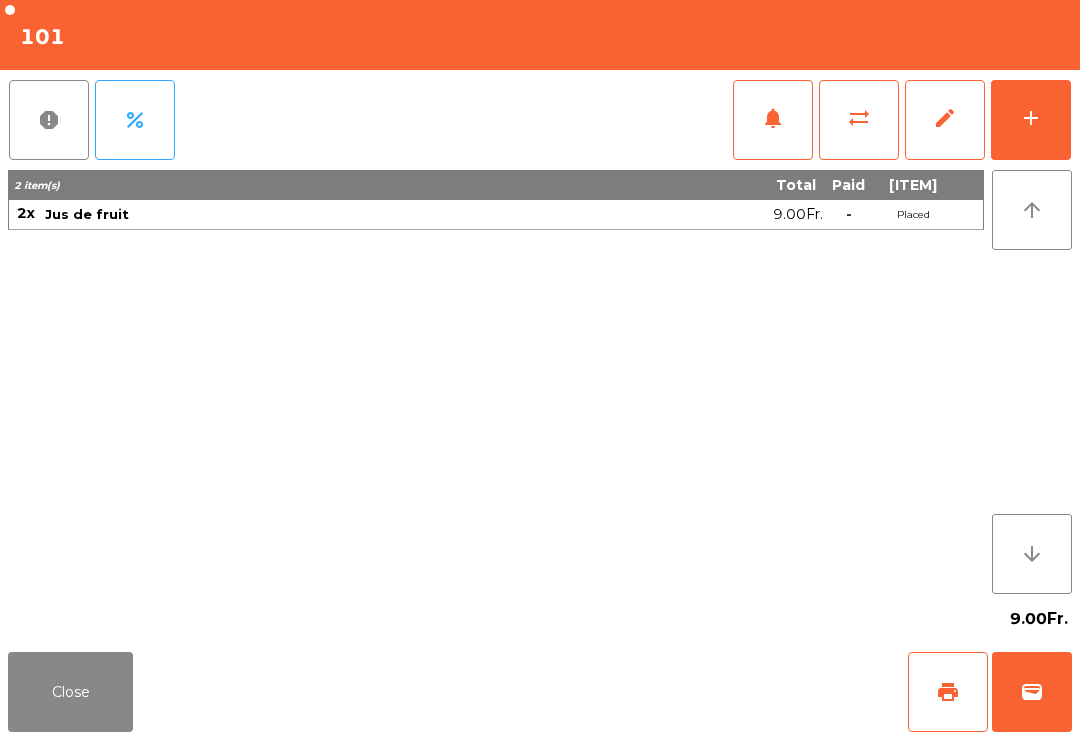 click on "wallet" 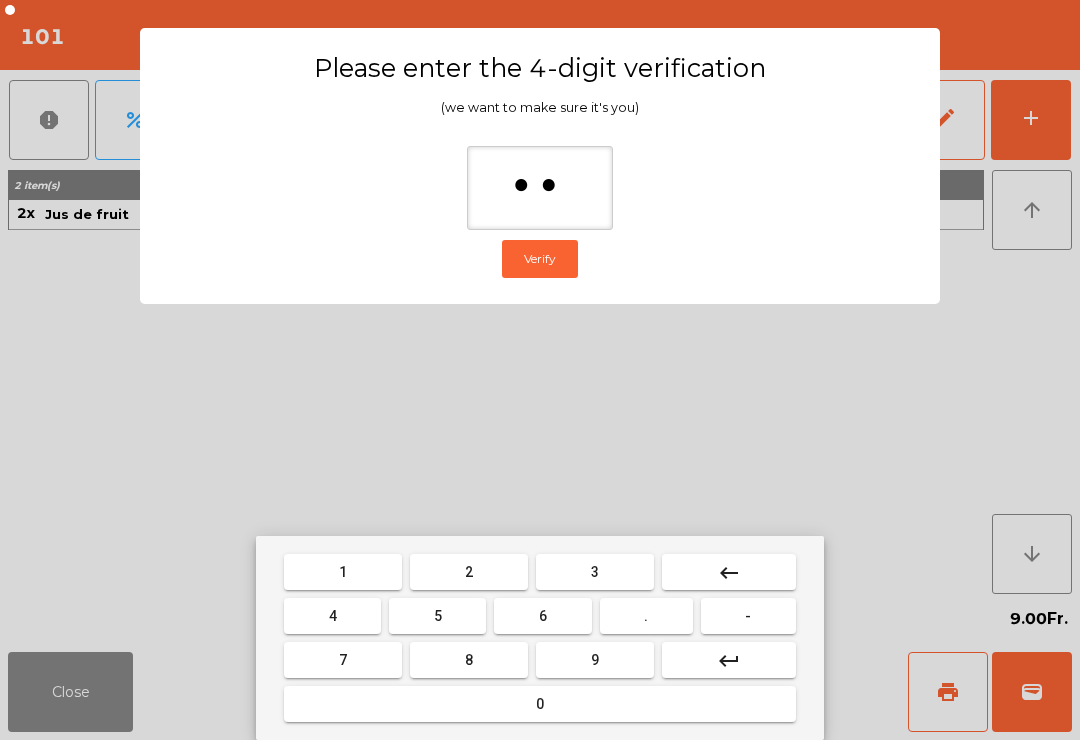 type on "***" 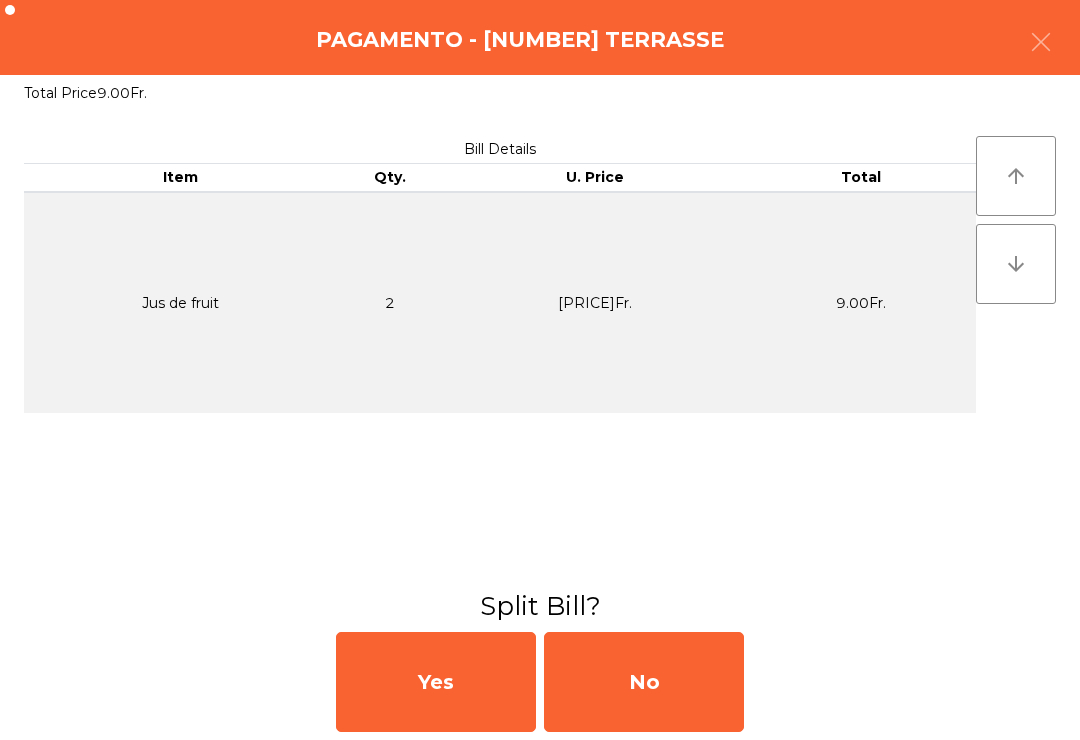click on "No" 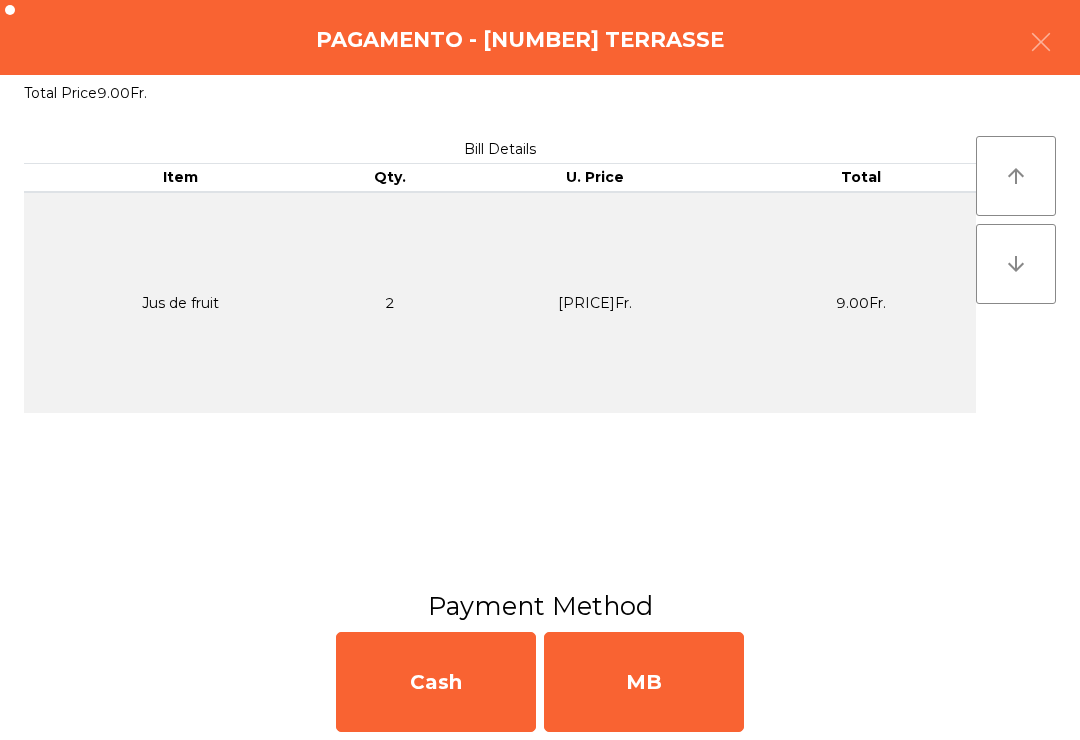 click on "MB" 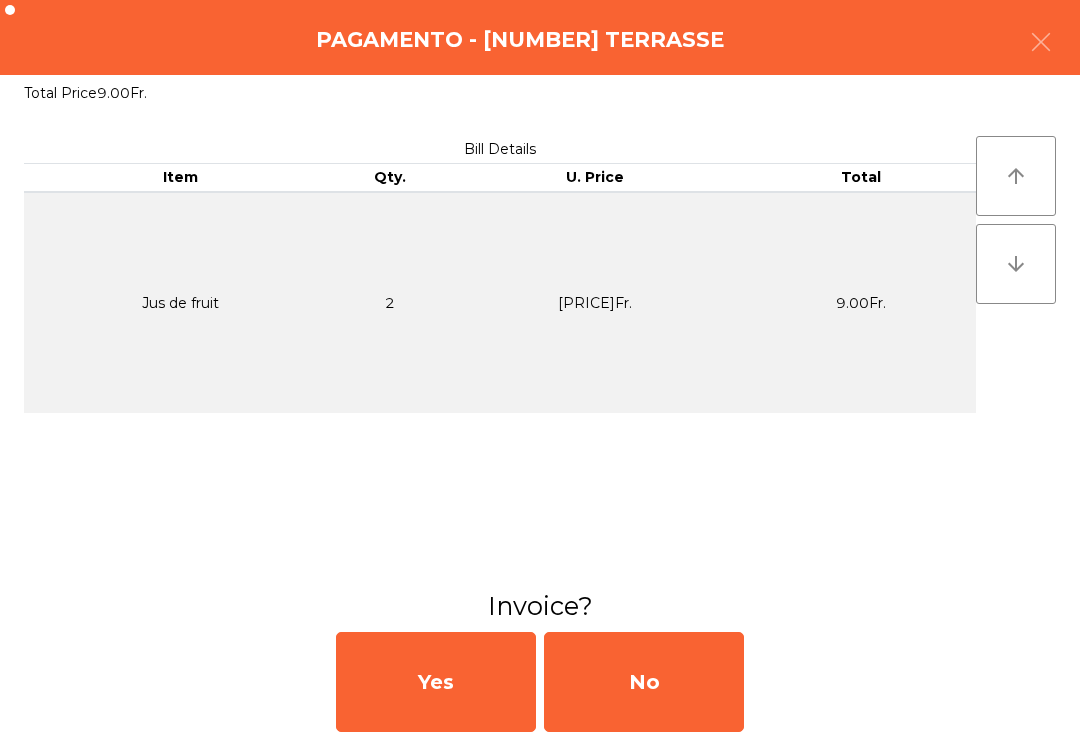 click on "No" 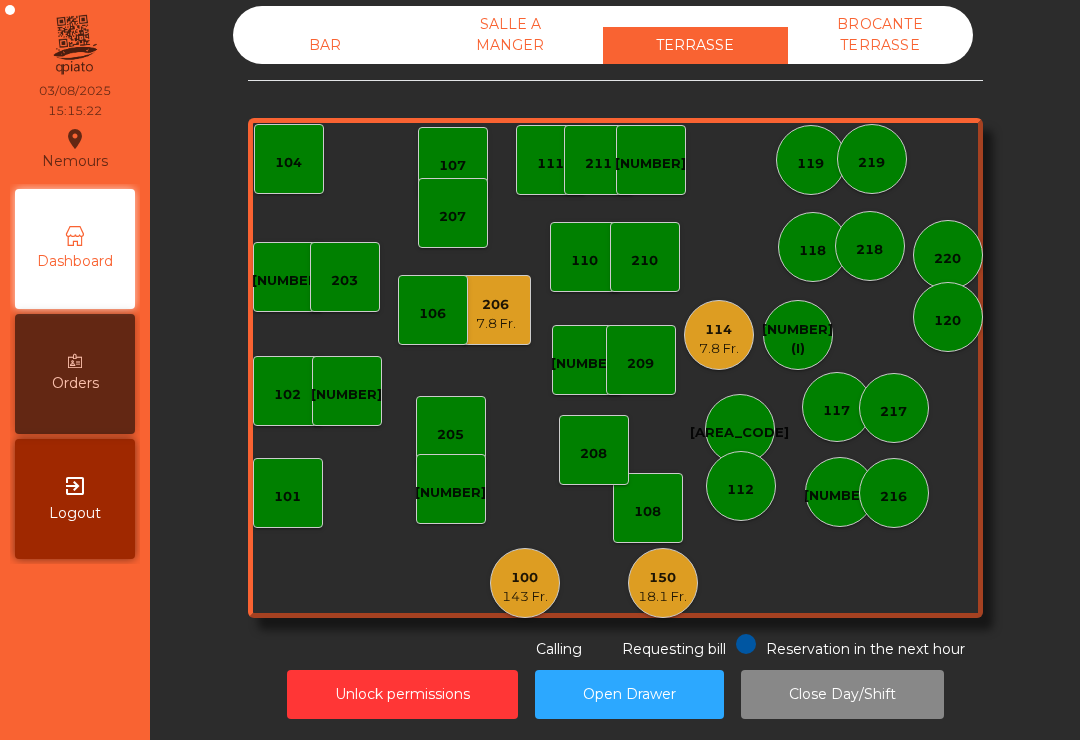 click on "18.1 Fr." 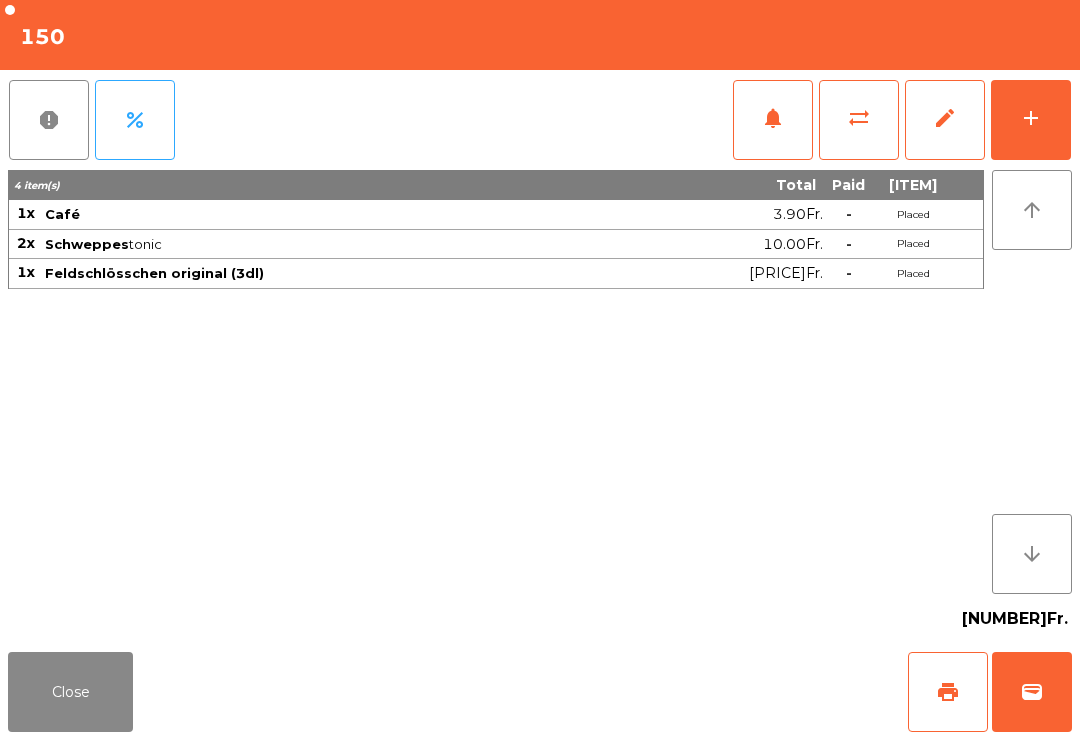click on "add" 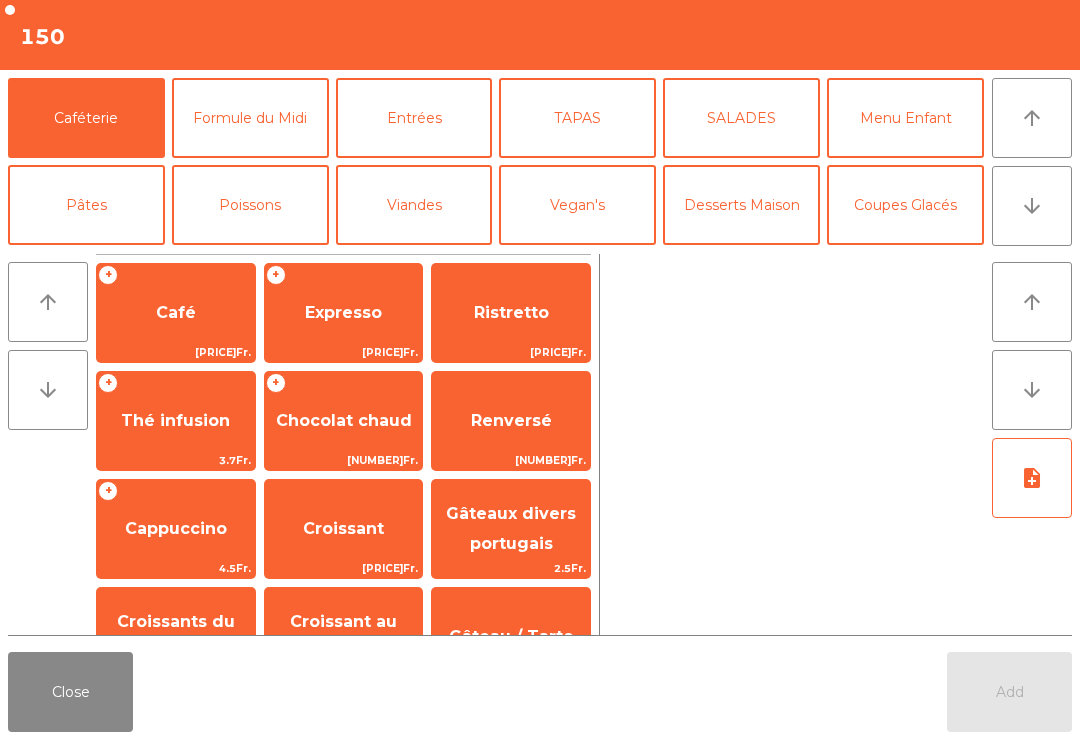 click on "arrow_downward" 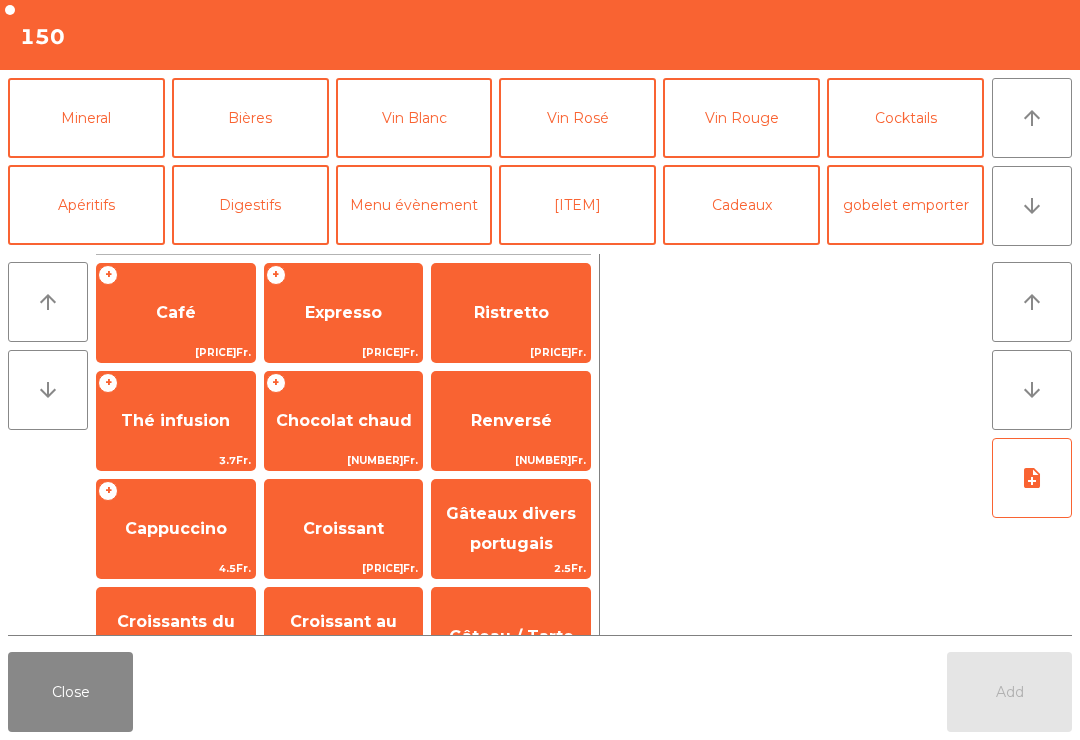 click on "Bières" 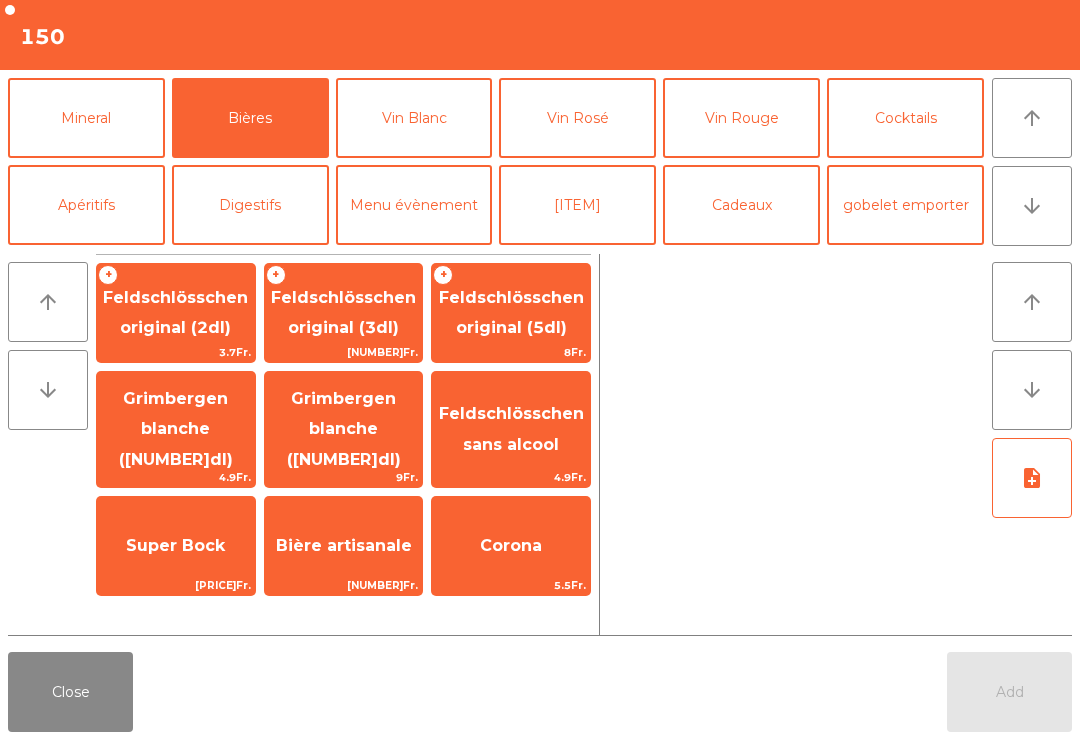 click on "Feldschlösschen original (3dl)" 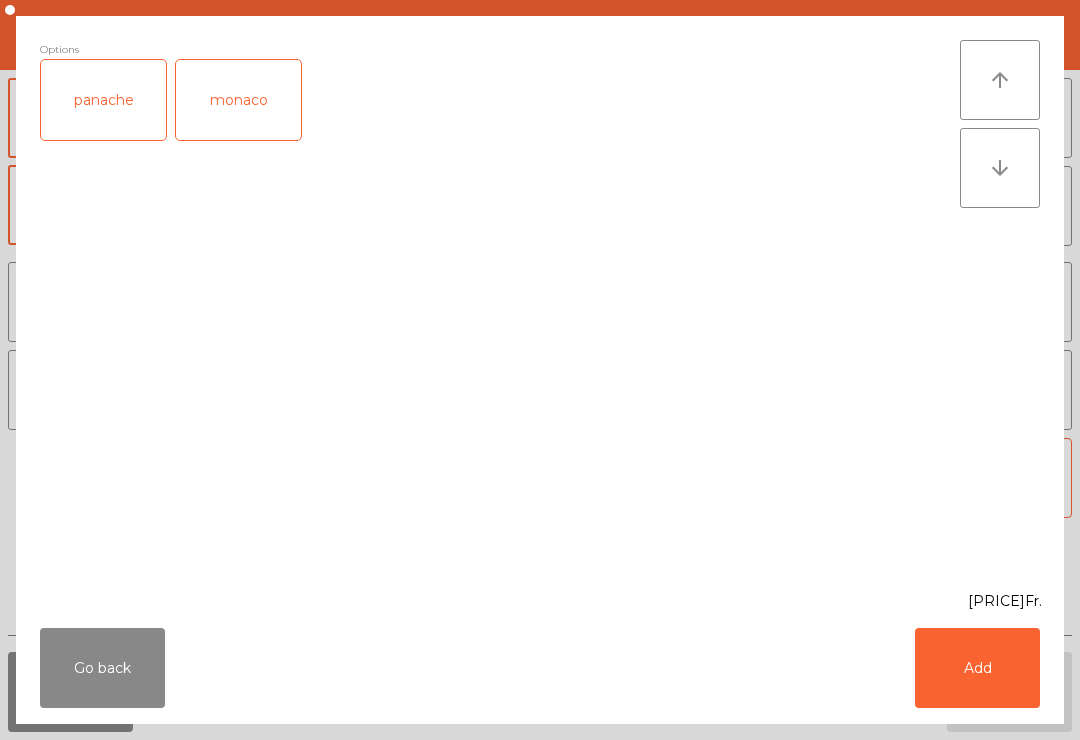 click on "Add" 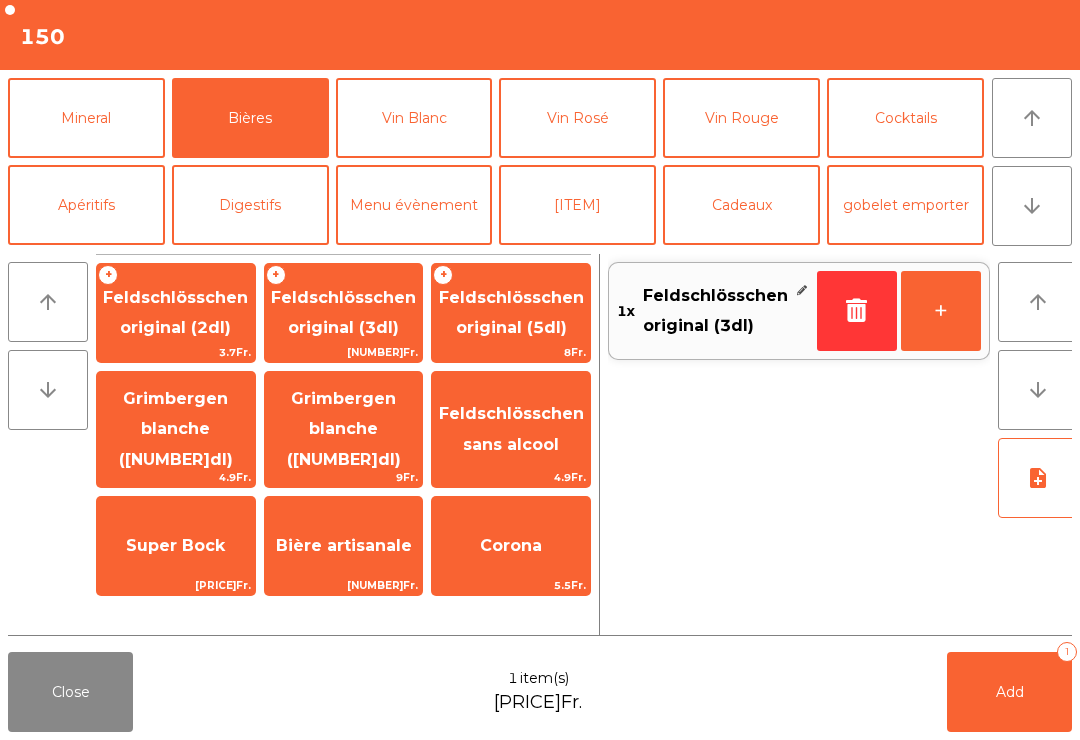 click on "Add   1" 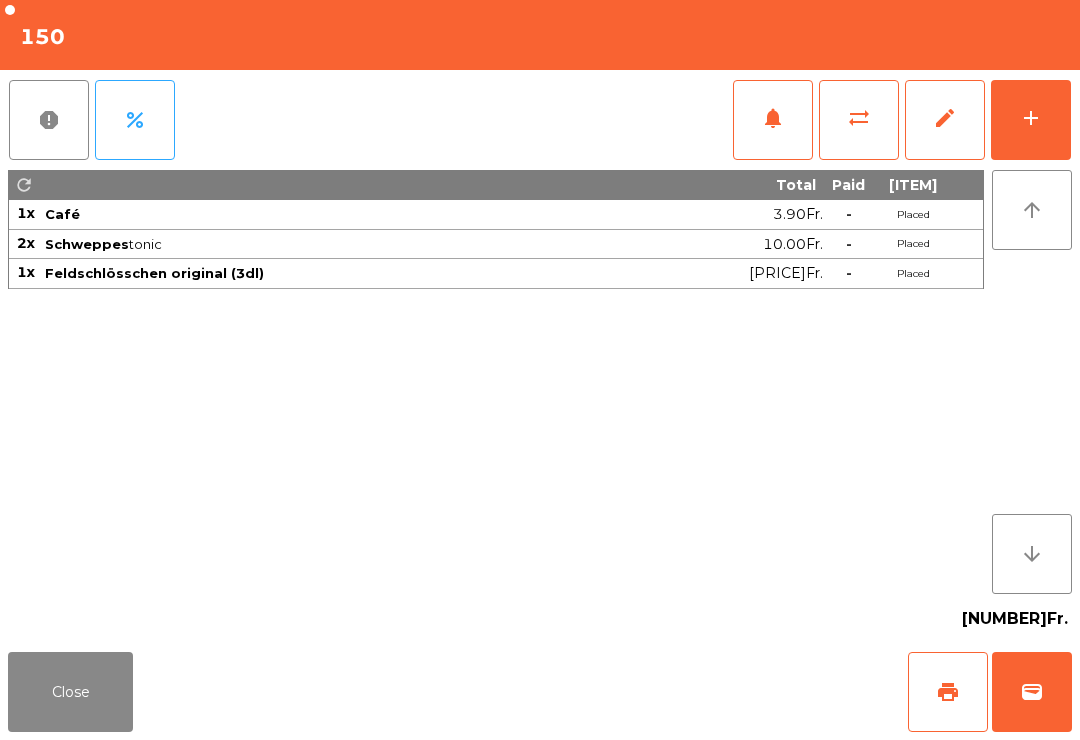 click on "Close" 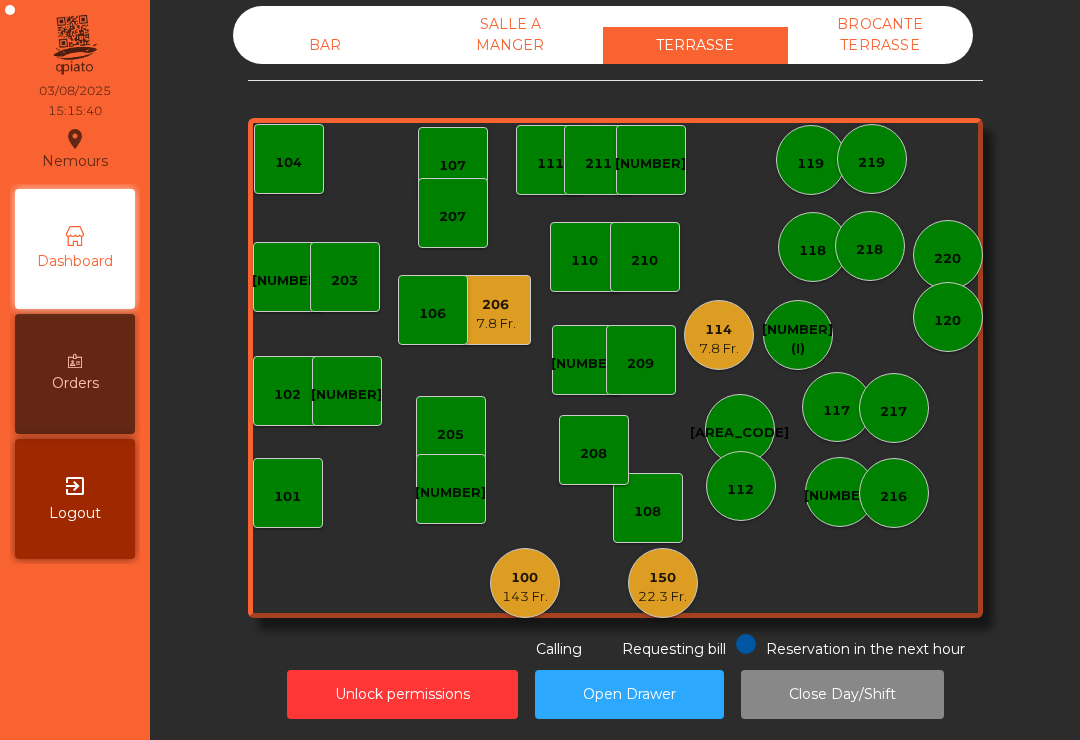 click on "117" 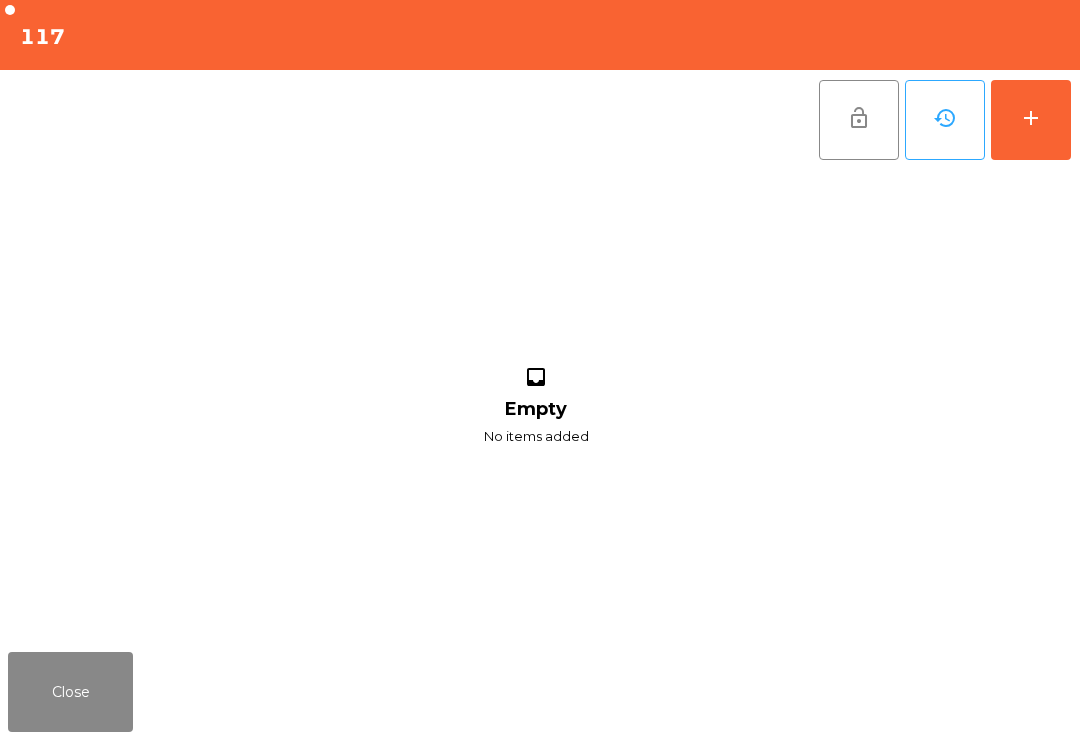 click on "add" 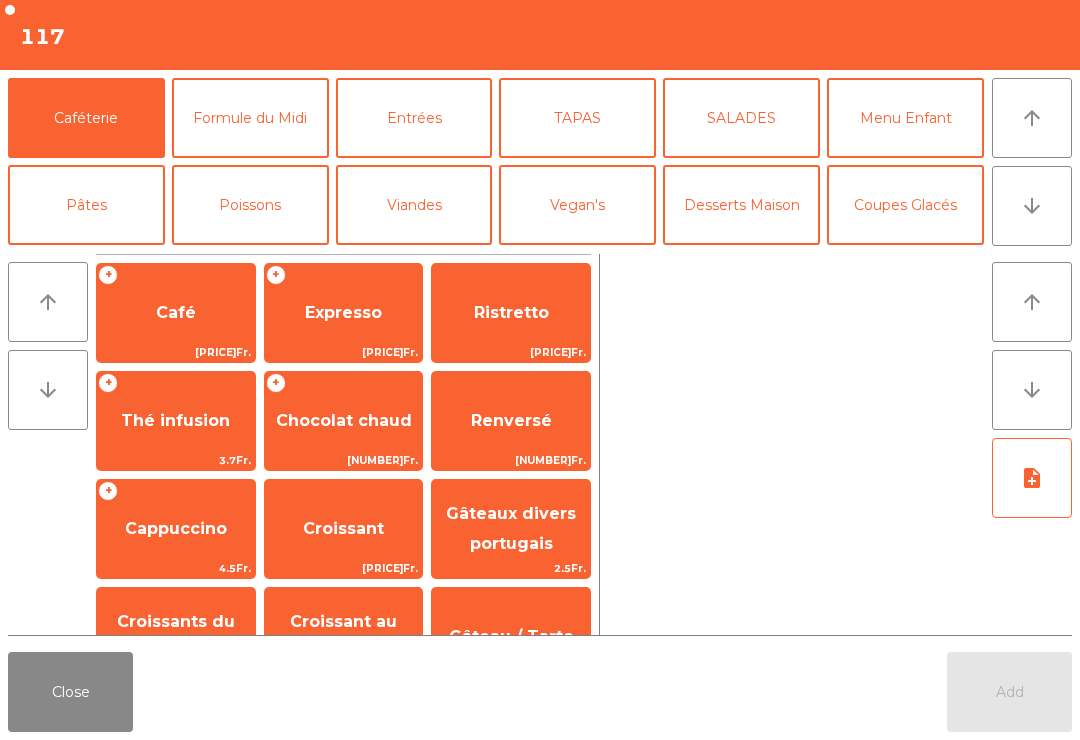 click on "arrow_downward" 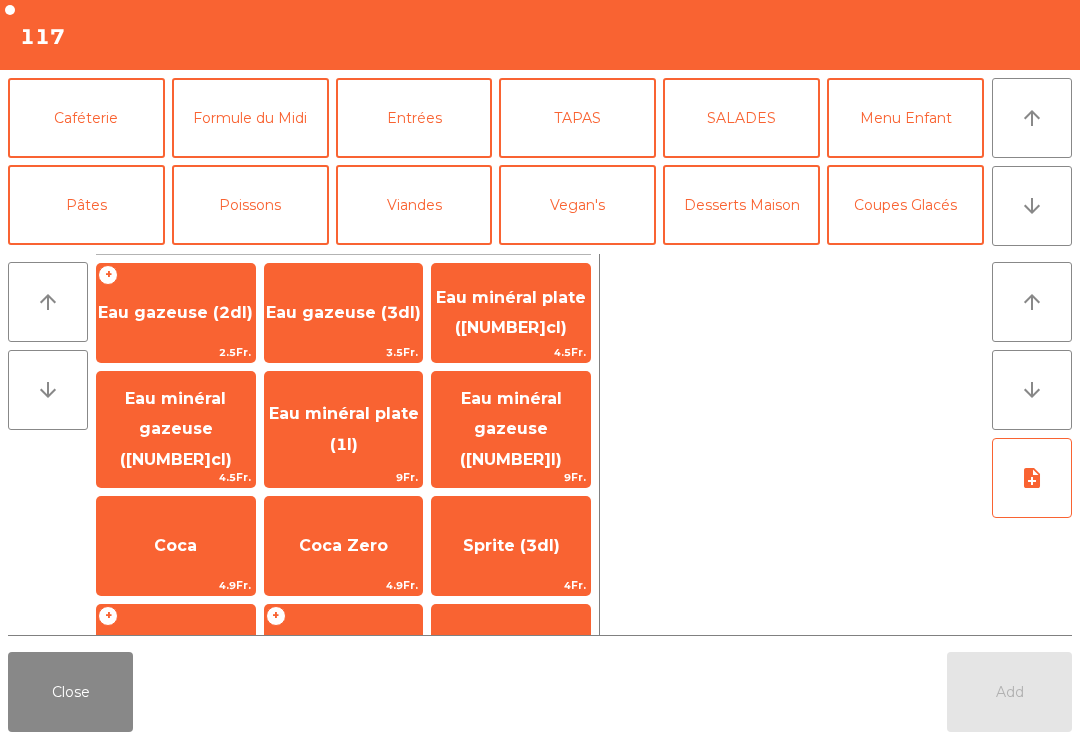 scroll, scrollTop: 174, scrollLeft: 0, axis: vertical 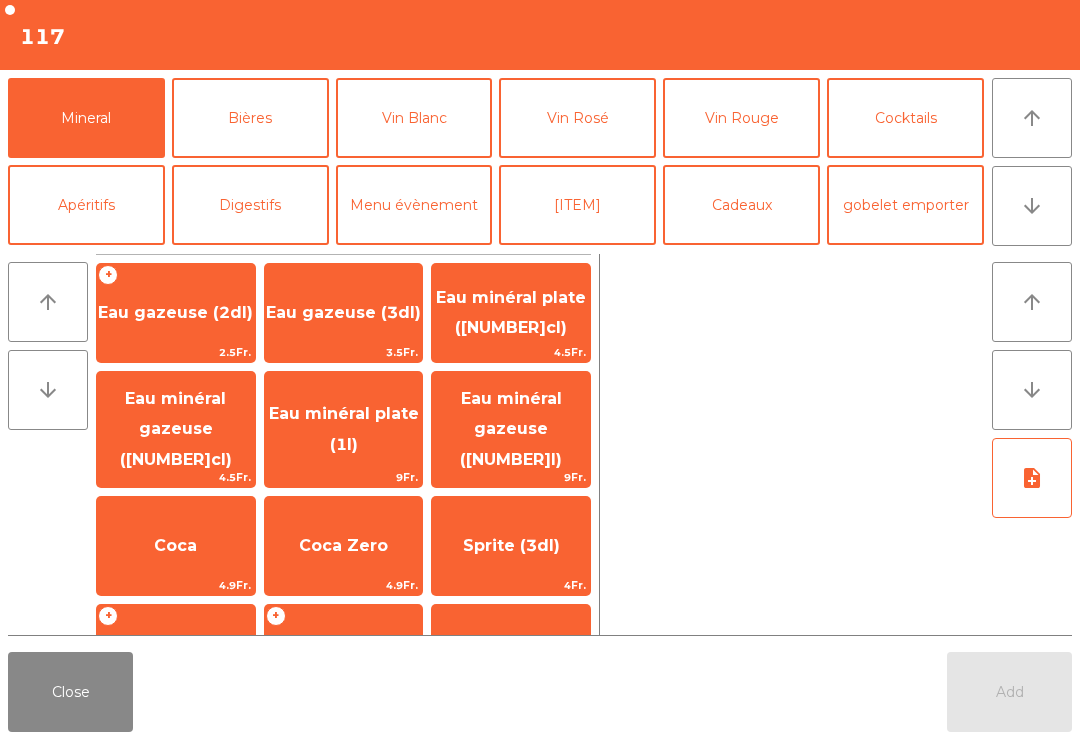 click on "Eau minéral gazeuse ([NUMBER]cl)" 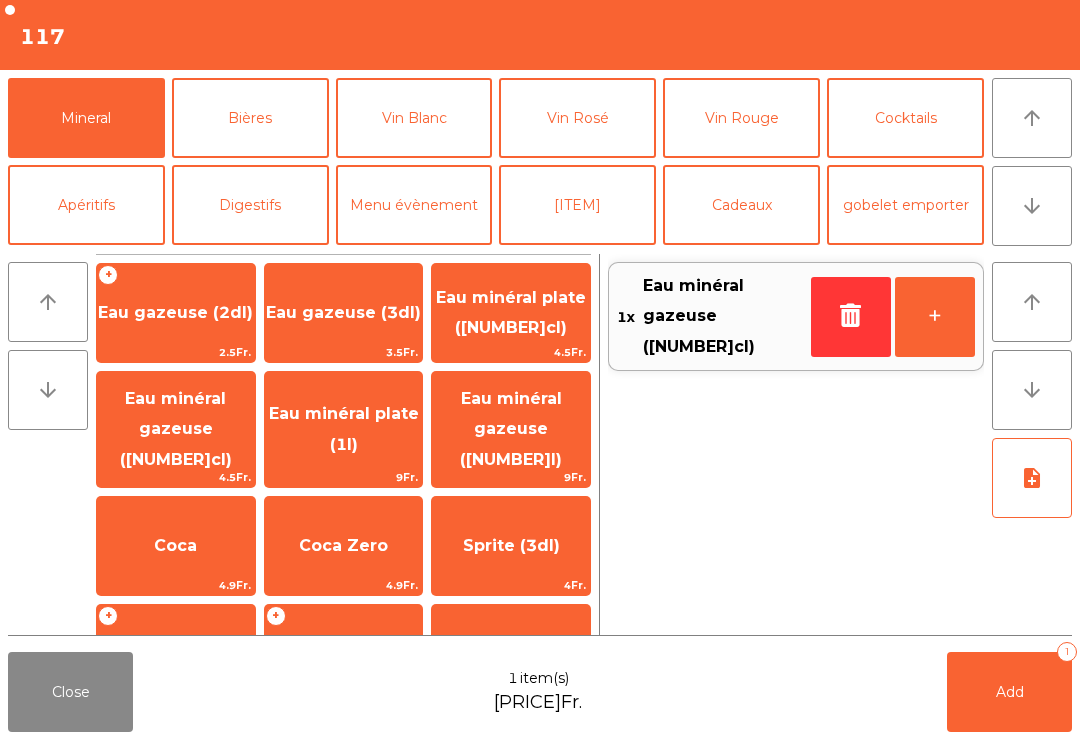 click on "Bières" 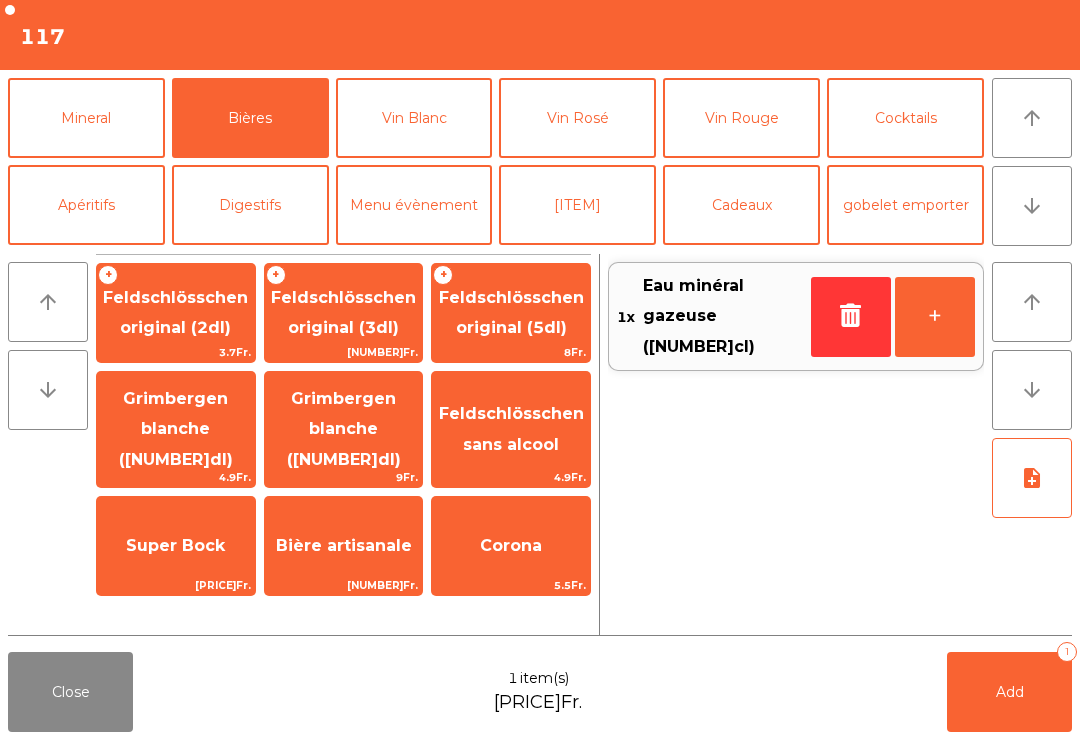 click on "Feldschlösschen original (3dl)" 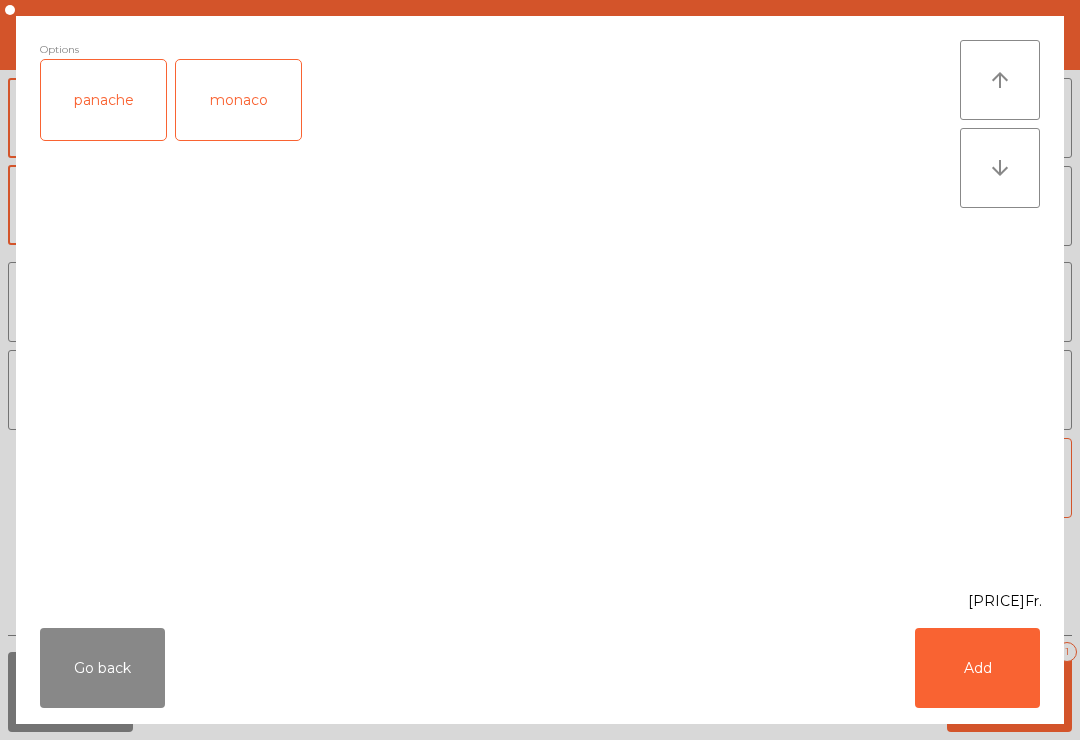click on "panache" 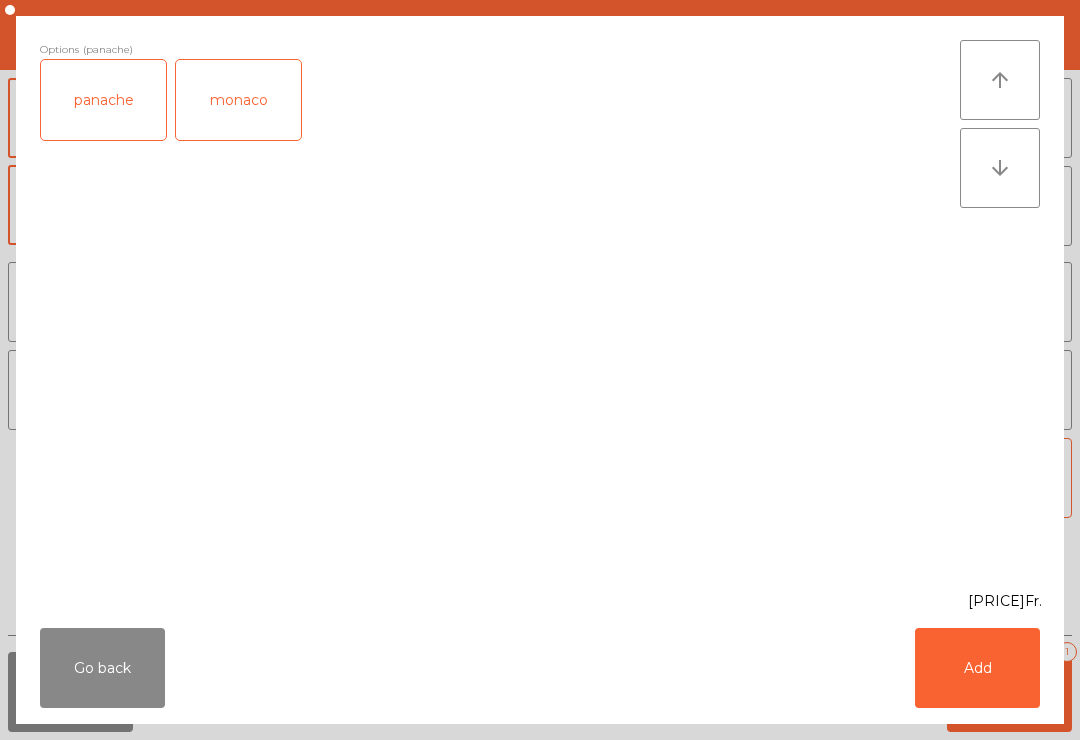 click on "Add" 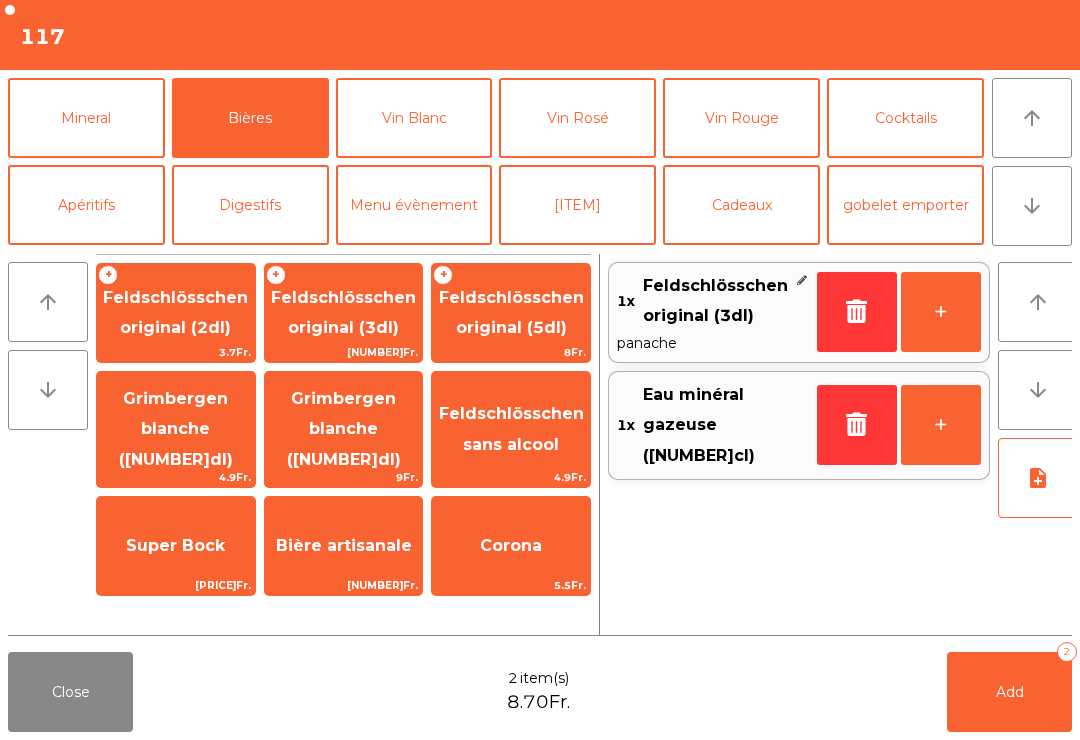 click on "arrow_downward" 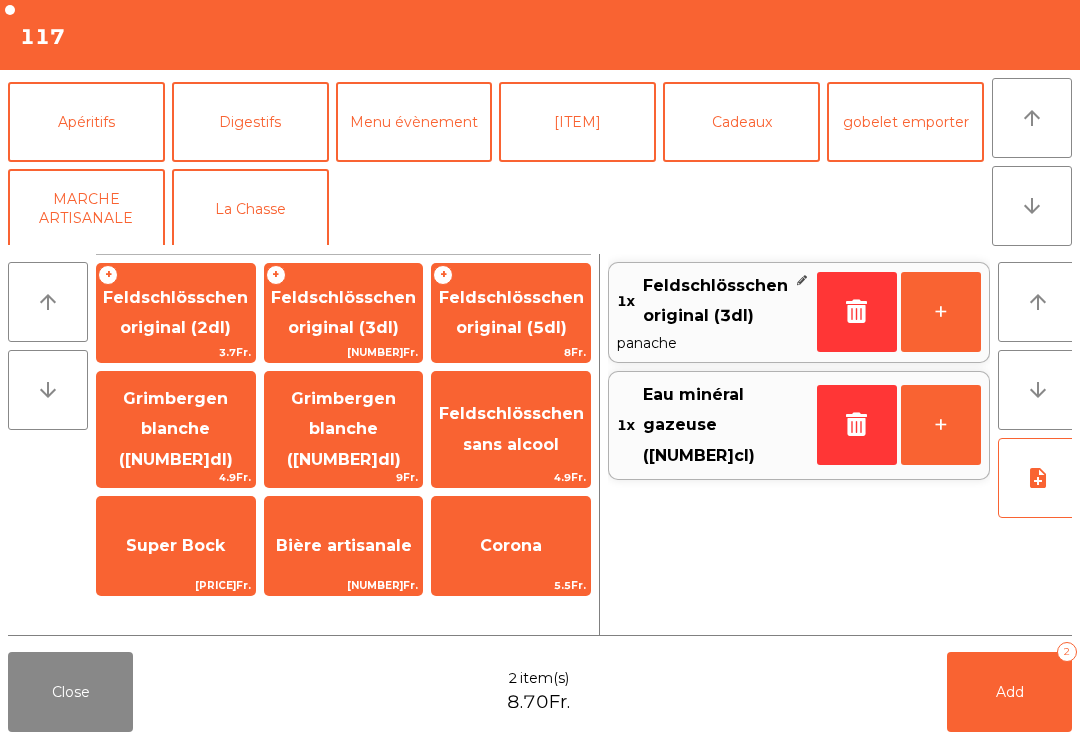 click on "arrow_upward" 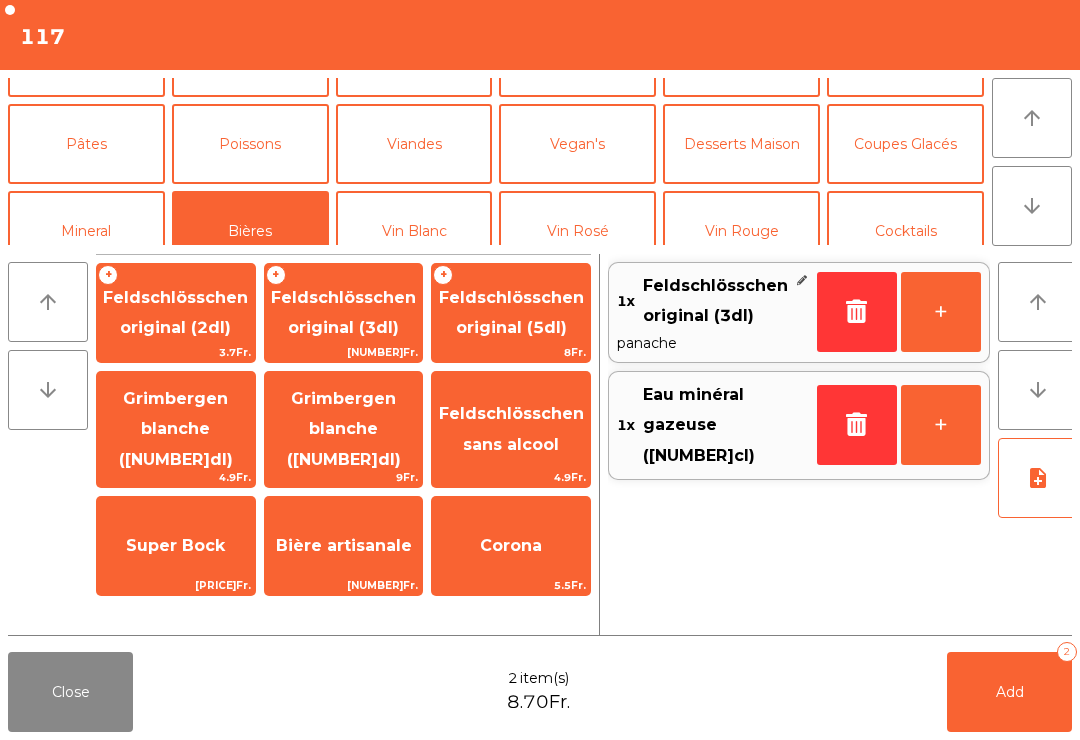 click on "Coupes Glacés" 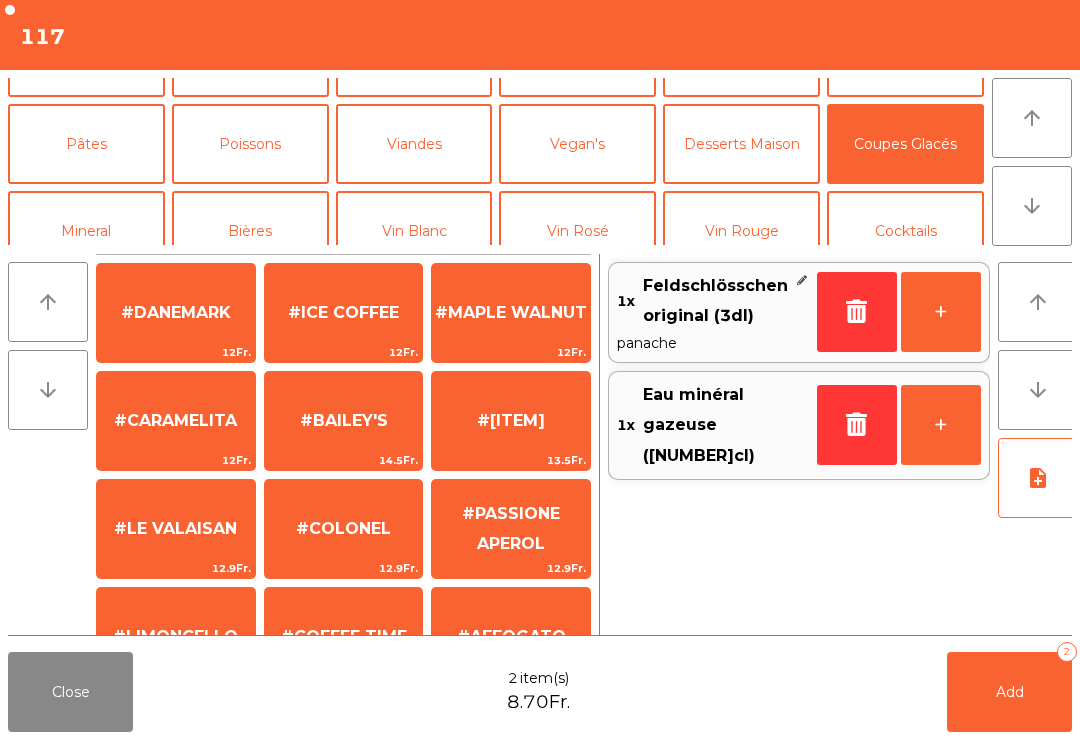scroll, scrollTop: 0, scrollLeft: 0, axis: both 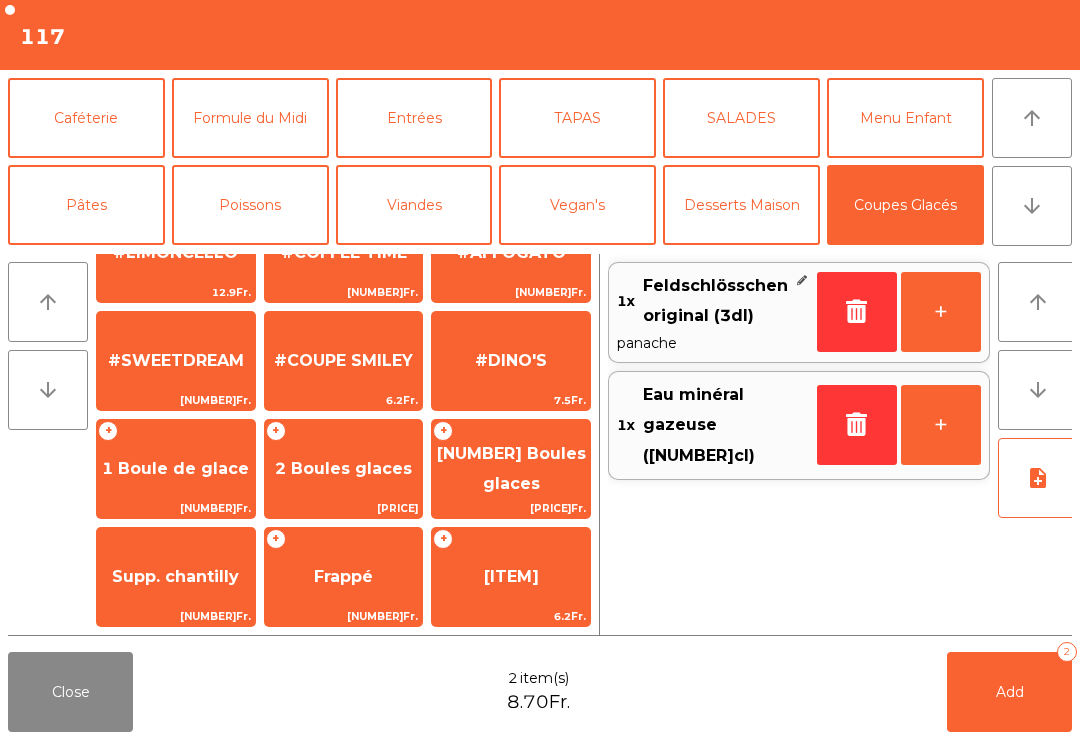 click on "1 Boule de glace" 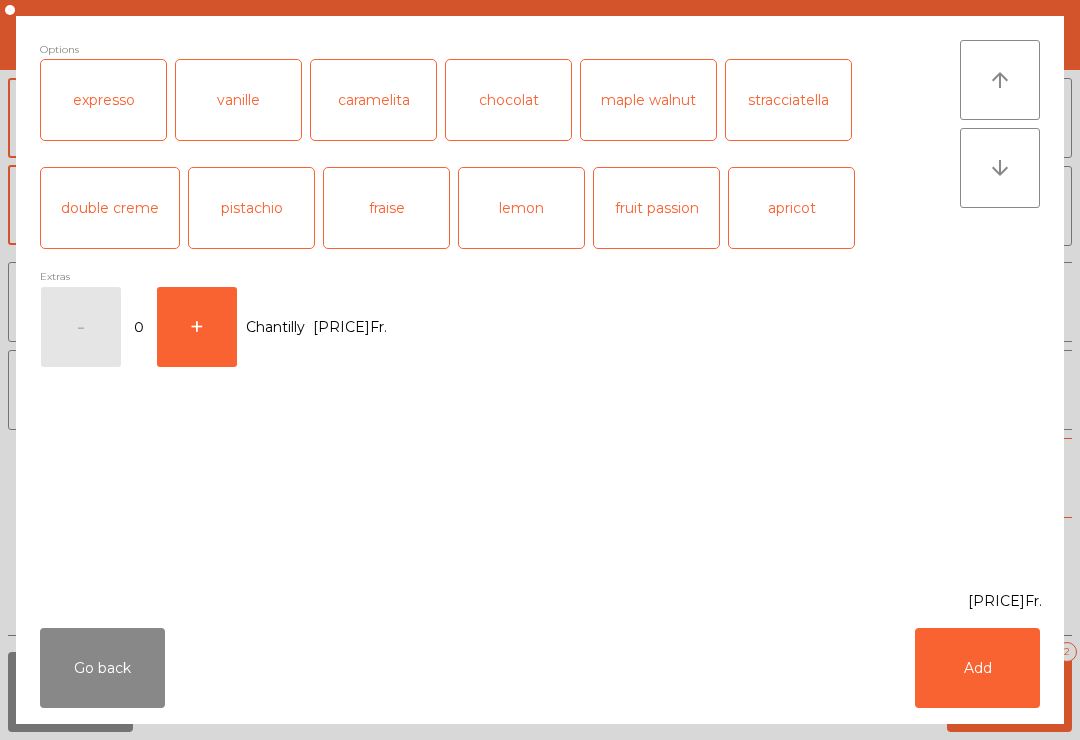 click on "lemon" 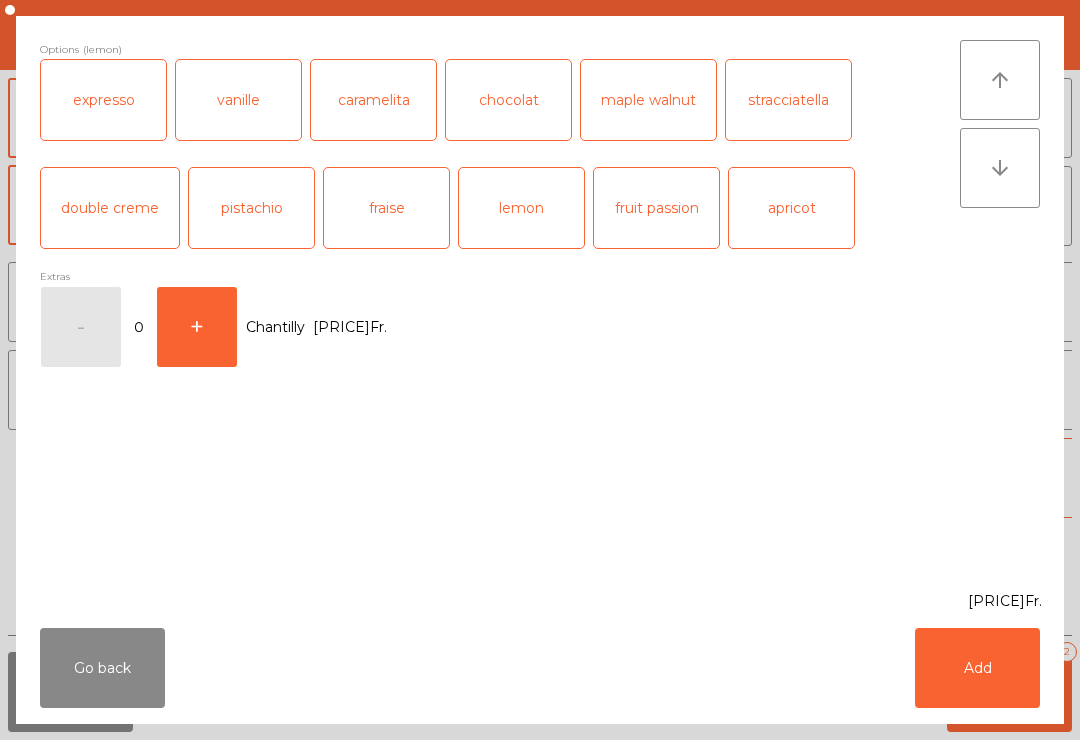 click on "Add" 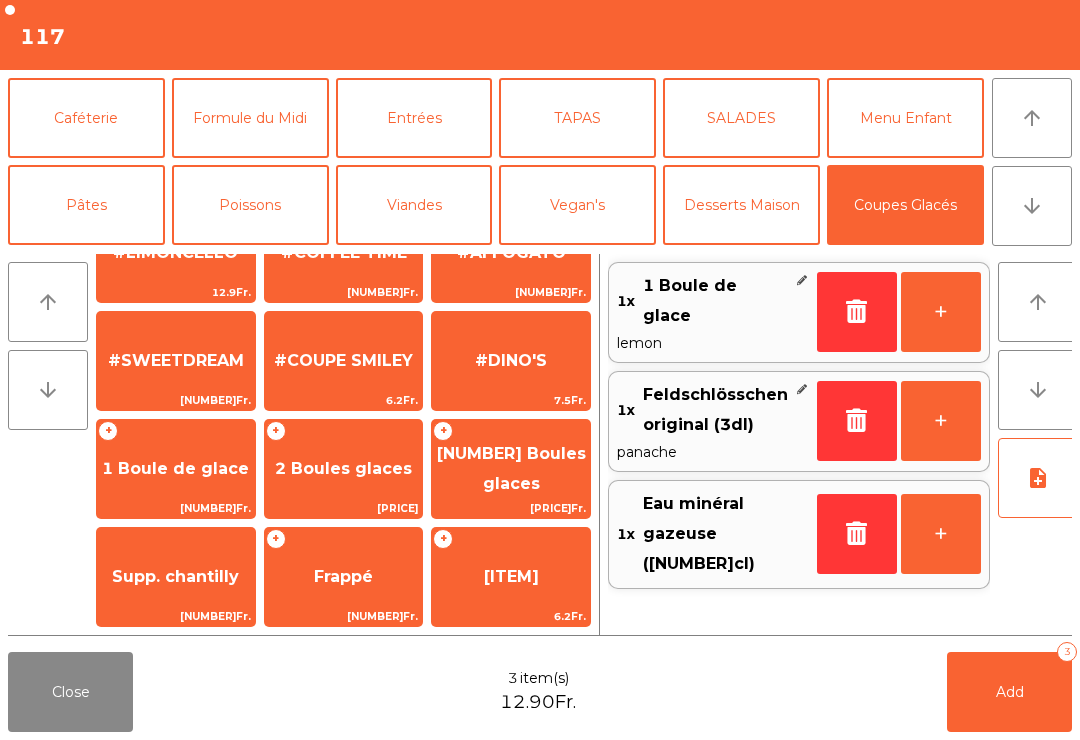 click on "Add   3" 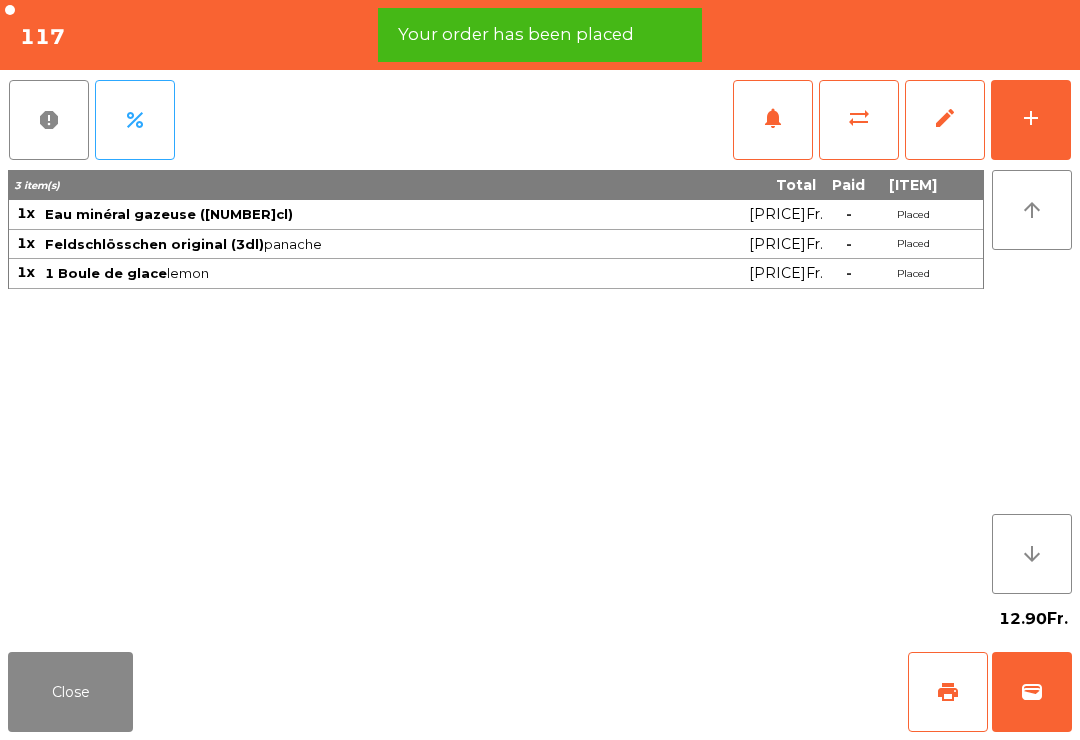 click on "print" 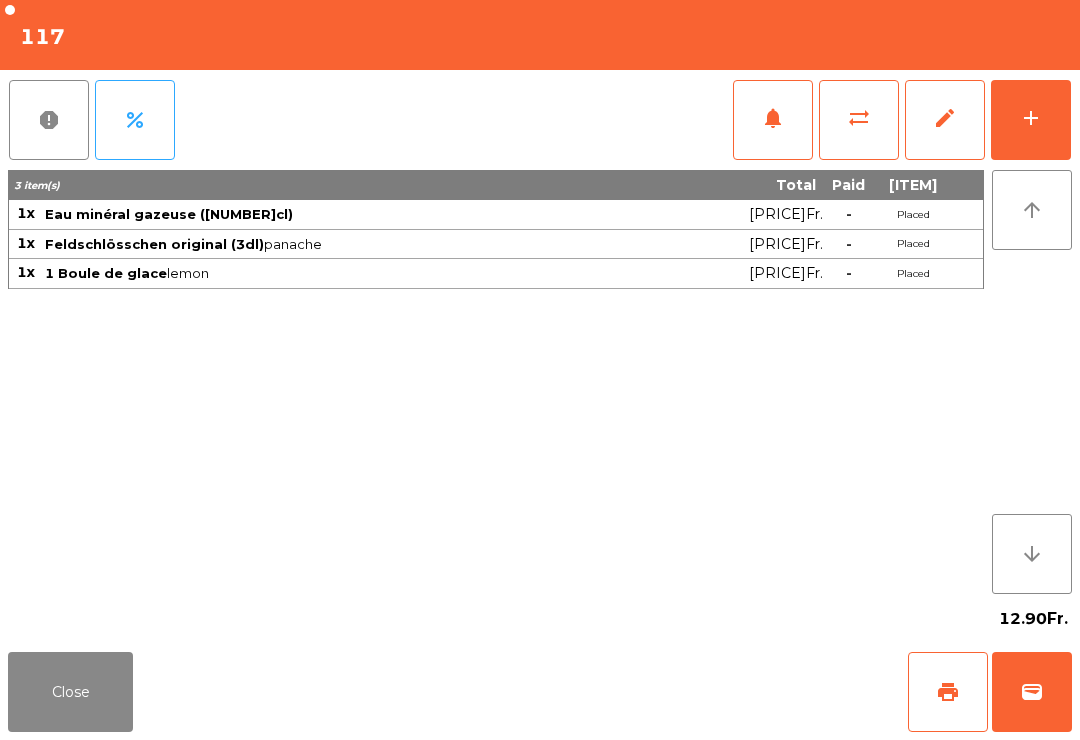 click on "add" 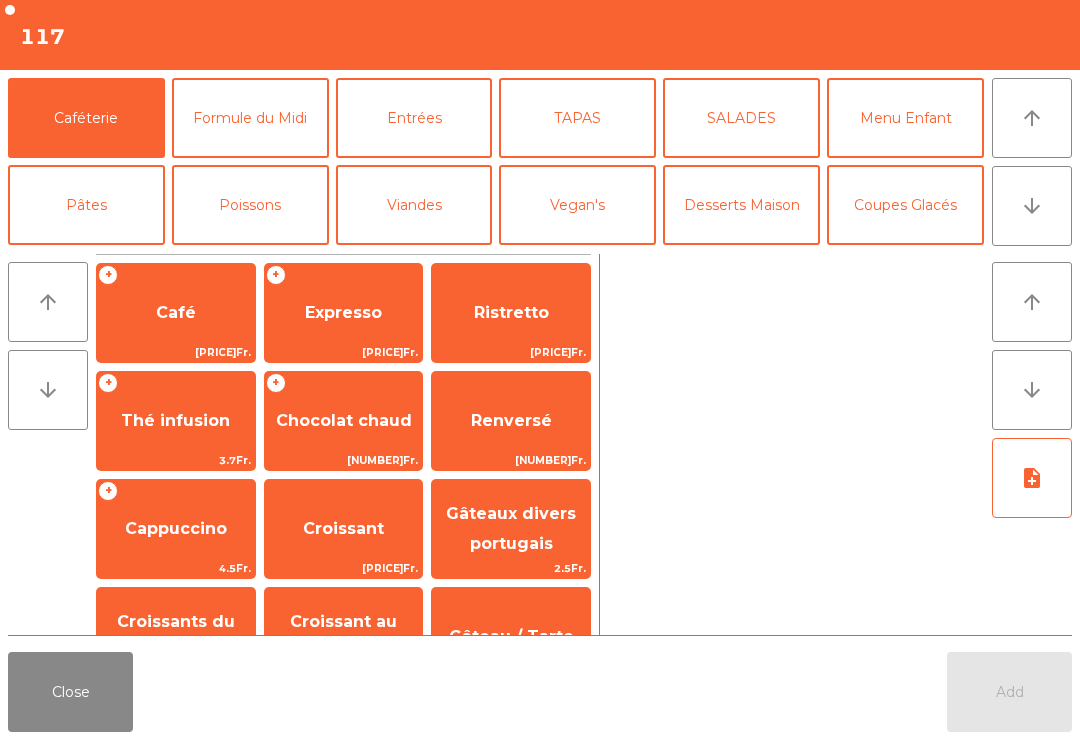 click on "arrow_downward" 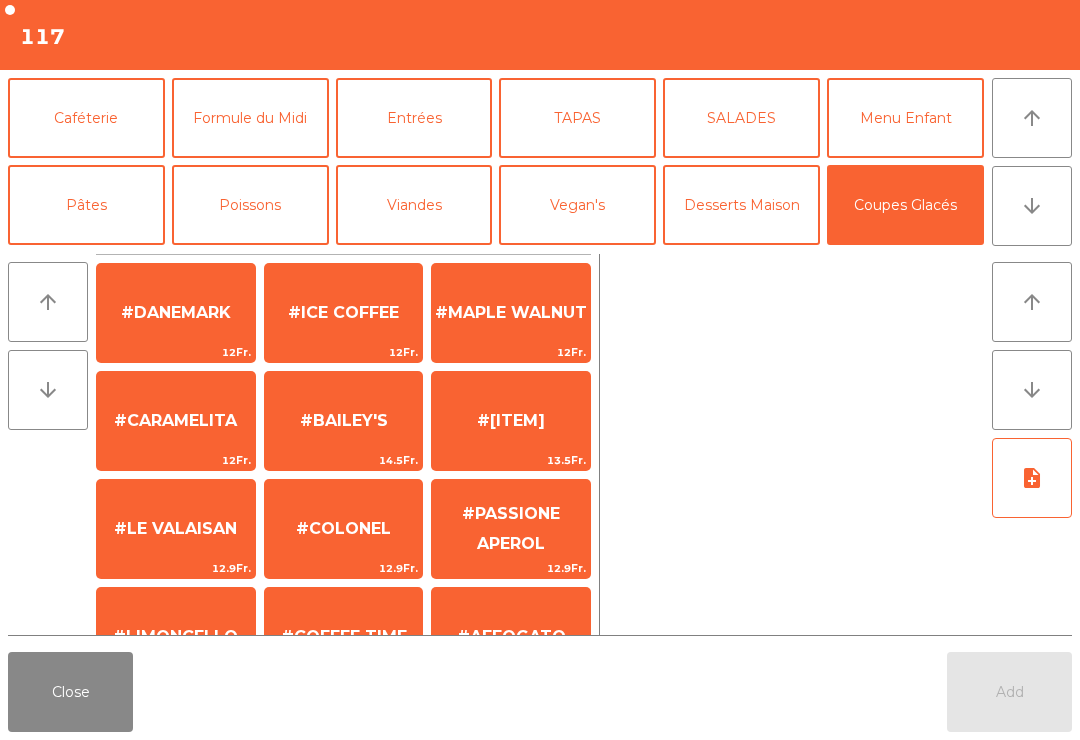 scroll, scrollTop: 53, scrollLeft: 0, axis: vertical 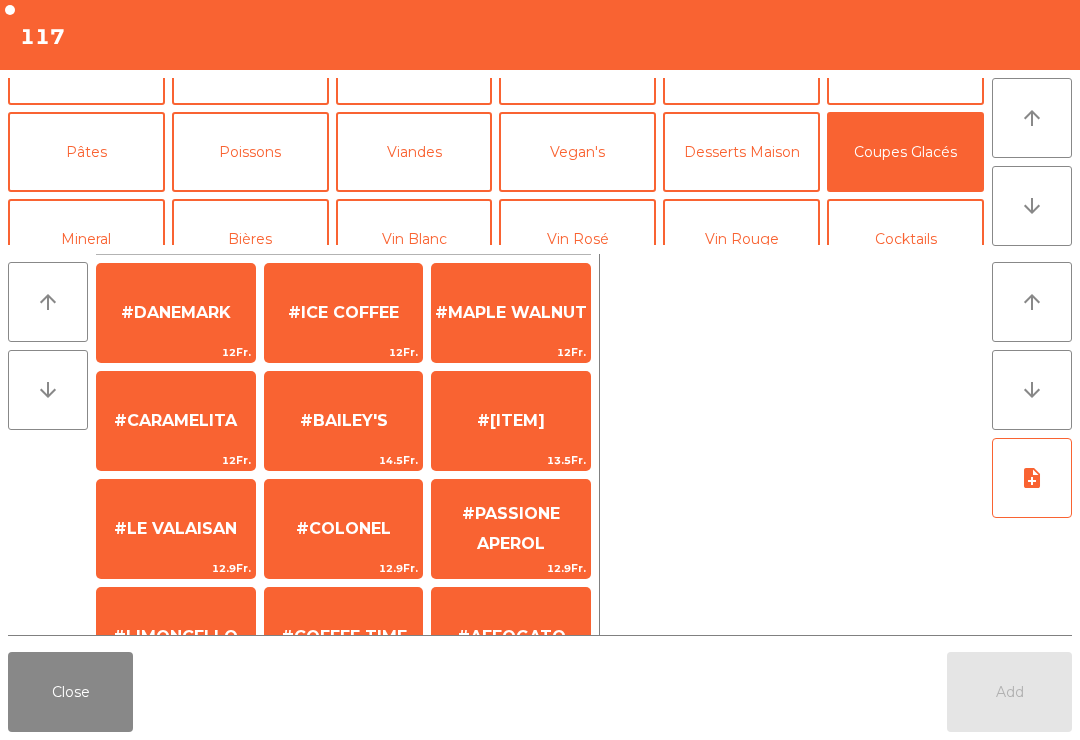 click on "#AFFOGATO" 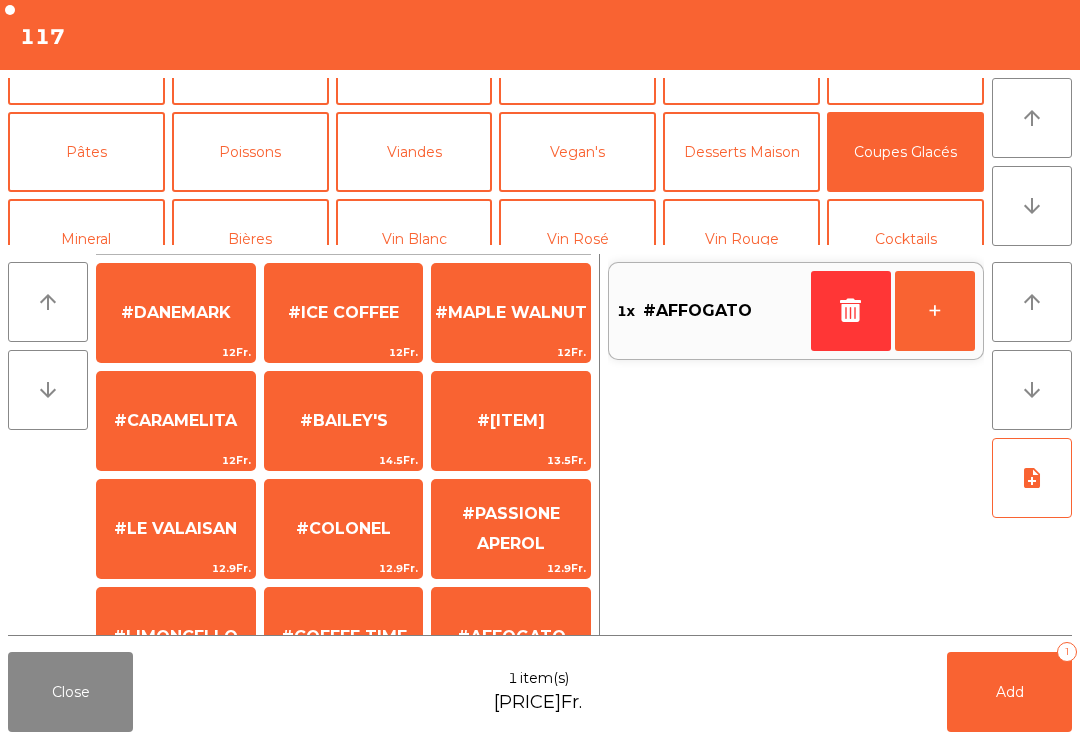 click on "Add   1" 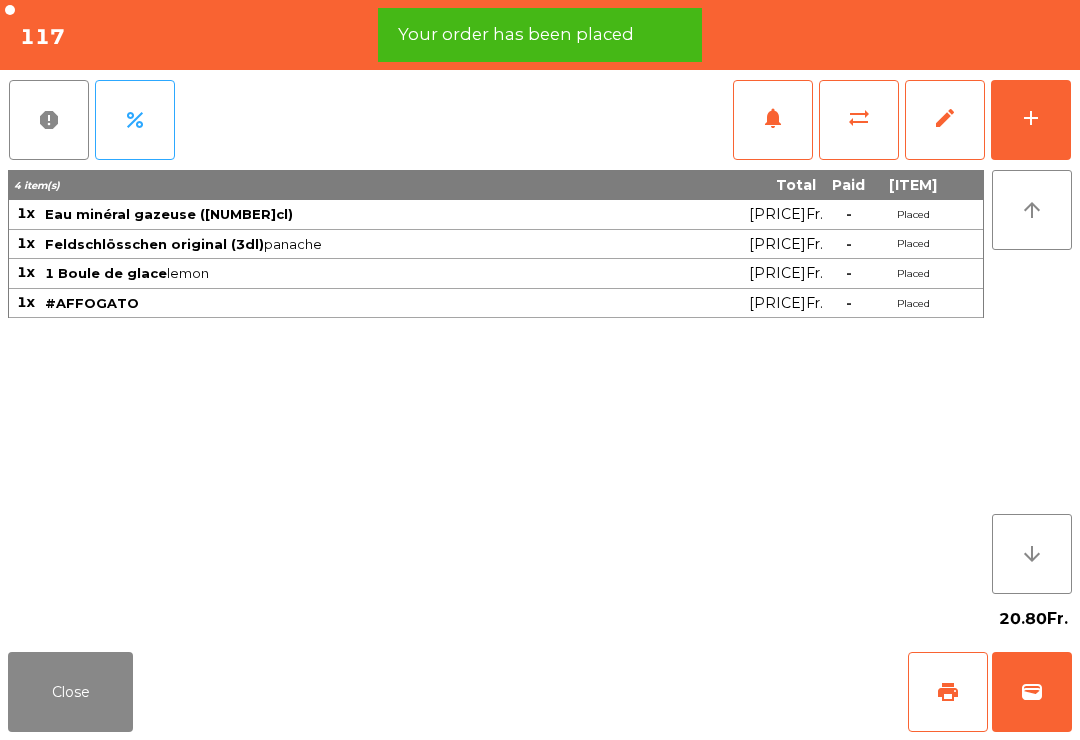 click on "#AFFOGATO" 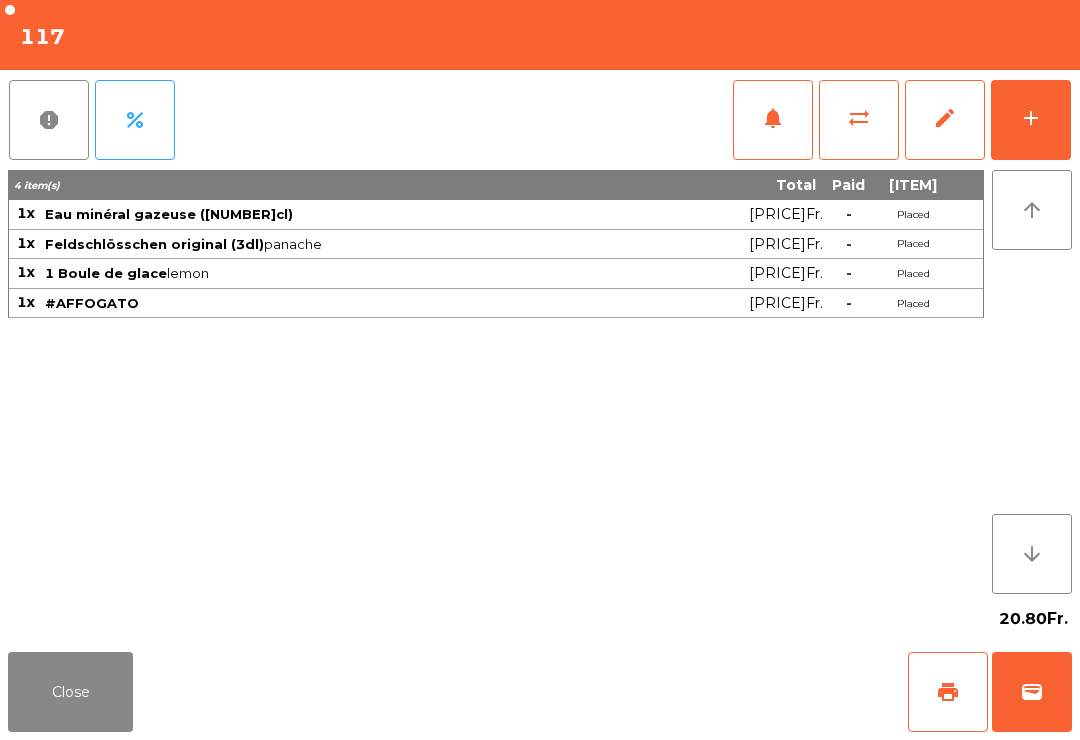 click on "sync_alt" 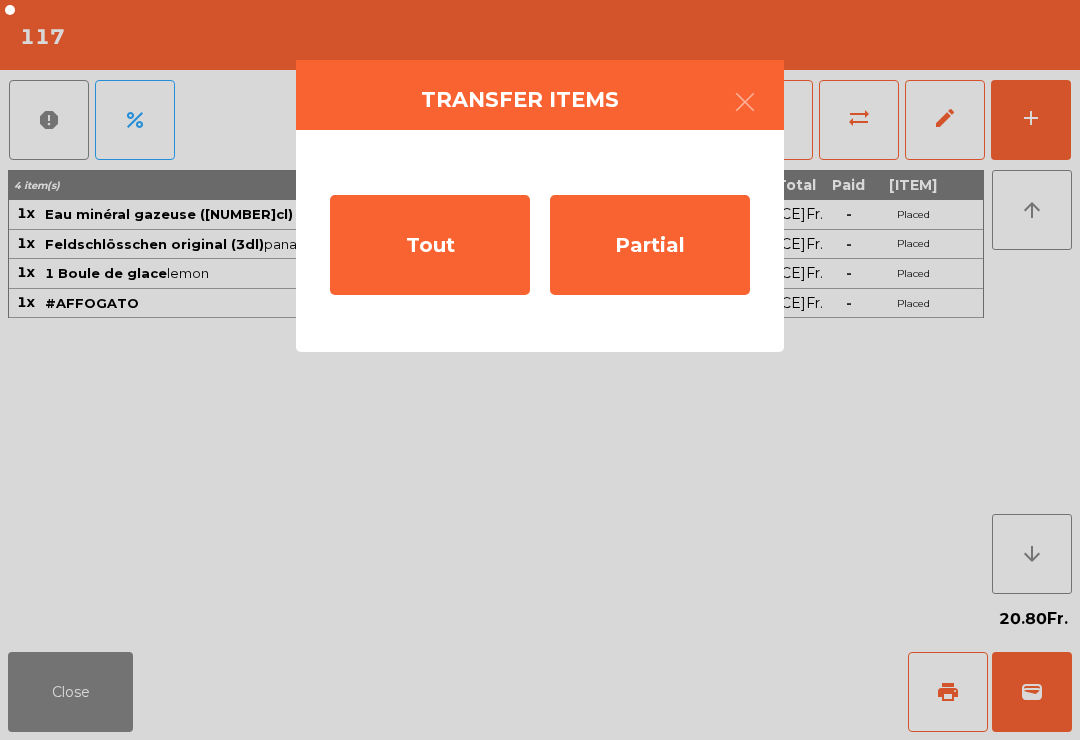 click on "Partial" 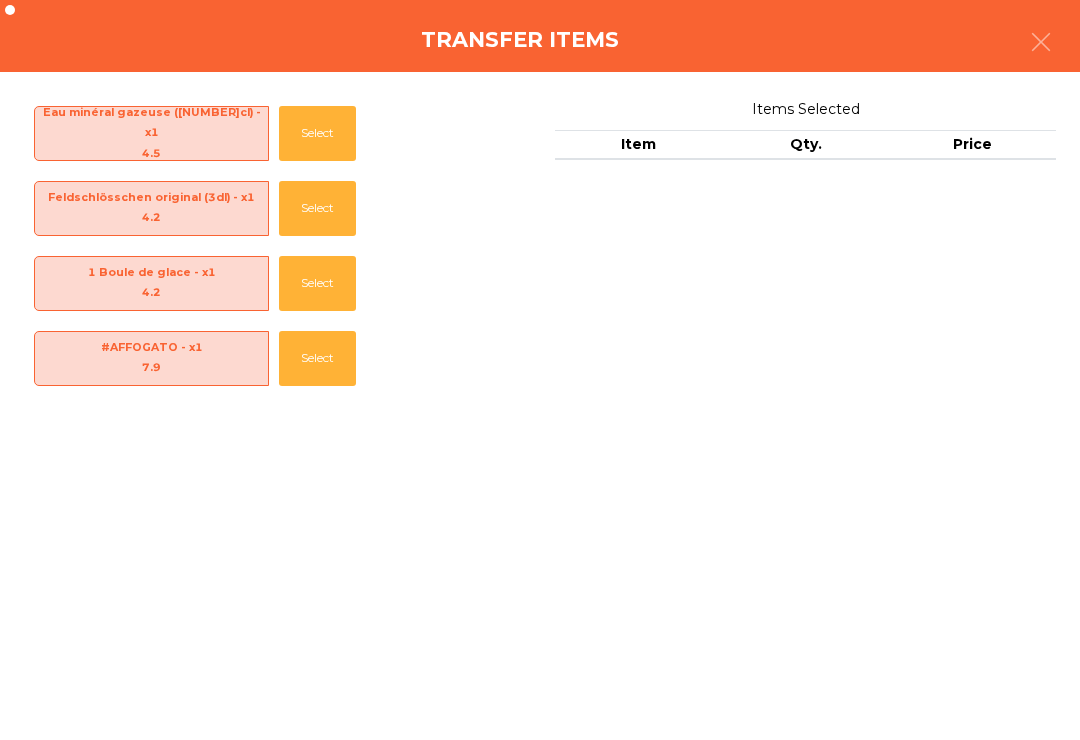 click on "Select" 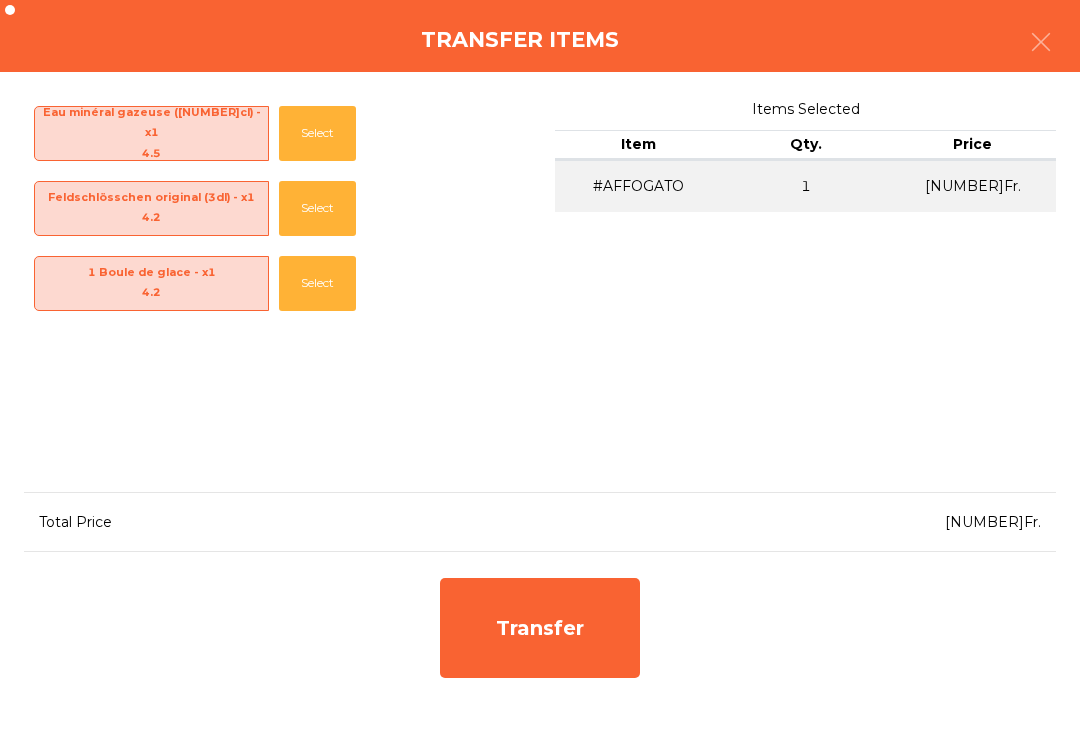 click on "Transfer" 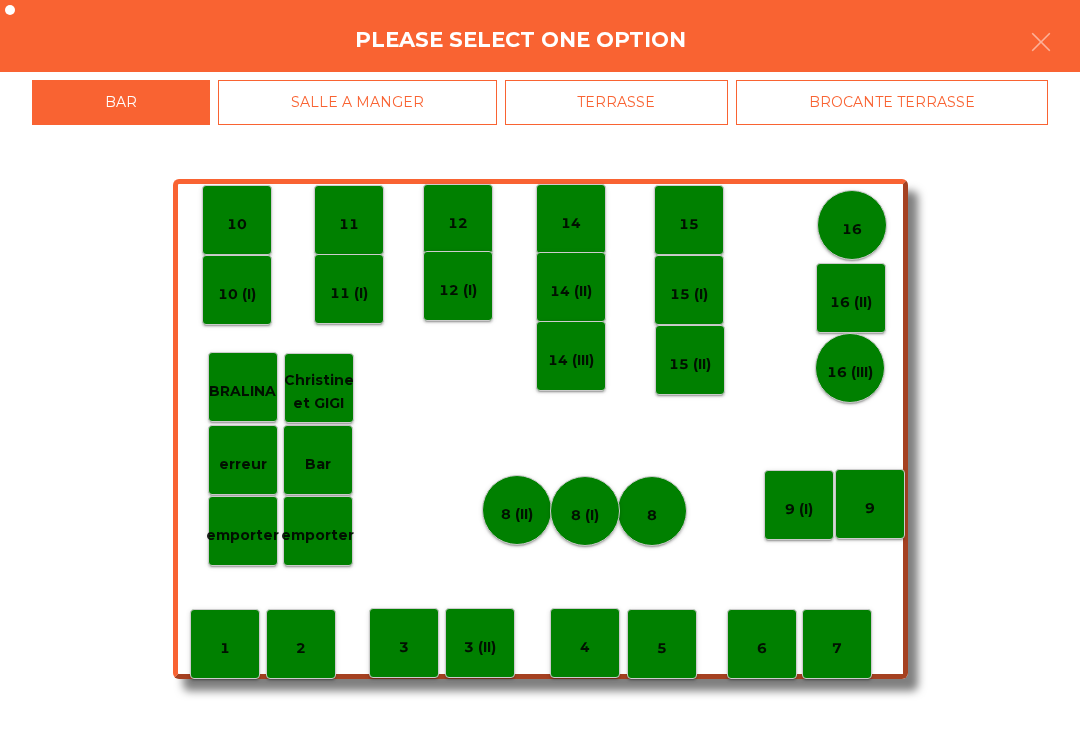 click on "erreur" 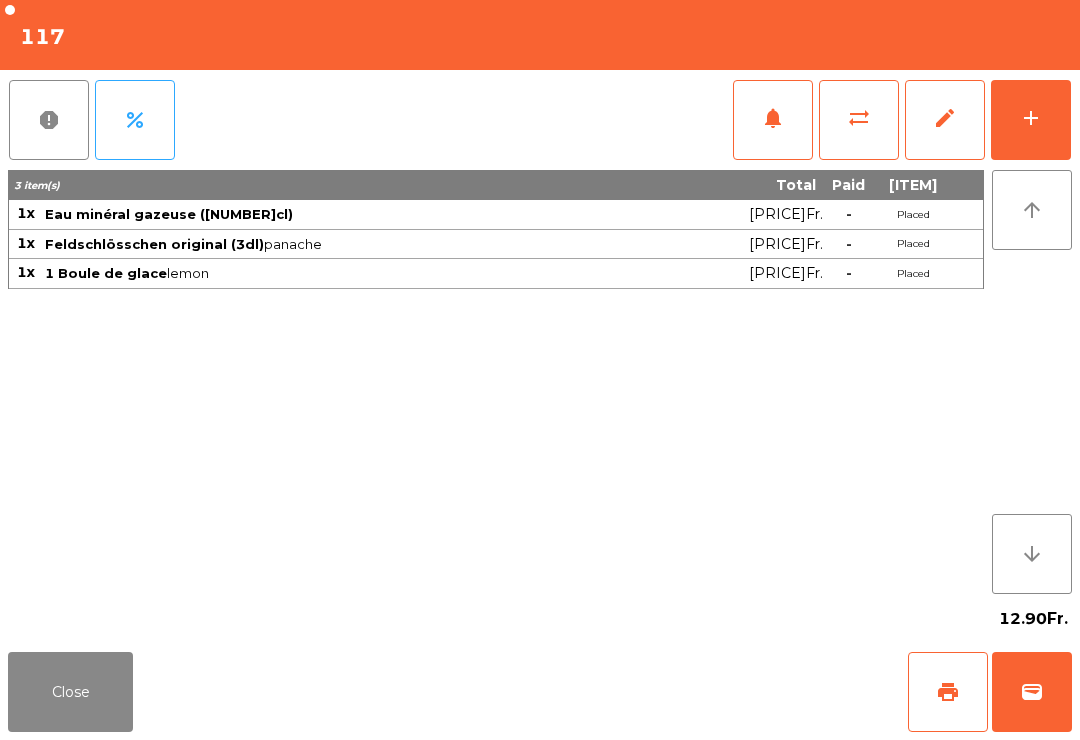 click on "add" 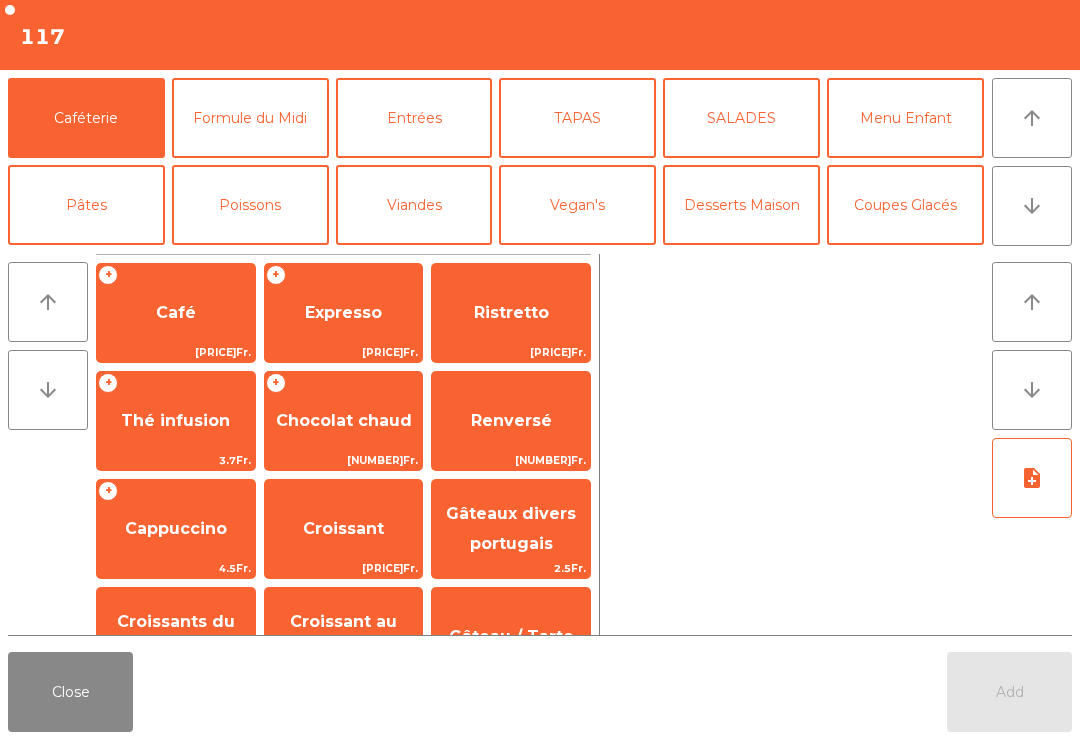 scroll, scrollTop: 159, scrollLeft: 0, axis: vertical 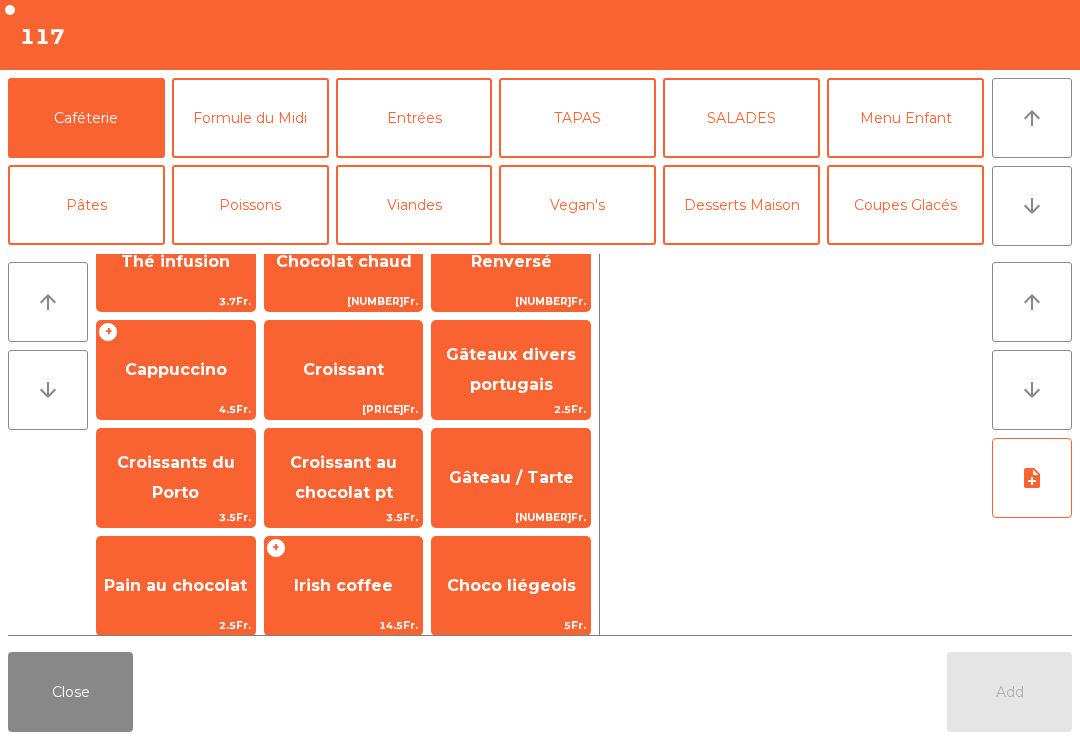 click on "Coupes Glacés" 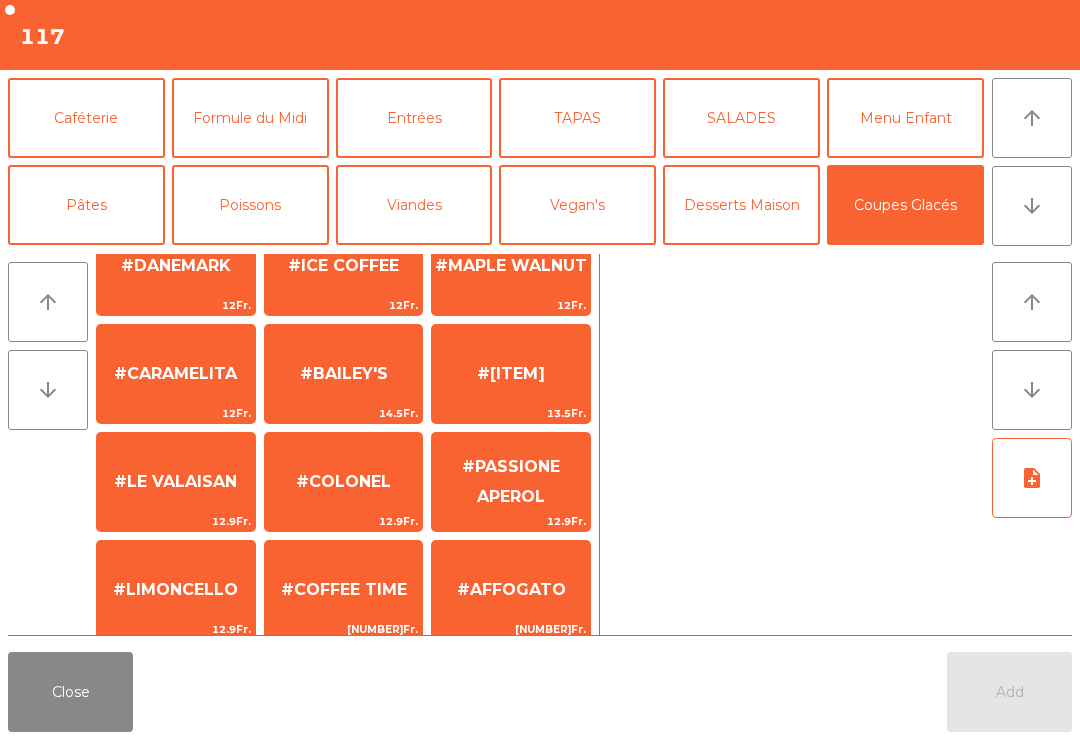 scroll, scrollTop: 342, scrollLeft: 0, axis: vertical 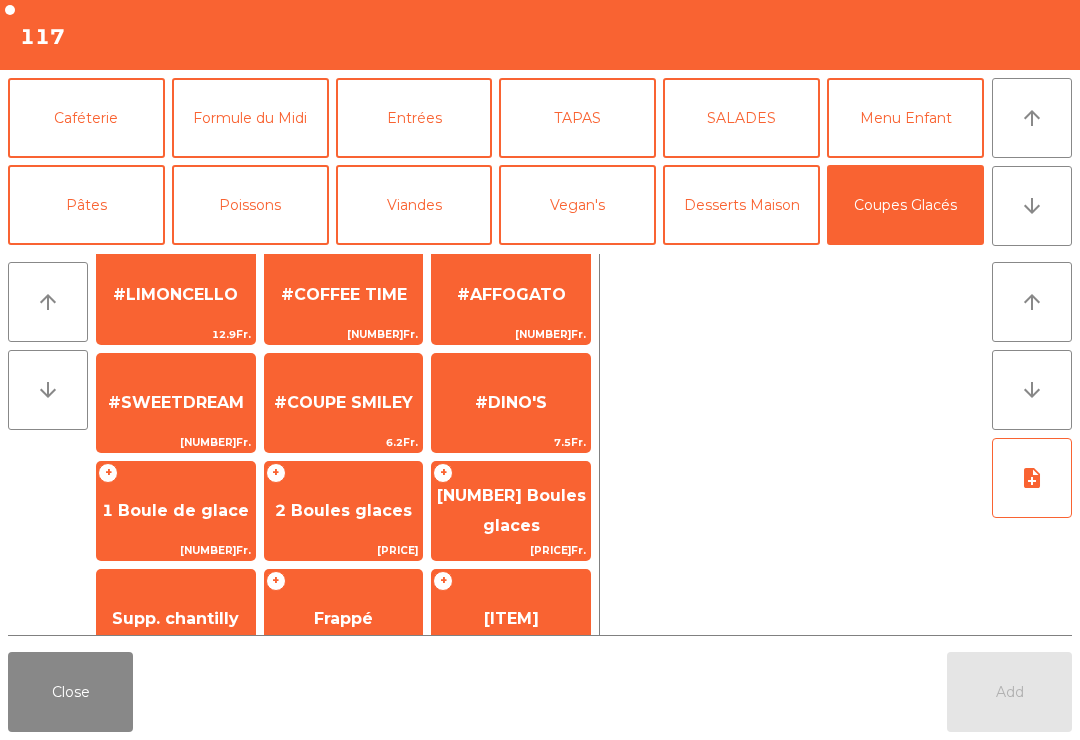 click on "#SWEETDREAM" 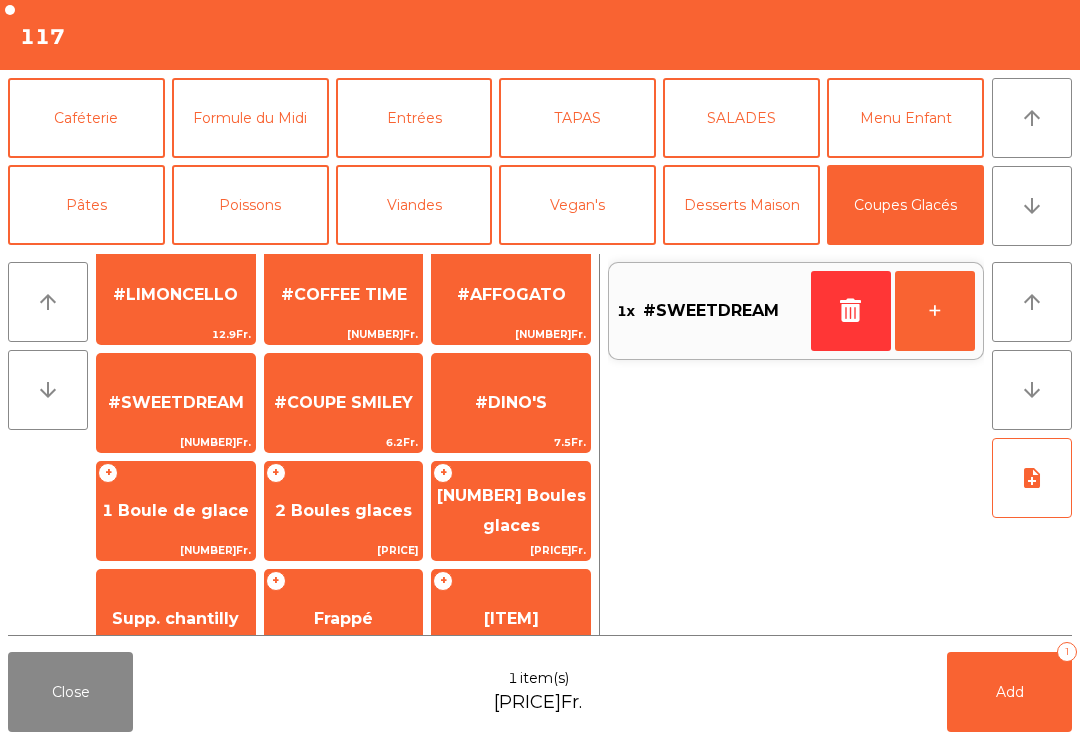 click on "Add   1" 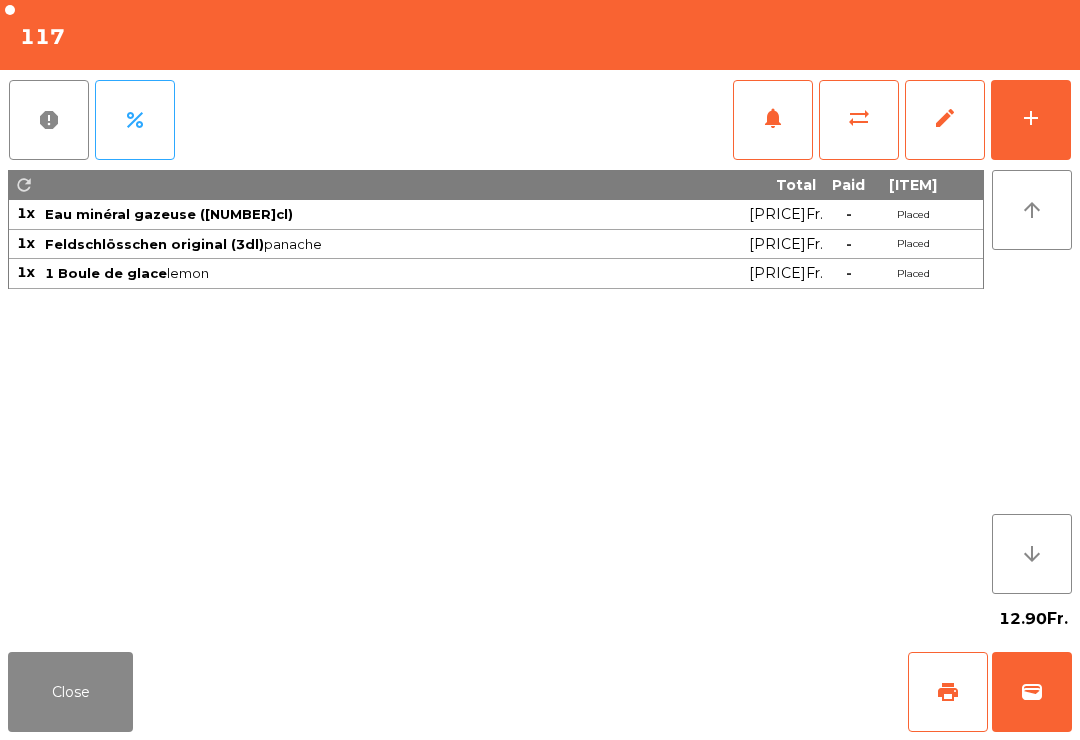 click on "print" 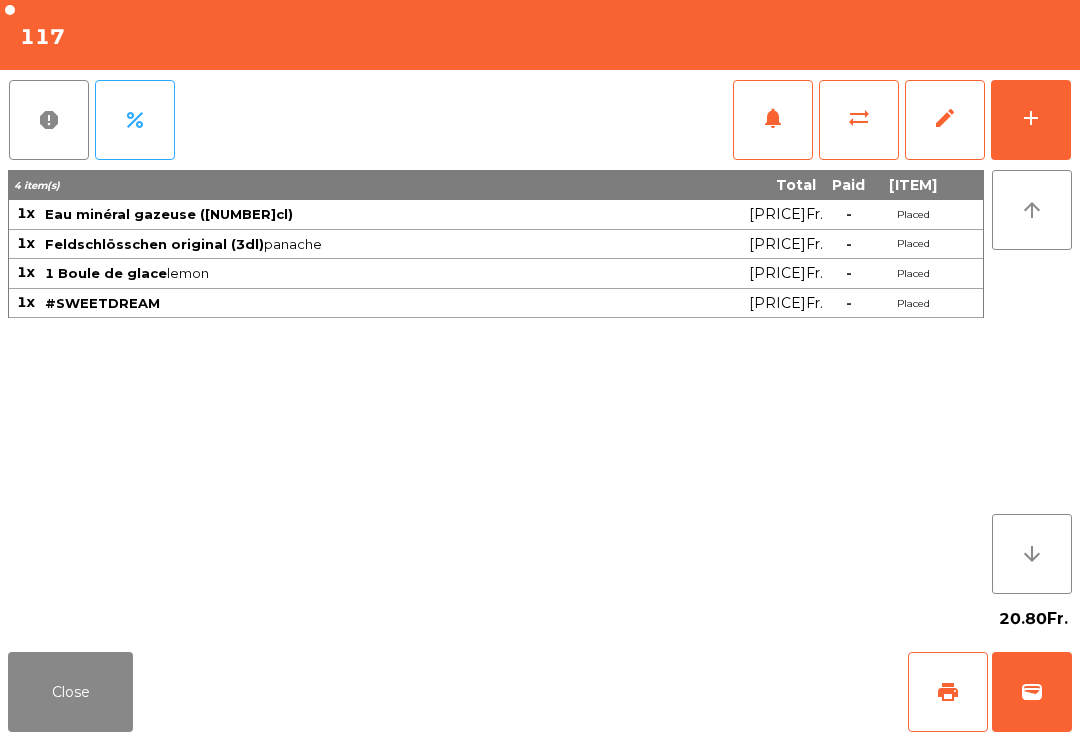 click on "Close" 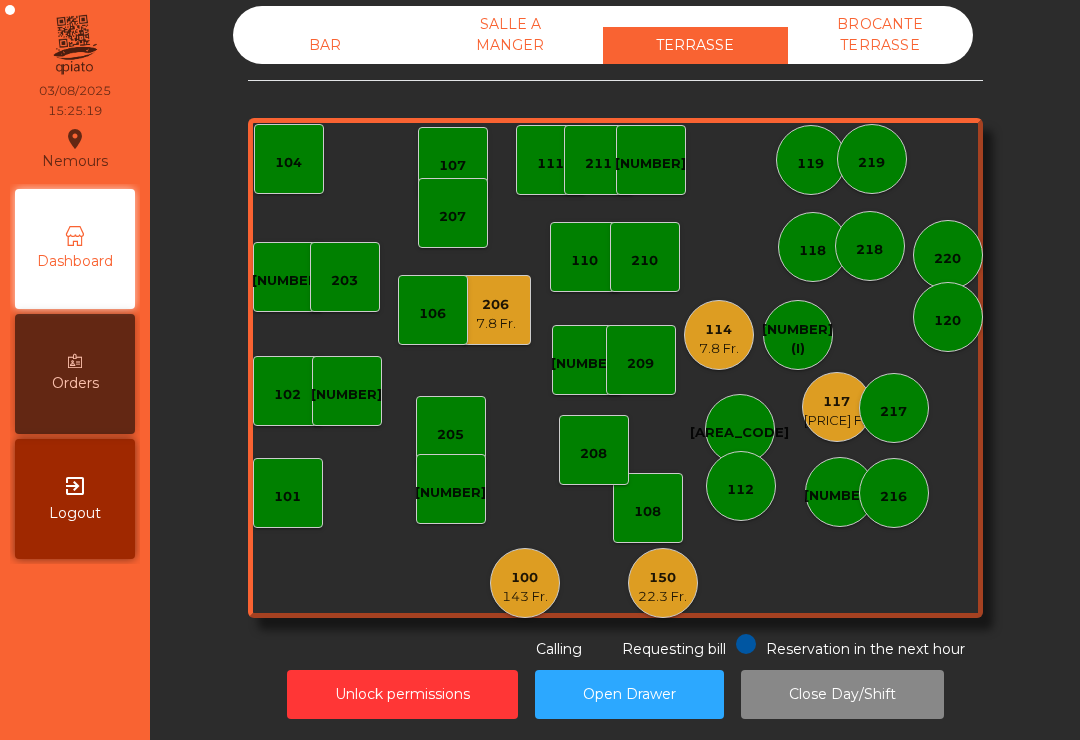 click on "119" 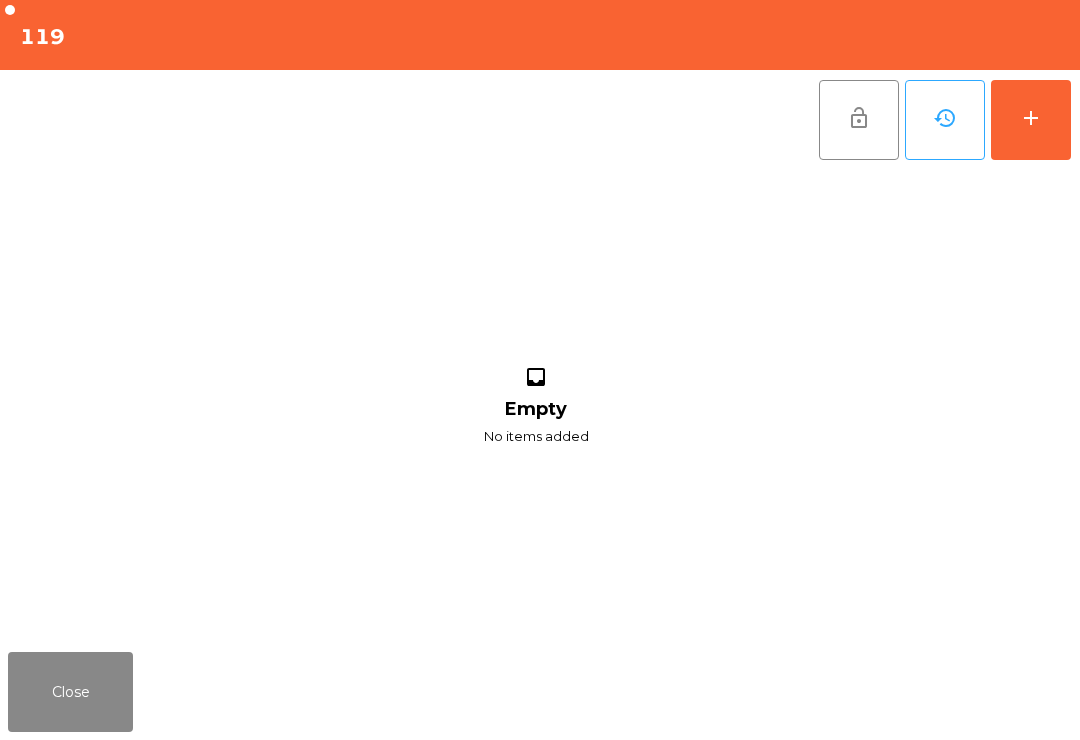 click on "add" 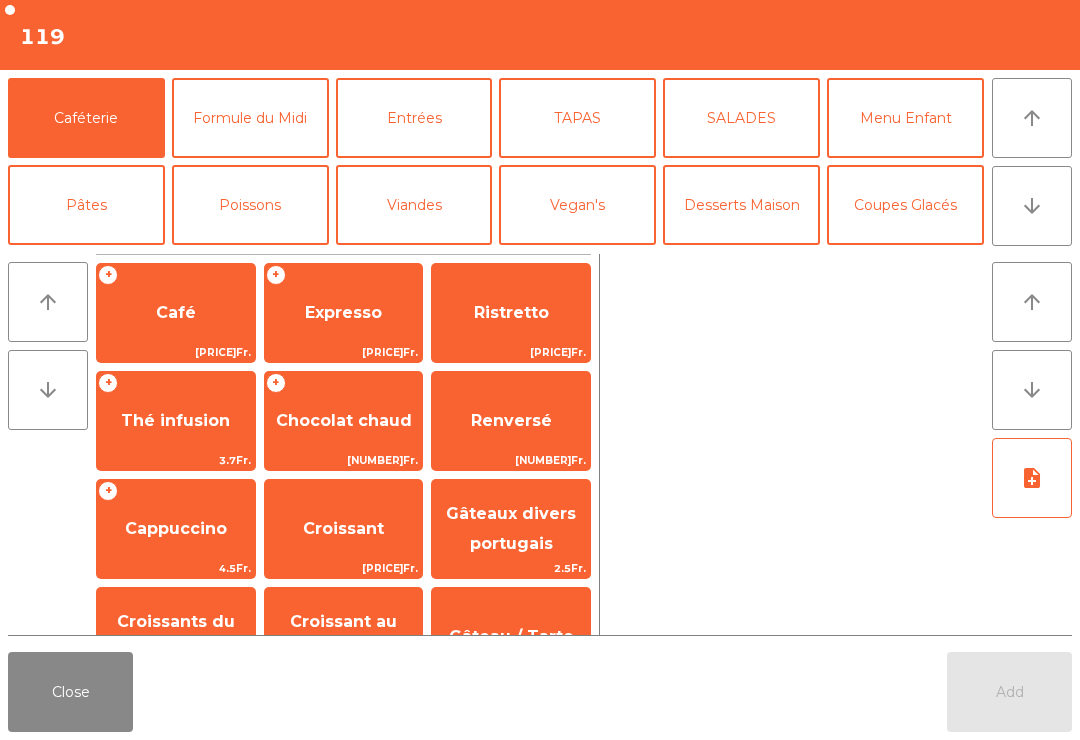 click on "arrow_downward" 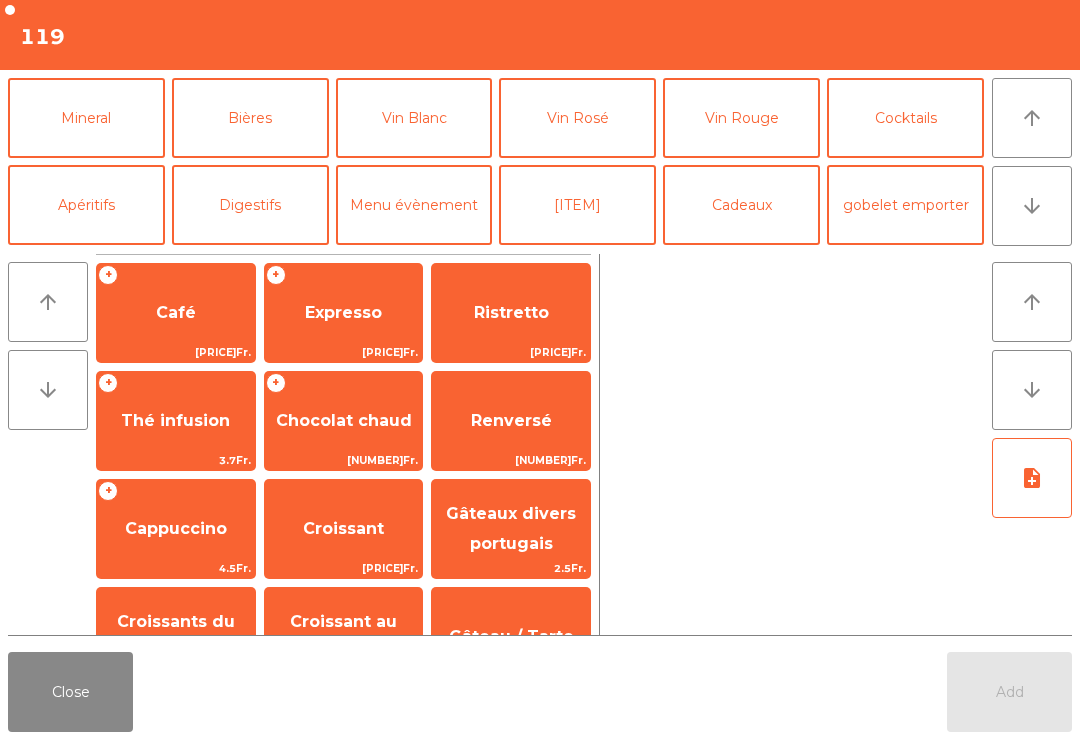 click on "Cocktails" 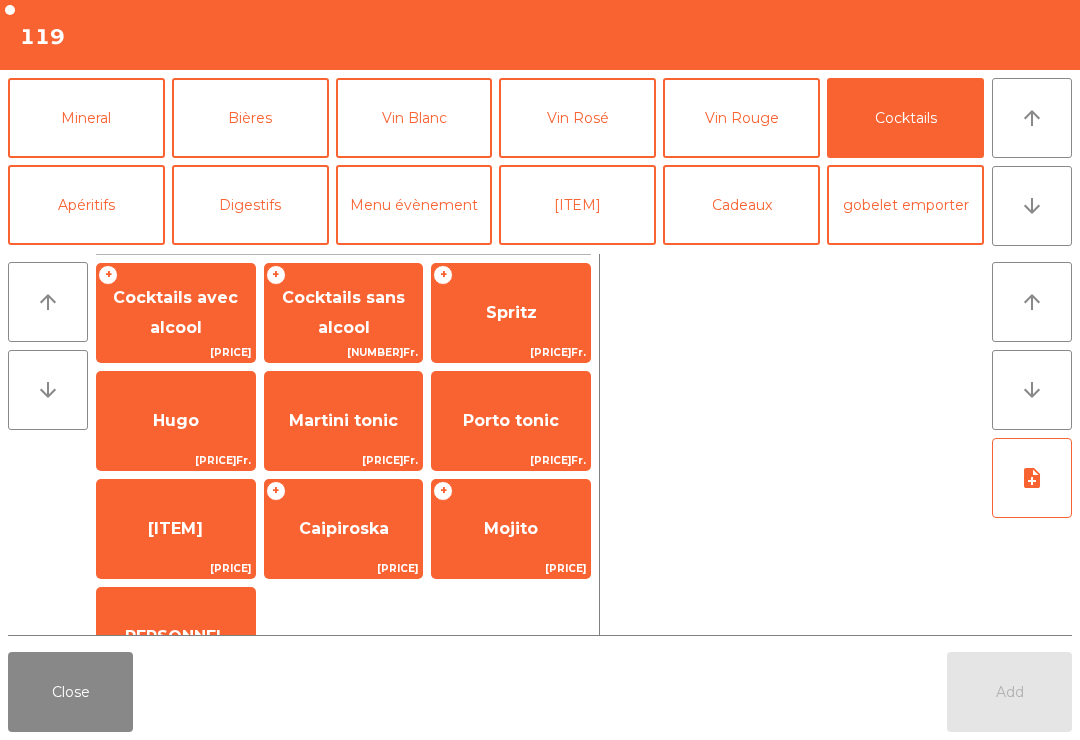 click on "arrow_upward" 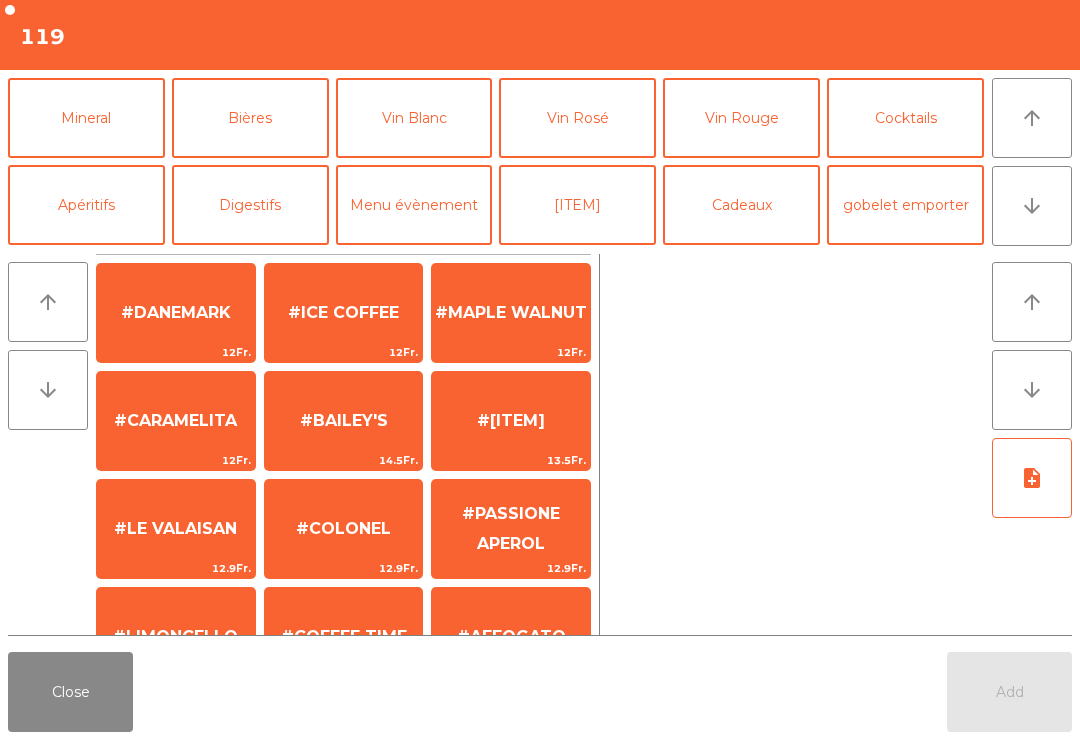 scroll, scrollTop: 0, scrollLeft: 0, axis: both 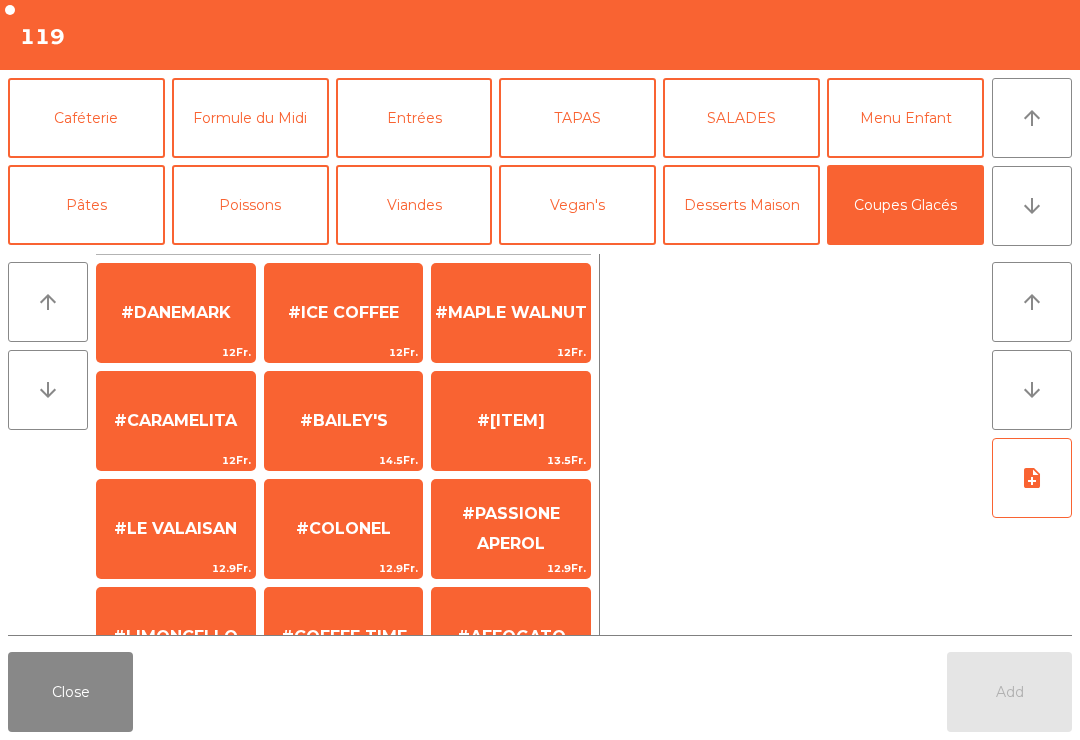 click on "#DANEMARK" 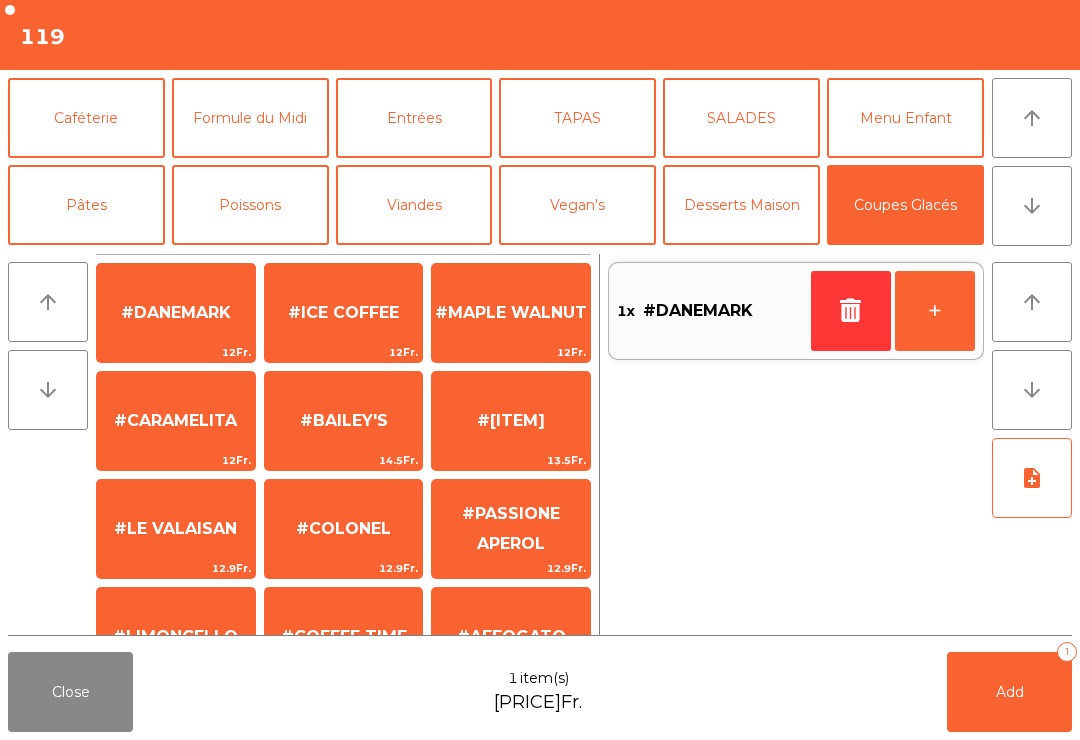scroll, scrollTop: 195, scrollLeft: 0, axis: vertical 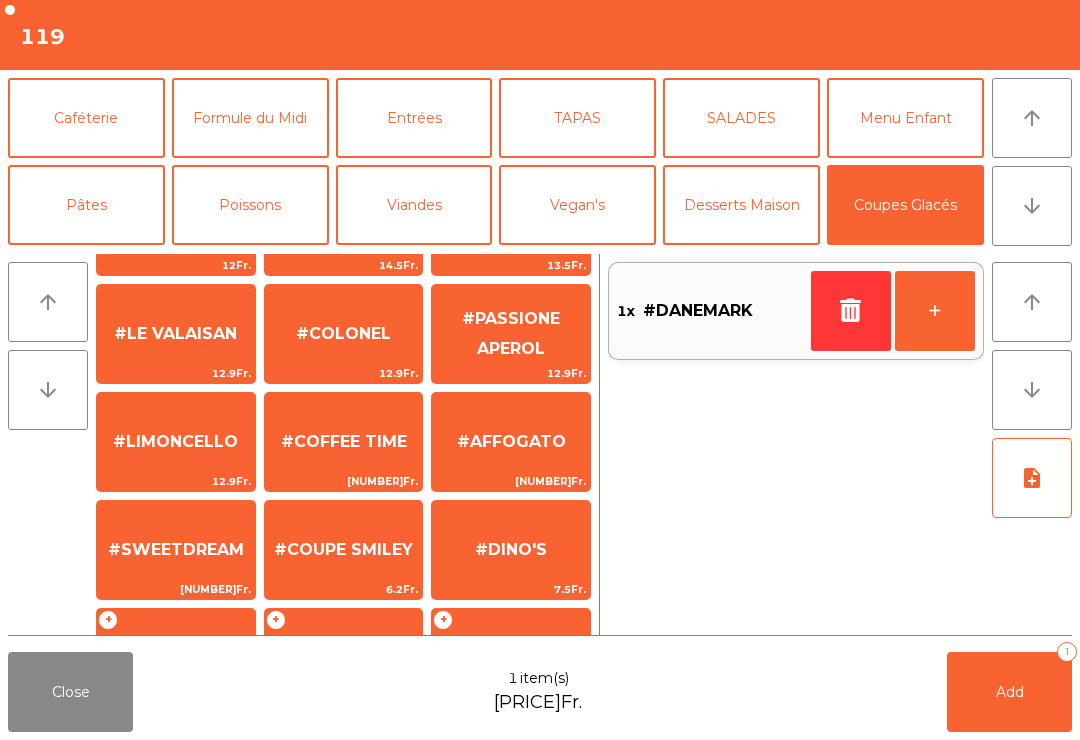 click on "#SWEETDREAM" 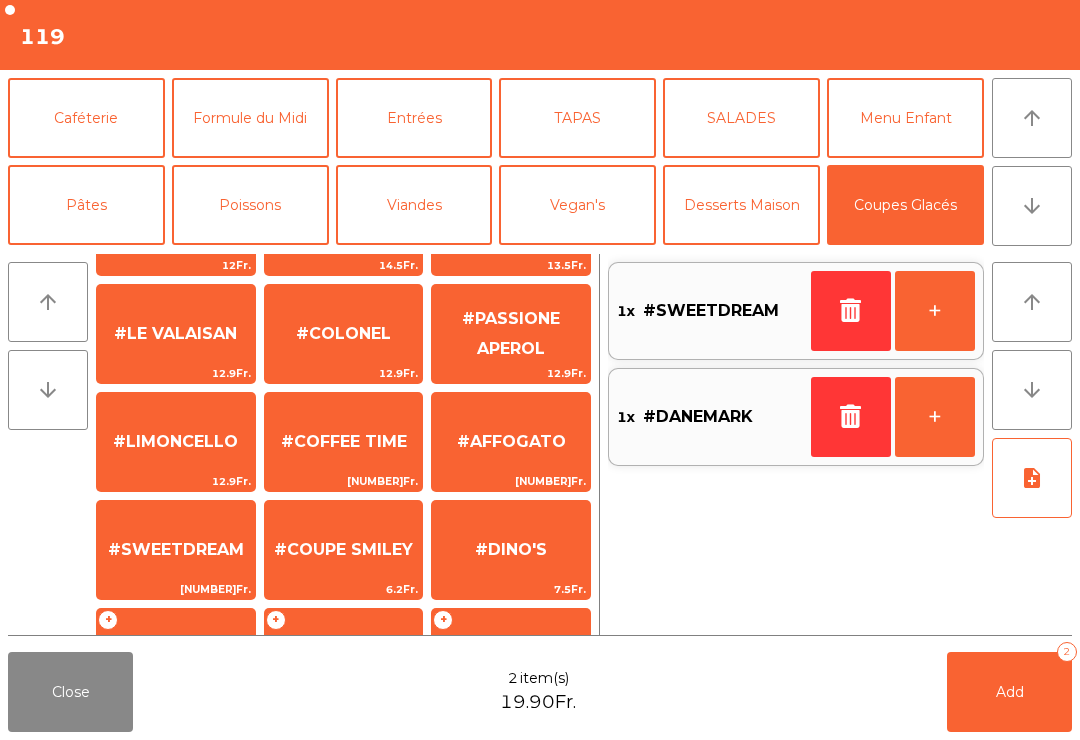 click on "arrow_downward" 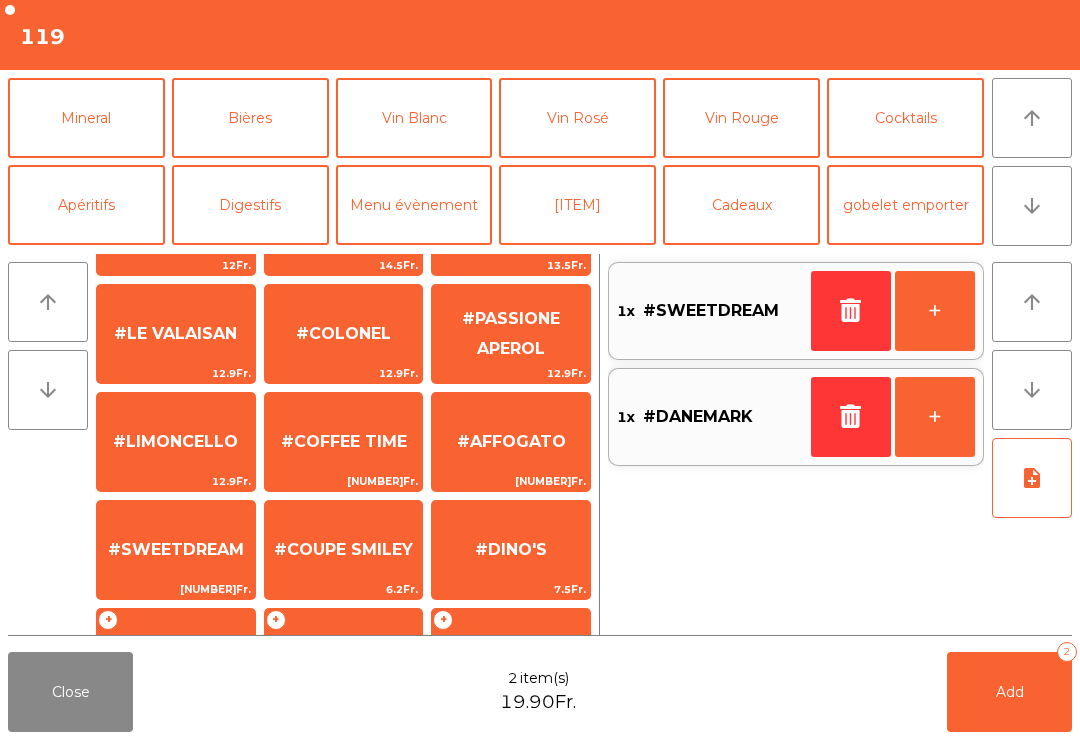 click on "Bières" 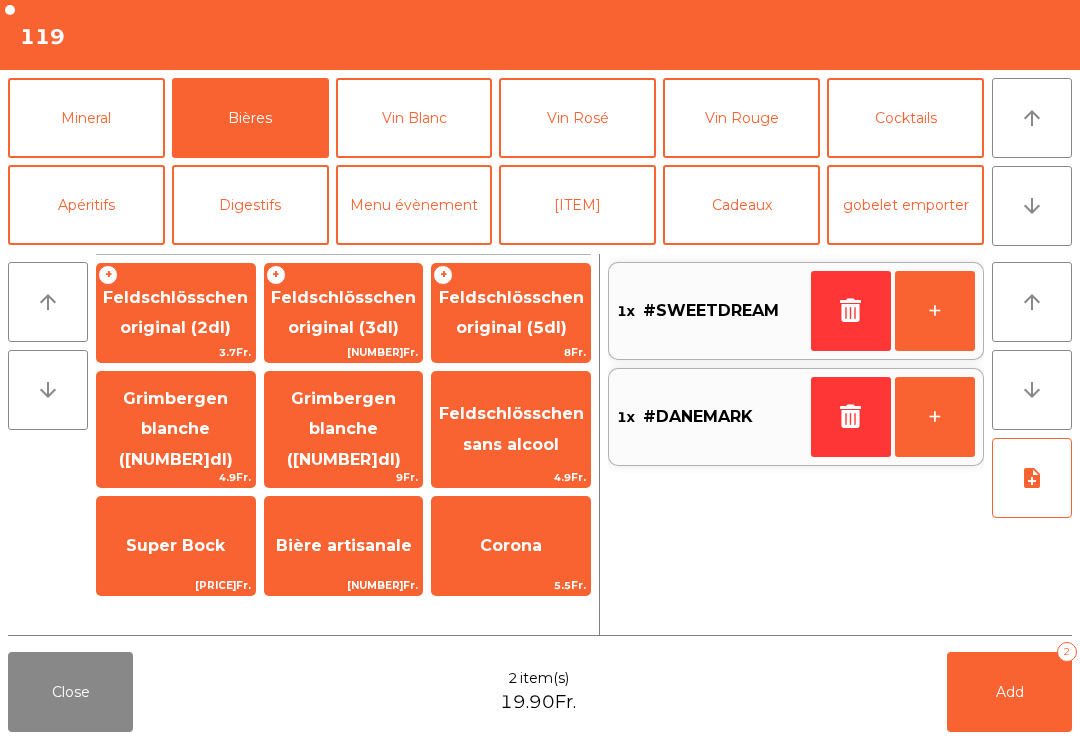 click on "Feldschlösschen original (3dl)" 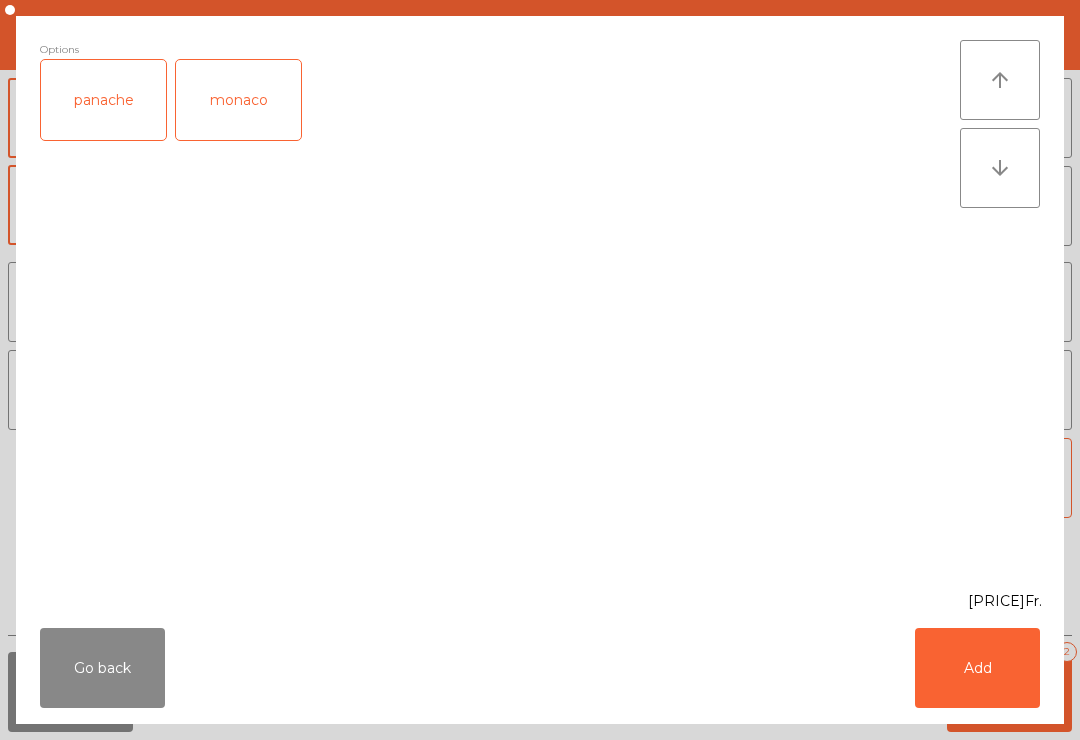 click on "panache" 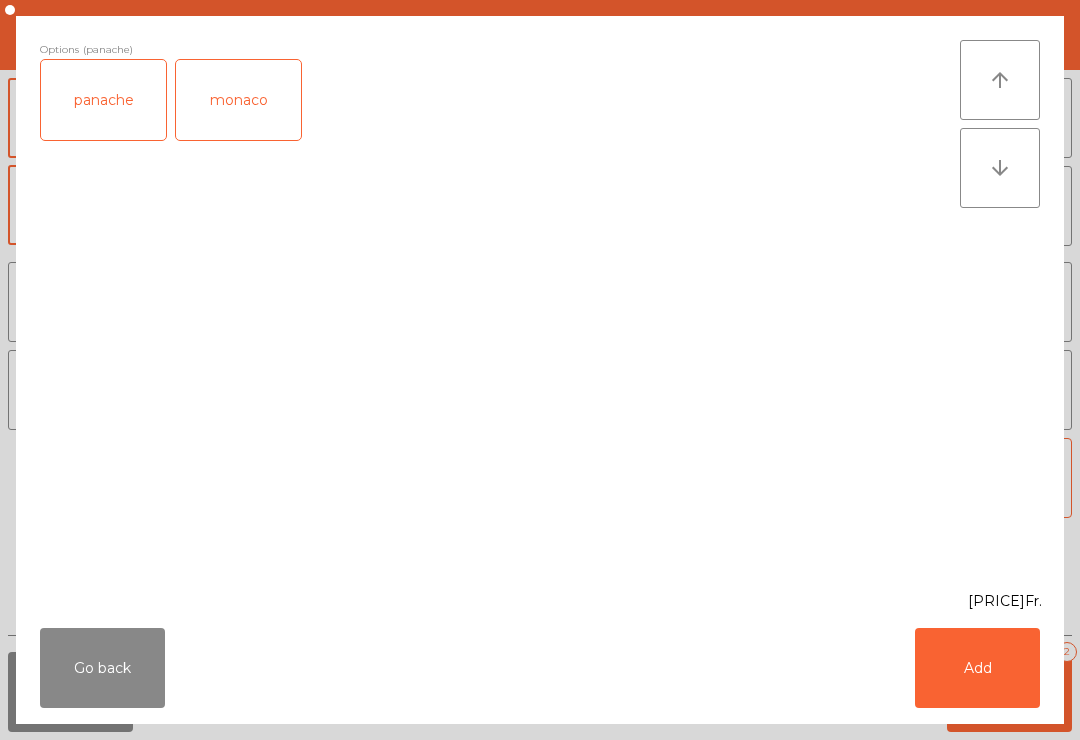 click on "Add" 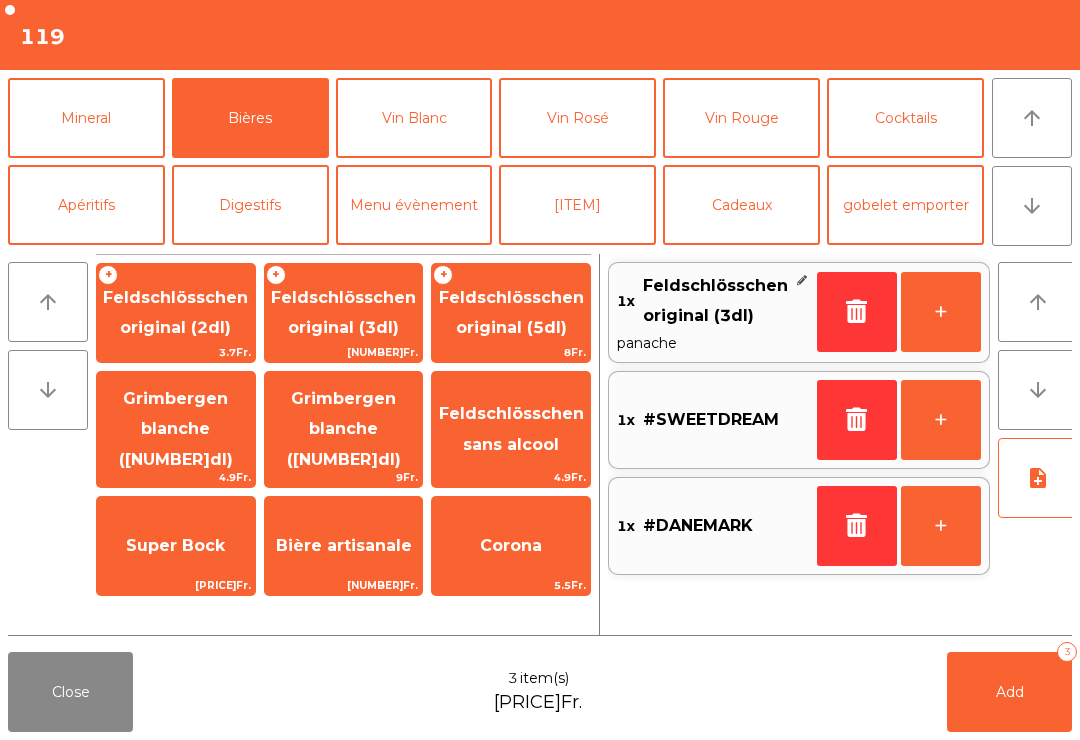 scroll, scrollTop: 0, scrollLeft: 0, axis: both 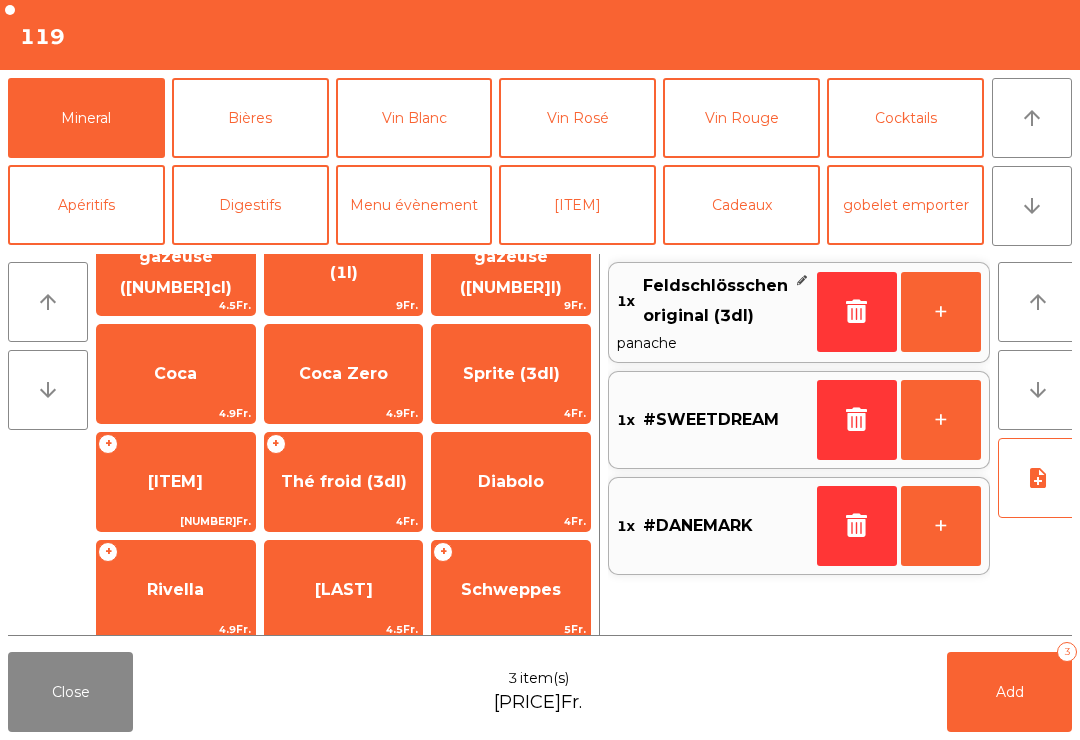 click on "Rivella" 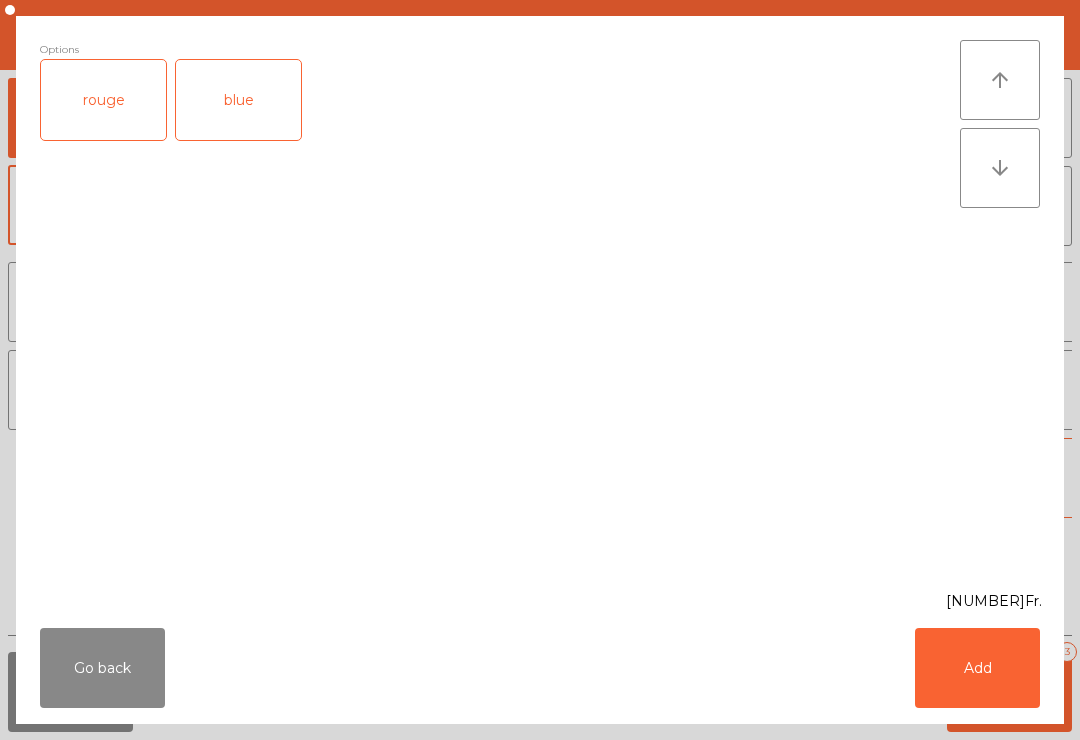 click on "rouge" 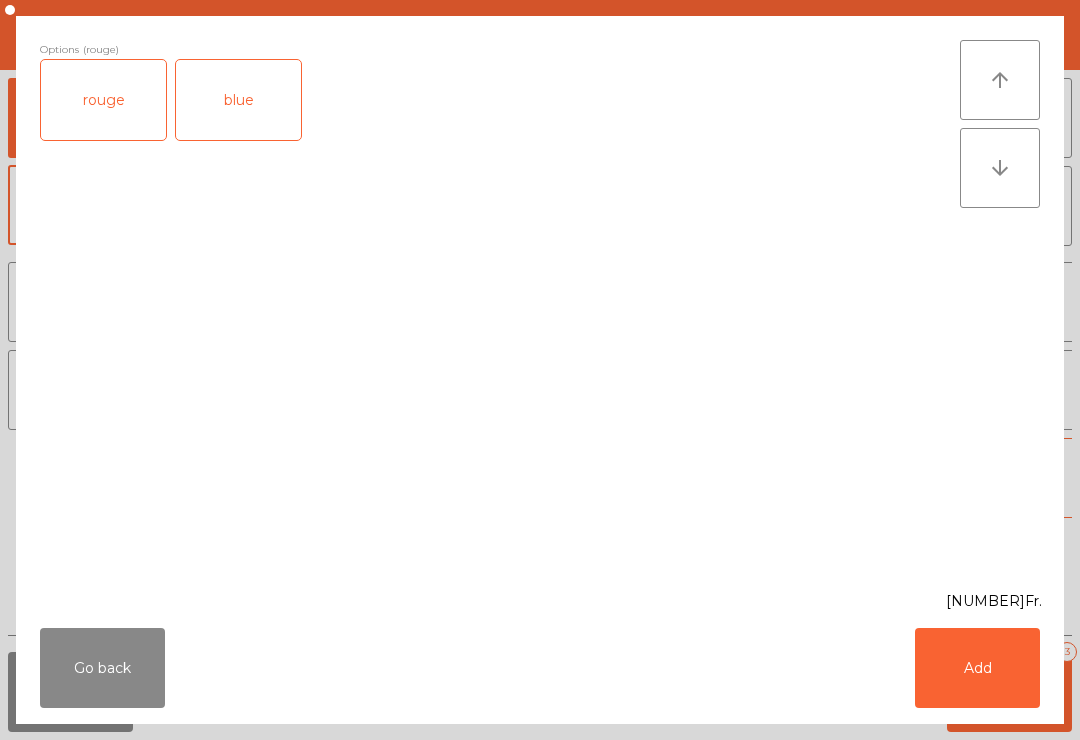 scroll, scrollTop: 304, scrollLeft: 0, axis: vertical 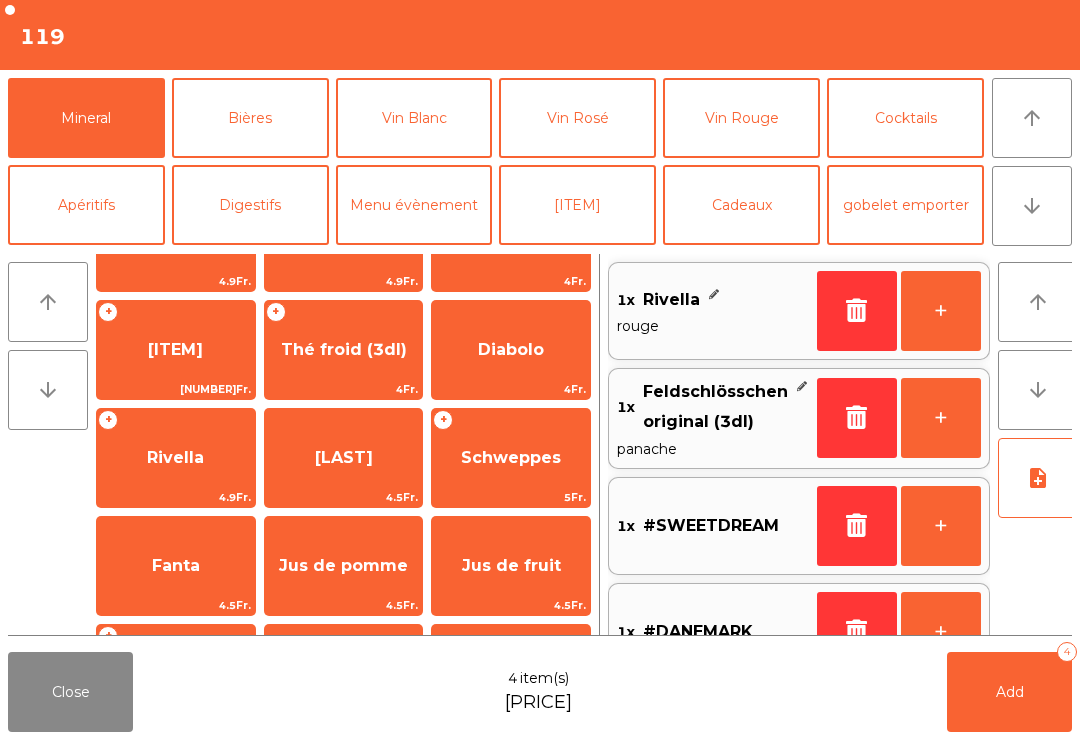 click on "Add   4" 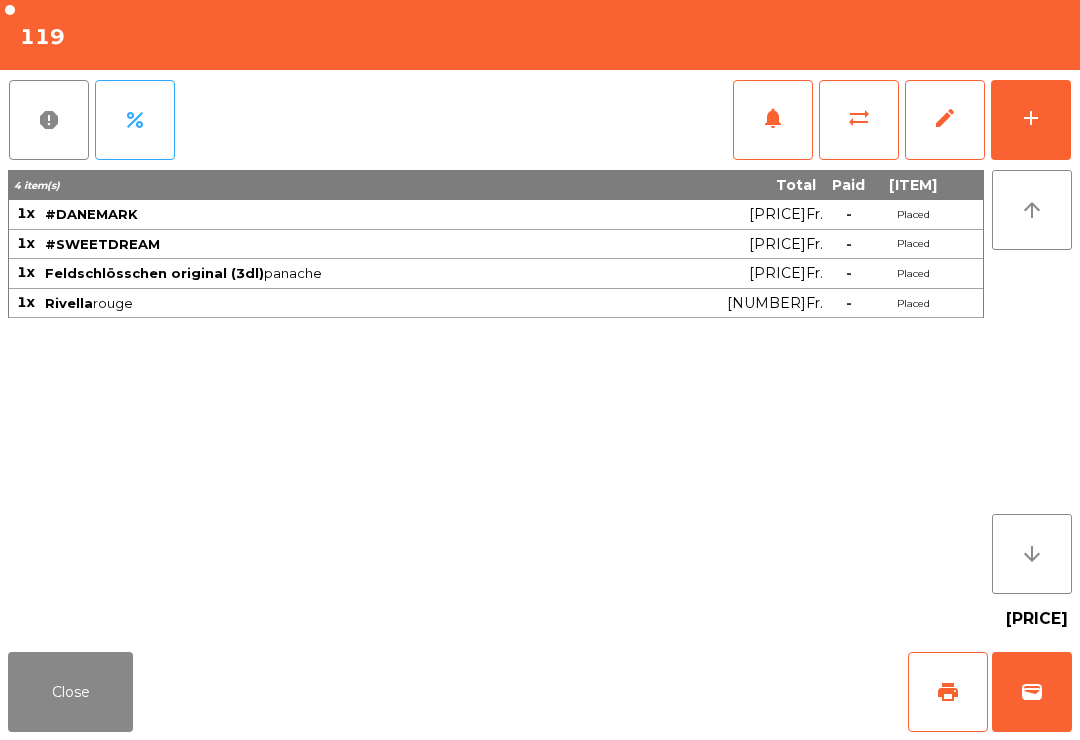 click on "print" 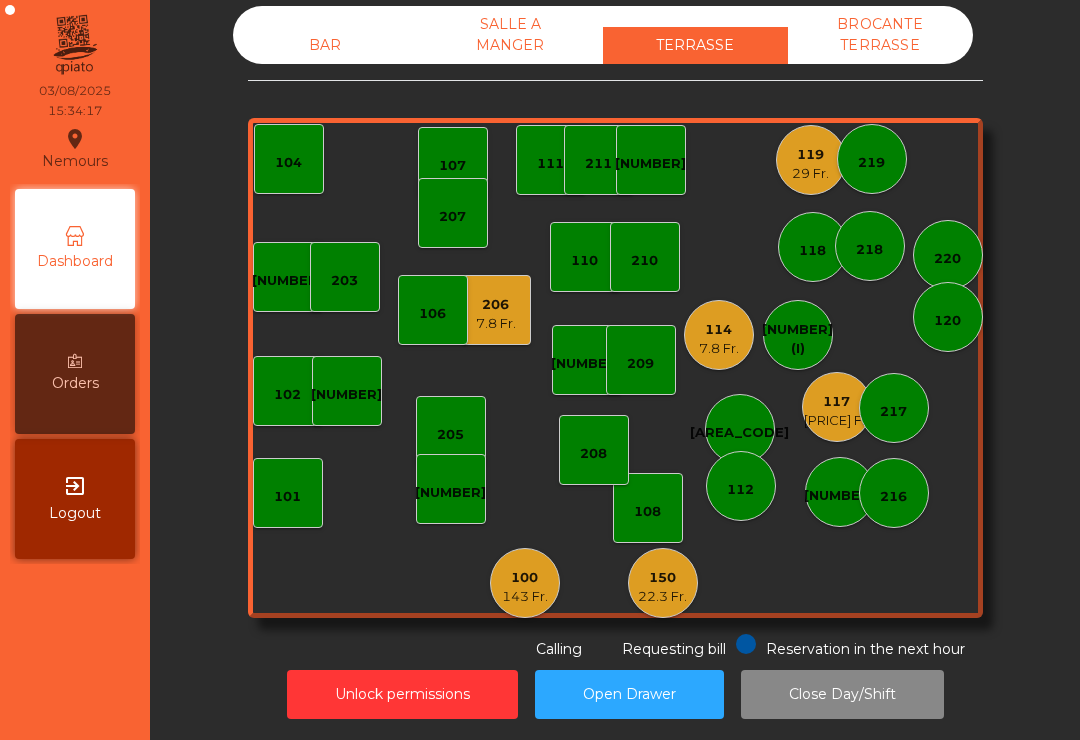 click on "150" 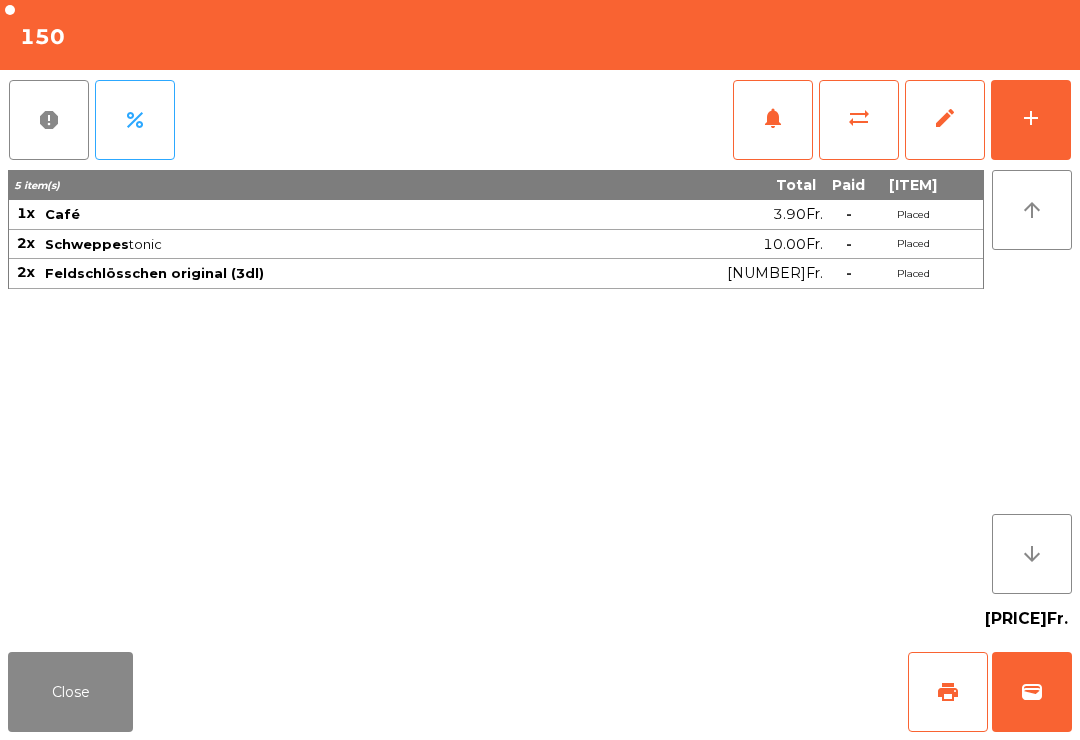 click on "add" 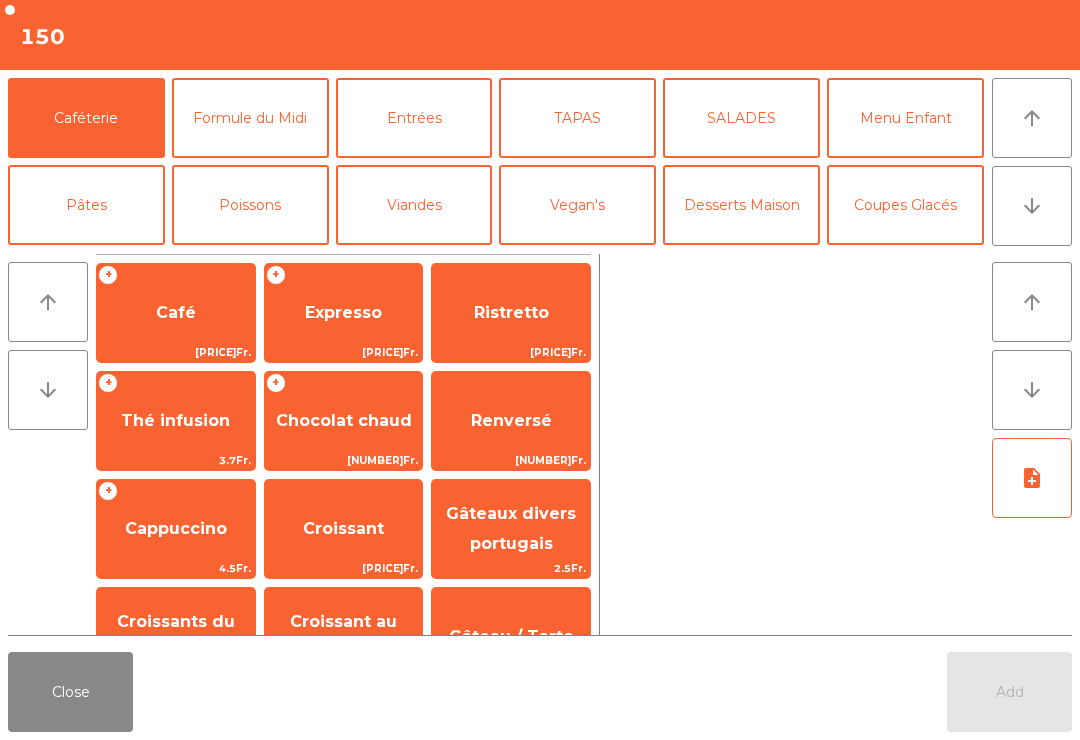 click on "Coupes Glacés" 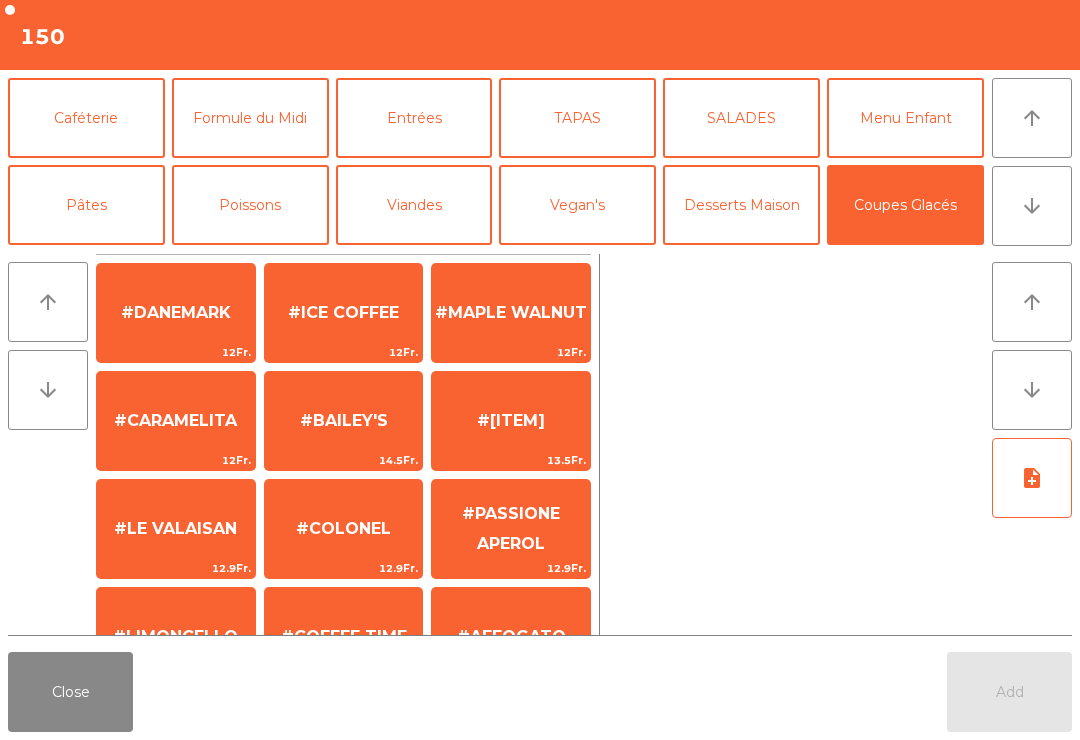 click on "#DANEMARK" 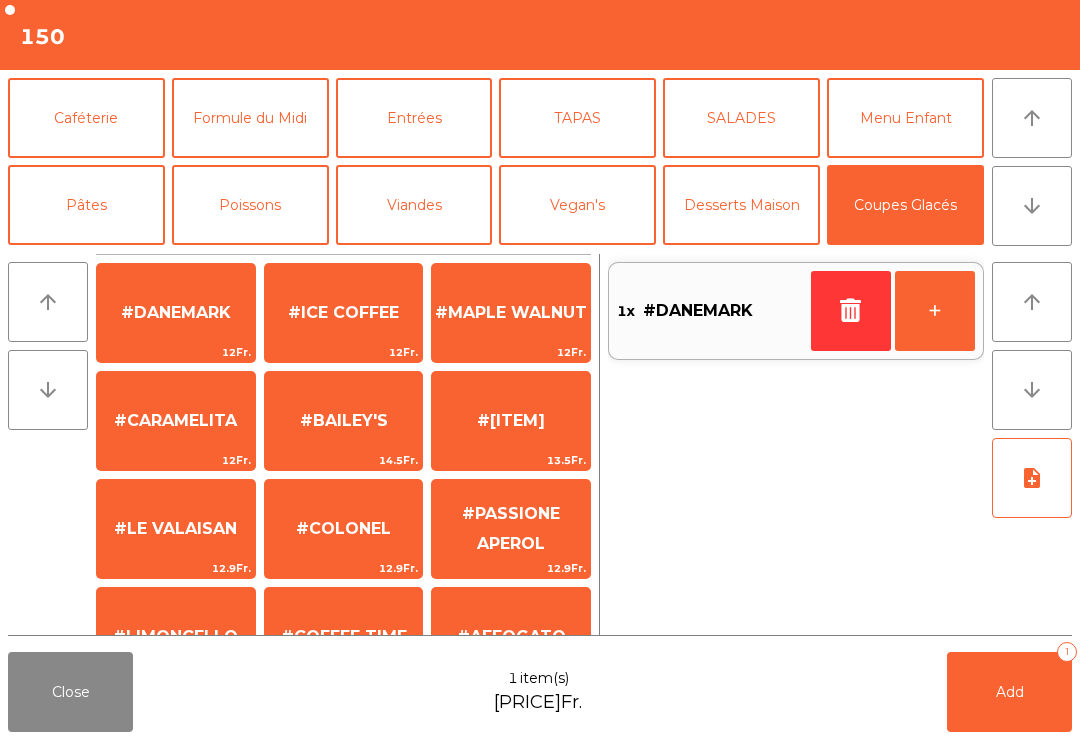 click on "#ICE COFFEE" 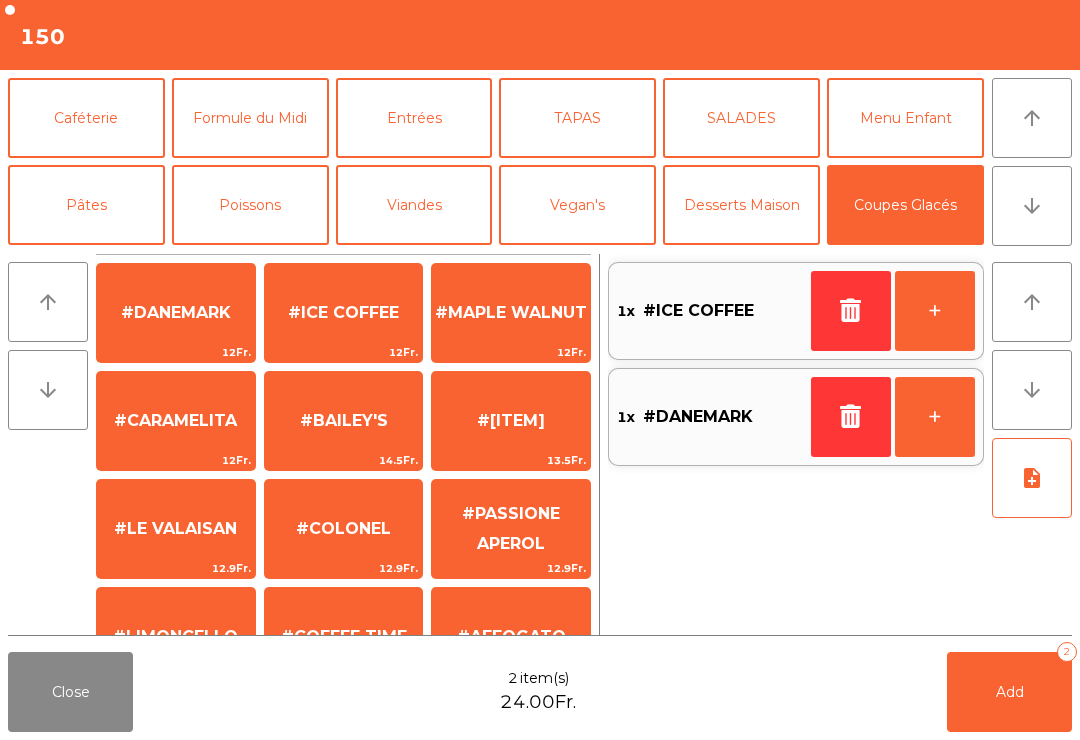 click on "#ICE COFFEE [NUMBER]Fr." 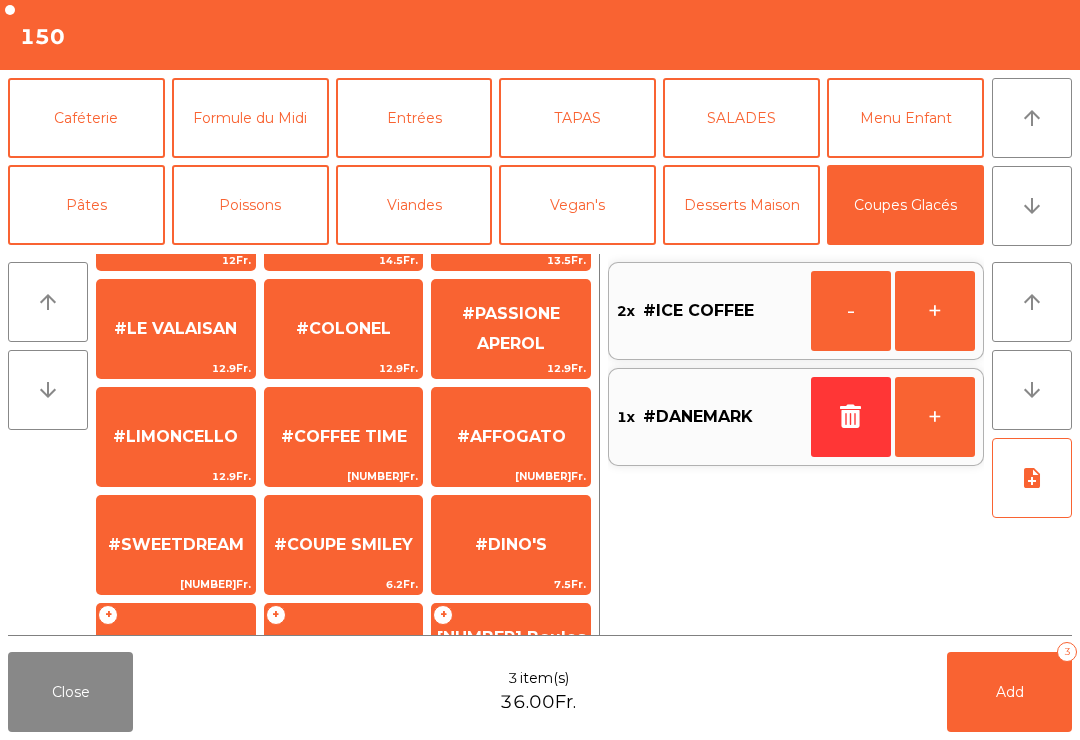 scroll, scrollTop: 384, scrollLeft: 0, axis: vertical 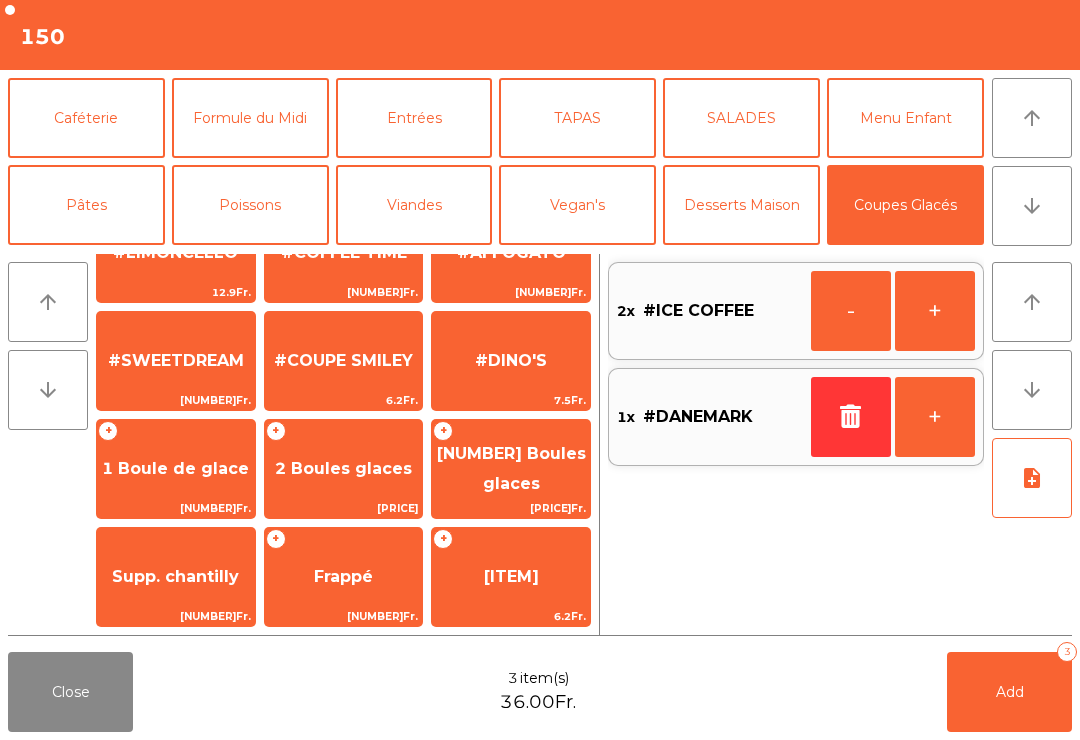 click on "2 Boules glaces" 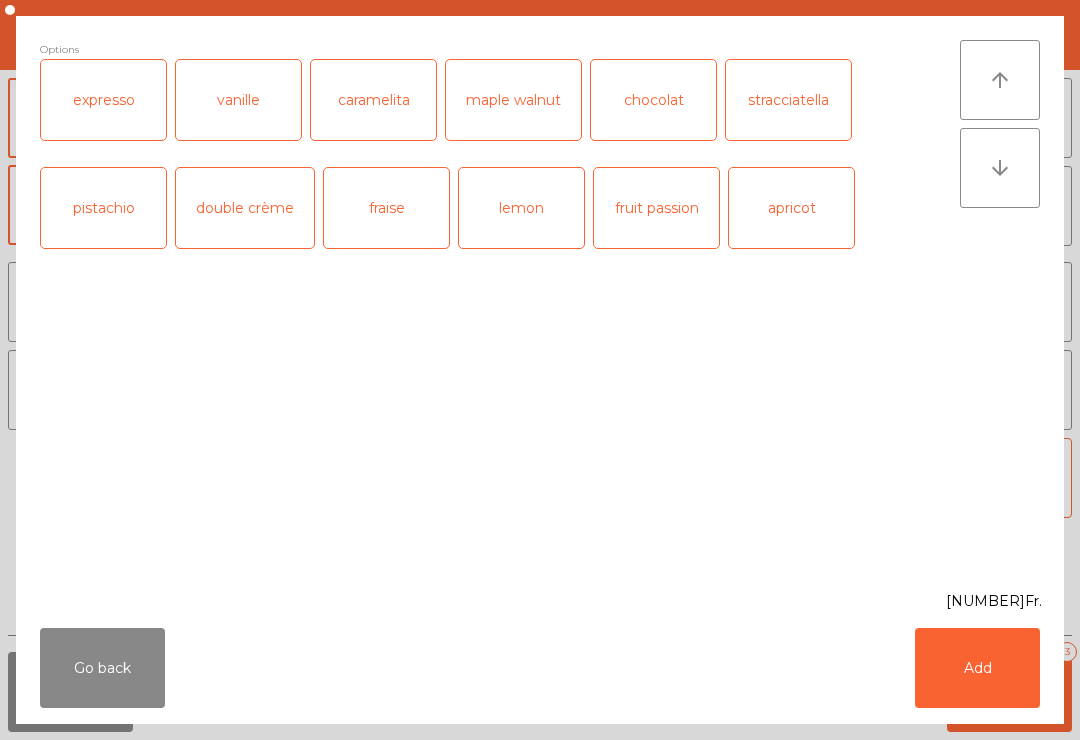 click on "apricot" 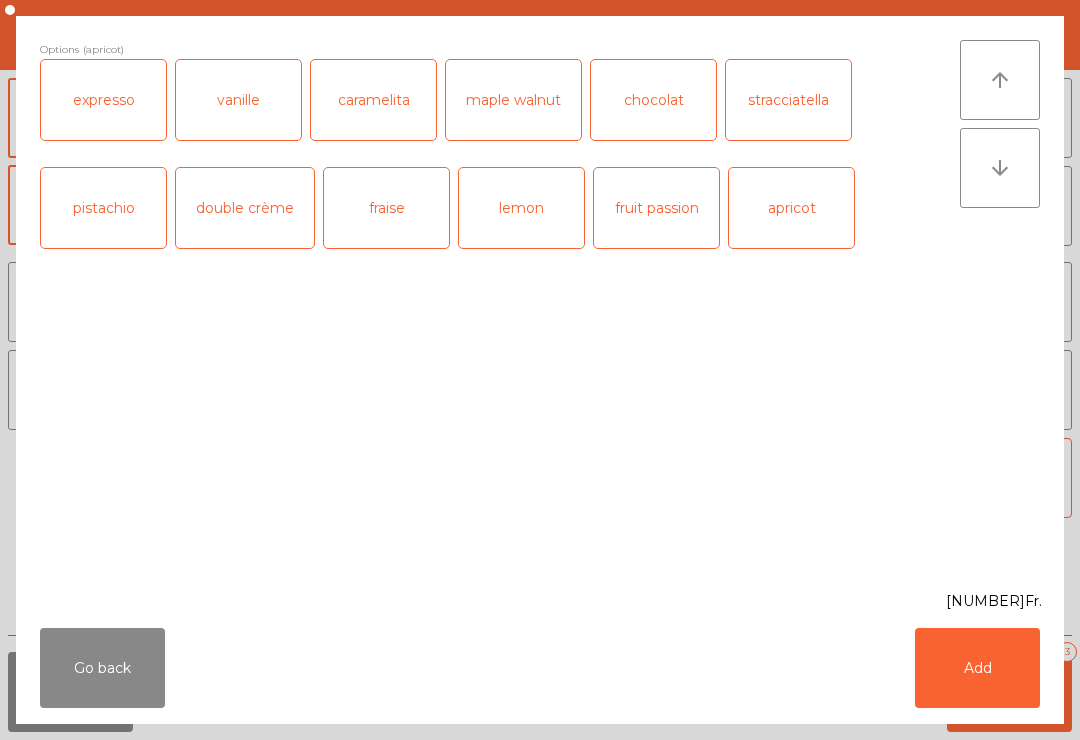 click on "double crème" 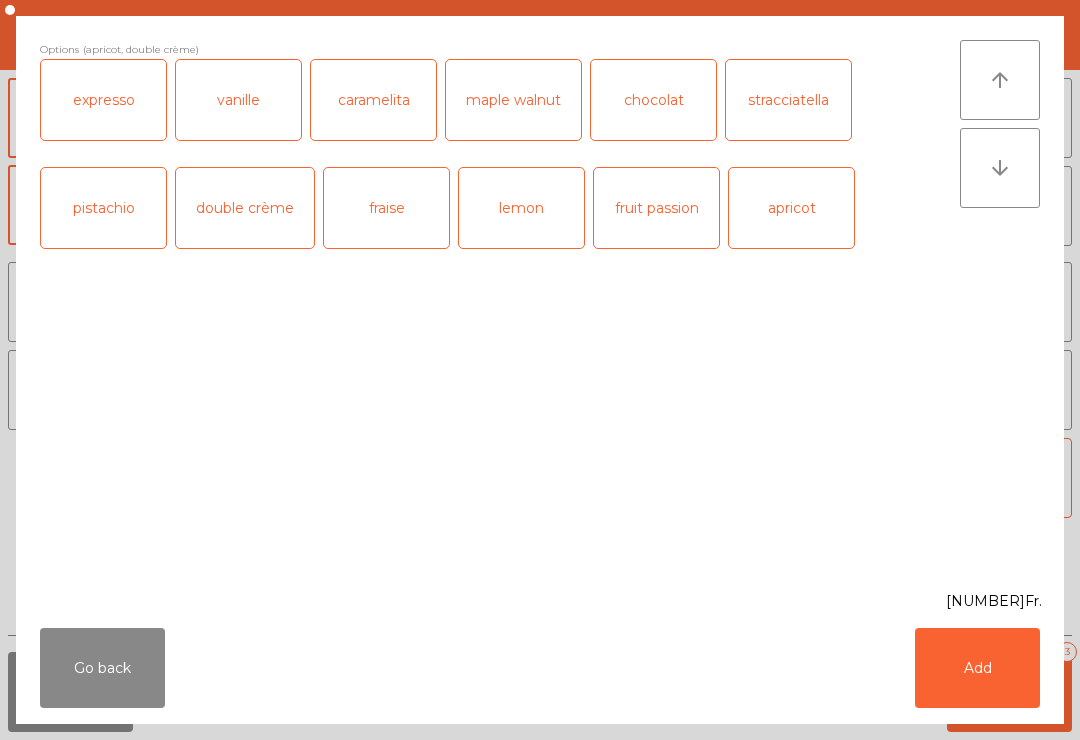 click on "pistachio" 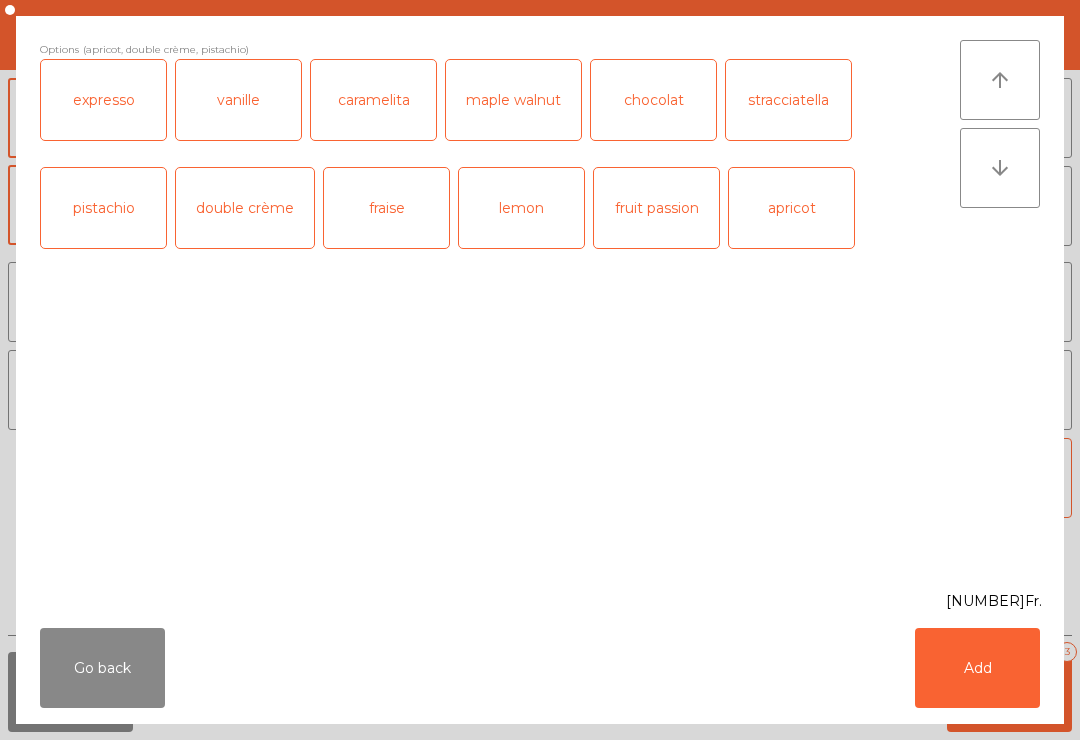 click on "double crème" 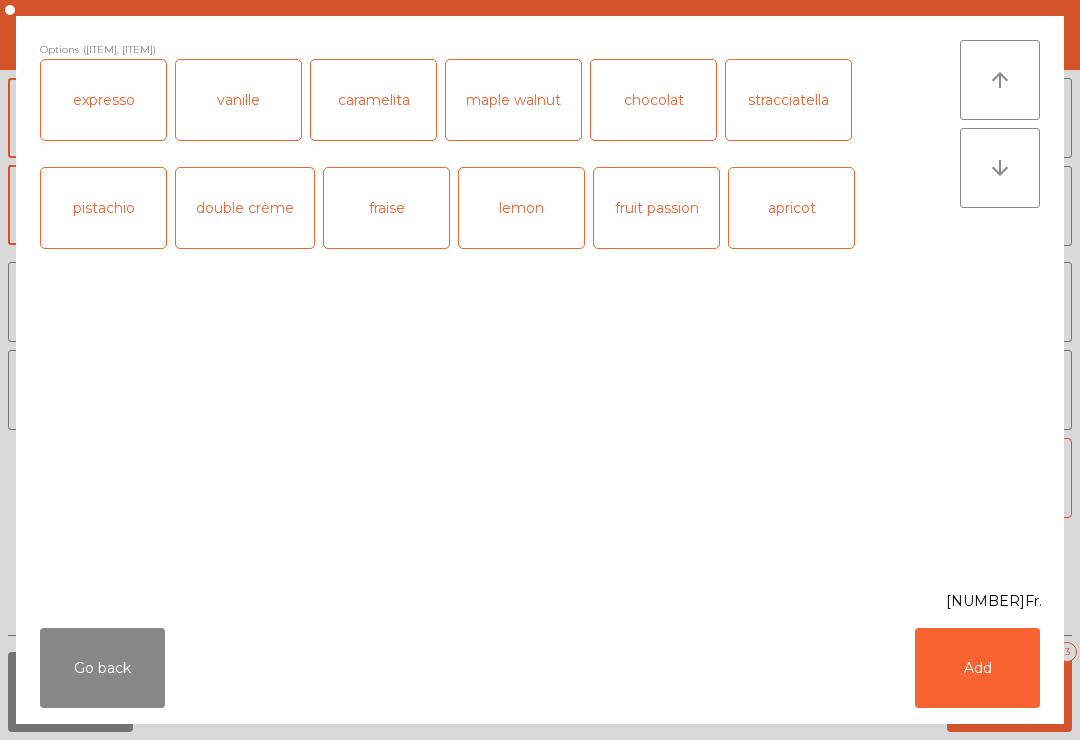 click on "Add" 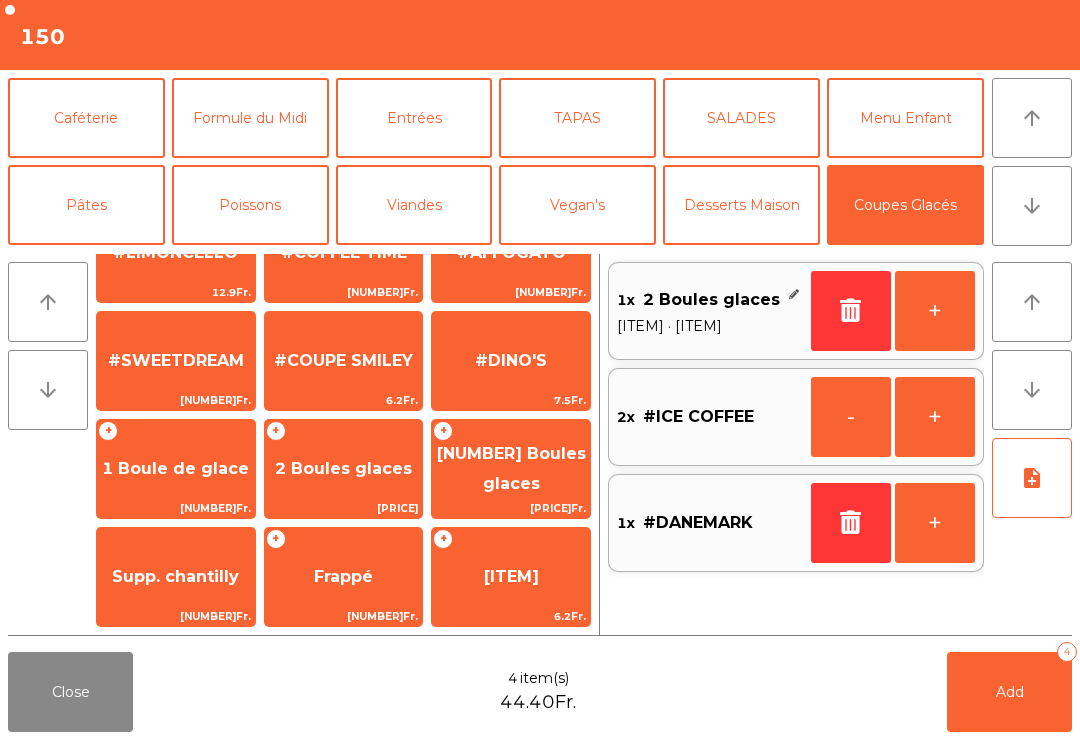 click on "Supp. chantilly" 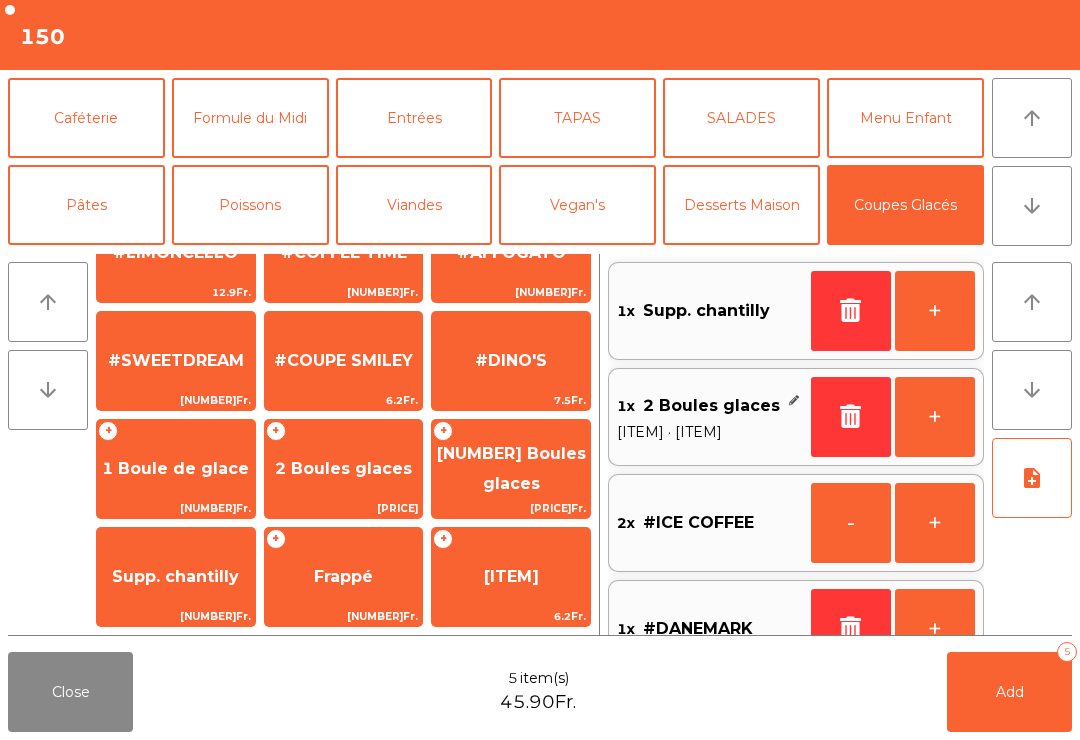 click on "arrow_downward" 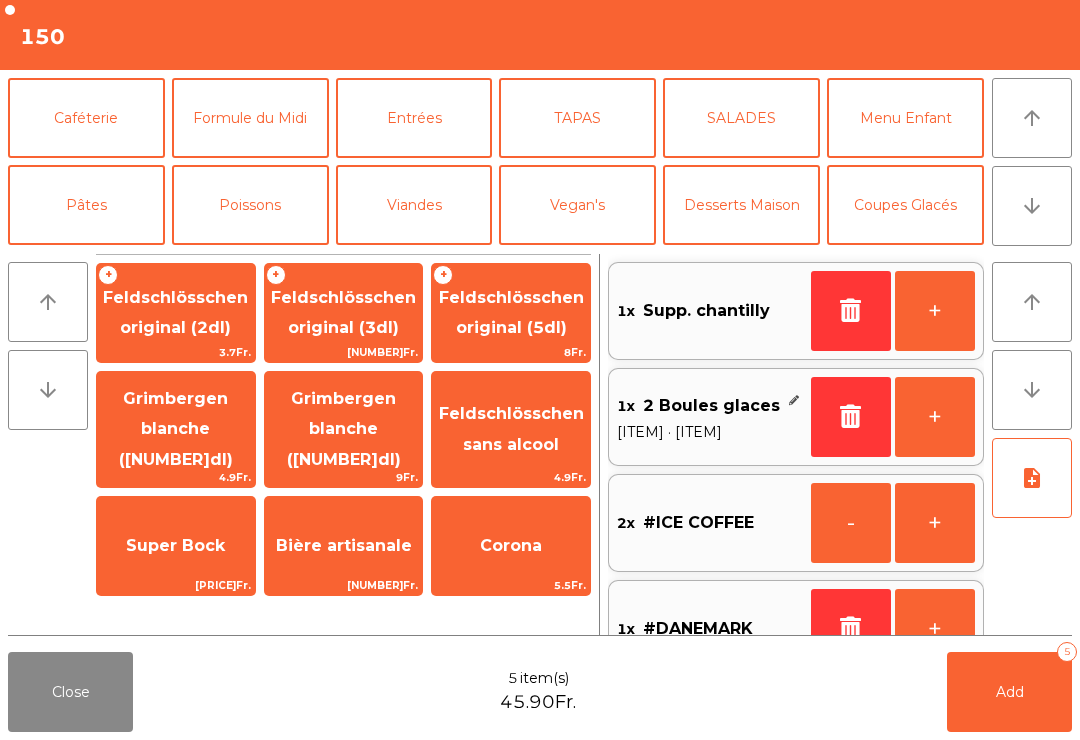 scroll, scrollTop: 174, scrollLeft: 0, axis: vertical 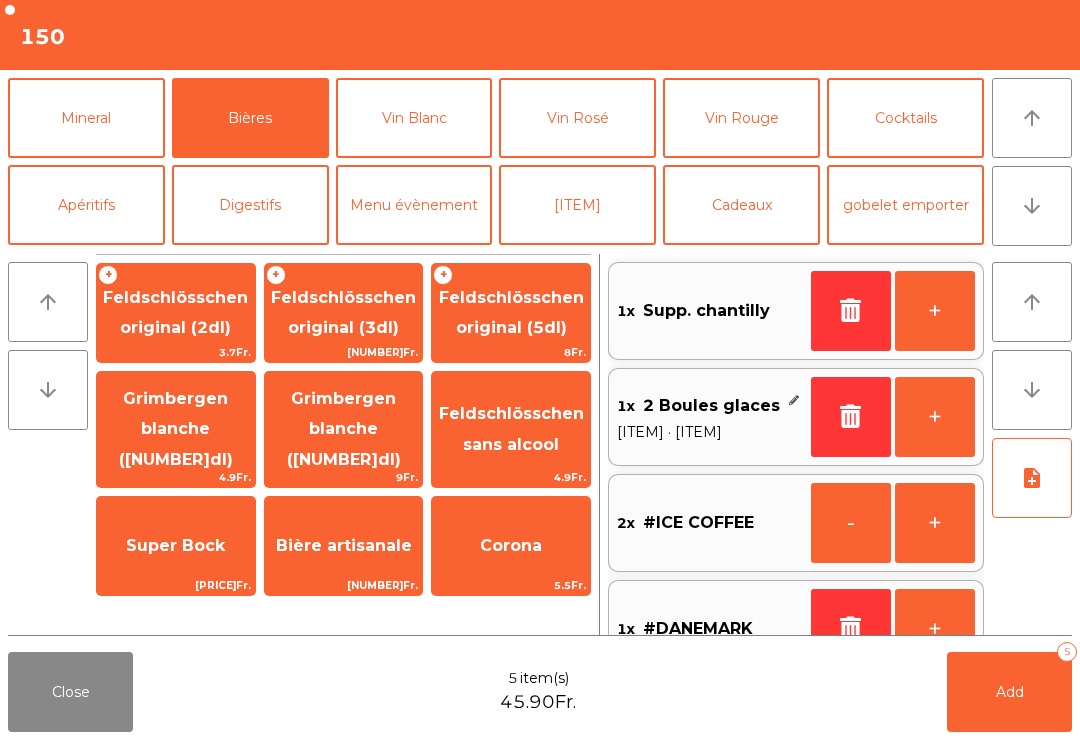 click on "Feldschlösschen original (3dl)" 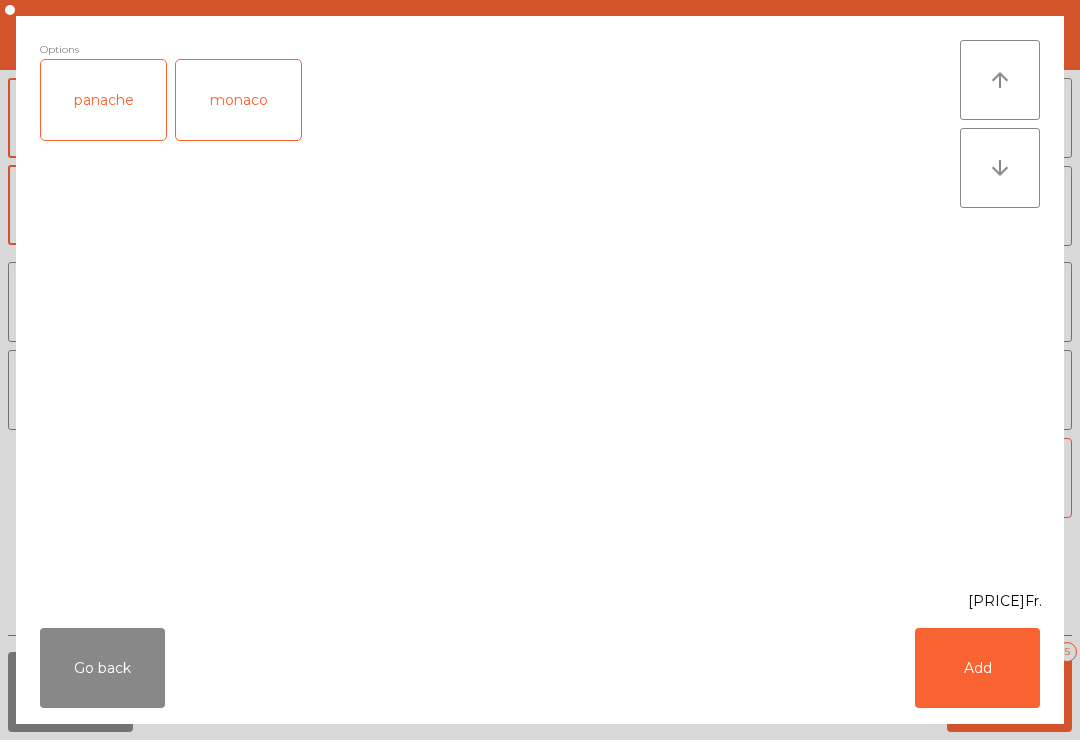 click on "Add" 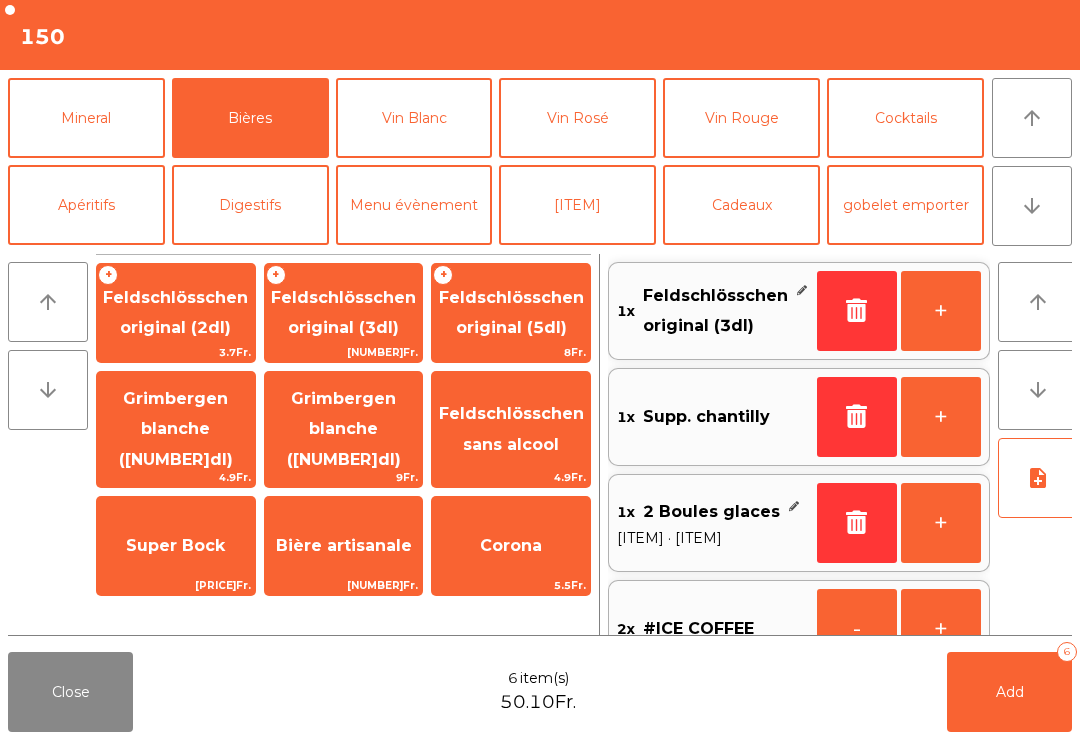 click on "+" 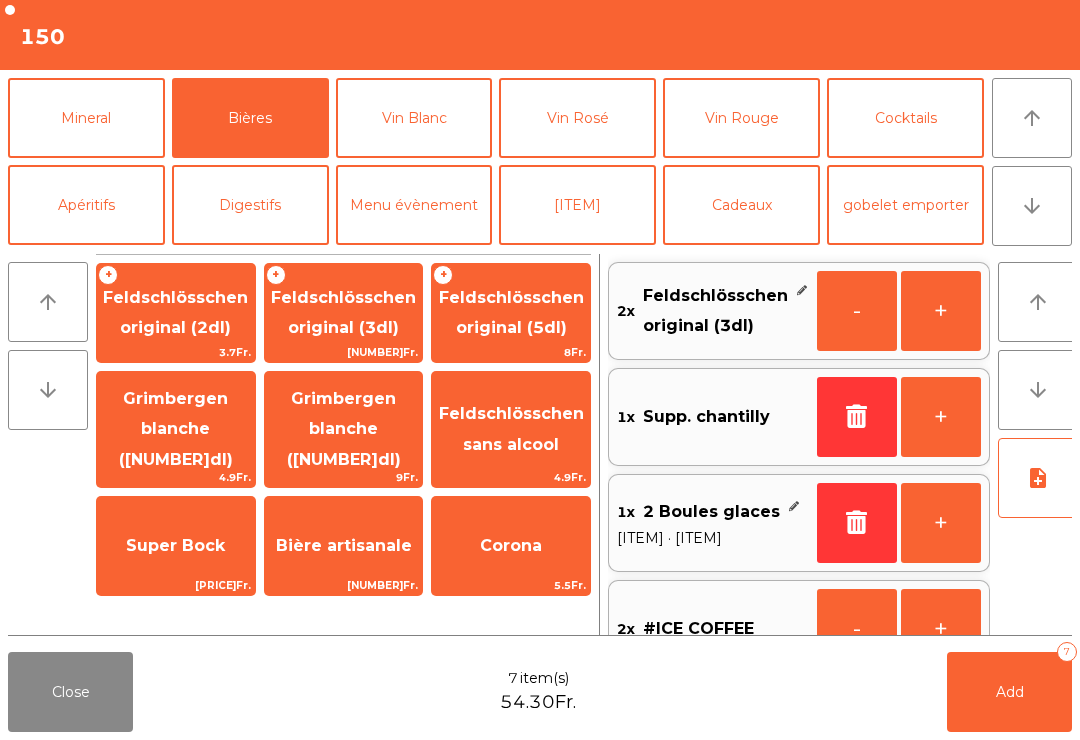 scroll, scrollTop: 8, scrollLeft: 0, axis: vertical 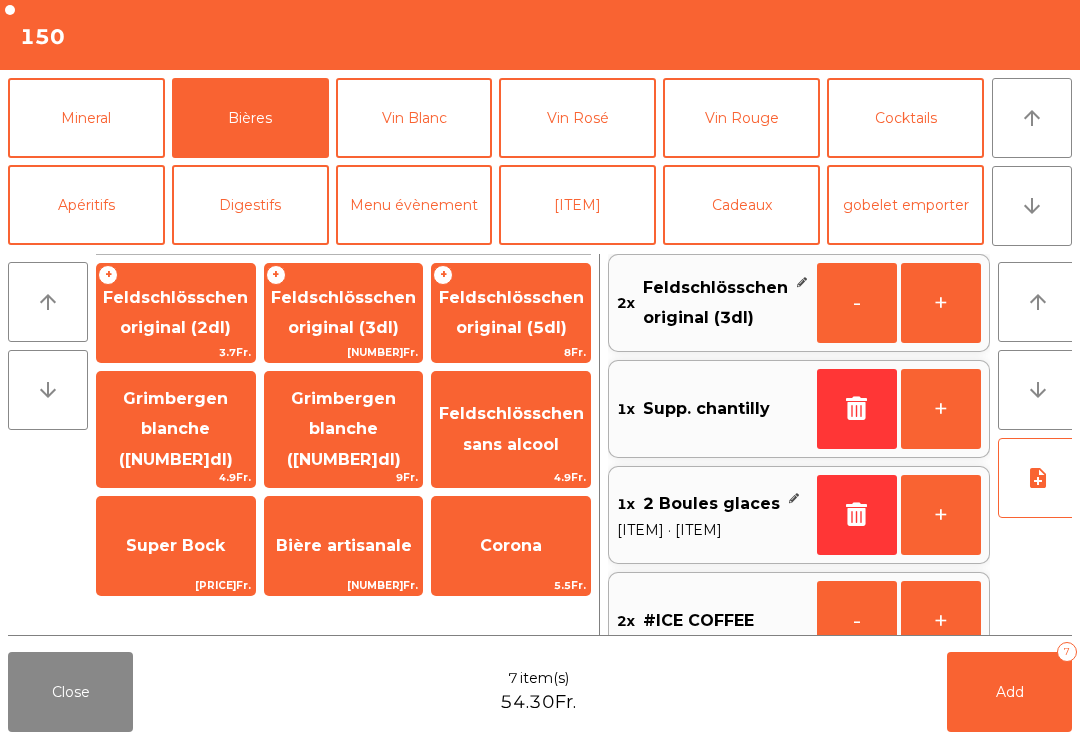 click on "Add   7" 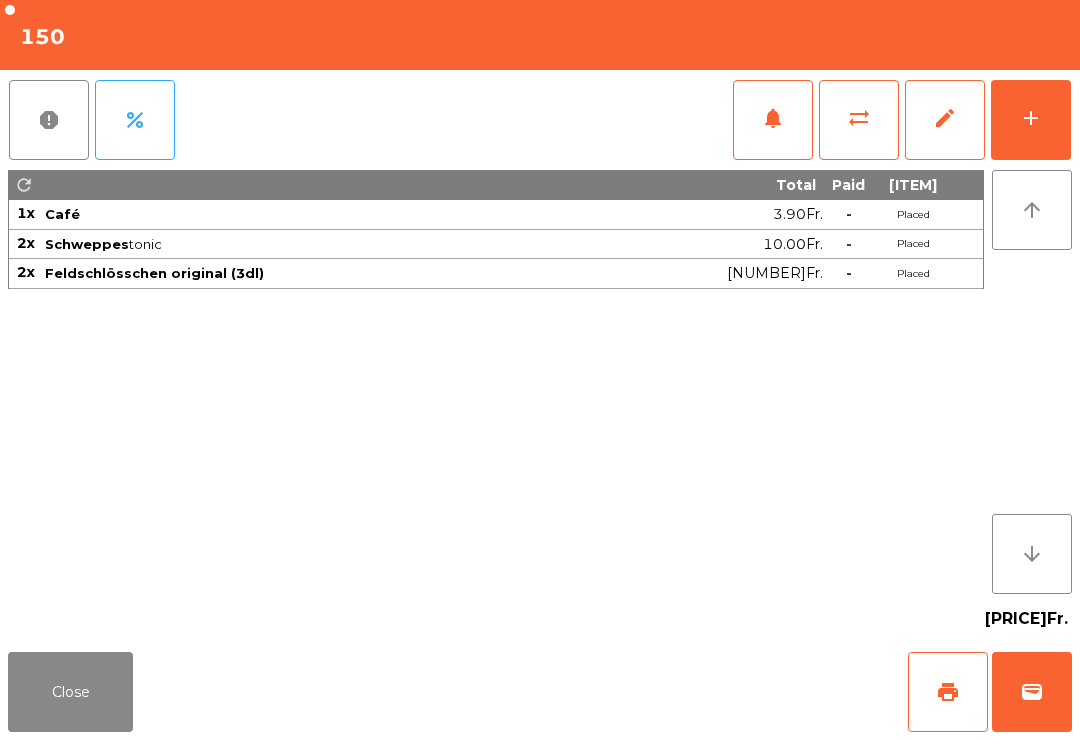 click on "wallet" 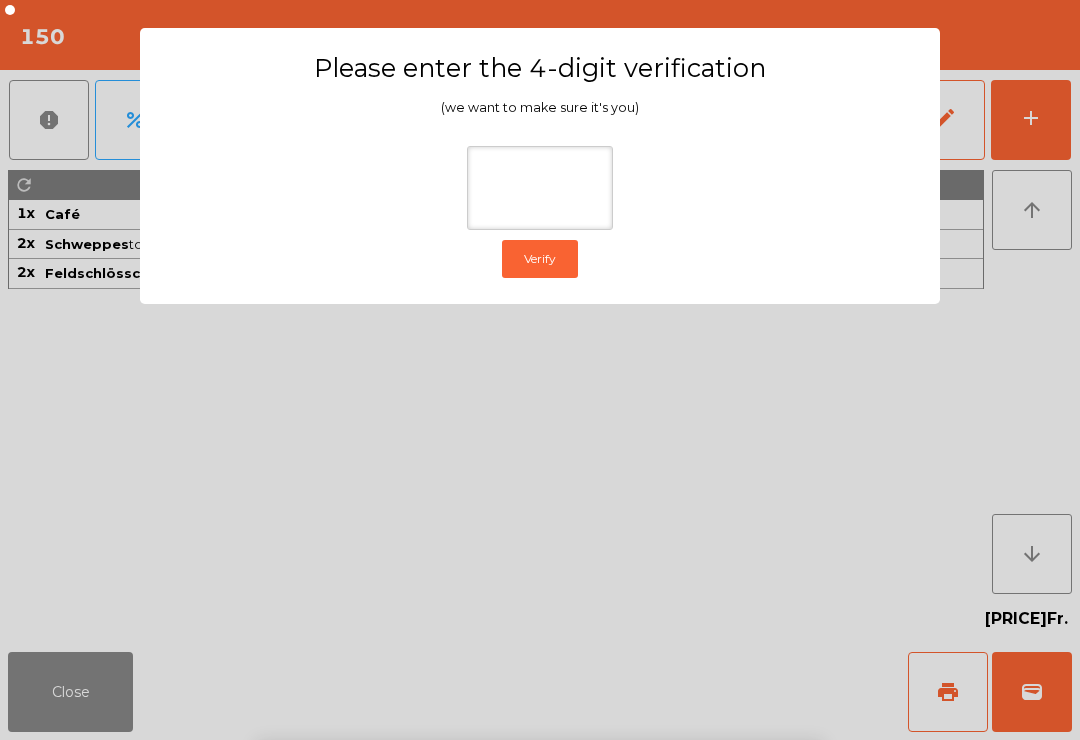click on "Please enter the 4-digit verification (we want to make sure it's you)  Verify" 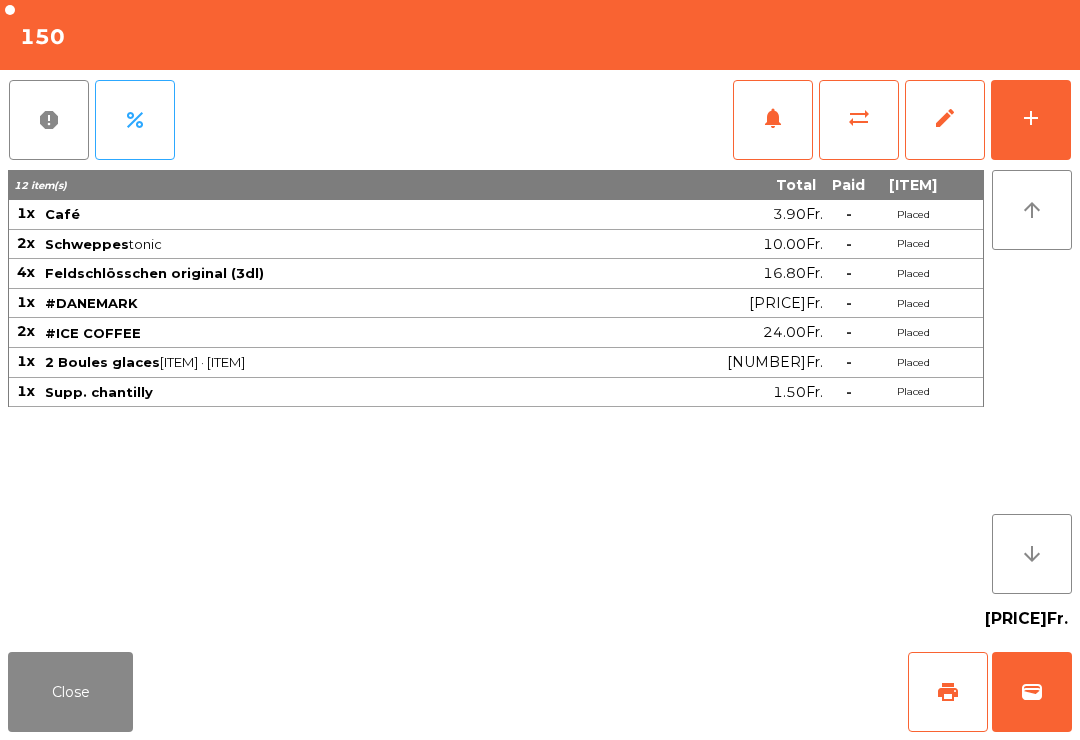 click on "Close" 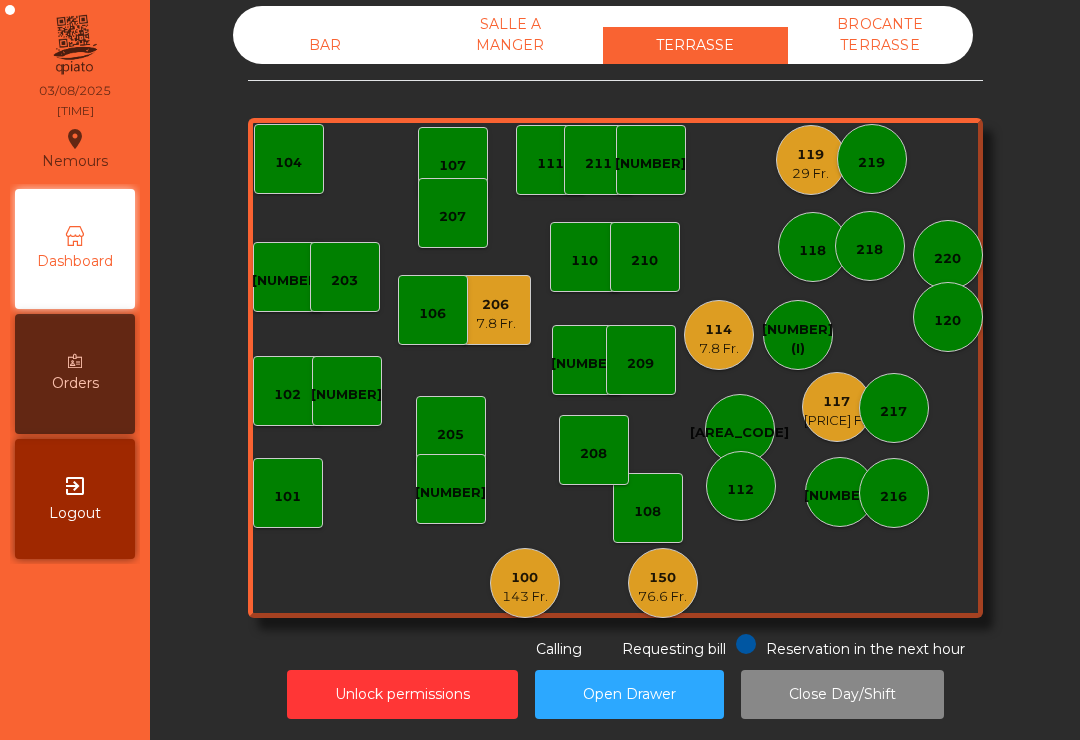 click on "220" 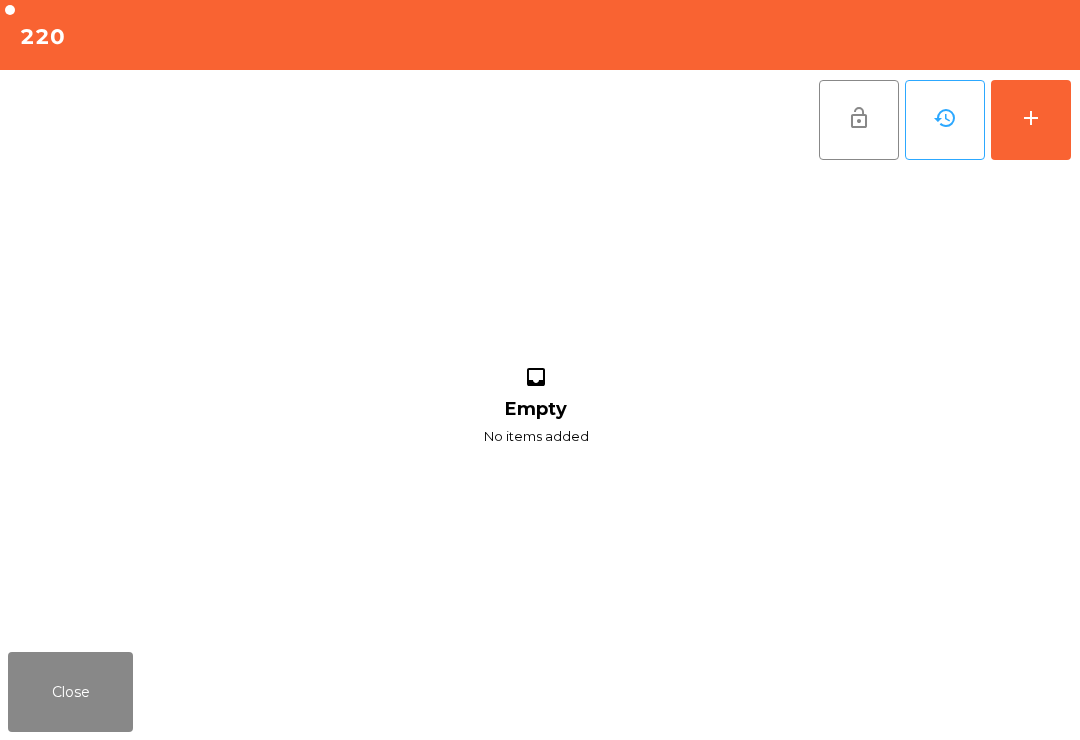 click on "add" 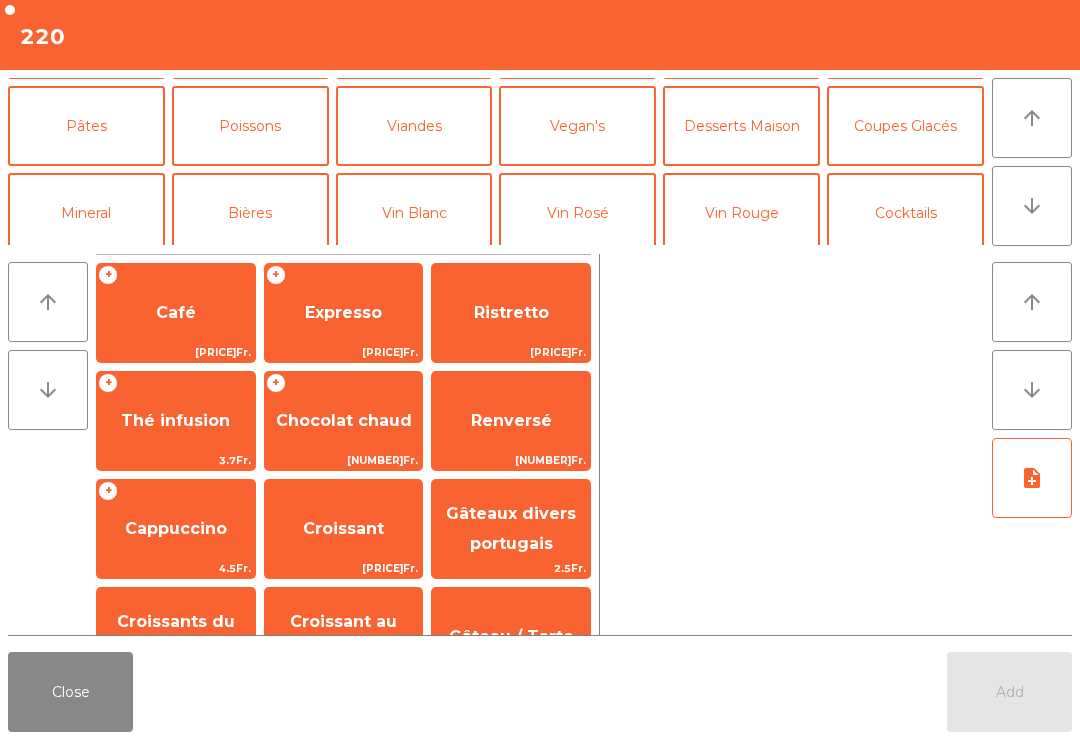 scroll, scrollTop: 217, scrollLeft: 0, axis: vertical 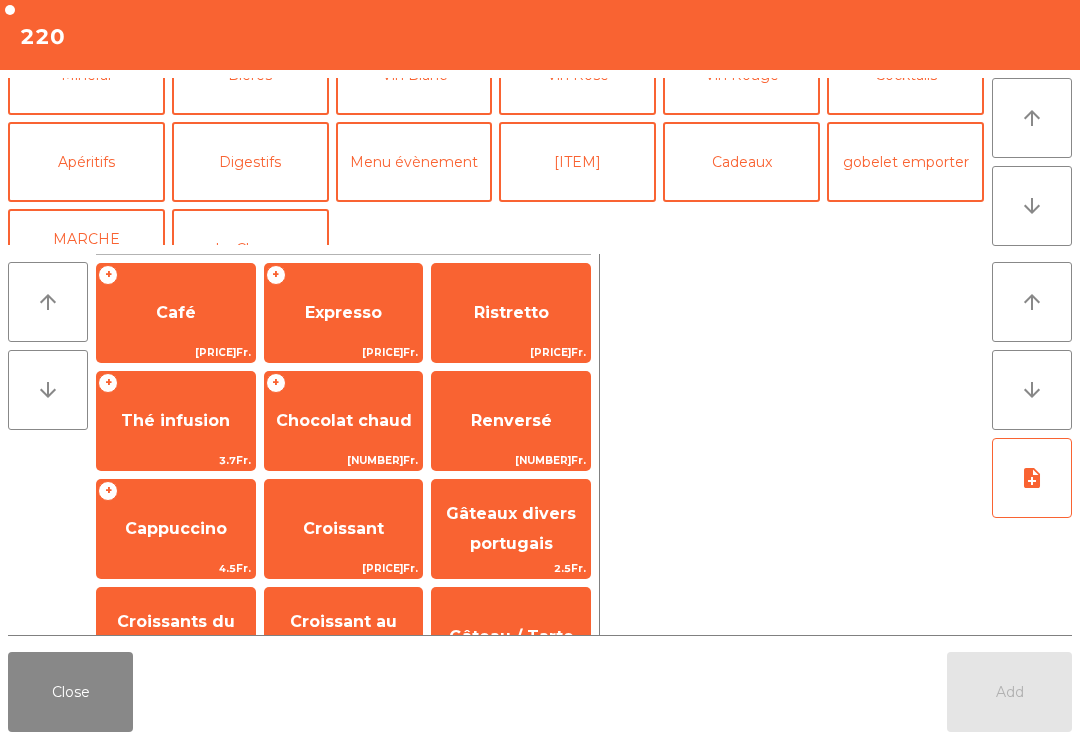 click on "Digestifs" 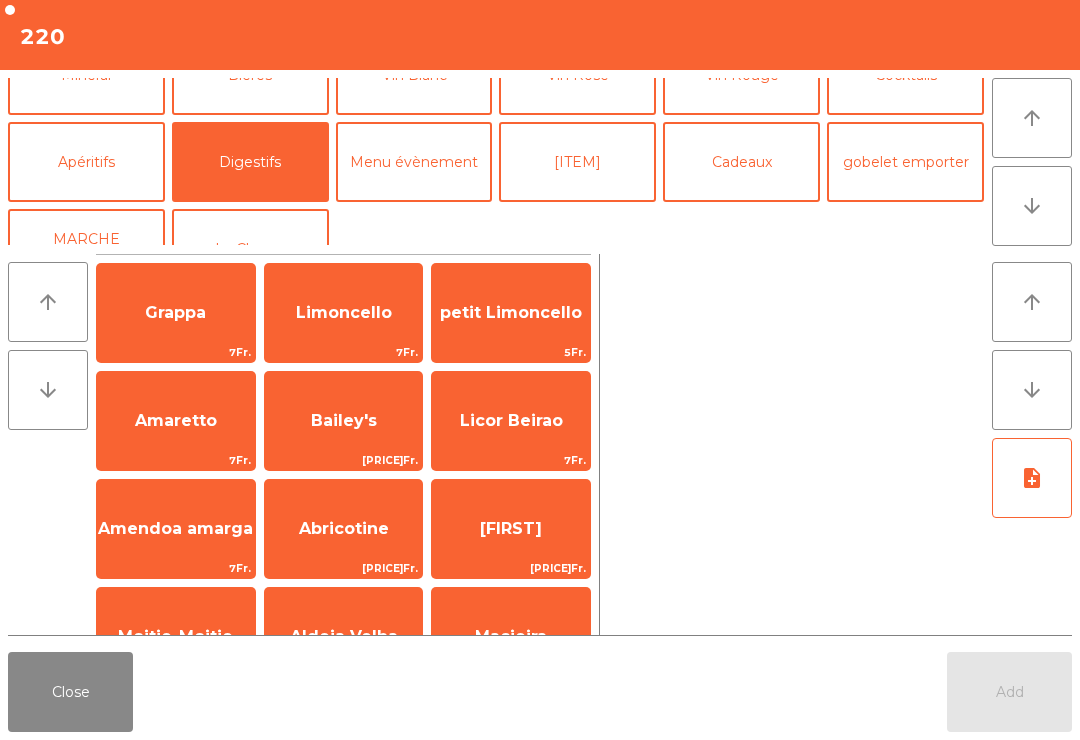 click on "Old Whisky" 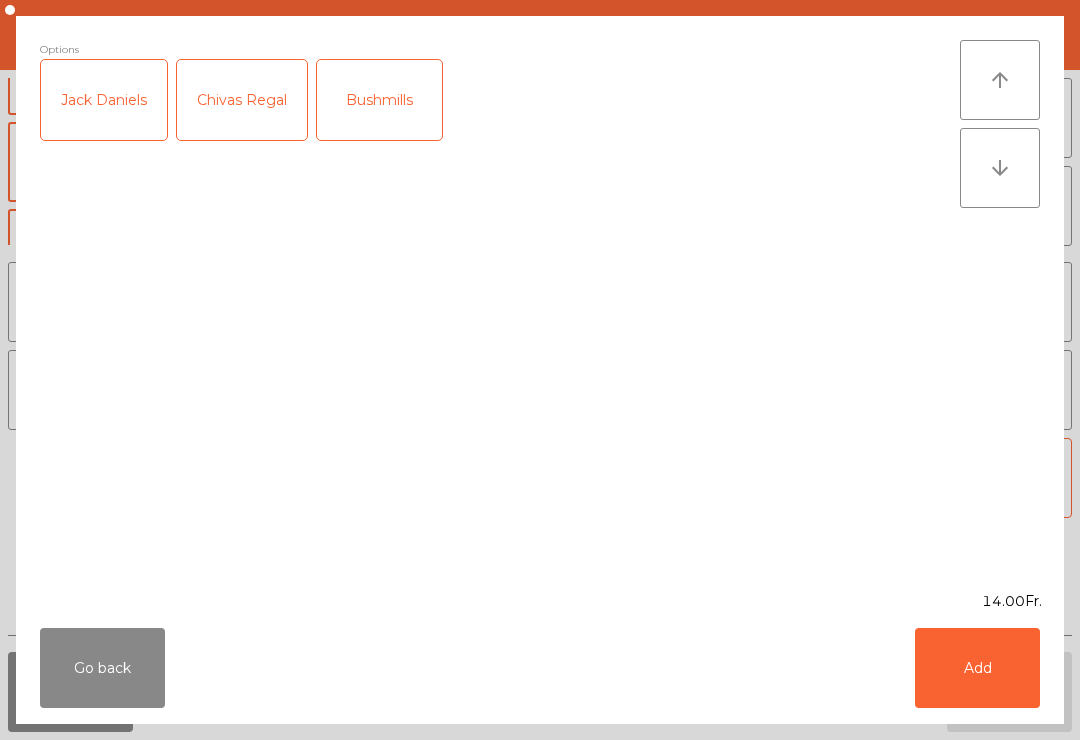 click on "Go back" 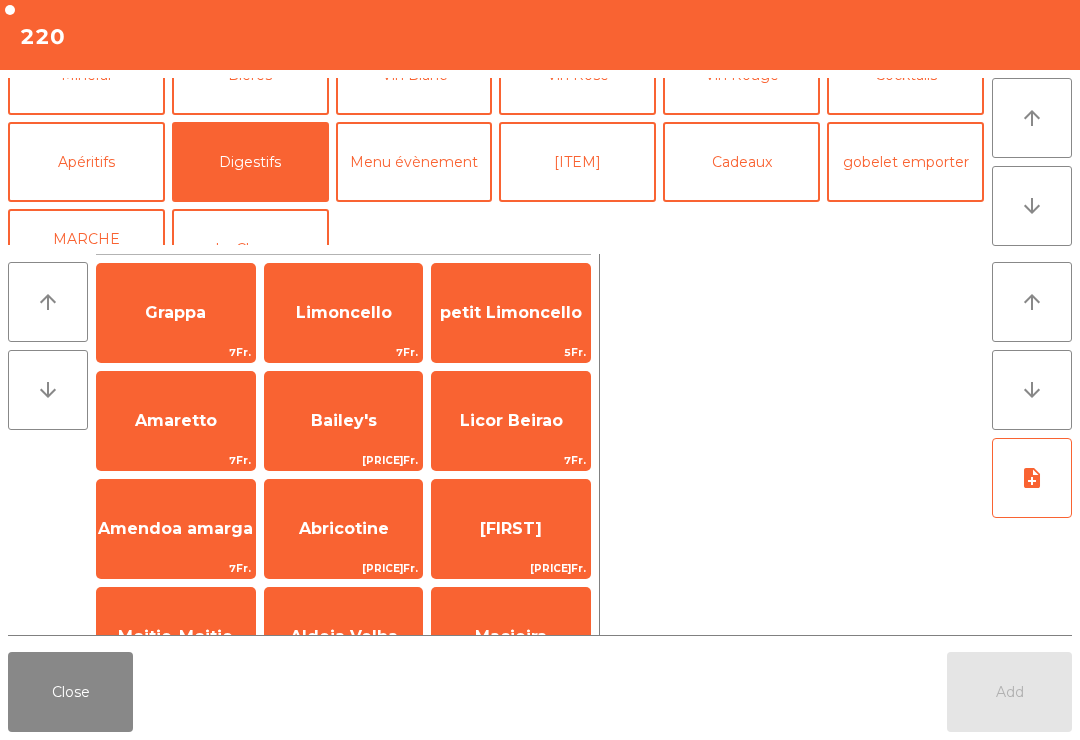 scroll, scrollTop: 217, scrollLeft: 0, axis: vertical 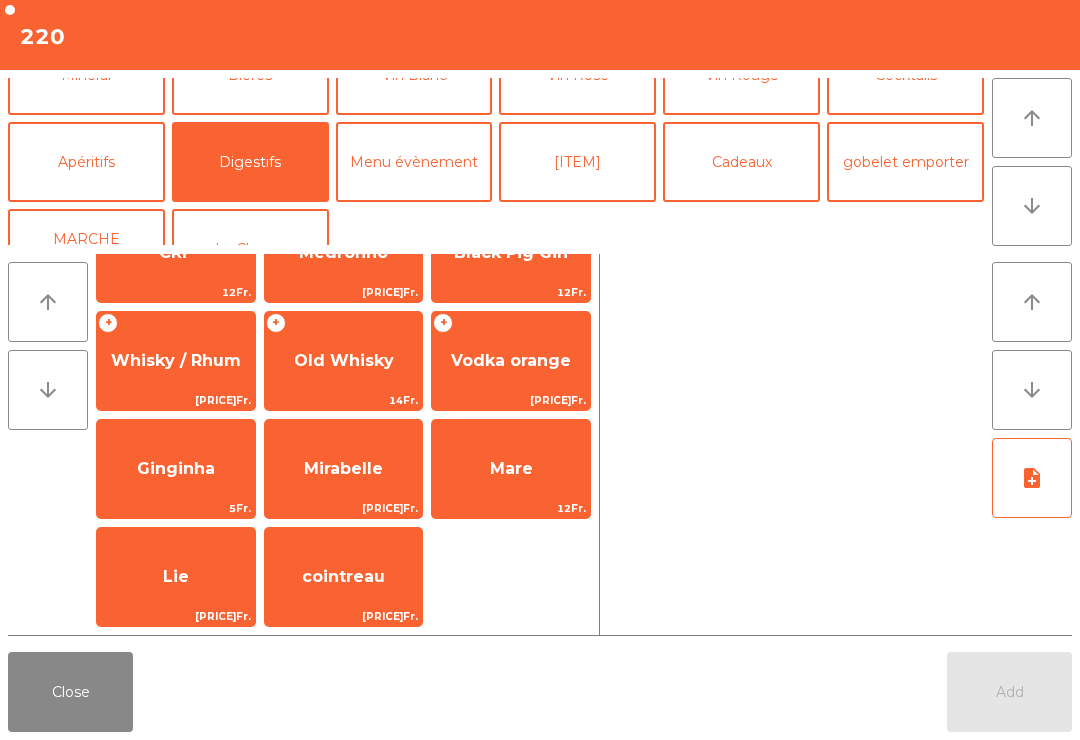 click on "Whisky / Rhum" 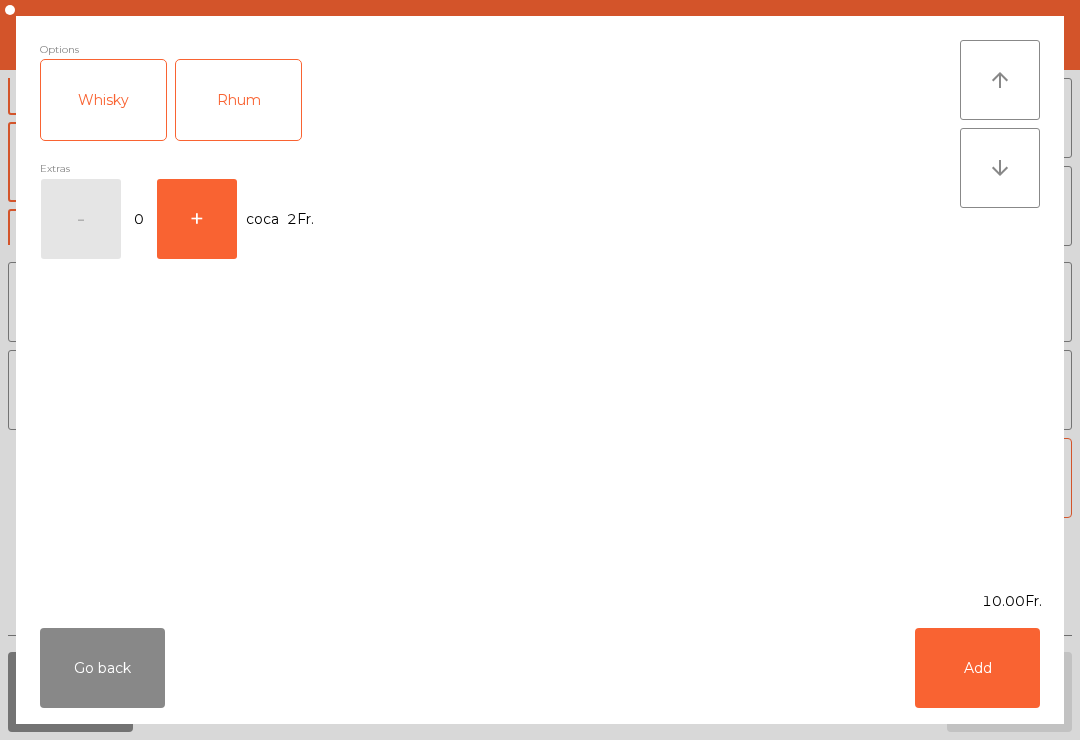 click on "+" 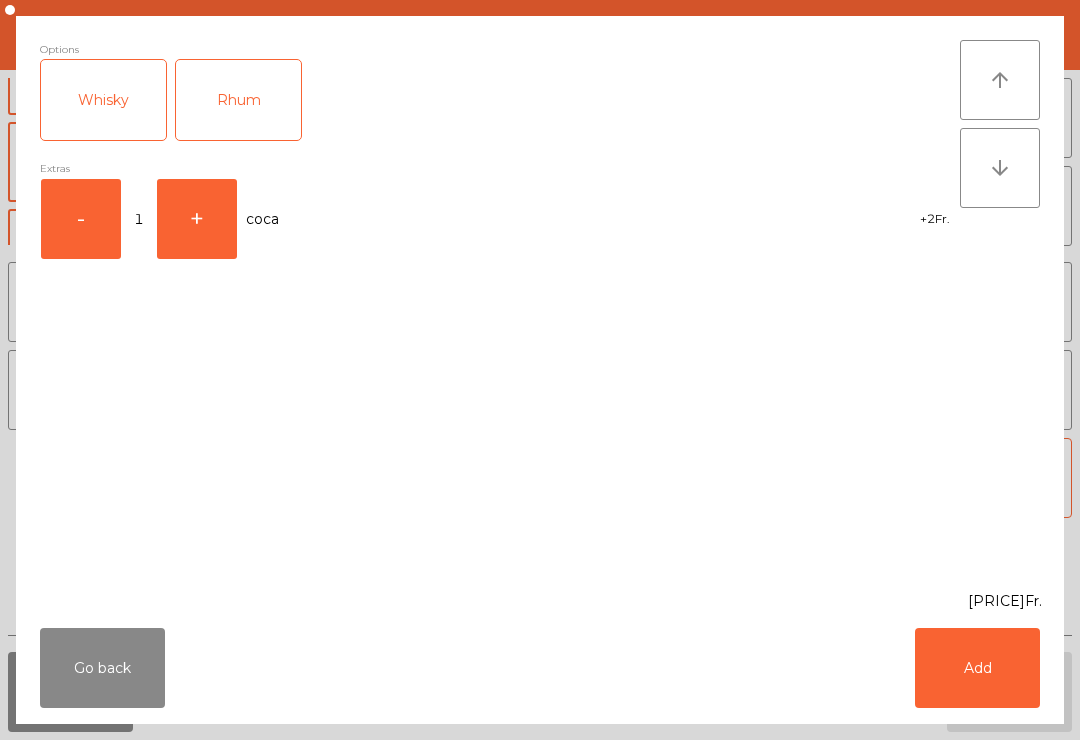 click on "Add" 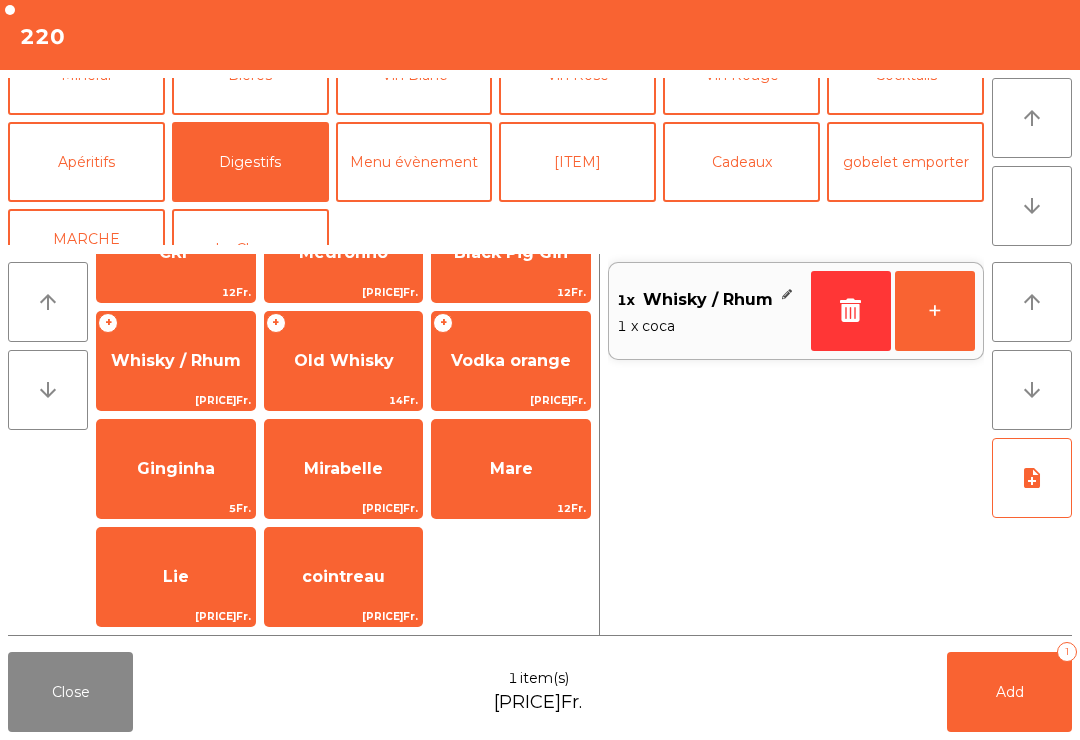 click on "Bières" 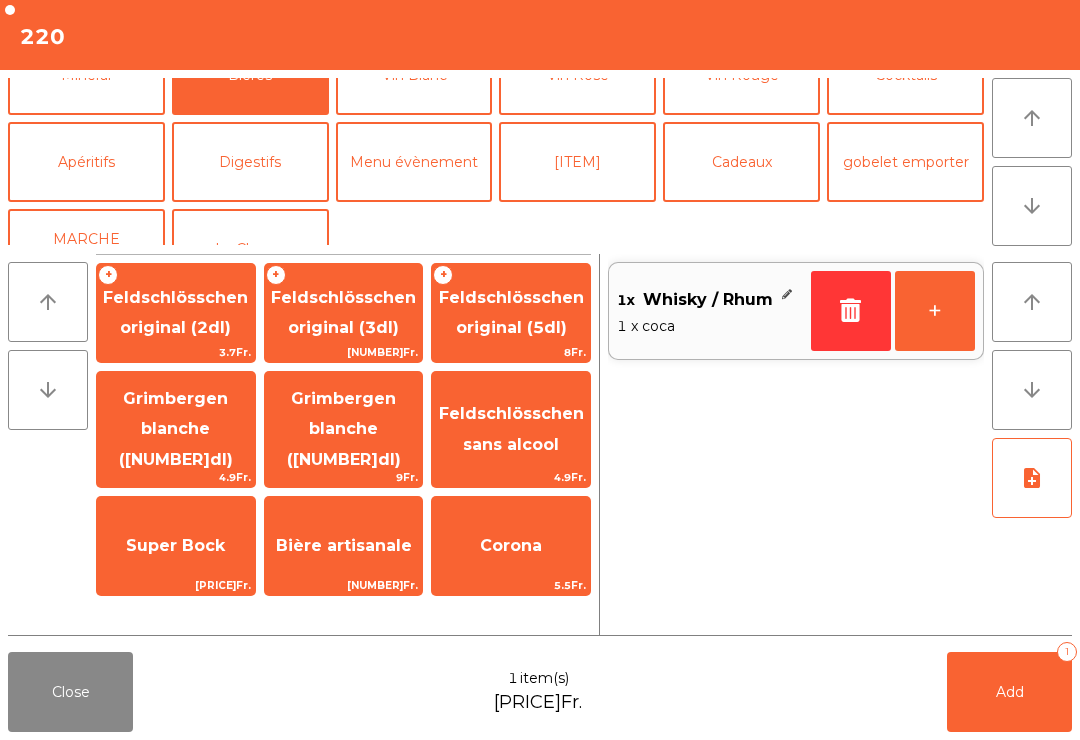 click on "Grimbergen blanche ([NUMBER]dl)" 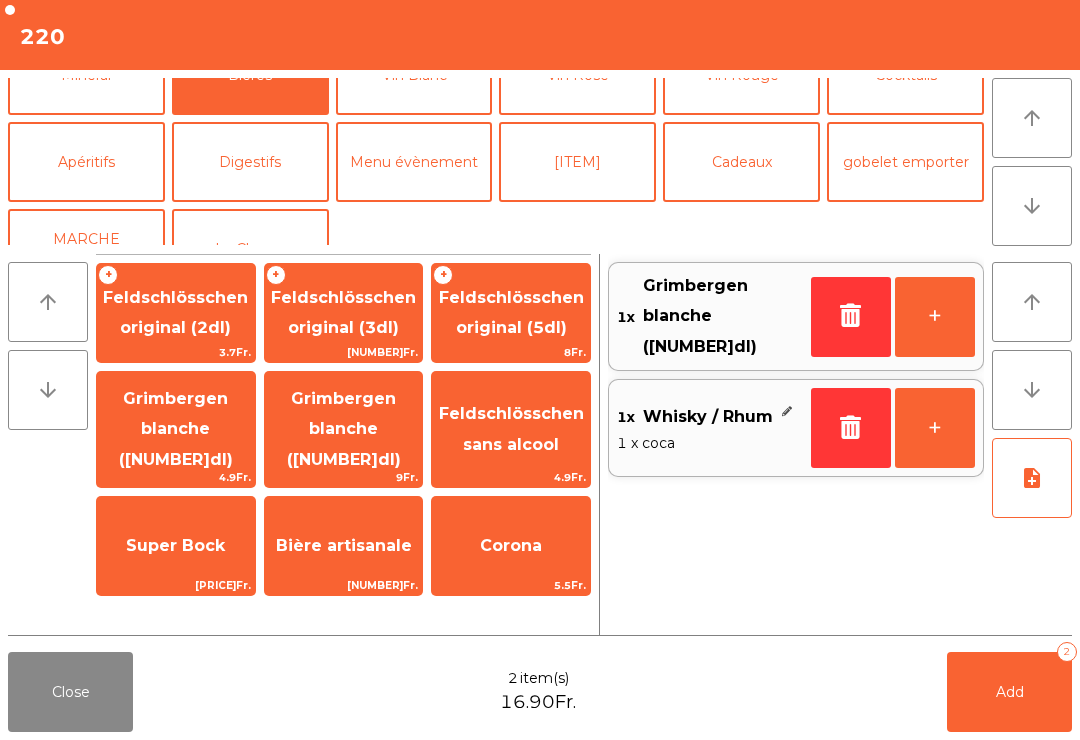 click on "Add" 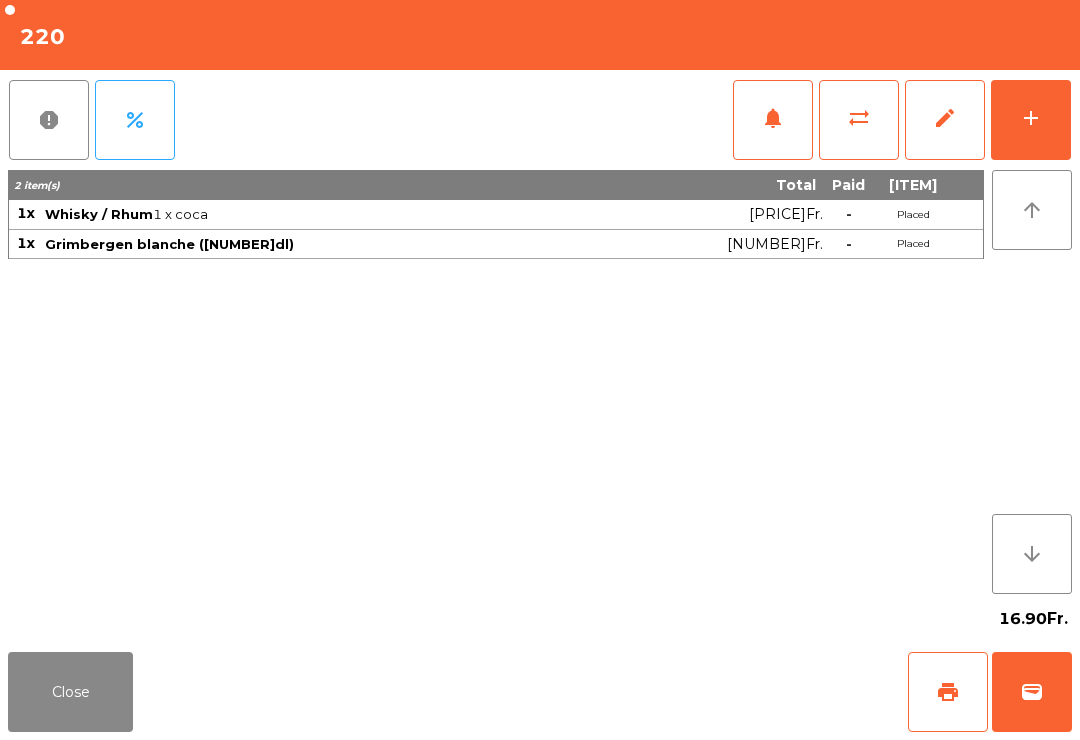 click on "Close" 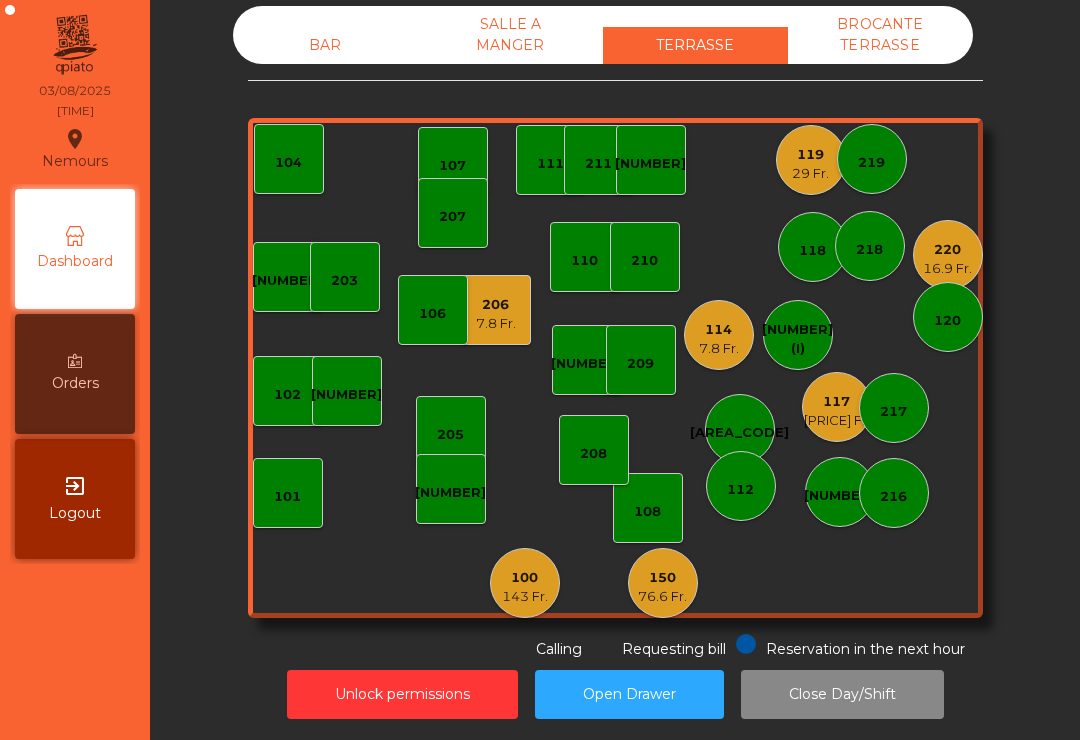 click on "16.9 Fr." 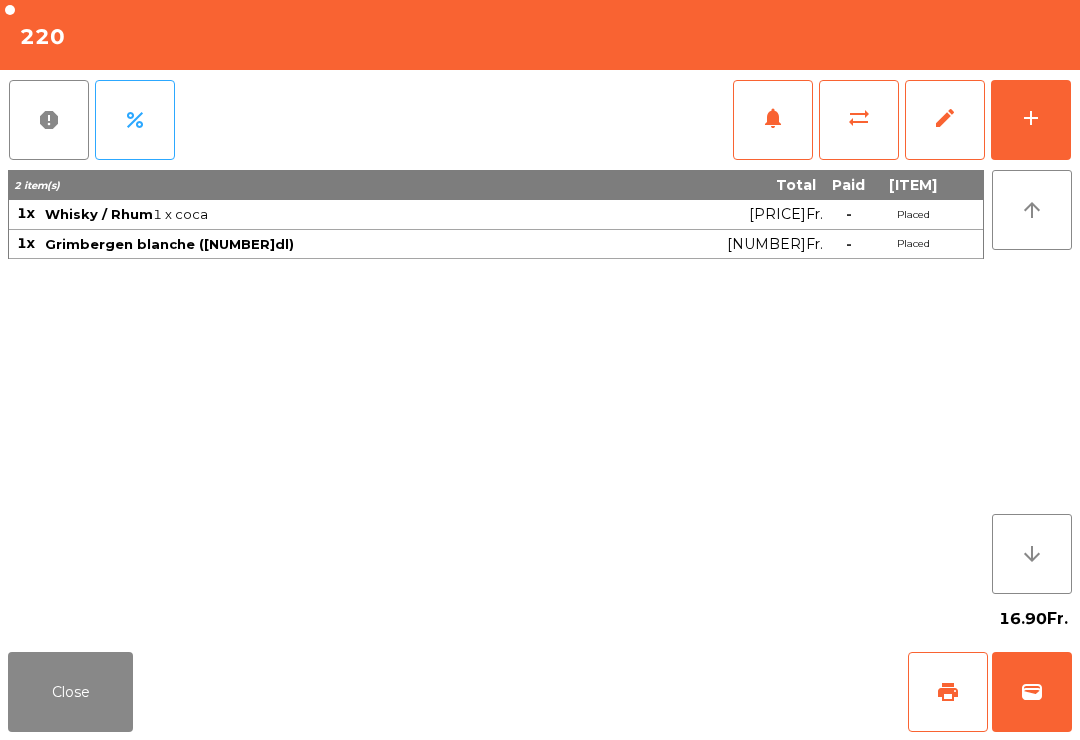 click on "add" 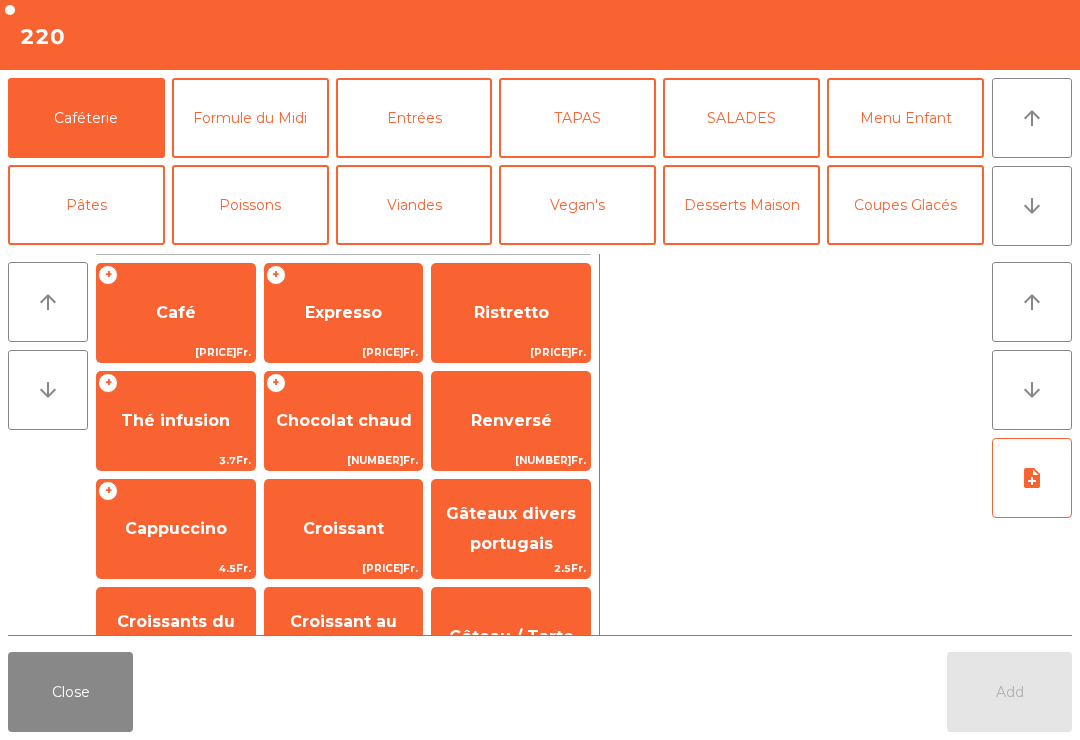 click on "Viandes" 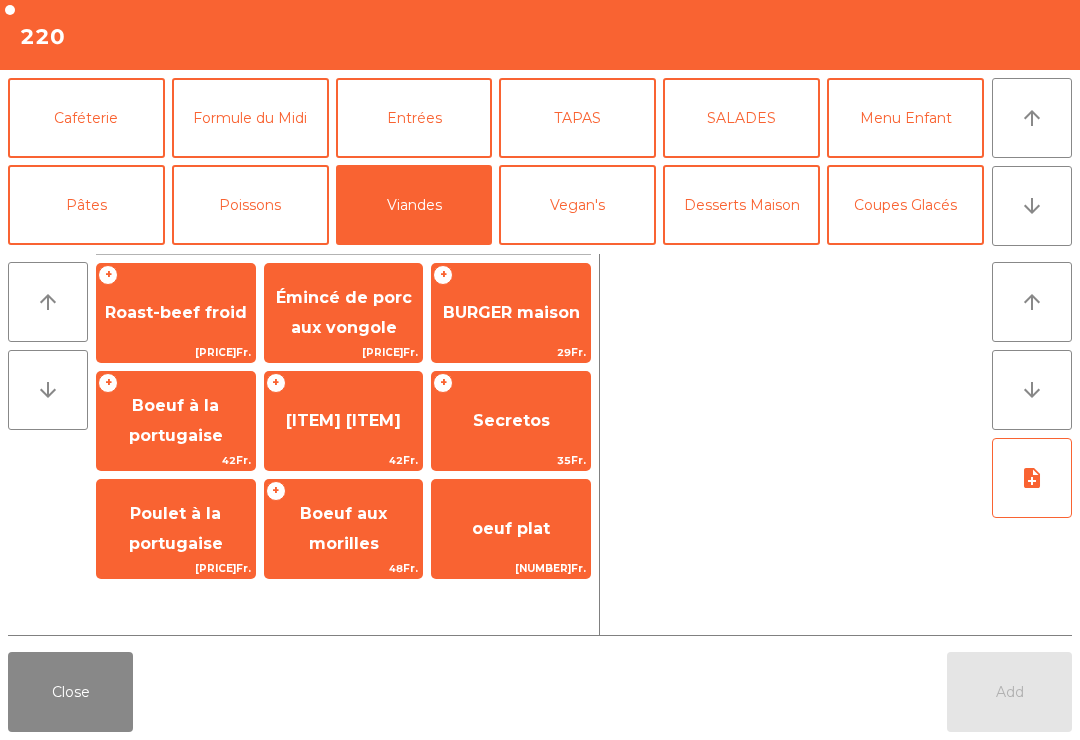 click on "BURGER maison" 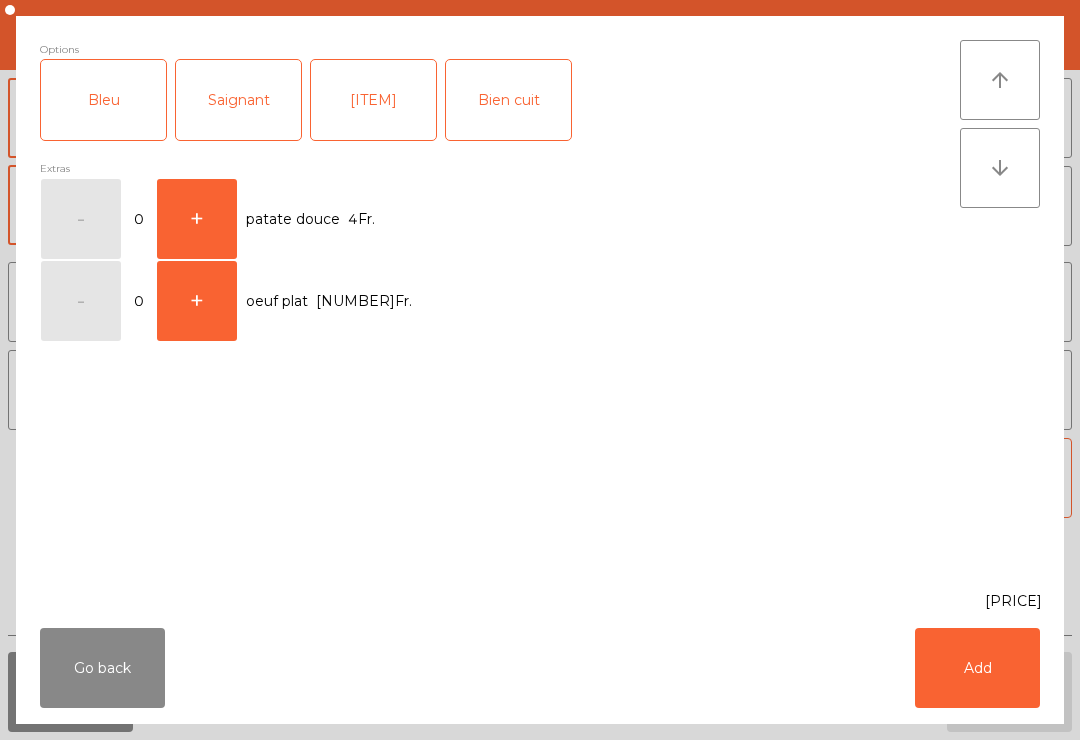click on "+" 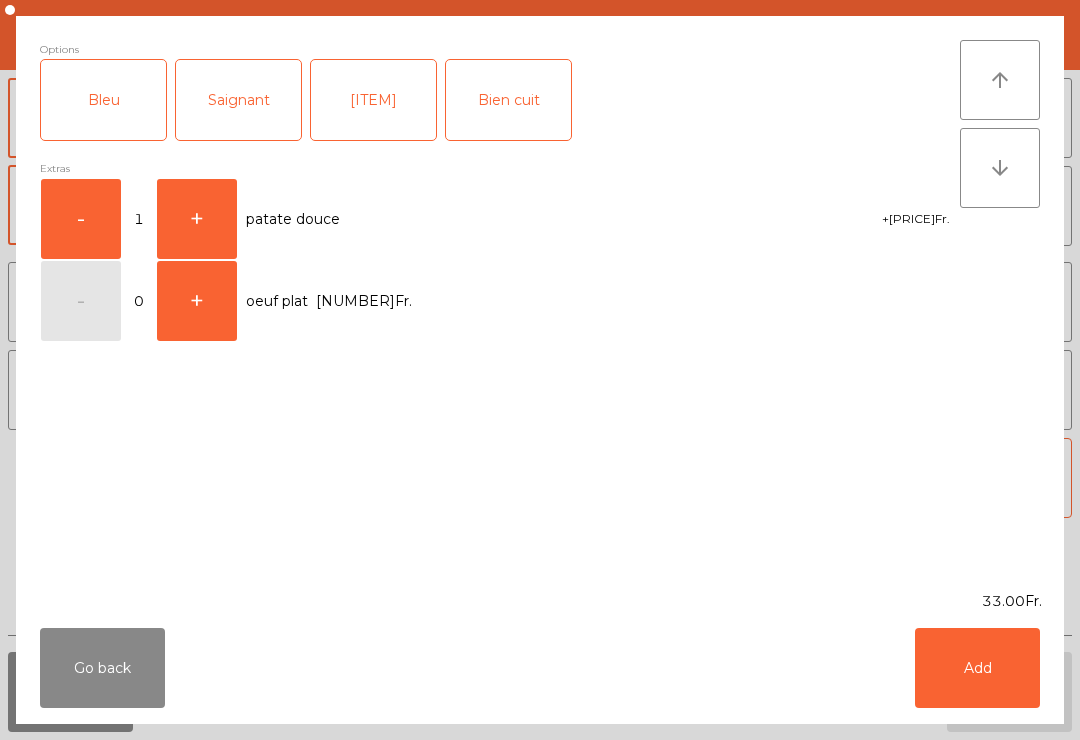 click on "Add" 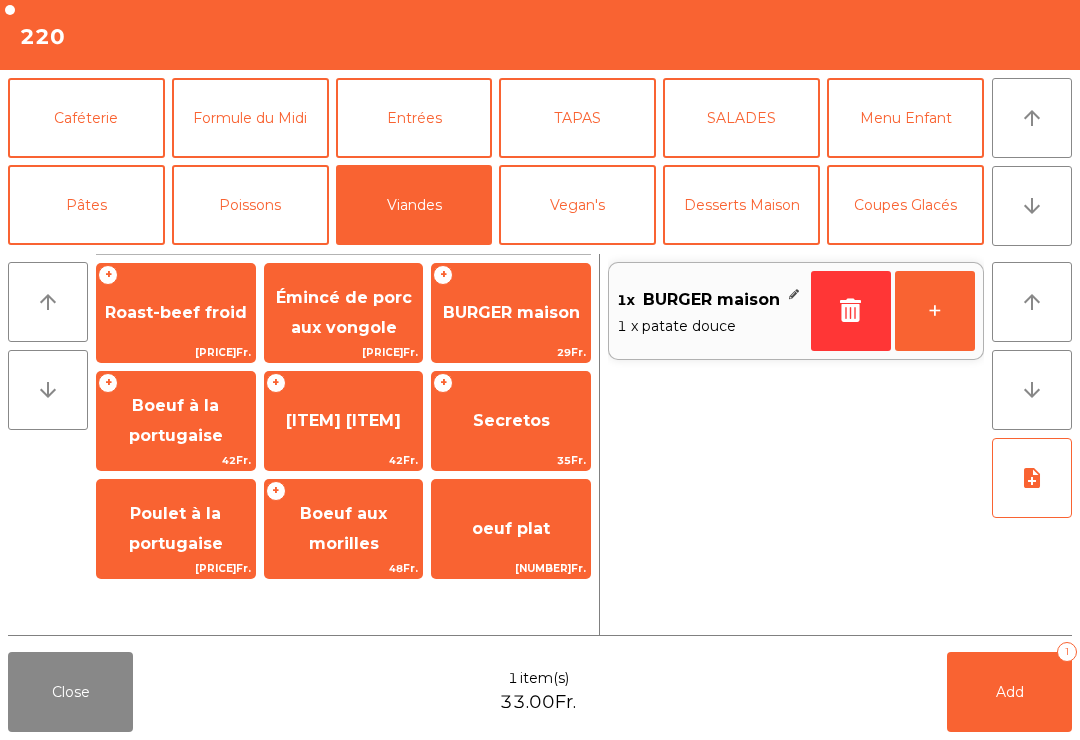 click on "SALADES" 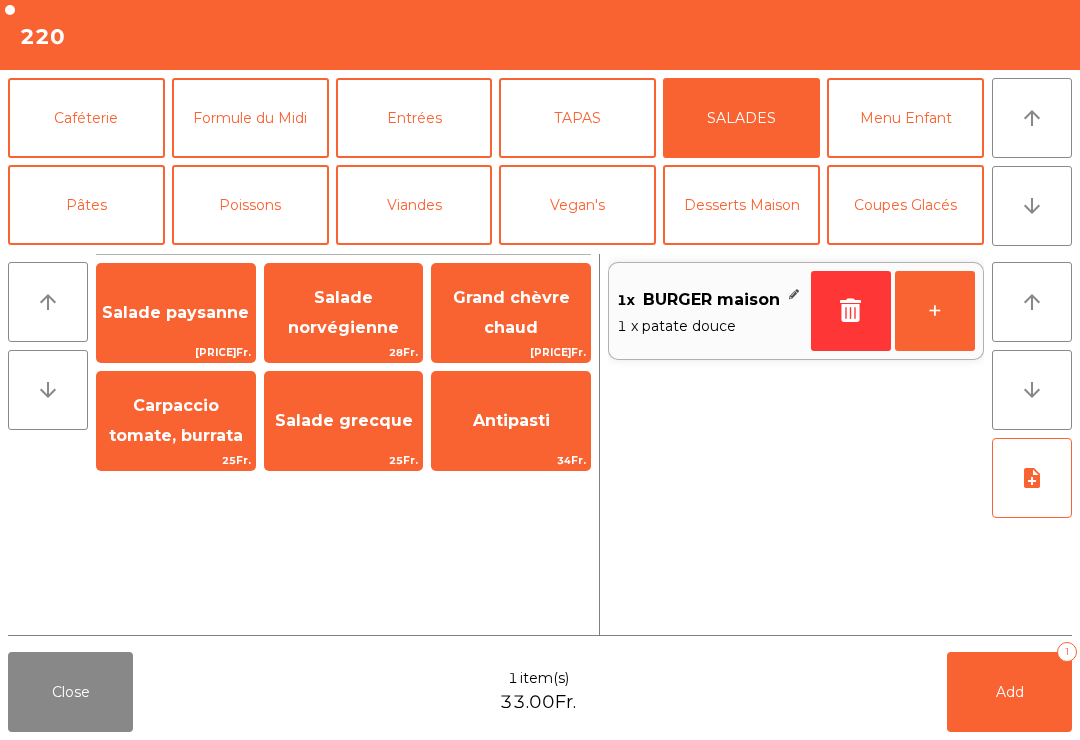 click on "Salade grecque" 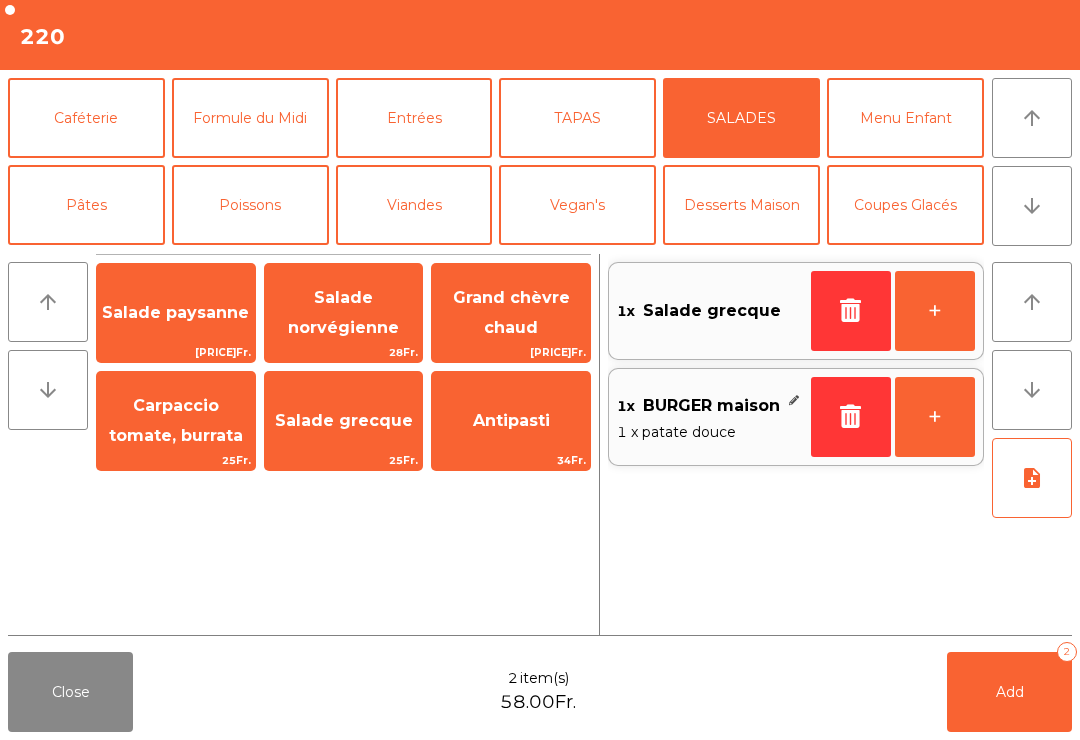 click on "Add   2" 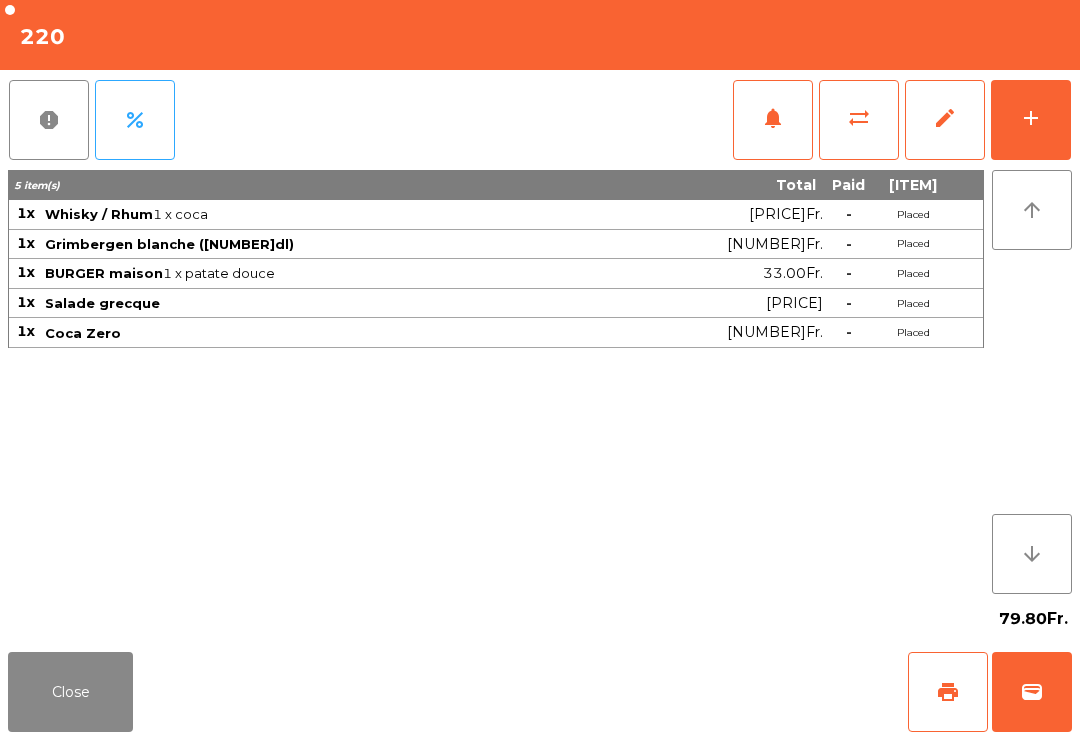 click on "Close" 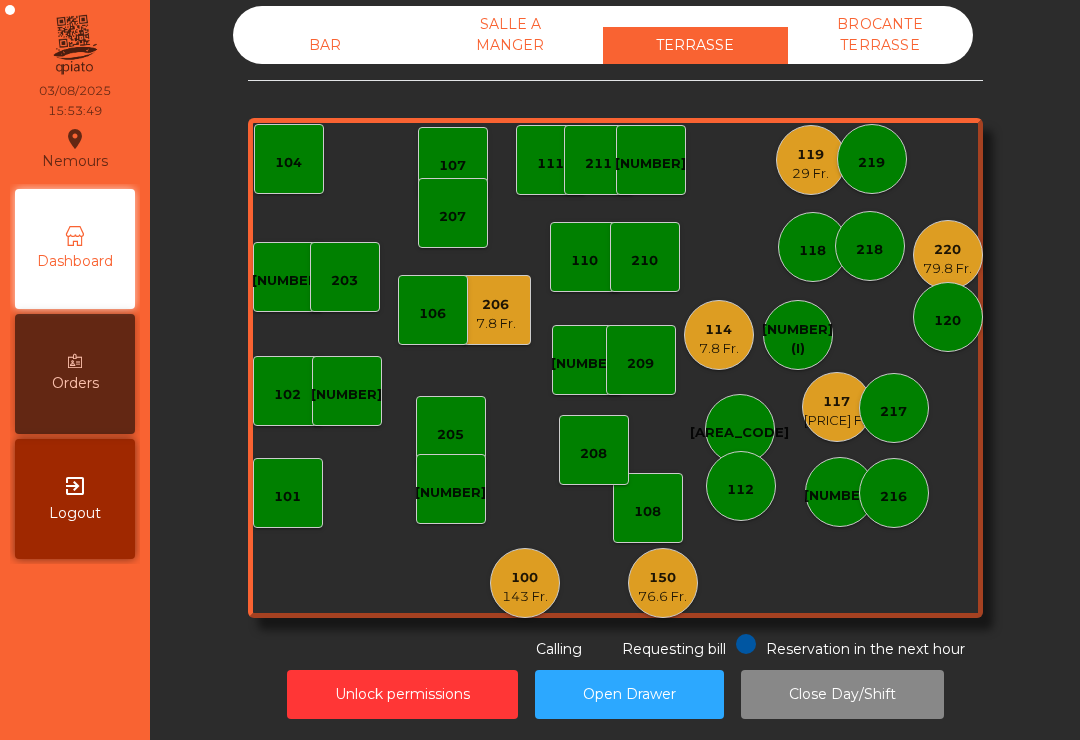 click on "[PRICE] Fr." 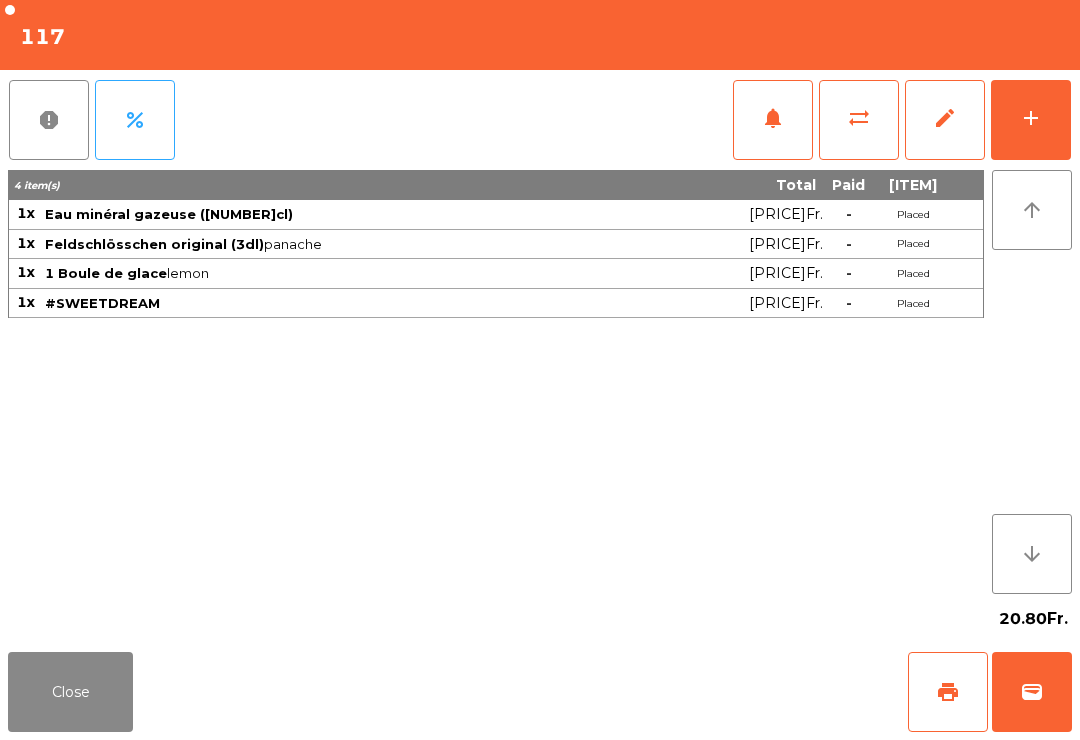 click on "wallet" 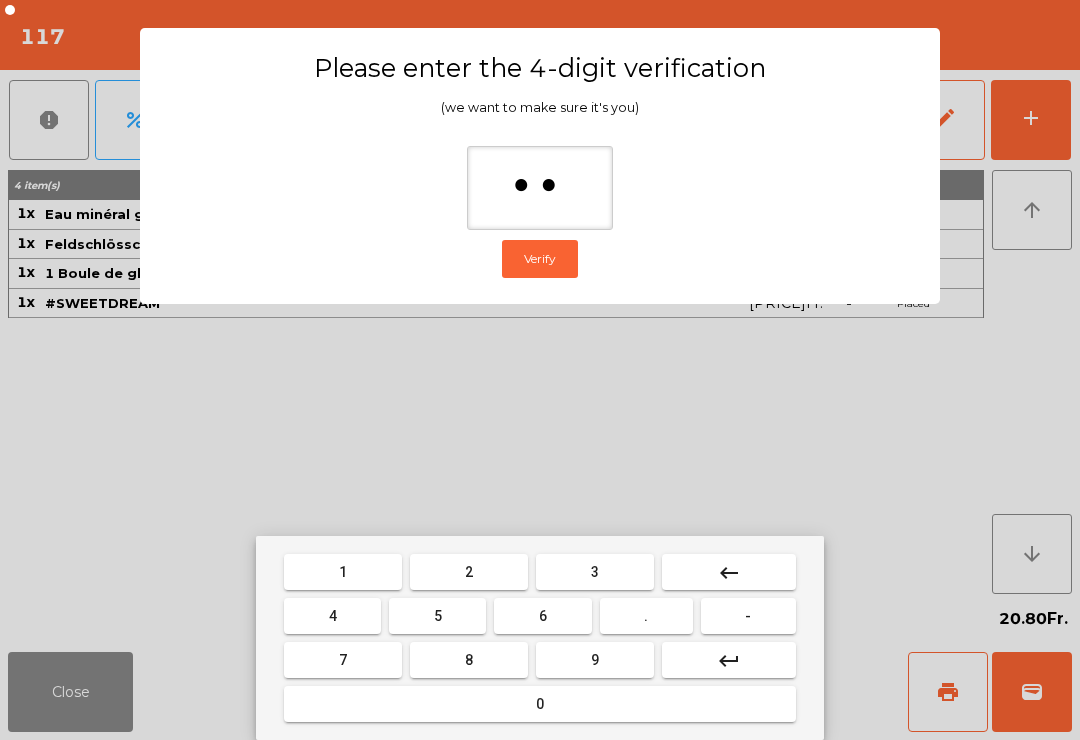 type on "***" 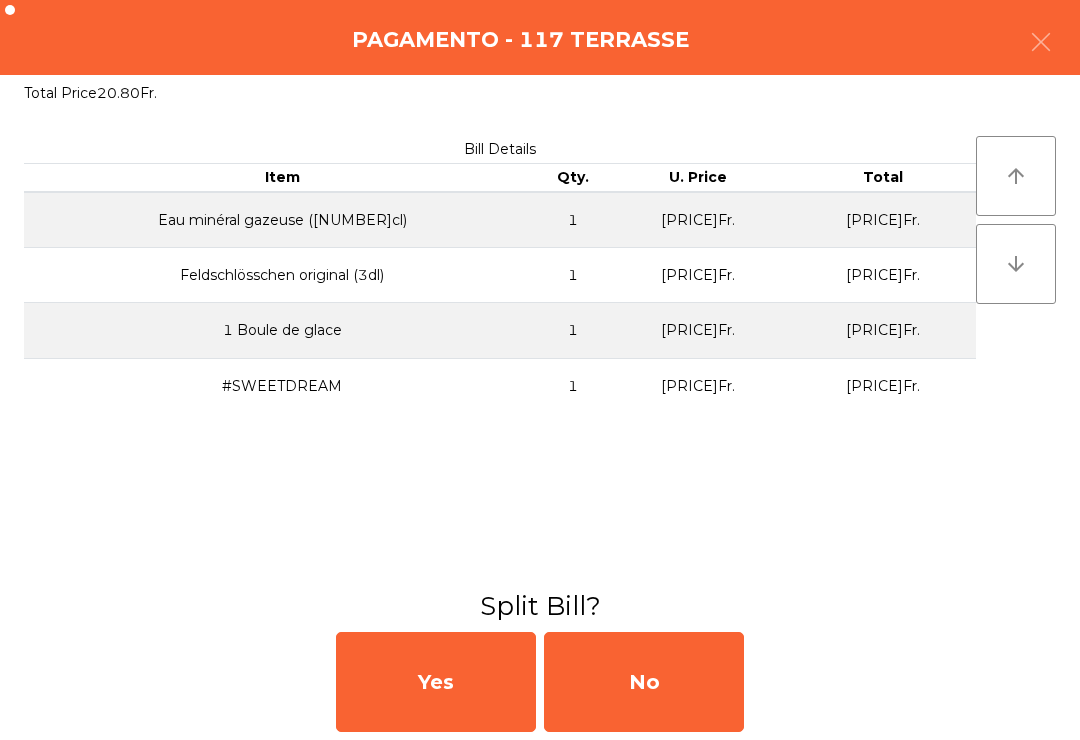 click on "No" 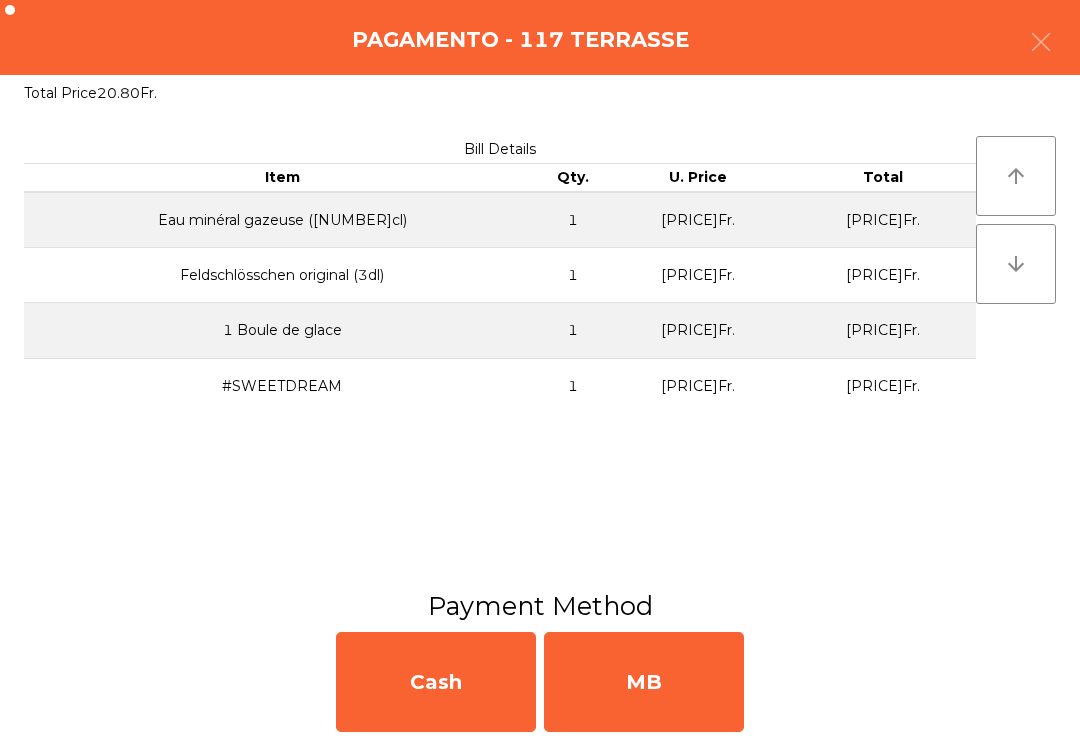 click on "MB" 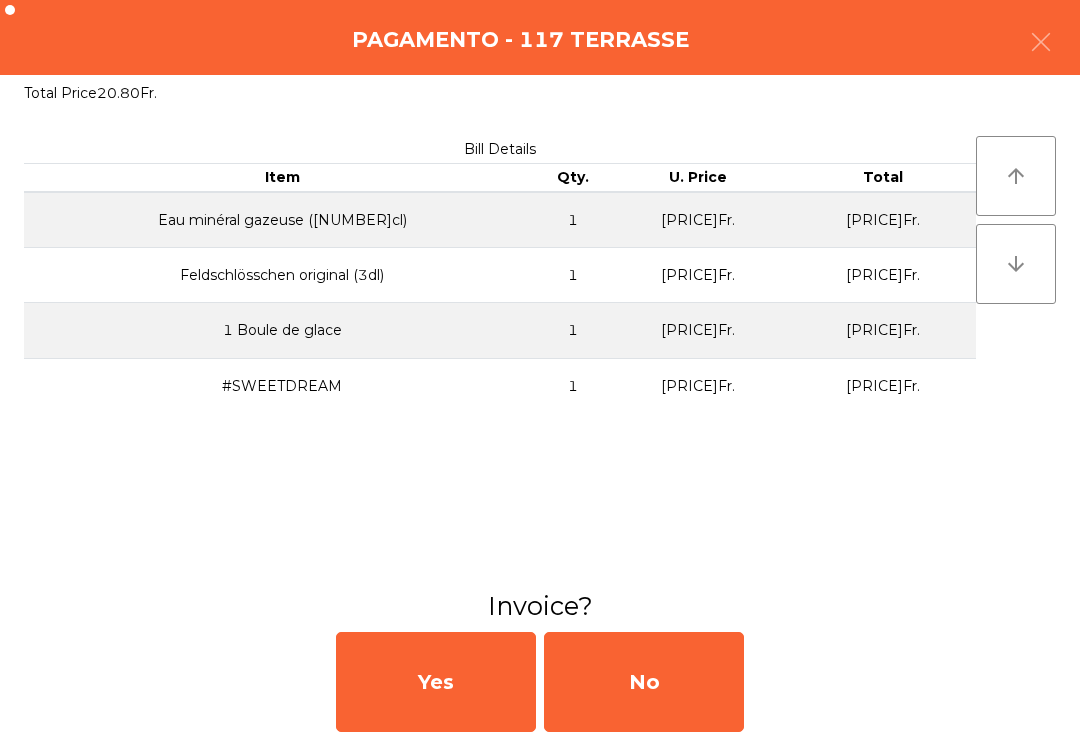 click on "No" 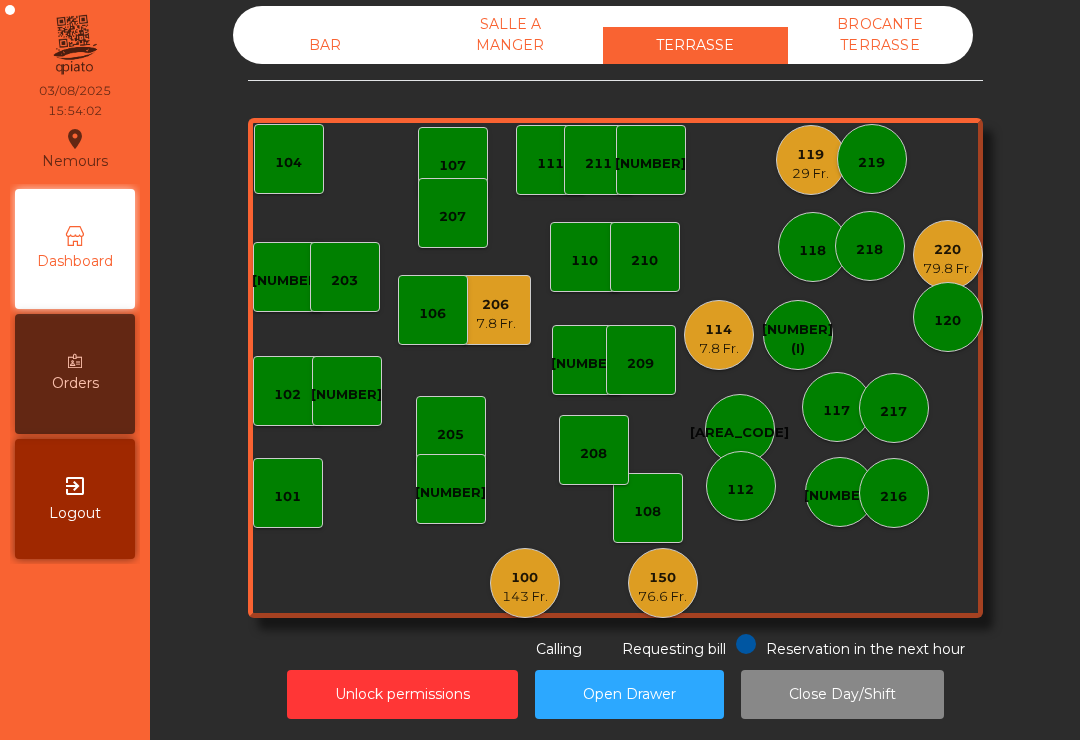 click on "[NUMBER]   [PRICE]" 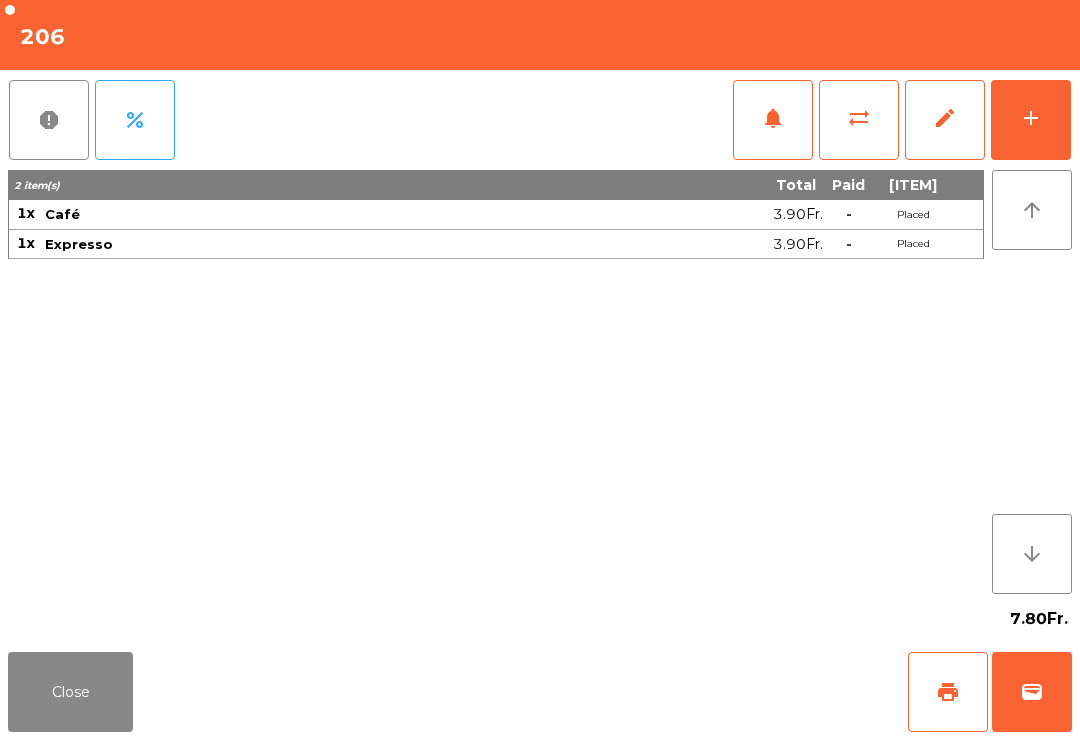 click on "wallet" 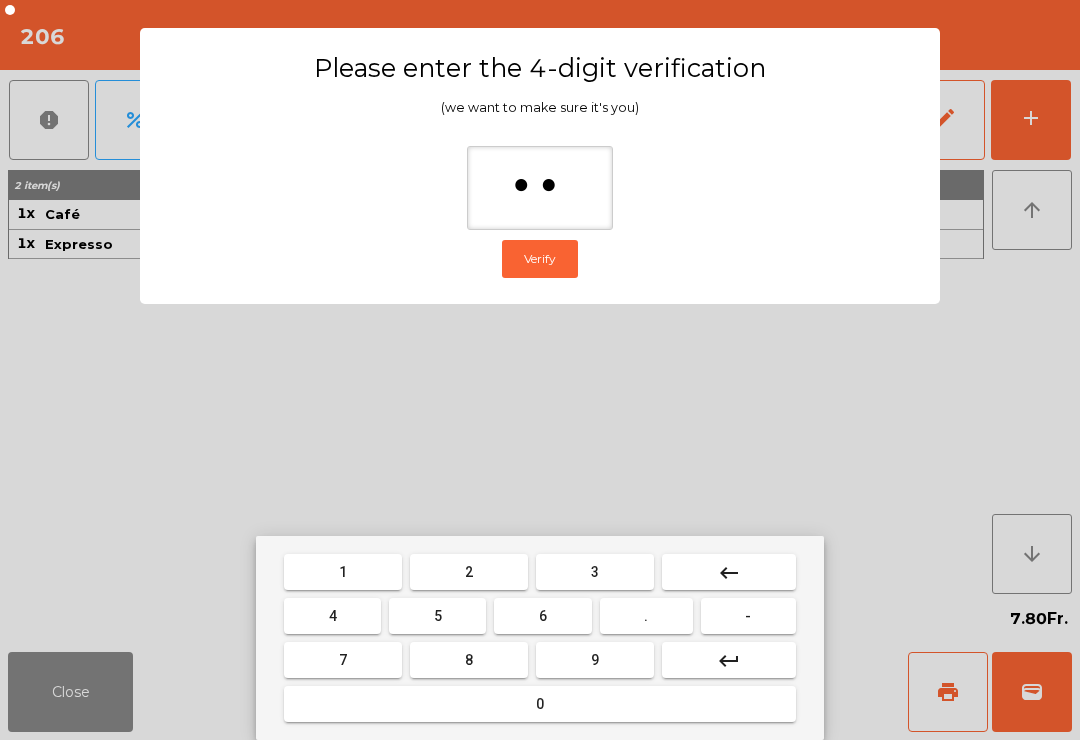 type on "***" 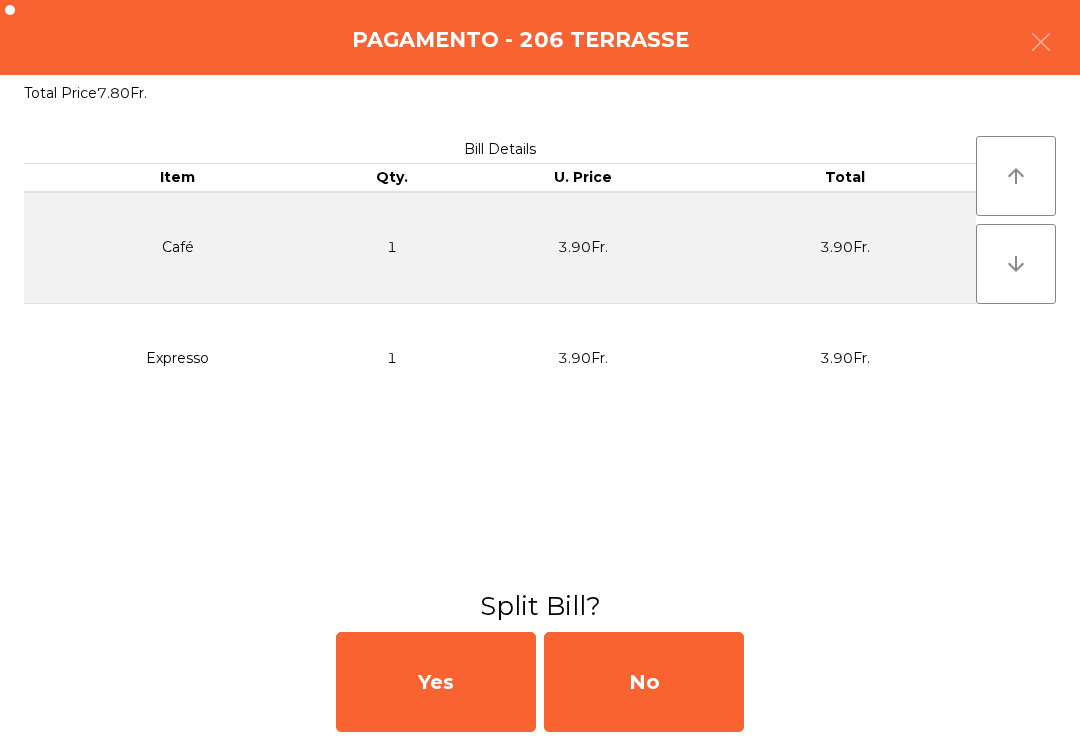 click on "No" 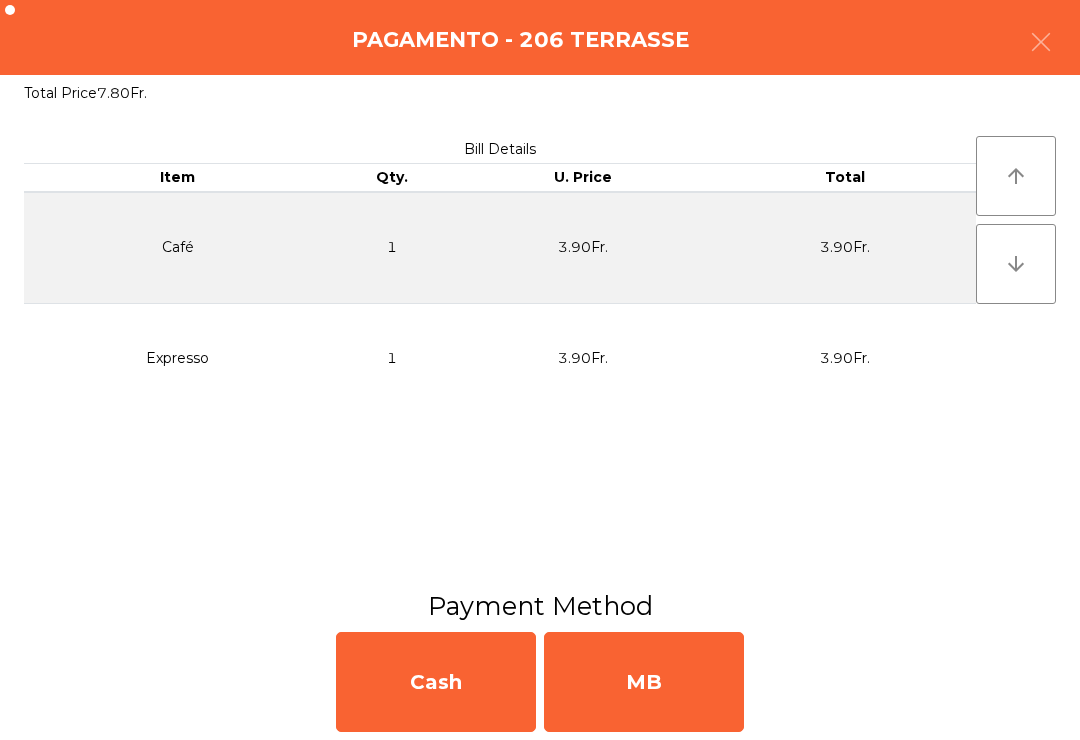 click on "MB" 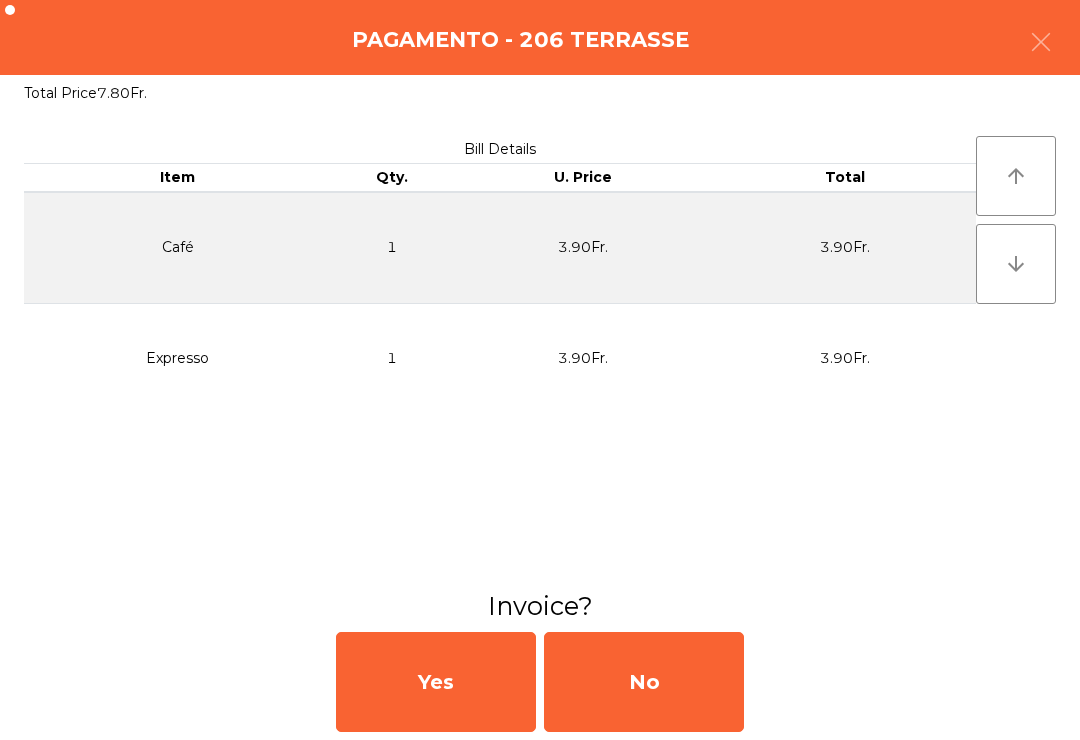 click on "No" 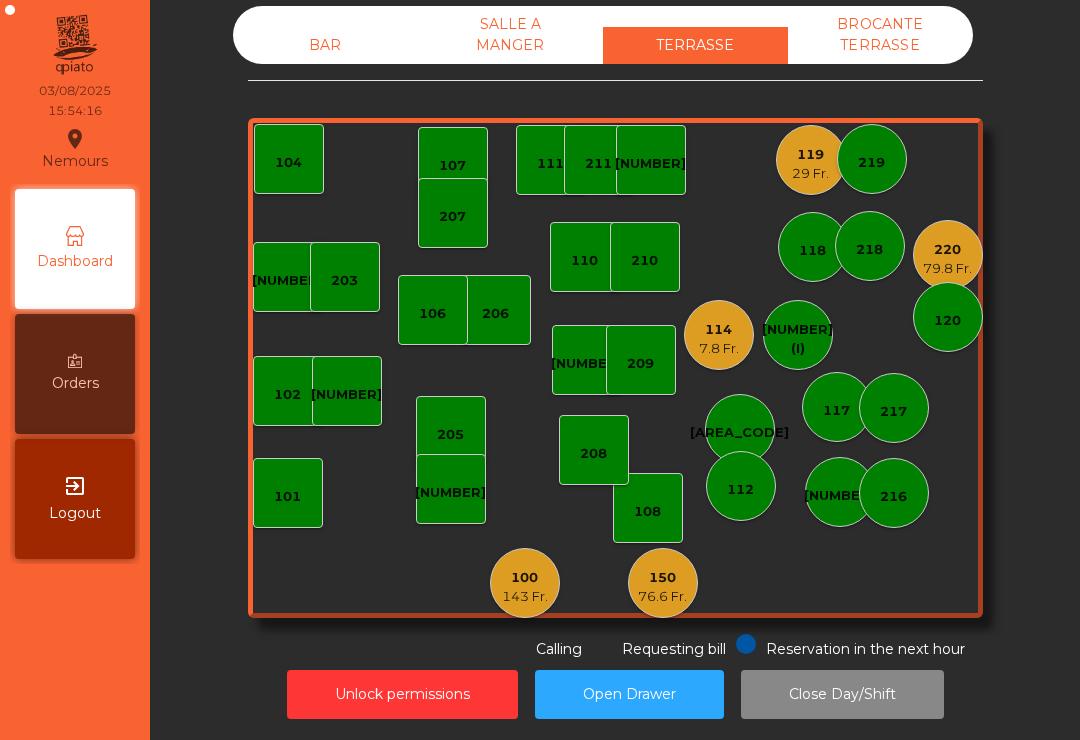 click on "114   7.8 Fr." 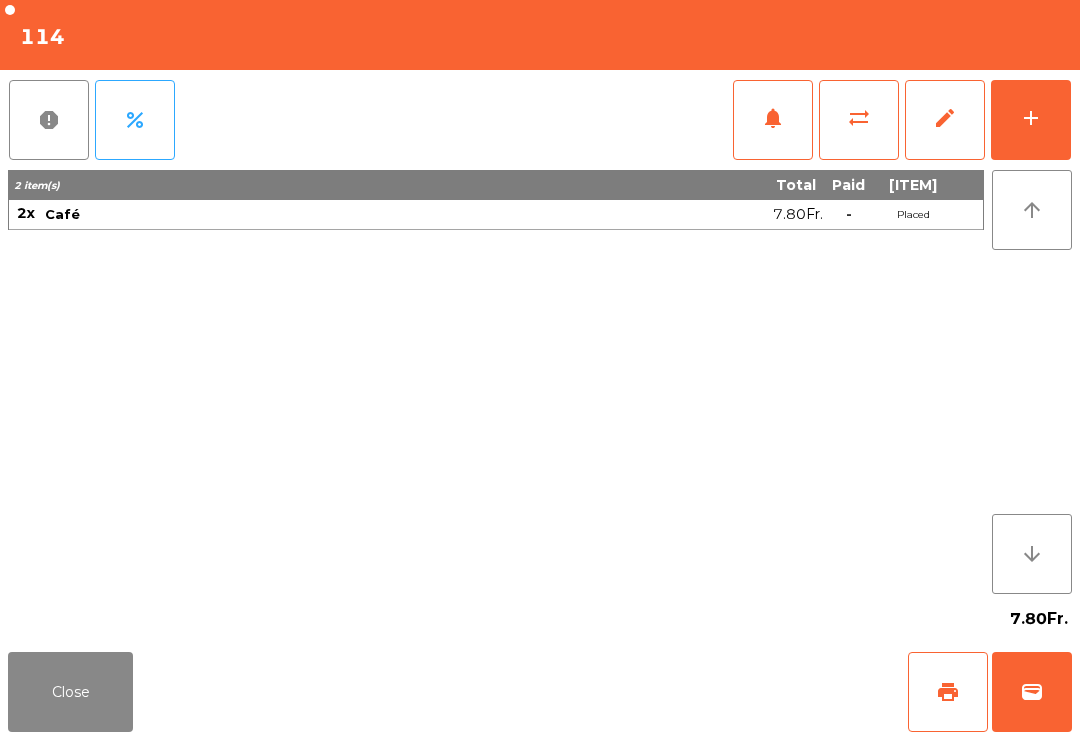 click on "wallet" 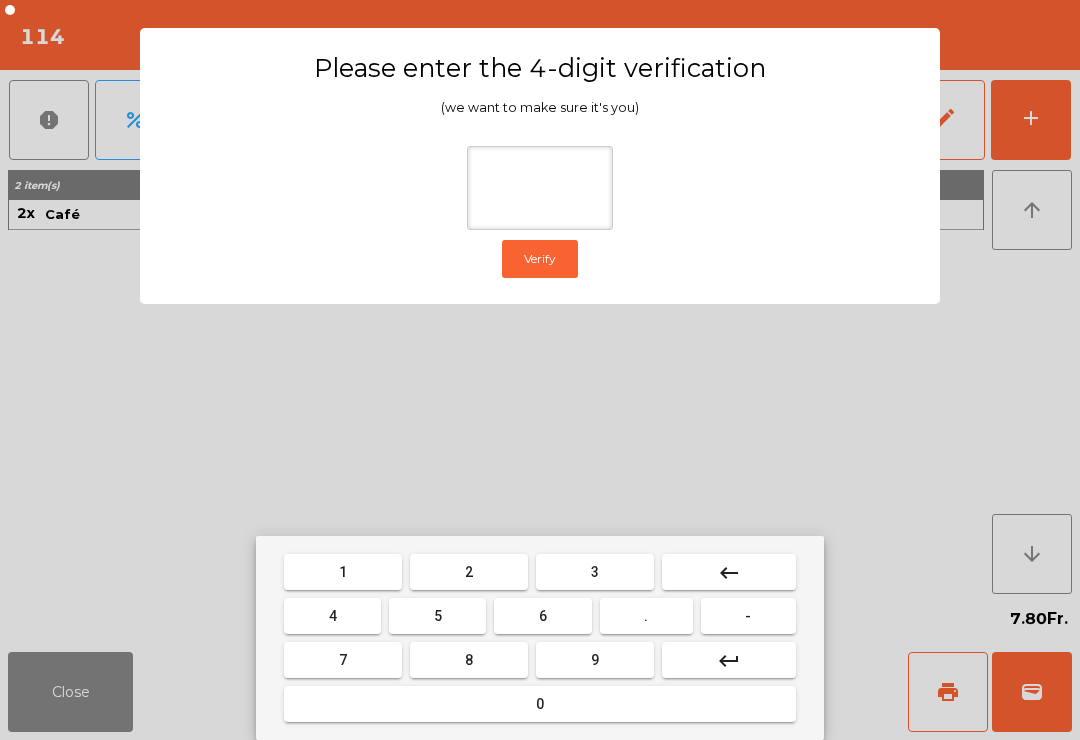 type on "*" 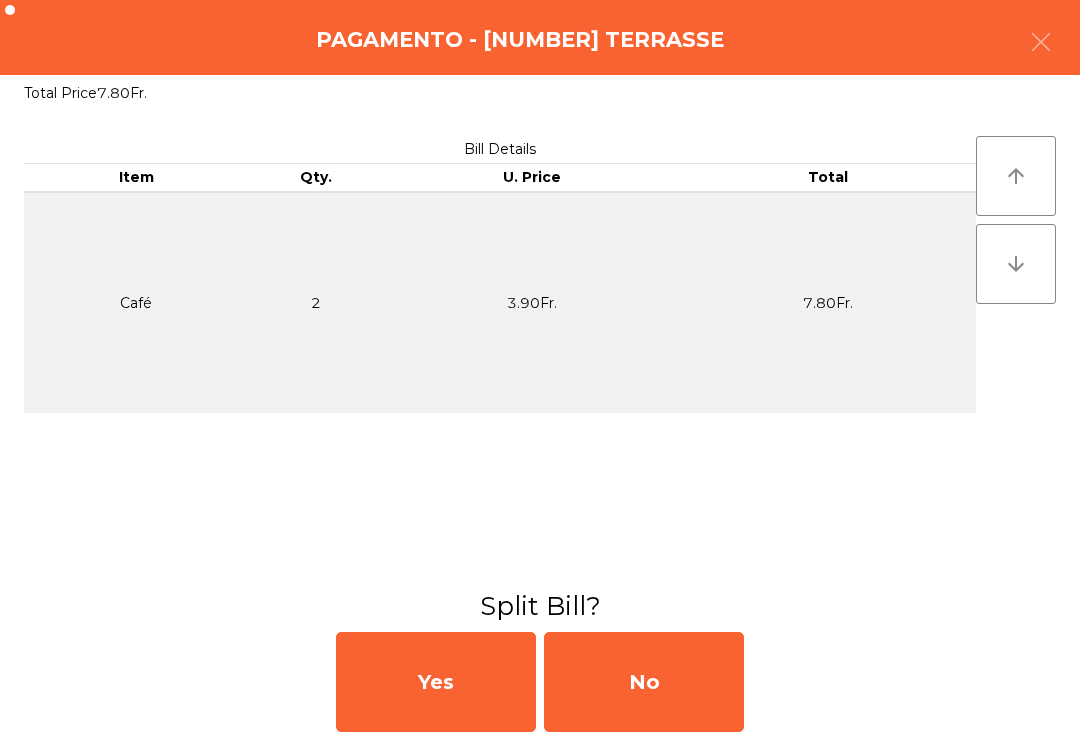 click on "No" 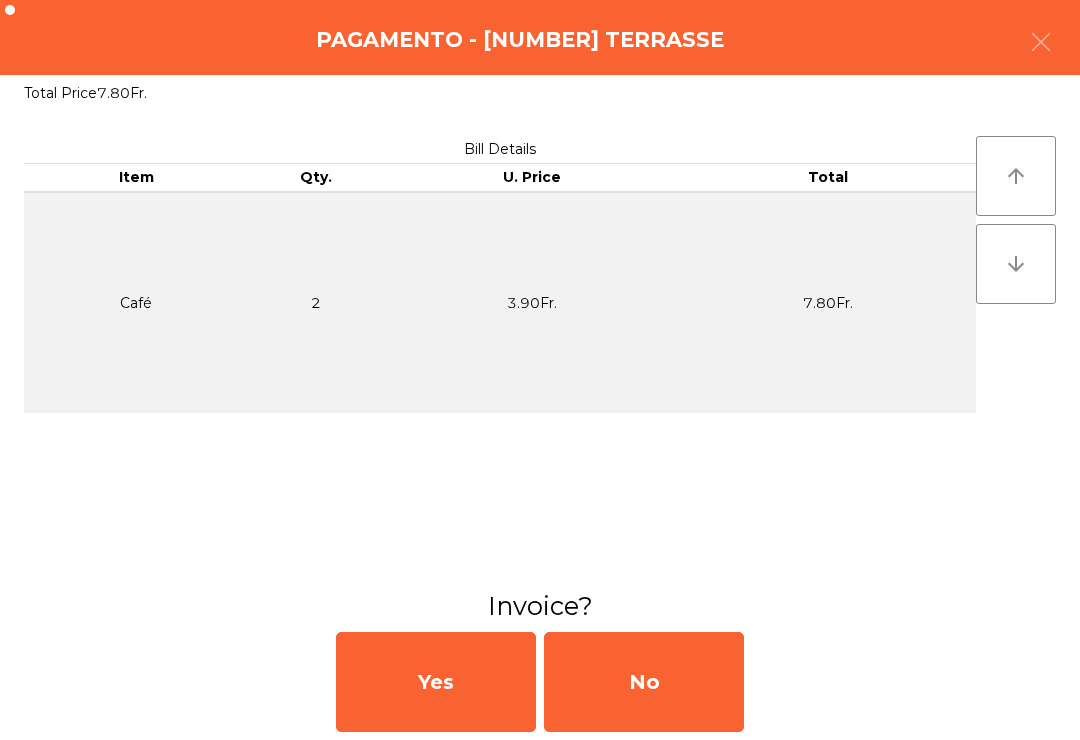 click on "No" 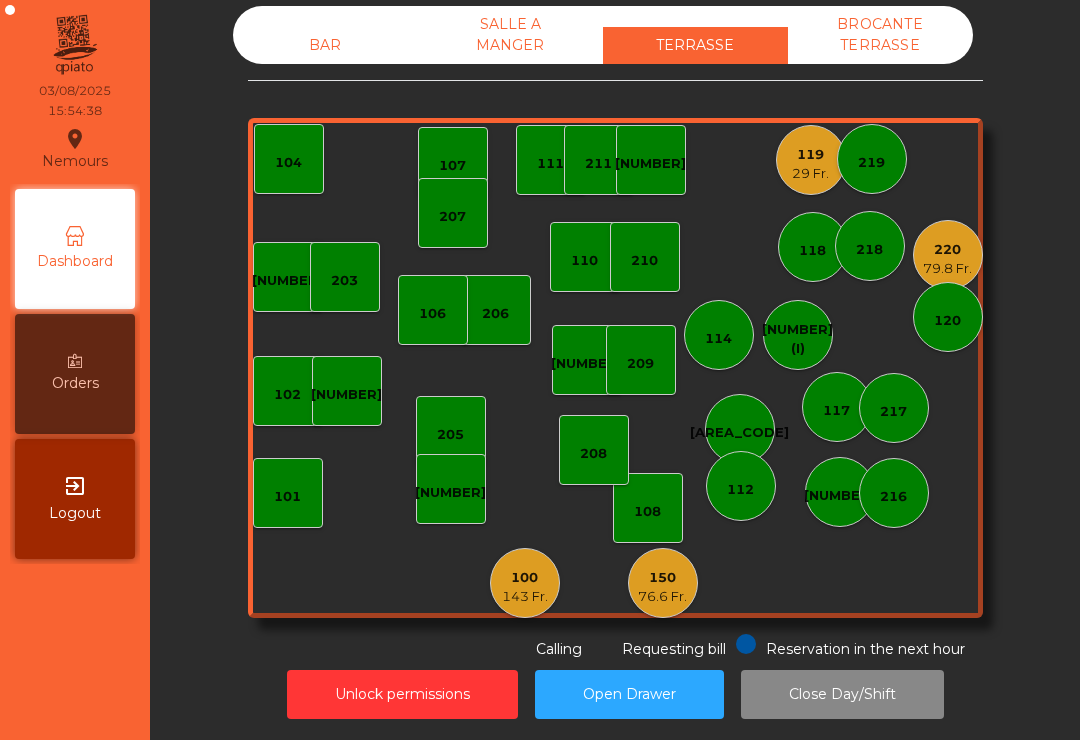 click on "100" 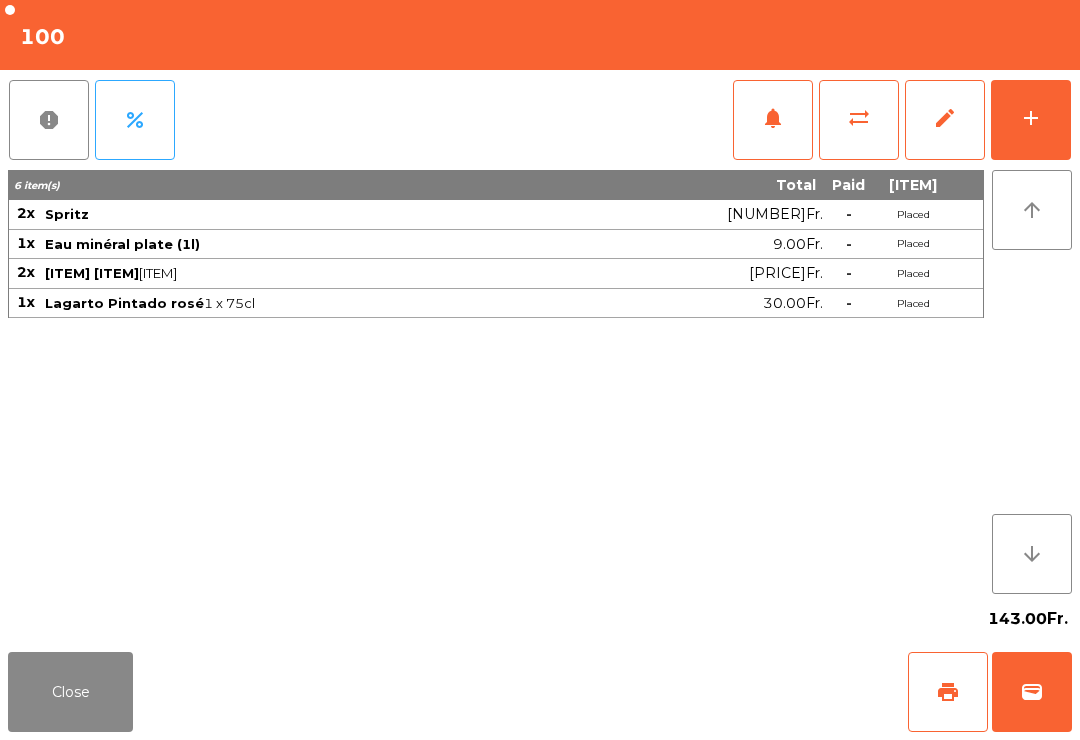 click on "print" 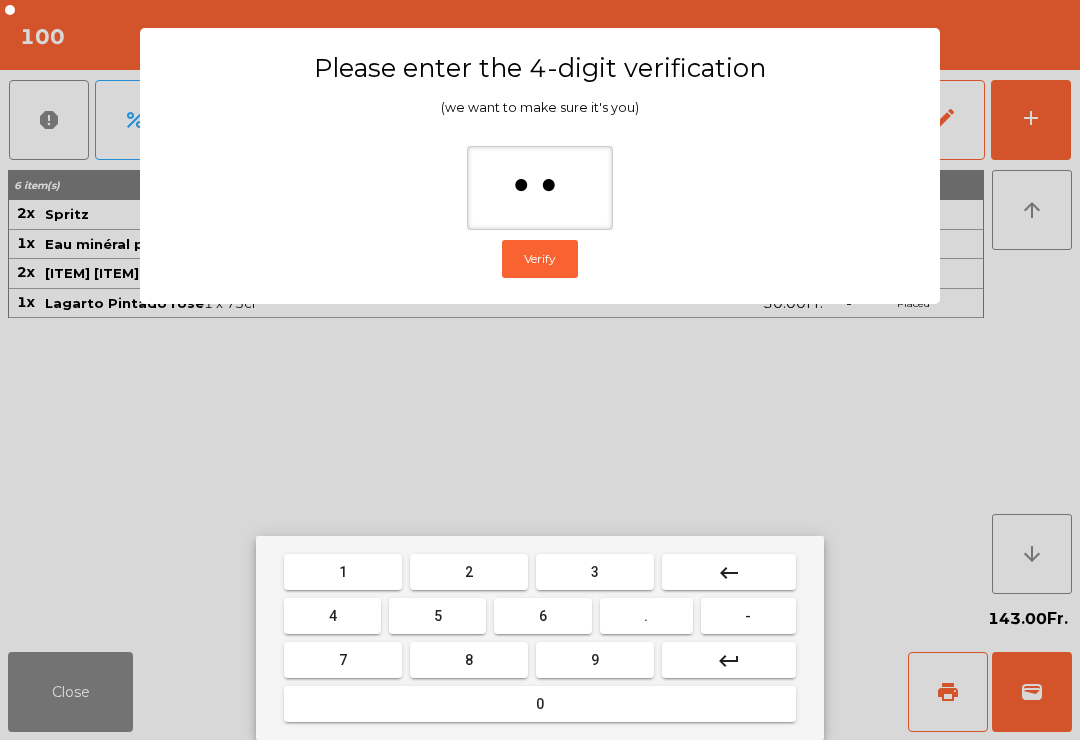 type on "***" 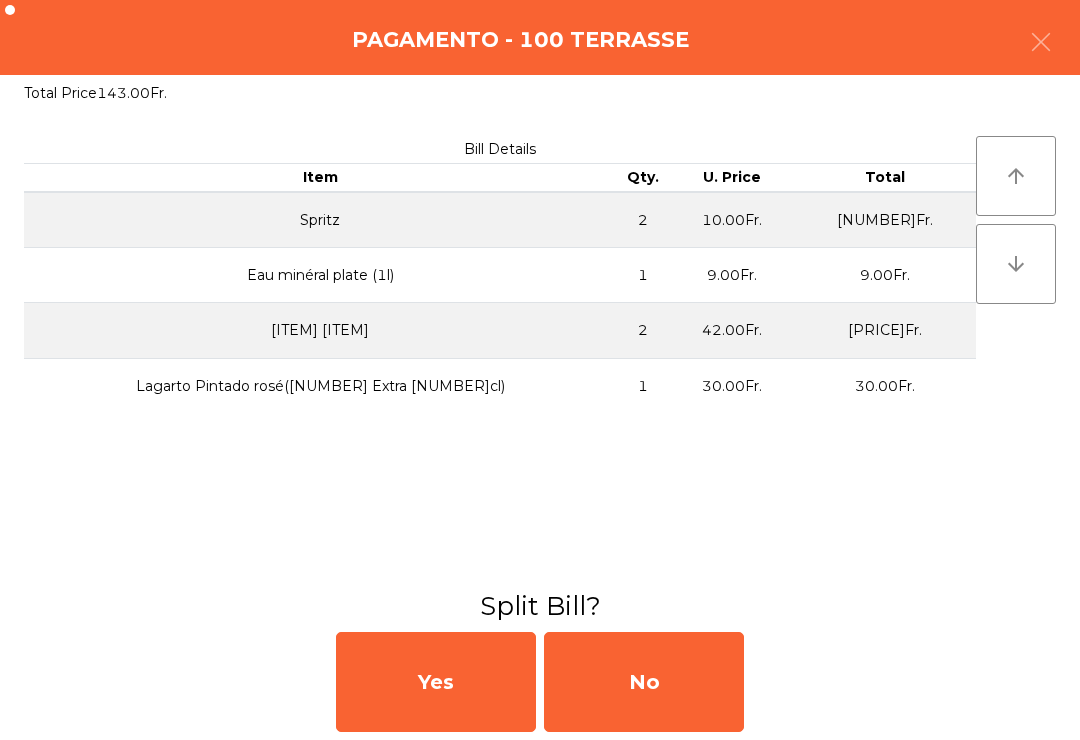 click on "No" 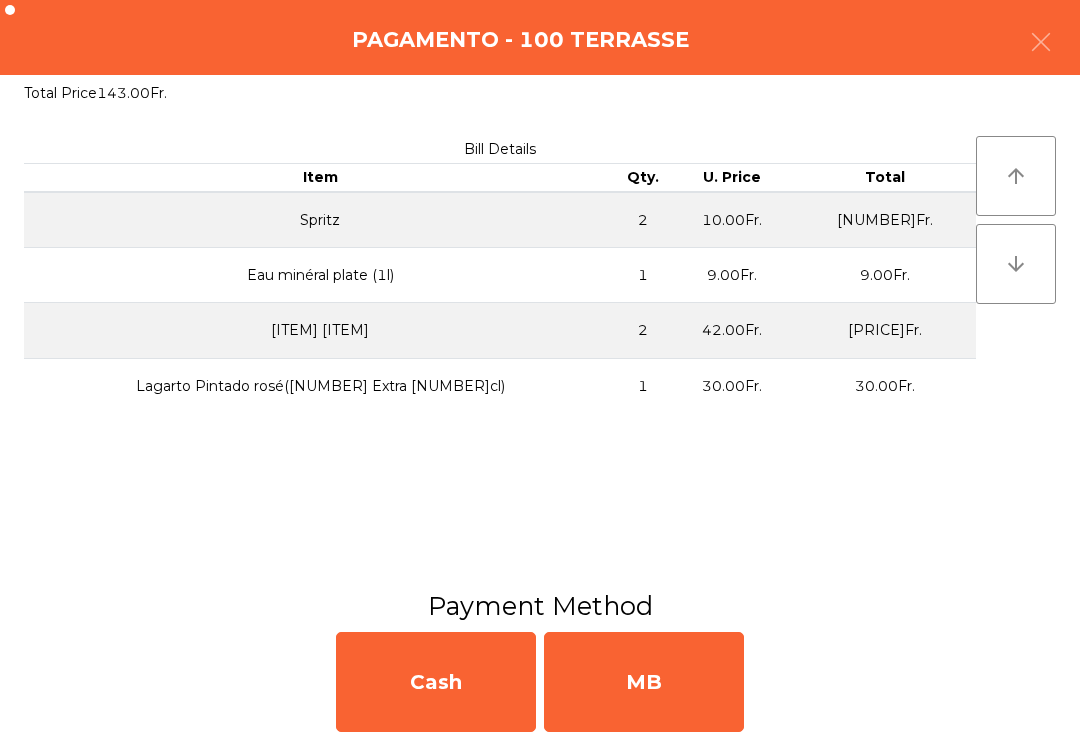 click on "MB" 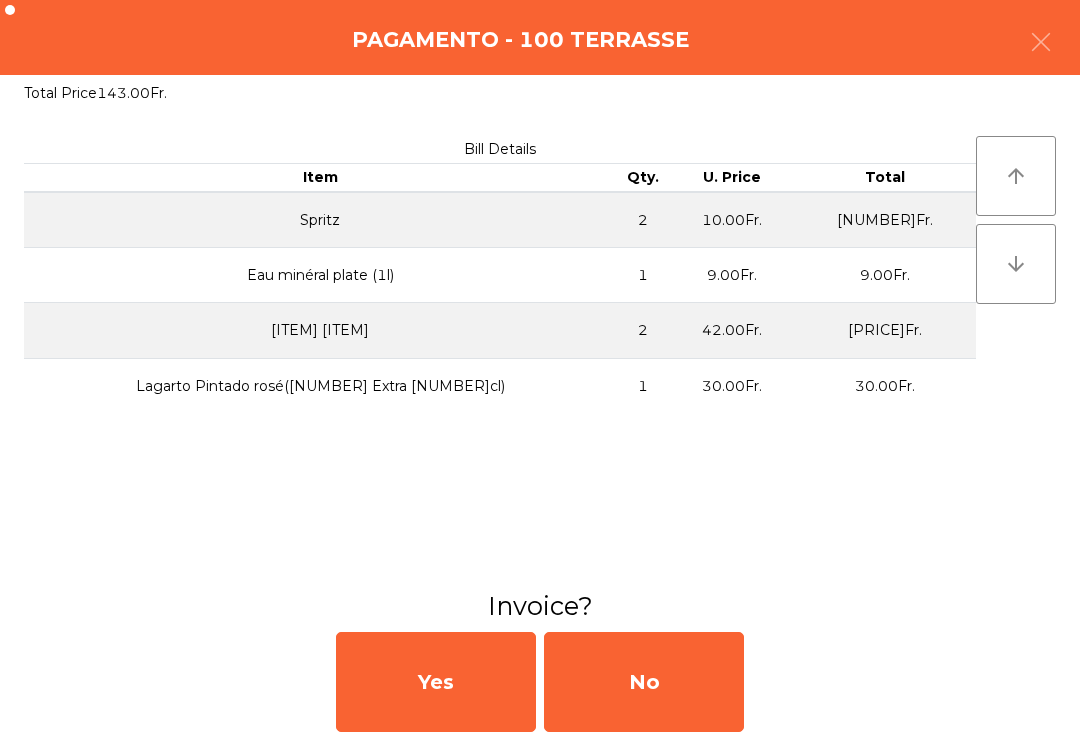 click on "No" 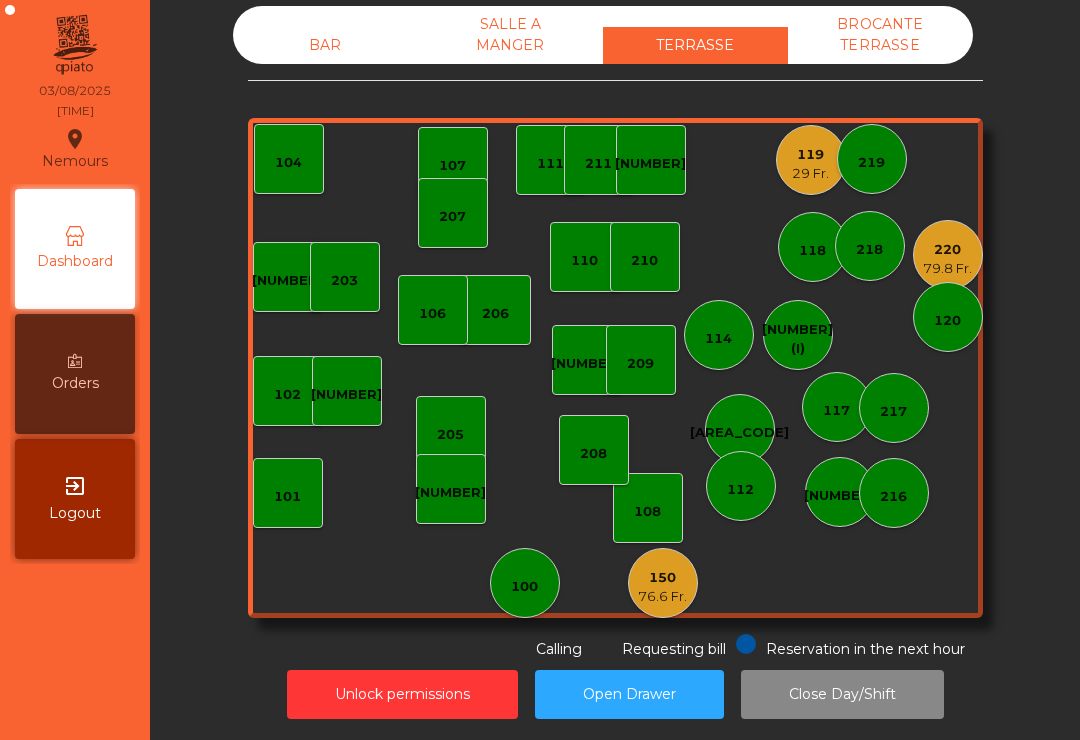 click on "29 Fr." 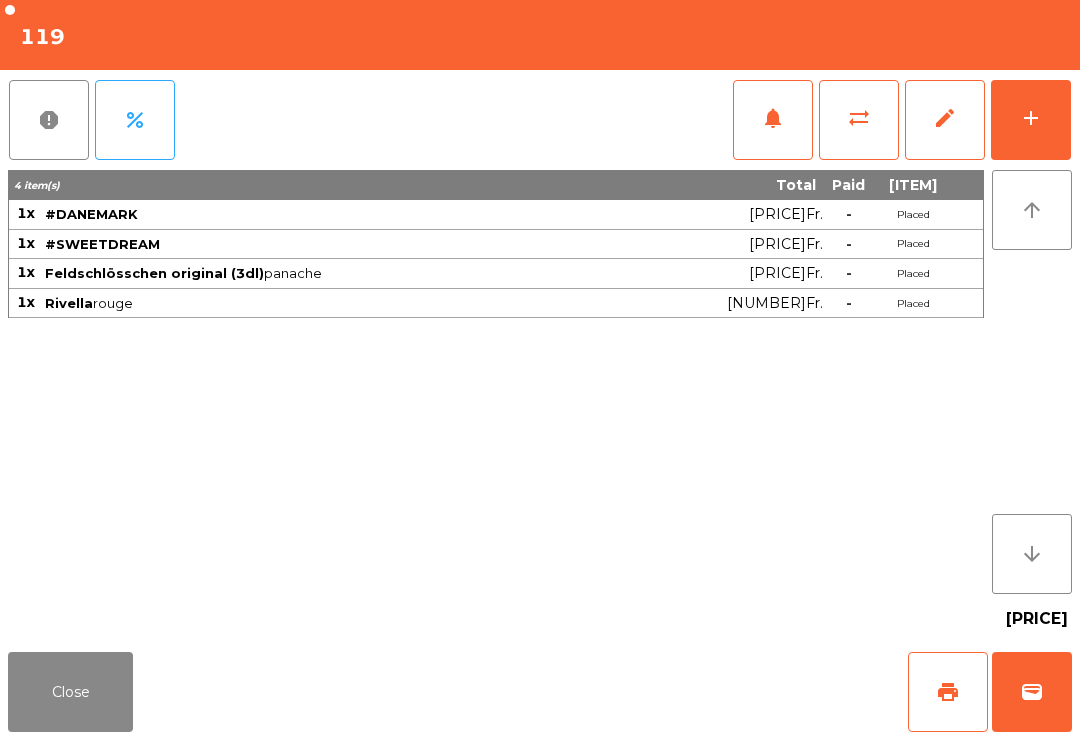 click on "wallet" 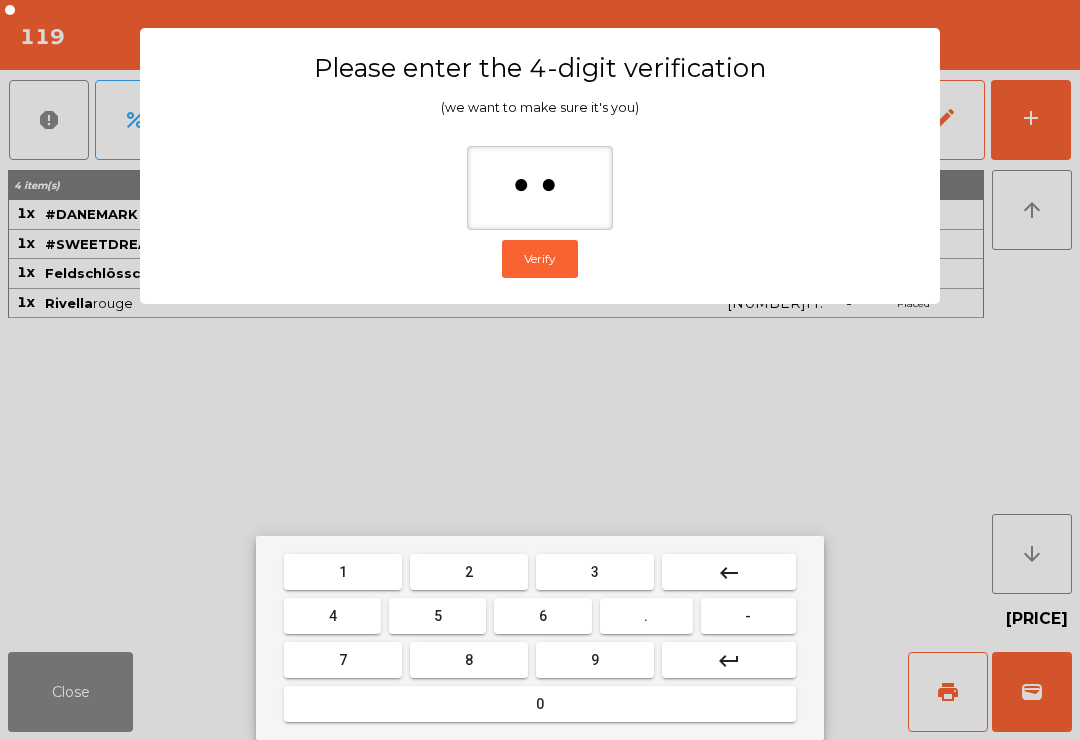 type on "***" 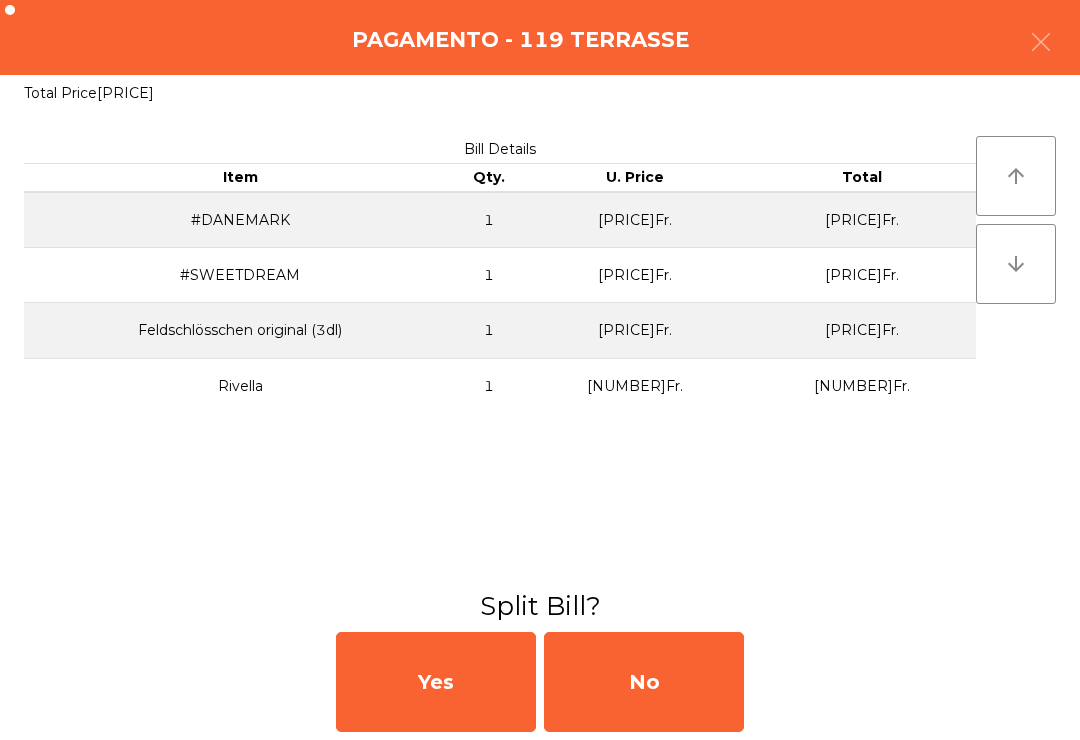 click on "No" 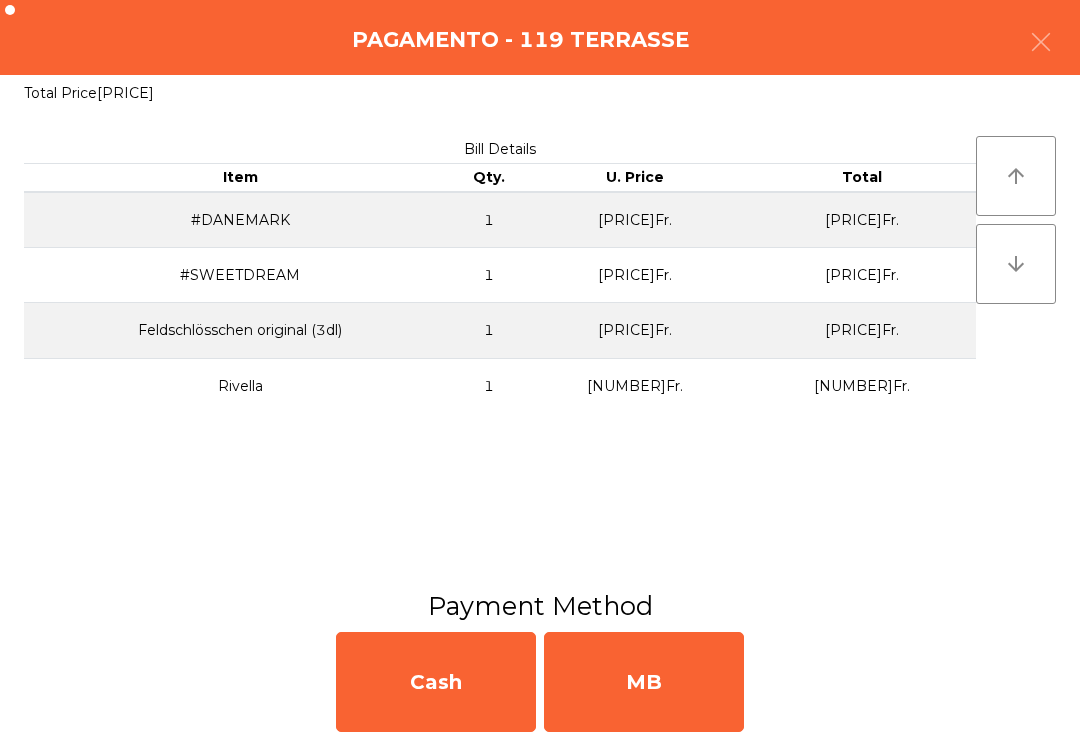 click on "MB" 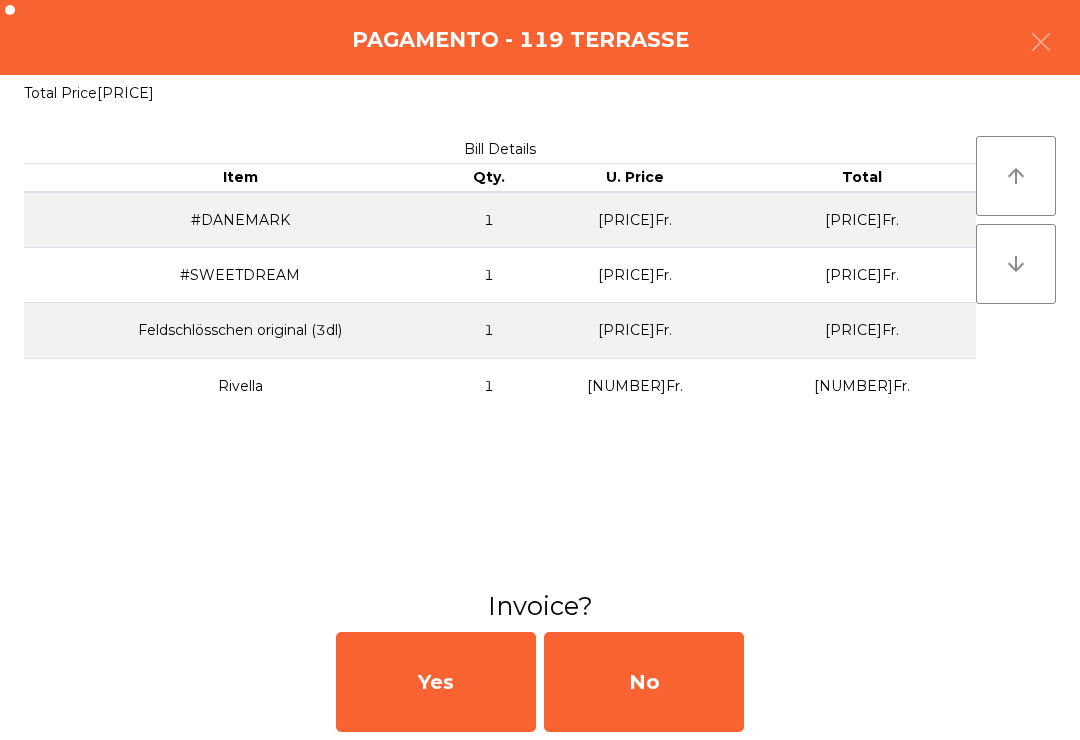 click on "No" 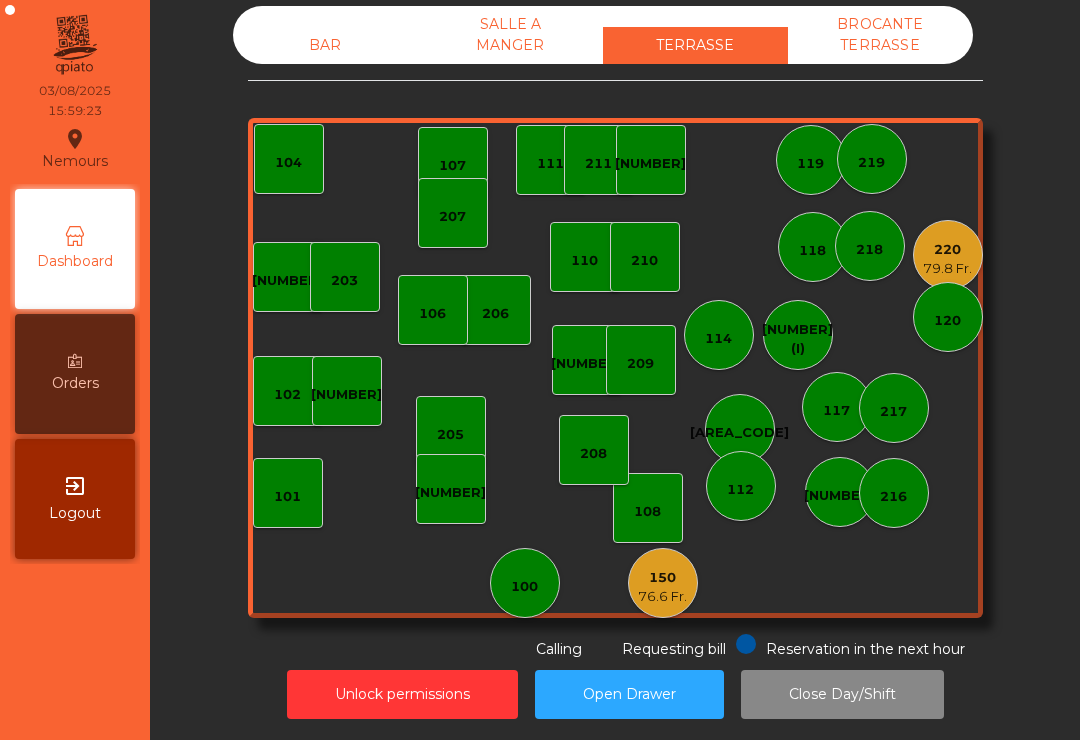 click on "[NUMBER]" 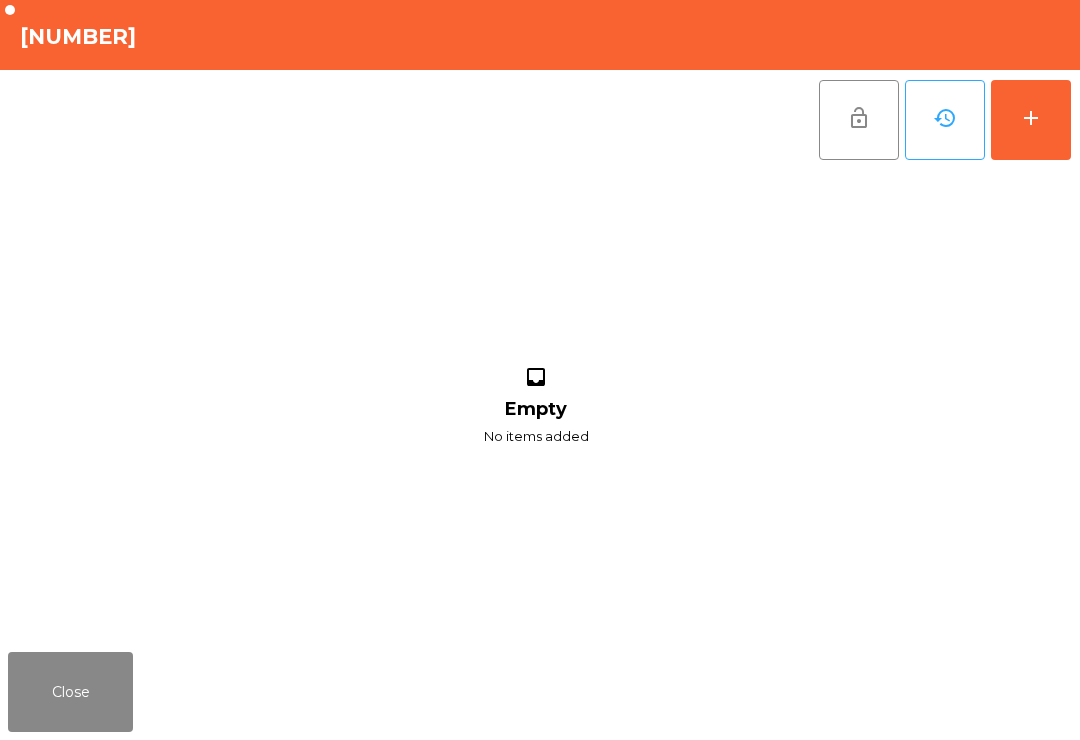 click on "add" 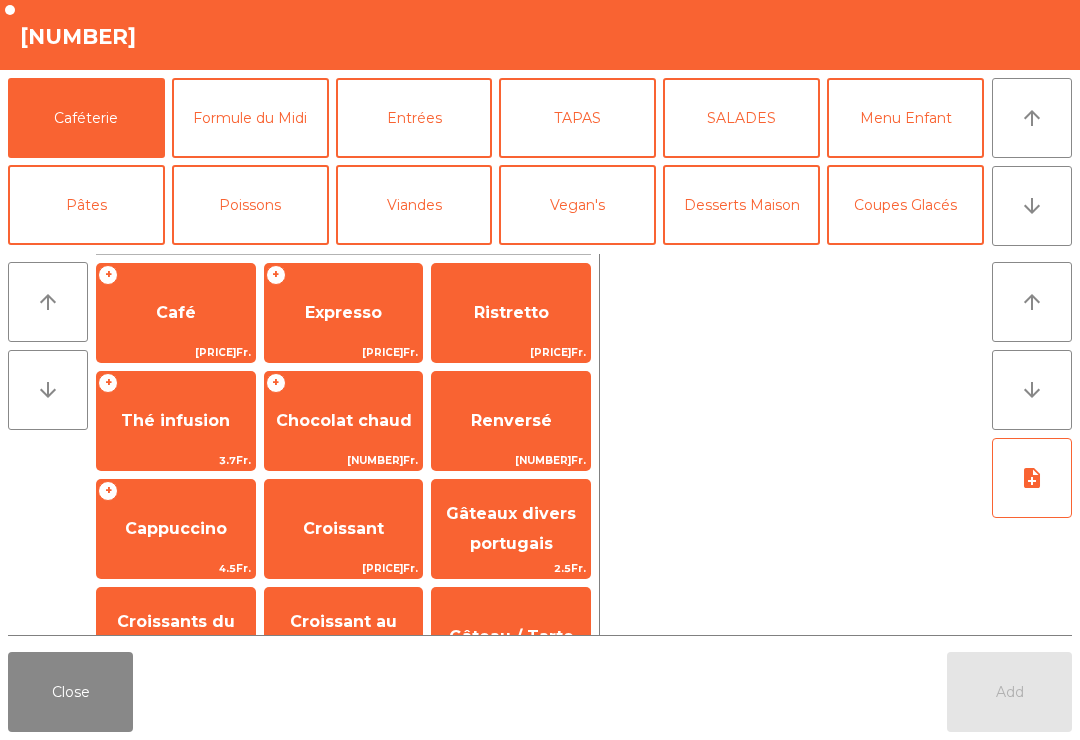 click on "Expresso" 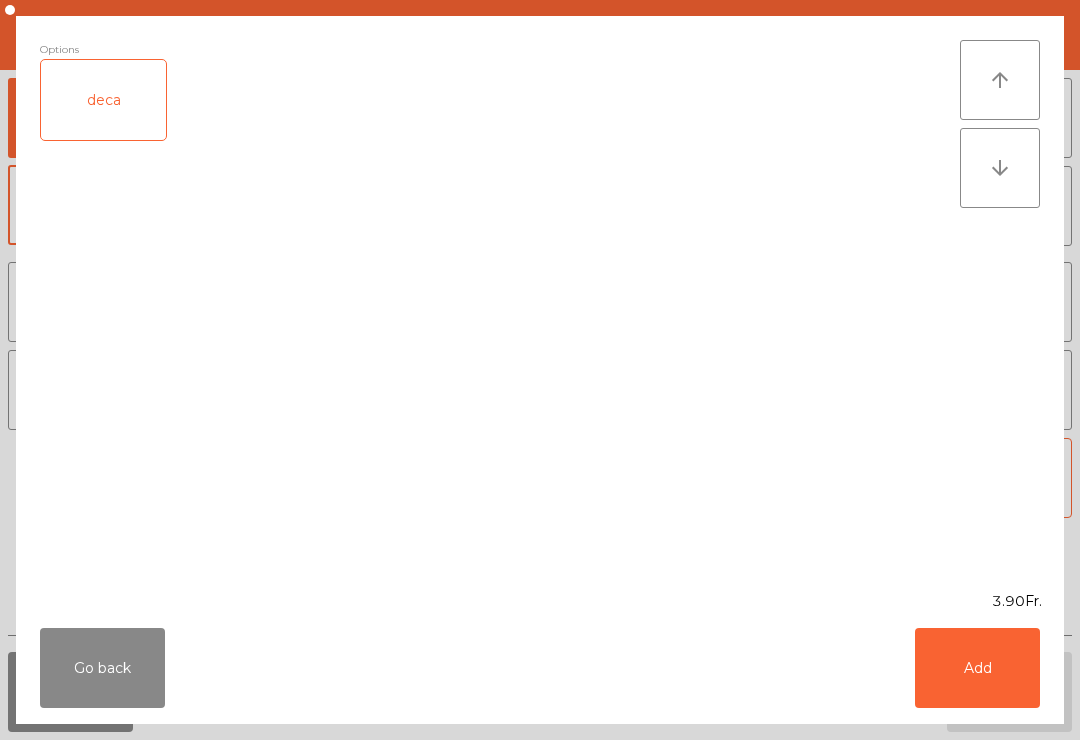 click on "Add" 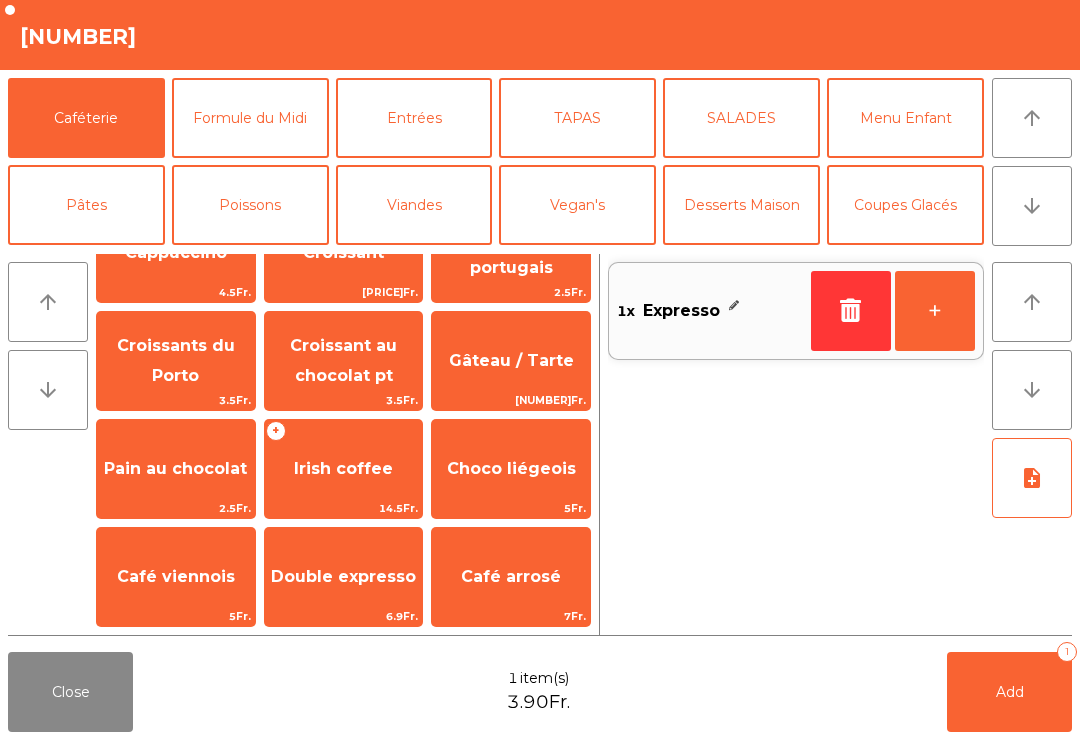 scroll, scrollTop: 125, scrollLeft: 0, axis: vertical 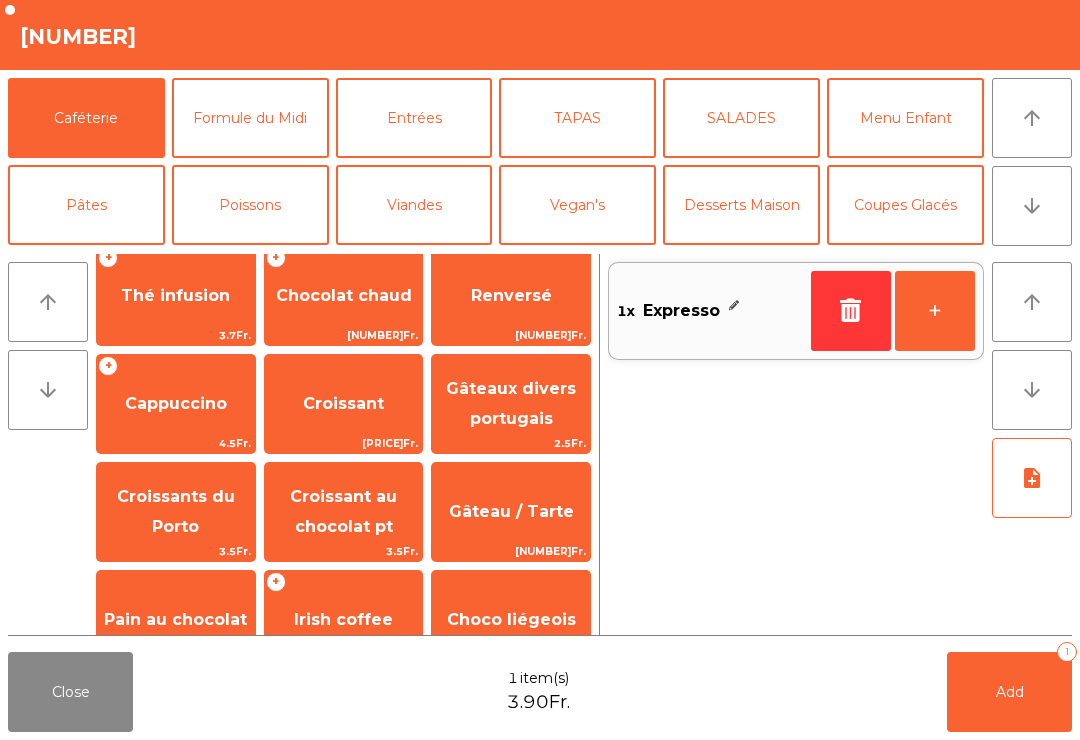 click on "Renversé" 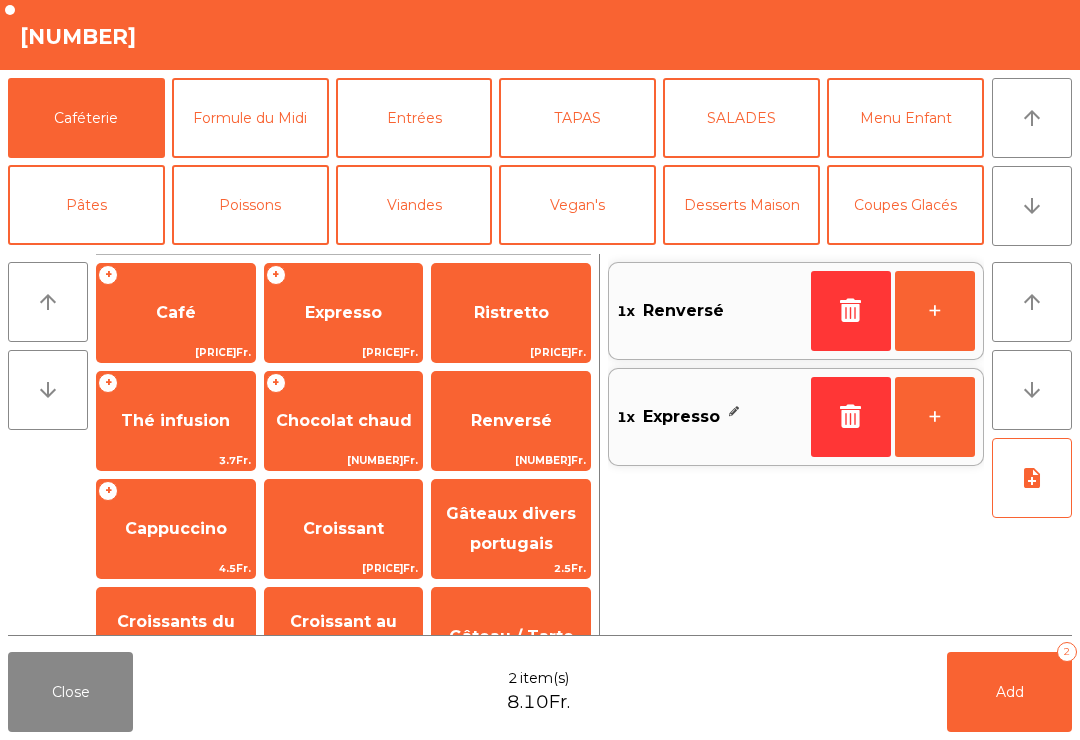 click on "Add   2" 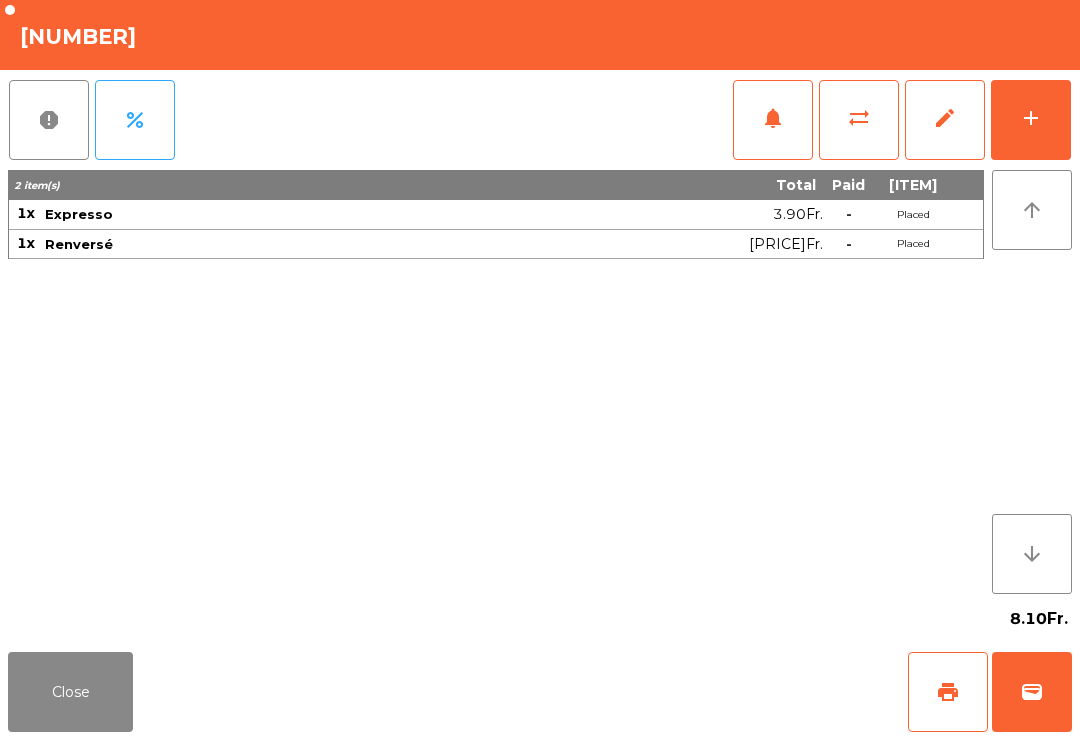 click on "print" 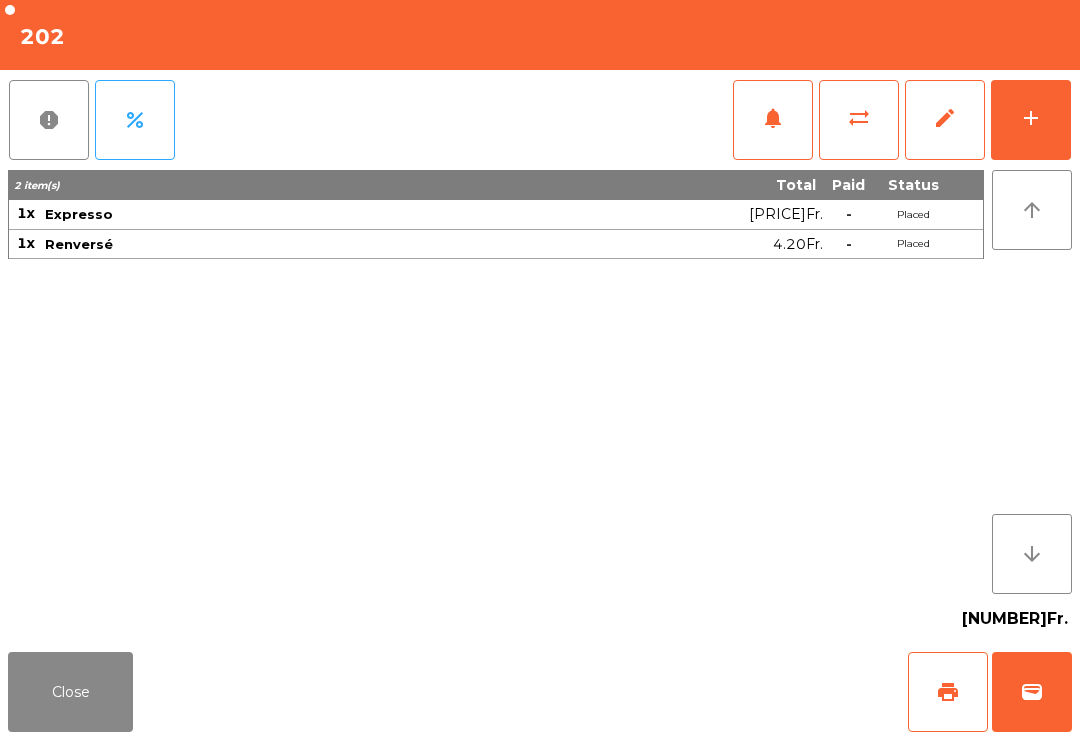 scroll, scrollTop: 0, scrollLeft: 0, axis: both 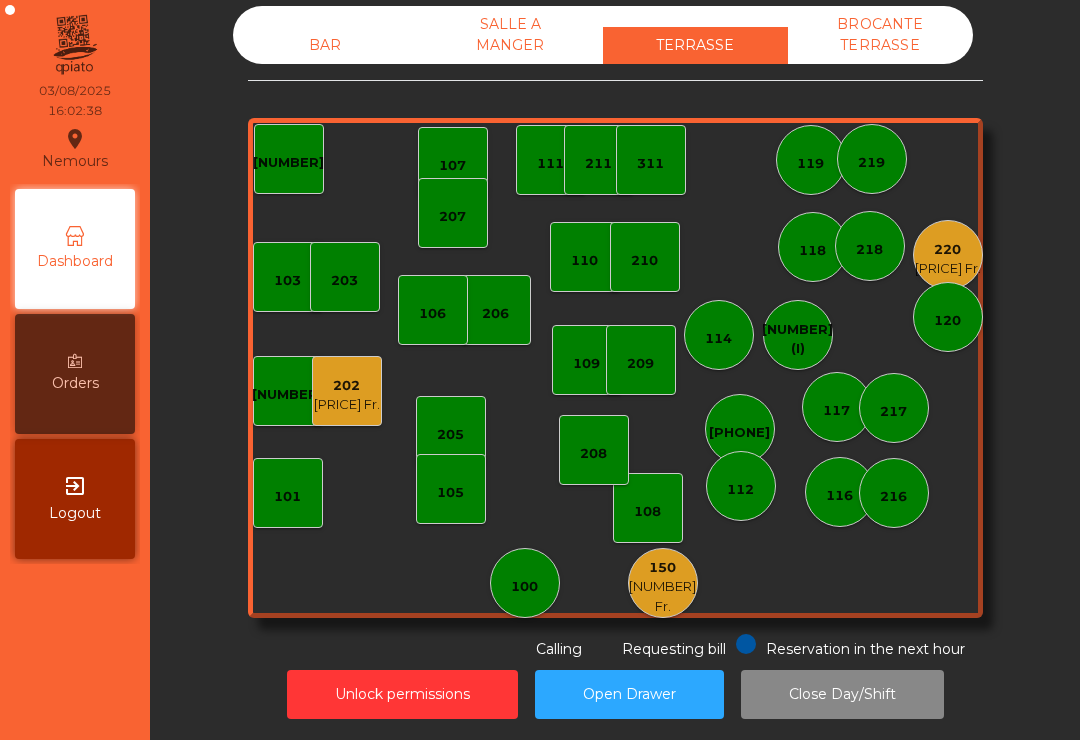 click on "[PRICE] Fr." 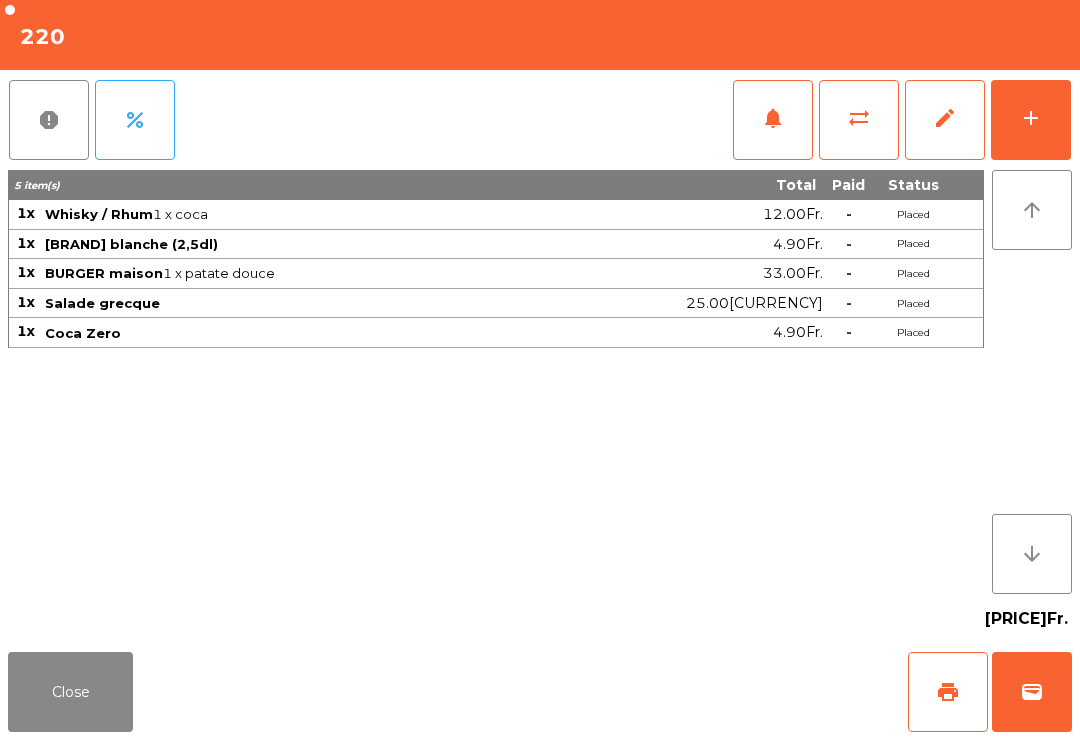 click on "add" 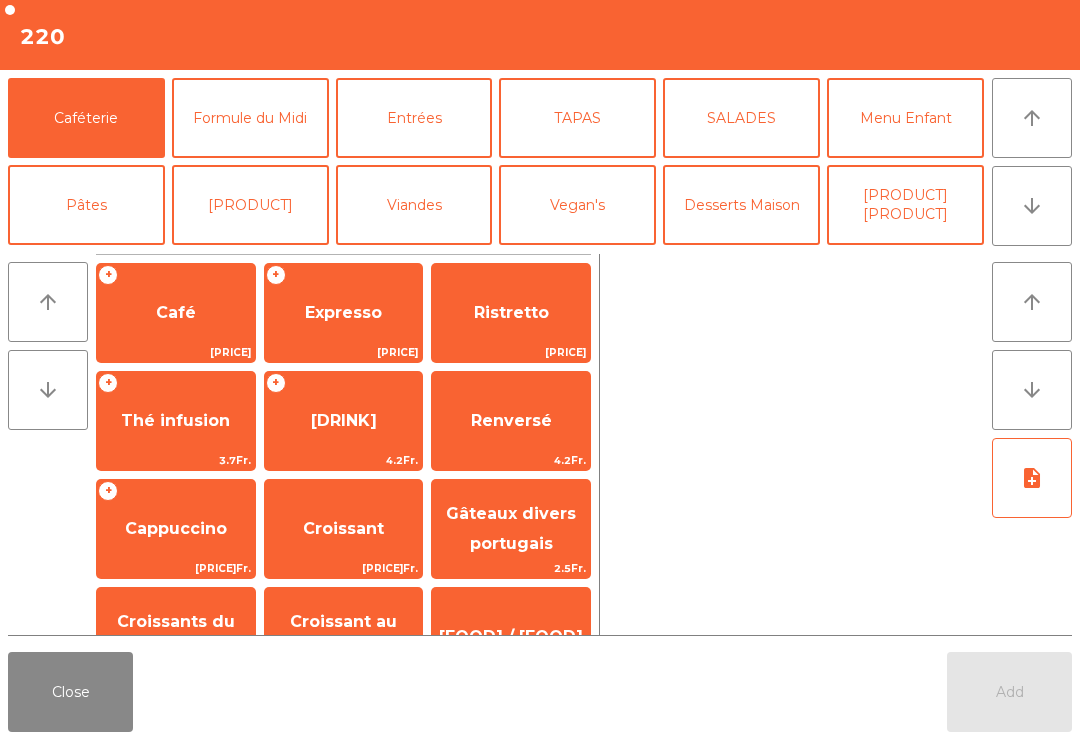 click on "arrow_upward" 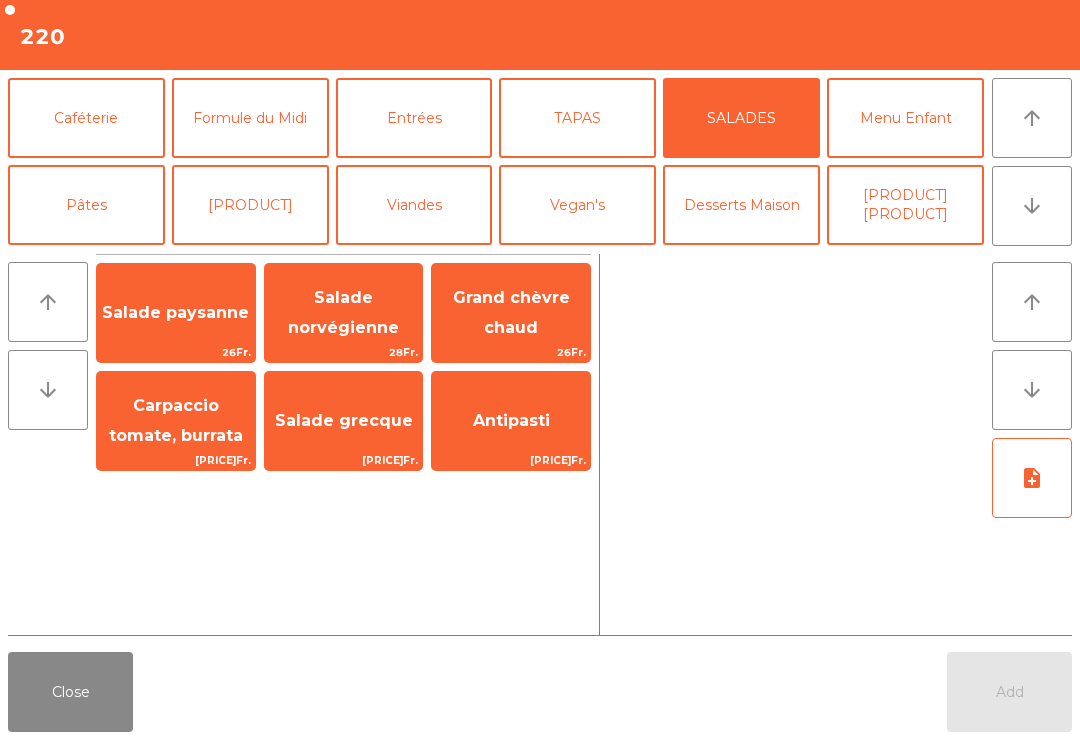 scroll, scrollTop: 13, scrollLeft: 0, axis: vertical 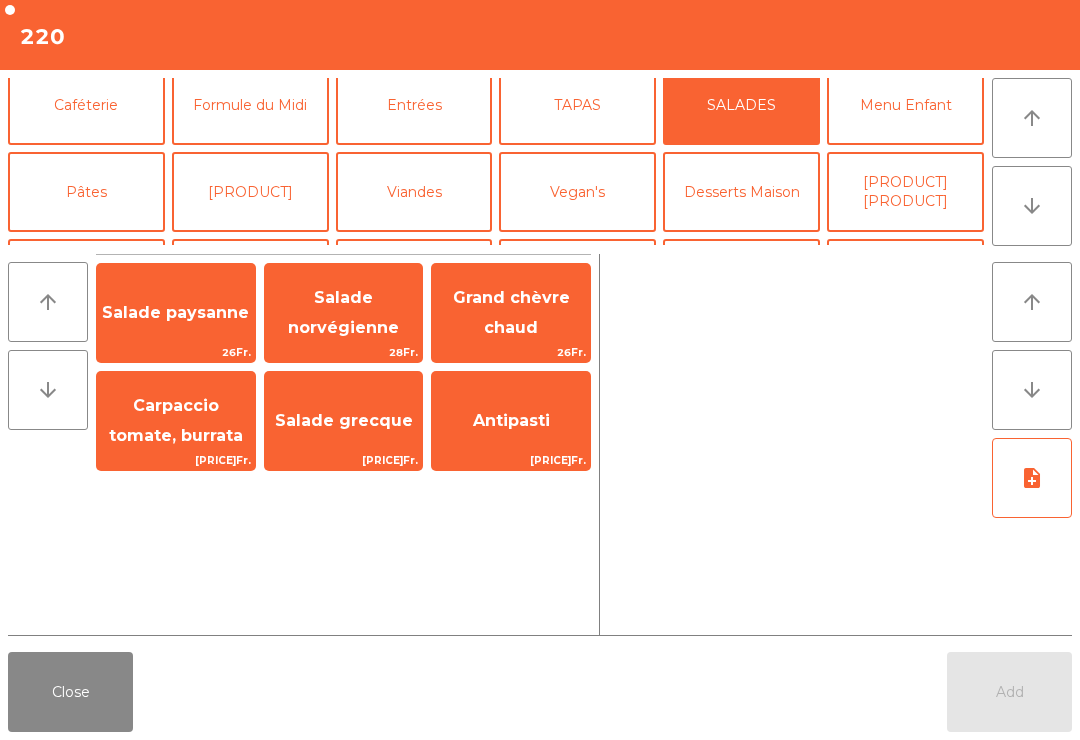 click on "Grand chèvre chaud" 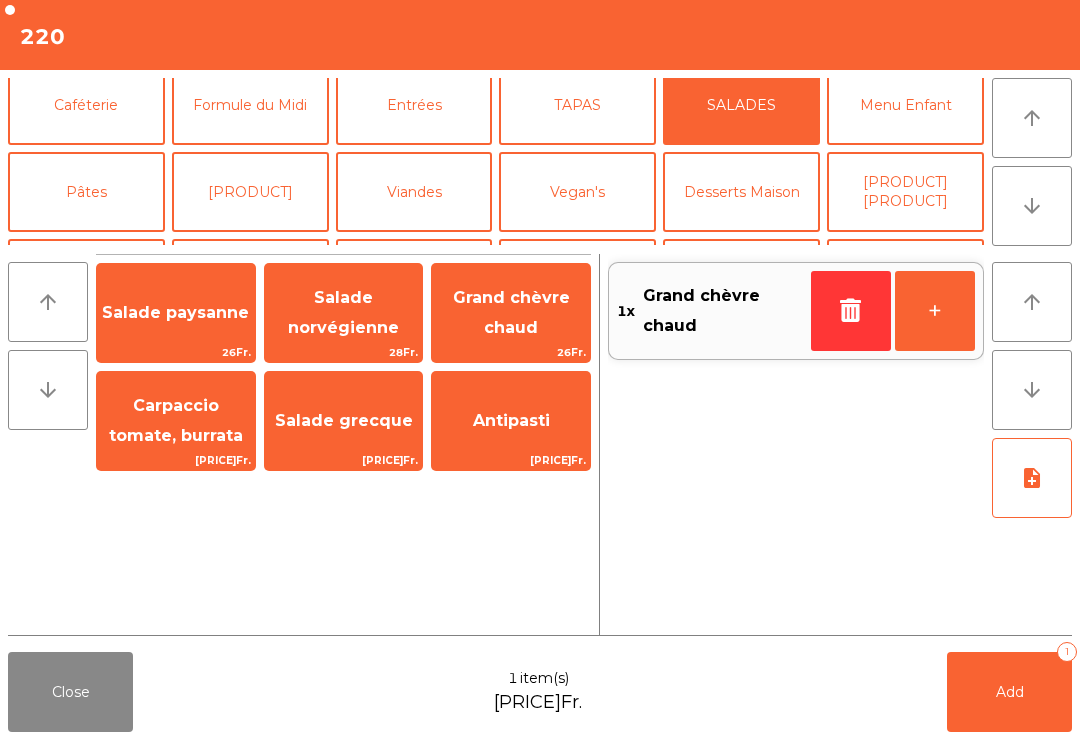 click on "Add   1" 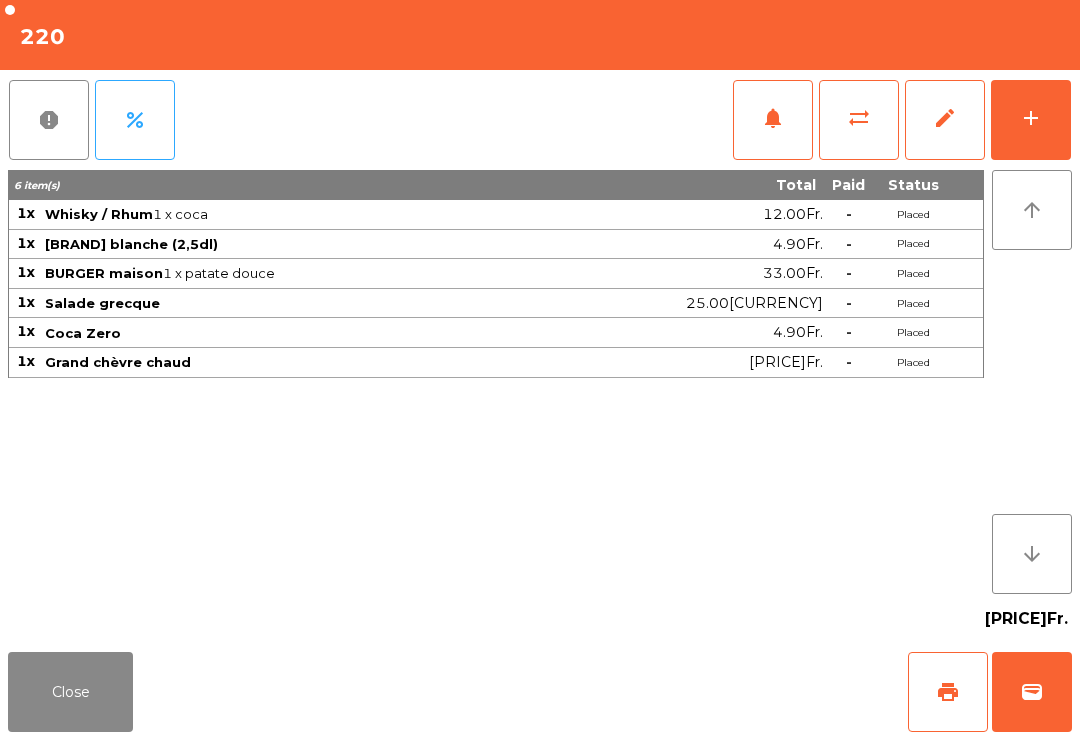 click on "Close" 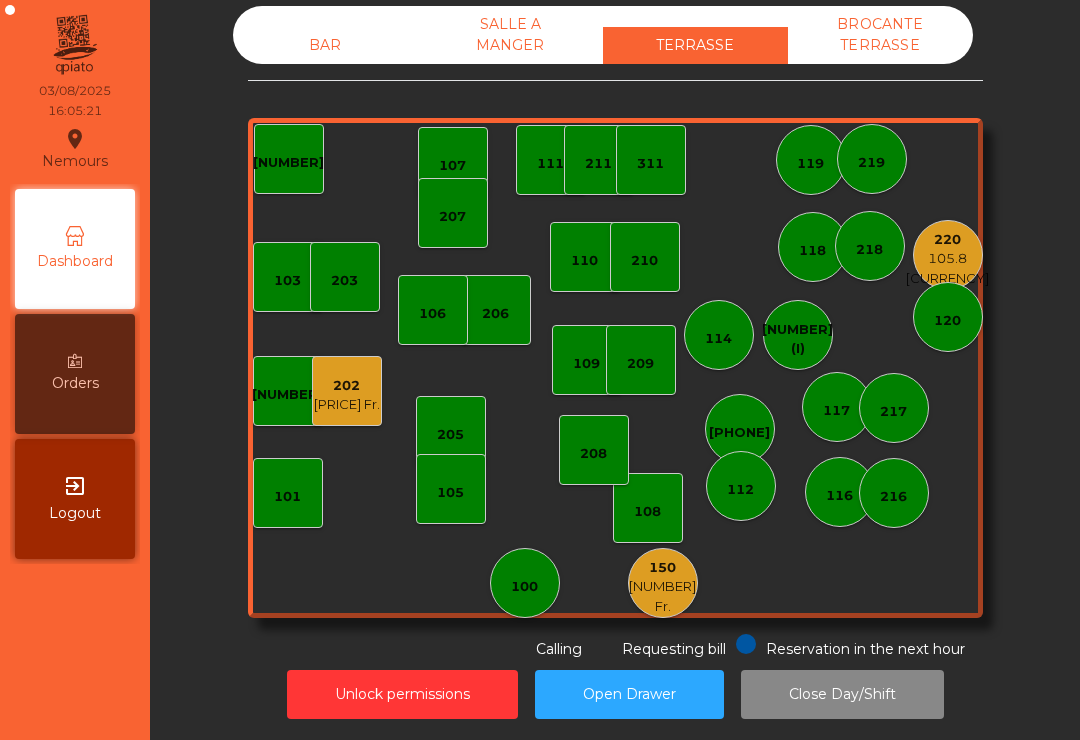 click on "105" 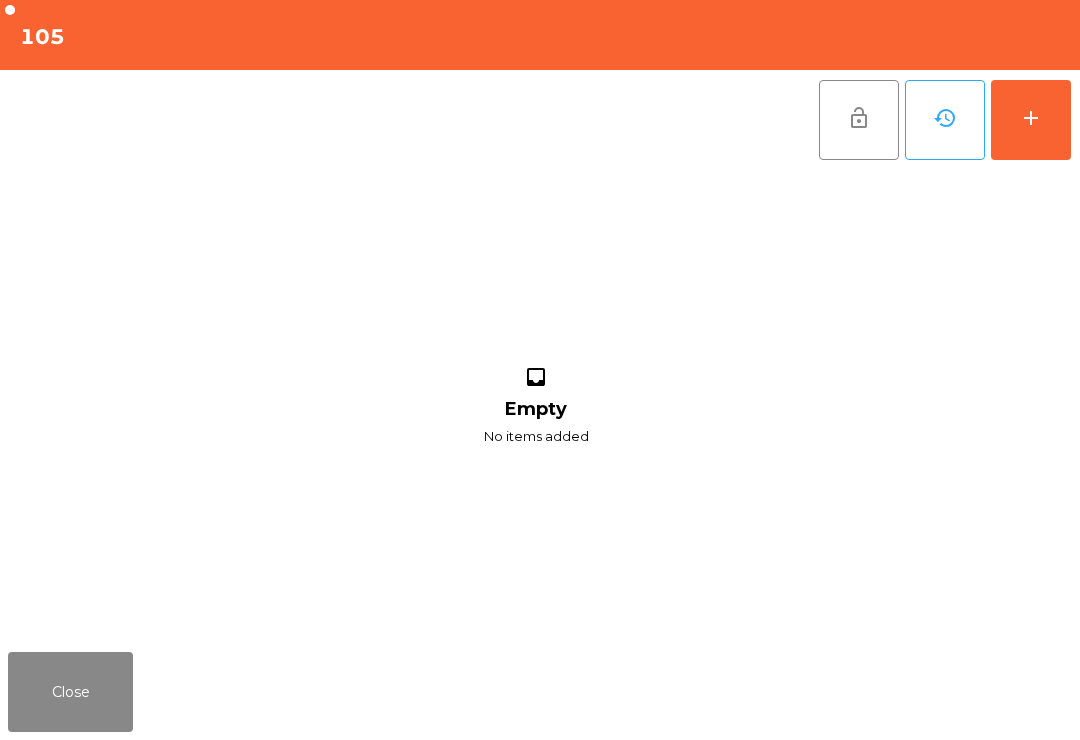click on "add" 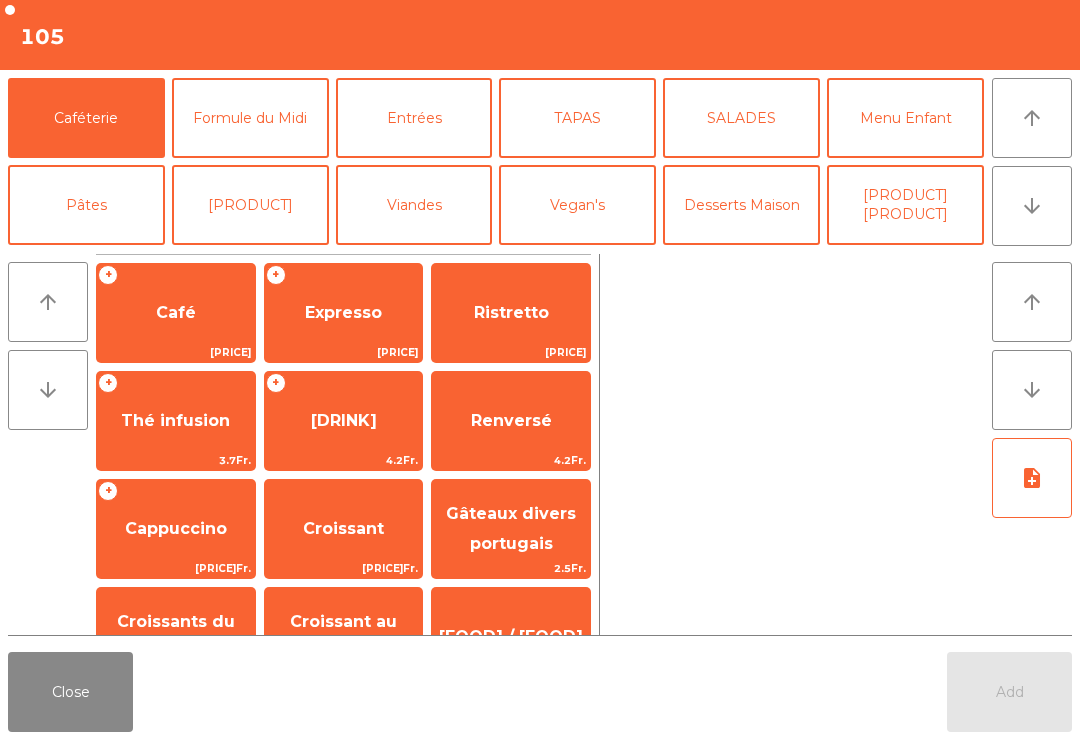 click on "Café" 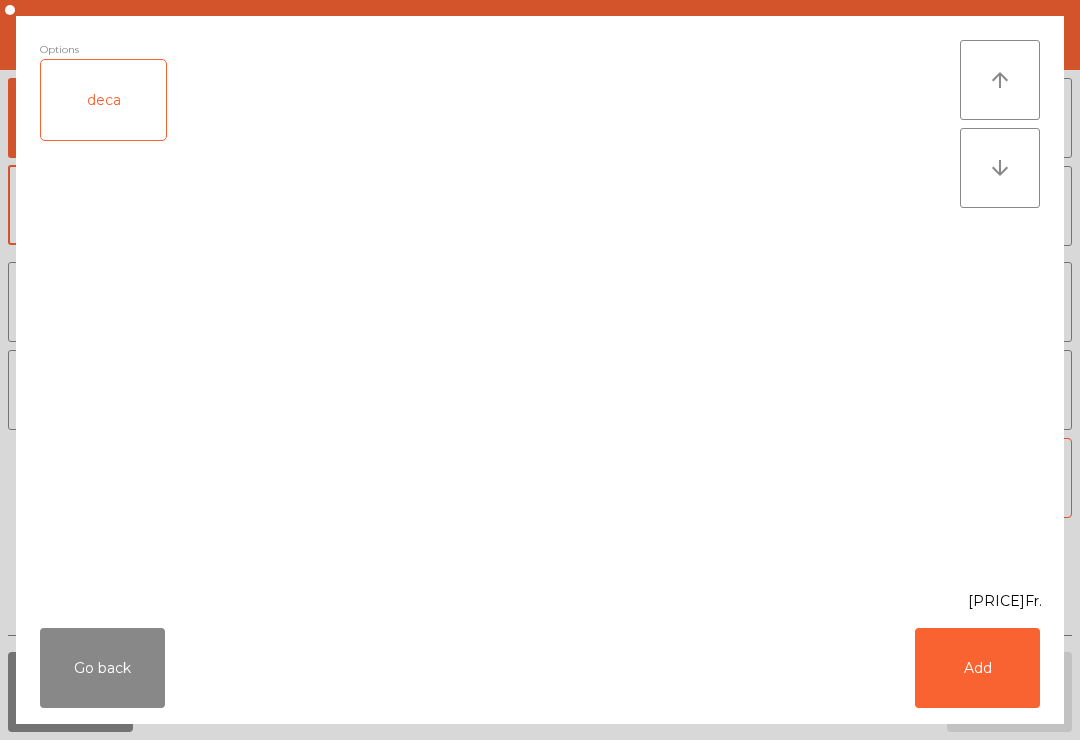 click on "Add" 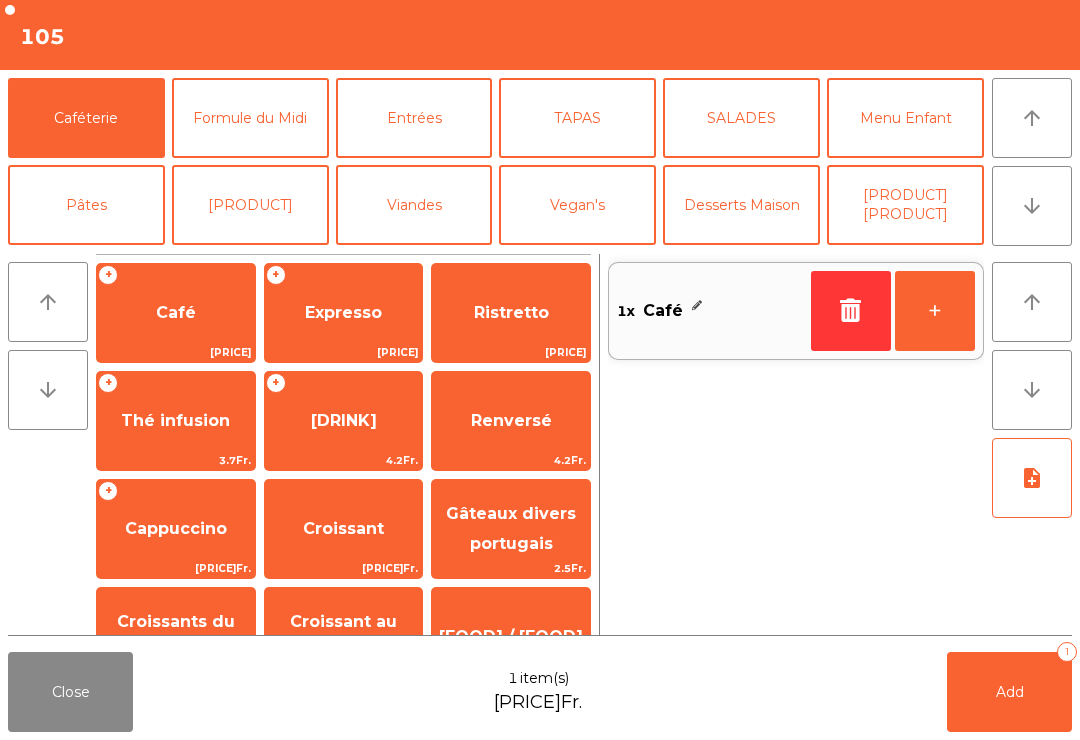 click on "+" 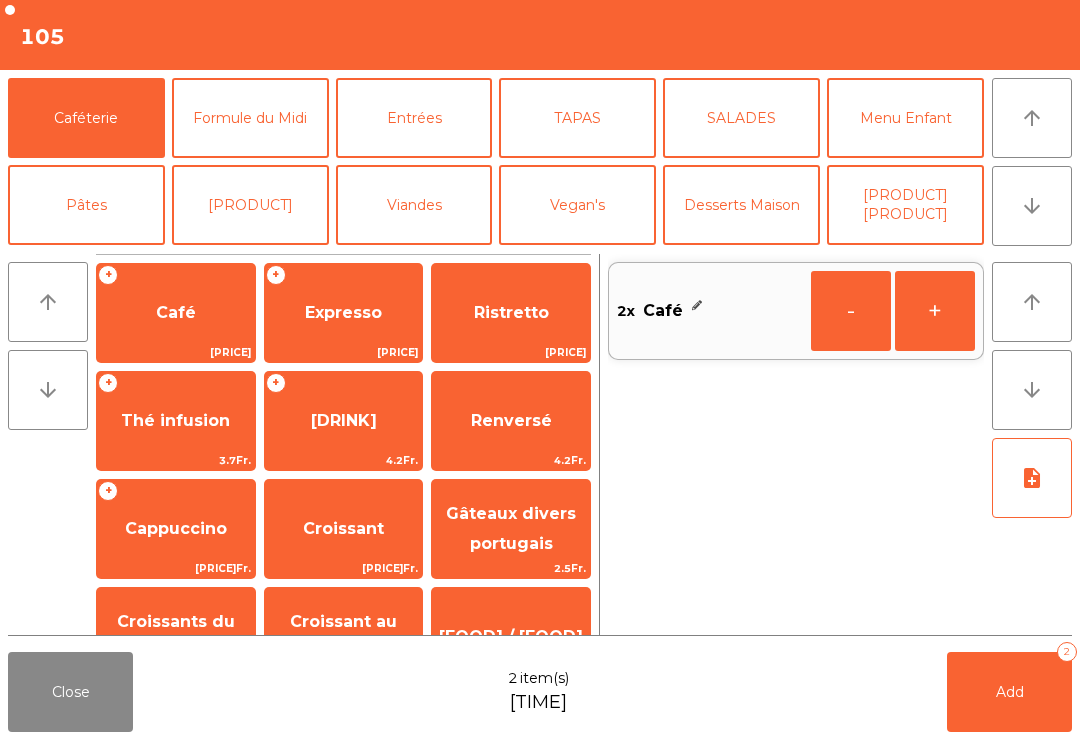 click on "Add   2" 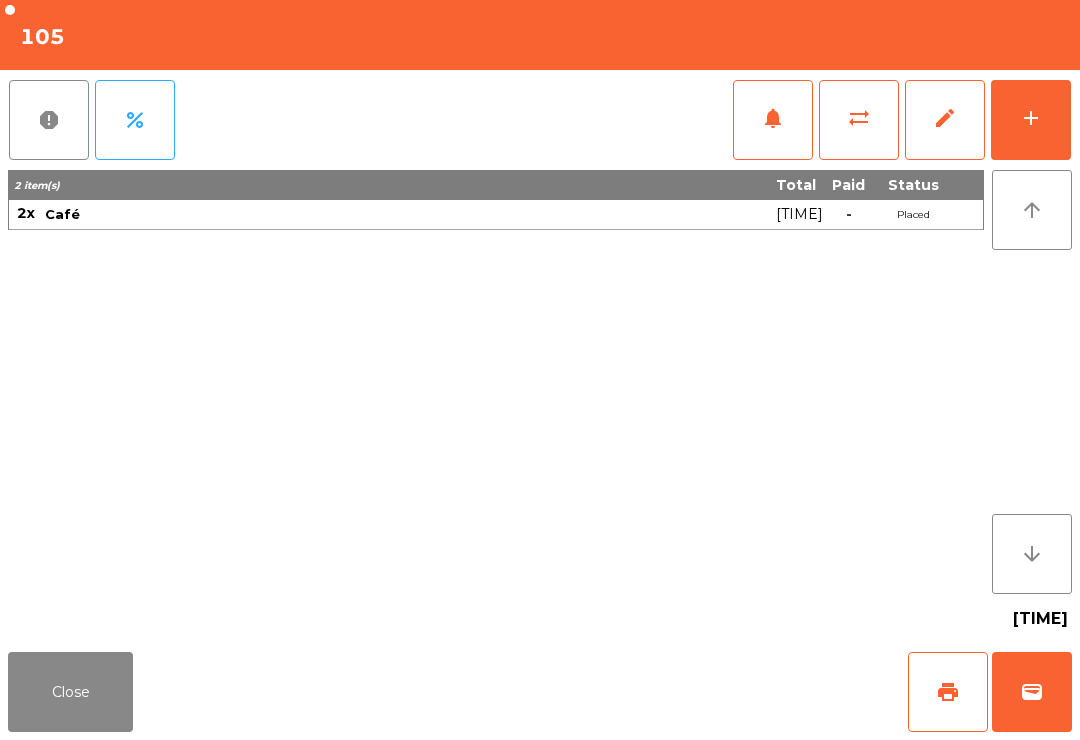 click on "print" 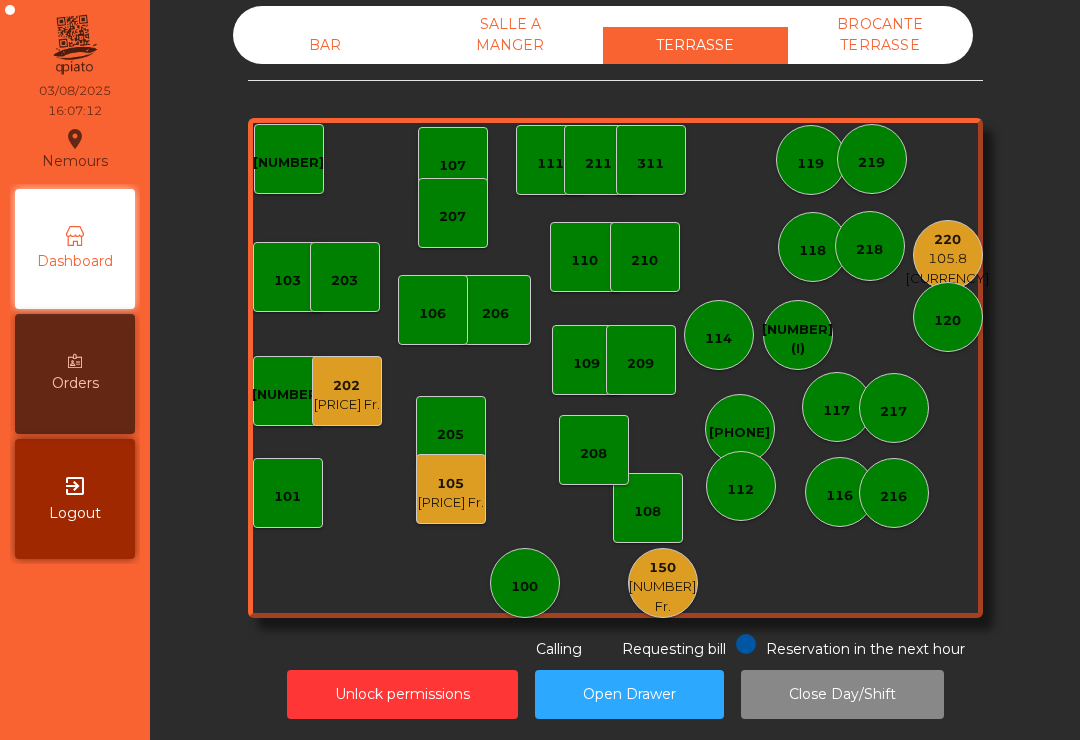 click on "114" 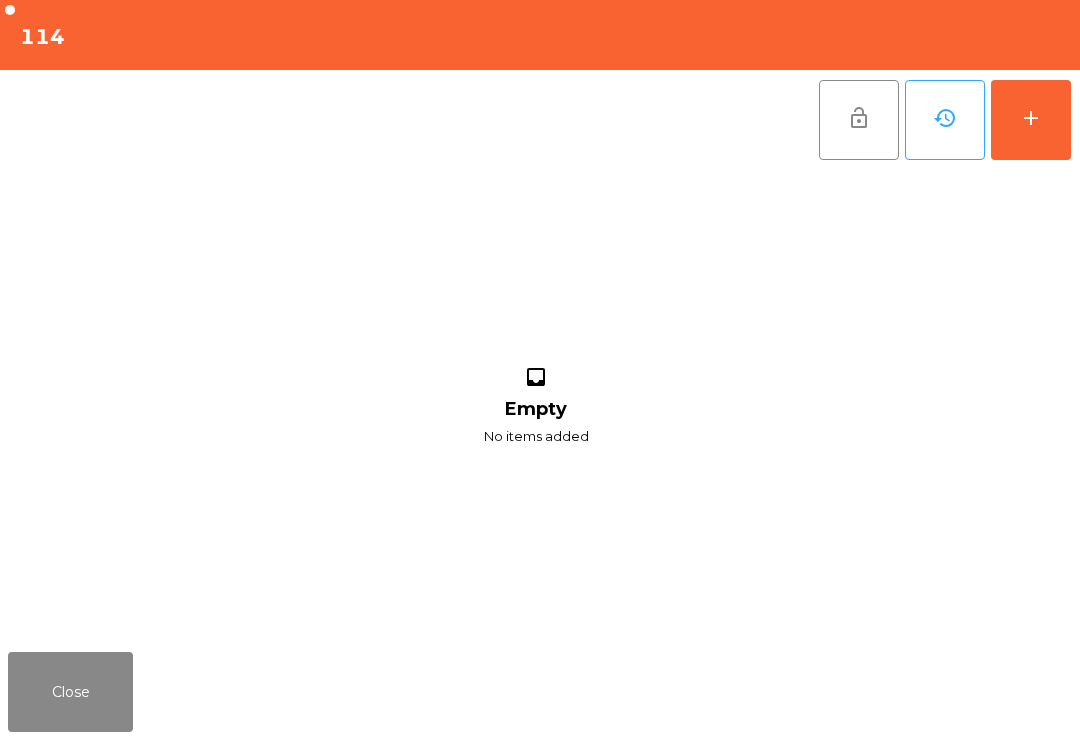 click on "add" 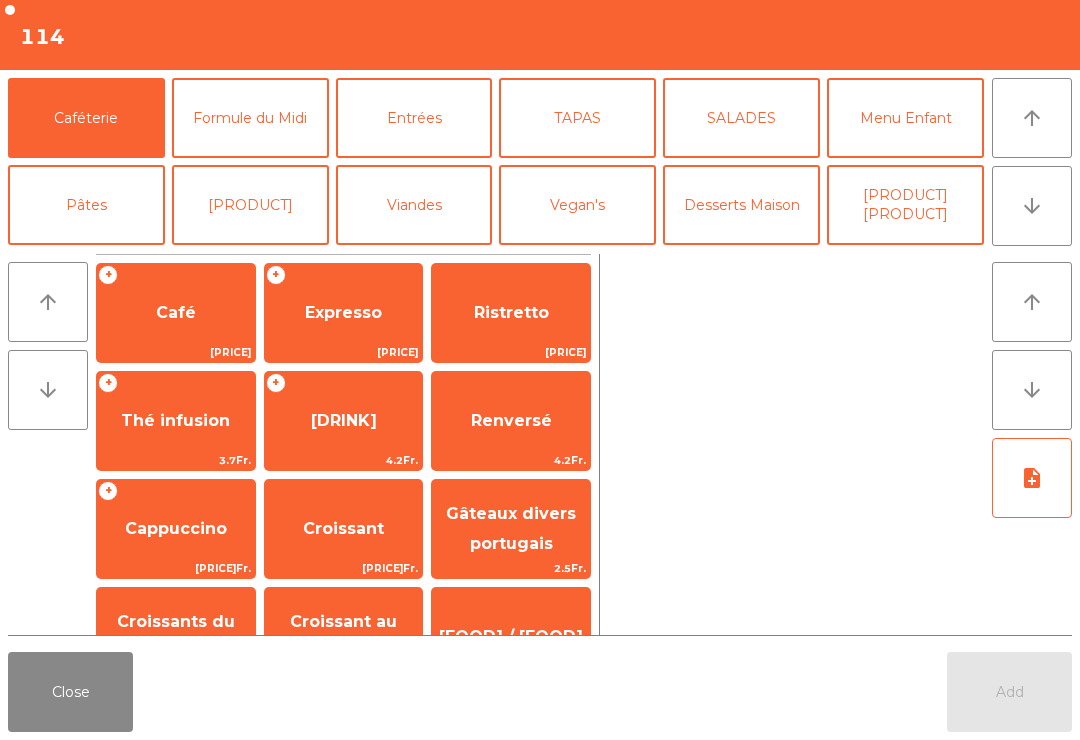 click on "Cappuccino" 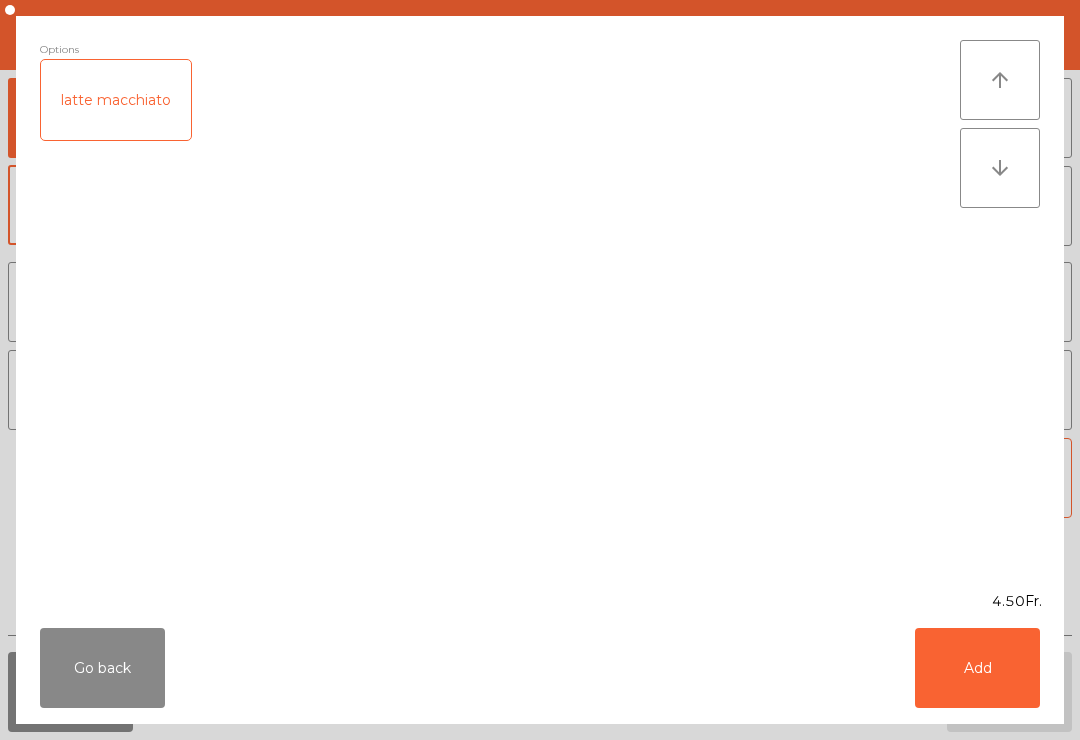 click on "Add" 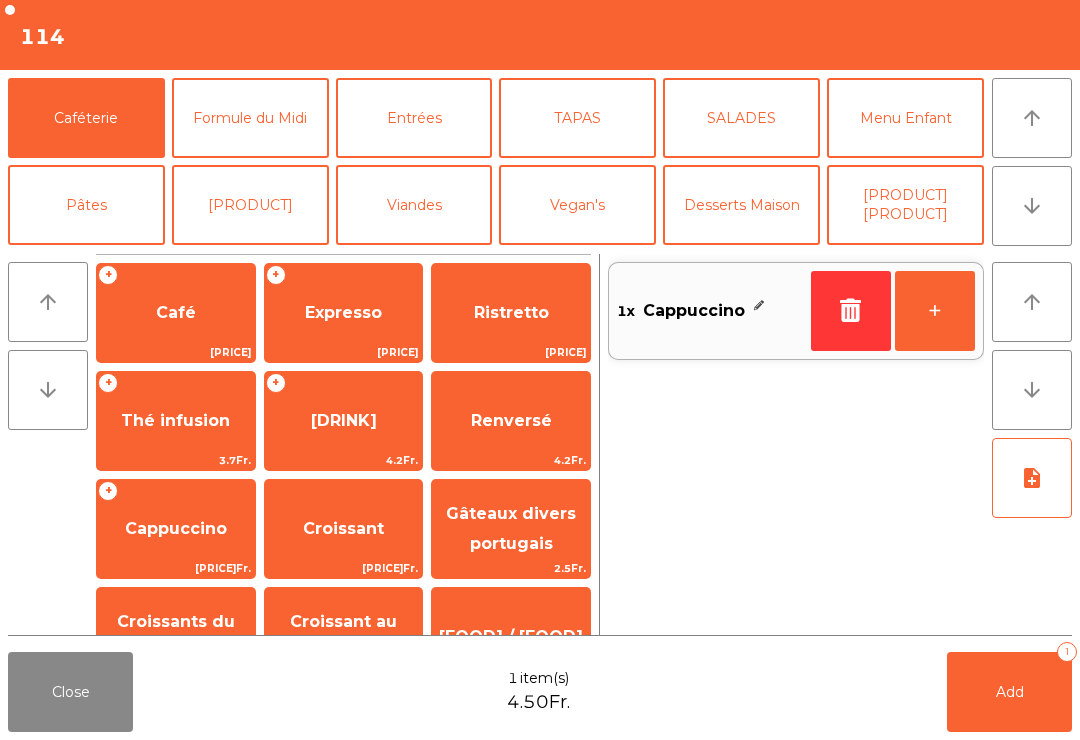 click on "Mineral" 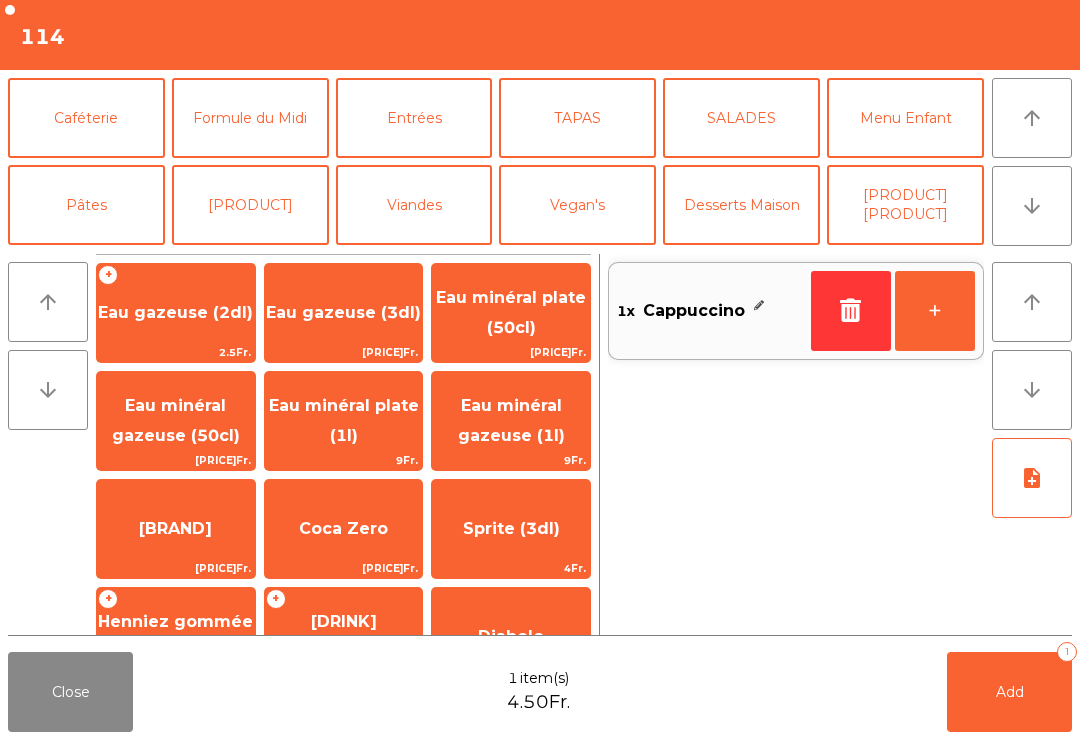scroll, scrollTop: 118, scrollLeft: 0, axis: vertical 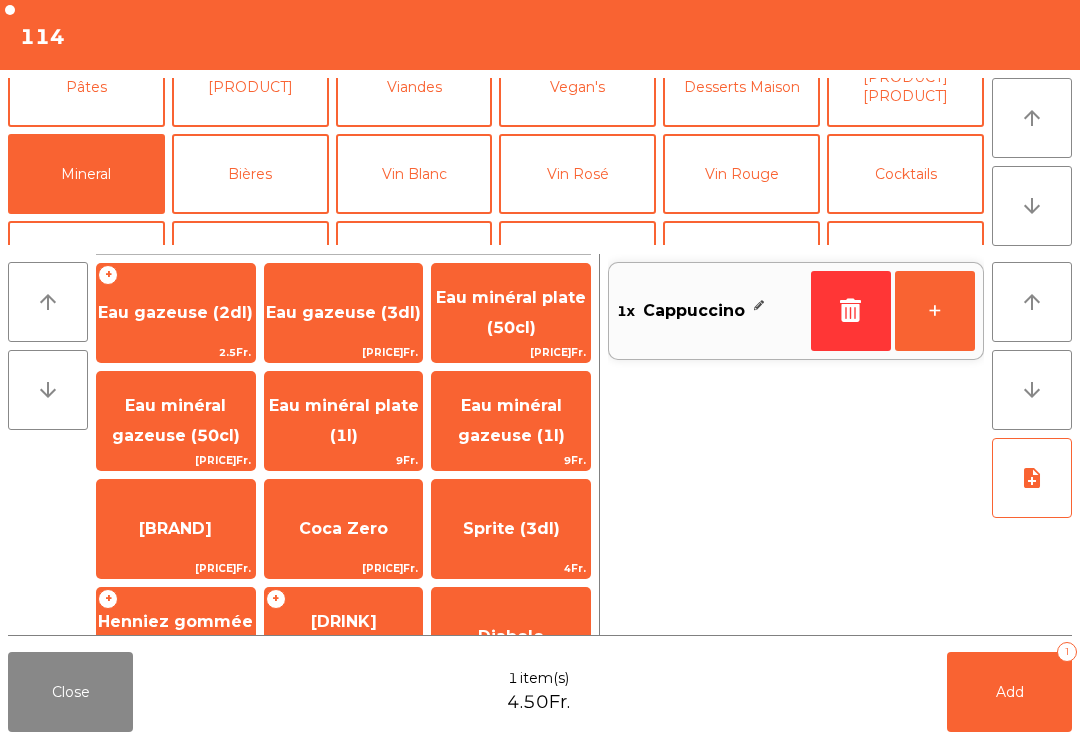 click on "Eau gazeuse (3dl)" 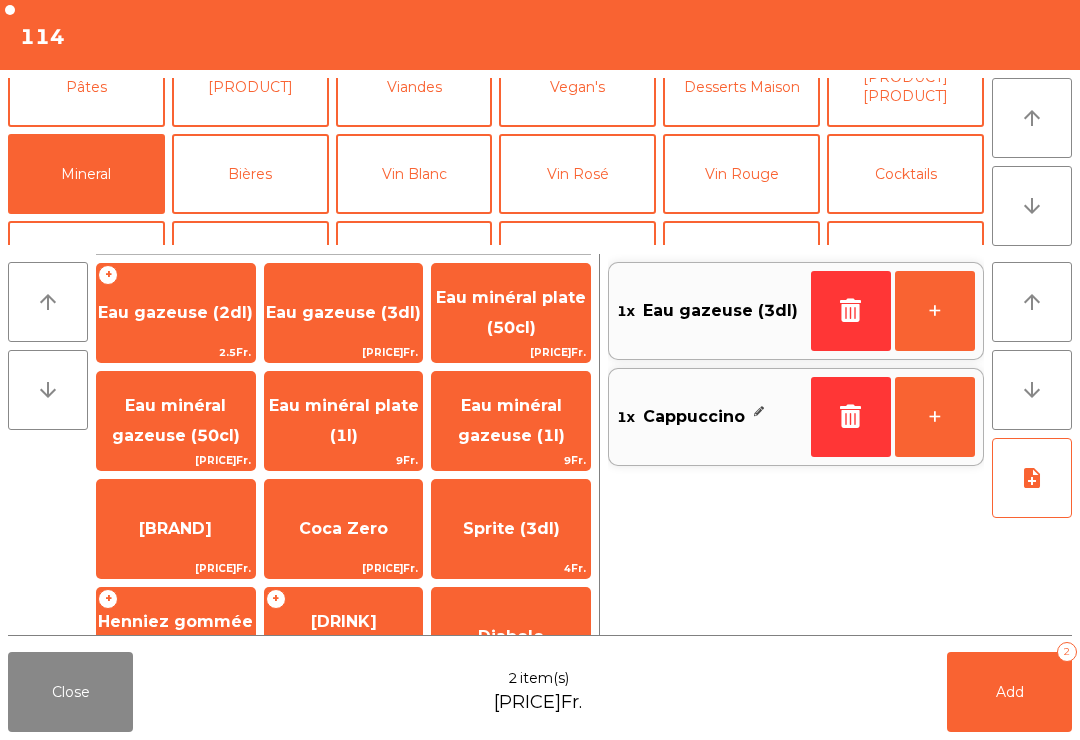 click on "Add" 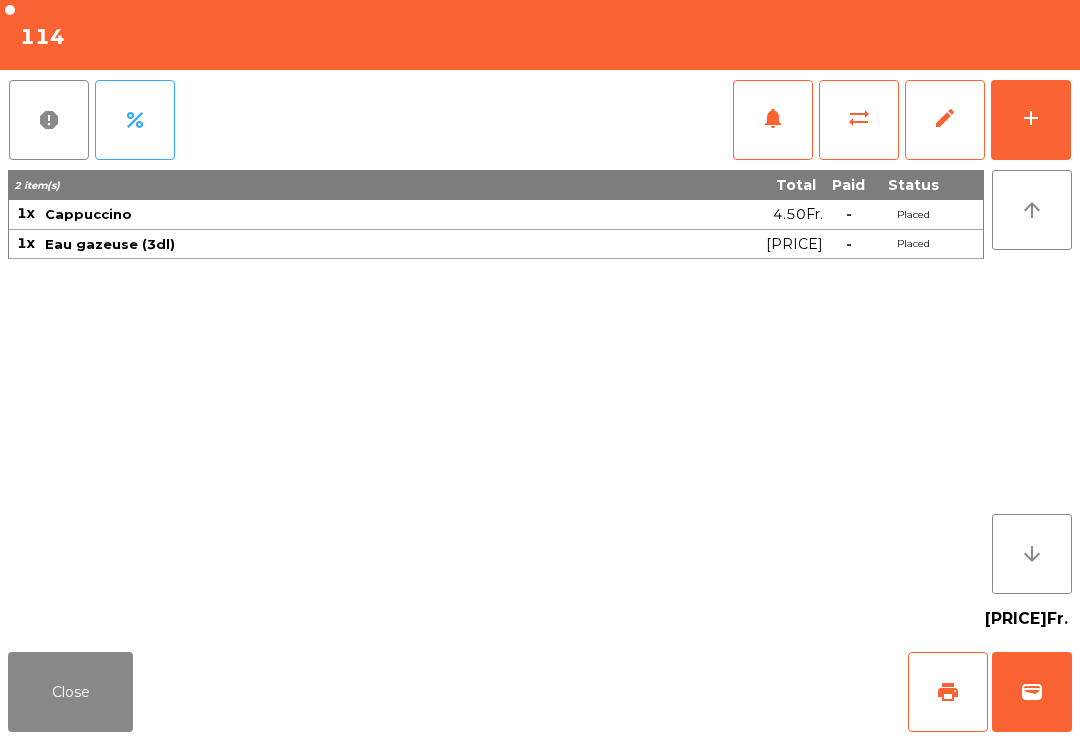 click on "Close" 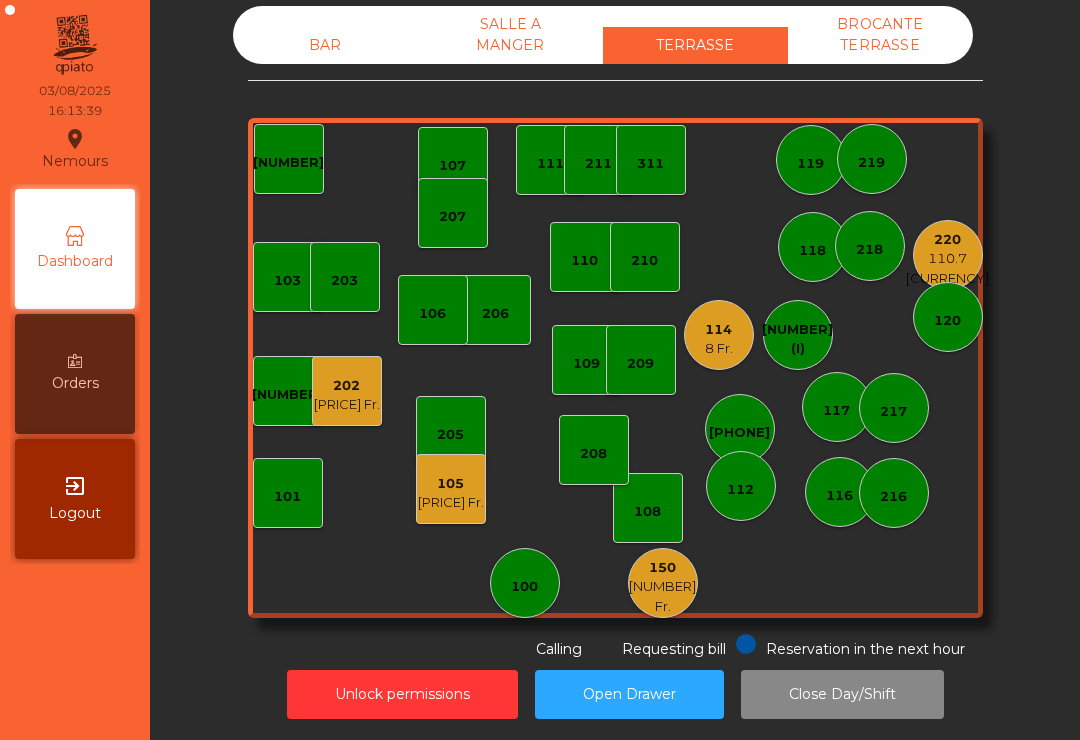 click on "150   76.6 Fr." 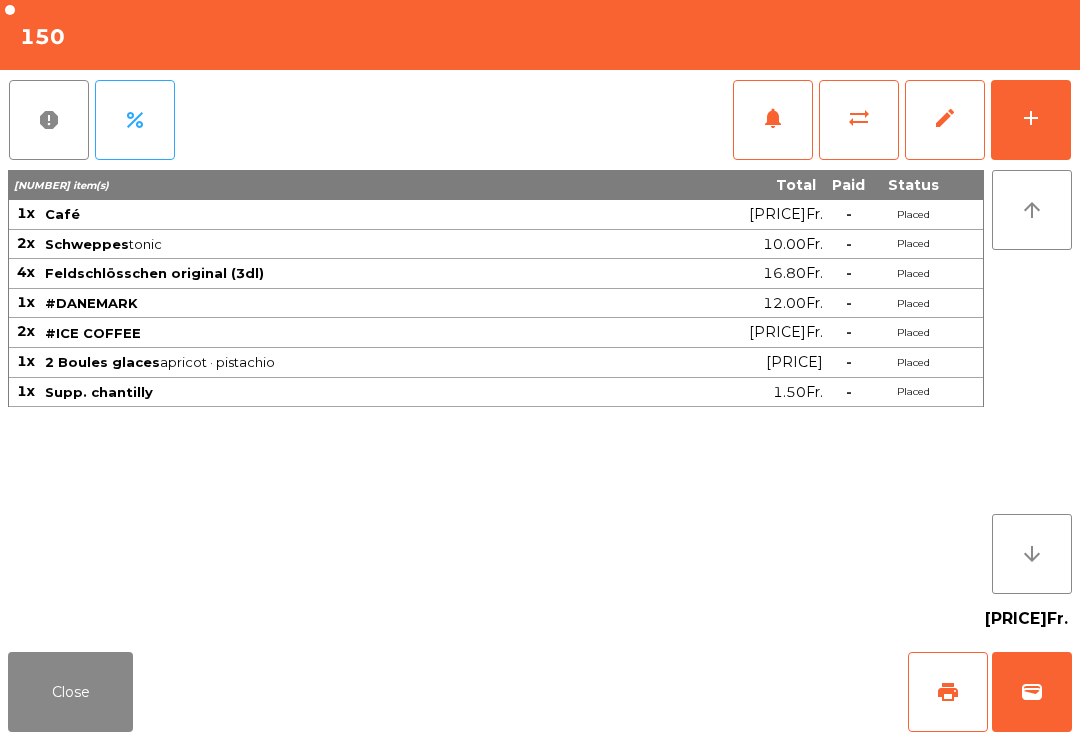click on "print" 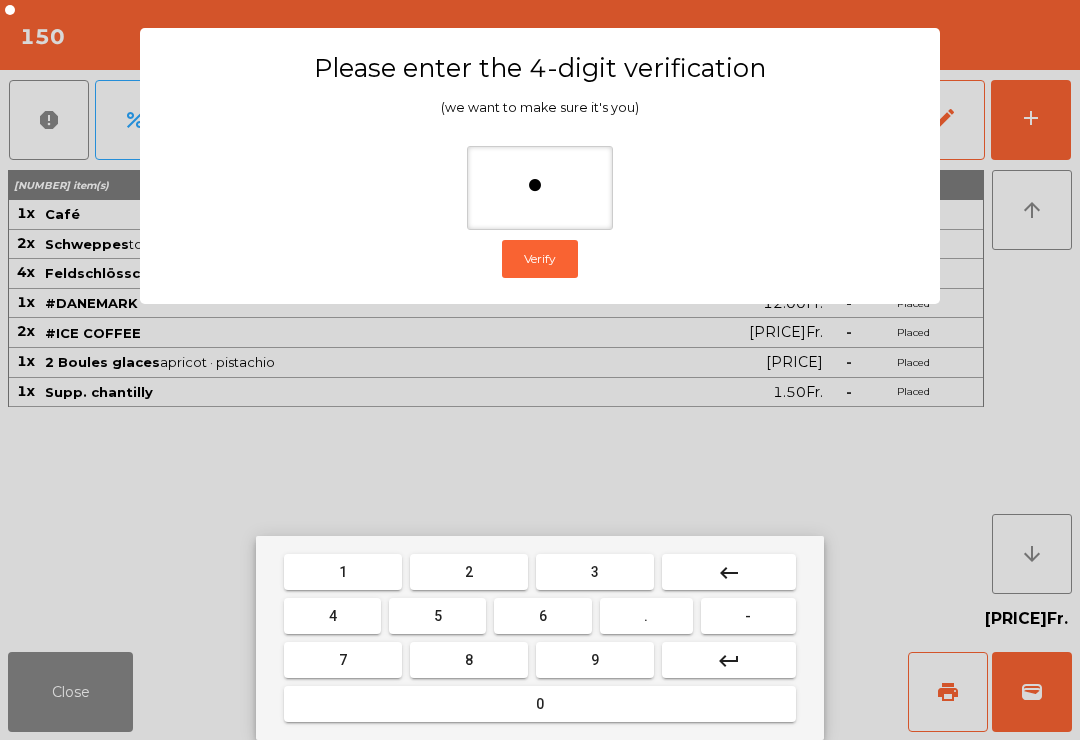 type on "**" 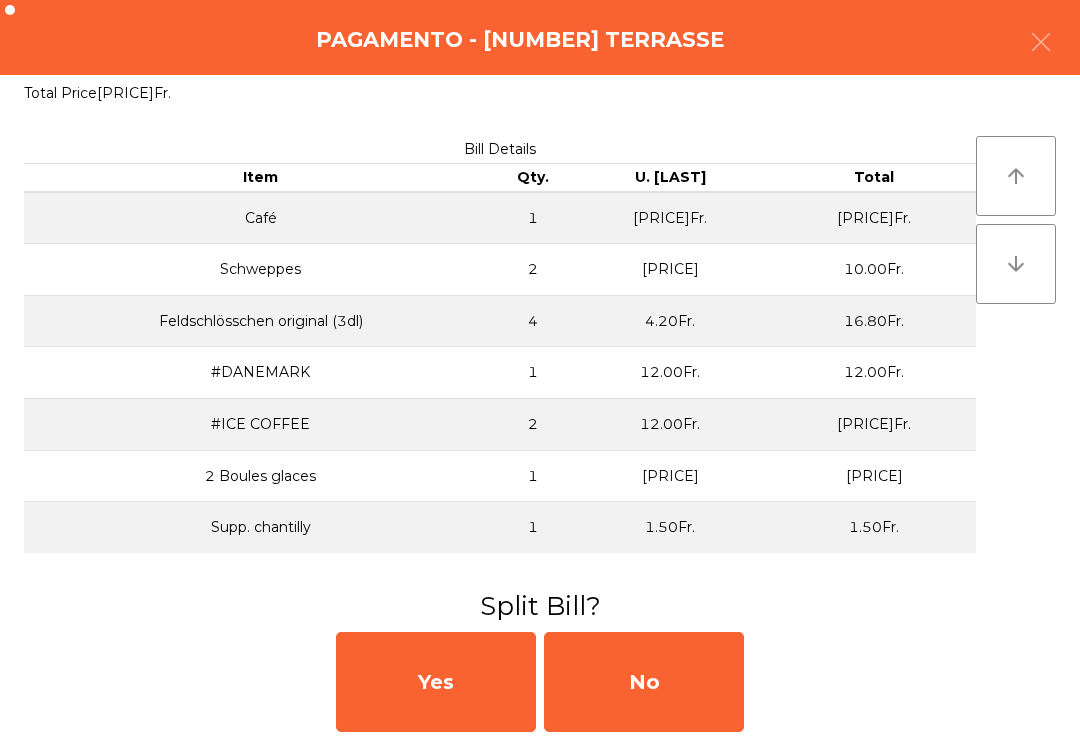 click on "No" 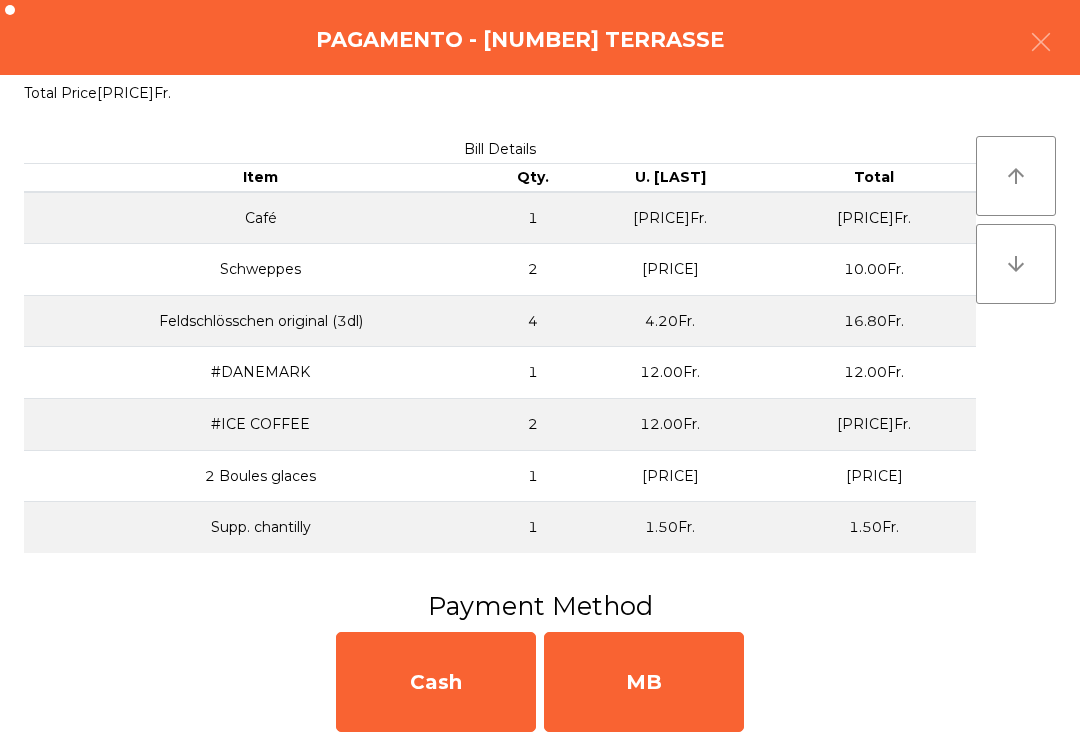click on "MB" 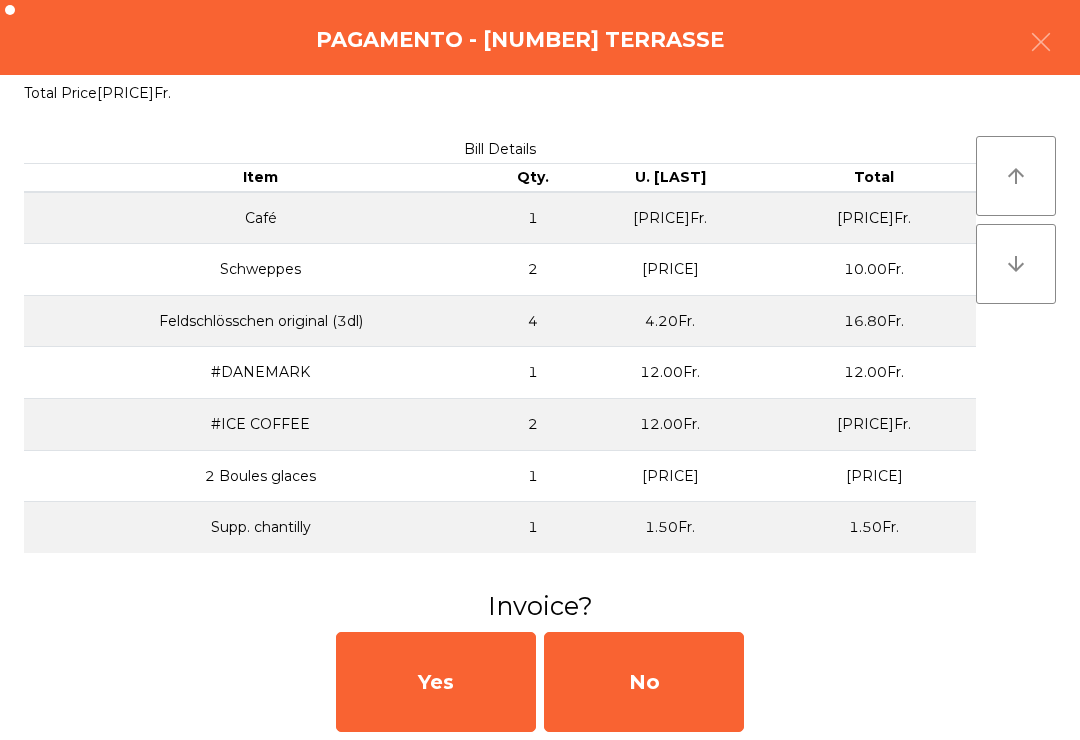 click on "No" 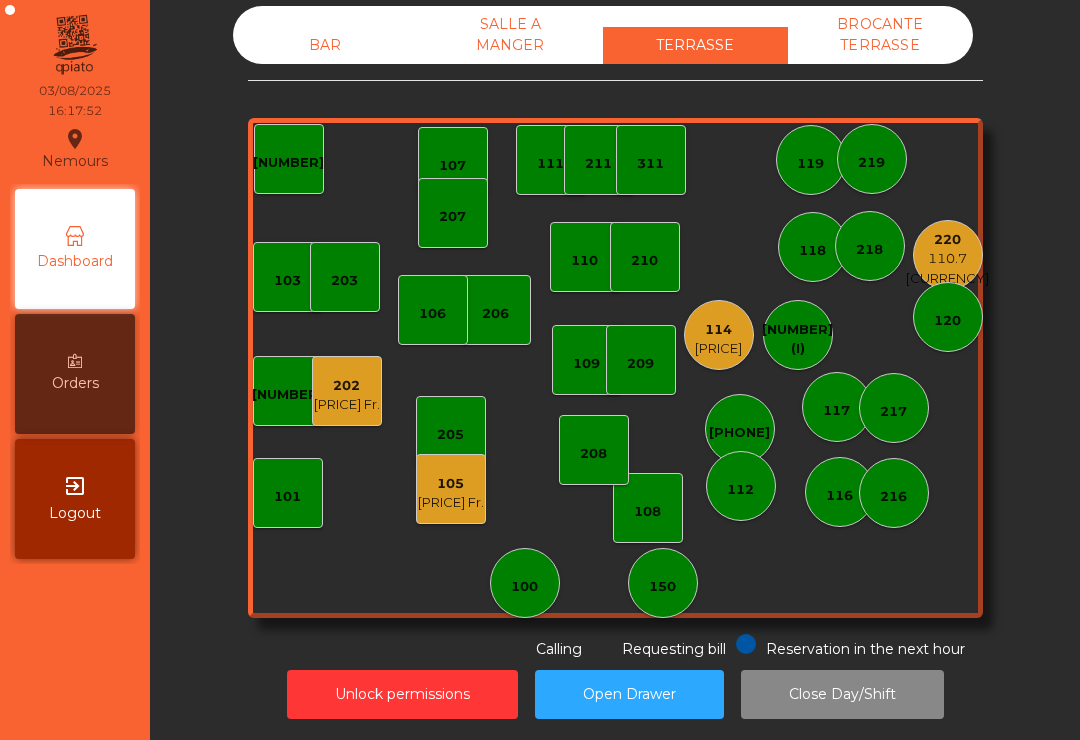 click on "[NUMBER]" 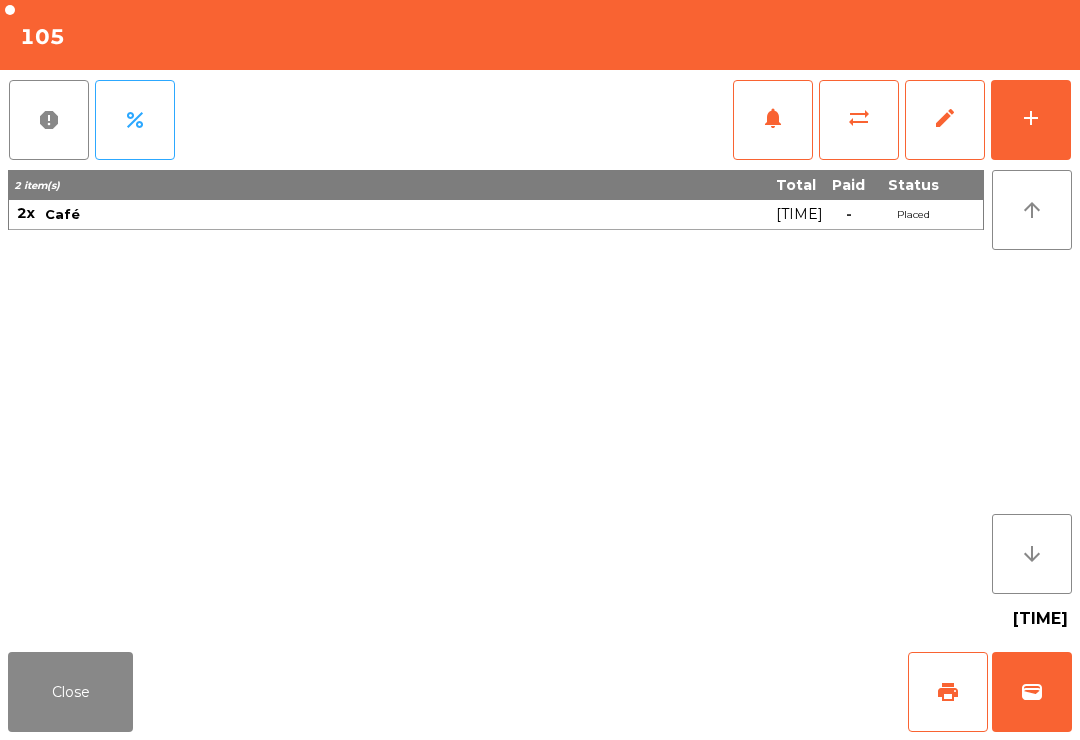 scroll, scrollTop: 0, scrollLeft: 0, axis: both 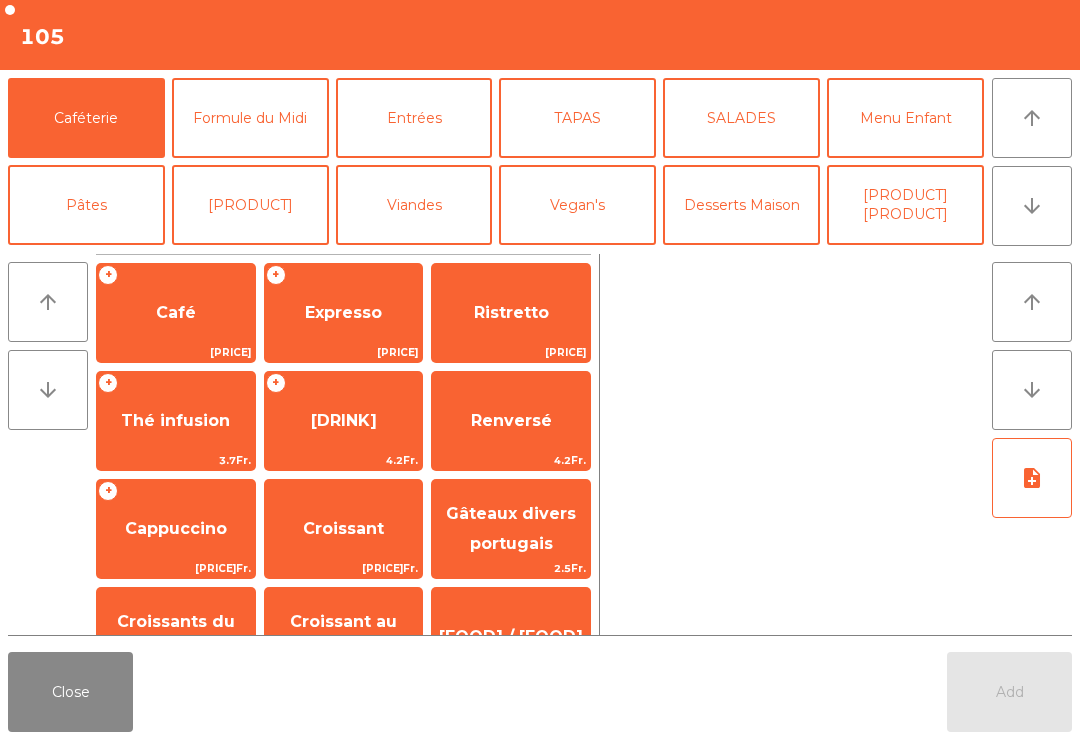 click on "arrow_downward" 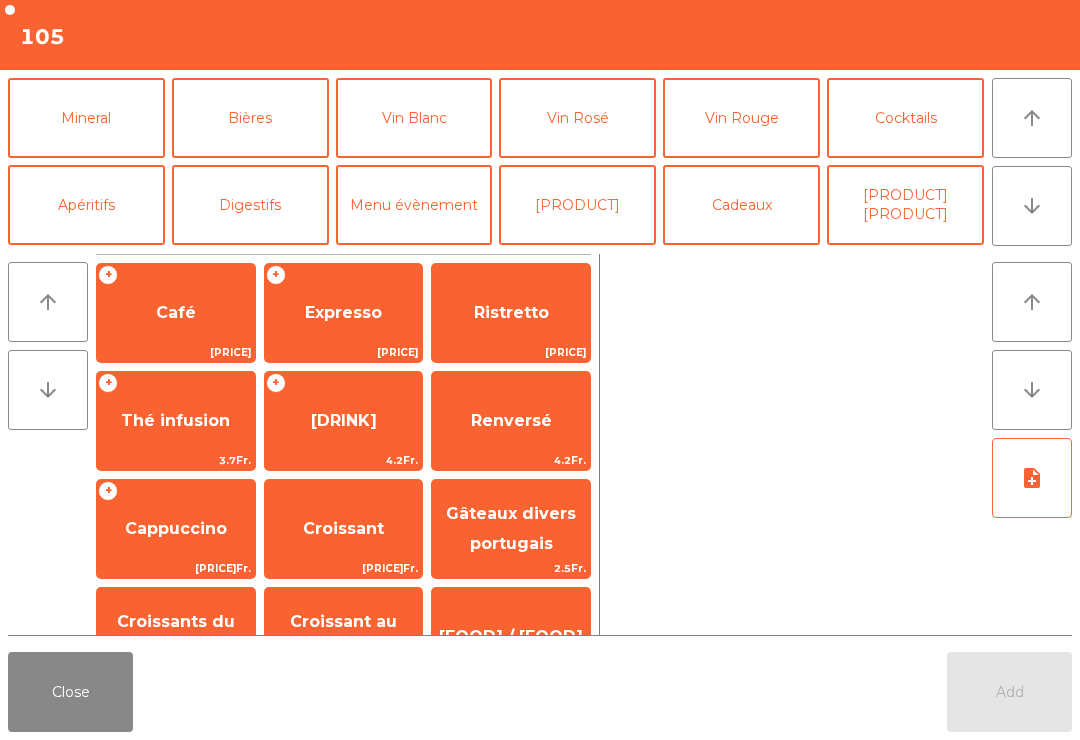 click on "Vin Rosé" 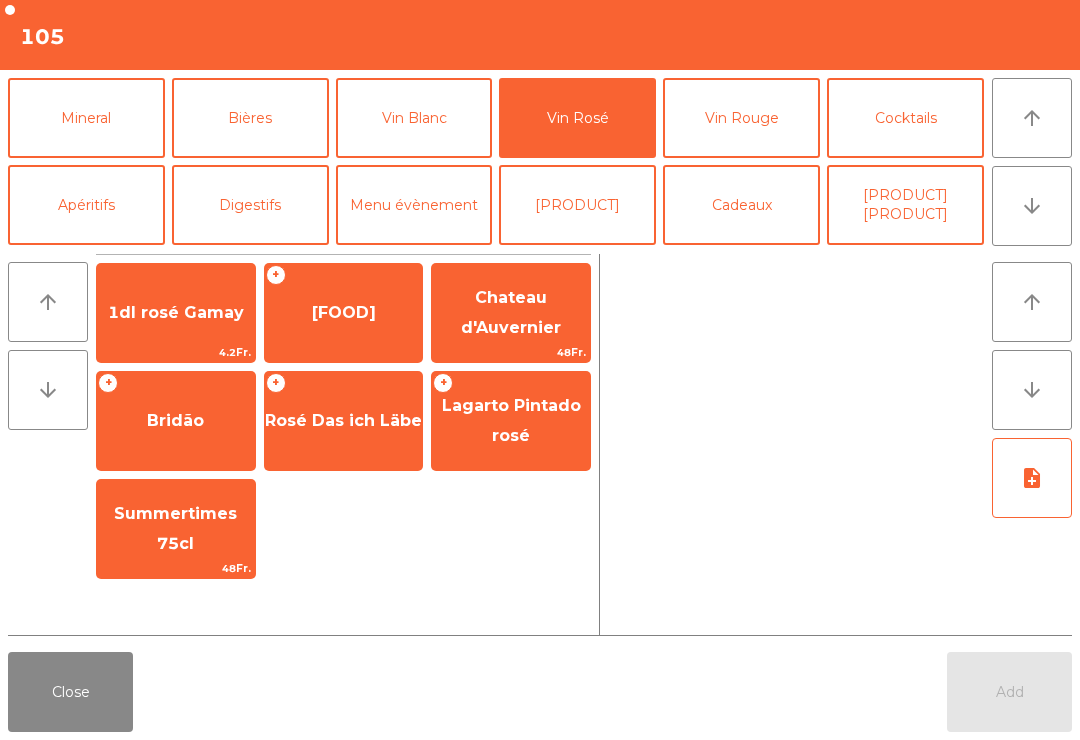 click on "Vin Blanc" 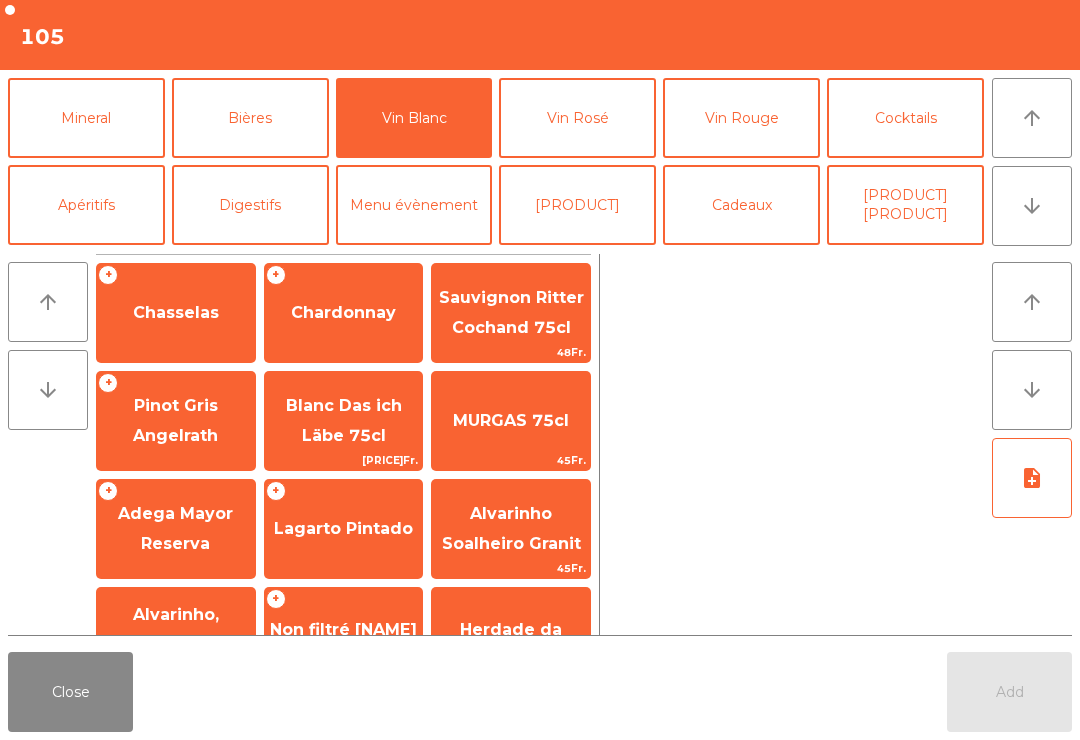 click on "Pinot Gris Angelrath" 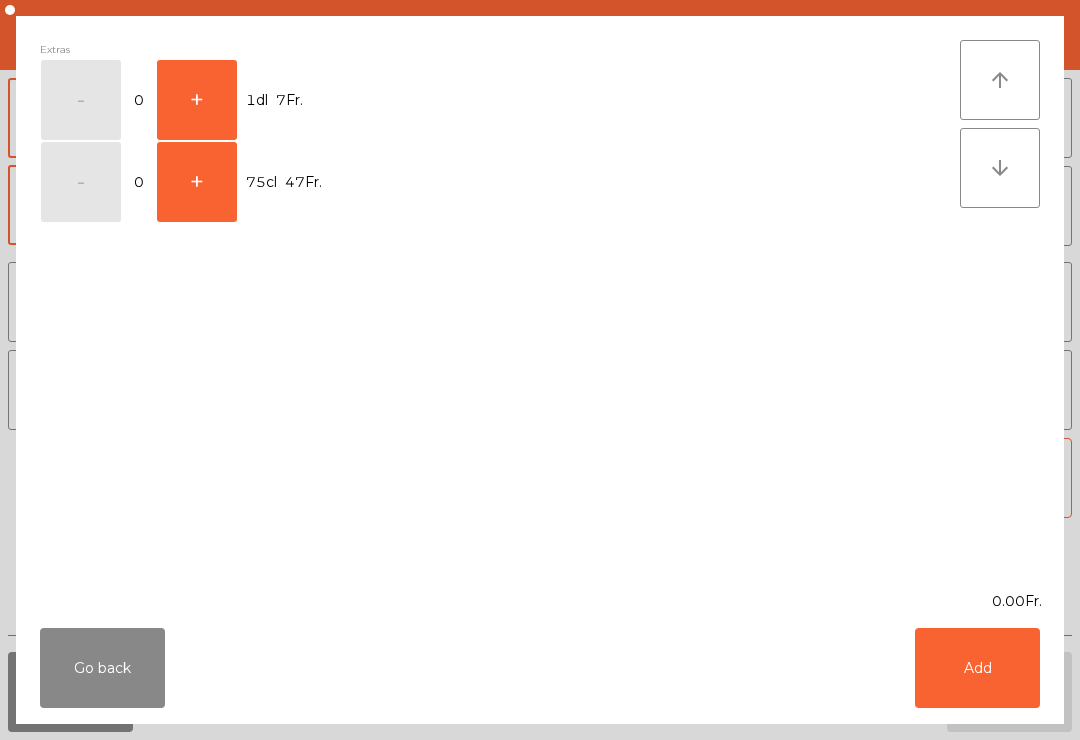 click on "+" 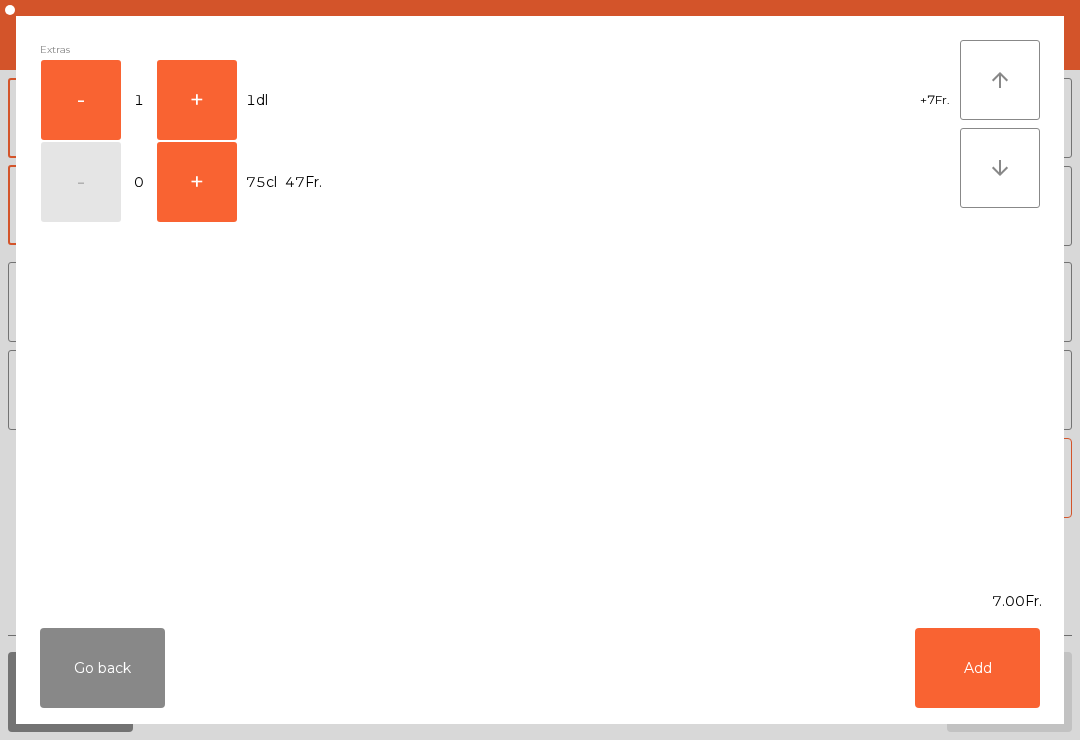 click on "Add" 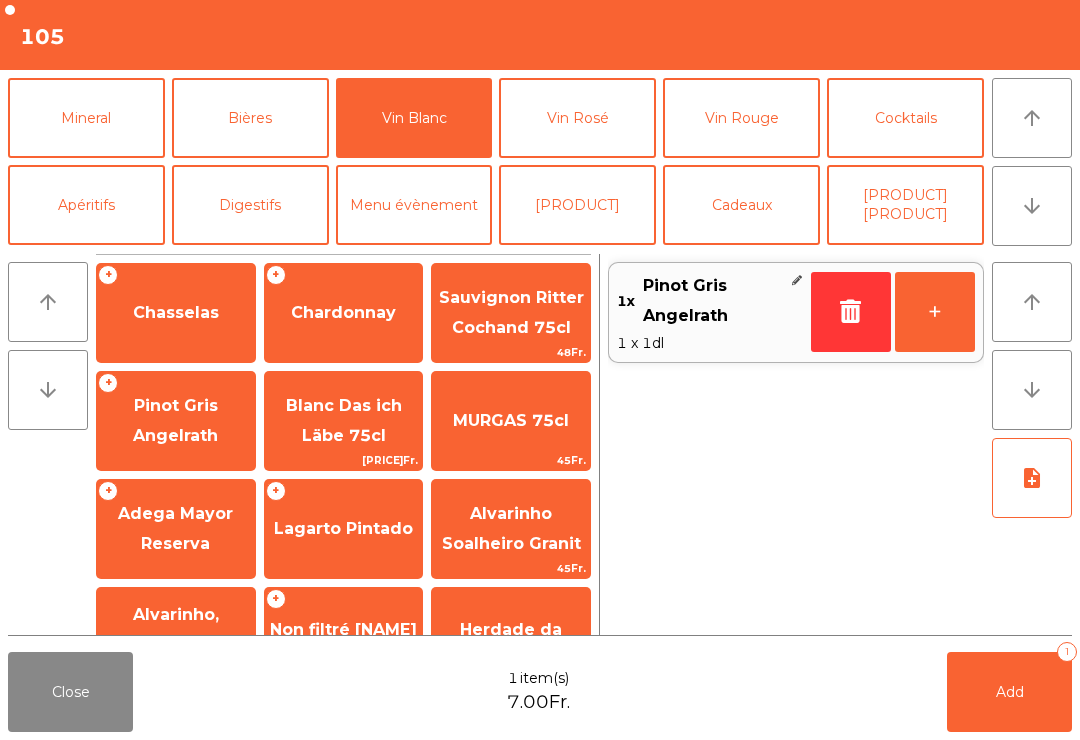 click on "Vin Rouge" 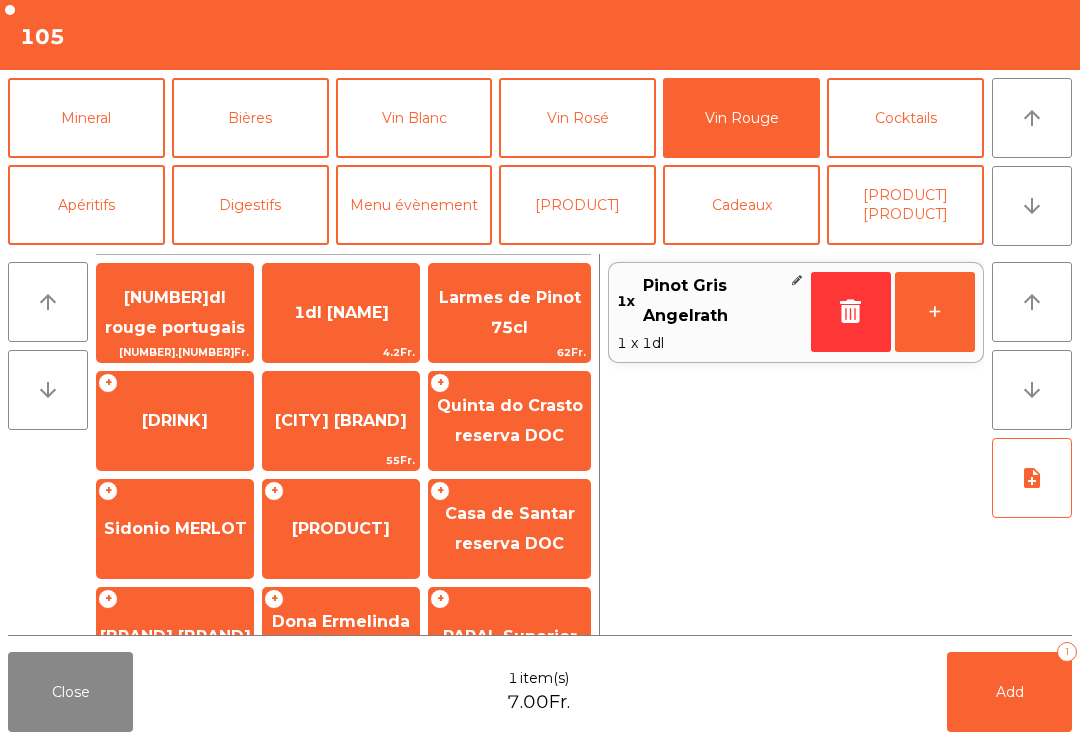 click on "Pinot Noir" 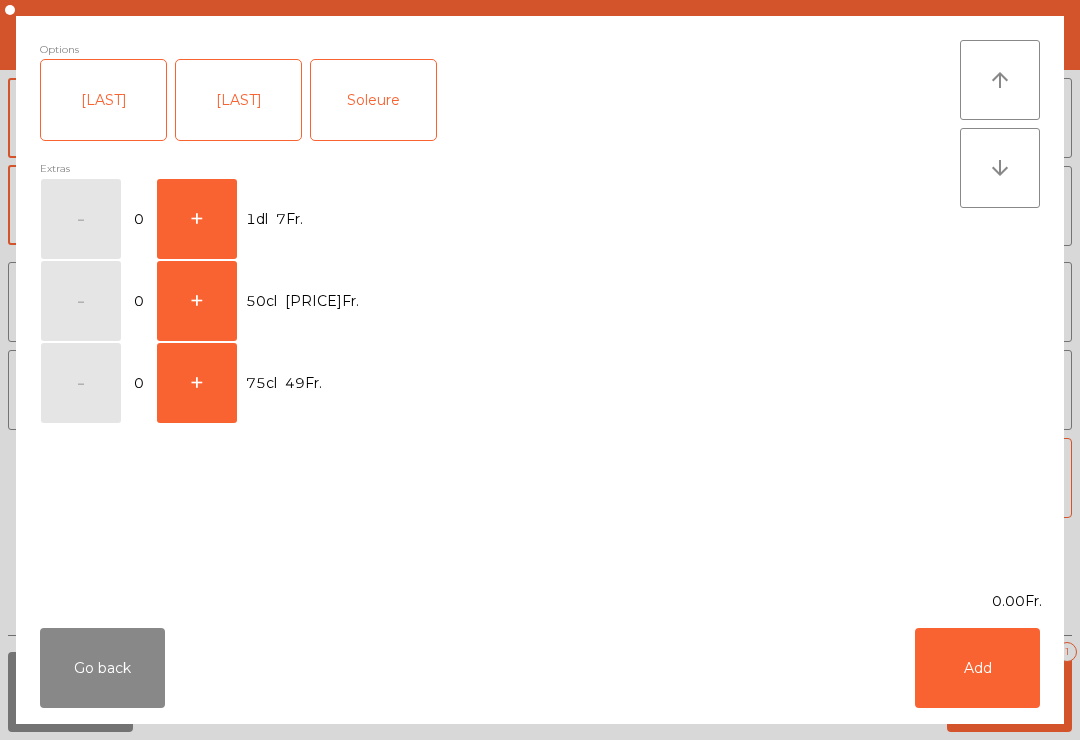 click on "+" 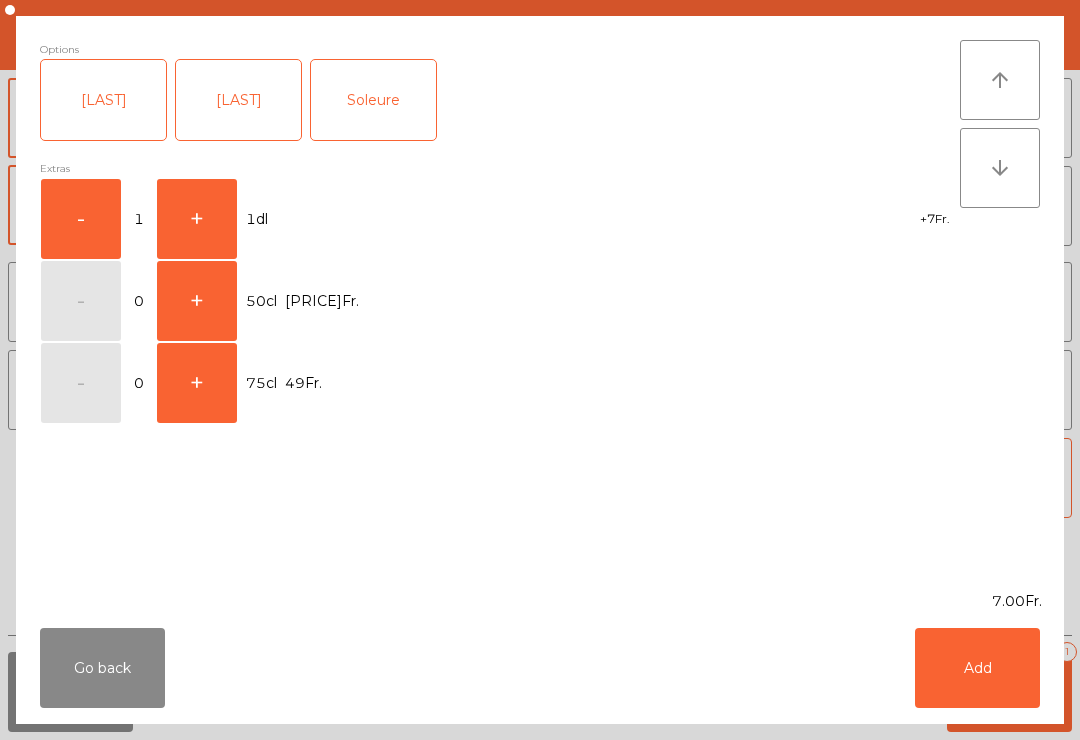 click on "Add" 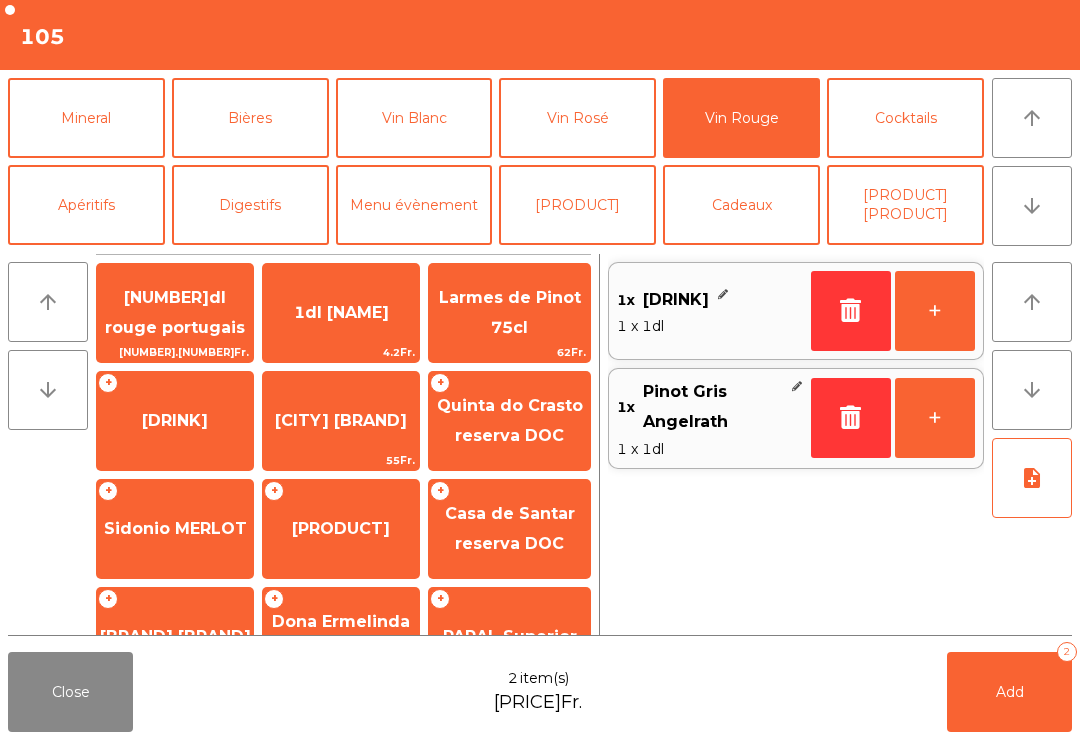 click on "Add   2" 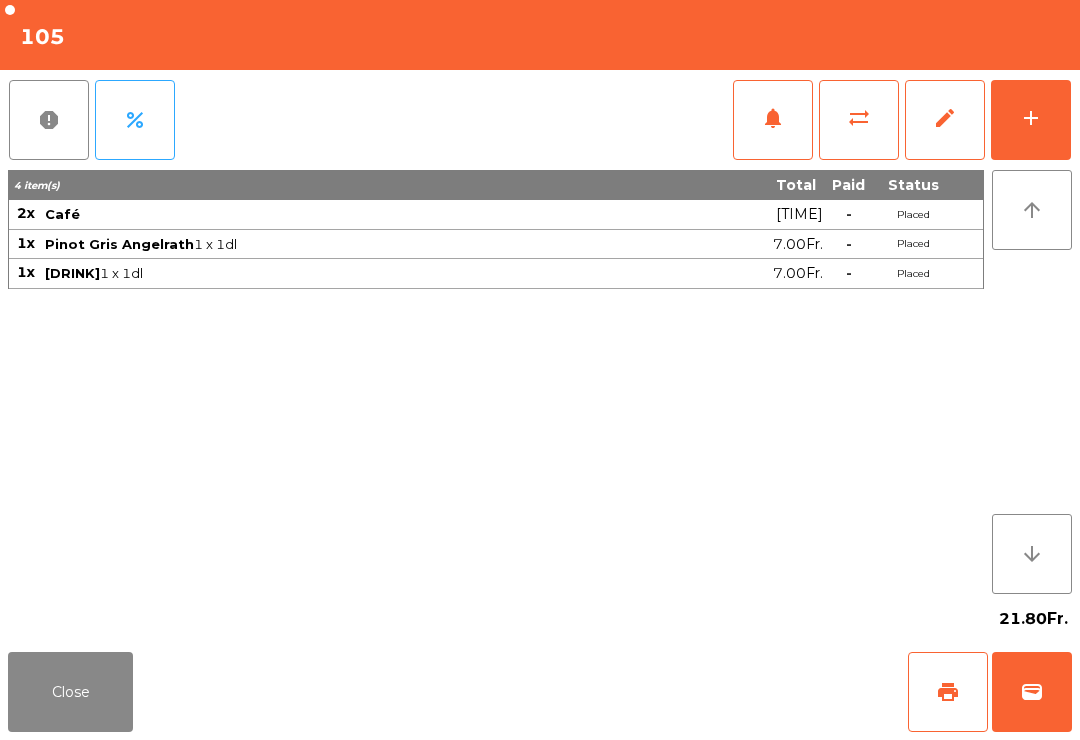 click on "Close" 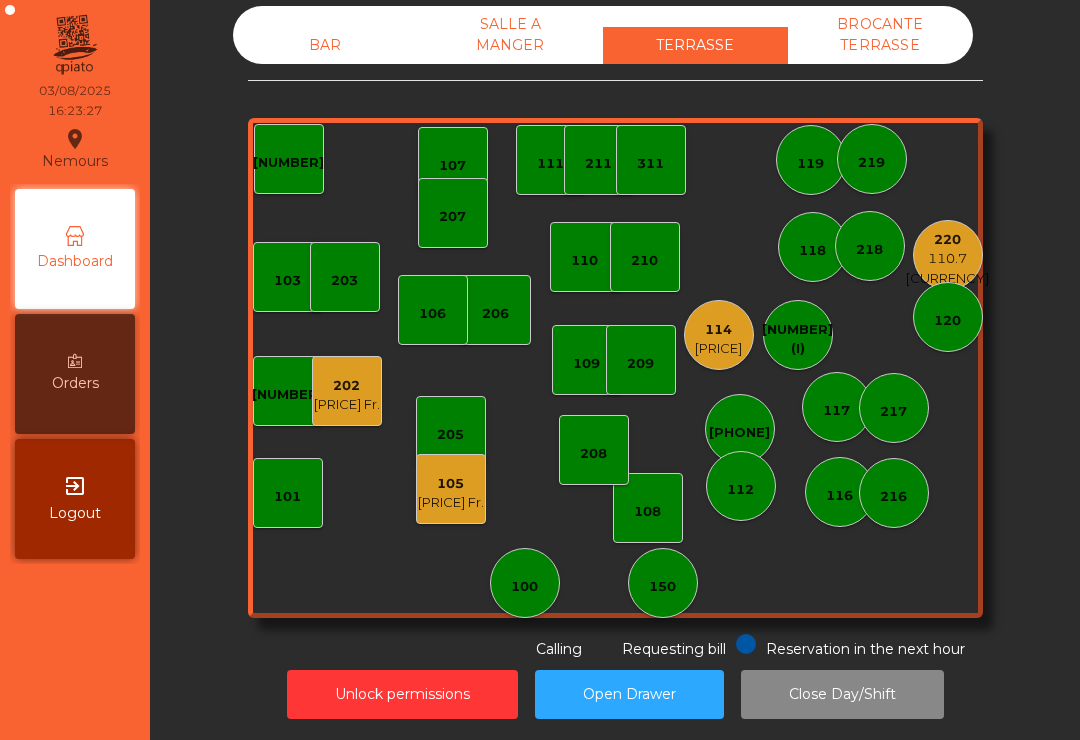 click on "107" 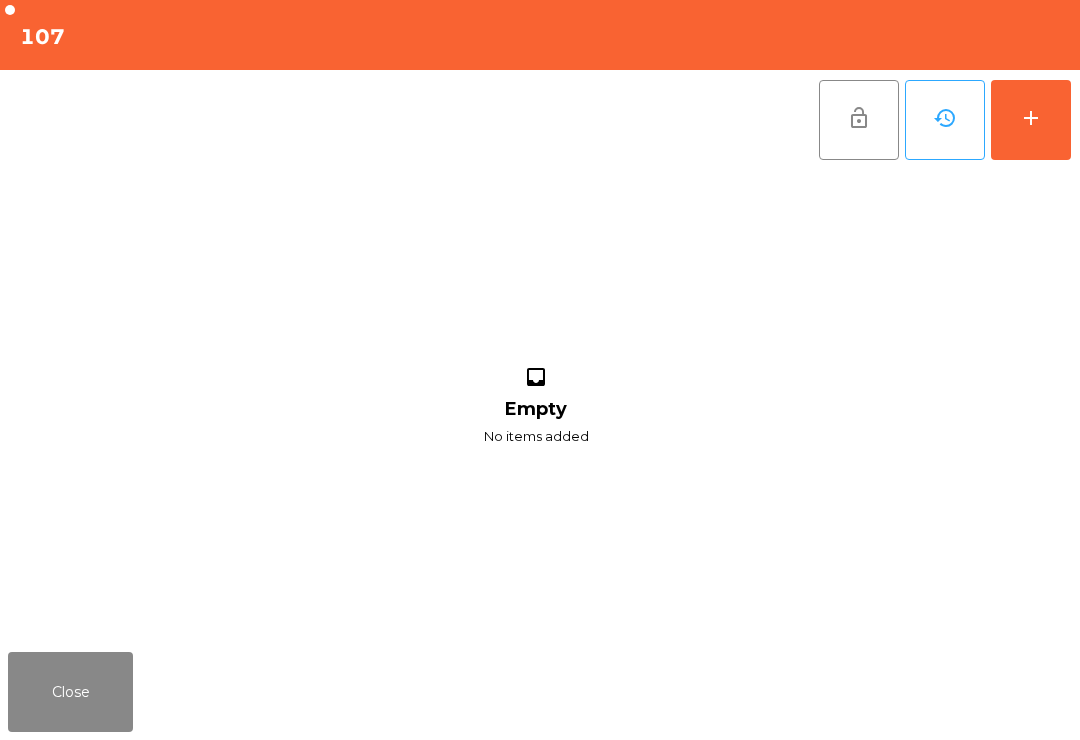 click on "add" 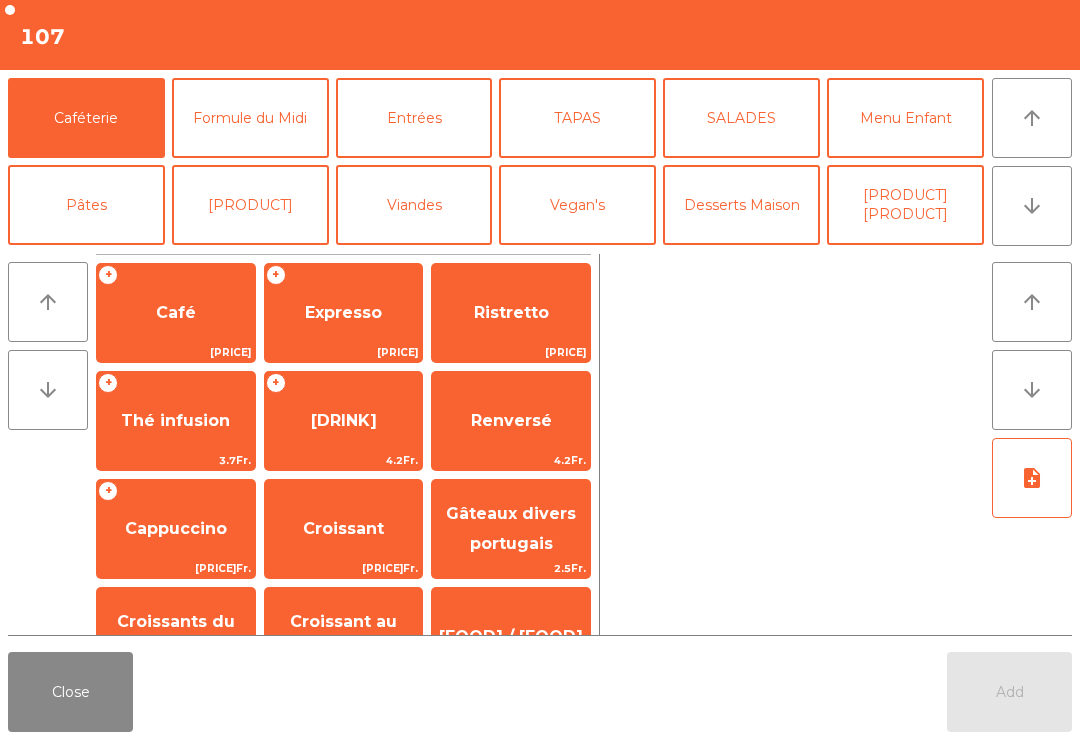 click on "arrow_downward" 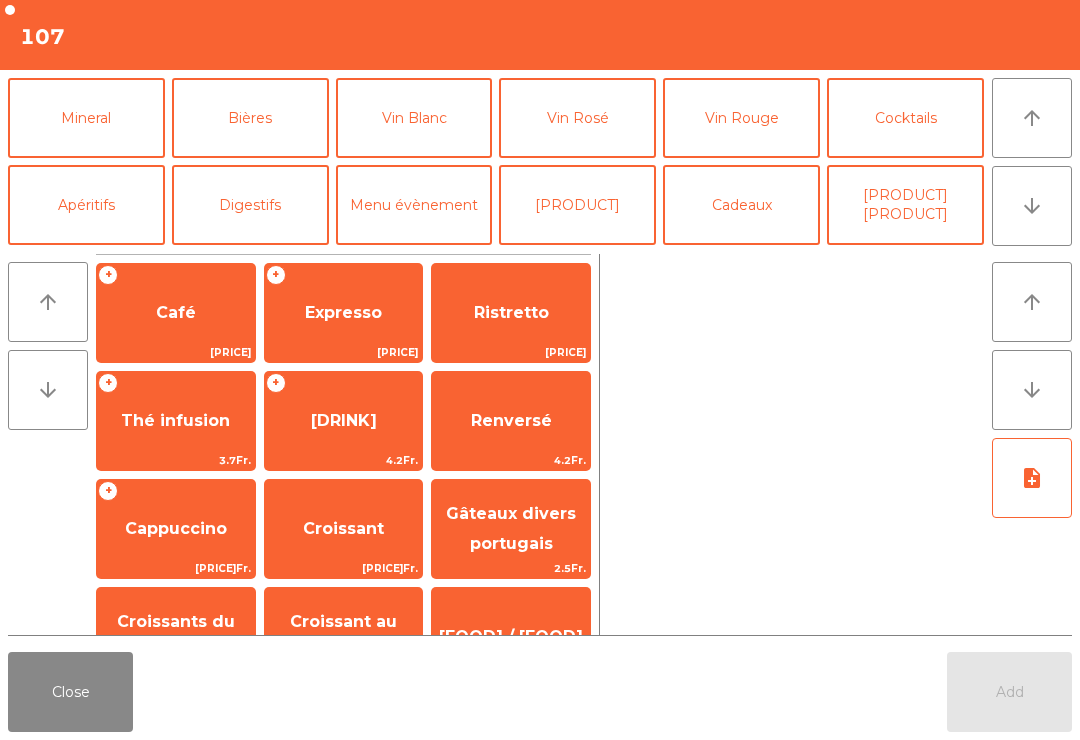 click on "Cocktails" 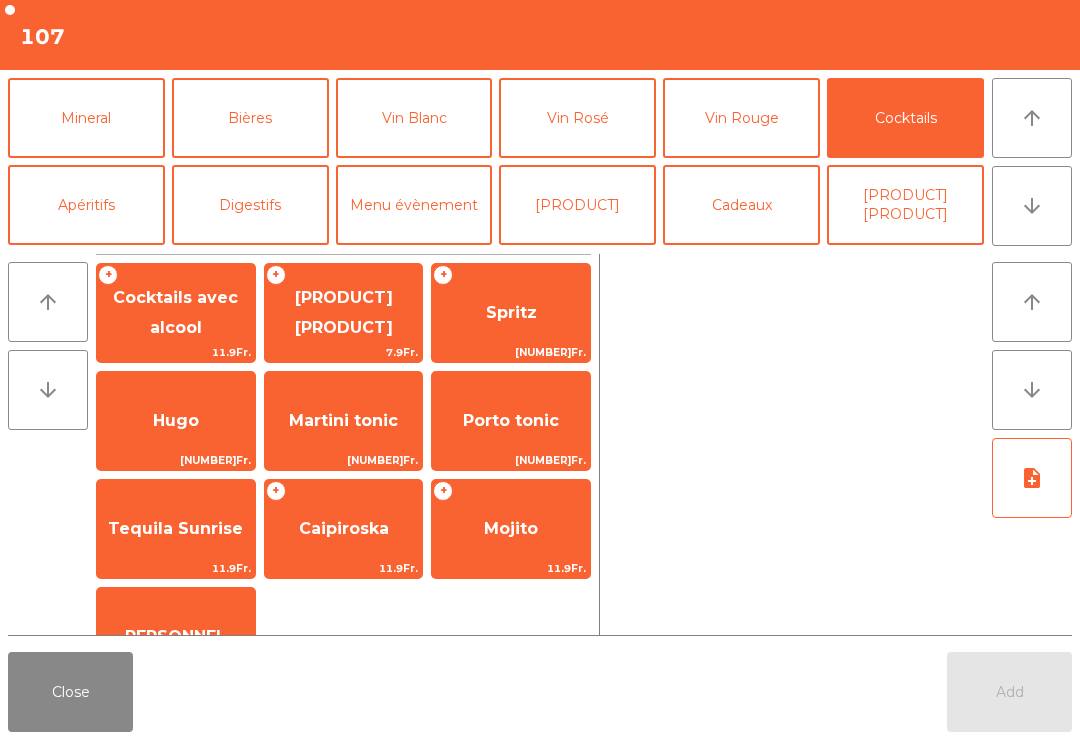 click on "Cocktails avec alcool" 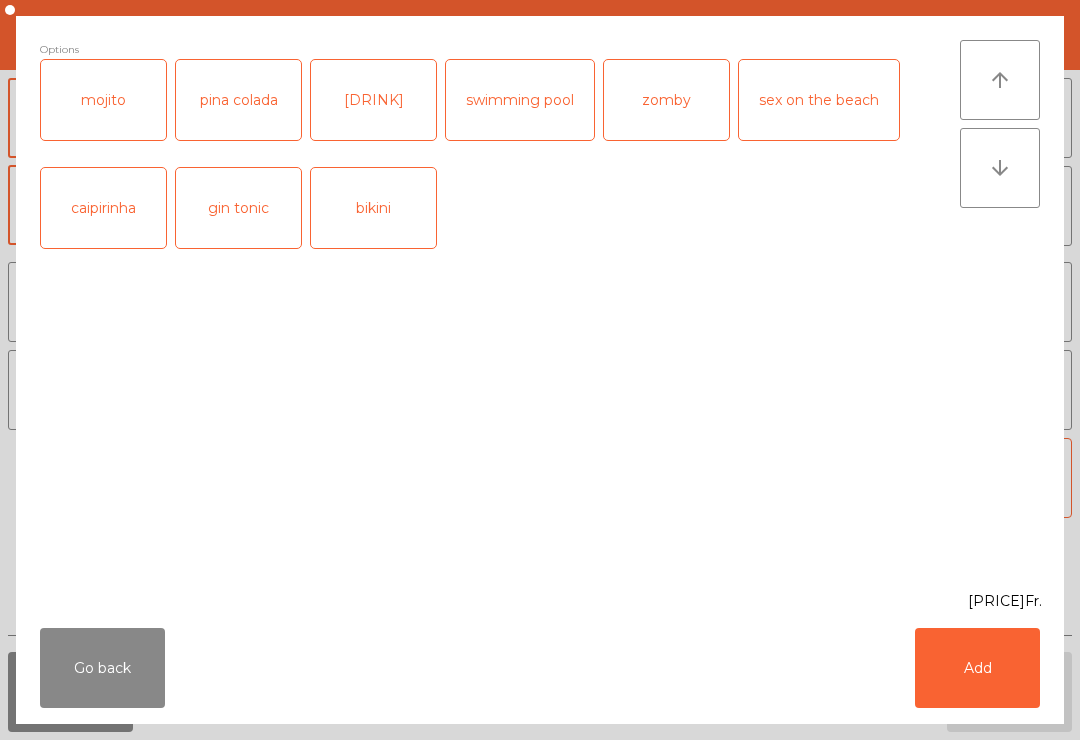 click on "sex on the beach" 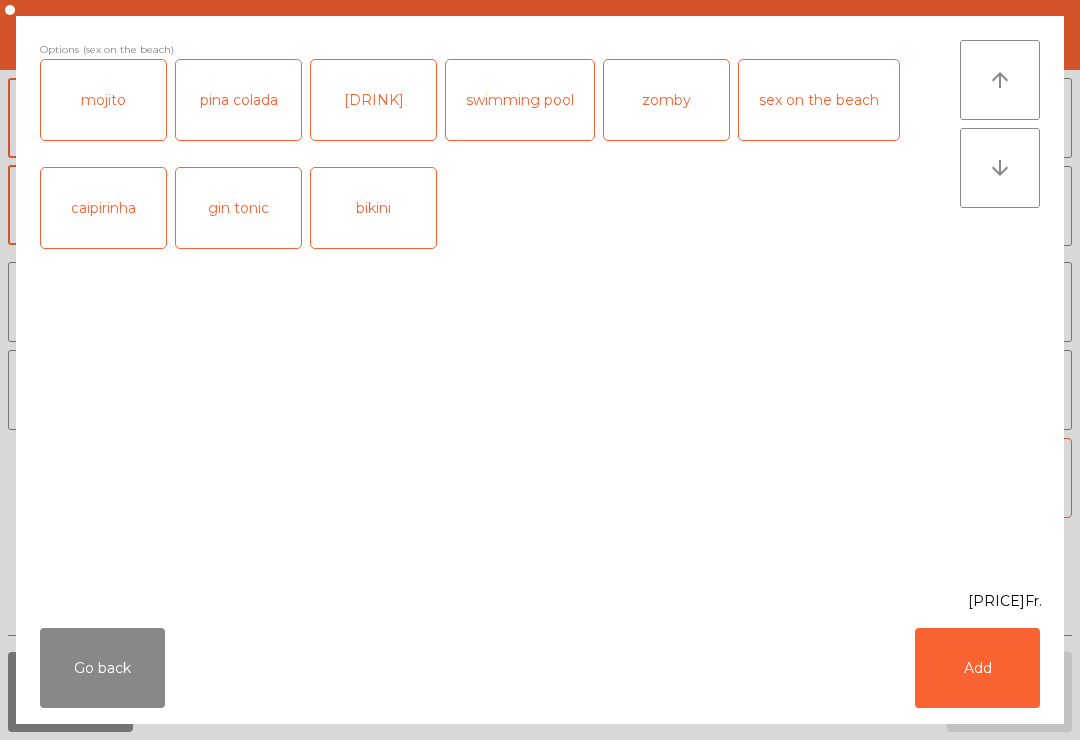 click on "Add" 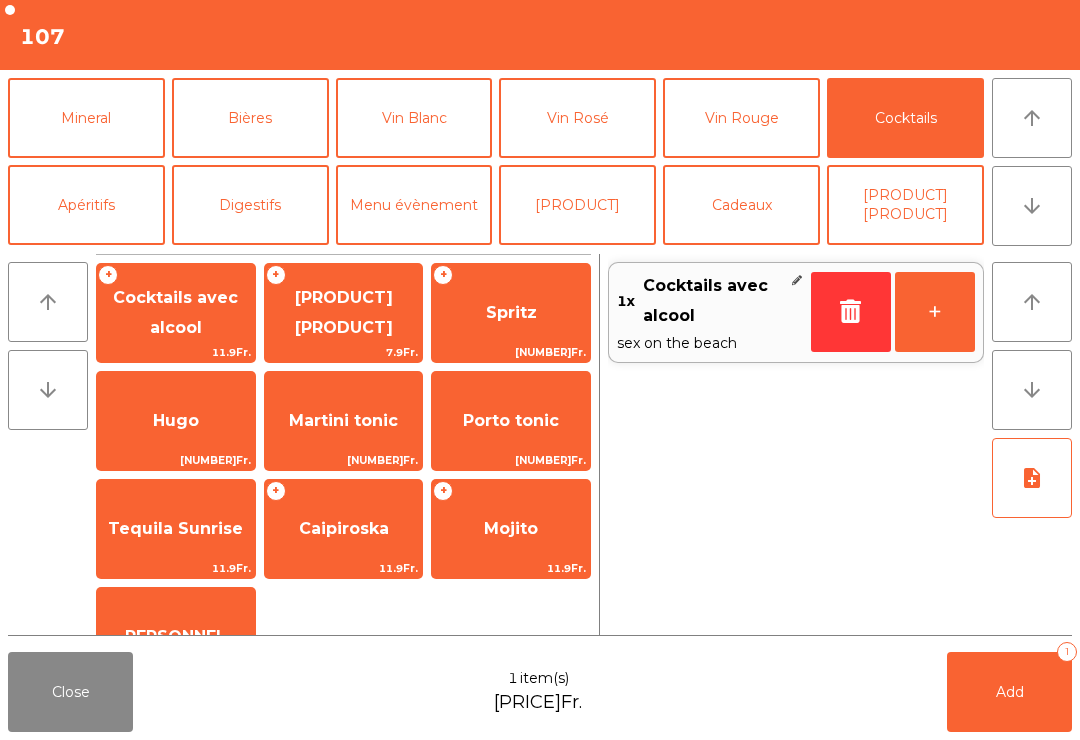 click on "Cocktails sans alcool" 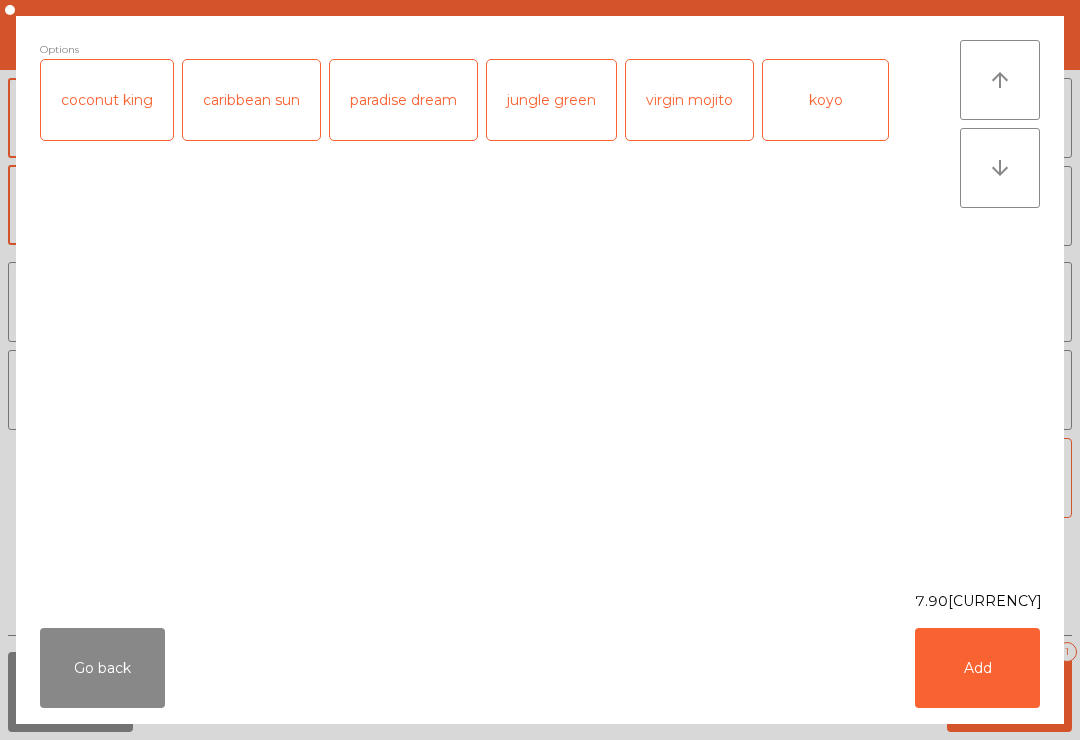click on "coconut king" 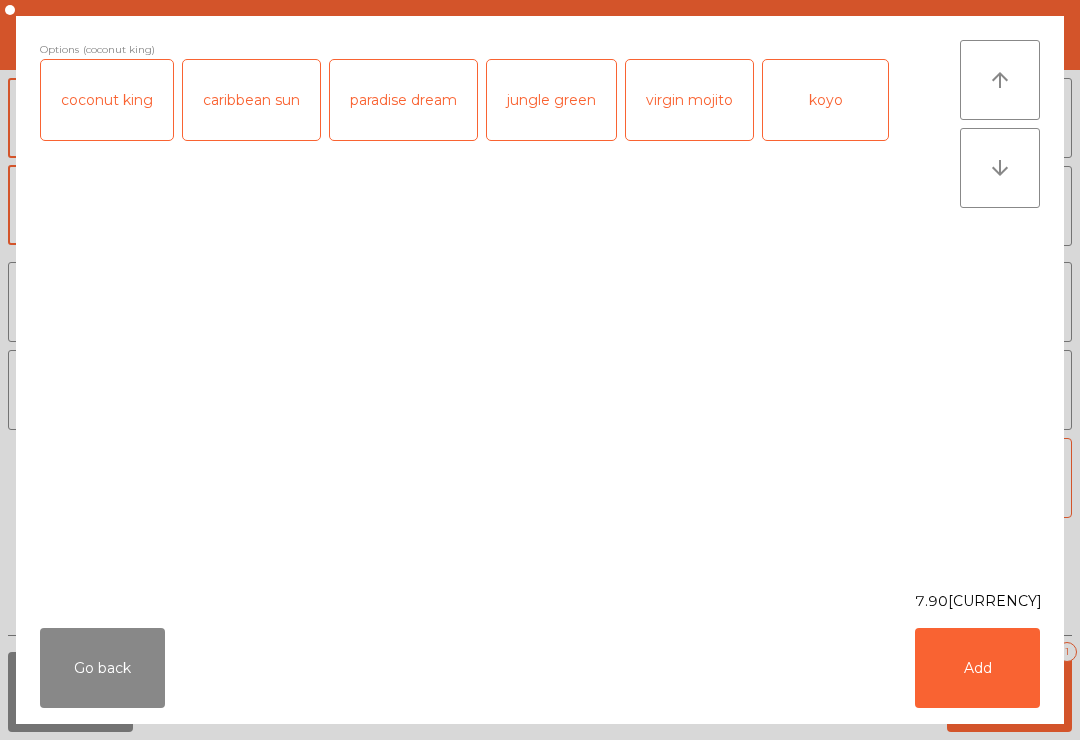 click on "Add" 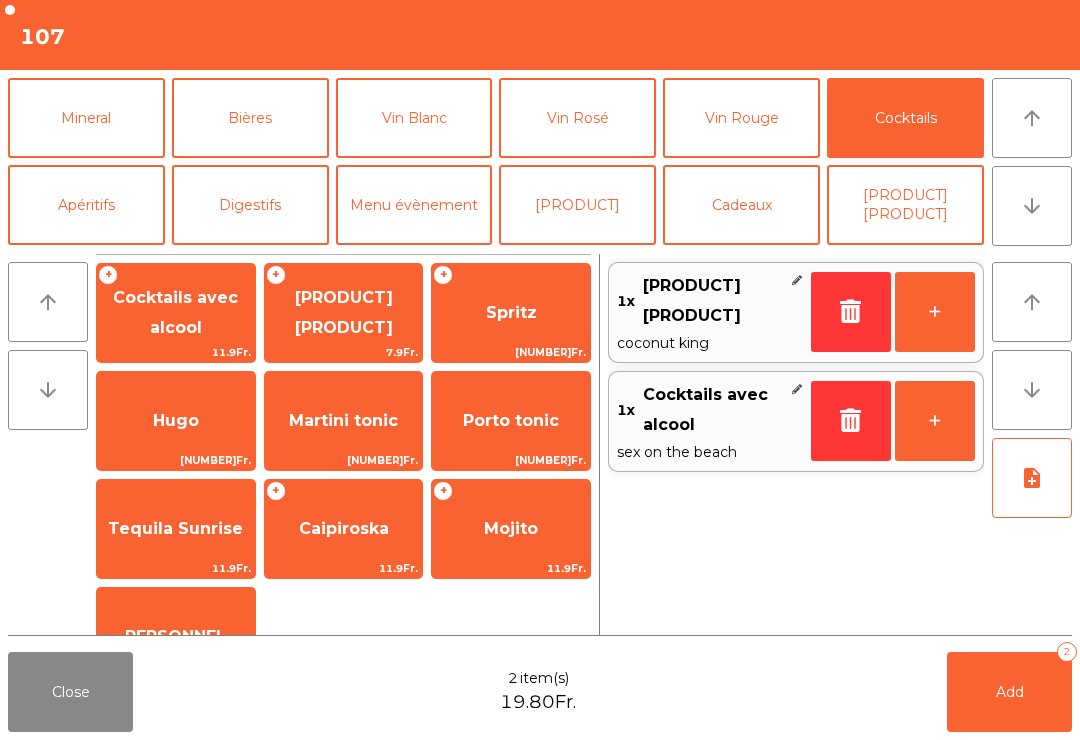 click on "+" 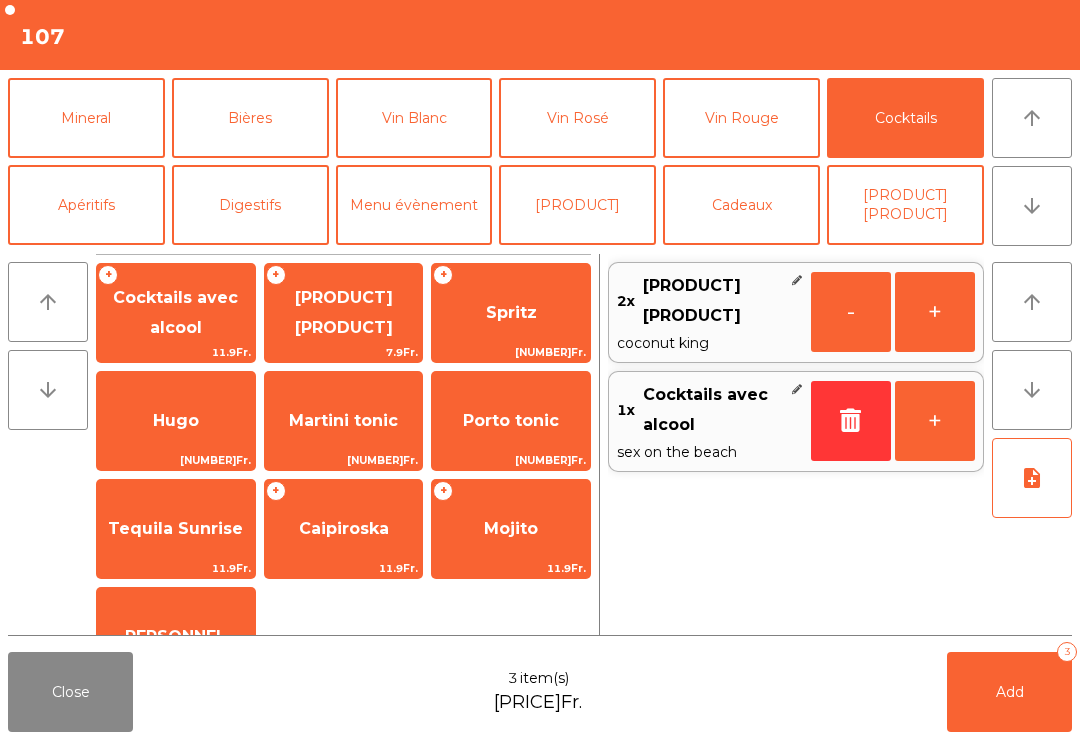 click on "Mineral" 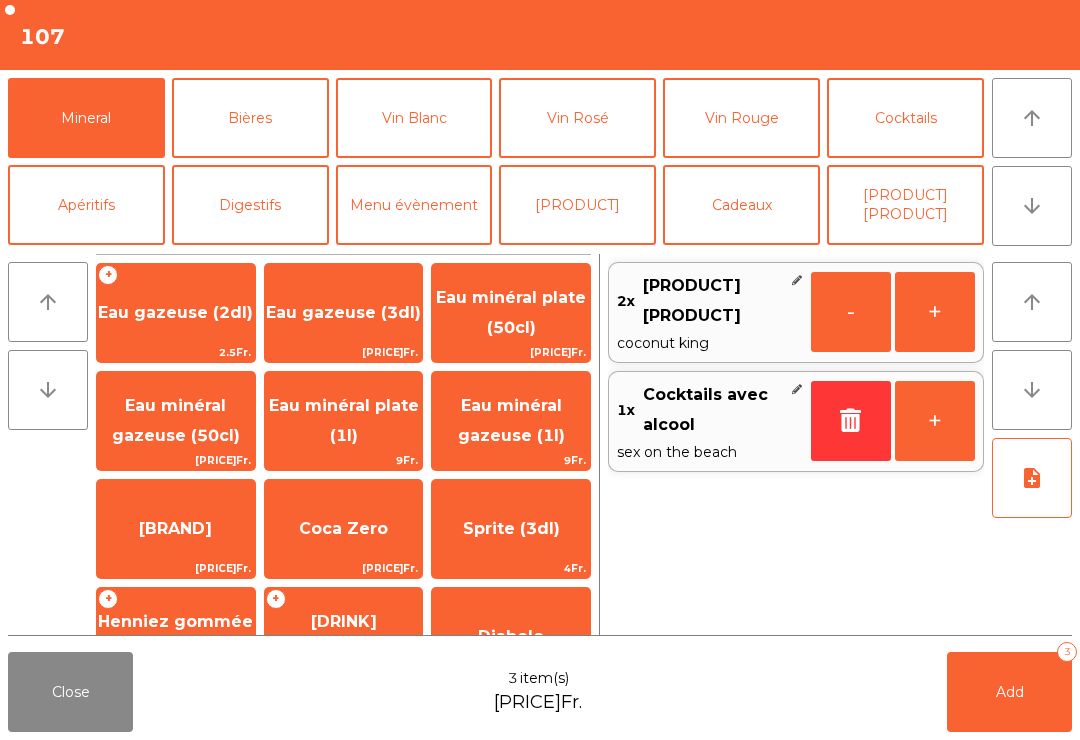 scroll, scrollTop: 429, scrollLeft: 0, axis: vertical 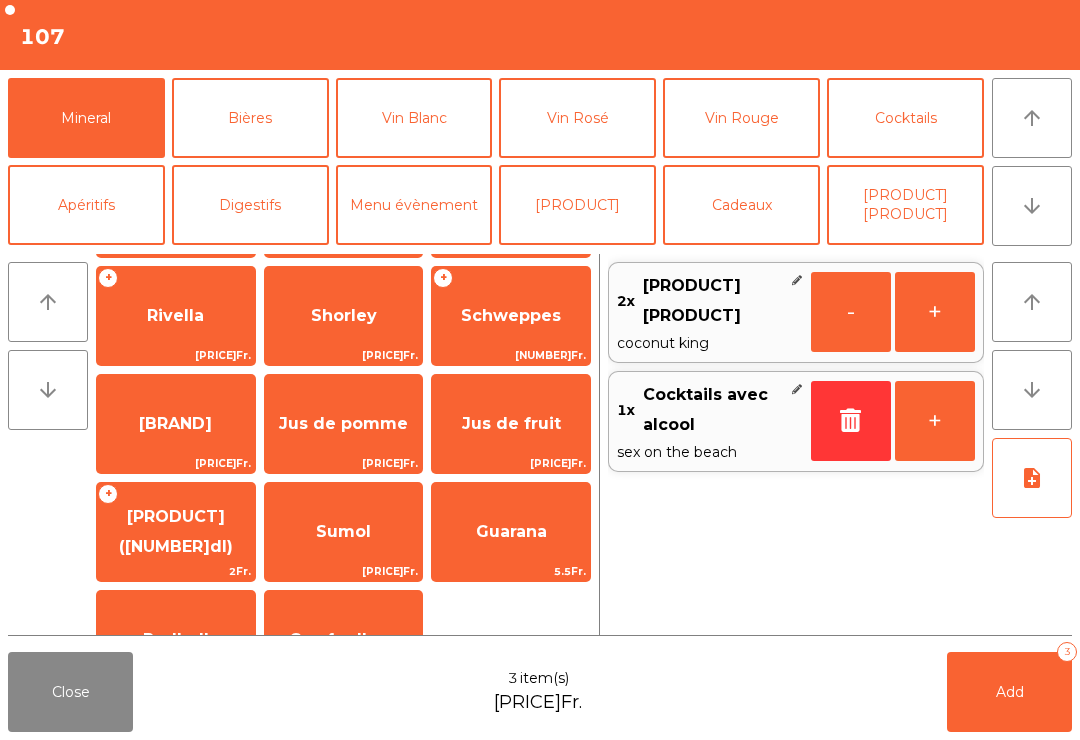click on "Sirop ([NUMBER]dl)" 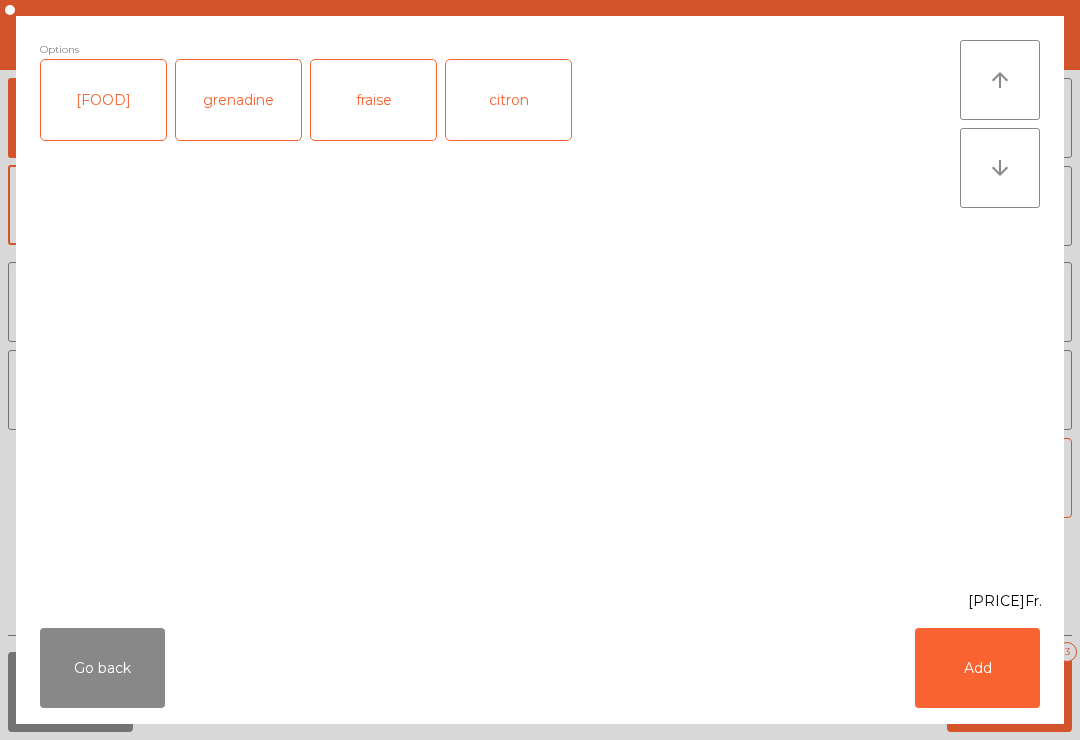 scroll, scrollTop: 492, scrollLeft: 0, axis: vertical 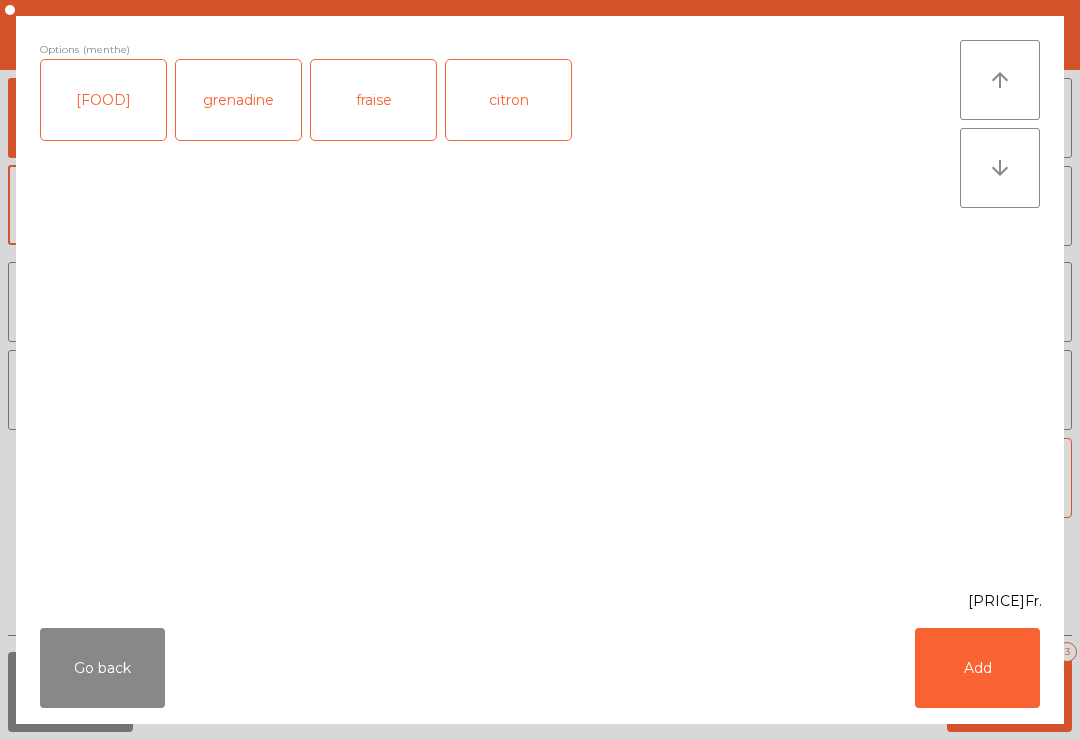 click on "Add" 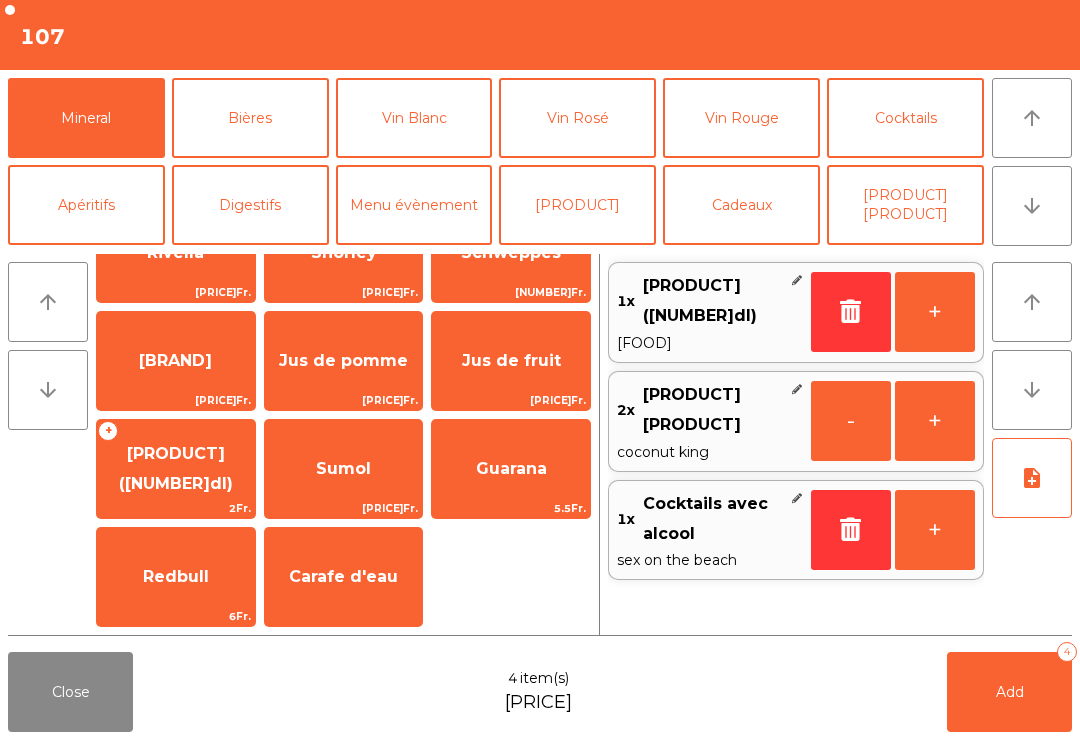 click on "Add   4" 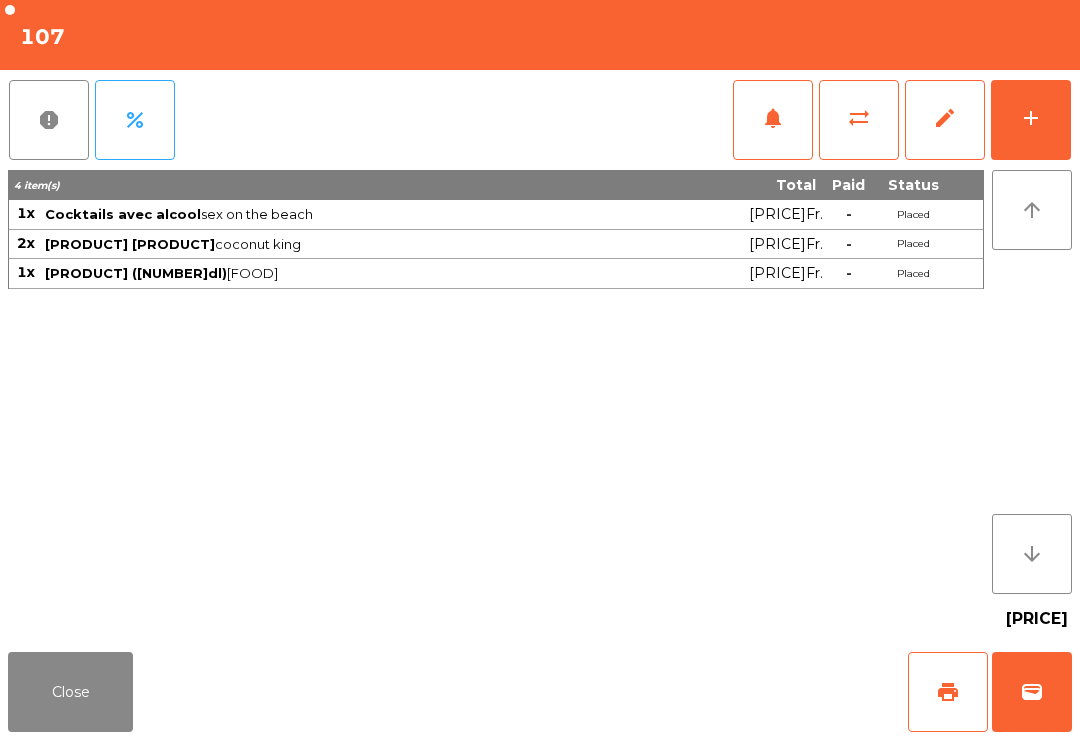 click on "Close" 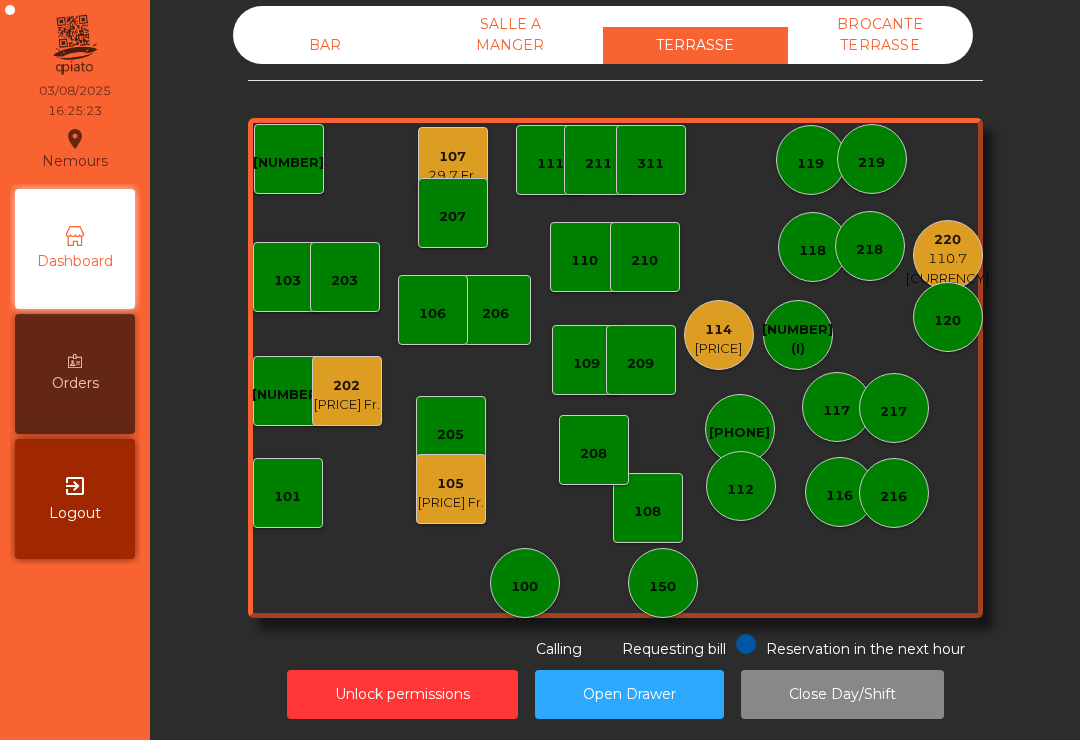 click on "110" 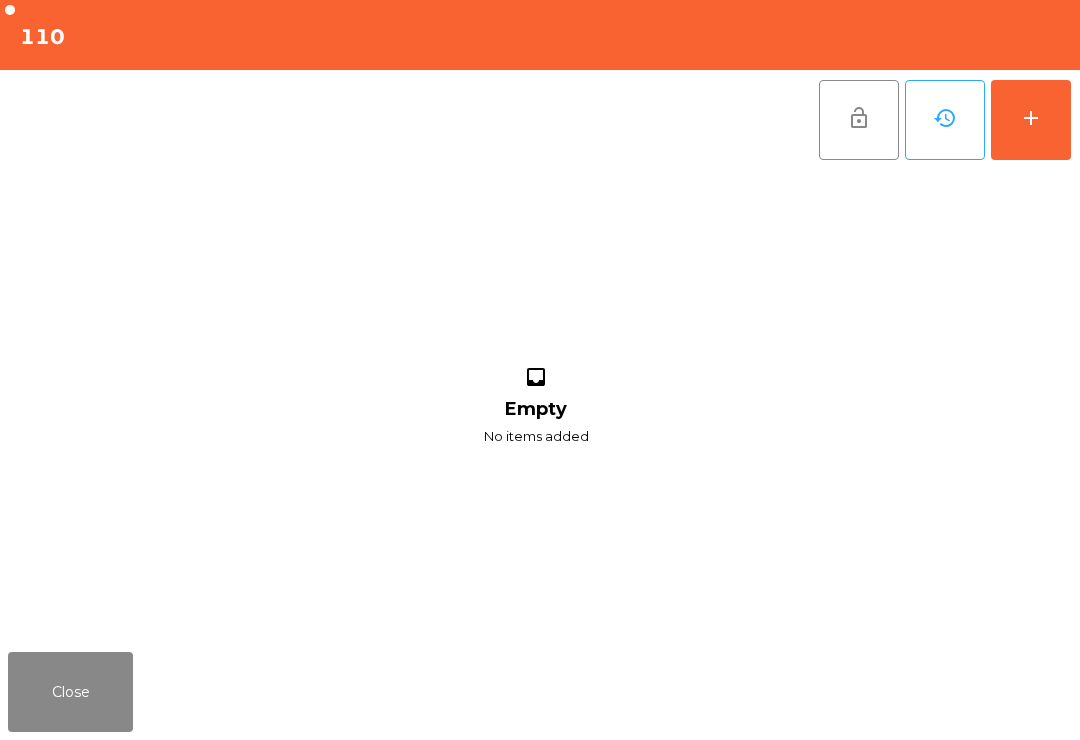 click on "add" 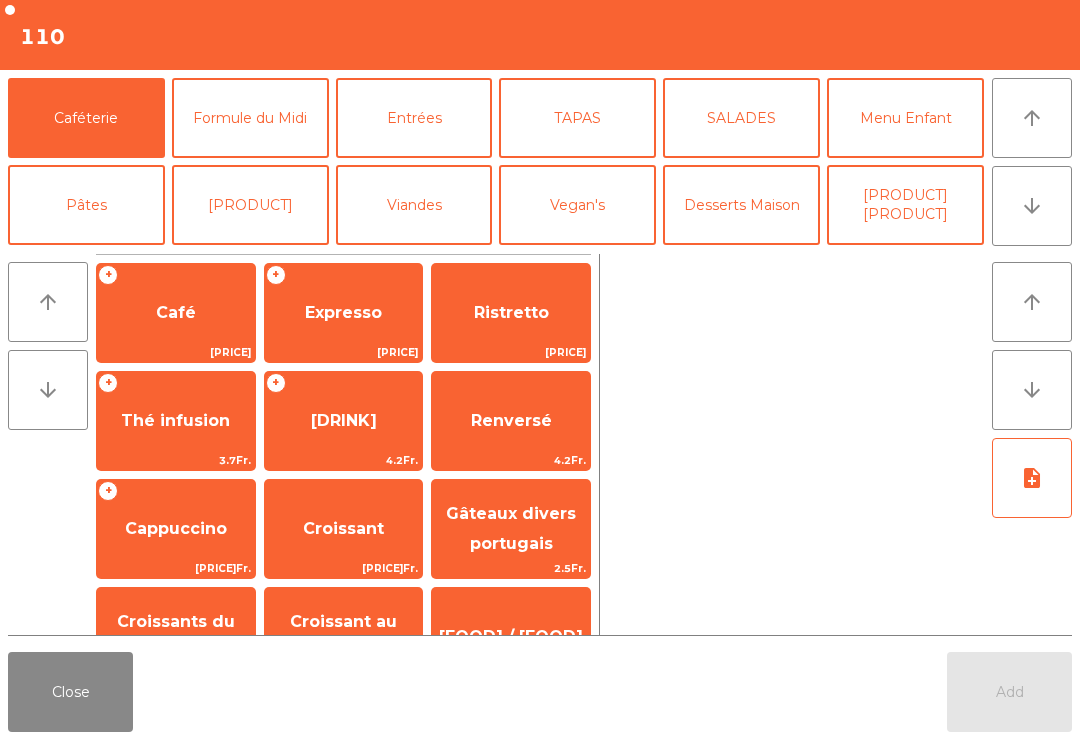 click on "arrow_upward" 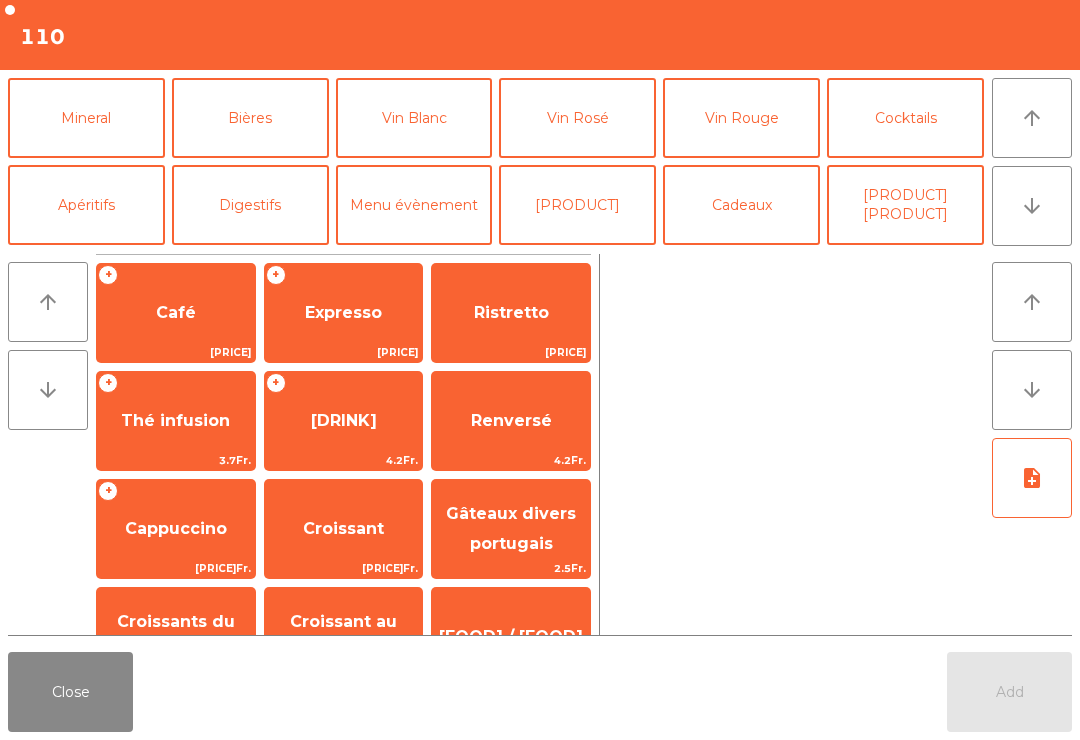 click on "Vin Blanc" 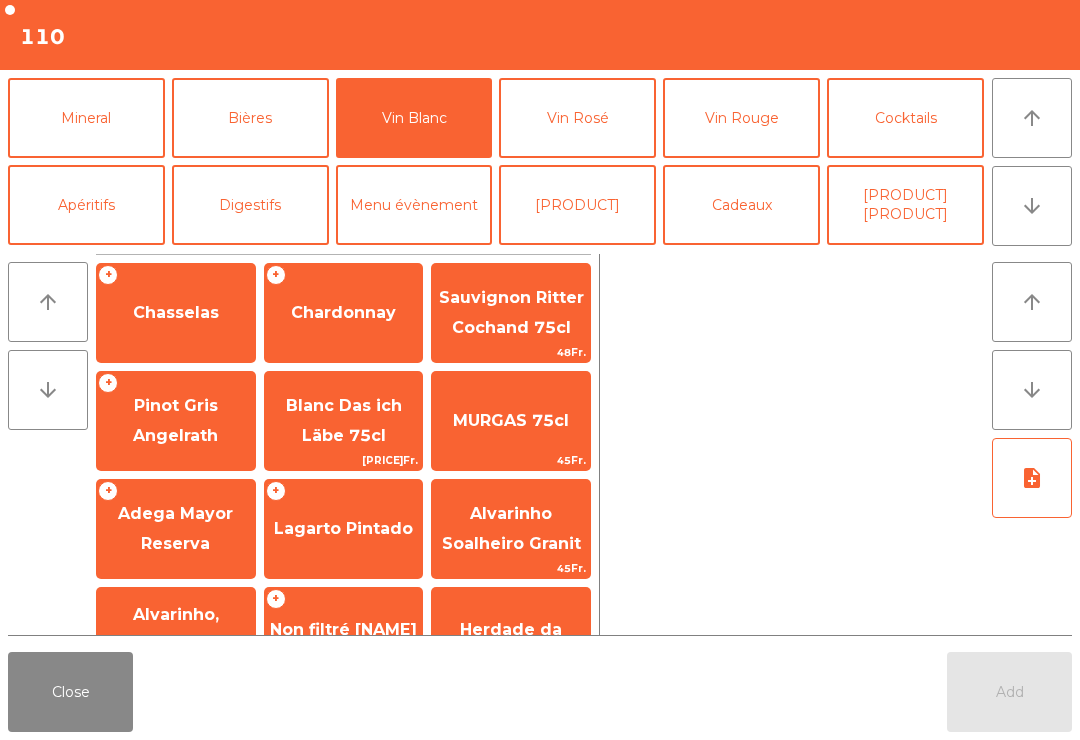 click on "Chasselas" 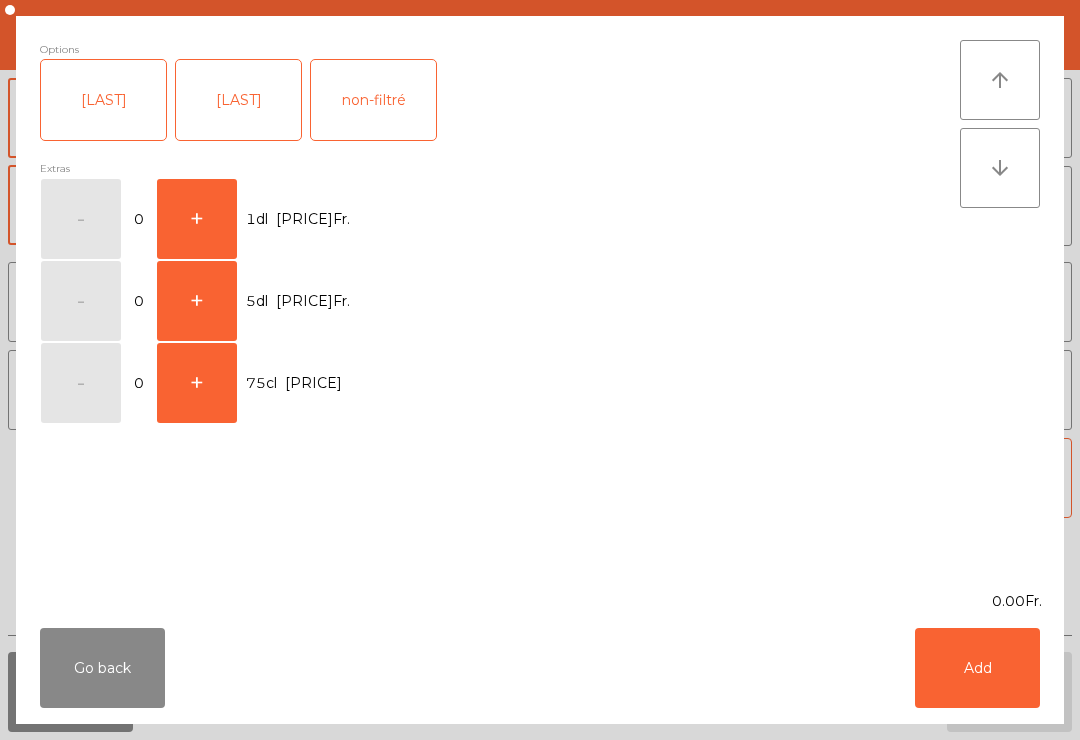 click on "+" 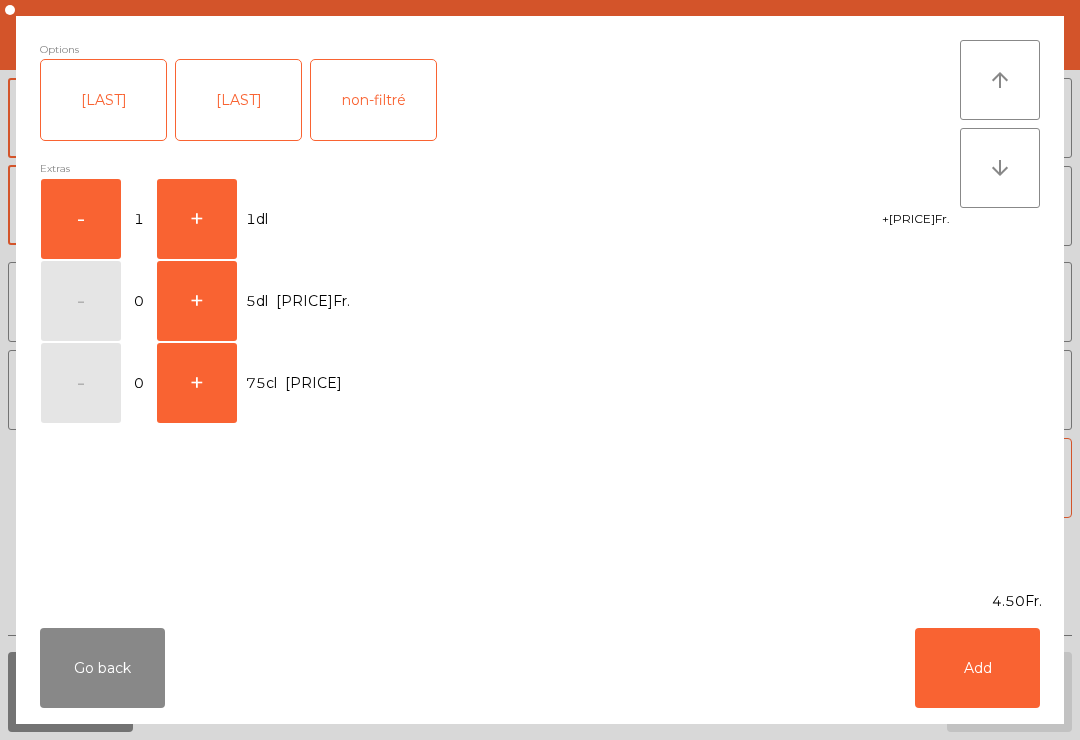 click on "Add" 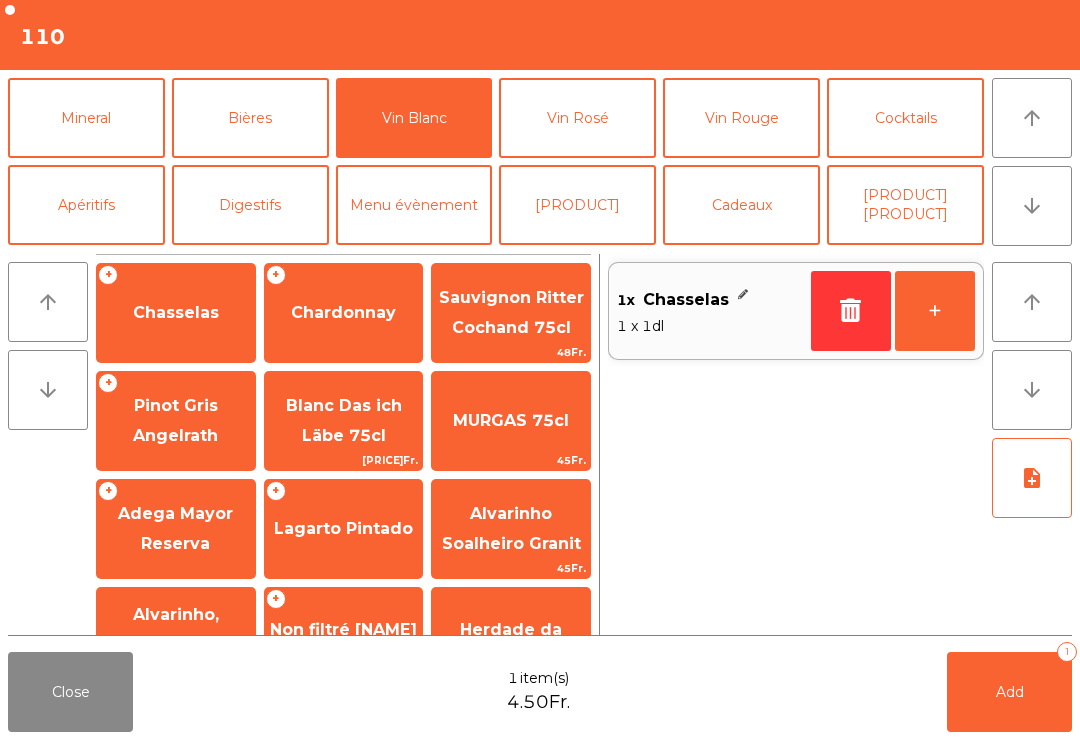click on "Bières" 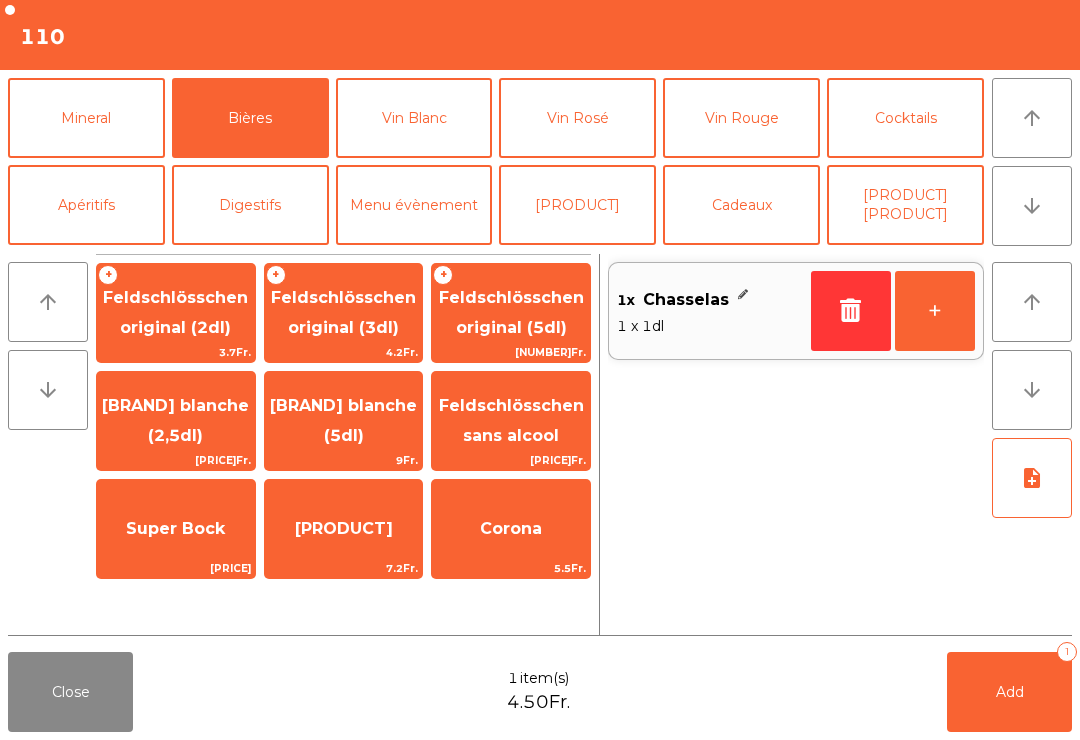 click on "Feldschlösschen sans alcool" 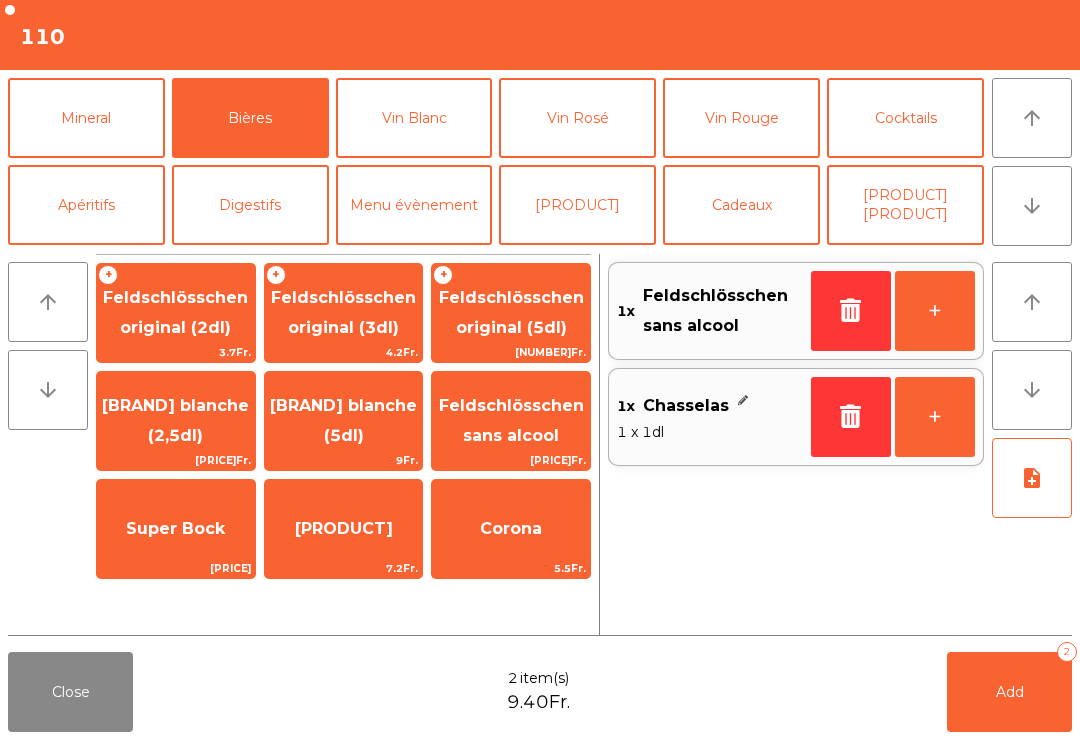 click on "Add   2" 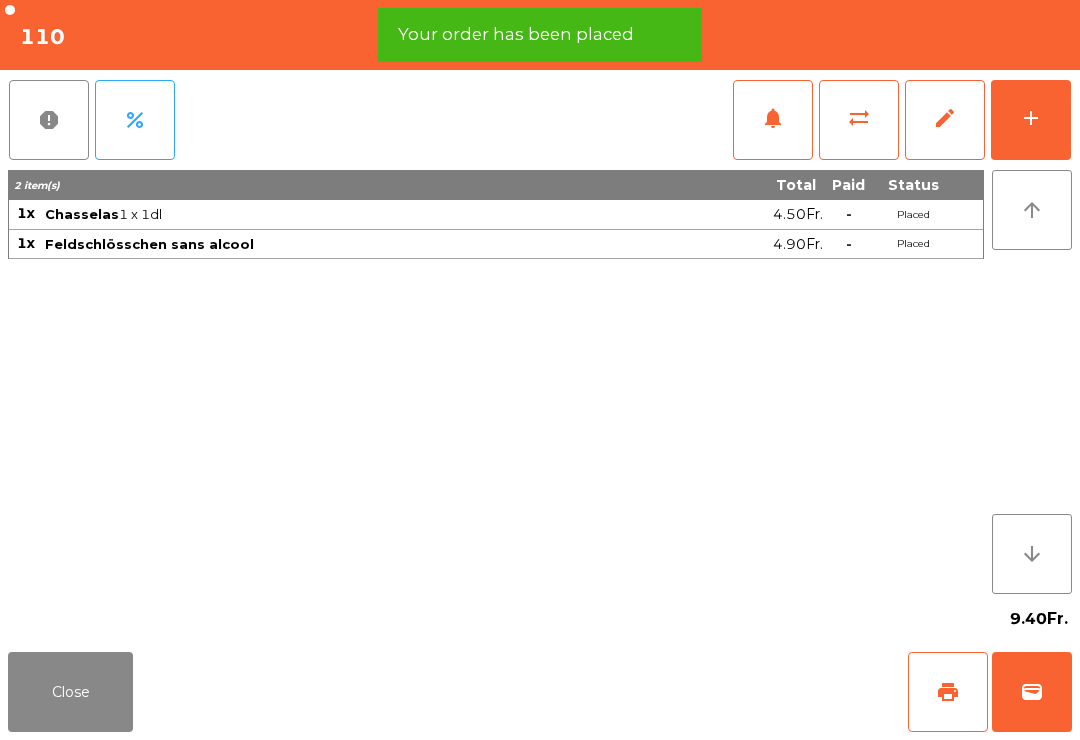 click on "print" 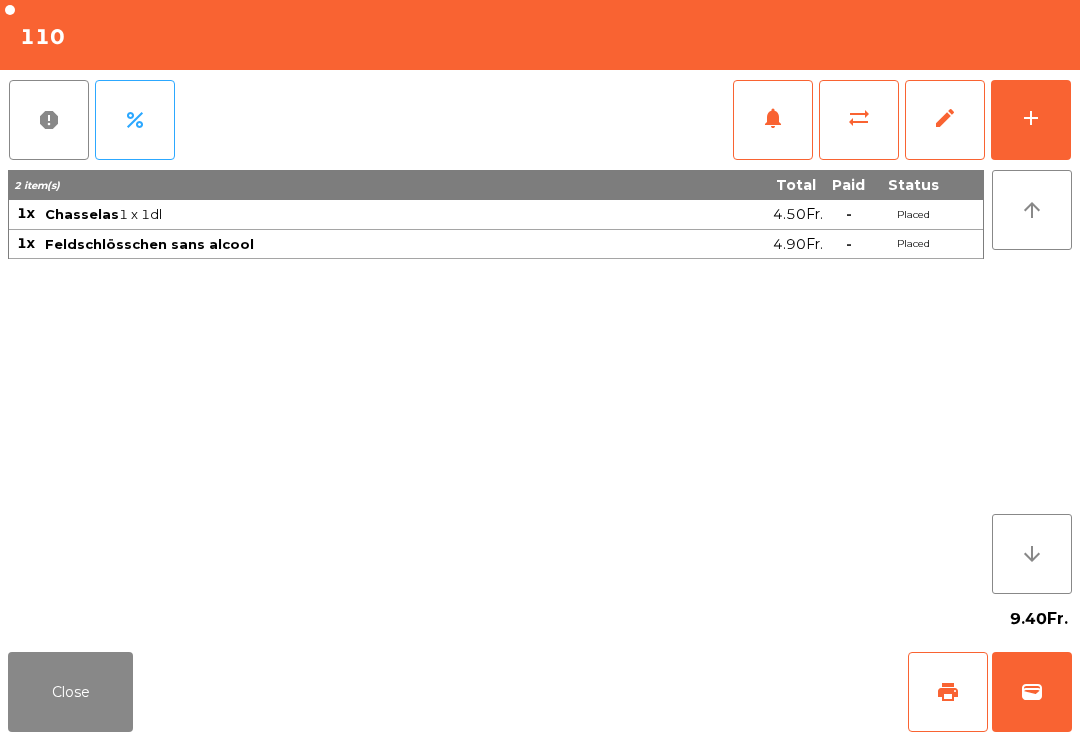 click on "Close" 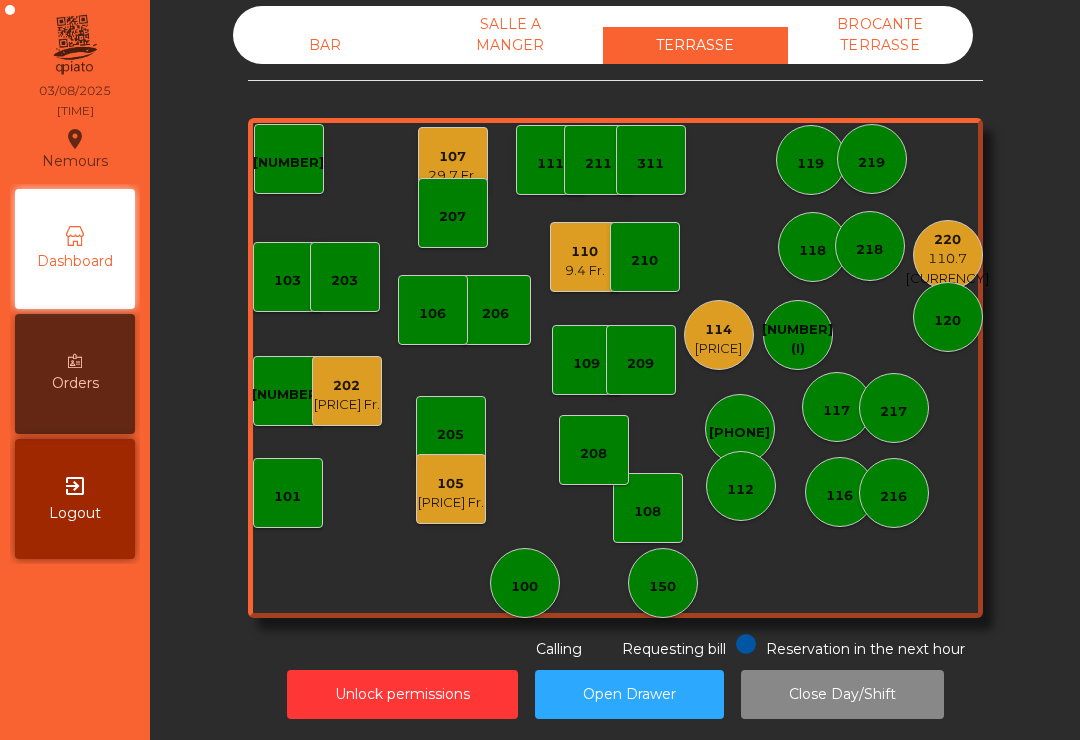 click on "119" 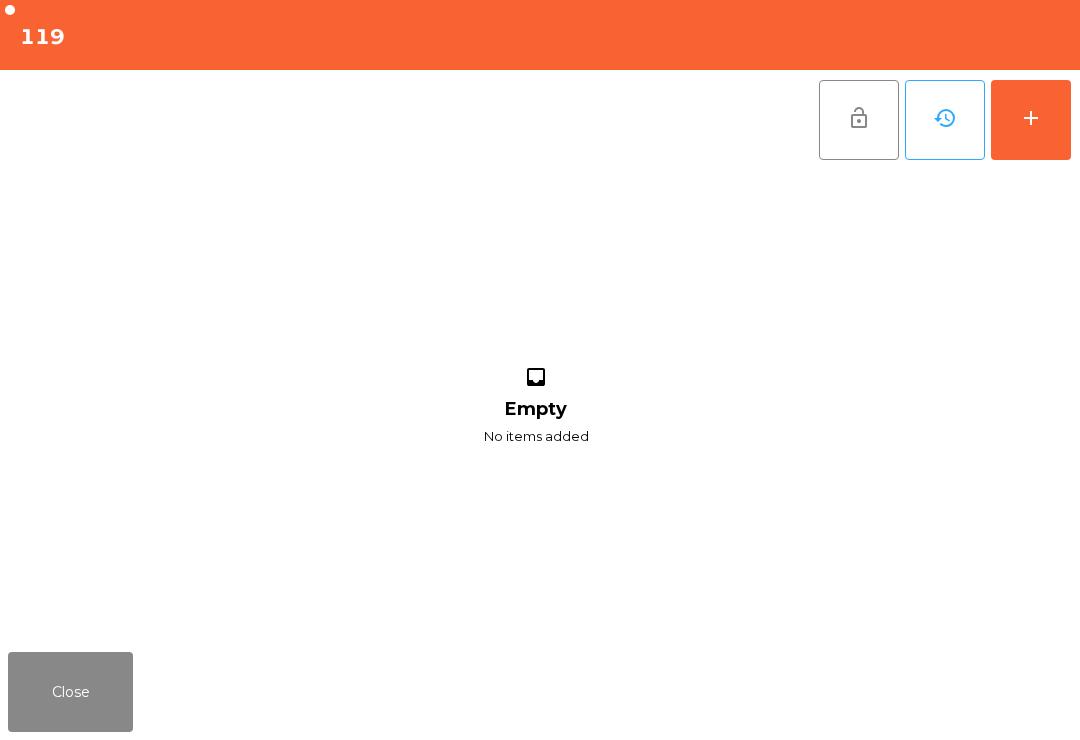 click on "add" 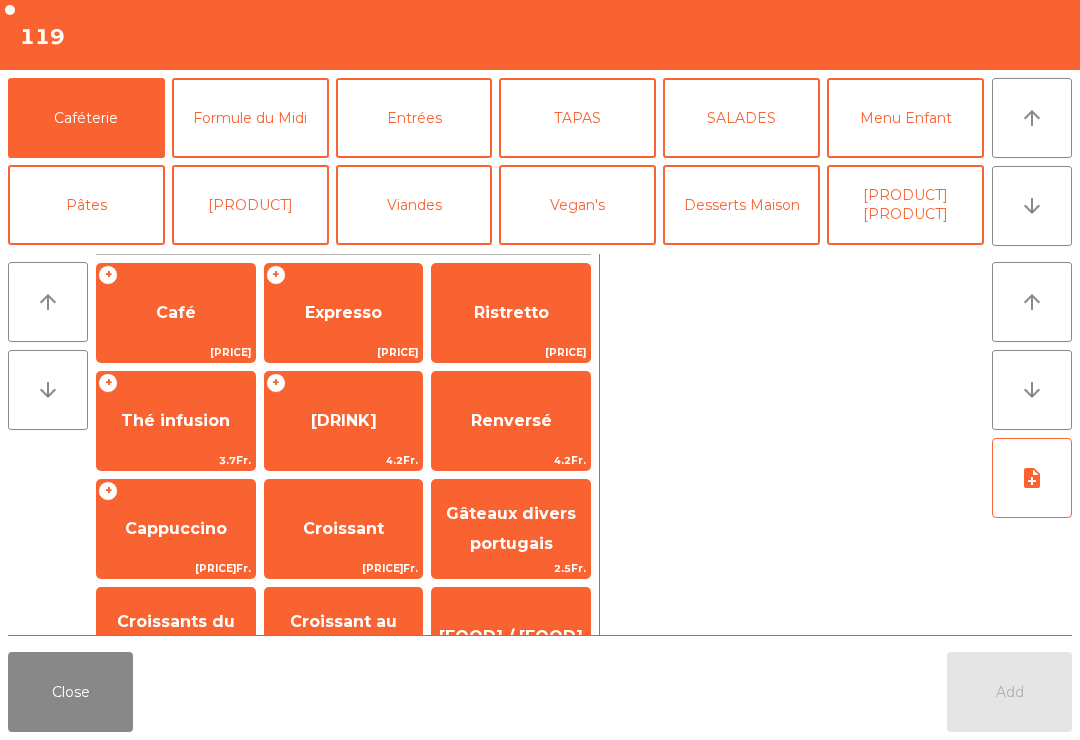 click on "arrow_downward" 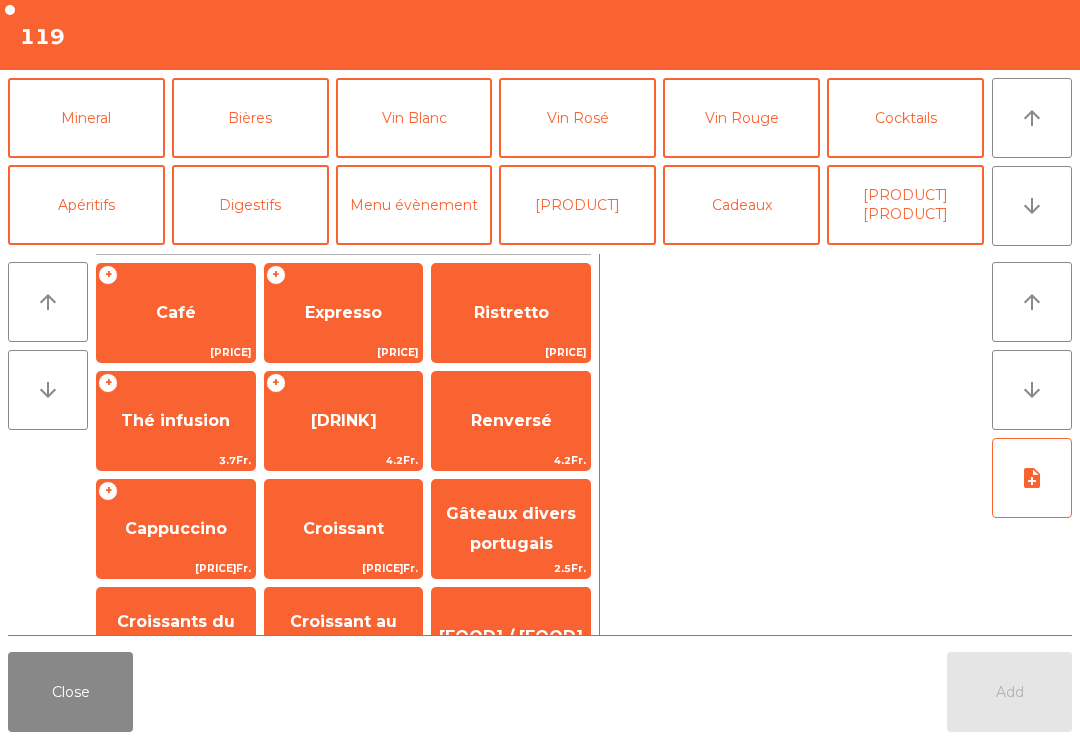 click on "Bières" 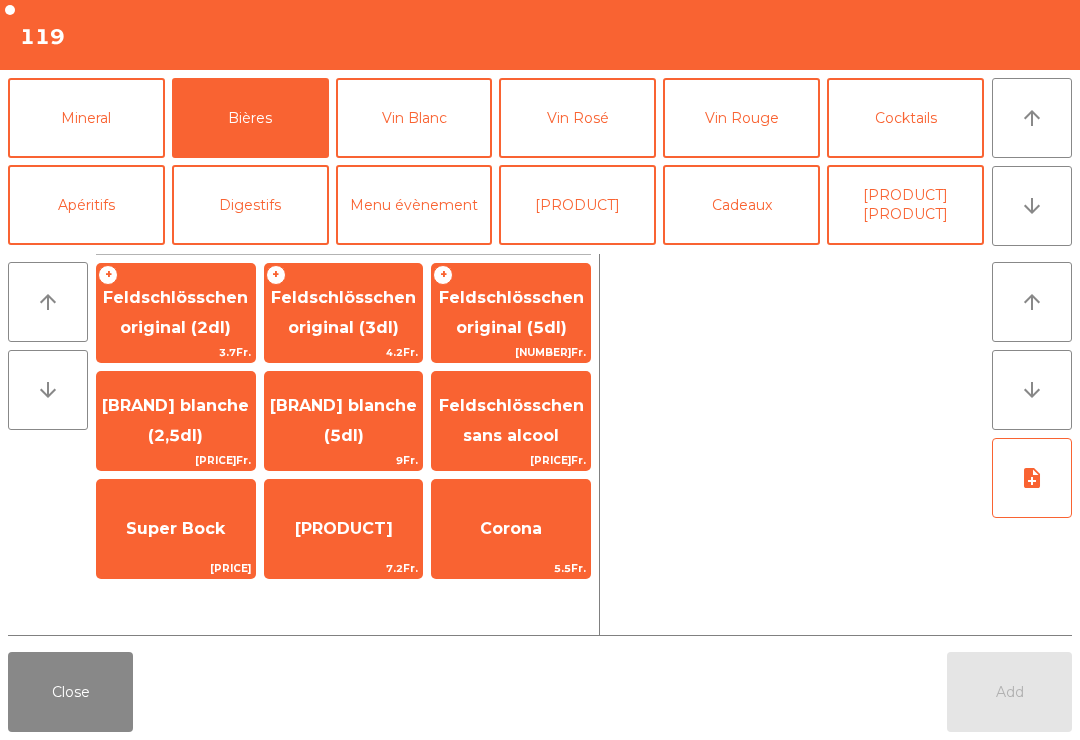 click on "Feldschlösschen original (3dl)" 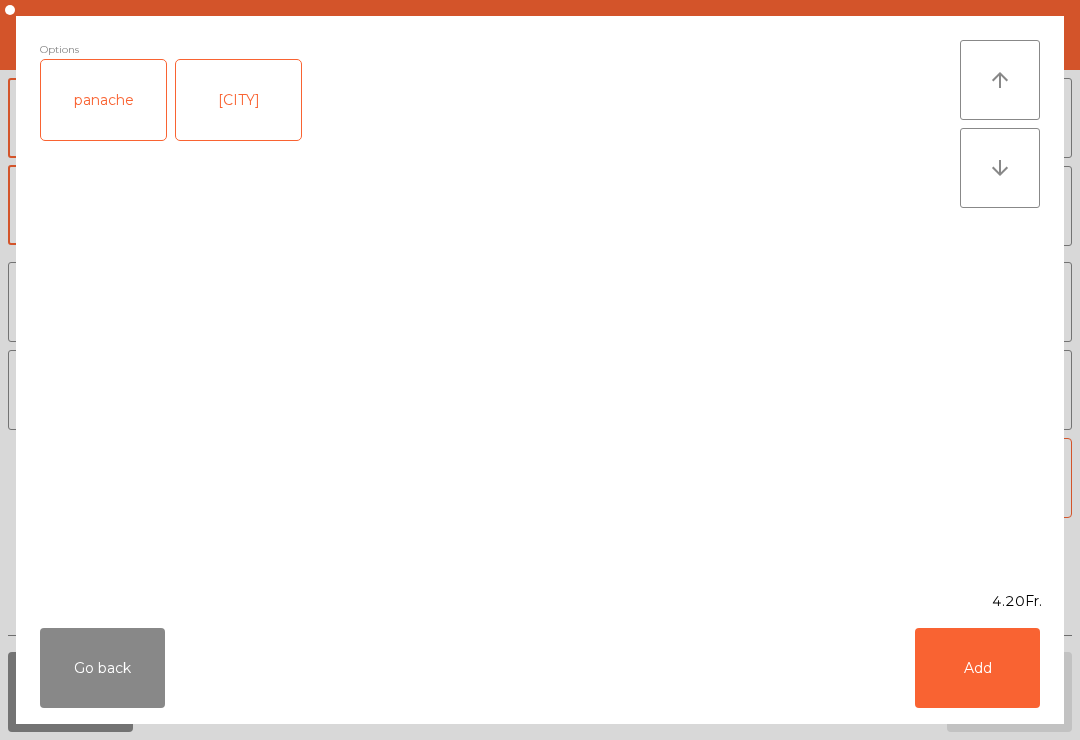 click on "Add" 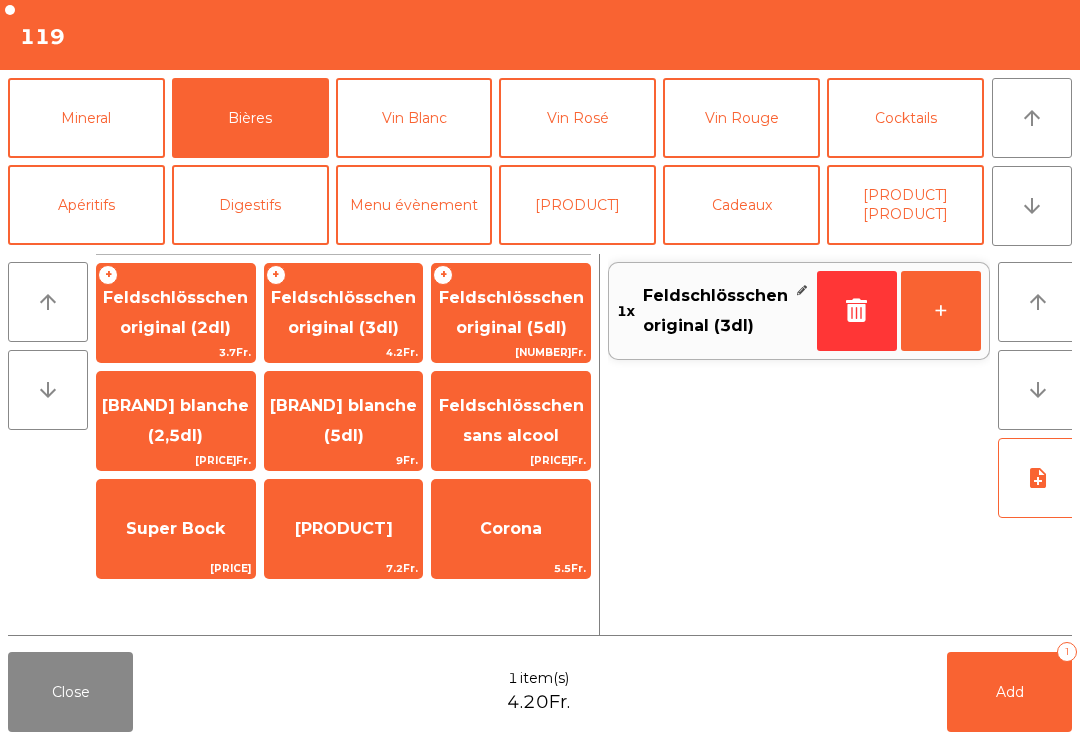 click on "+" 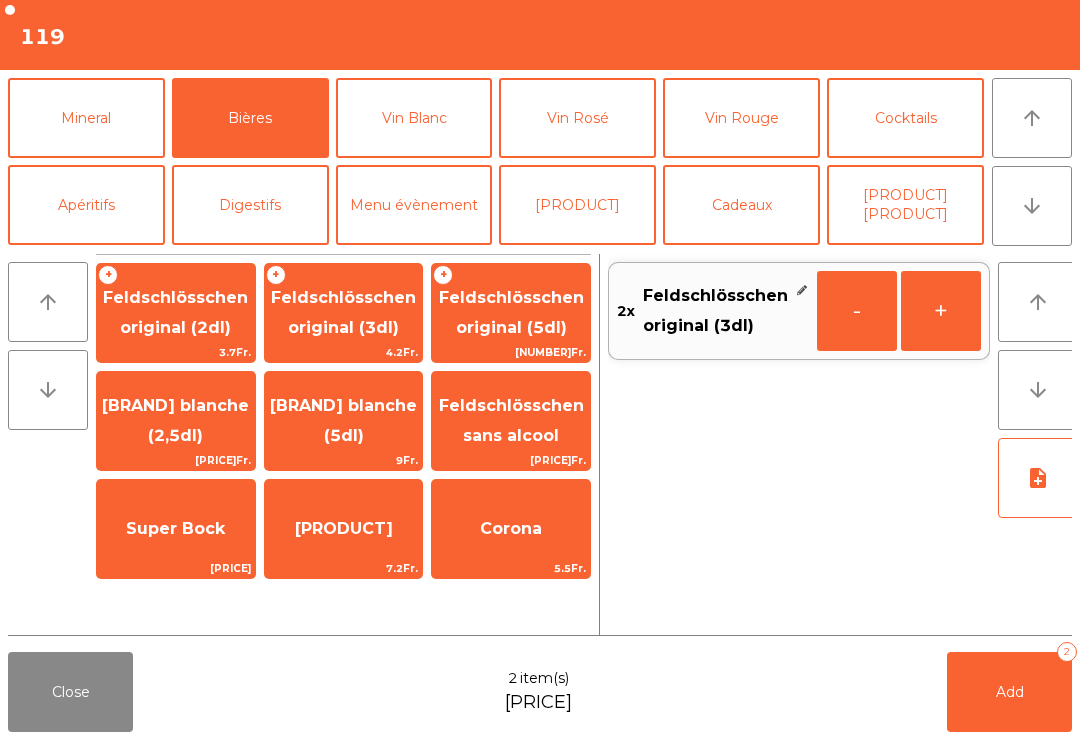 click on "Add   2" 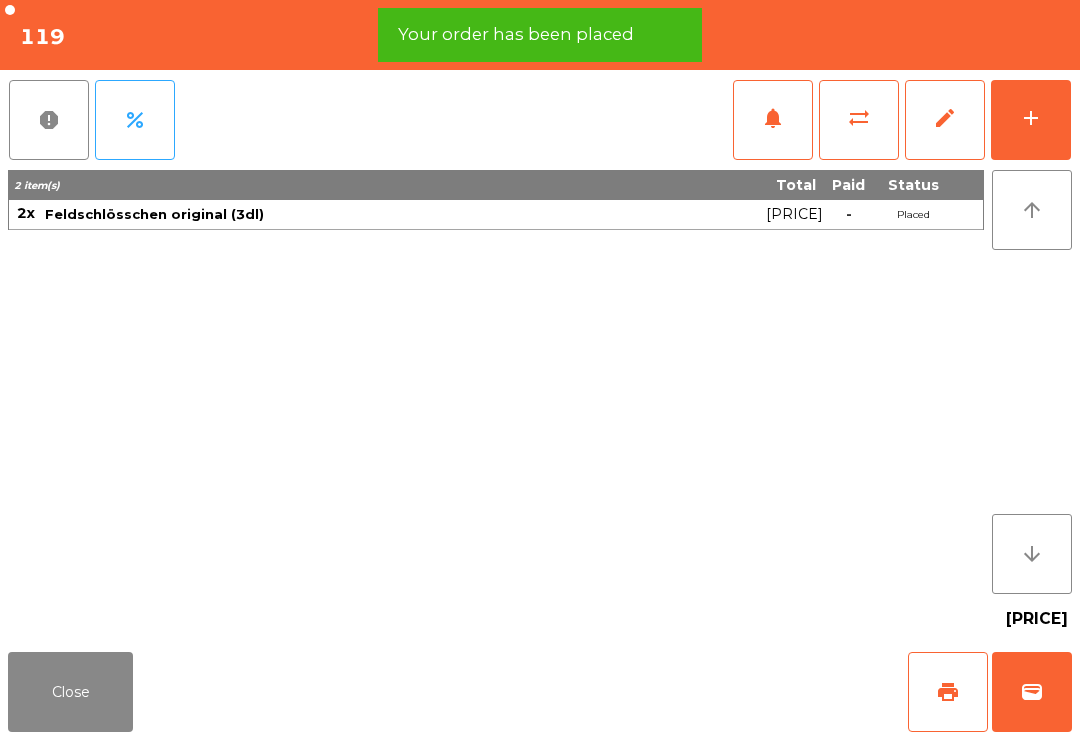 click on "print" 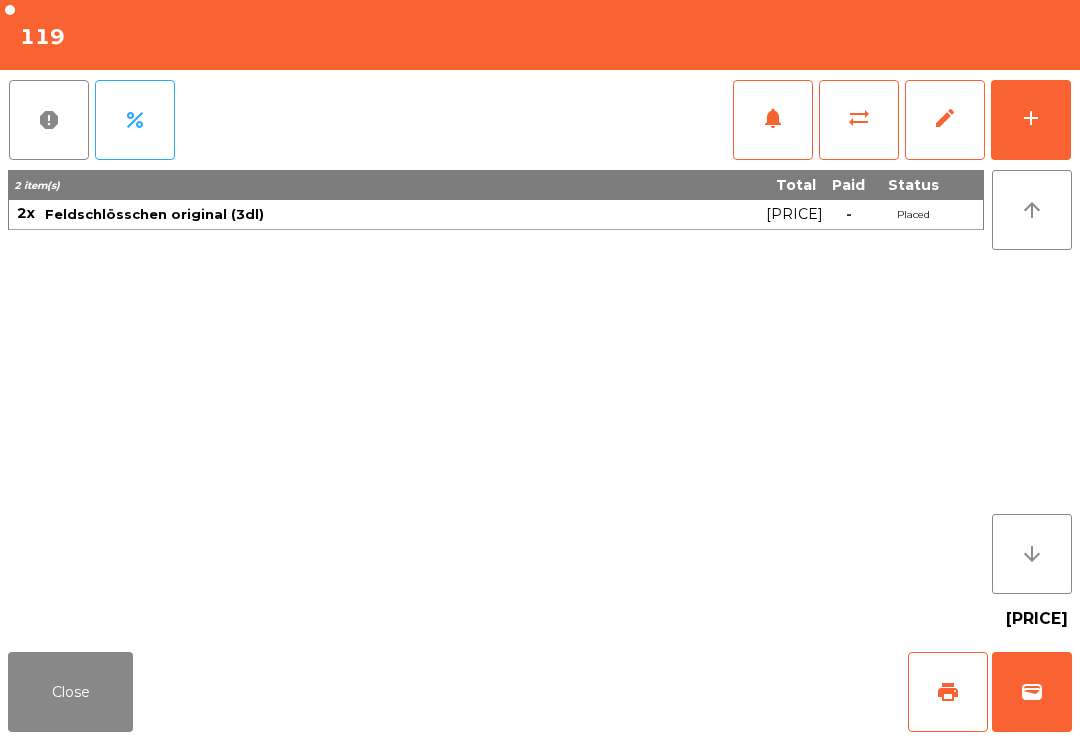 click on "Close" 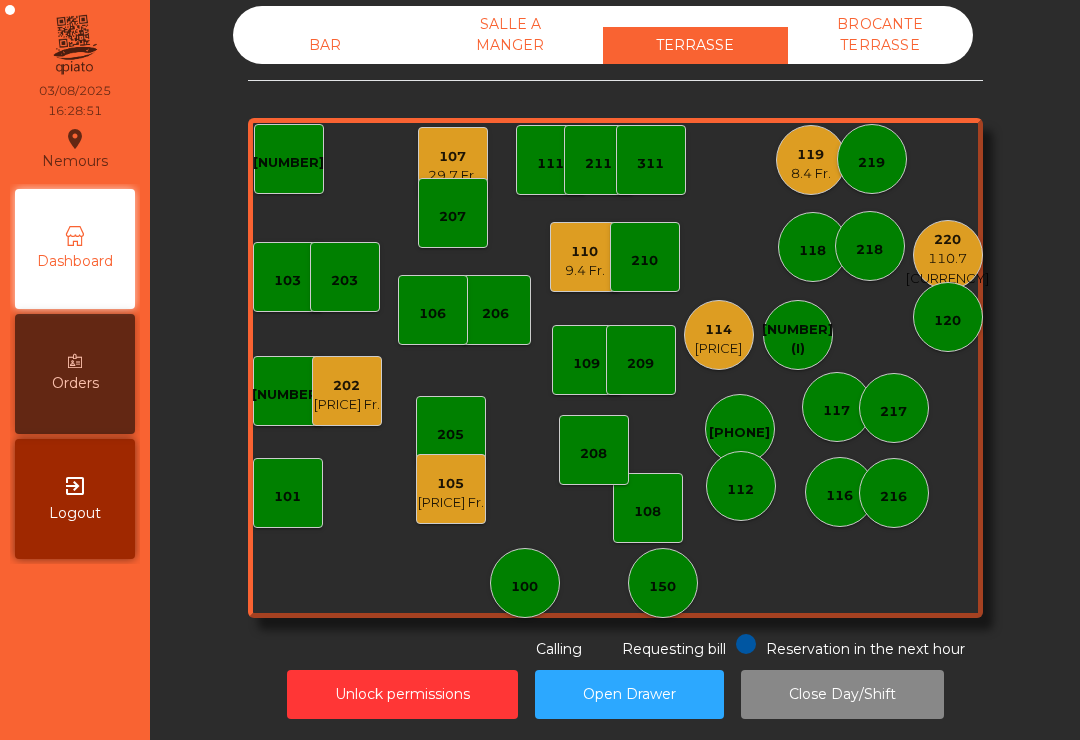 click on "107" 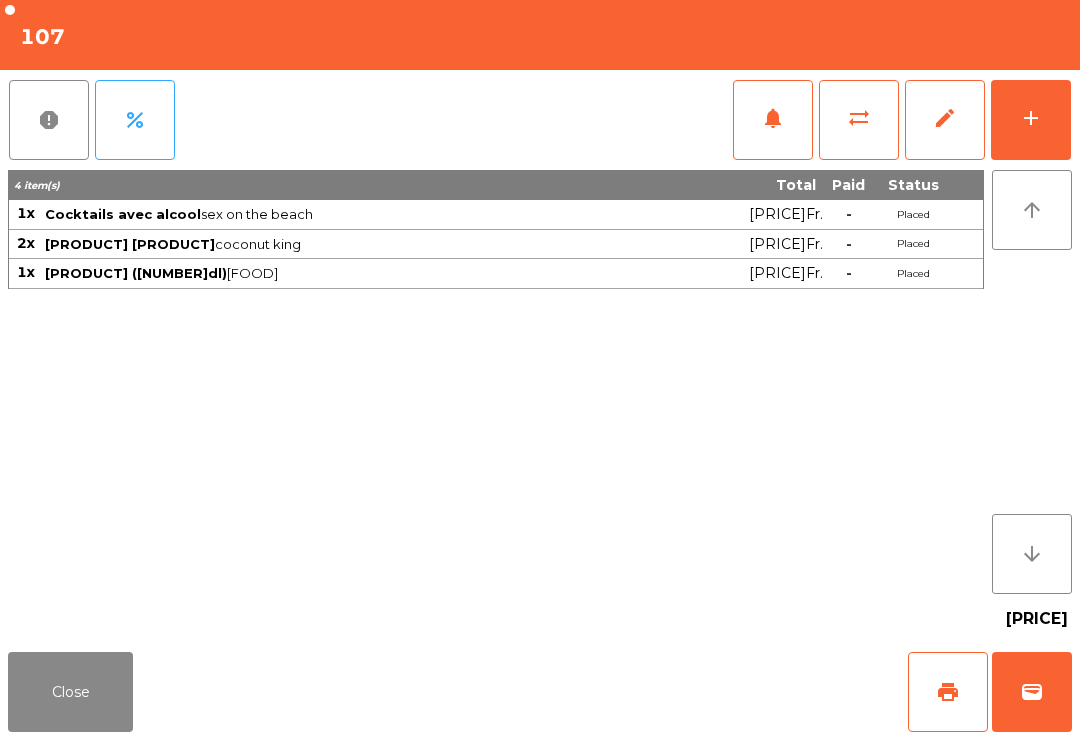 click on "print" 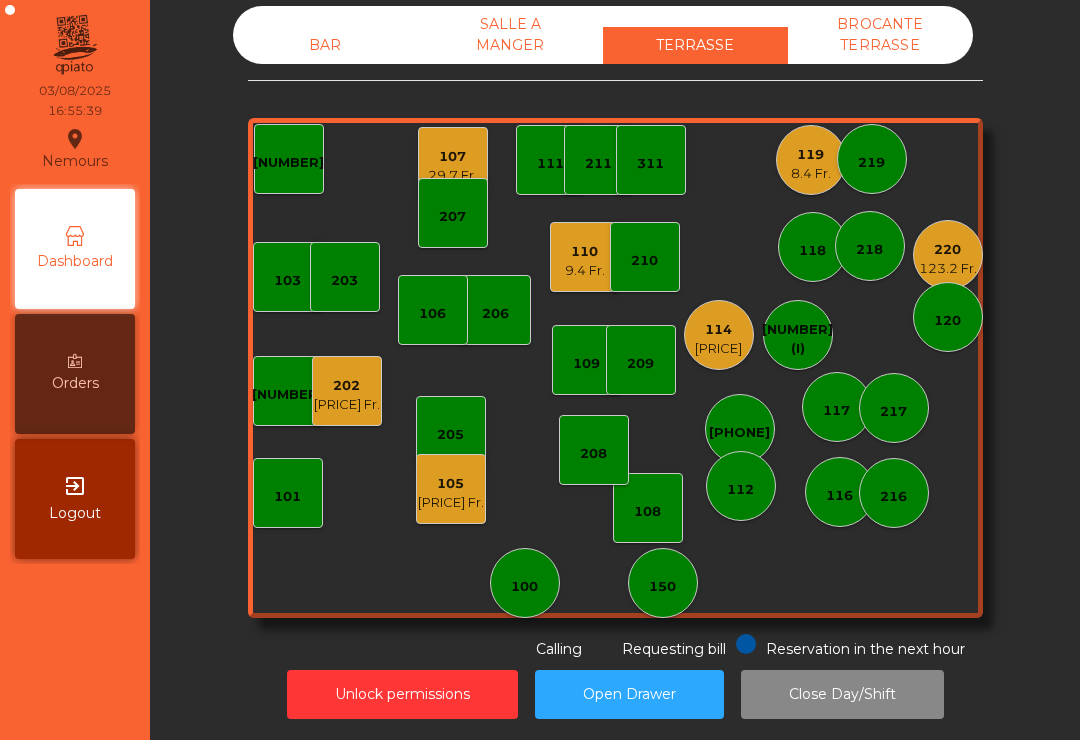 click on "105    21.8 Fr." 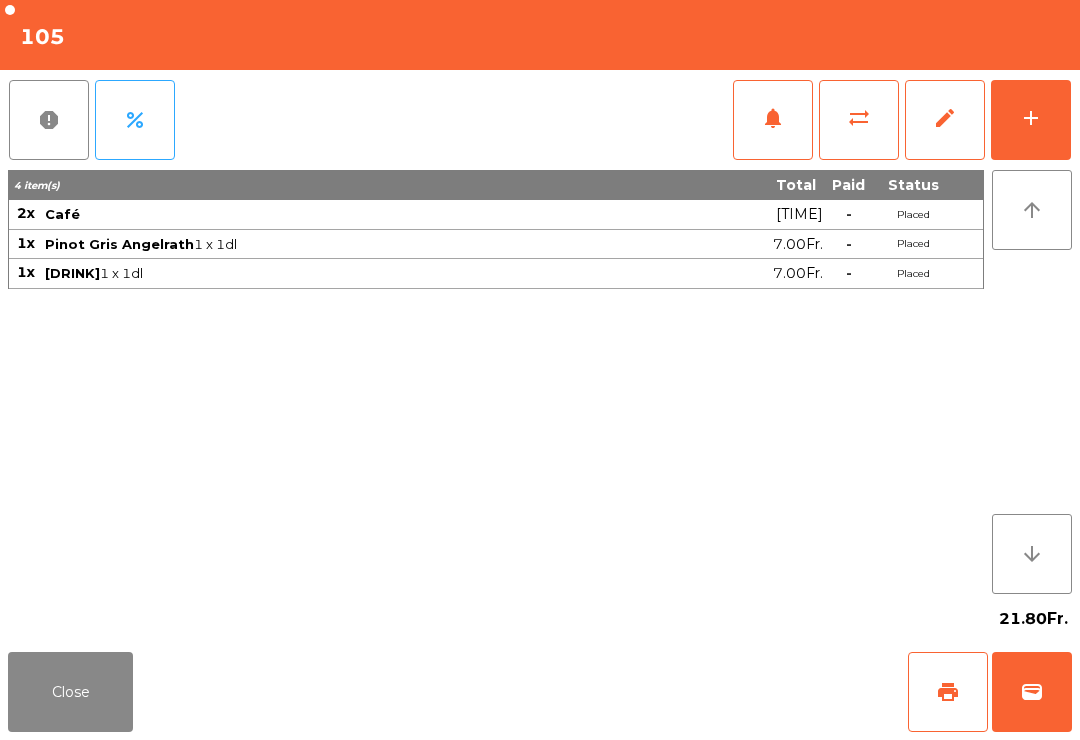 click on "wallet" 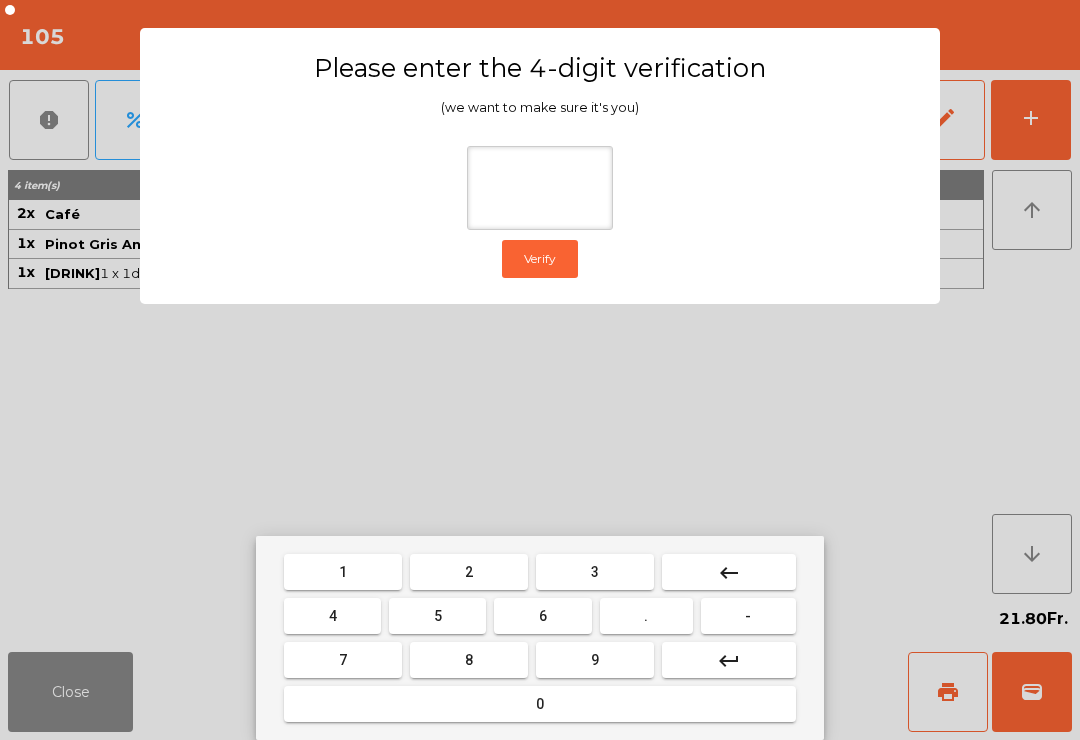 type on "*" 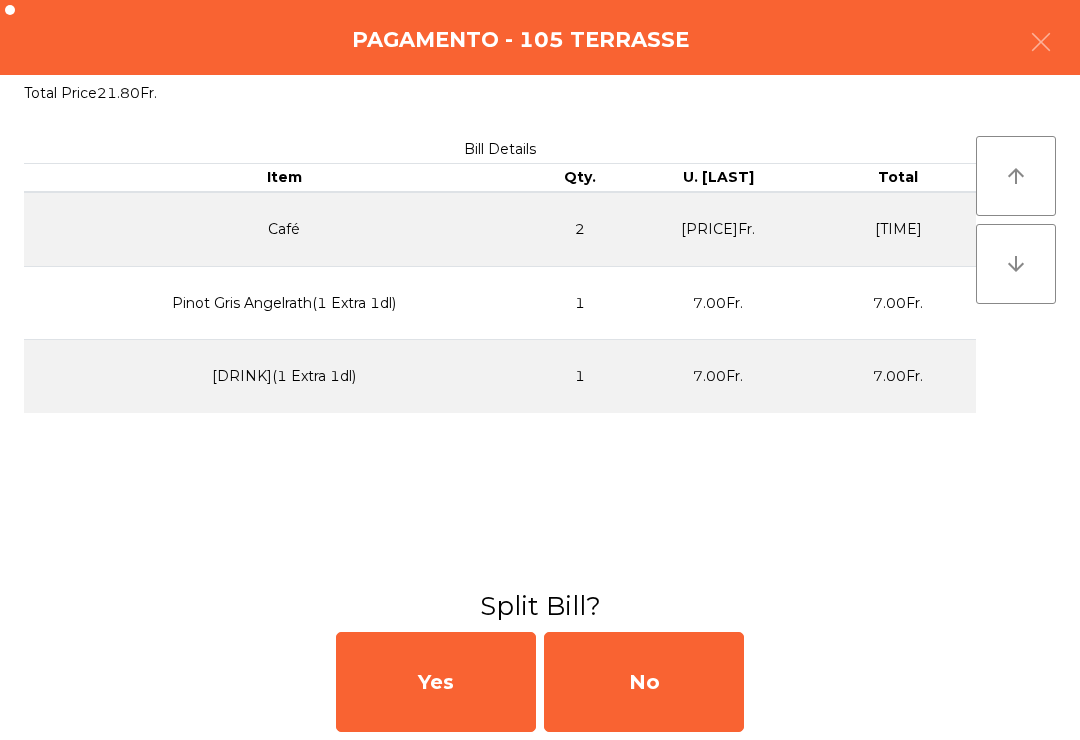 click on "No" 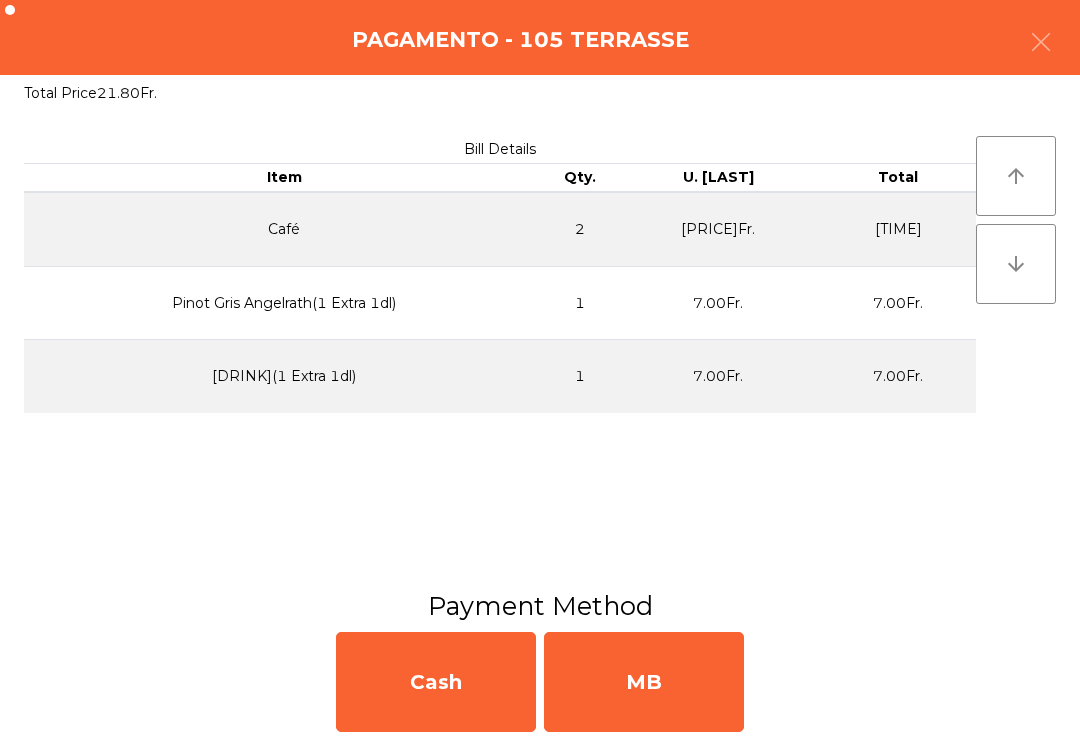 click on "MB" 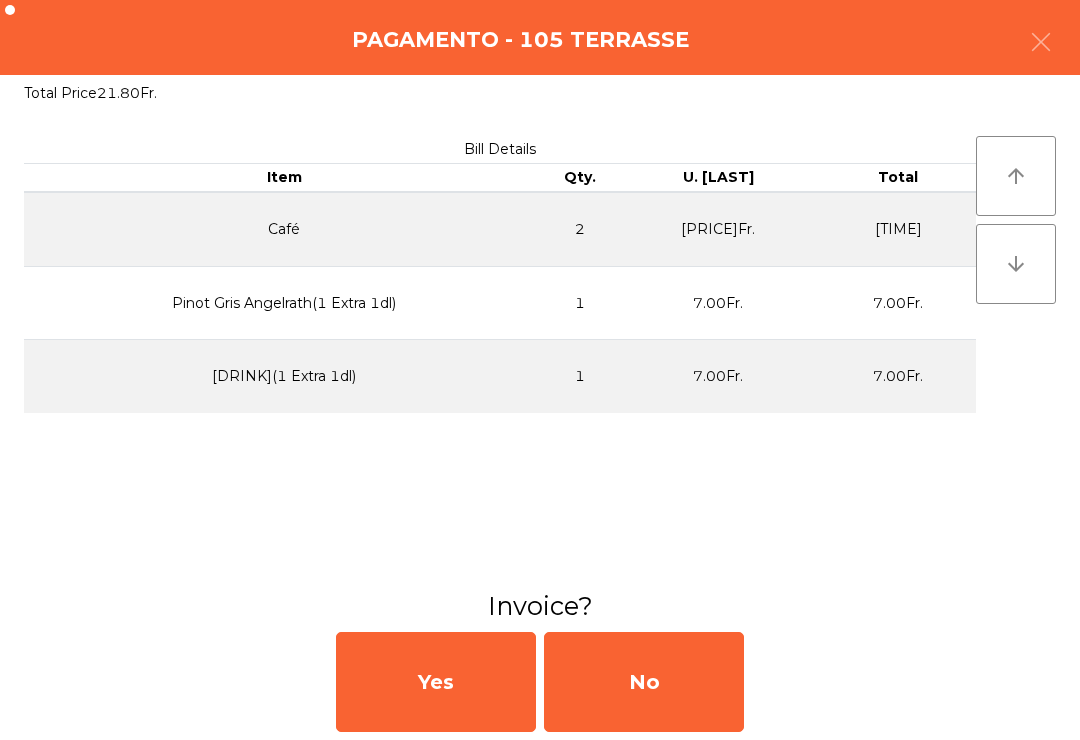 click on "No" 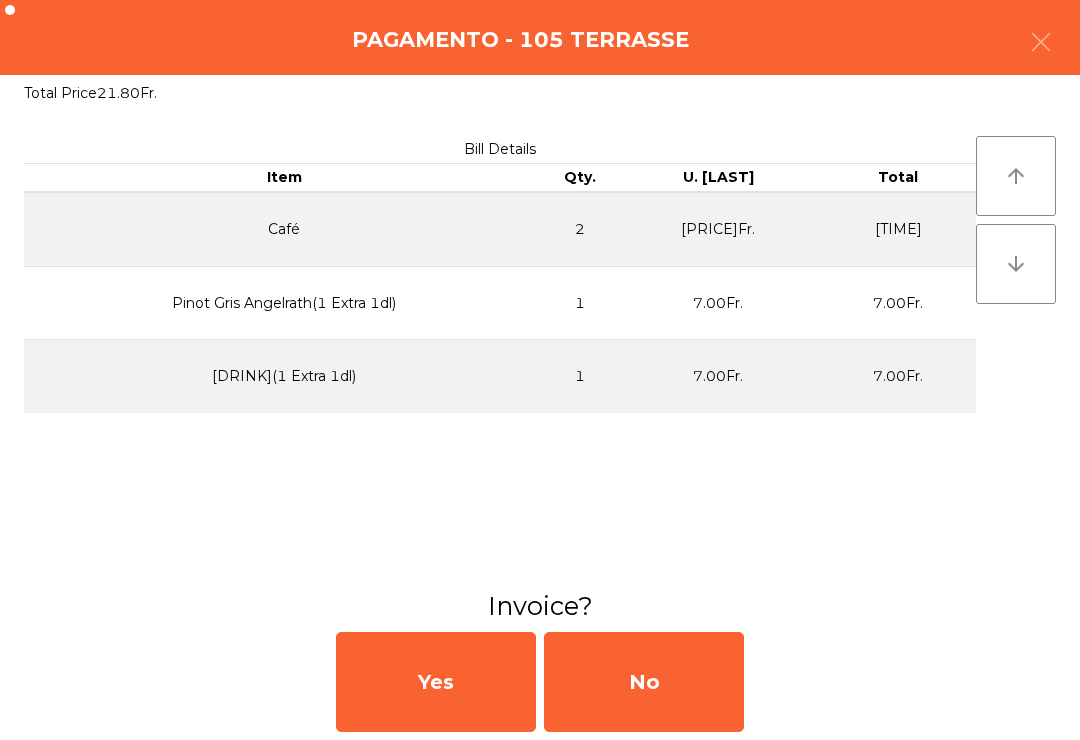 click on "No" 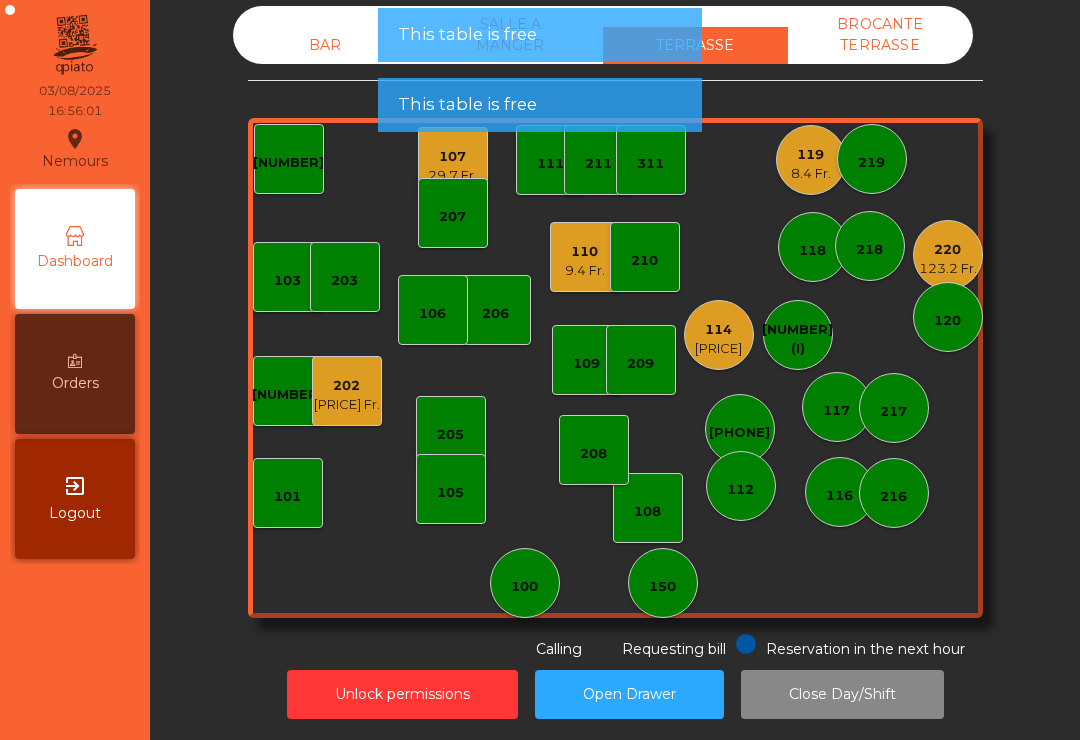click on "[NUMBER]" 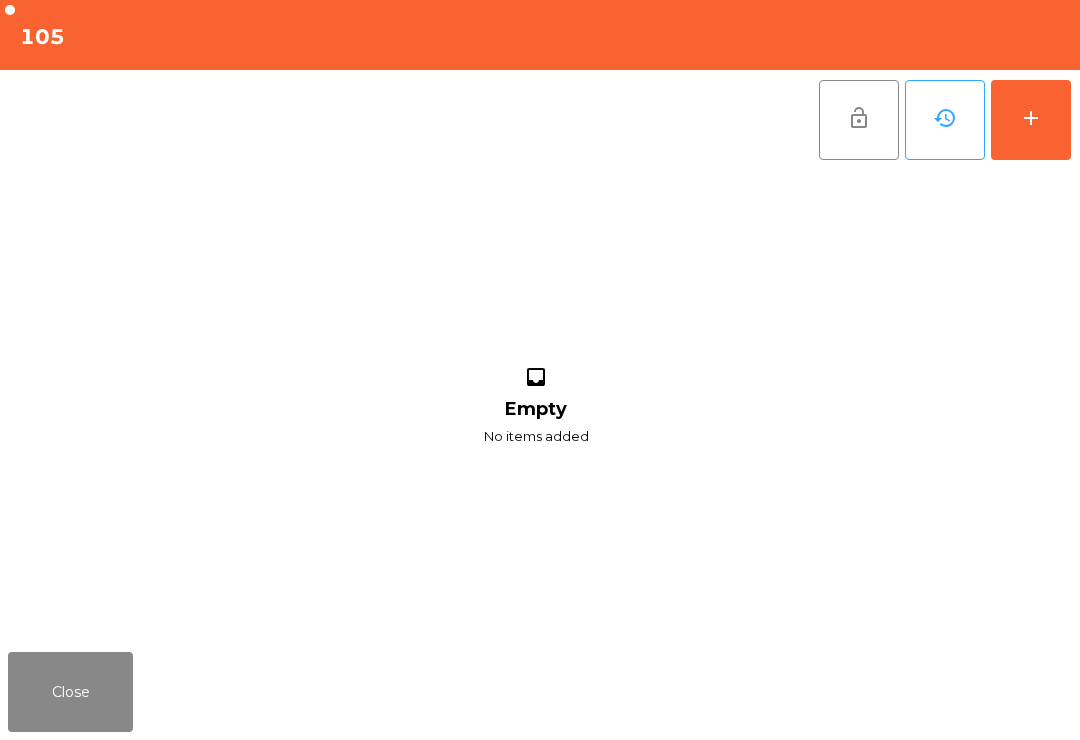click on "add" 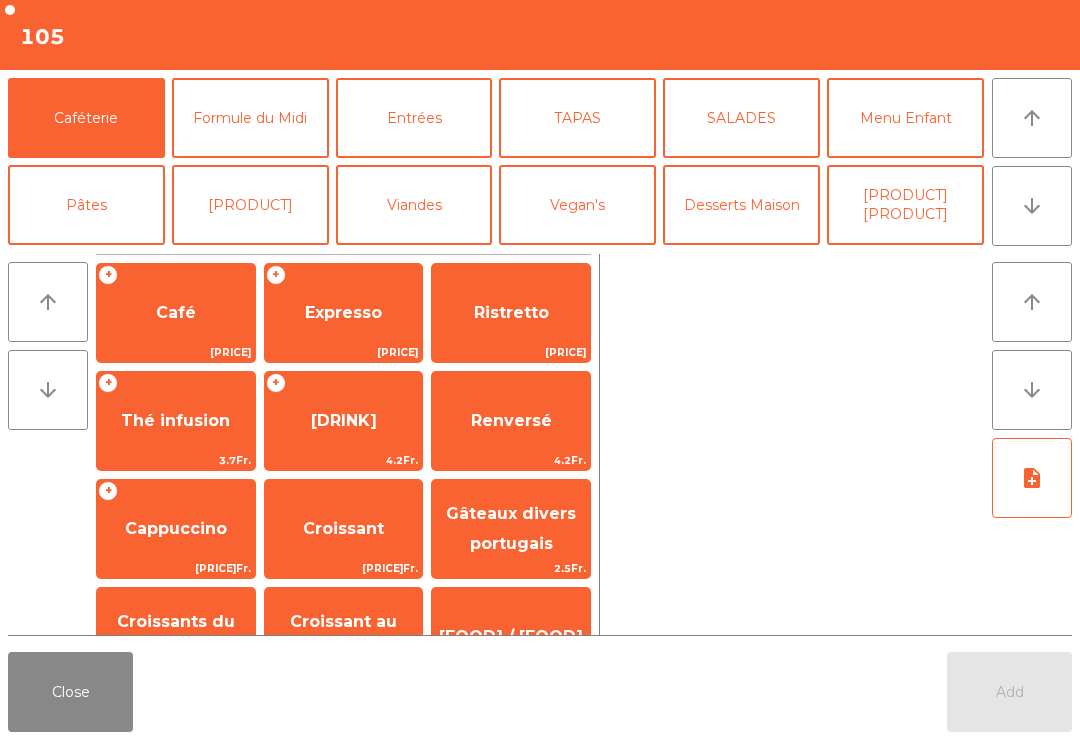 click on "arrow_downward" 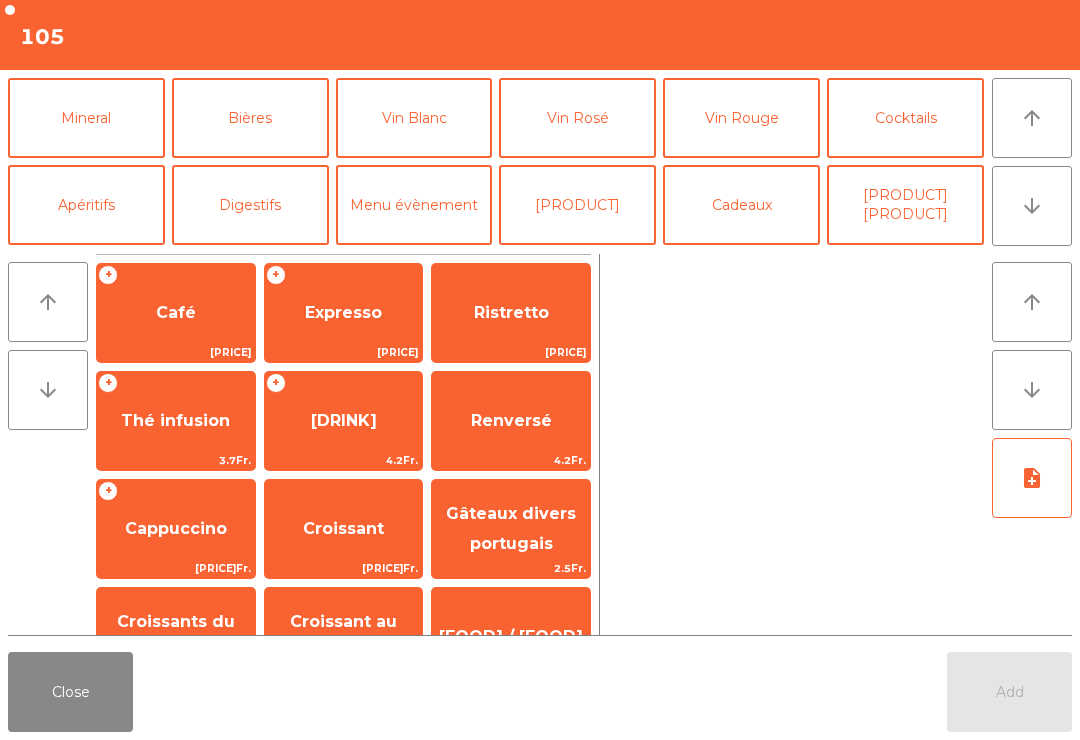 click on "Bières" 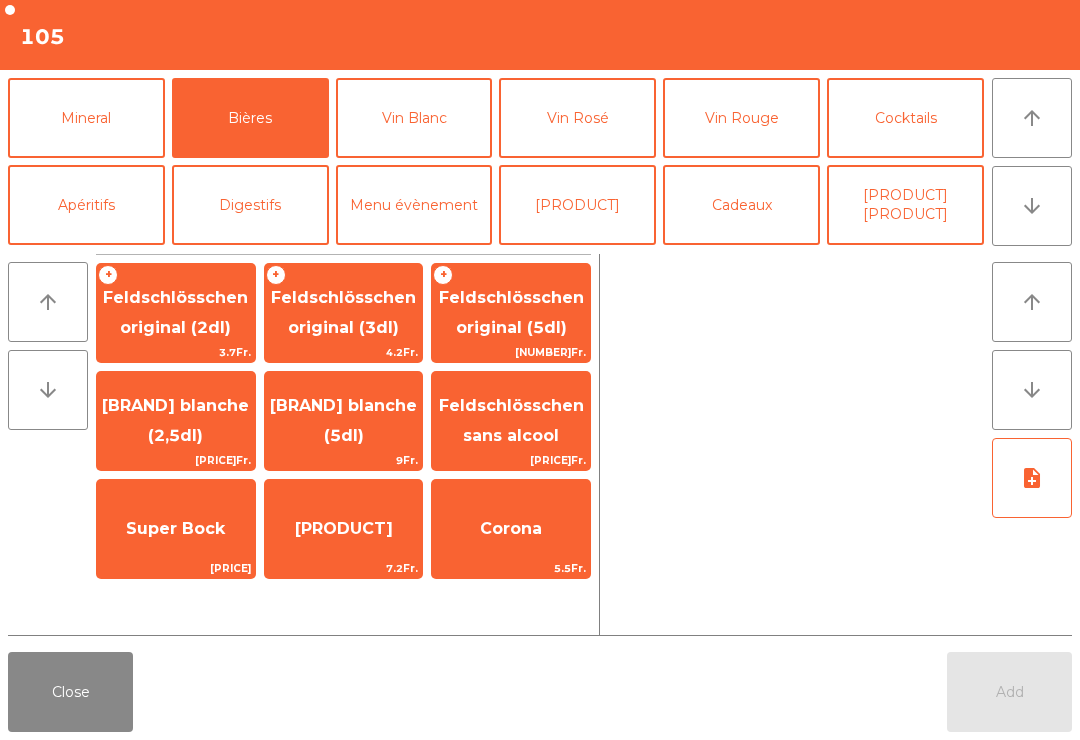 click on "Feldschlösschen original (2dl)" 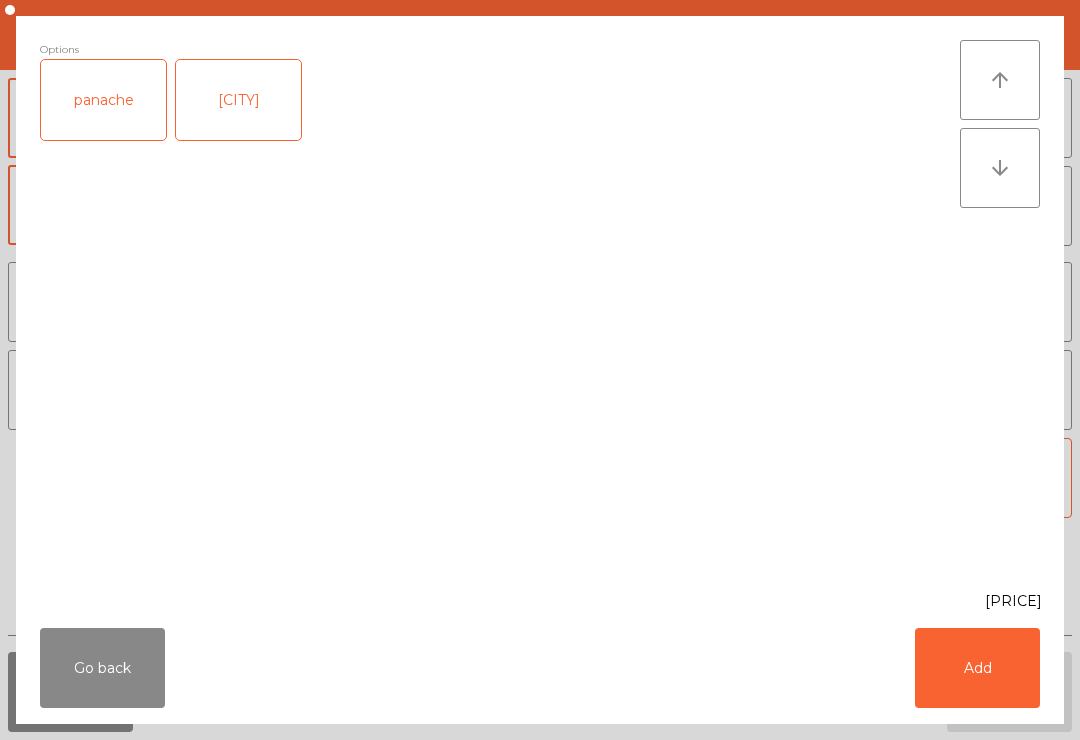 click on "panache" 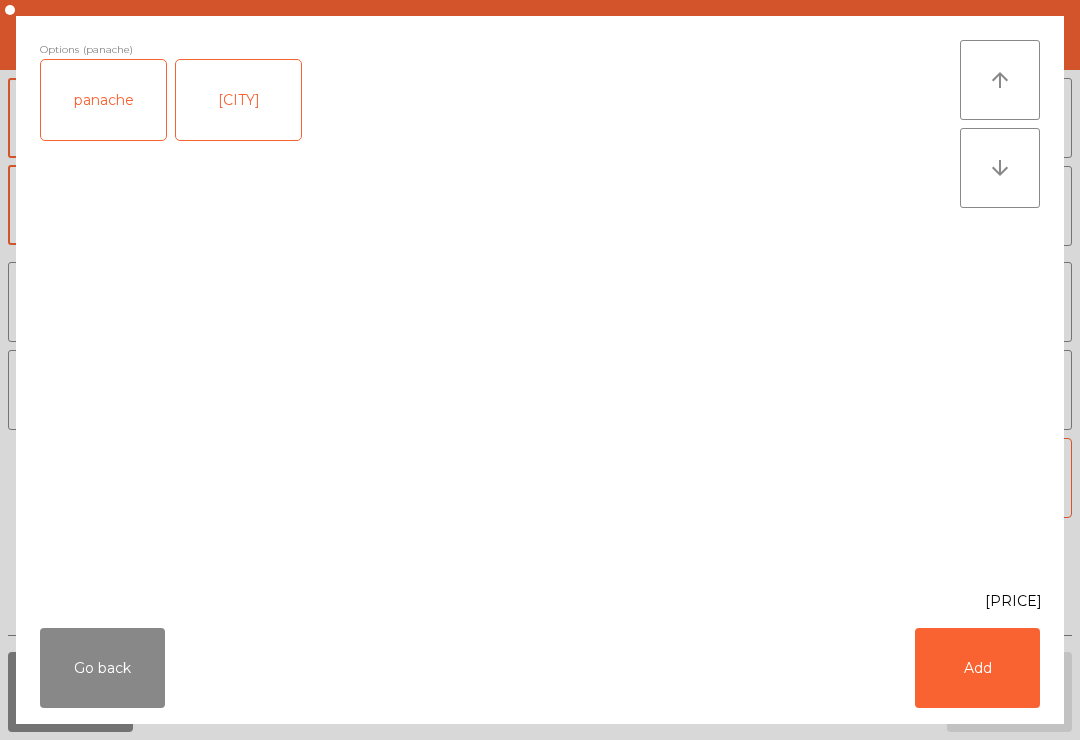 click on "Add" 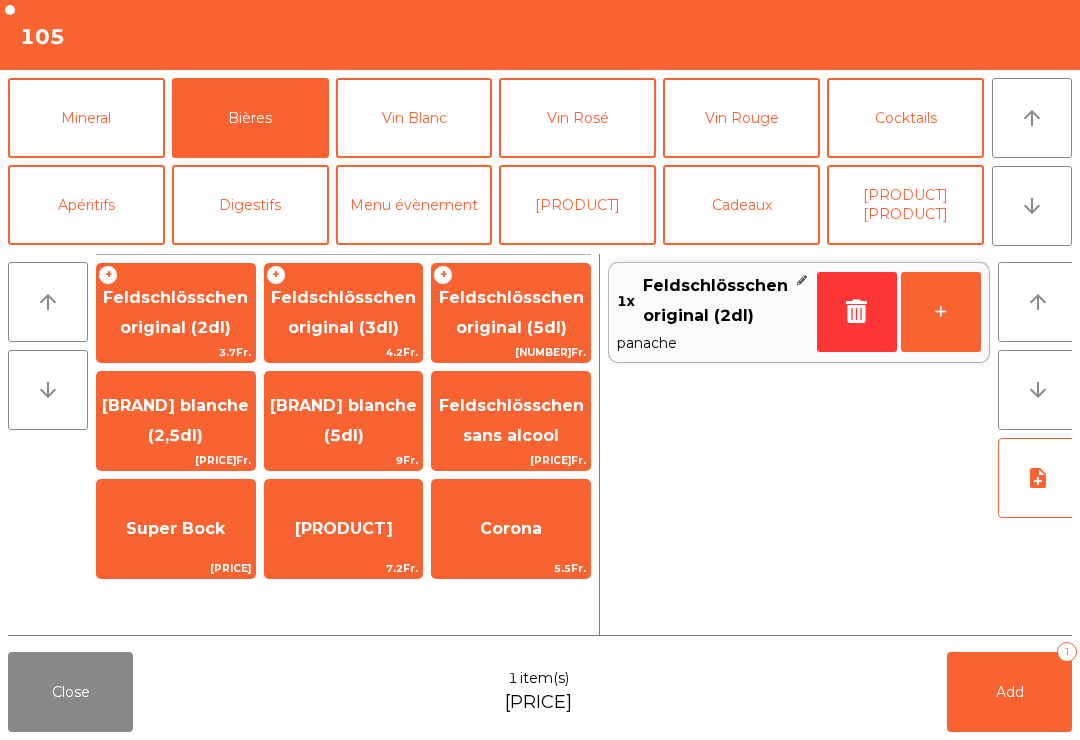 click on "+" 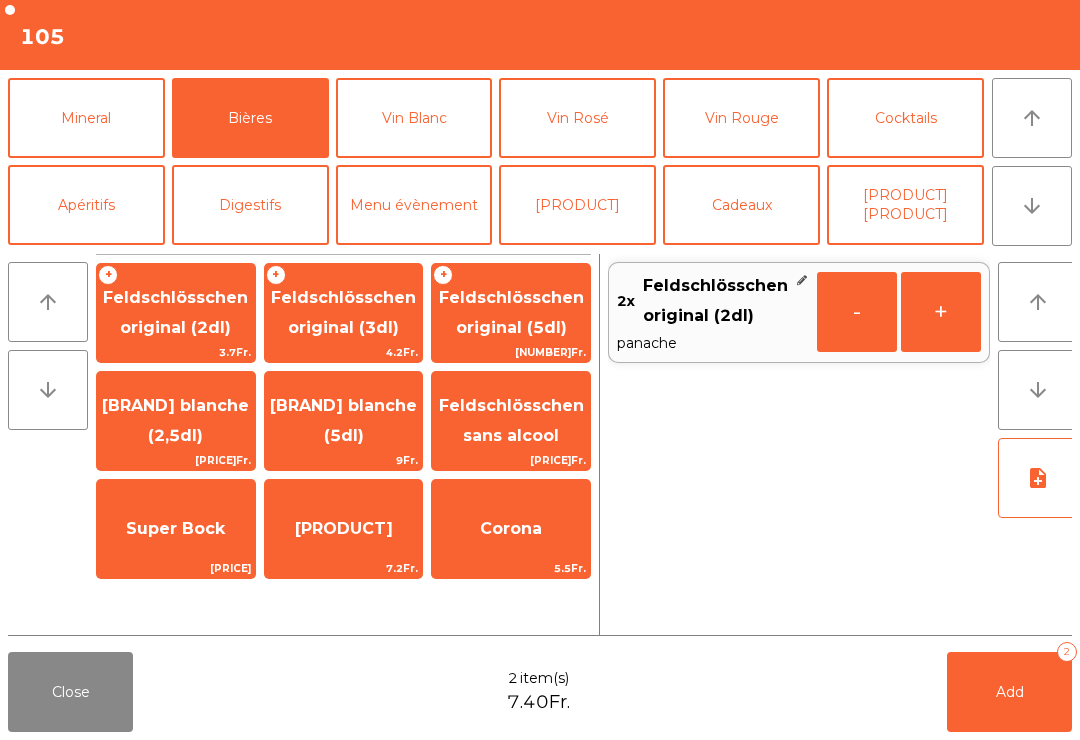 click on "Add   2" 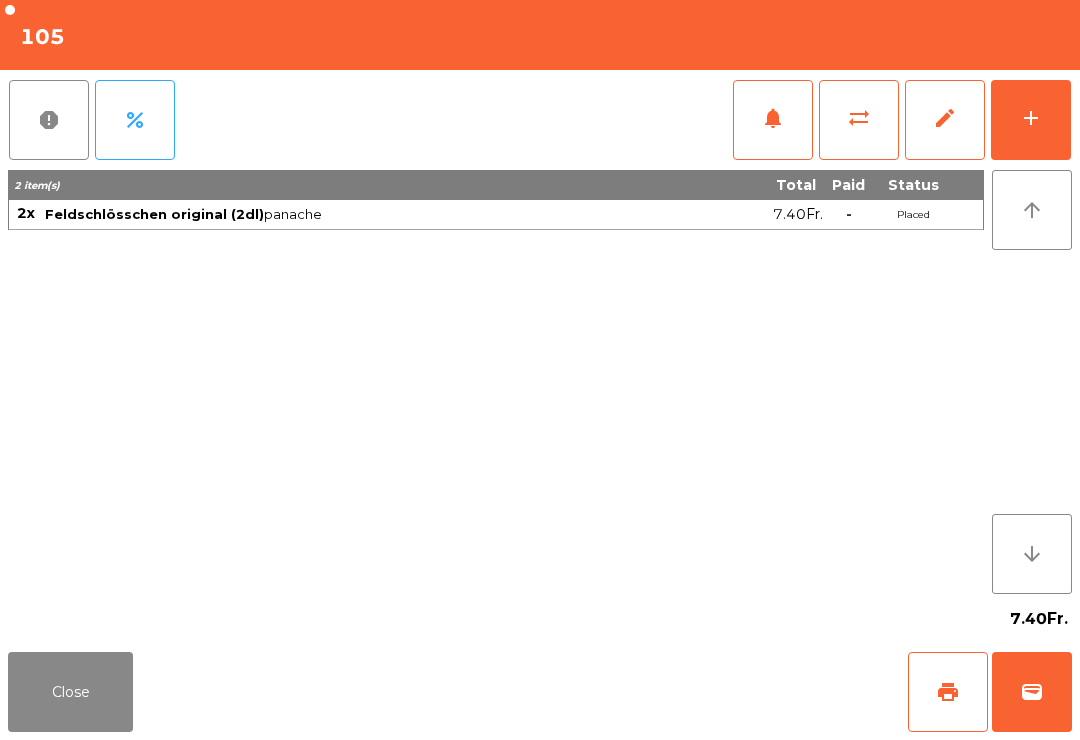 click on "Close" 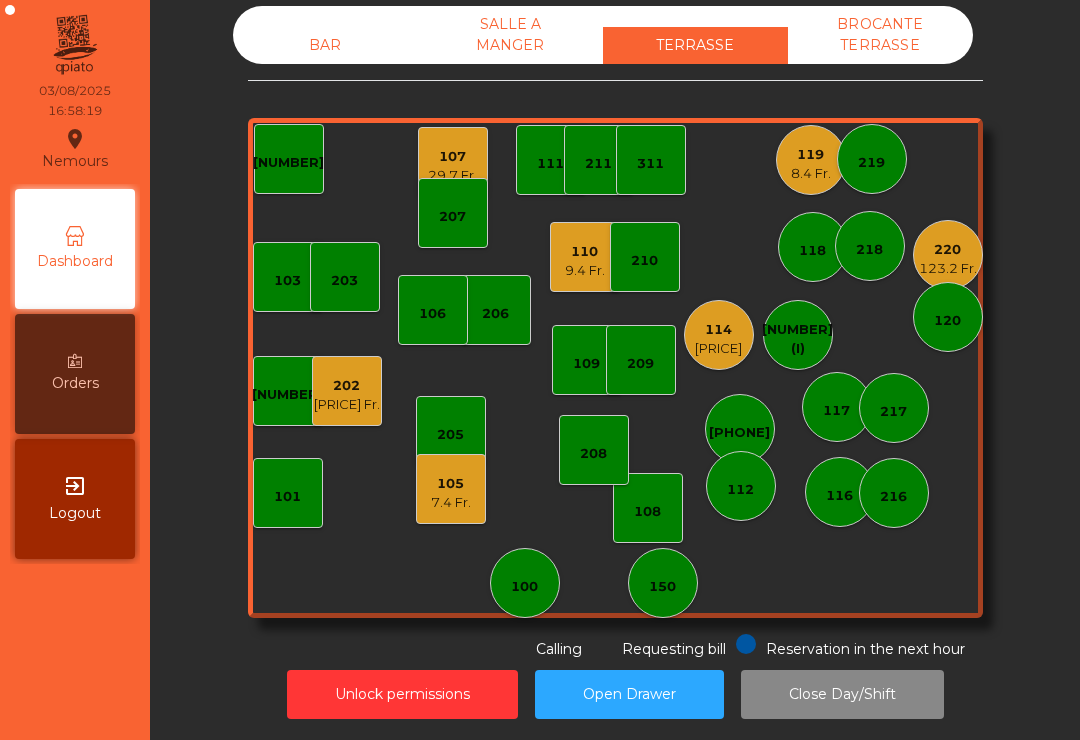 click on "[NUMBER]" 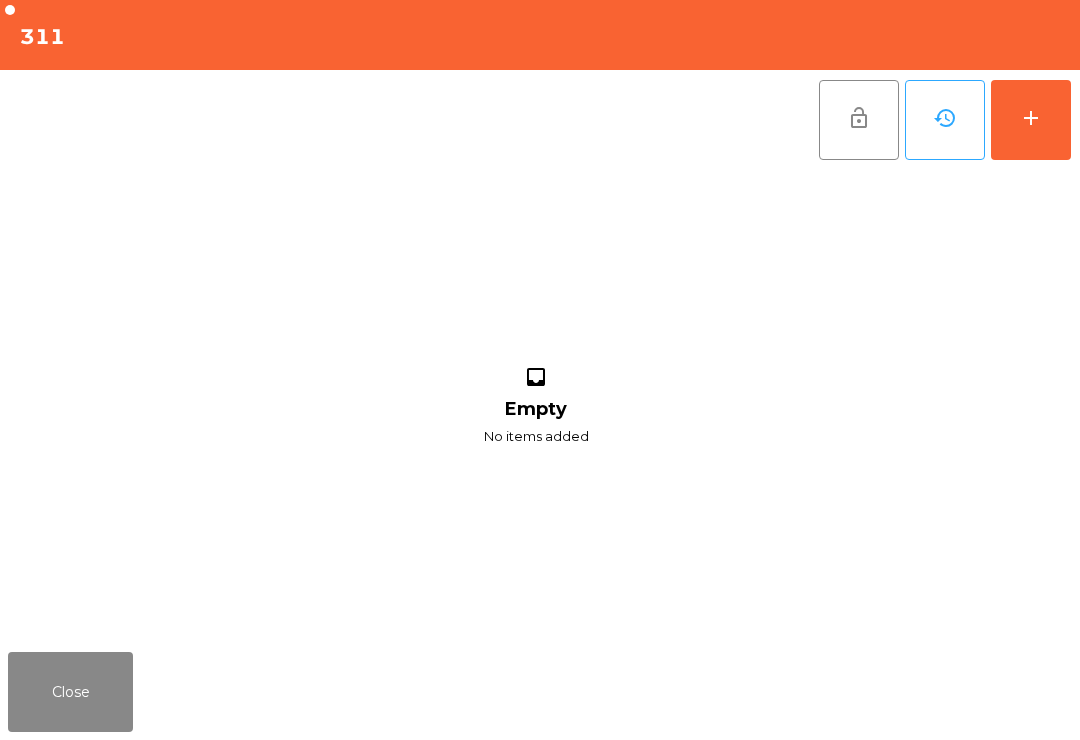 click on "add" 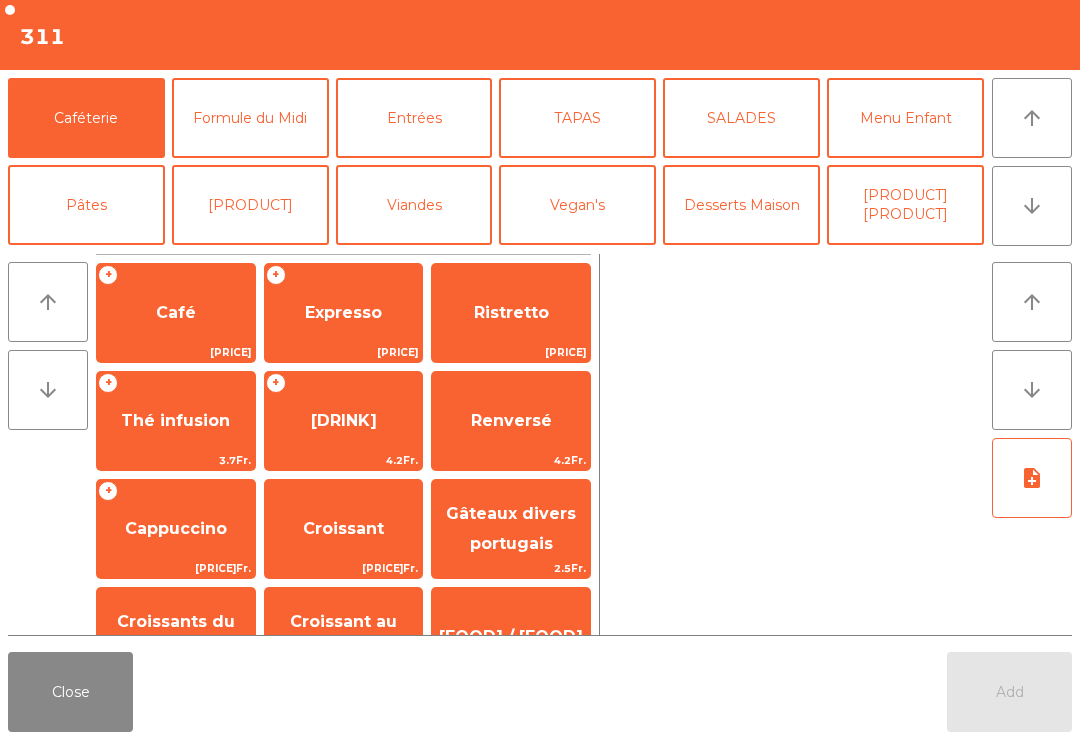 click on "arrow_downward" 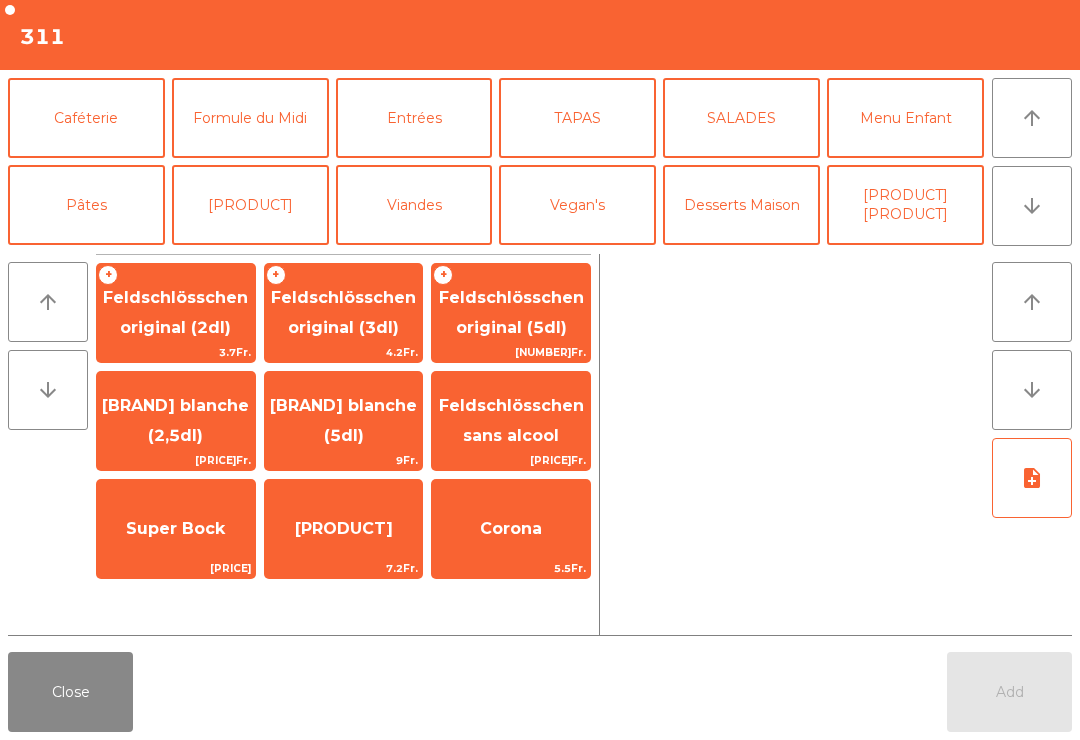 click on "Feldschlösschen original (5dl)" 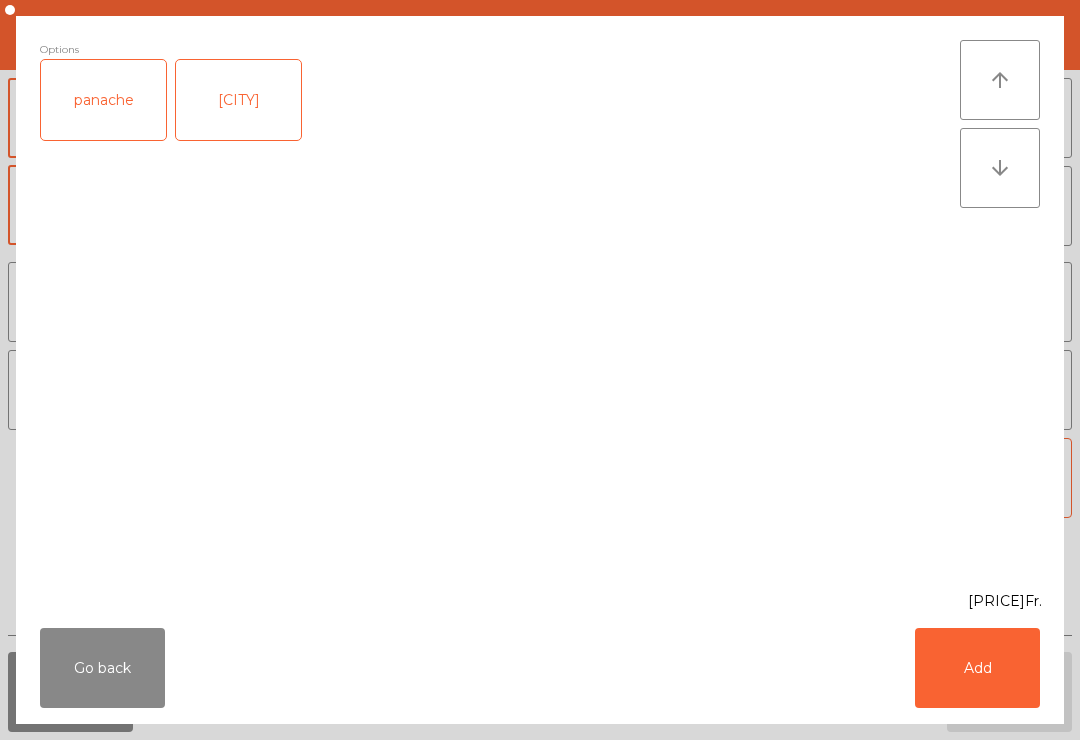 click on "Add" 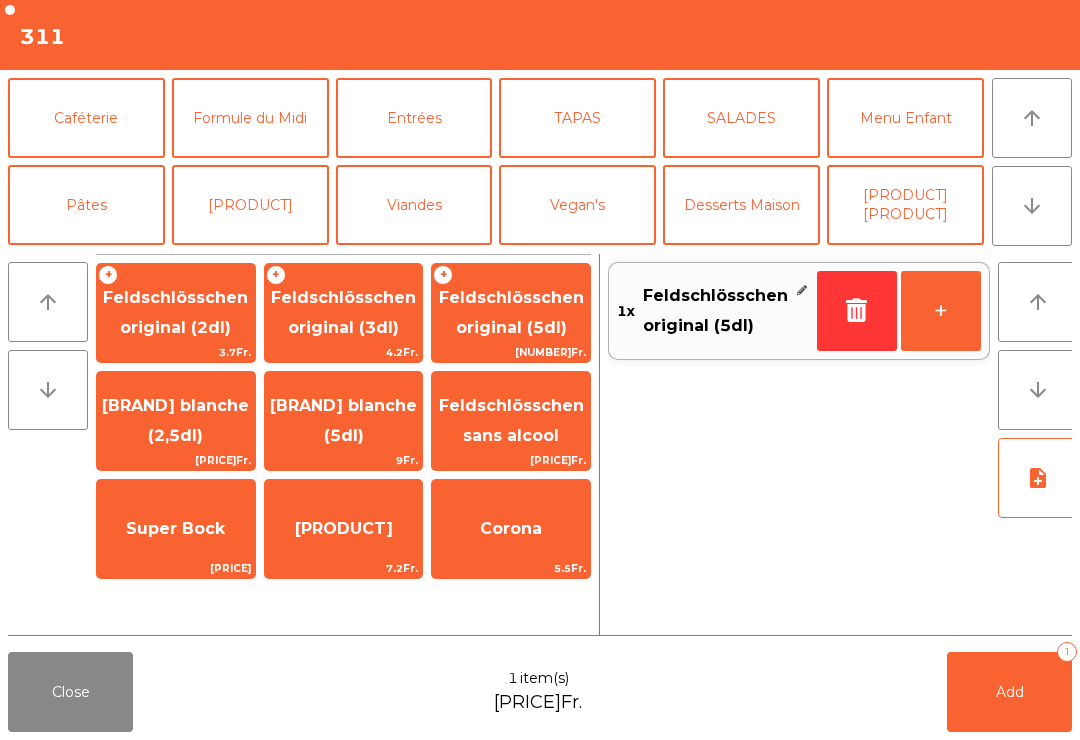 click on "Add   1" 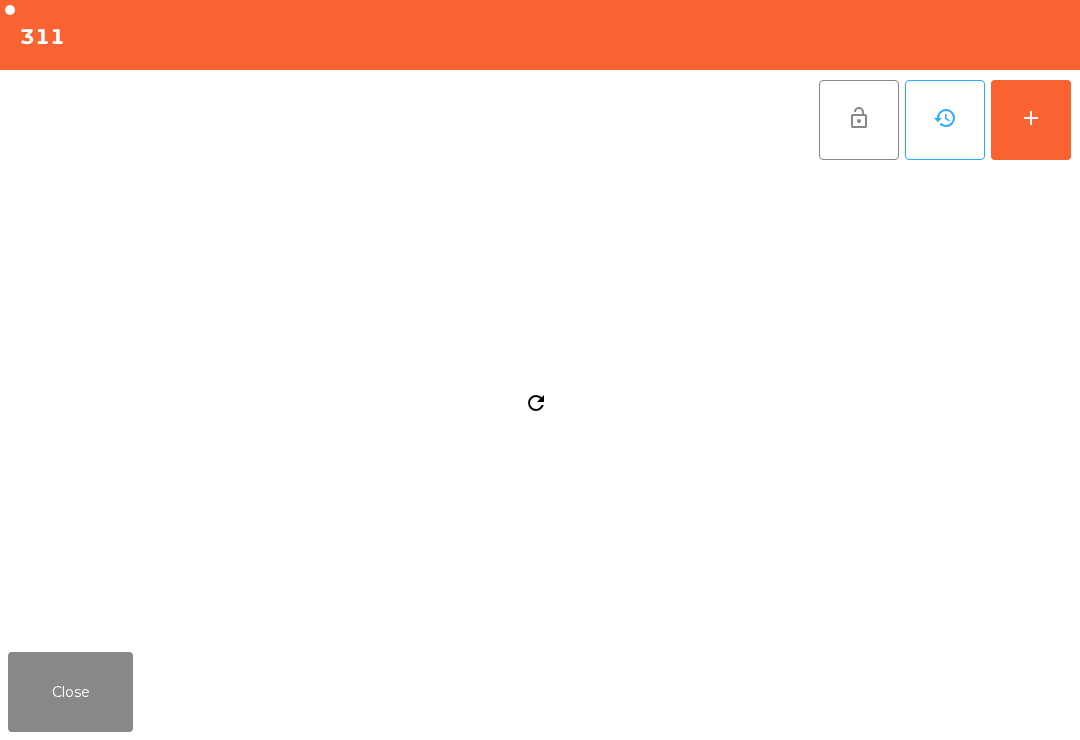 click on "Close" 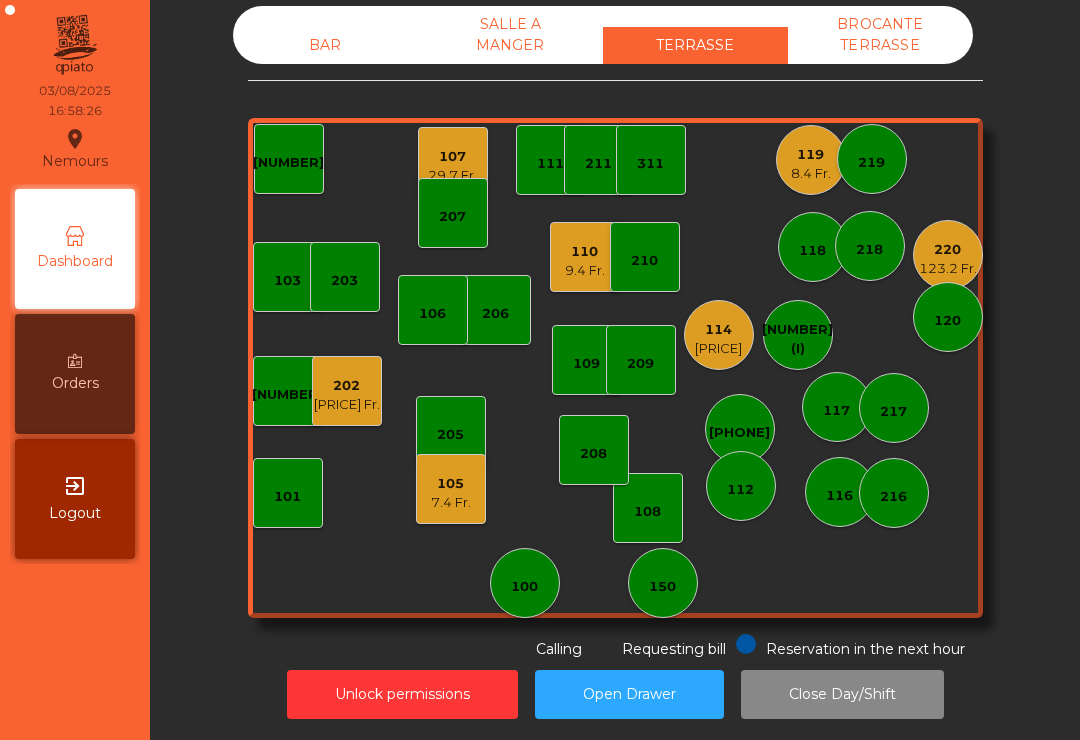 click on "123.2 Fr." 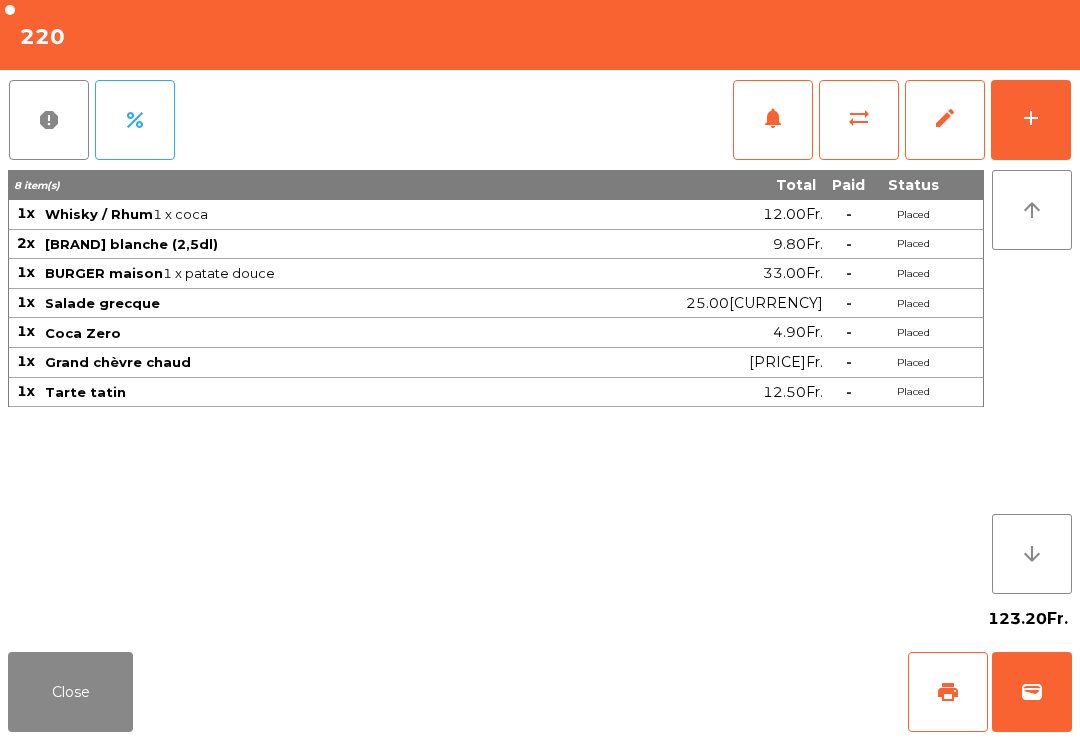 click on "print" 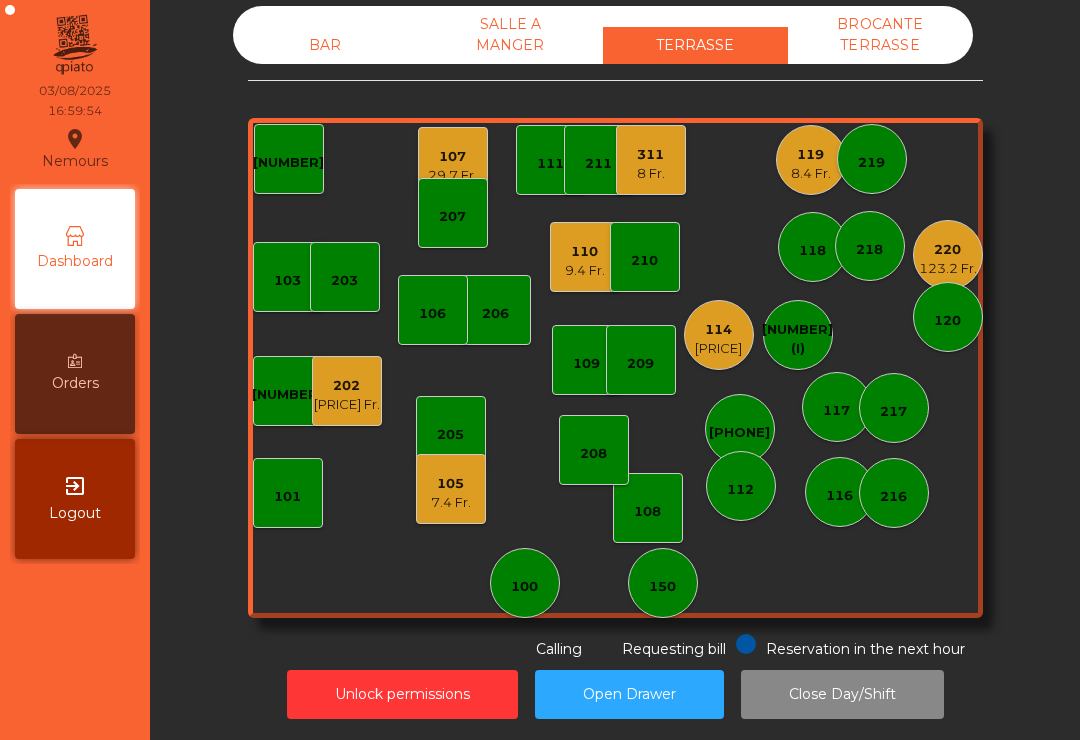 click on "202   8.1 Fr." 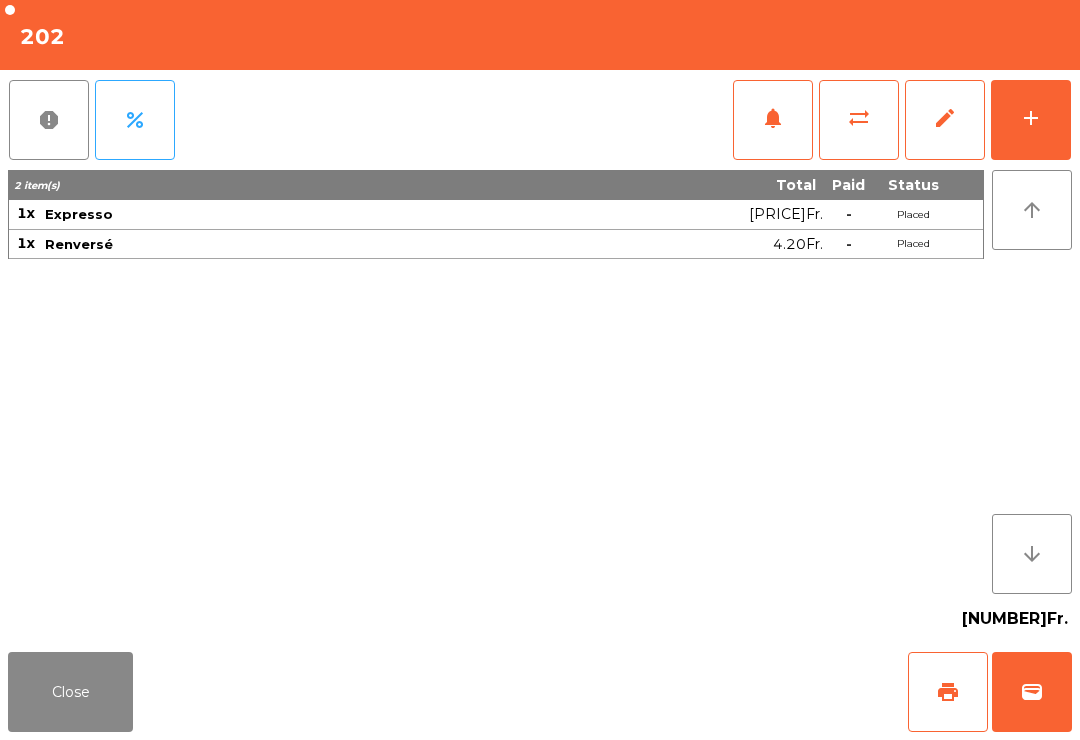 click on "wallet" 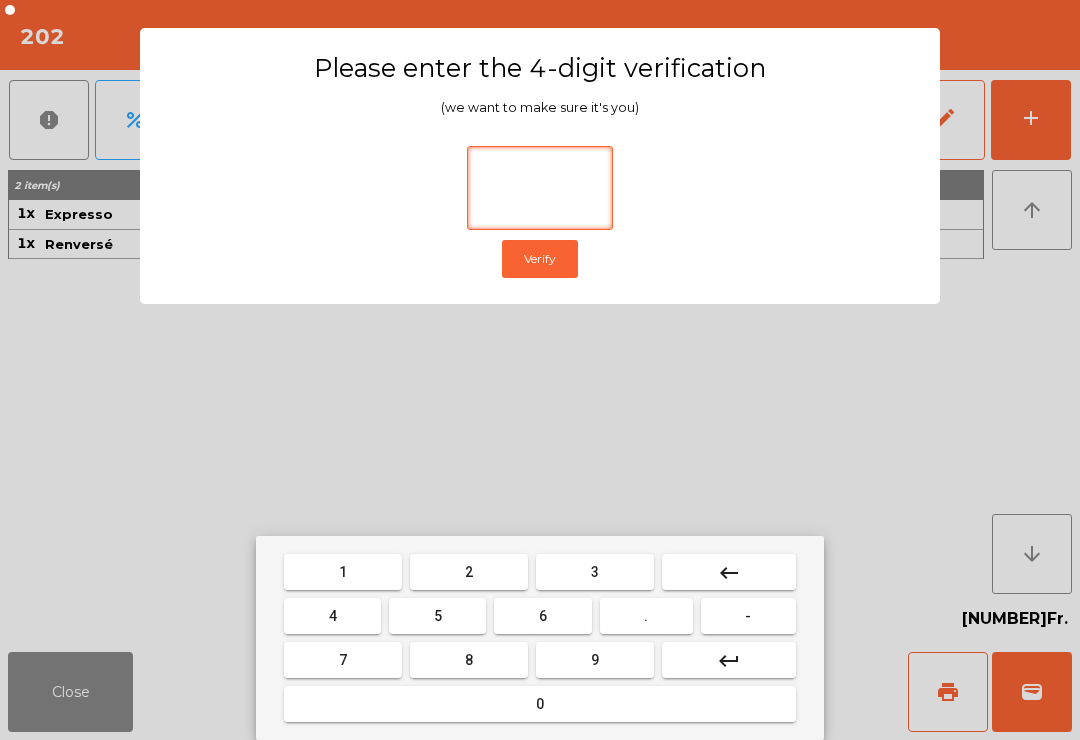 click on "0" at bounding box center (540, 704) 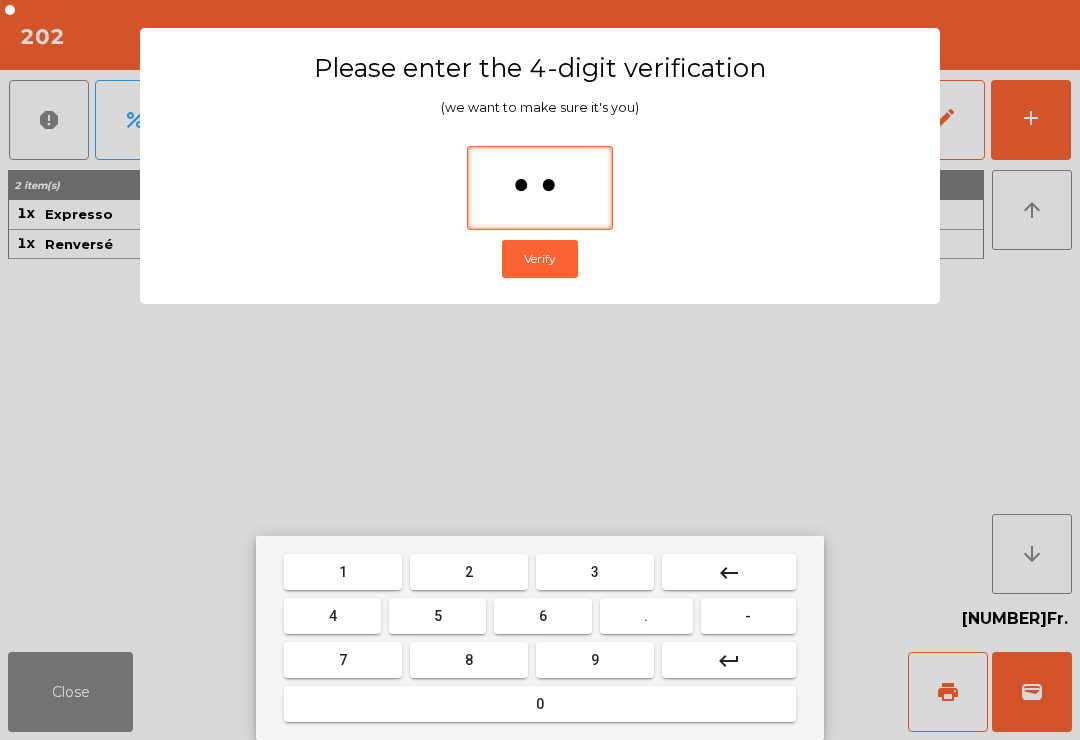 type on "***" 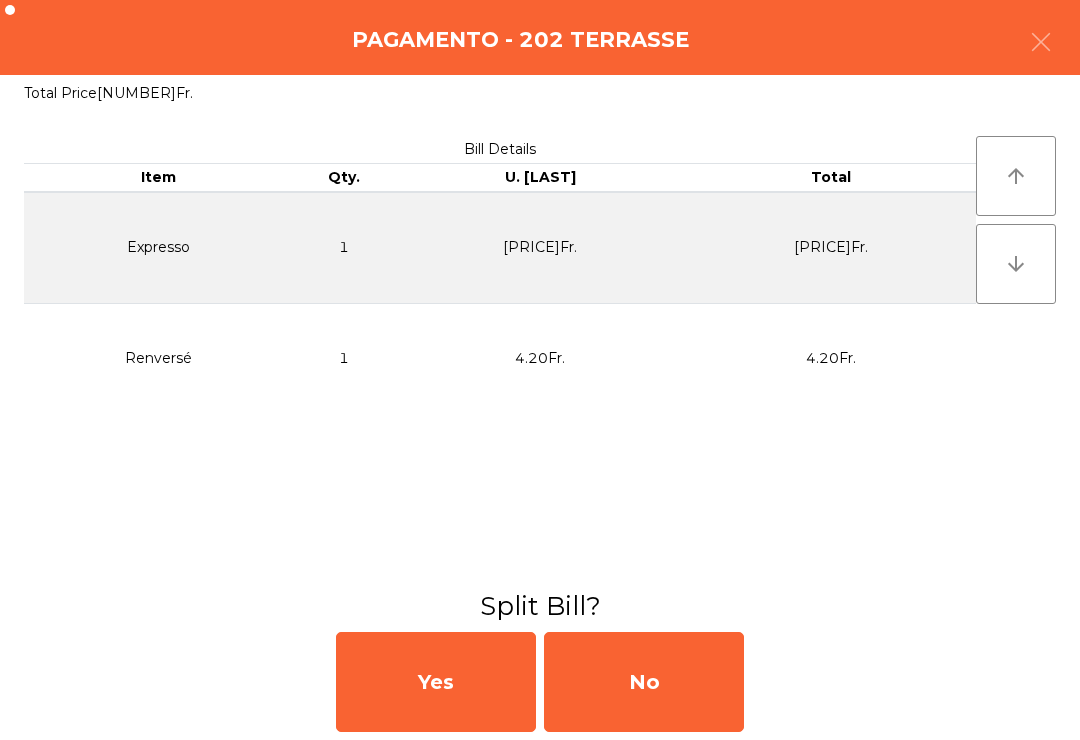 click on "No" 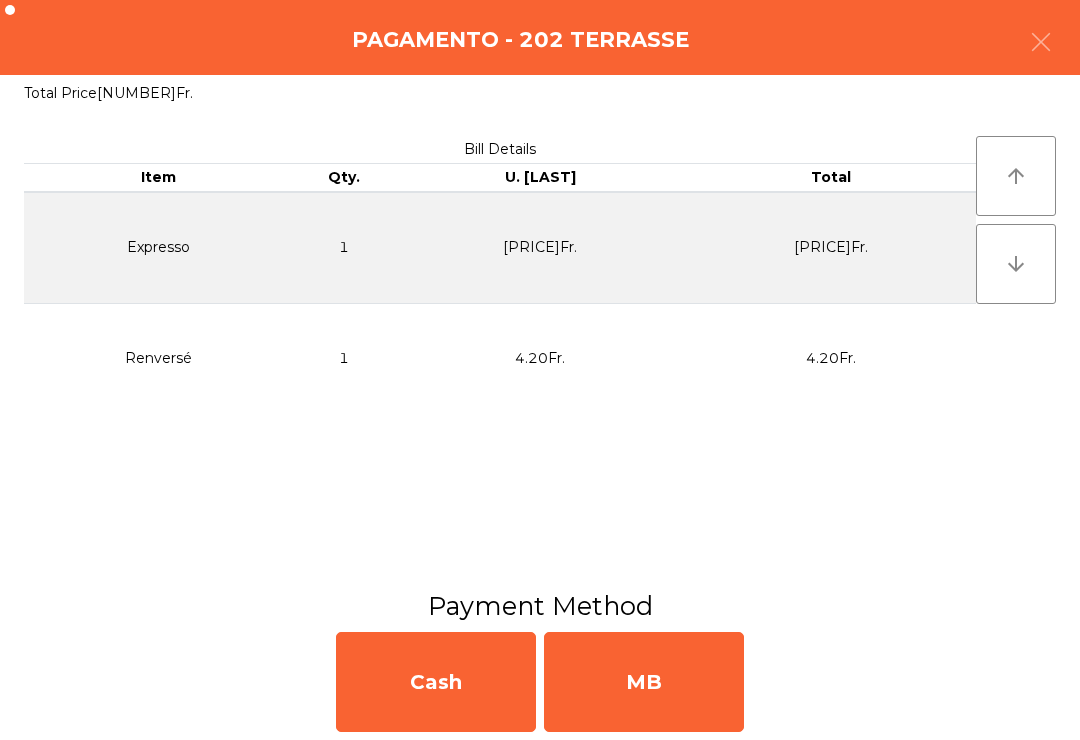 click on "MB" 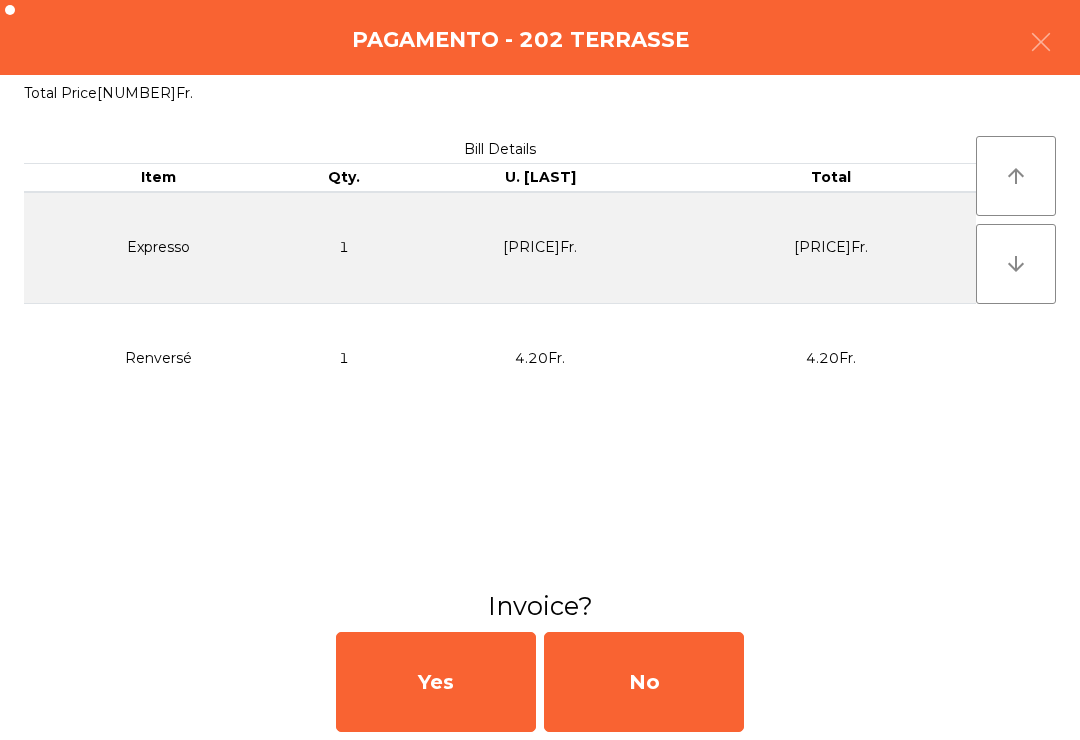 click on "No" 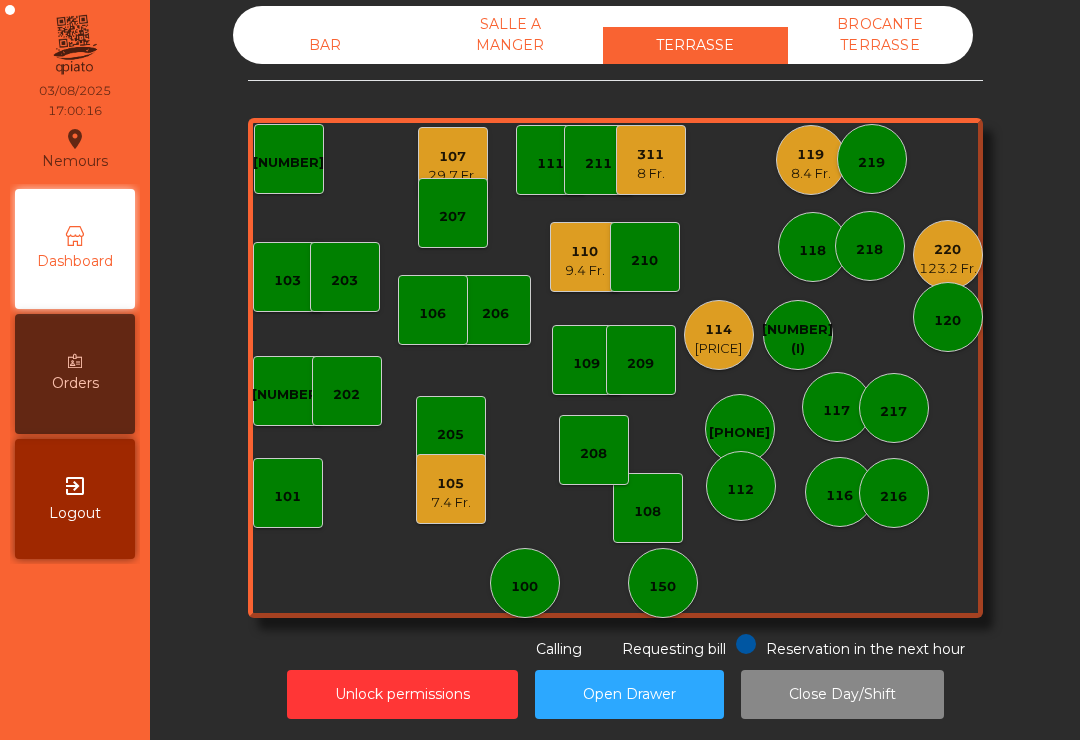 click on "[NUMBER]" 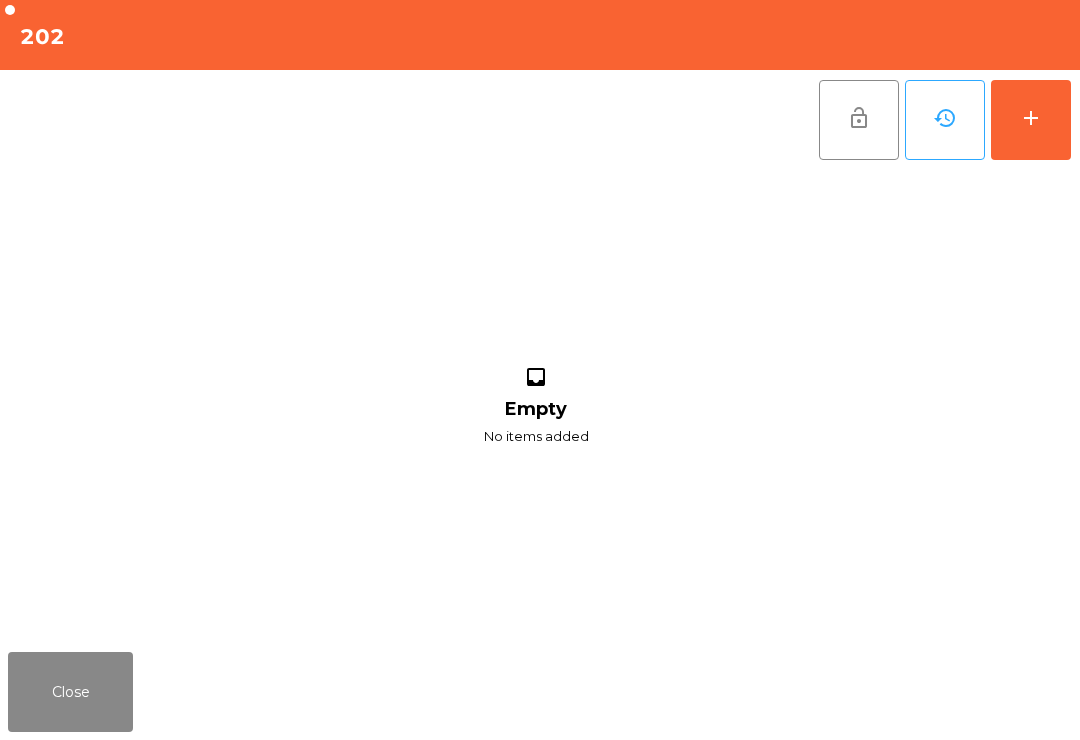 click on "add" 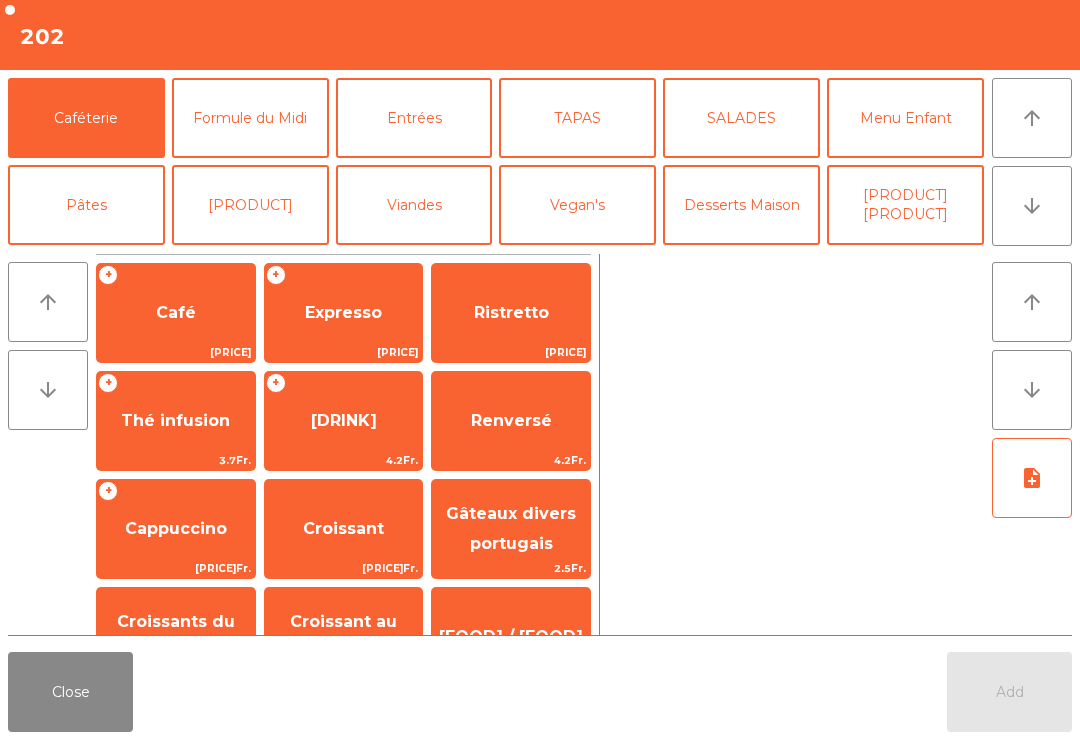 click on "arrow_downward" 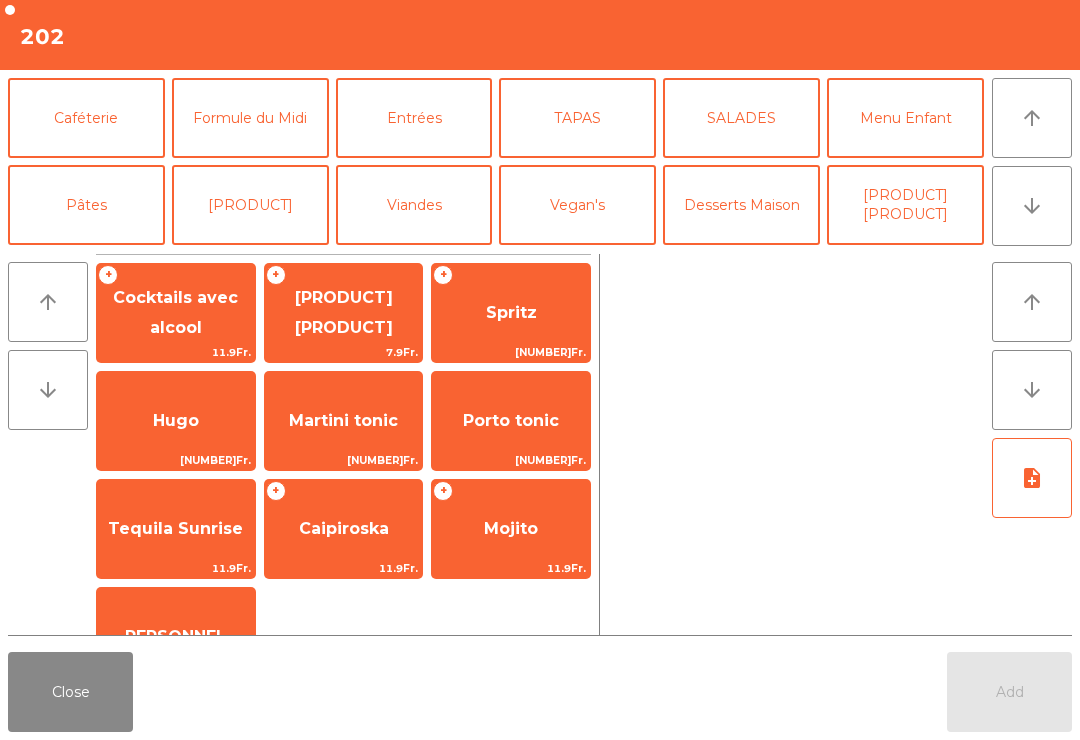 scroll, scrollTop: 174, scrollLeft: 0, axis: vertical 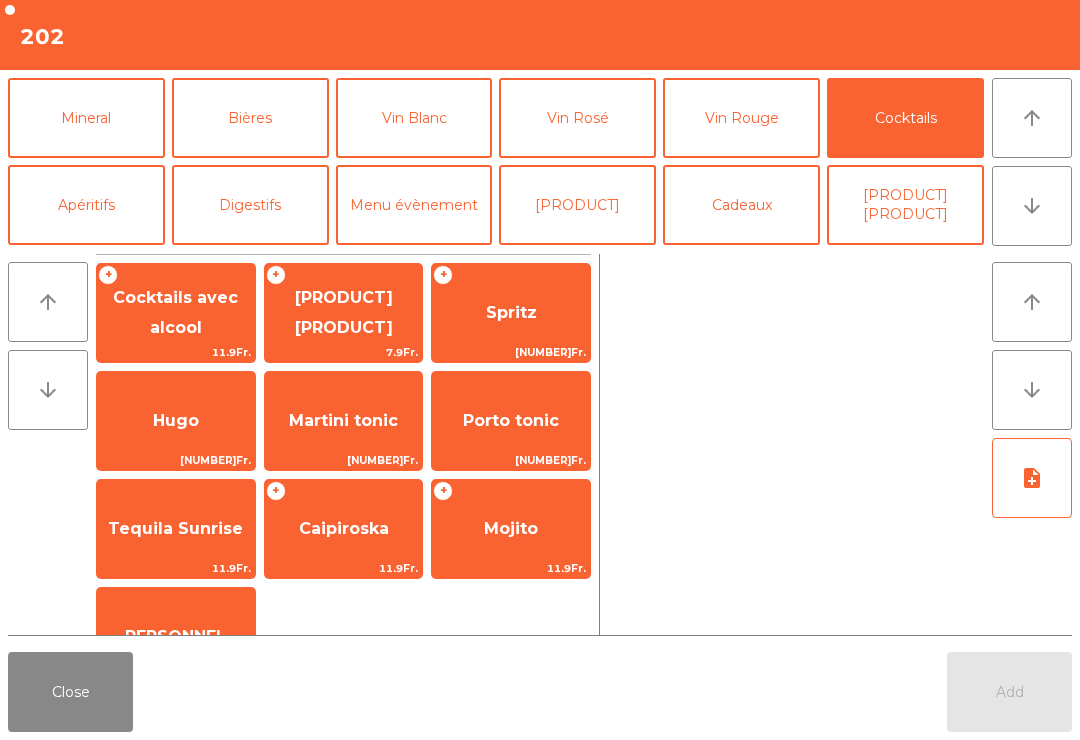 click on "Hugo" 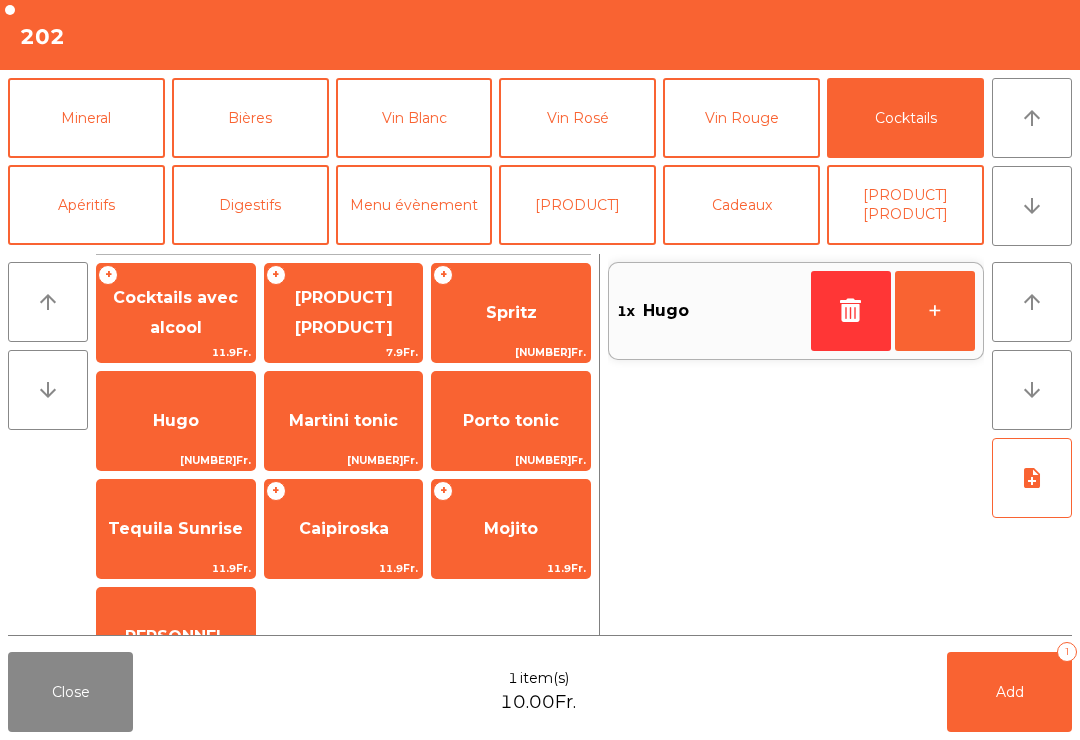 click on "+" 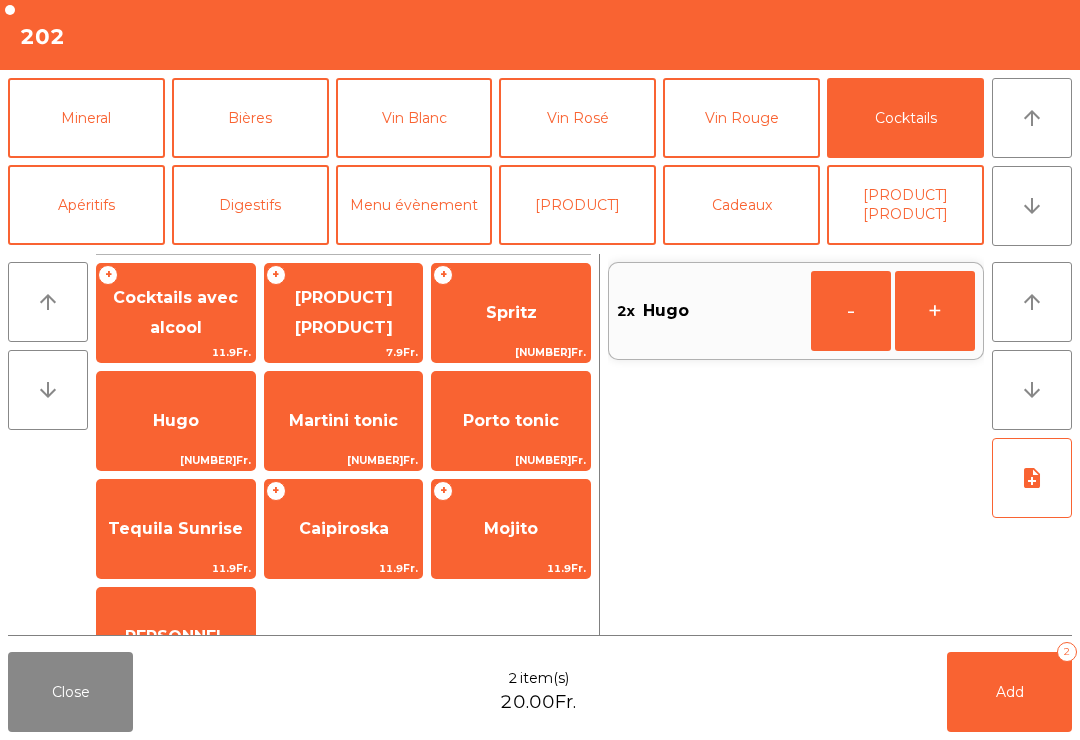 click on "arrow_downward" 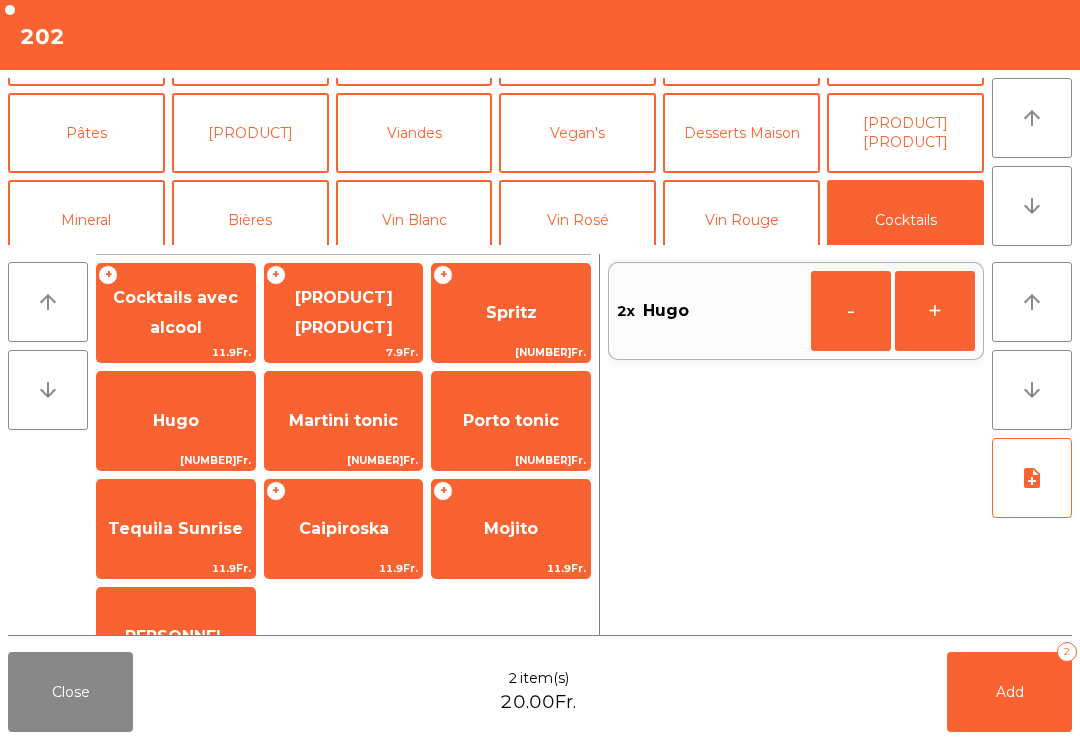 click on "Desserts Maison" 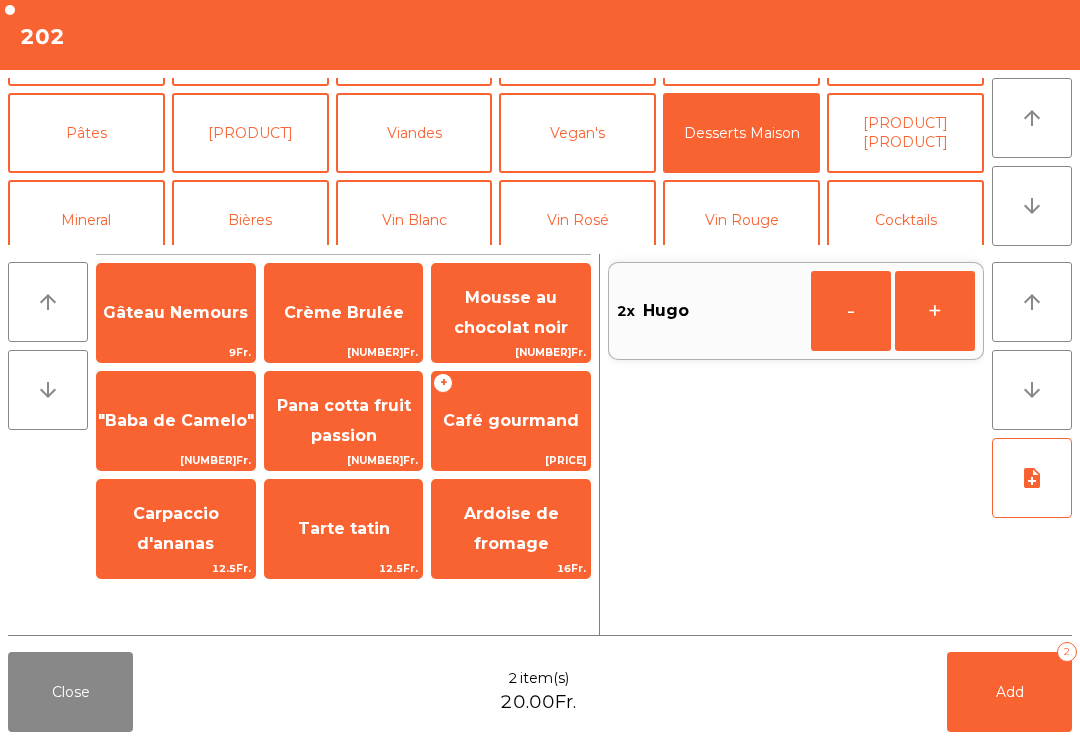 scroll, scrollTop: 38, scrollLeft: 0, axis: vertical 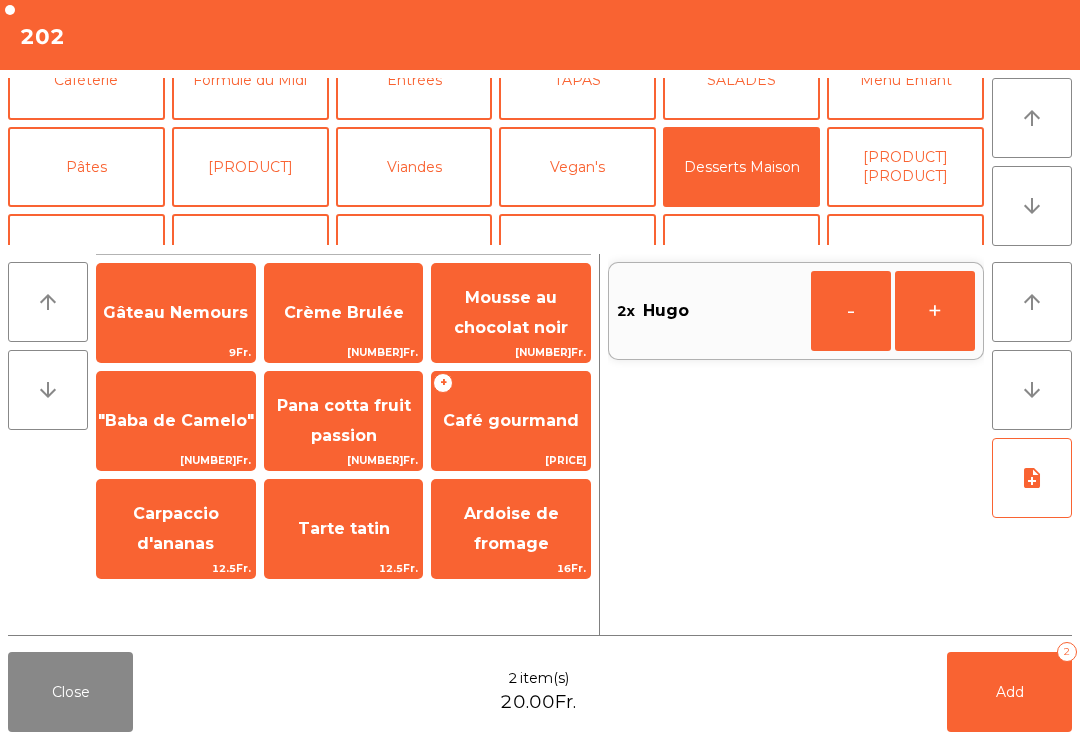 click on "Mousse au chocolat noir" 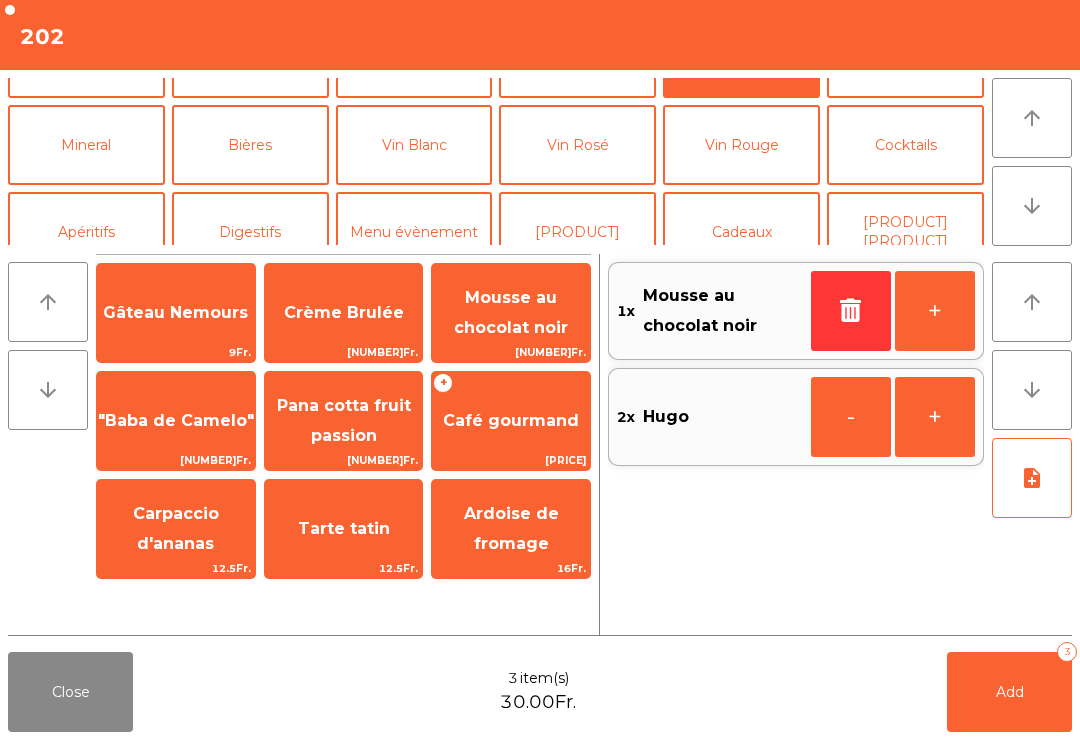scroll, scrollTop: 34, scrollLeft: 0, axis: vertical 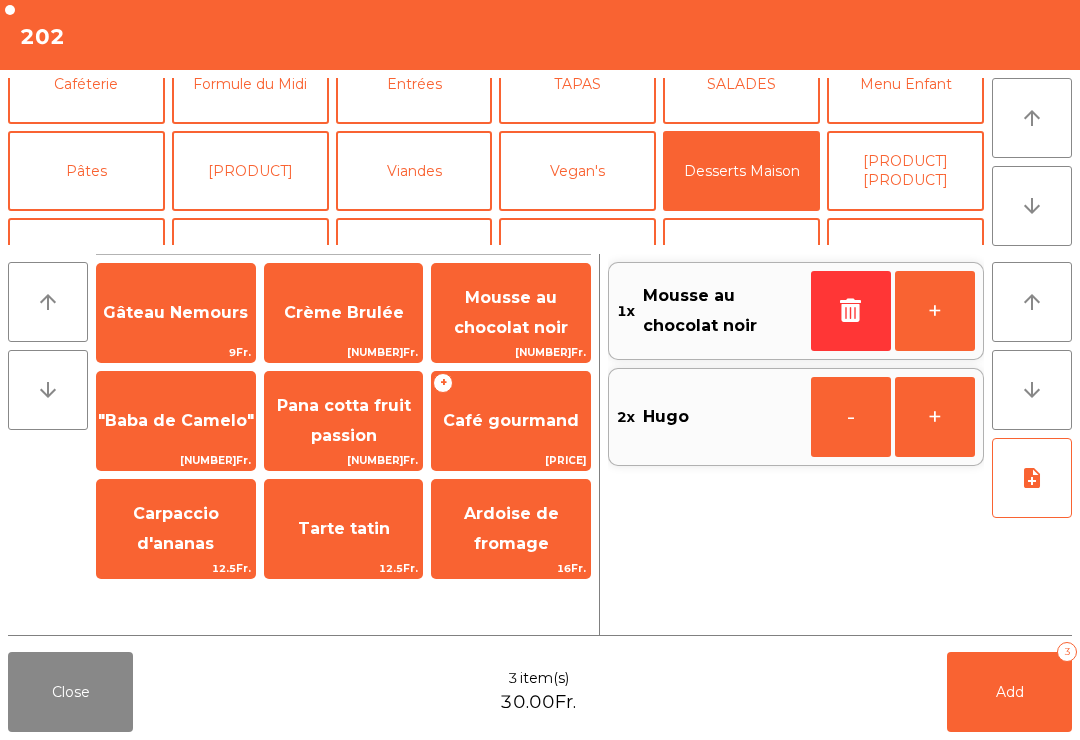click on "Menu Enfant" 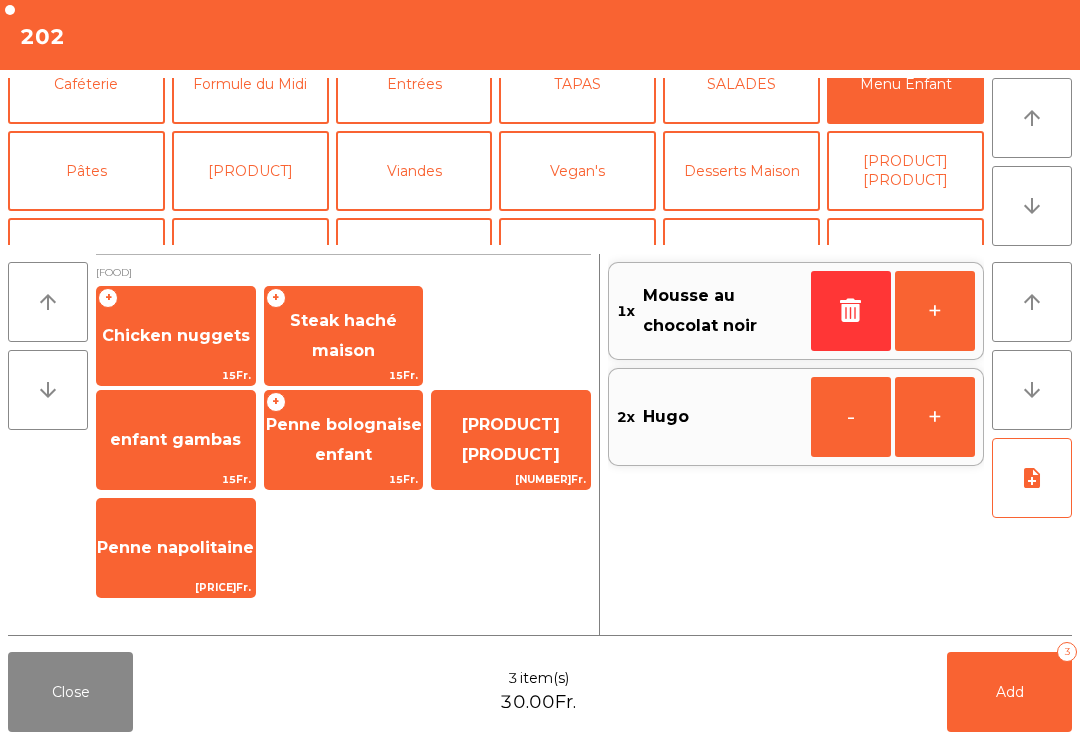 scroll, scrollTop: 6, scrollLeft: 0, axis: vertical 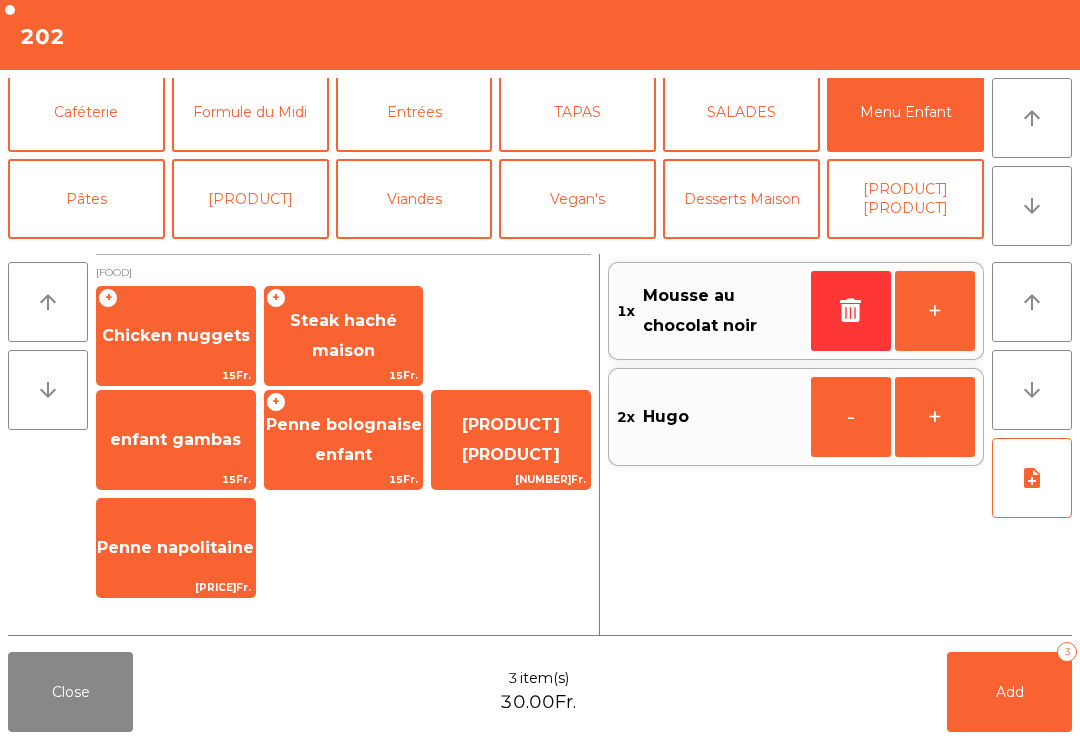 click on "Chicken nuggets" 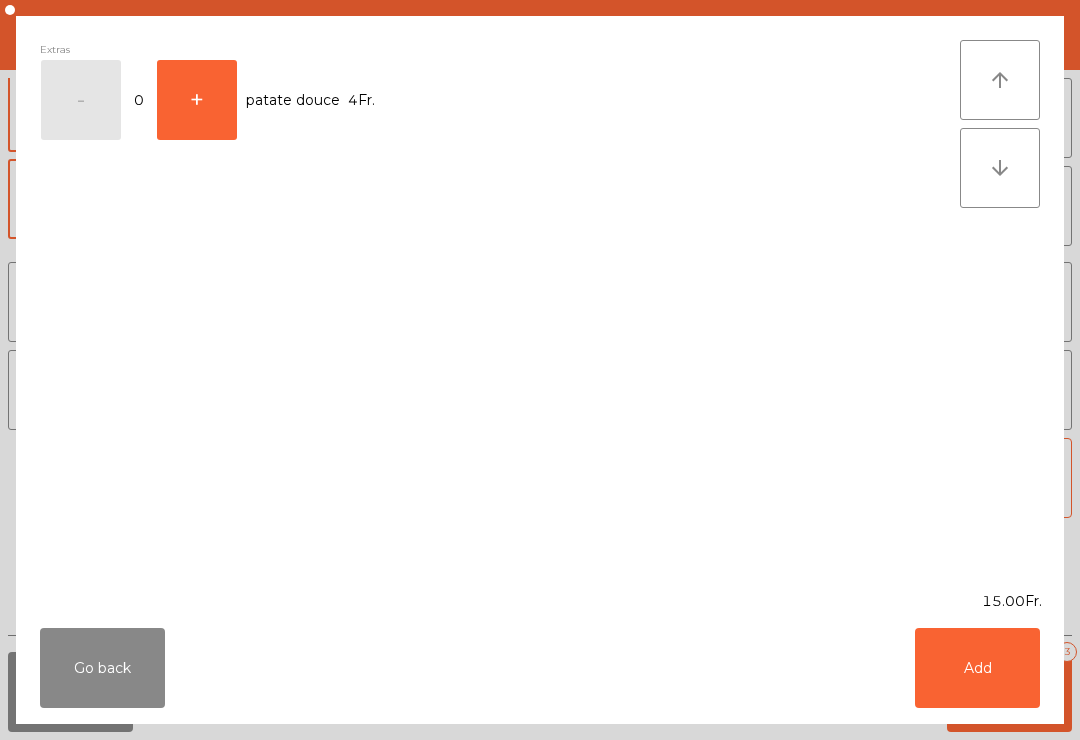 click on "Add" 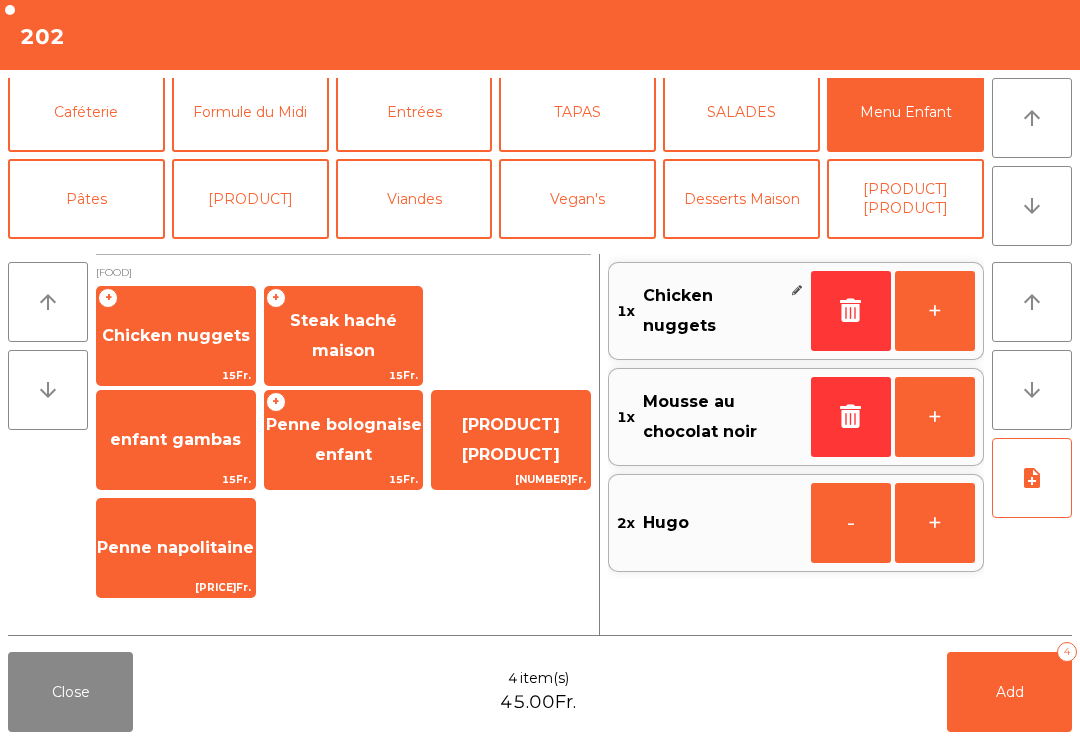 click on "arrow_downward" 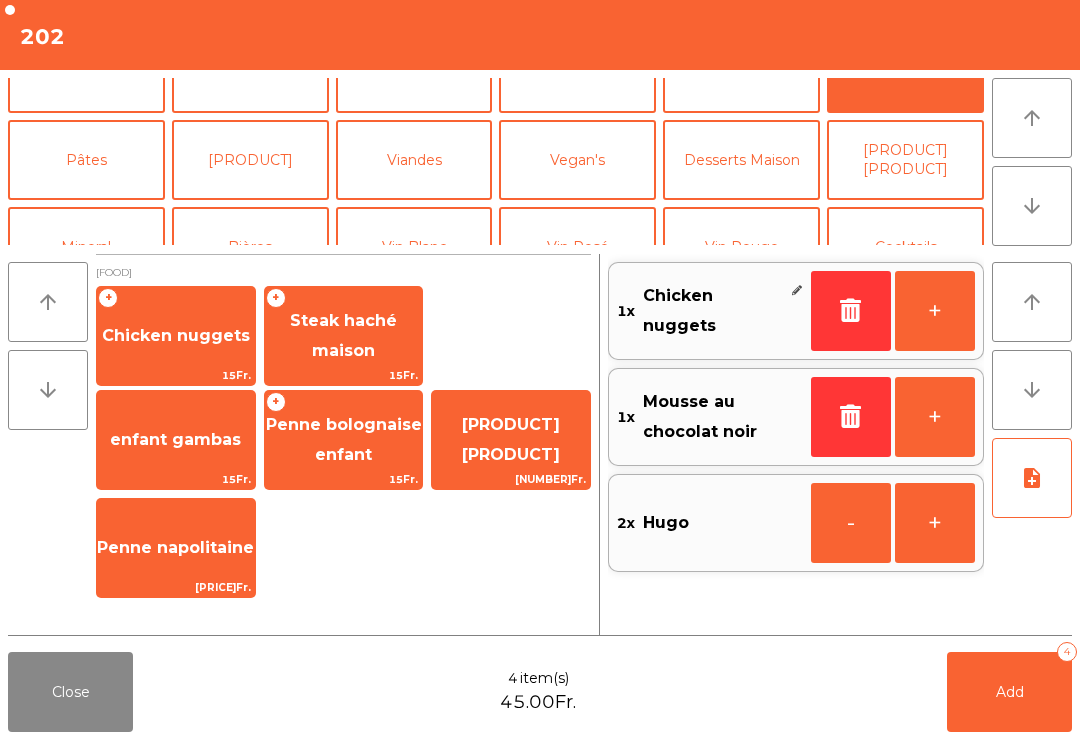 click on "Mineral" 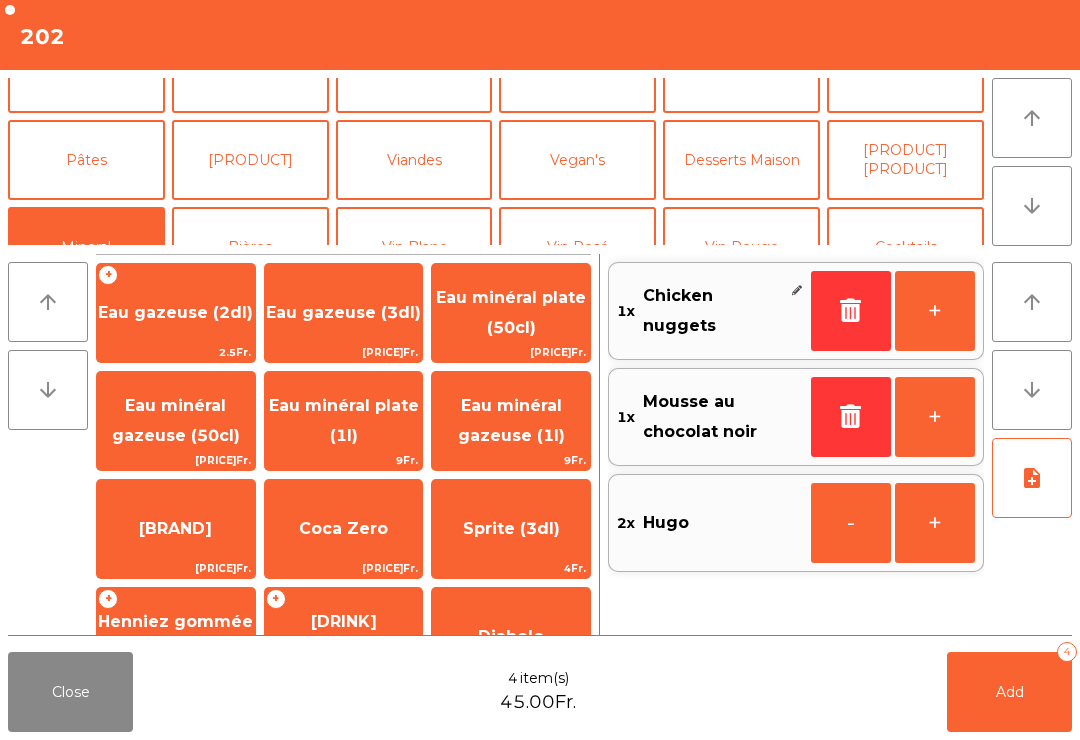 click on "Eau gazeuse (2dl)" 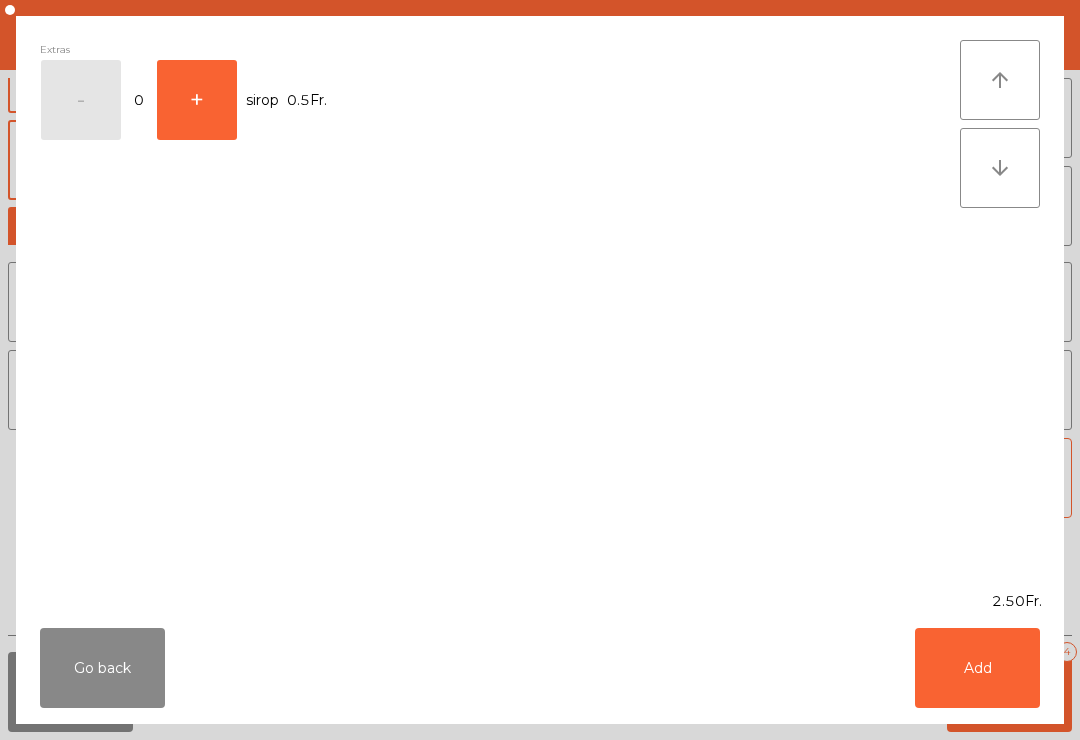 scroll, scrollTop: 180, scrollLeft: 0, axis: vertical 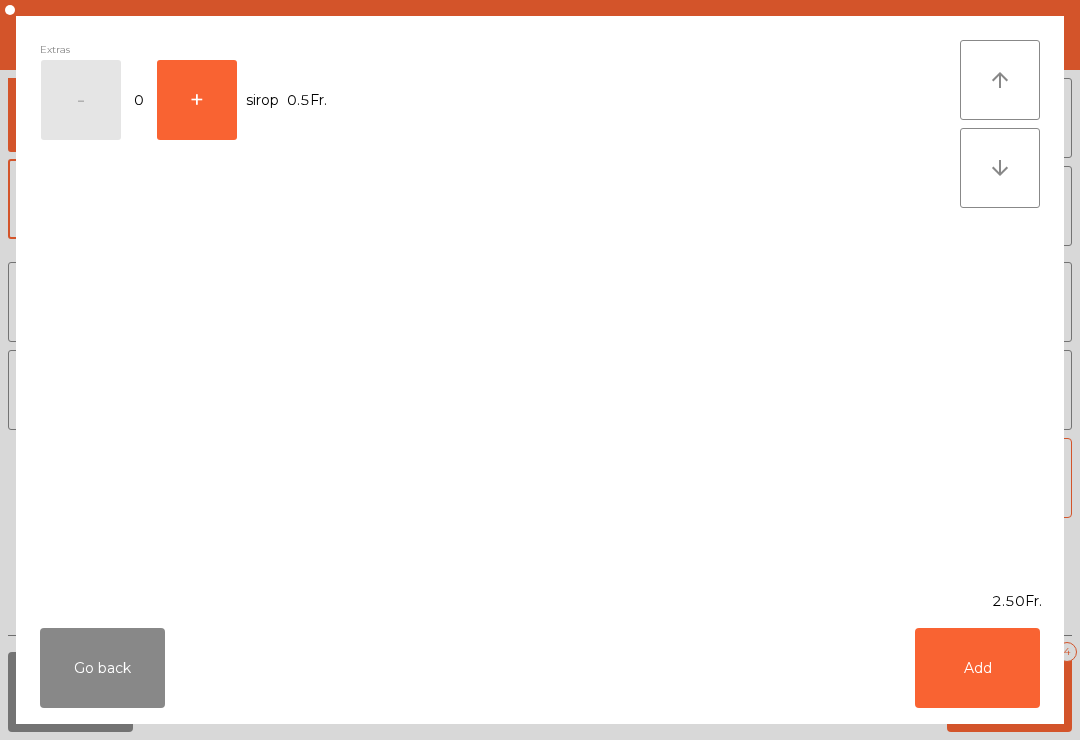 click on "Add" 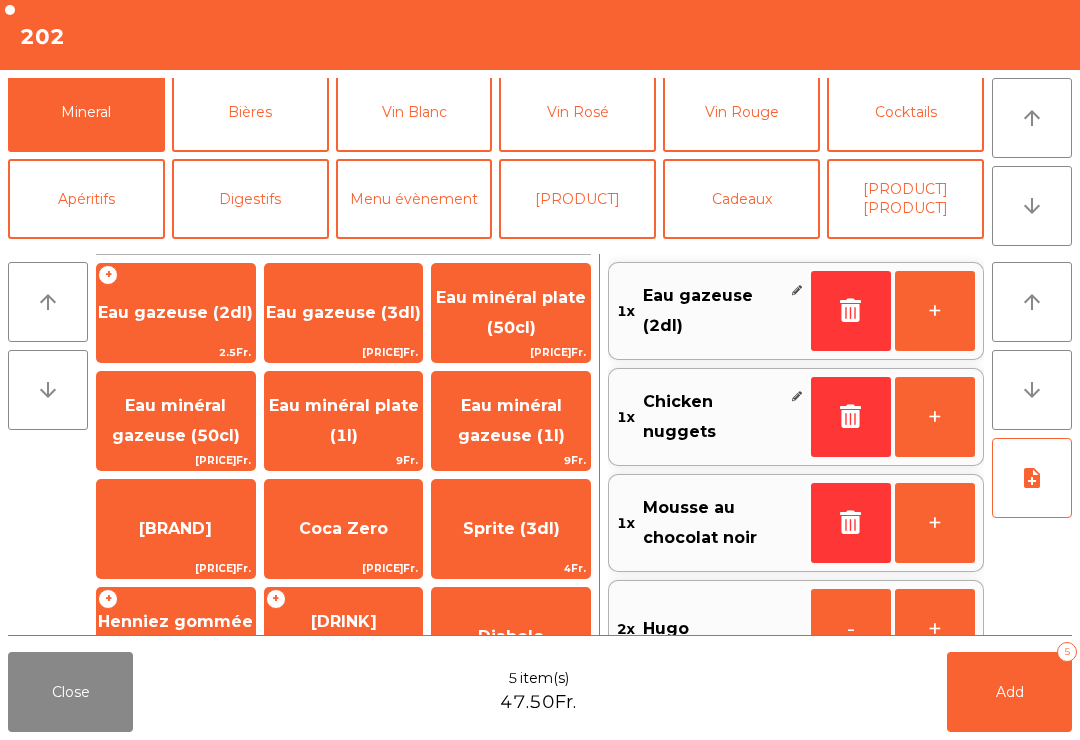click on "note_add" 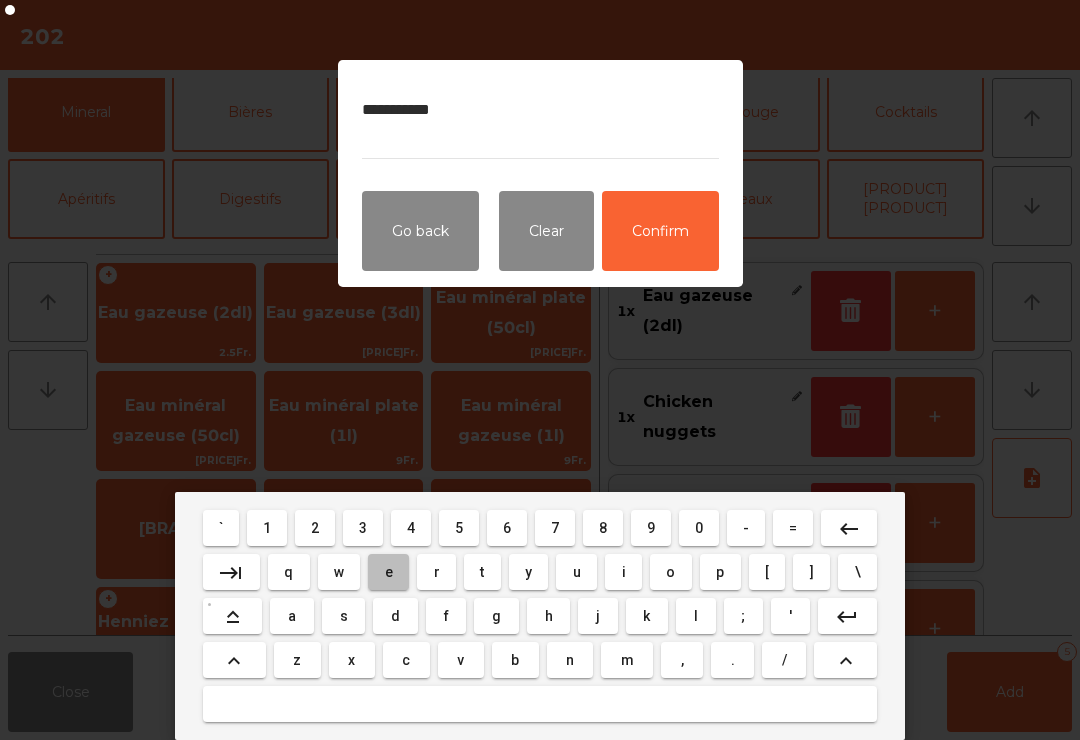type on "**********" 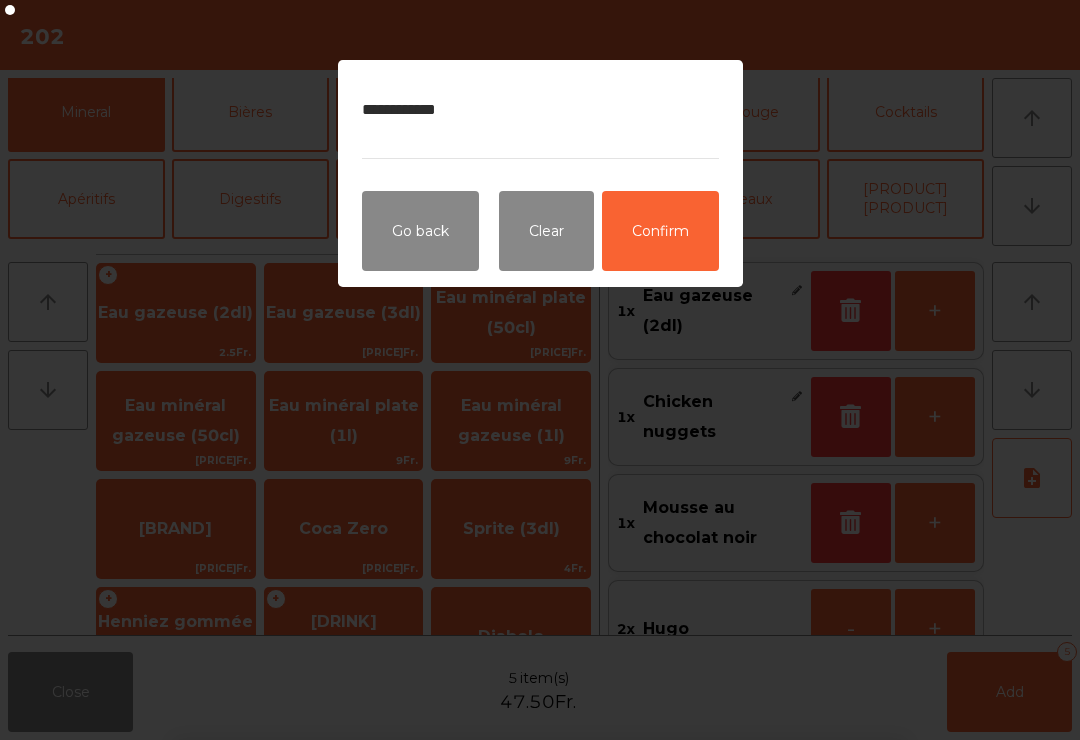 click on "Confirm" 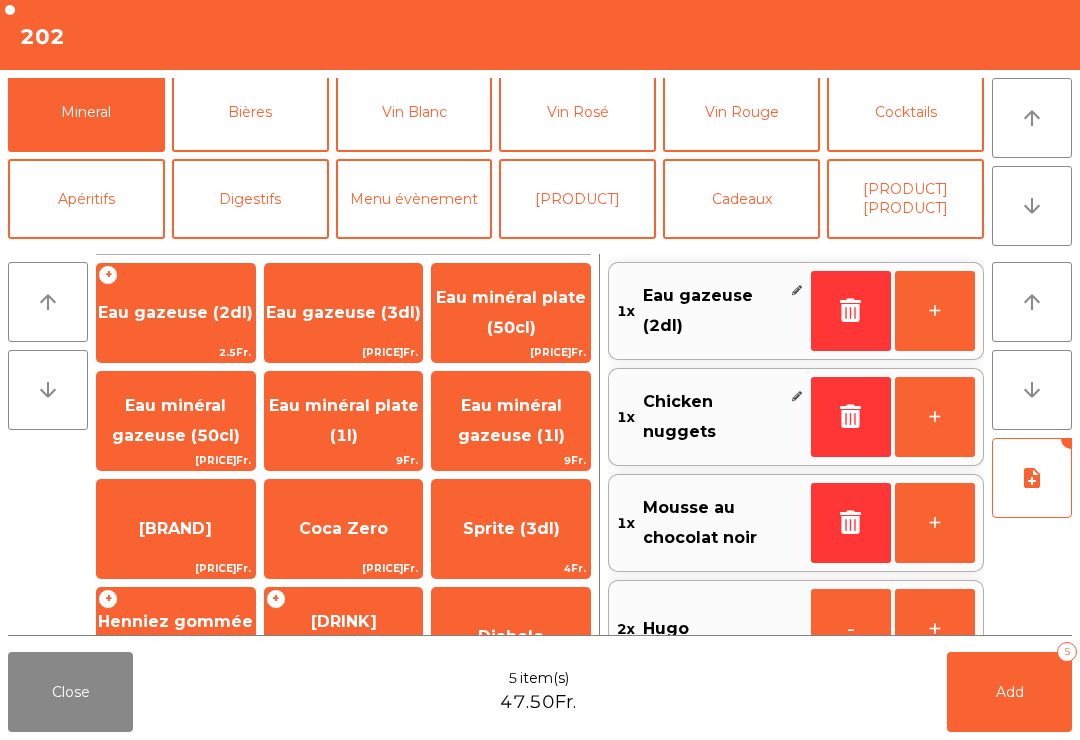 click on "Add   5" 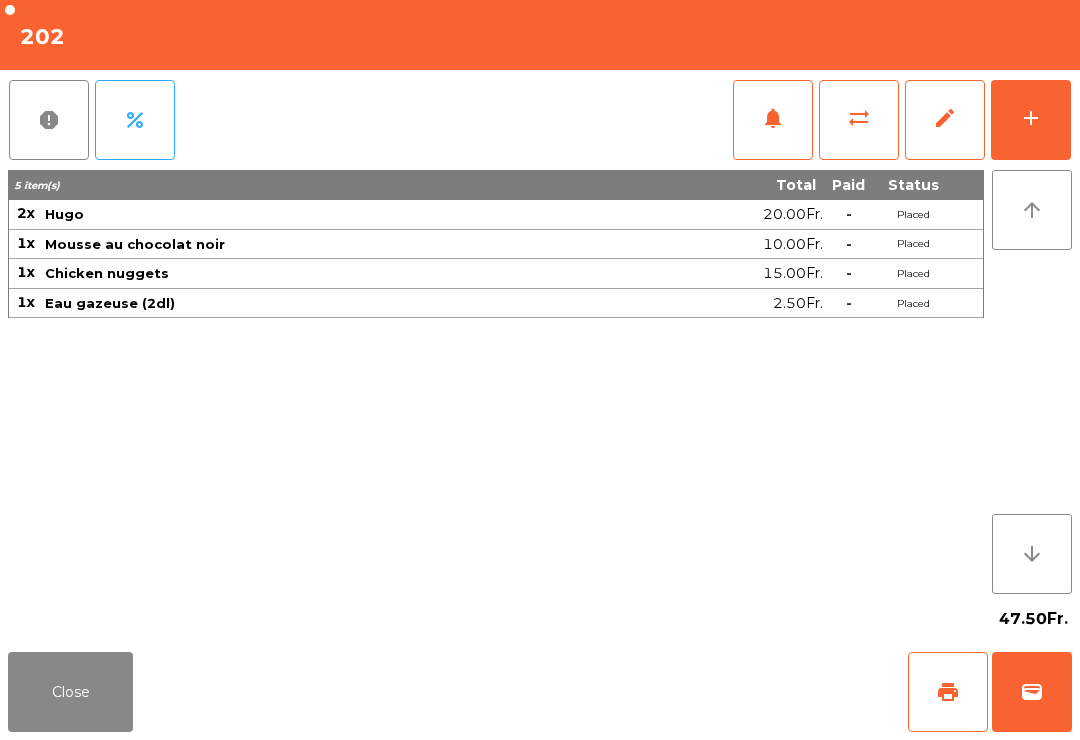 click on "Close" 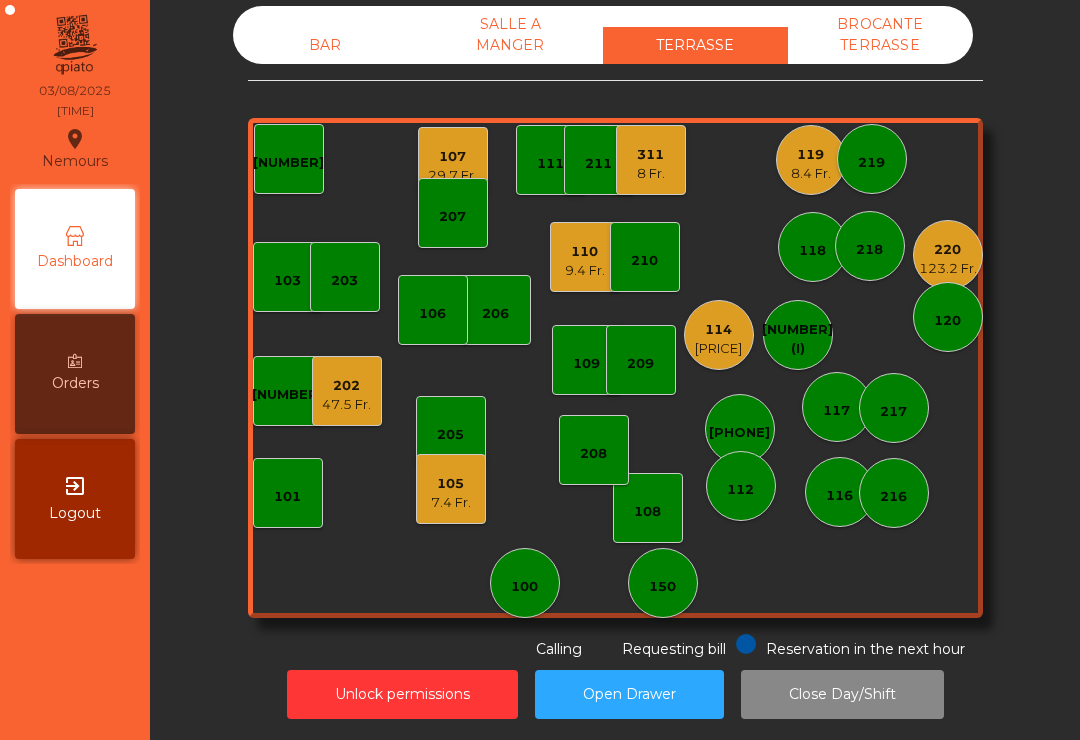 click on "119   8.4 Fr." 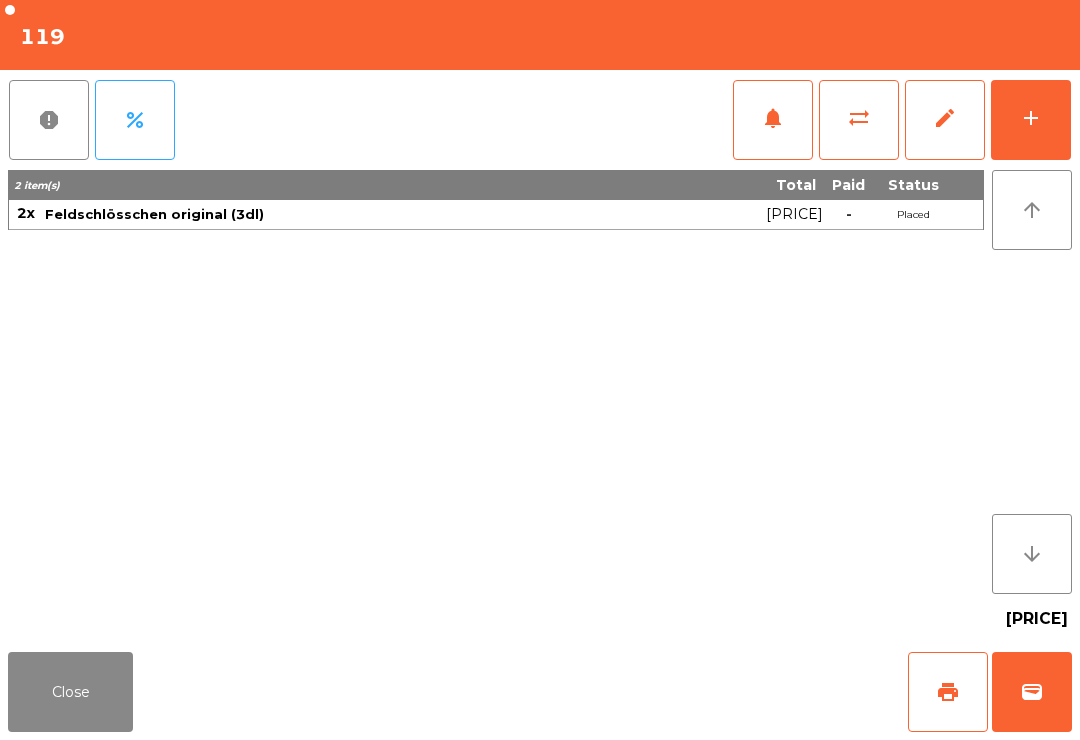 click on "wallet" 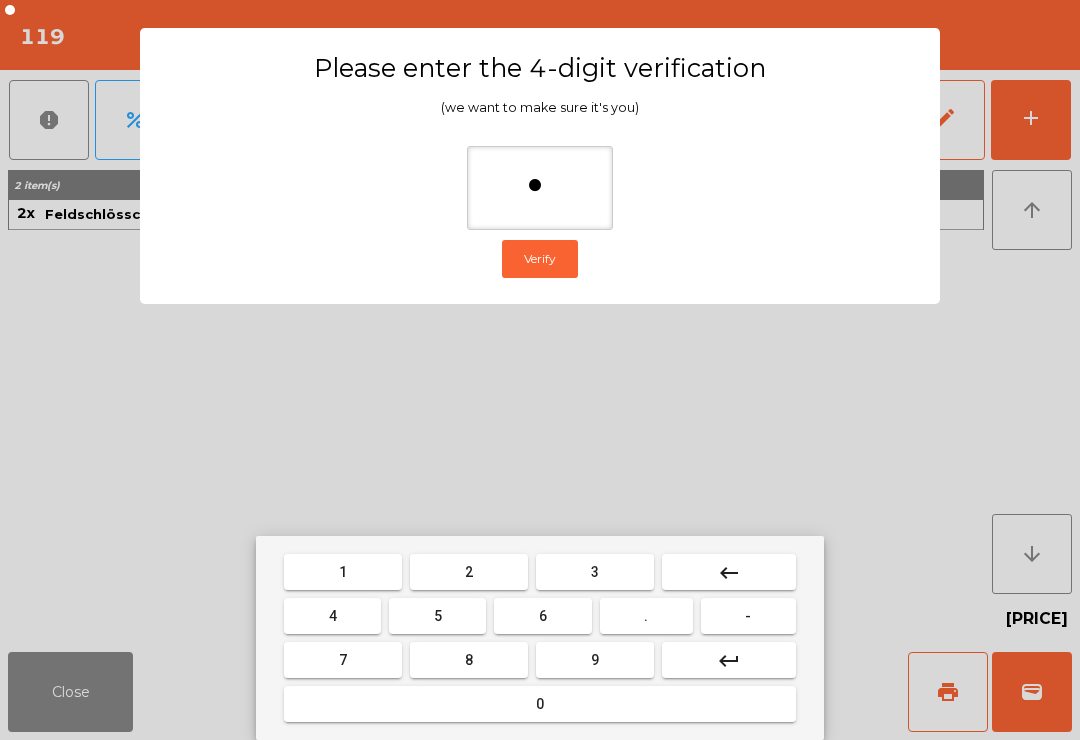 type on "**" 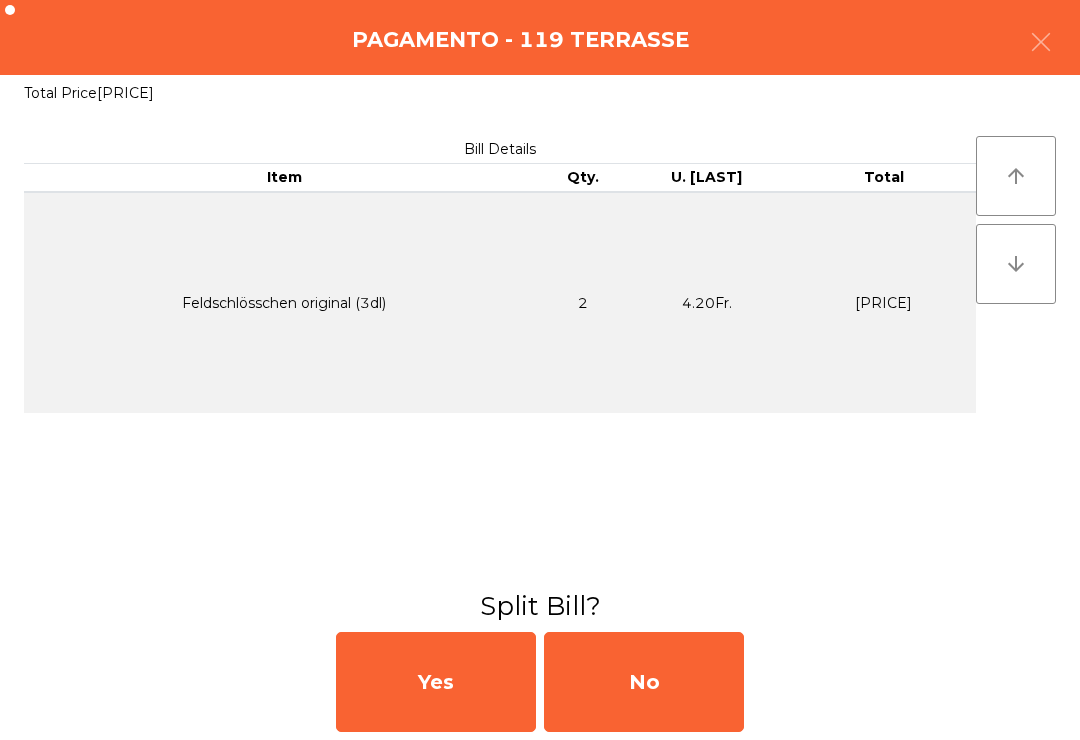 click on "No" 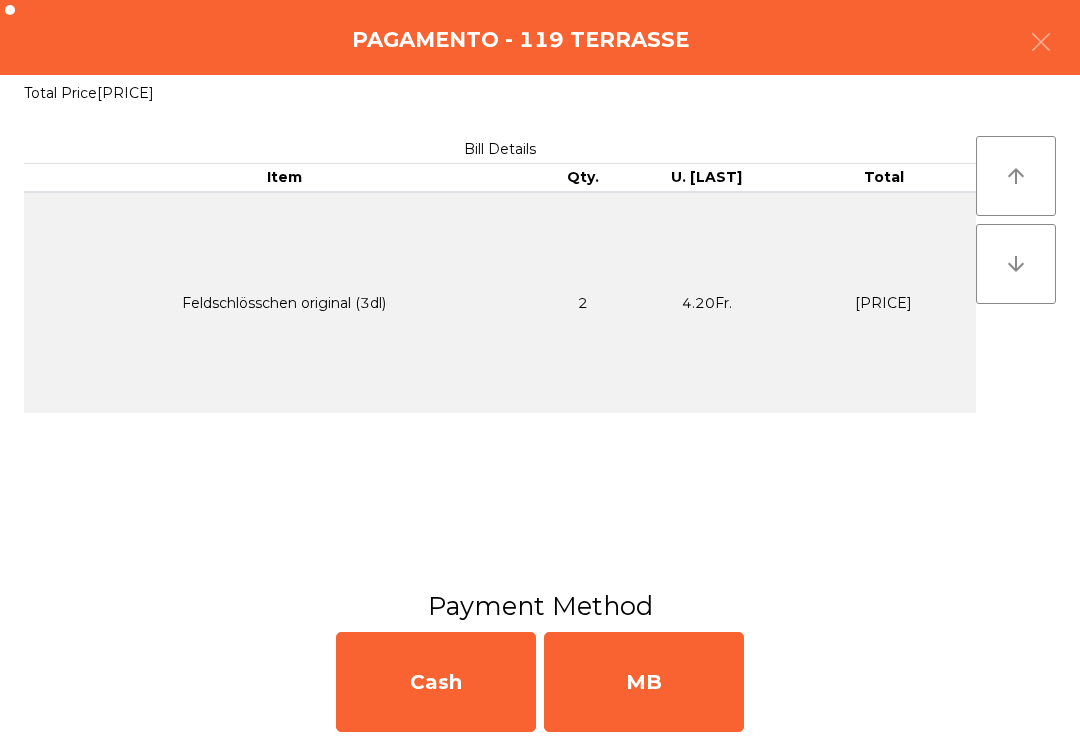 click on "MB" 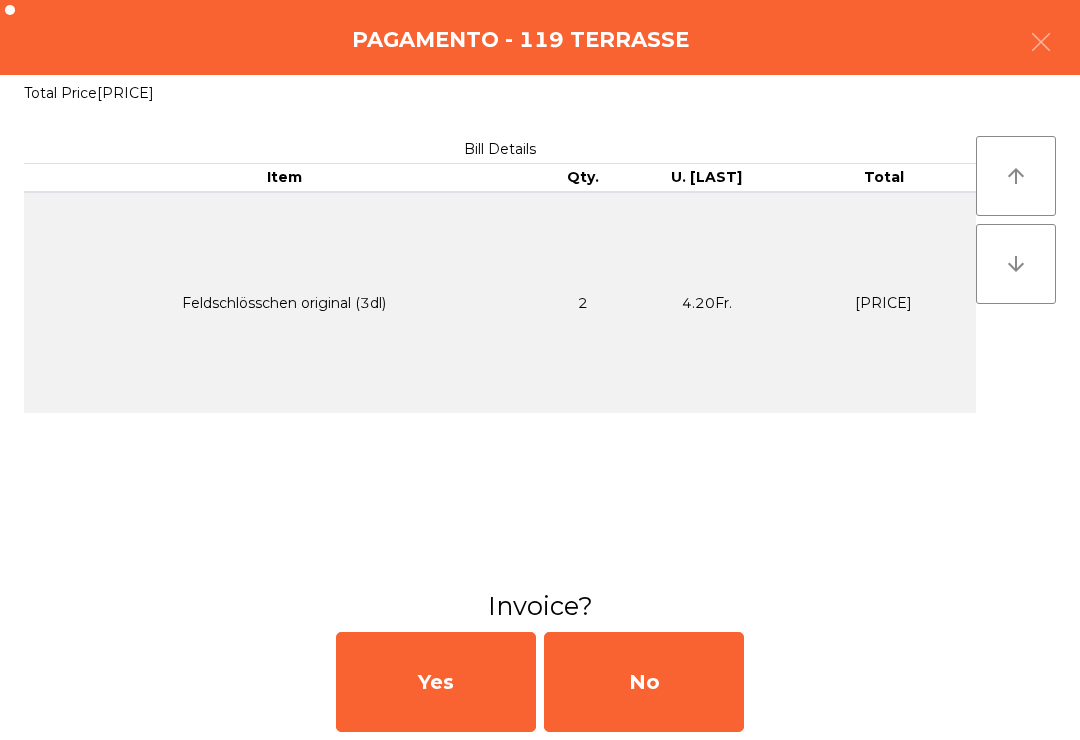 click on "No" 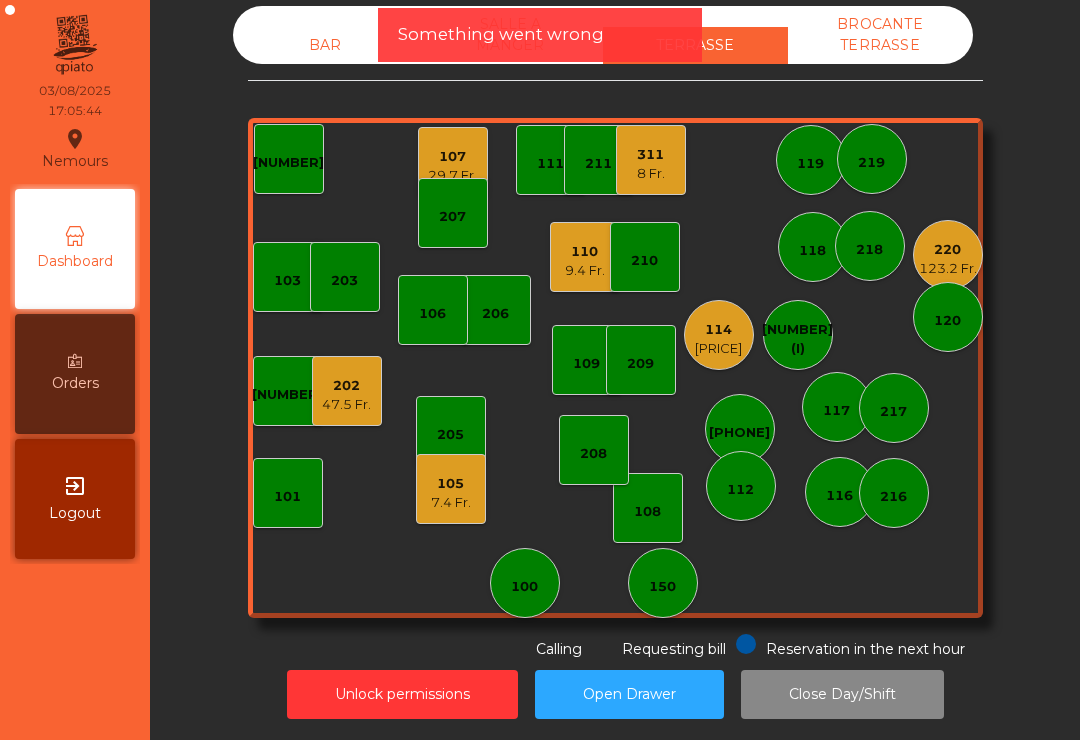 click on "12.9 Fr." 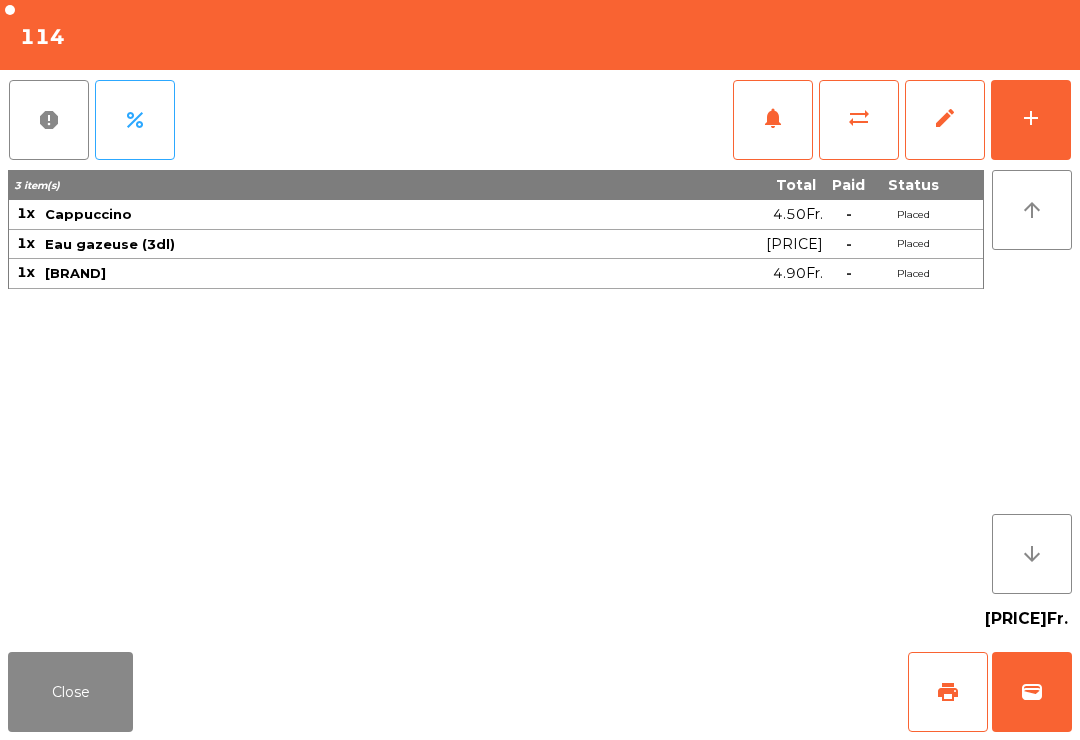 click on "wallet" 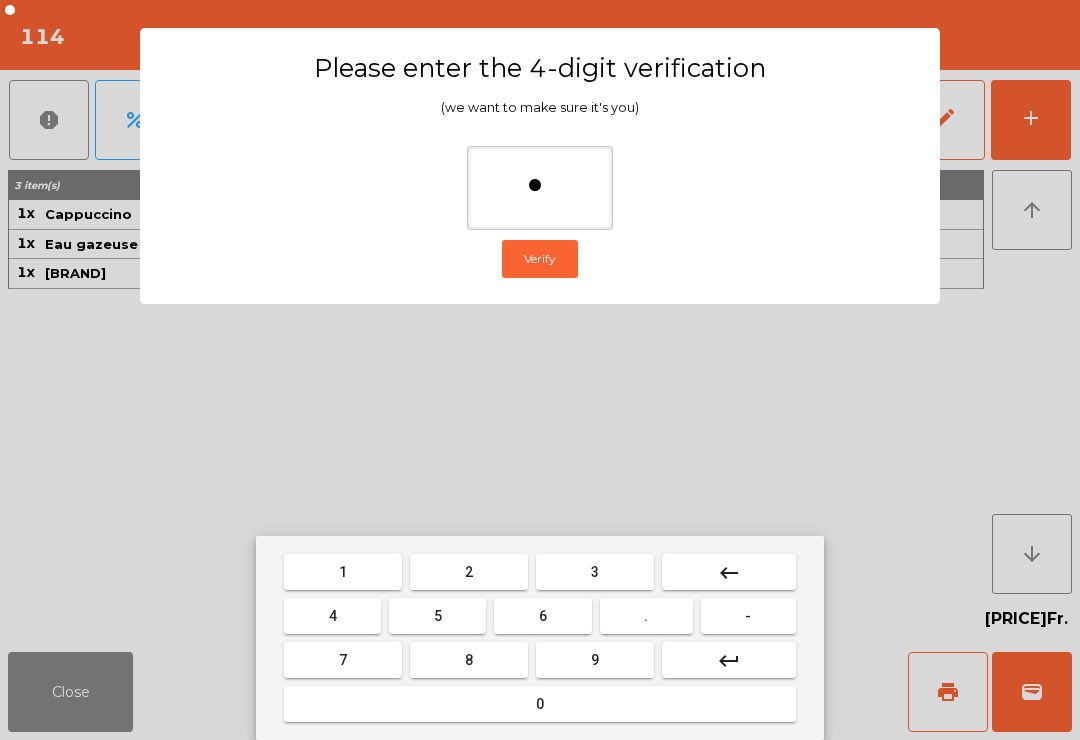 type on "**" 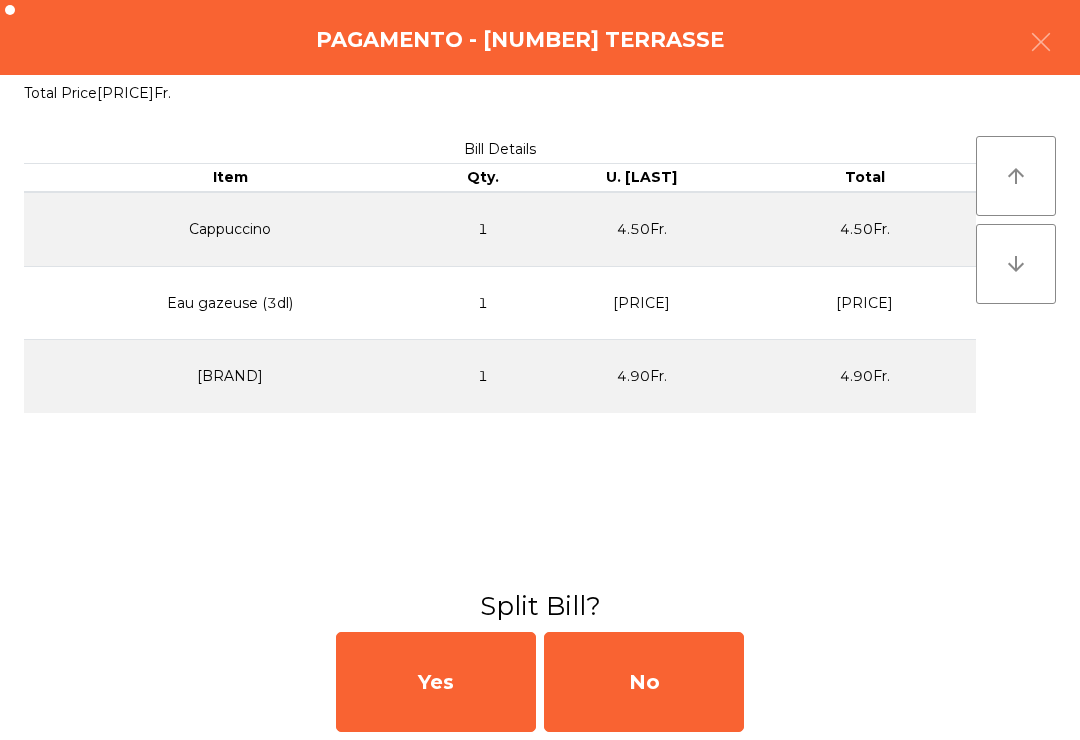 click on "No" 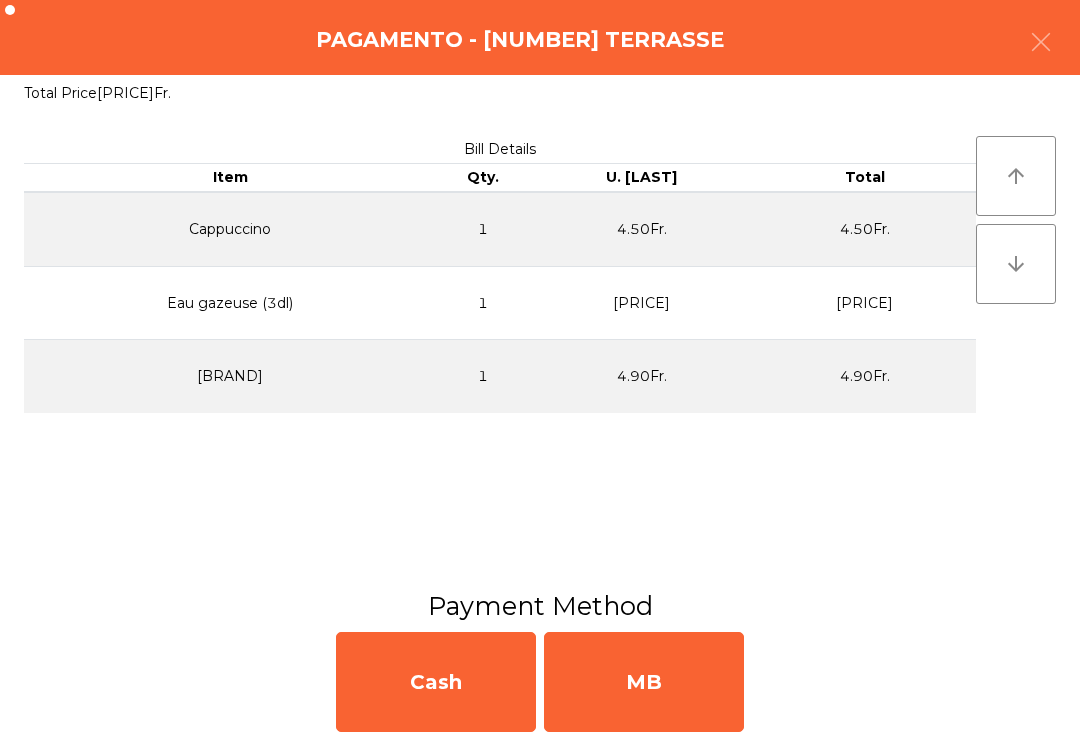 click on "MB" 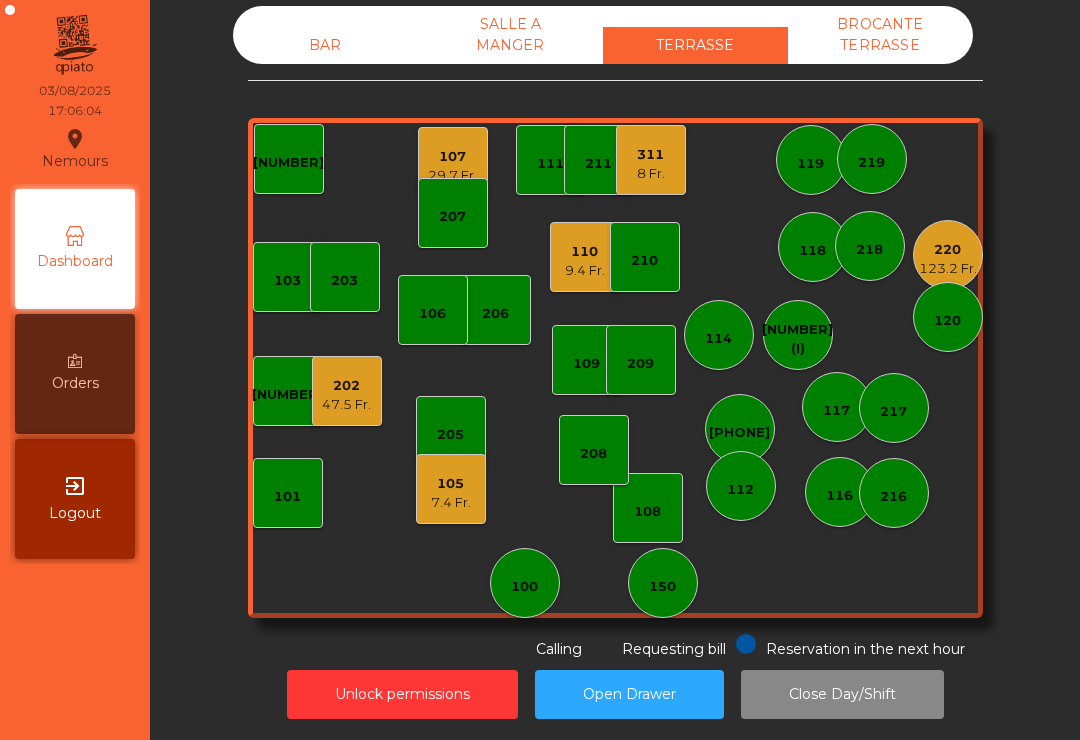 click on "110   9.4 Fr." 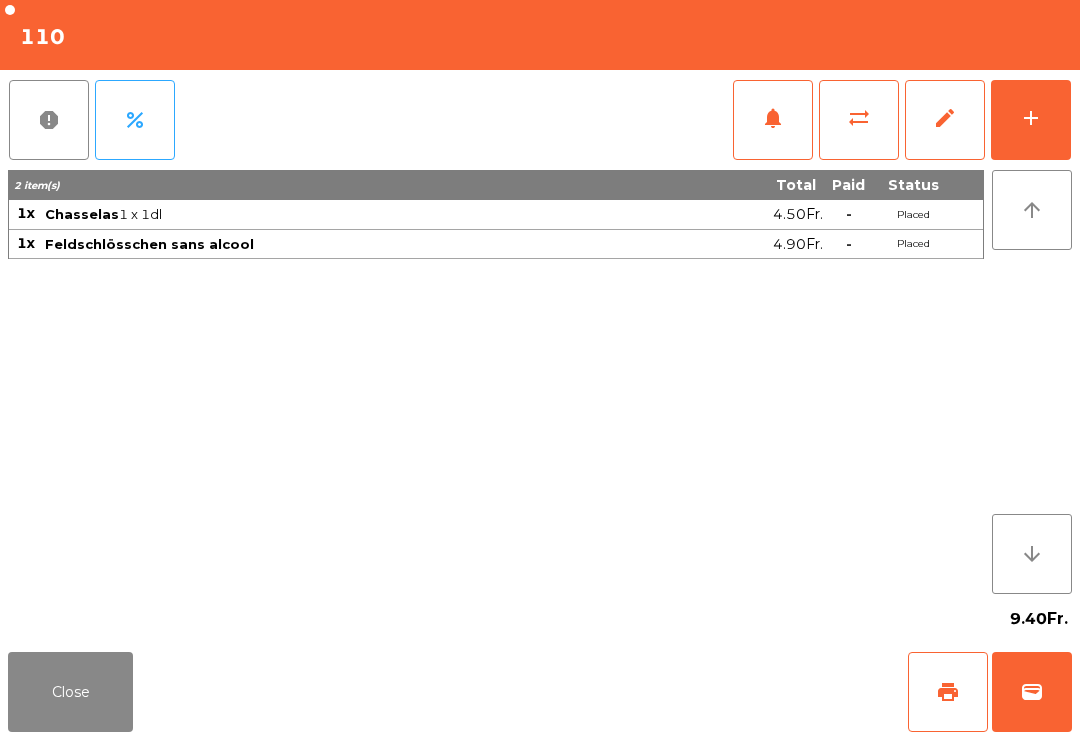 click on "wallet" 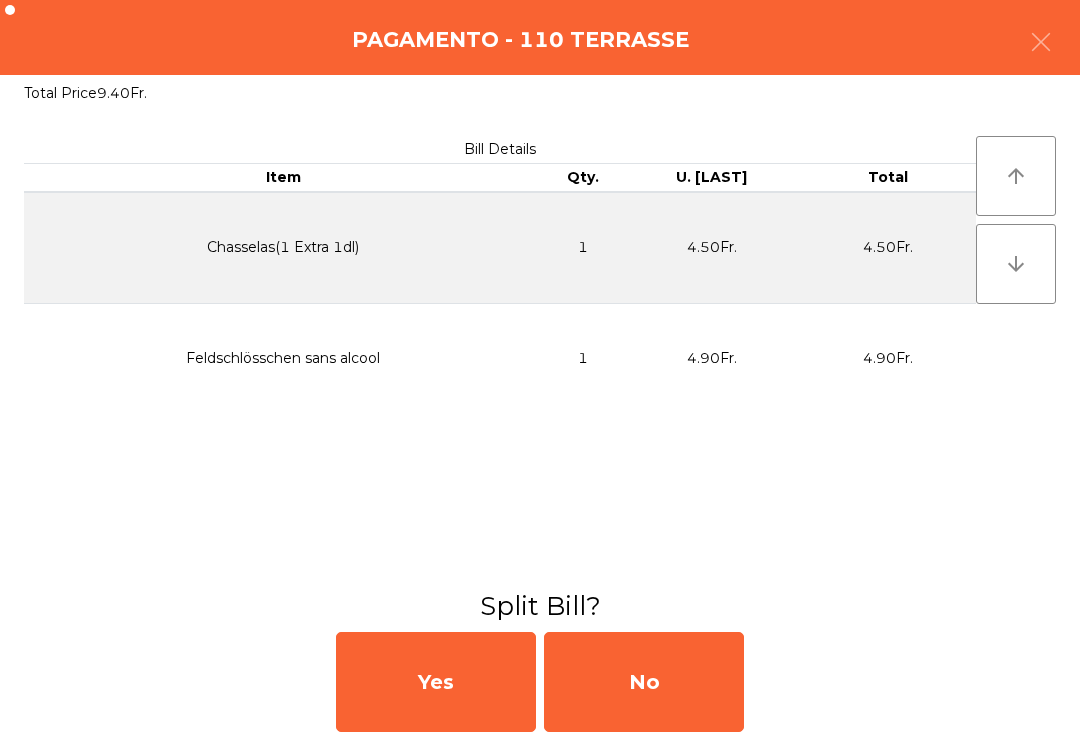 click on "No" 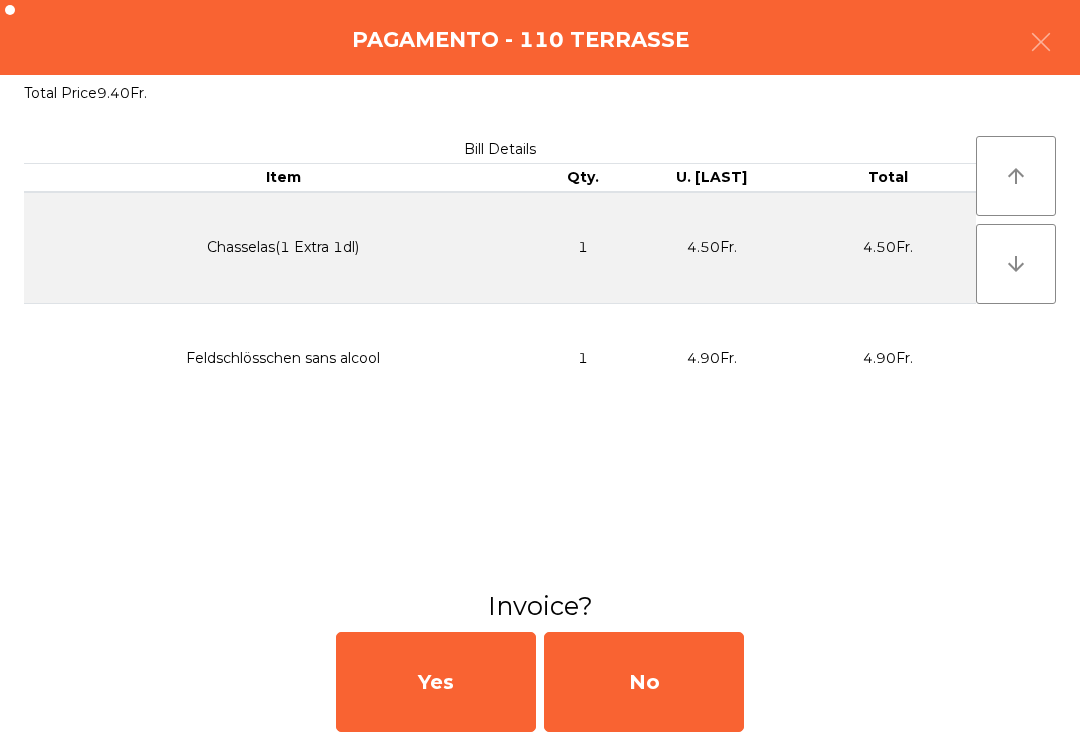 click on "No" 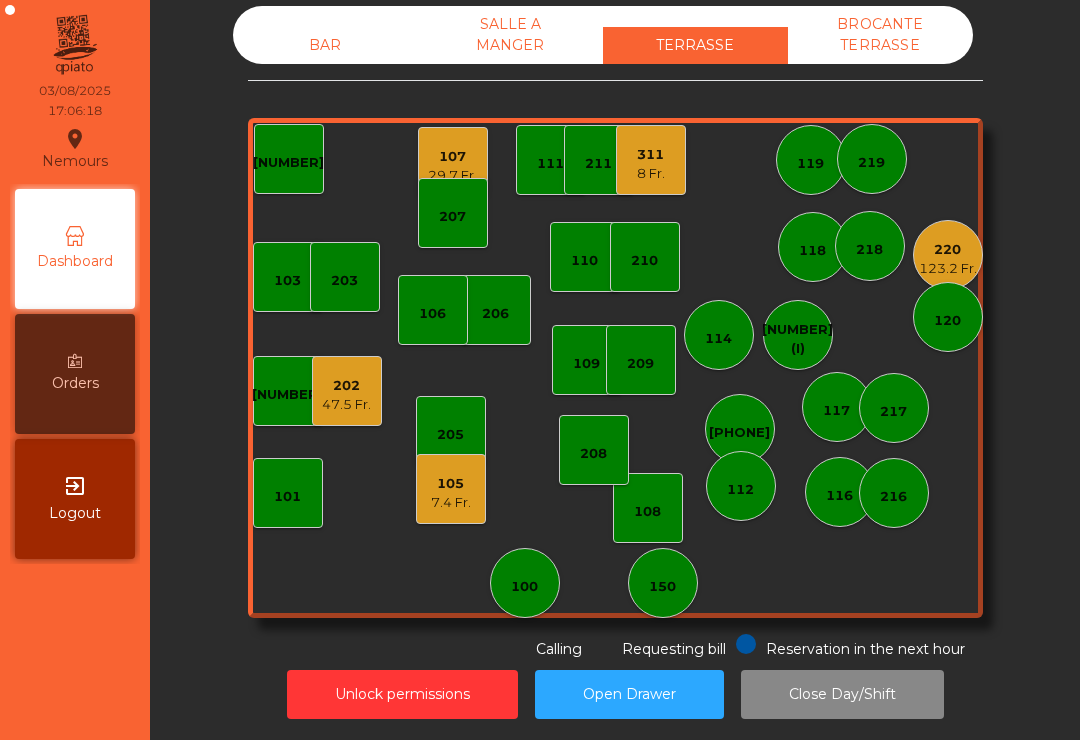 click on "107" 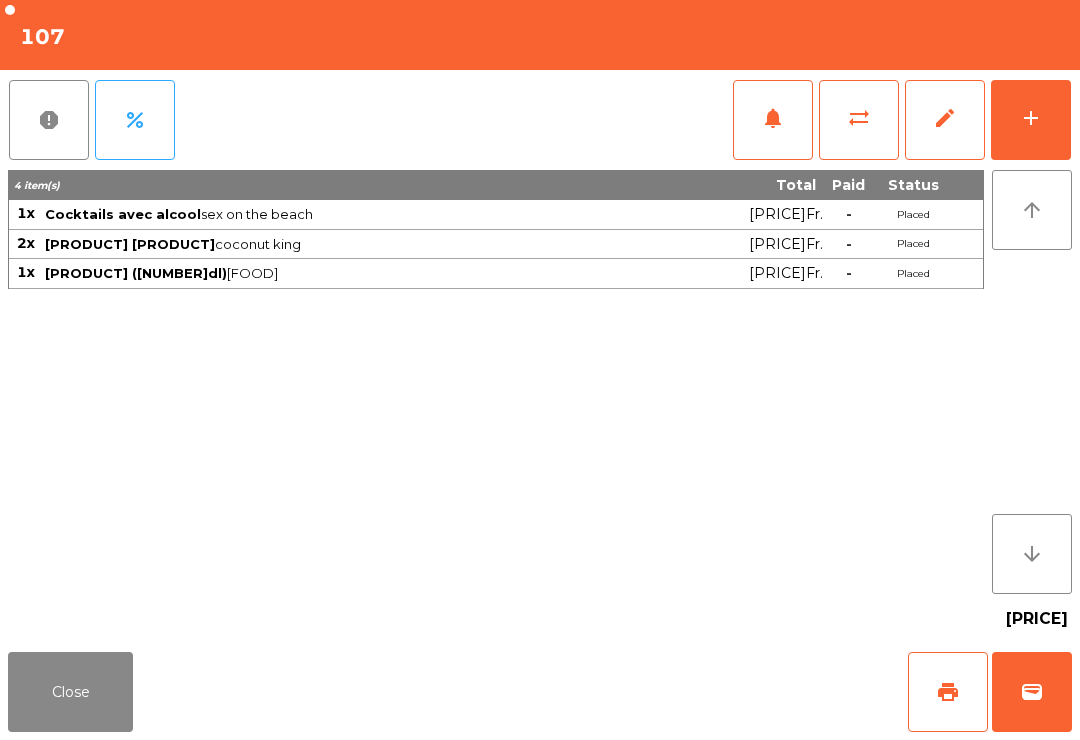 click on "wallet" 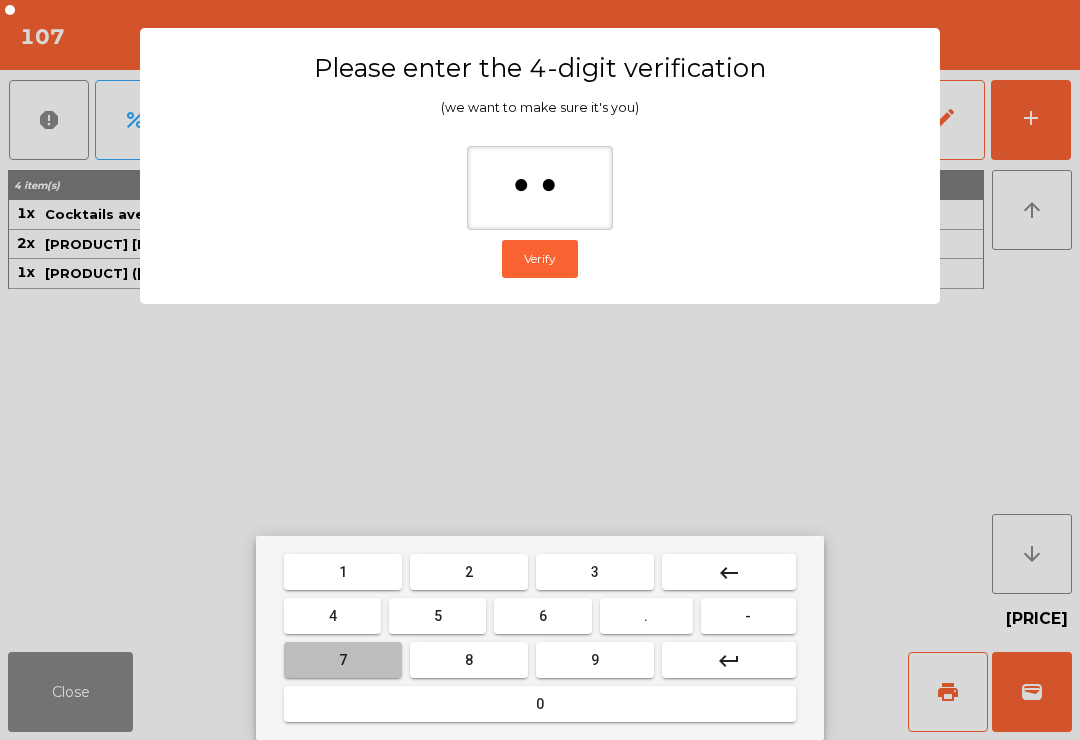 type on "***" 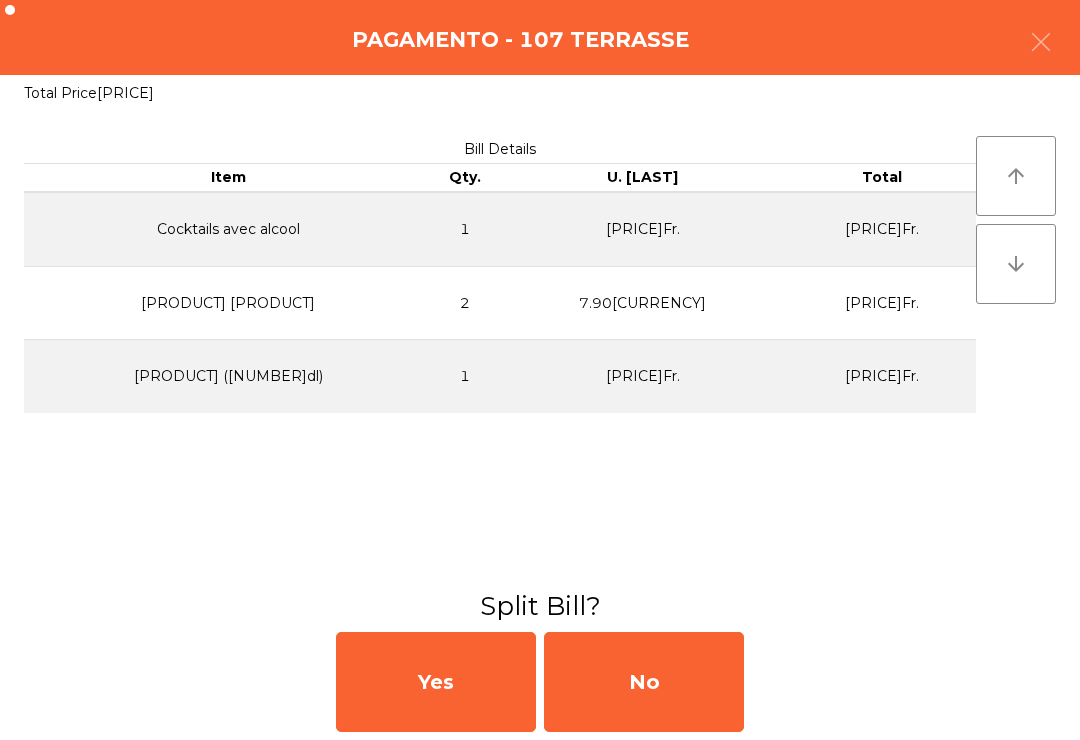 click on "No" 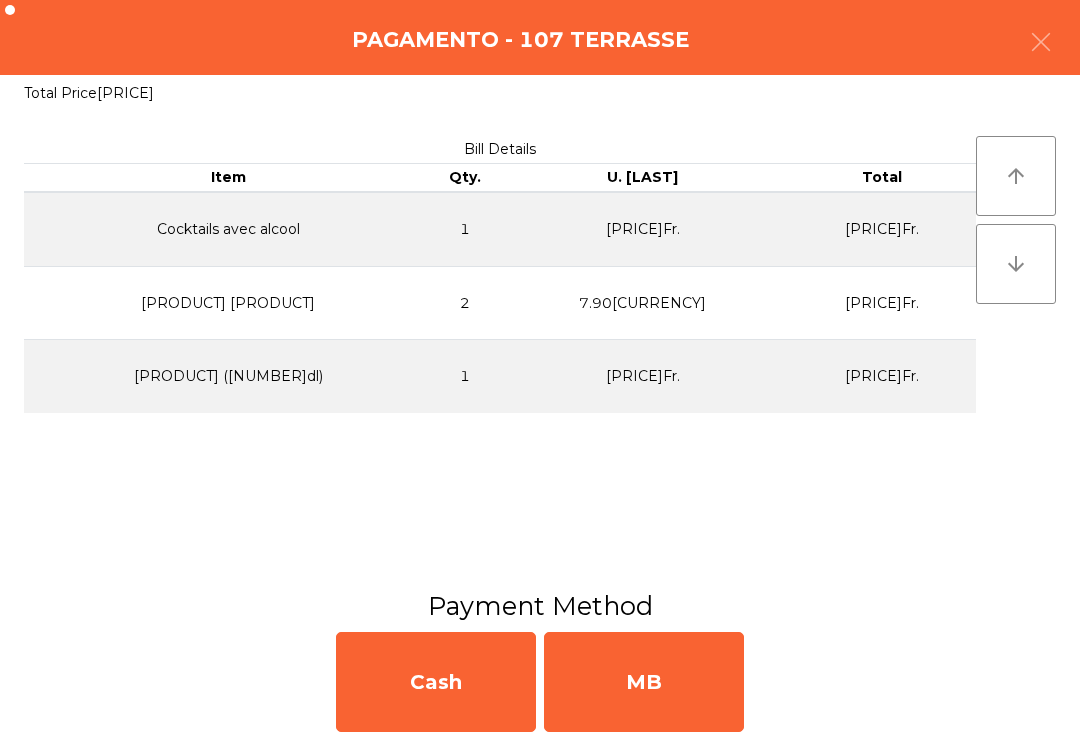 click on "MB" 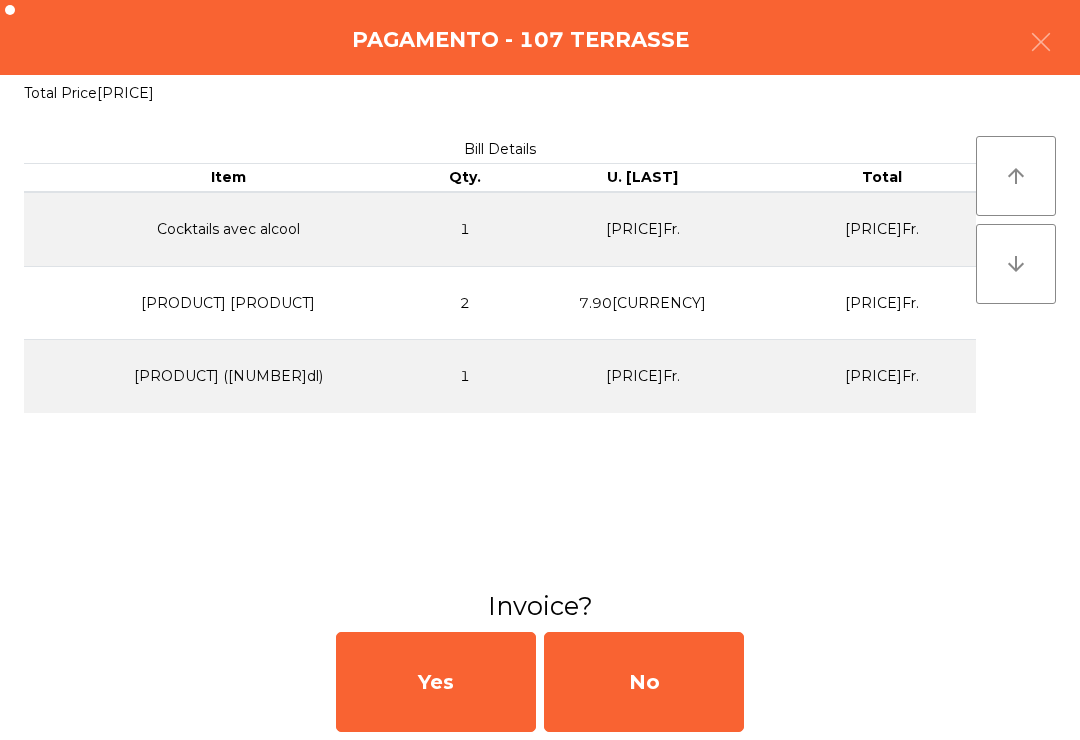 click on "No" 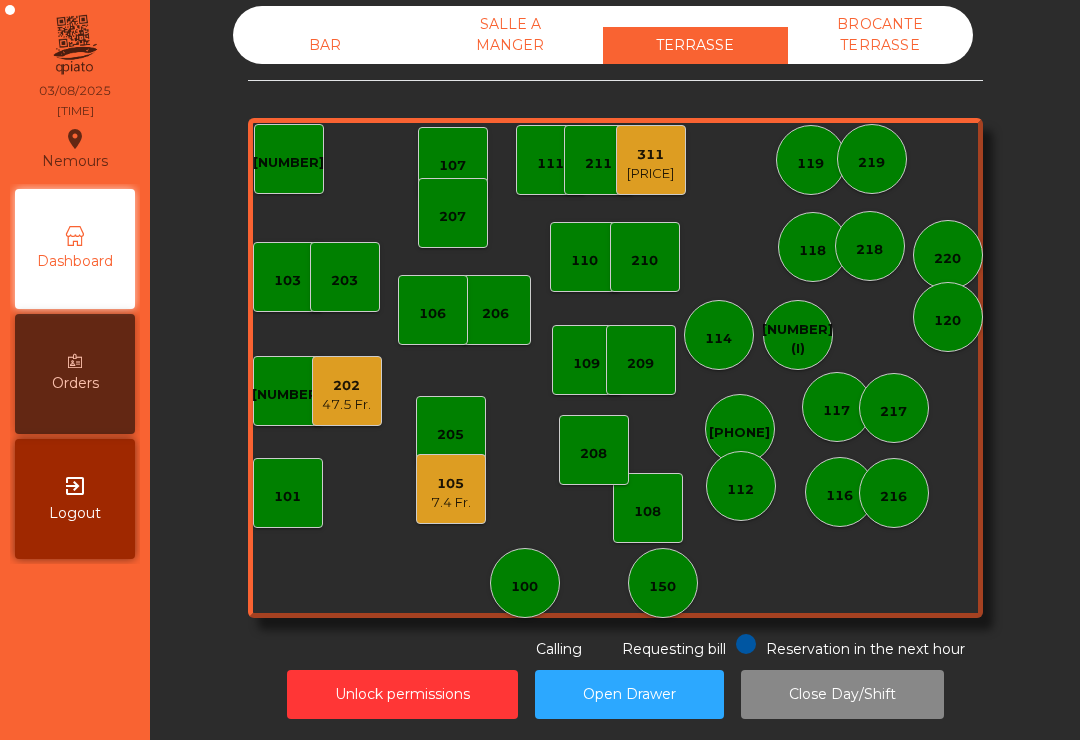 click on "311   12.9 Fr." 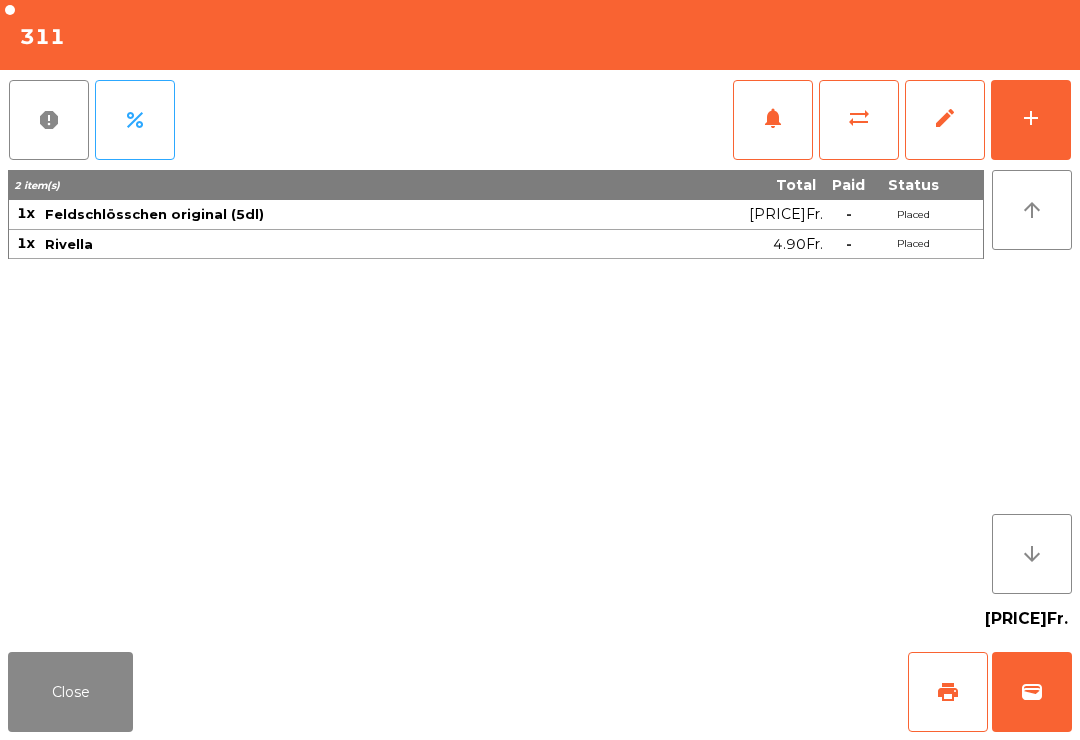 click on "add" 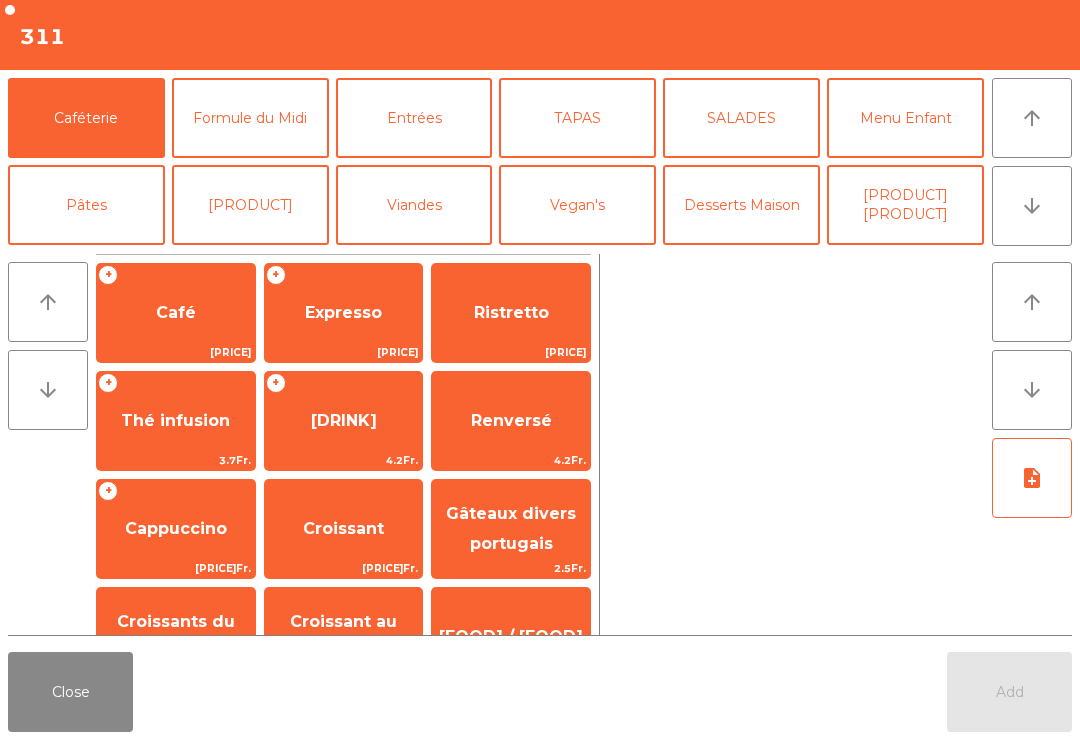 click on "arrow_downward" 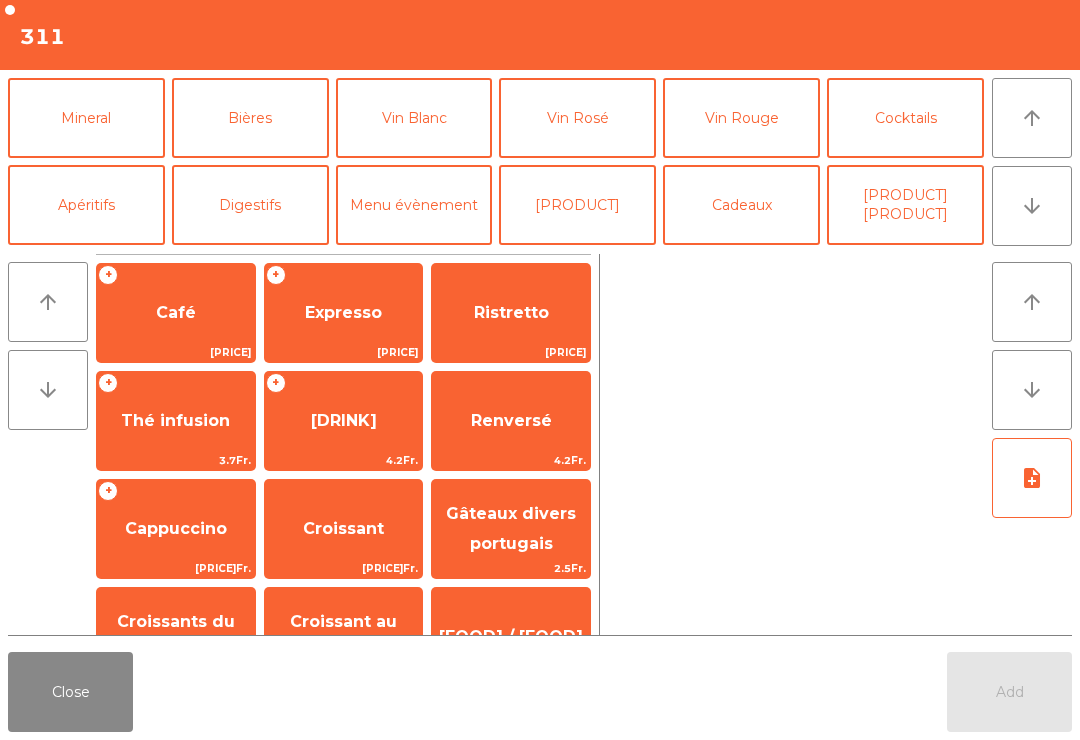 click on "arrow_upward" 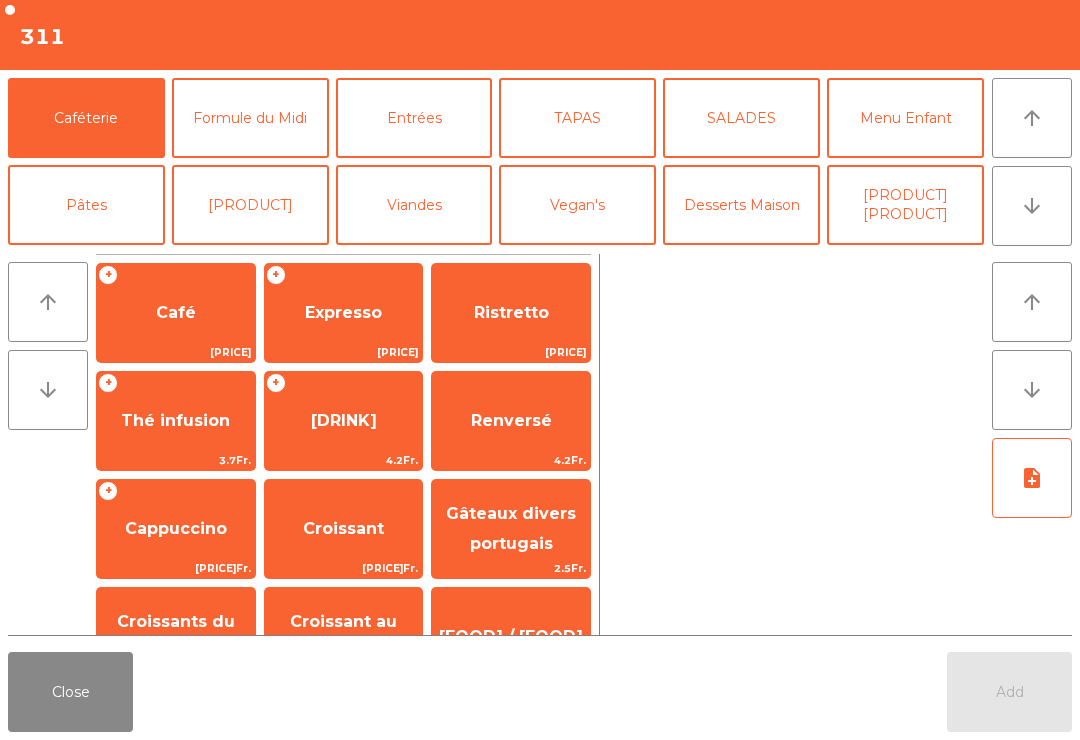 click on "TAPAS" 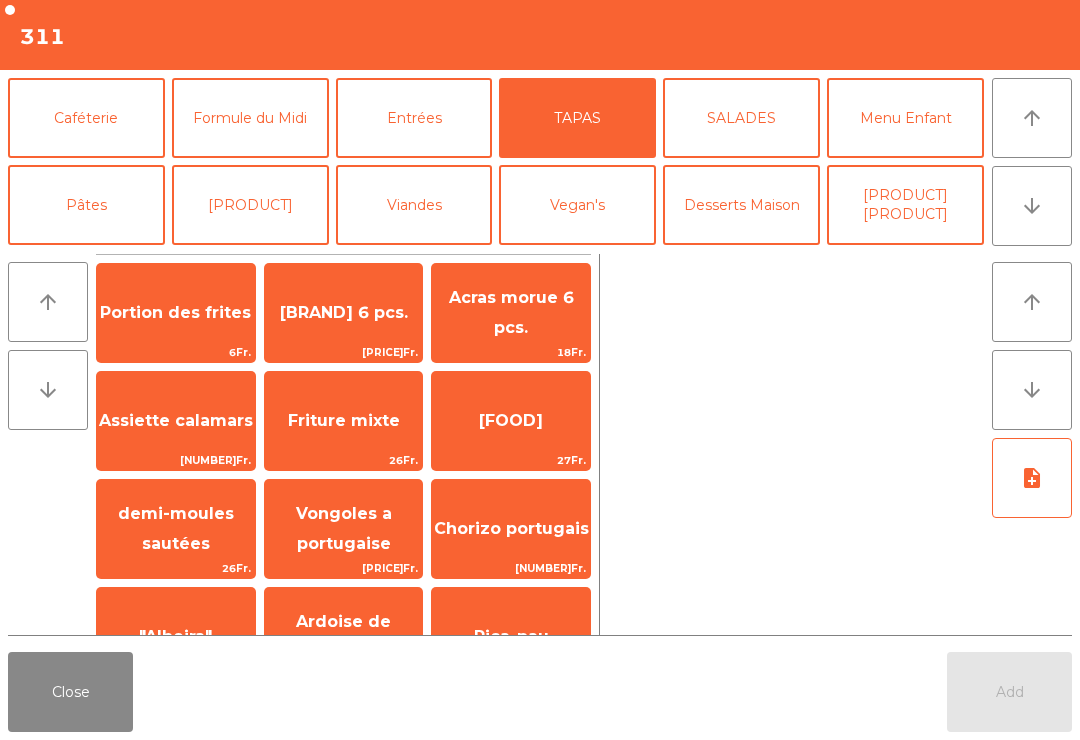 scroll, scrollTop: 115, scrollLeft: 0, axis: vertical 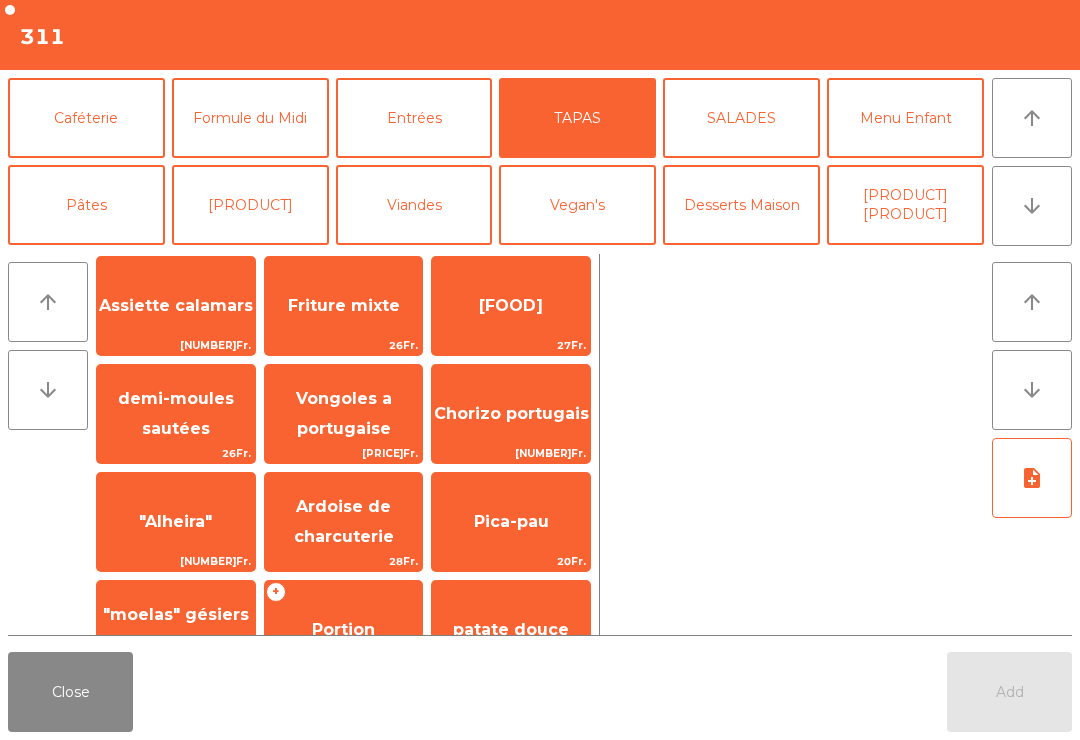click on "Ardoise de charcuterie" 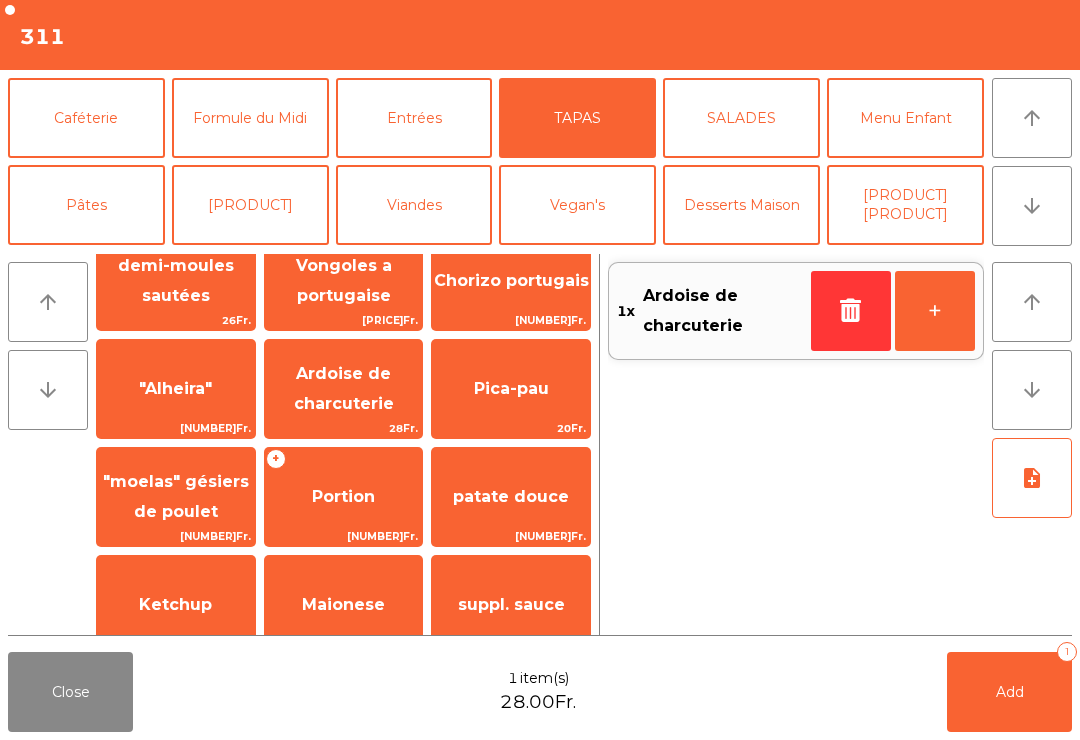 click on "Add   1" 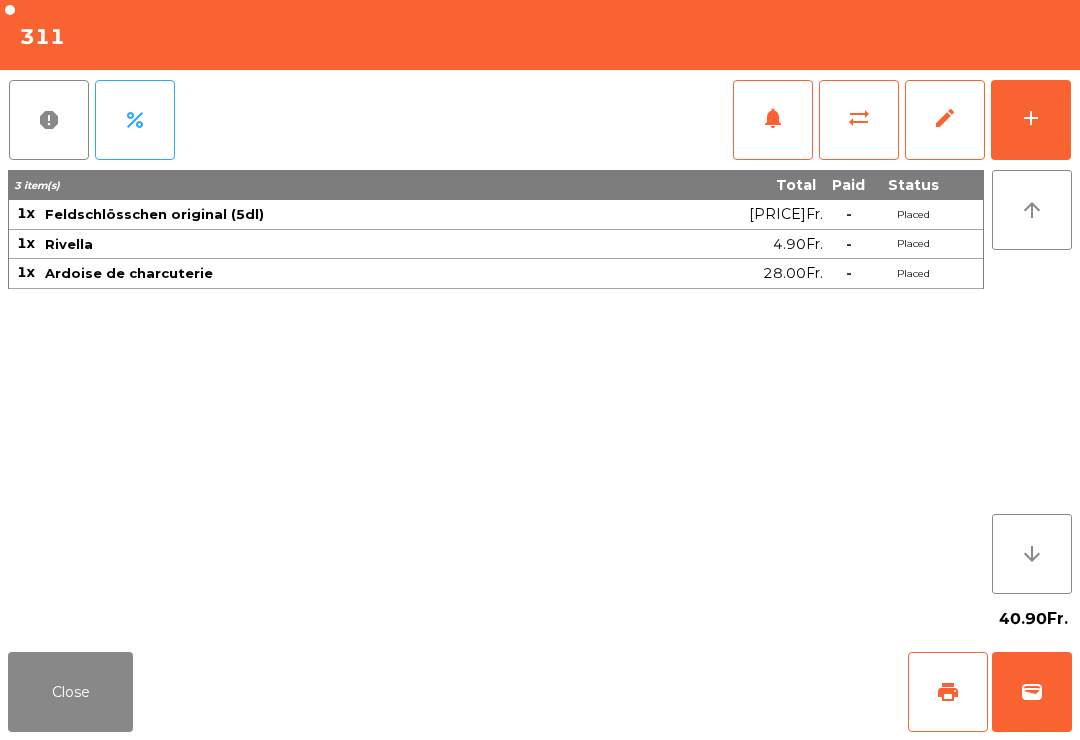 click on "Close" 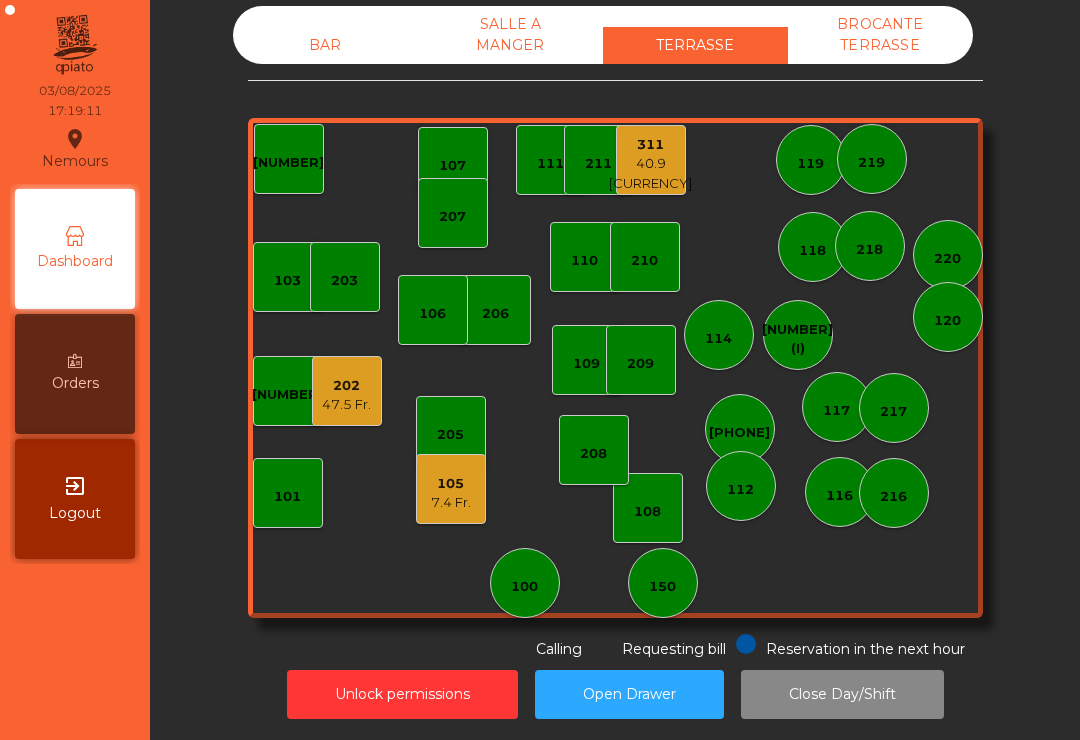 click on "105    7.4 Fr." 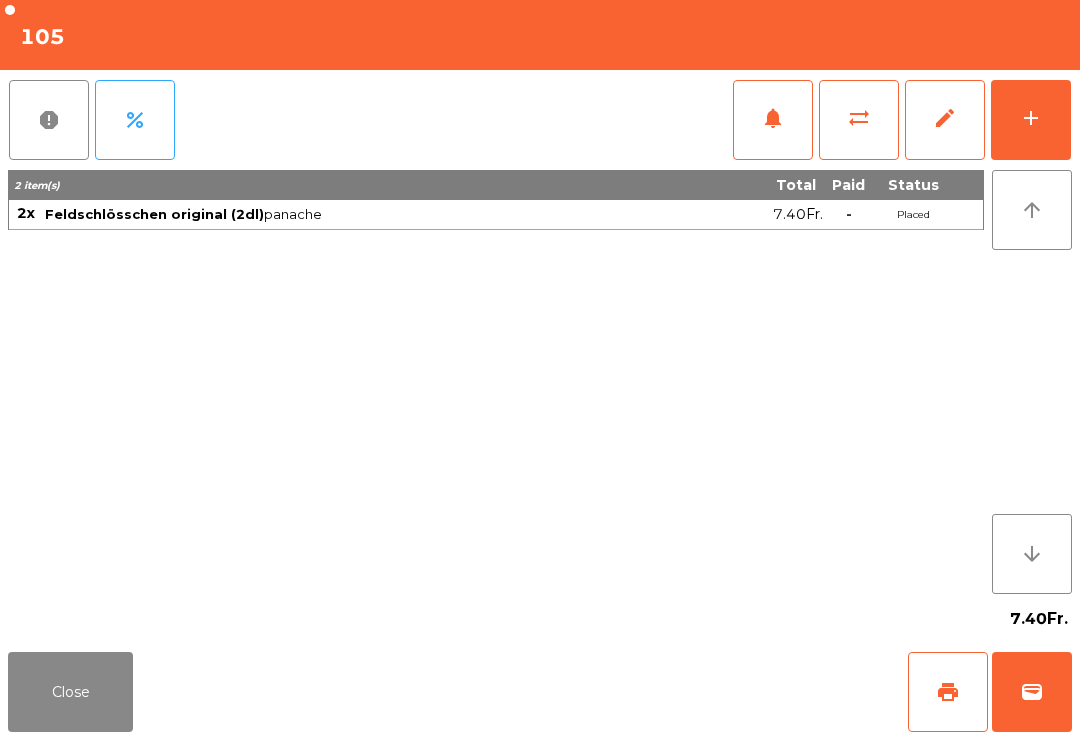 click on "print" 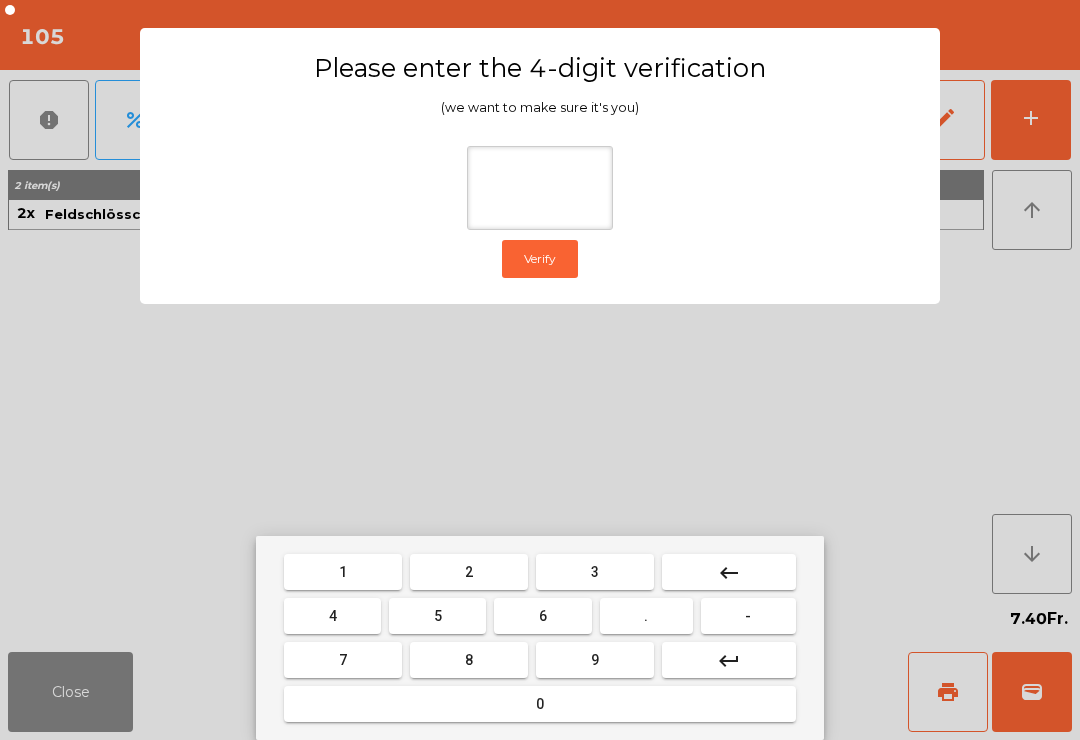 type on "*" 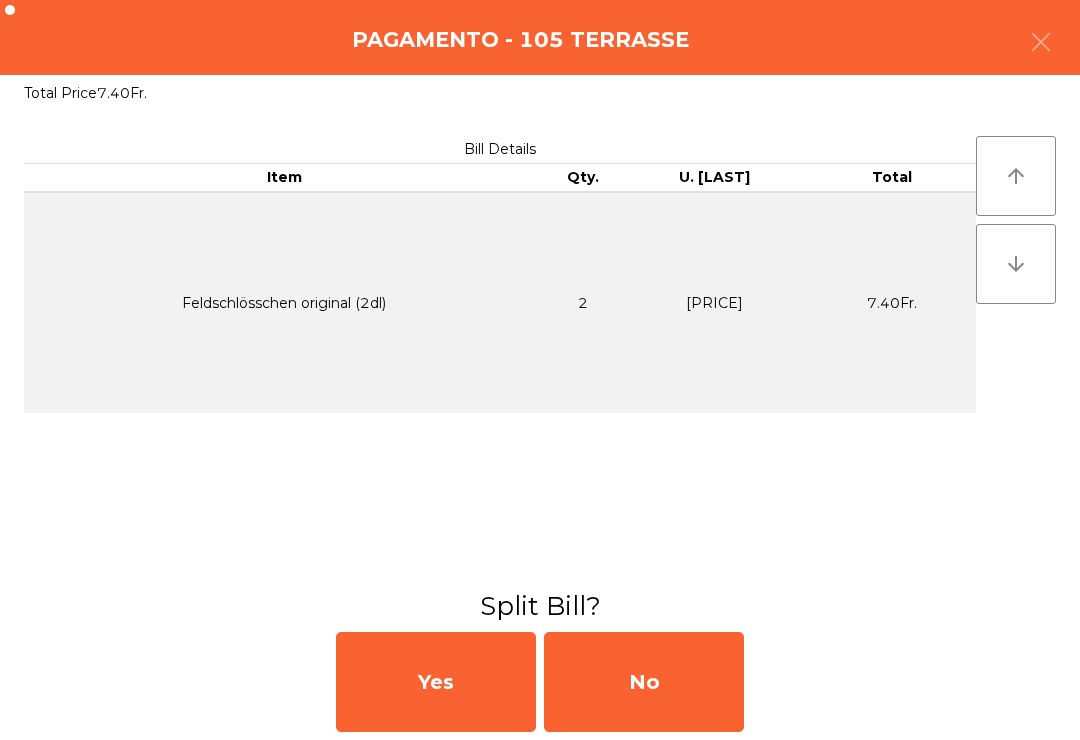 click on "No" 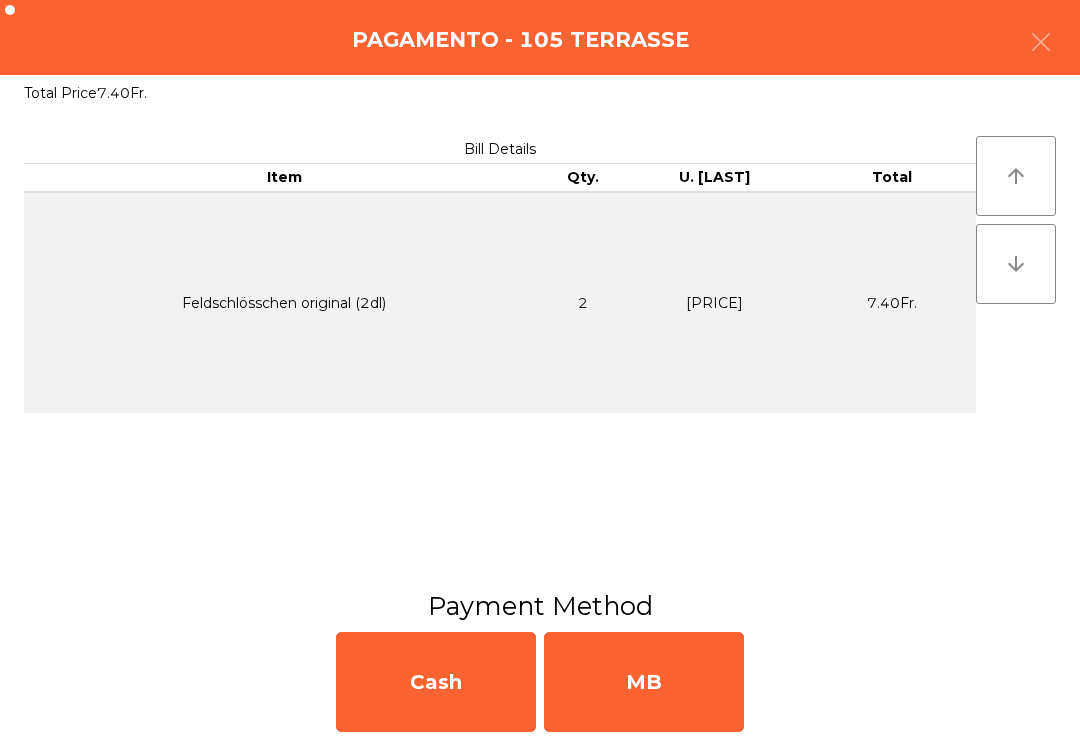 click on "MB" 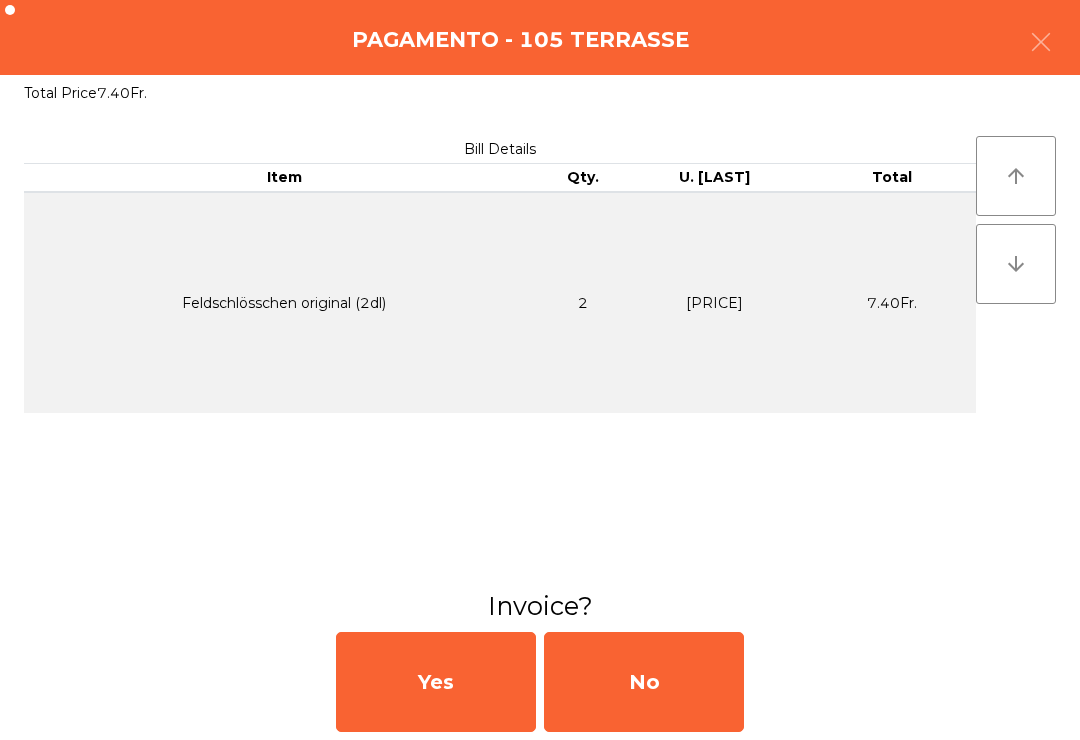 click on "No" 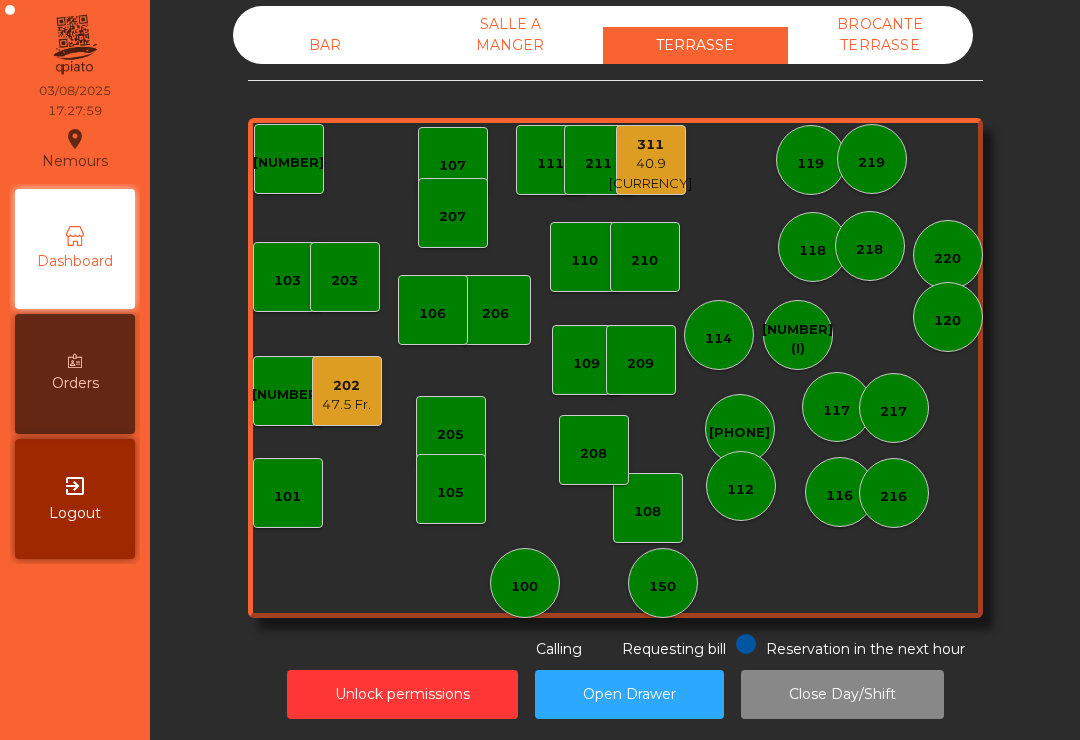 click on "202   47.5 Fr." 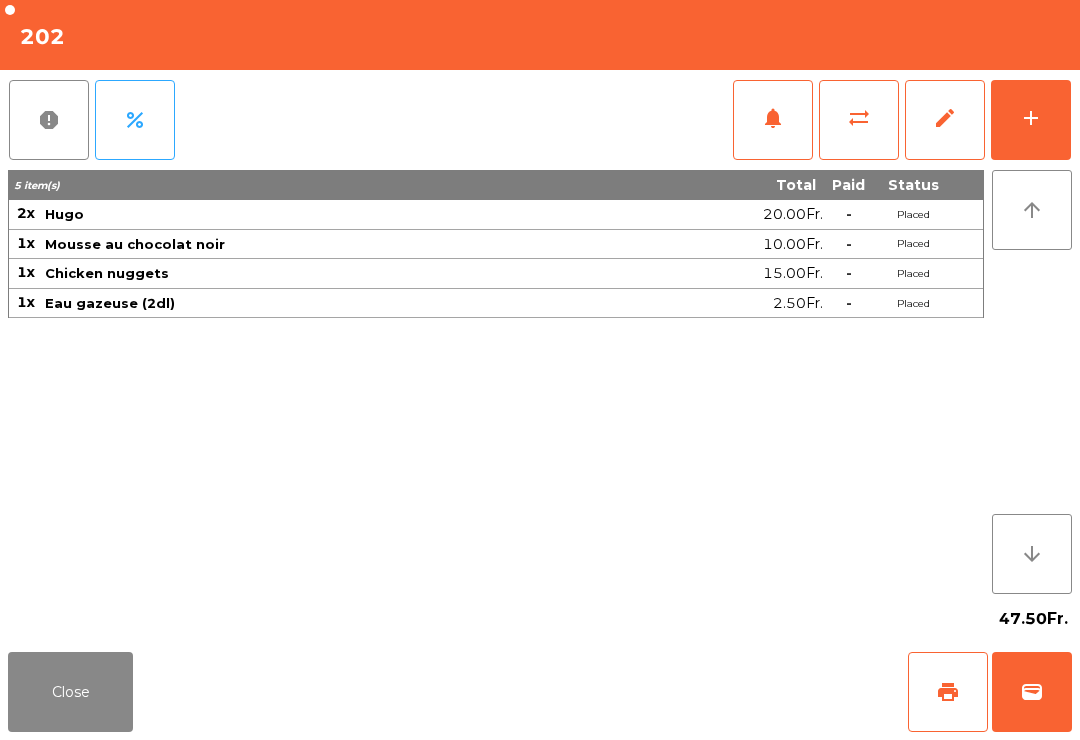 click on "print" 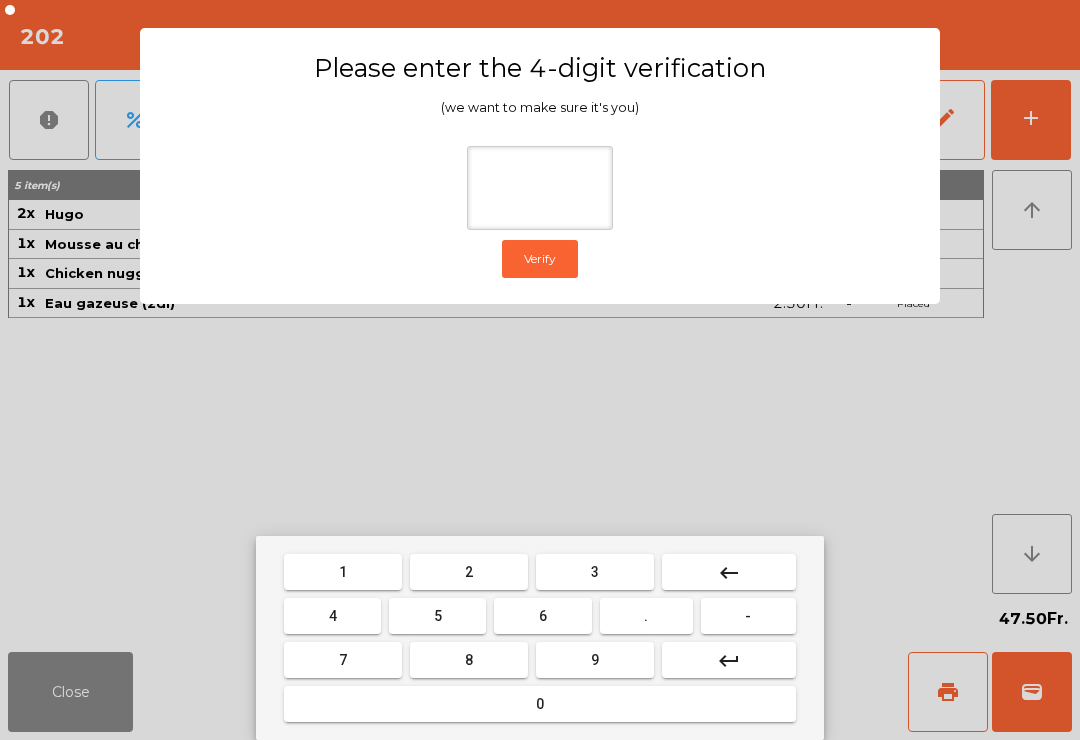 type on "*" 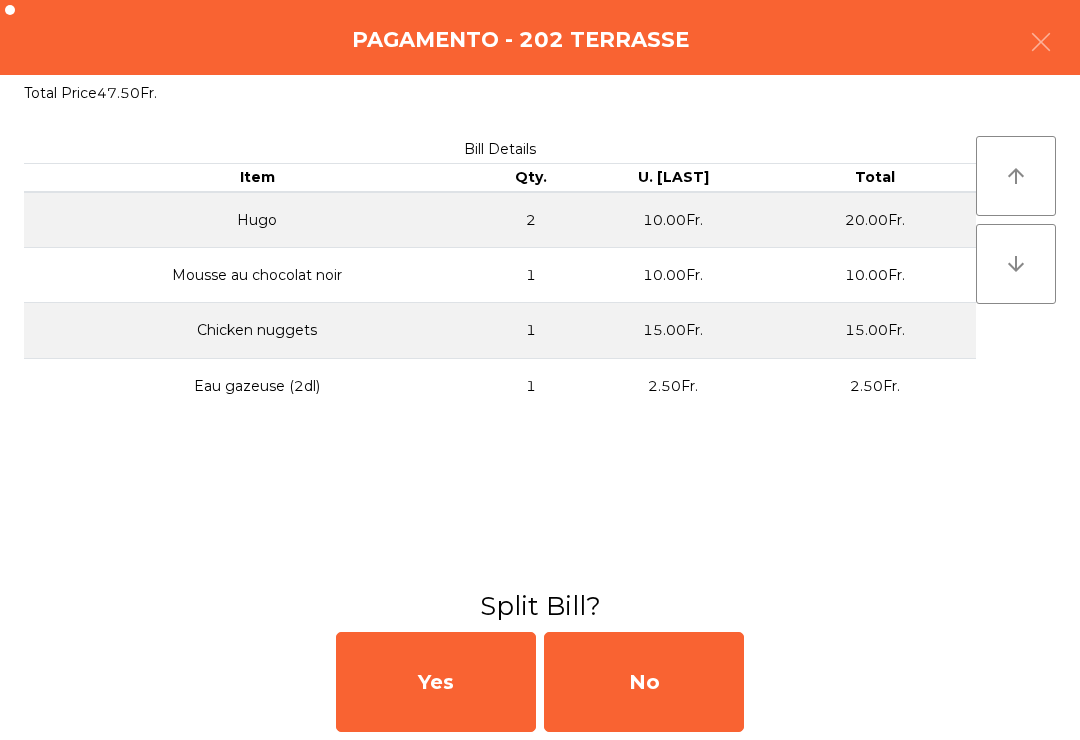 click on "No" 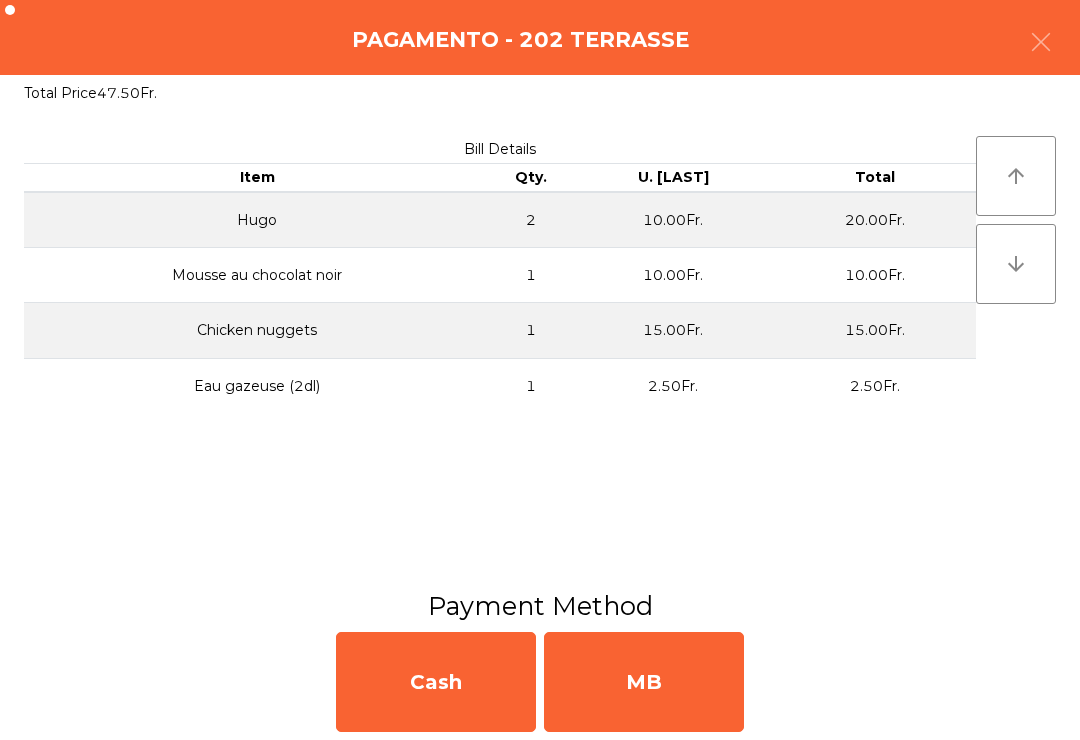 click on "MB" 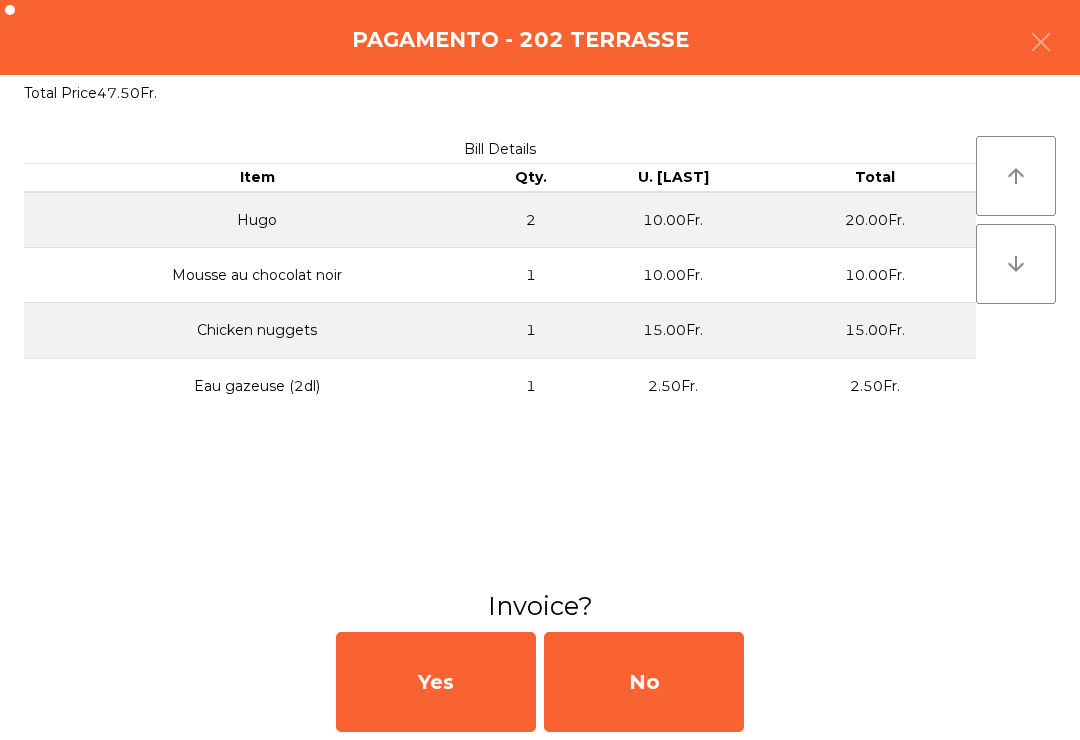 click on "No" 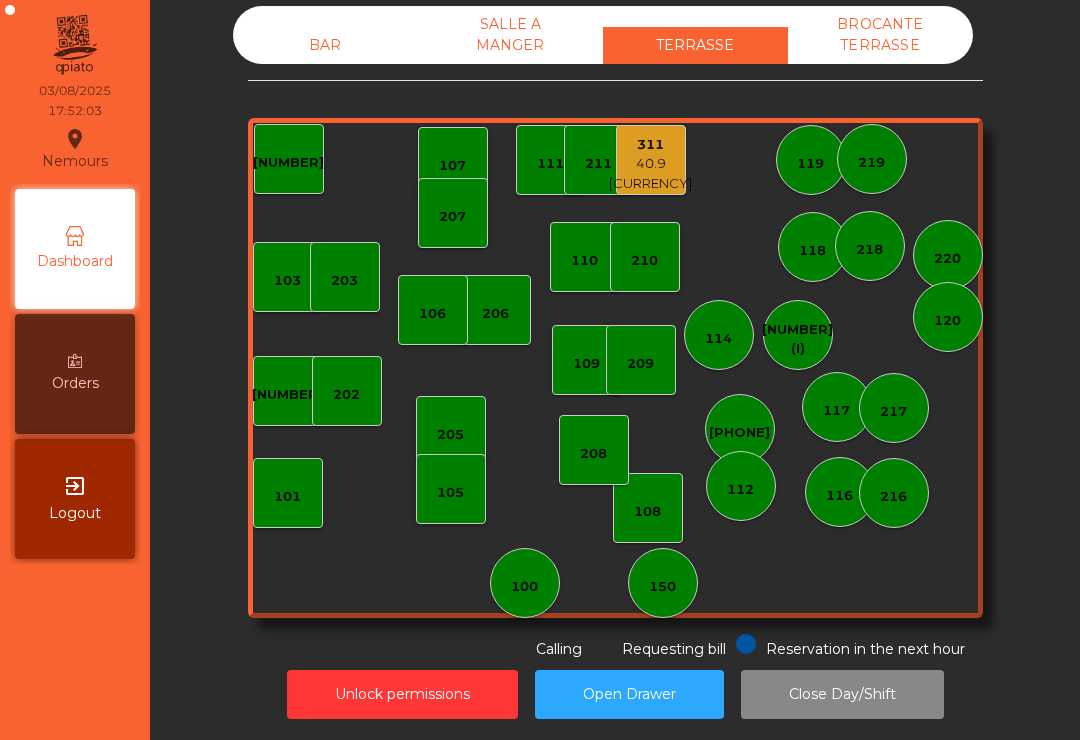 click on "311   40.9 Fr." 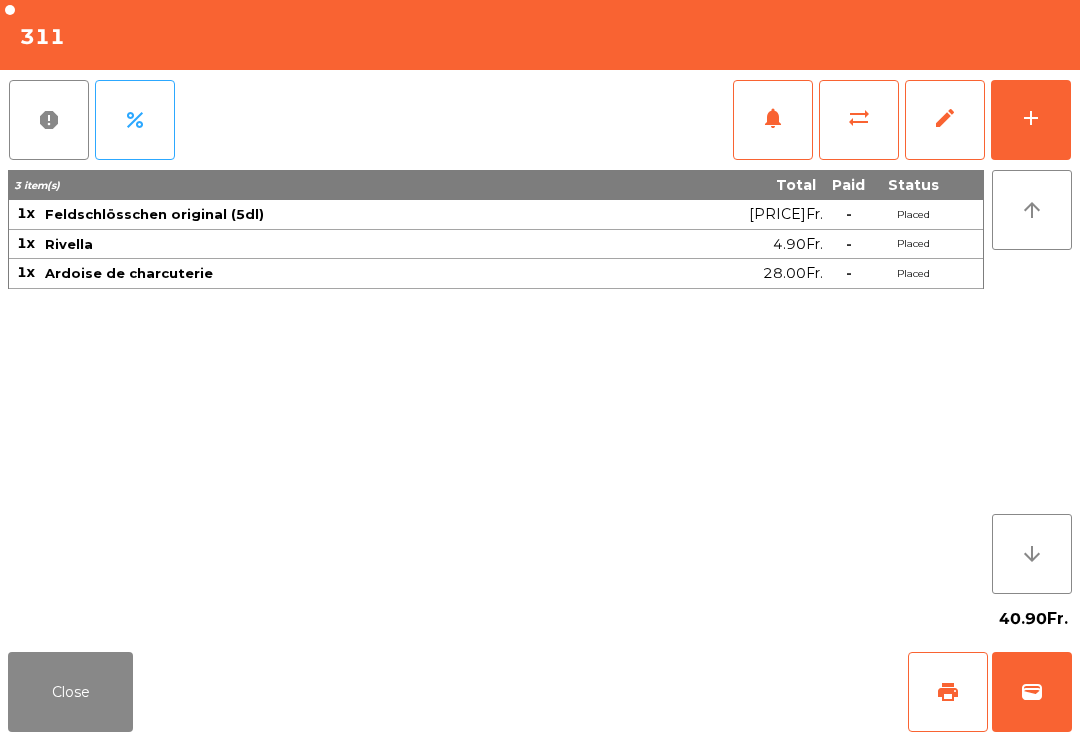 click on "print" 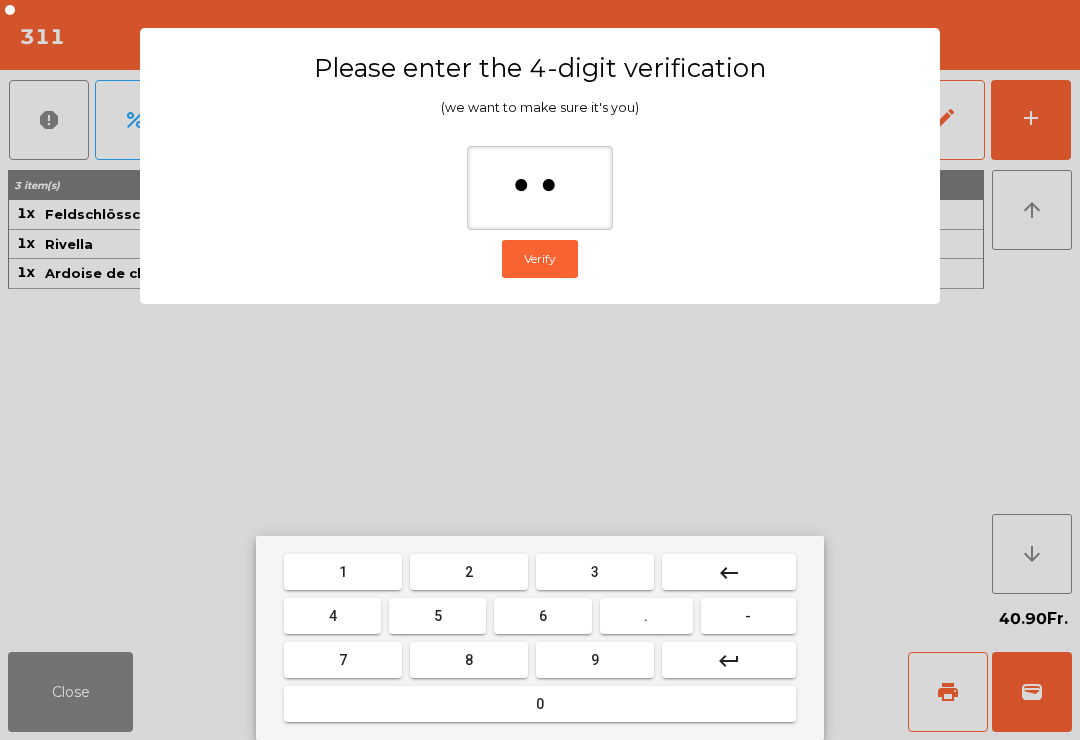type on "***" 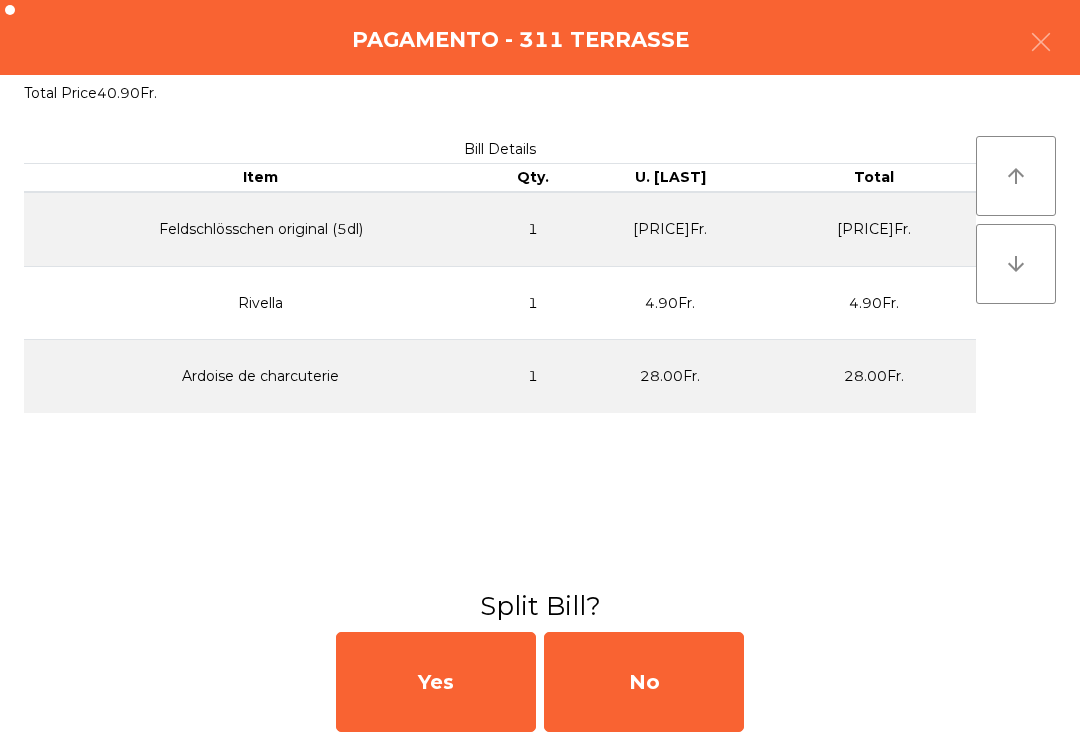 click on "No" 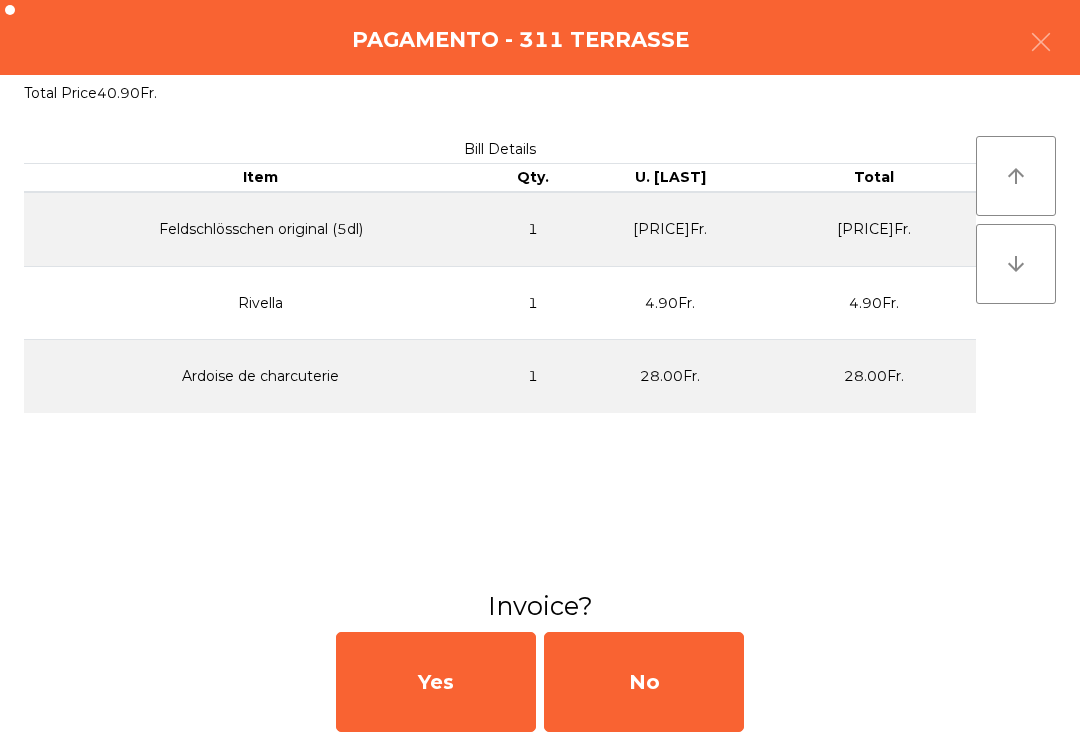click on "No" 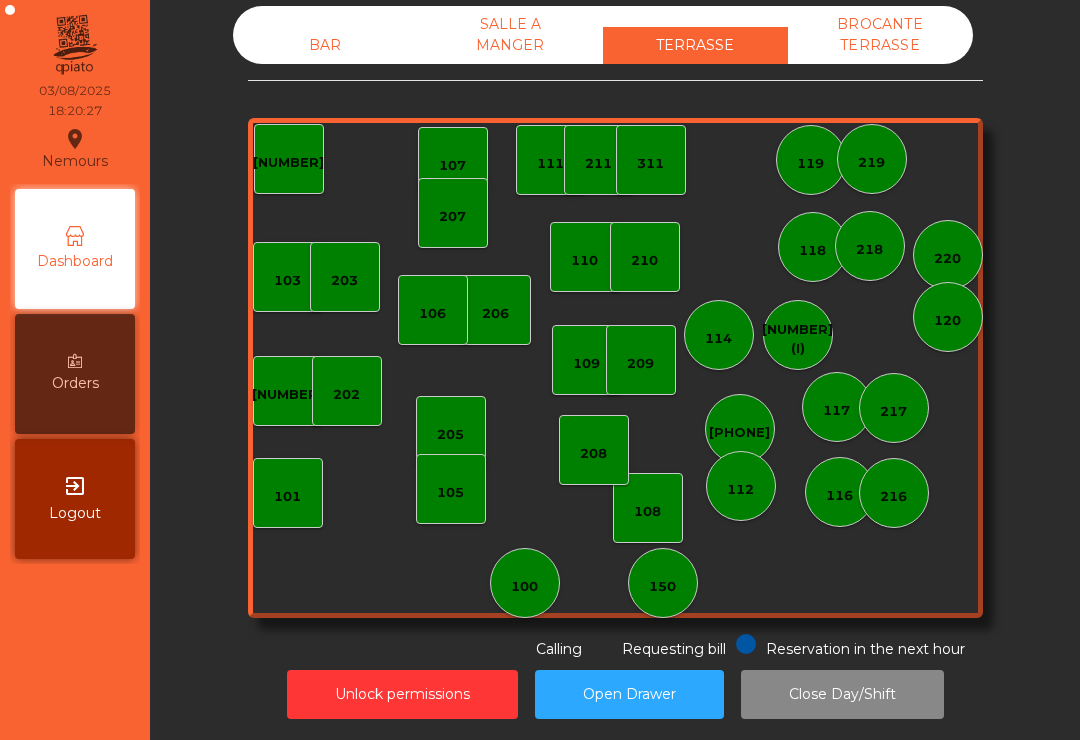 click on "100" 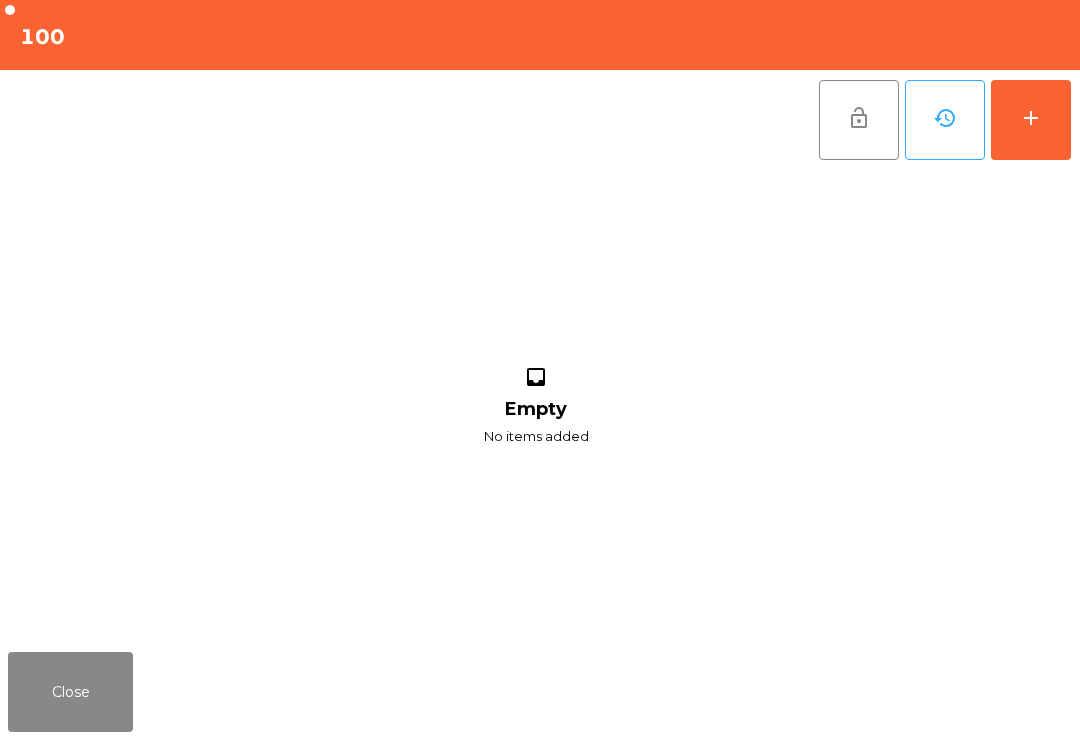 click on "add" 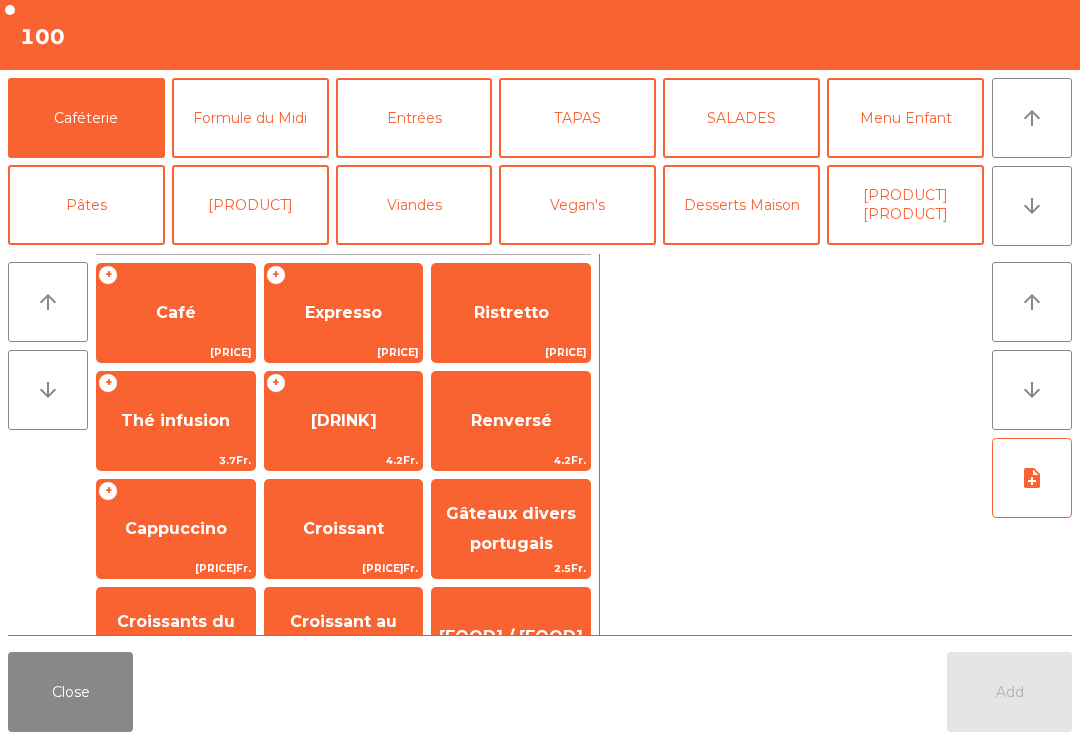 click on "Bières" 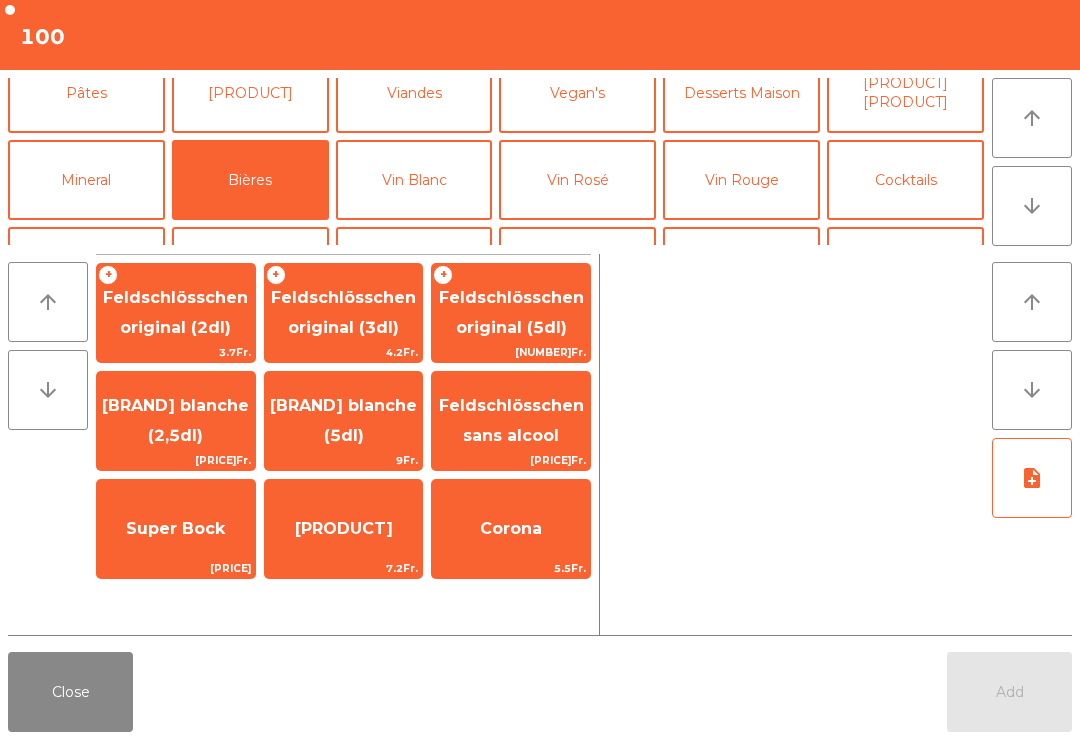 click on "Feldschlösschen original (3dl)" 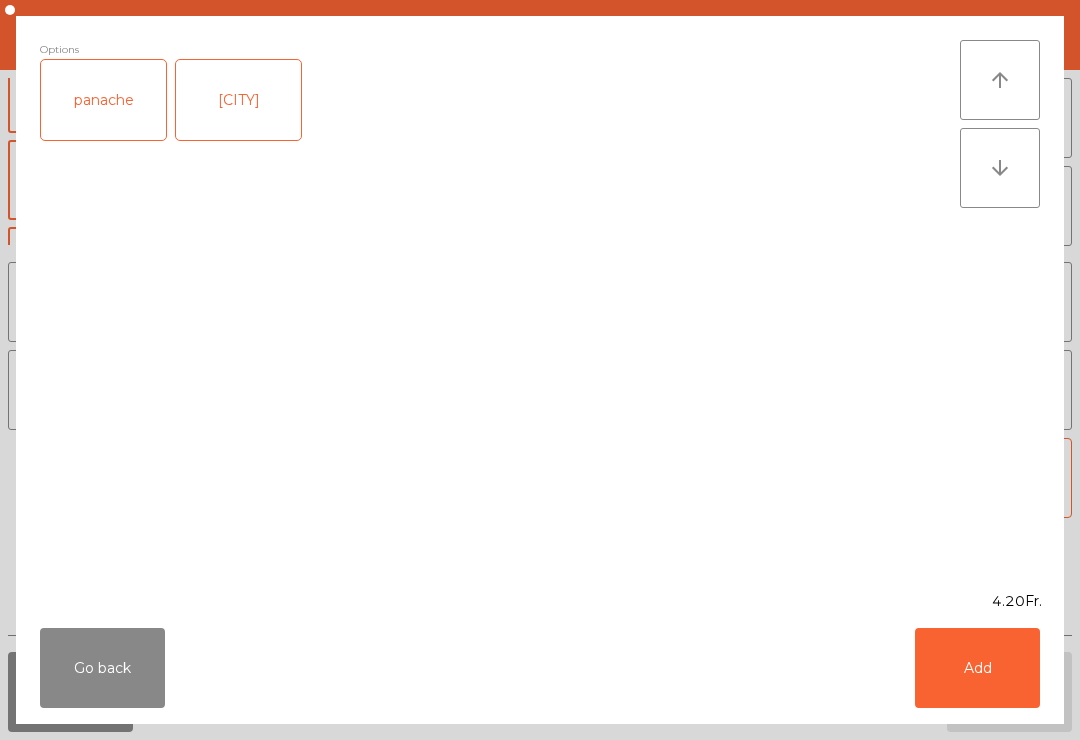 click on "Add" 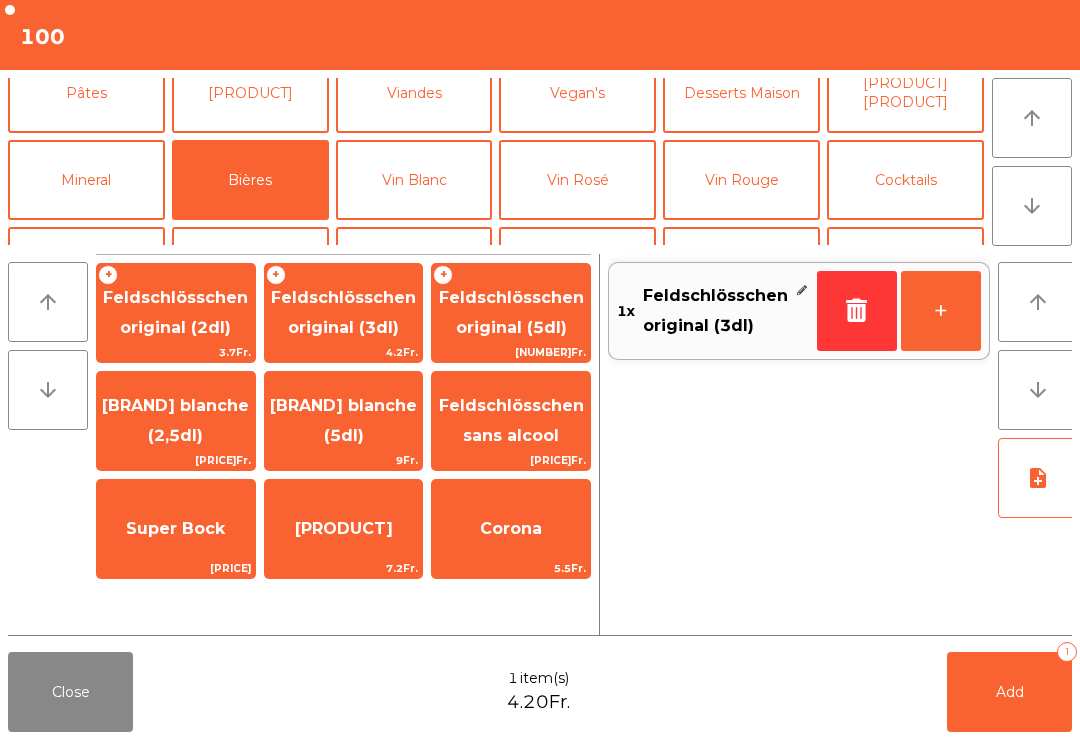 click on "Cocktails" 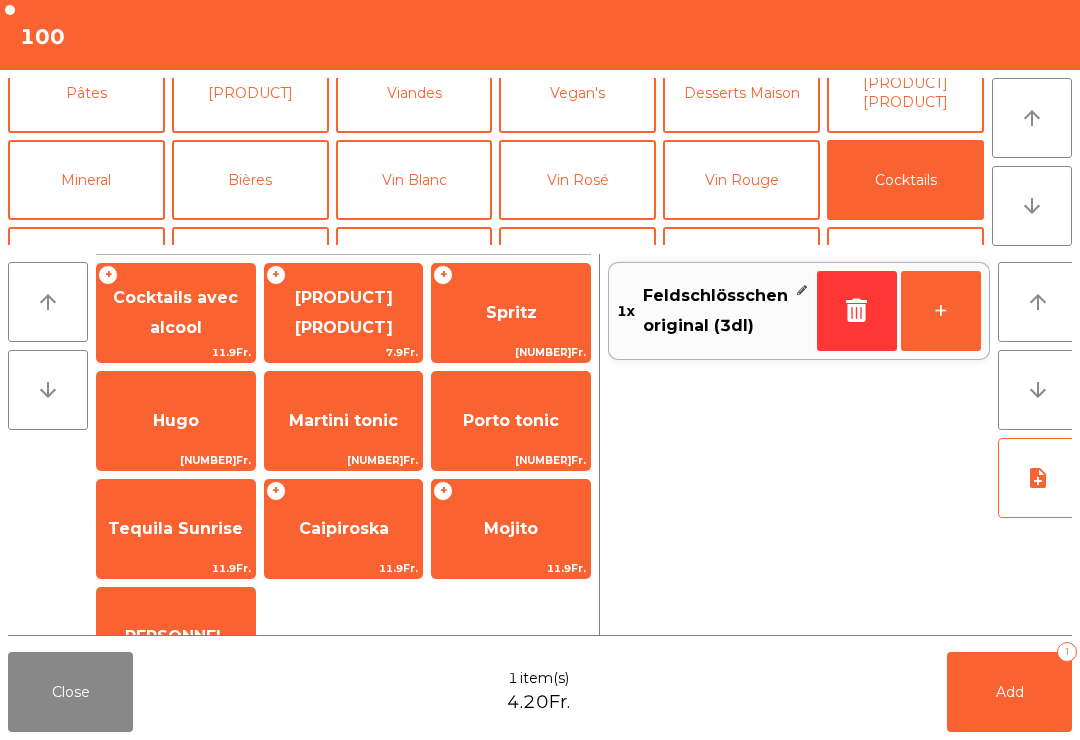 click on "Spritz" 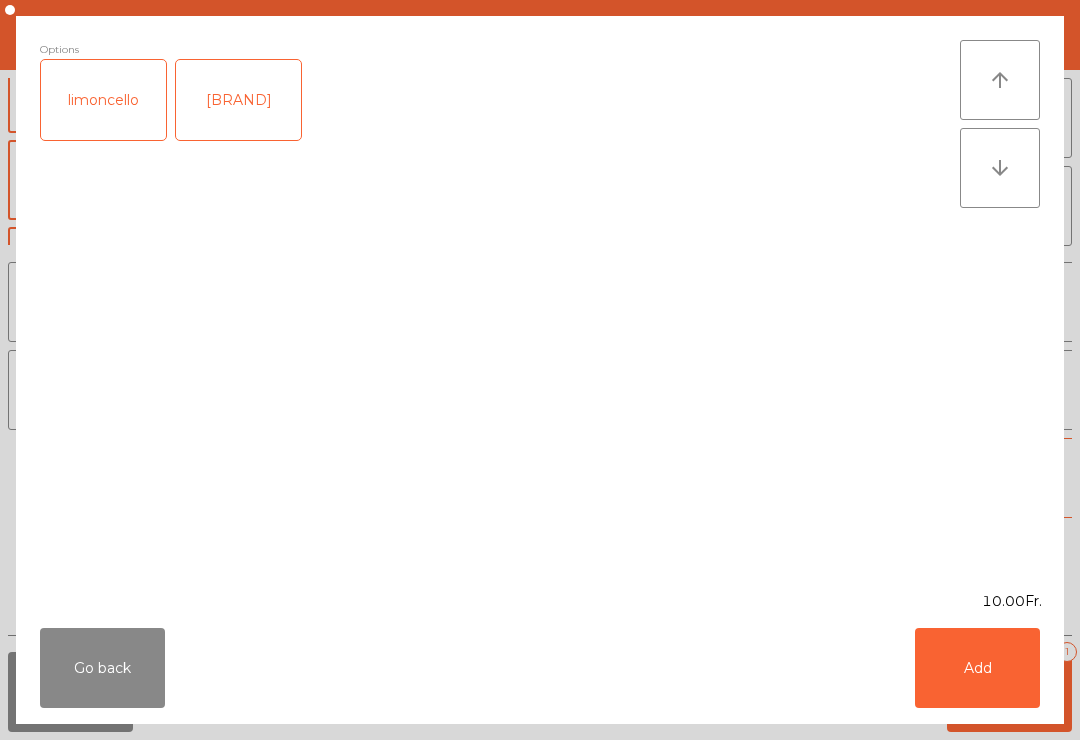 click on "Add" 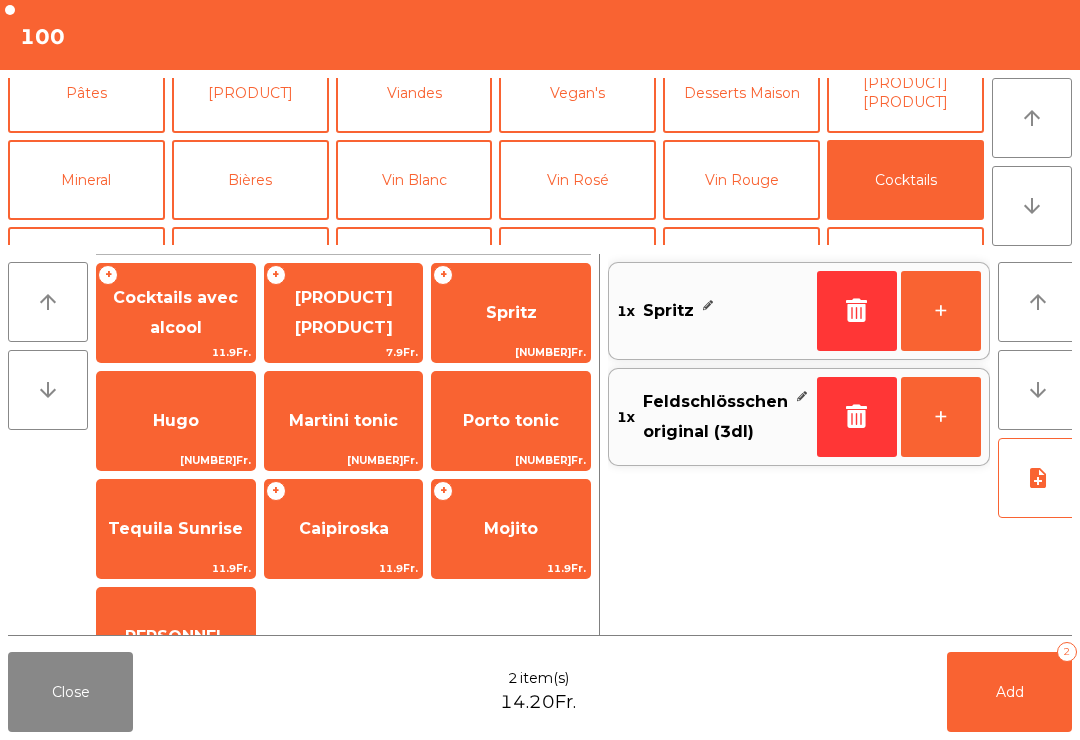 click on "Mineral" 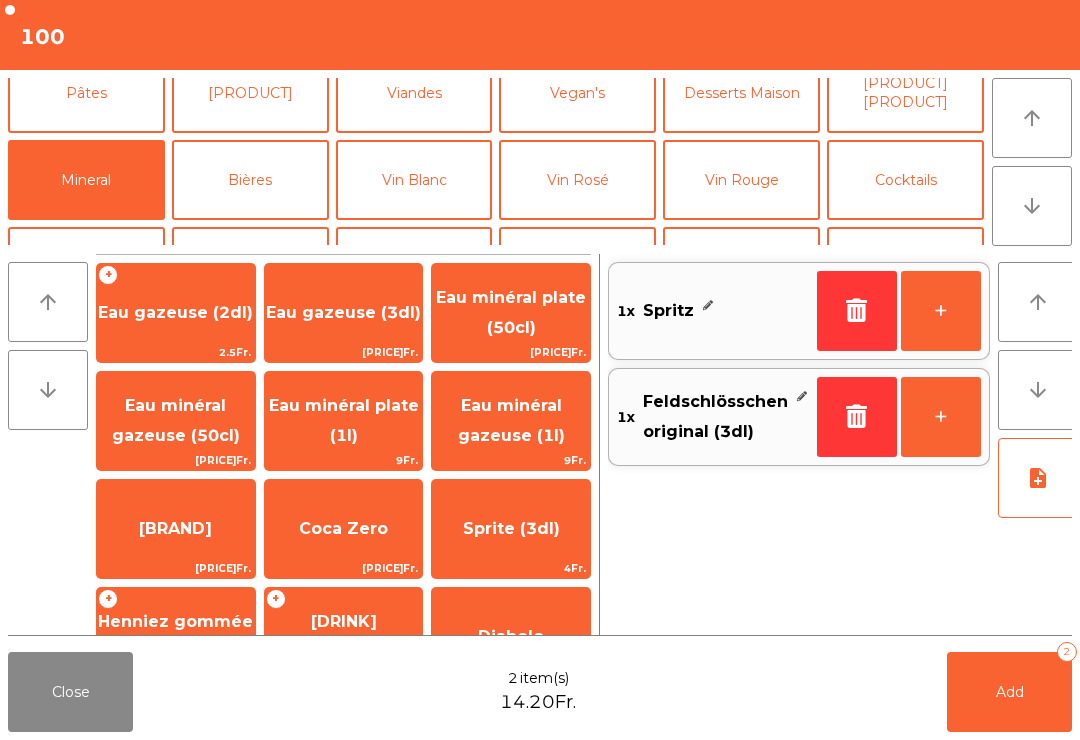 scroll, scrollTop: 294, scrollLeft: 0, axis: vertical 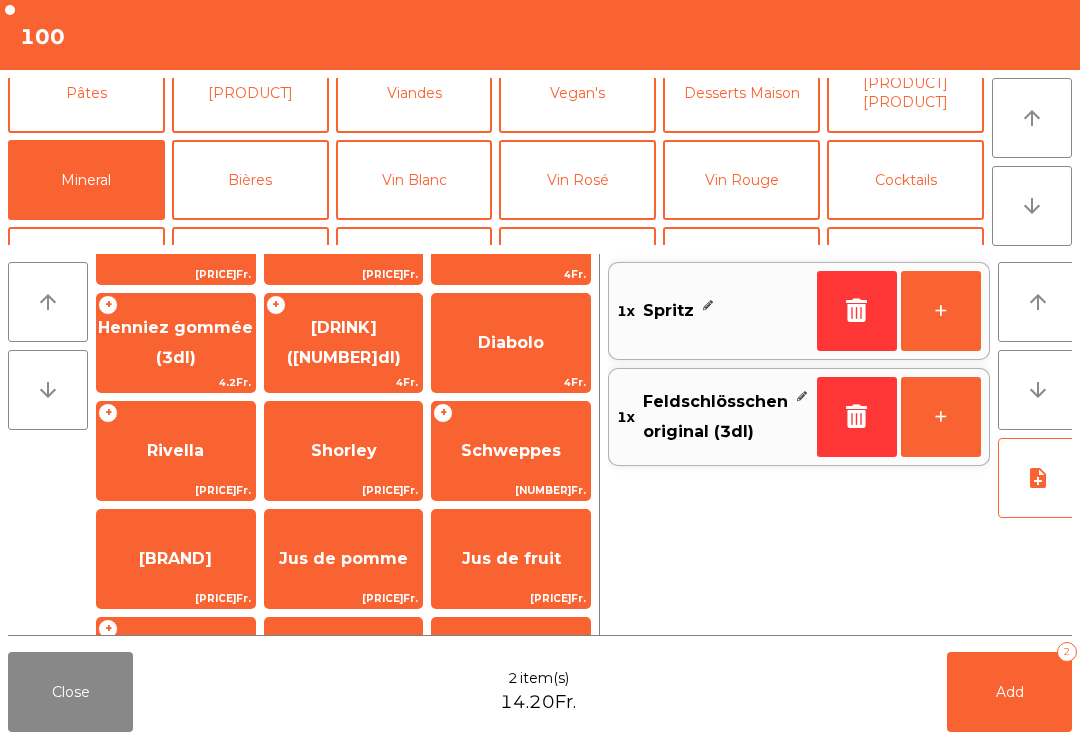 click on "Jus de fruit" 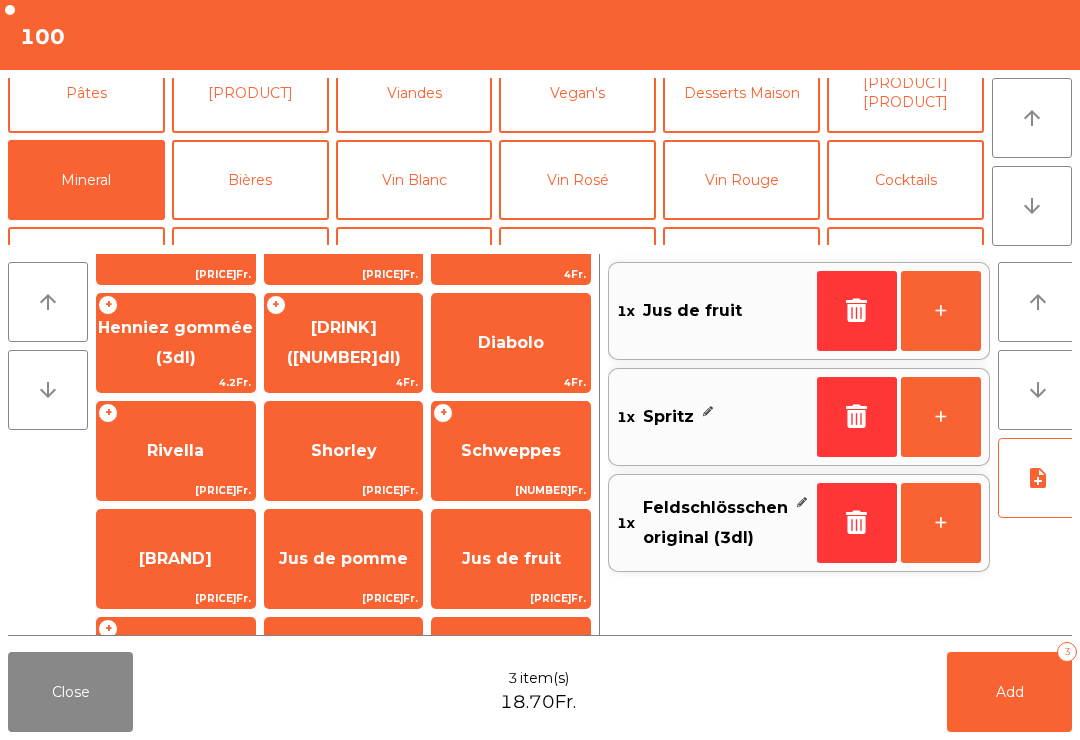 click on "Add   3" 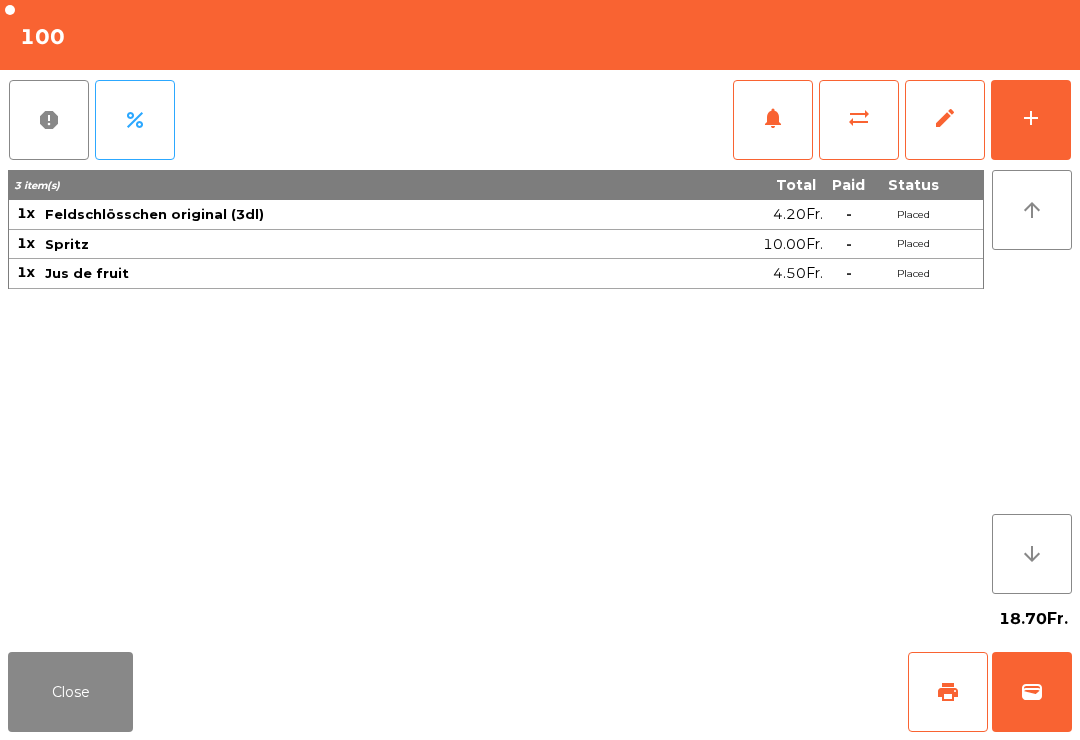 click on "Close" 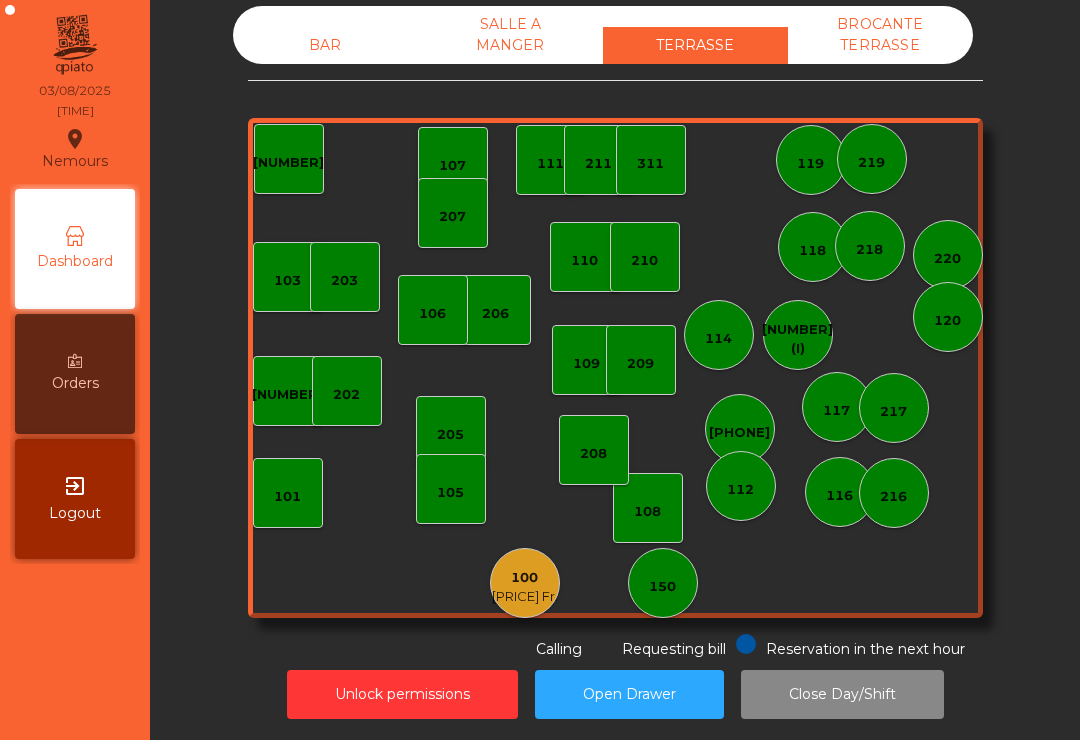 click on "BAR" 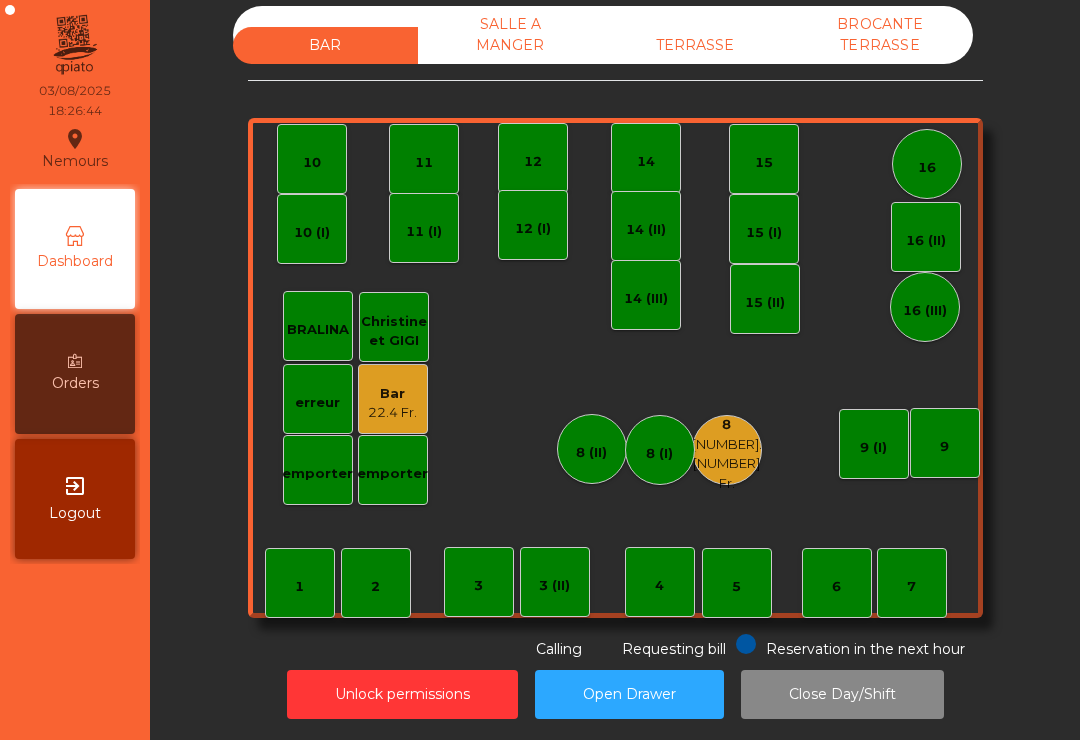 click on "5.7 Fr." 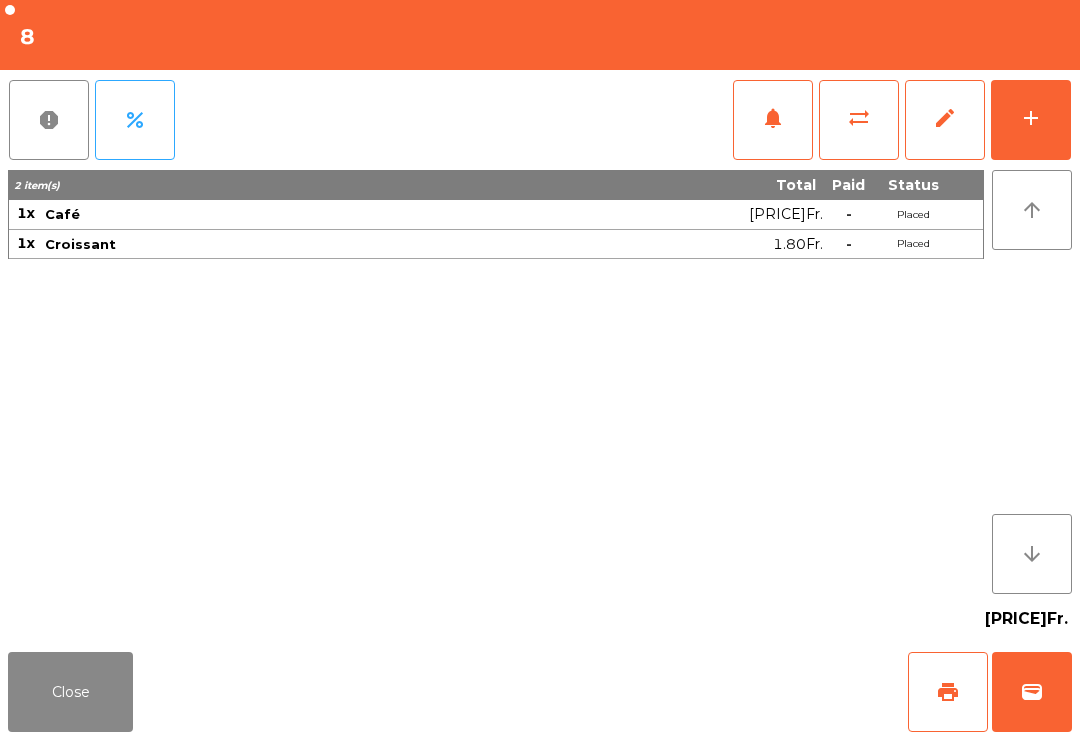 click on "wallet" 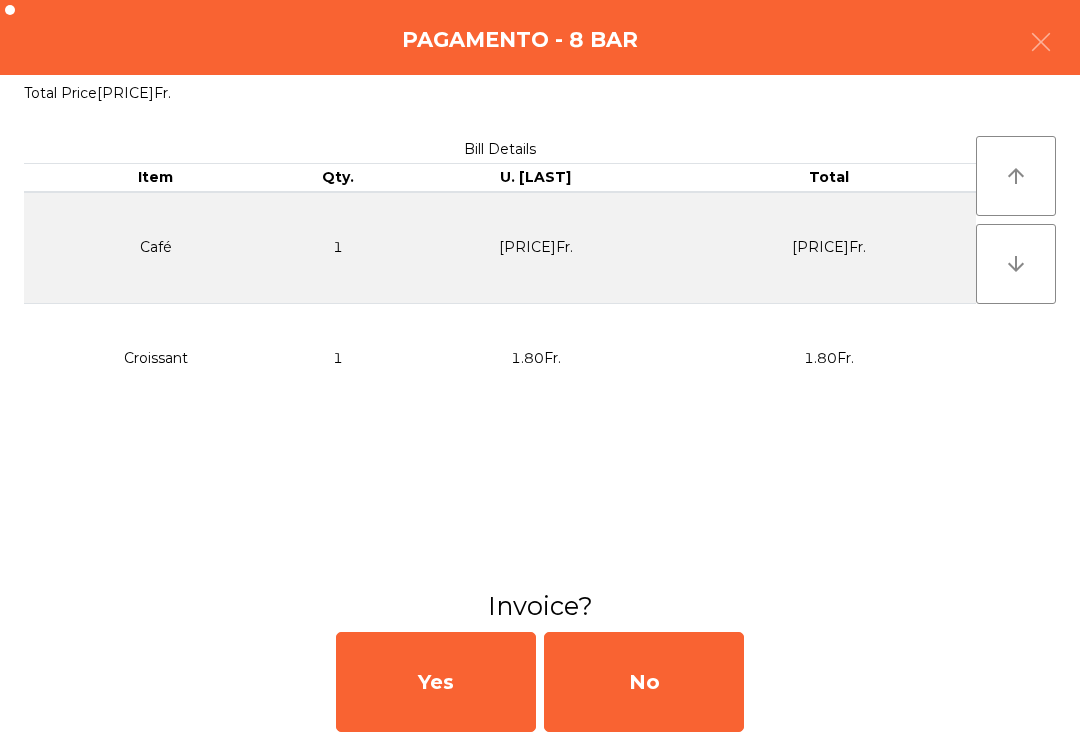 click on "No" 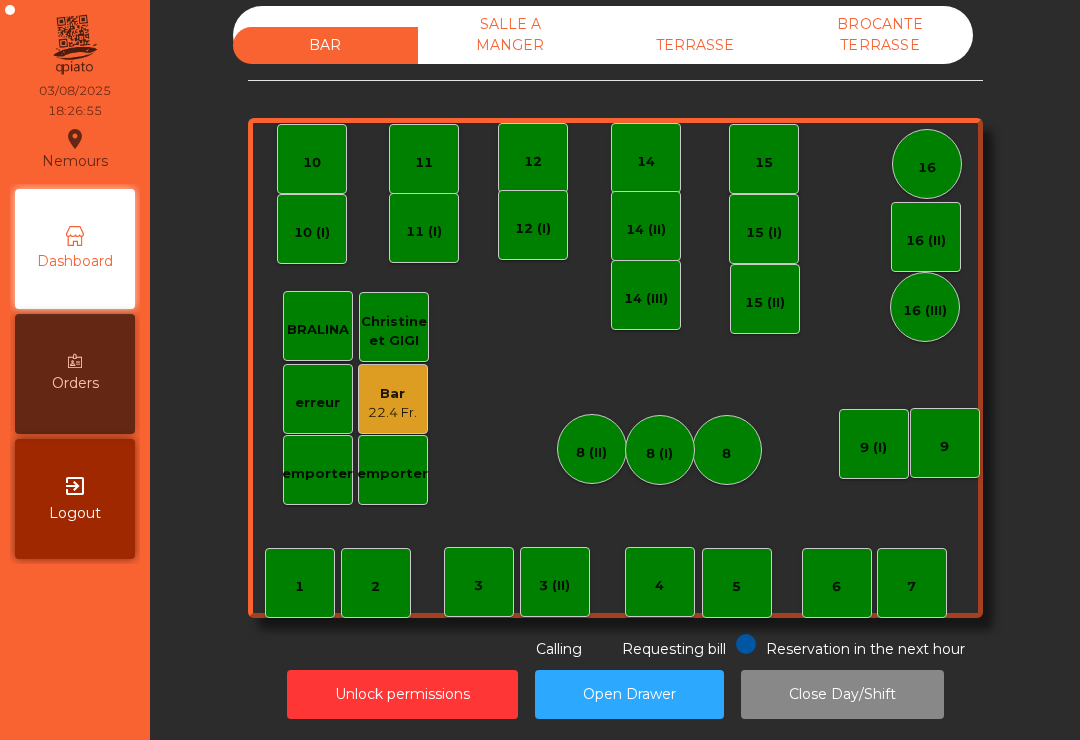 click on "Bar" 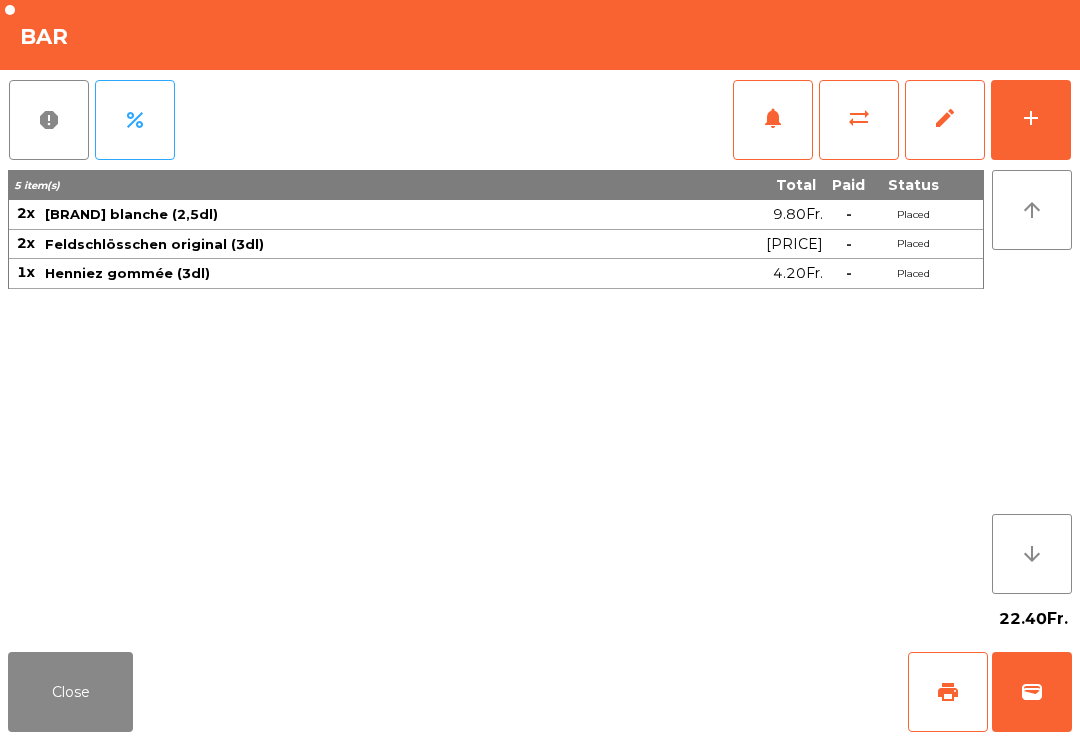 click on "Close" 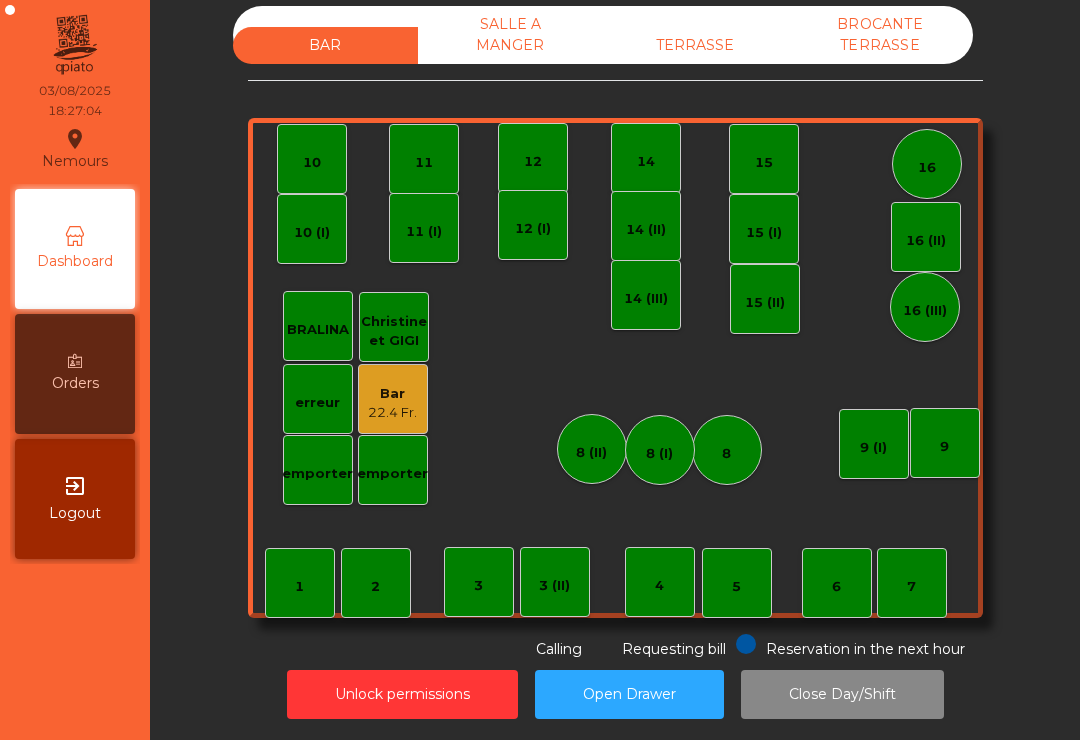 click on "TERRASSE" 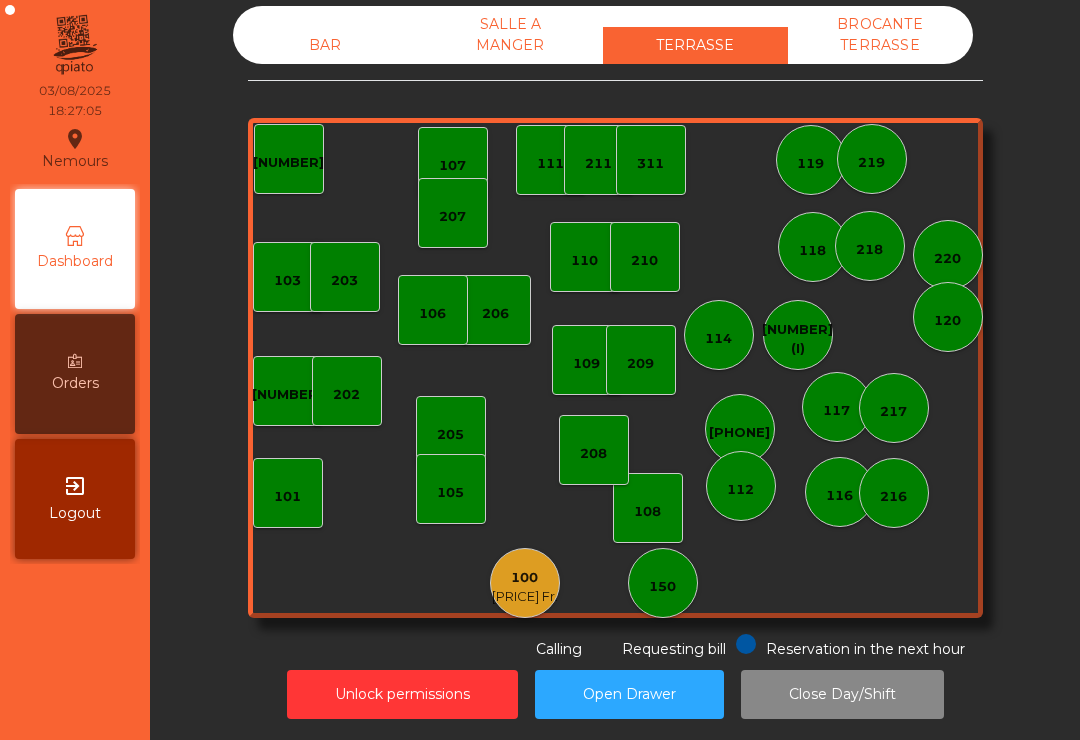 click on "BROCANTE TERRASSE" 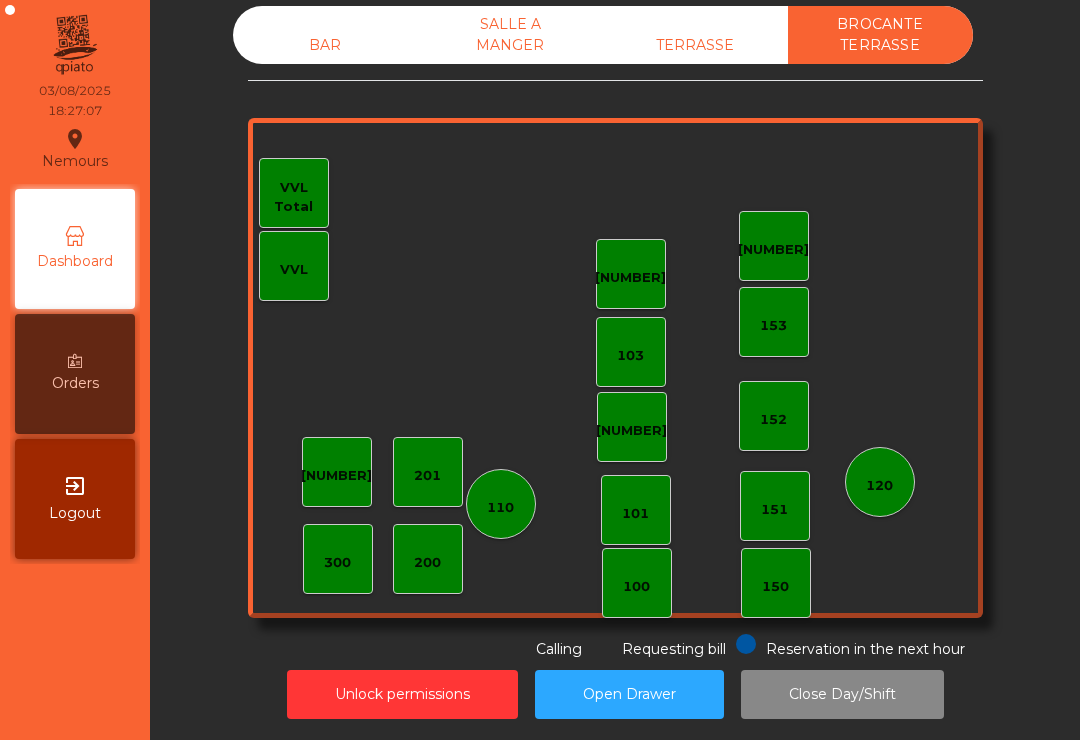 click on "SALLE A MANGER" 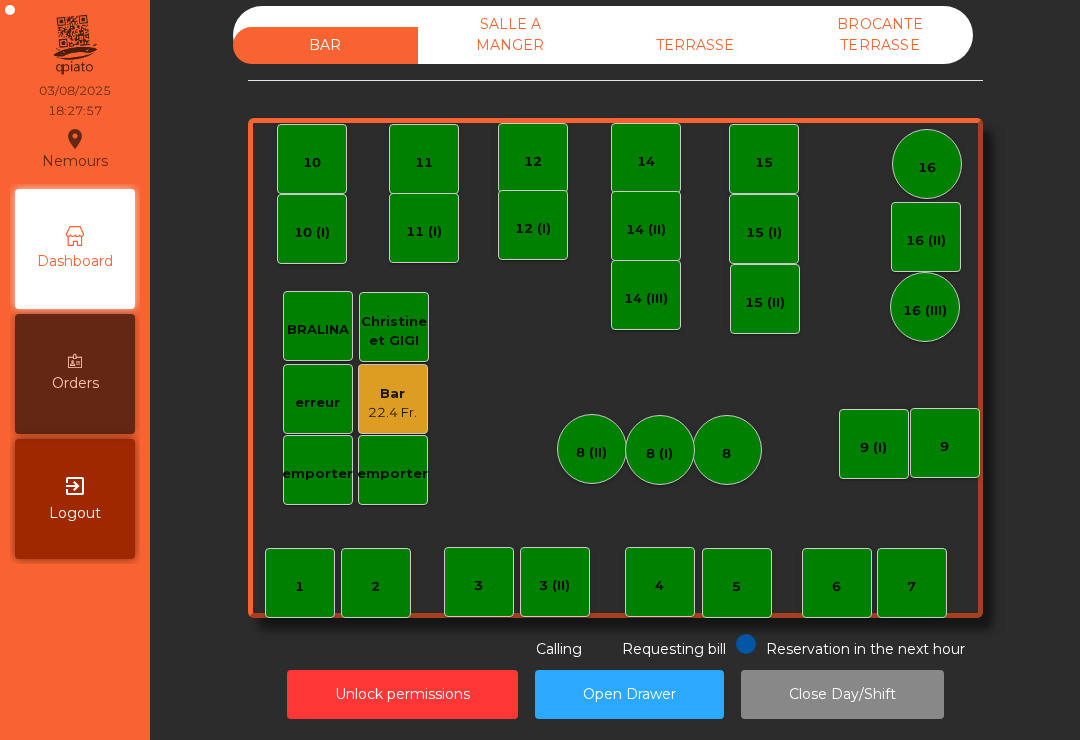click on "TERRASSE" 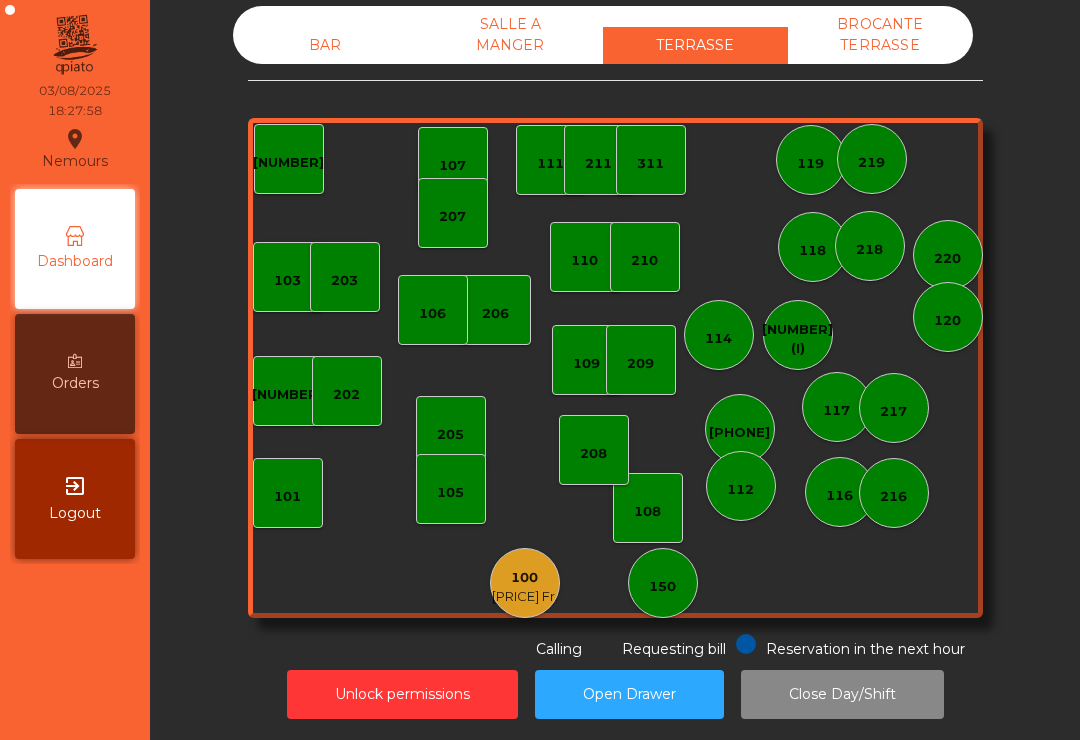 click on "150" 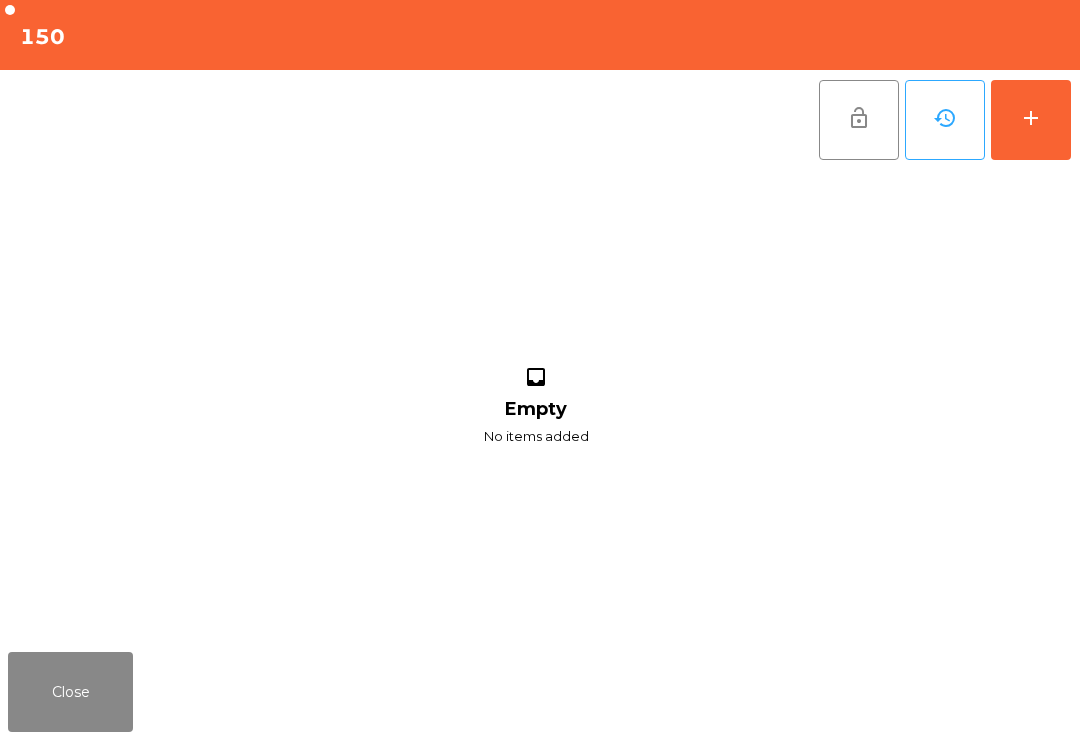 click on "add" 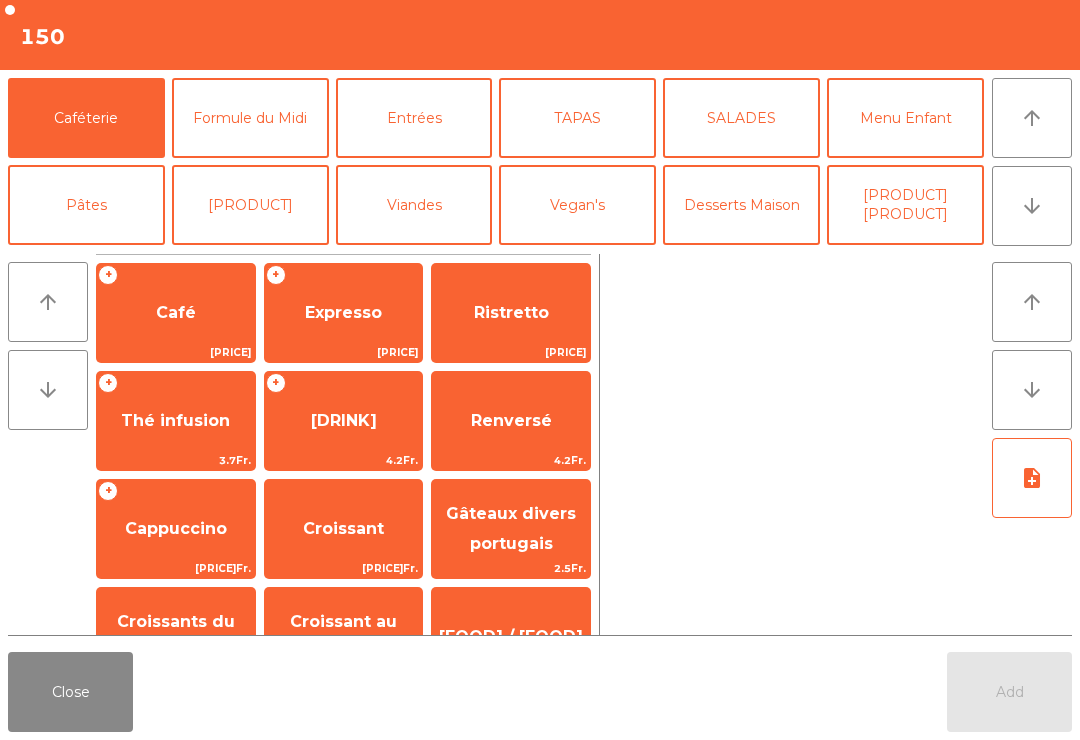 click on "Vin Blanc" 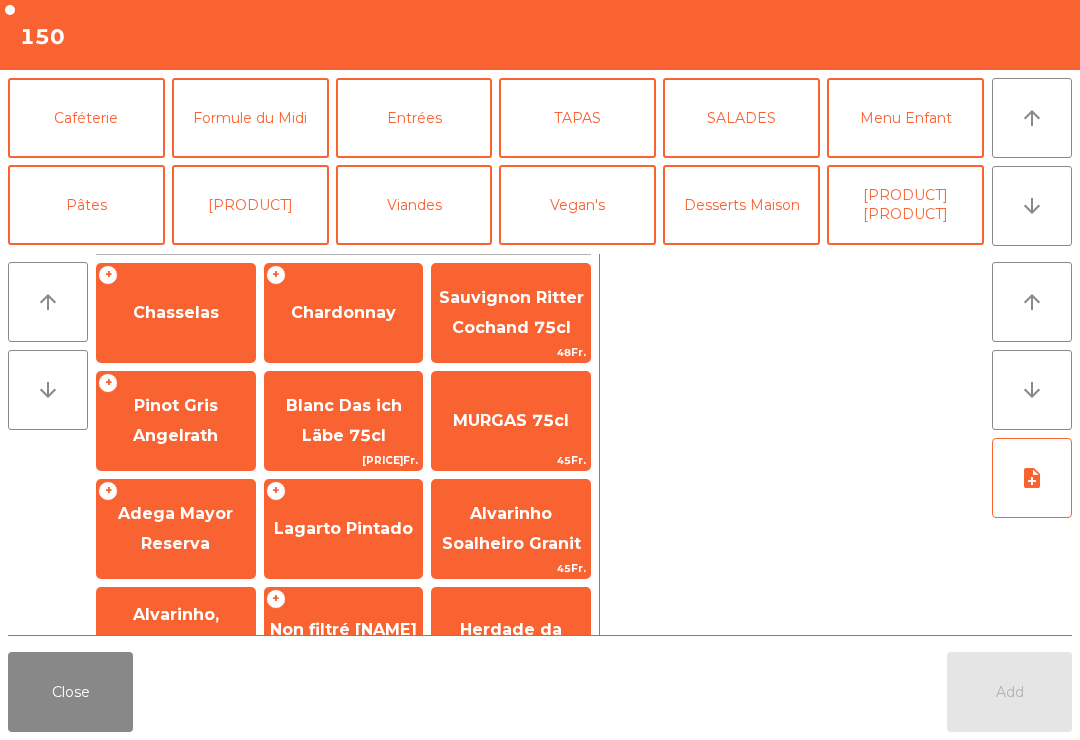 scroll, scrollTop: 153, scrollLeft: 0, axis: vertical 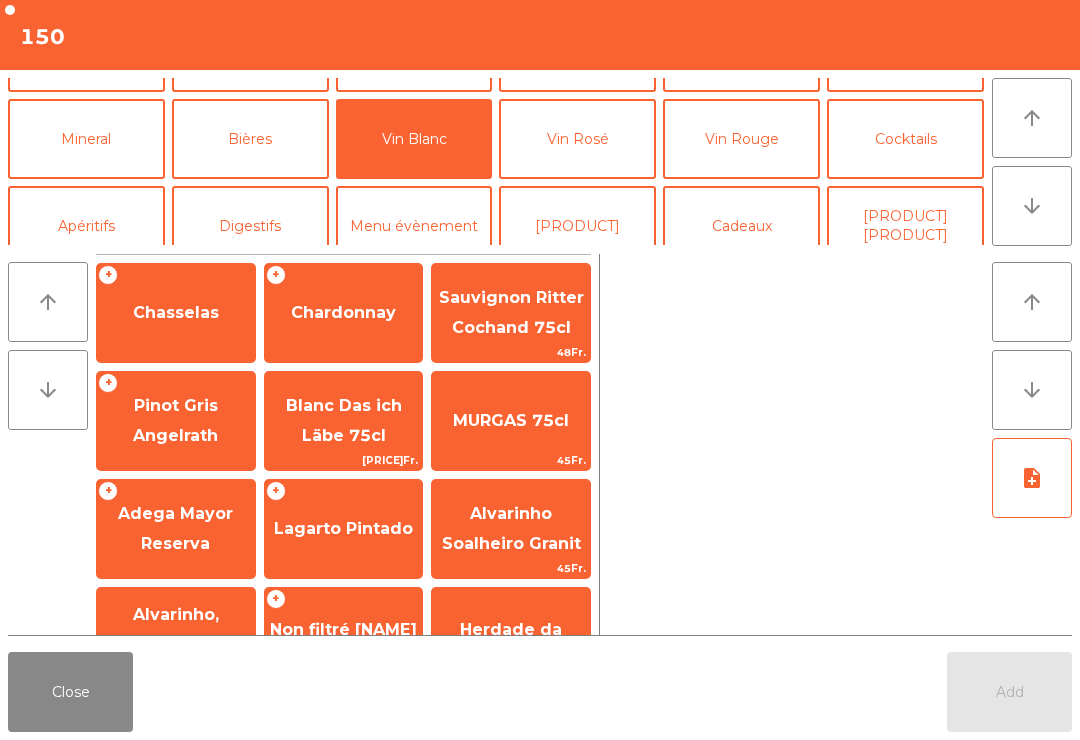 click on "Chardonnay" 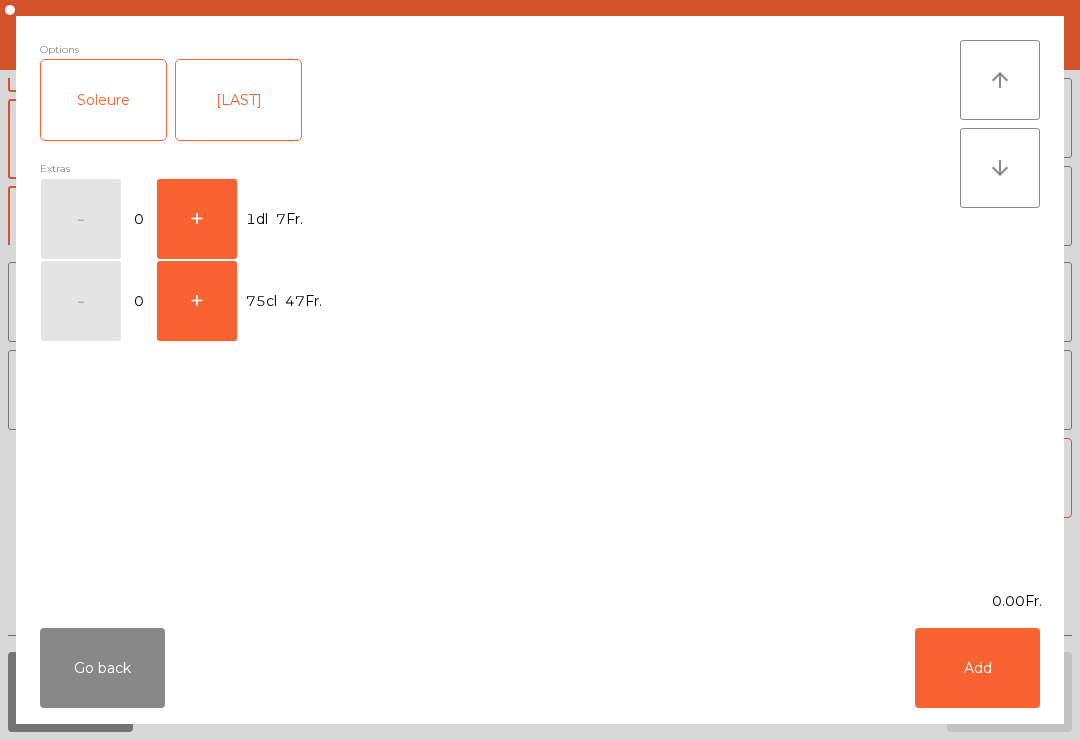 click on "+" 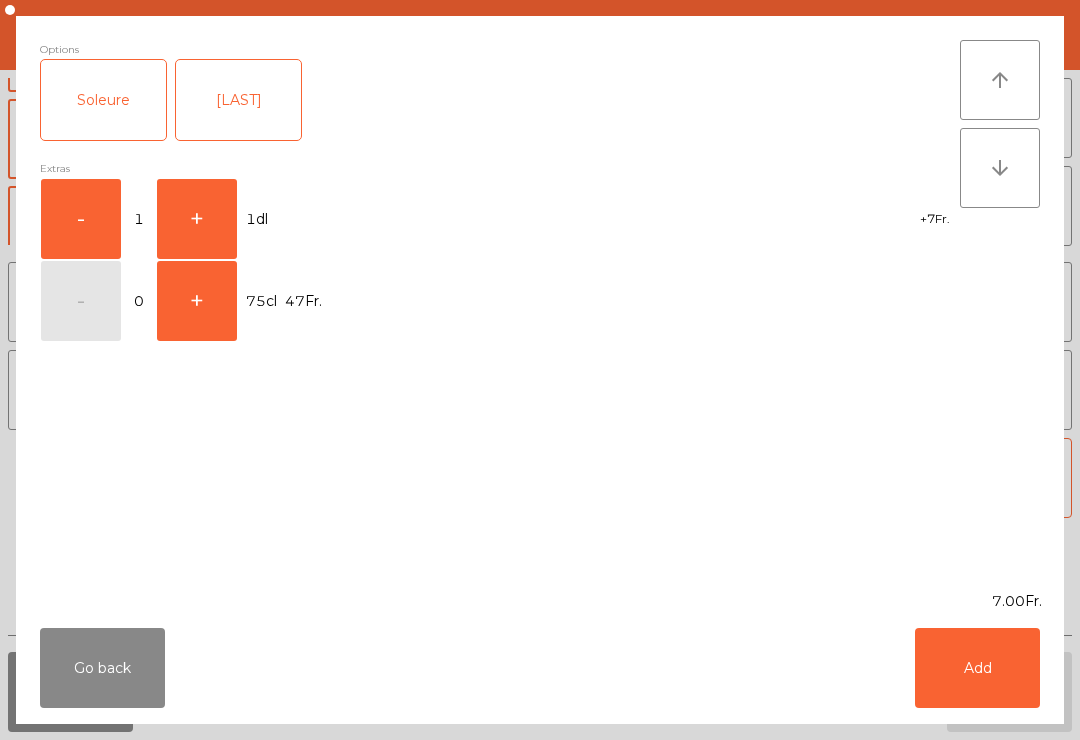 click on "Add" 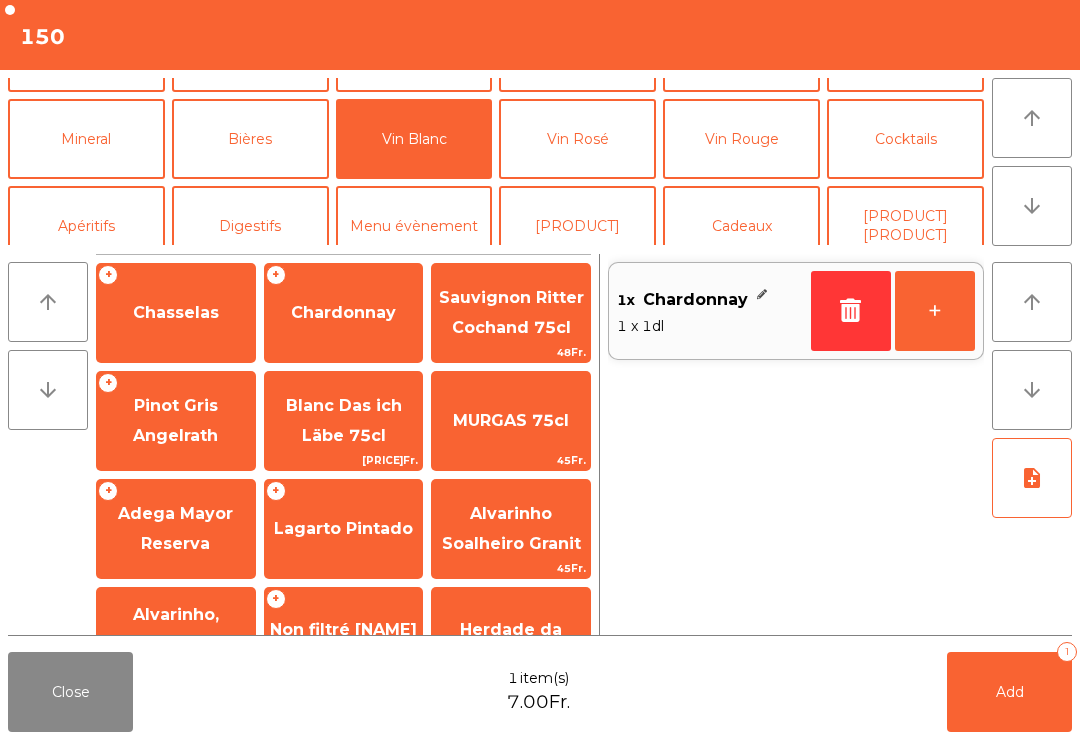 click on "Add" 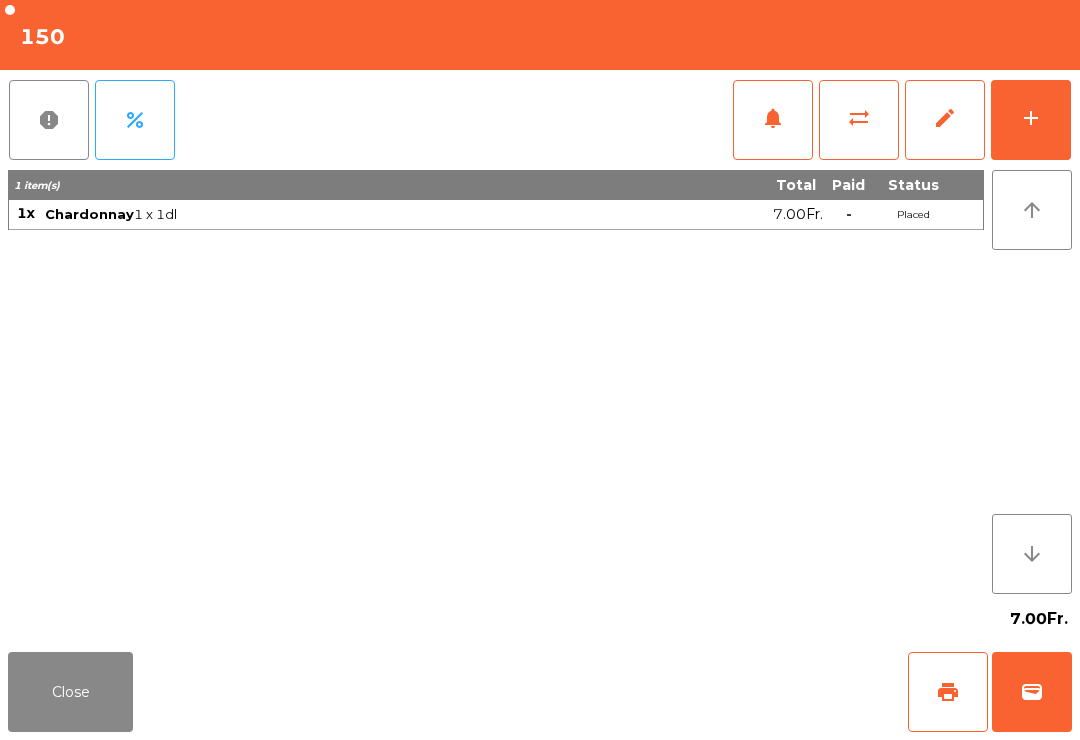 click on "add" 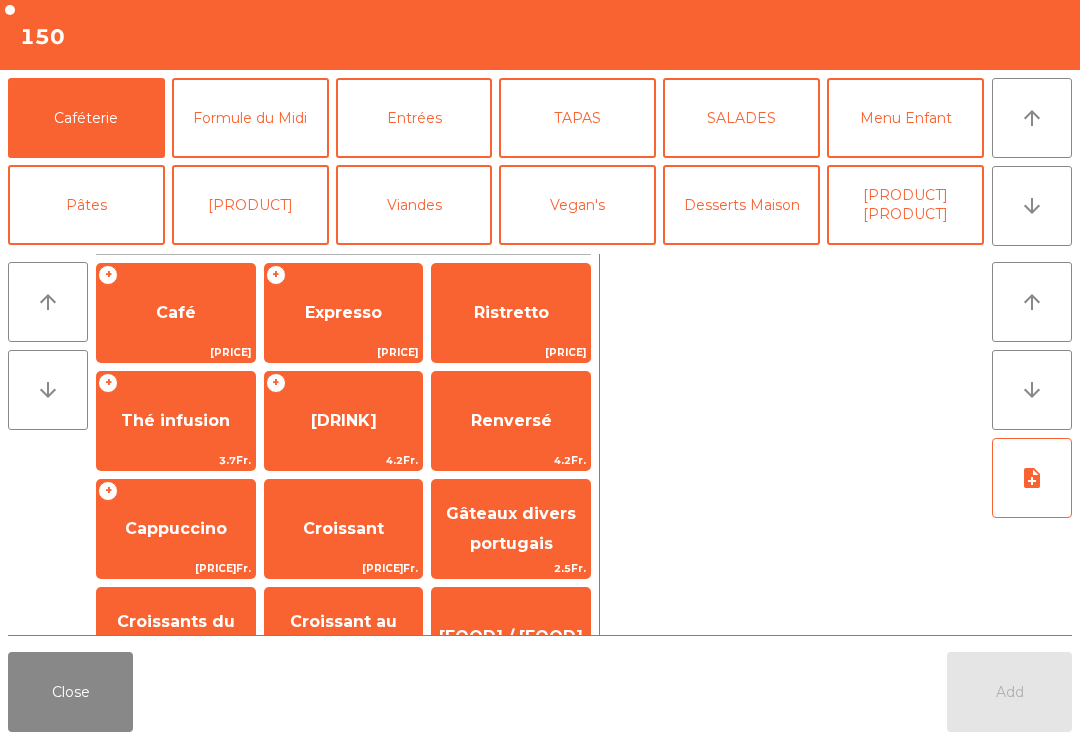 click on "Coupes Glacés" 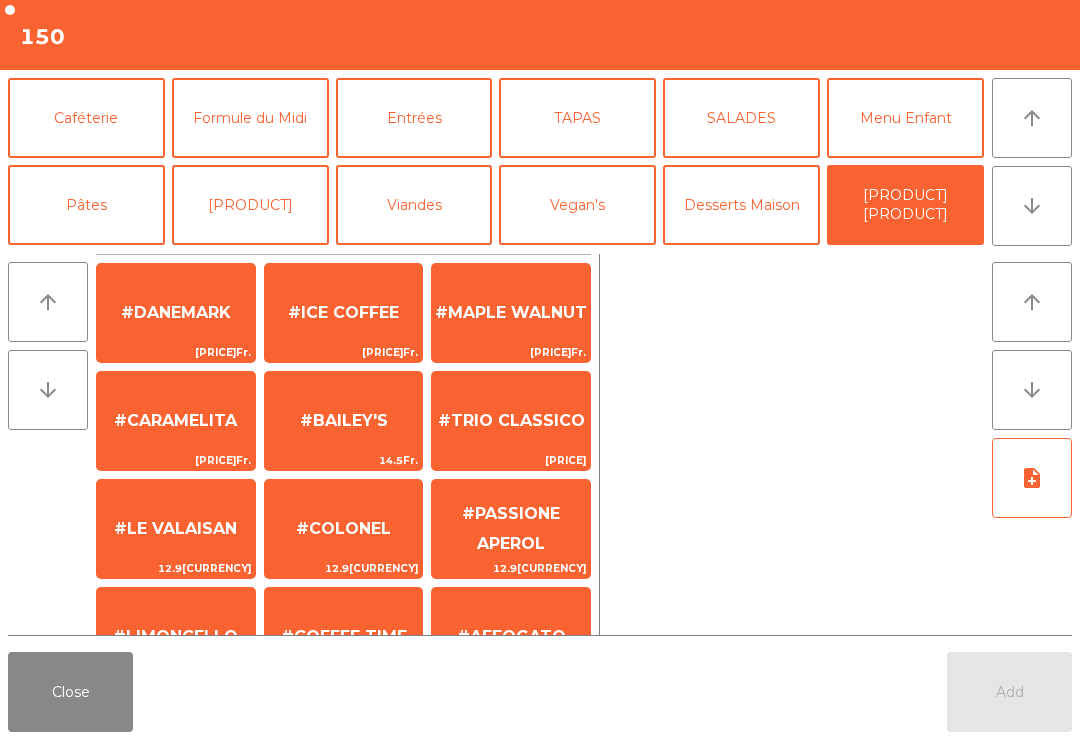 click on "Close" 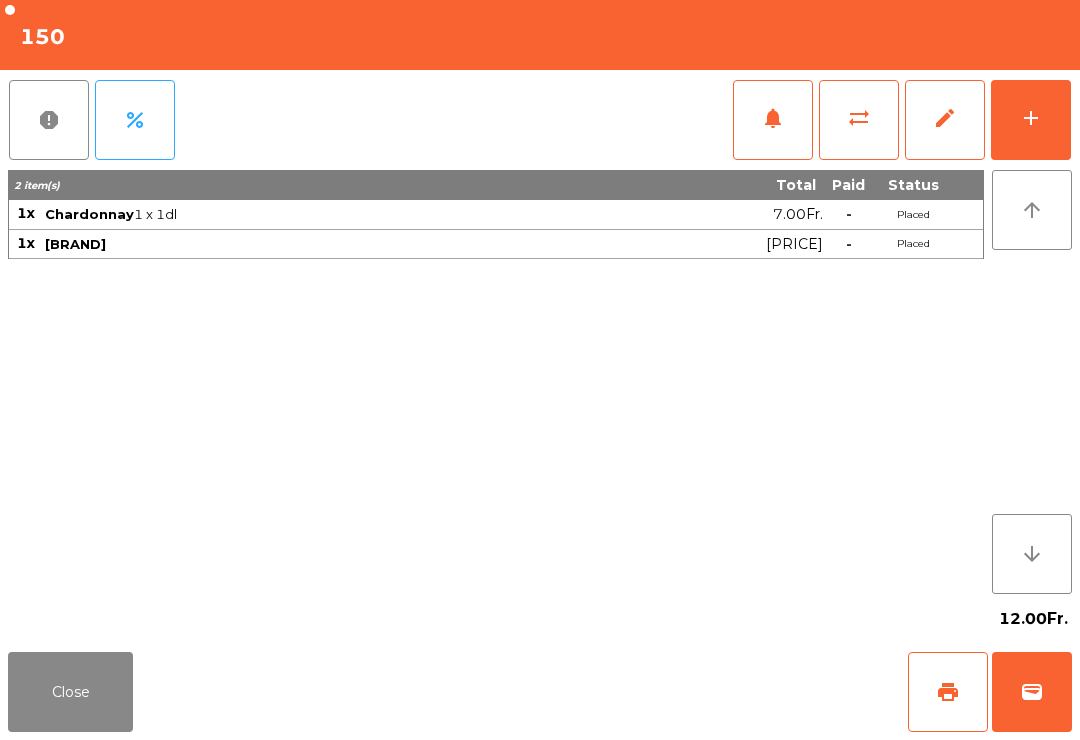 click on "Close" 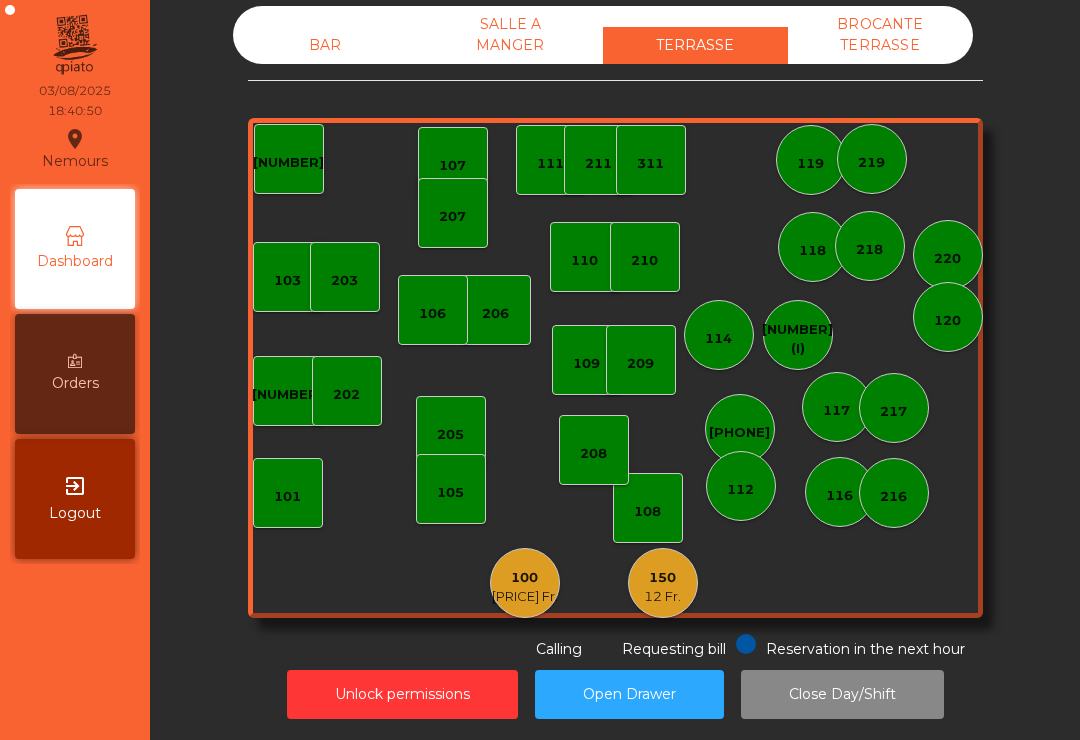 click on "210" 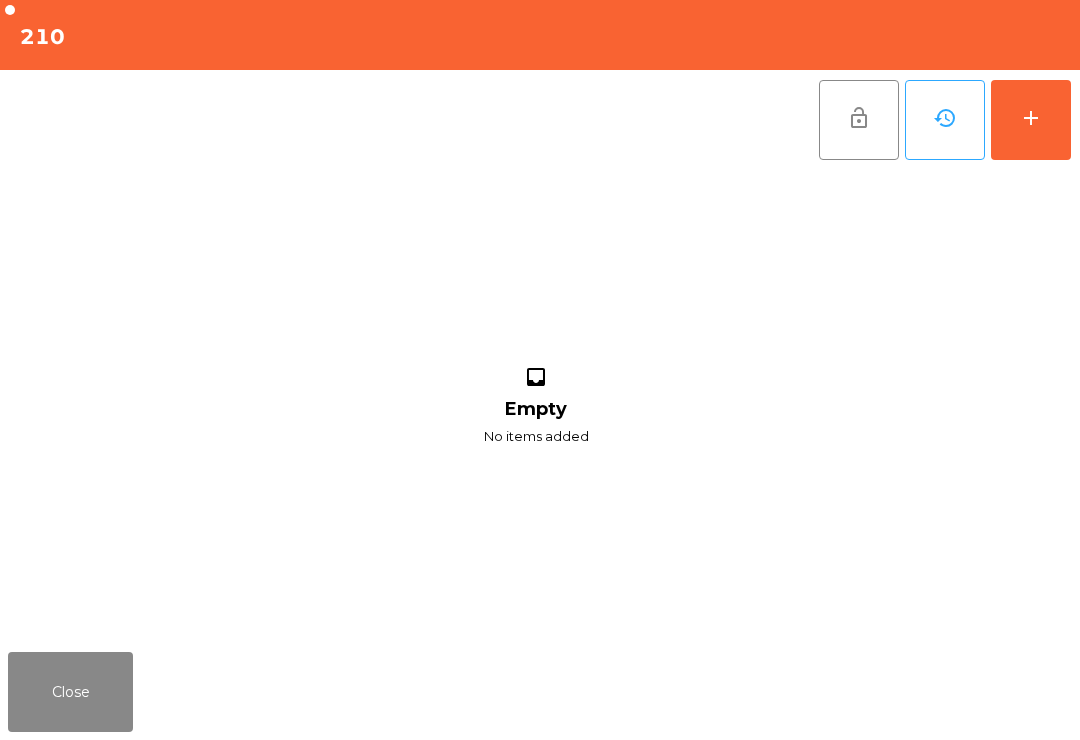 click on "add" 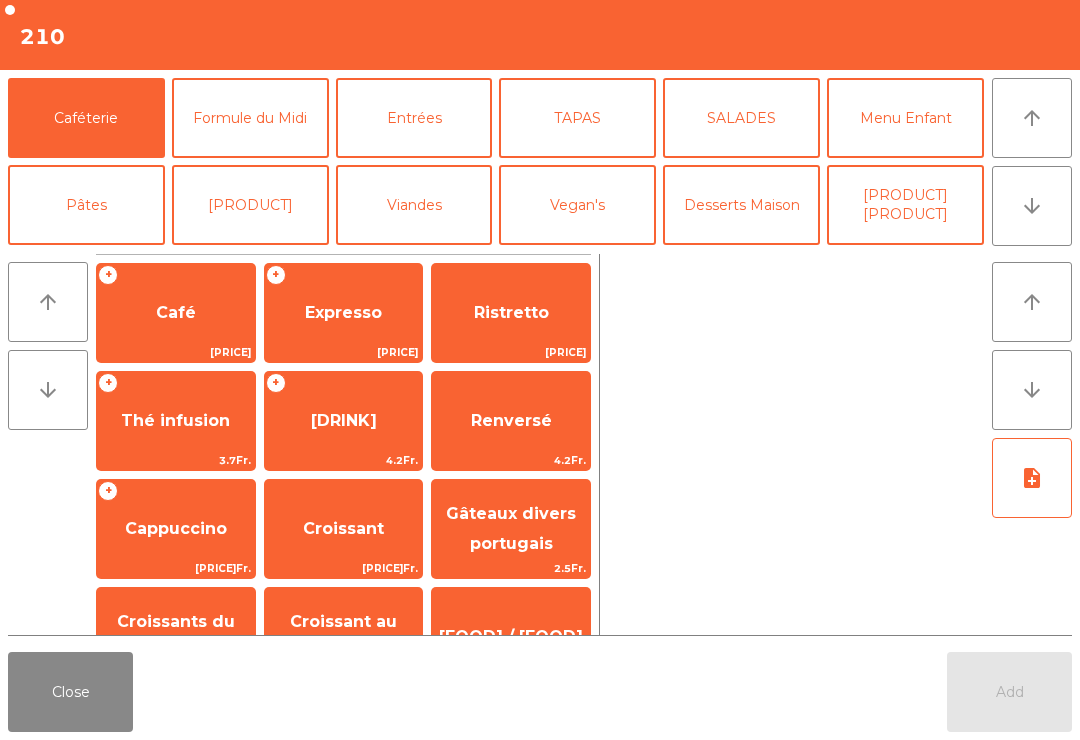 click on "Mineral" 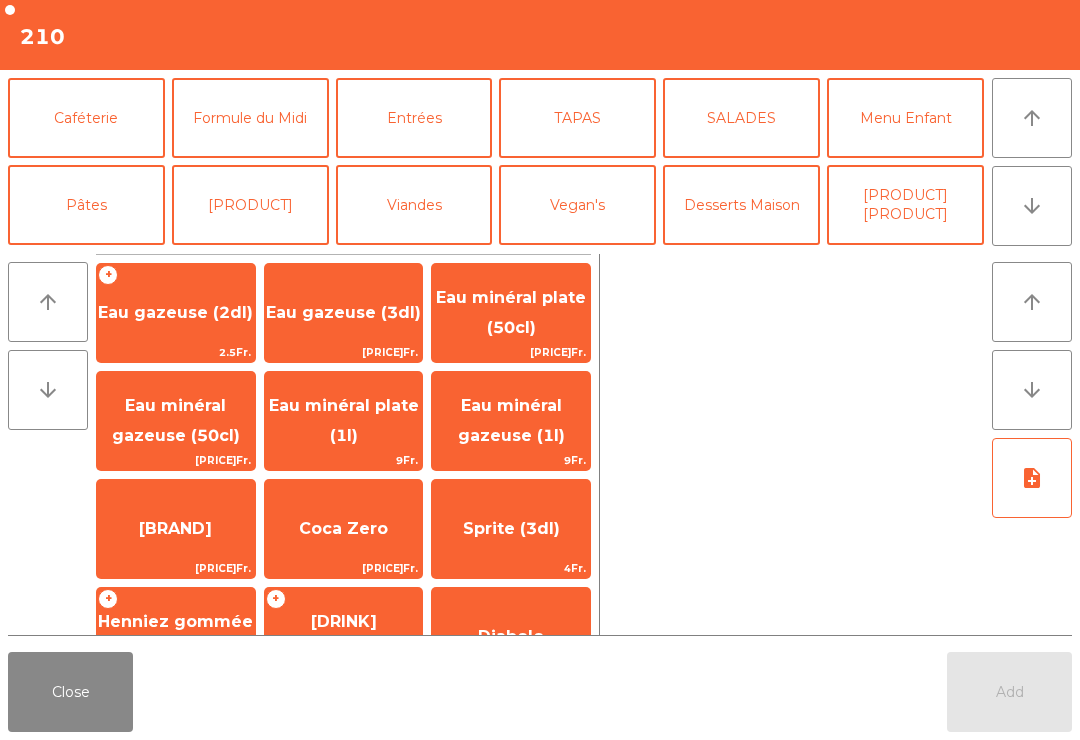 scroll, scrollTop: 158, scrollLeft: 0, axis: vertical 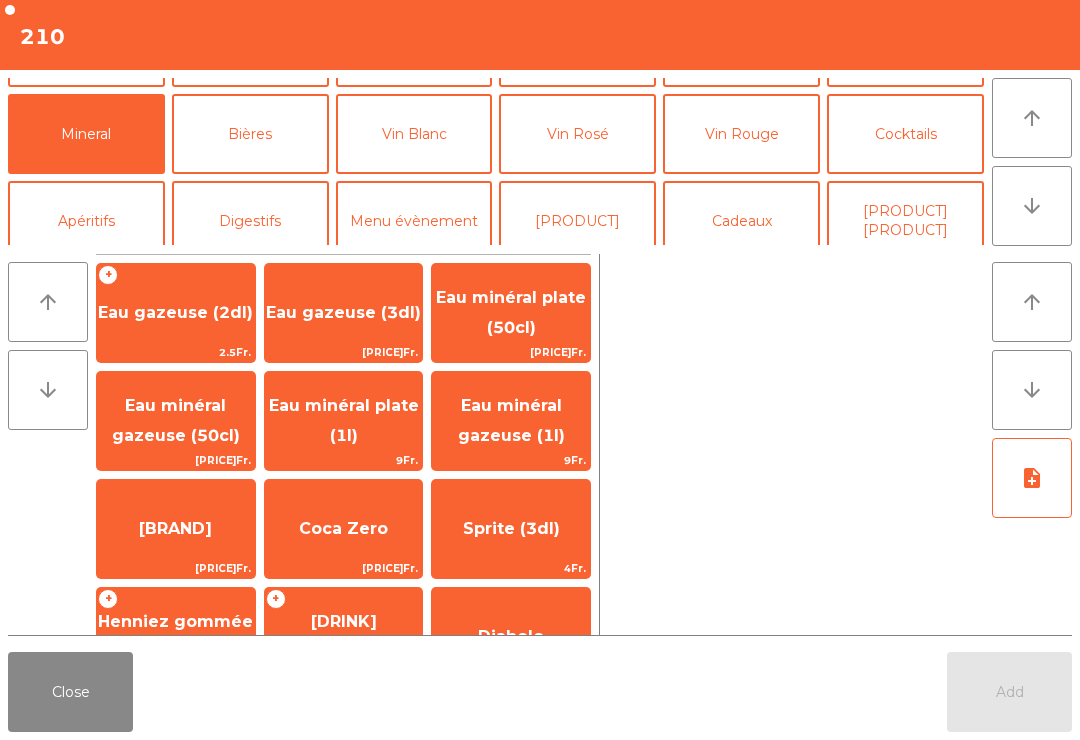 click on "Coca Zero" 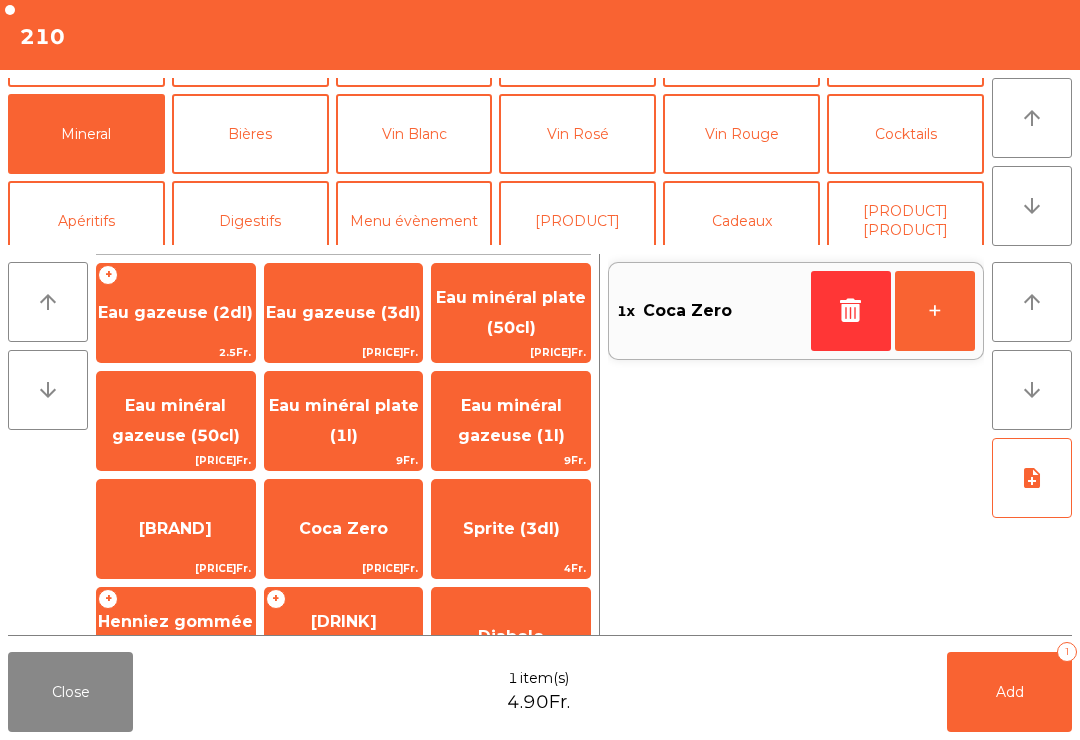 click on "Cocktails" 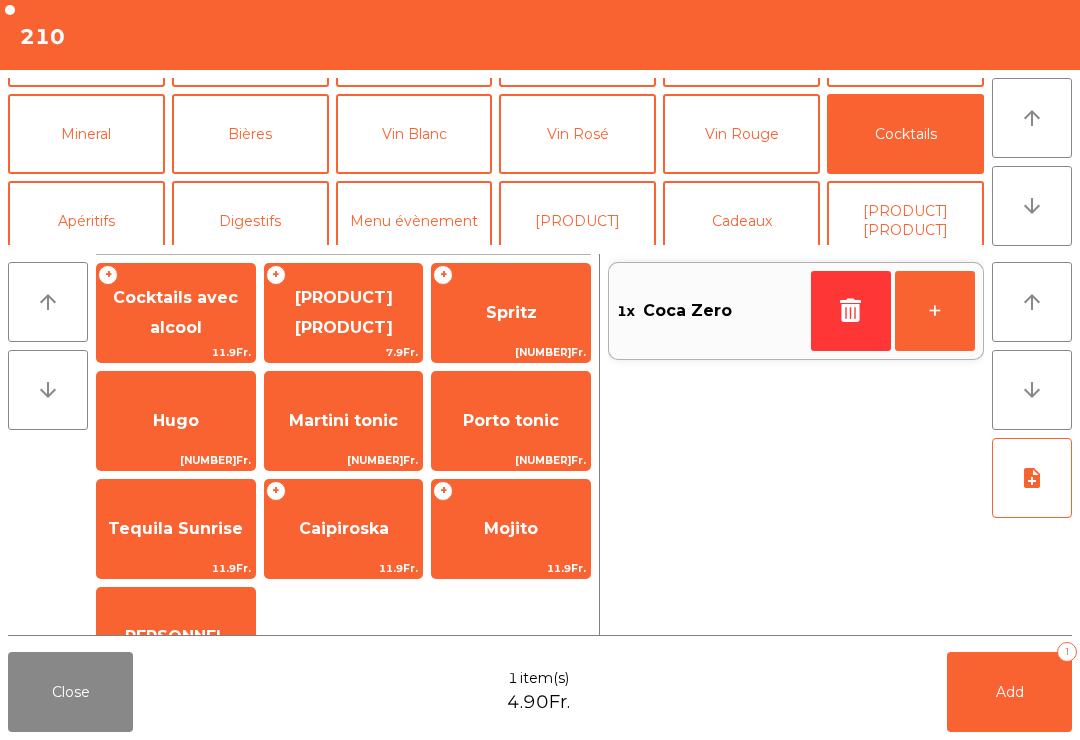 click on "Mojito" 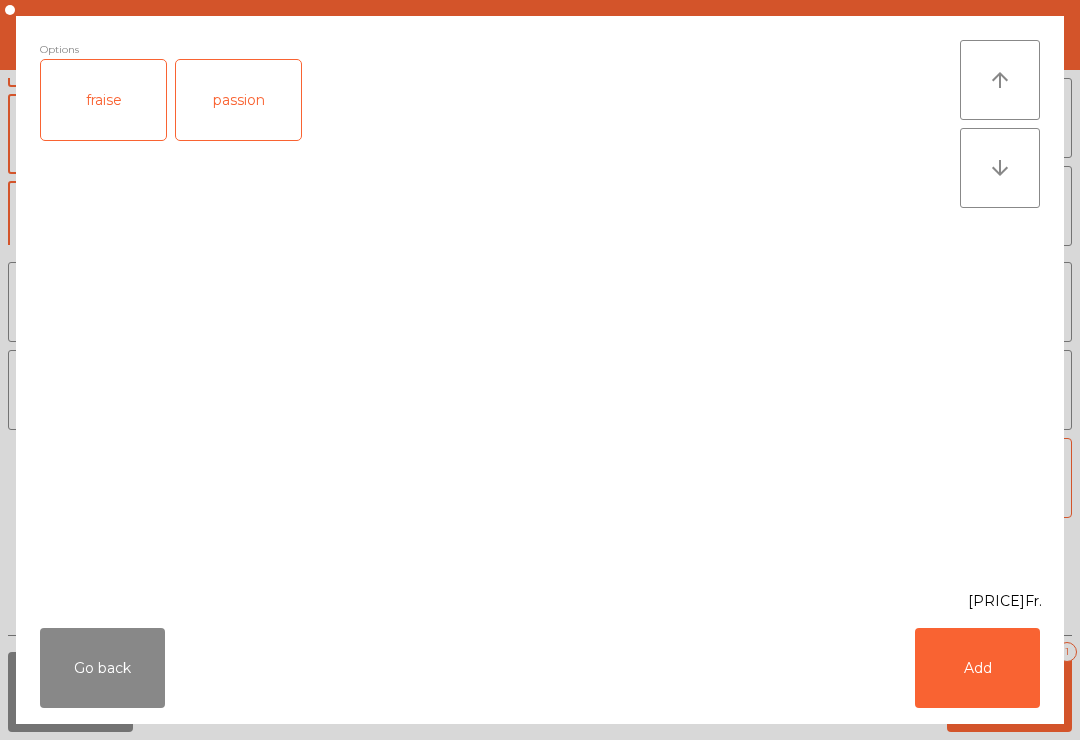 click on "Add" 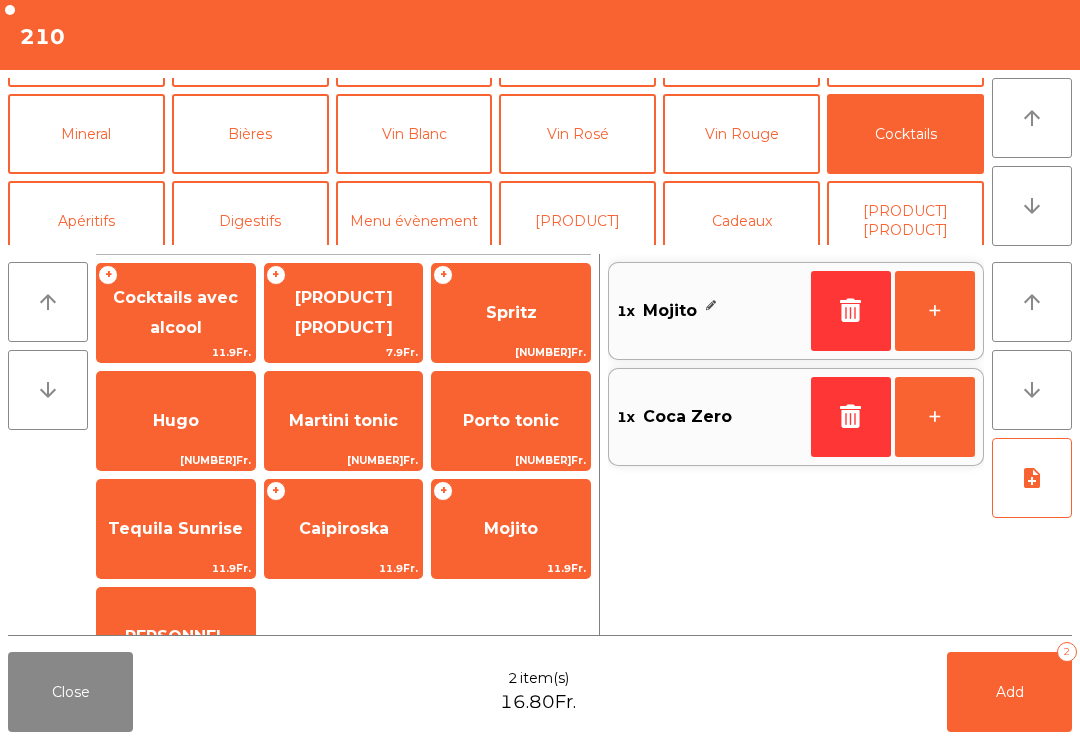 click on "Bières" 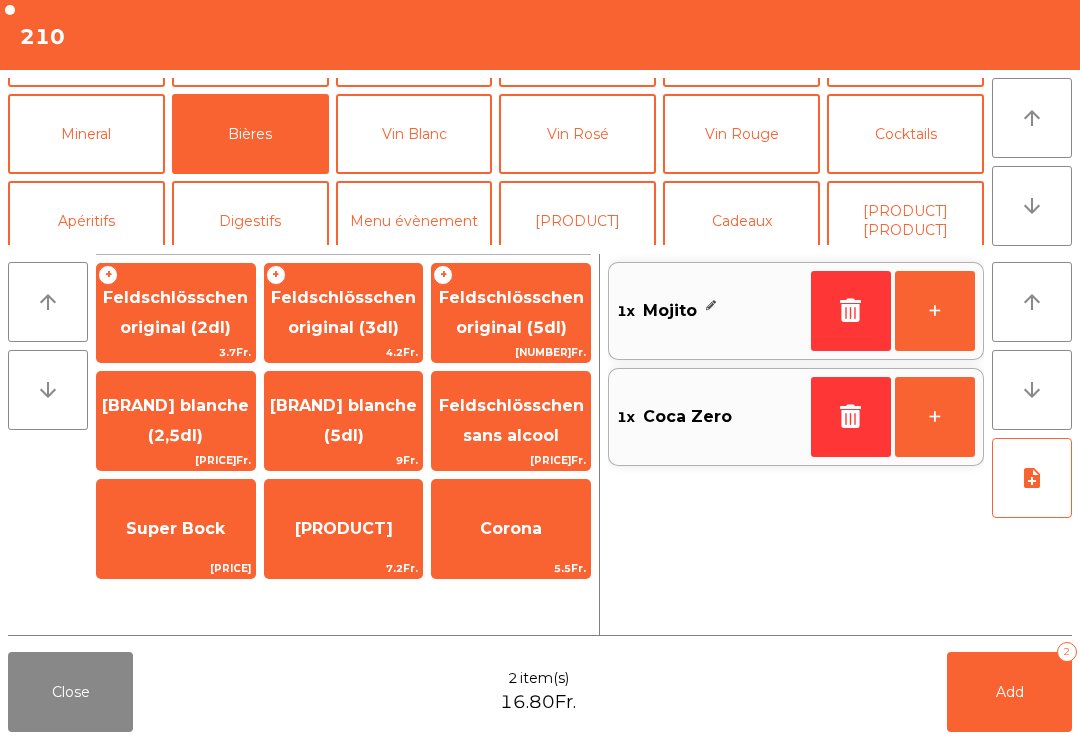 click on "Feldschlösschen original (3dl)" 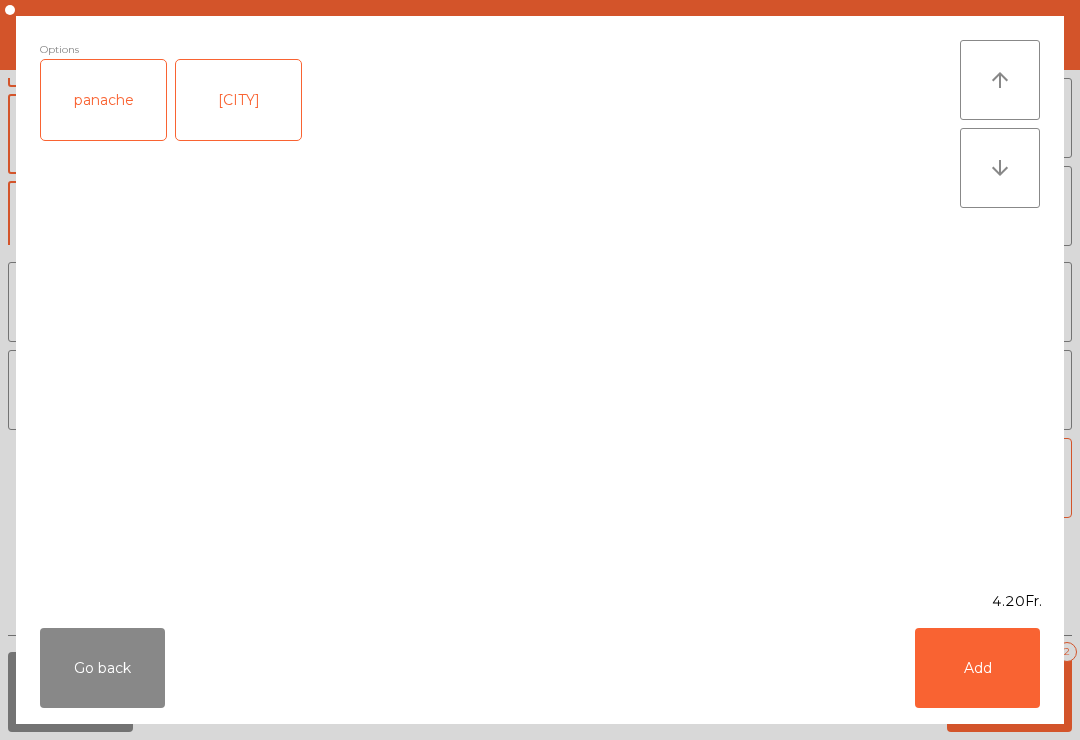 click on "Add" 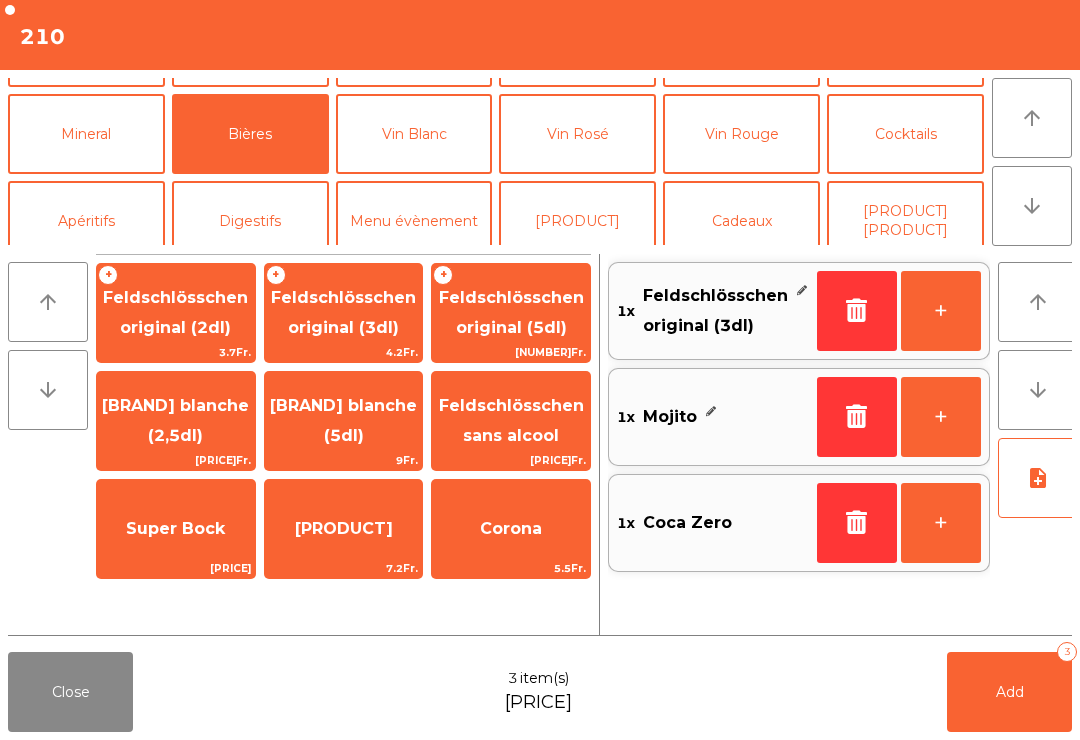 click on "Feldschlösschen original (3dl)" 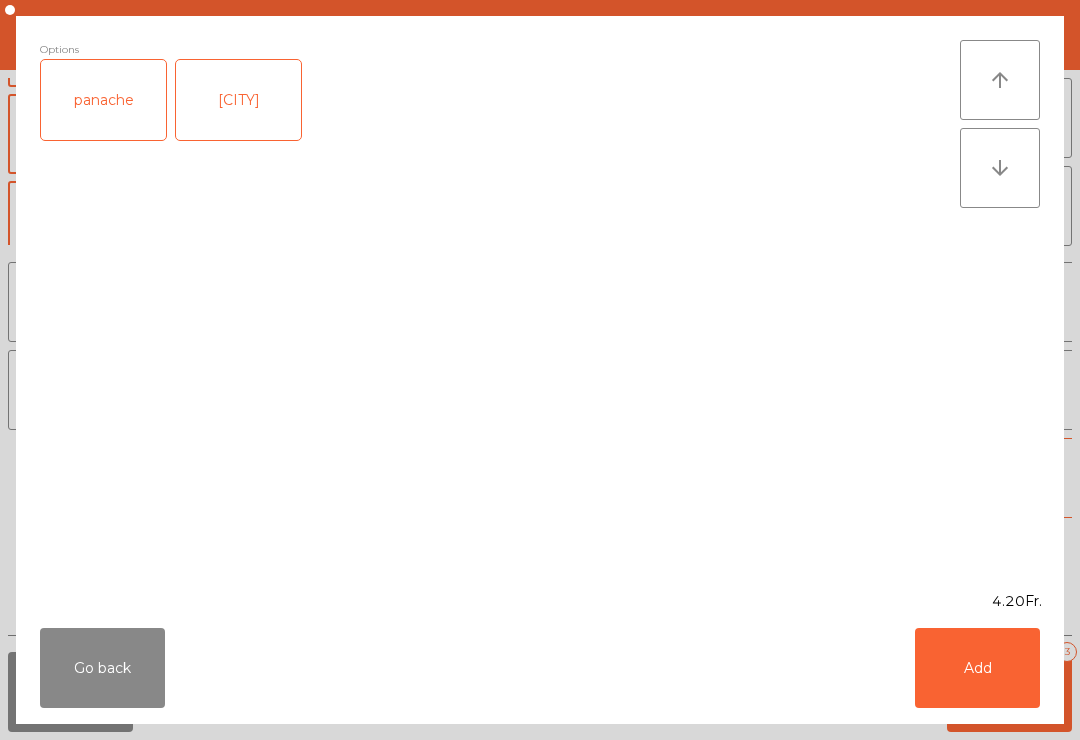 click on "Add" 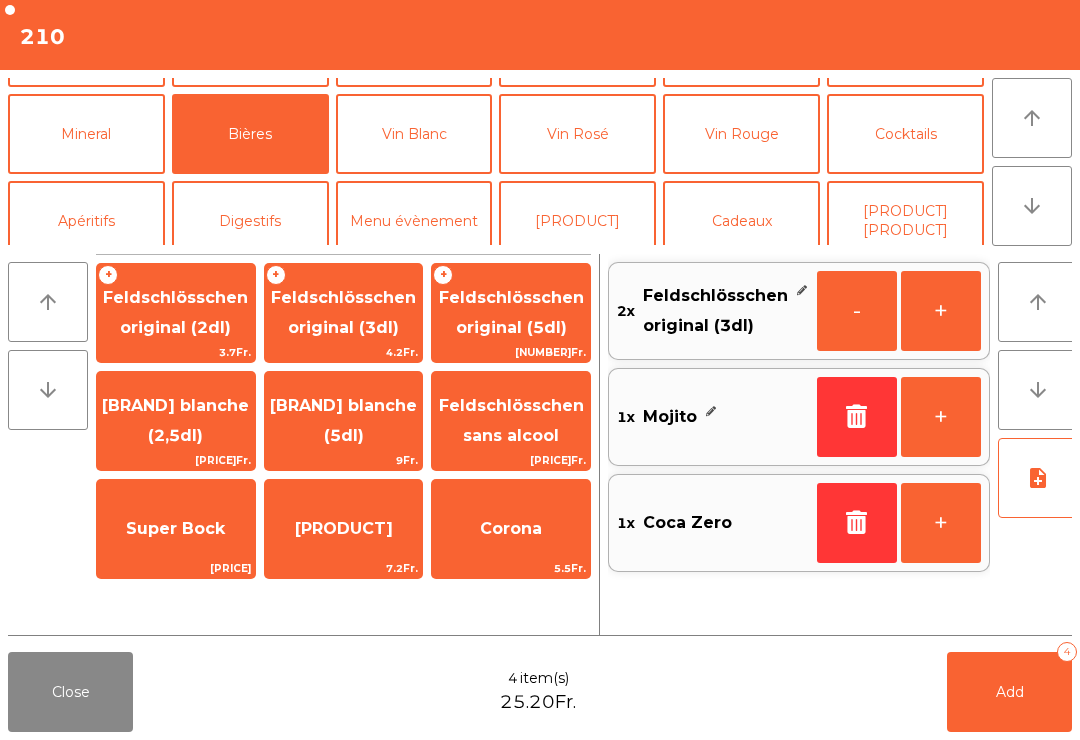 click on "Grimbergen blanche ([NUMBER]dl)" 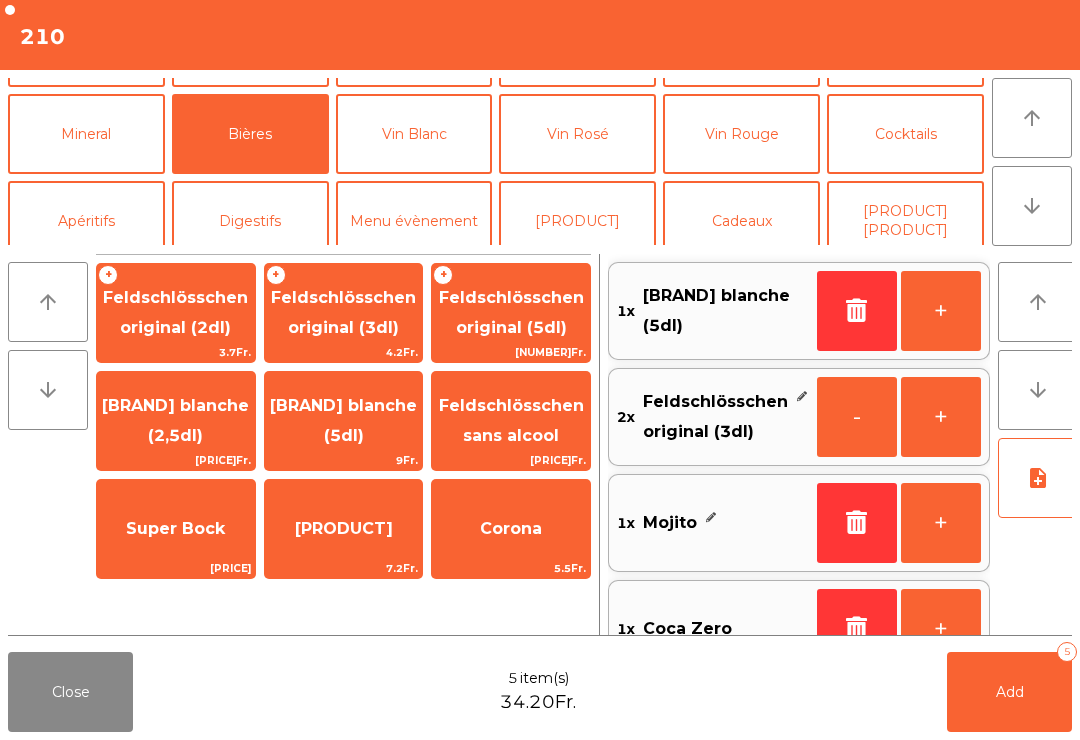 scroll, scrollTop: 60, scrollLeft: 0, axis: vertical 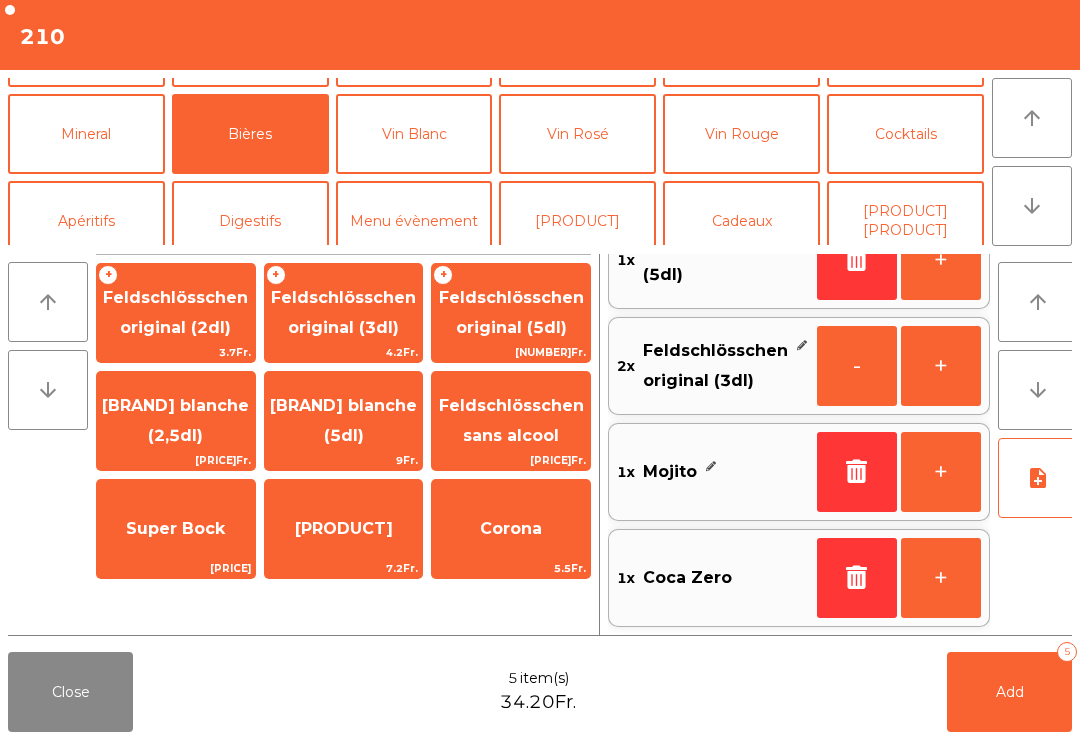 click on "Add" 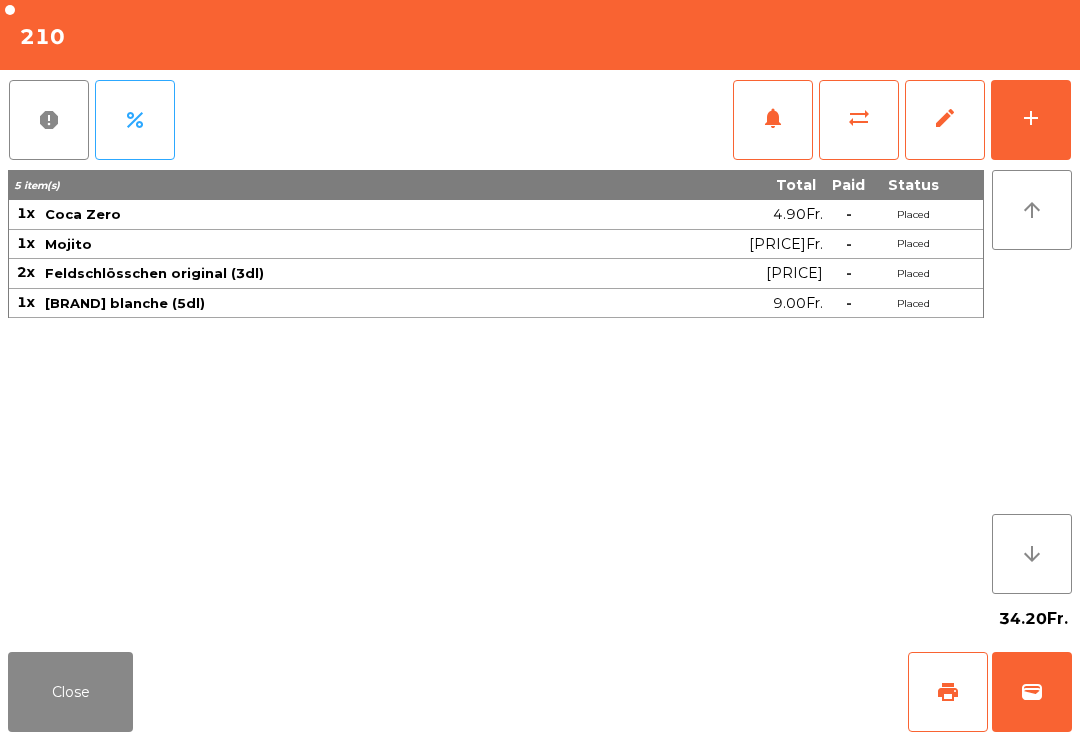 click on "Close" 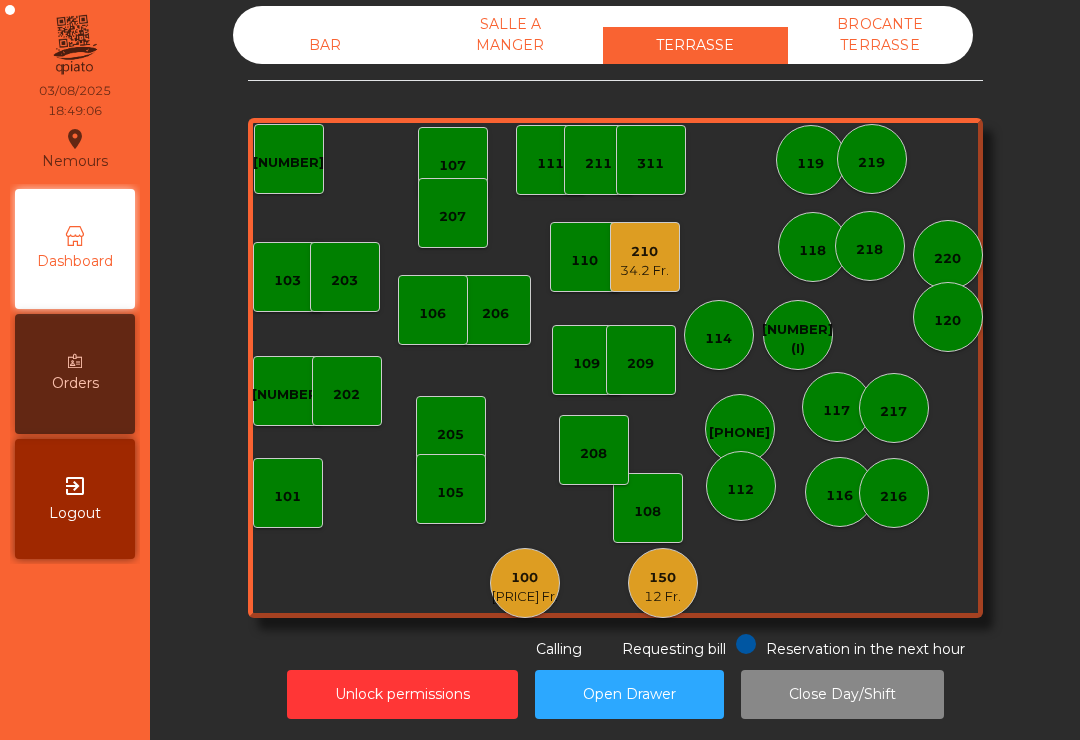 click on "210" 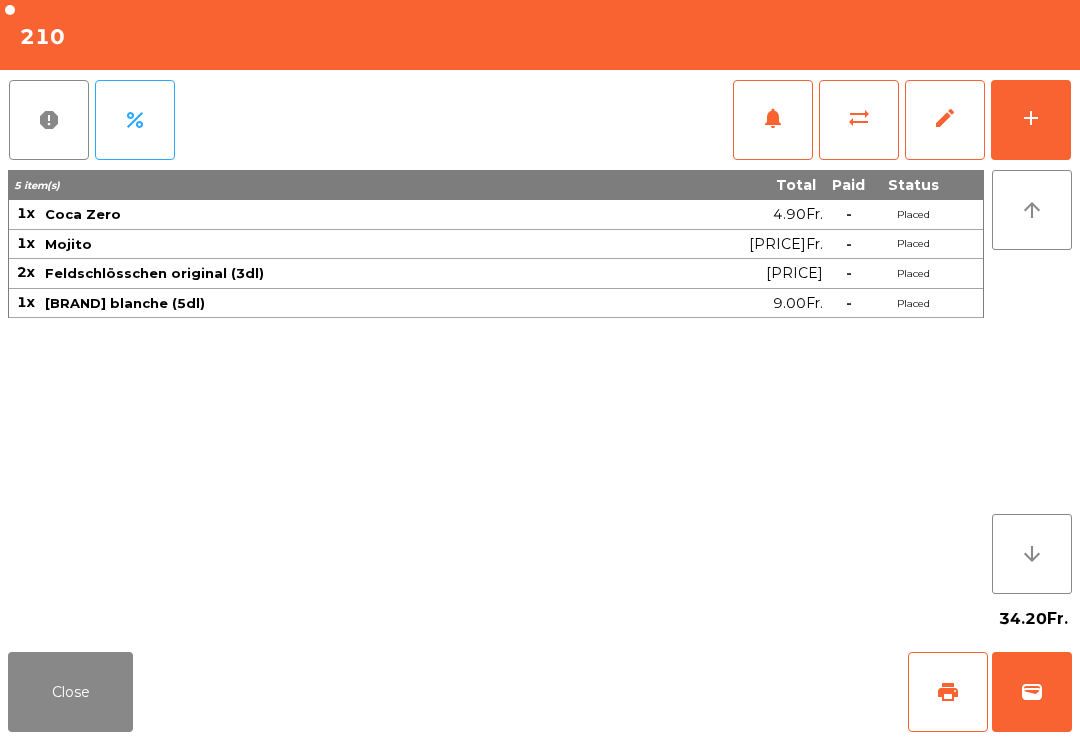 click on "add" 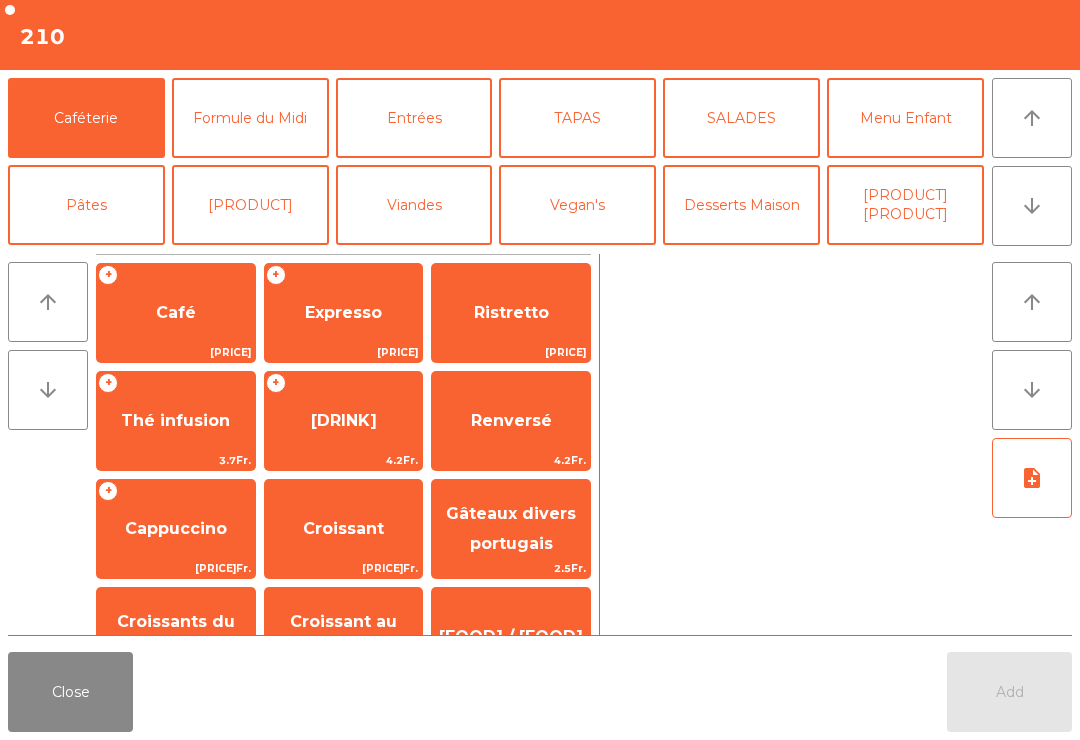 click on "Viandes" 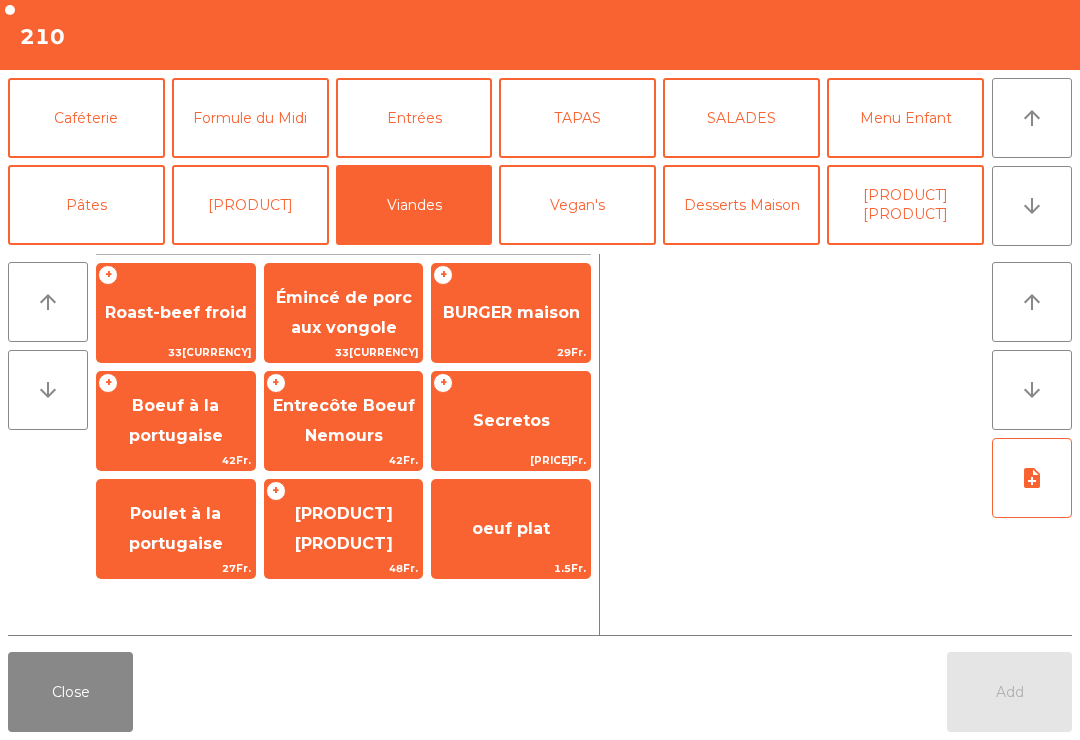 click on "BURGER maison" 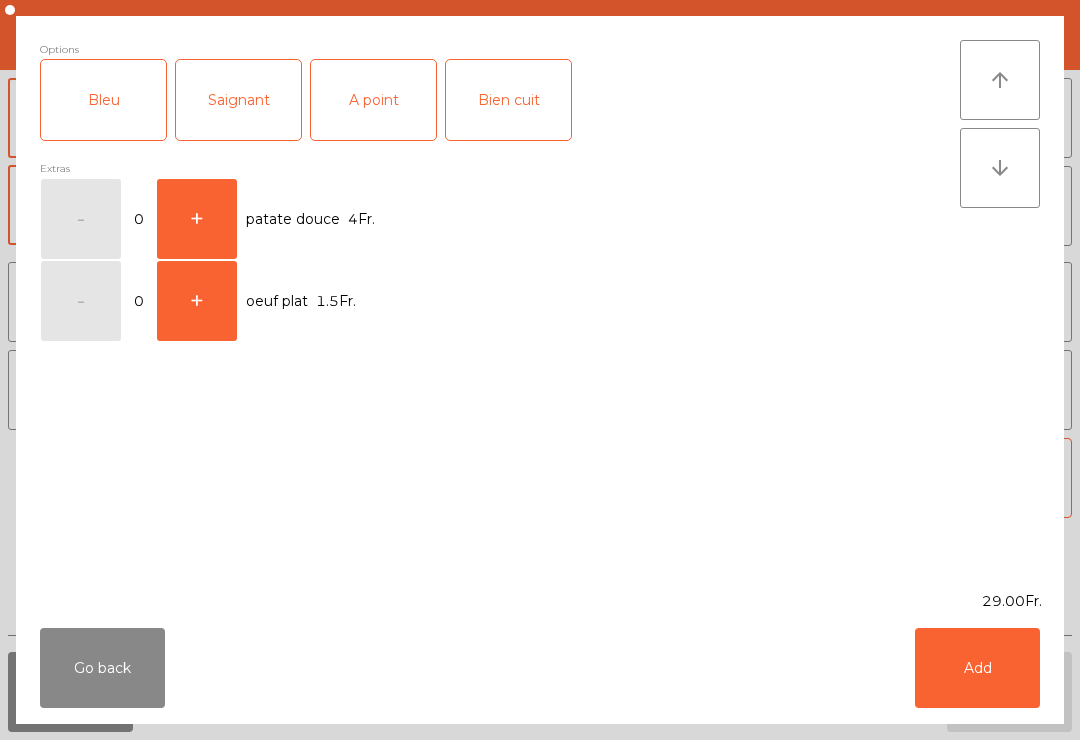 click on "Bien cuit" 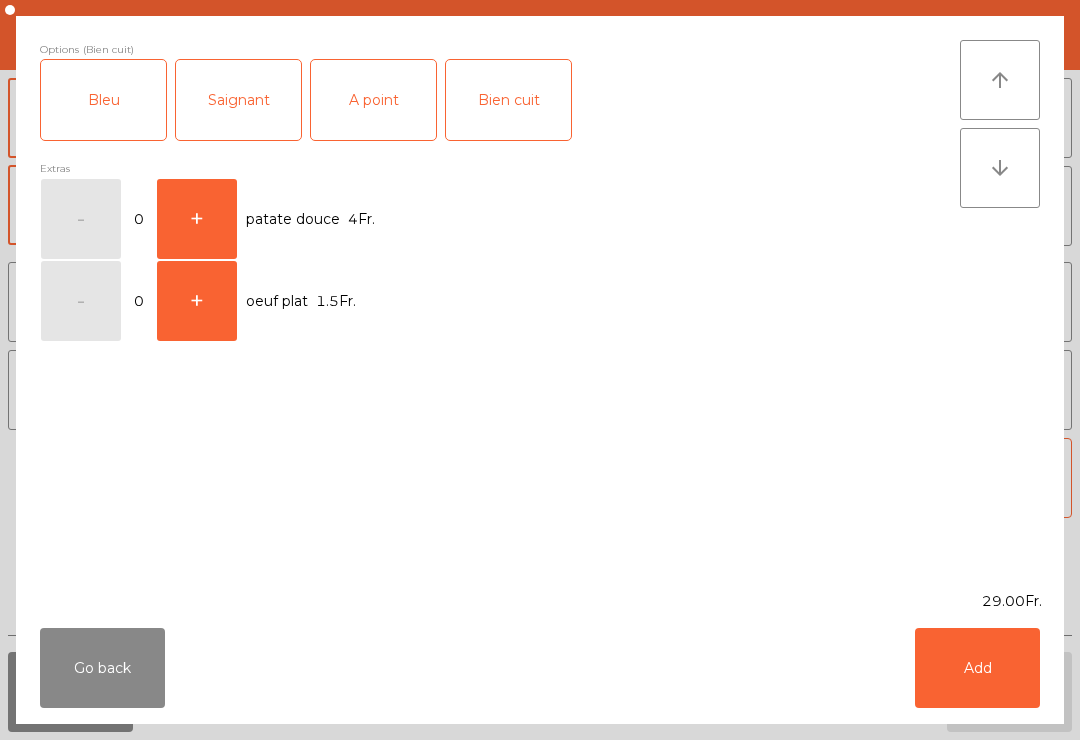 click on "Add" 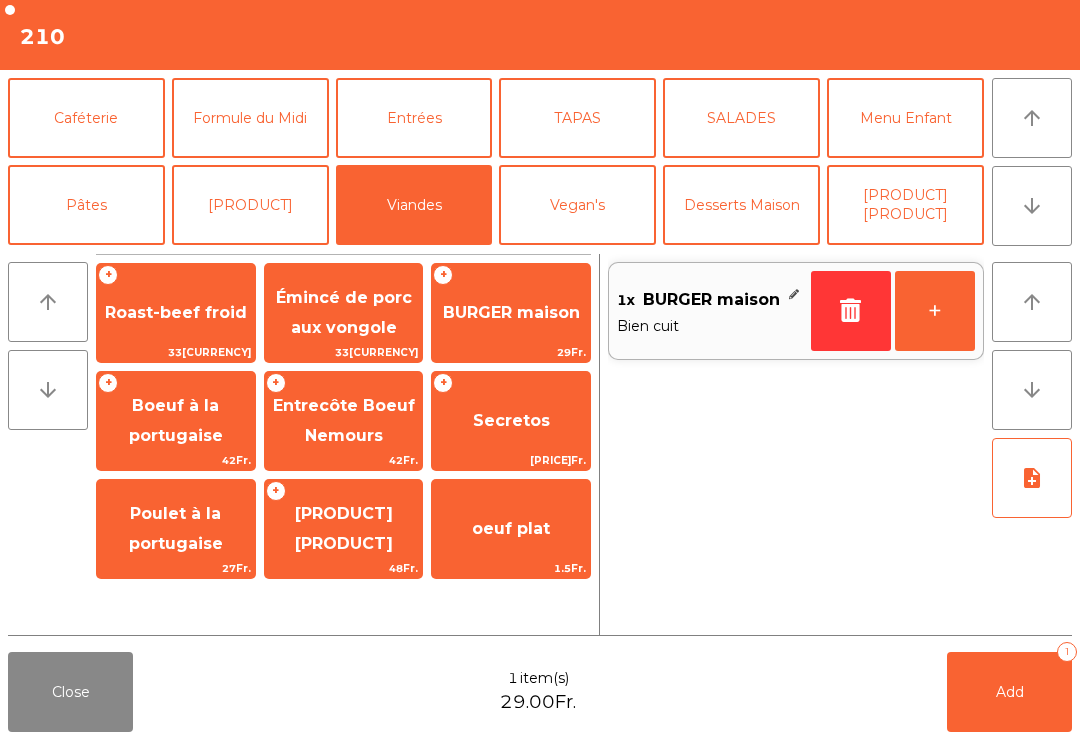 click on "Pâtes" 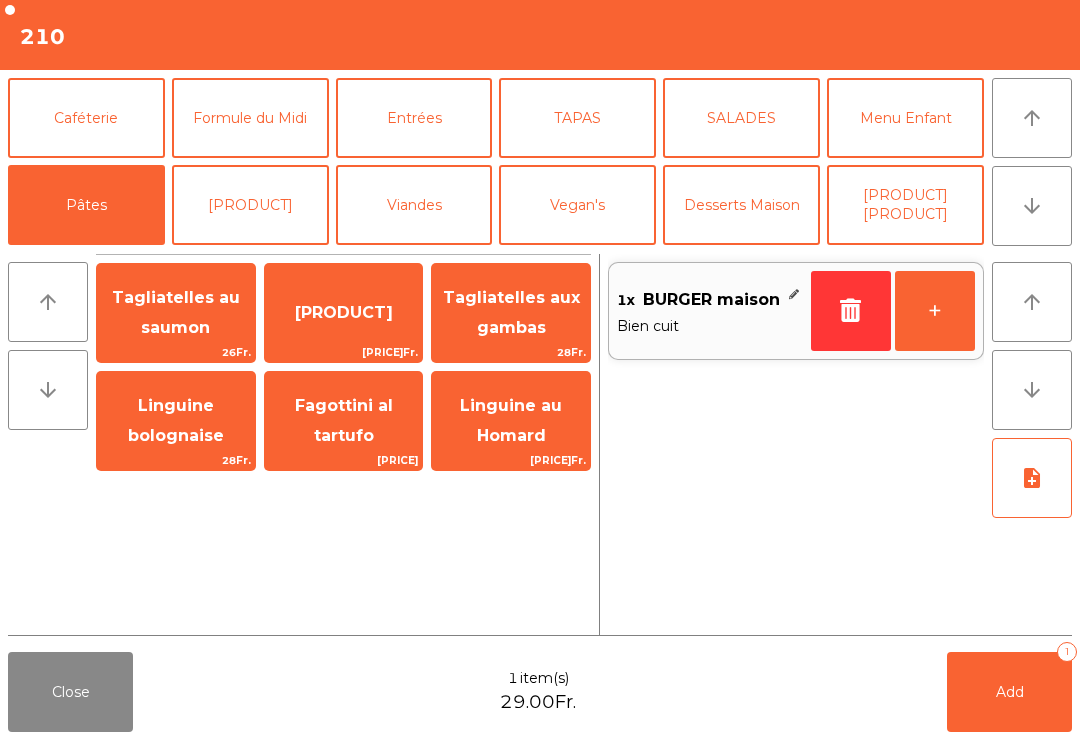 click on "Linguine au Homard" 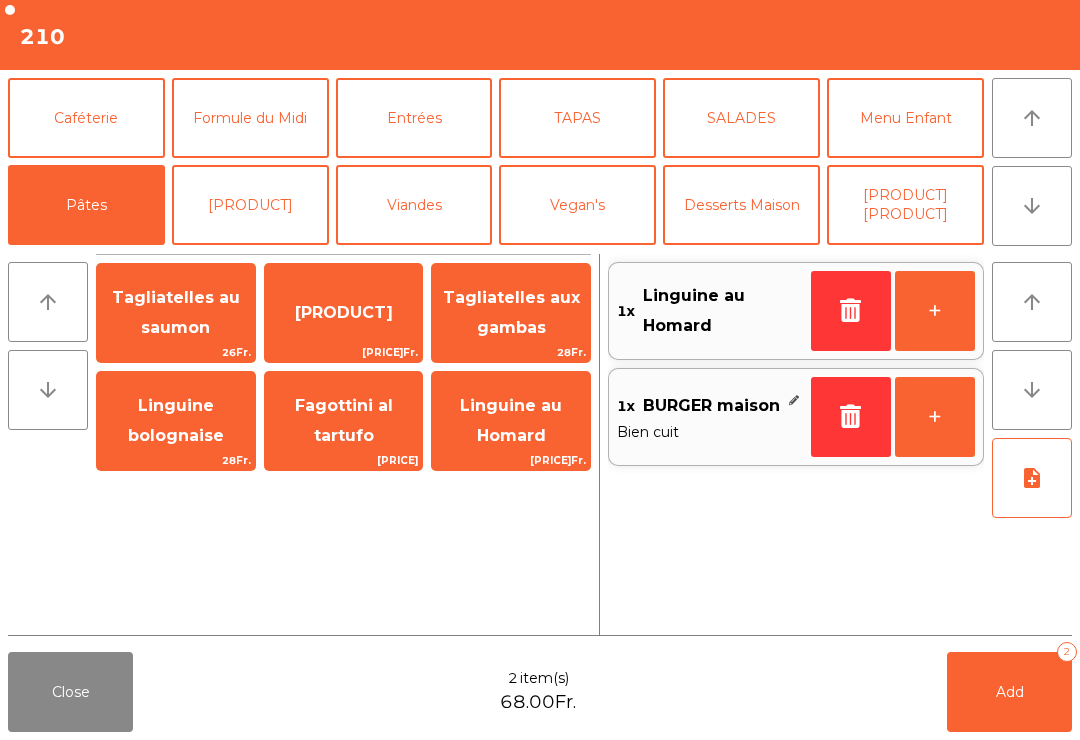 click on "Tagliatelles aux gambas" 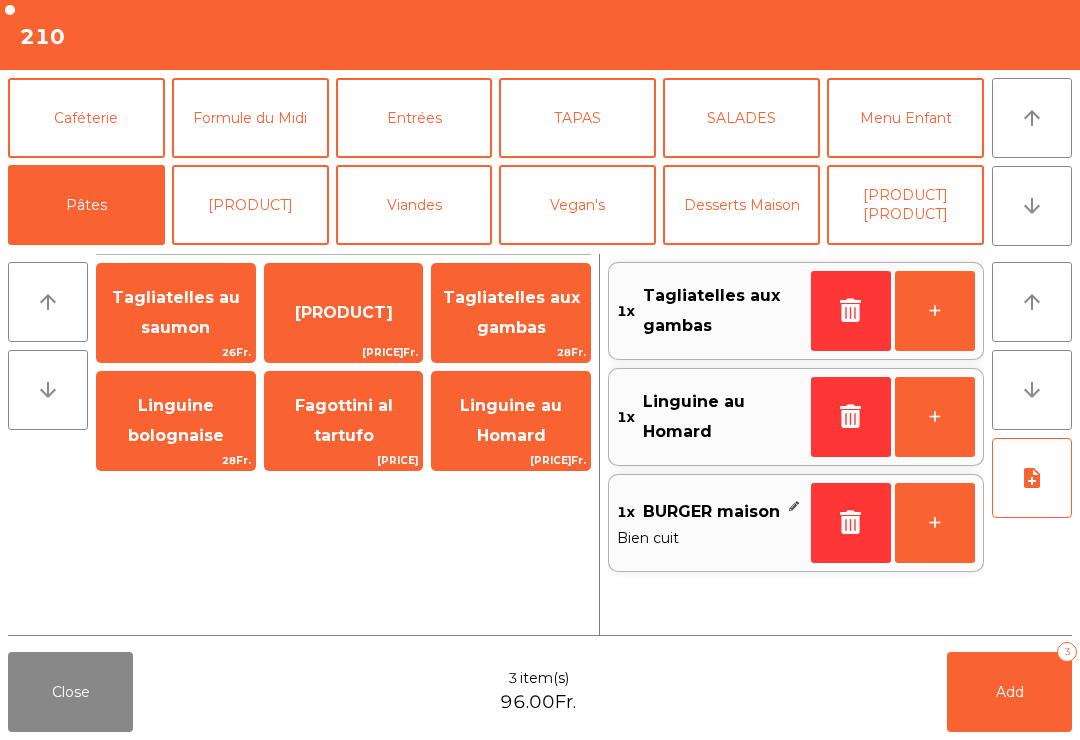 click on "Tagliatelles au saumon" 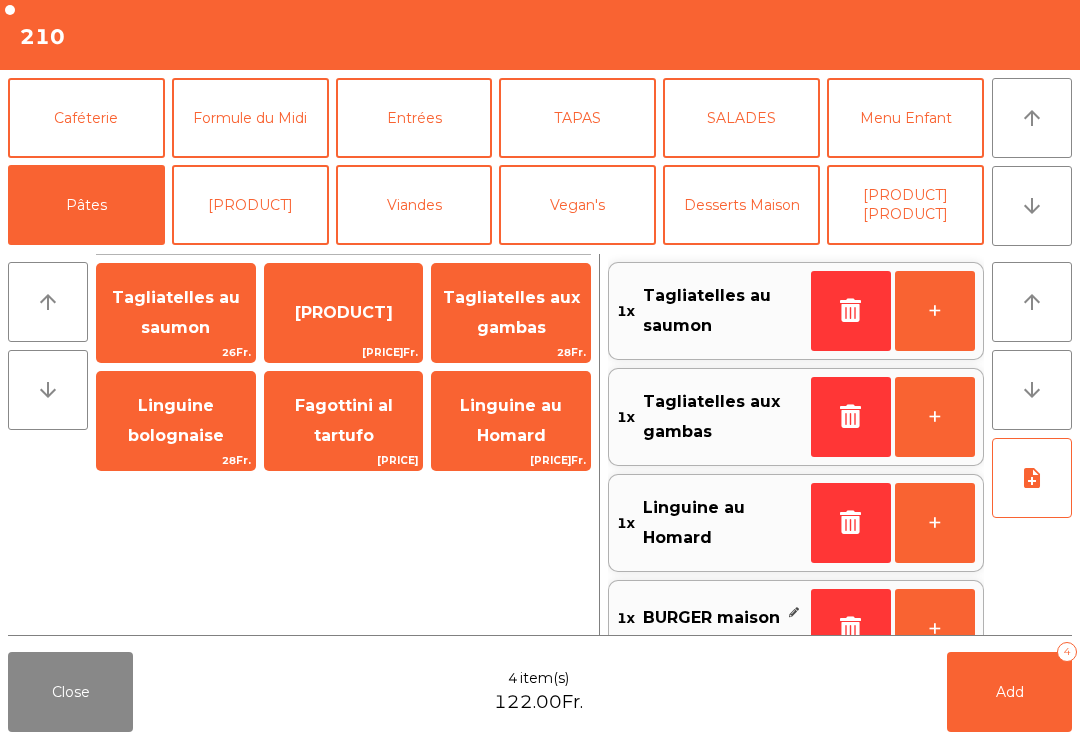 click on "Formule du Midi" 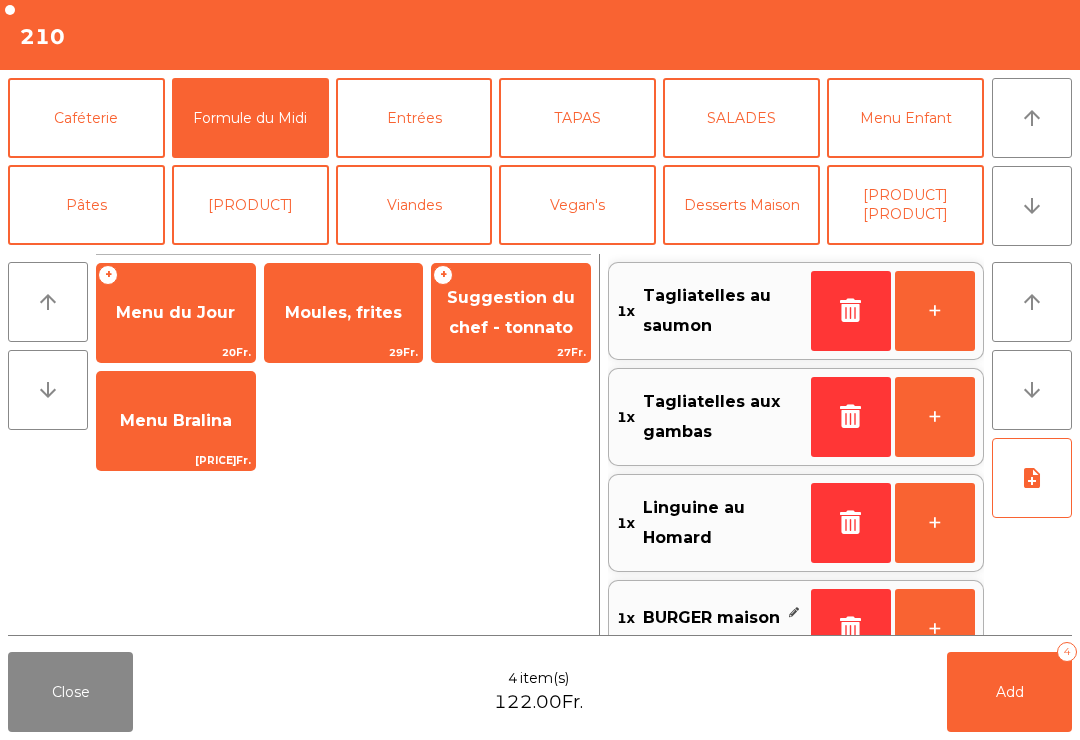 click on "Moules, frites" 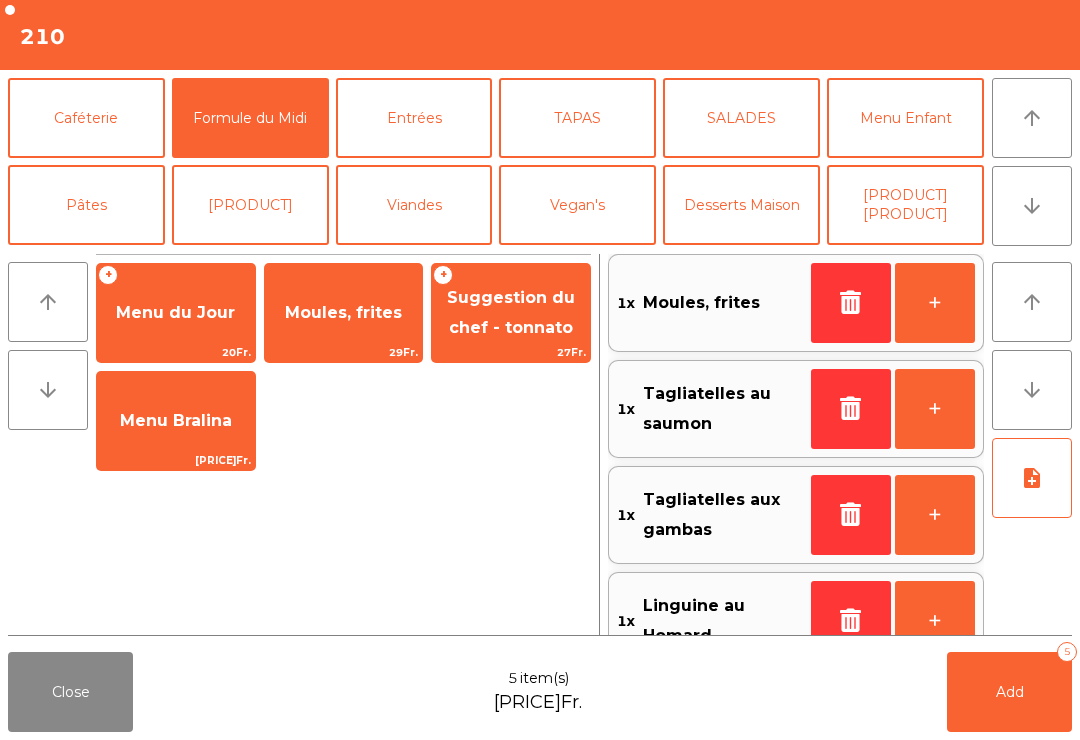 scroll, scrollTop: 177, scrollLeft: 0, axis: vertical 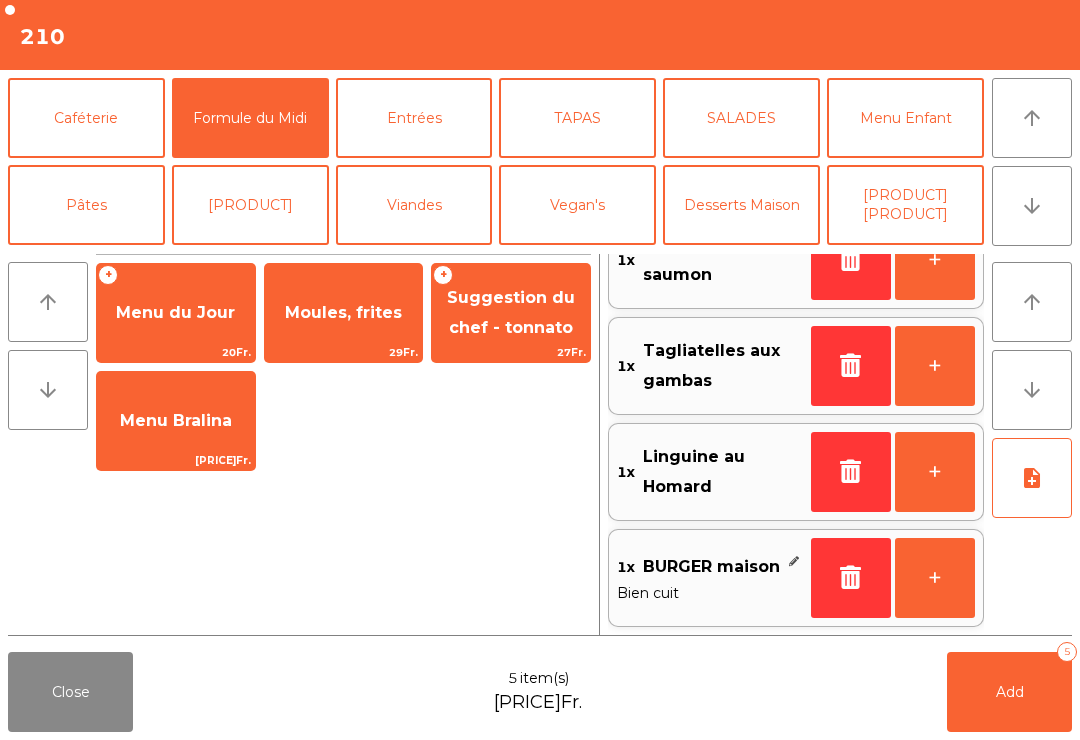 click on "Add" 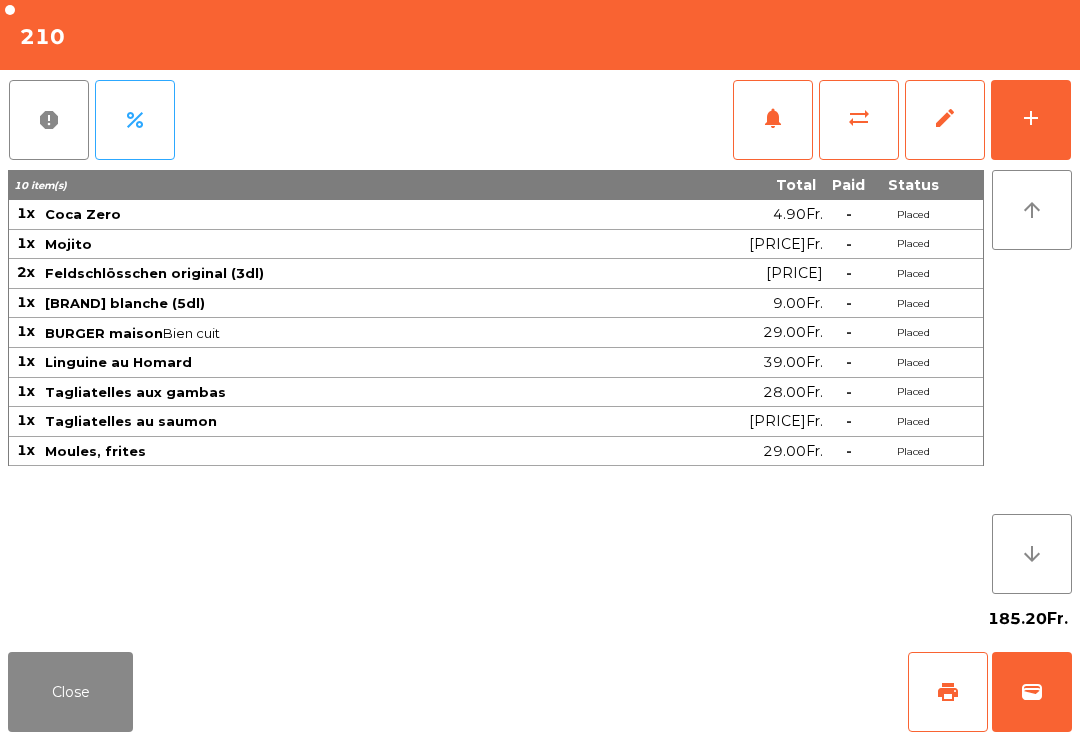 click on "Close" 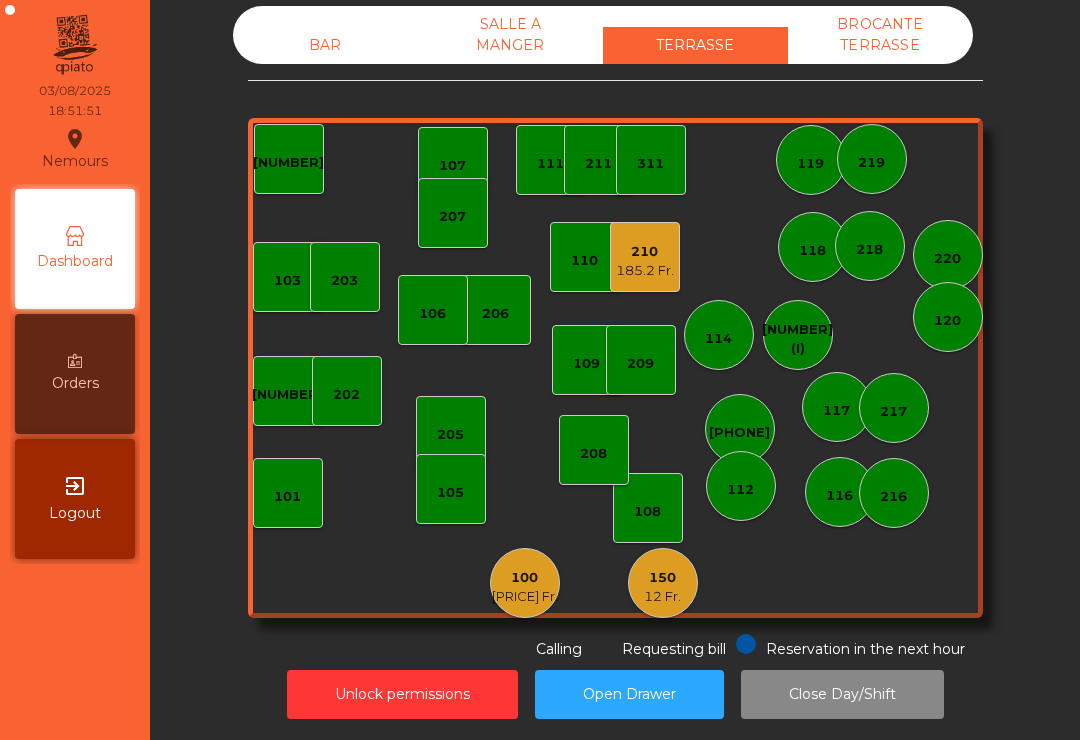 click on "185.2 Fr." 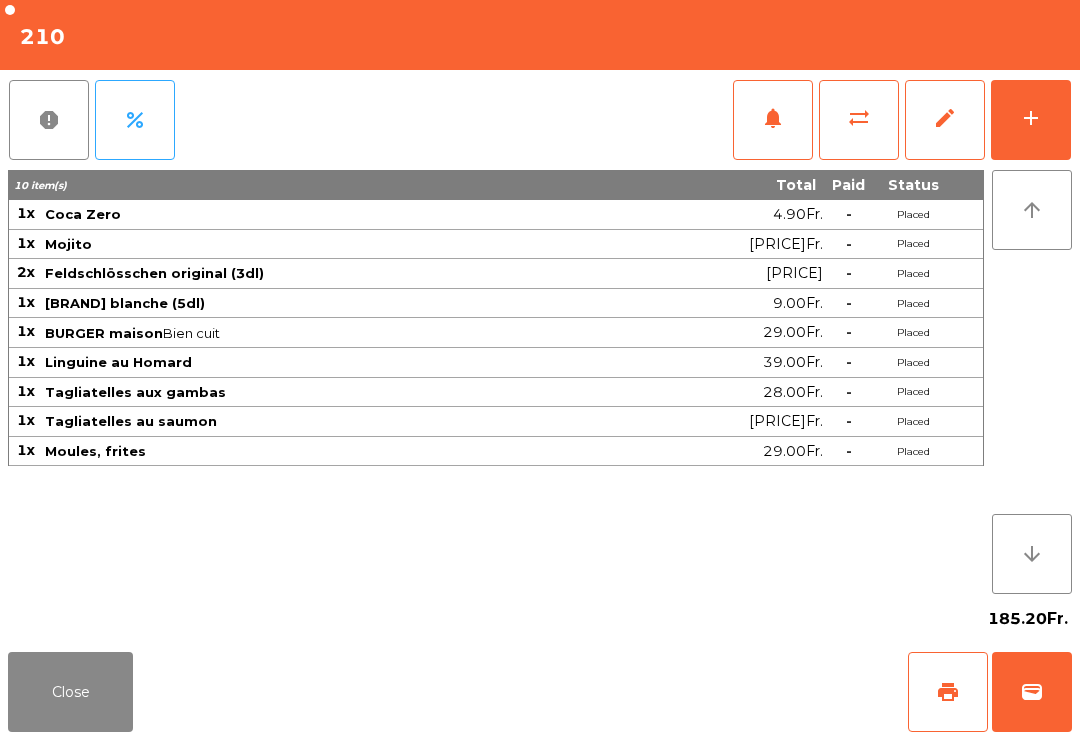 click on "Close" 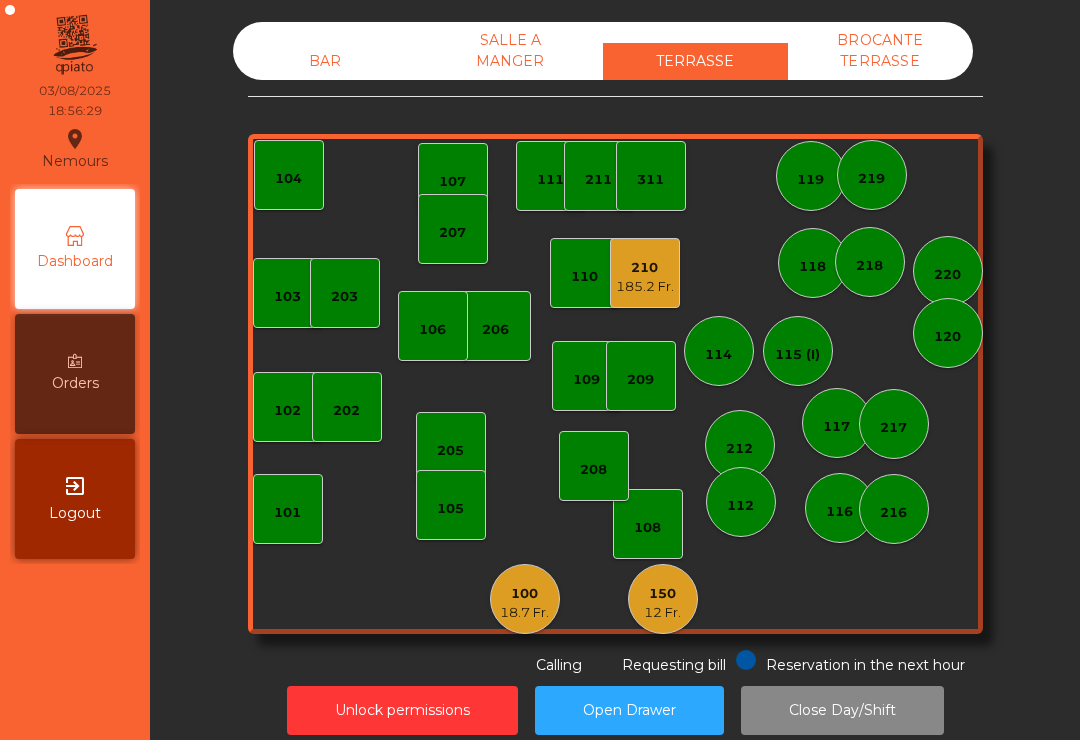 scroll, scrollTop: 0, scrollLeft: 0, axis: both 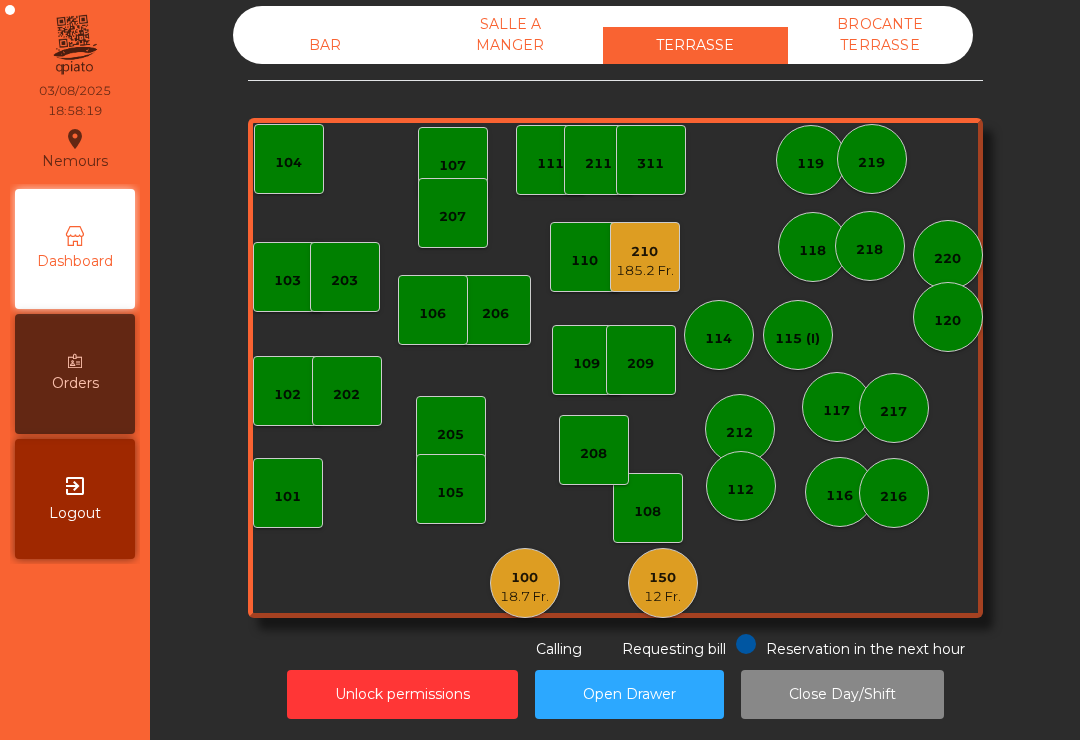 click on "12 Fr." 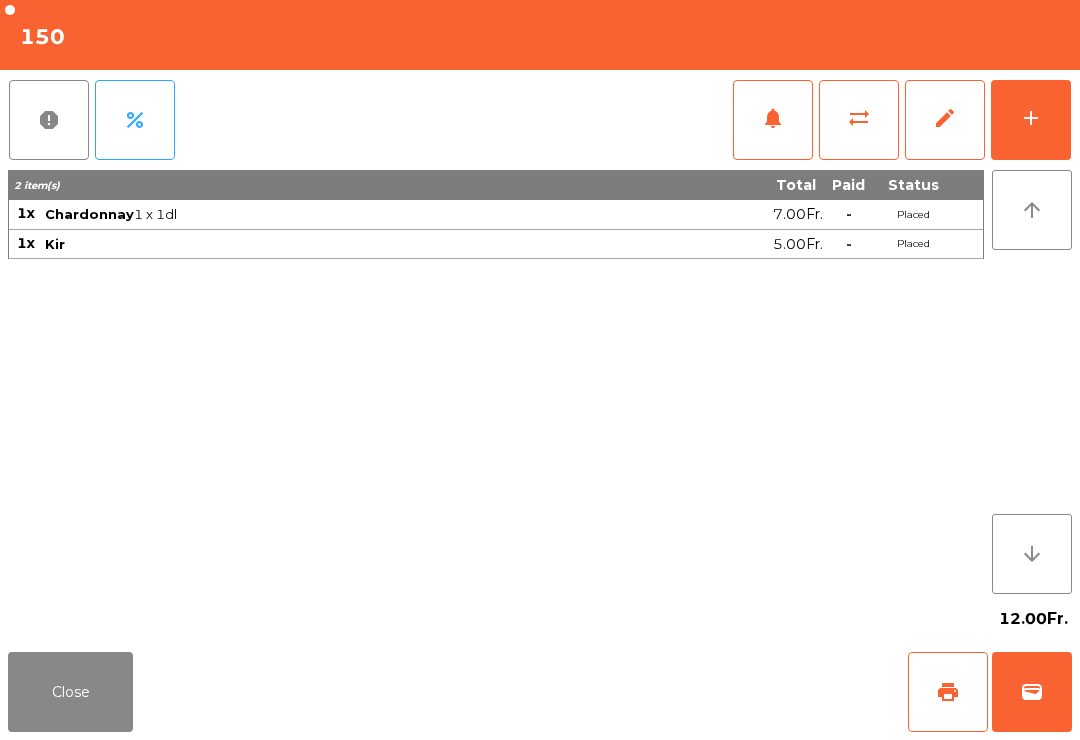 click on "add" 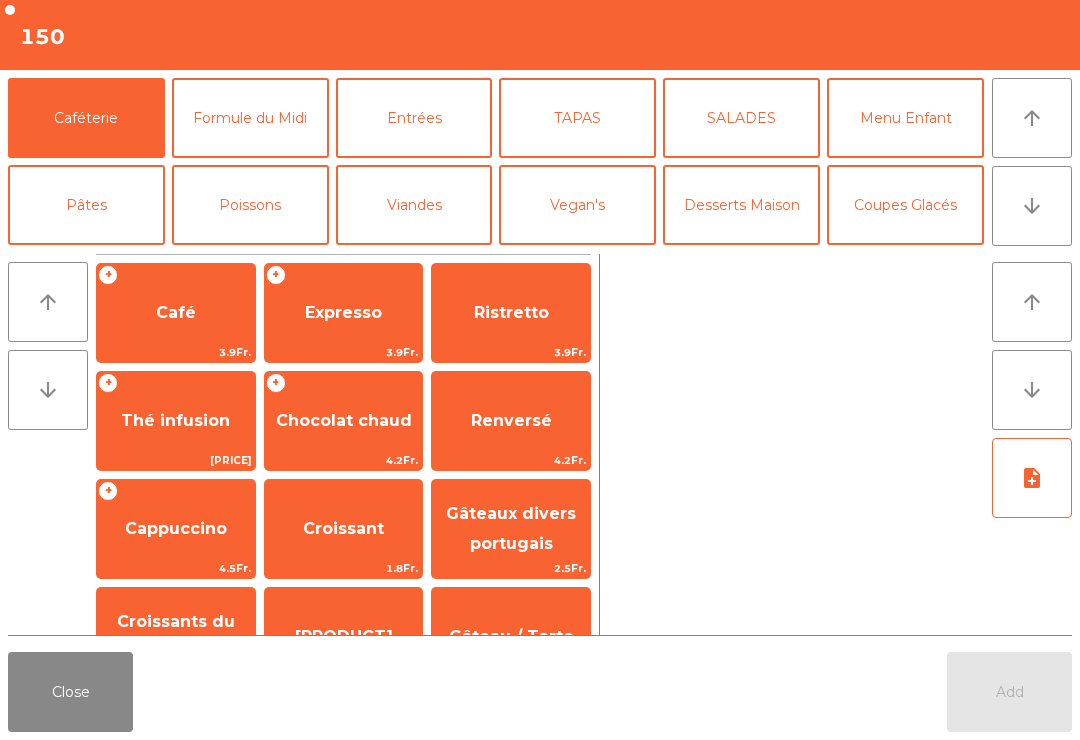 click on "Pâtes" 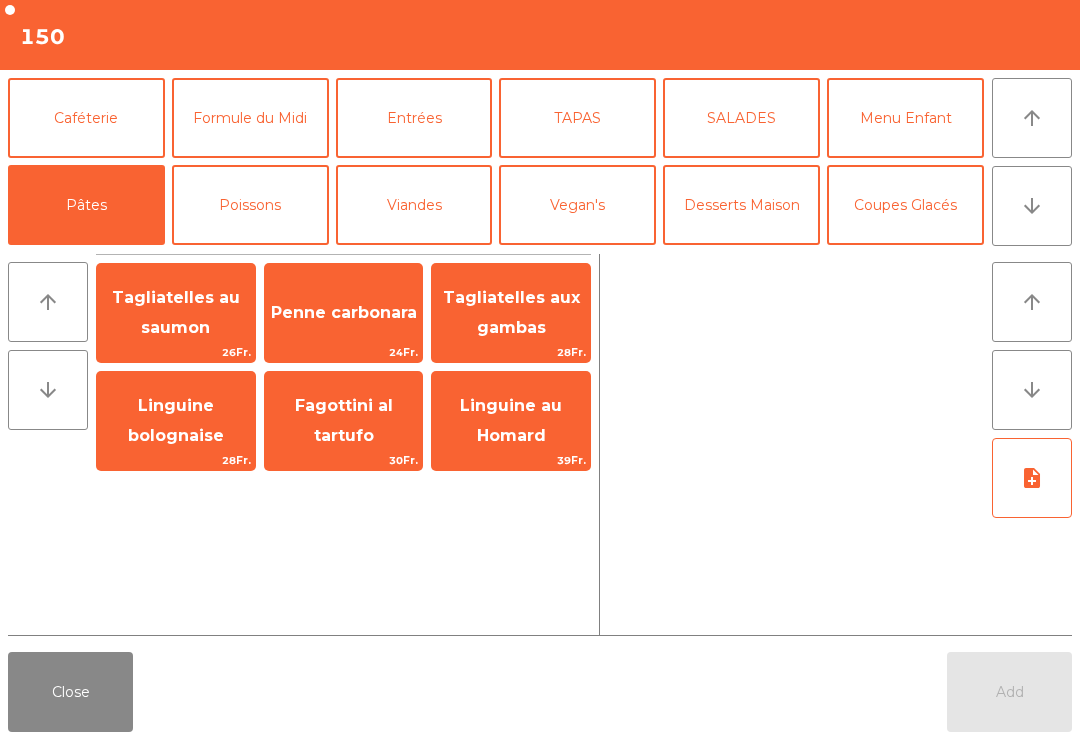 click on "arrow_downward" 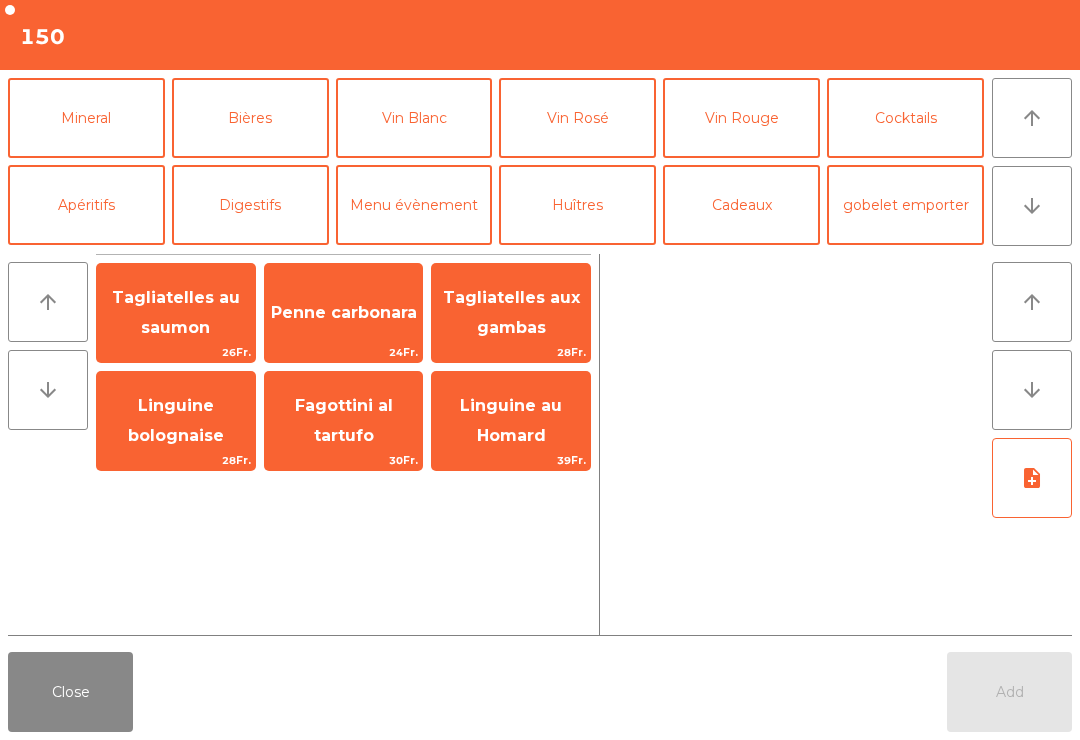 click on "Apéritifs" 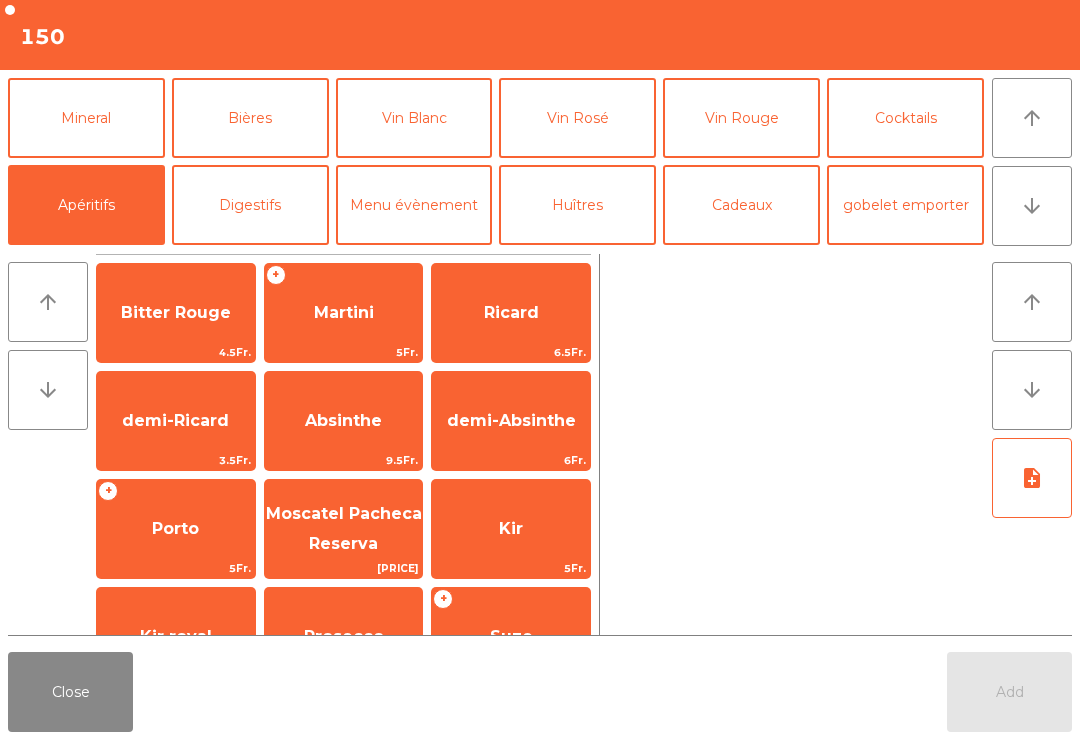 click on "Kir" 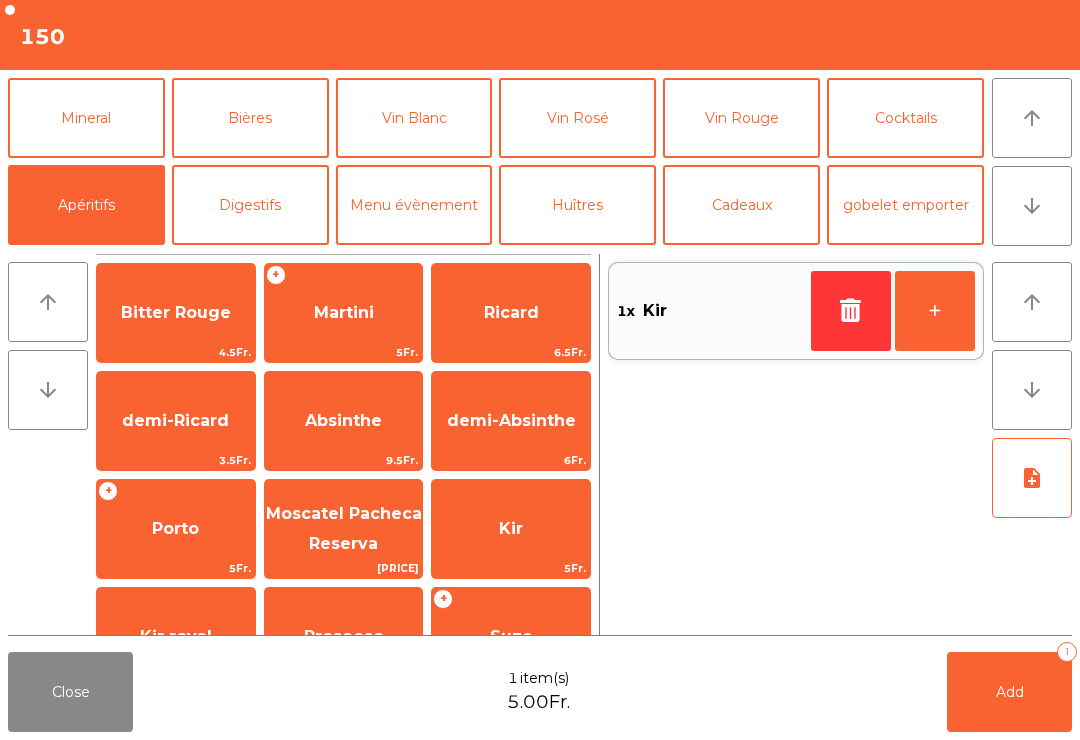 click on "Add   1" 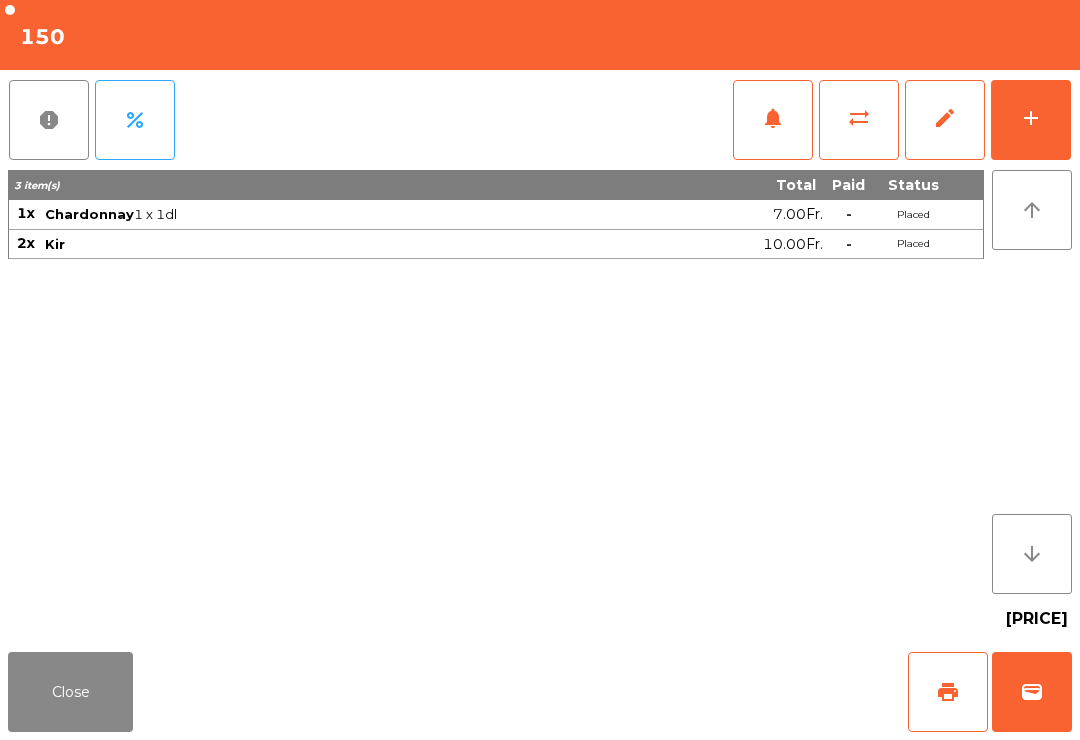 click on "Close" 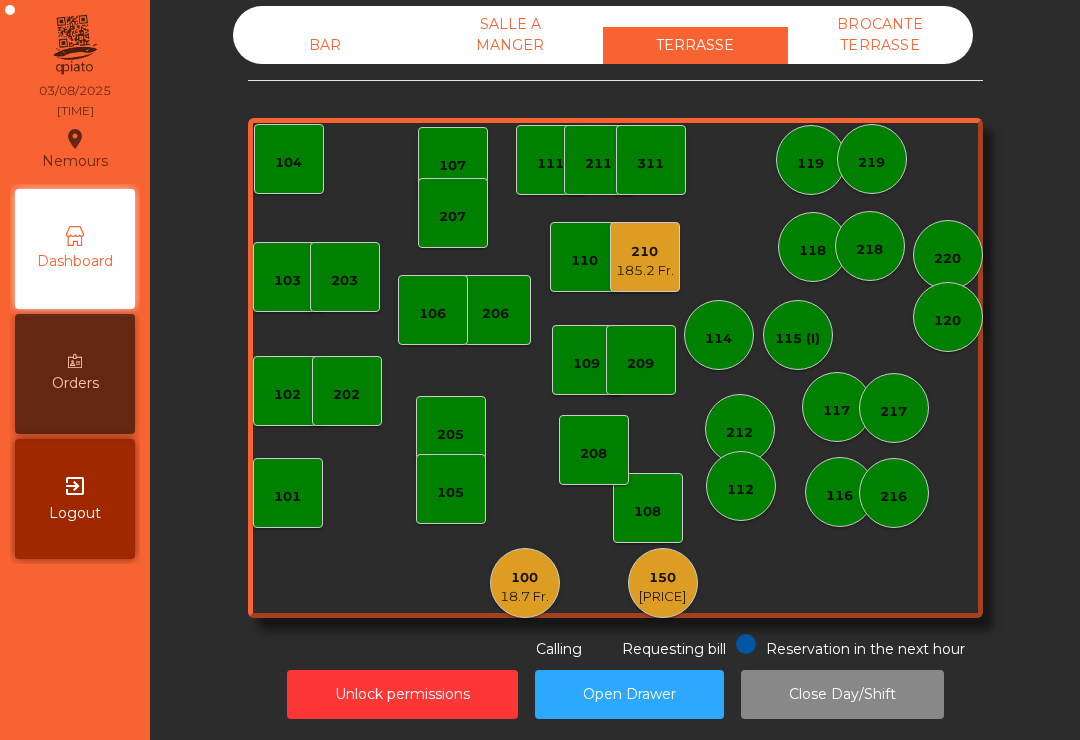 click on "BAR" 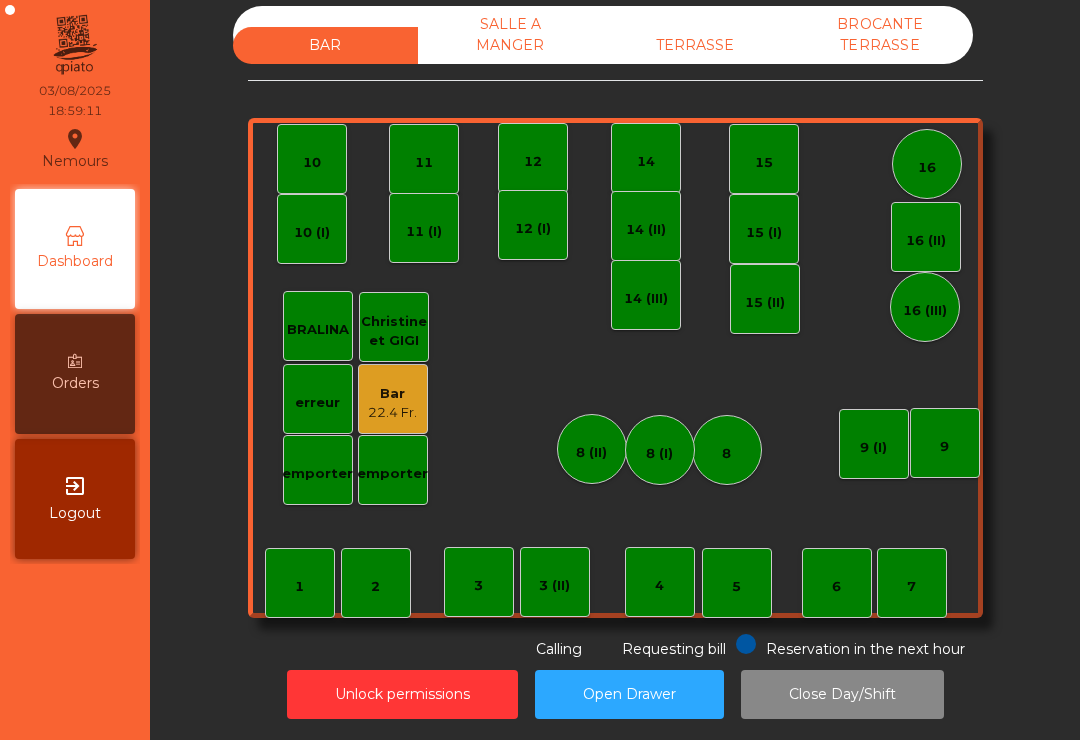 click on "12" 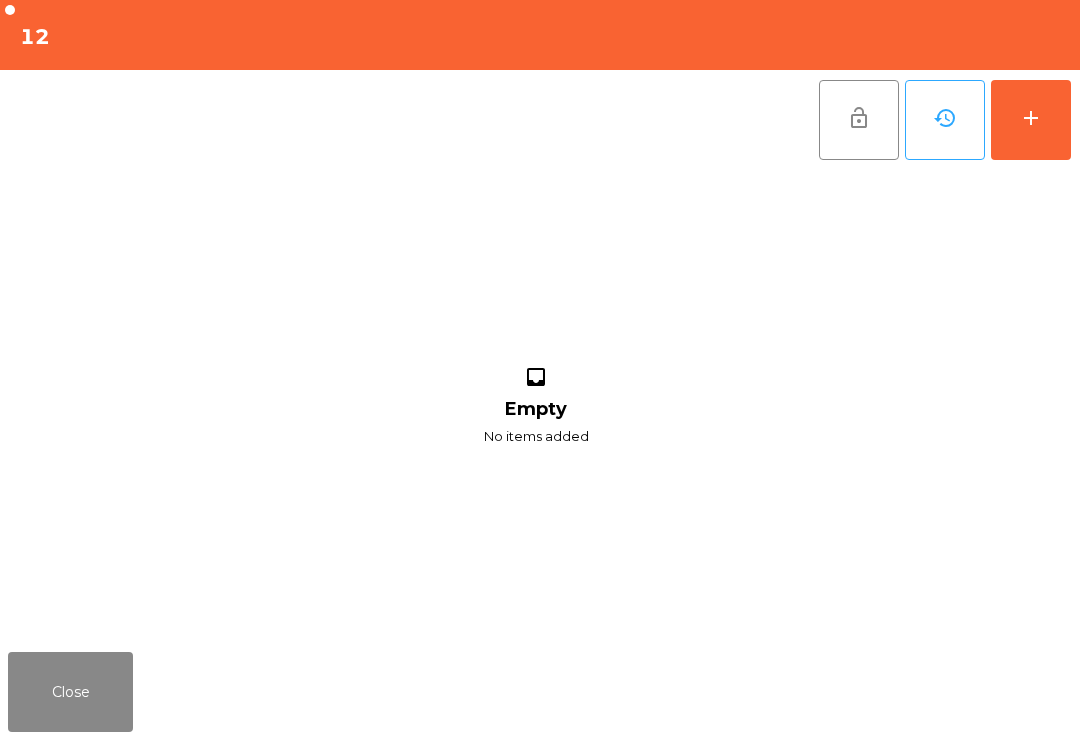click on "add" 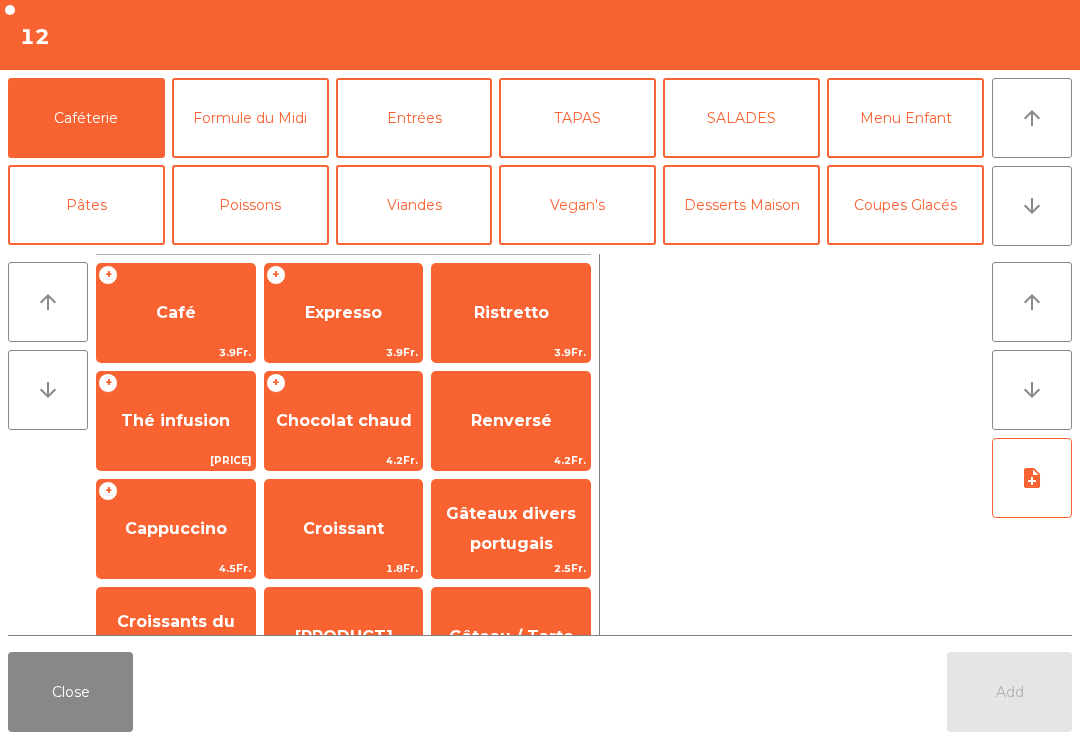 click on "arrow_downward" 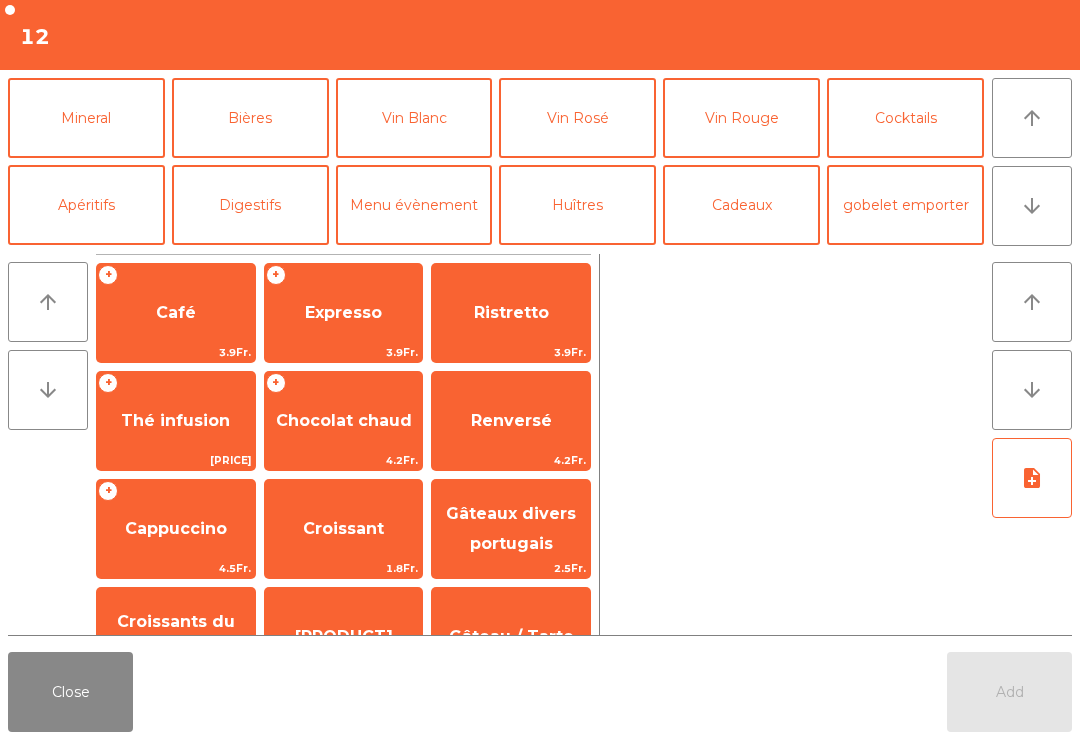 click on "Vin Blanc" 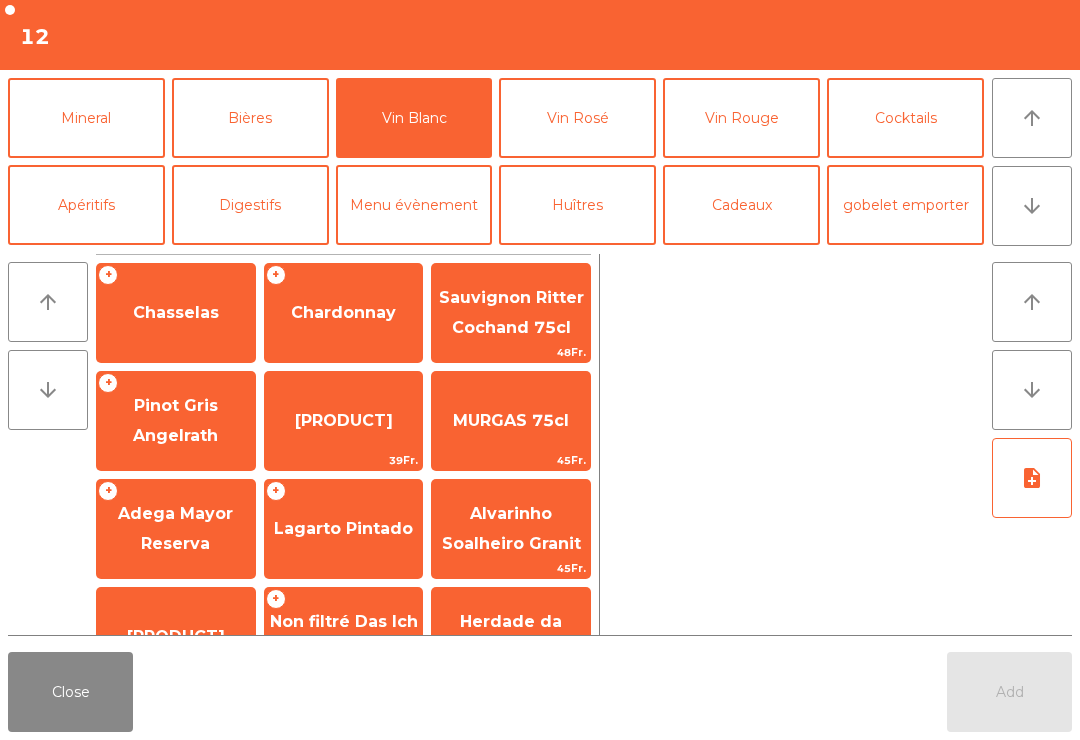 click on "Pinot Gris Angelrath" 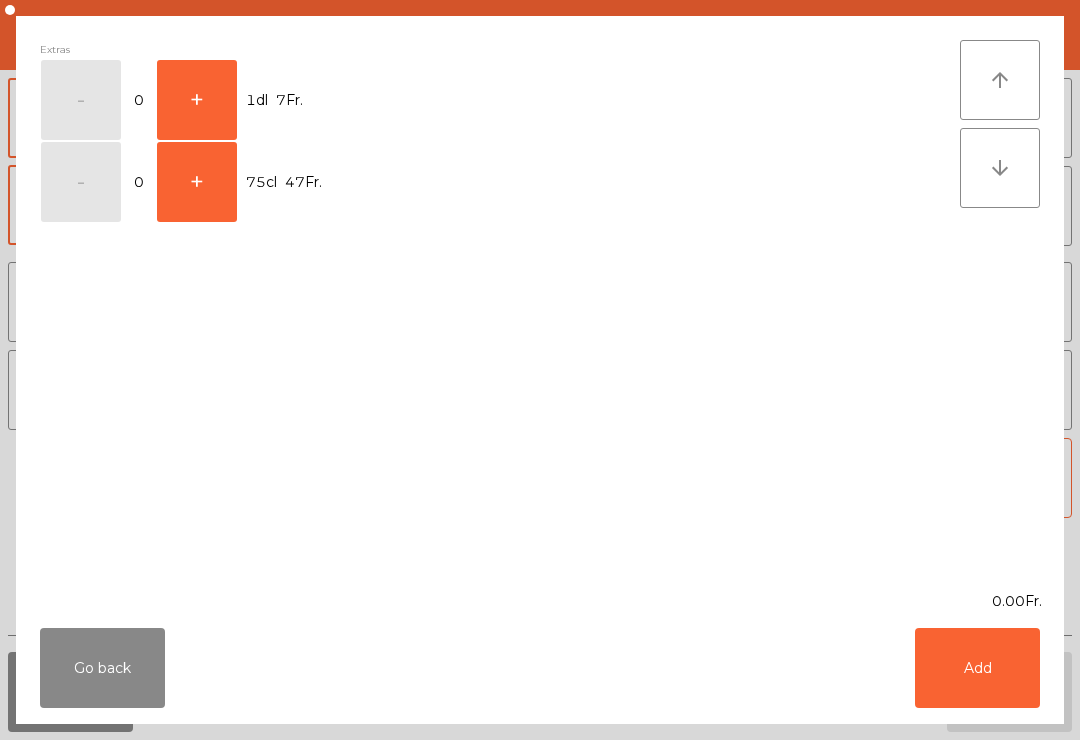 click on "+" 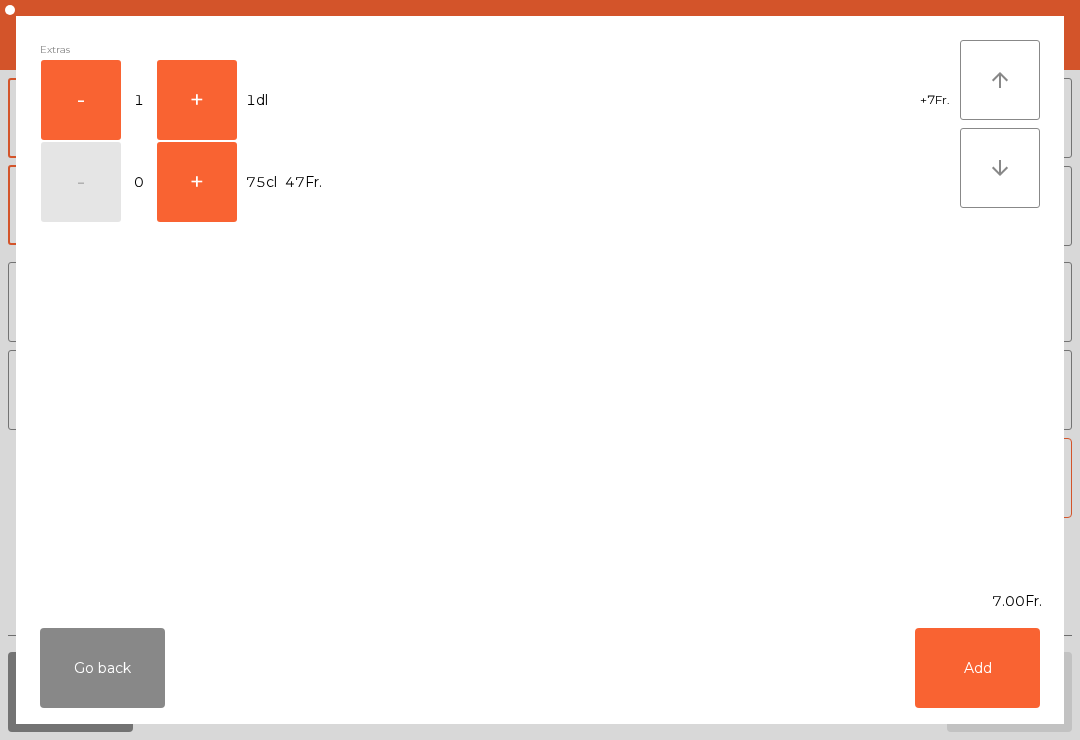 click on "+" 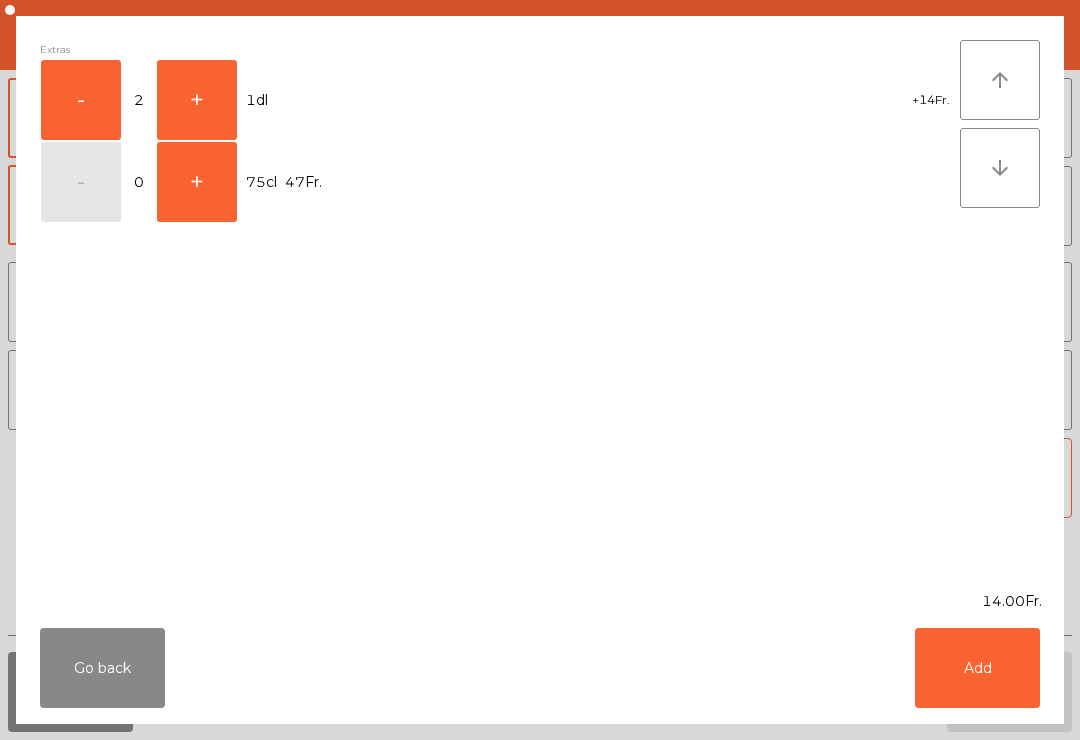 click on "Add" 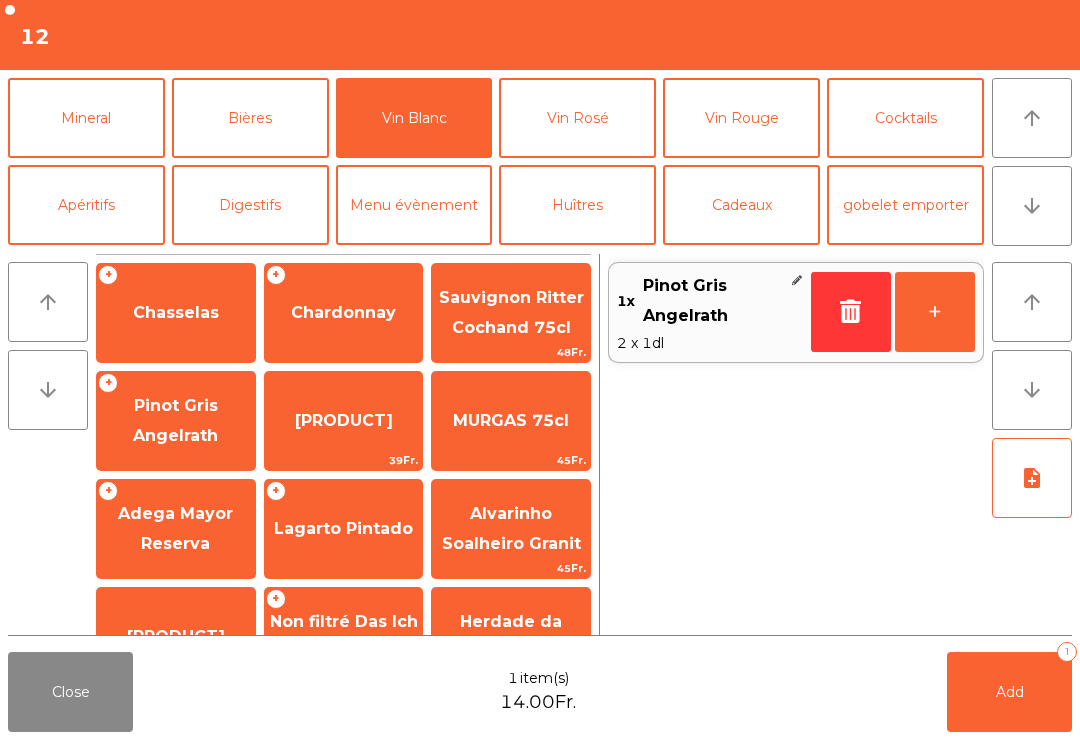 click on "Add   1" 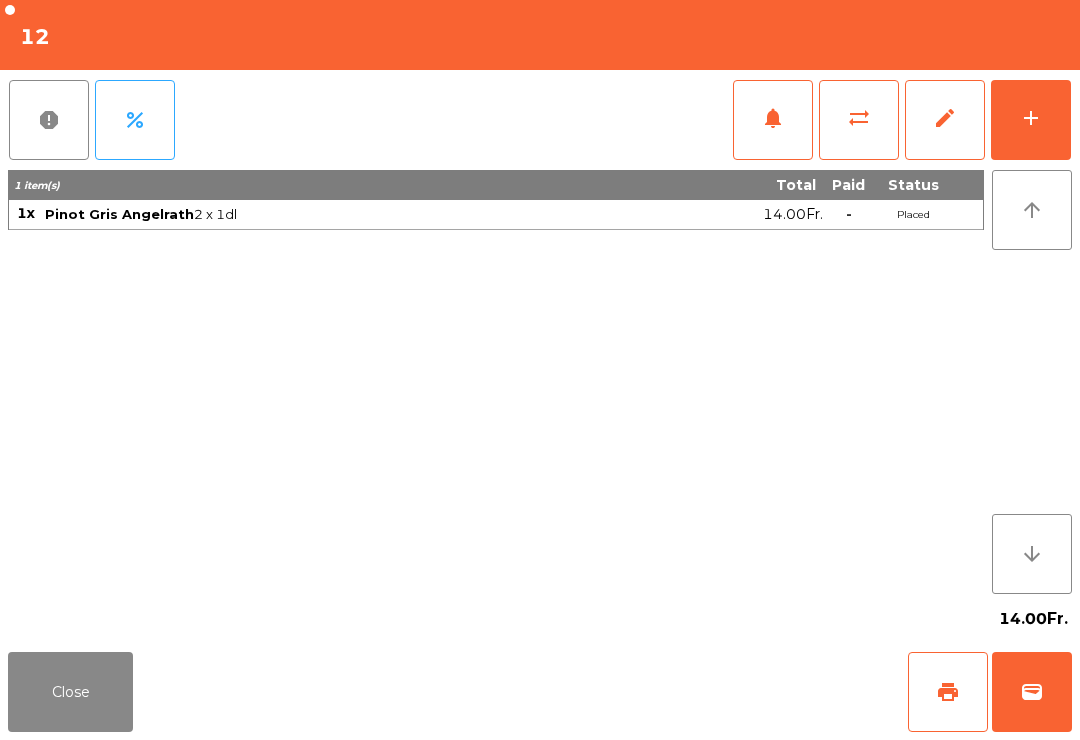 click on "Close" 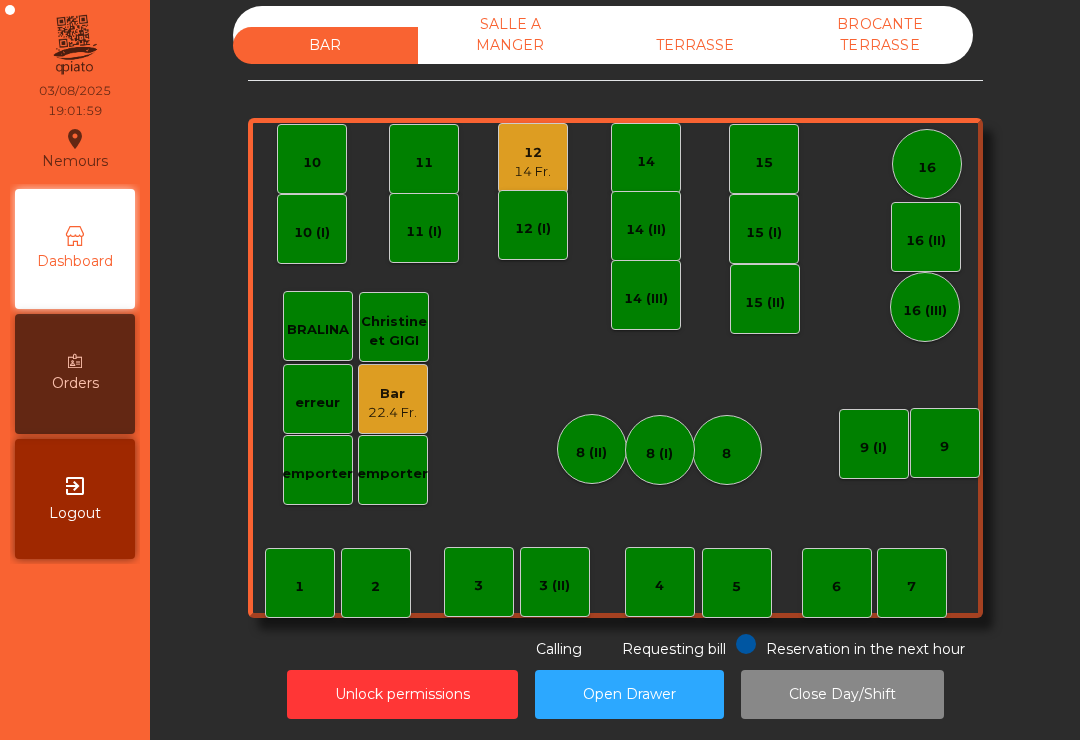click on "BAR" 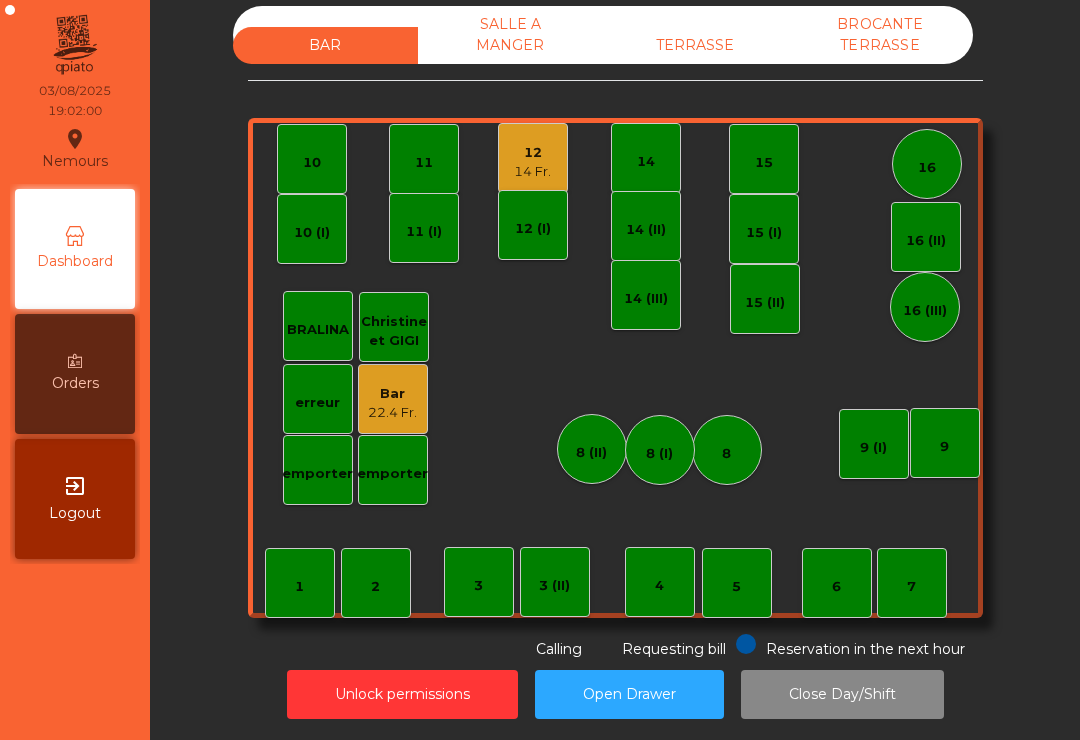 click on "BAR   SALLE A MANGER   TERRASSE   BROCANTE TERRASSE    1   2    3   4    5    6    7    8   9   10    11    12   14 Fr.    14   15    16   Bar   22.4 Fr.   3 (II)   14 (II)   15 (I)   erreur    emporter   16 (II)   8 (II)   BRALINA    14 (III)   15 (II)   16 (III)   9 (I)   10 (I)   11 (I)   12 (I)   8 (I)   Christine et GIGI   emporter  Reservation in the next hour Requesting bill Calling" 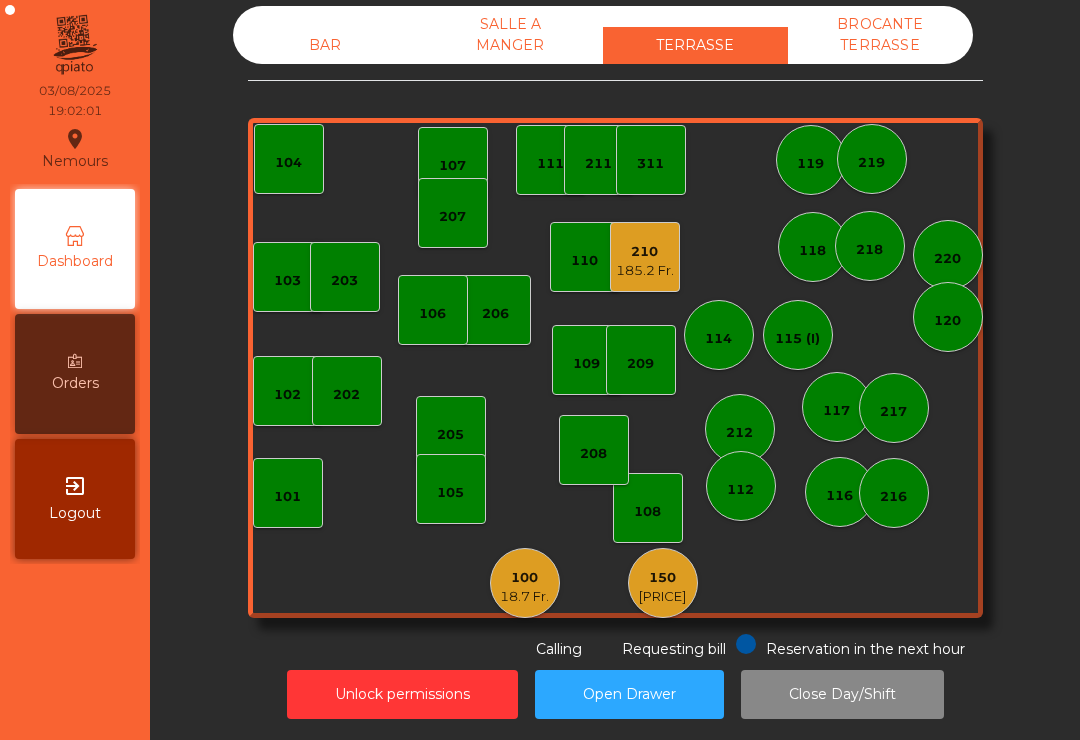 scroll, scrollTop: 0, scrollLeft: 0, axis: both 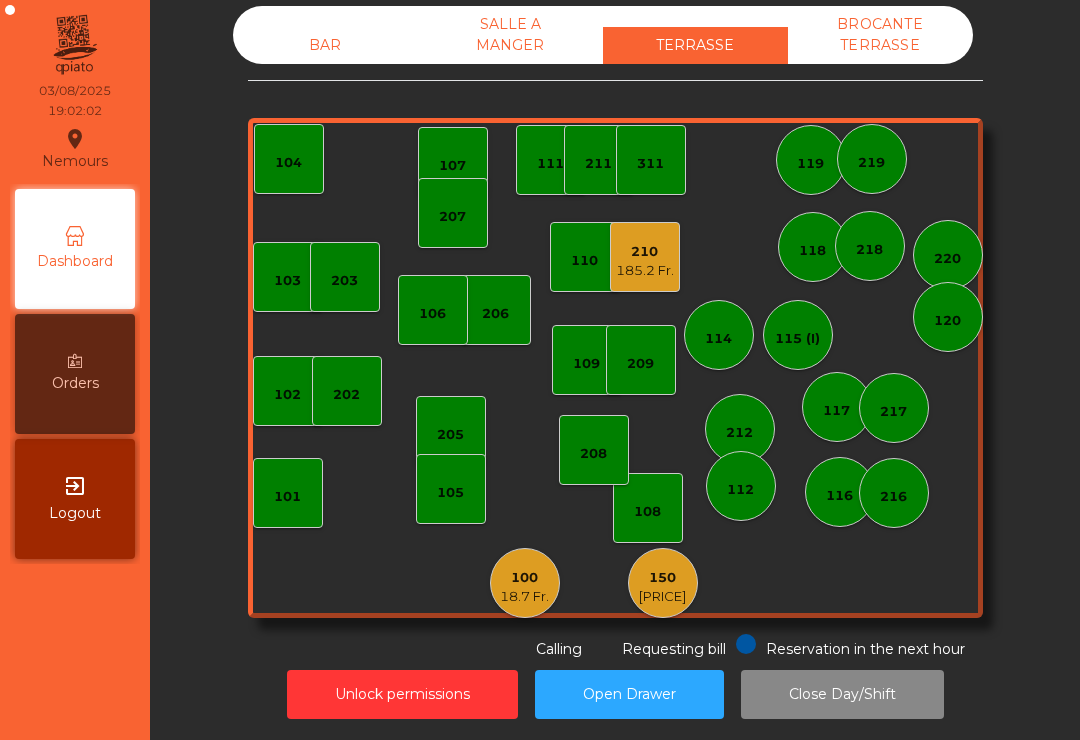 click on "100" 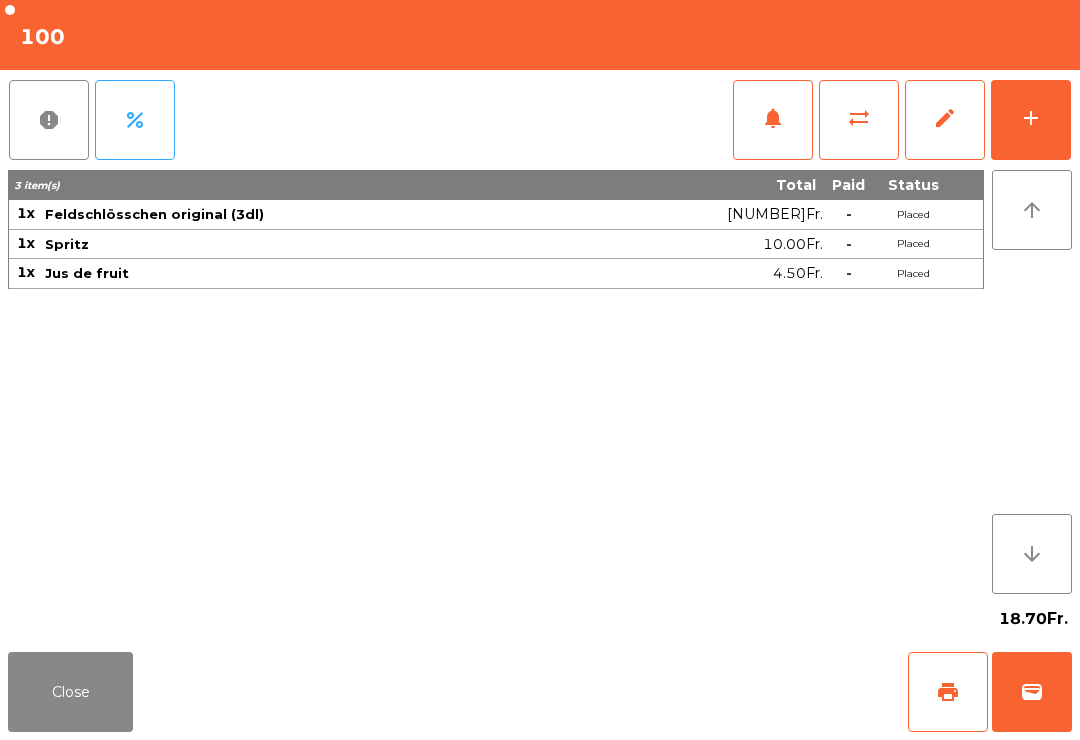 click on "print" 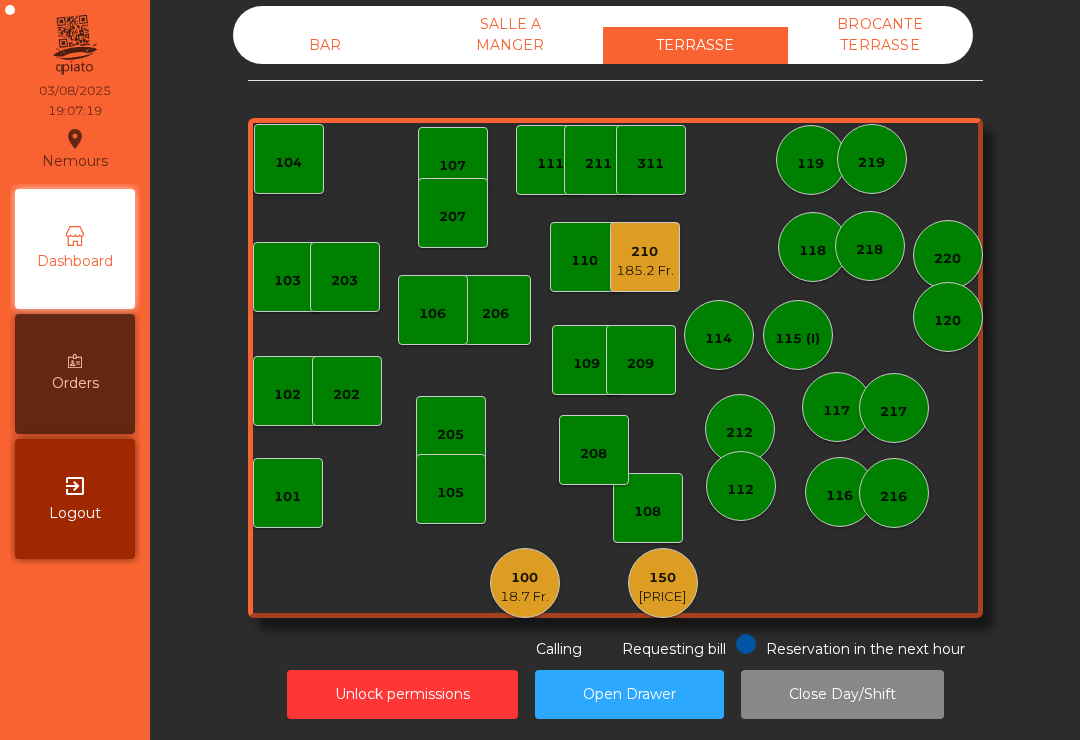 click on "BAR   SALLE A MANGER   TERRASSE   BROCANTE TERRASSE" 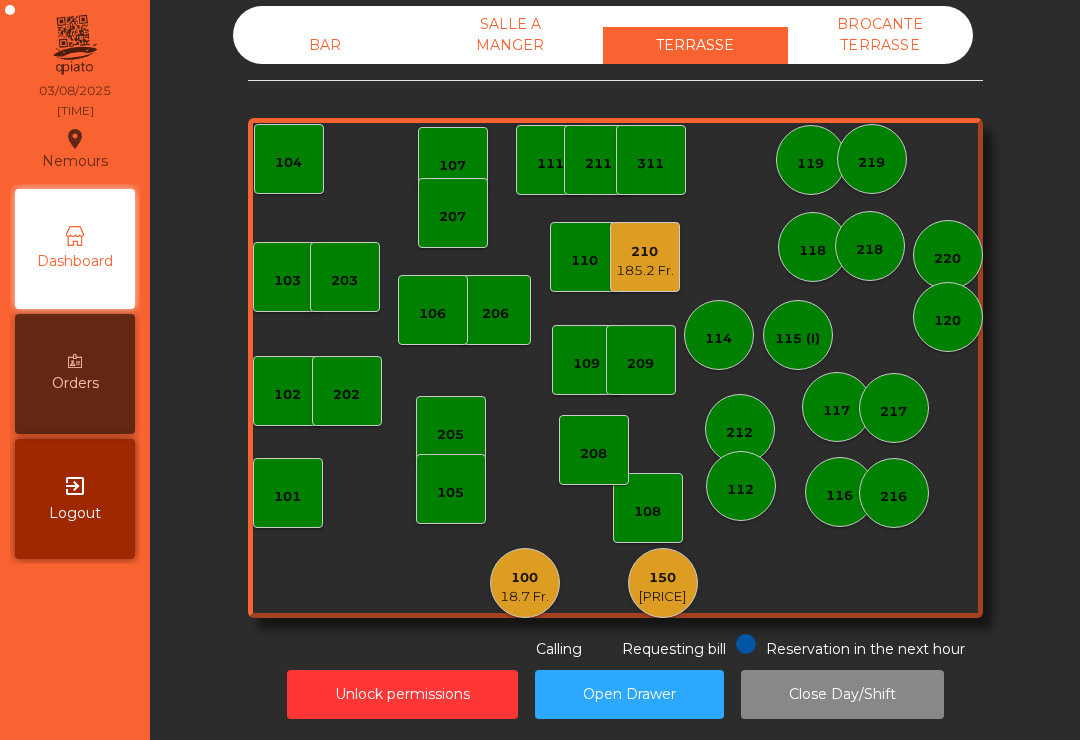 click on "BAR" 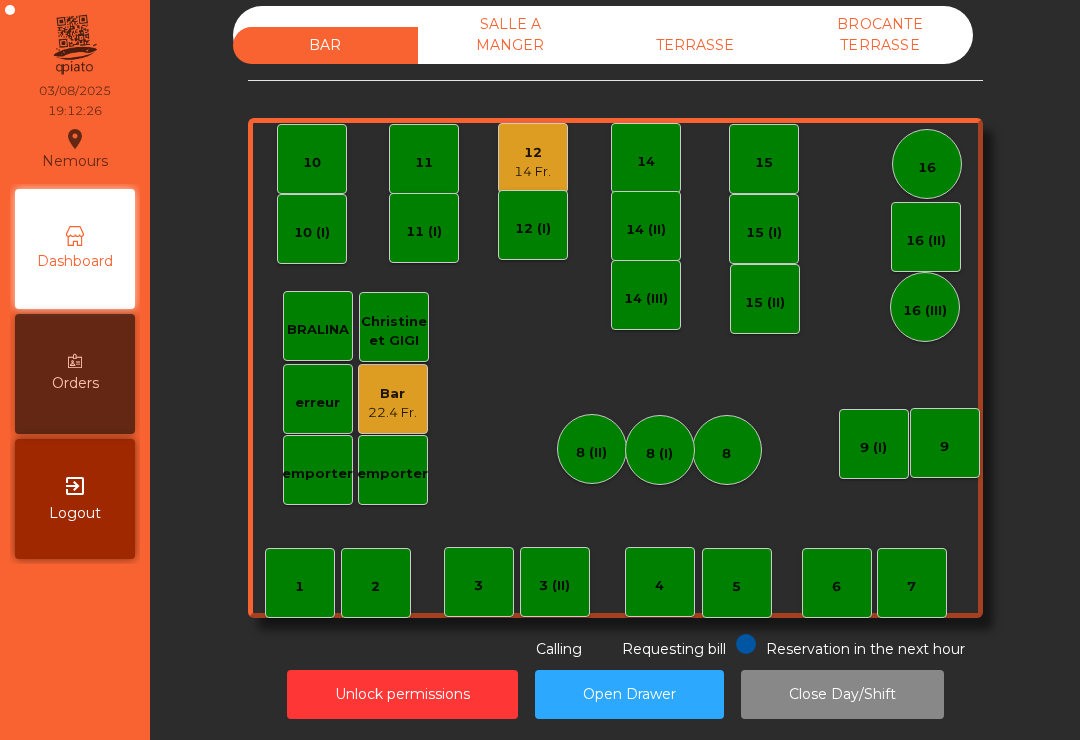 click on "TERRASSE" 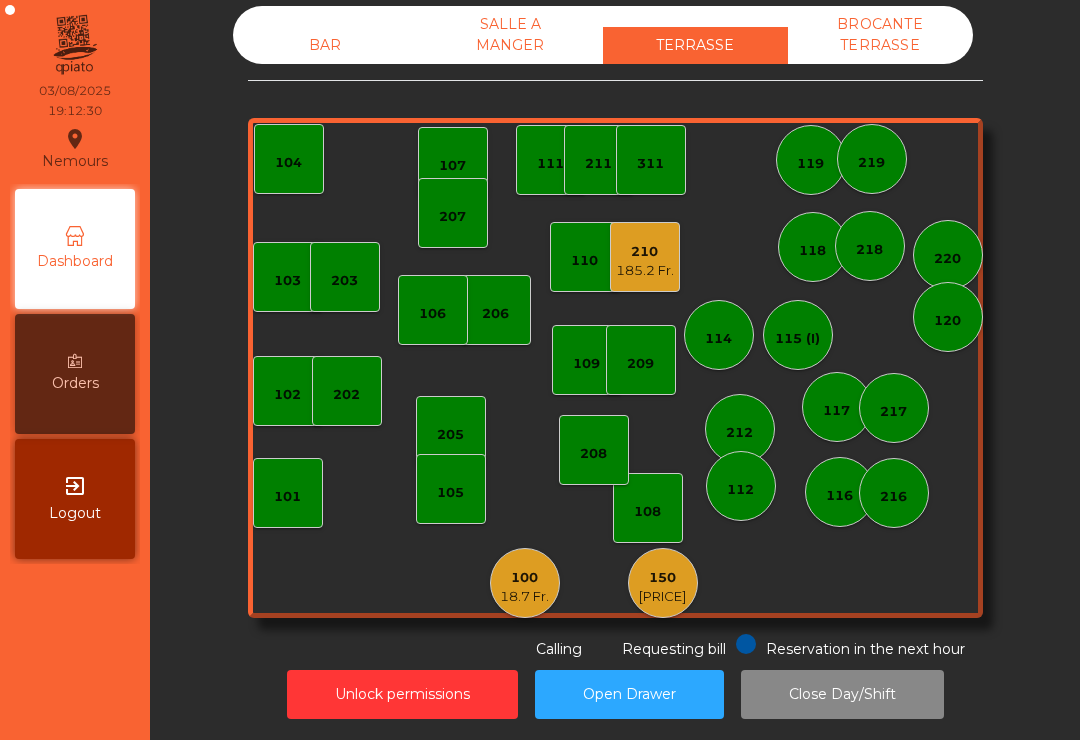 click on "150   17 Fr." 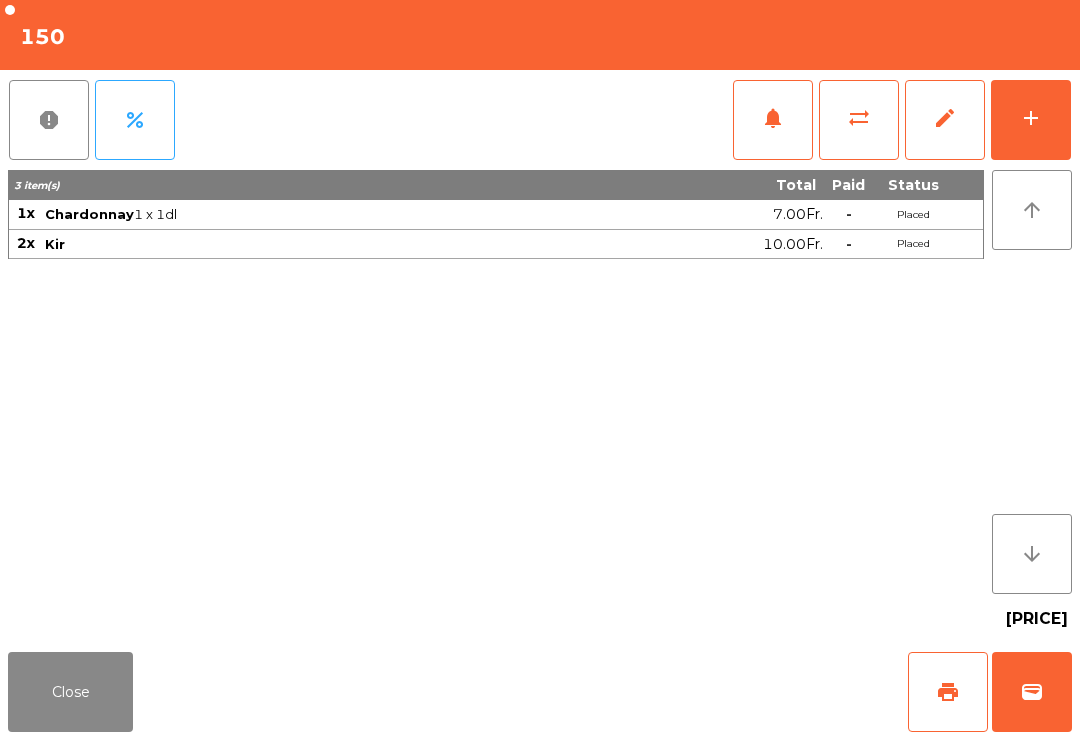 click on "add" 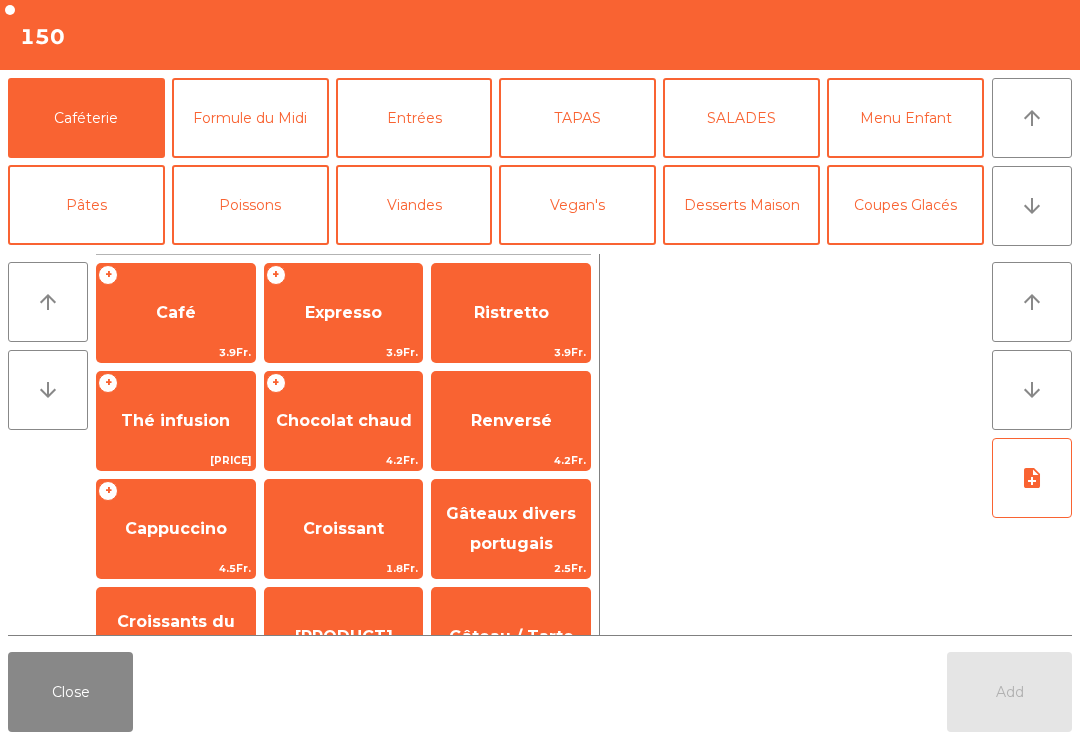 click on "Formule du Midi" 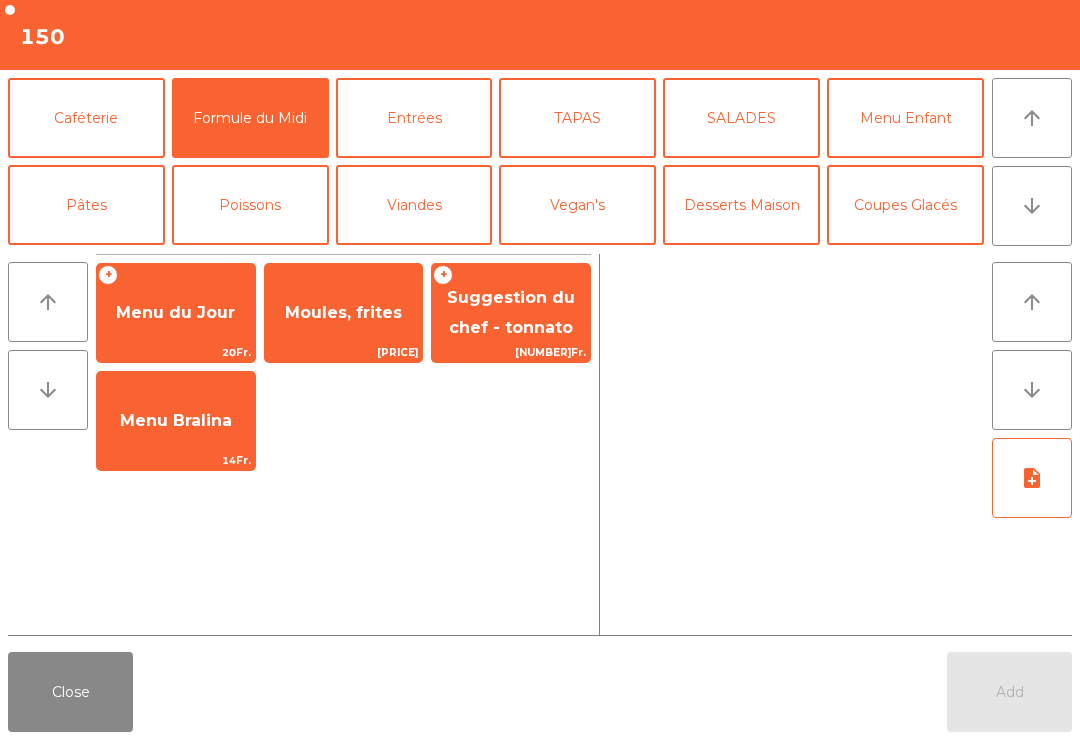click on "Moules, frites" 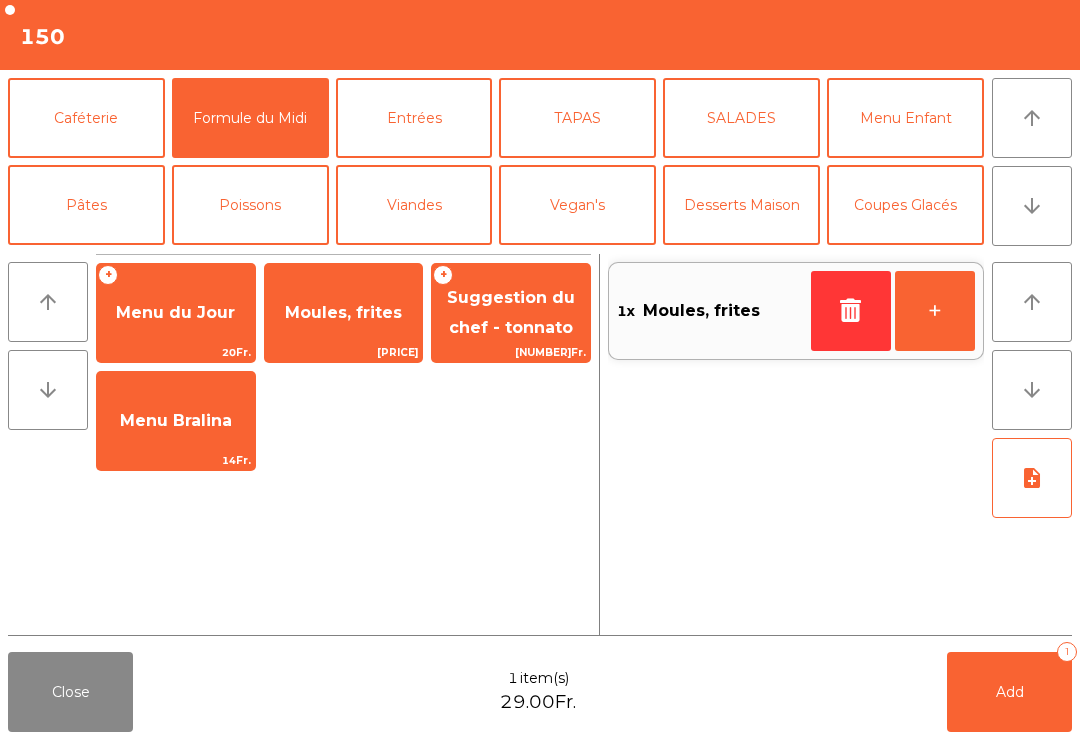 click on "Viandes" 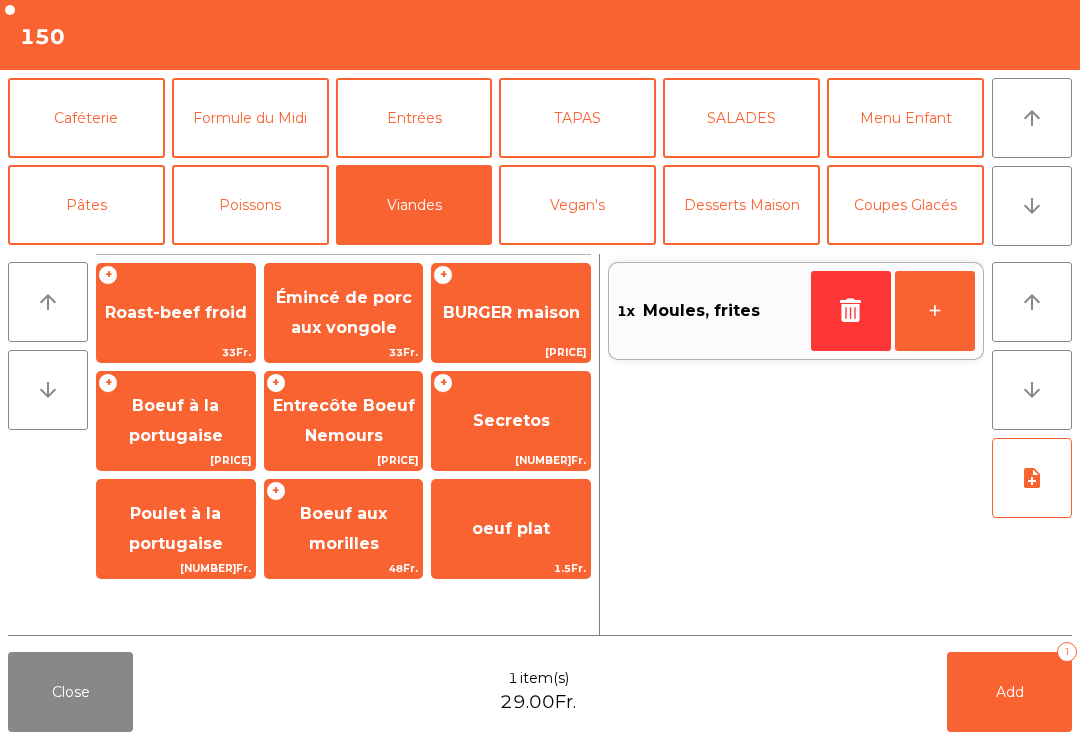 click on "[PRICE]" 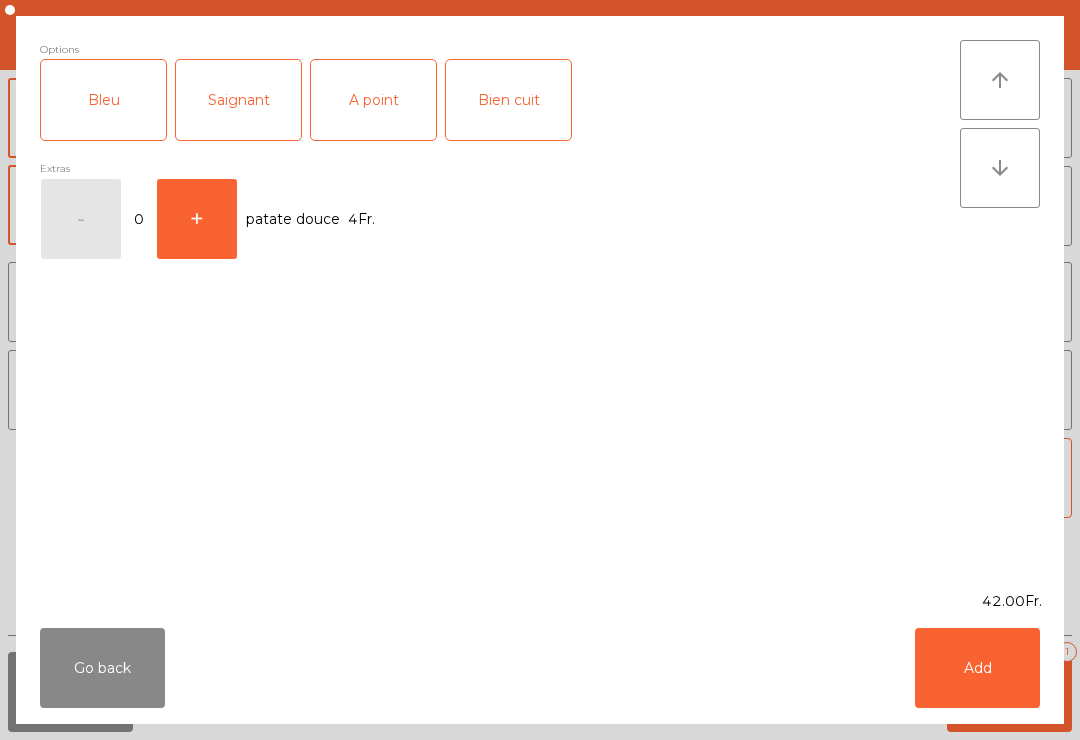 click on "A point" 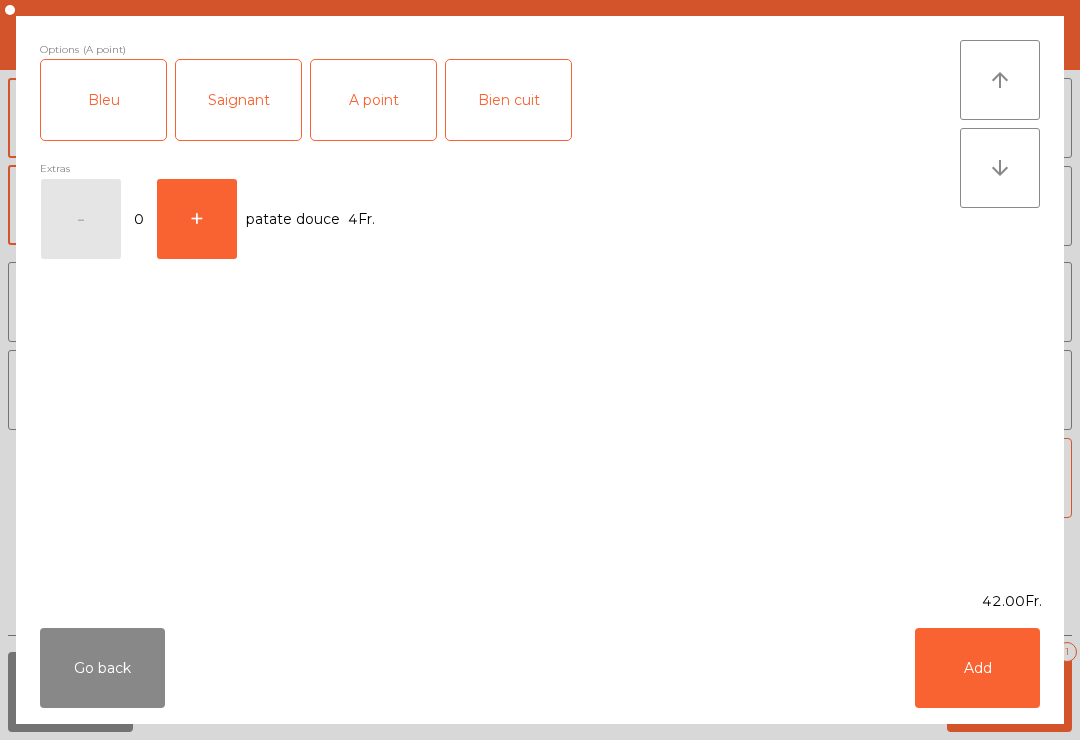 click on "Add" 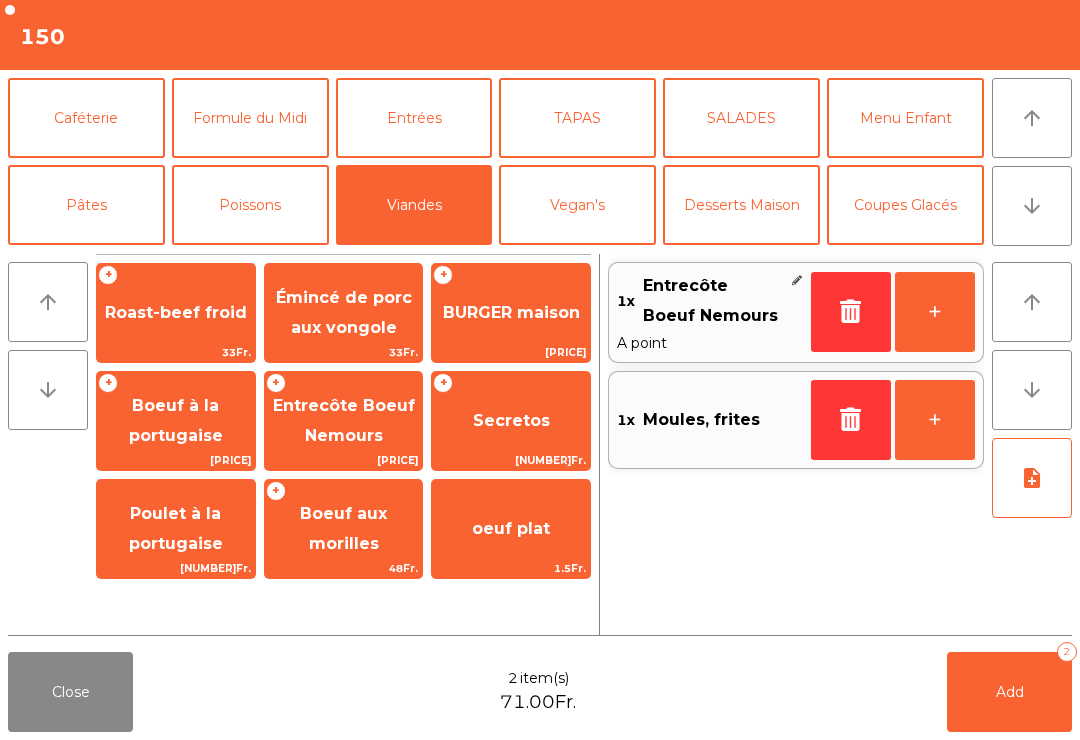 click on "Add   2" 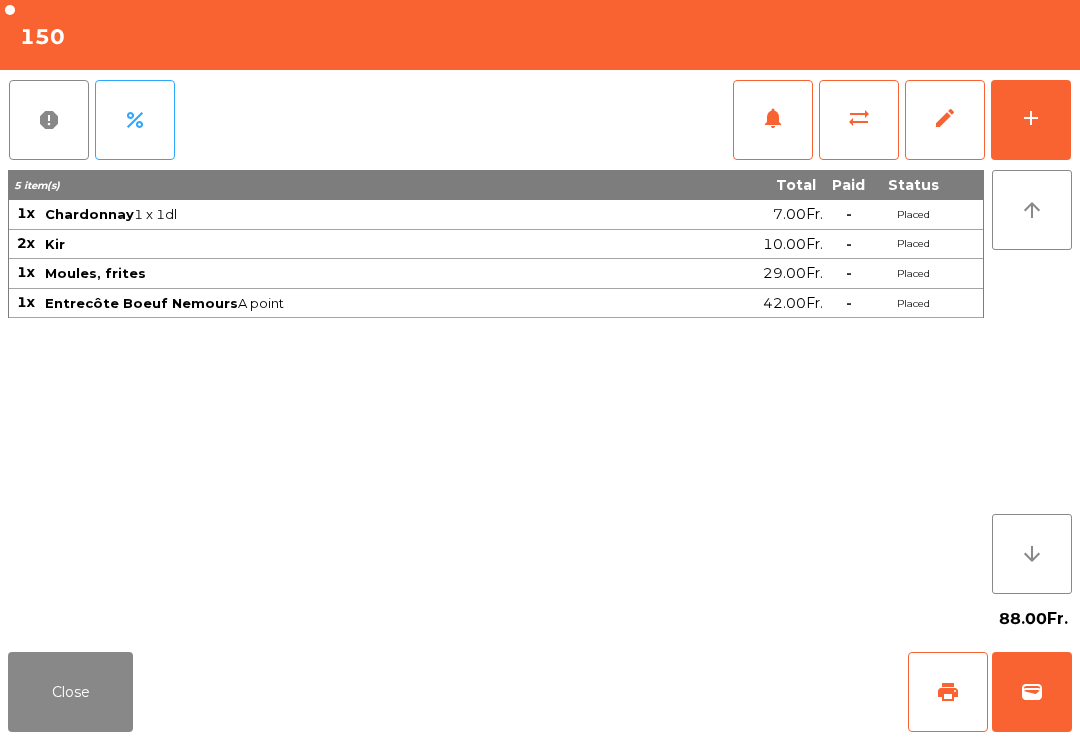 click on "Close" 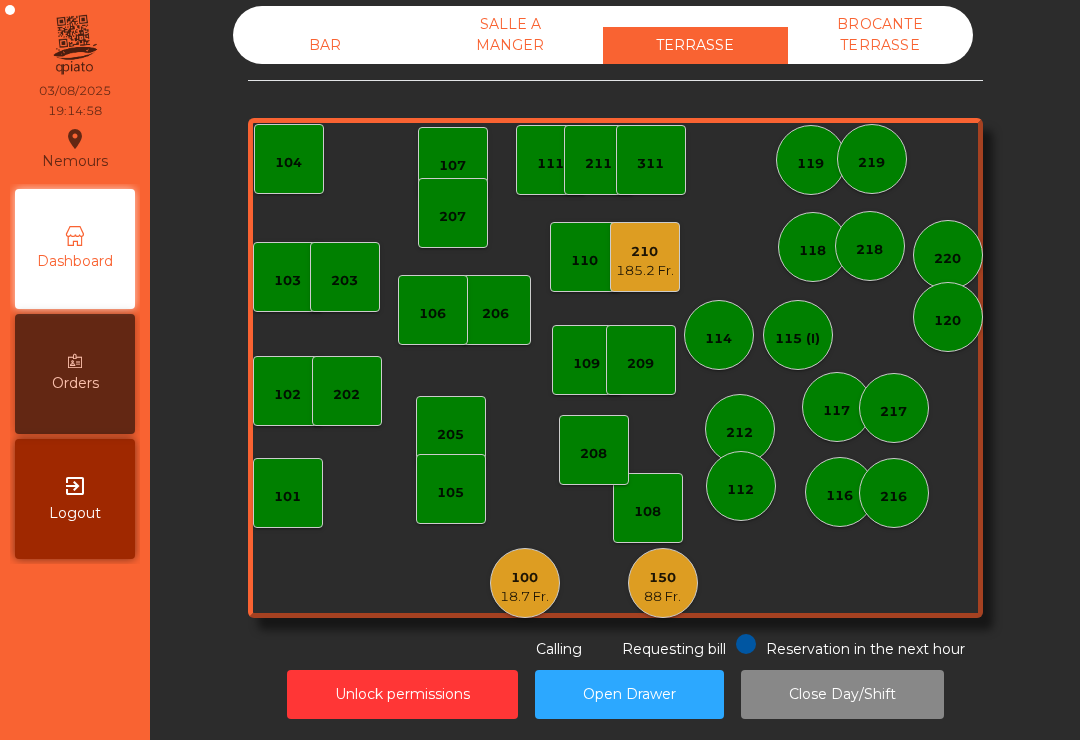 click on "BAR" 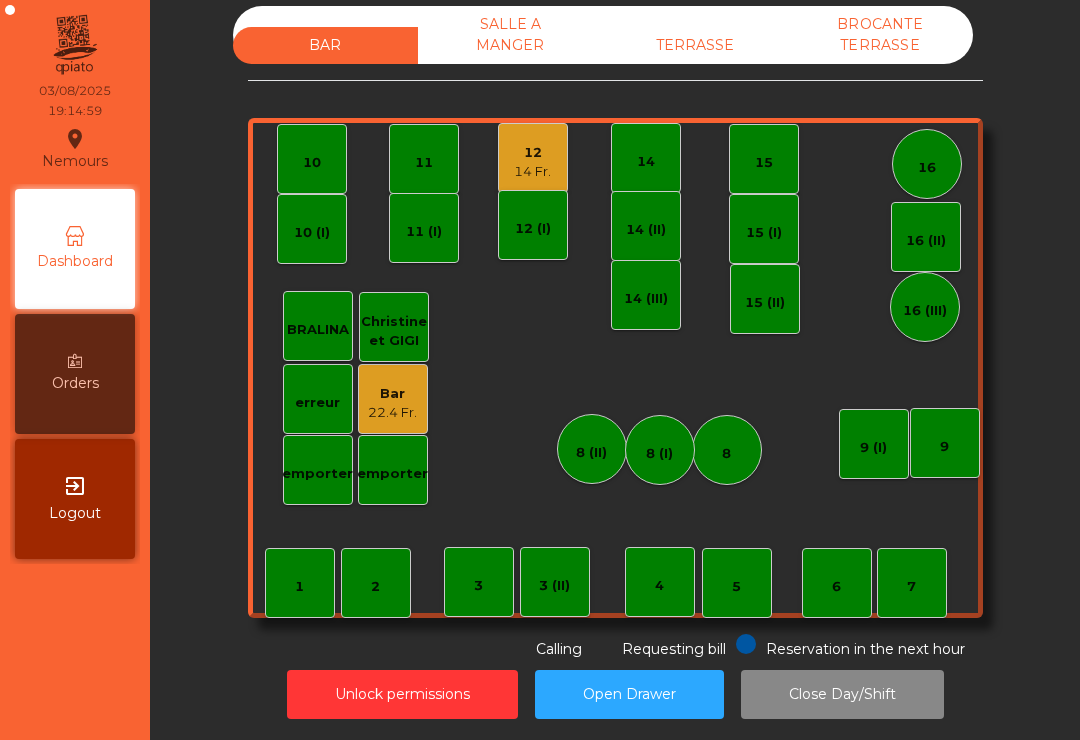 click on "11" 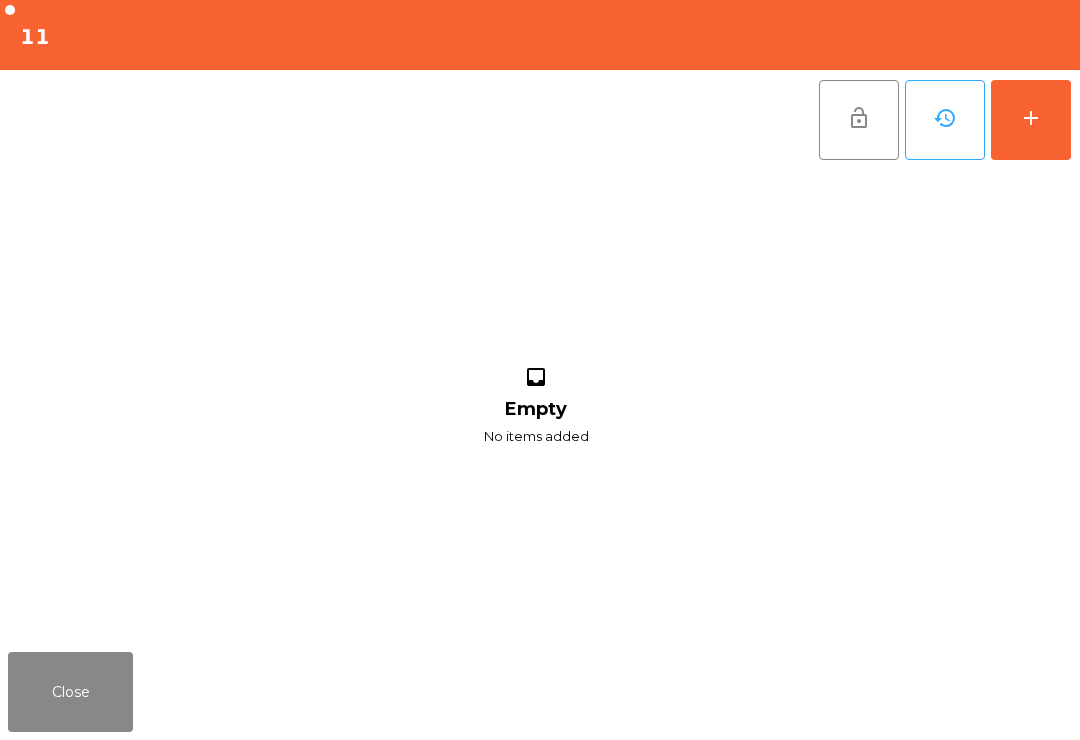 click on "add" 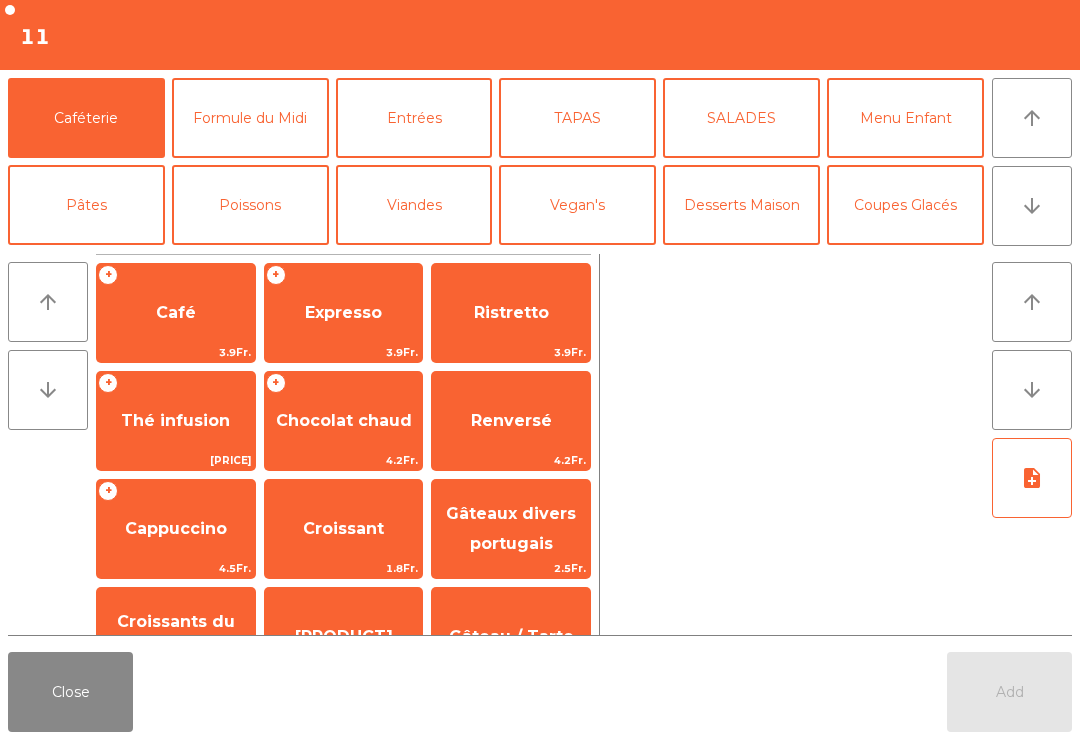 click on "Entrées" 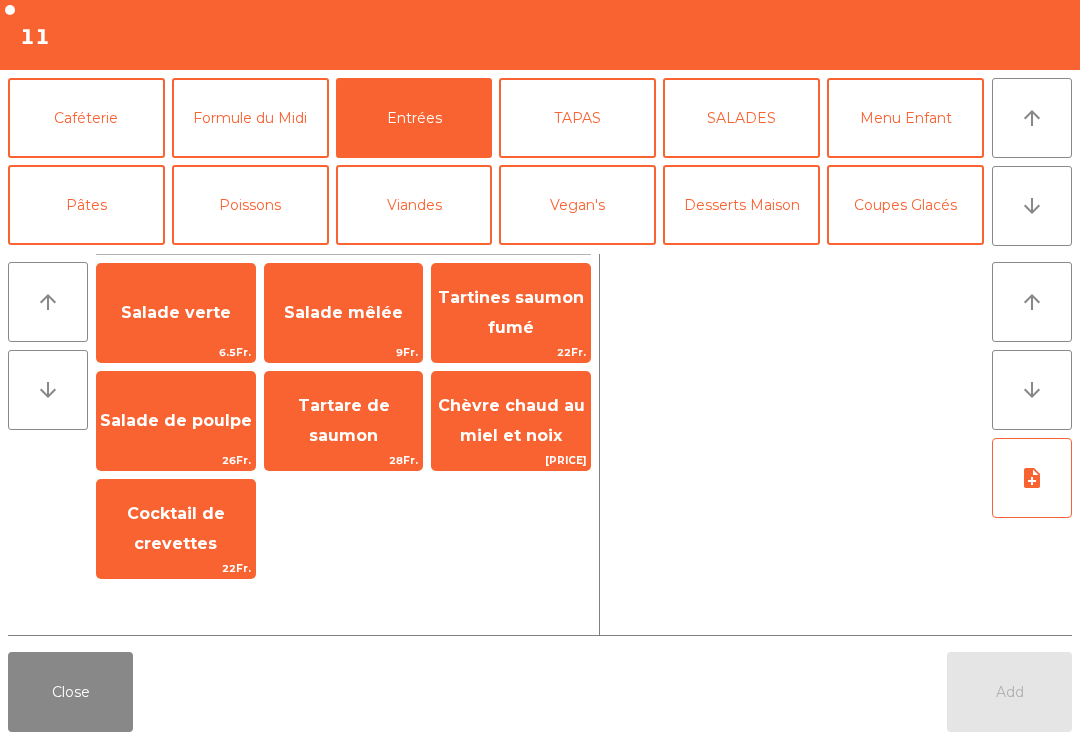 click on "TAPAS" 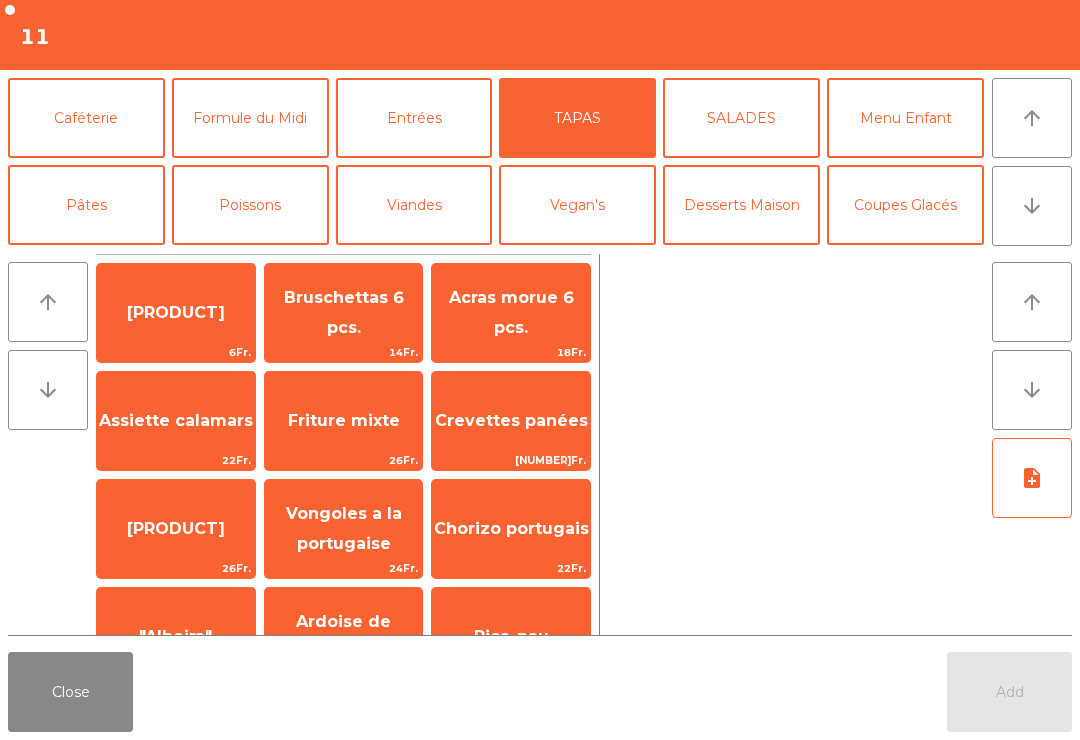 click on "Acras morue 6 pcs." 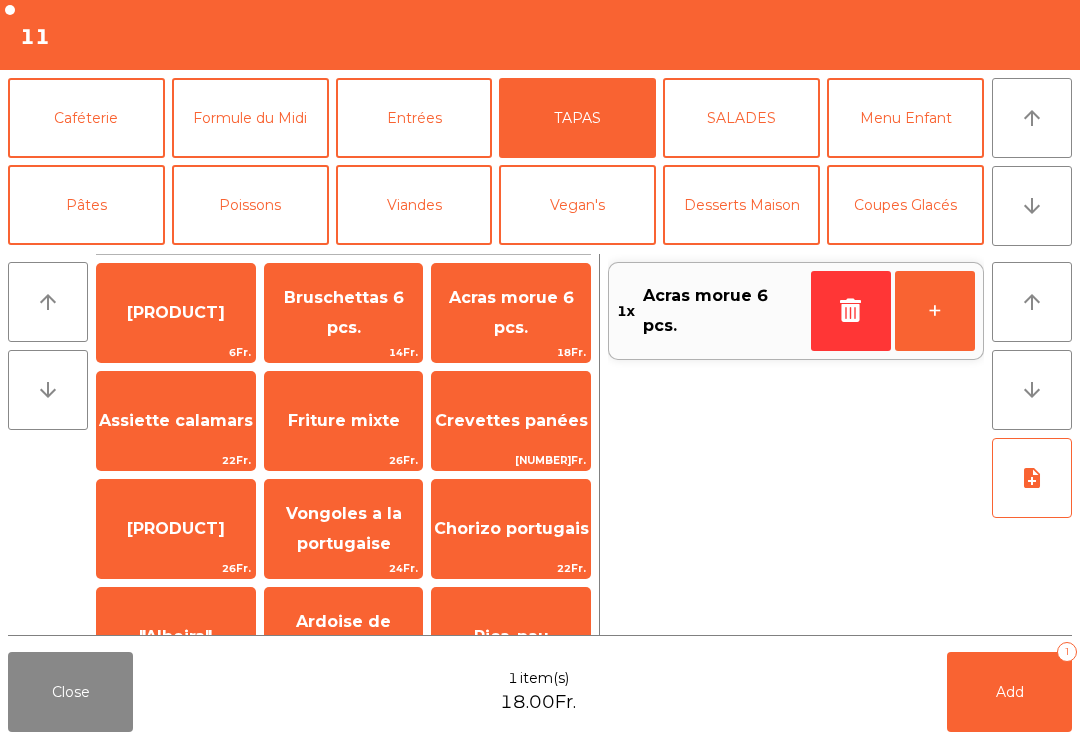 click on "22Fr." 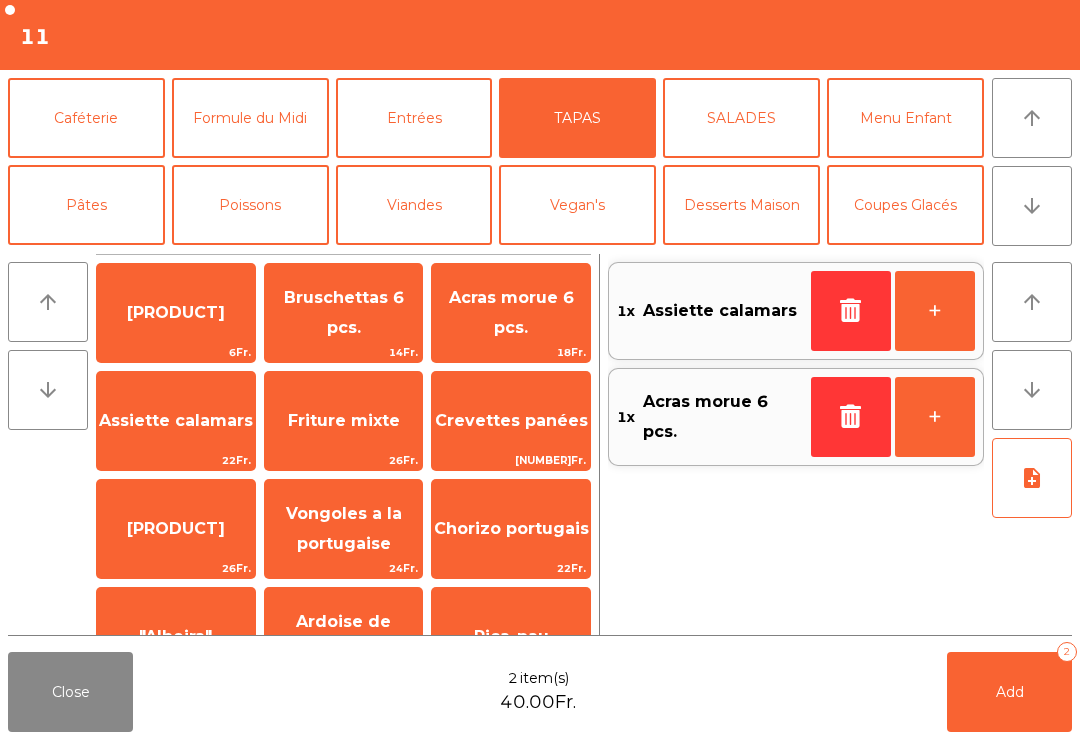 click on "Add   2" 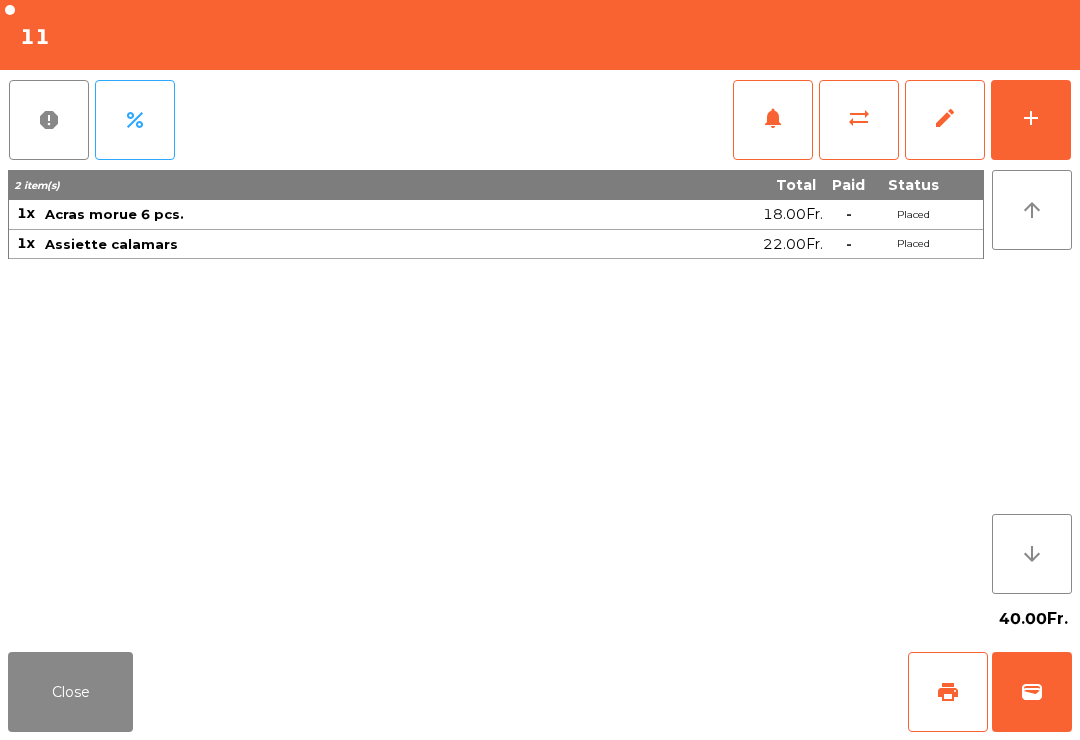 click on "Close" 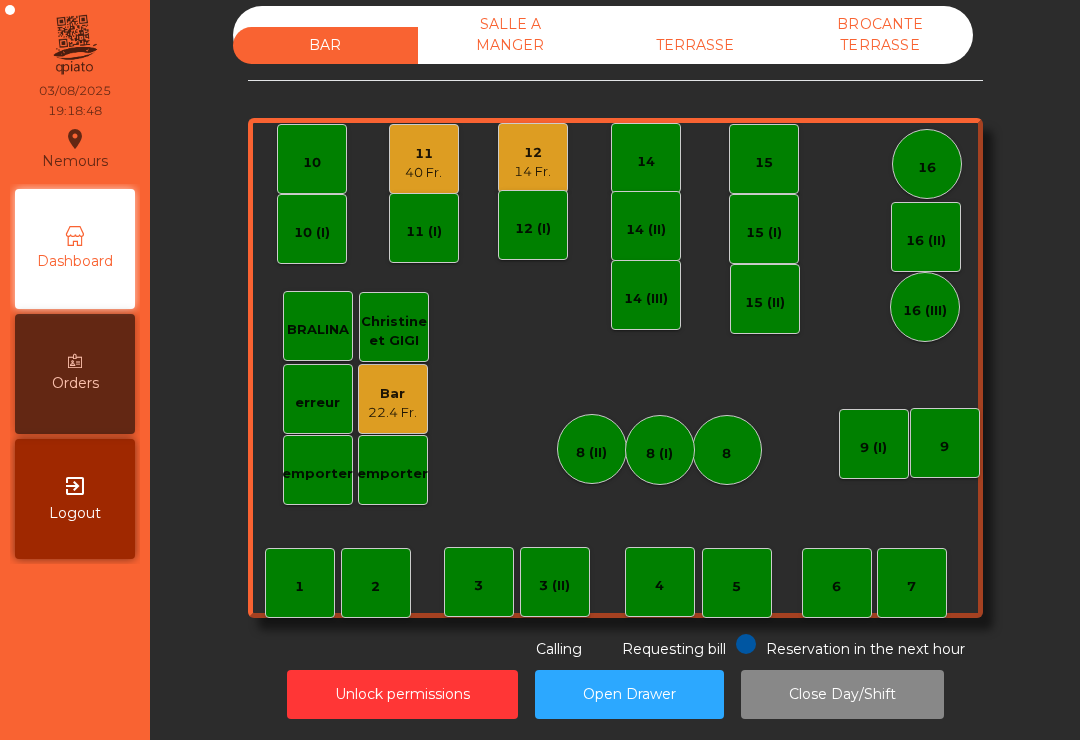 click on "BAR" 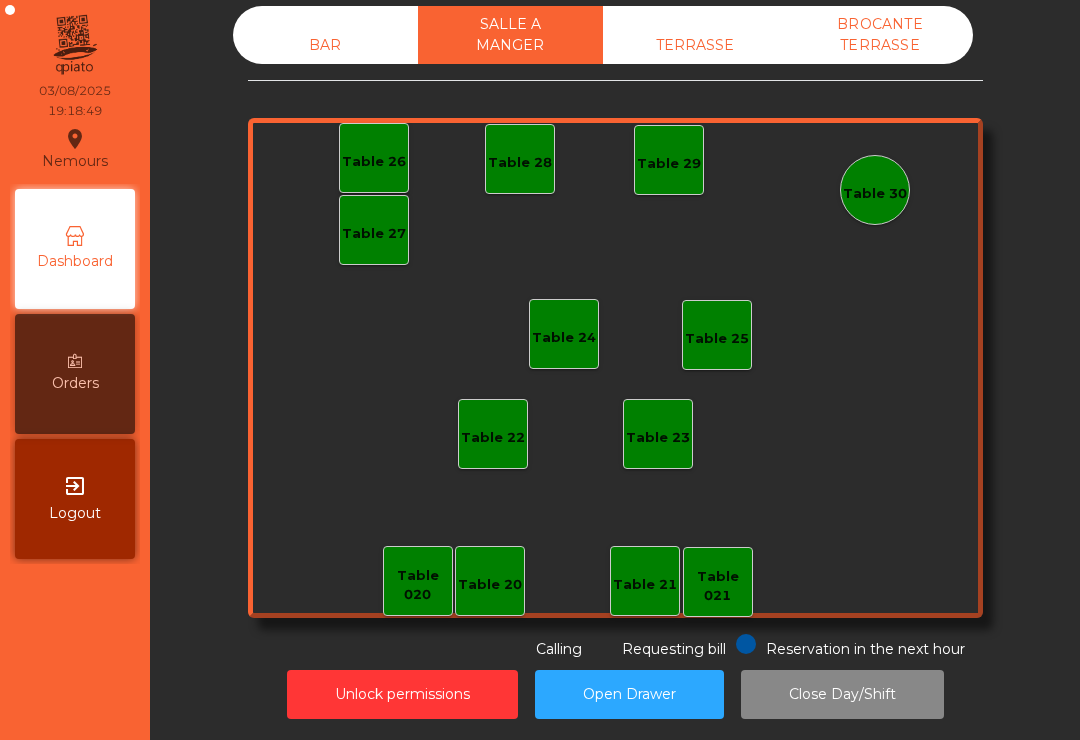 click on "TERRASSE" 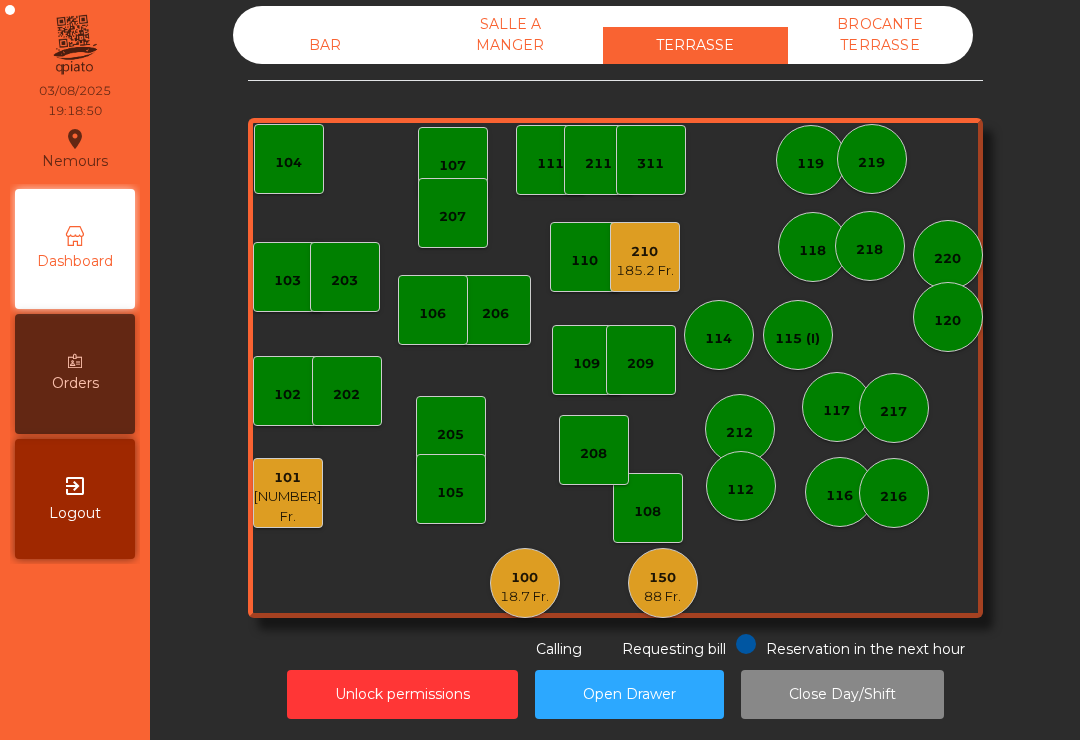 scroll, scrollTop: 31, scrollLeft: 0, axis: vertical 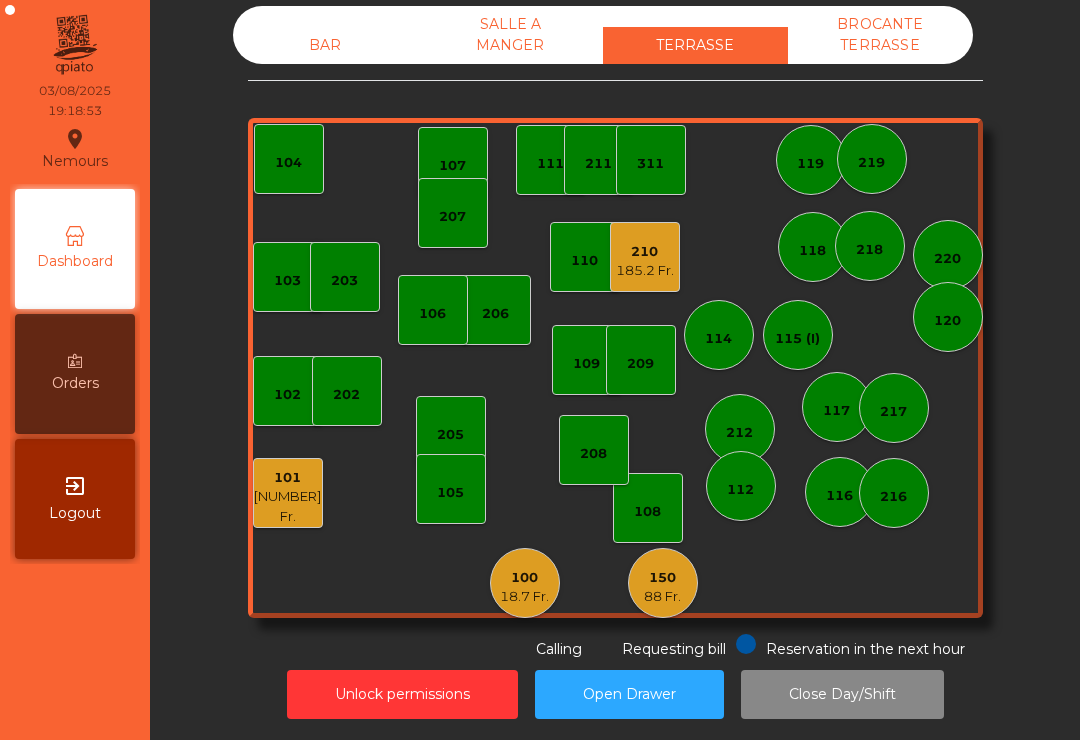 click on "100   18.7 Fr." 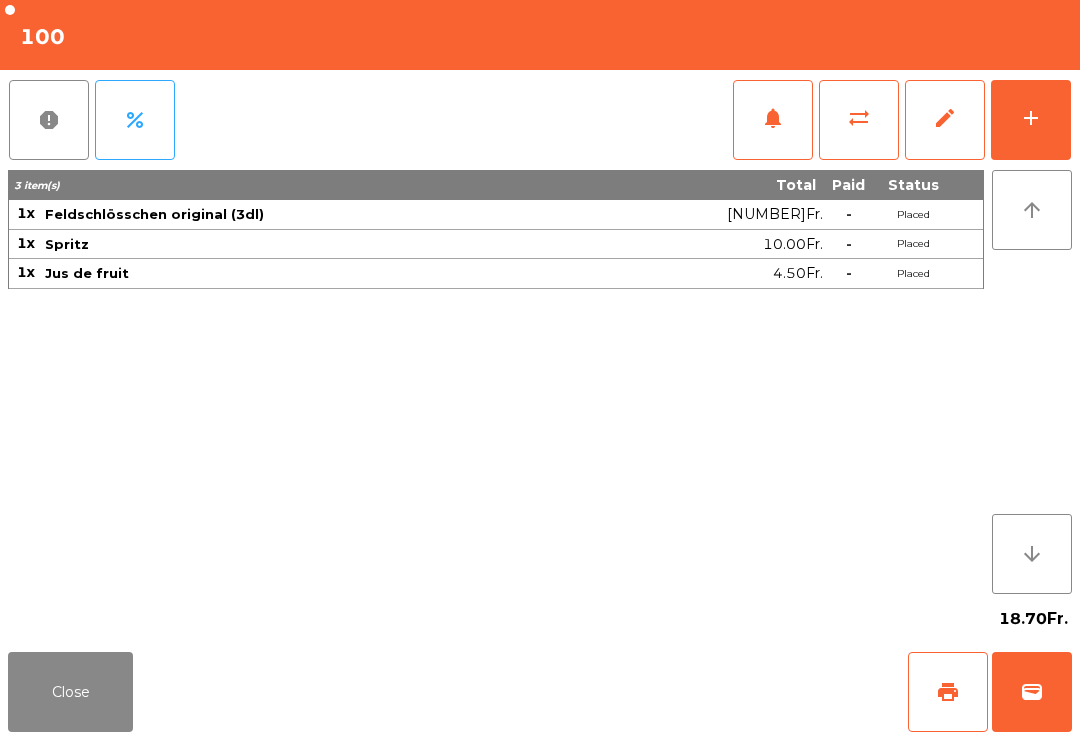 click on "Close" 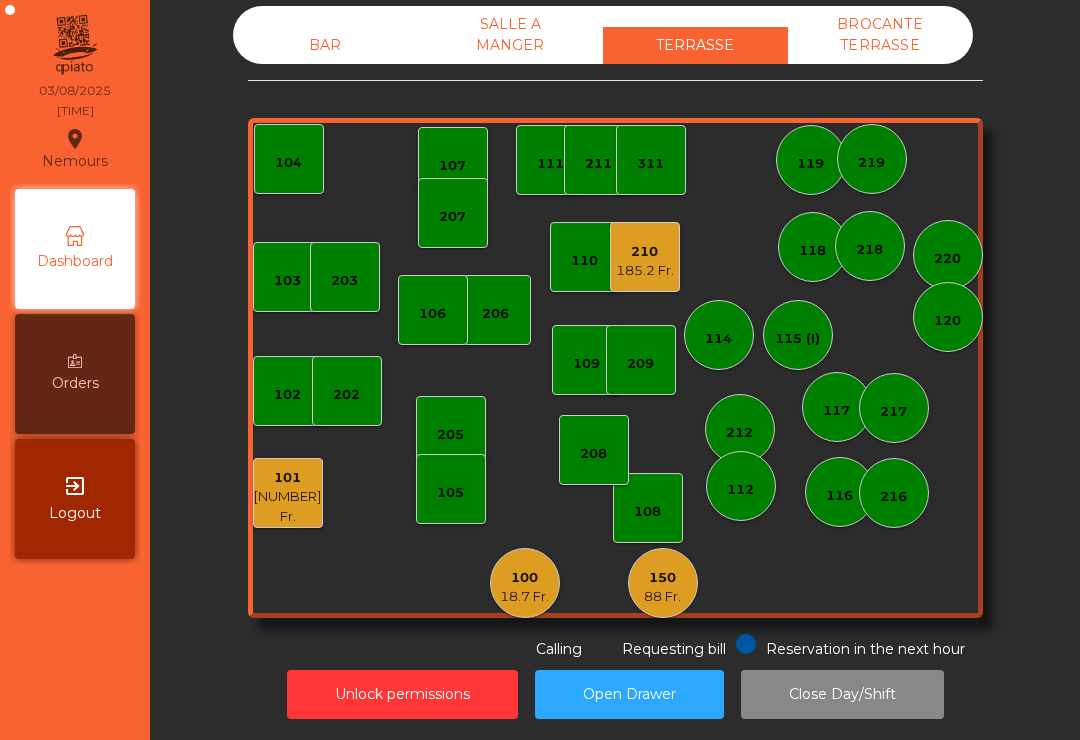 click on "150   88 Fr." 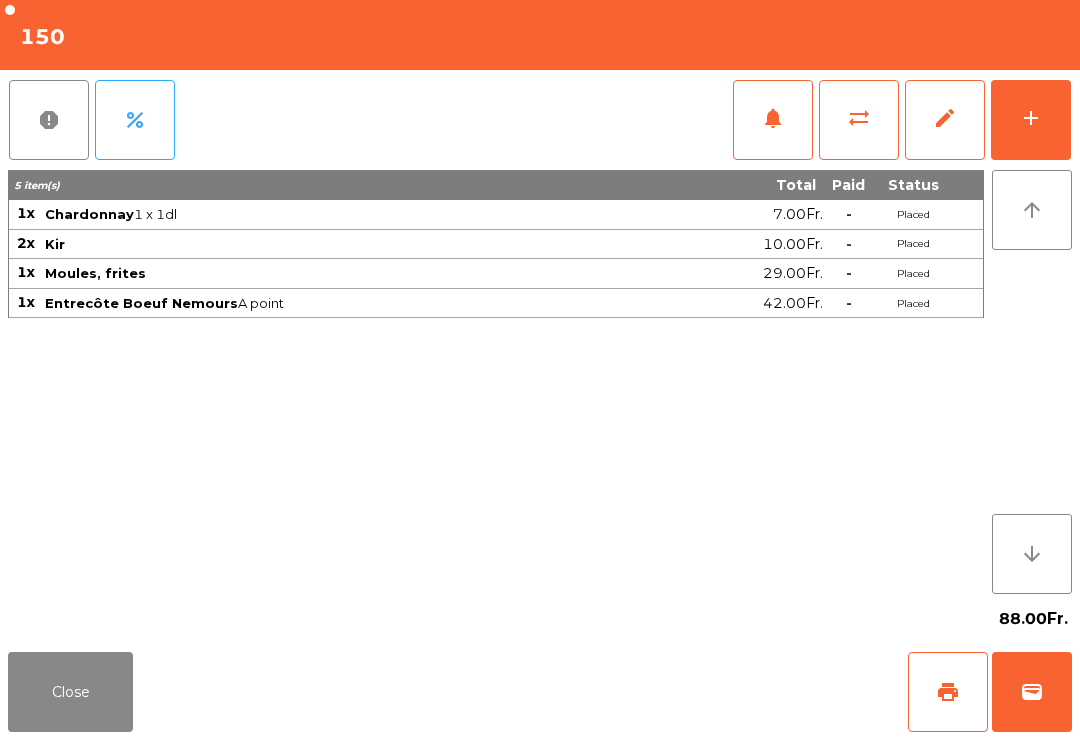 click on "Close" 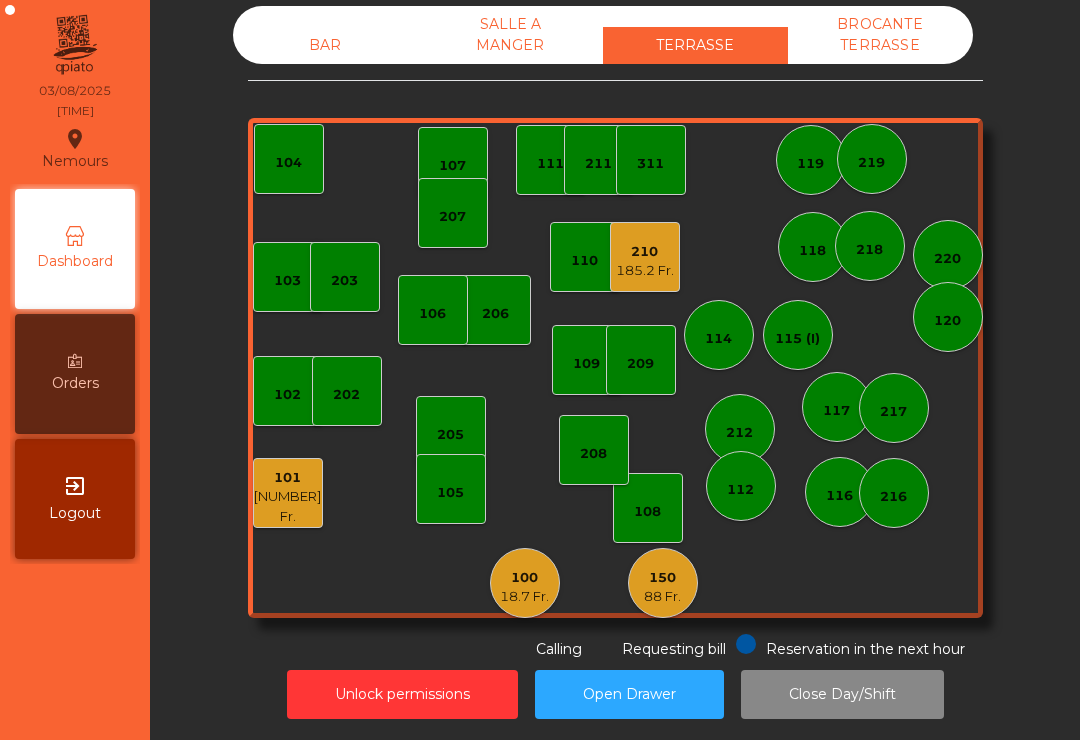 click on "100   18.7 Fr." 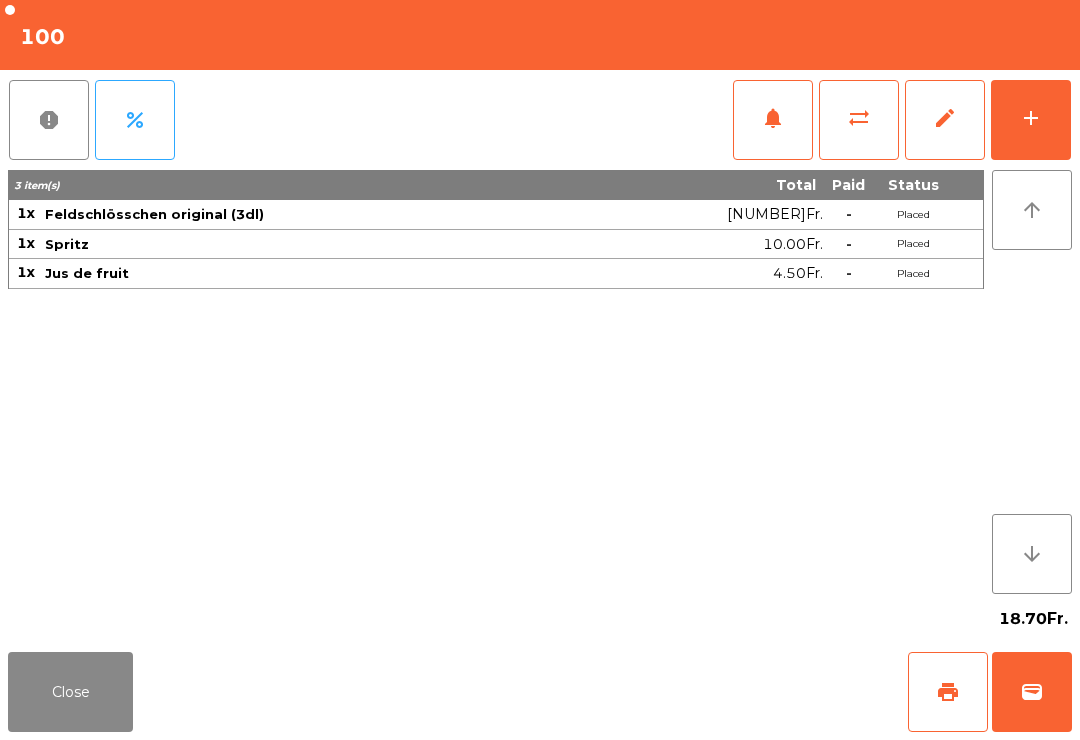 click on "wallet" 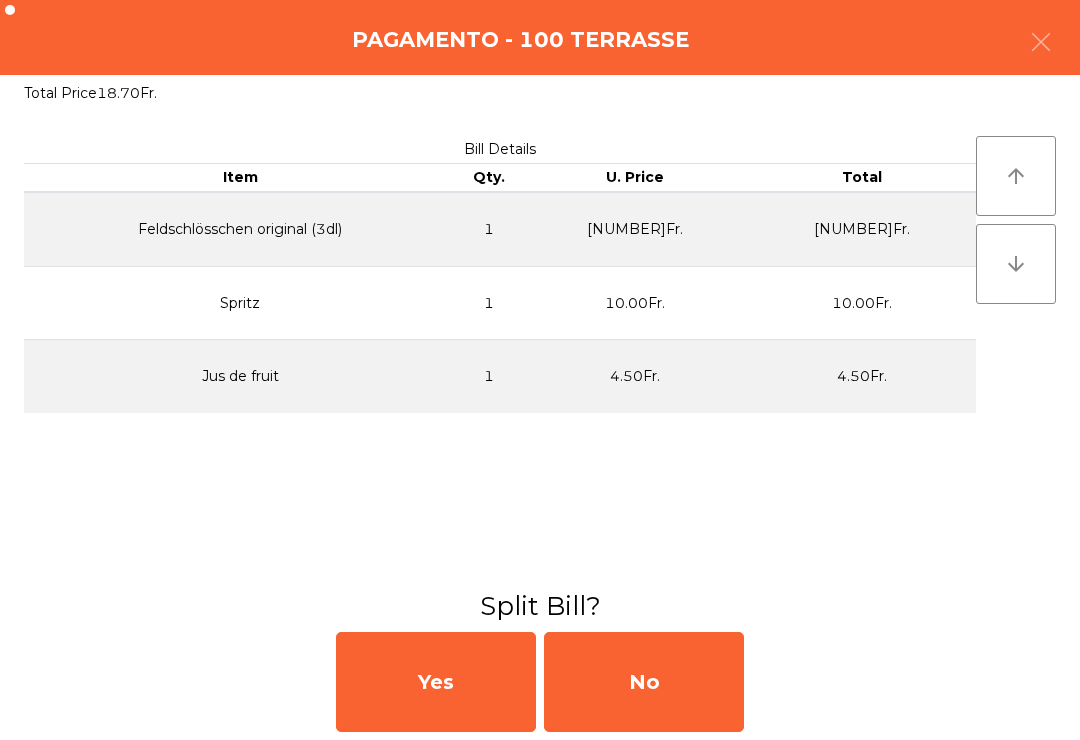 click on "No" 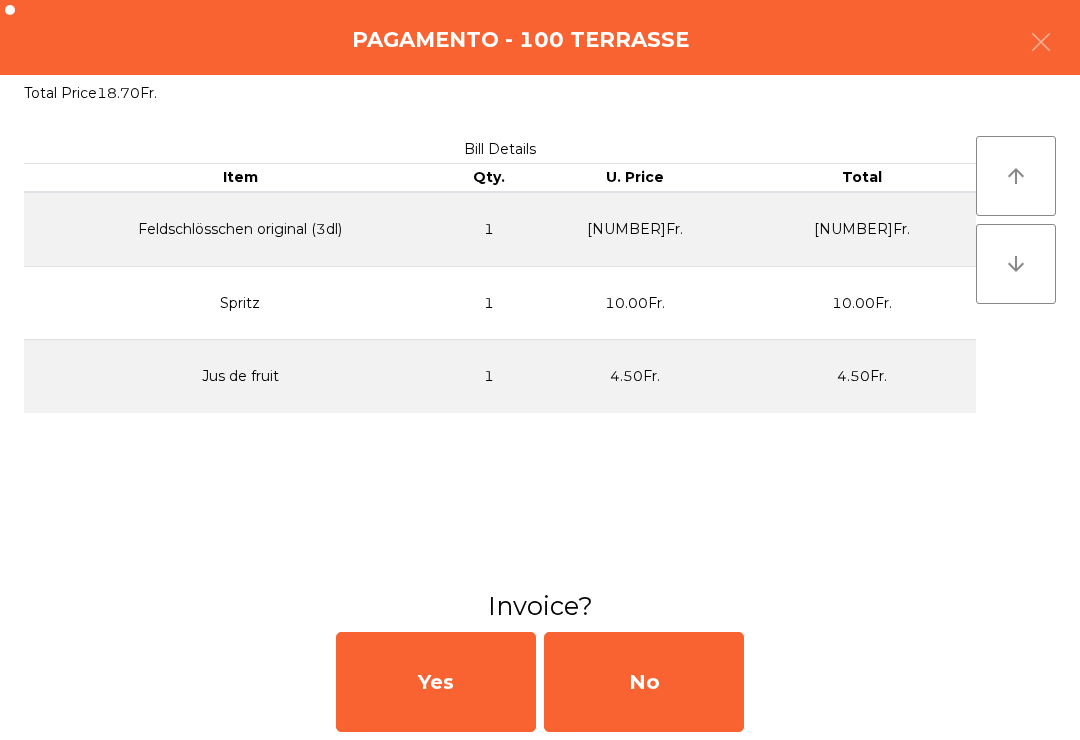 click on "No" 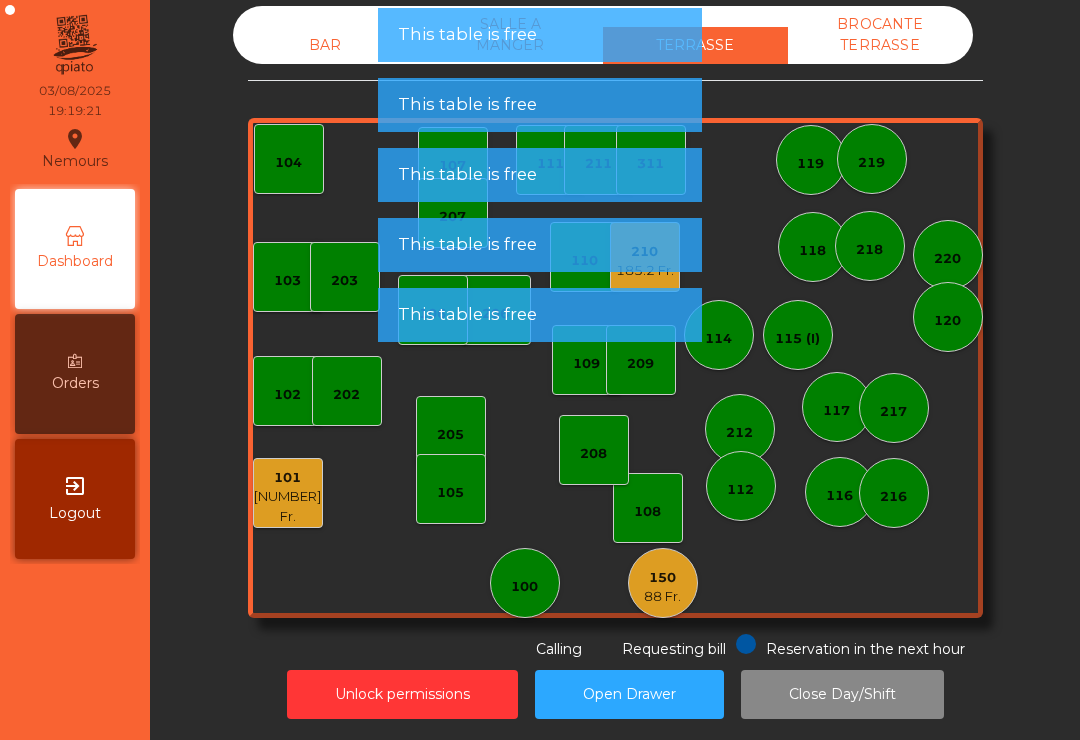 click on "Open Drawer" 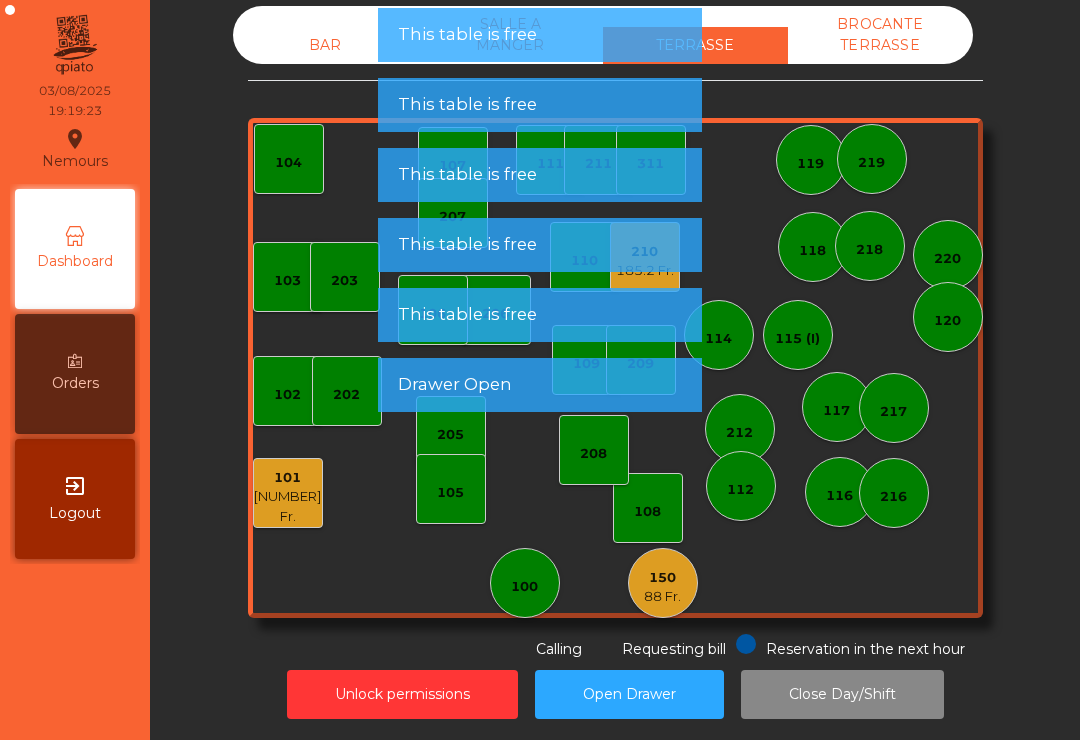 click on "Open Drawer" 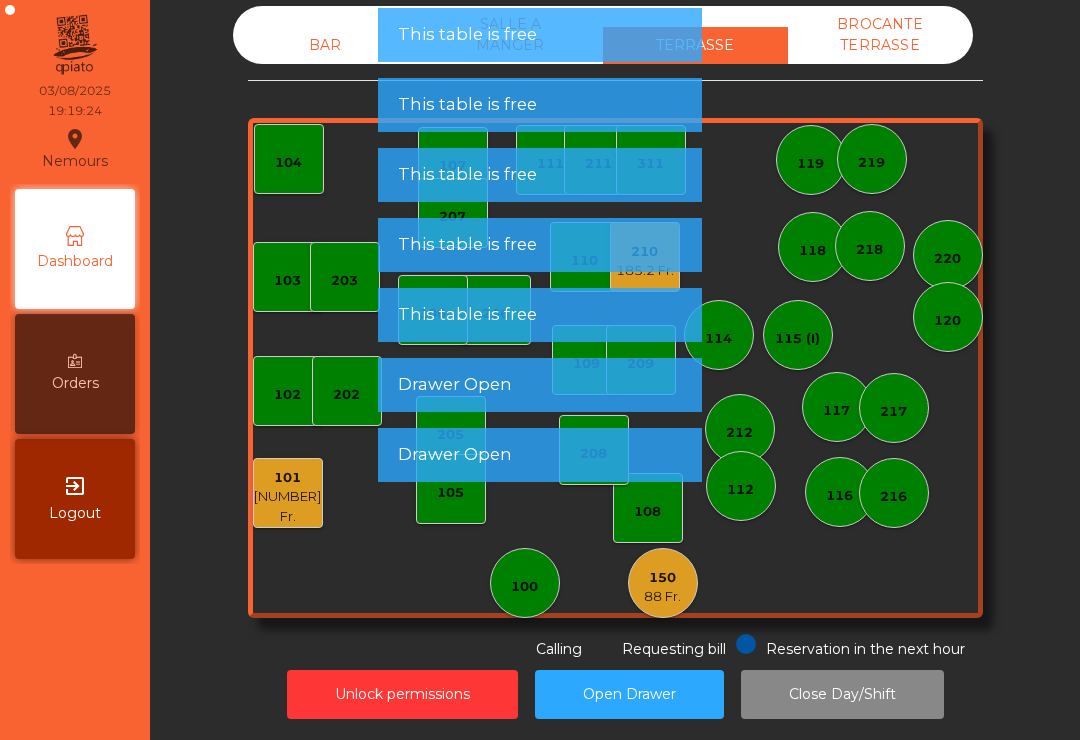 click on "103    102    101   8 Fr.   202   206    104   205   108    105    107   100   150   88 Fr.   110   207    203   208   116   216    109   106   111   211    311   117   217   118    119   115 (I)   212   112   114   210   185.2 Fr.   218   220   120   209   219" 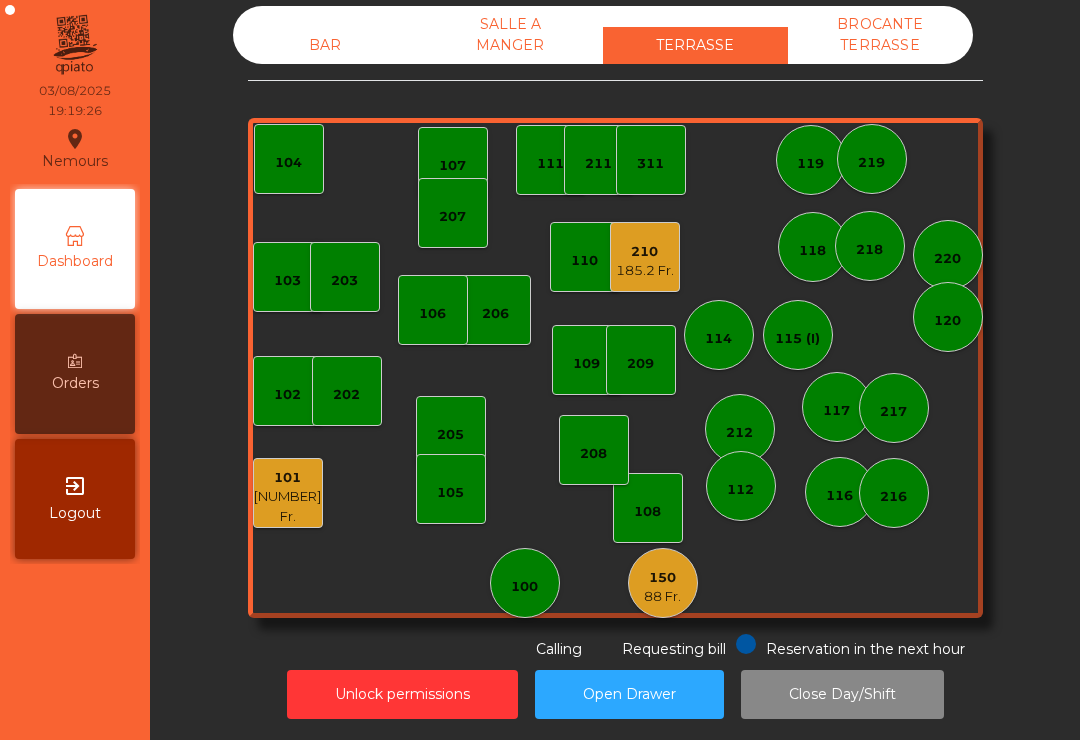 click on "185.2 Fr." 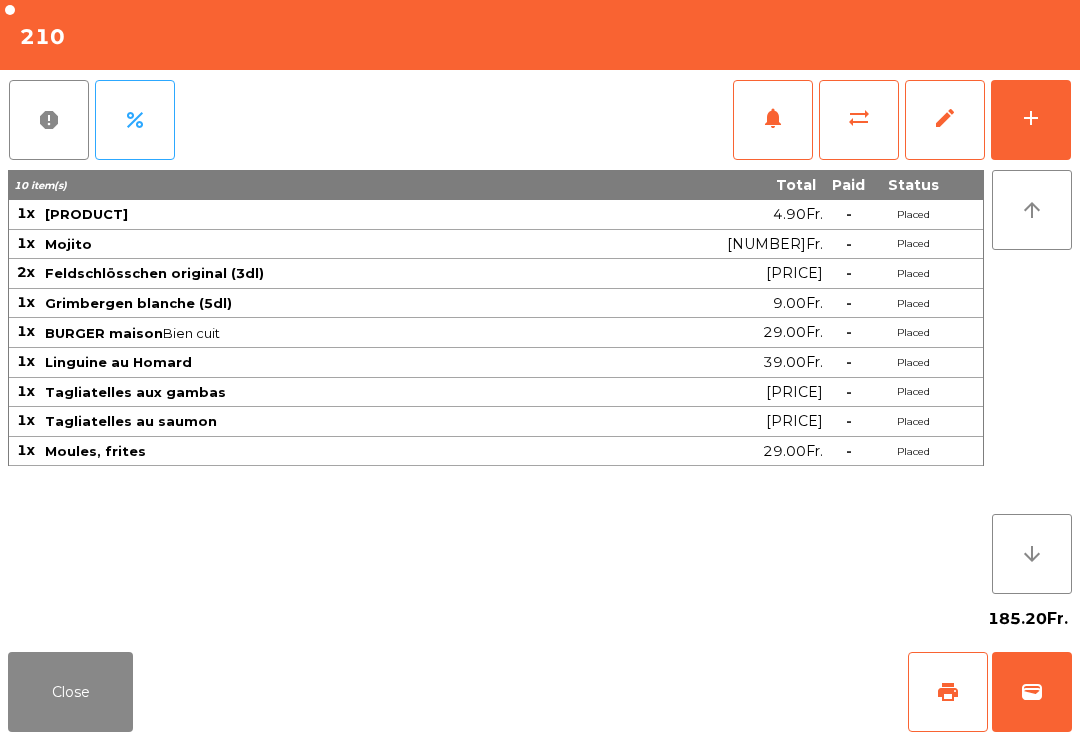 click on "add" 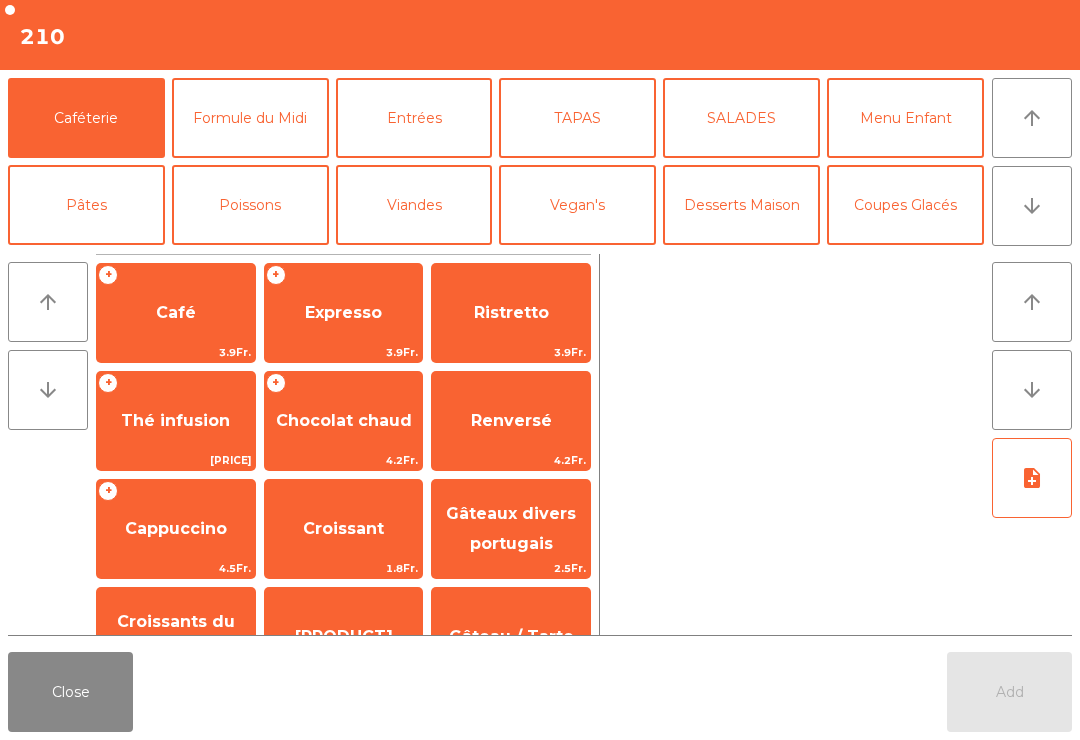click on "Mineral" 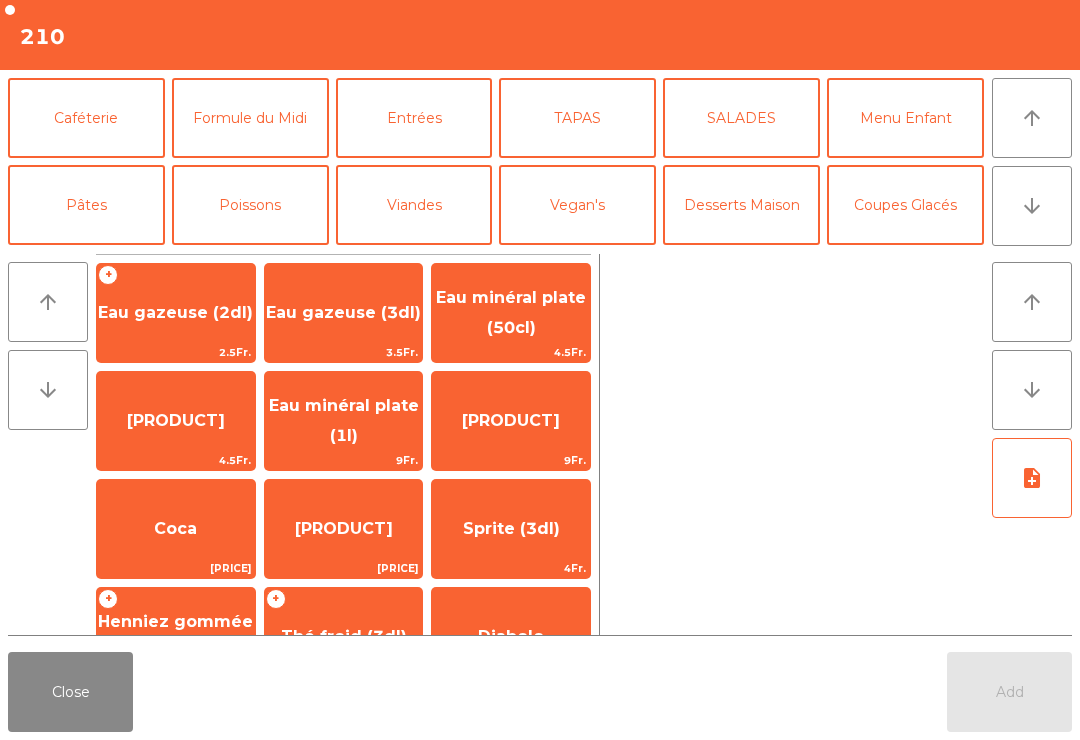 scroll, scrollTop: 128, scrollLeft: 0, axis: vertical 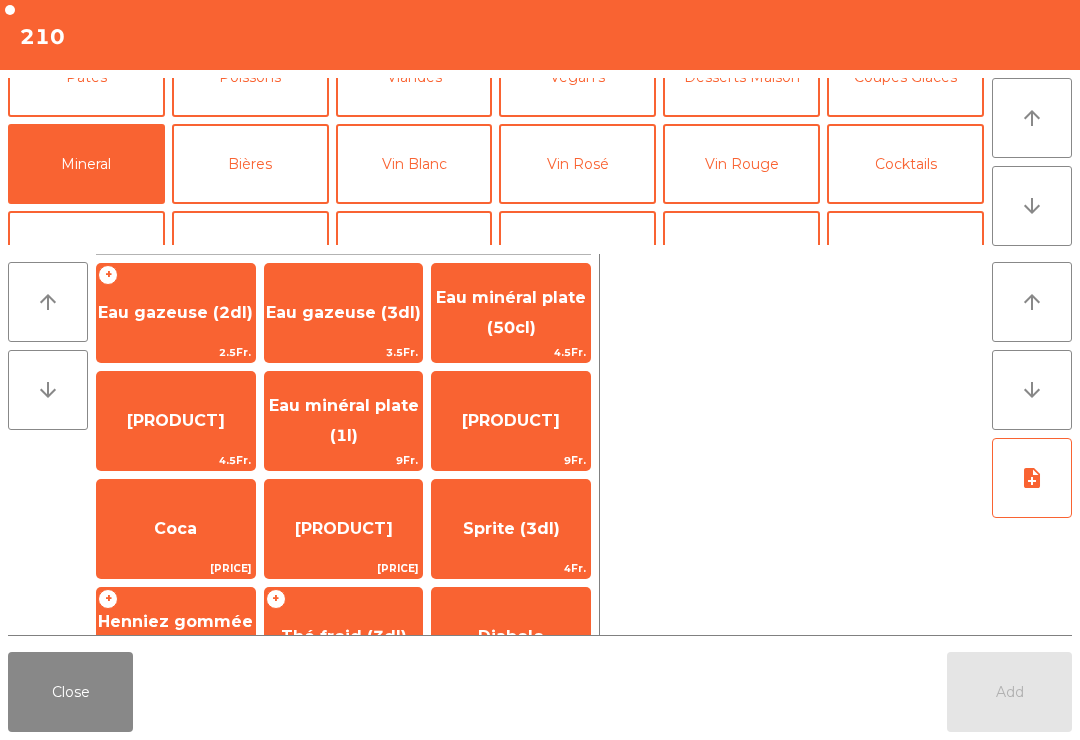 click on "Bières" 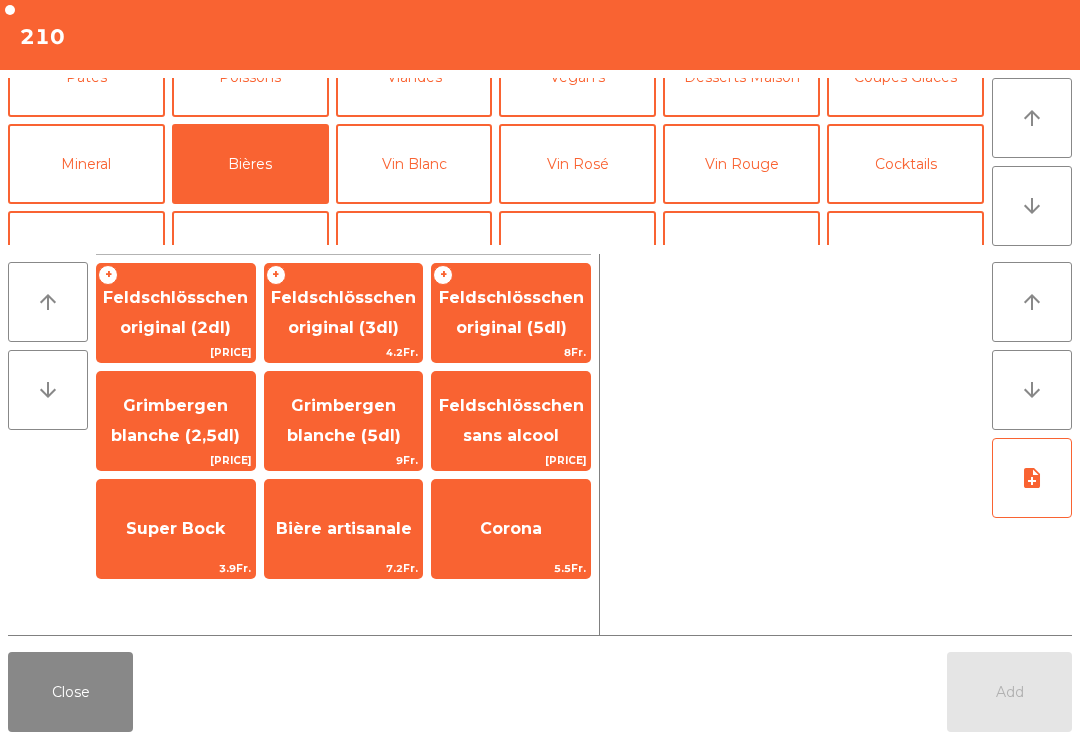 click on "Grimbergen blanche ([NUMBER]dl)" 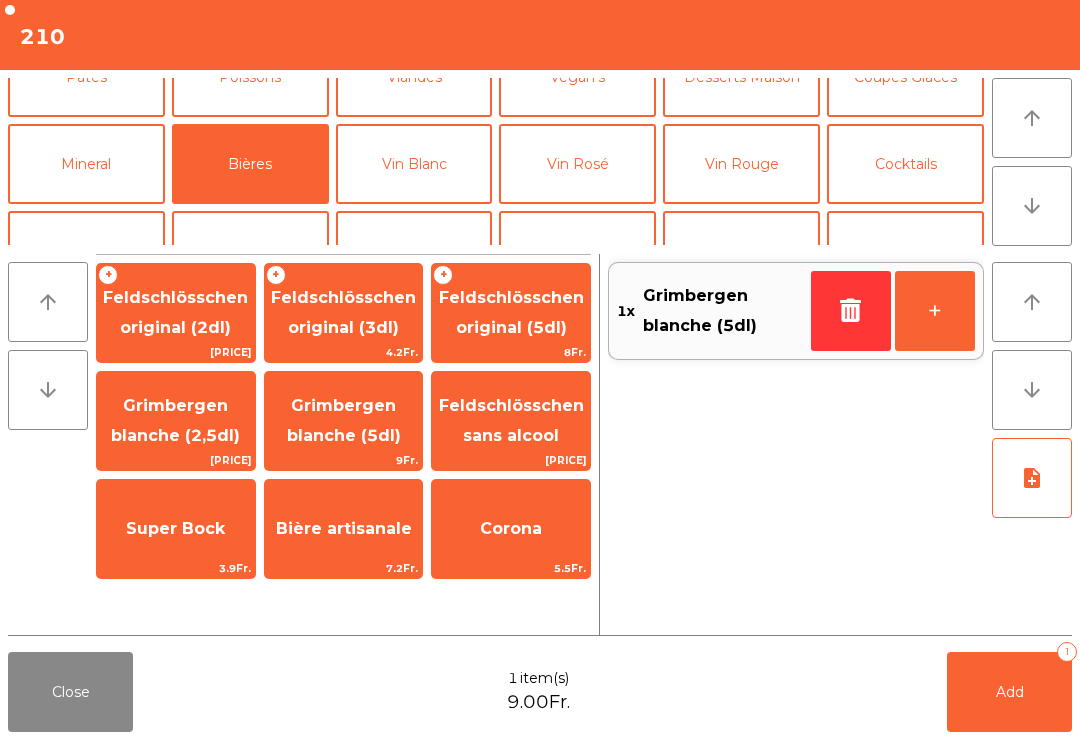 scroll, scrollTop: 128, scrollLeft: 0, axis: vertical 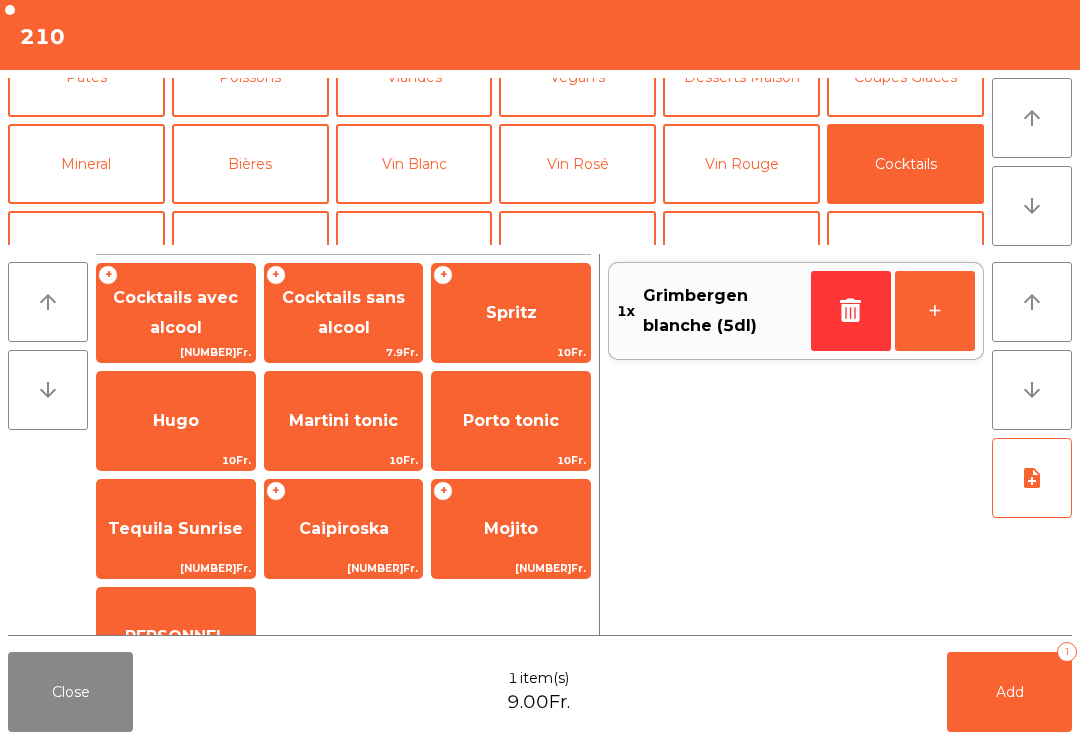 click on "Mojito" 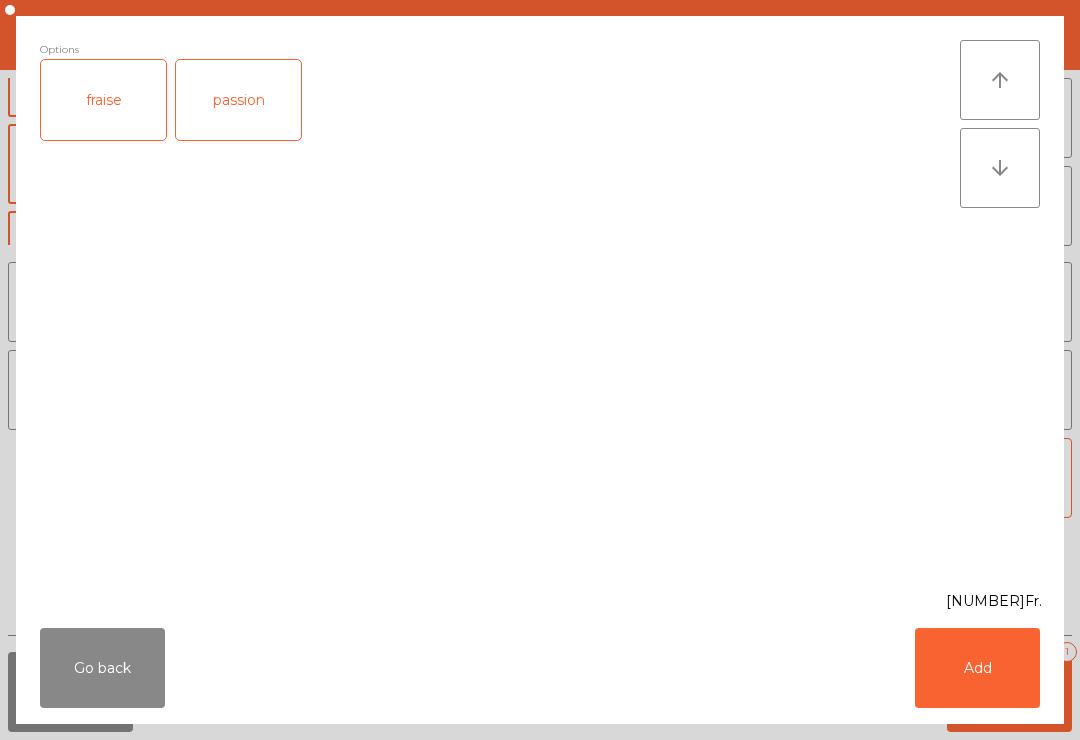 click on "Add" 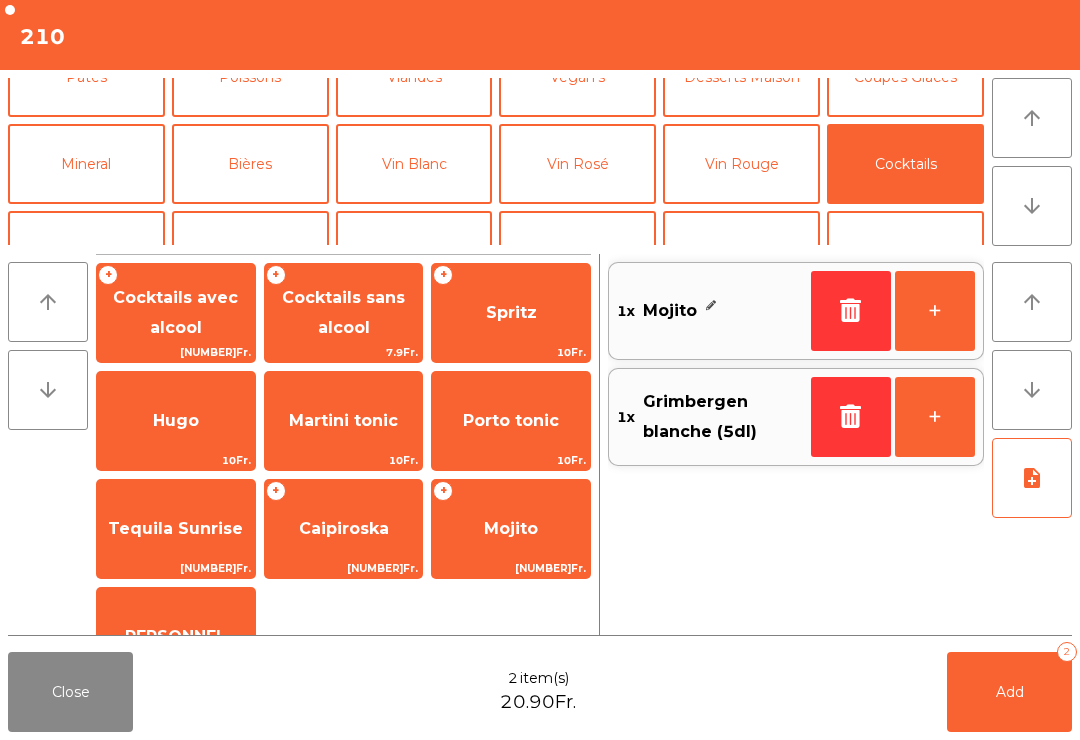 click on "Bières" 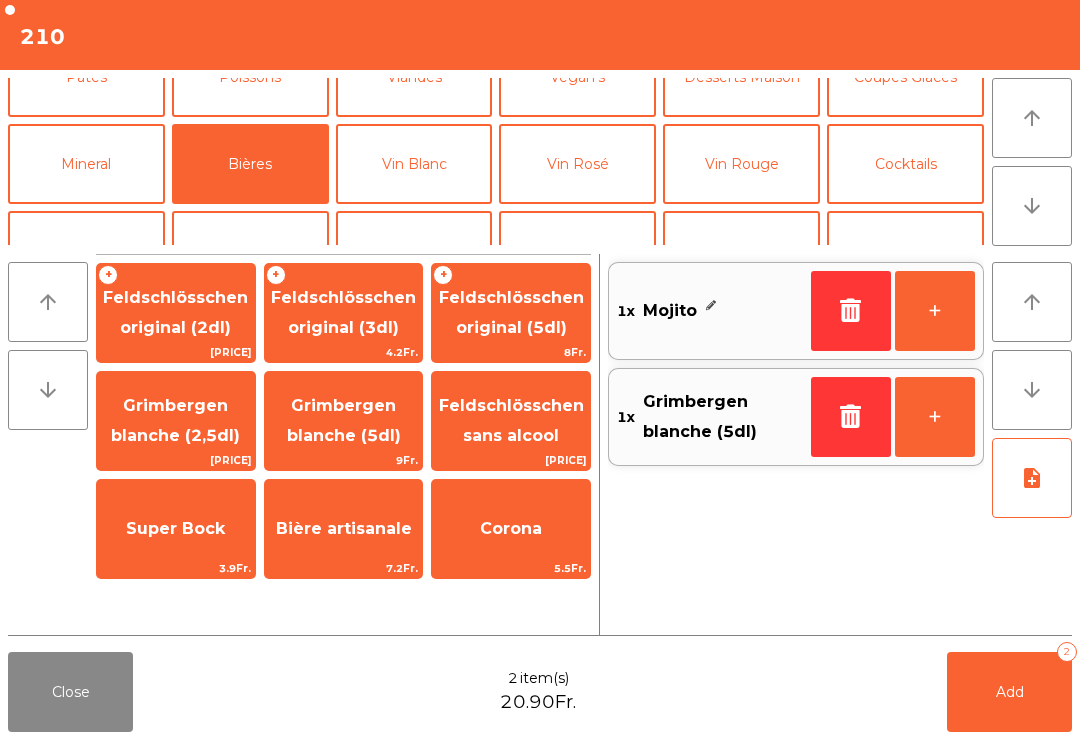 click on "Mineral" 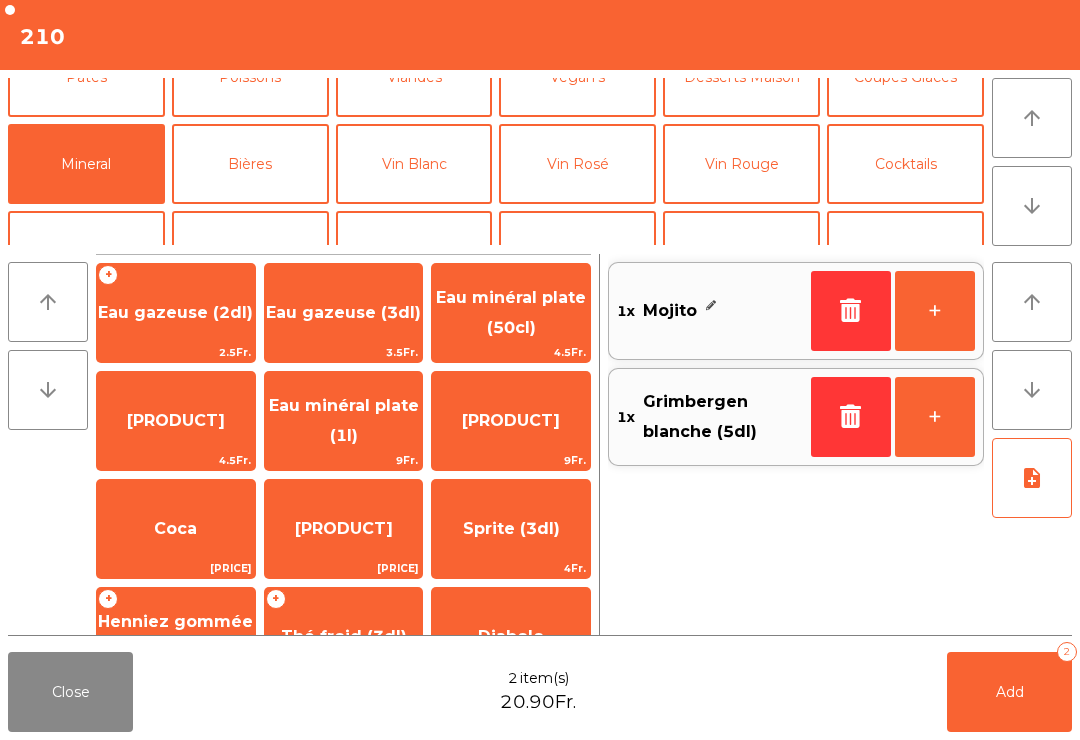 click on "Coca" 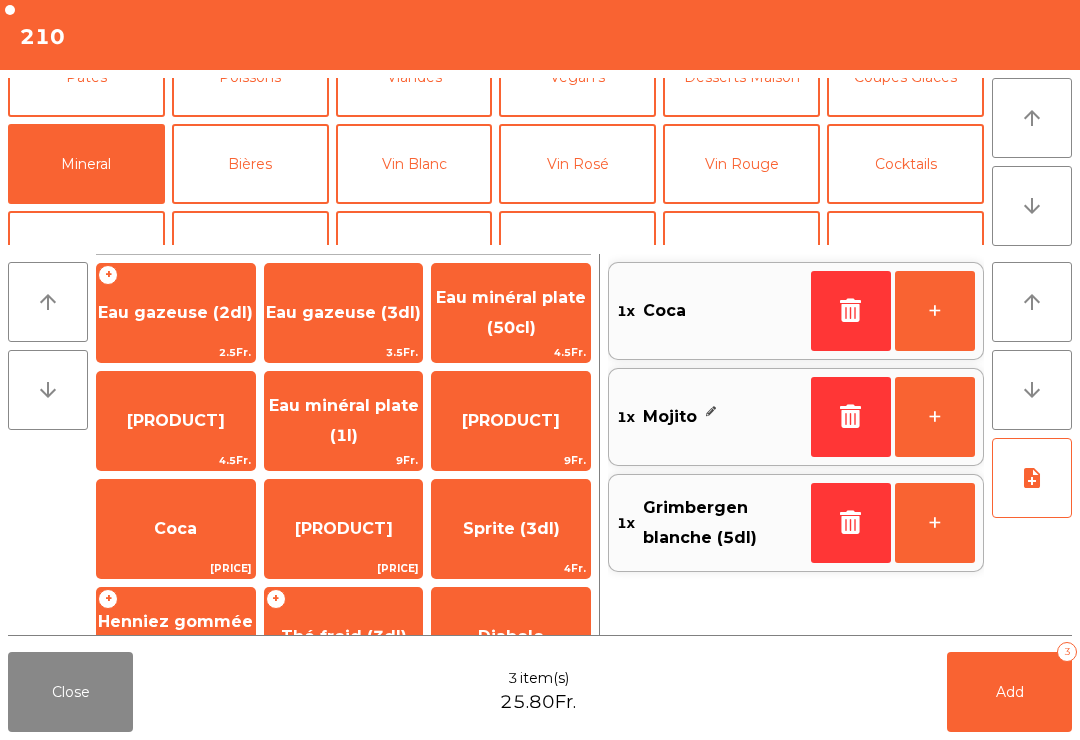 scroll, scrollTop: 79, scrollLeft: 0, axis: vertical 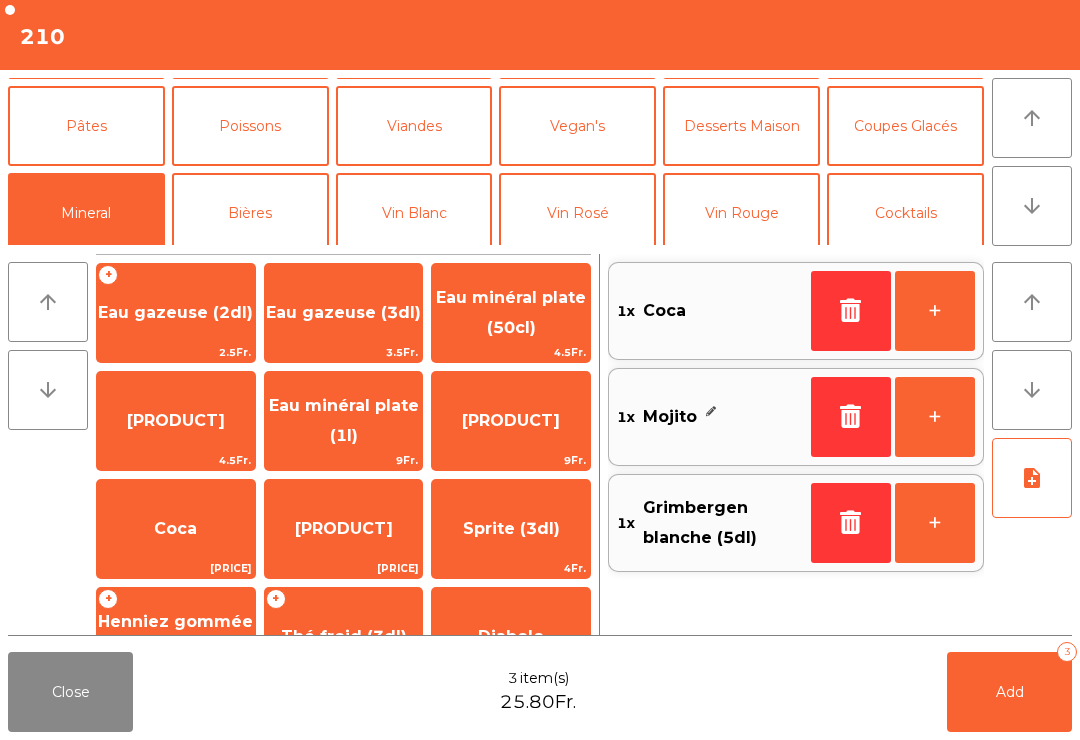 click on "Add   3" 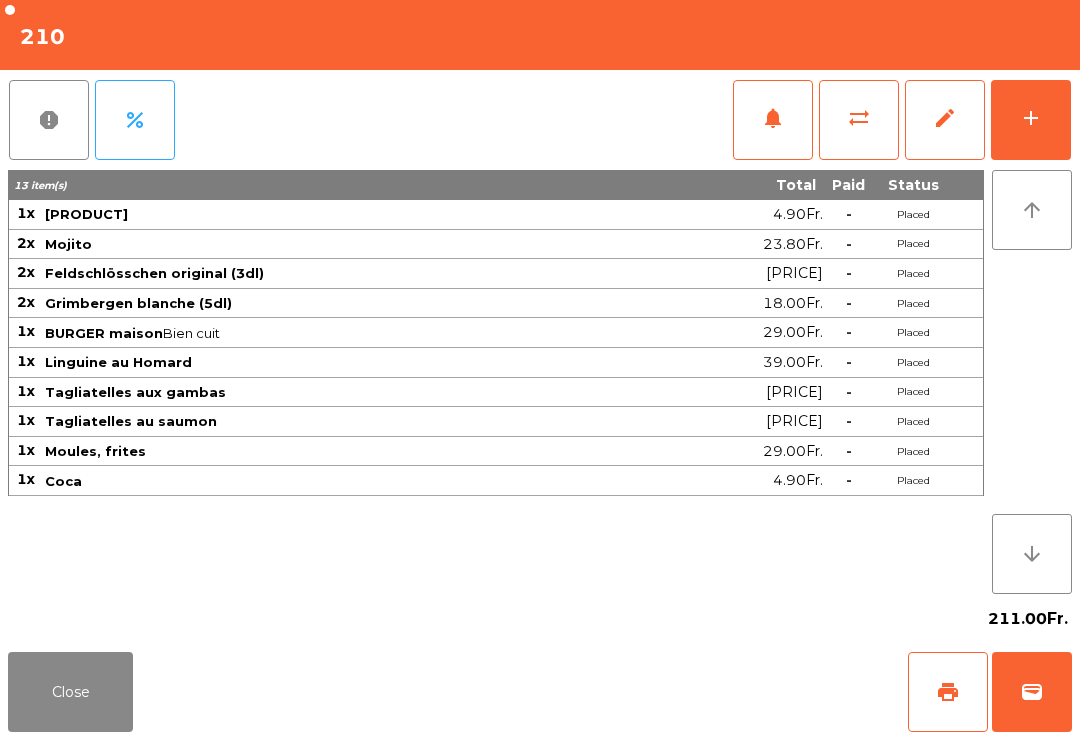 click on "Close" 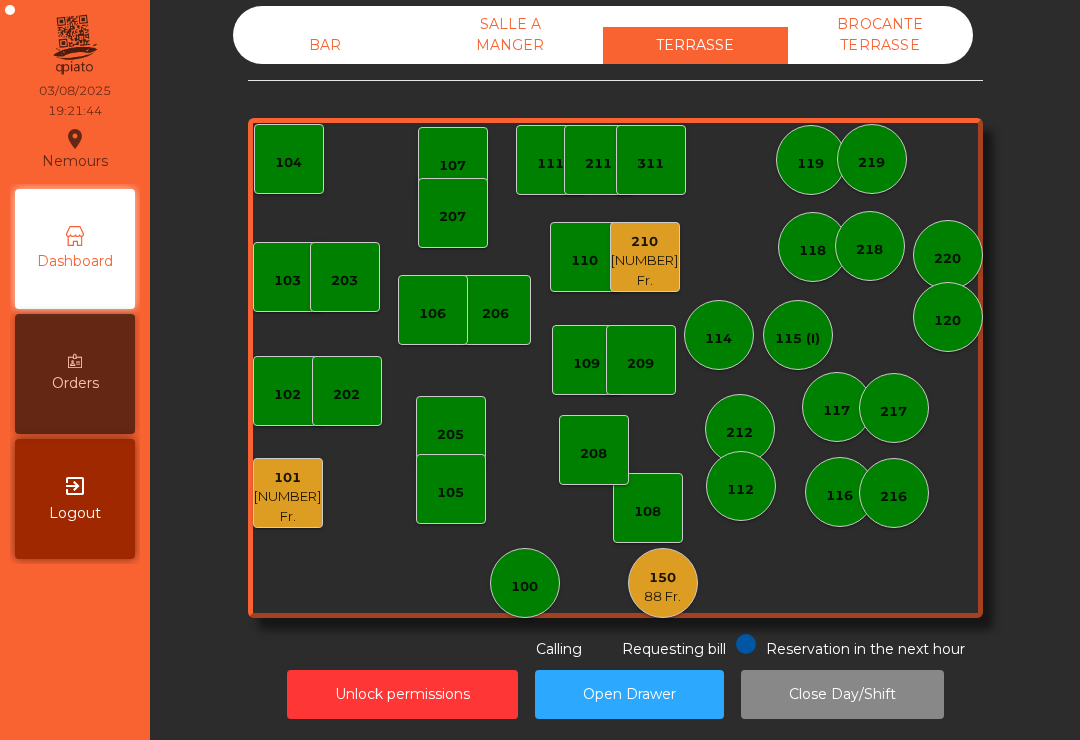 click on "BAR   SALLE A MANGER   TERRASSE   BROCANTE TERRASSE" 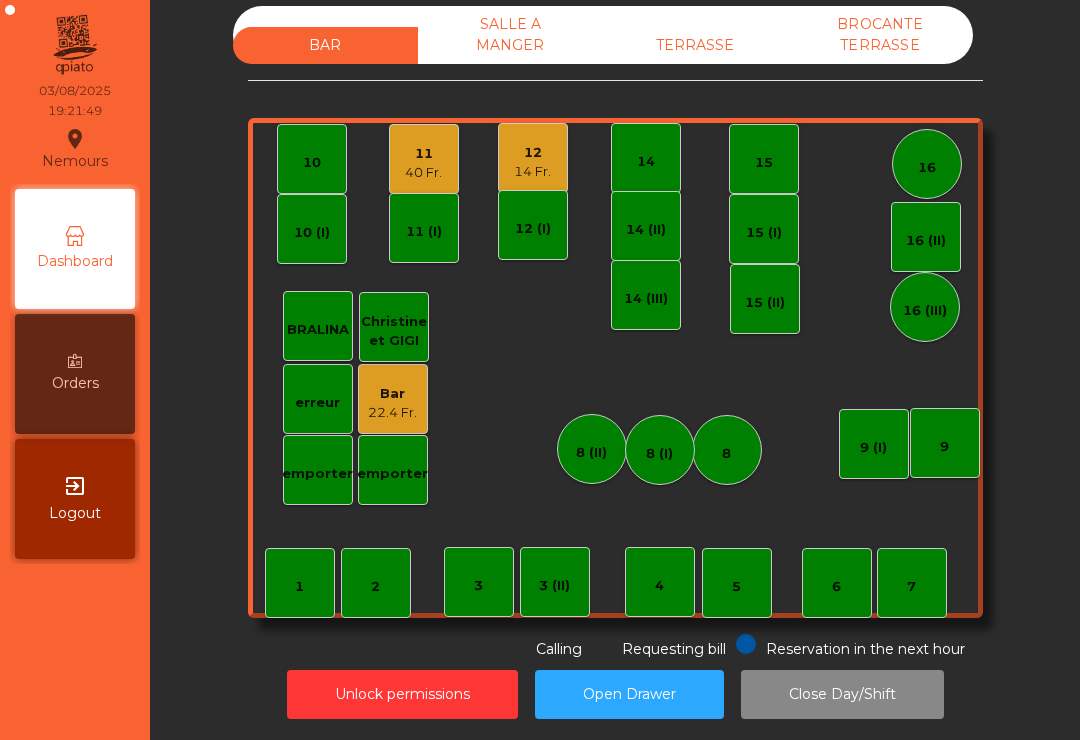 click on "5" 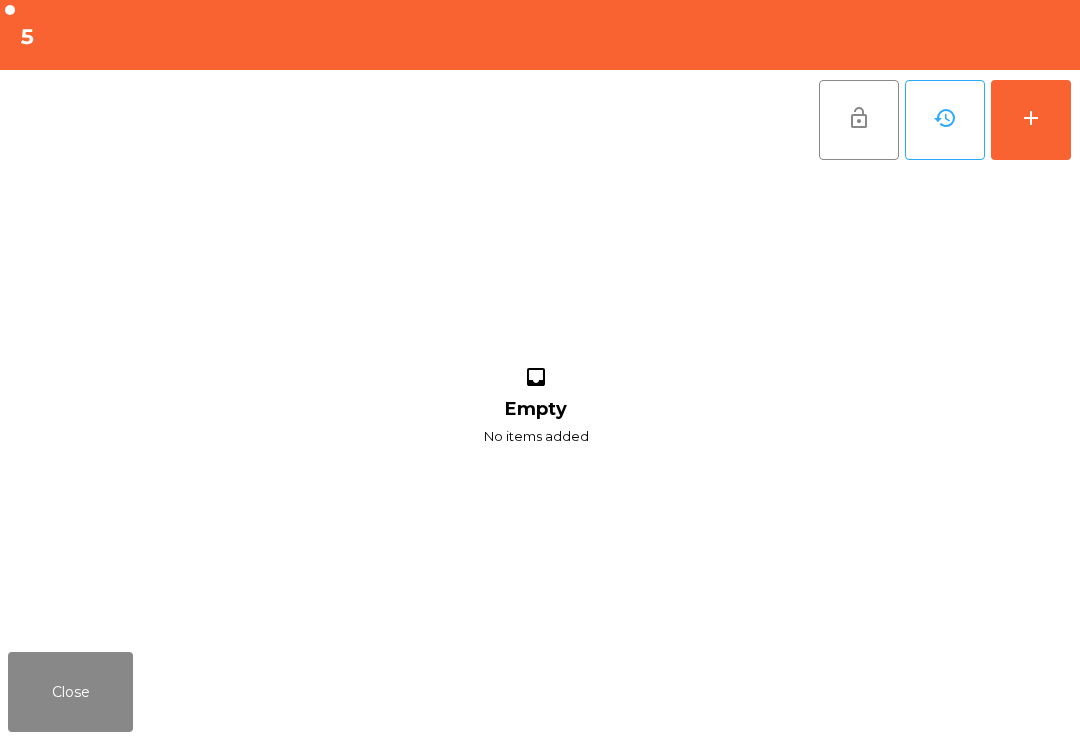 click on "add" 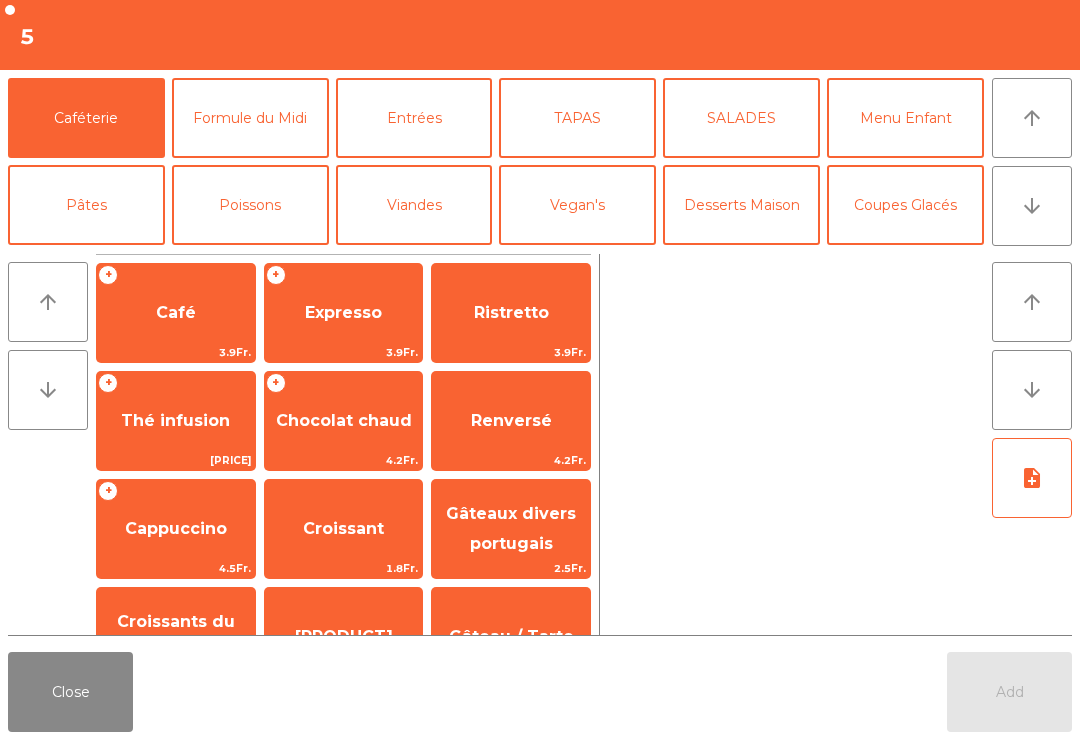click on "arrow_downward" 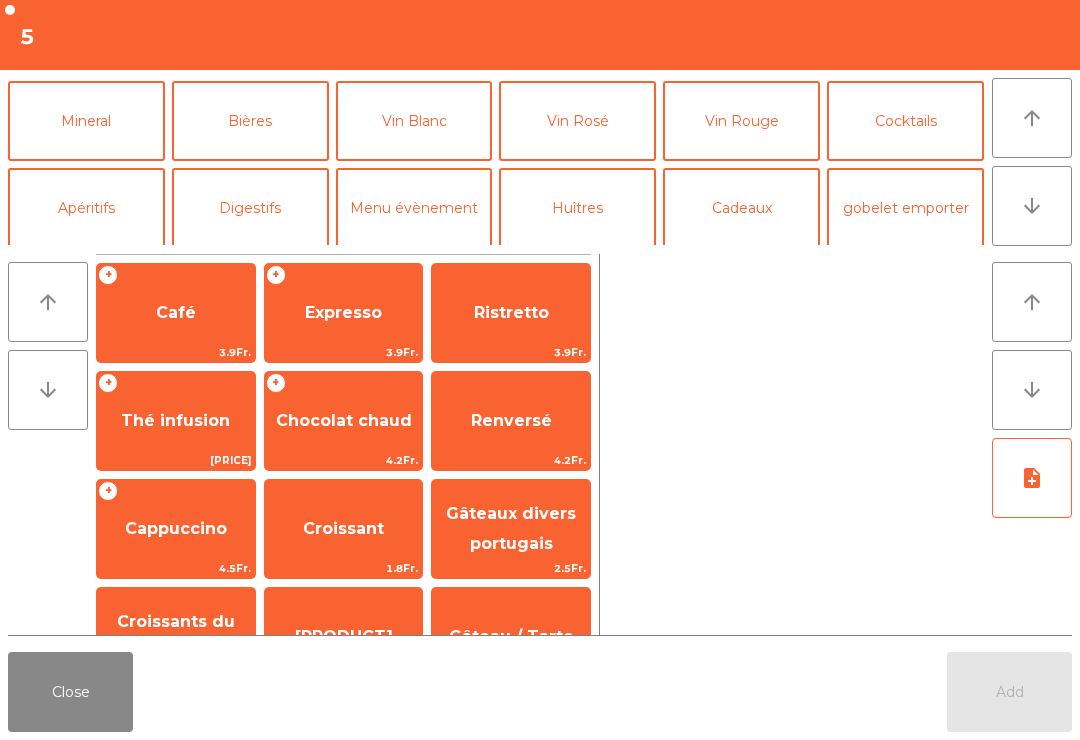 click on "Vin Rosé" 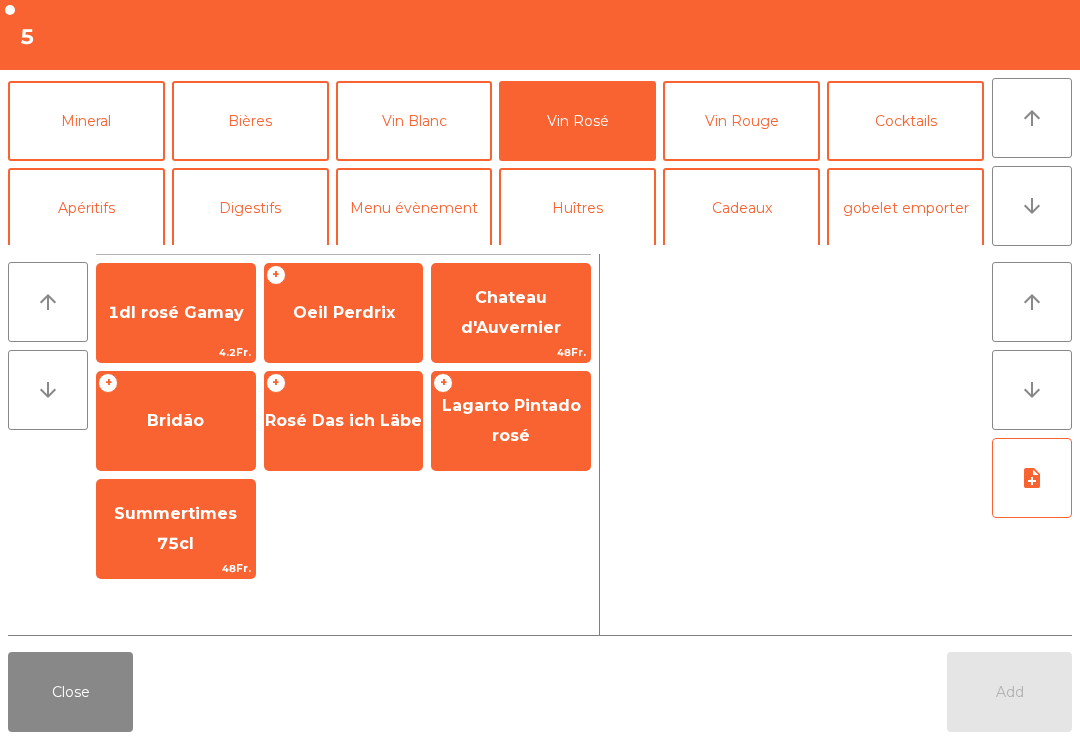 scroll, scrollTop: 174, scrollLeft: 0, axis: vertical 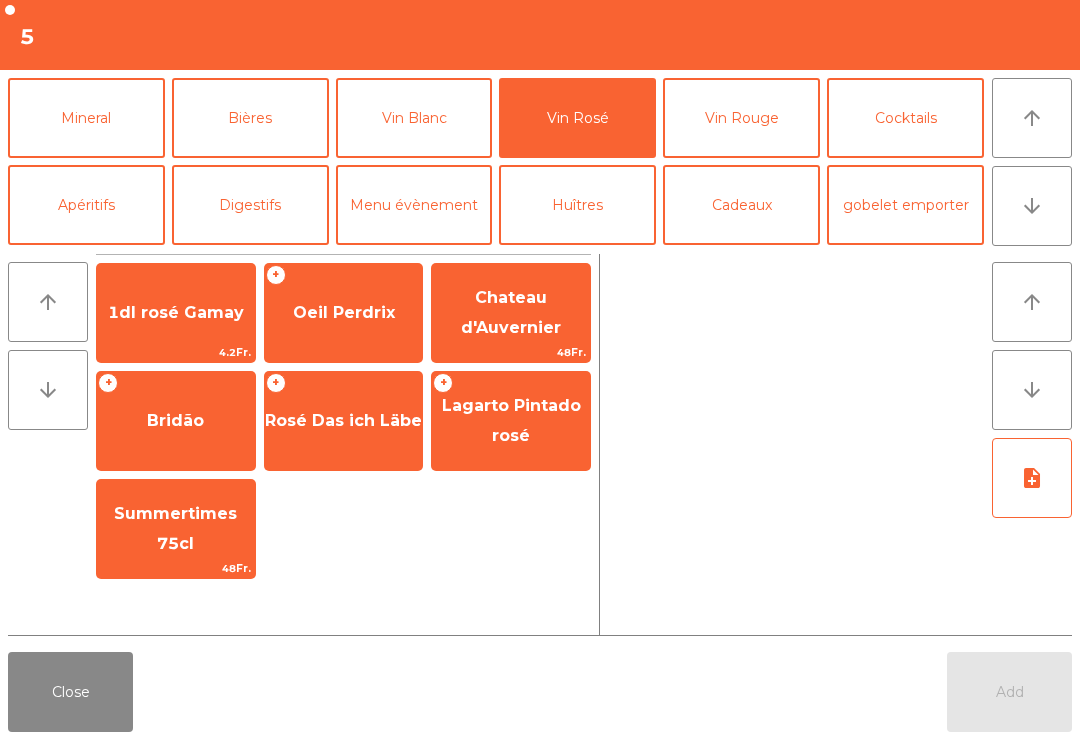 click on "Bridão" 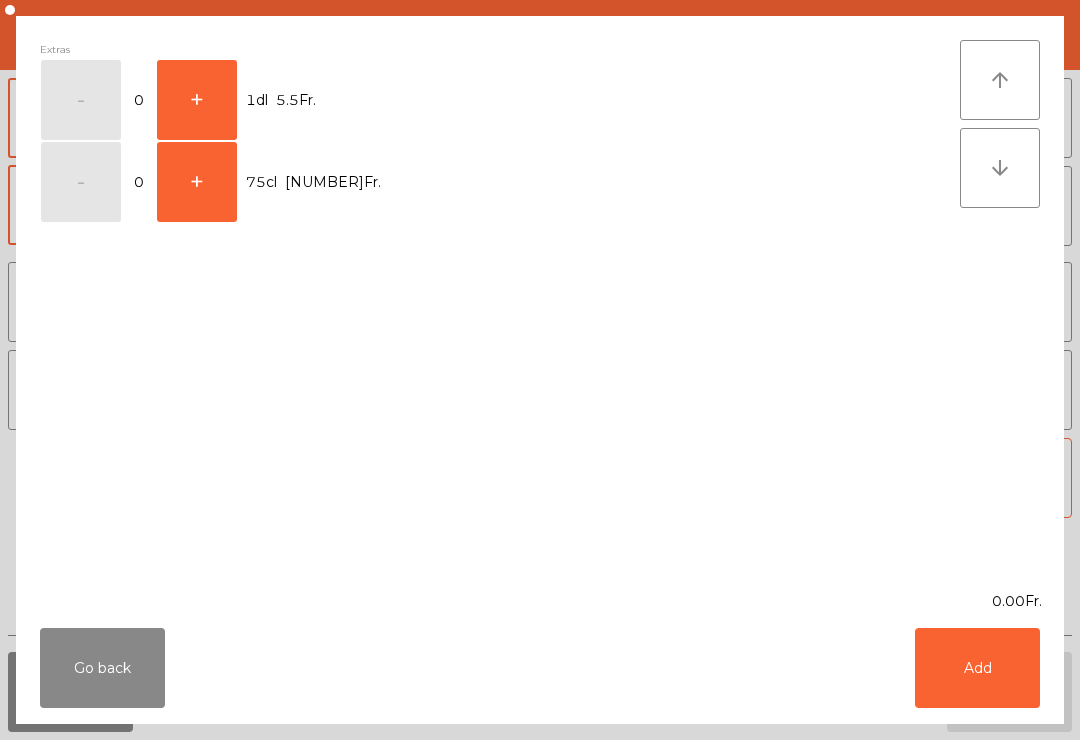 click on "+" 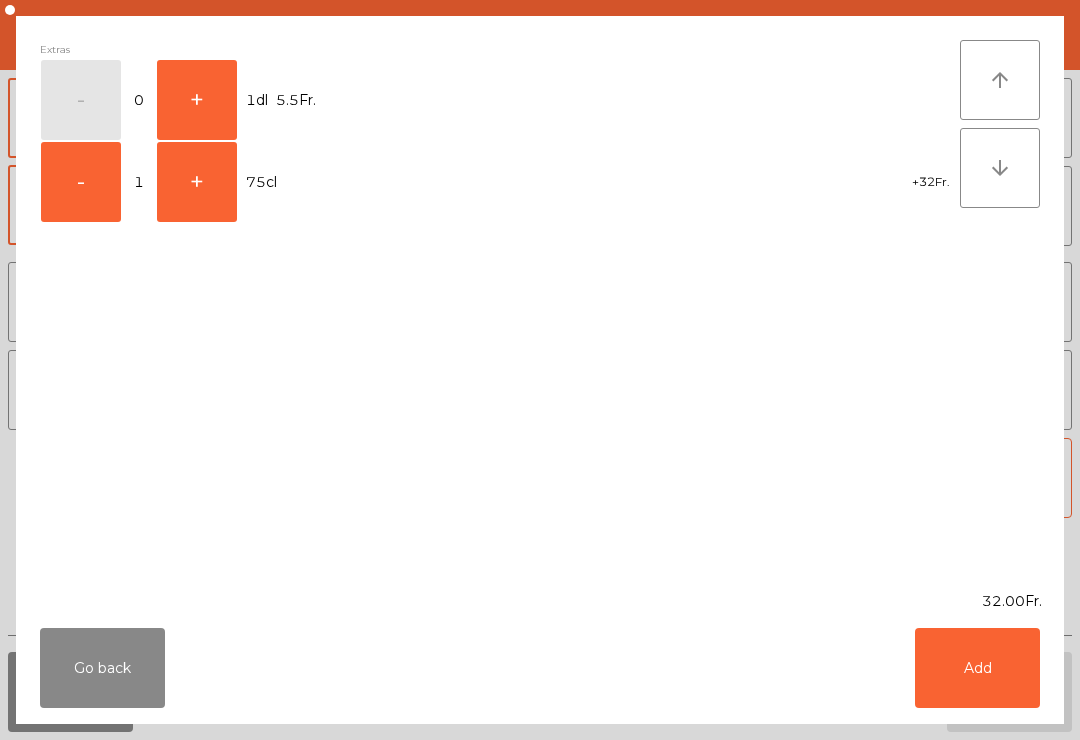 click on "Add" 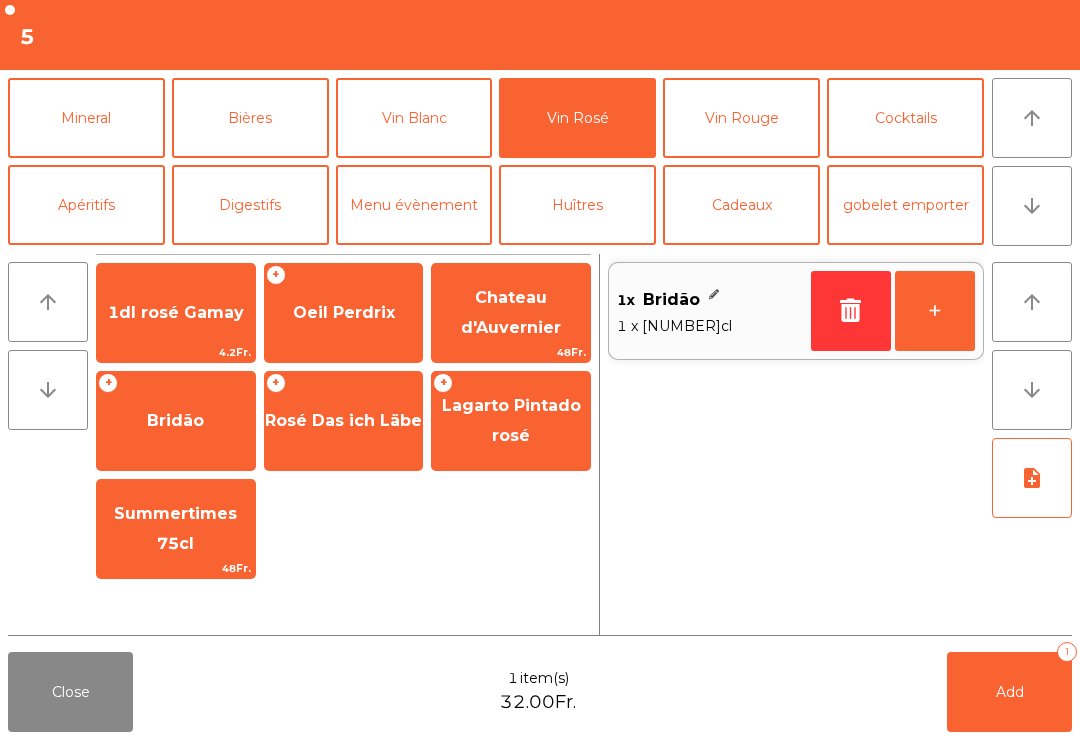 click on "Close" 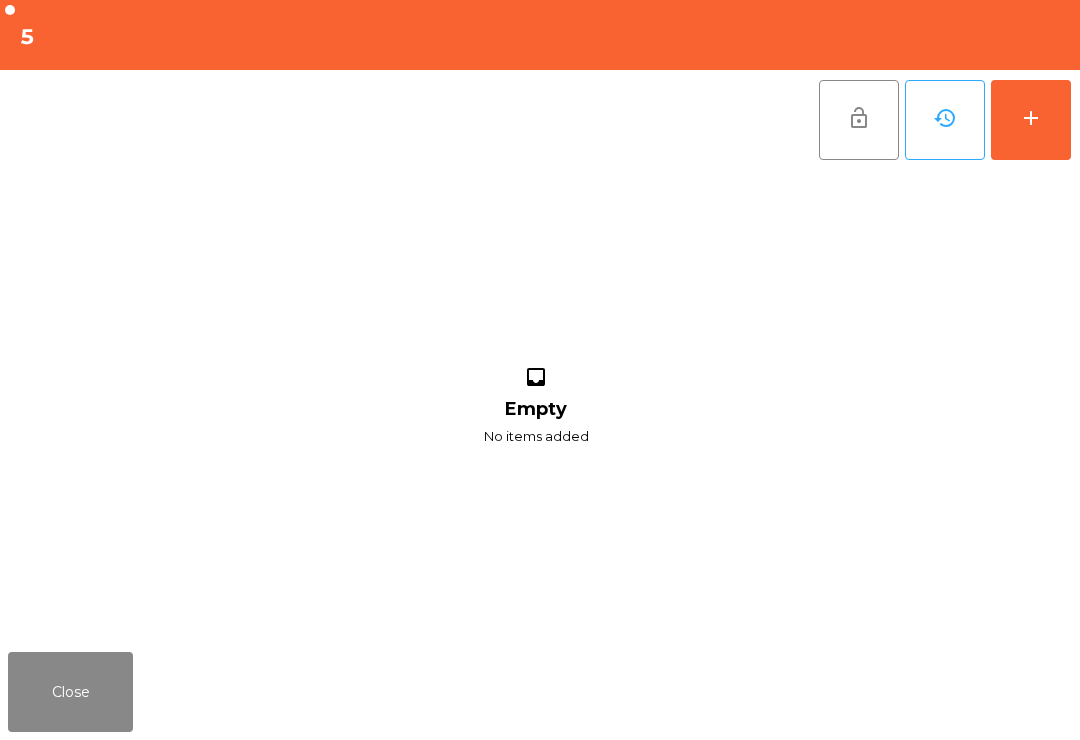 click on "Close" 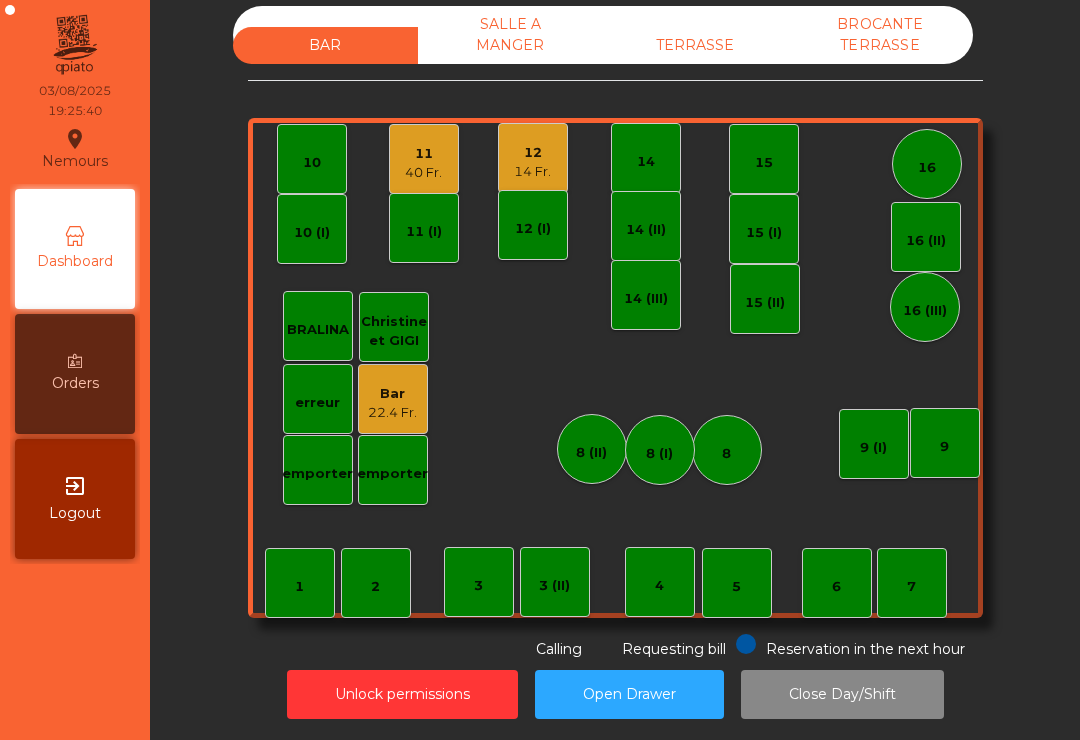 click on "5" 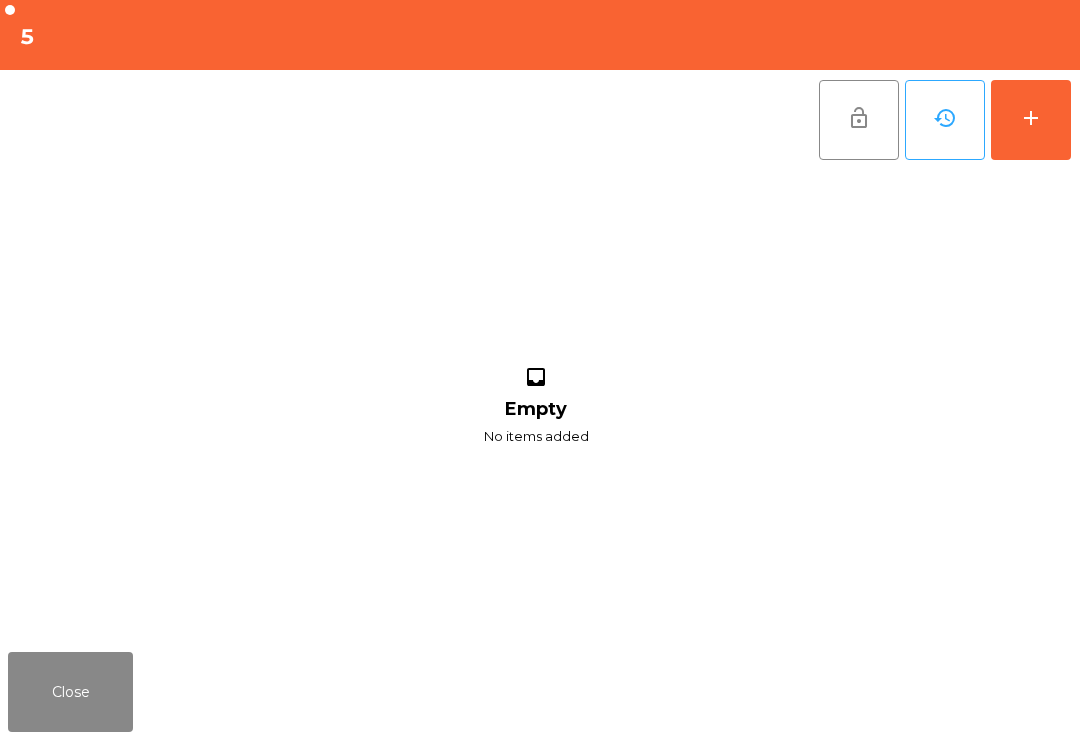 click on "add" 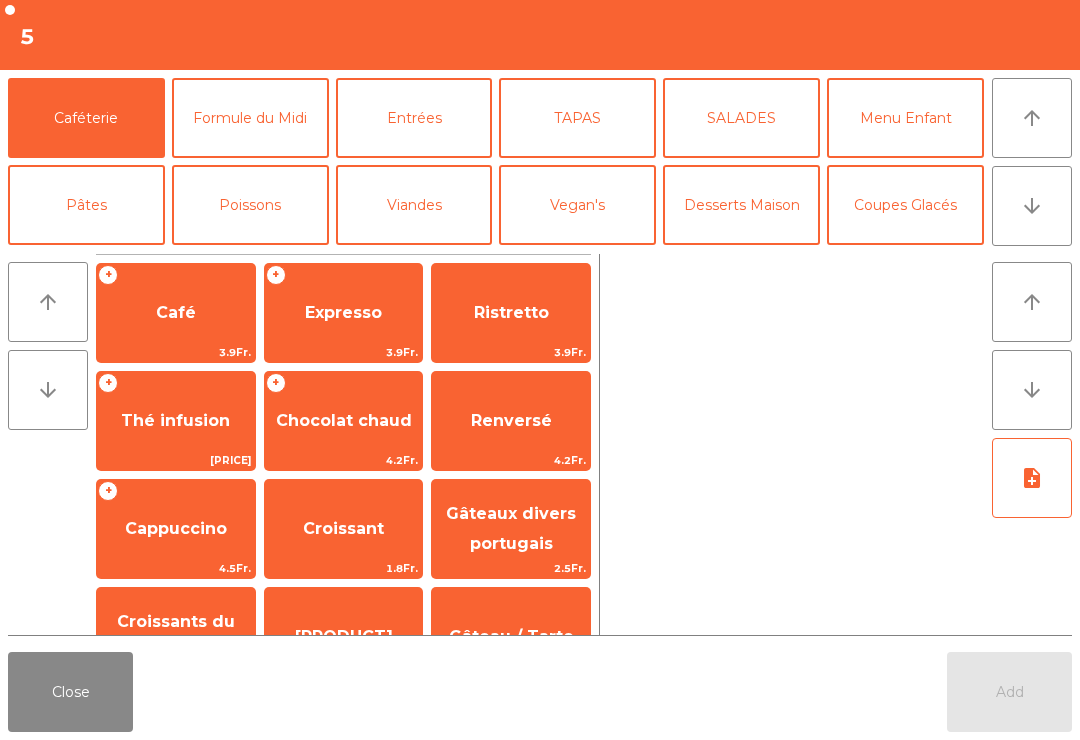 click on "arrow_downward" 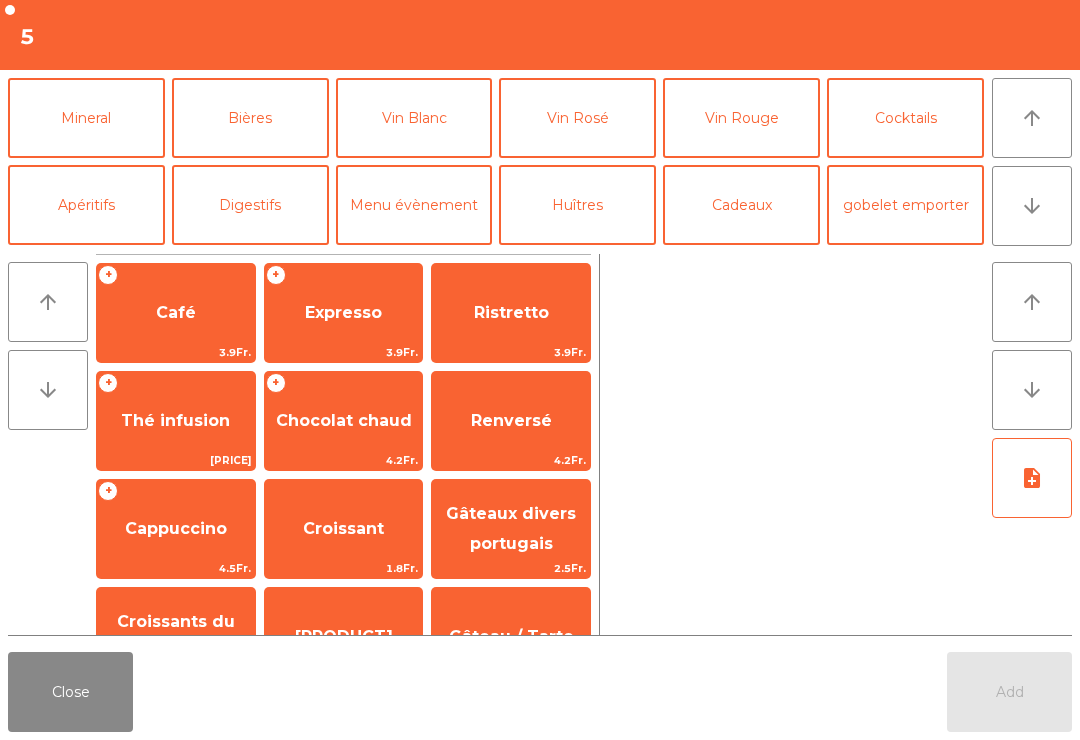 click on "Vin Rosé" 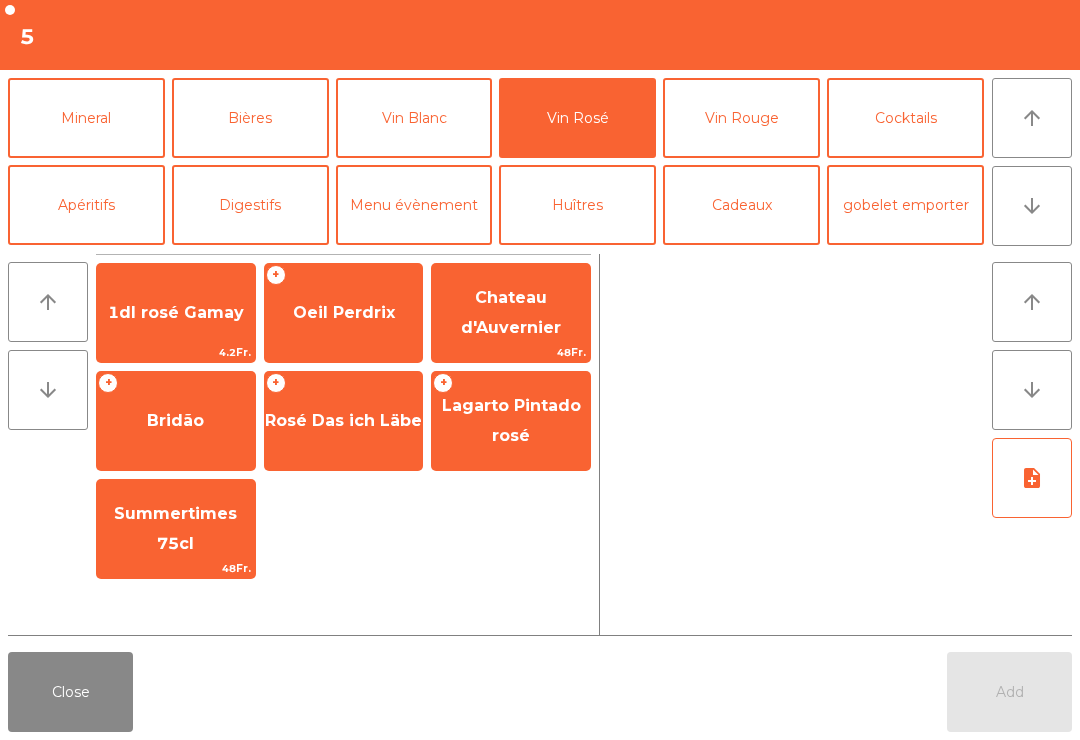scroll, scrollTop: 174, scrollLeft: 0, axis: vertical 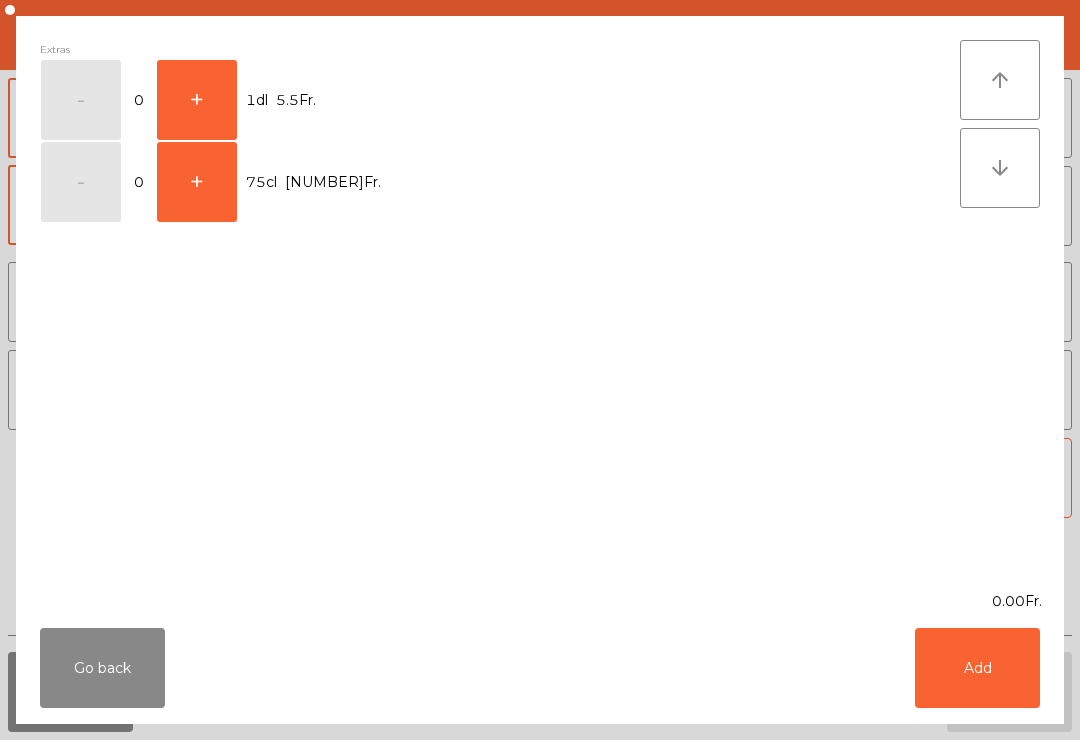 click on "Add" 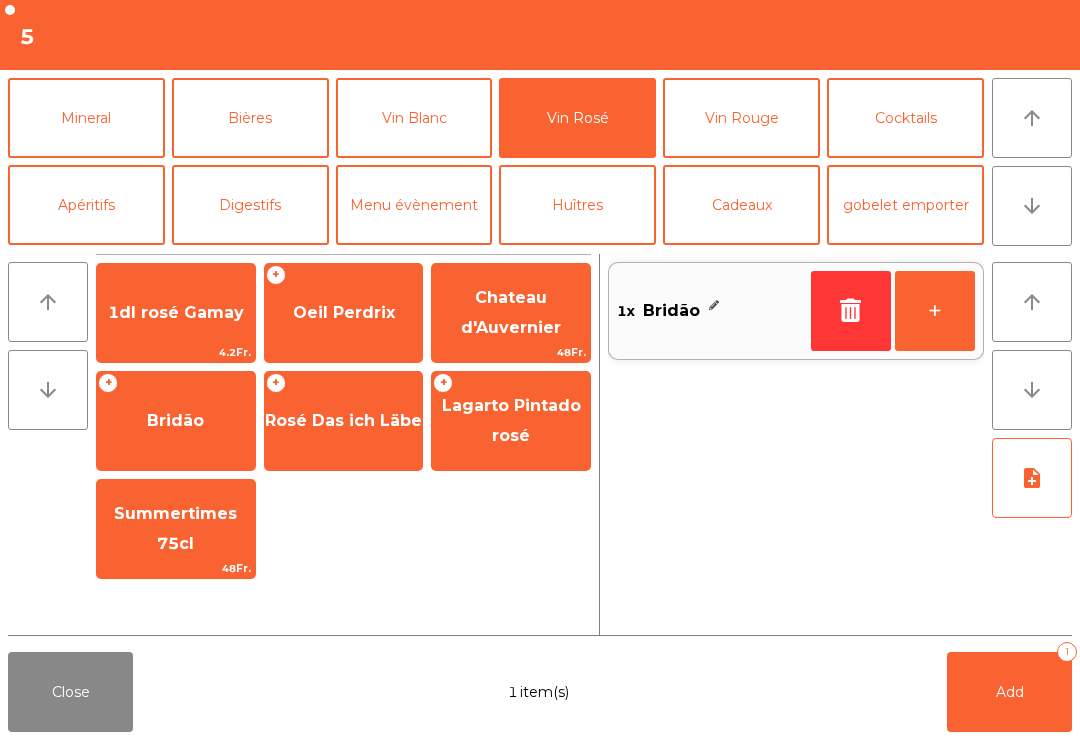 click 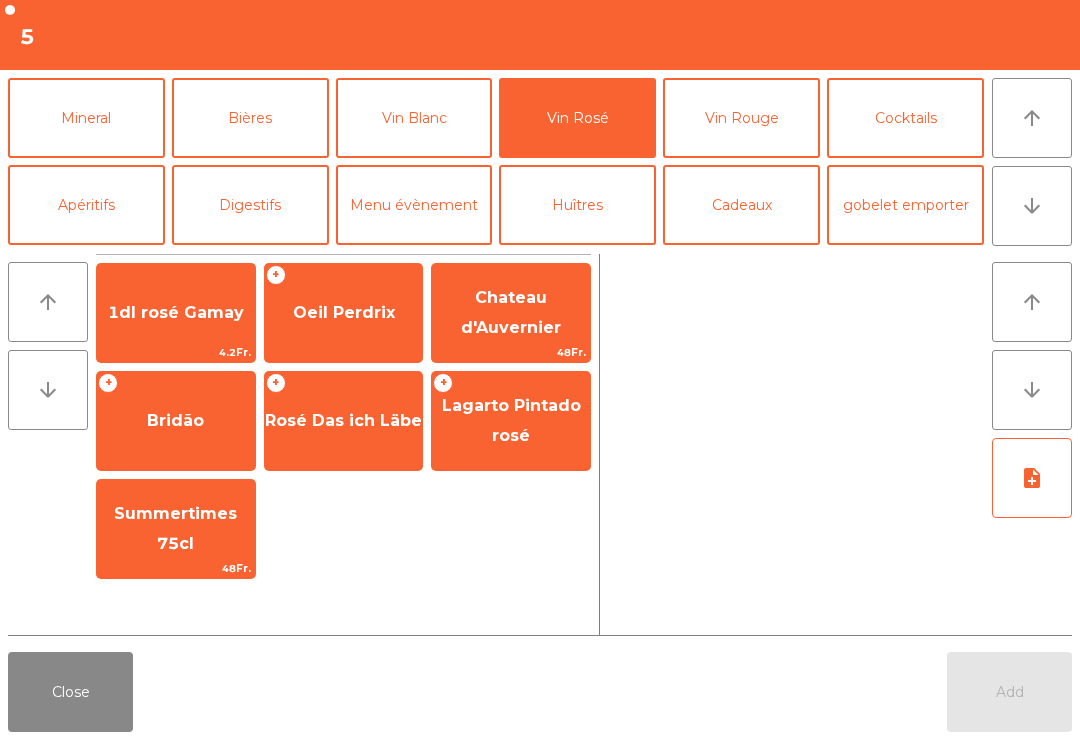 click on "Bridão" 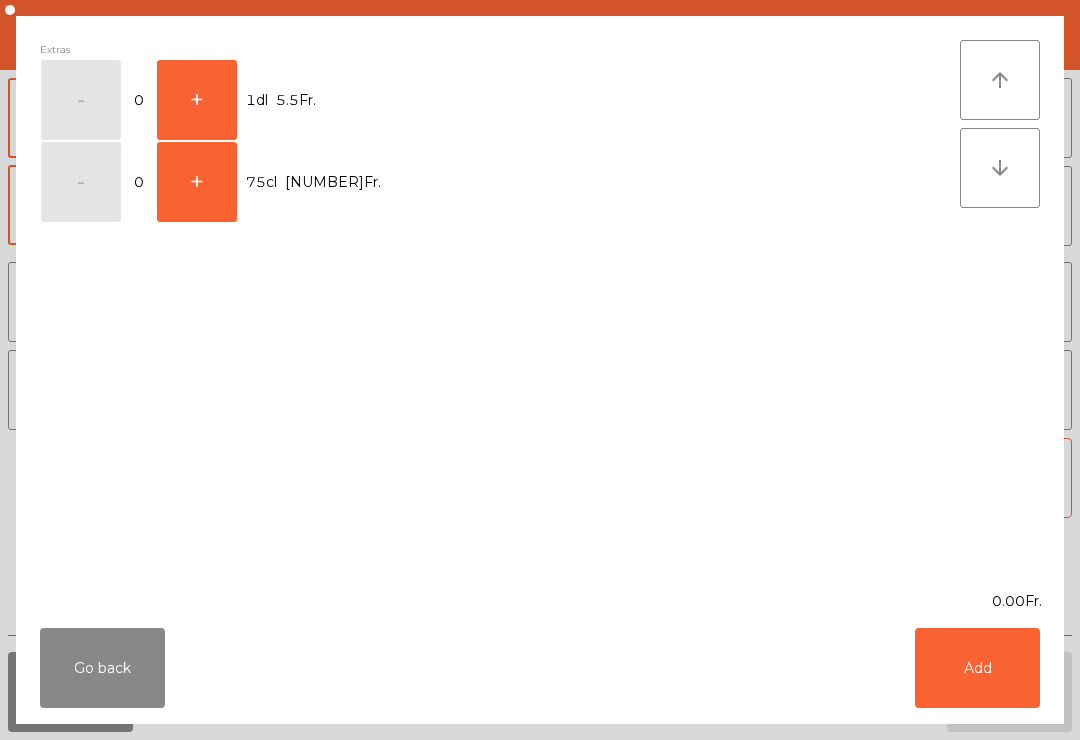 click on "+" 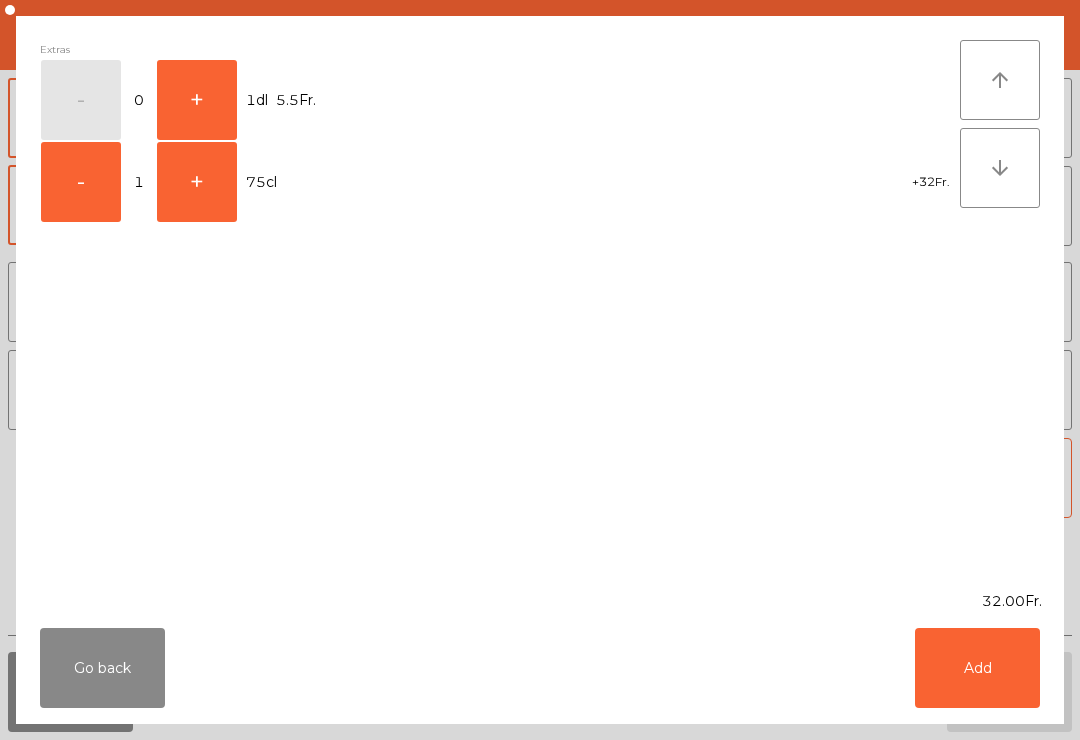 click on "Add" 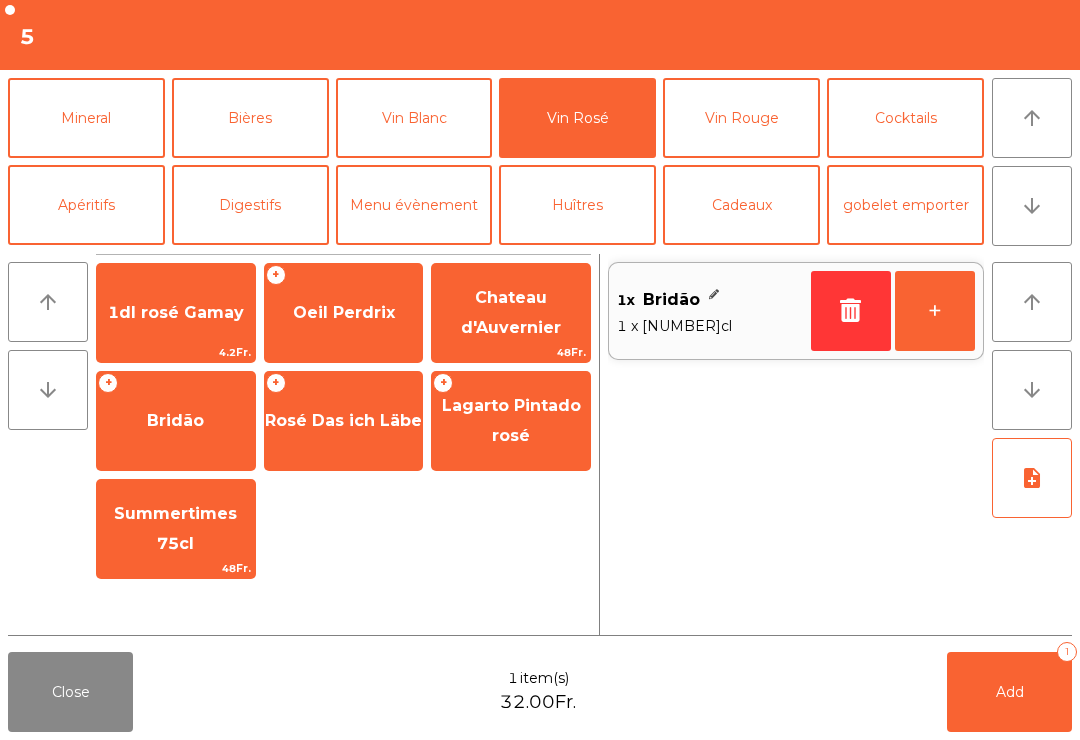 click on "Add   1" 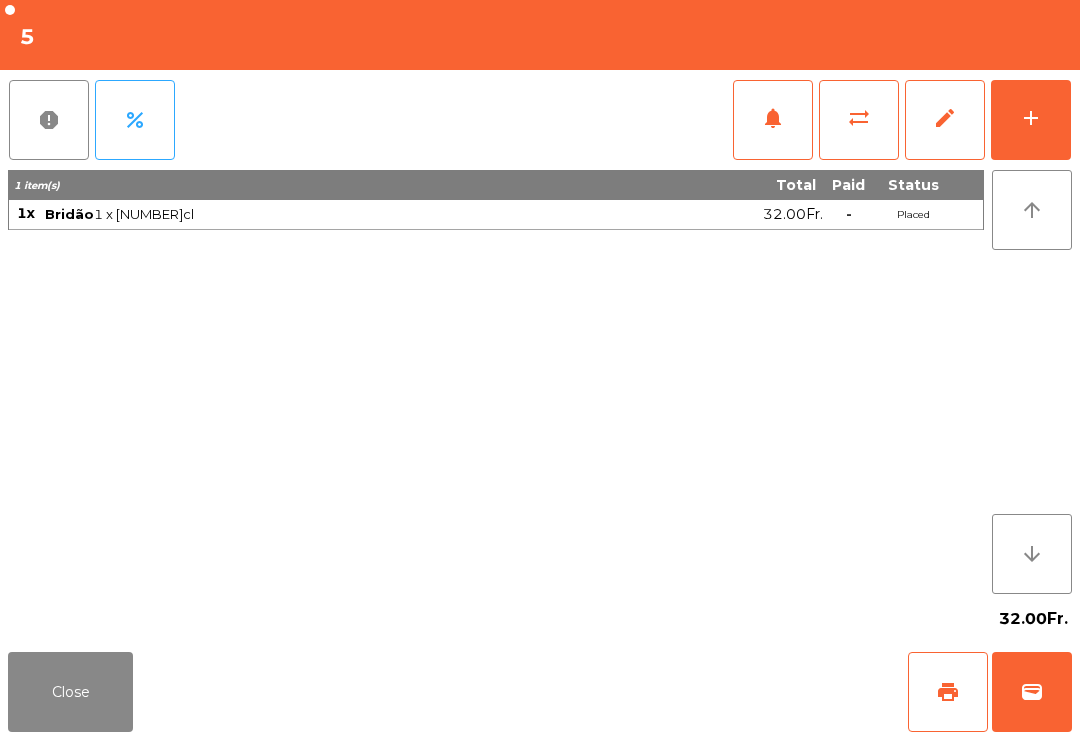 click on "Close" 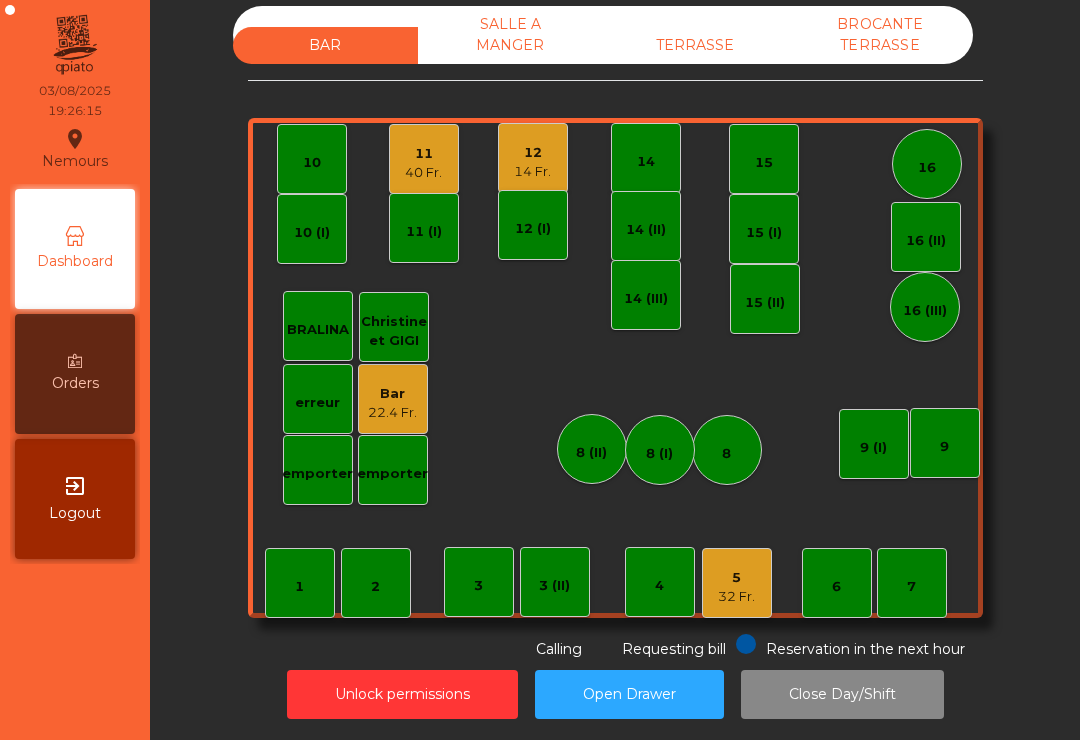 click on "TERRASSE" 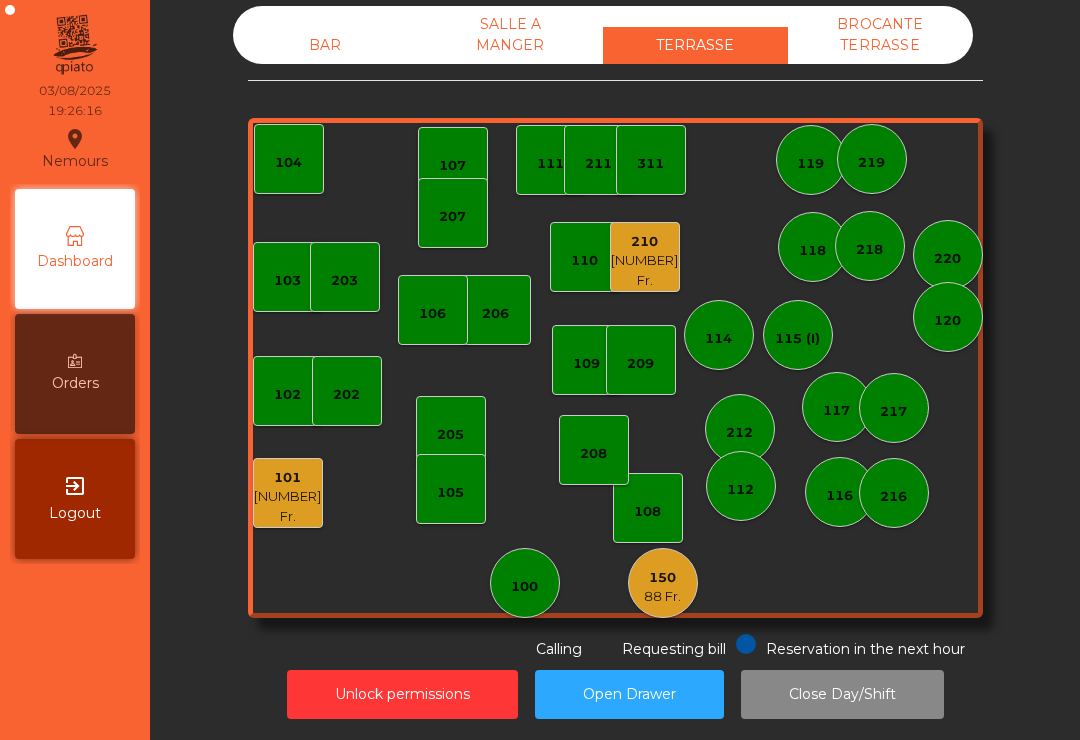 click on "88 Fr." 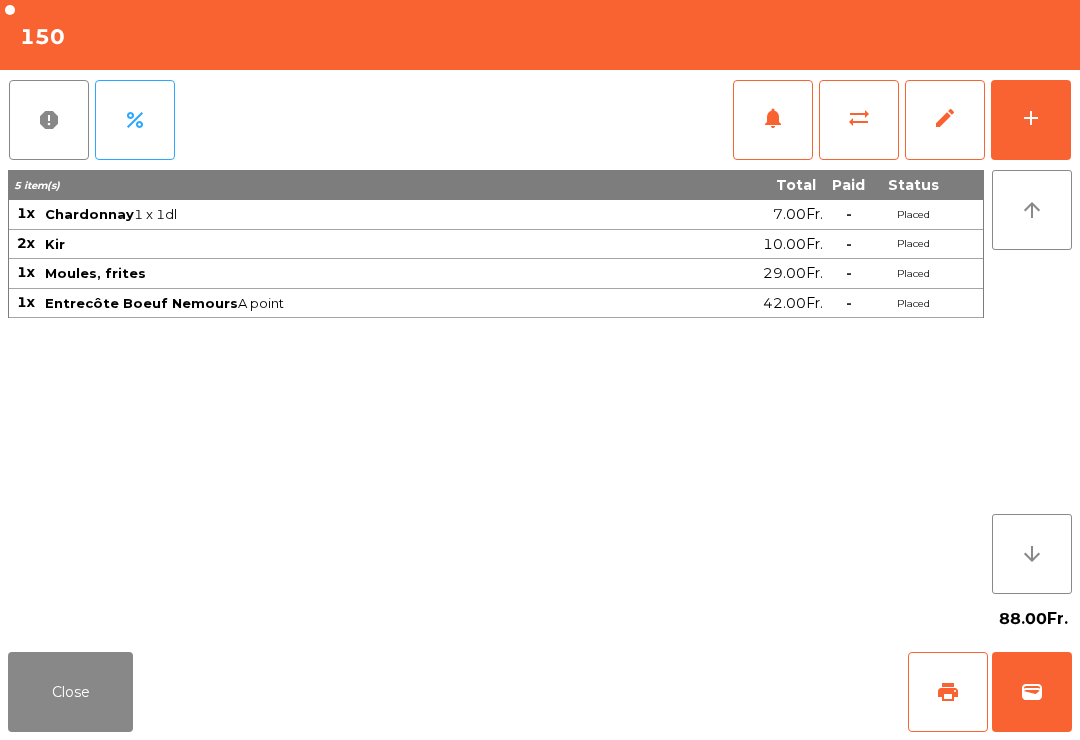 click on "add" 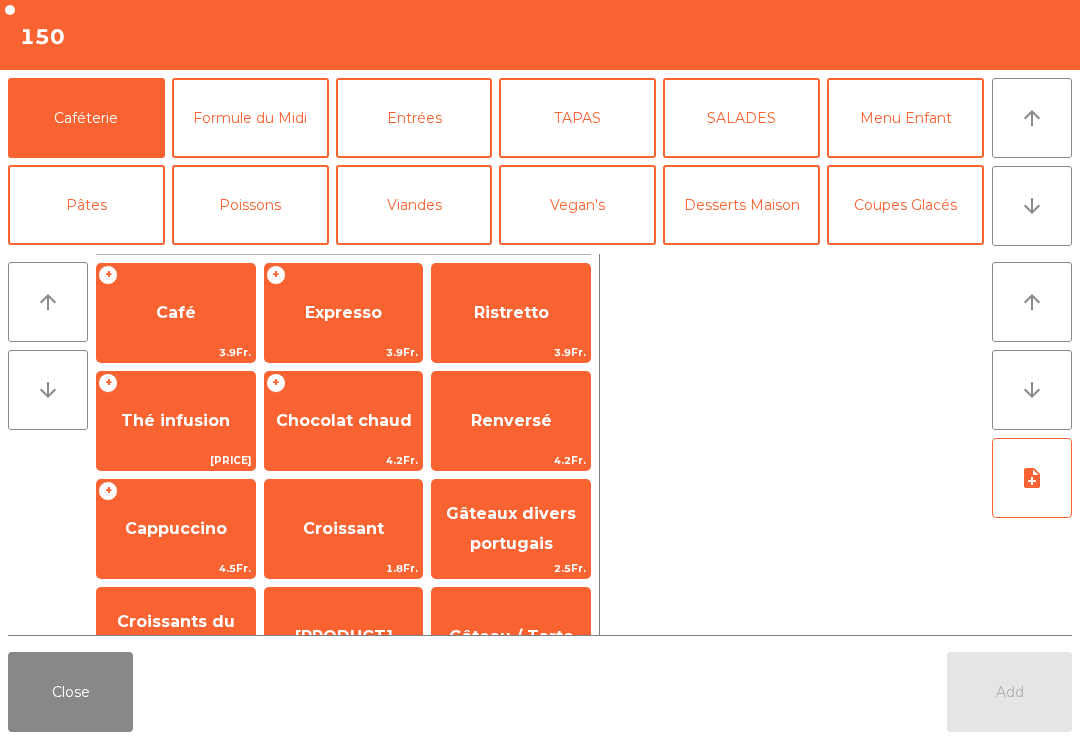 click on "arrow_downward" 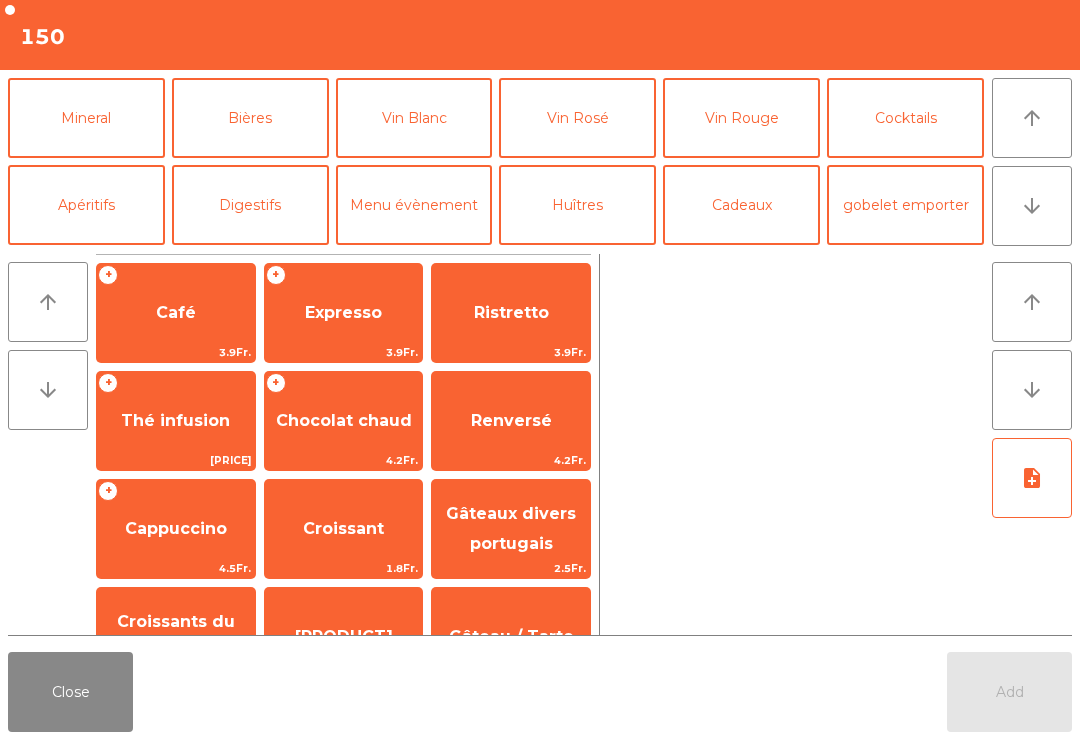 click on "Vin Rosé" 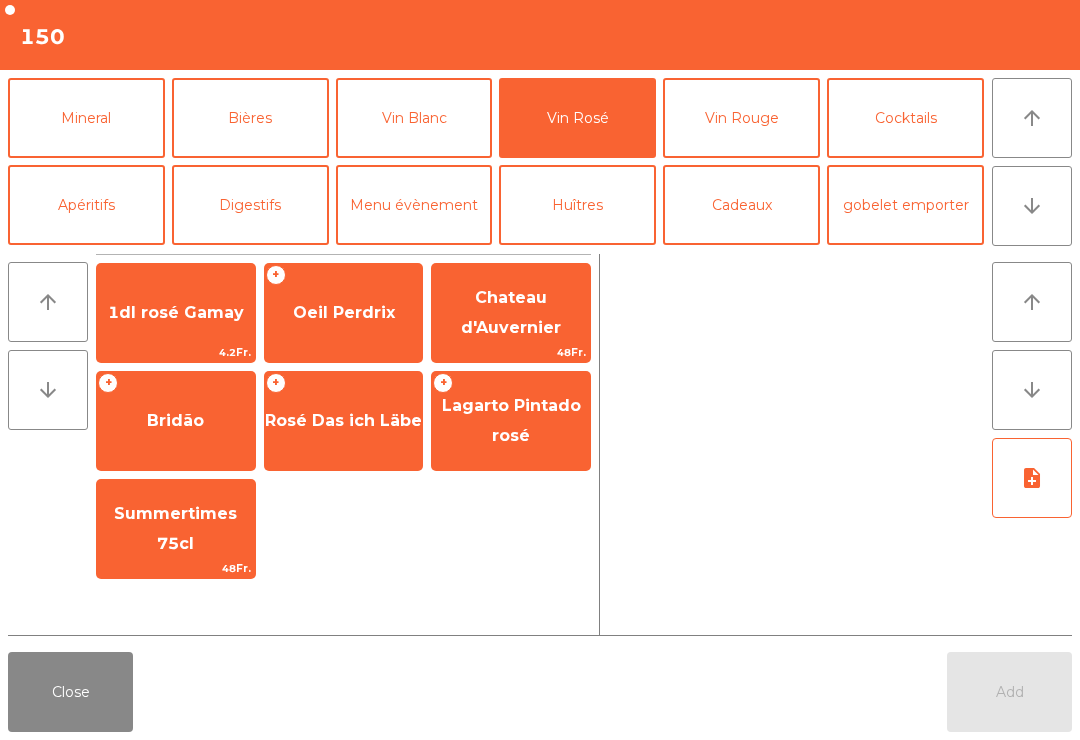 click on "Vin Rouge" 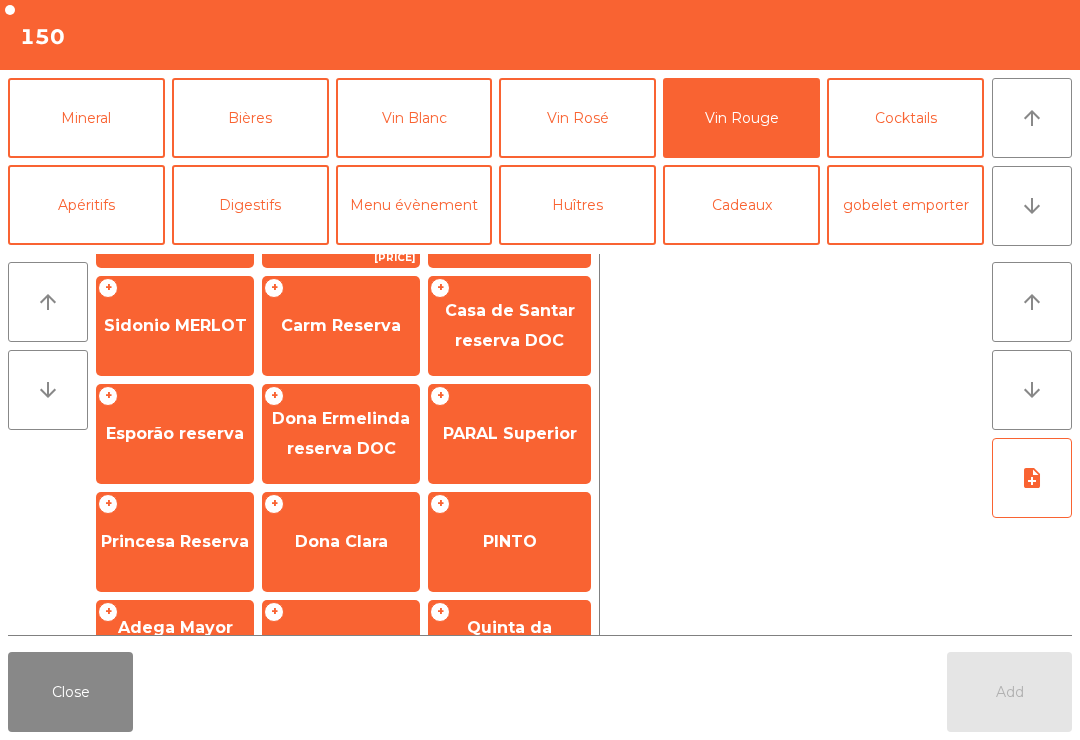 scroll, scrollTop: 378, scrollLeft: 0, axis: vertical 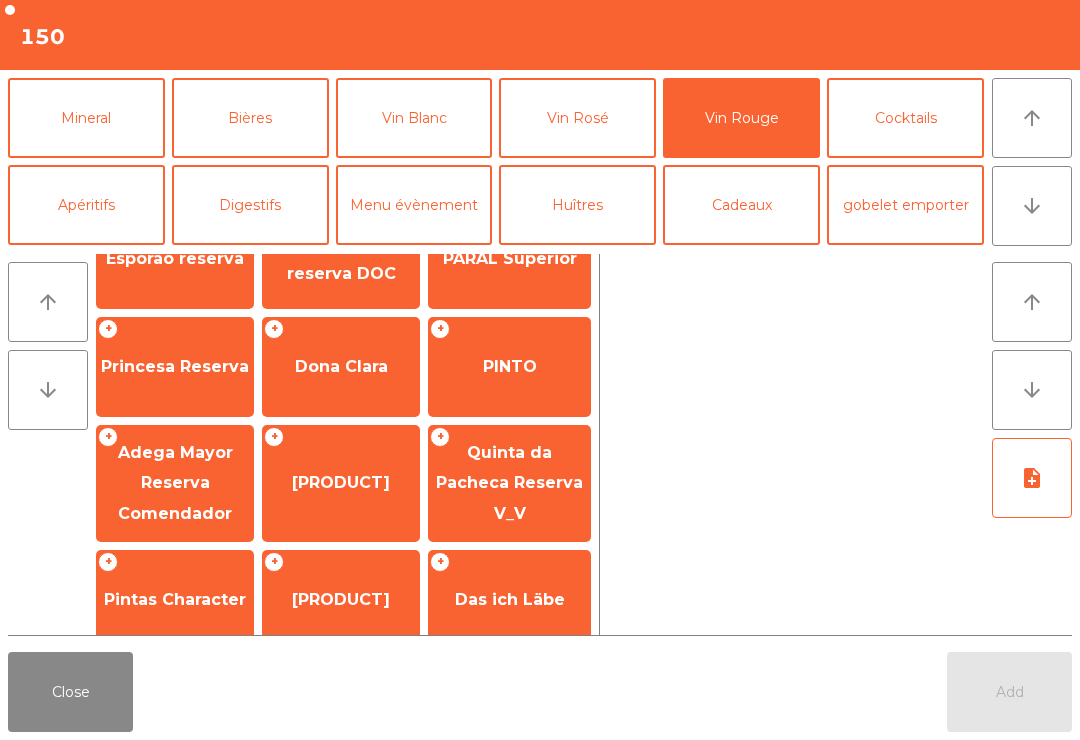 click on "Adega Mayor Reserva Comendador" 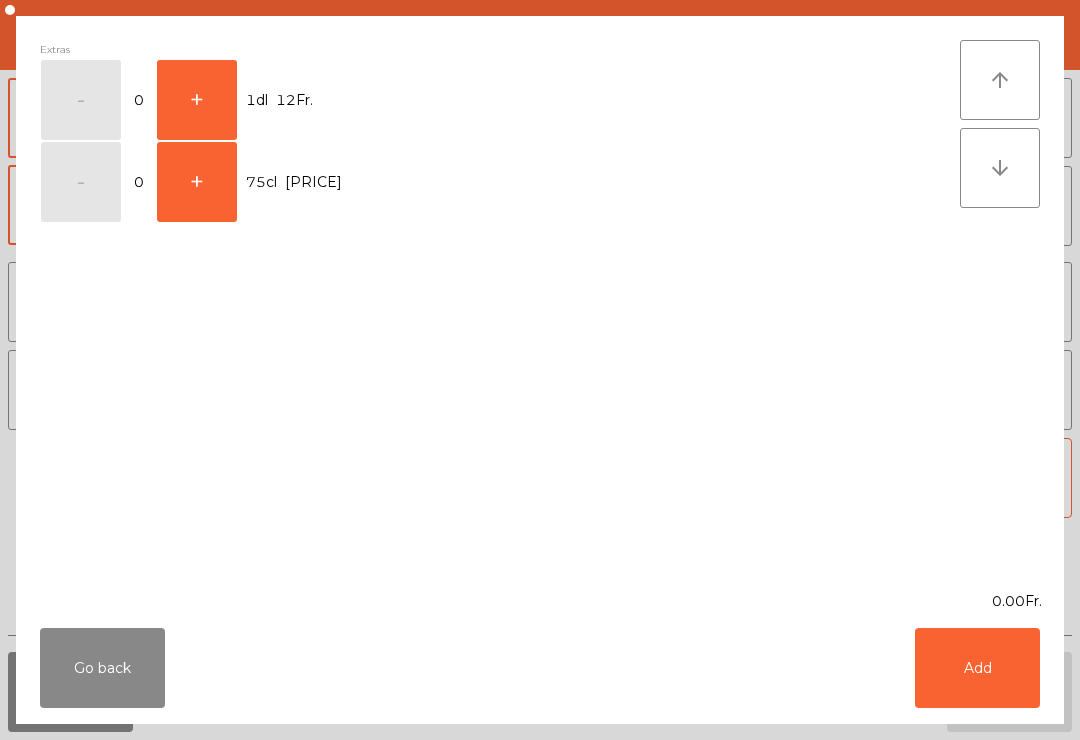 click on "+" 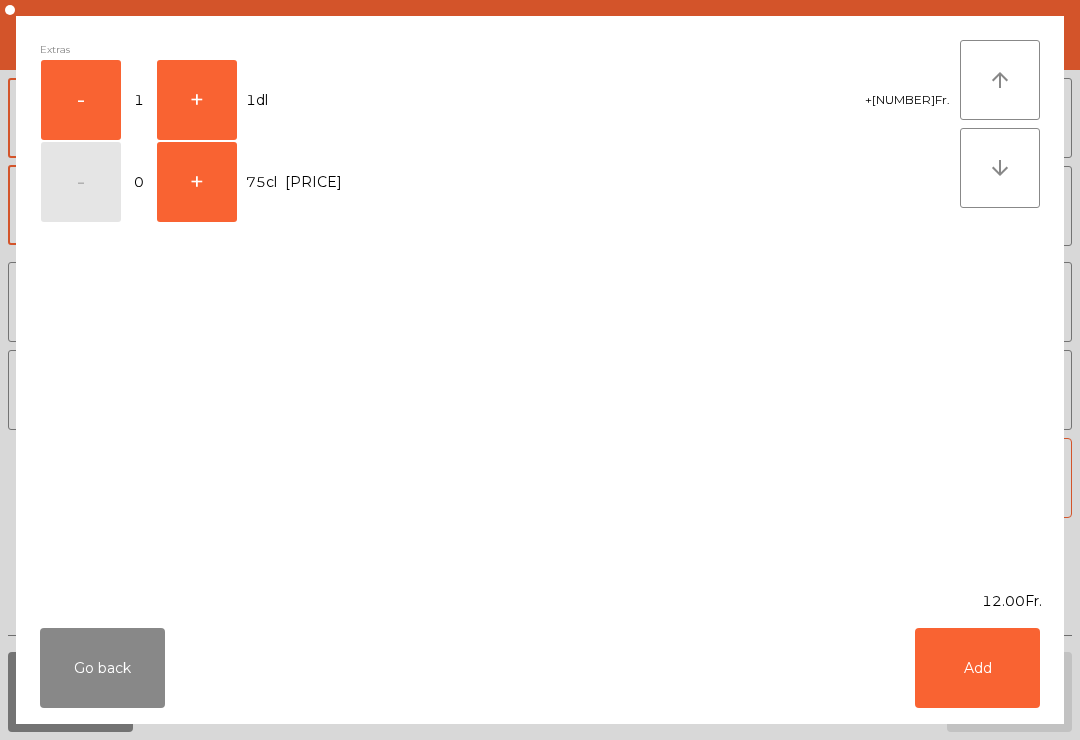 click on "Add" 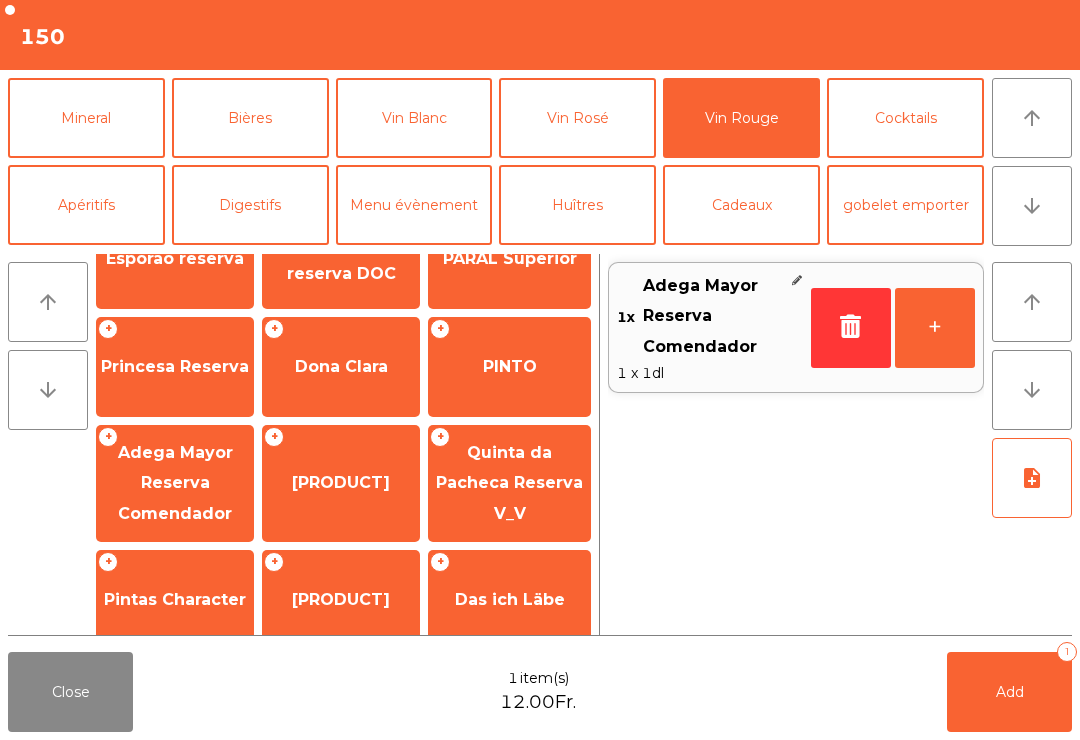 click on "Add   1" 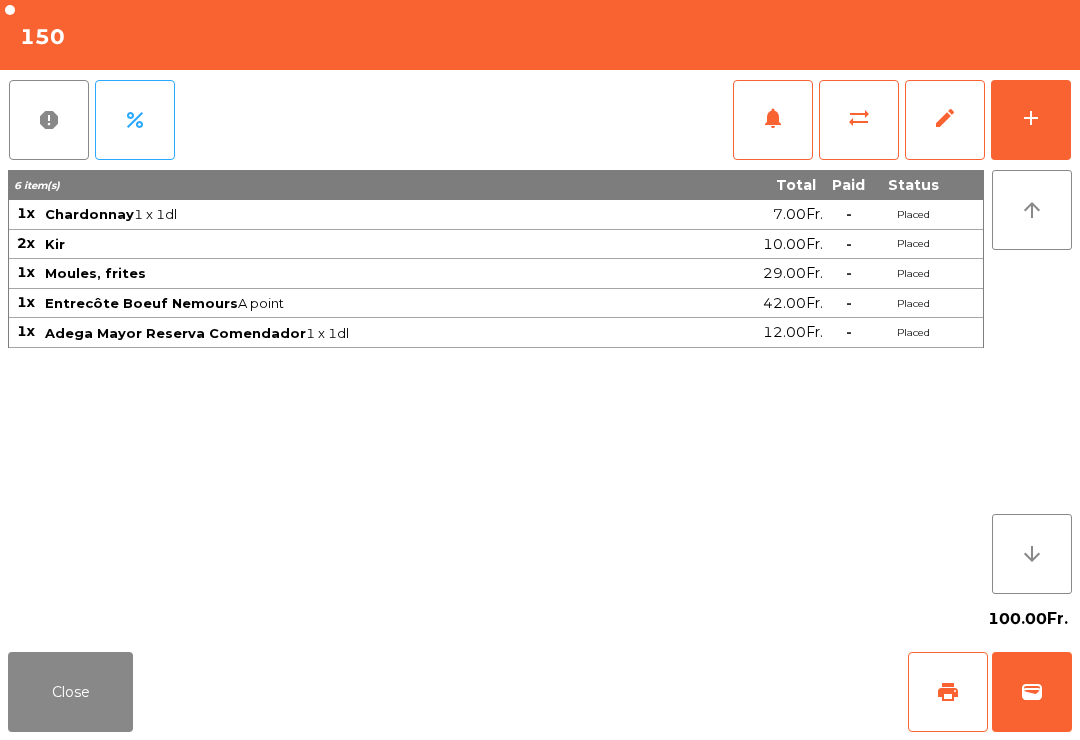 click on "Close" 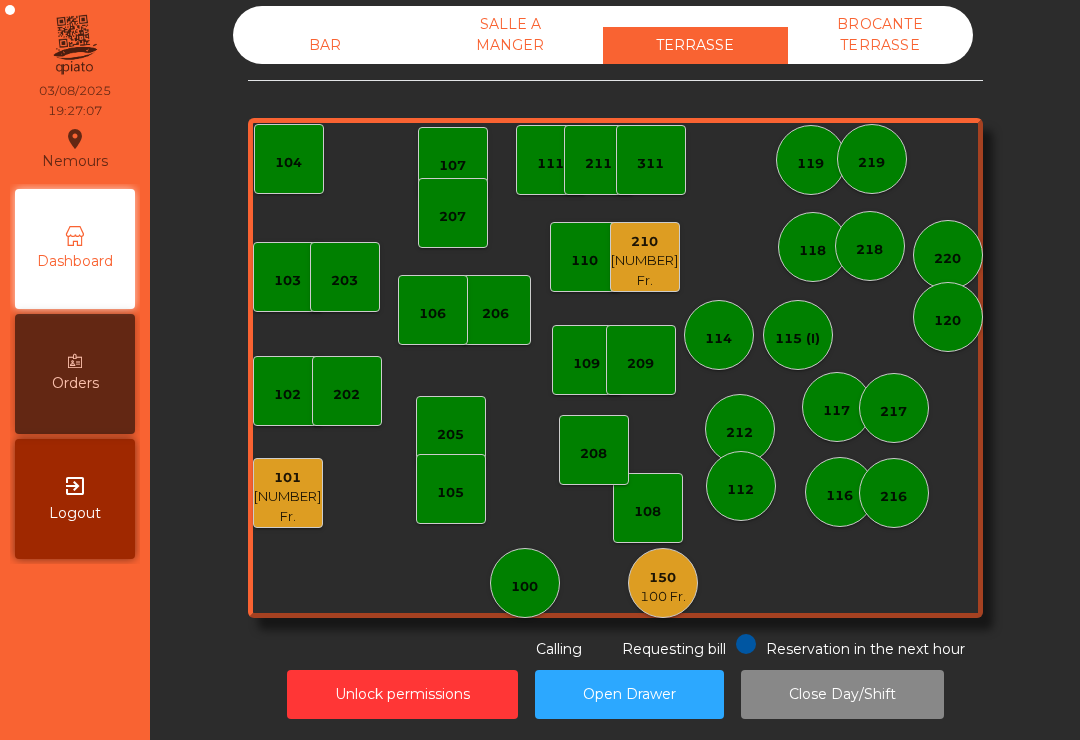 click on "101" 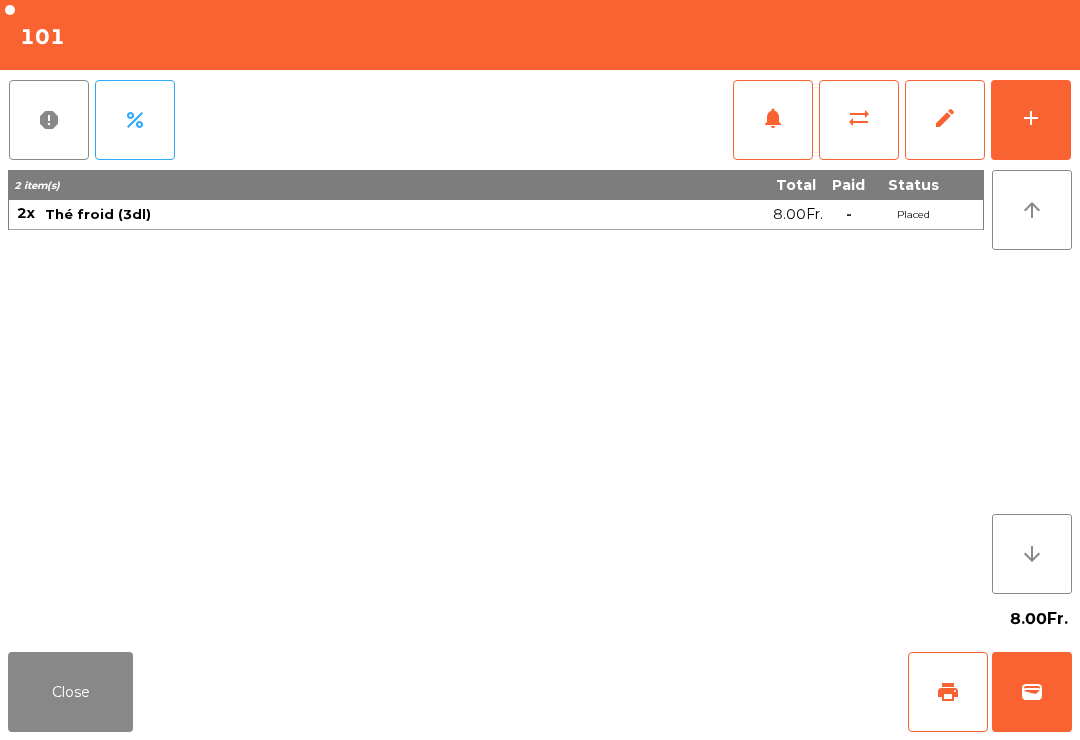 click on "add" 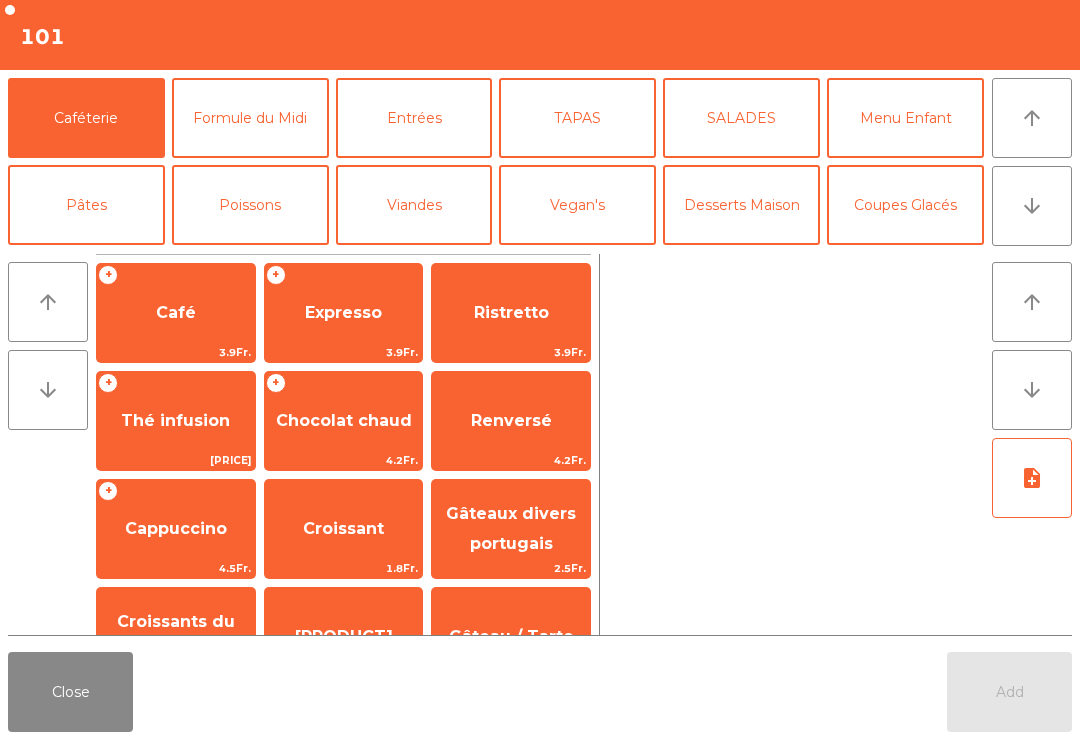 click on "TAPAS" 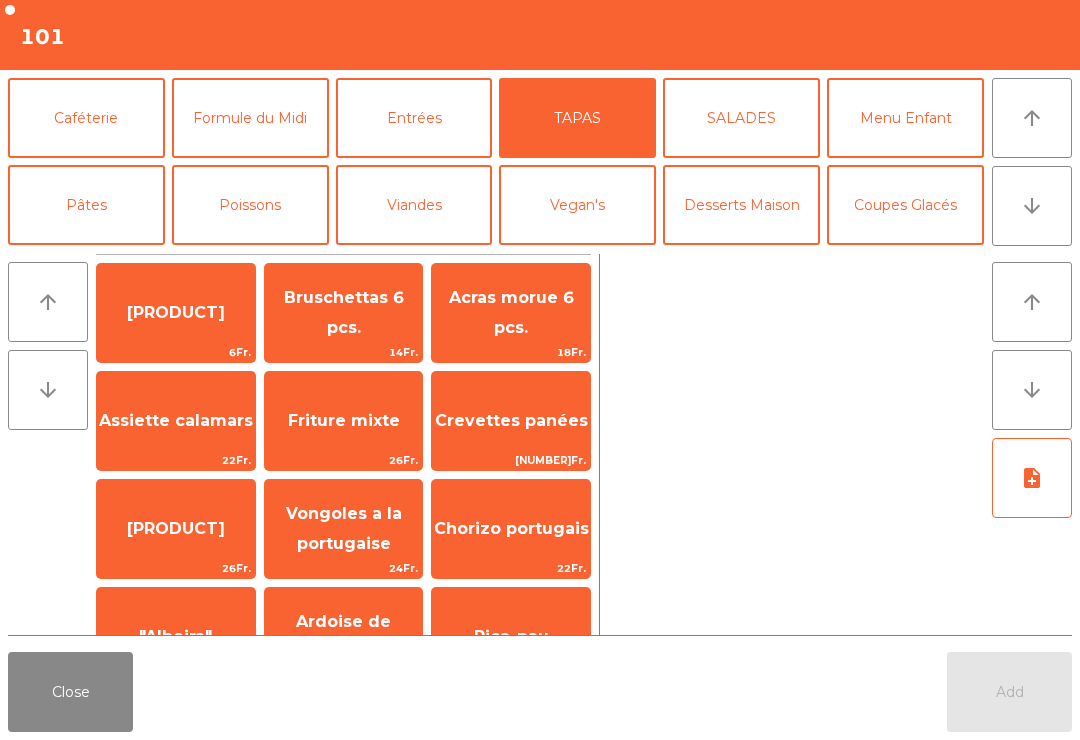 click on "Bruschettas 6 pcs." 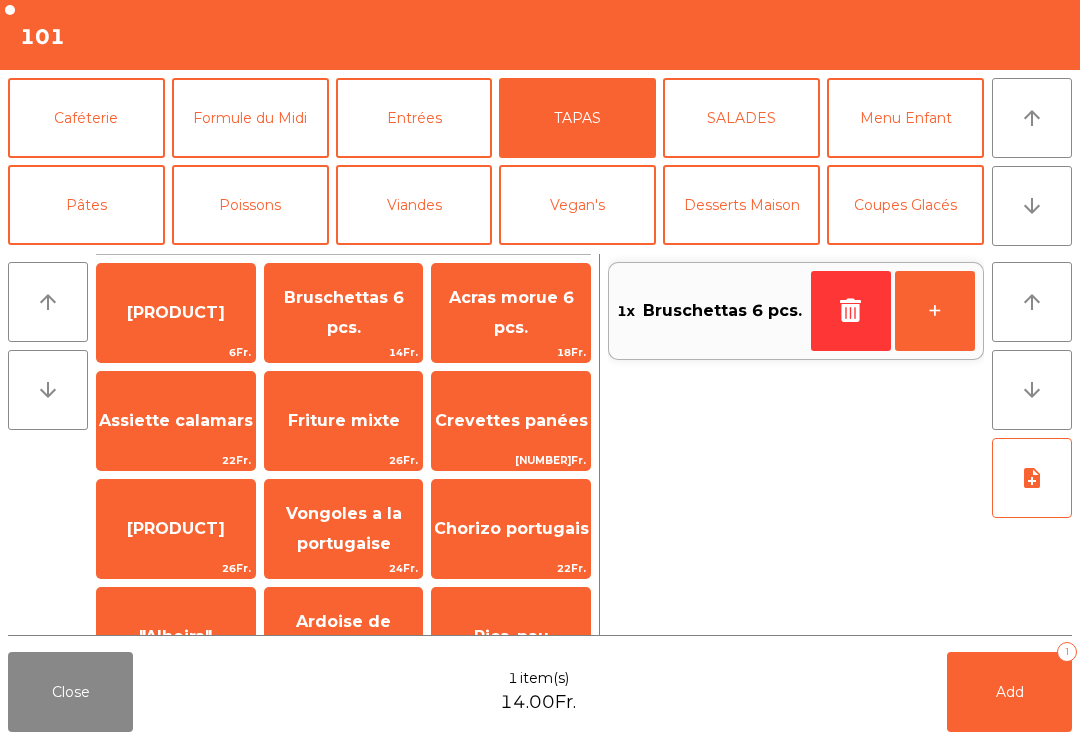 click on "Viandes" 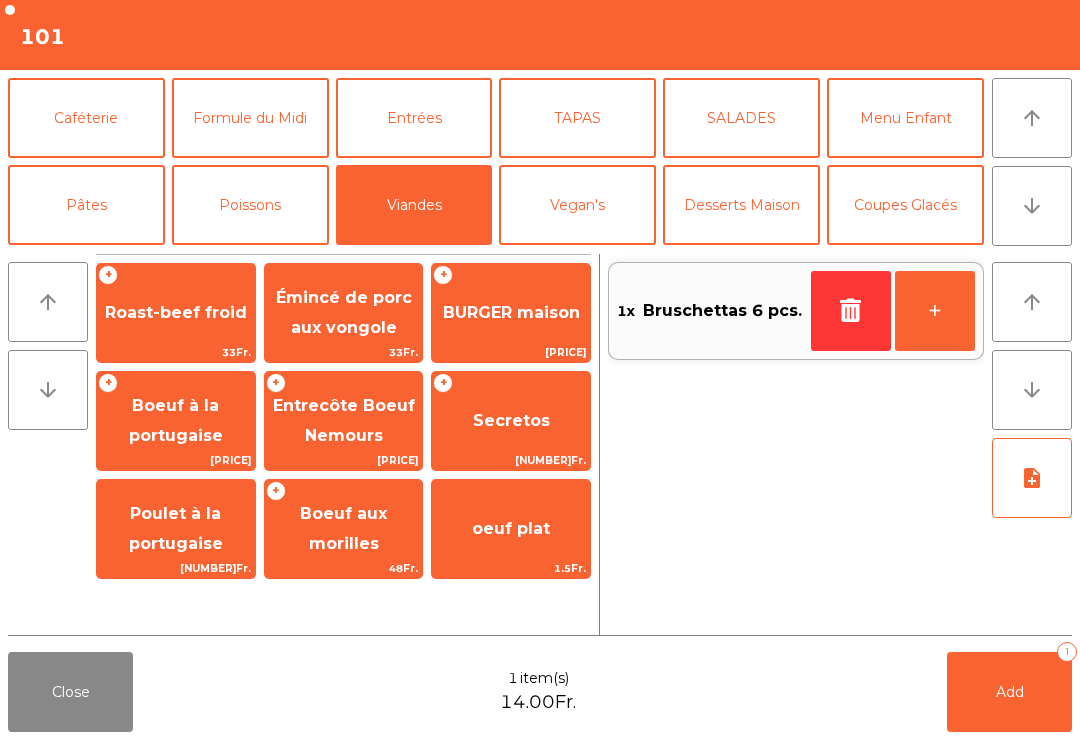 click on "[ITEM] [ITEM]" 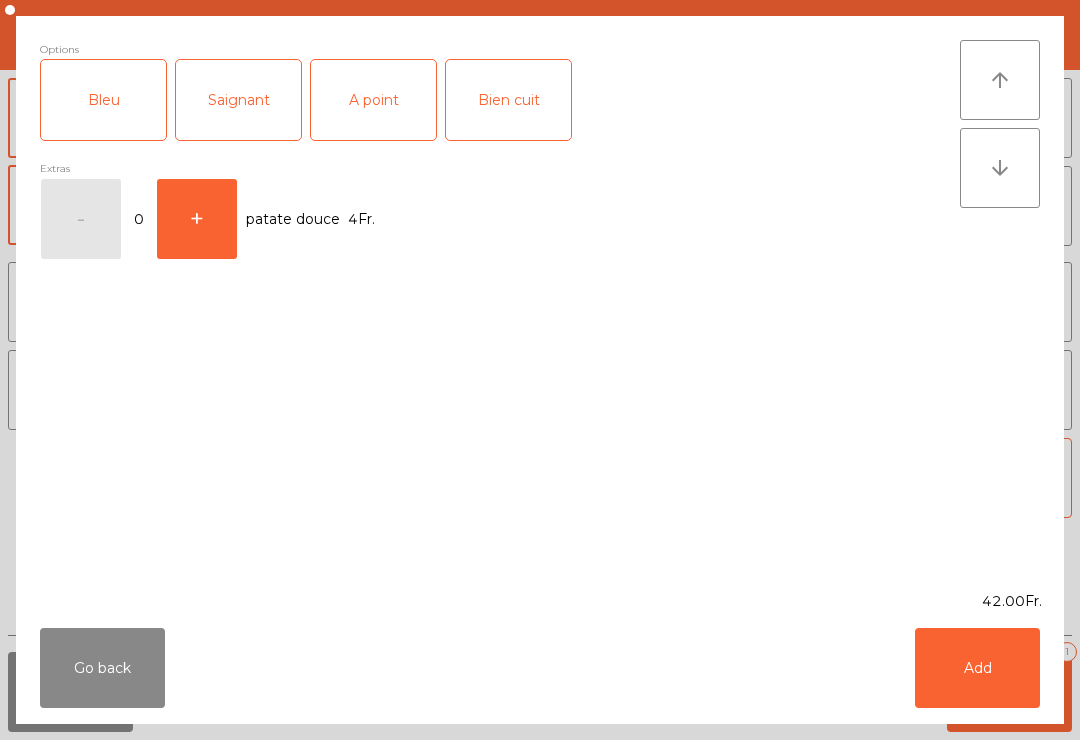 click on "[ITEM]" 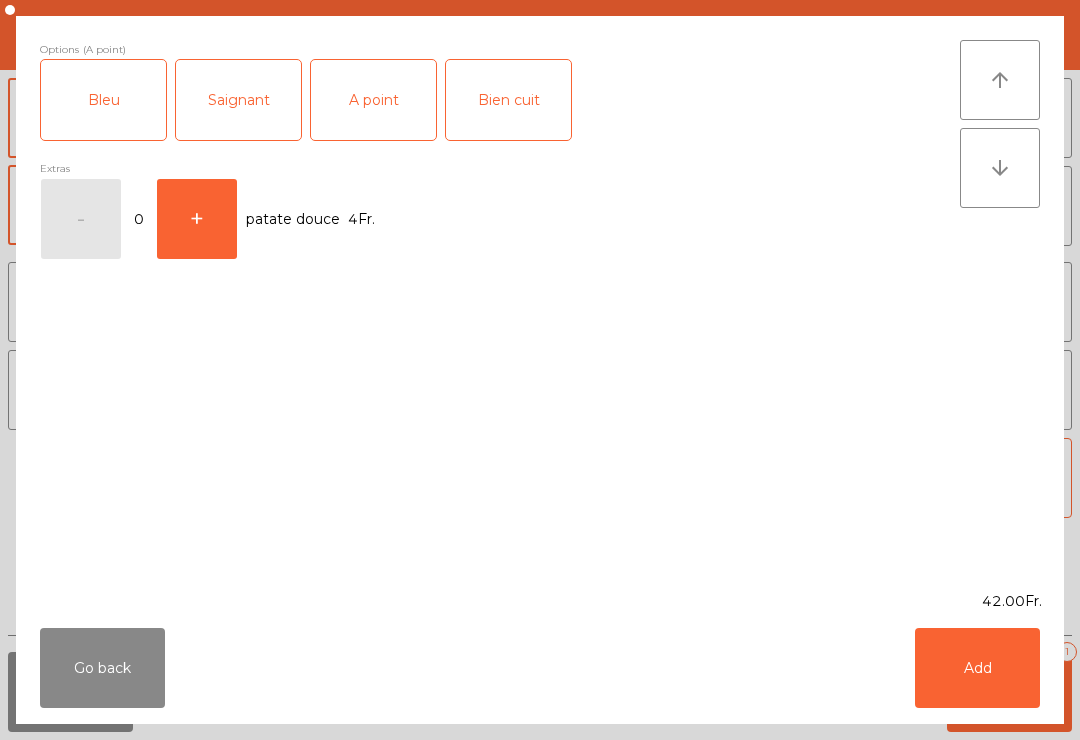 click on "Add" 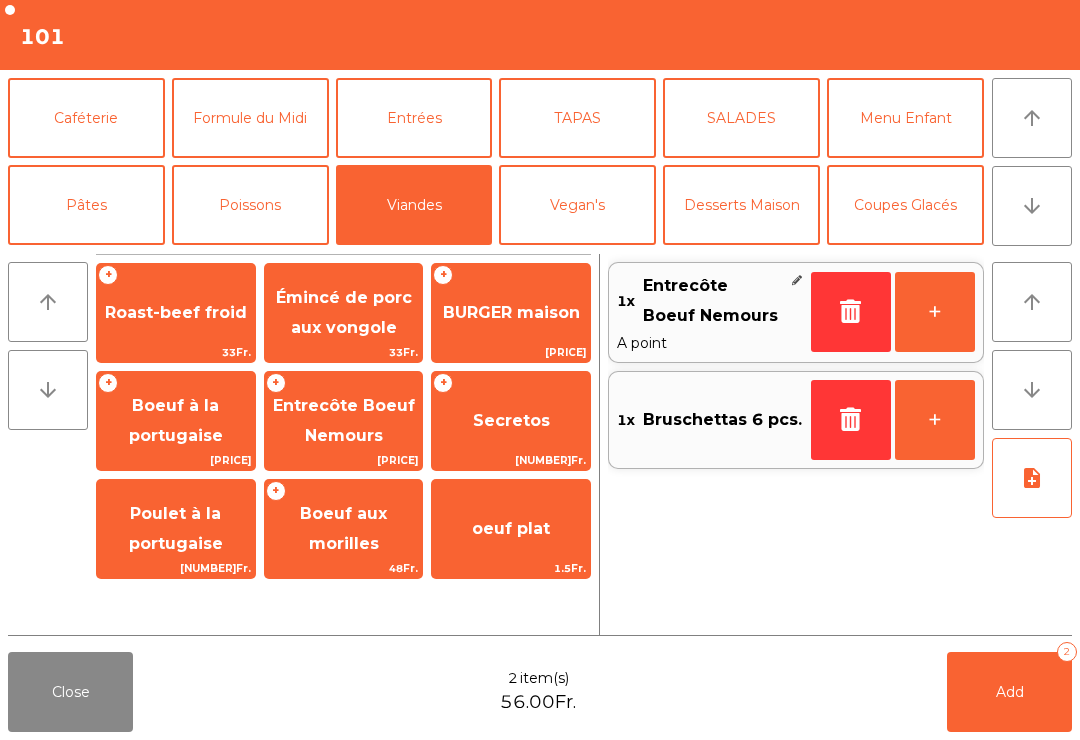 click on "Poissons" 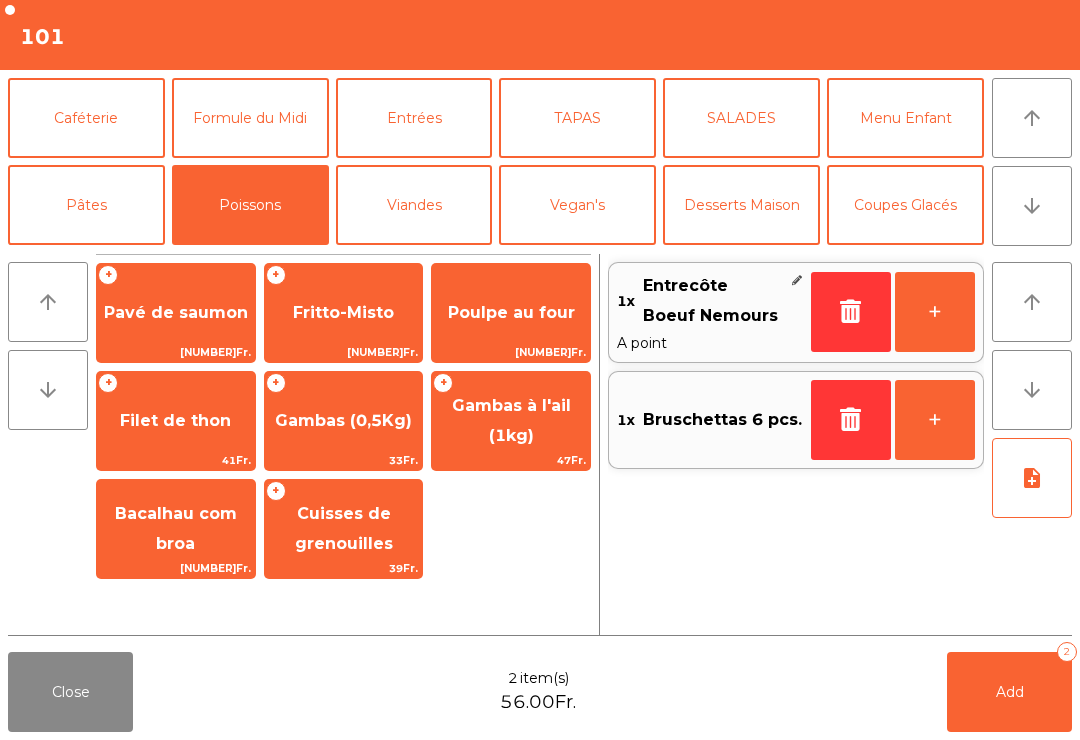 click on "Cuisses de grenouilles" 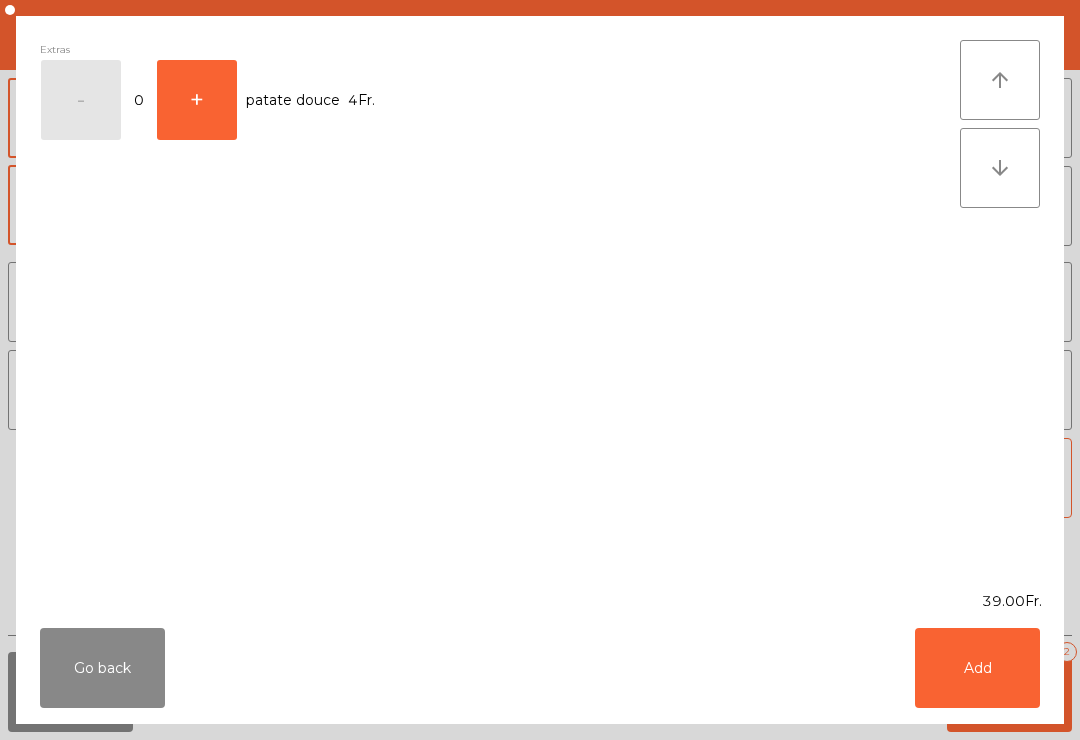click on "Add" 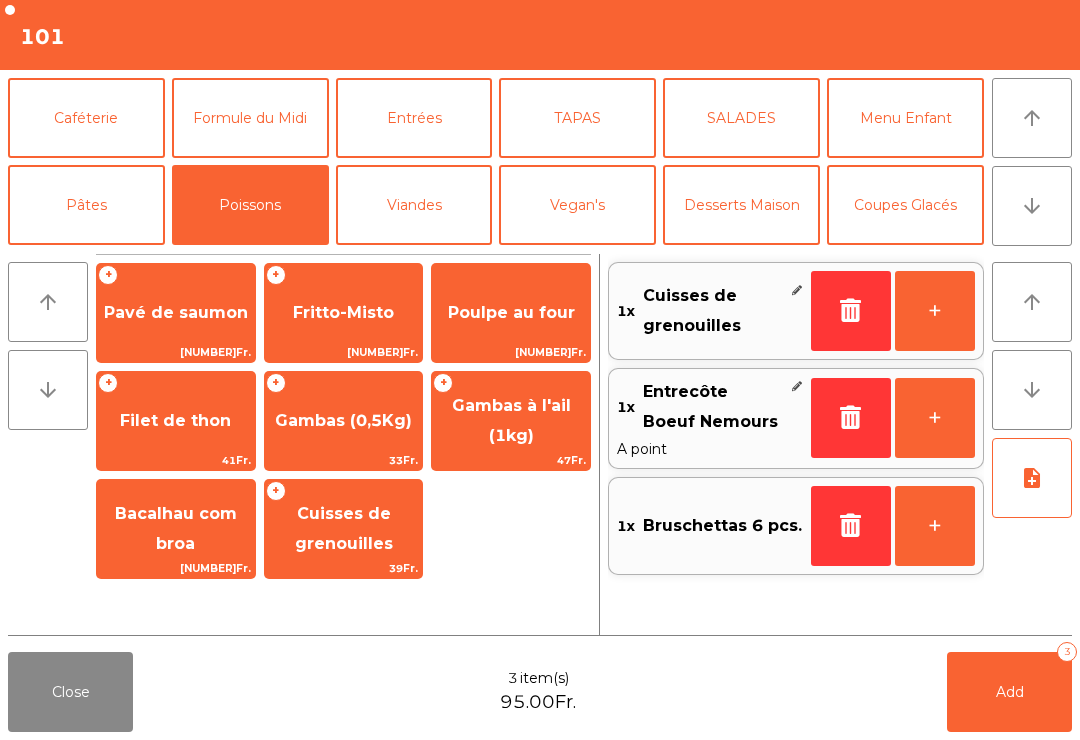 click on "Add   3" 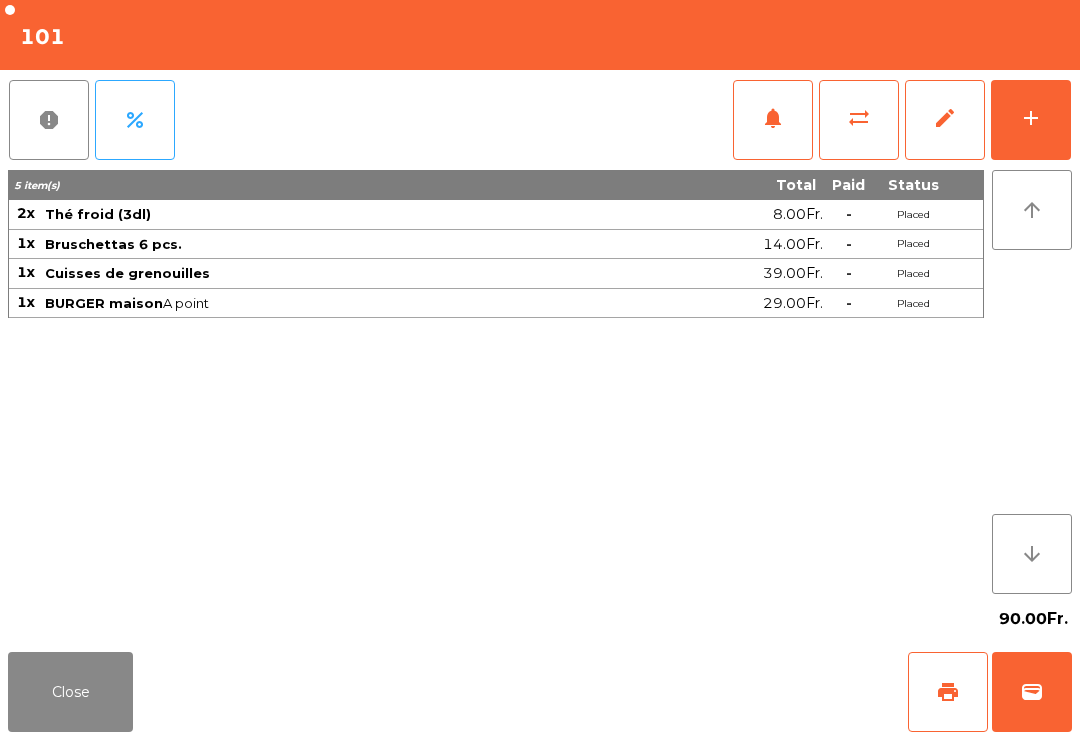 click on "Close" 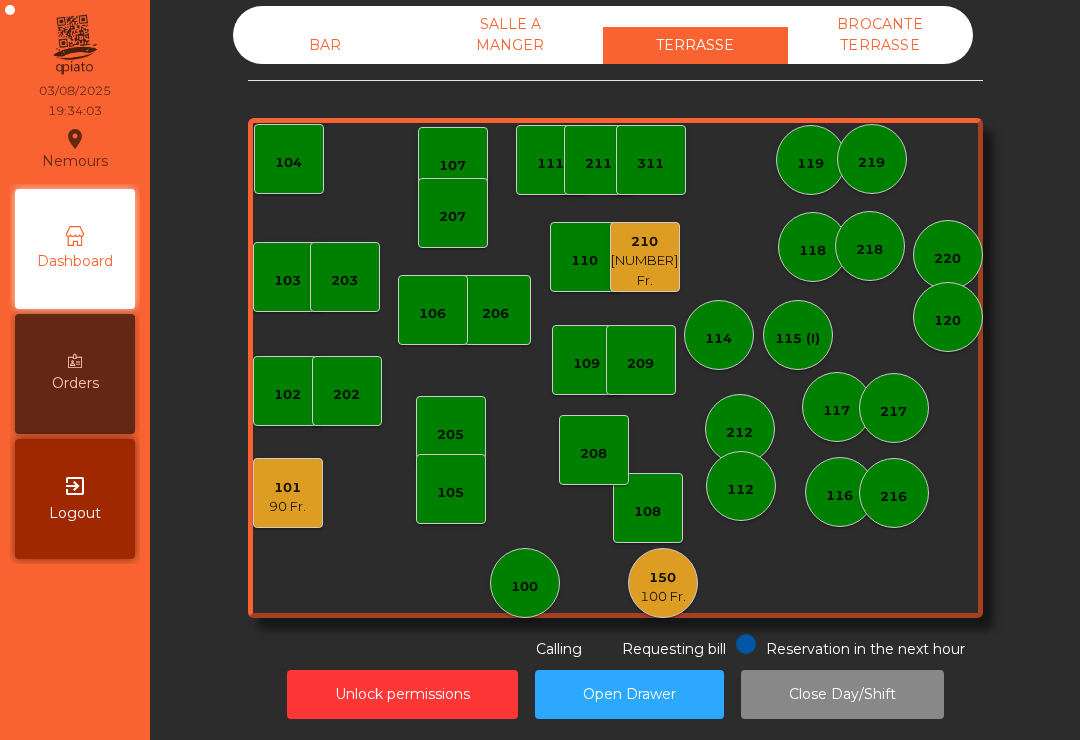 click on "100" 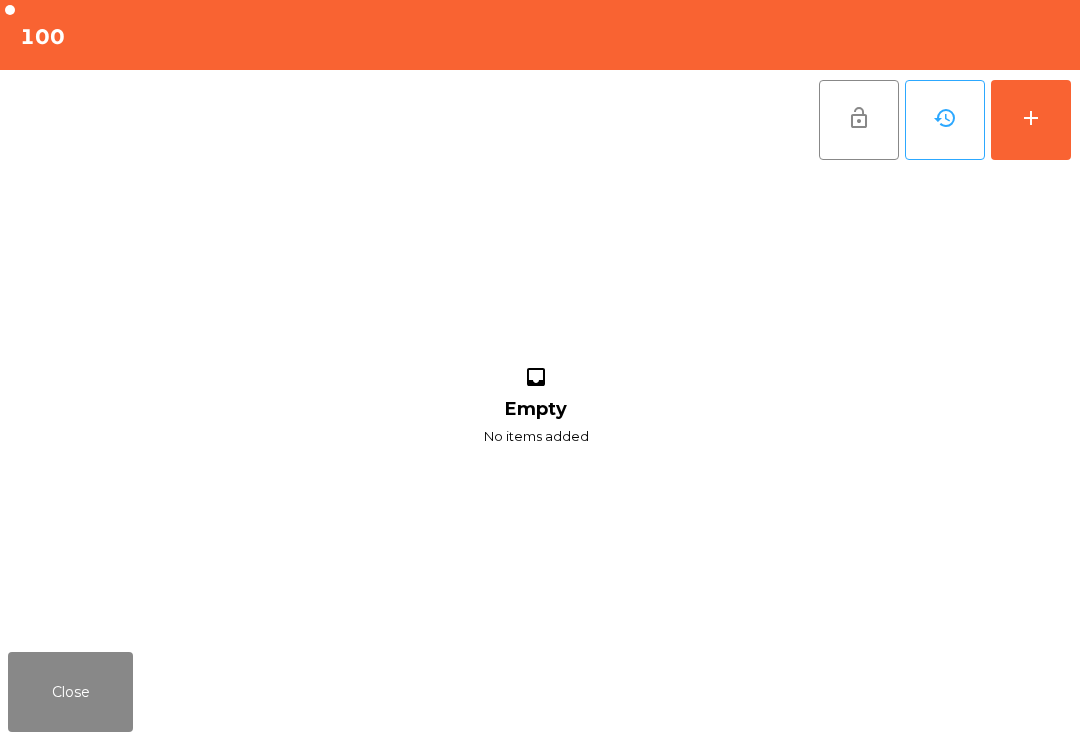 click on "add" 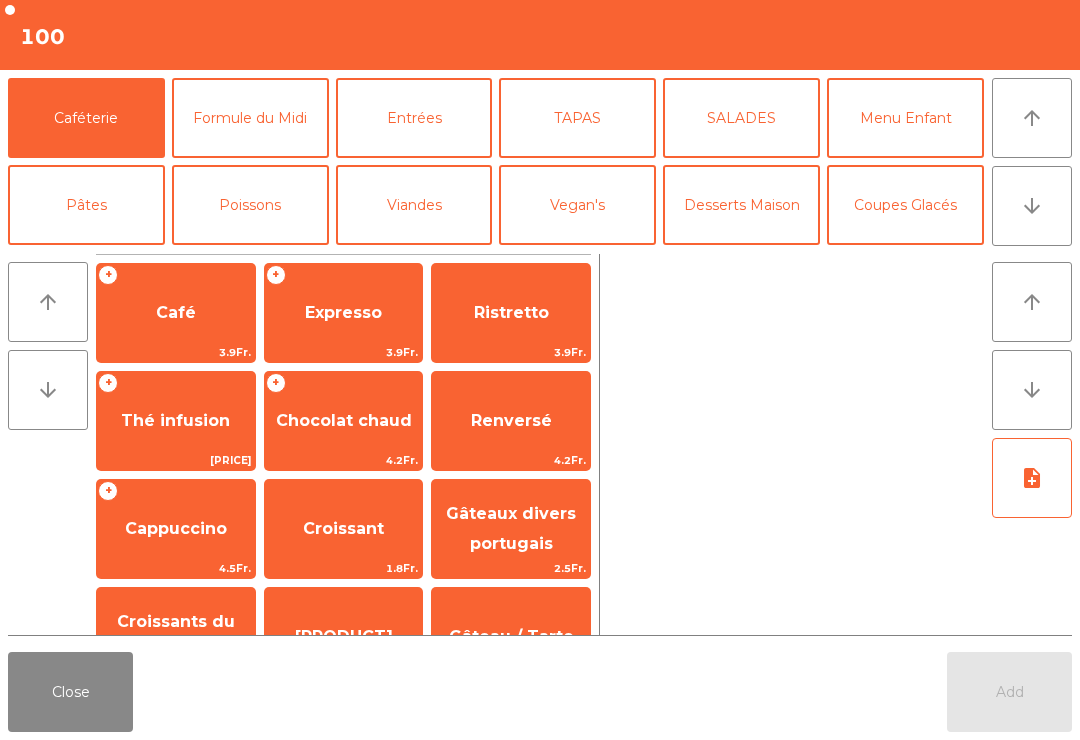 click on "arrow_downward" 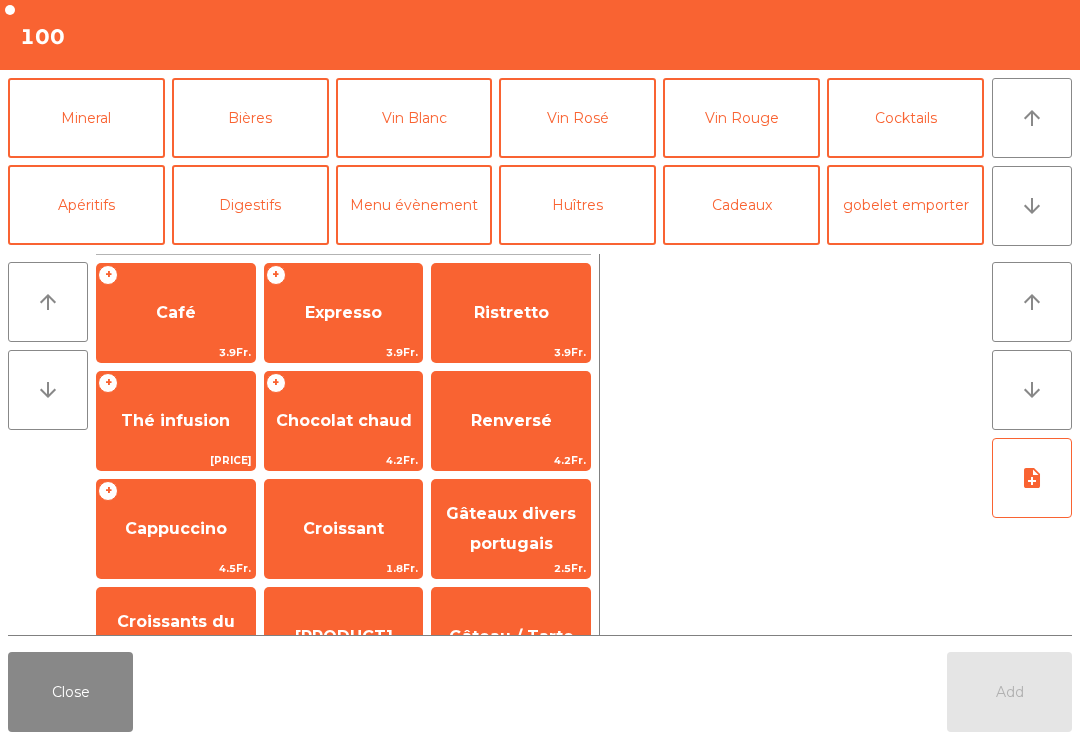 click on "Vin Blanc" 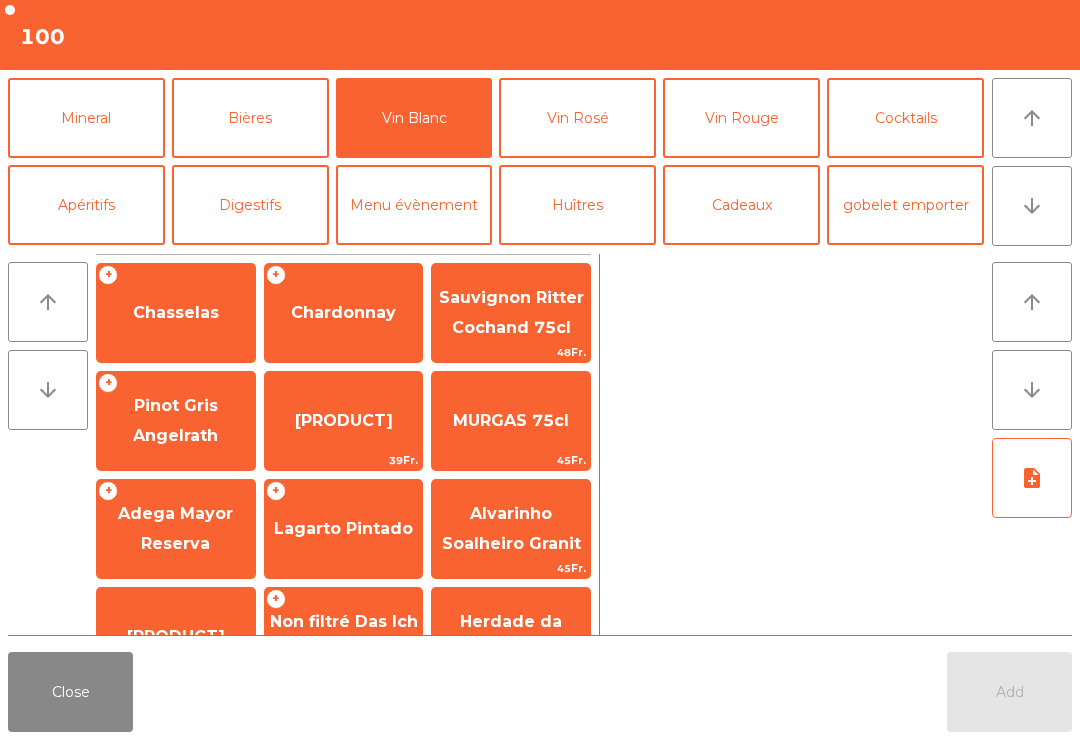 click on "Pinot Gris Angelrath" 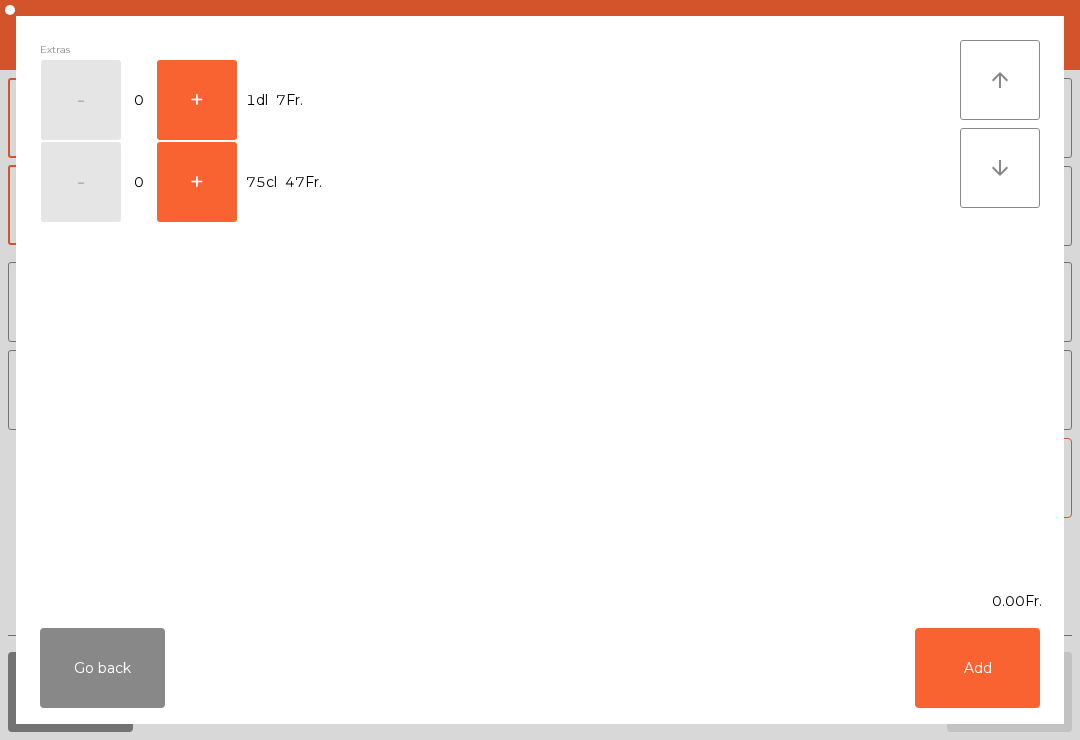 click on "+" 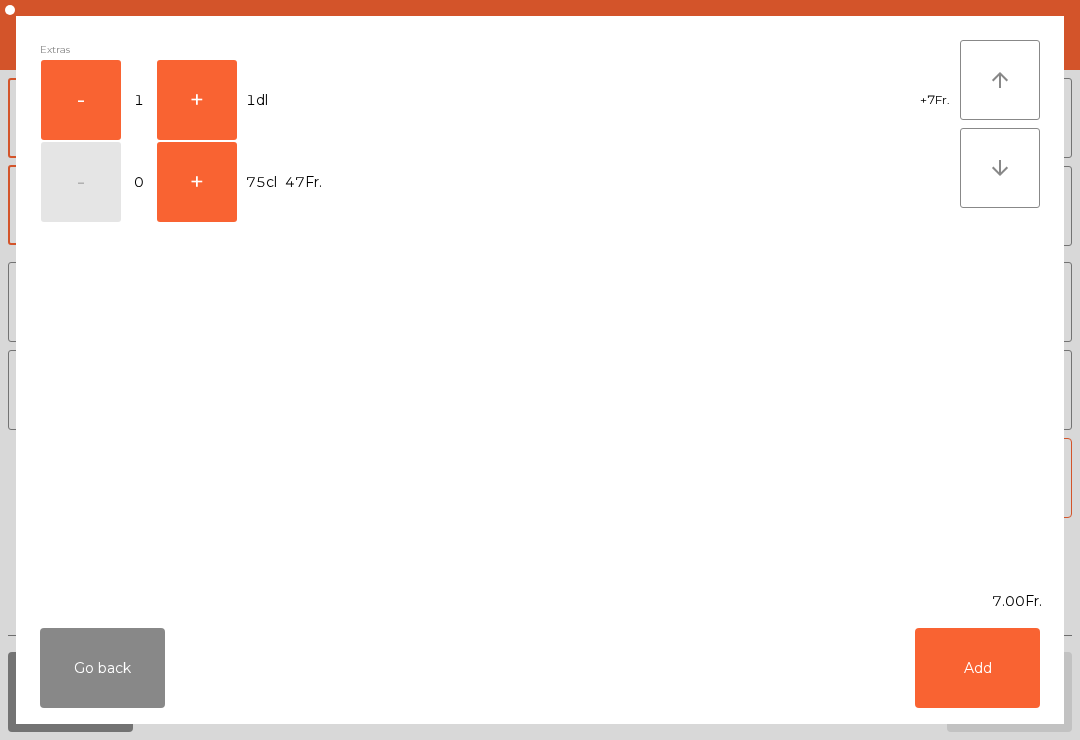 click on "Add" 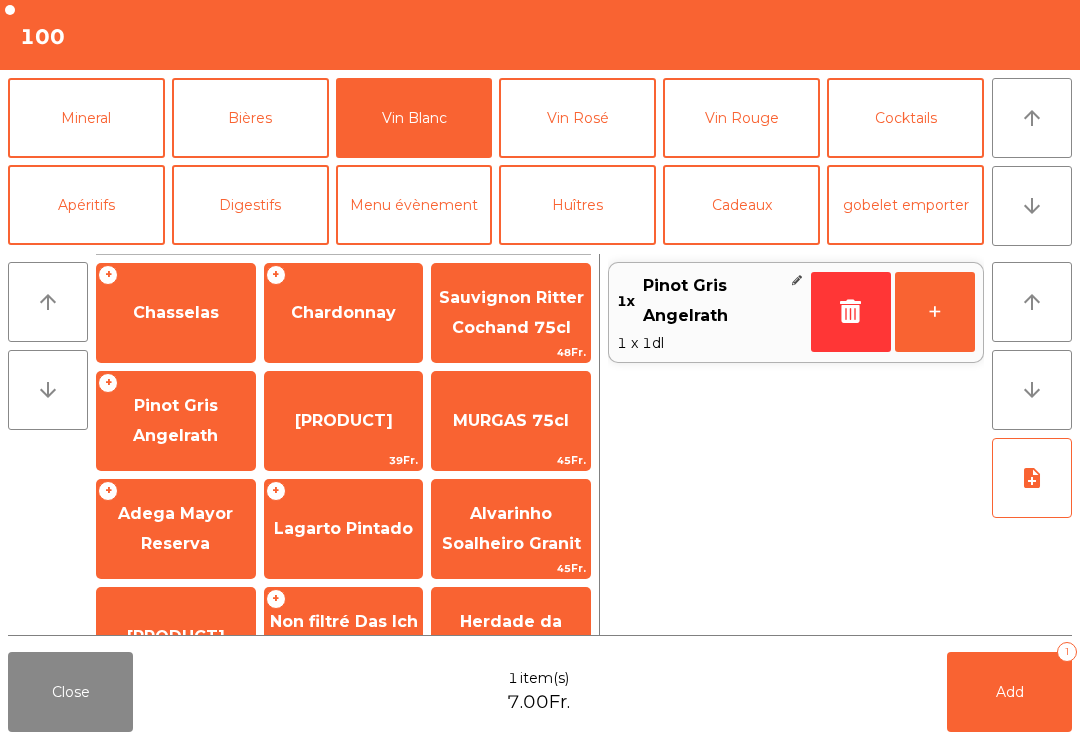 click on "Add   1" 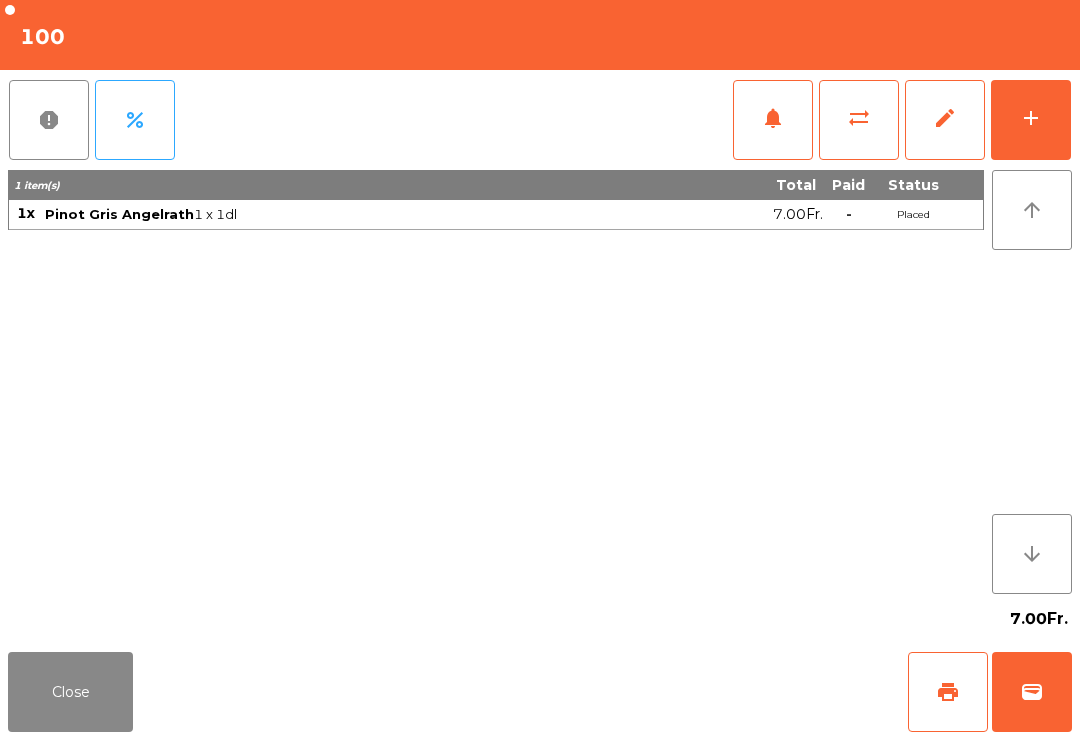 click on "Close" 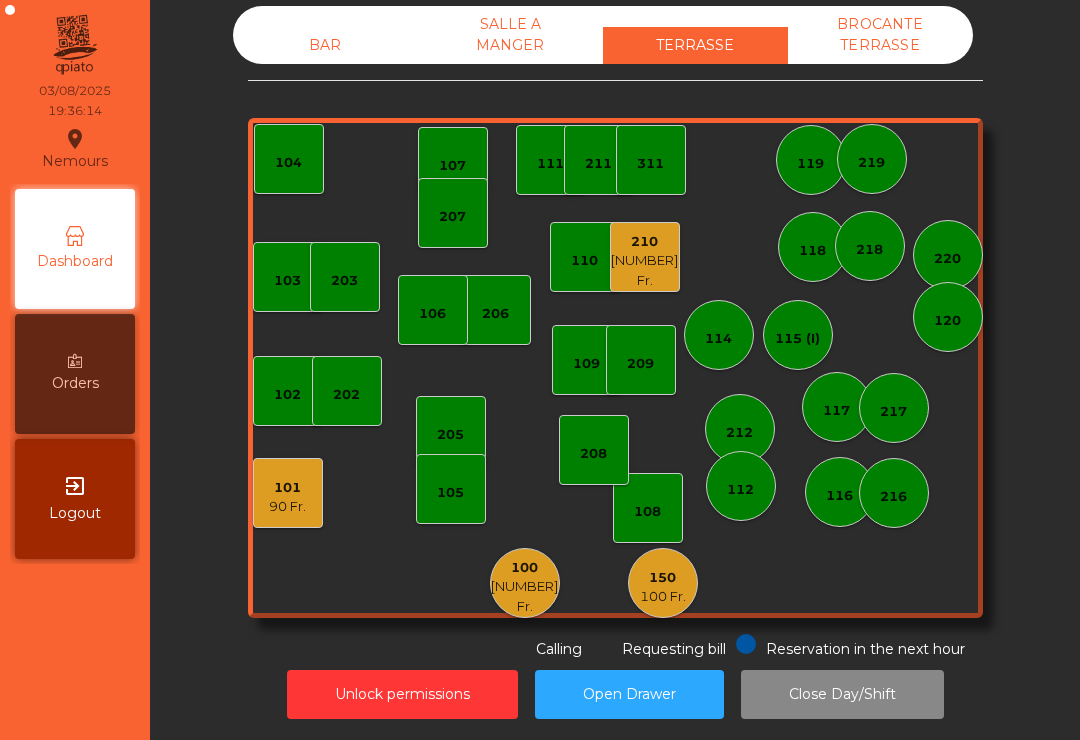 click on "90 Fr." 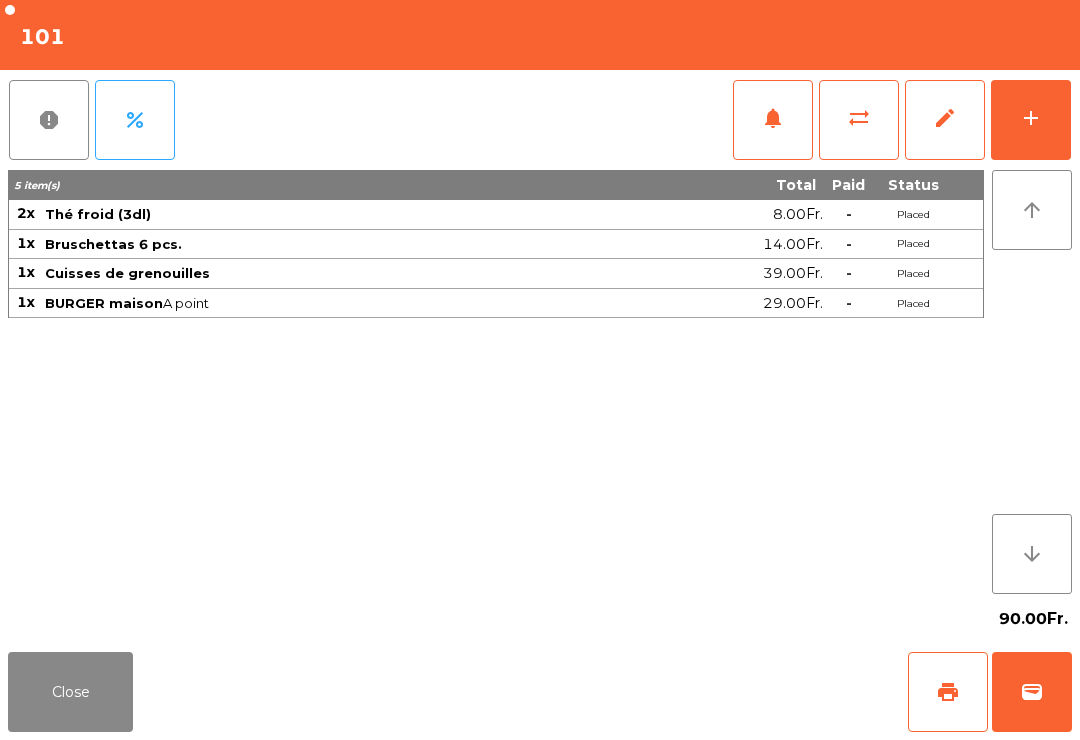 click on "Close" 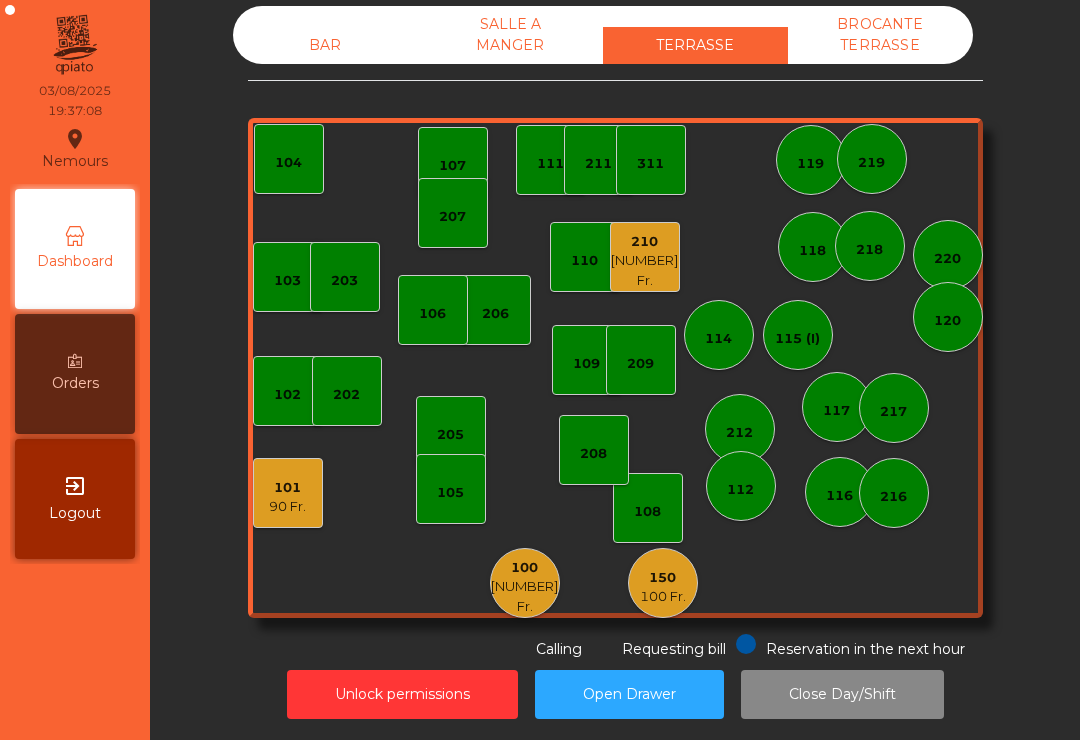 click on "BAR" 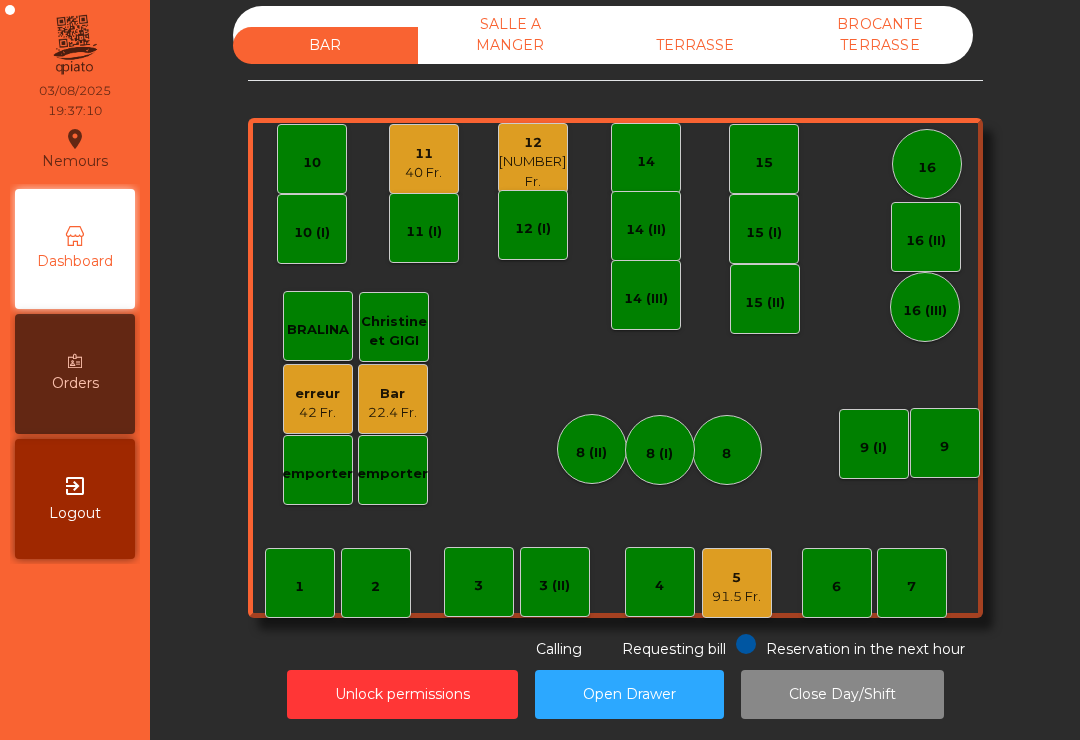click on "11" 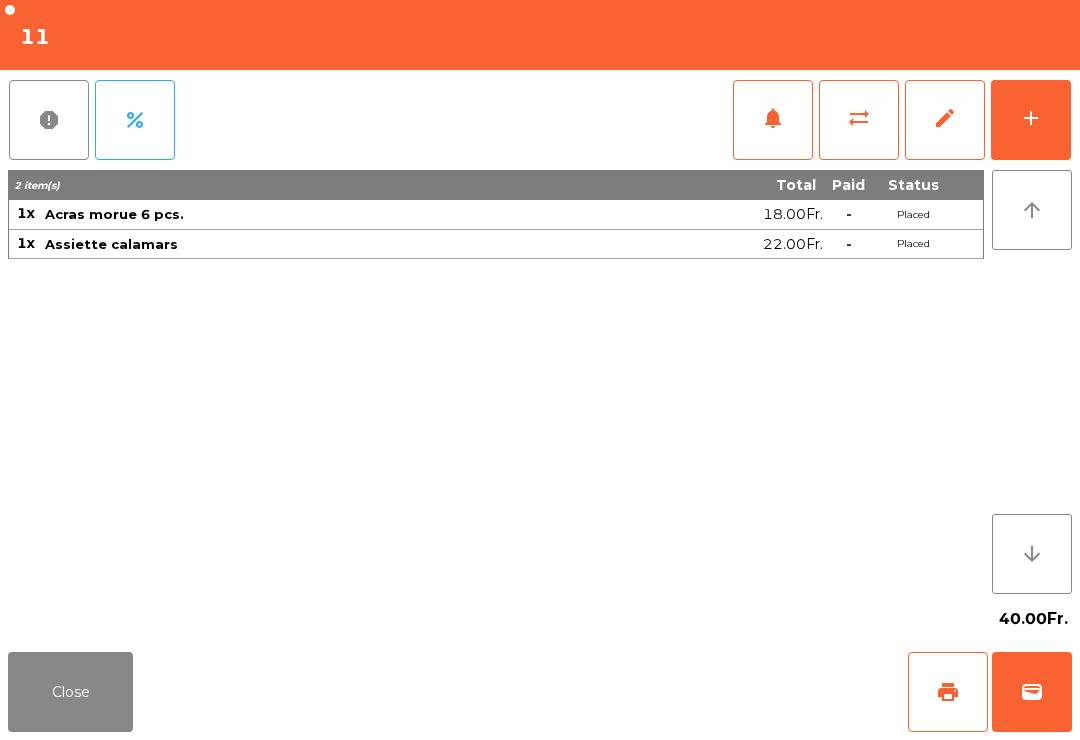 click on "add" 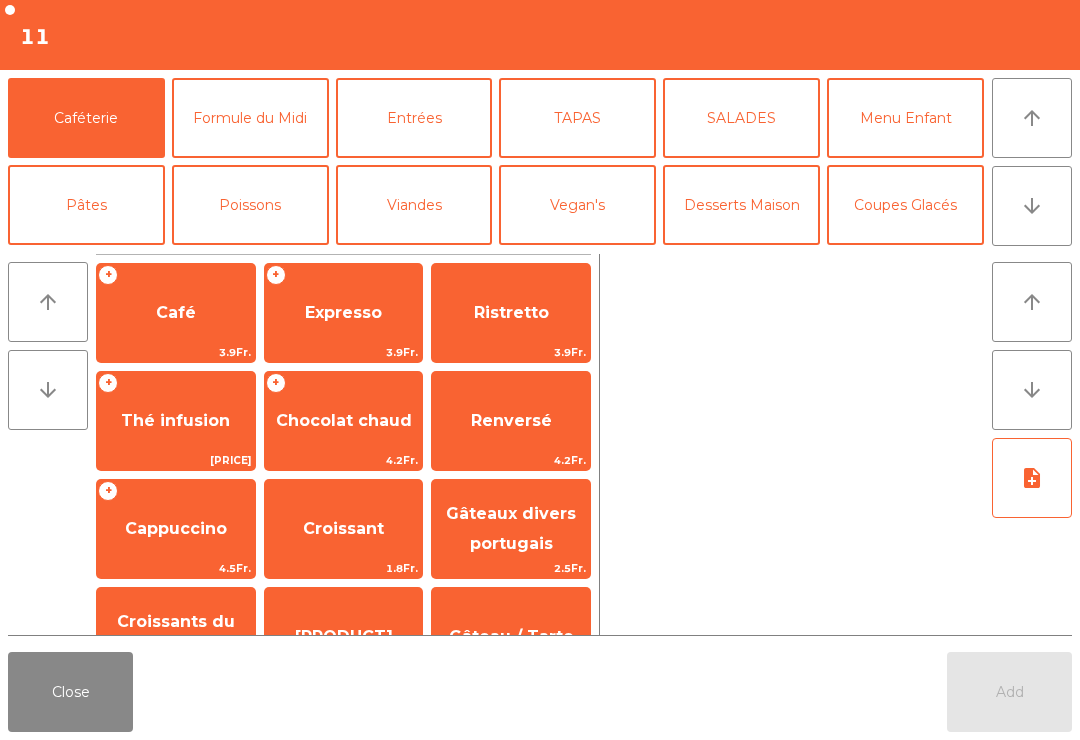 click on "Close" 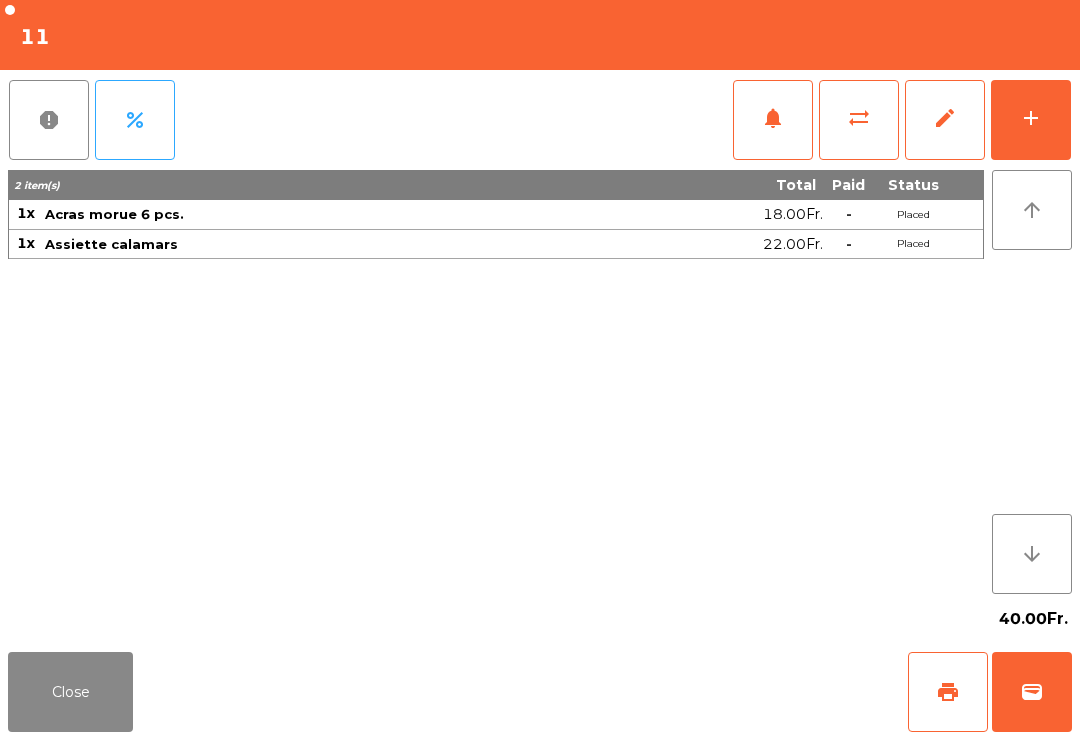 click on "add" 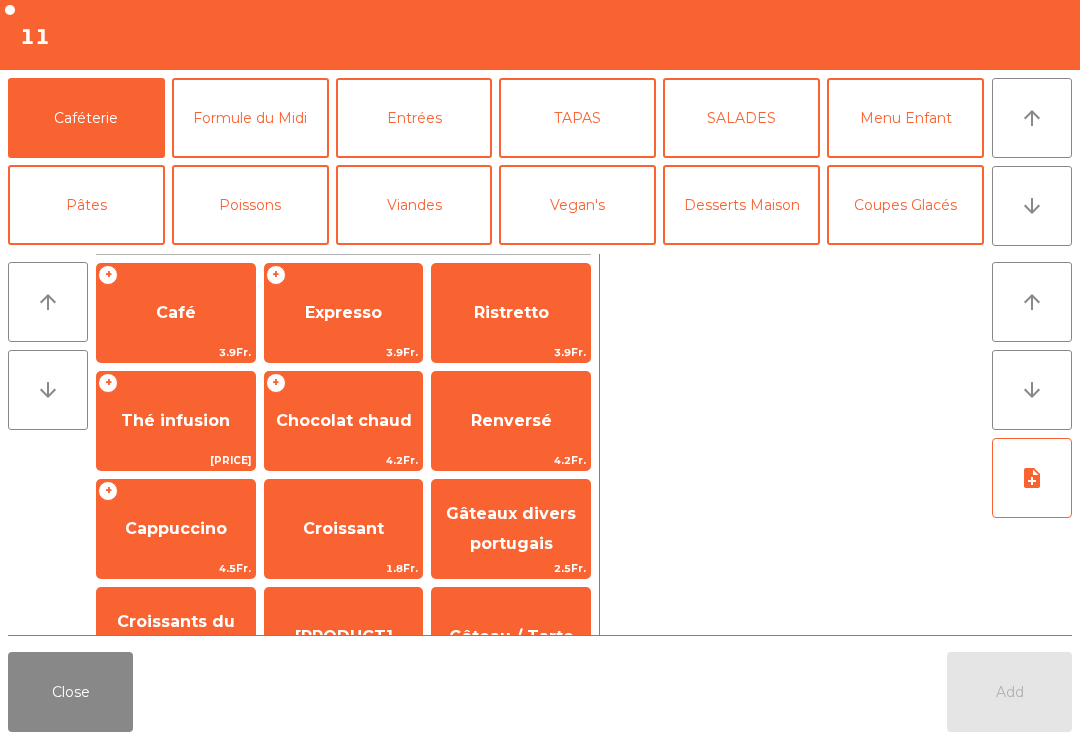 click on "TAPAS" 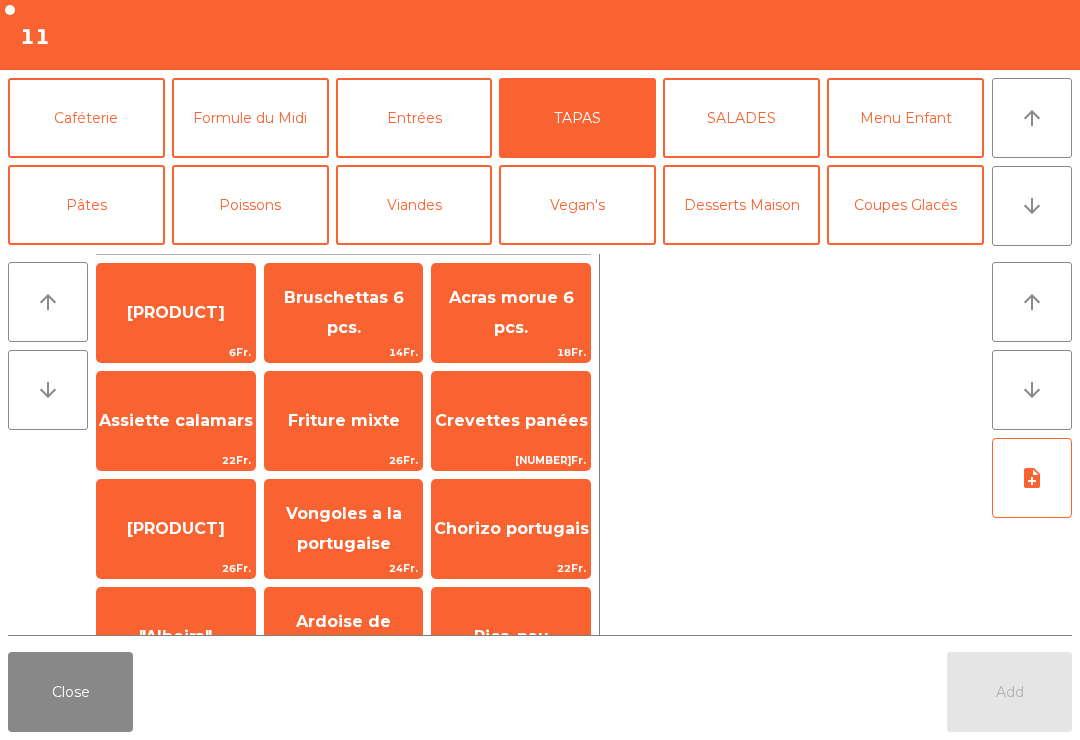 click on "Friture mixte" 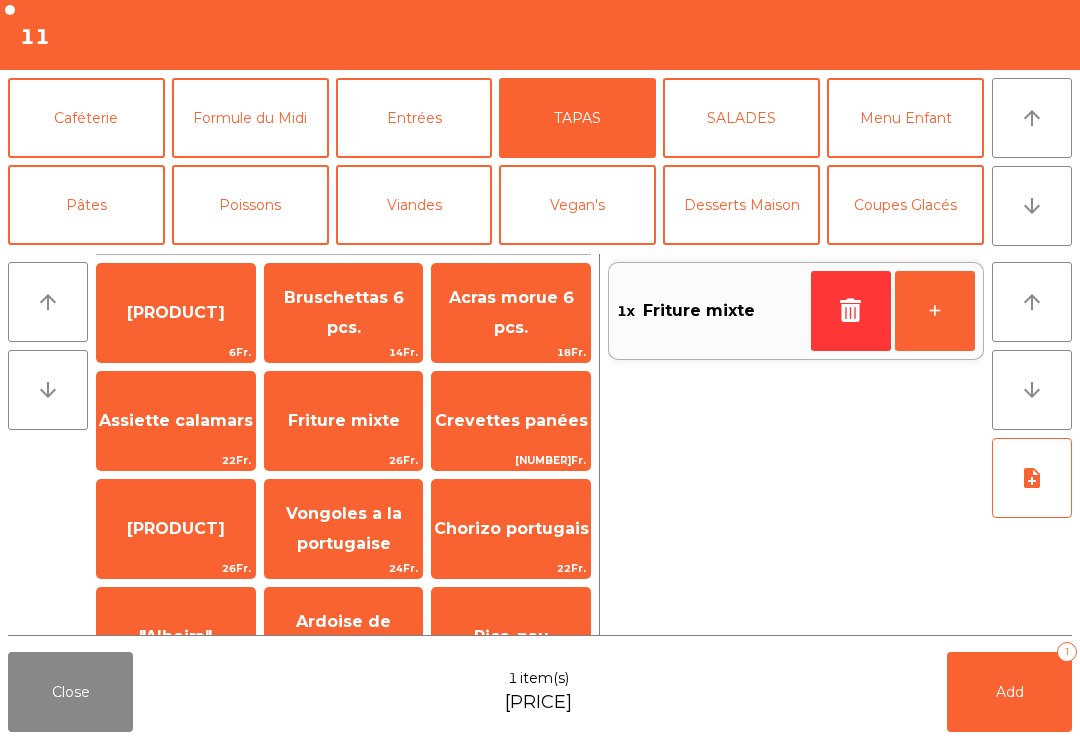 click on "Add   1" 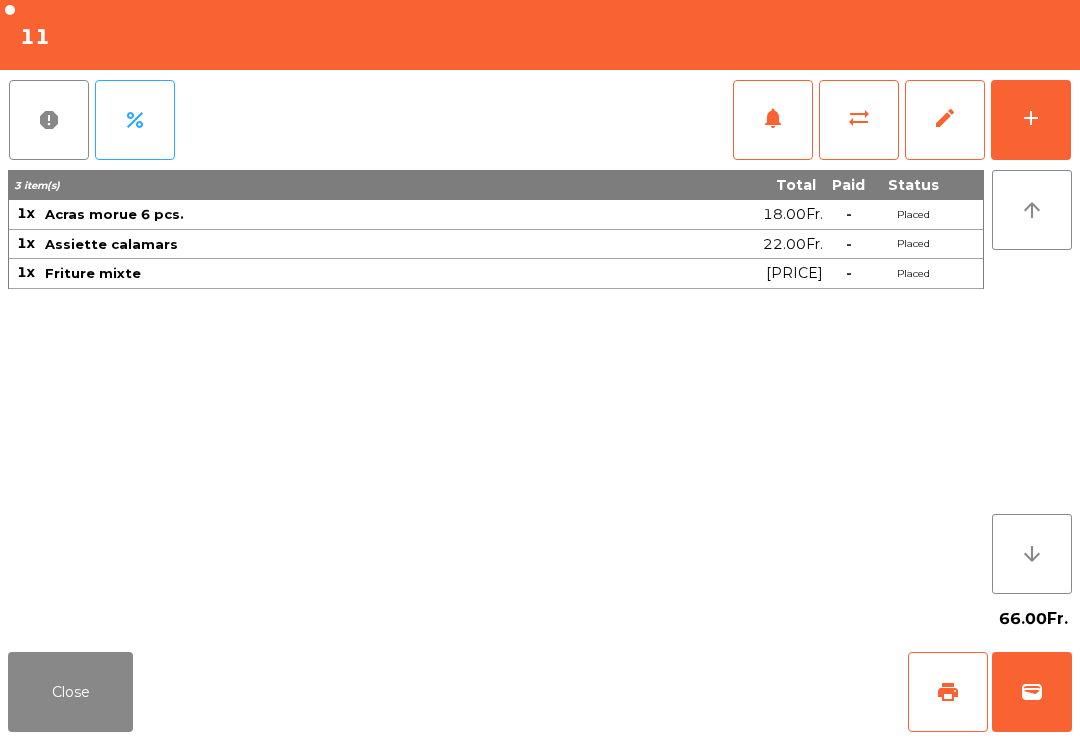 click on "Close" 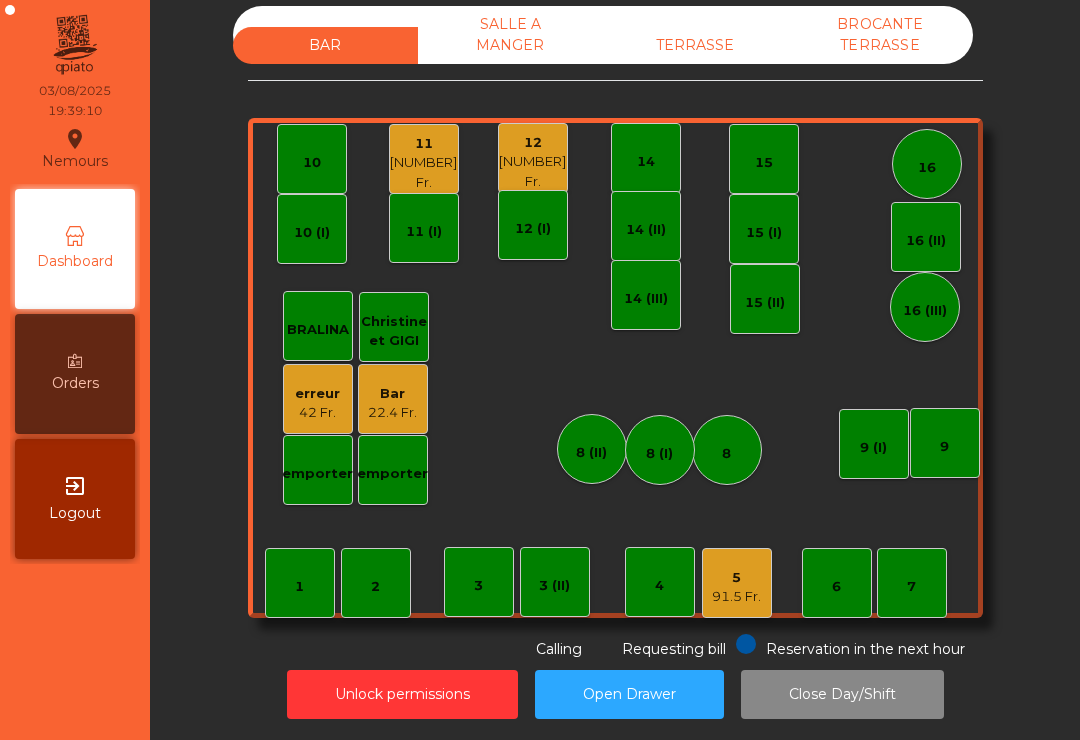 click on "107 Fr." 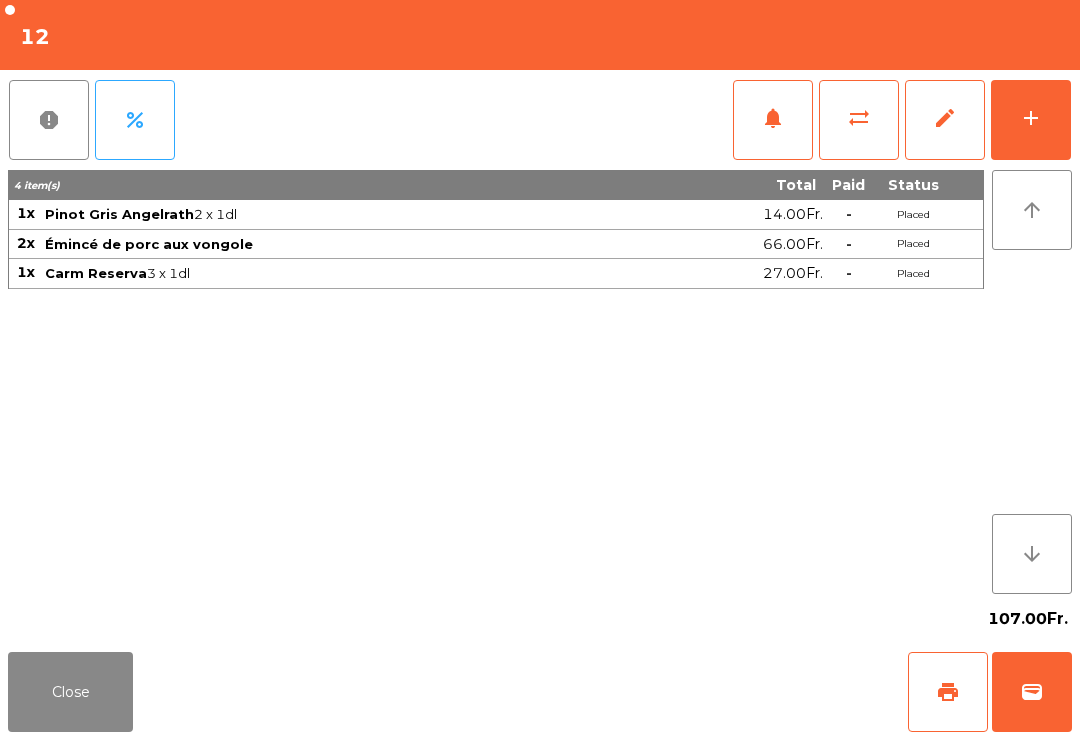 click on "Close" 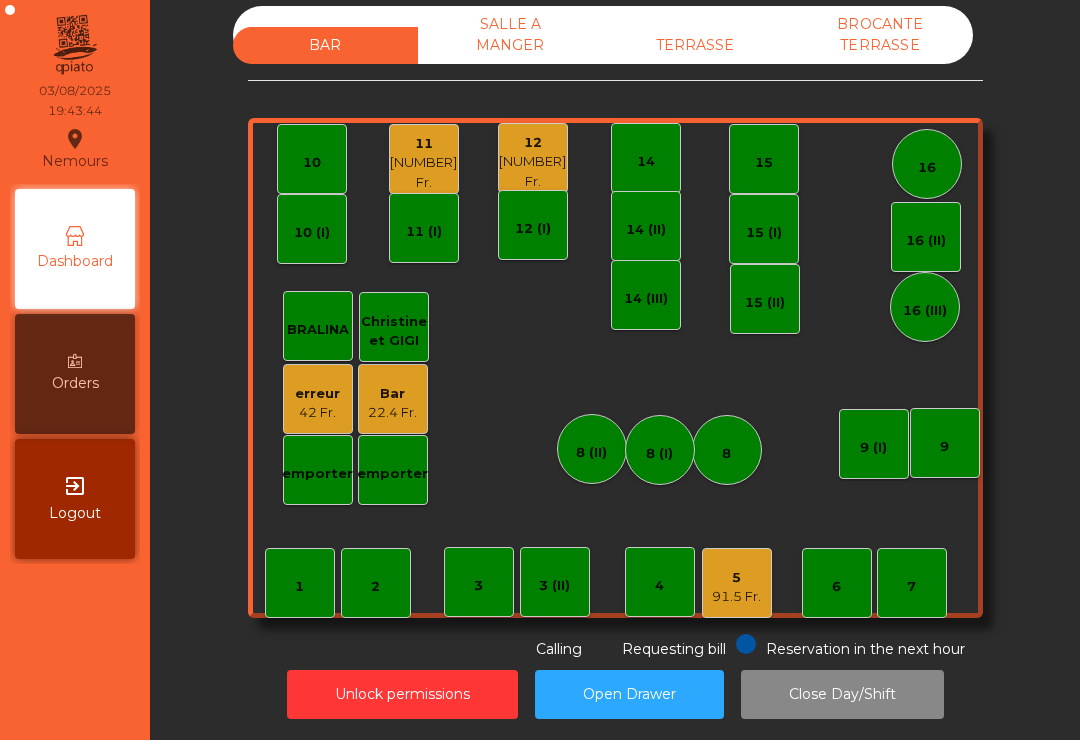click on "BAR   SALLE A MANGER   TERRASSE   BROCANTE TERRASSE    1   2    3   4    5   91.5 Fr.    6    7    8   9   10    11   66 Fr.    12   107 Fr.    14   15    16   Bar   22.4 Fr.   3 (II)   14 (II)   15 (I)   erreur    42 Fr.   emporter   16 (II)   8 (II)   BRALINA    14 (III)   15 (II)   16 (III)   9 (I)   10 (I)   11 (I)   12 (I)   8 (I)   Christine et GIGI   emporter  Reservation in the next hour Requesting bill Calling" 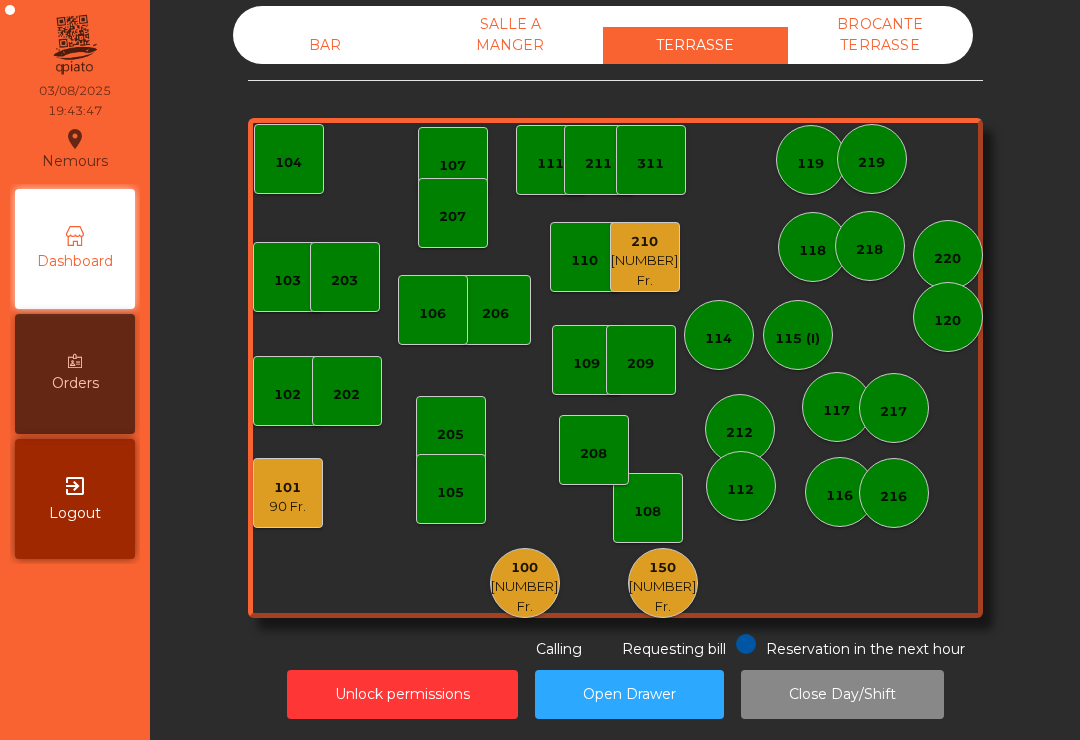 click on "101   90 Fr." 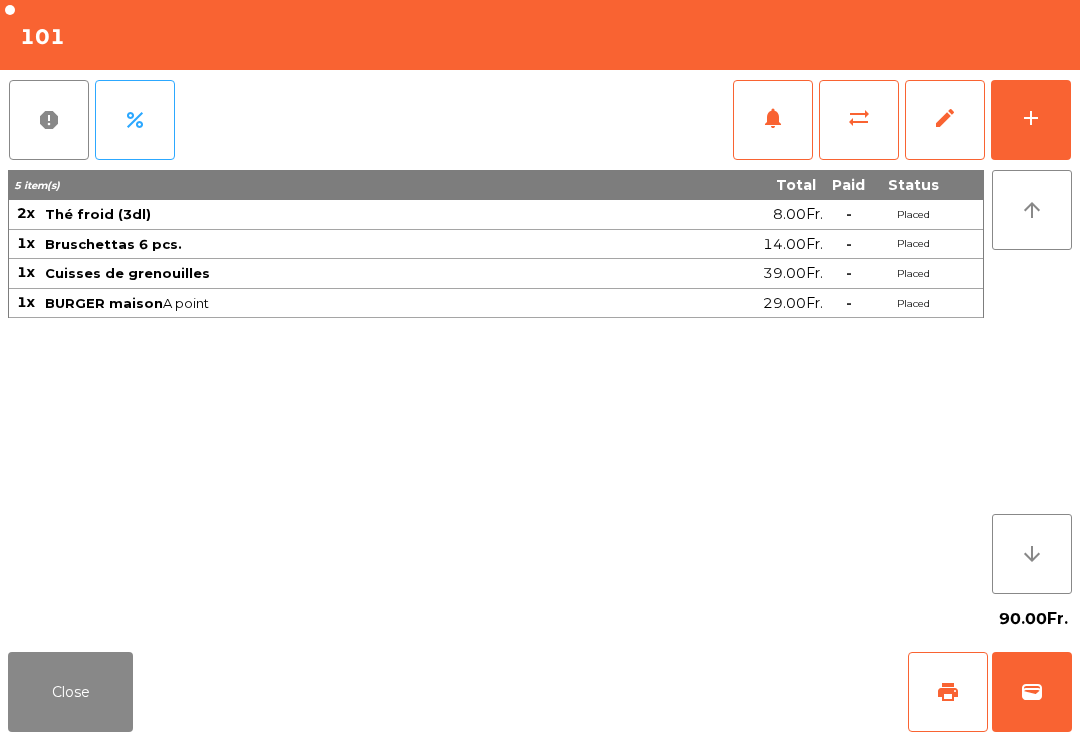 click on "notifications" 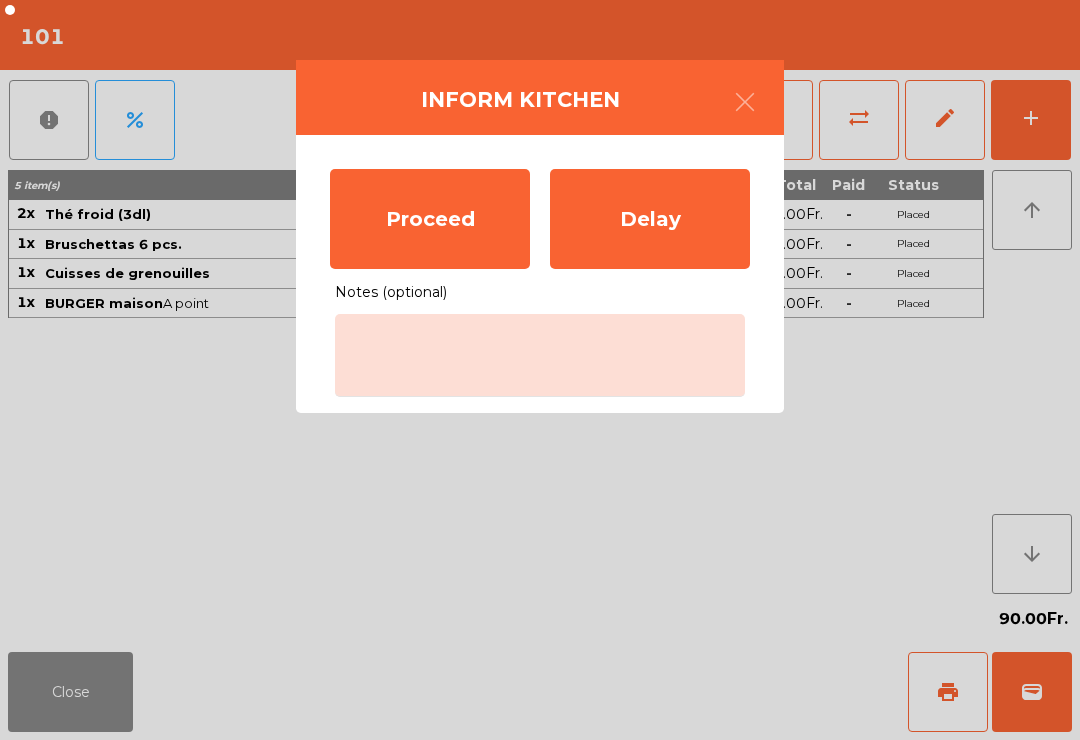 click on "Proceed" 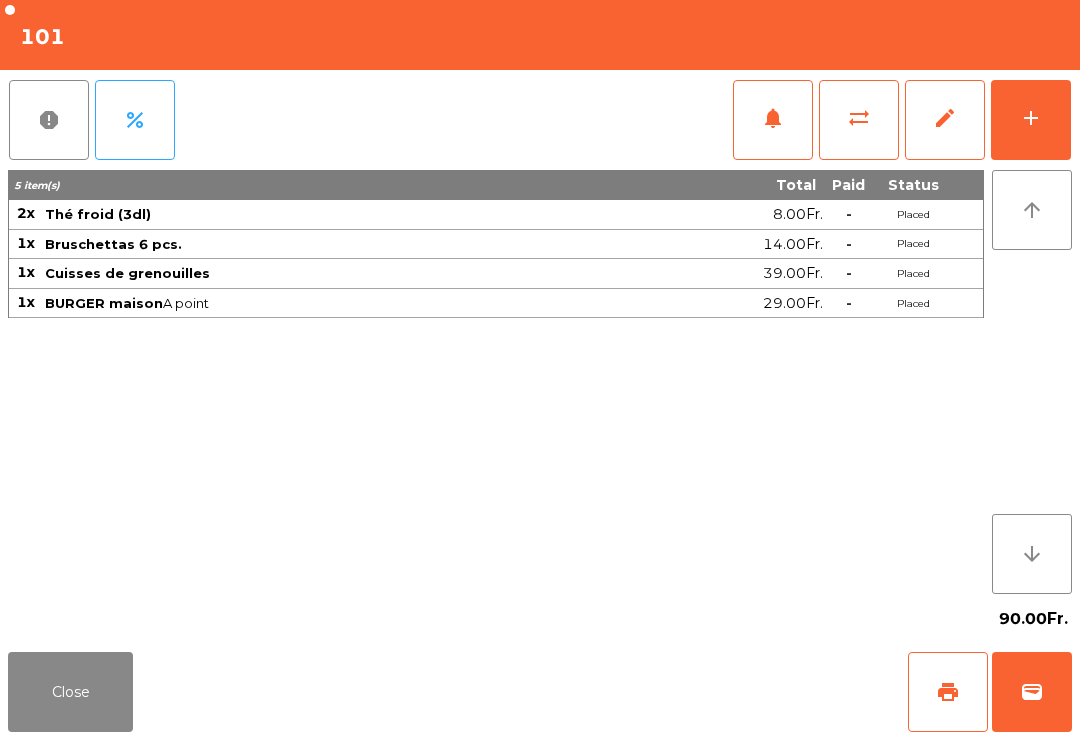 click on "add" 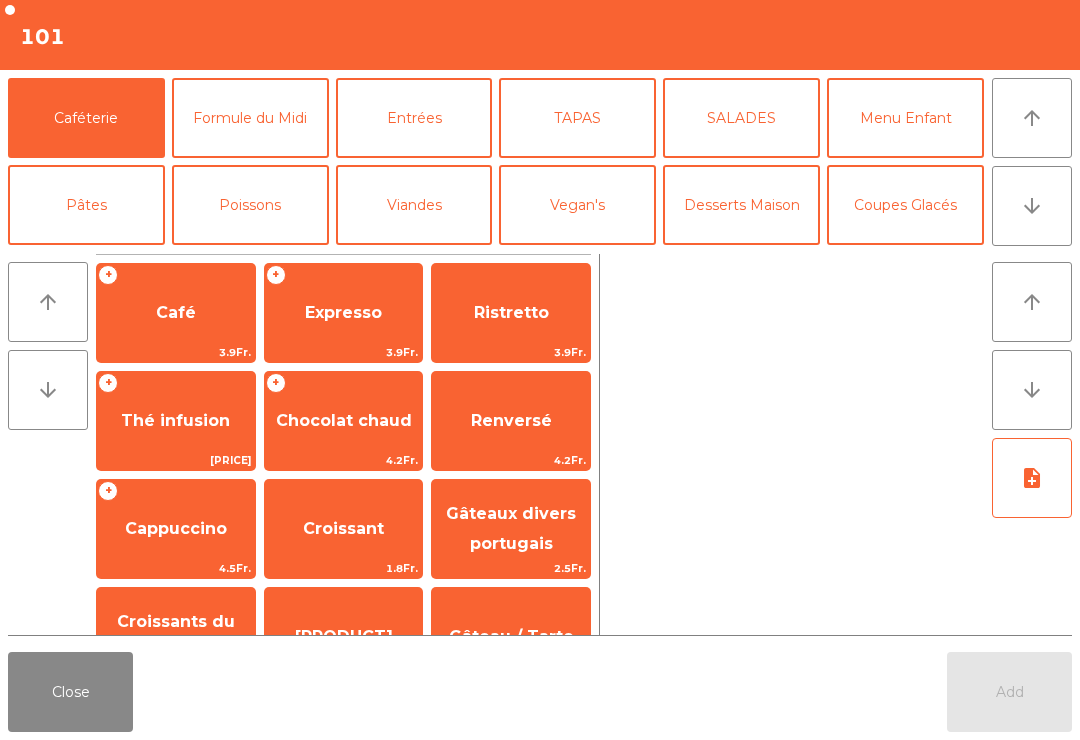 click on "arrow_downward" 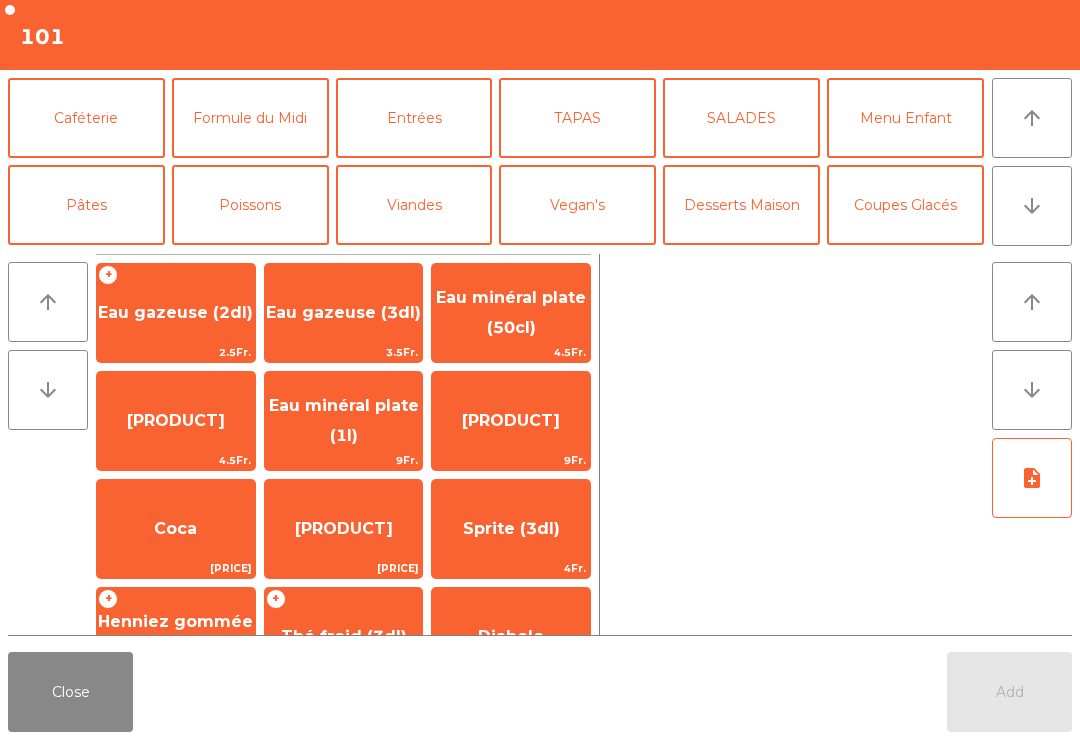 scroll, scrollTop: 174, scrollLeft: 0, axis: vertical 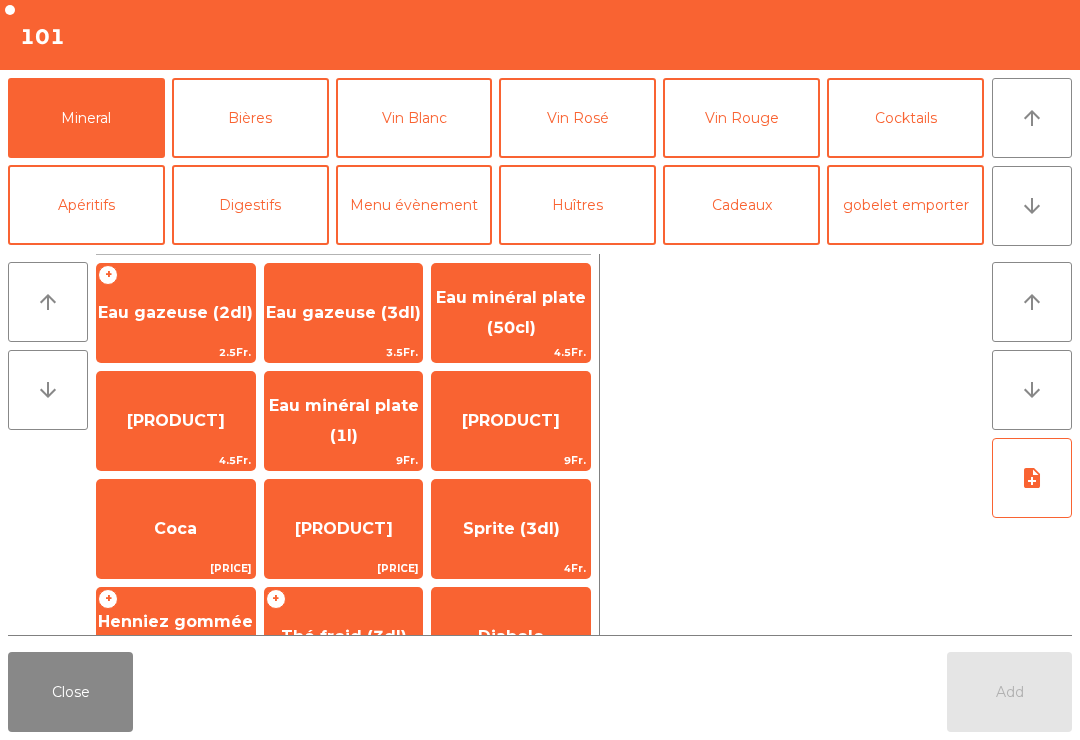 click on "Thé froid (3dl)" 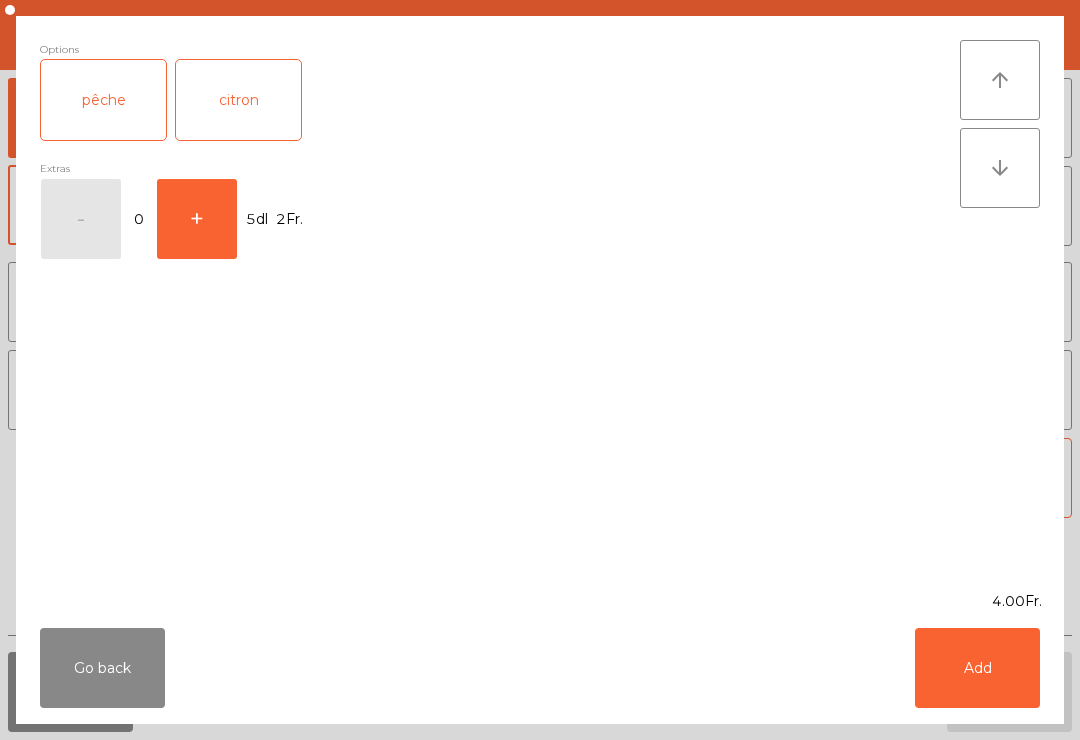 click on "pêche" 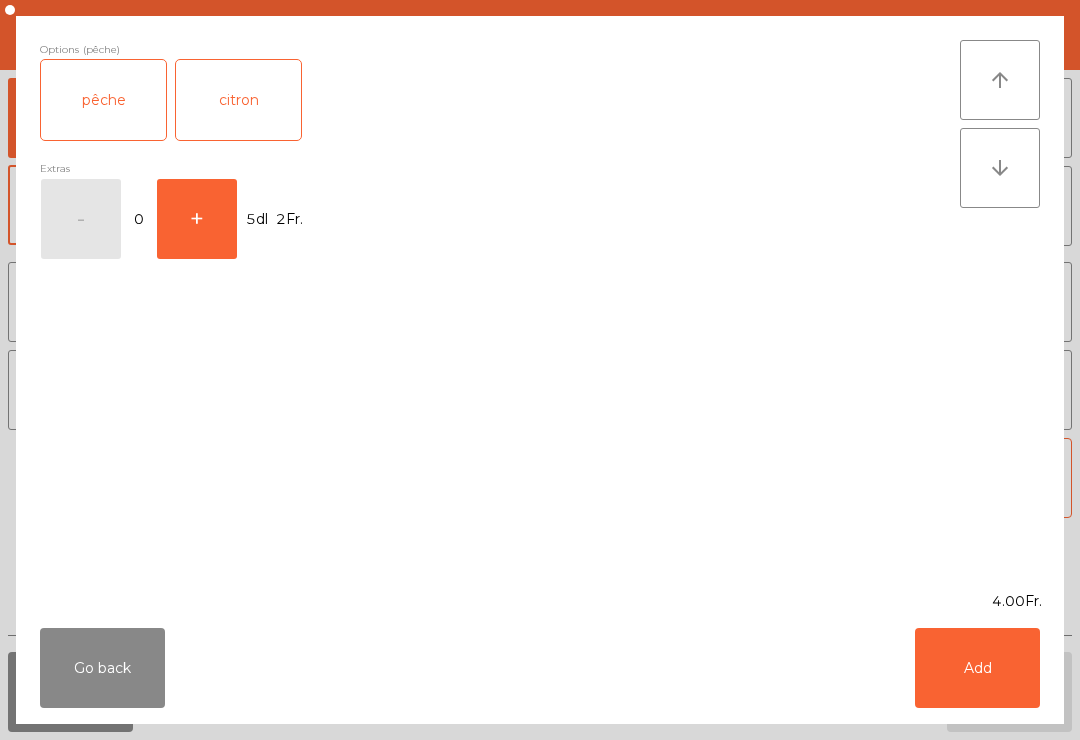 click on "Add" 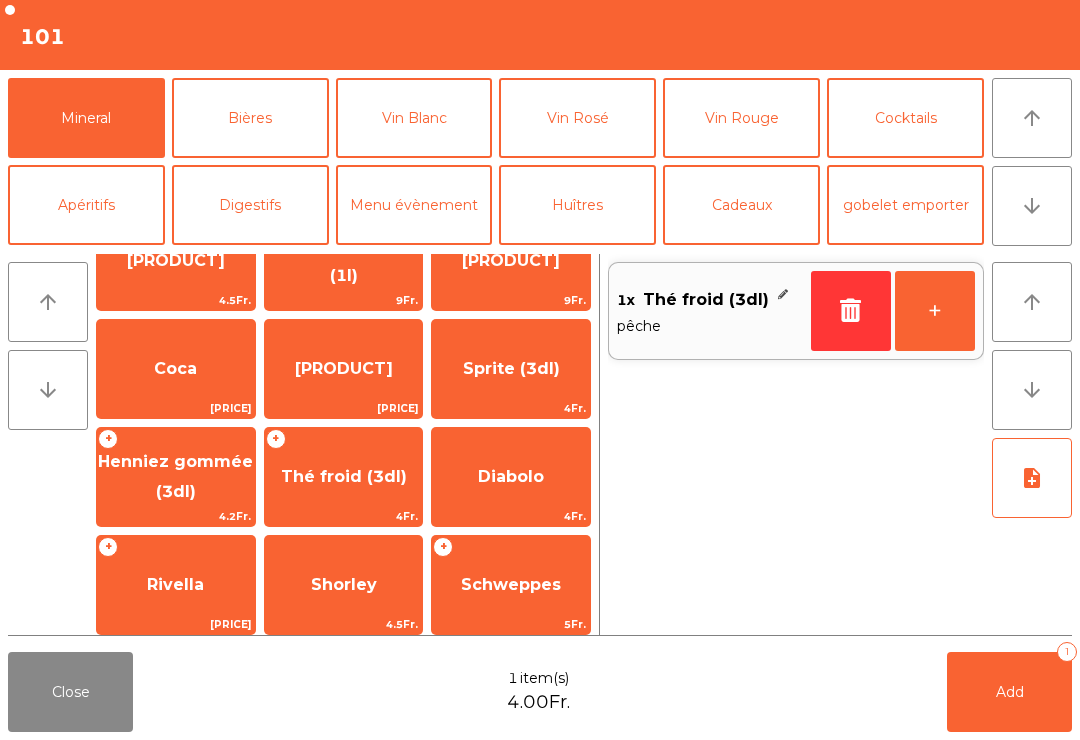 click on "Add   1" 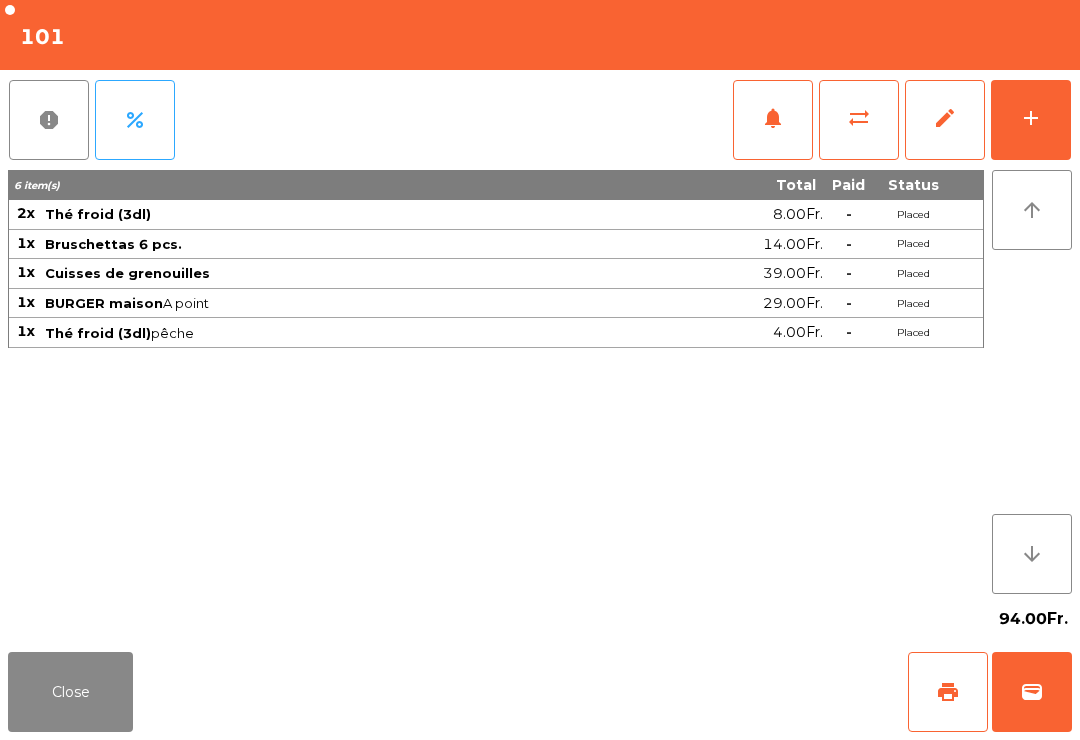 click on "Close" 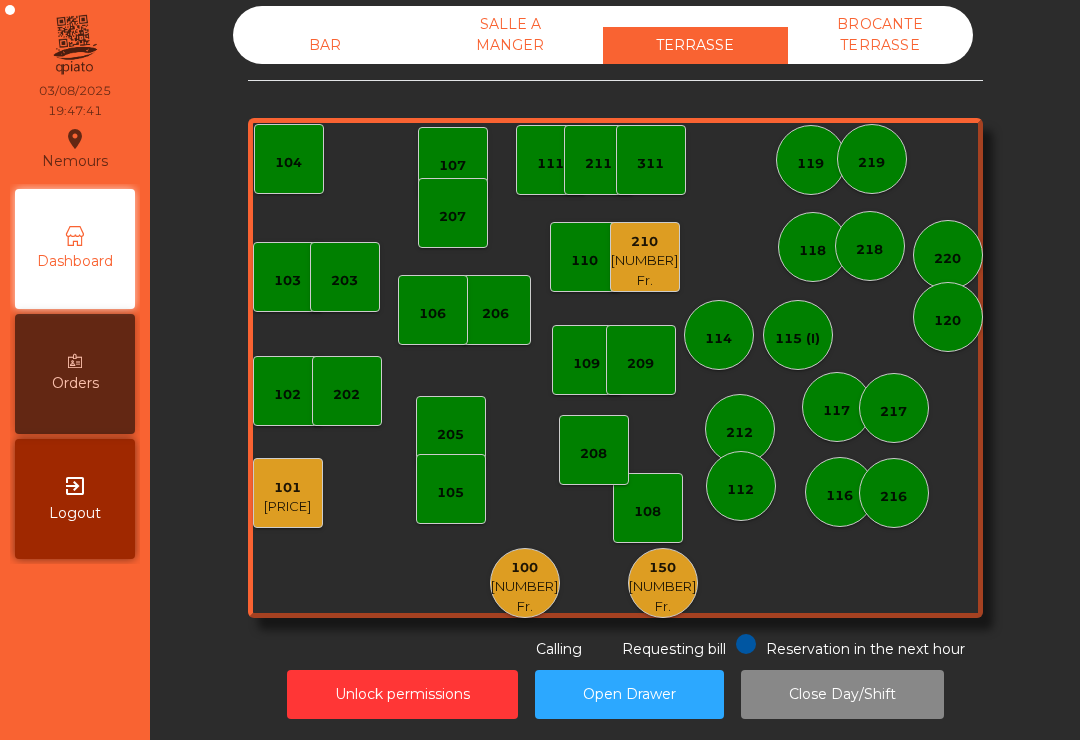 click on "210" 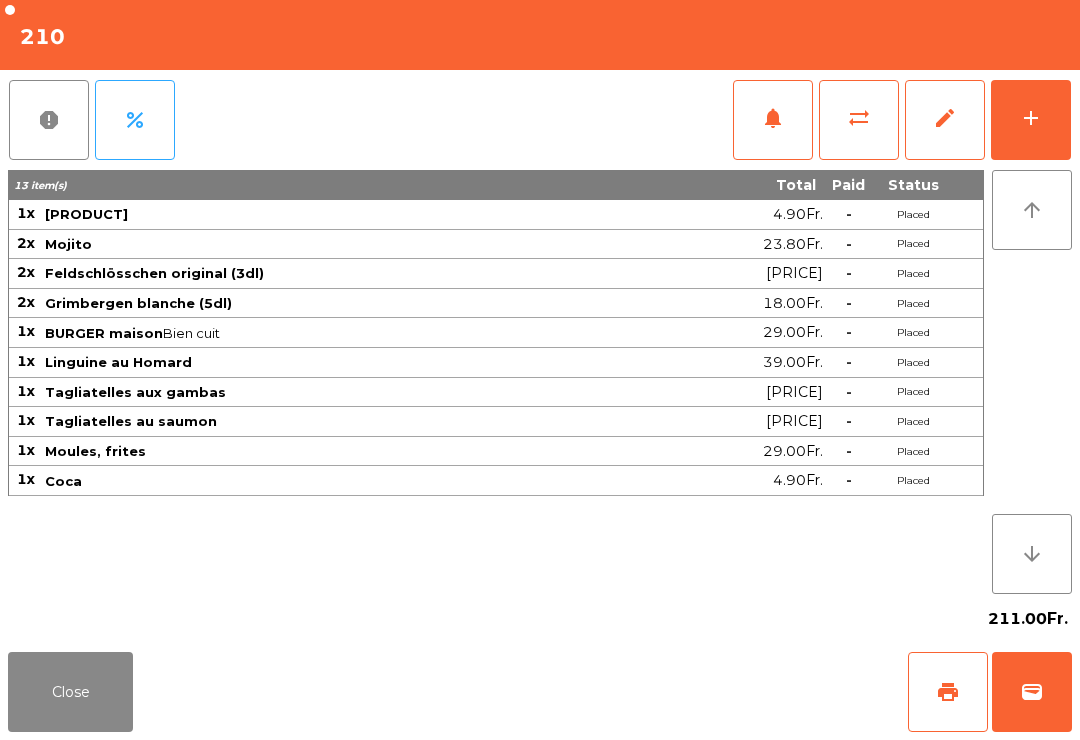 scroll, scrollTop: 0, scrollLeft: 0, axis: both 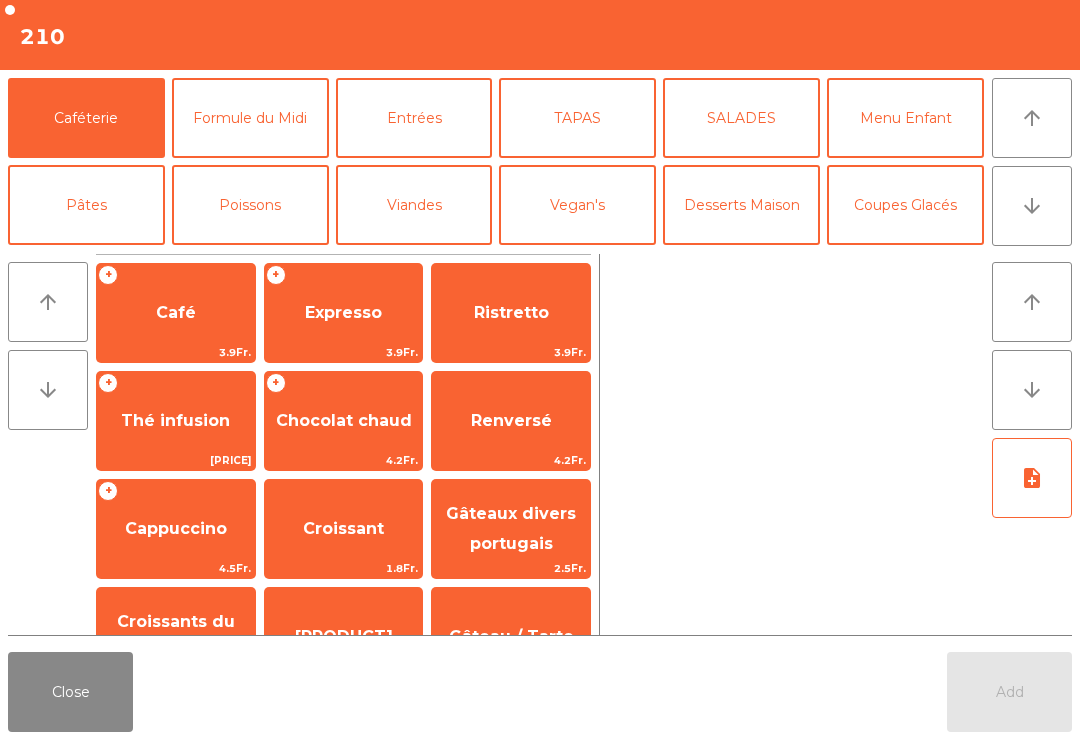click on "[PRICE]Fr." 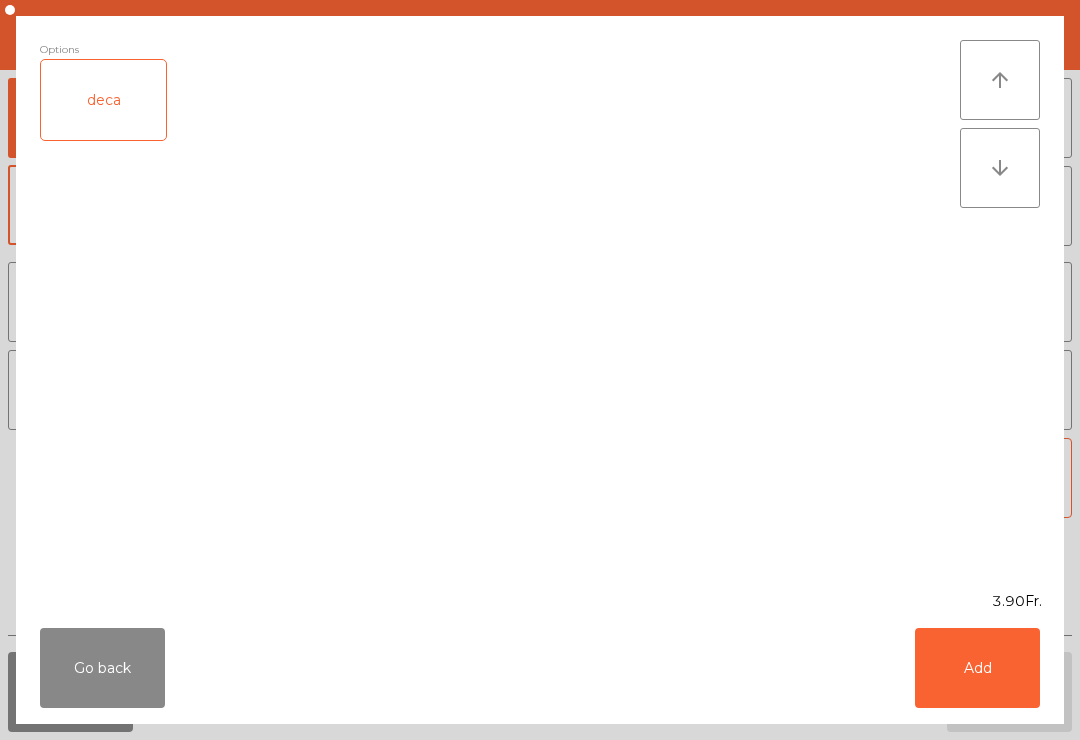 click on "Add" 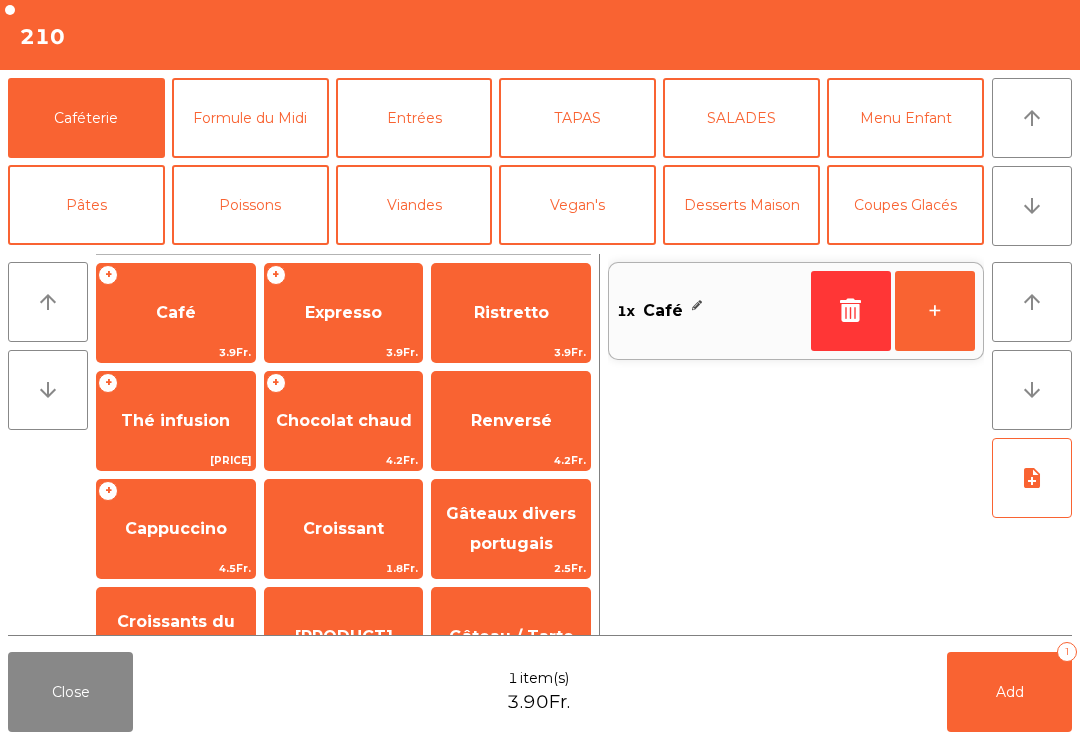 click on "Add   1" 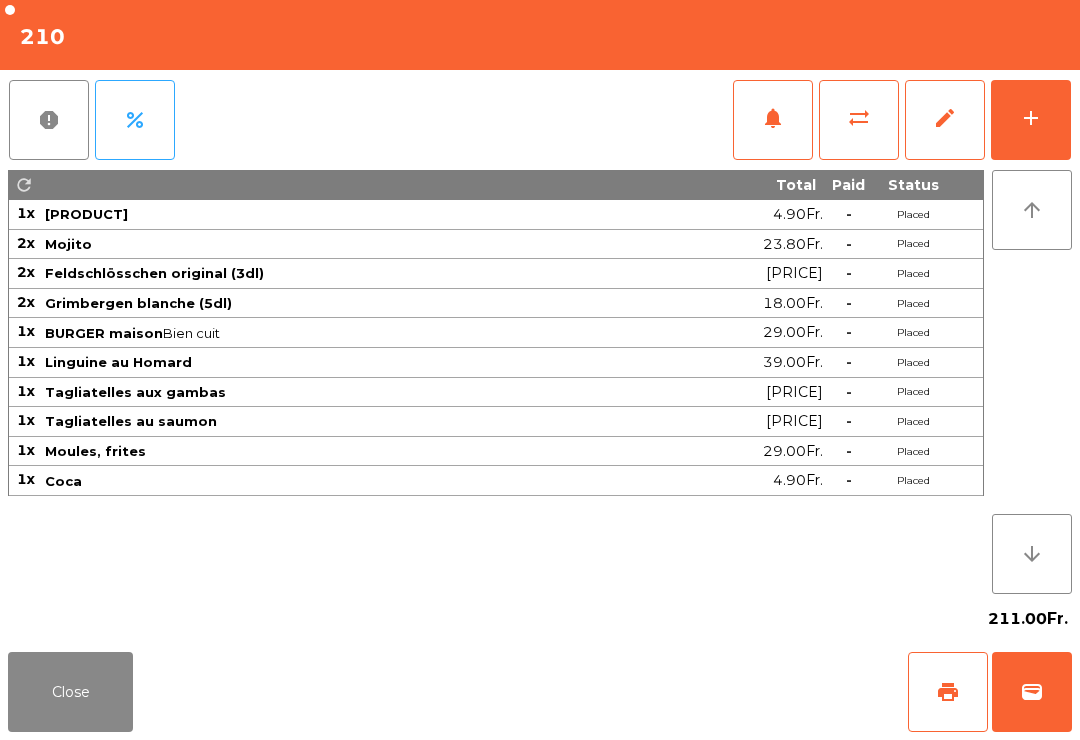 click on "add" 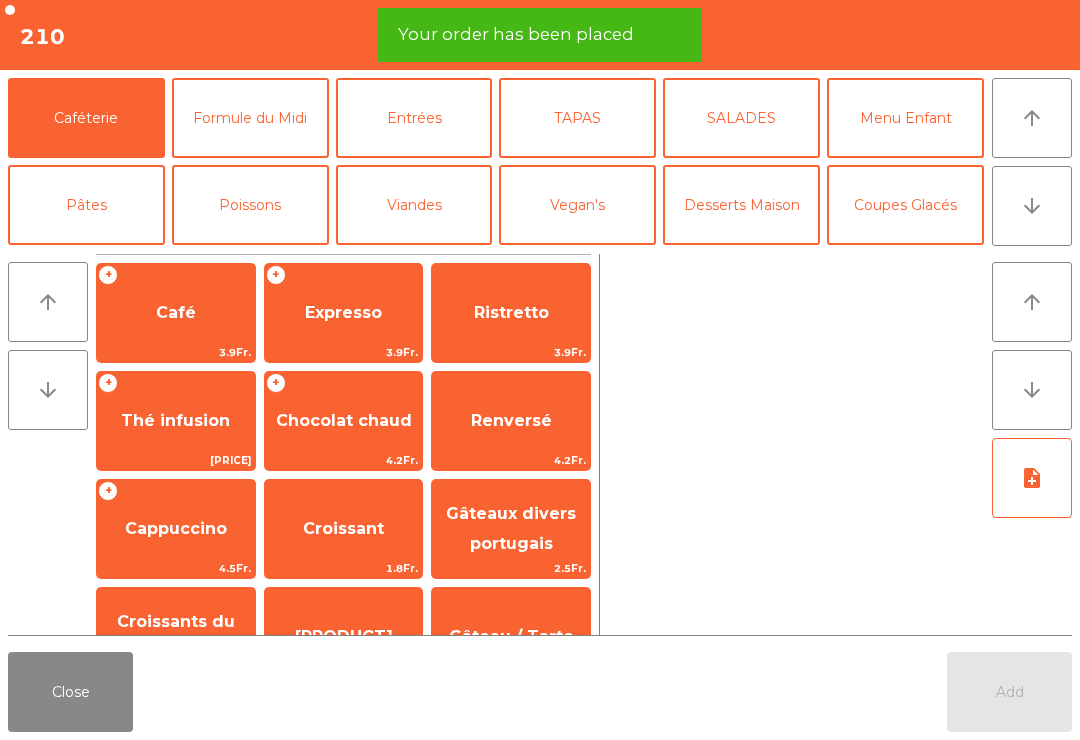 click on "Expresso" 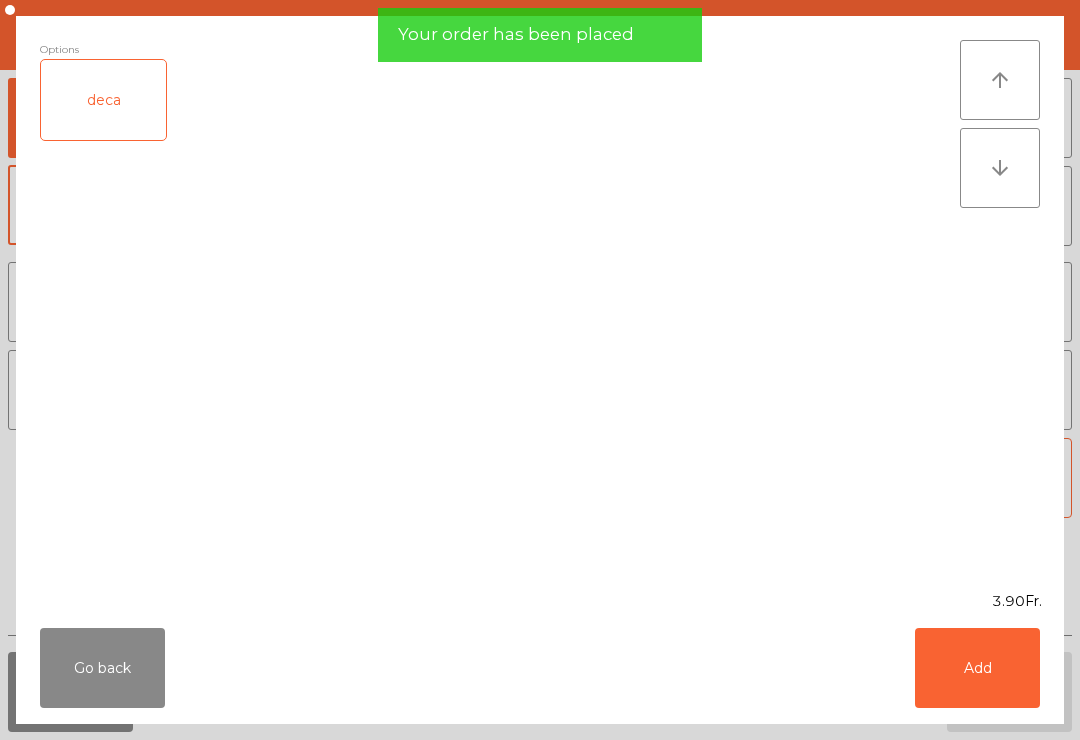 click on "Add" 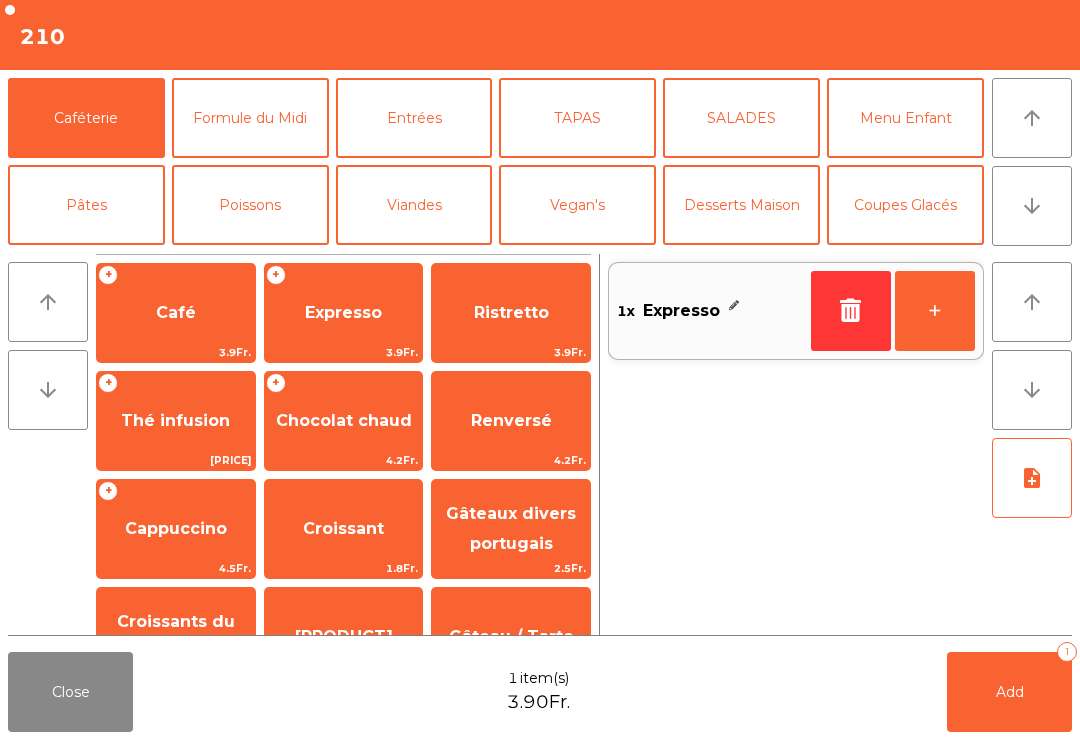click on "Add" 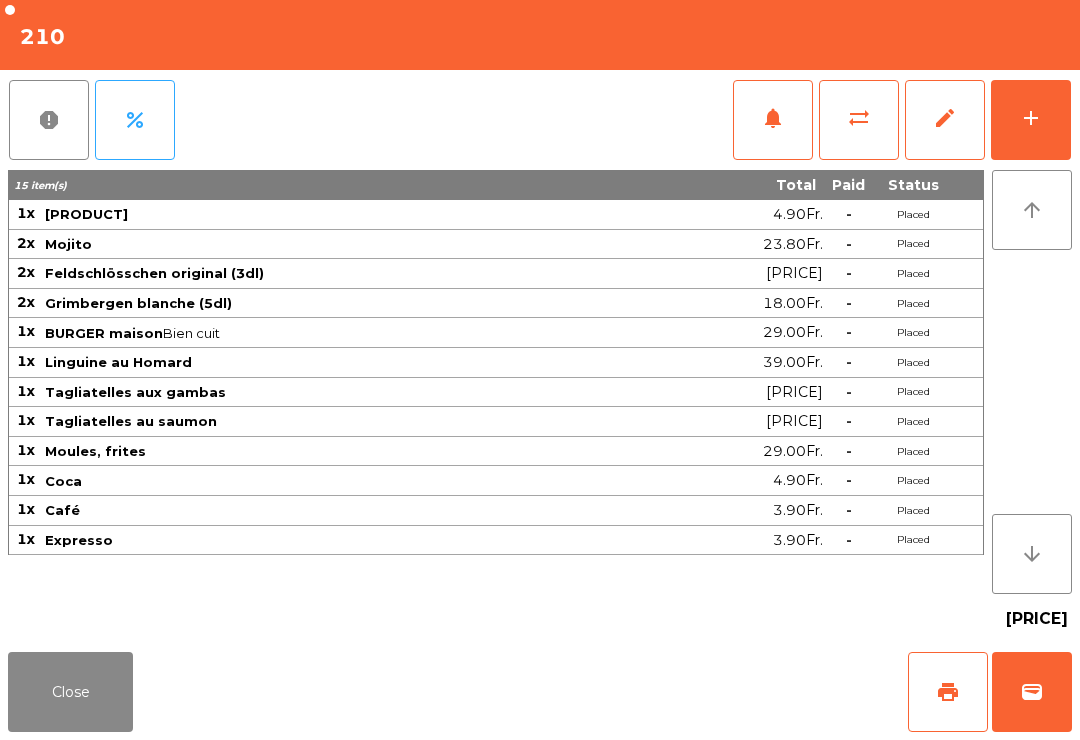 click on "Close" 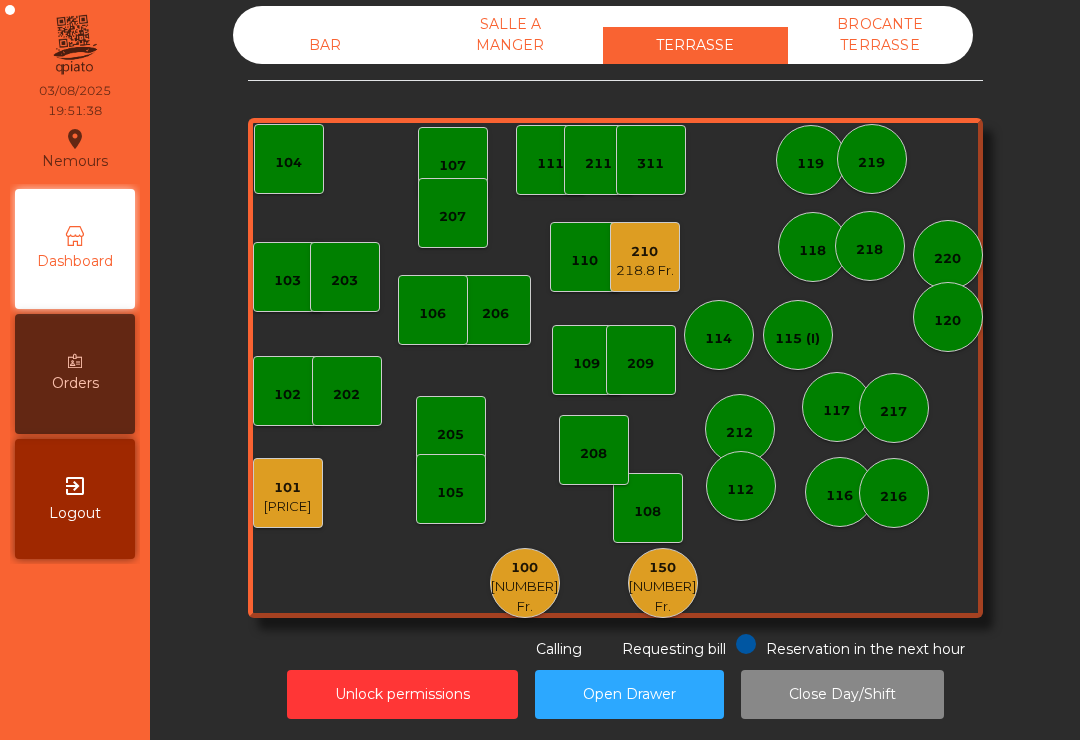scroll, scrollTop: 0, scrollLeft: 0, axis: both 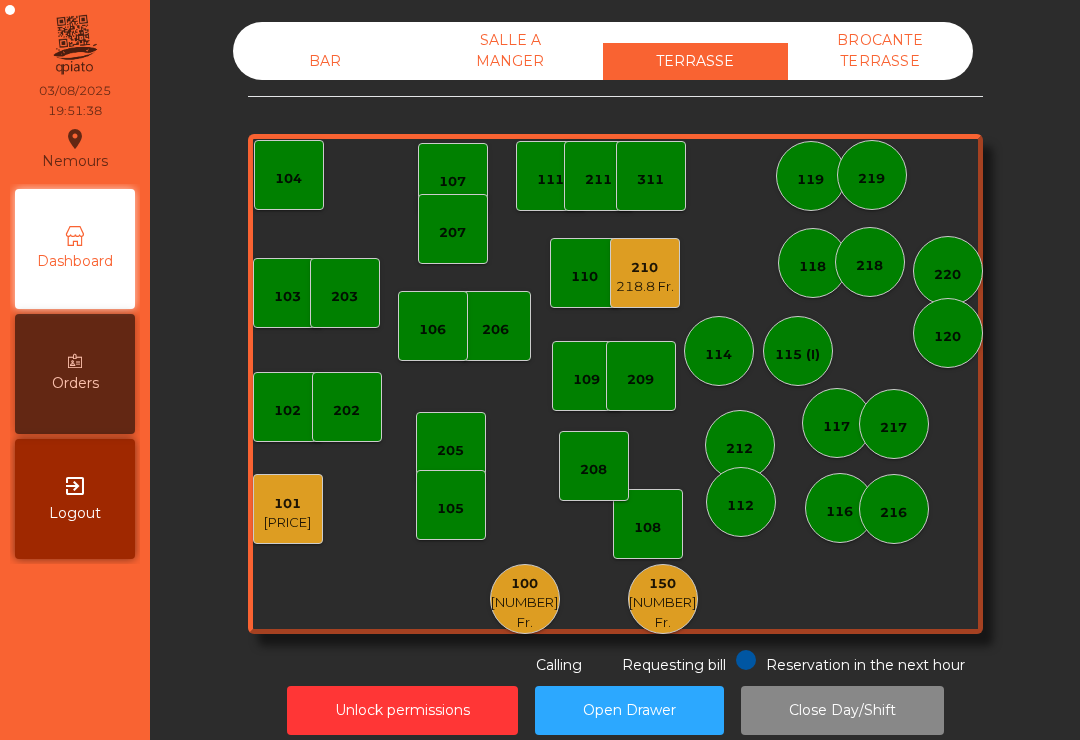 click on "107 Fr." 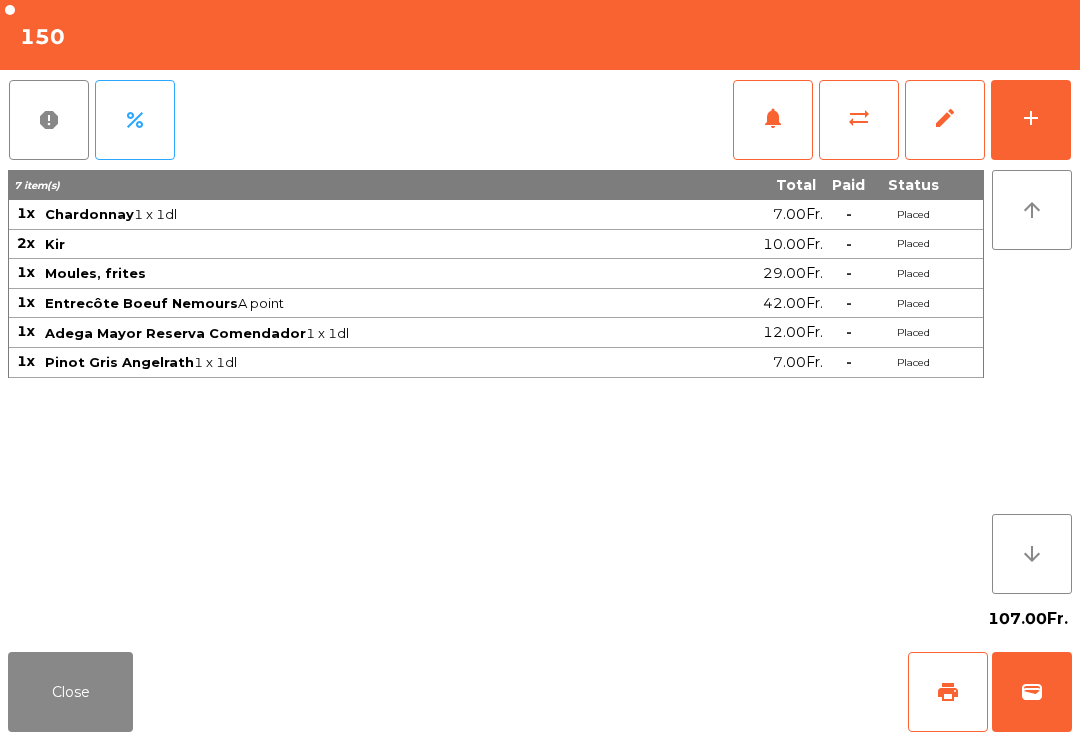 click on "add" 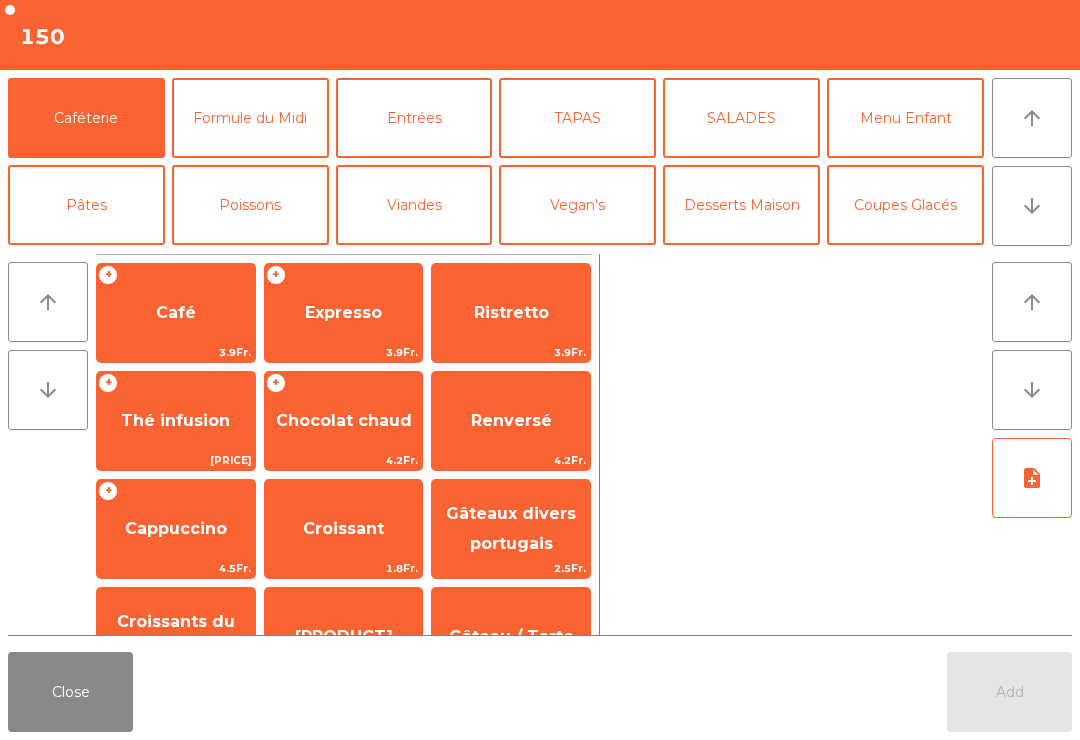 click on "arrow_downward" 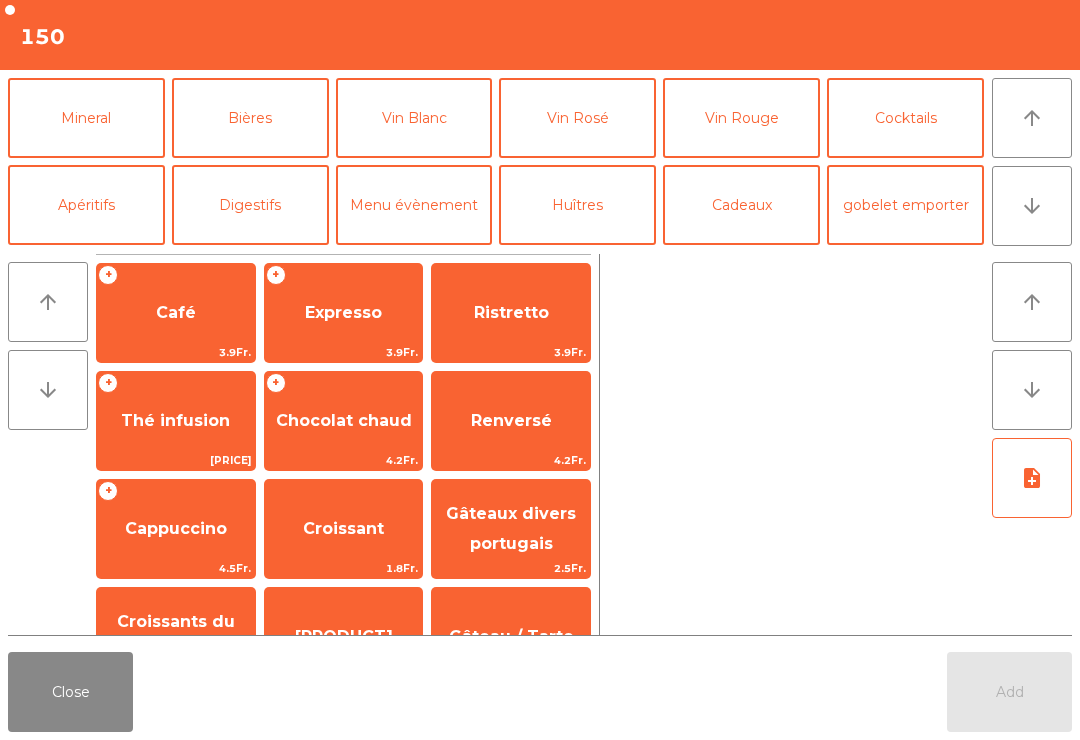 click on "Vin Rouge" 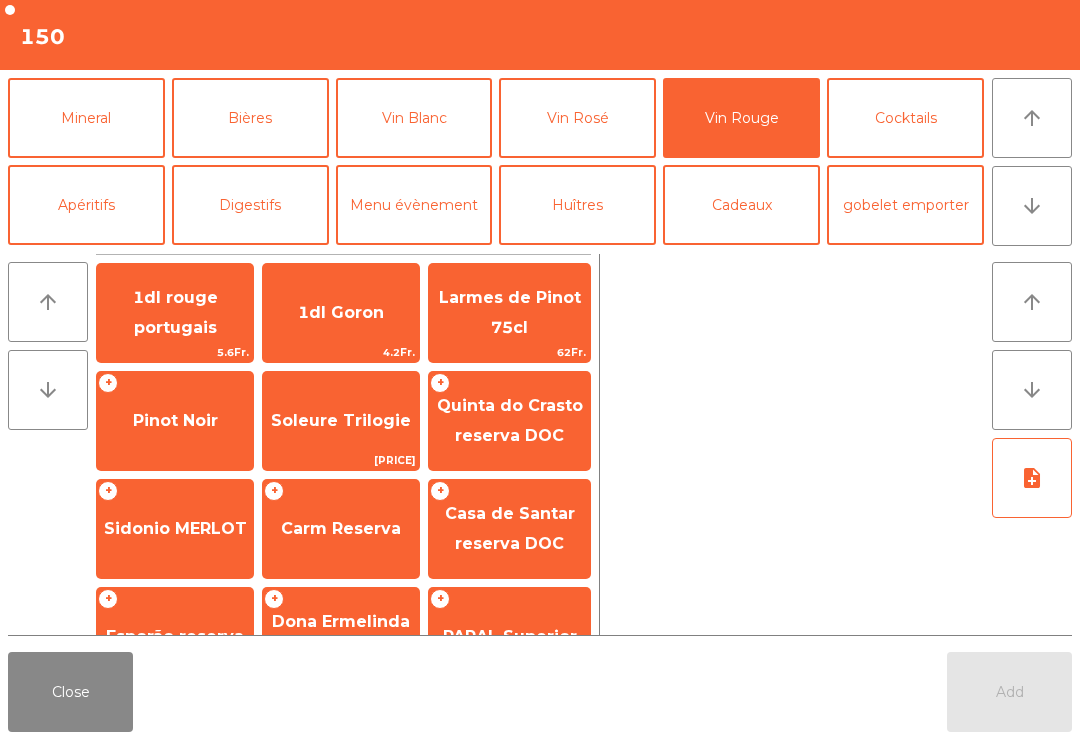 scroll, scrollTop: 203, scrollLeft: 0, axis: vertical 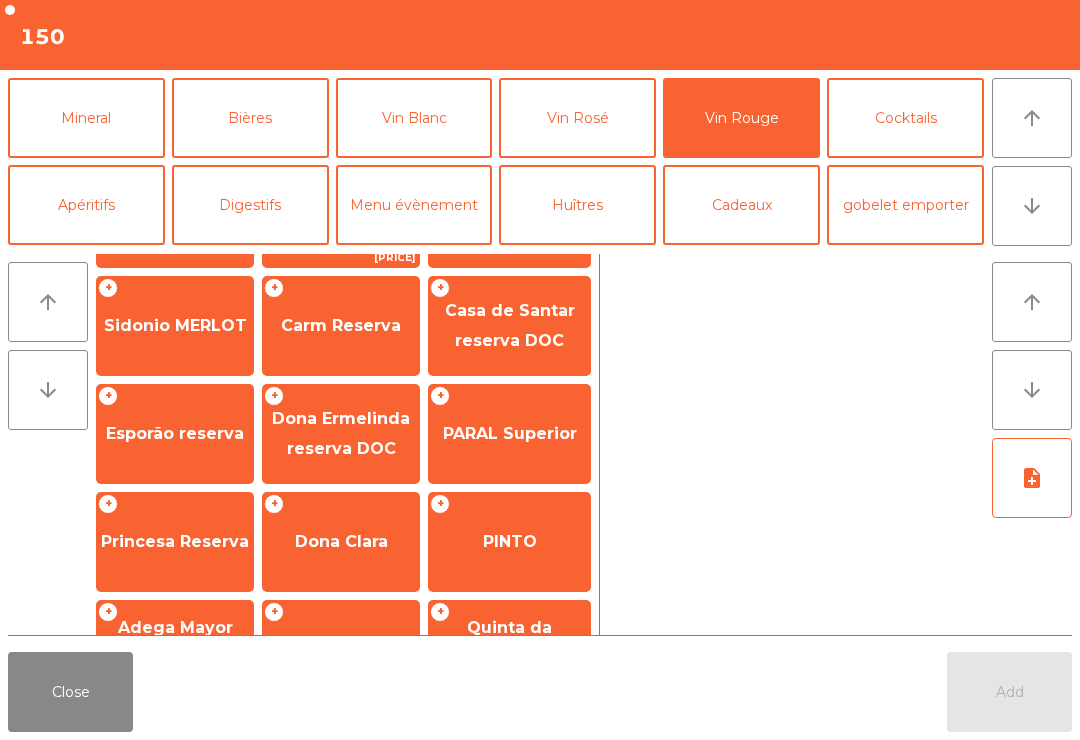 click on "Adega Mayor Reserva Comendador" 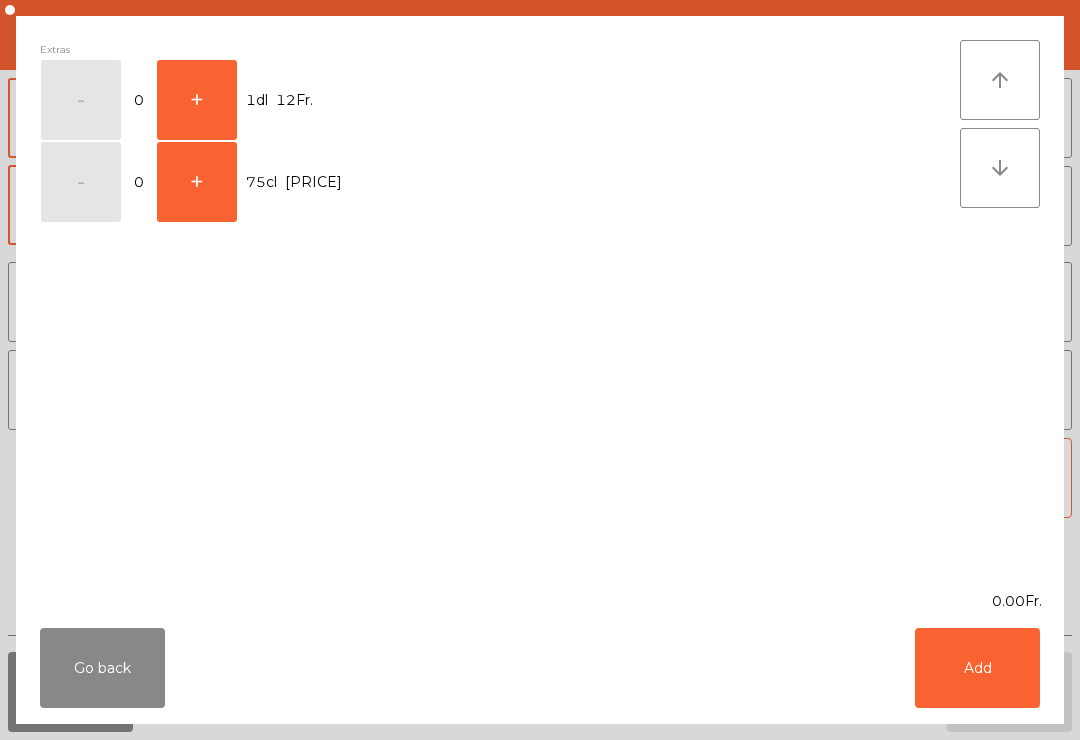 click on "+" 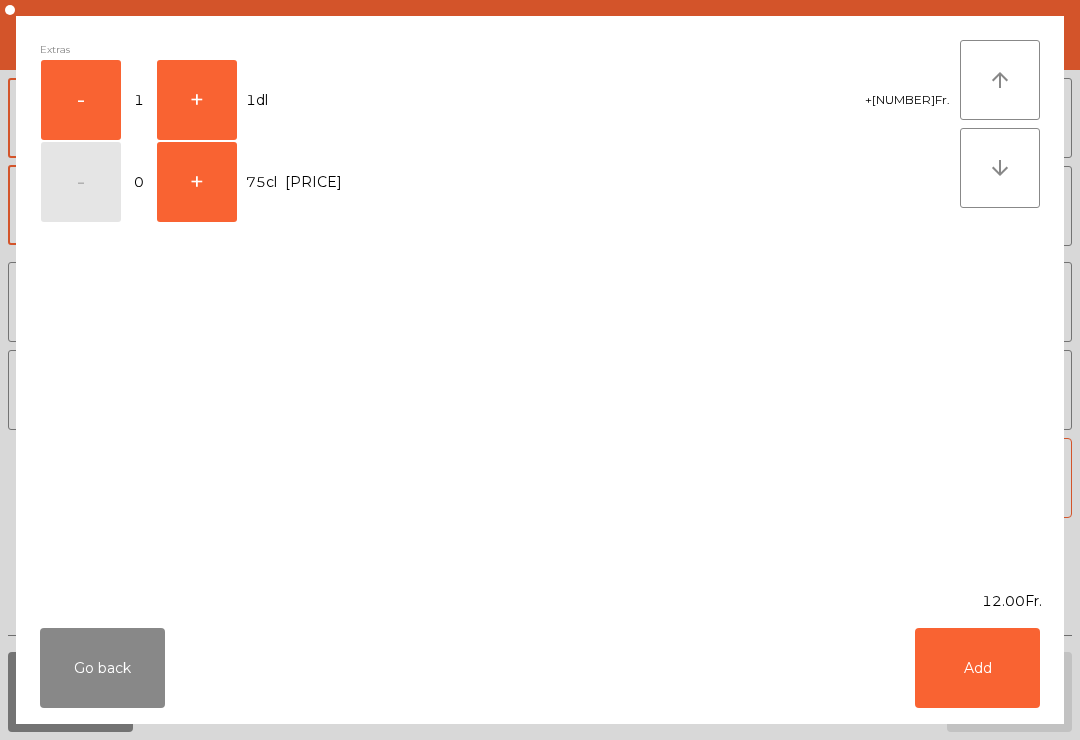 click on "Add" 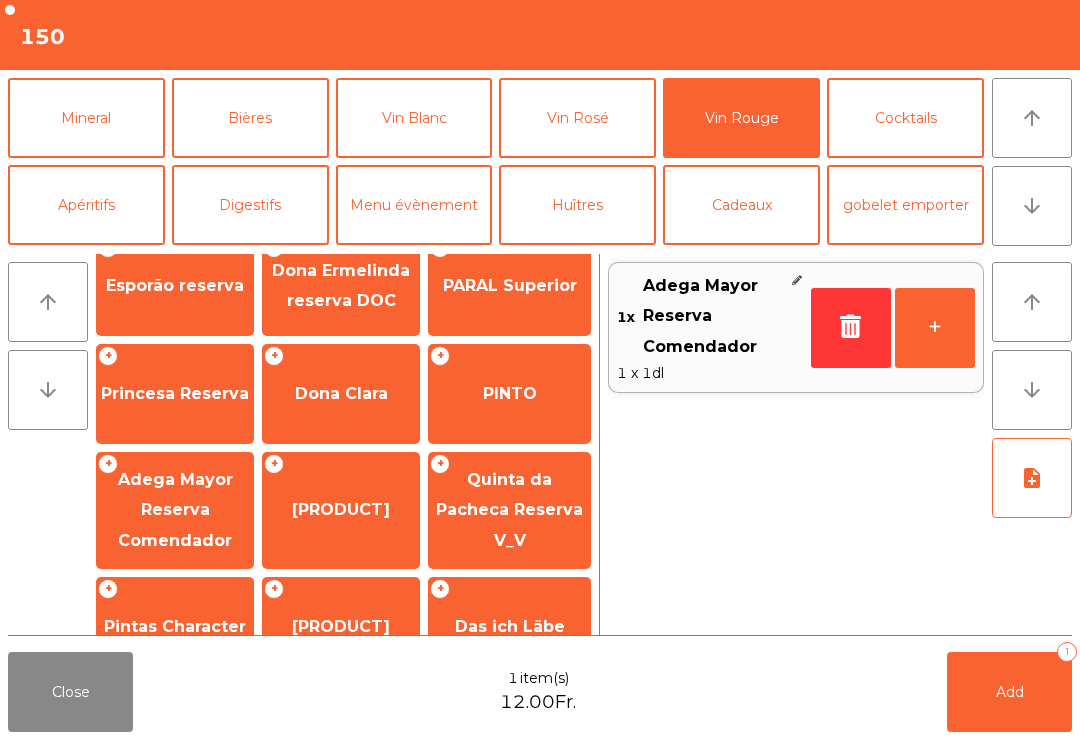 click on "Add   1" 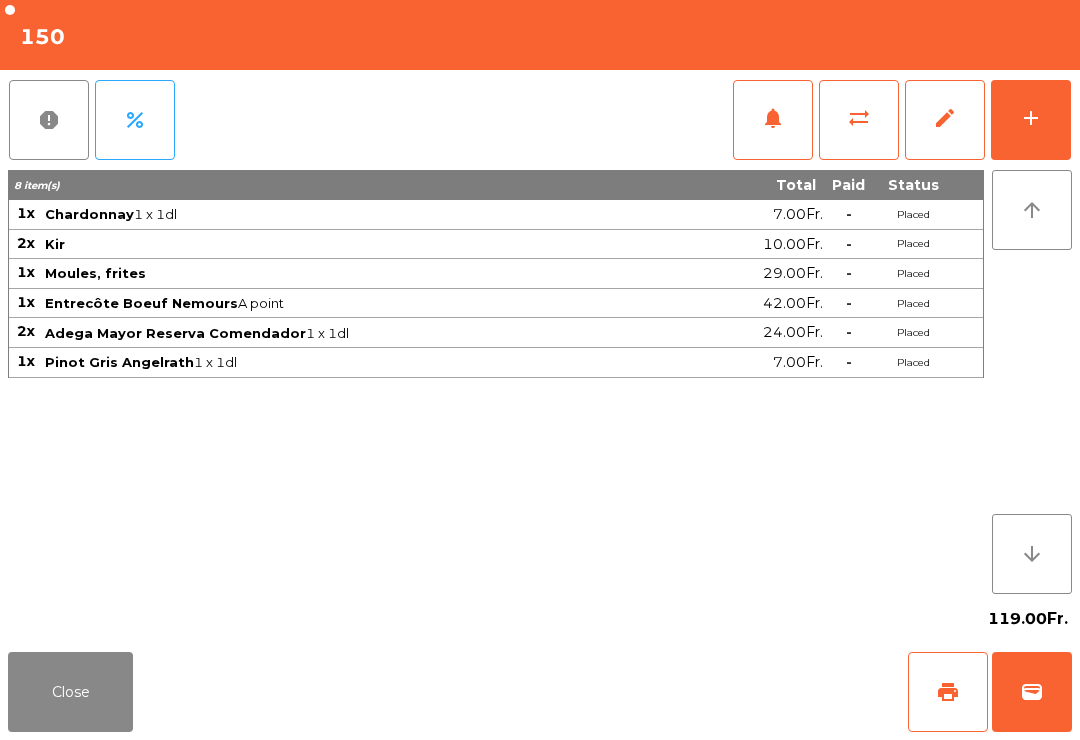 click on "Close" 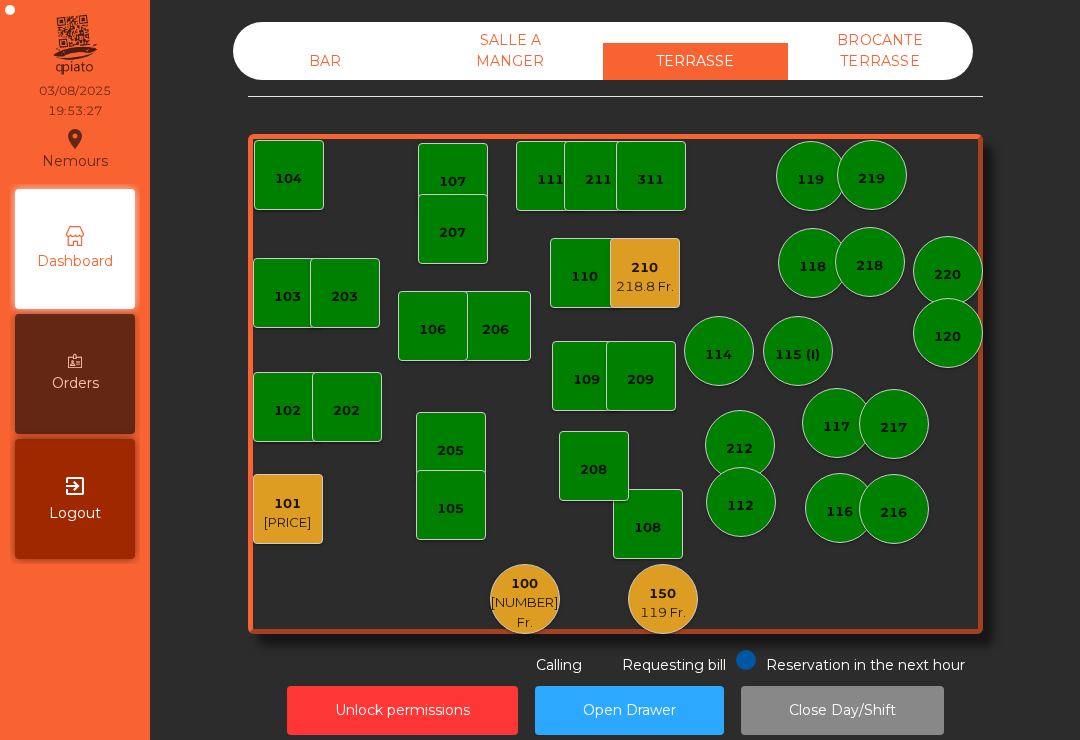 click on "119 Fr." 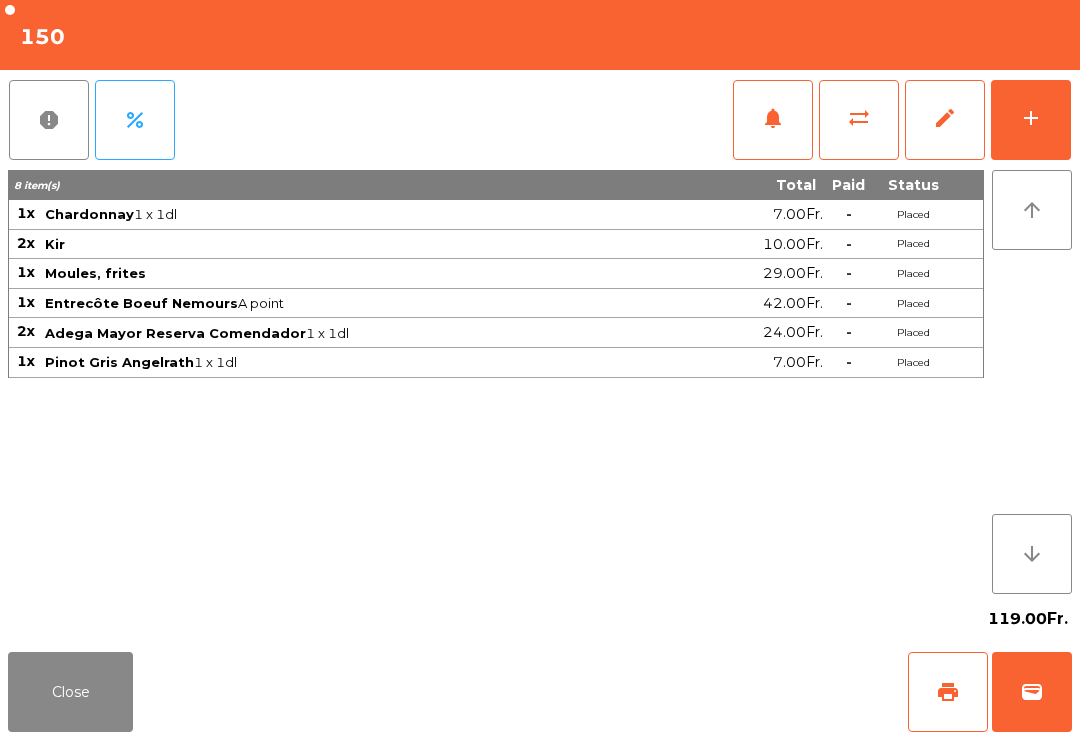 click on "sync_alt" 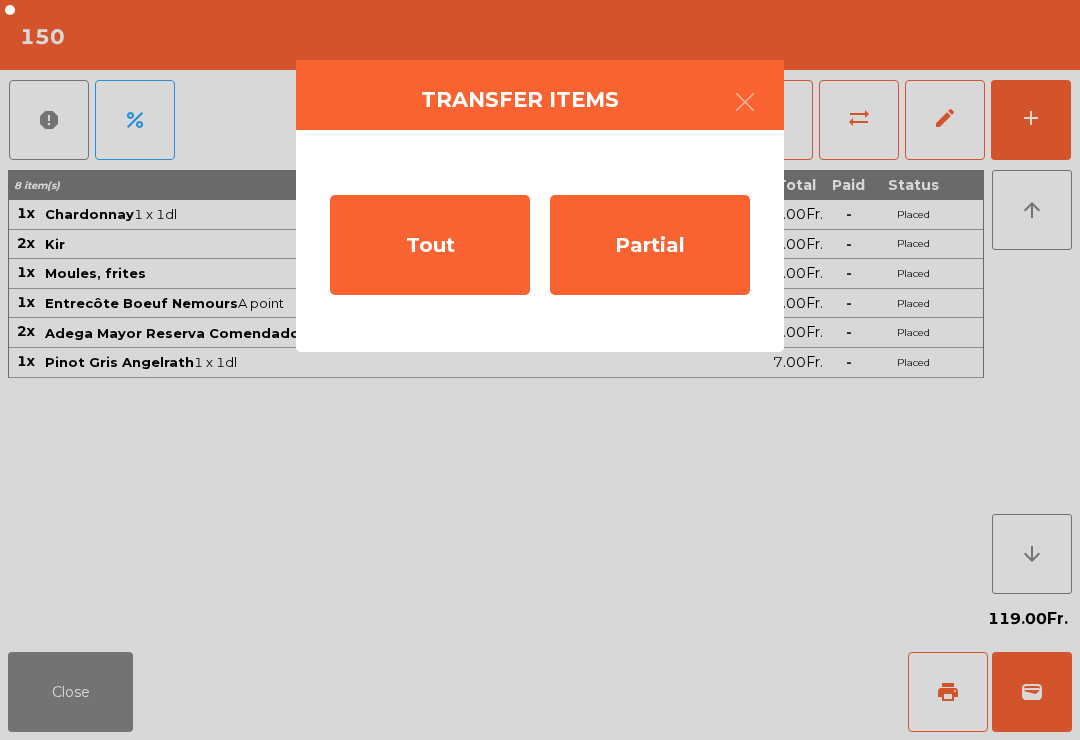 click on "Partial" 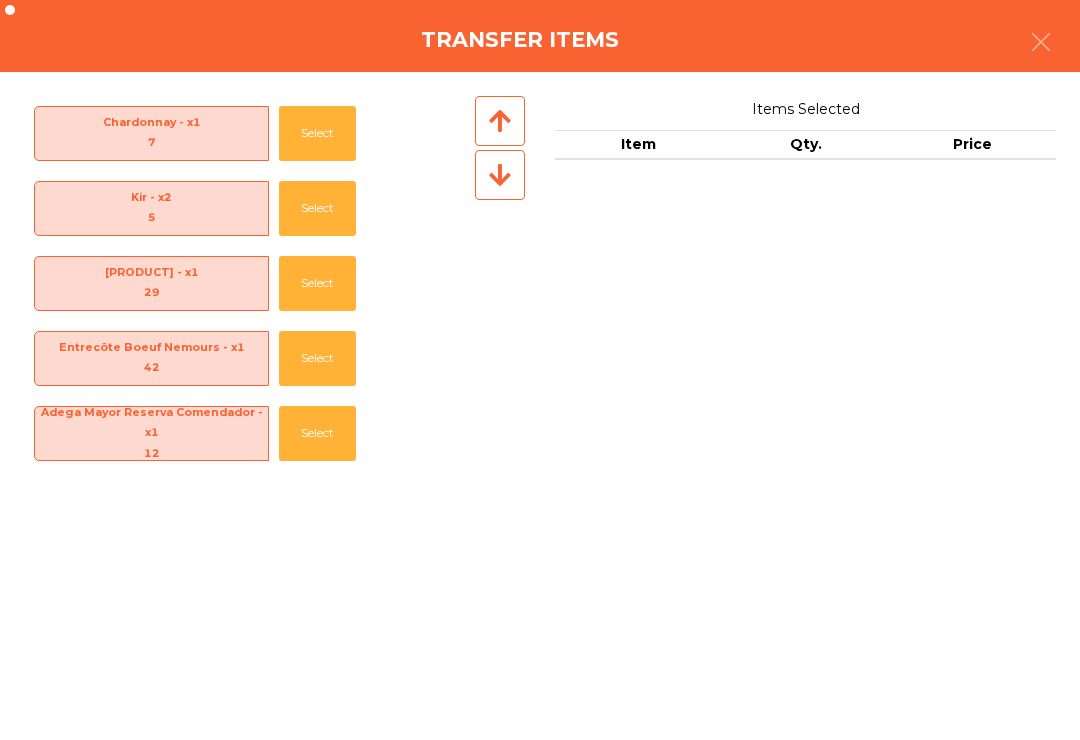 click on "Select" 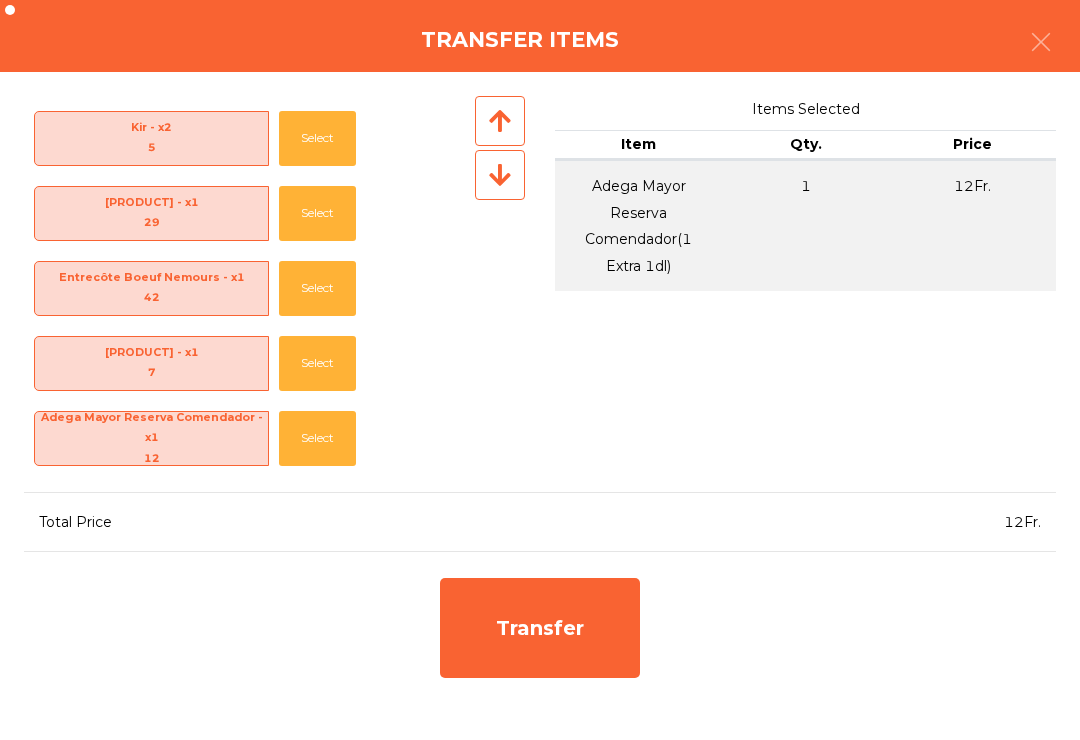 scroll, scrollTop: 70, scrollLeft: 0, axis: vertical 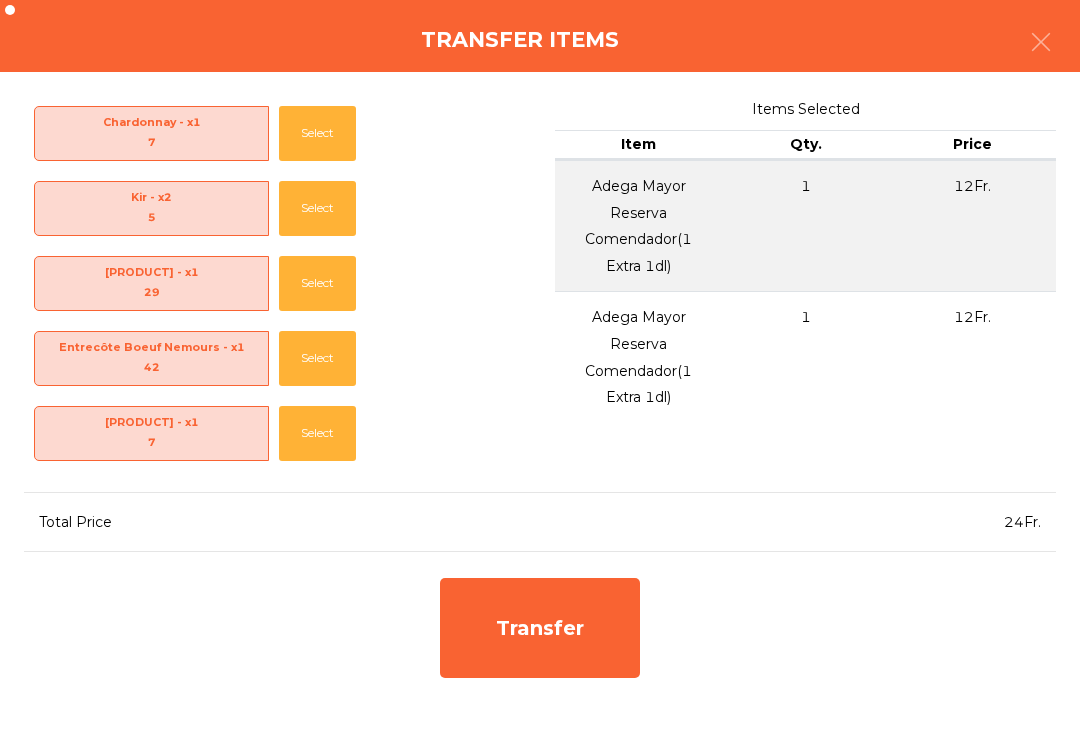 click on "Transfer" 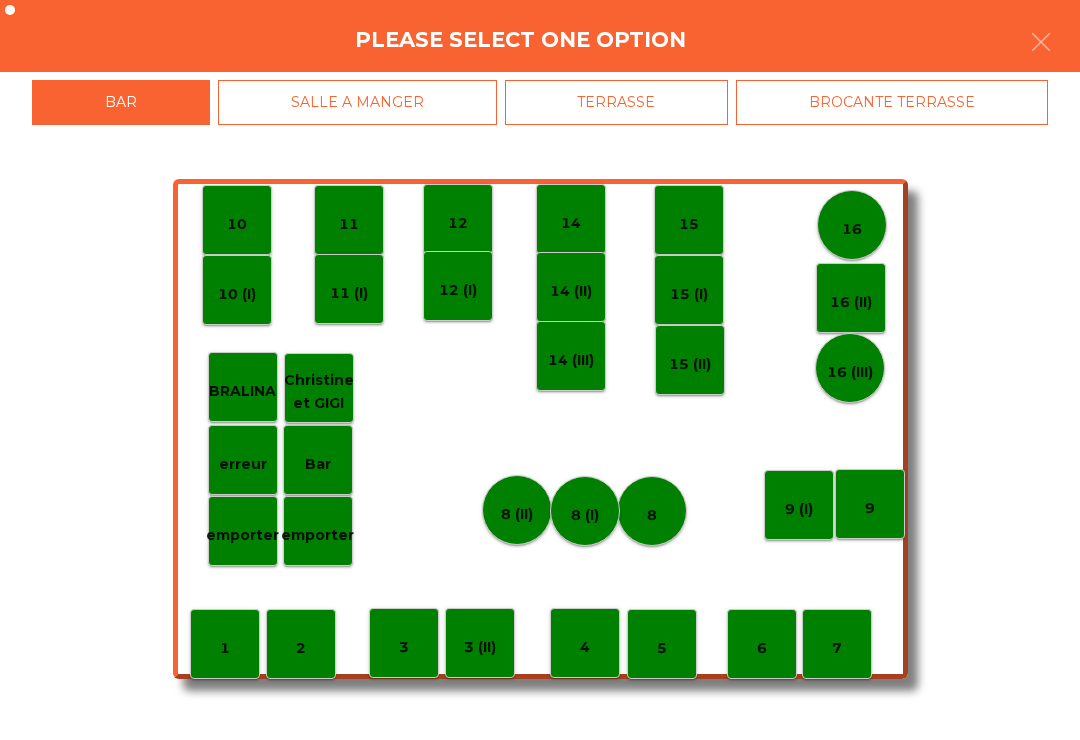 click on "erreur" 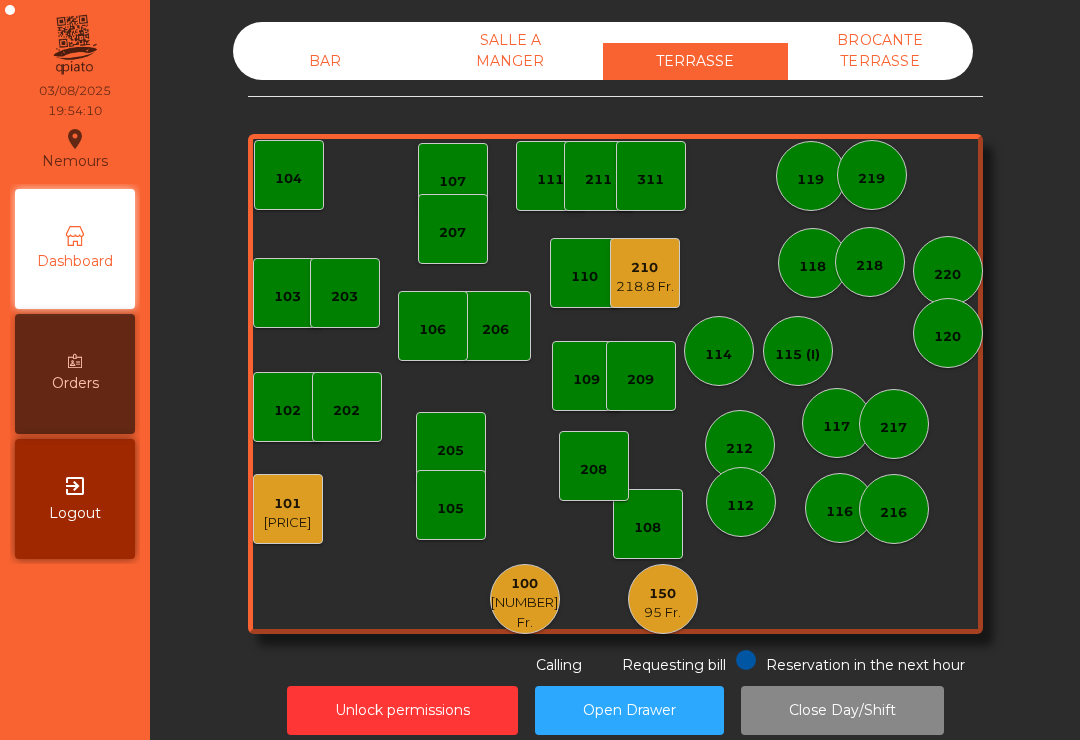 click on "150" 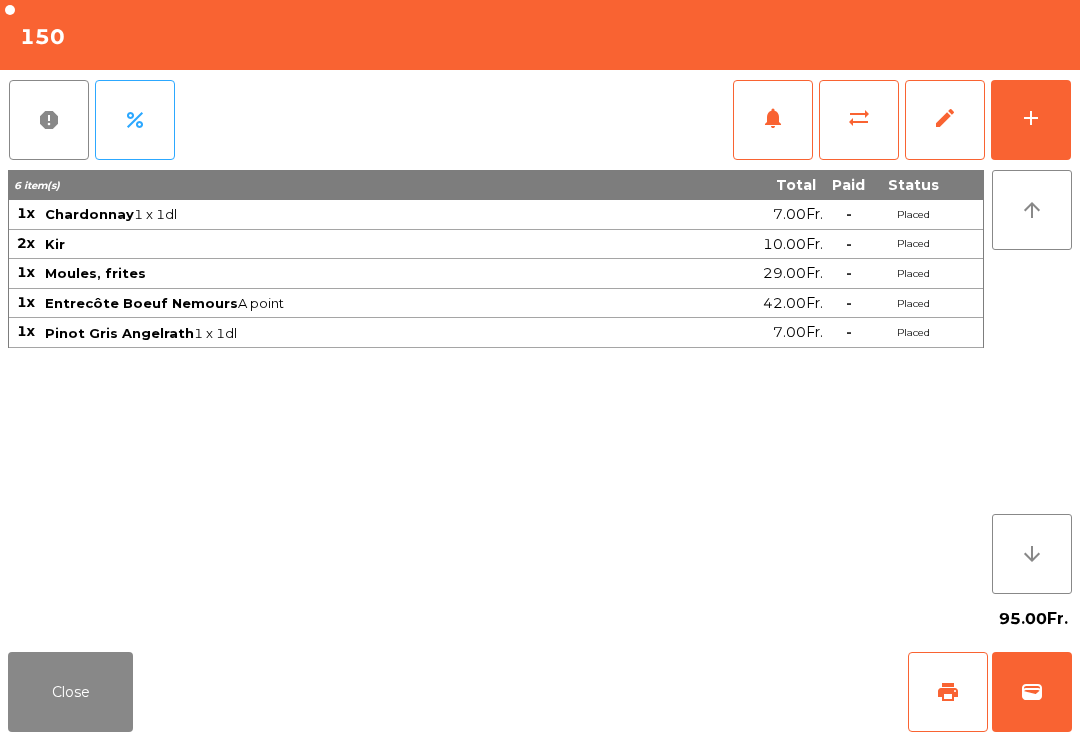 click on "add" 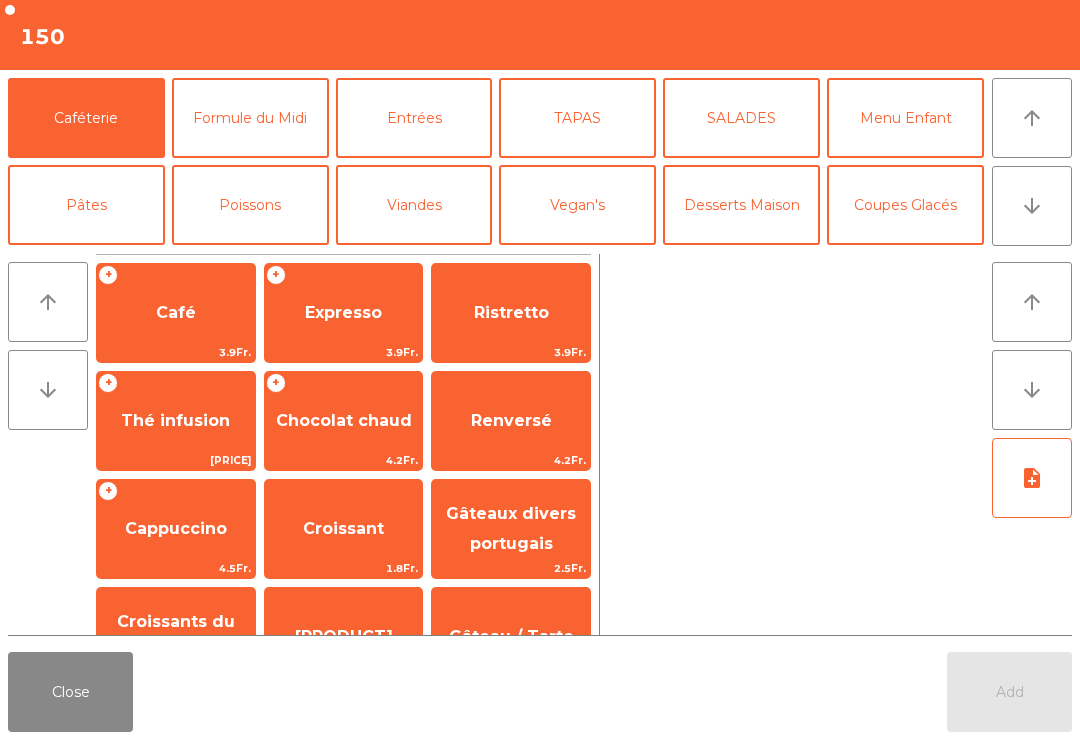 scroll, scrollTop: 153, scrollLeft: 0, axis: vertical 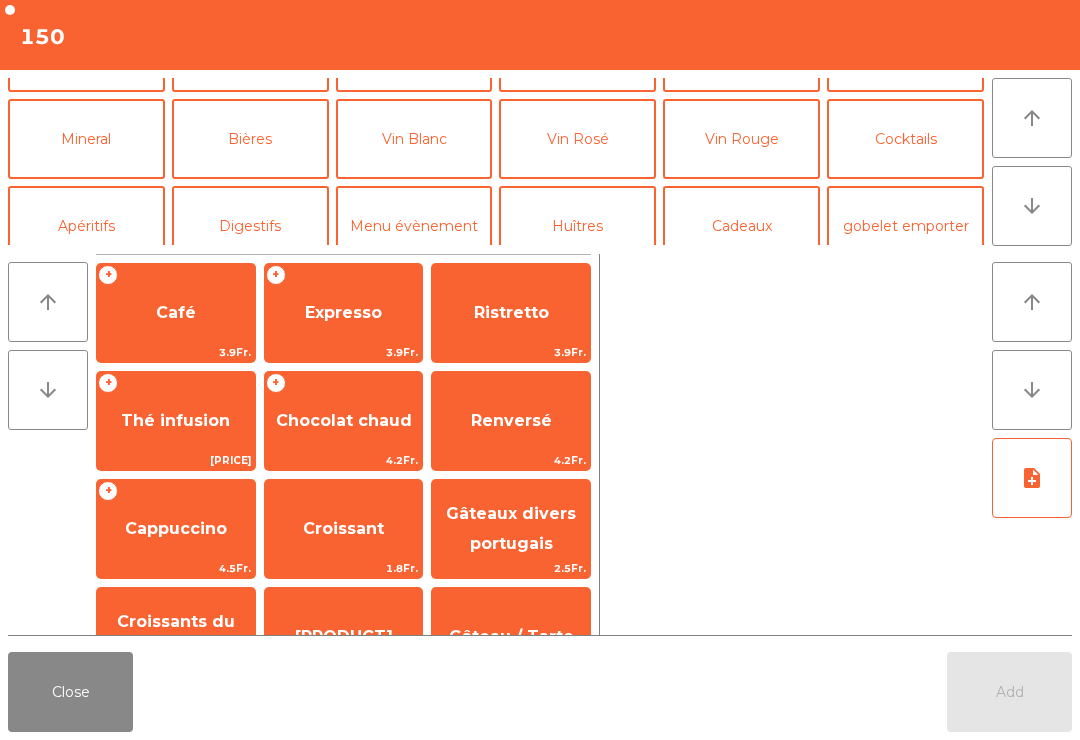 click on "Vin Rouge" 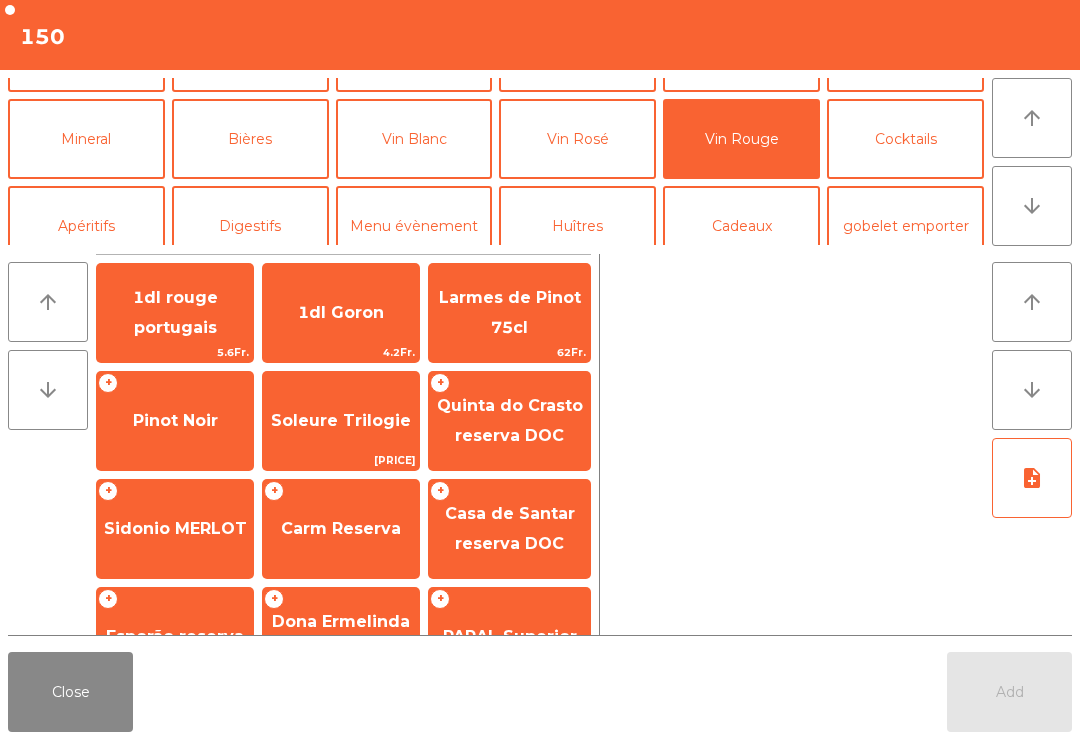scroll, scrollTop: 104, scrollLeft: 0, axis: vertical 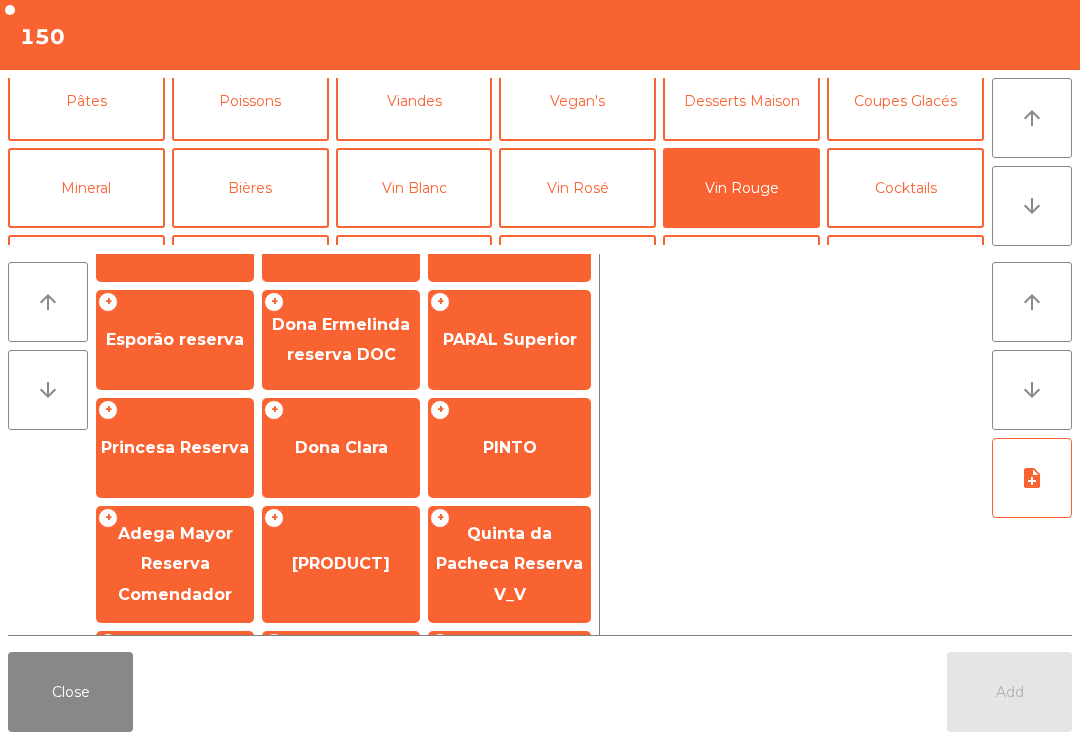 click on "Adega Mayor reserva" 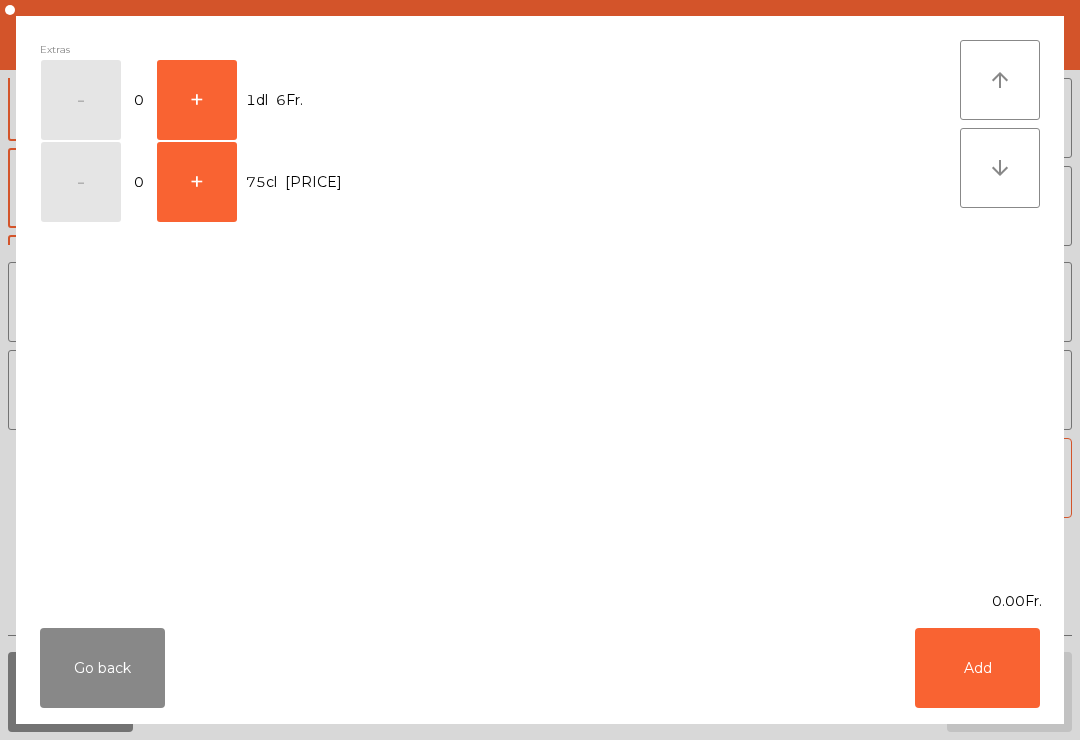 scroll, scrollTop: 436, scrollLeft: 0, axis: vertical 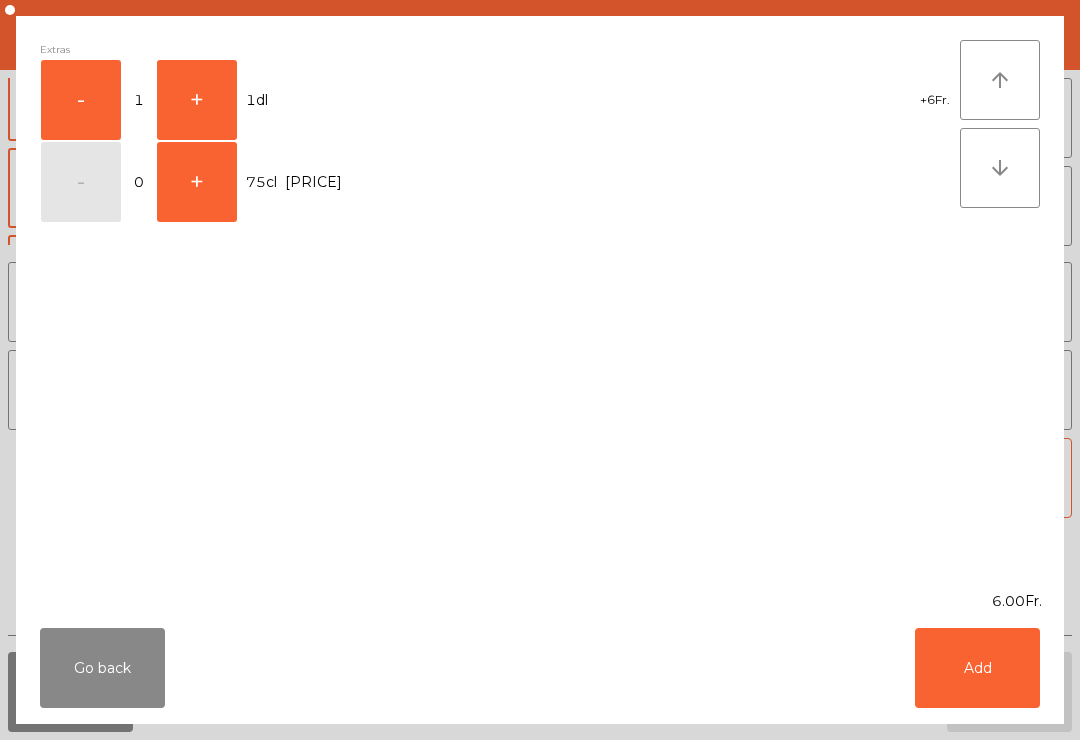 click on "Add" 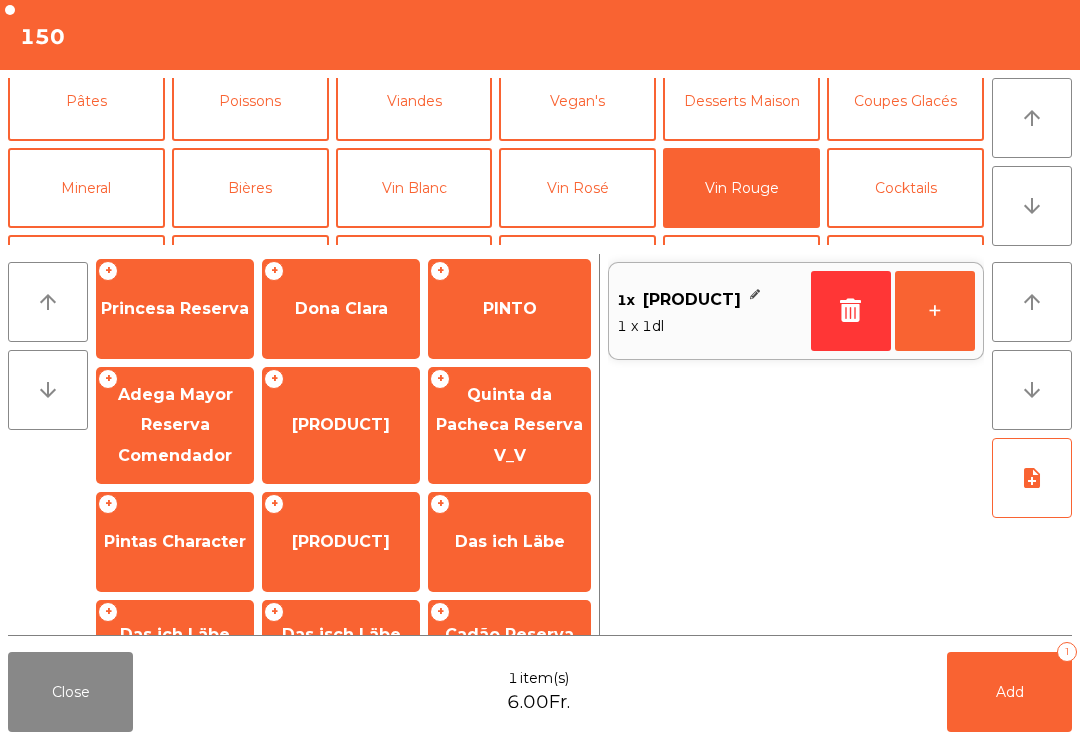 click on "+" 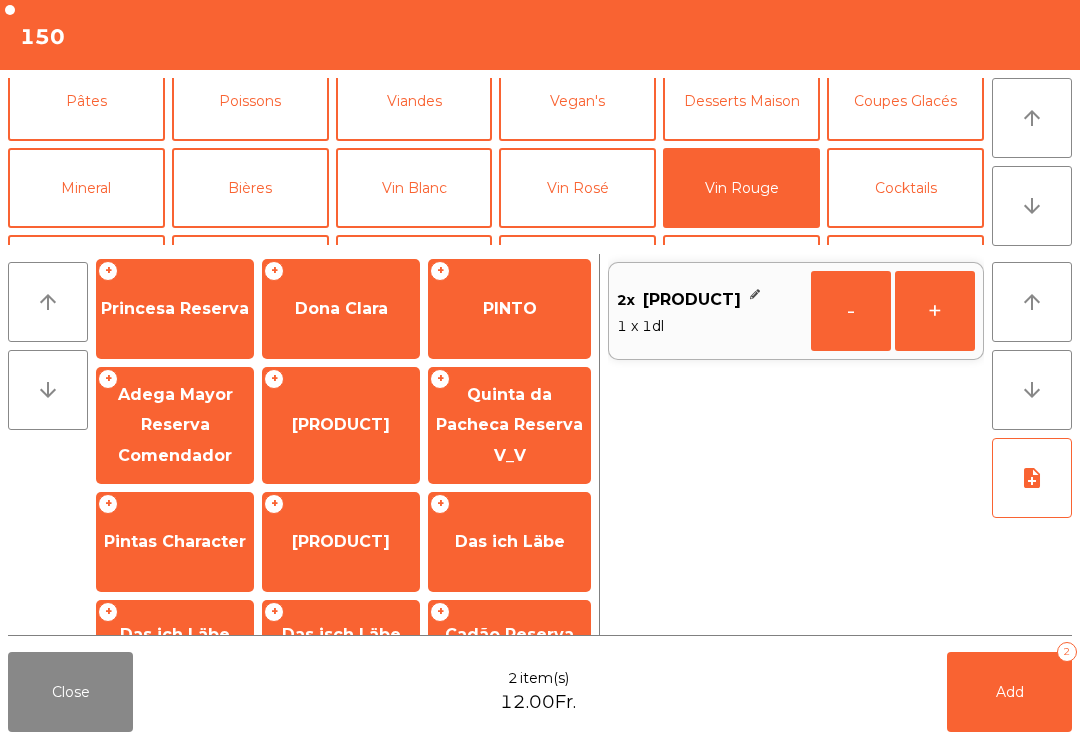 click on "Add   2" 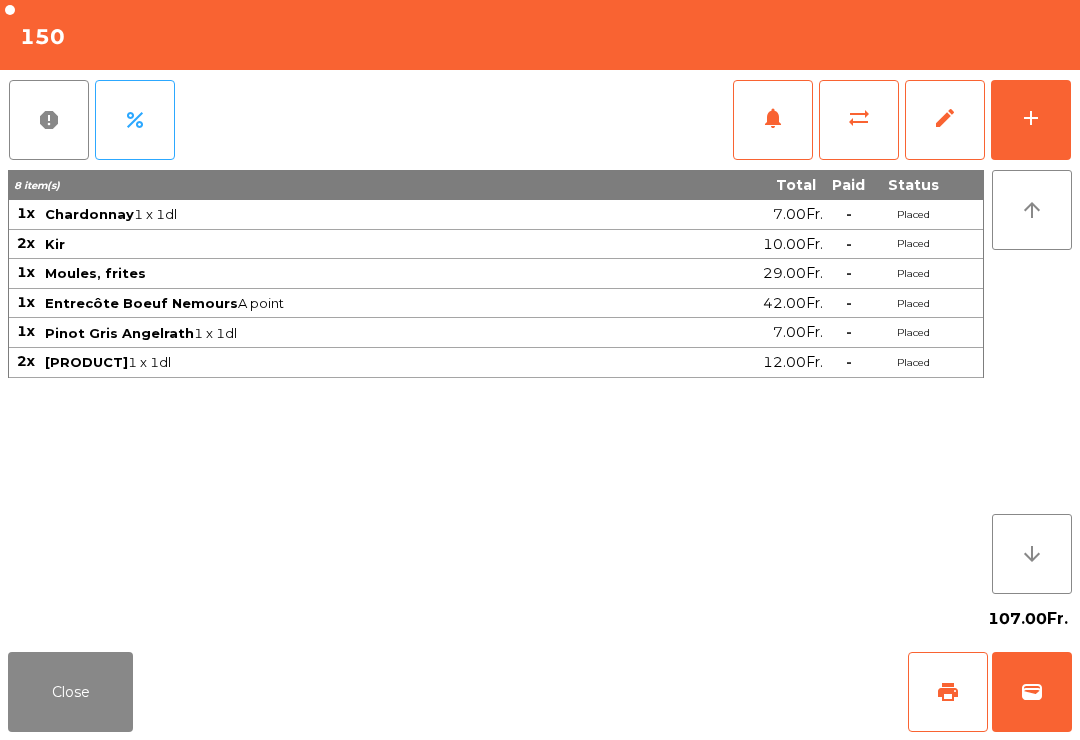 click on "Close" 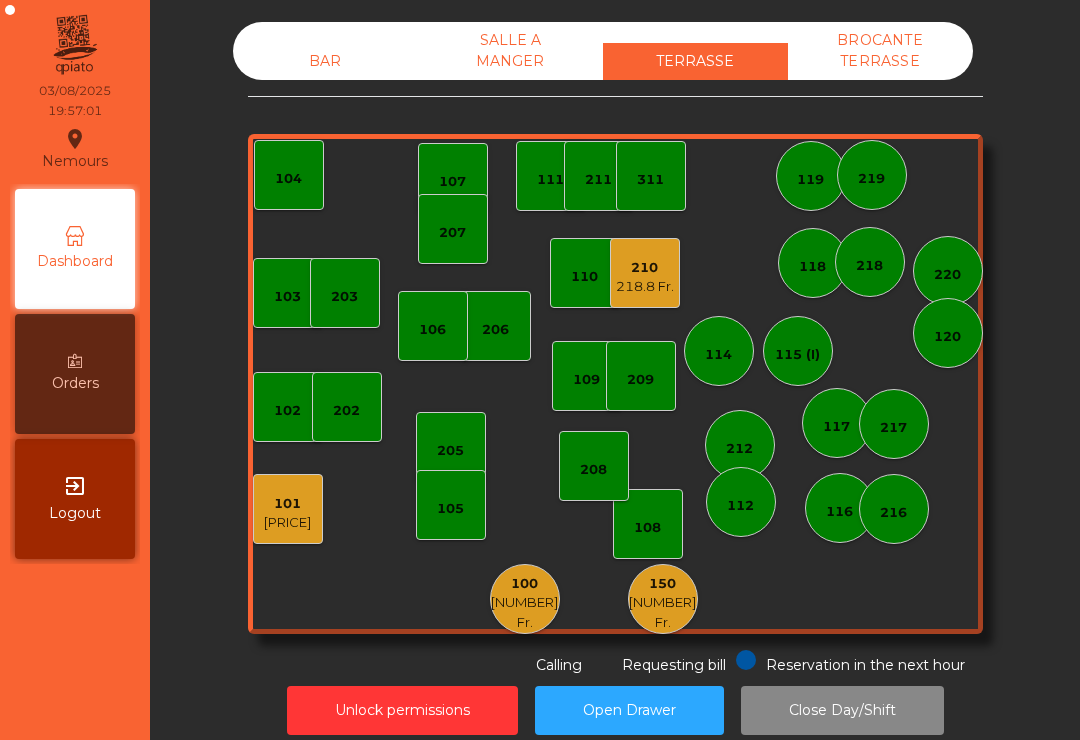 click on "BAR" 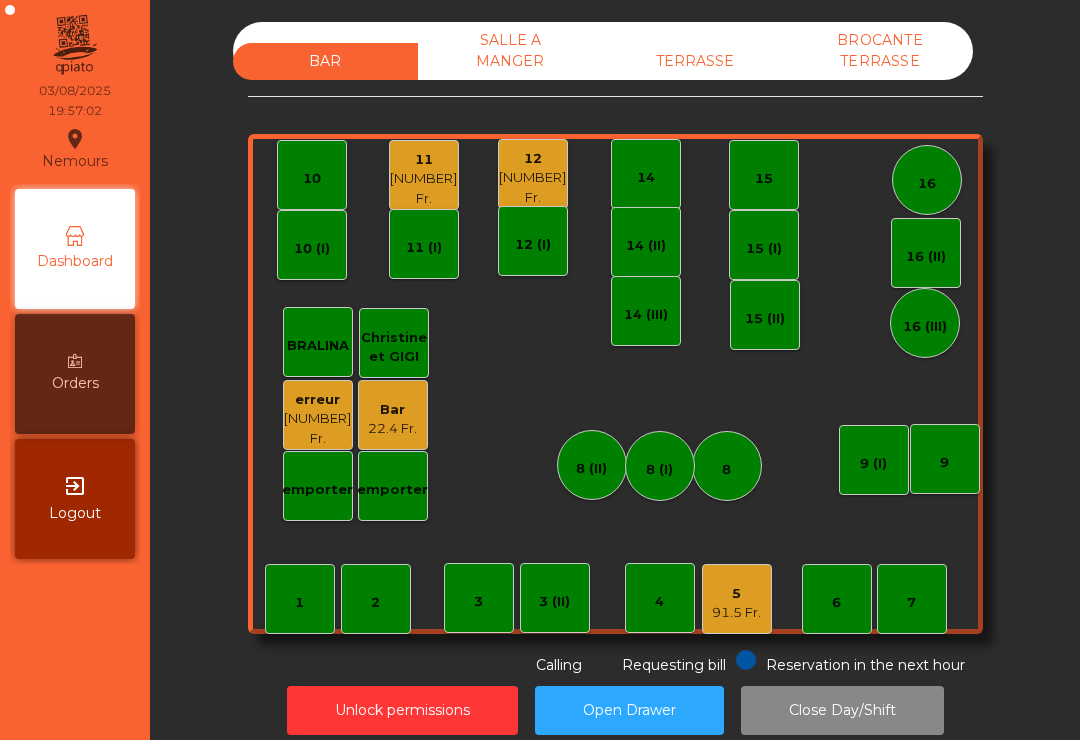 click on "15" 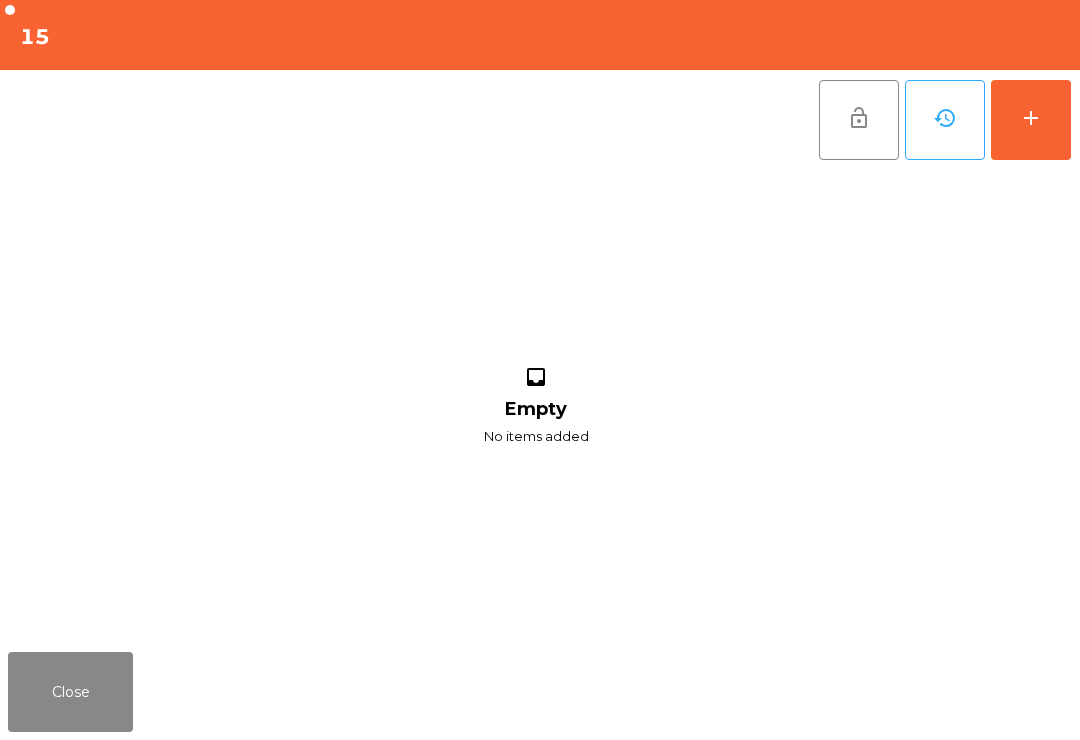 click on "add" 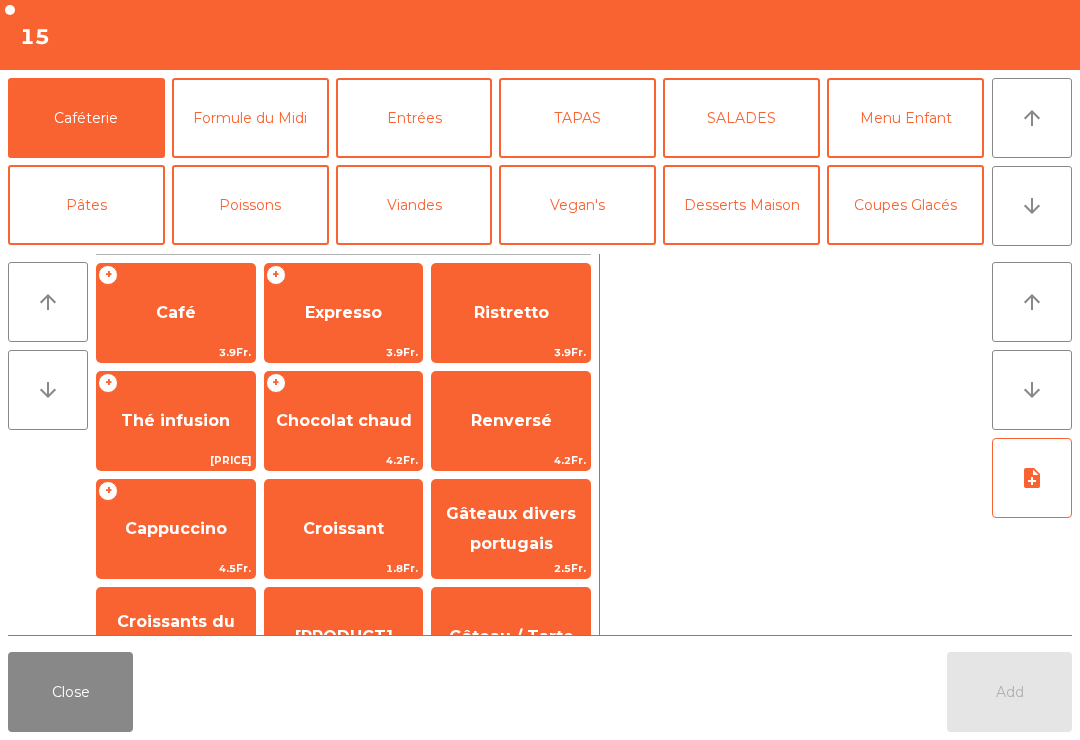 click on "arrow_upward" 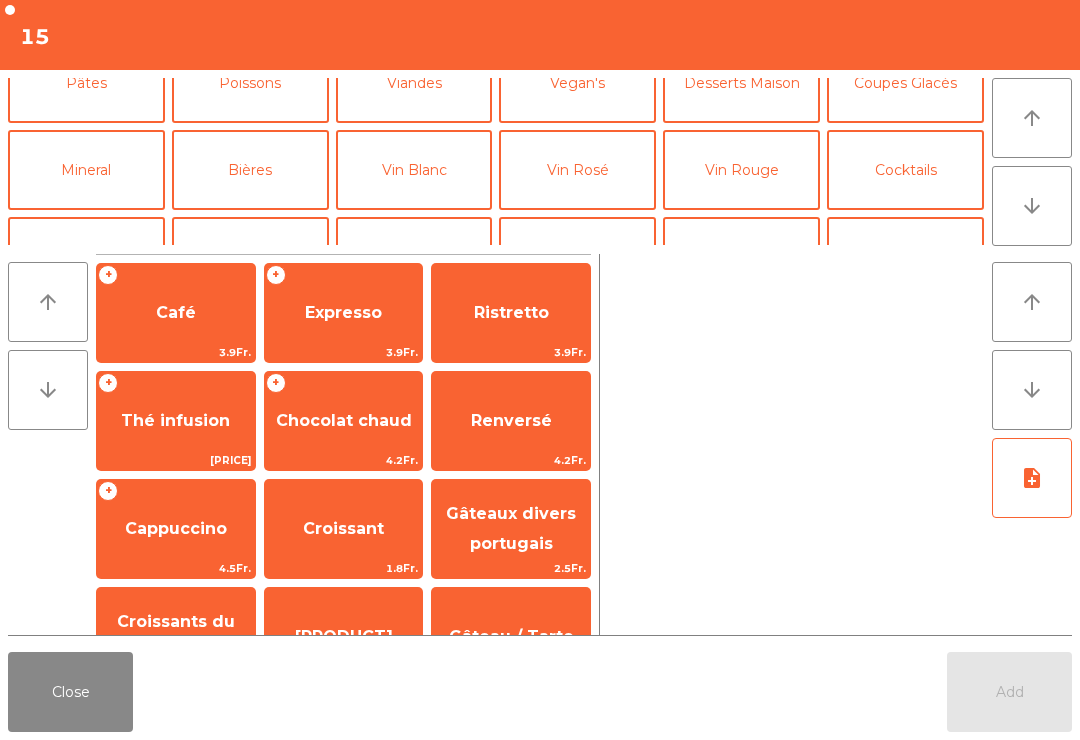 click on "Mineral" 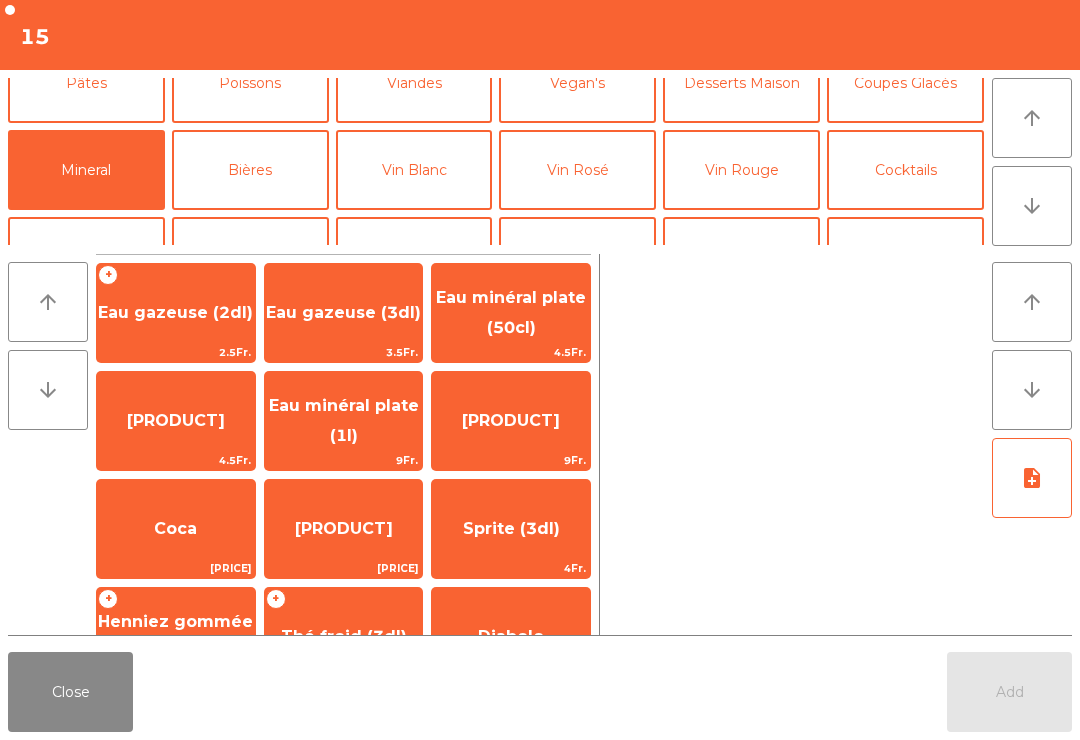 click on "Eau minéral gazeuse ([NUMBER]cl)" 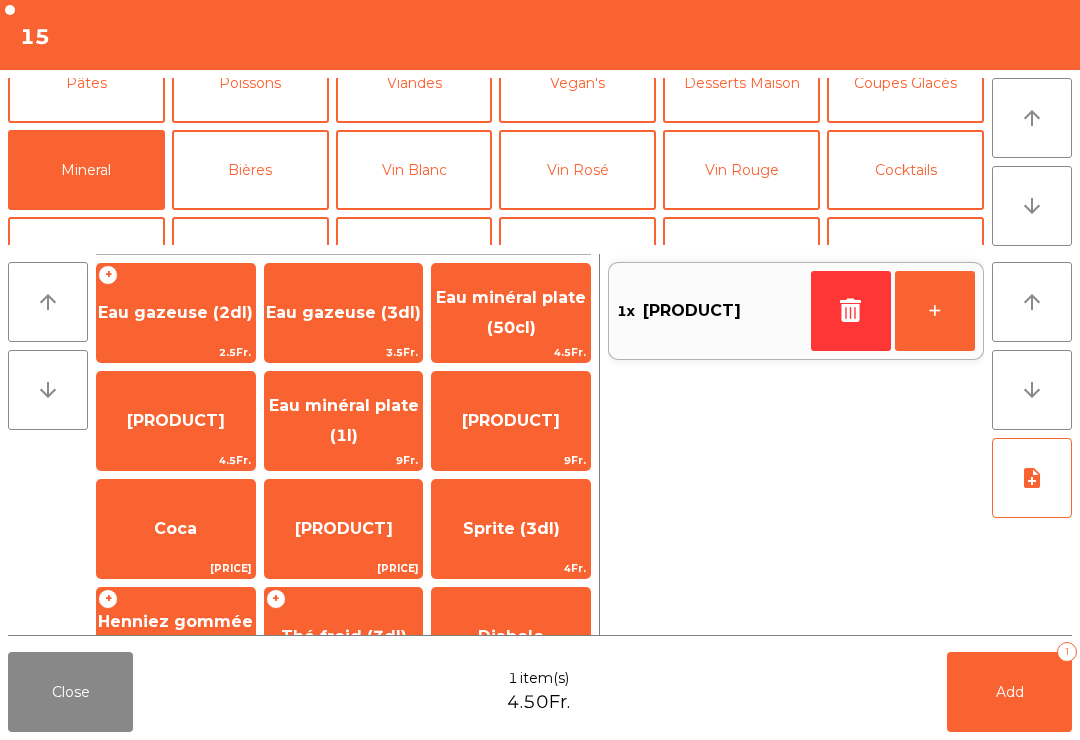 scroll, scrollTop: 174, scrollLeft: 0, axis: vertical 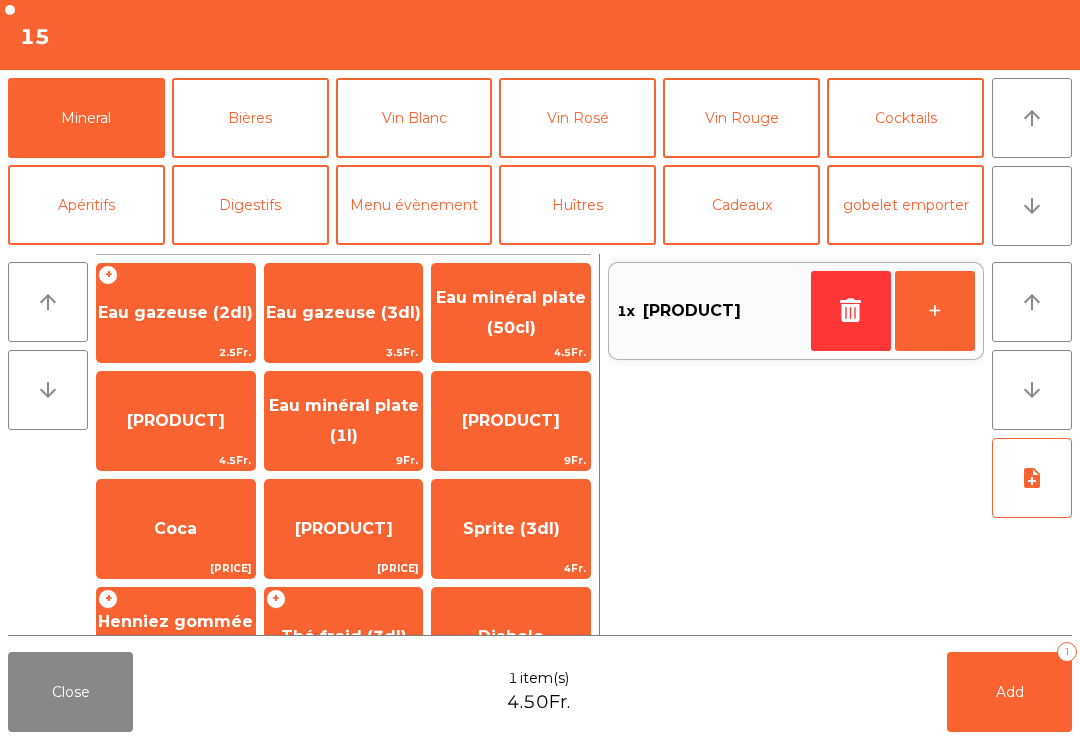 click on "Add" 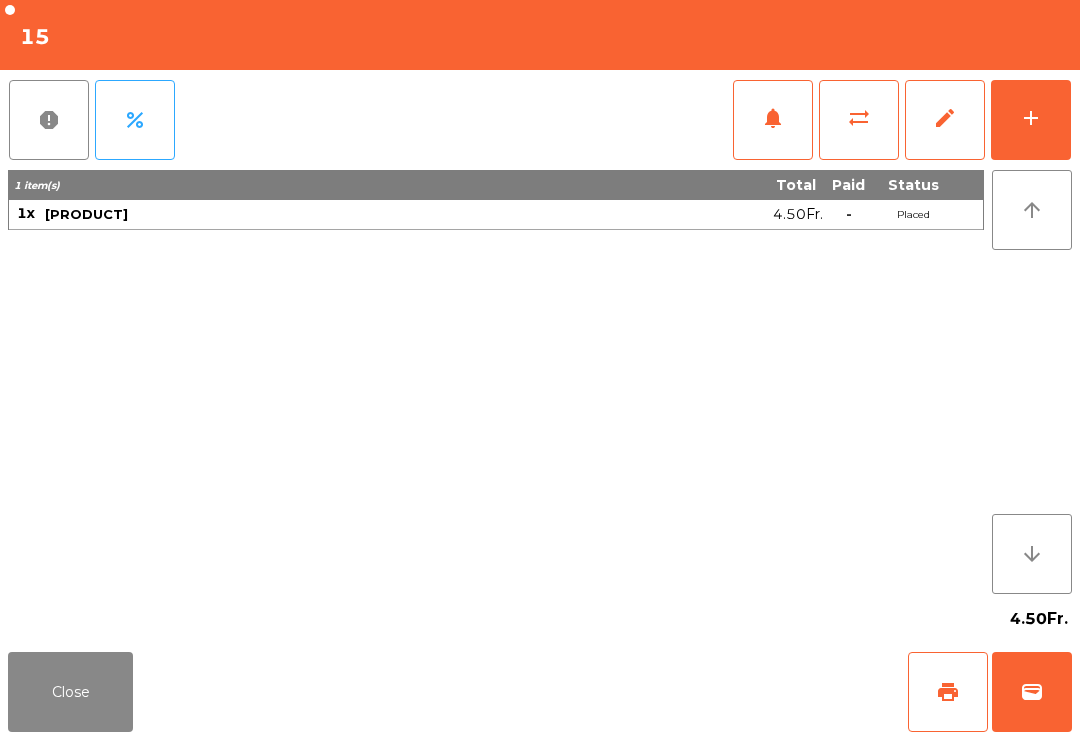 click on "Close" 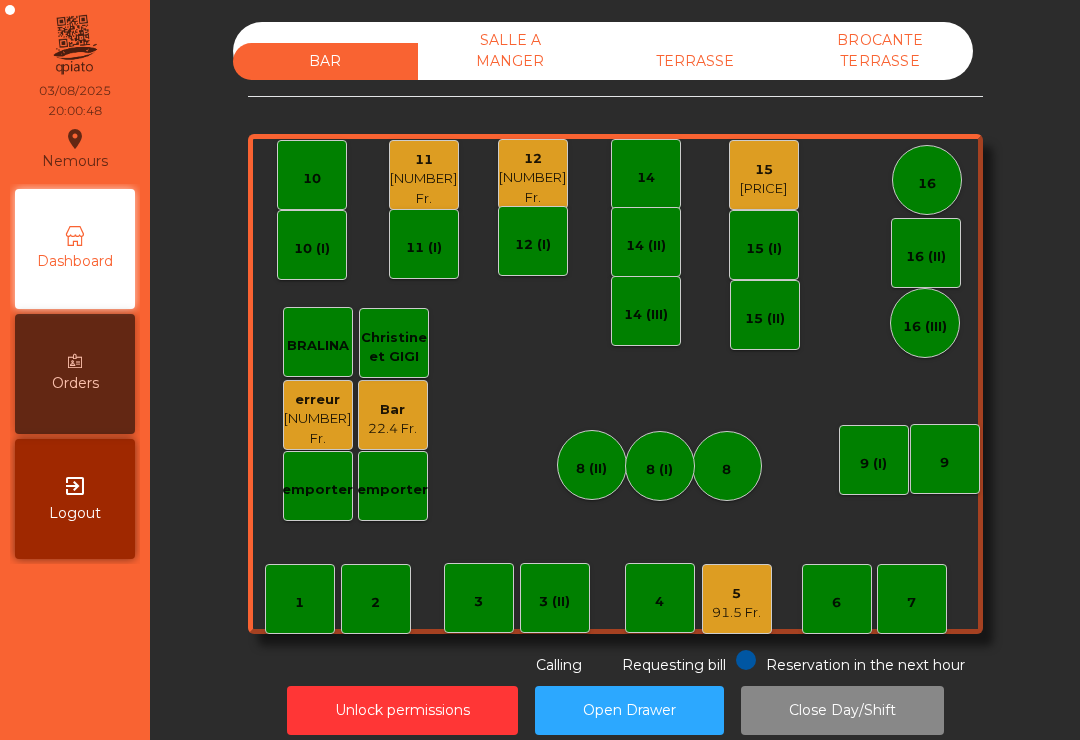 click on "15" 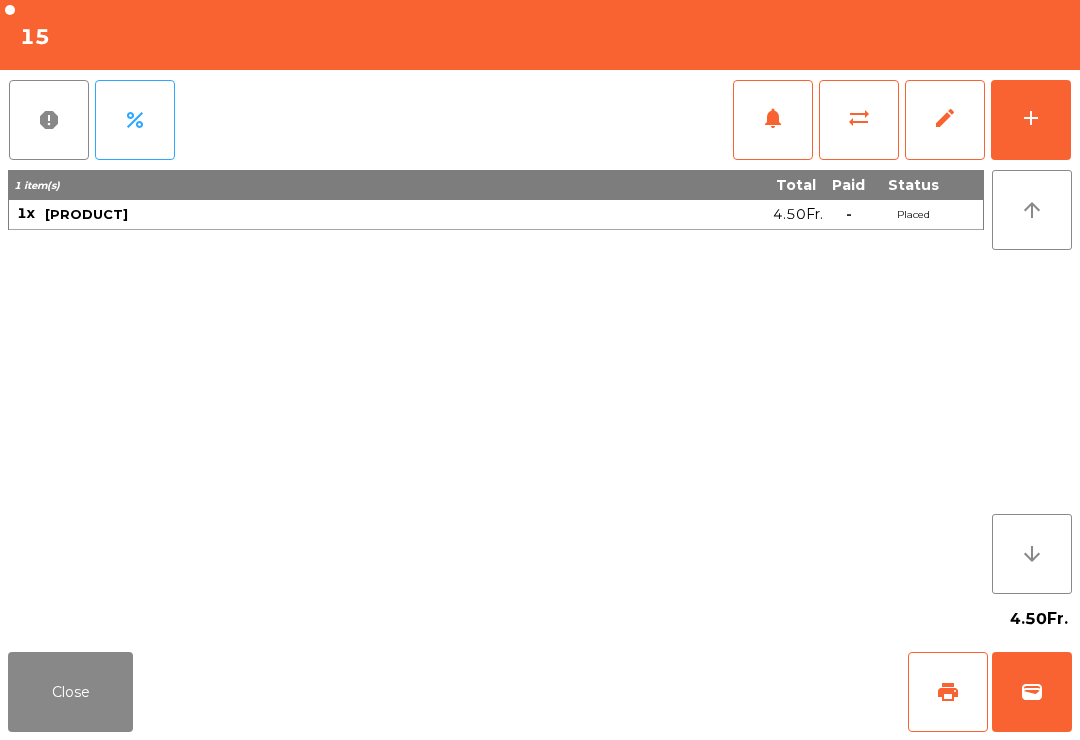 click on "add" 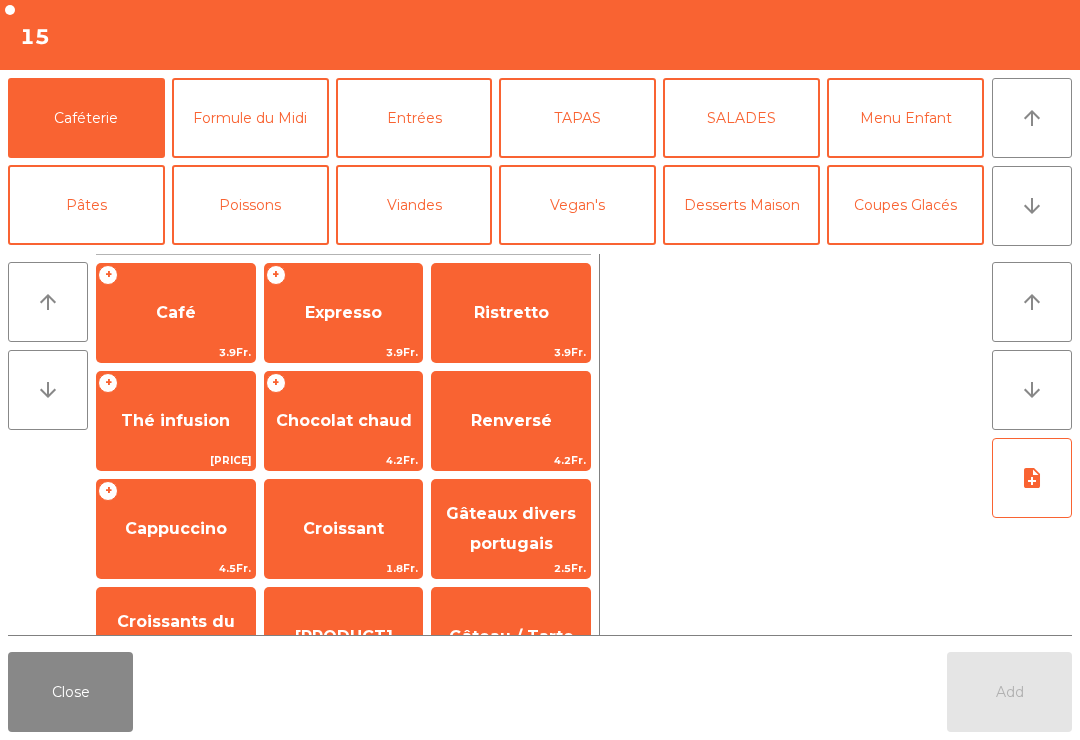 click on "Poissons" 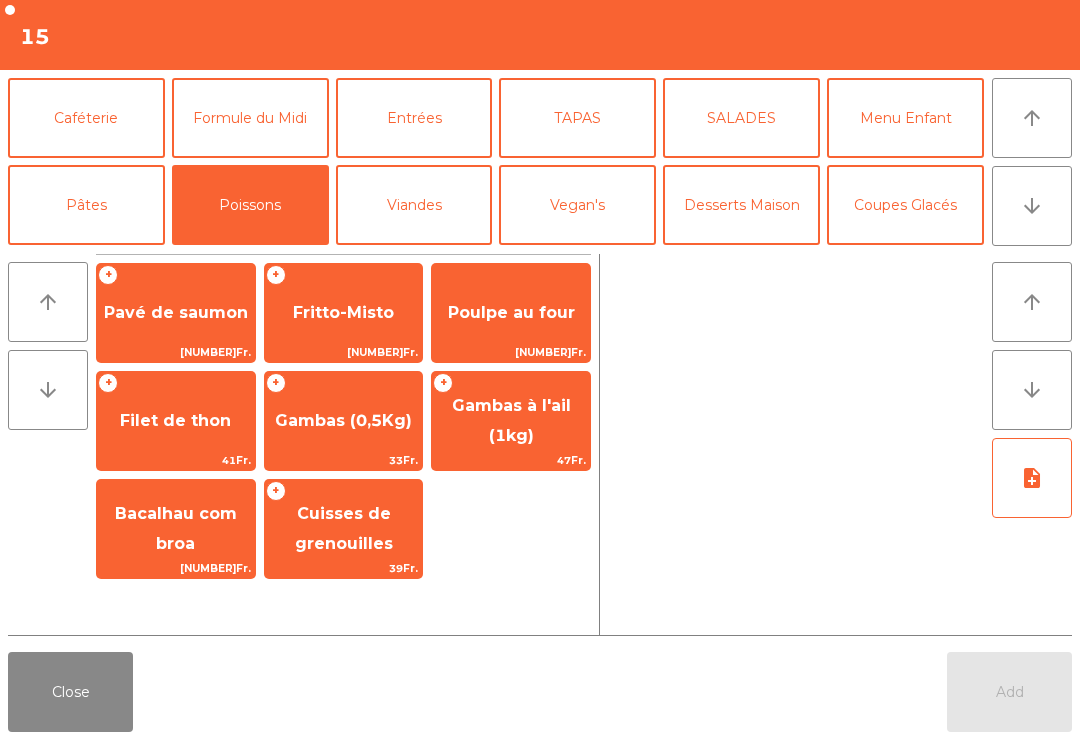 click on "Cuisses de grenouilles" 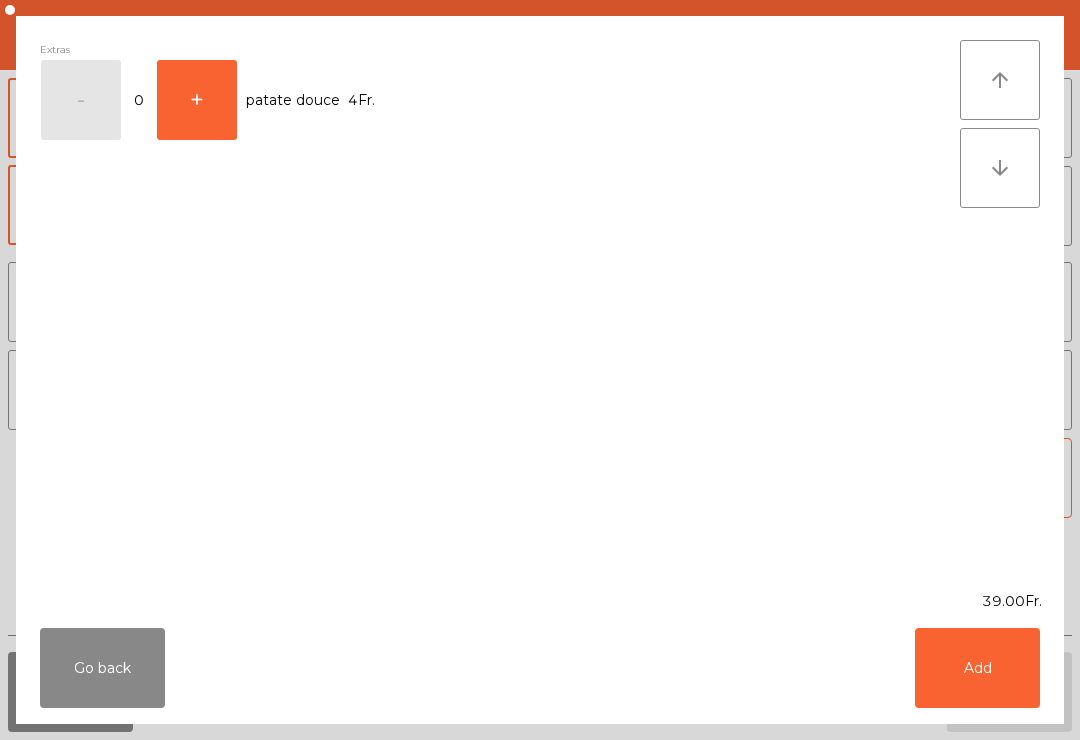 click on "Add" 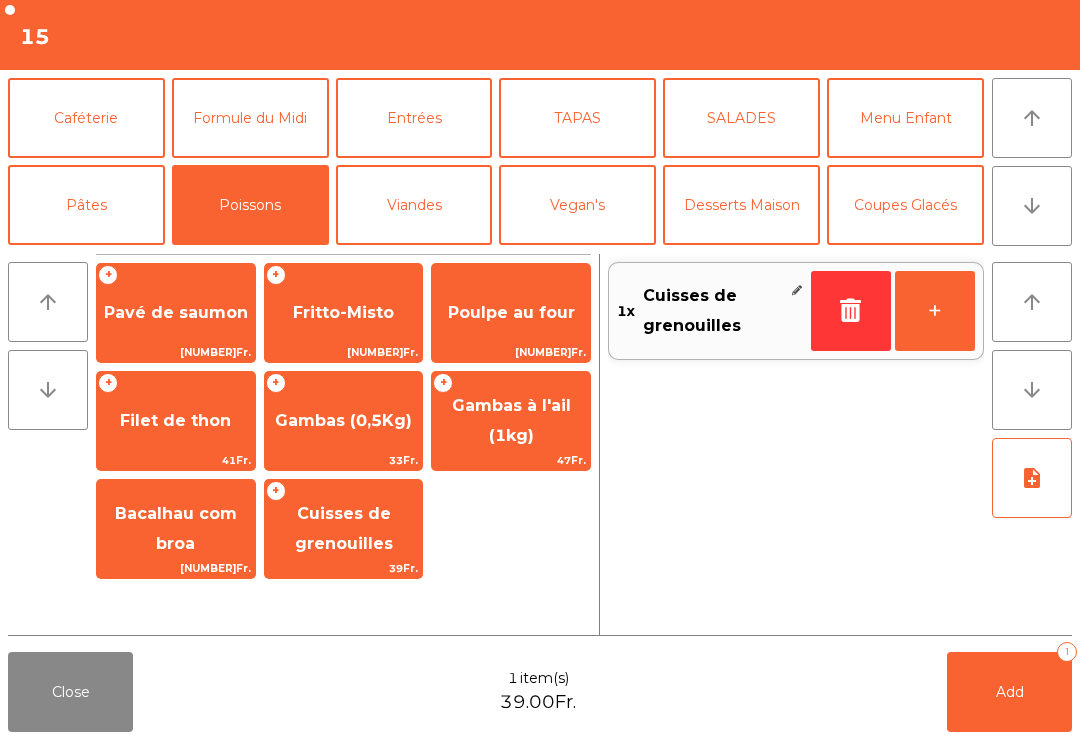 click on "+" 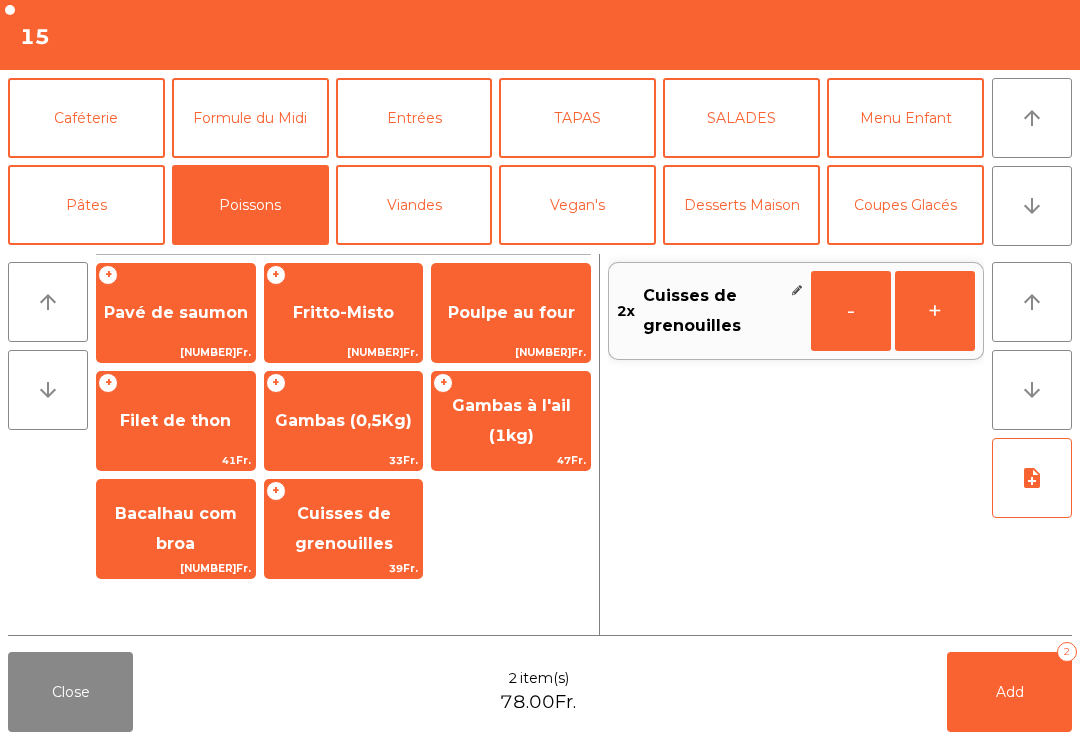click on "arrow_downward" 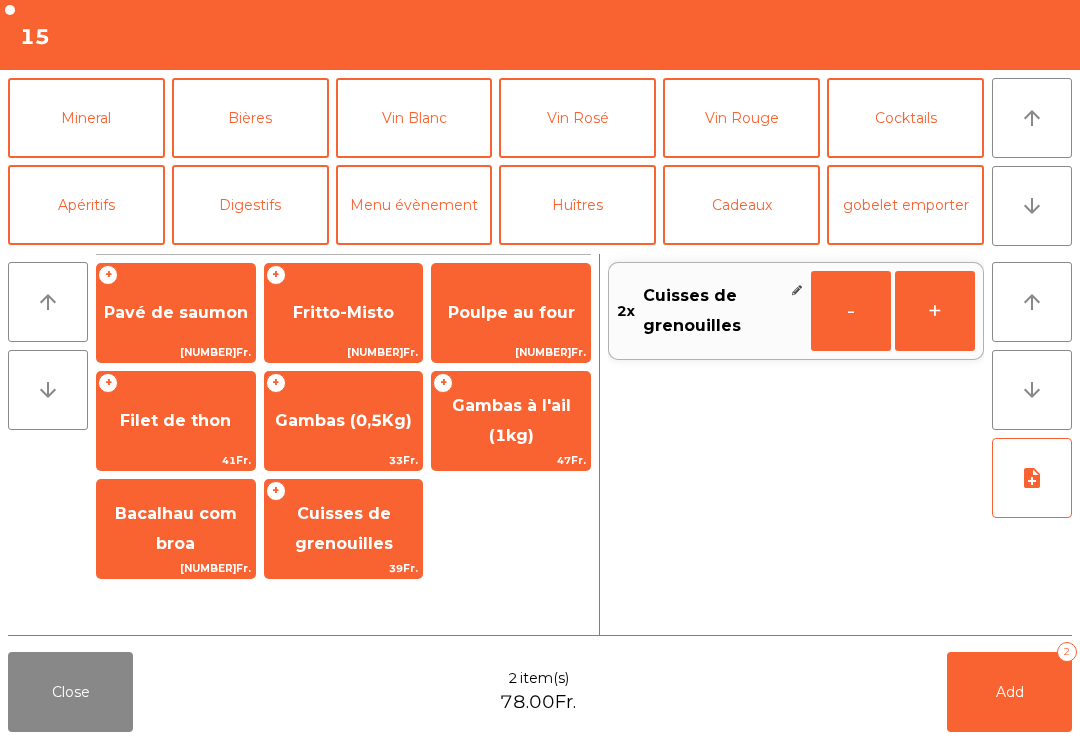 click on "Vin Rouge" 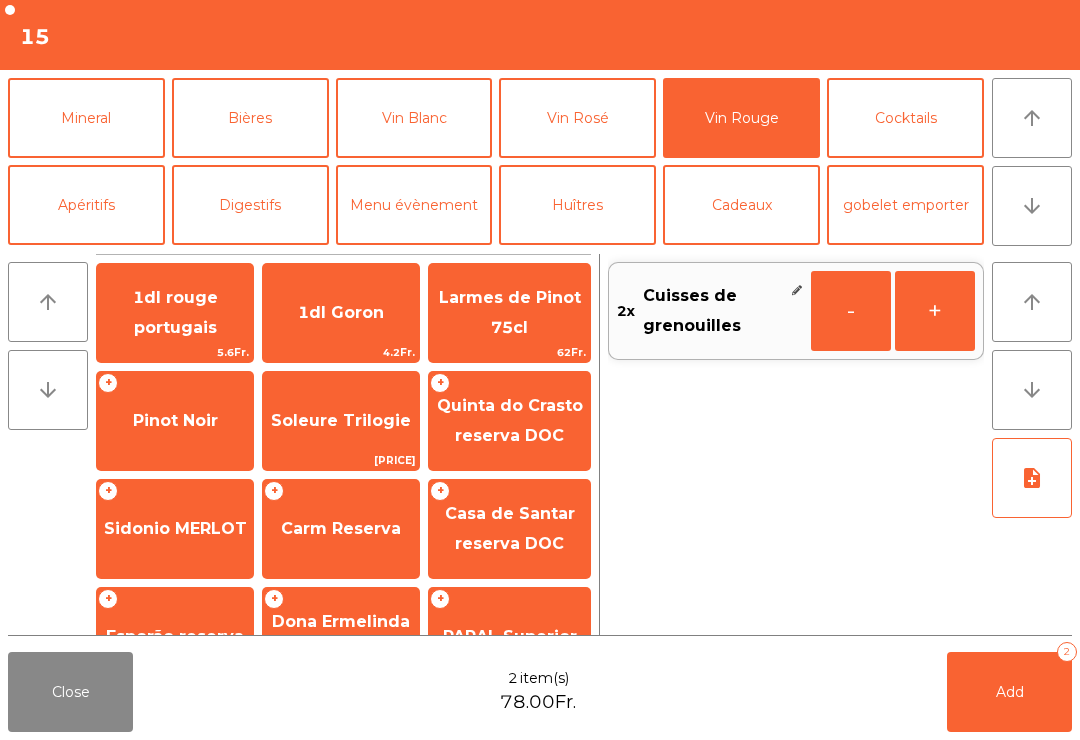click on "Pinot Noir" 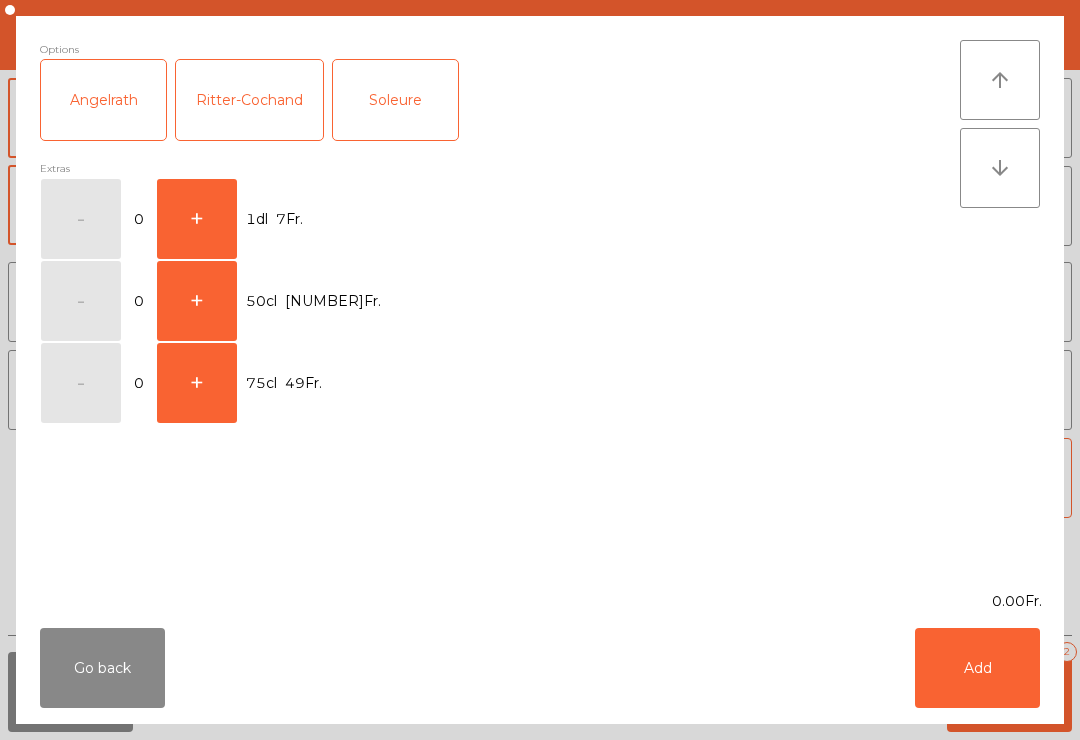 click on "+" 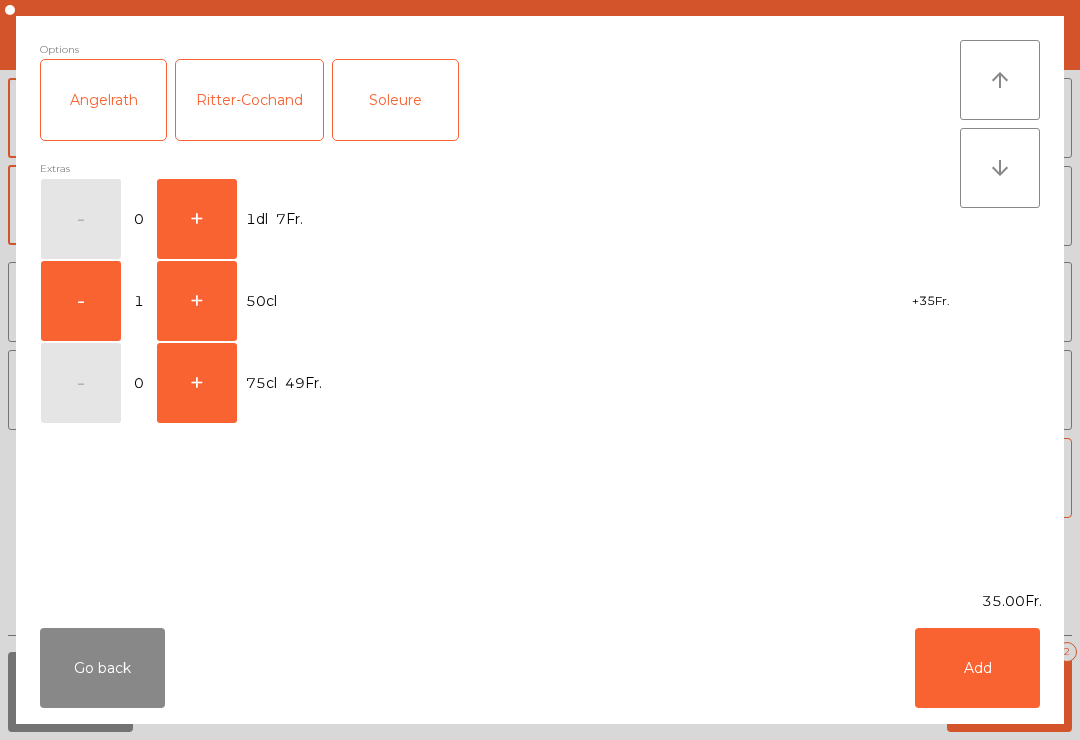 click on "Add" 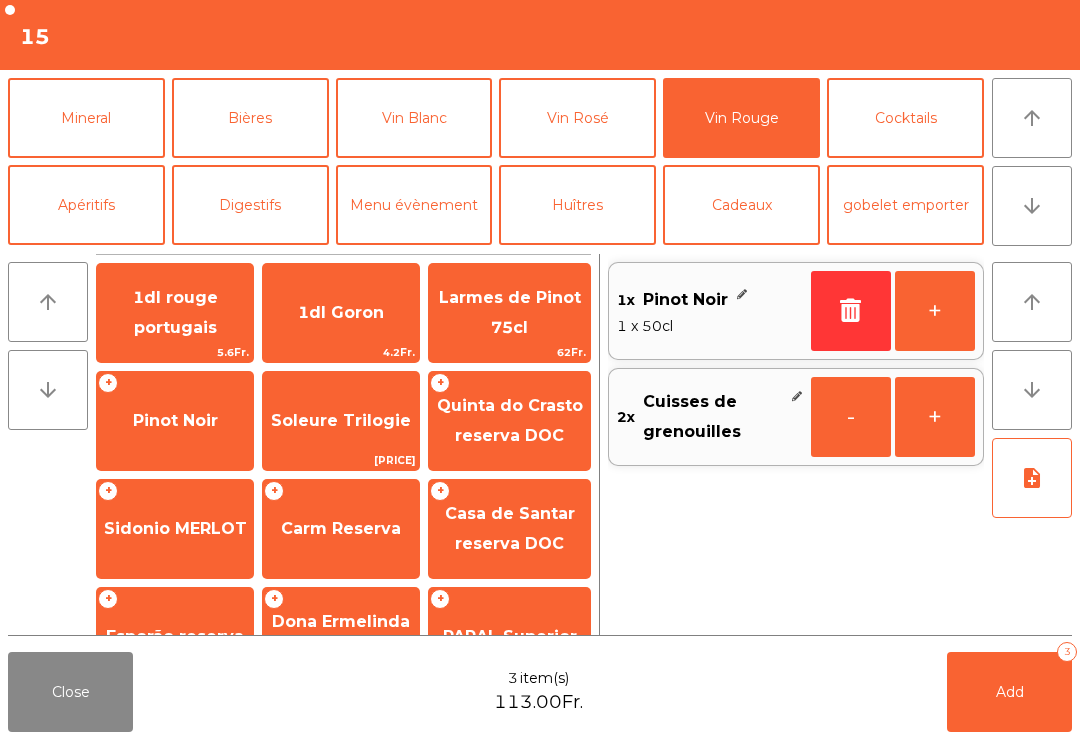 click on "Add   3" 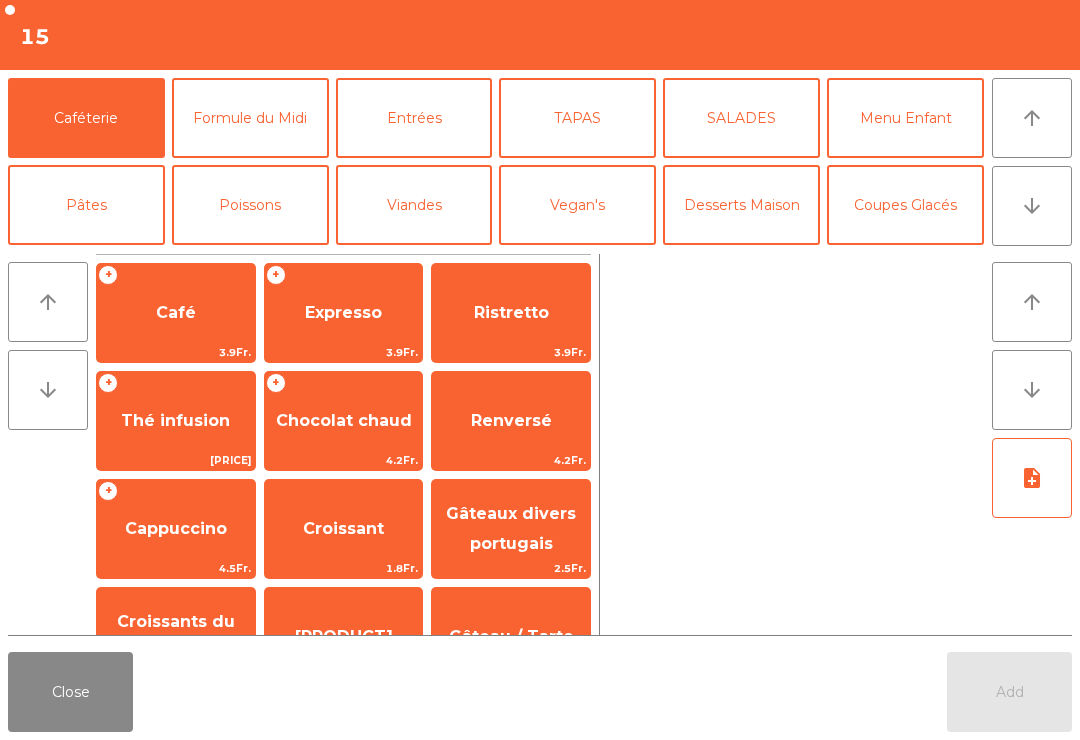 click on "Close" 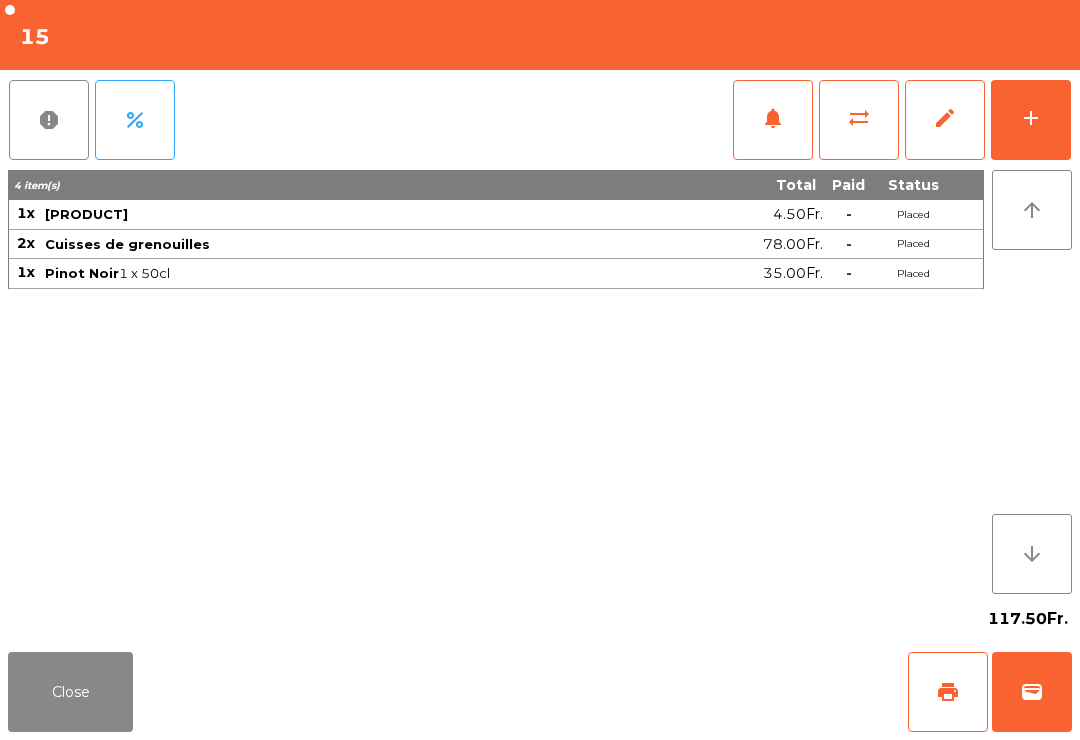 click on "Close" 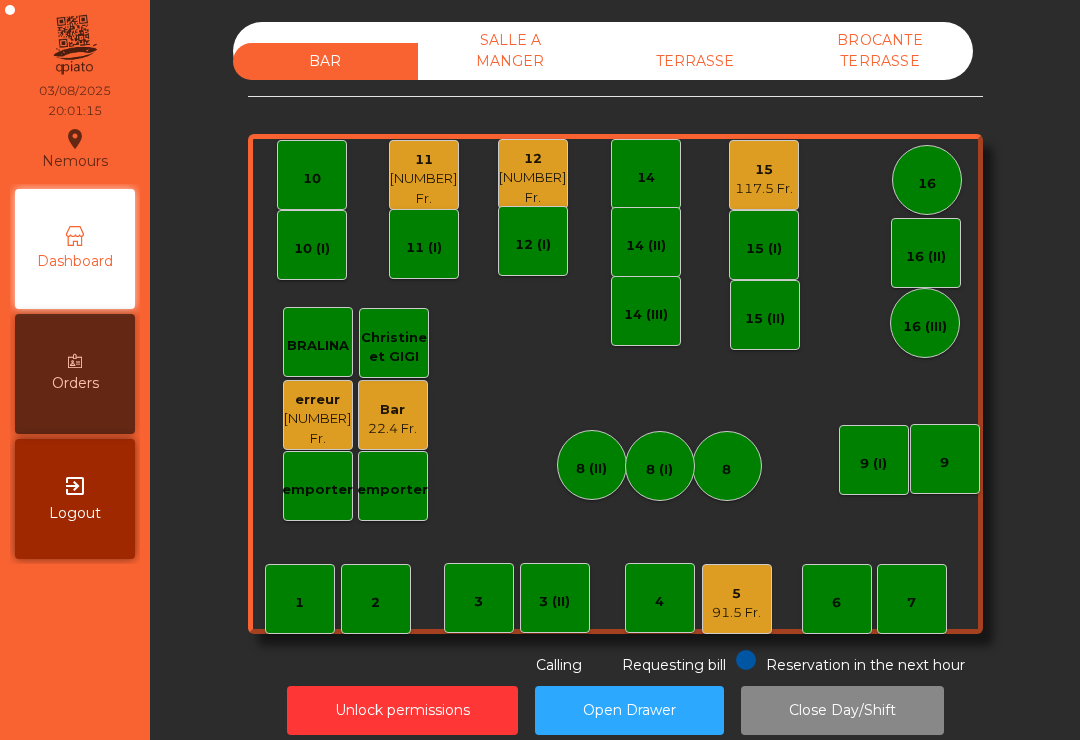 click on "Nemours  location_on  03/08/2025   20:01:15   Dashboard   Orders  exit_to_app  Logout" 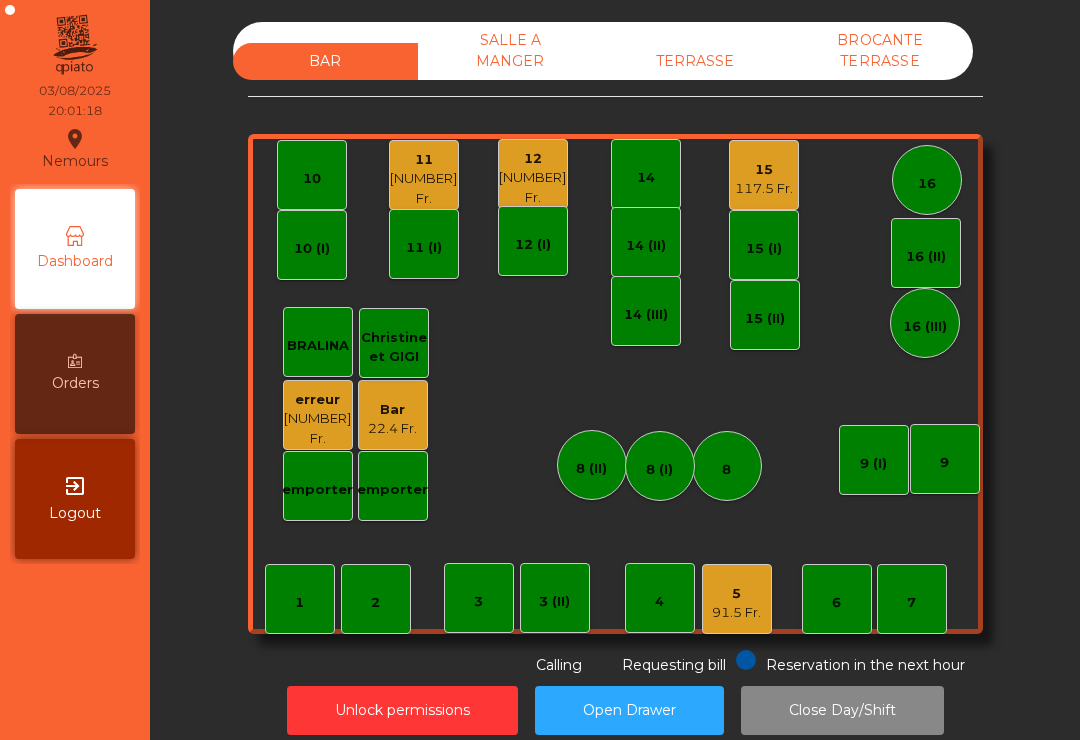 click on "TERRASSE" 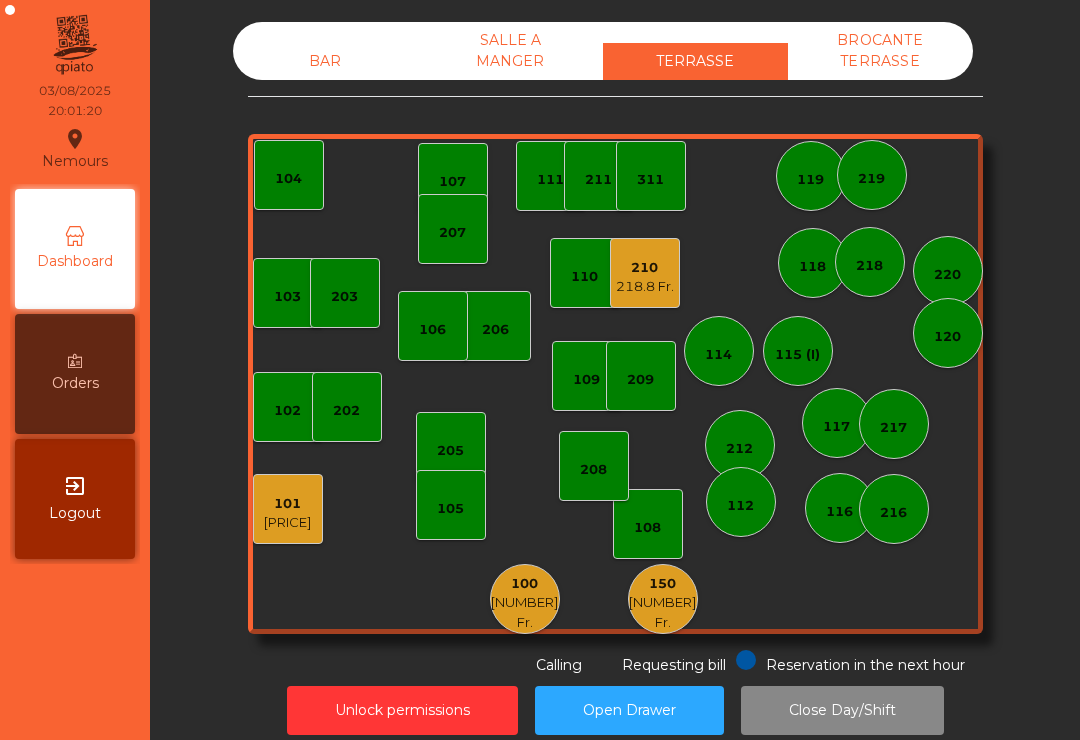 click on "101   94 Fr." 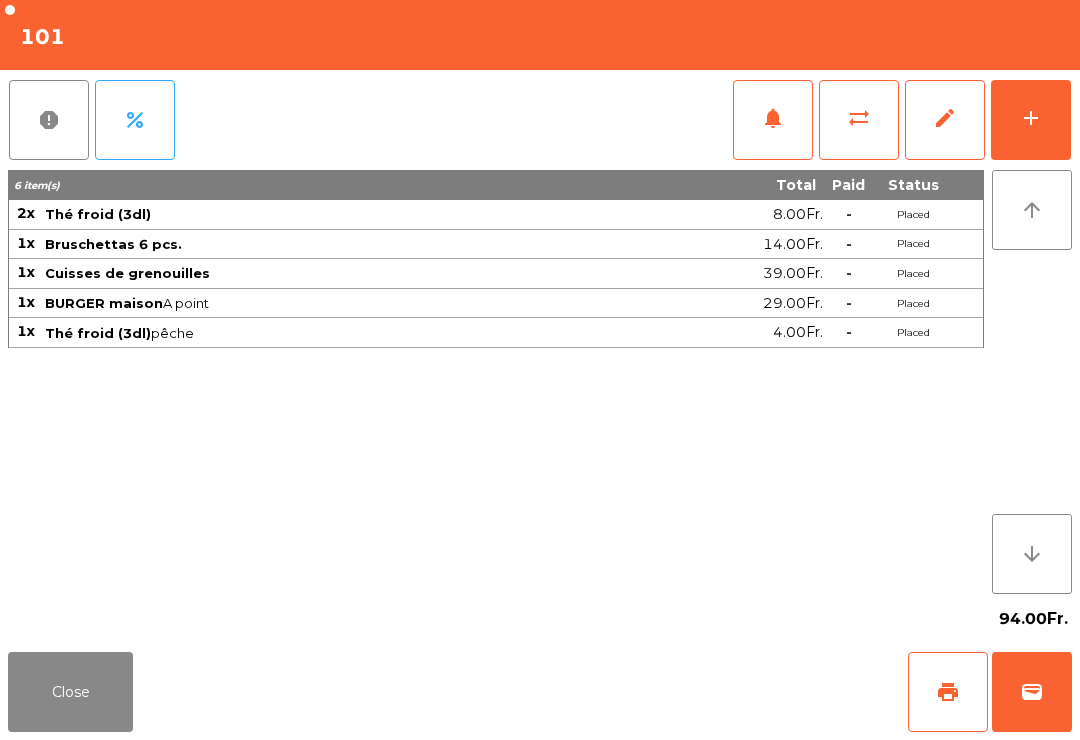click on "add" 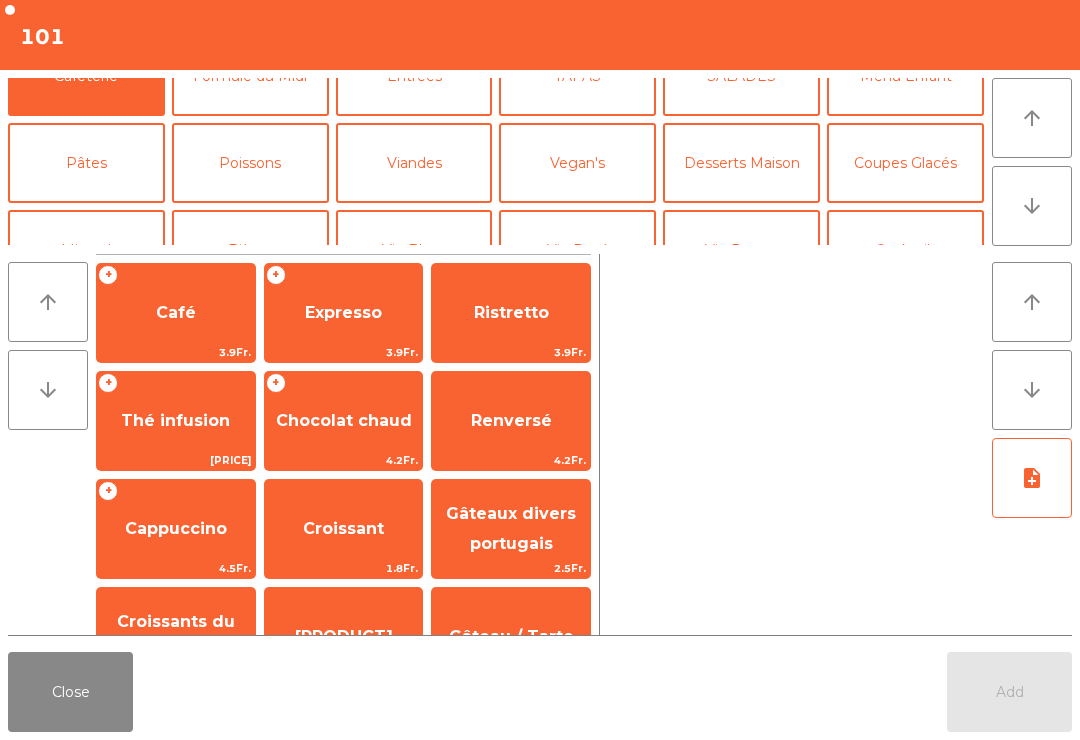 scroll, scrollTop: -1, scrollLeft: 0, axis: vertical 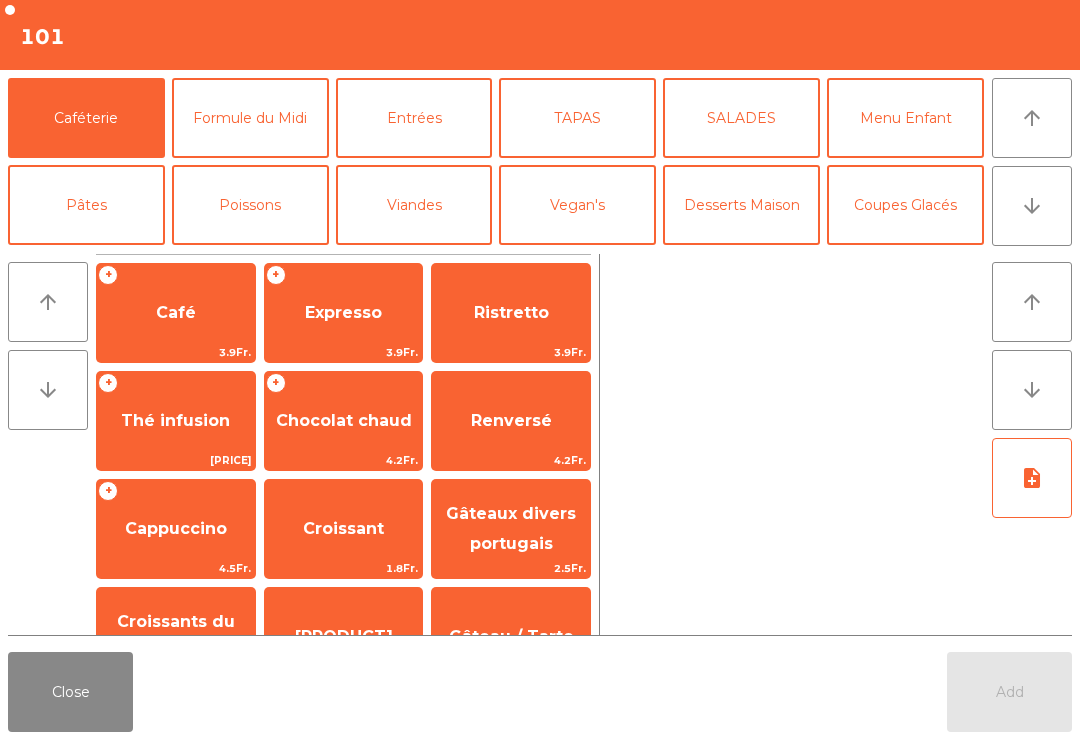 click on "Mineral" 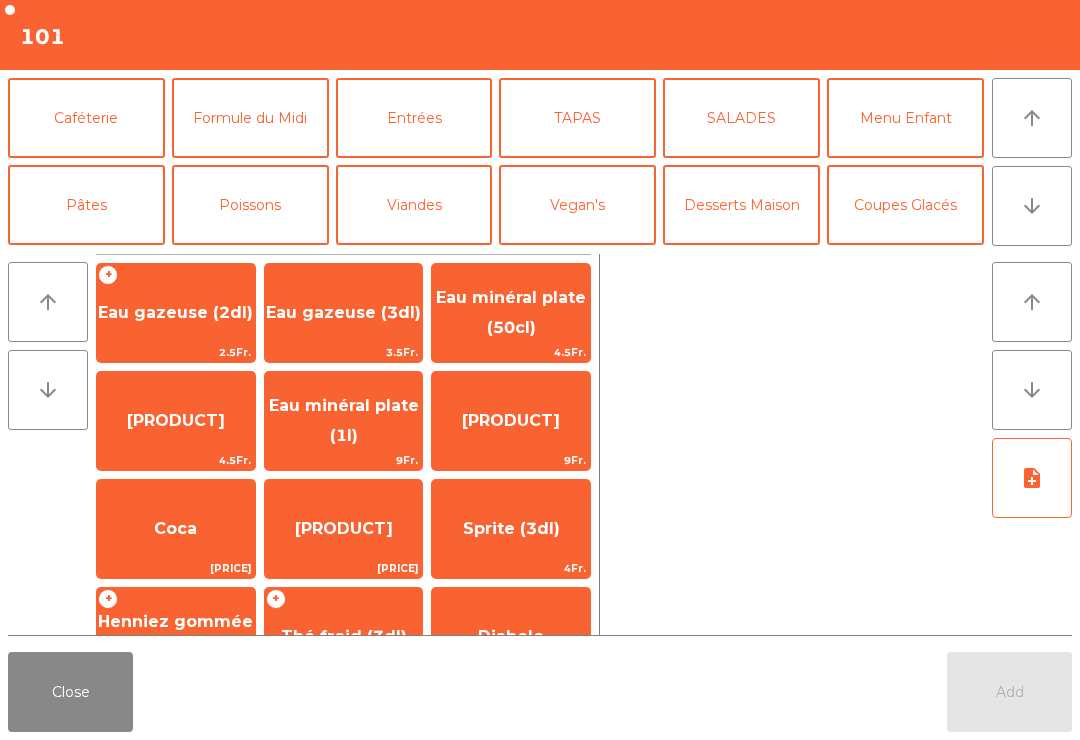 scroll, scrollTop: 159, scrollLeft: 0, axis: vertical 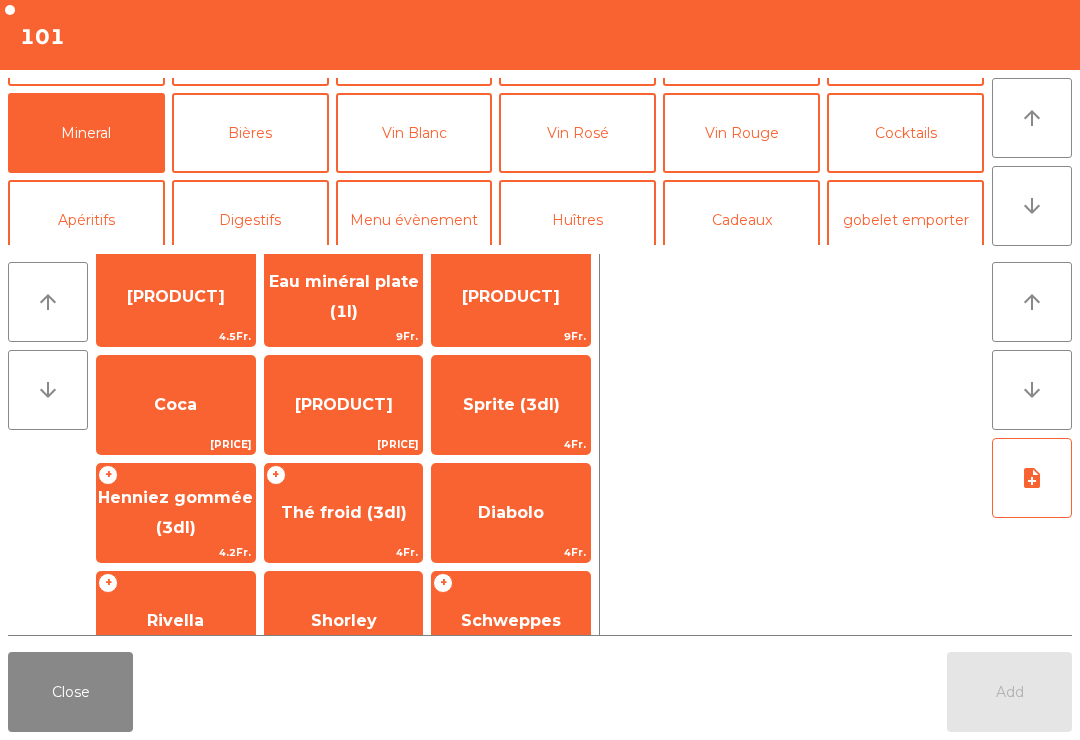 click on "Thé froid (3dl)" 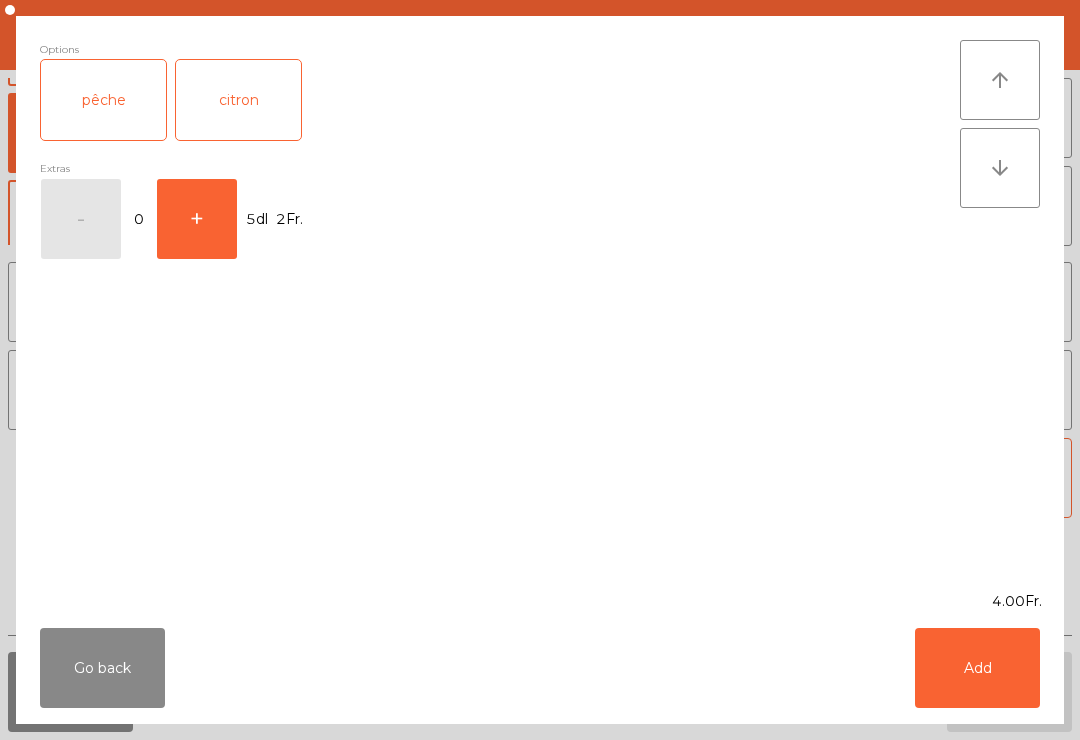 click on "Add" 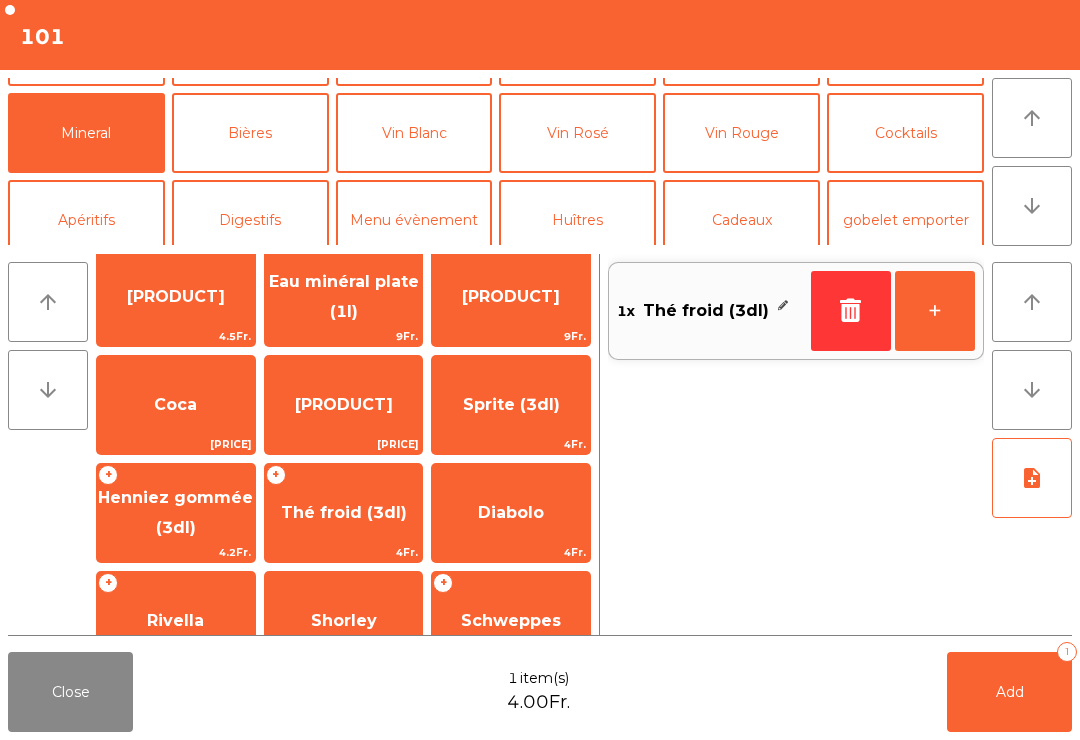 click on "Add   1" 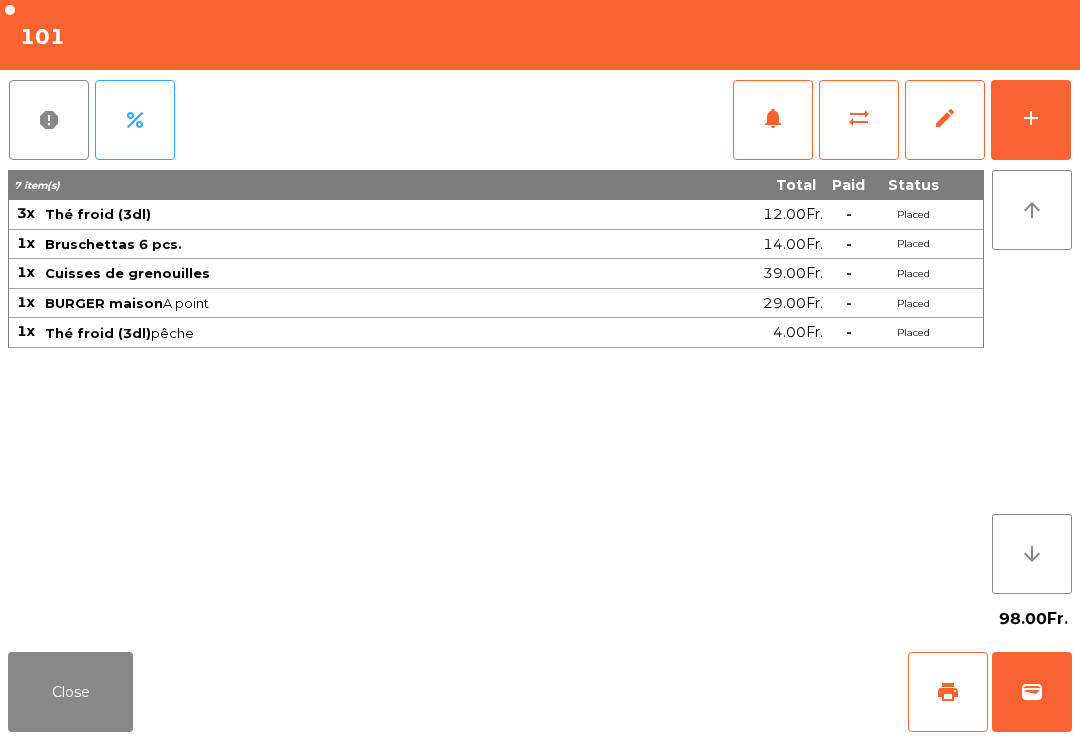click on "Close" 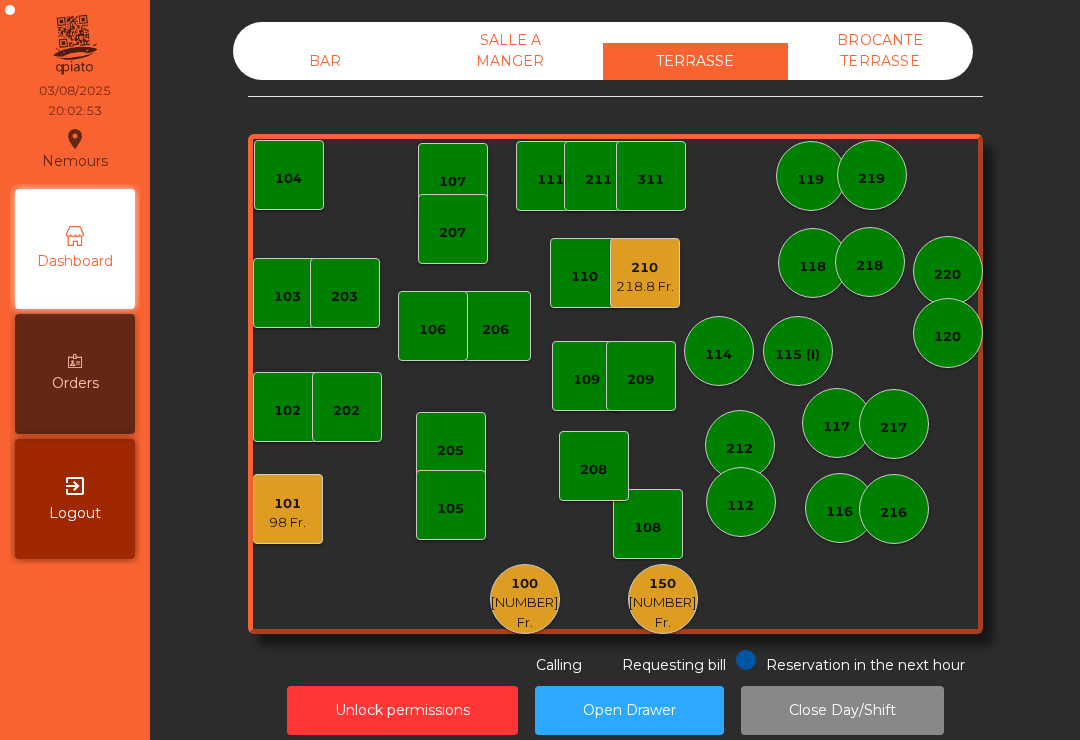click on "BAR" 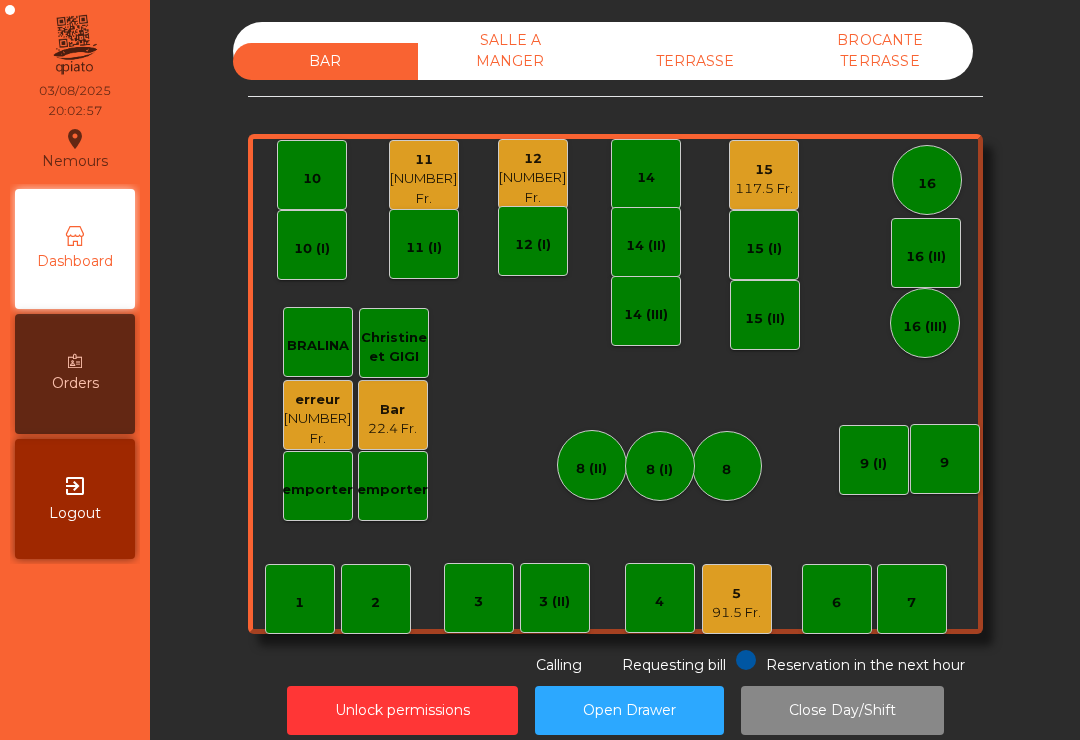 click on "3" 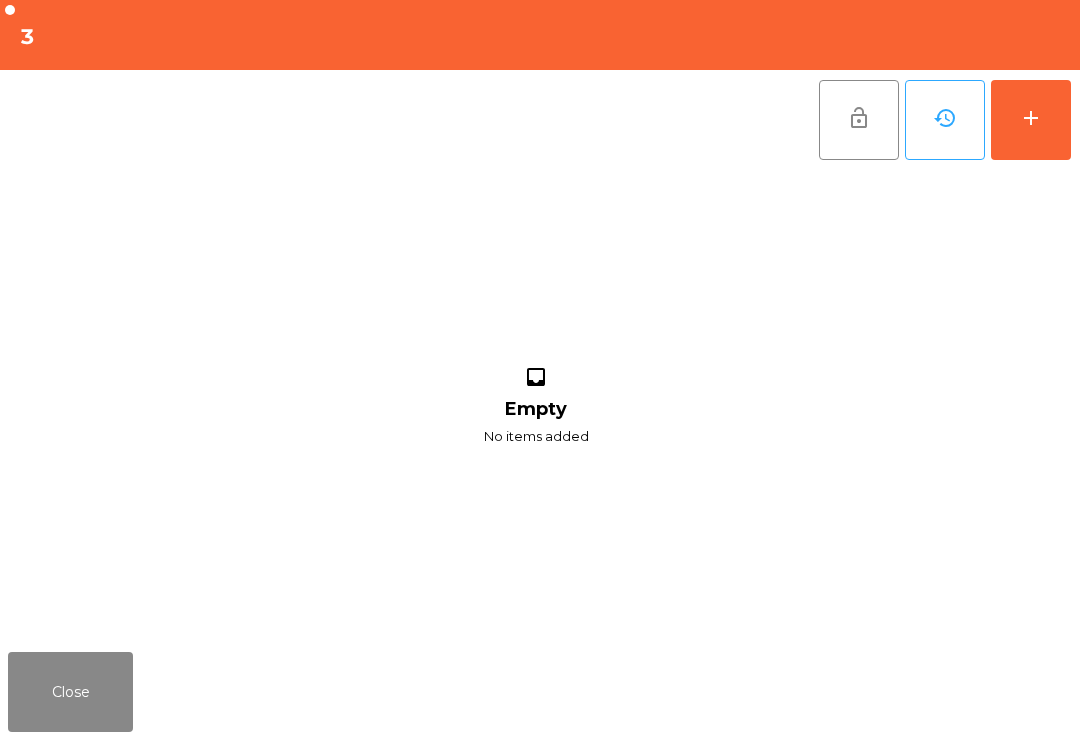 click on "add" 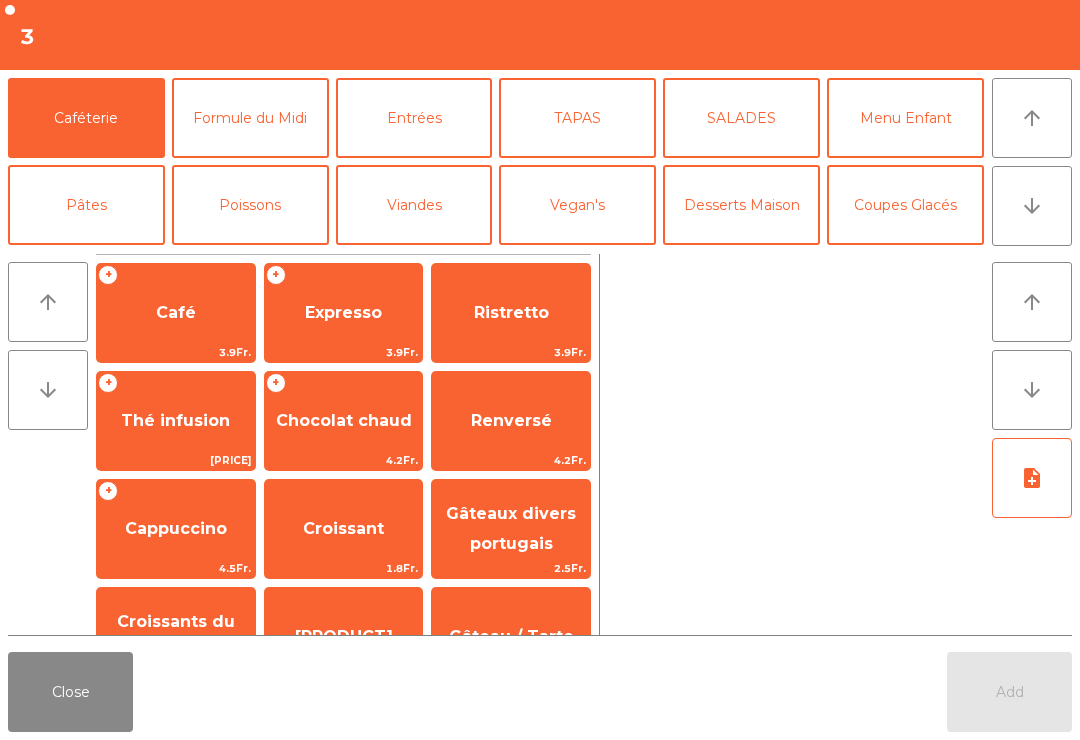 click on "TAPAS" 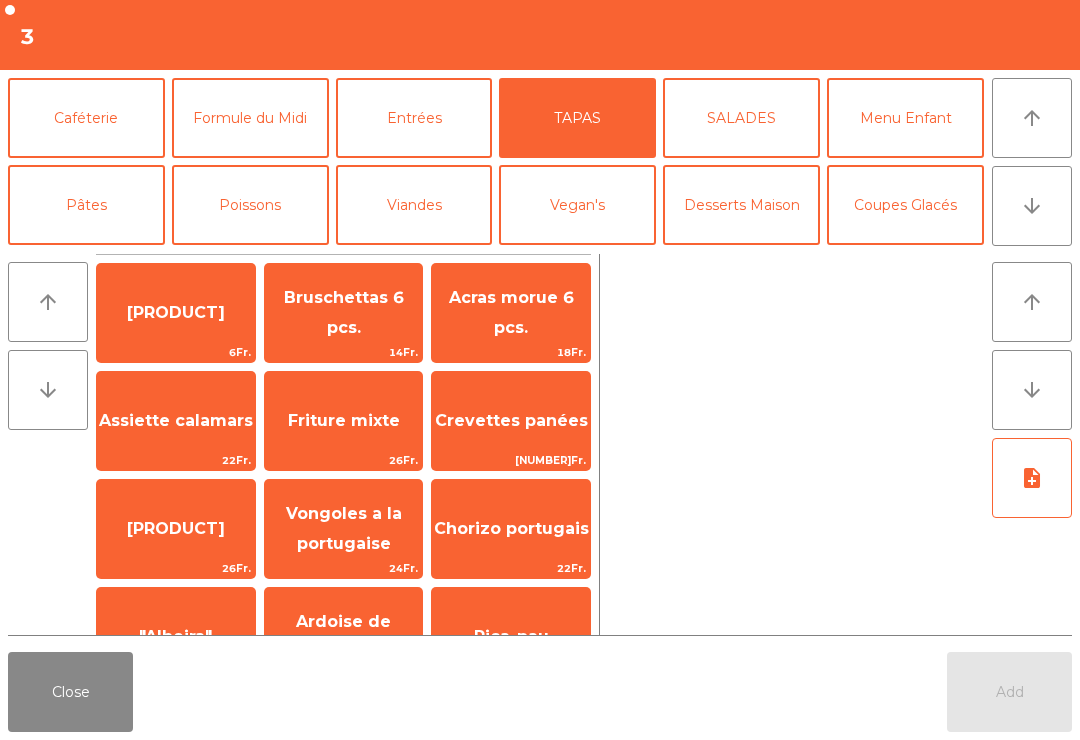 click on "Acras morue 6 pcs." 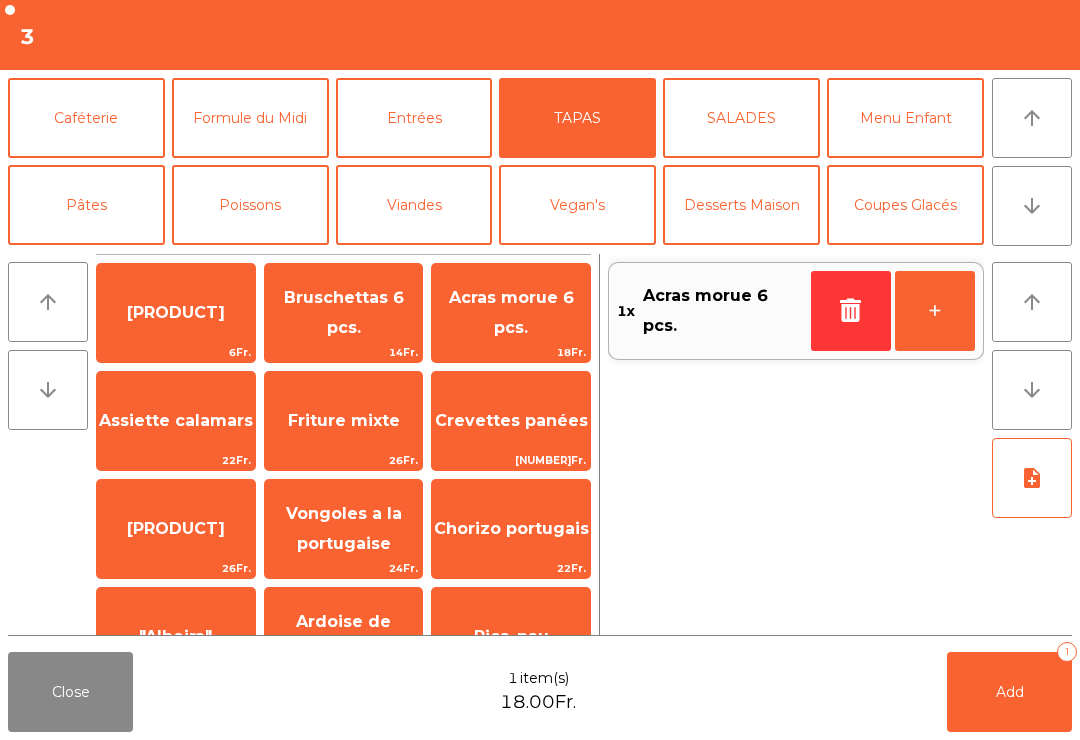 click on "Portion des frites" 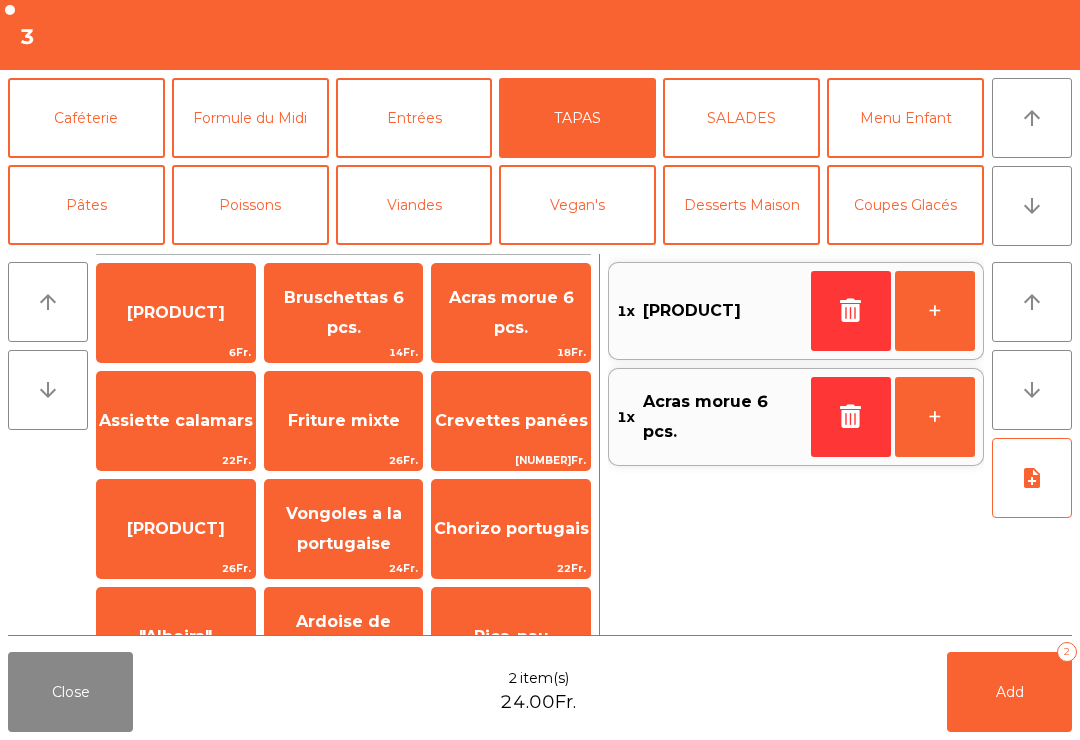 click on "note_add" 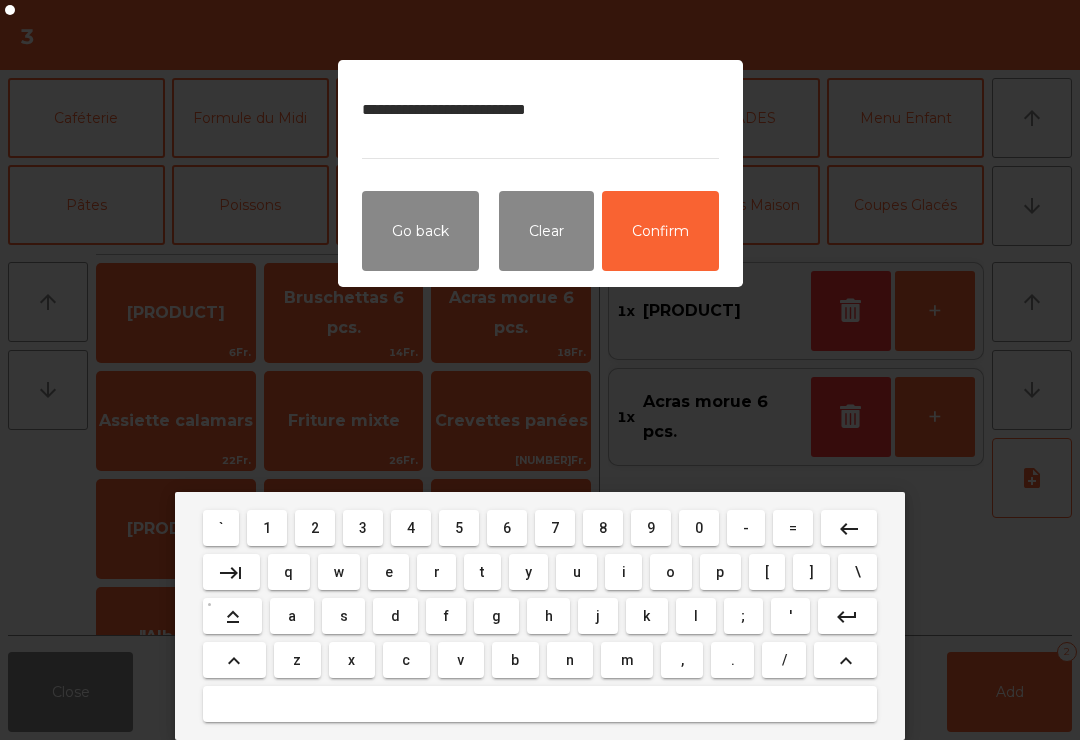 type on "**********" 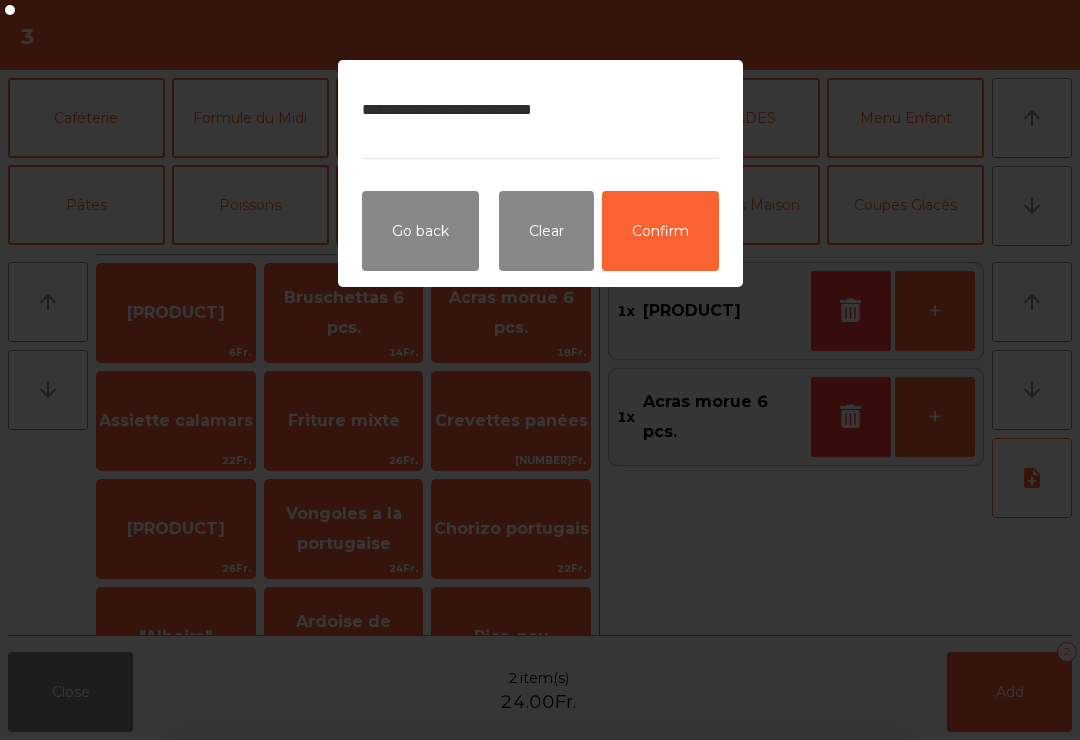 click on "Confirm" 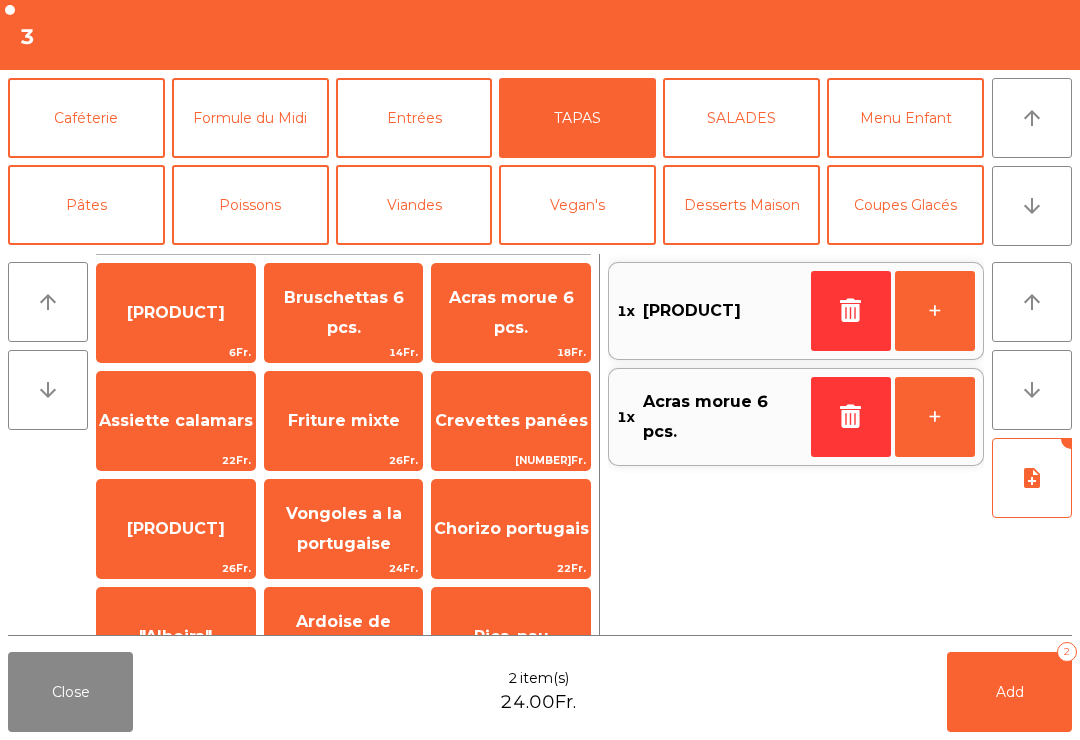 click on "Add   2" 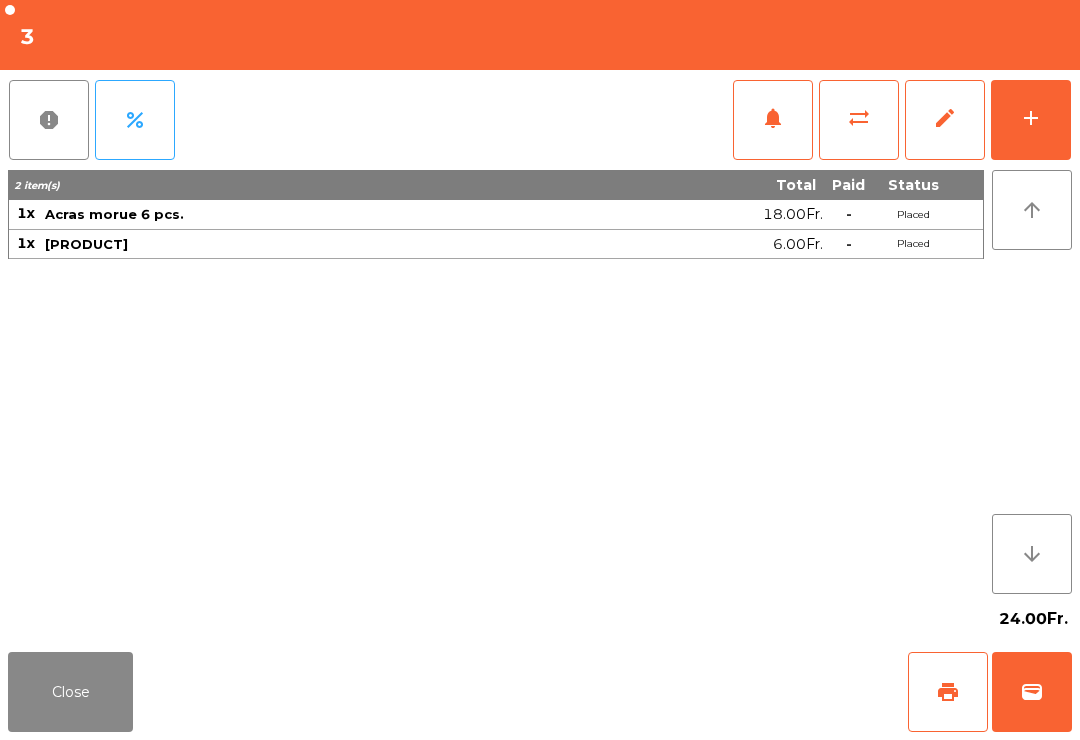 click on "add" 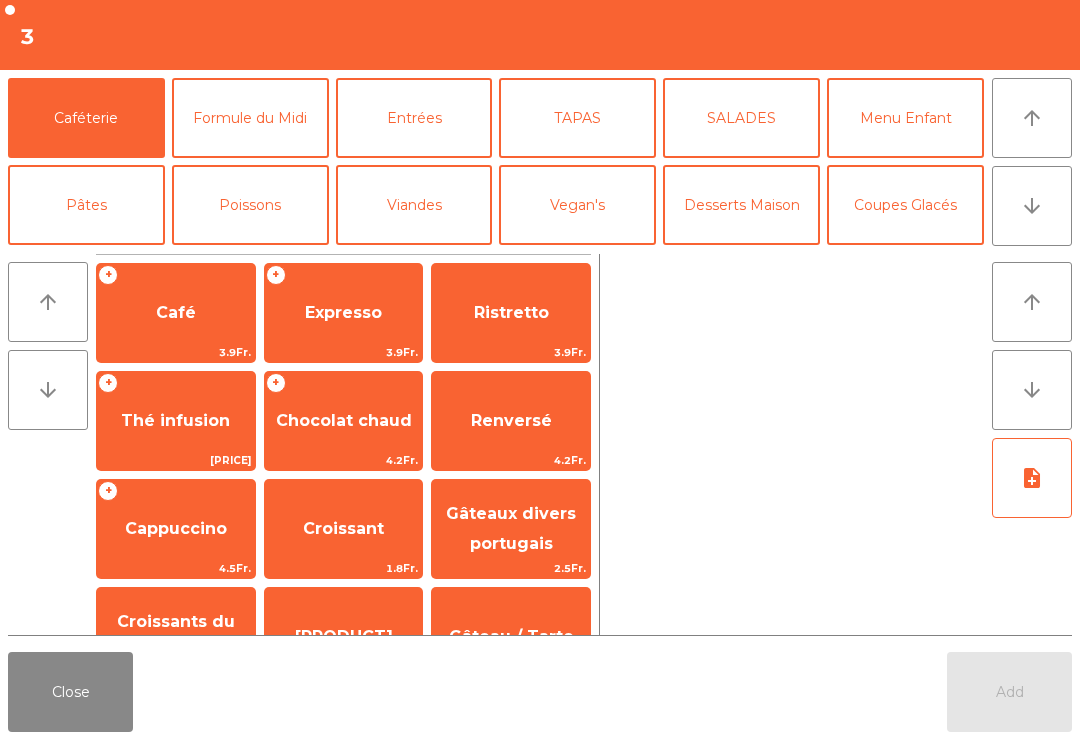 click on "arrow_downward" 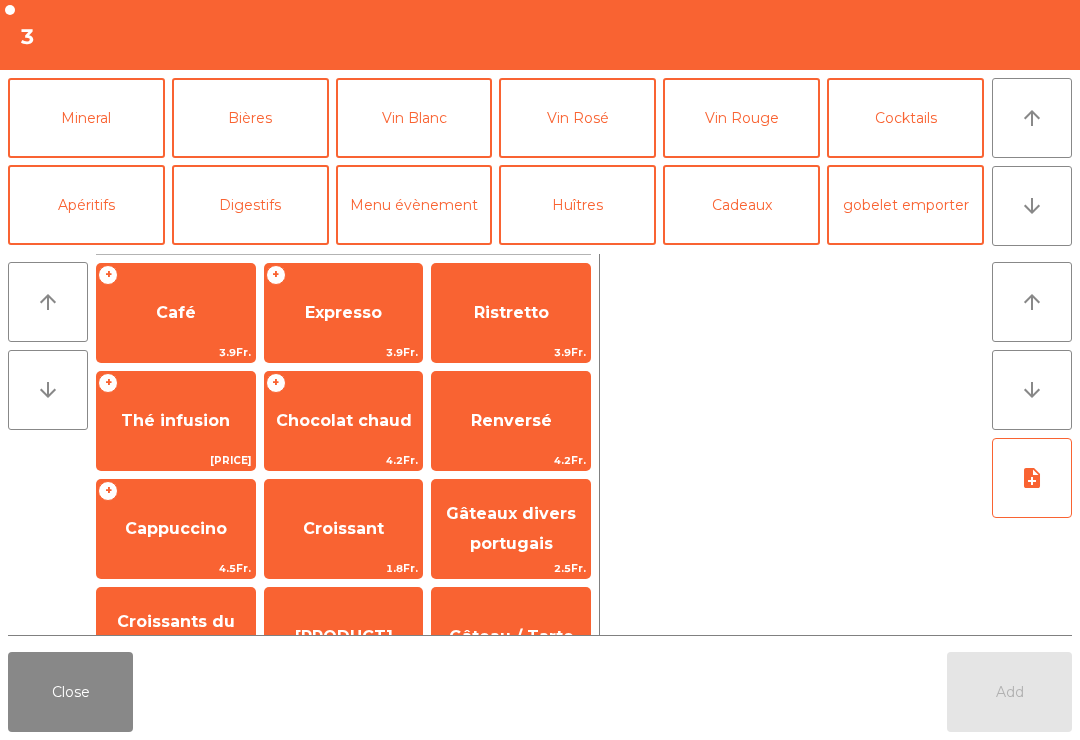 click on "Vin Blanc" 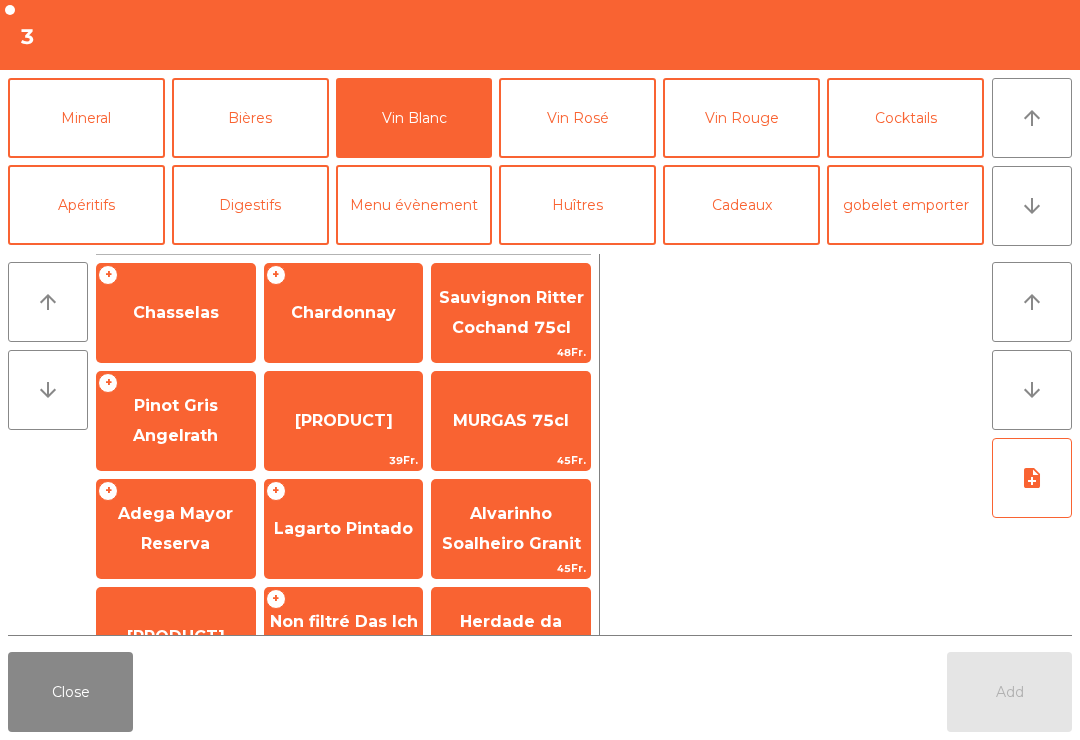click on "Pinot Gris Angelrath" 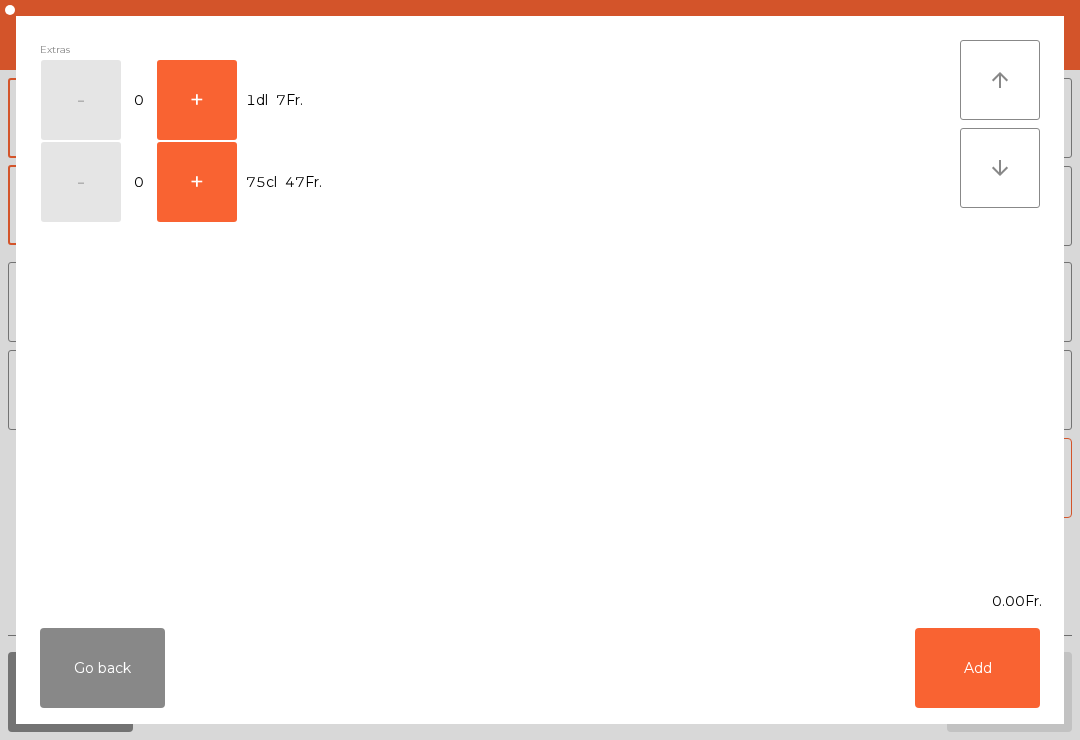 click on "+" 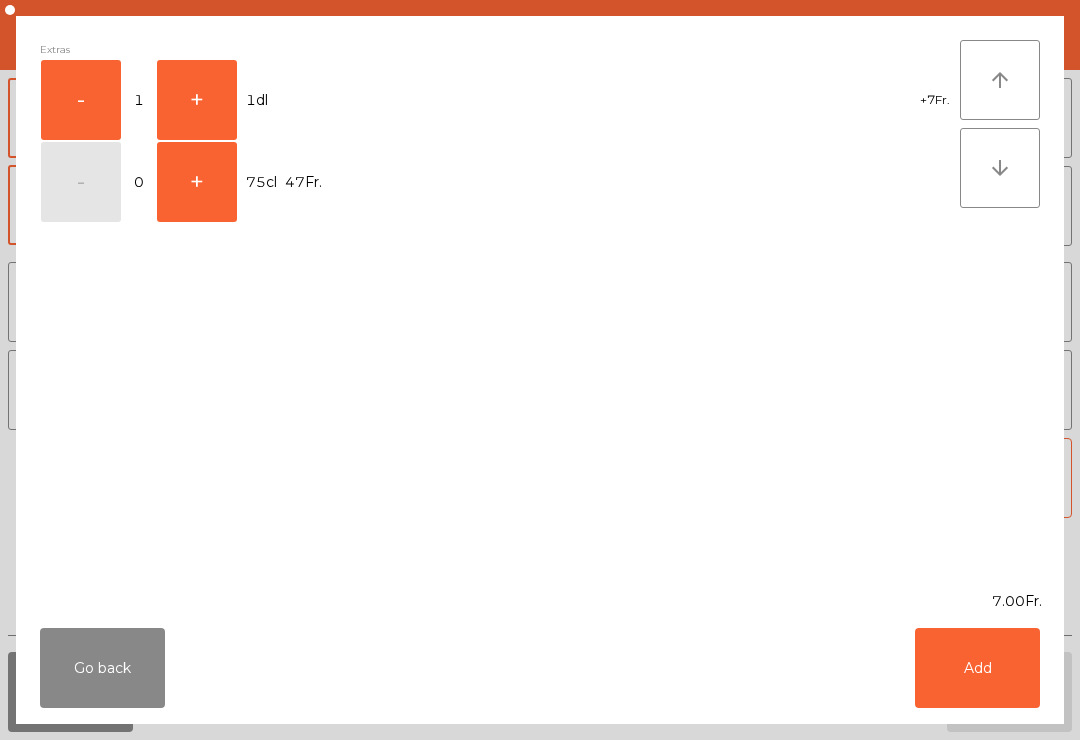 click on "Add" 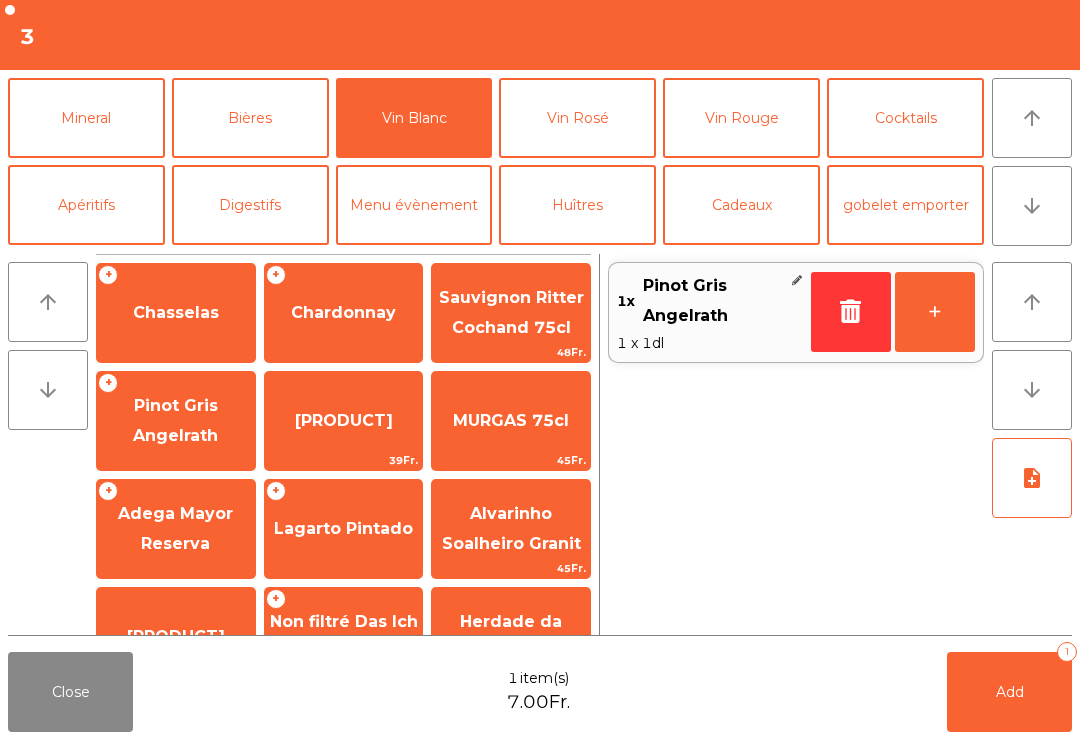 click on "Add   1" 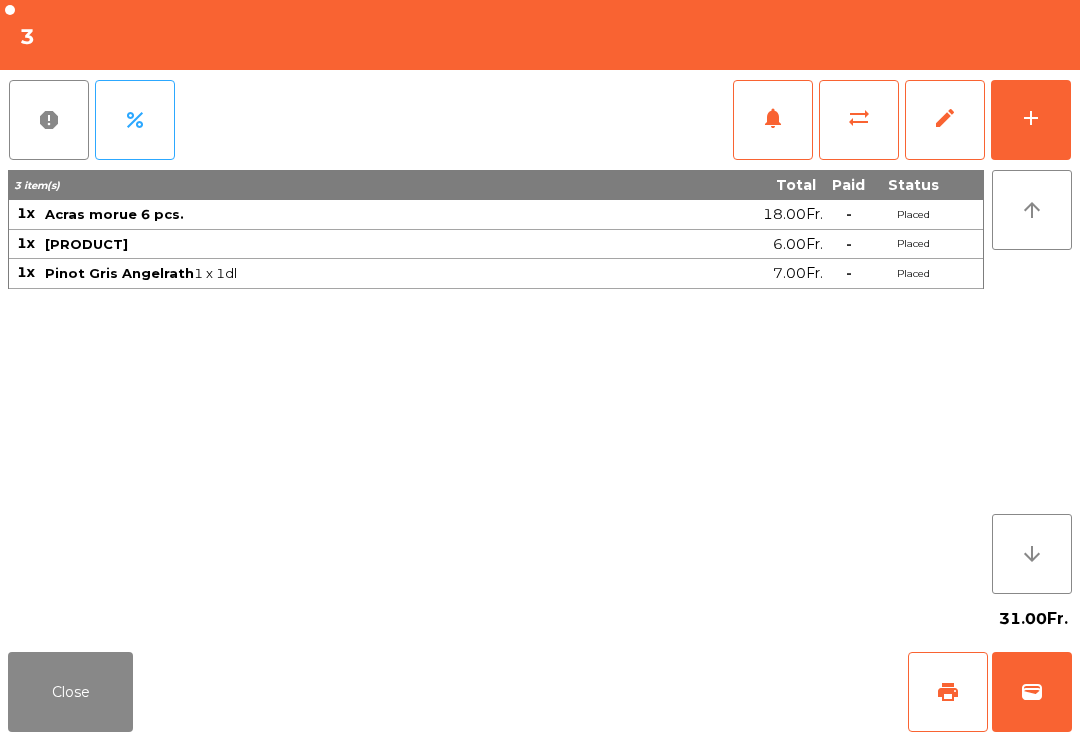 click on "Close" 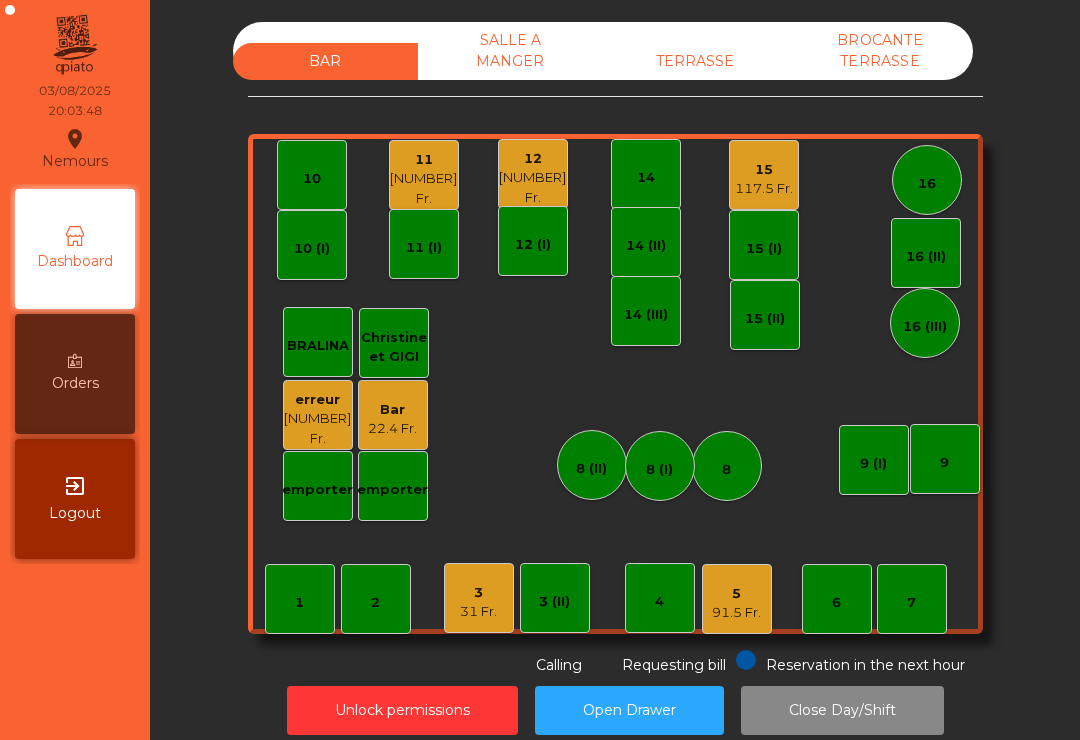 click on "TERRASSE" 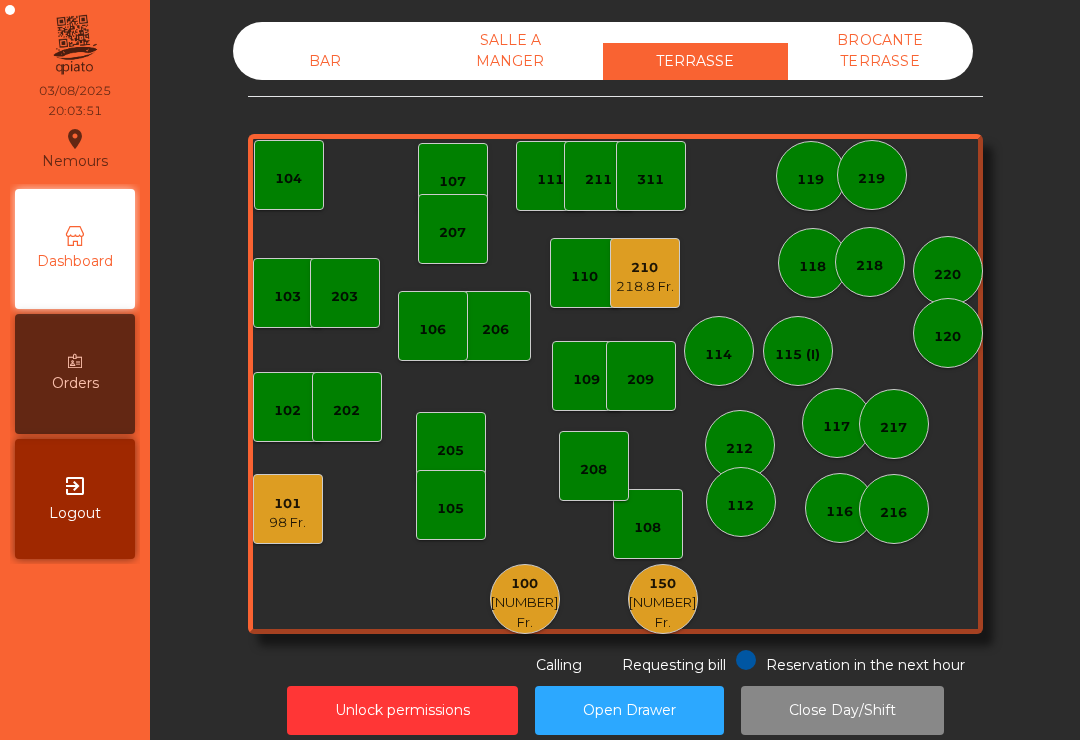 click on "100   7 Fr." 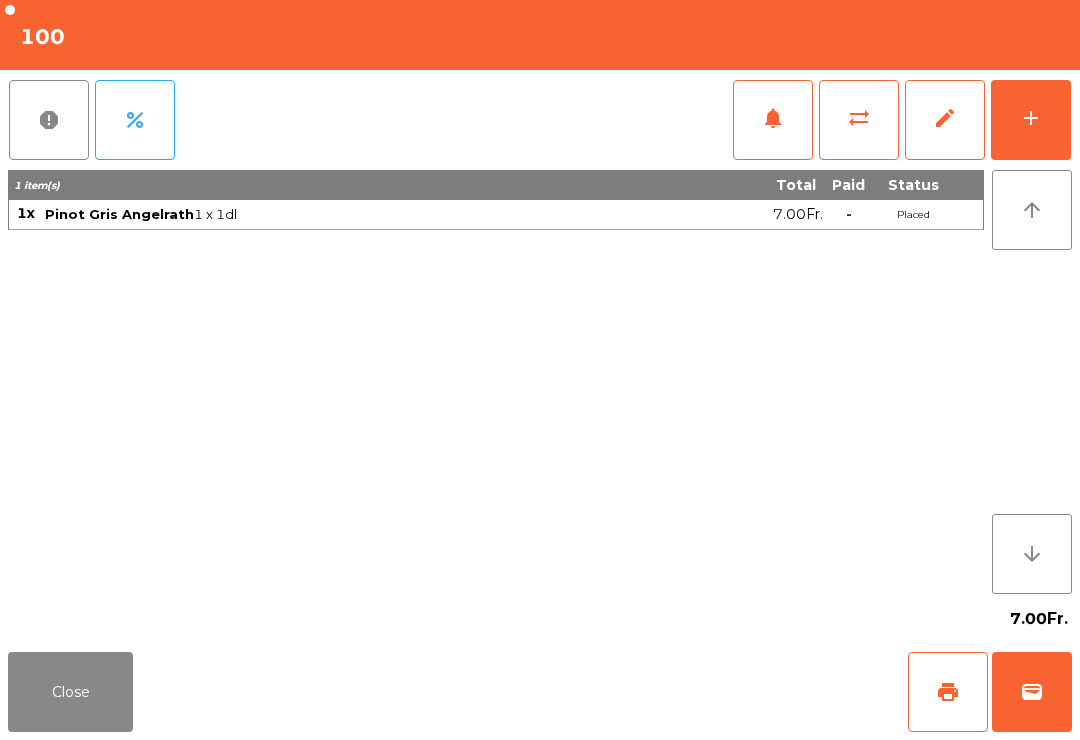 click on "wallet" 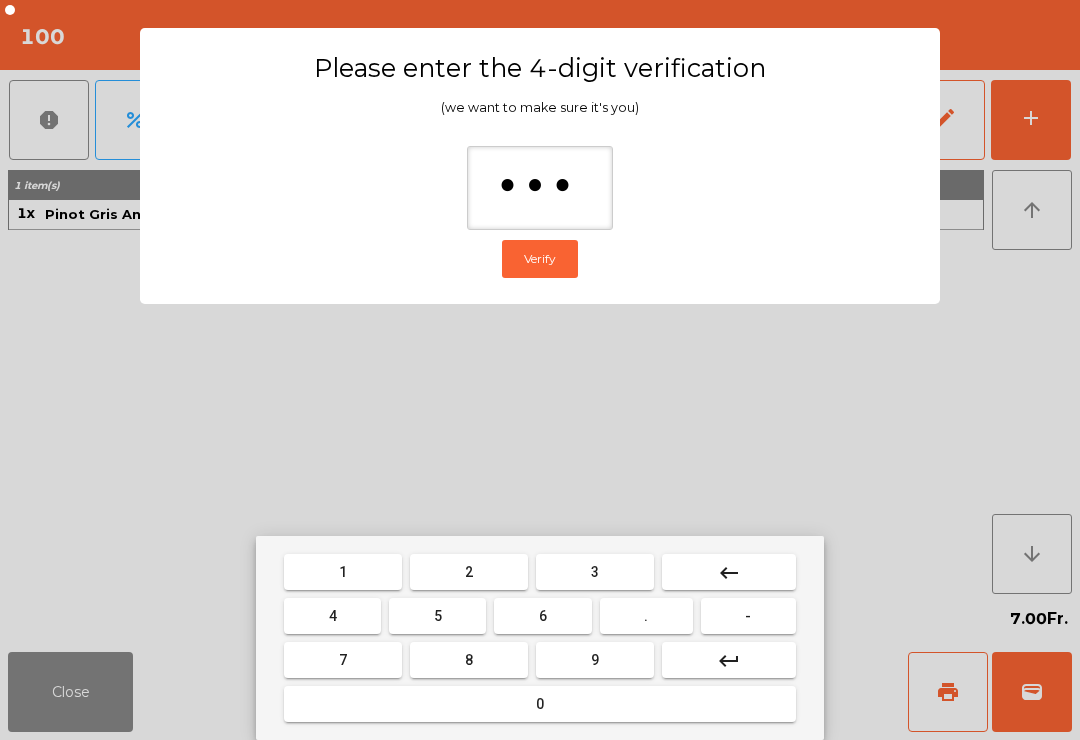 type on "****" 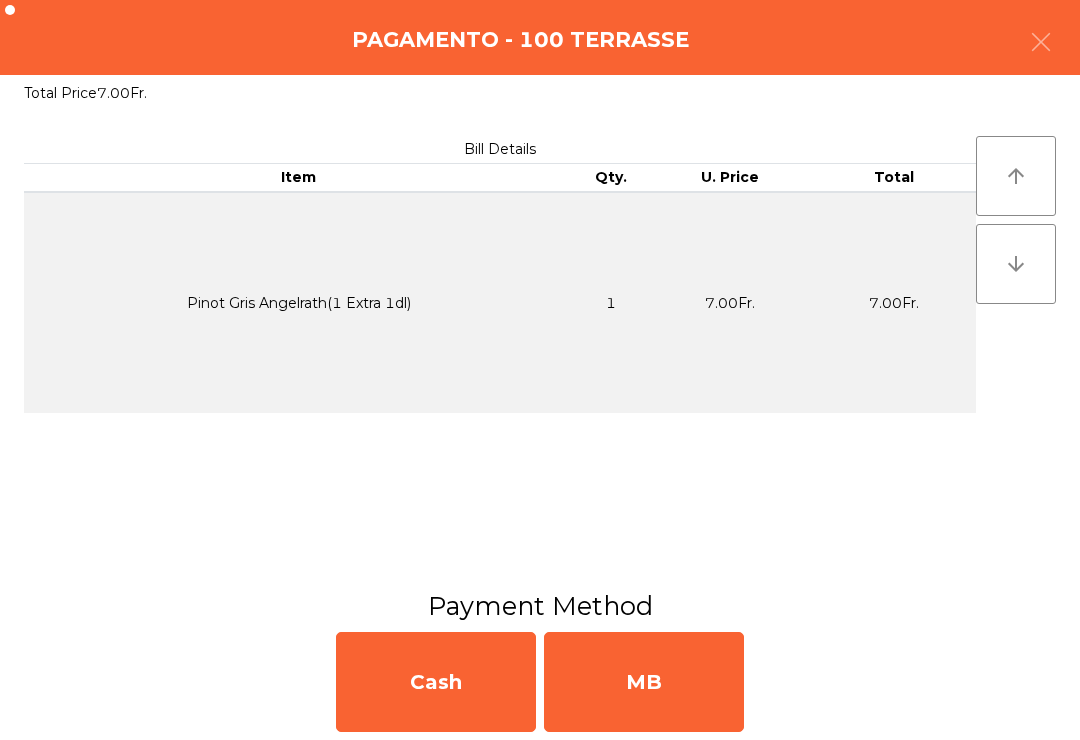 click on "MB" 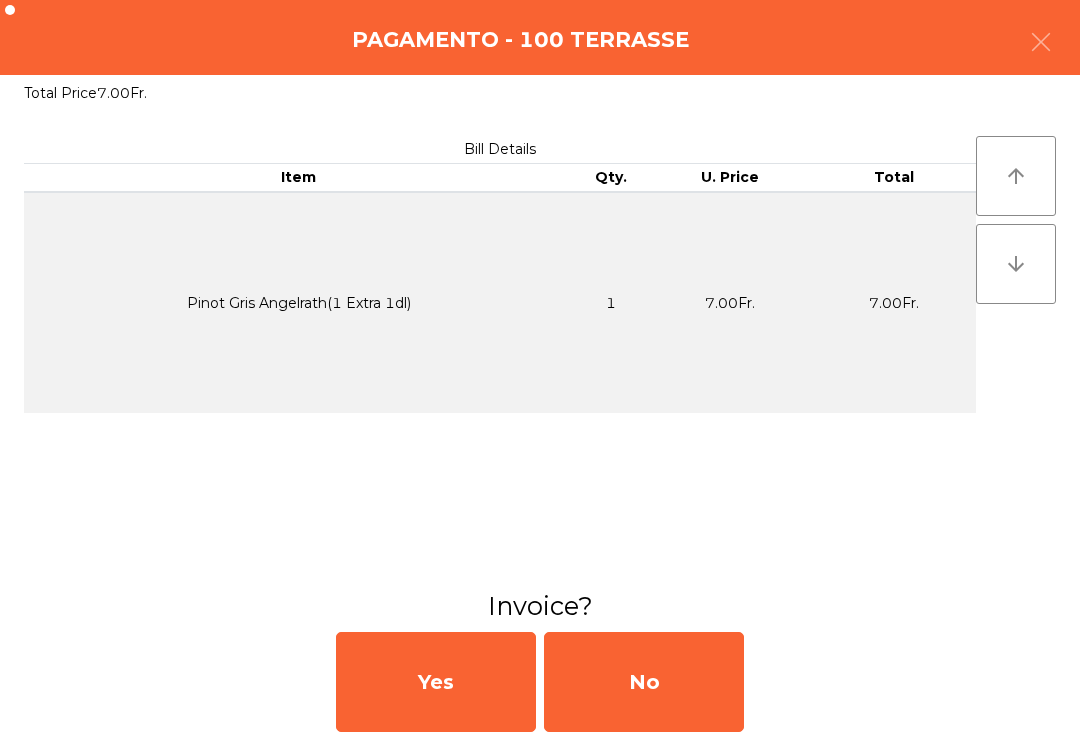 click on "No" 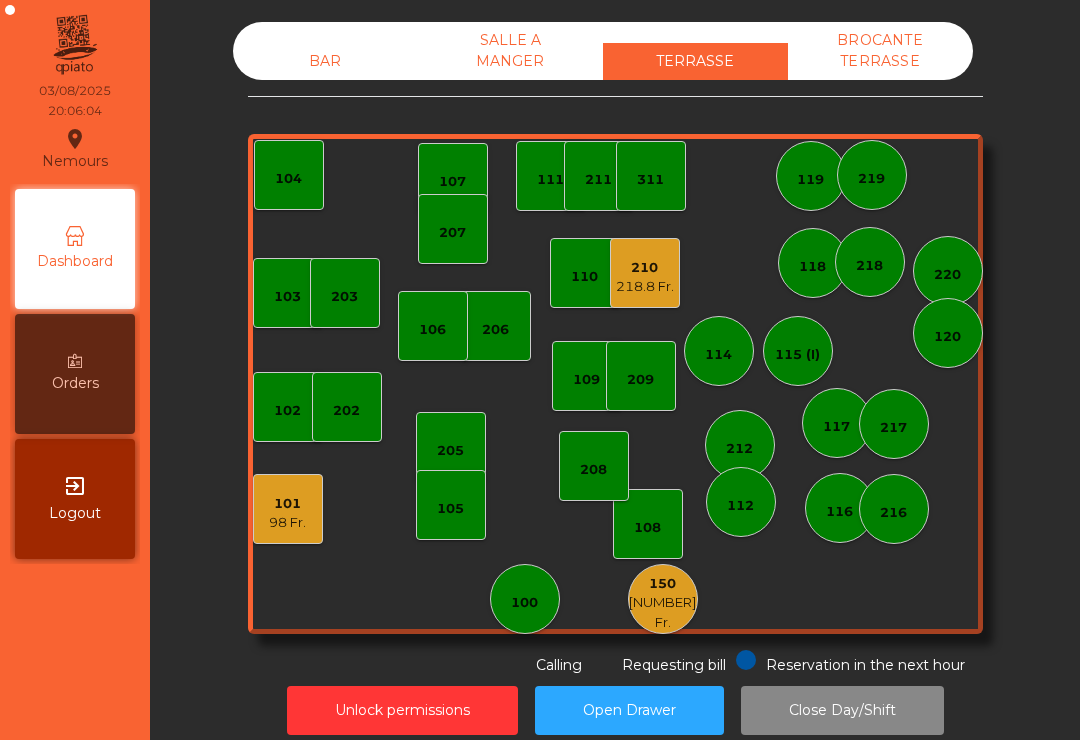 click on "210   218.8 Fr." 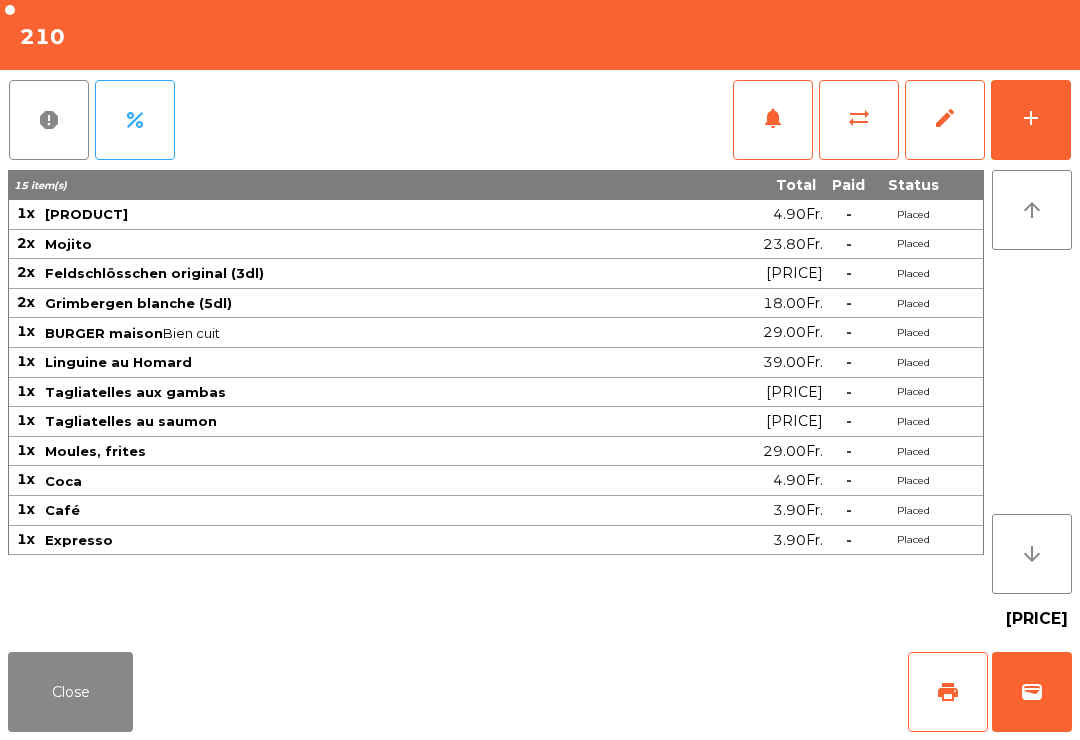 click on "print" 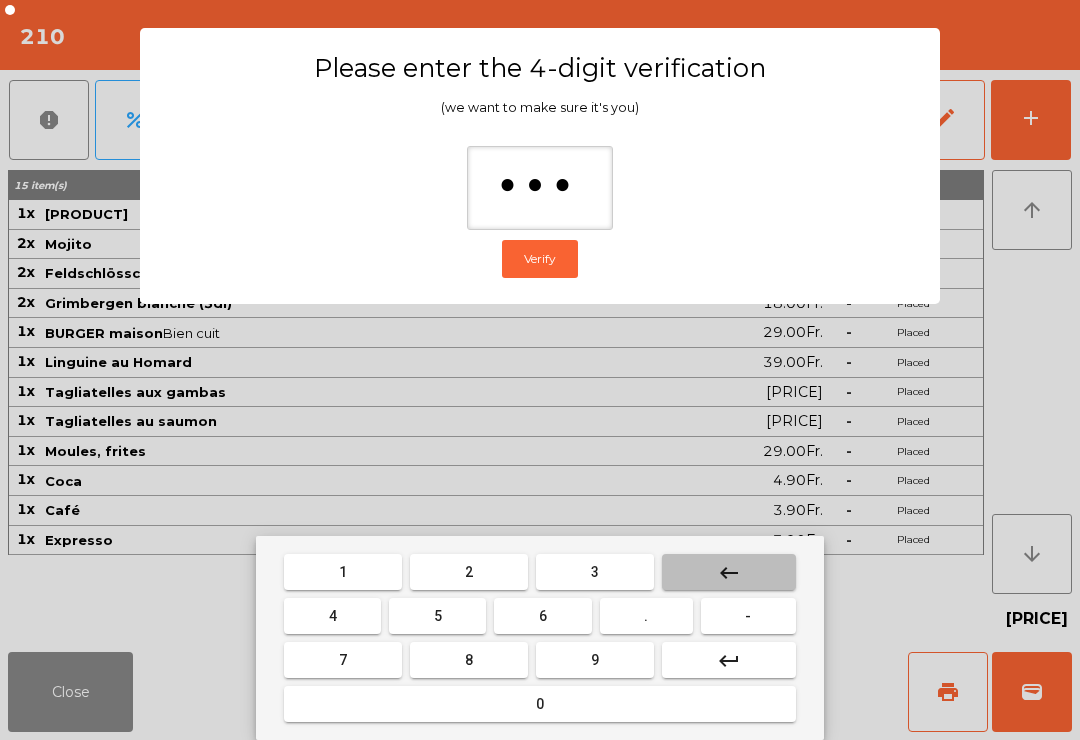 type on "**" 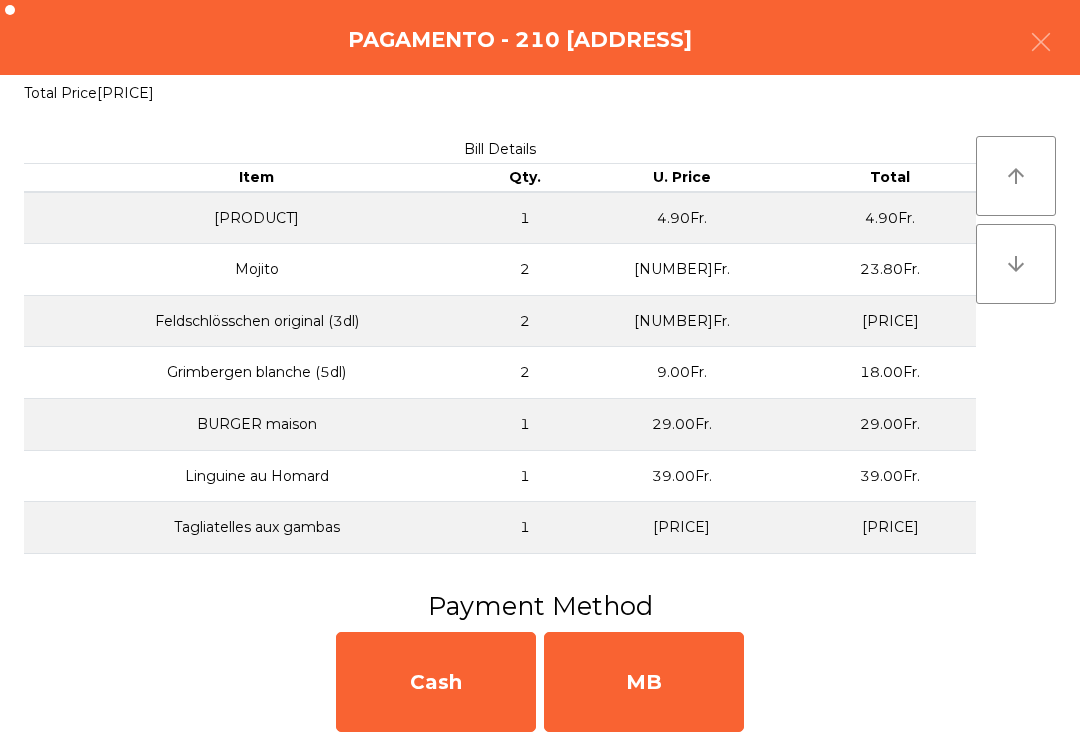click on "MB" 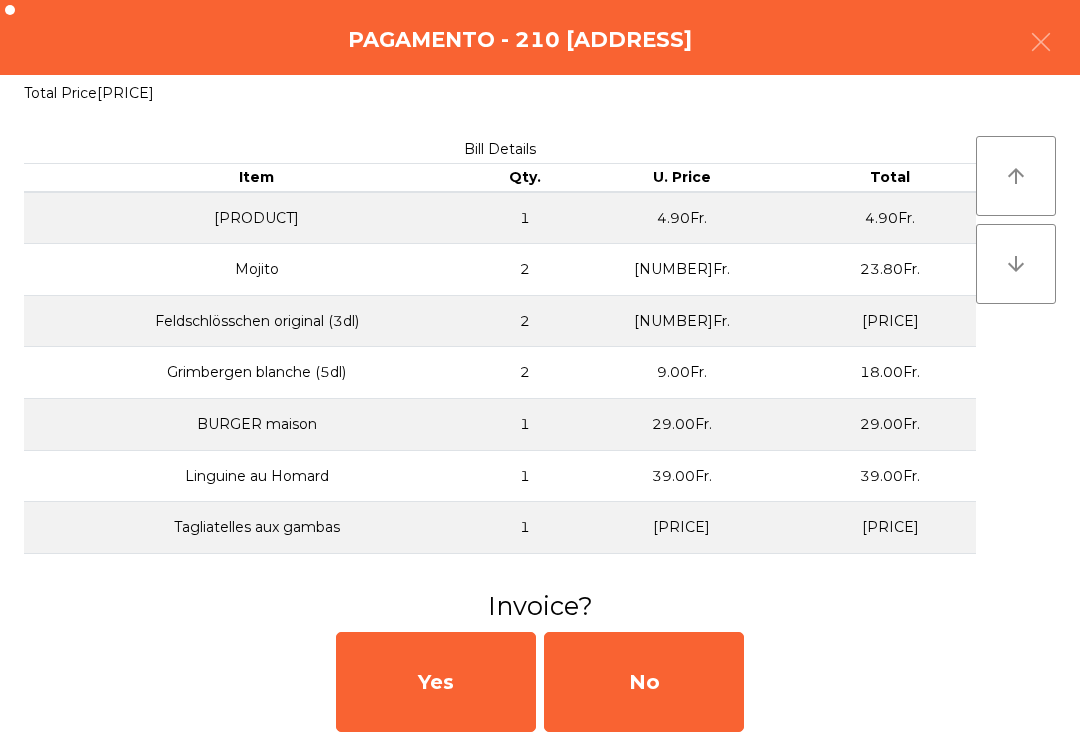 click on "Pagamento - 210 TERRASSE" 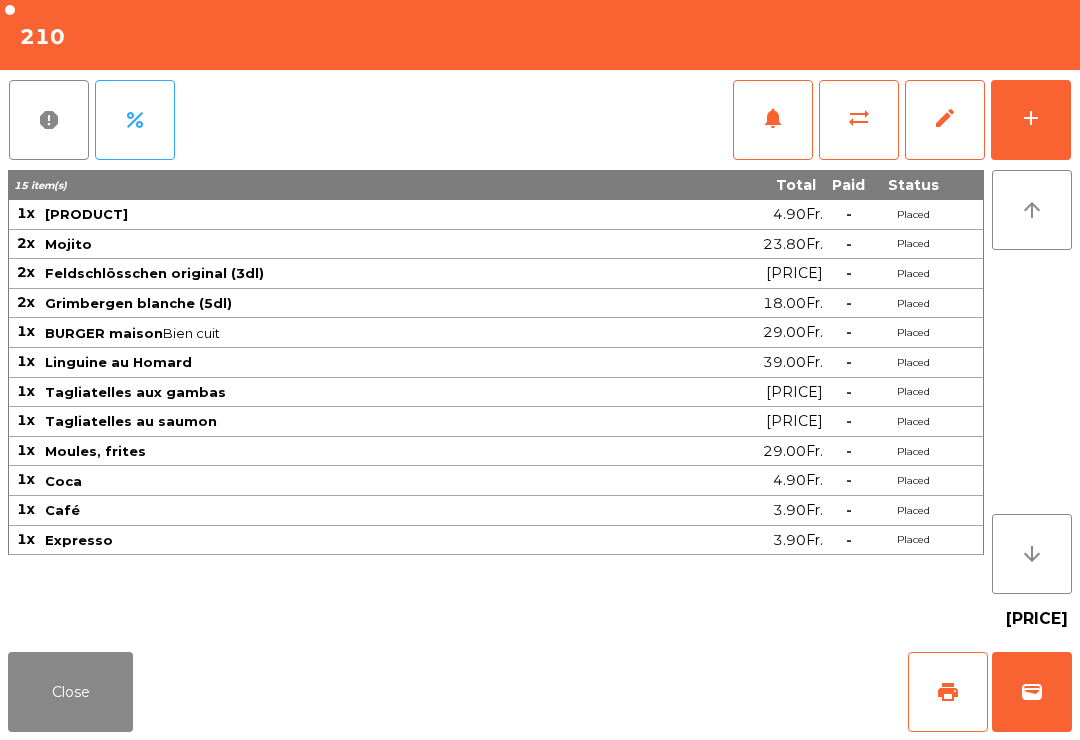 click on "Close" 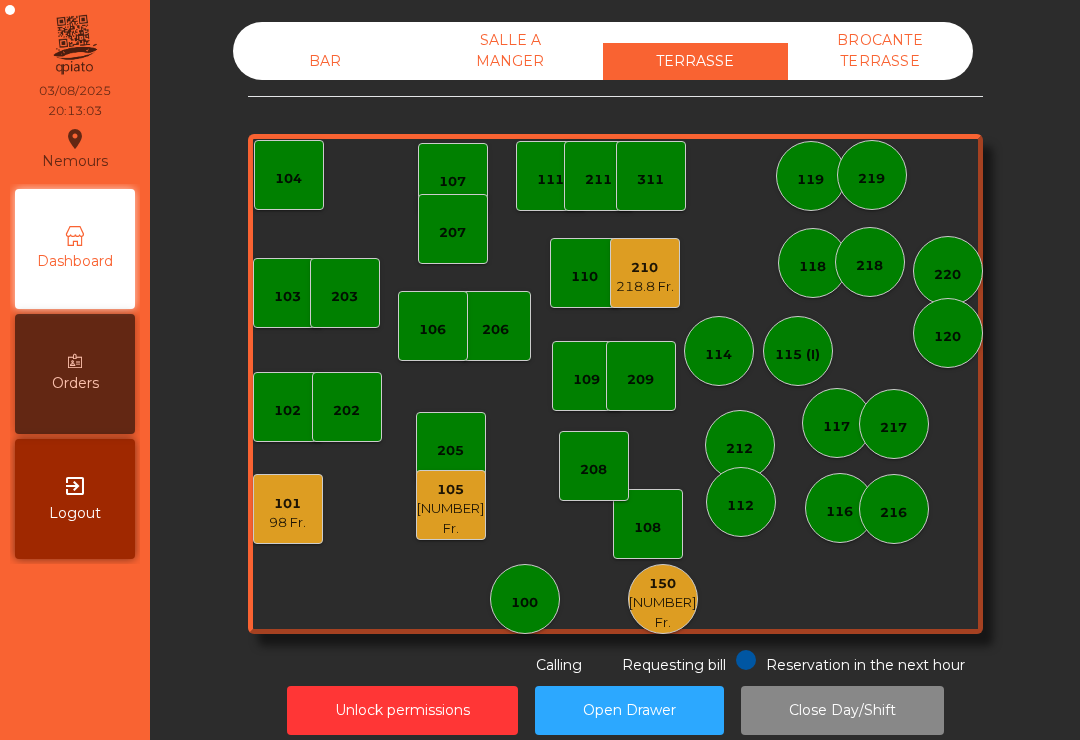 click on "218.8 Fr." 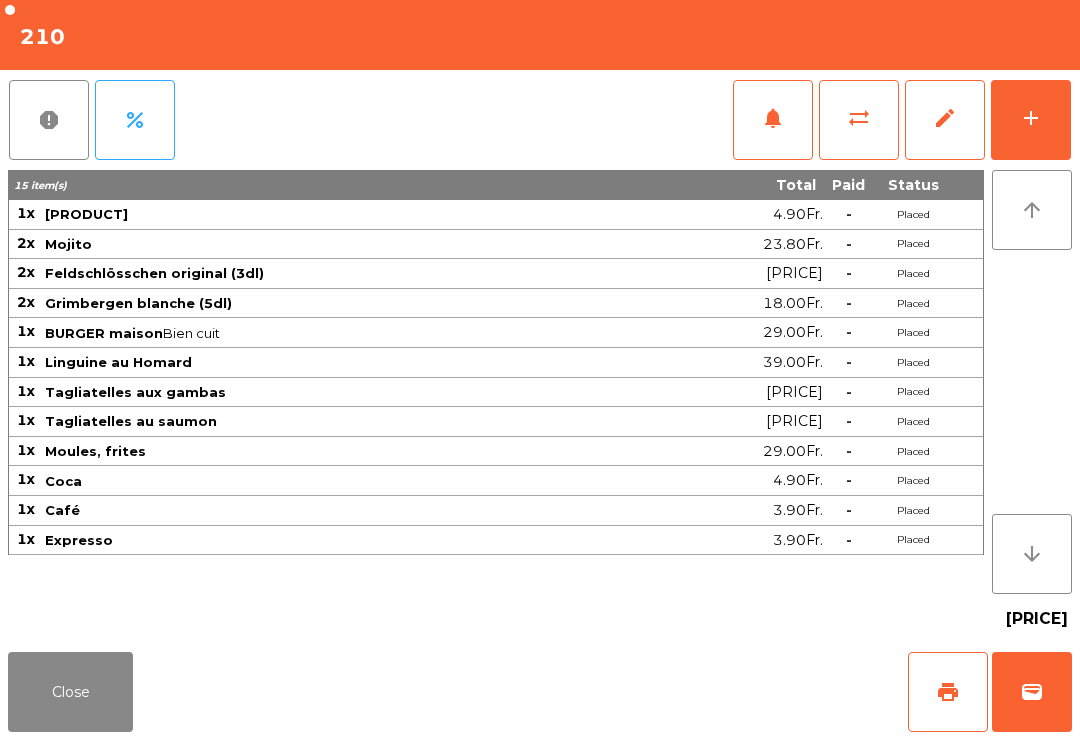 click on "wallet" 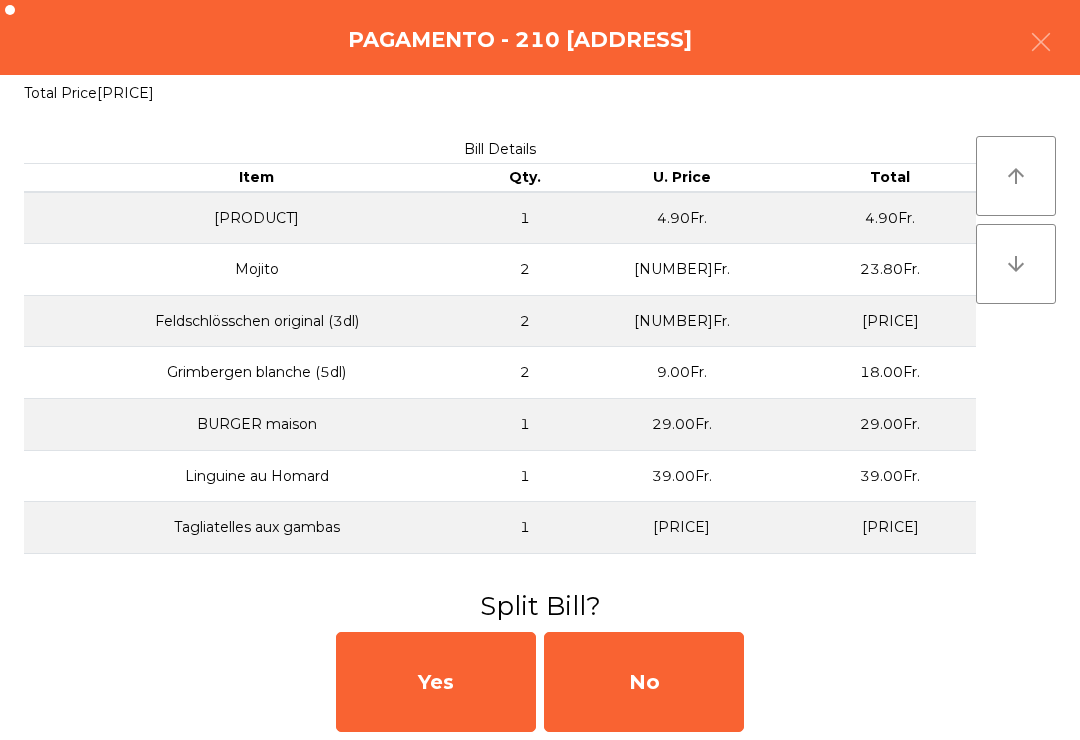 click on "No" 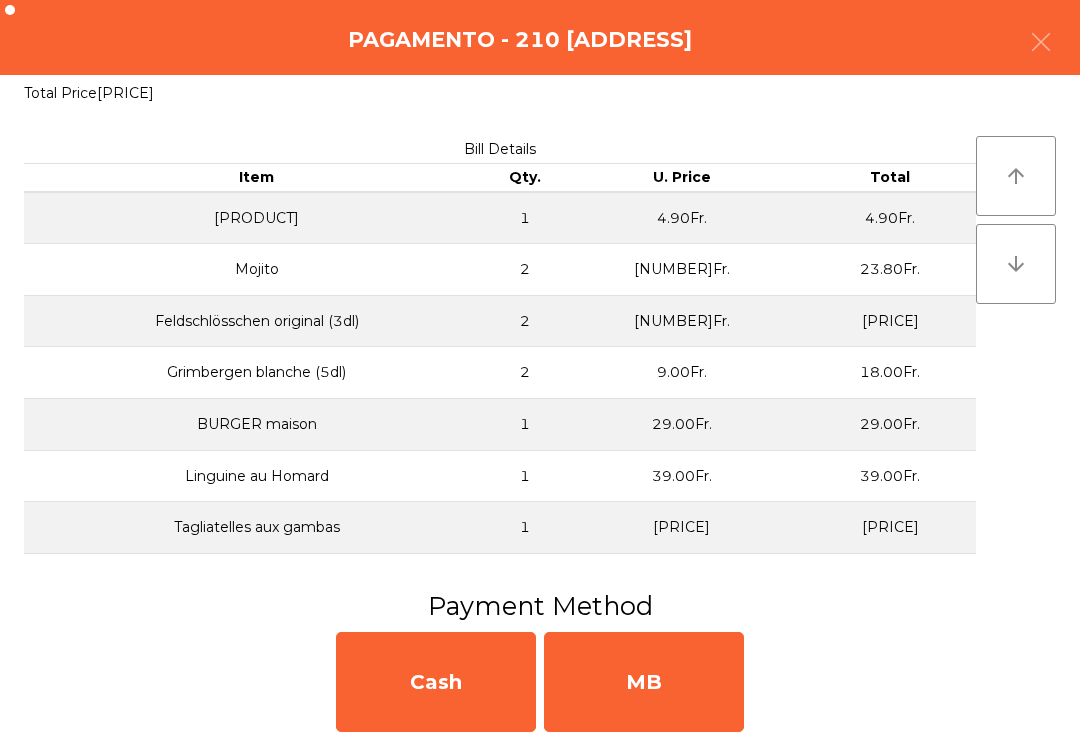 click on "MB" 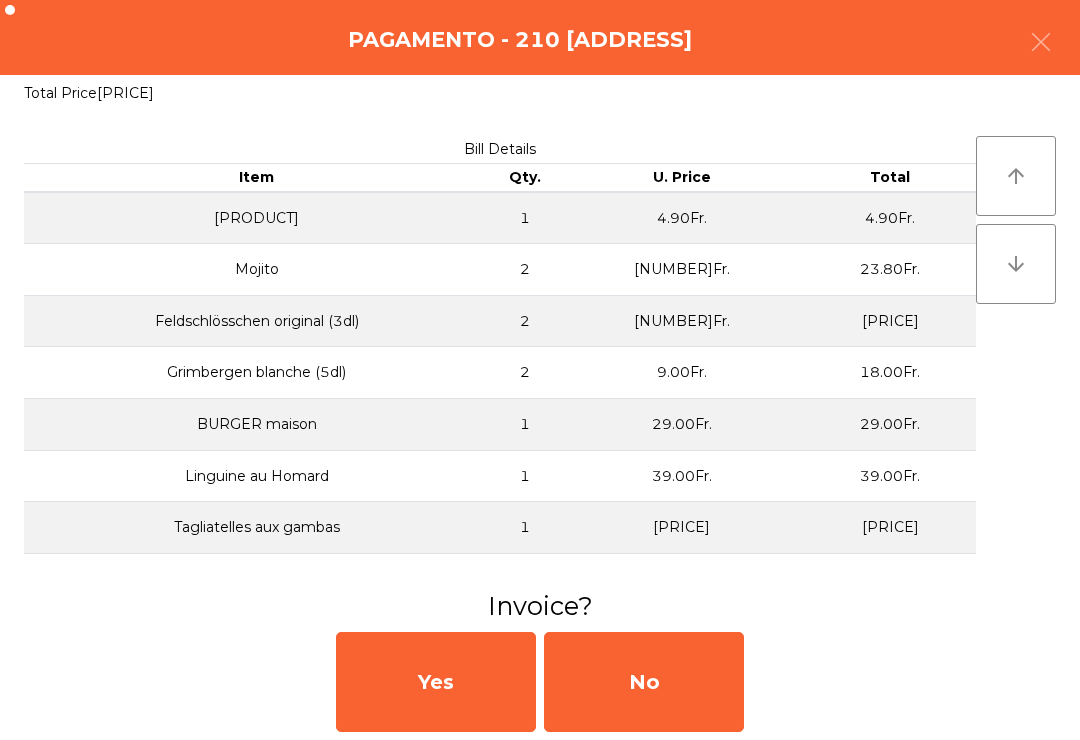 click on "No" 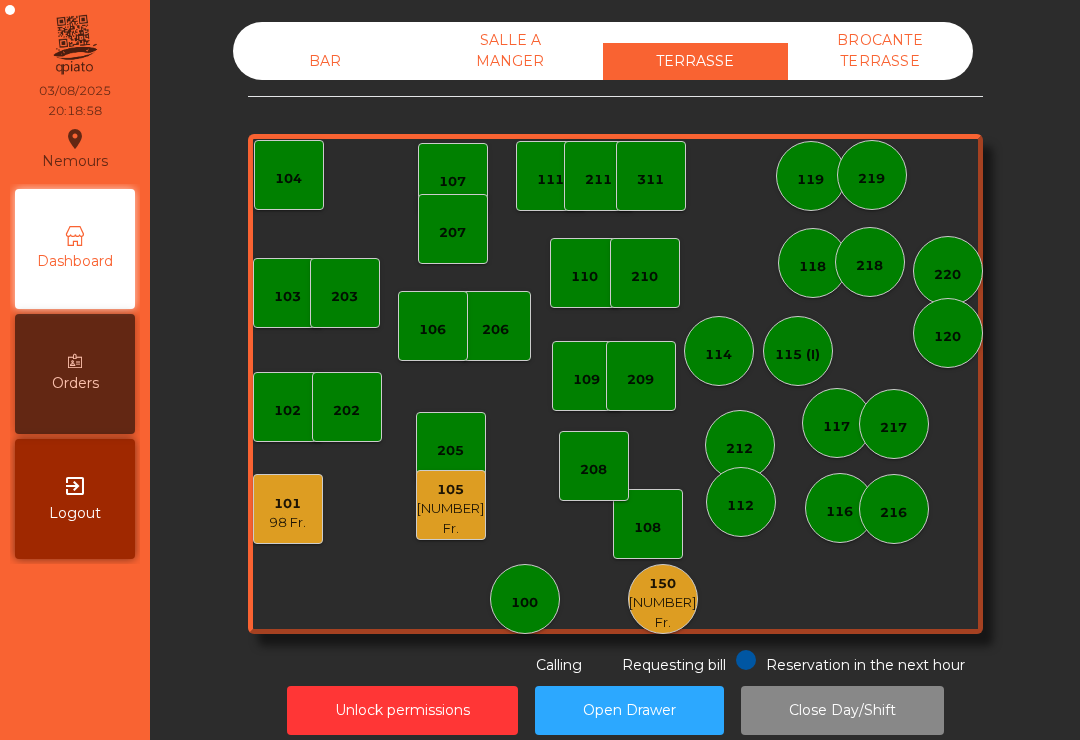 click on "BAR" 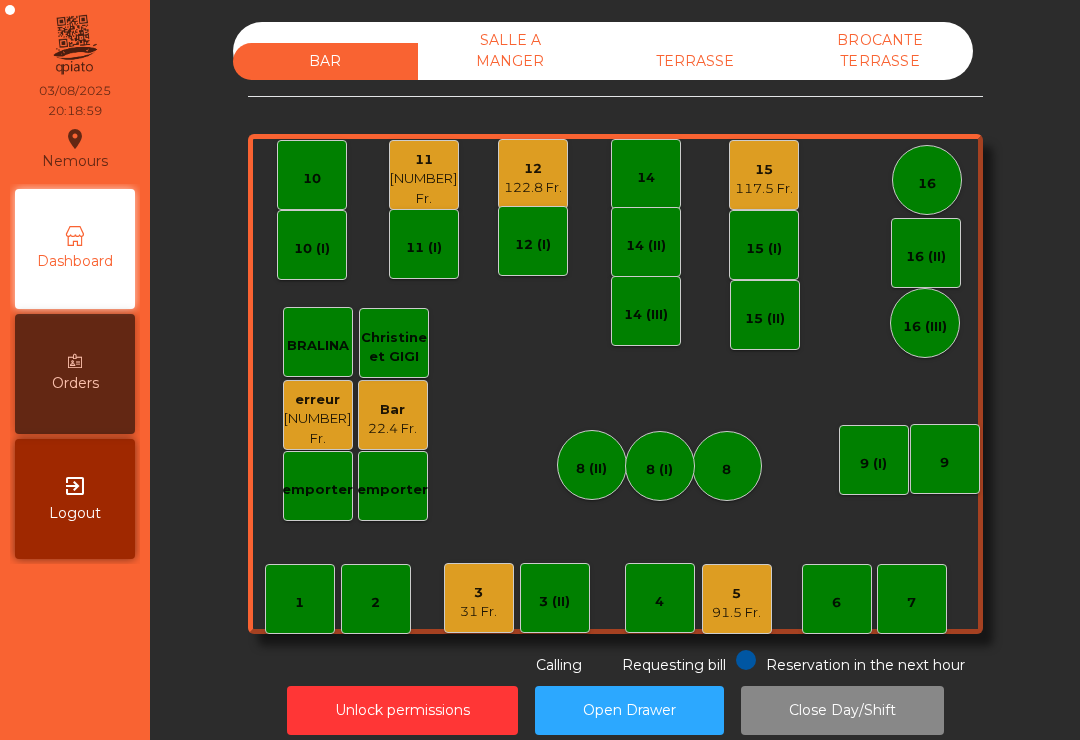 click on "117.5 Fr." 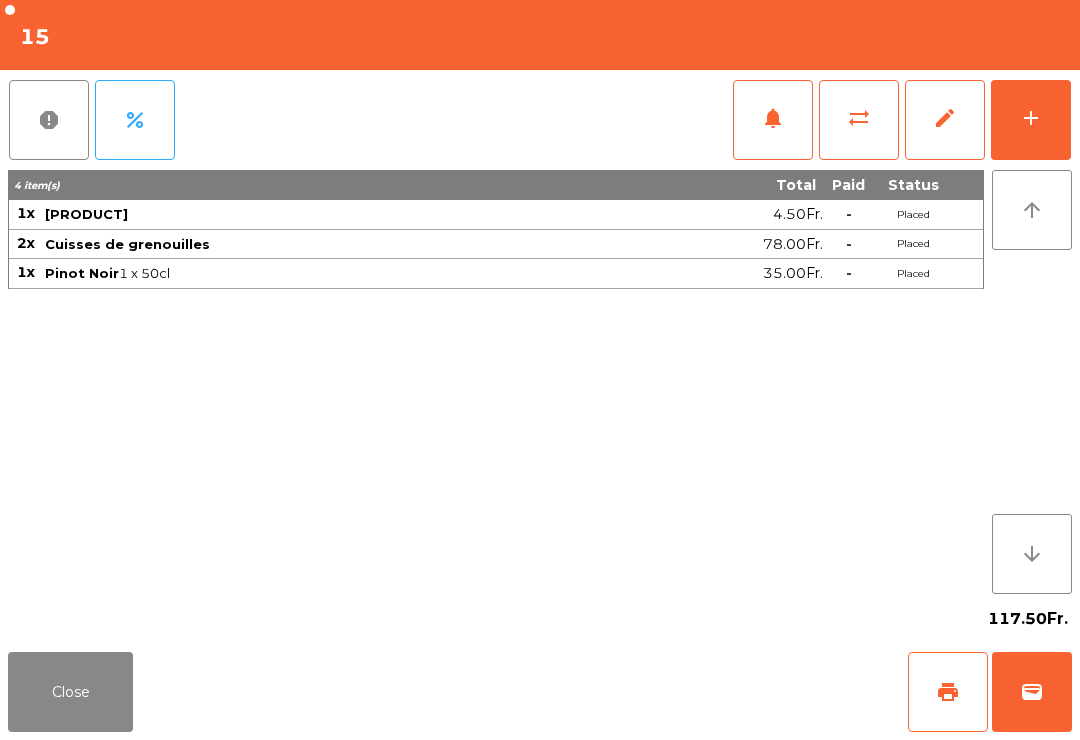 click on "Close" 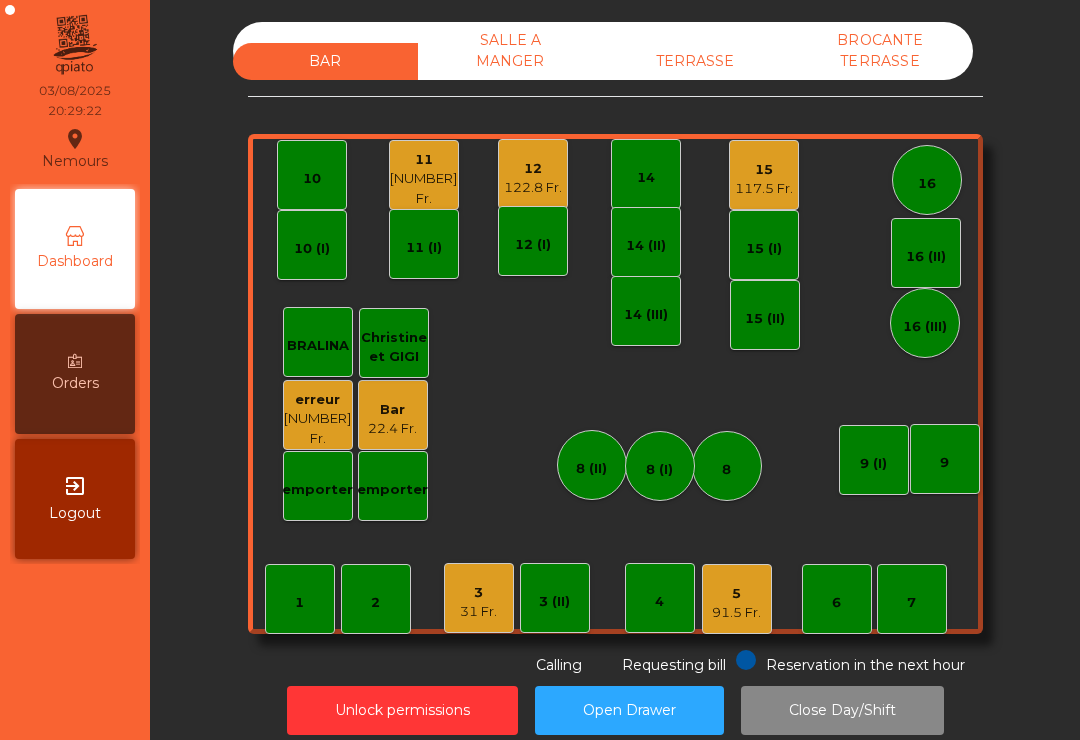 click on "31 Fr." 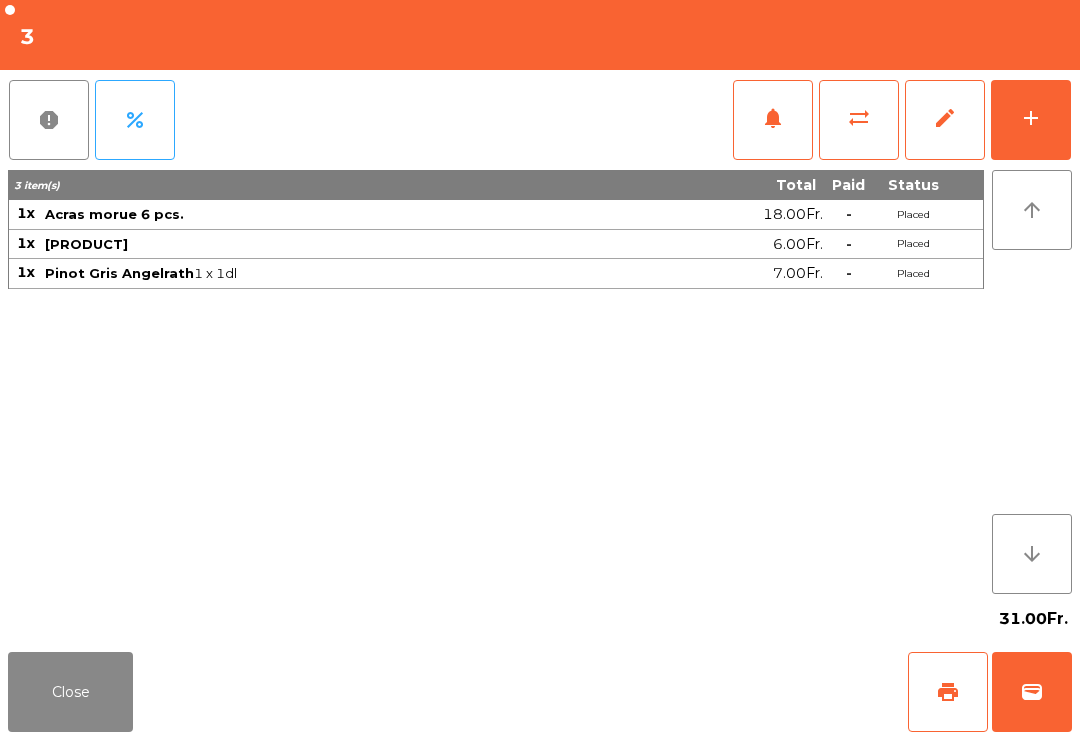 click on "add" 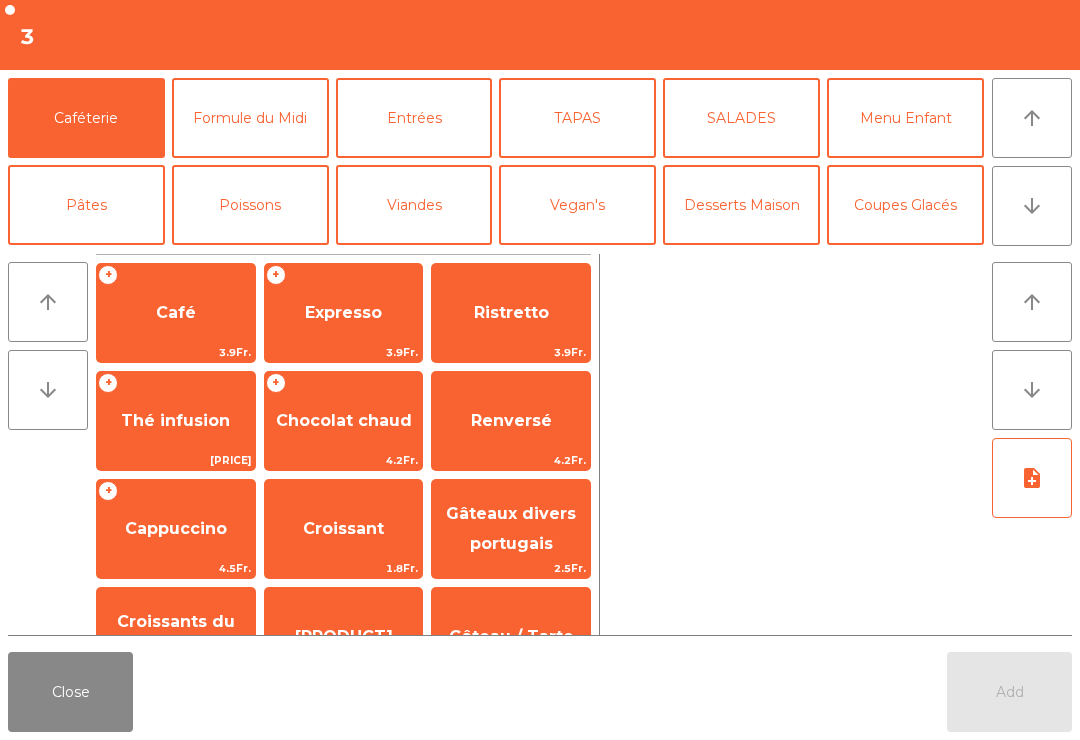 click on "Desserts Maison" 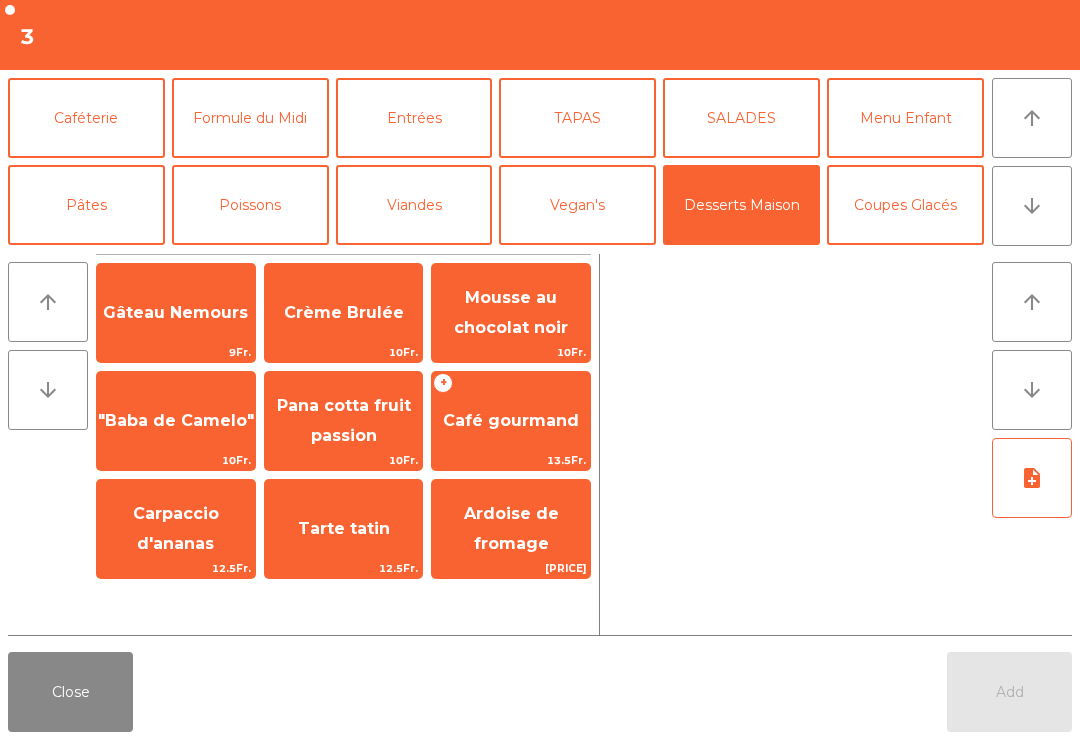 click on "Tarte tatin" 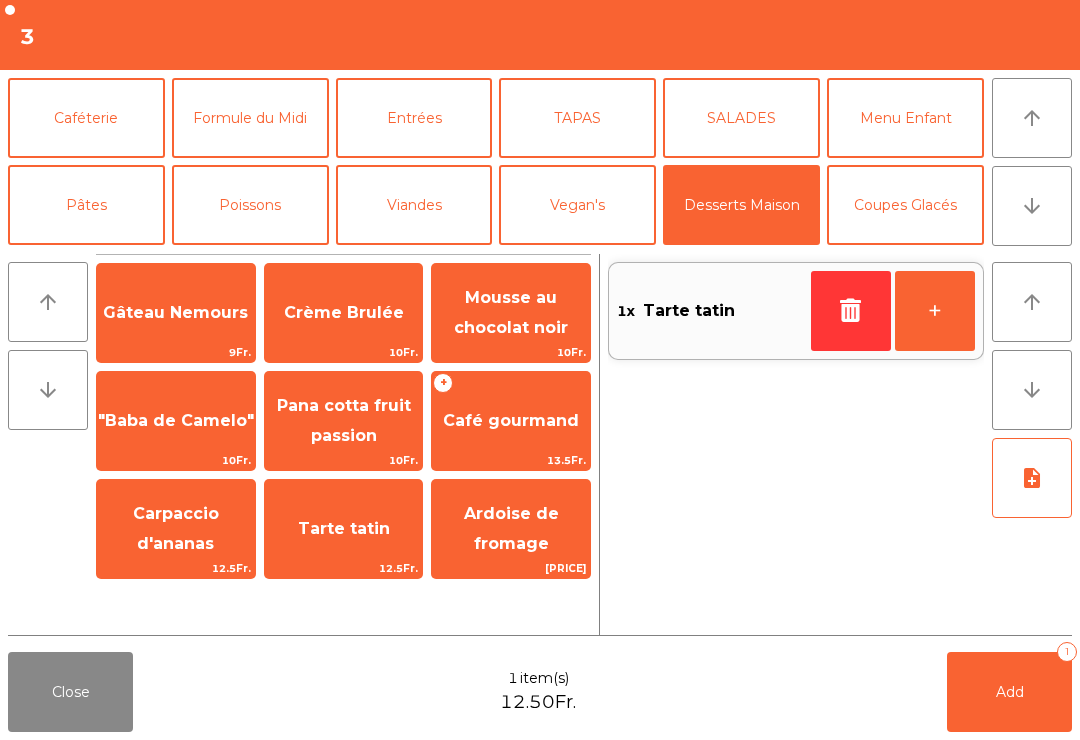 click on "Add   1" 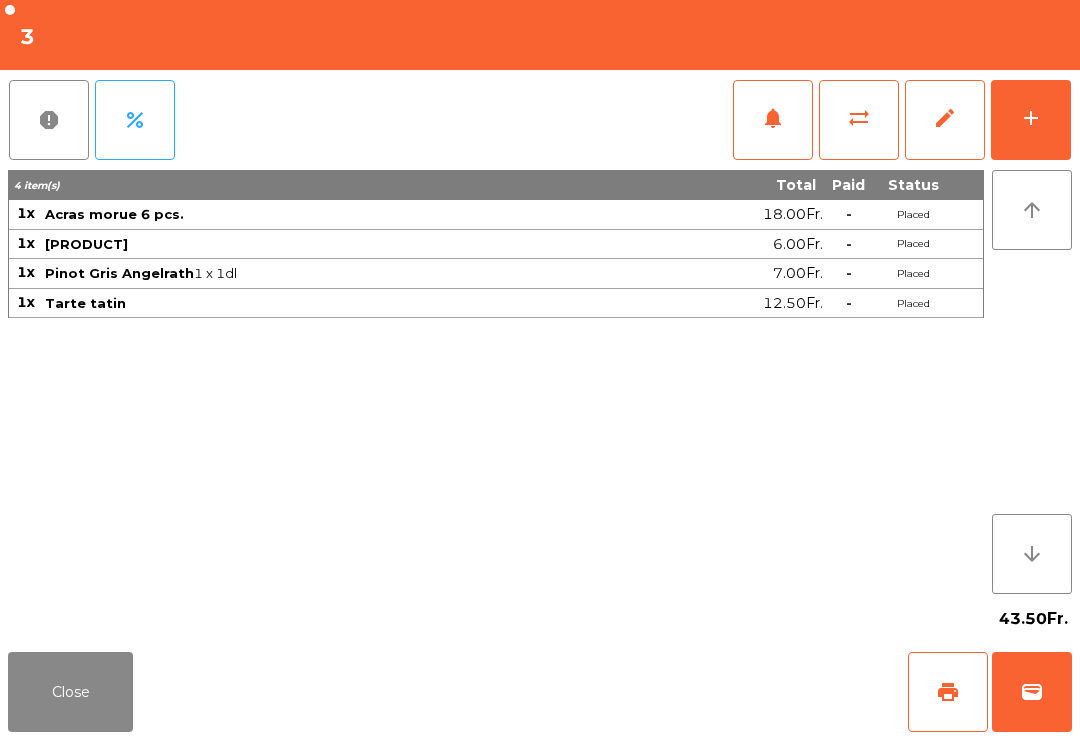 click on "Close" 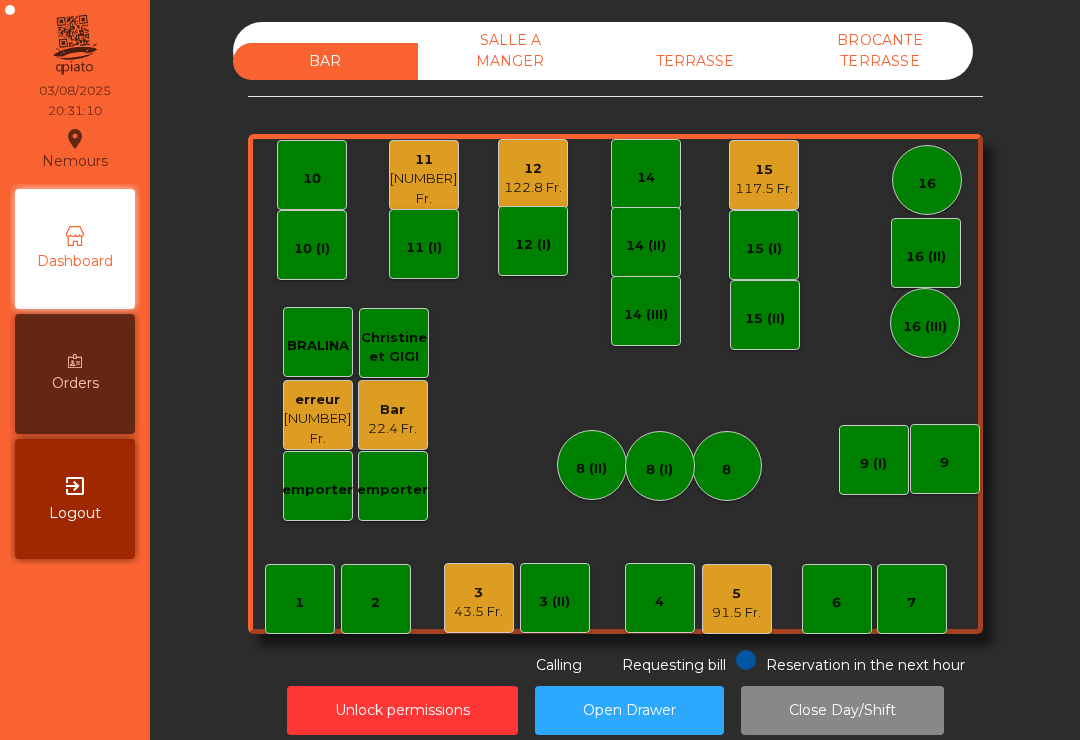 click on "TERRASSE" 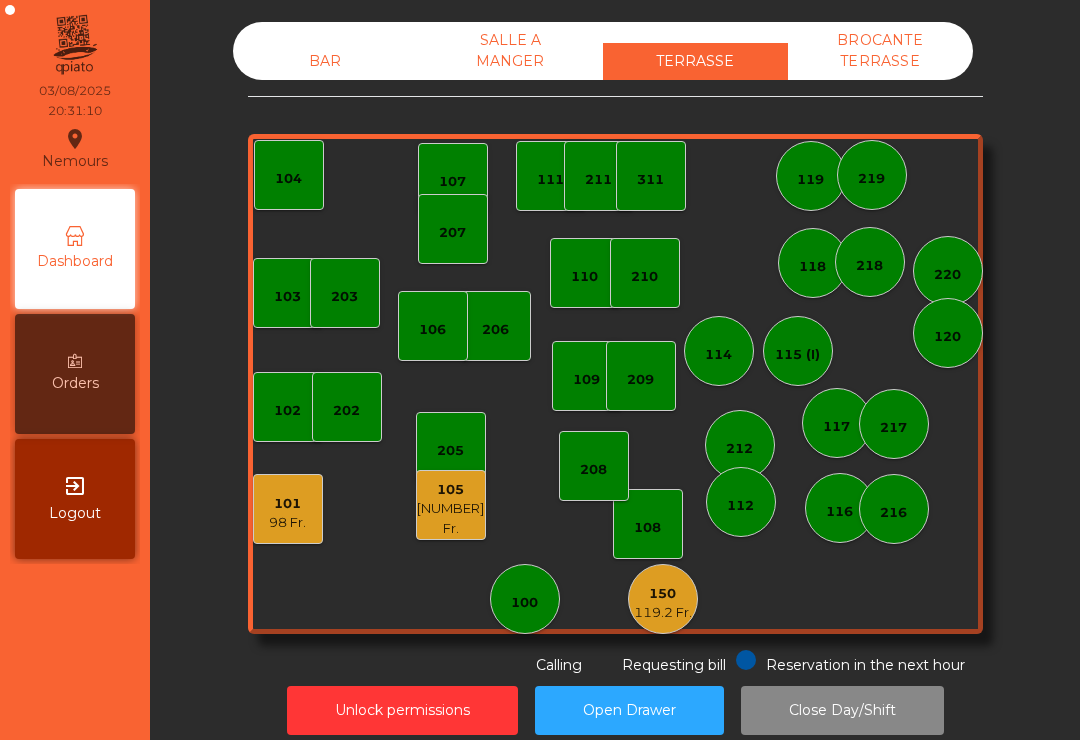 click on "101" 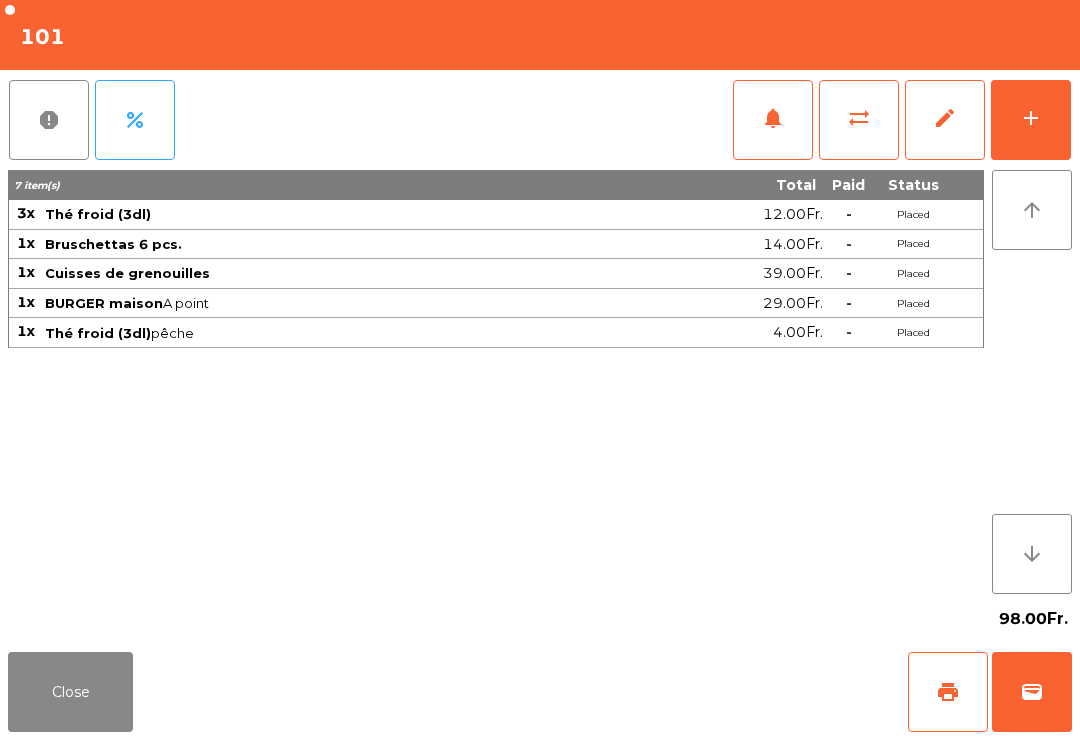 click on "add" 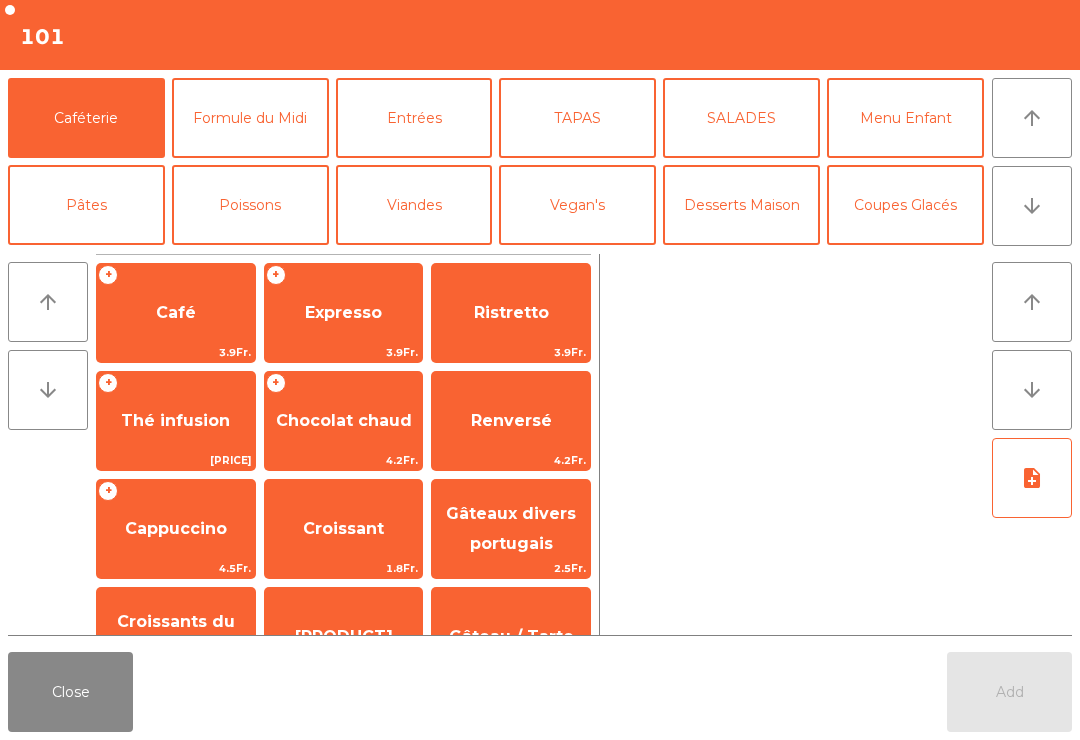 click on "Desserts Maison" 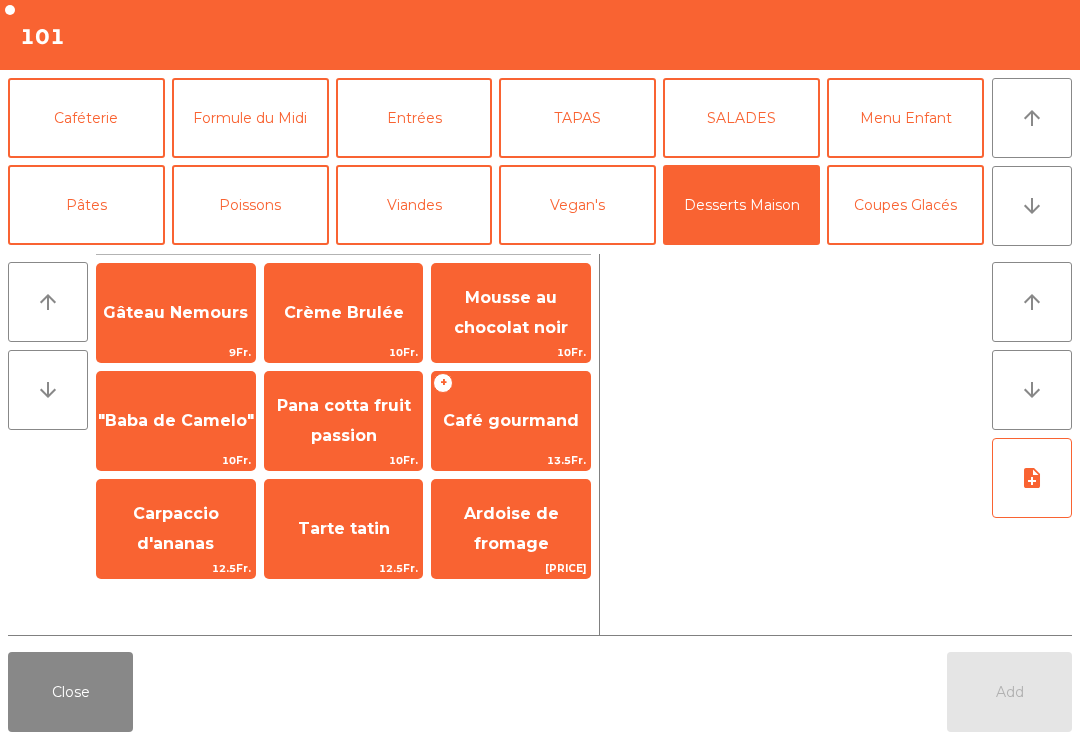click on "Crème Brulée" 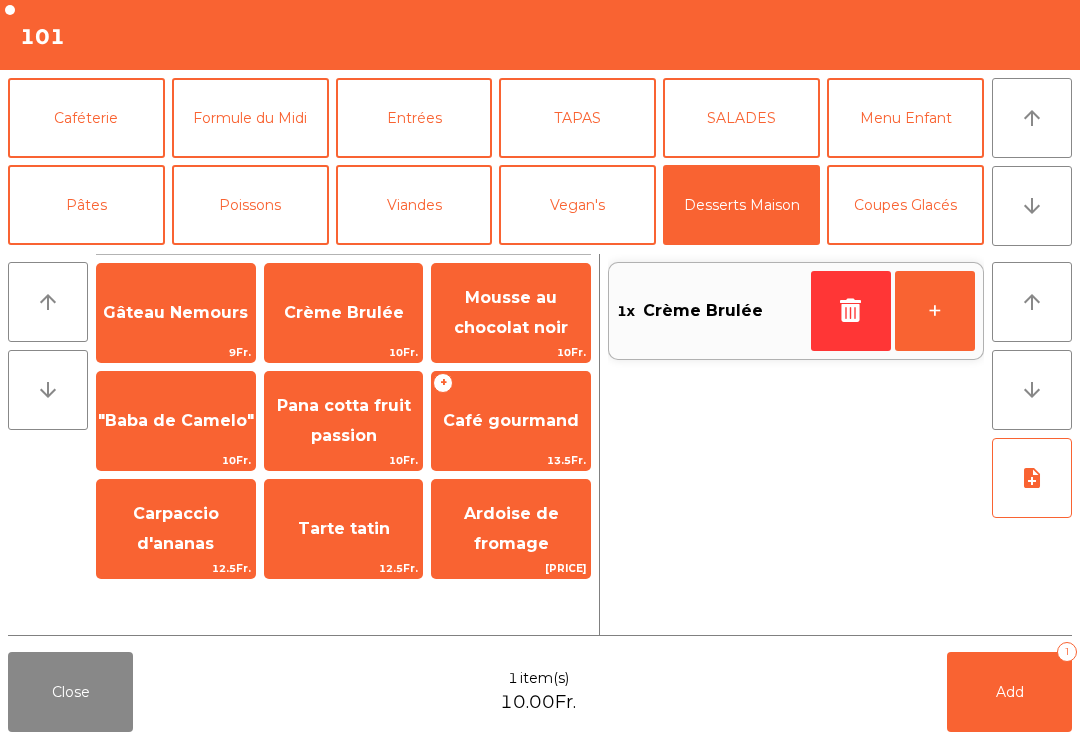 click on "Gâteau Nemours" 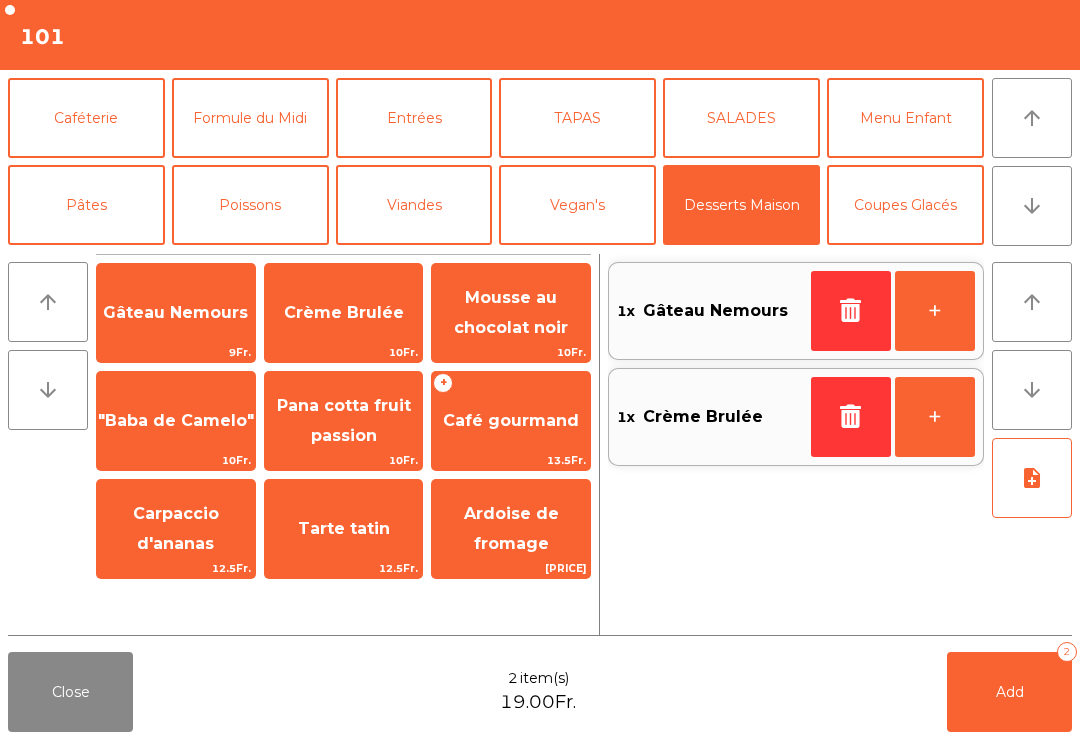 click on "Add   2" 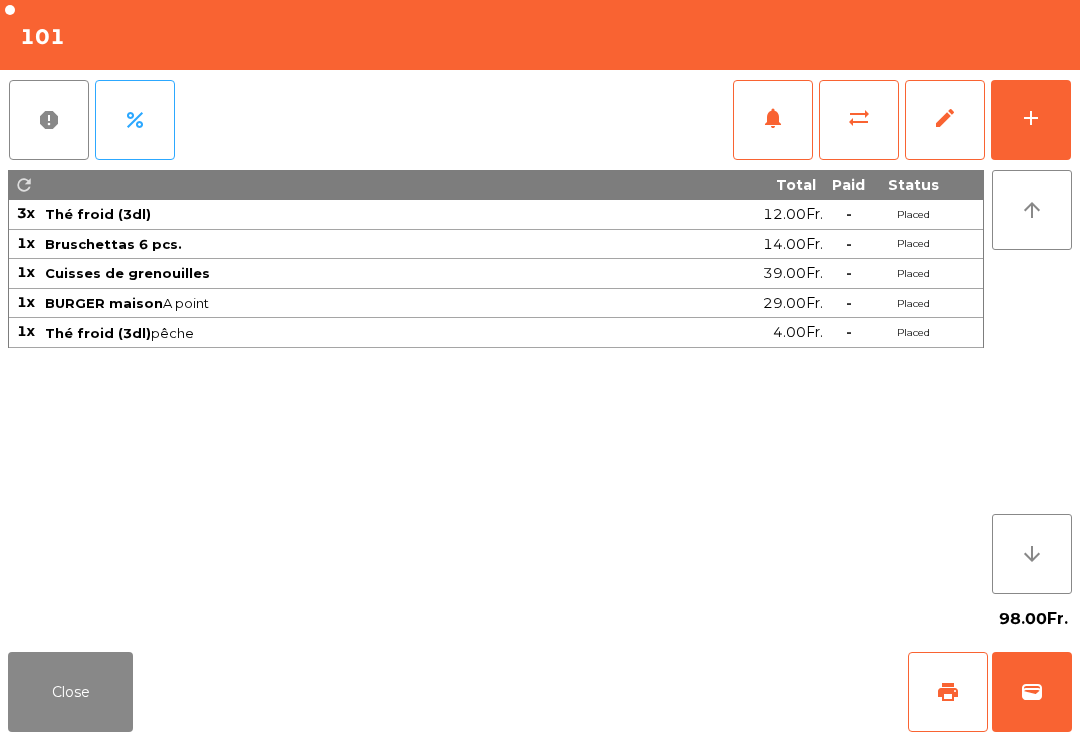 click on "Close" 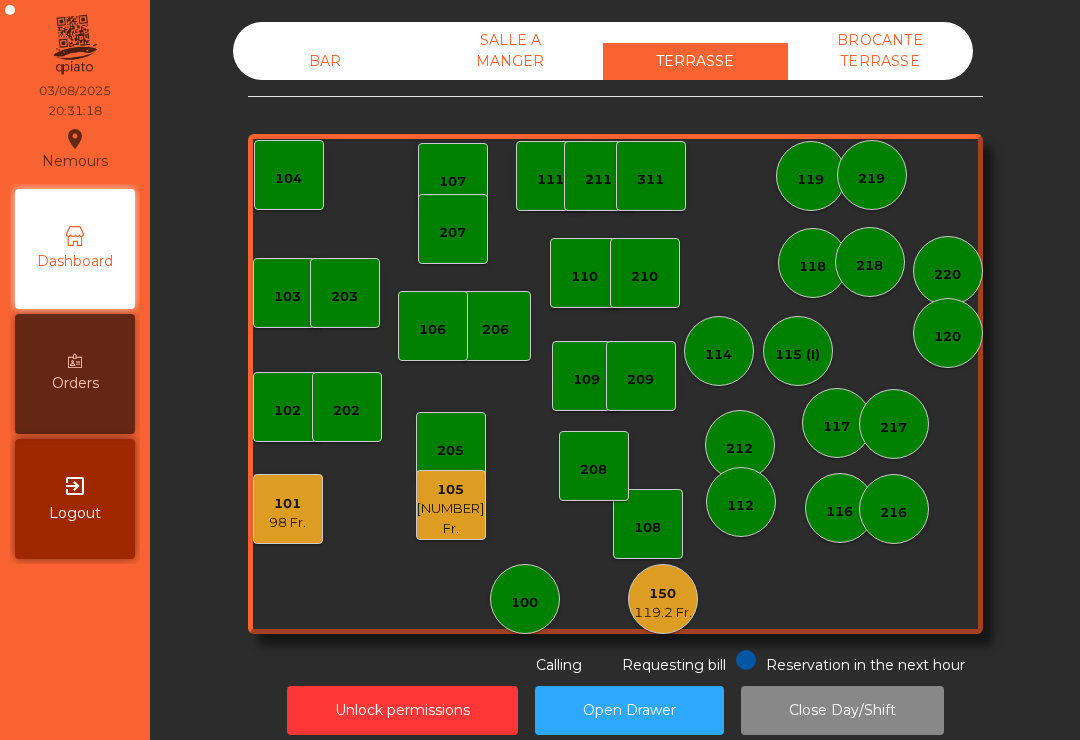 click on "[NUMBER]" 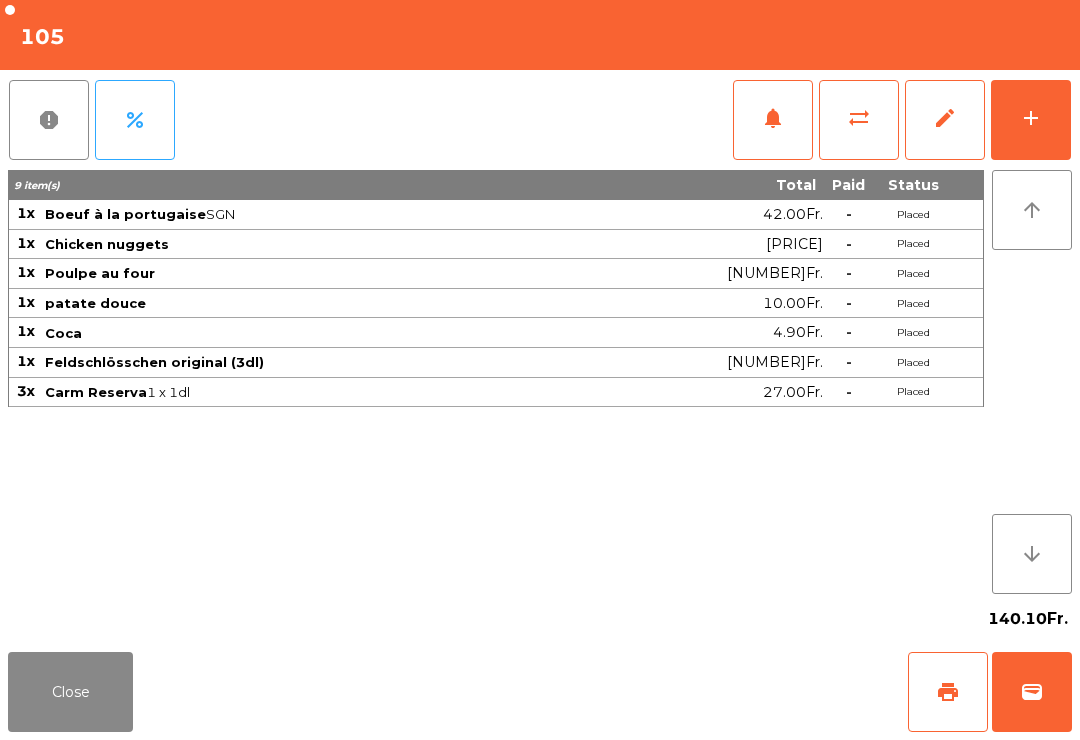 click on "Close" 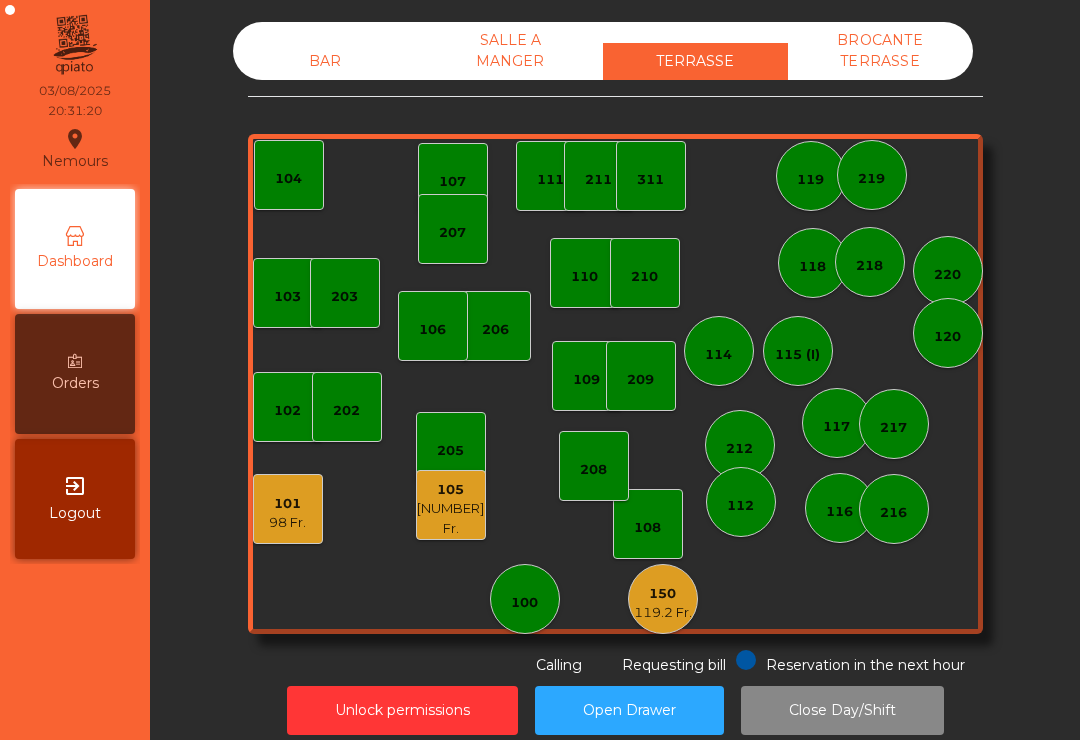 click on "BAR" 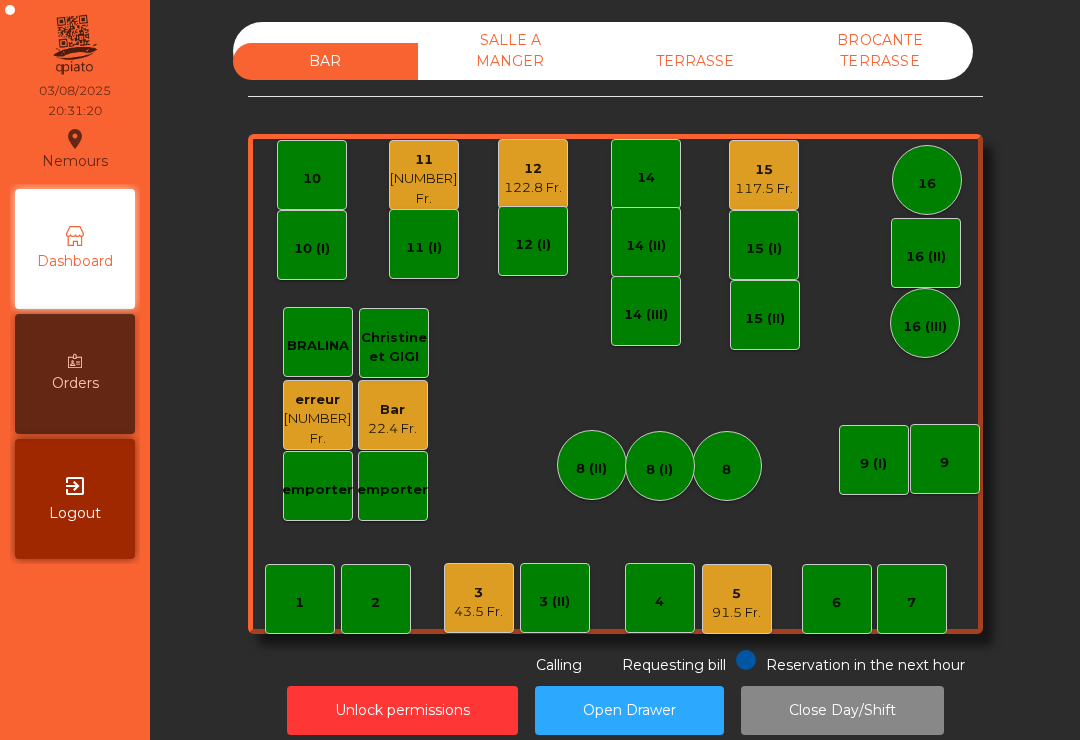 click on "BAR   SALLE A MANGER   TERRASSE   BROCANTE TERRASSE    1   2    3   43.5 Fr.   4    5   91.5 Fr.    6    7    8   9   10    11   93.8 Fr.    12   122.8 Fr.    14   15   117.5 Fr.    16   Bar   22.4 Fr.   3 (II)   14 (II)   15 (I)   erreur    66 Fr.   emporter   16 (II)   8 (II)   BRALINA    14 (III)   15 (II)   16 (III)   9 (I)   10 (I)   11 (I)   12 (I)   8 (I)   Christine et GIGI   emporter  Reservation in the next hour Requesting bill Calling" 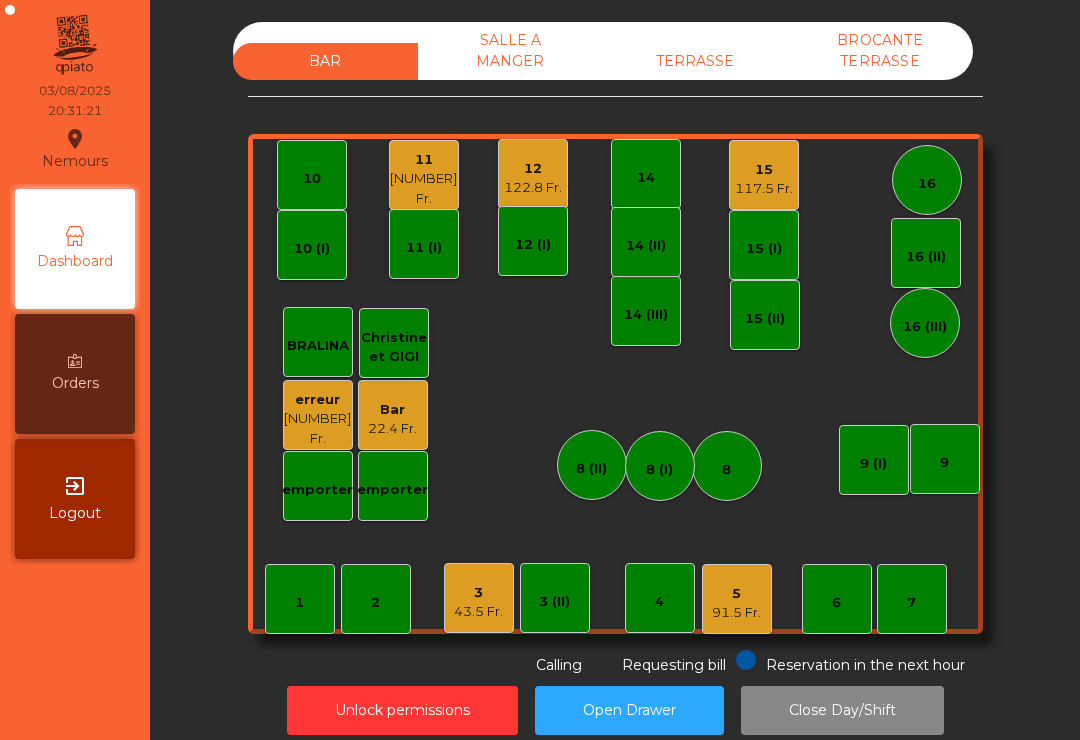 click on "TERRASSE" 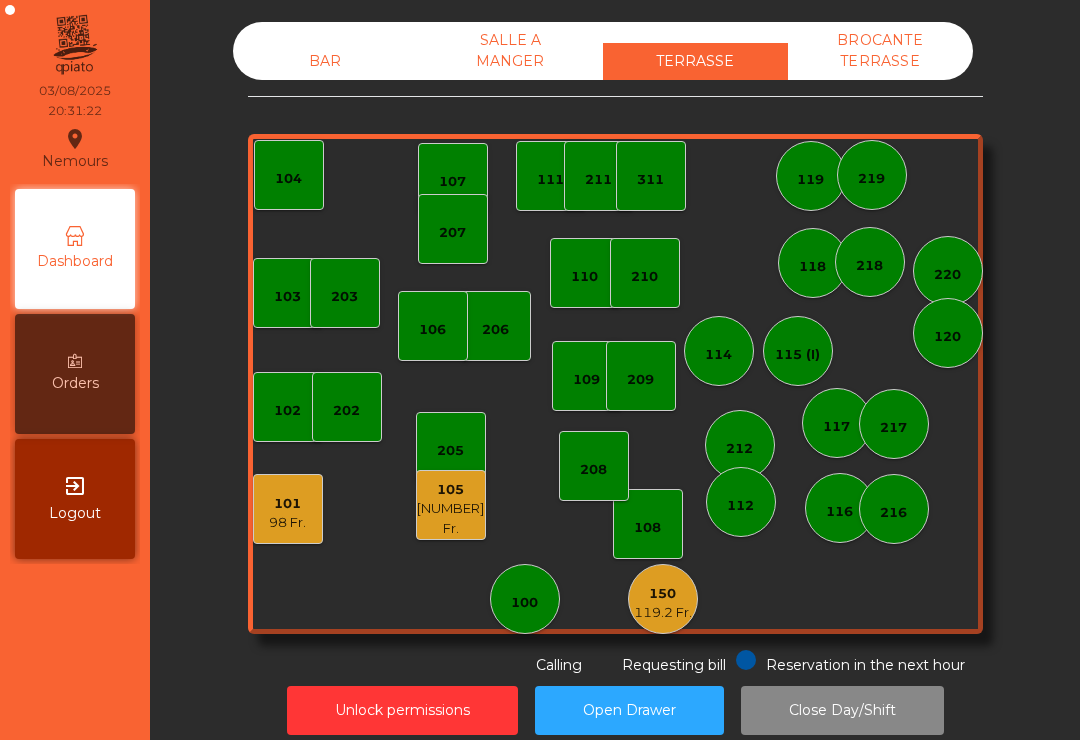 click on "140.1 Fr." 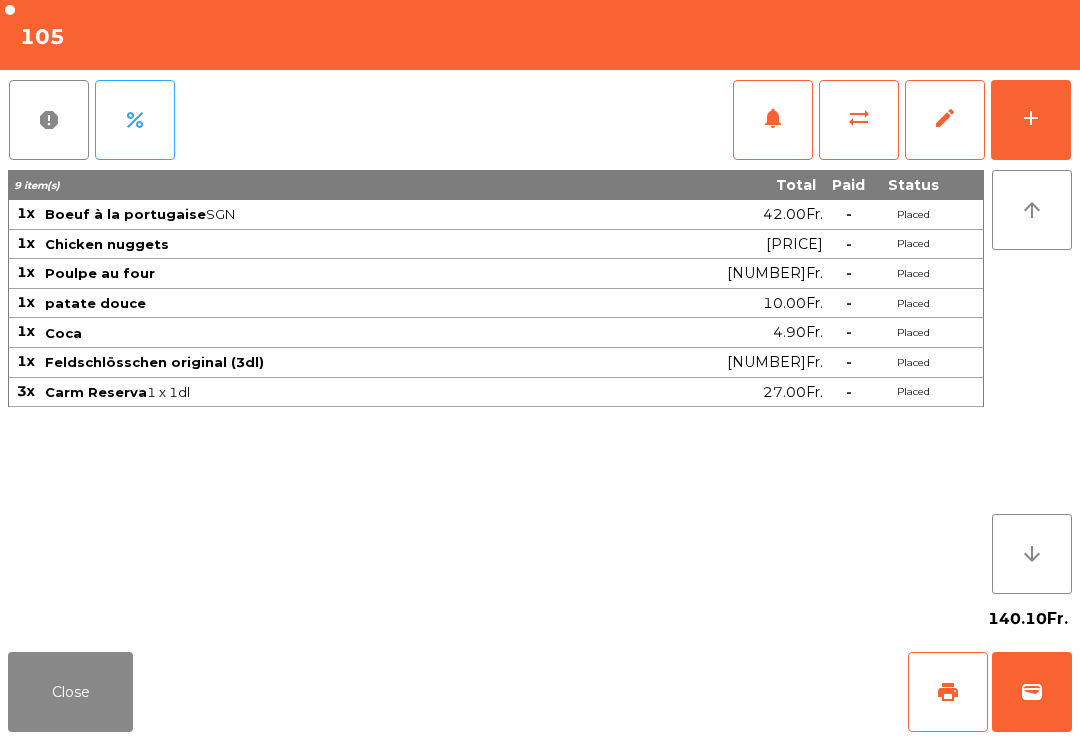 click on "sync_alt" 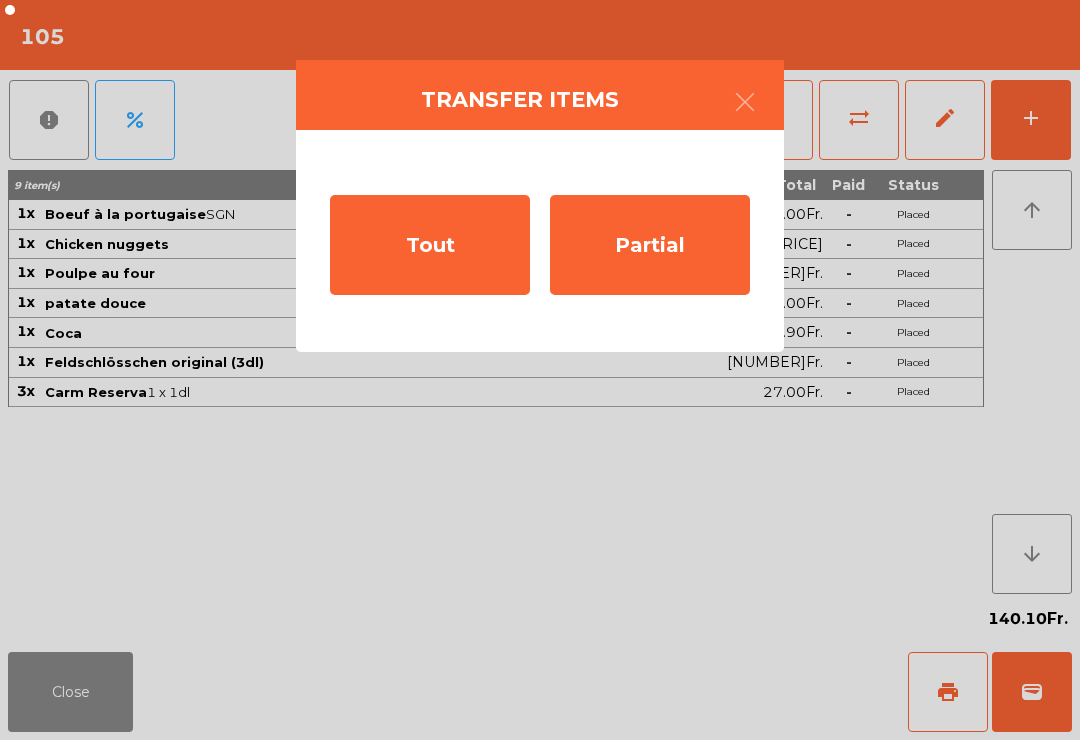 click on "Tout" 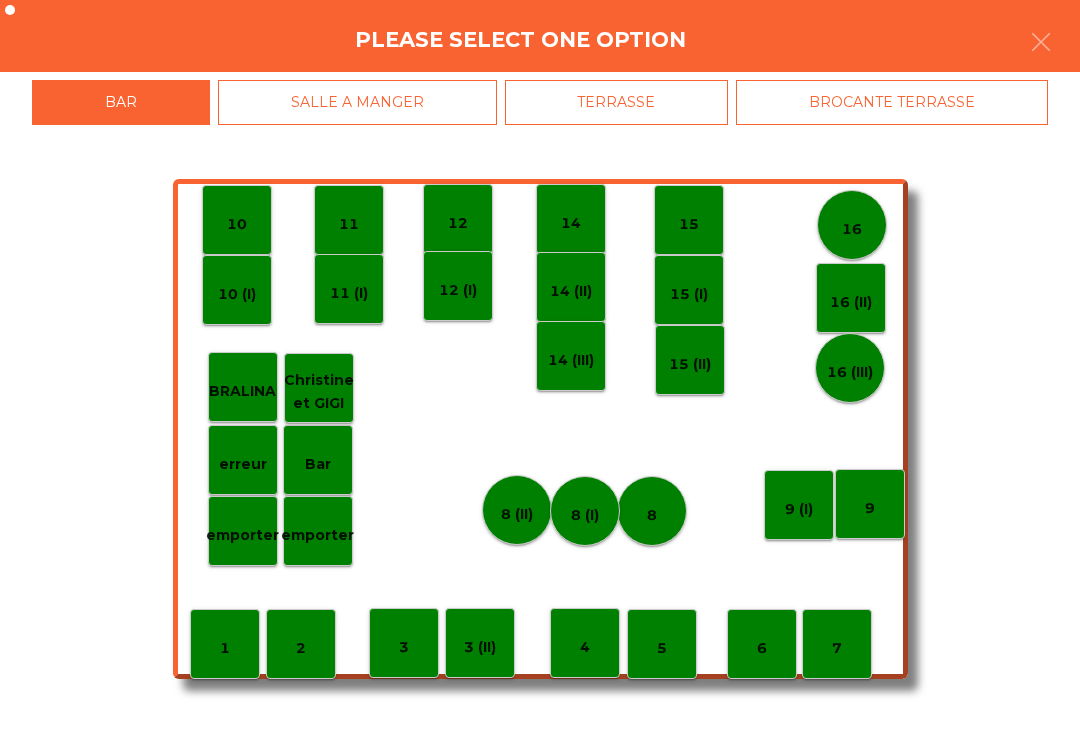 click on "1" 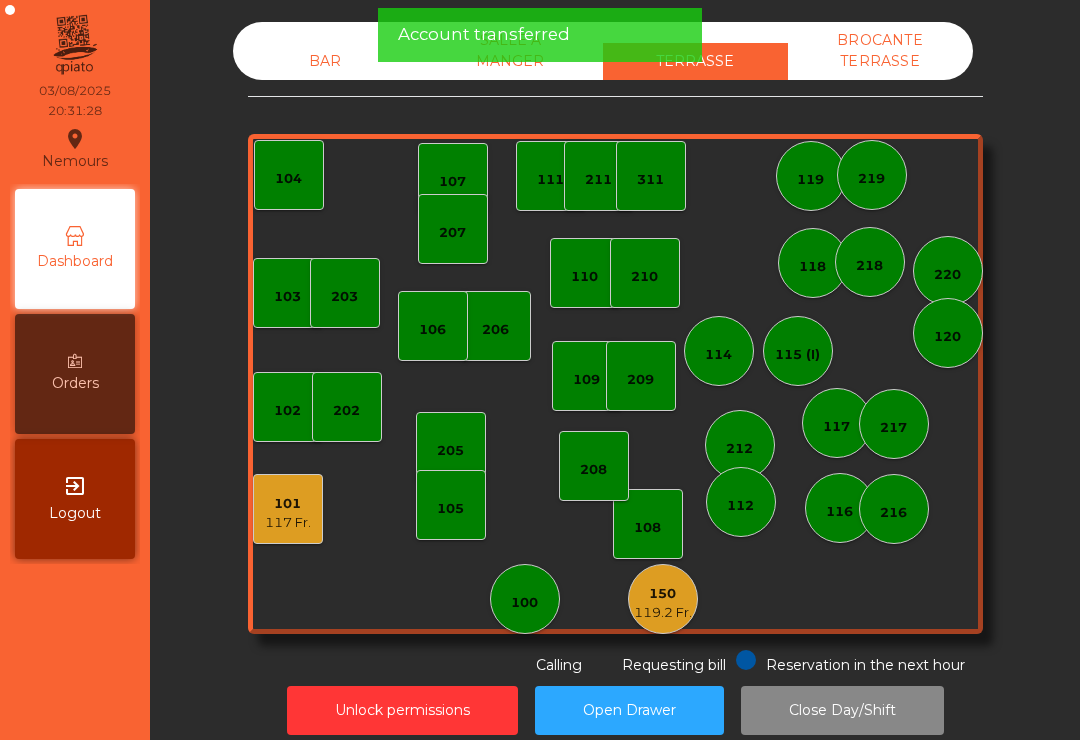 click on "150   119.2 Fr." 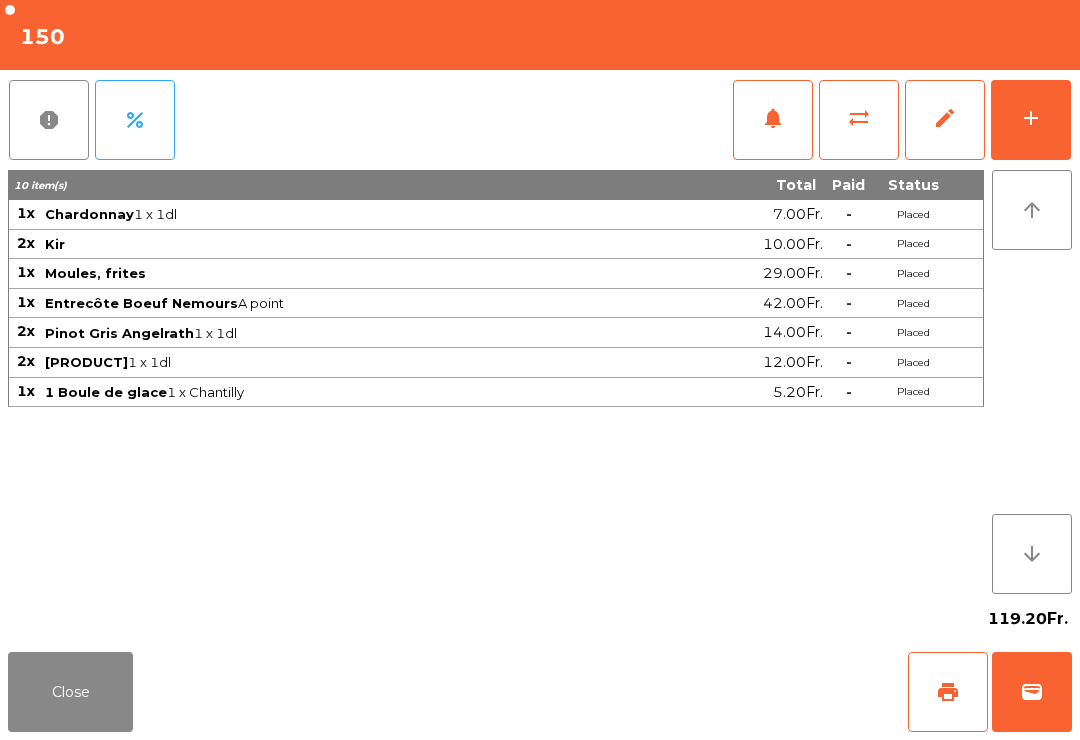 click on "Close" 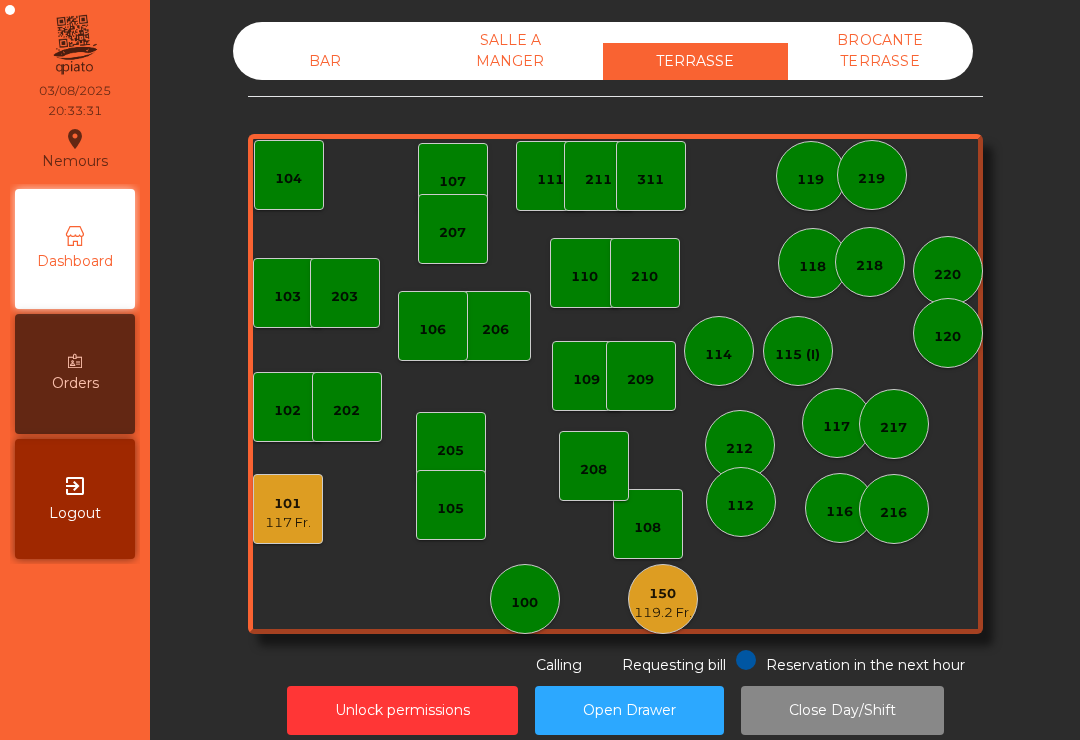 click on "BAR" 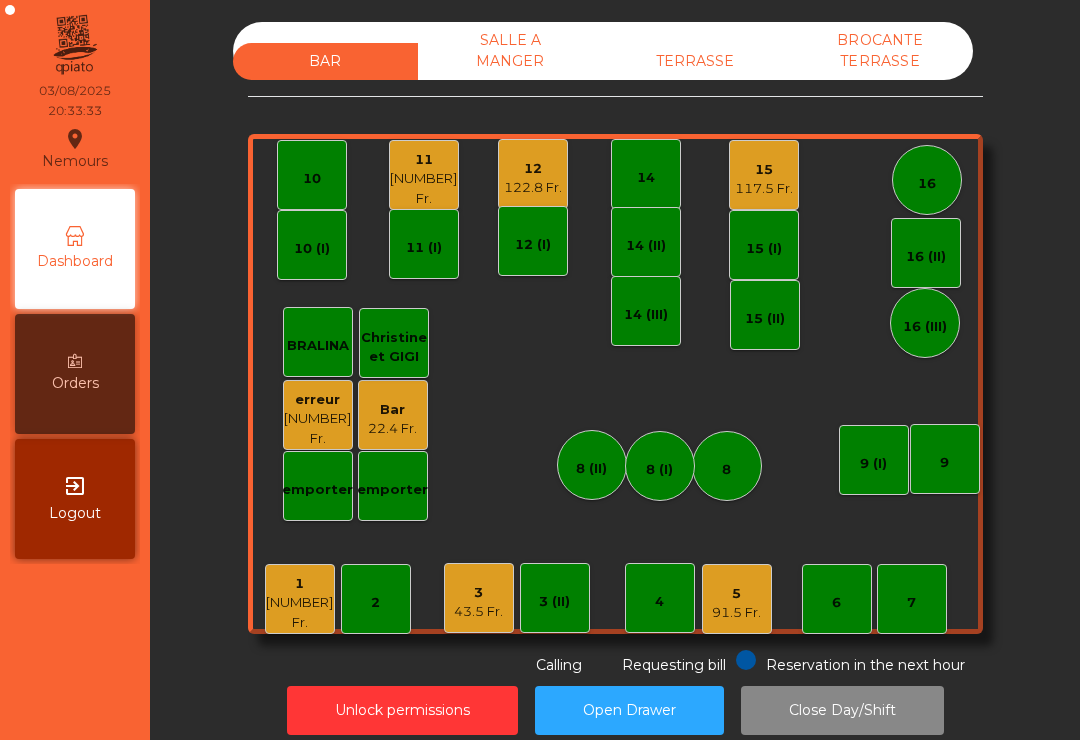 click on "91.5 Fr." 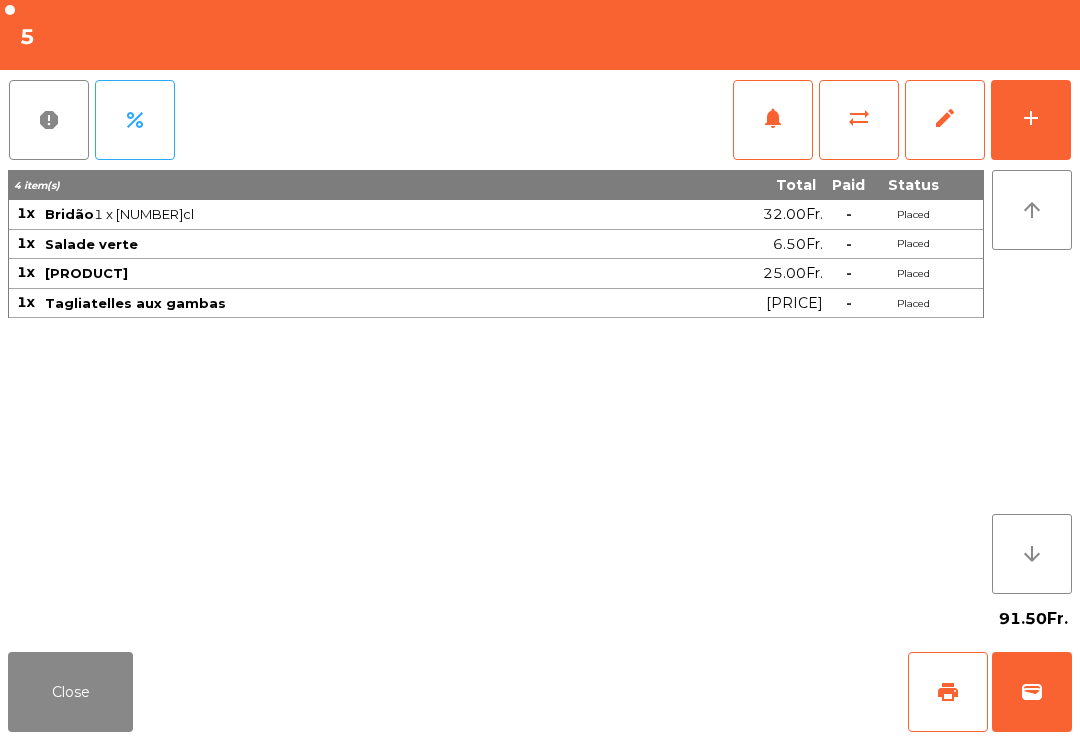click on "add" 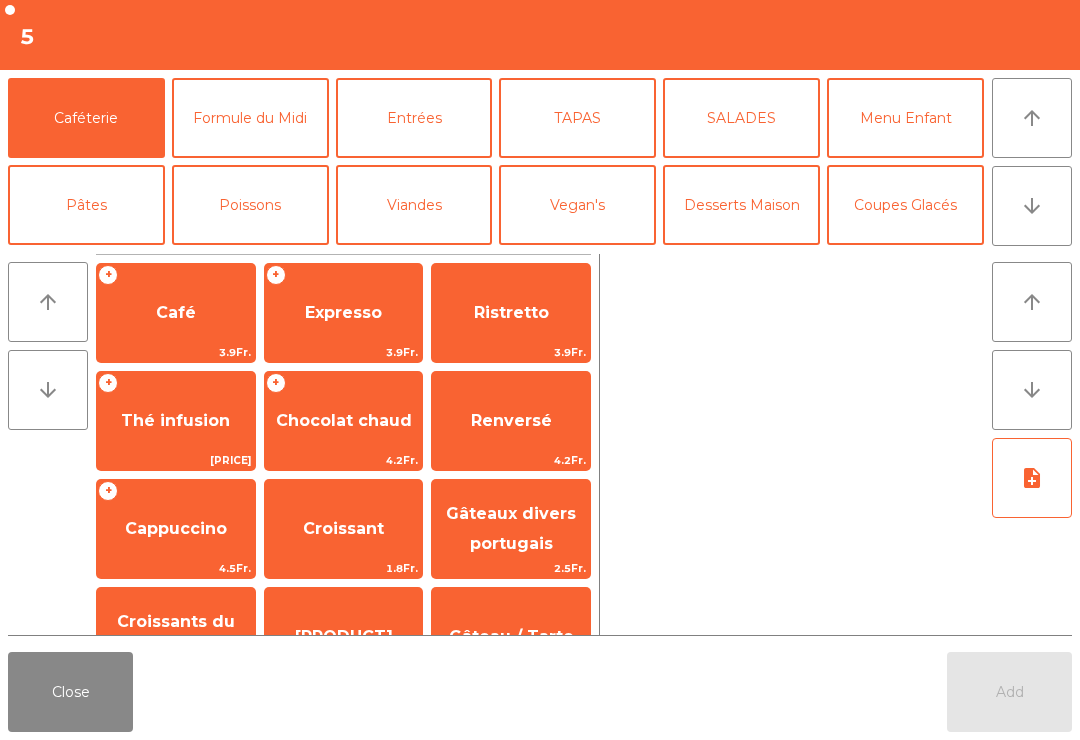 click on "Desserts Maison" 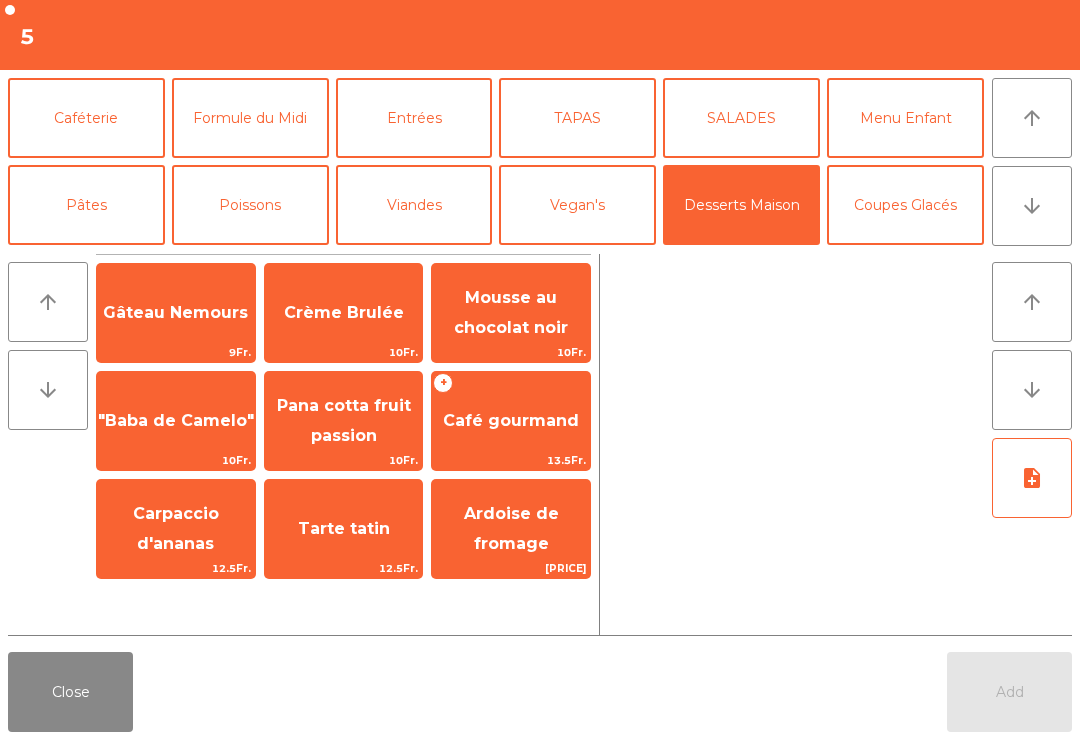 click on "Crème Brulée" 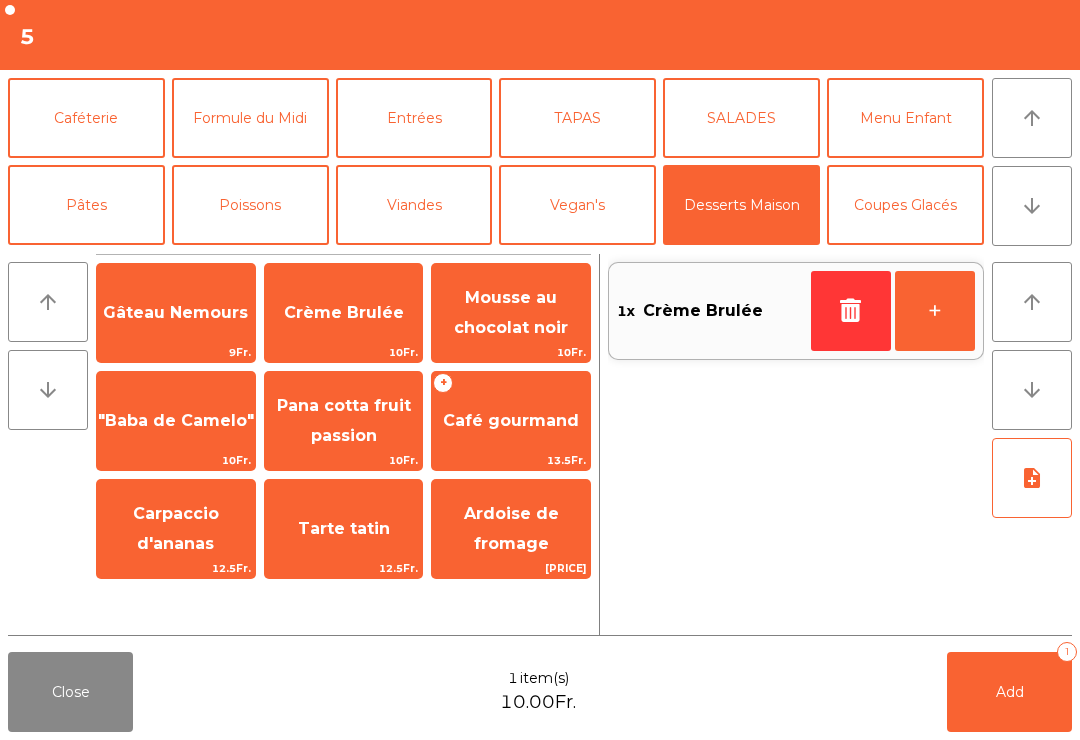 click on "Add   1" 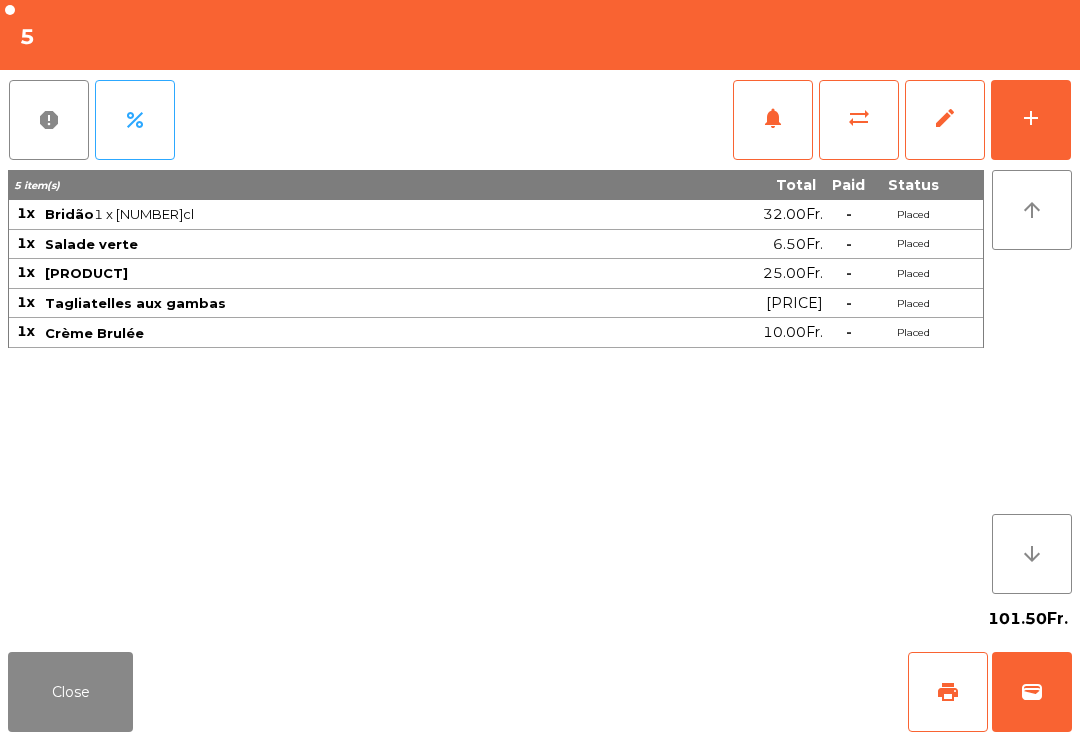 click on "Close" 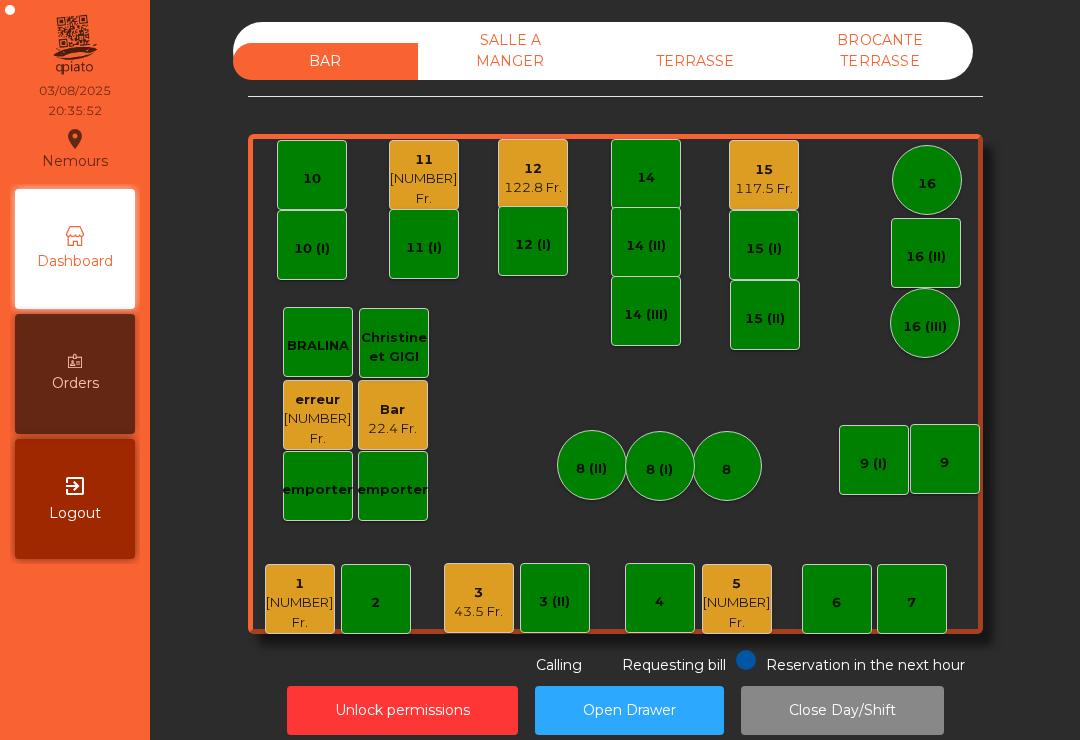 click on "93.8 Fr." 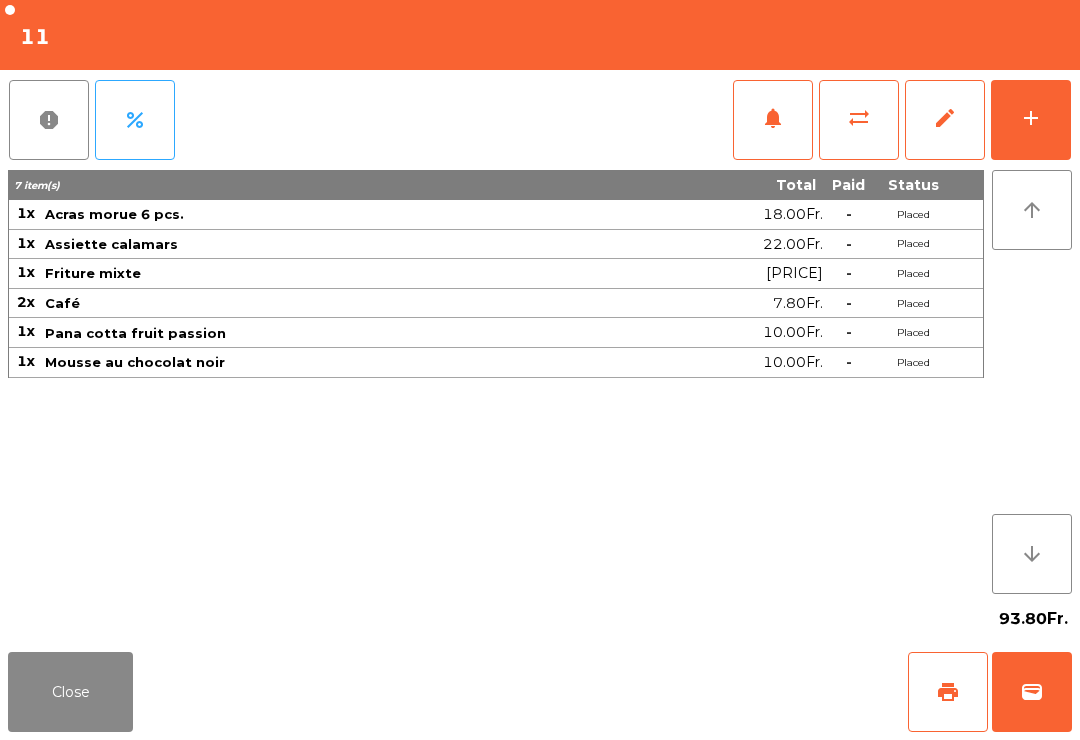 click on "print" 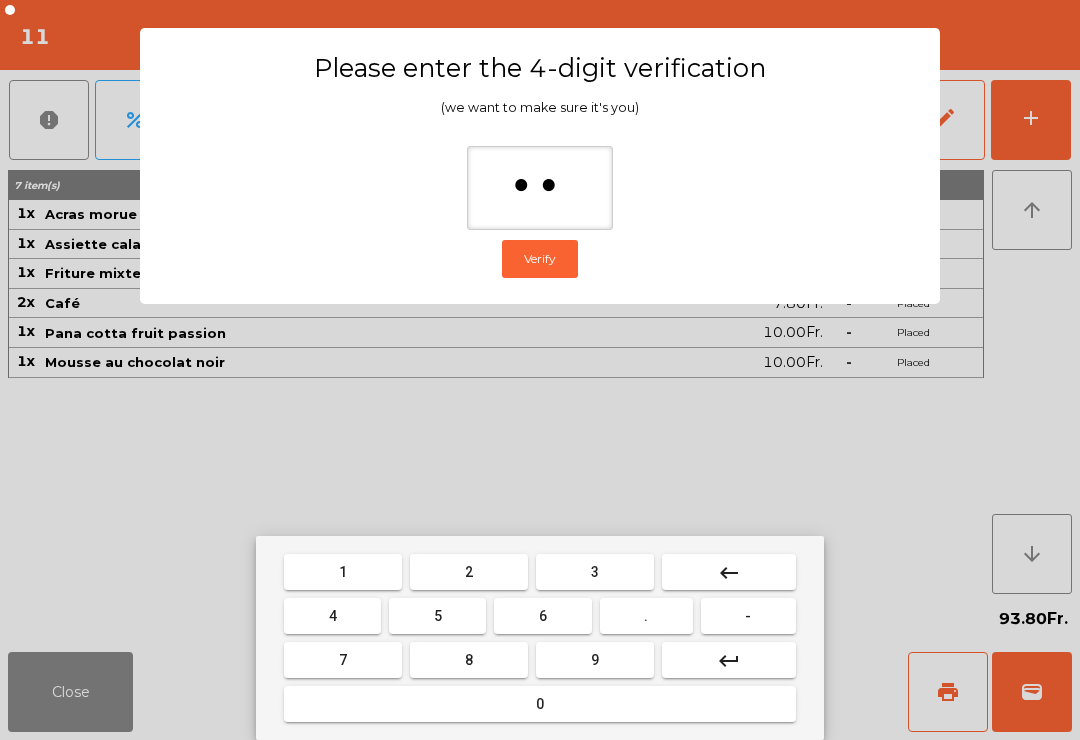 type on "***" 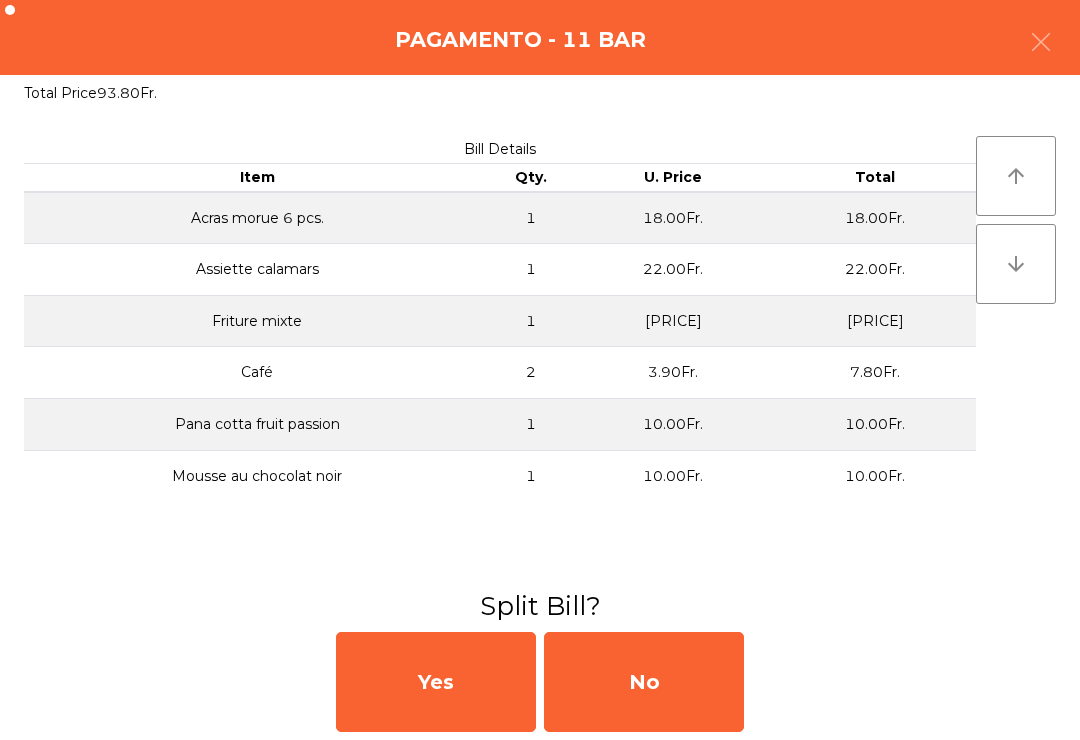 click on "No" 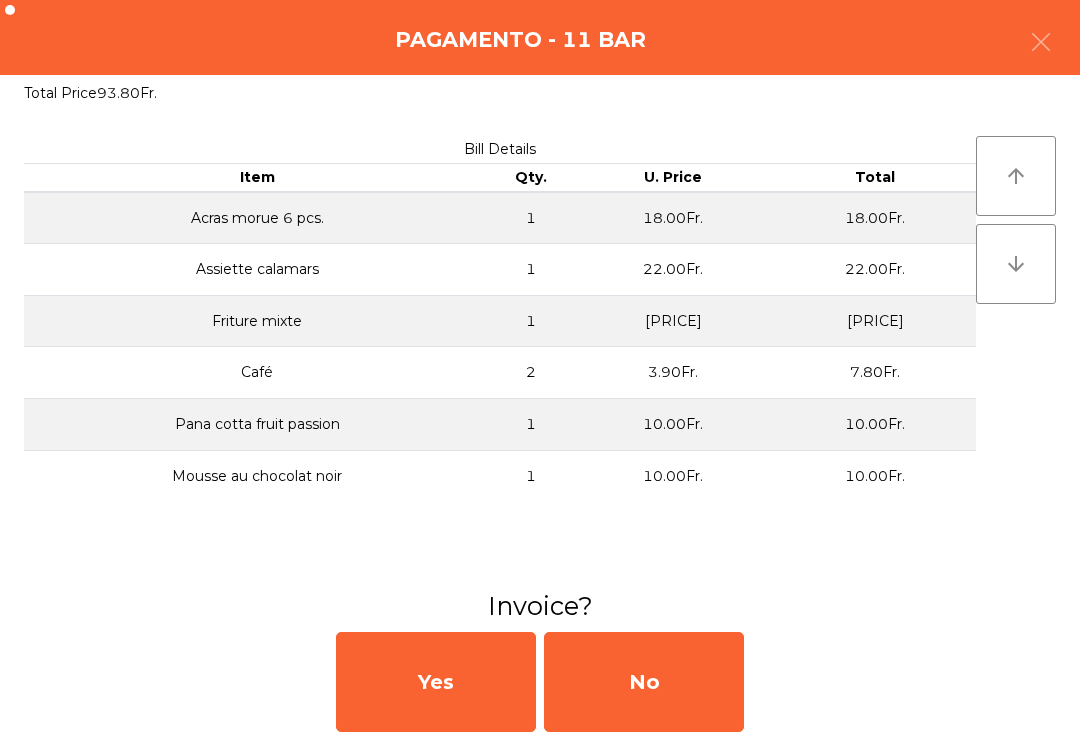 click on "No" 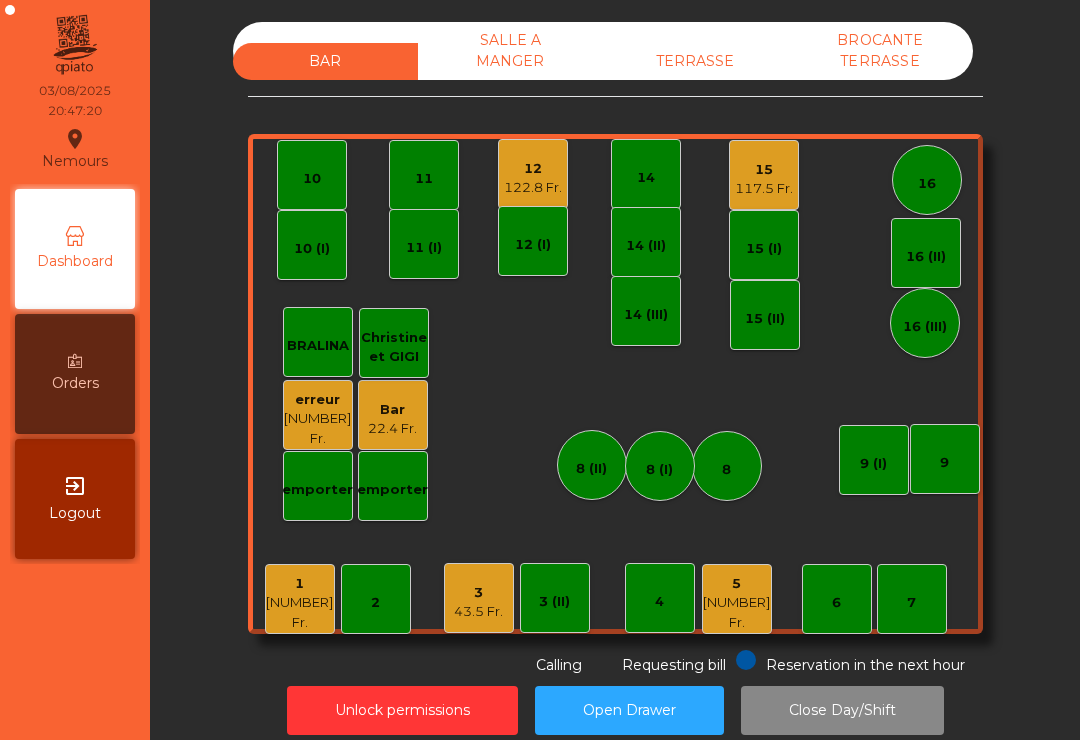 click on "12" 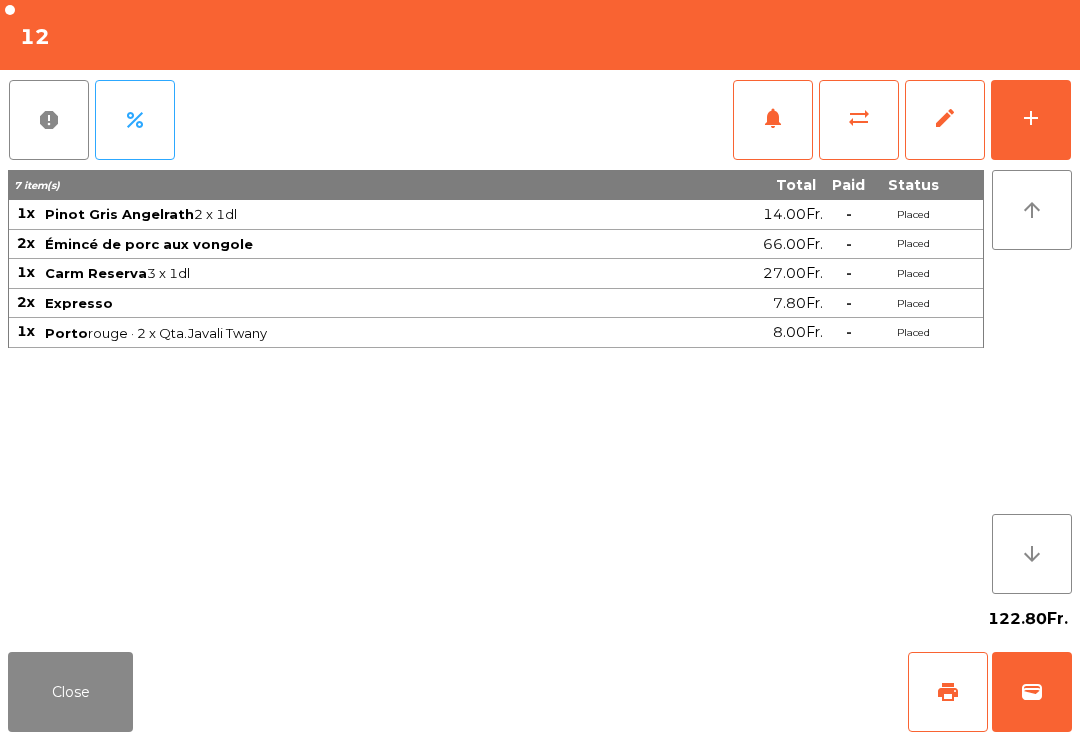 click on "print" 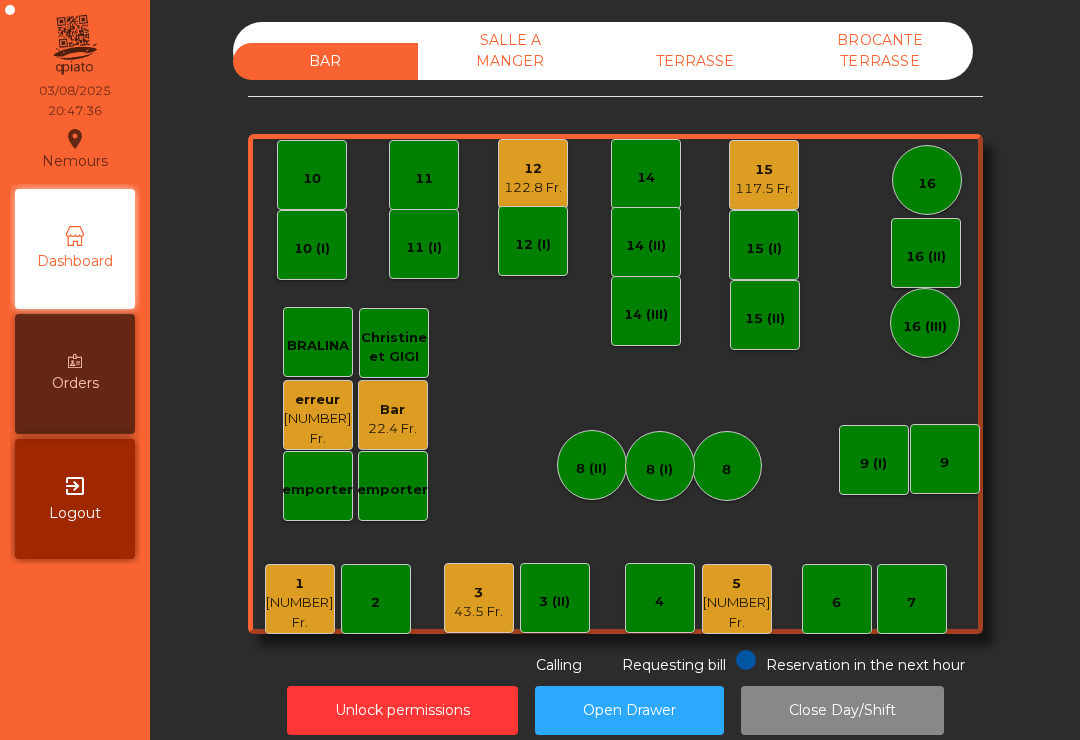 click on "3   43.5 Fr." 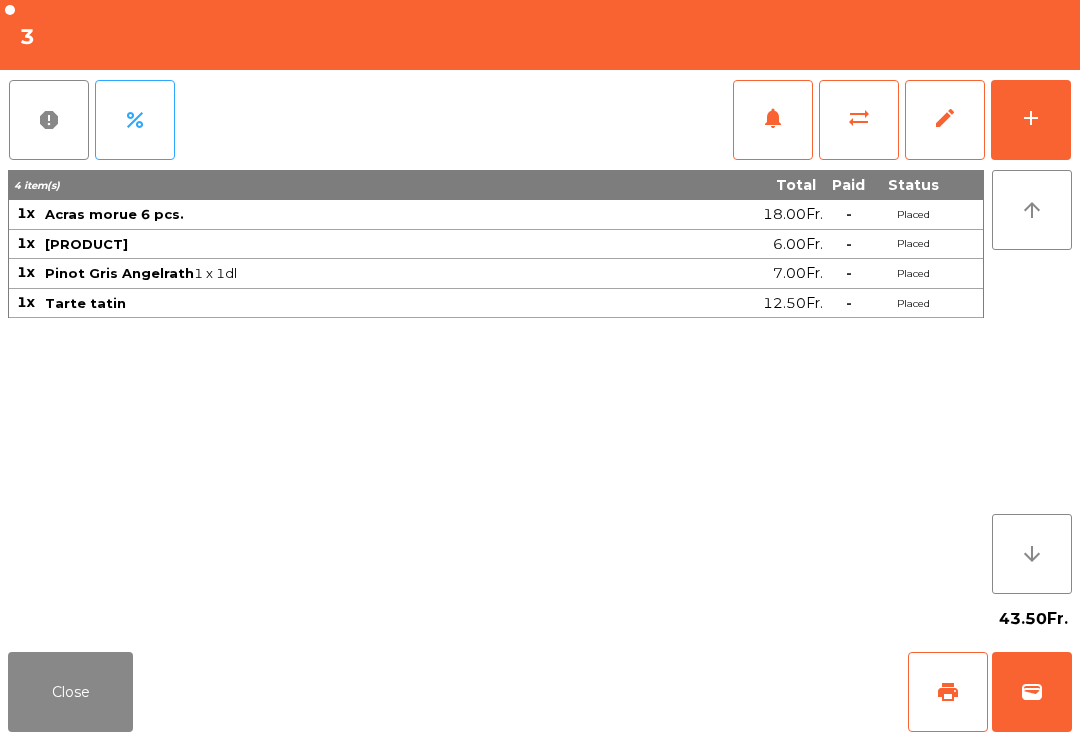 click on "print" 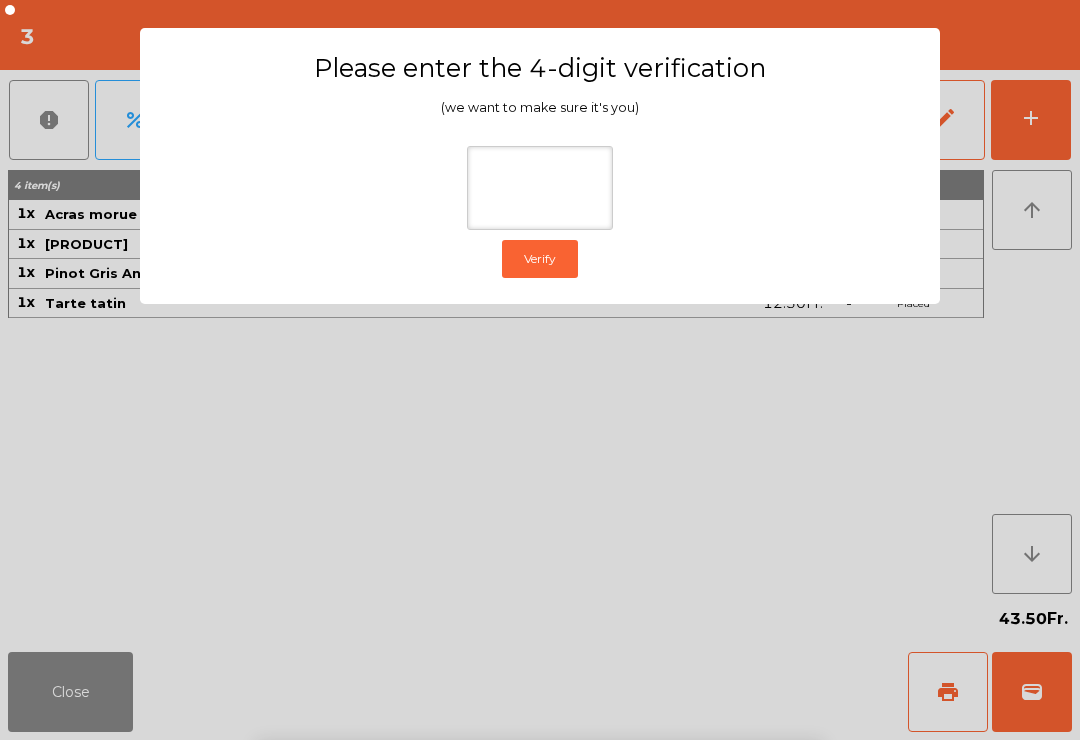 click on "Please enter the 4-digit verification (we want to make sure it's you)  Verify" 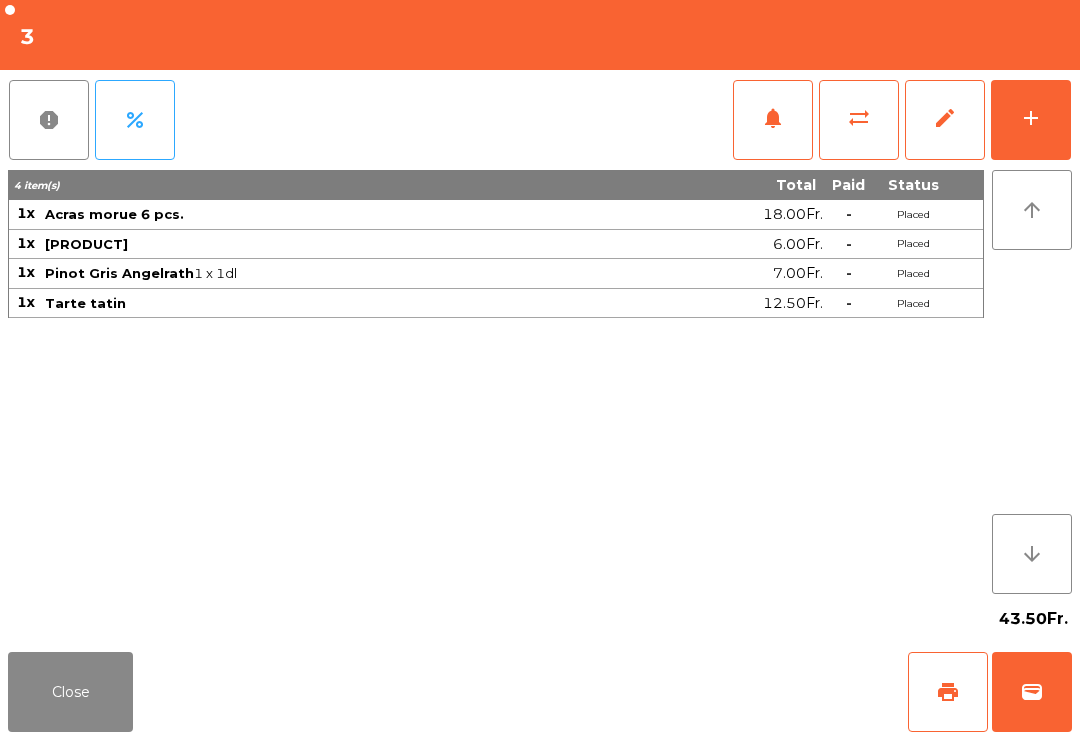 click on "Close" 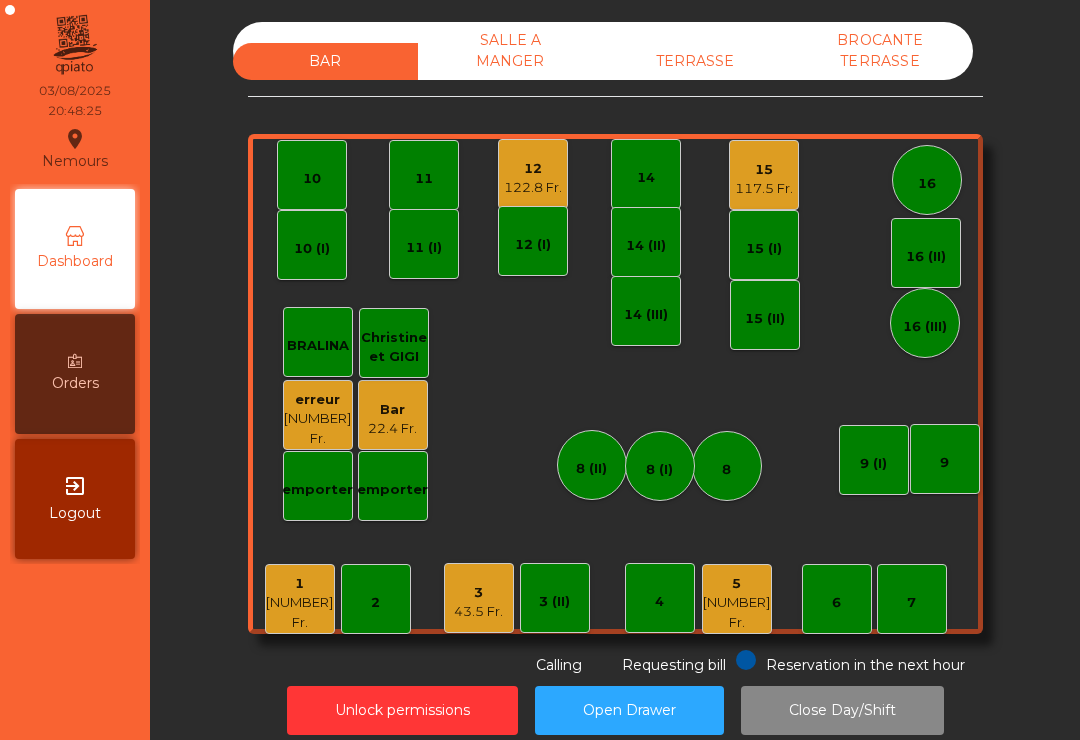 click on "122.8 Fr." 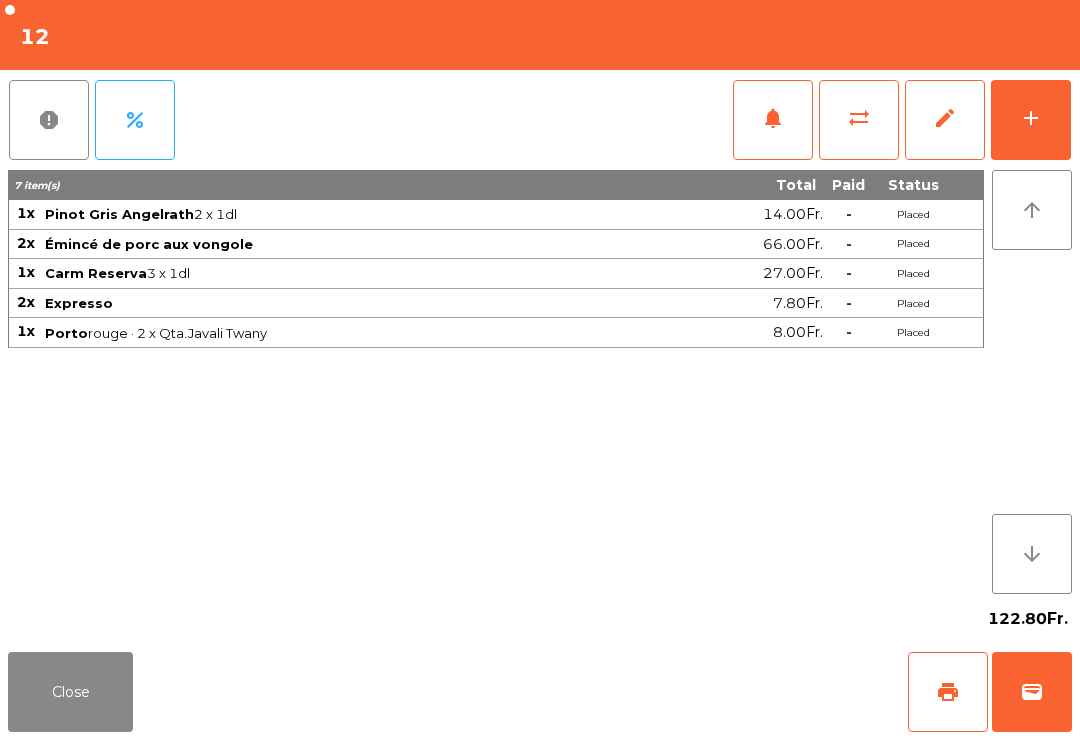 click on "wallet" 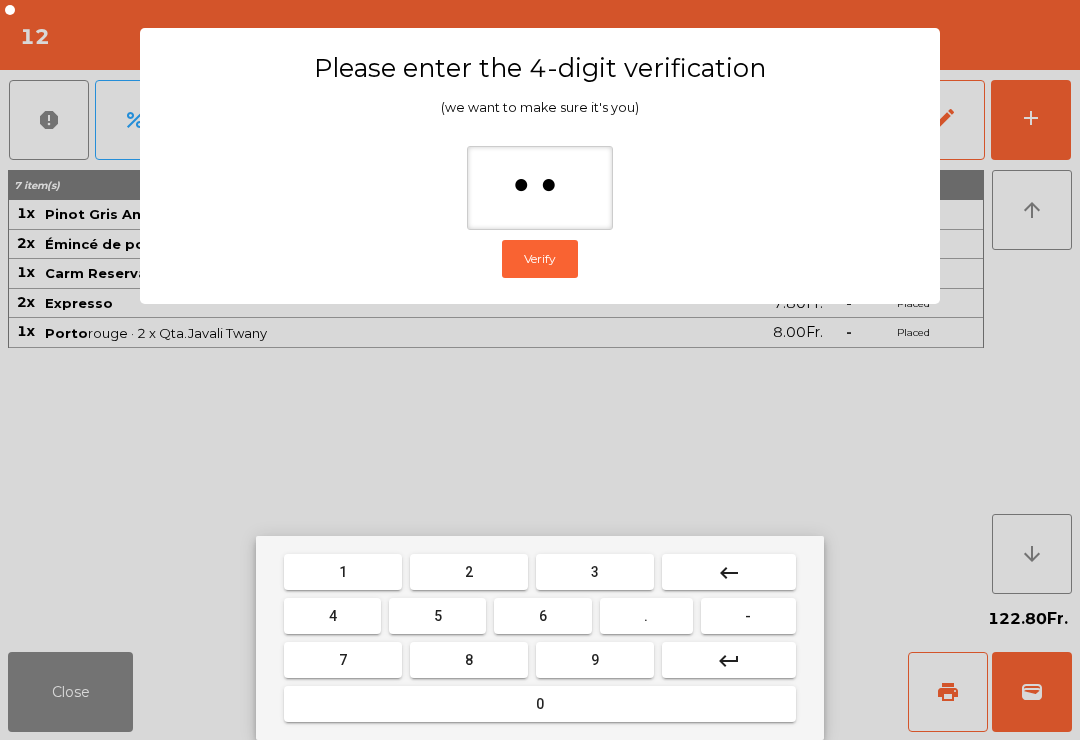 type on "***" 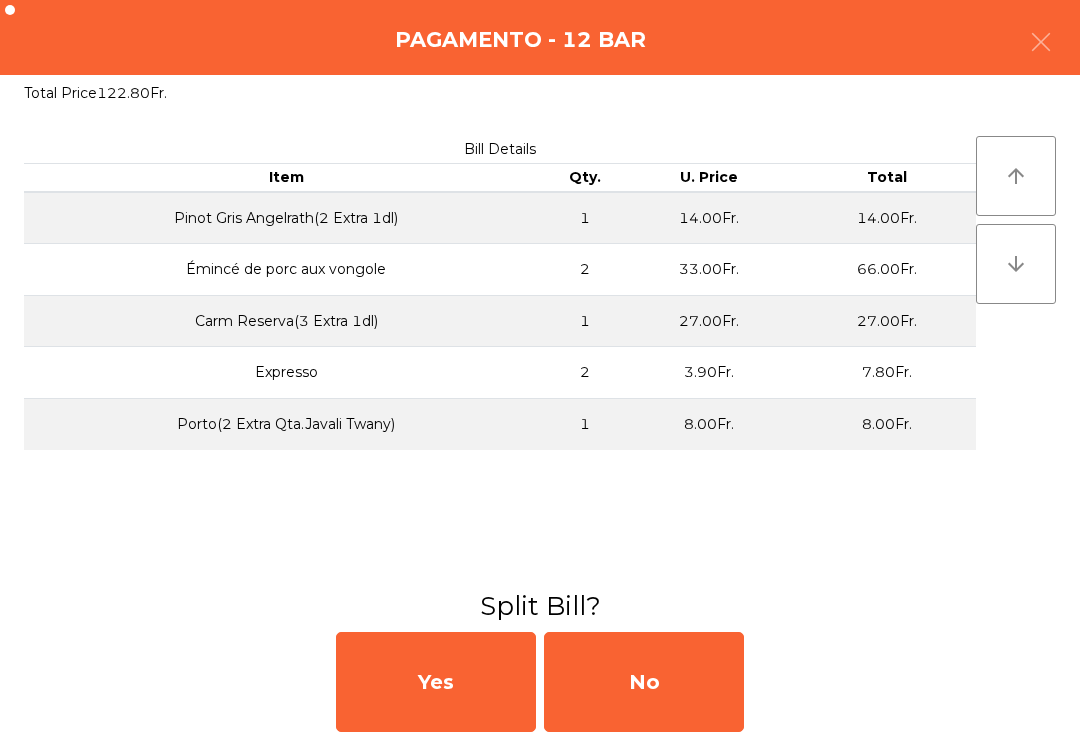 click on "No" 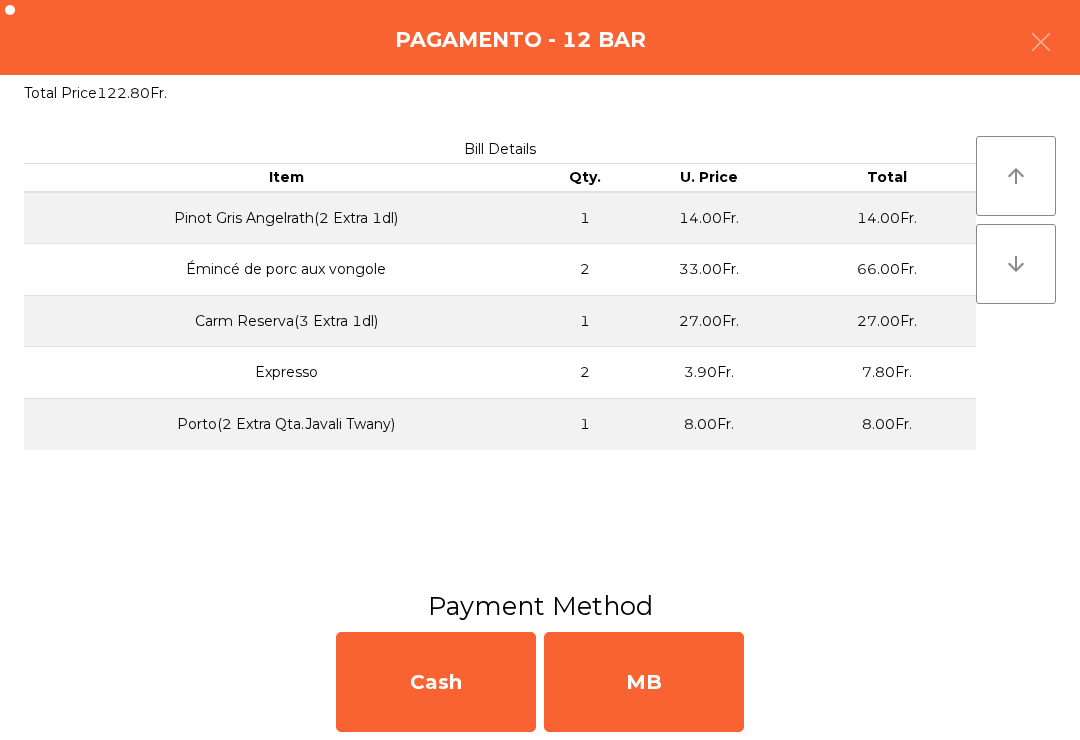 click on "MB" 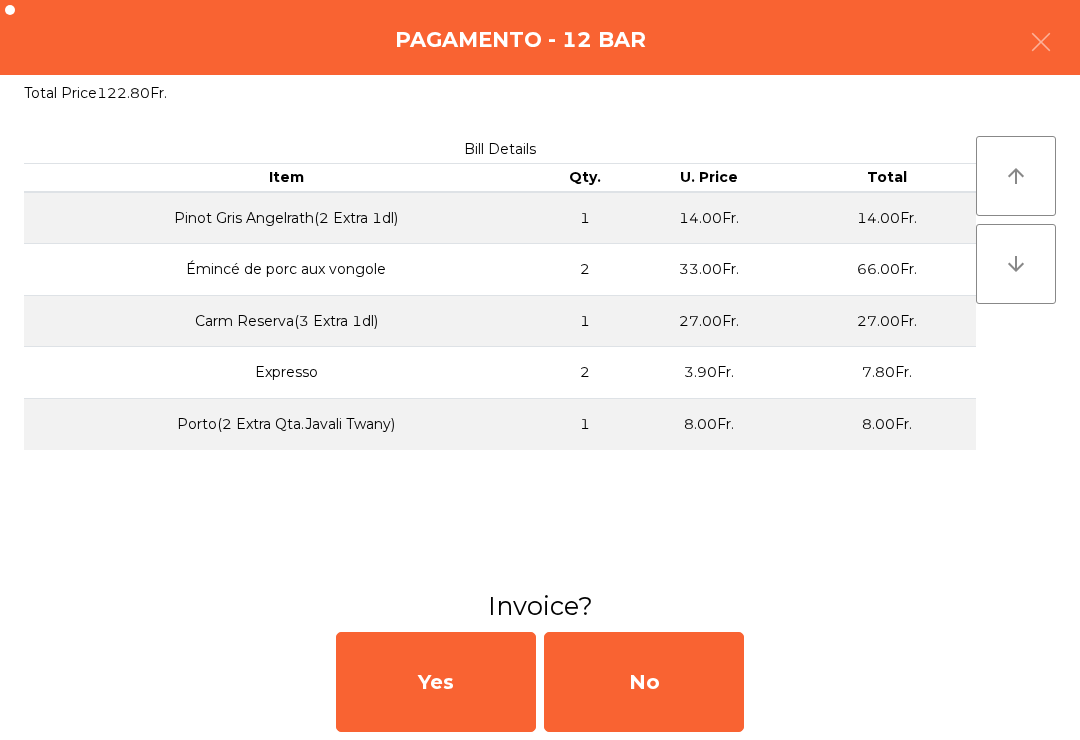 click on "No" 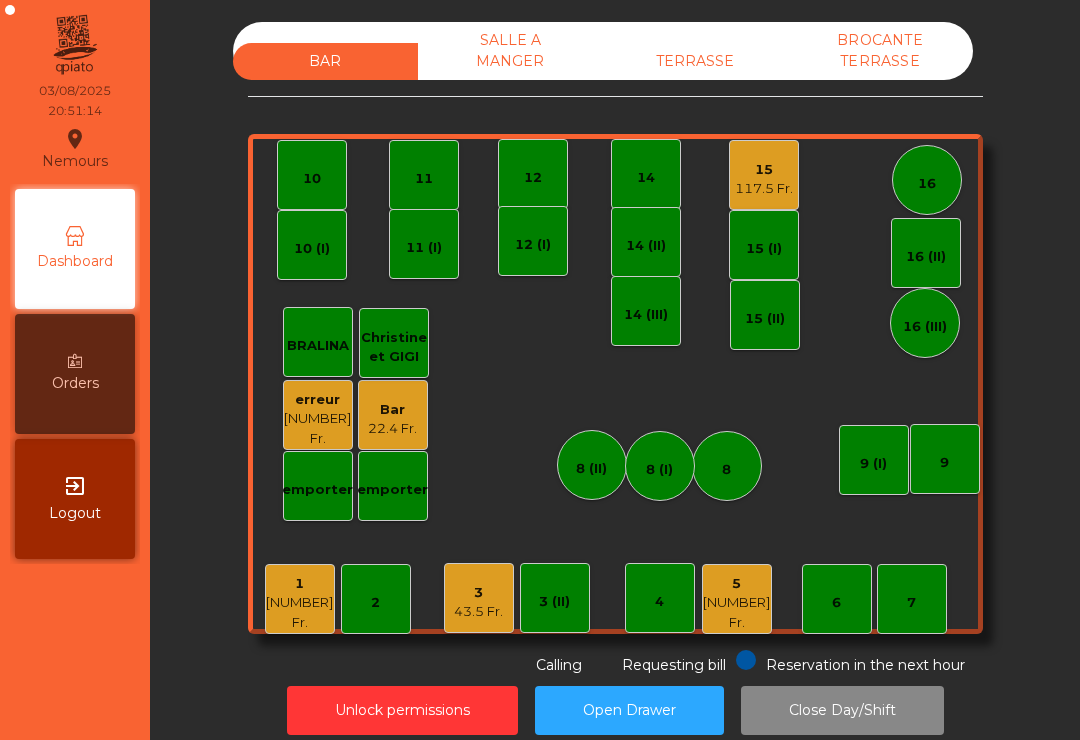 click on "3   43.5 Fr." 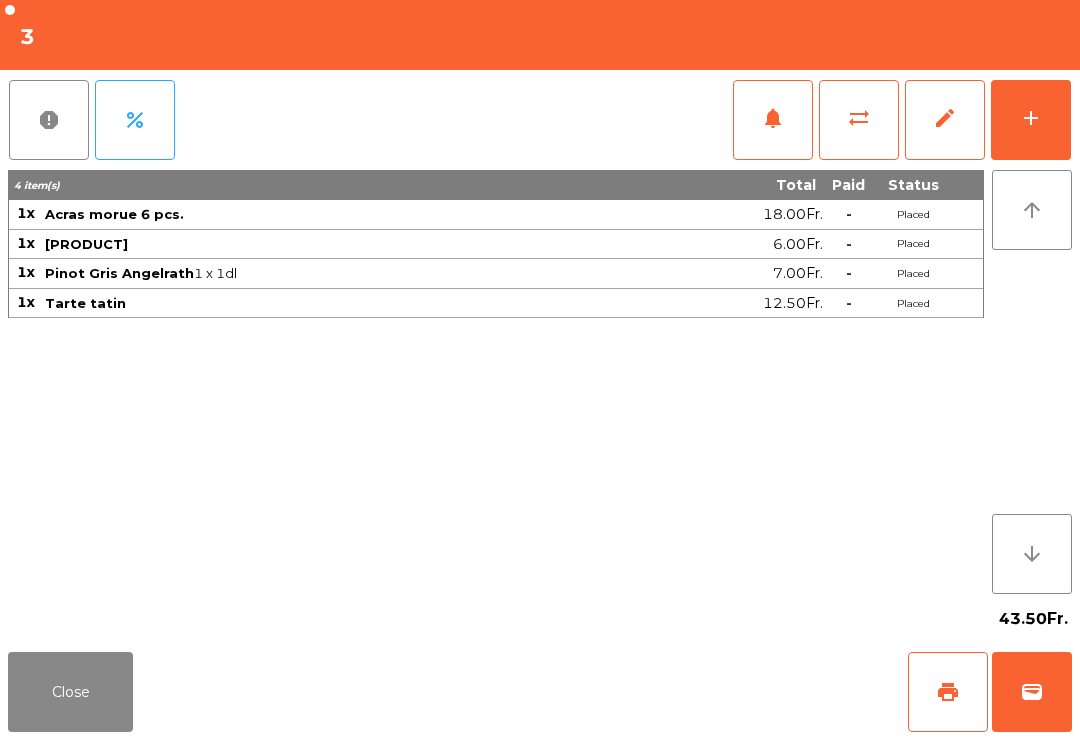 click on "wallet" 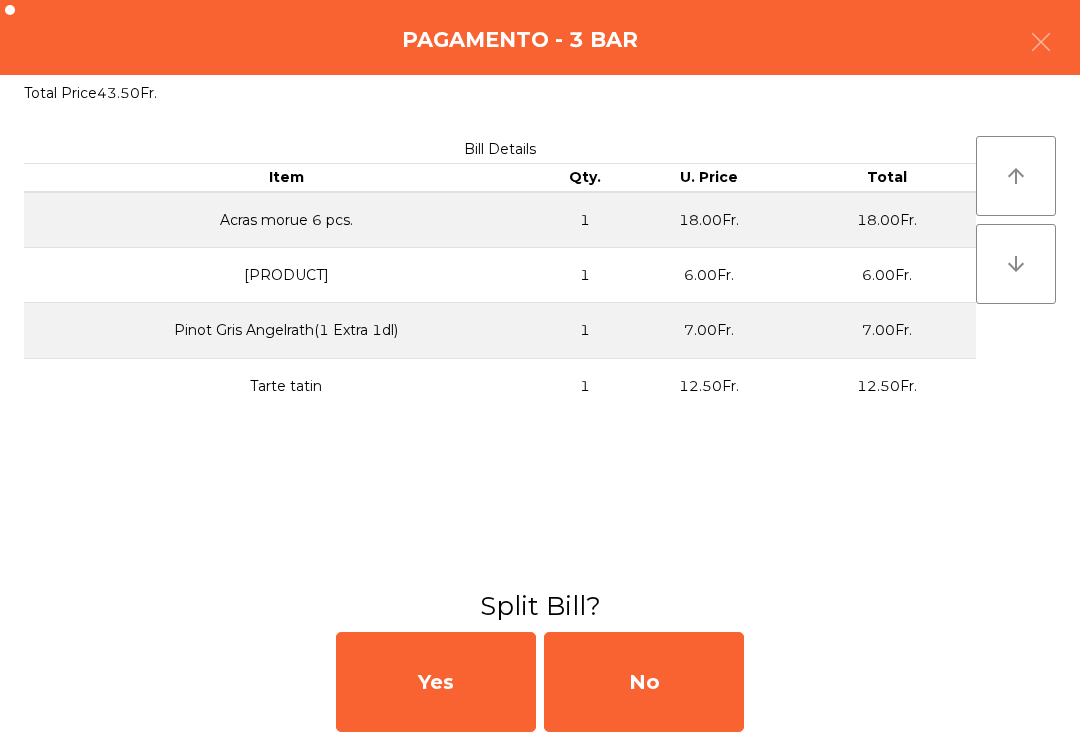 click on "No" 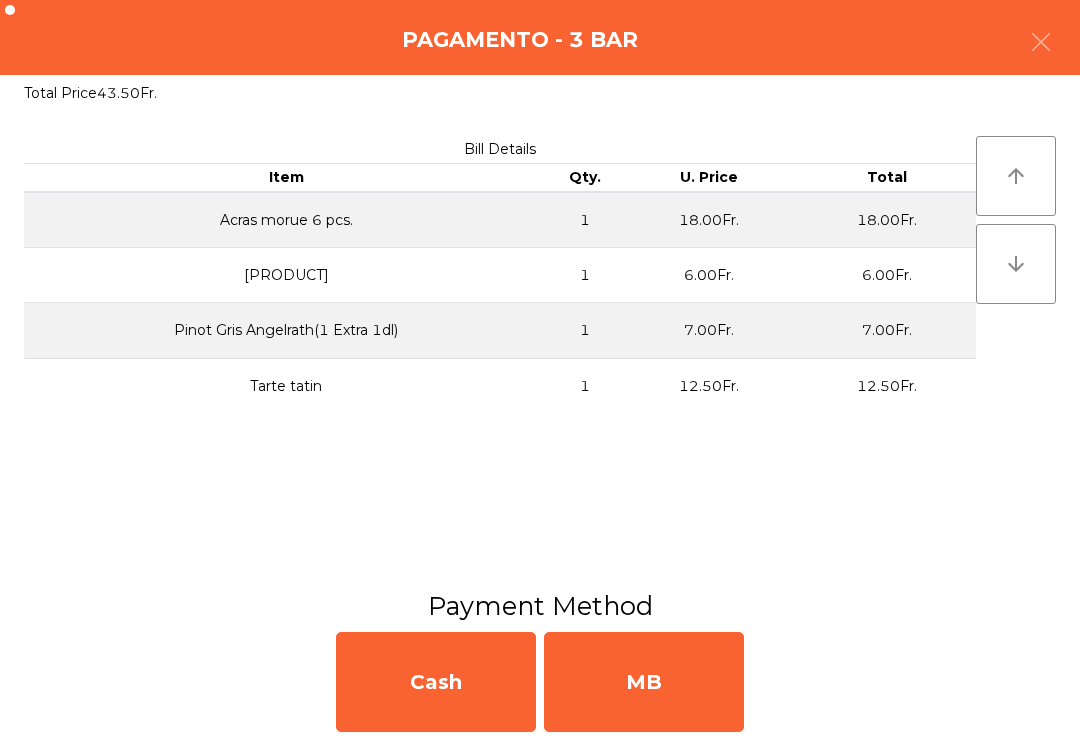 click on "MB" 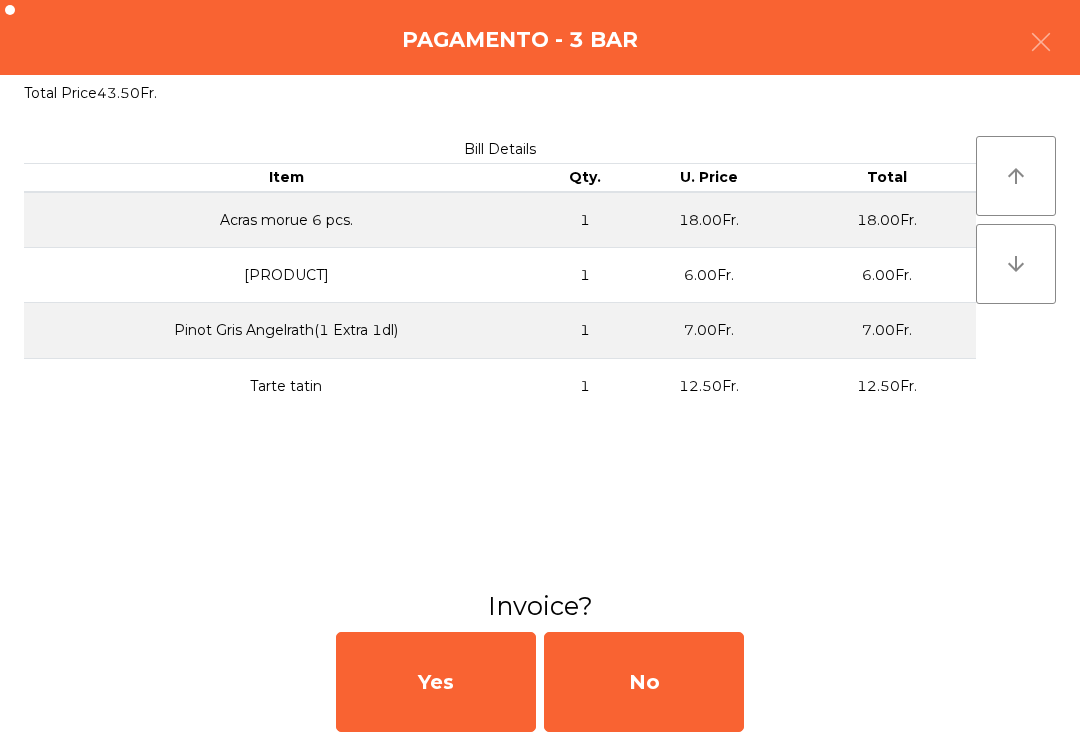 click on "No" 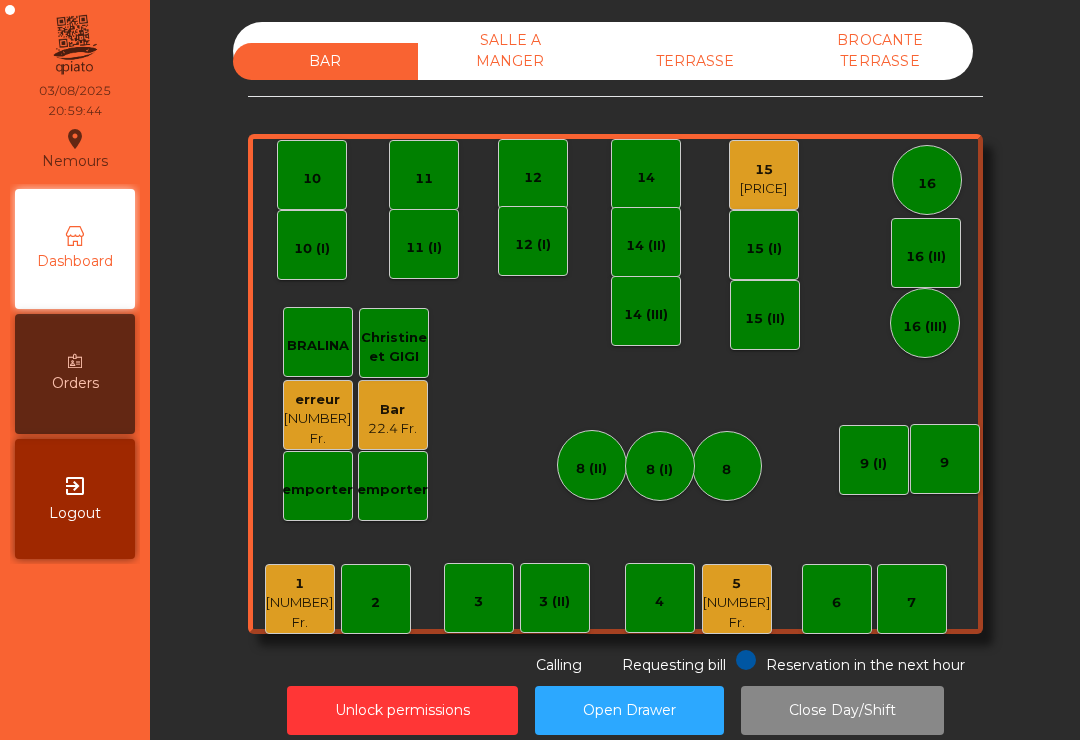 click on "5" 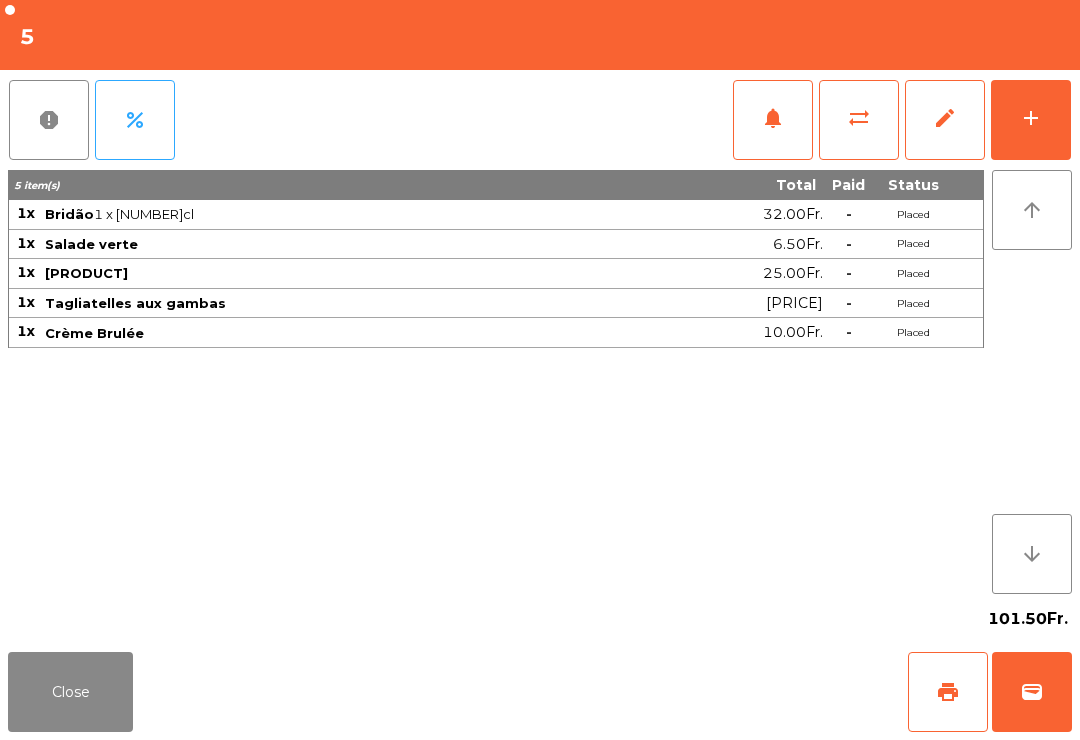 click on "print" 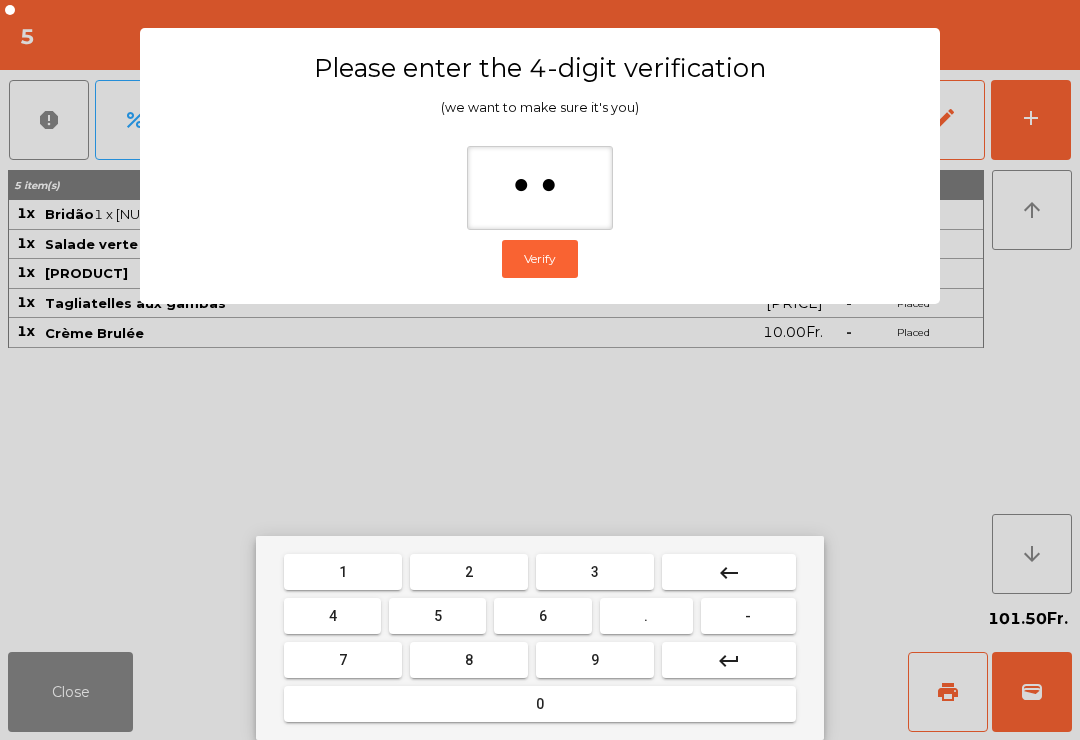 type on "***" 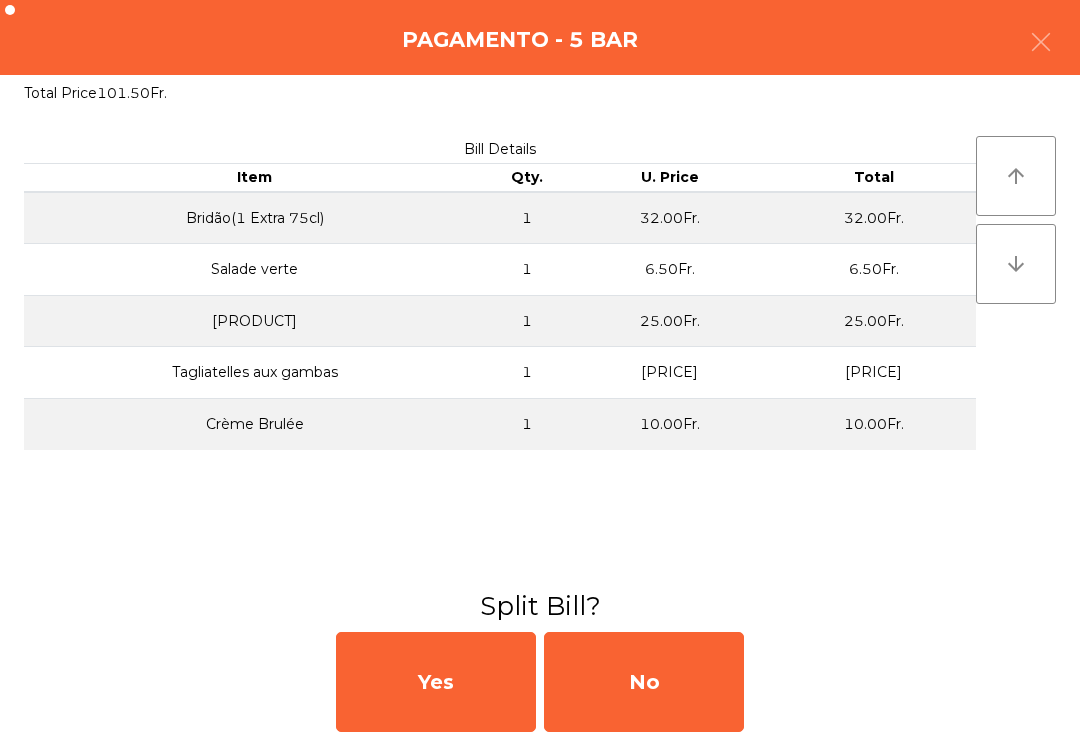 click on "No" 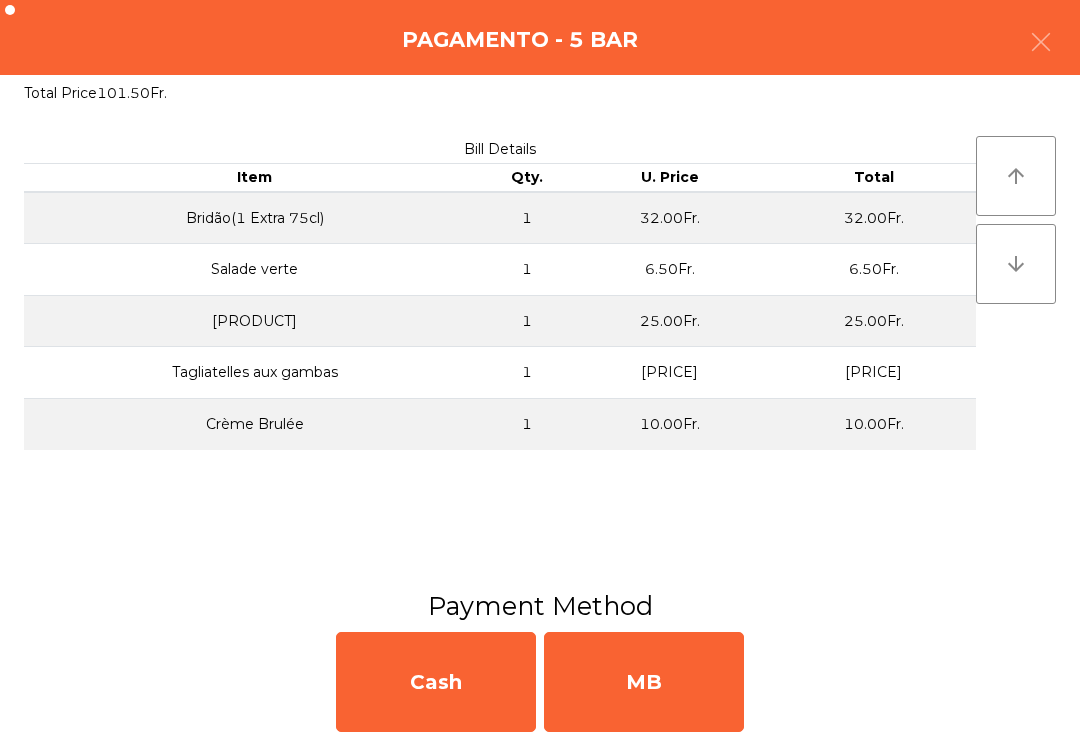 click on "MB" 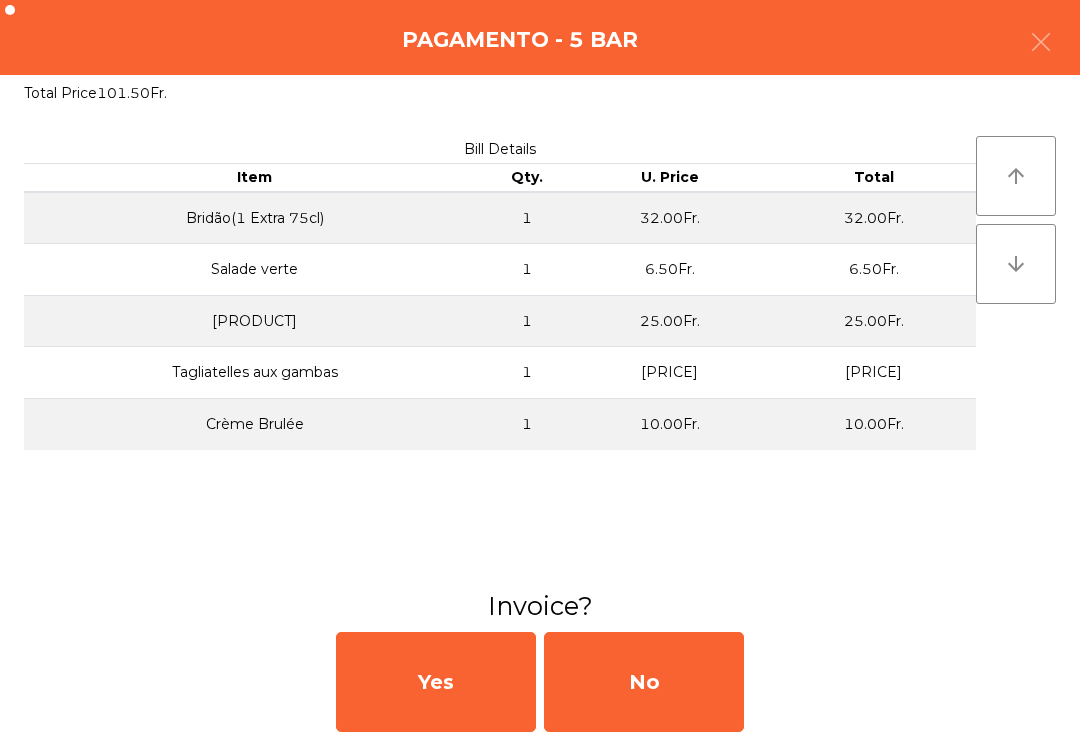 click on "No" 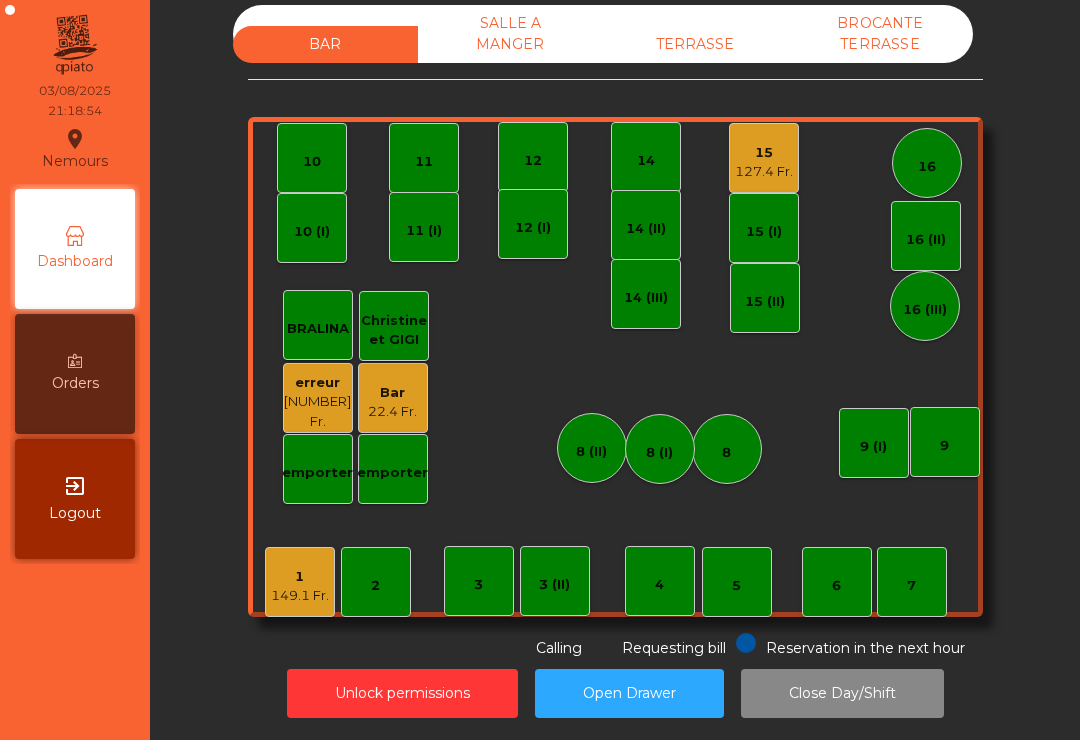 scroll, scrollTop: 16, scrollLeft: 0, axis: vertical 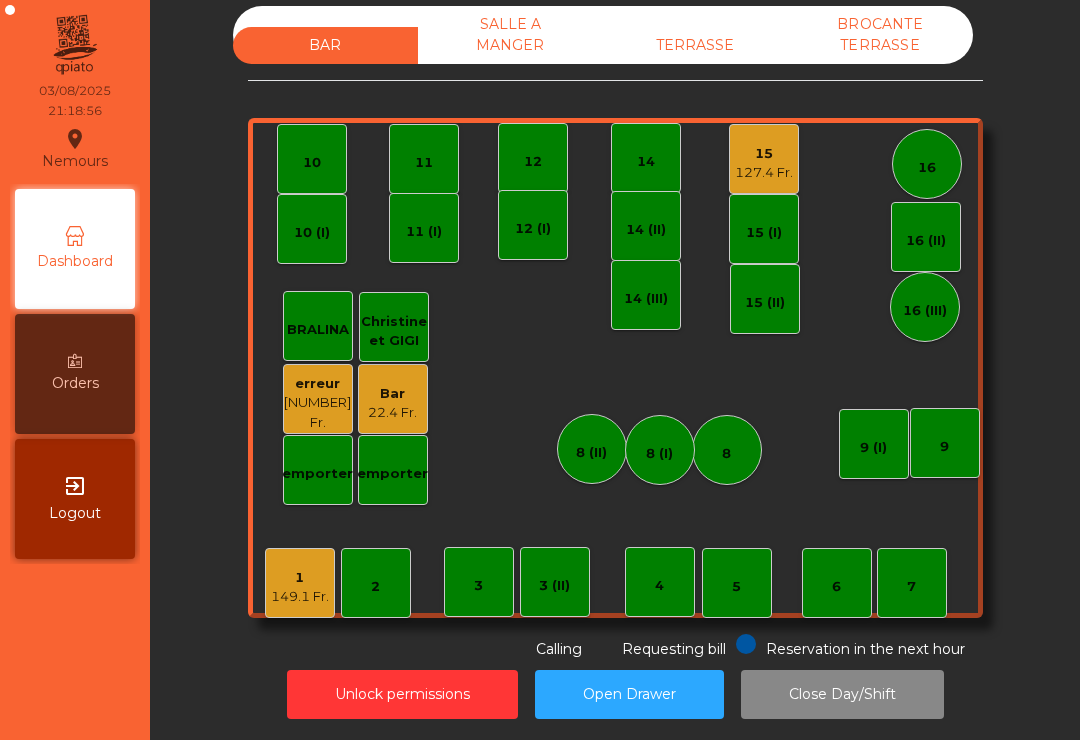 click on "127.4 Fr." 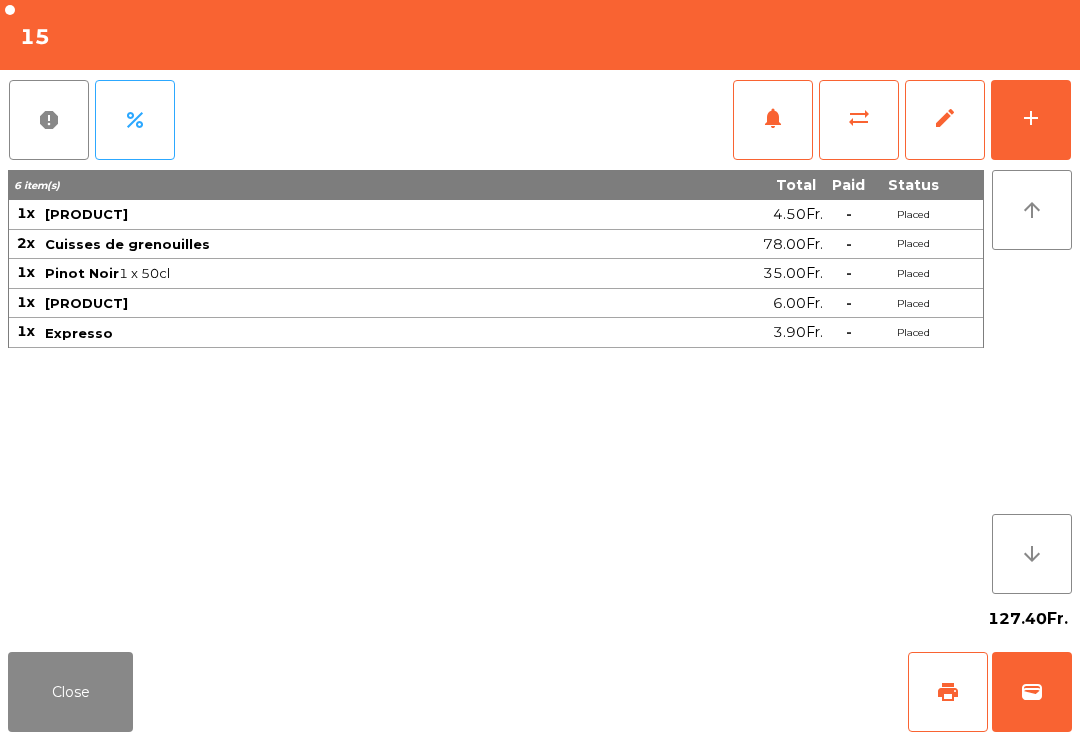 click on "add" 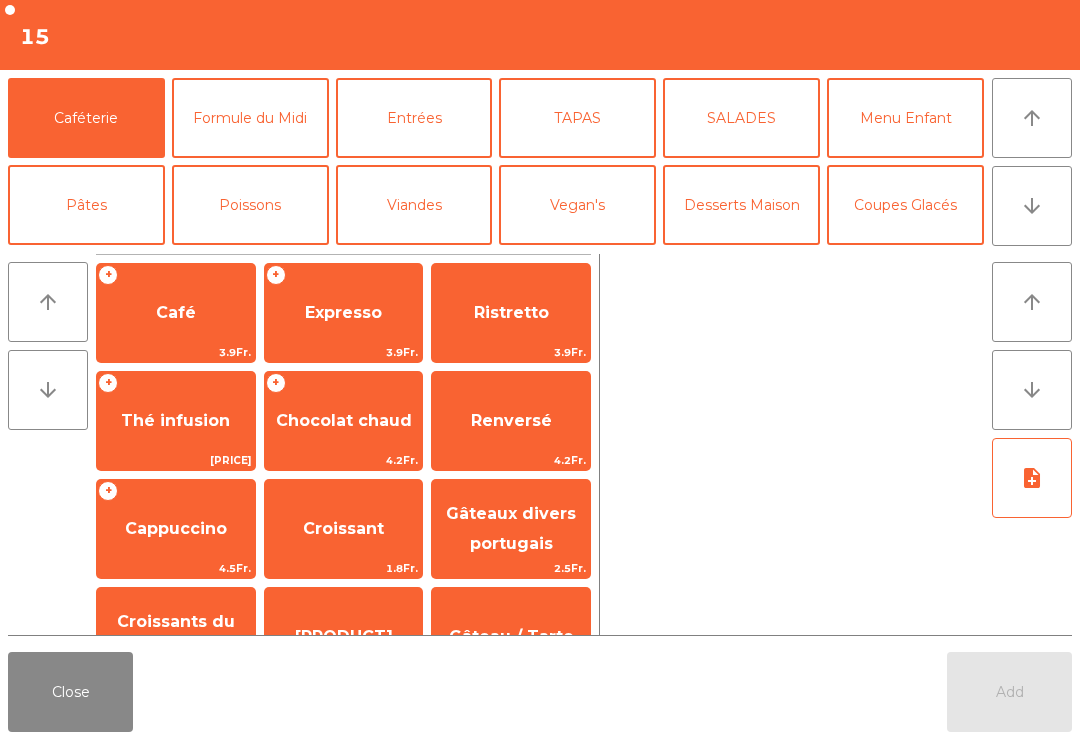 click on "arrow_downward" 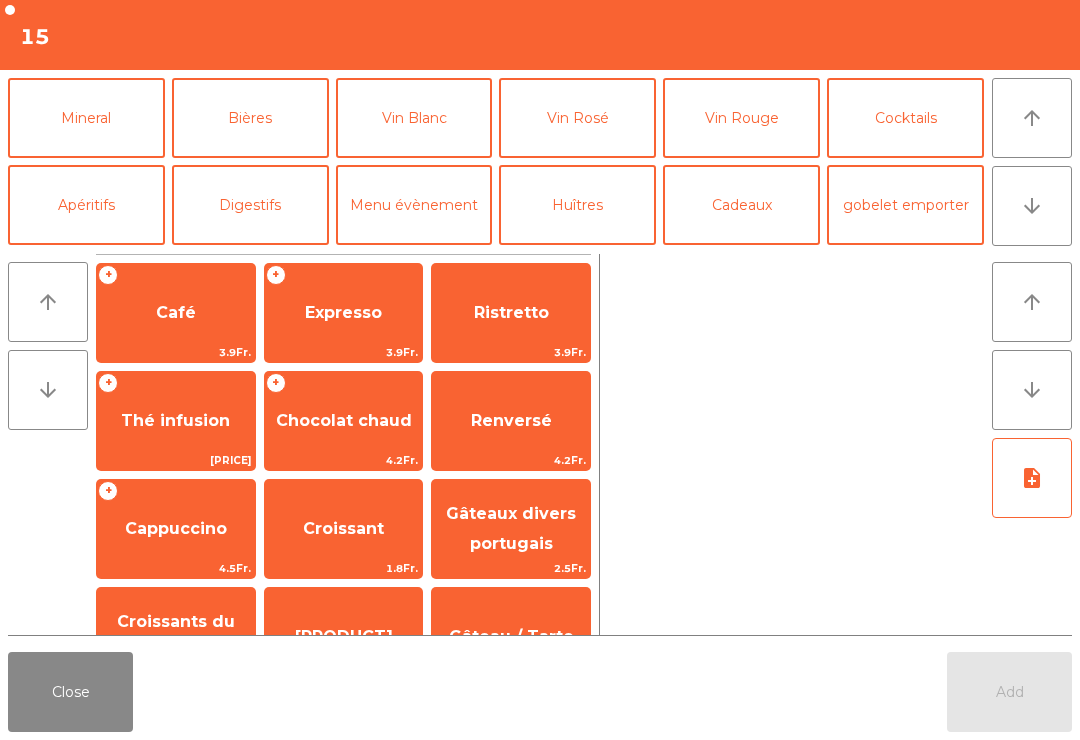 click on "Mineral" 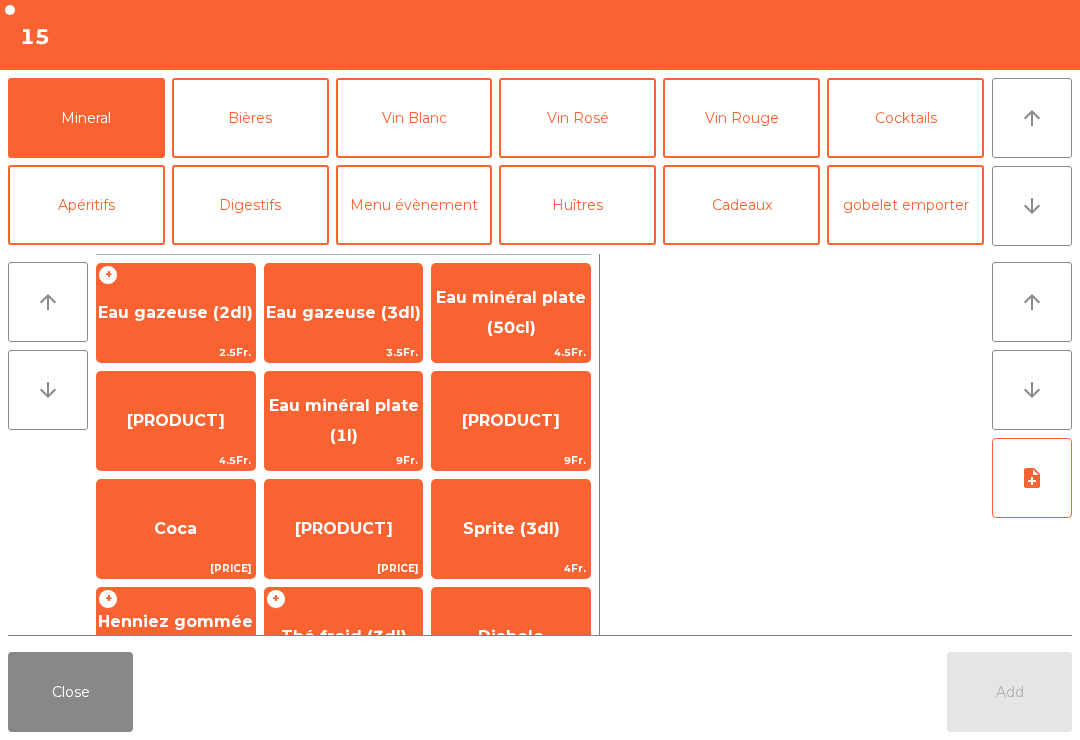 scroll, scrollTop: 174, scrollLeft: 0, axis: vertical 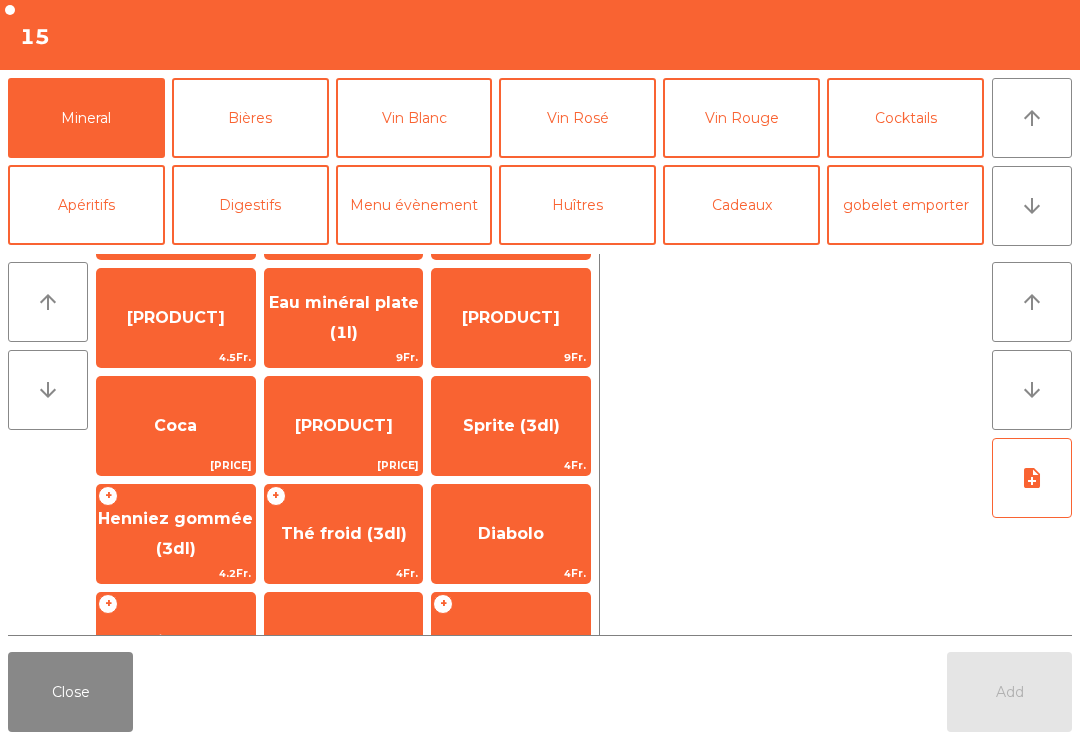 click on "Eau minéral gazeuse ([NUMBER]cl)" 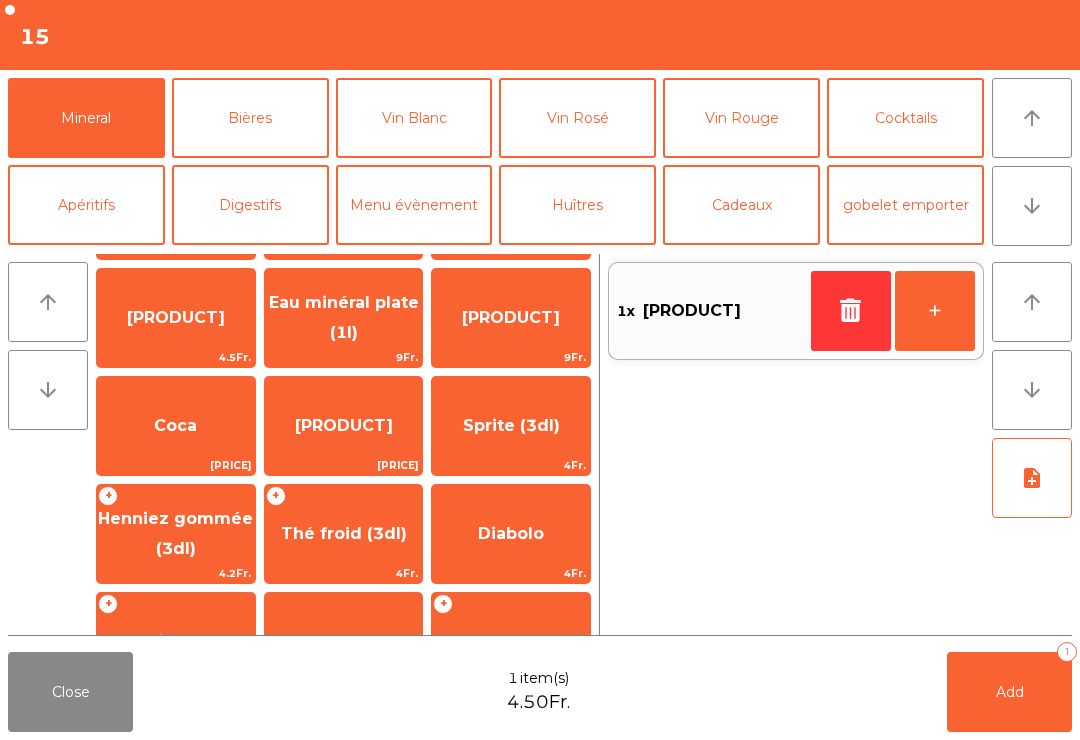 click on "Add   1" 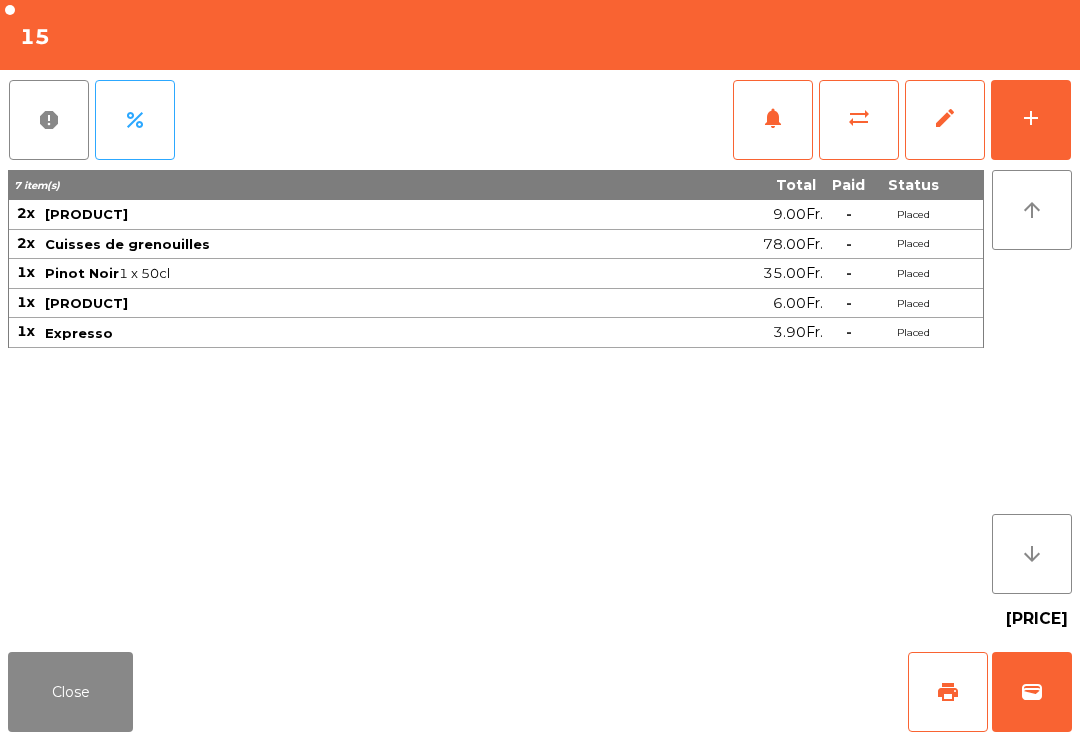click on "print" 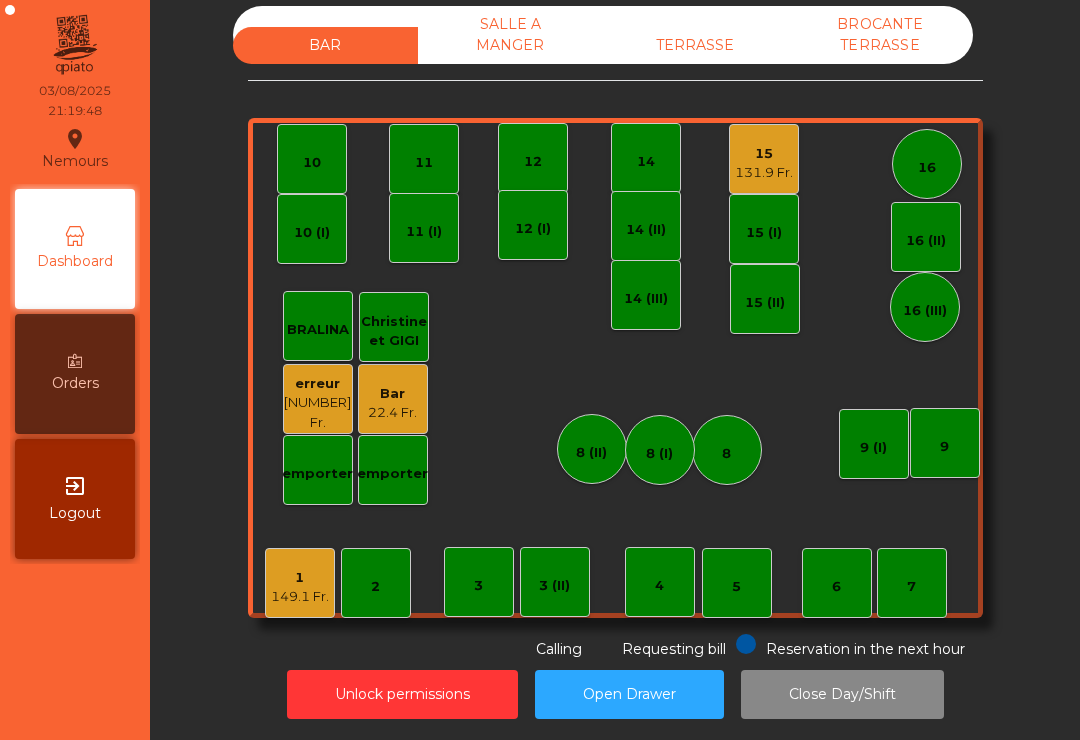 click on "TERRASSE" 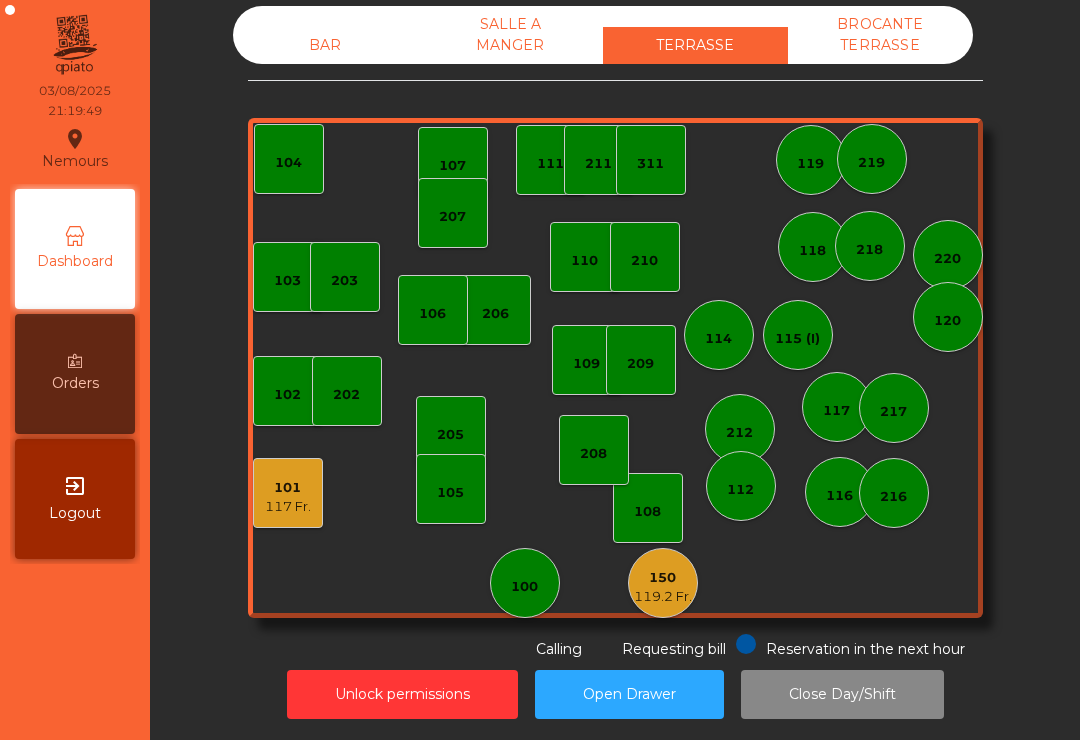 click on "150   119.2 Fr." 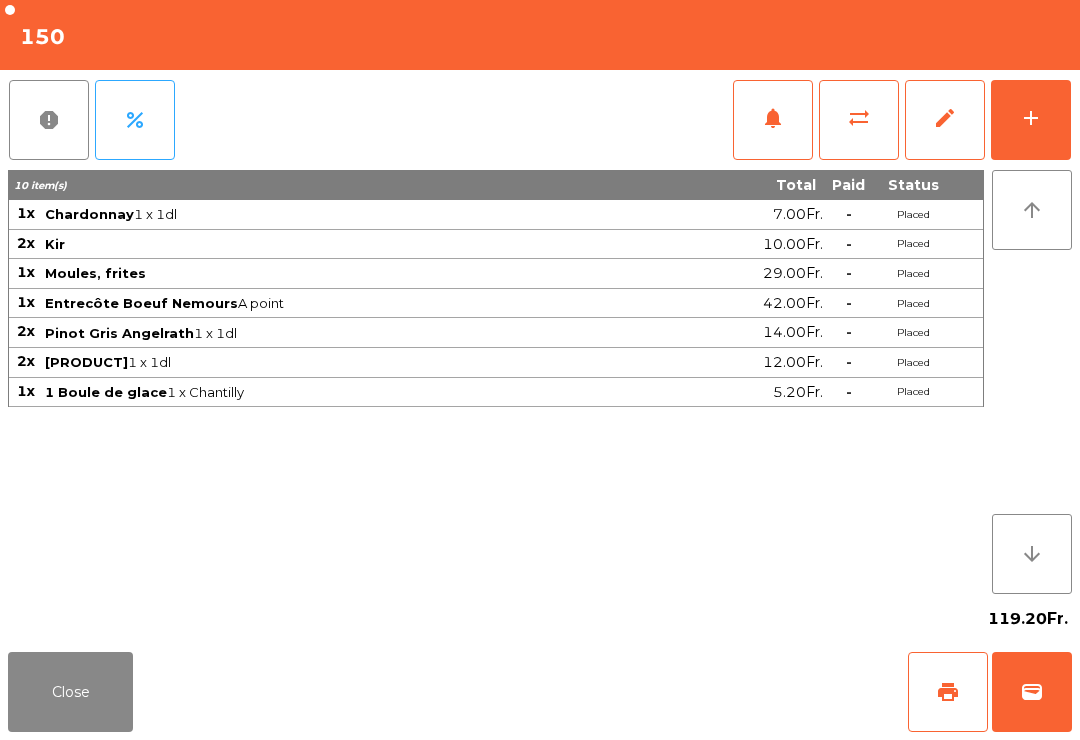 click on "print" 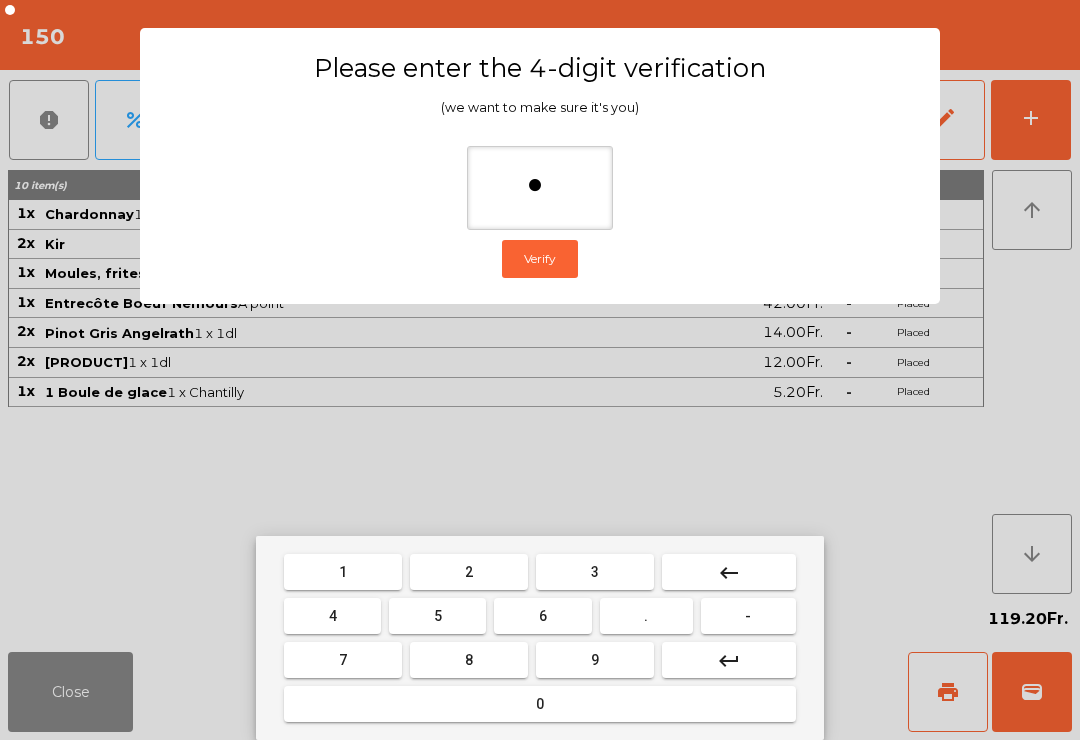 type on "**" 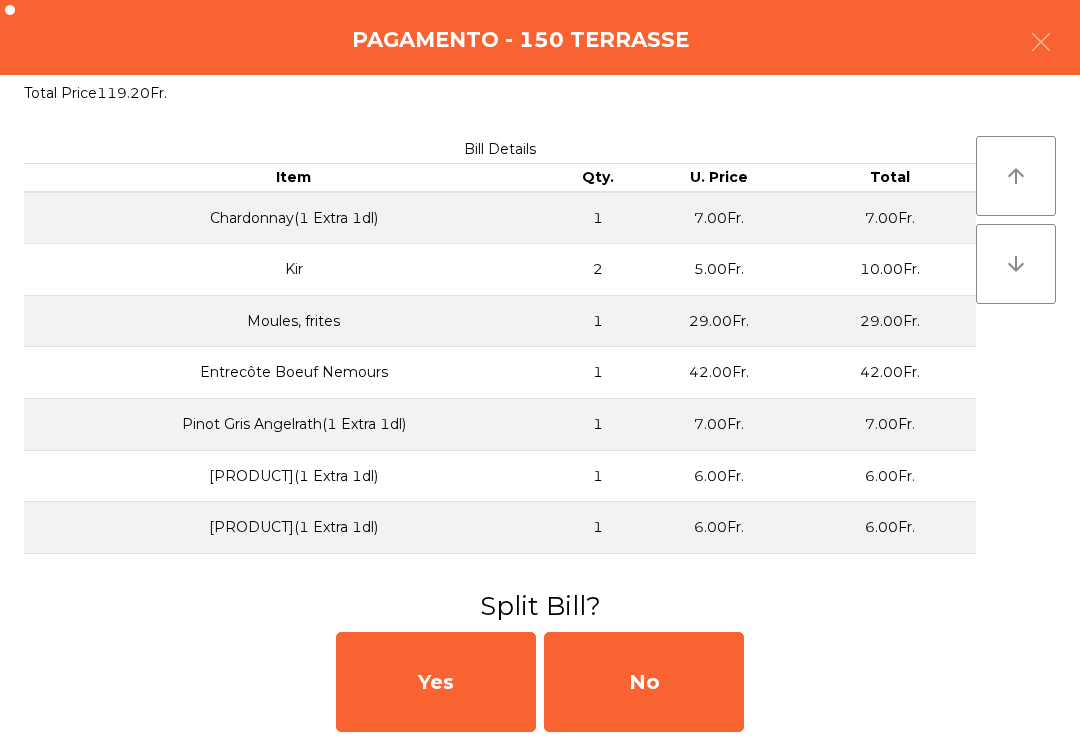 click on "No" 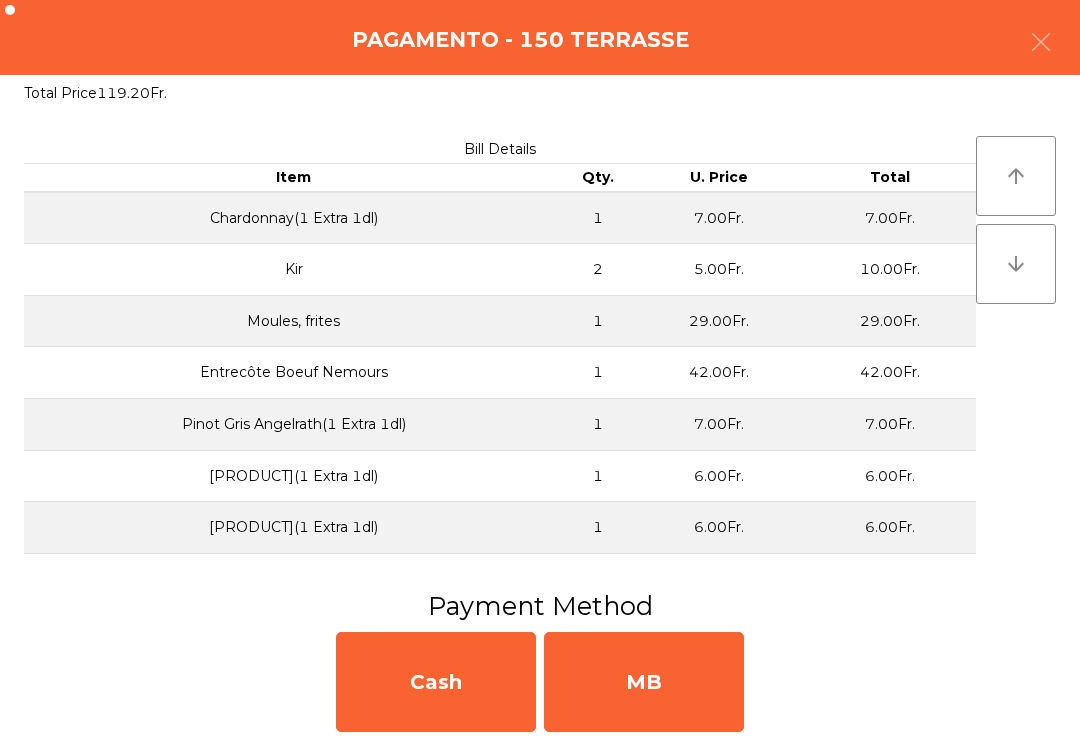 click on "MB" 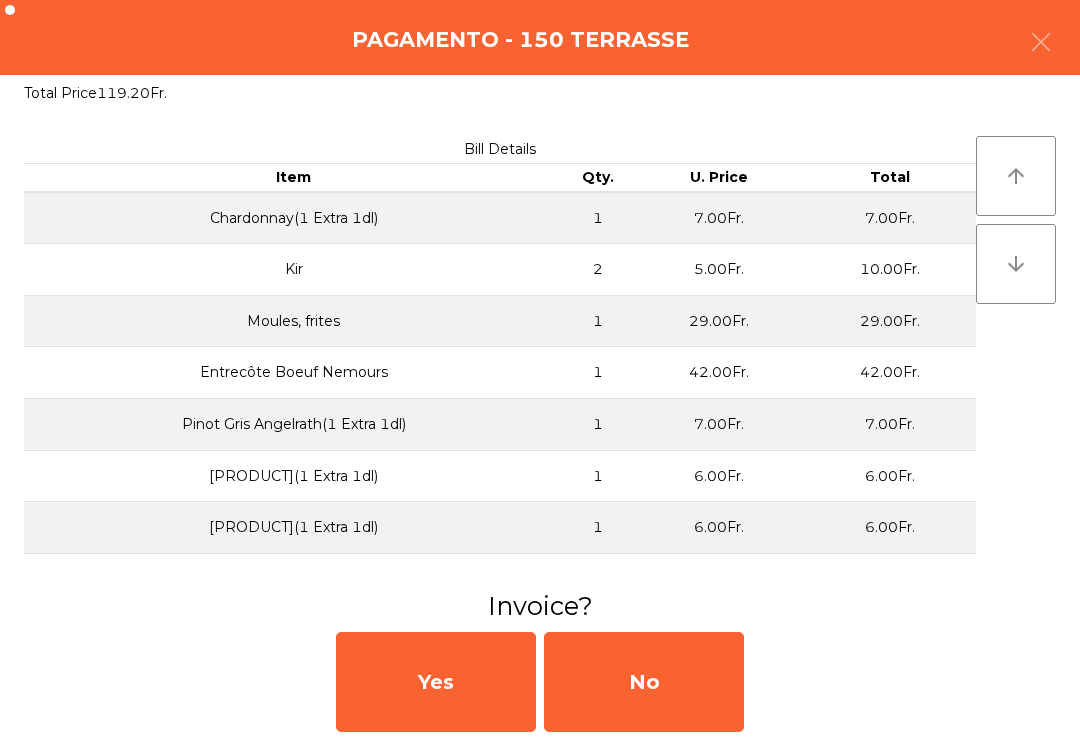 click on "No" 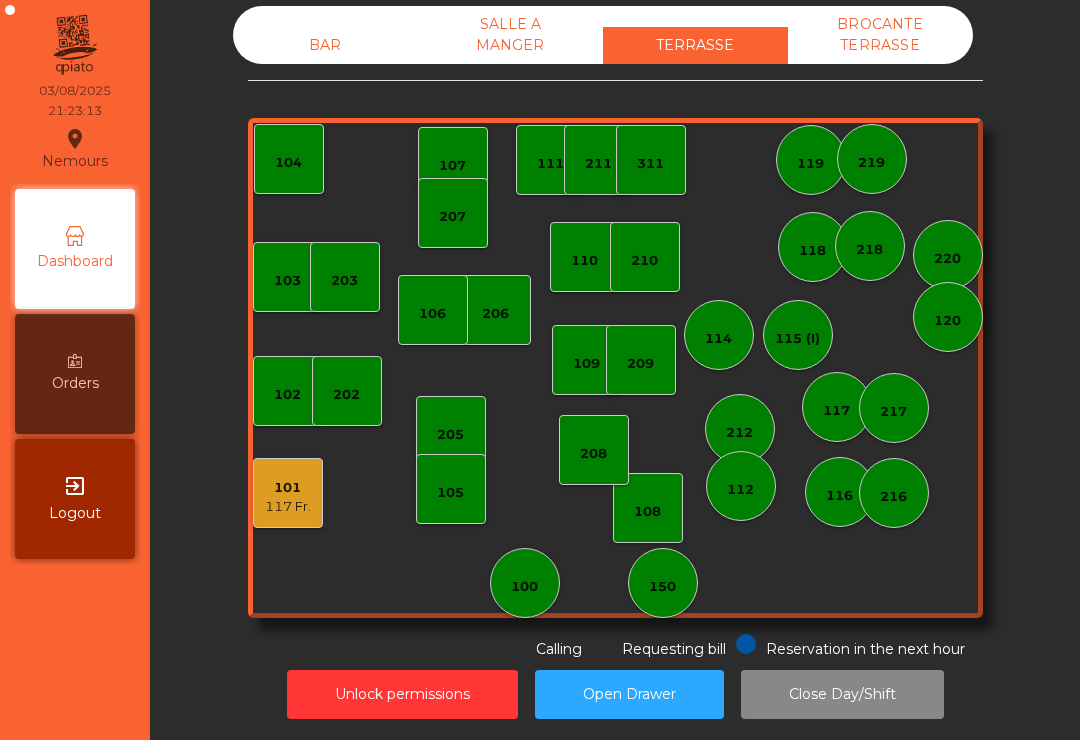 click on "BAR" 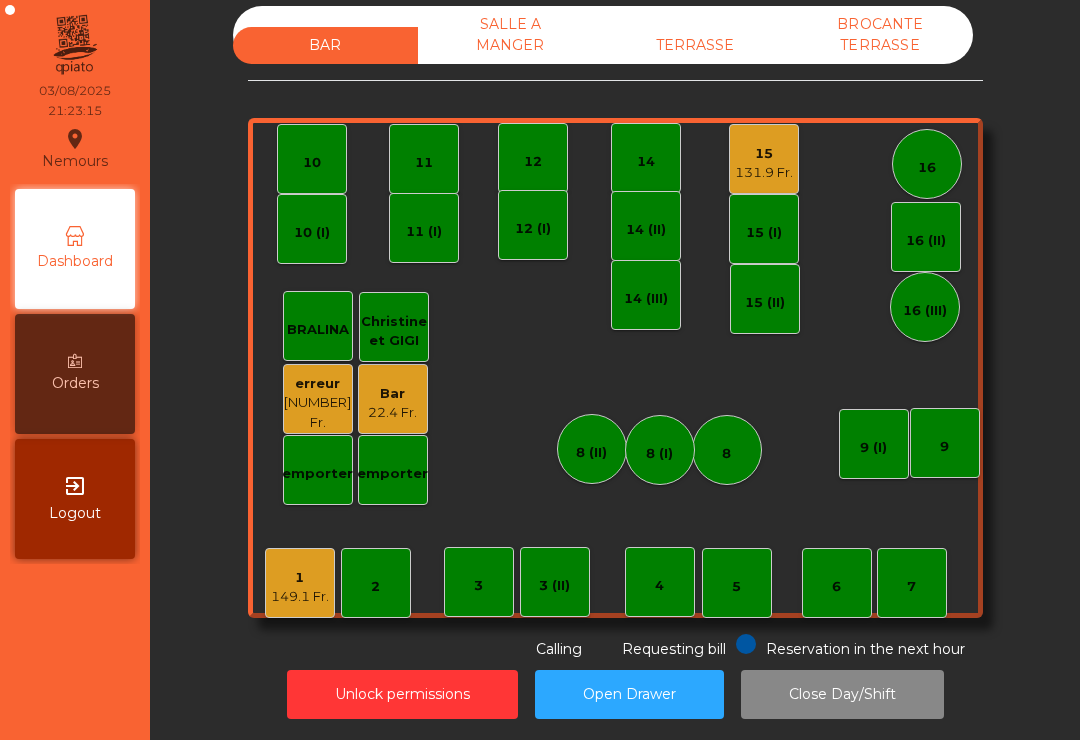 click on "15   131.9 Fr." 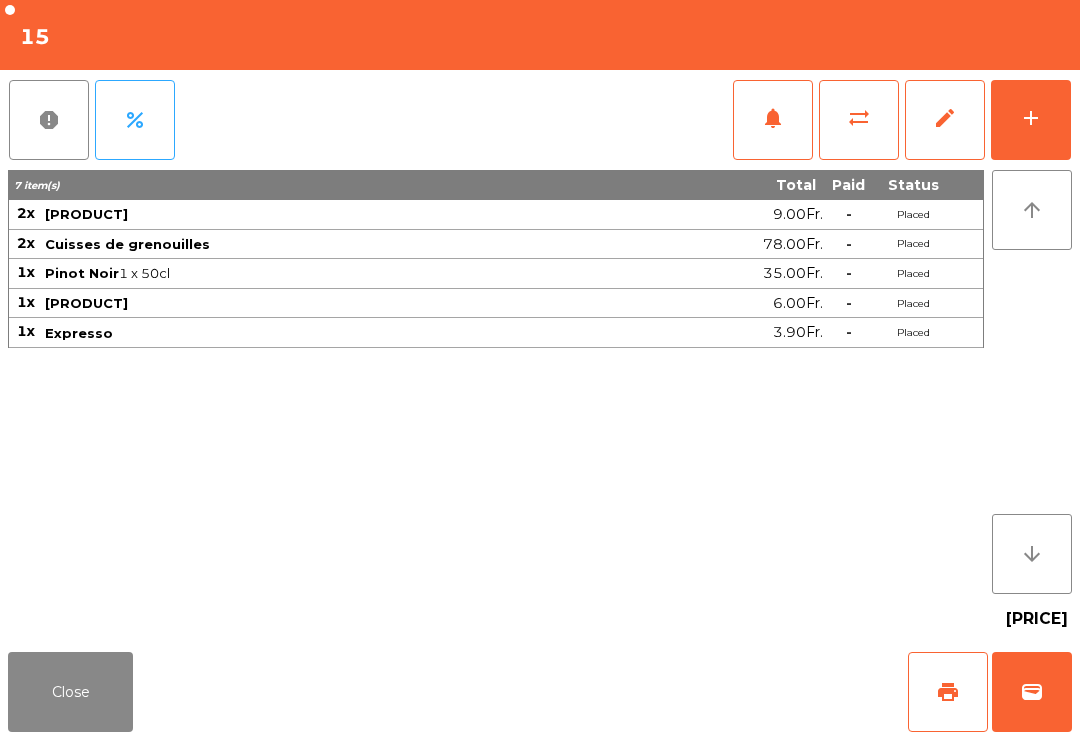 click on "wallet" 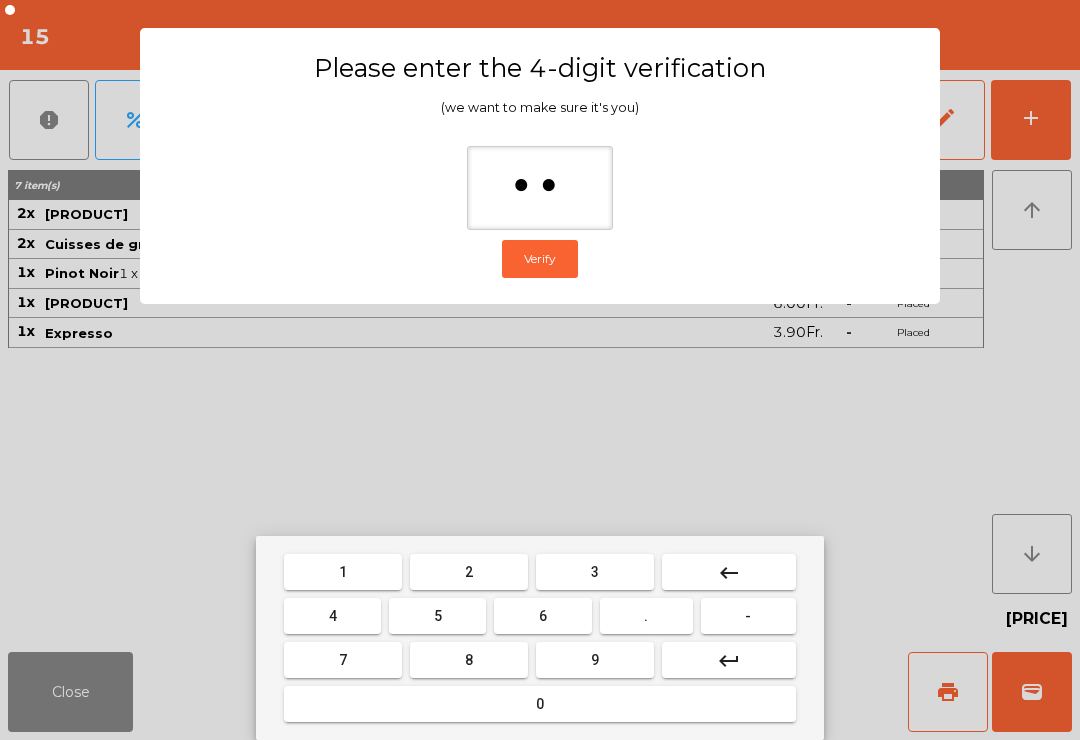 type on "***" 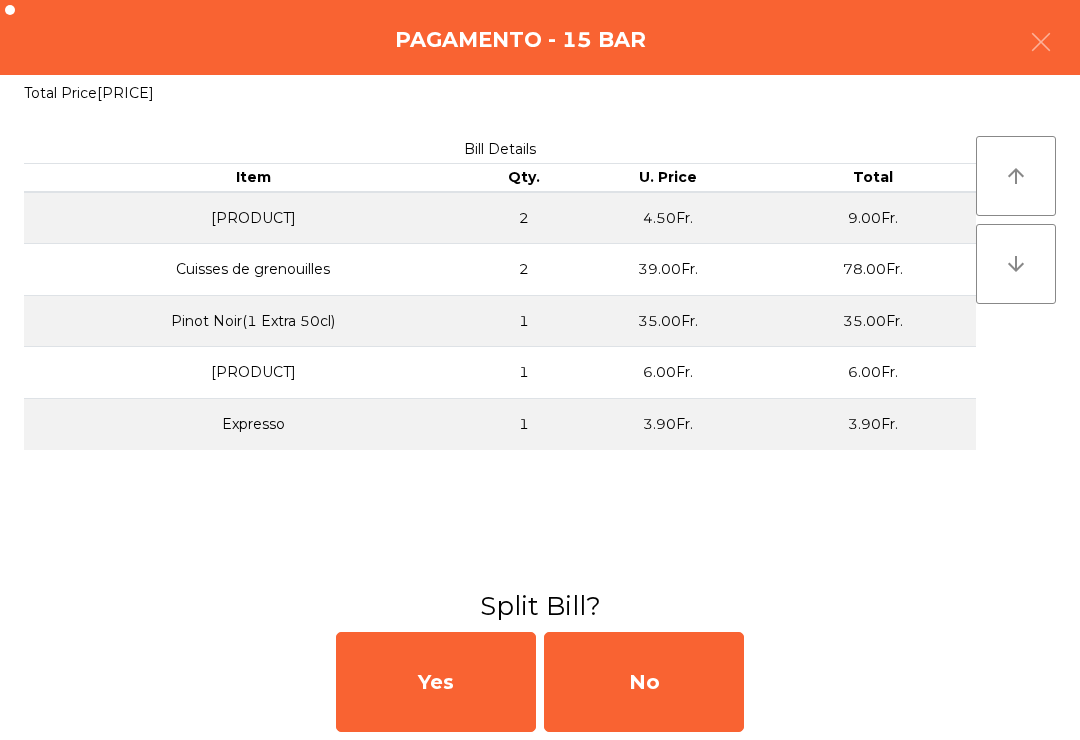 click on "No" 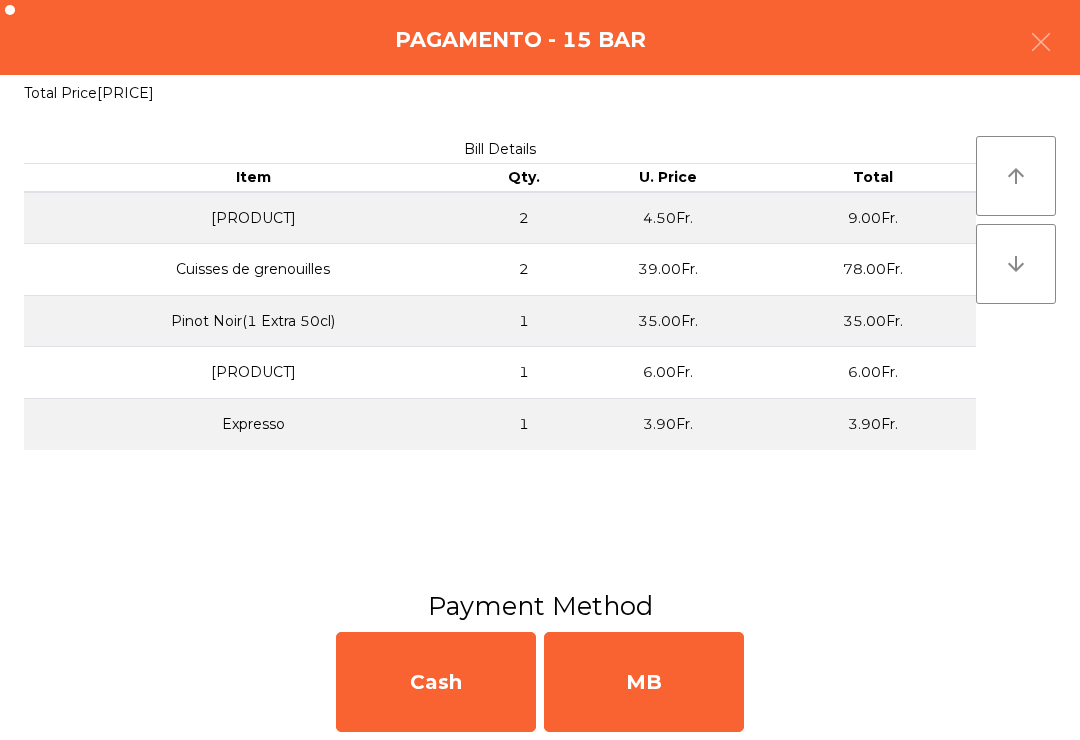click on "MB" 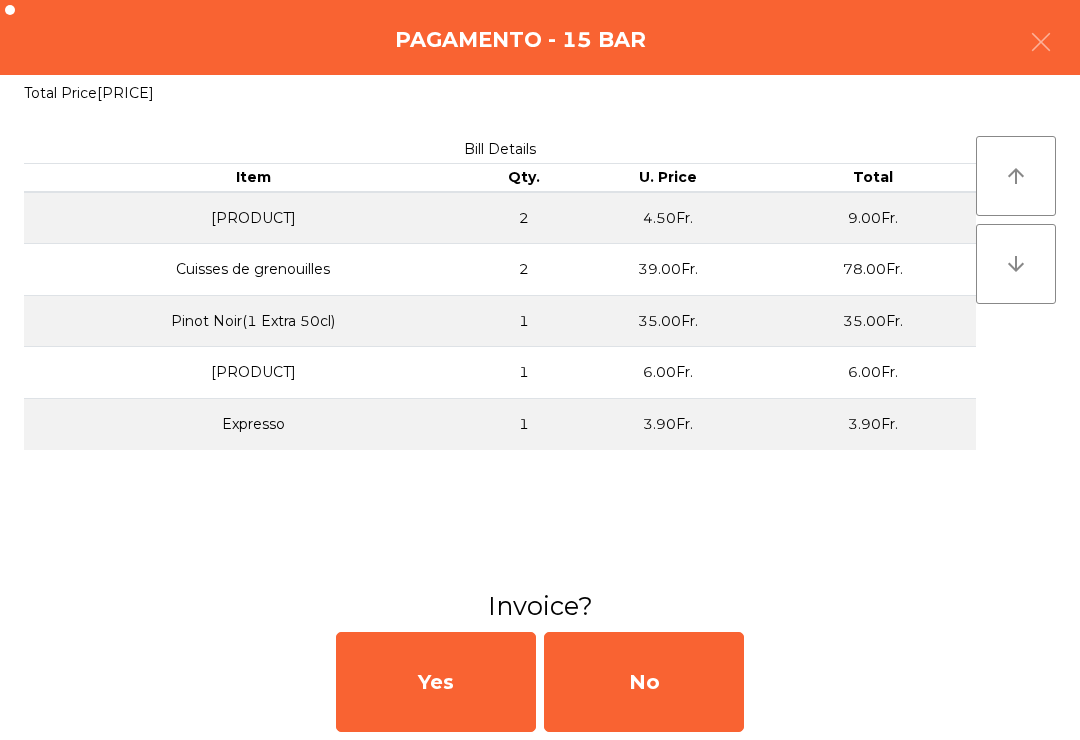 click on "No" 